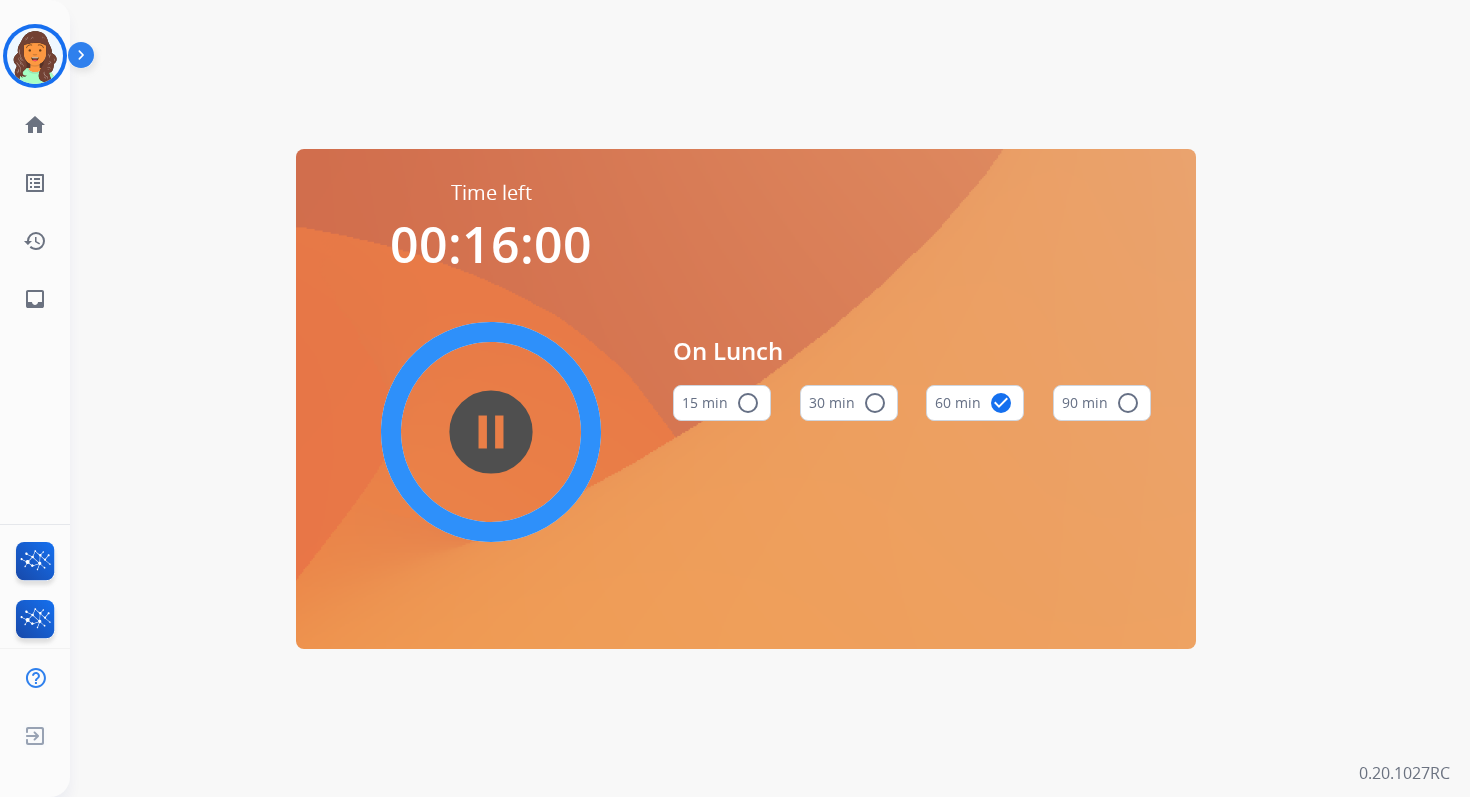 scroll, scrollTop: 0, scrollLeft: 0, axis: both 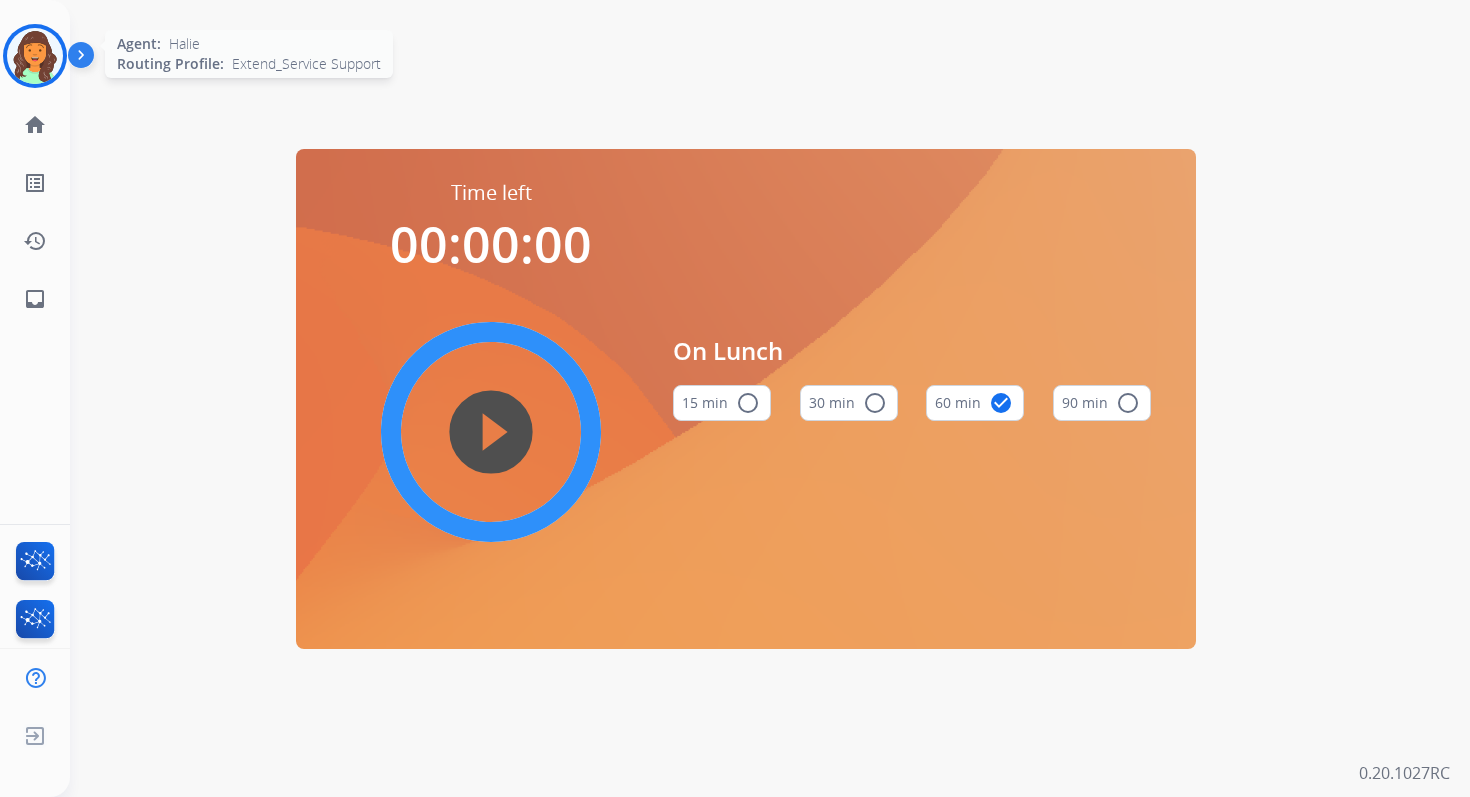 click at bounding box center [35, 56] 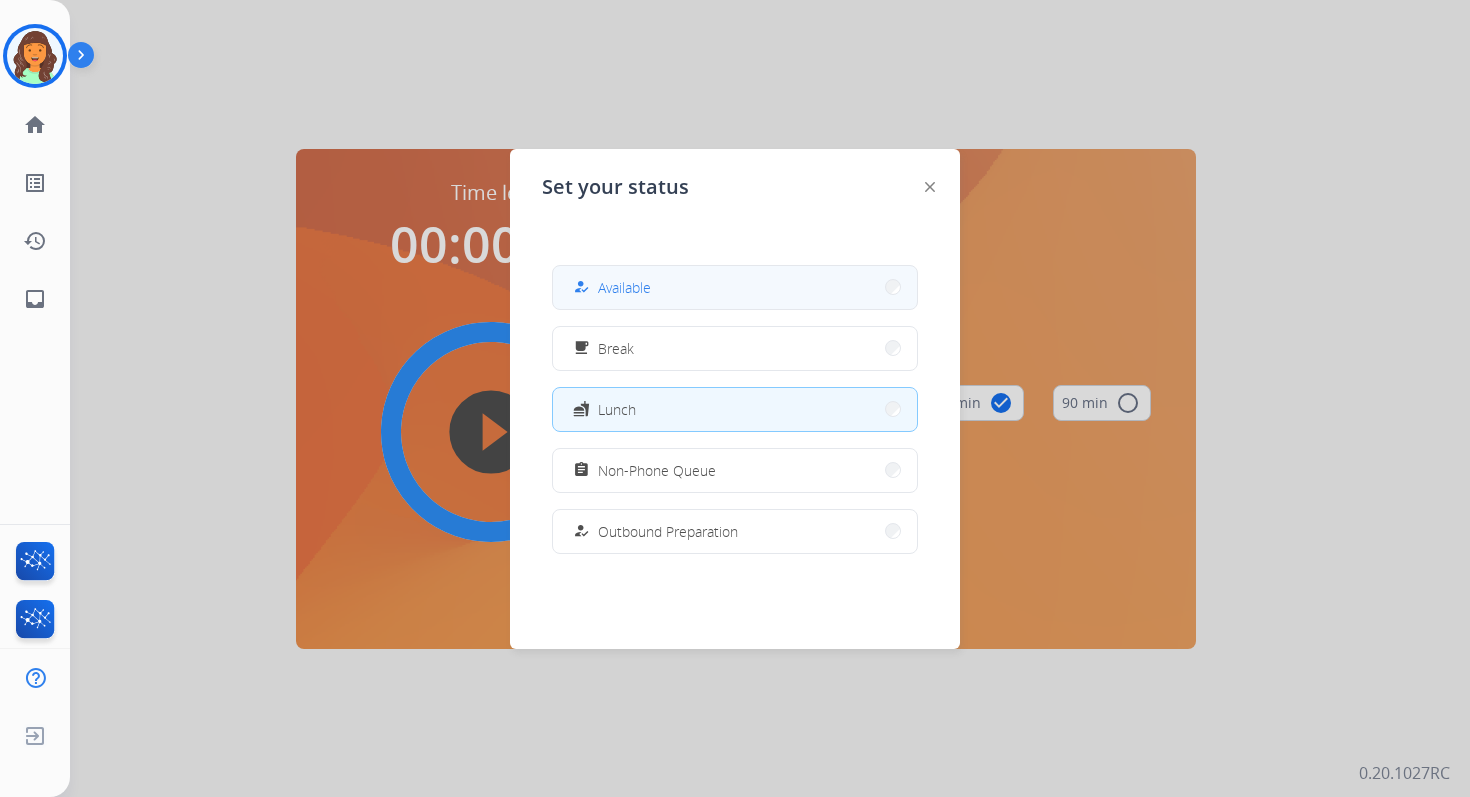 click on "how_to_reg Available" at bounding box center (735, 287) 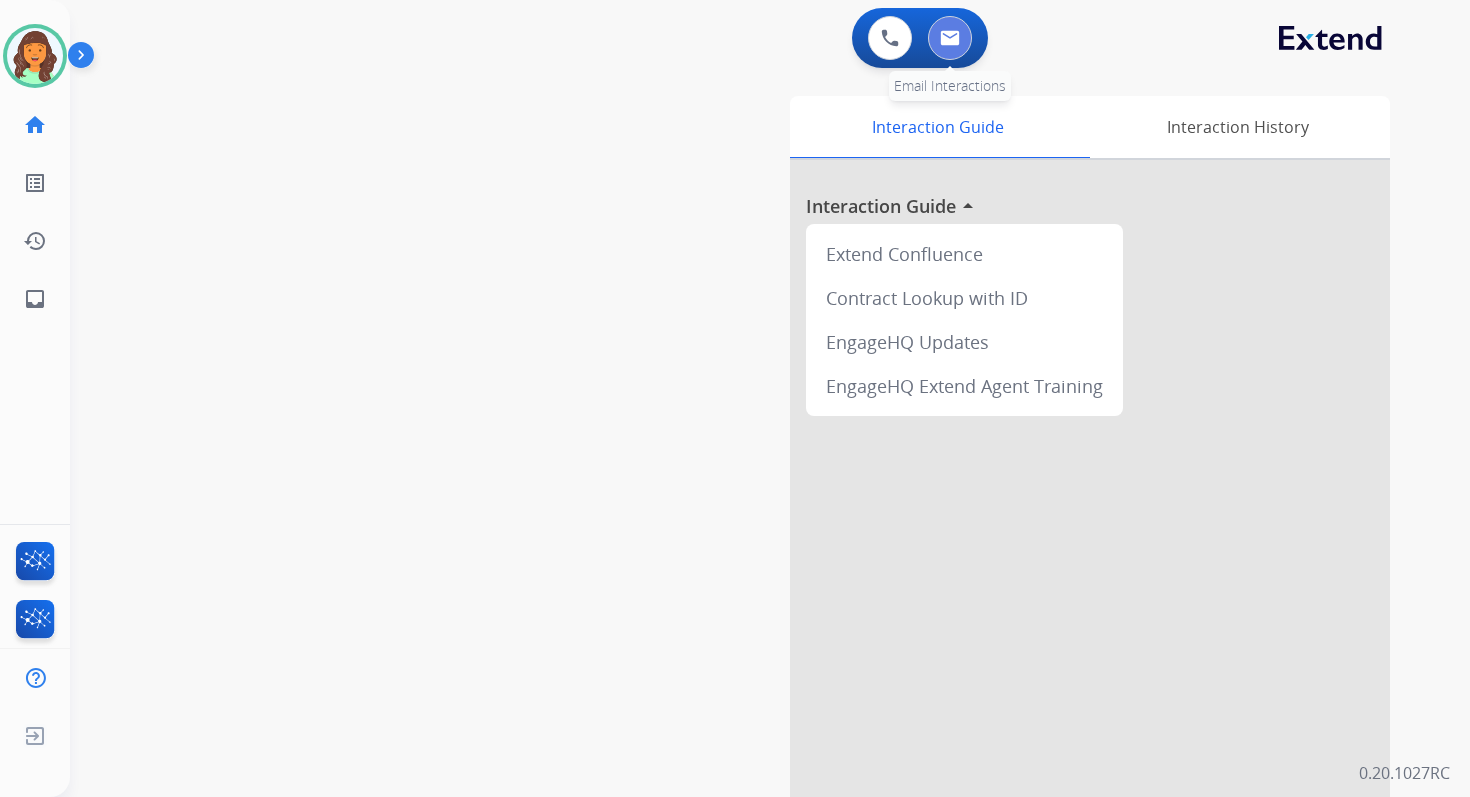 click at bounding box center [950, 38] 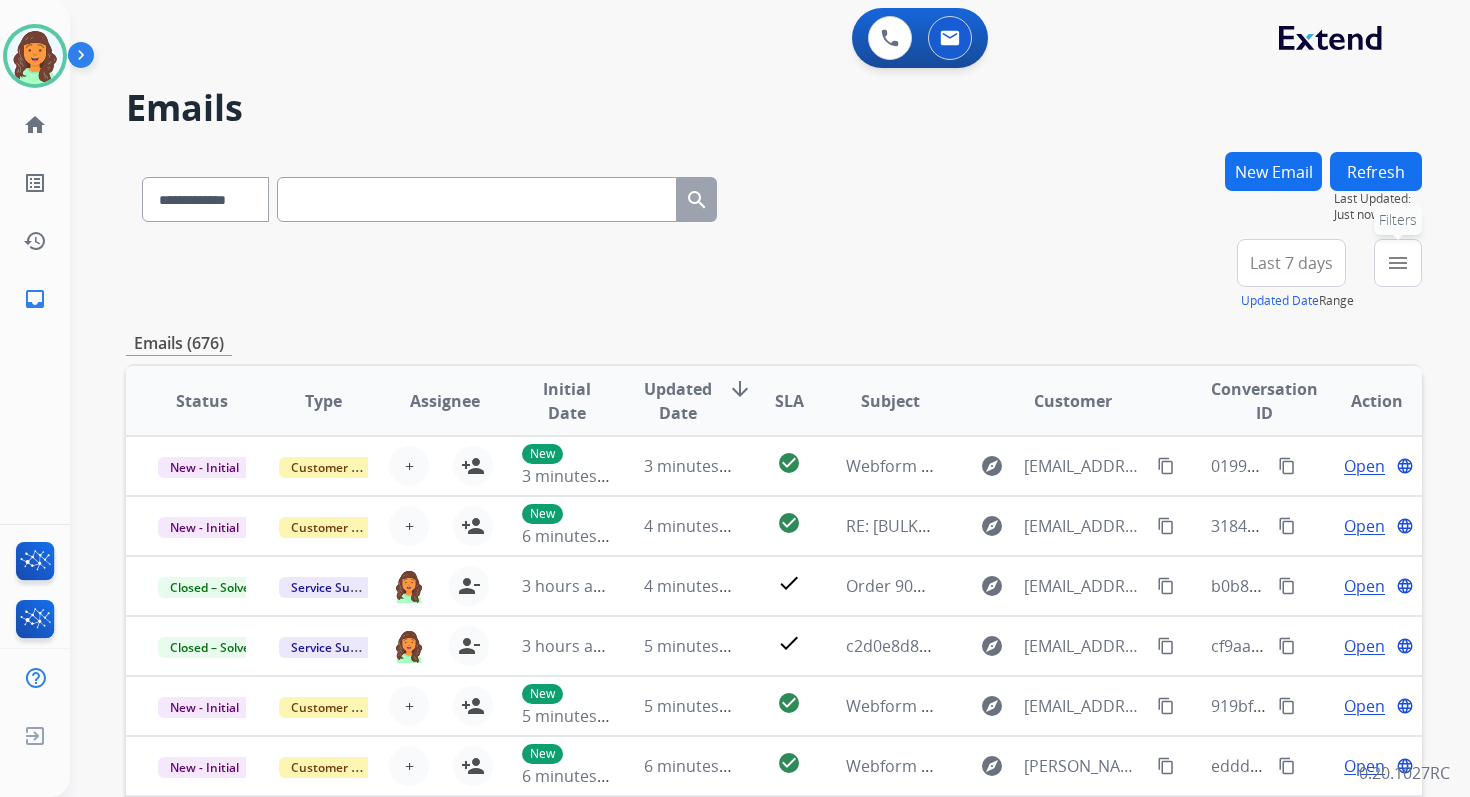 click on "menu" at bounding box center (1398, 263) 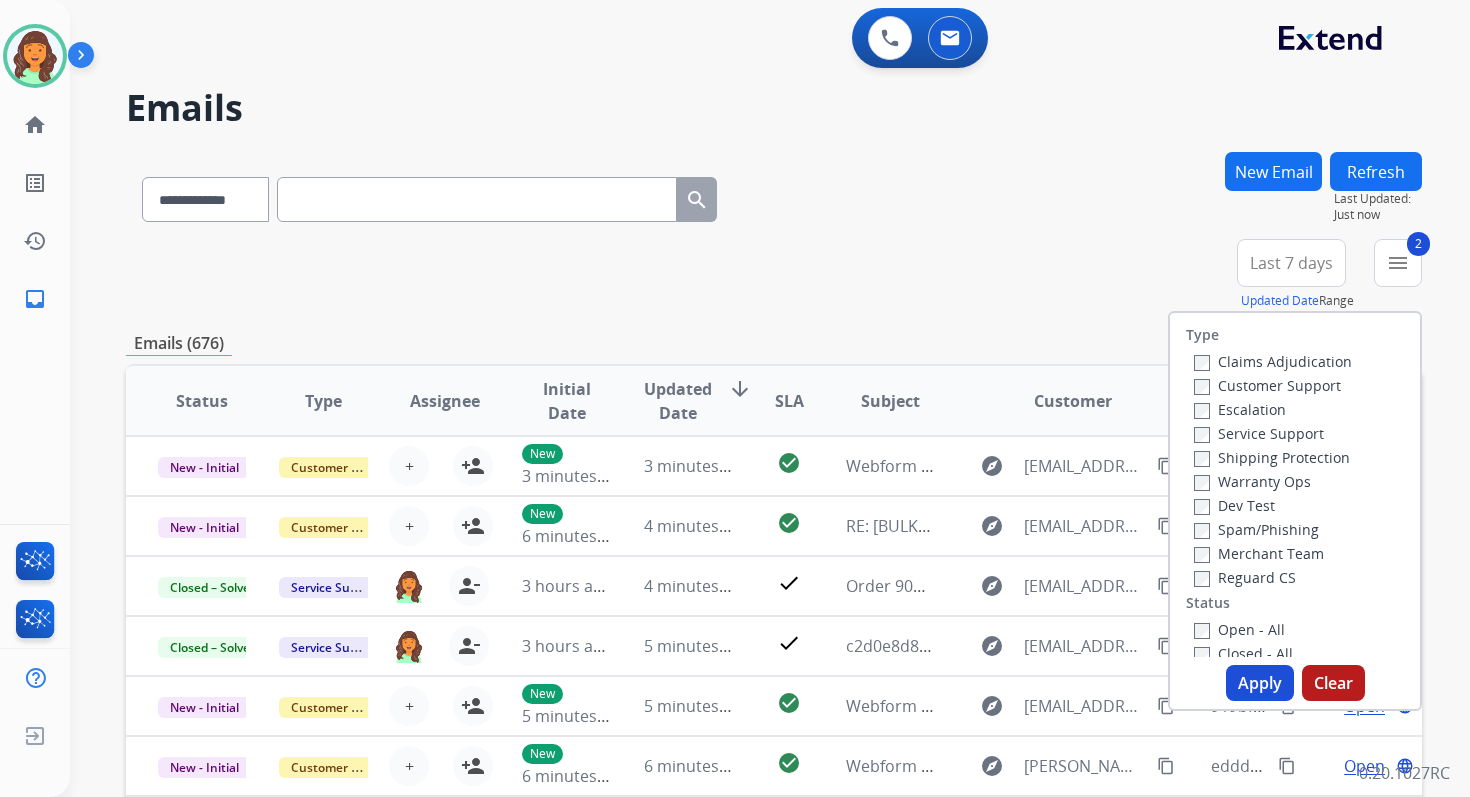 click on "Apply" at bounding box center (1260, 683) 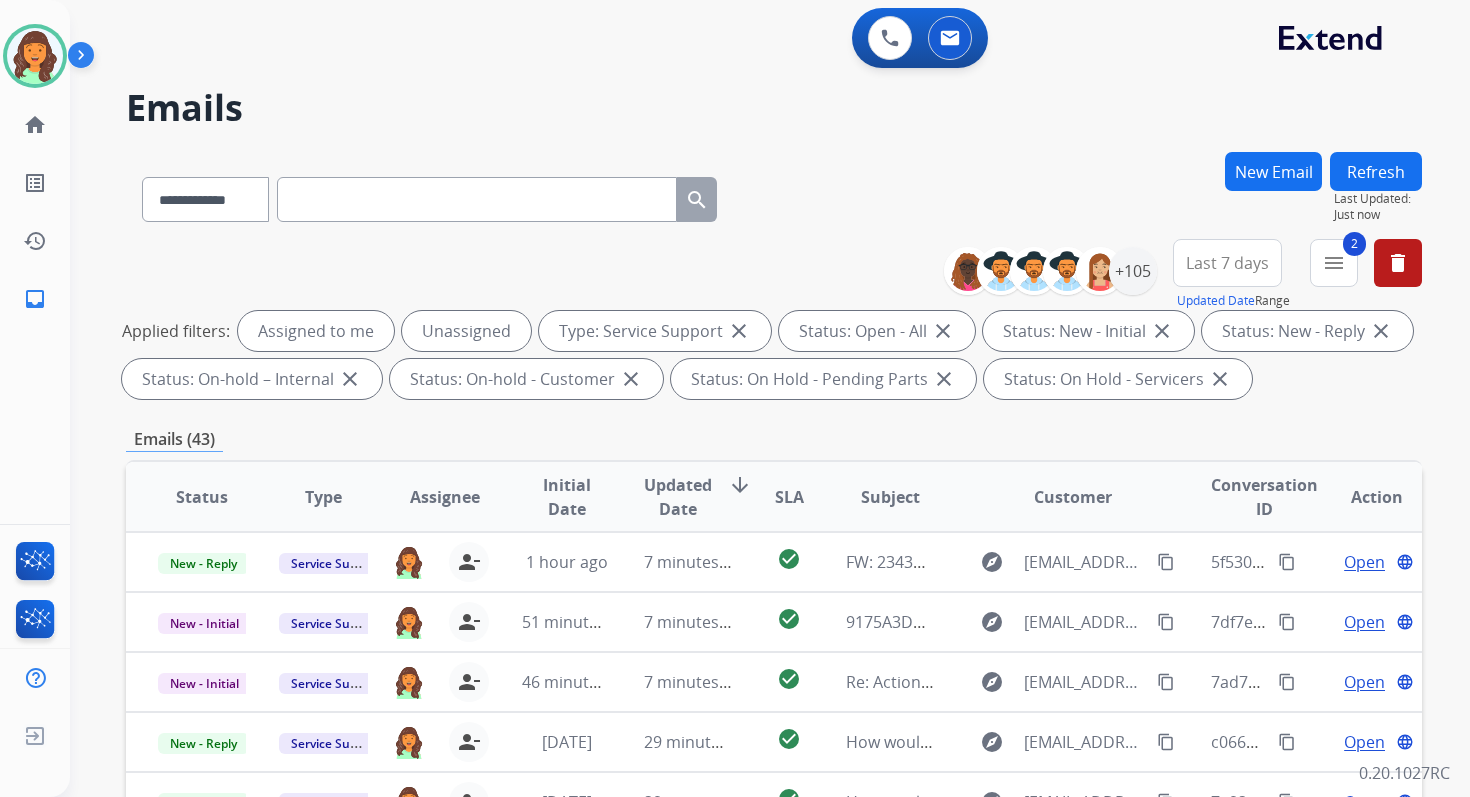 scroll, scrollTop: 437, scrollLeft: 0, axis: vertical 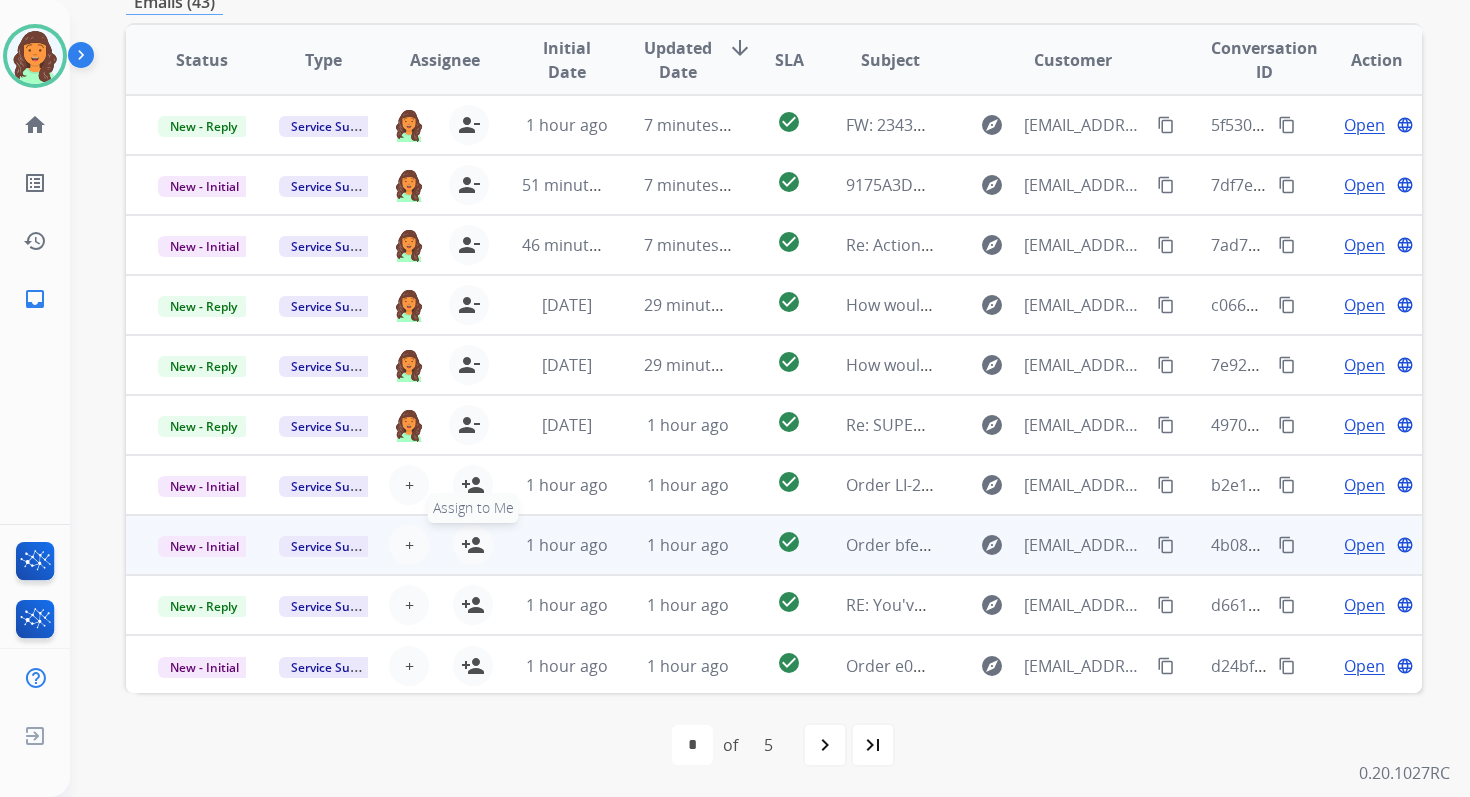 click on "person_add" at bounding box center [473, 545] 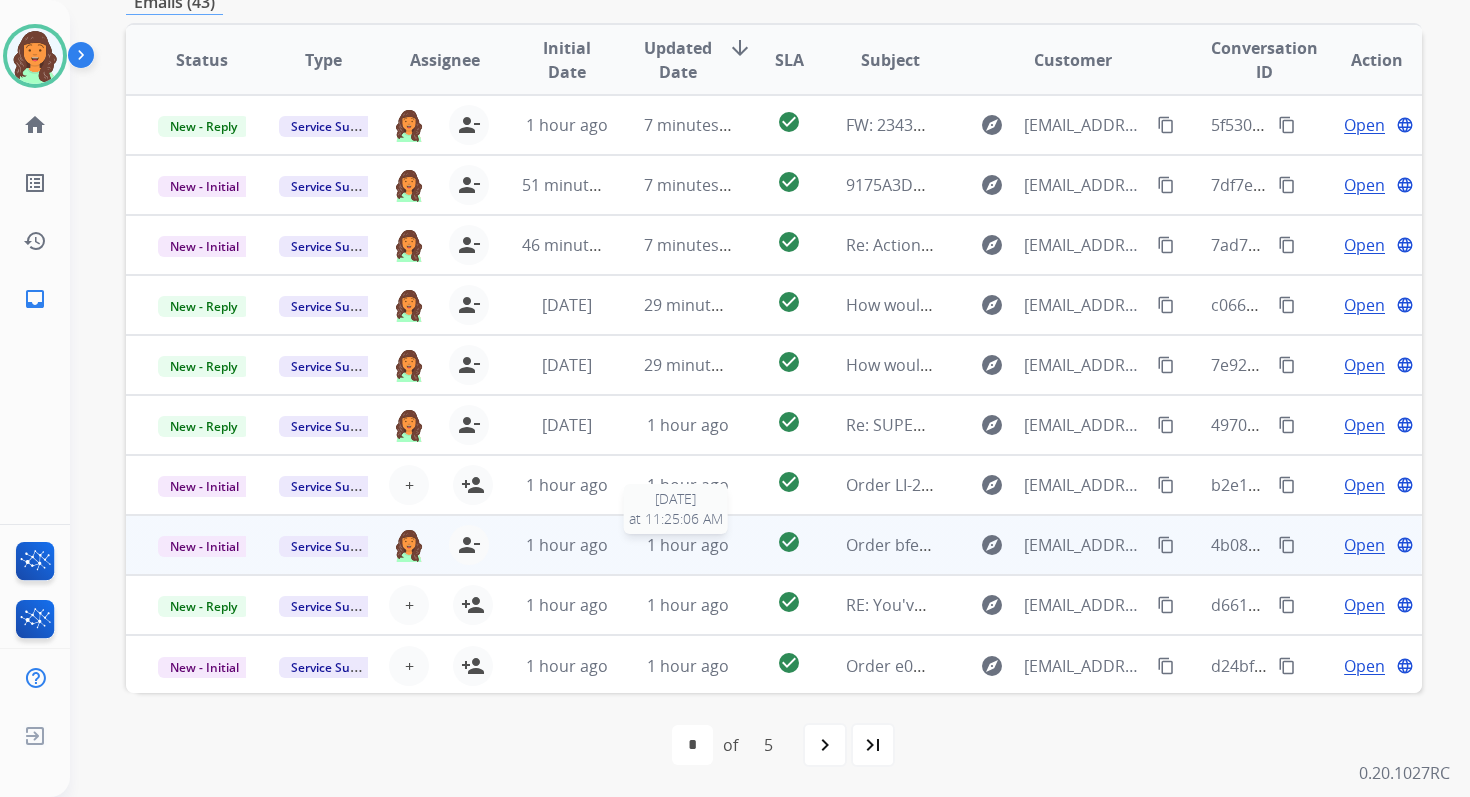 click on "1 hour ago" at bounding box center [688, 545] 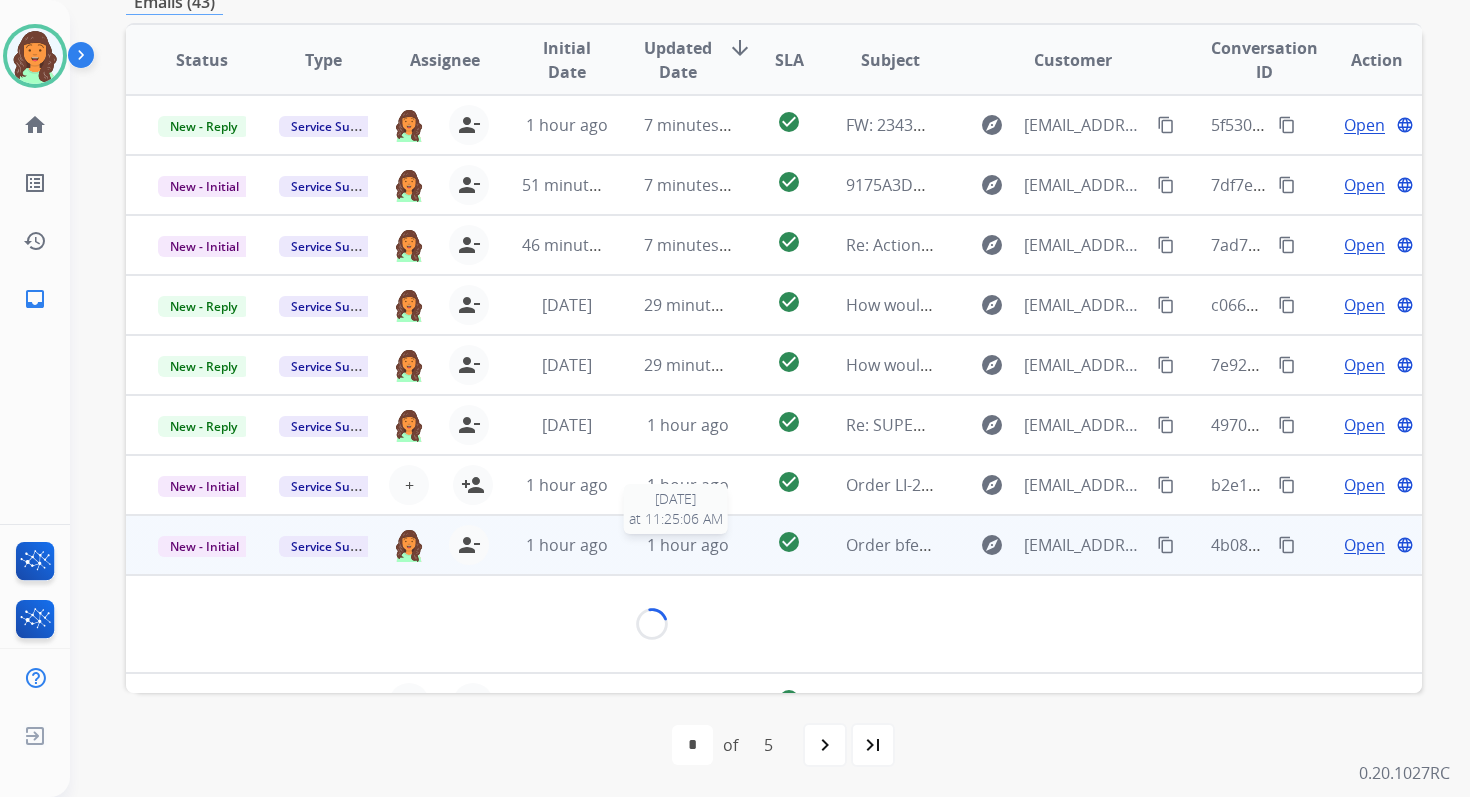 scroll, scrollTop: 432, scrollLeft: 0, axis: vertical 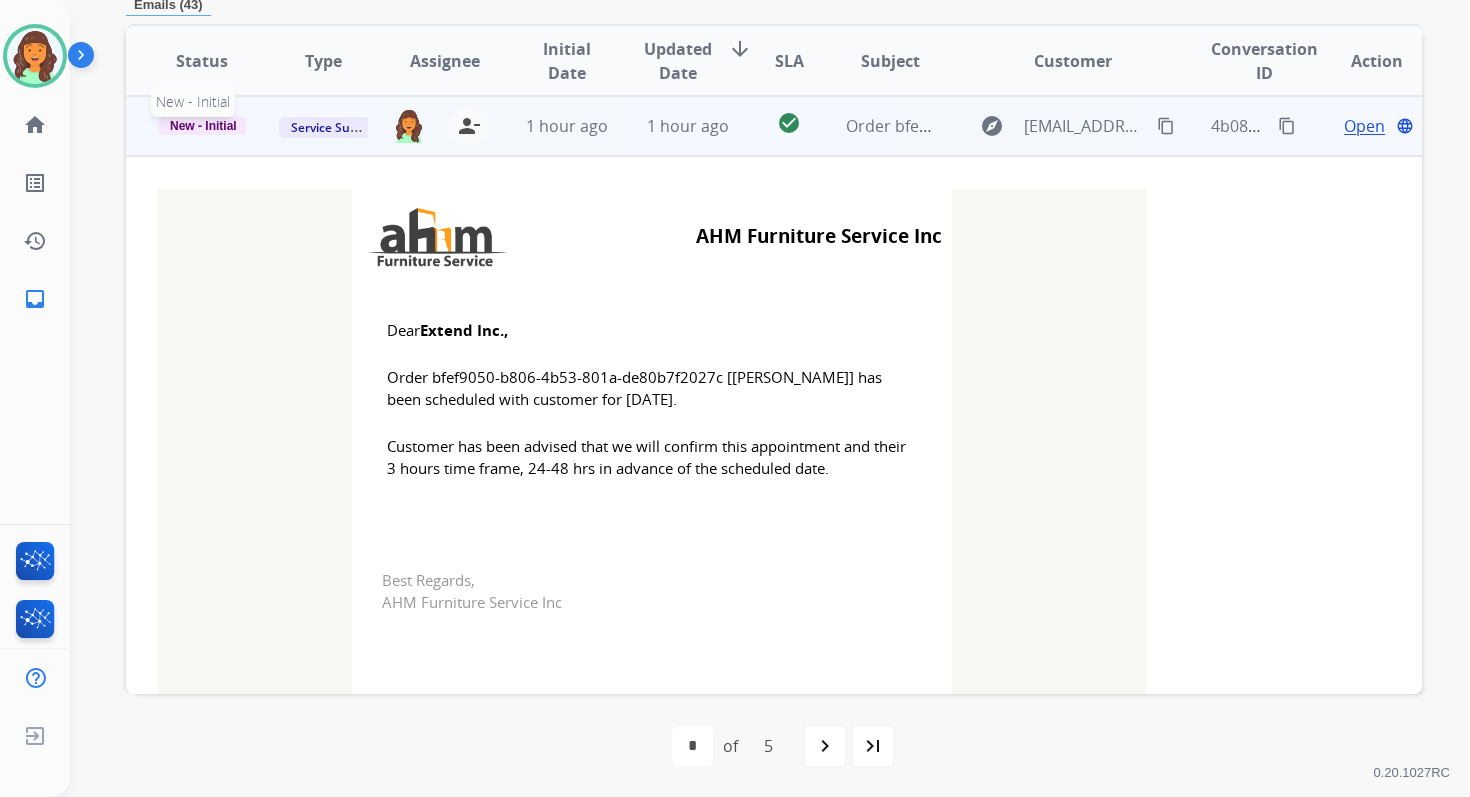 click on "New - Initial" at bounding box center (203, 126) 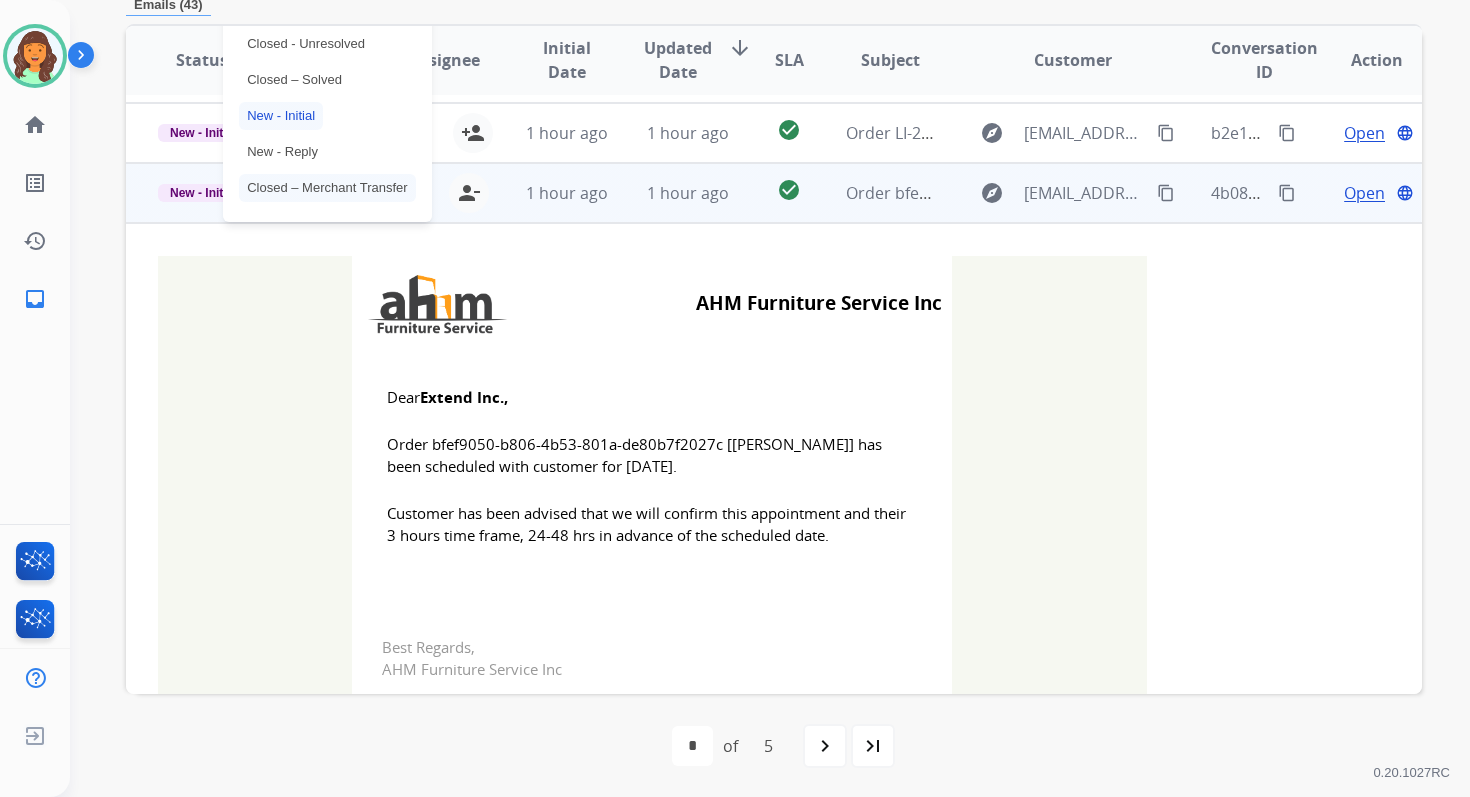 scroll, scrollTop: 301, scrollLeft: 0, axis: vertical 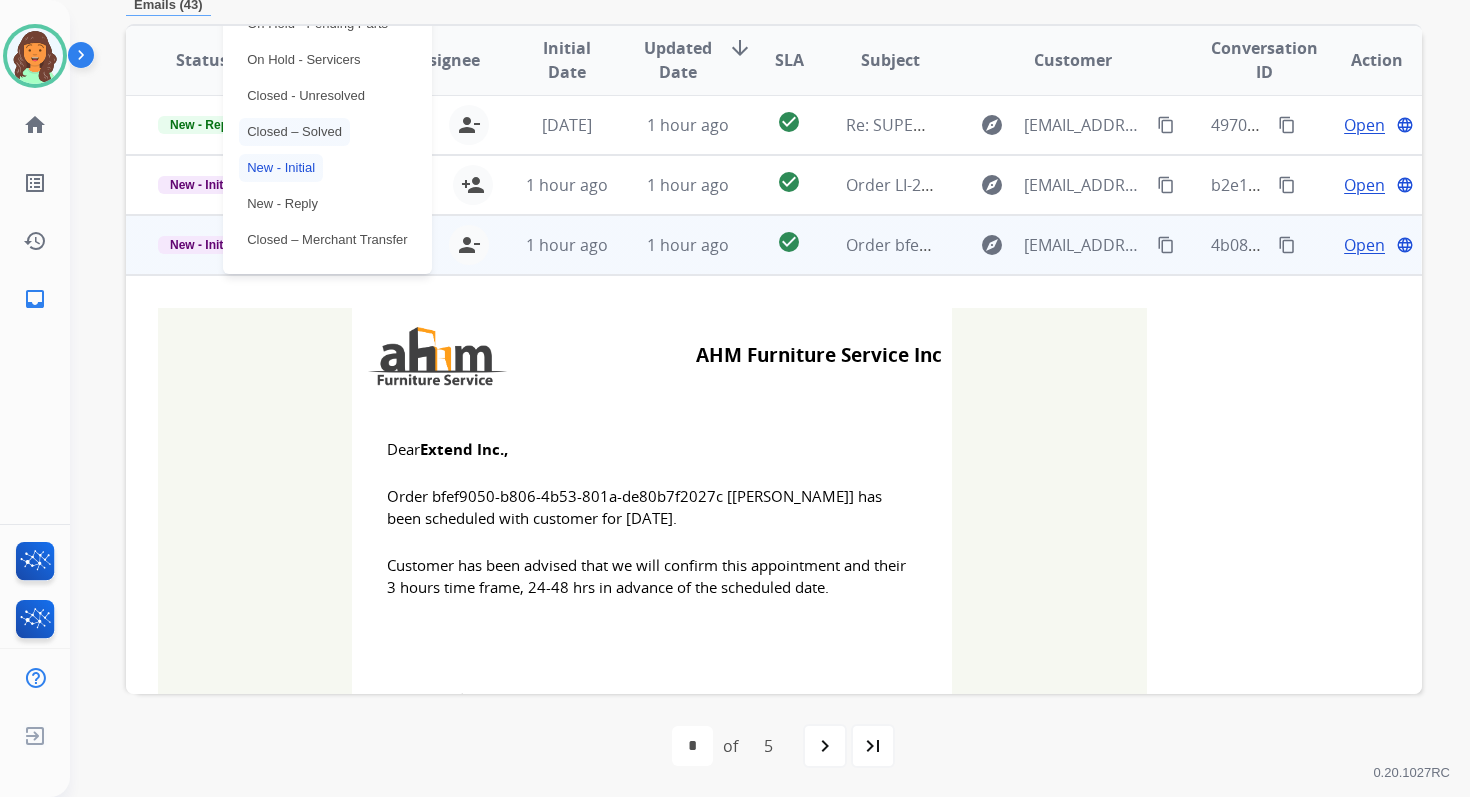 click on "Closed – Solved" at bounding box center (294, 132) 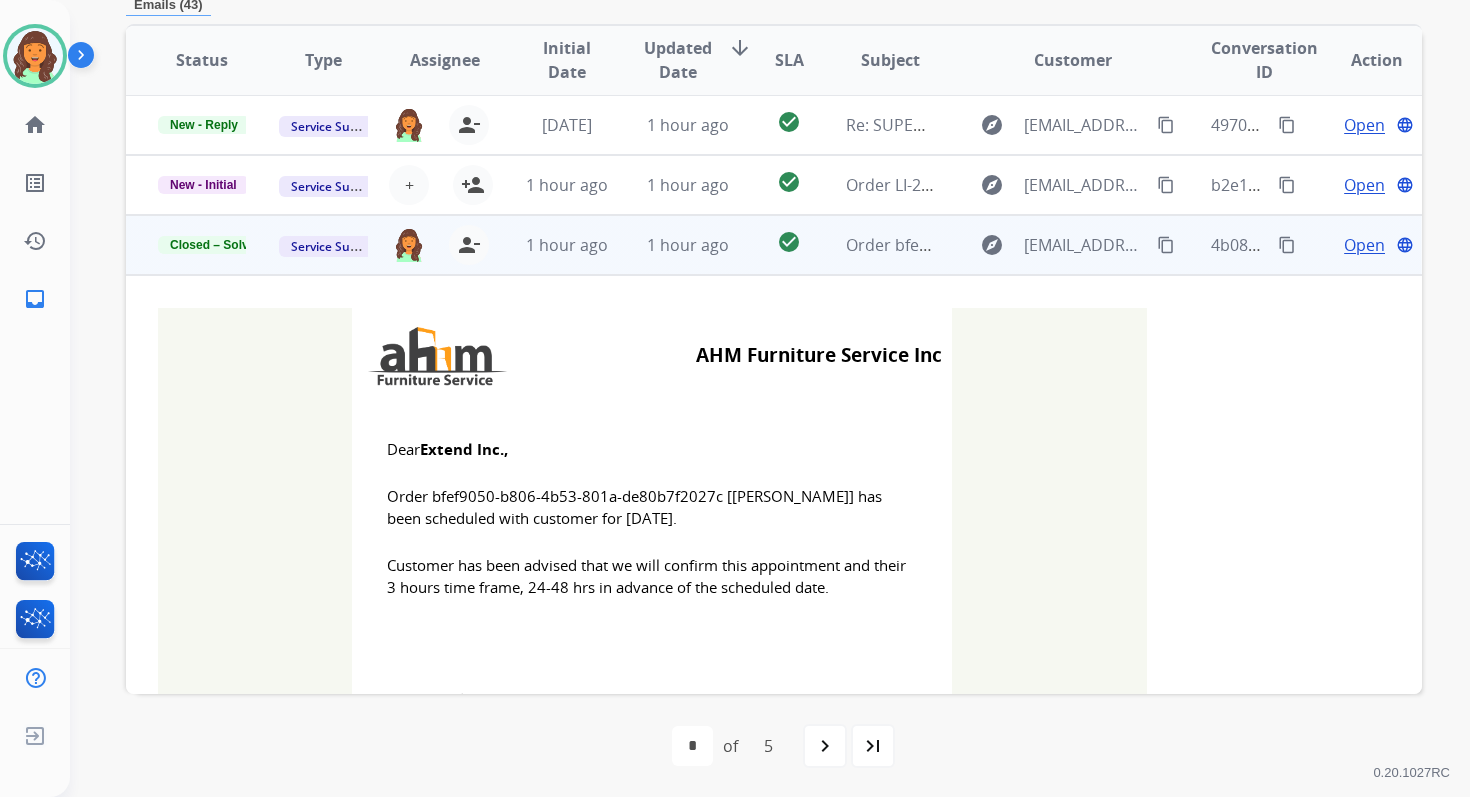 click on "1 hour ago" at bounding box center (688, 245) 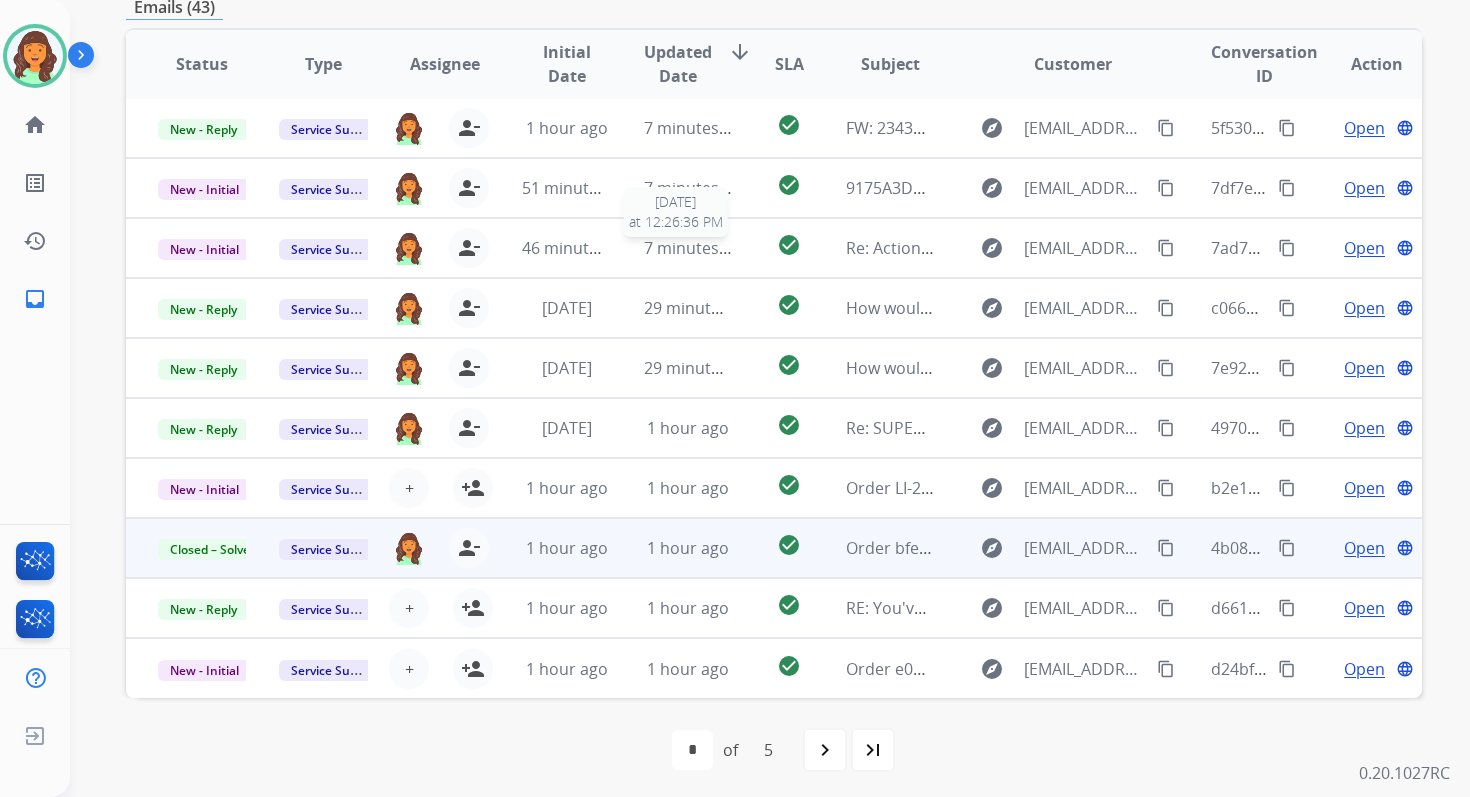 scroll, scrollTop: 2, scrollLeft: 0, axis: vertical 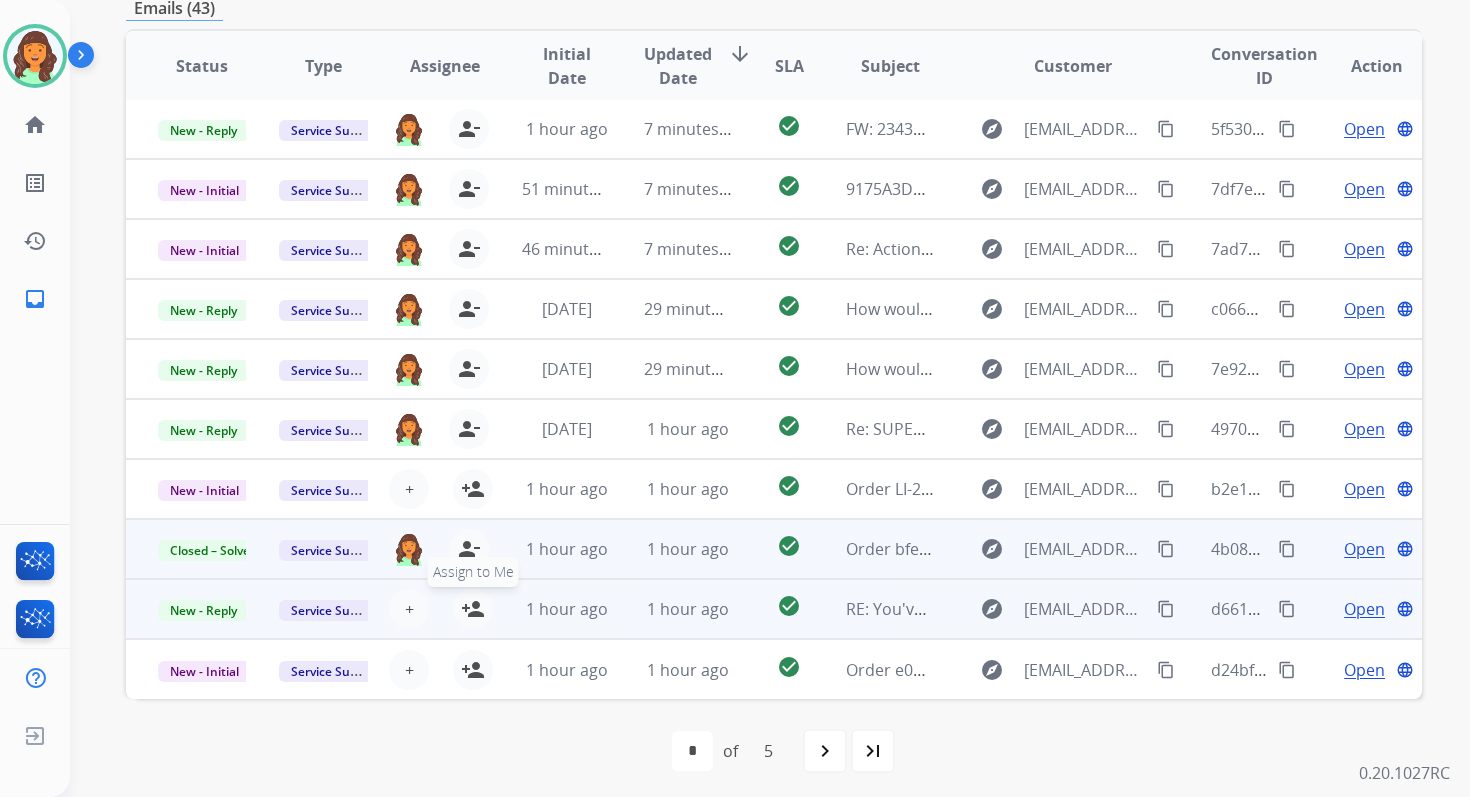 click on "person_add" at bounding box center [473, 609] 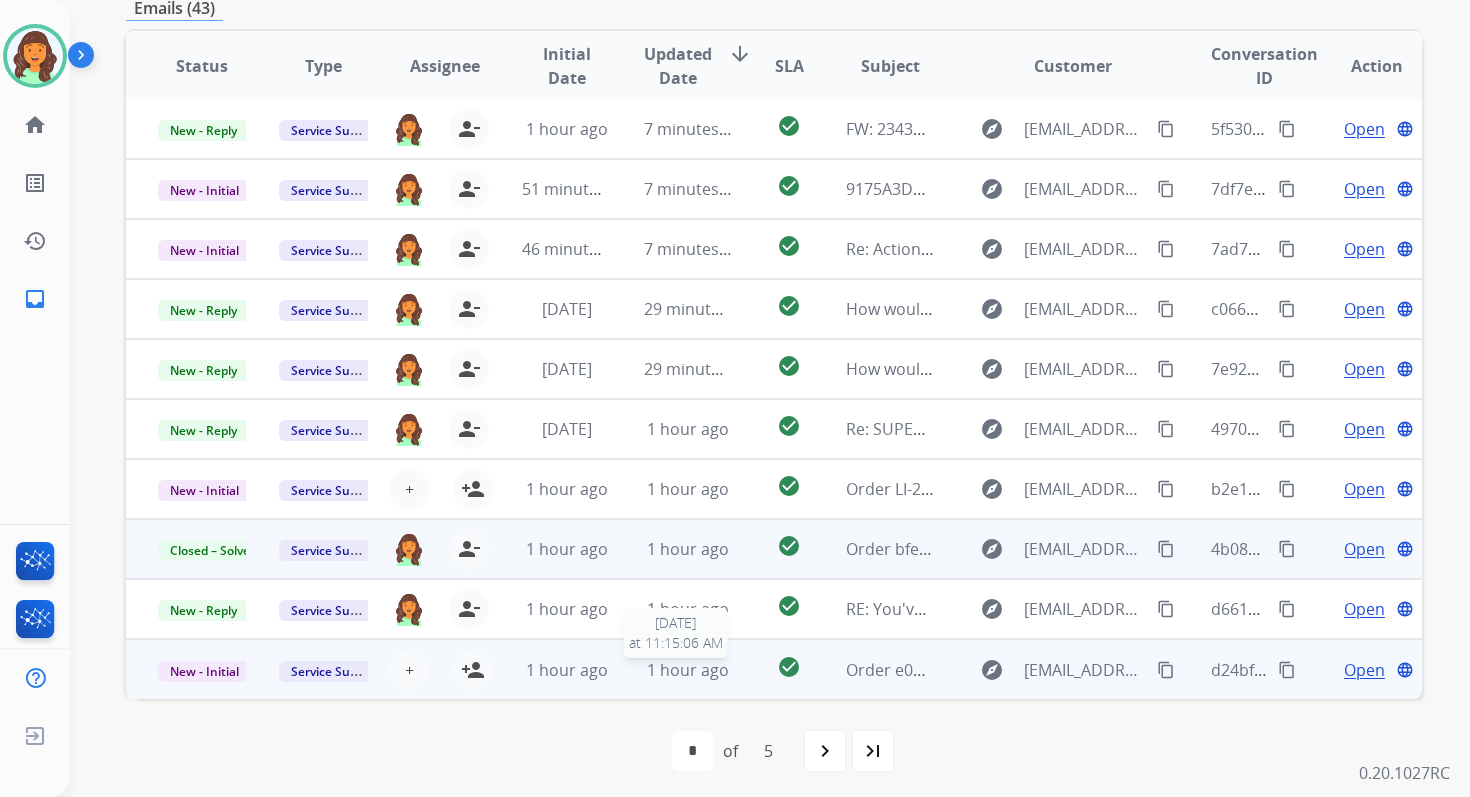 click on "1 hour ago" at bounding box center (688, 670) 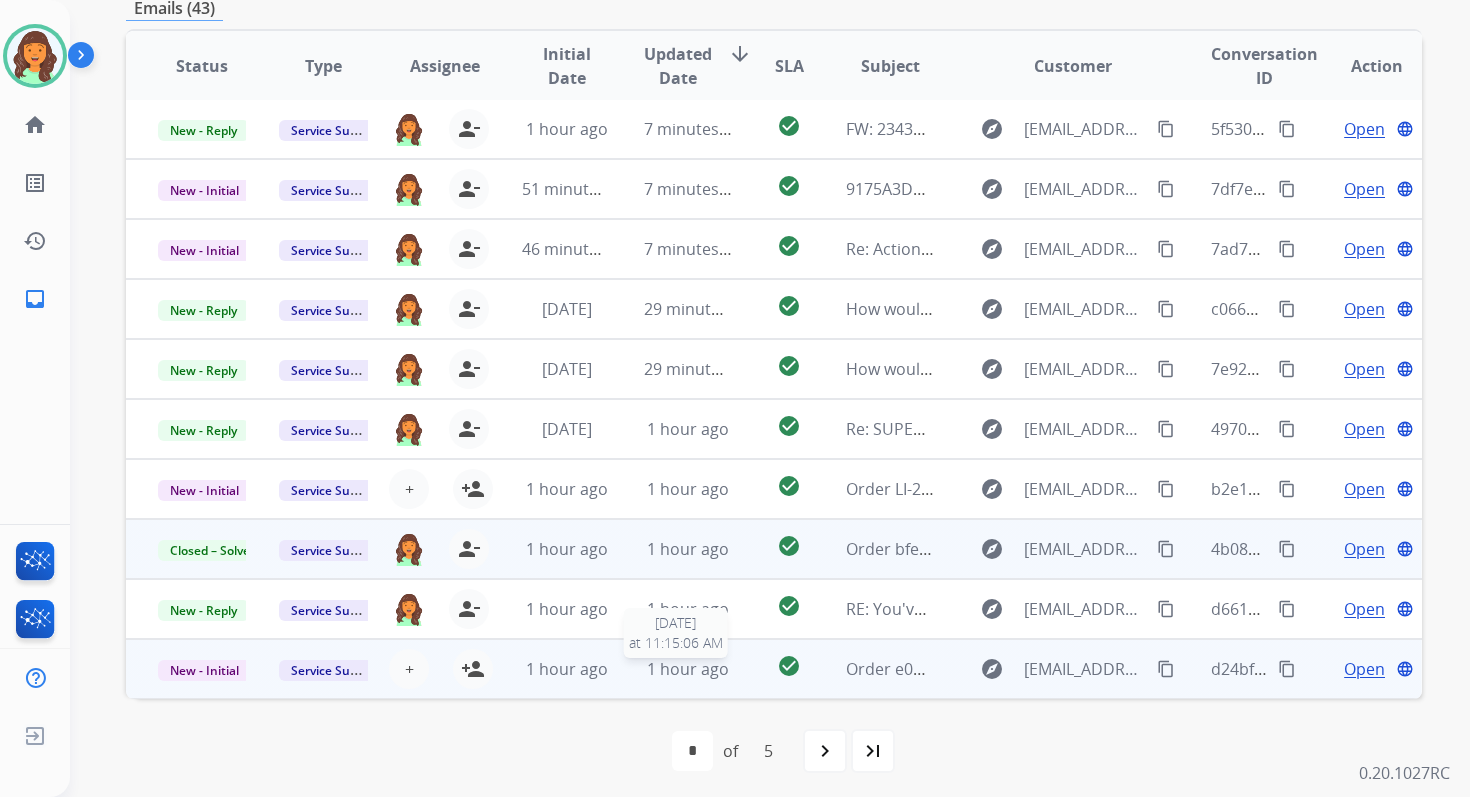 scroll, scrollTop: 432, scrollLeft: 0, axis: vertical 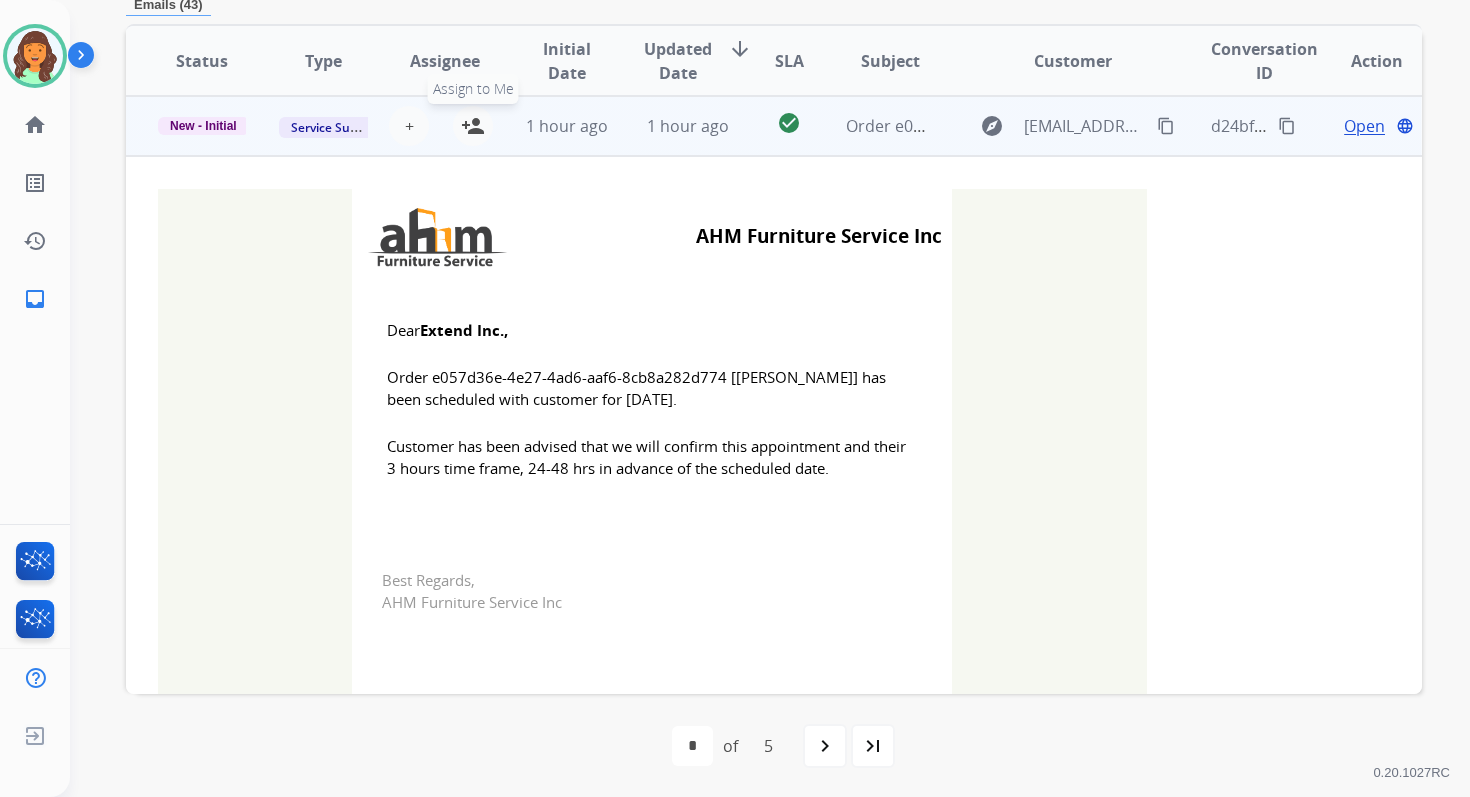 click on "person_add" at bounding box center (473, 126) 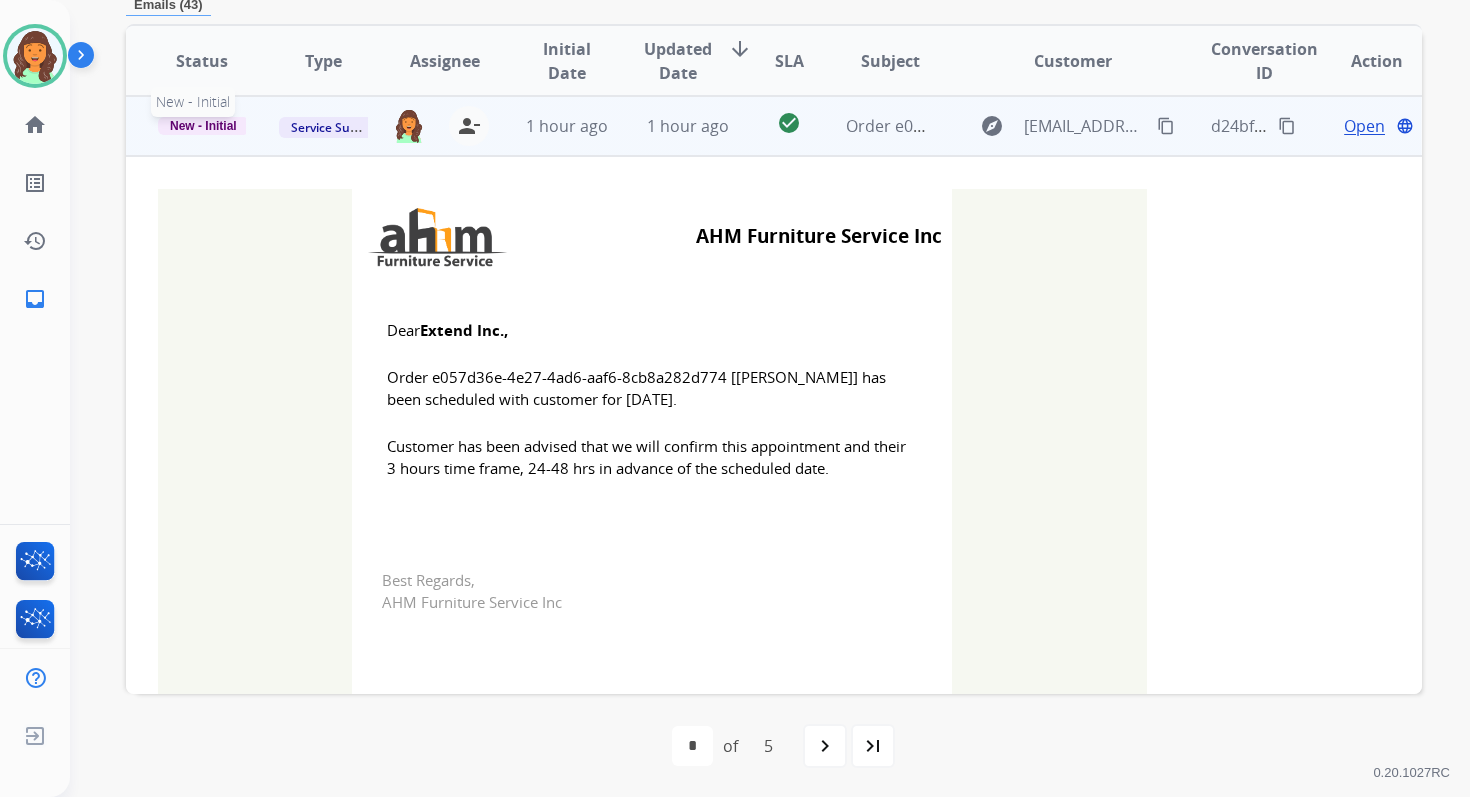 click on "New - Initial" at bounding box center [203, 126] 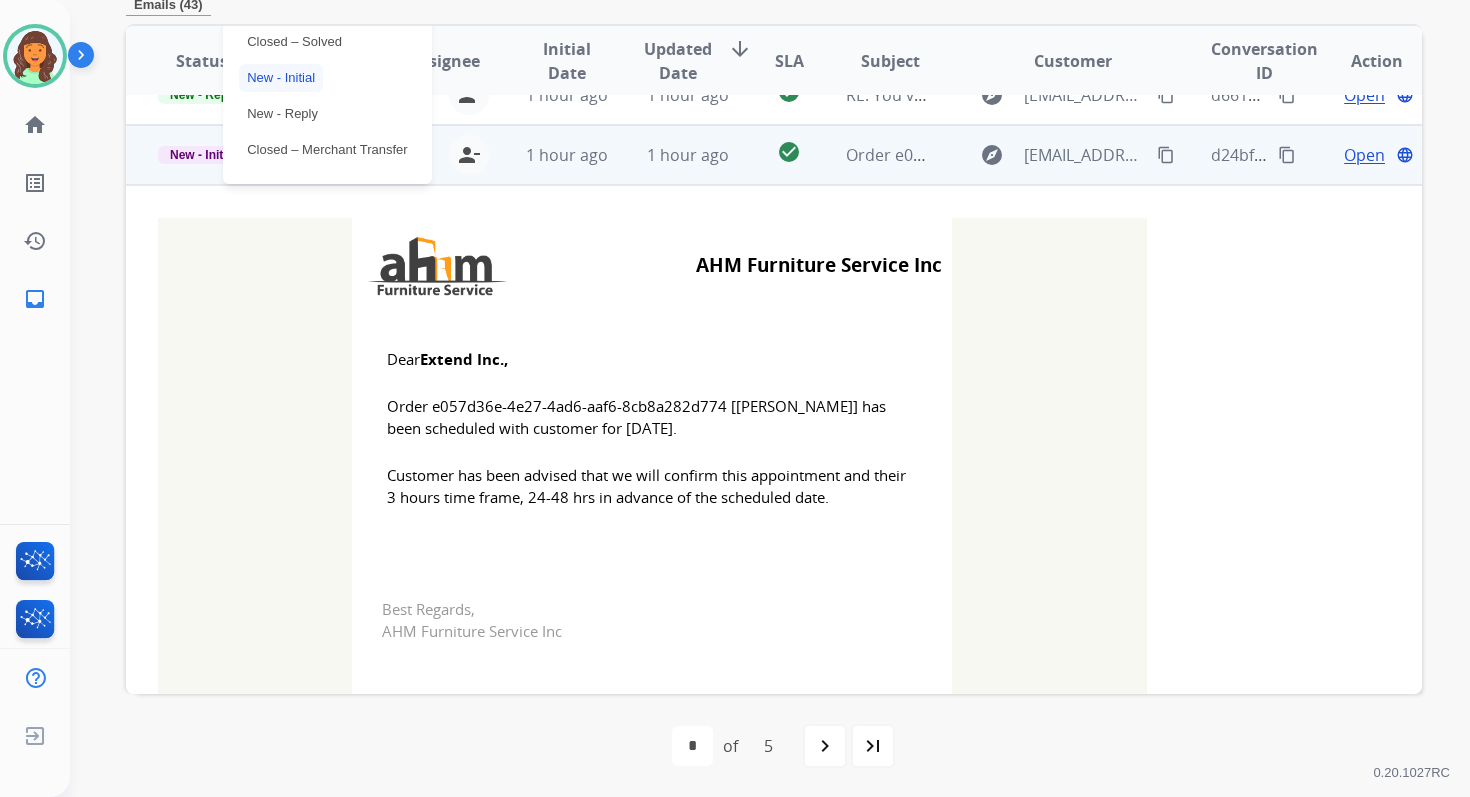 scroll, scrollTop: 476, scrollLeft: 0, axis: vertical 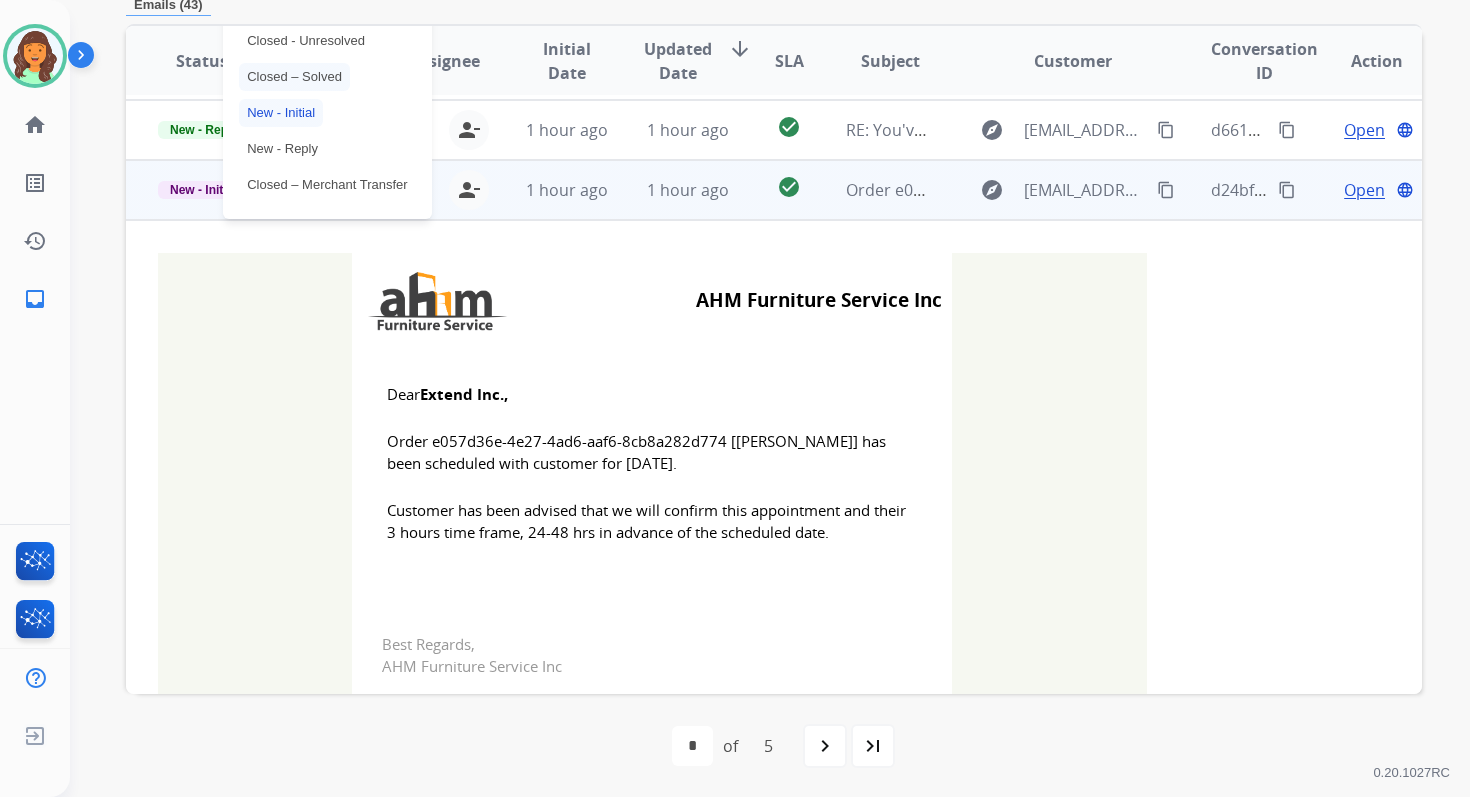 click on "Closed – Solved" at bounding box center (294, 77) 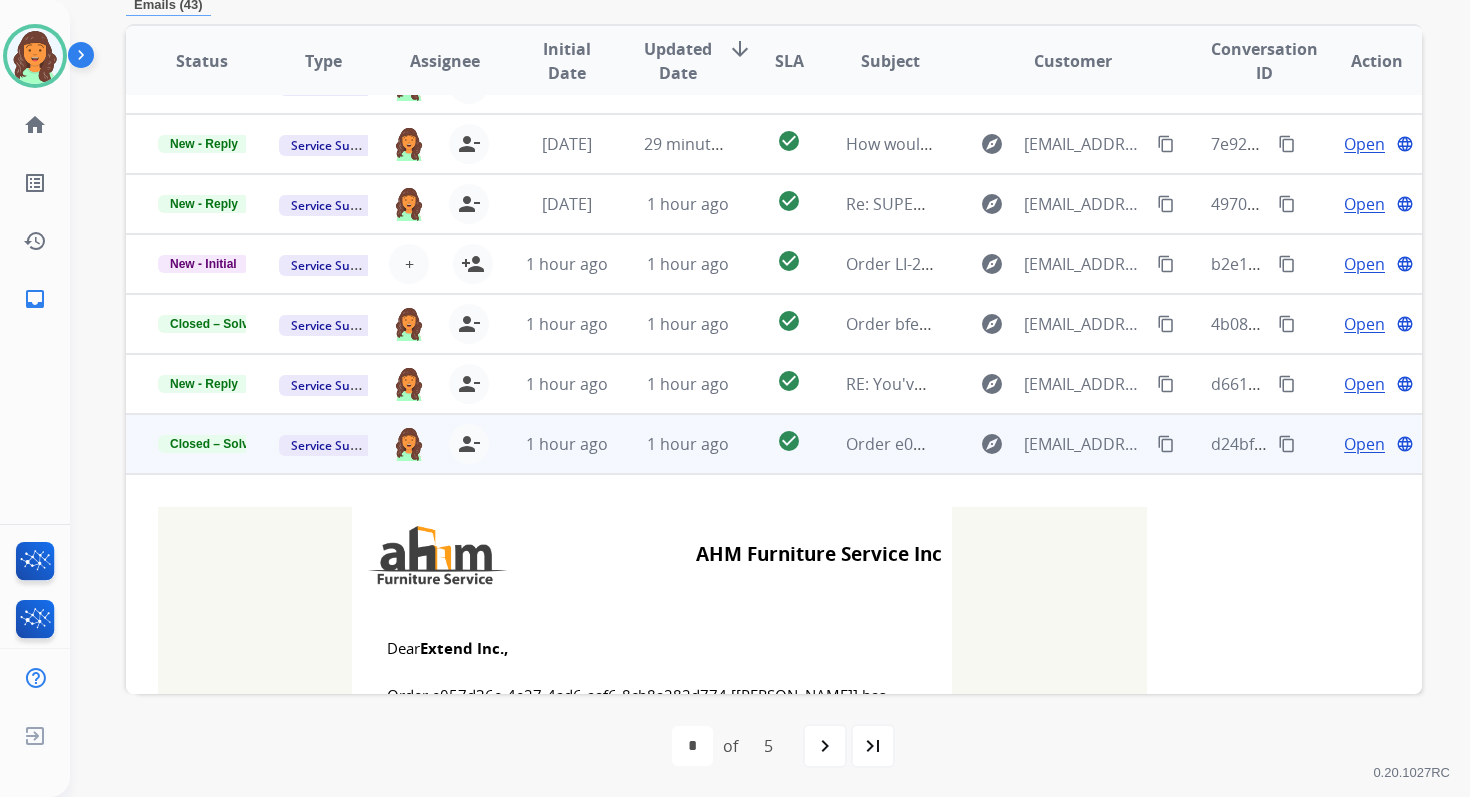 scroll, scrollTop: 0, scrollLeft: 0, axis: both 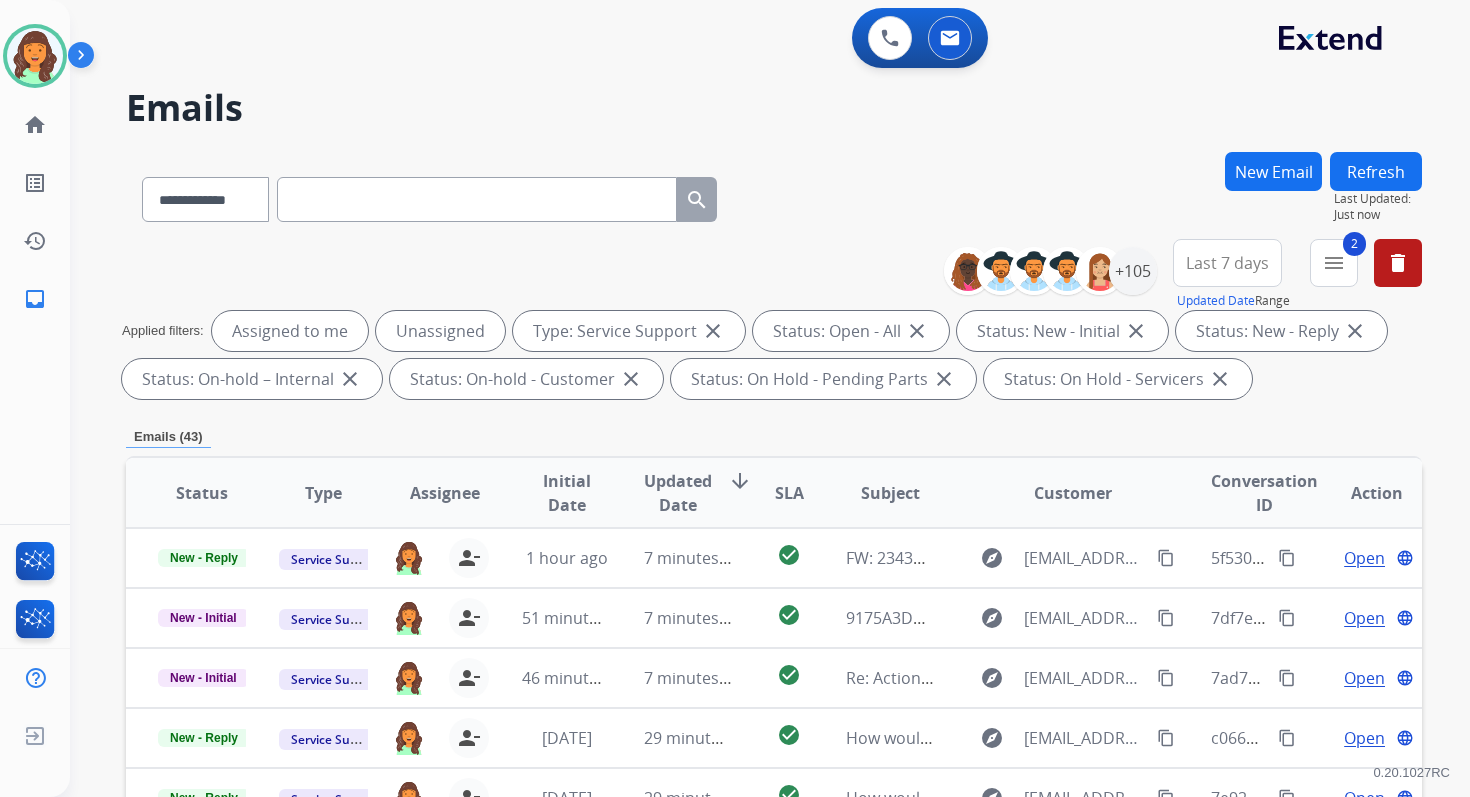 click on "Refresh" at bounding box center [1376, 171] 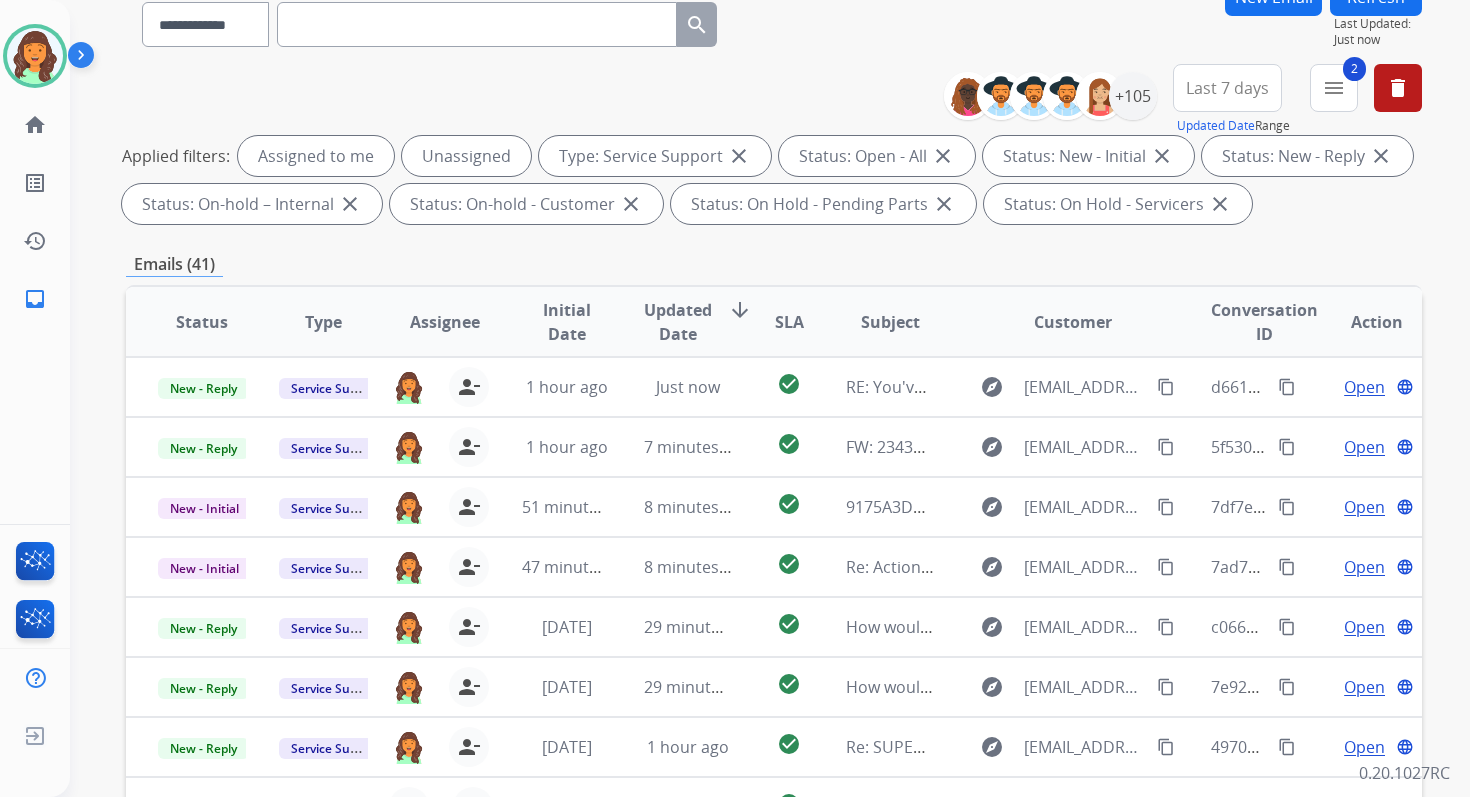scroll, scrollTop: 437, scrollLeft: 0, axis: vertical 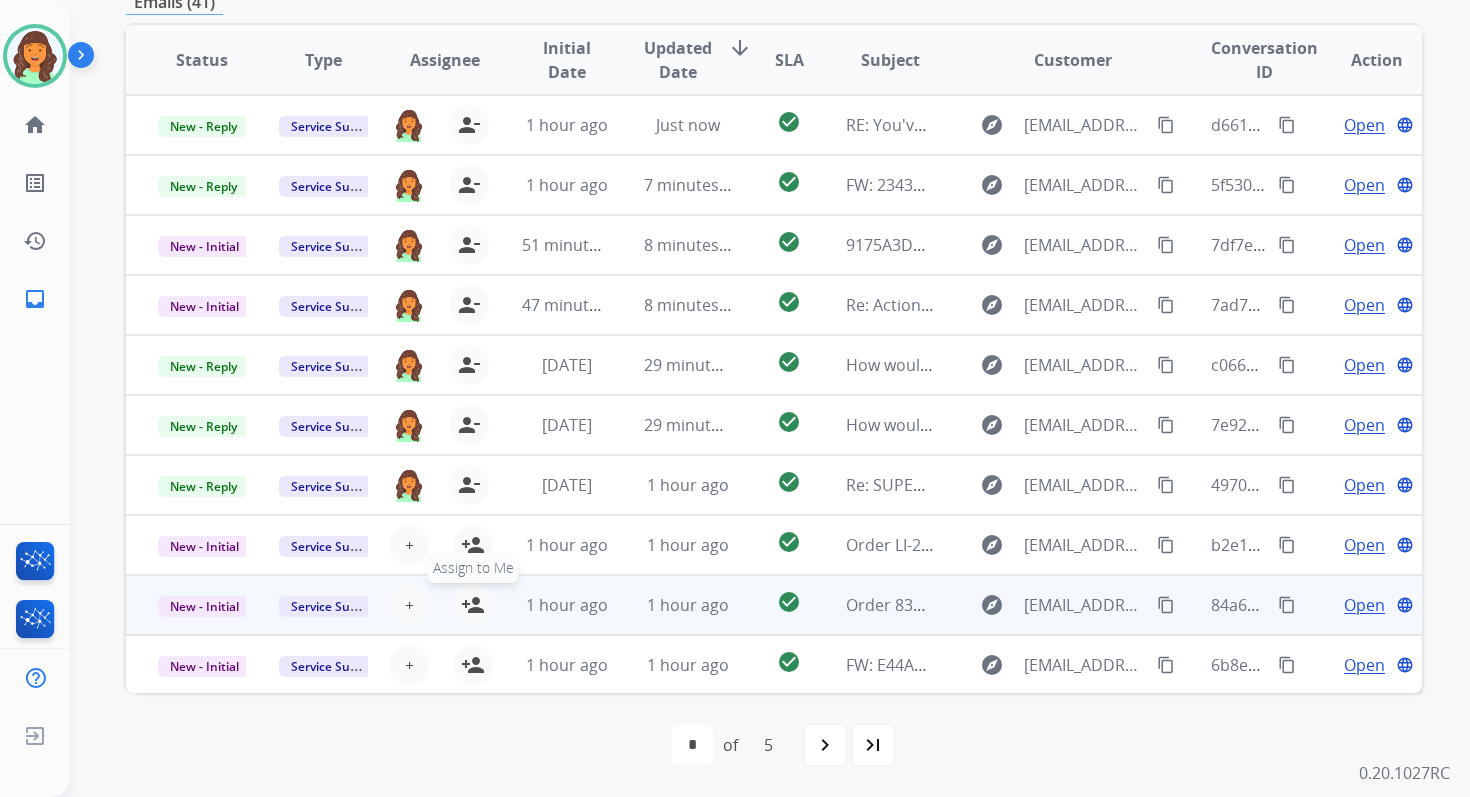 click on "person_add" at bounding box center (473, 605) 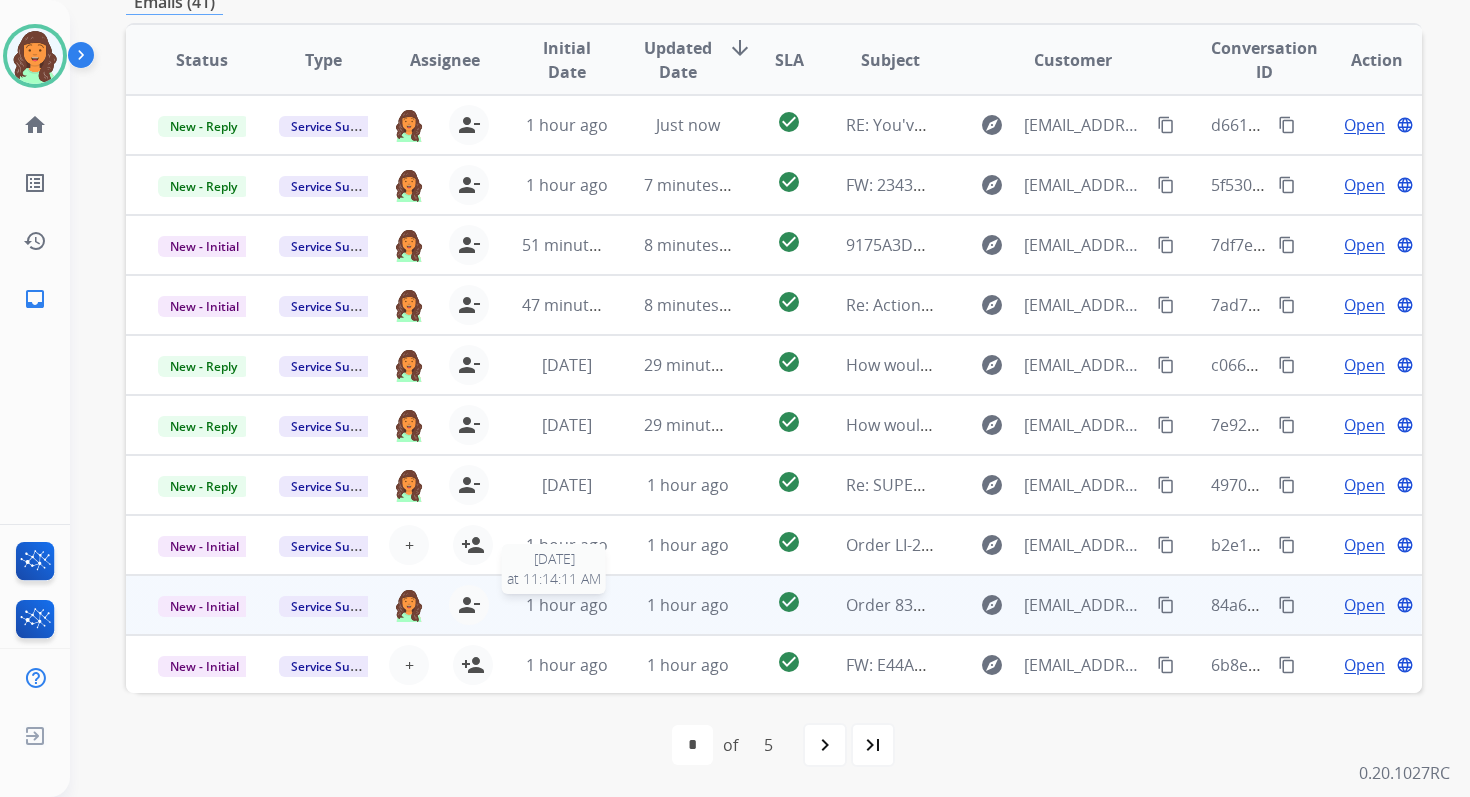 click on "1 hour ago" at bounding box center (567, 605) 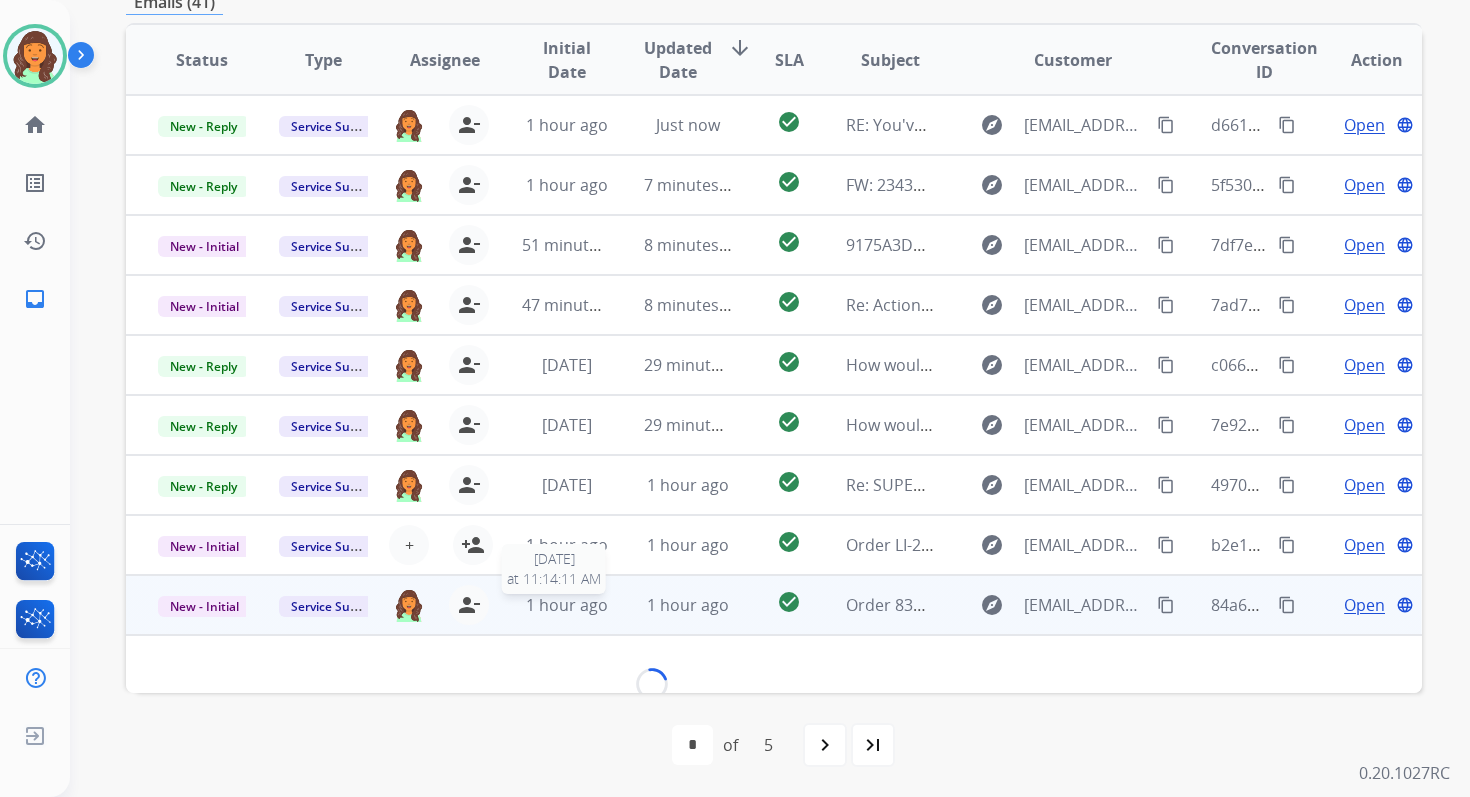 scroll, scrollTop: 432, scrollLeft: 0, axis: vertical 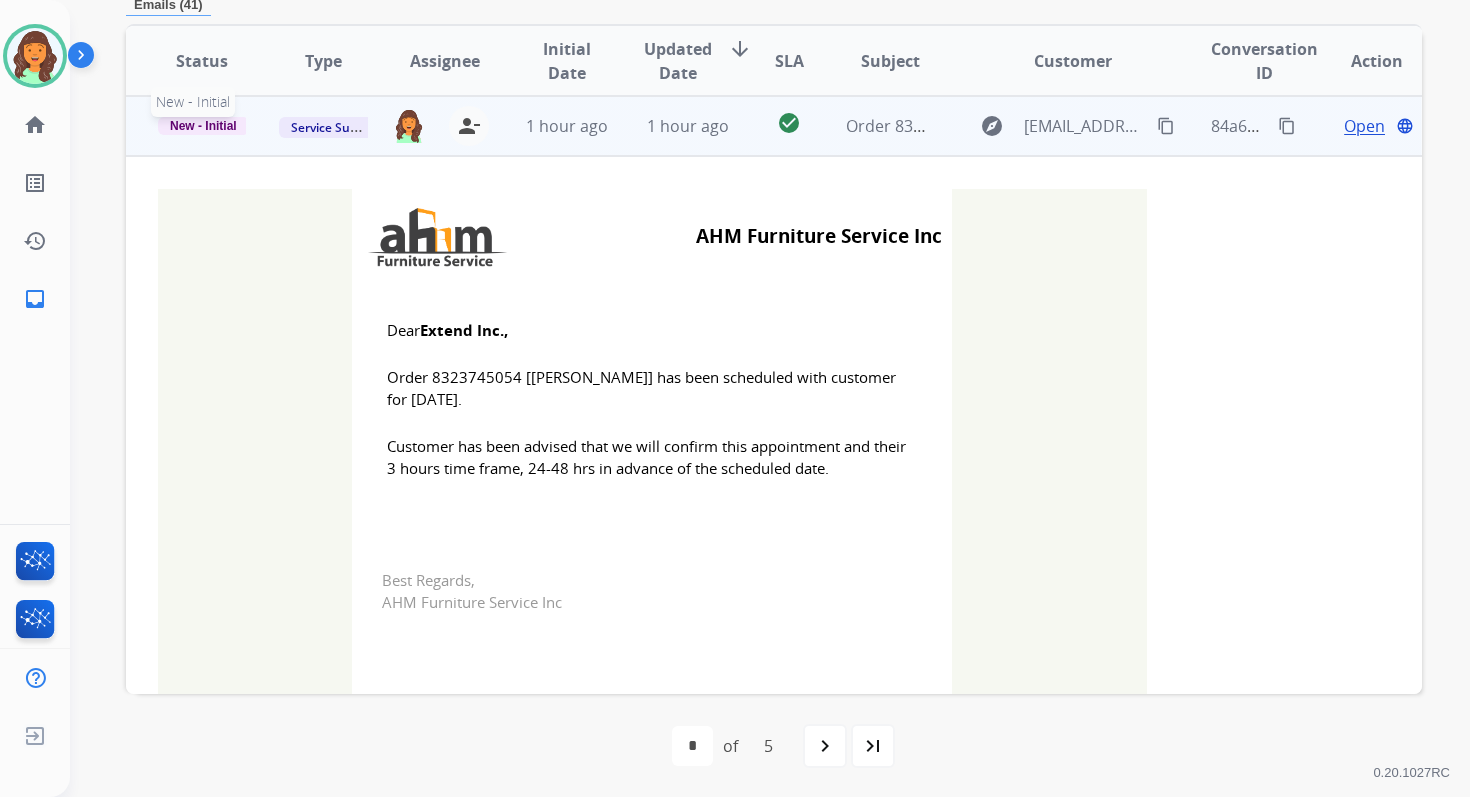 click on "New - Initial" at bounding box center [203, 126] 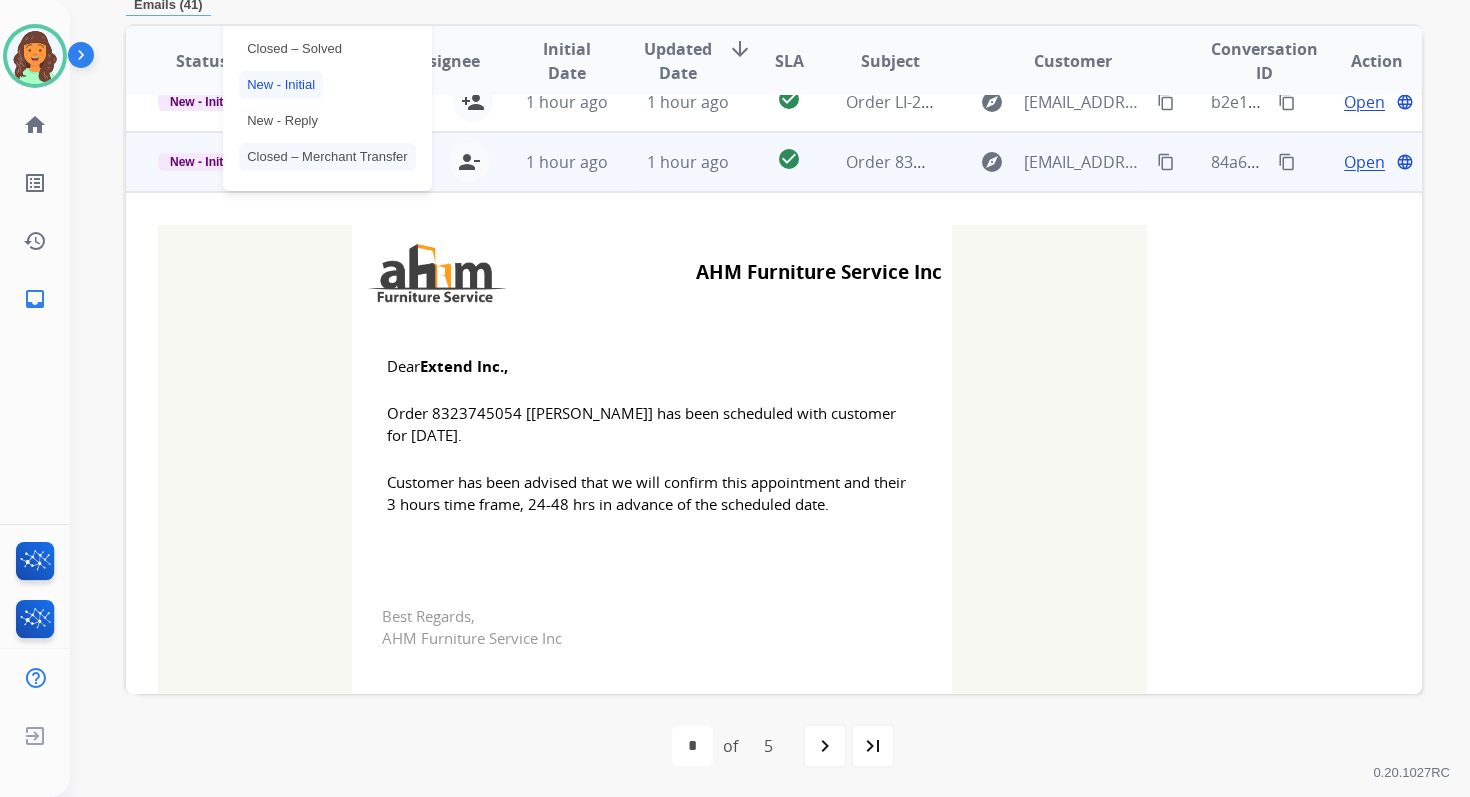 scroll, scrollTop: 417, scrollLeft: 0, axis: vertical 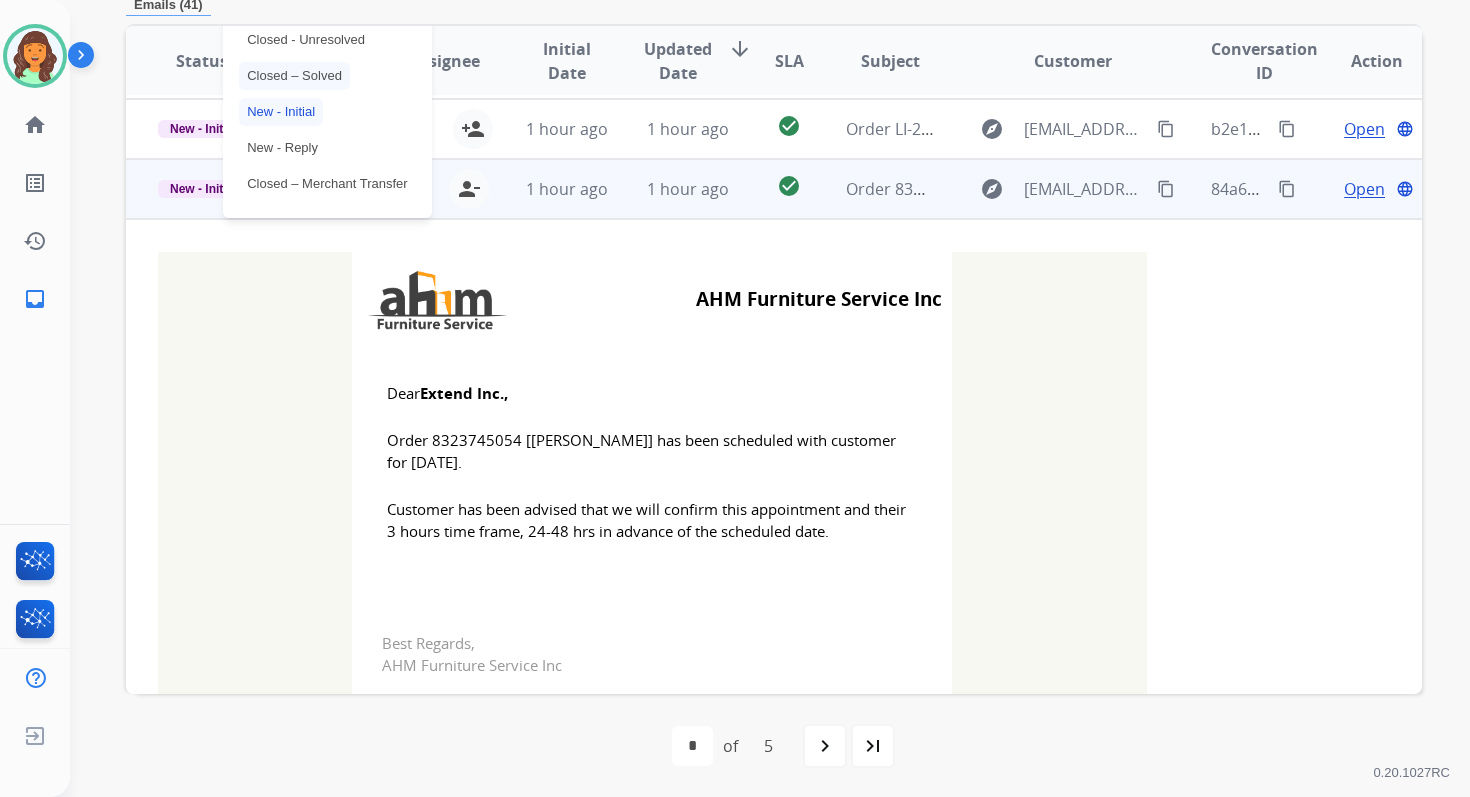 click on "Closed – Solved" at bounding box center [294, 76] 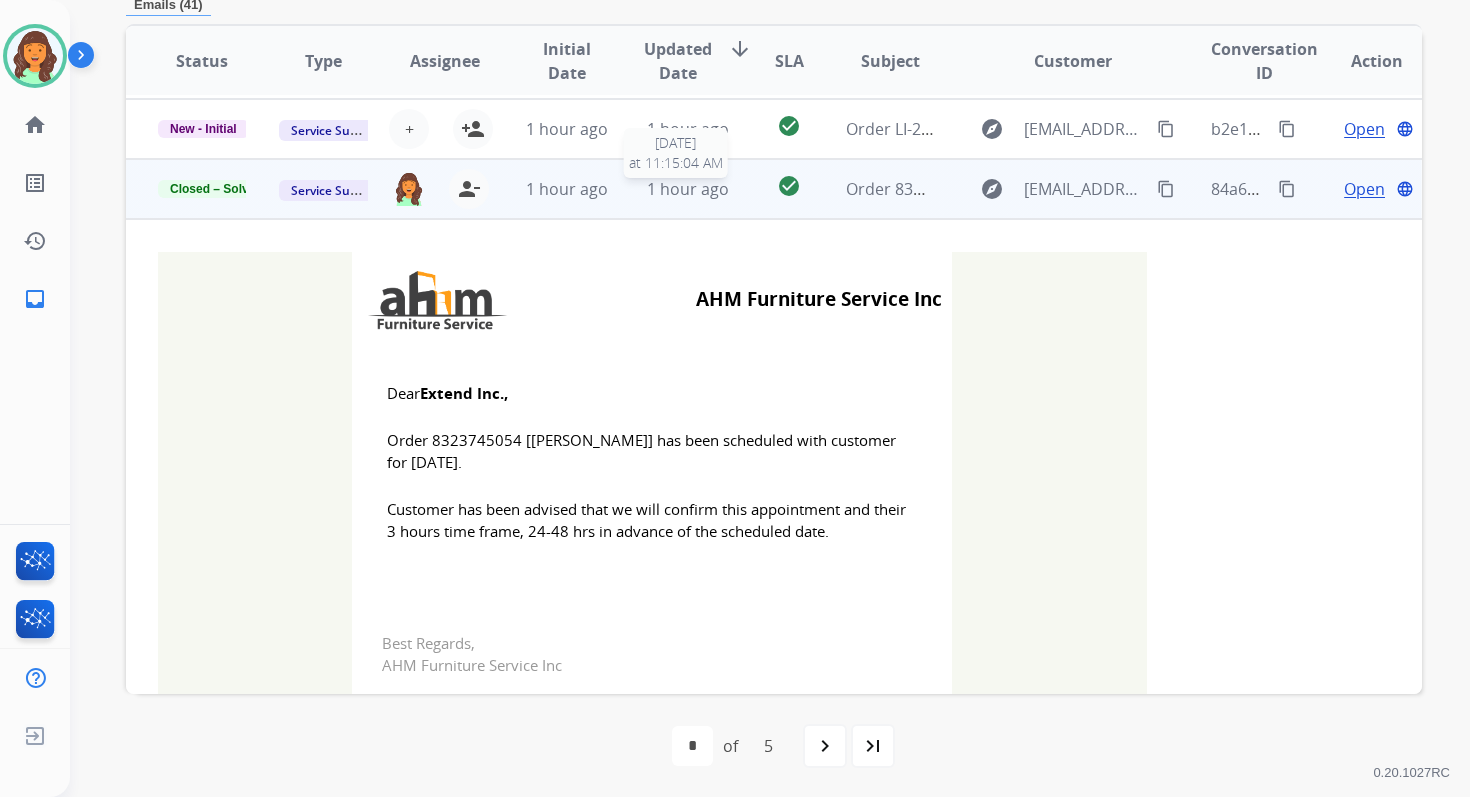 click on "1 hour ago" at bounding box center (688, 189) 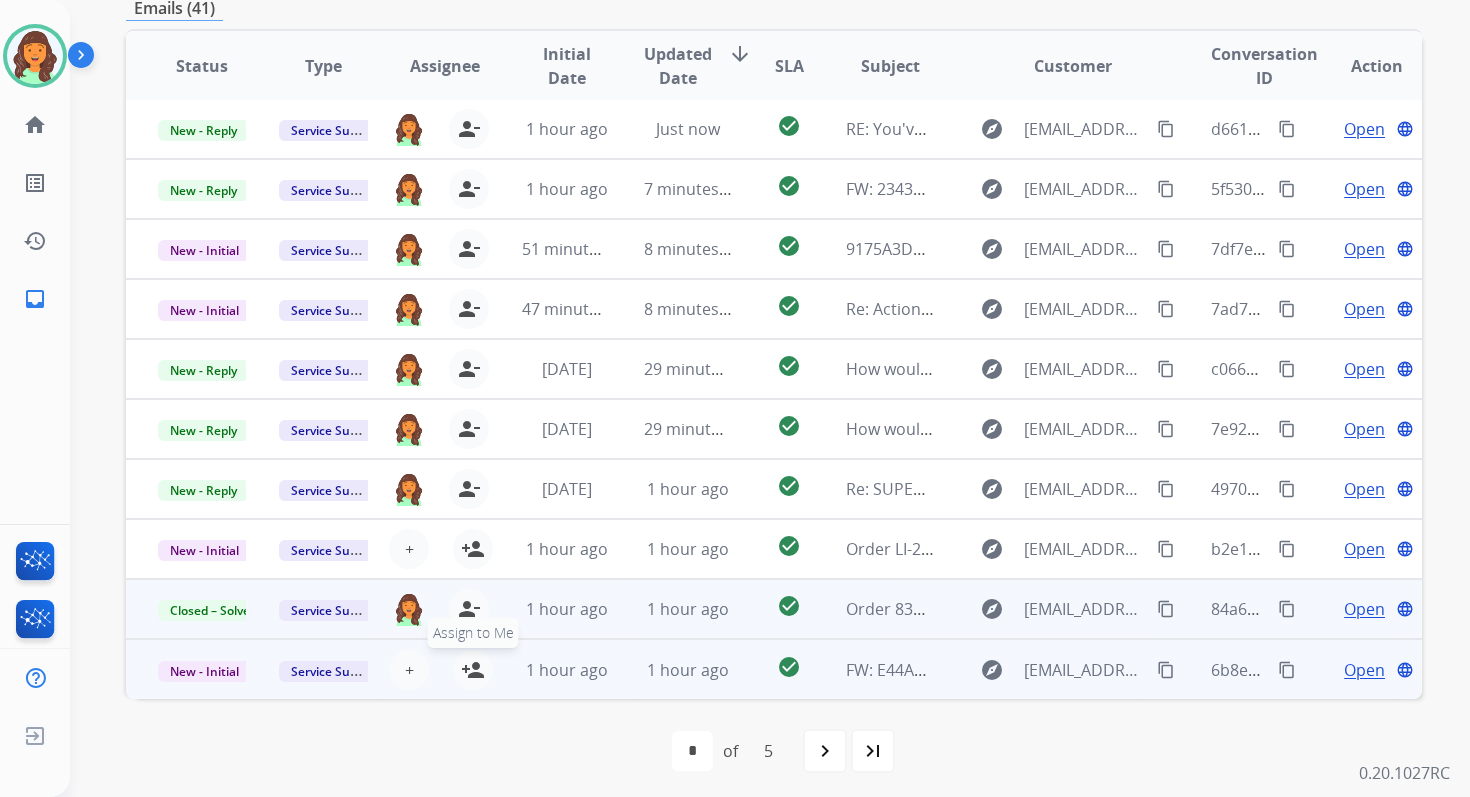 click on "person_add" at bounding box center [473, 670] 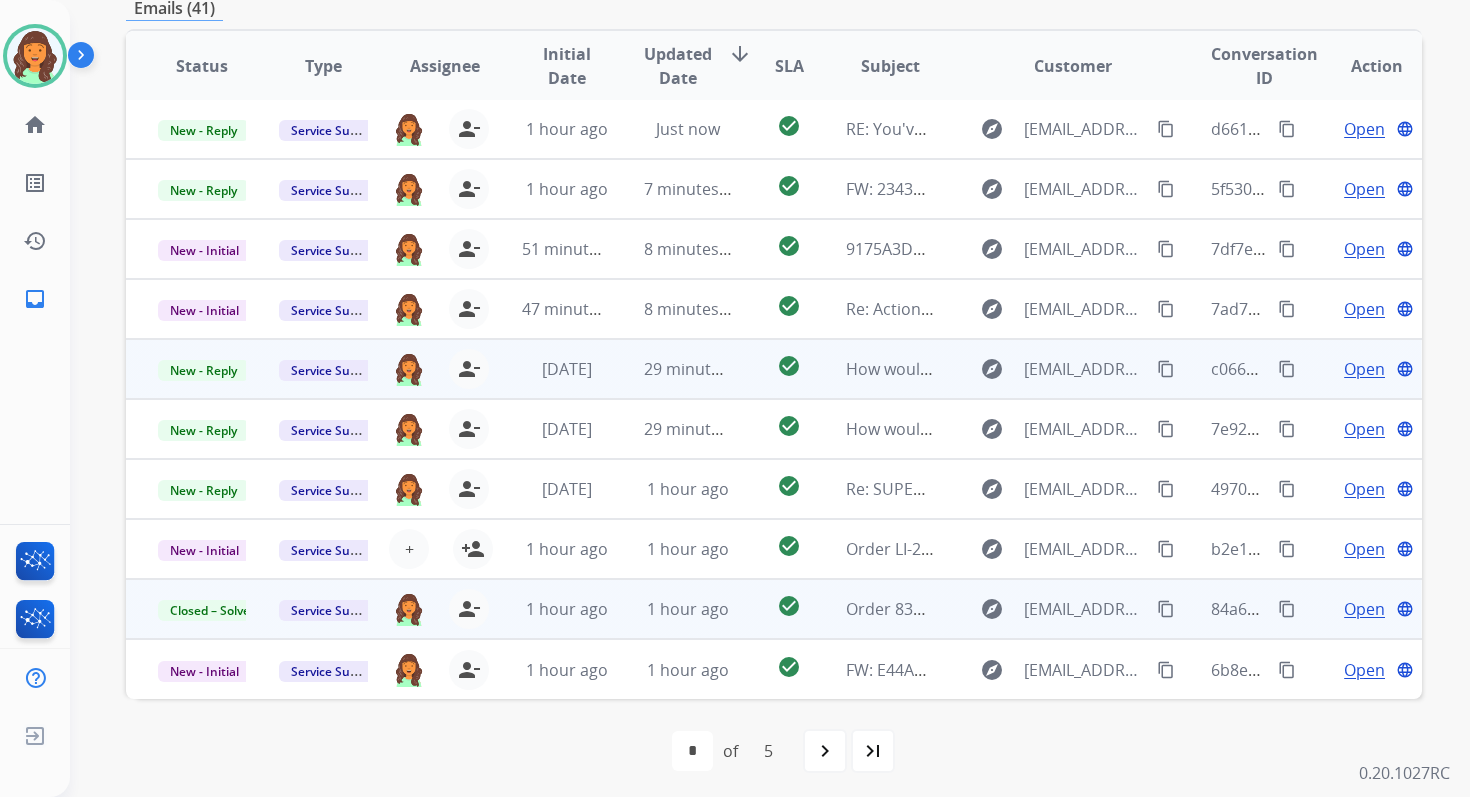 scroll, scrollTop: 0, scrollLeft: 0, axis: both 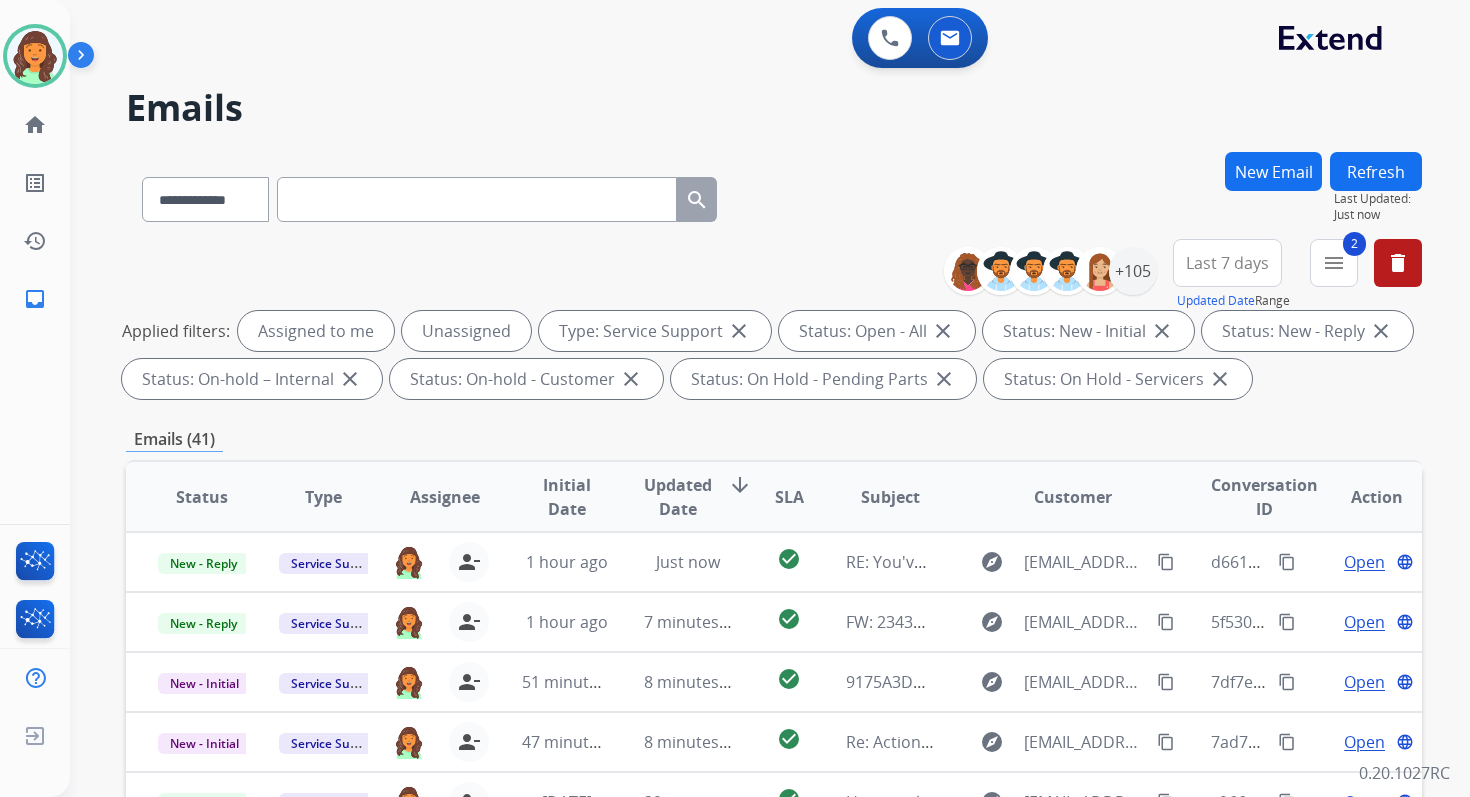 click on "Refresh" at bounding box center [1376, 171] 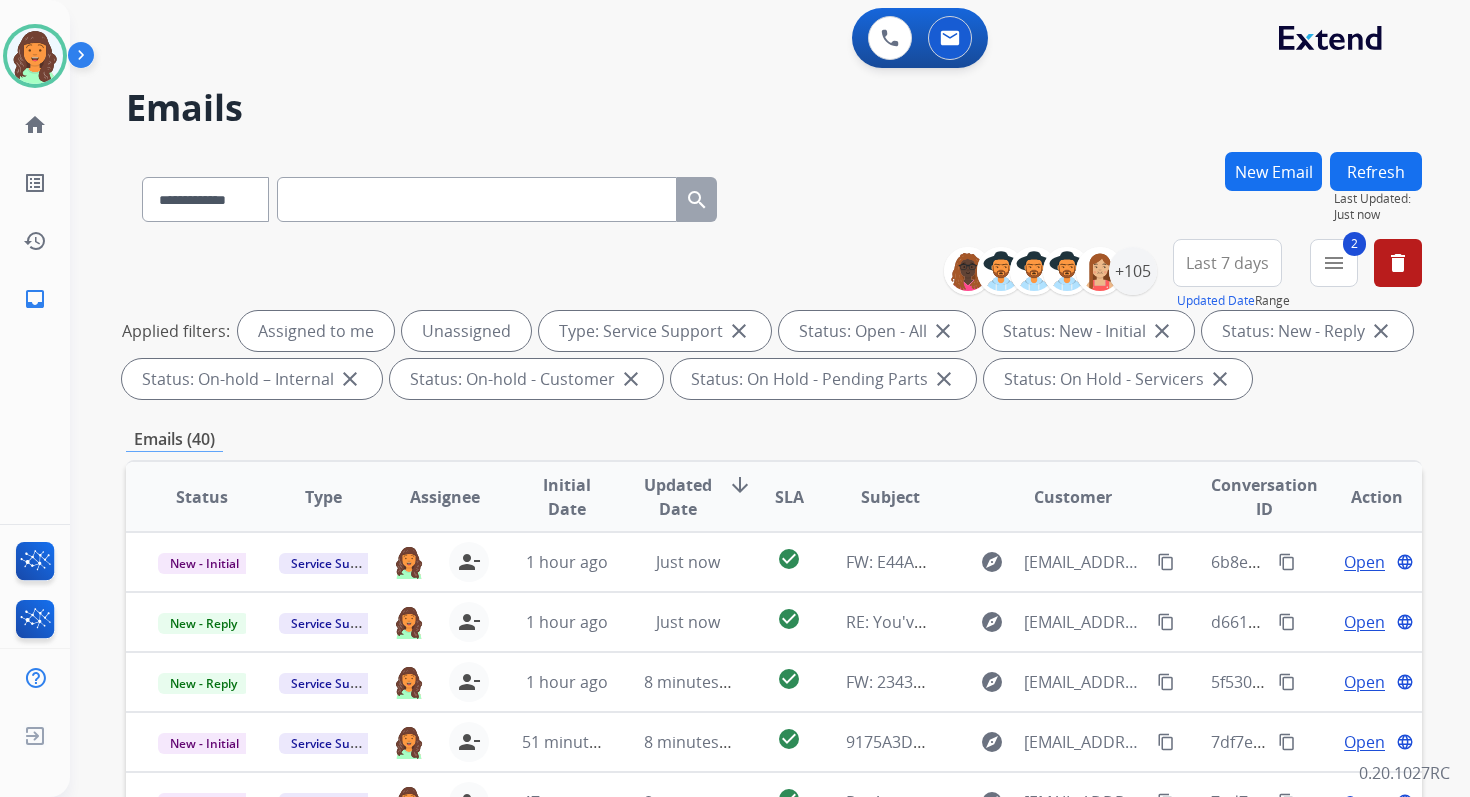scroll, scrollTop: 437, scrollLeft: 0, axis: vertical 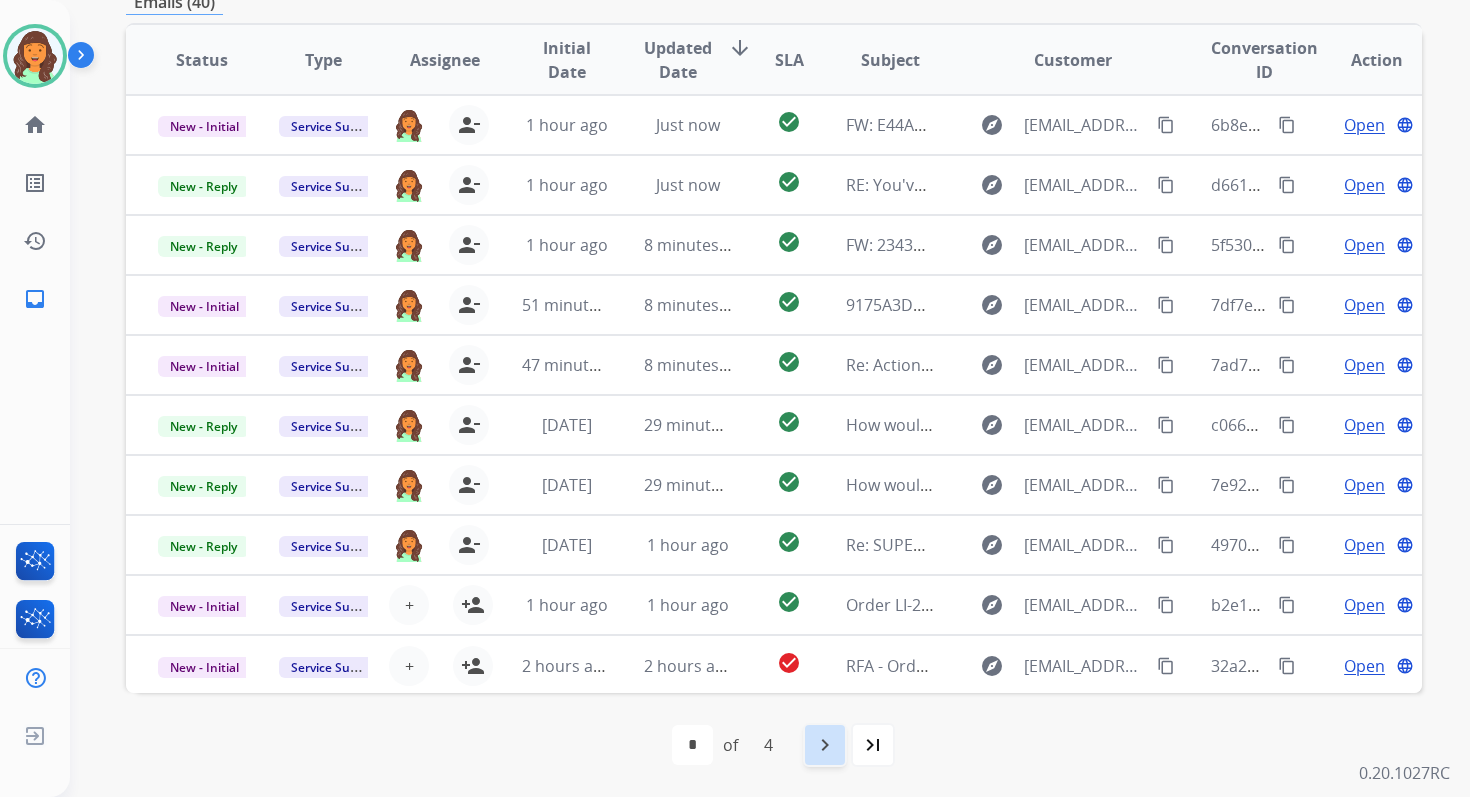 click on "navigate_next" at bounding box center (825, 745) 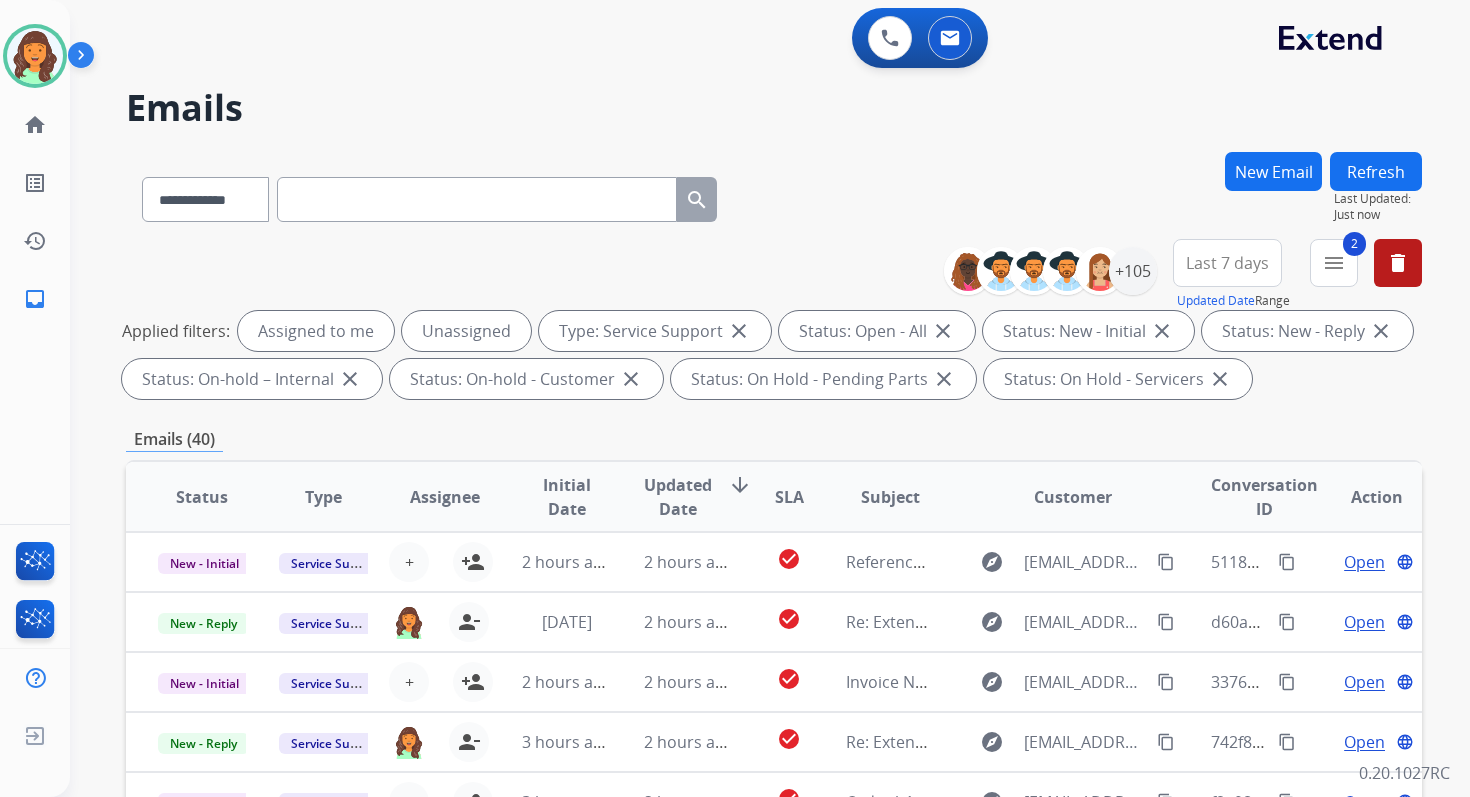 scroll, scrollTop: 2, scrollLeft: 0, axis: vertical 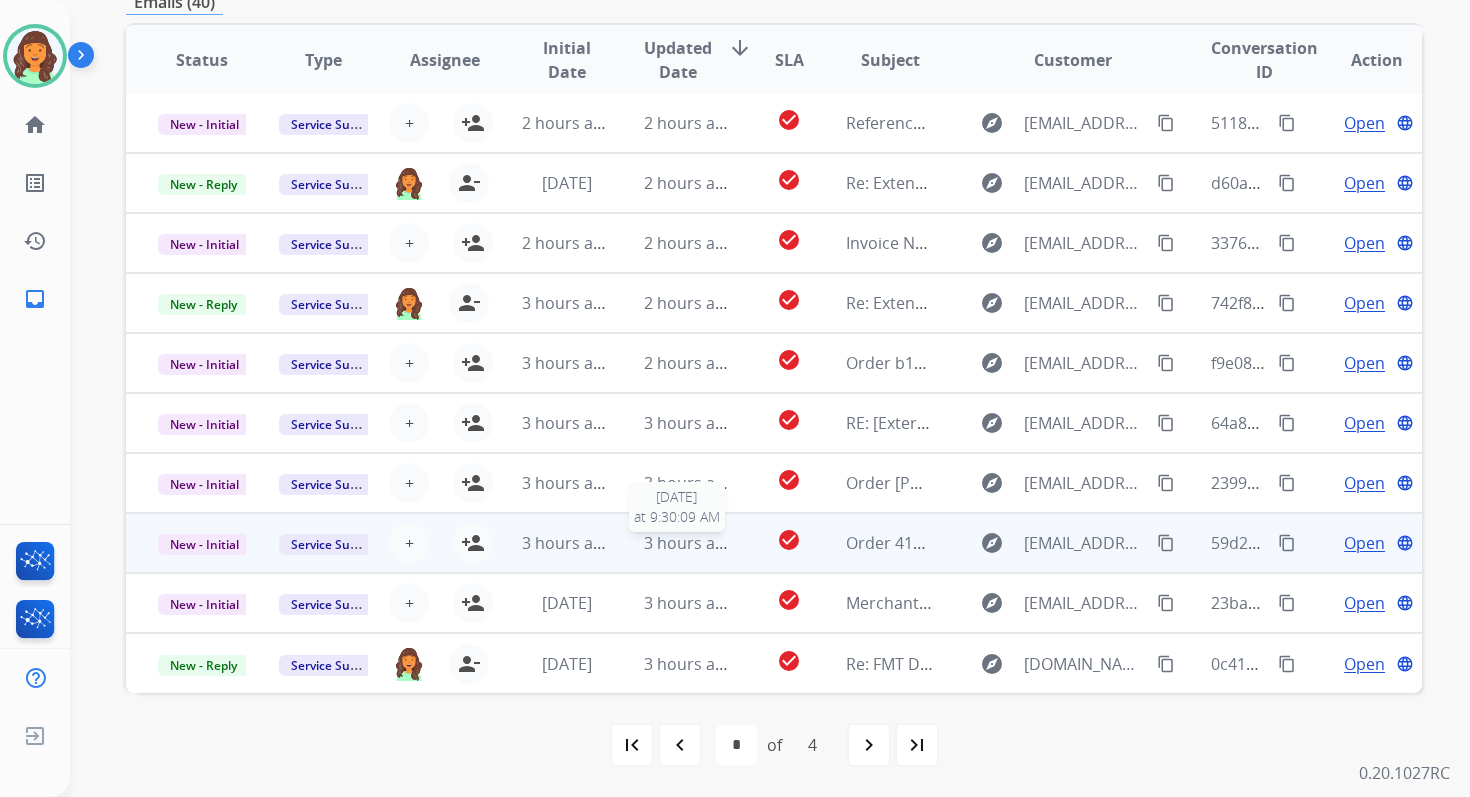 click on "3 hours ago" at bounding box center [689, 543] 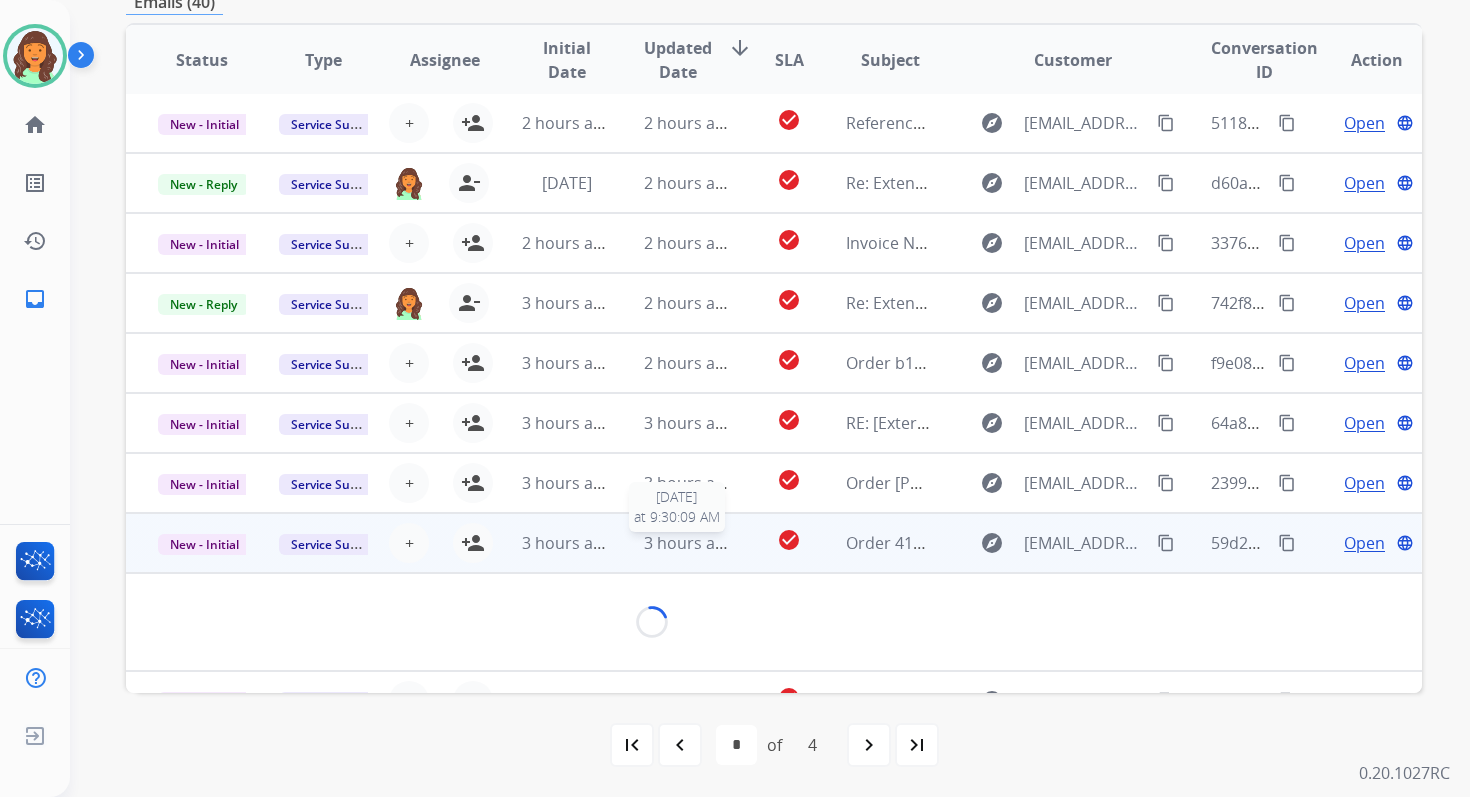 scroll, scrollTop: 432, scrollLeft: 0, axis: vertical 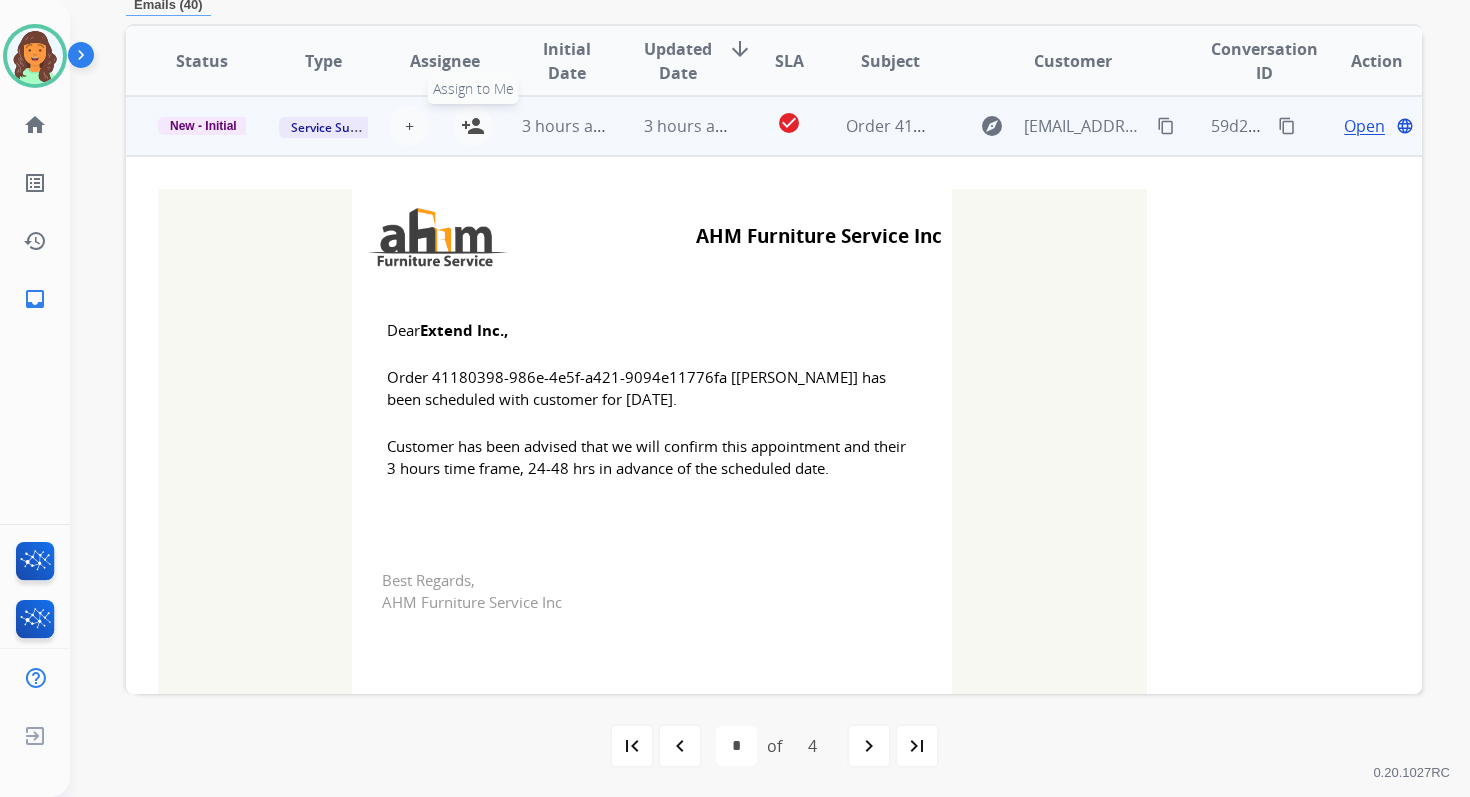 click on "person_add" at bounding box center [473, 126] 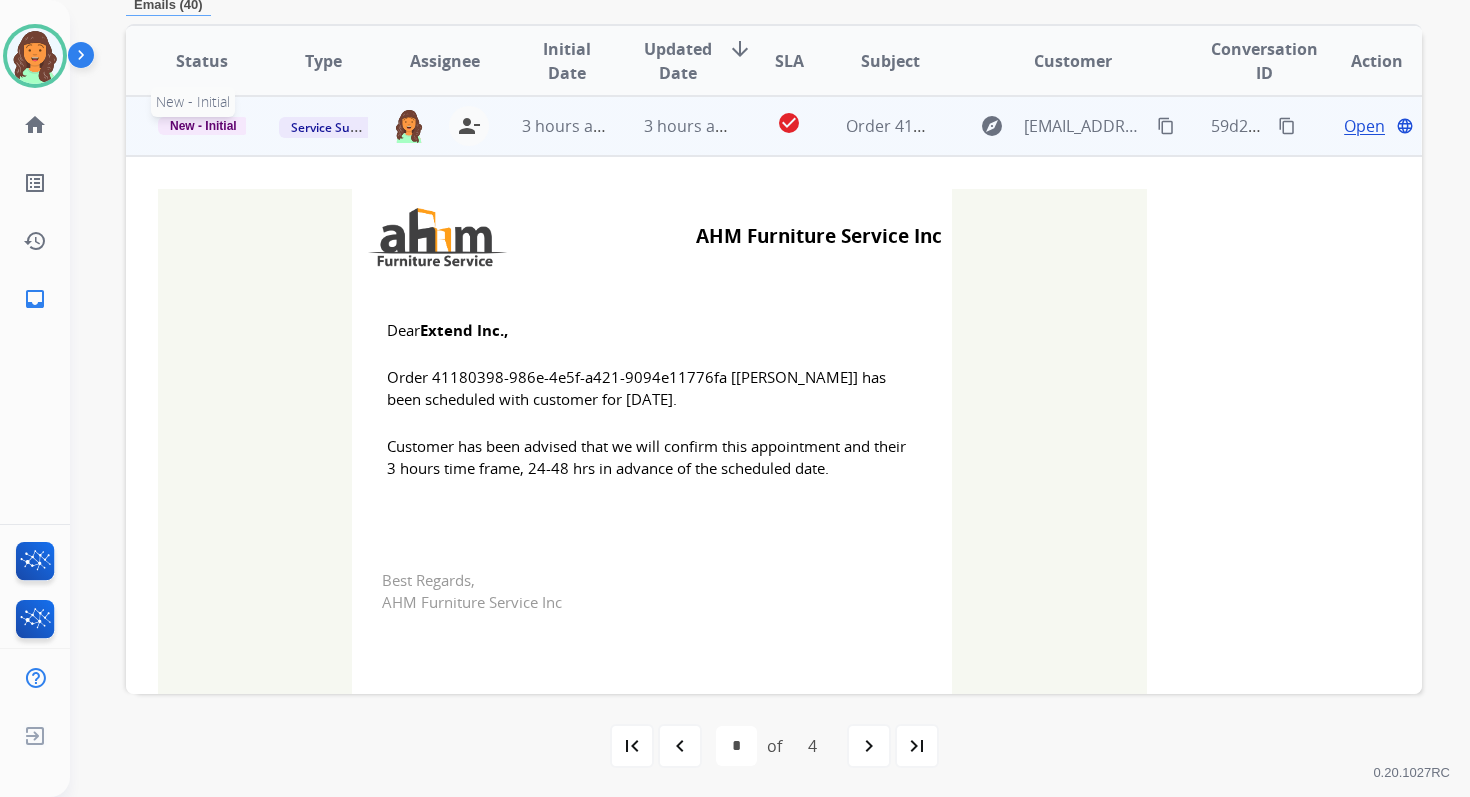 click on "New - Initial" at bounding box center [203, 126] 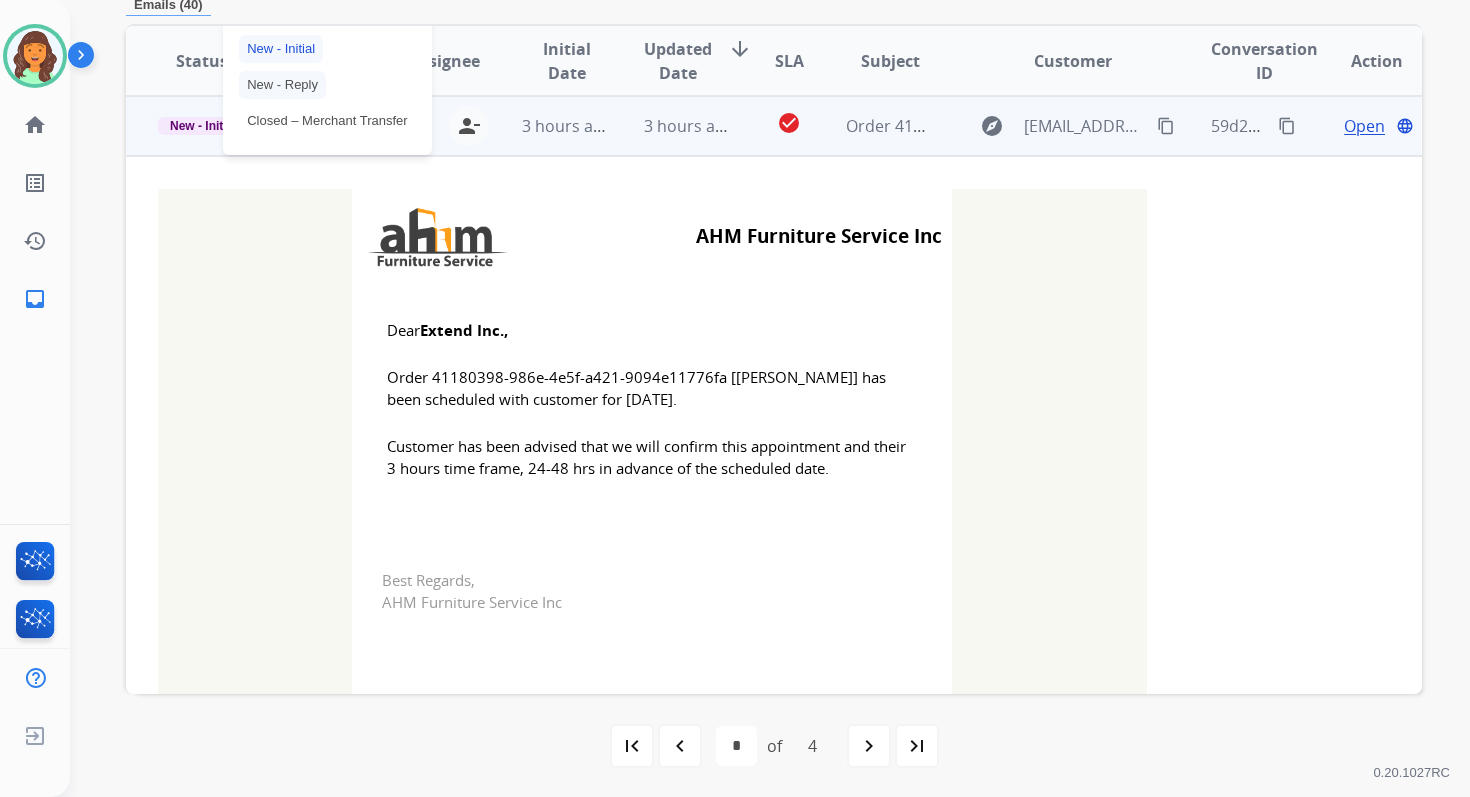 scroll, scrollTop: 313, scrollLeft: 0, axis: vertical 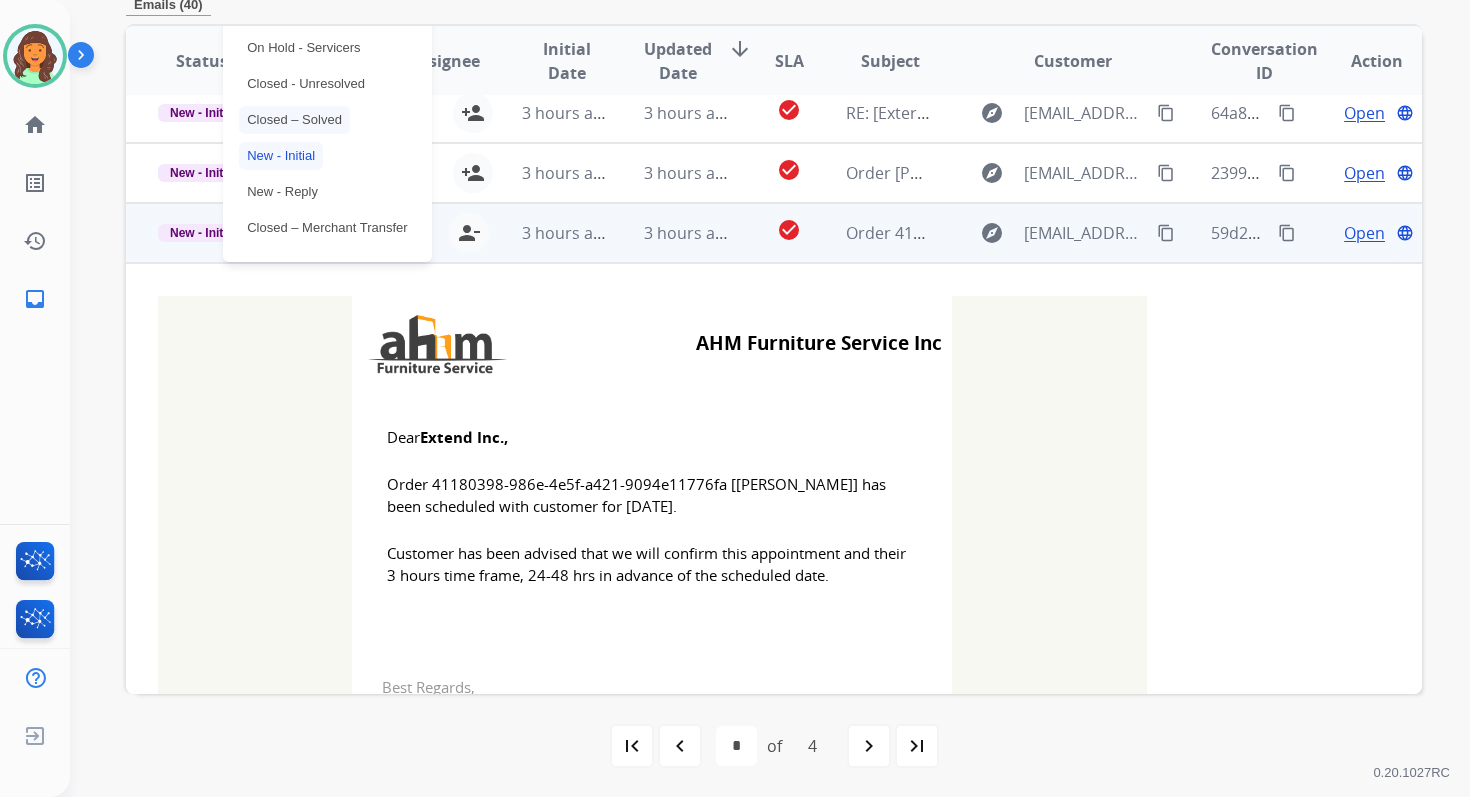 click on "Closed – Solved" at bounding box center [294, 120] 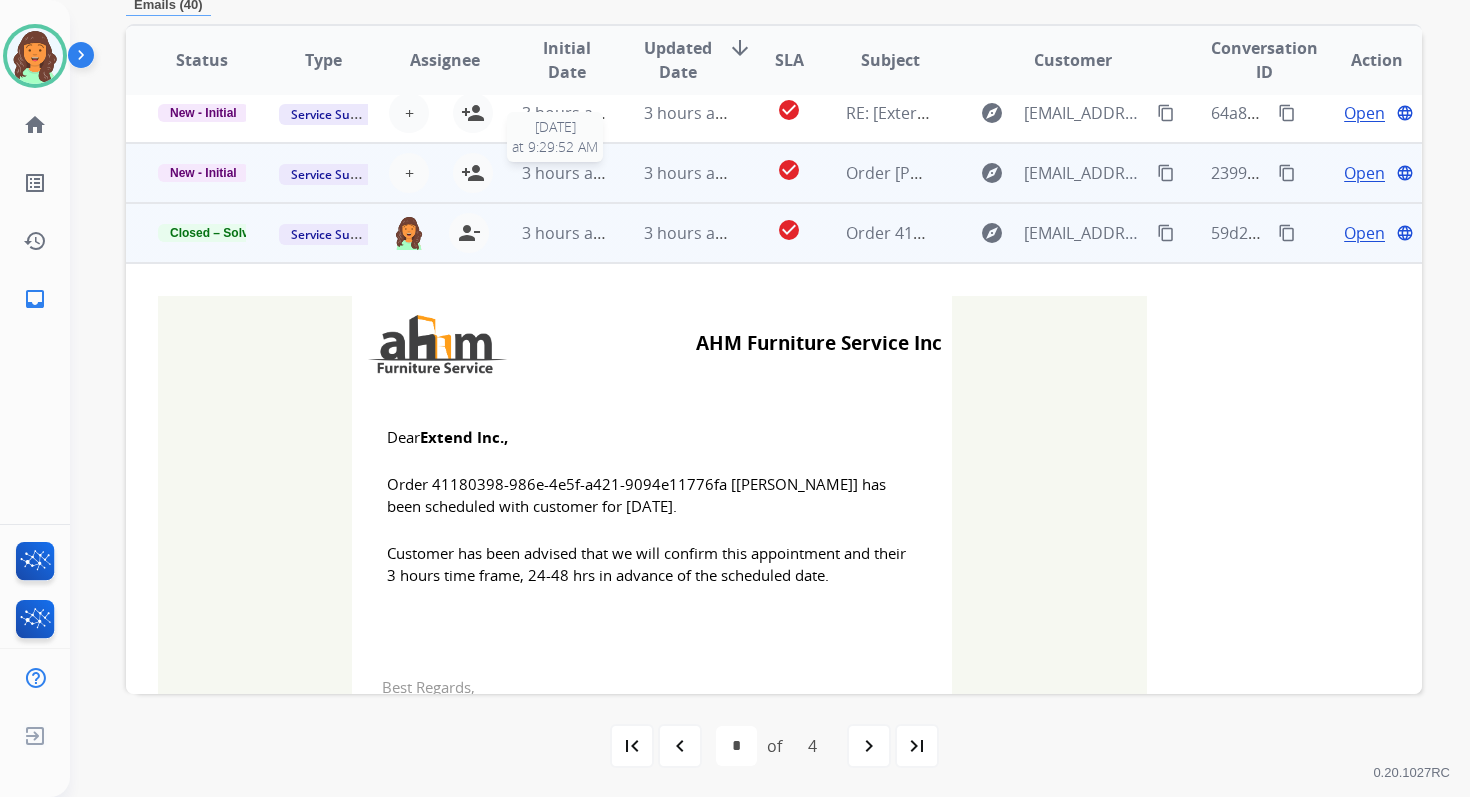 click on "3 hours ago" at bounding box center (672, 173) 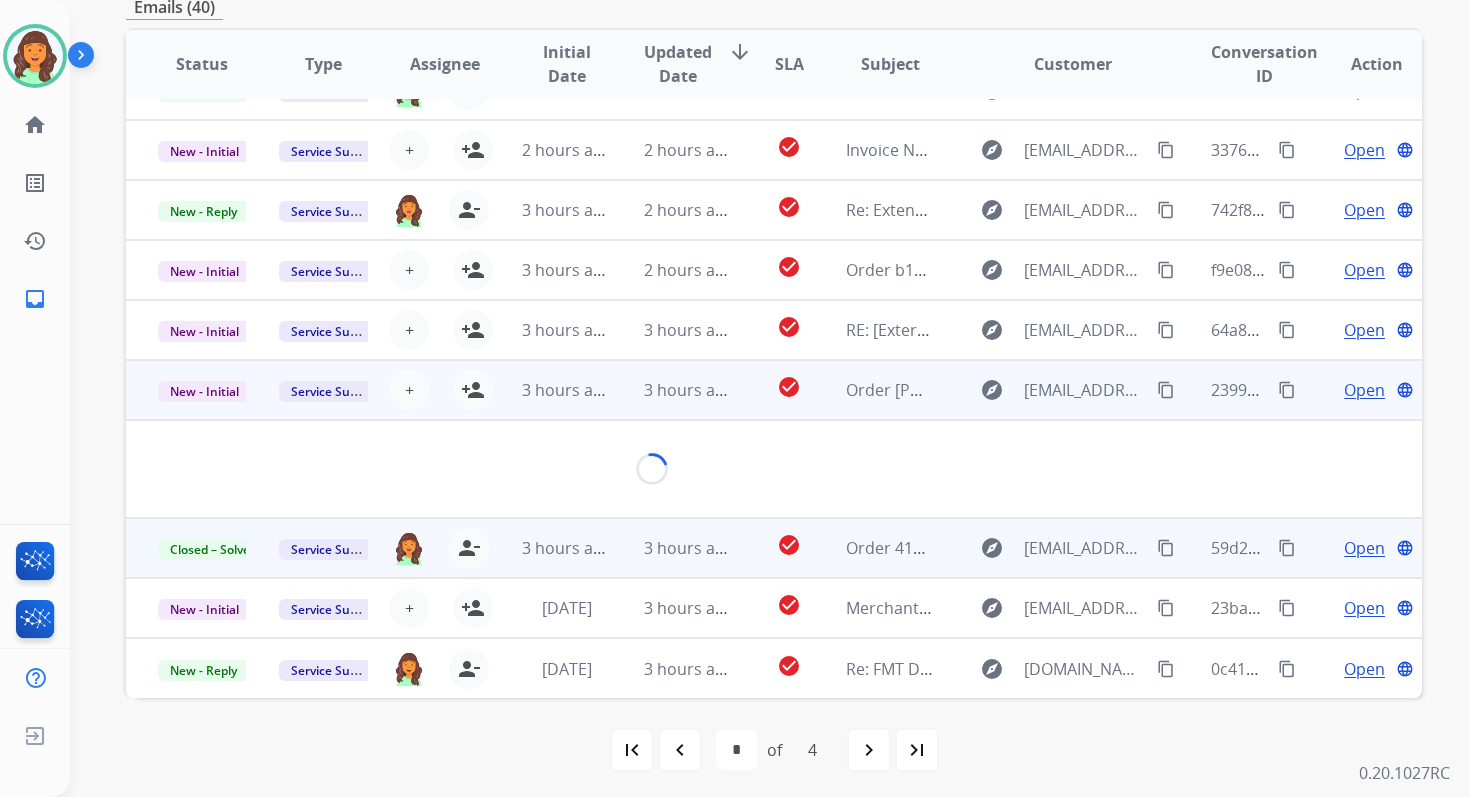 scroll, scrollTop: 100, scrollLeft: 0, axis: vertical 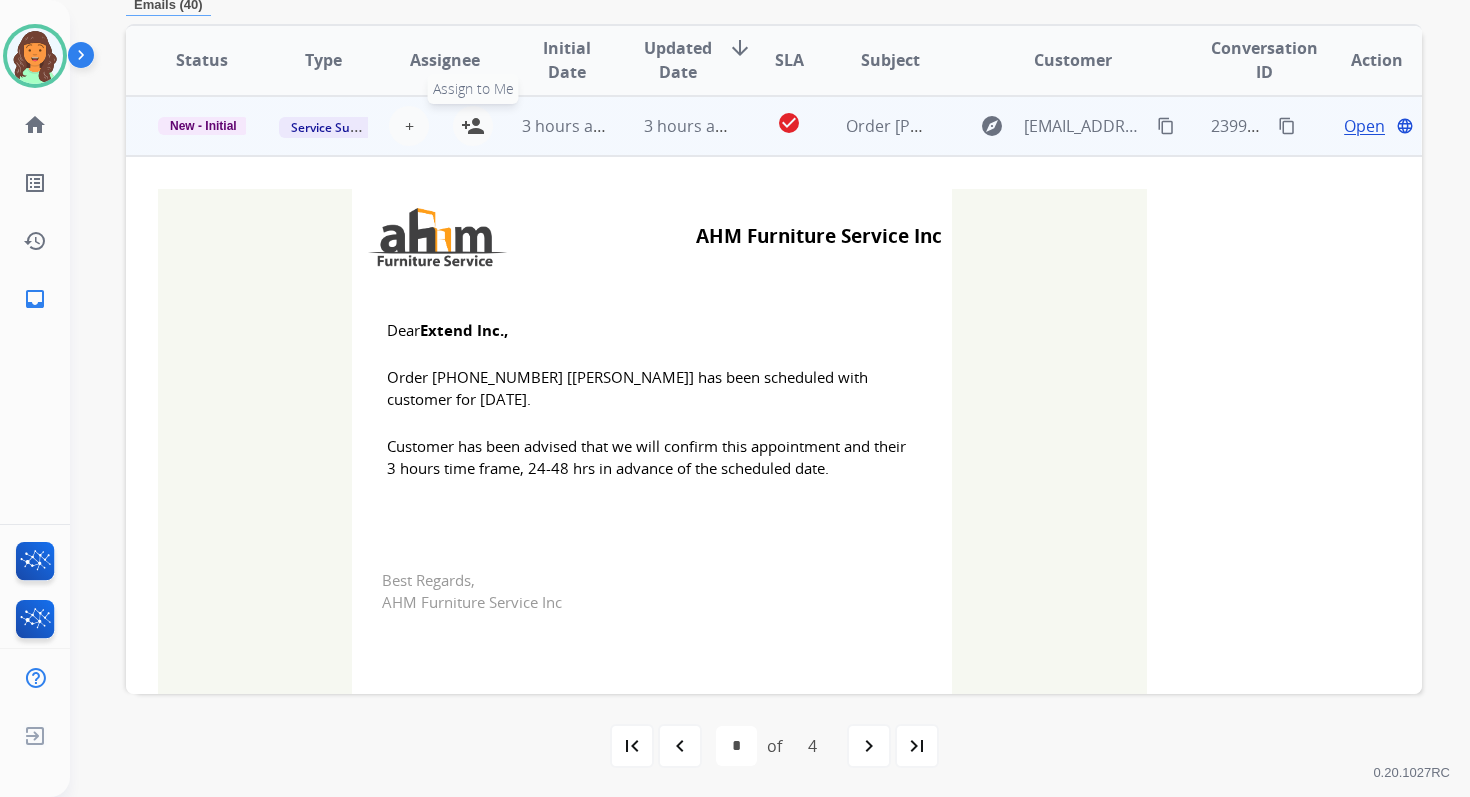 click on "person_add" at bounding box center [473, 126] 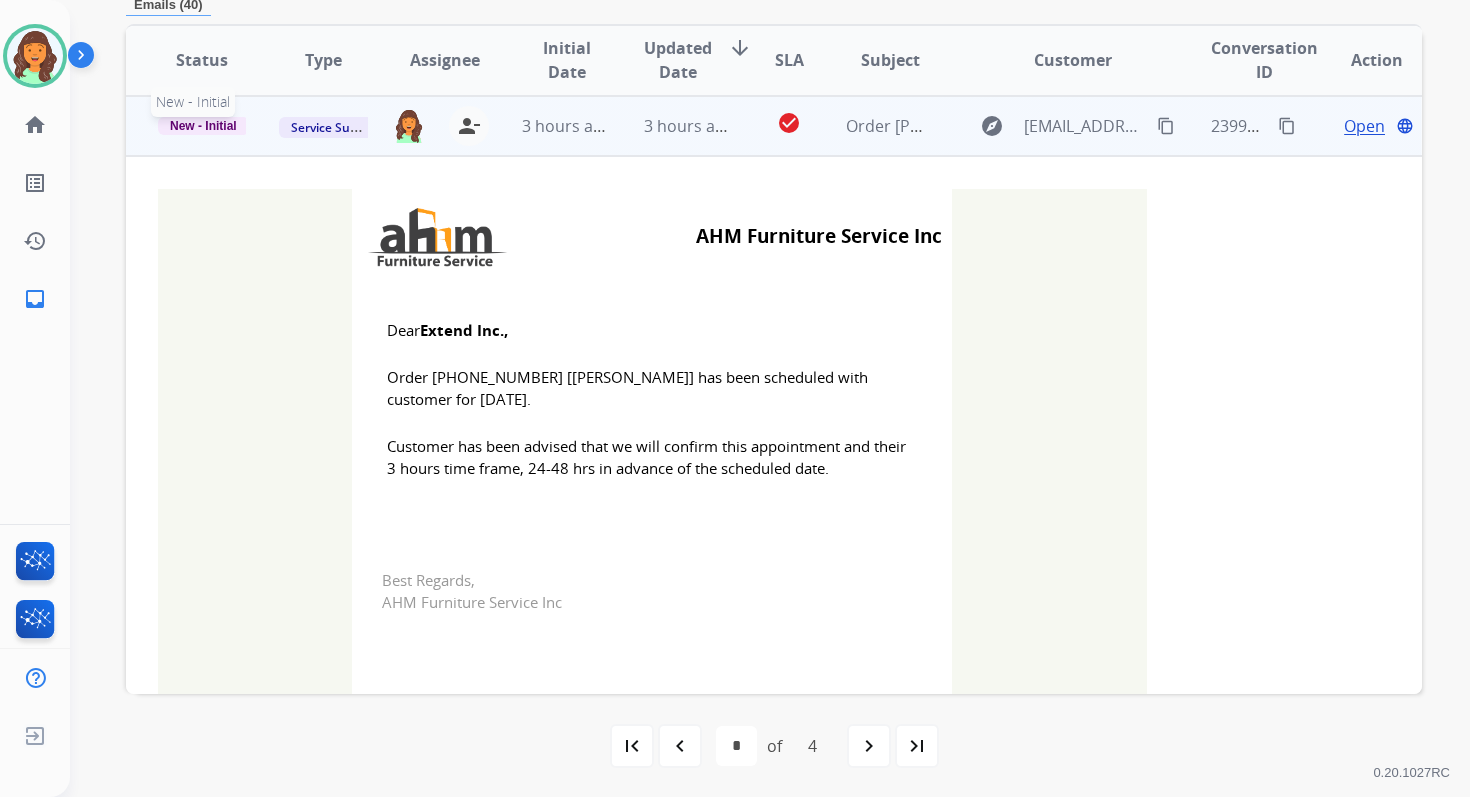 click on "New - Initial" at bounding box center (203, 126) 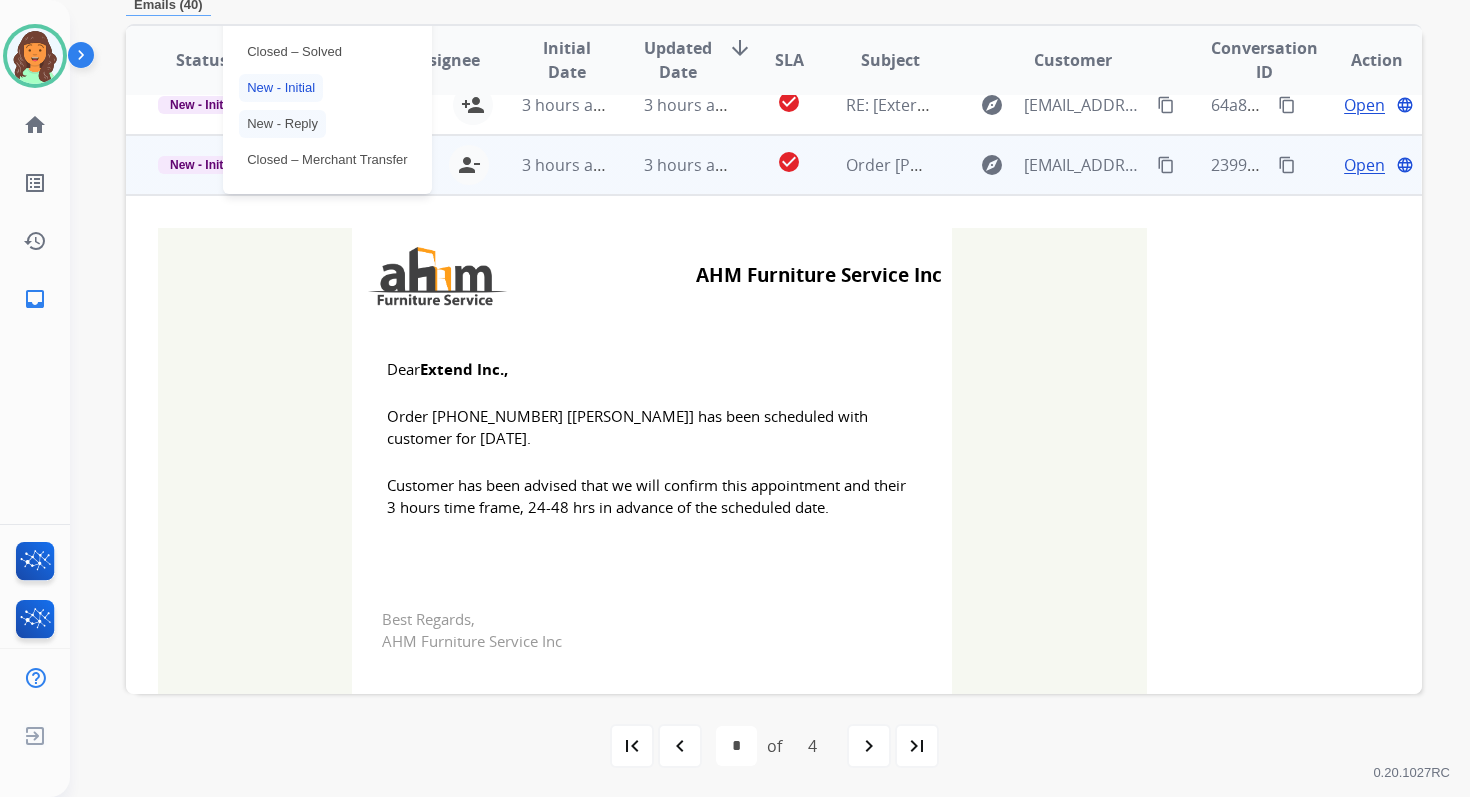 scroll 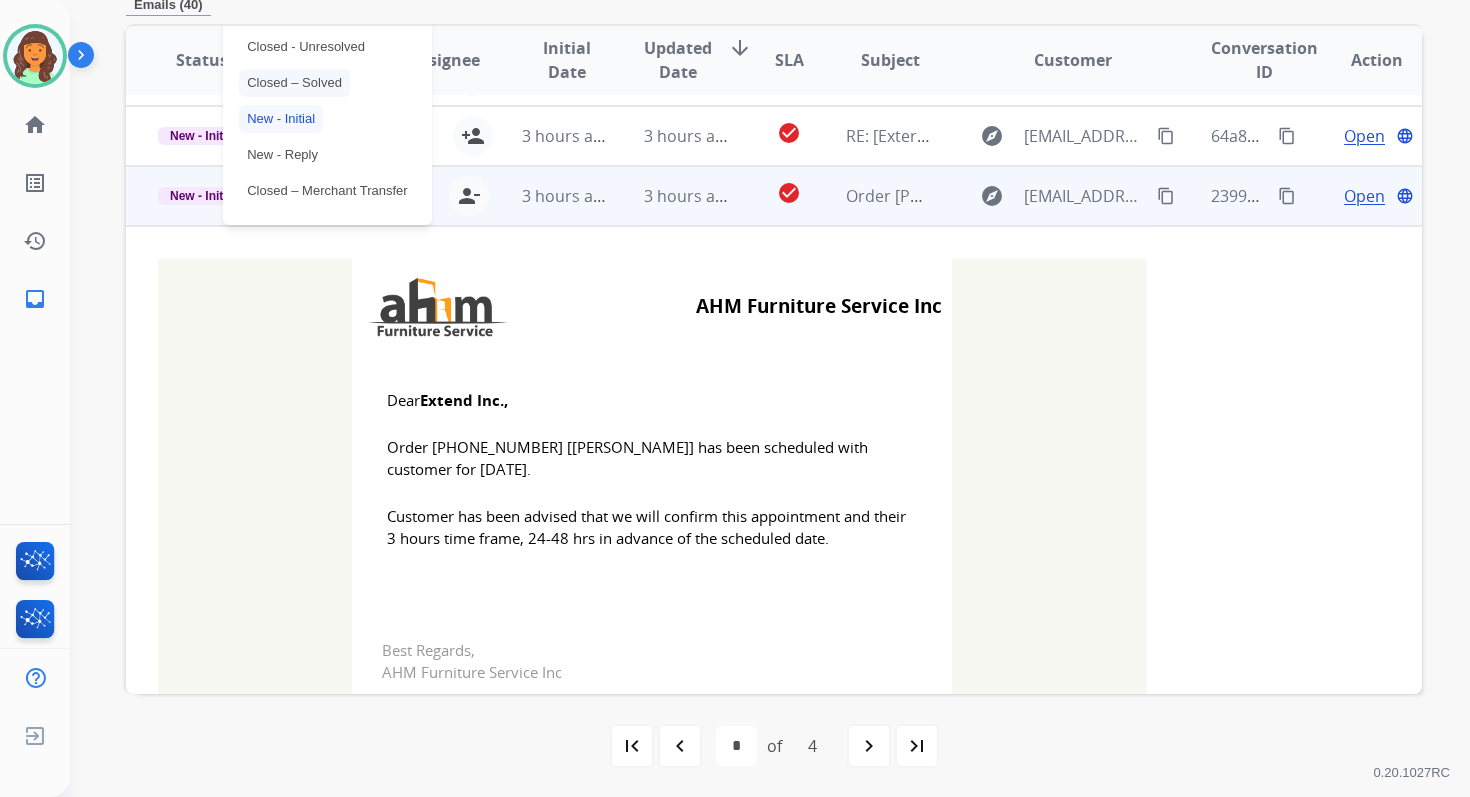 click on "Closed – Solved" at bounding box center (294, 83) 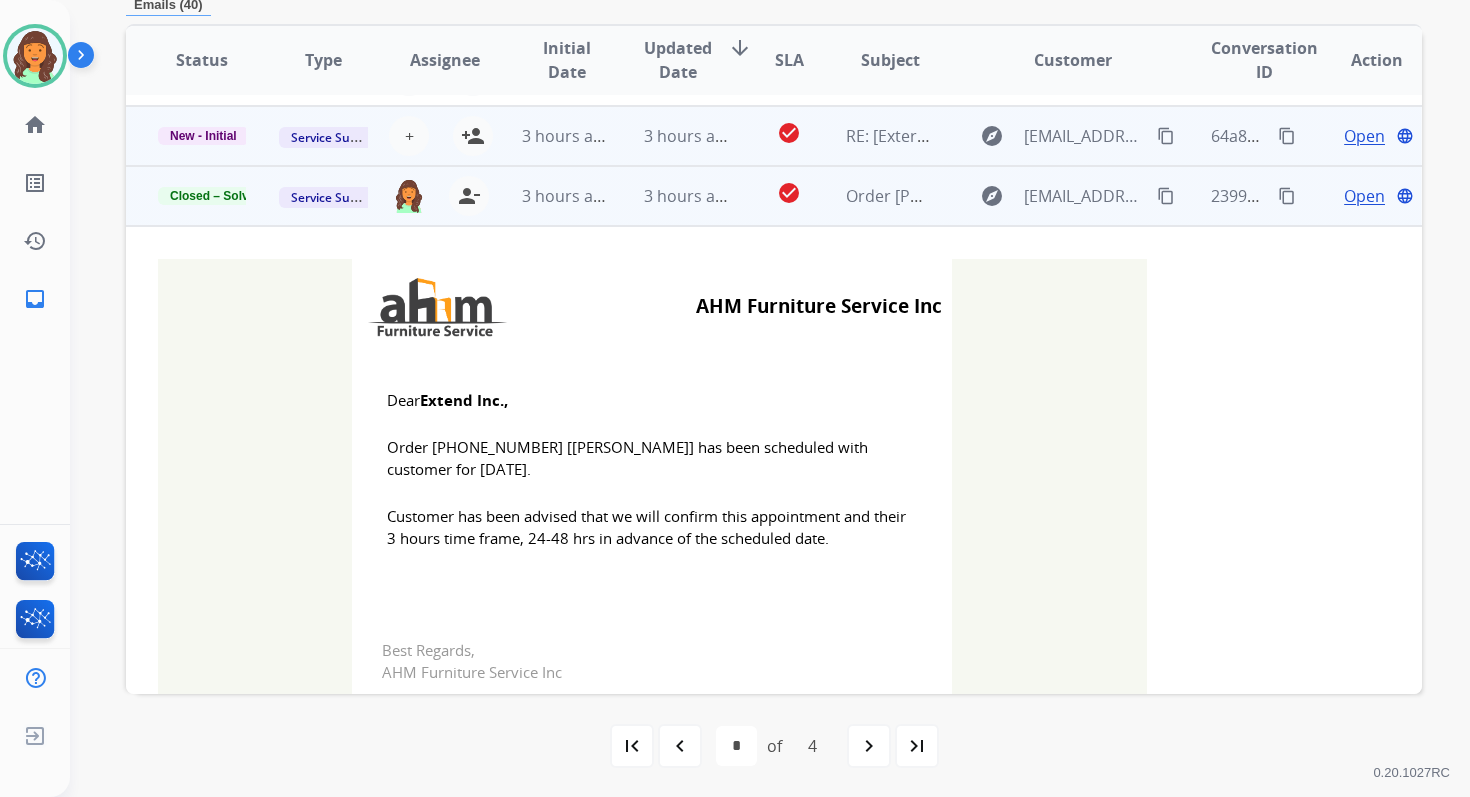 click on "3 hours ago" at bounding box center (550, 136) 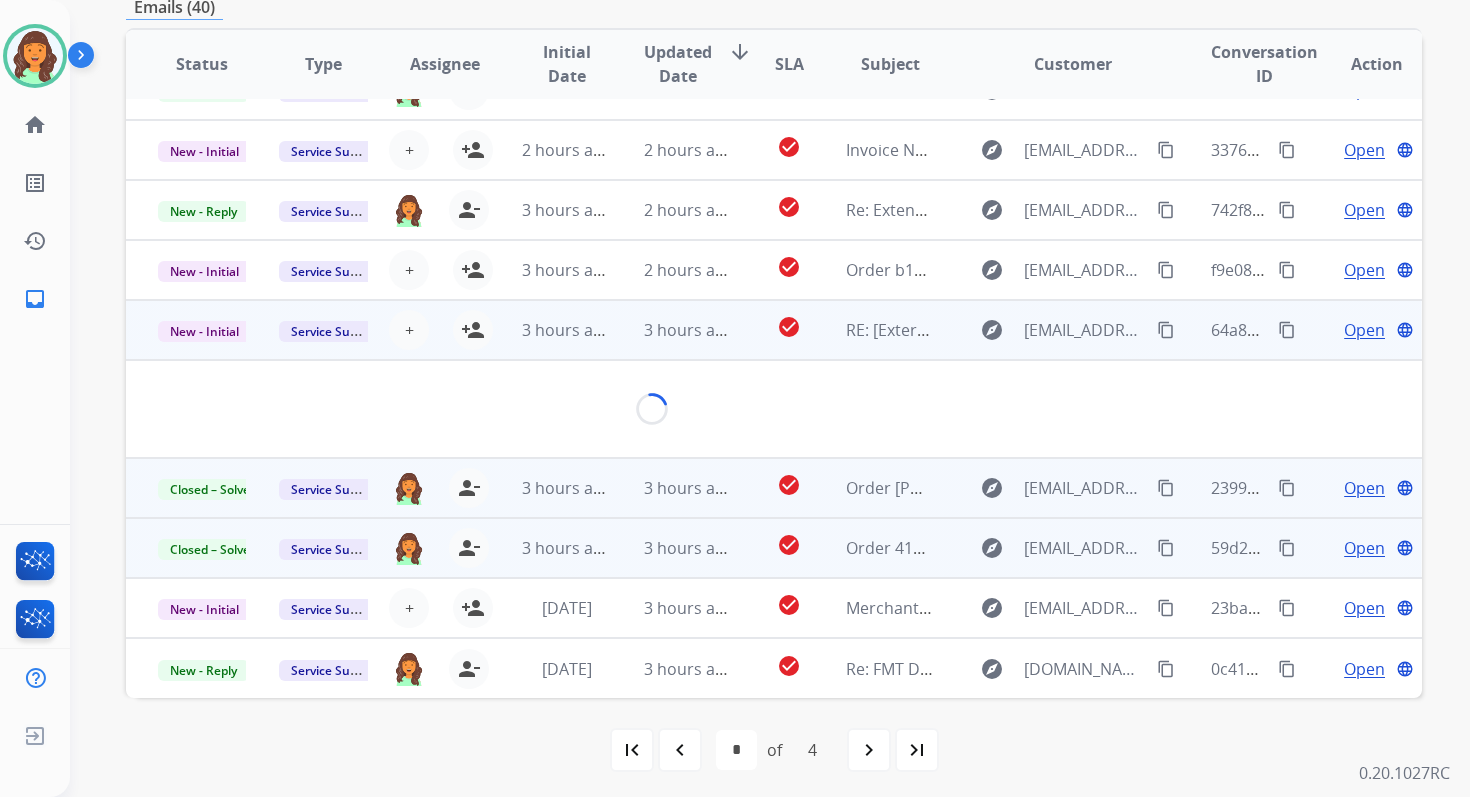 scroll, scrollTop: 100, scrollLeft: 0, axis: vertical 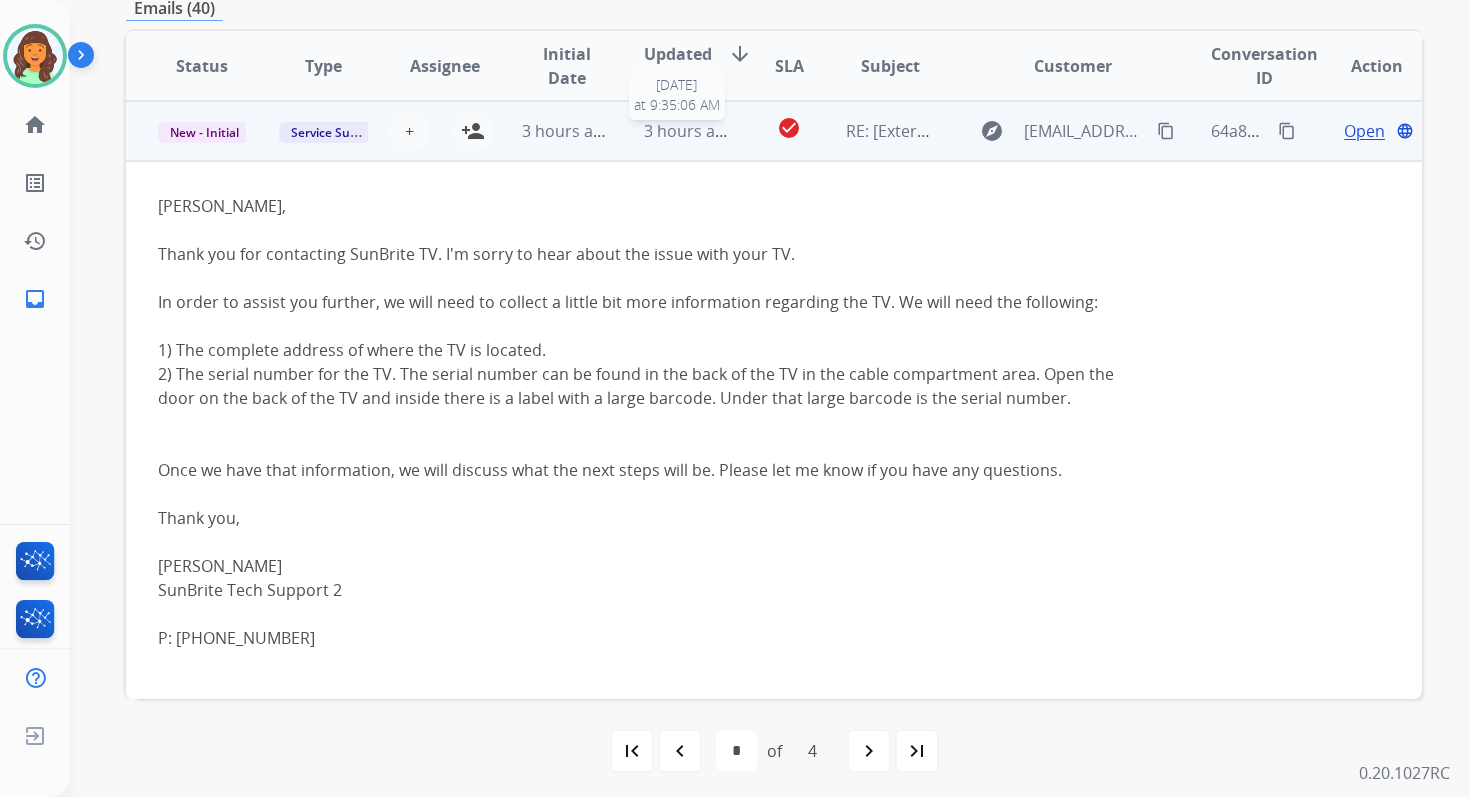 click on "3 hours ago" at bounding box center [689, 131] 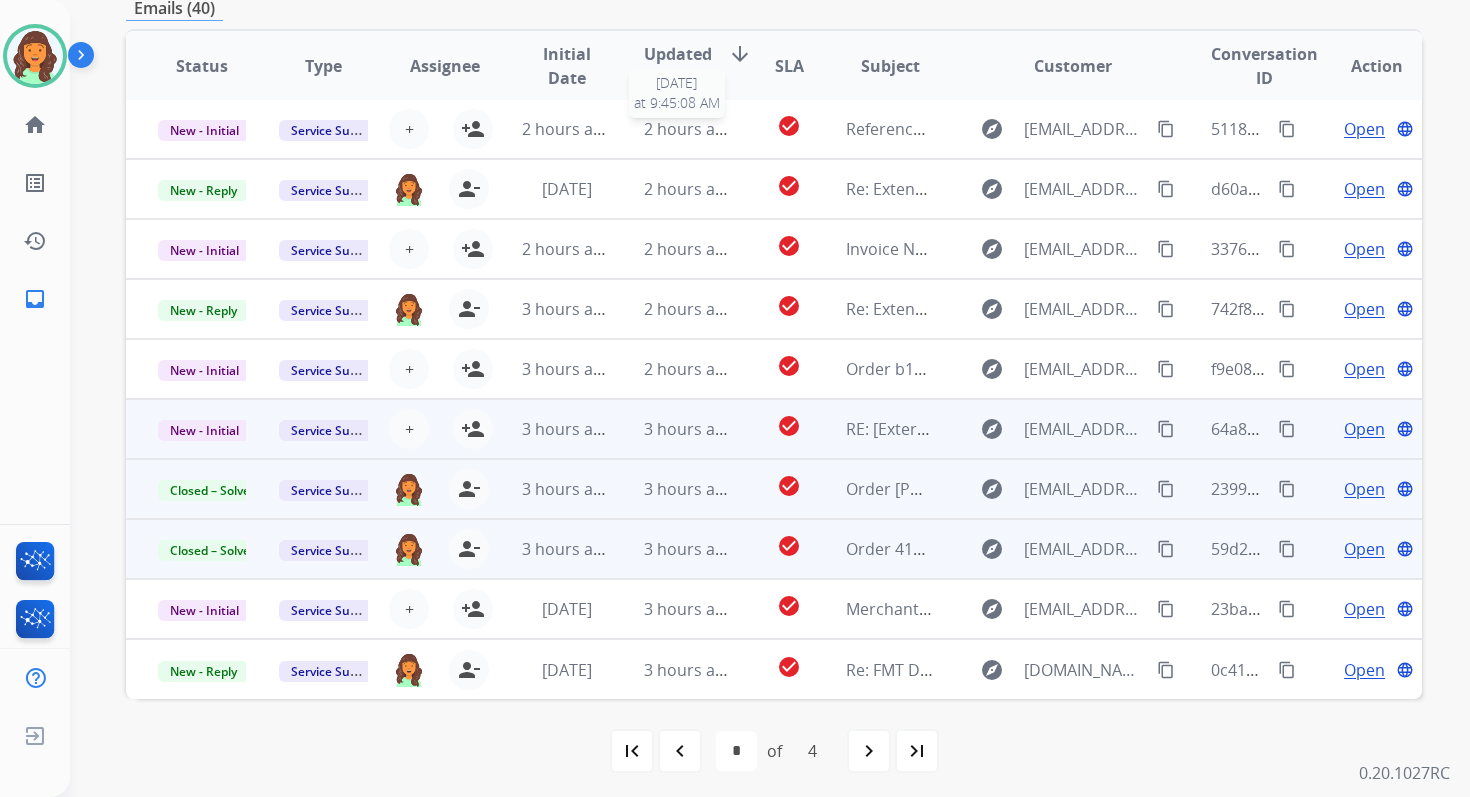 scroll, scrollTop: 2, scrollLeft: 0, axis: vertical 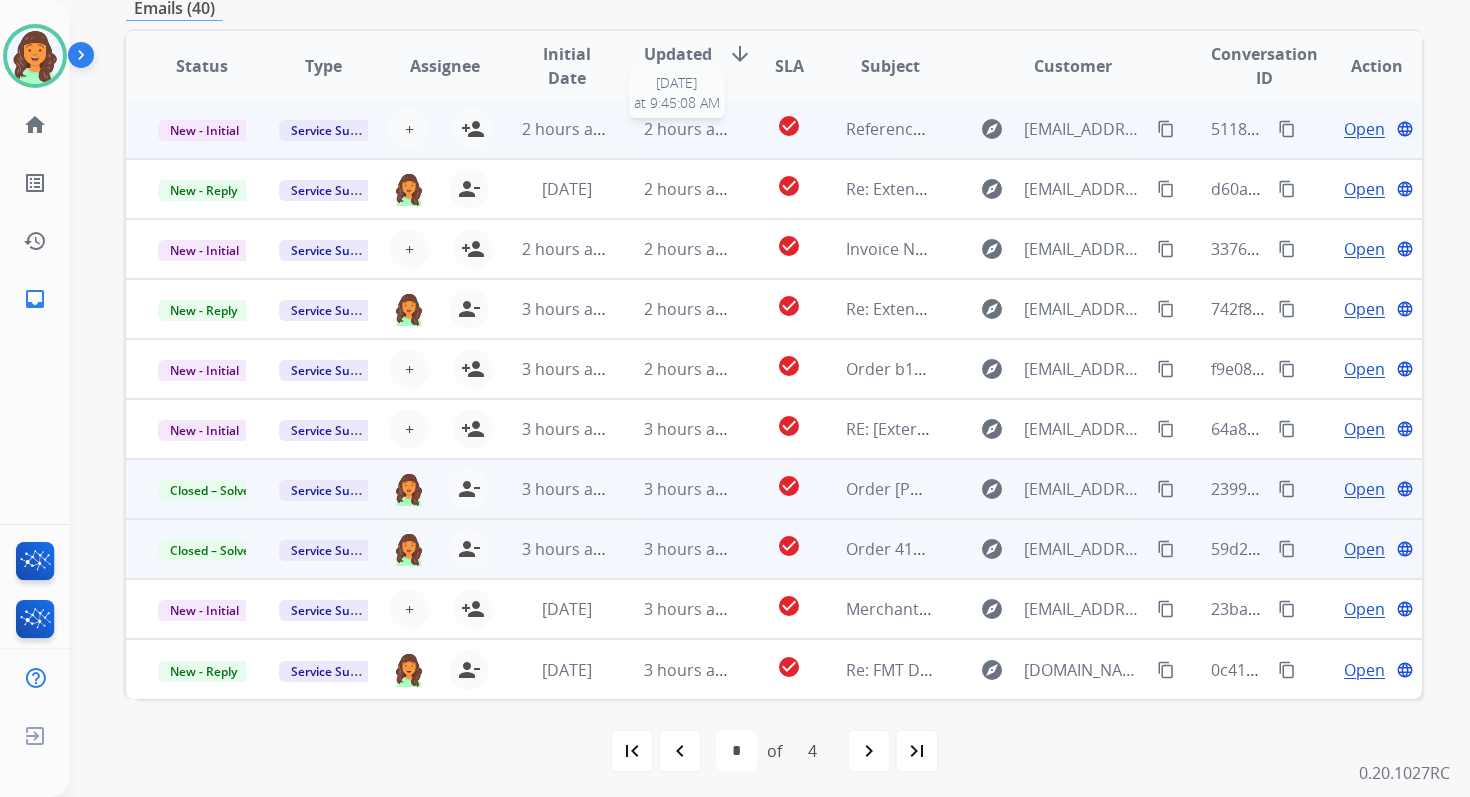 click on "2 hours ago" at bounding box center [689, 129] 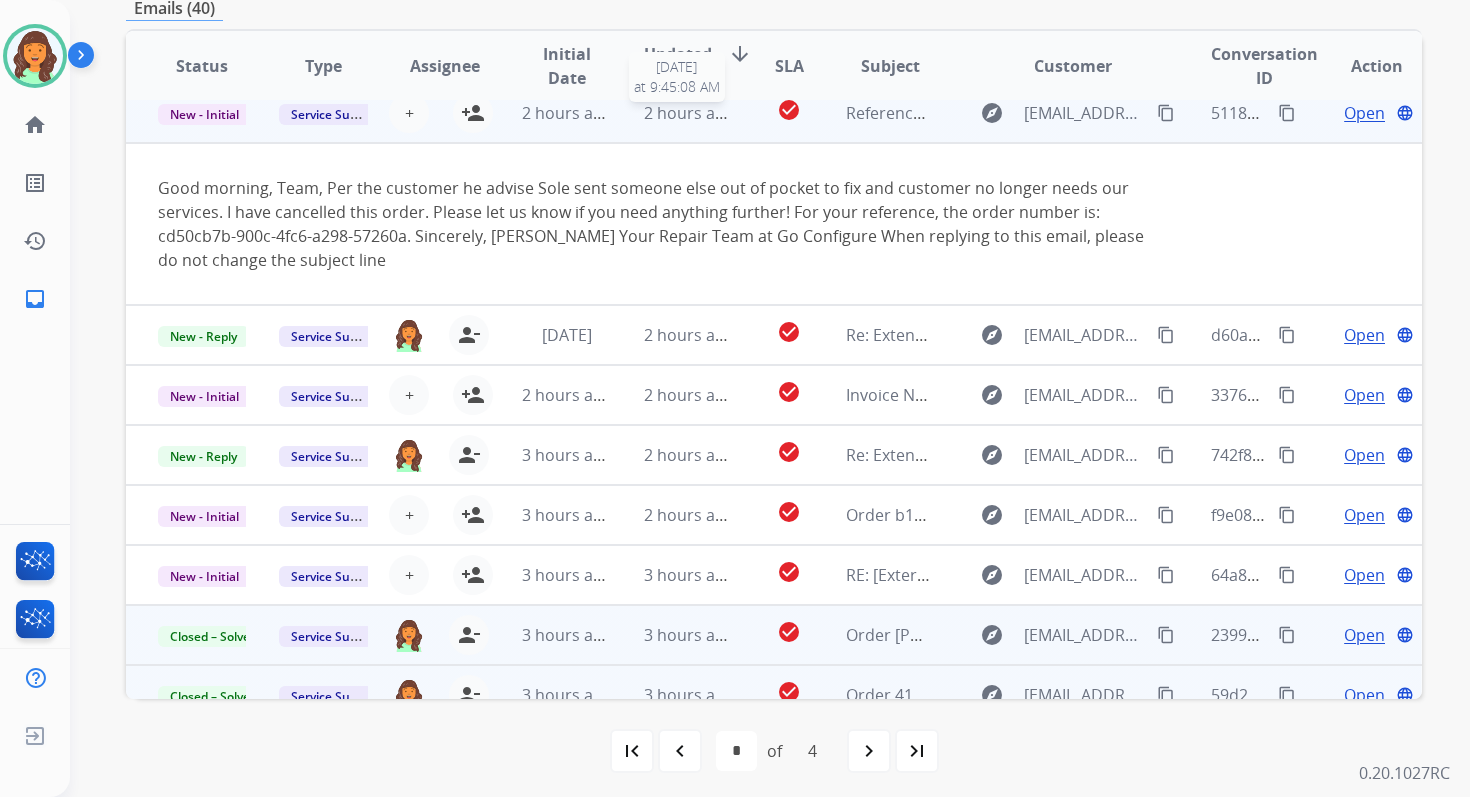 scroll, scrollTop: 0, scrollLeft: 0, axis: both 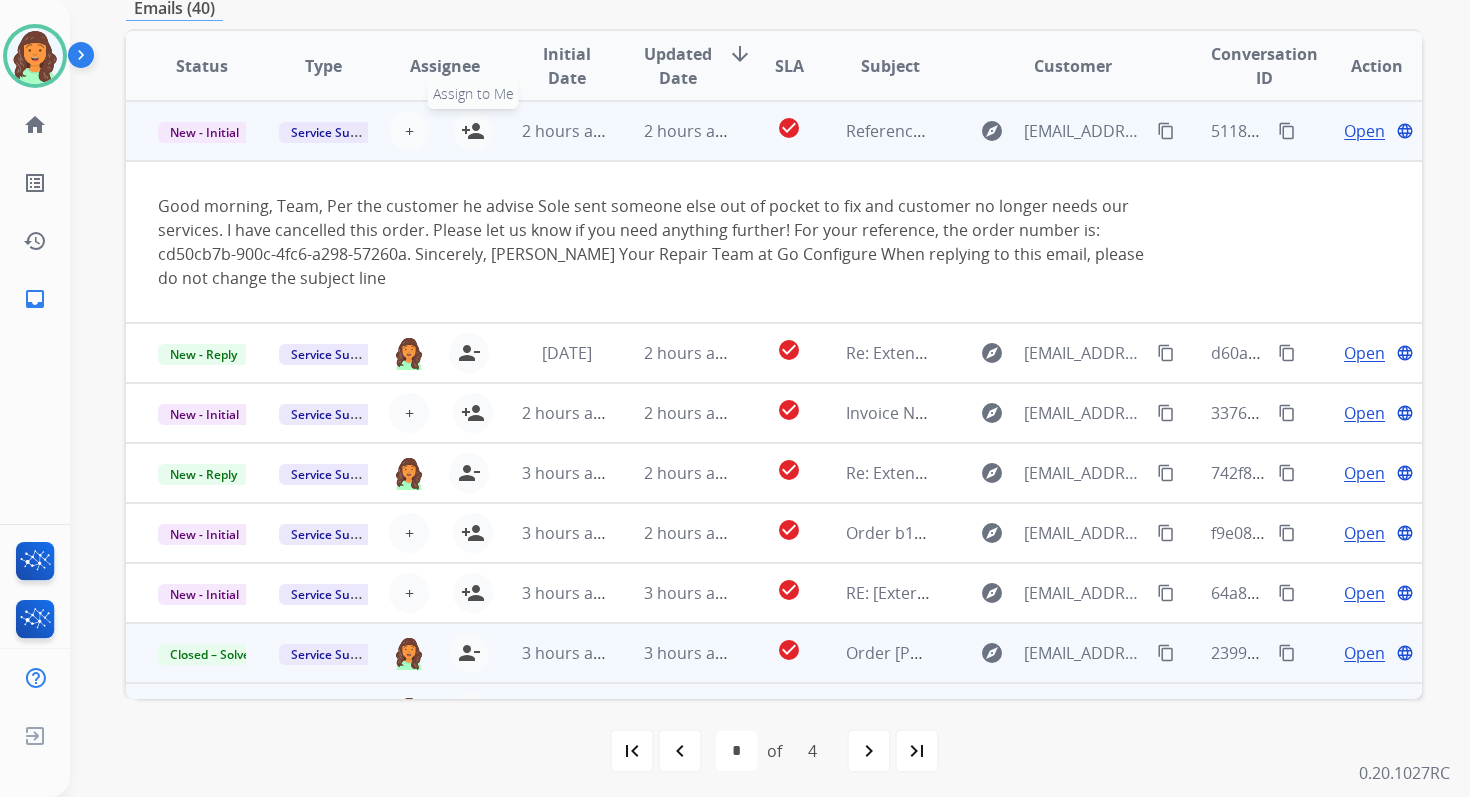 click on "person_add" at bounding box center (473, 131) 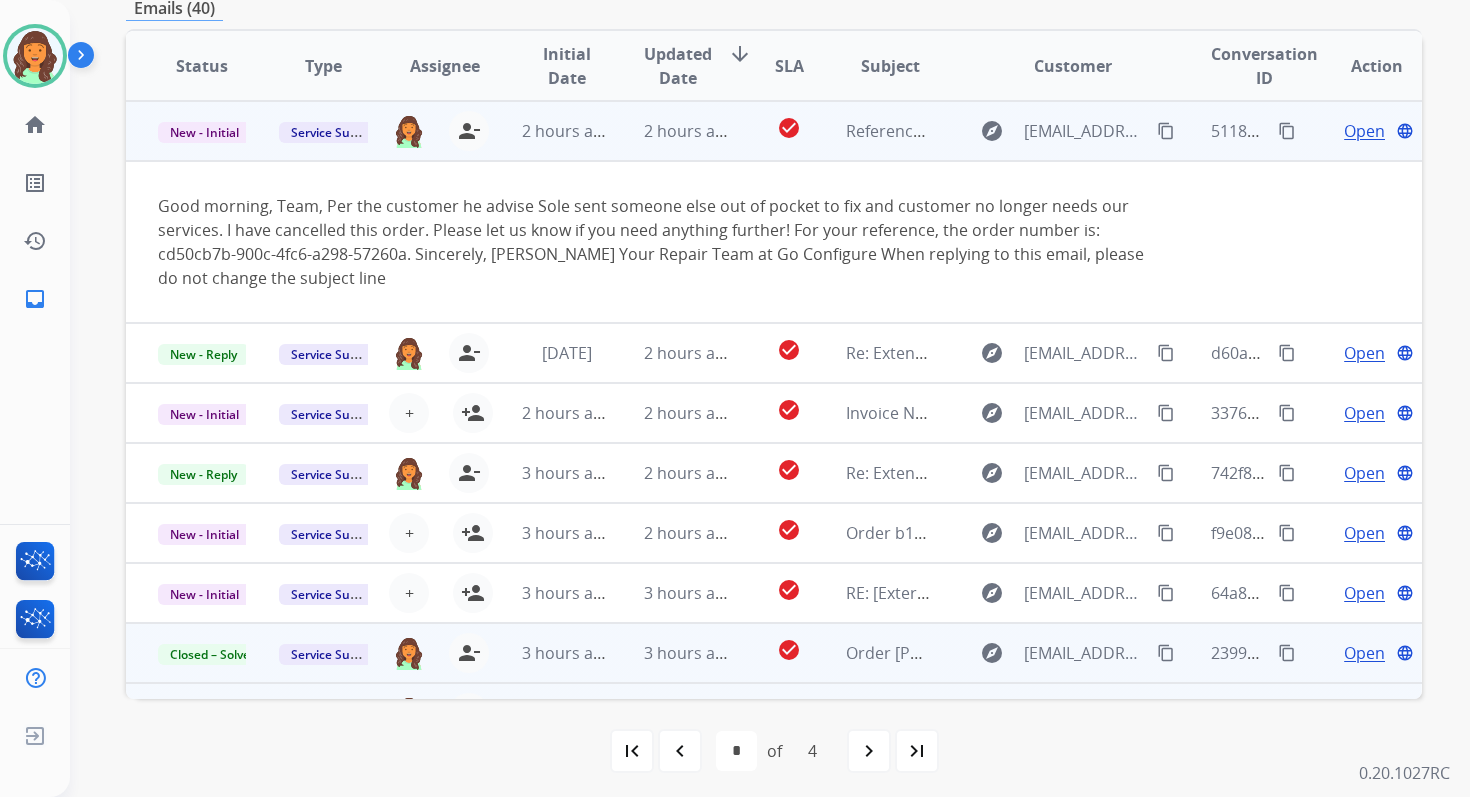click on "2 hours ago" at bounding box center [672, 131] 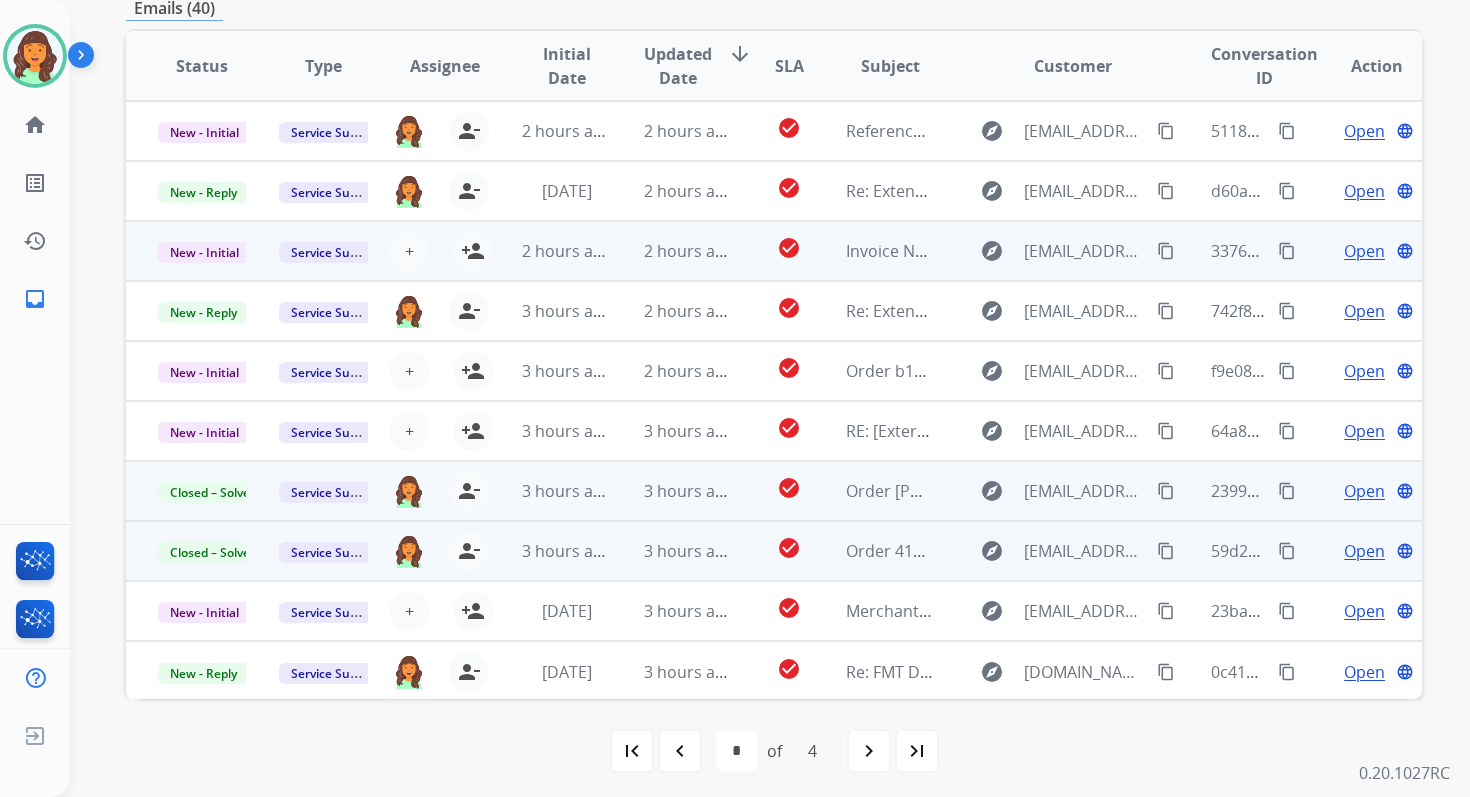 click on "2 hours ago" at bounding box center [672, 251] 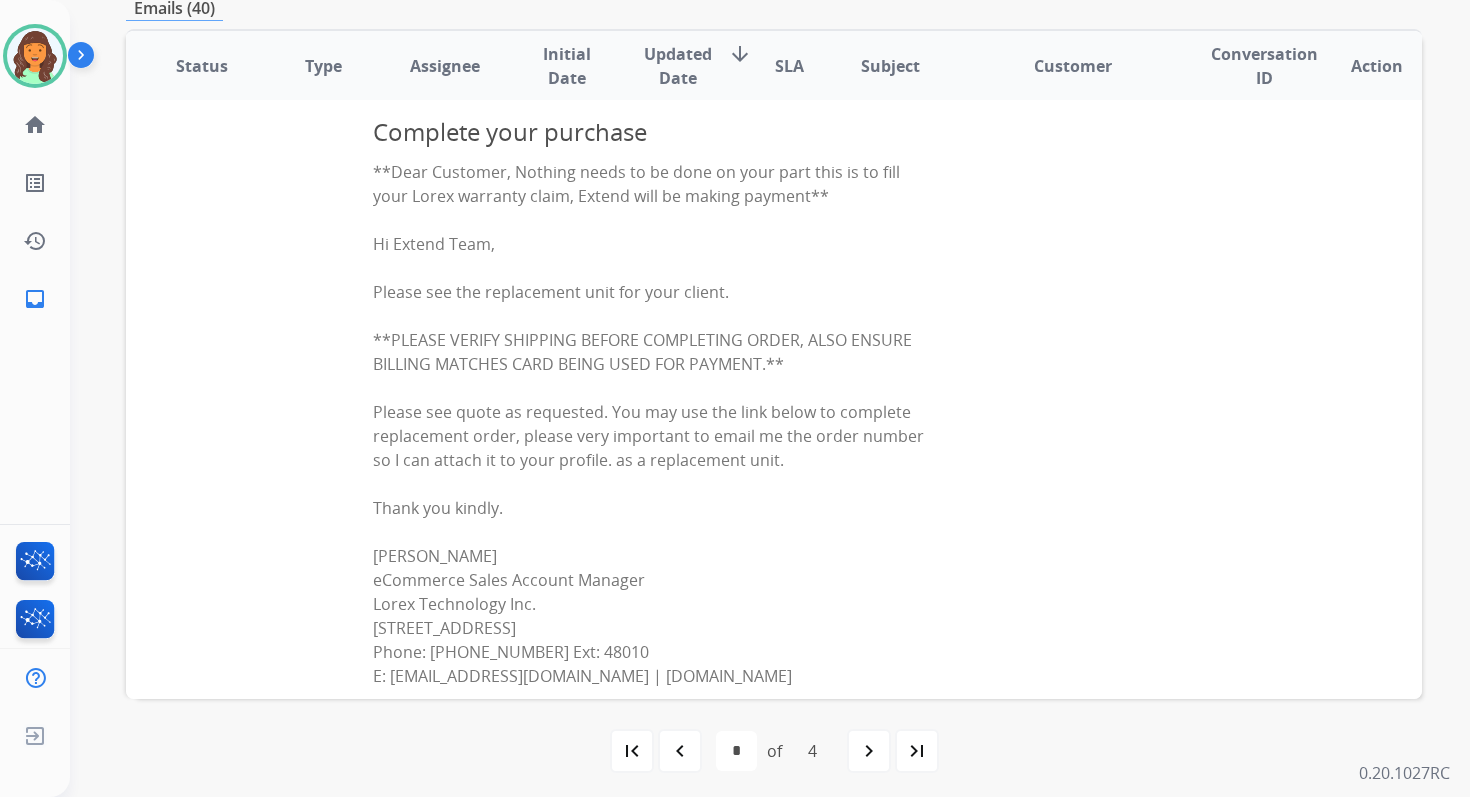 scroll, scrollTop: 0, scrollLeft: 0, axis: both 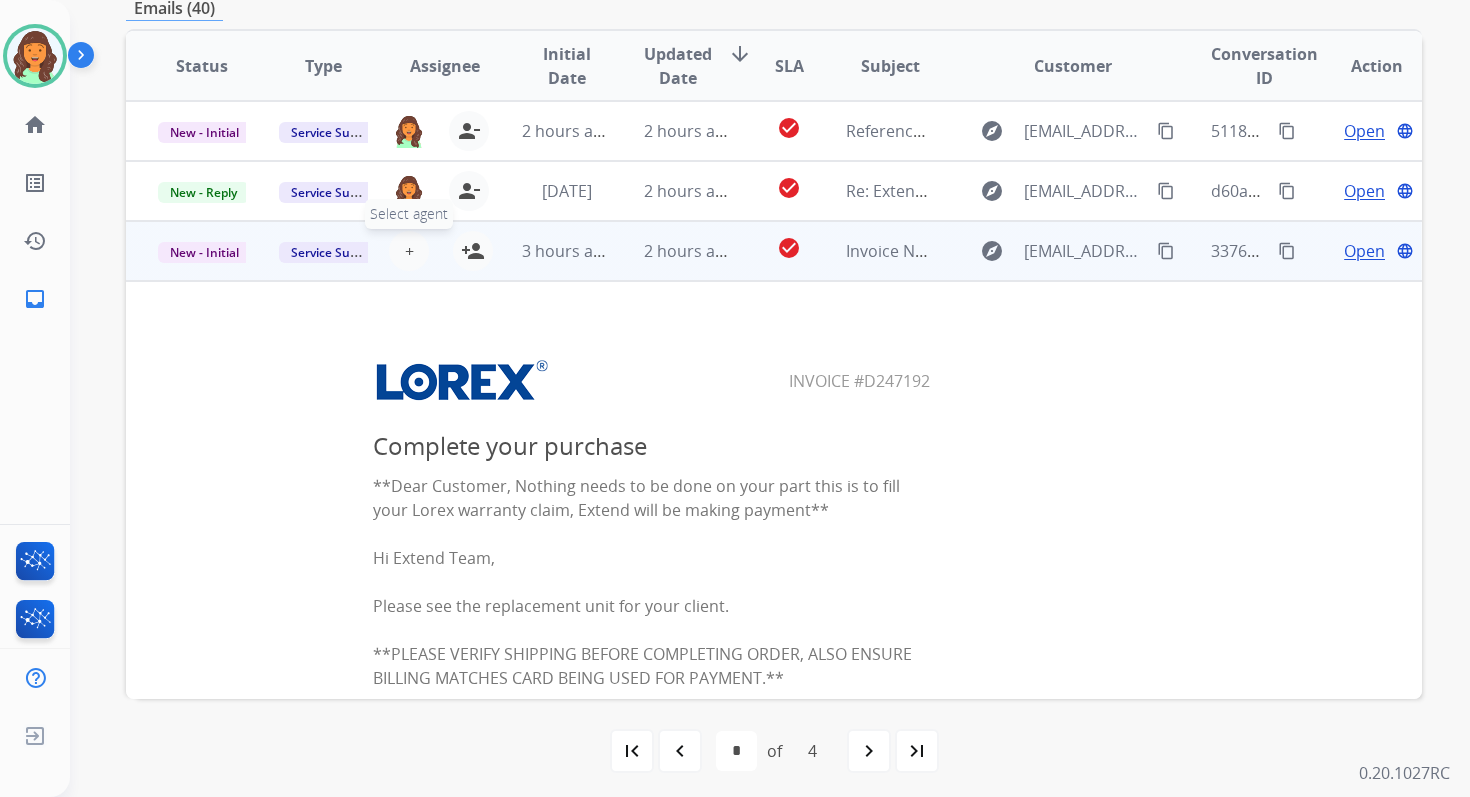 click on "+" at bounding box center (409, 251) 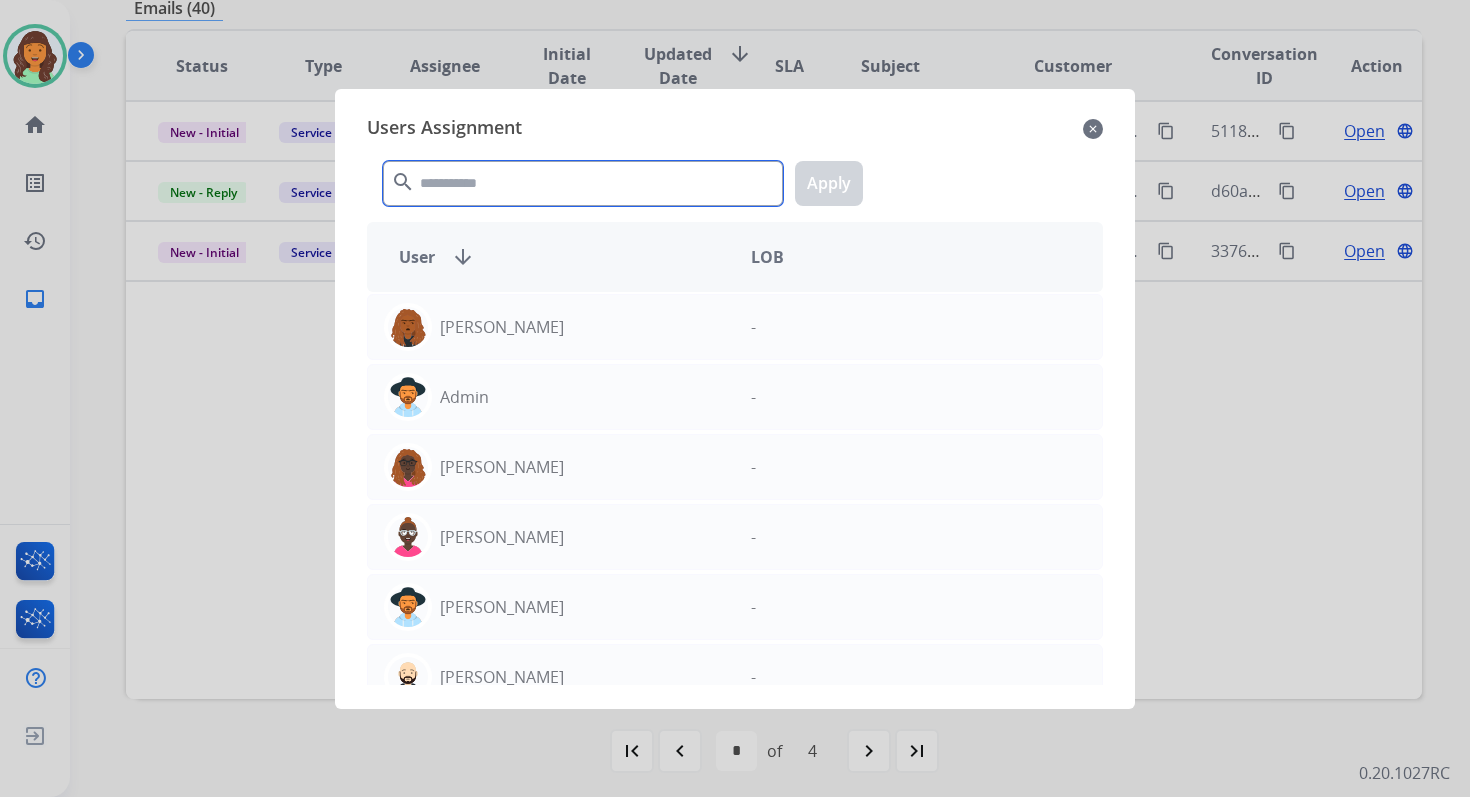 click 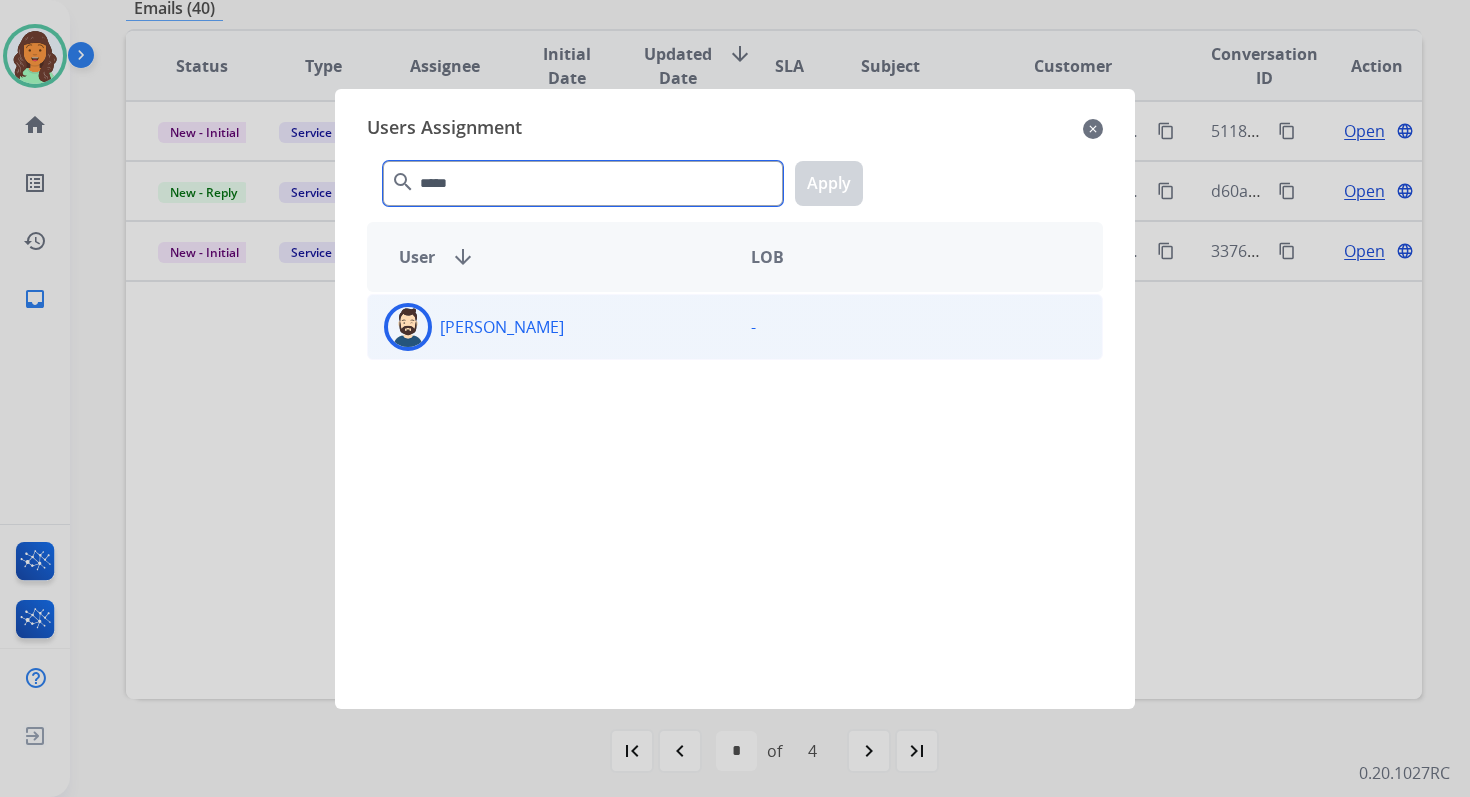 type on "*****" 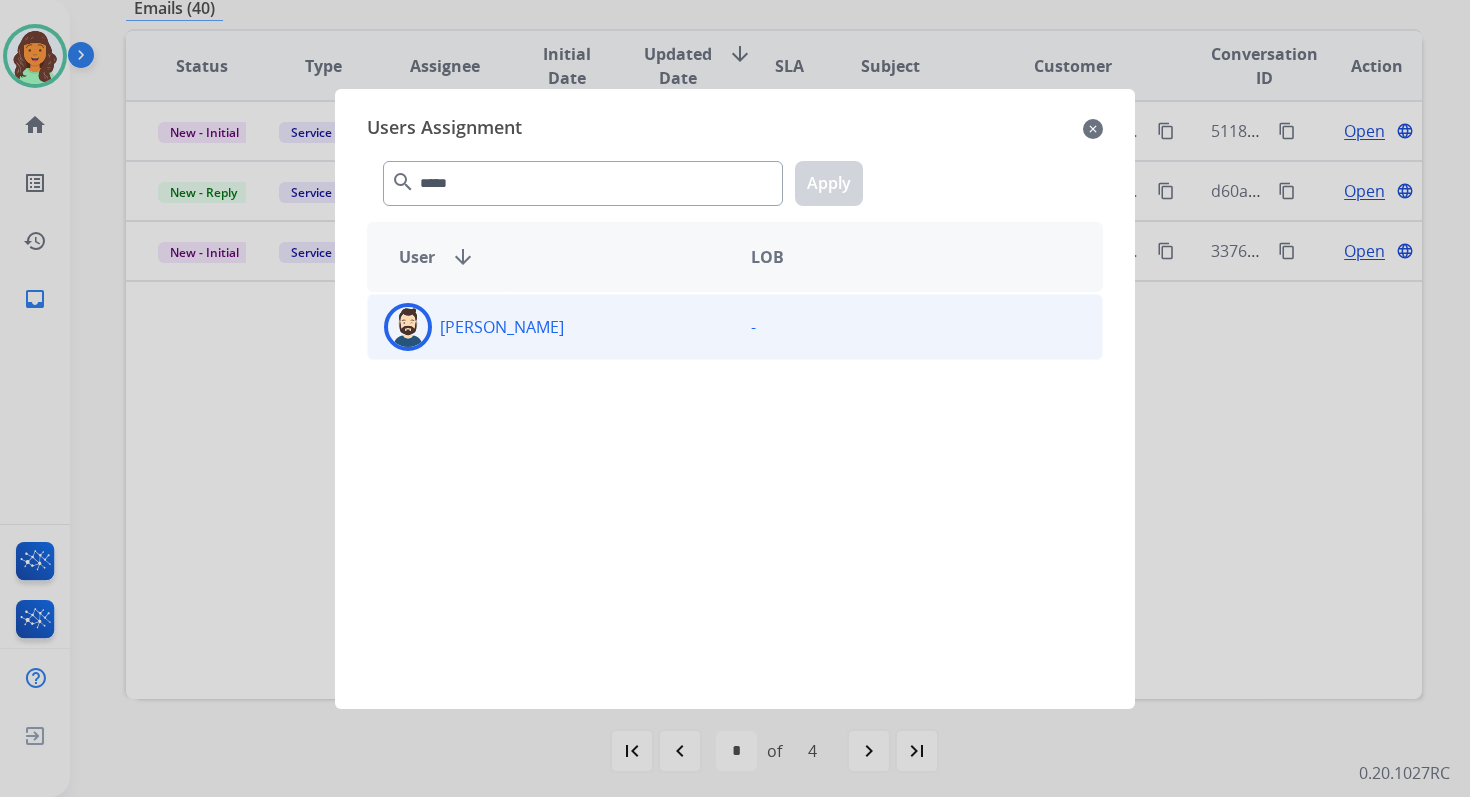 click on "[PERSON_NAME]" 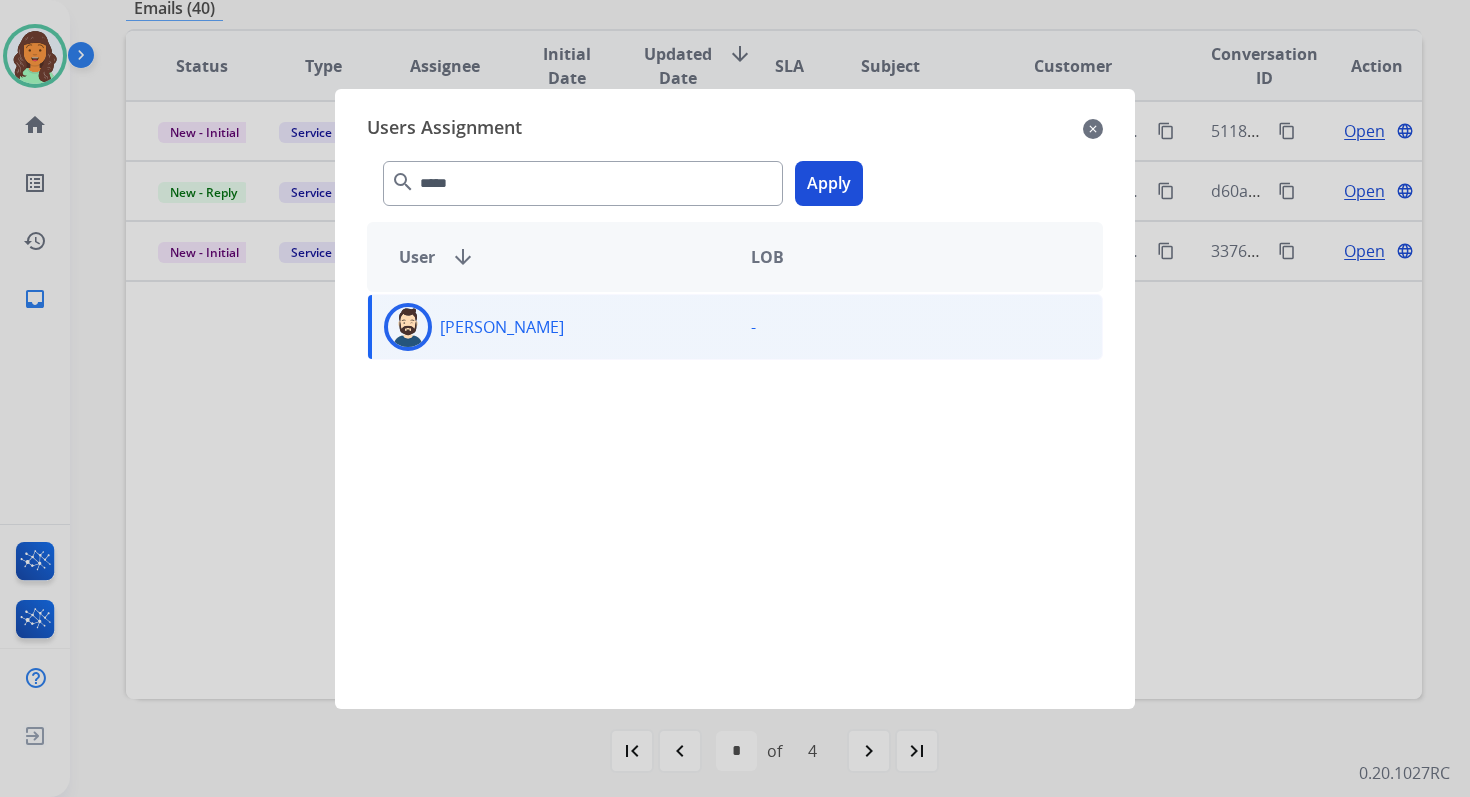 click on "Apply" 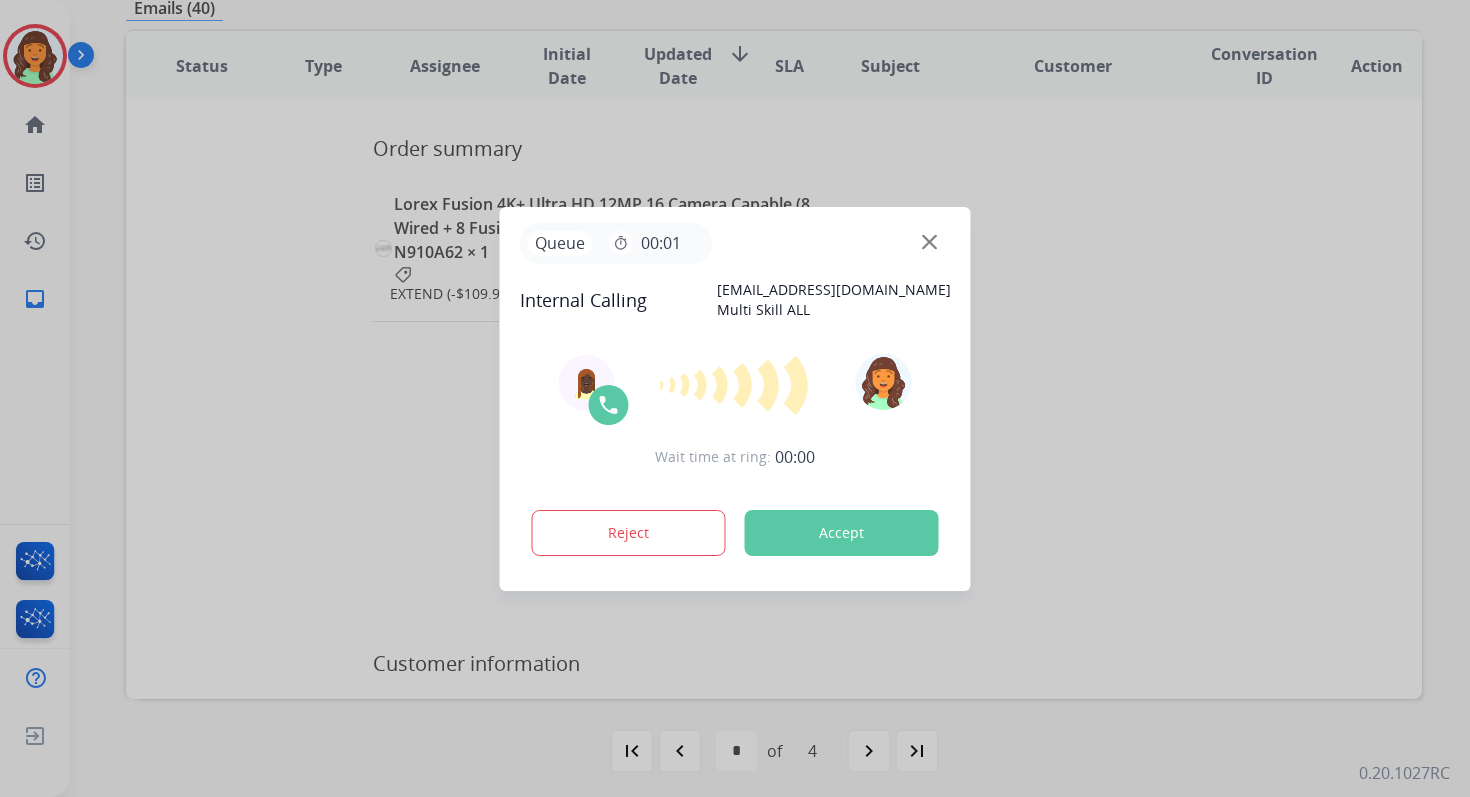 scroll, scrollTop: 1126, scrollLeft: 0, axis: vertical 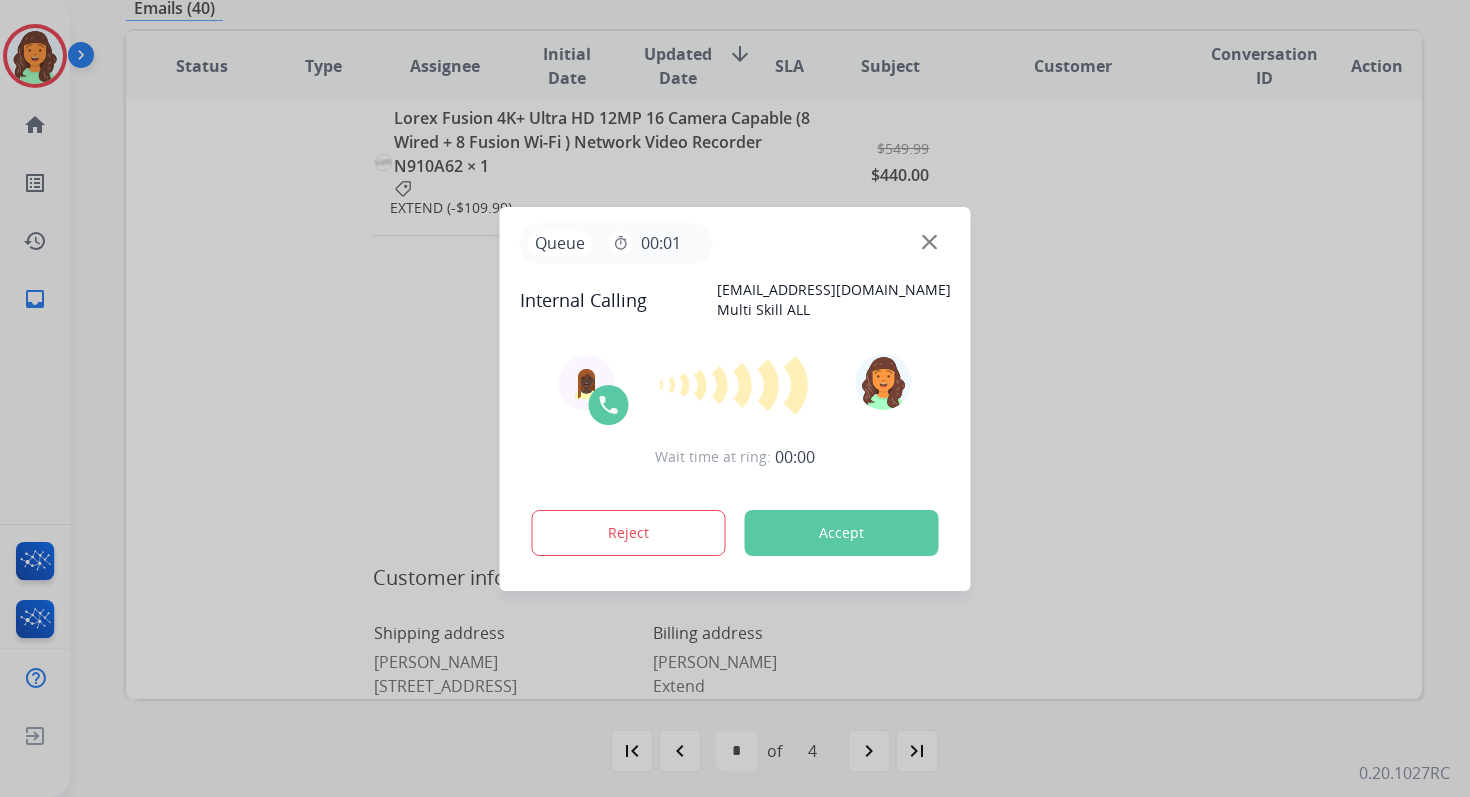 click on "Accept" at bounding box center (842, 533) 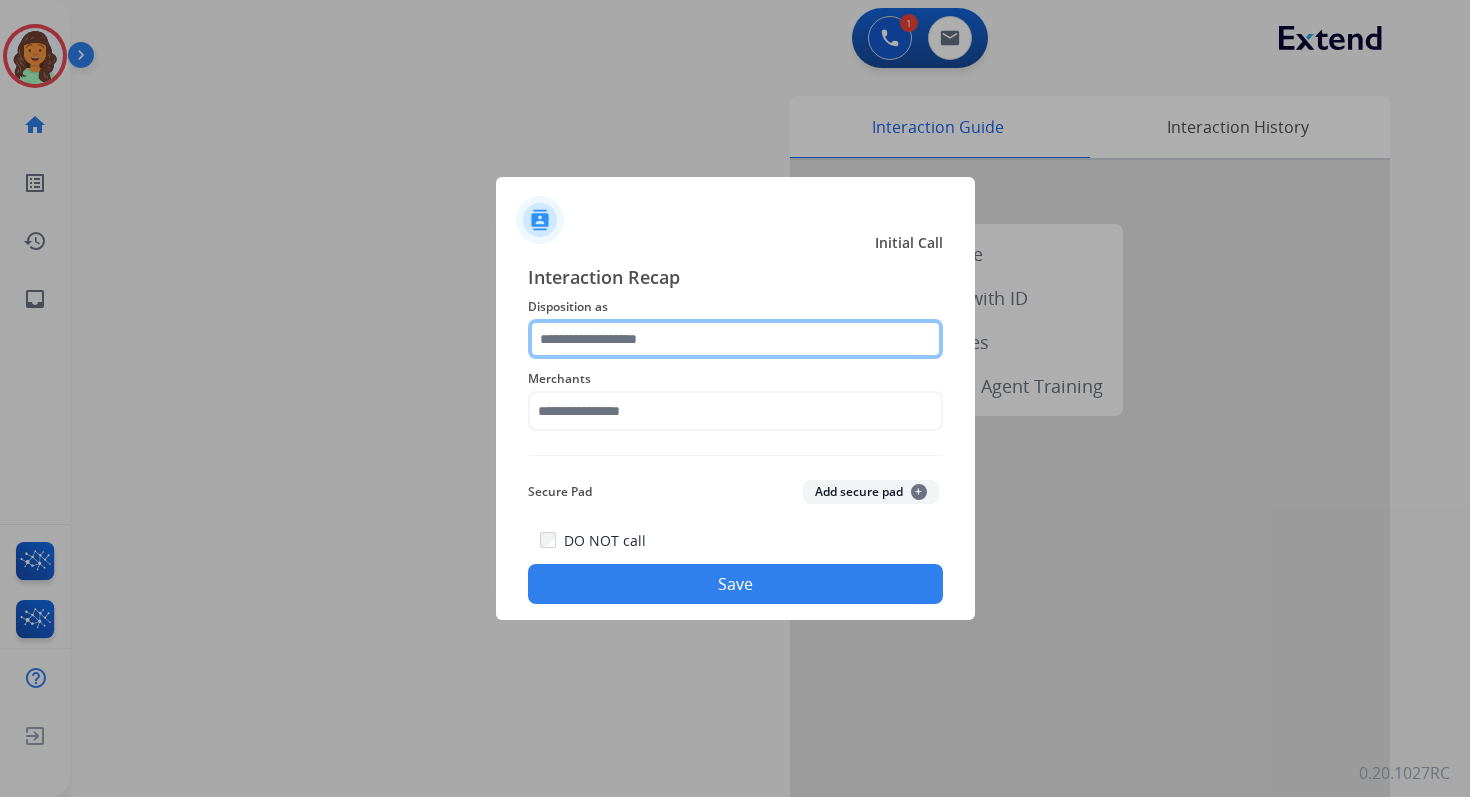 click 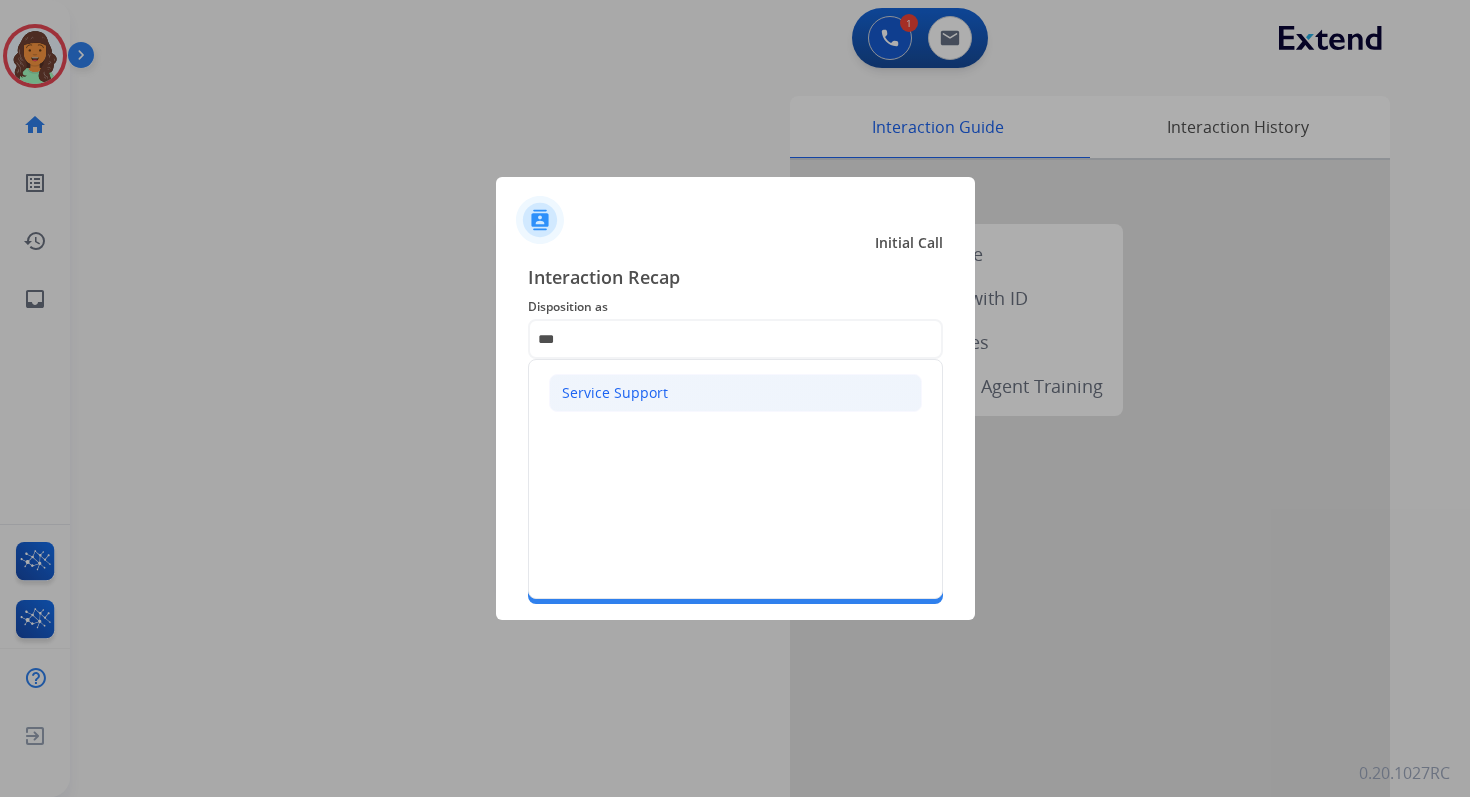 click on "Service Support" 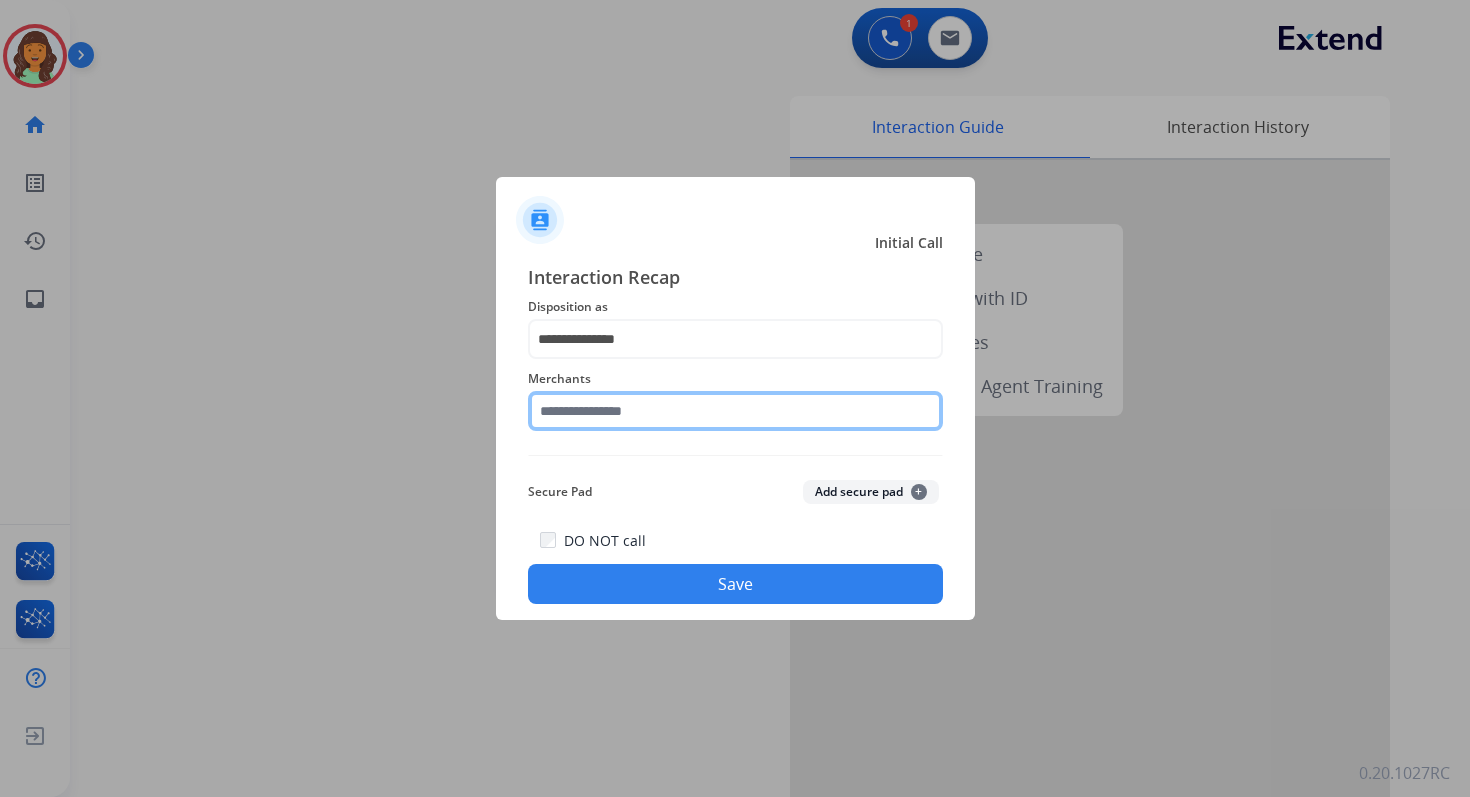 click 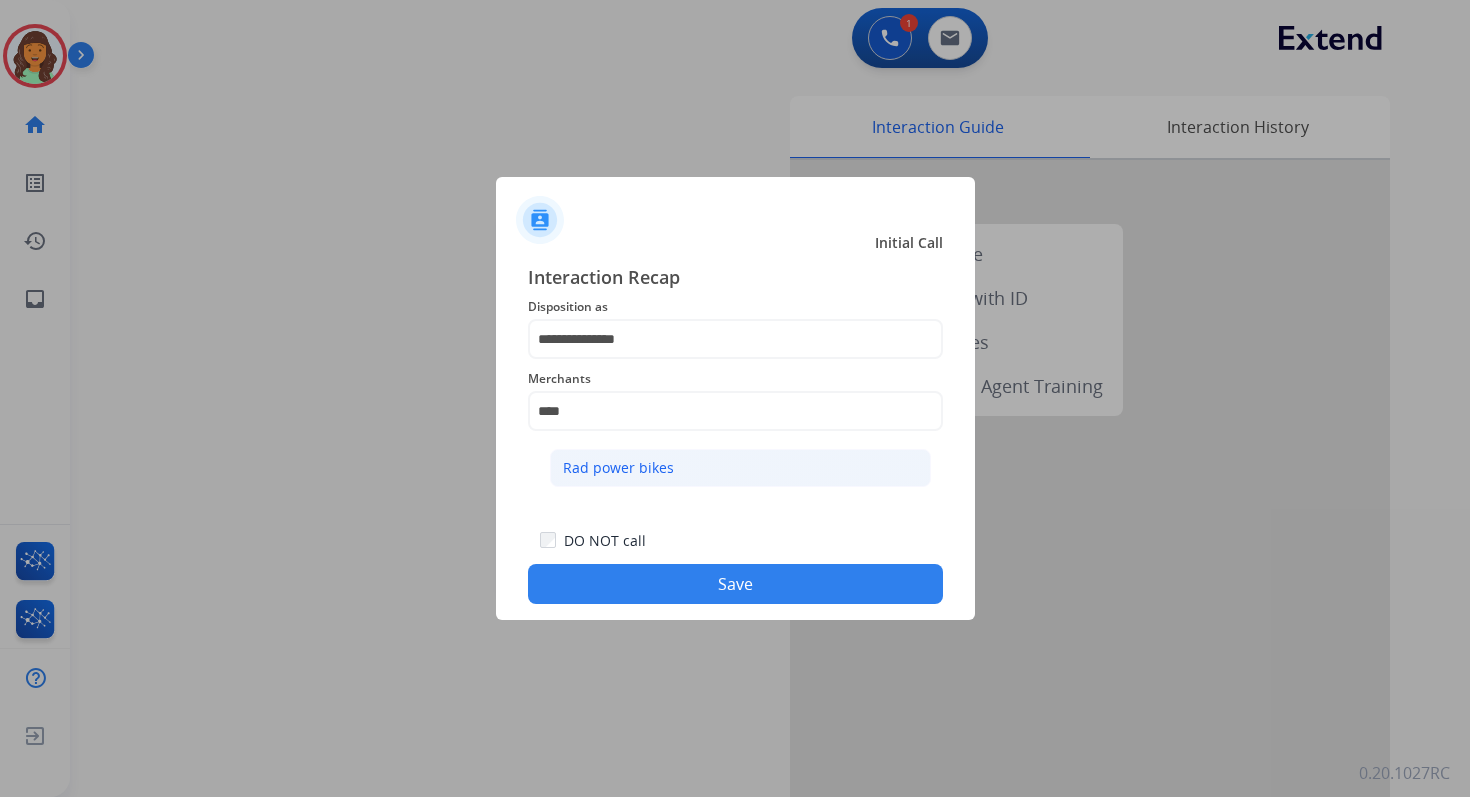 click on "Rad power bikes" 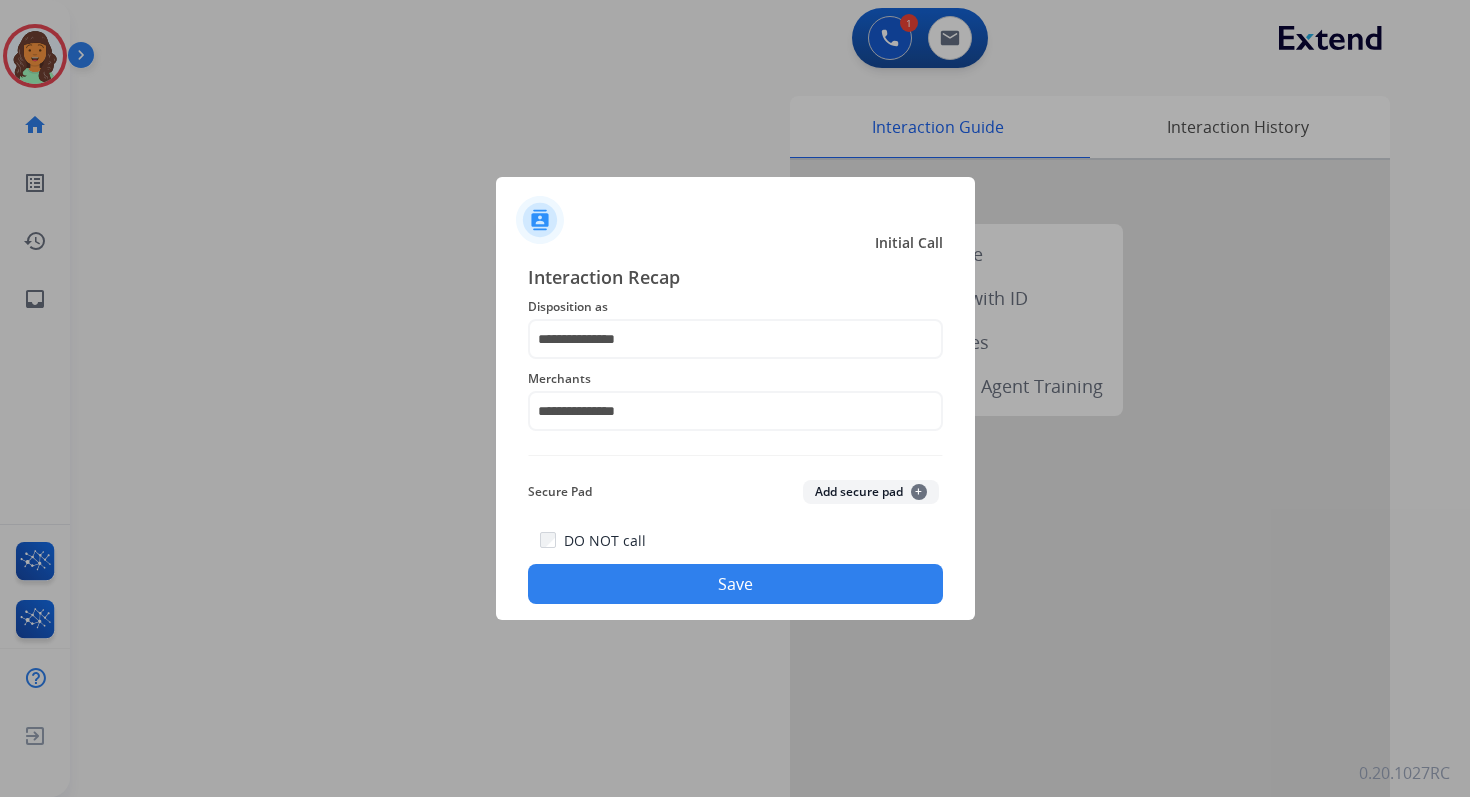 click on "Save" 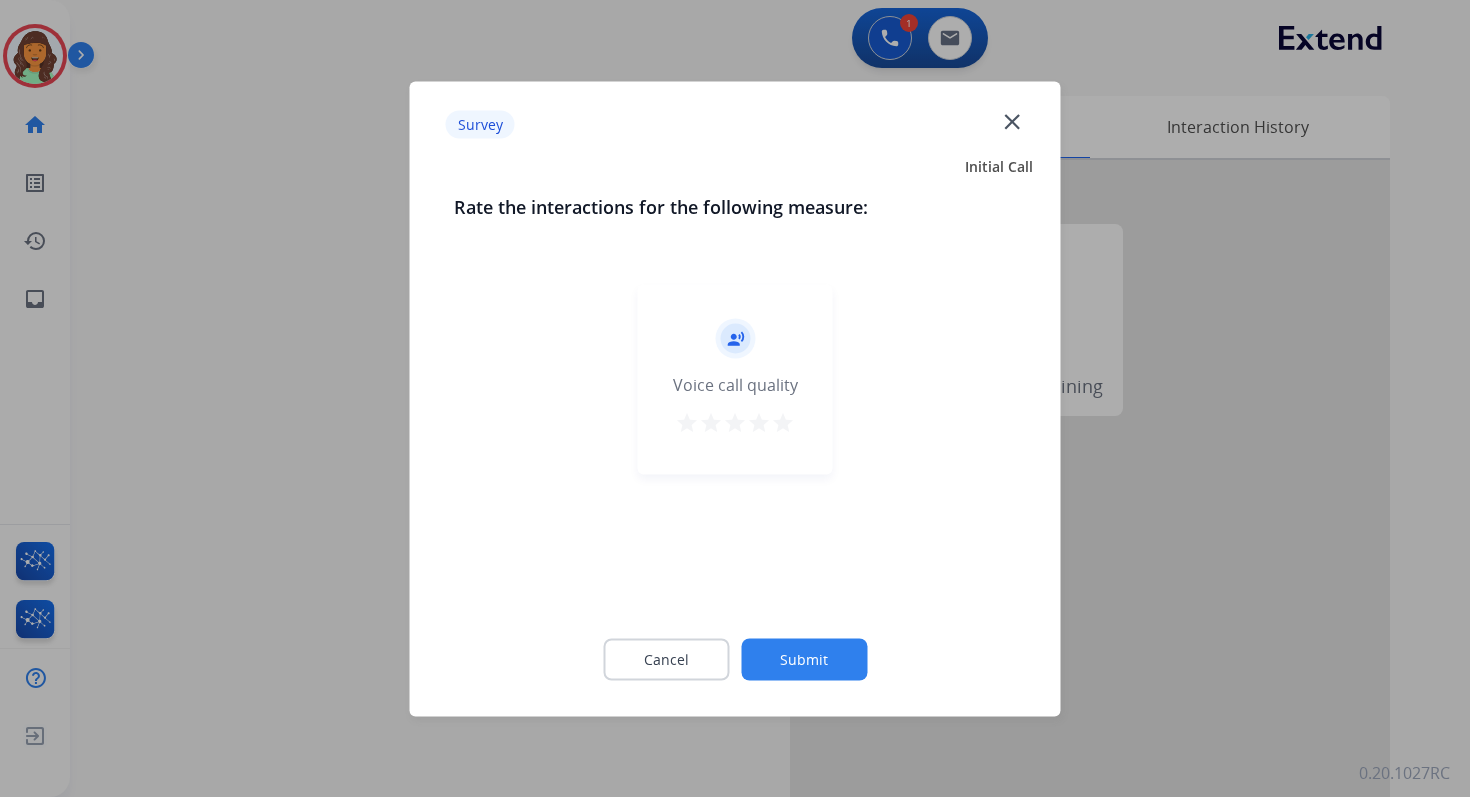 click on "Submit" 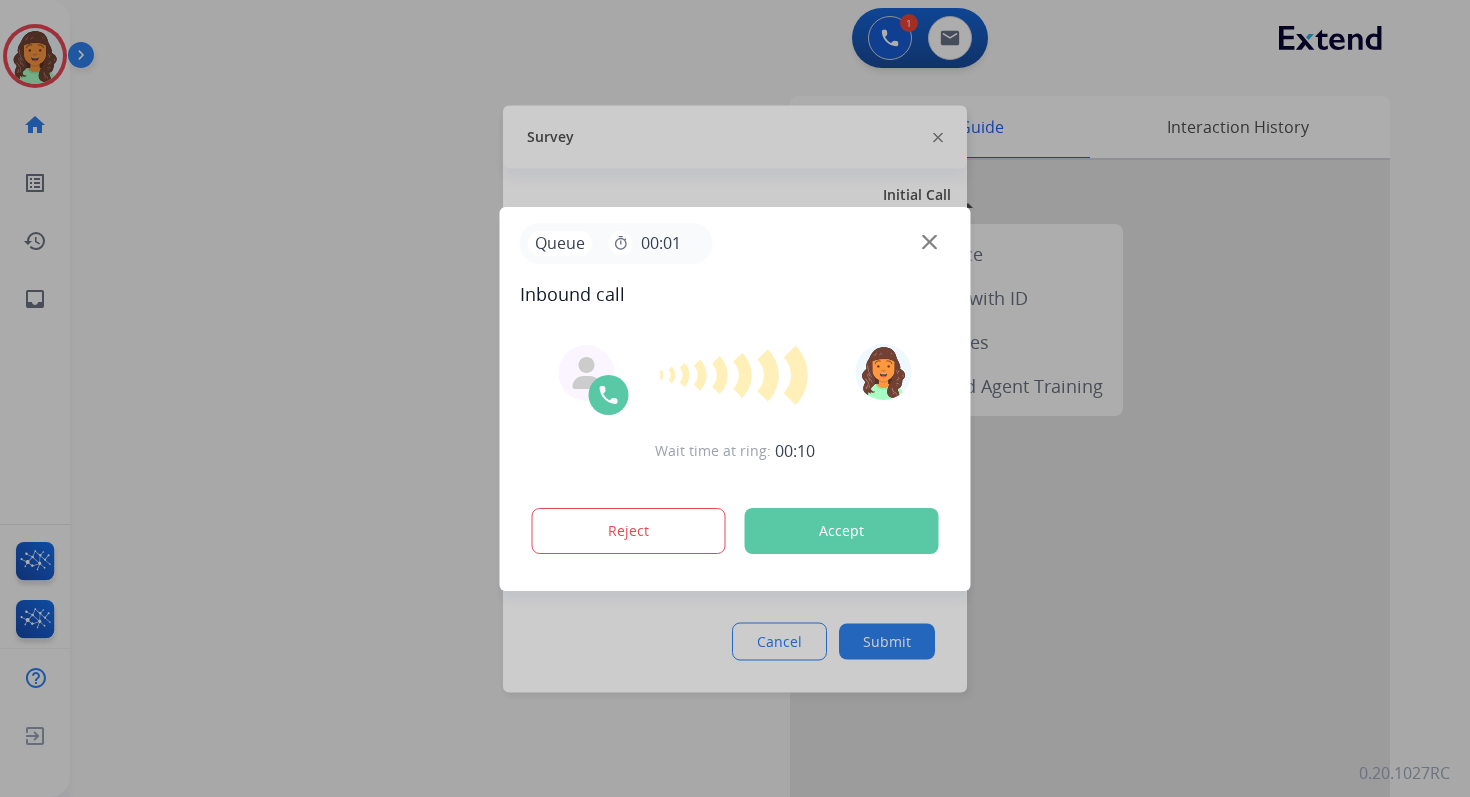 click on "Accept" at bounding box center [842, 531] 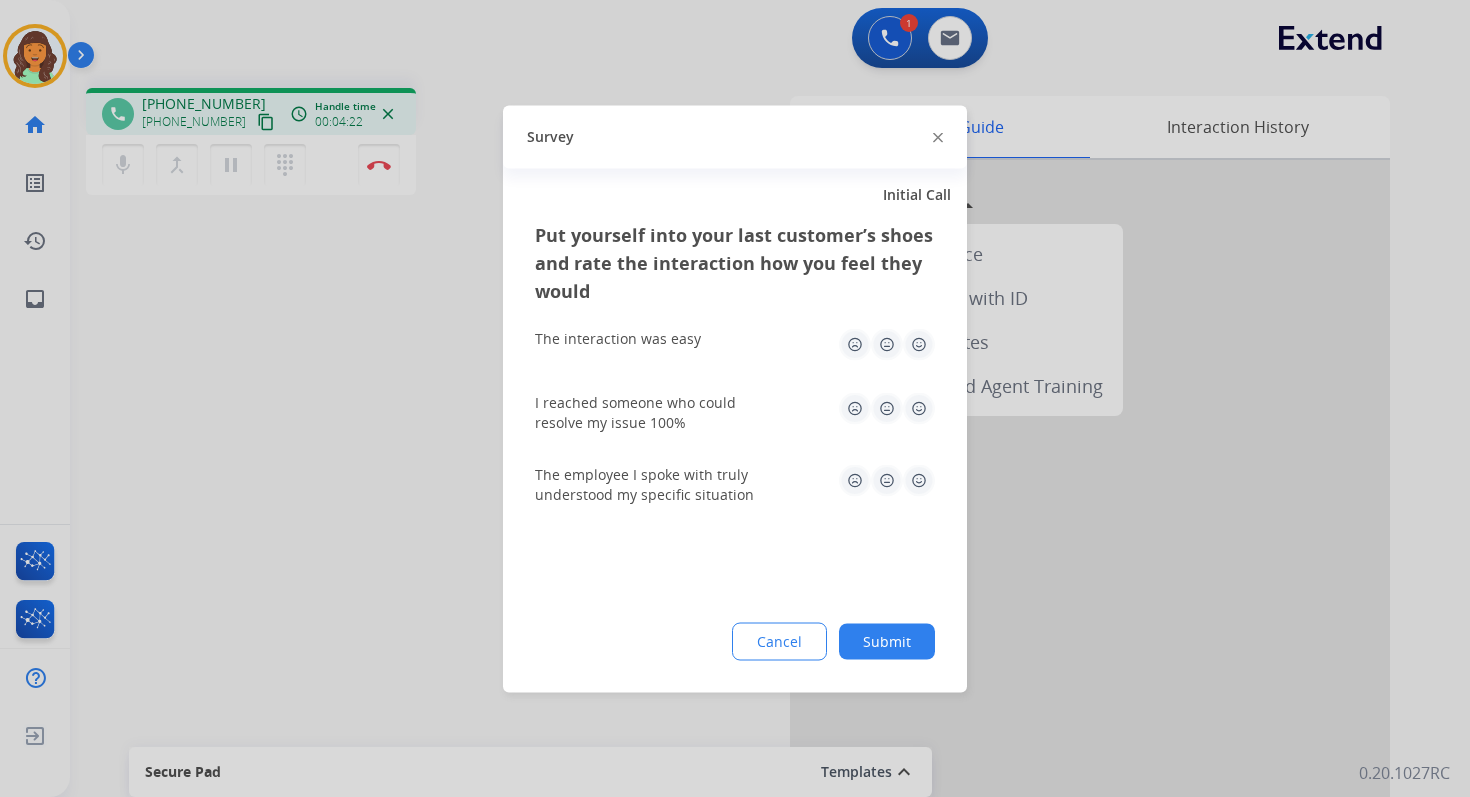 click on "Survey" 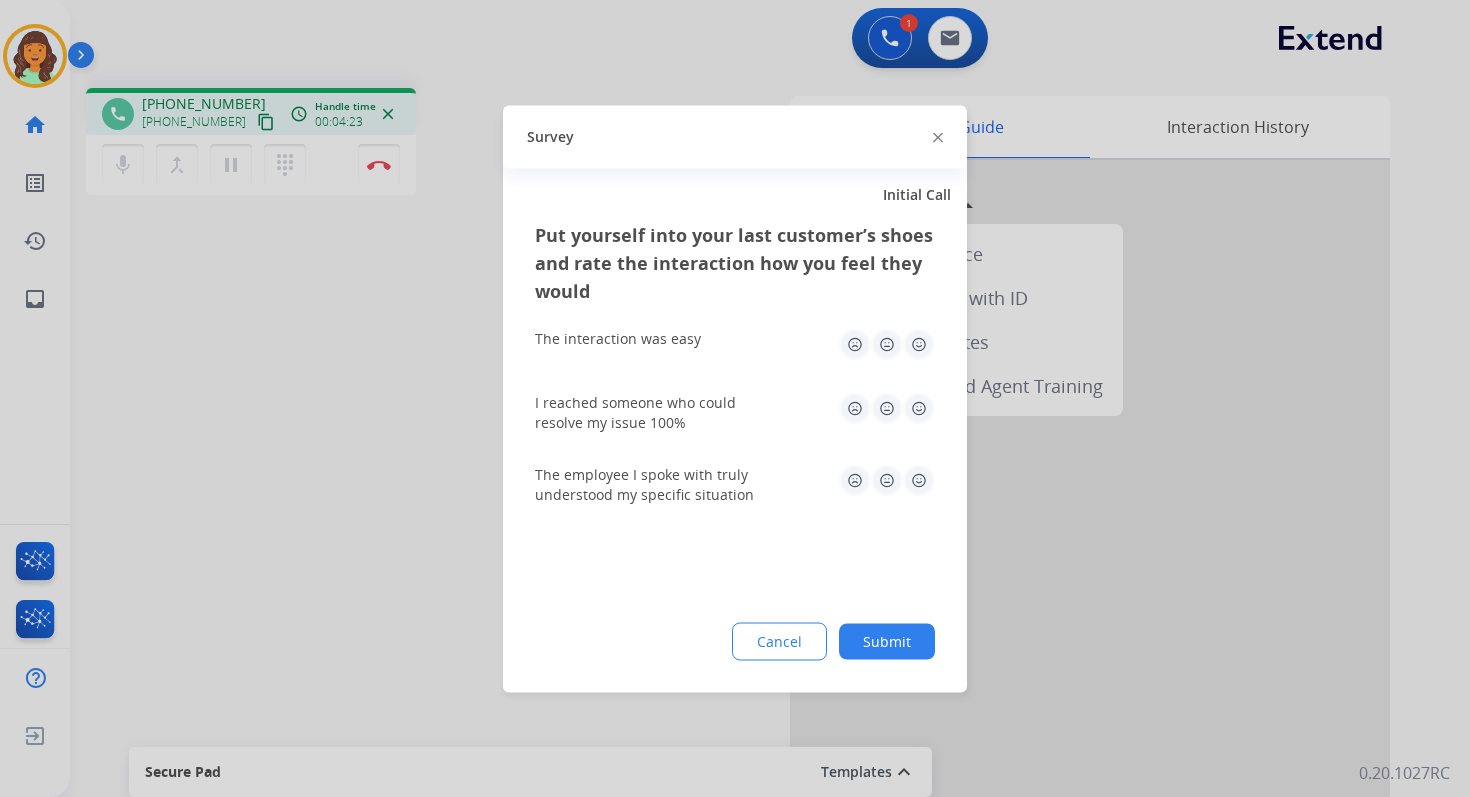 click 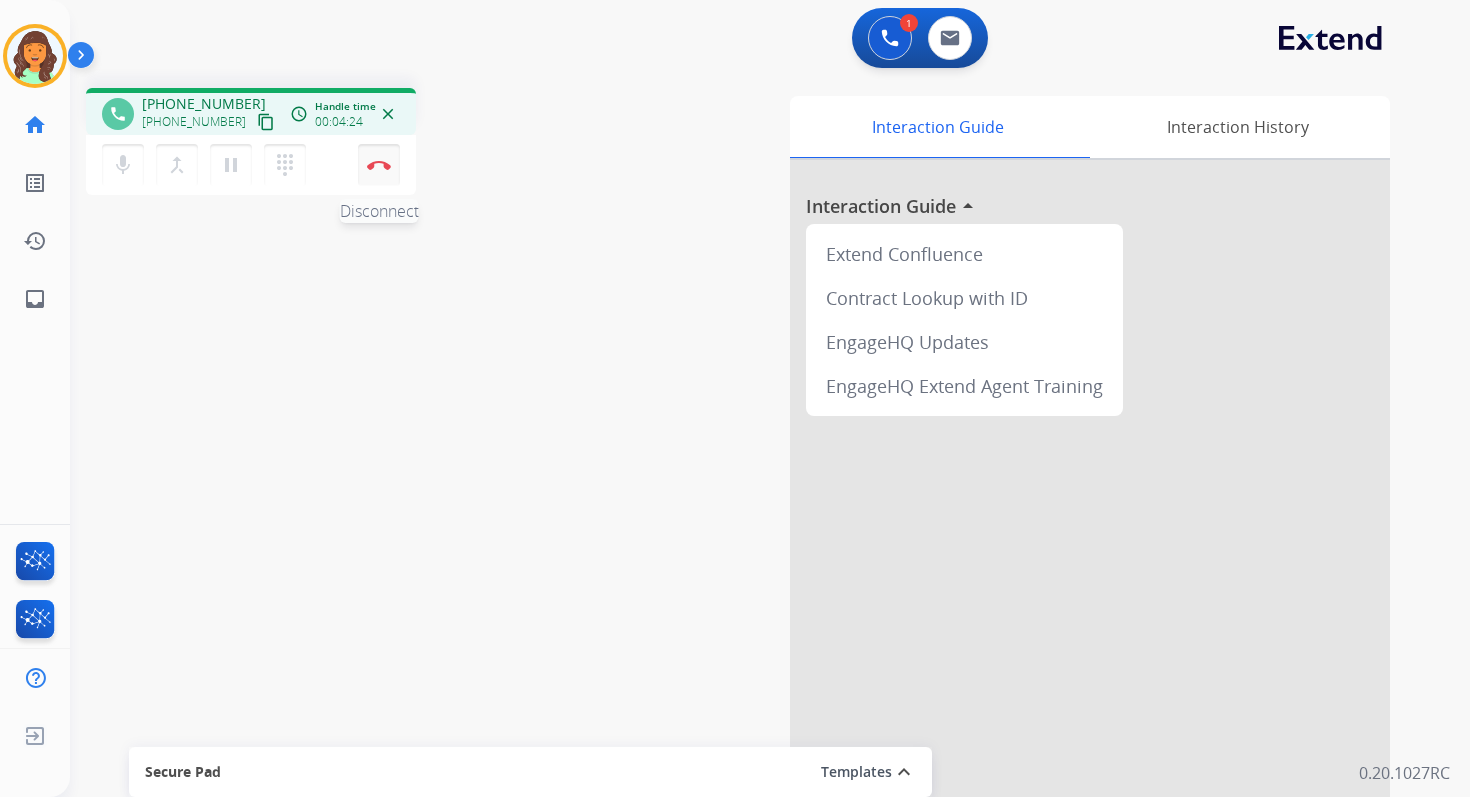 click on "Disconnect" at bounding box center (379, 165) 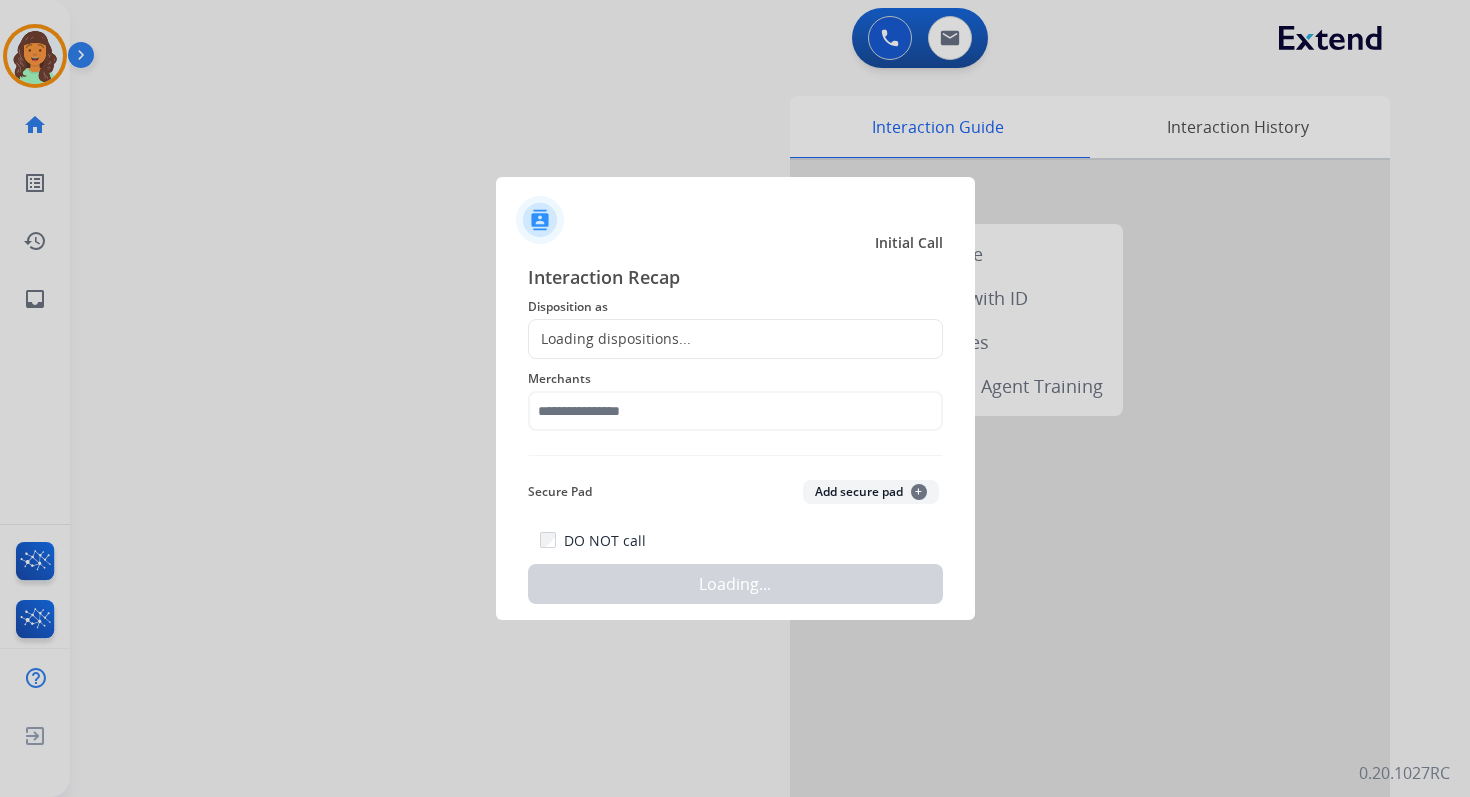 click on "Loading dispositions..." 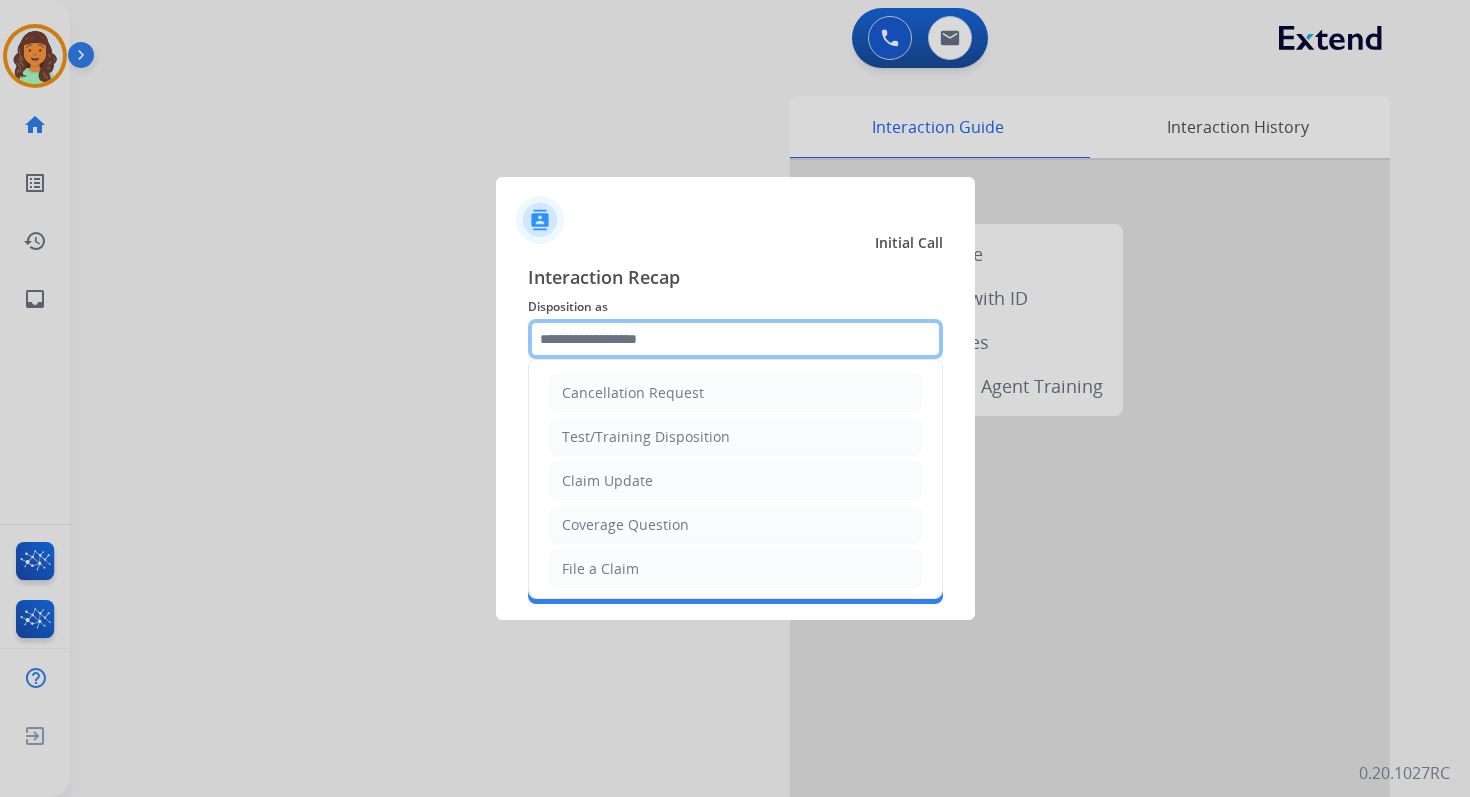 click 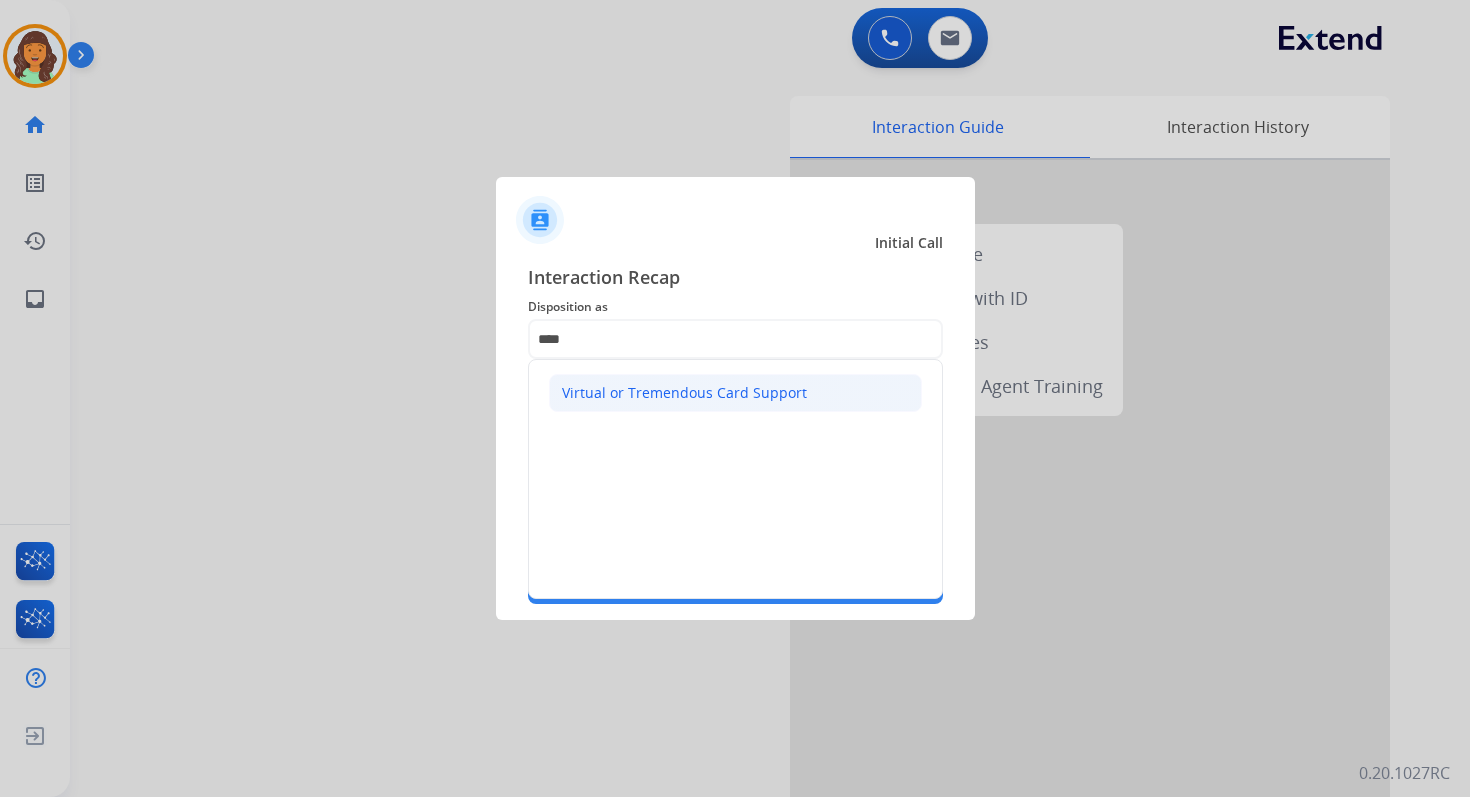 click on "Virtual or Tremendous Card Support" 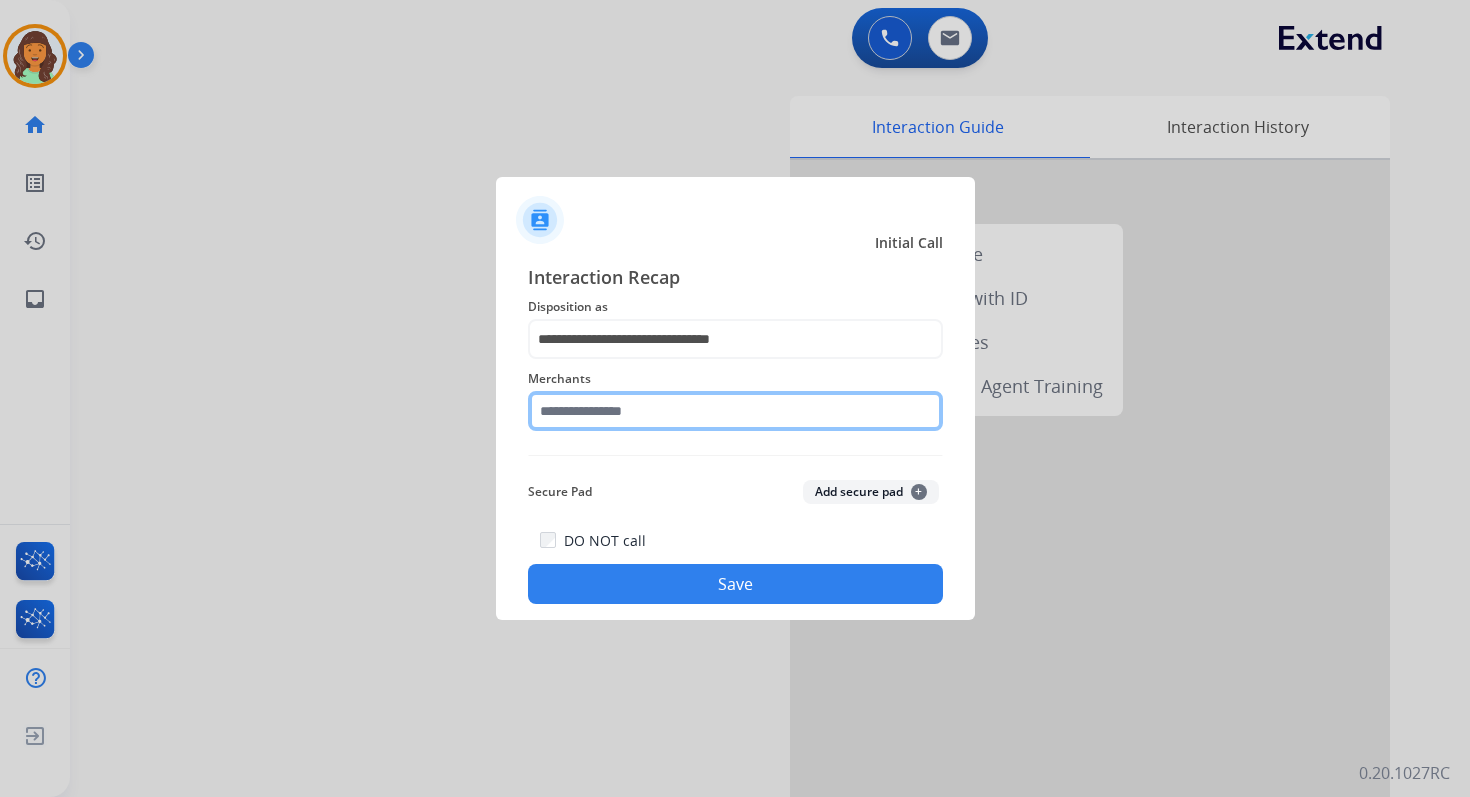 click 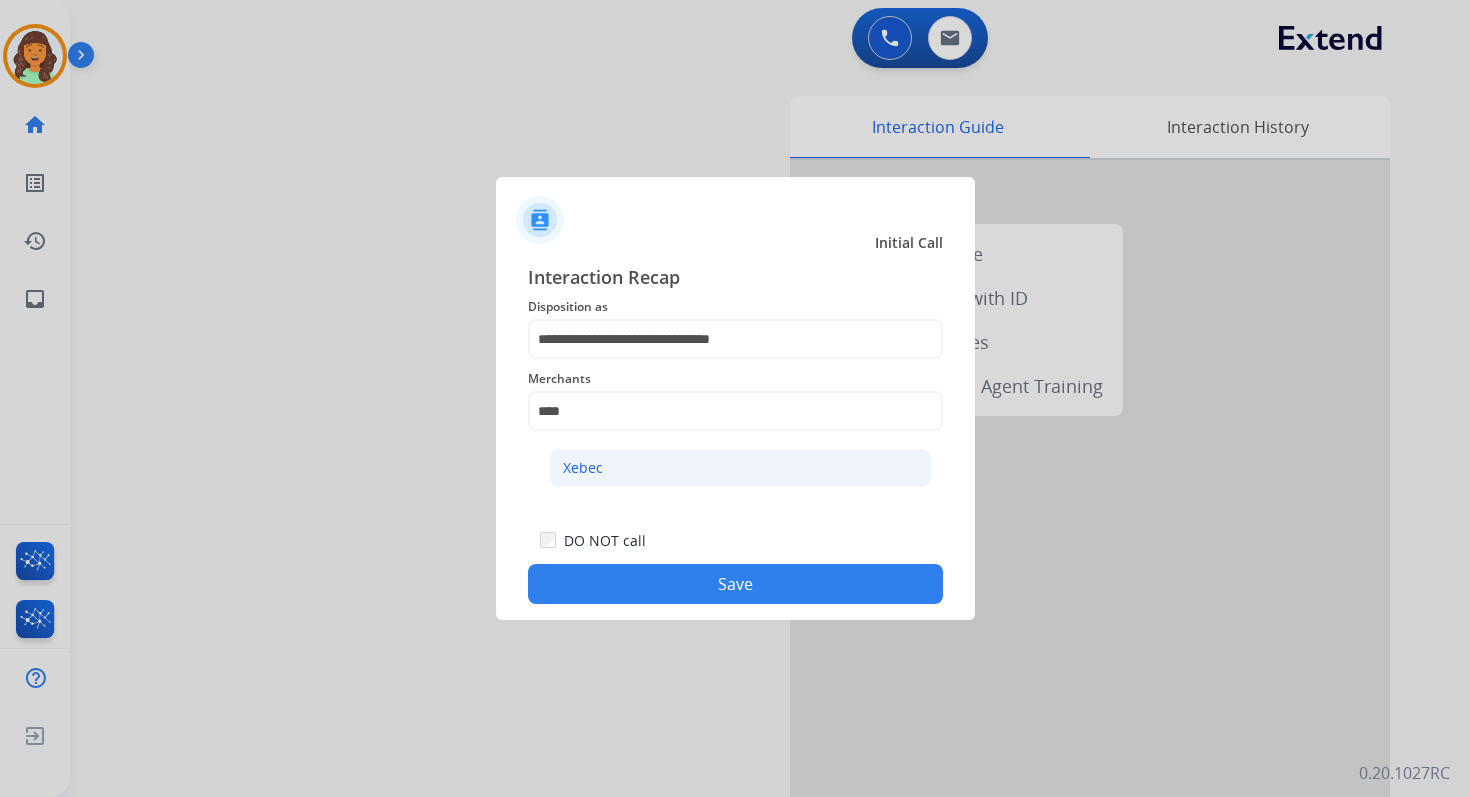 click on "Xebec" 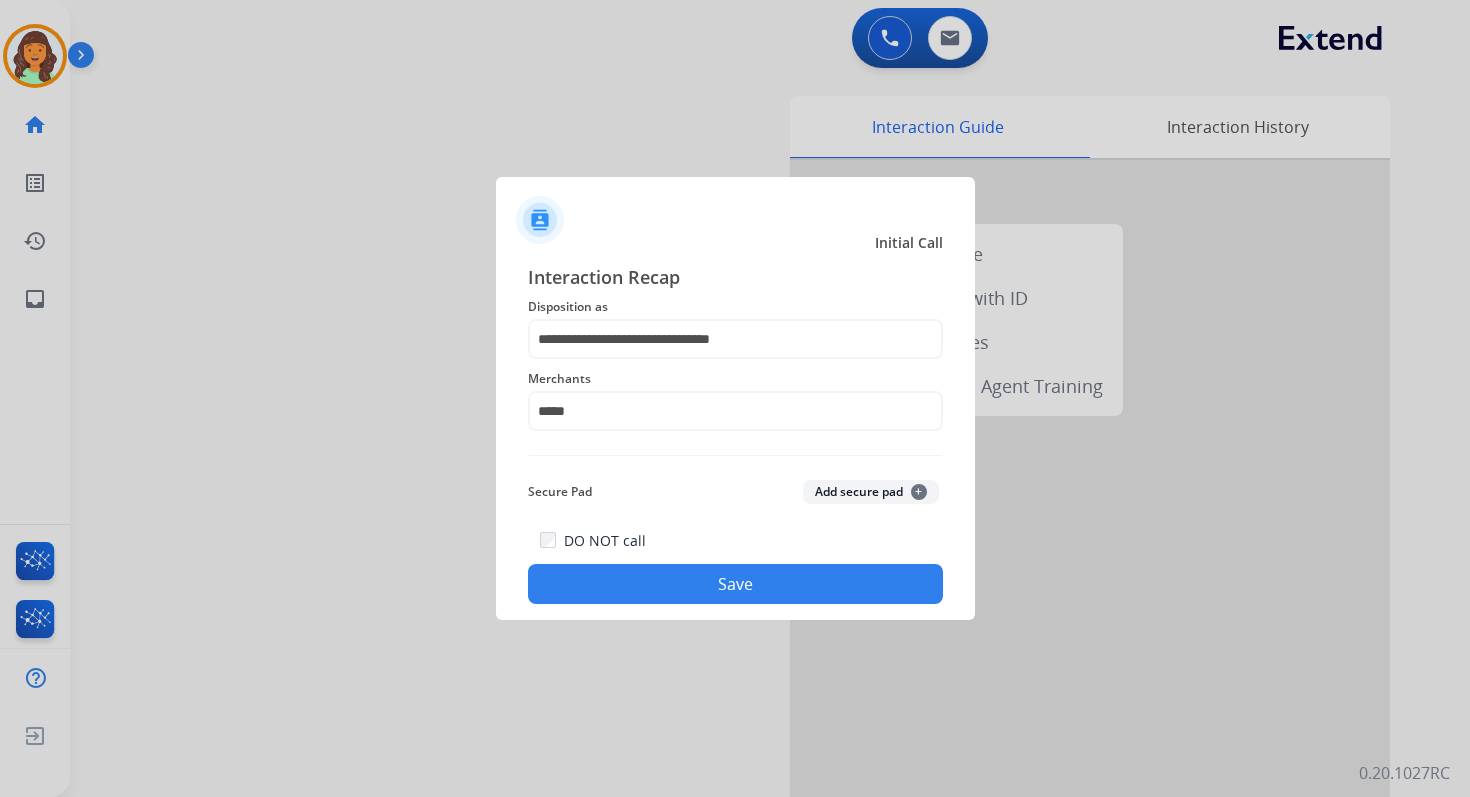click on "Save" 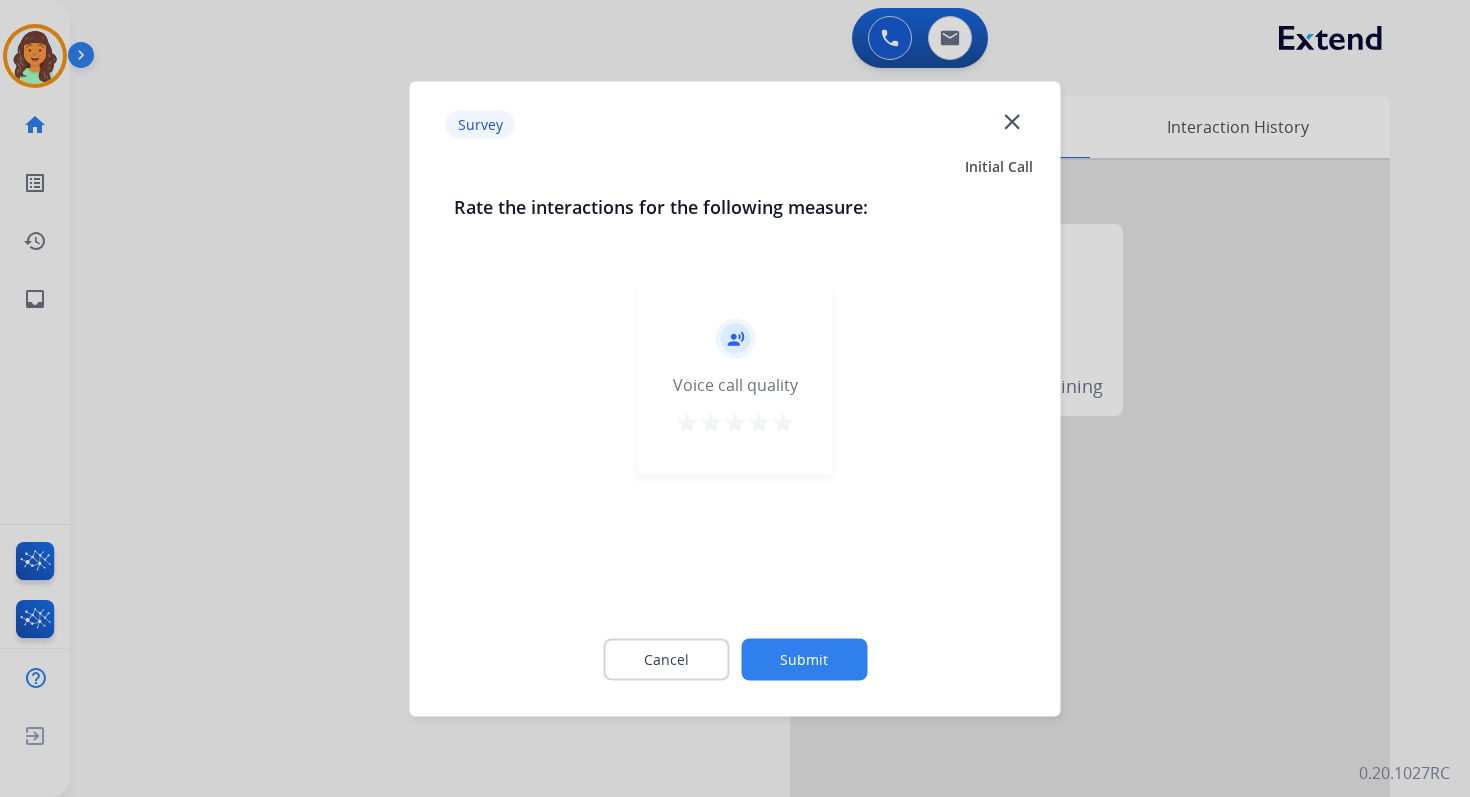 click on "Submit" 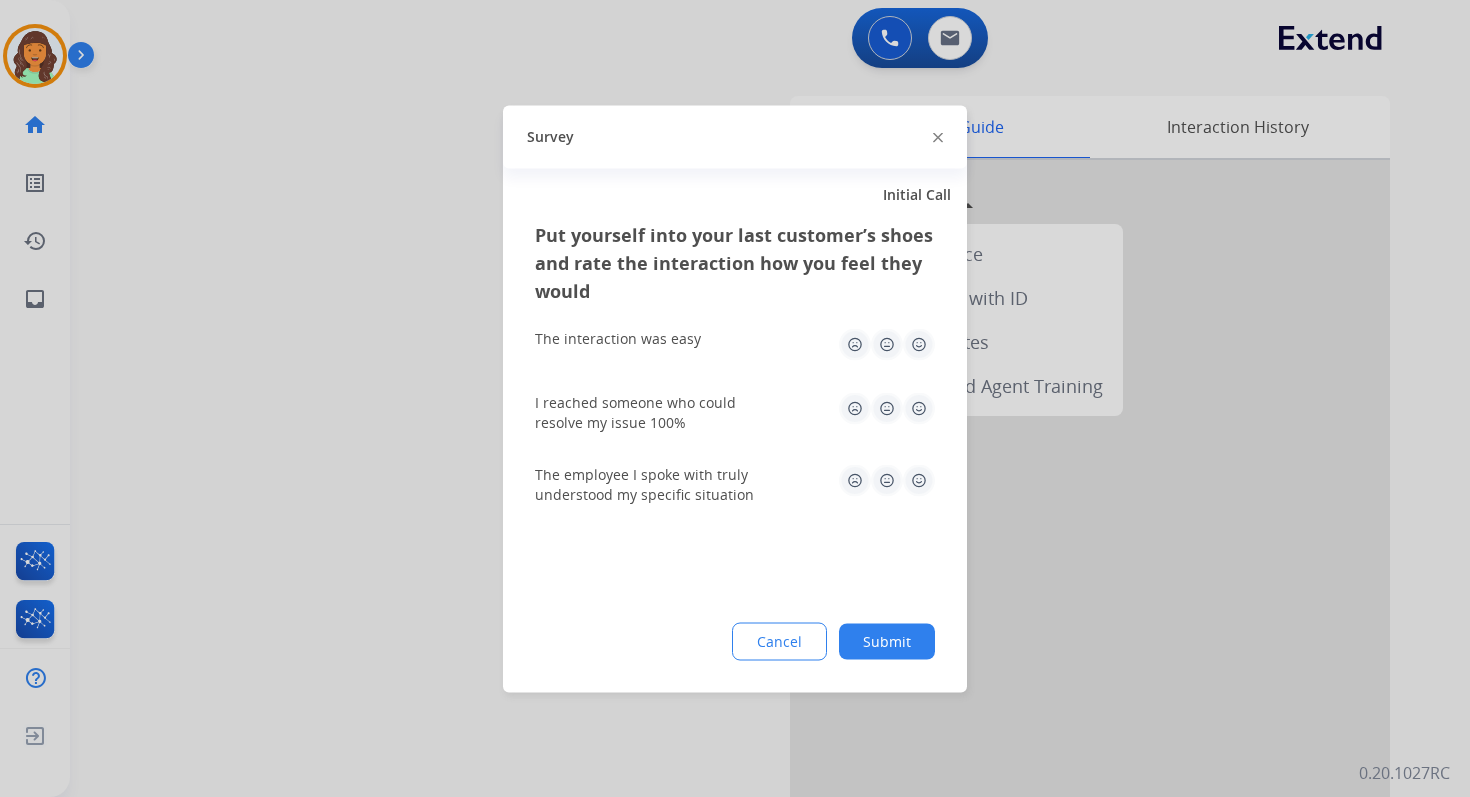 click on "Cancel Submit" 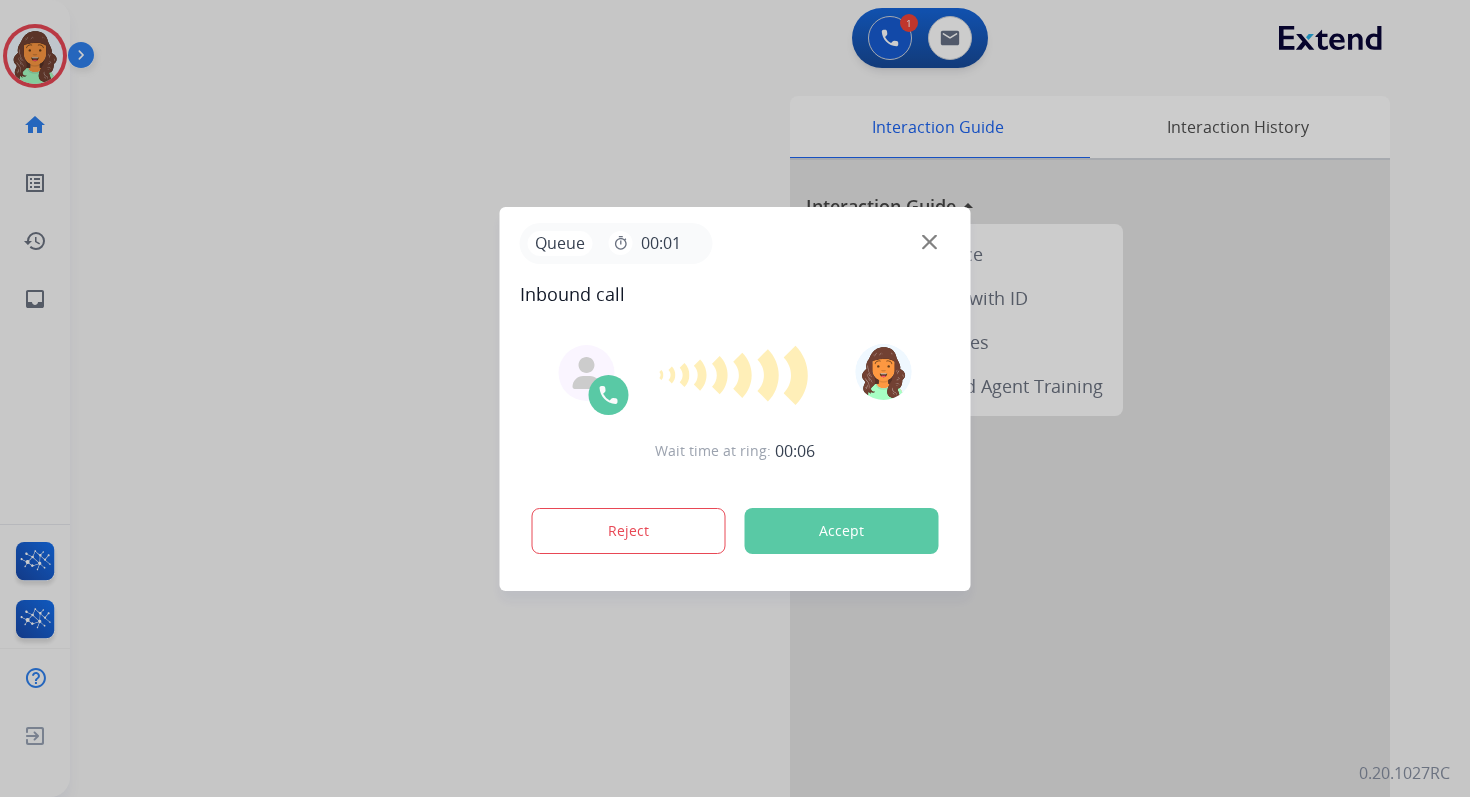 click on "Accept" at bounding box center (842, 531) 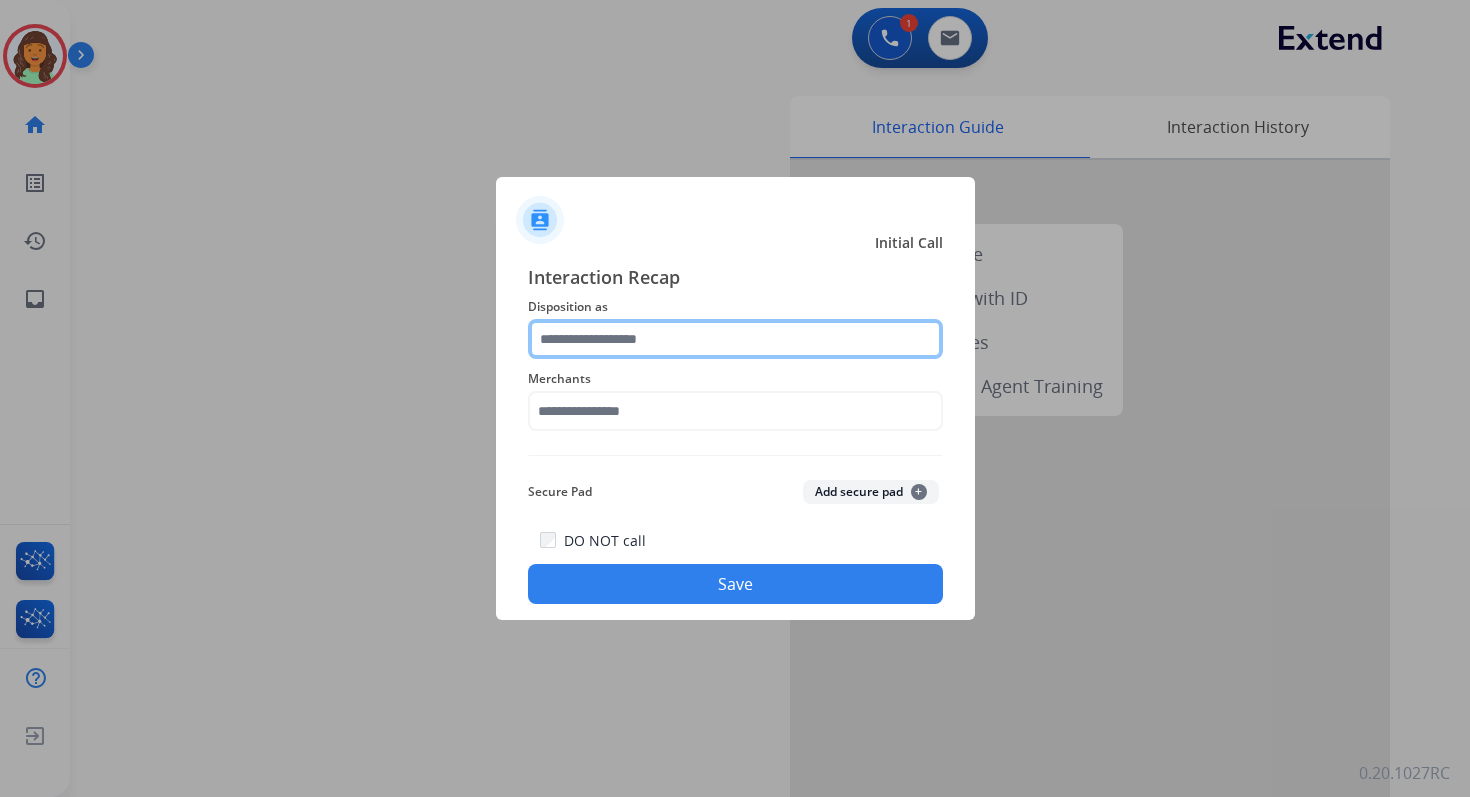 click 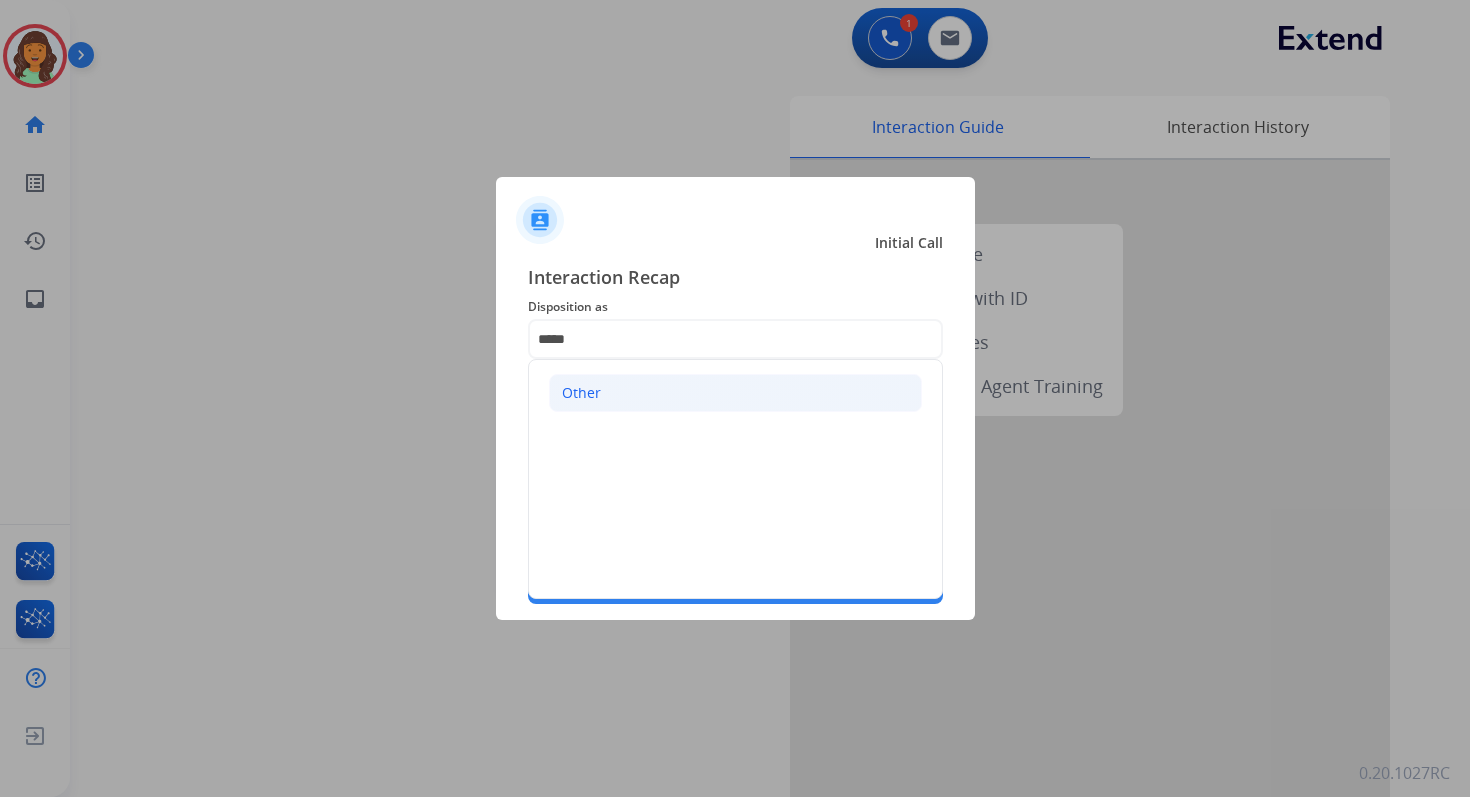 click on "Other" 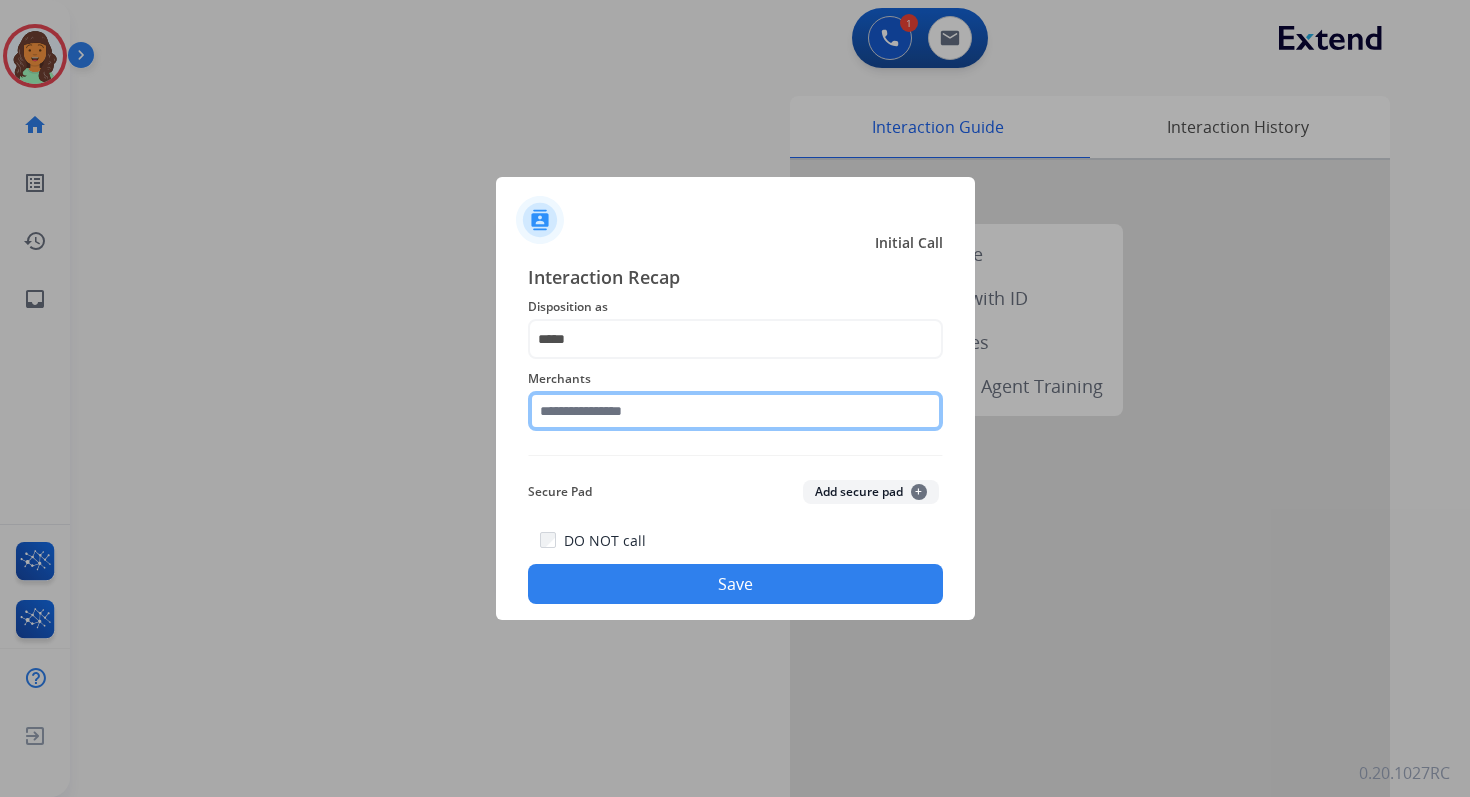 click 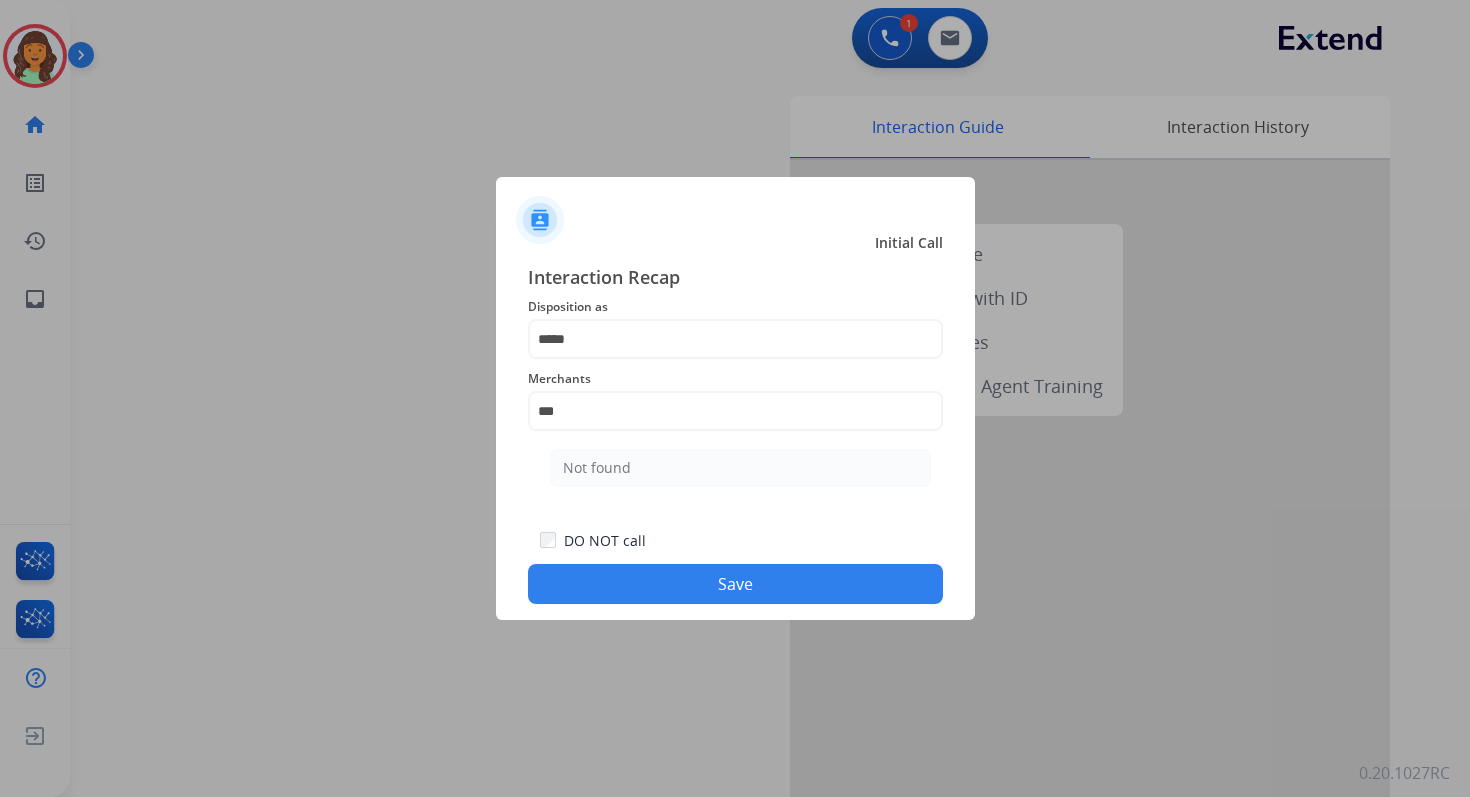 click on "Not found" 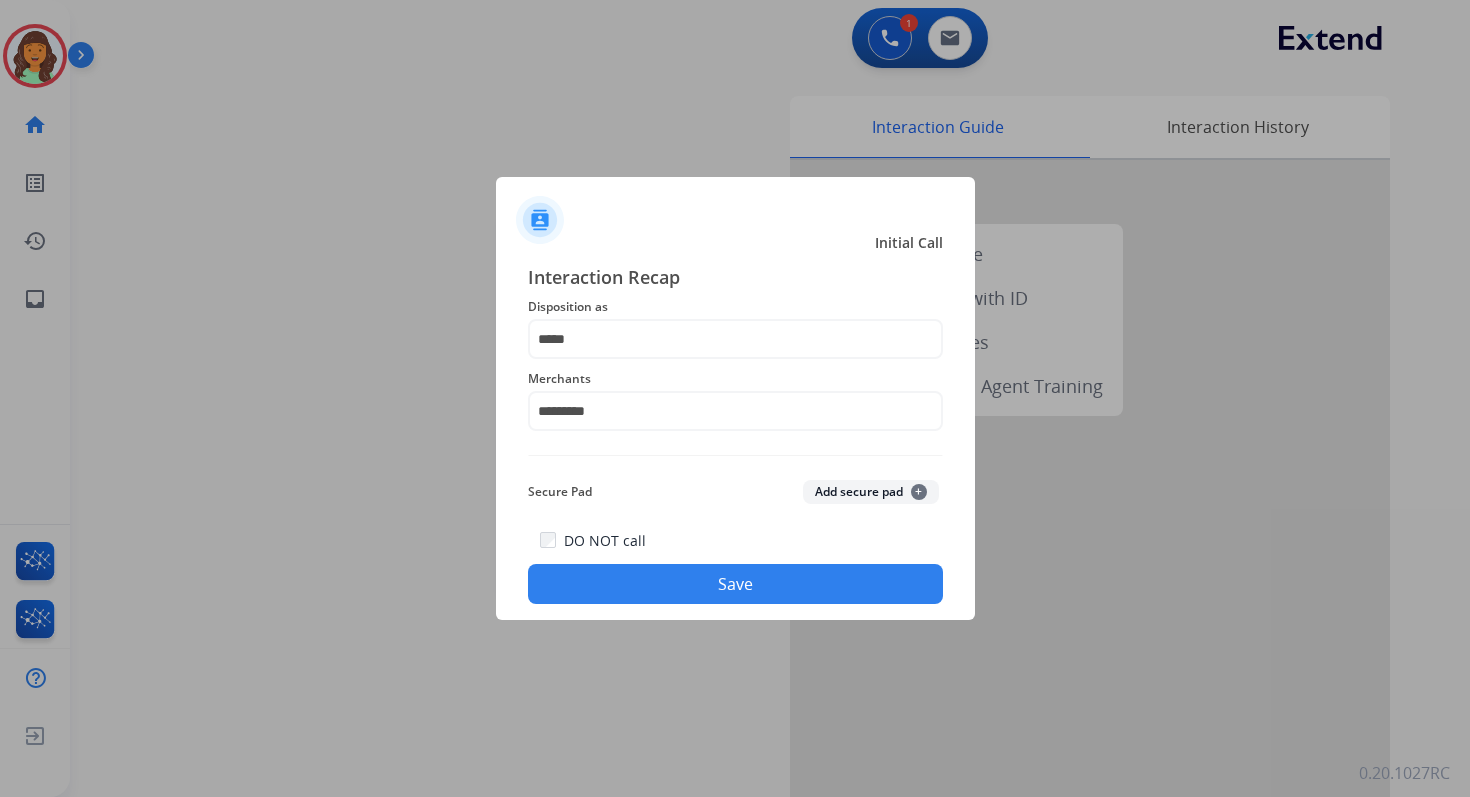 click on "Save" 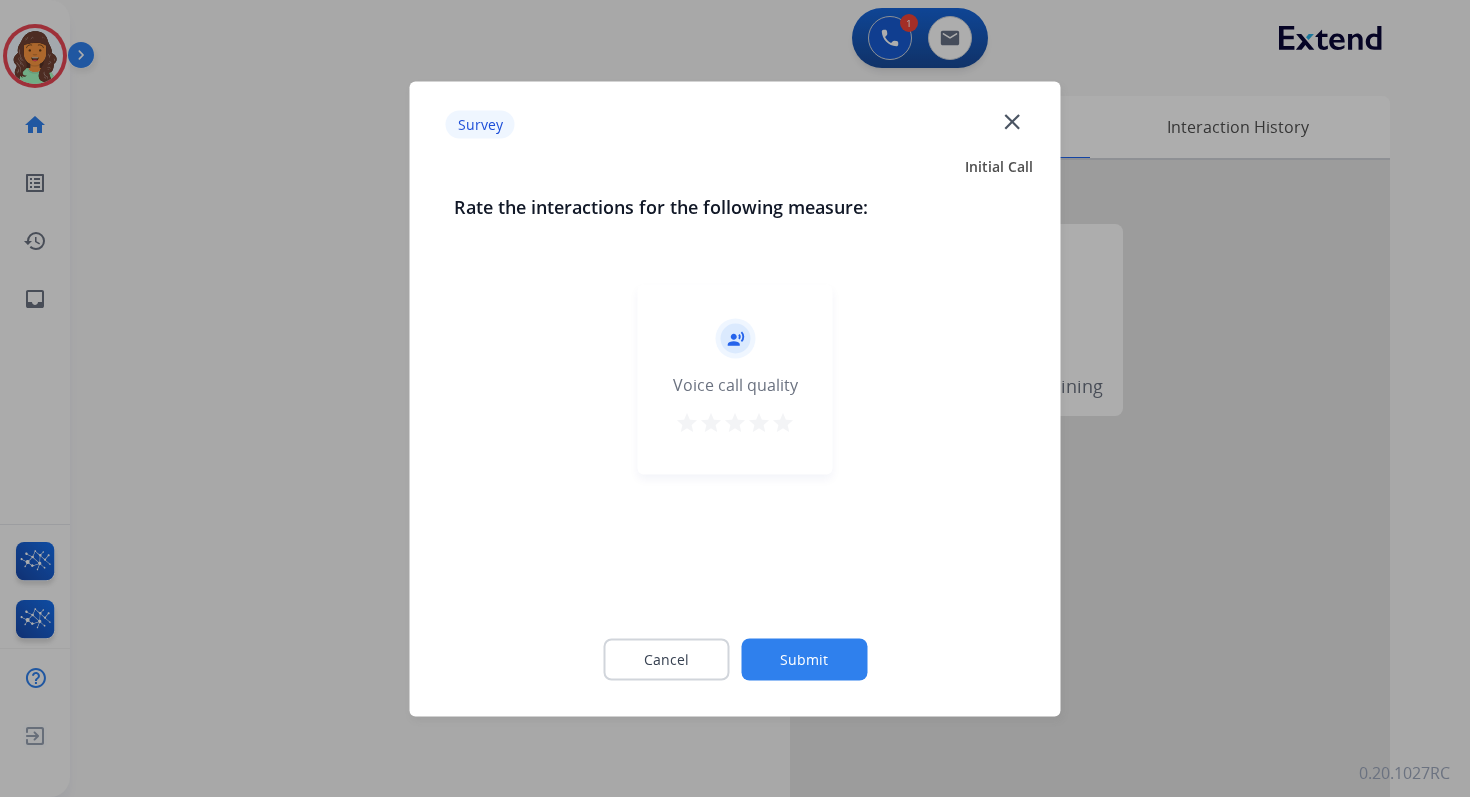 click on "Submit" 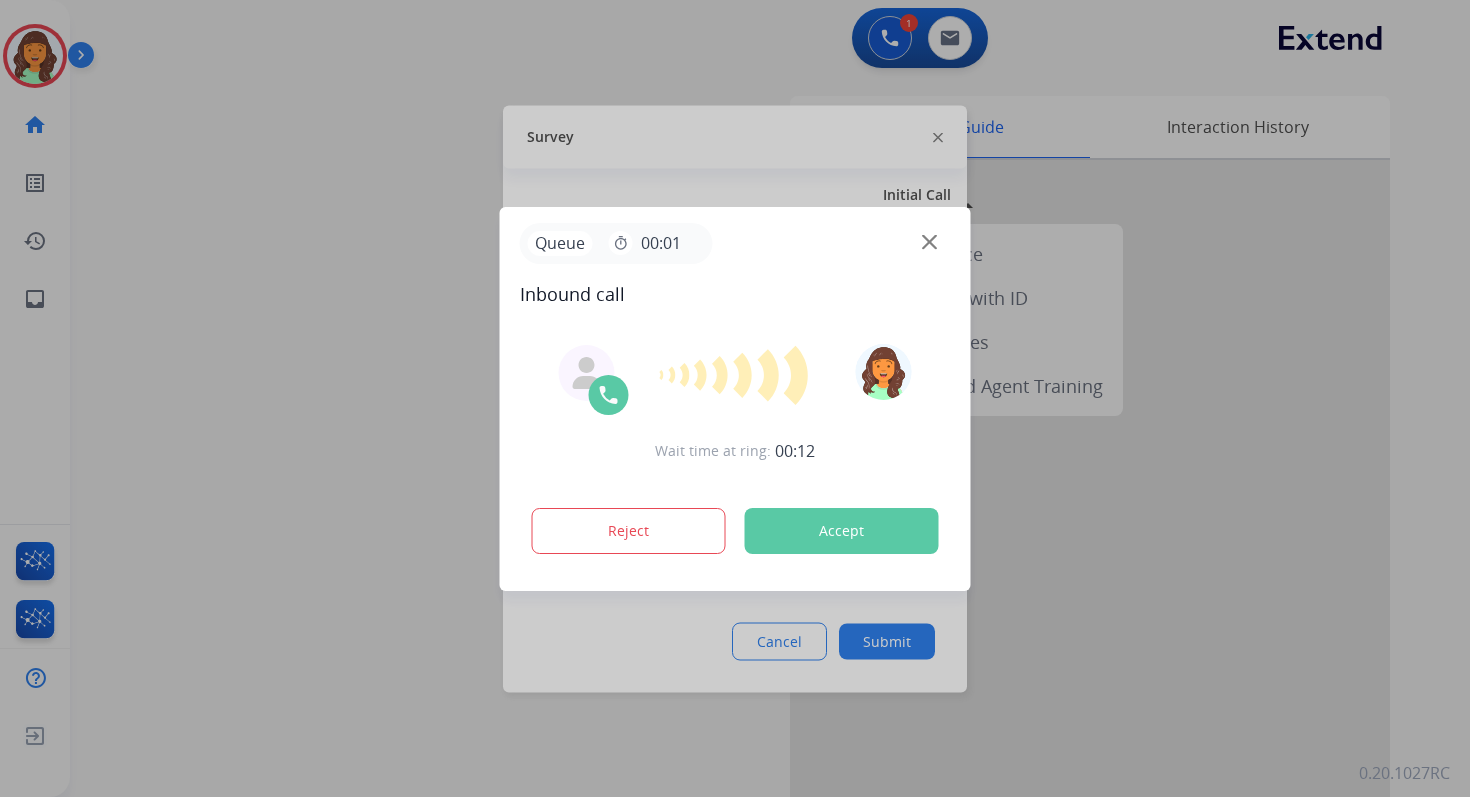 click on "Accept" at bounding box center (842, 531) 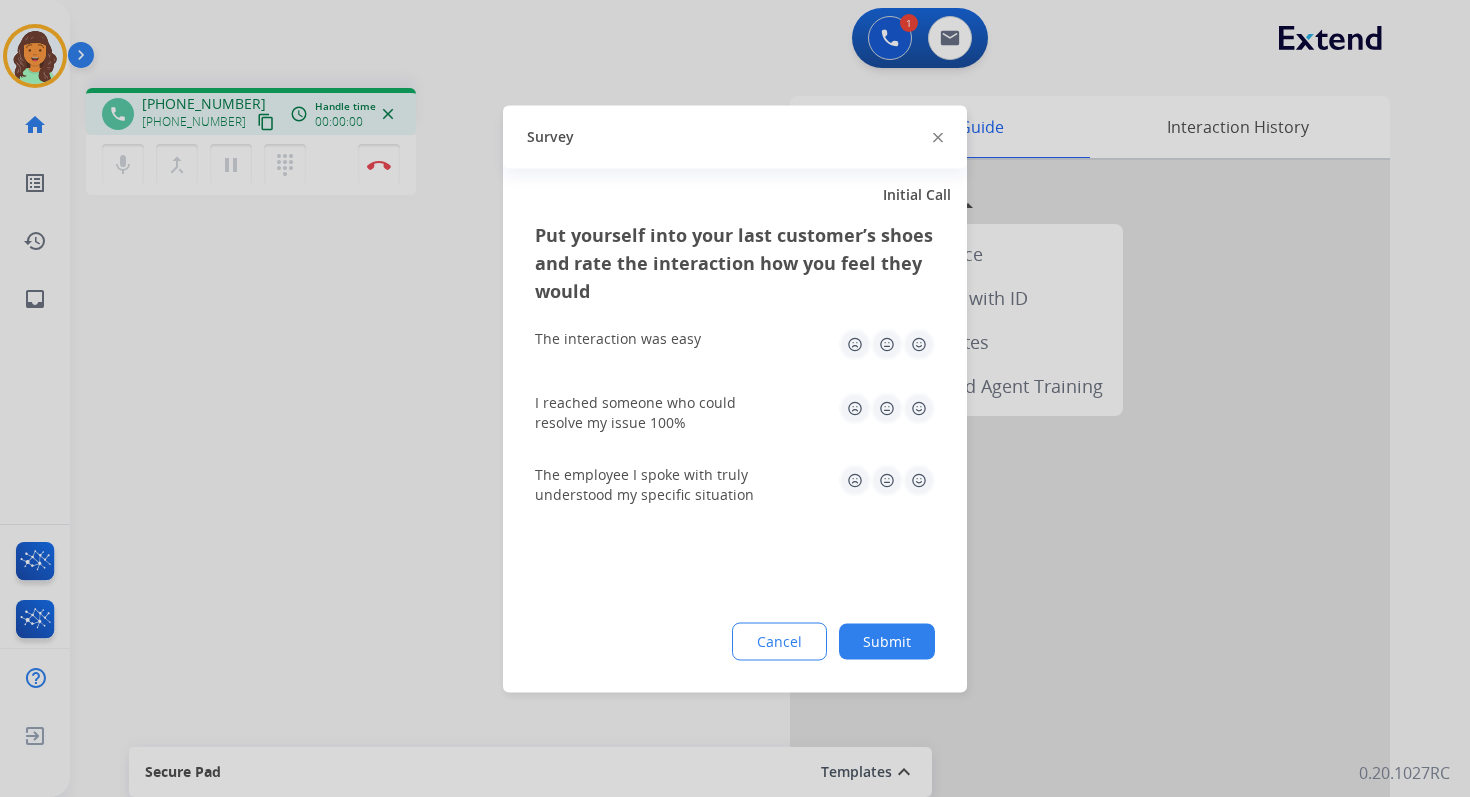 click 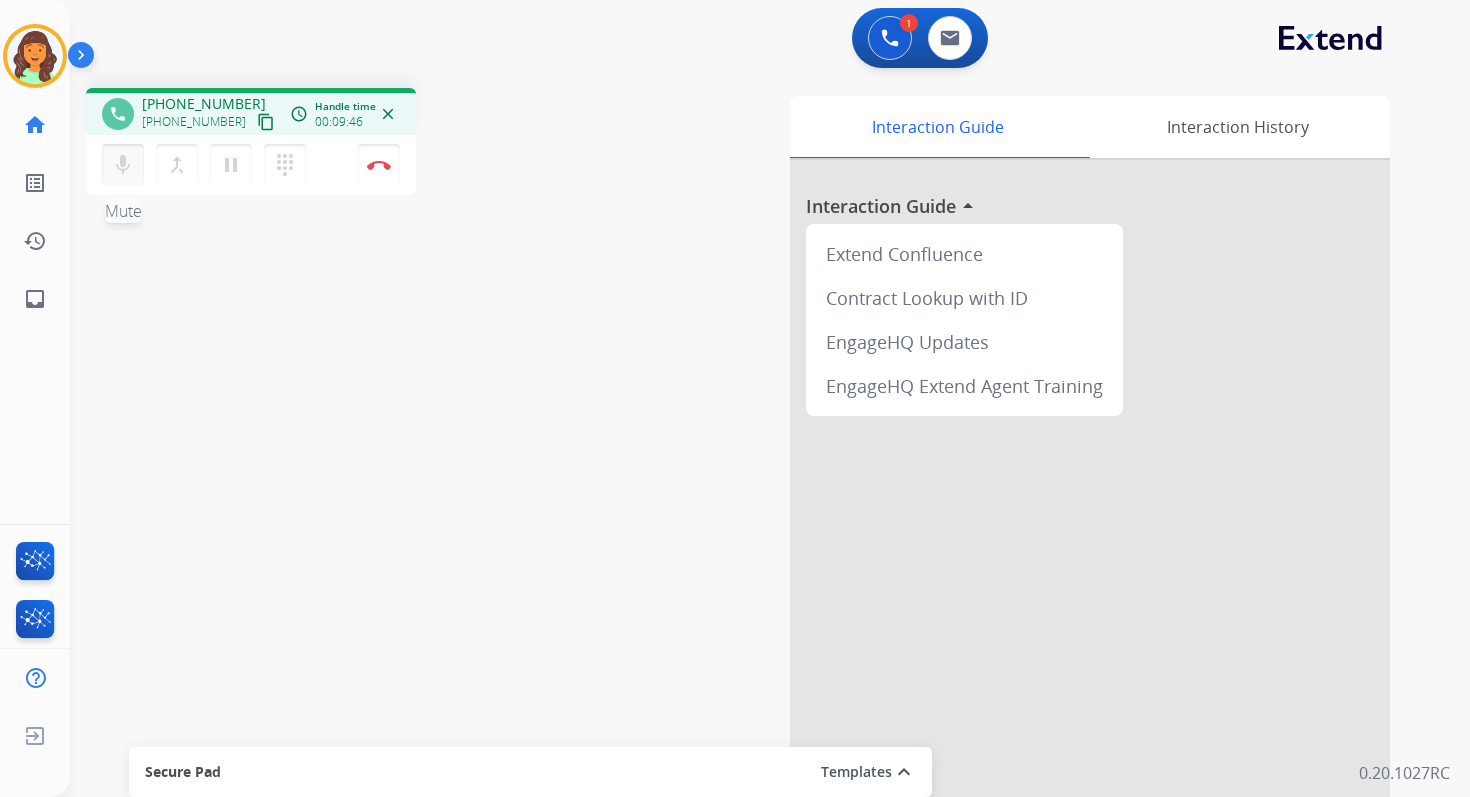 click on "mic" at bounding box center [123, 165] 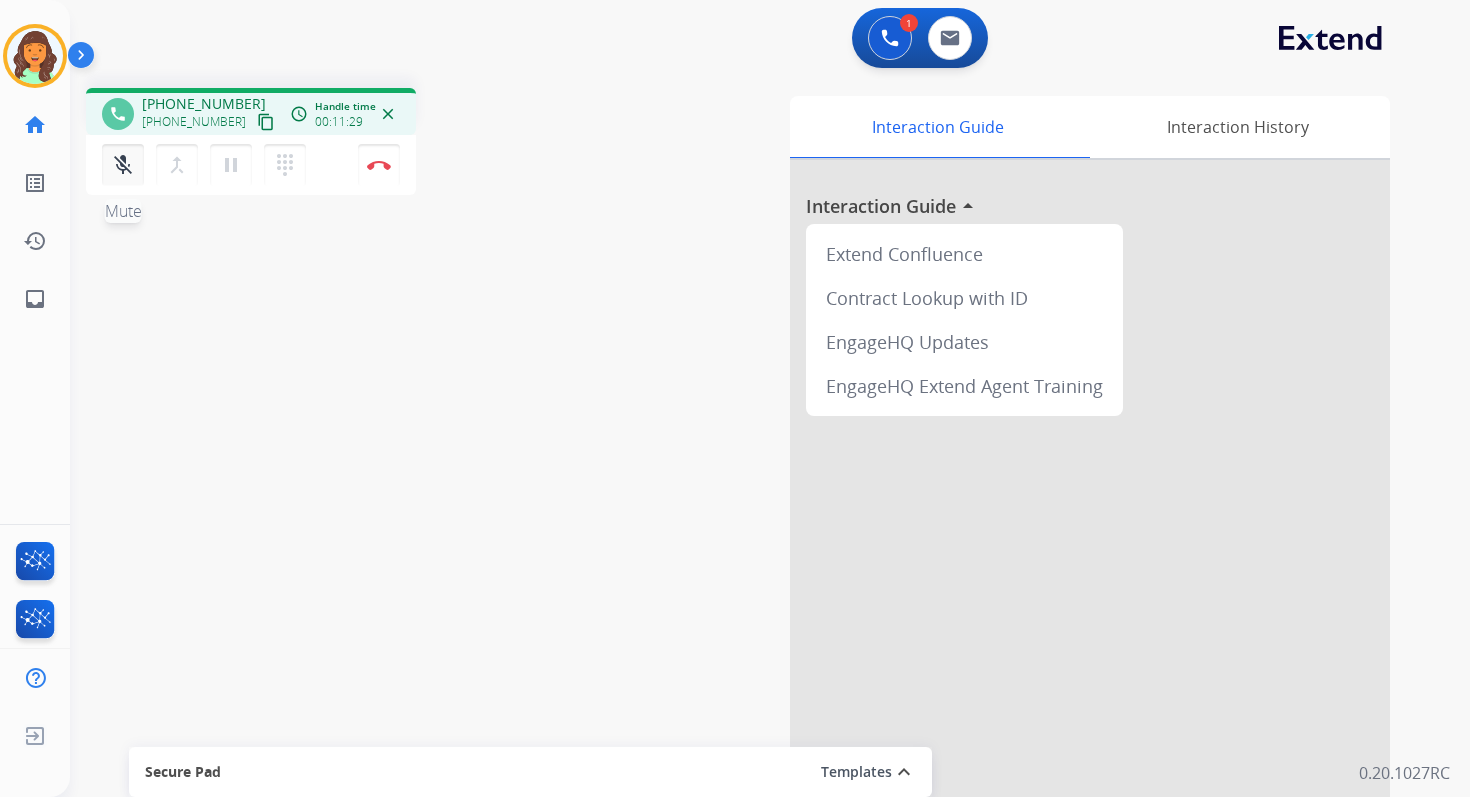 click on "mic_off" at bounding box center (123, 165) 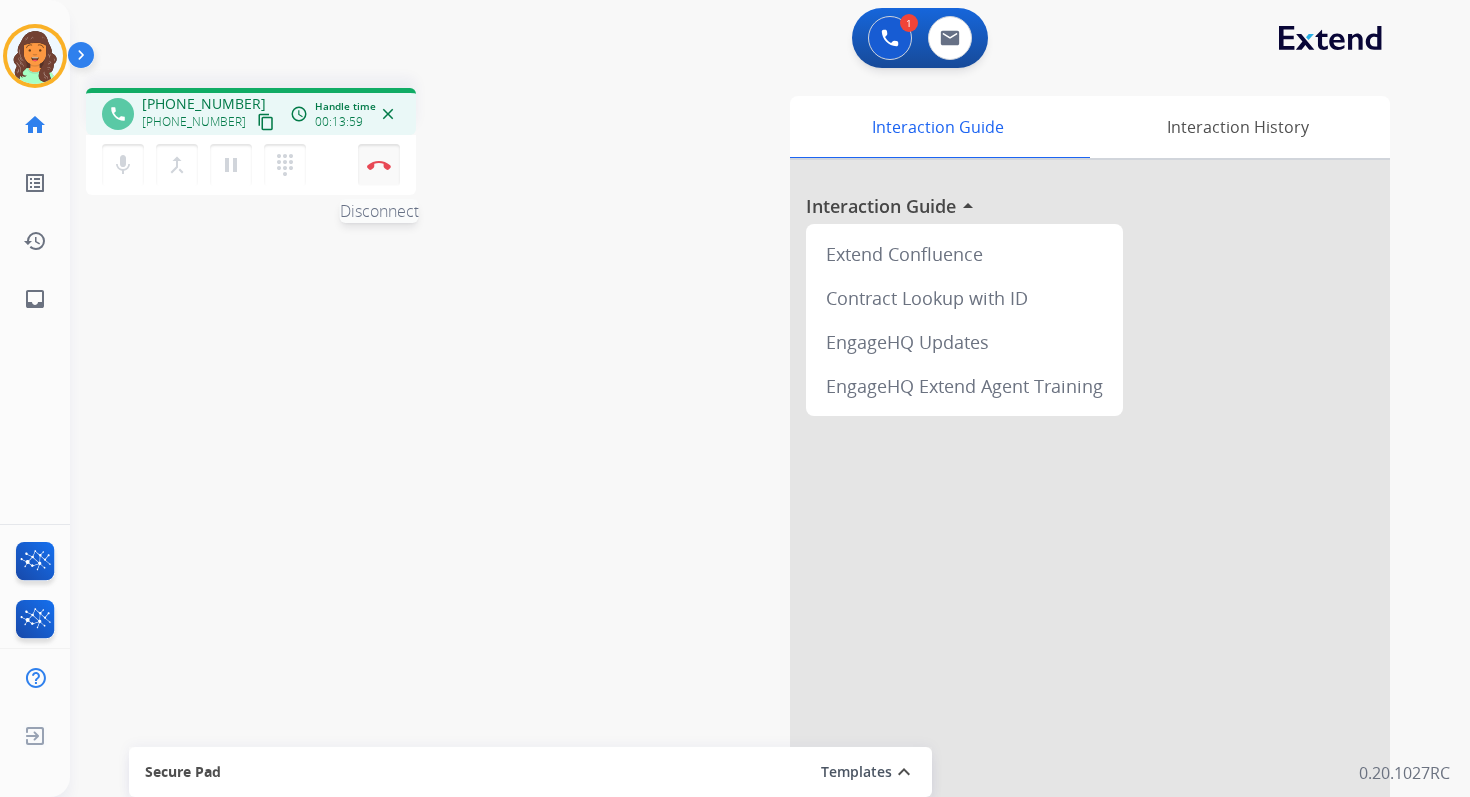 click at bounding box center [379, 165] 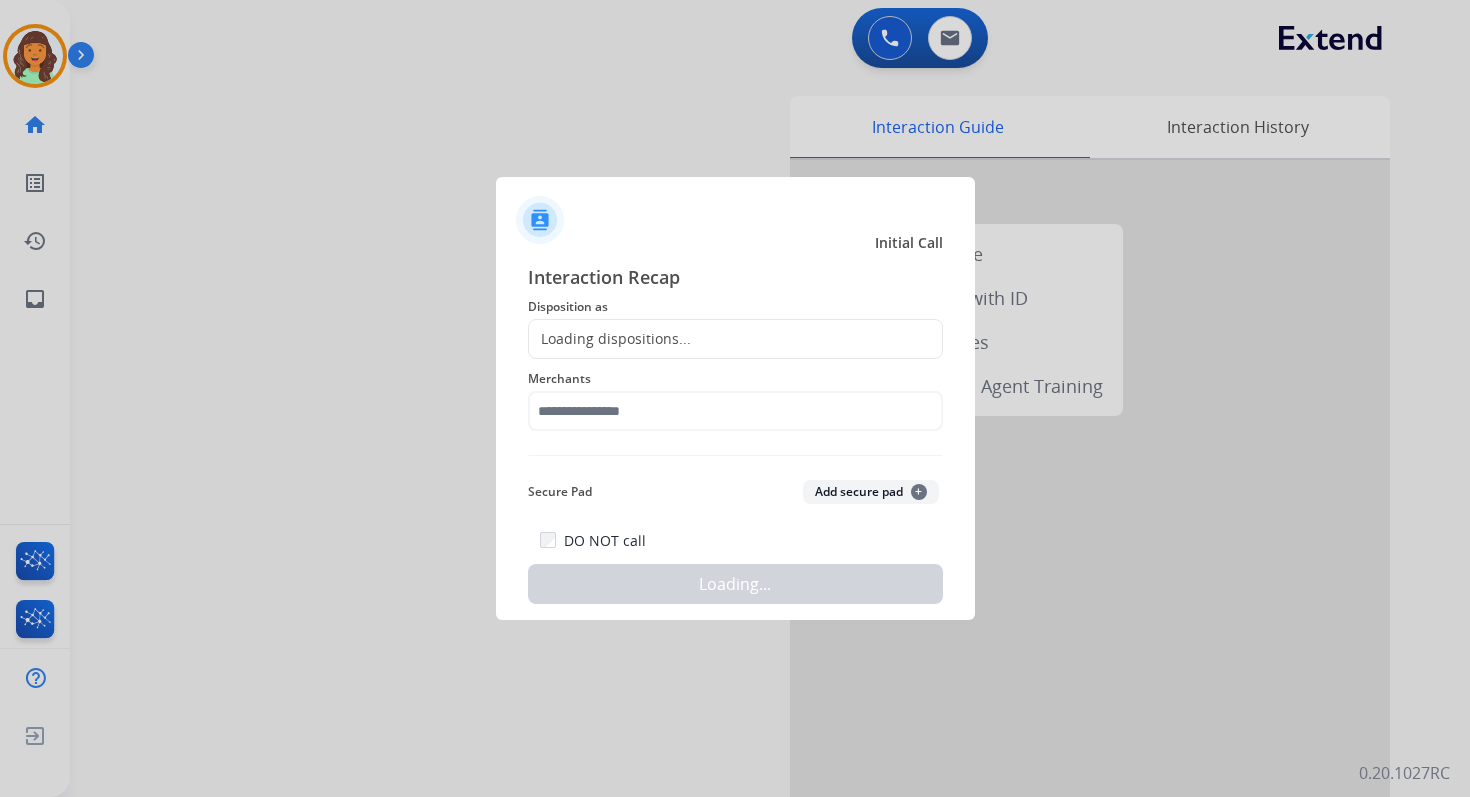 click on "Loading dispositions..." 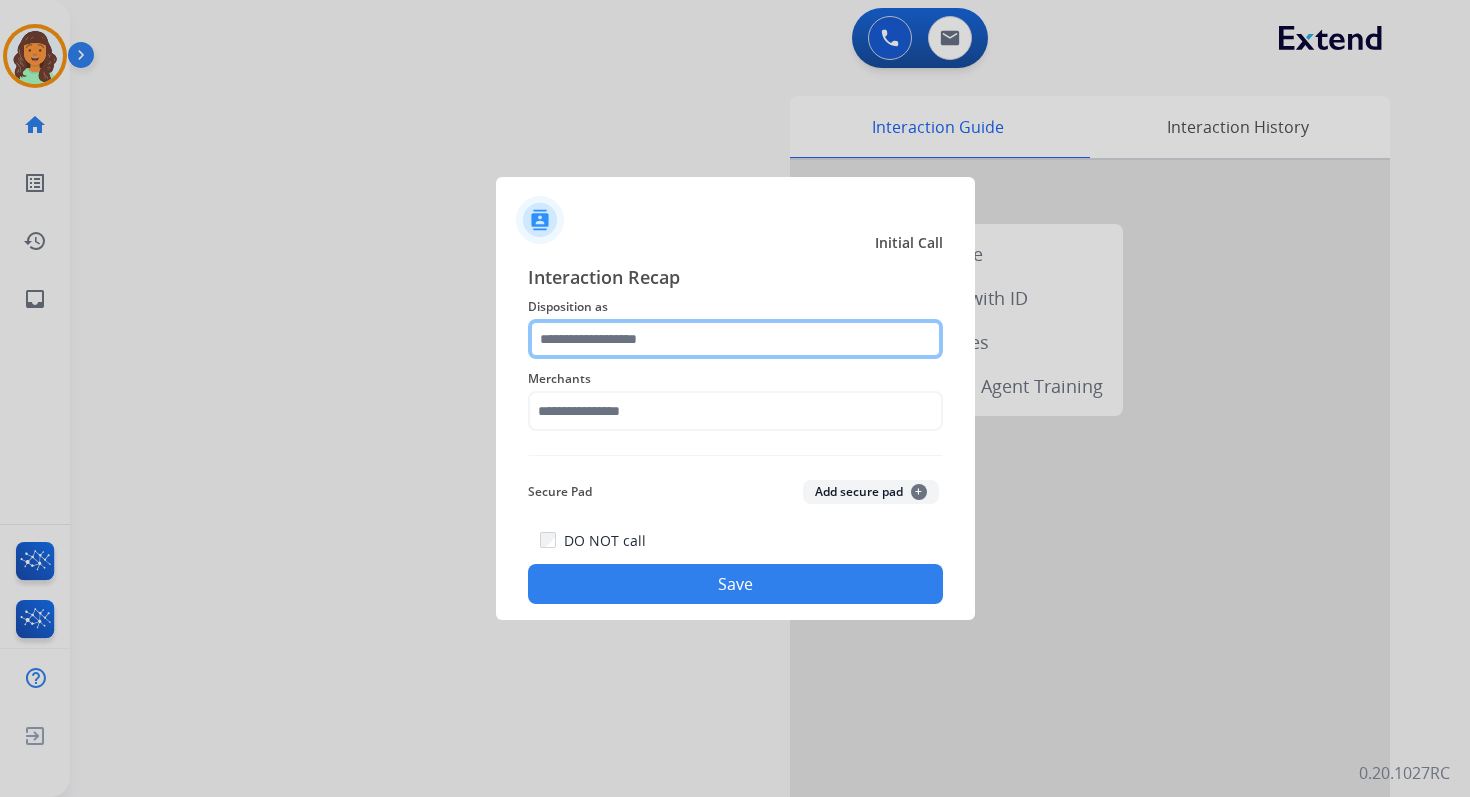 click 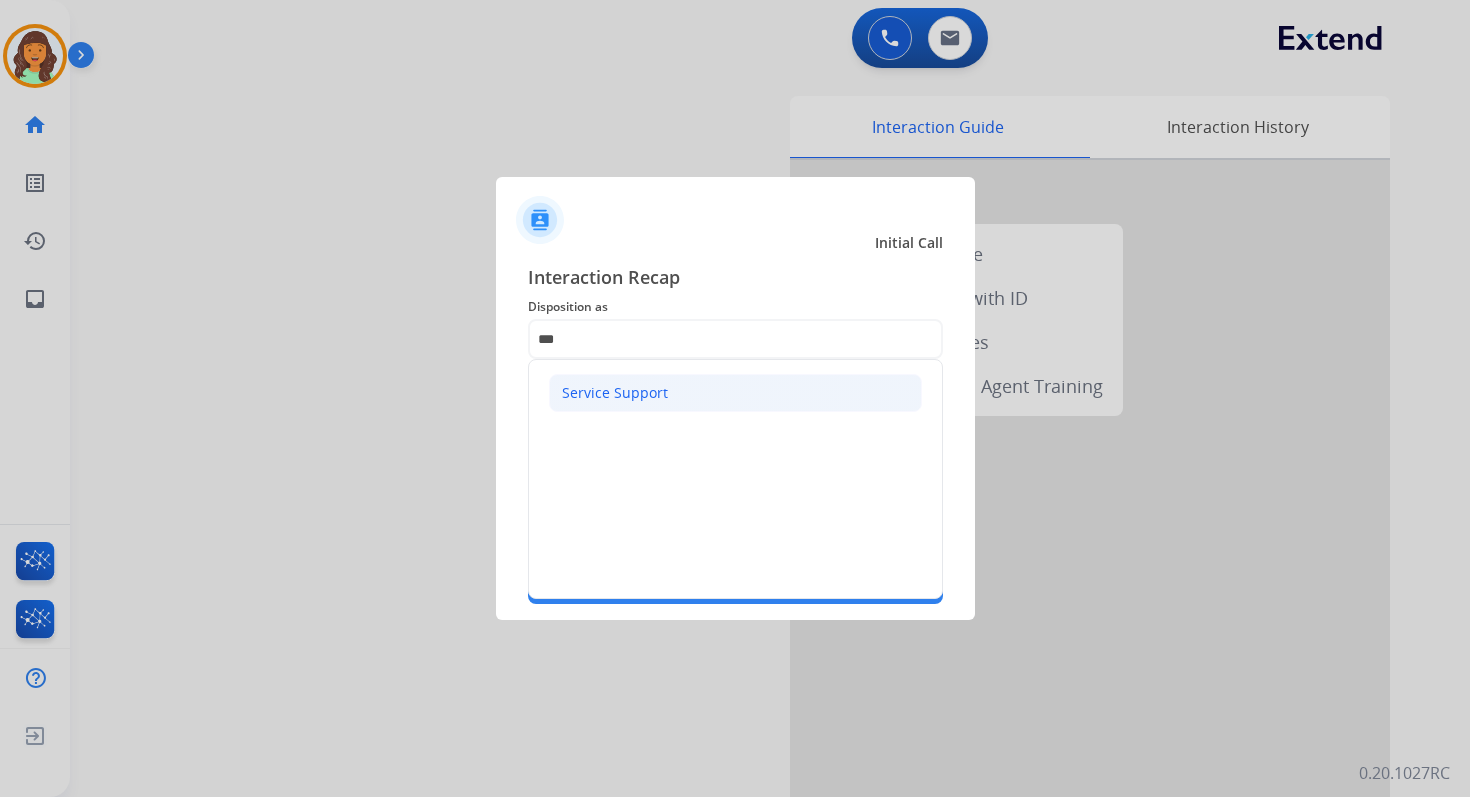 click on "Service Support" 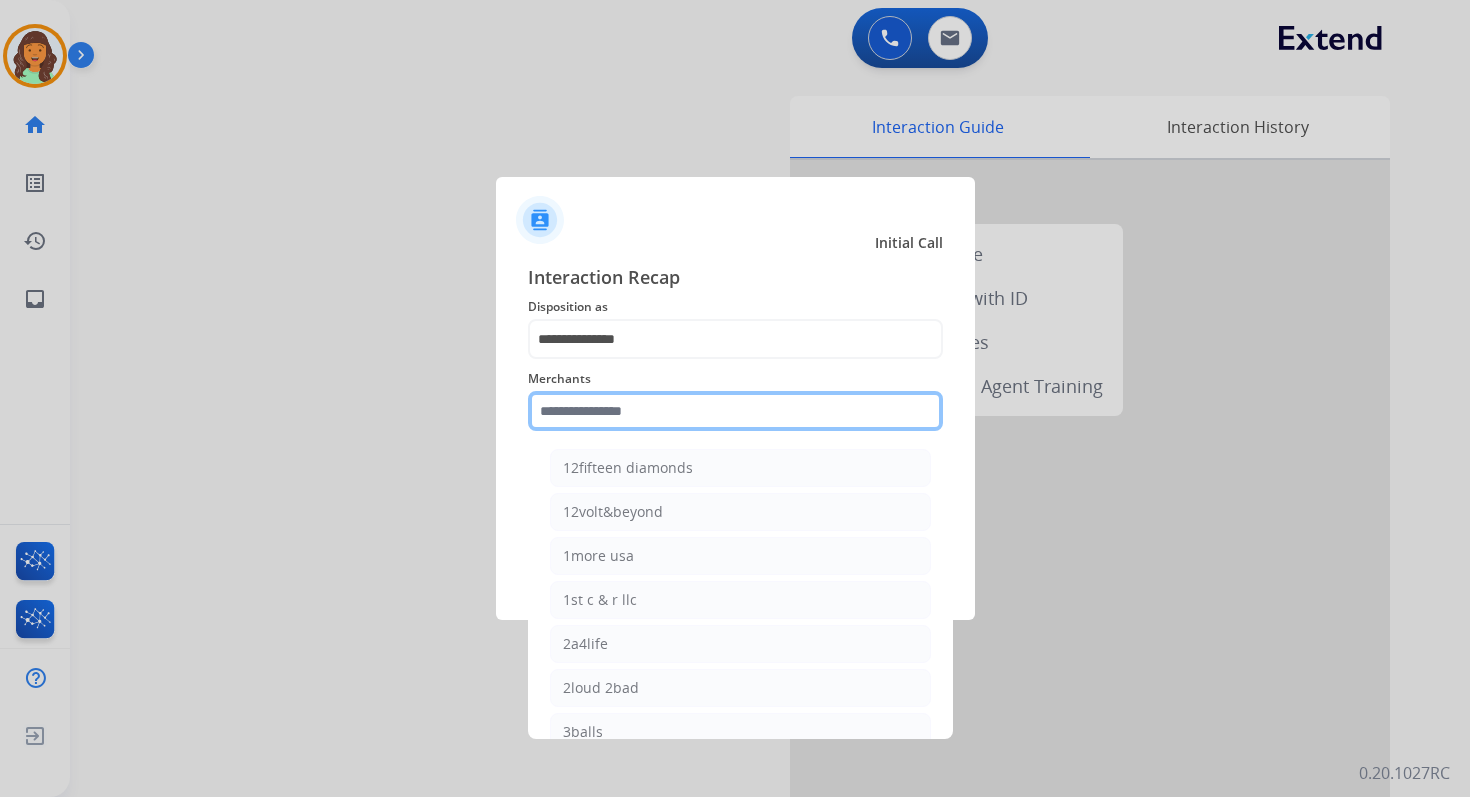 click 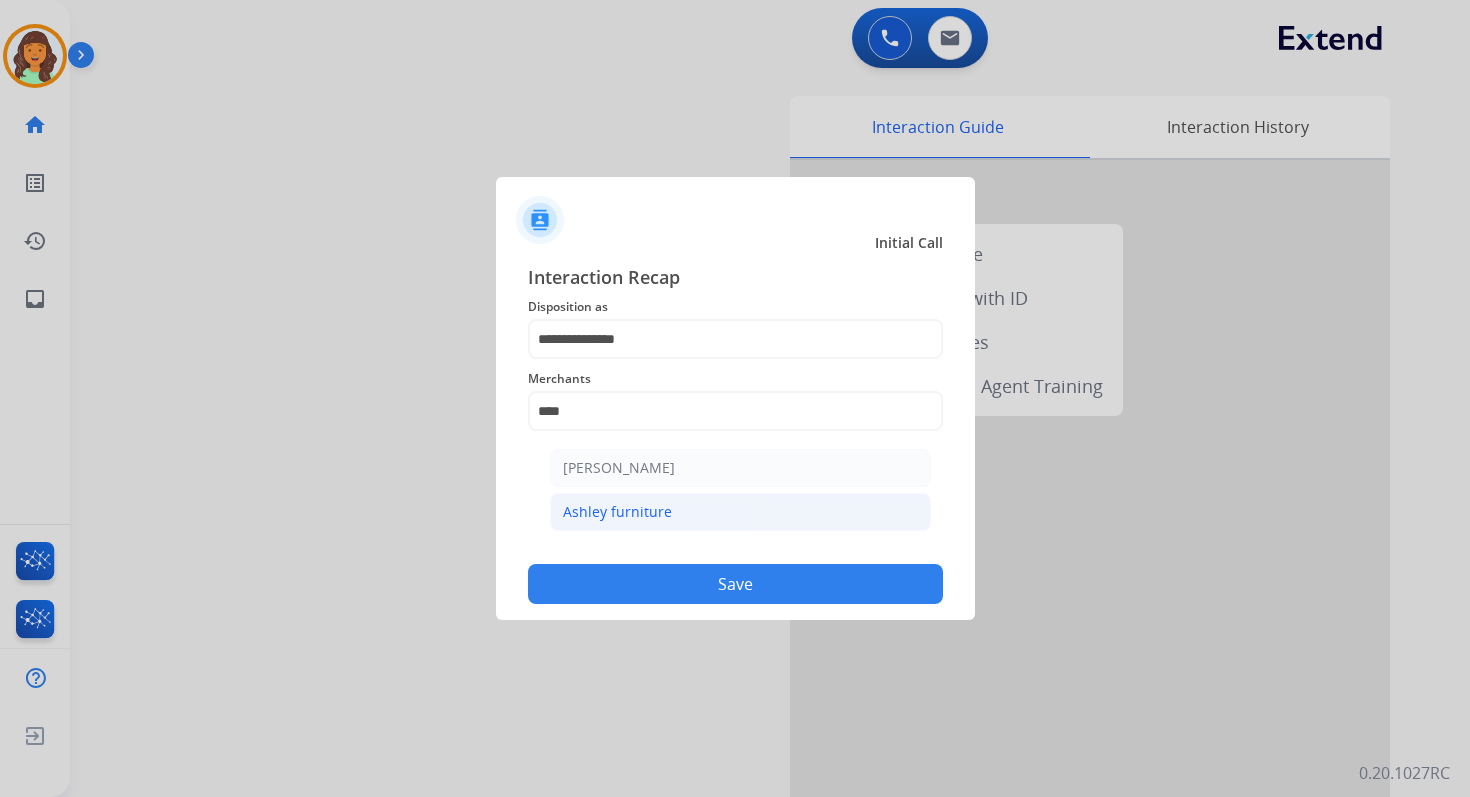 click on "Ashley furniture" 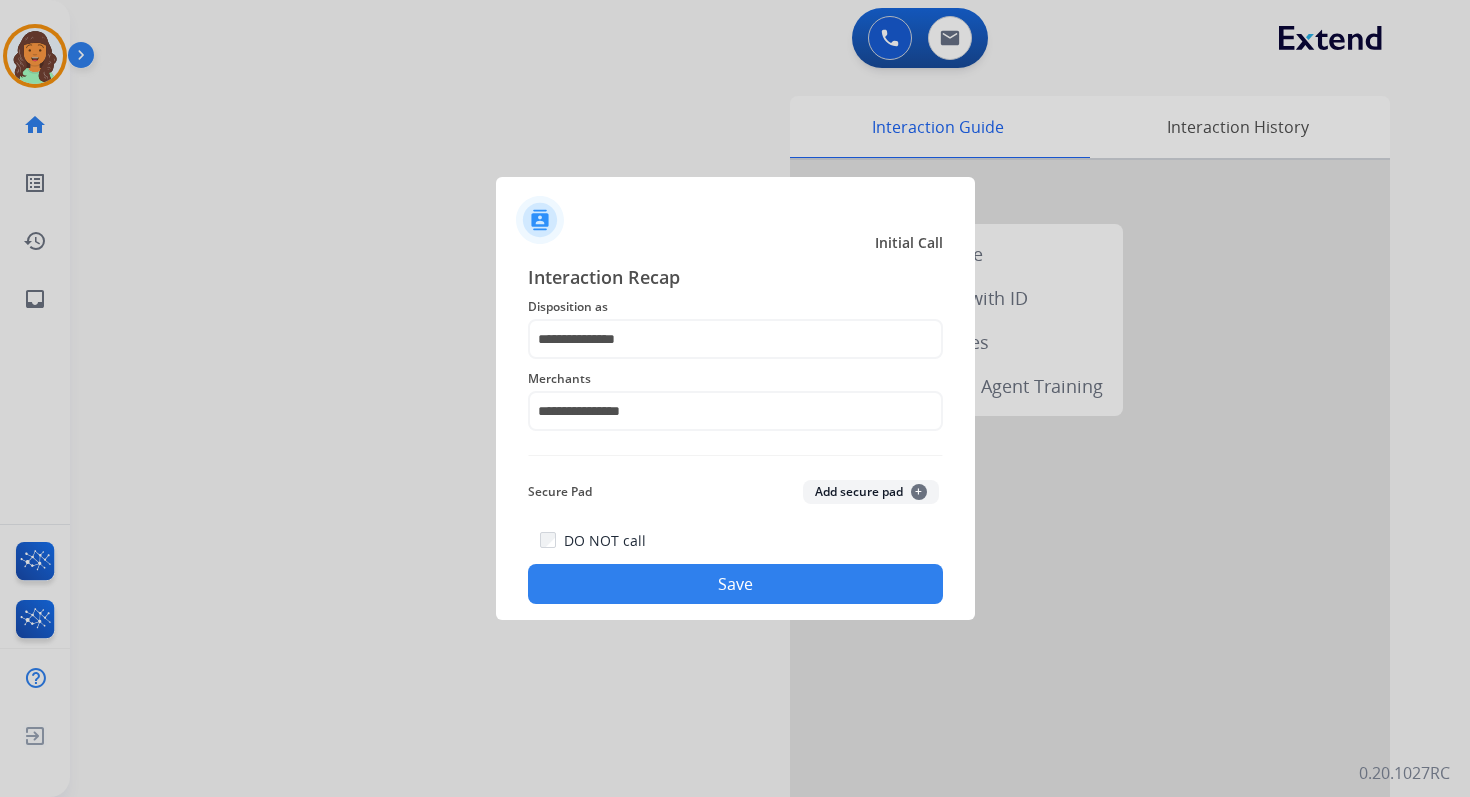 click on "Save" 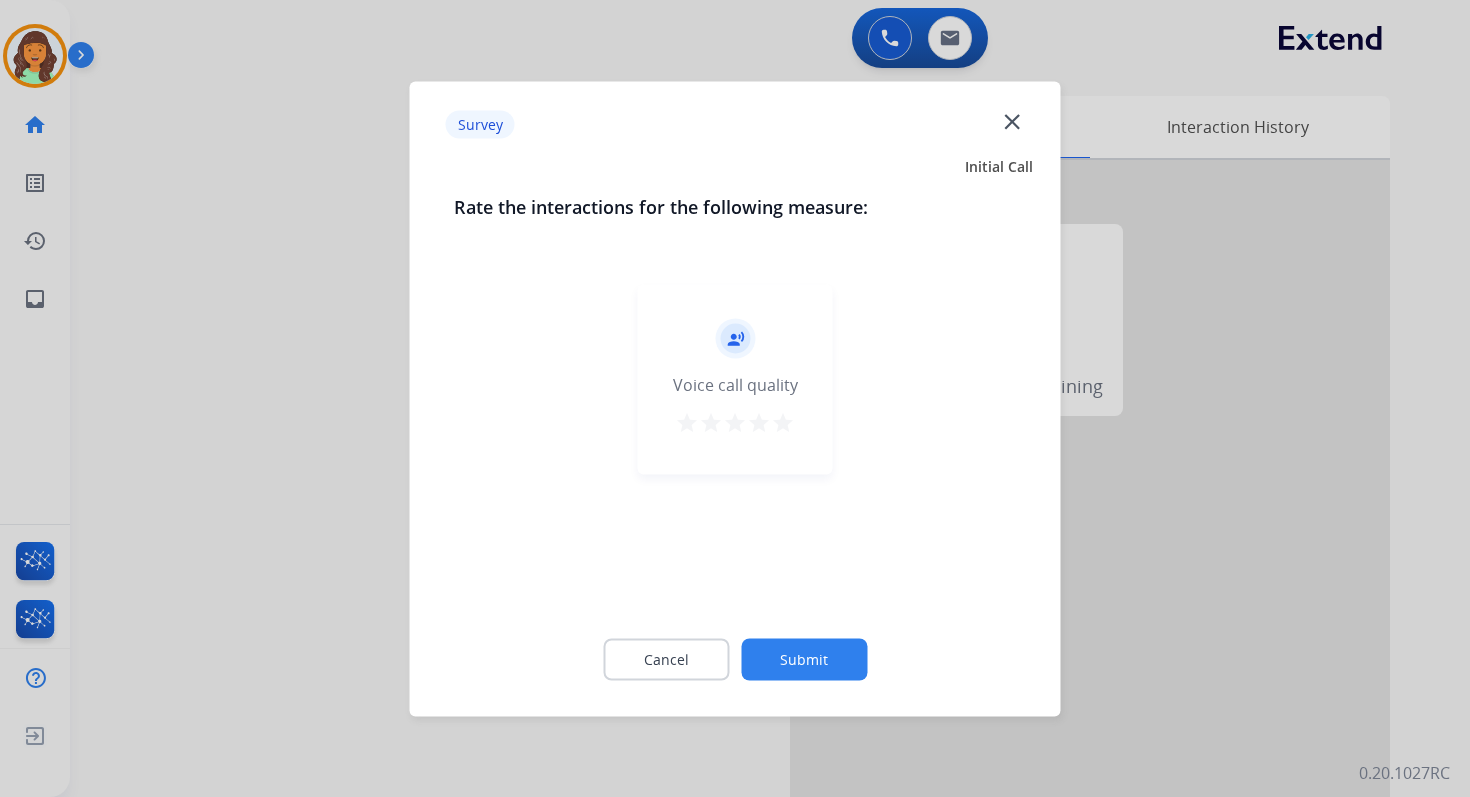 click on "Submit" 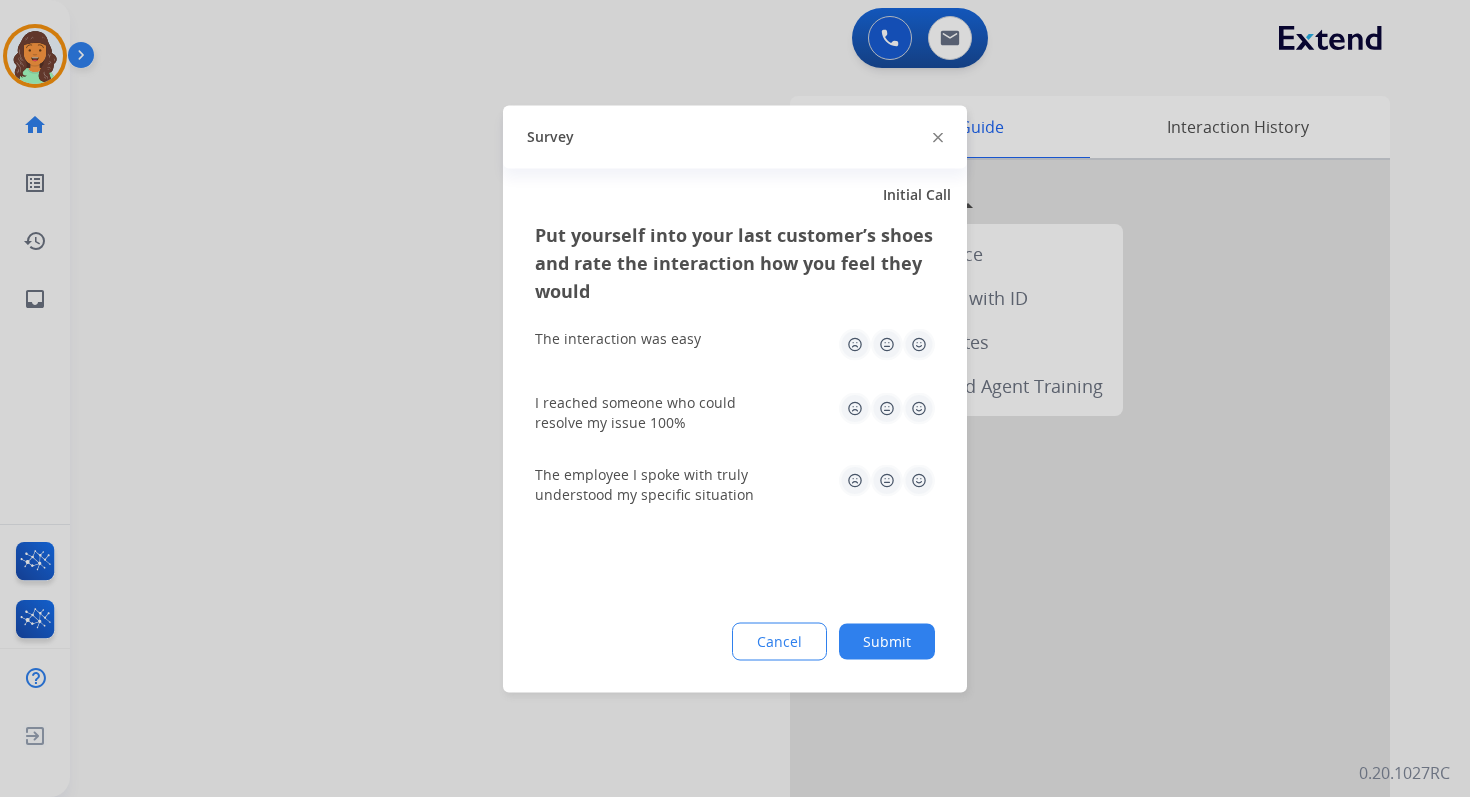 click on "Submit" 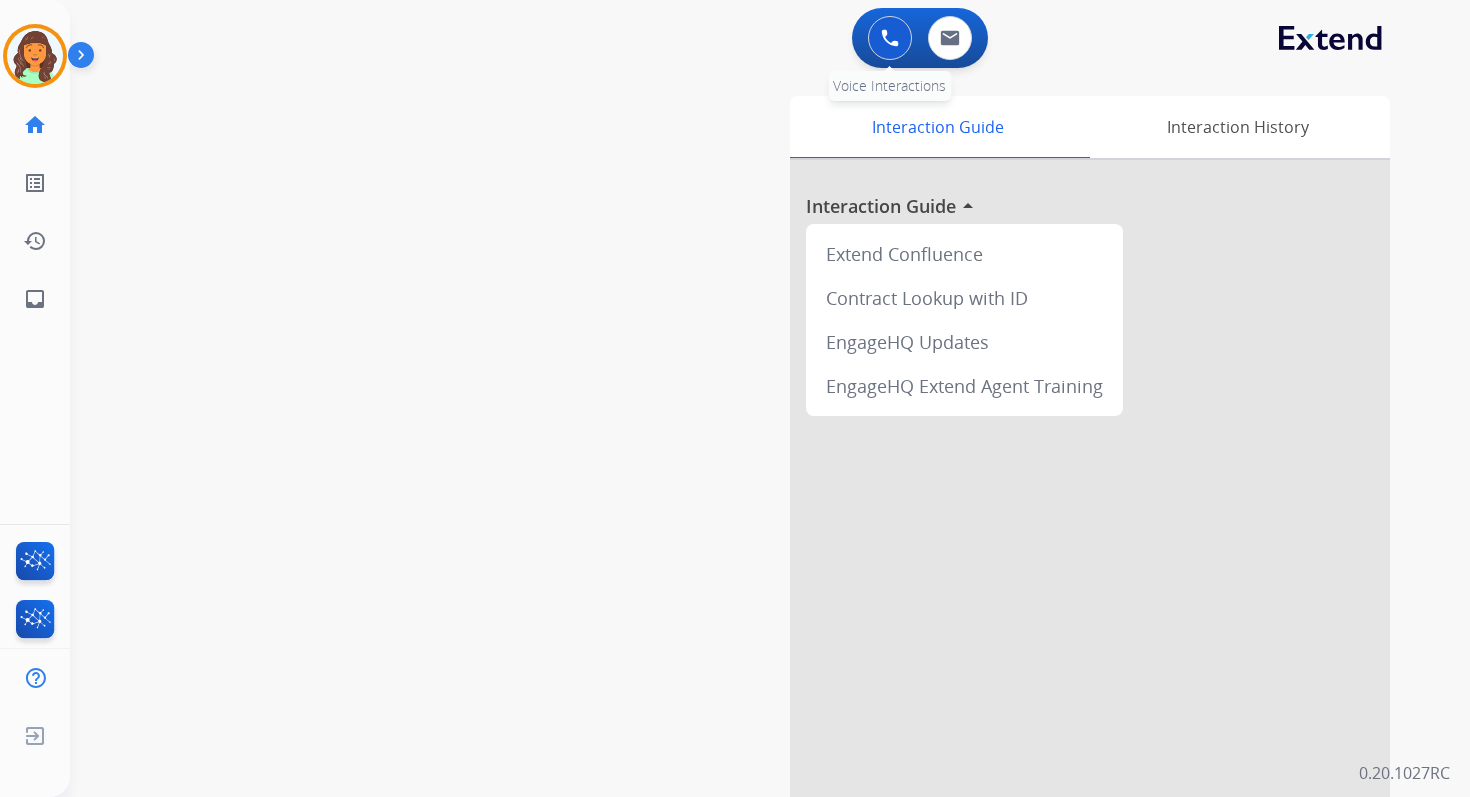 click at bounding box center (890, 38) 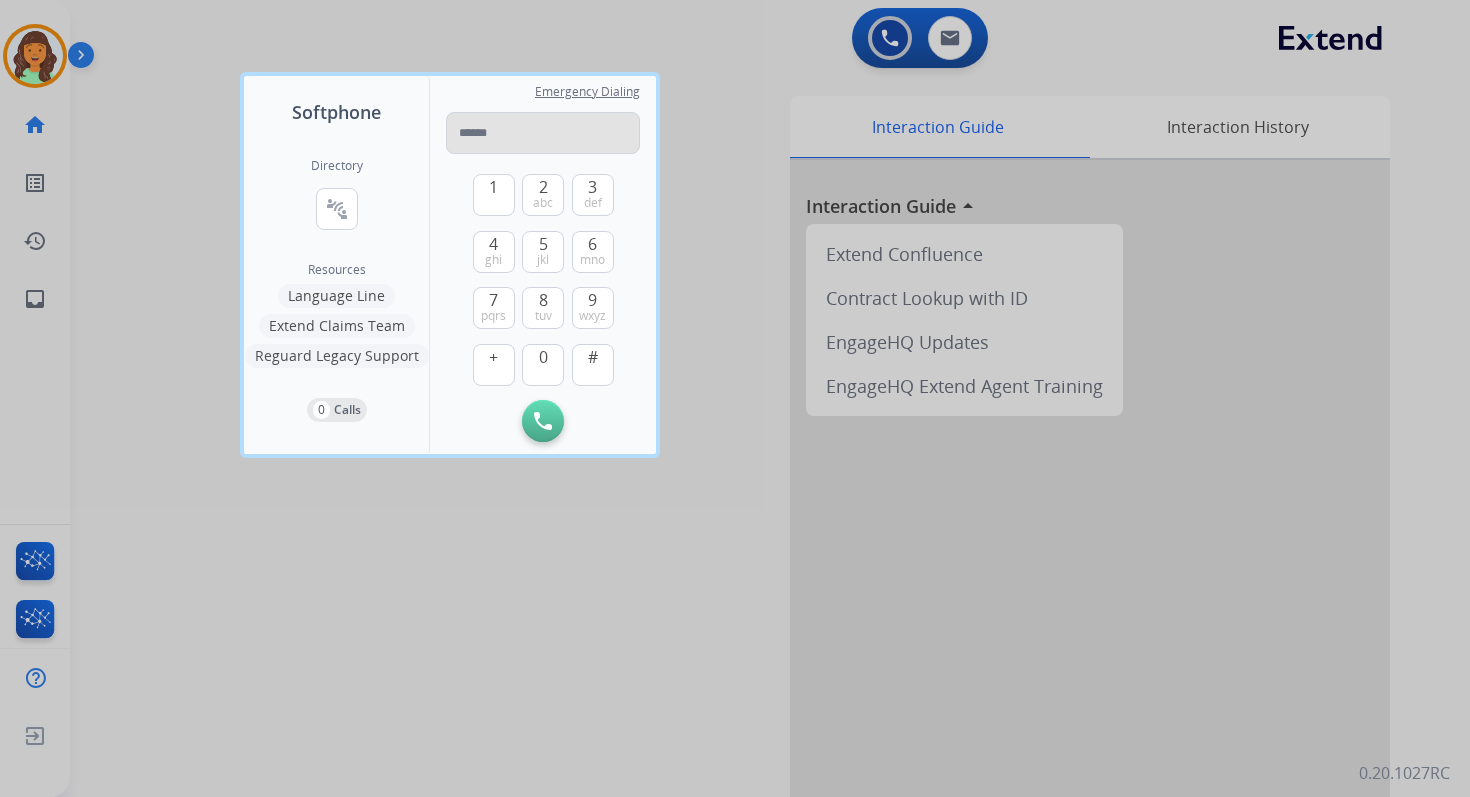 click at bounding box center [543, 133] 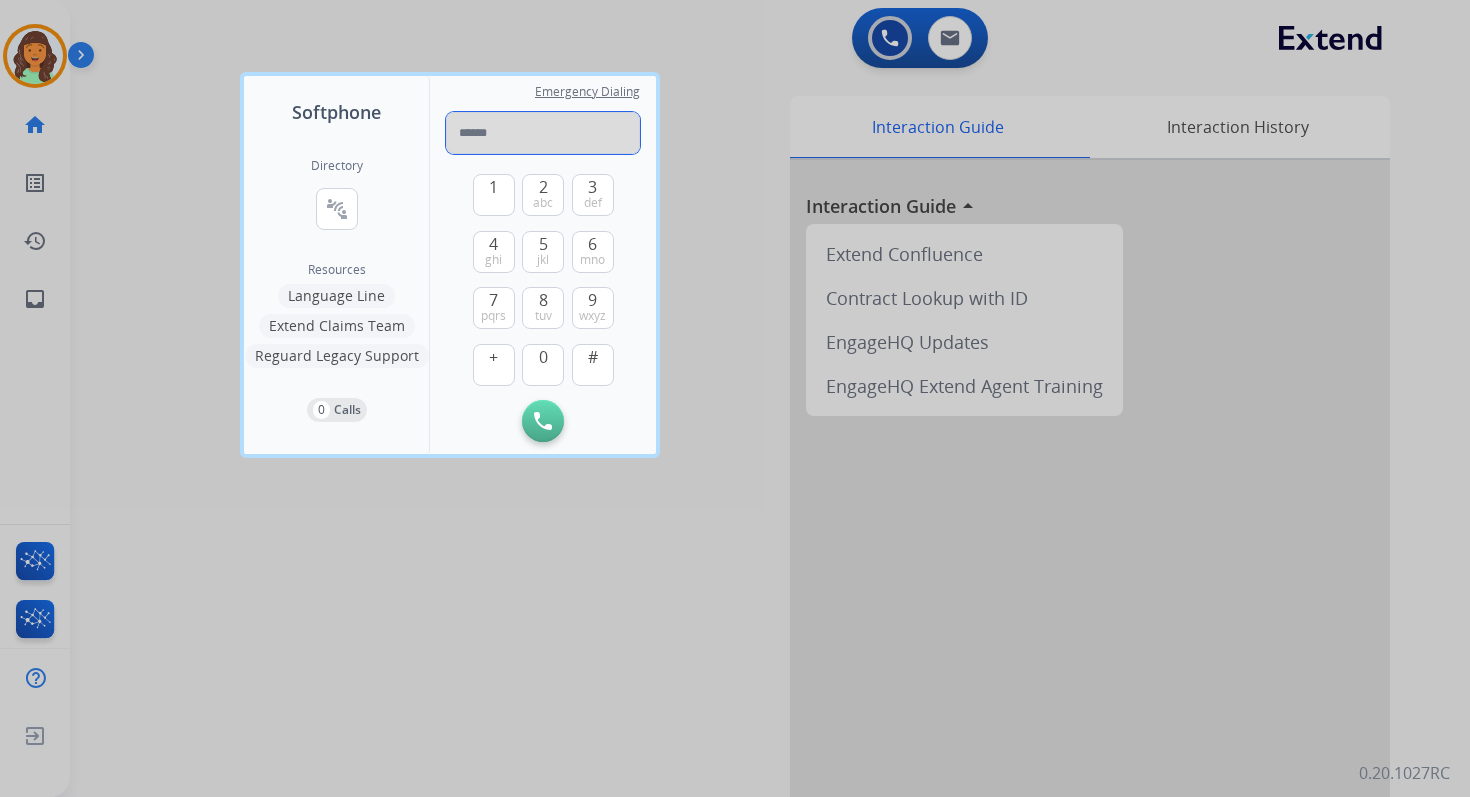 click at bounding box center [543, 133] 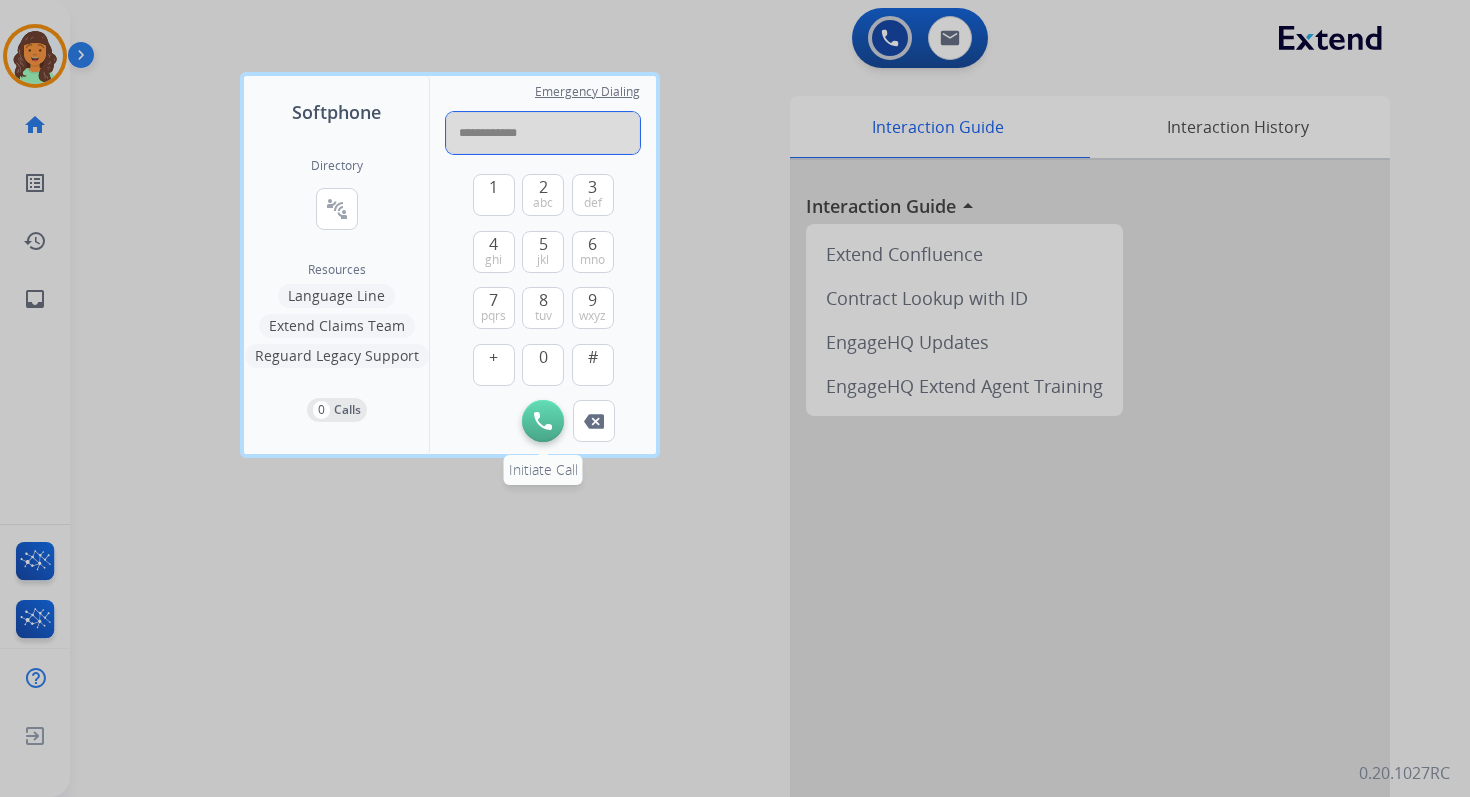 type on "**********" 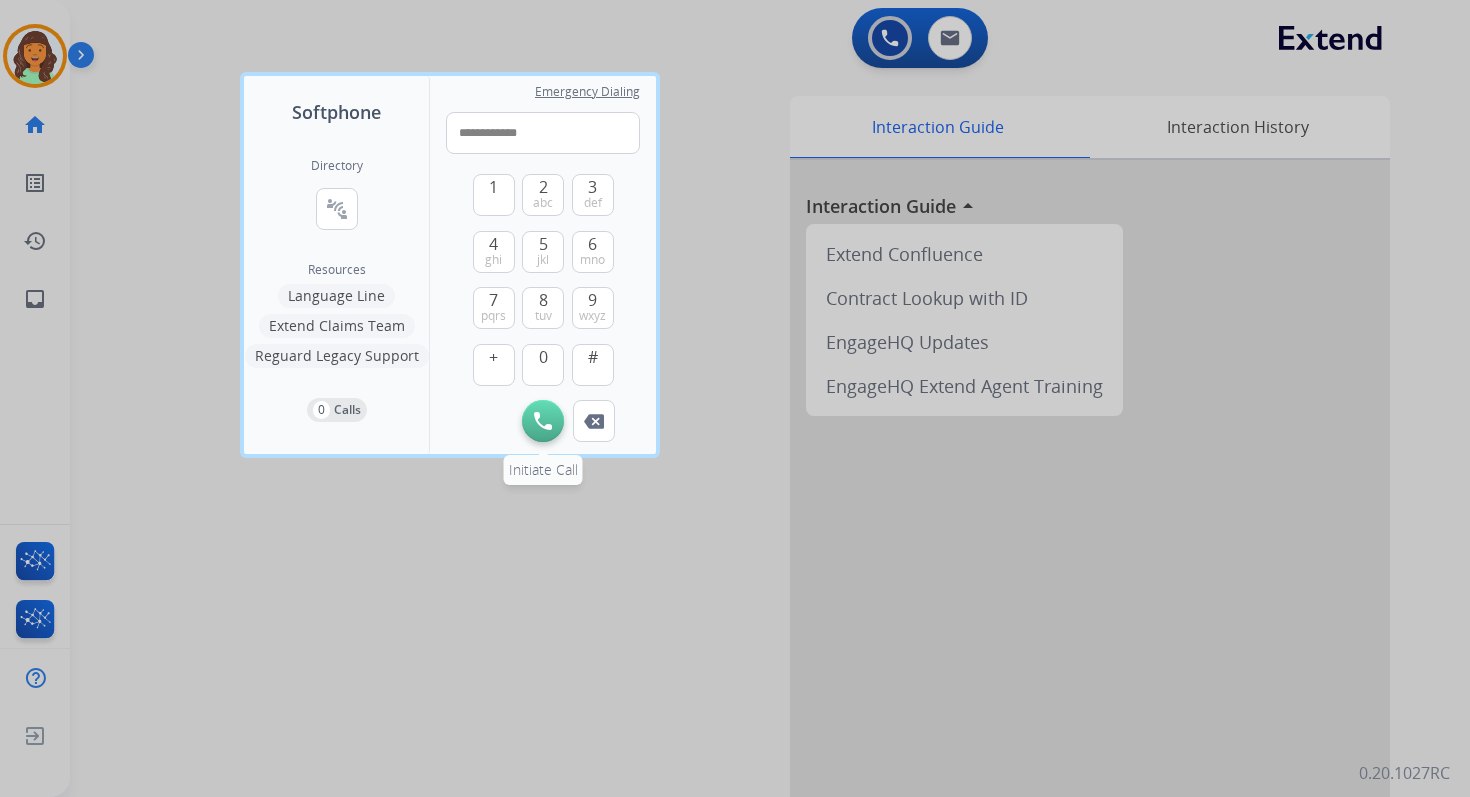 click on "Initiate Call" at bounding box center (543, 421) 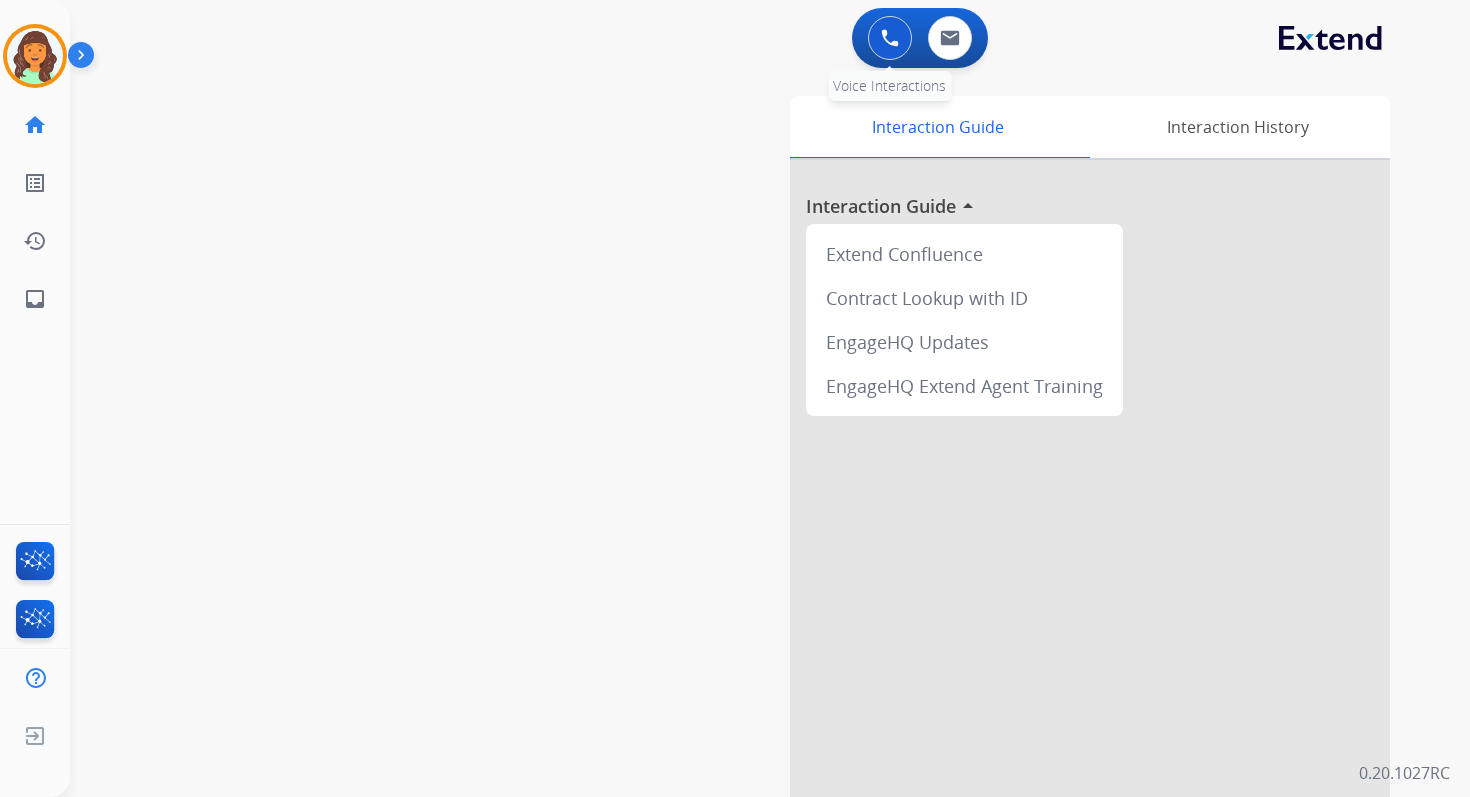 click at bounding box center [890, 38] 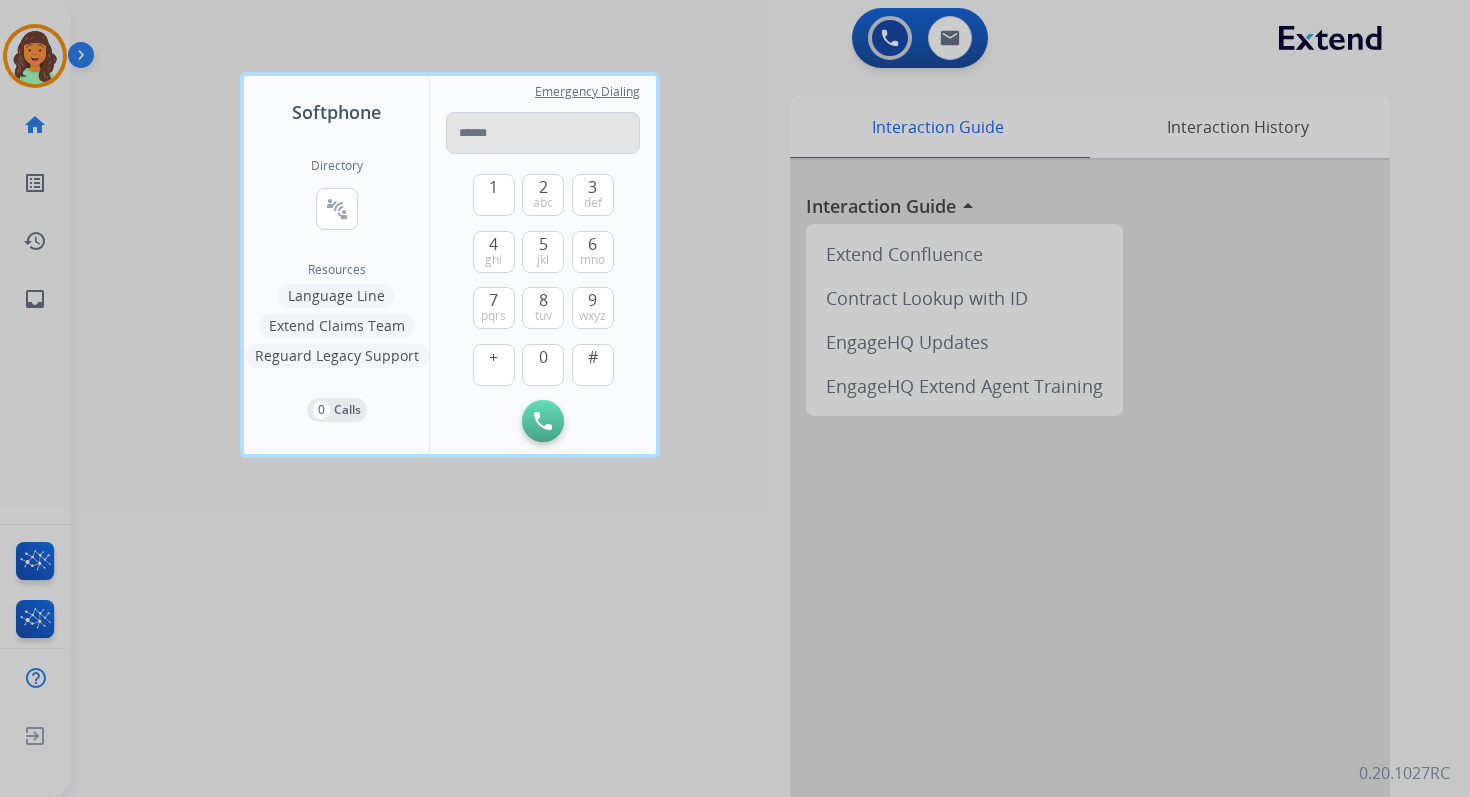 click at bounding box center [543, 133] 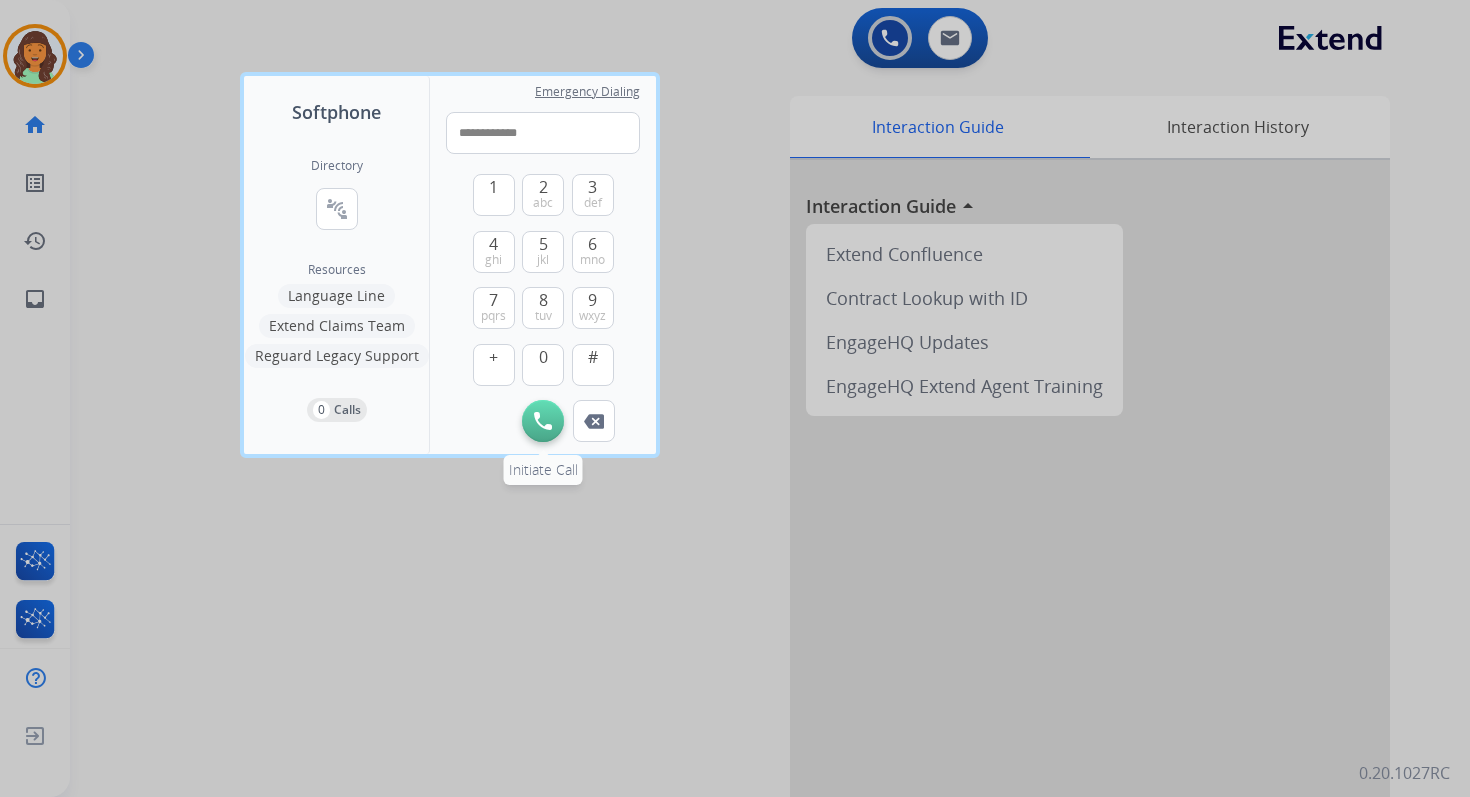type on "**********" 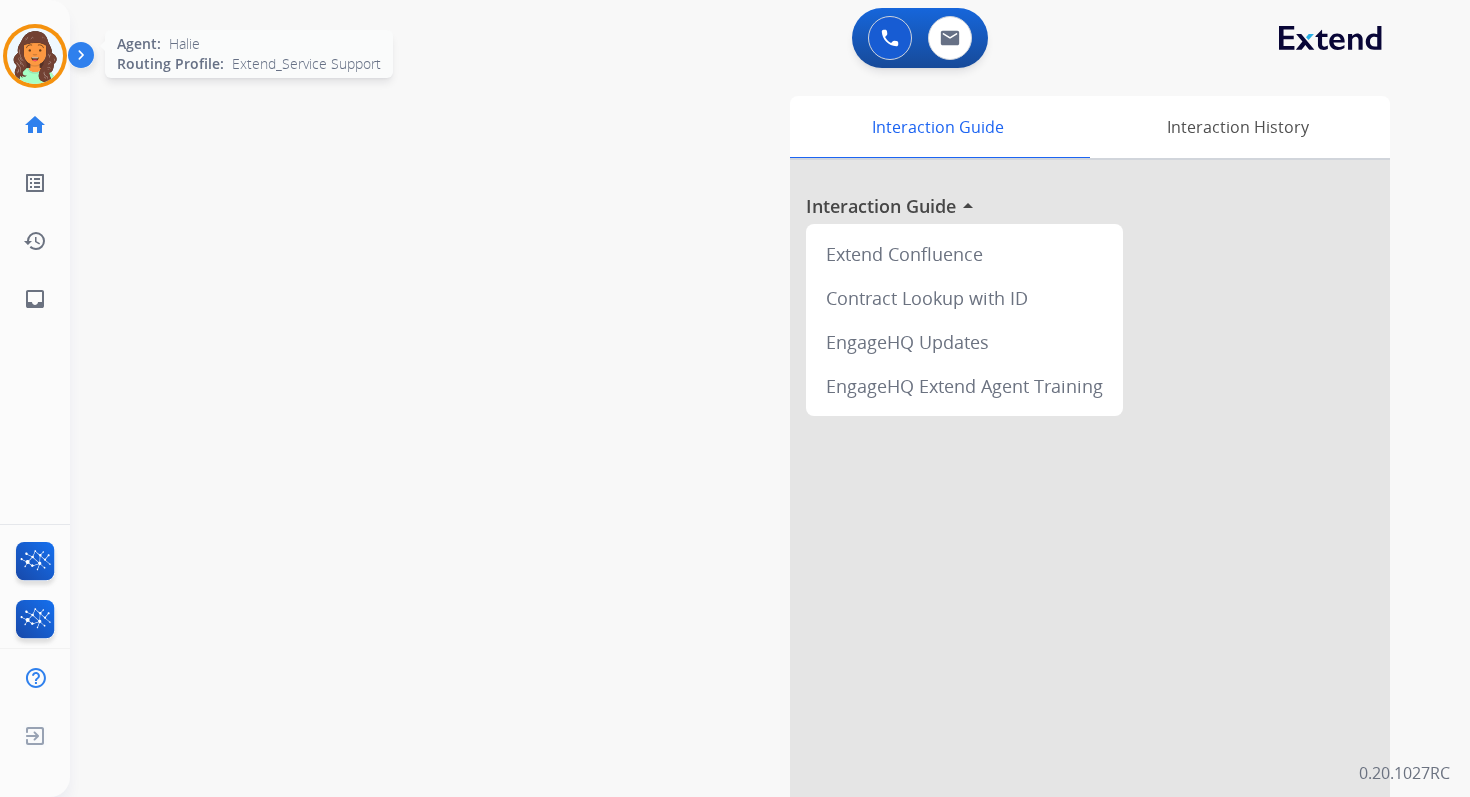 click at bounding box center [35, 56] 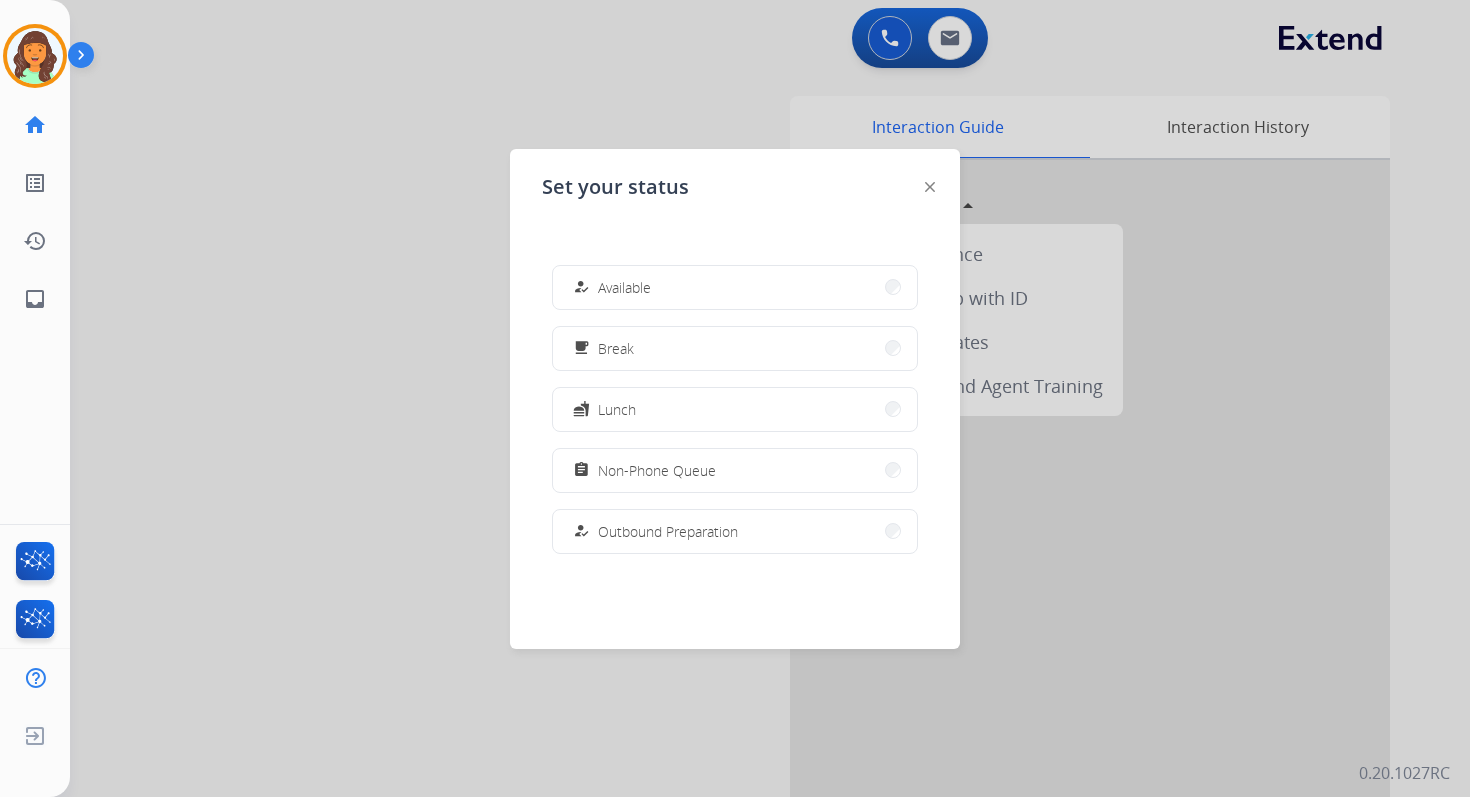 click on "how_to_reg Available free_breakfast Break fastfood Lunch assignment Non-Phone Queue how_to_reg Outbound Preparation campaign Team Huddle menu_book Training school Coaching phonelink_off System Issue login Logged In work_off Offline" at bounding box center [735, 409] 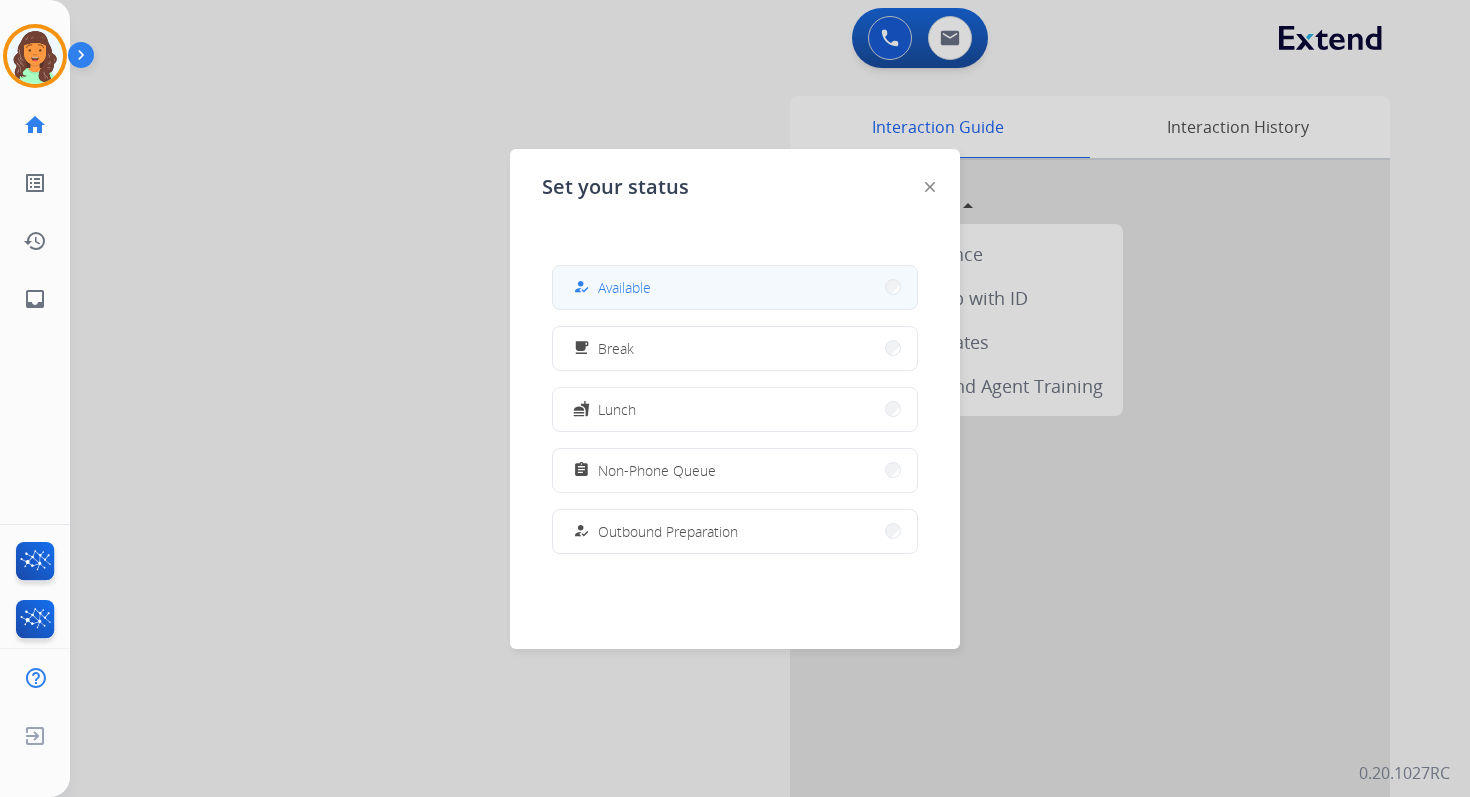 click on "how_to_reg Available" at bounding box center (735, 287) 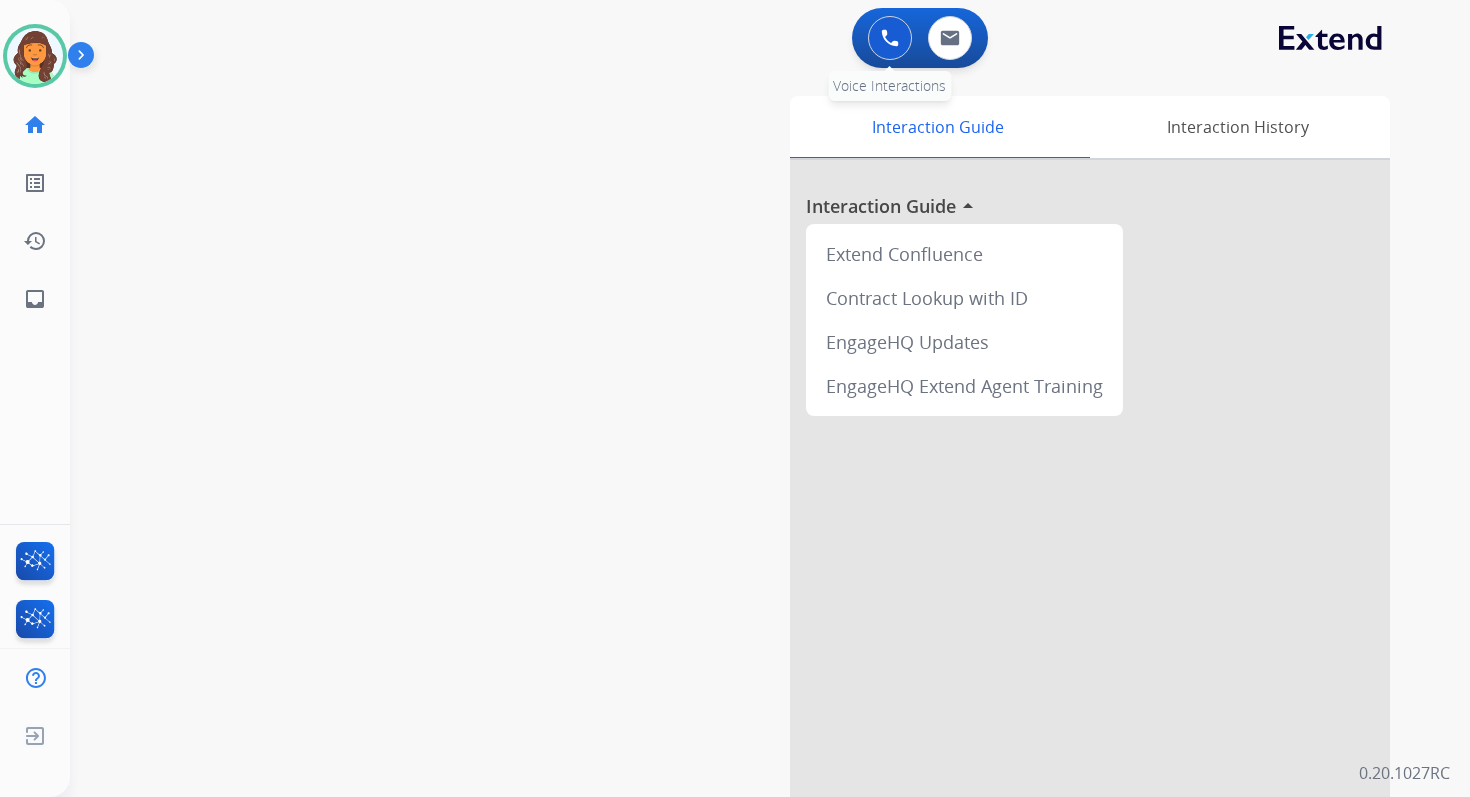 click at bounding box center (890, 38) 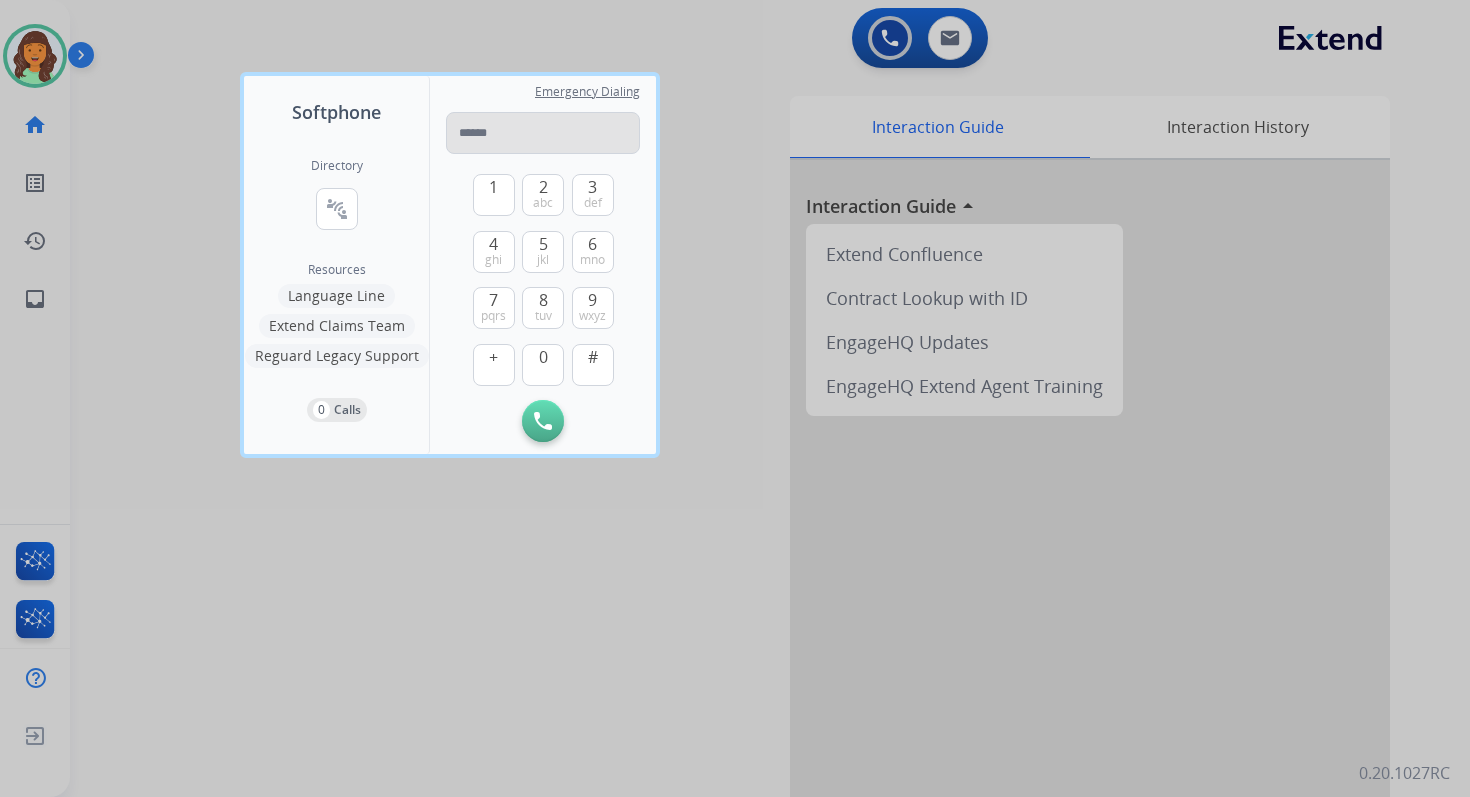 click at bounding box center [543, 133] 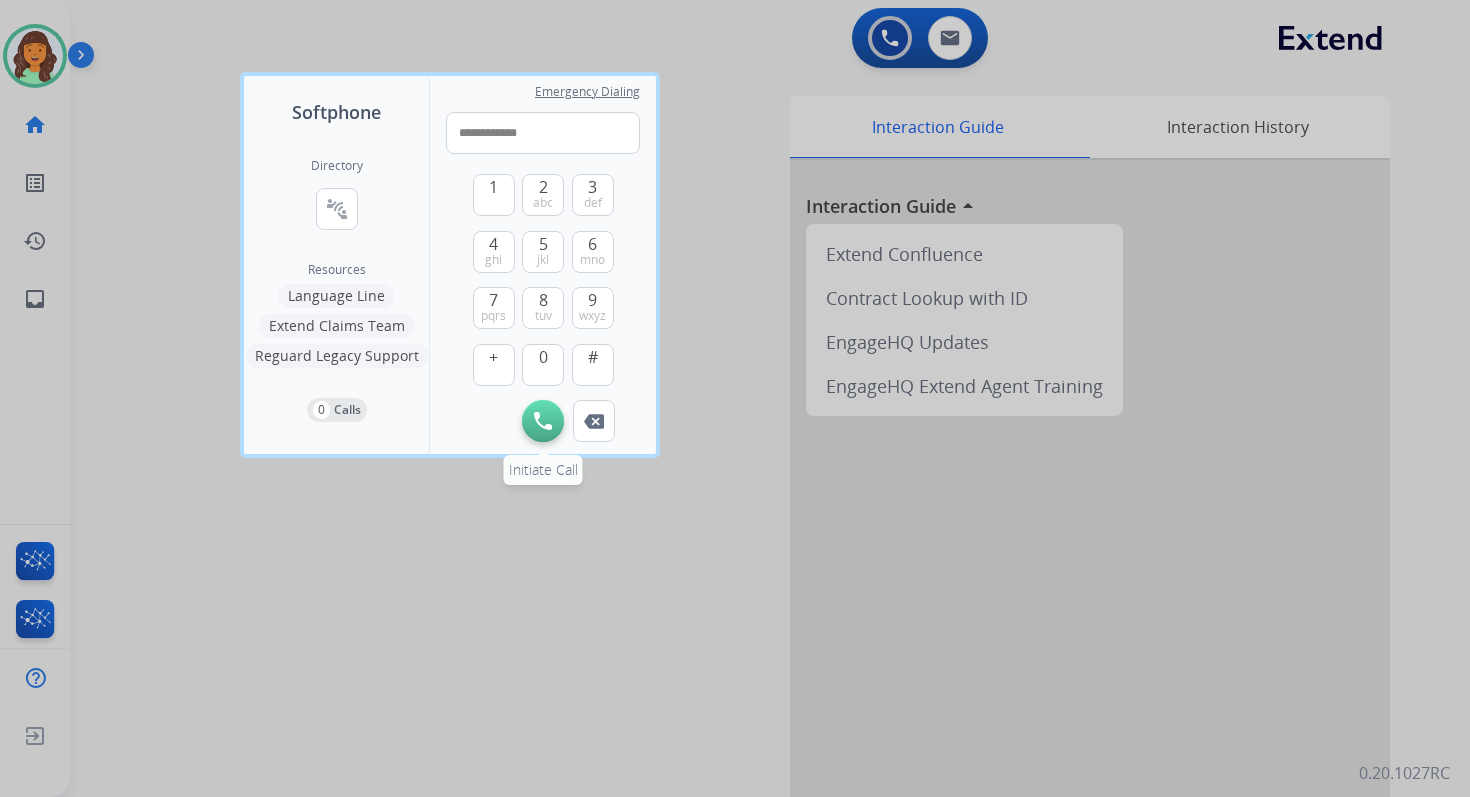 type on "**********" 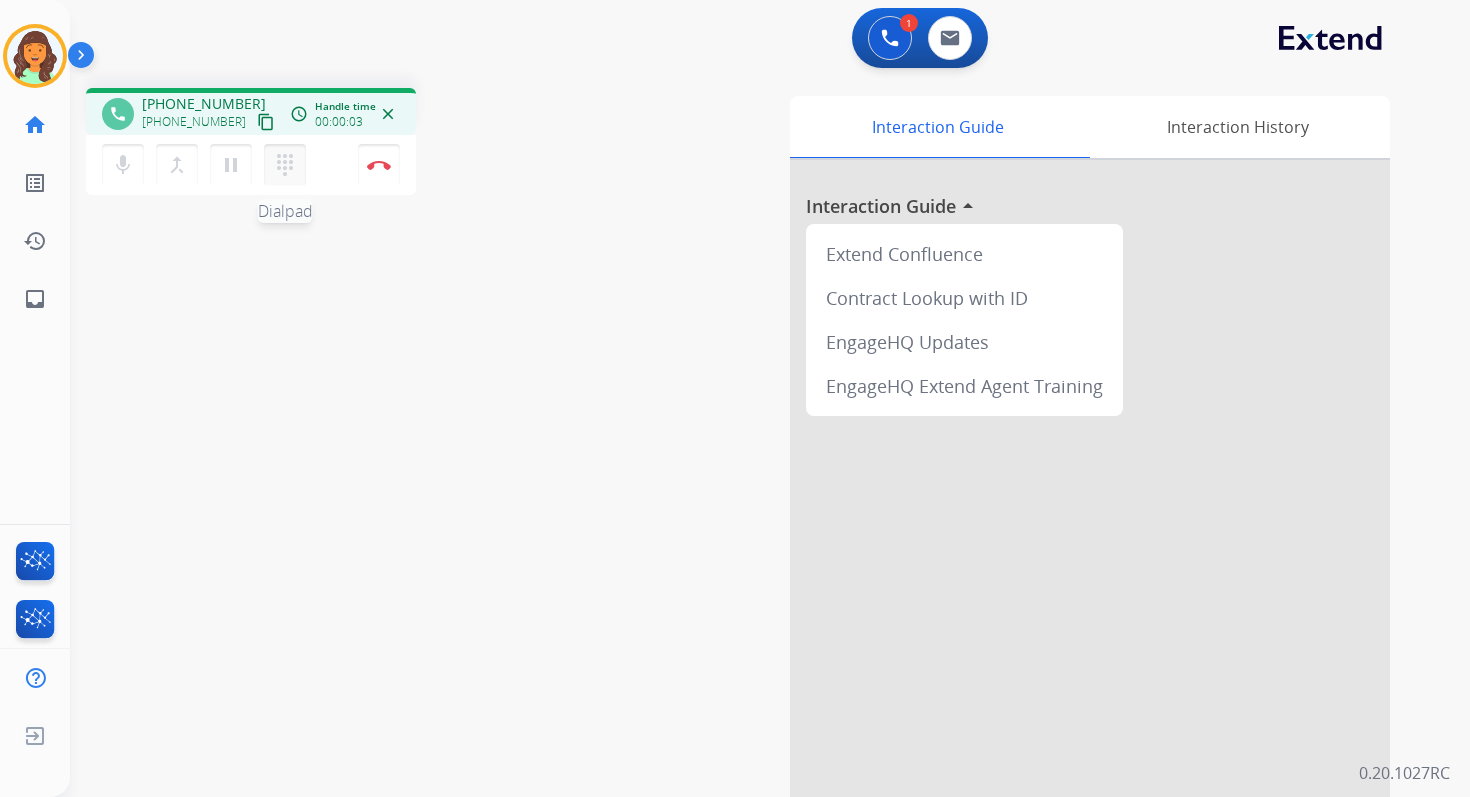 click on "dialpad" at bounding box center (285, 165) 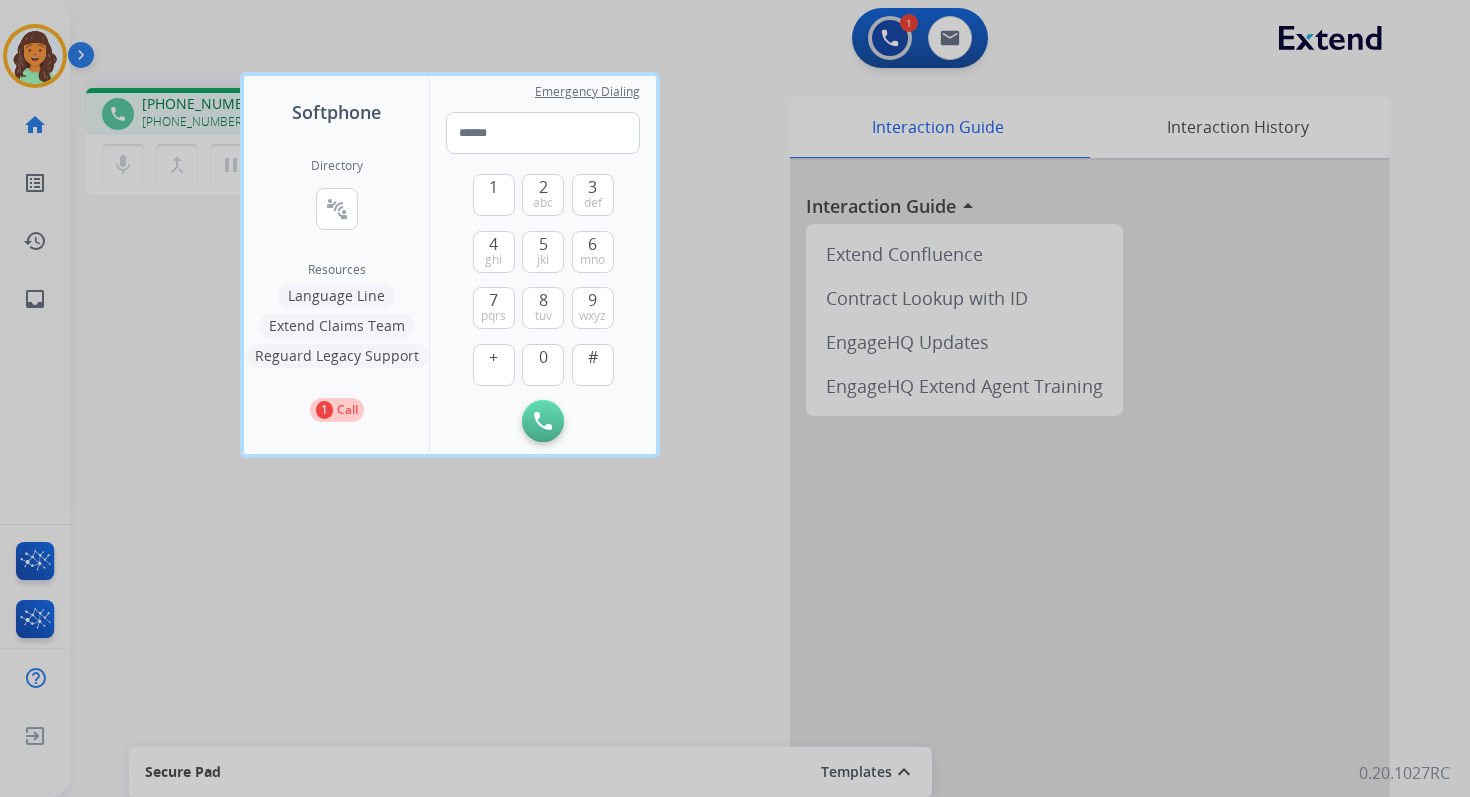 click at bounding box center [735, 398] 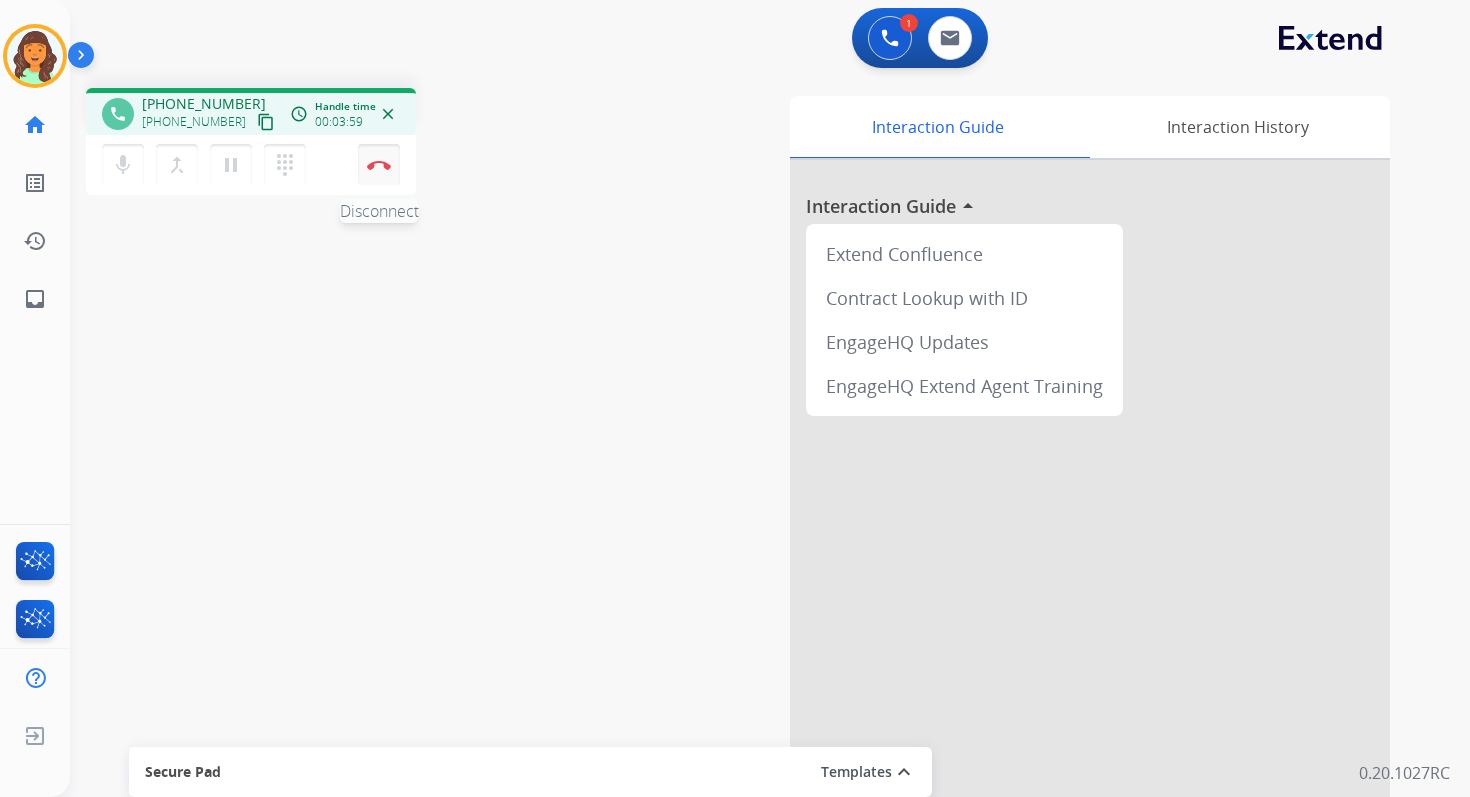 click on "Disconnect" at bounding box center (379, 165) 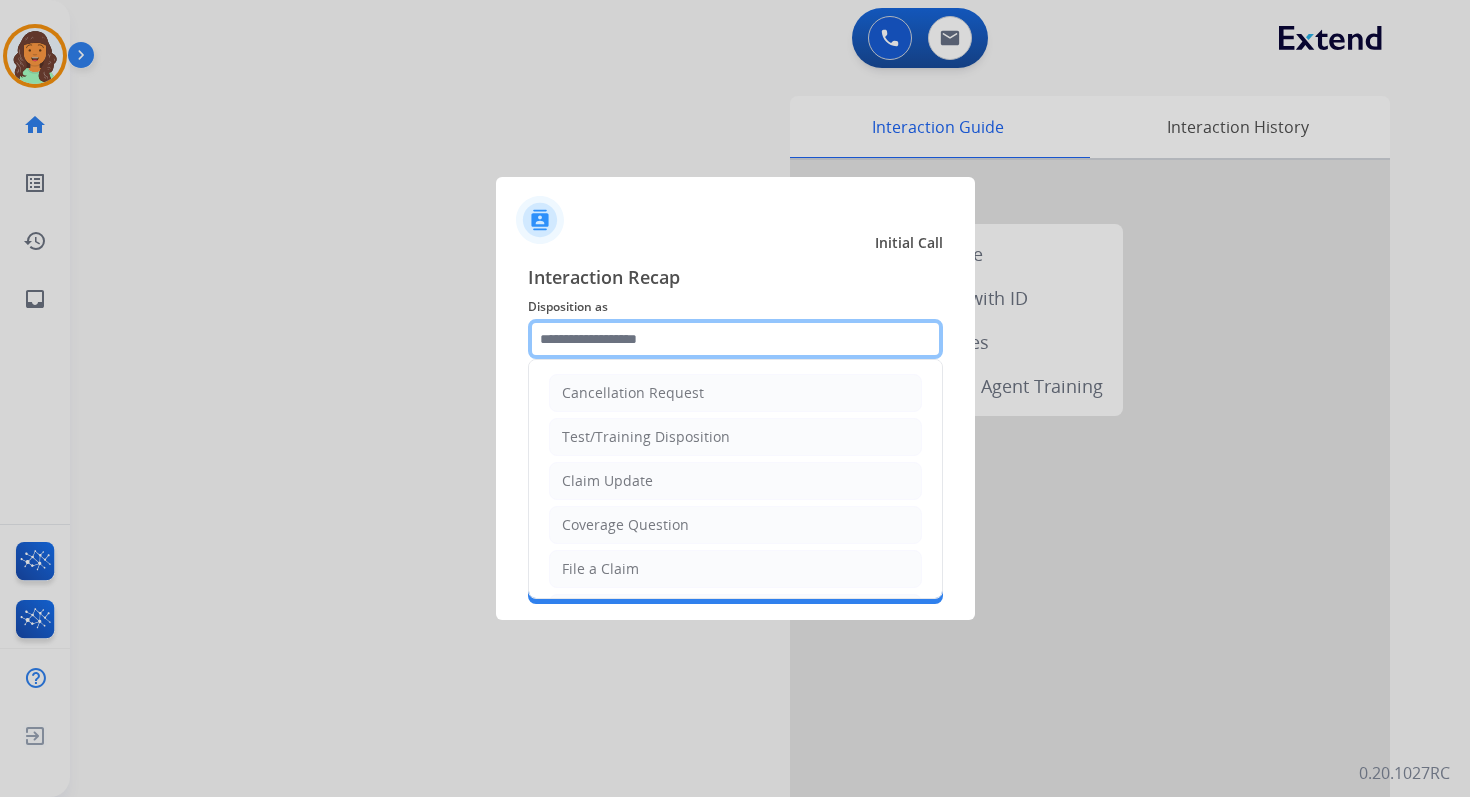 click 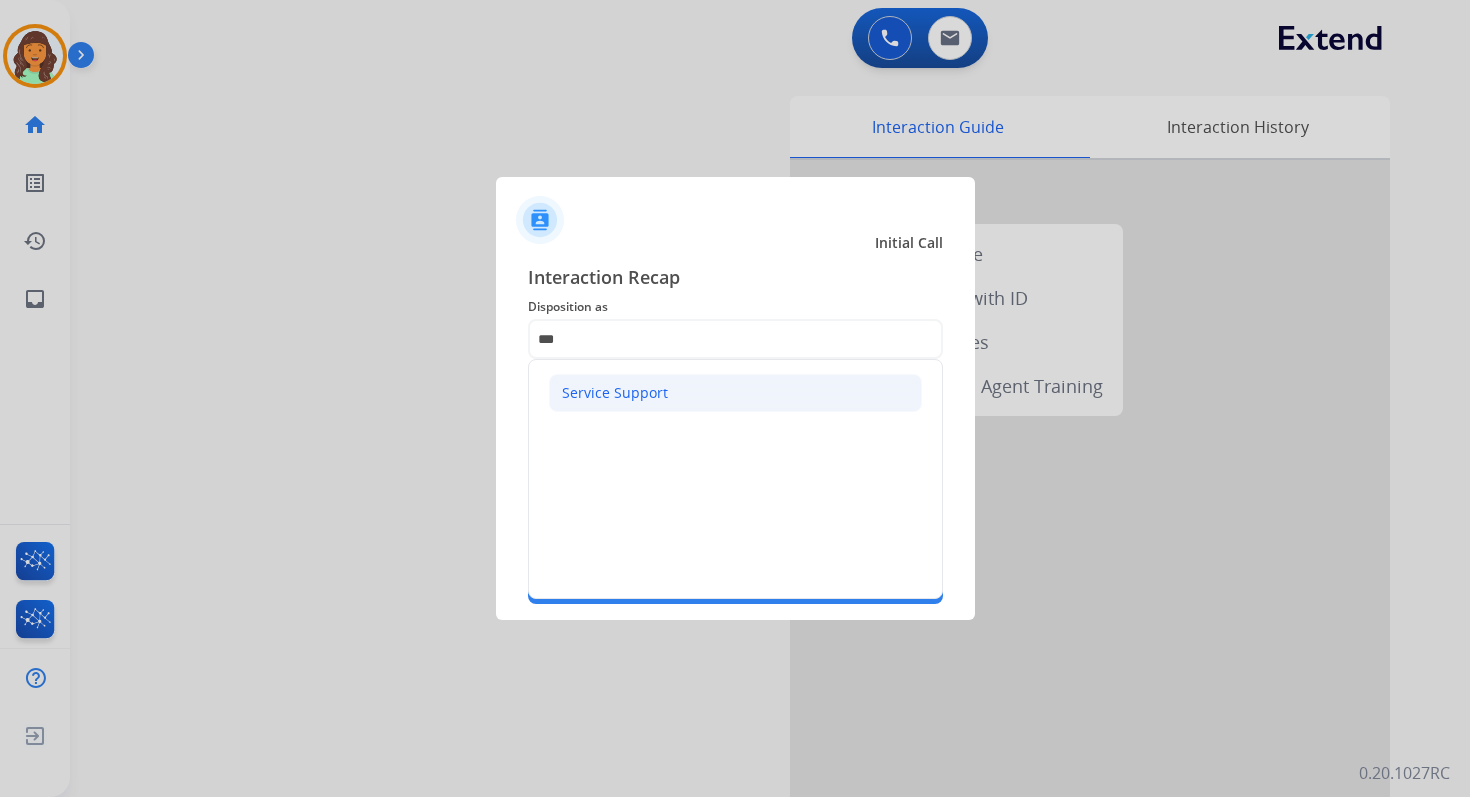 click on "Service Support" 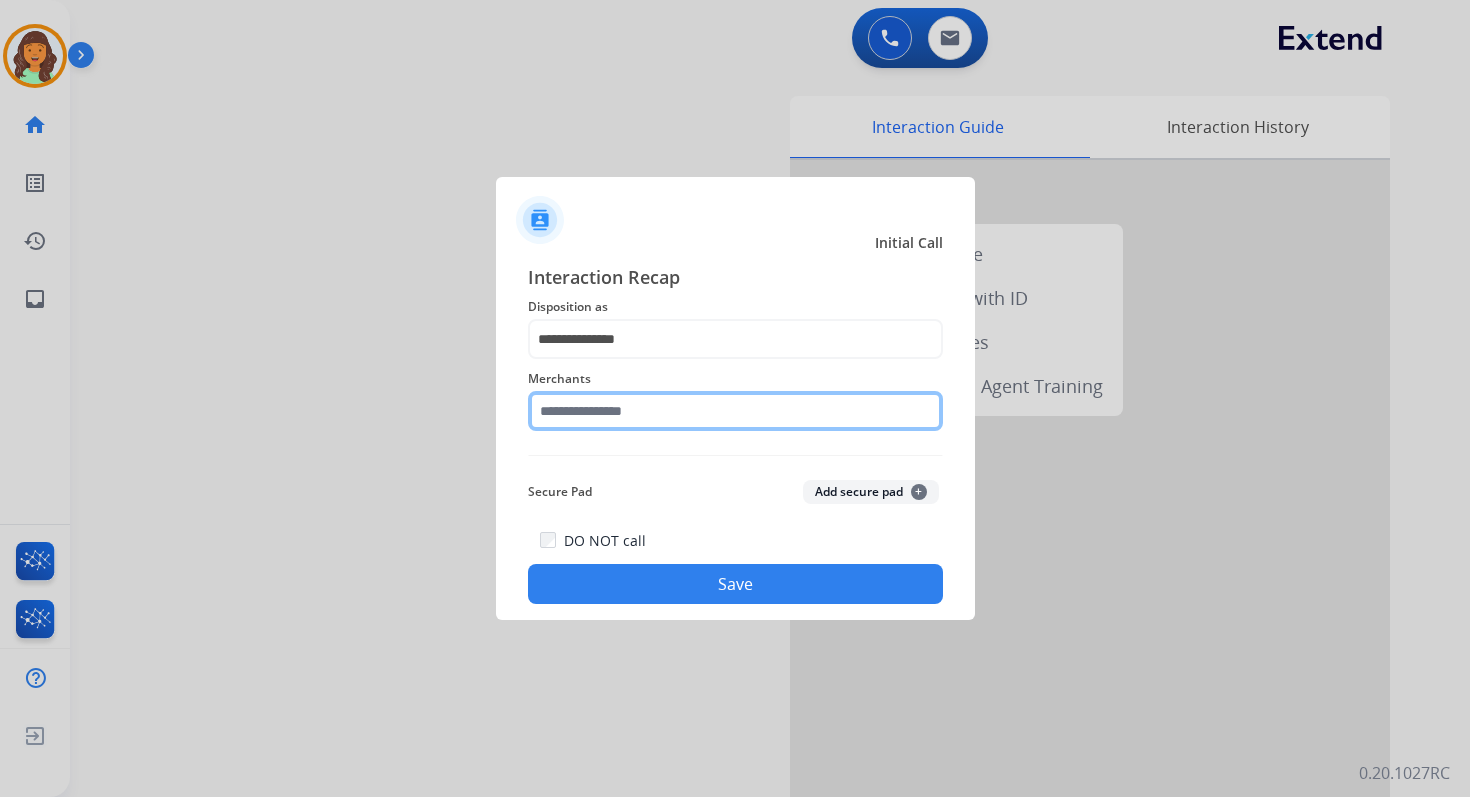 click 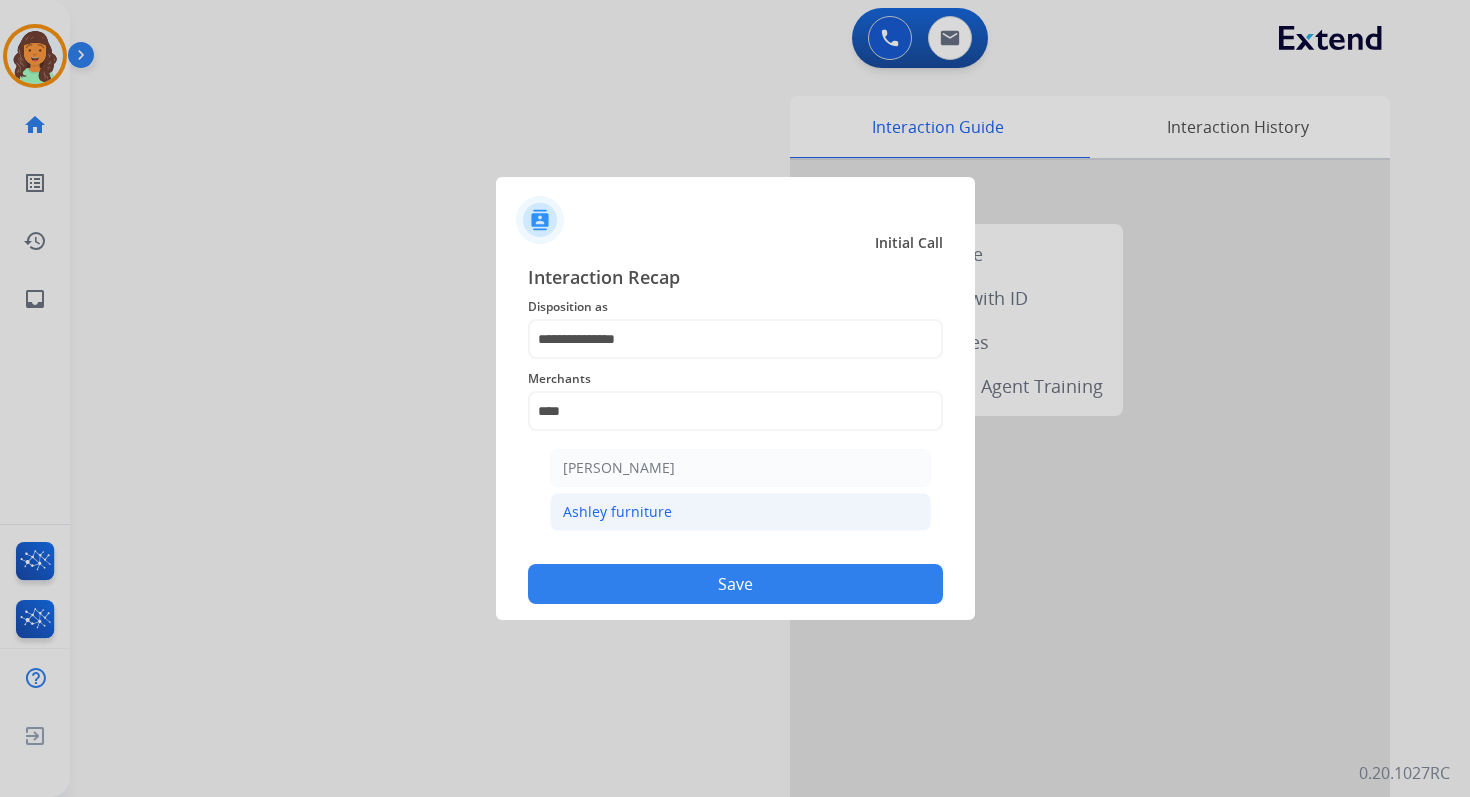 click on "Ashley furniture" 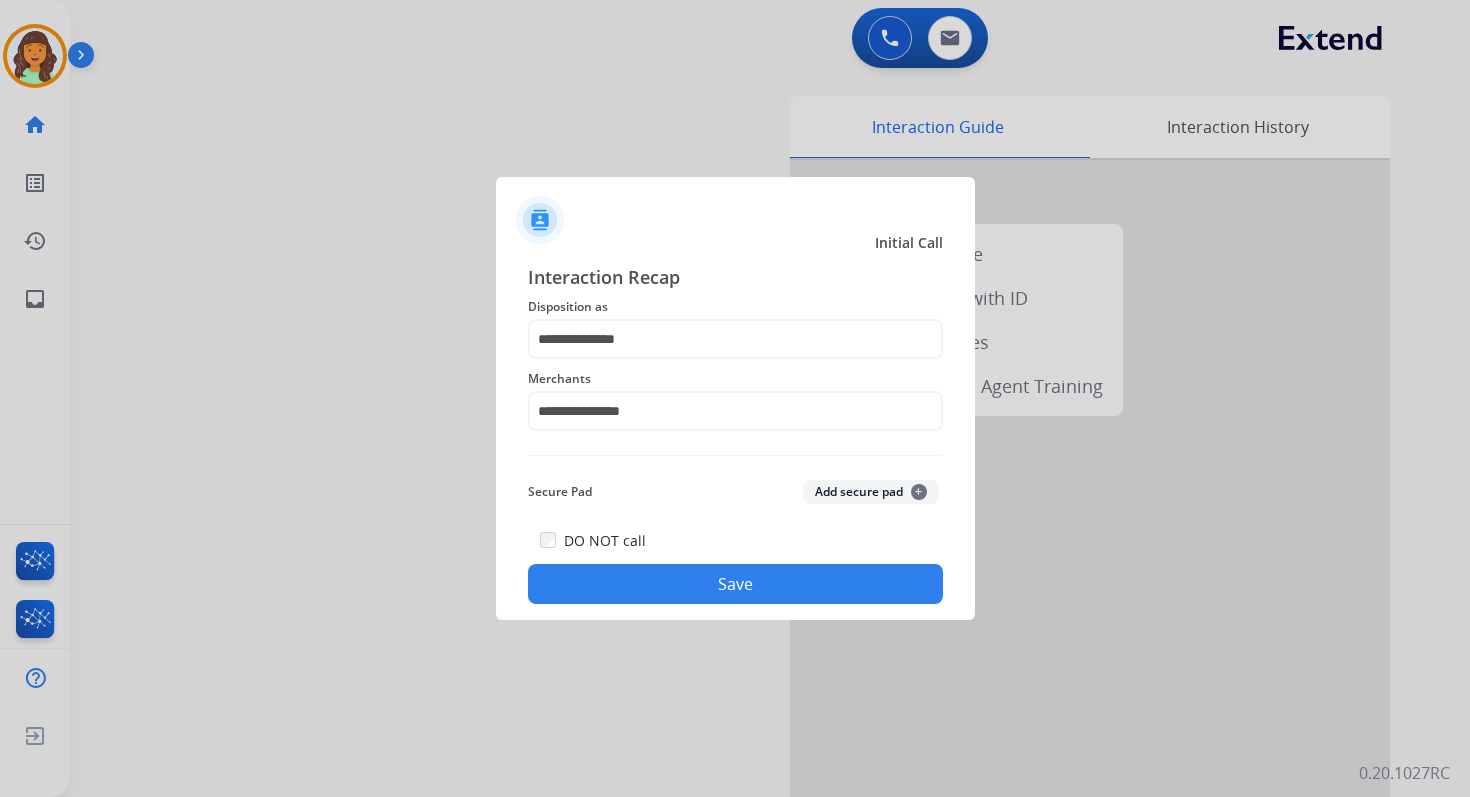 click on "Save" 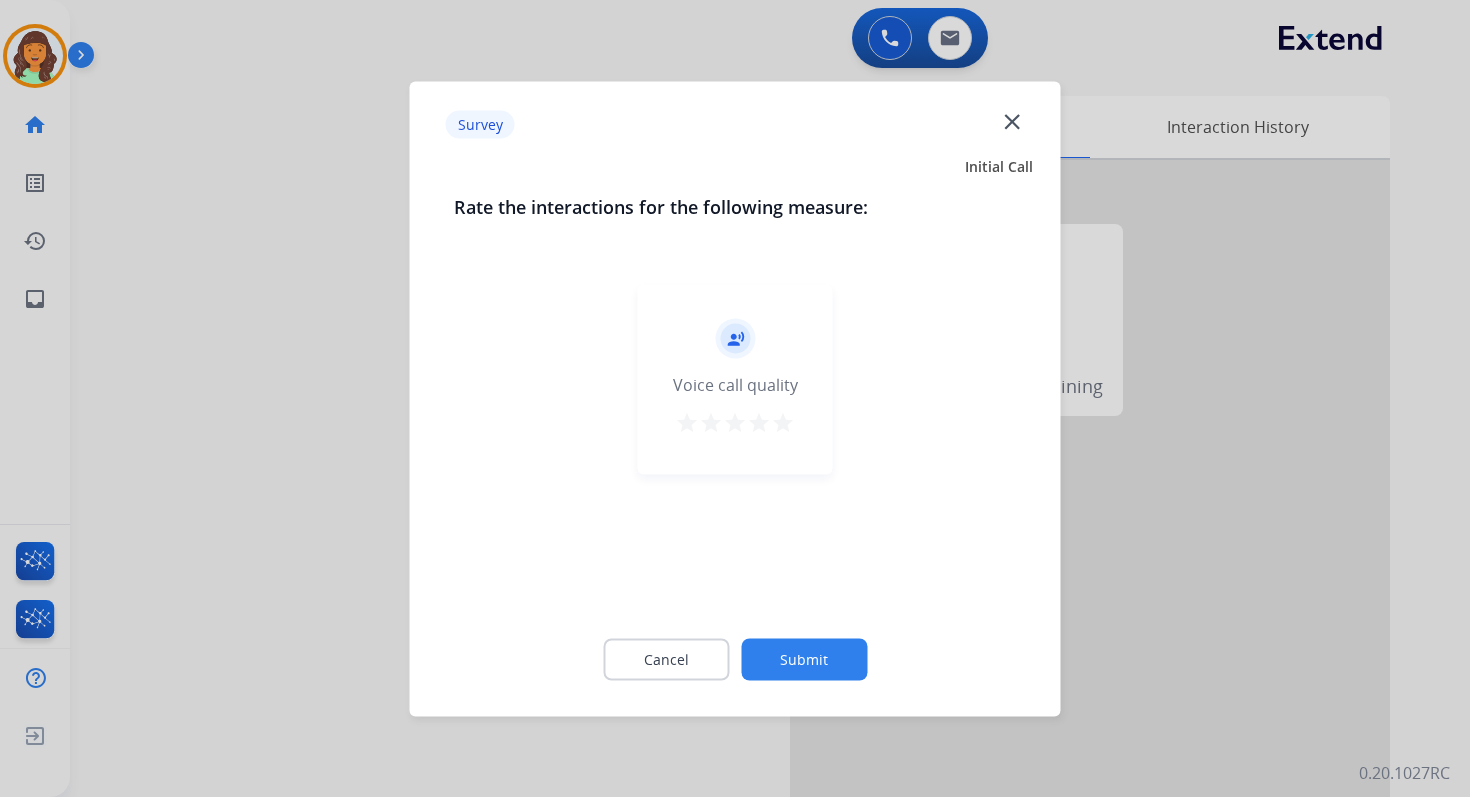 click on "Submit" 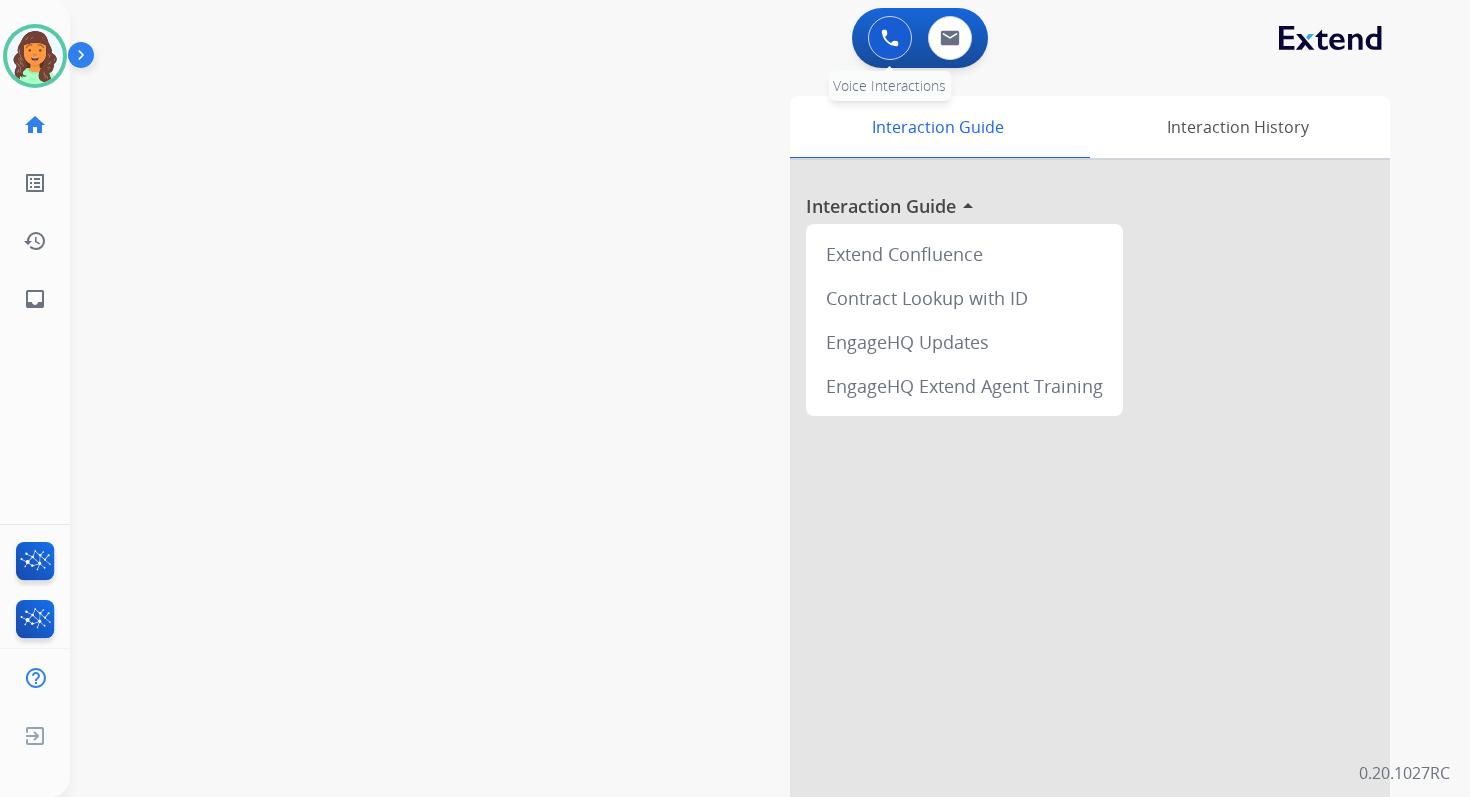 click at bounding box center [890, 38] 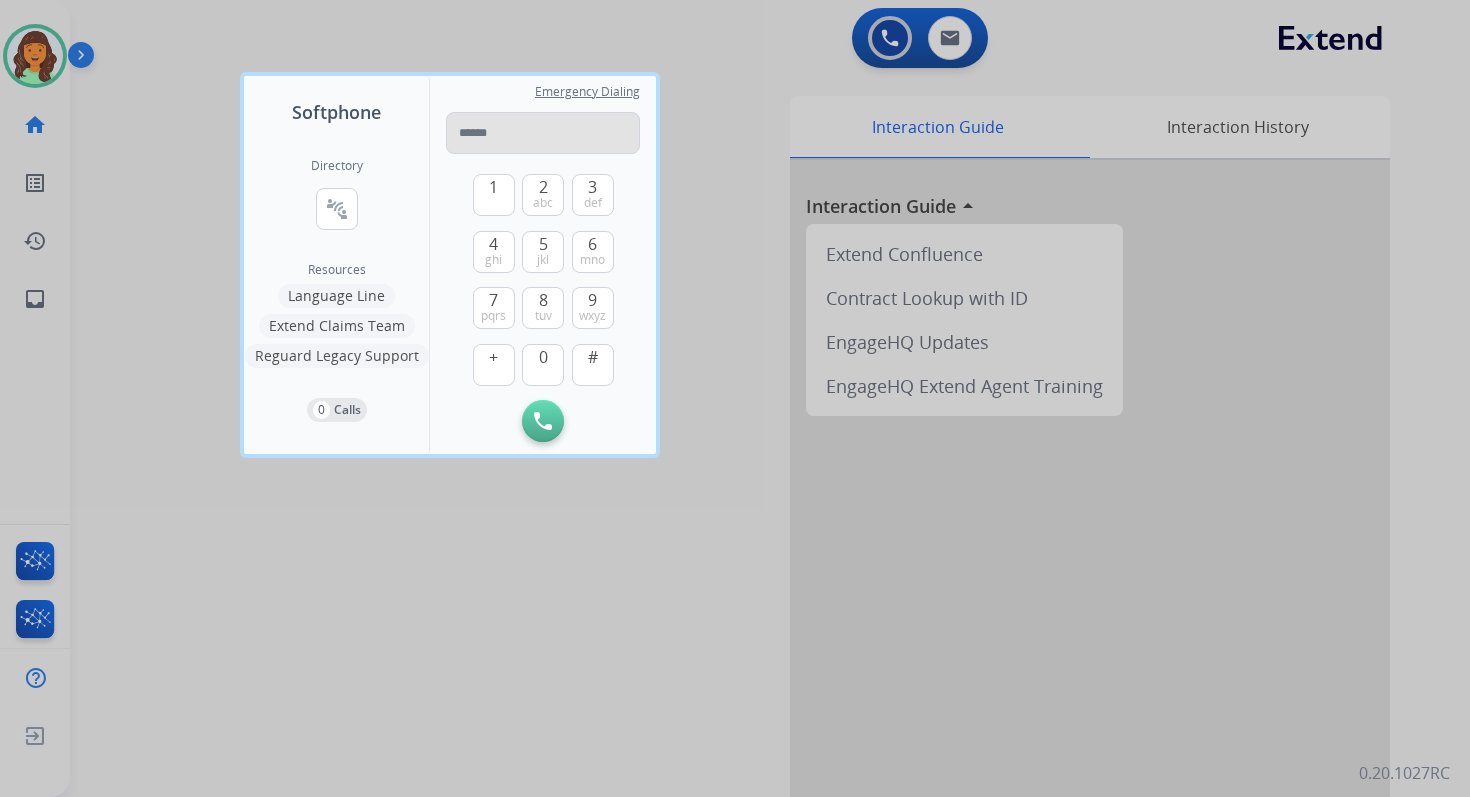 click at bounding box center [543, 133] 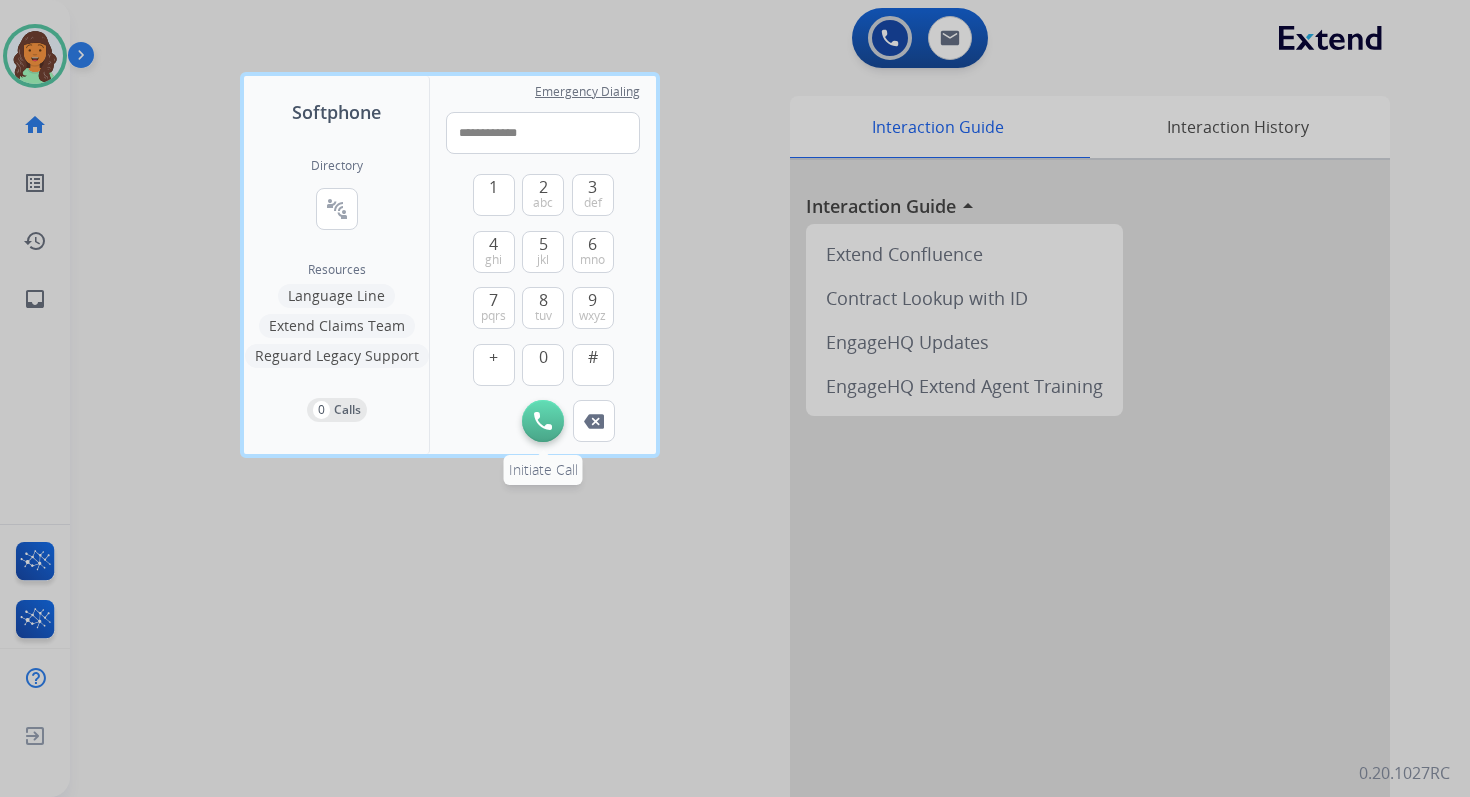 type on "**********" 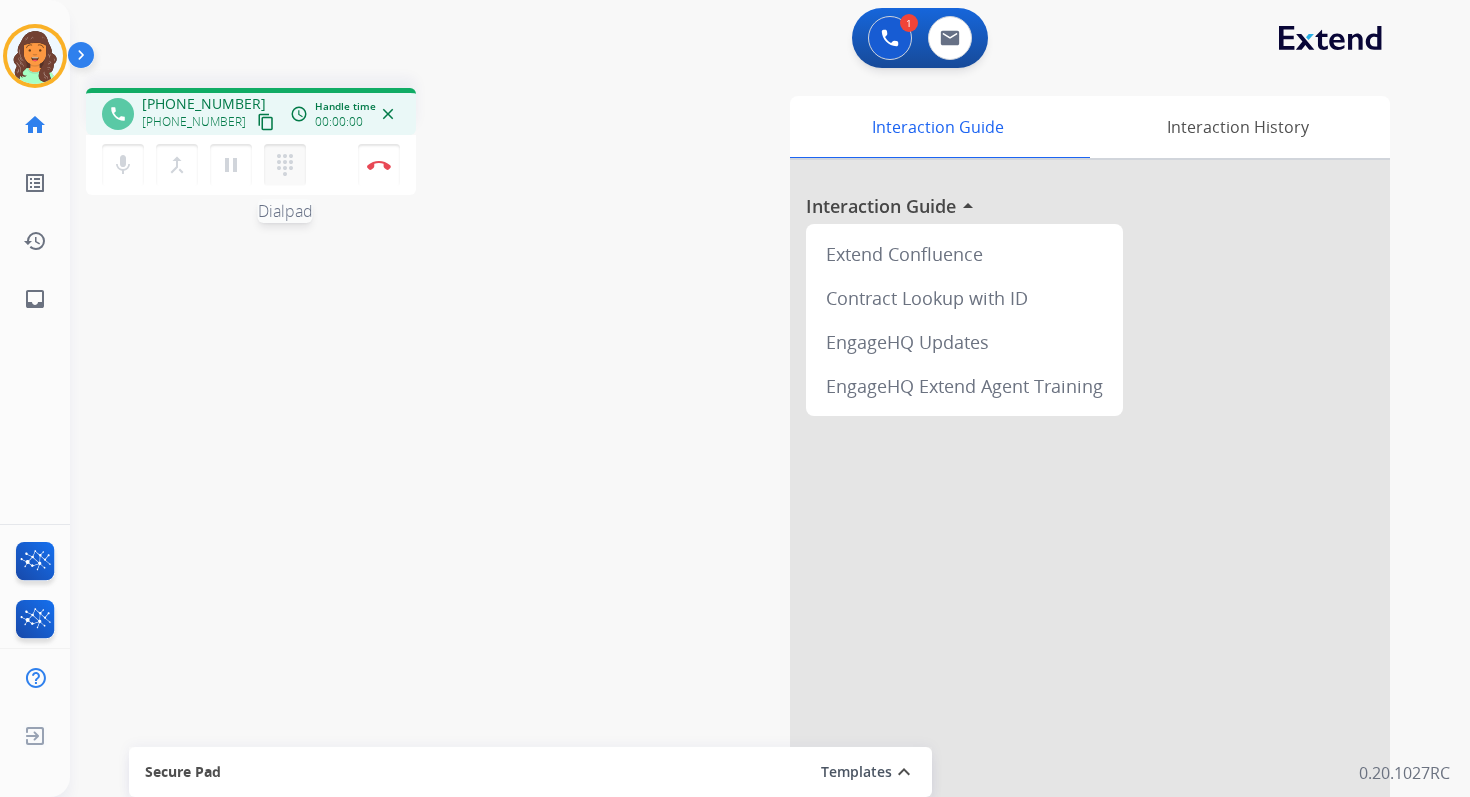 click on "dialpad" at bounding box center [285, 165] 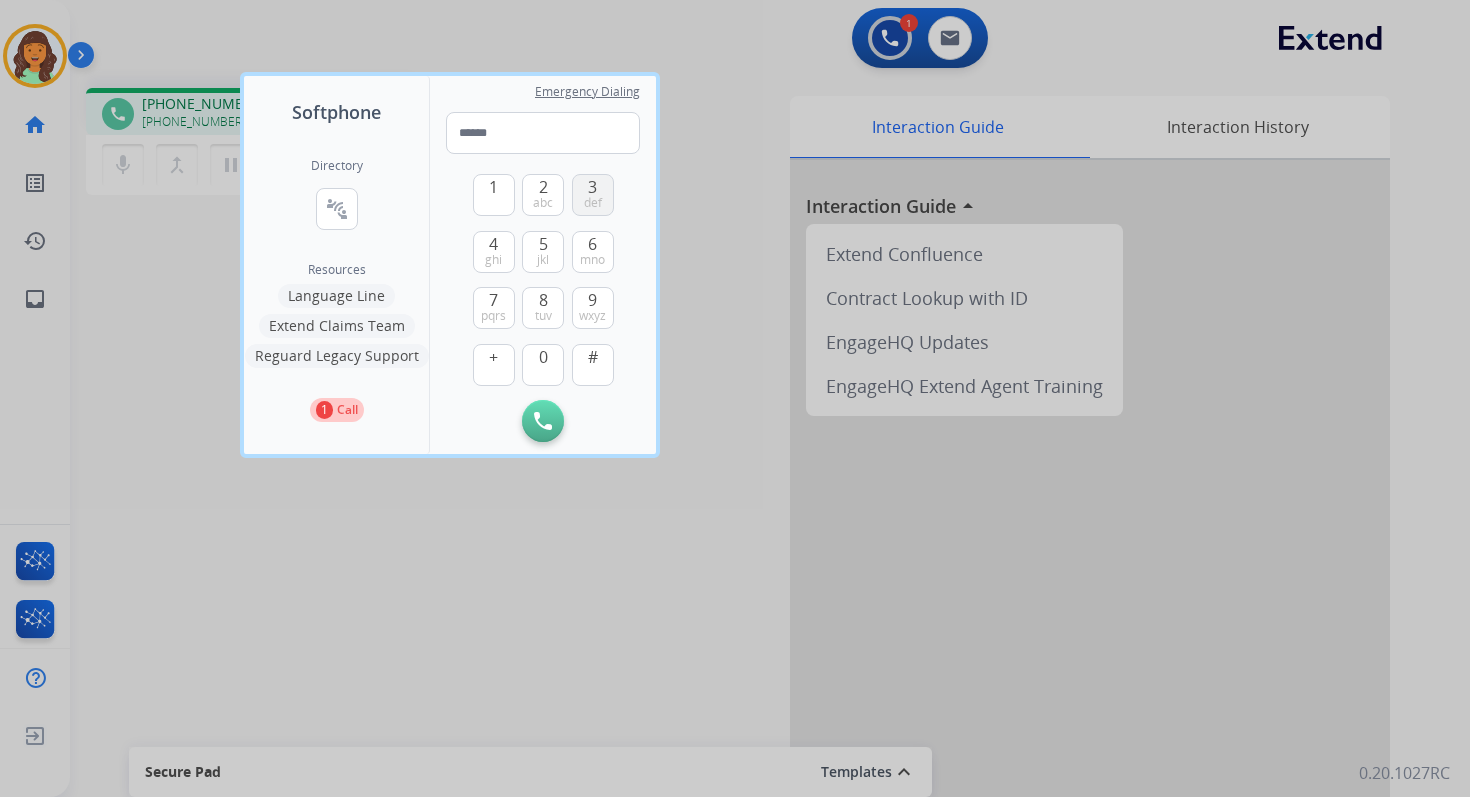 click on "3 def" at bounding box center (593, 195) 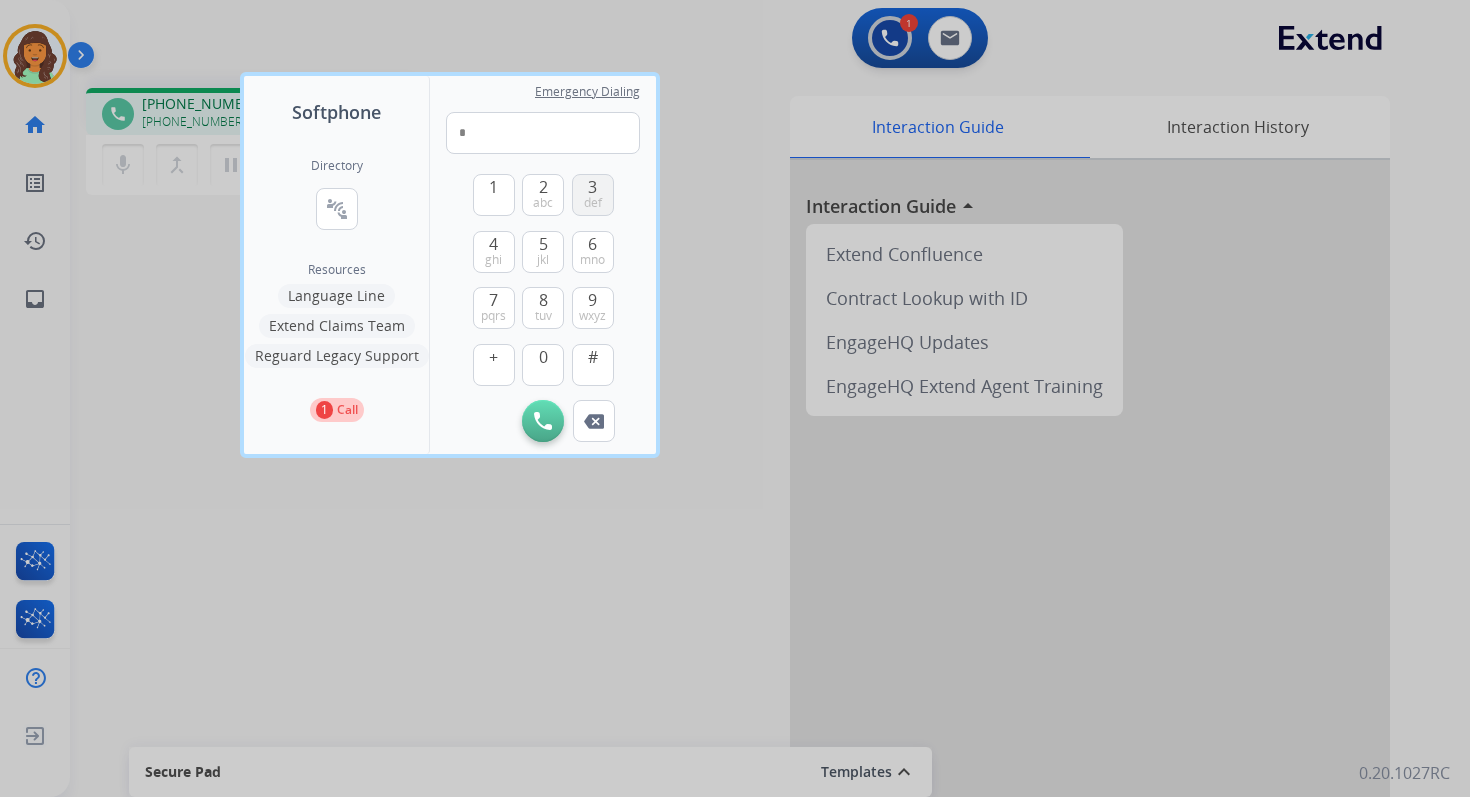 click on "def" at bounding box center [593, 203] 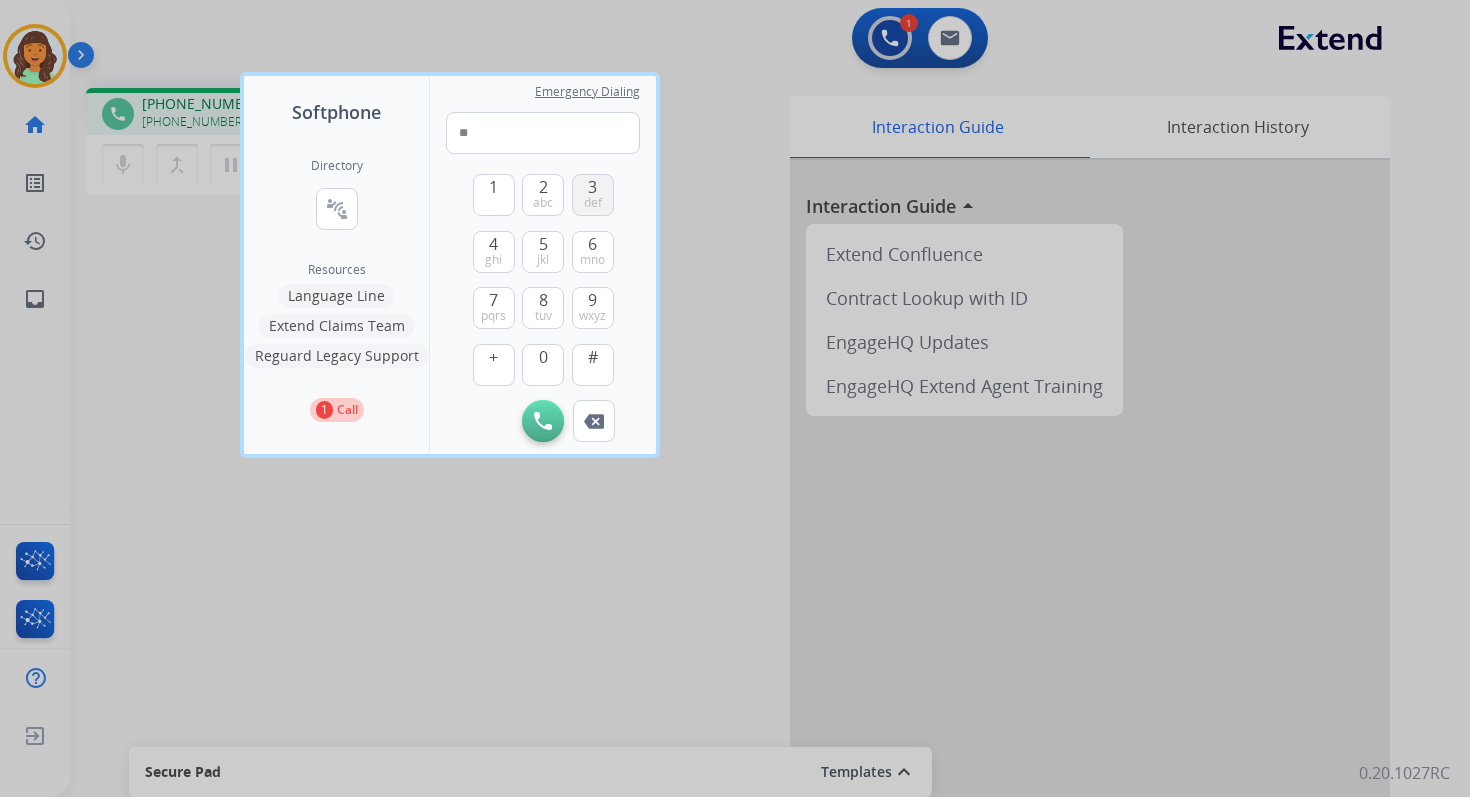 click on "def" at bounding box center [593, 203] 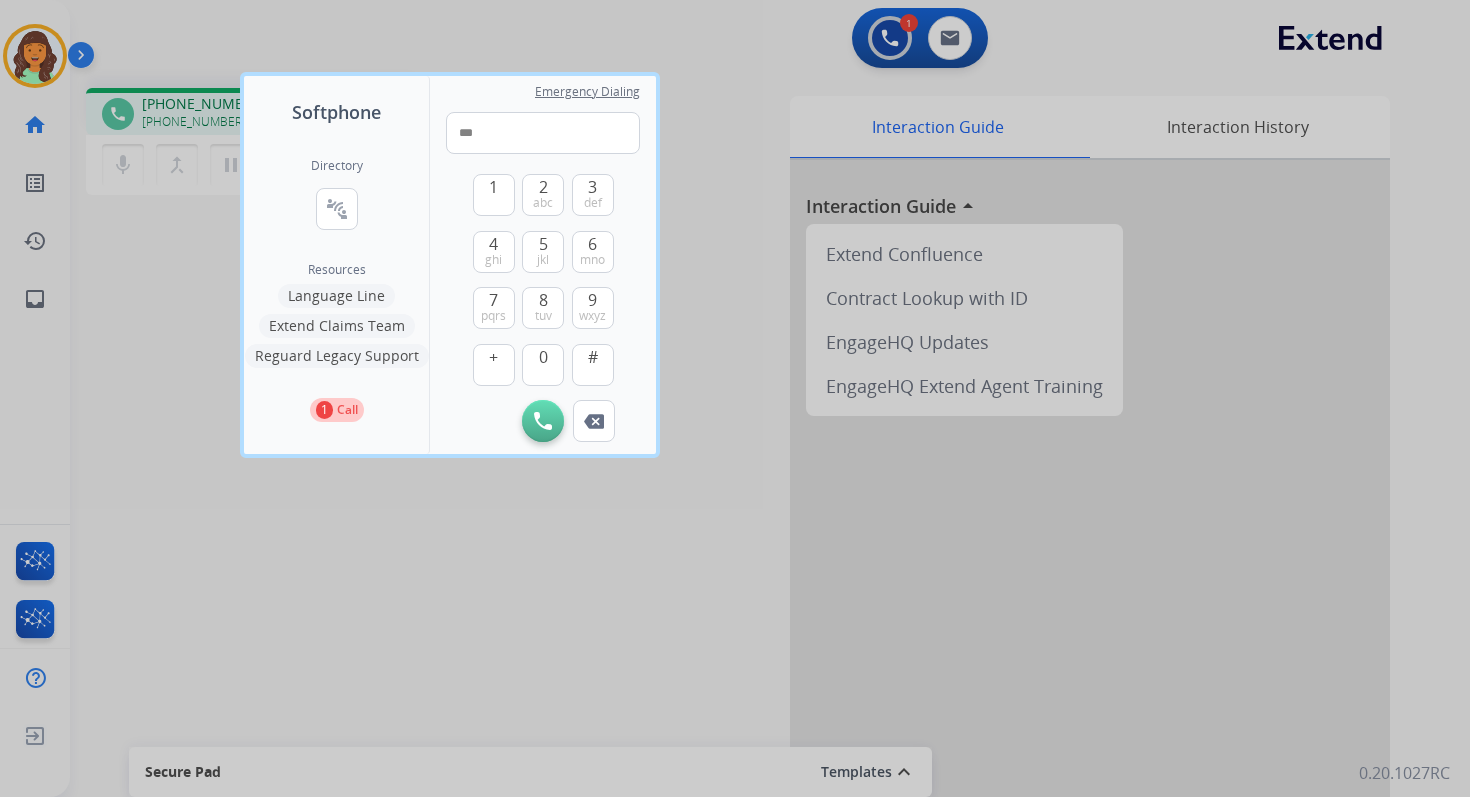 click at bounding box center [735, 398] 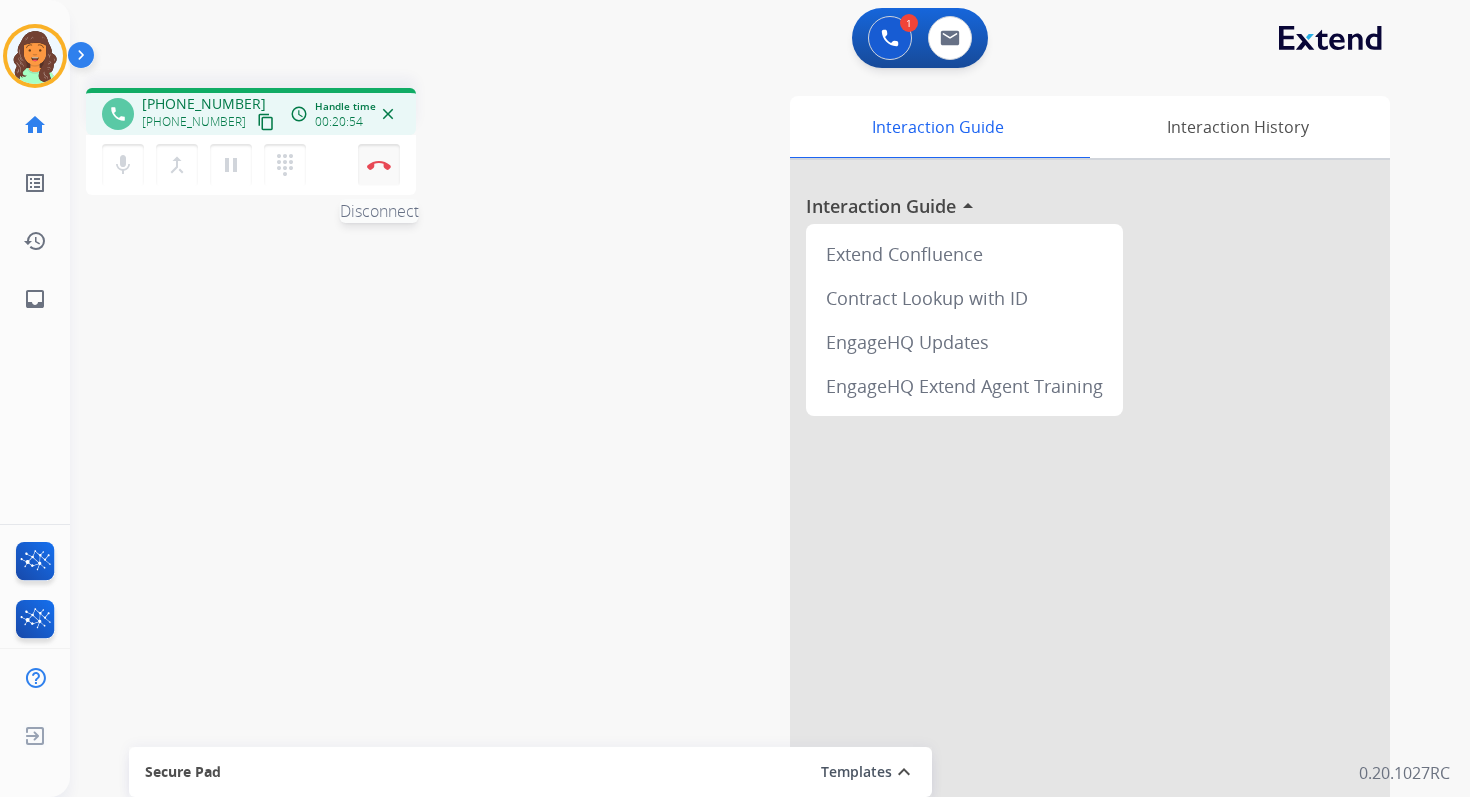 click on "Disconnect" at bounding box center (379, 165) 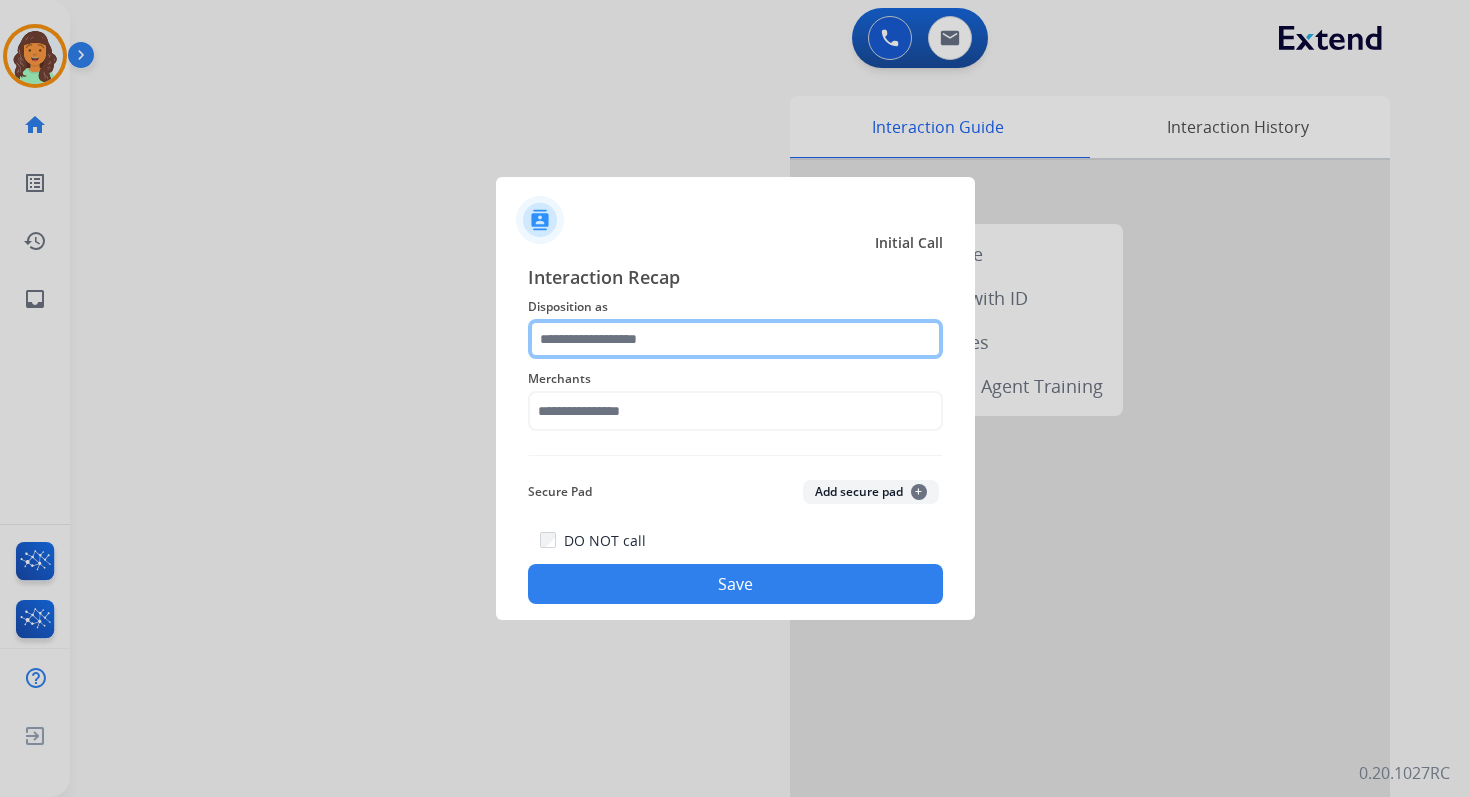 click 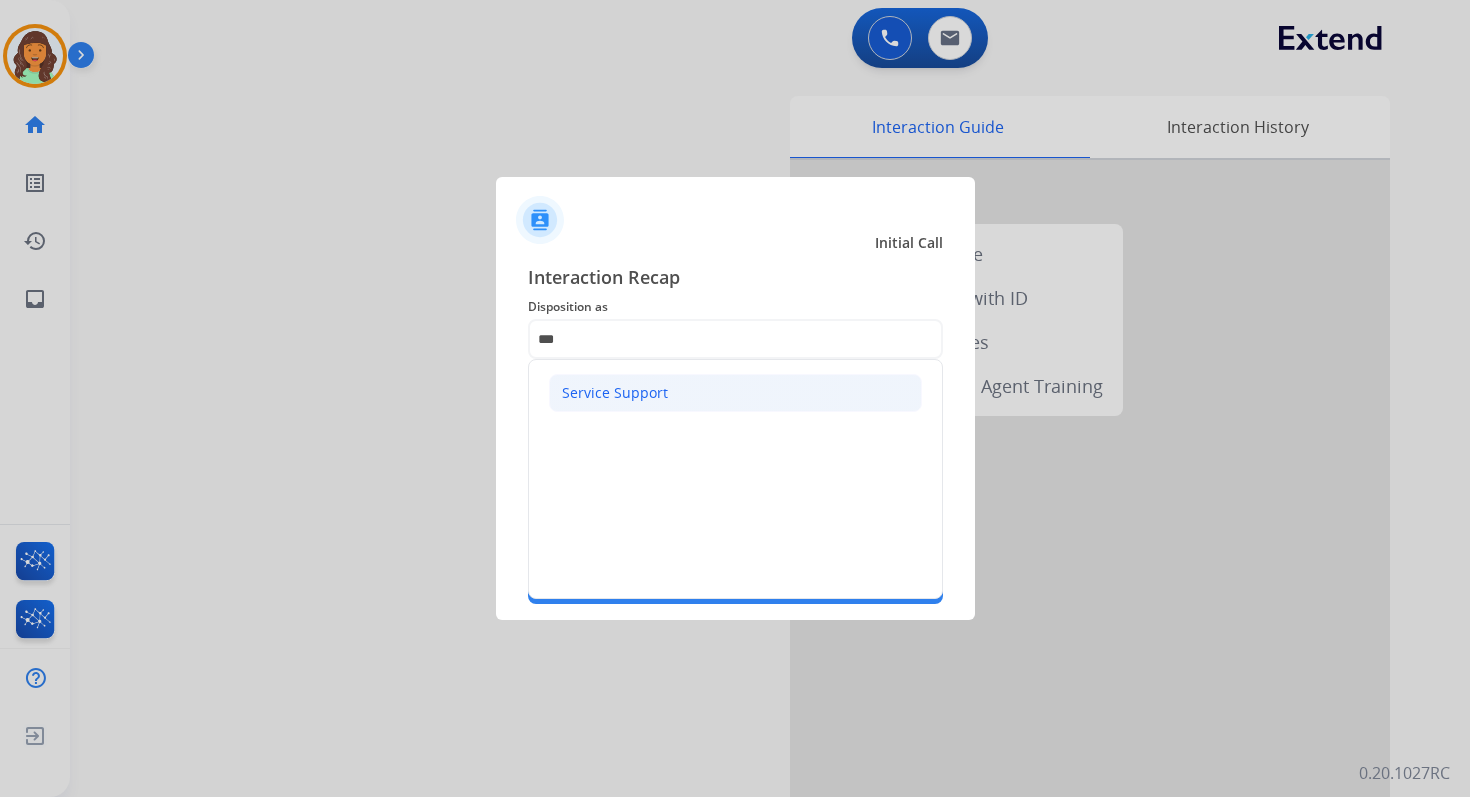click on "Service Support" 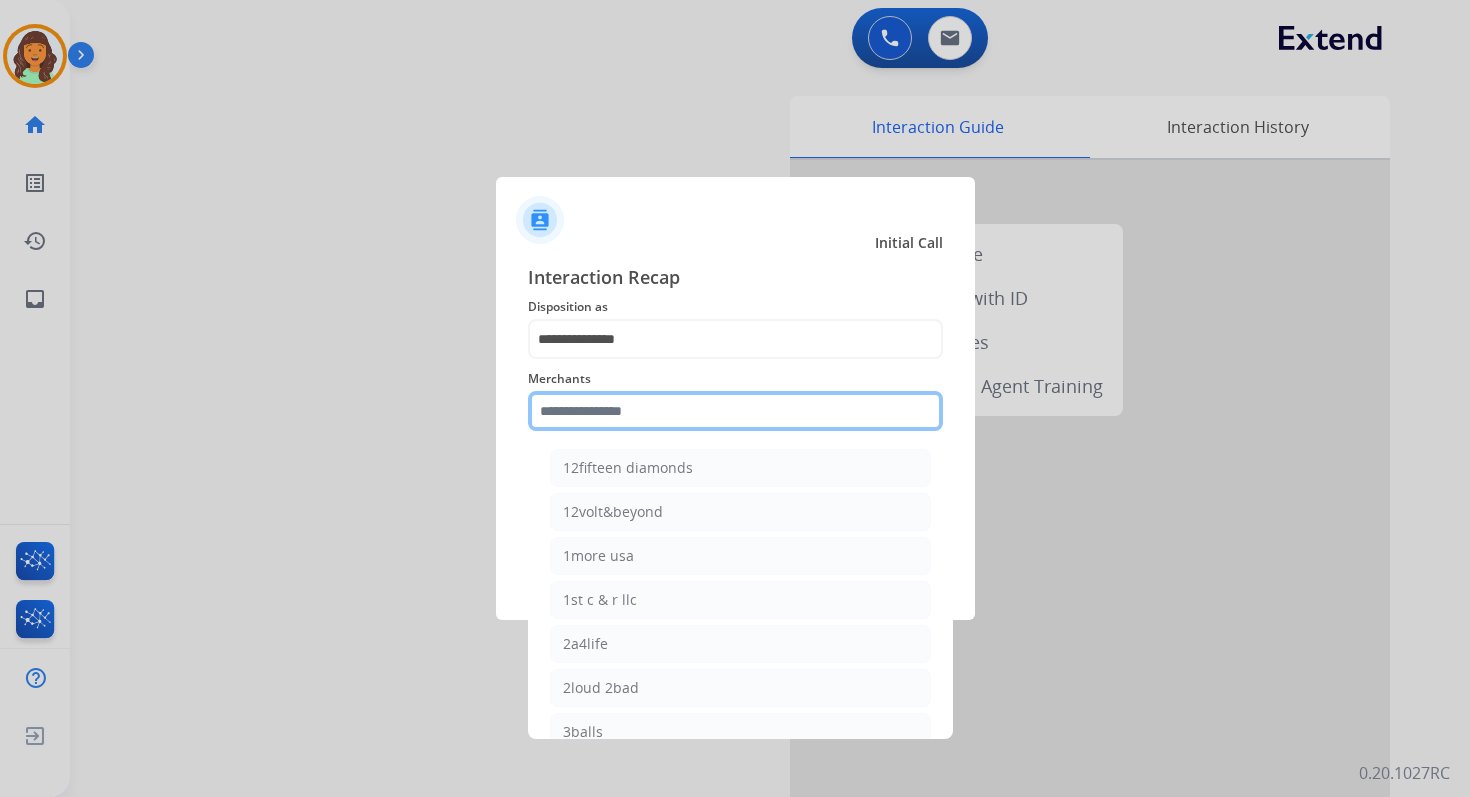 click 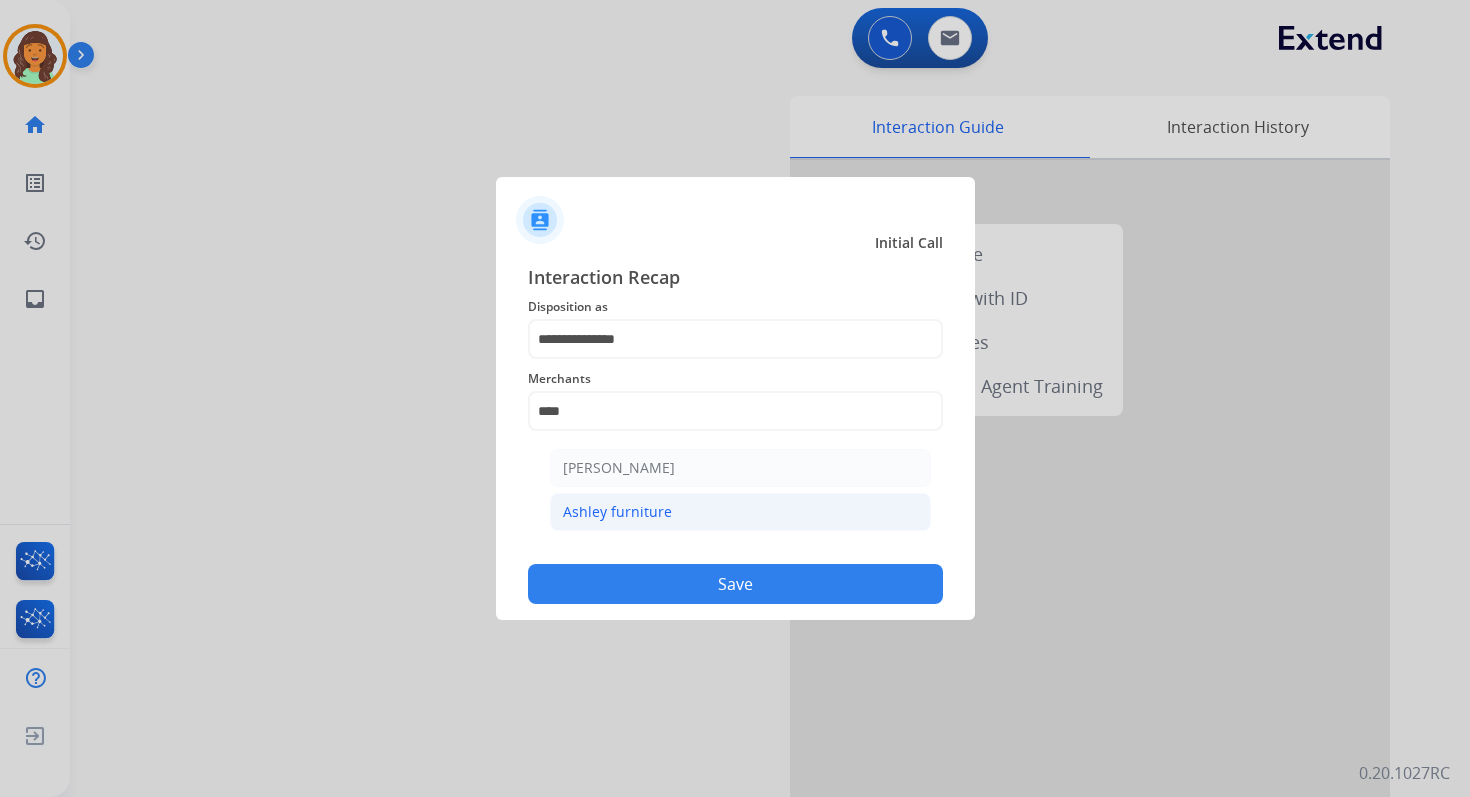 click on "Ashley furniture" 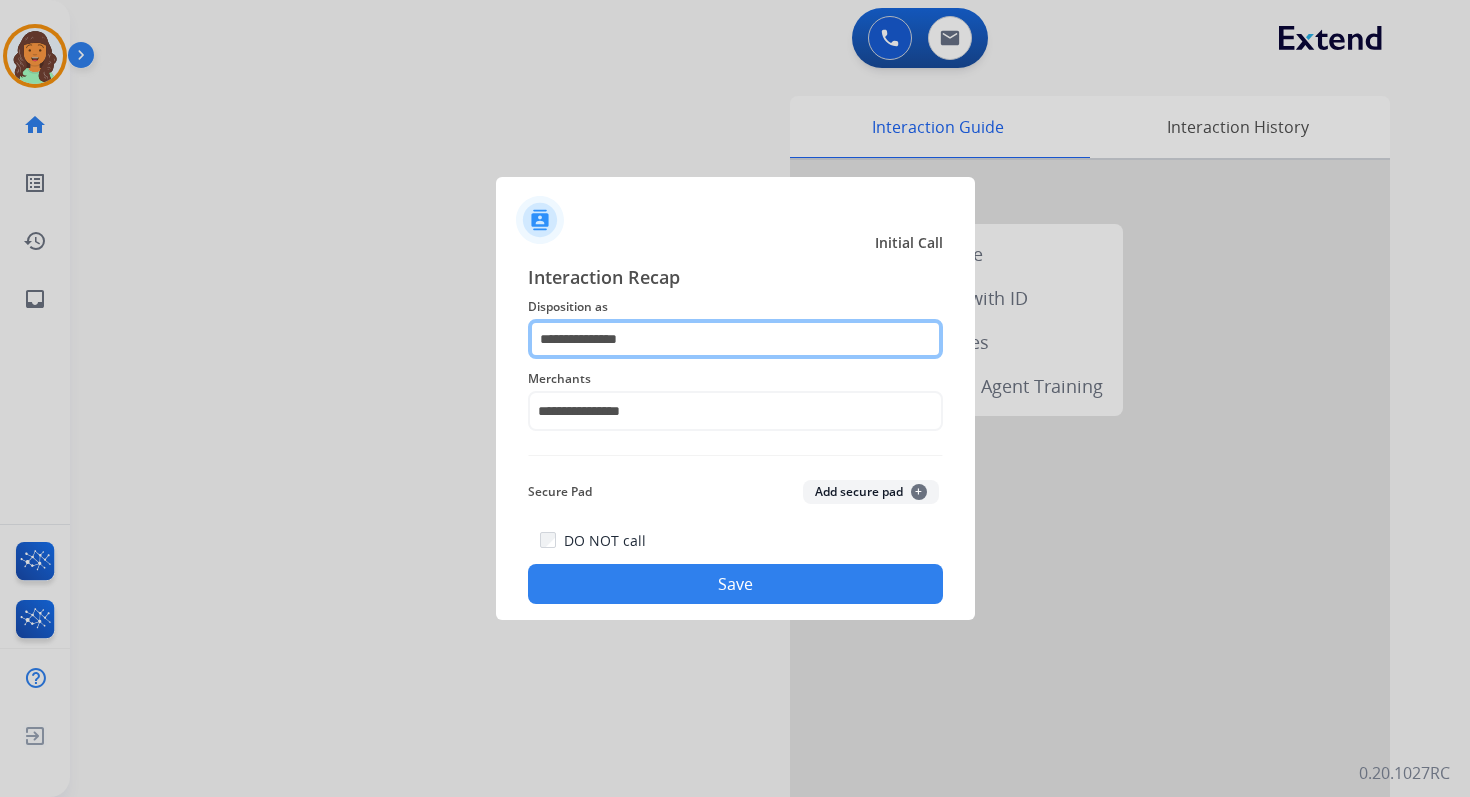 click on "**********" 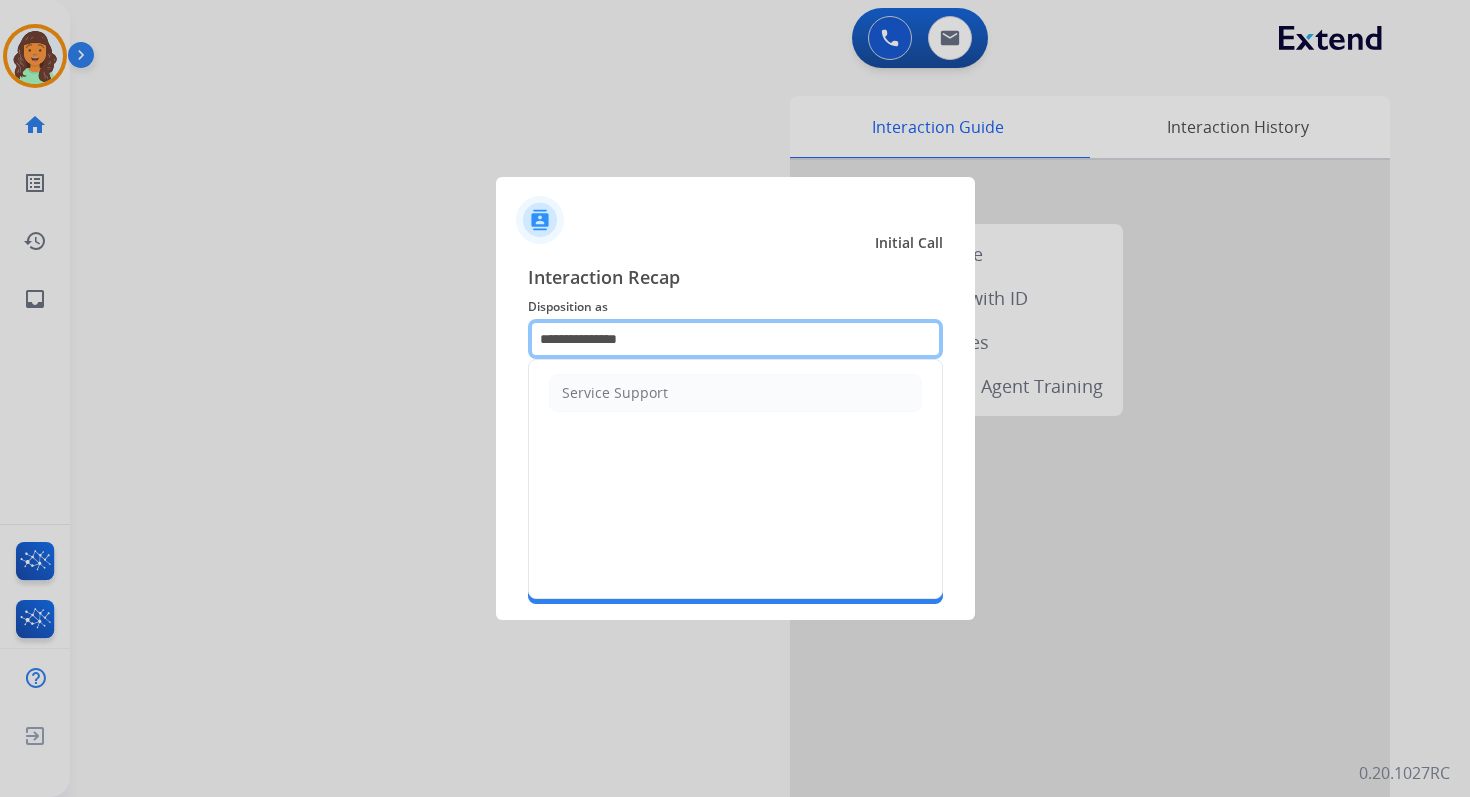 click on "**********" 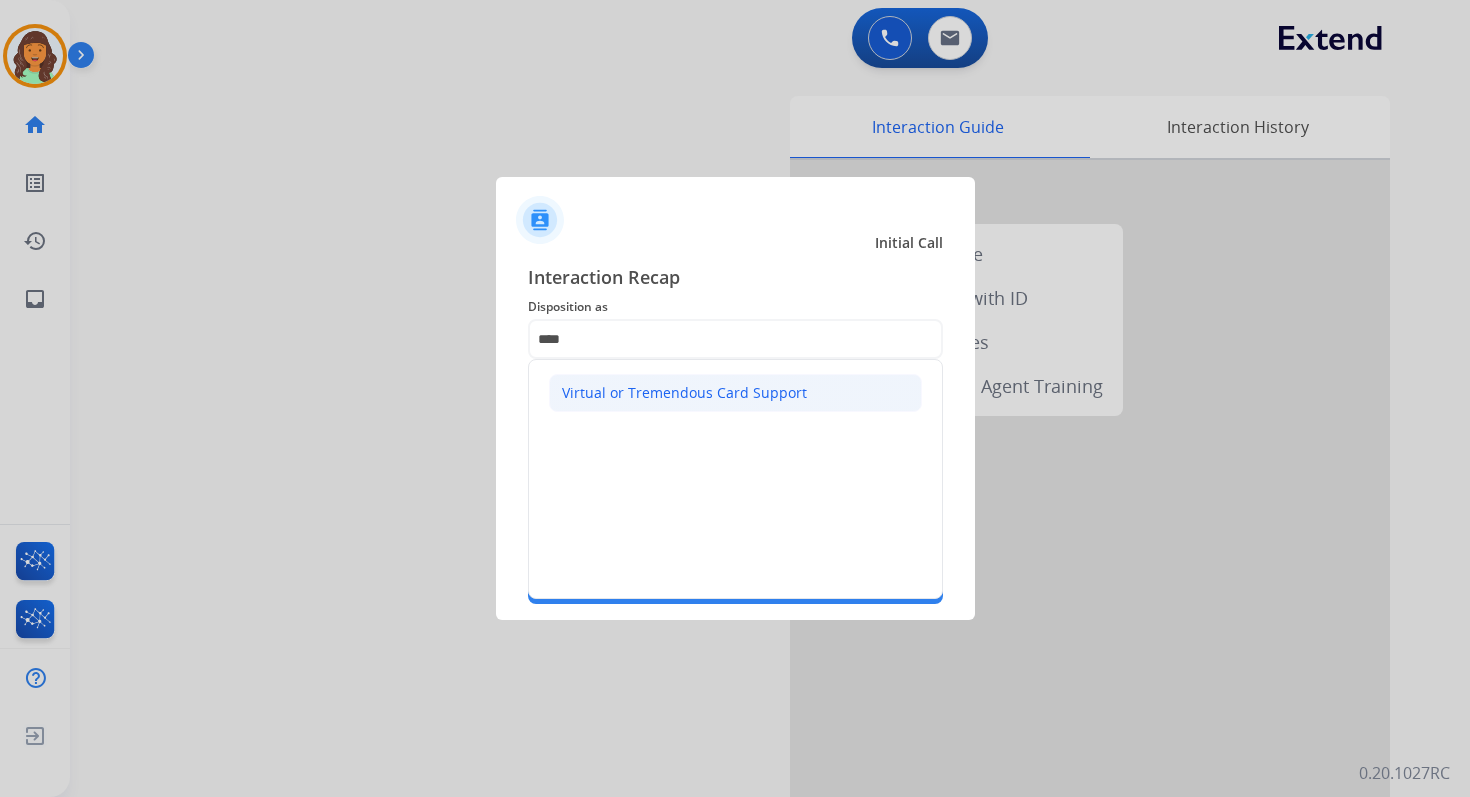 click on "Virtual or Tremendous Card Support" 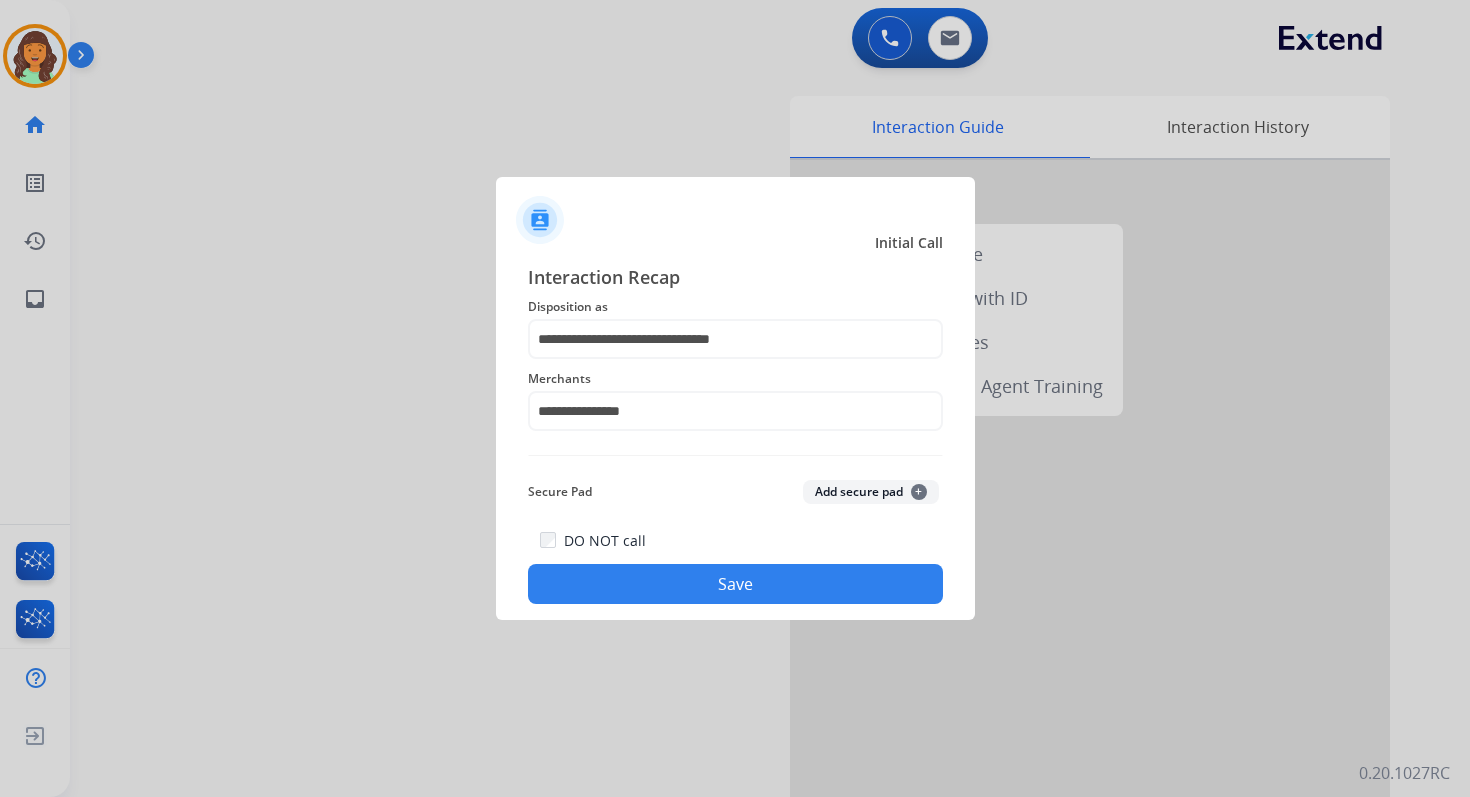 click on "Save" 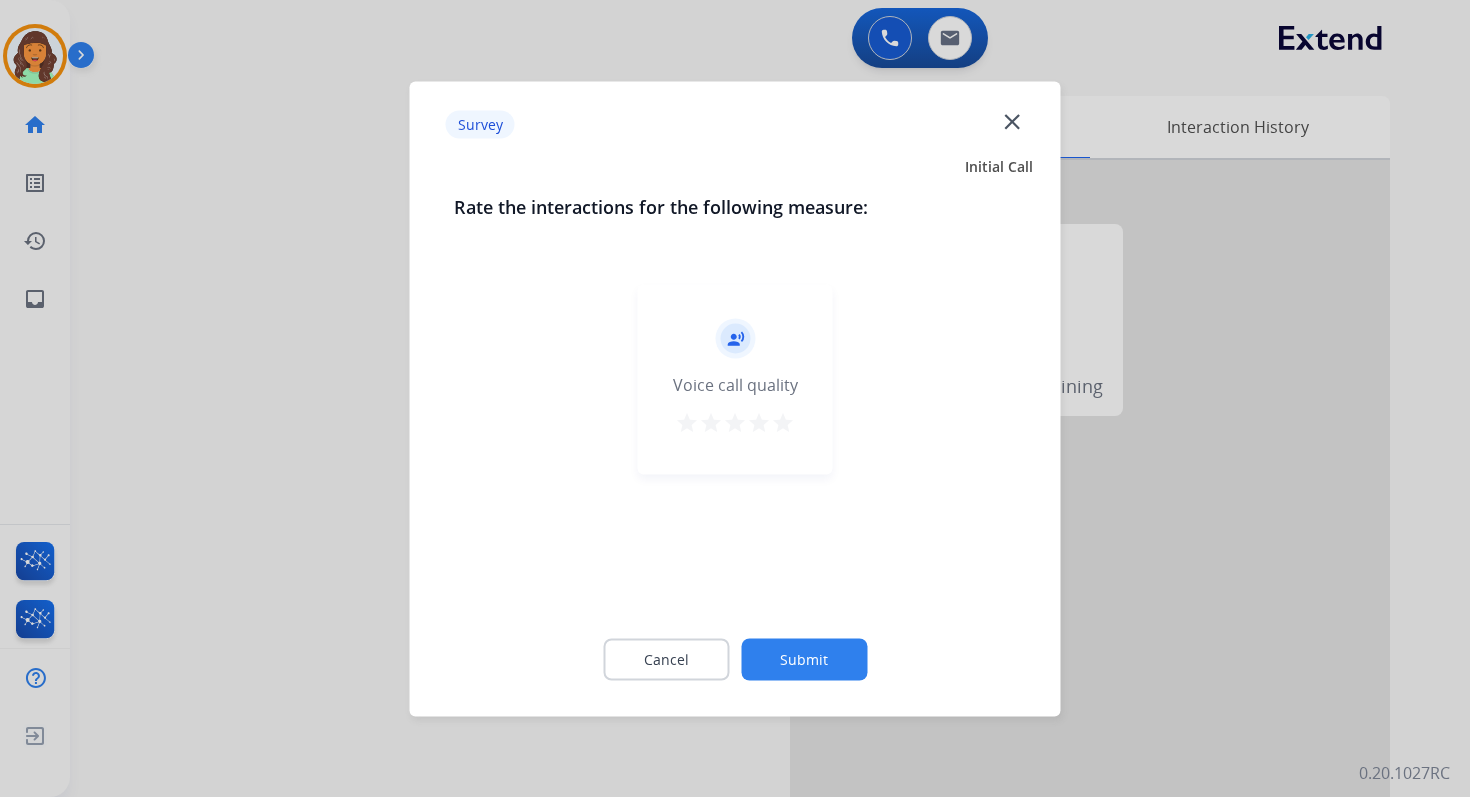click on "Submit" 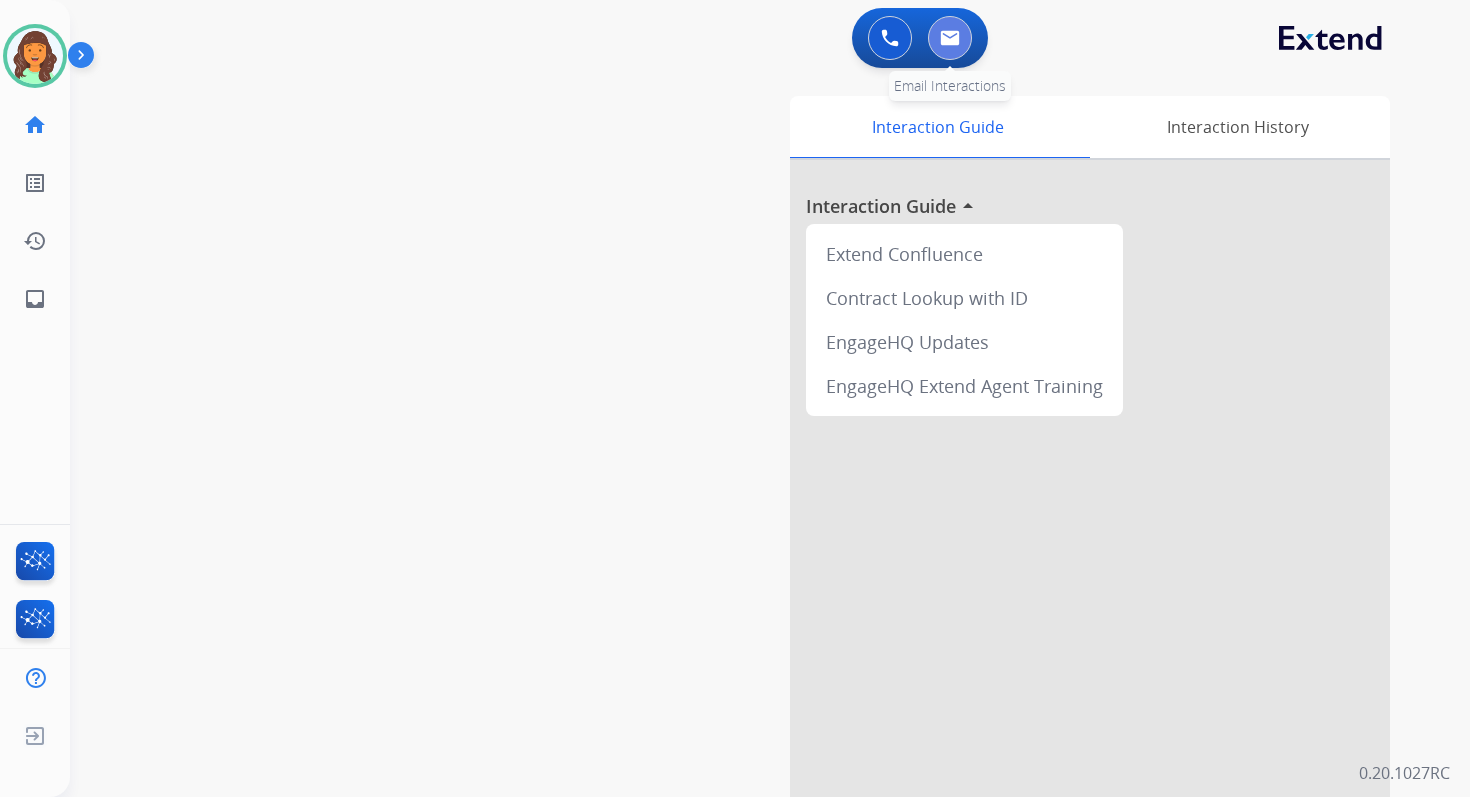 click at bounding box center [950, 38] 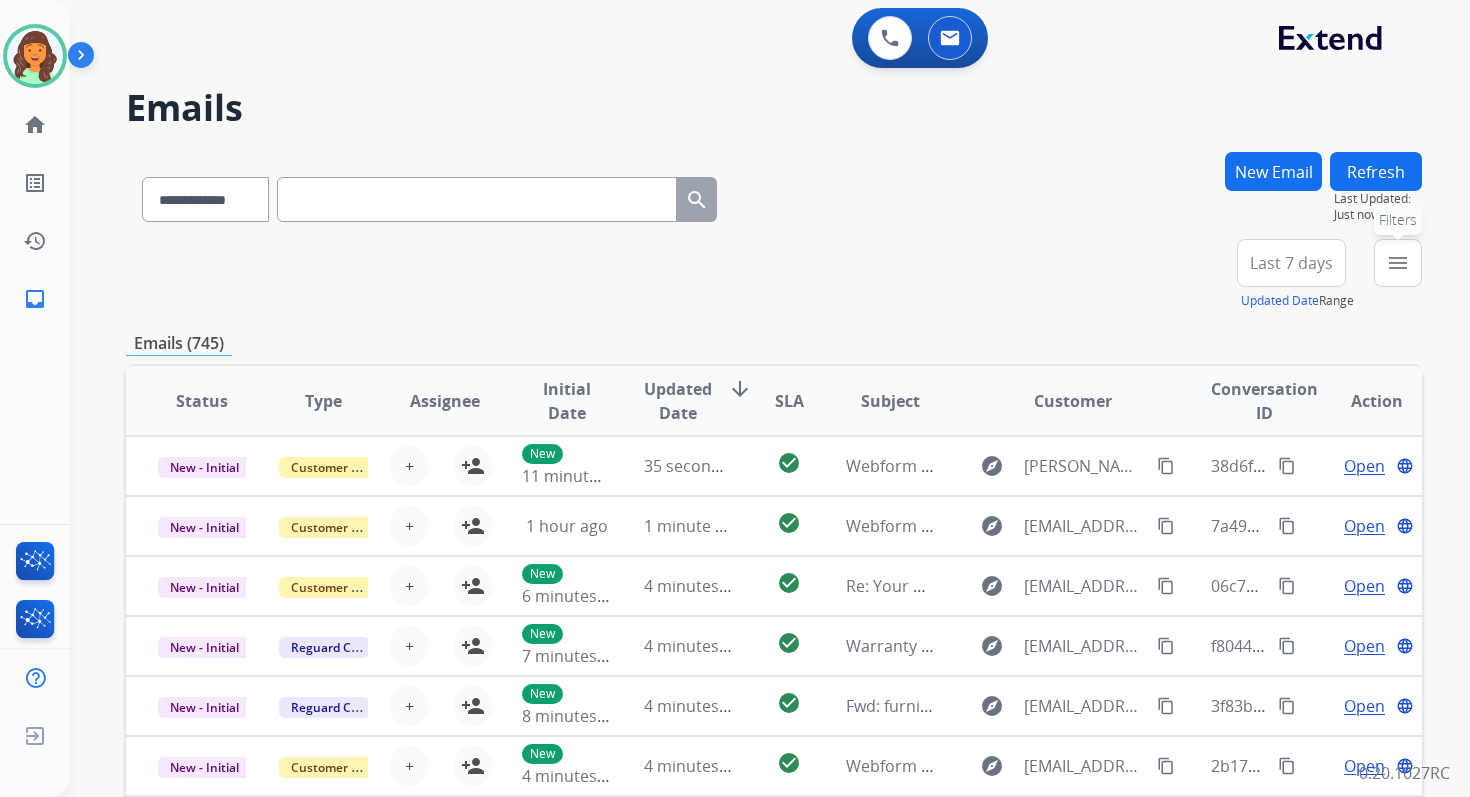 click on "menu" at bounding box center (1398, 263) 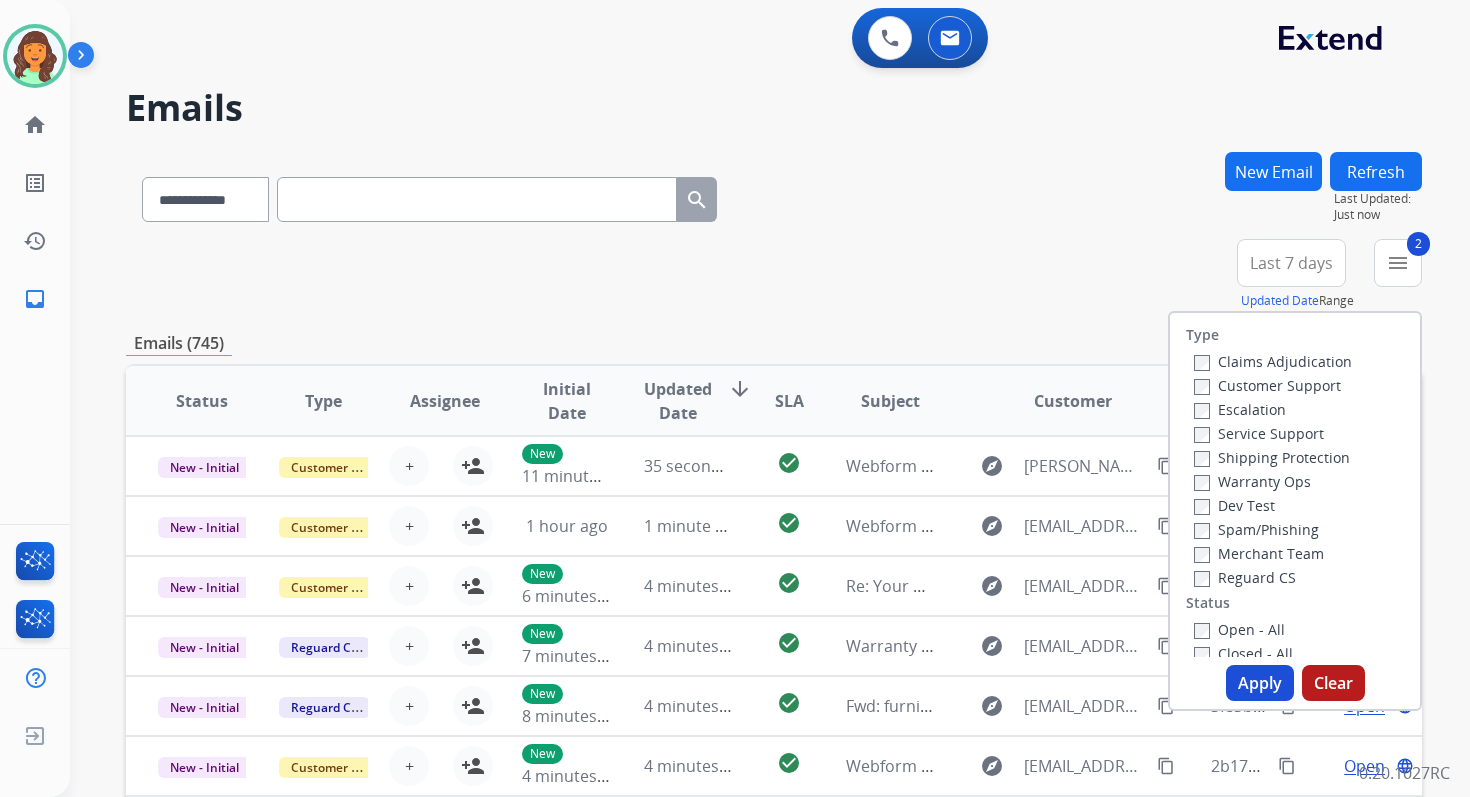 click on "Apply" at bounding box center [1260, 683] 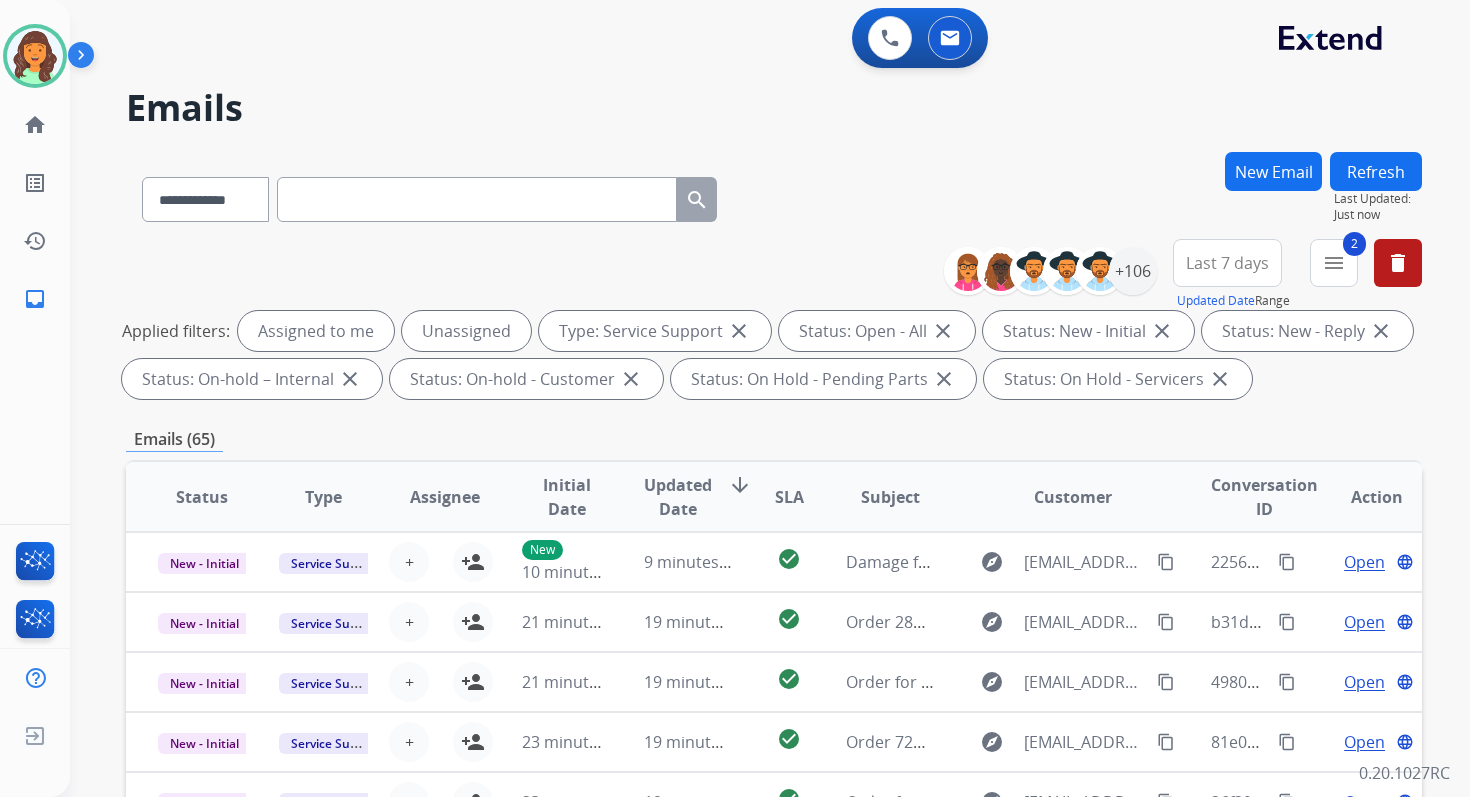 scroll, scrollTop: 437, scrollLeft: 0, axis: vertical 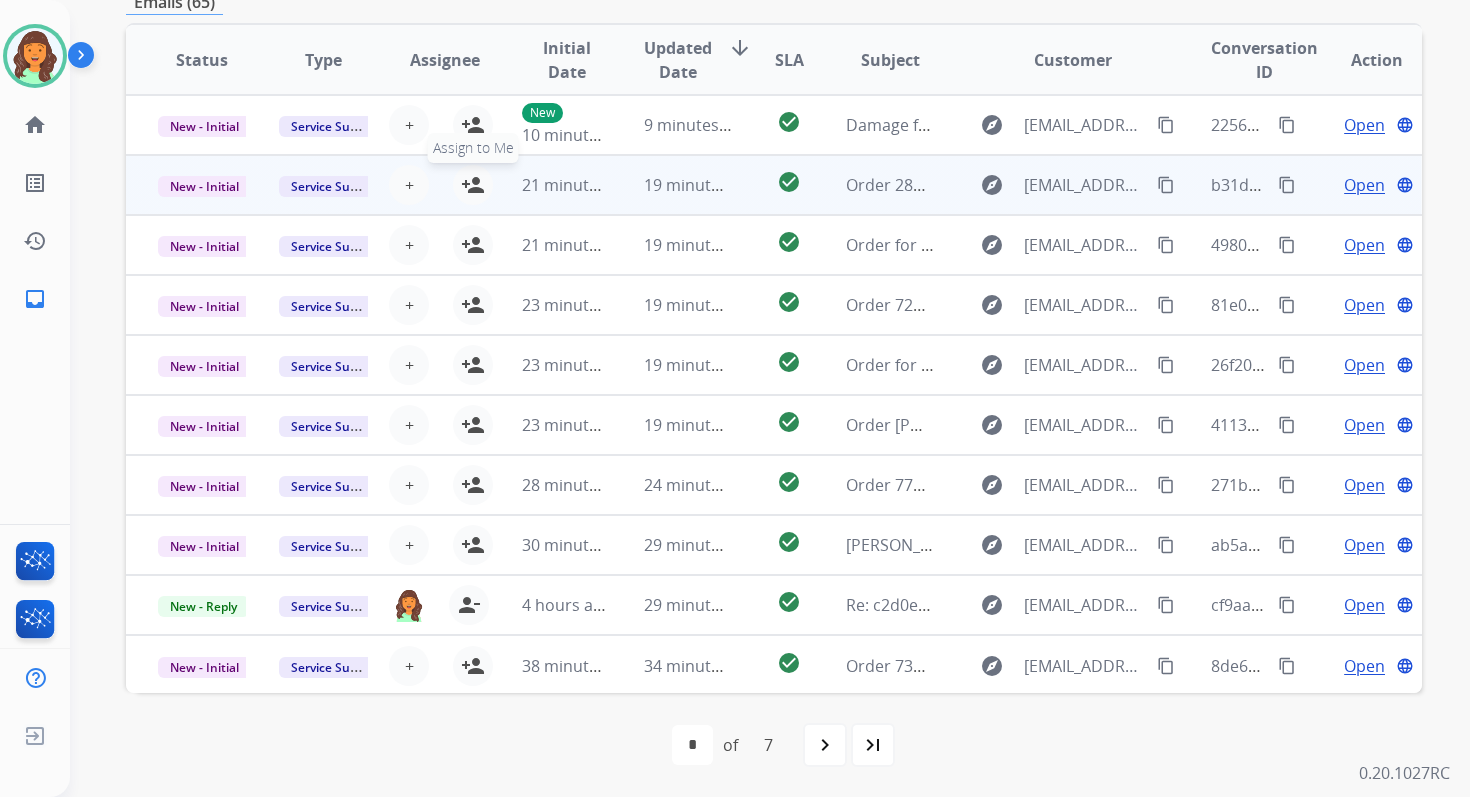 click on "person_add" at bounding box center (473, 185) 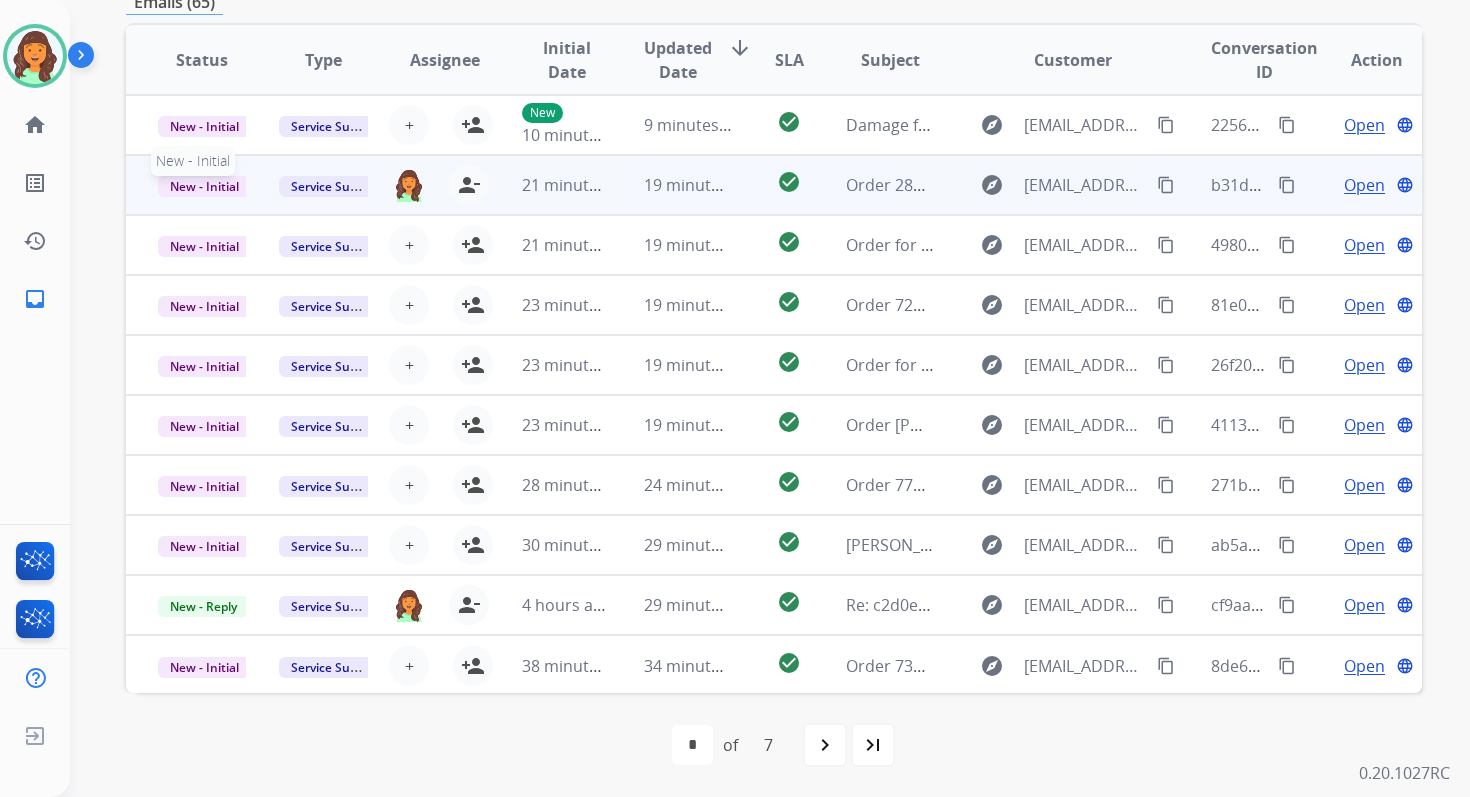 click on "New - Initial" at bounding box center [204, 186] 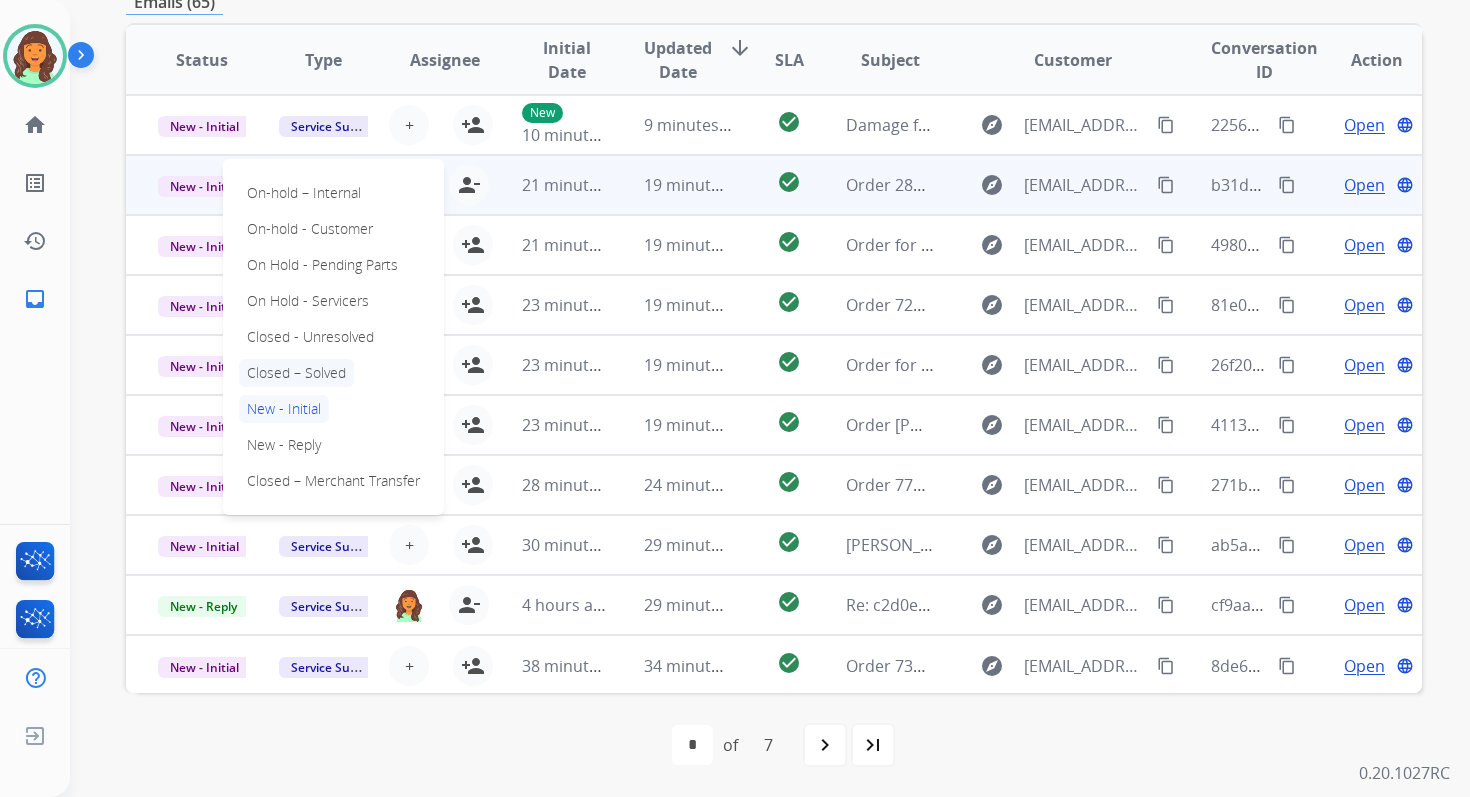 click on "Closed – Solved" at bounding box center [296, 373] 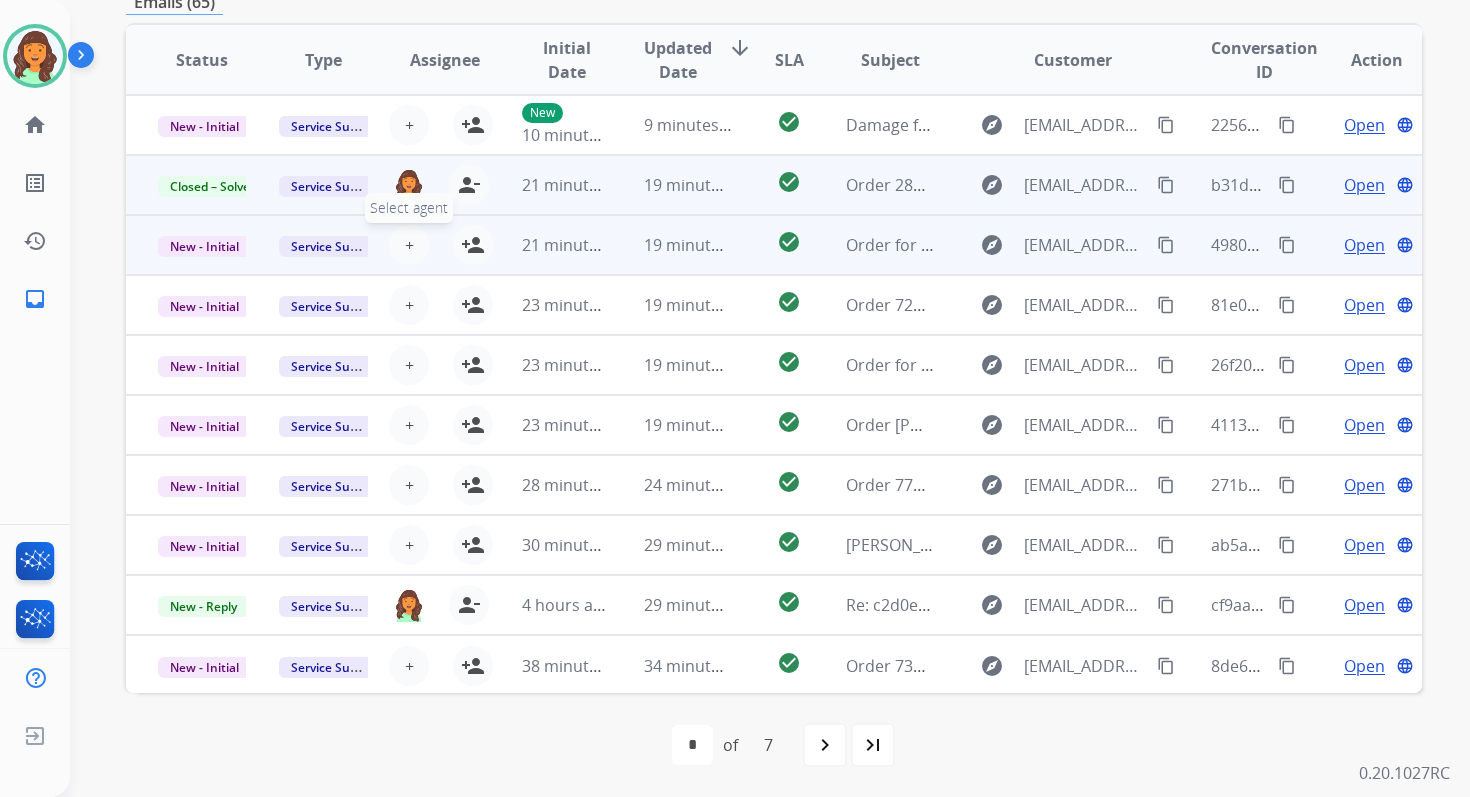 click on "+" at bounding box center [409, 245] 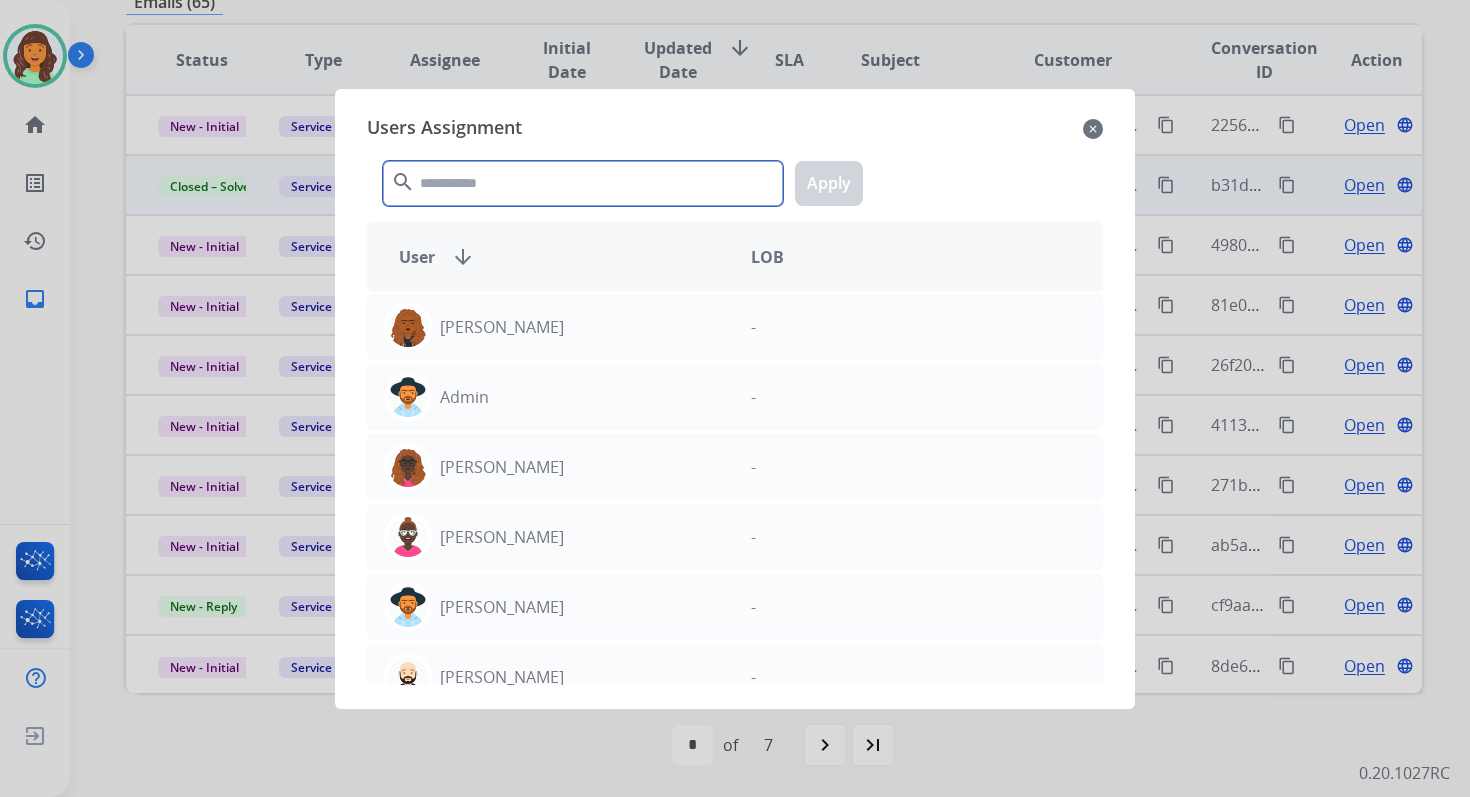 click 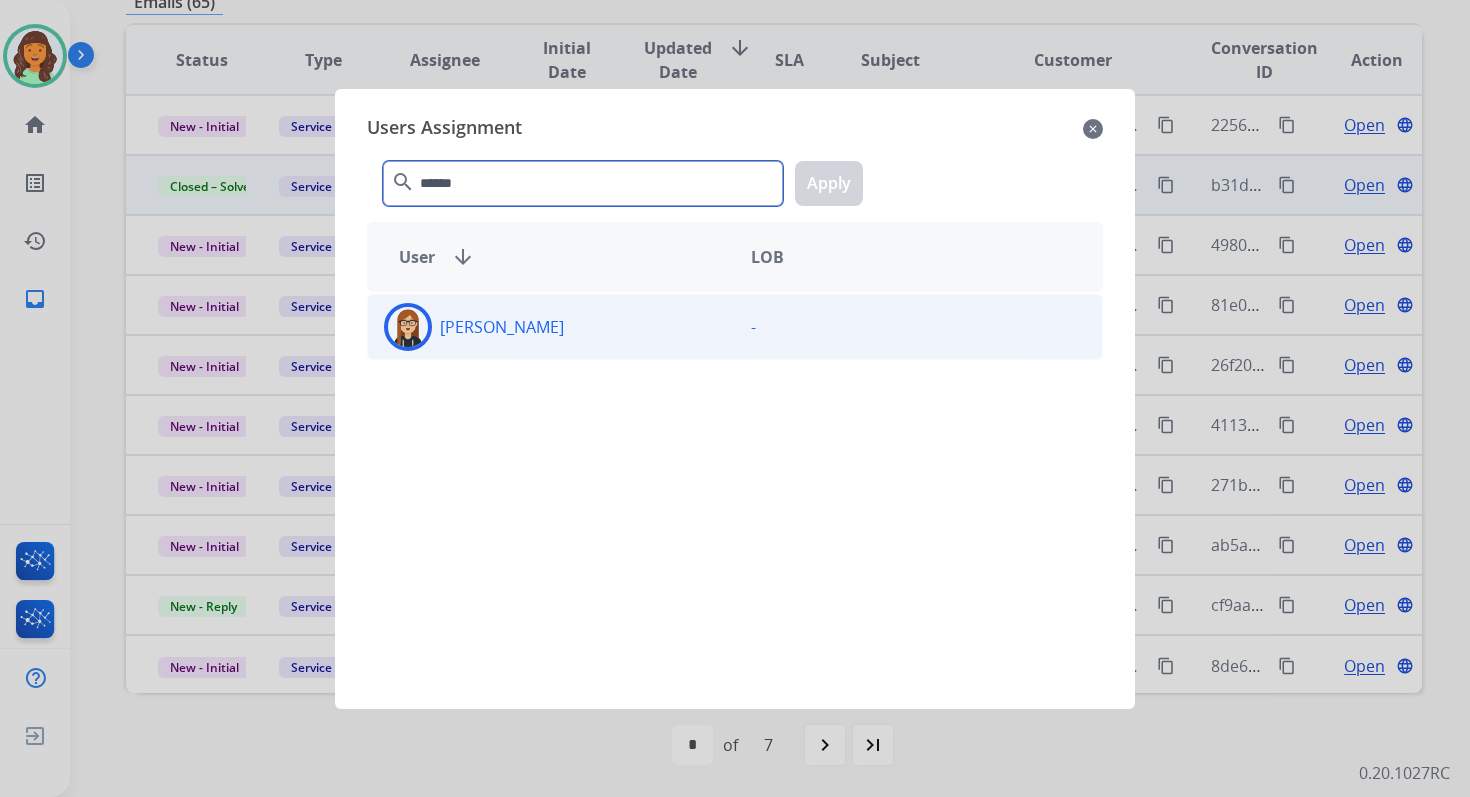 type on "******" 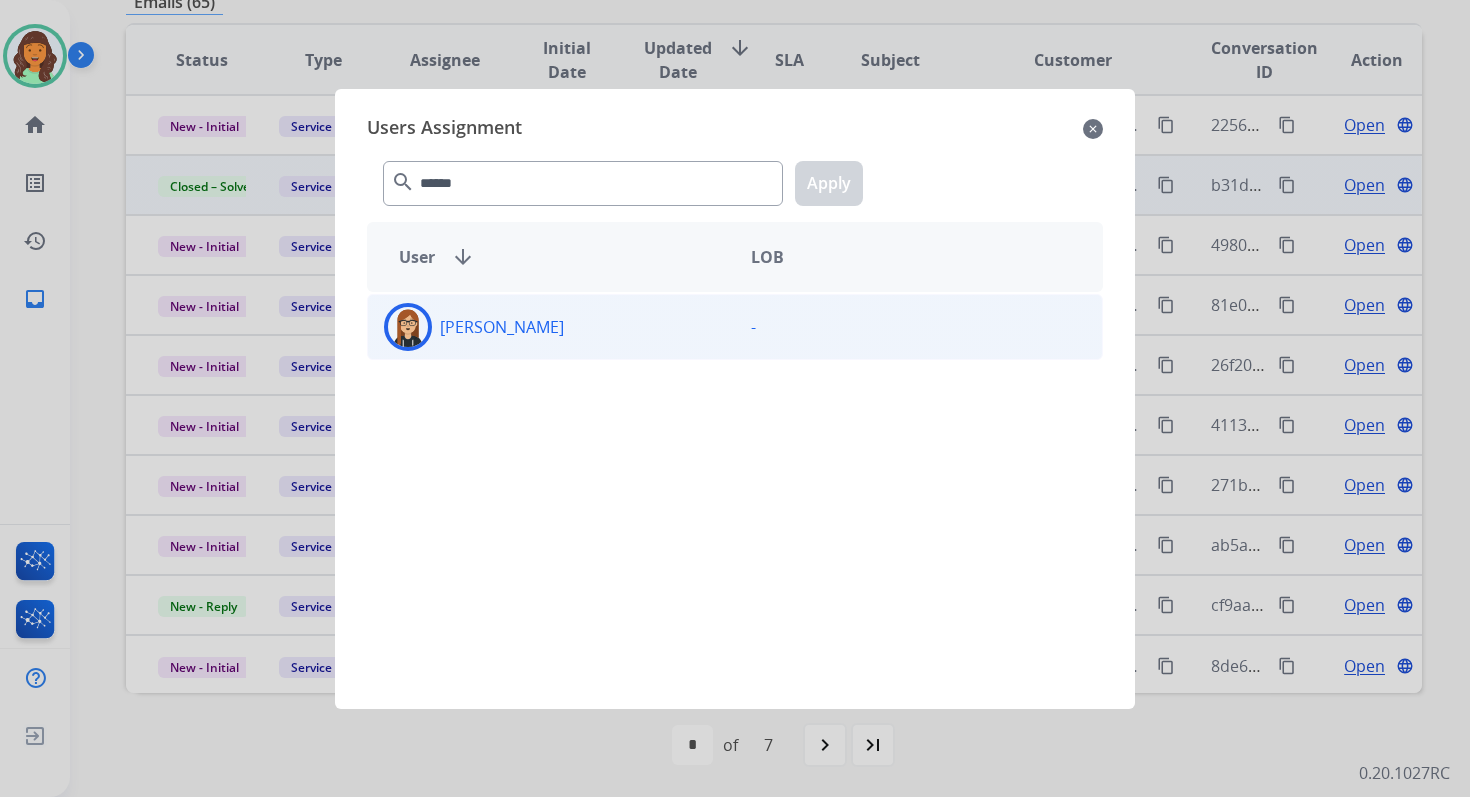 click on "[PERSON_NAME]" 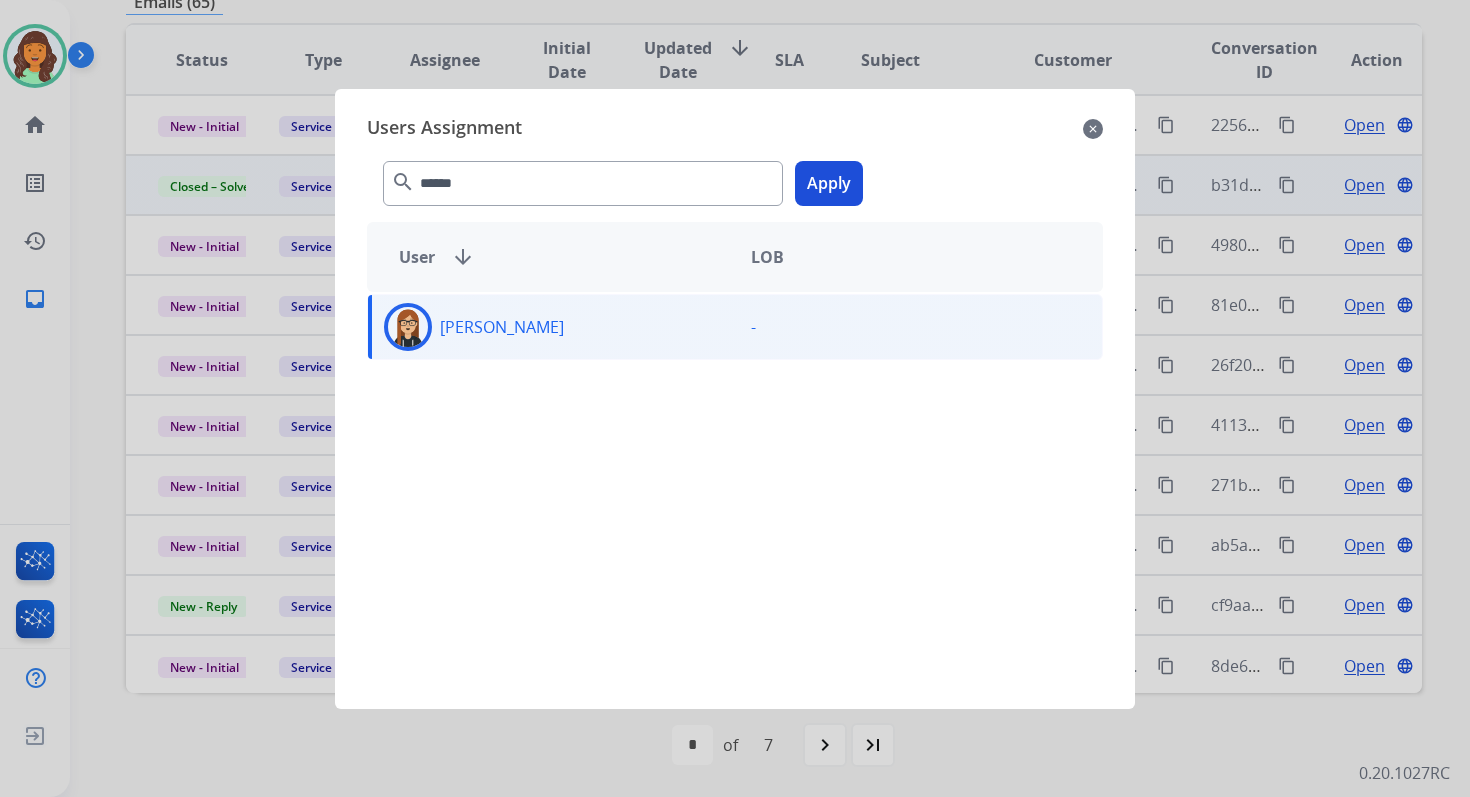 click on "Apply" 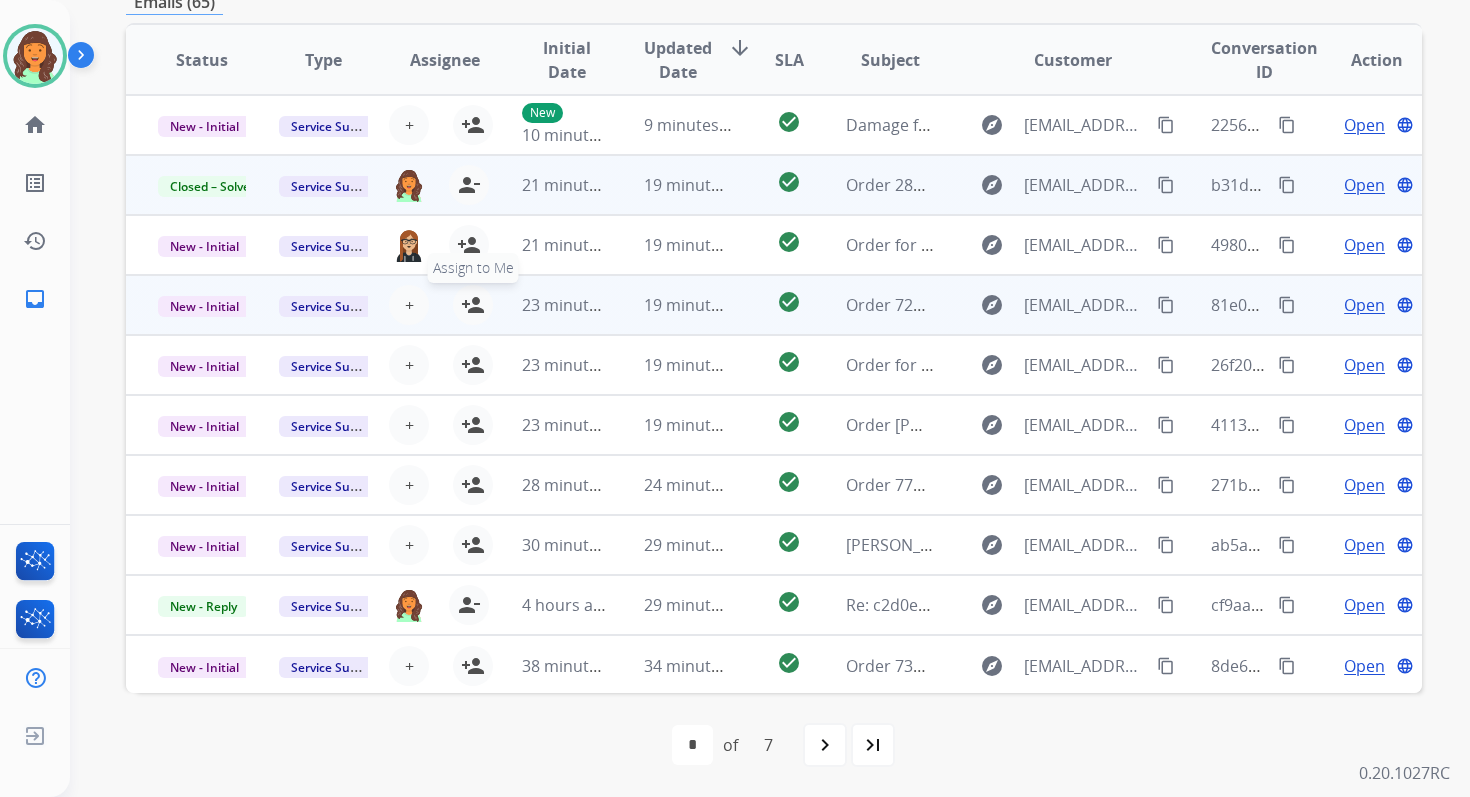 click on "person_add" at bounding box center (473, 305) 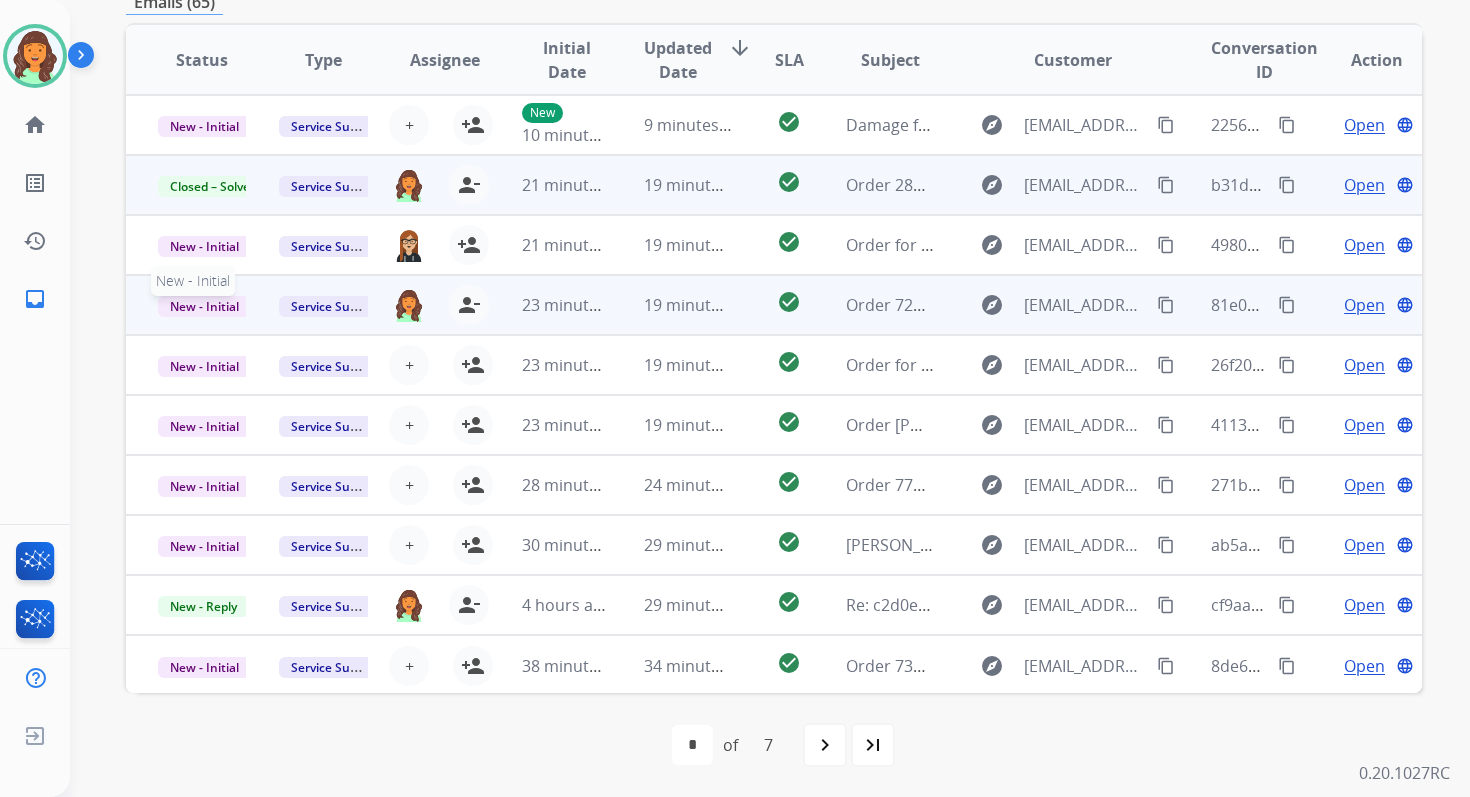 click on "New - Initial" at bounding box center [204, 306] 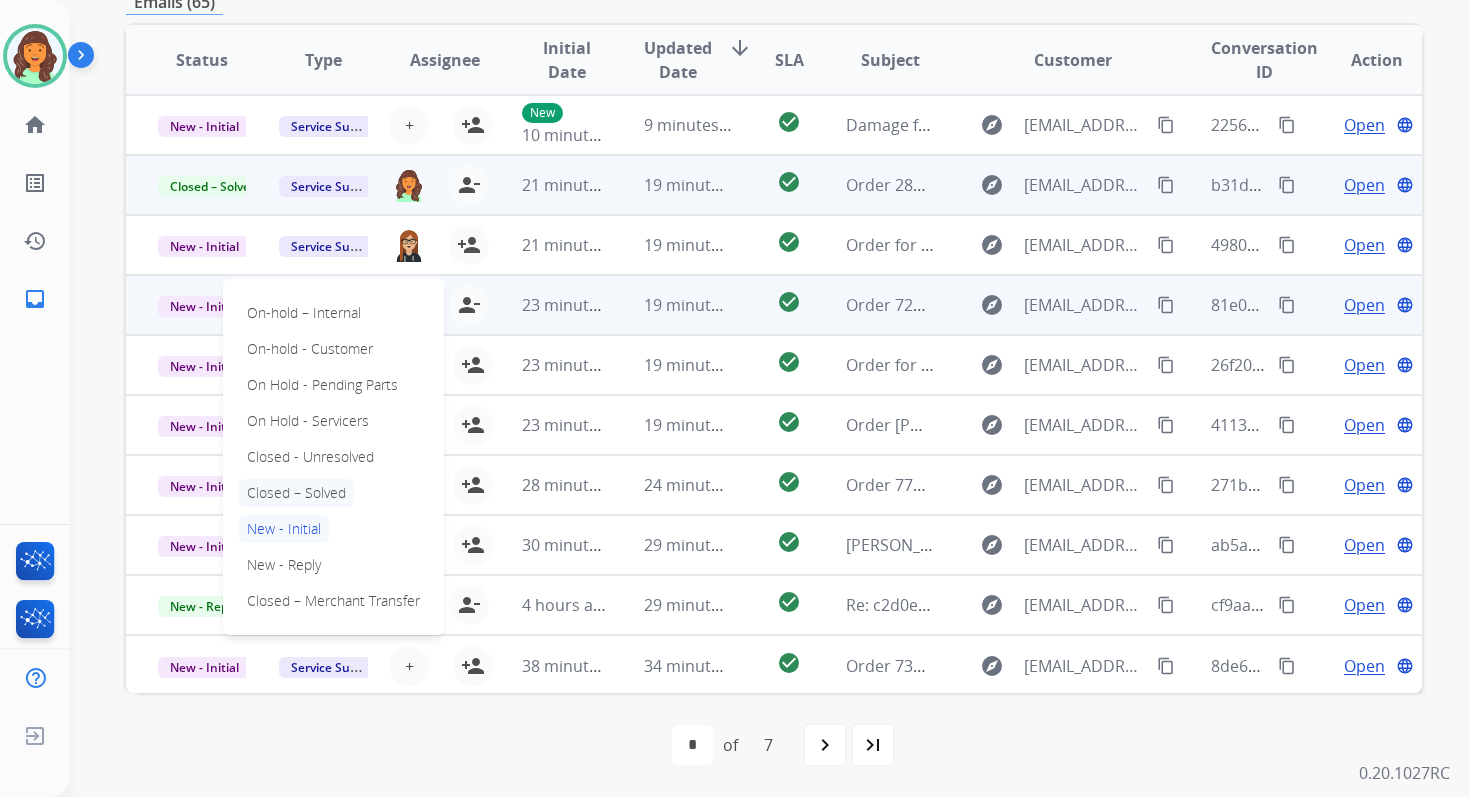 click on "Closed – Solved" at bounding box center [296, 493] 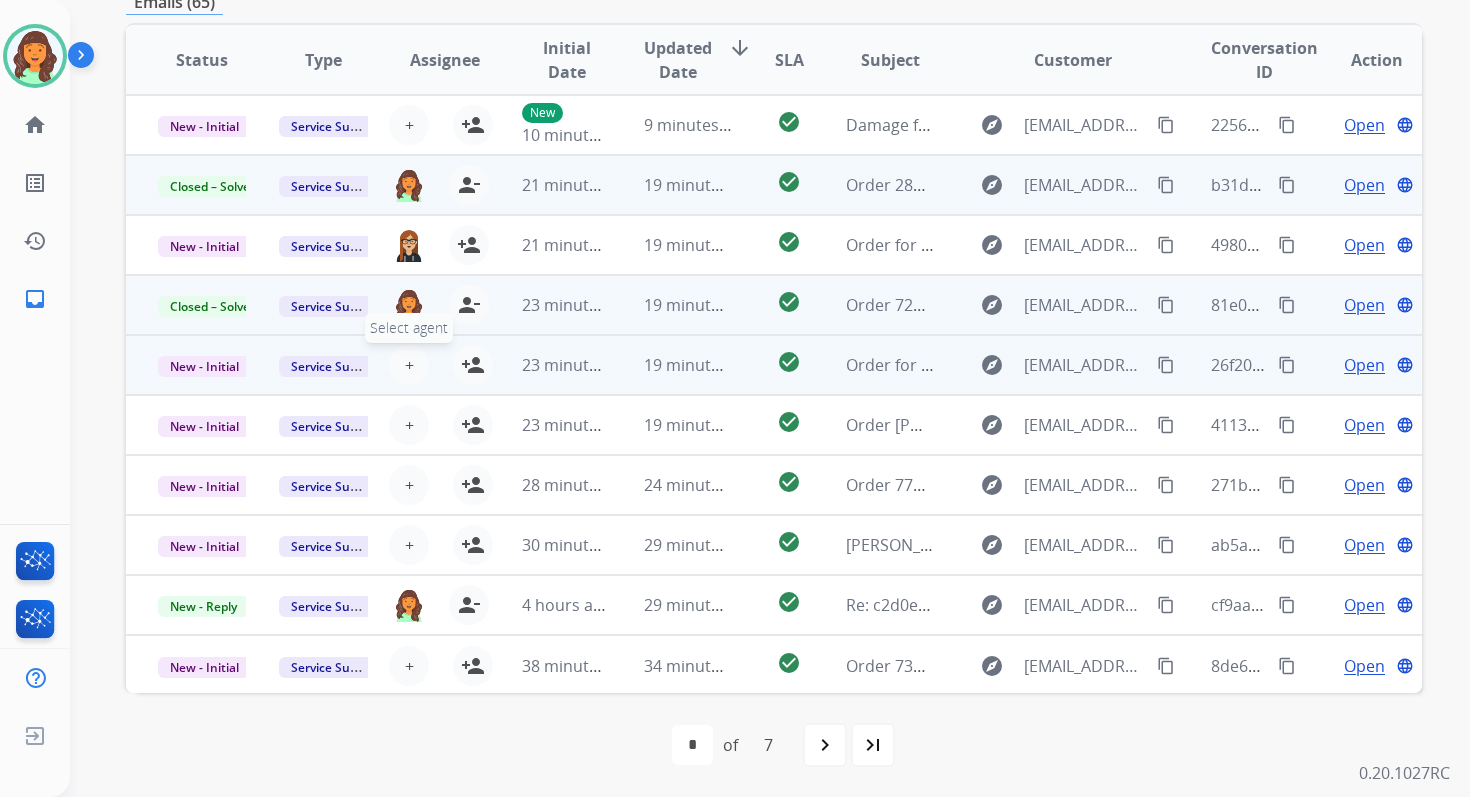 click on "+ Select agent" at bounding box center [409, 365] 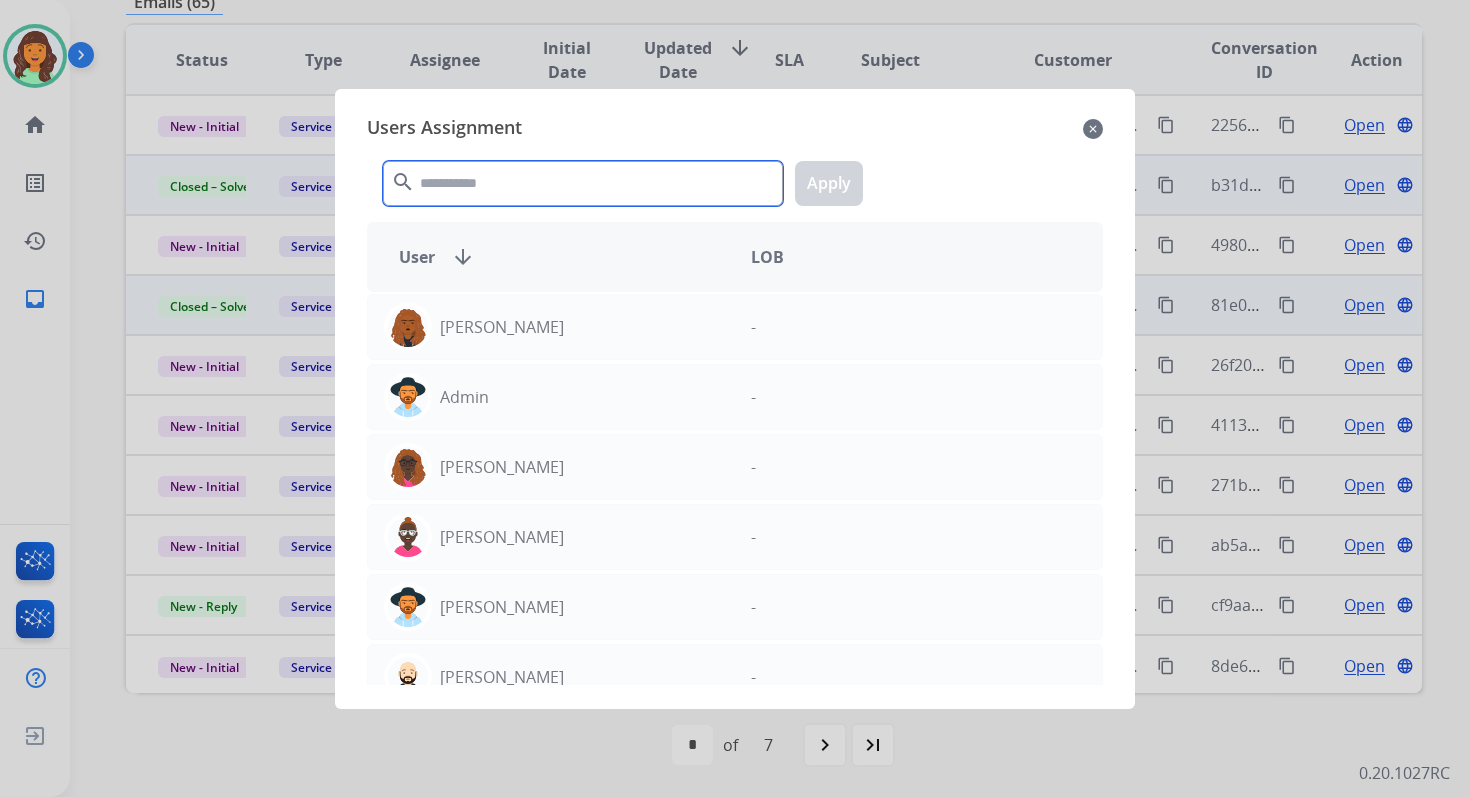 click 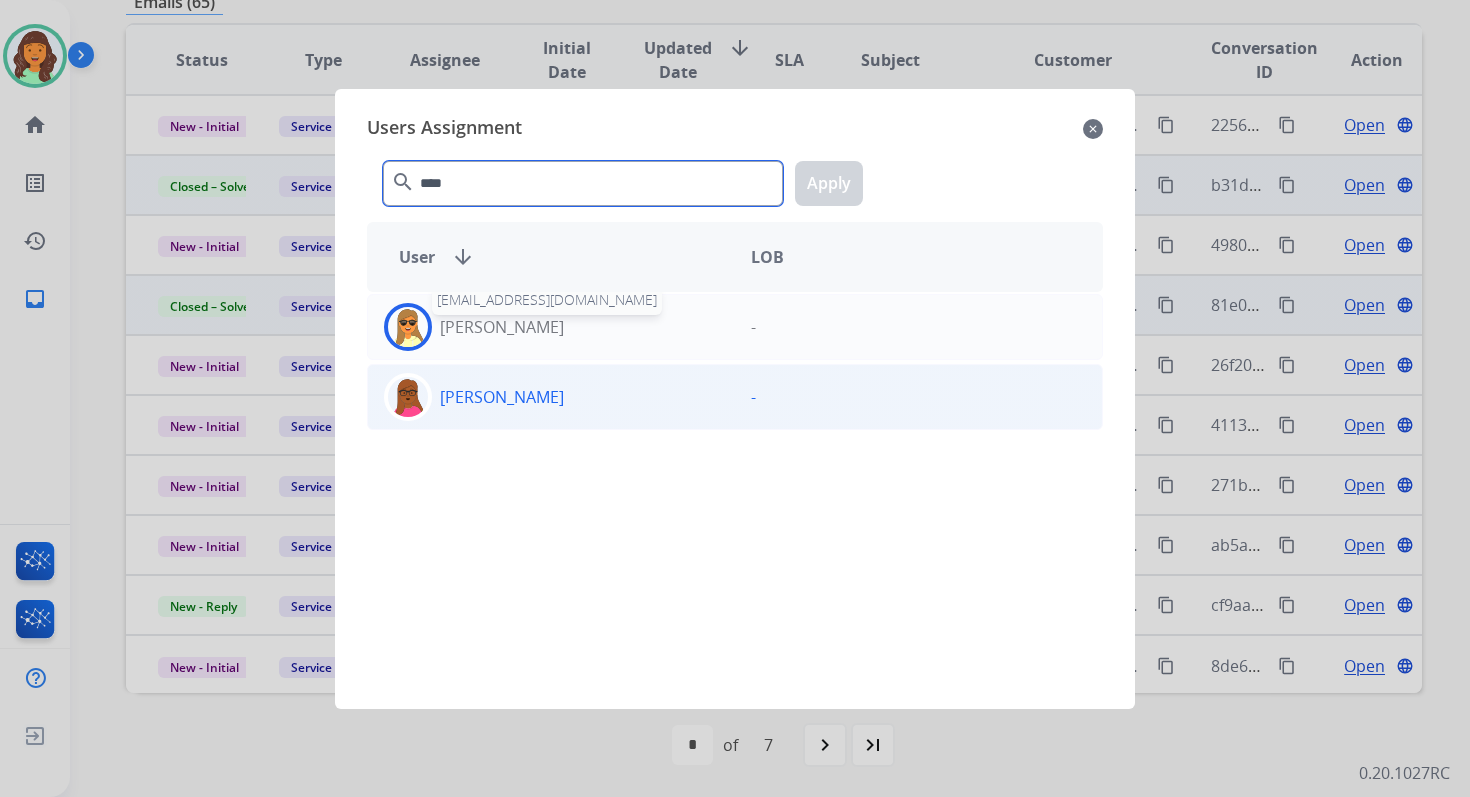 type on "****" 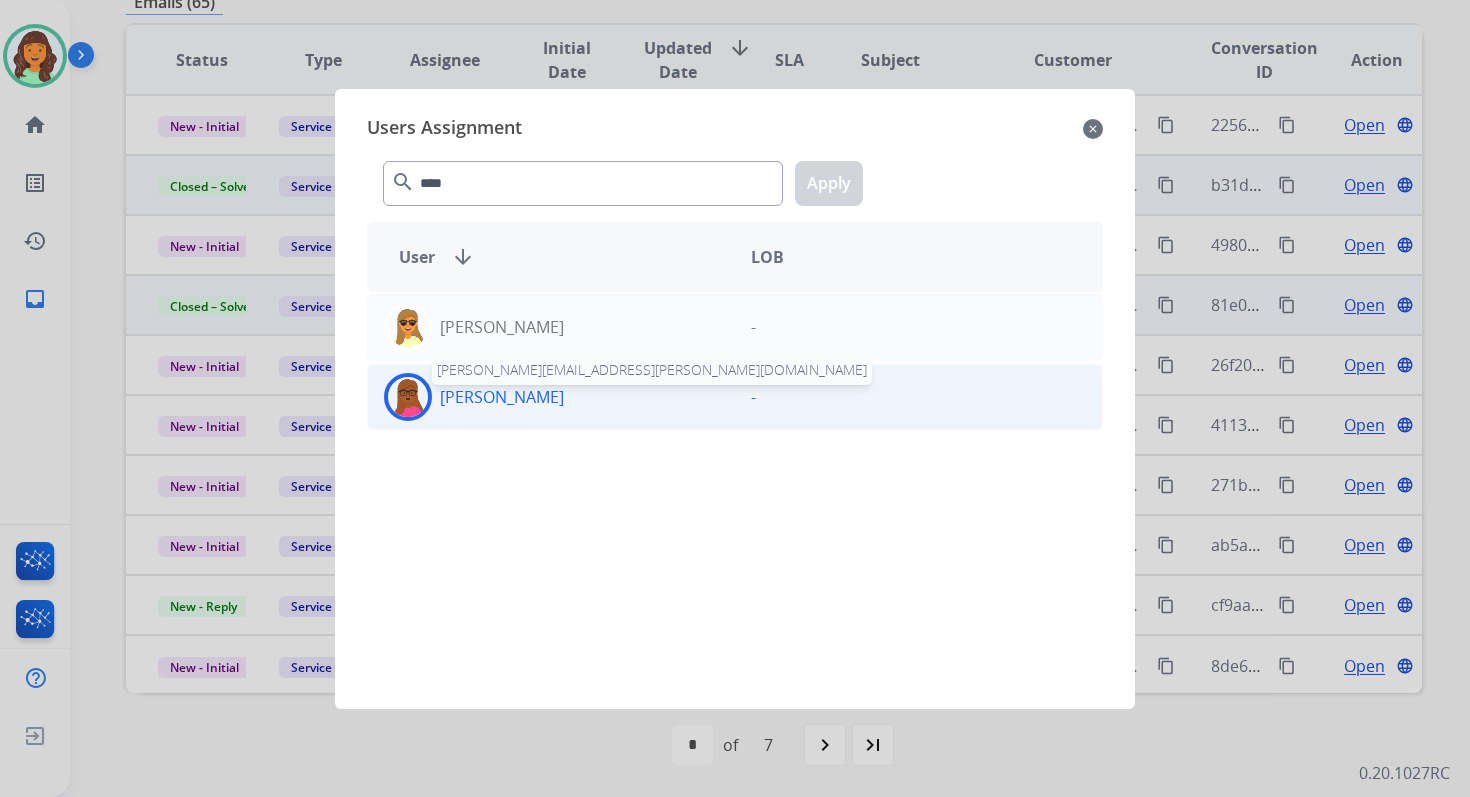 click on "[PERSON_NAME]" 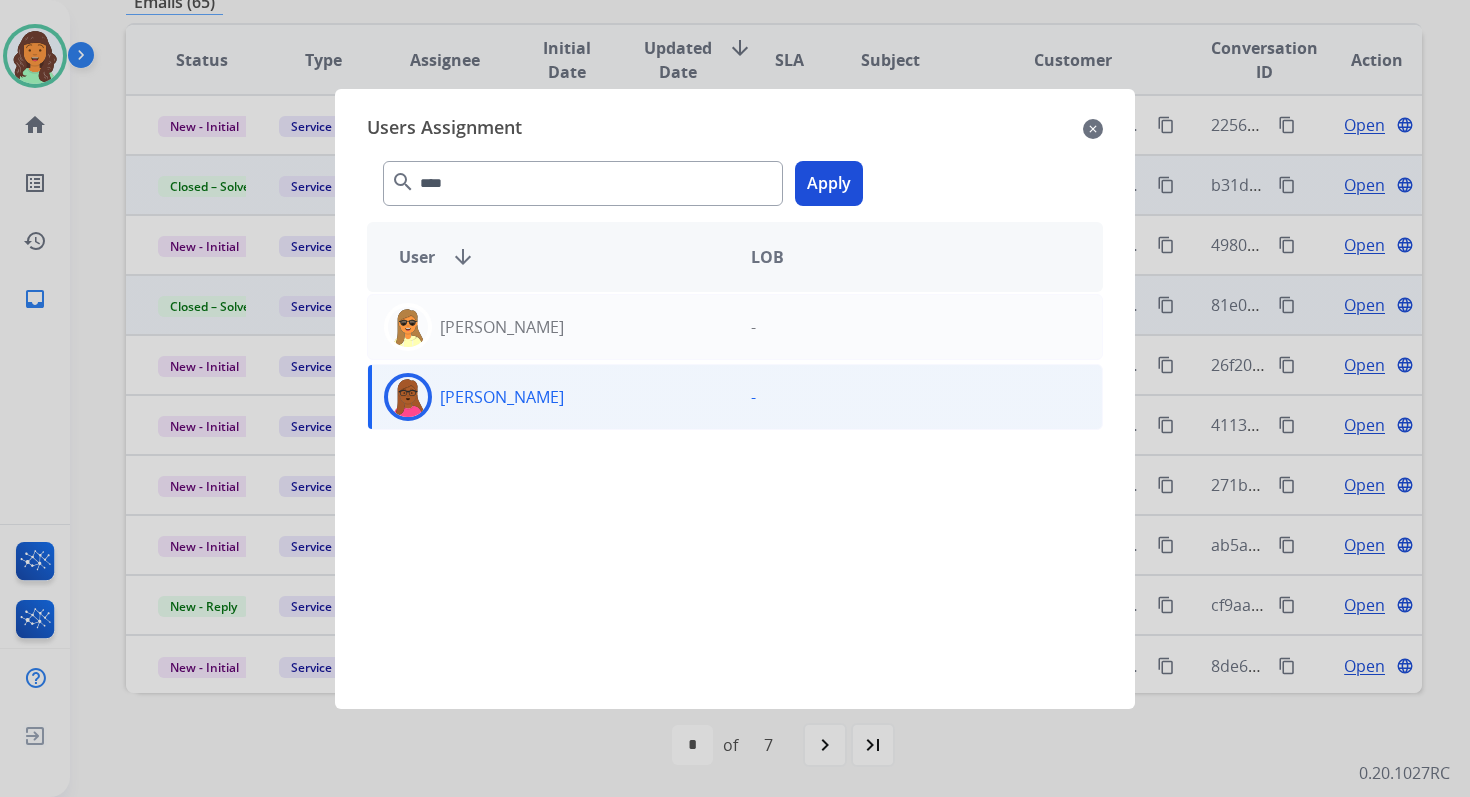 click on "Apply" 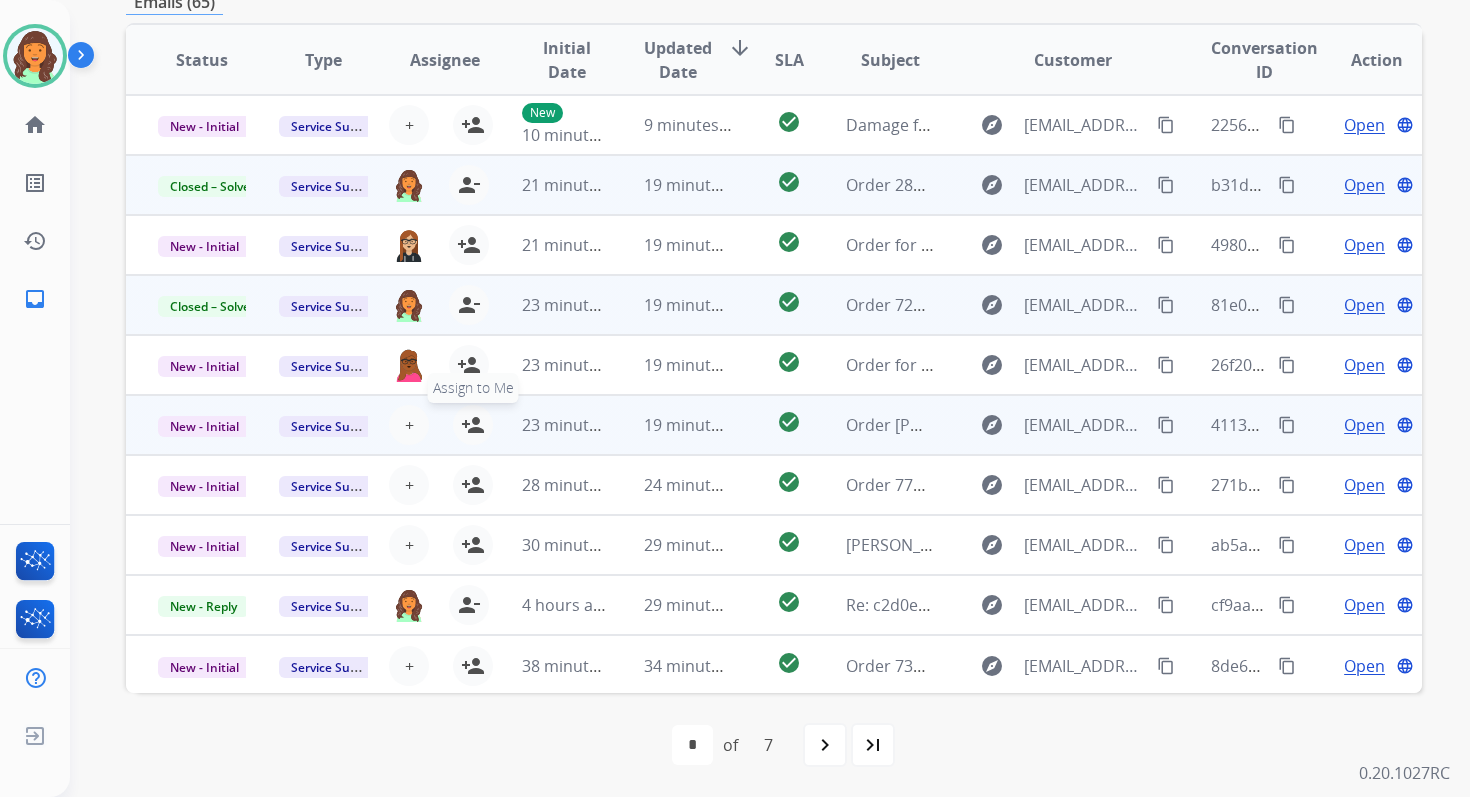 click on "person_add" at bounding box center [473, 425] 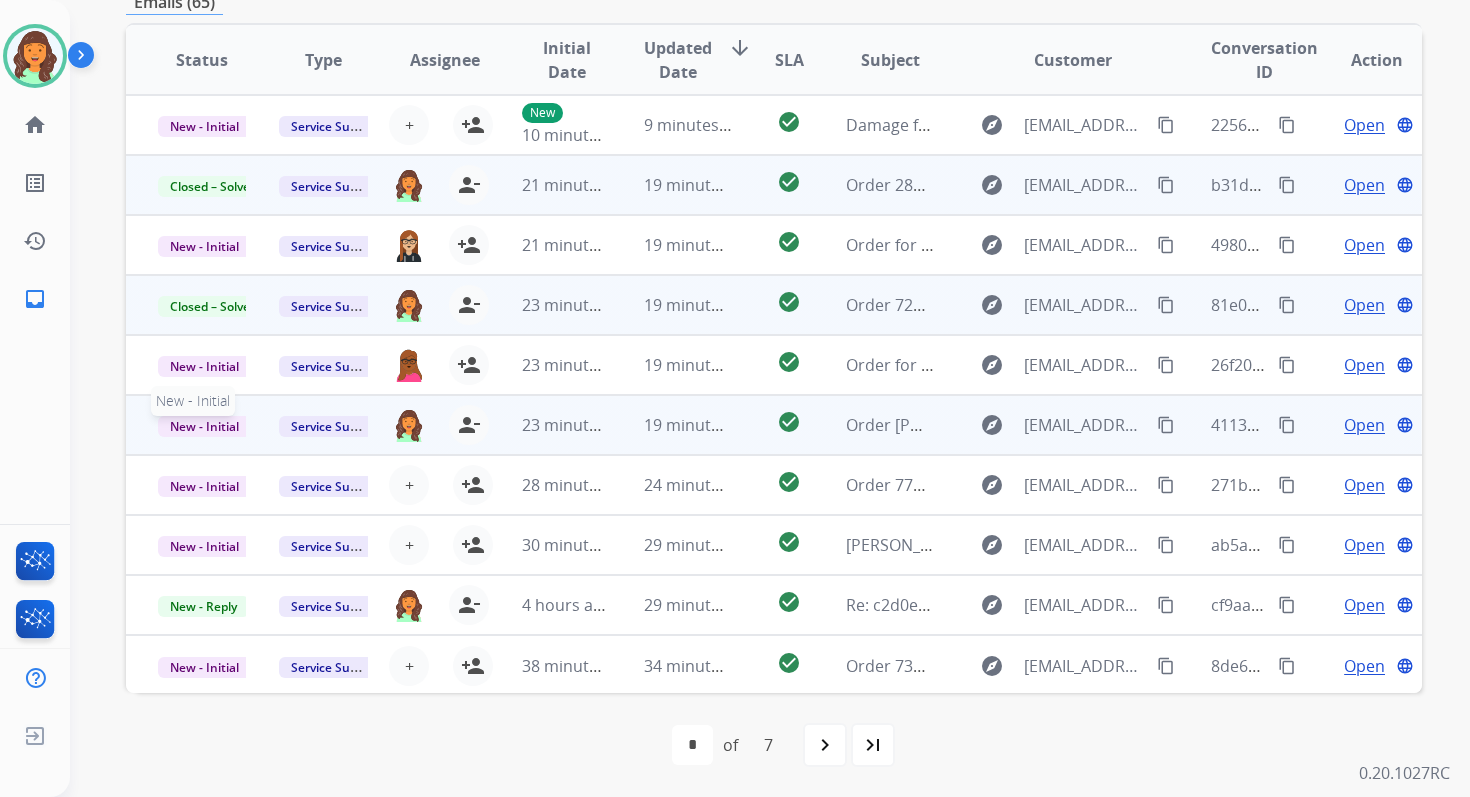 click on "New - Initial" at bounding box center (204, 426) 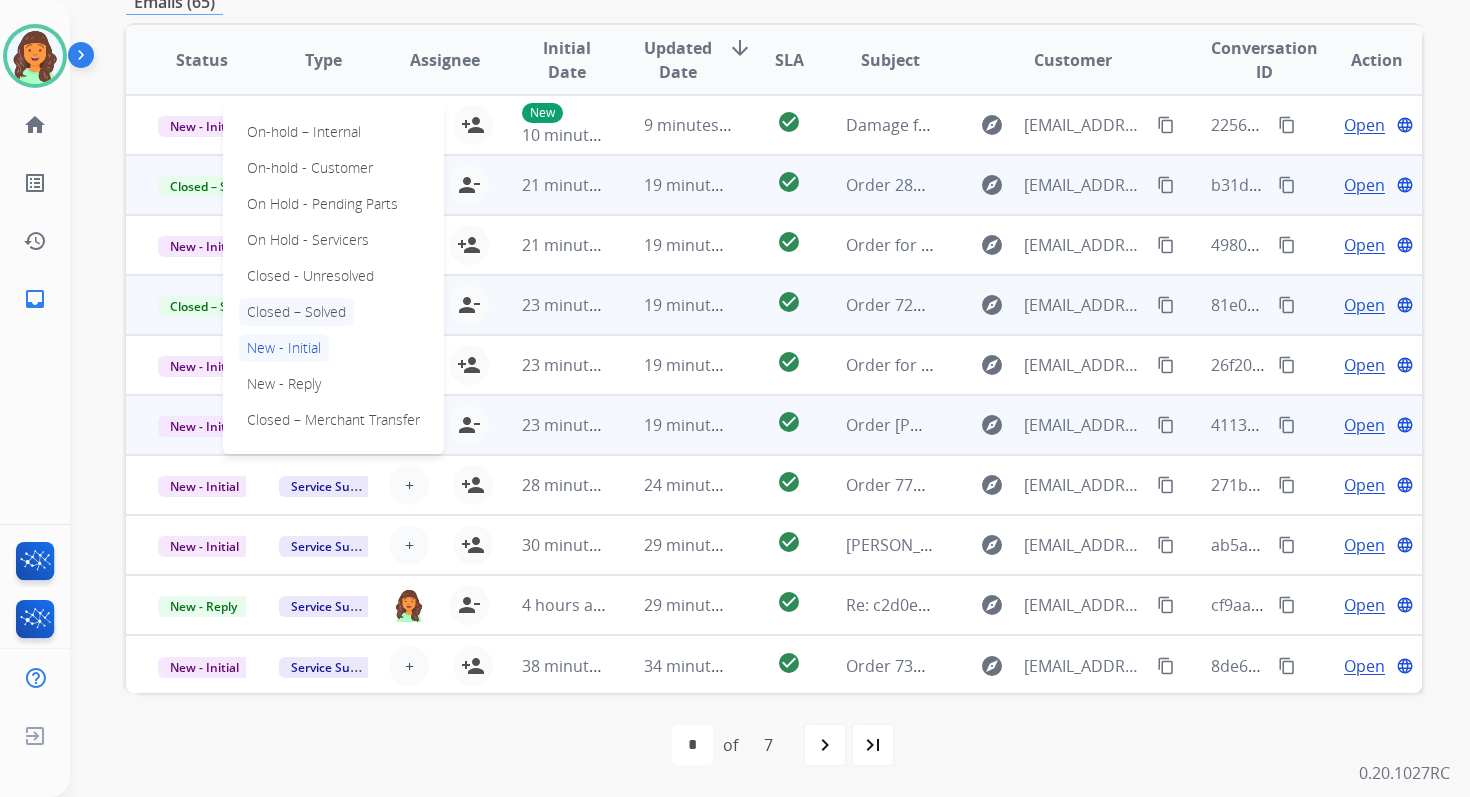 click on "Closed – Solved" at bounding box center (296, 312) 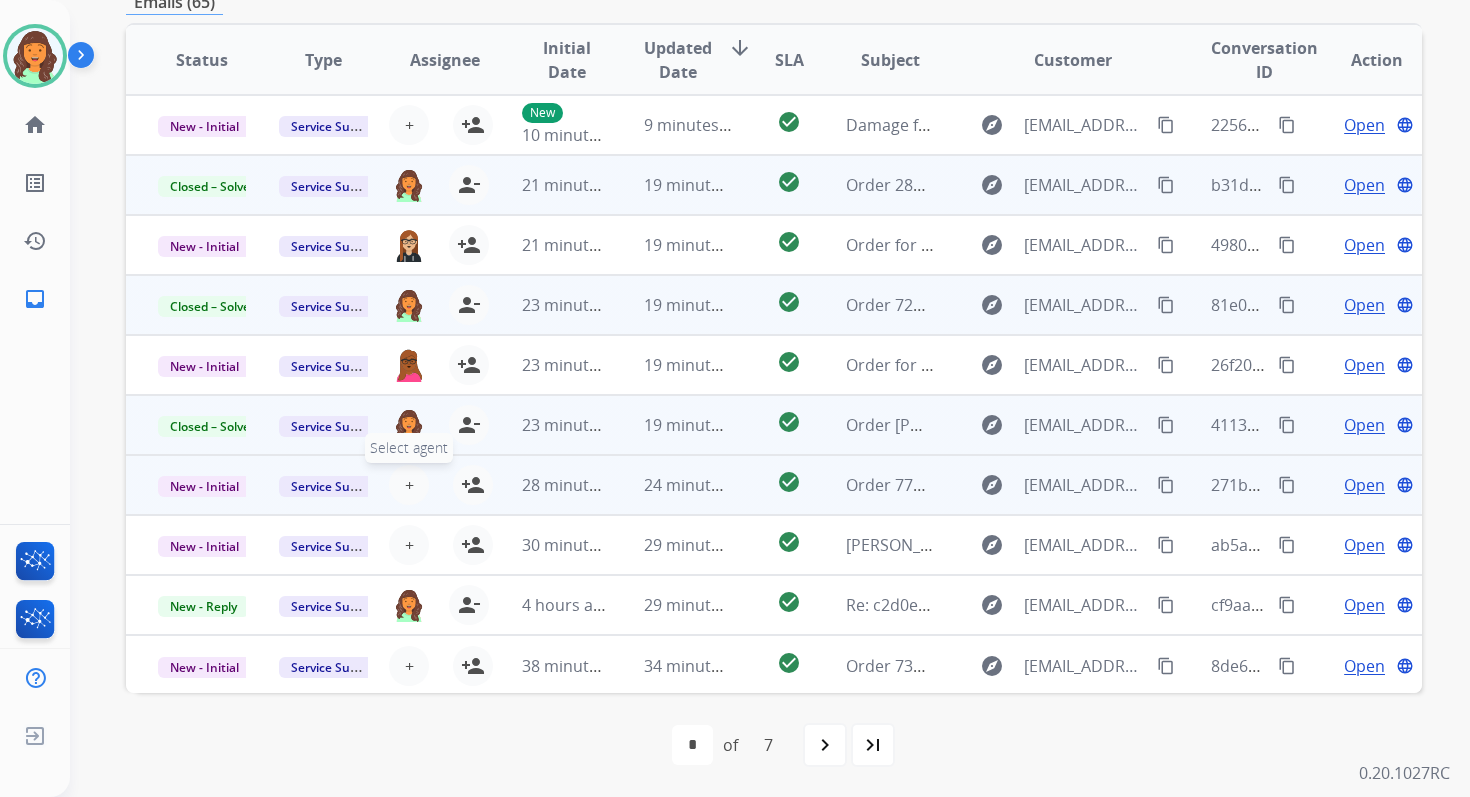 click on "+" at bounding box center [409, 485] 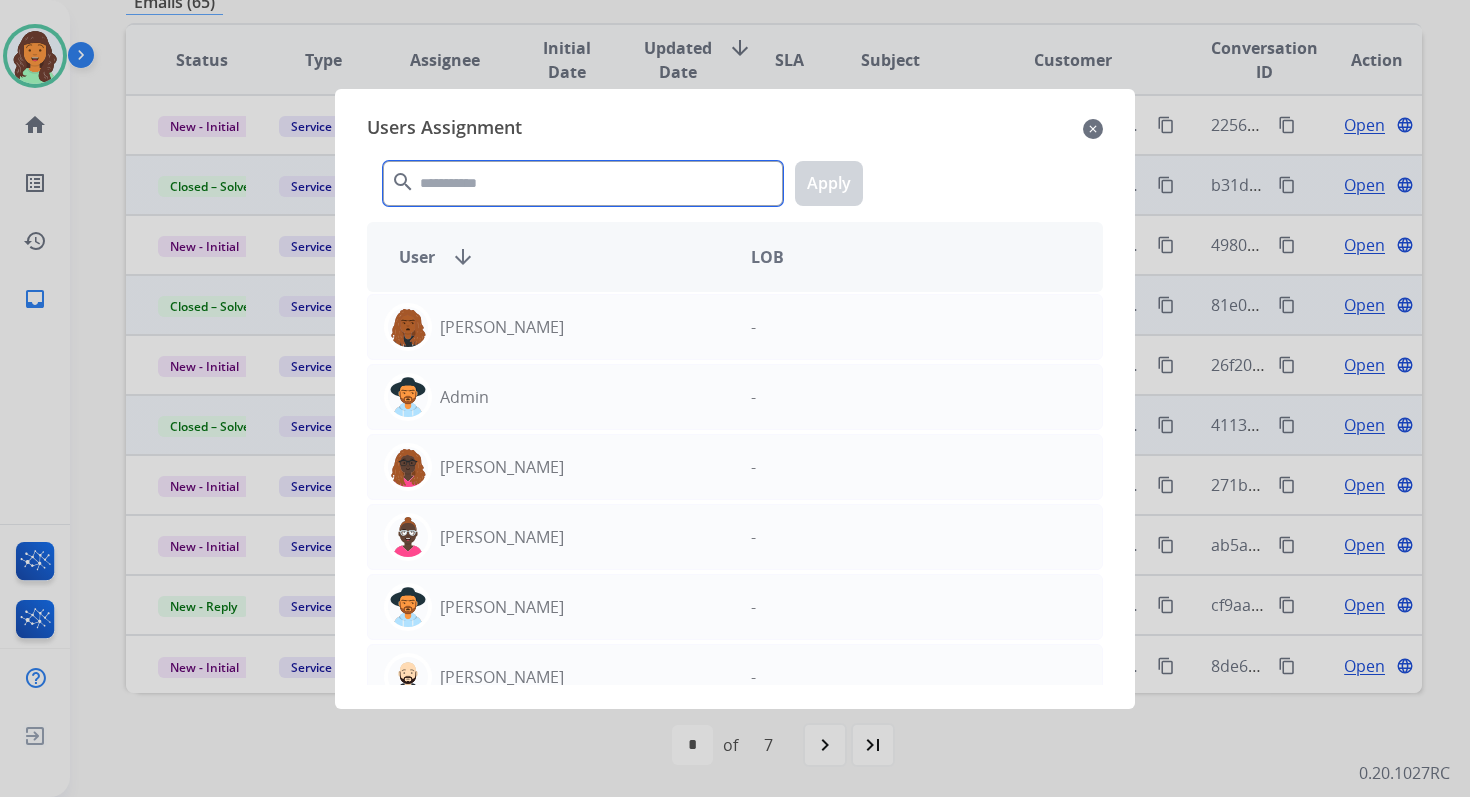 click 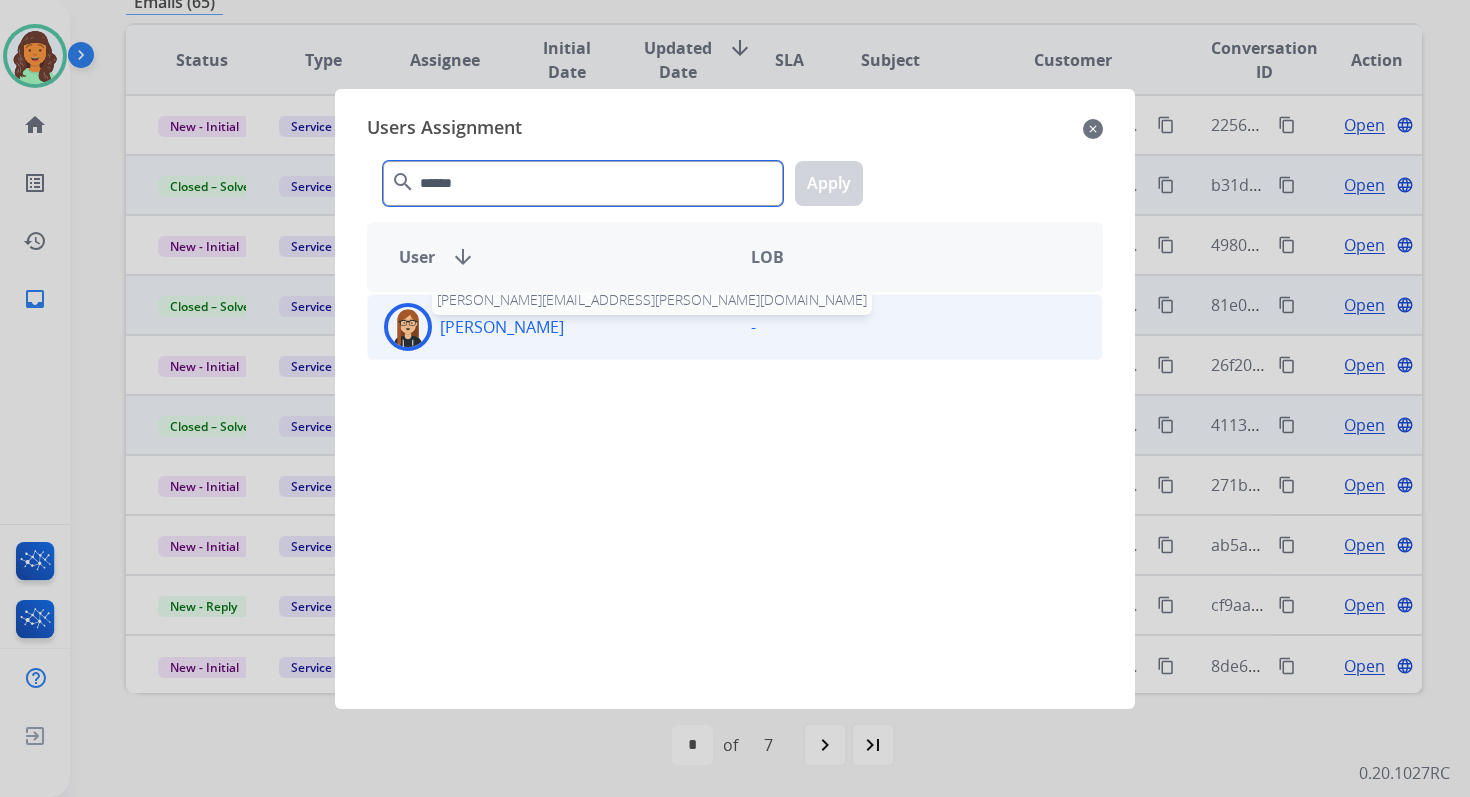 type on "******" 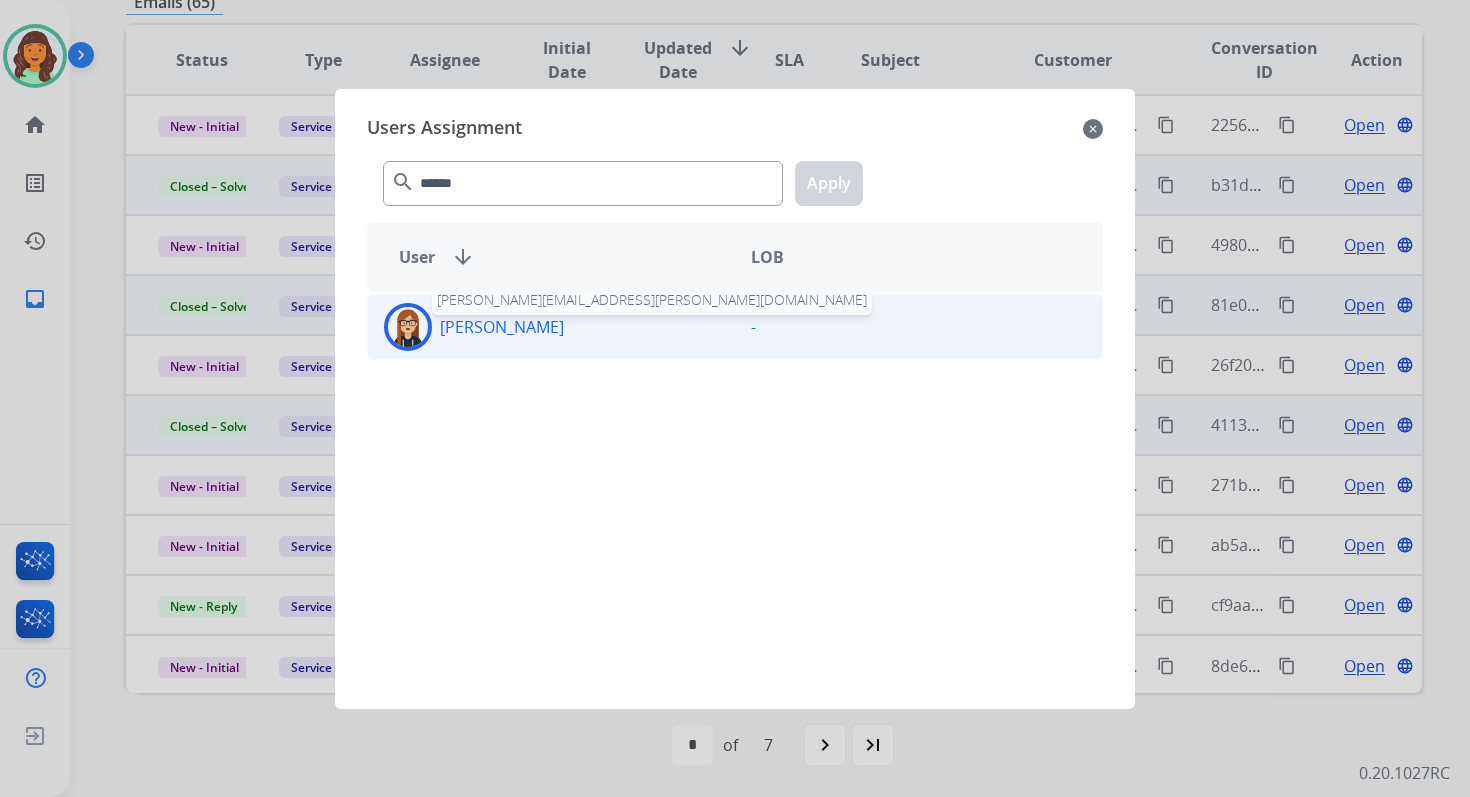 click on "[PERSON_NAME]" 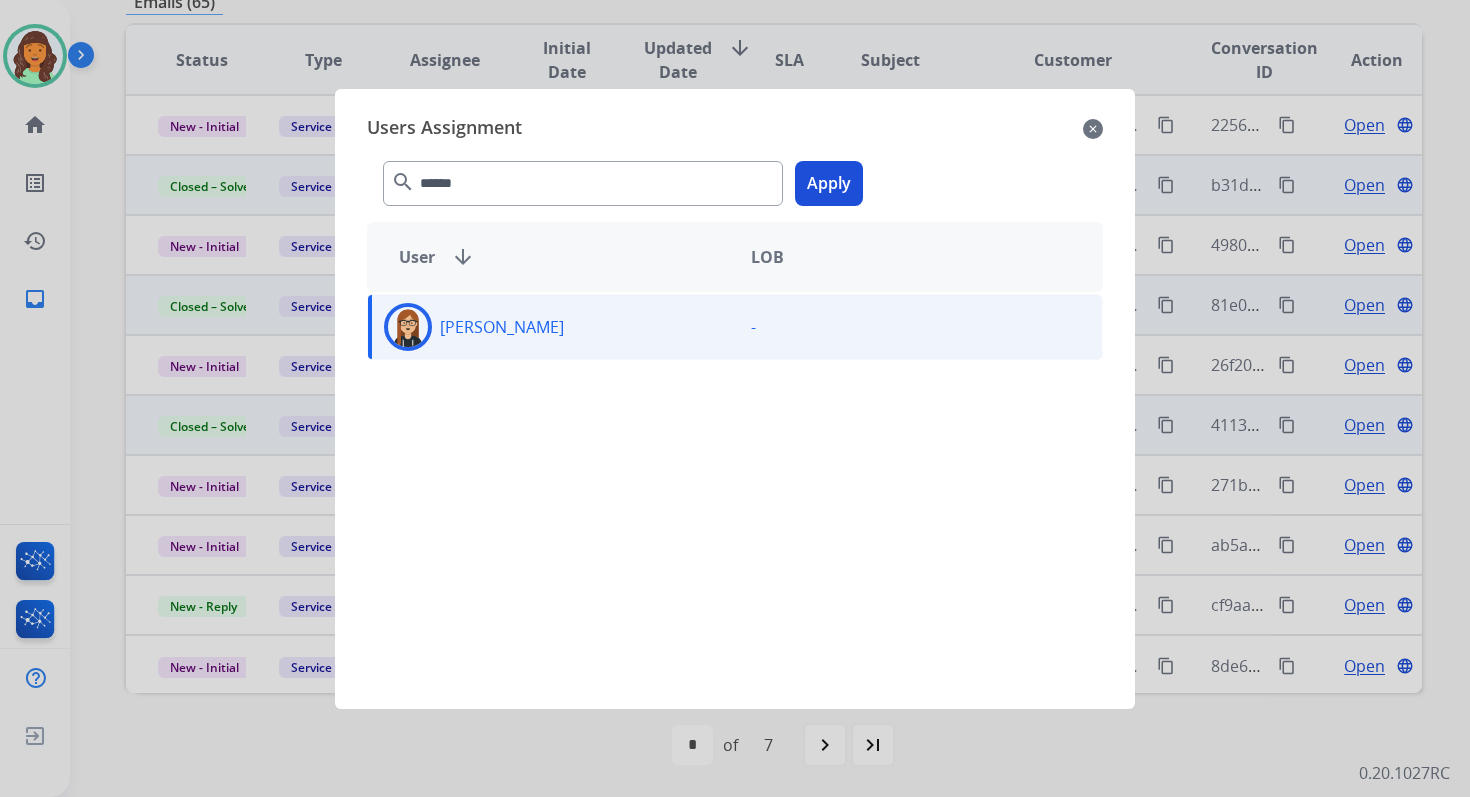 click on "Apply" 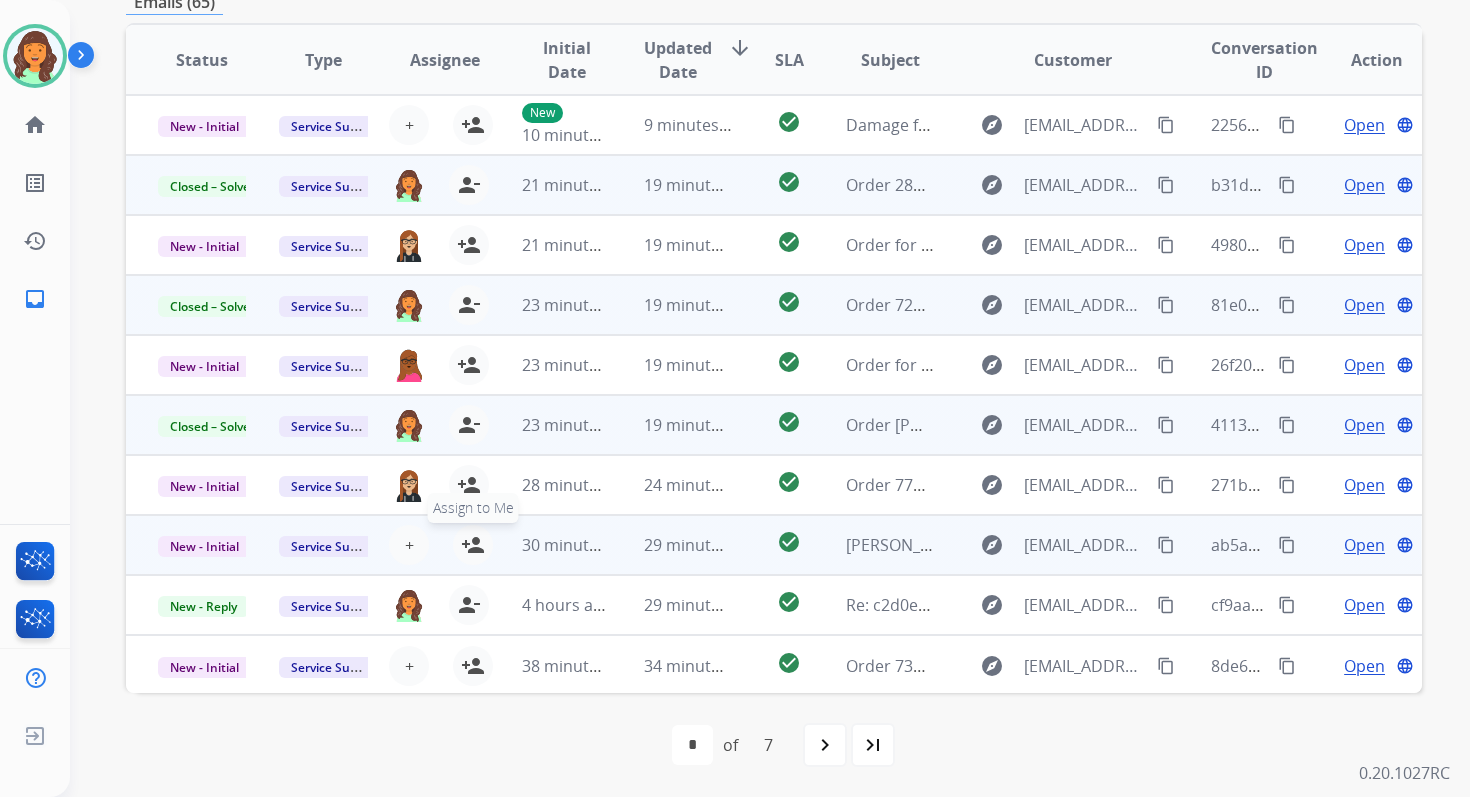 click on "person_add" at bounding box center (473, 545) 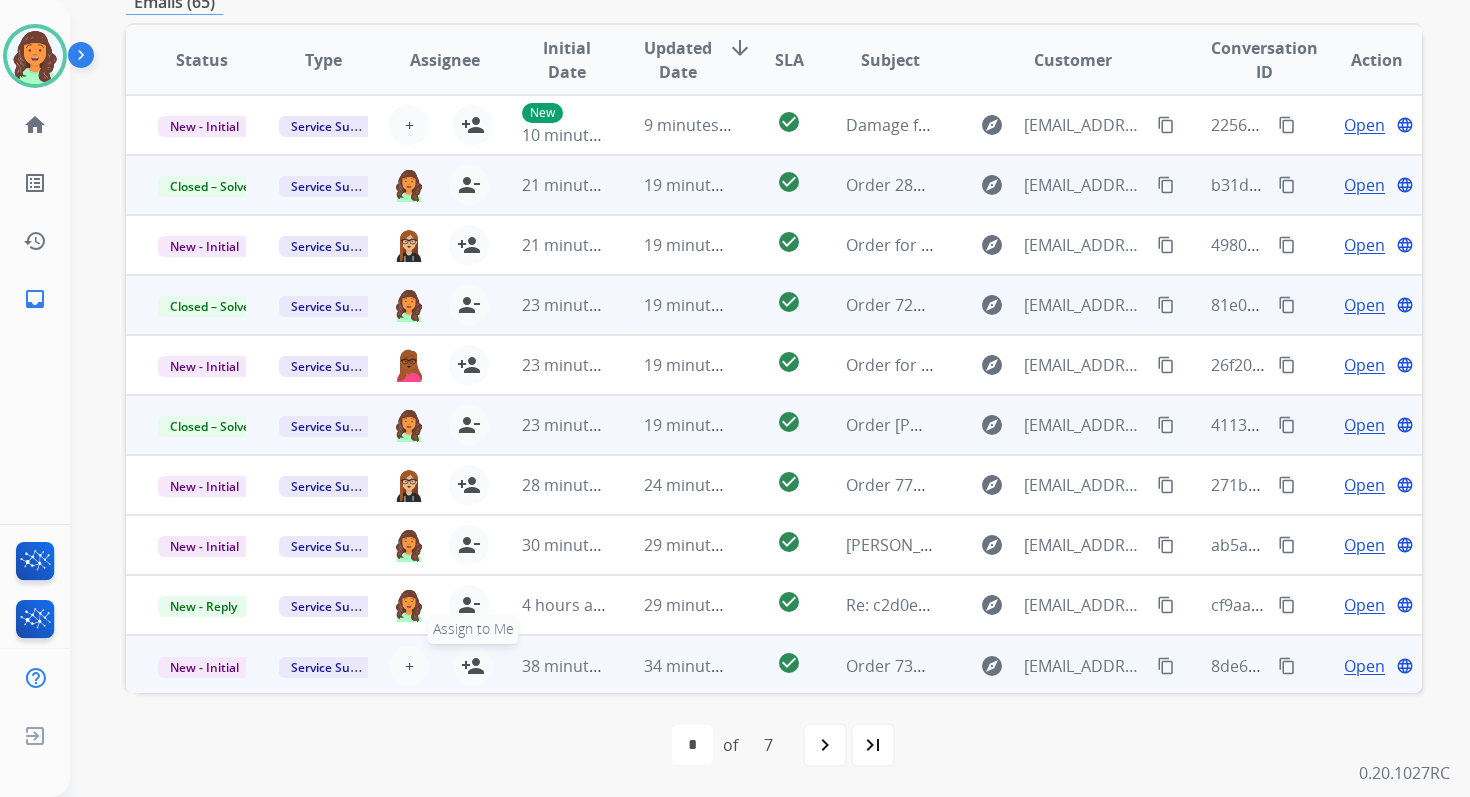 click on "person_add" at bounding box center (473, 666) 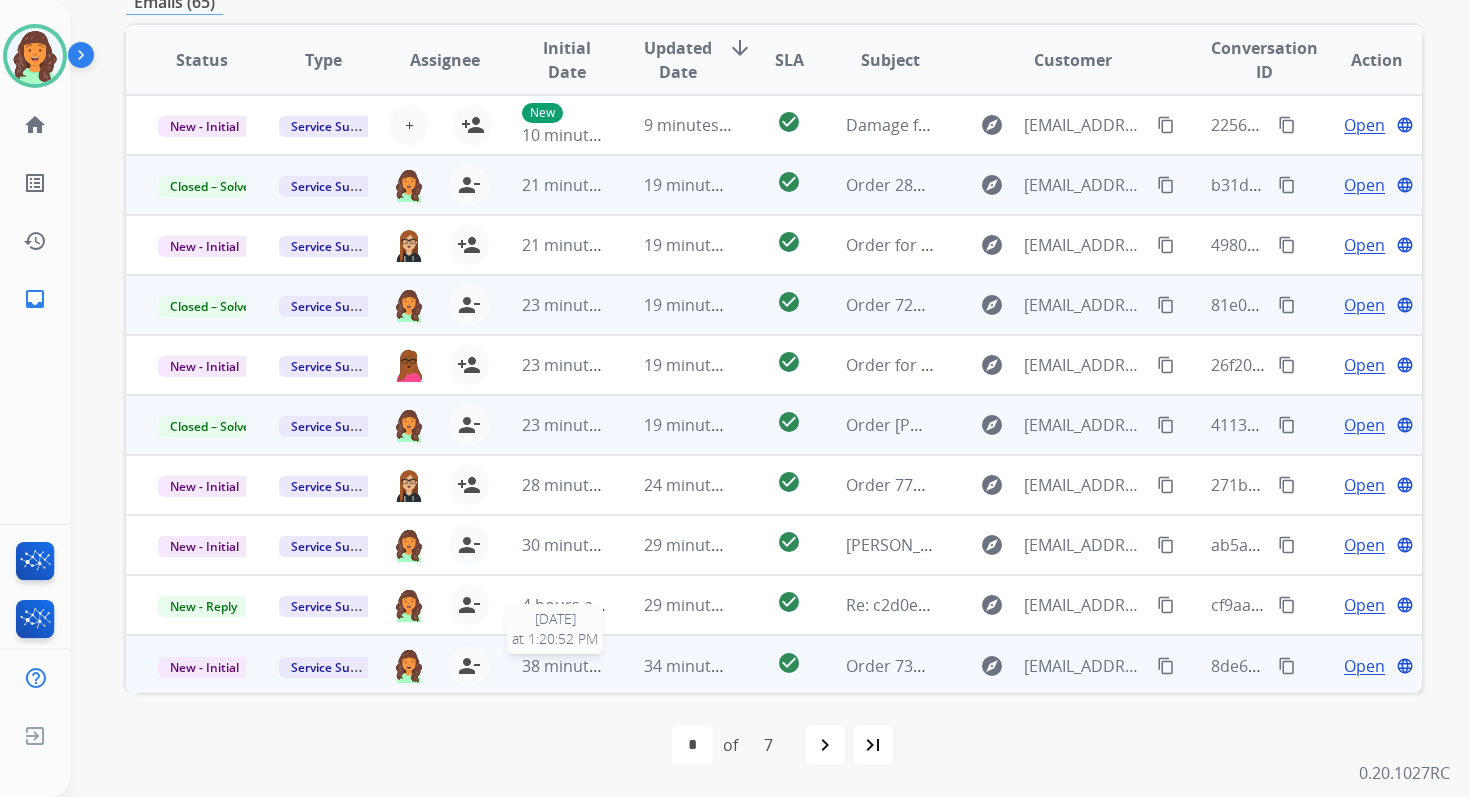 click on "38 minutes ago" at bounding box center (580, 666) 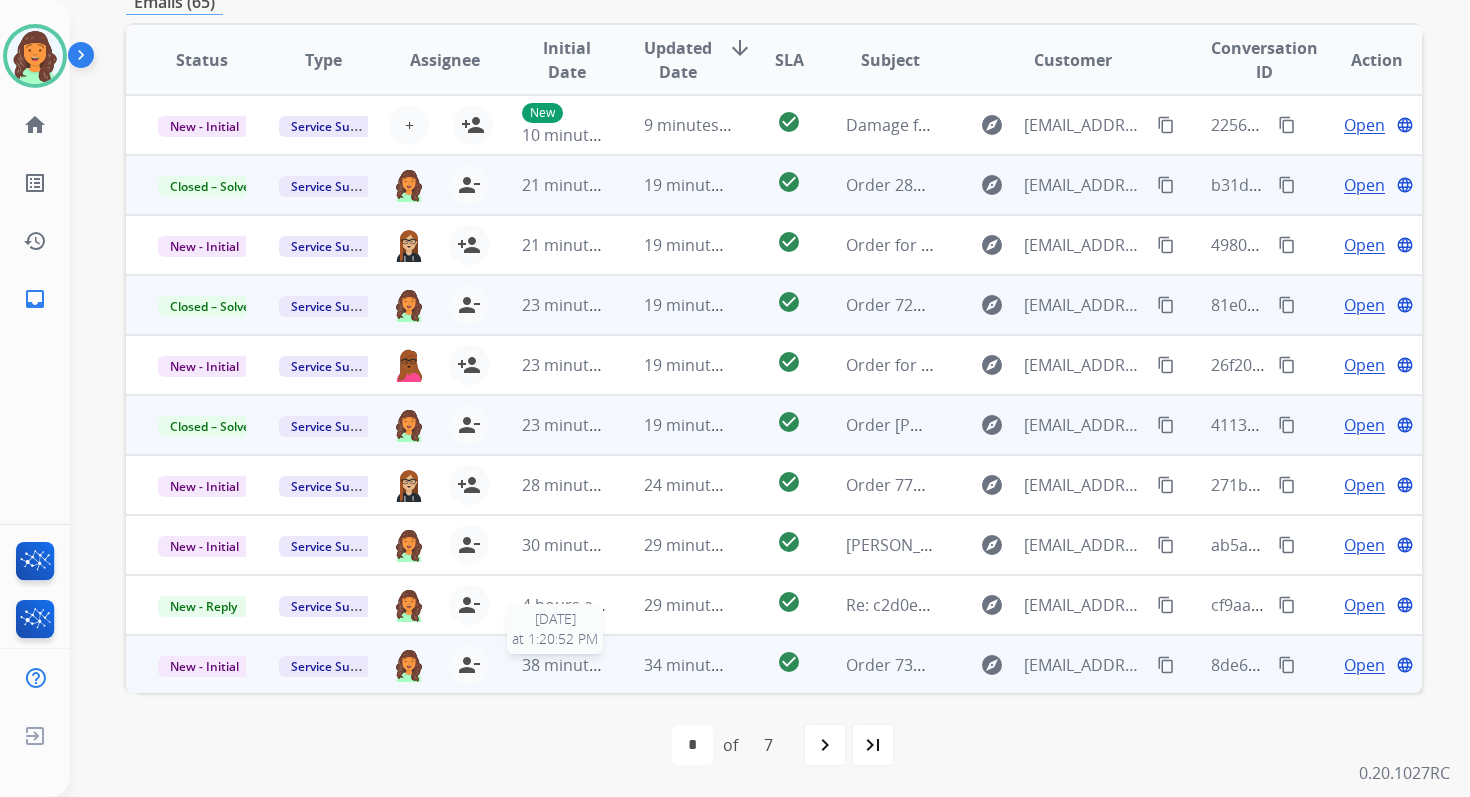 scroll, scrollTop: 432, scrollLeft: 0, axis: vertical 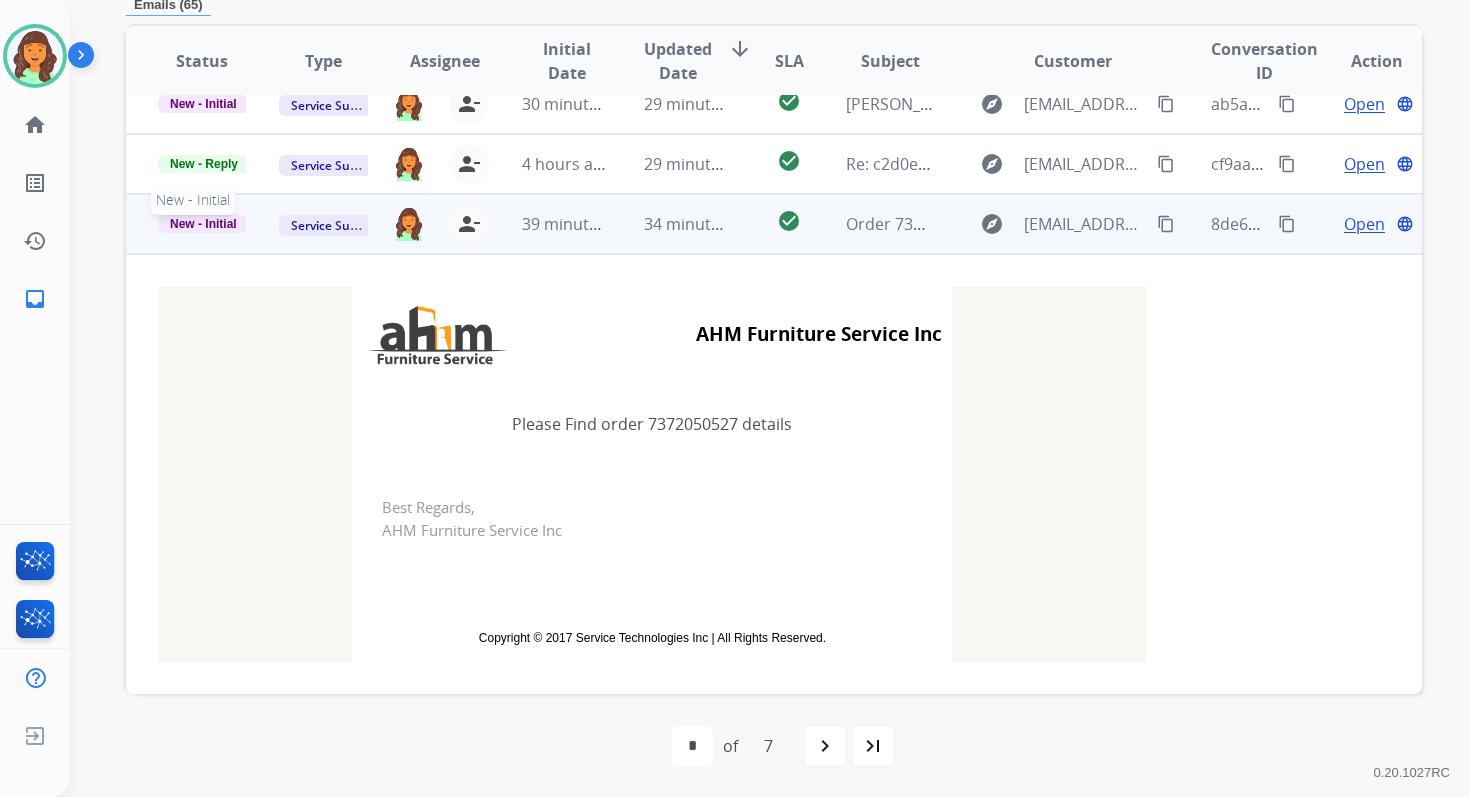 click on "New - Initial" at bounding box center (203, 224) 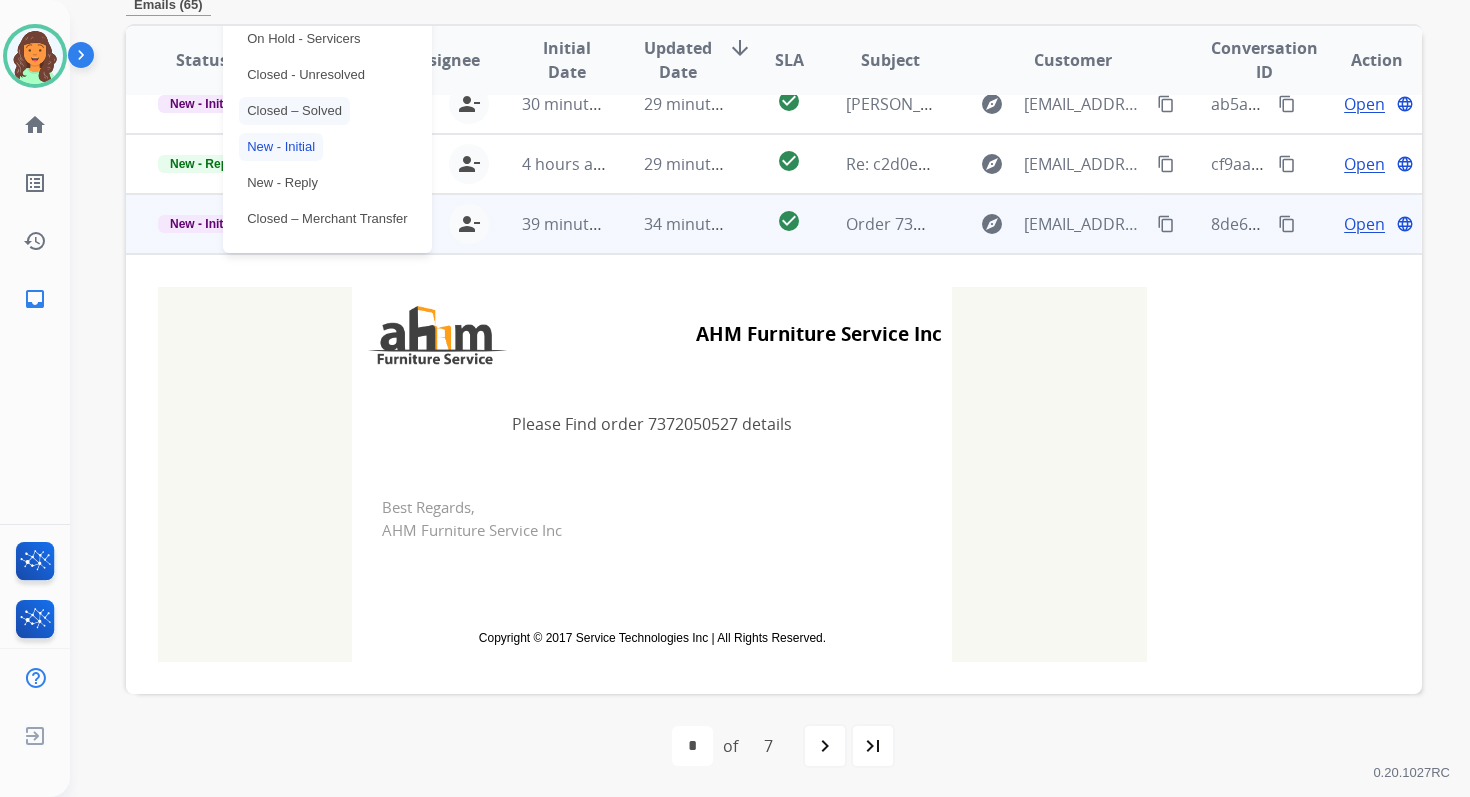click on "Closed – Solved" at bounding box center (294, 111) 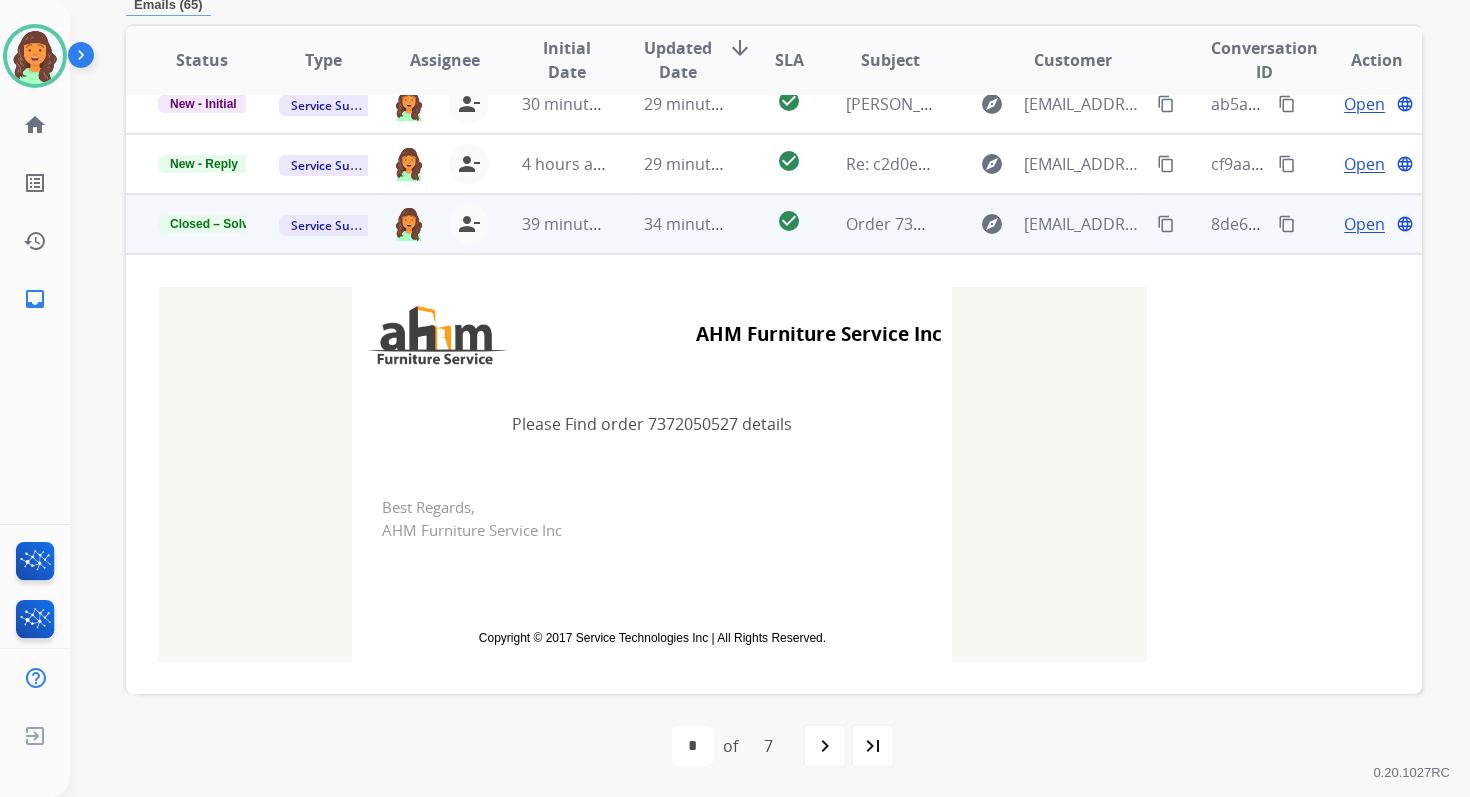 scroll, scrollTop: 0, scrollLeft: 0, axis: both 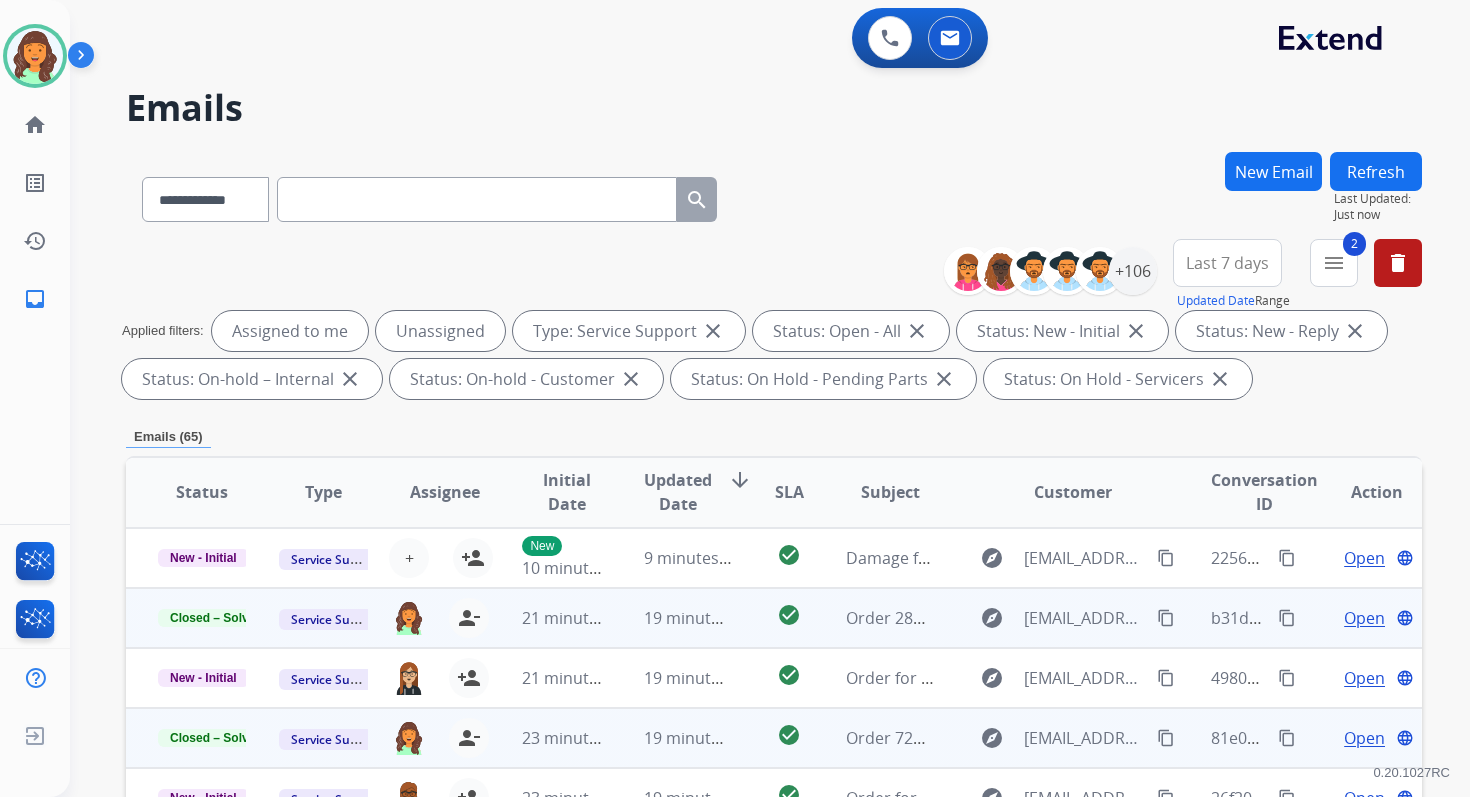 click on "Refresh" at bounding box center (1376, 171) 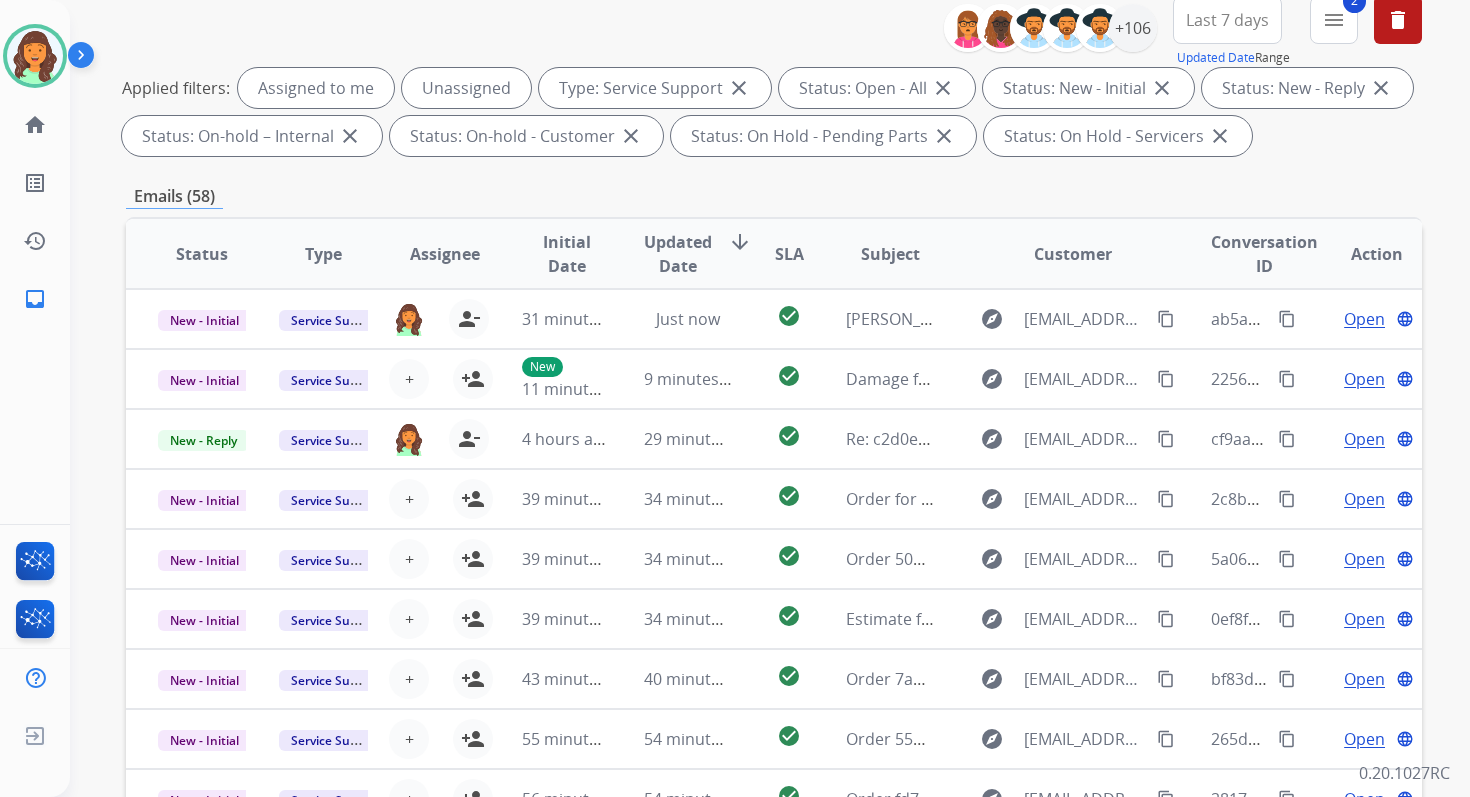 scroll, scrollTop: 437, scrollLeft: 0, axis: vertical 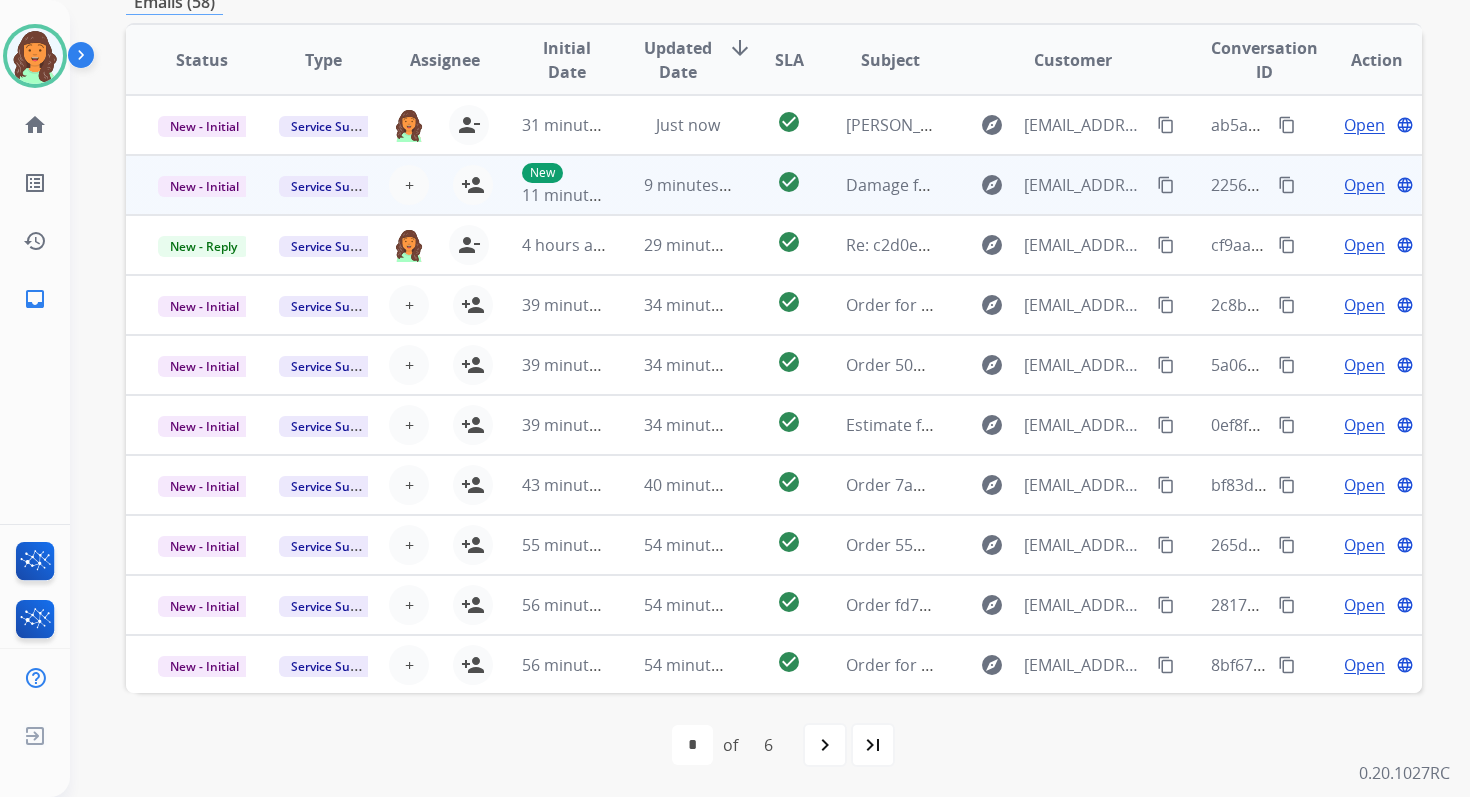 click on "9 minutes ago" at bounding box center (672, 185) 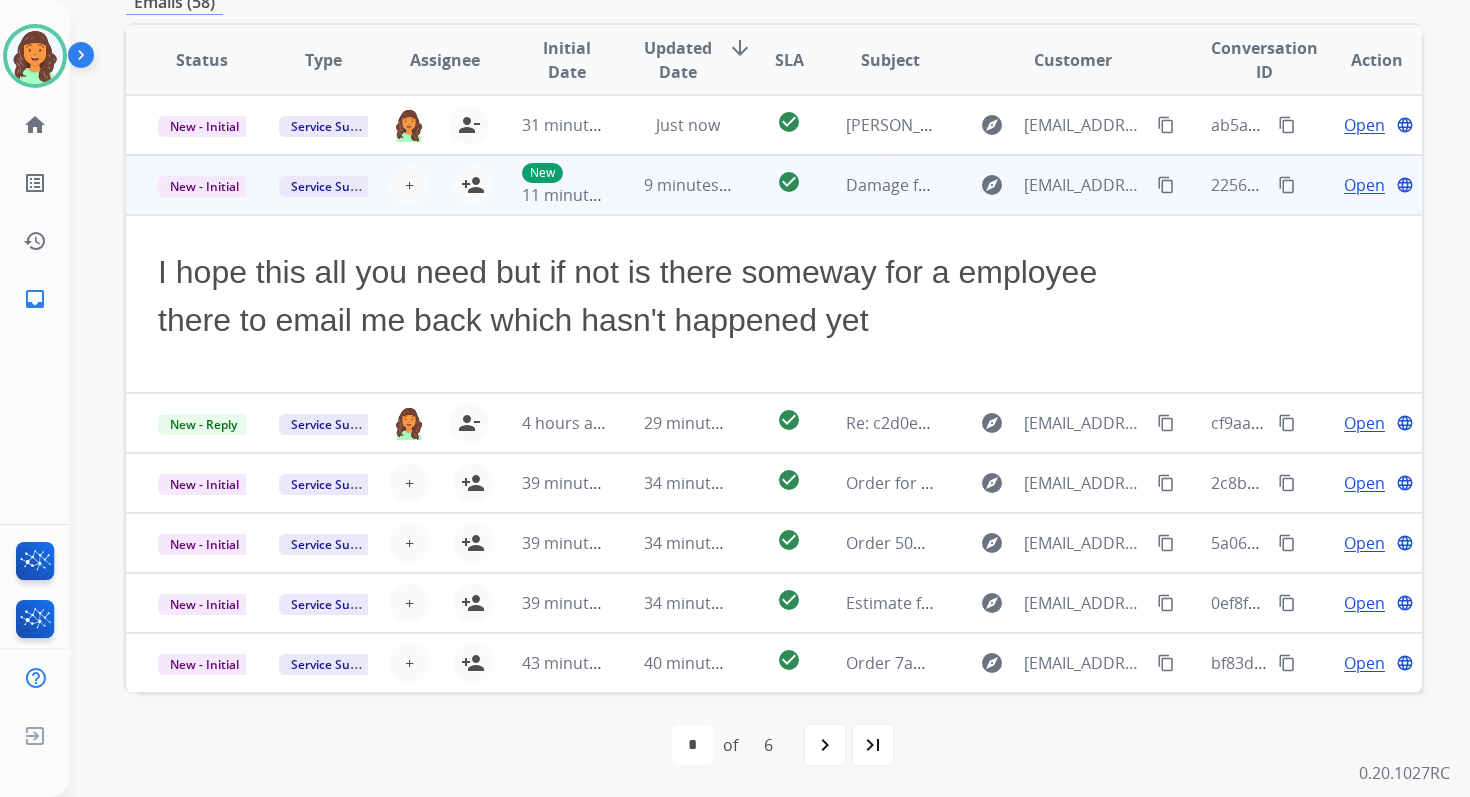 scroll, scrollTop: 60, scrollLeft: 0, axis: vertical 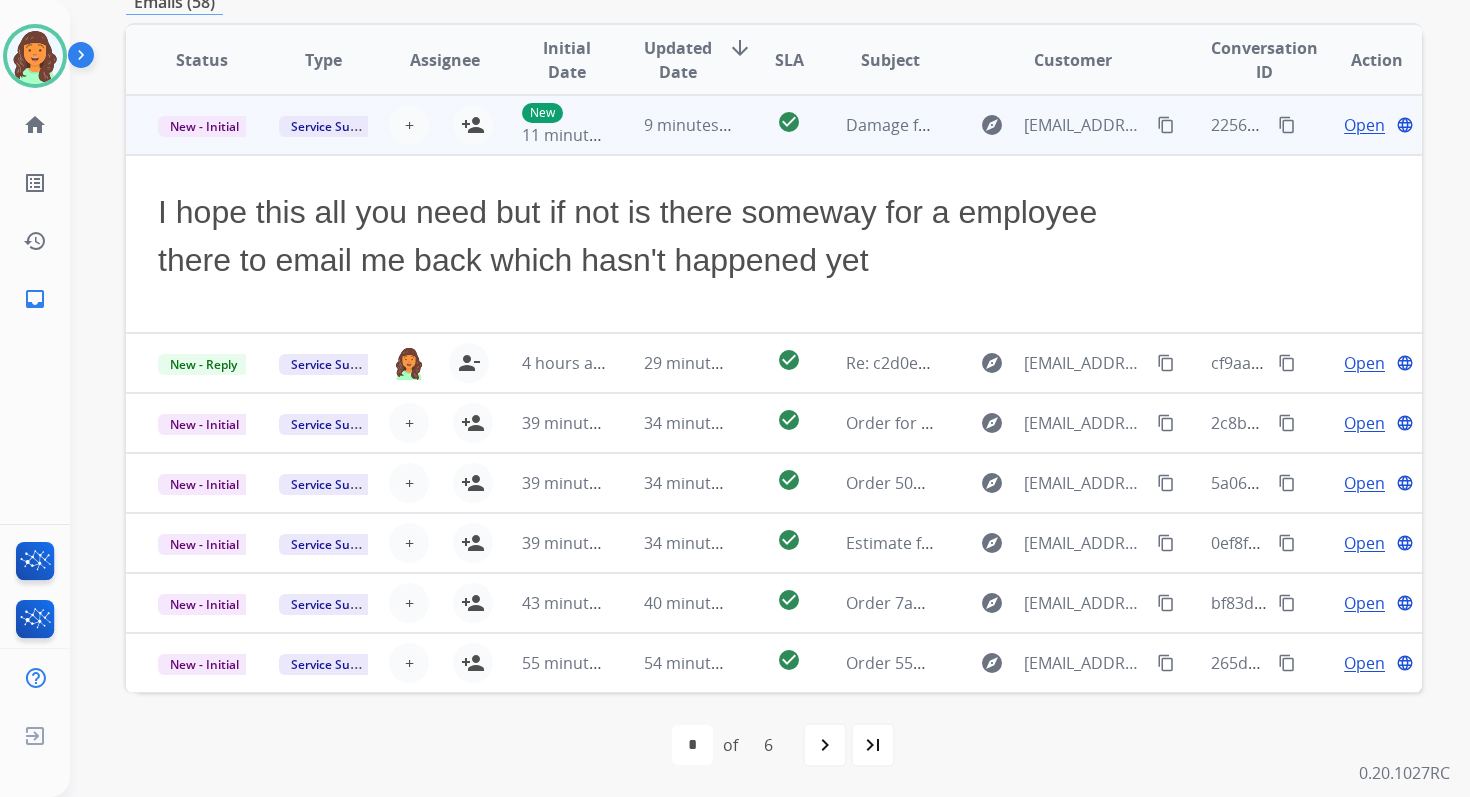 click on "Open" at bounding box center [1364, 125] 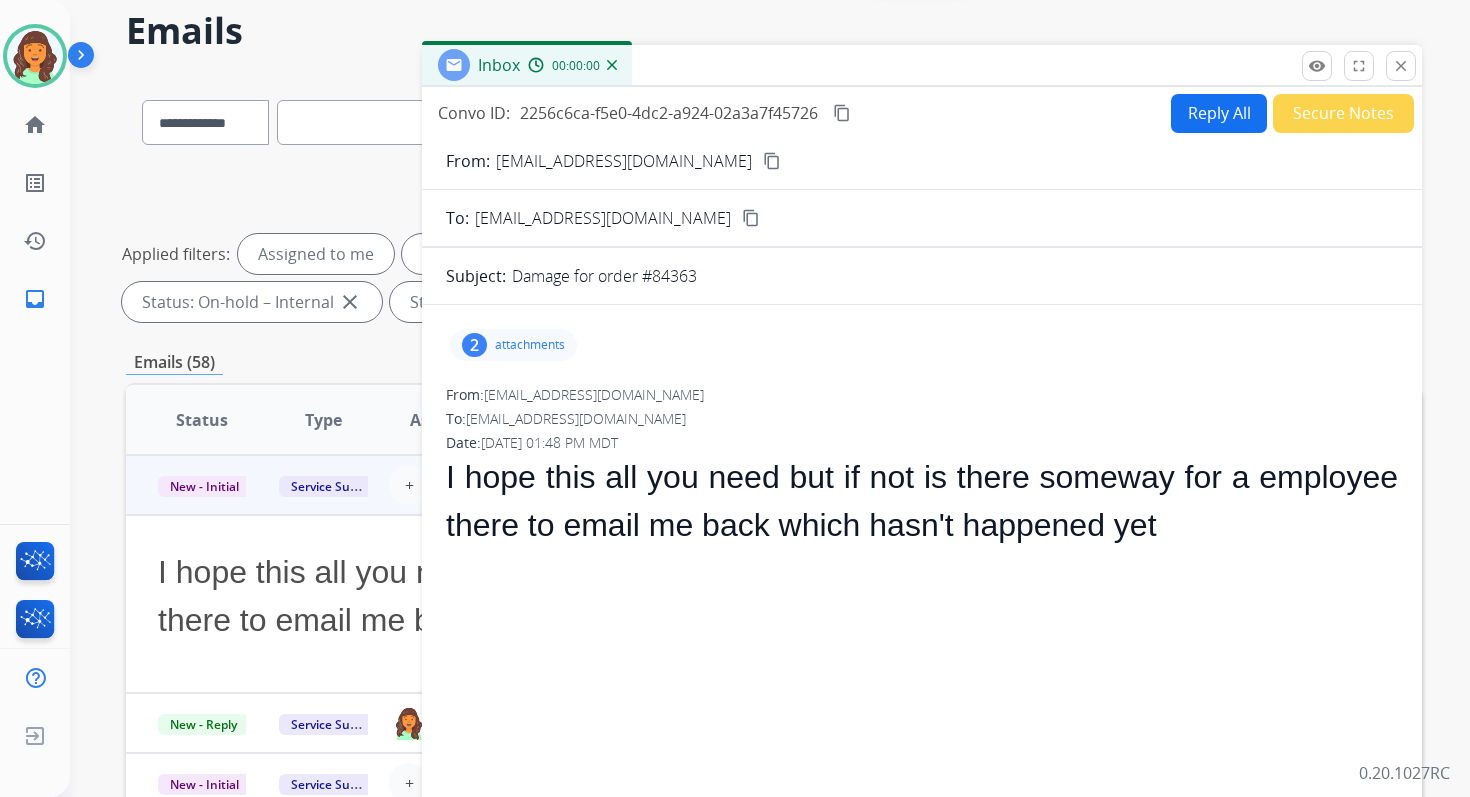 scroll, scrollTop: 48, scrollLeft: 0, axis: vertical 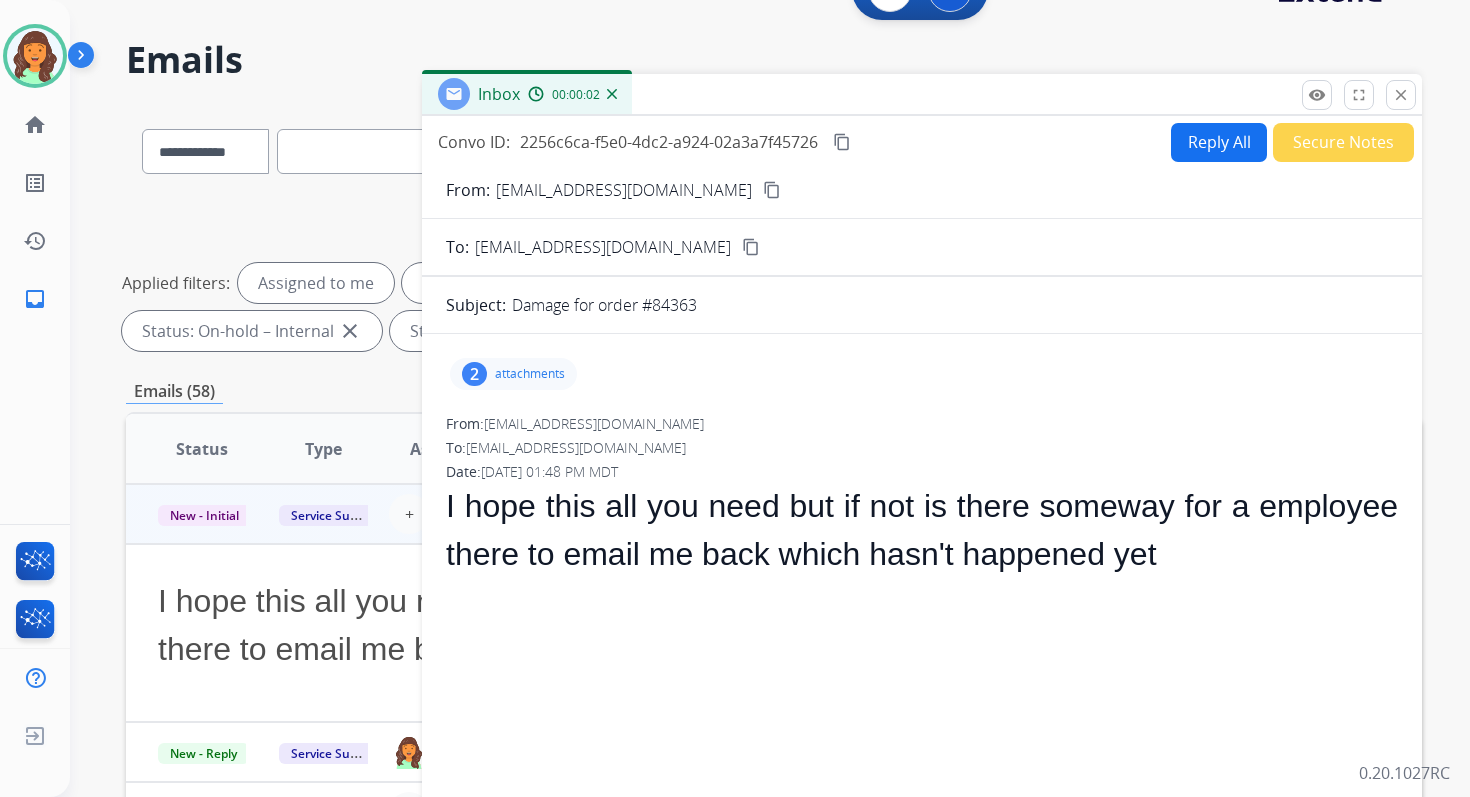 click on "content_copy" at bounding box center [772, 190] 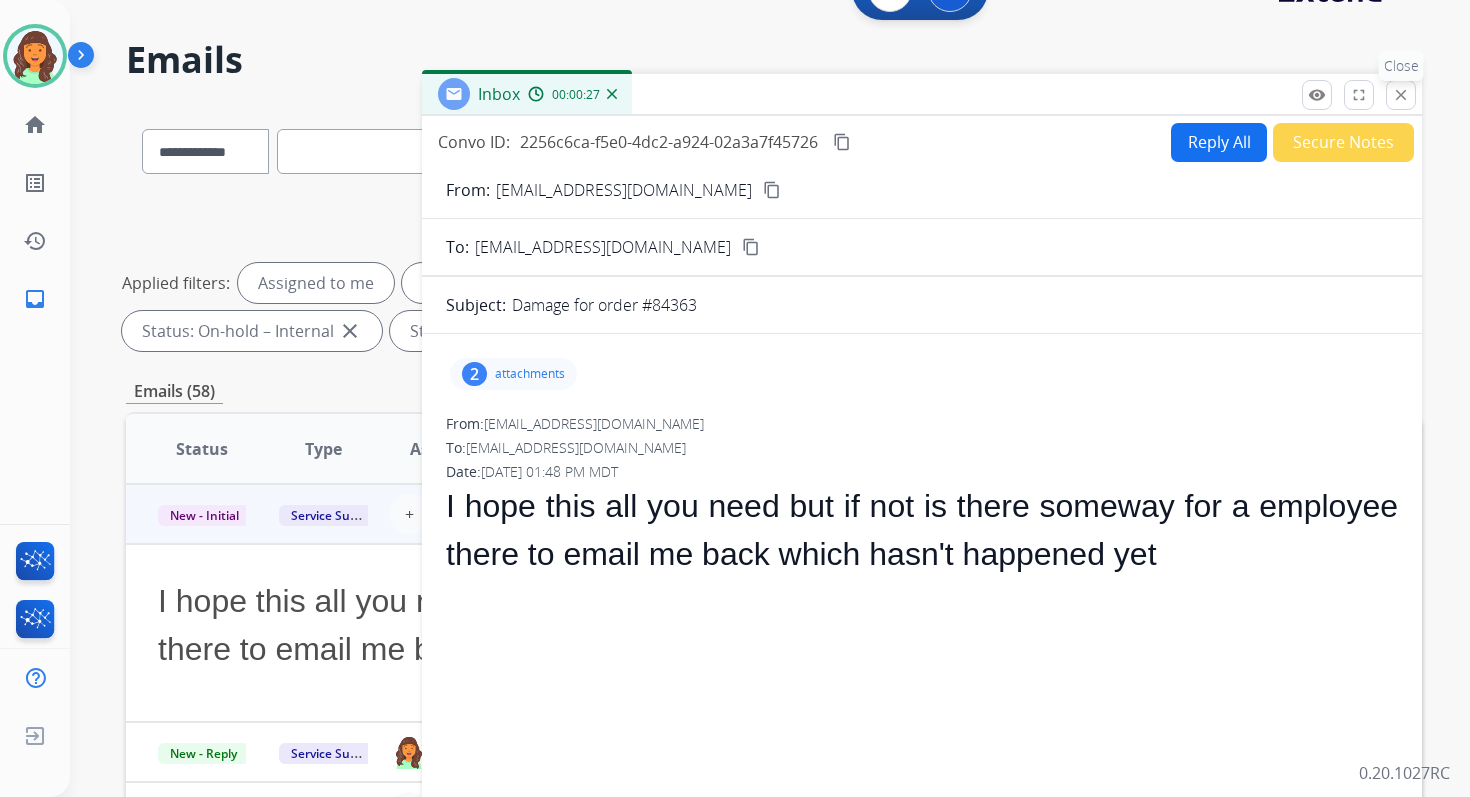 click on "close" at bounding box center (1401, 95) 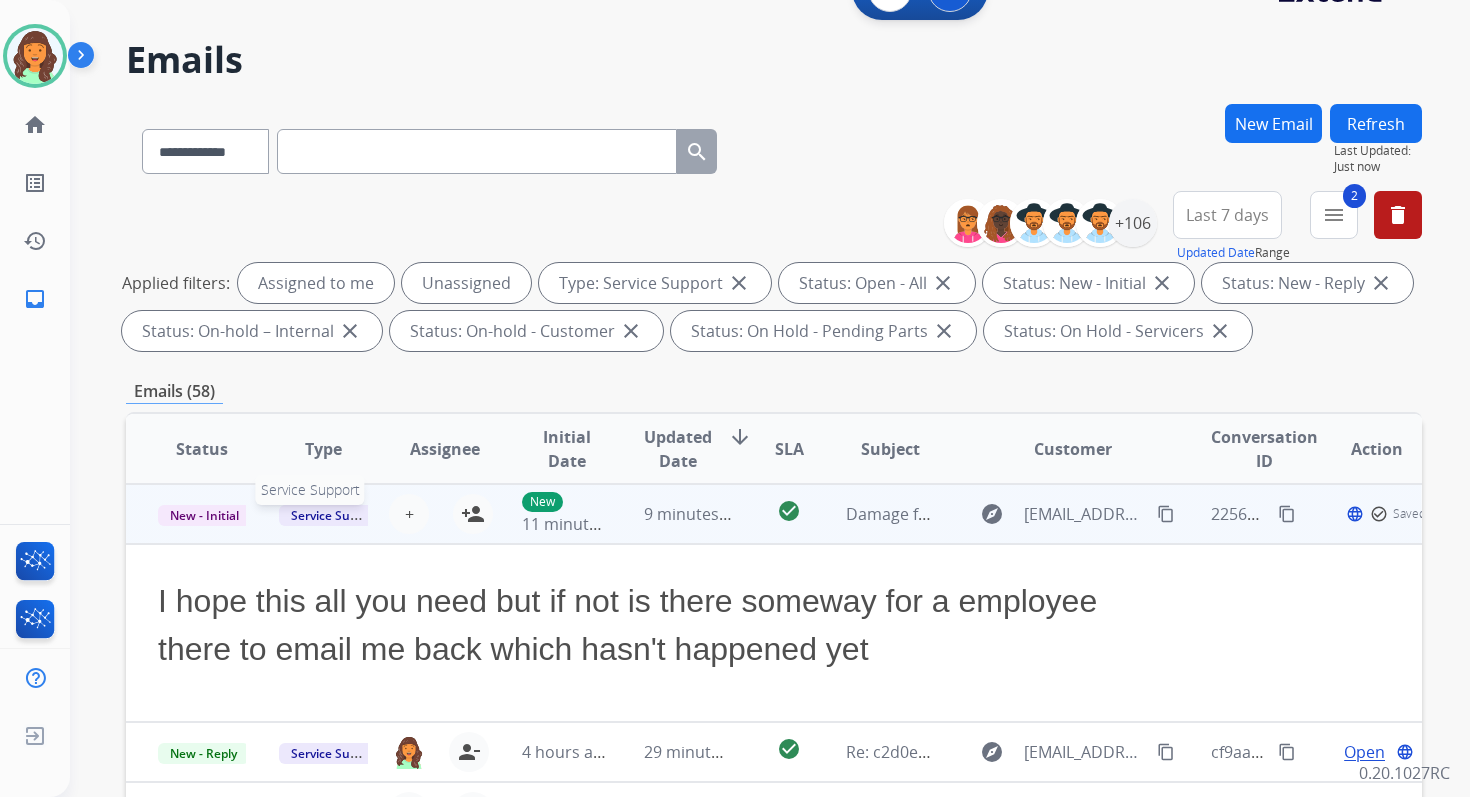 click on "Service Support" at bounding box center [336, 515] 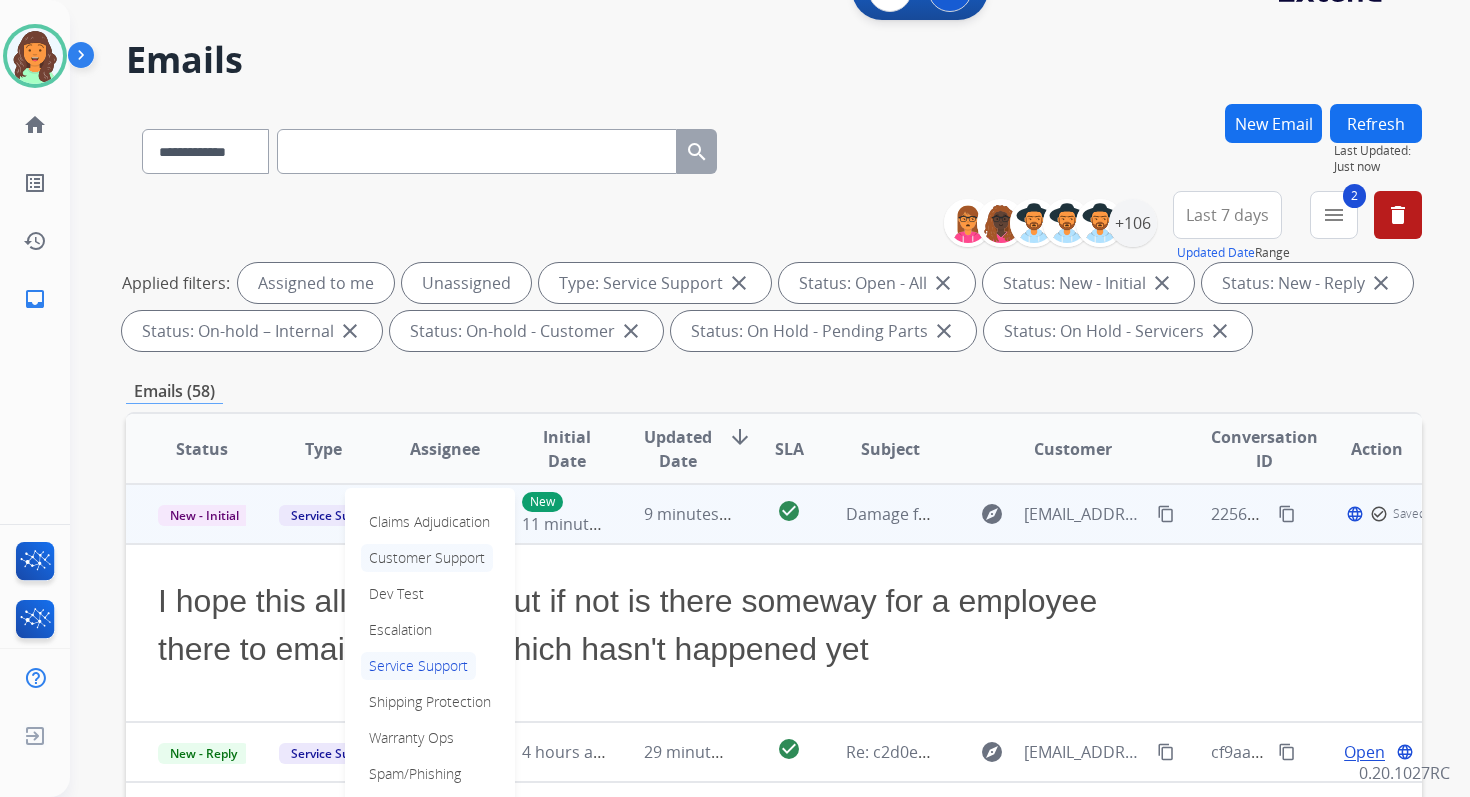 click on "Customer Support" at bounding box center [427, 558] 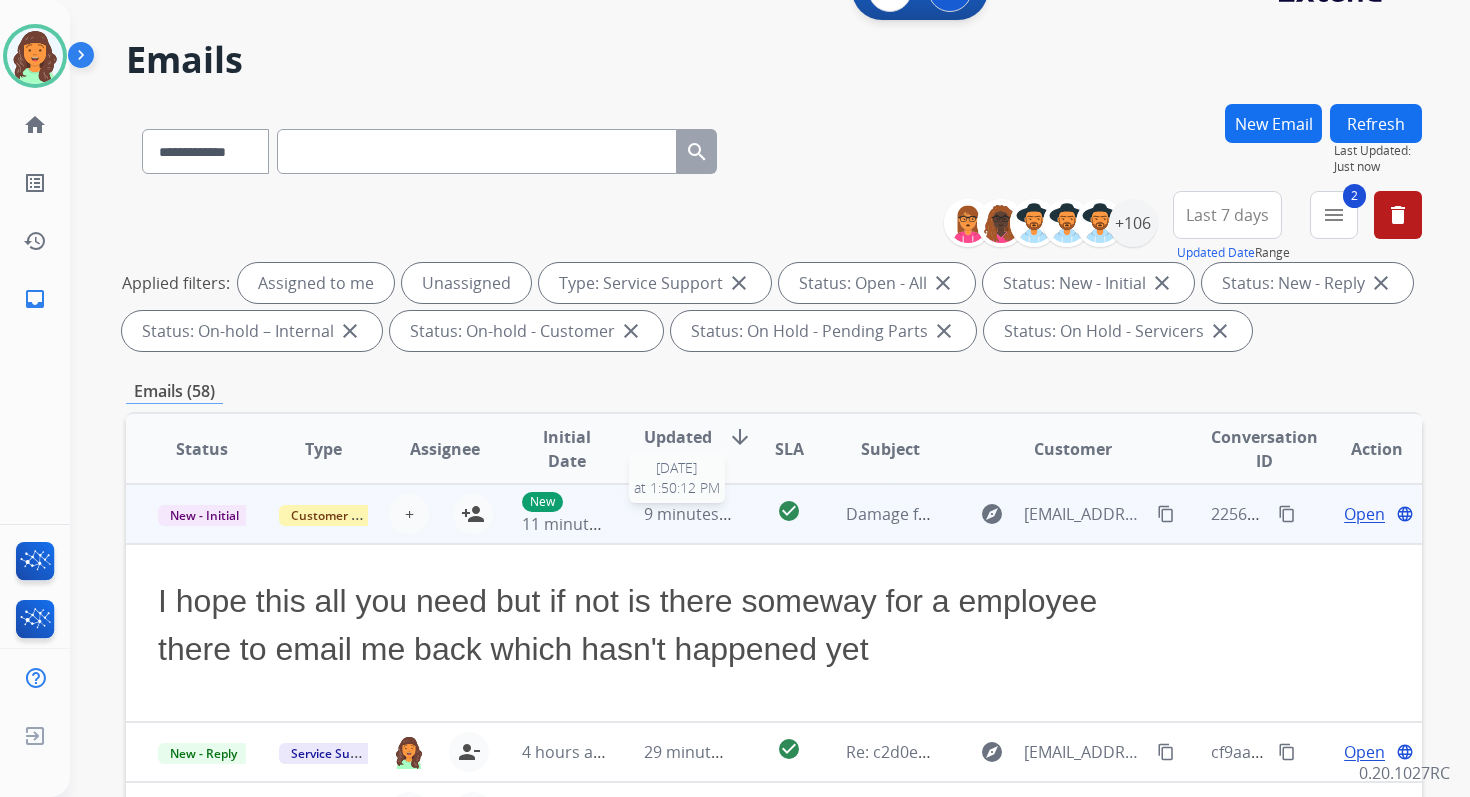 click on "9 minutes ago" at bounding box center (697, 514) 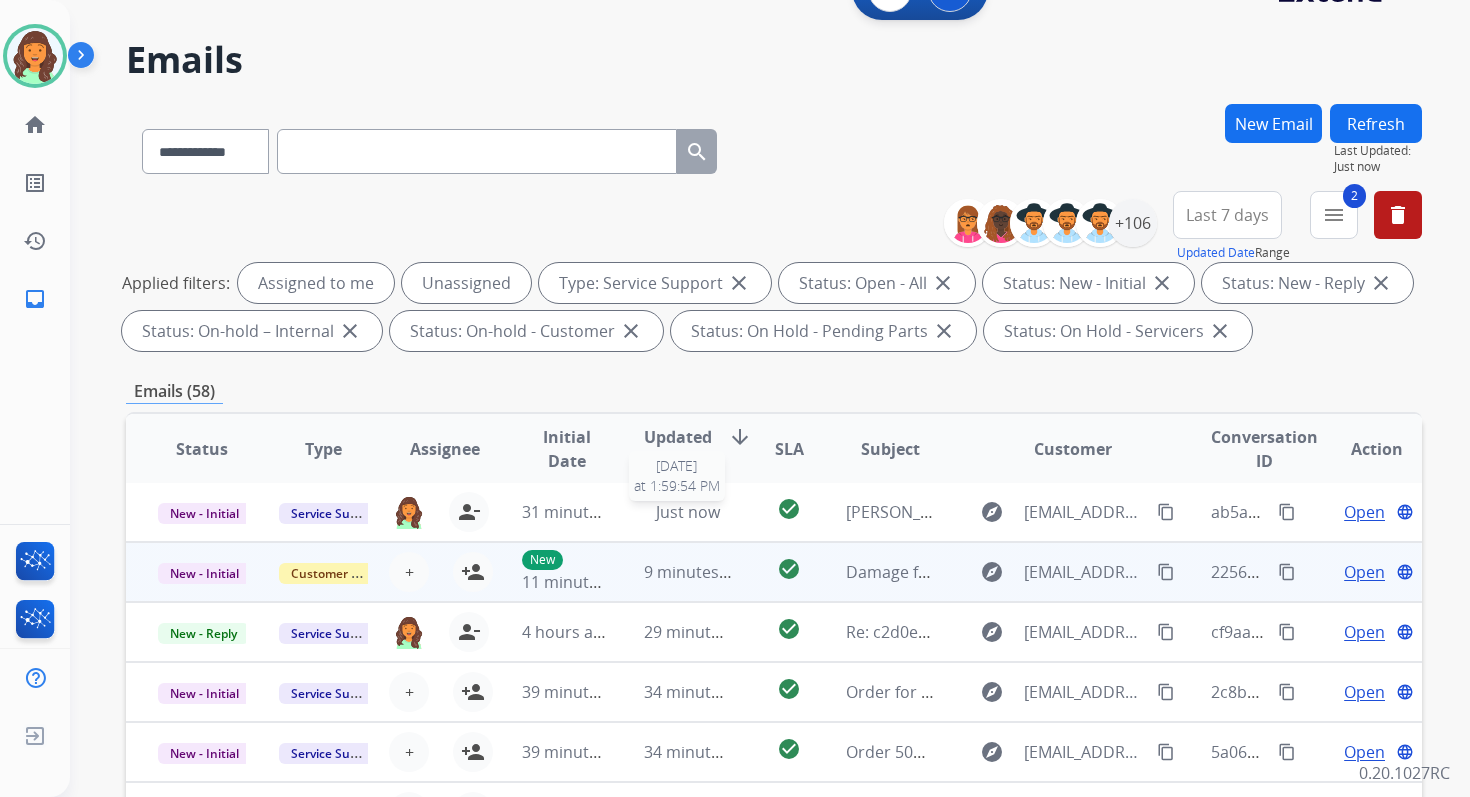 scroll, scrollTop: 2, scrollLeft: 0, axis: vertical 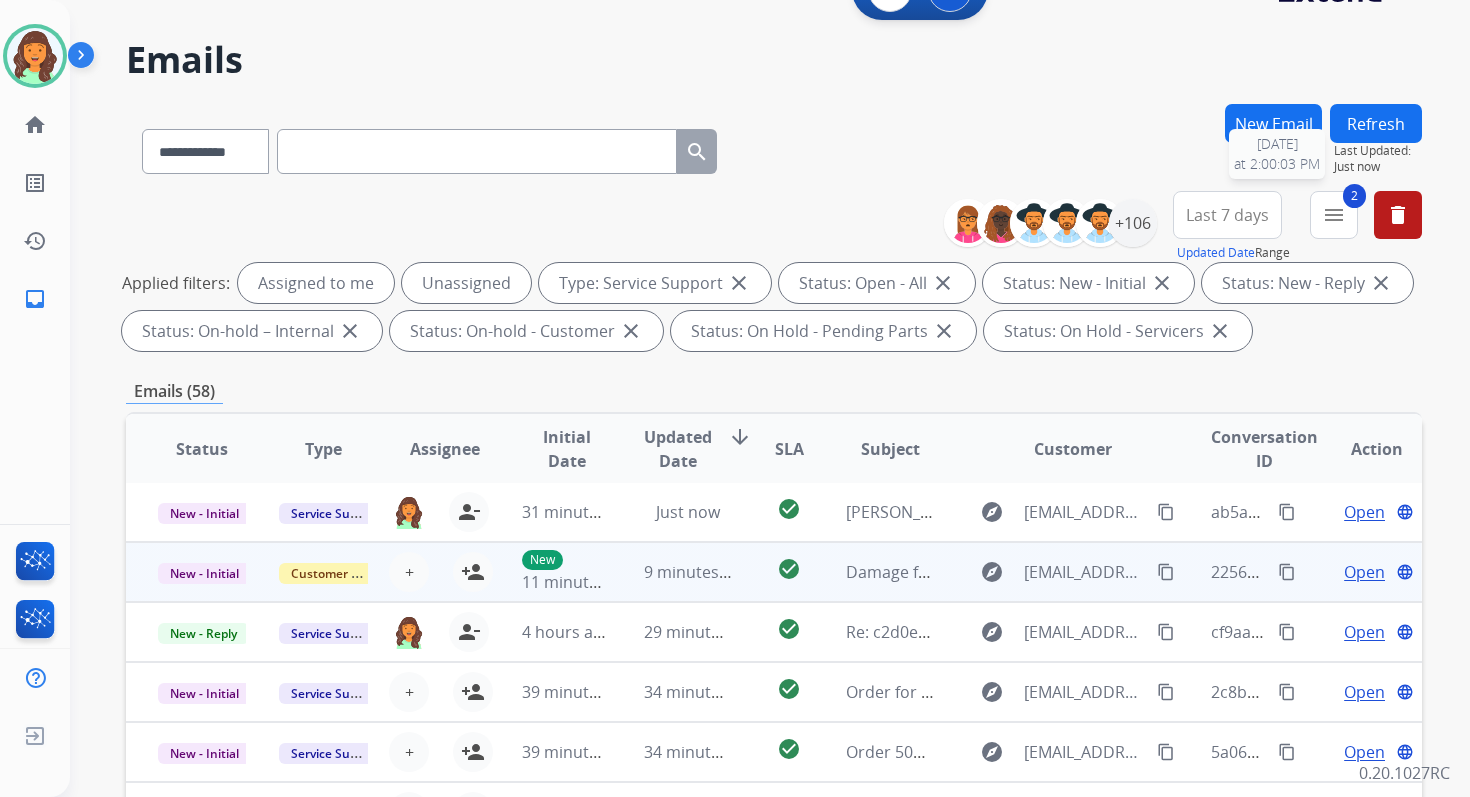 click on "Last Updated:" at bounding box center (1378, 151) 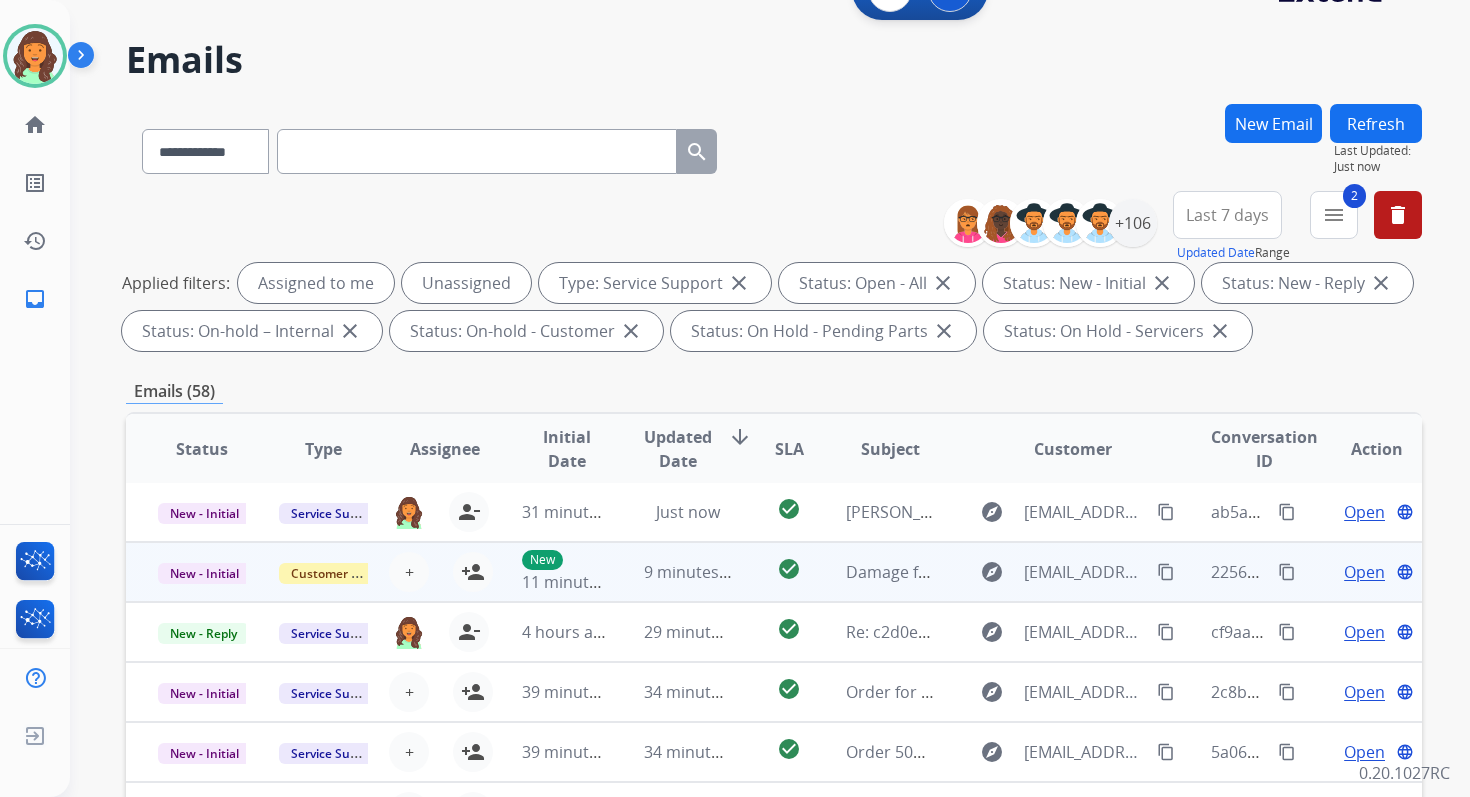 click on "Refresh" at bounding box center [1376, 123] 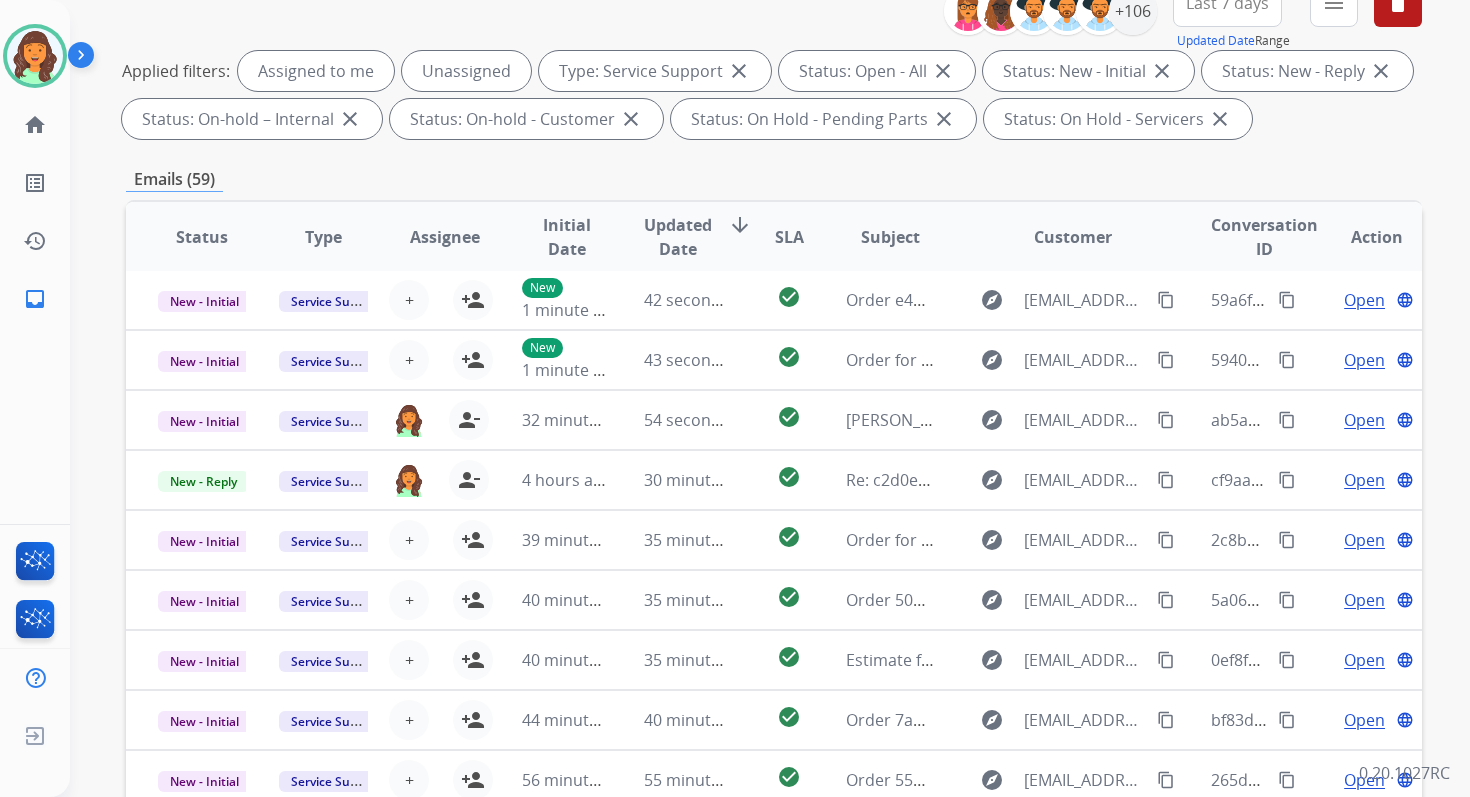 scroll, scrollTop: 437, scrollLeft: 0, axis: vertical 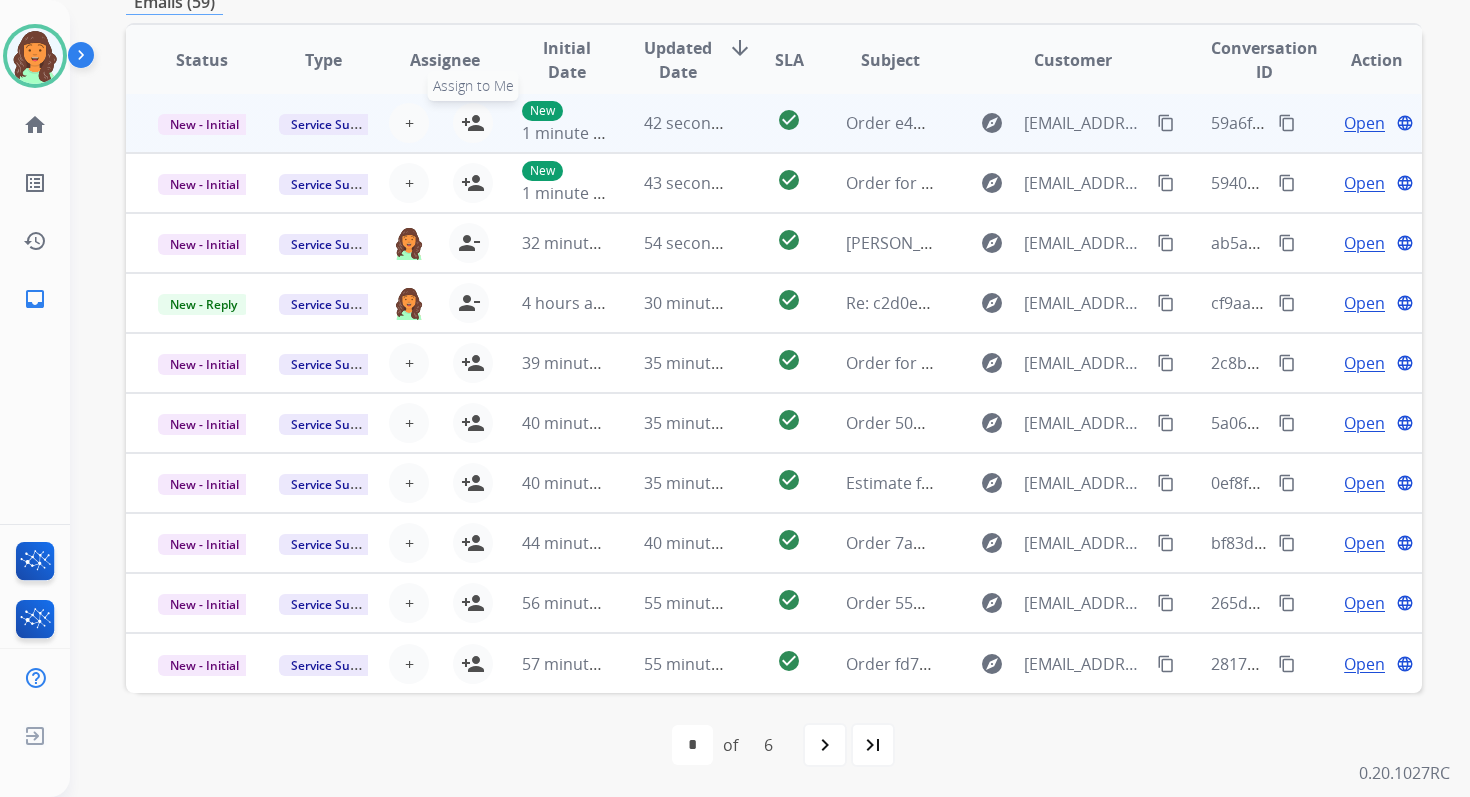 click on "person_add" at bounding box center [473, 123] 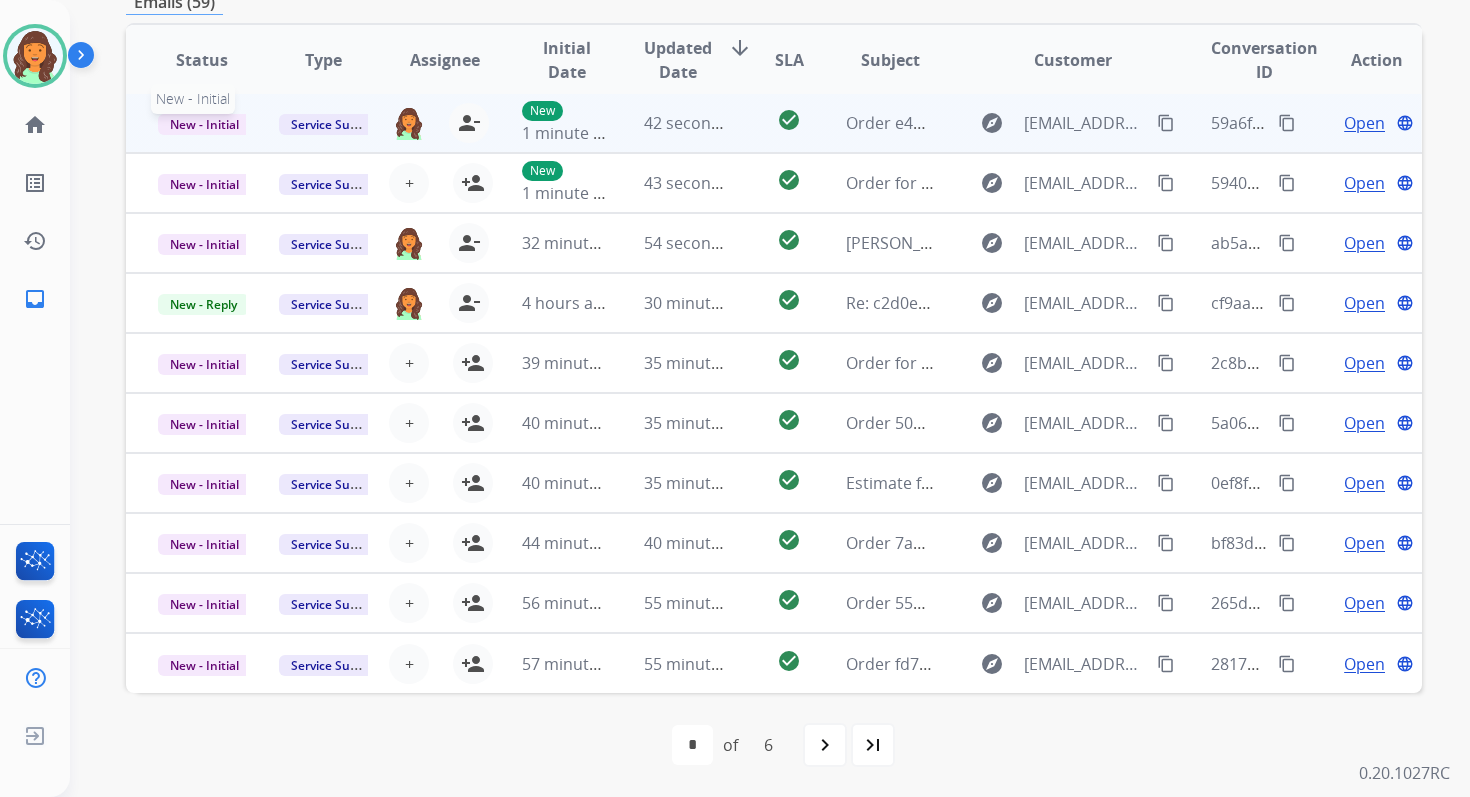click on "New - Initial" at bounding box center [204, 124] 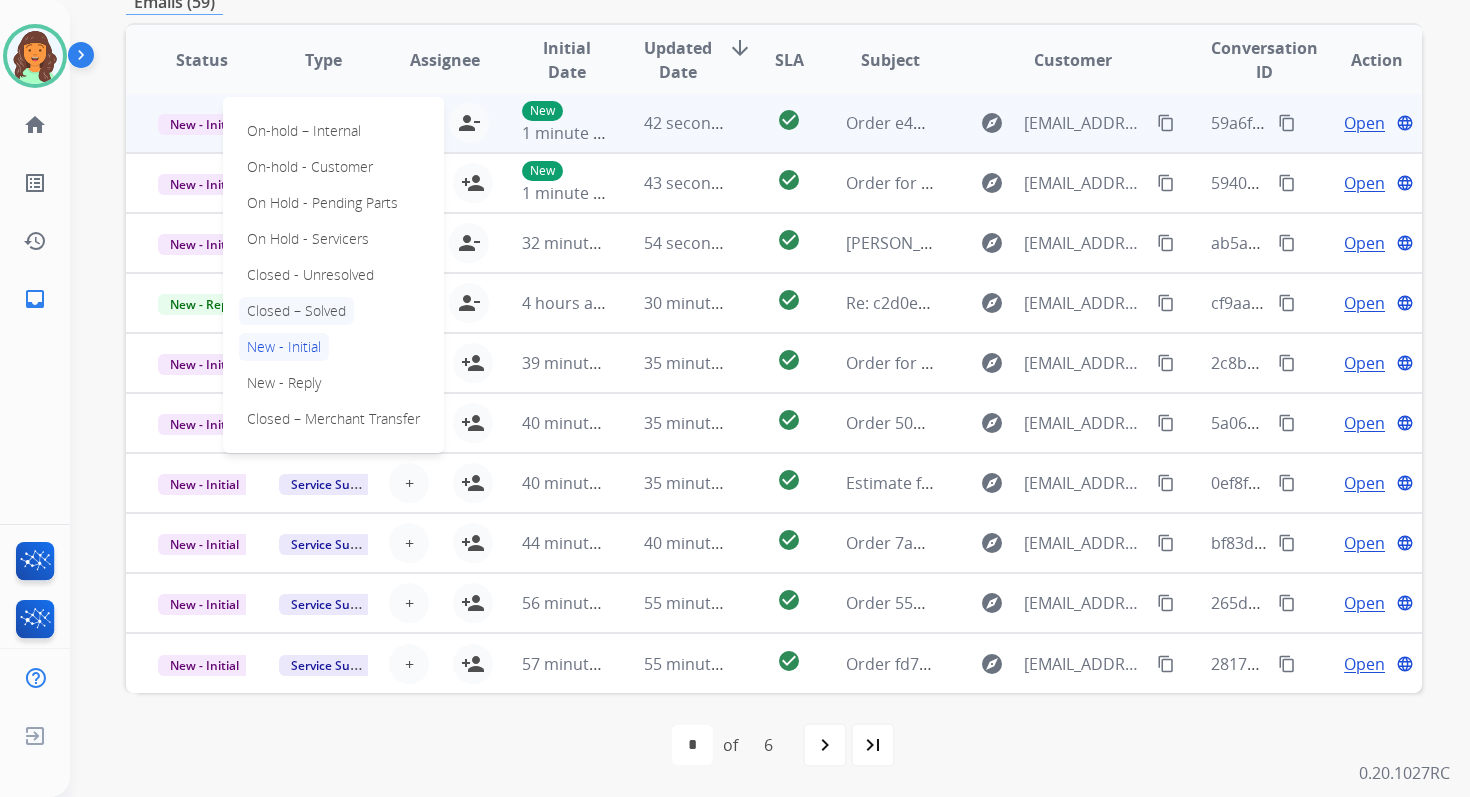click on "Closed – Solved" at bounding box center (296, 311) 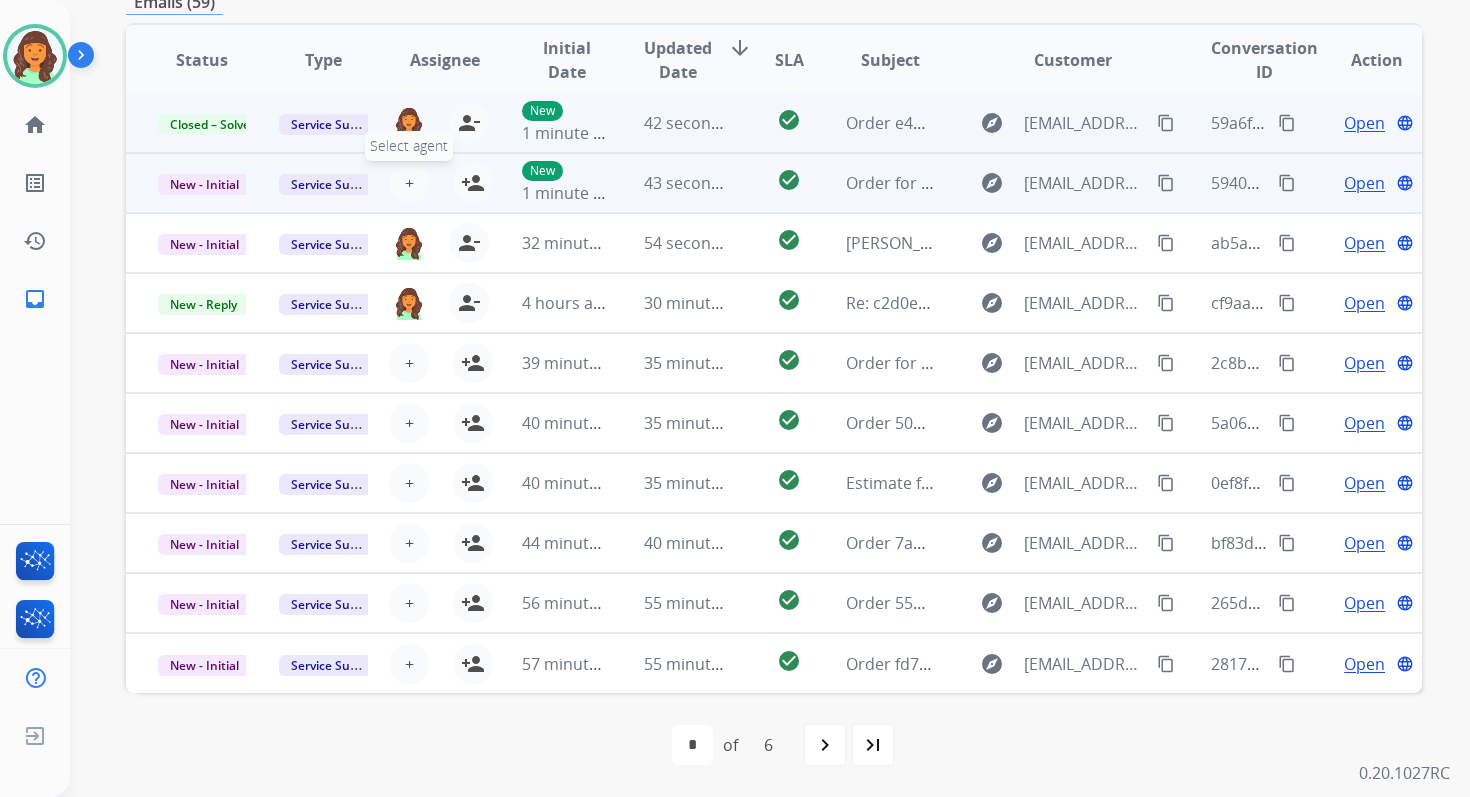 click on "+" at bounding box center (409, 183) 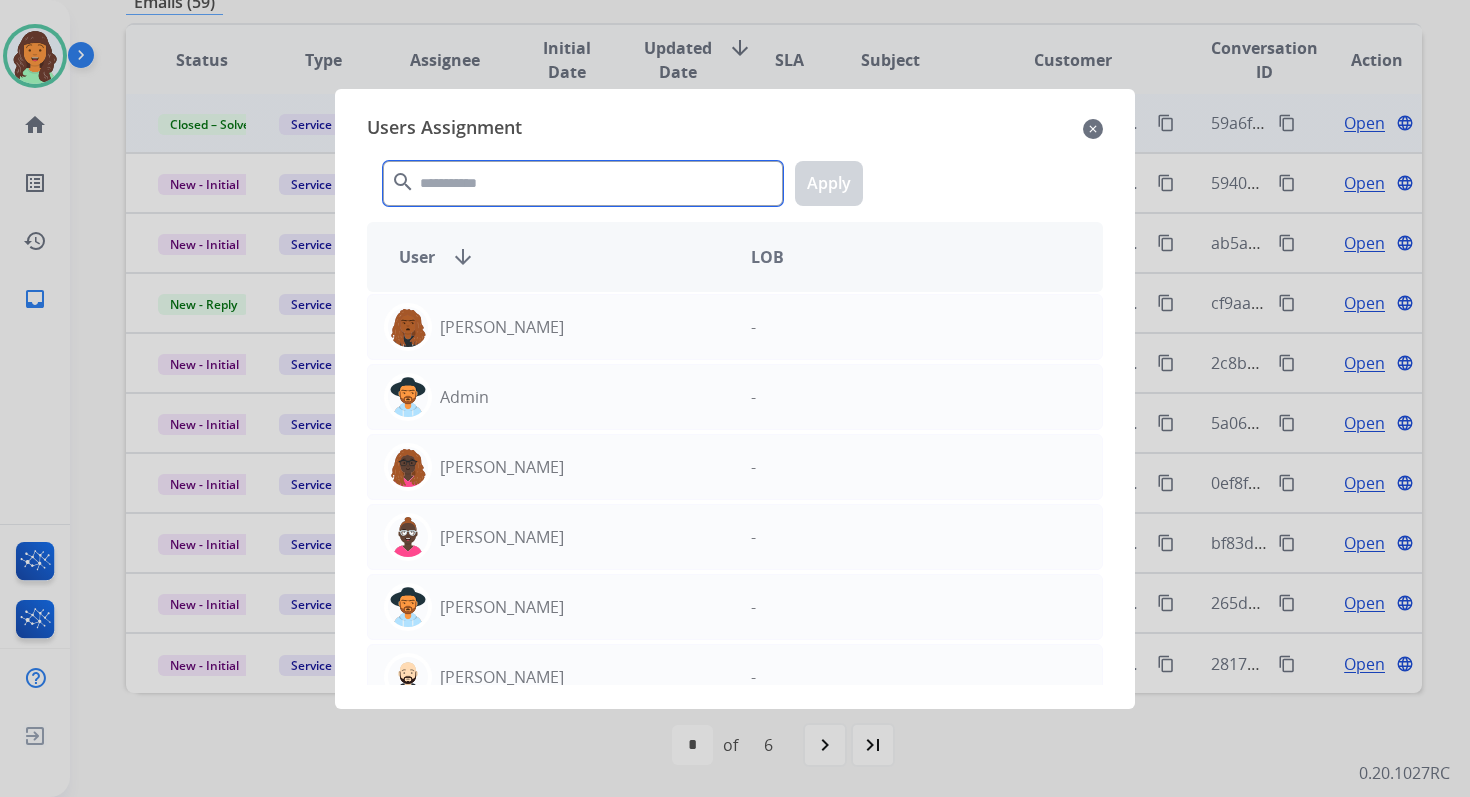 click 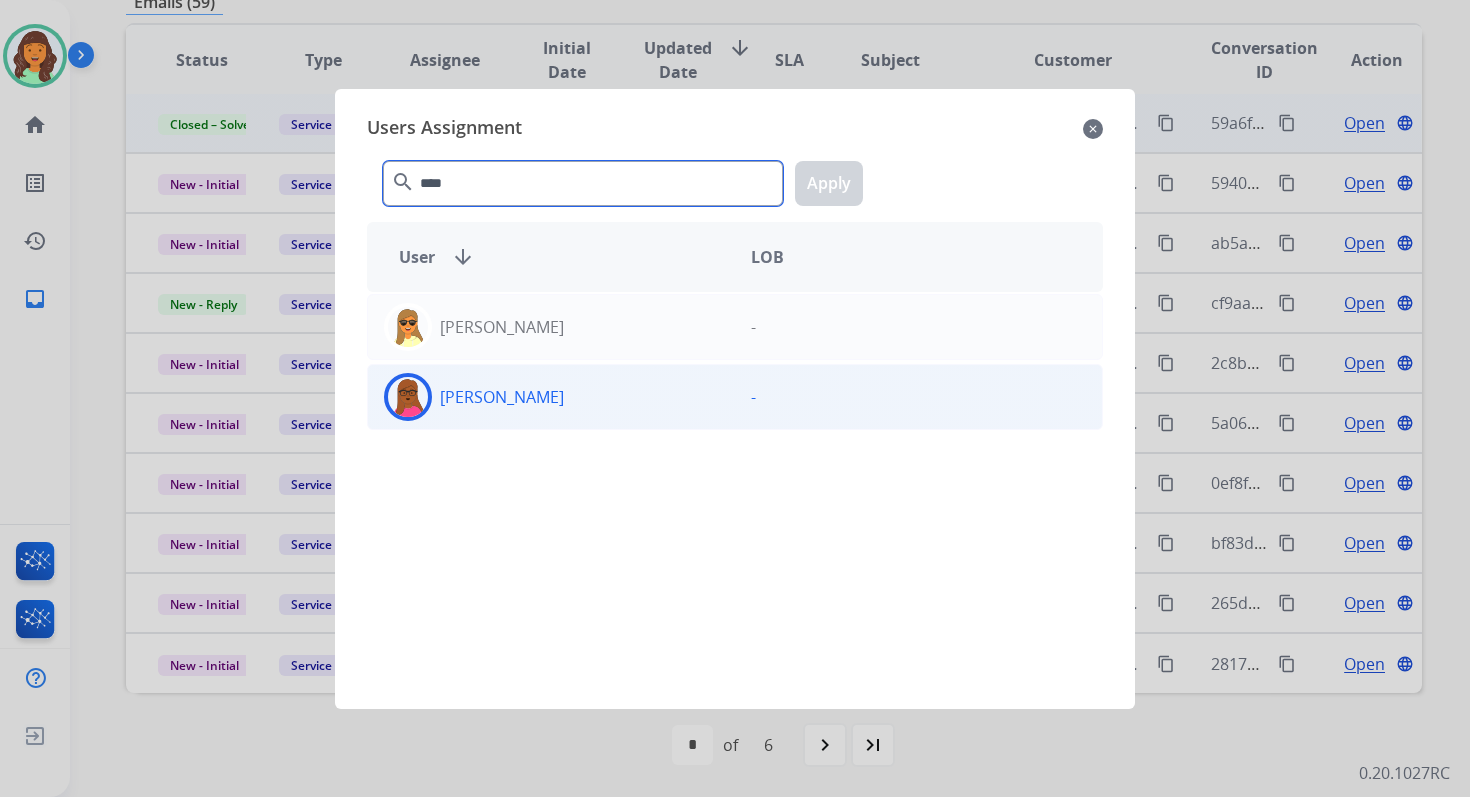 type on "****" 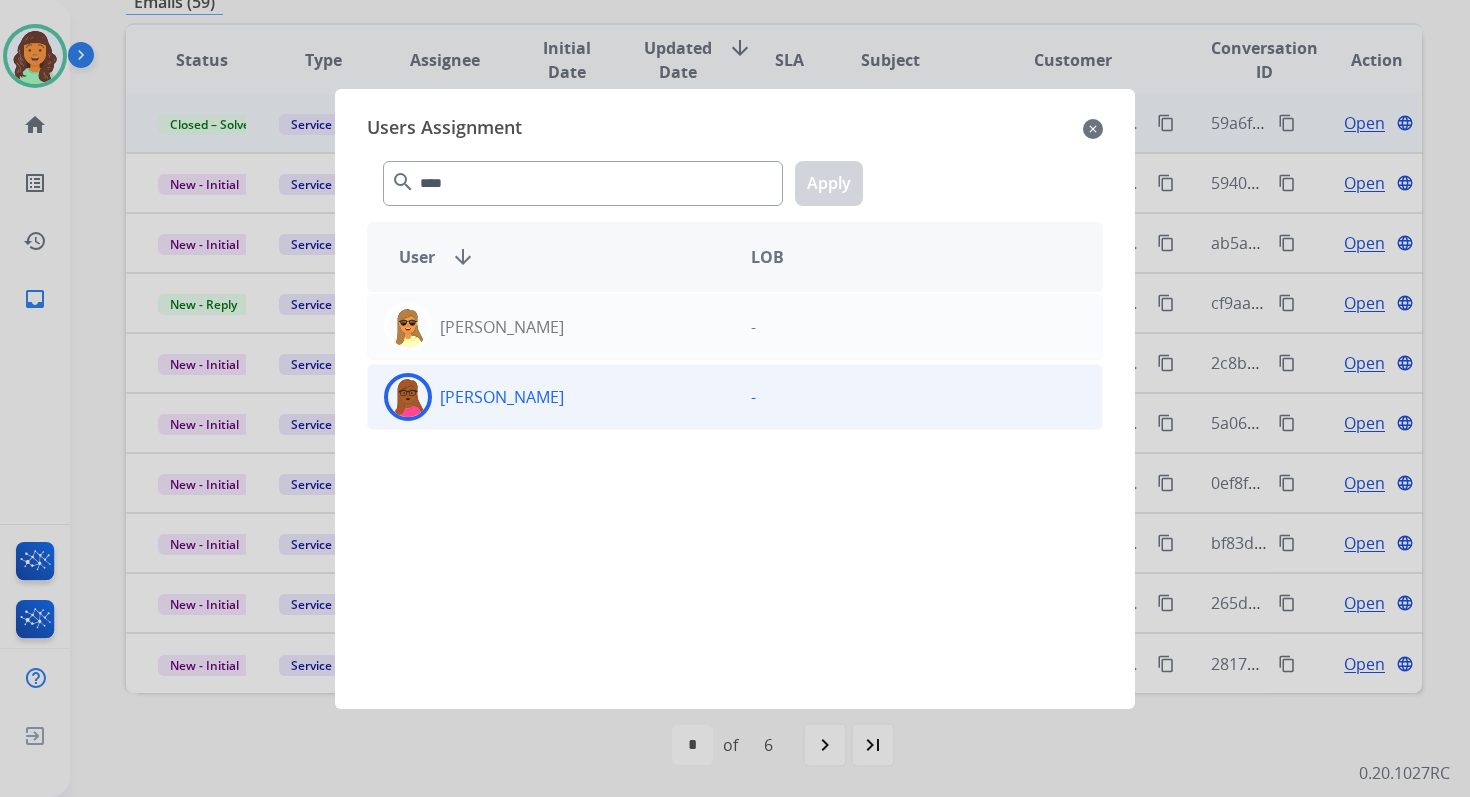 click on "[PERSON_NAME]" 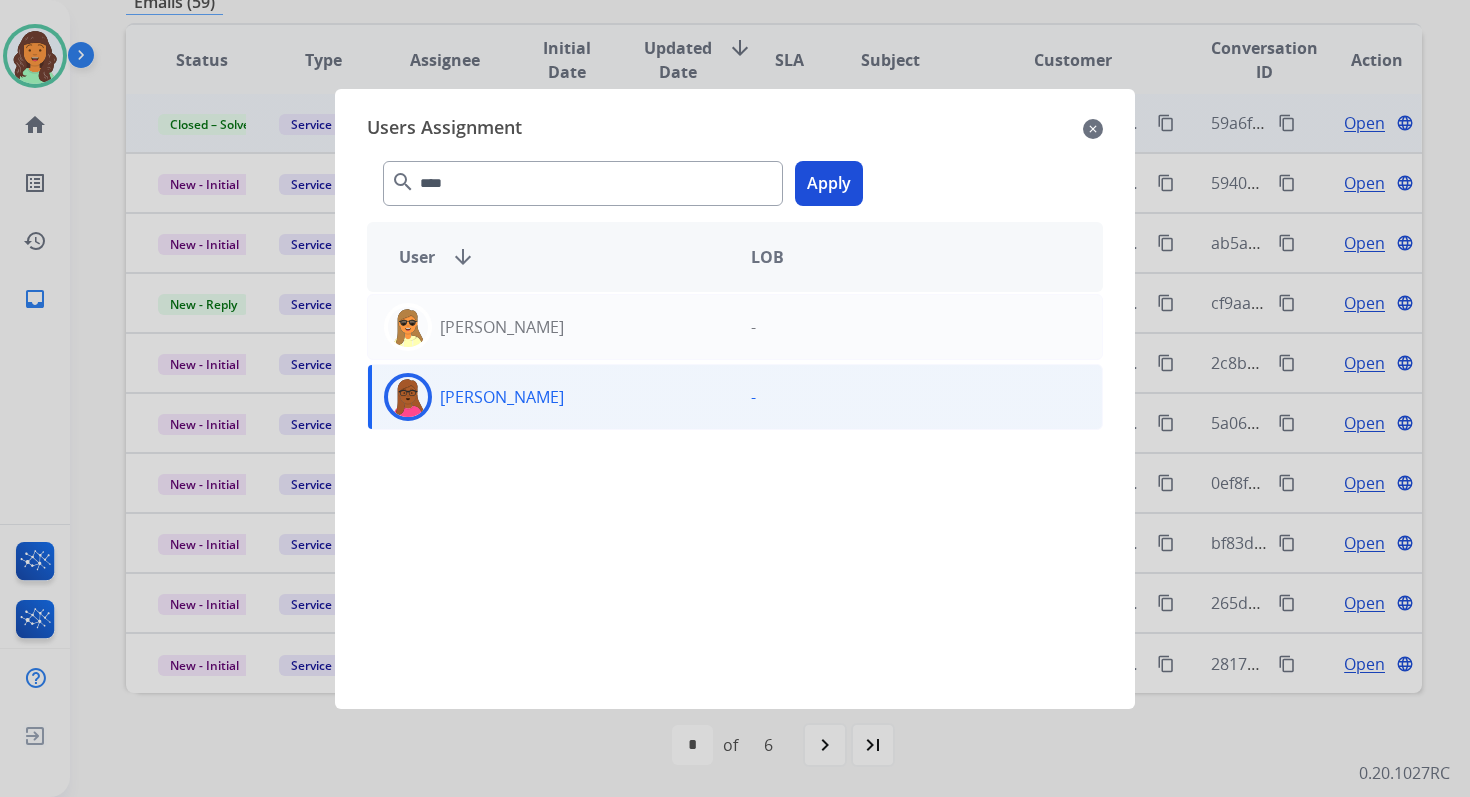 click on "Apply" 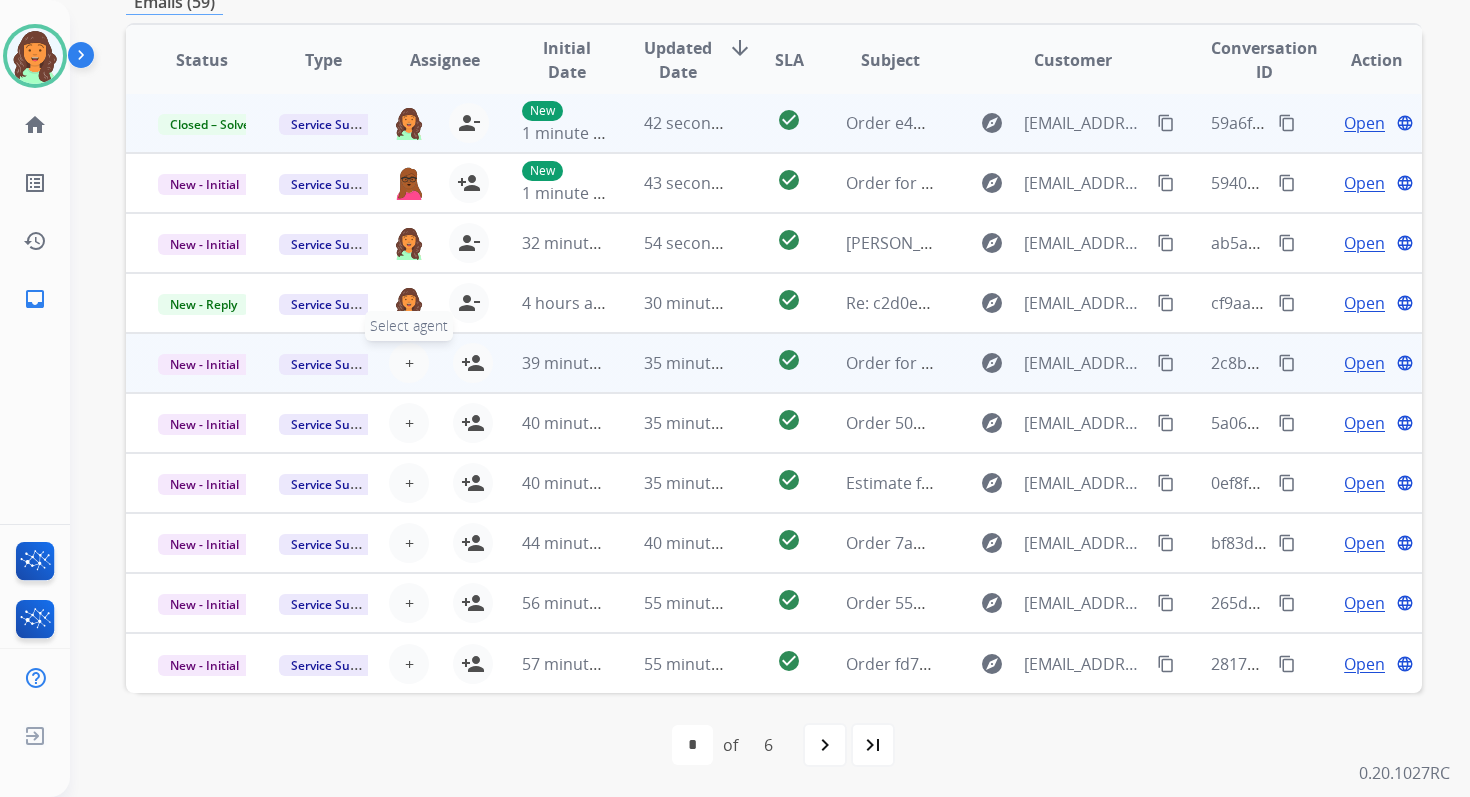click on "+" at bounding box center (409, 363) 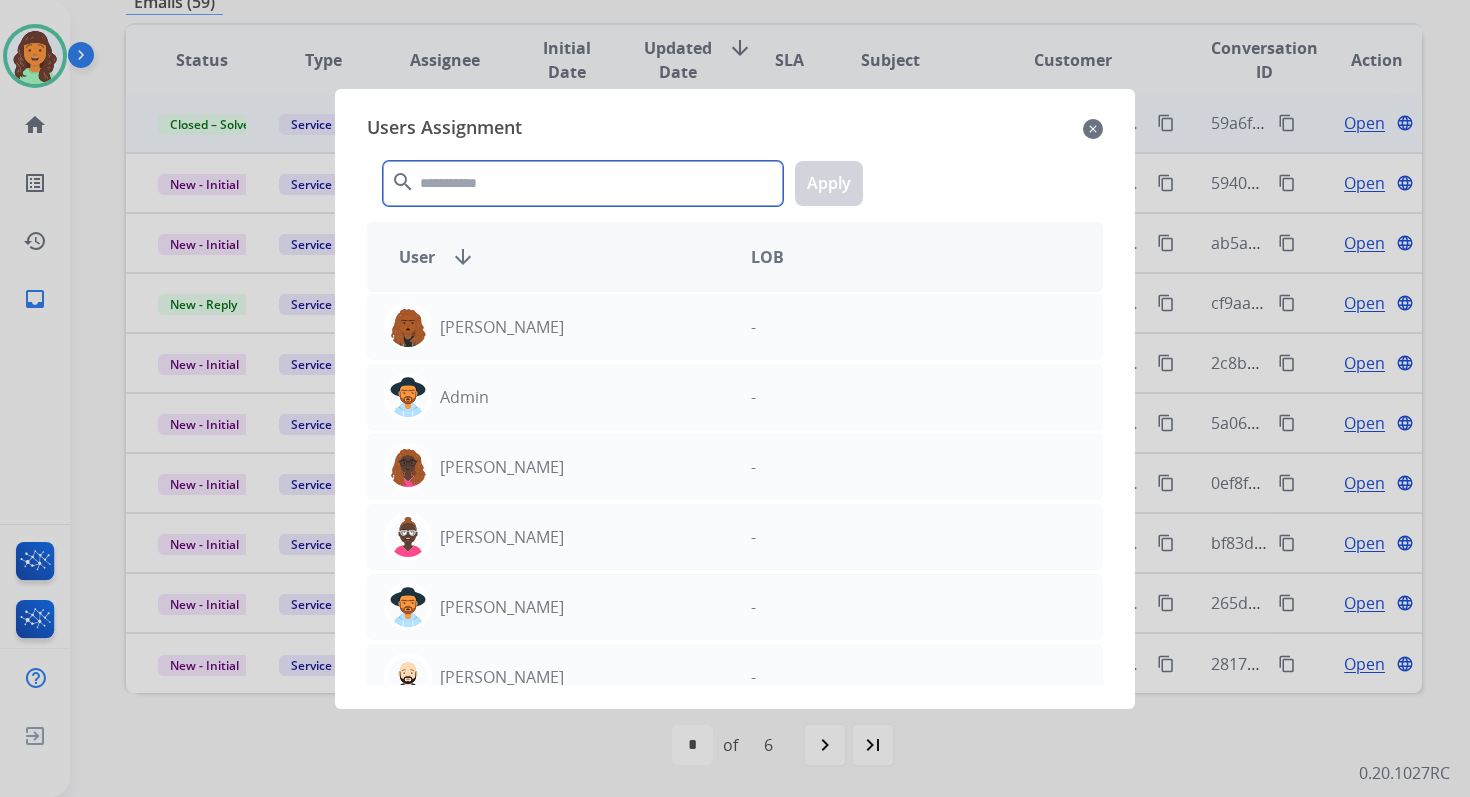 click 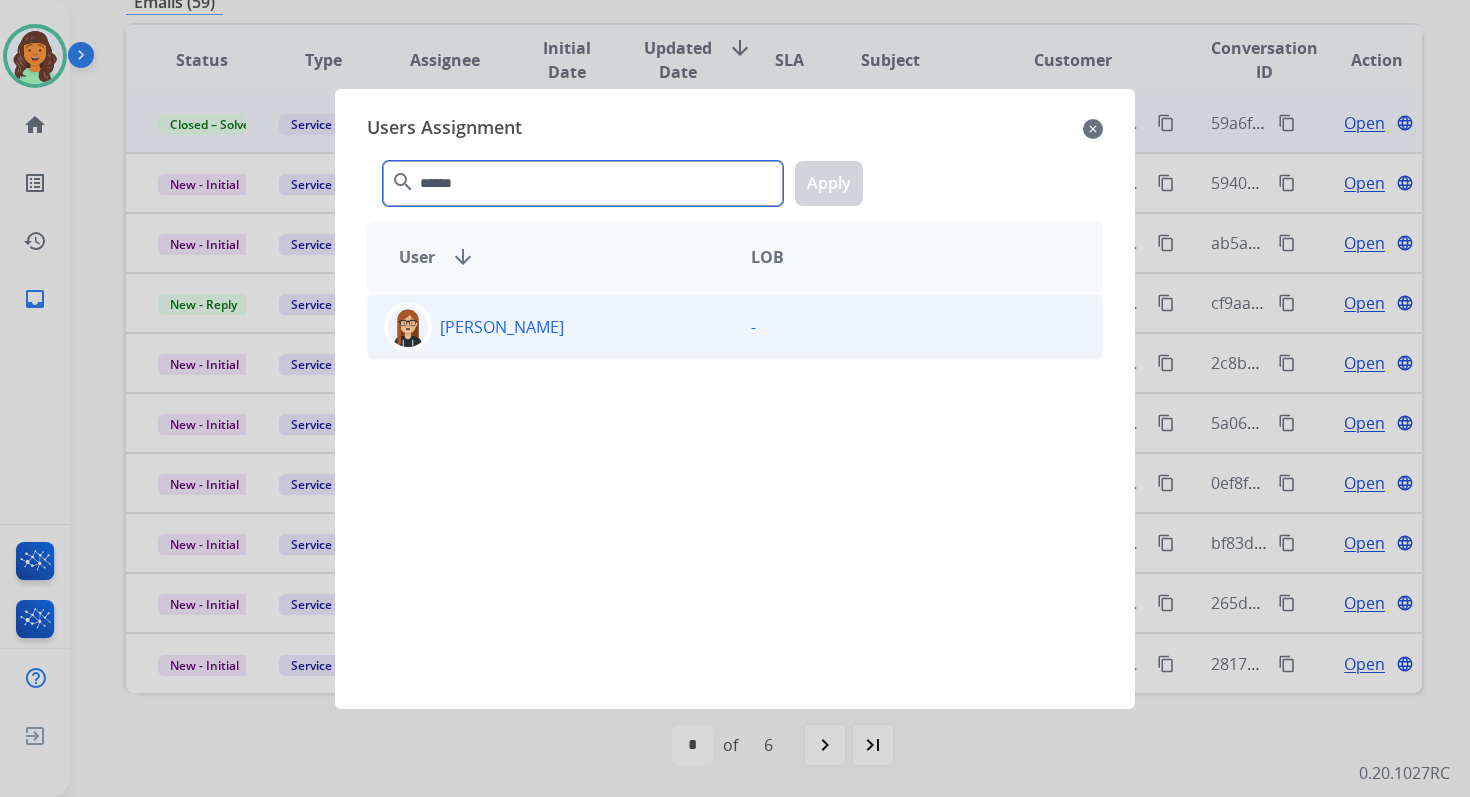type on "******" 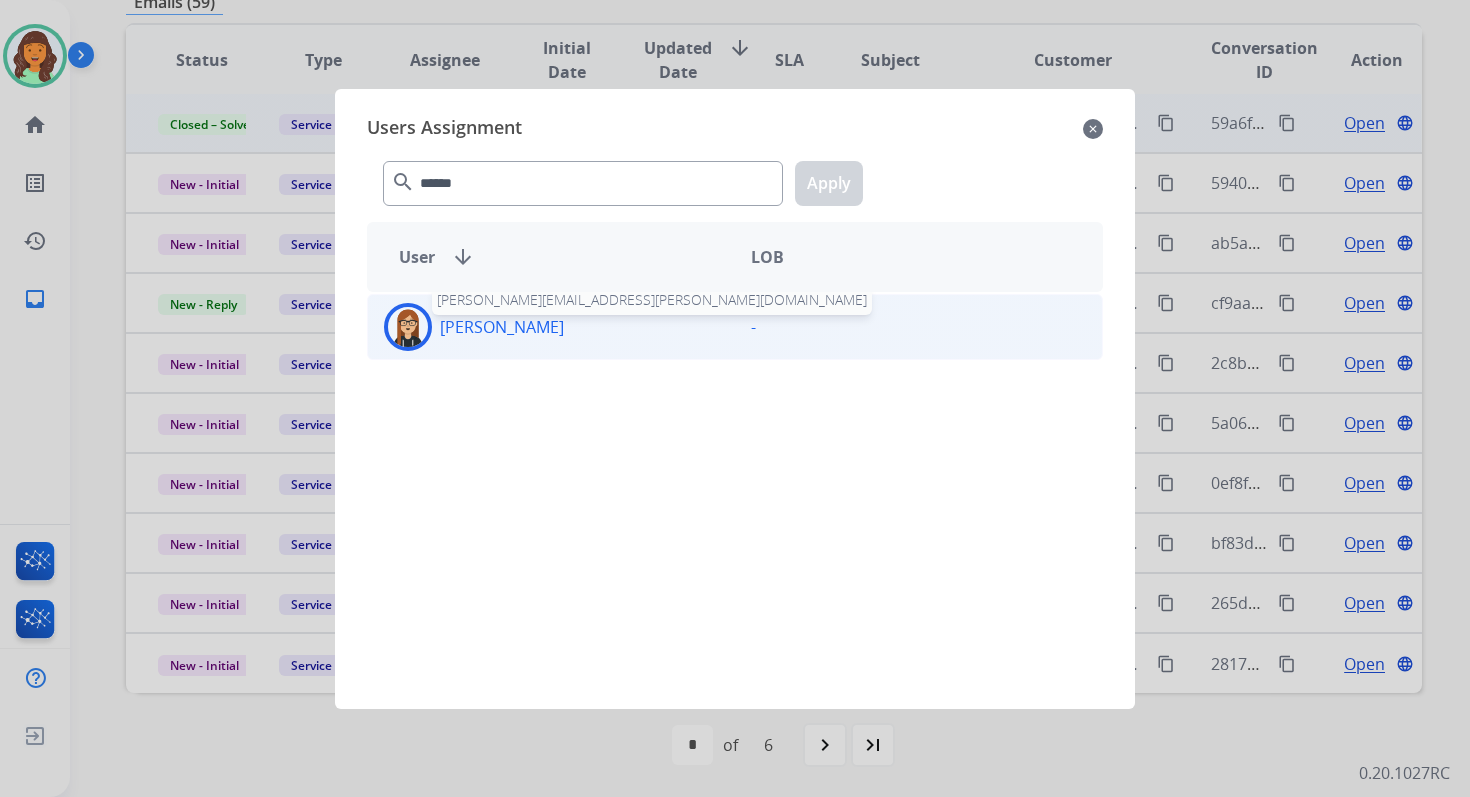 click on "[PERSON_NAME]" 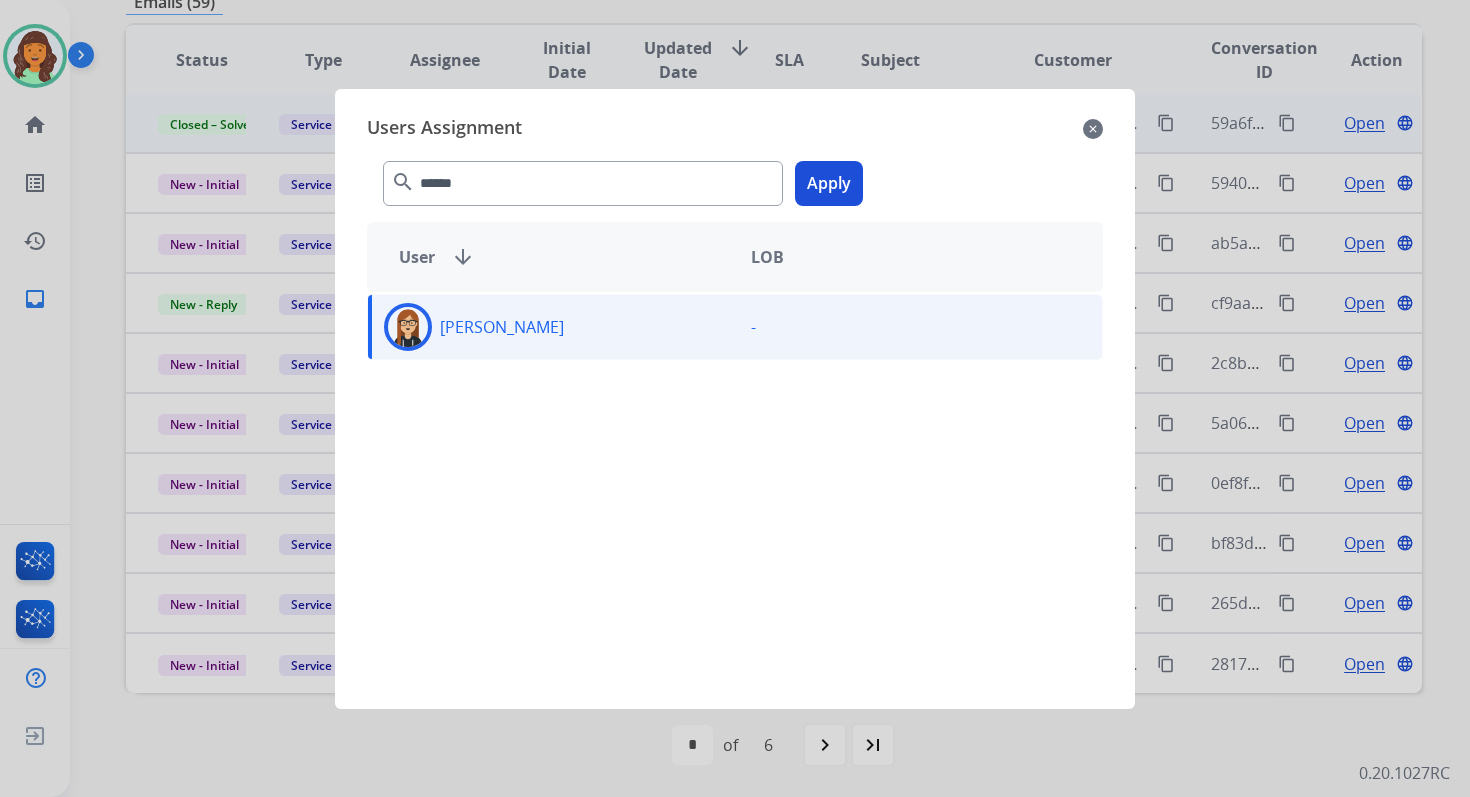 click on "Apply" 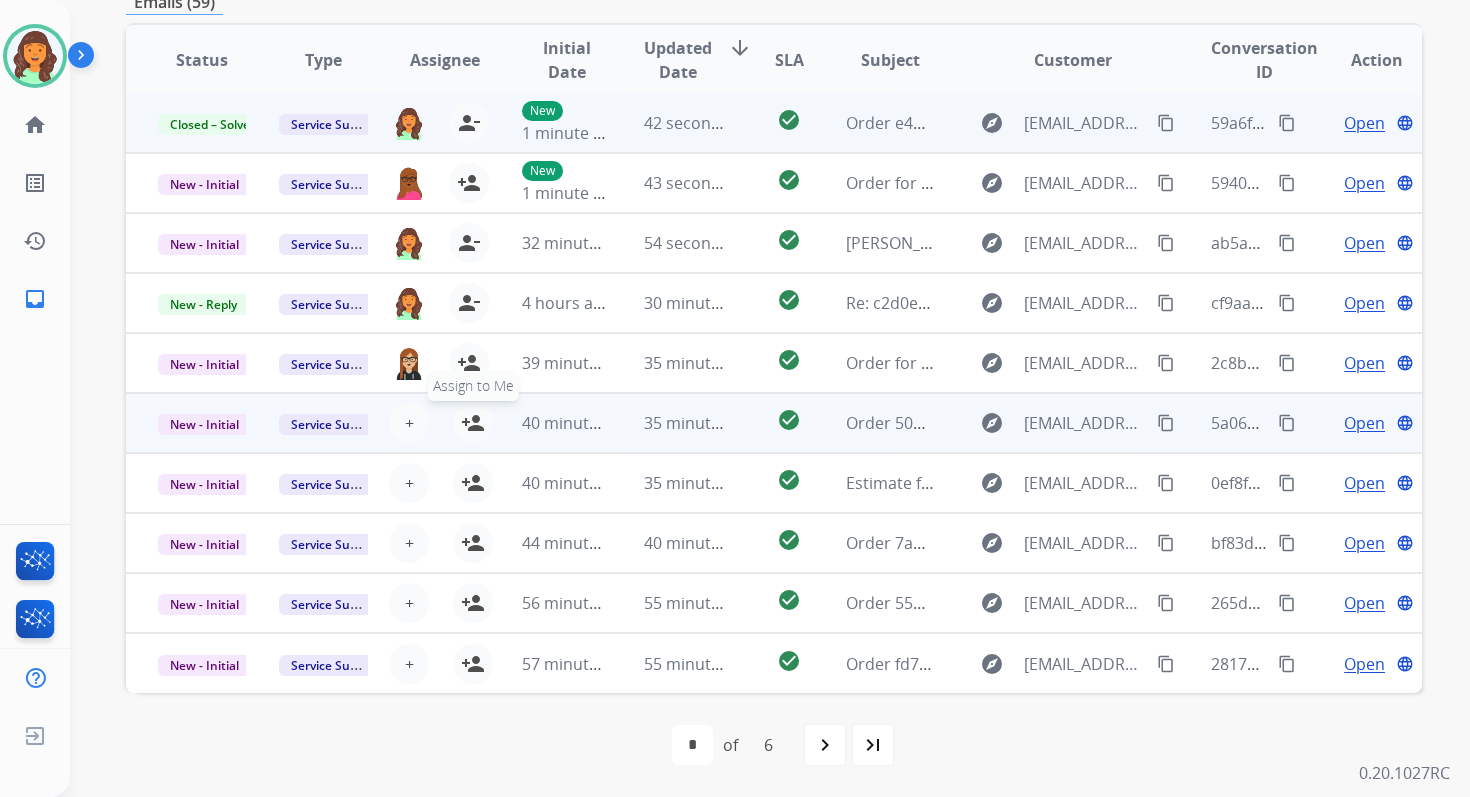 click on "person_add" at bounding box center [473, 423] 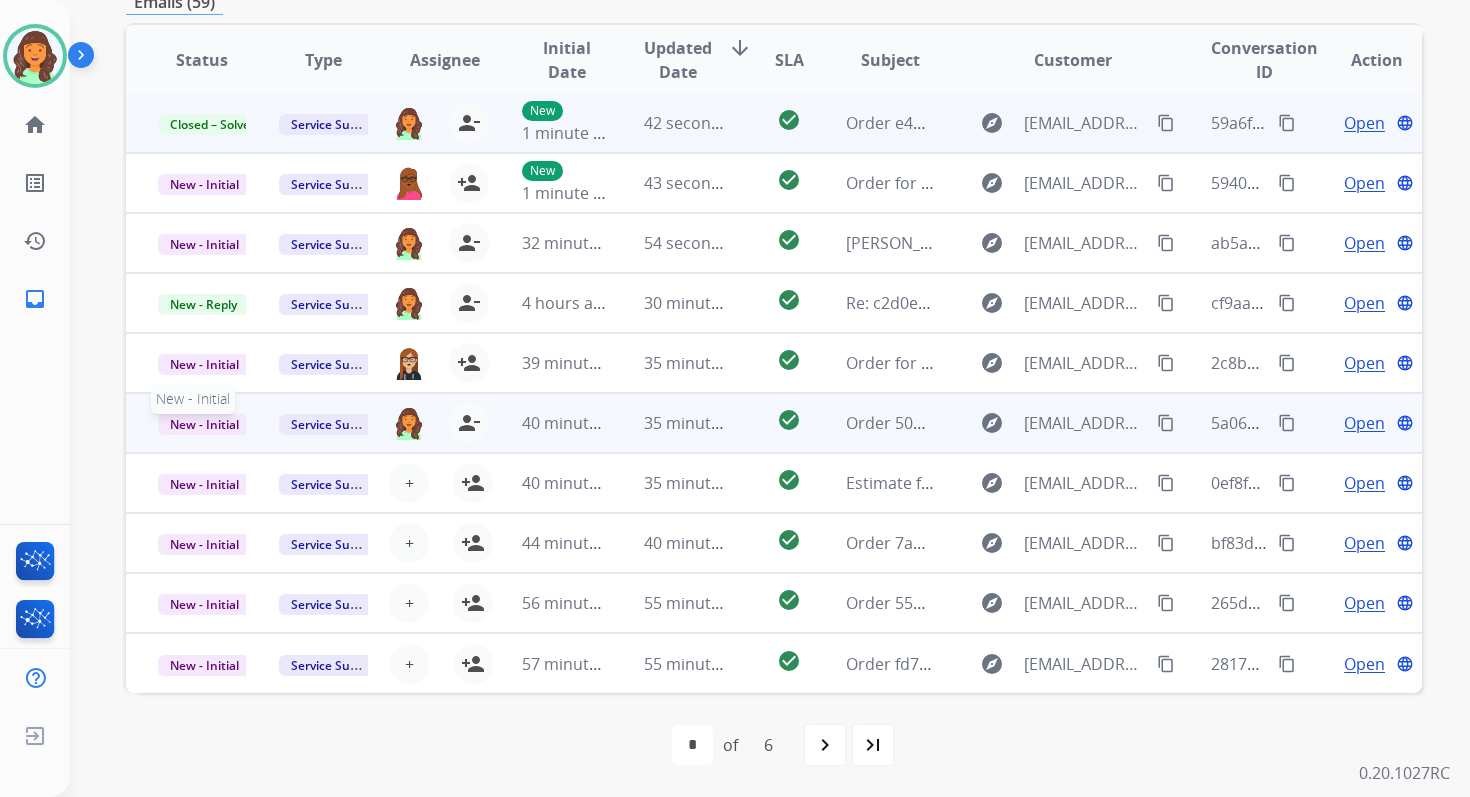 click on "New - Initial" at bounding box center [204, 424] 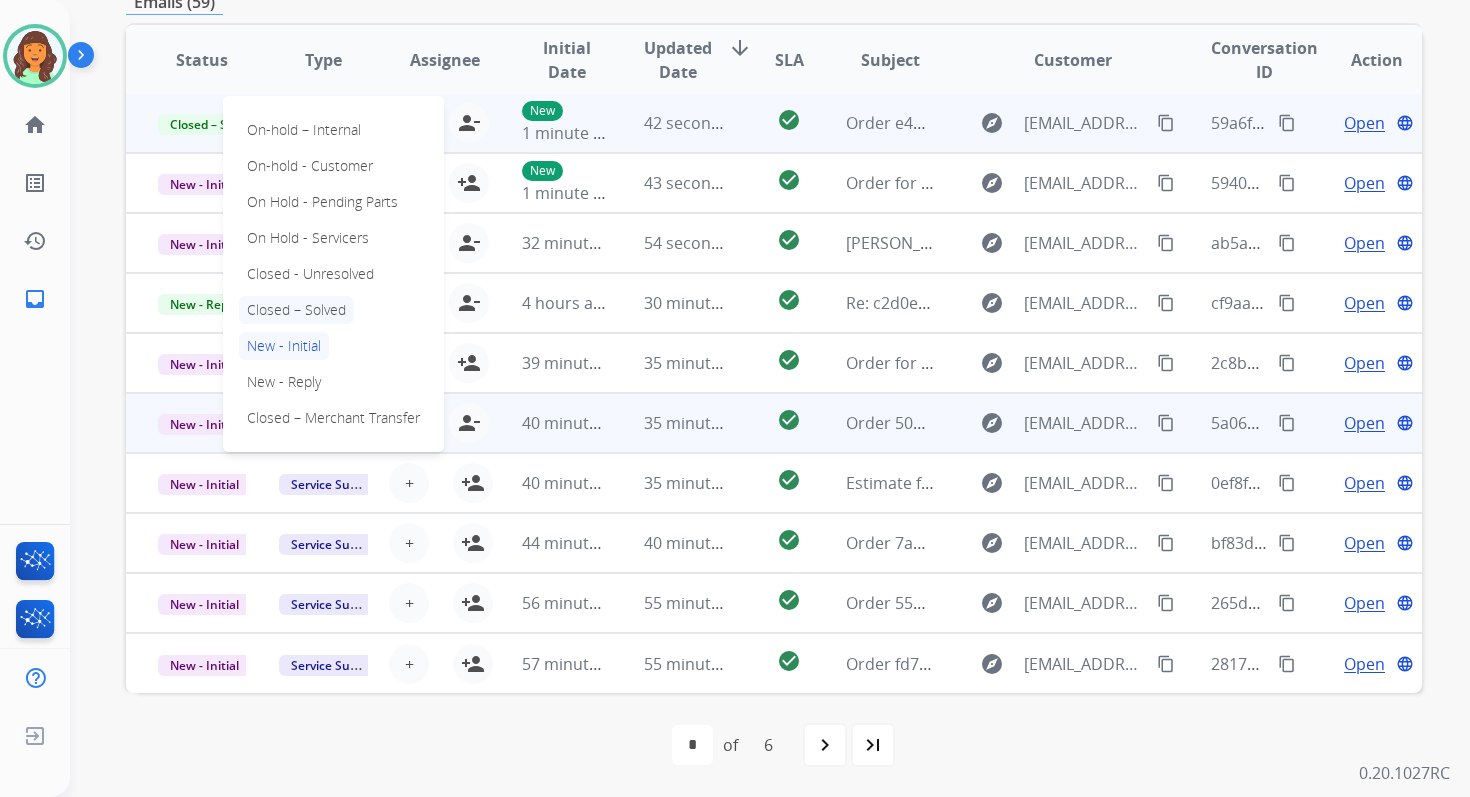 click on "Closed – Solved" at bounding box center [296, 310] 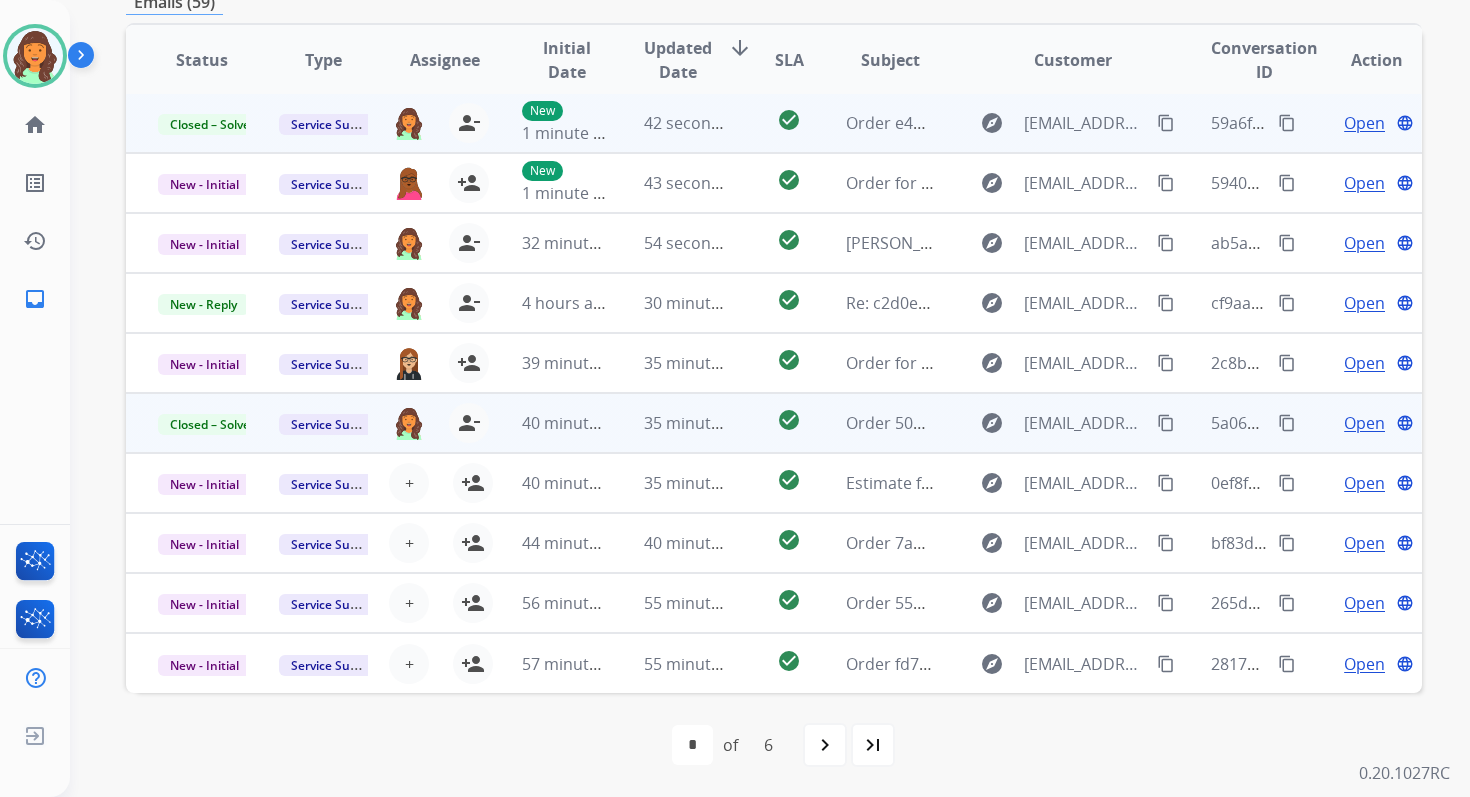 click on "35 minutes ago" at bounding box center [672, 423] 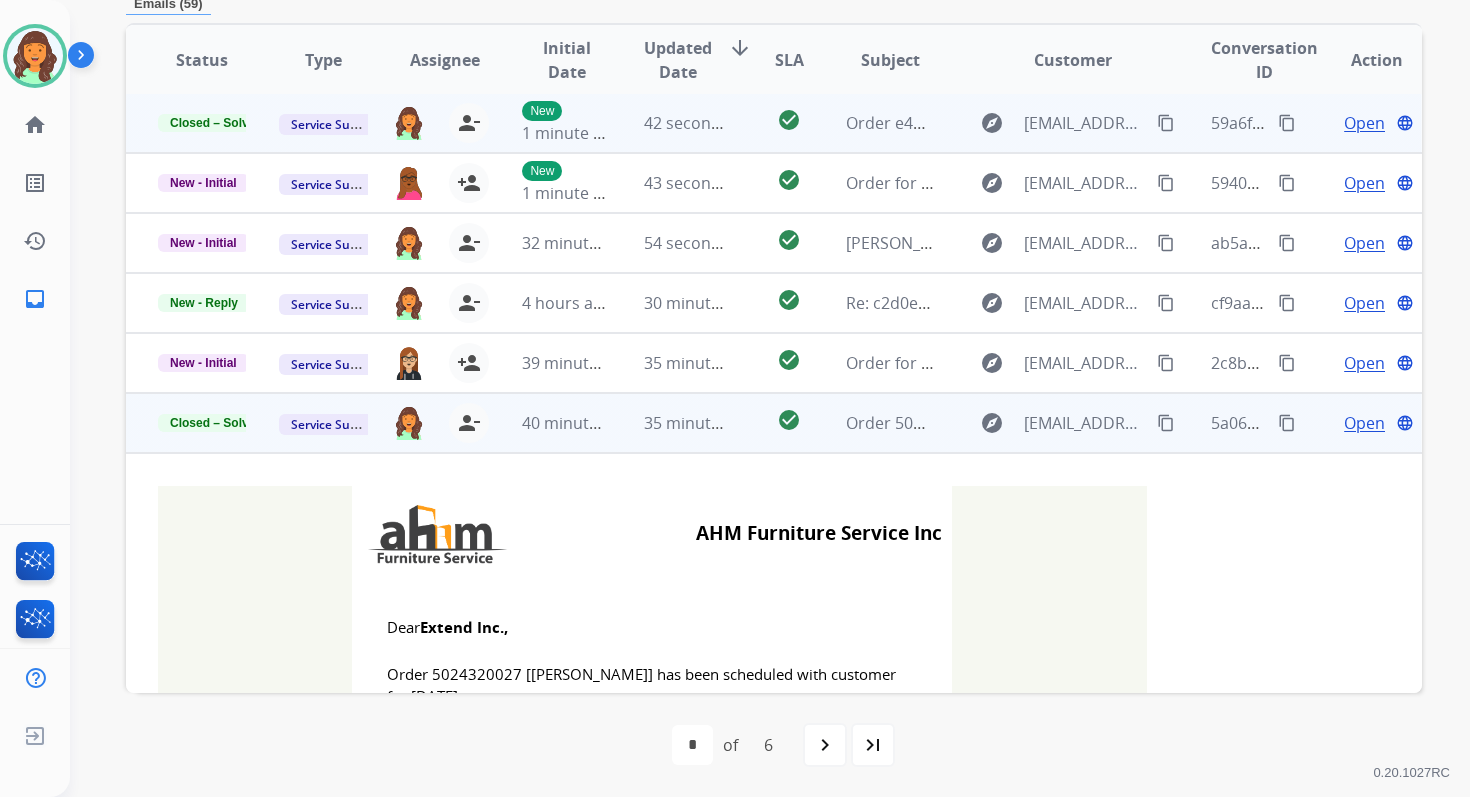 scroll, scrollTop: 432, scrollLeft: 0, axis: vertical 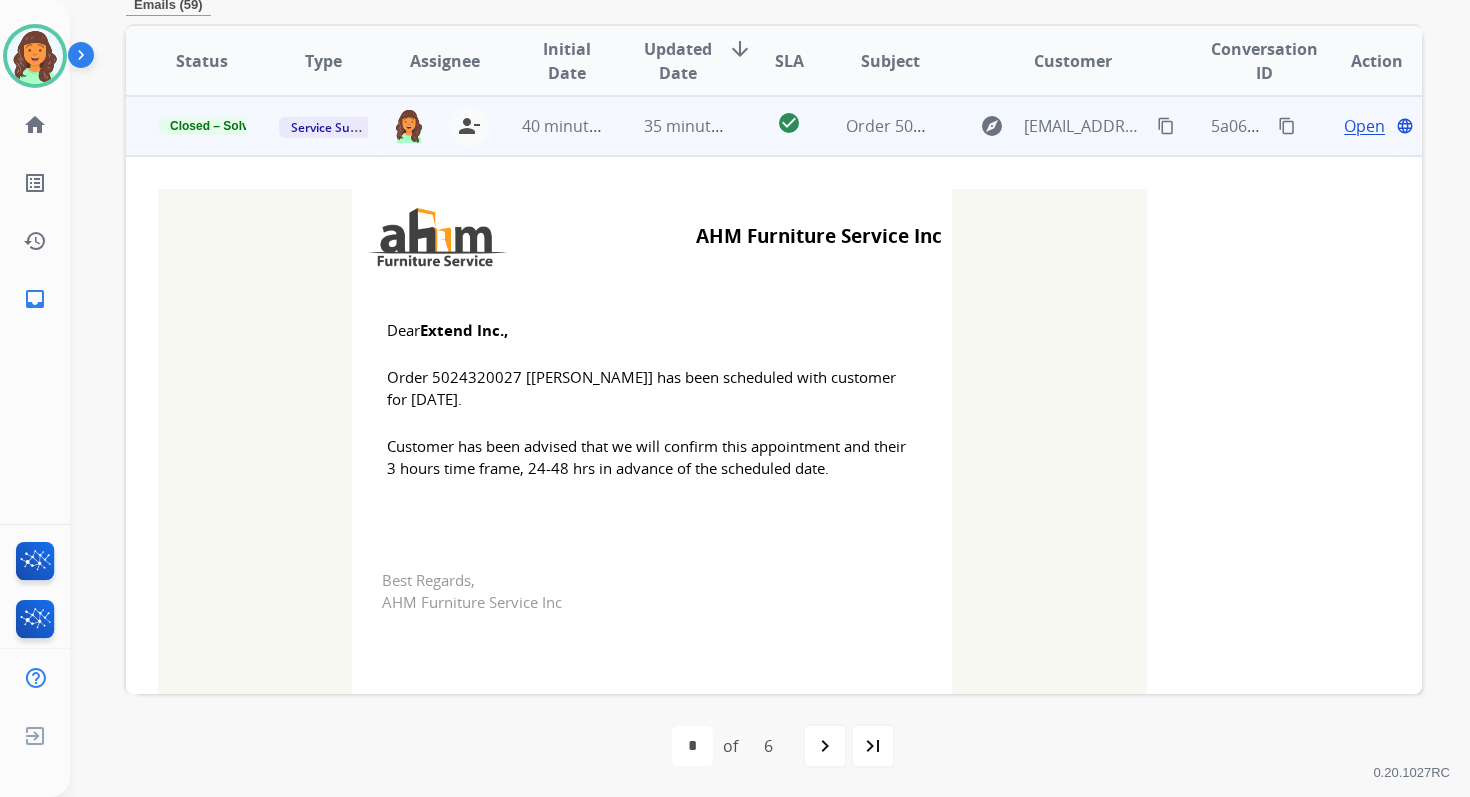 click on "35 minutes ago" at bounding box center [672, 126] 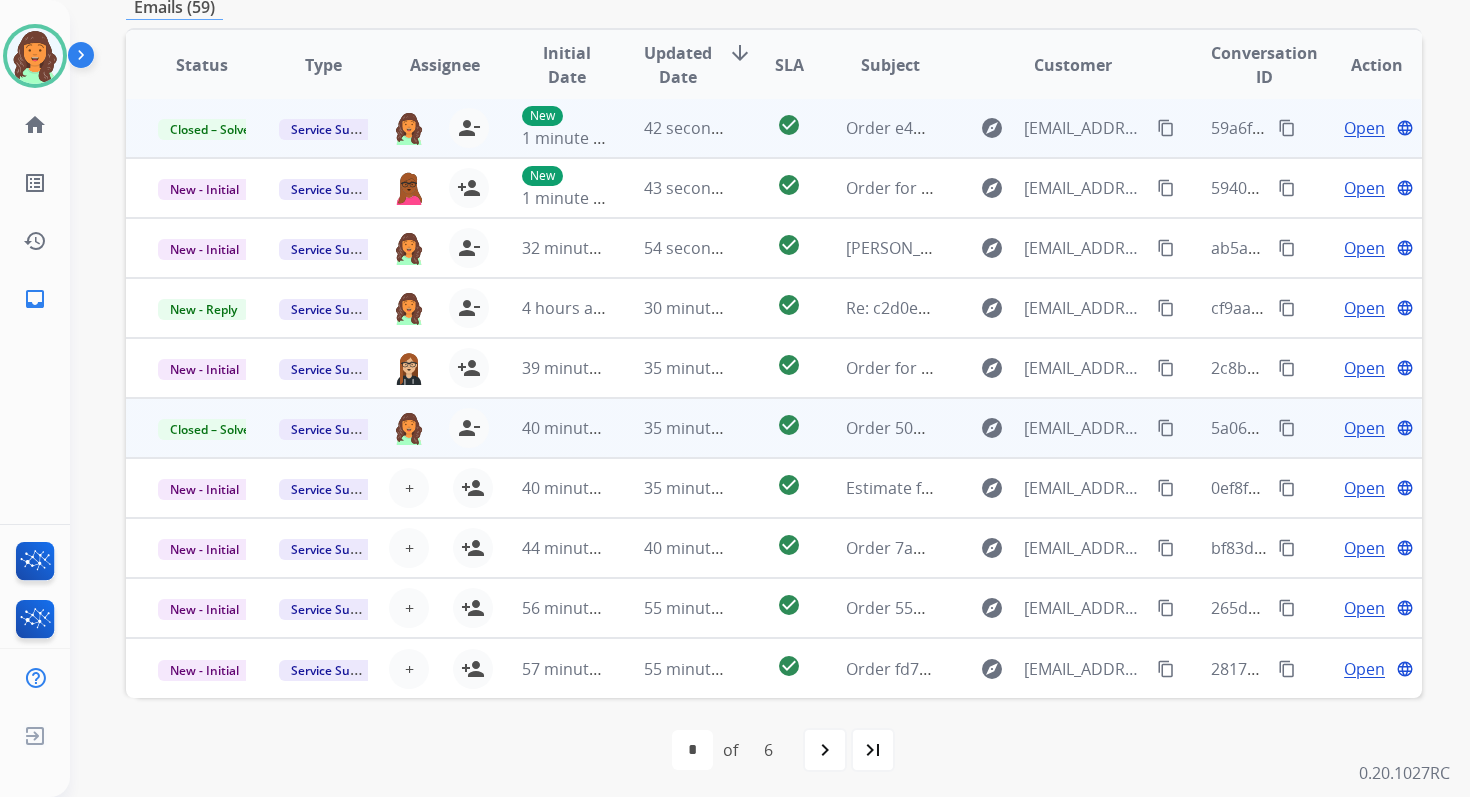 scroll, scrollTop: 2, scrollLeft: 0, axis: vertical 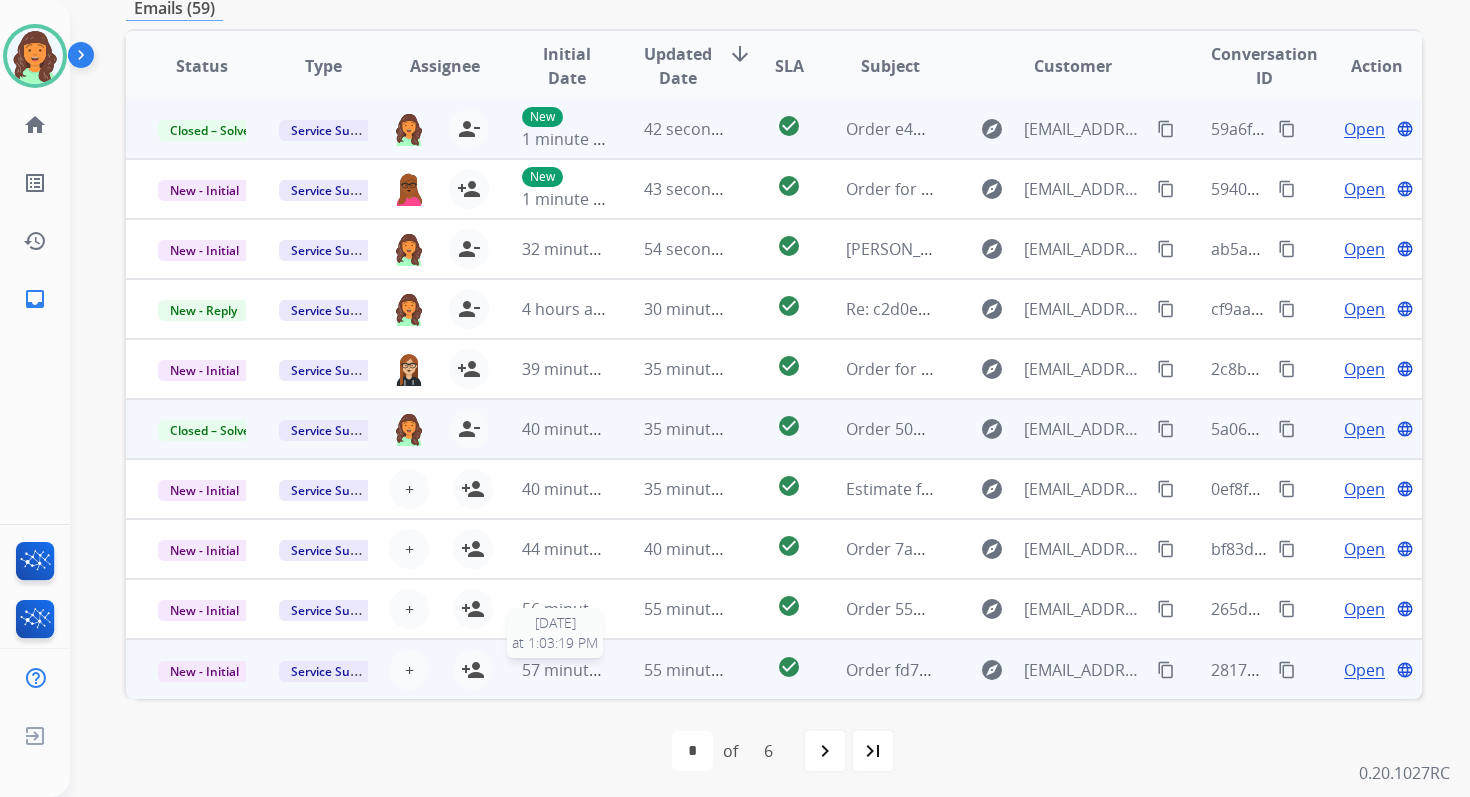 click on "57 minutes ago" at bounding box center [580, 670] 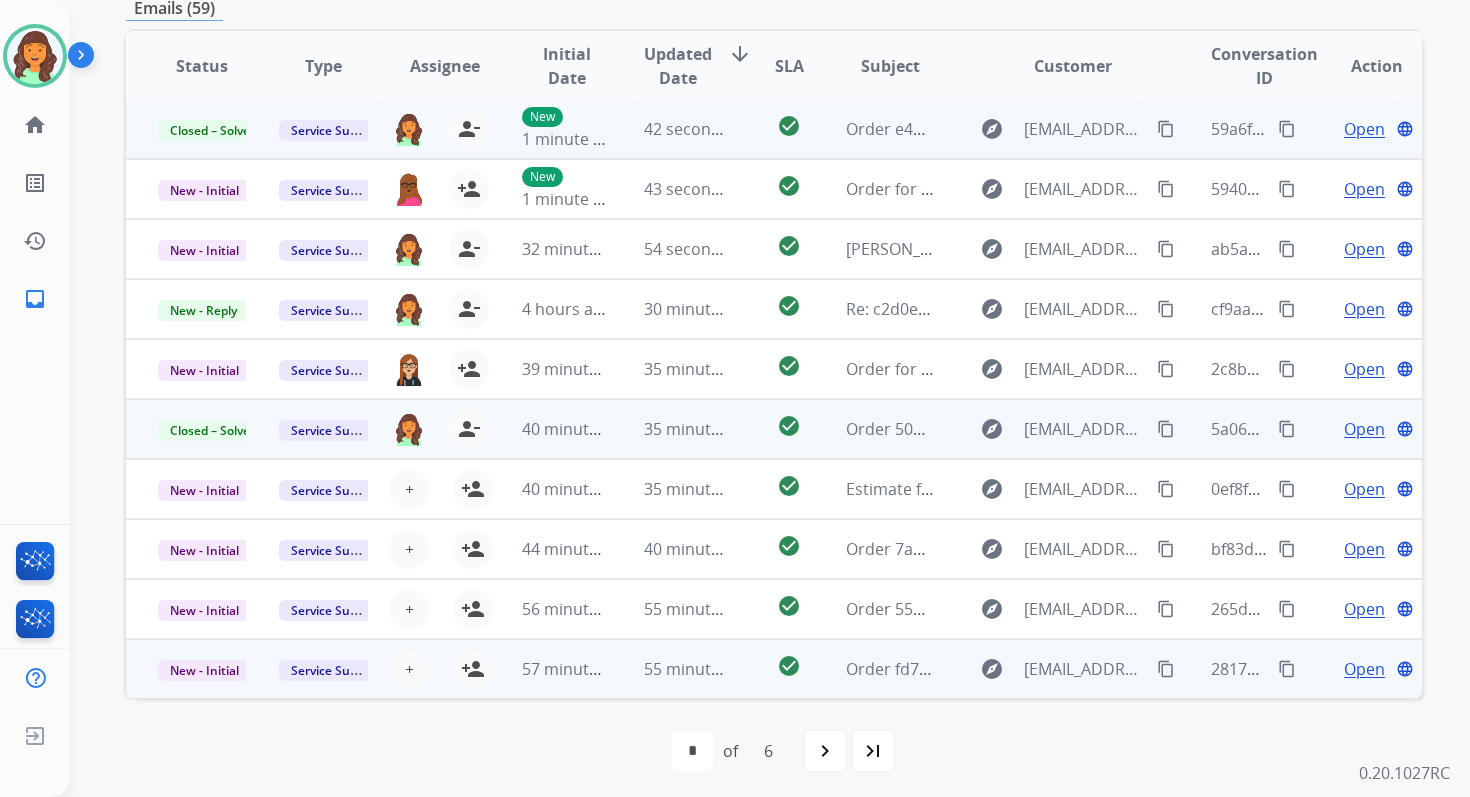 scroll, scrollTop: 99, scrollLeft: 0, axis: vertical 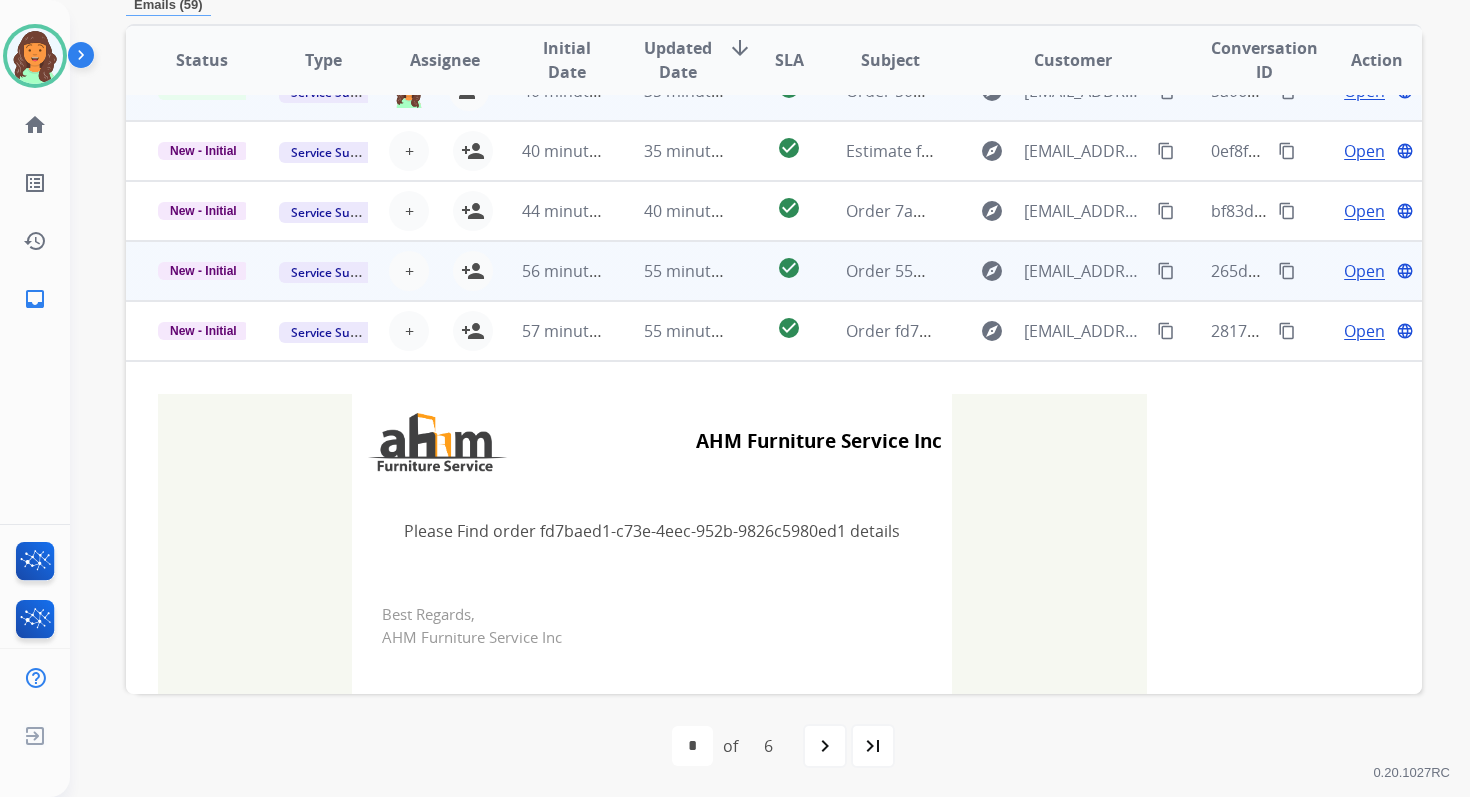 click on "55 minutes ago" at bounding box center [672, 271] 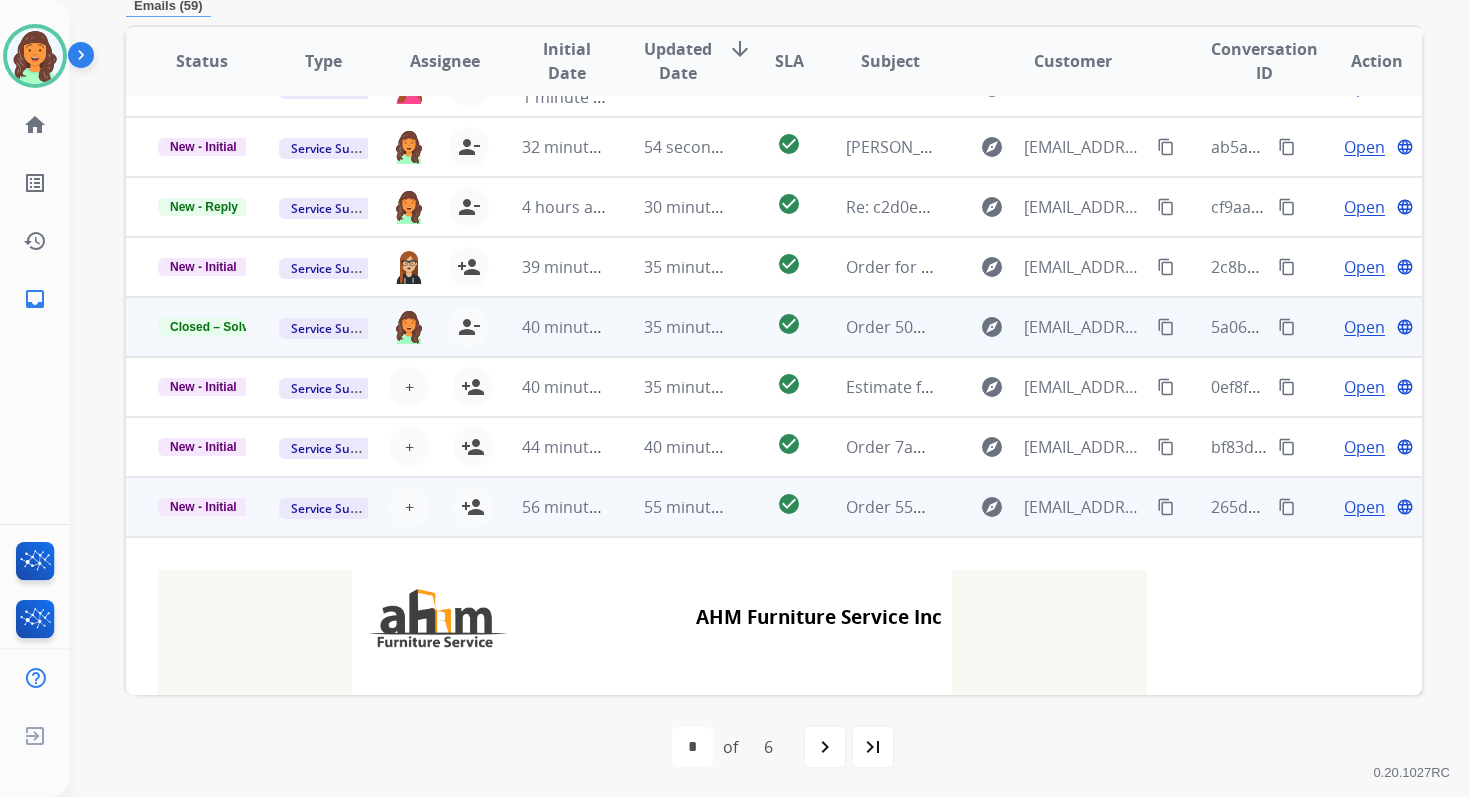 scroll, scrollTop: 432, scrollLeft: 0, axis: vertical 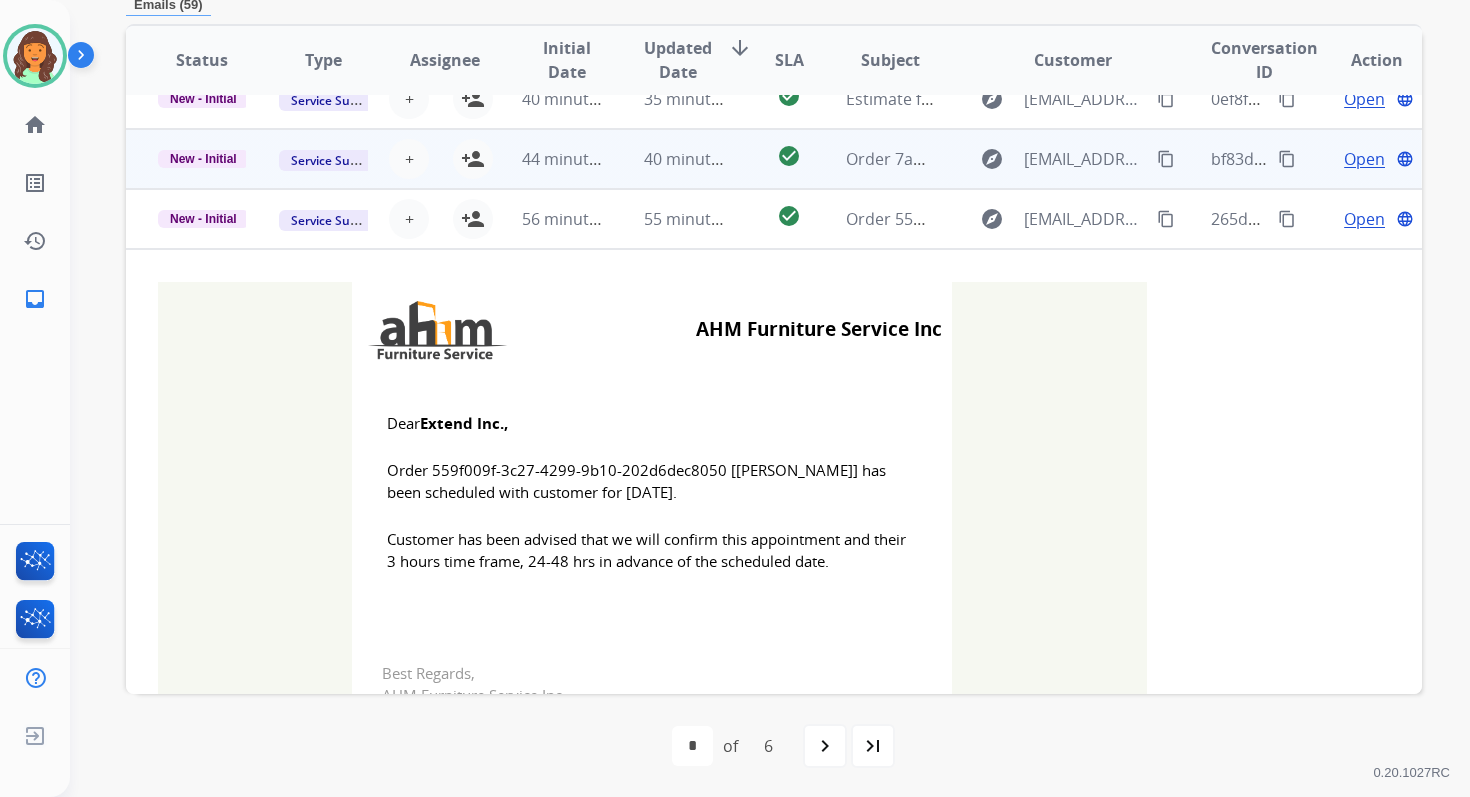 click on "40 minutes ago" at bounding box center [672, 159] 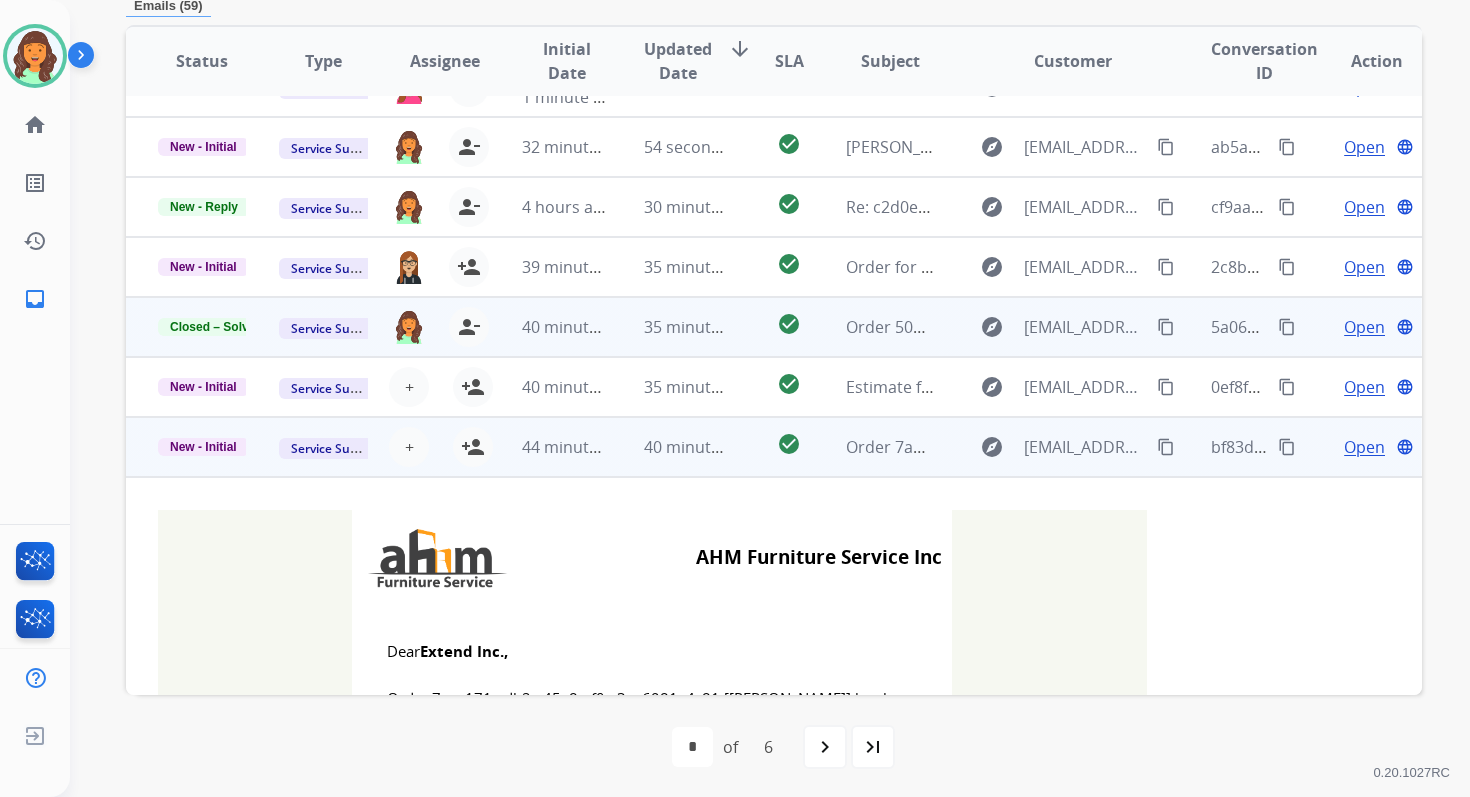 scroll, scrollTop: 432, scrollLeft: 0, axis: vertical 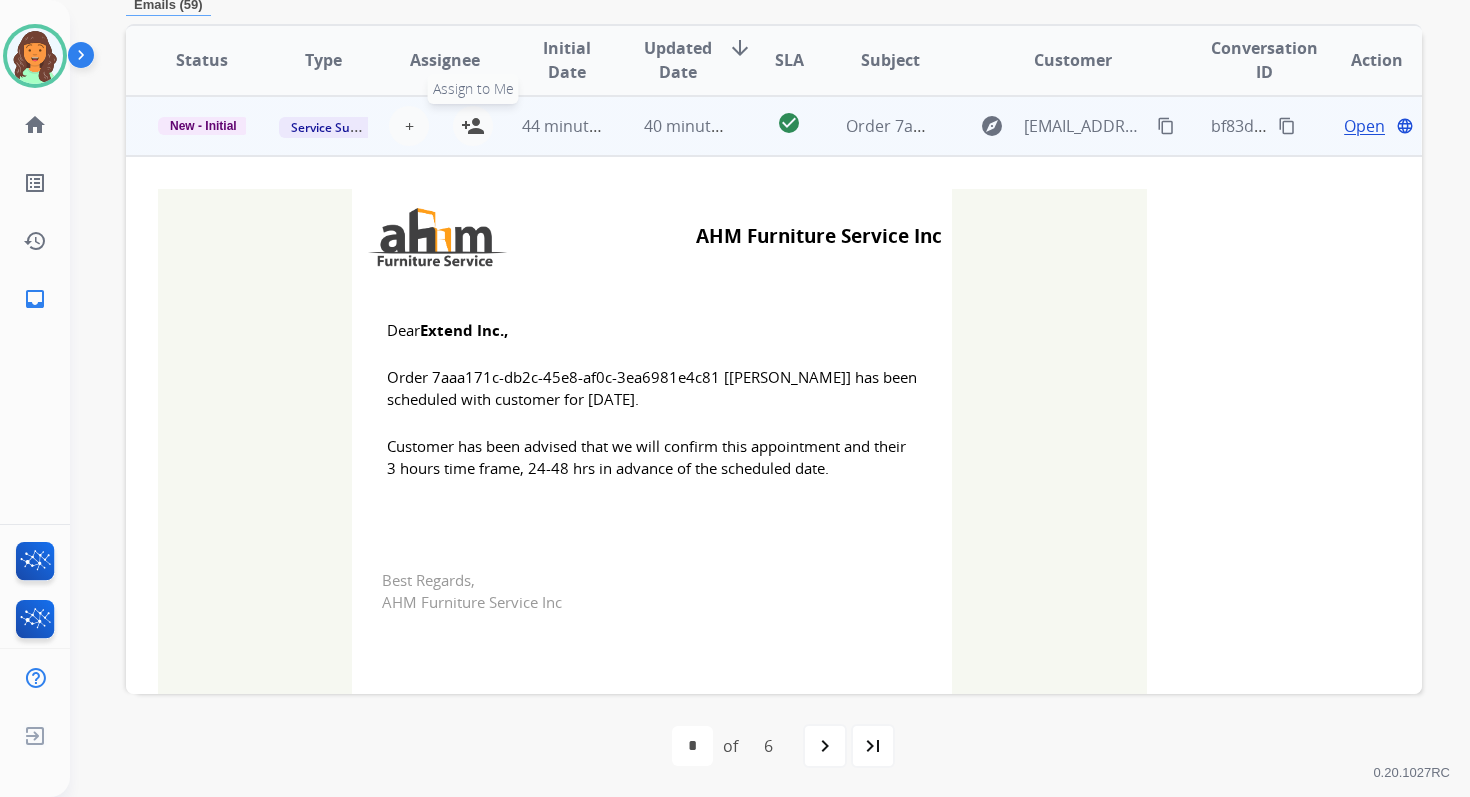 click on "person_add" at bounding box center (473, 126) 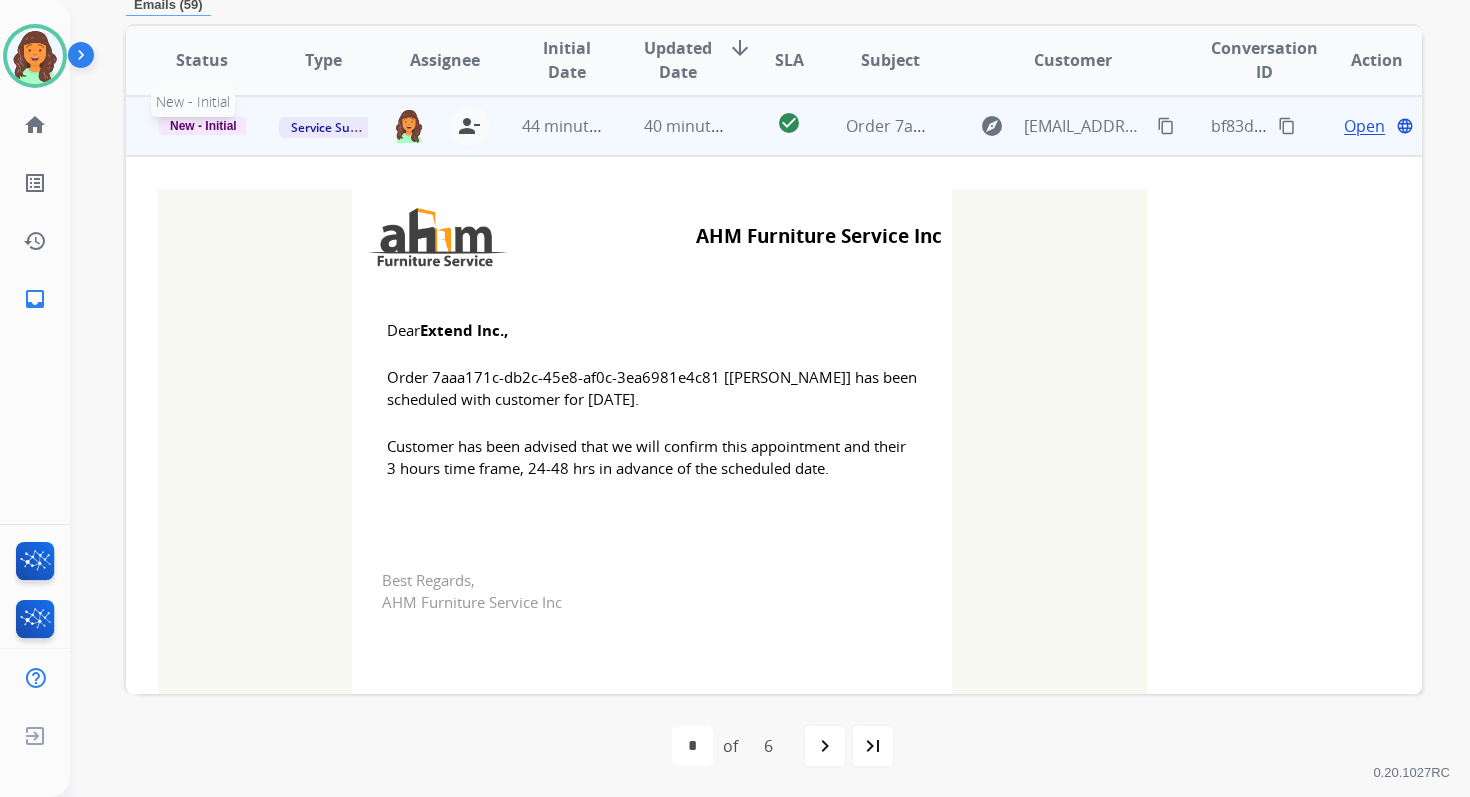 click on "New - Initial" at bounding box center [203, 126] 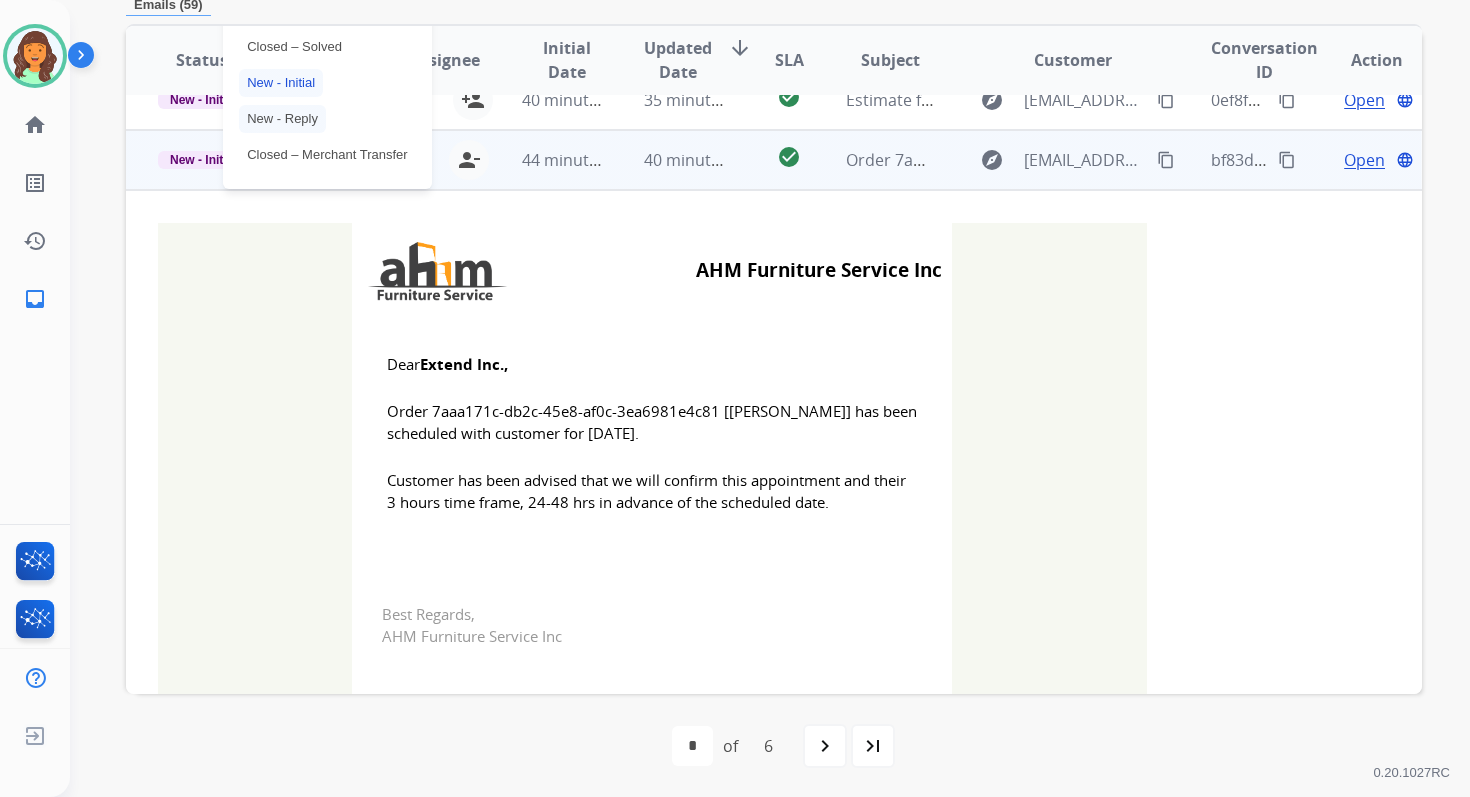 scroll, scrollTop: 374, scrollLeft: 0, axis: vertical 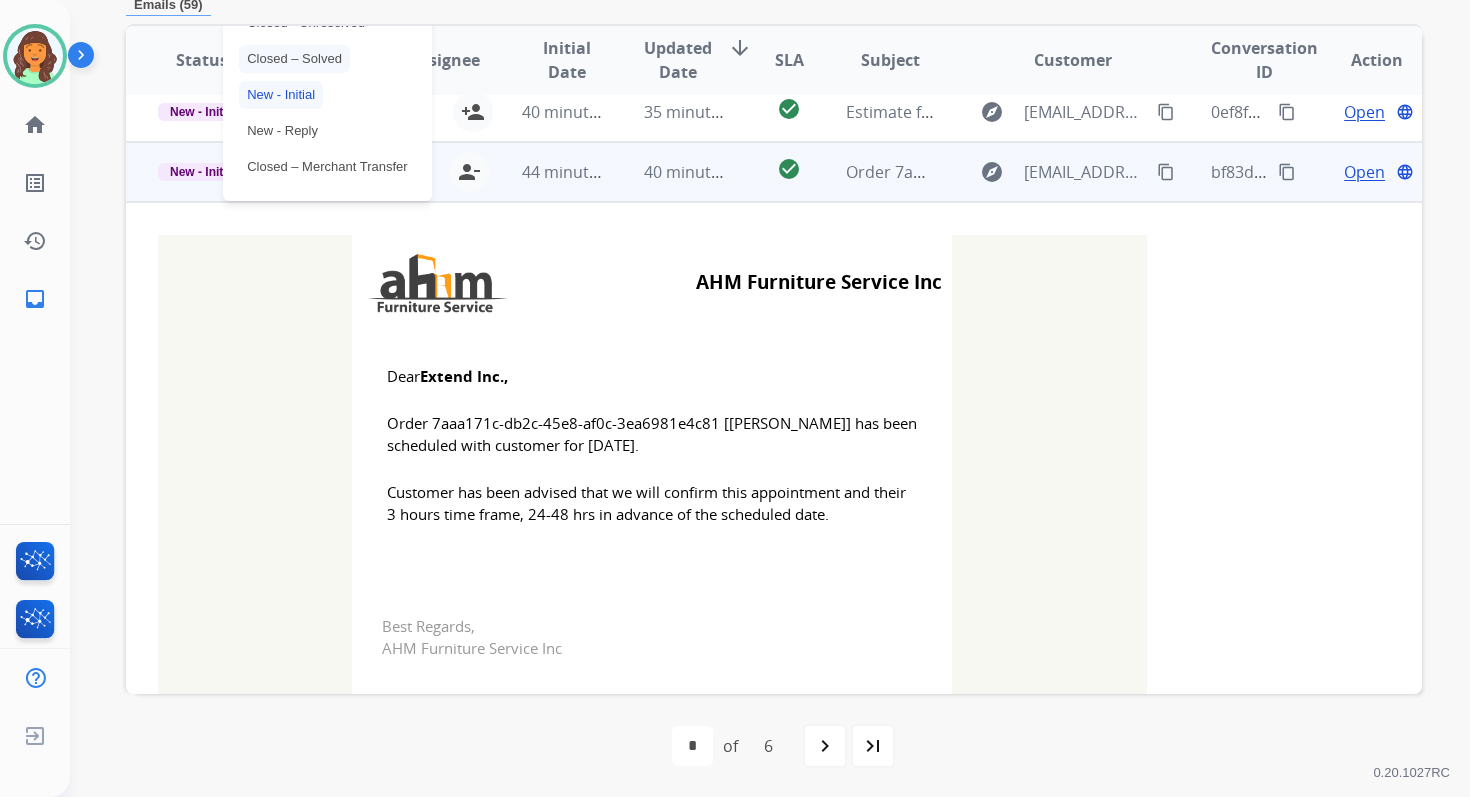 click on "Closed – Solved" at bounding box center [294, 59] 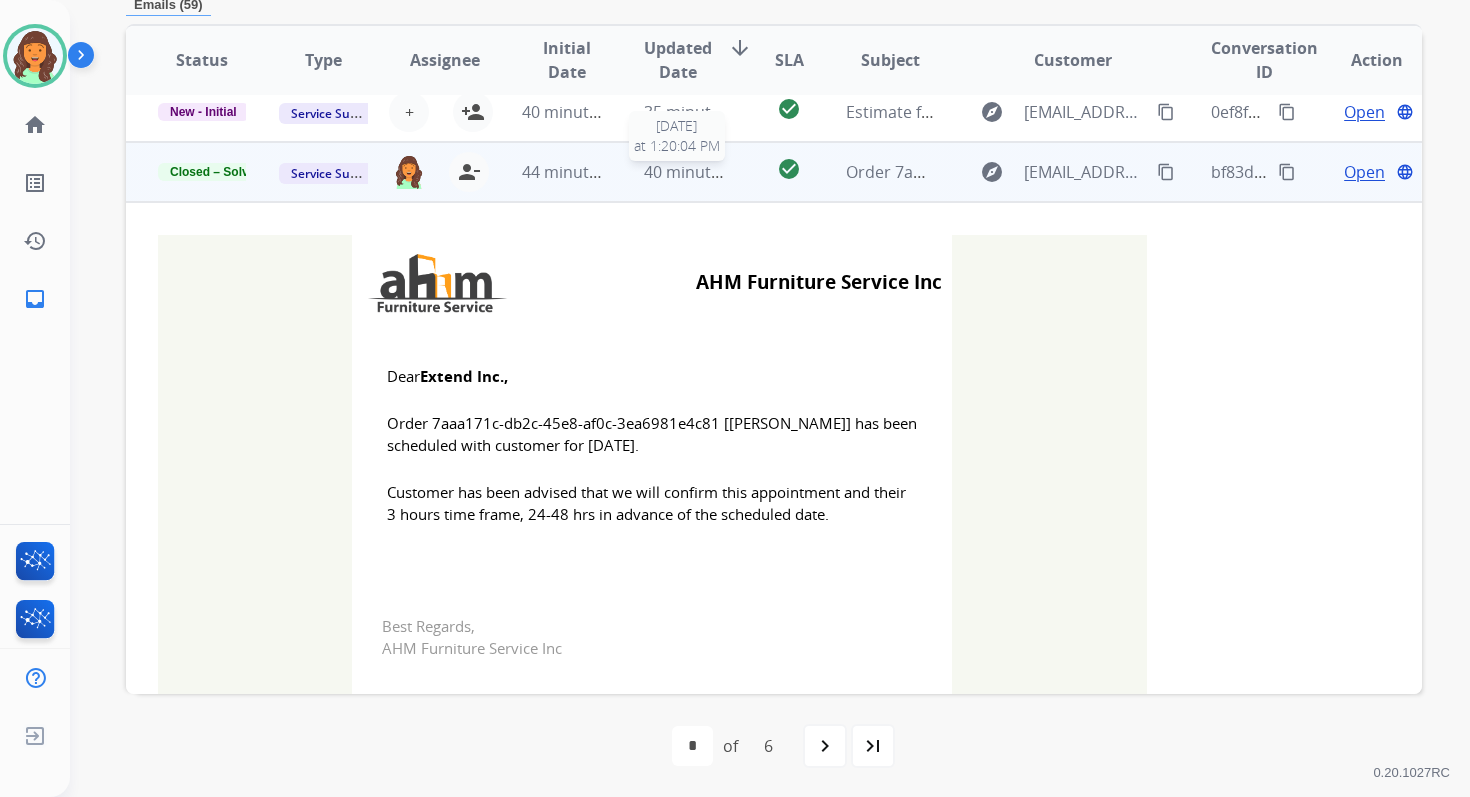 click on "40 minutes ago" at bounding box center [702, 172] 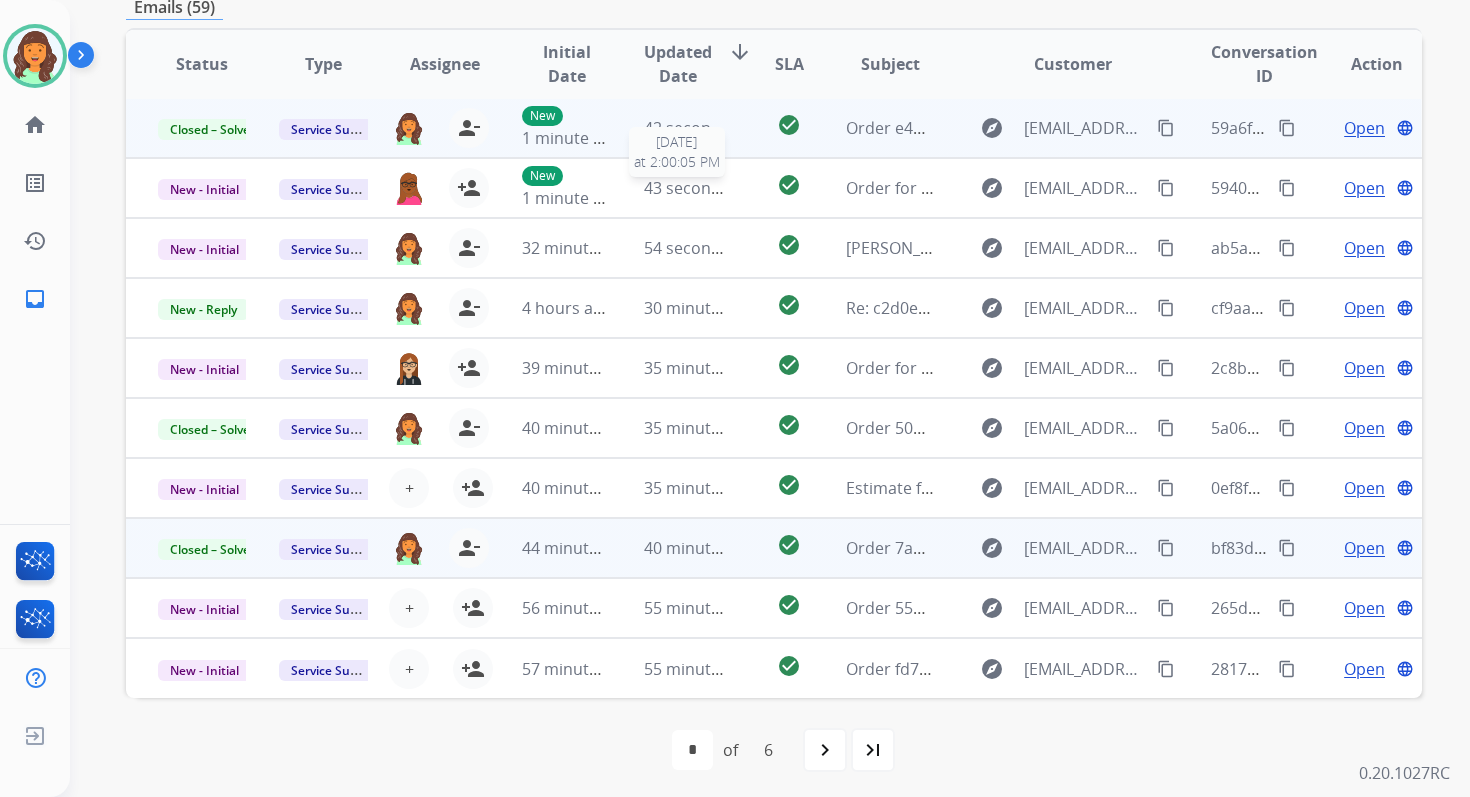 scroll, scrollTop: 2, scrollLeft: 0, axis: vertical 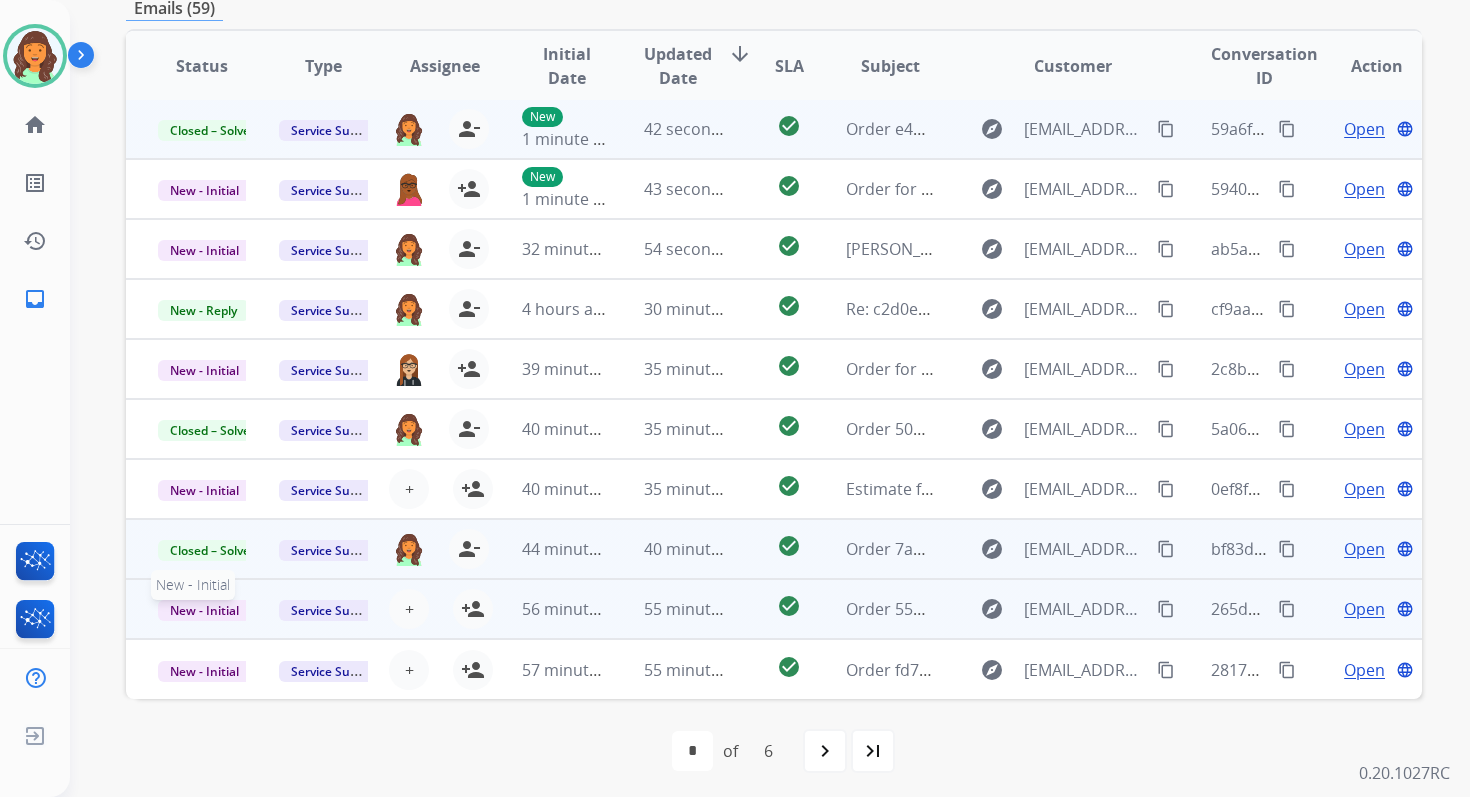 click on "New - Initial" at bounding box center (204, 610) 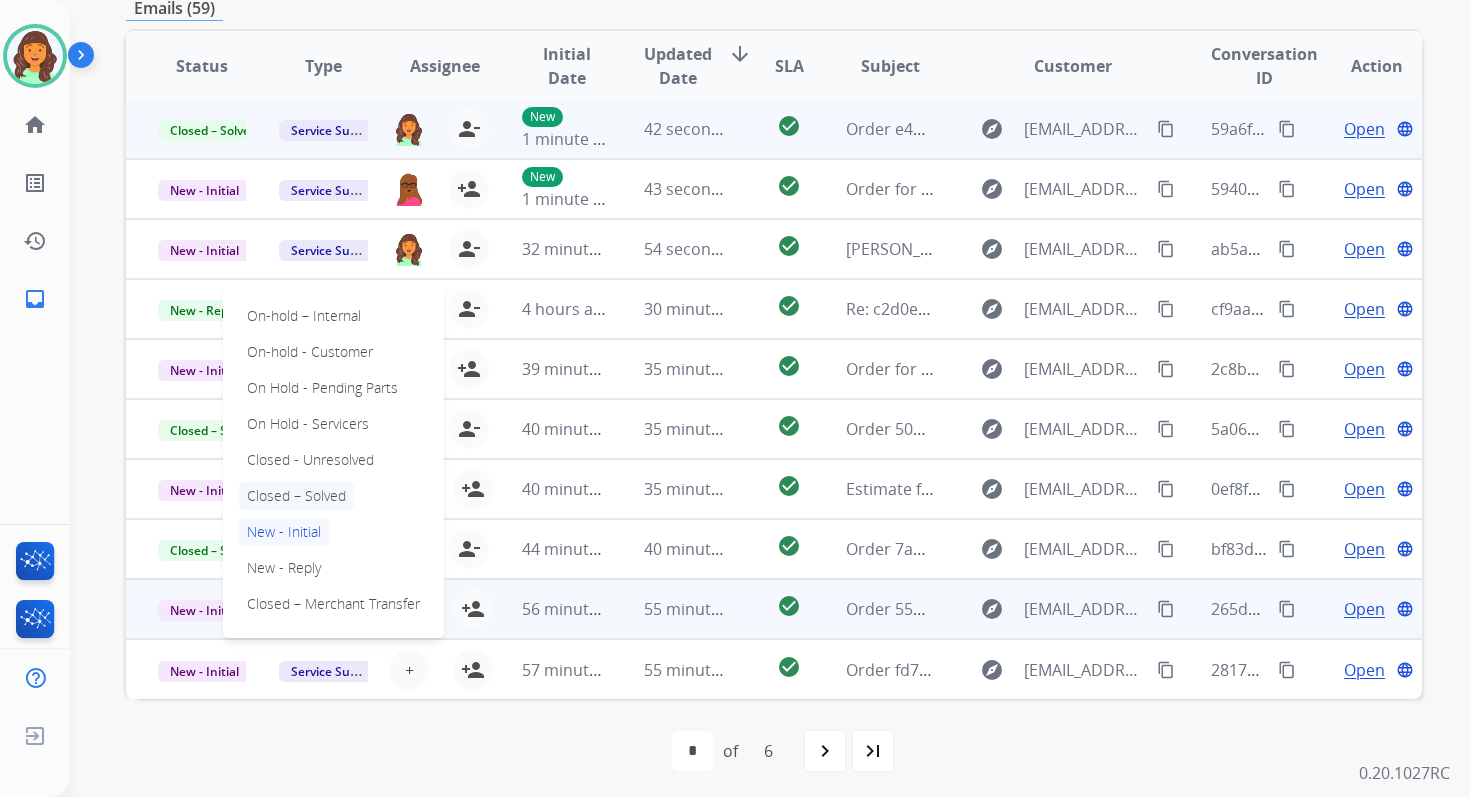 click on "Closed – Solved" at bounding box center [296, 496] 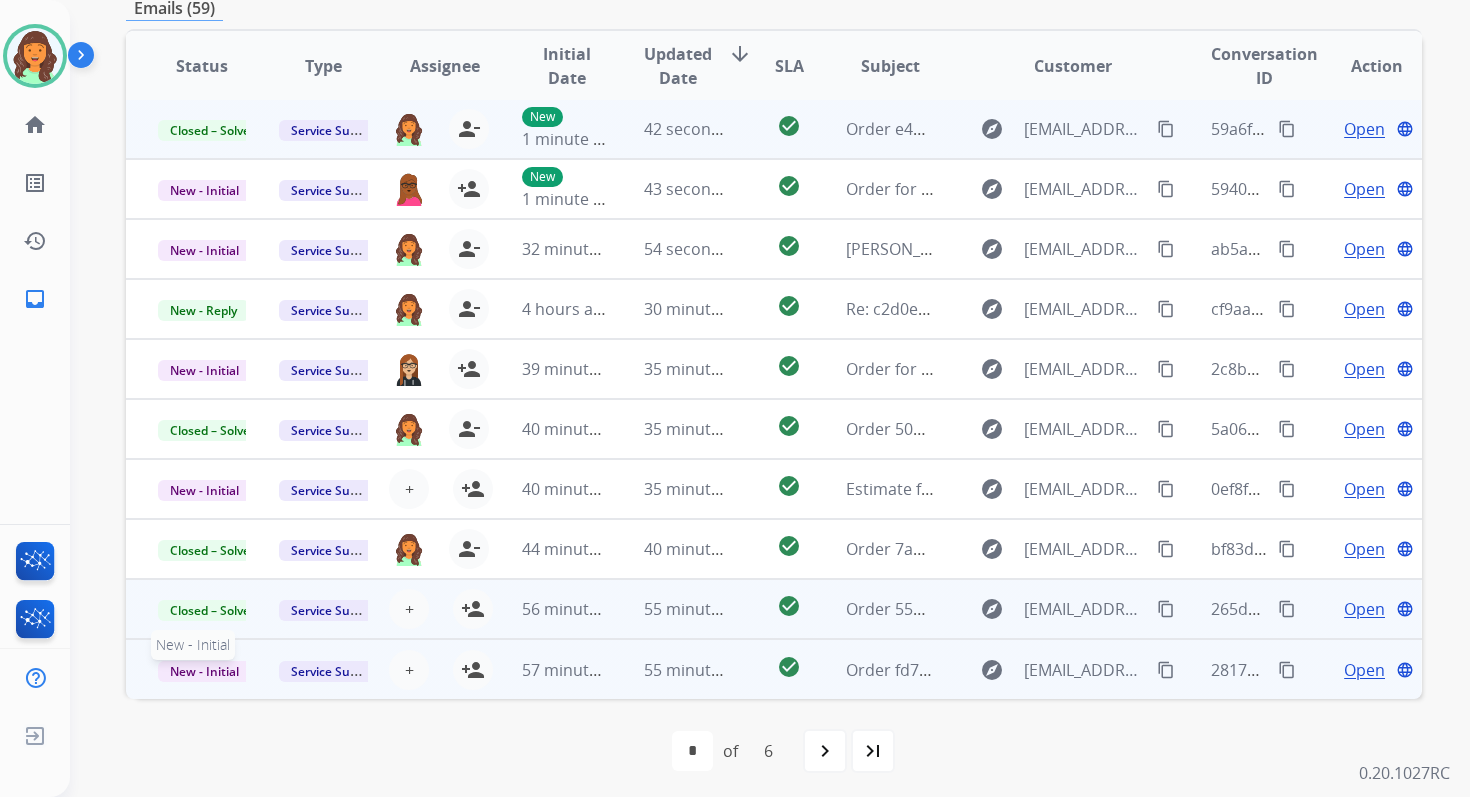 click on "New - Initial" at bounding box center [204, 671] 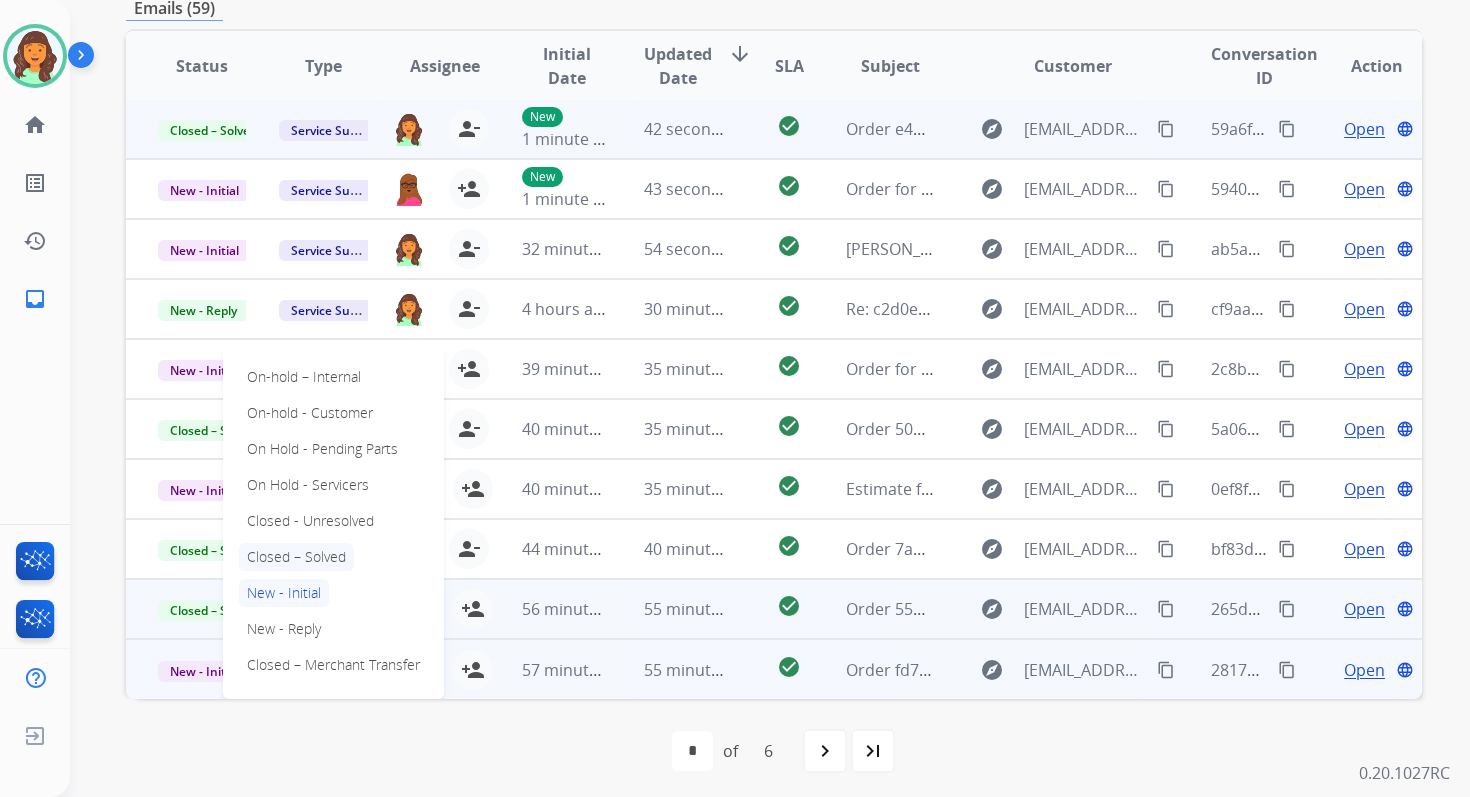 click on "Closed – Solved" at bounding box center [296, 557] 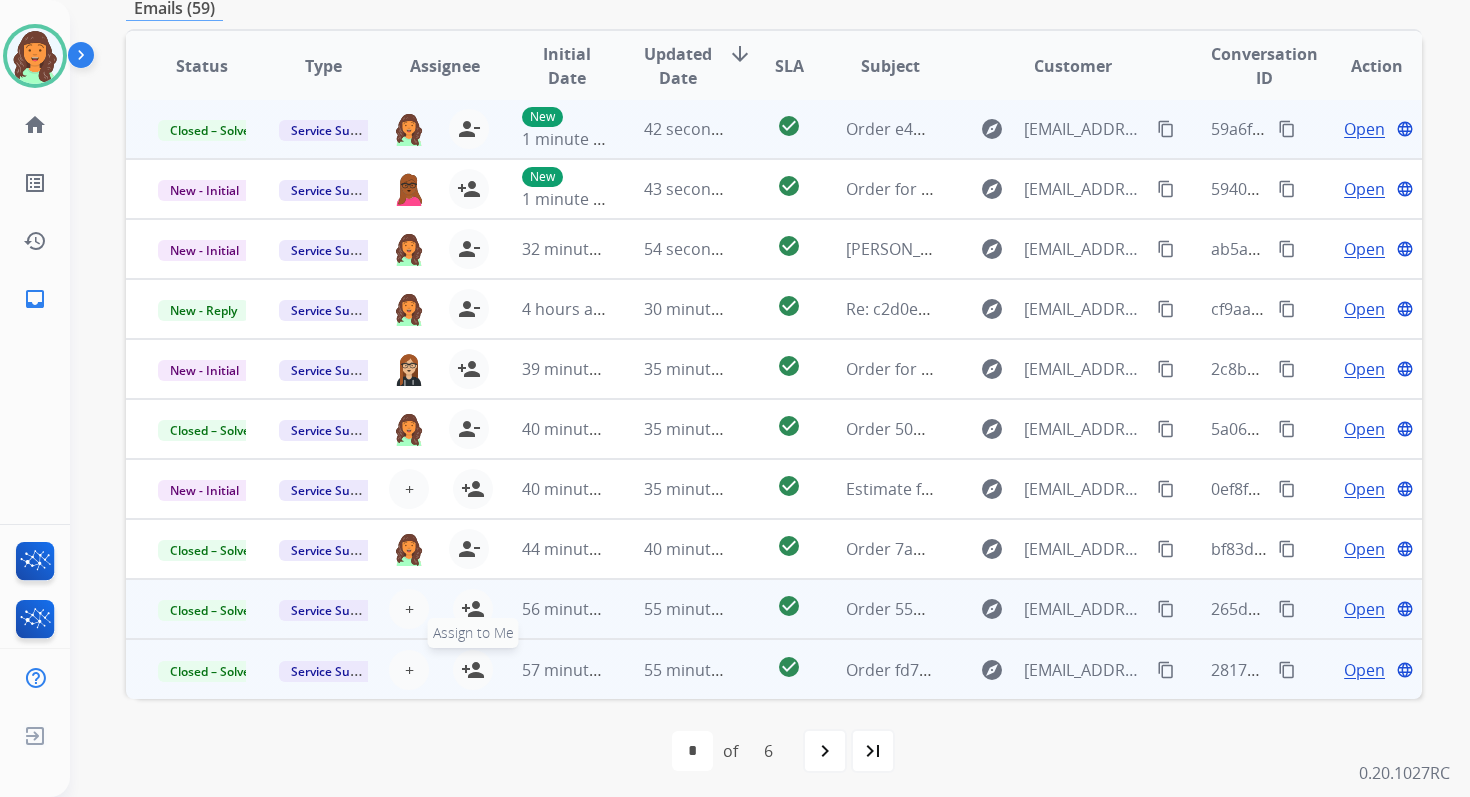 click on "person_add" at bounding box center [473, 670] 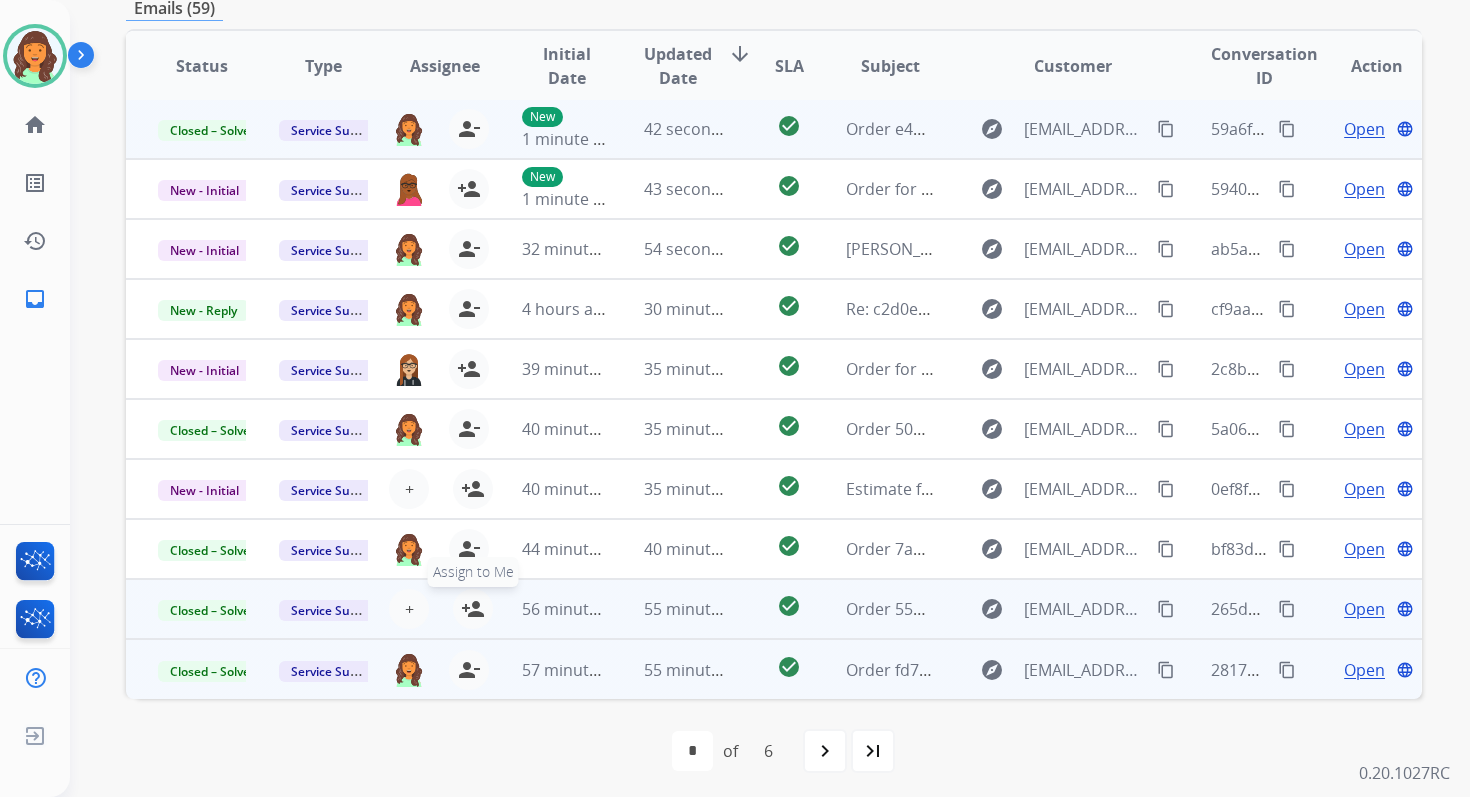 click on "person_add" at bounding box center [473, 609] 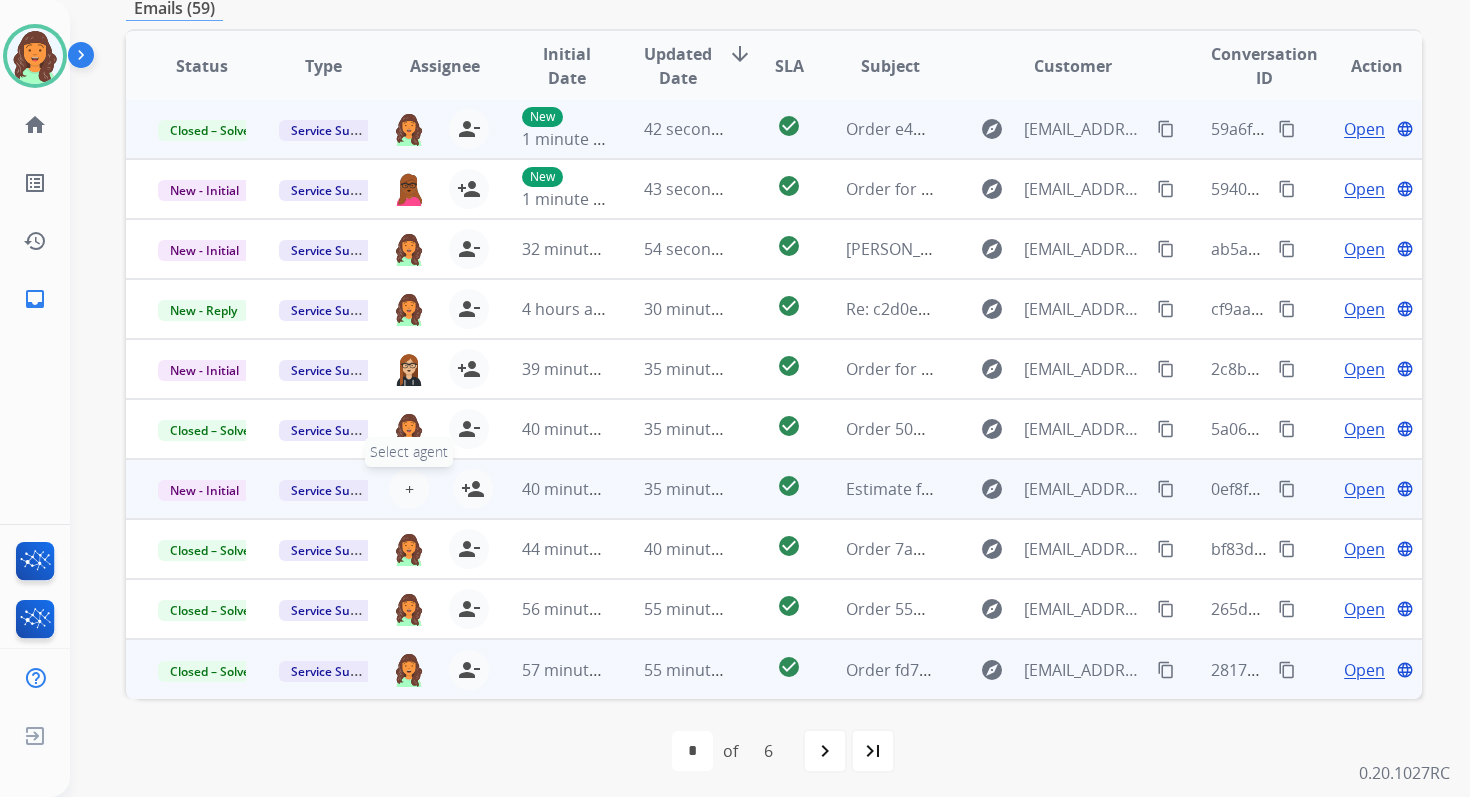 click on "+" at bounding box center (409, 489) 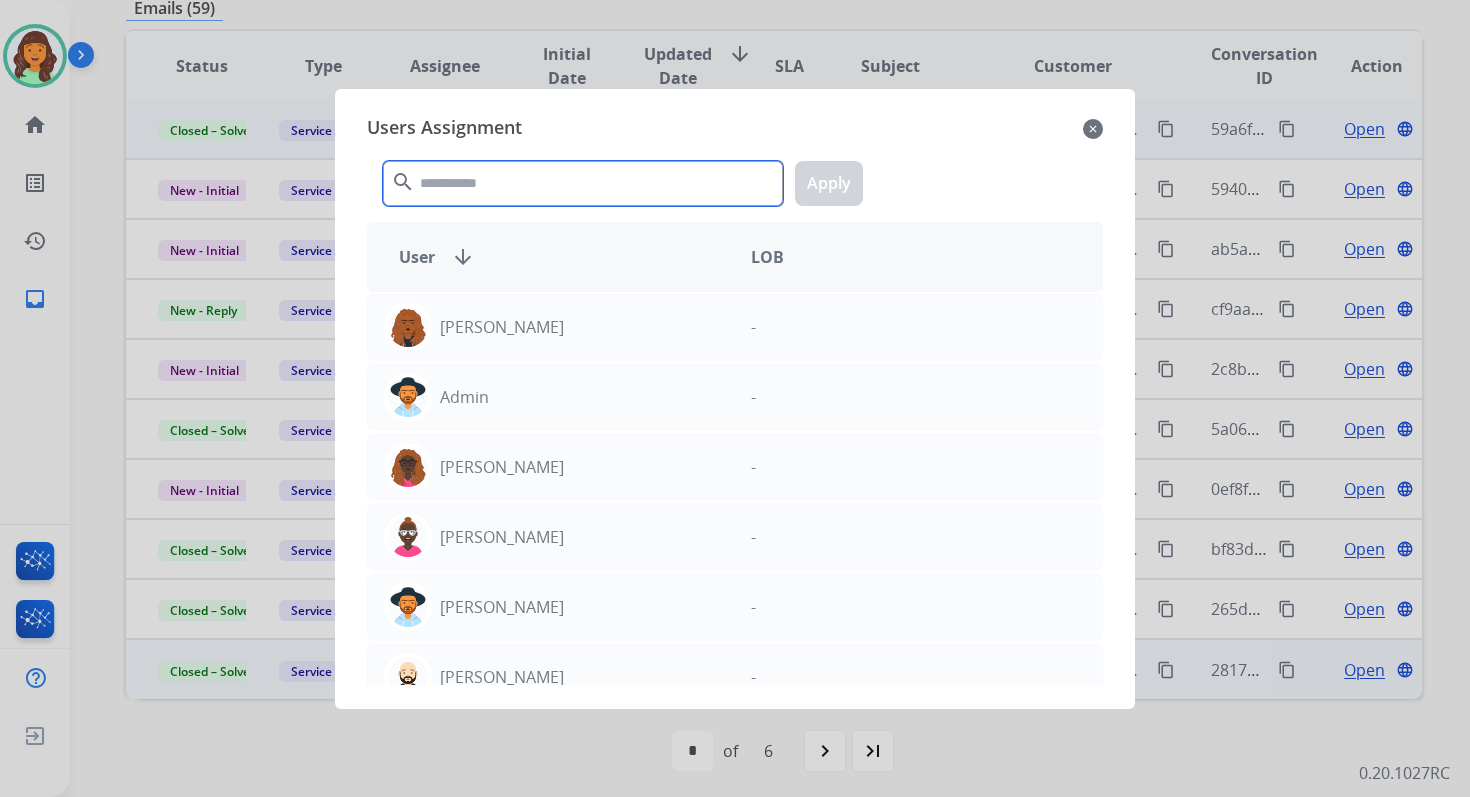 click 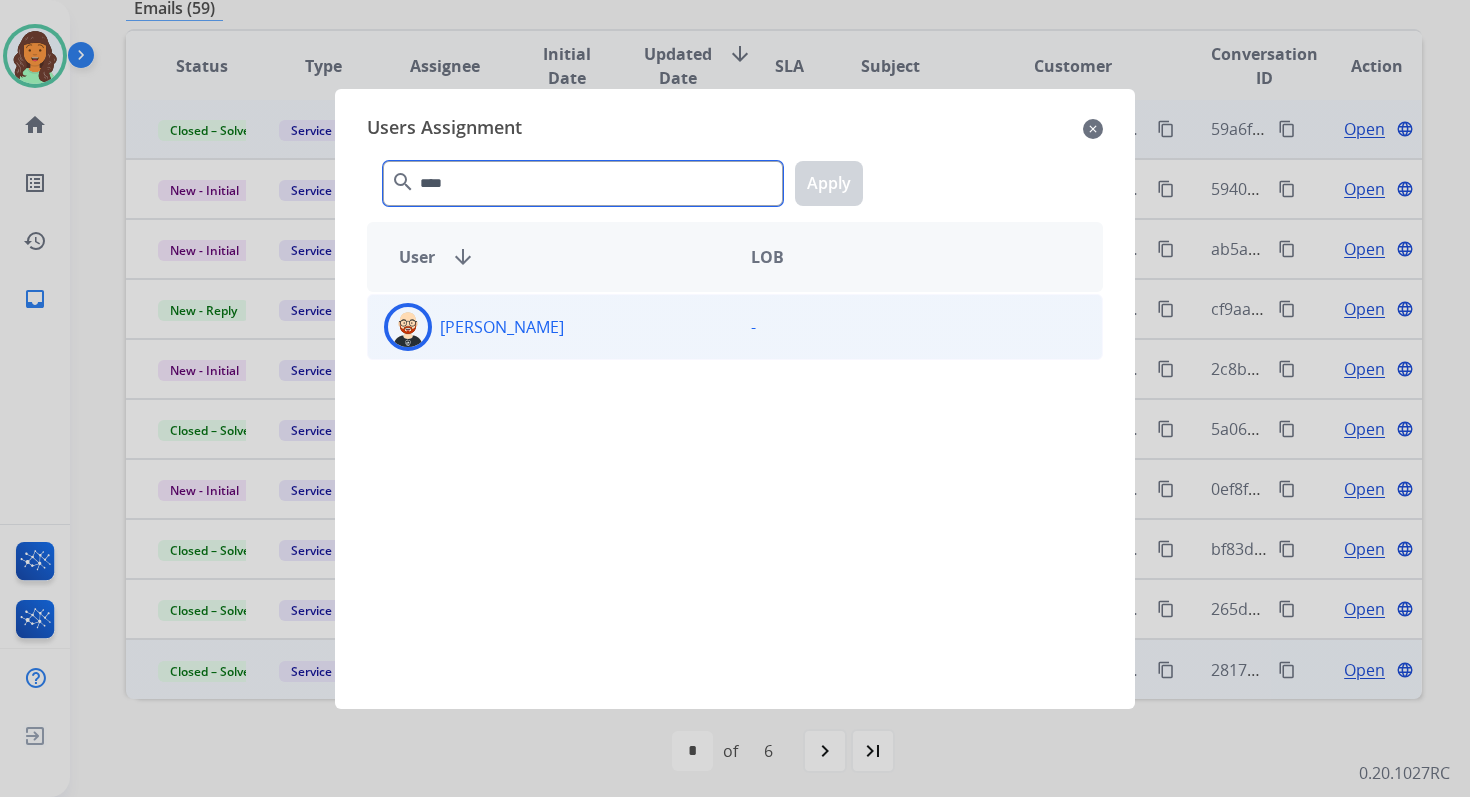 type on "****" 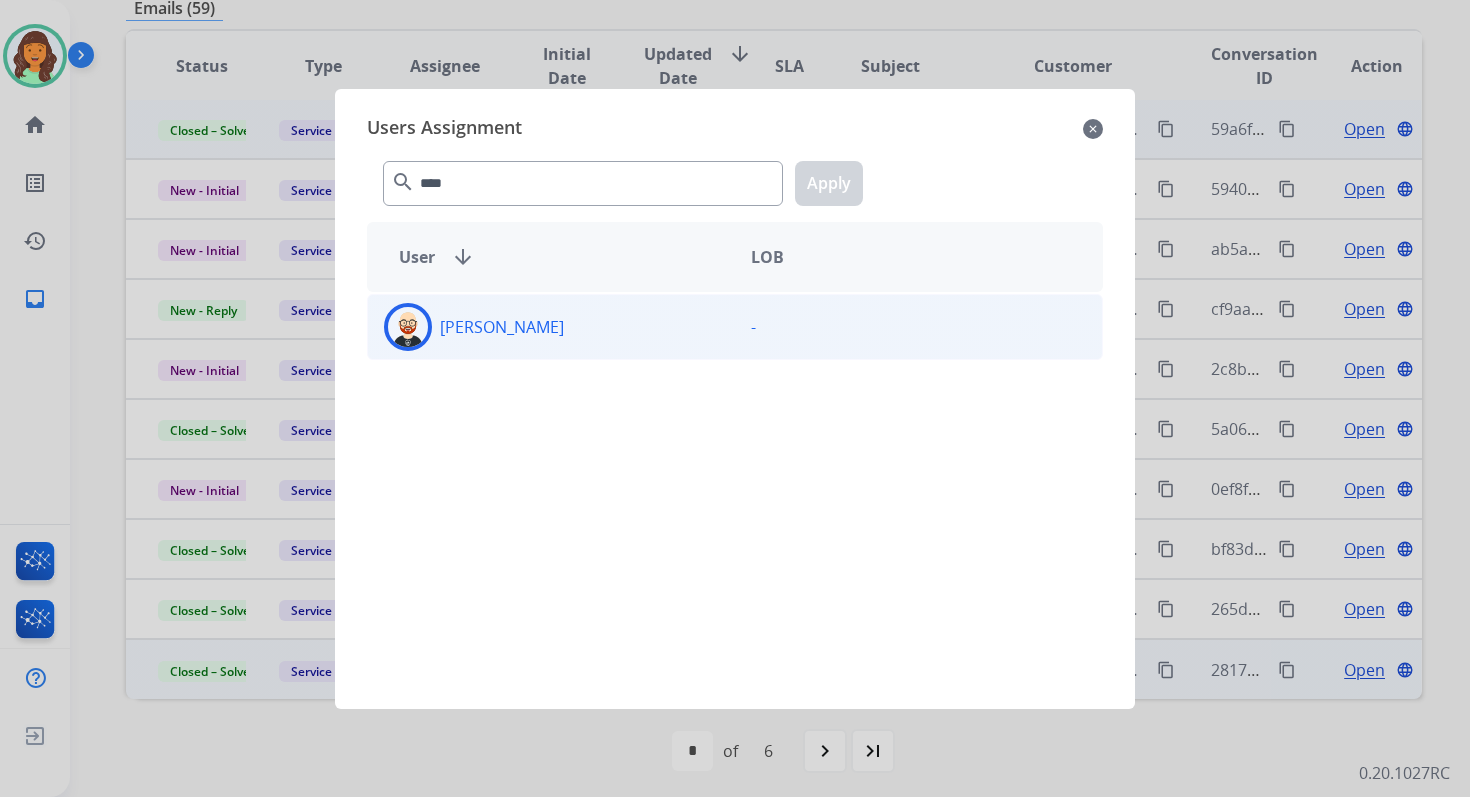 click on "[PERSON_NAME]" 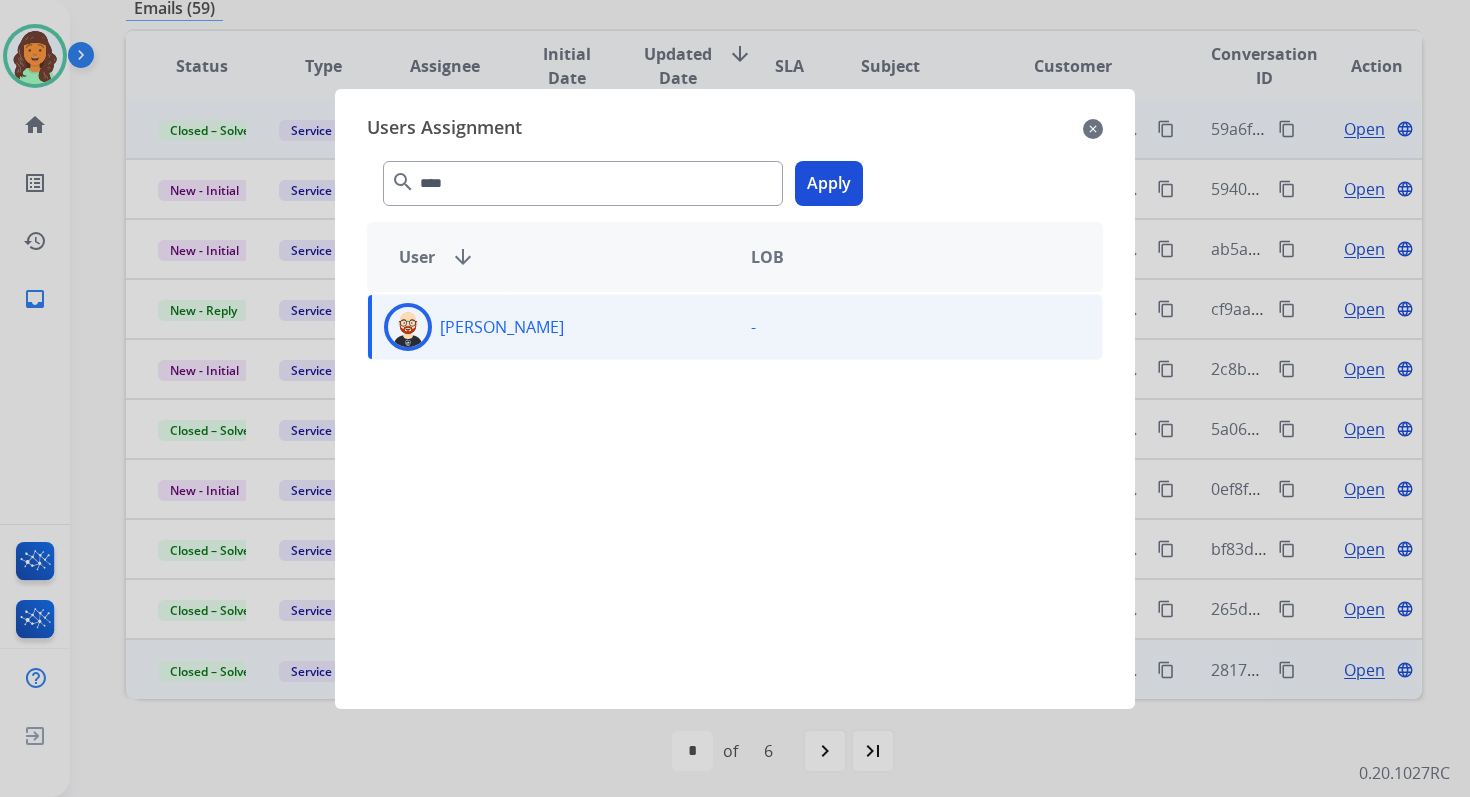 click on "Apply" 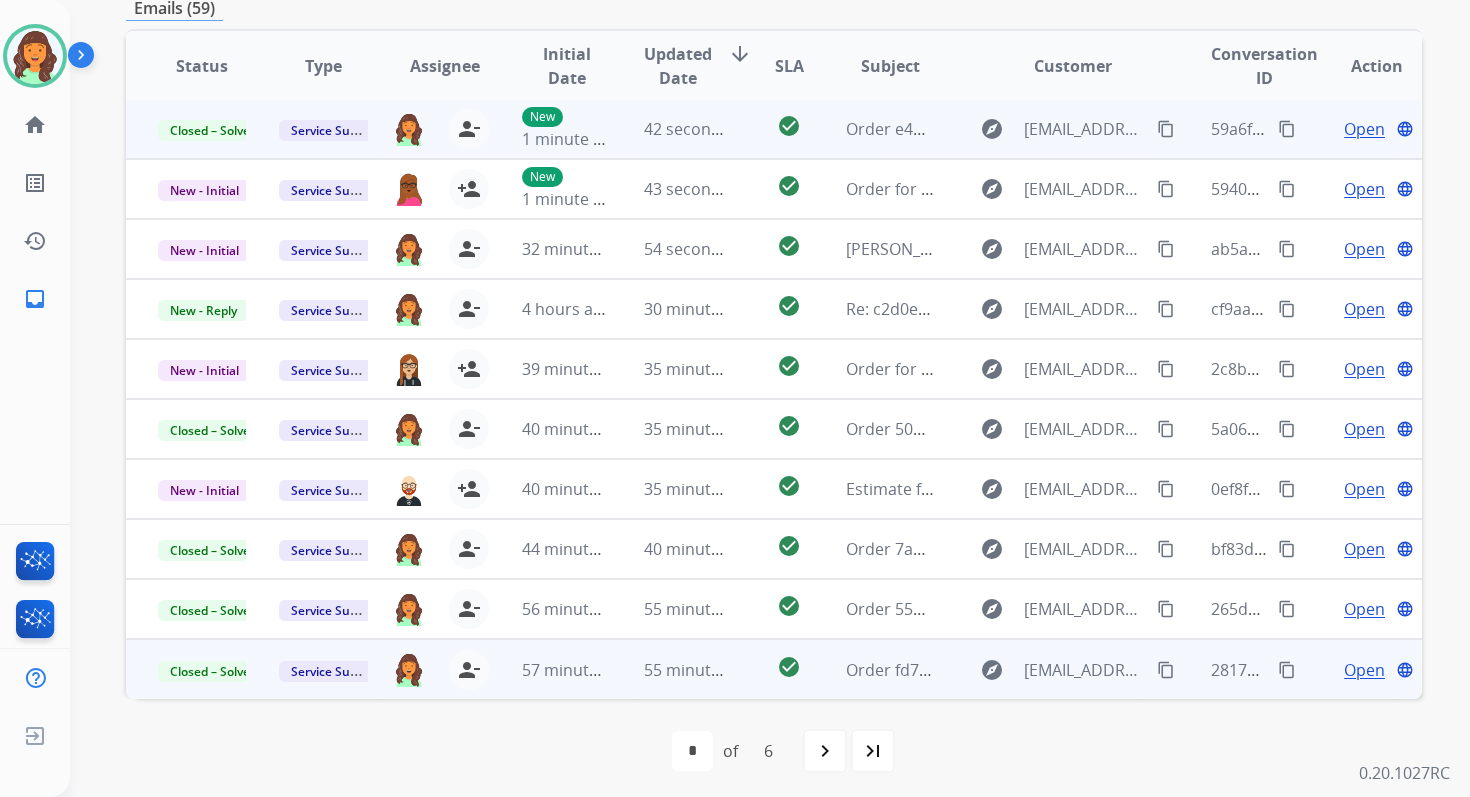 scroll, scrollTop: 0, scrollLeft: 0, axis: both 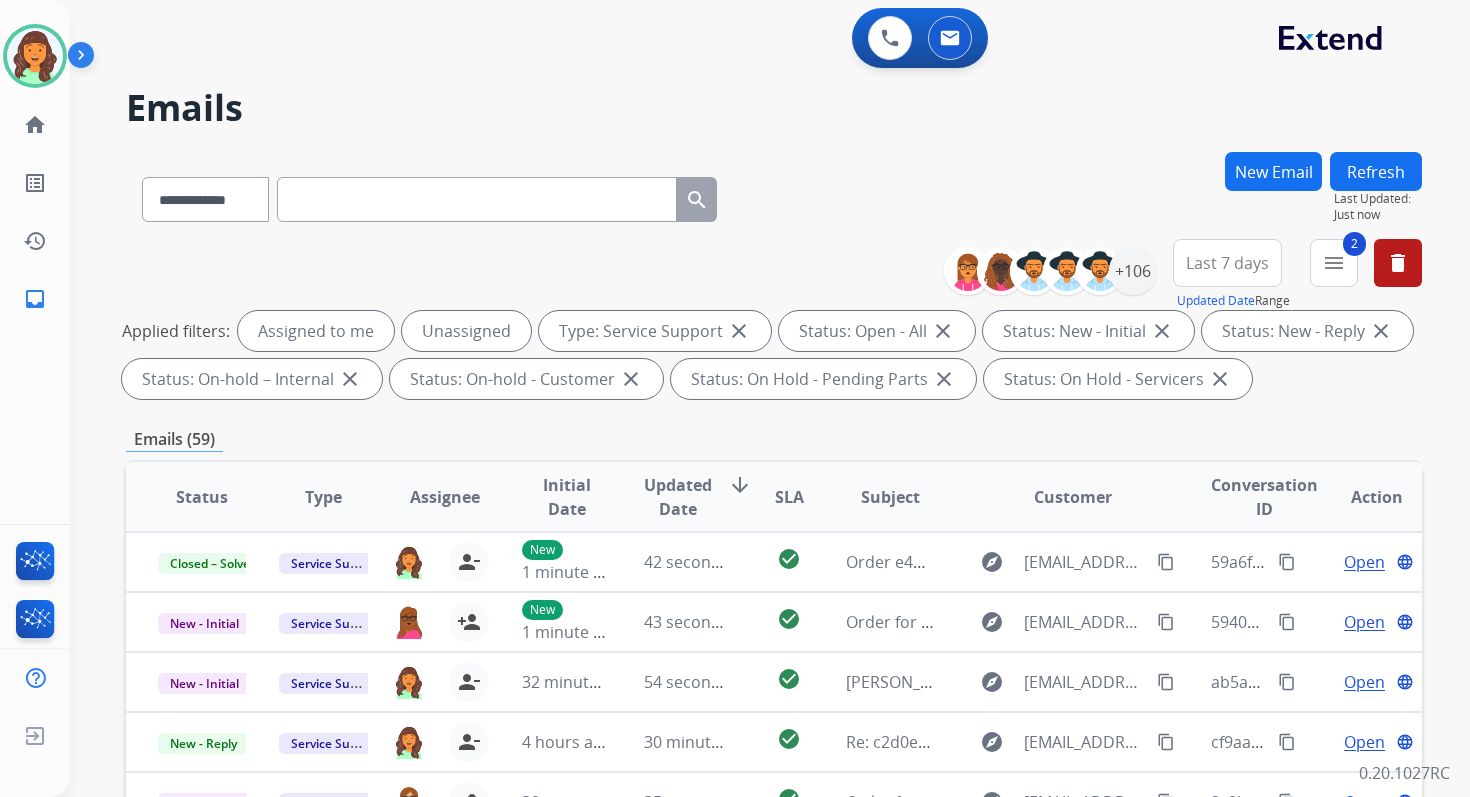 click on "Refresh" at bounding box center (1376, 171) 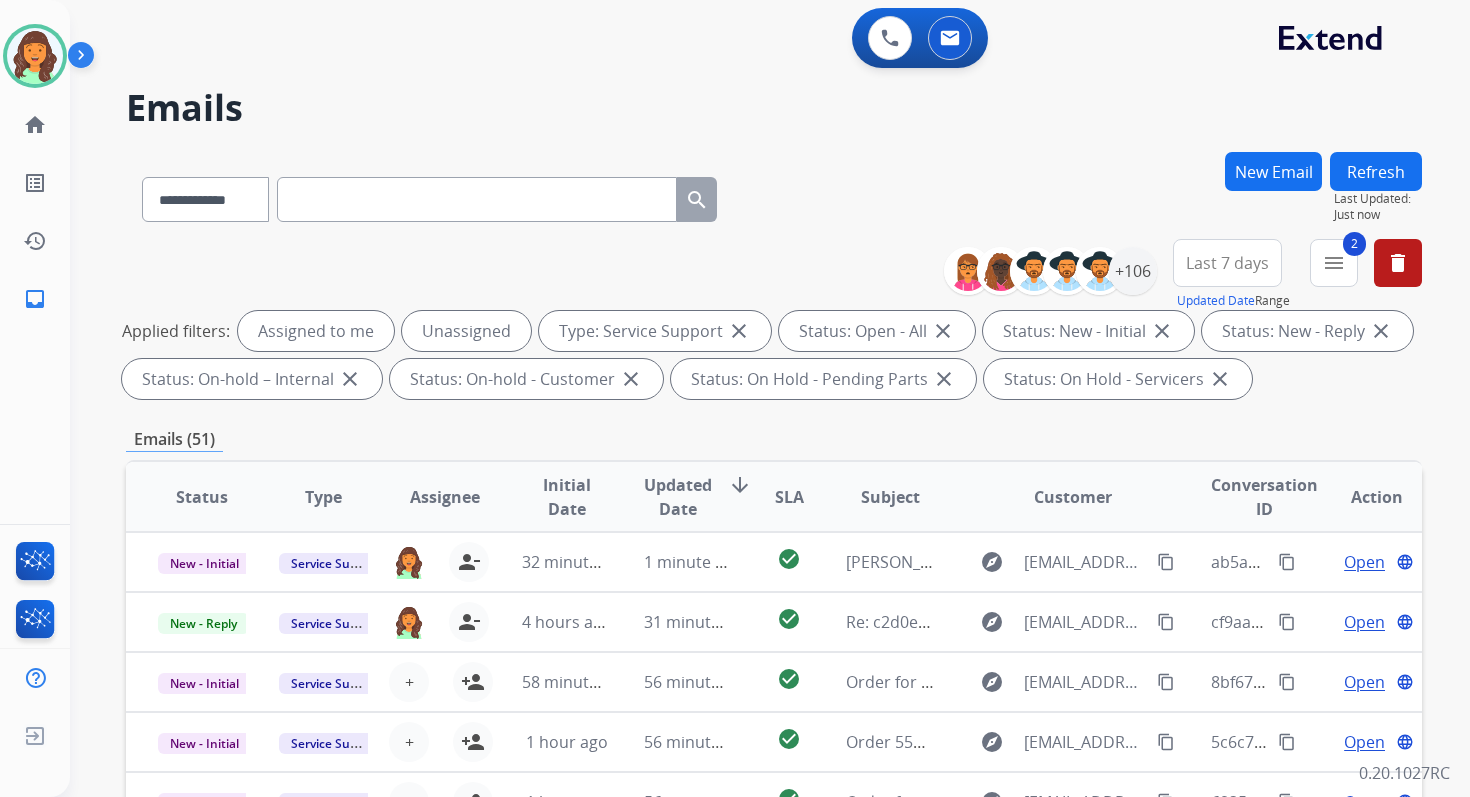 click on "**********" at bounding box center (774, 195) 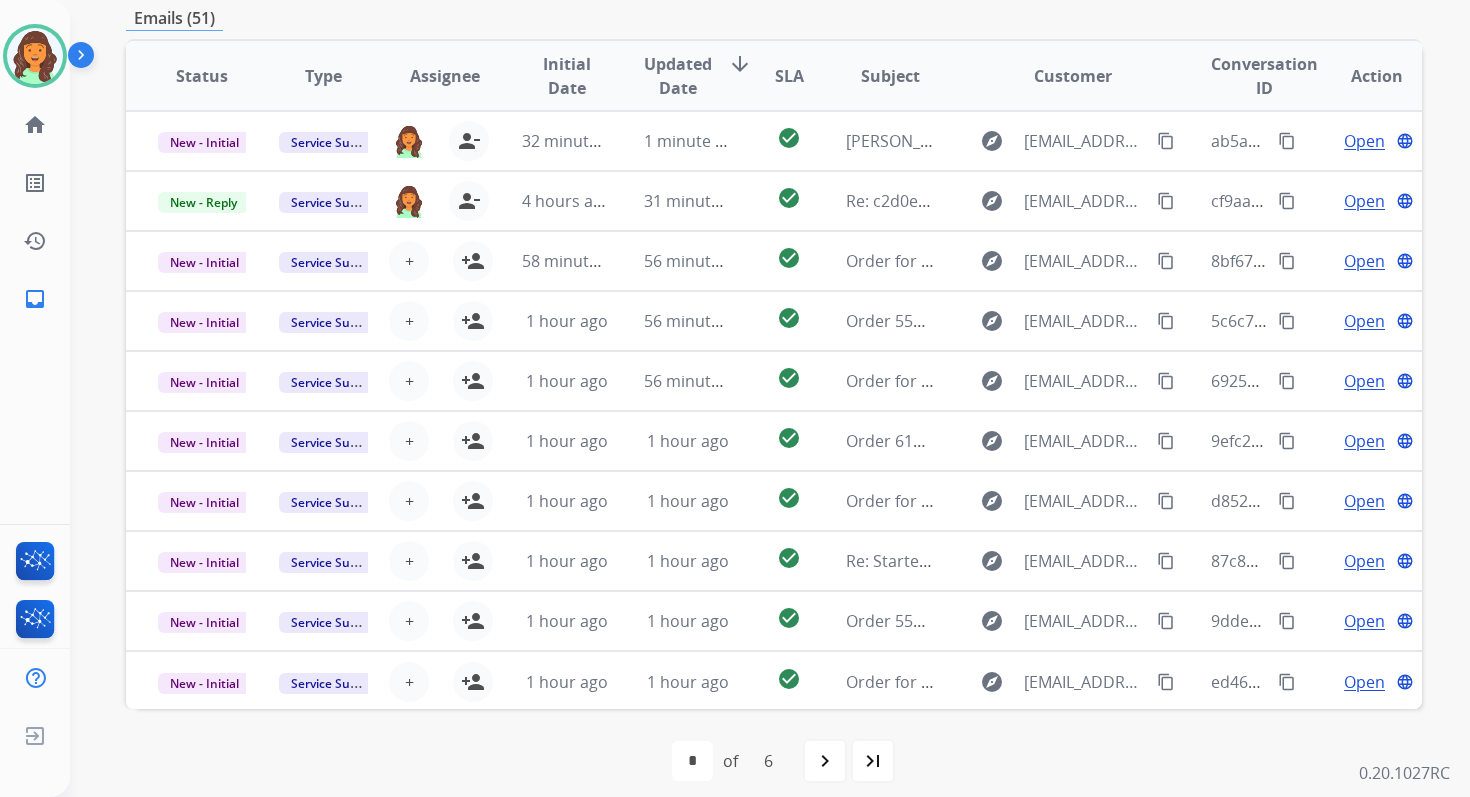 scroll, scrollTop: 437, scrollLeft: 0, axis: vertical 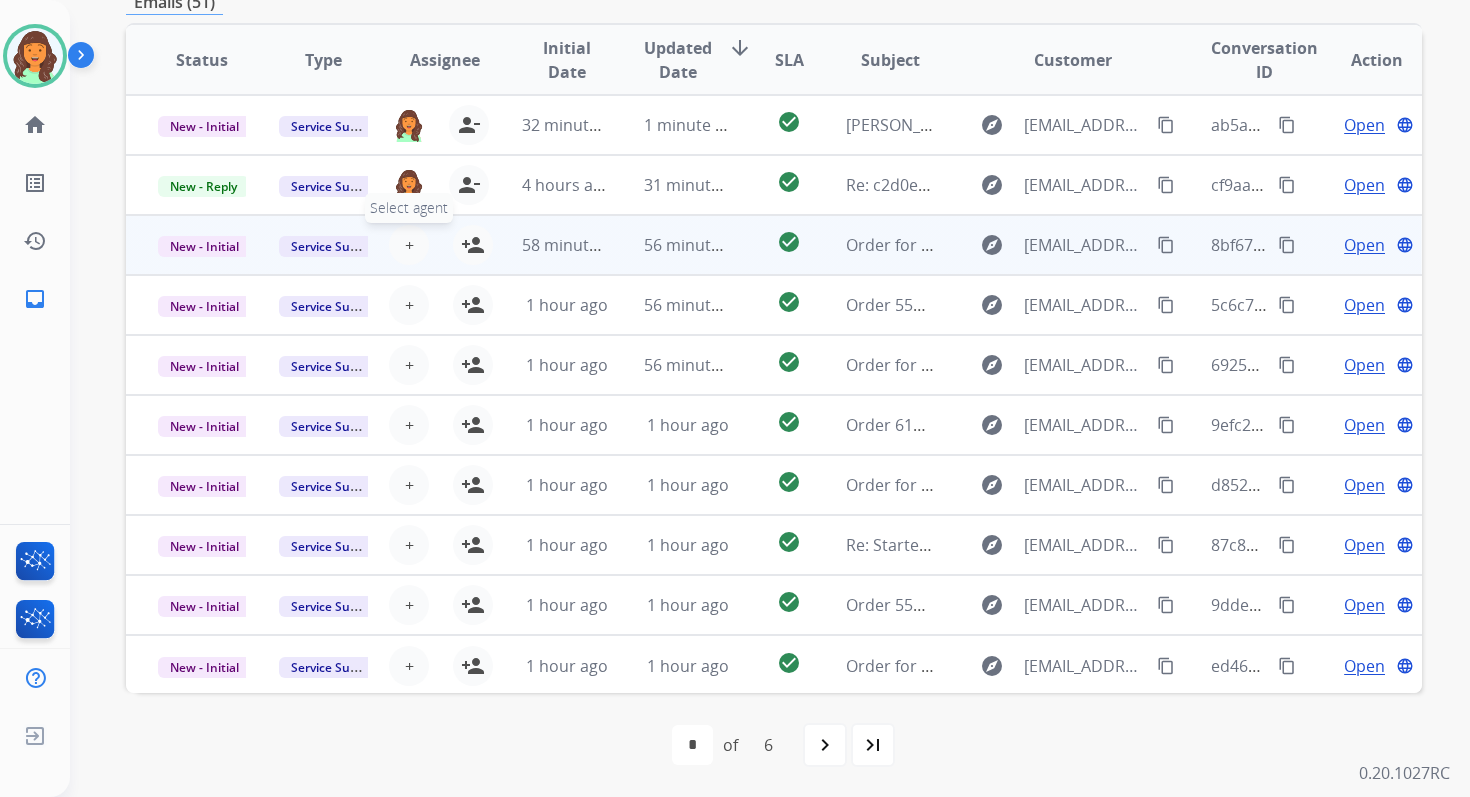 click on "+" at bounding box center (409, 245) 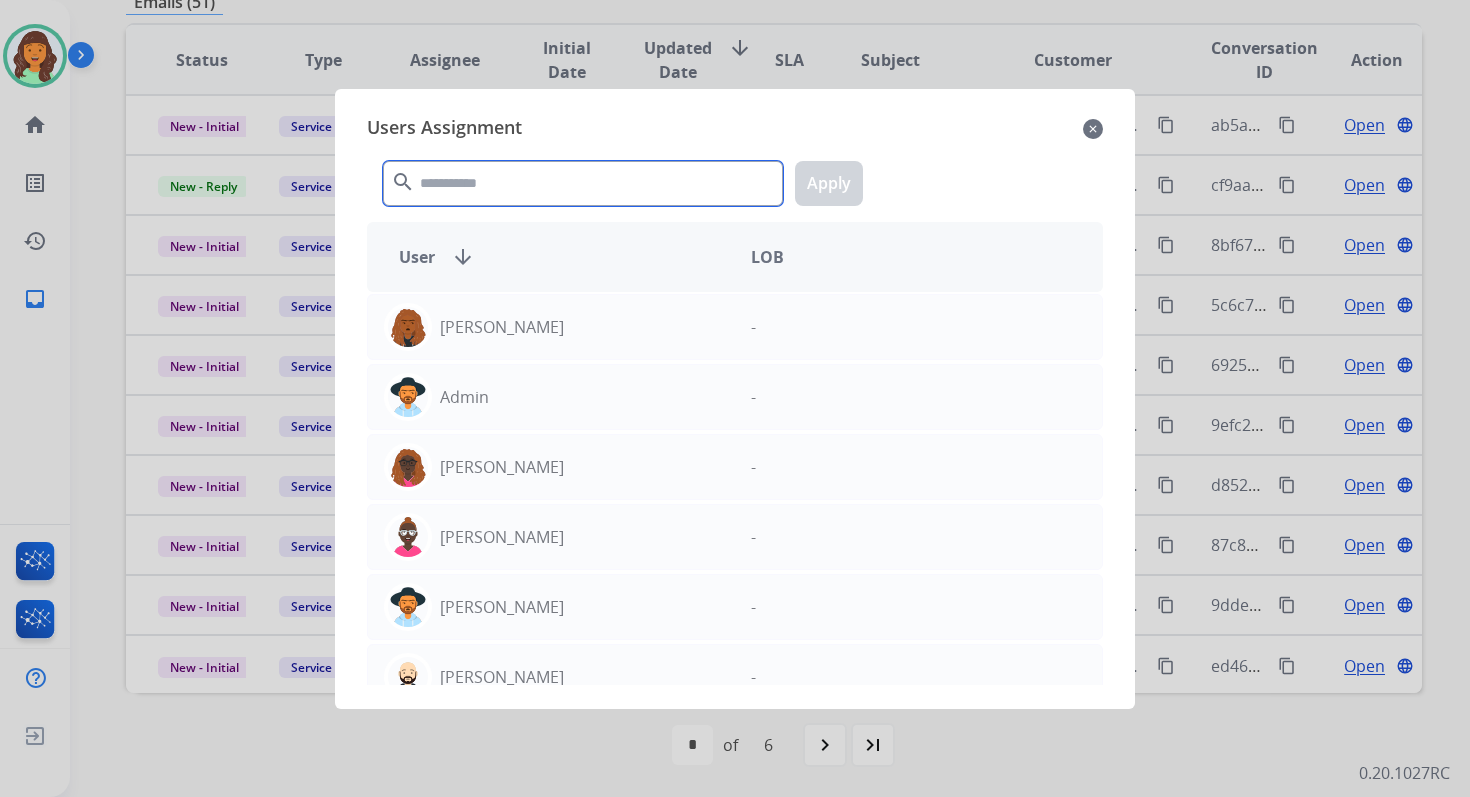 click 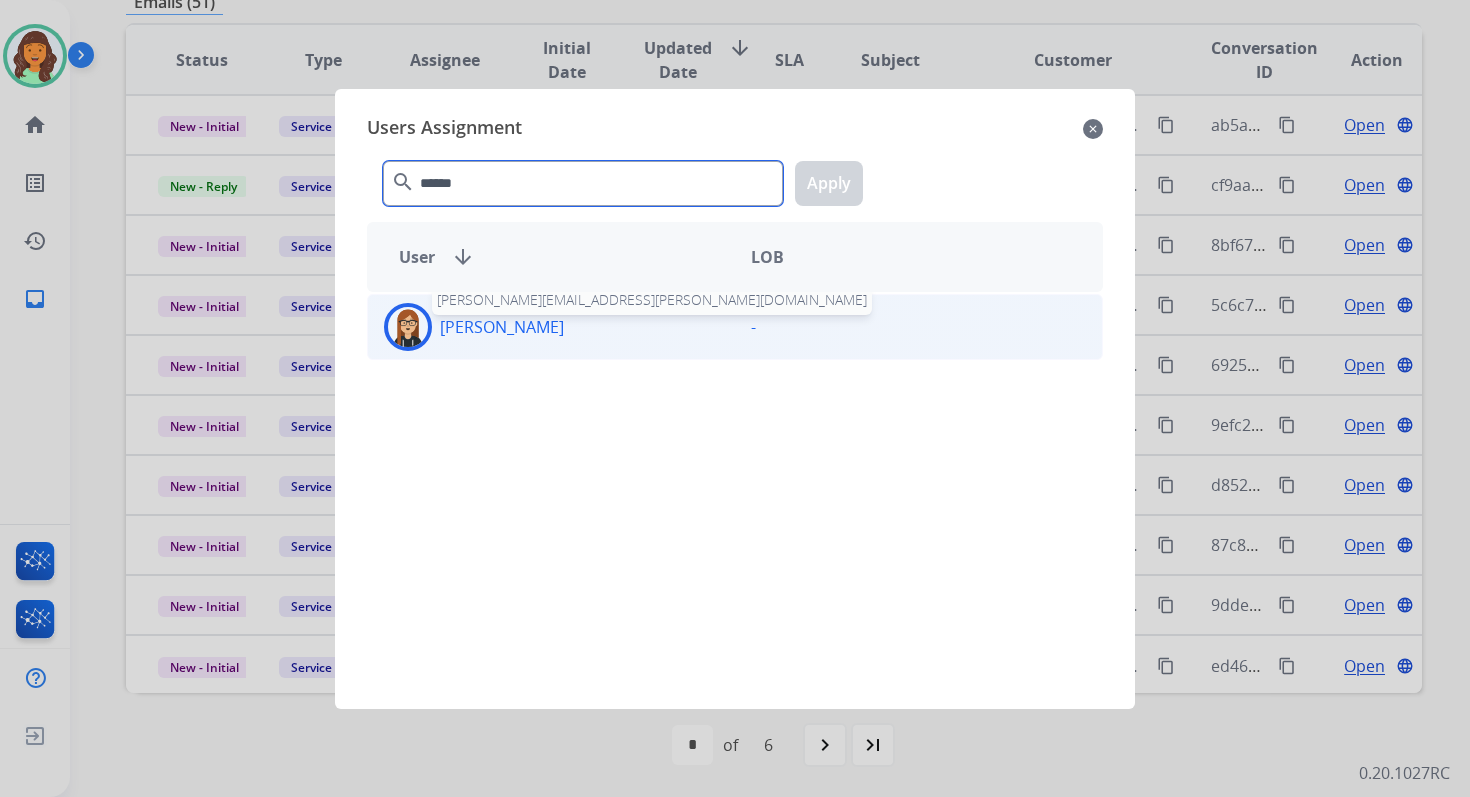 type on "******" 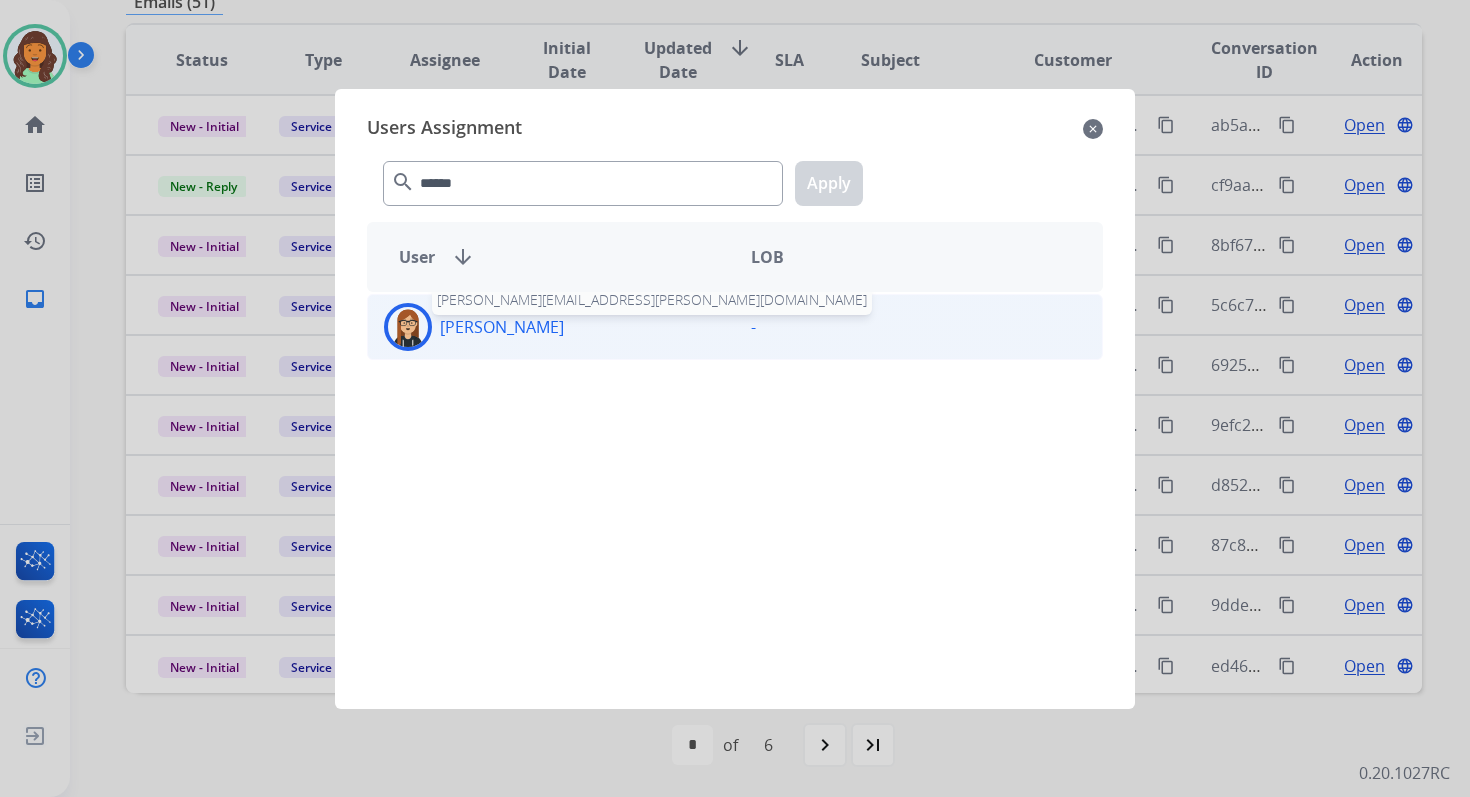 click on "[PERSON_NAME]" 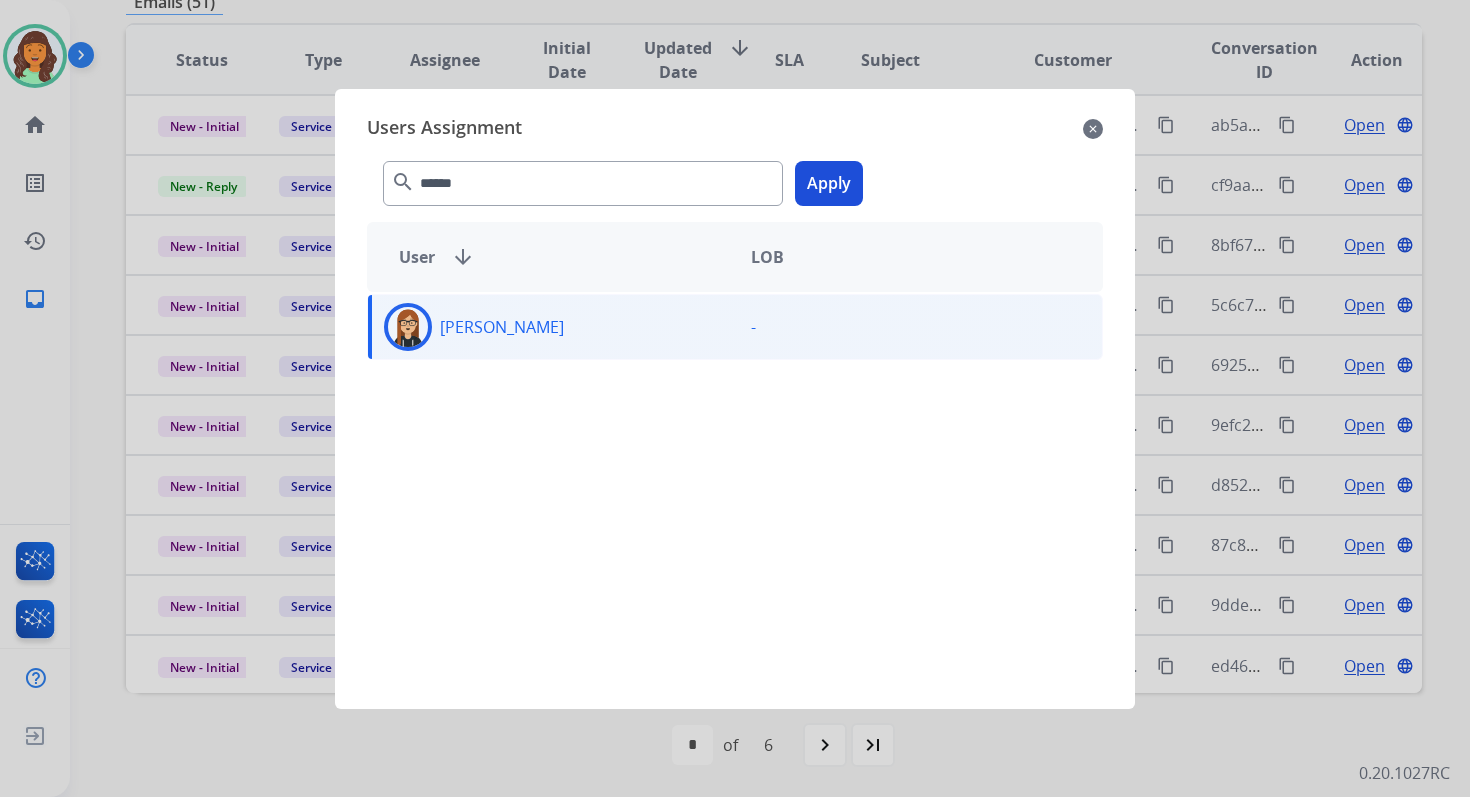click on "Apply" 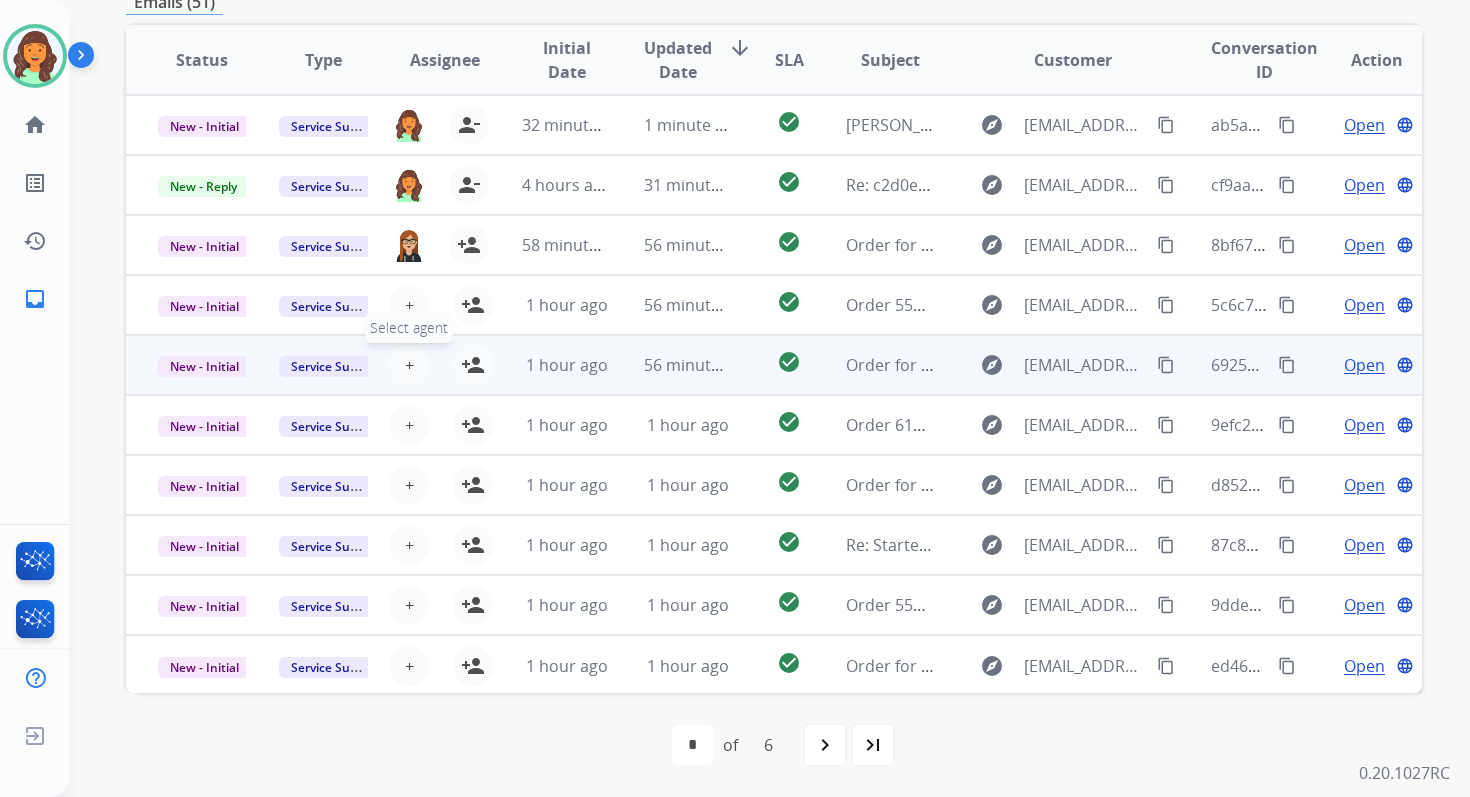 click on "+ Select agent" at bounding box center [409, 365] 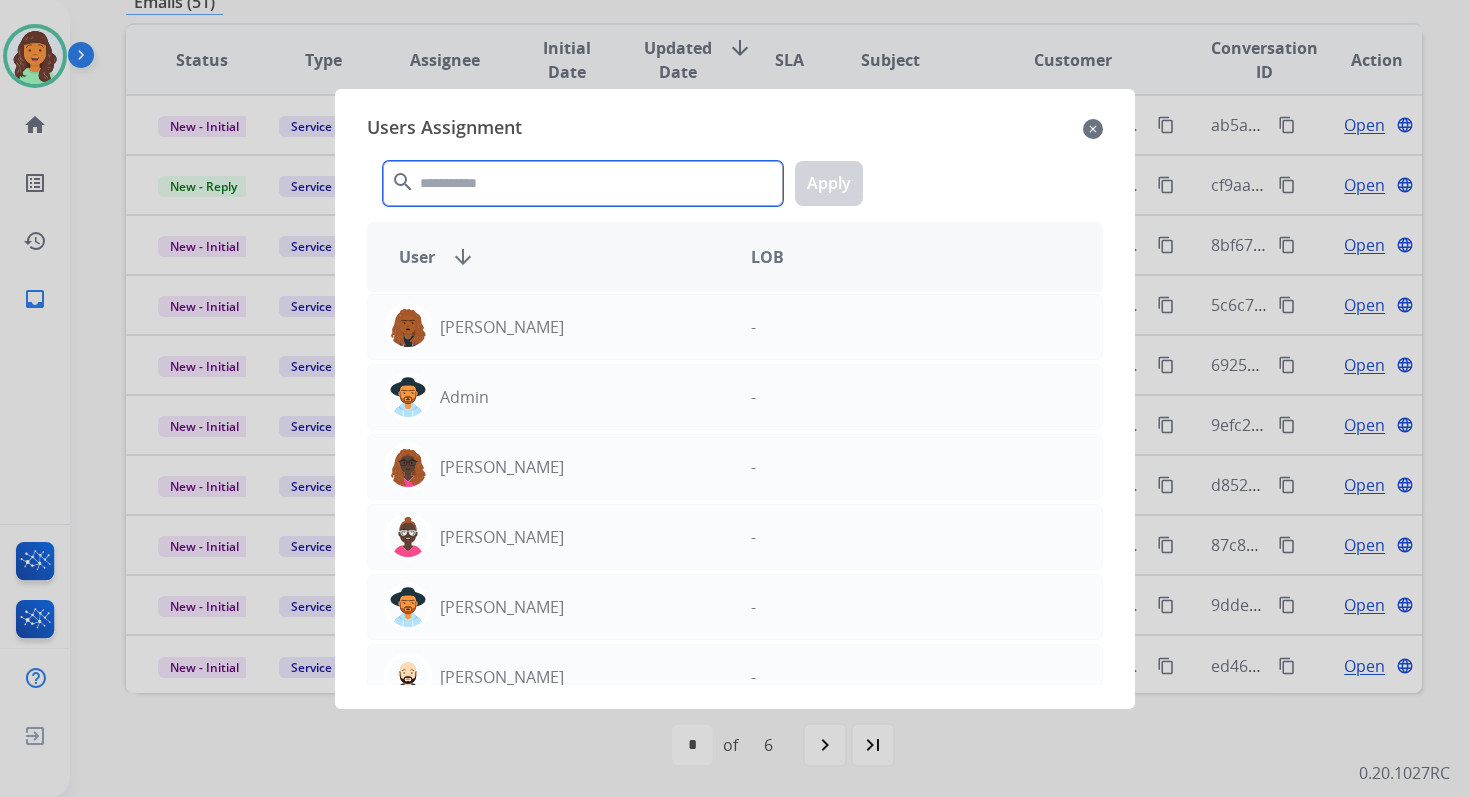 click 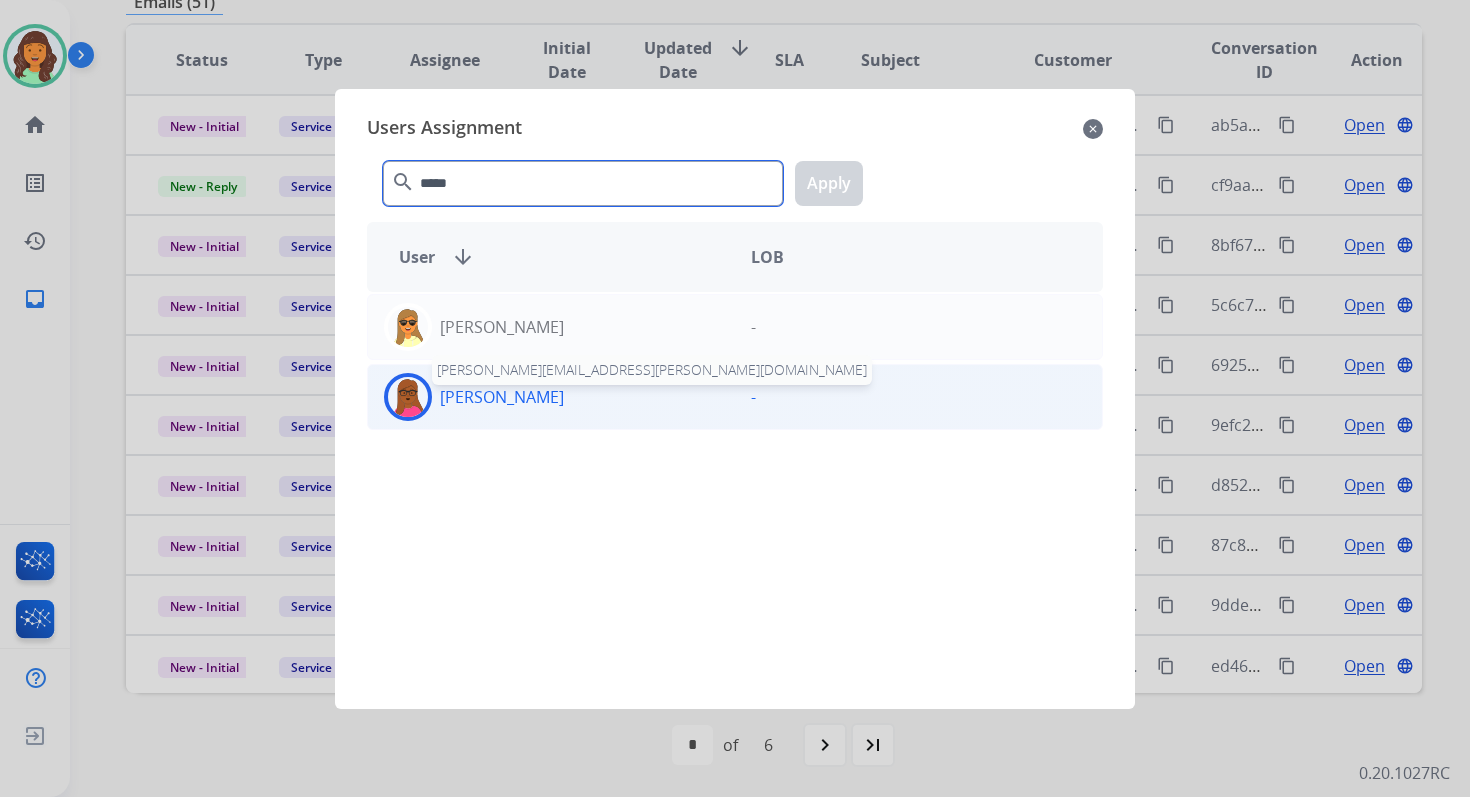 type on "*****" 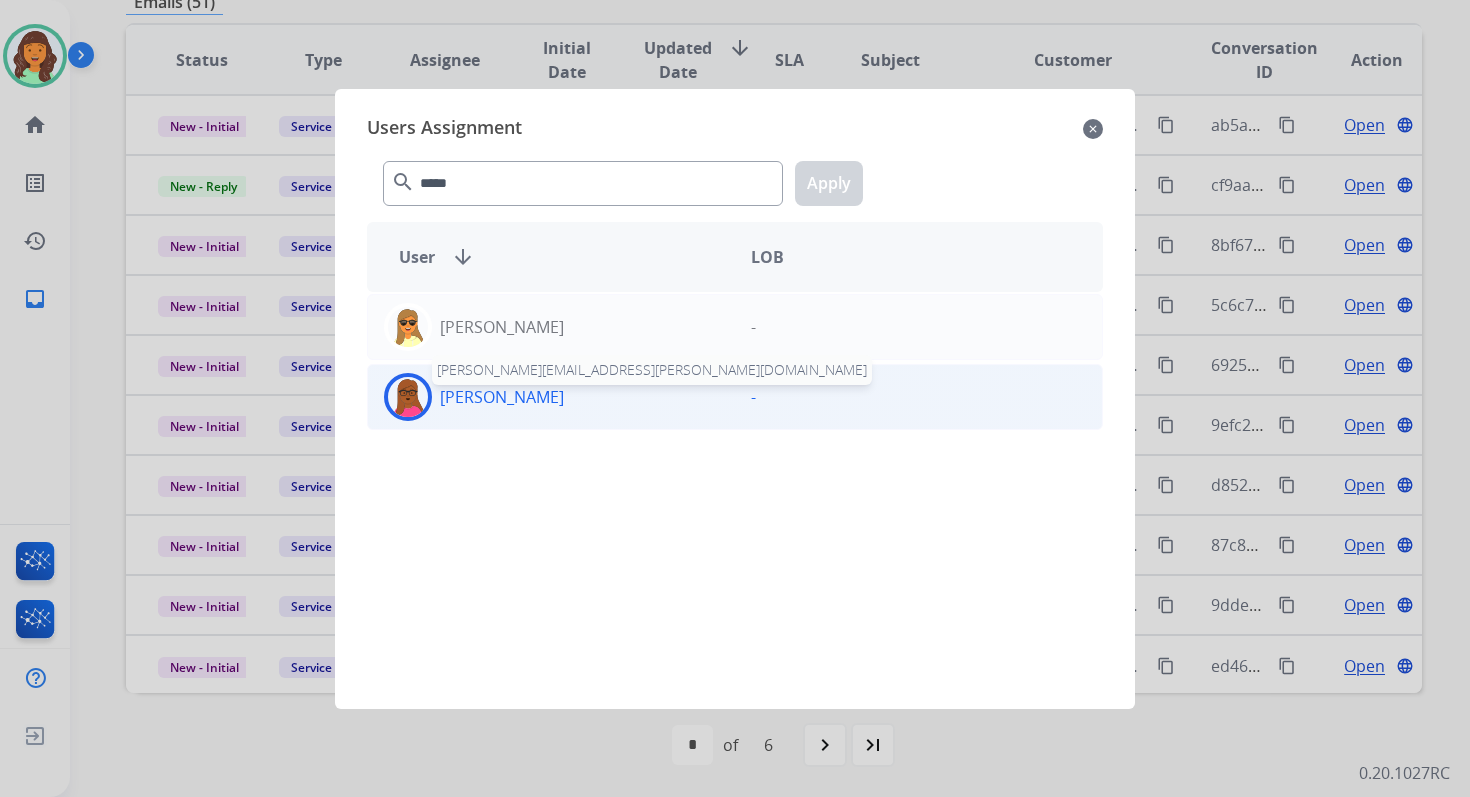 click on "[PERSON_NAME]" 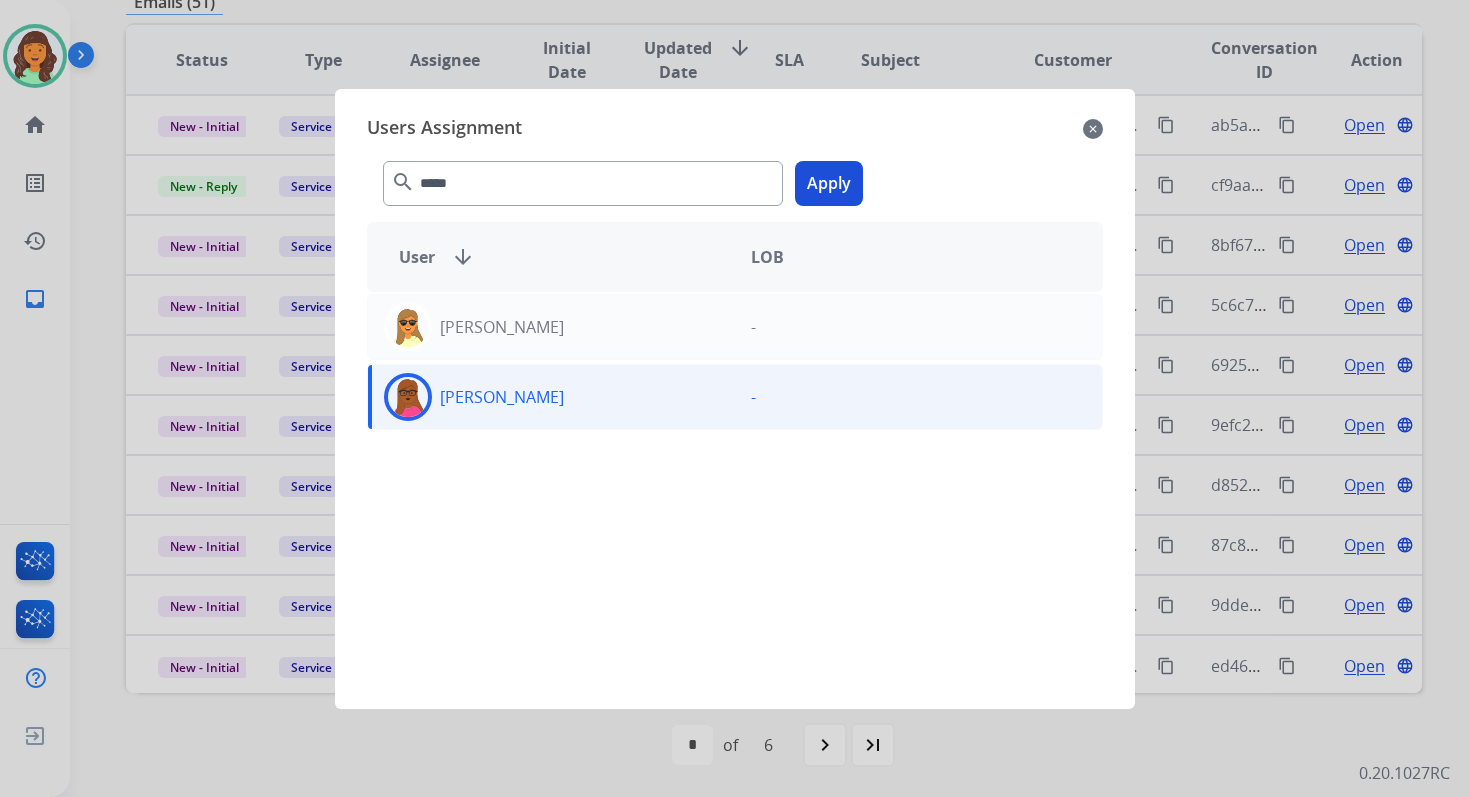 click on "Apply" 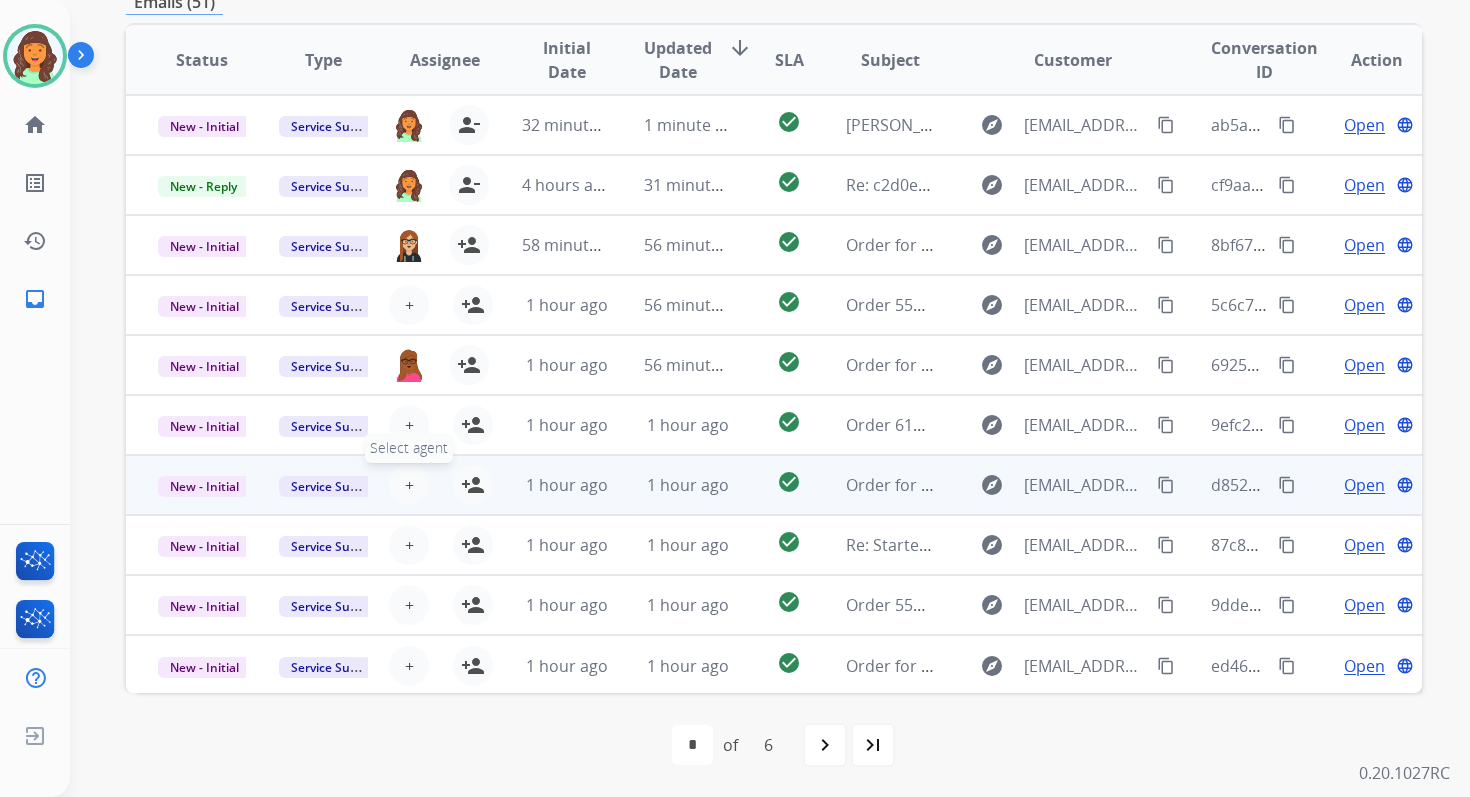 click on "+" at bounding box center (409, 485) 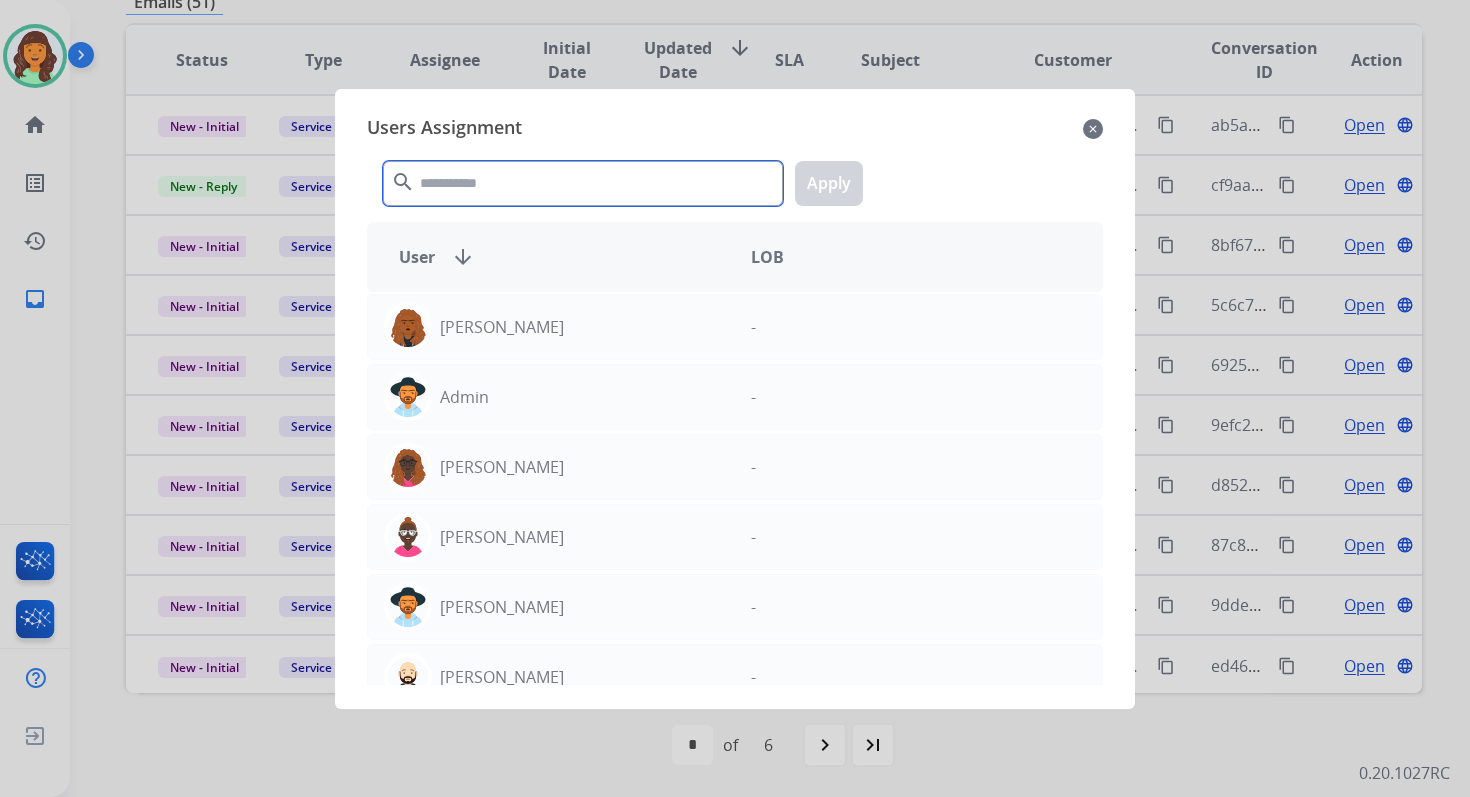 click 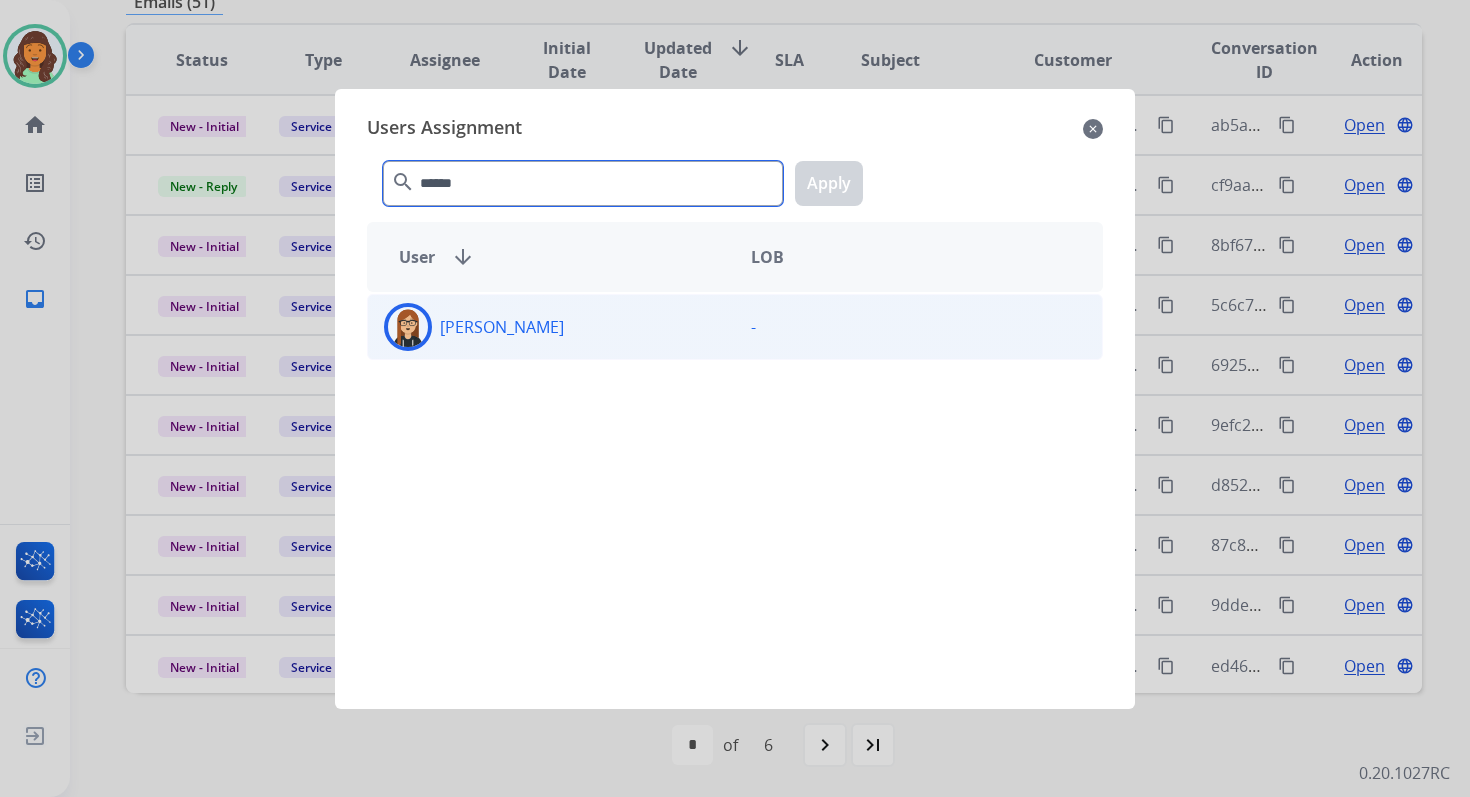type on "******" 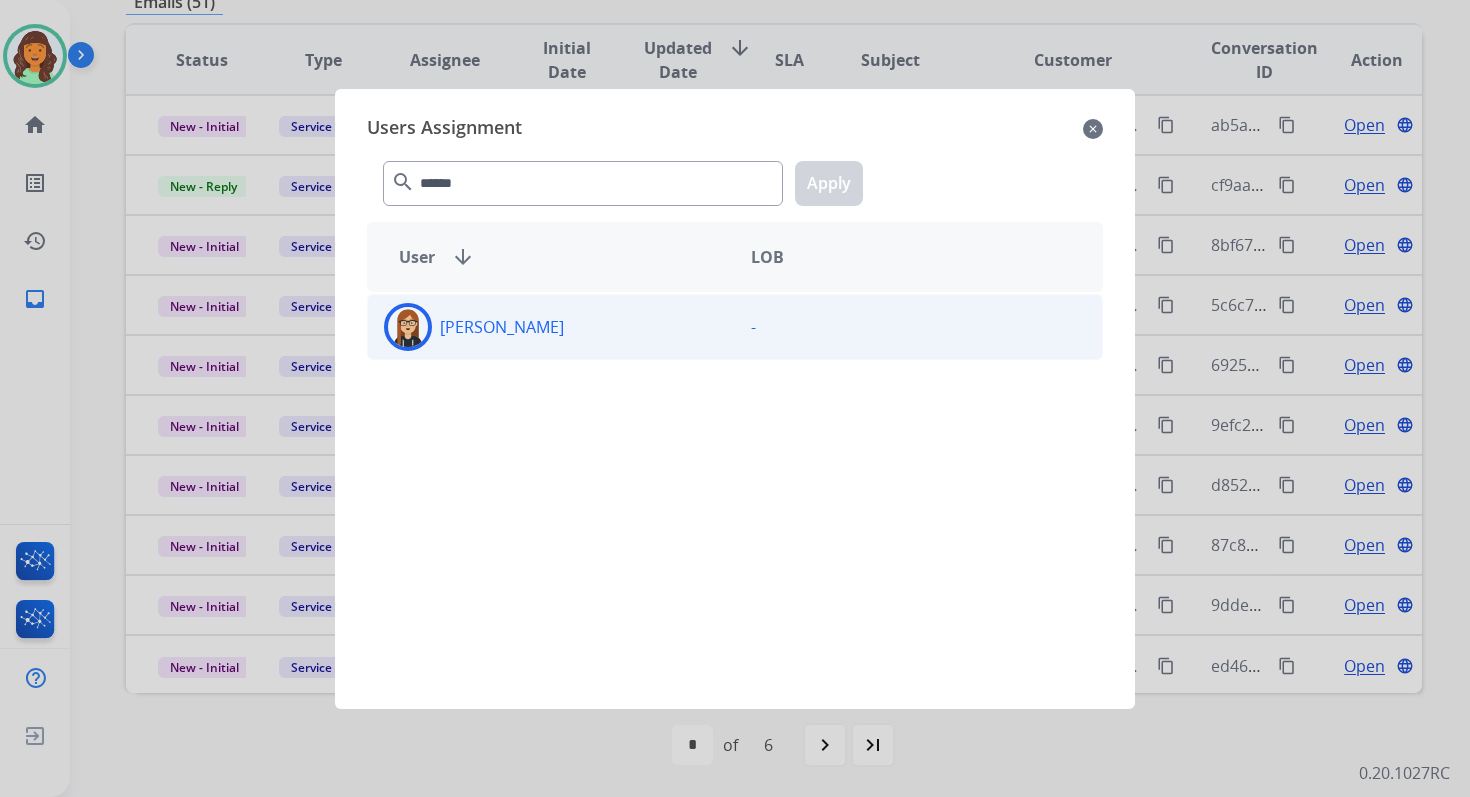 click on "[PERSON_NAME]" 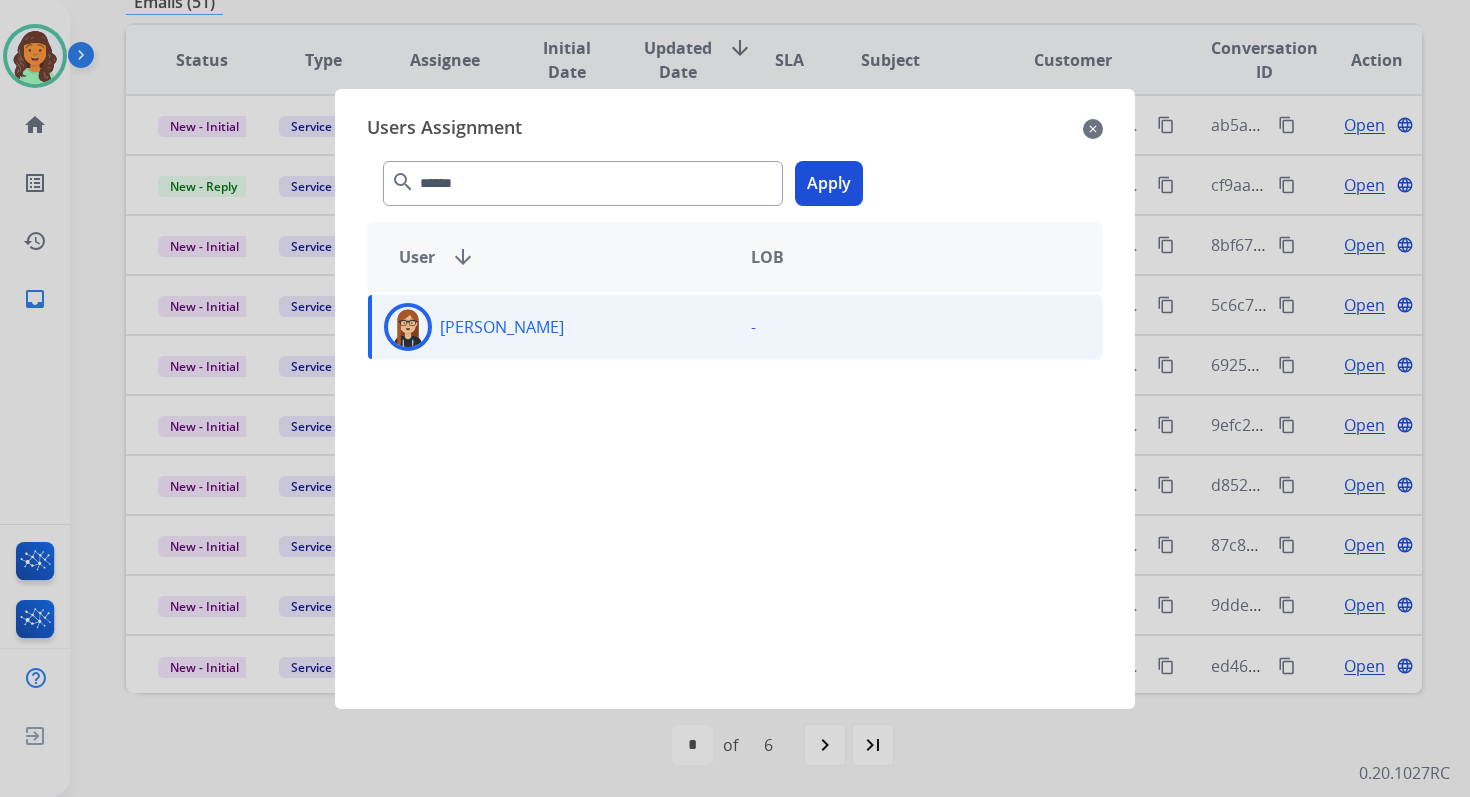 click on "Apply" 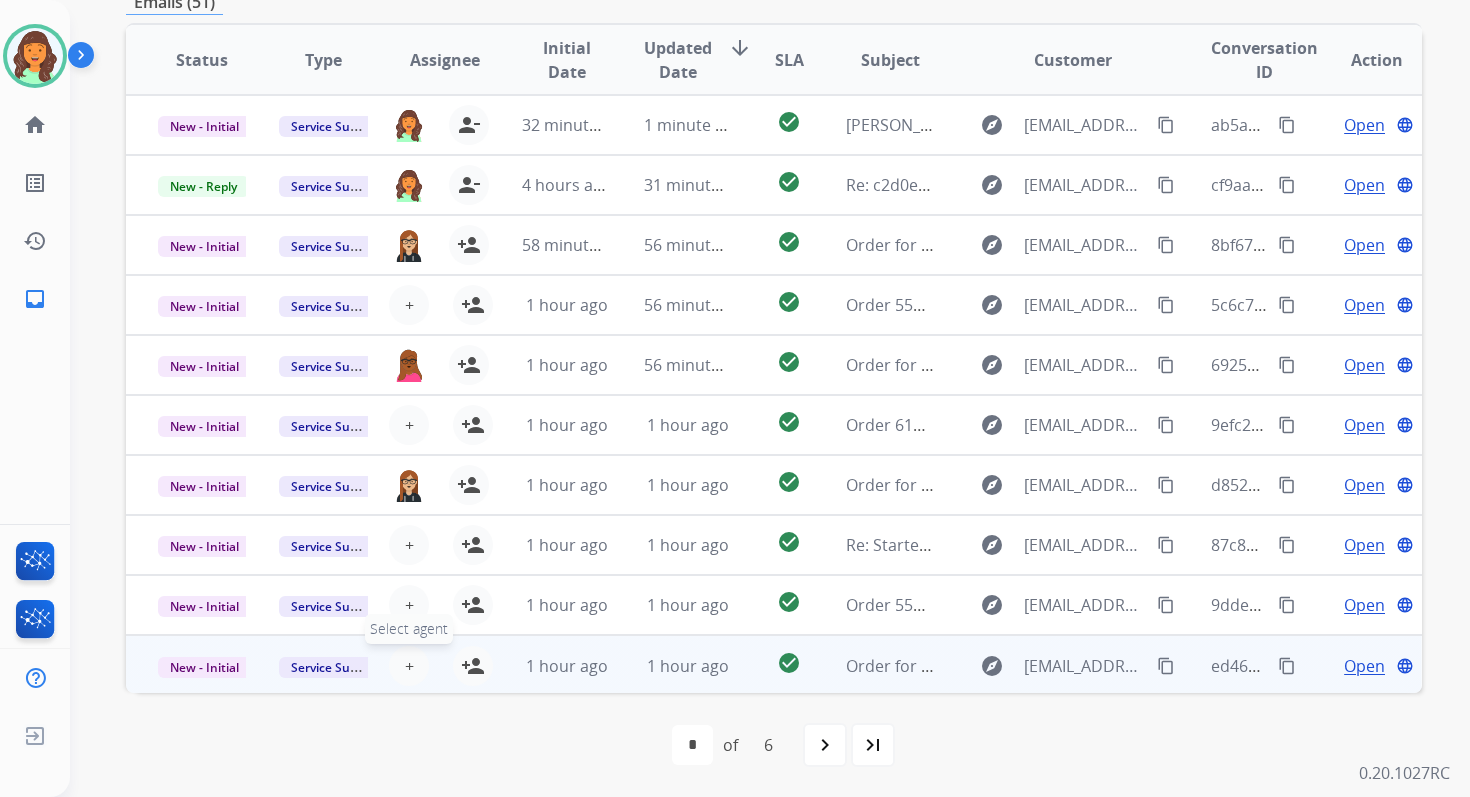 click on "+" at bounding box center (409, 666) 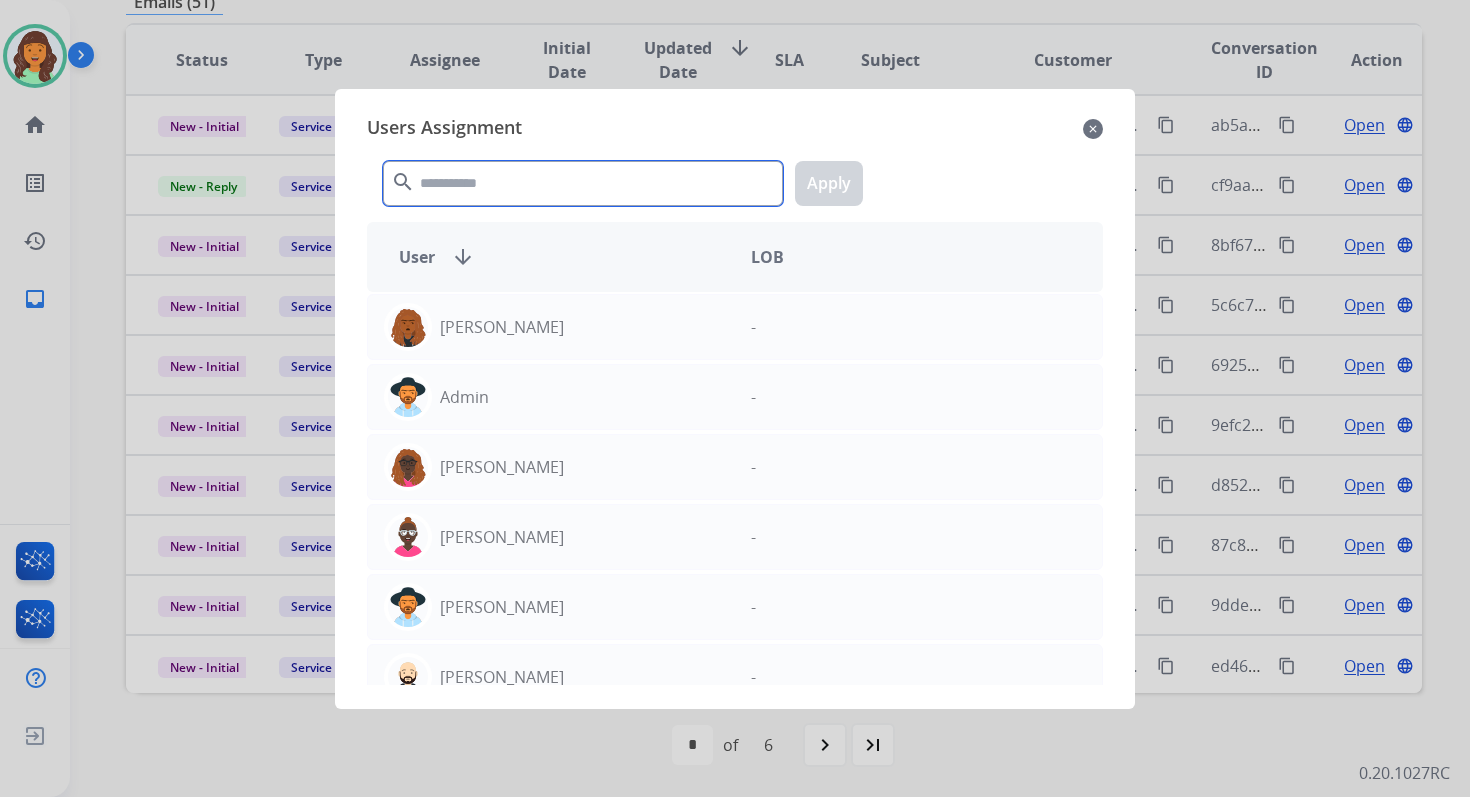 click 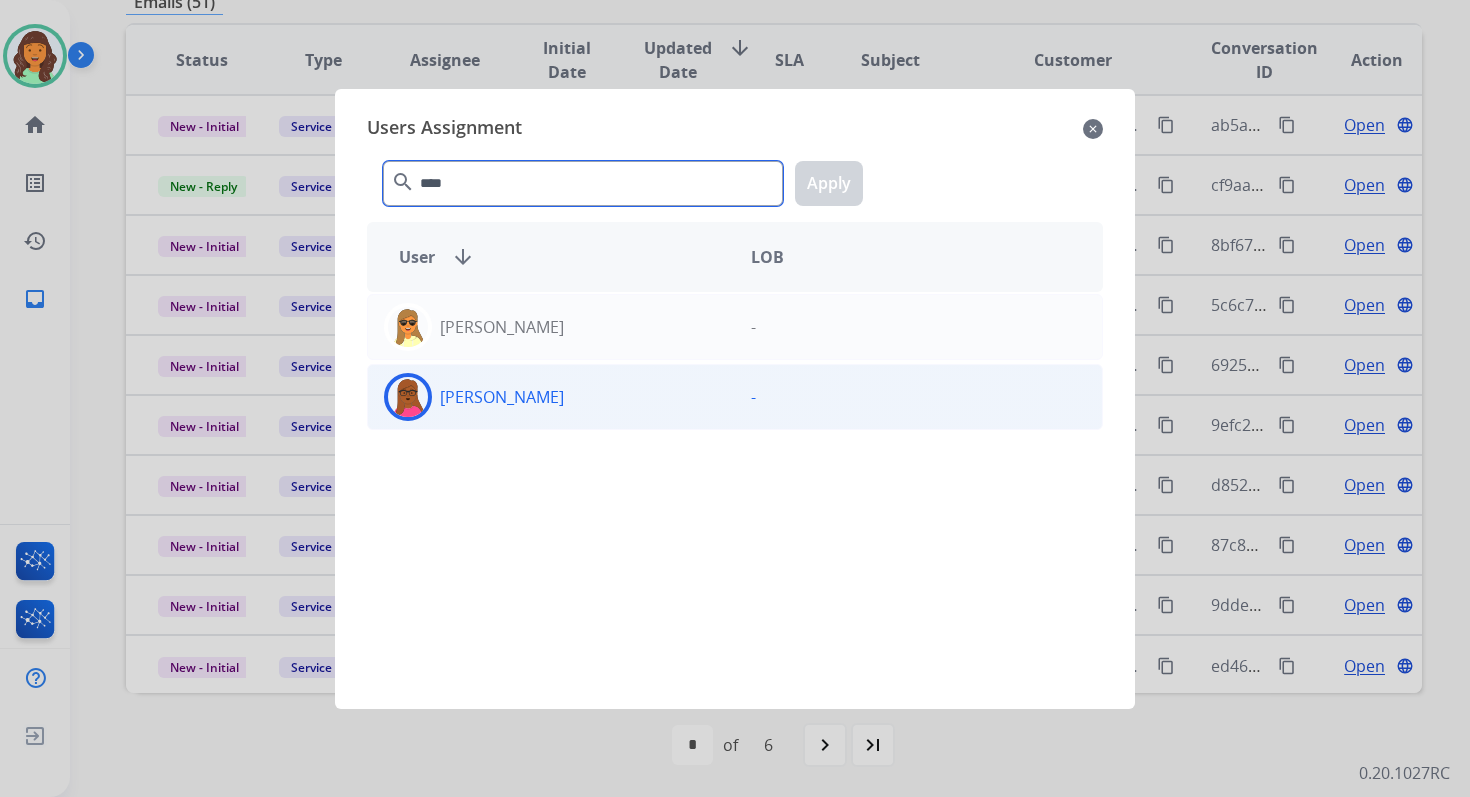 type on "****" 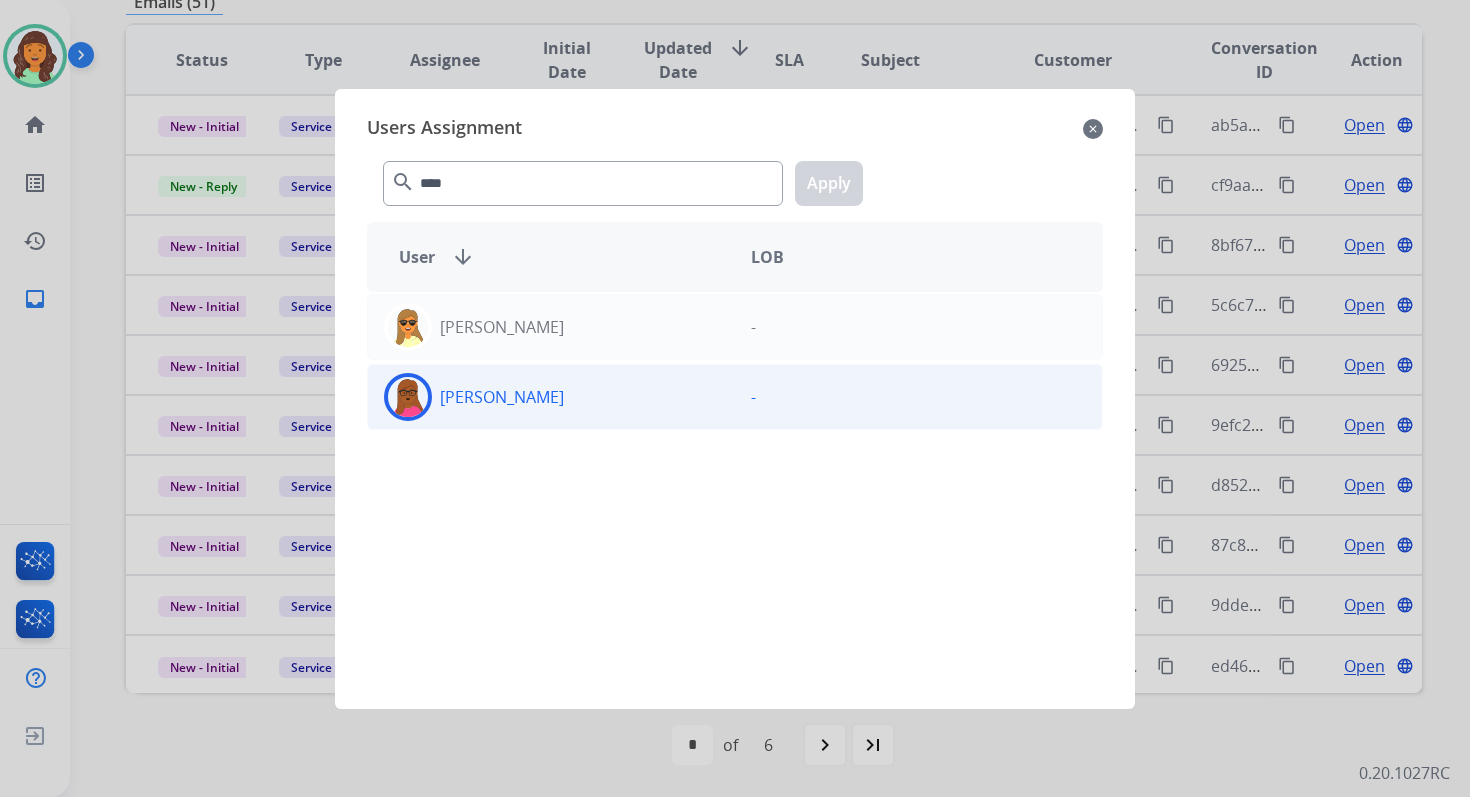 click on "[PERSON_NAME]" 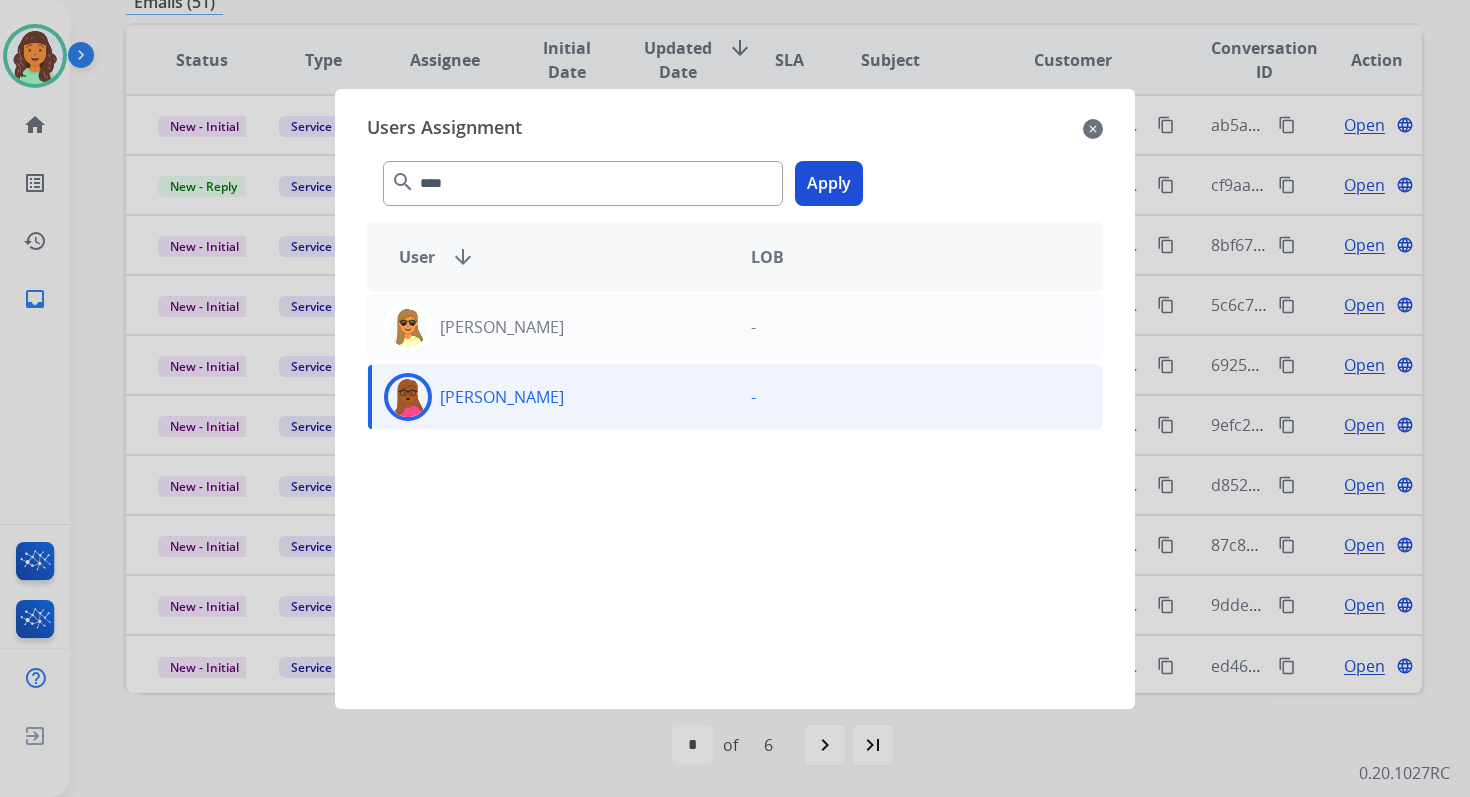 click on "Apply" 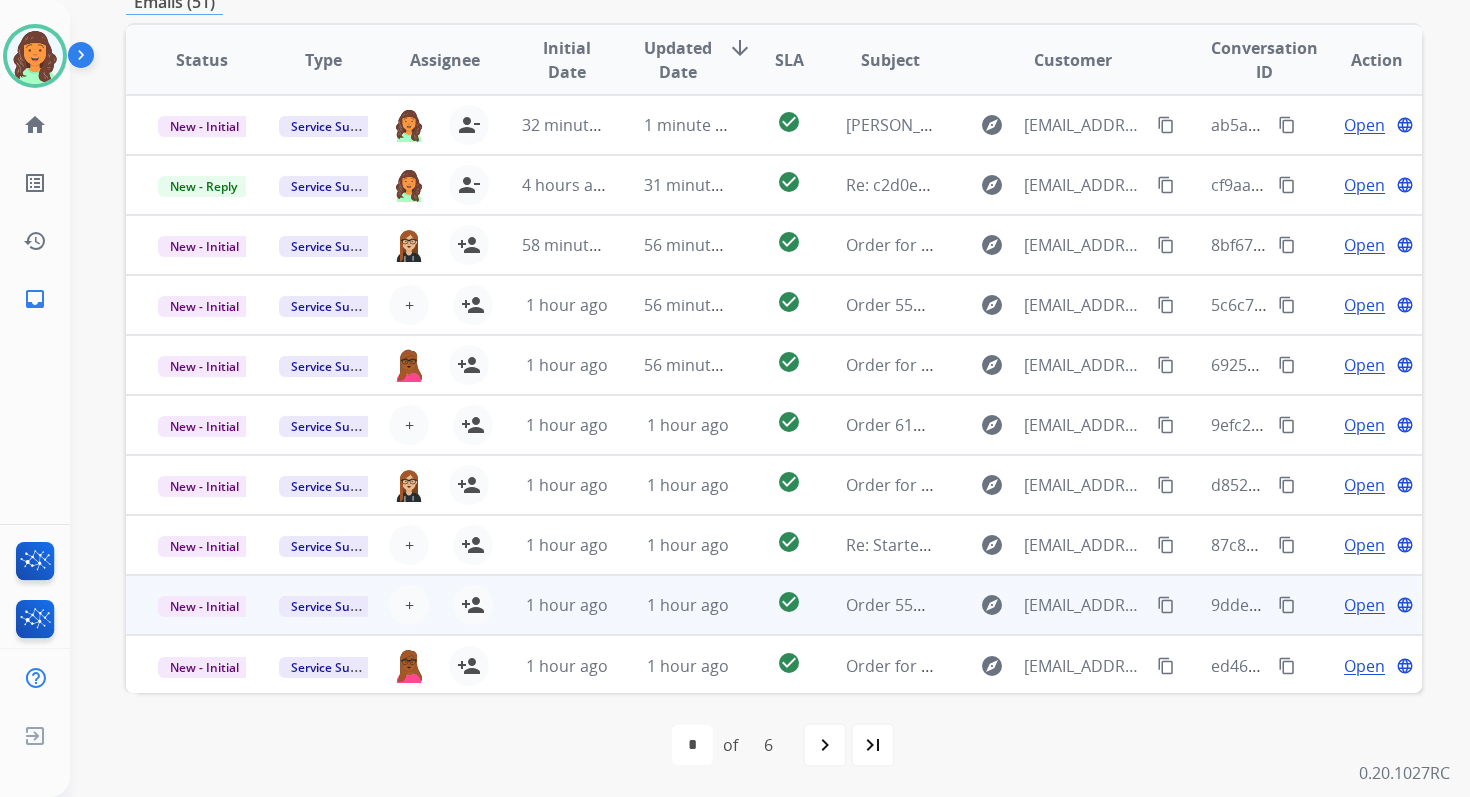 click on "1 hour ago" at bounding box center [550, 605] 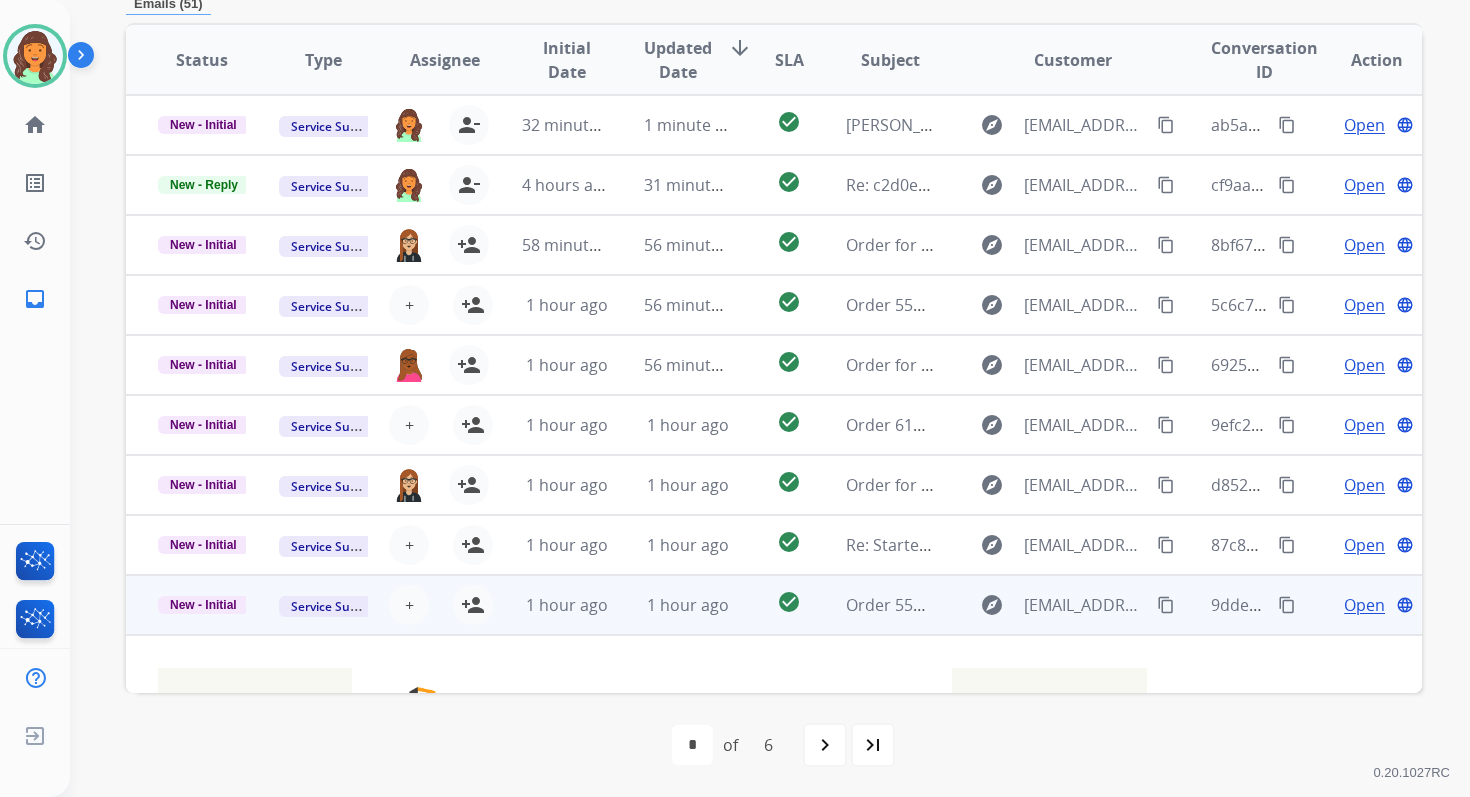 scroll, scrollTop: 432, scrollLeft: 0, axis: vertical 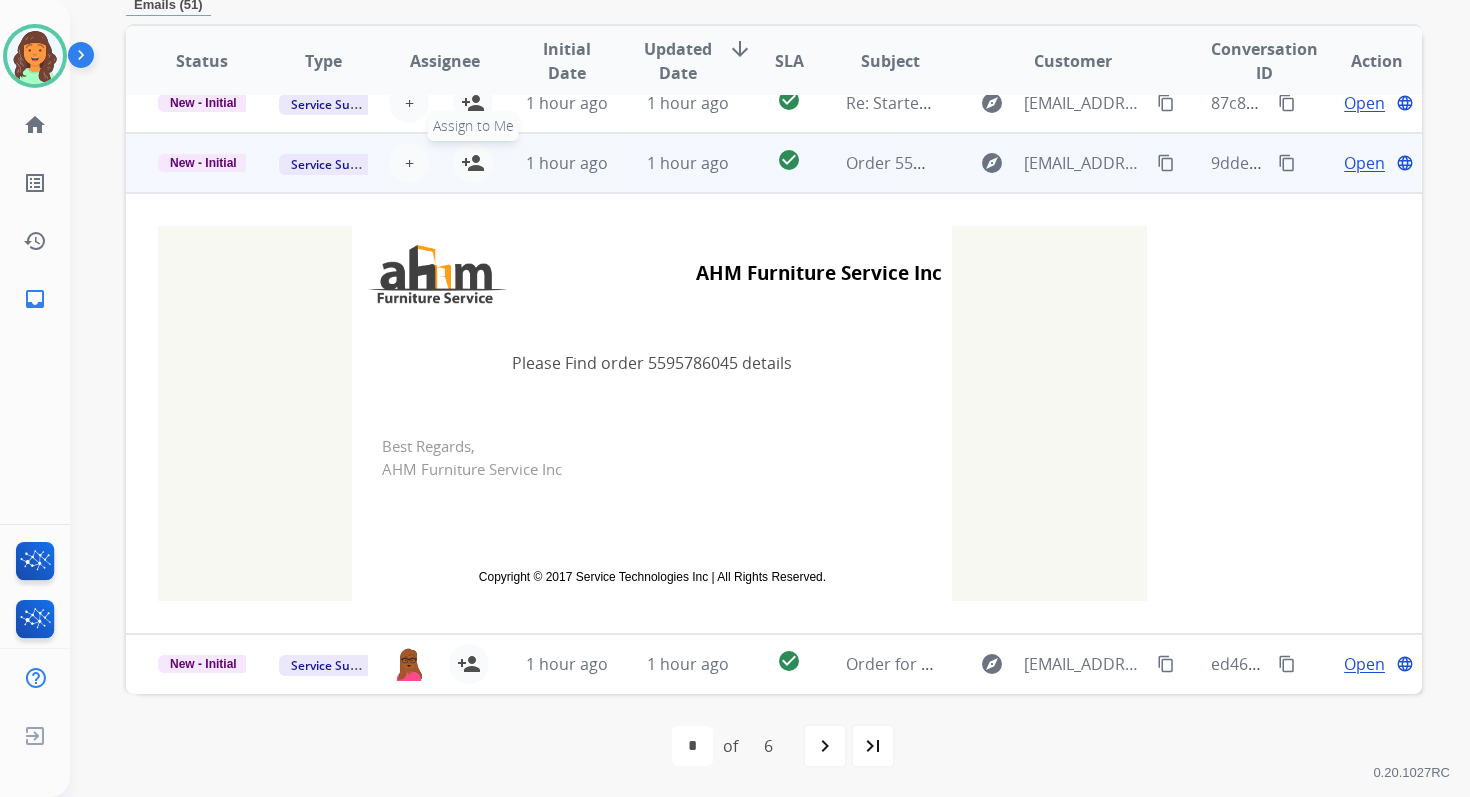 click on "person_add" at bounding box center (473, 163) 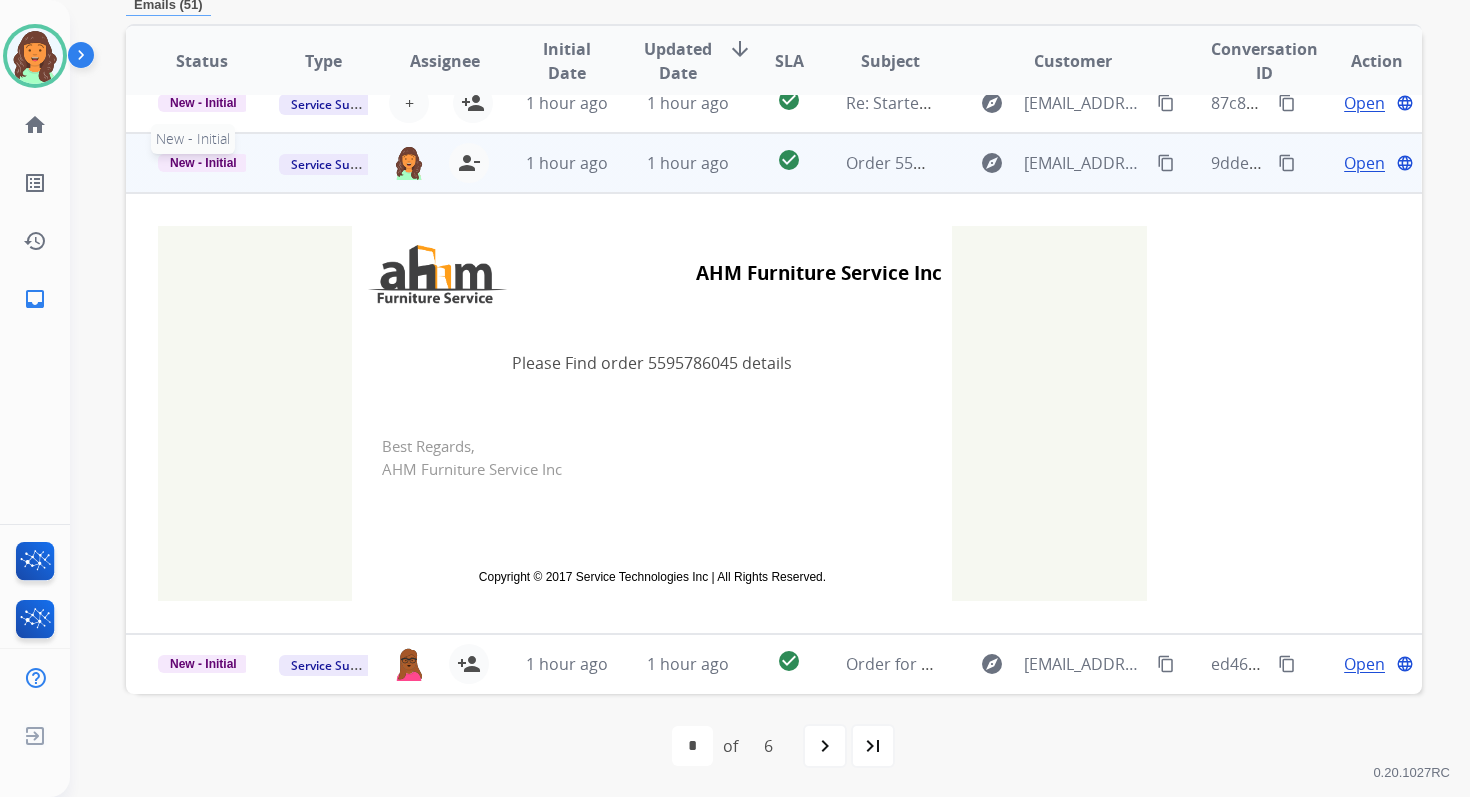 click on "New - Initial" at bounding box center [203, 163] 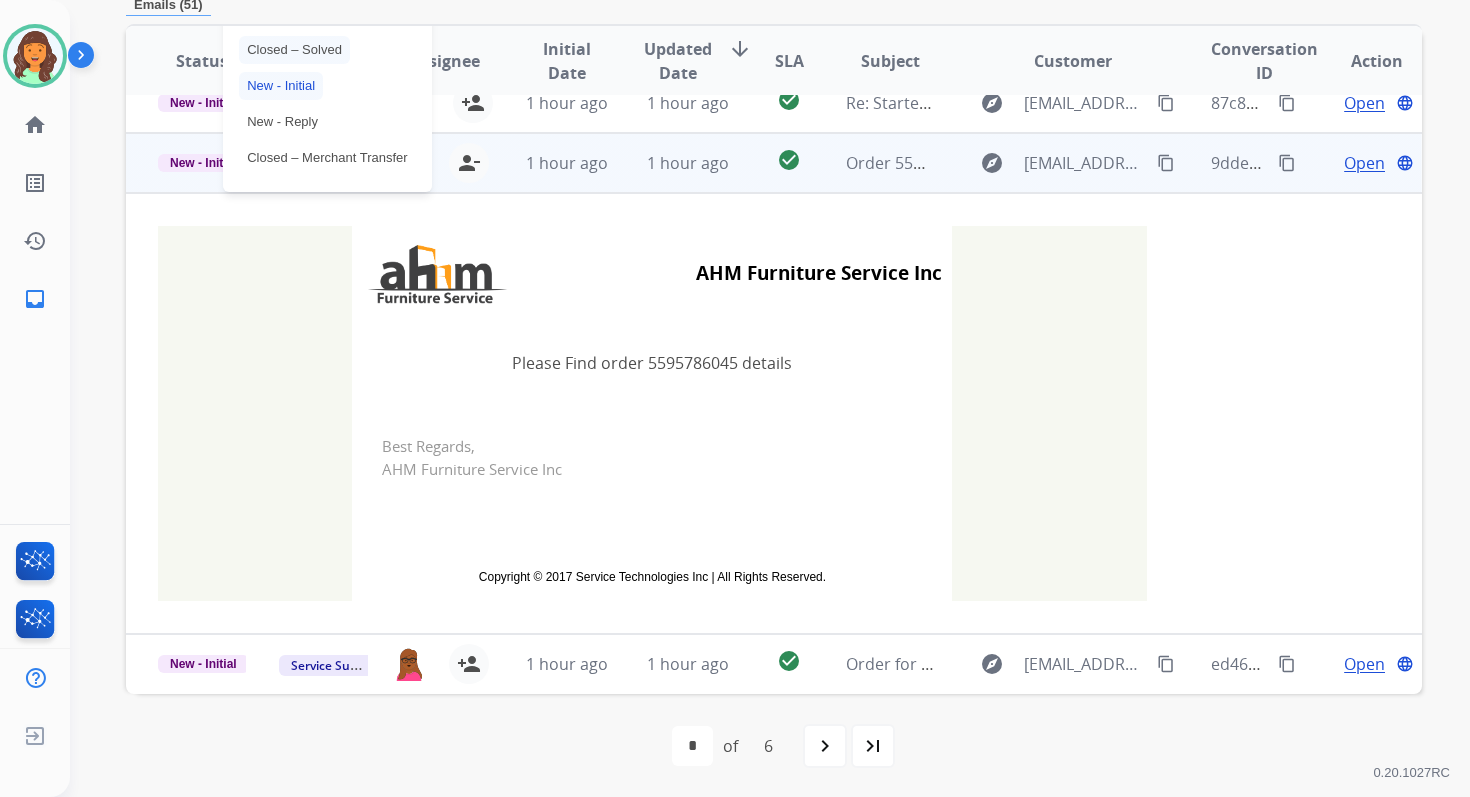 click on "Closed – Solved" at bounding box center [294, 50] 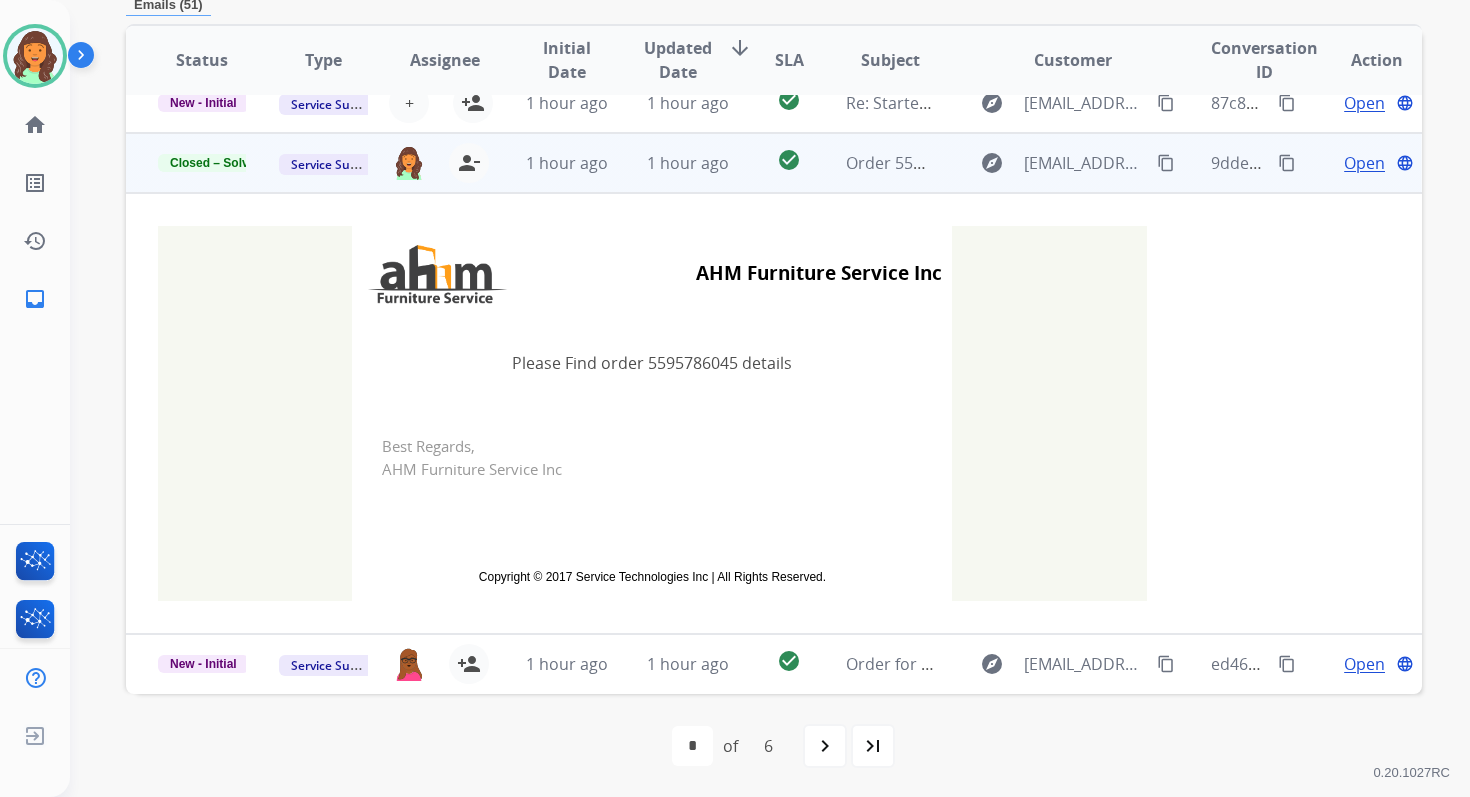 click on "Assignee" at bounding box center [429, 61] 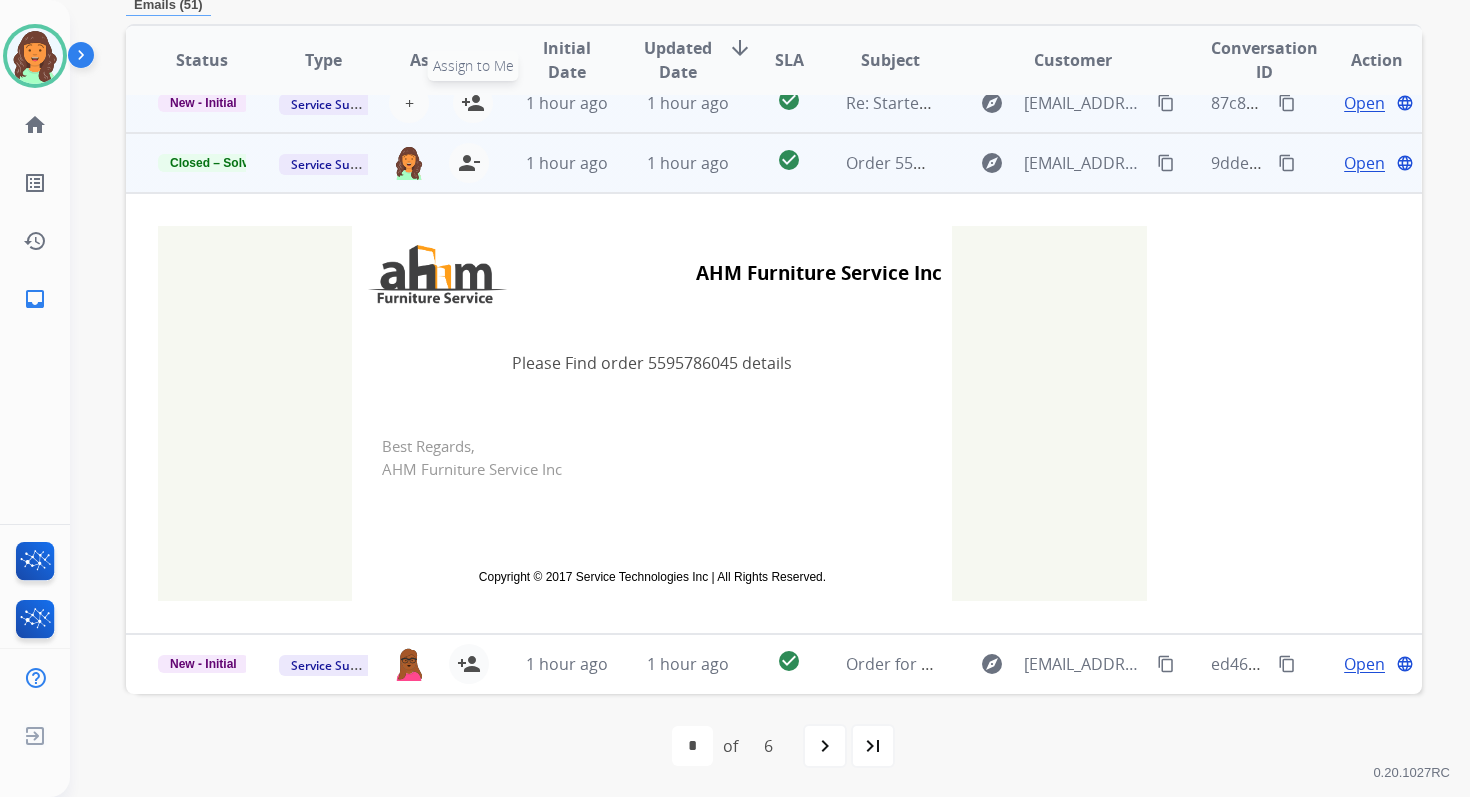 click on "person_add" at bounding box center [473, 103] 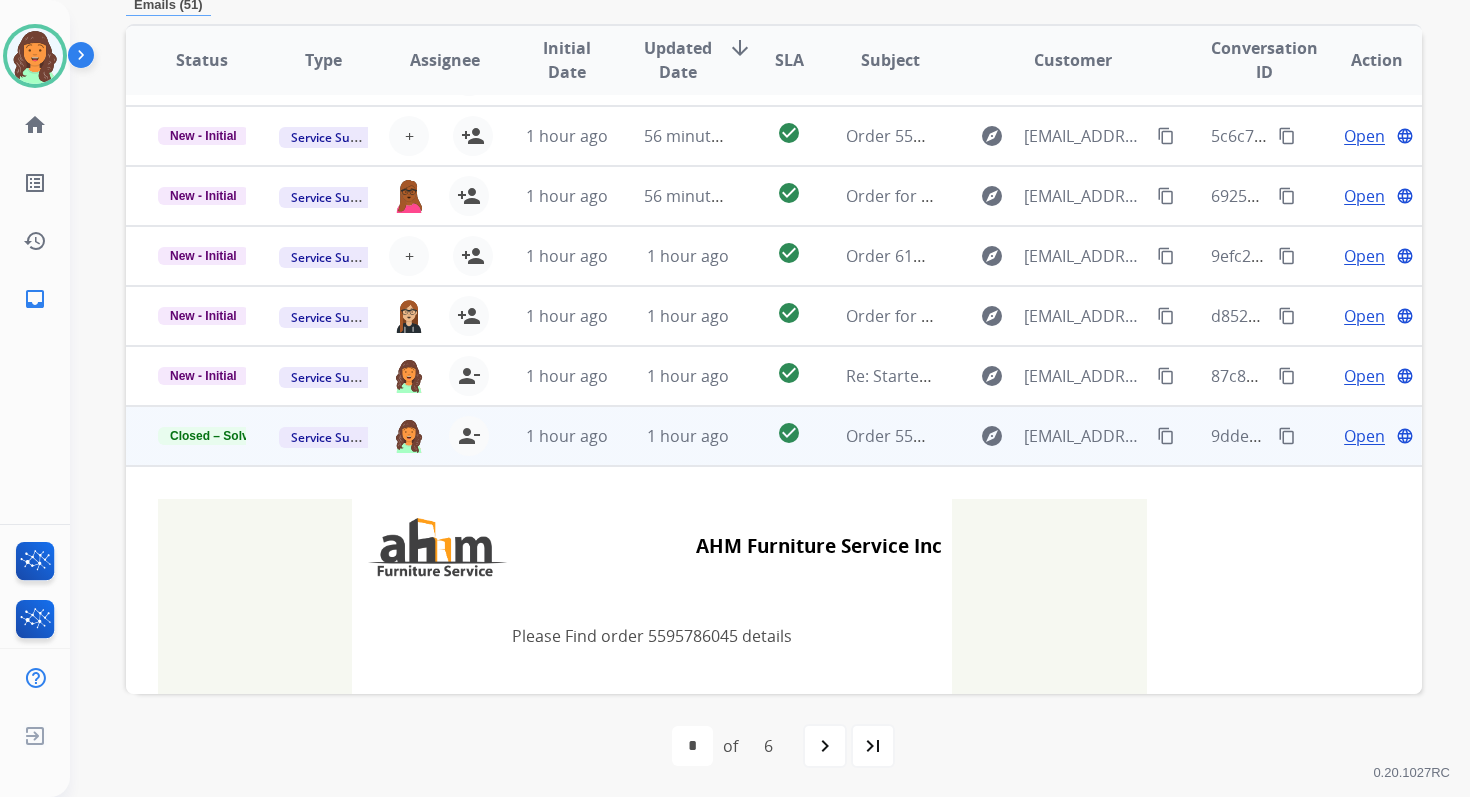 scroll, scrollTop: 37, scrollLeft: 0, axis: vertical 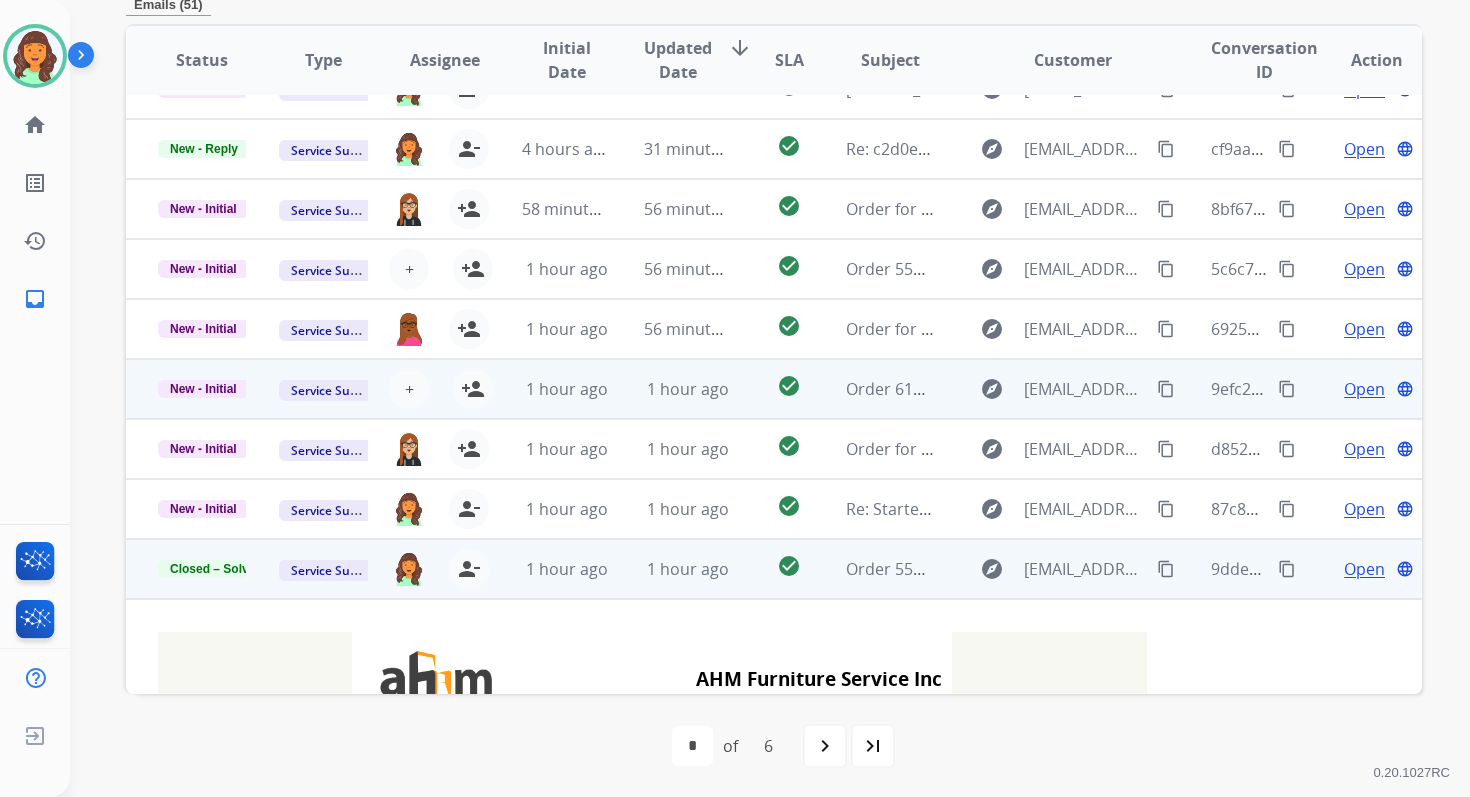 click on "1 hour ago" at bounding box center [672, 389] 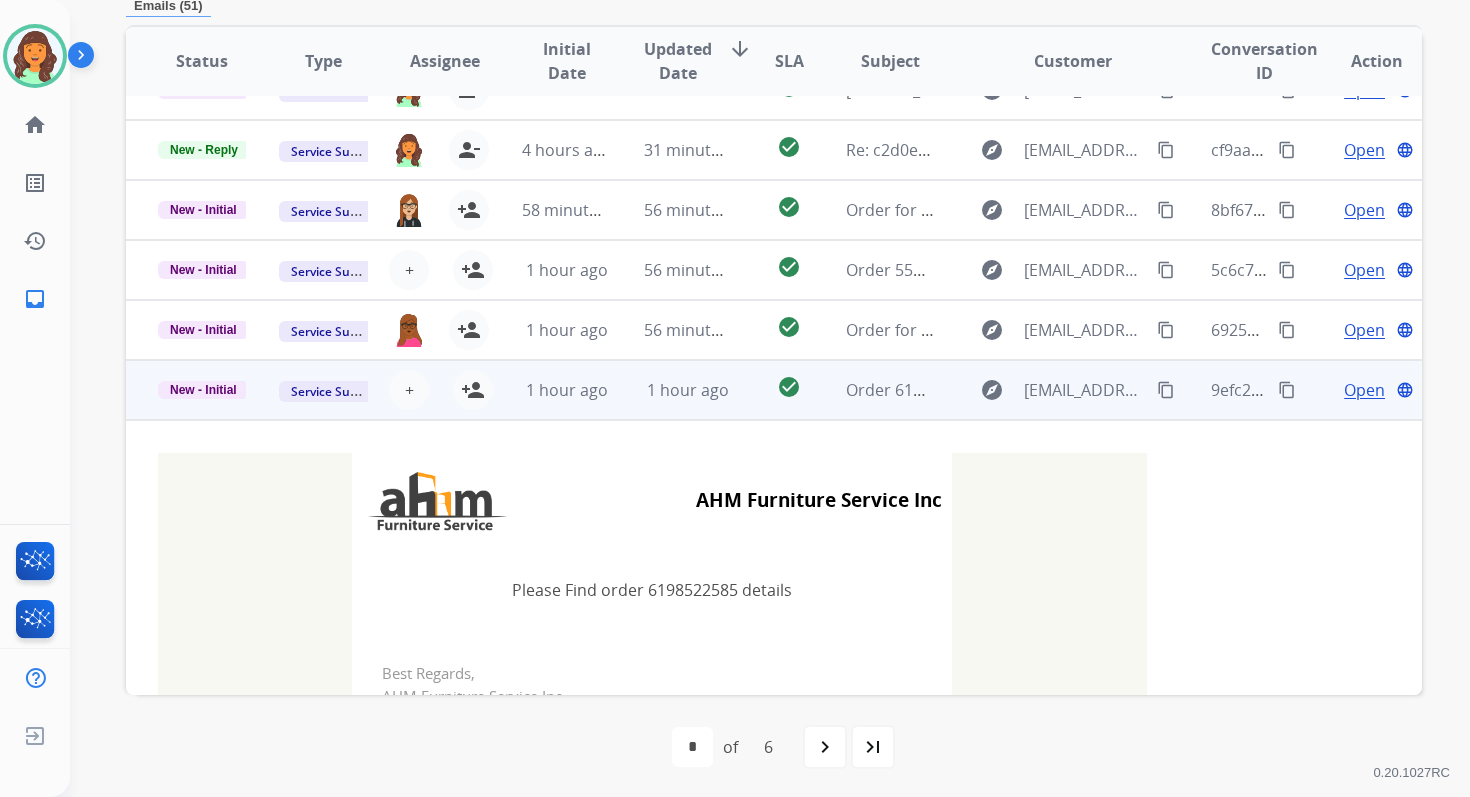 scroll, scrollTop: 432, scrollLeft: 0, axis: vertical 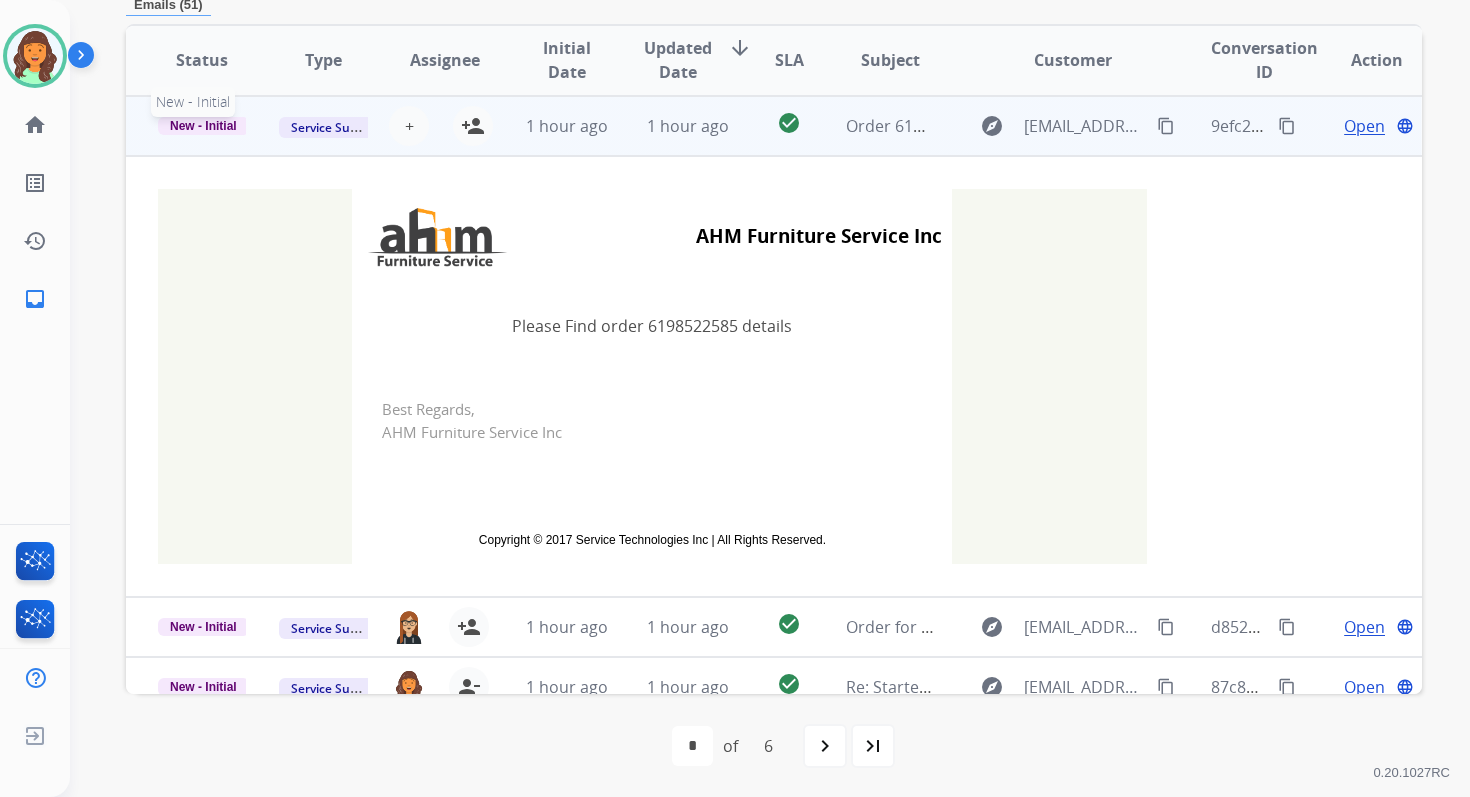 click on "New - Initial" at bounding box center [203, 126] 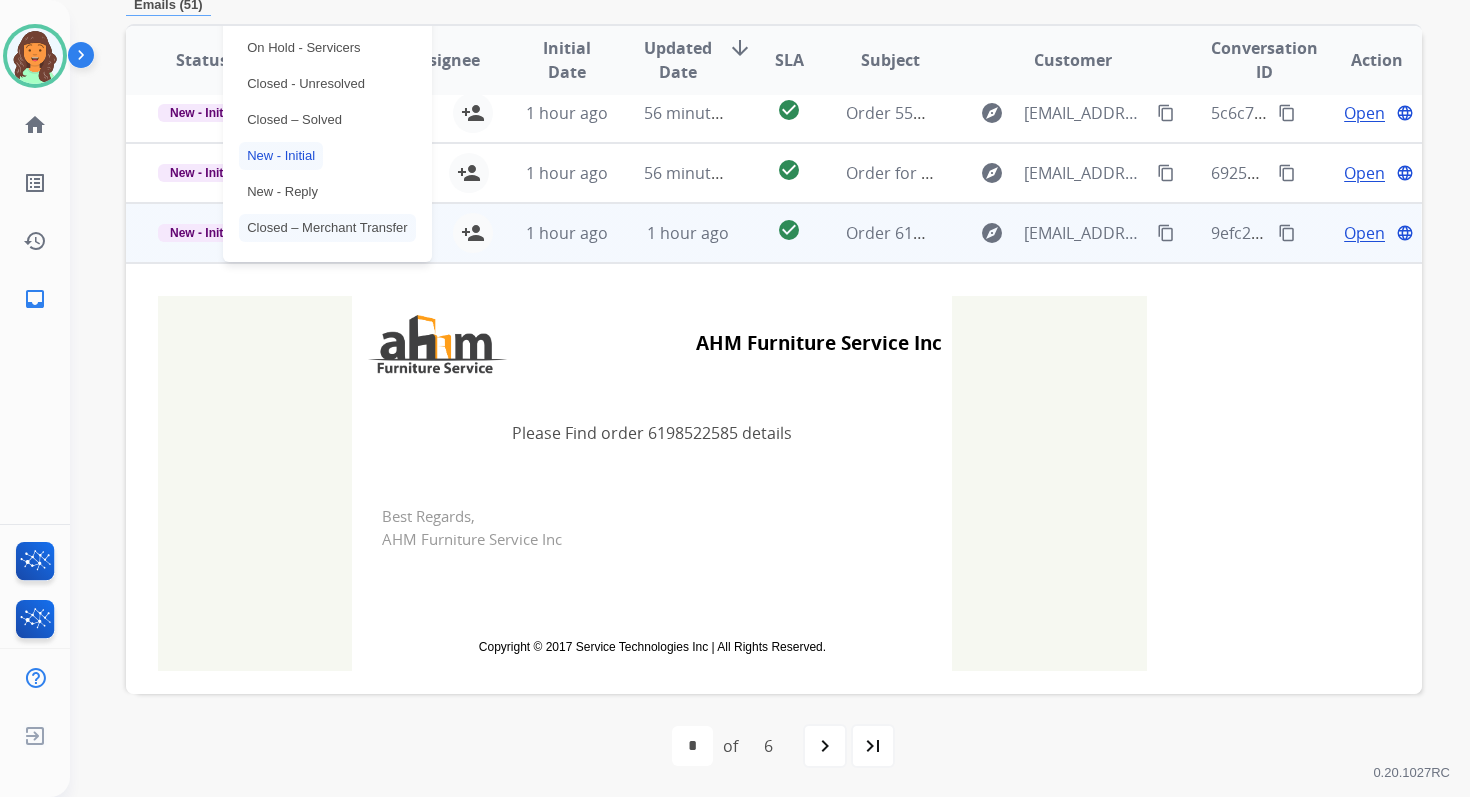 scroll, scrollTop: 153, scrollLeft: 0, axis: vertical 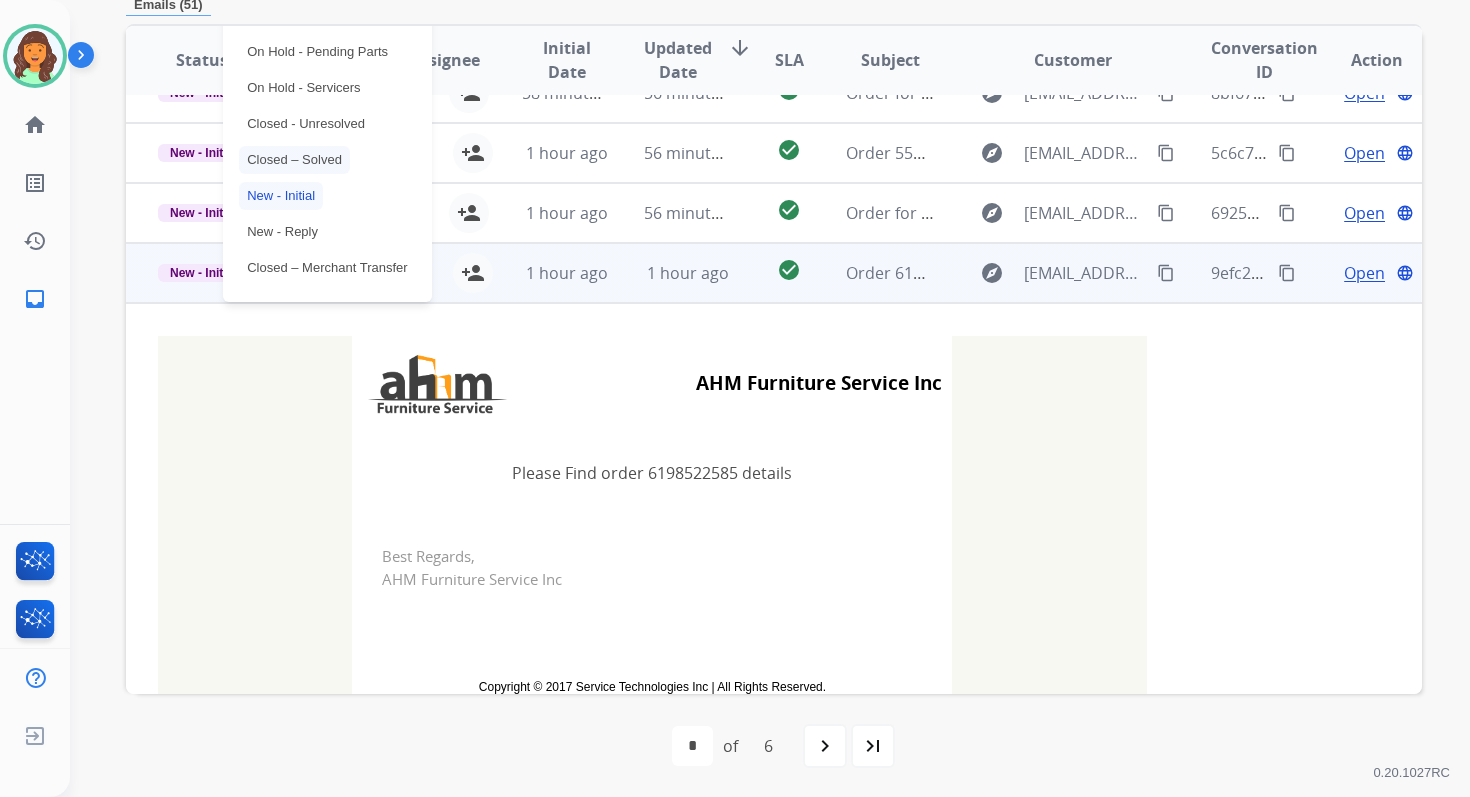 click on "Closed – Solved" at bounding box center (294, 160) 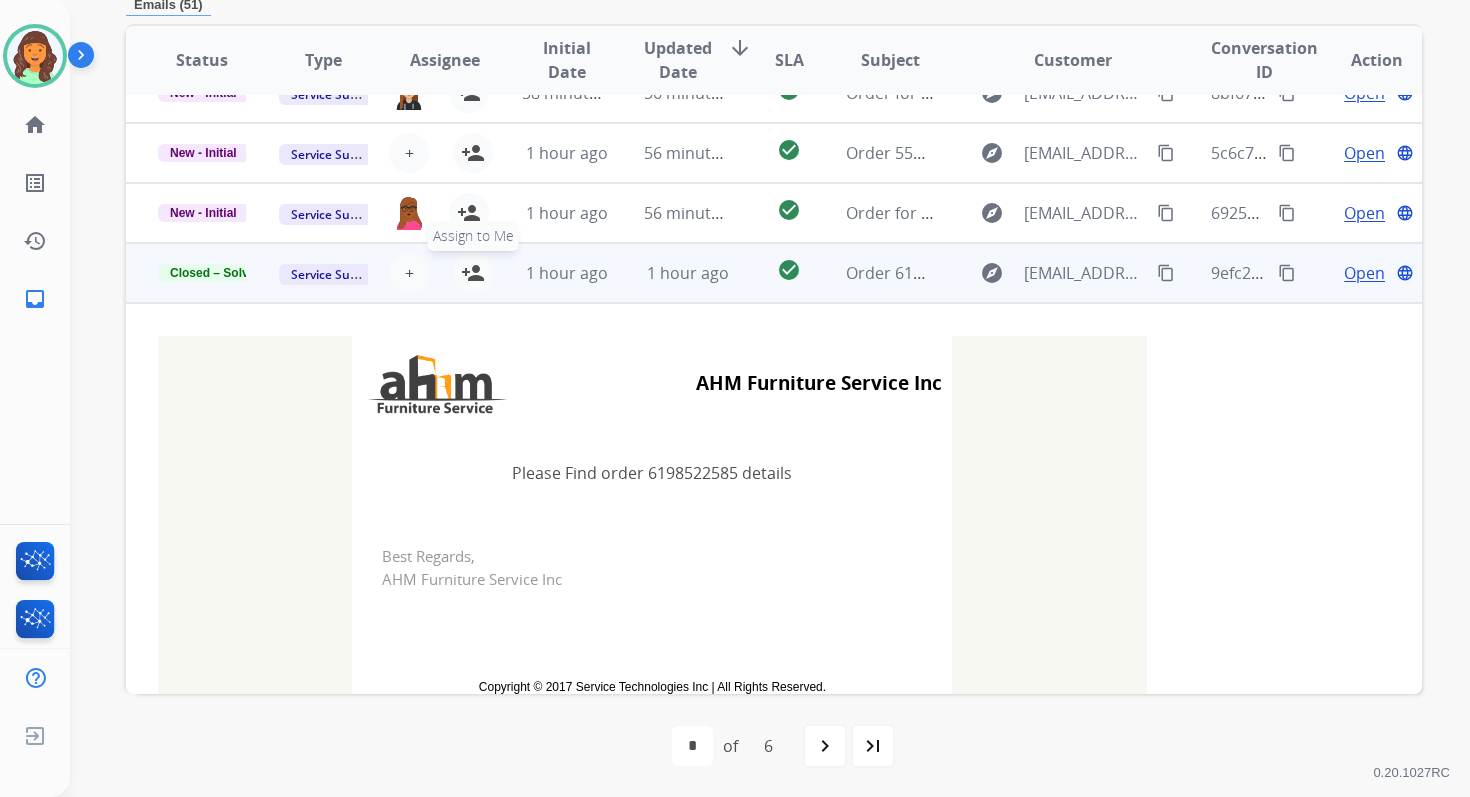click on "person_add" at bounding box center [473, 273] 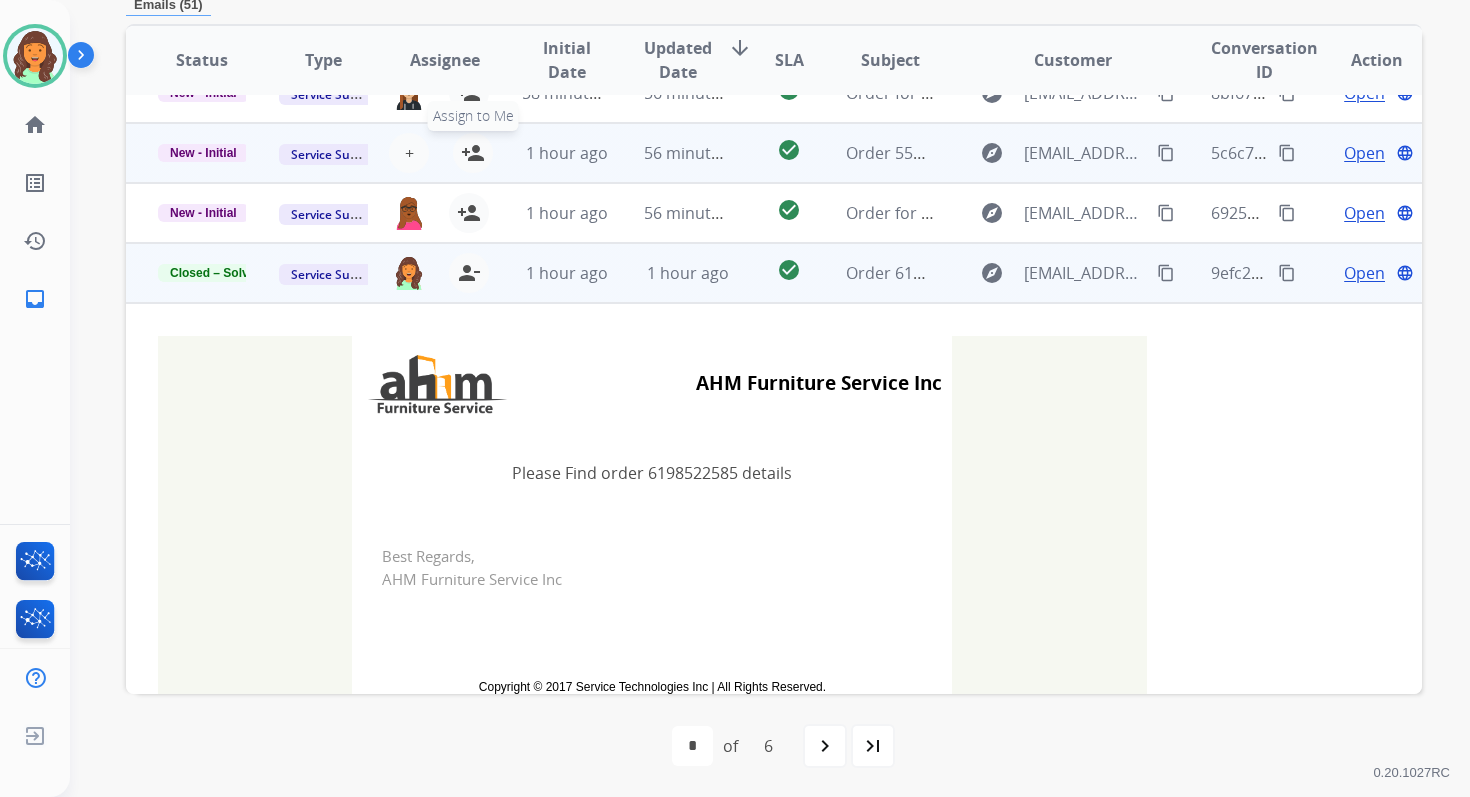 click on "person_add" at bounding box center (473, 153) 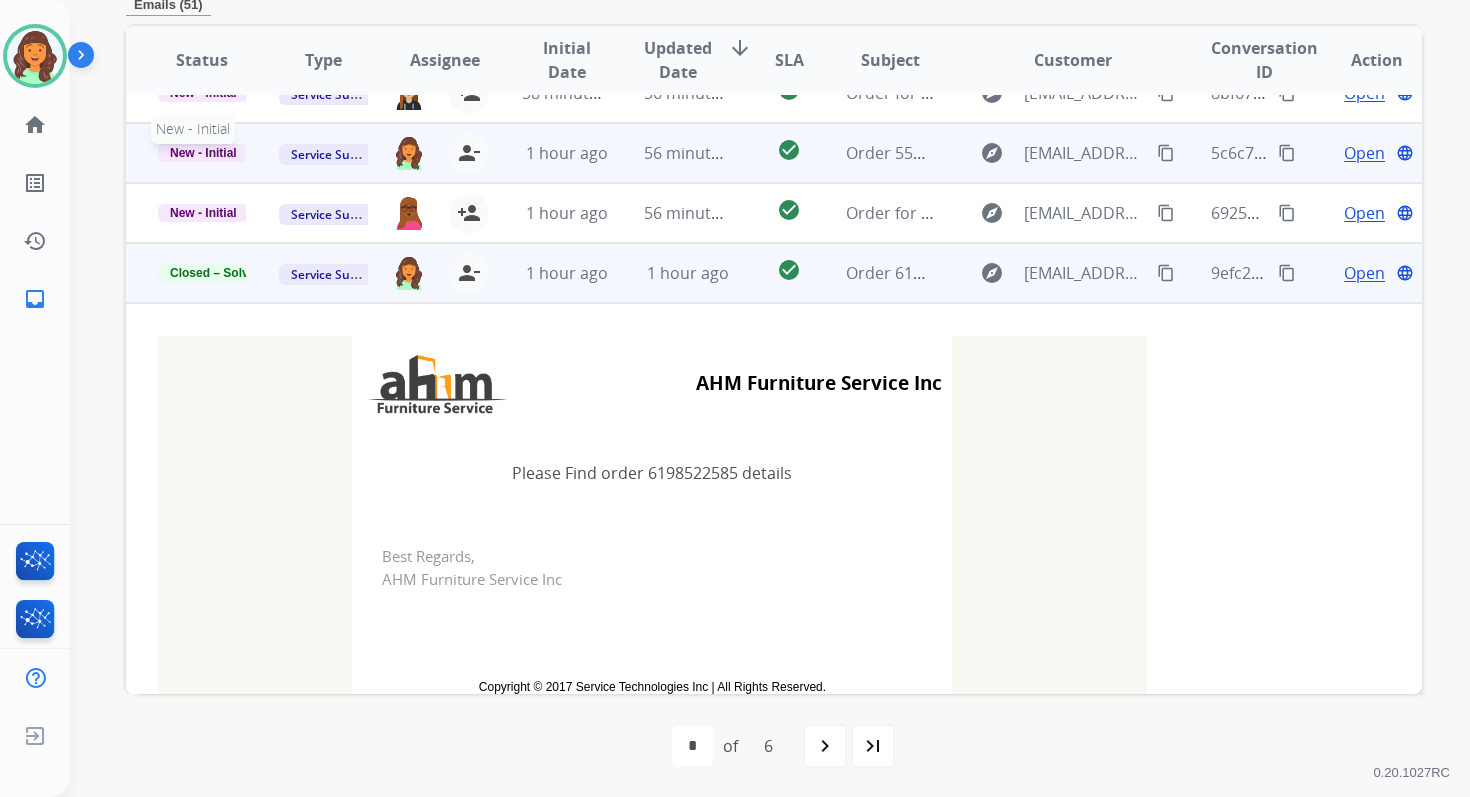 click on "New - Initial" at bounding box center (203, 153) 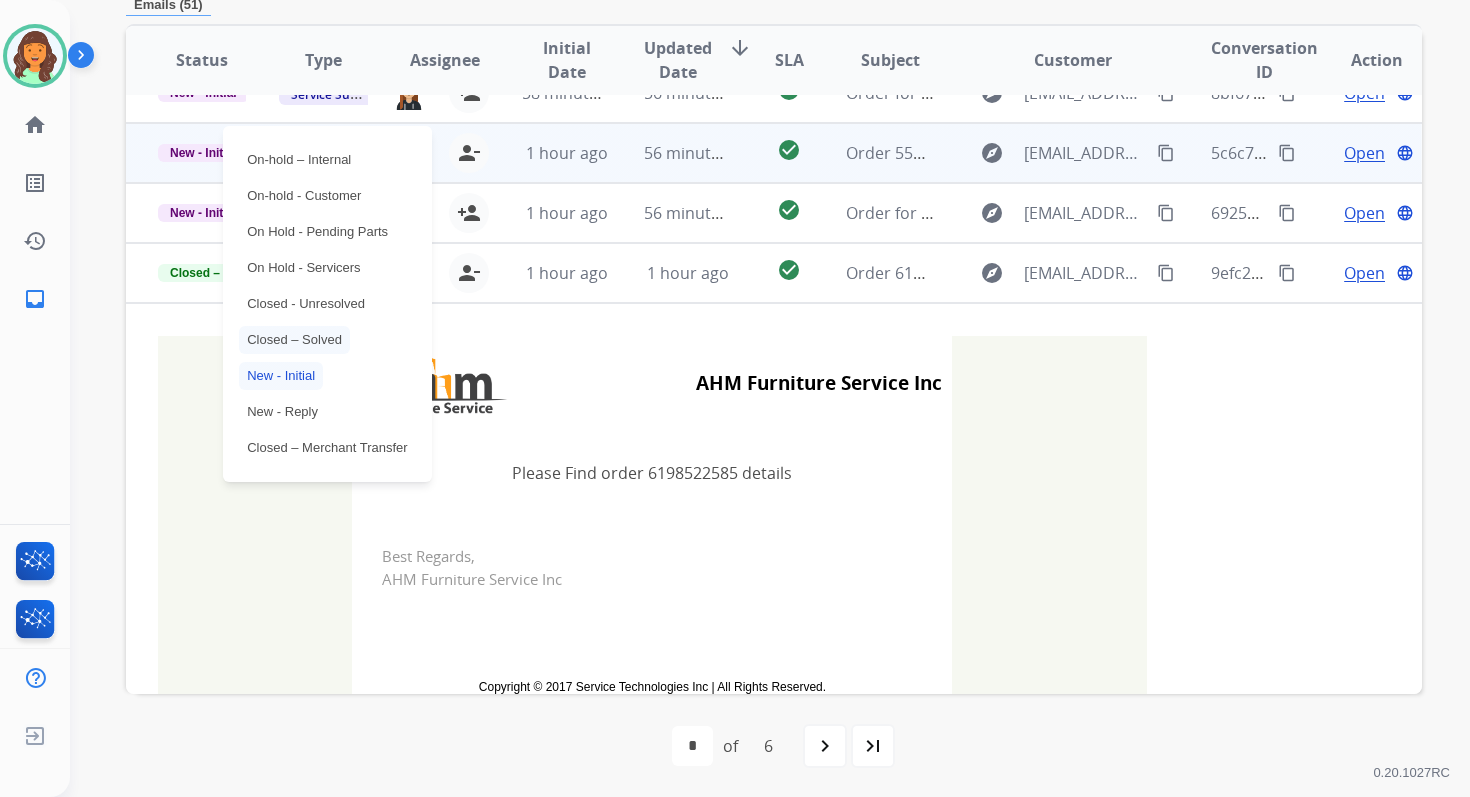 click on "Closed – Solved" at bounding box center [294, 340] 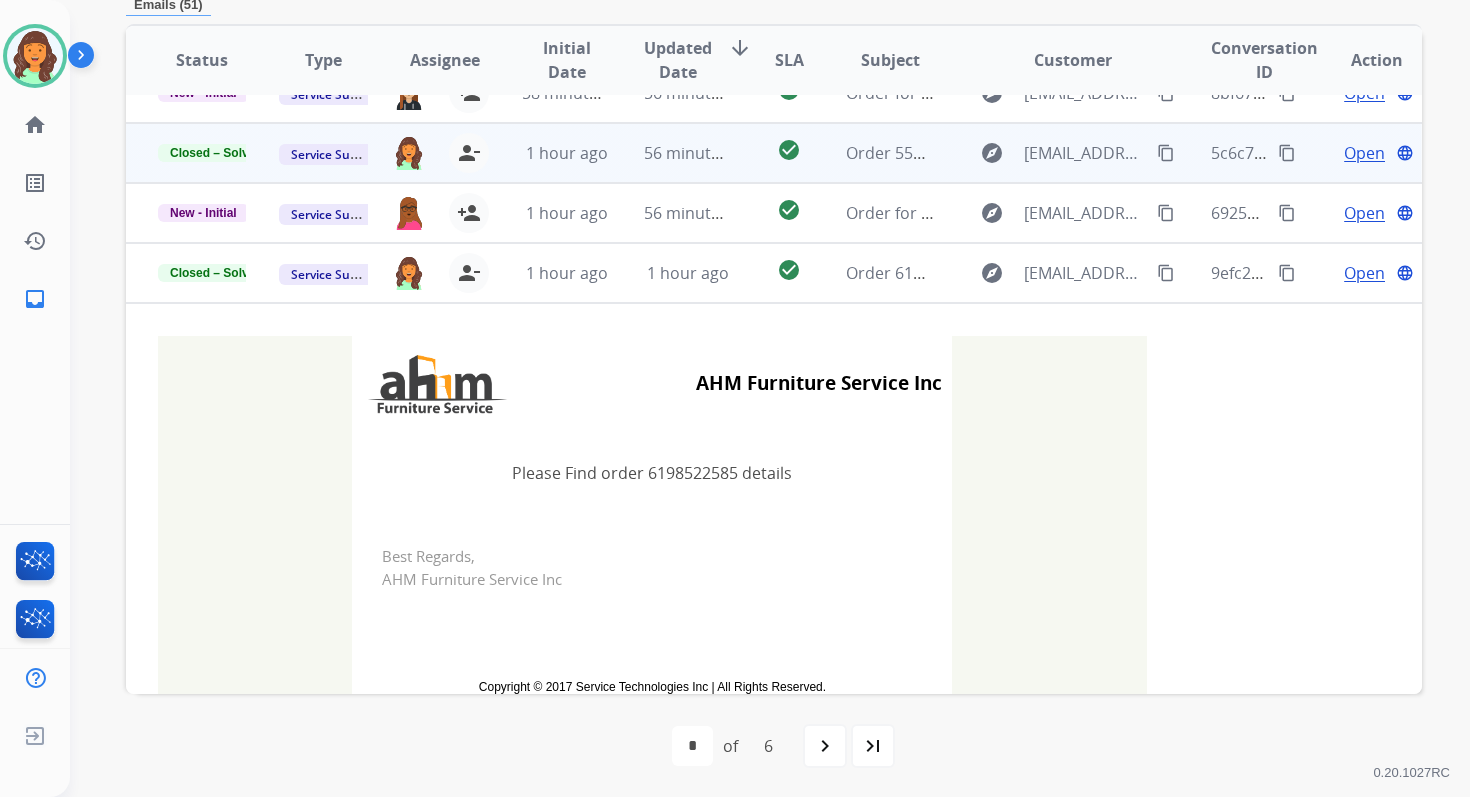 click on "56 minutes ago" at bounding box center (672, 153) 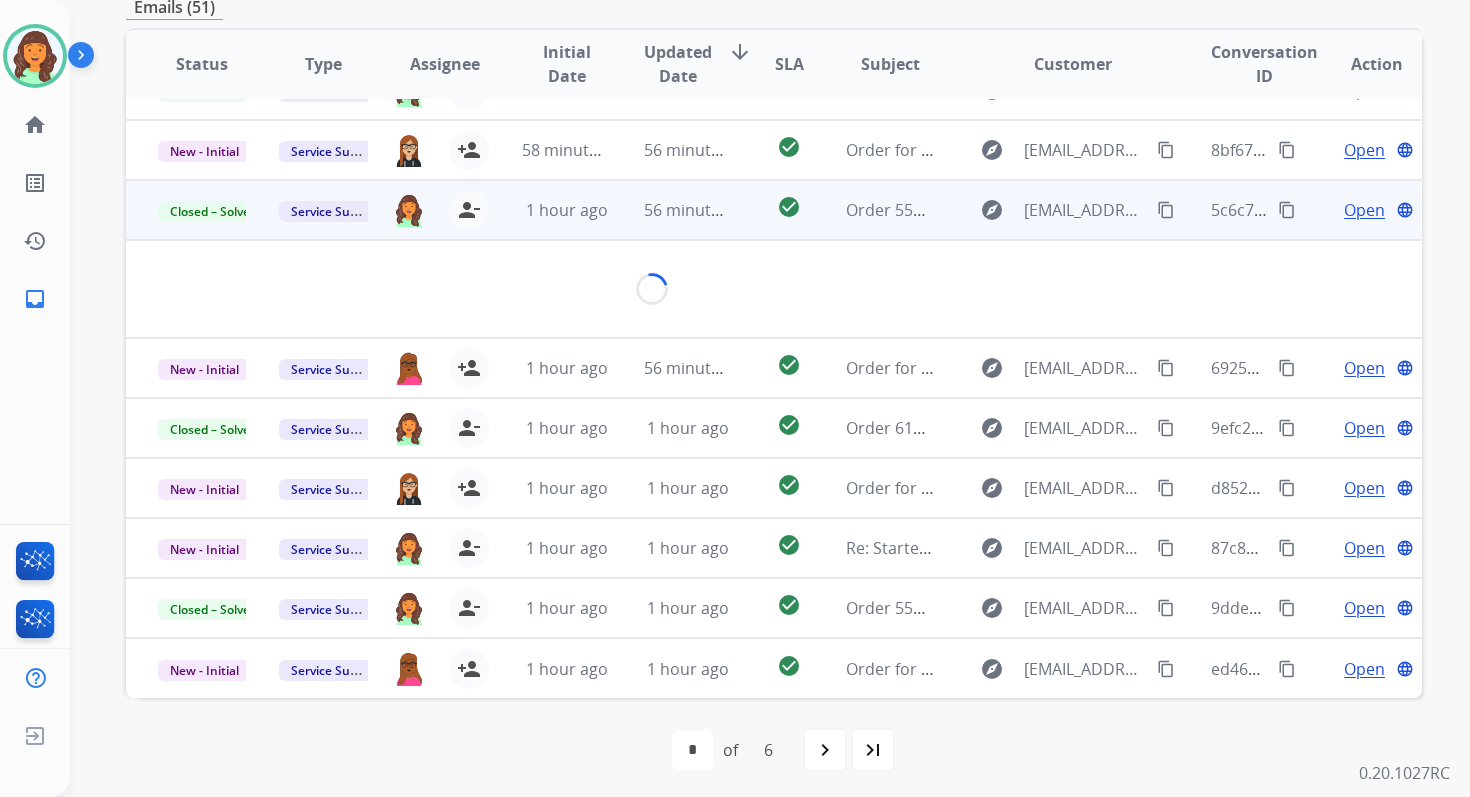 scroll, scrollTop: 100, scrollLeft: 0, axis: vertical 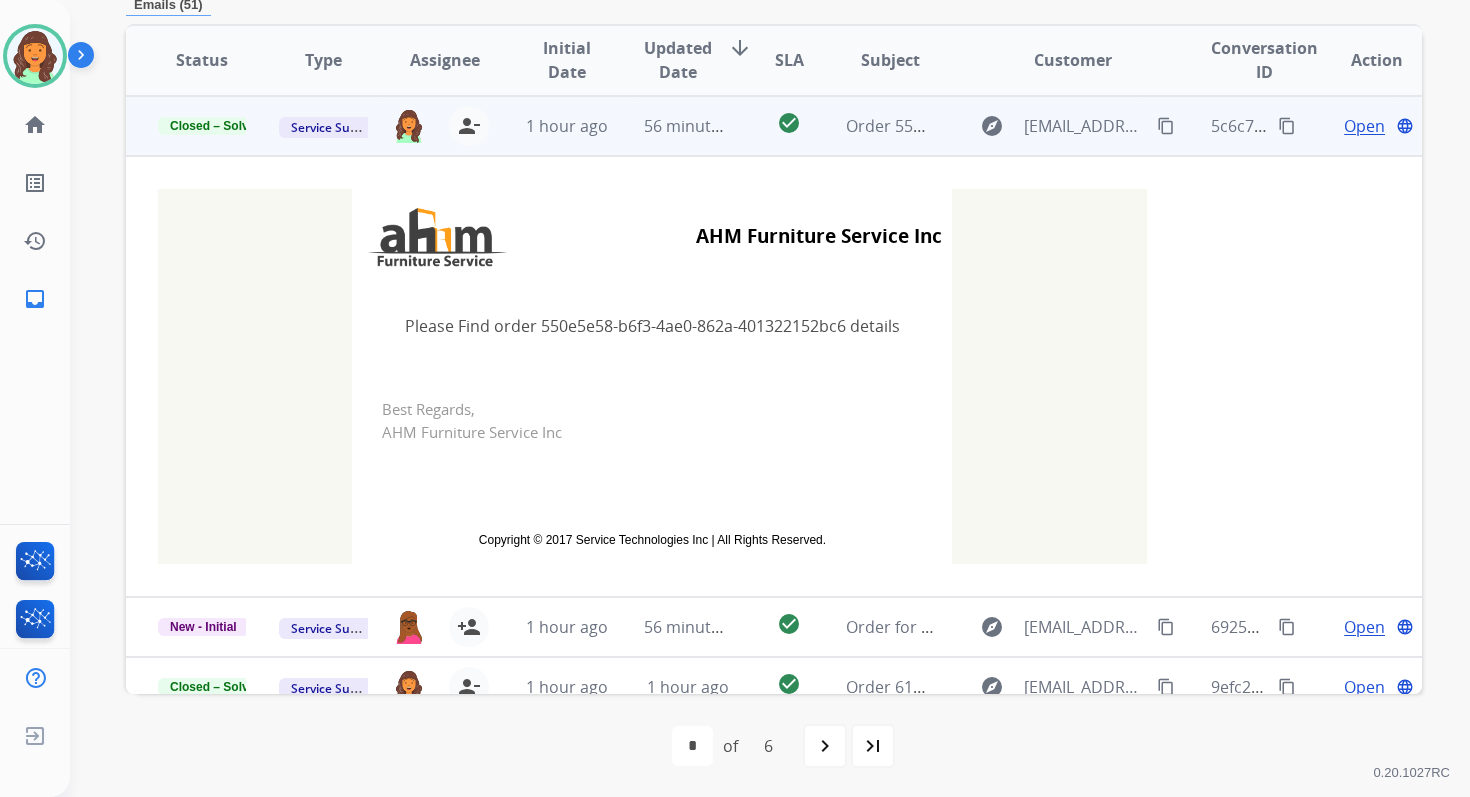 click on "56 minutes ago" at bounding box center (672, 126) 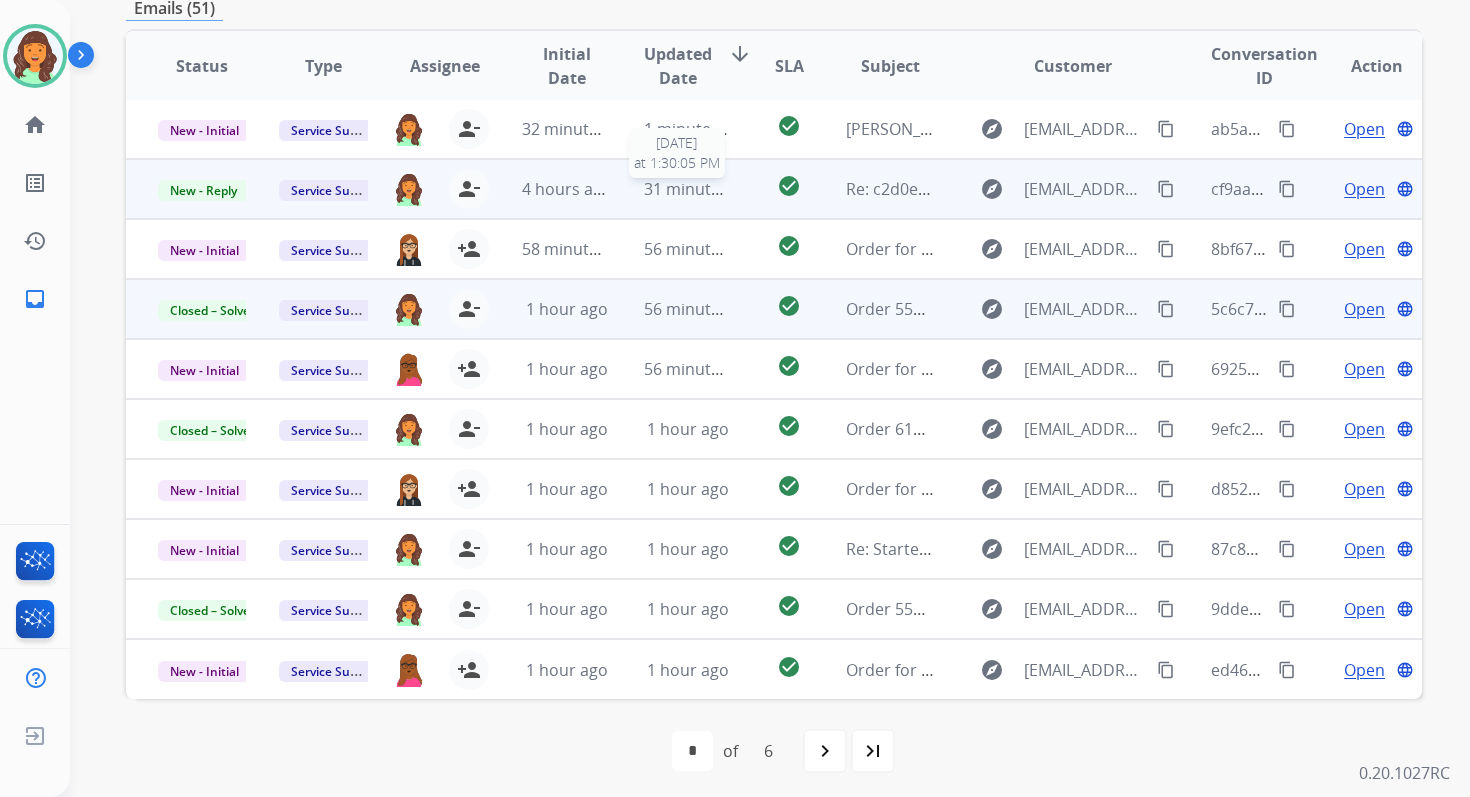 scroll, scrollTop: 0, scrollLeft: 0, axis: both 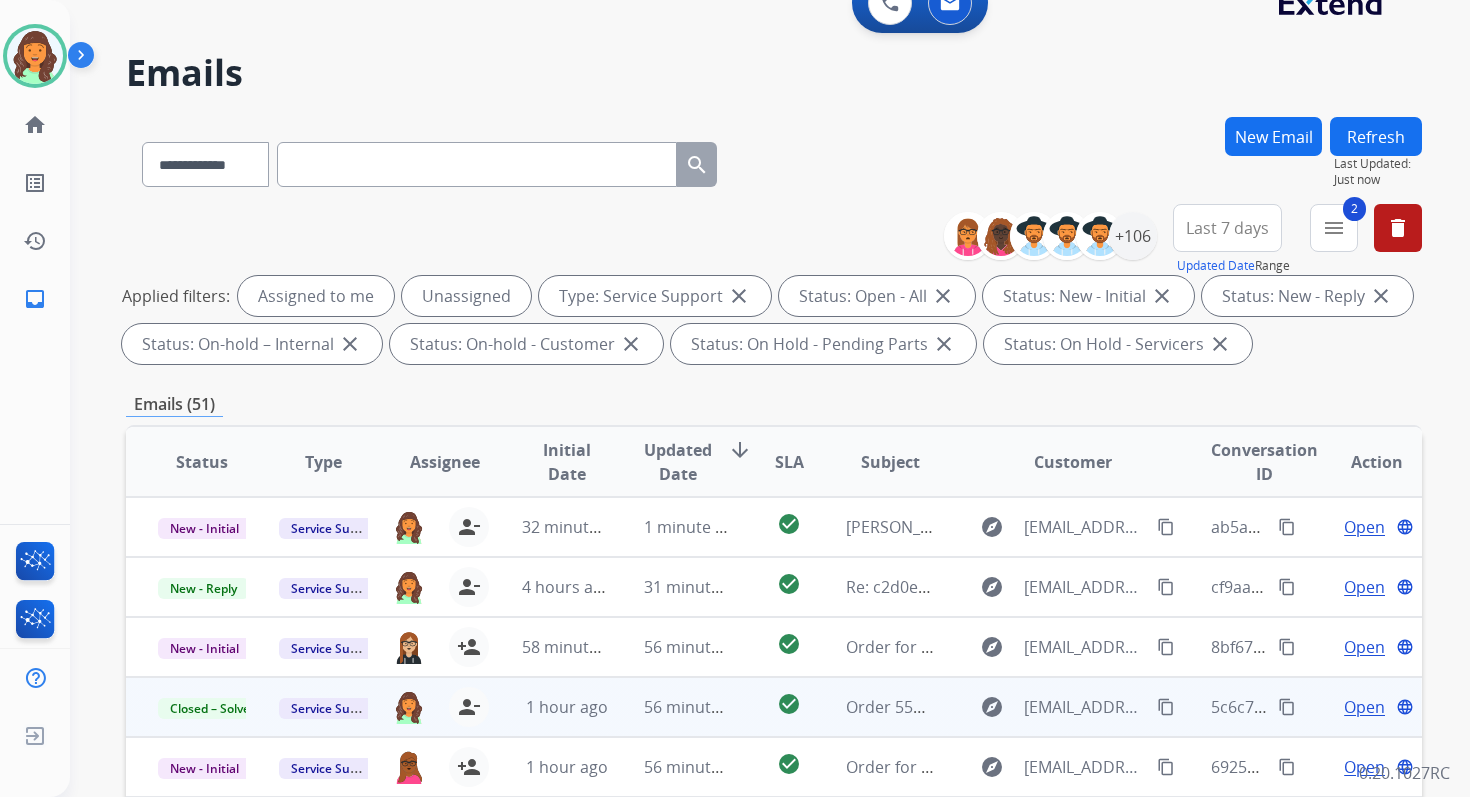 click on "Refresh" at bounding box center [1376, 136] 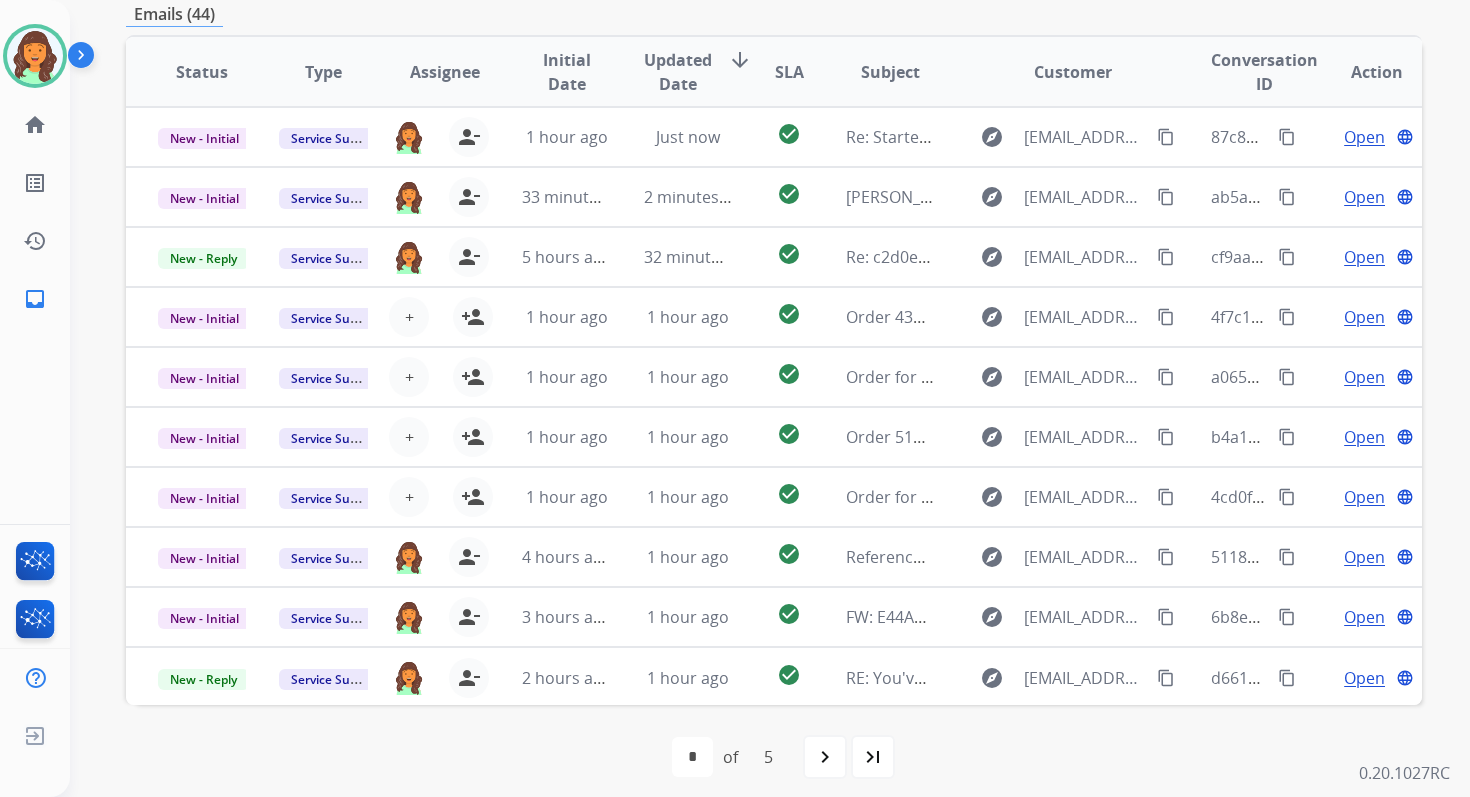 scroll, scrollTop: 437, scrollLeft: 0, axis: vertical 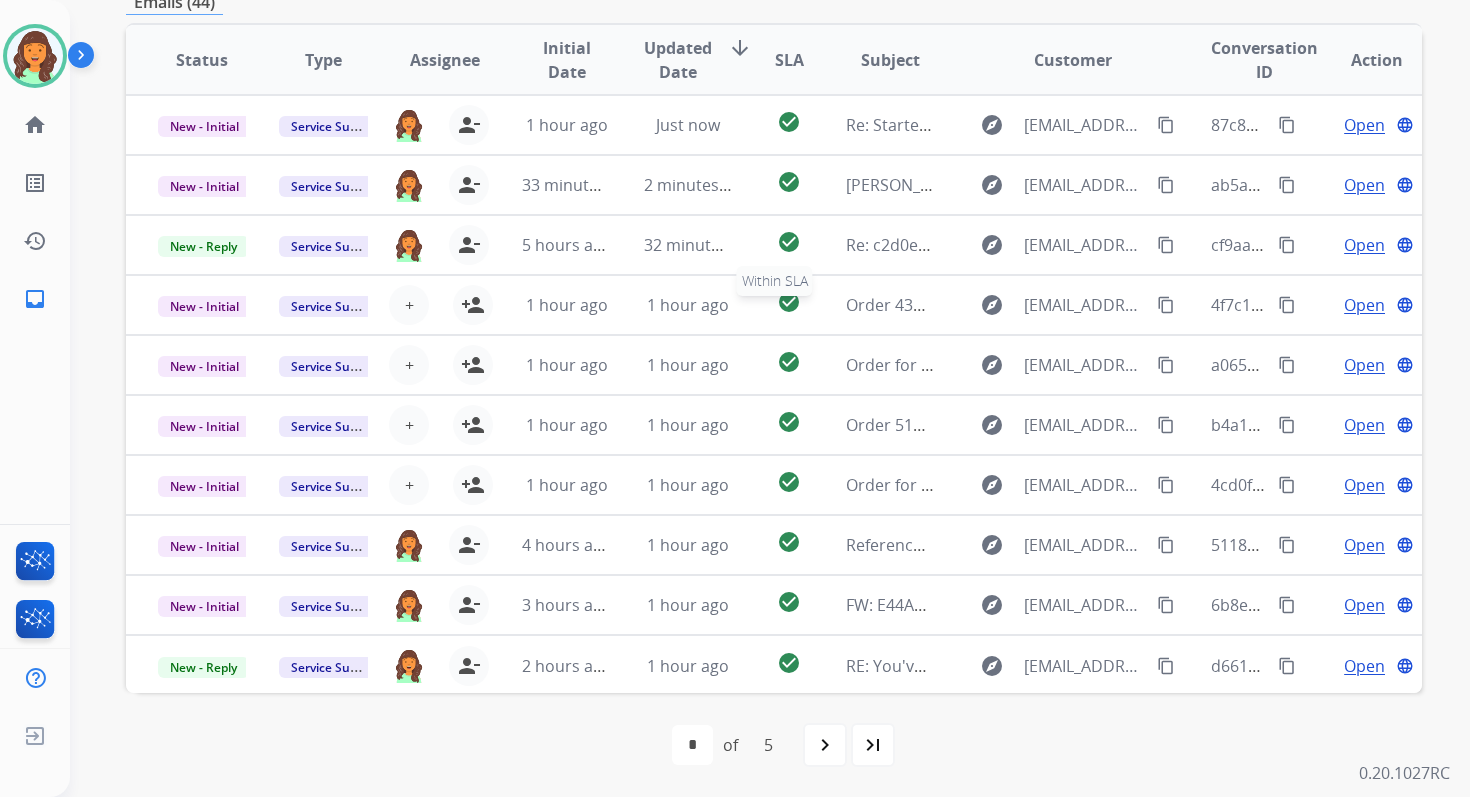 click on "check_circle" at bounding box center [789, 305] 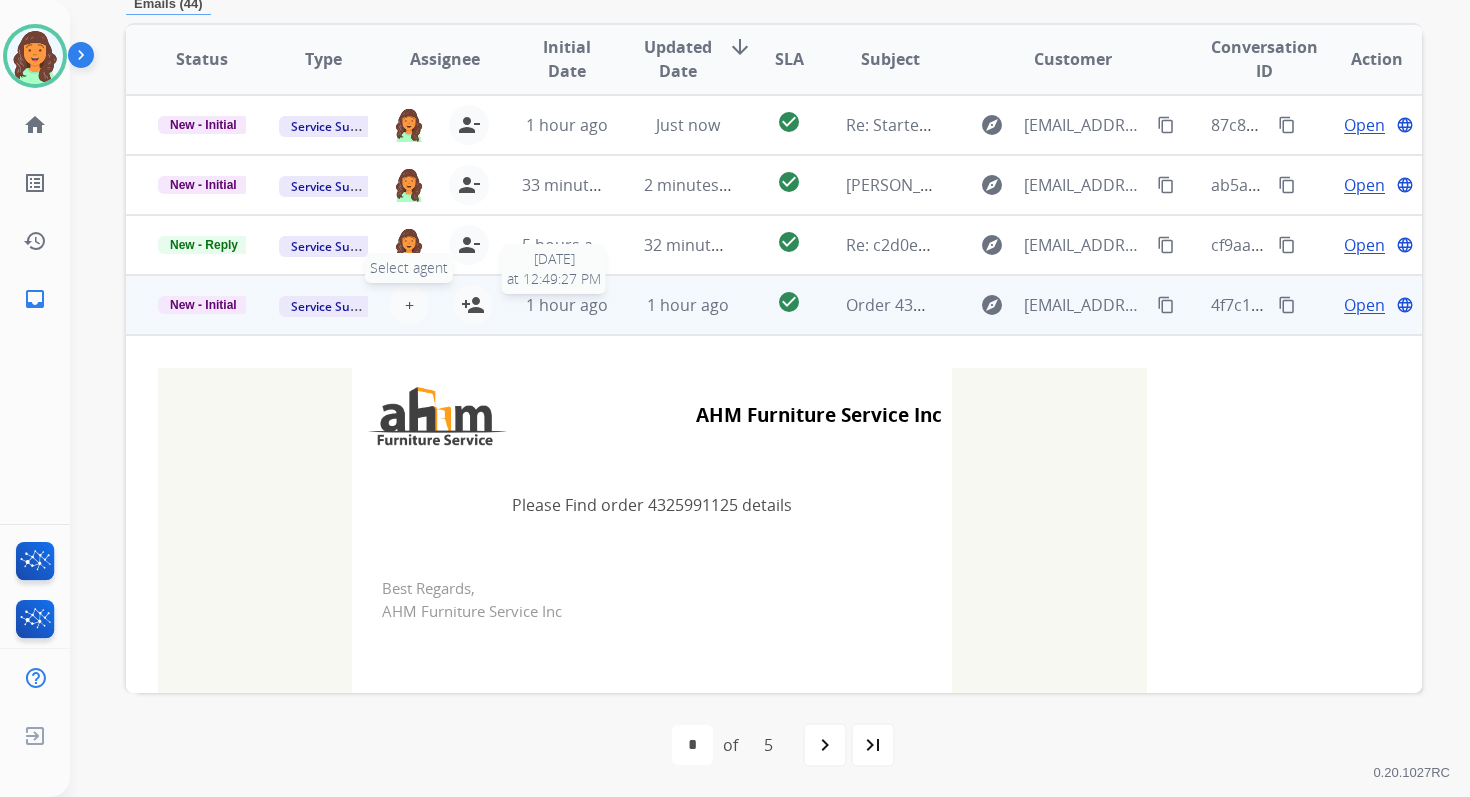 scroll, scrollTop: 432, scrollLeft: 0, axis: vertical 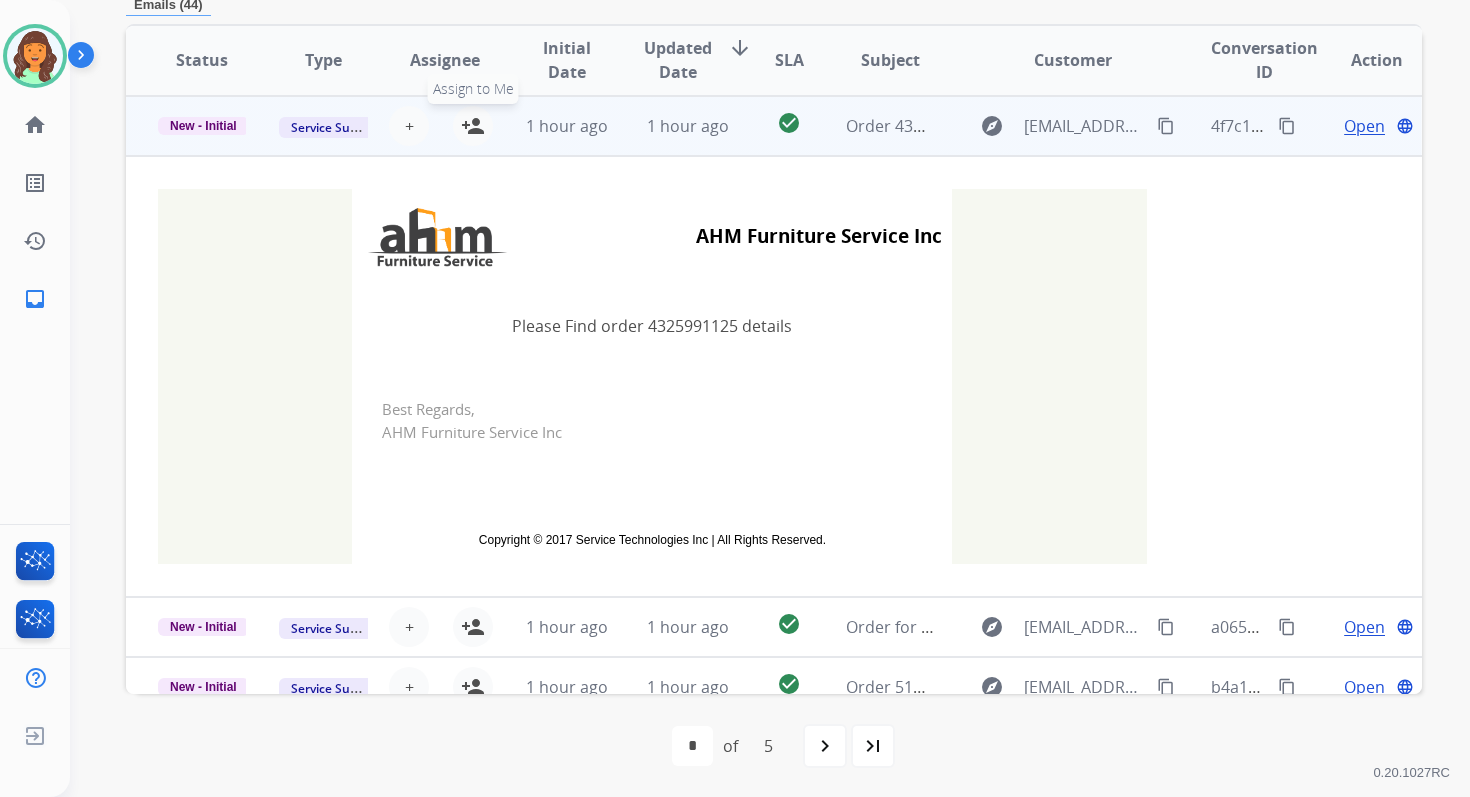click on "person_add" at bounding box center [473, 126] 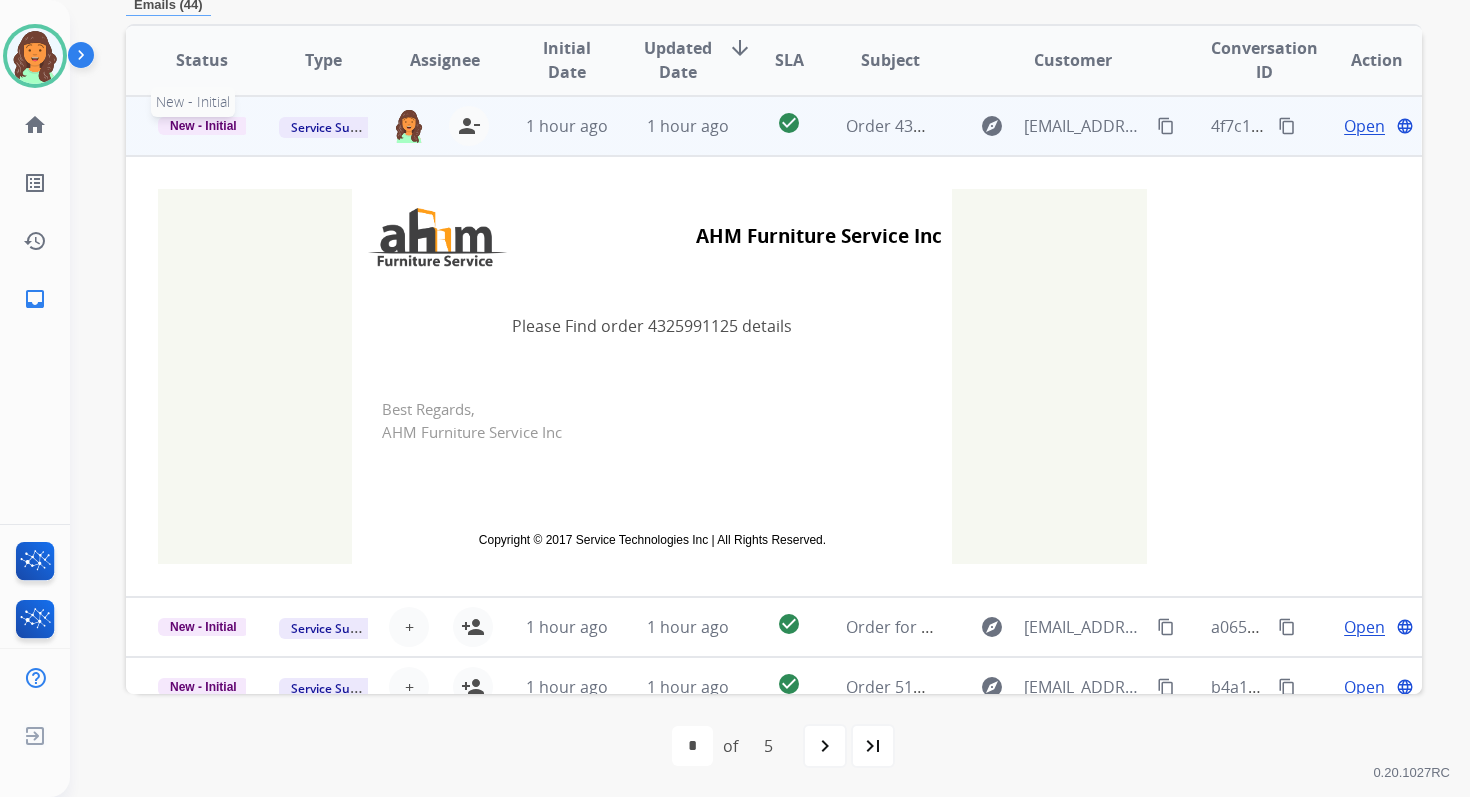 click on "New - Initial" at bounding box center (203, 126) 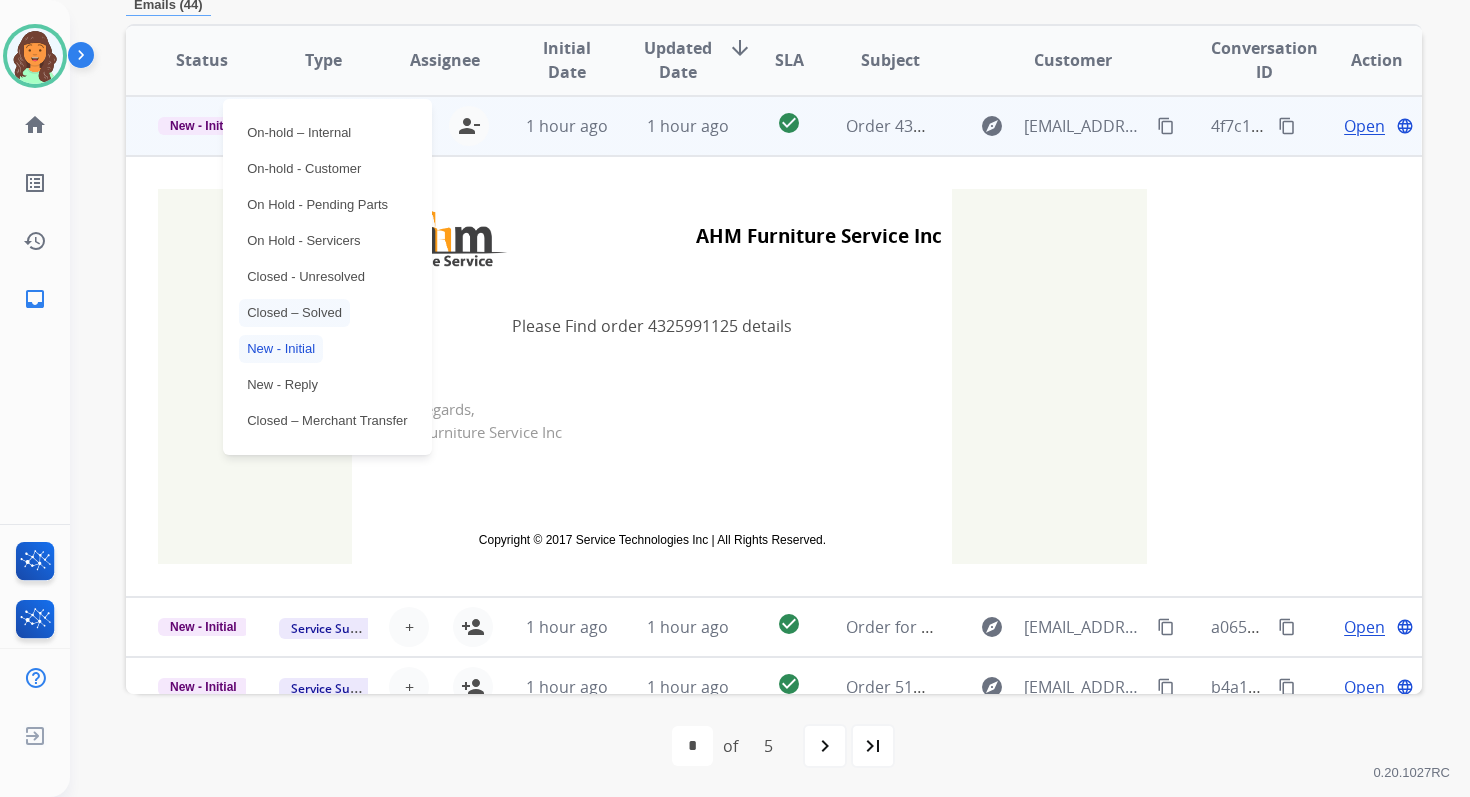 click on "Closed – Solved" at bounding box center (294, 313) 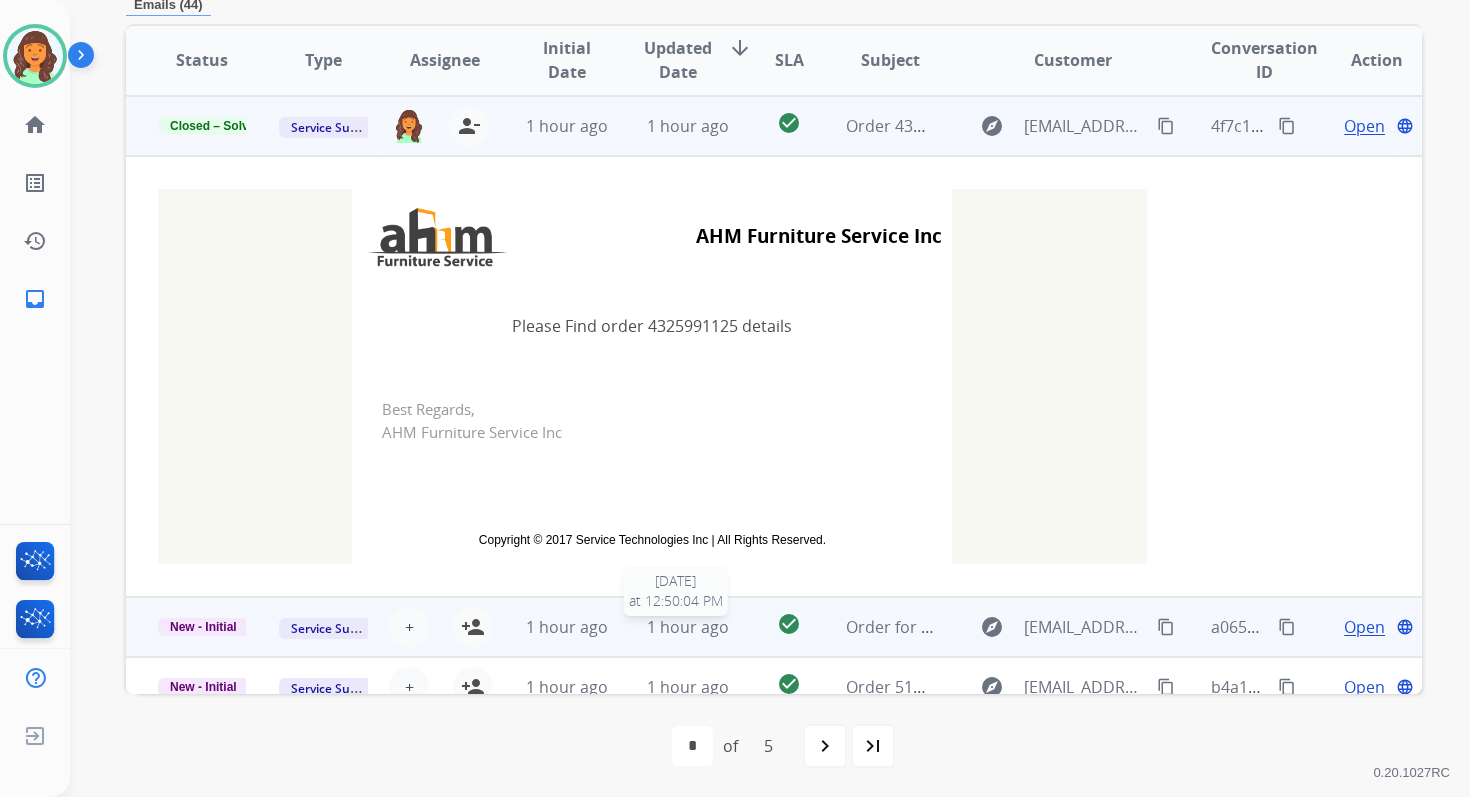 click on "1 hour ago" at bounding box center (688, 627) 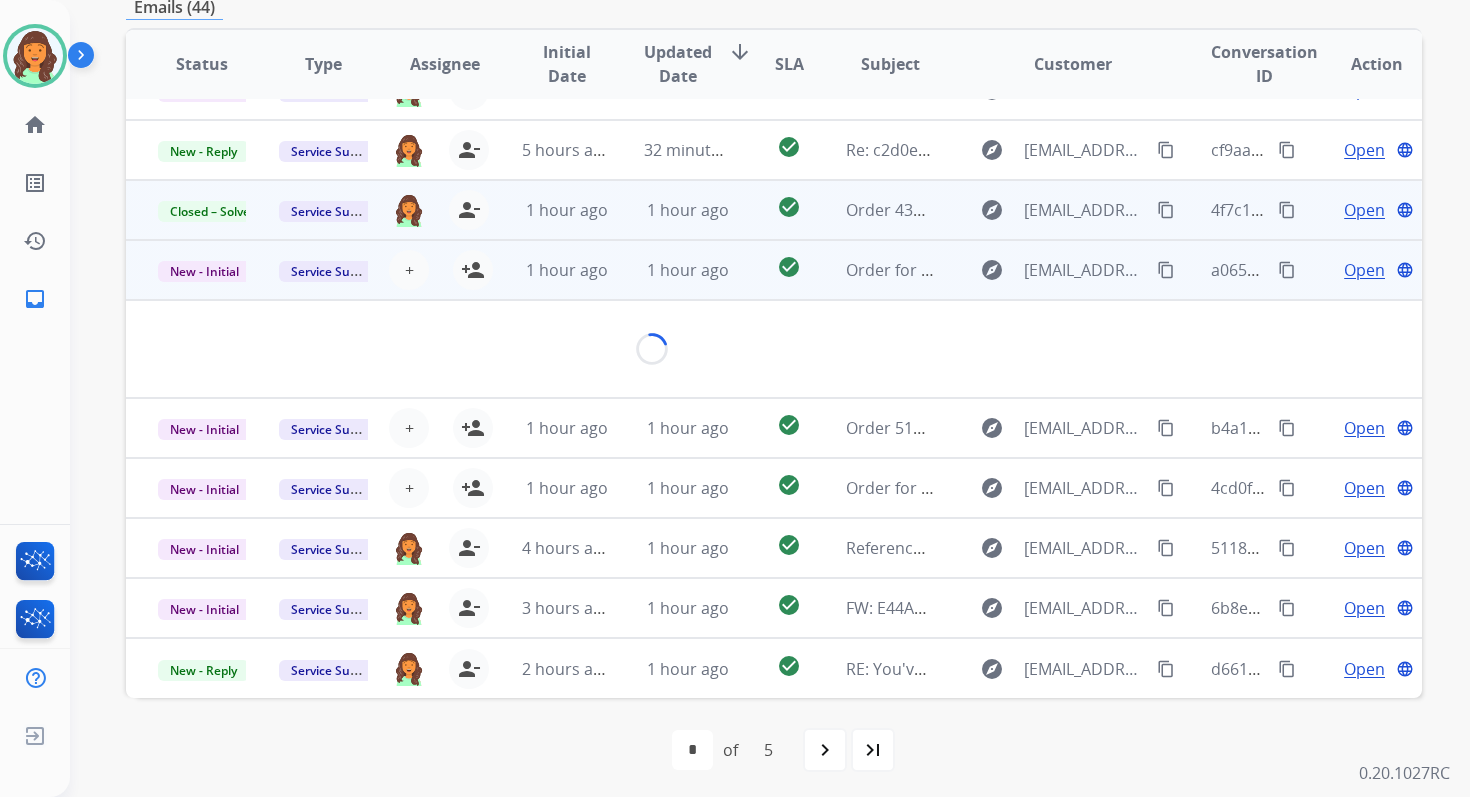scroll, scrollTop: 100, scrollLeft: 0, axis: vertical 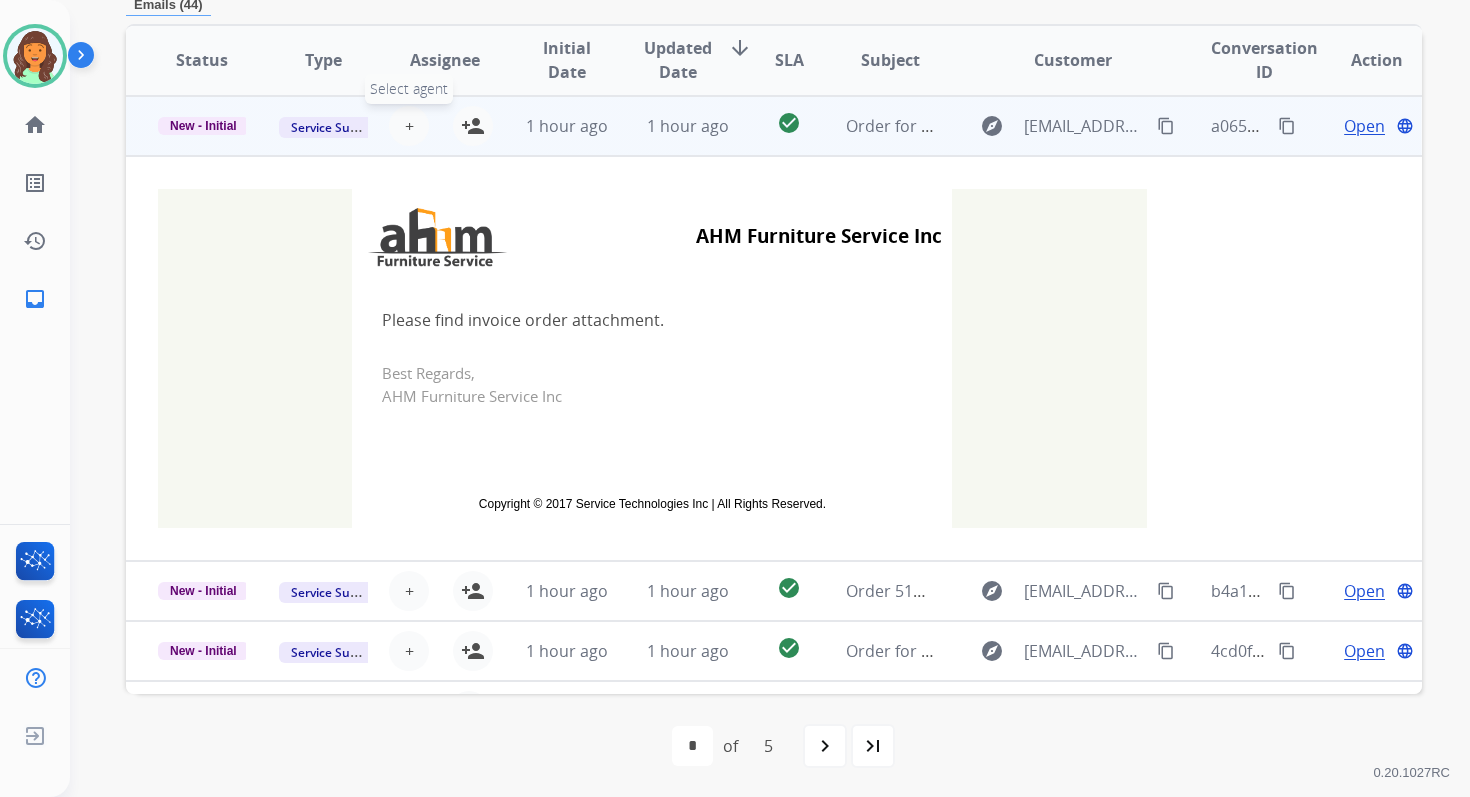click on "+" at bounding box center [409, 126] 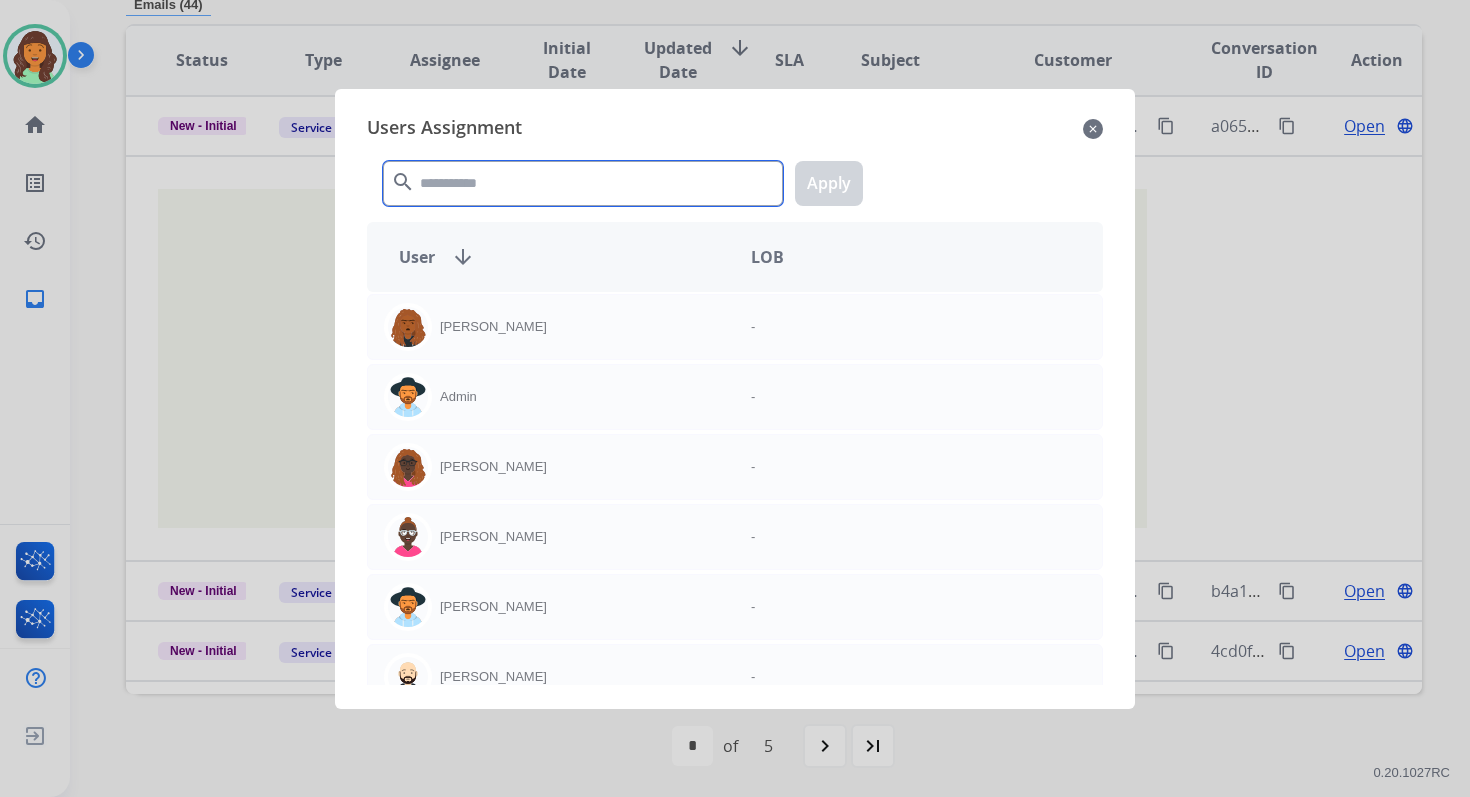 click 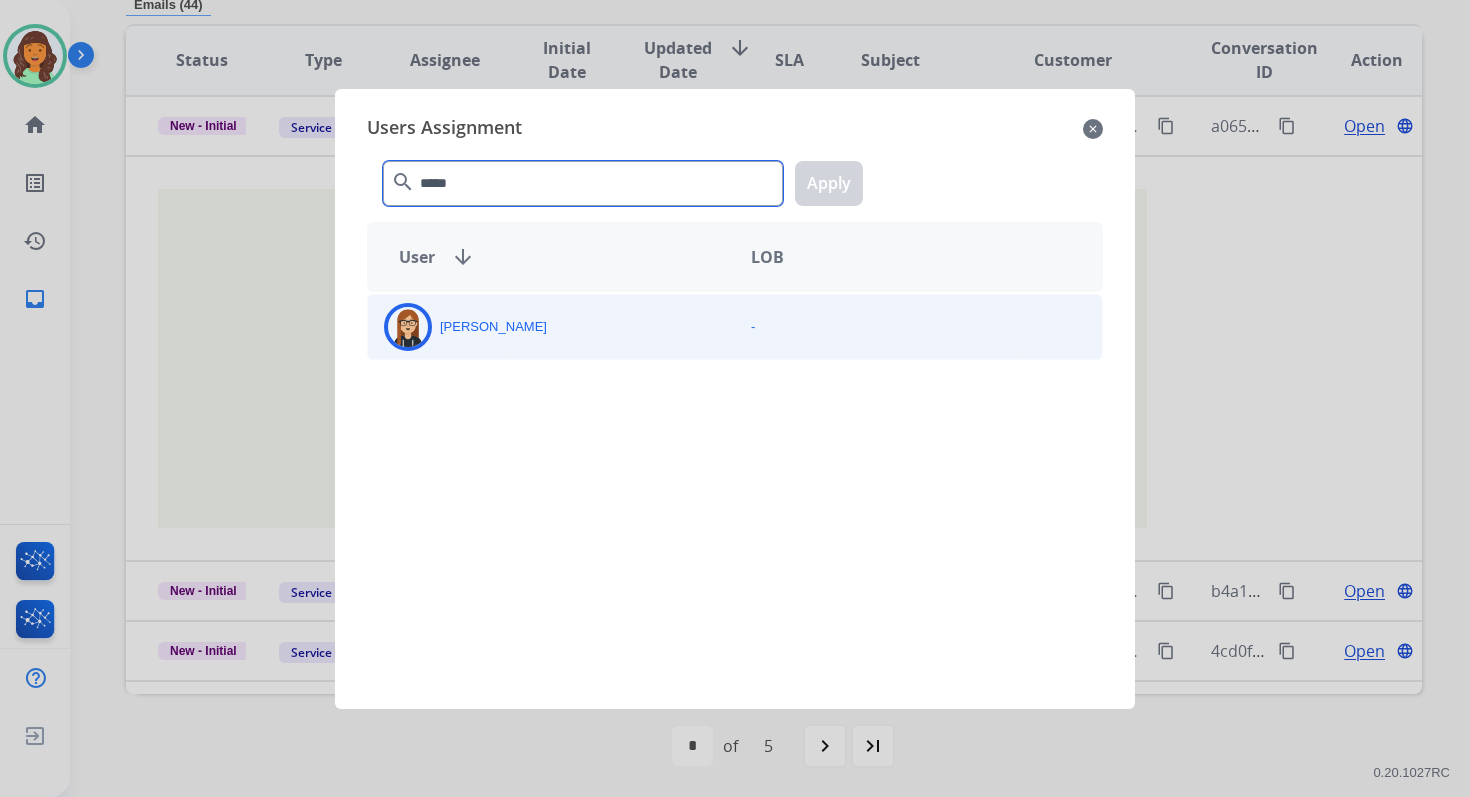 type on "*****" 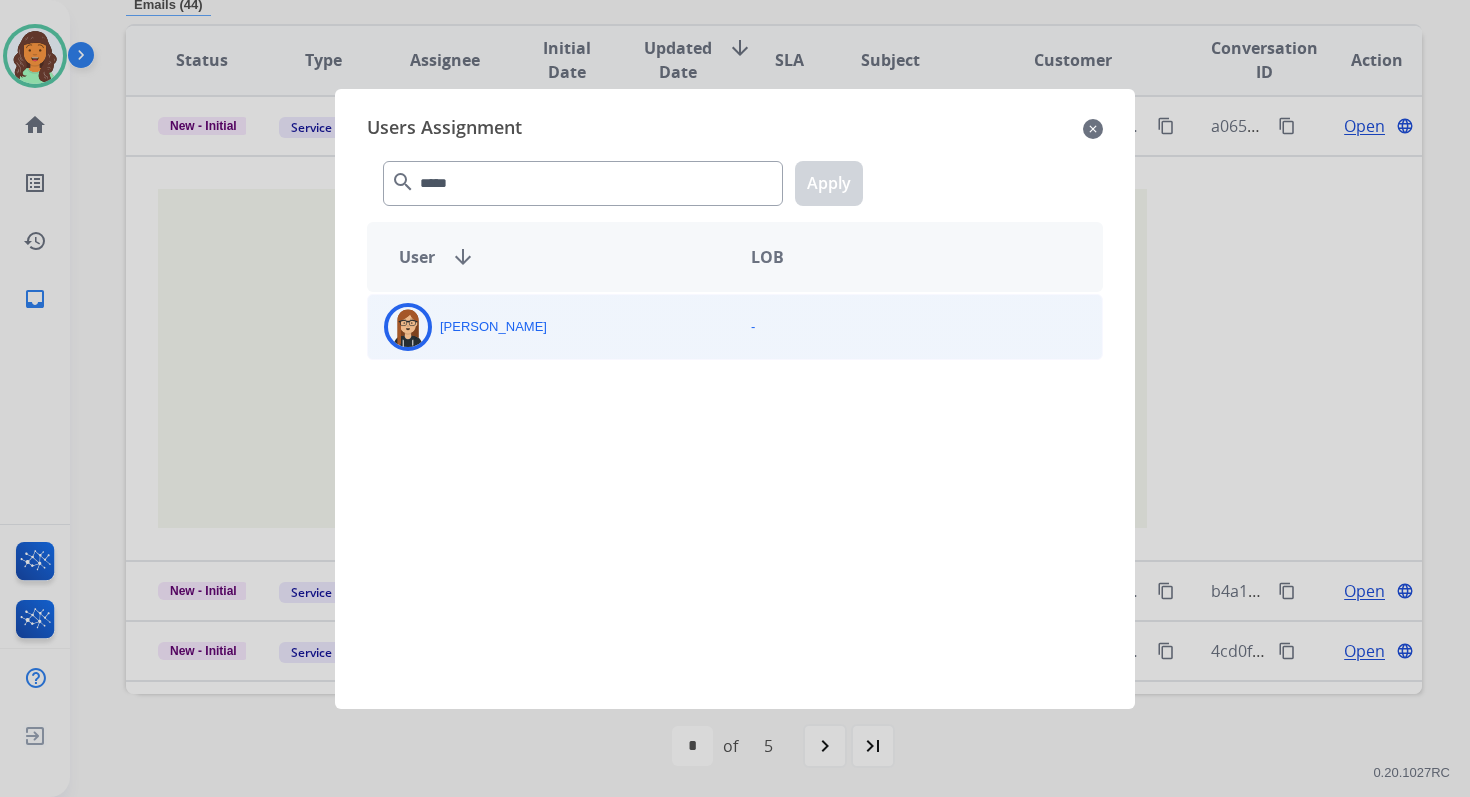 click on "[PERSON_NAME]" 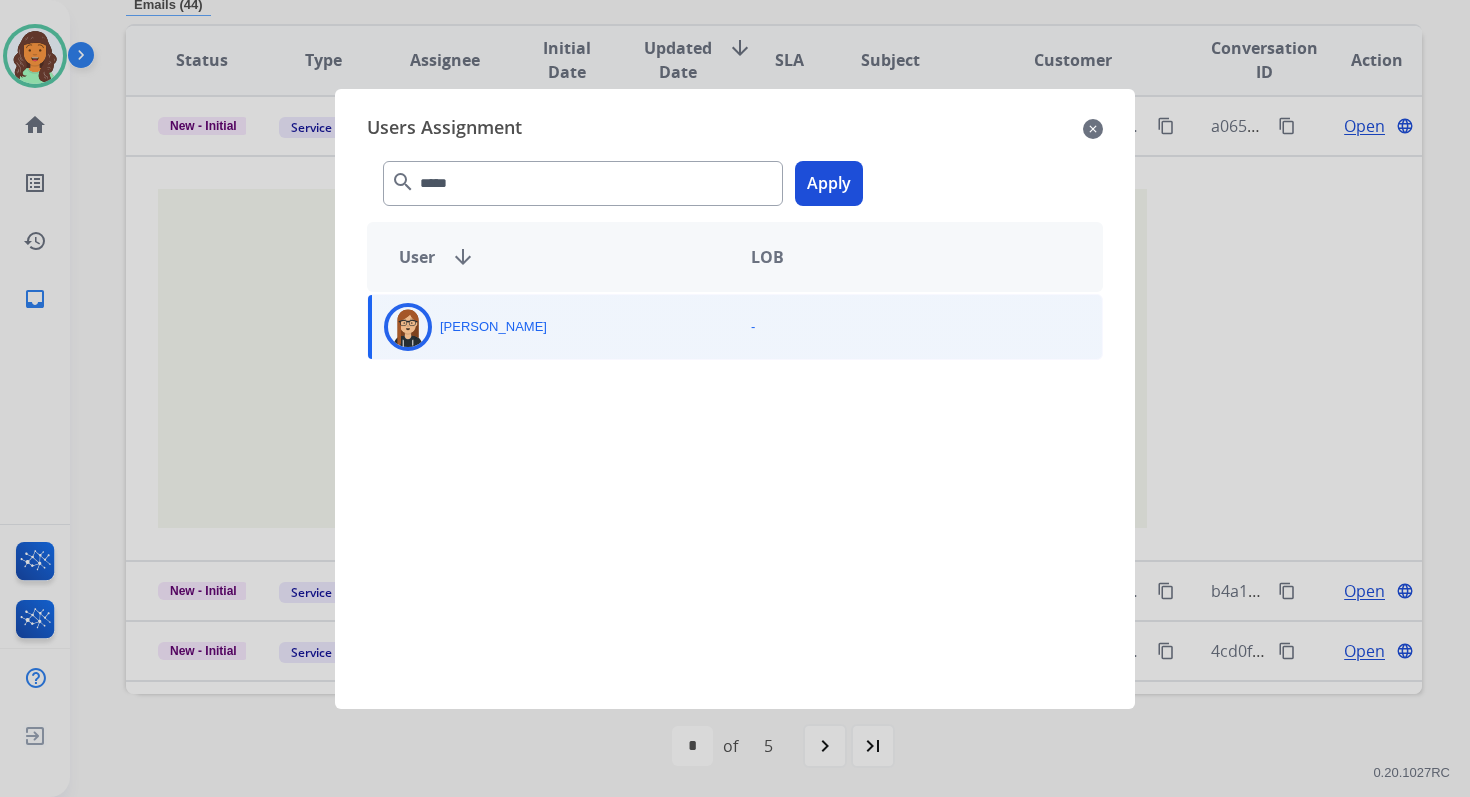 click on "Apply" 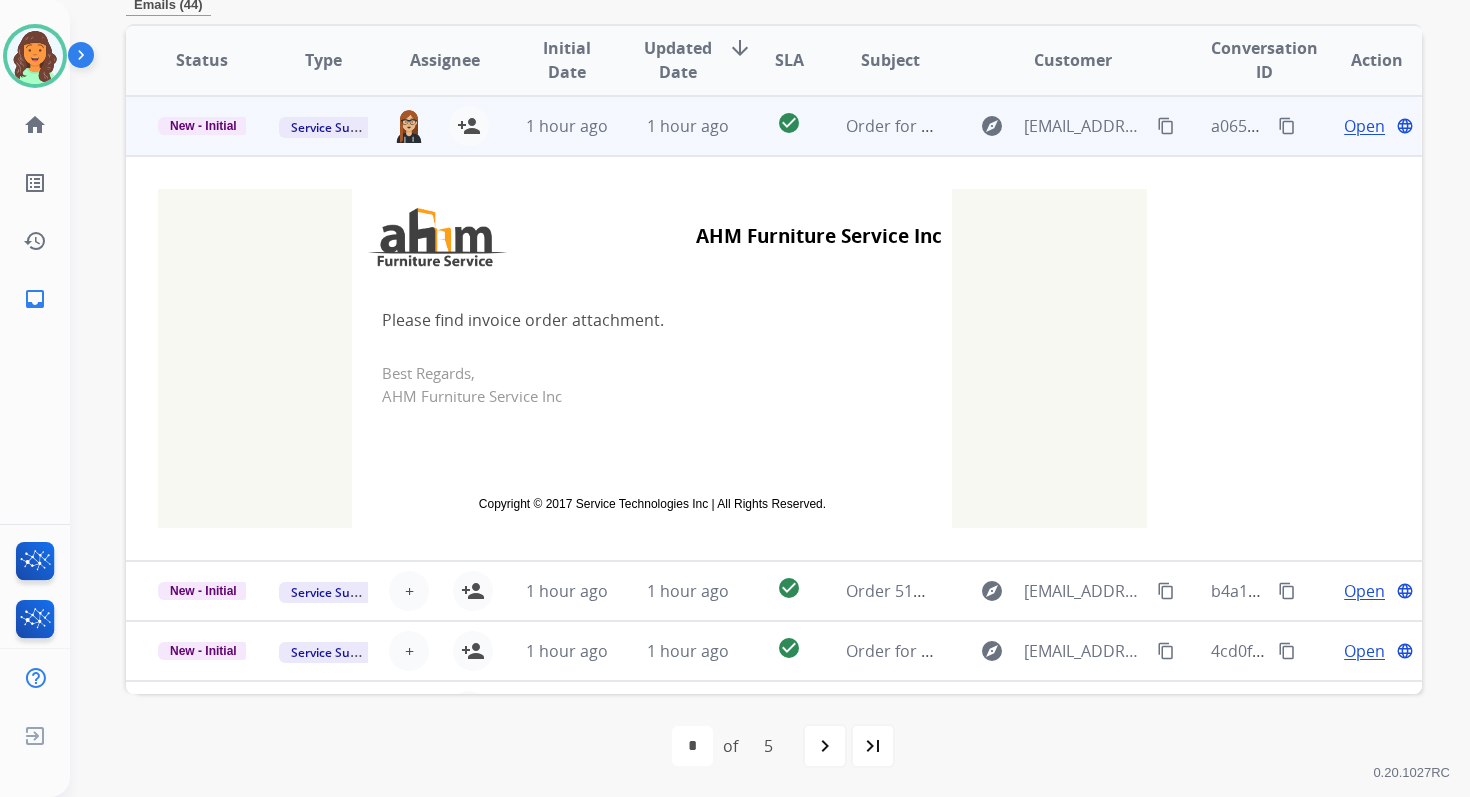 scroll, scrollTop: 407, scrollLeft: 0, axis: vertical 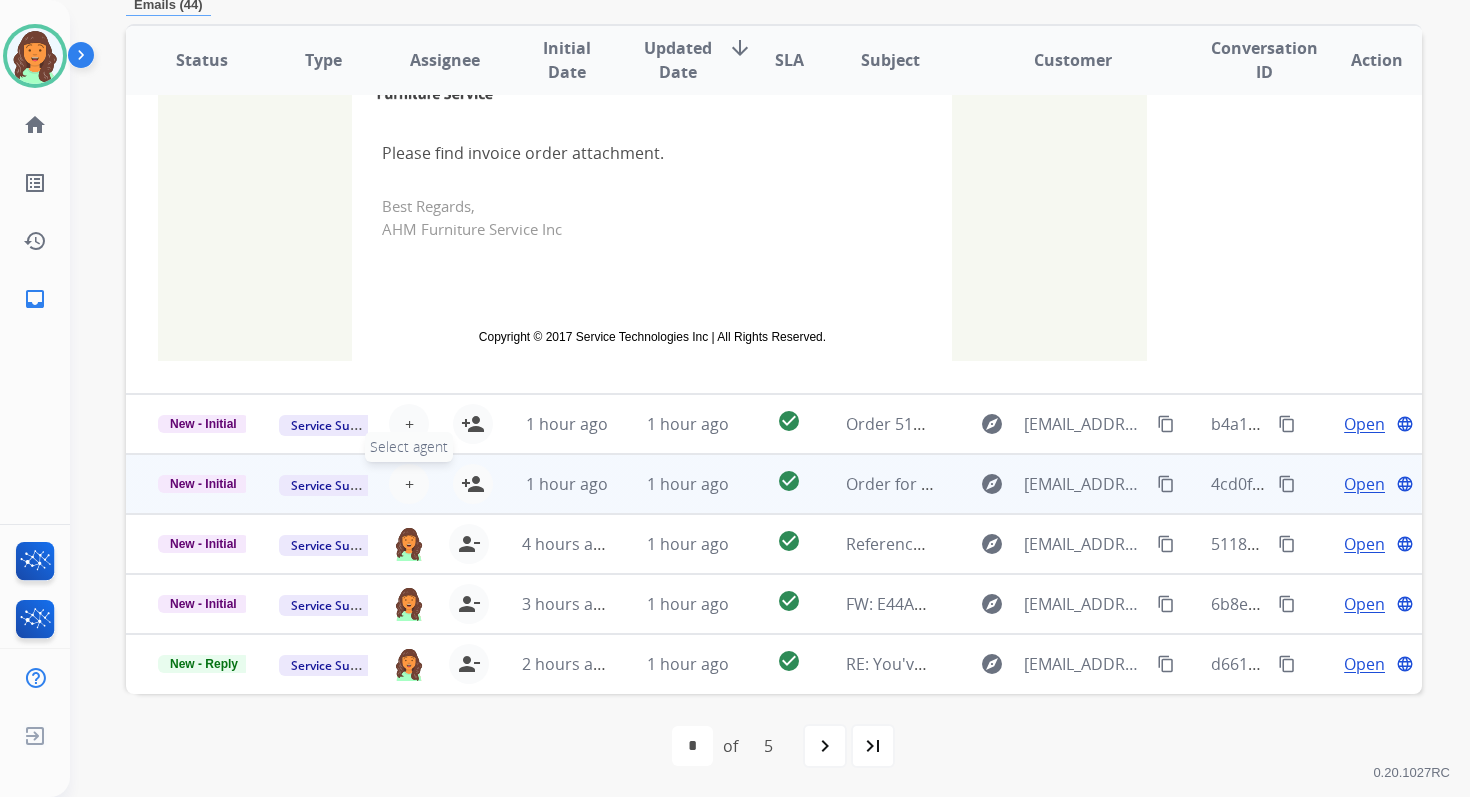 click on "+" at bounding box center [409, 484] 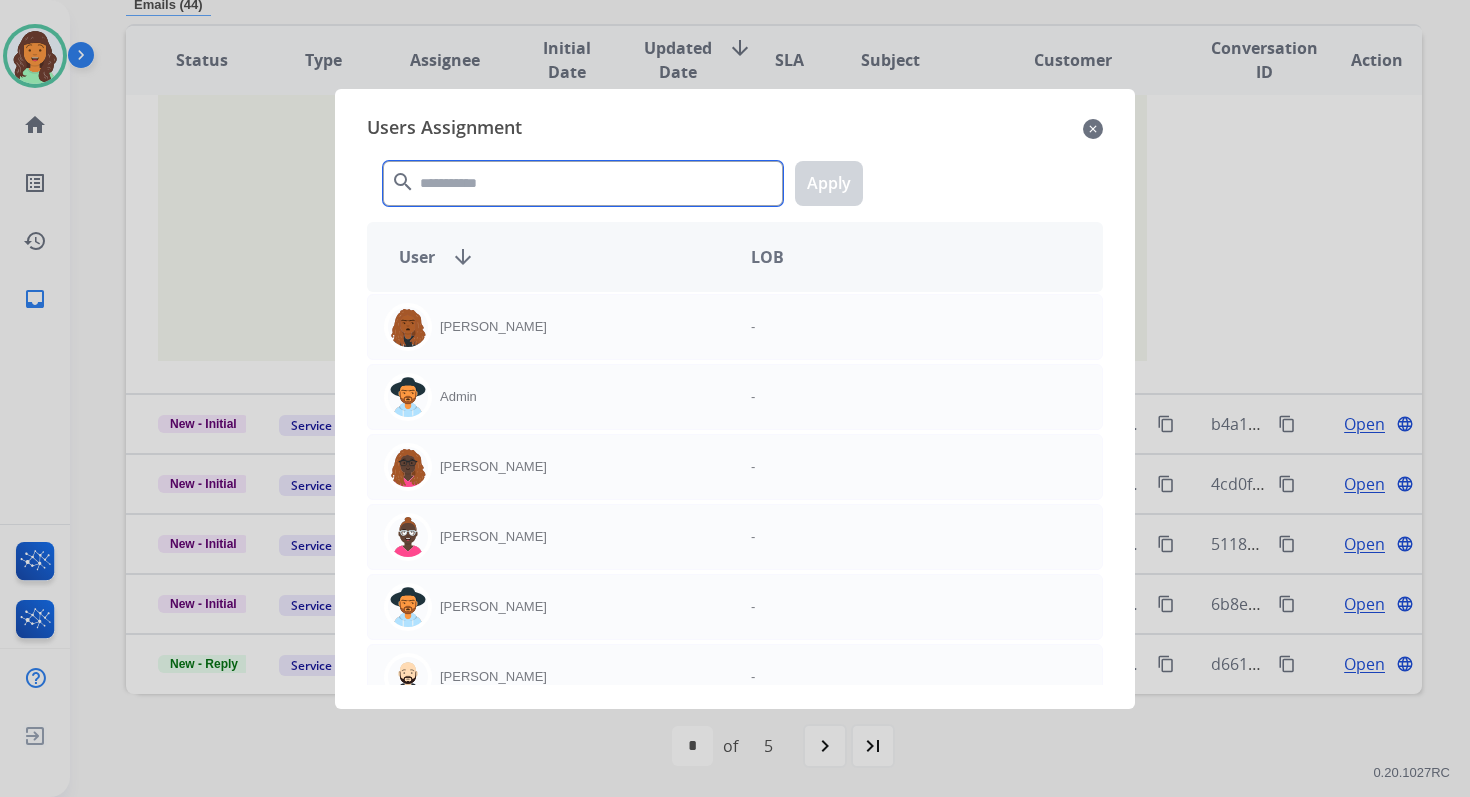 click 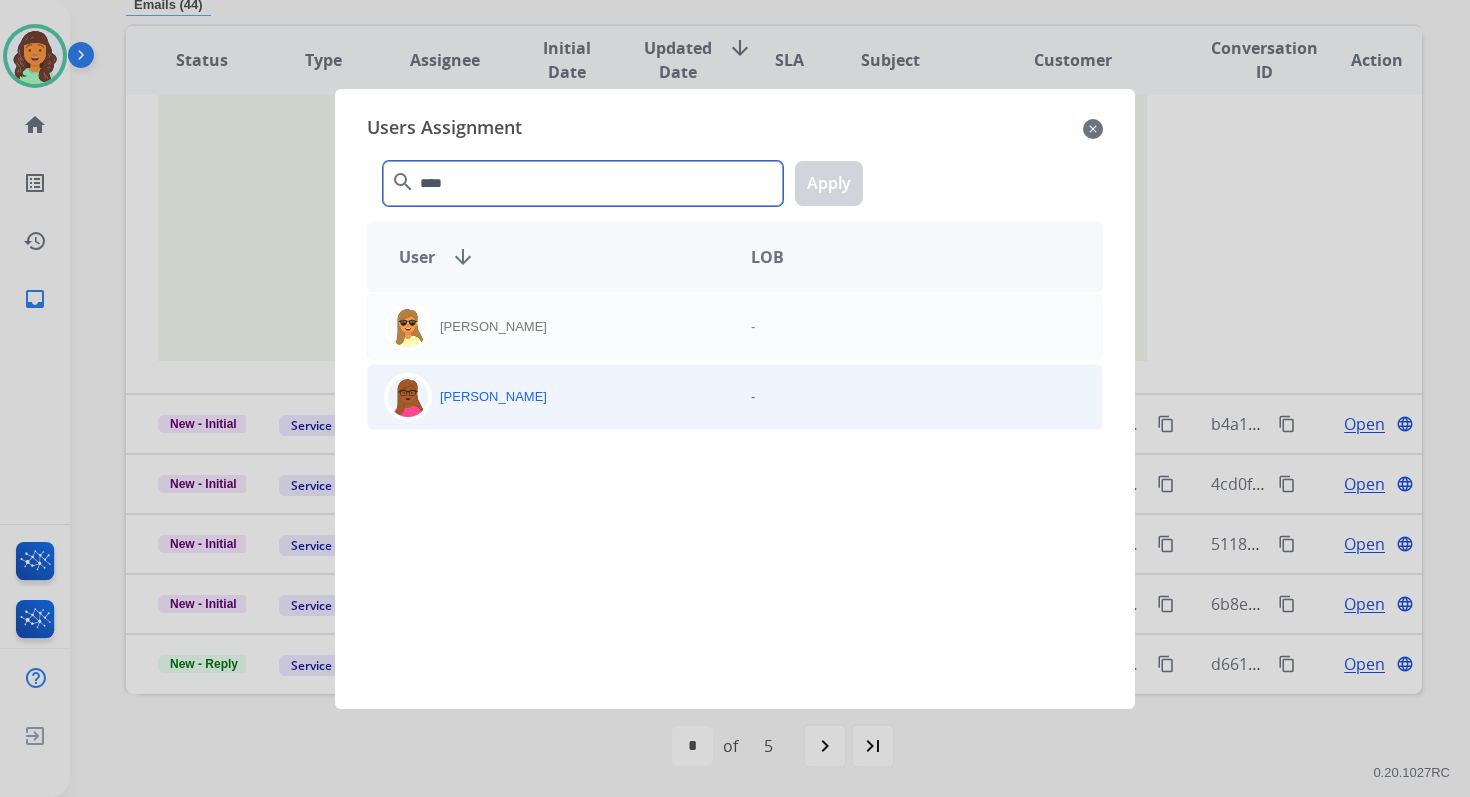 type on "****" 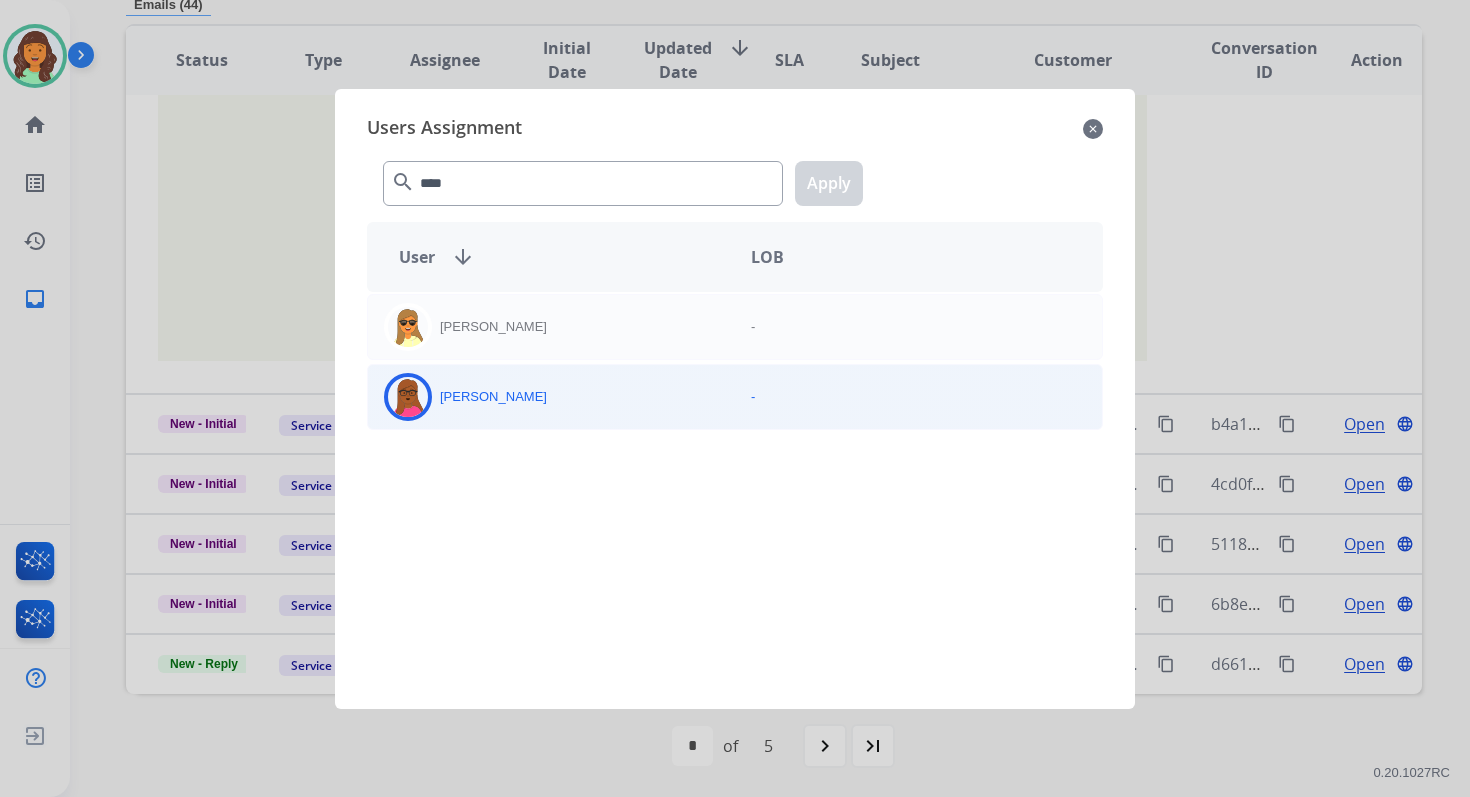 click on "[PERSON_NAME]" 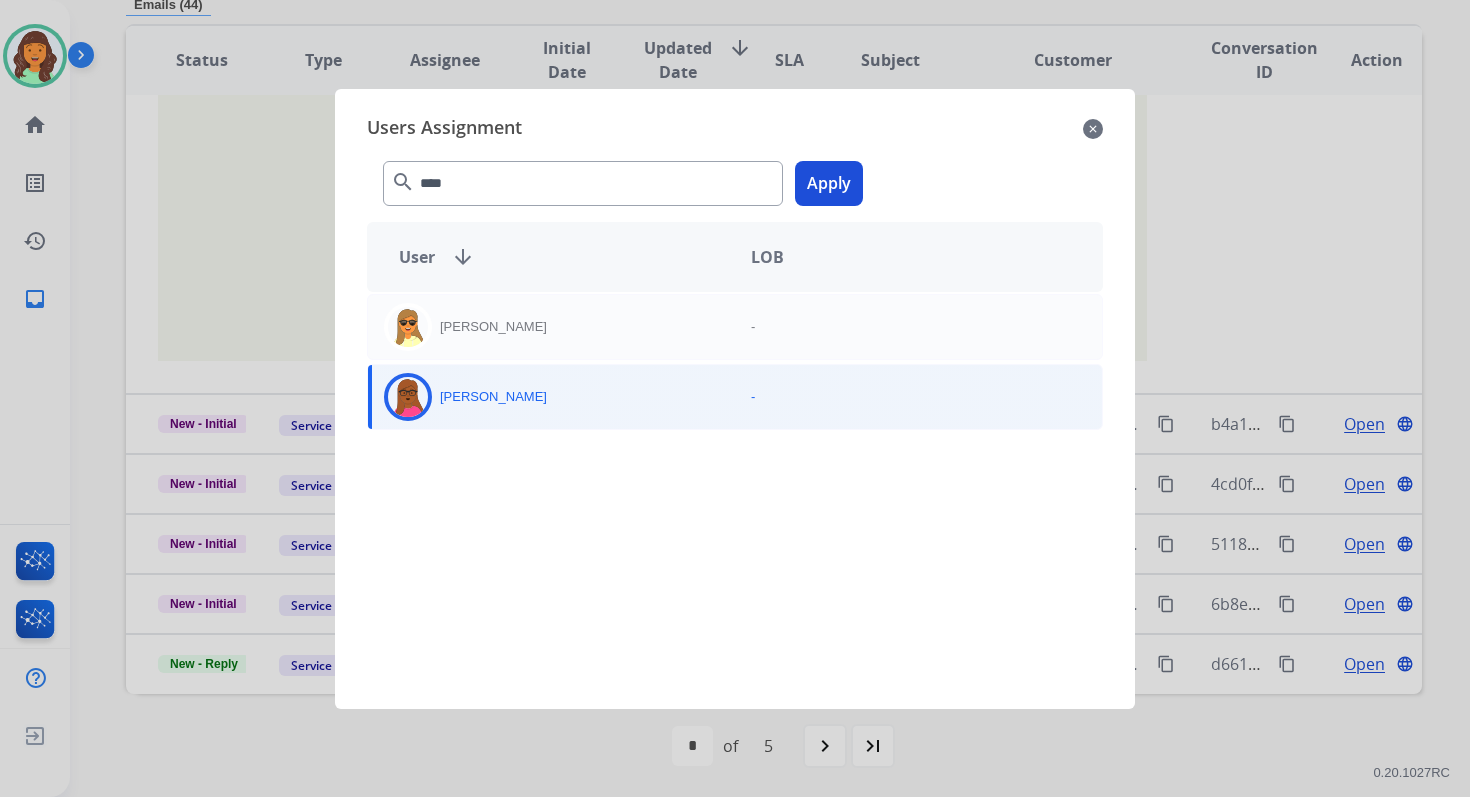 click on "Apply" 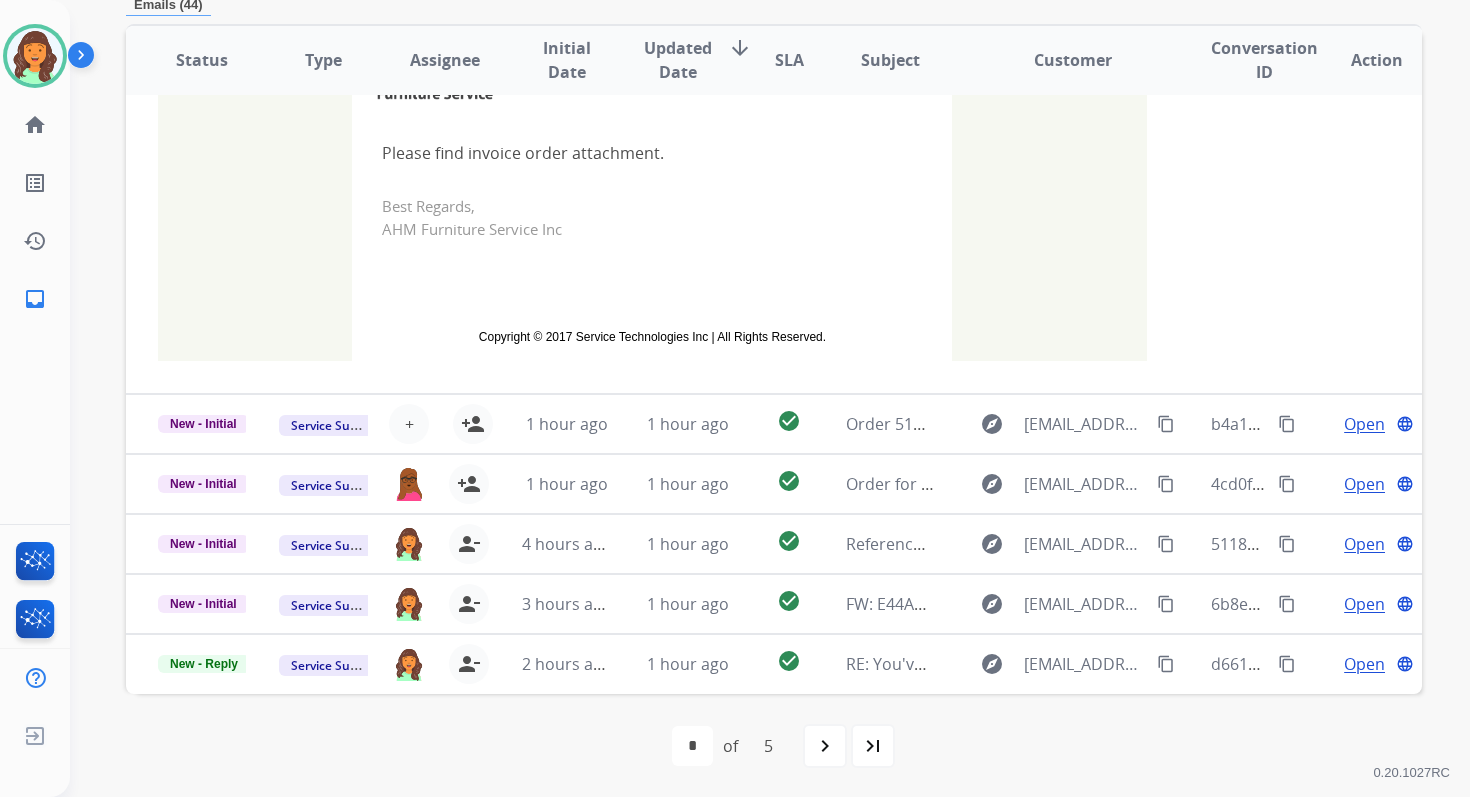 scroll, scrollTop: 0, scrollLeft: 0, axis: both 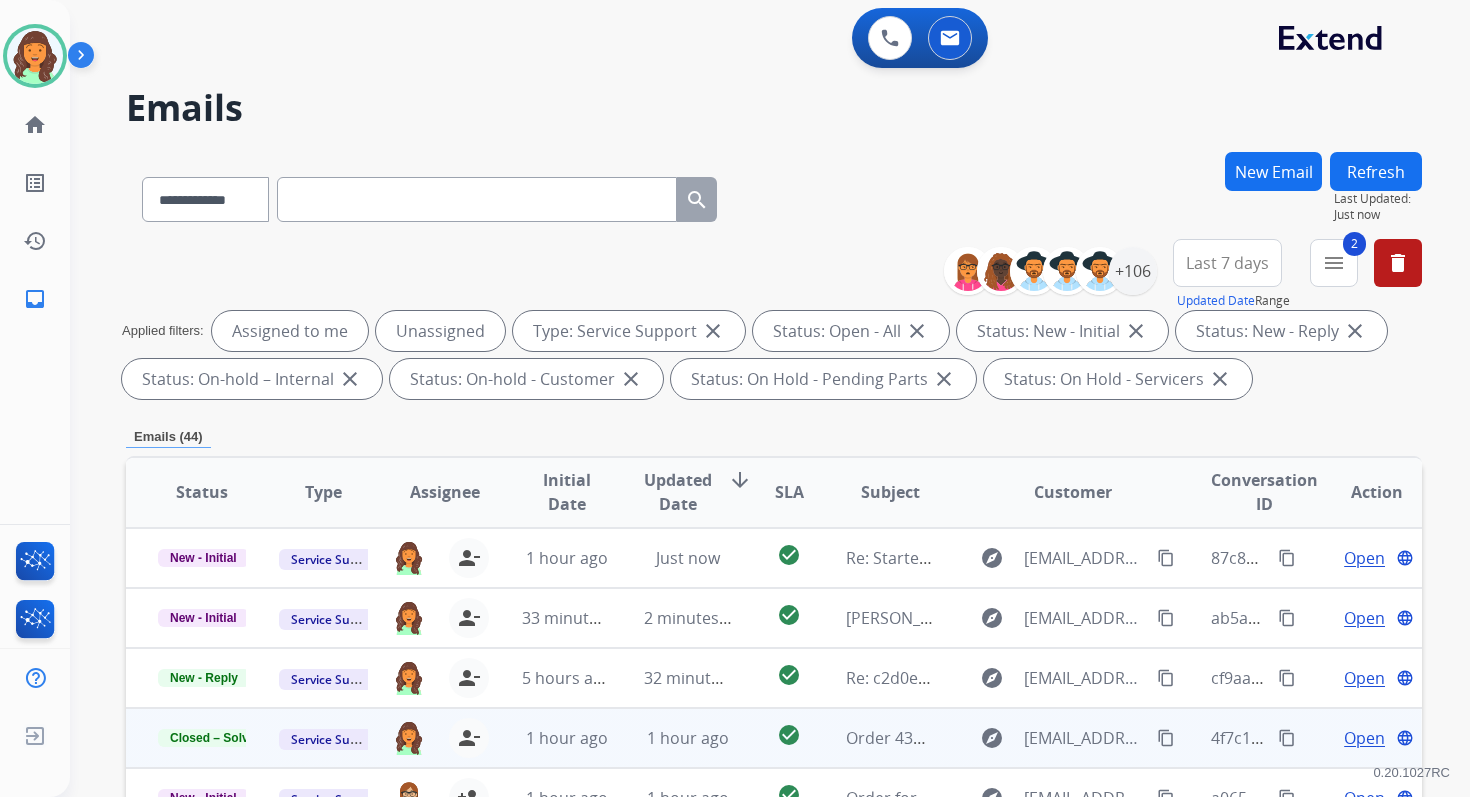 click on "Refresh" at bounding box center (1376, 171) 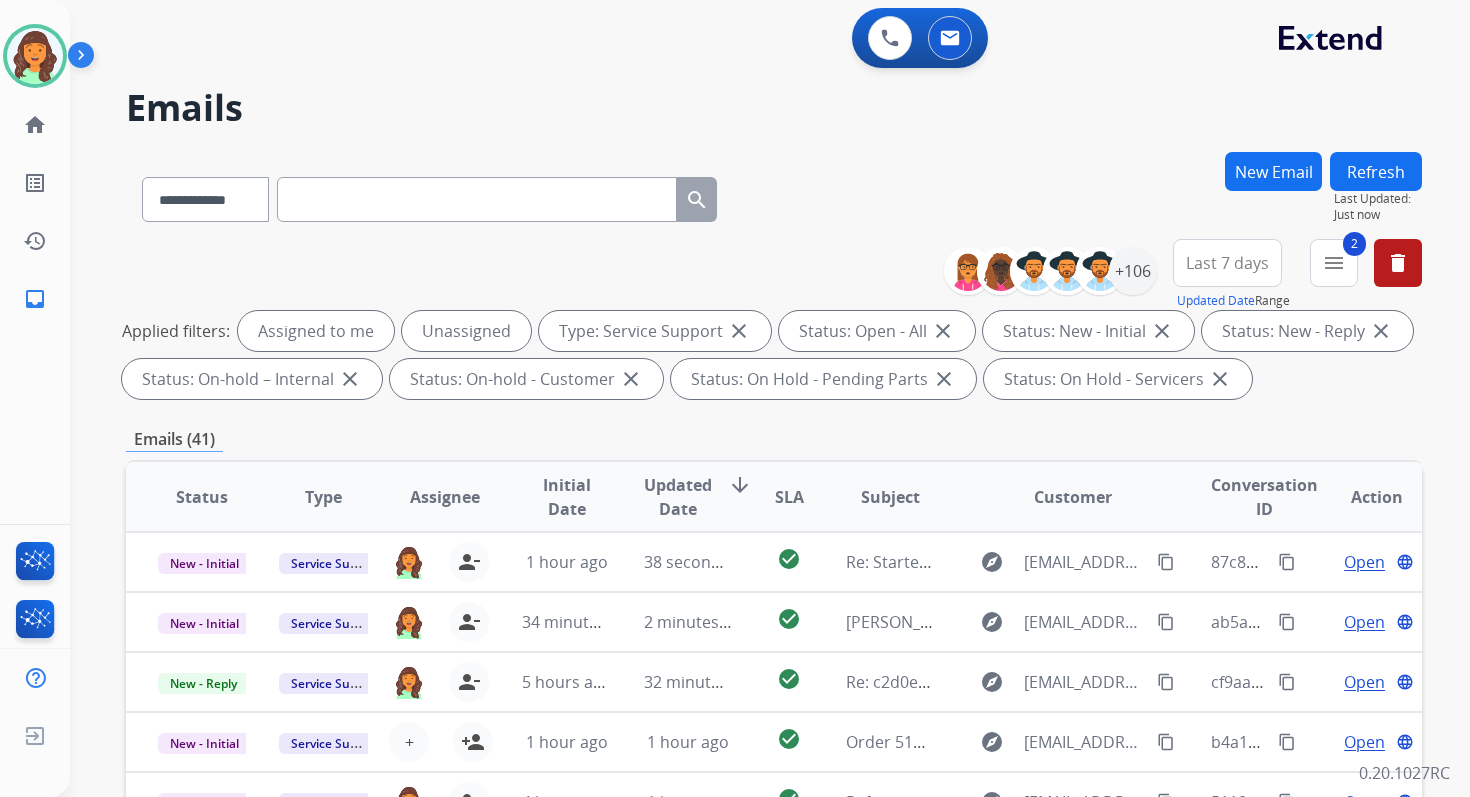 scroll, scrollTop: 437, scrollLeft: 0, axis: vertical 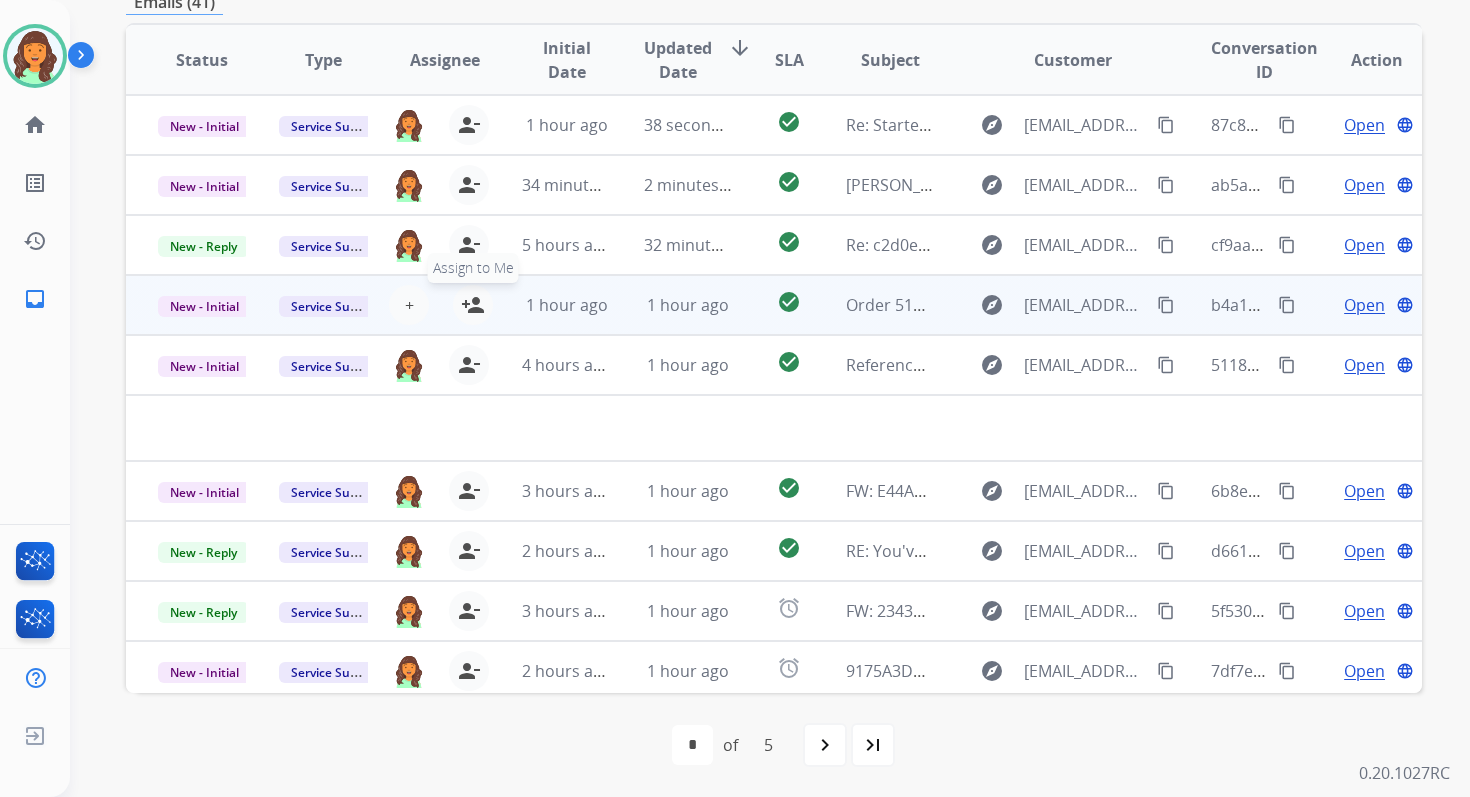 click on "person_add" at bounding box center (473, 305) 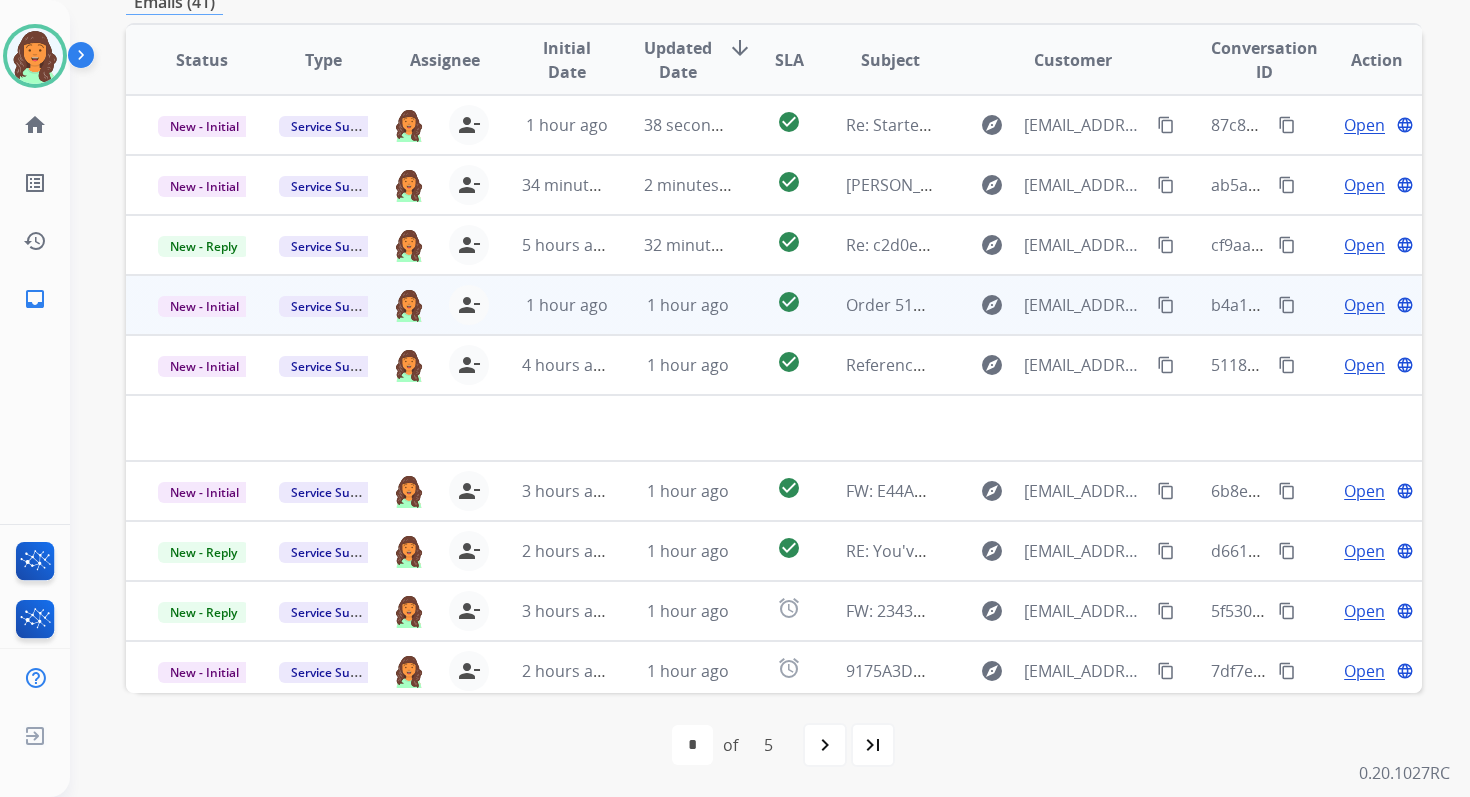 click on "1 hour ago" at bounding box center [672, 305] 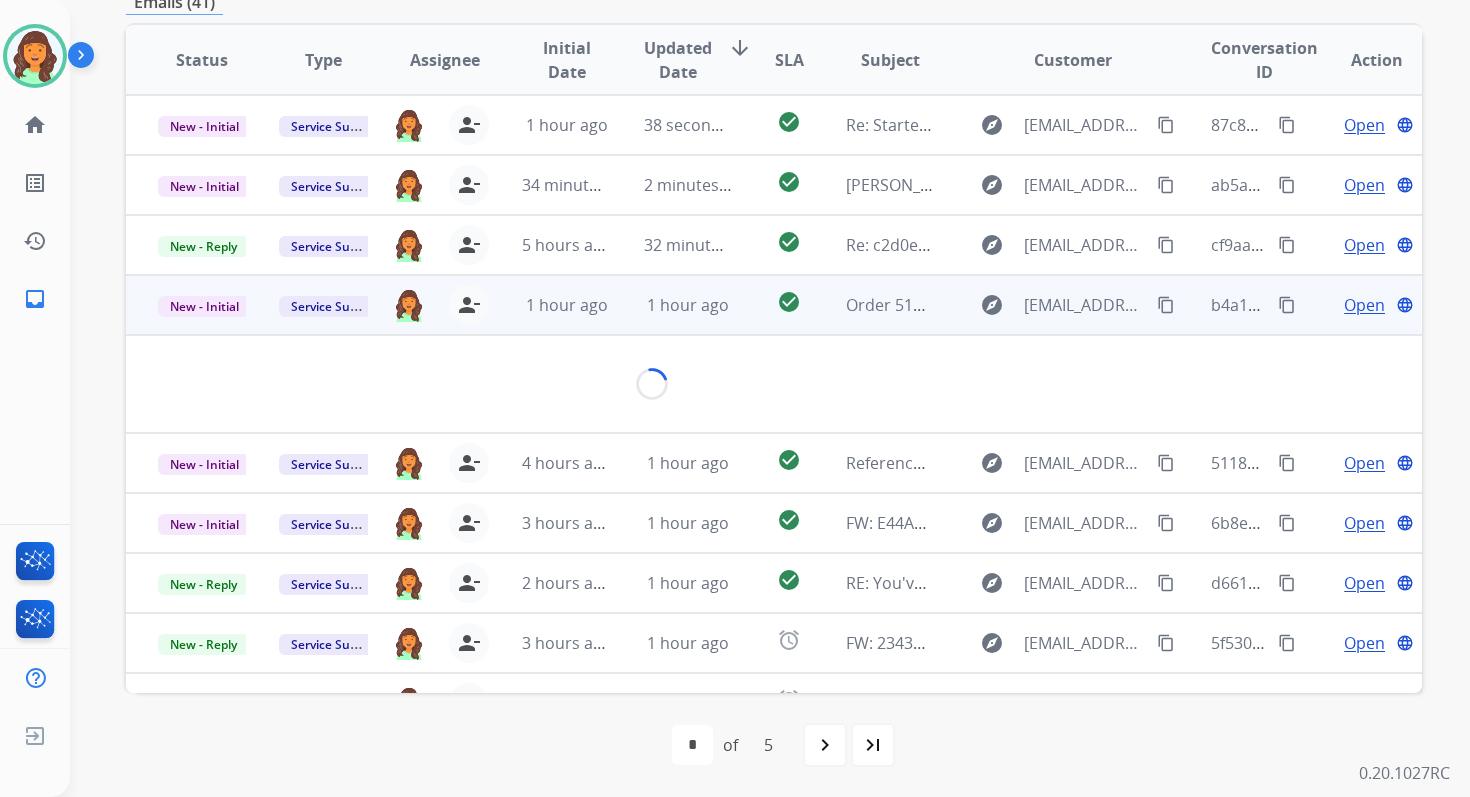 scroll, scrollTop: 432, scrollLeft: 0, axis: vertical 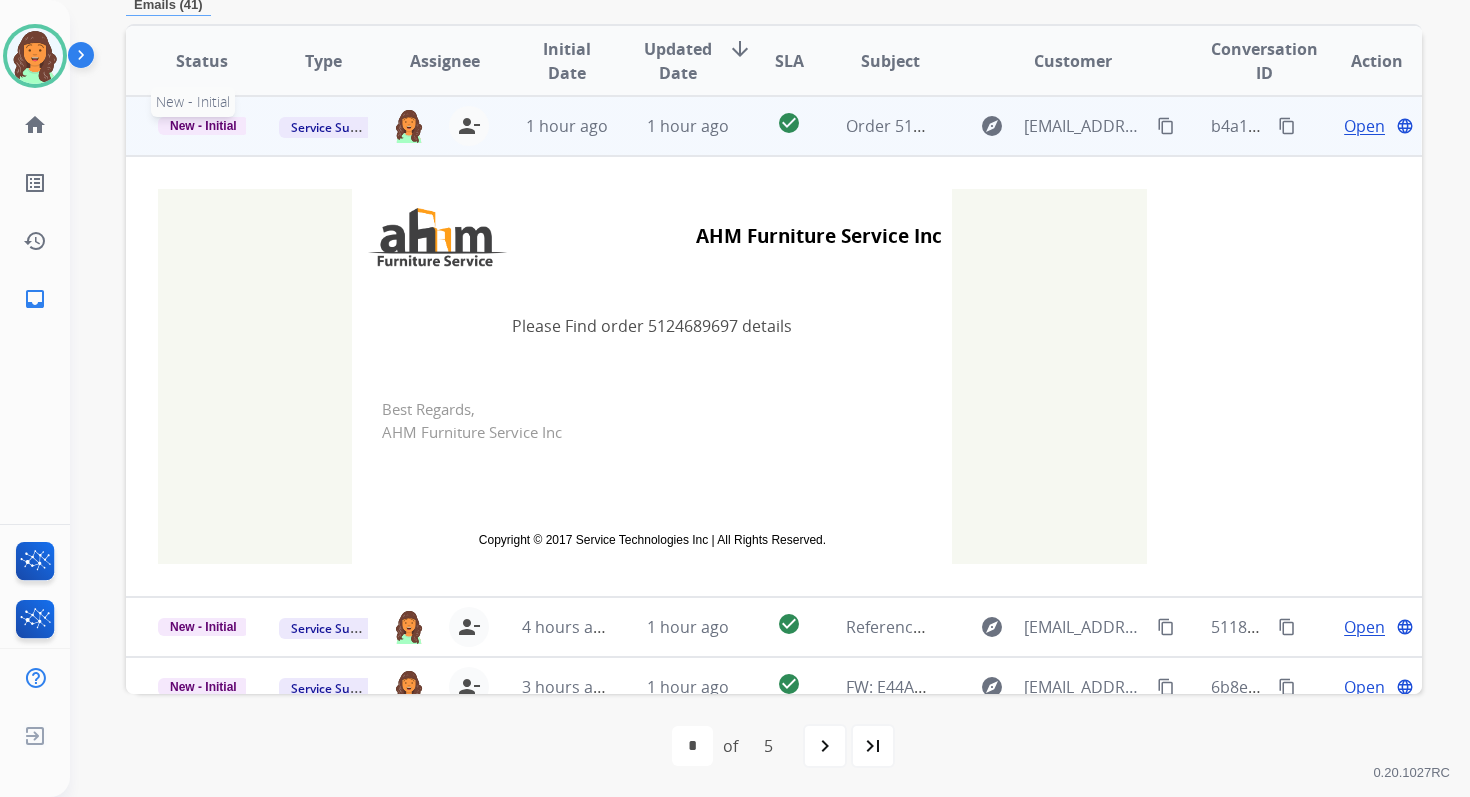click on "New - Initial" at bounding box center [203, 126] 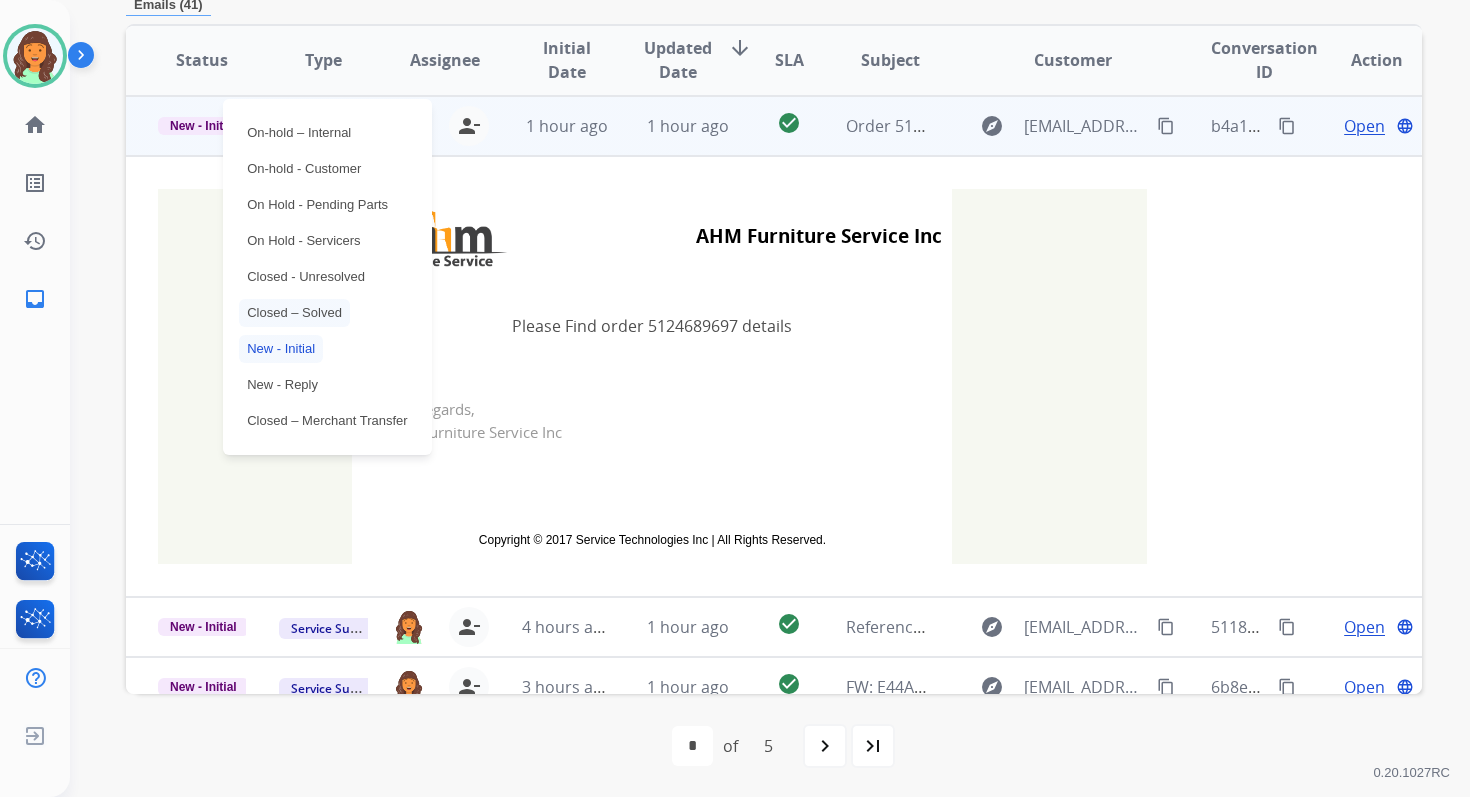click on "Closed – Solved" at bounding box center (294, 313) 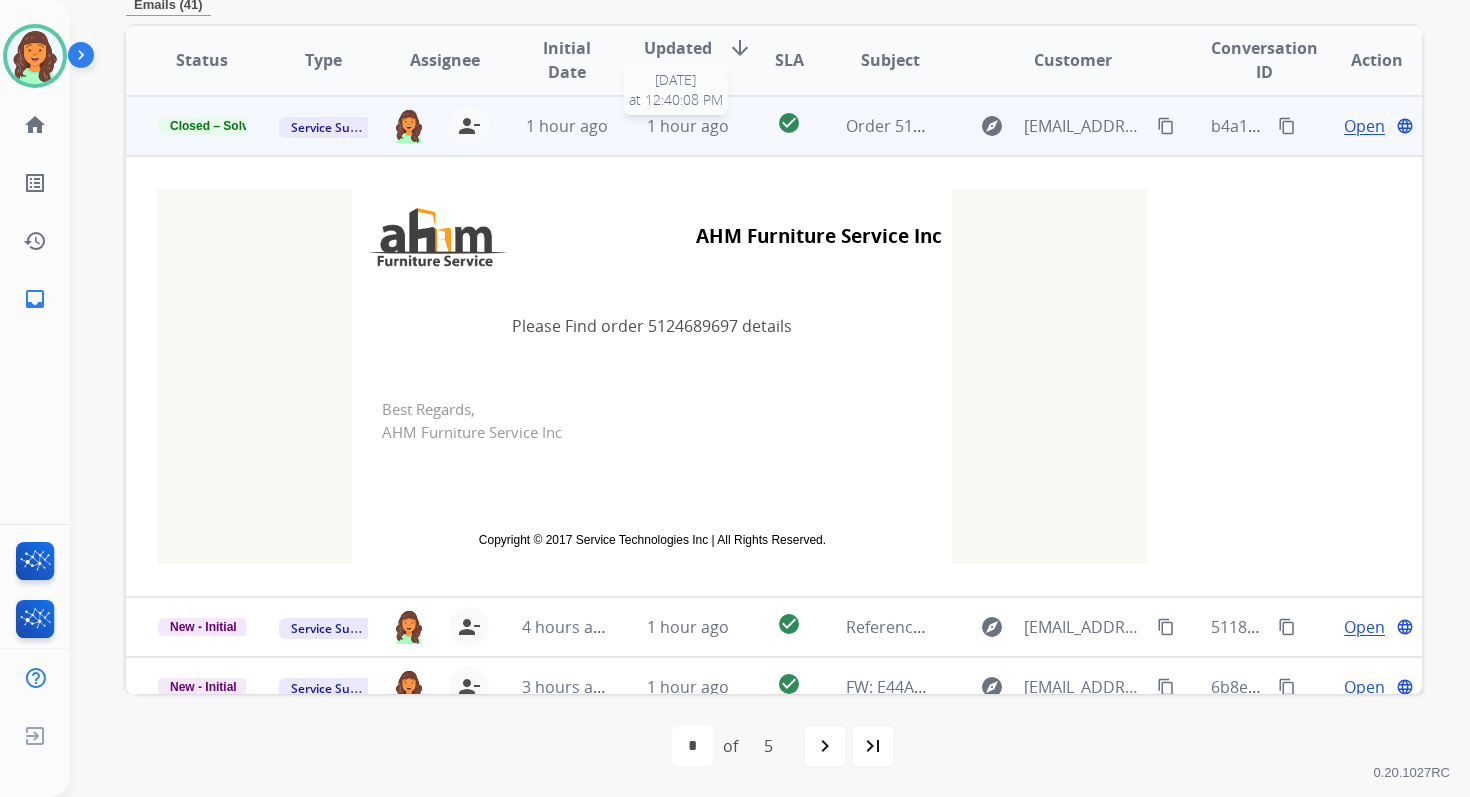 click on "1 hour ago" at bounding box center (688, 126) 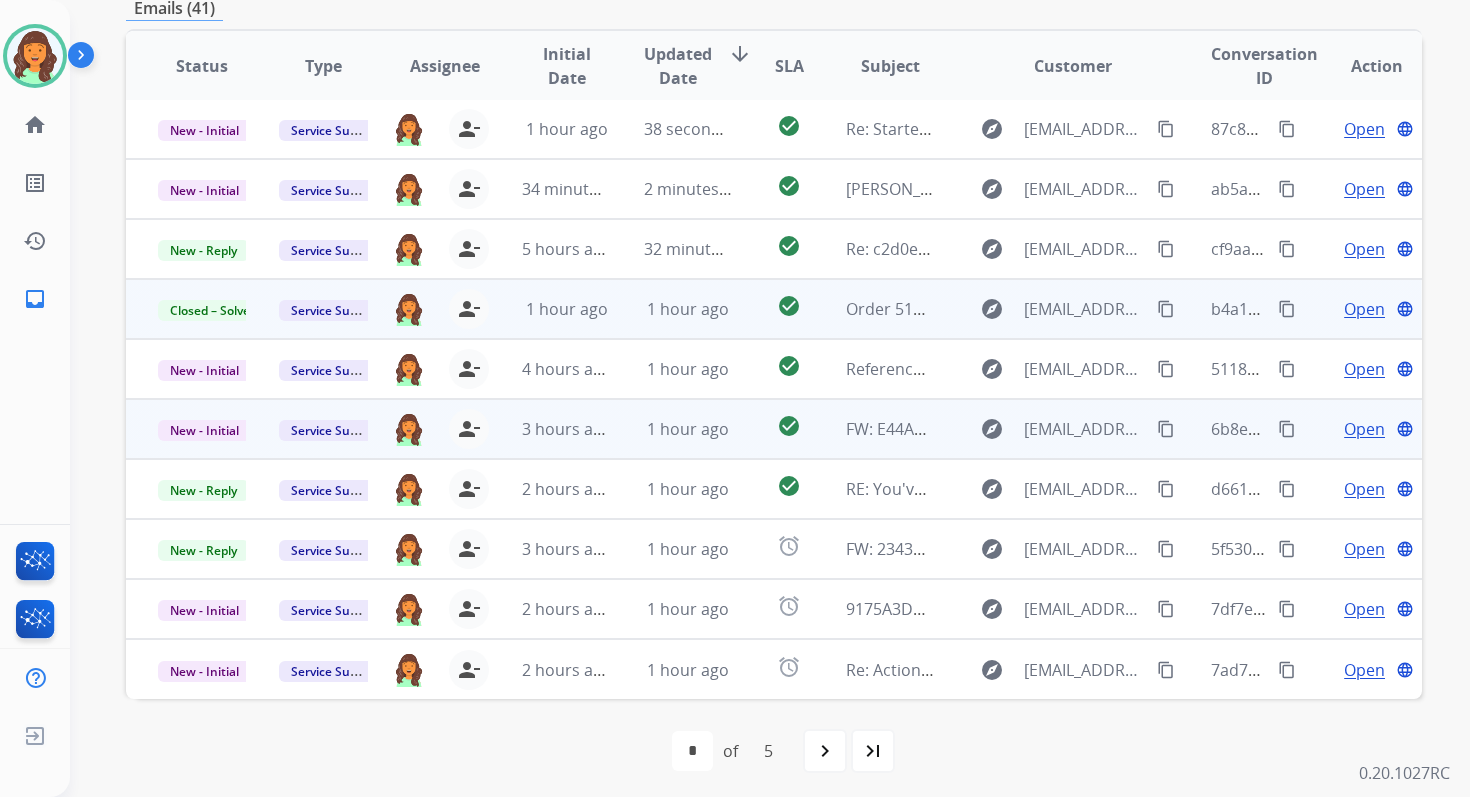 scroll, scrollTop: 0, scrollLeft: 0, axis: both 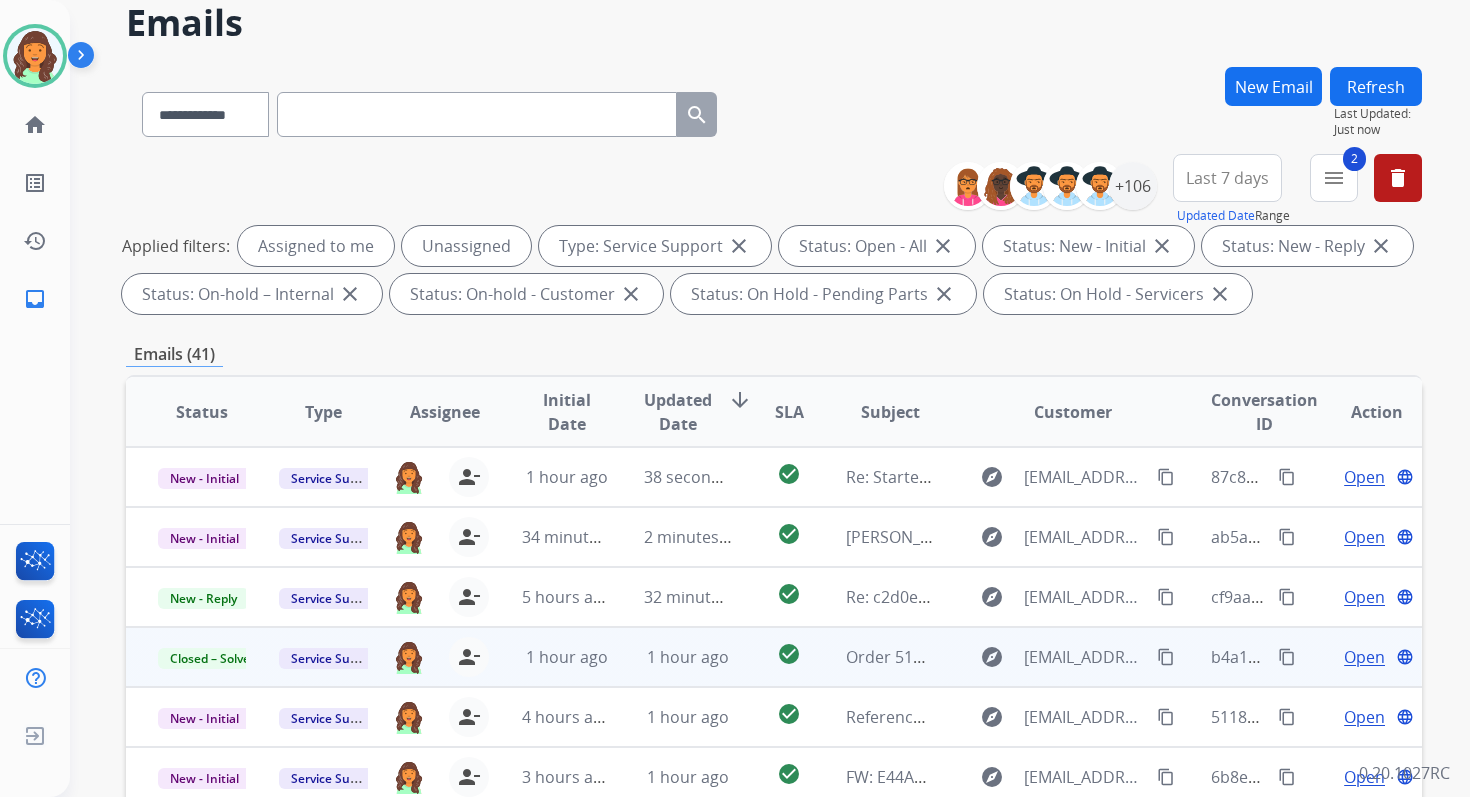 click on "Refresh" at bounding box center [1376, 86] 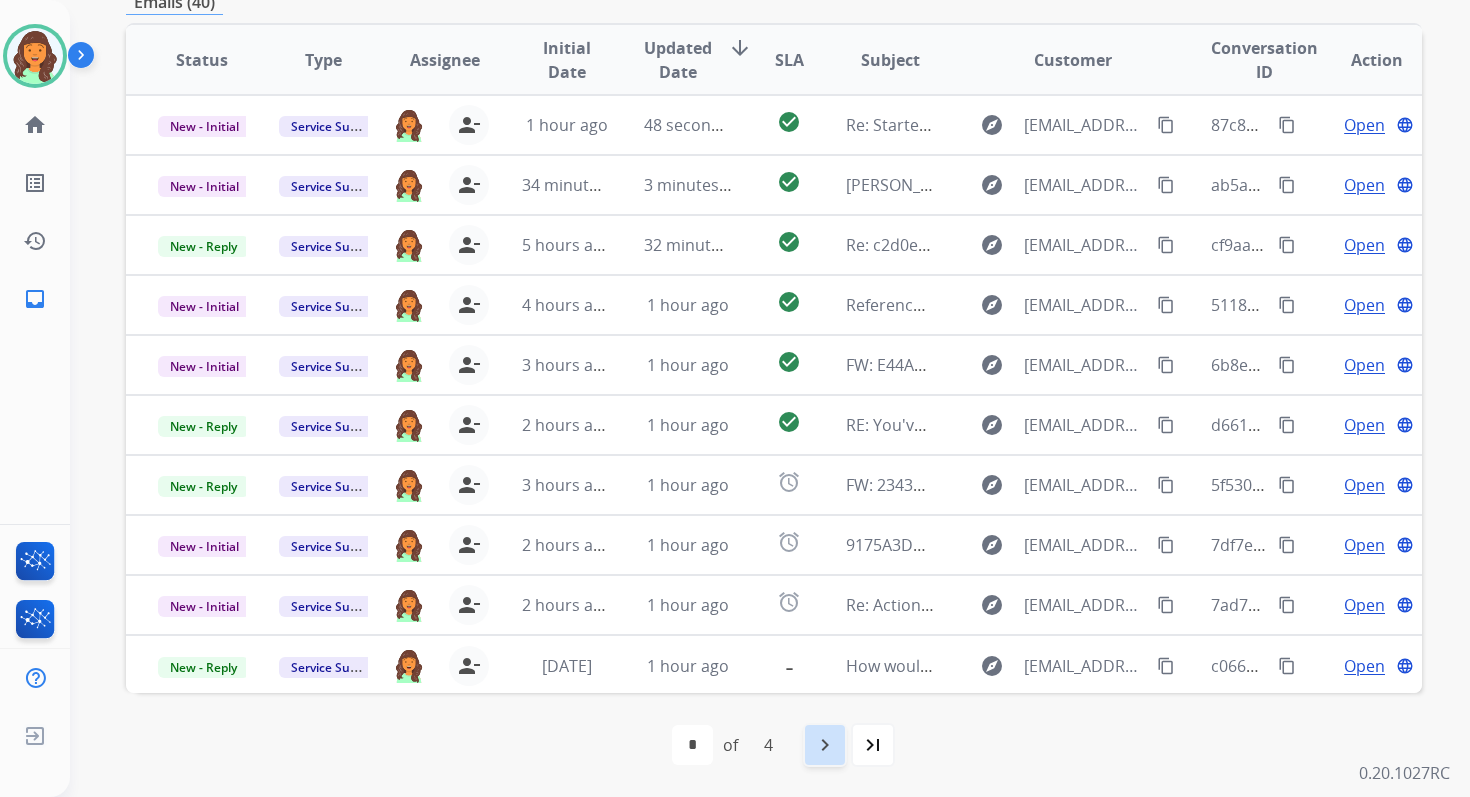 click on "navigate_next" at bounding box center (825, 745) 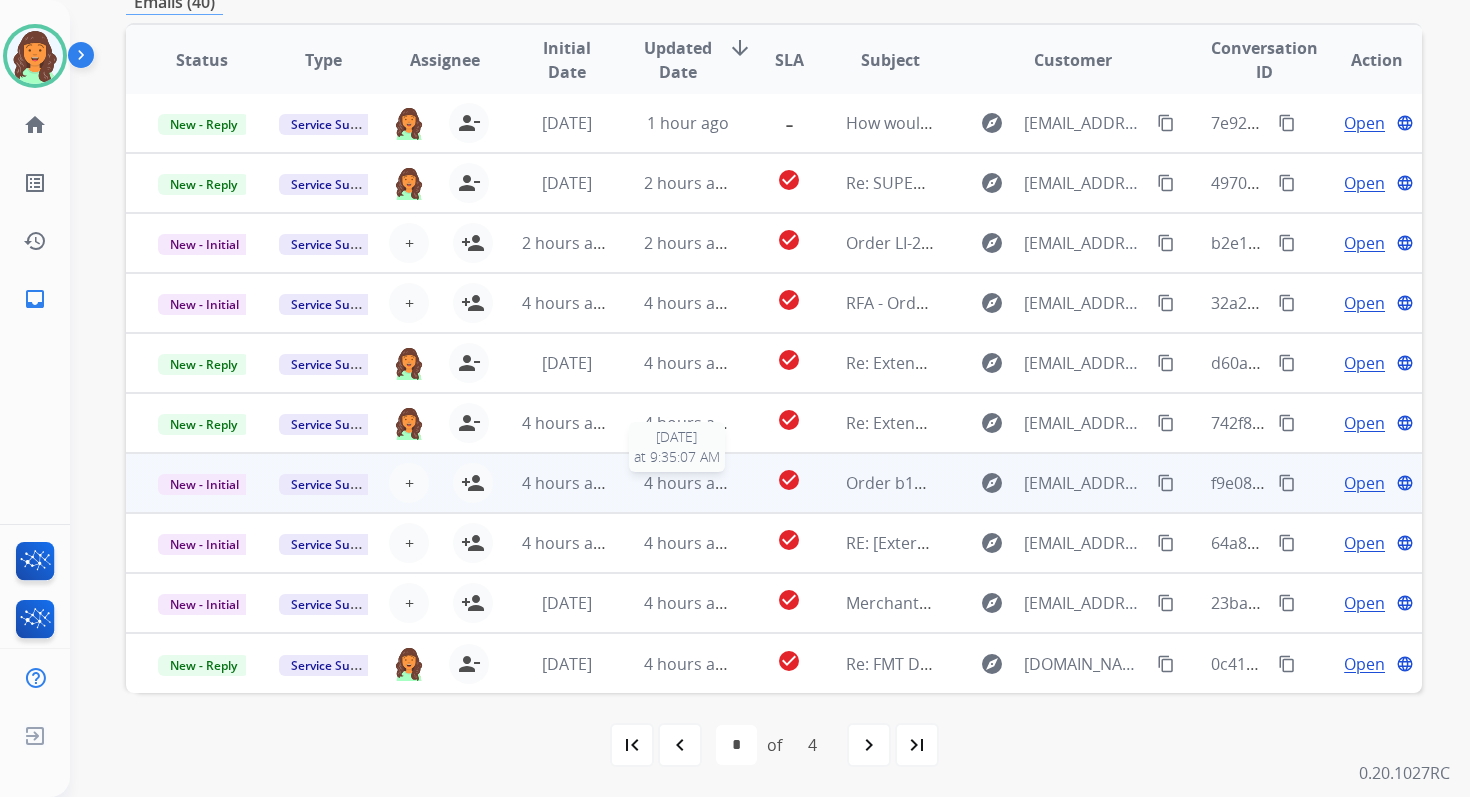 click on "4 hours ago" at bounding box center [689, 483] 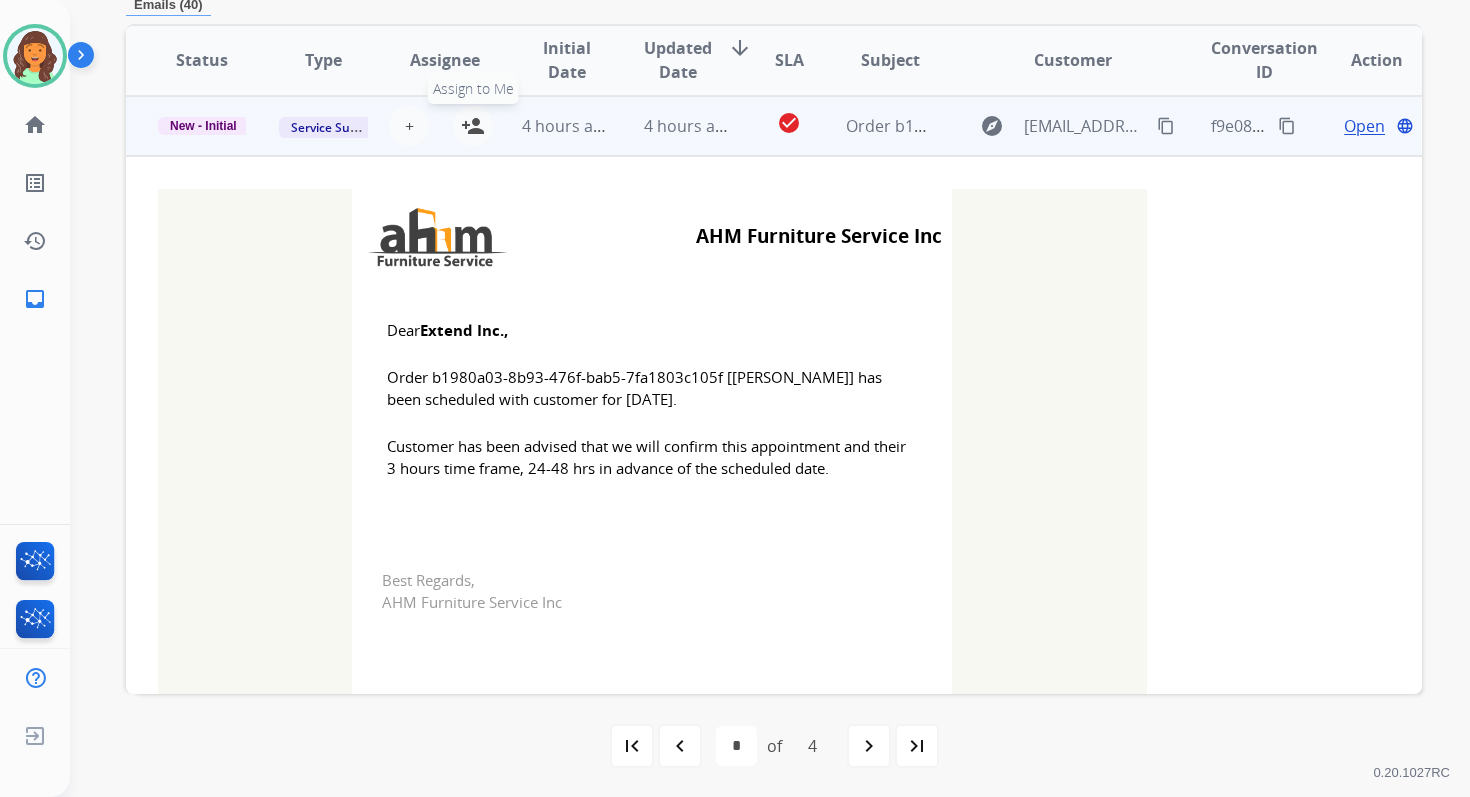 click on "person_add" at bounding box center (473, 126) 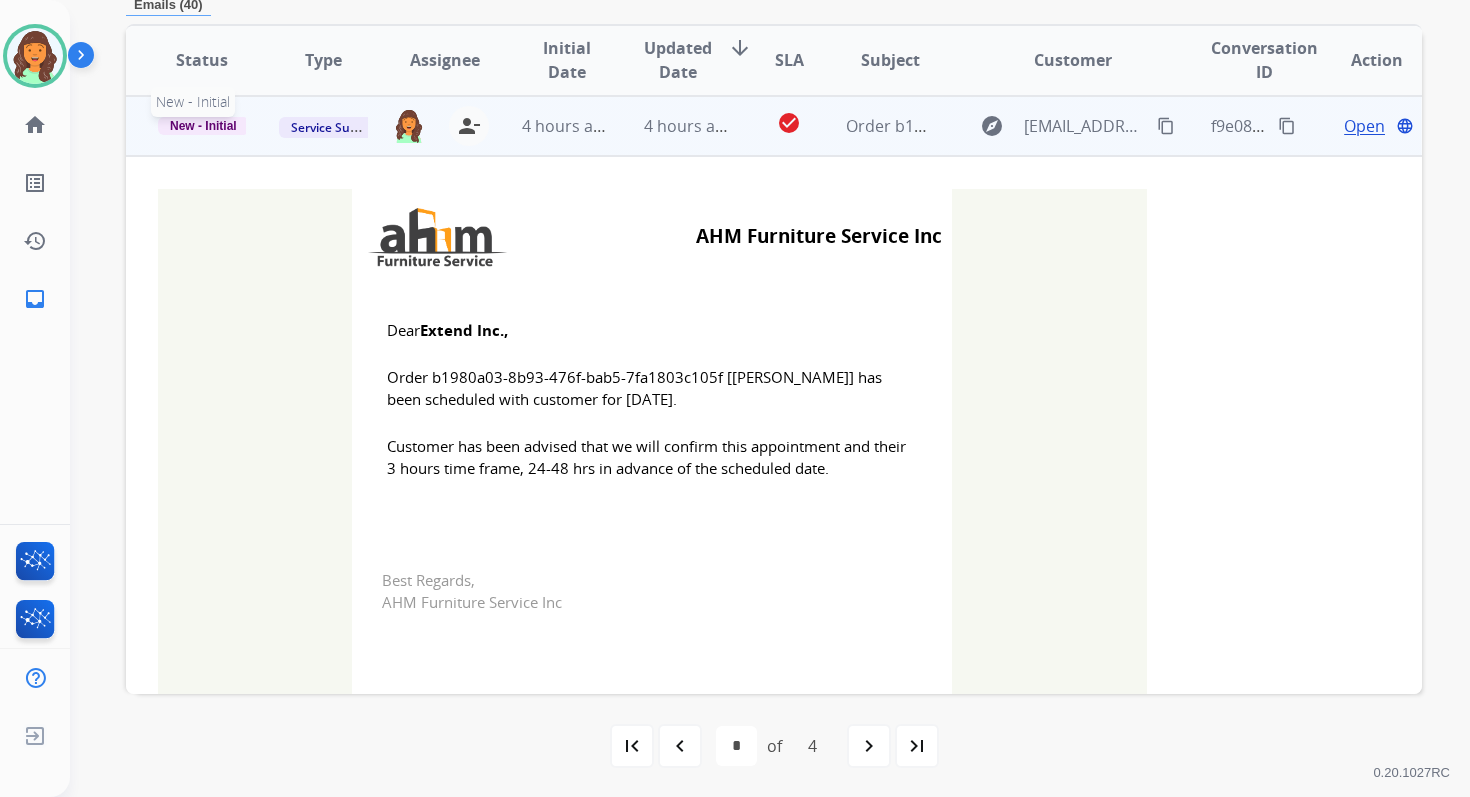 click on "New - Initial" at bounding box center (203, 126) 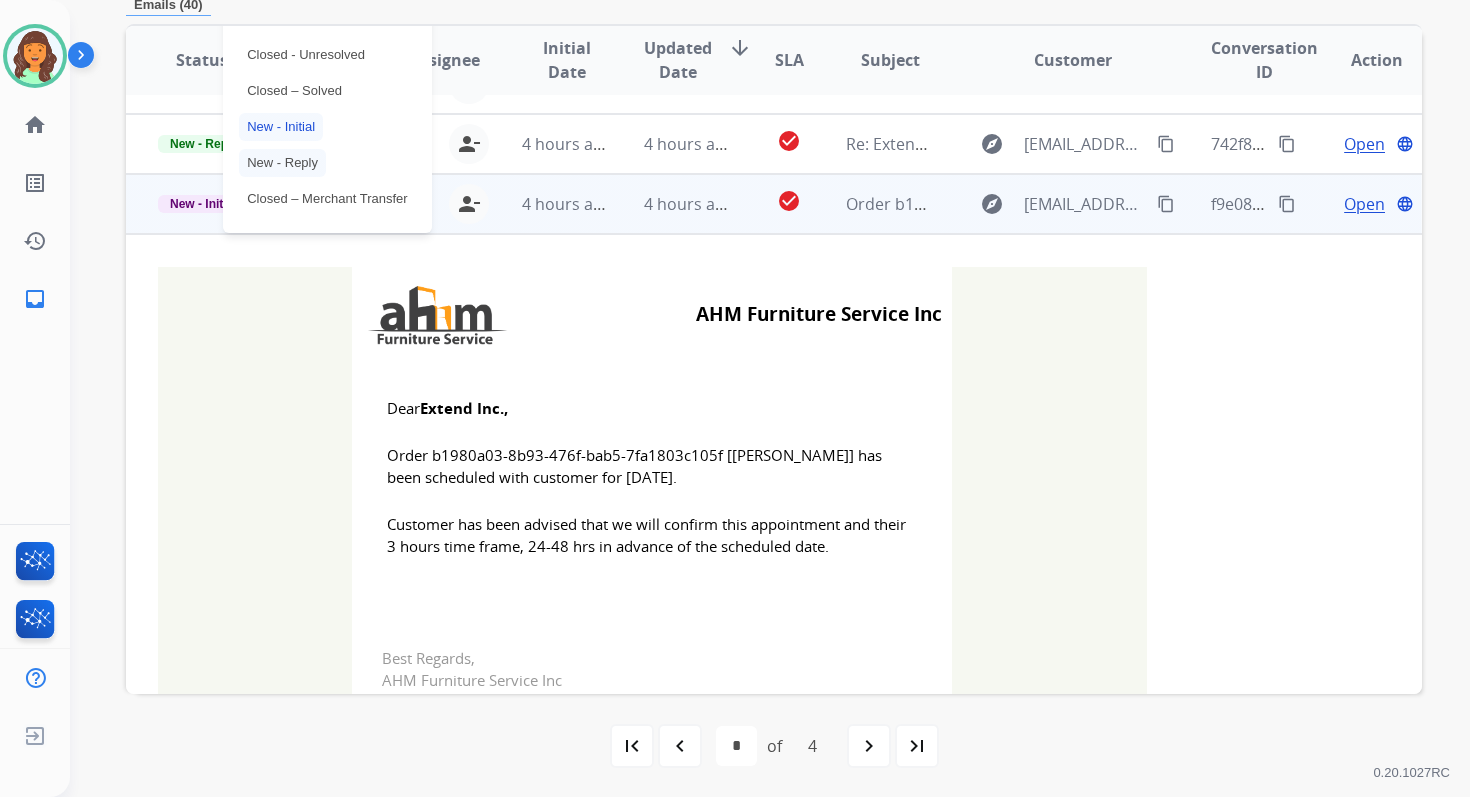 click on "Closed – Solved" at bounding box center [294, 91] 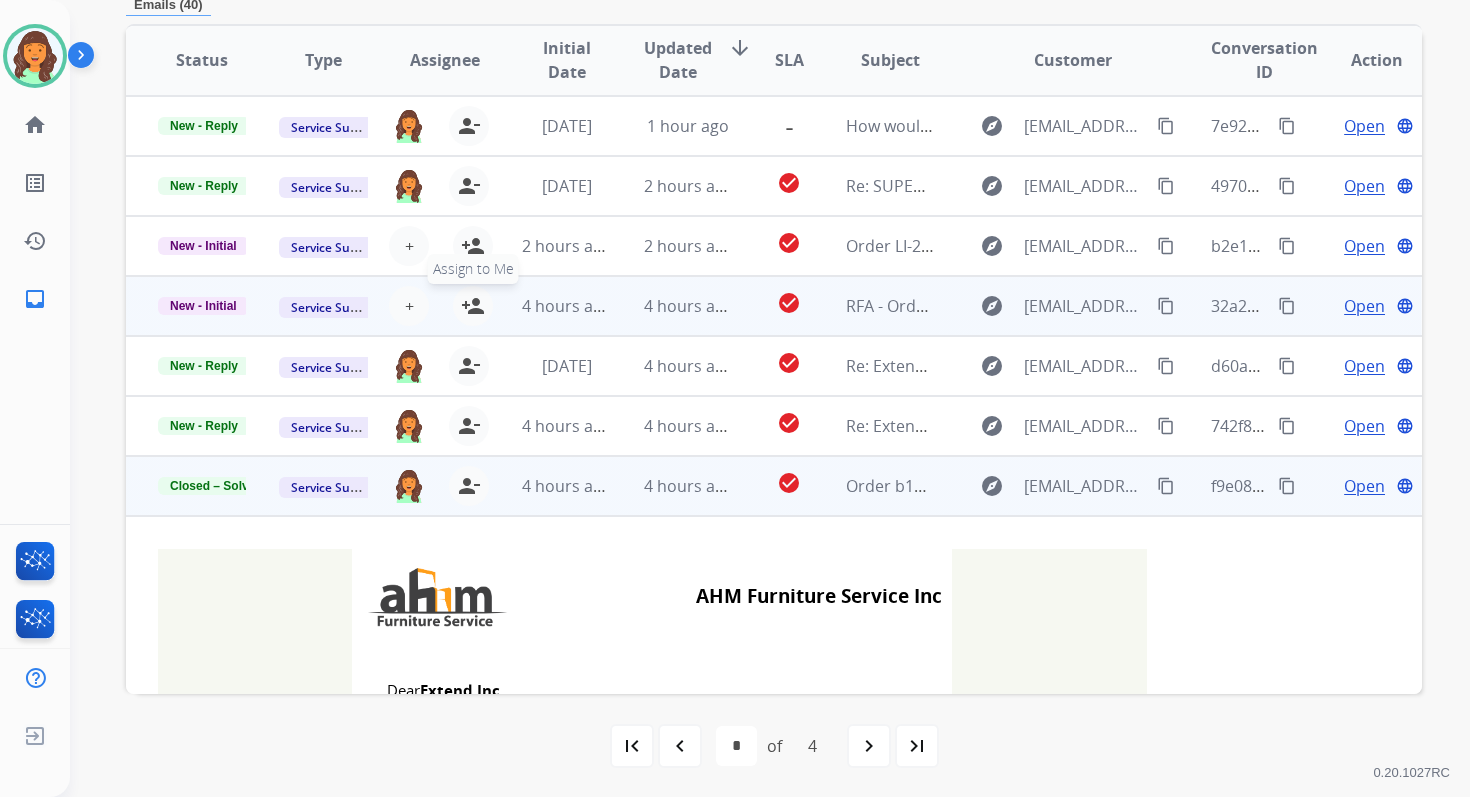 click on "person_add" at bounding box center (473, 306) 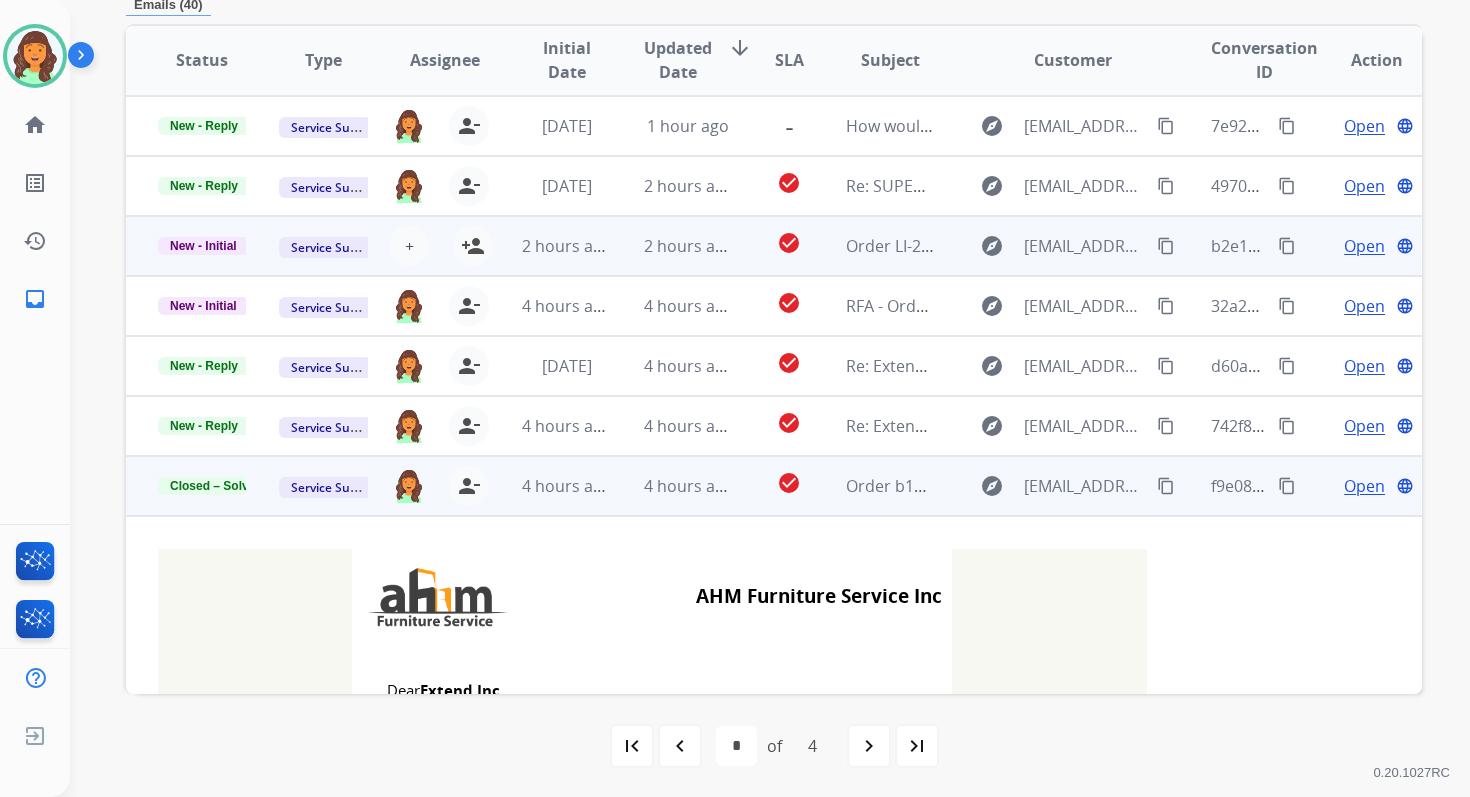click on "check_circle" at bounding box center [773, 246] 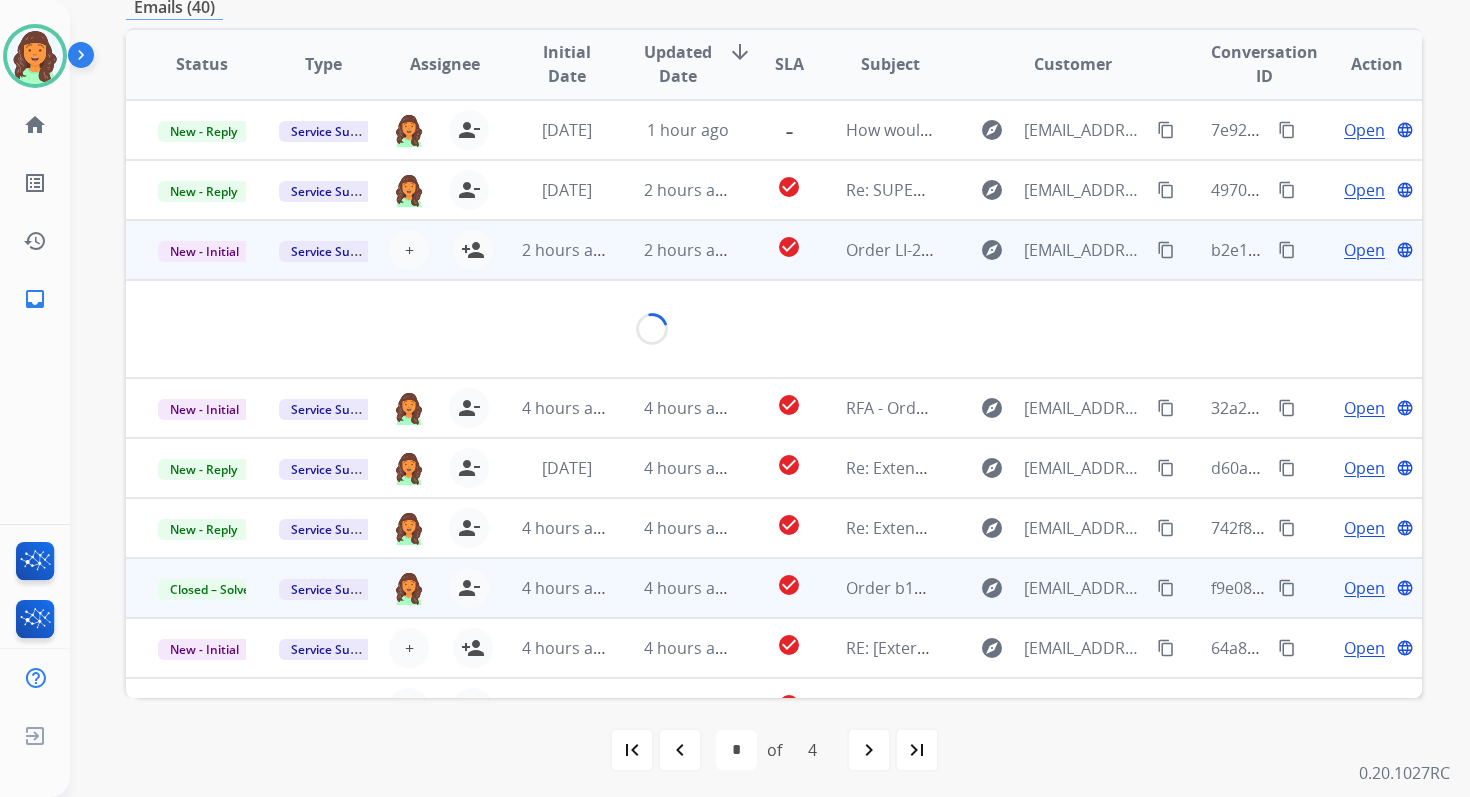 scroll, scrollTop: 431, scrollLeft: 0, axis: vertical 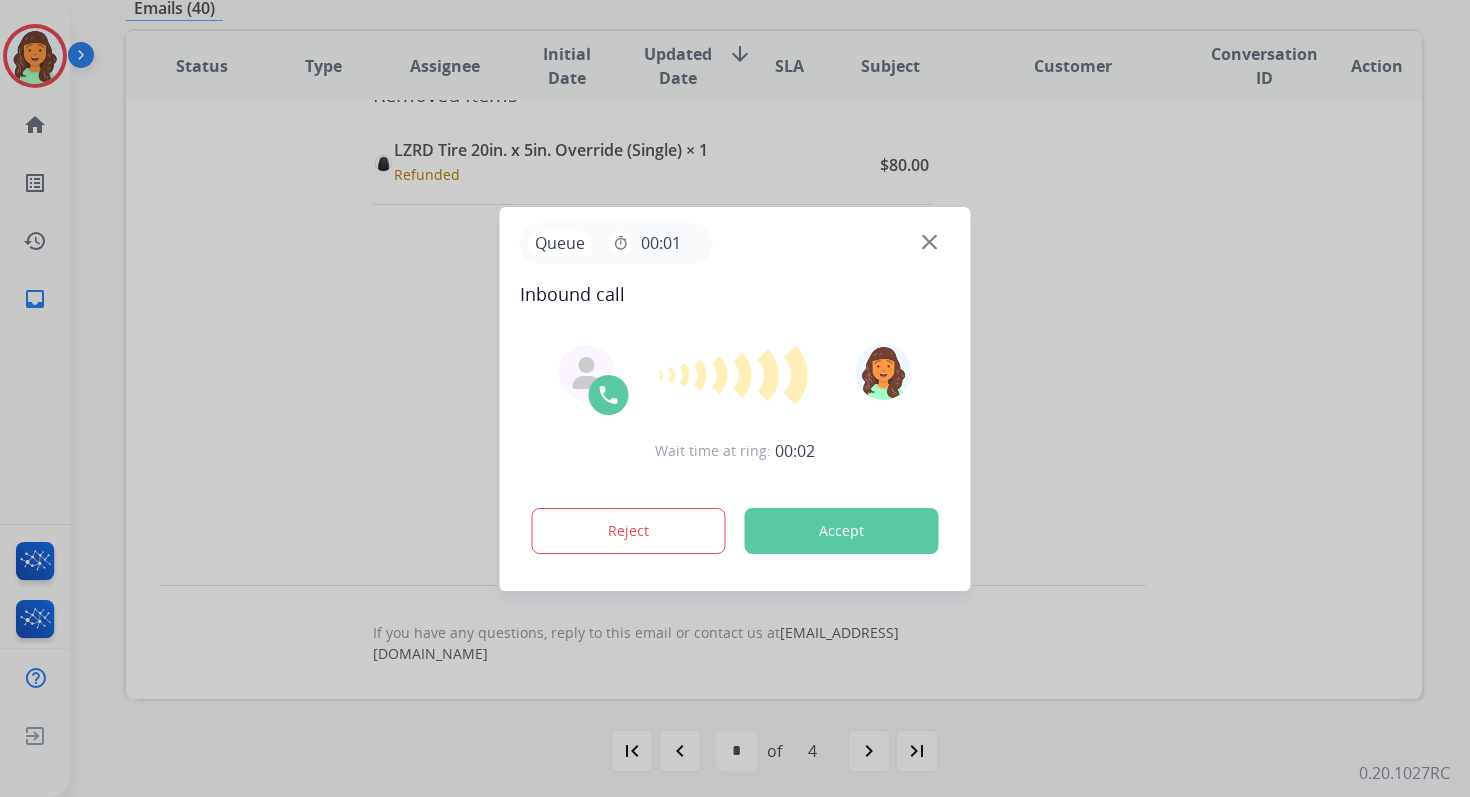 click on "Accept" at bounding box center (842, 531) 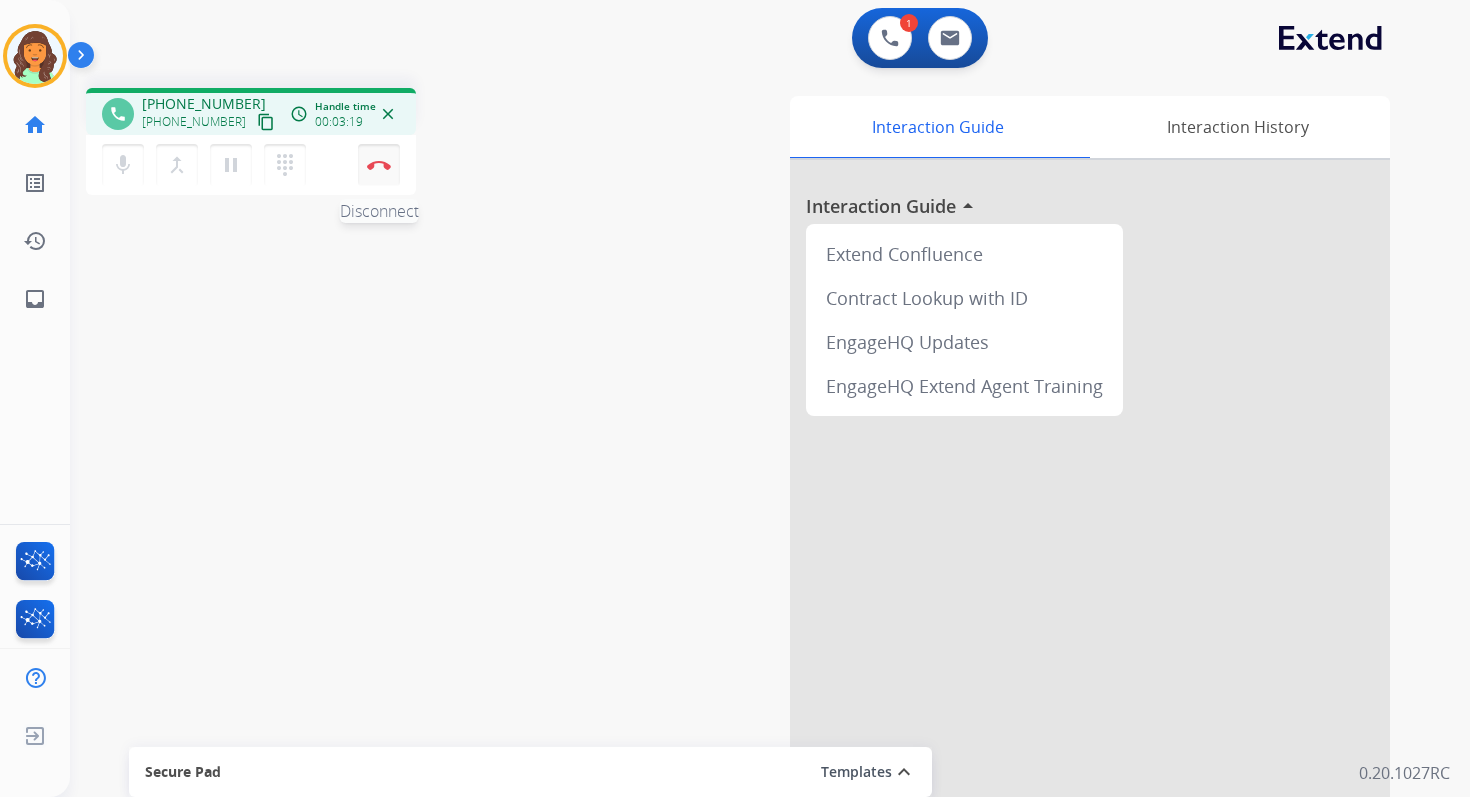 click at bounding box center [379, 165] 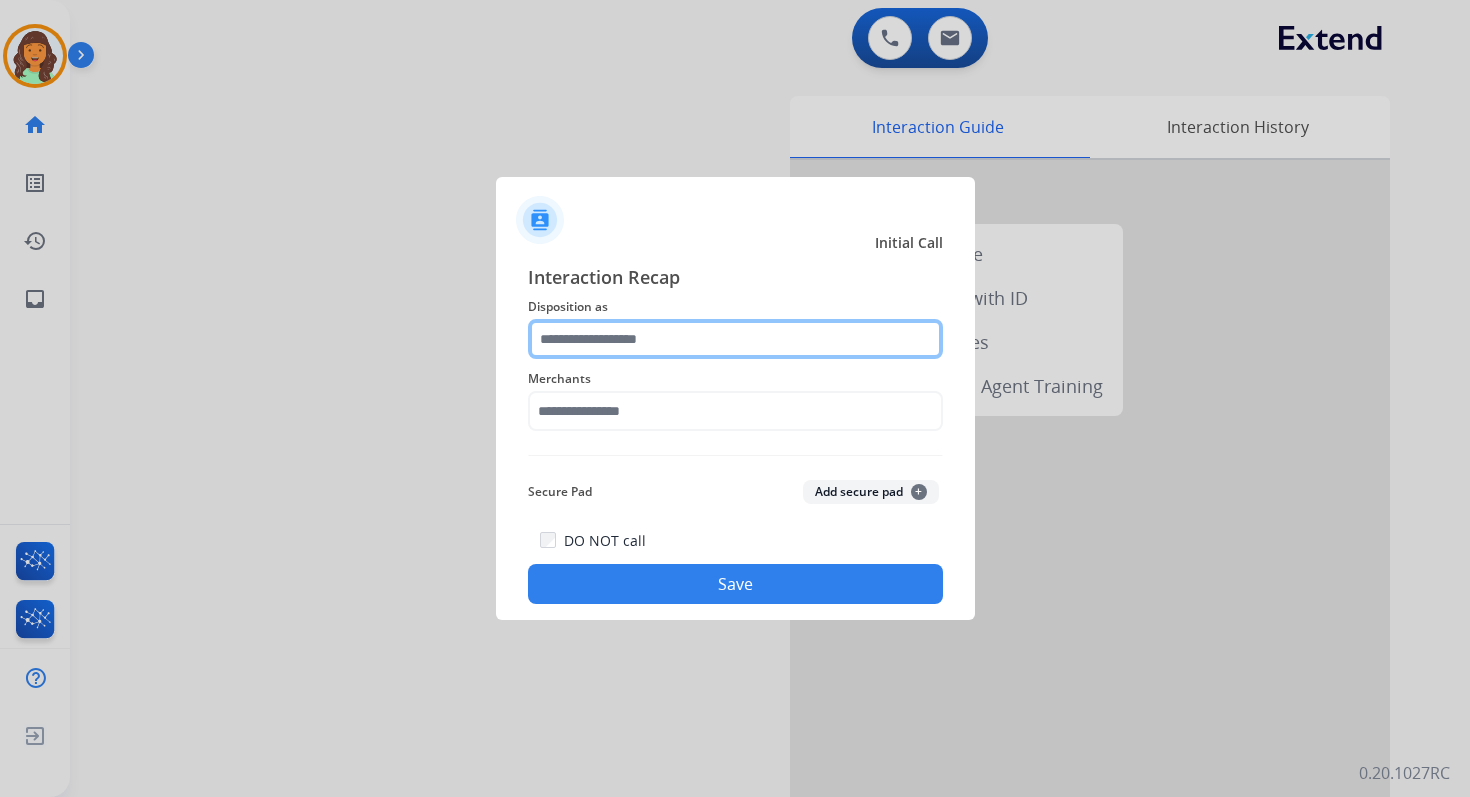 click 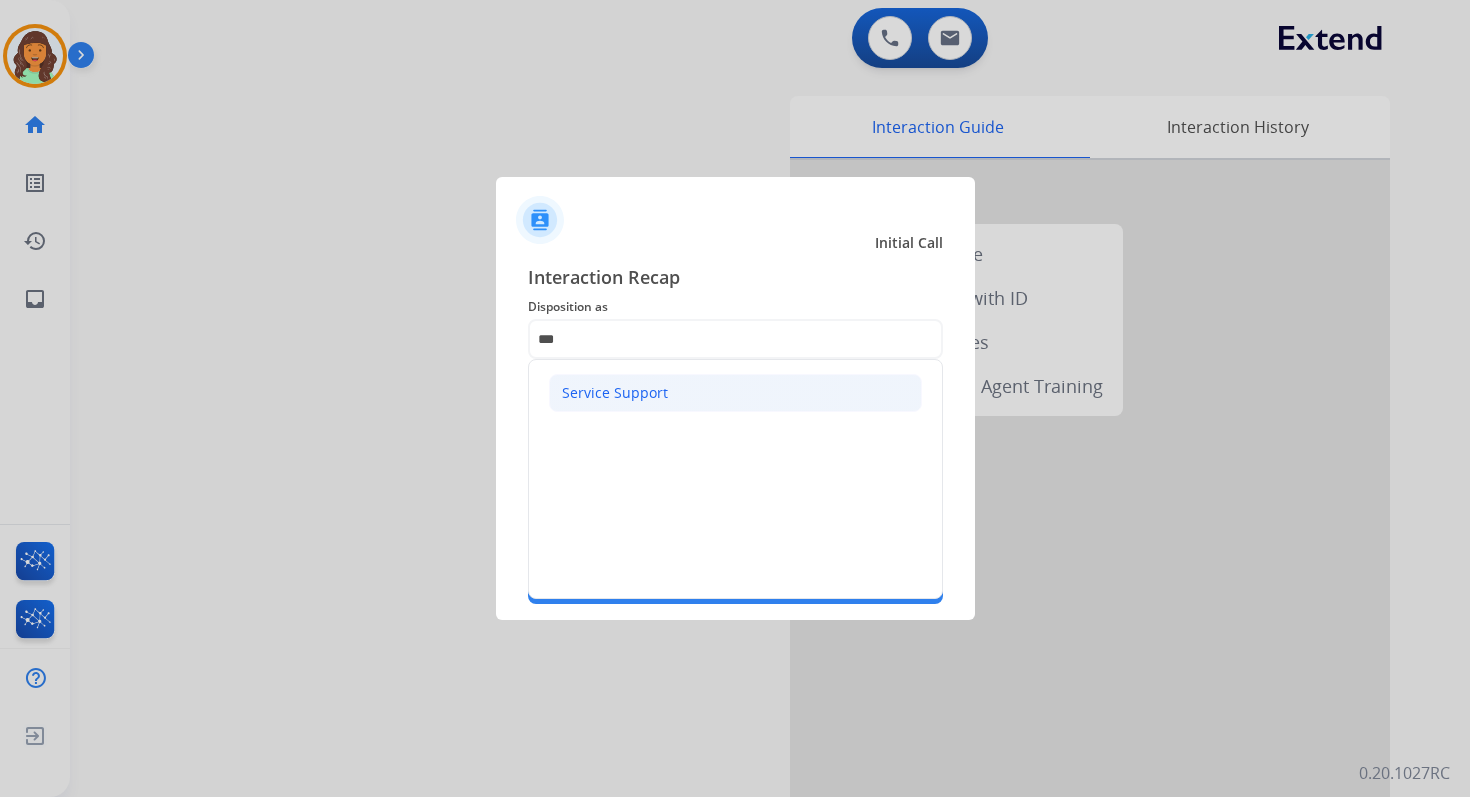 click on "Service Support" 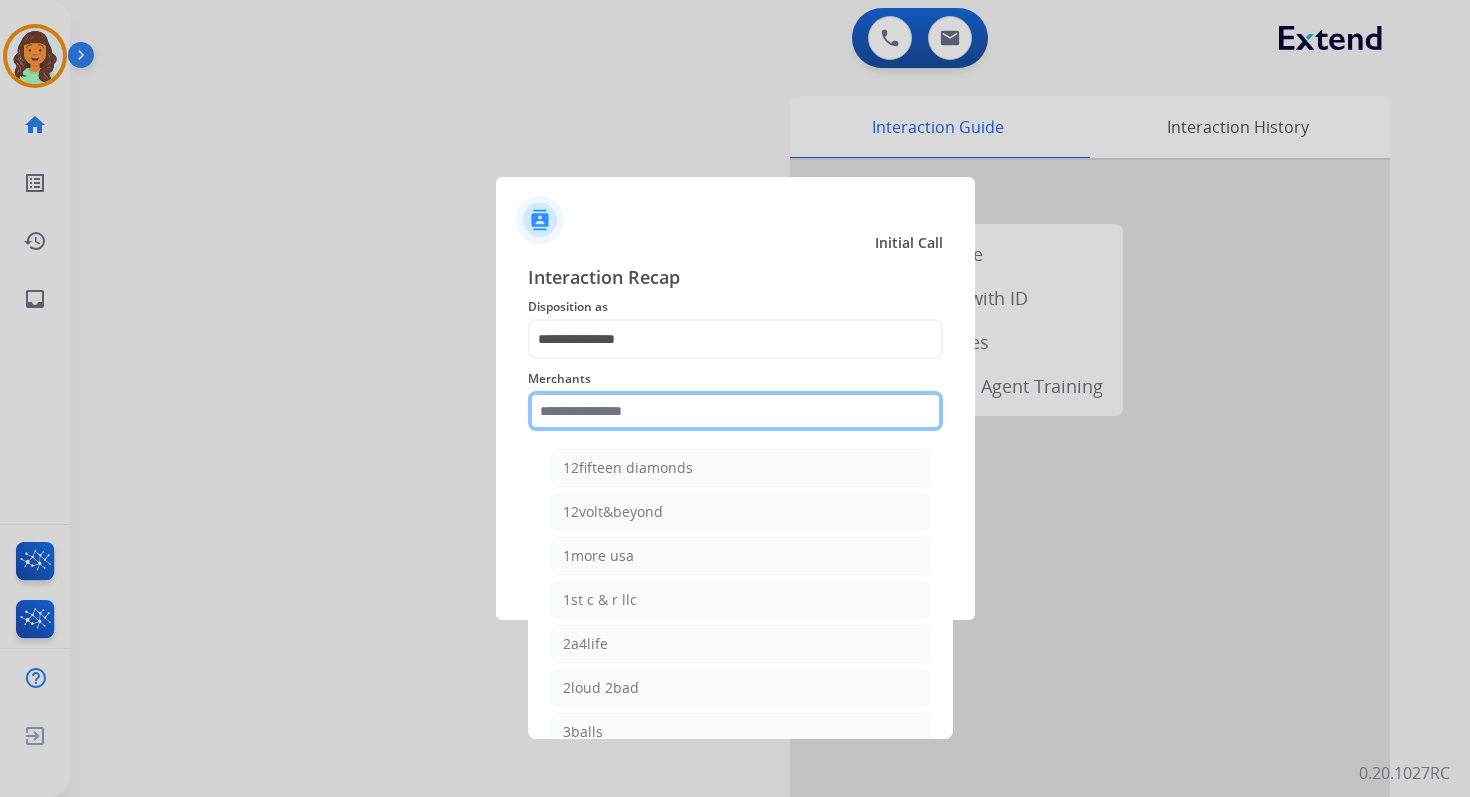 click 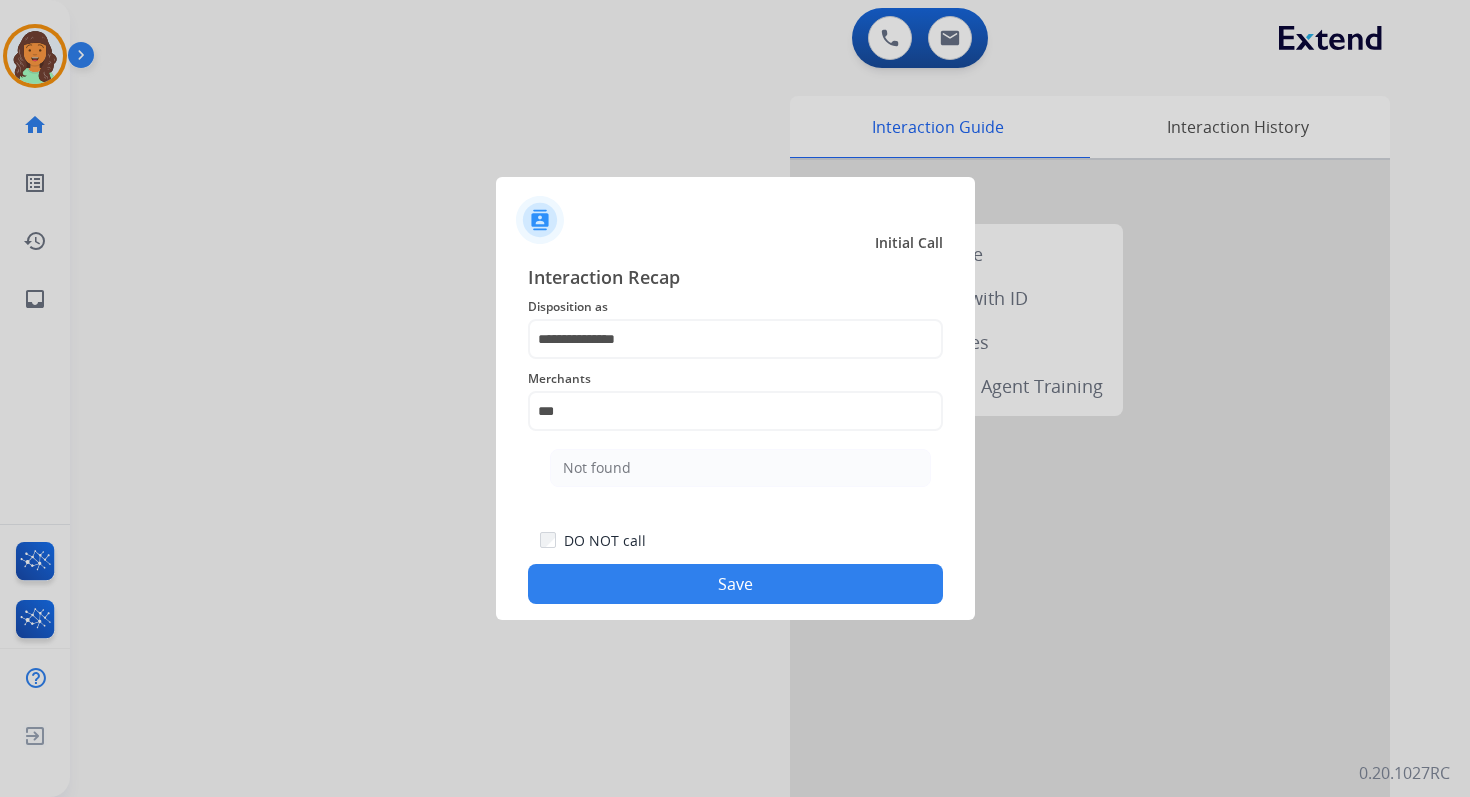 click on "Not found" 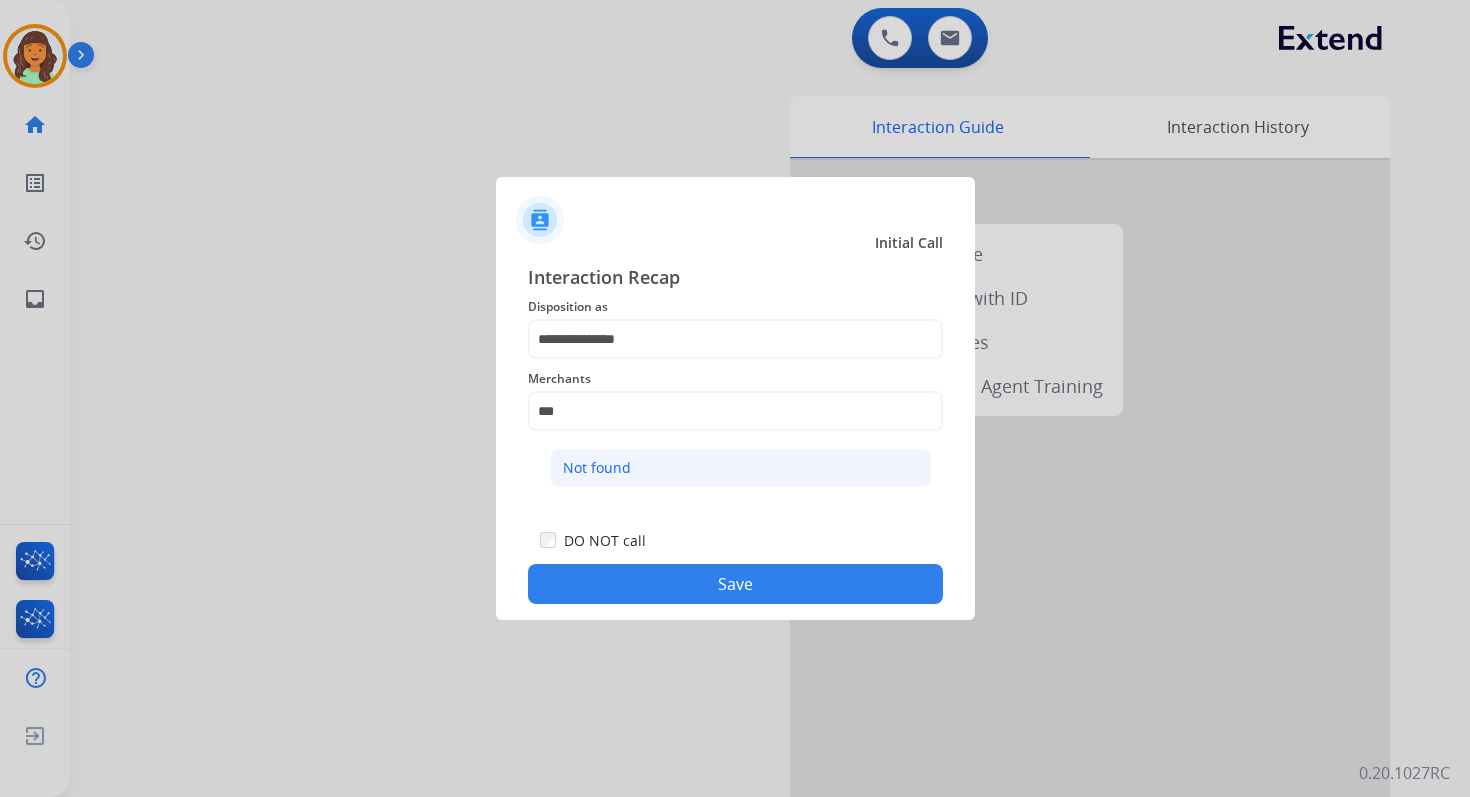 click on "Not found" 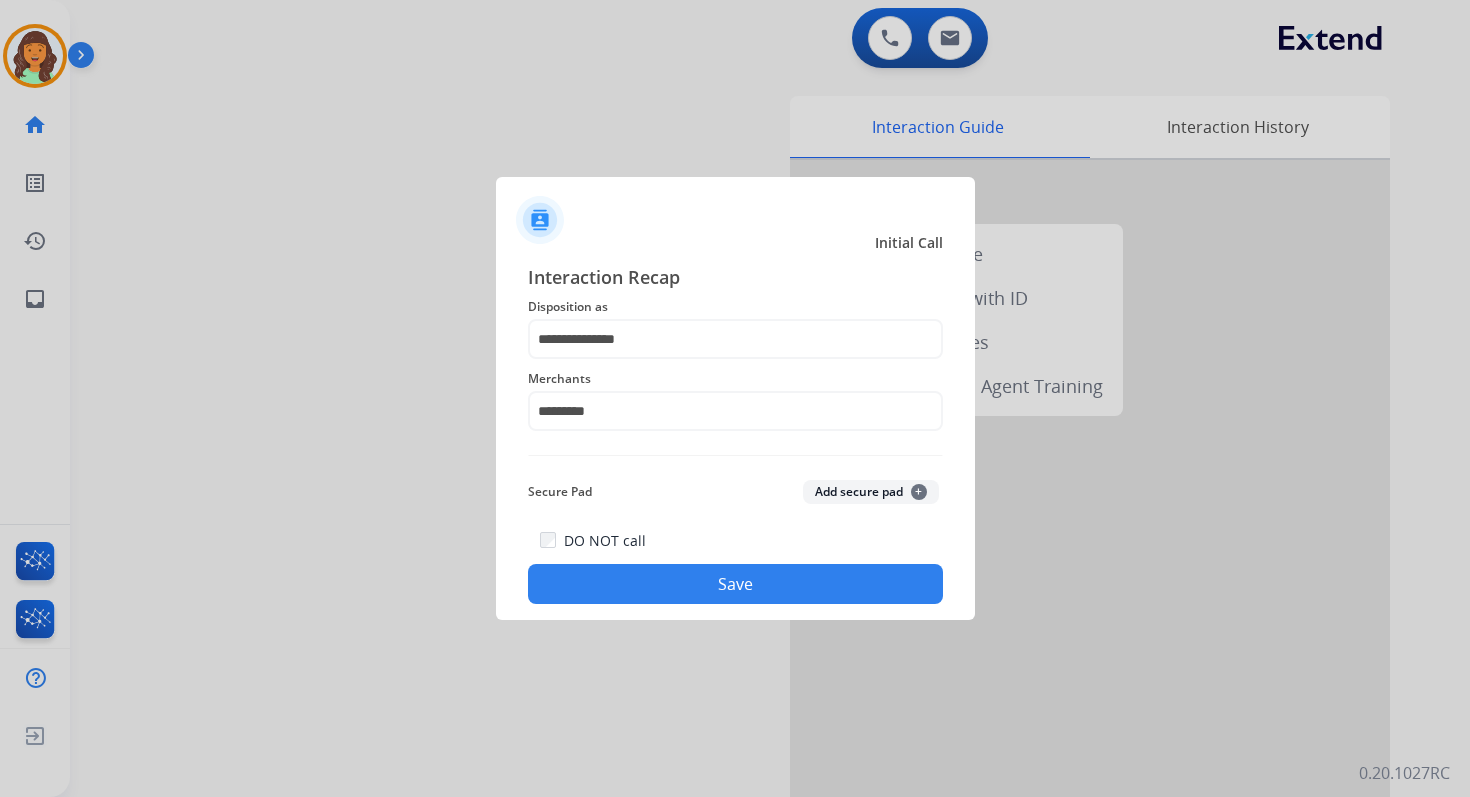 click on "Save" 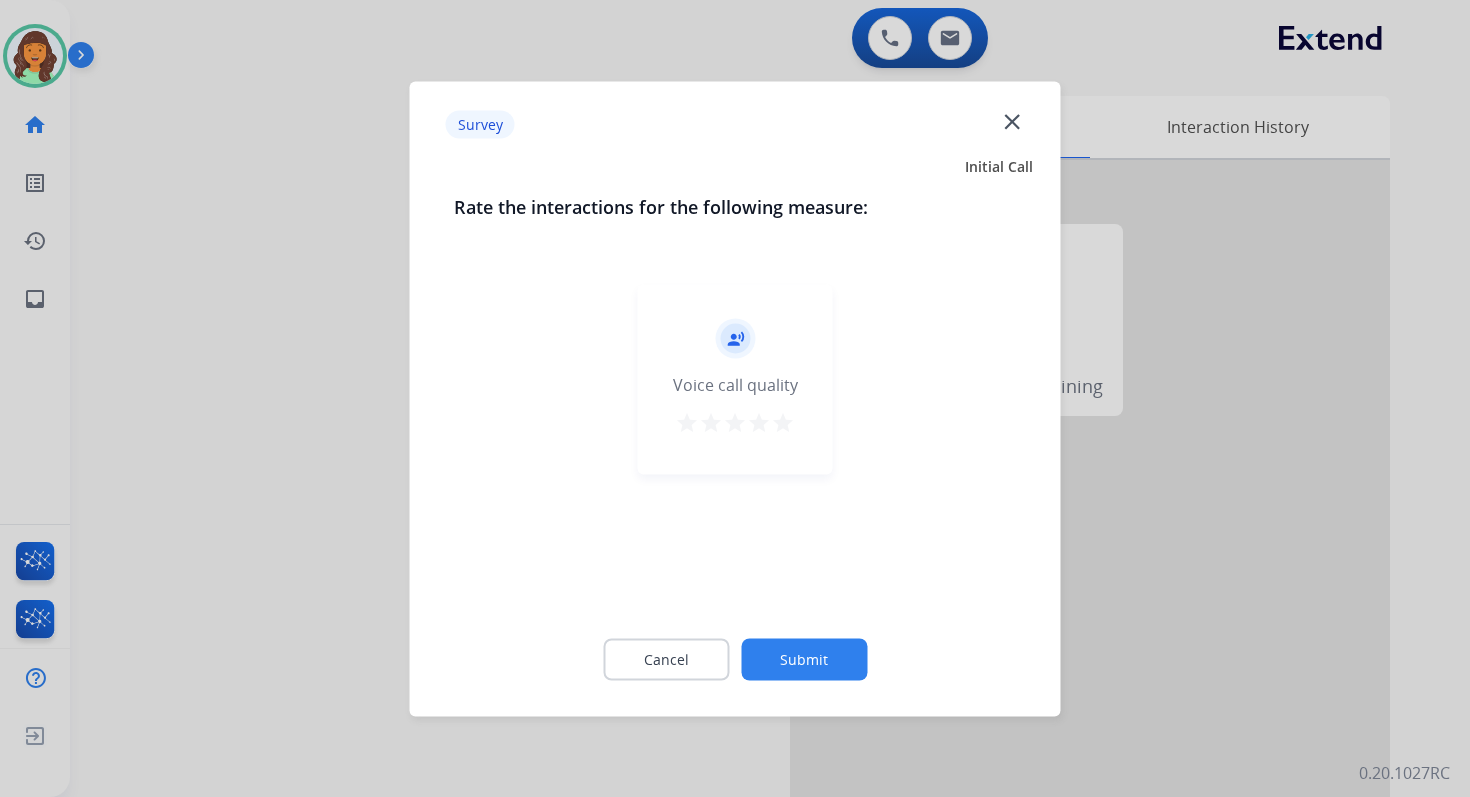 click on "close" 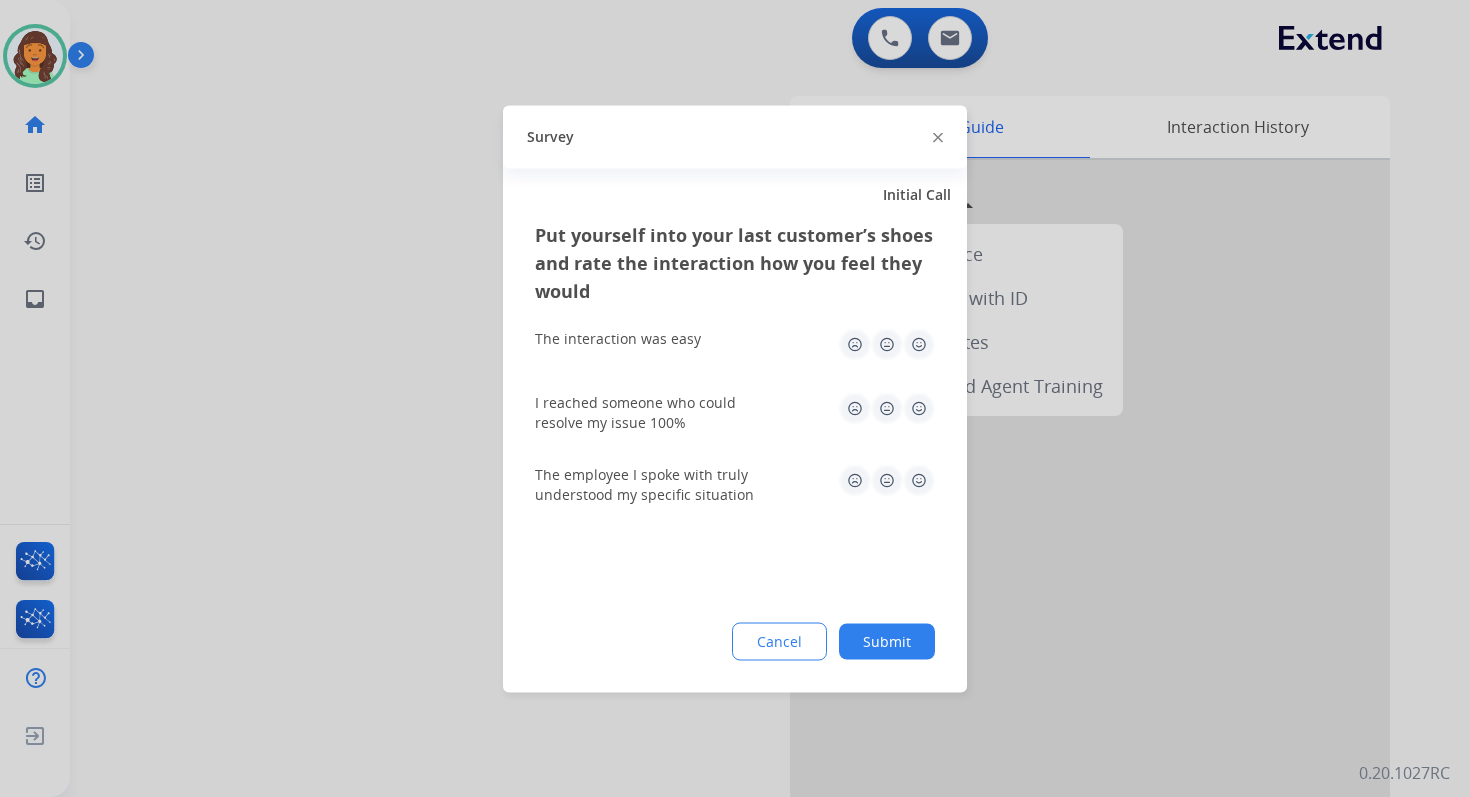 click on "Survey" 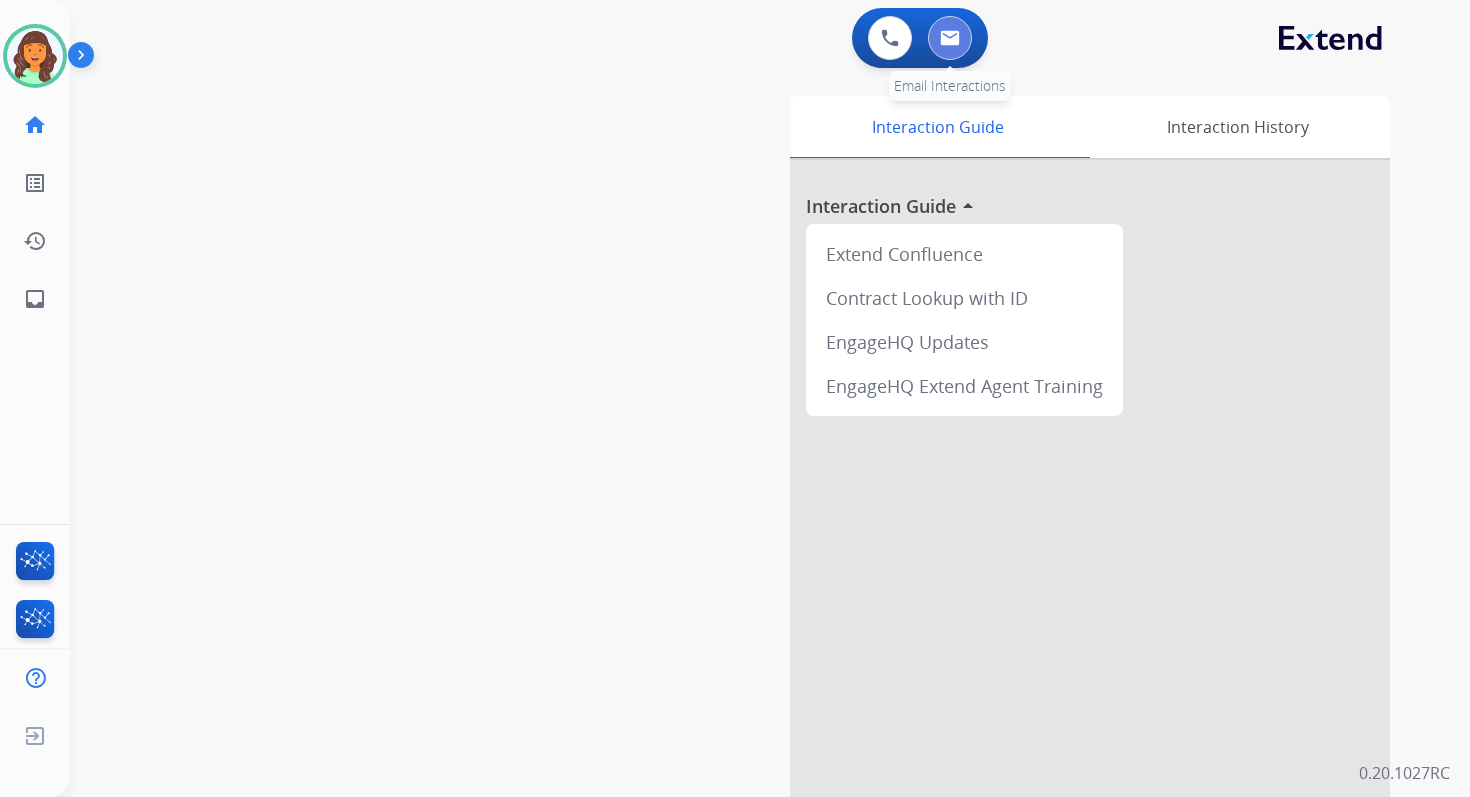 click at bounding box center (950, 38) 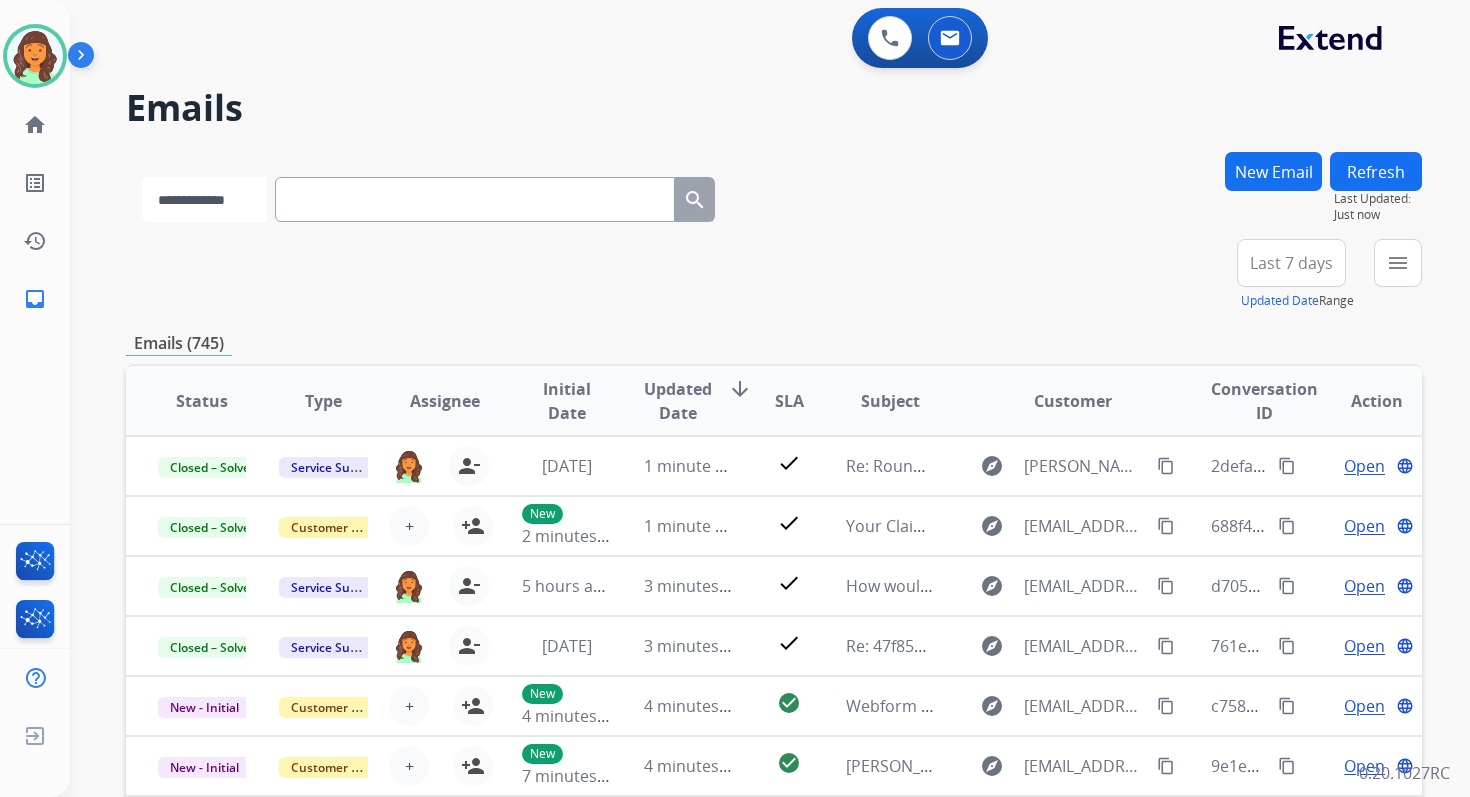 click on "**********" at bounding box center (204, 199) 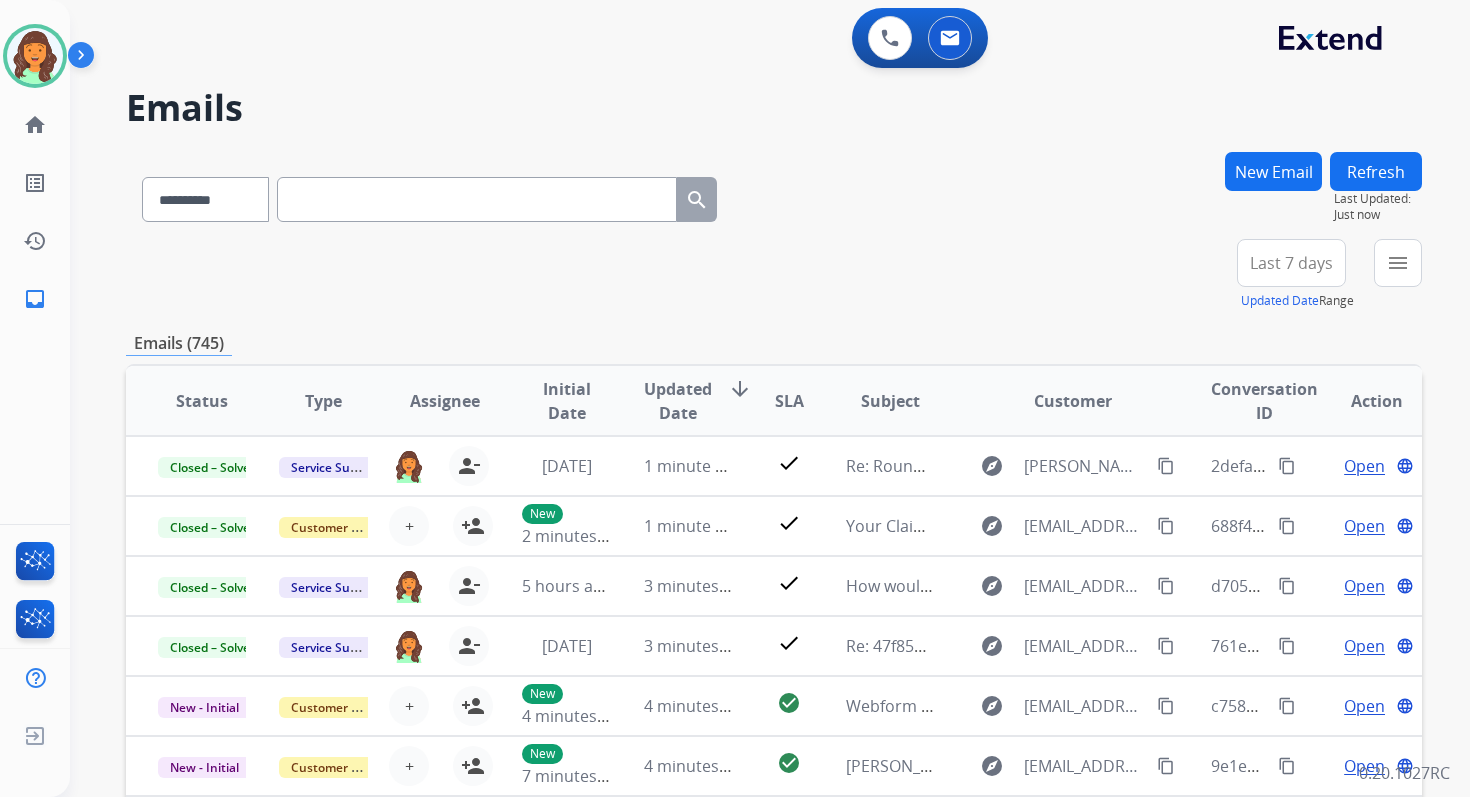 click at bounding box center (477, 199) 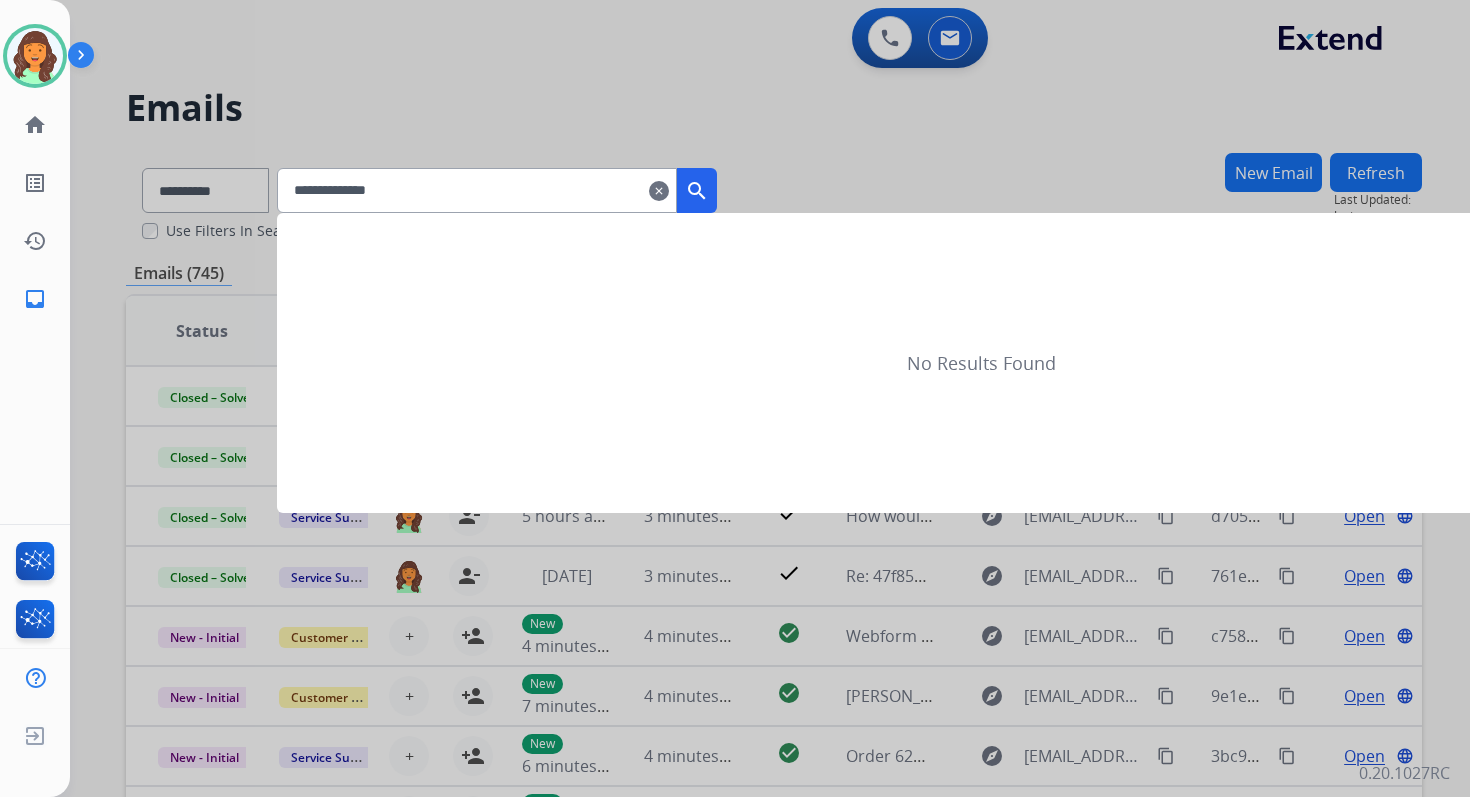 type on "**********" 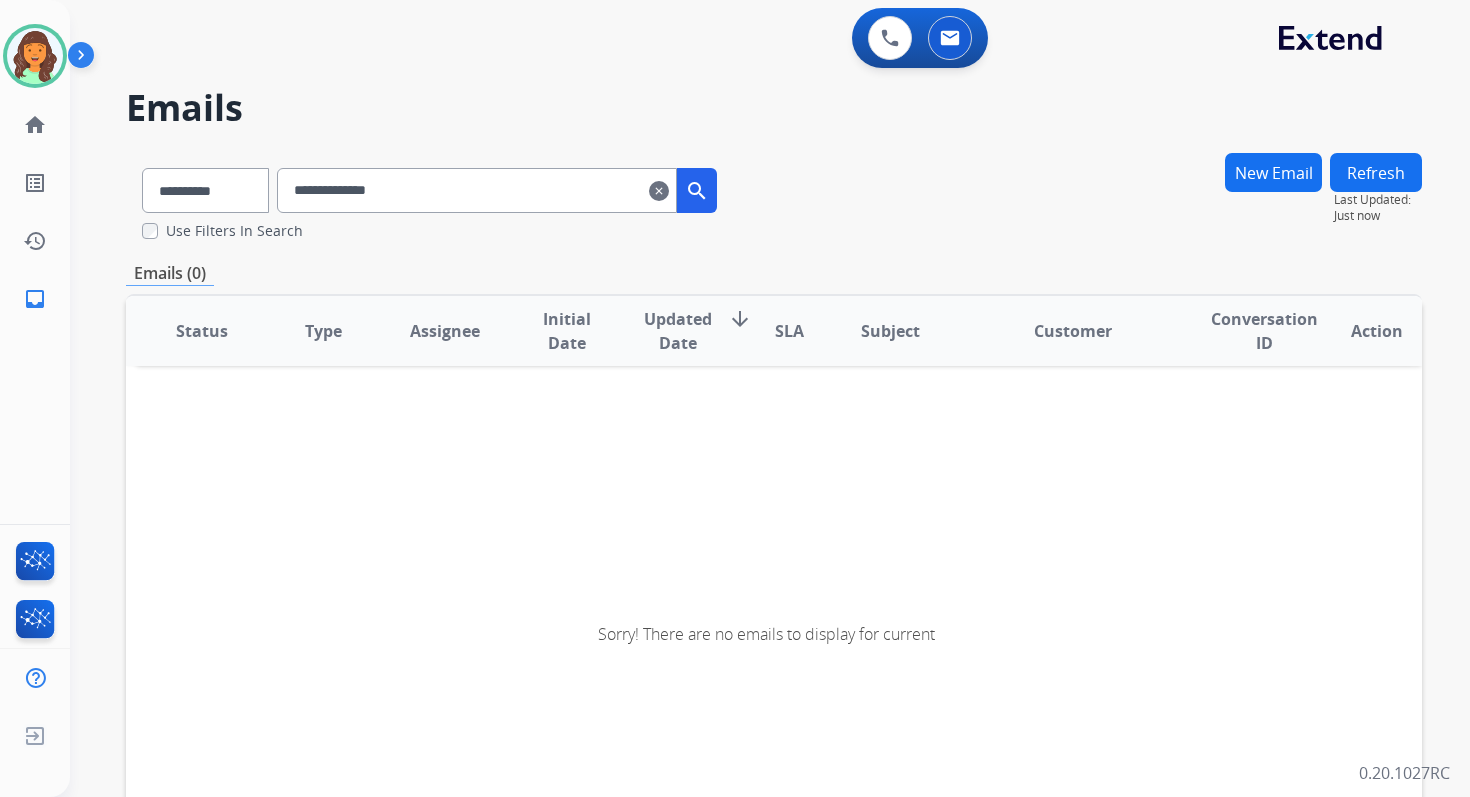 click on "**********" at bounding box center (477, 190) 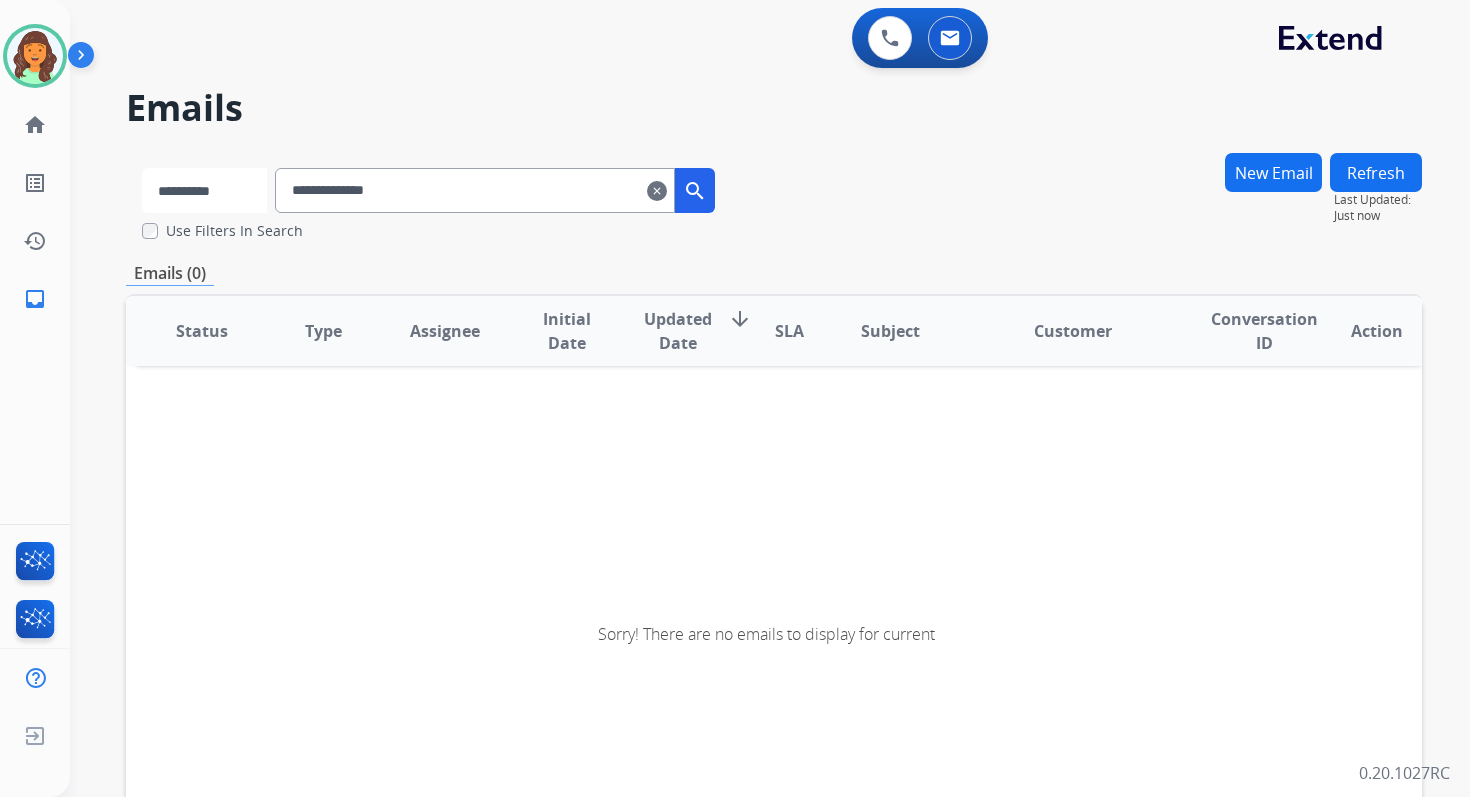 click on "**********" at bounding box center (204, 190) 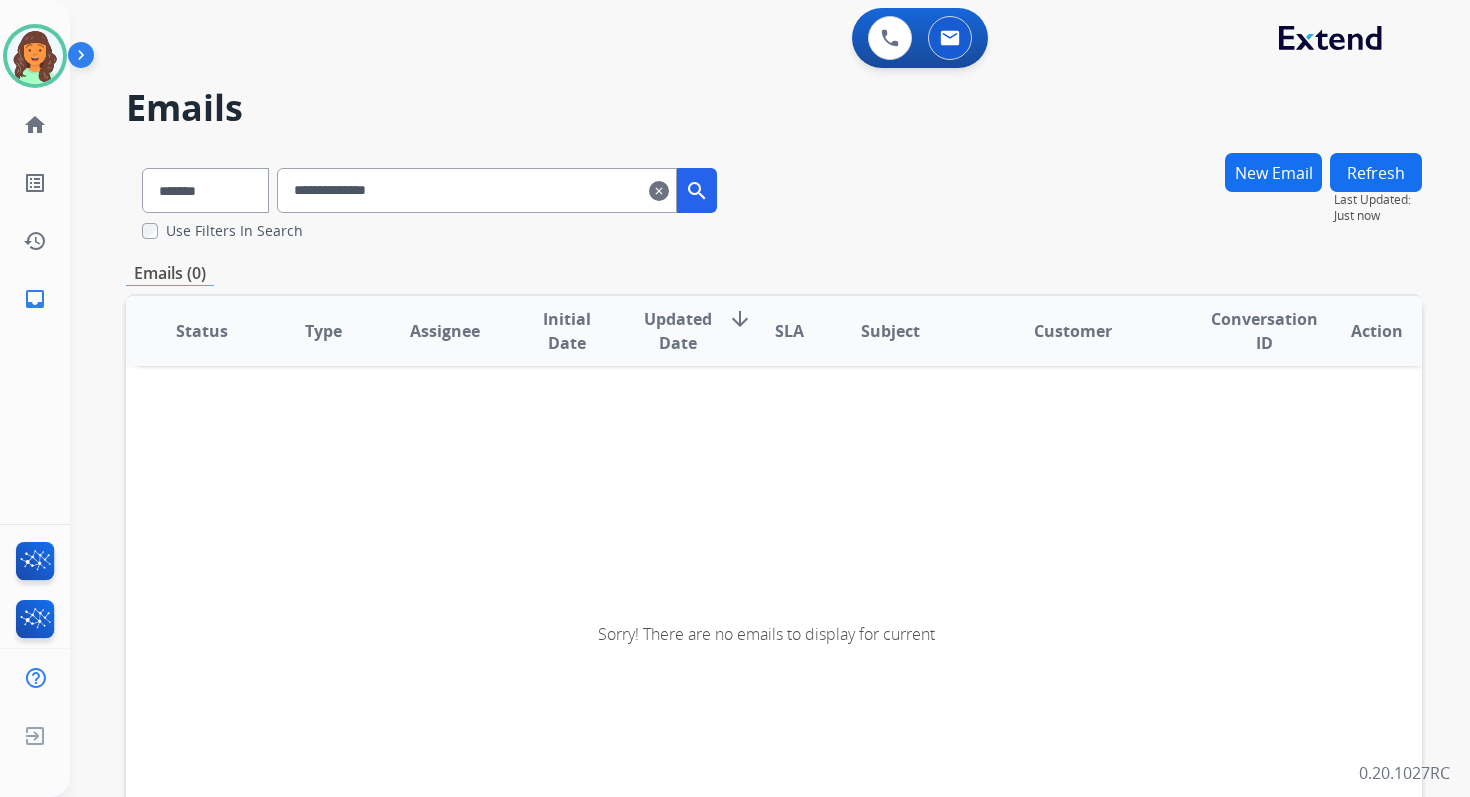 click on "**********" at bounding box center (477, 190) 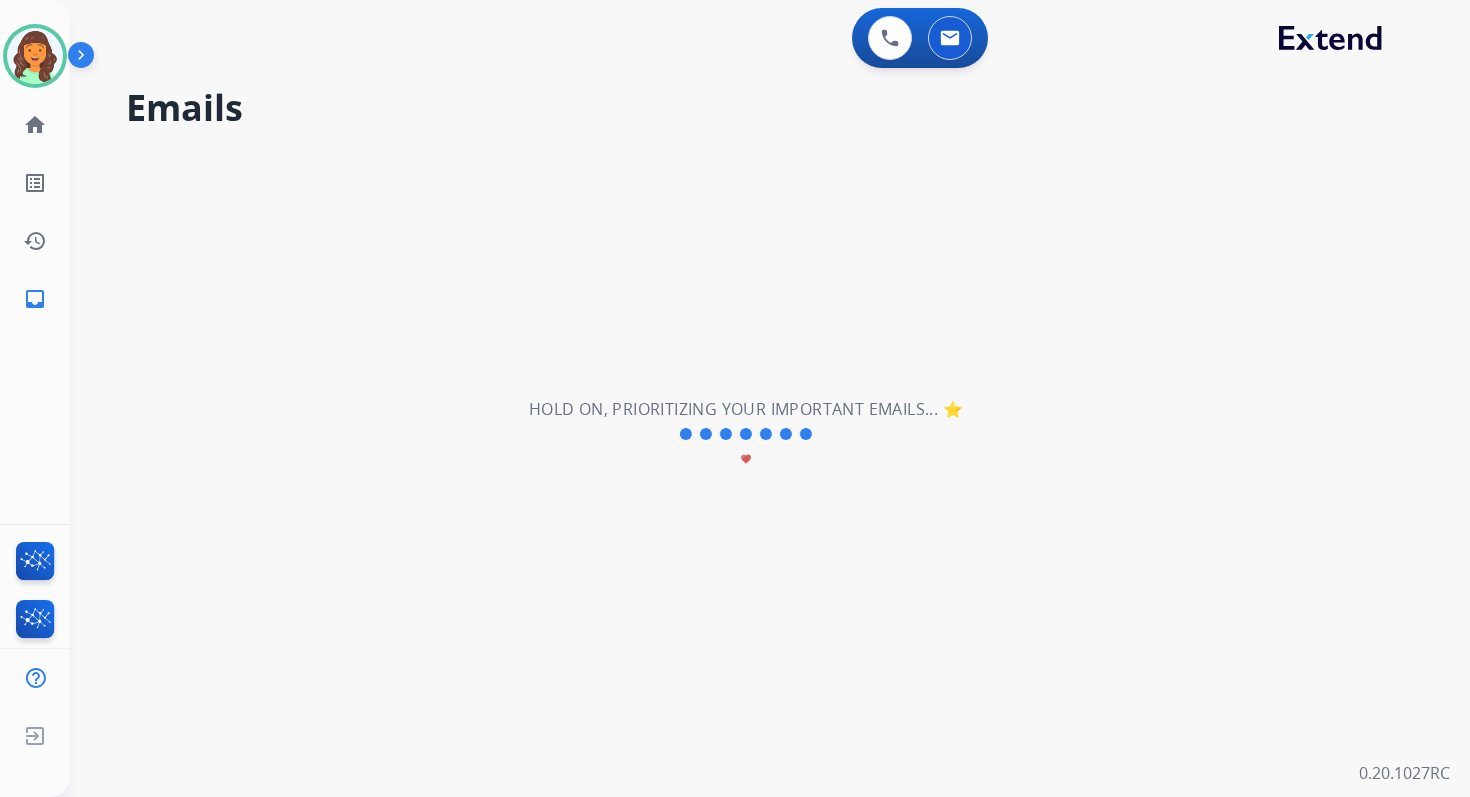 select on "**********" 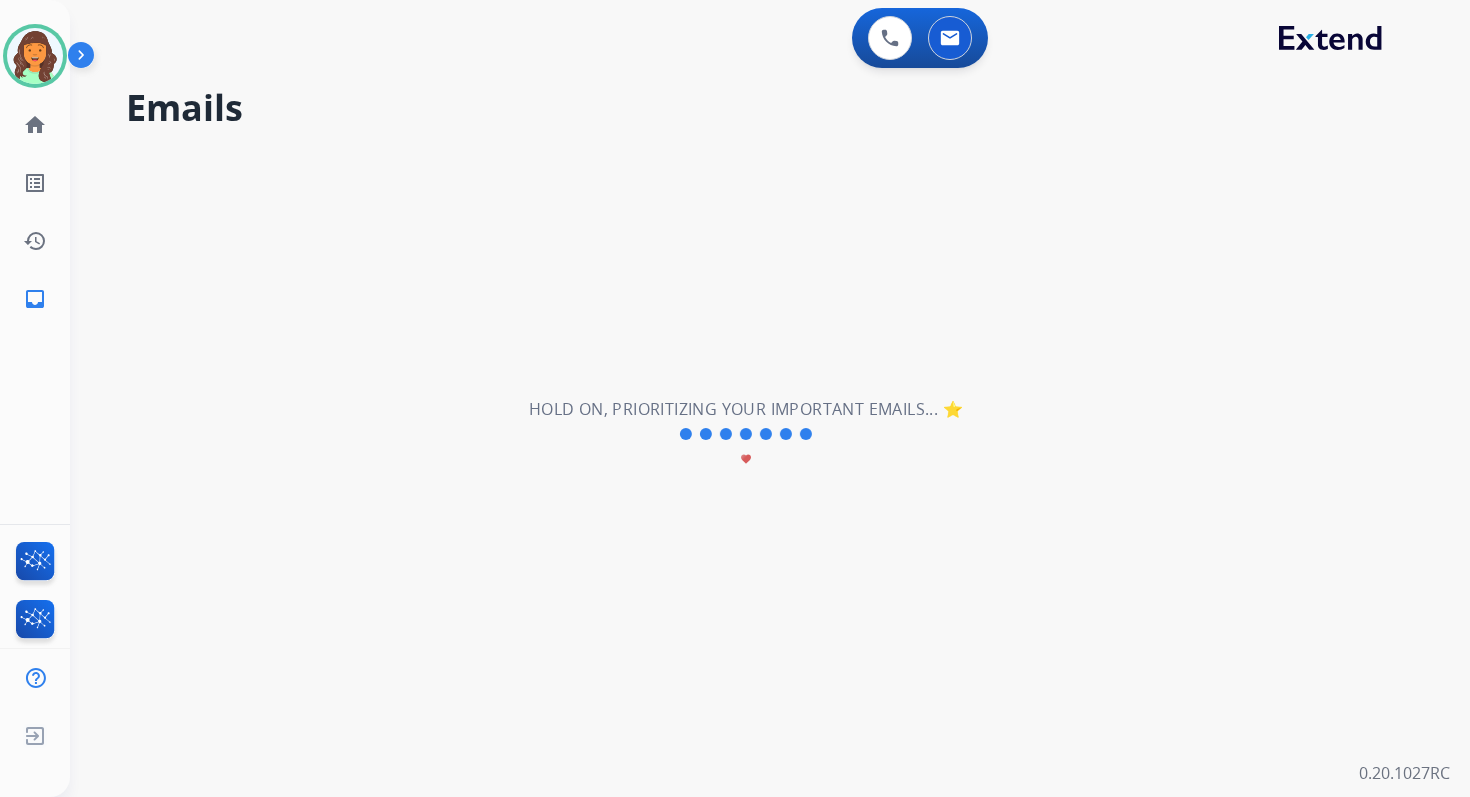 type 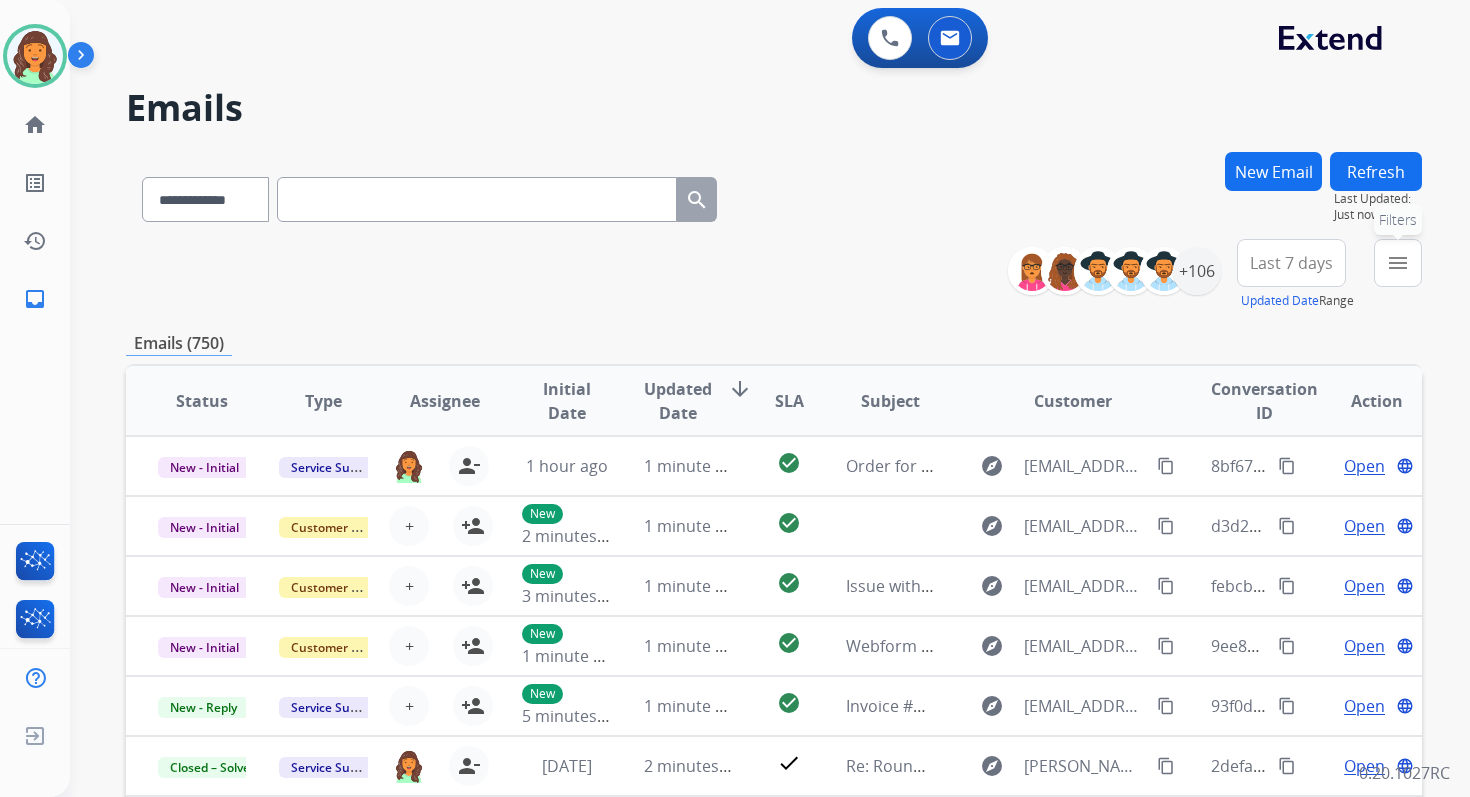 click on "menu" at bounding box center (1398, 263) 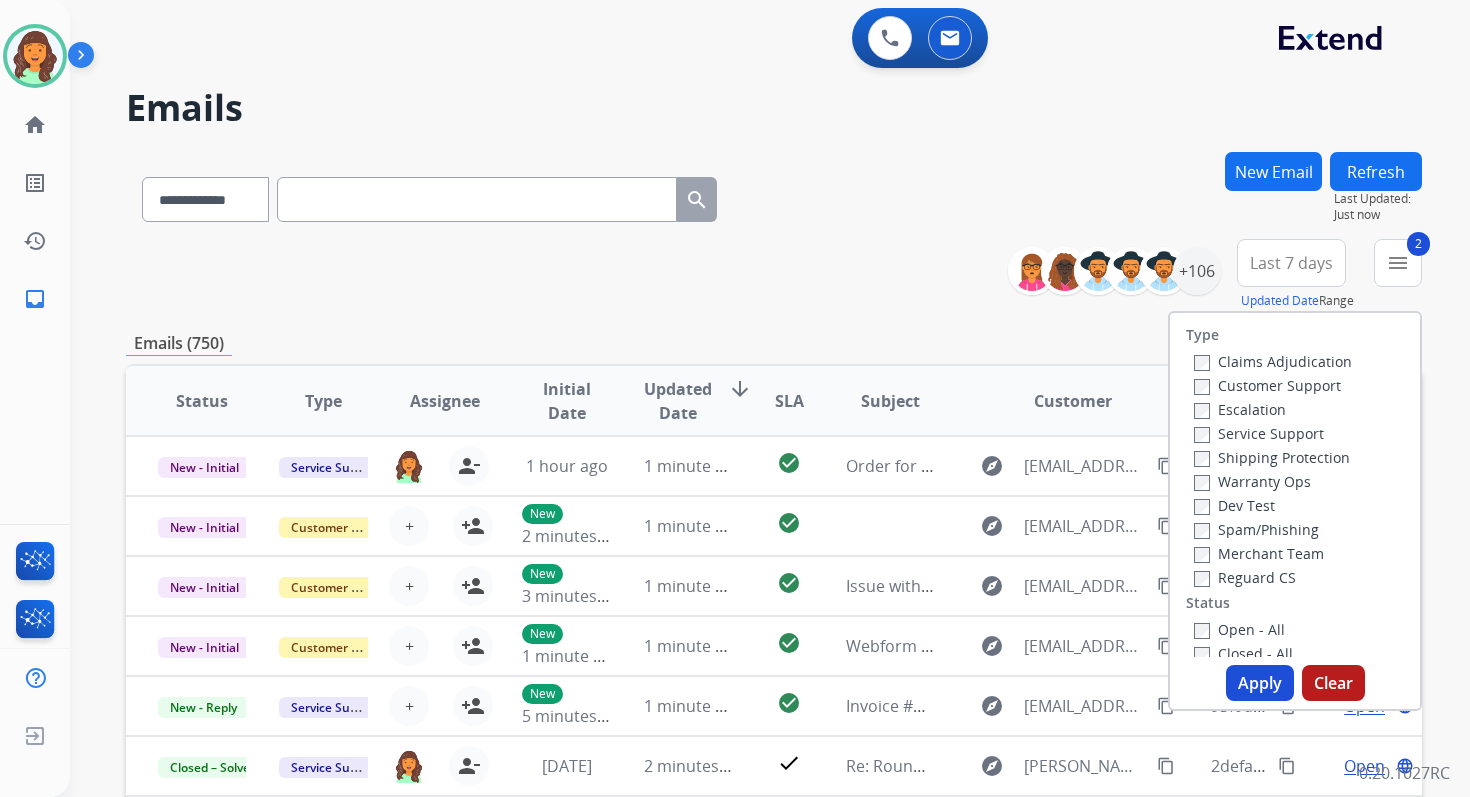 click on "Apply" at bounding box center [1260, 683] 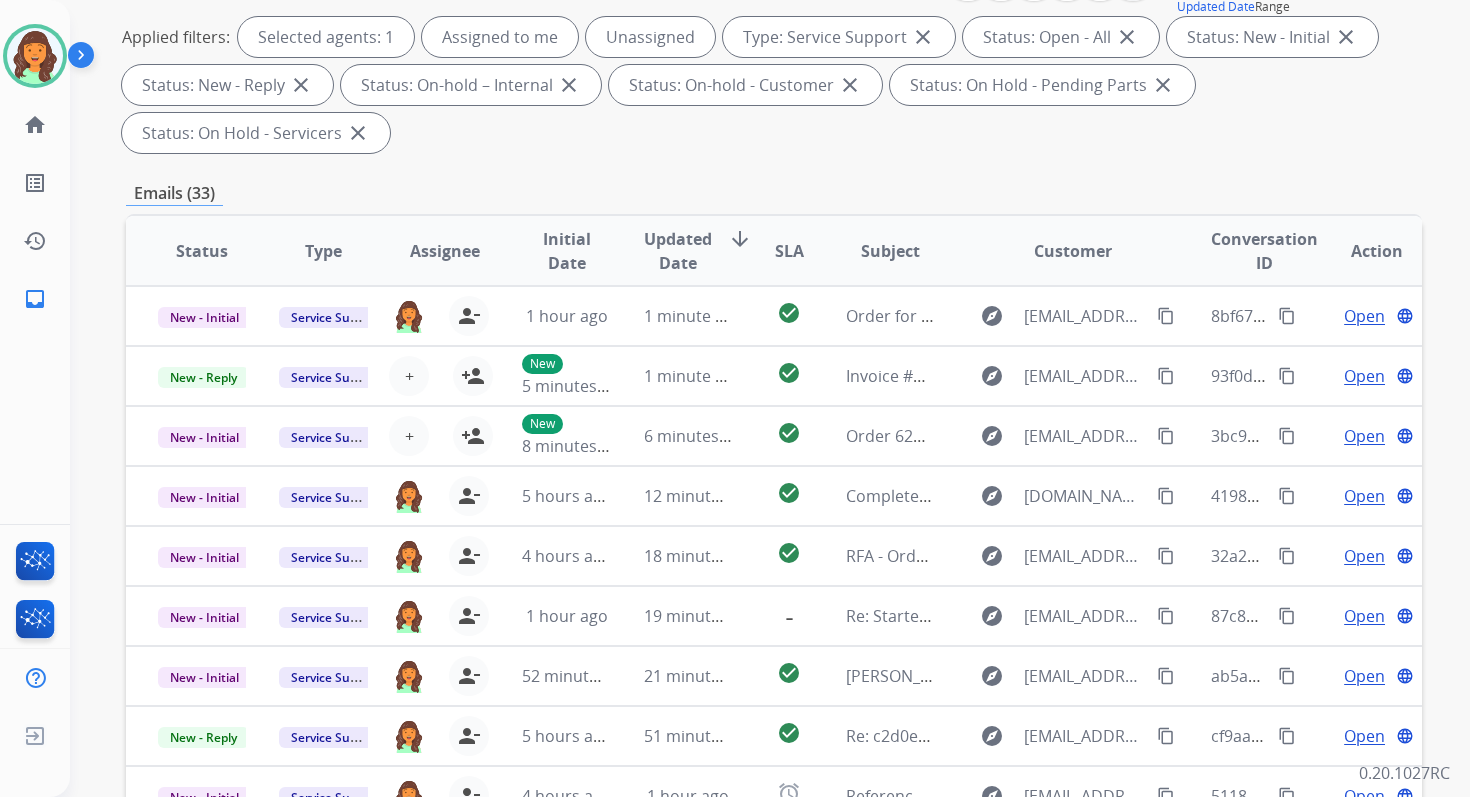 scroll, scrollTop: 485, scrollLeft: 0, axis: vertical 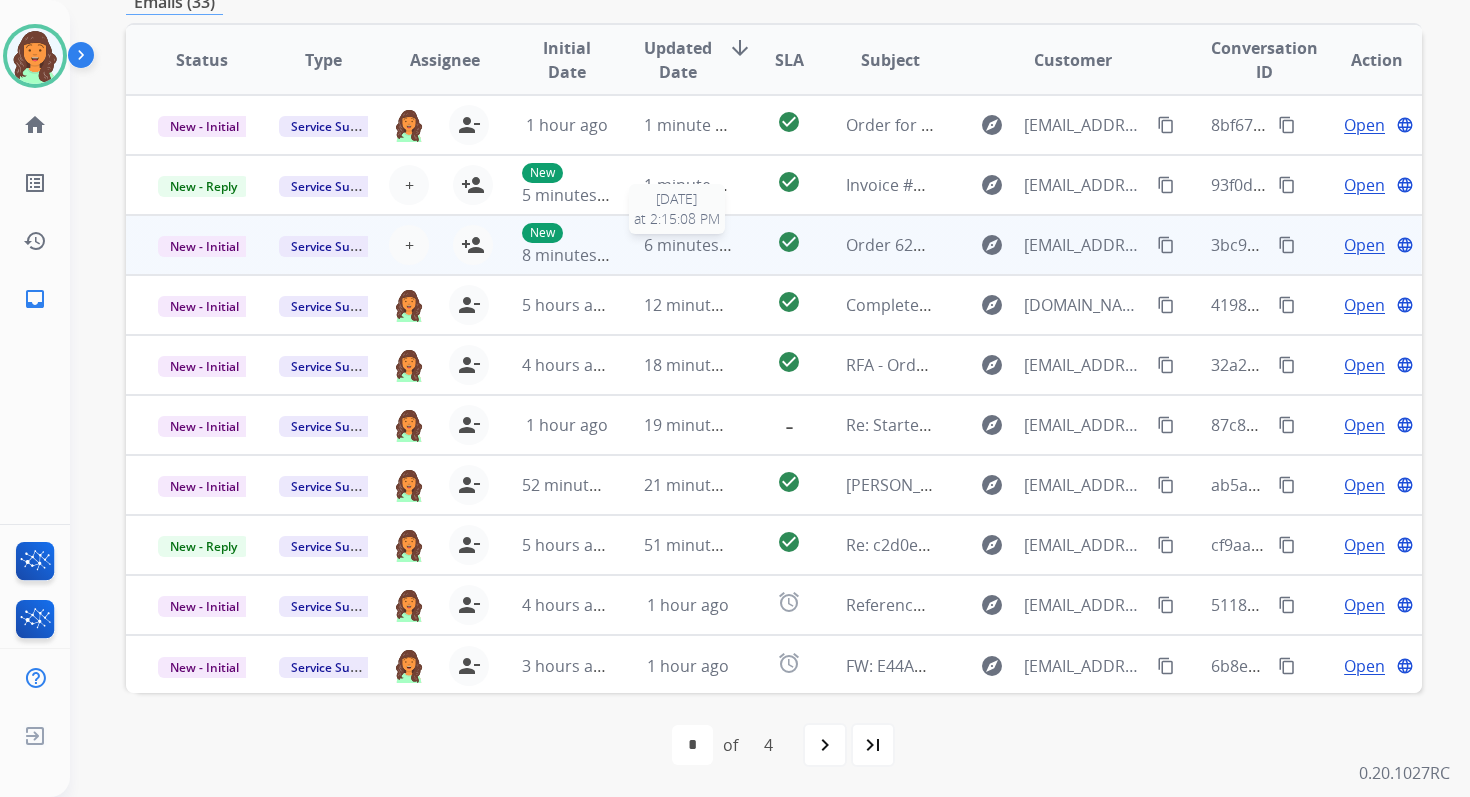 click on "6 minutes ago" at bounding box center (697, 245) 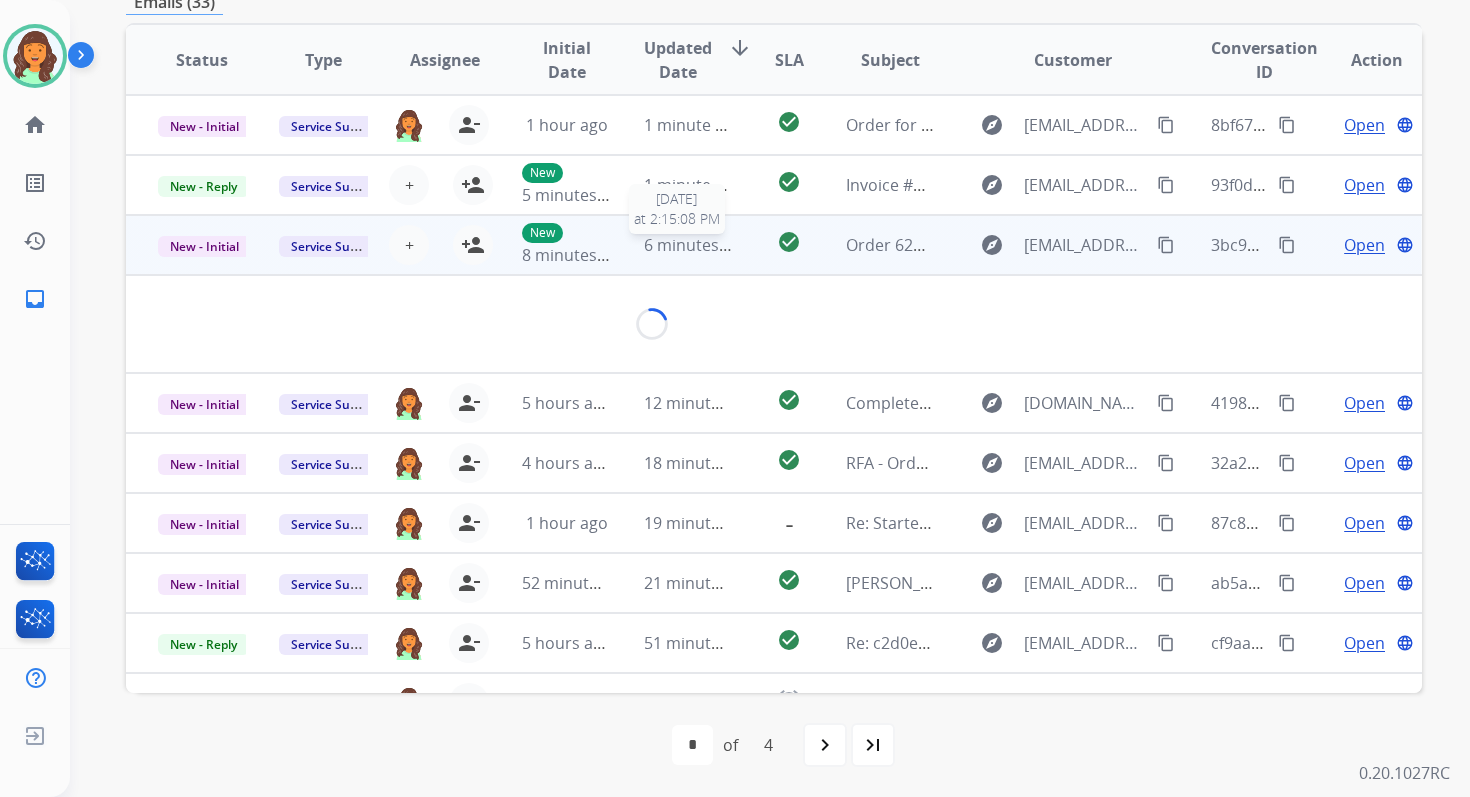 scroll, scrollTop: 480, scrollLeft: 0, axis: vertical 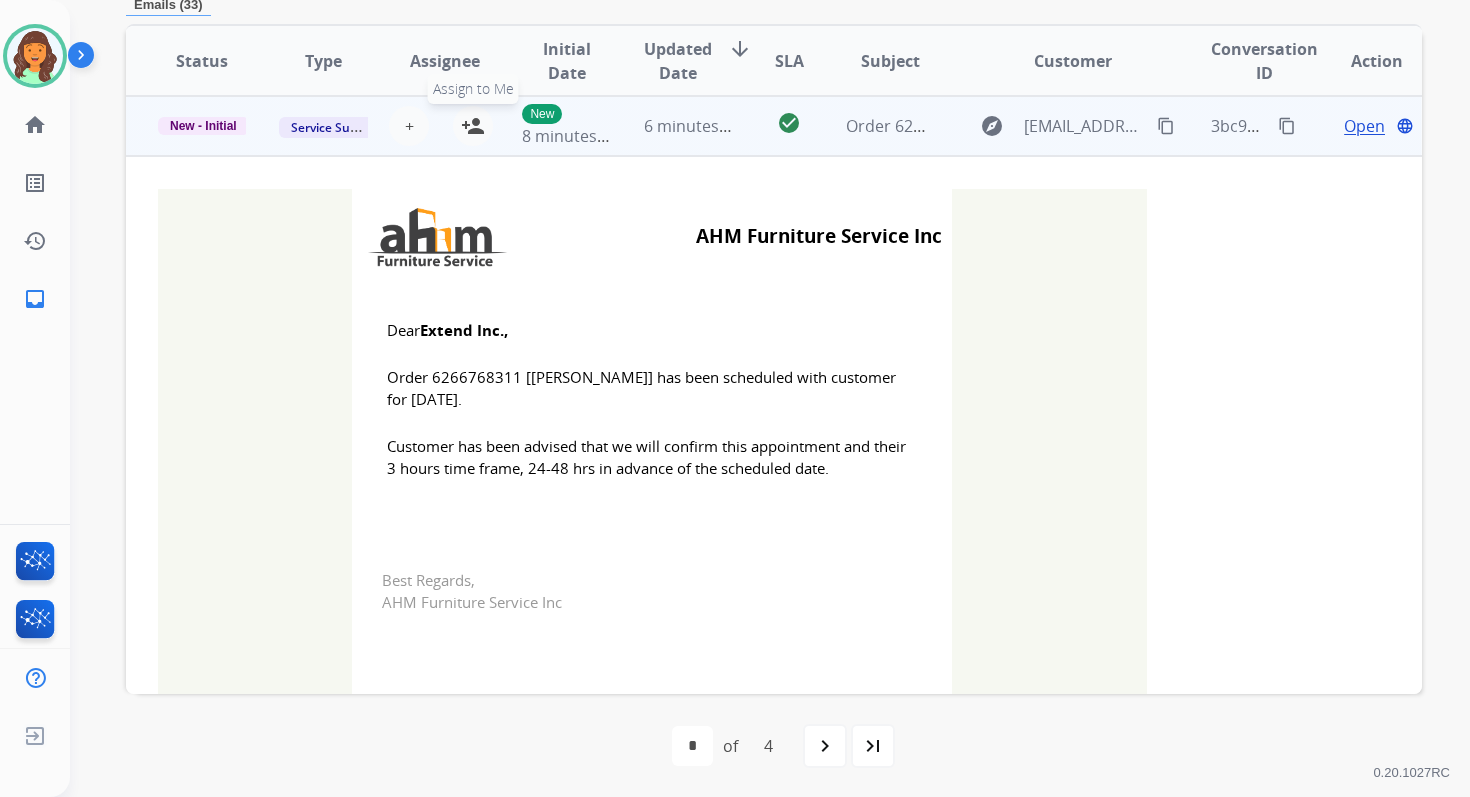 click on "person_add" at bounding box center (473, 126) 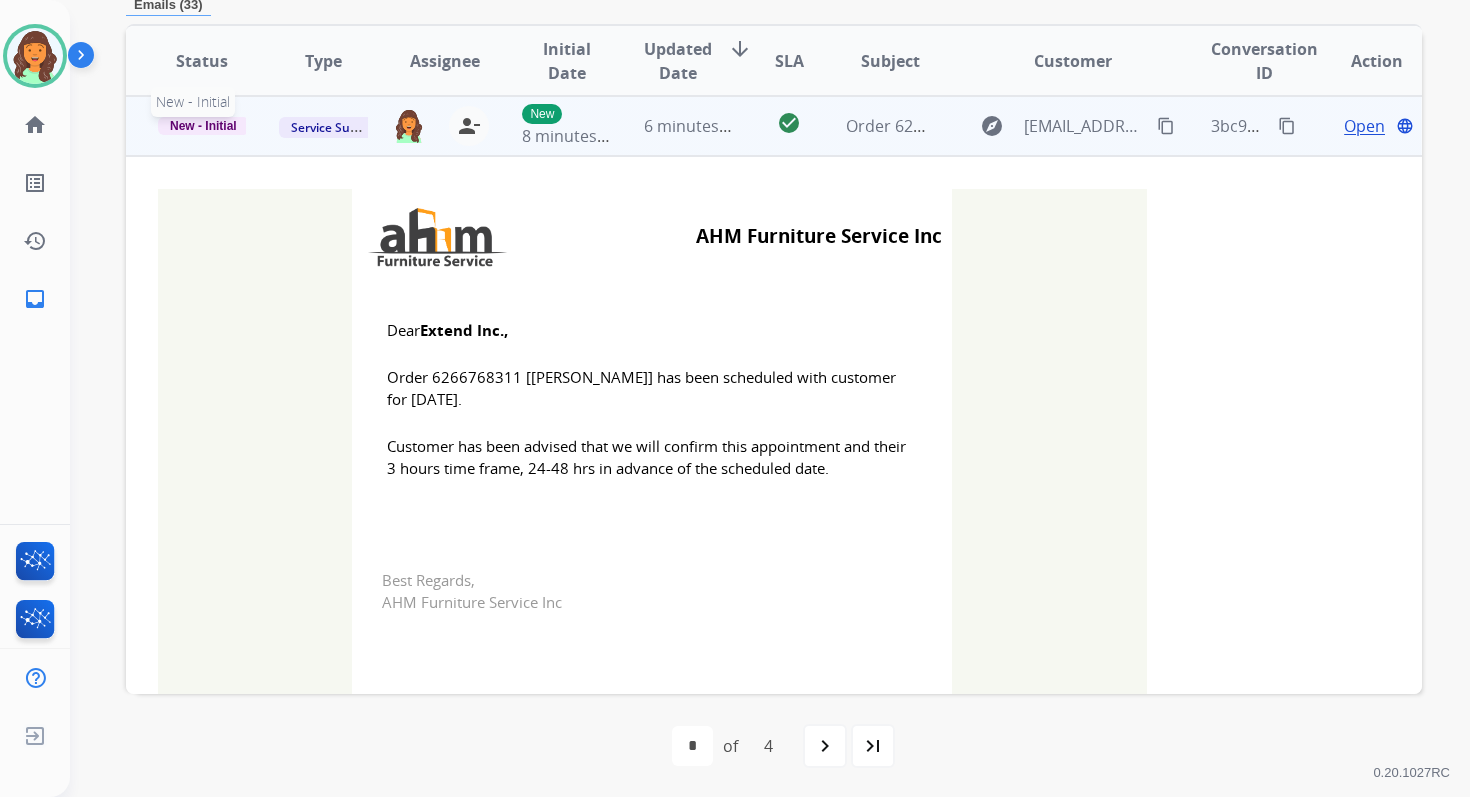 click on "New - Initial" at bounding box center (203, 126) 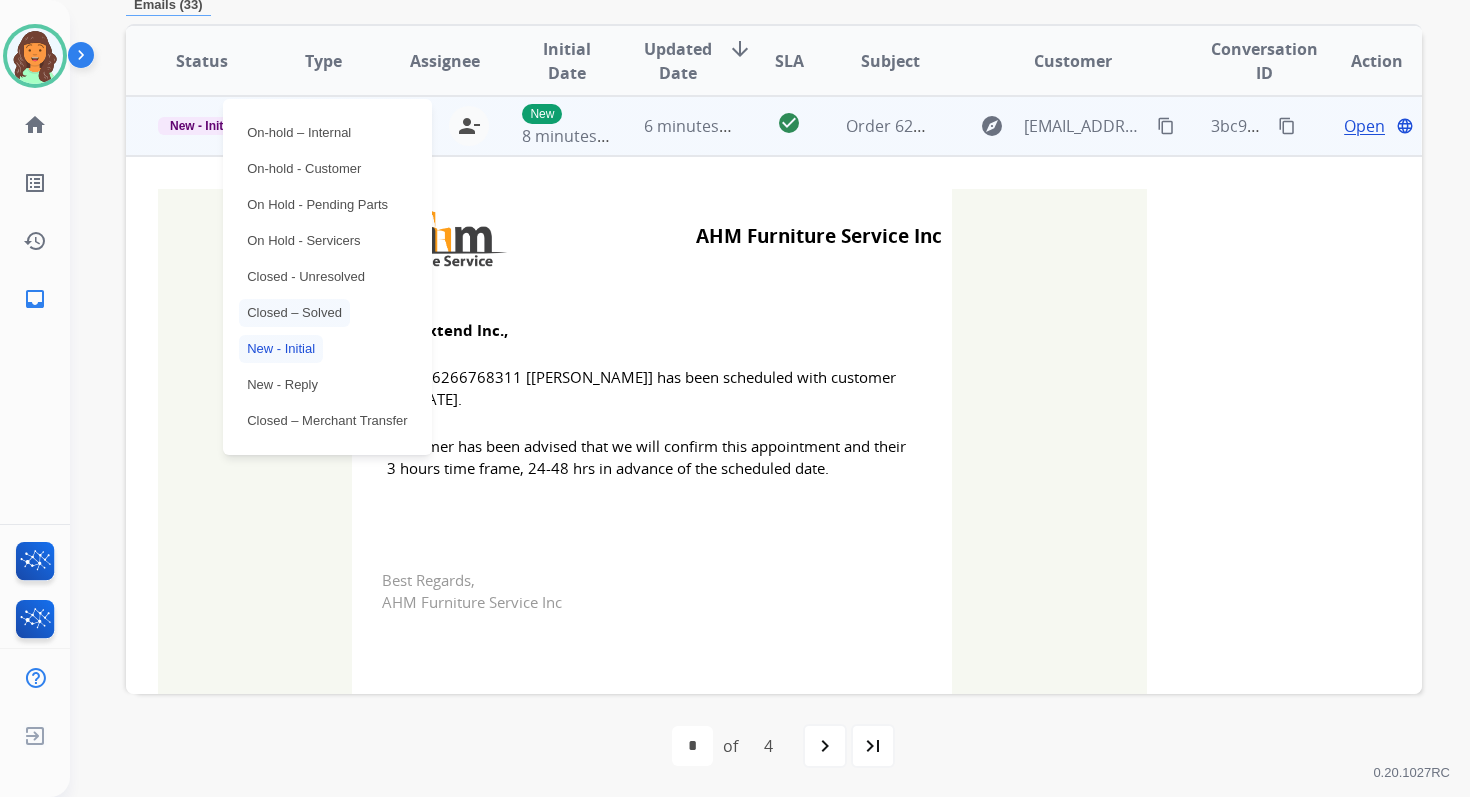 click on "Closed – Solved" at bounding box center (294, 313) 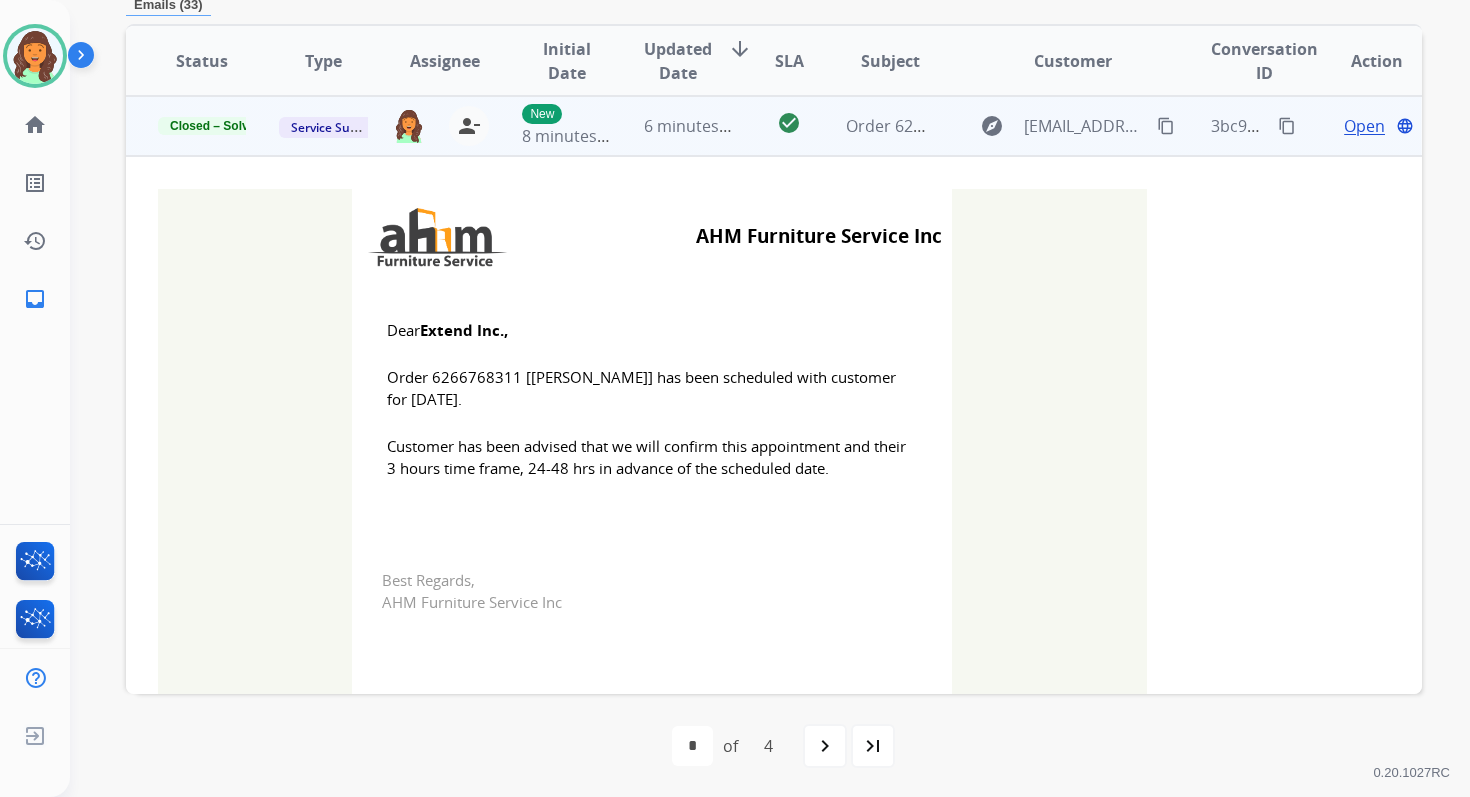 scroll, scrollTop: 0, scrollLeft: 0, axis: both 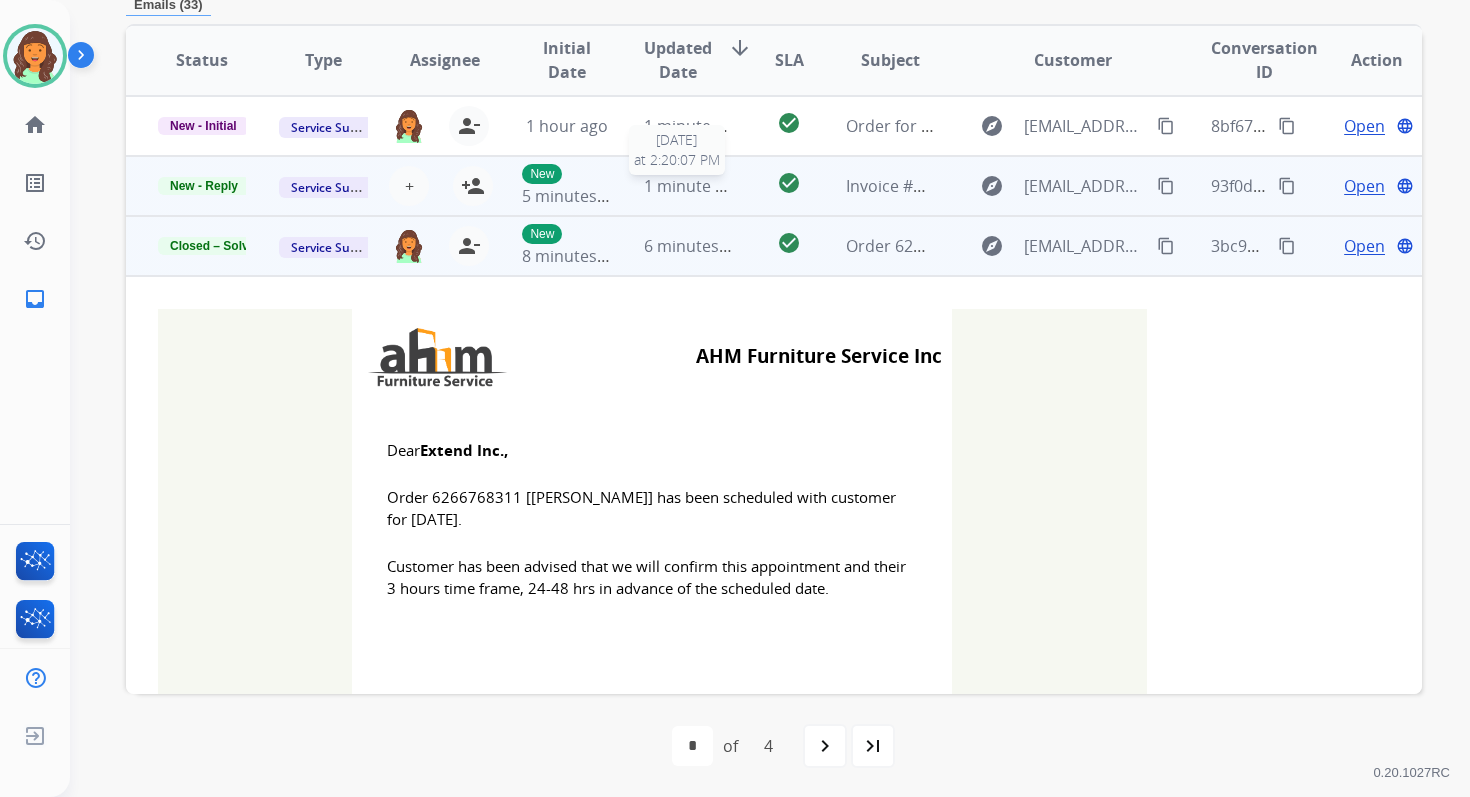 click on "1 minute ago" at bounding box center [693, 186] 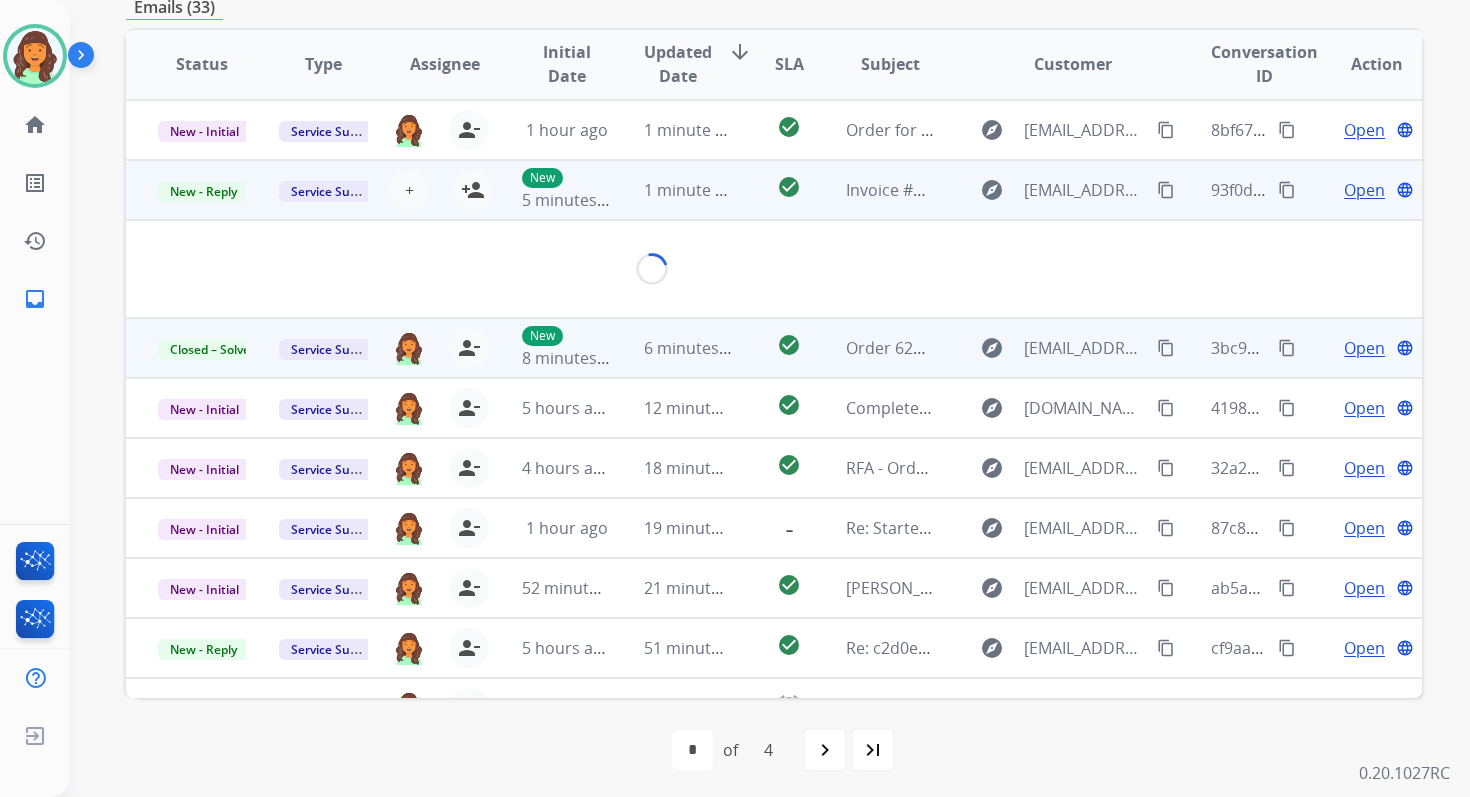 scroll, scrollTop: 479, scrollLeft: 0, axis: vertical 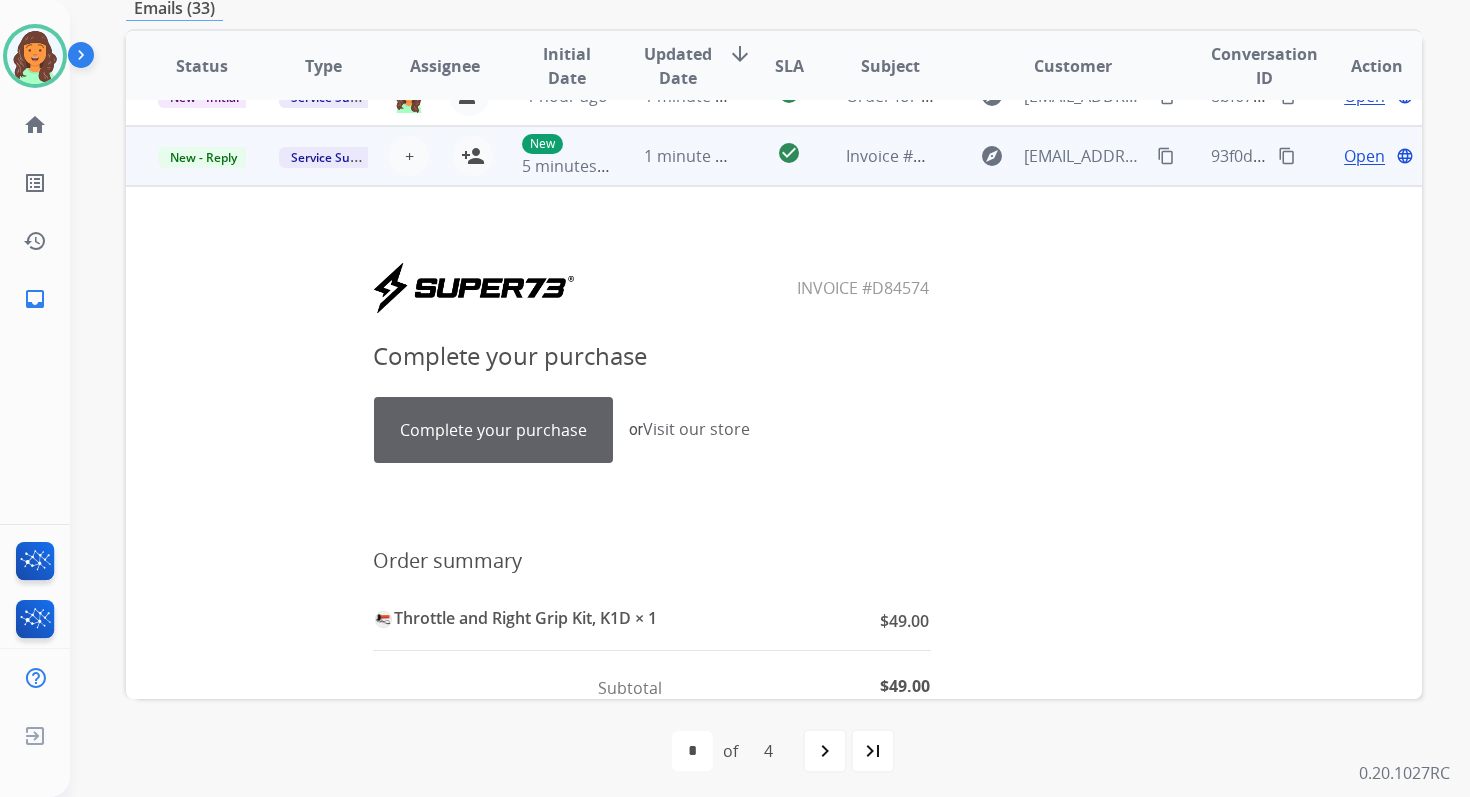 click on "Complete your purchase" at bounding box center (493, 430) 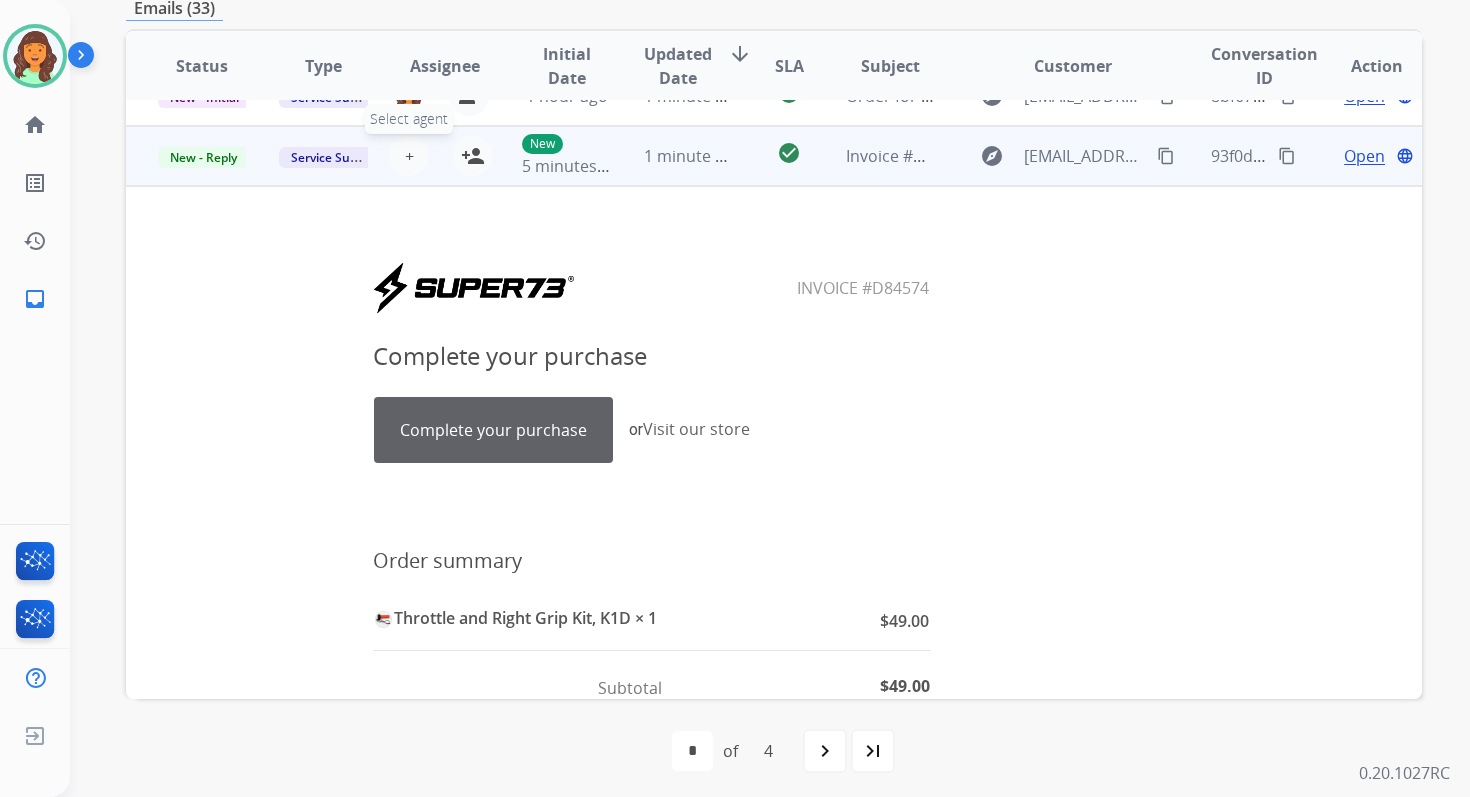 click on "+" at bounding box center (409, 156) 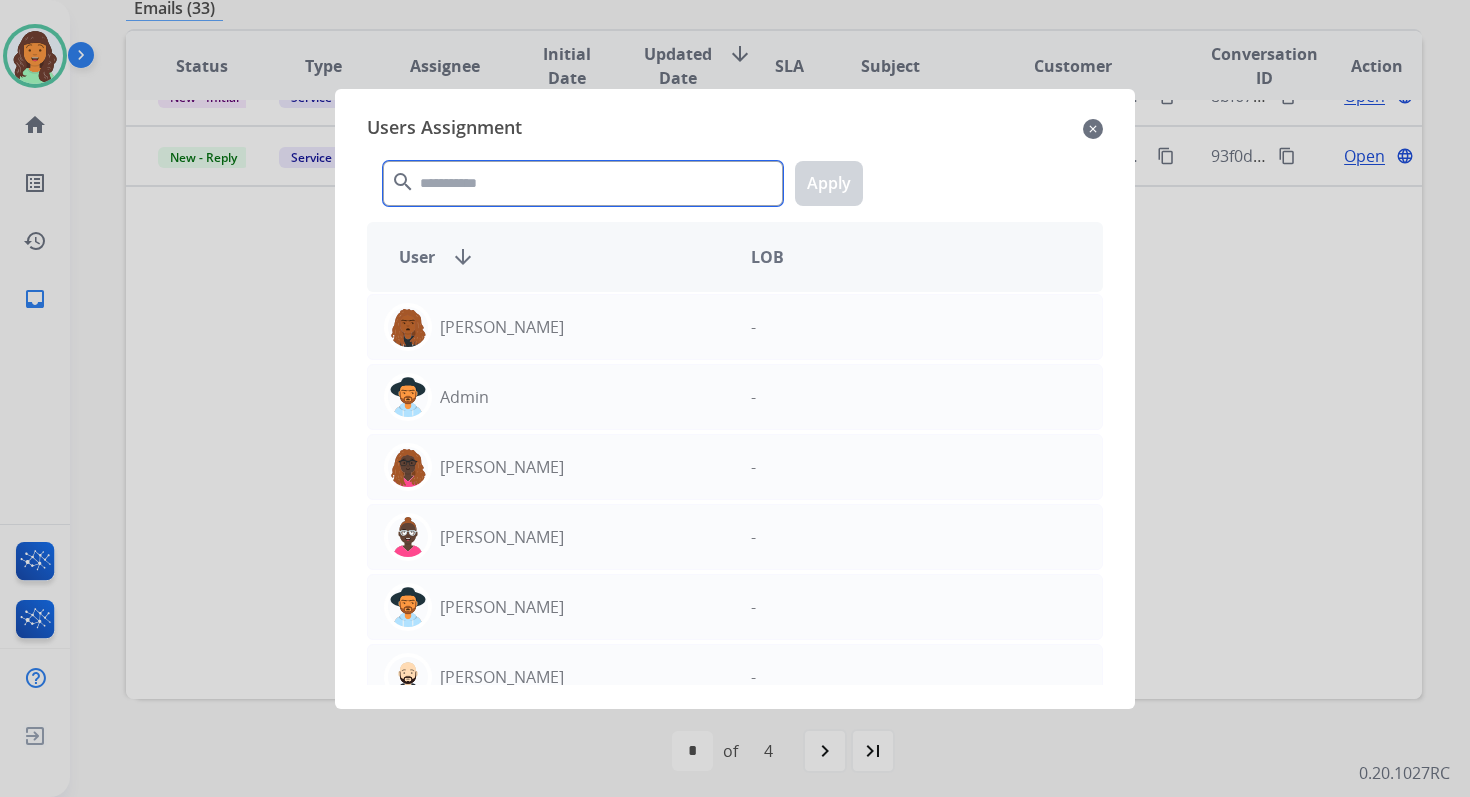 click 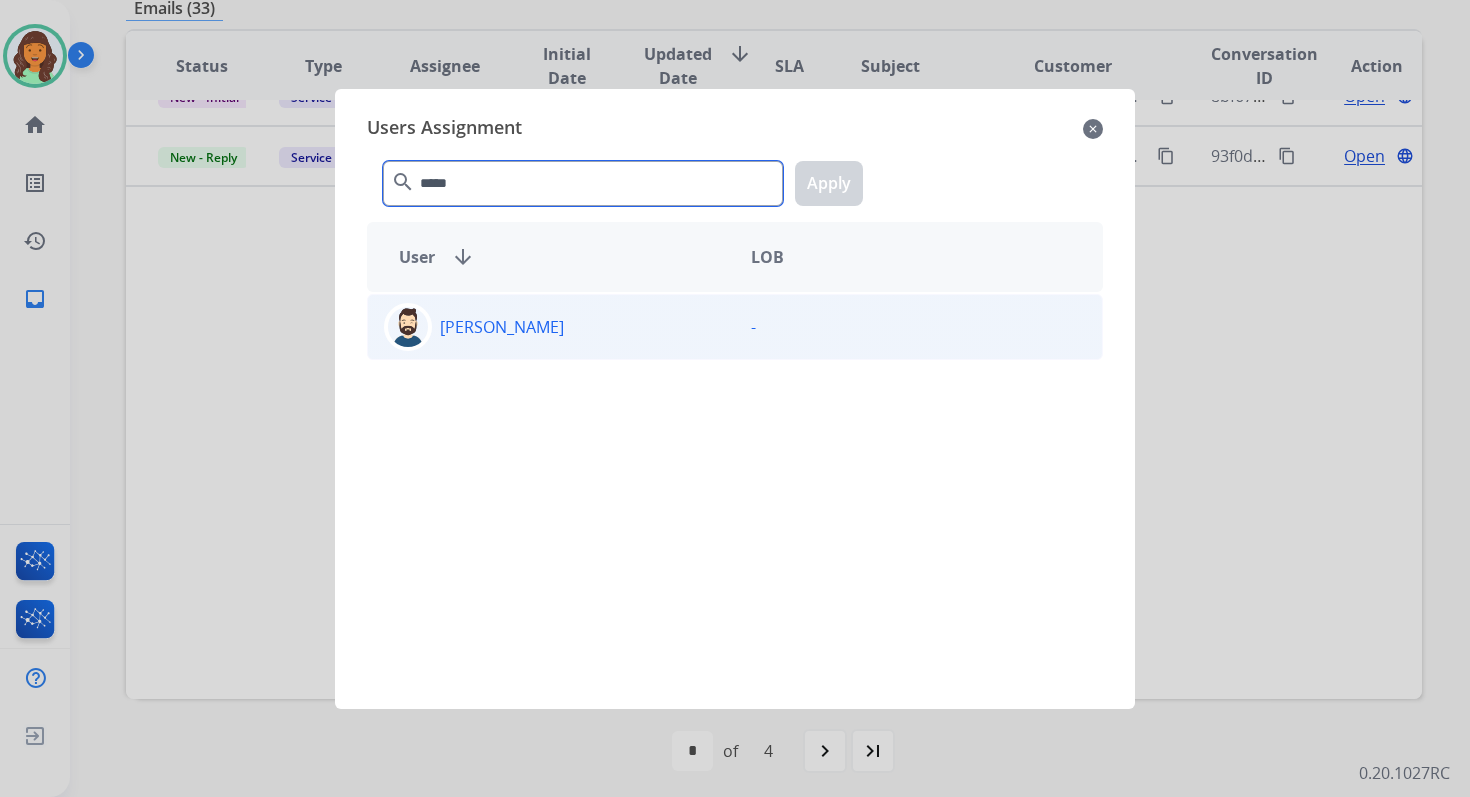 type on "*****" 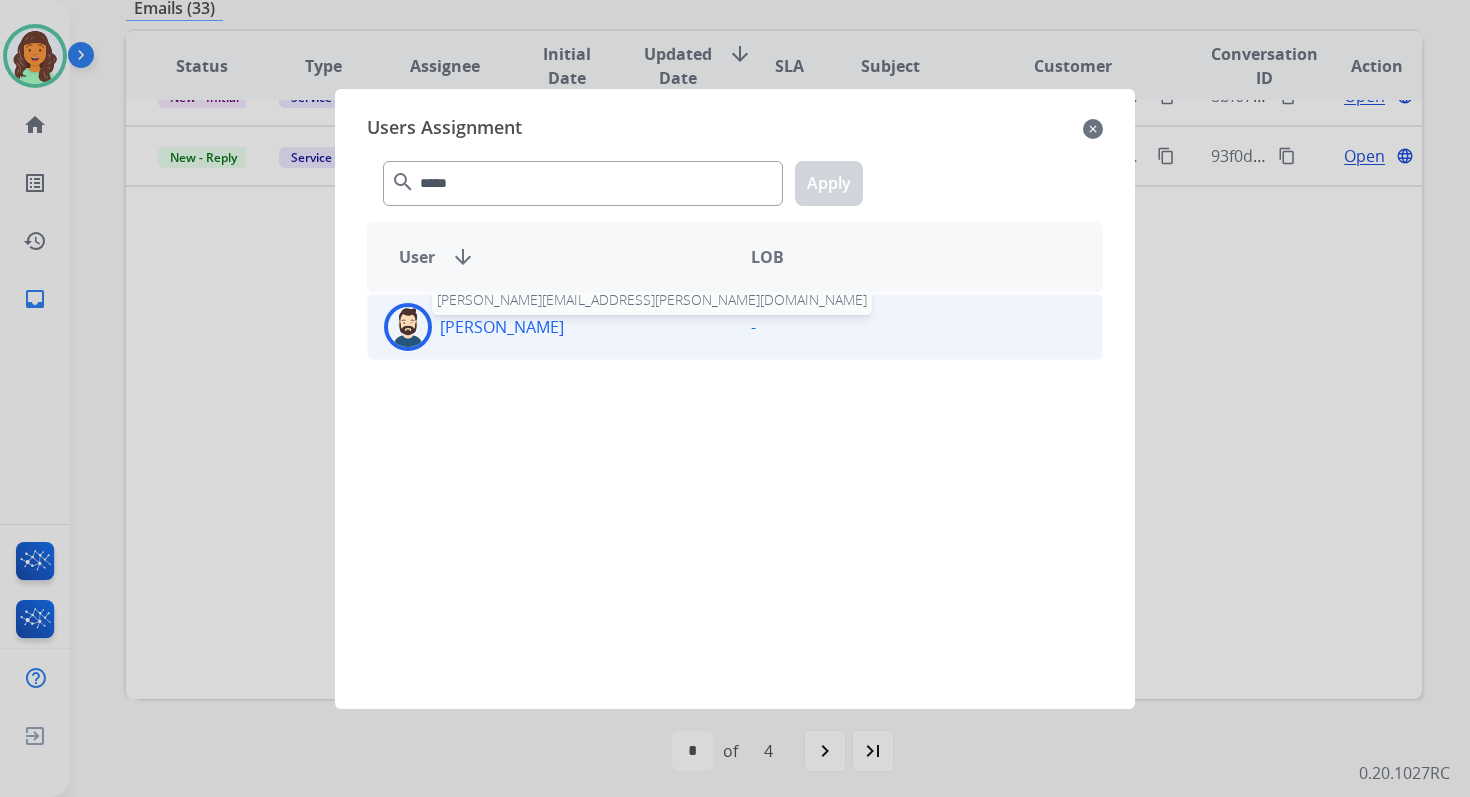 click on "[PERSON_NAME]" 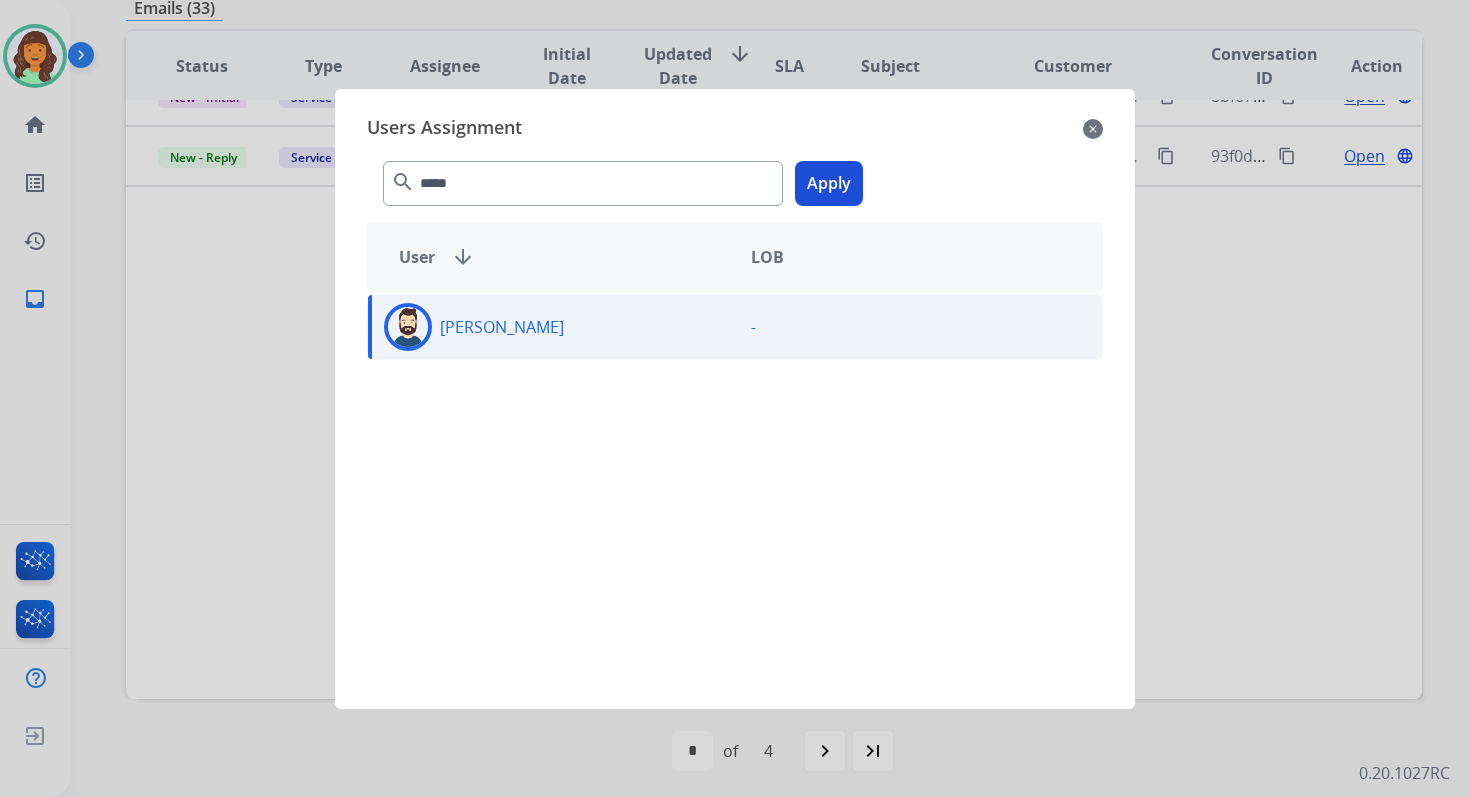click on "Apply" 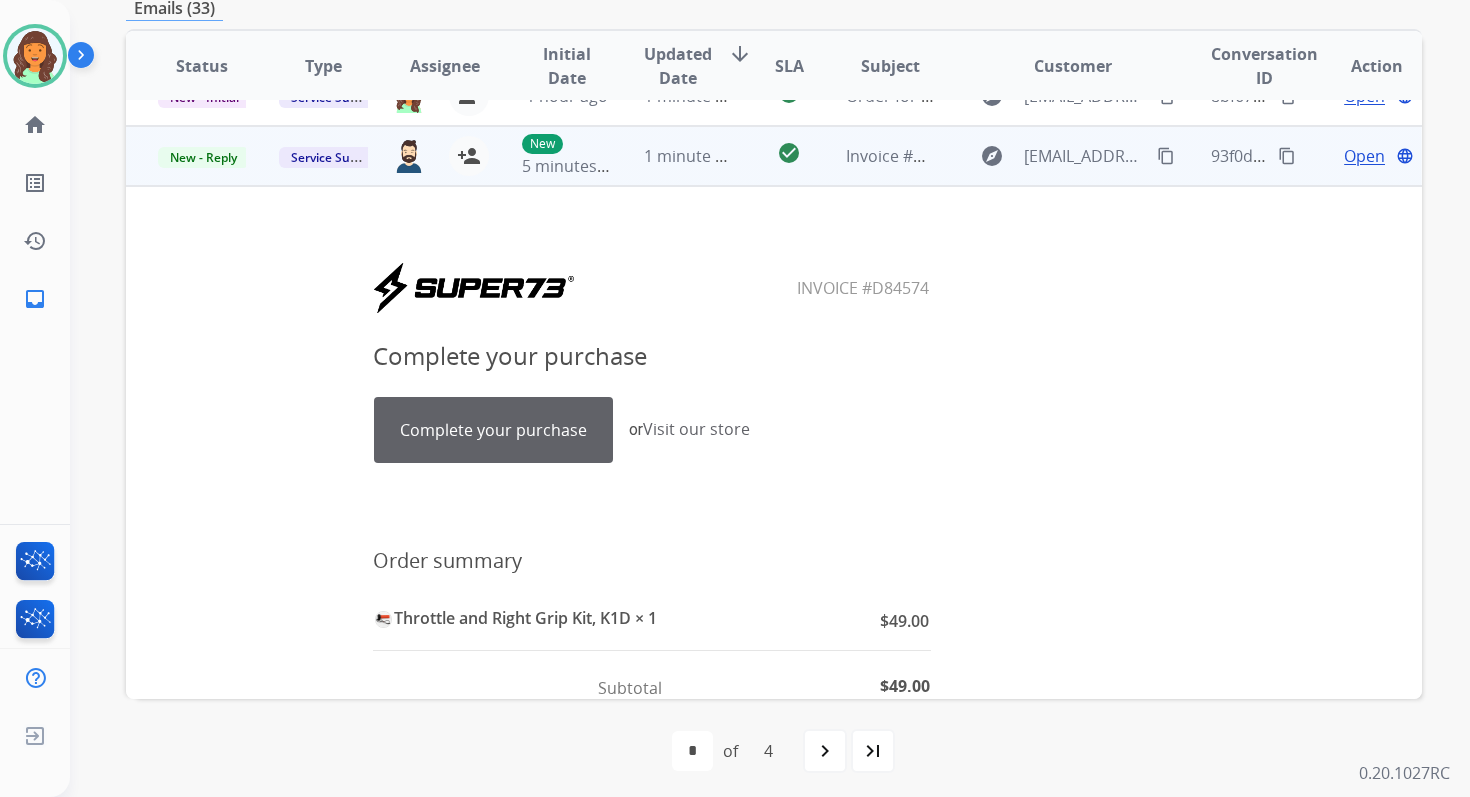 click on "1 minute ago" at bounding box center (672, 156) 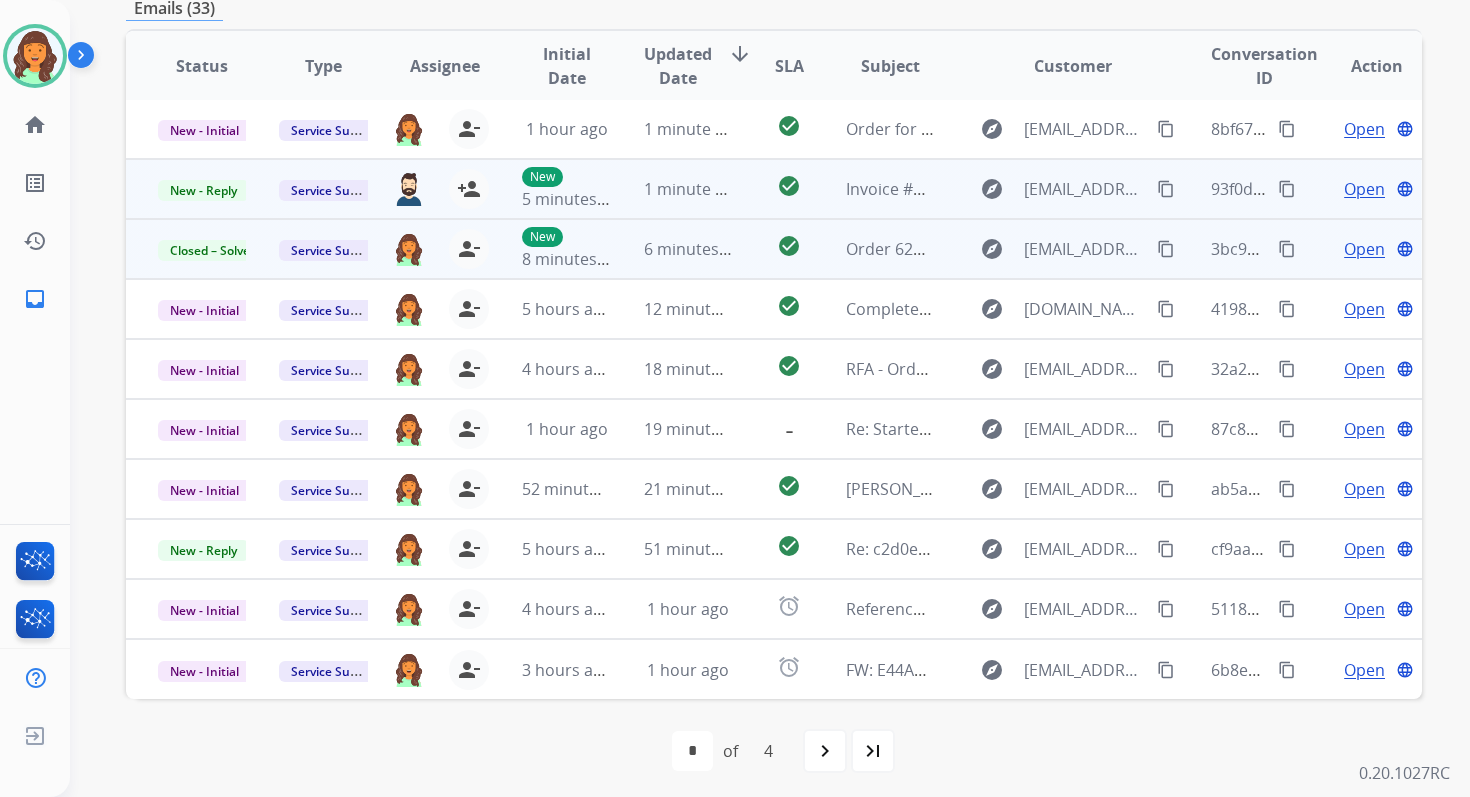 scroll, scrollTop: 2, scrollLeft: 0, axis: vertical 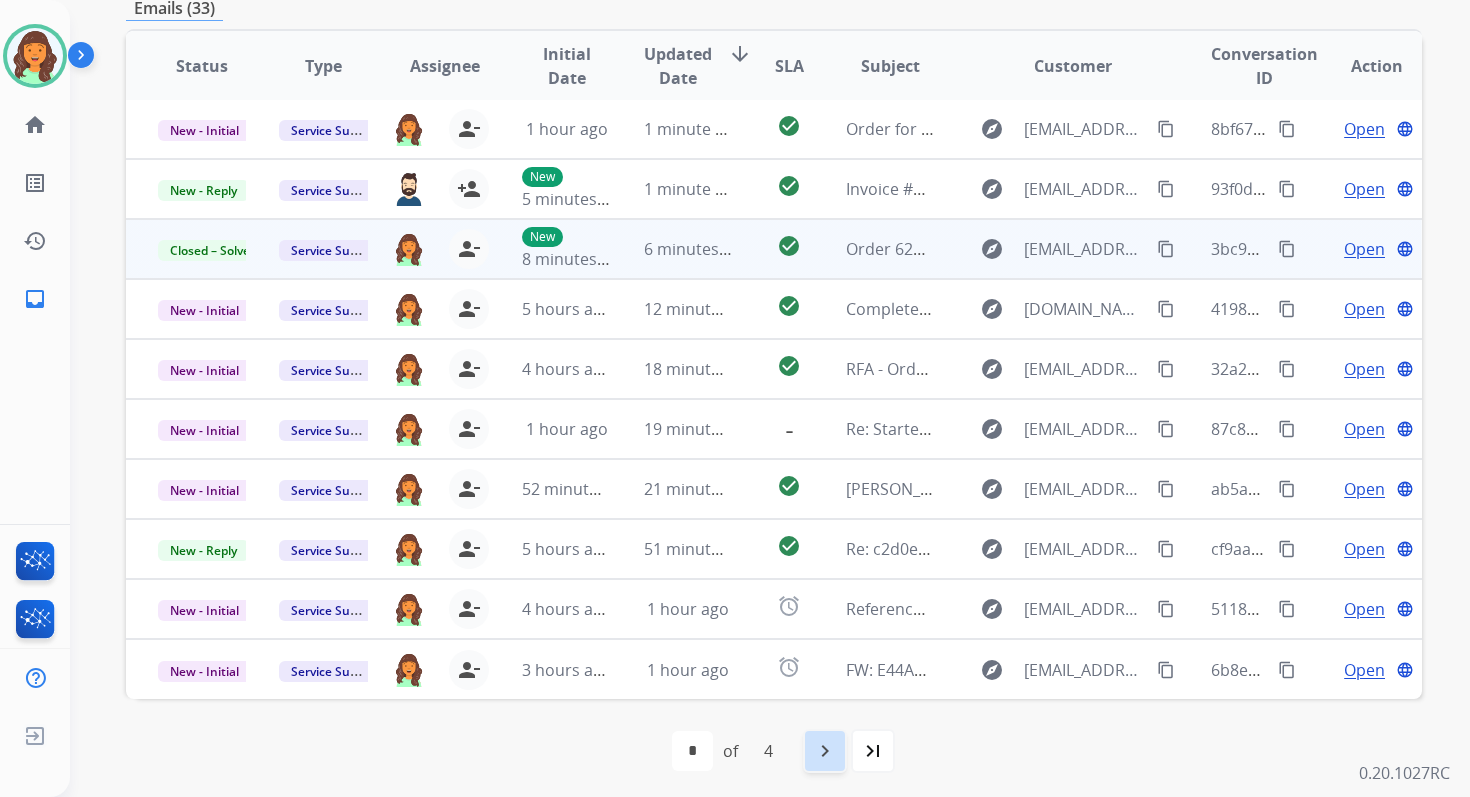 click on "navigate_next" at bounding box center [825, 751] 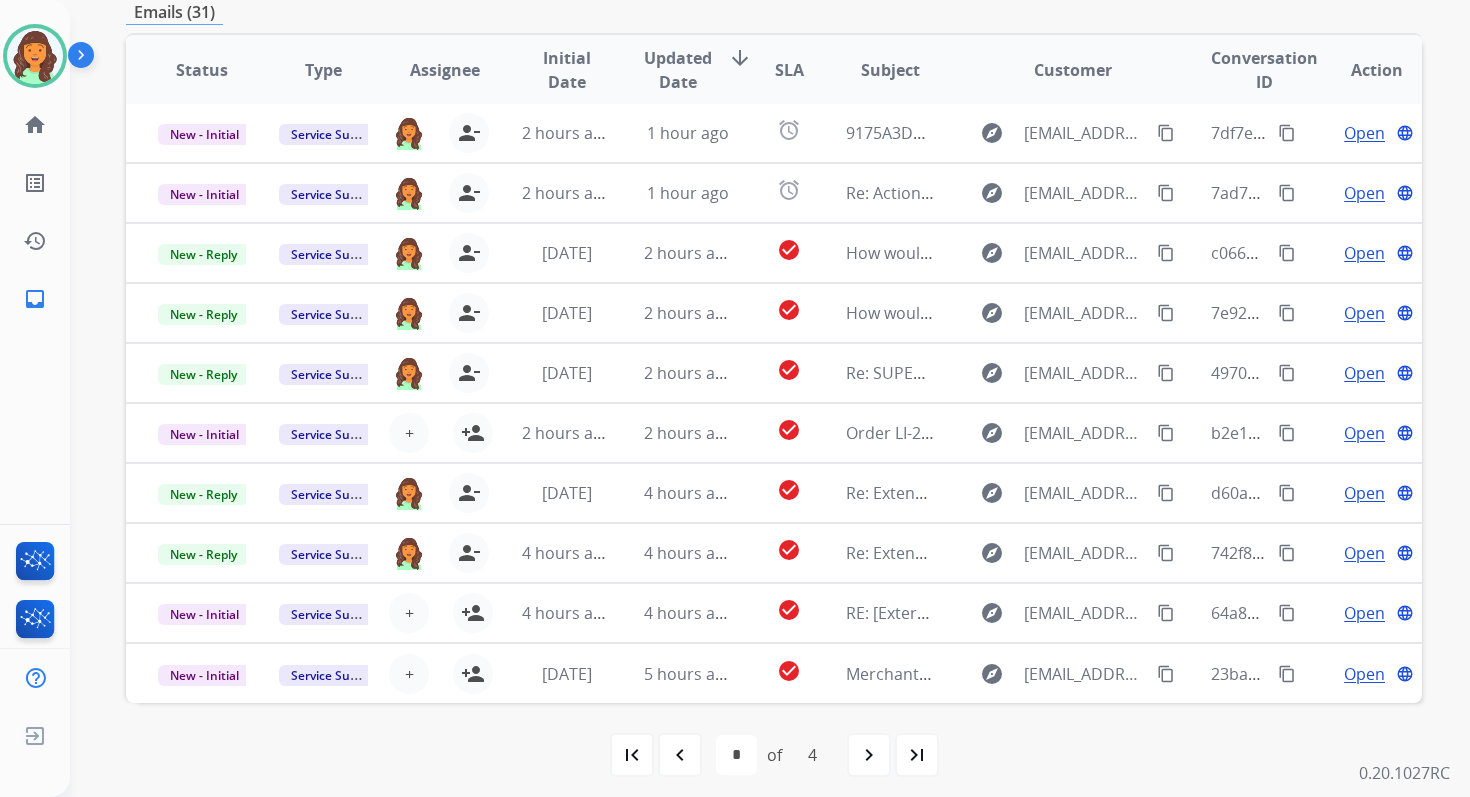 scroll, scrollTop: 485, scrollLeft: 0, axis: vertical 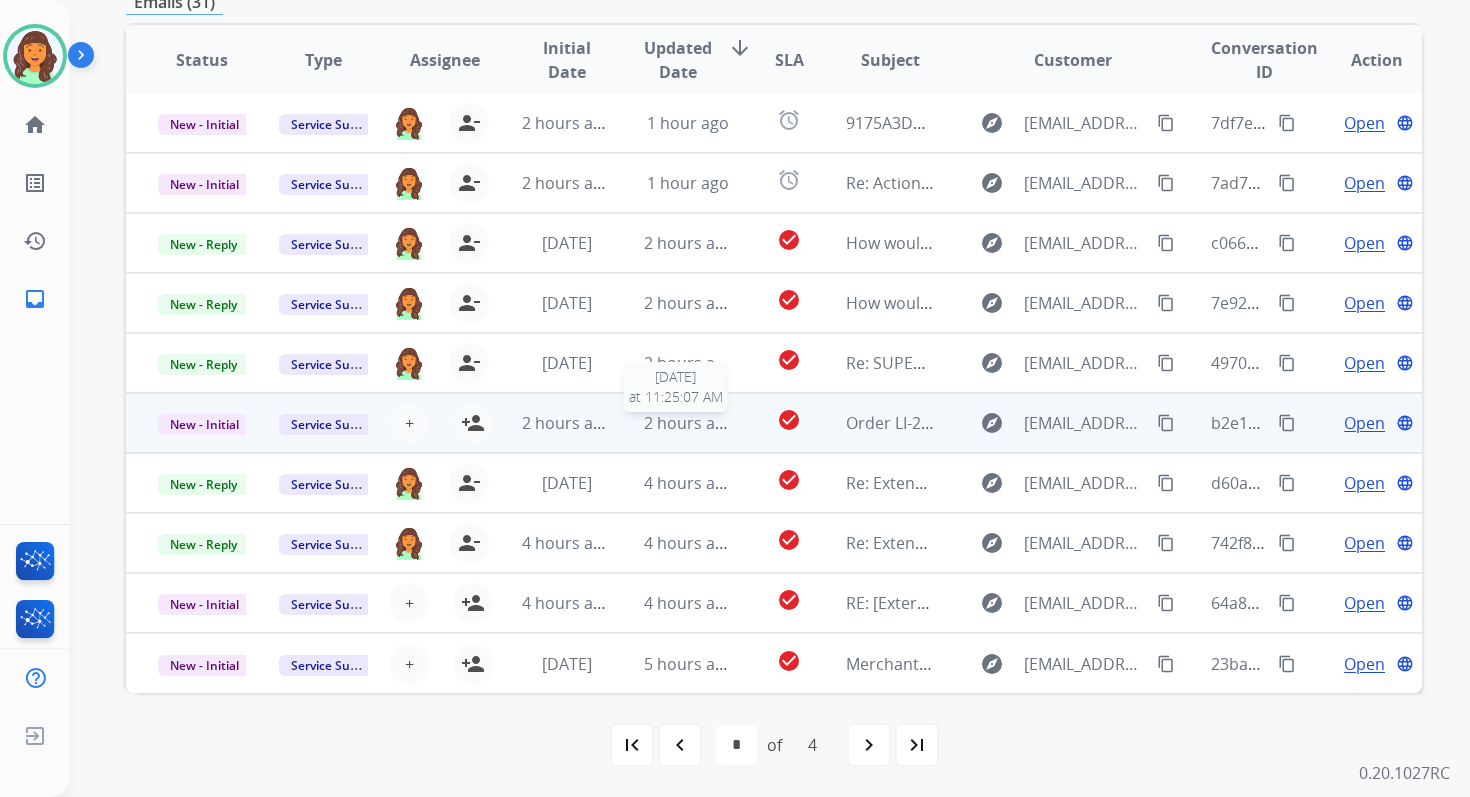 click on "2 hours ago" at bounding box center (689, 423) 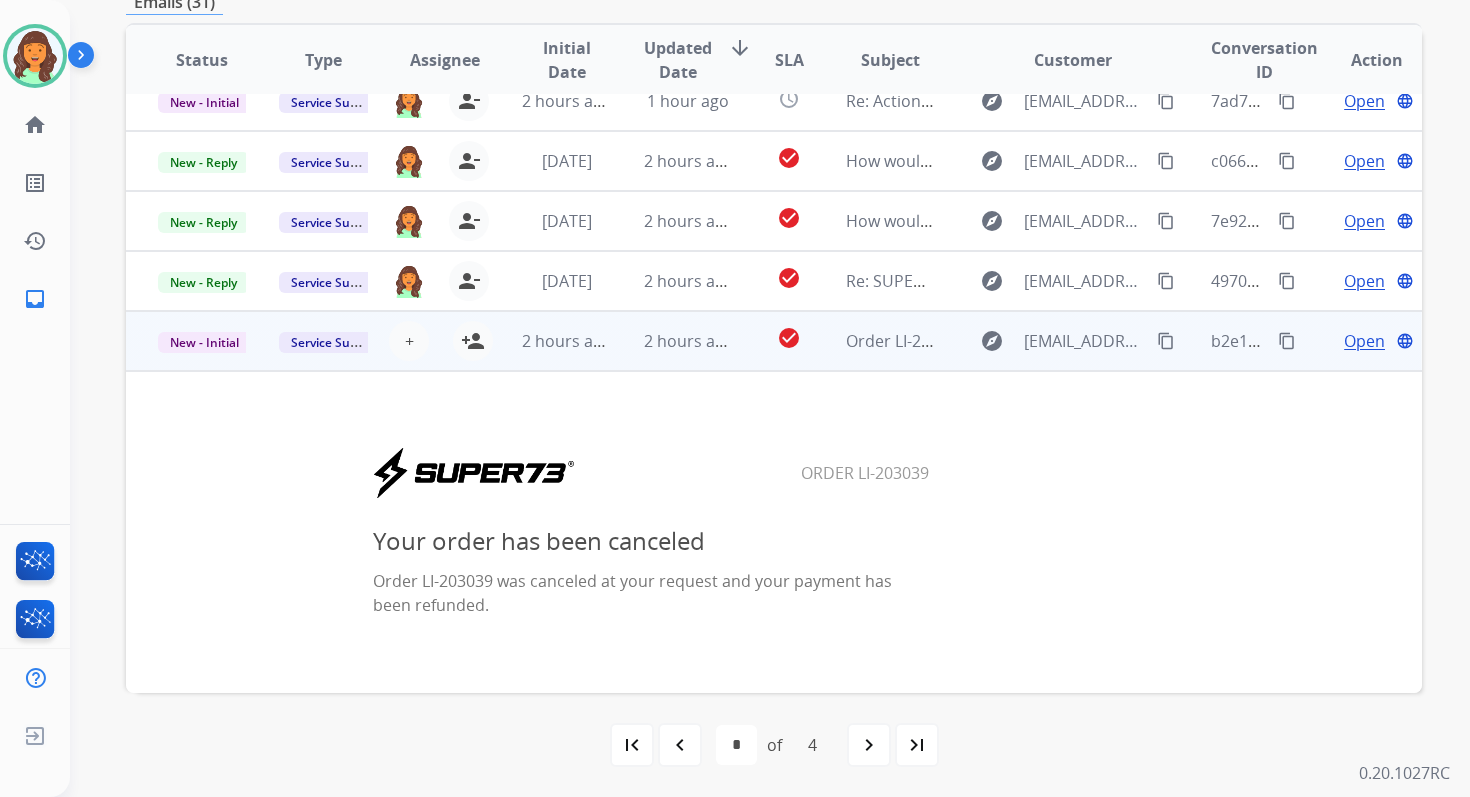 scroll, scrollTop: 50, scrollLeft: 0, axis: vertical 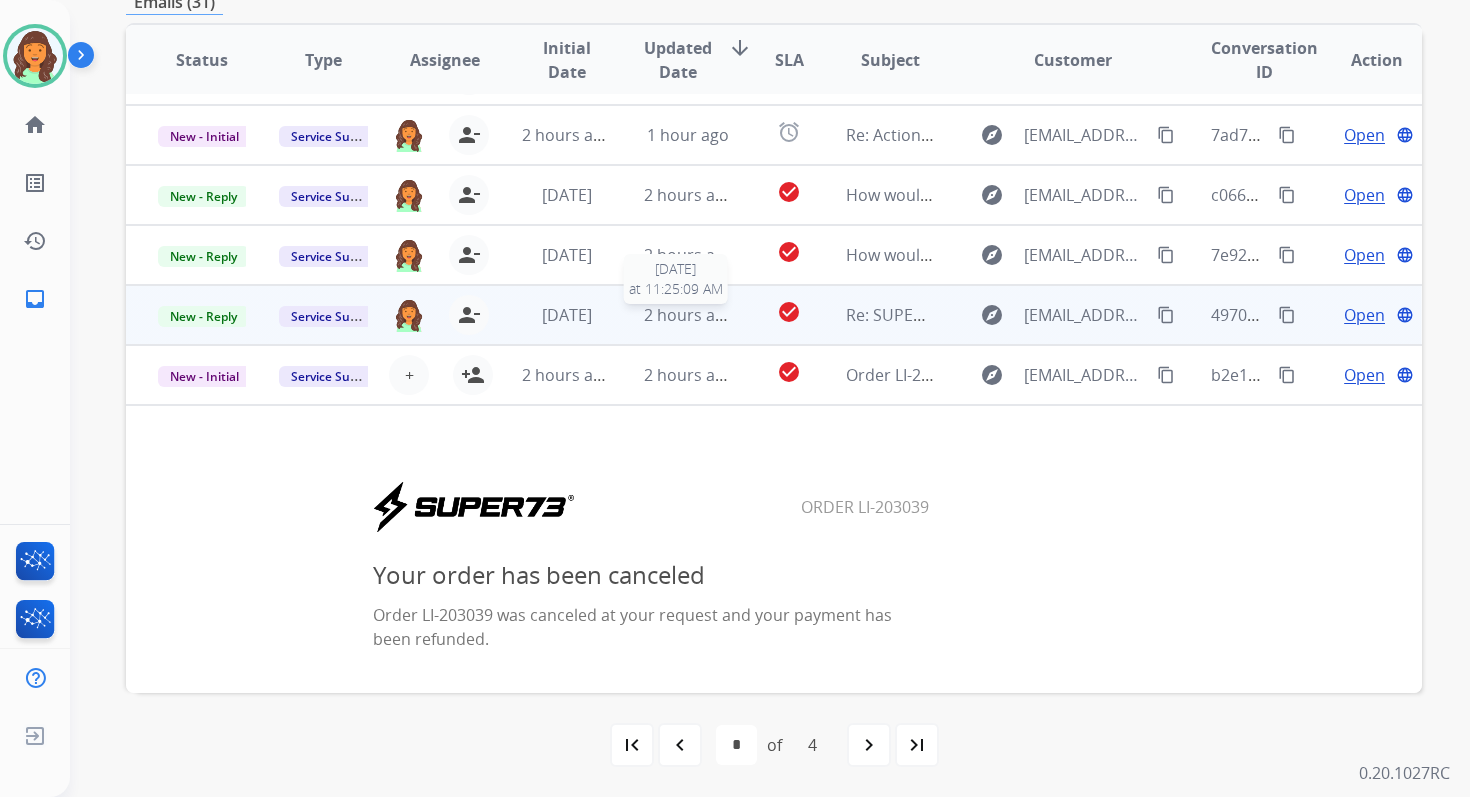 click on "2 hours ago" at bounding box center [689, 315] 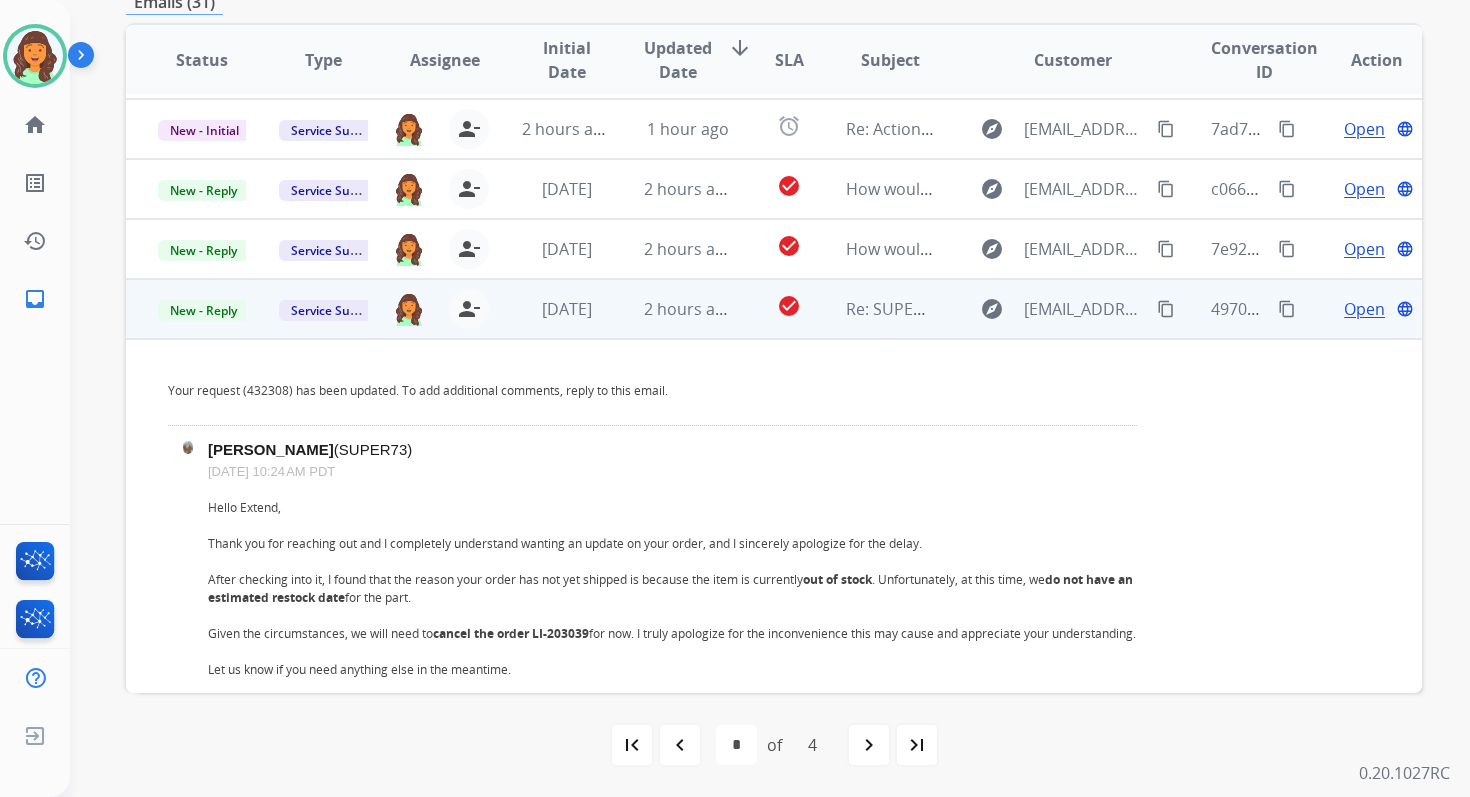 scroll, scrollTop: 0, scrollLeft: 0, axis: both 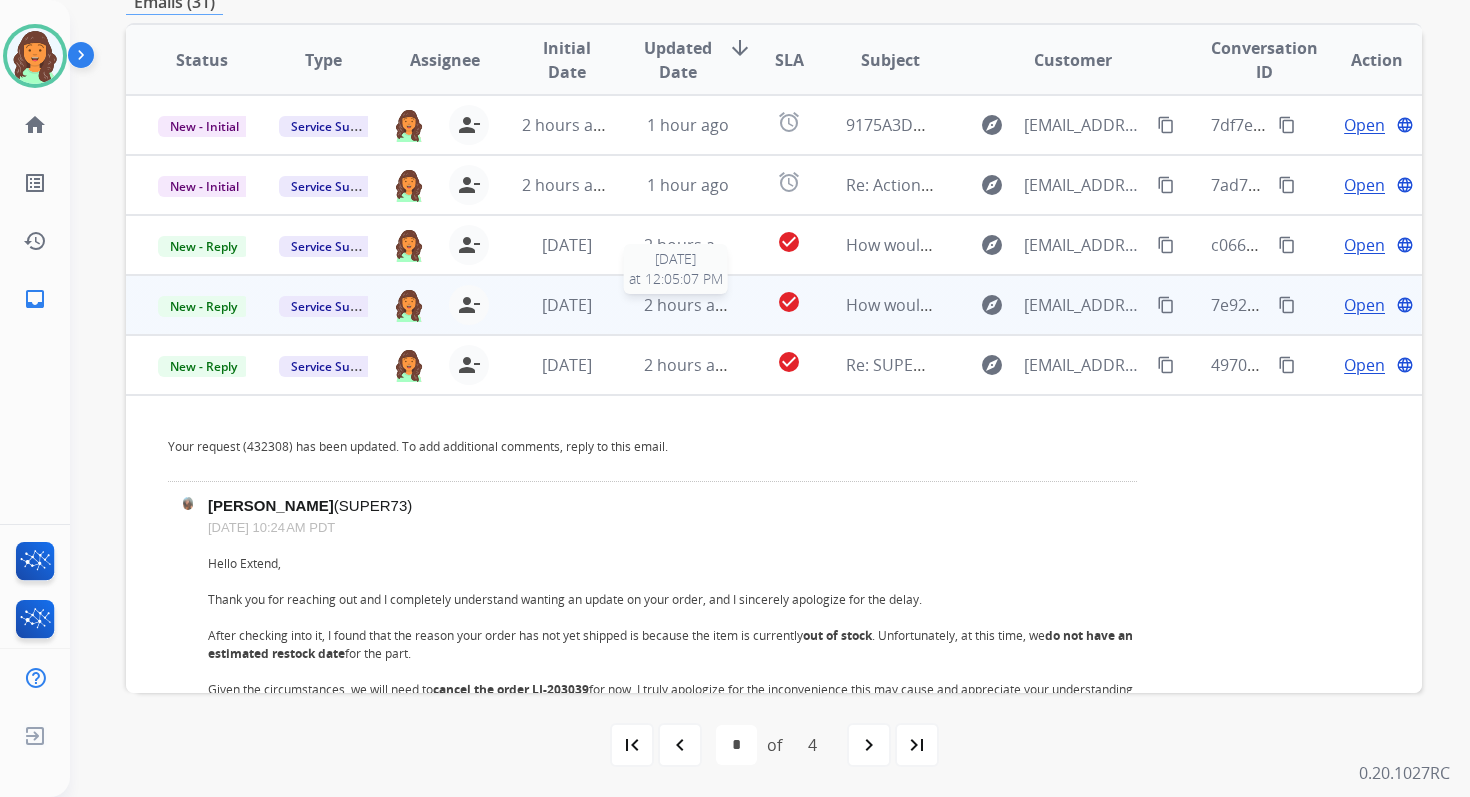 click on "2 hours ago" at bounding box center (688, 305) 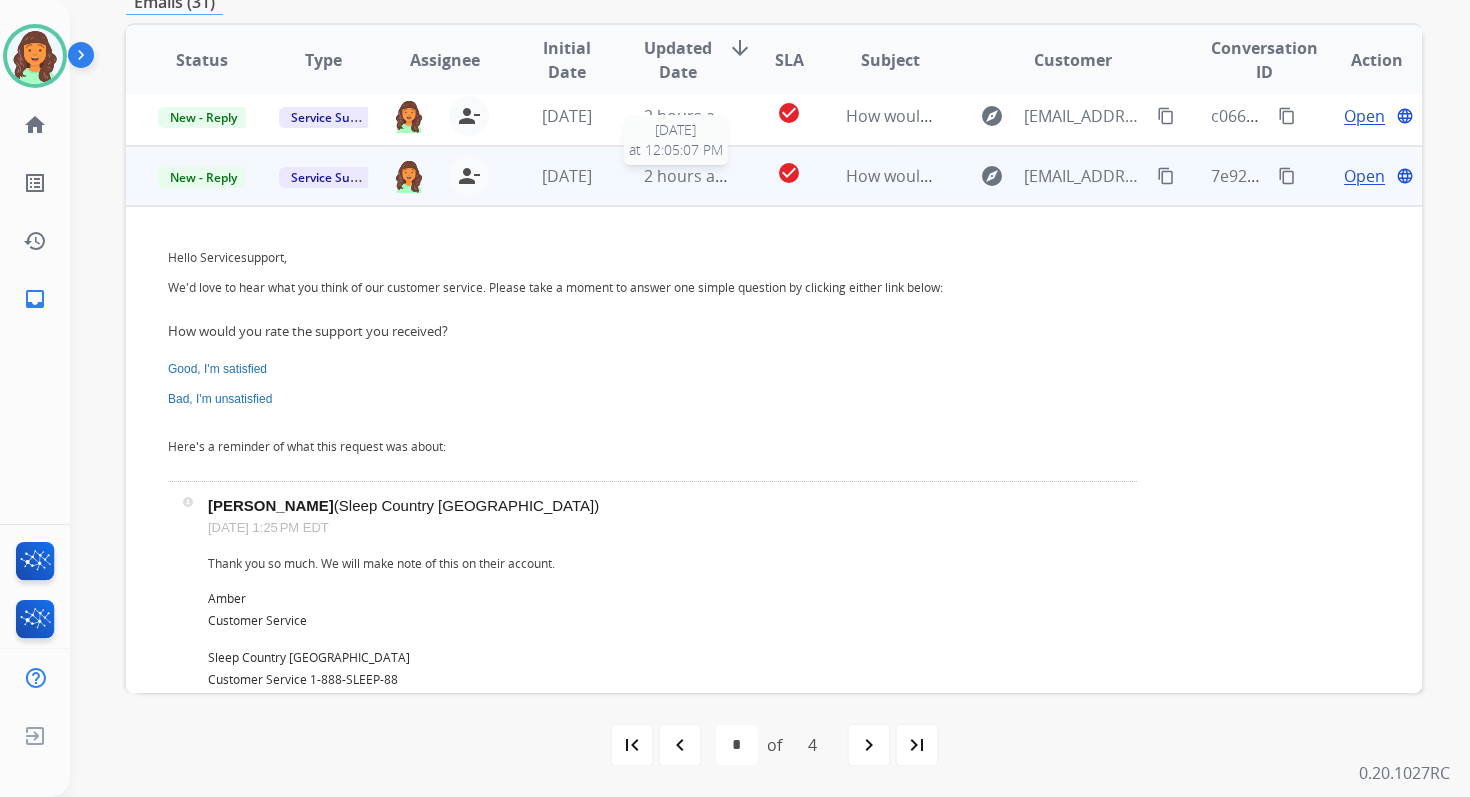 scroll, scrollTop: 180, scrollLeft: 0, axis: vertical 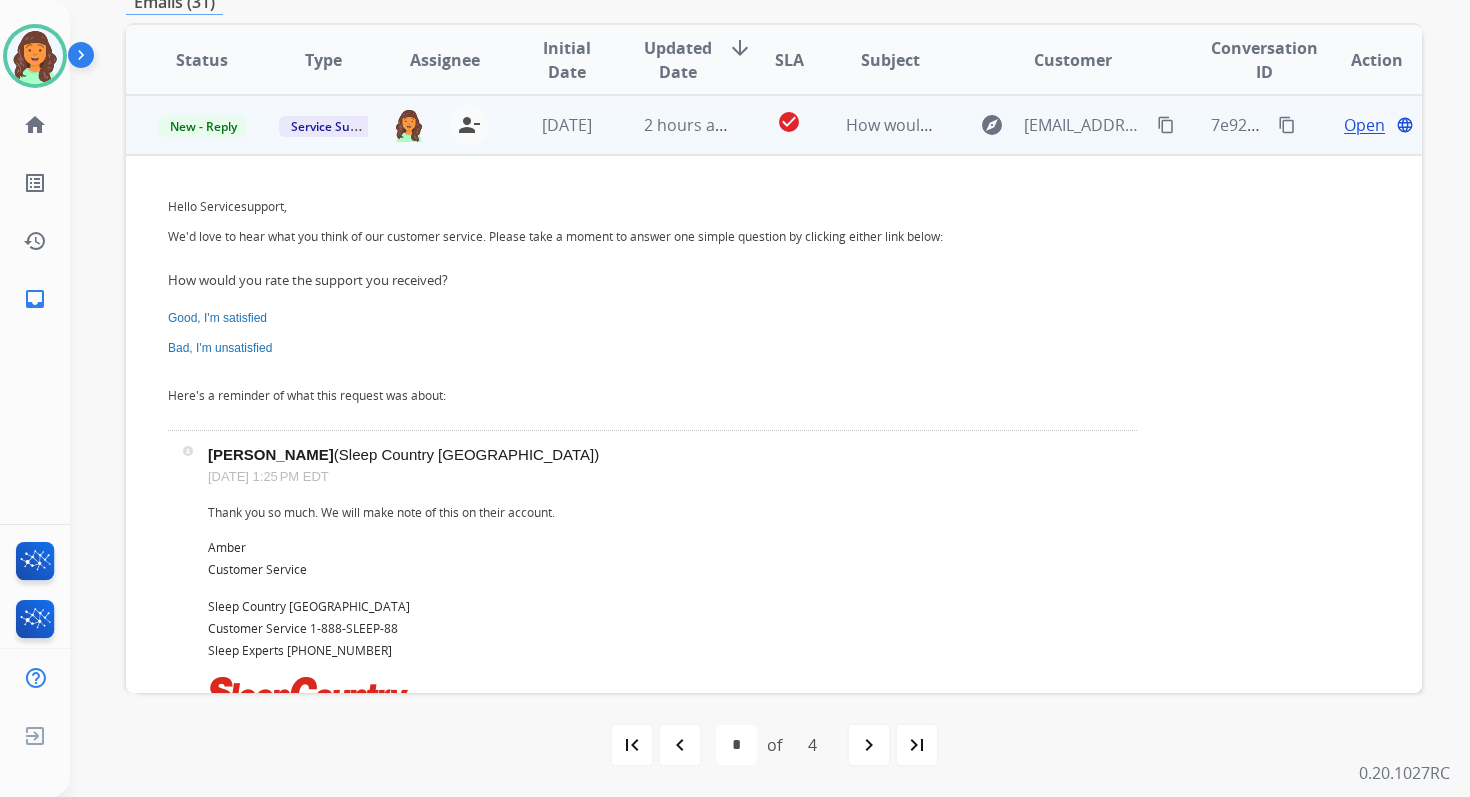 click on "Open" at bounding box center (1364, 125) 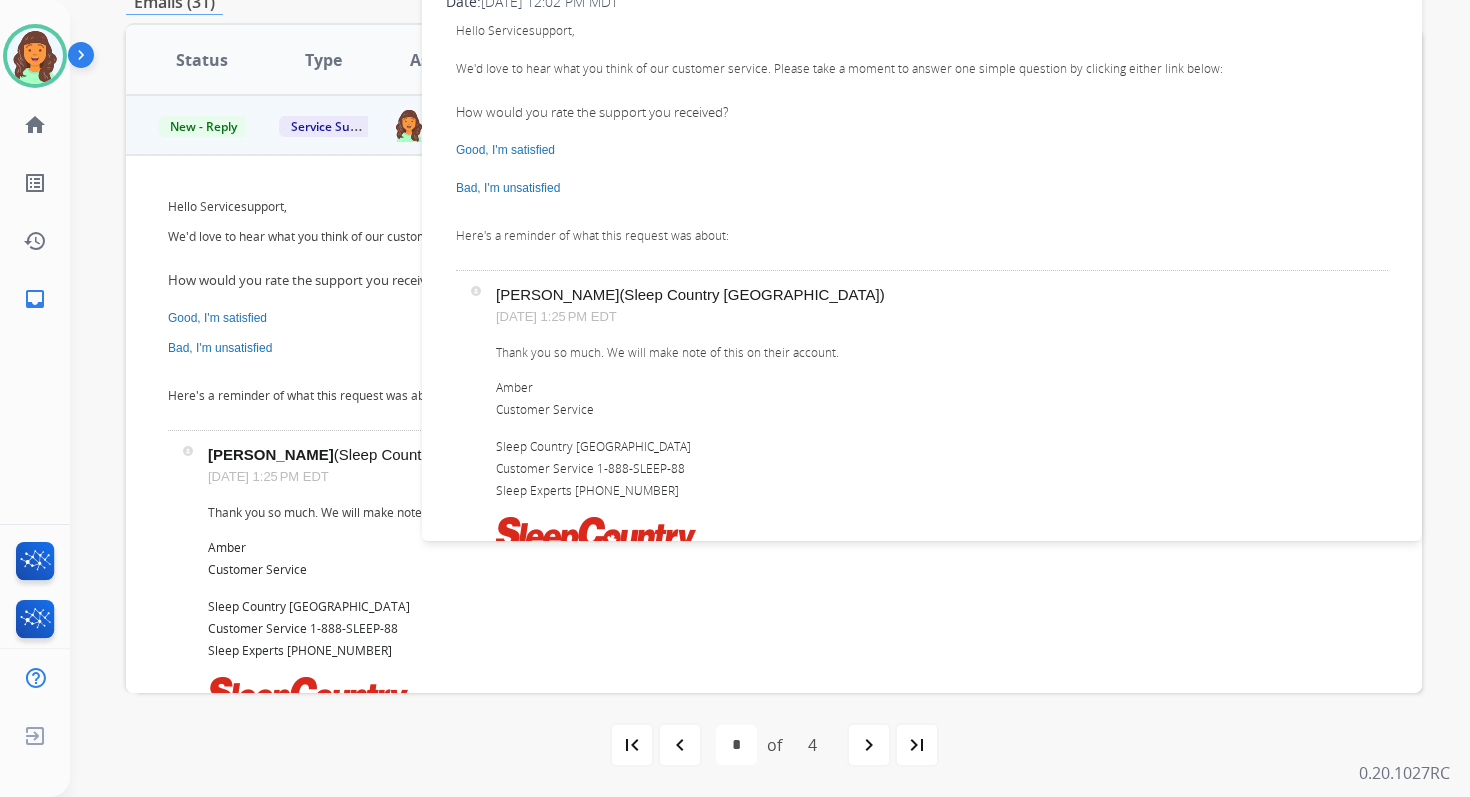 scroll, scrollTop: 0, scrollLeft: 0, axis: both 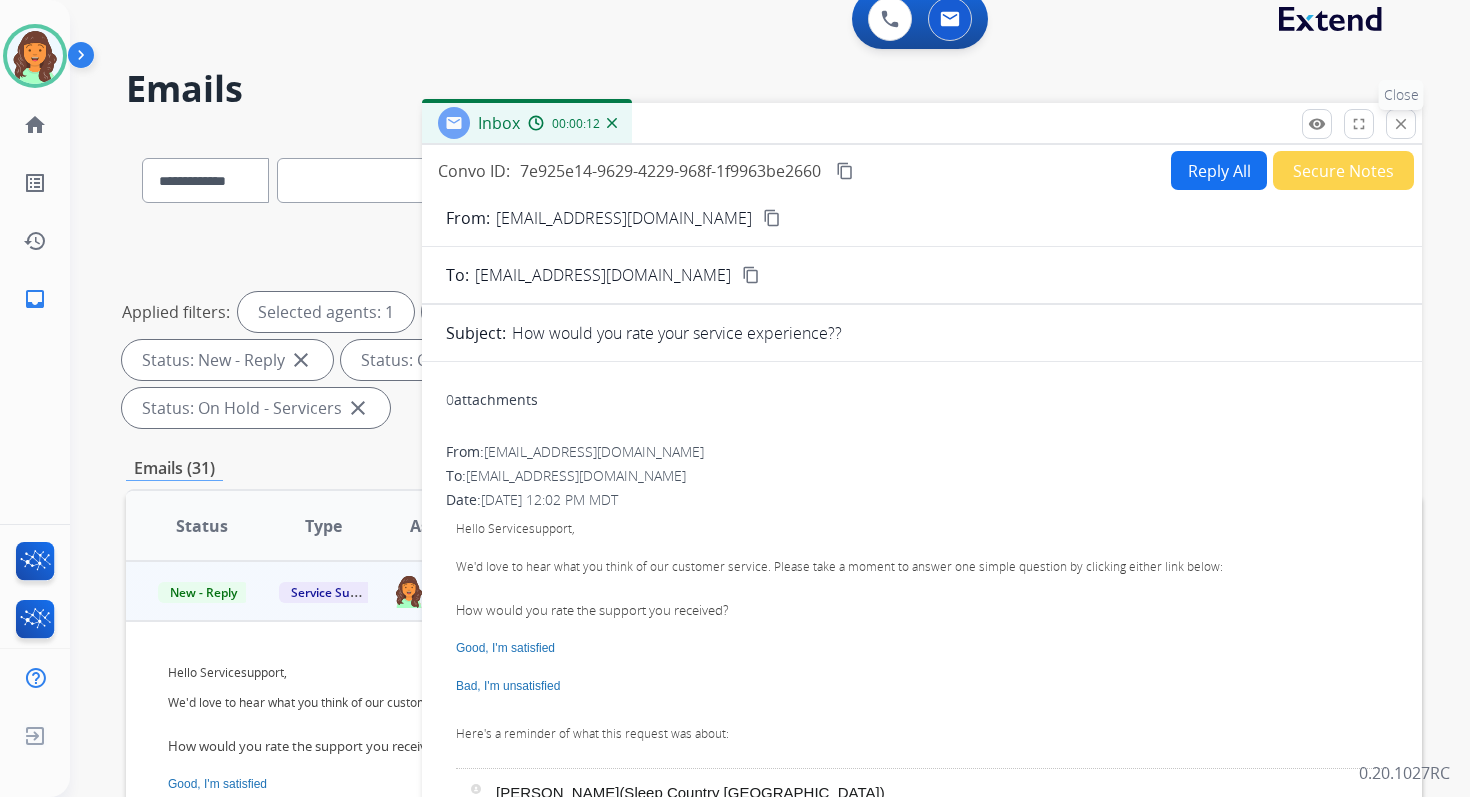 click on "close" at bounding box center (1401, 124) 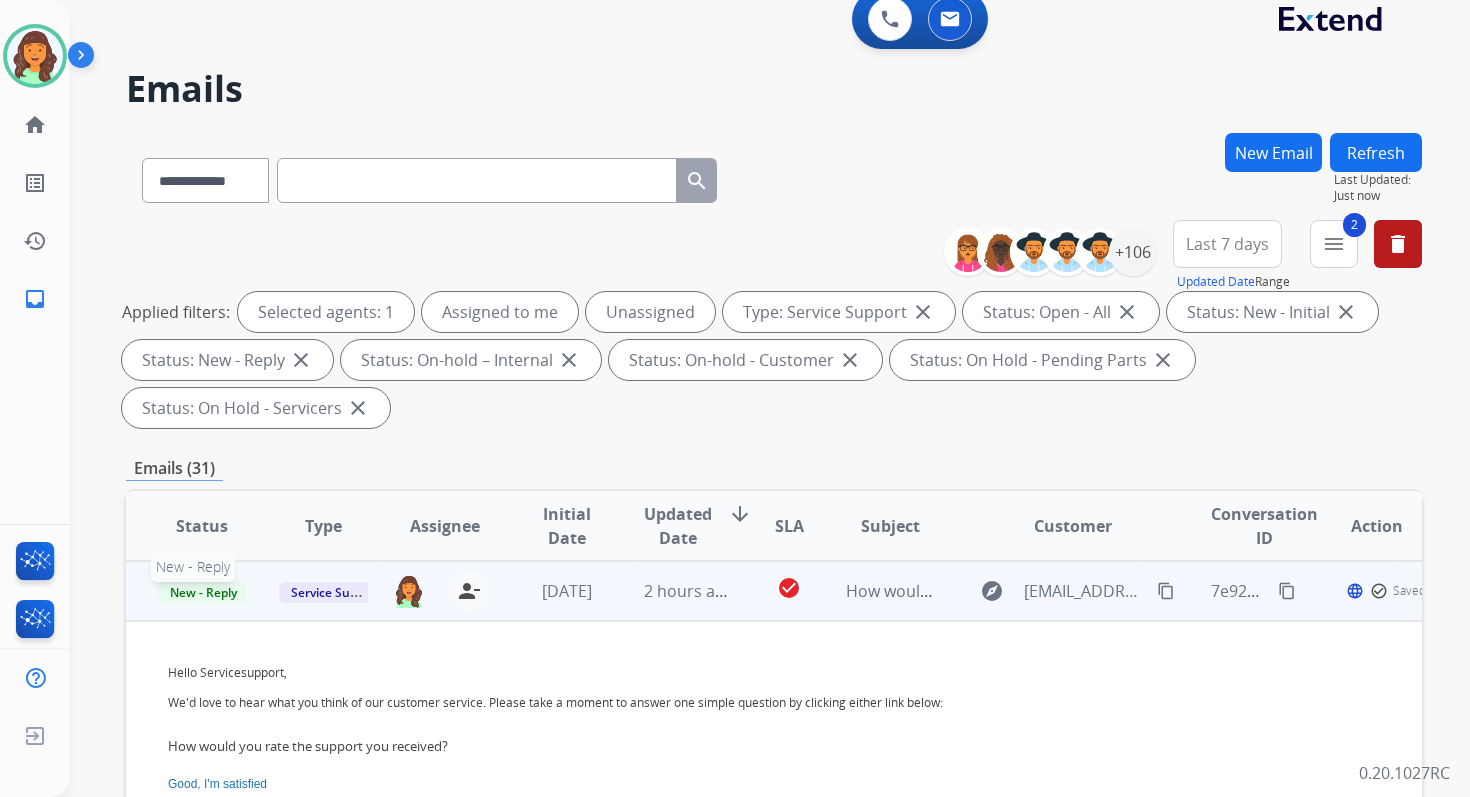 click on "New - Reply" at bounding box center (203, 592) 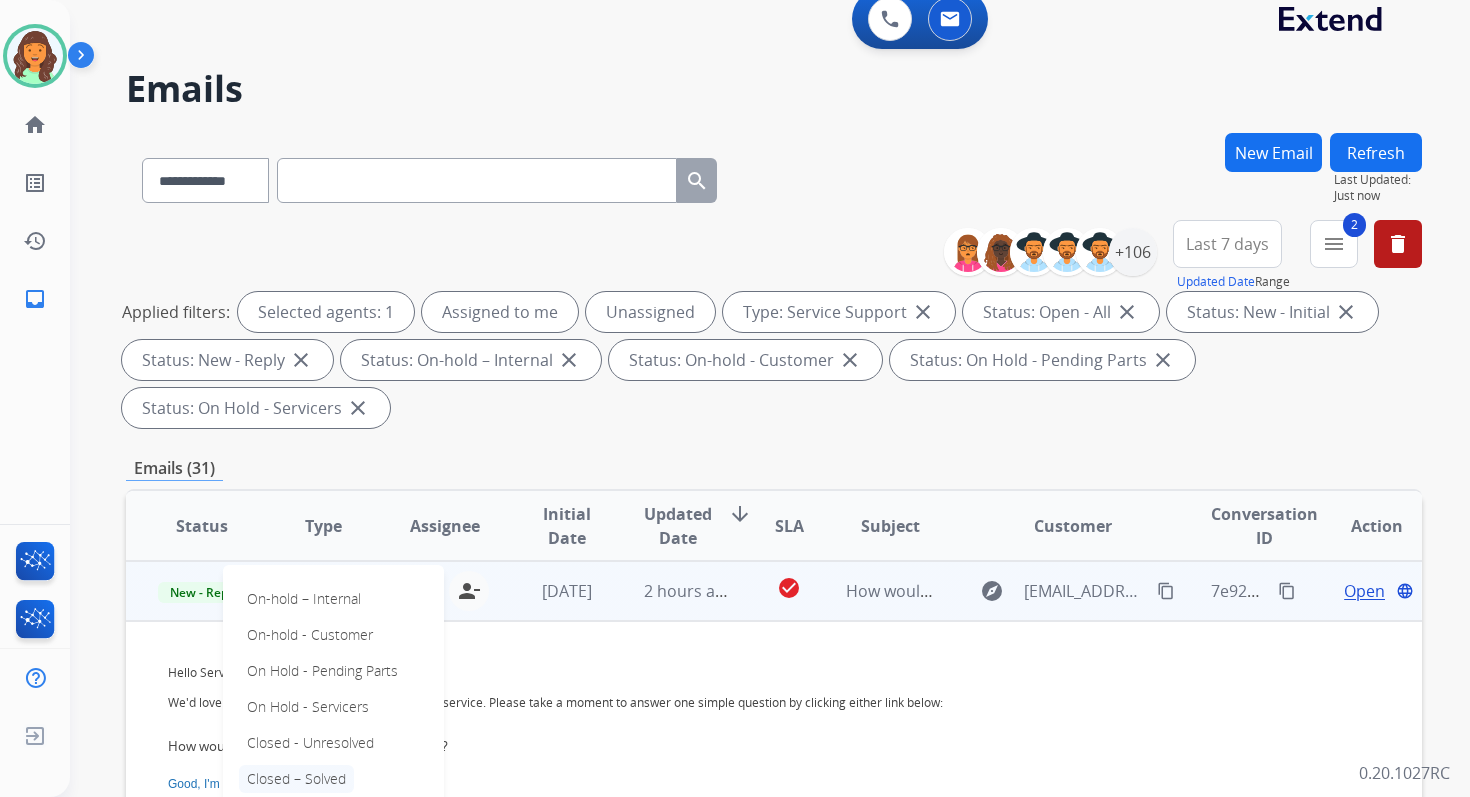 click on "Closed – Solved" at bounding box center (296, 779) 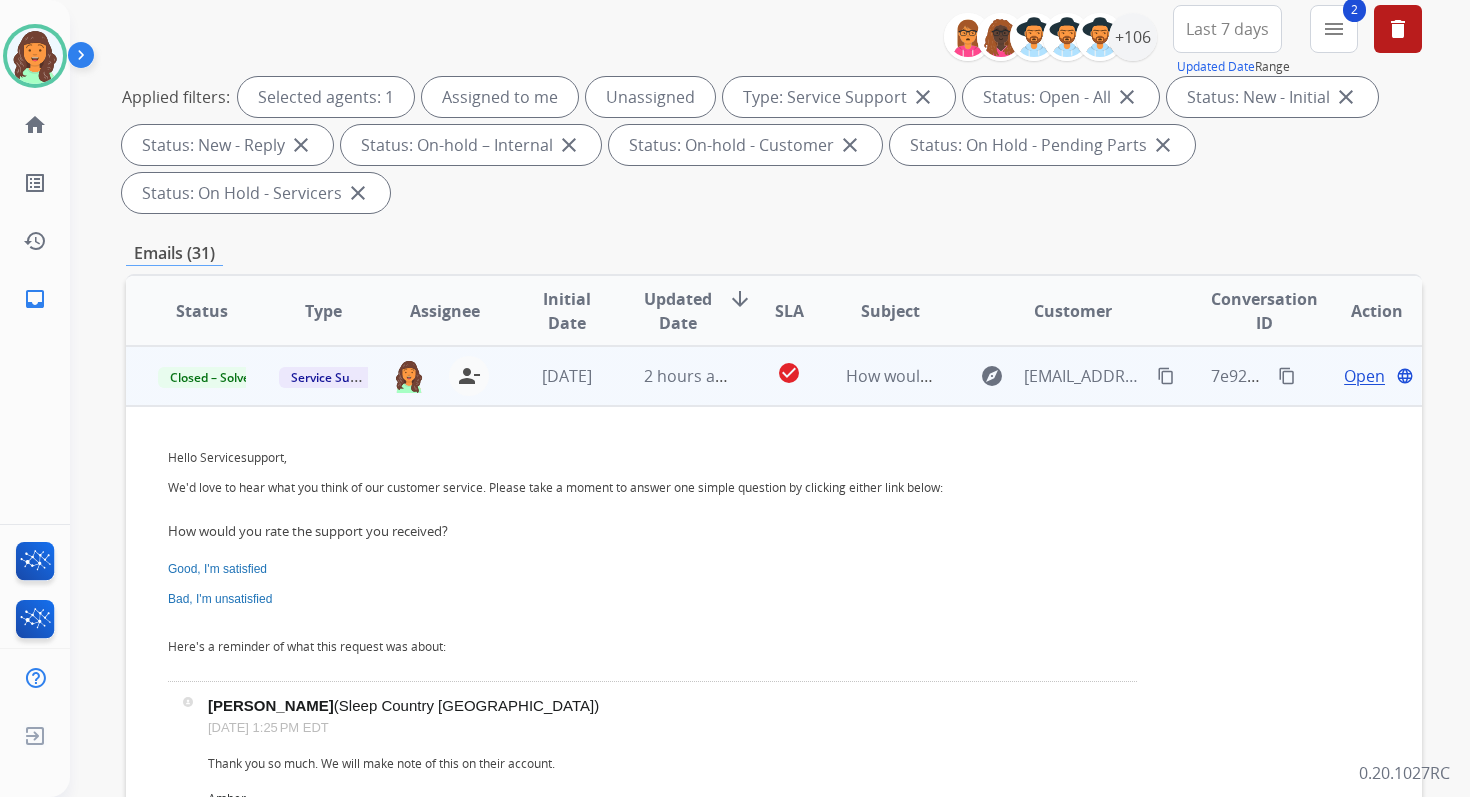 scroll, scrollTop: 485, scrollLeft: 0, axis: vertical 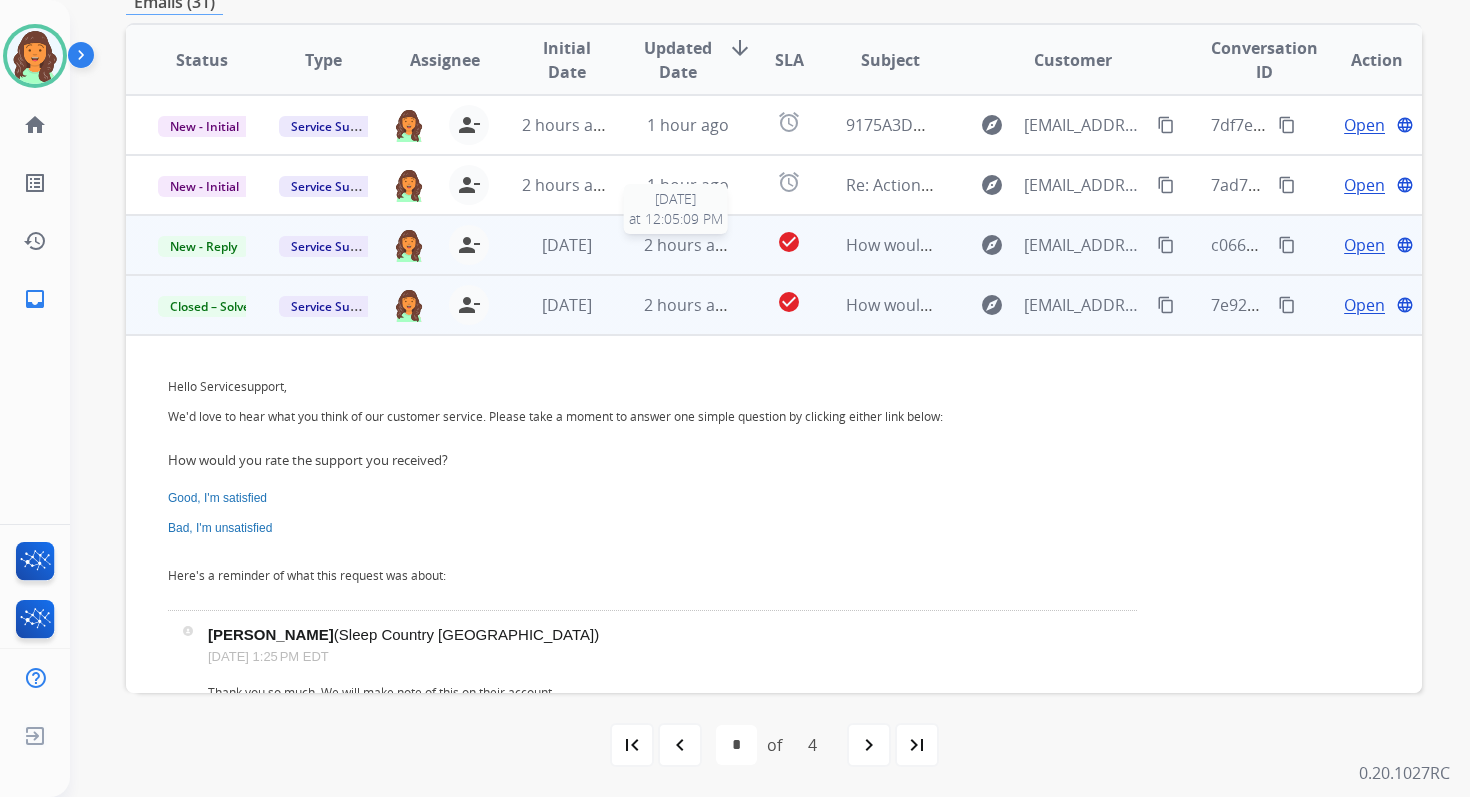 click on "2 hours ago" at bounding box center [689, 245] 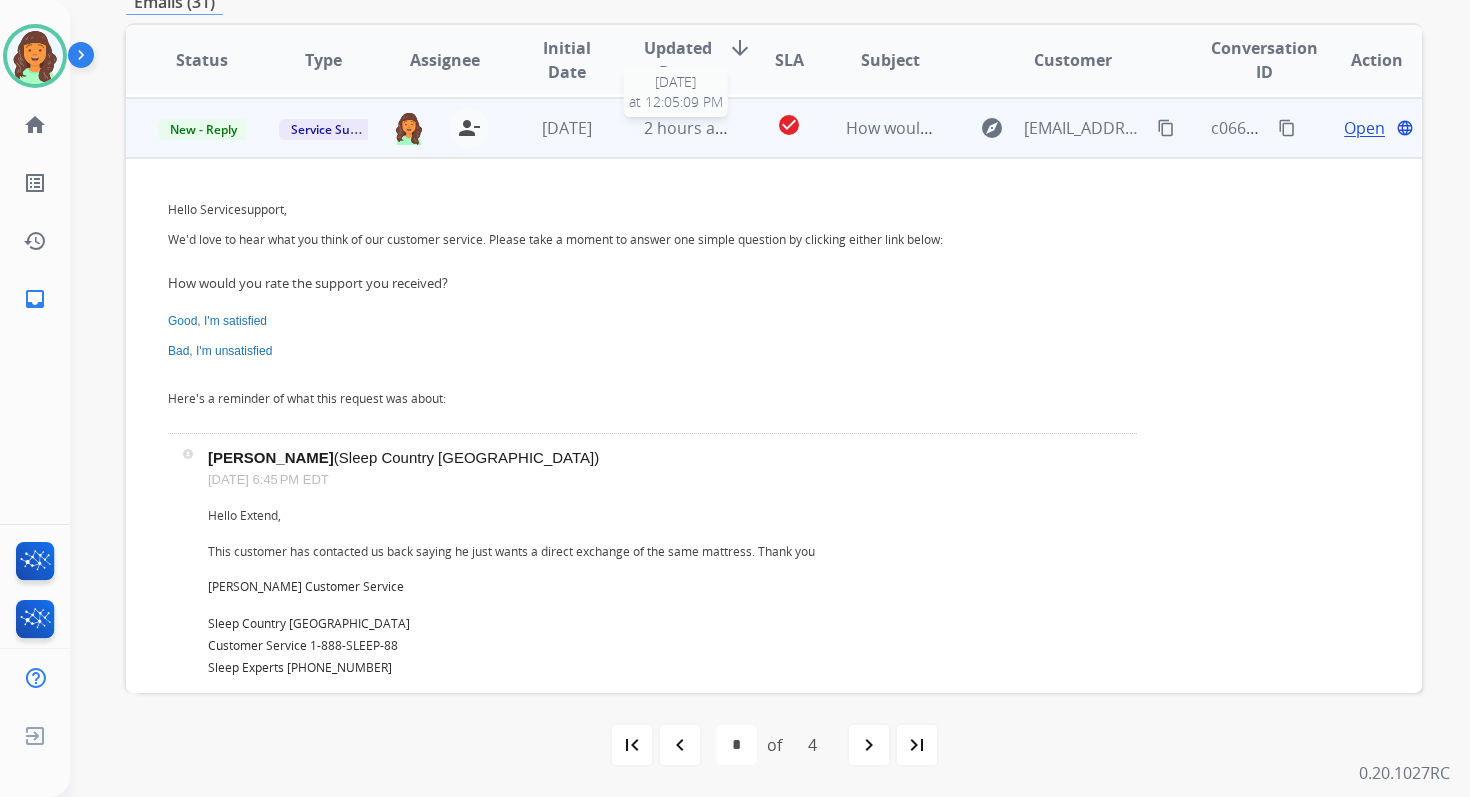 scroll, scrollTop: 120, scrollLeft: 0, axis: vertical 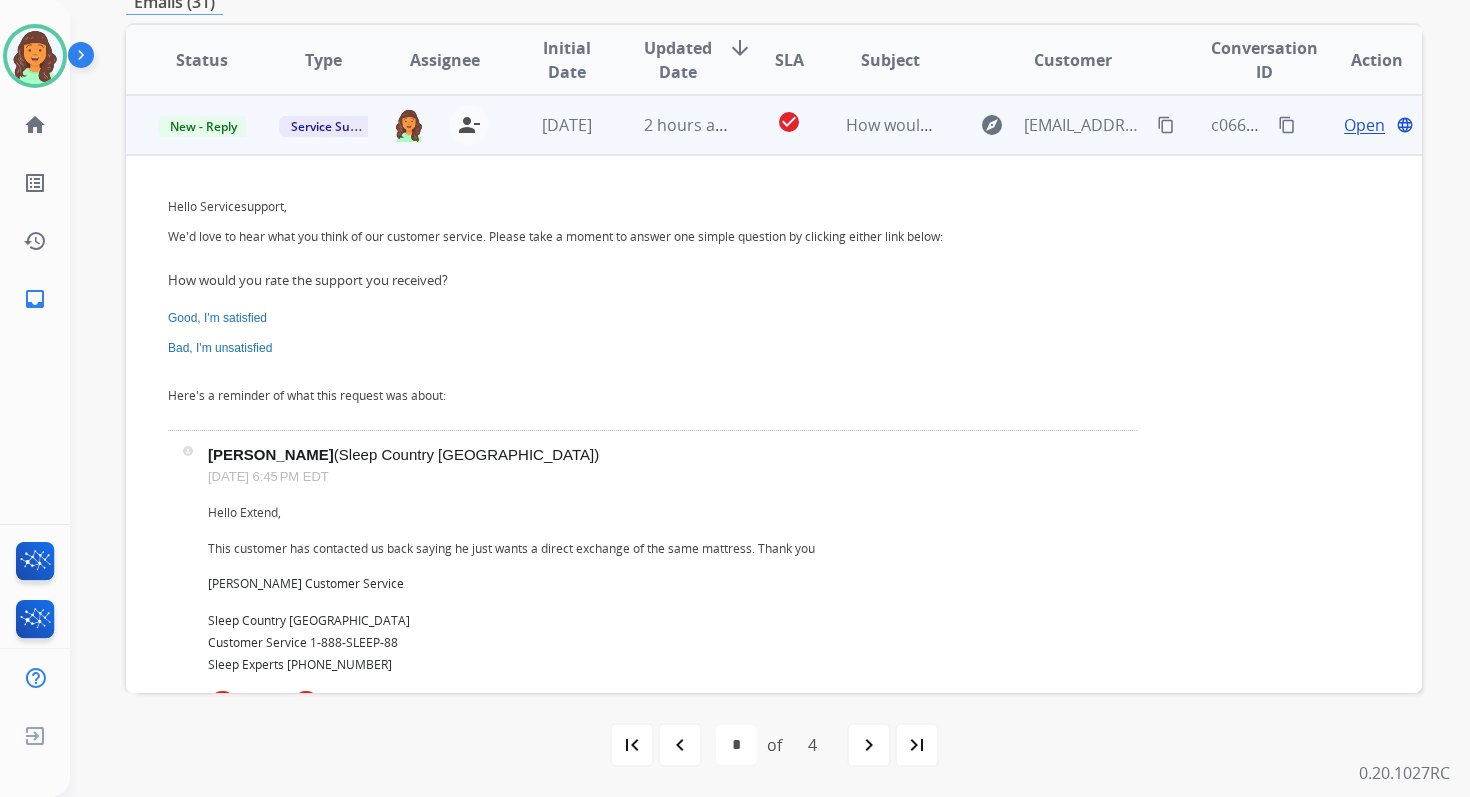 click on "Open" at bounding box center [1364, 125] 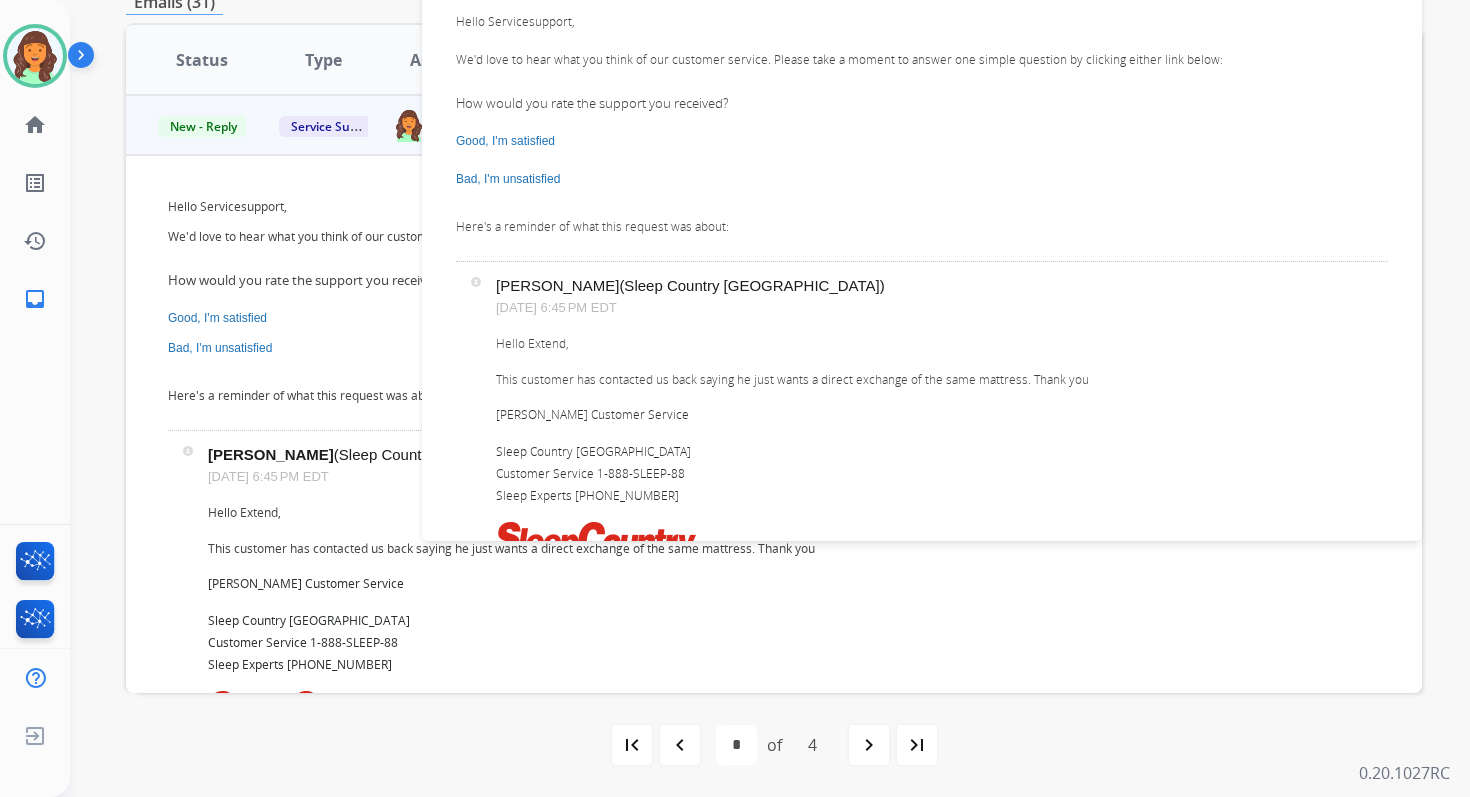 scroll, scrollTop: 0, scrollLeft: 0, axis: both 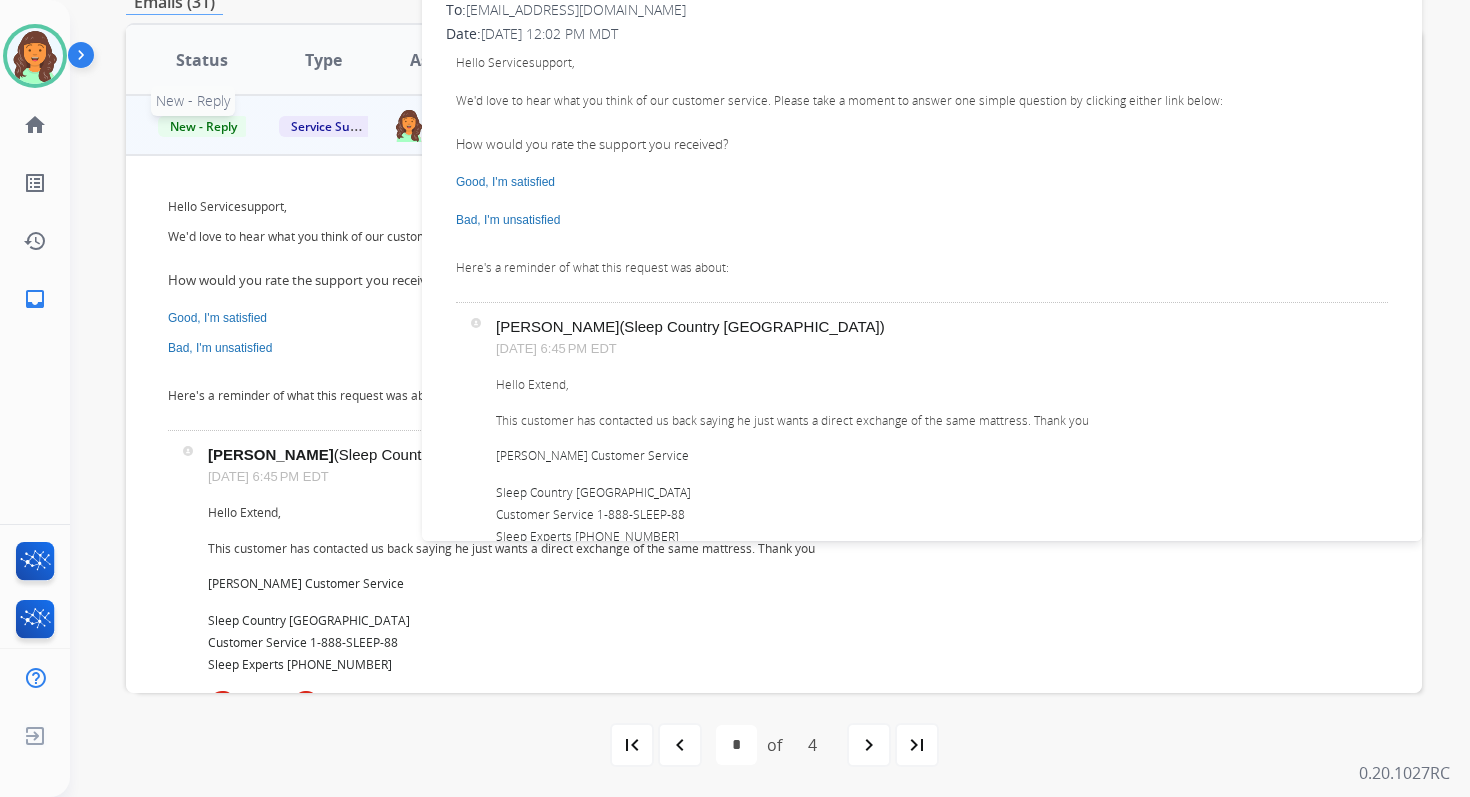 click on "New - Reply" at bounding box center [203, 126] 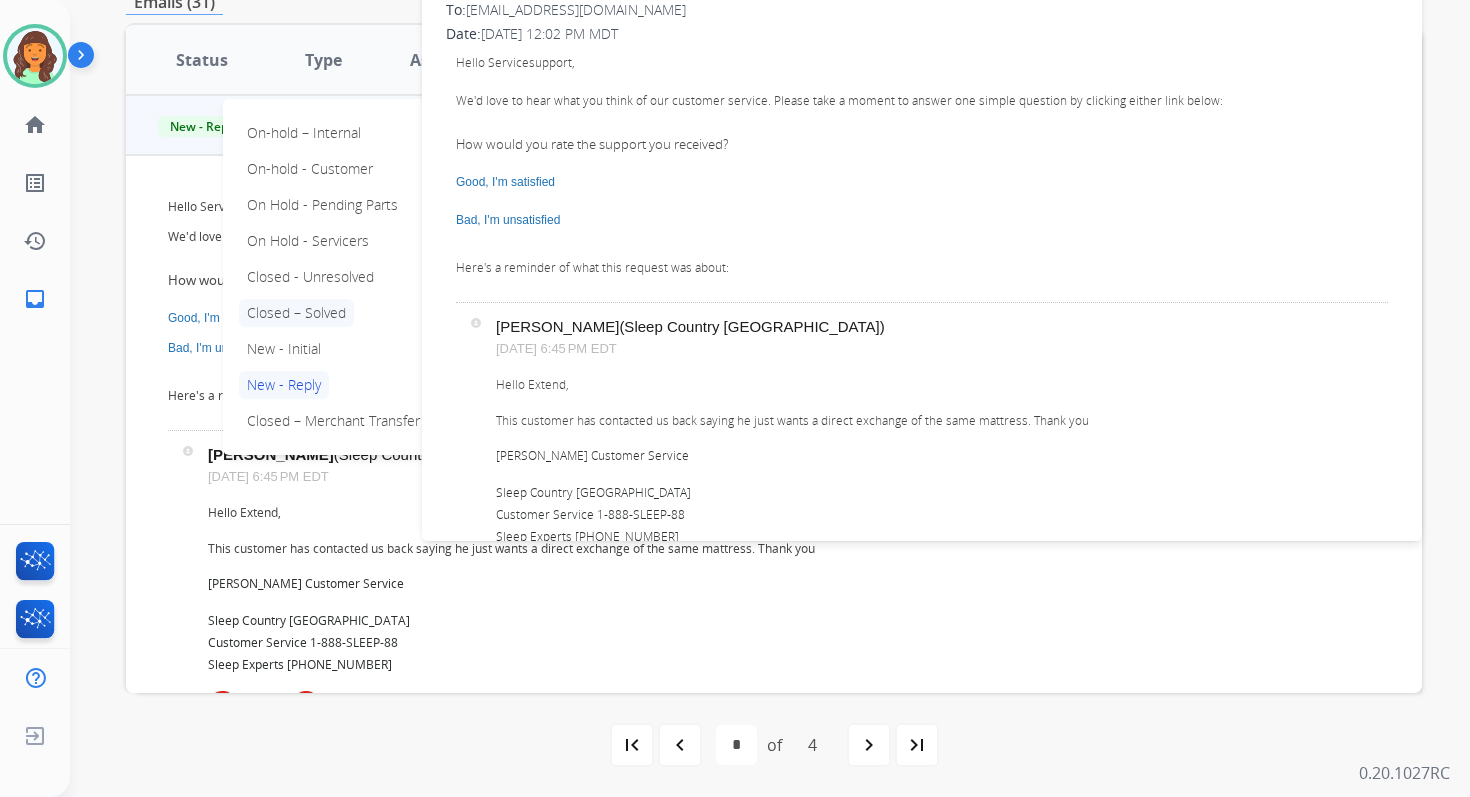 click on "Closed – Solved" at bounding box center (296, 313) 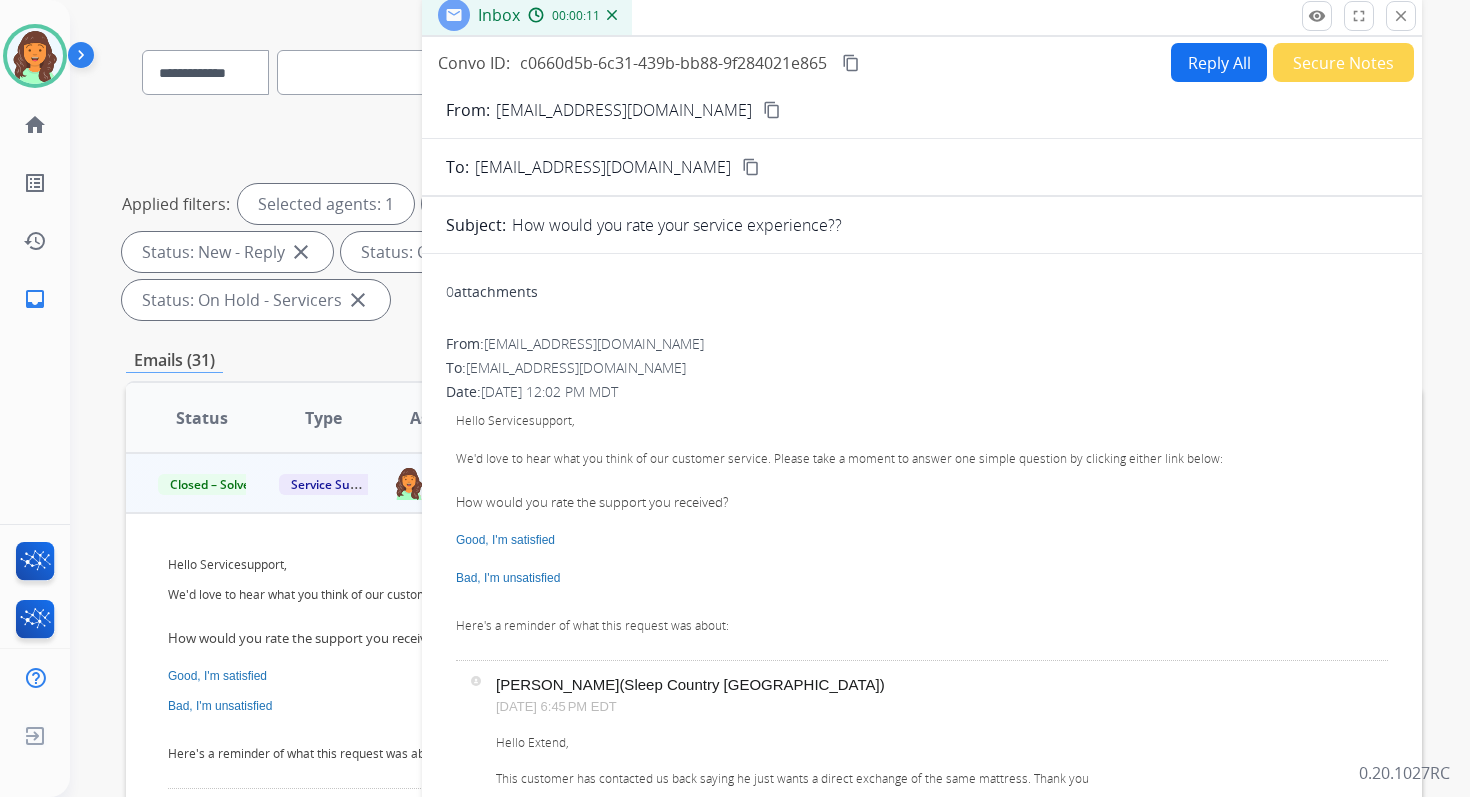 scroll, scrollTop: 121, scrollLeft: 0, axis: vertical 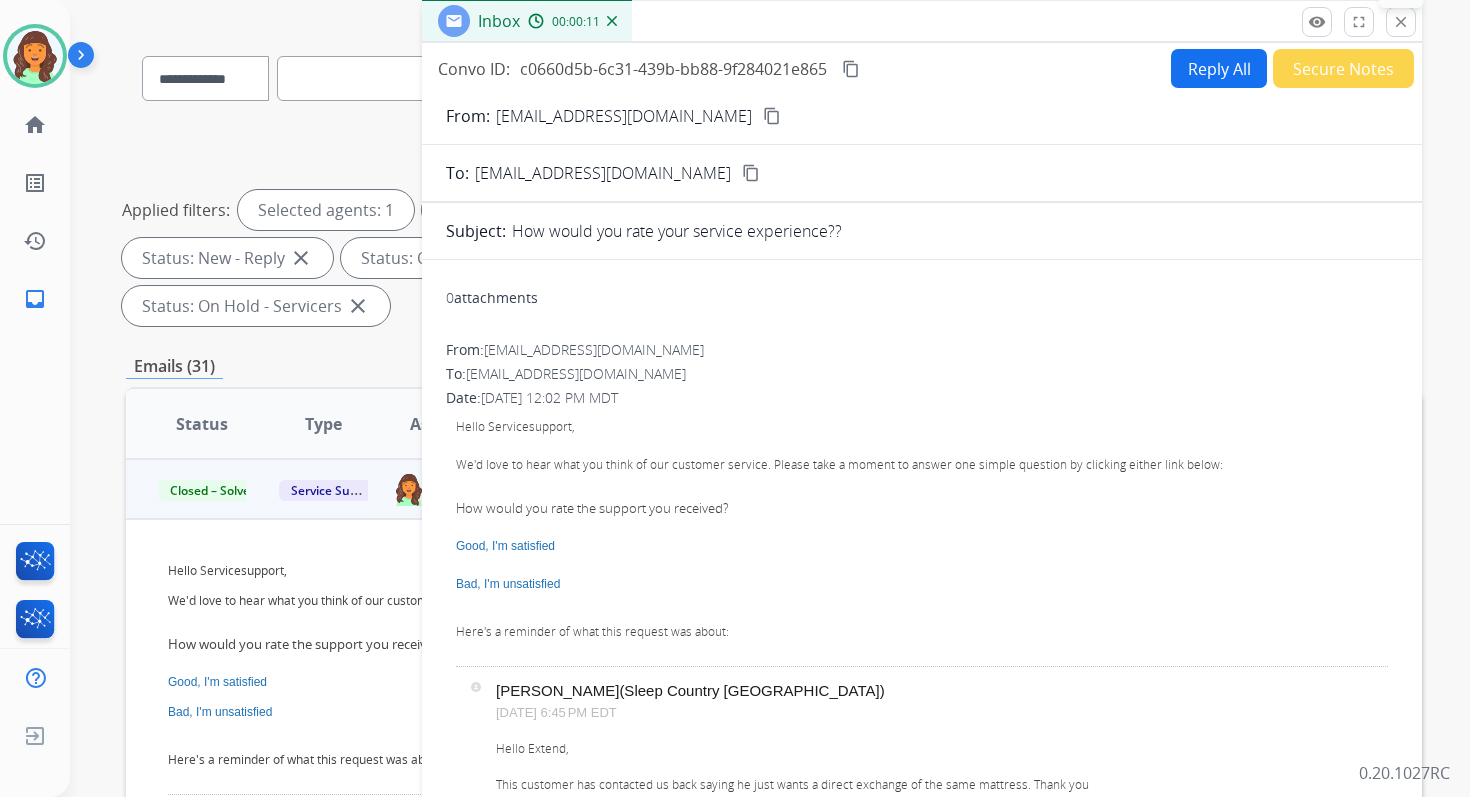 click on "close Close" at bounding box center [1401, 22] 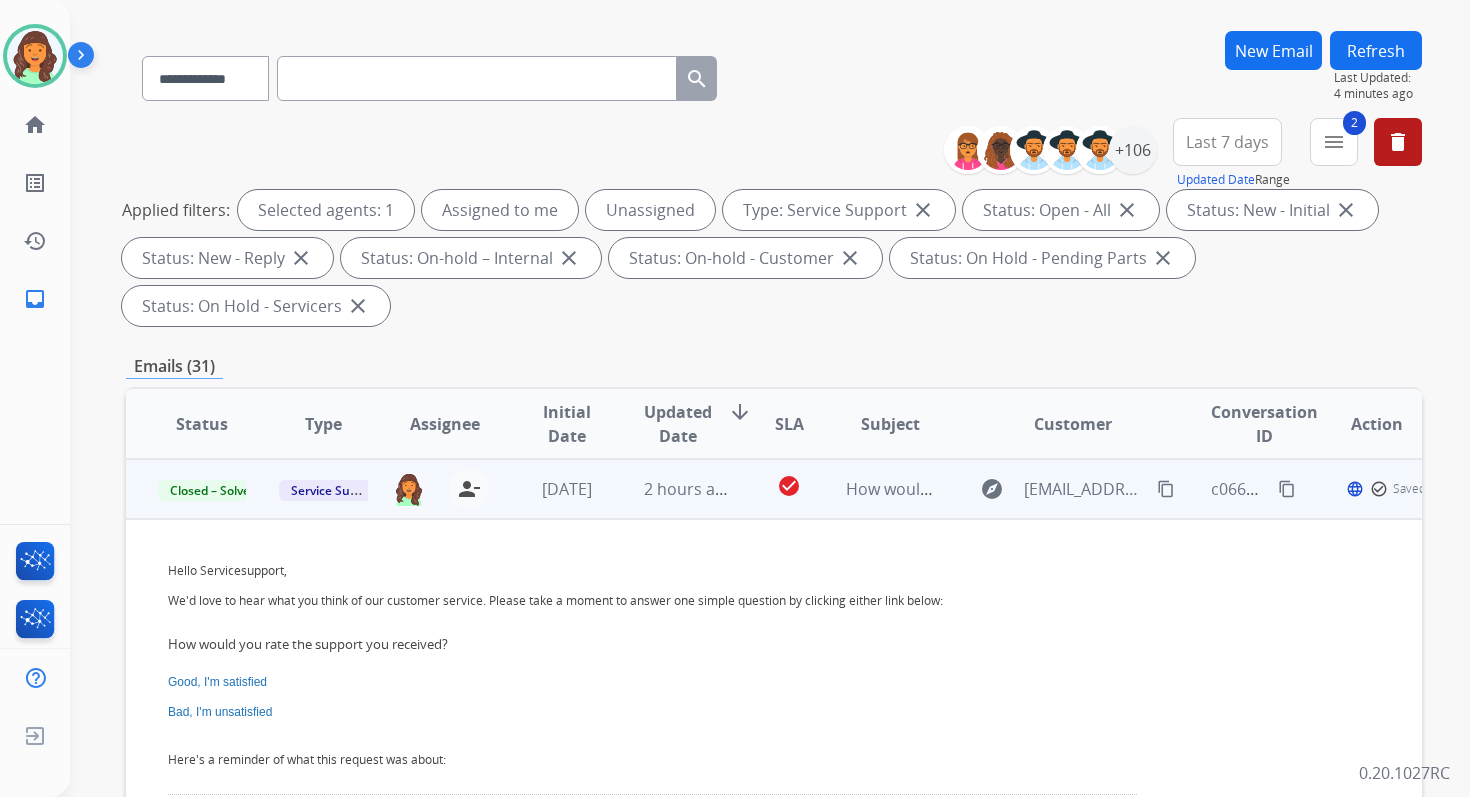 scroll, scrollTop: 485, scrollLeft: 0, axis: vertical 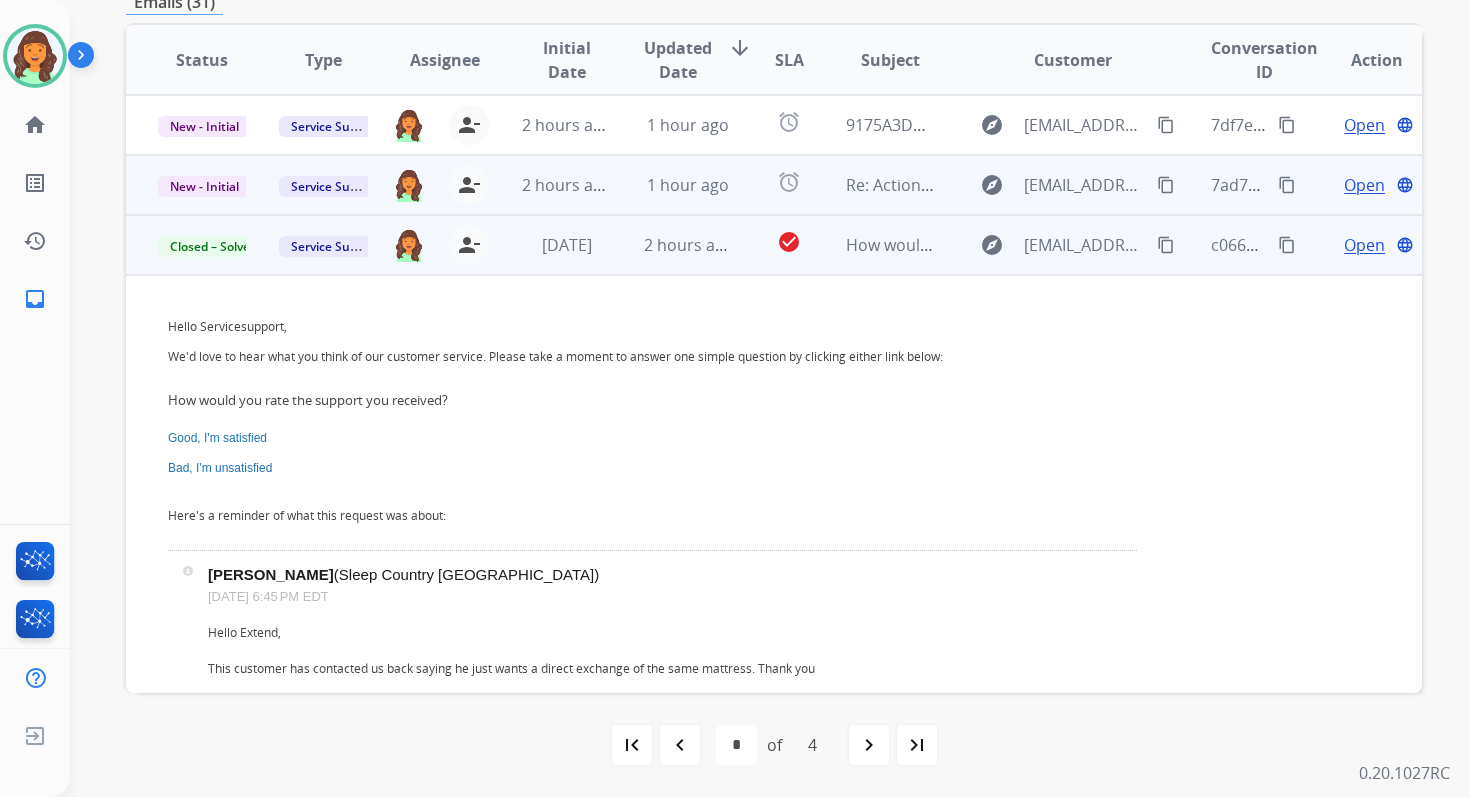 click on "1 hour ago" at bounding box center [688, 185] 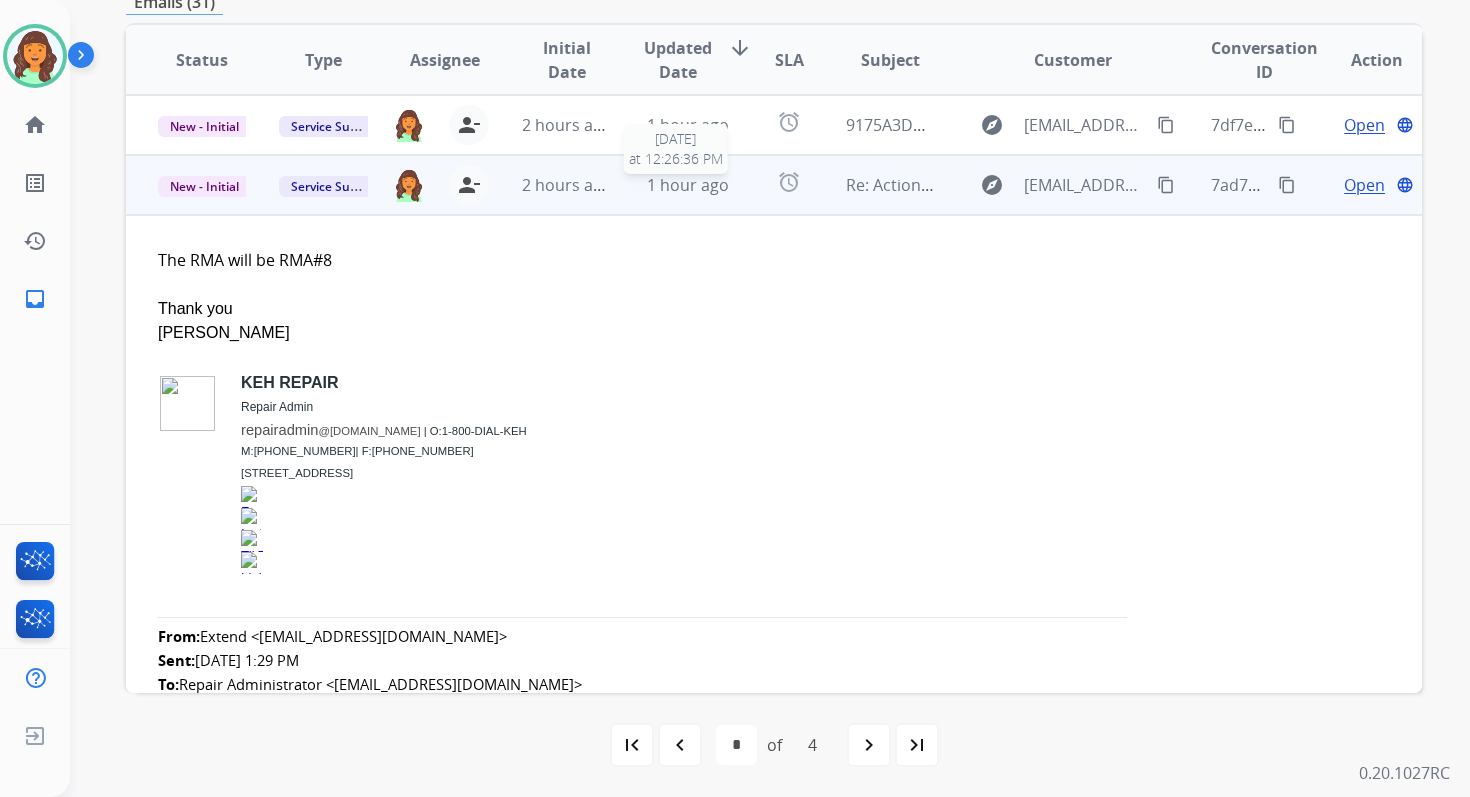 scroll, scrollTop: 60, scrollLeft: 0, axis: vertical 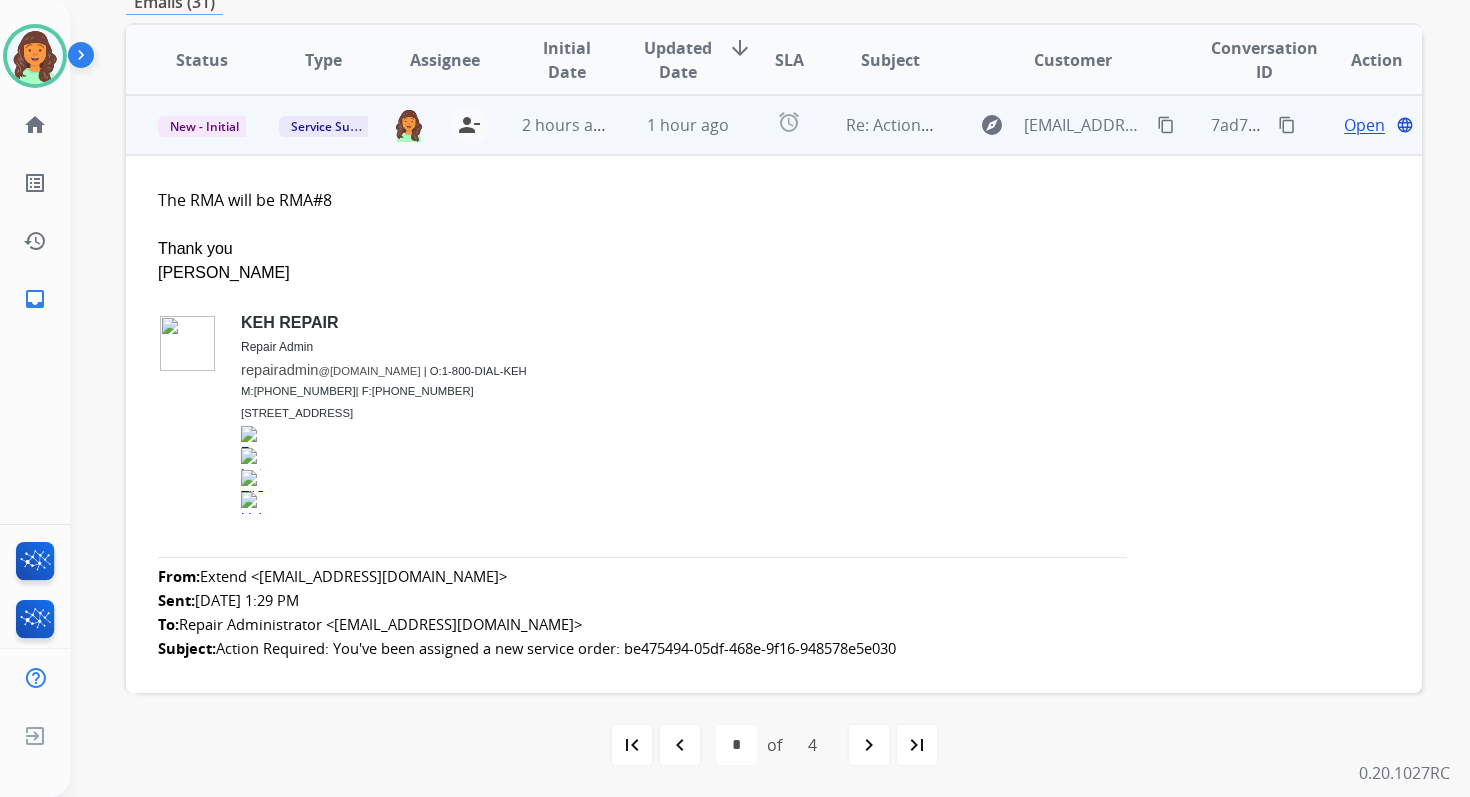 click on "Open" at bounding box center [1364, 125] 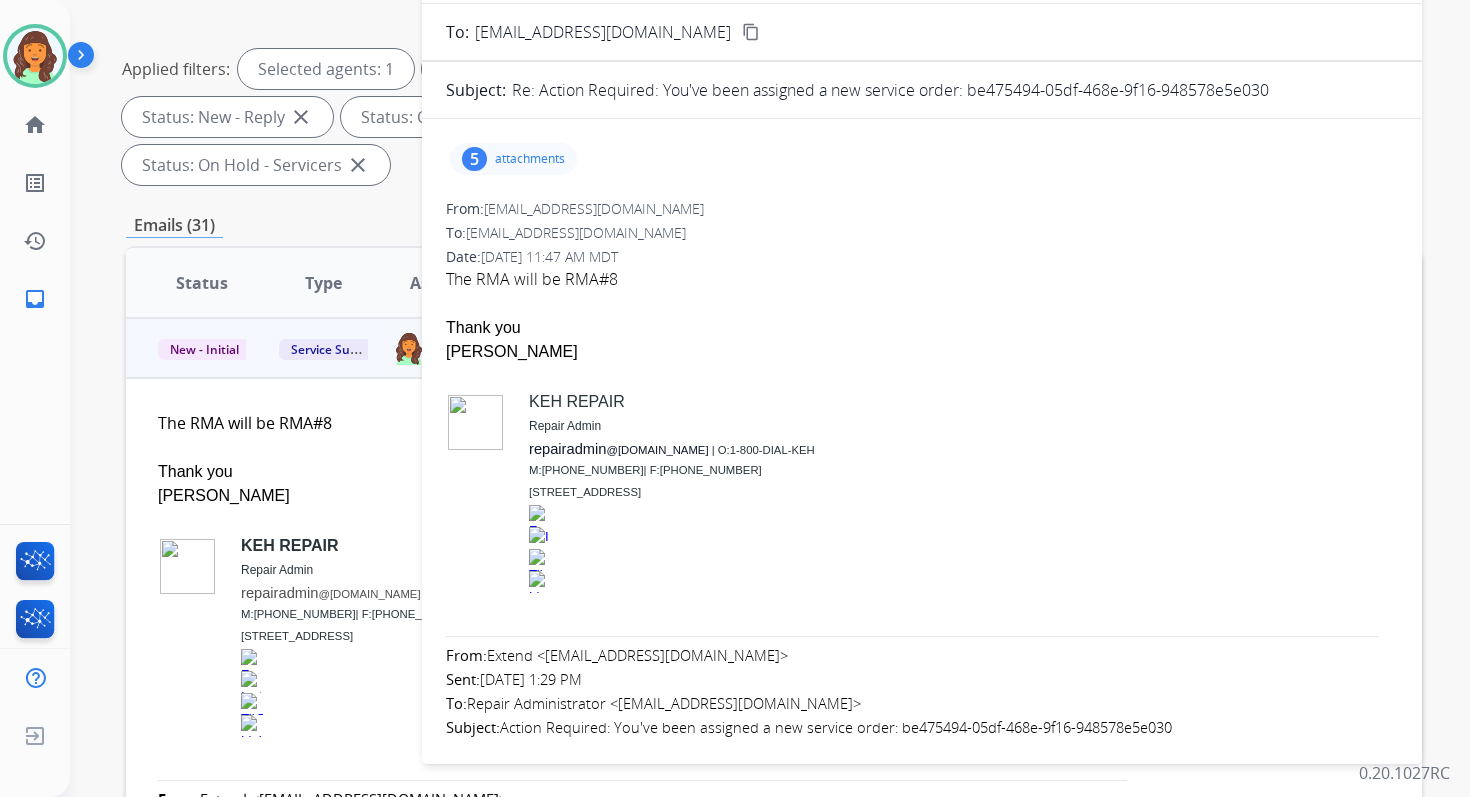 scroll, scrollTop: 48, scrollLeft: 0, axis: vertical 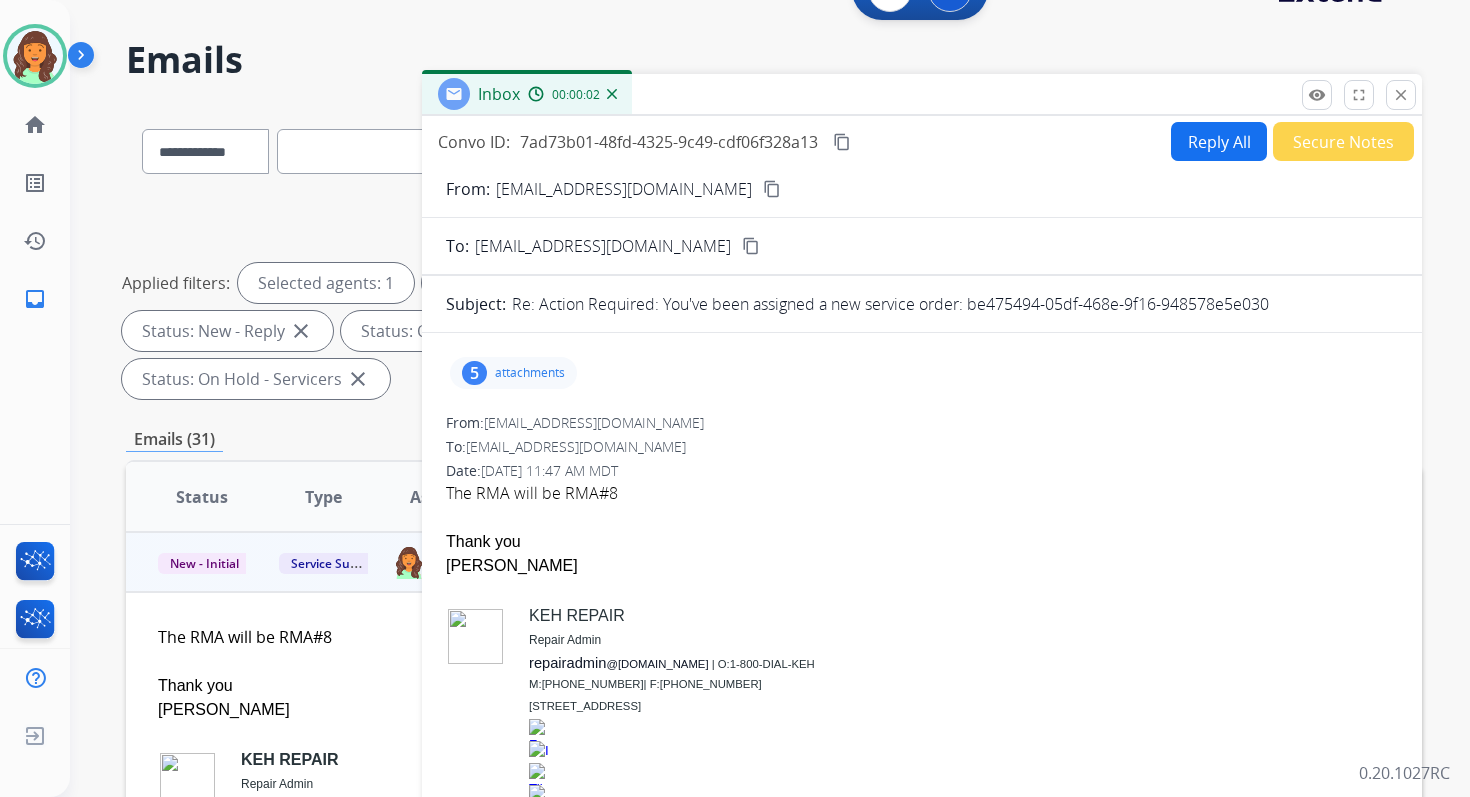 drag, startPoint x: 969, startPoint y: 305, endPoint x: 1271, endPoint y: 304, distance: 302.00165 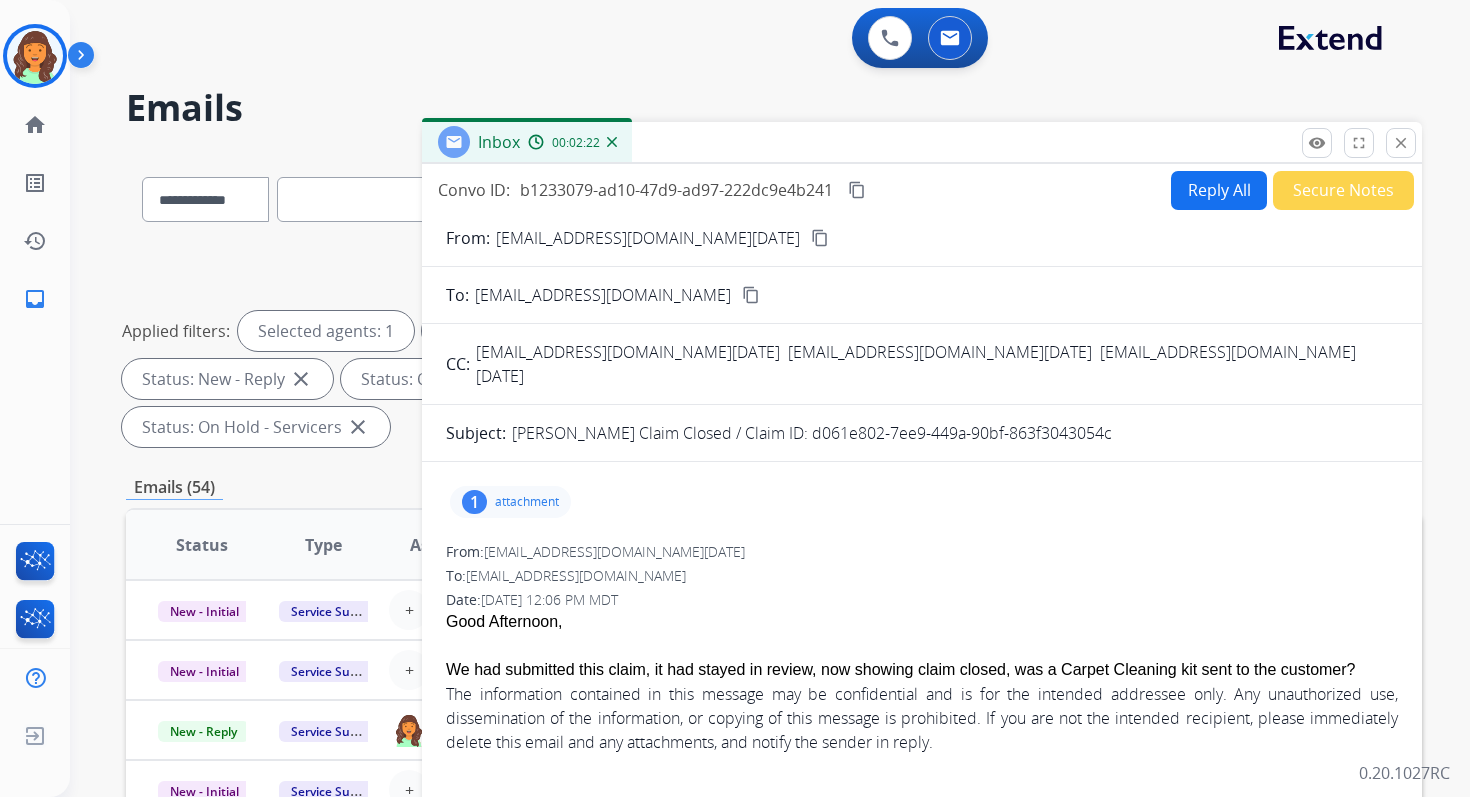 select on "*" 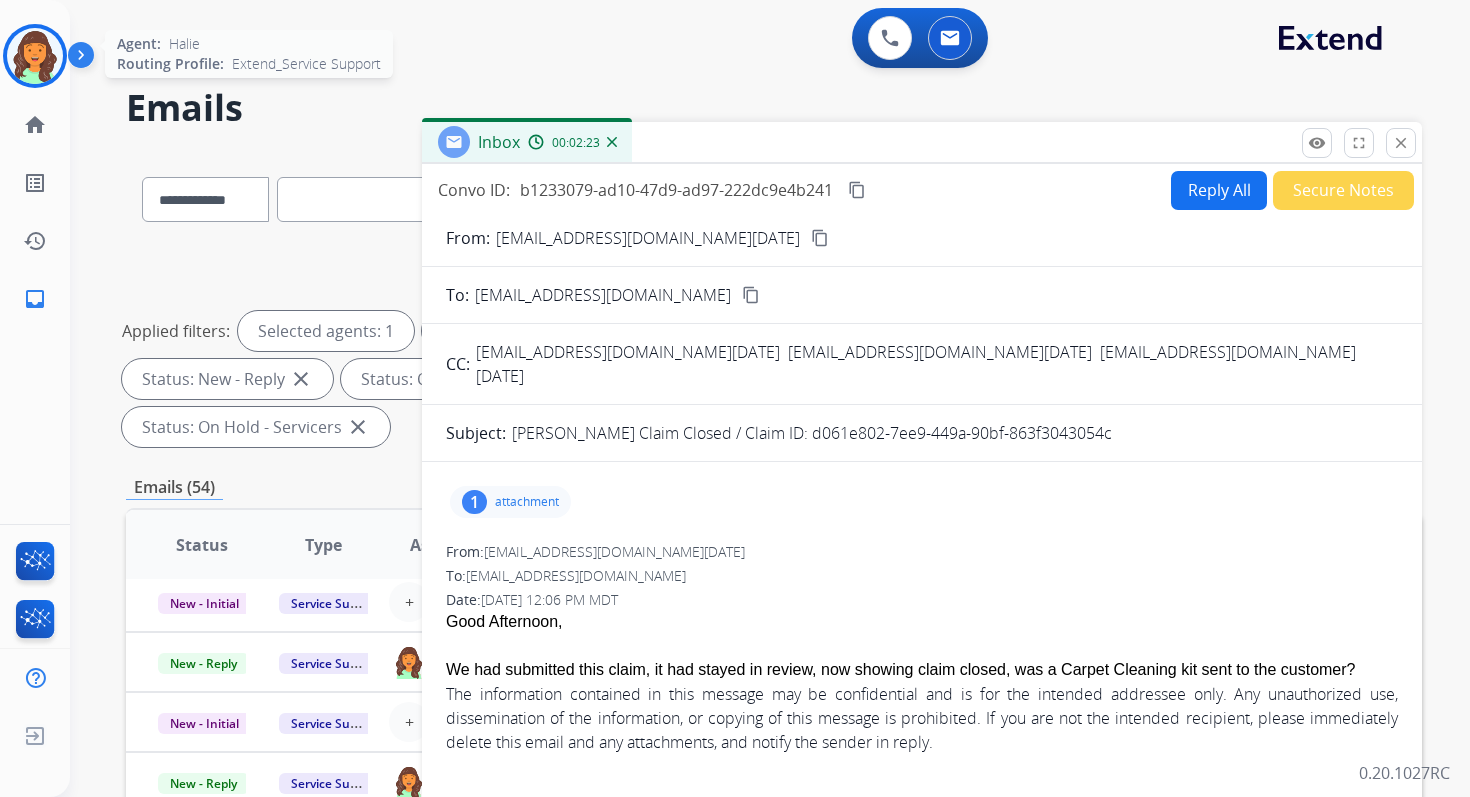 click at bounding box center (35, 56) 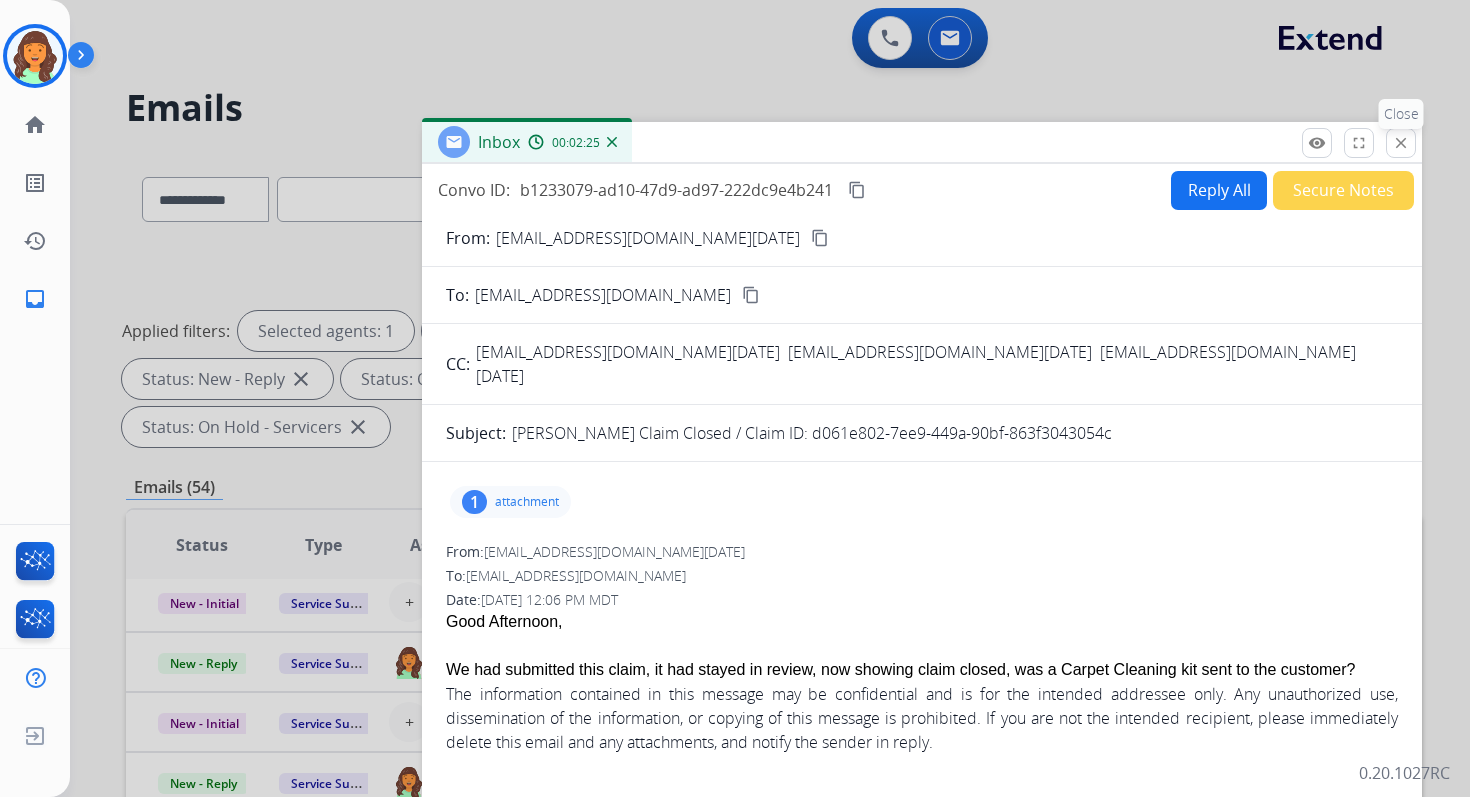 click on "close" at bounding box center [1401, 143] 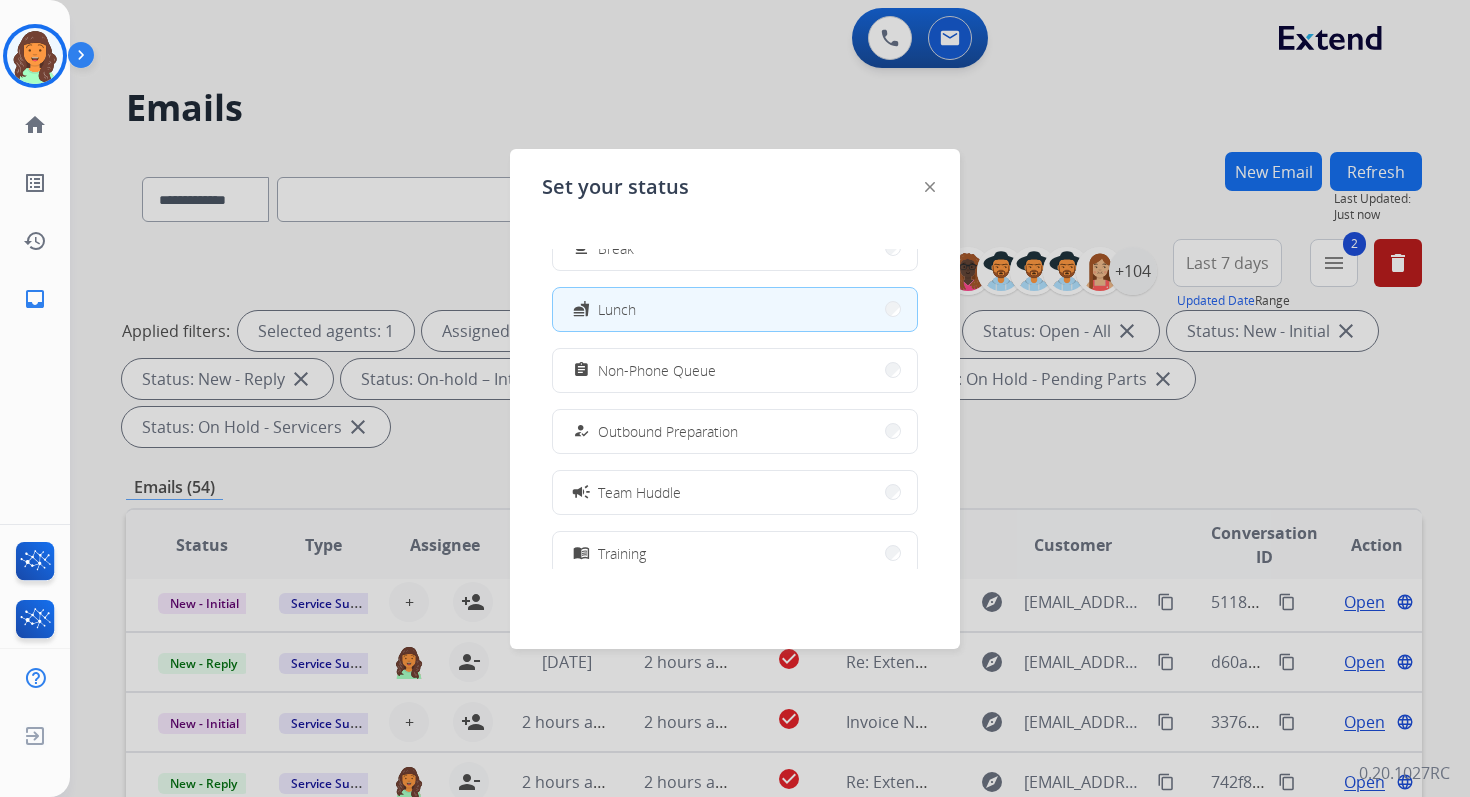 scroll, scrollTop: 98, scrollLeft: 0, axis: vertical 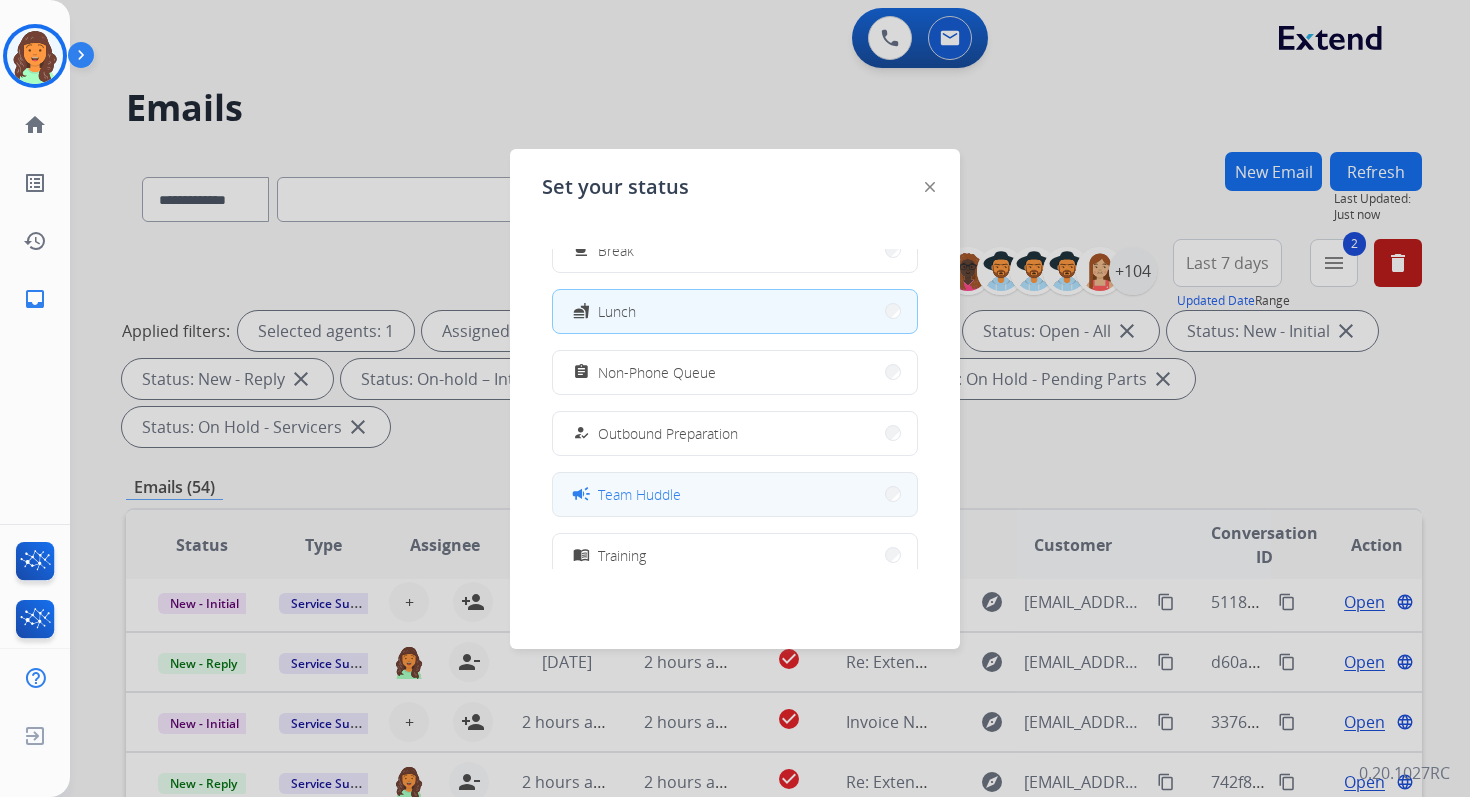 click on "Team Huddle" at bounding box center [639, 494] 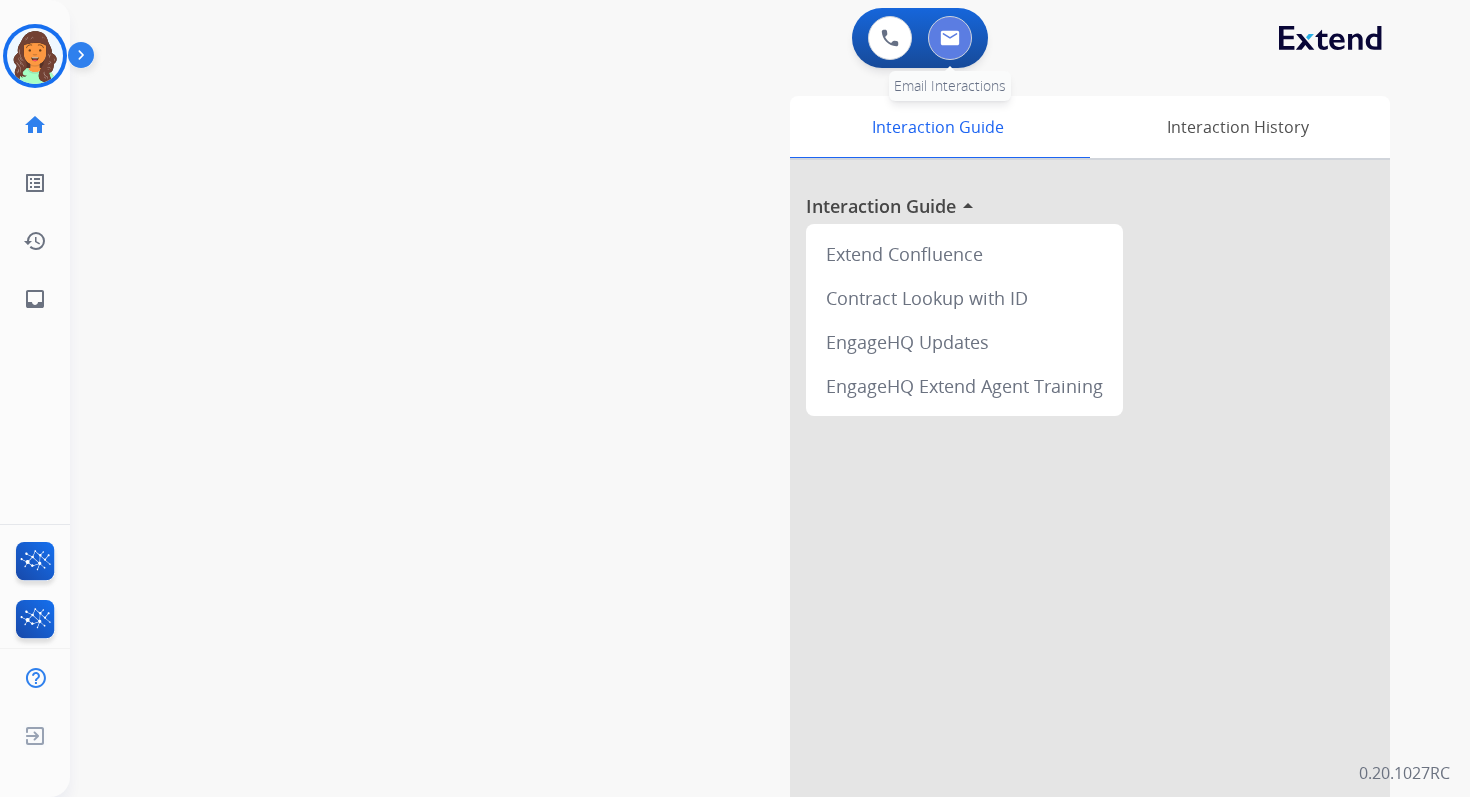 click at bounding box center [950, 38] 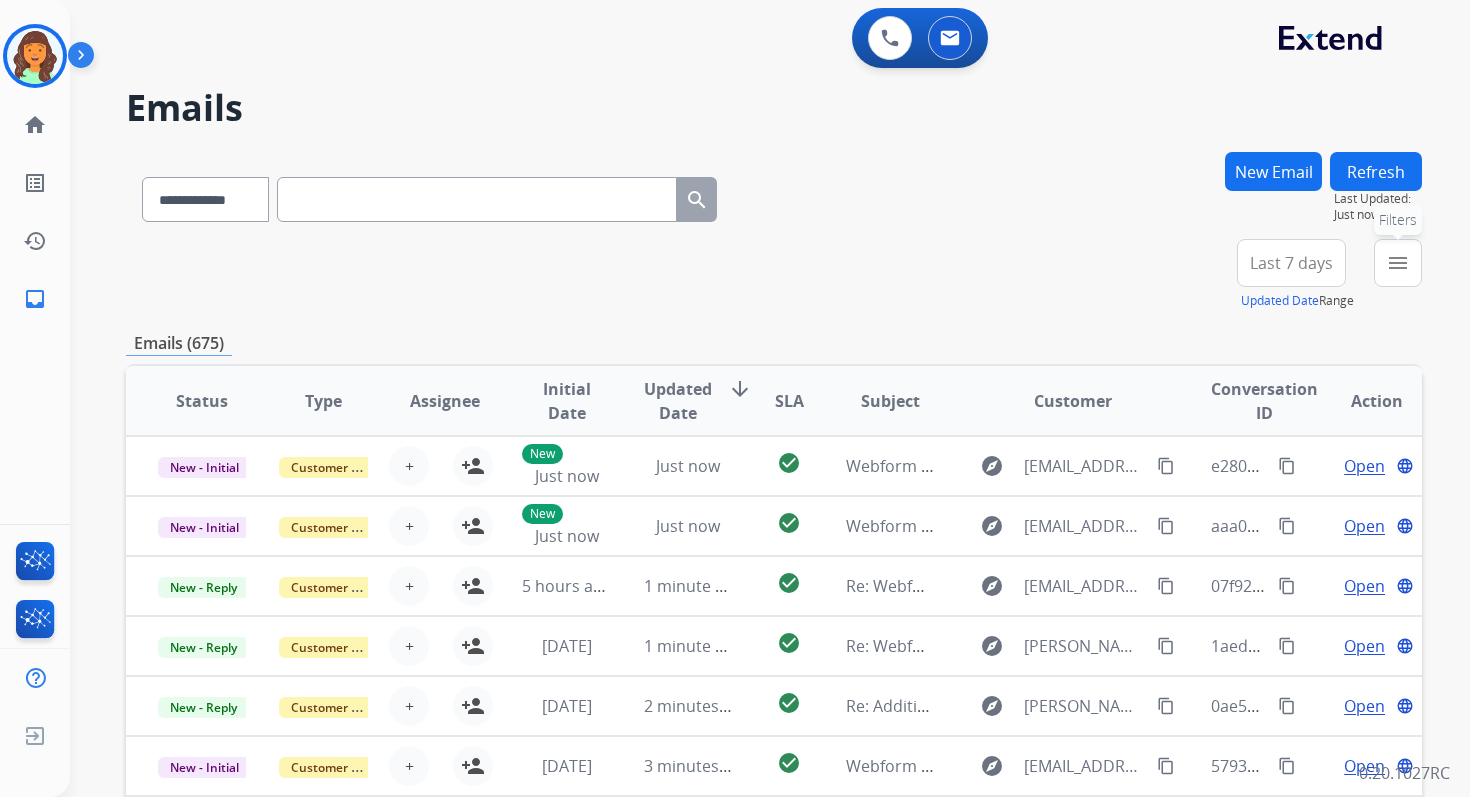click on "menu" at bounding box center (1398, 263) 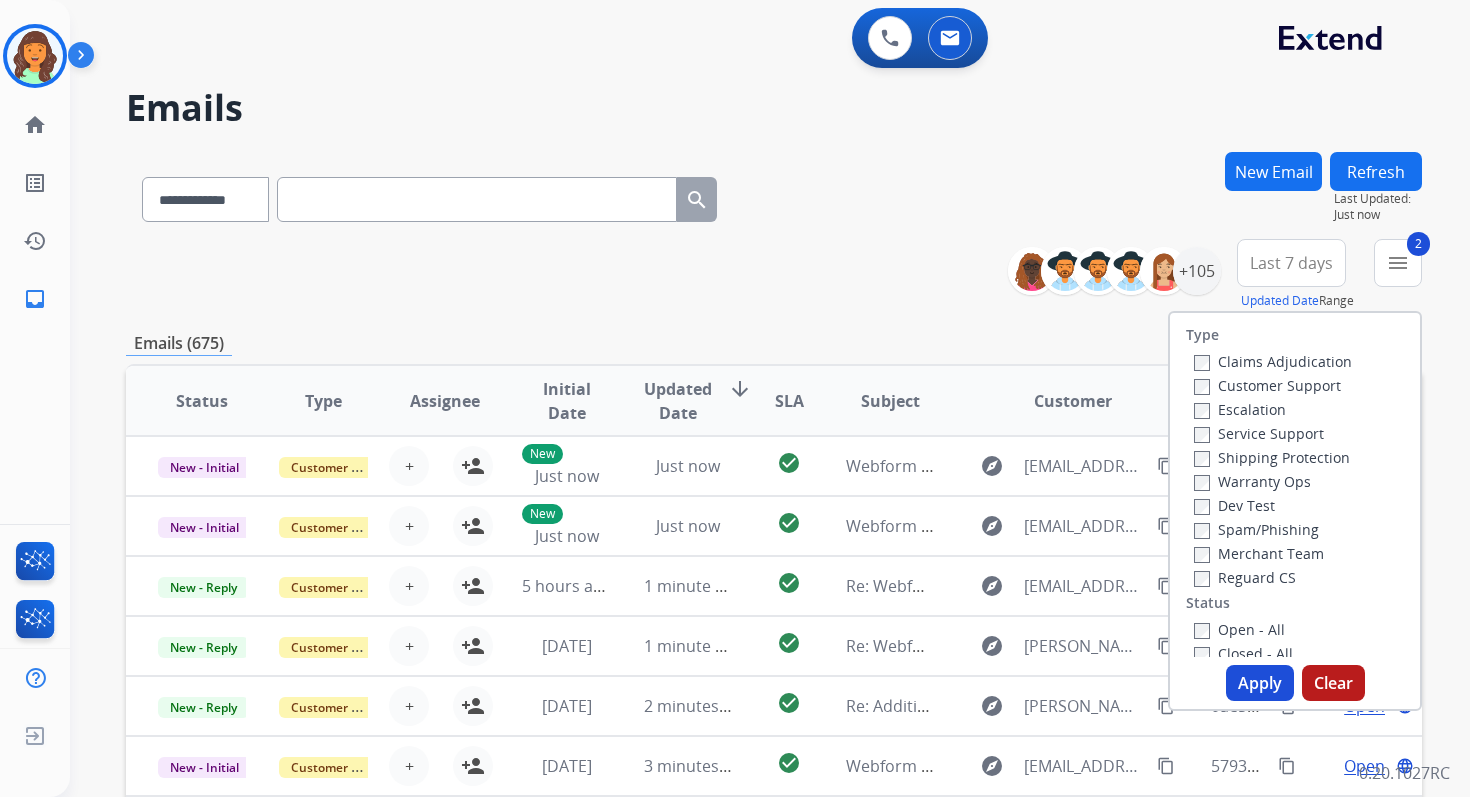 click on "Apply" at bounding box center (1260, 683) 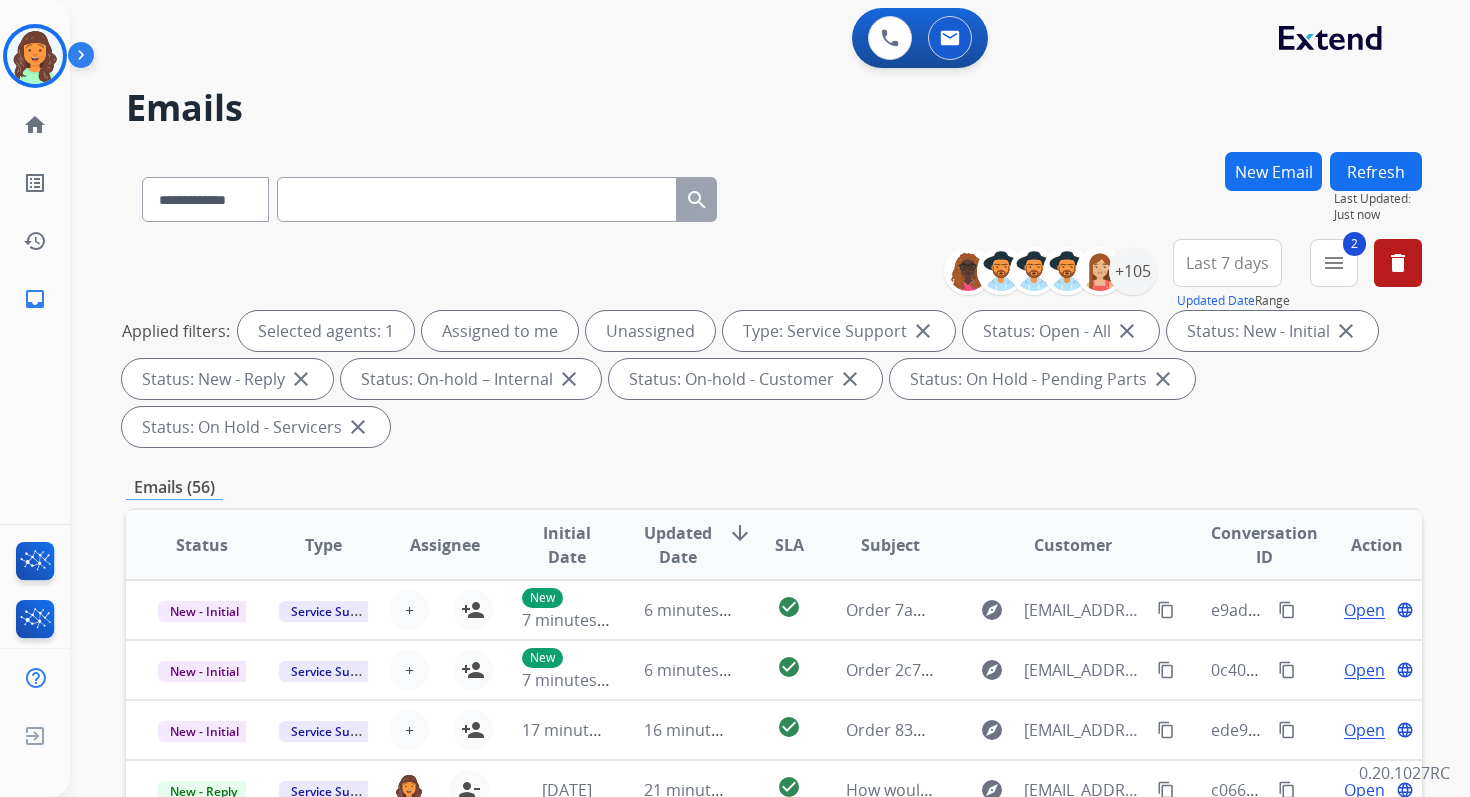 click on "**********" at bounding box center (774, 717) 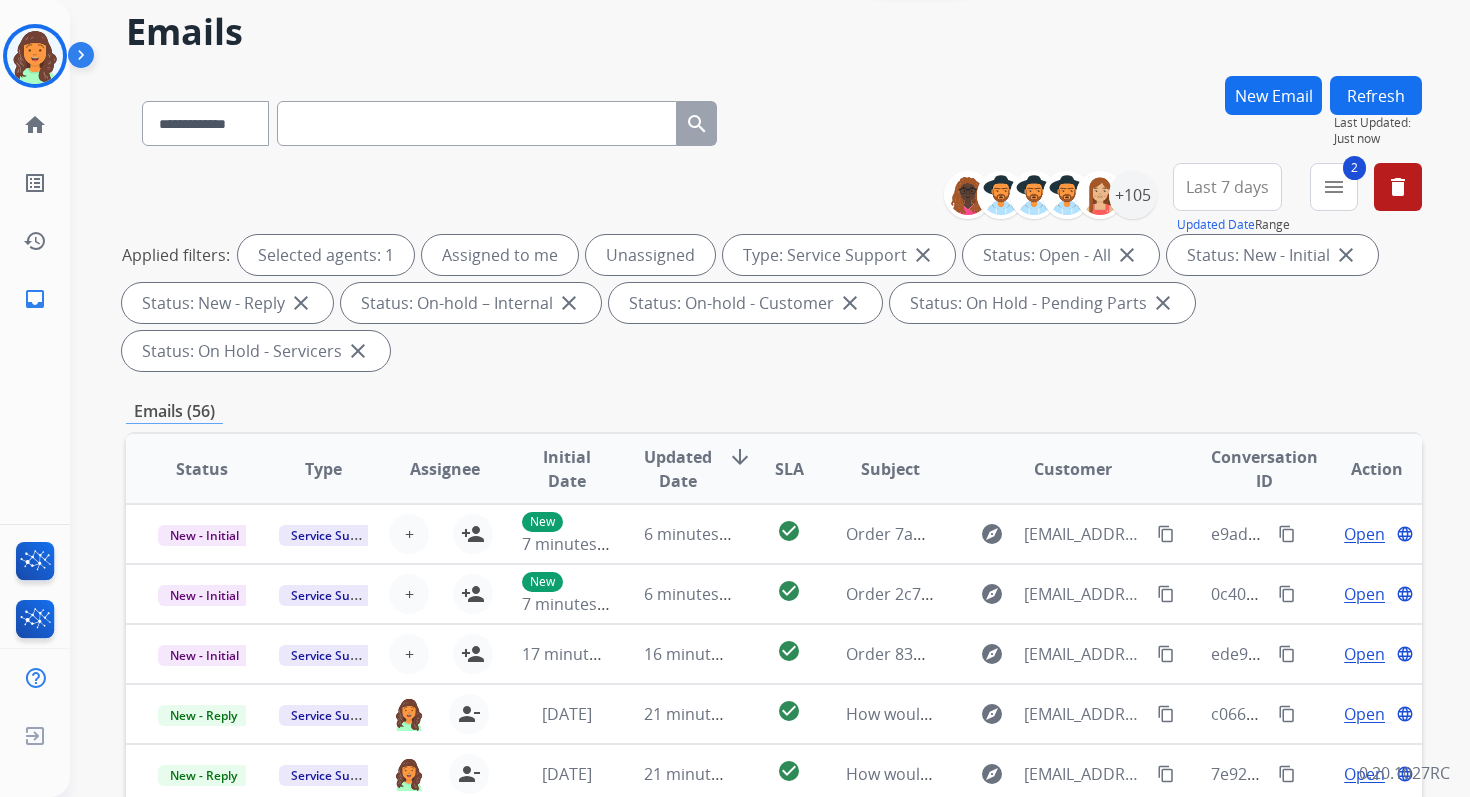 scroll, scrollTop: 485, scrollLeft: 0, axis: vertical 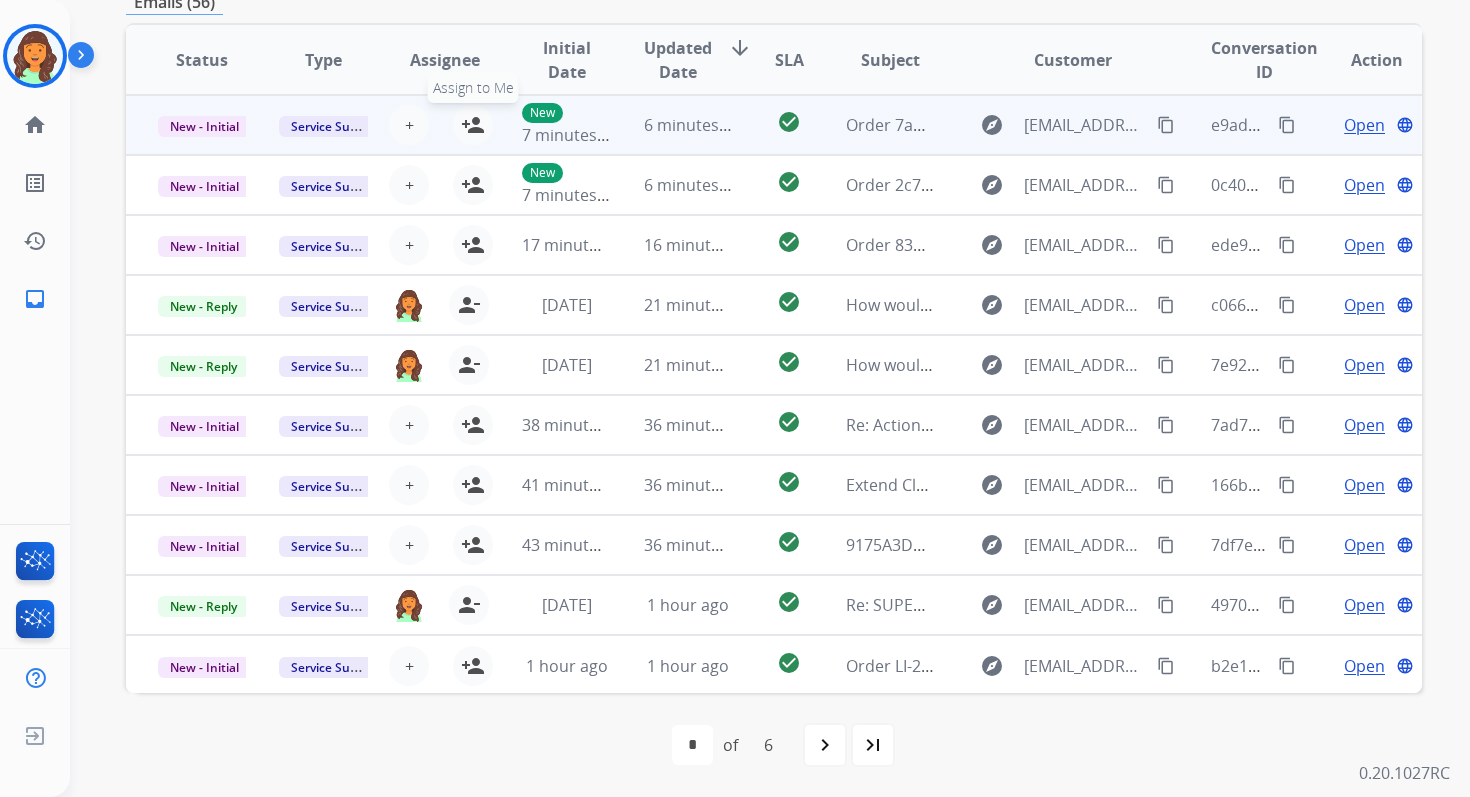 click on "person_add" at bounding box center [473, 125] 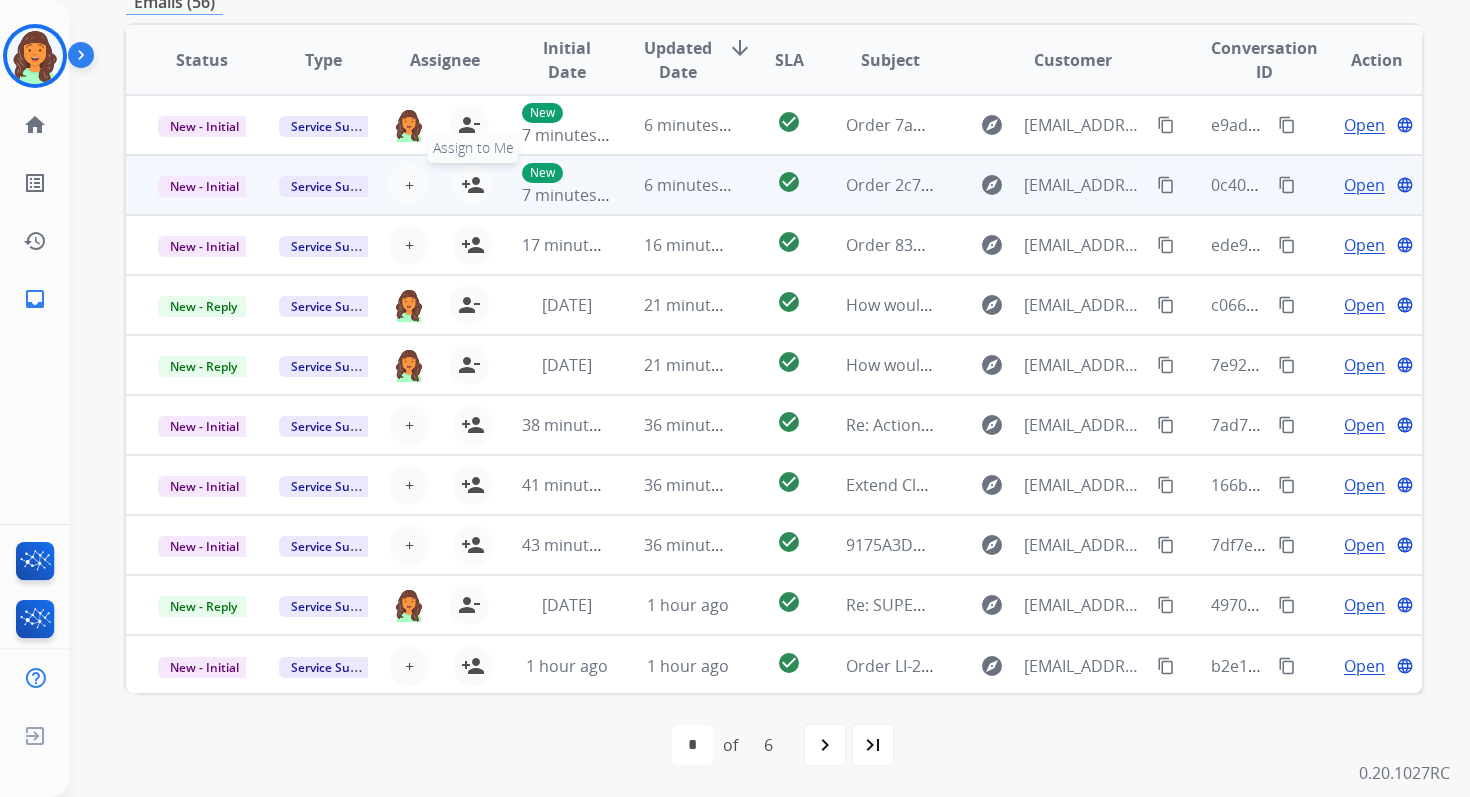 click on "person_add" at bounding box center (473, 185) 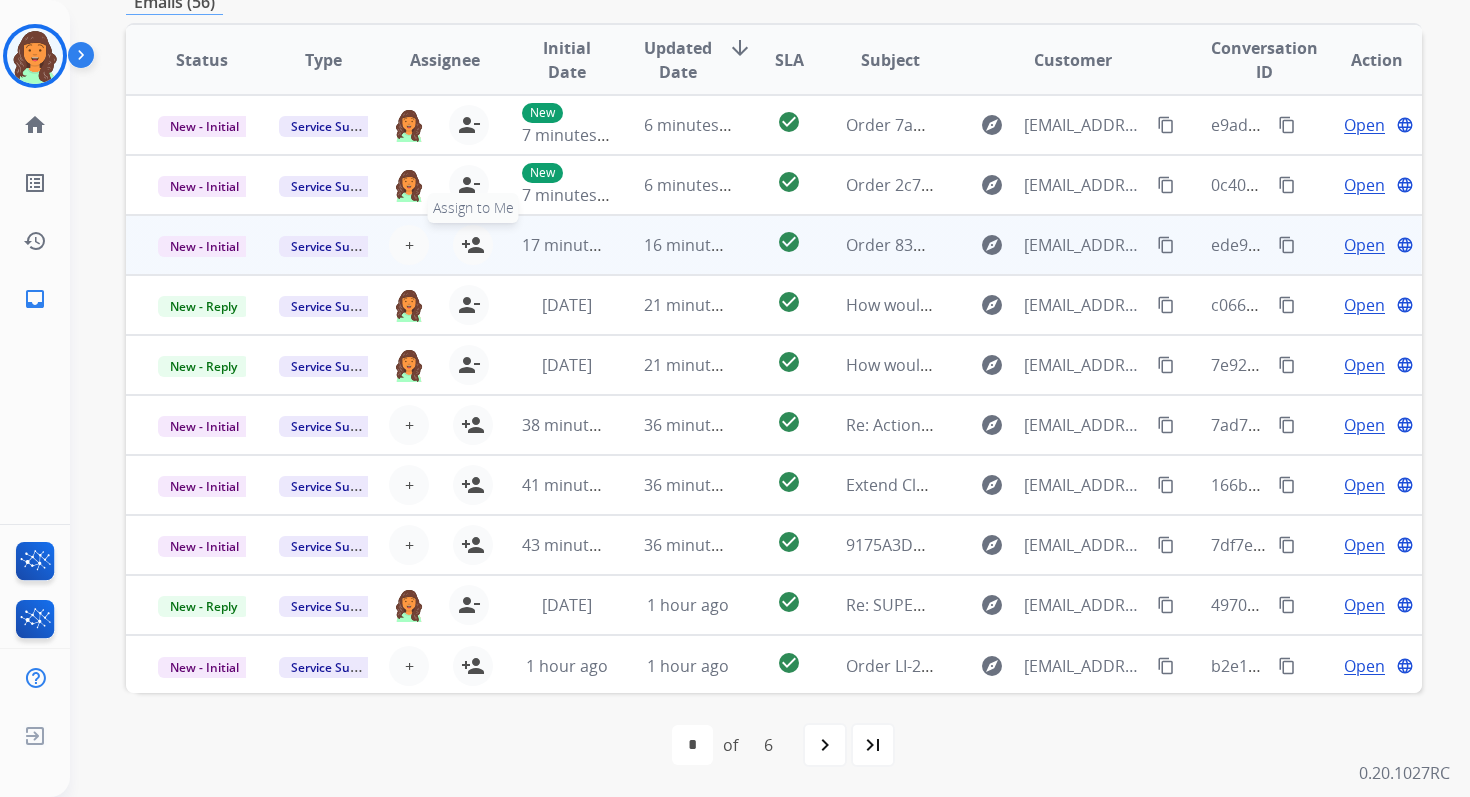 click on "person_add" at bounding box center [473, 245] 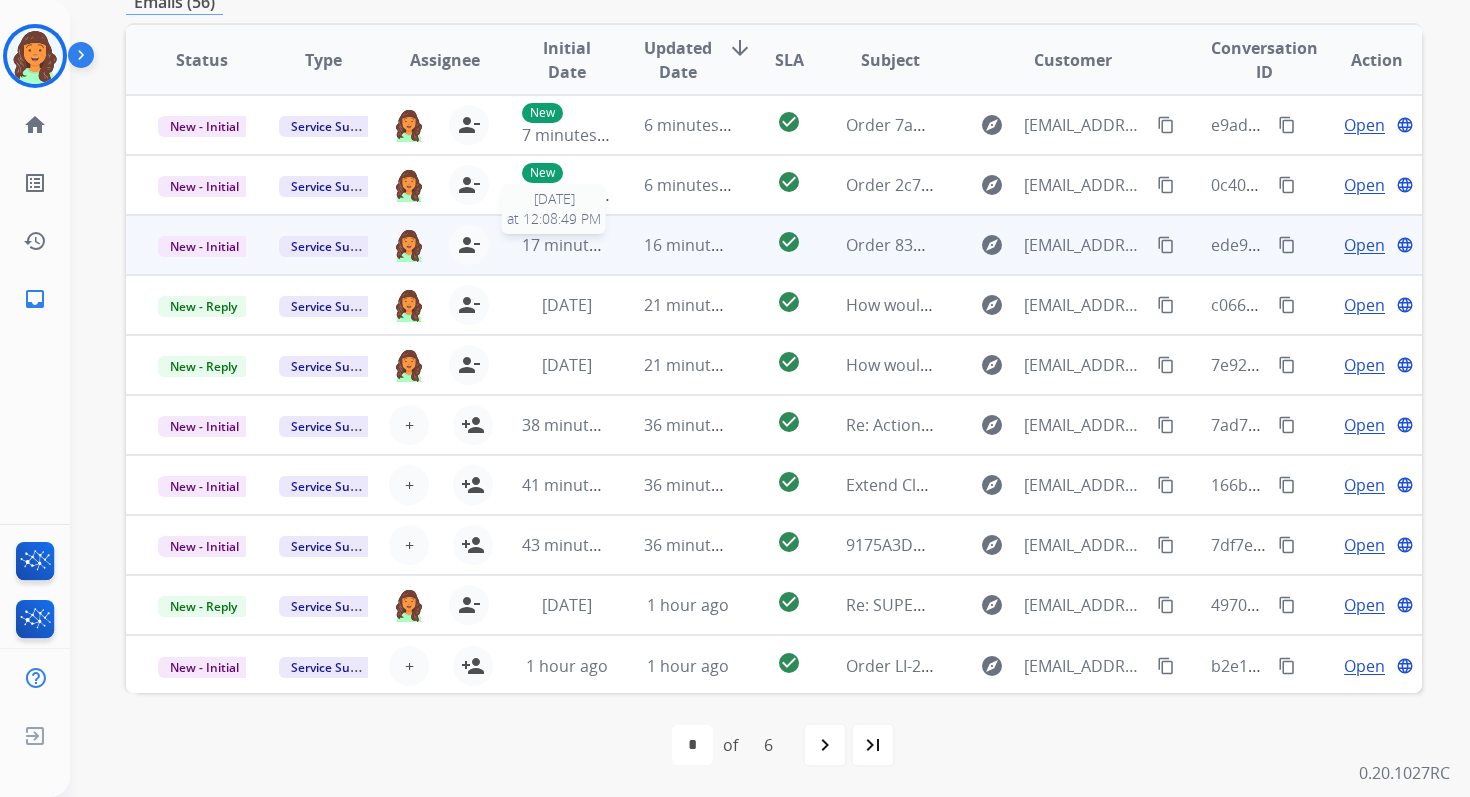 click on "17 minutes ago" at bounding box center [580, 245] 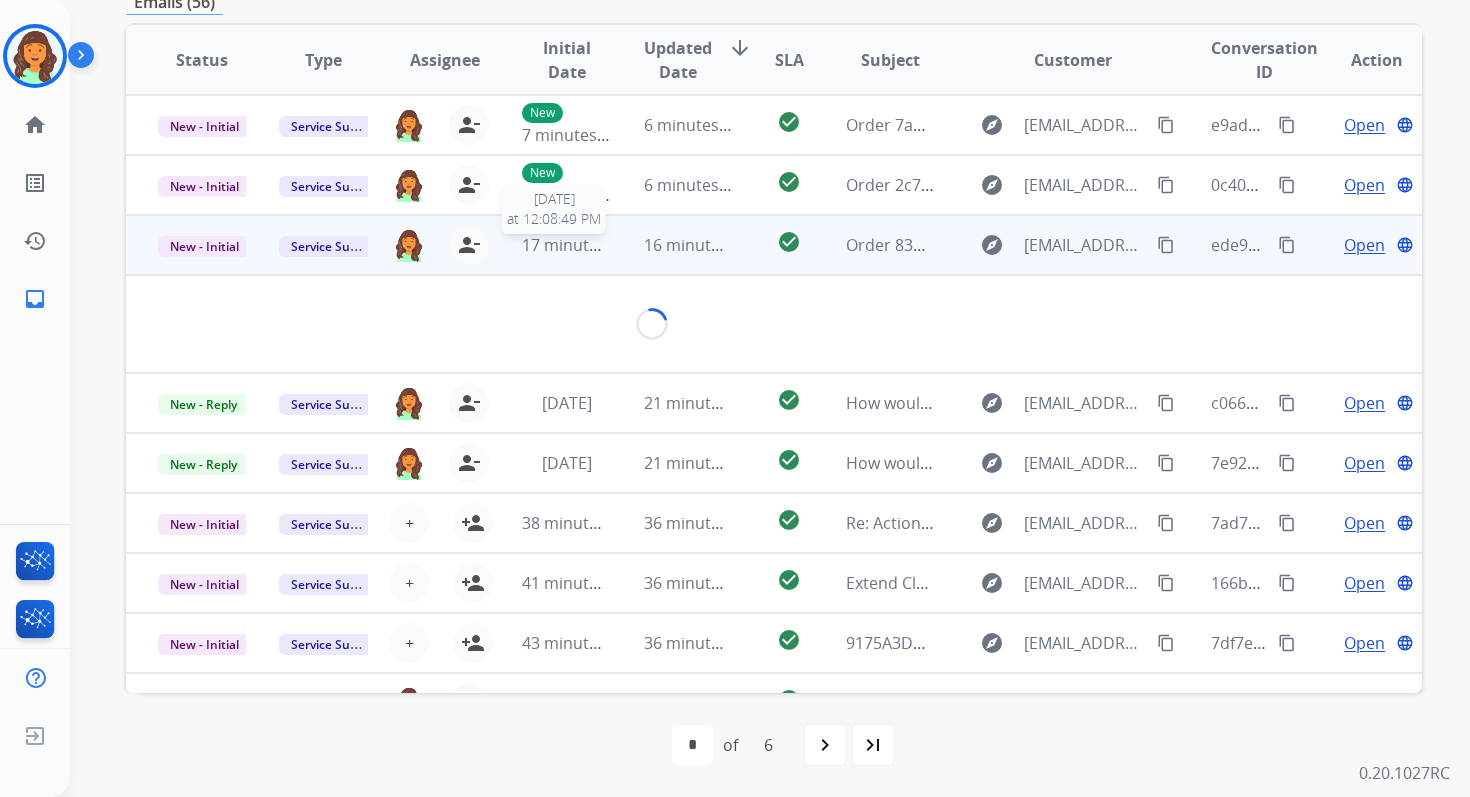 scroll, scrollTop: 480, scrollLeft: 0, axis: vertical 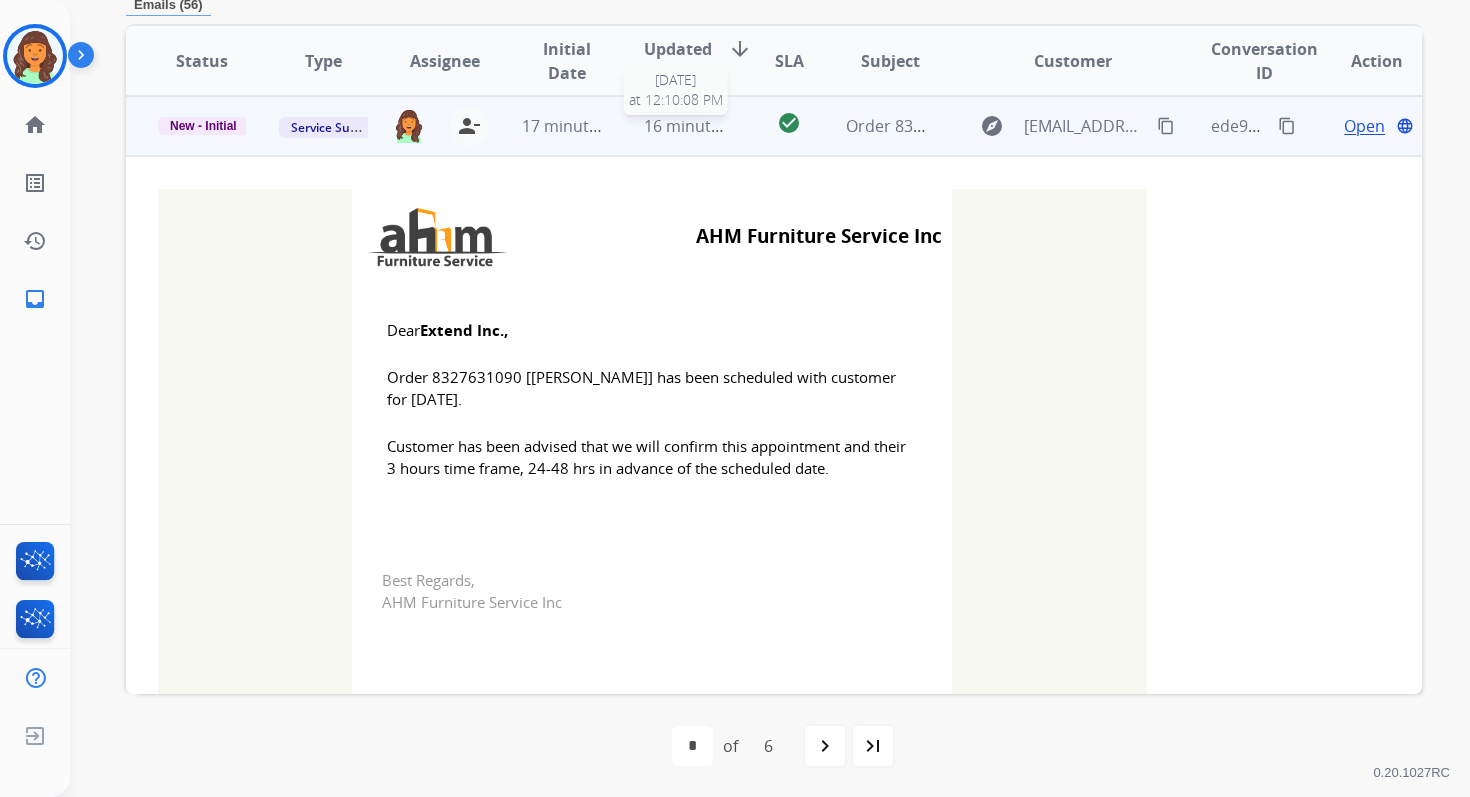 click on "16 minutes ago" at bounding box center (702, 126) 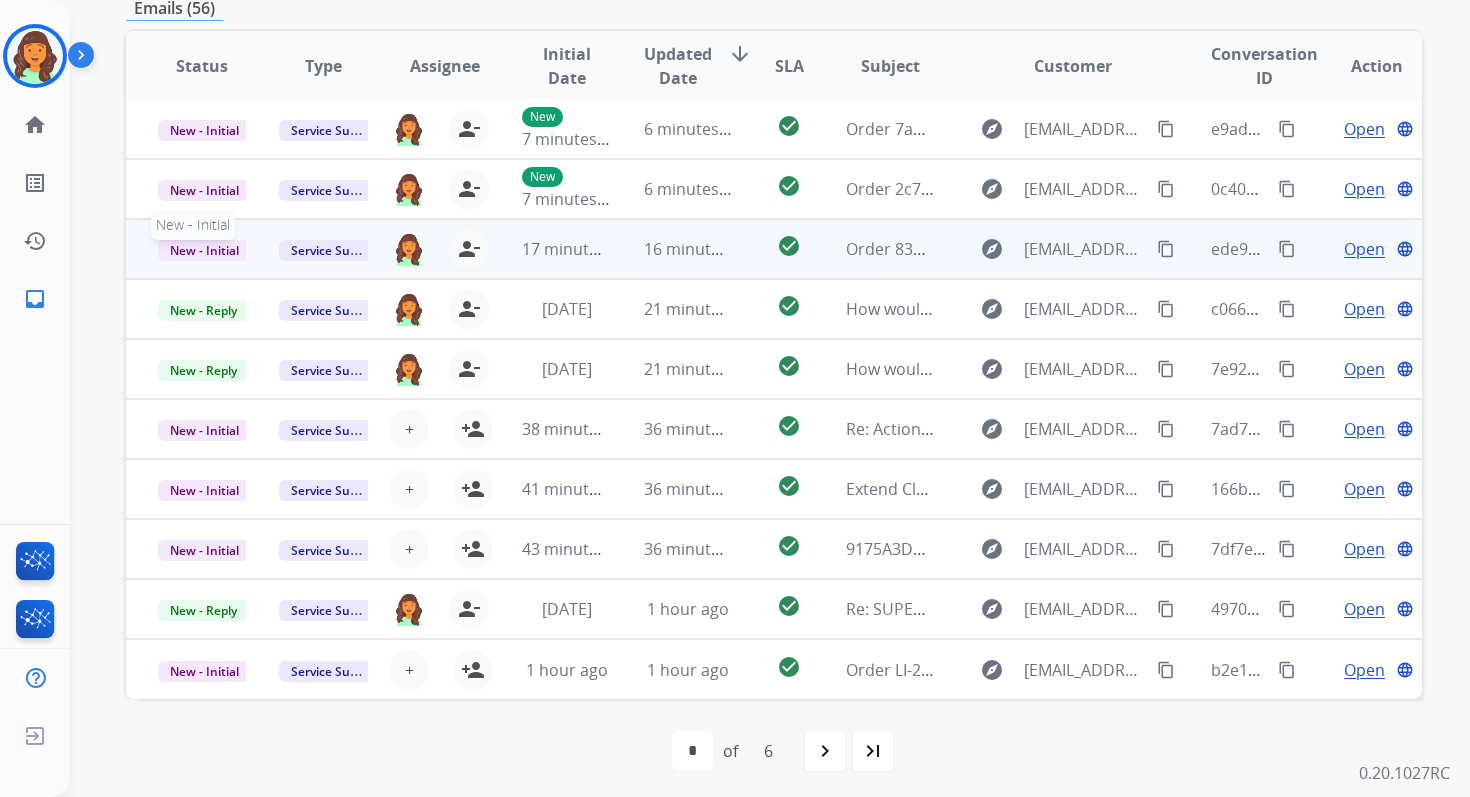 click on "New - Initial" at bounding box center (204, 250) 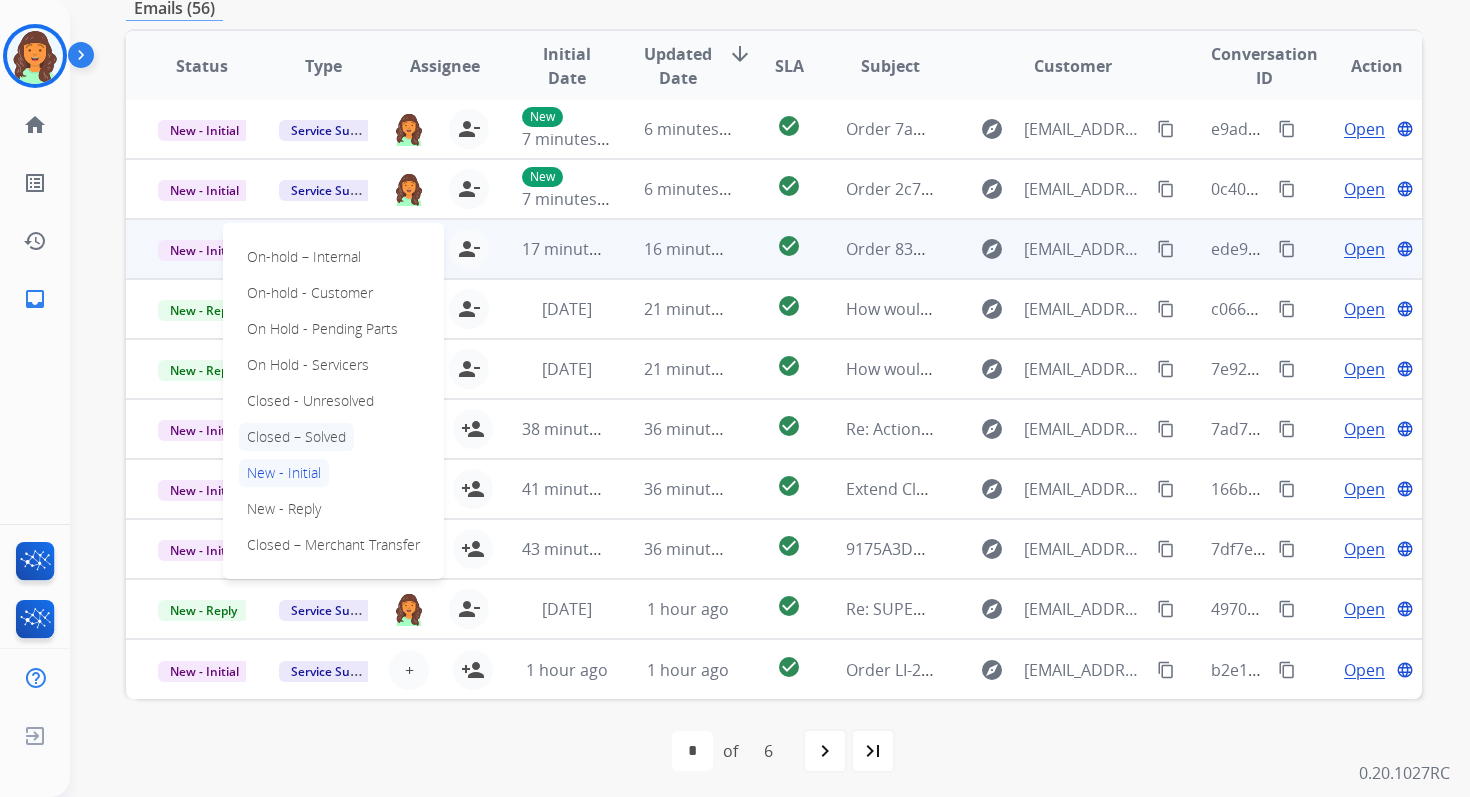 click on "Closed – Solved" at bounding box center [296, 437] 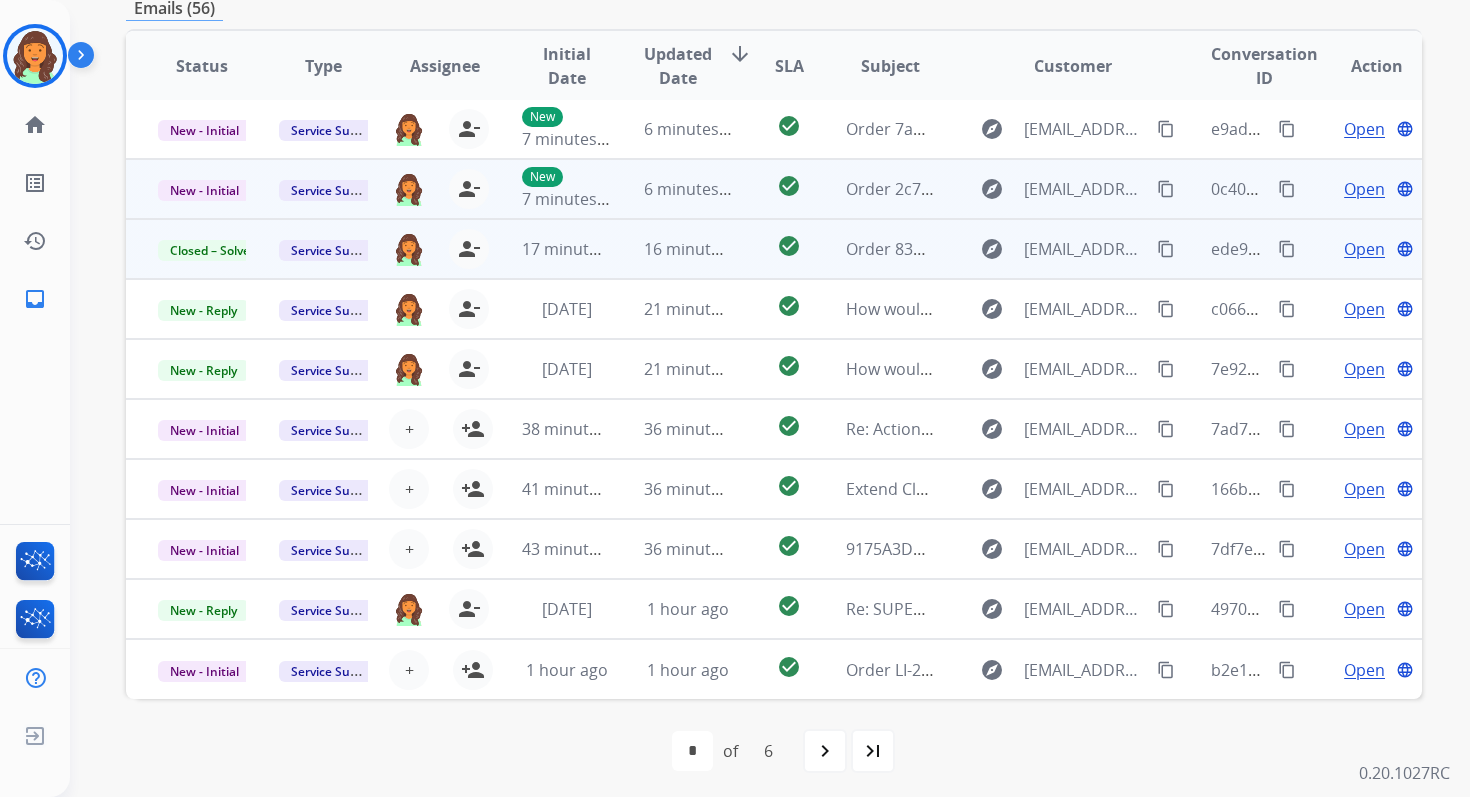 click on "6 minutes ago" at bounding box center [697, 189] 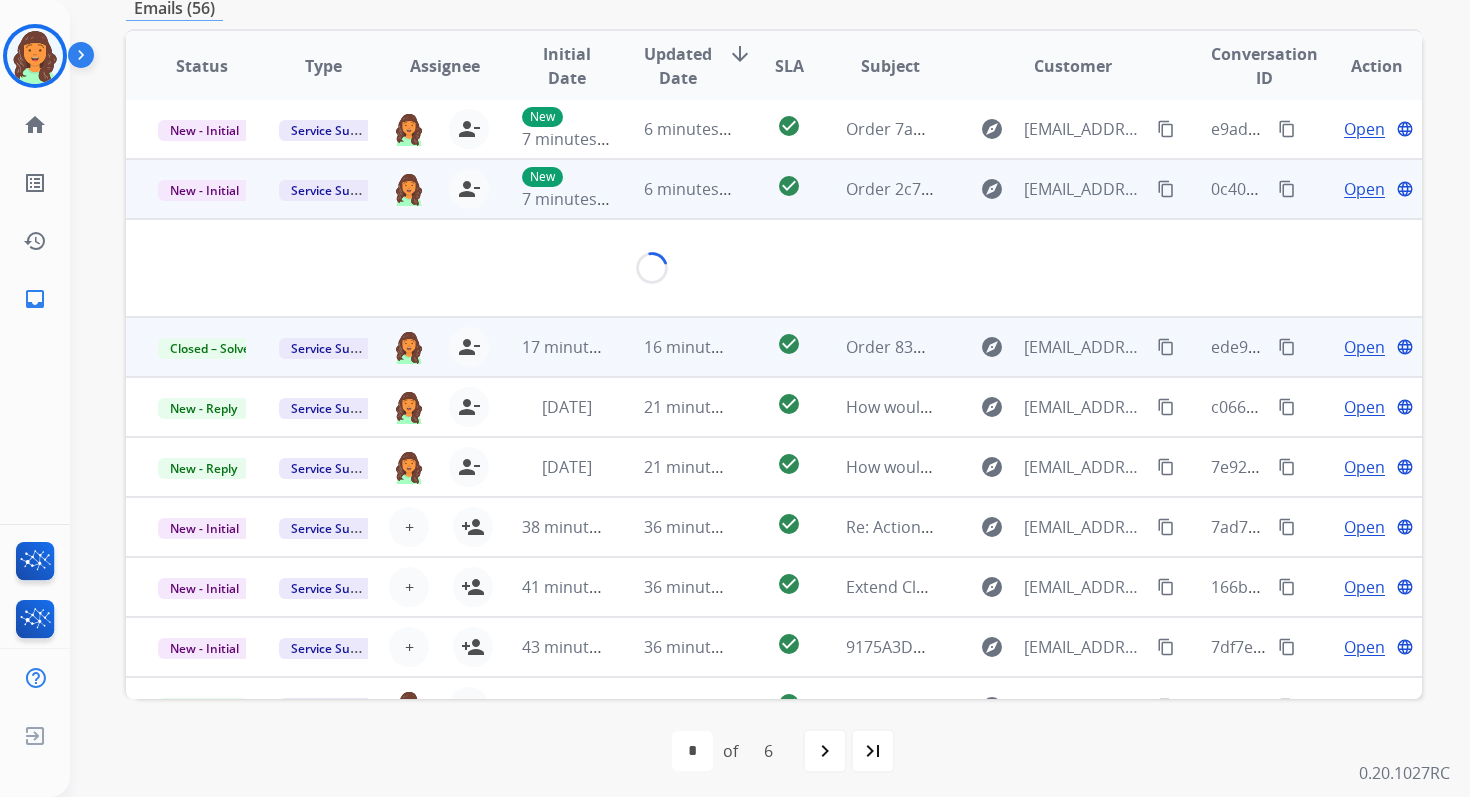 scroll, scrollTop: 100, scrollLeft: 0, axis: vertical 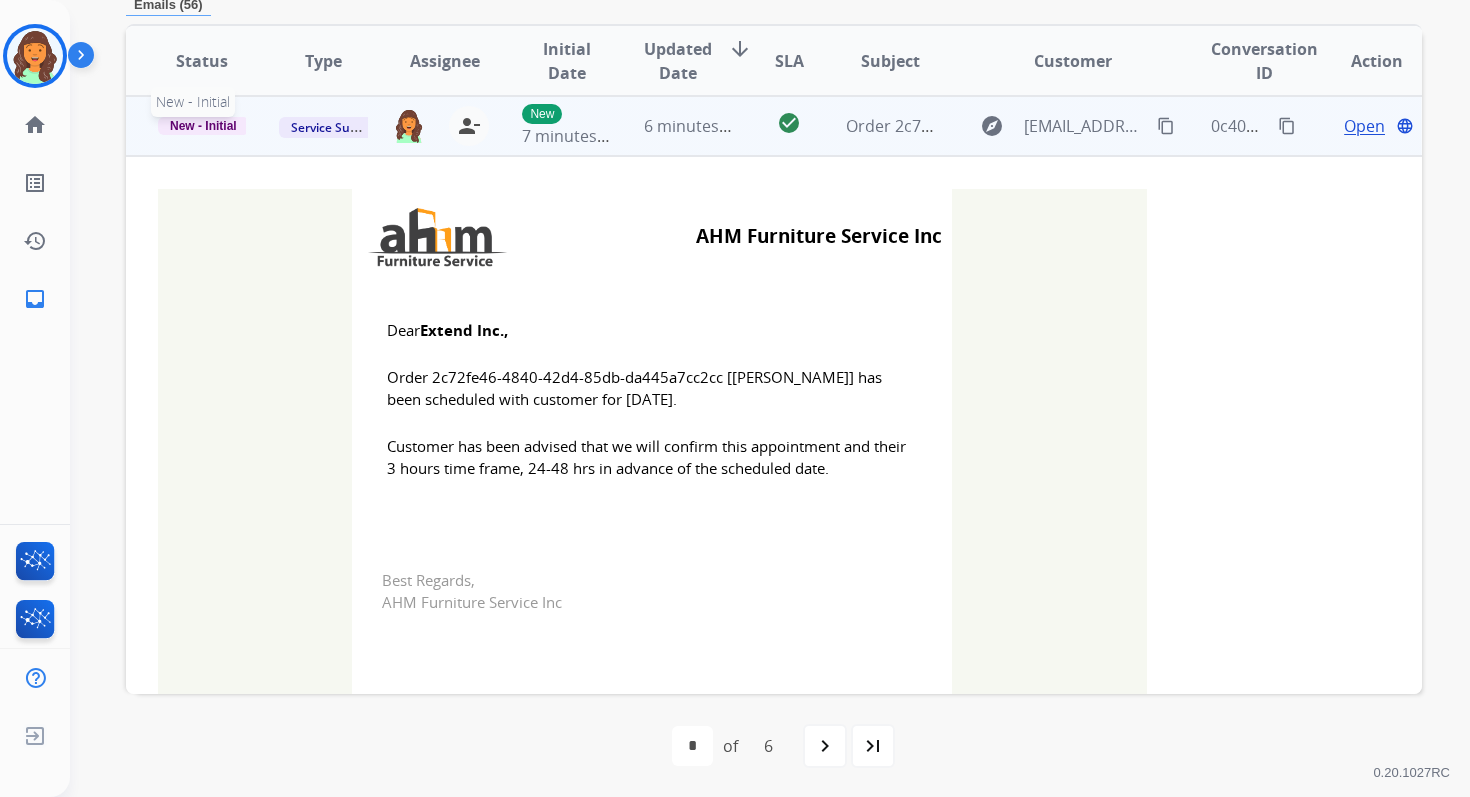 click on "New - Initial" at bounding box center (203, 126) 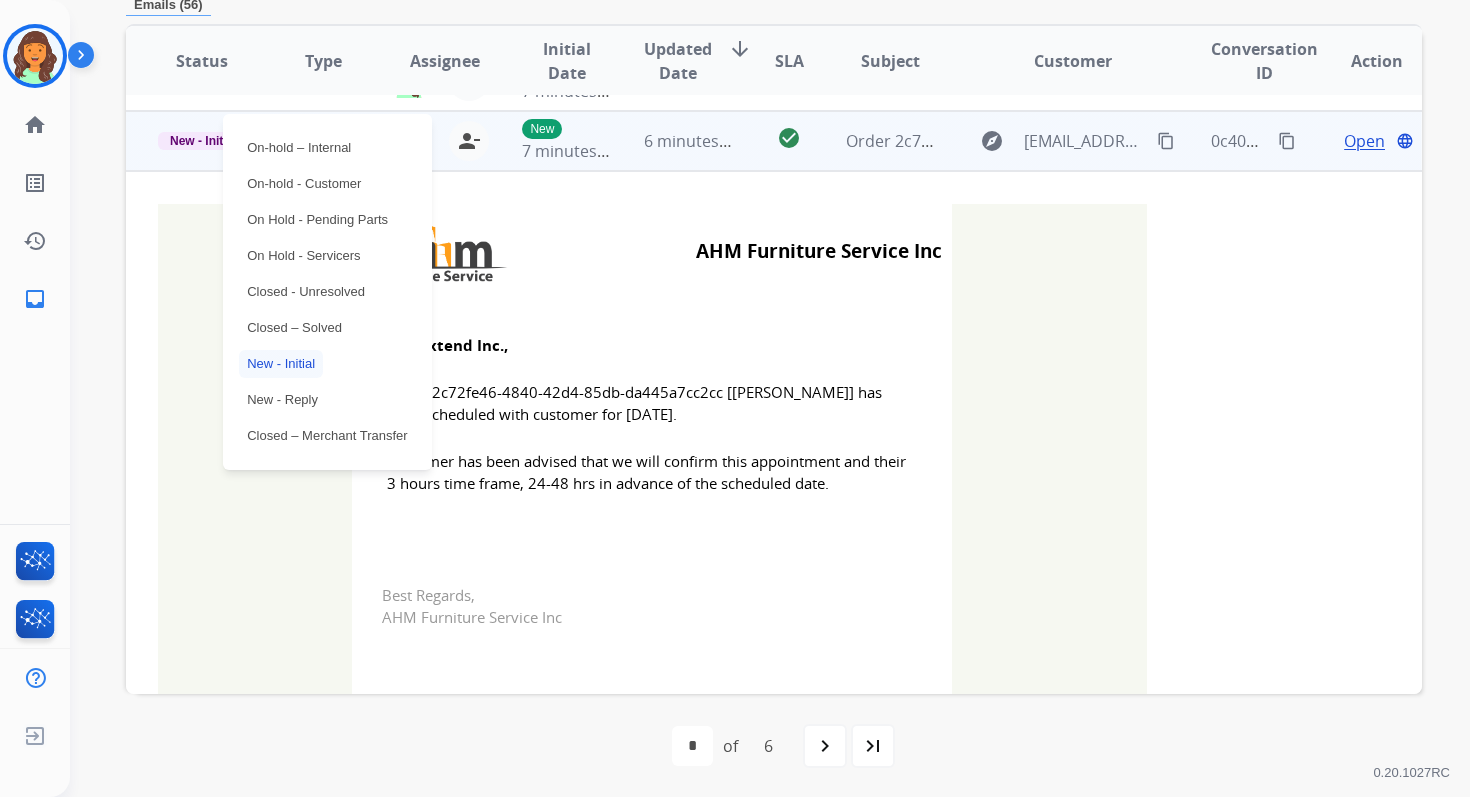 scroll, scrollTop: 41, scrollLeft: 0, axis: vertical 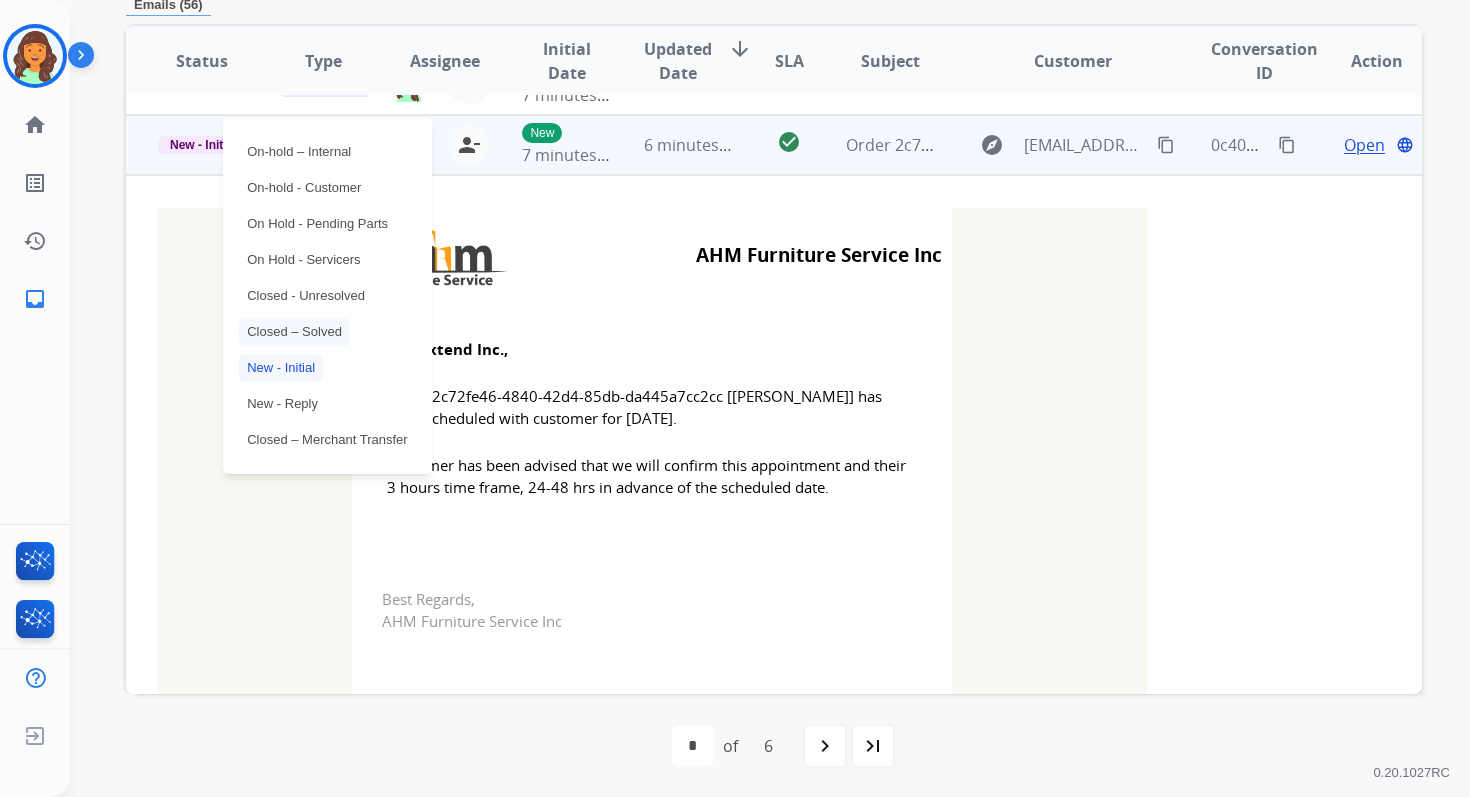 click on "Closed – Solved" at bounding box center (294, 332) 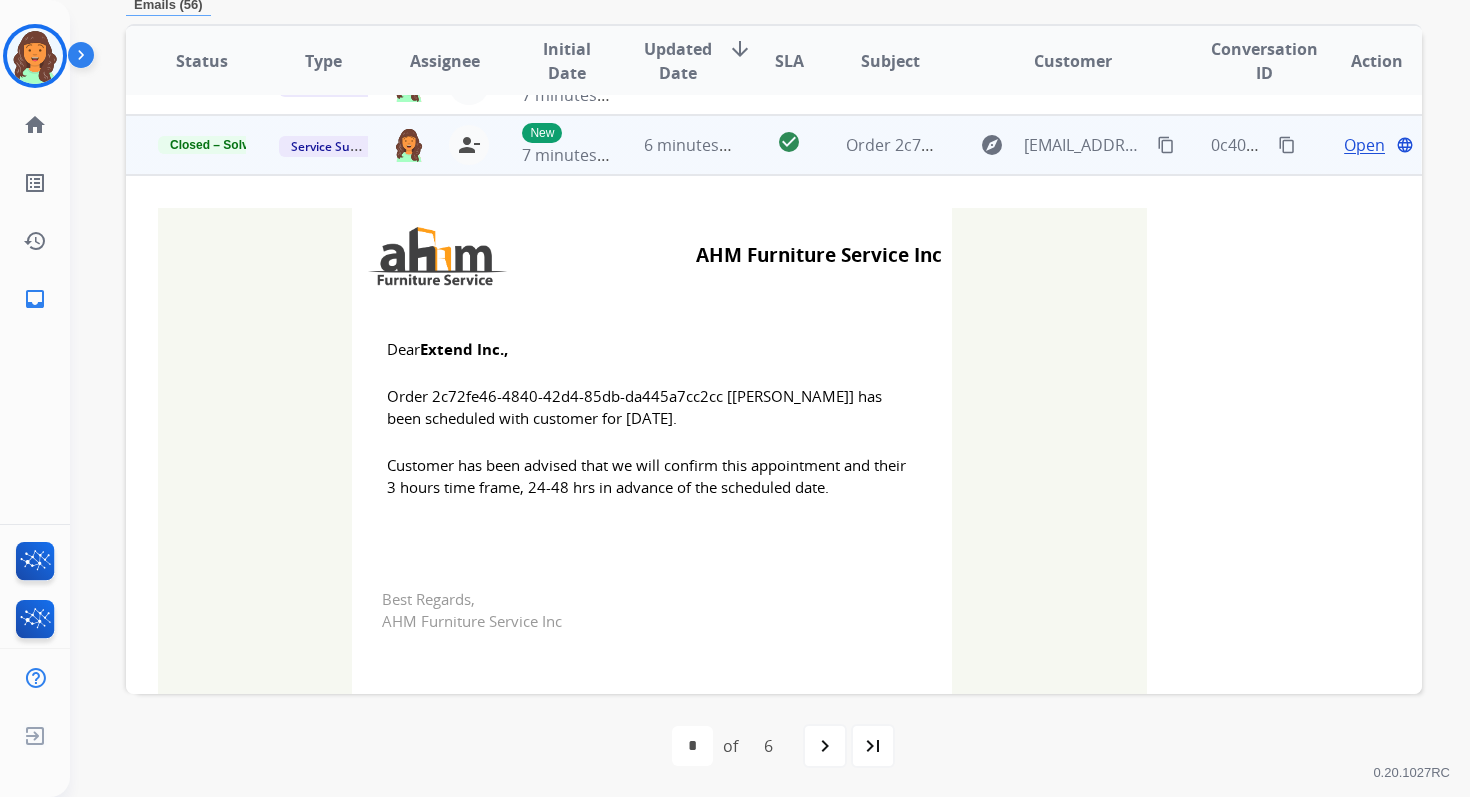 scroll, scrollTop: 0, scrollLeft: 0, axis: both 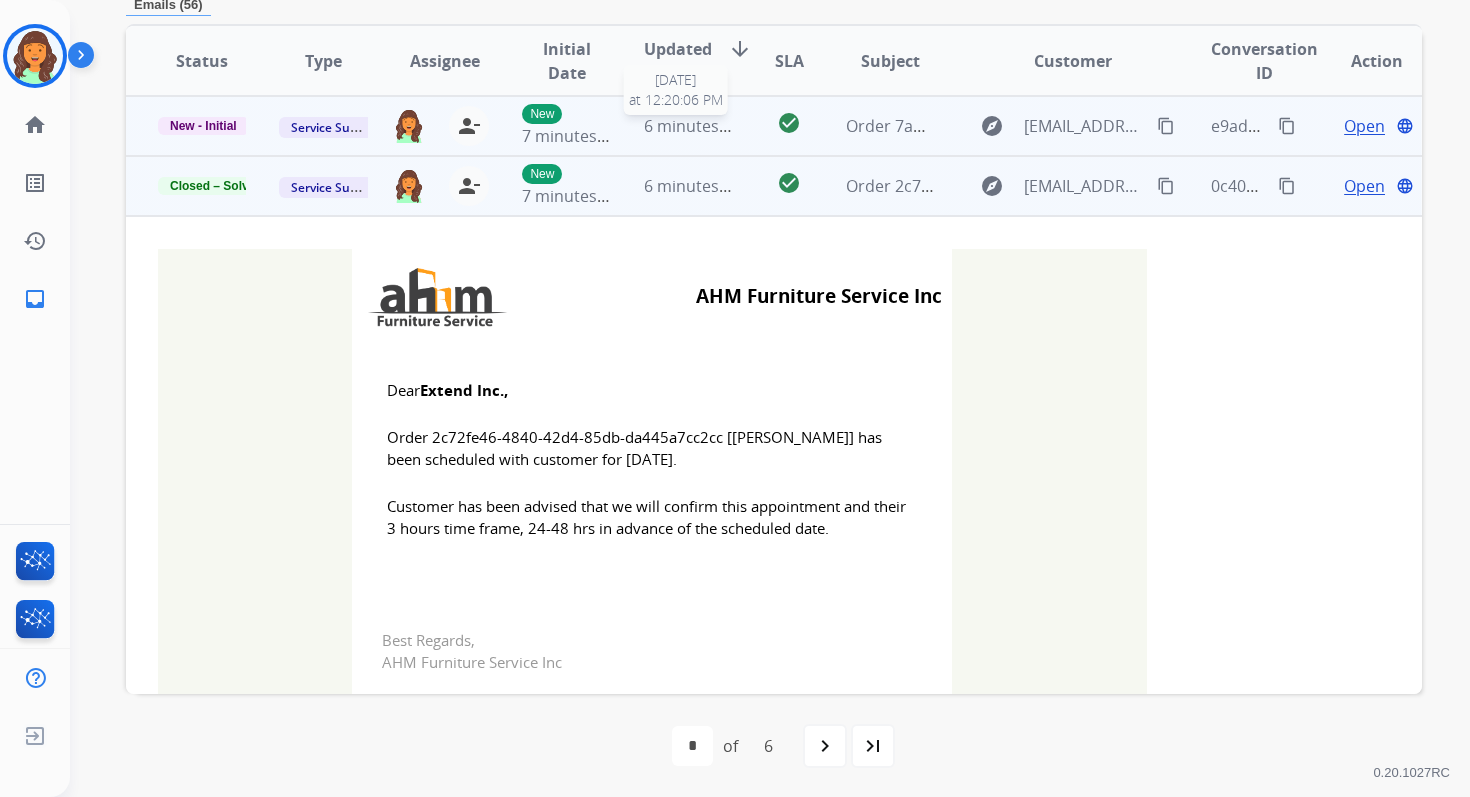 click on "6 minutes ago" at bounding box center [697, 126] 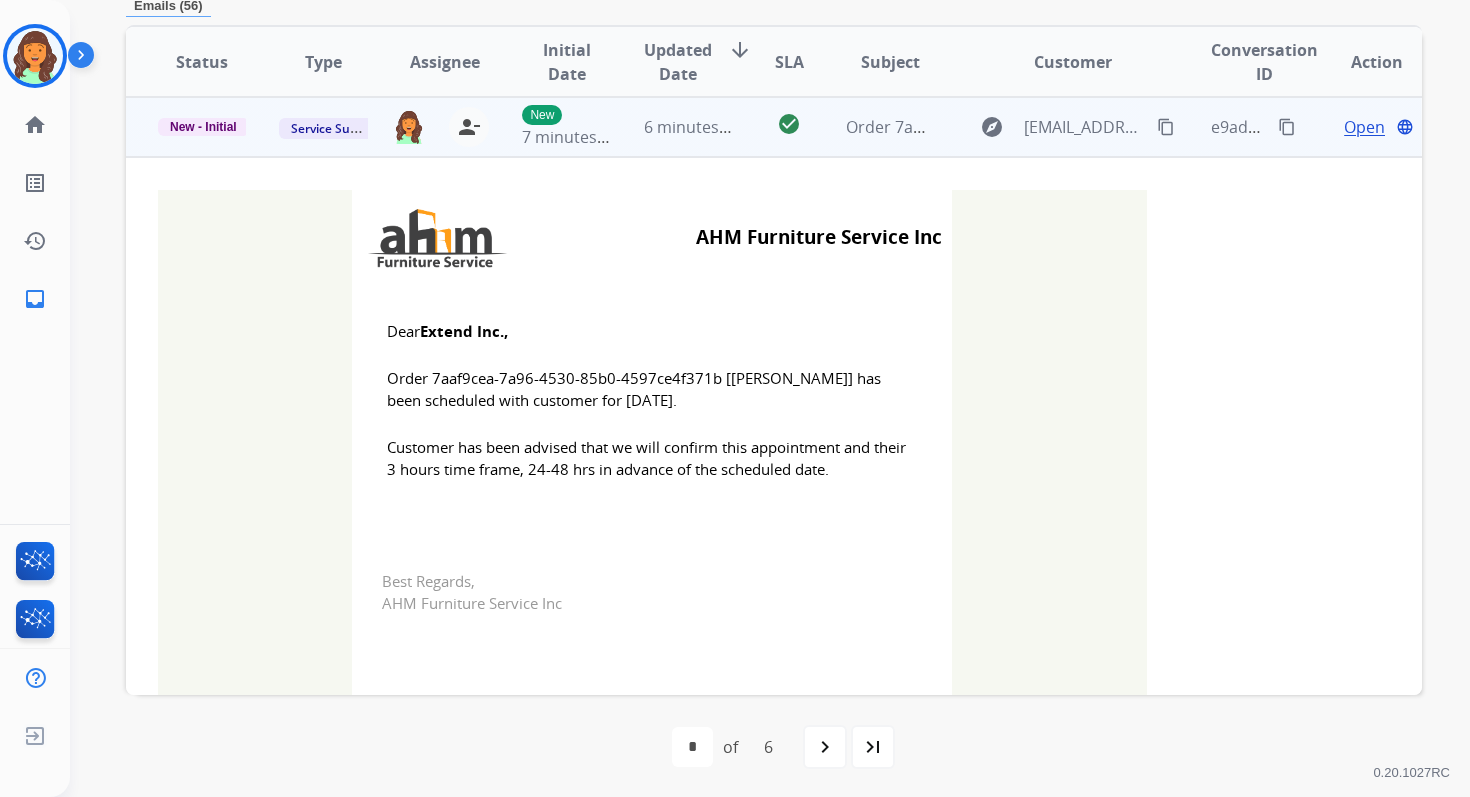 scroll, scrollTop: 480, scrollLeft: 0, axis: vertical 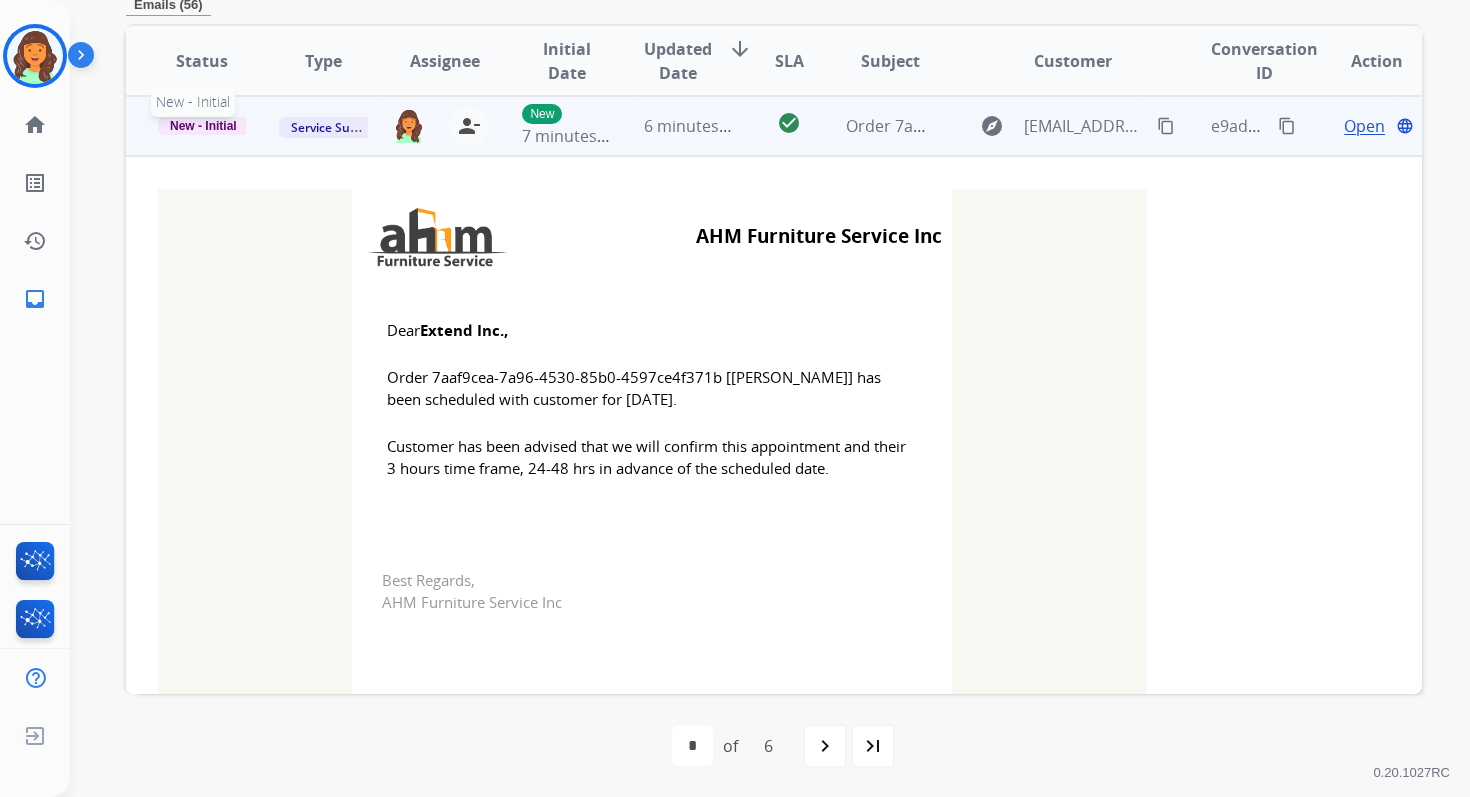 click on "New - Initial" at bounding box center (203, 126) 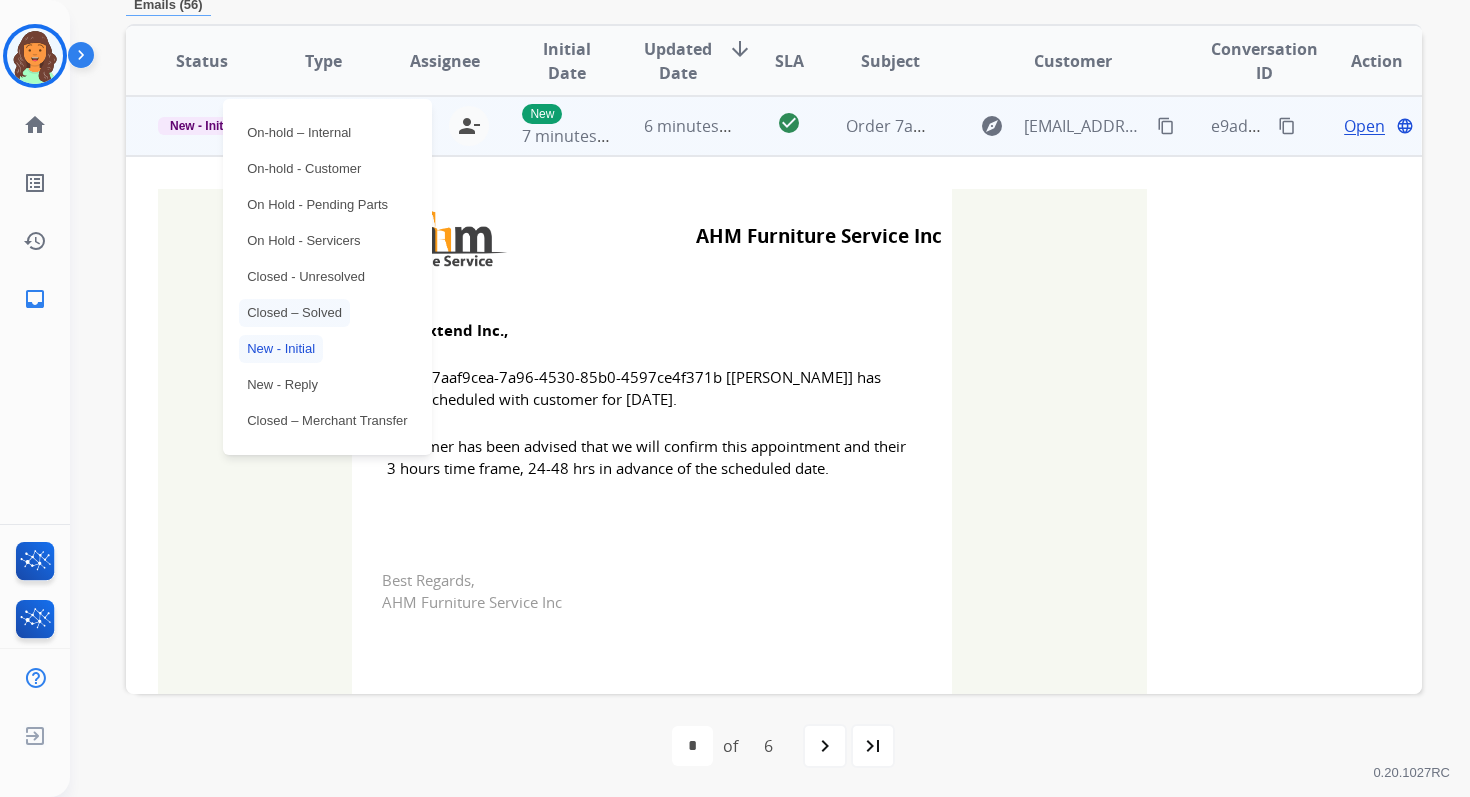 click on "Closed – Solved" at bounding box center [294, 313] 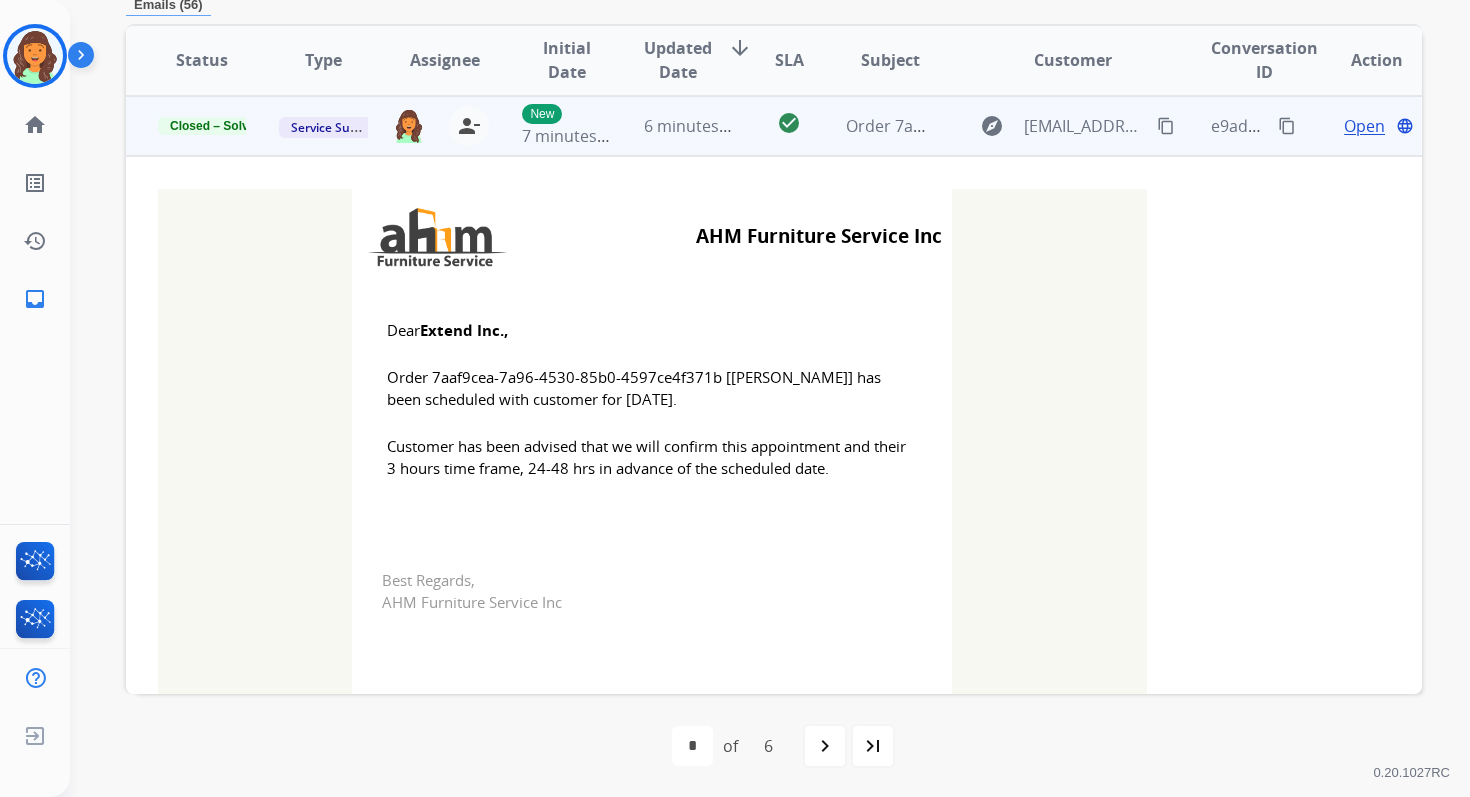 click on "6 minutes ago" at bounding box center [697, 126] 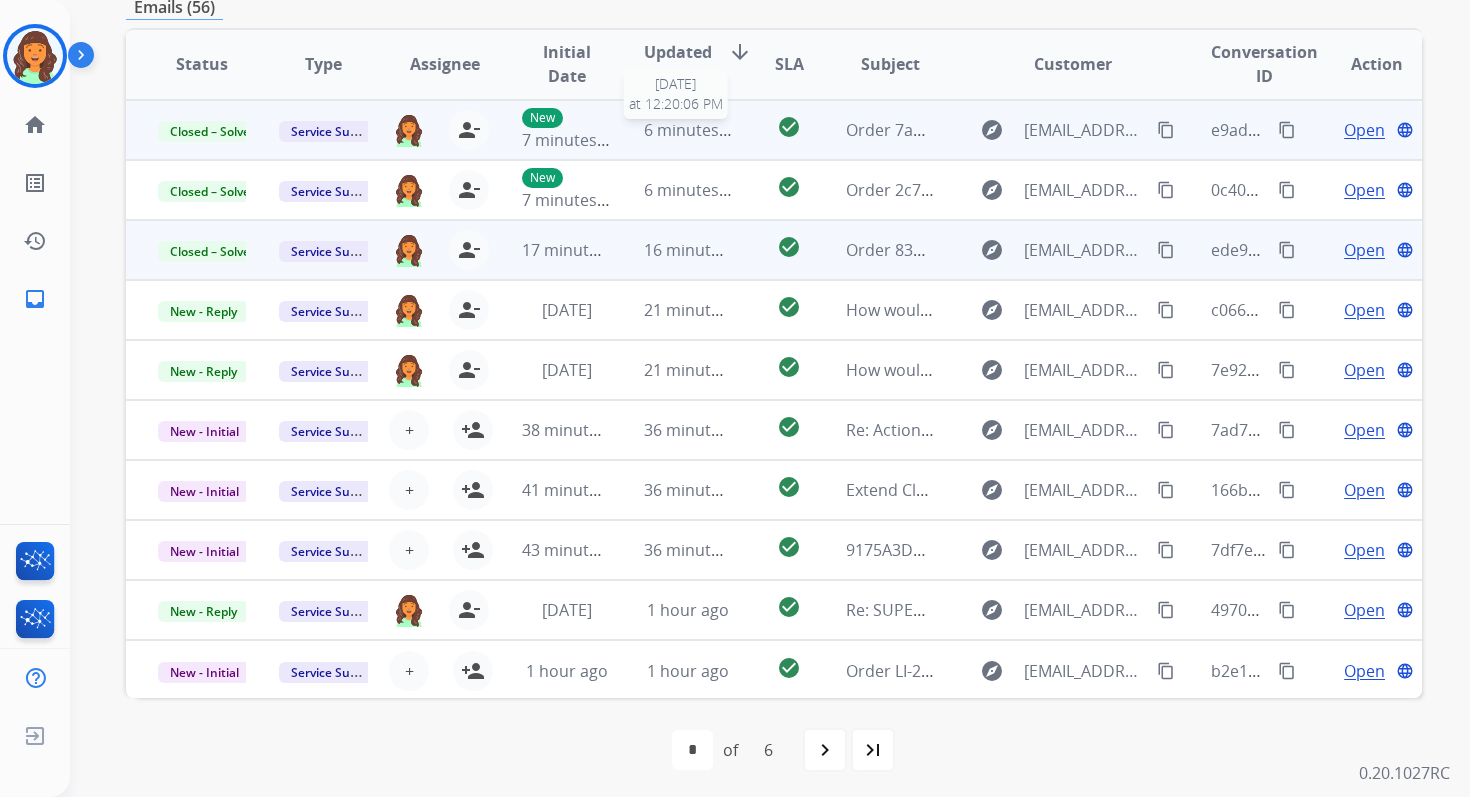scroll, scrollTop: 479, scrollLeft: 0, axis: vertical 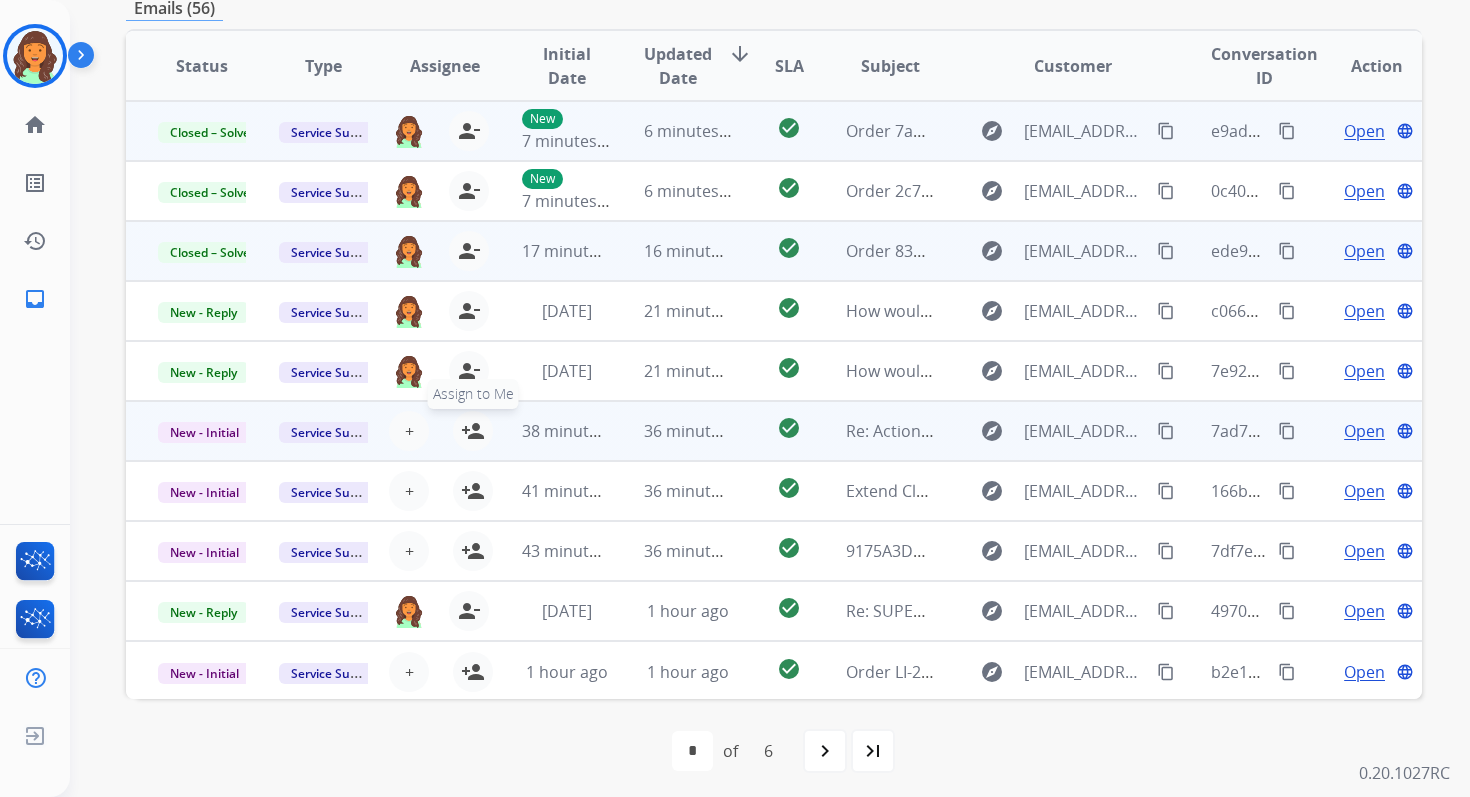 click on "person_add" at bounding box center (473, 431) 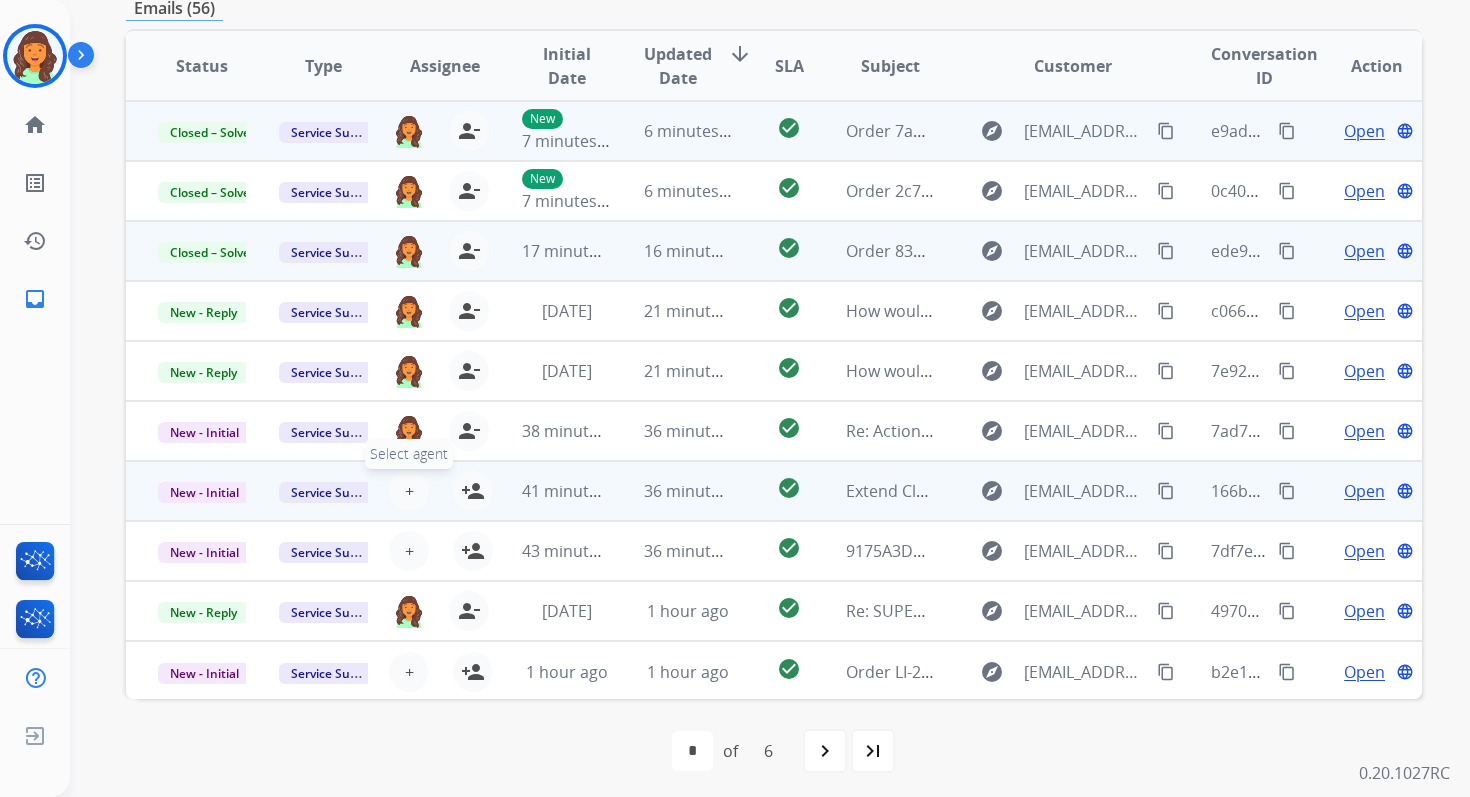 click on "+" at bounding box center [409, 491] 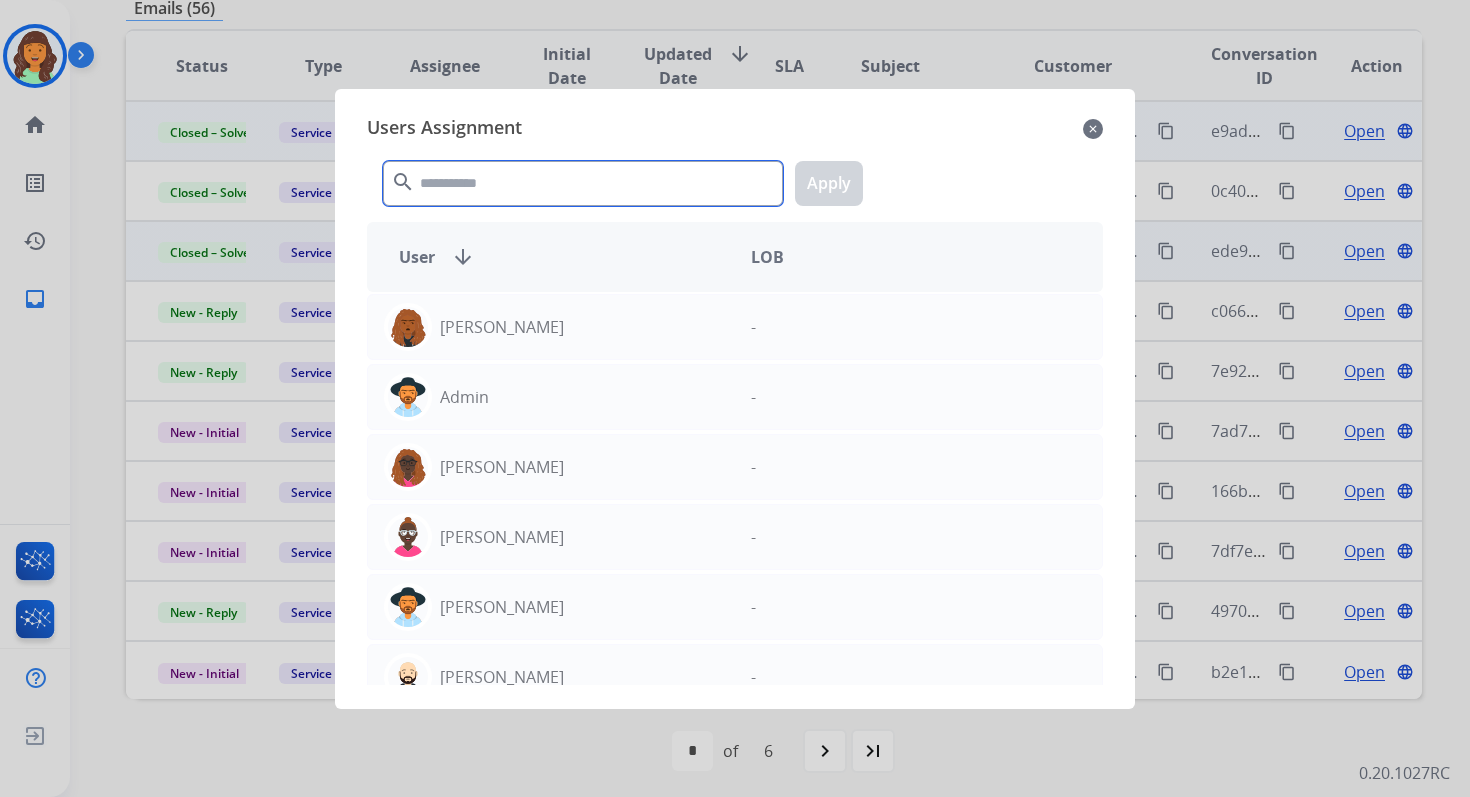 click 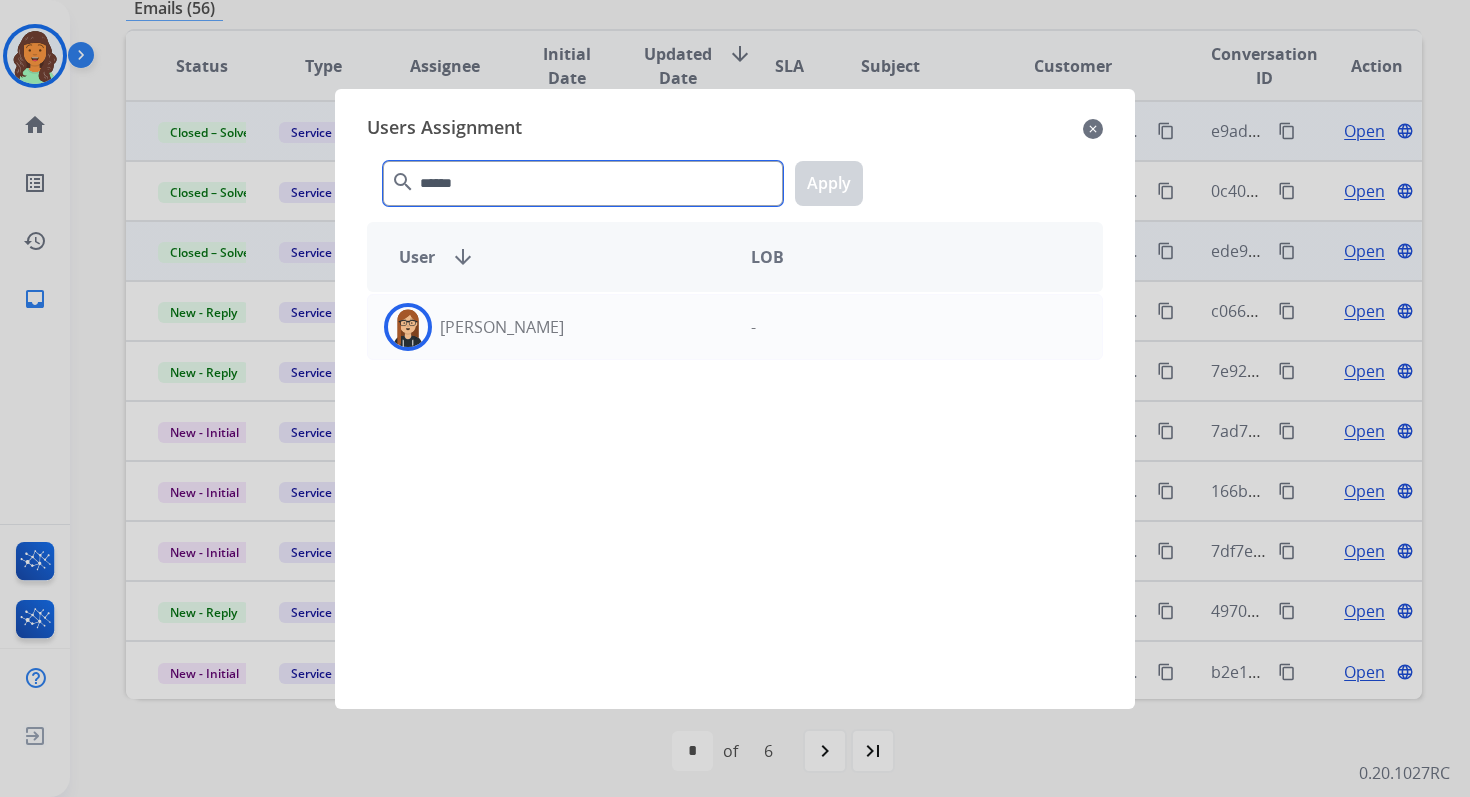 type on "******" 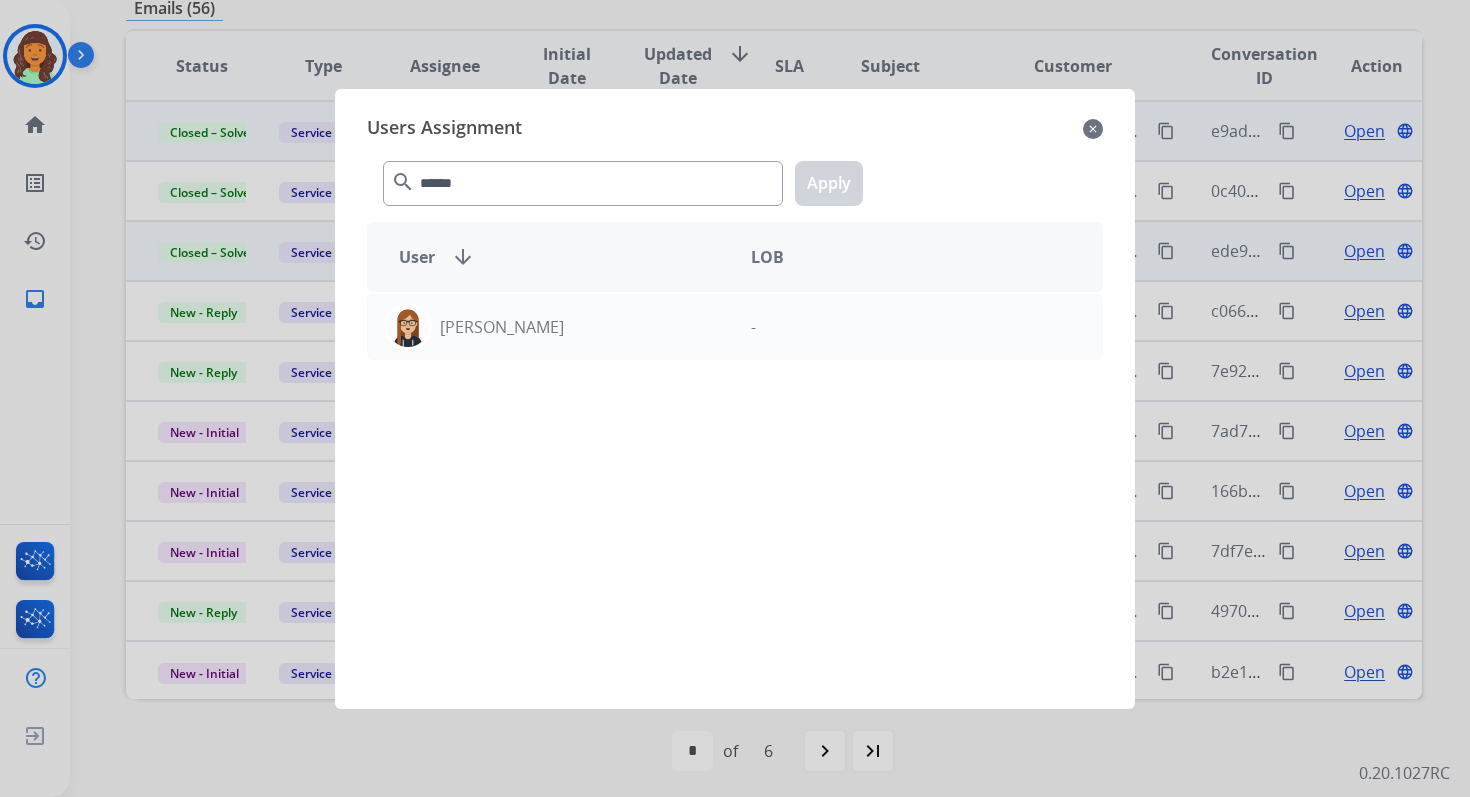 click on "Trisha  Higgins  -" 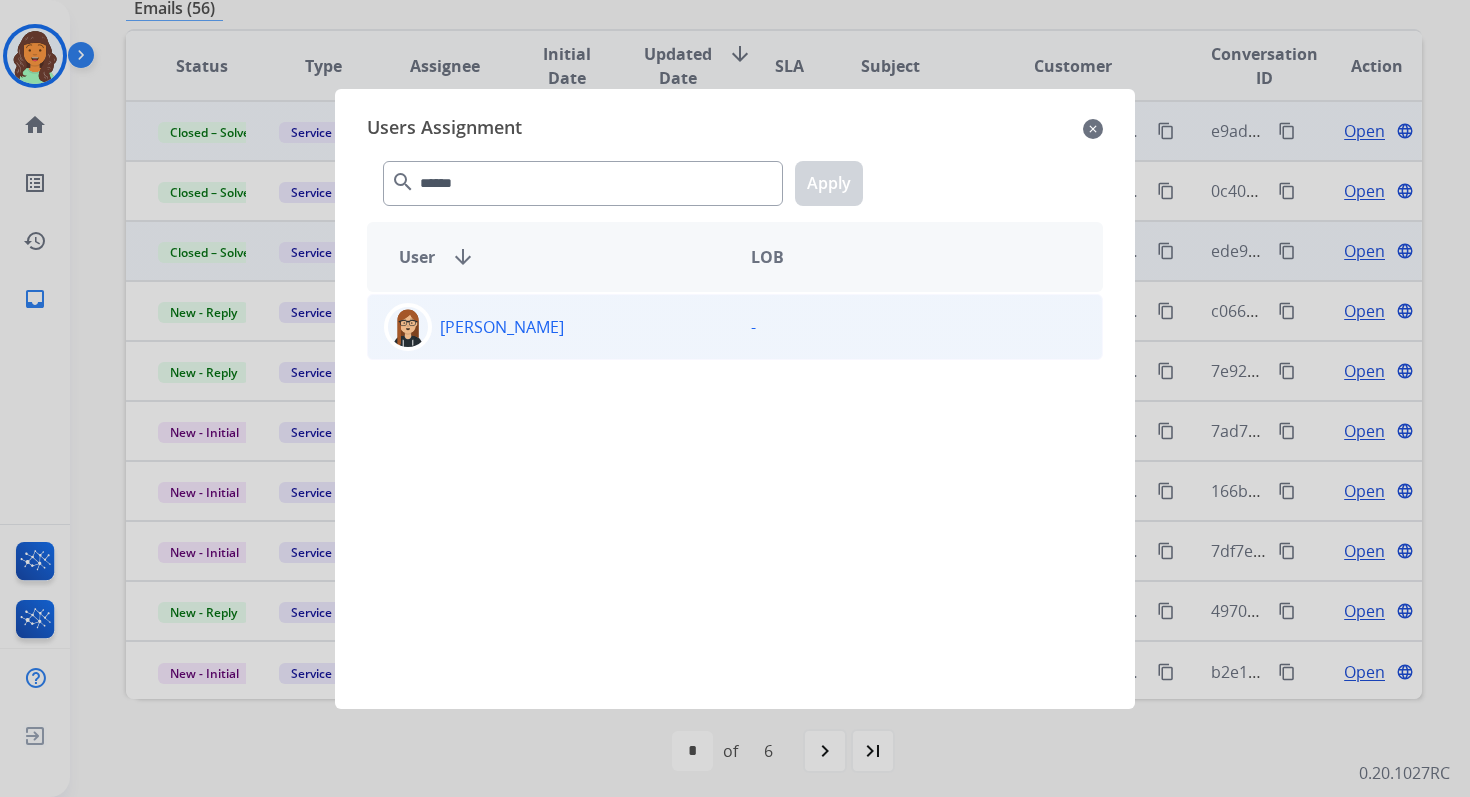 click on "[PERSON_NAME]" 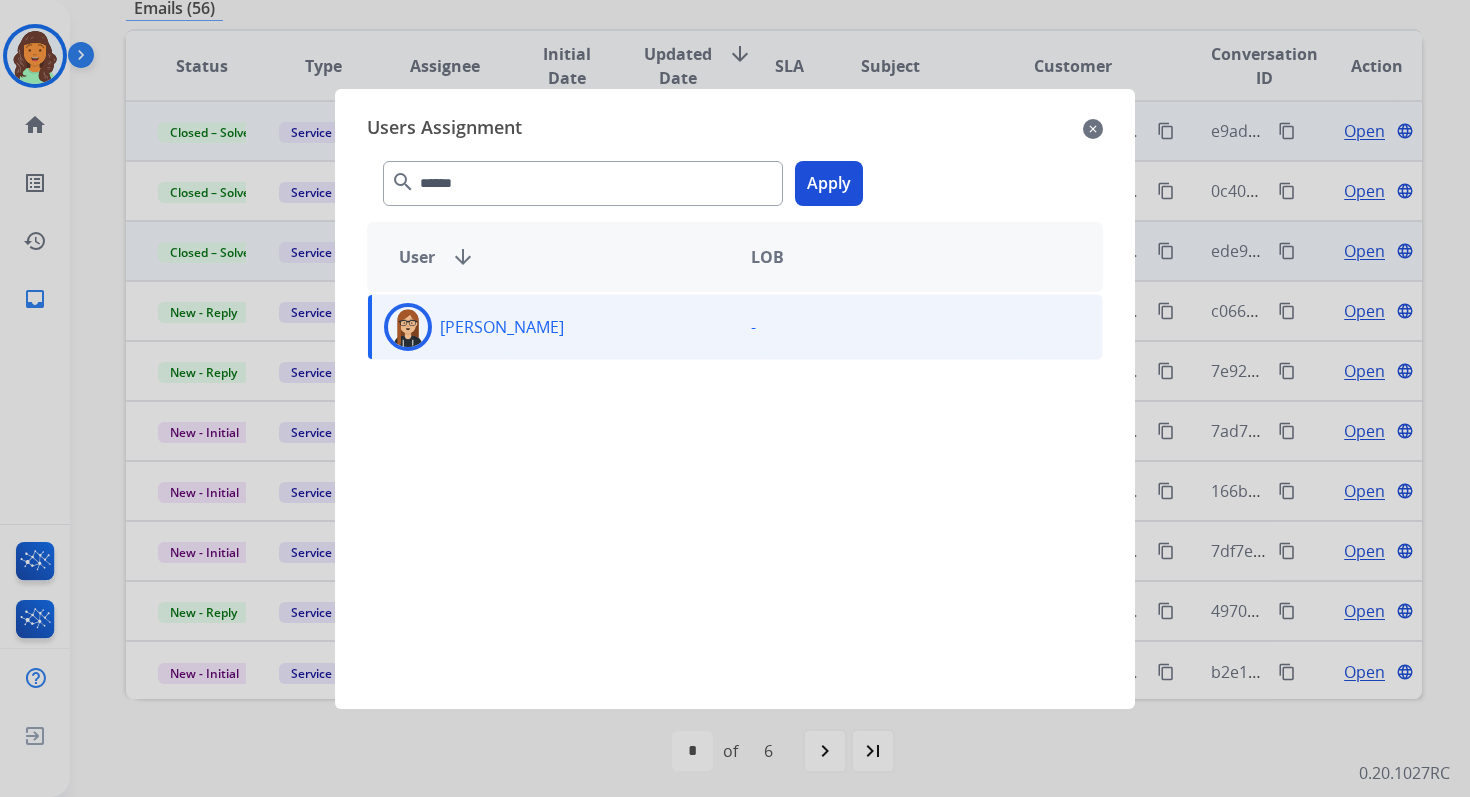 click on "Apply" 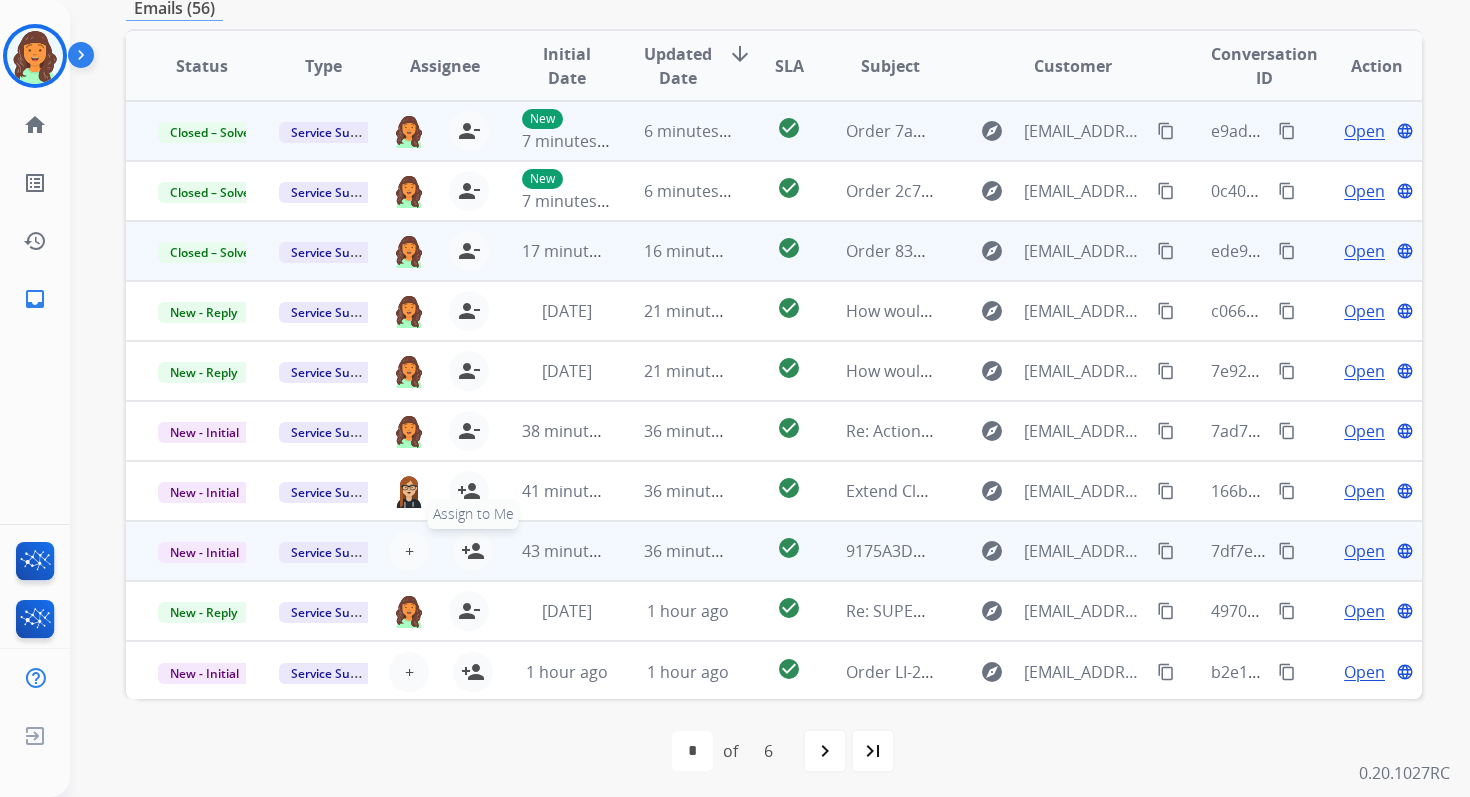 click on "person_add" at bounding box center (473, 551) 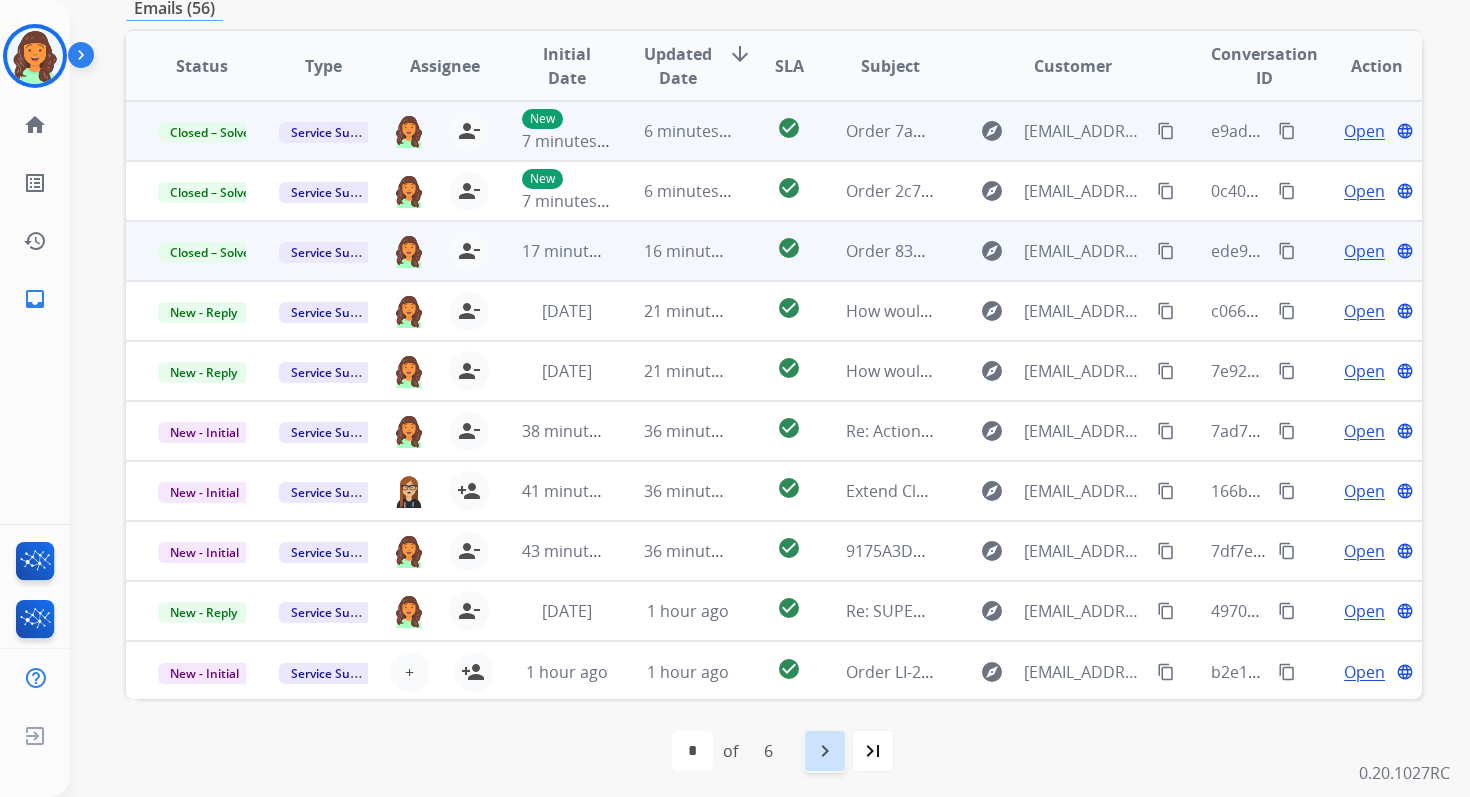 click on "navigate_next" at bounding box center (825, 751) 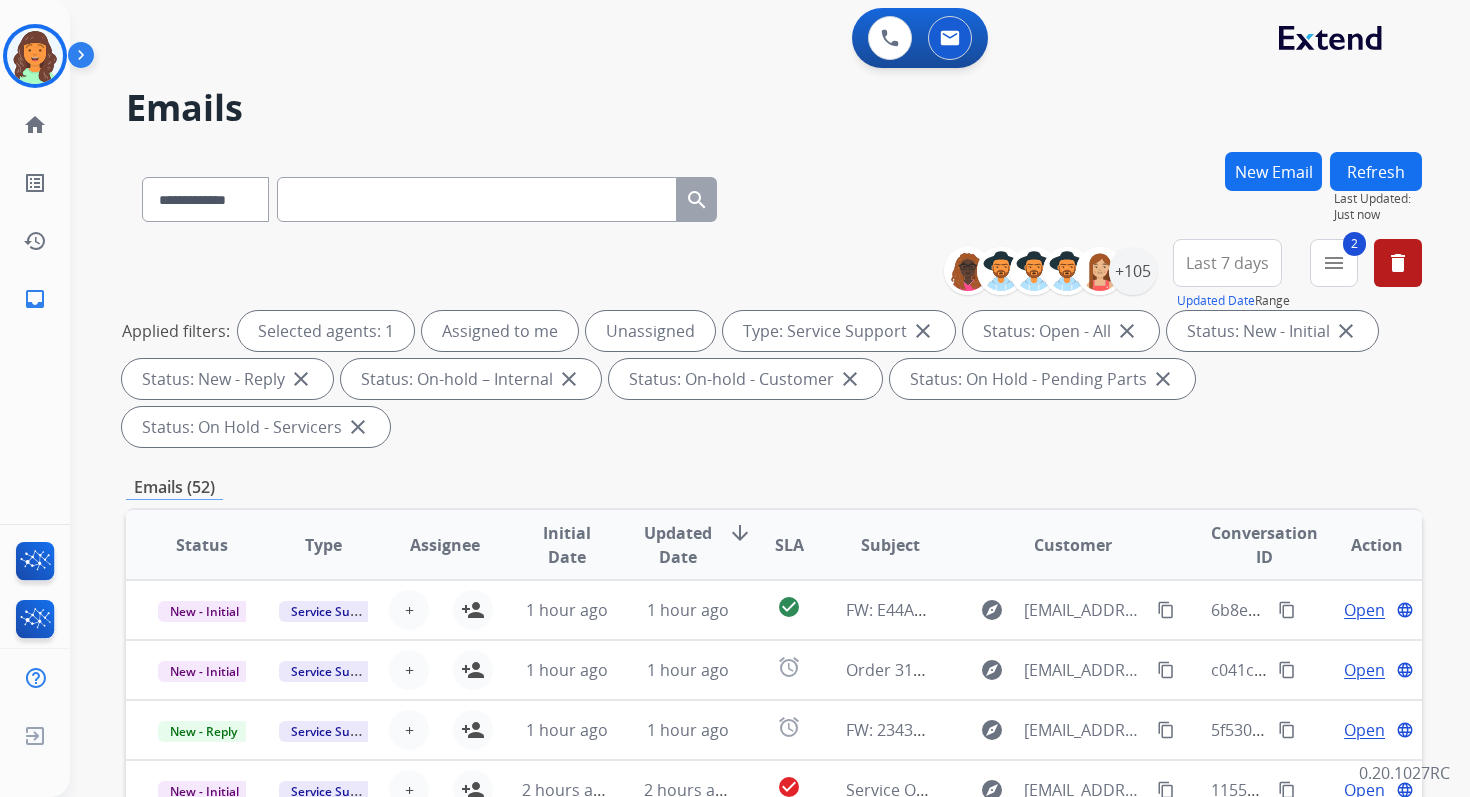 scroll, scrollTop: 2, scrollLeft: 0, axis: vertical 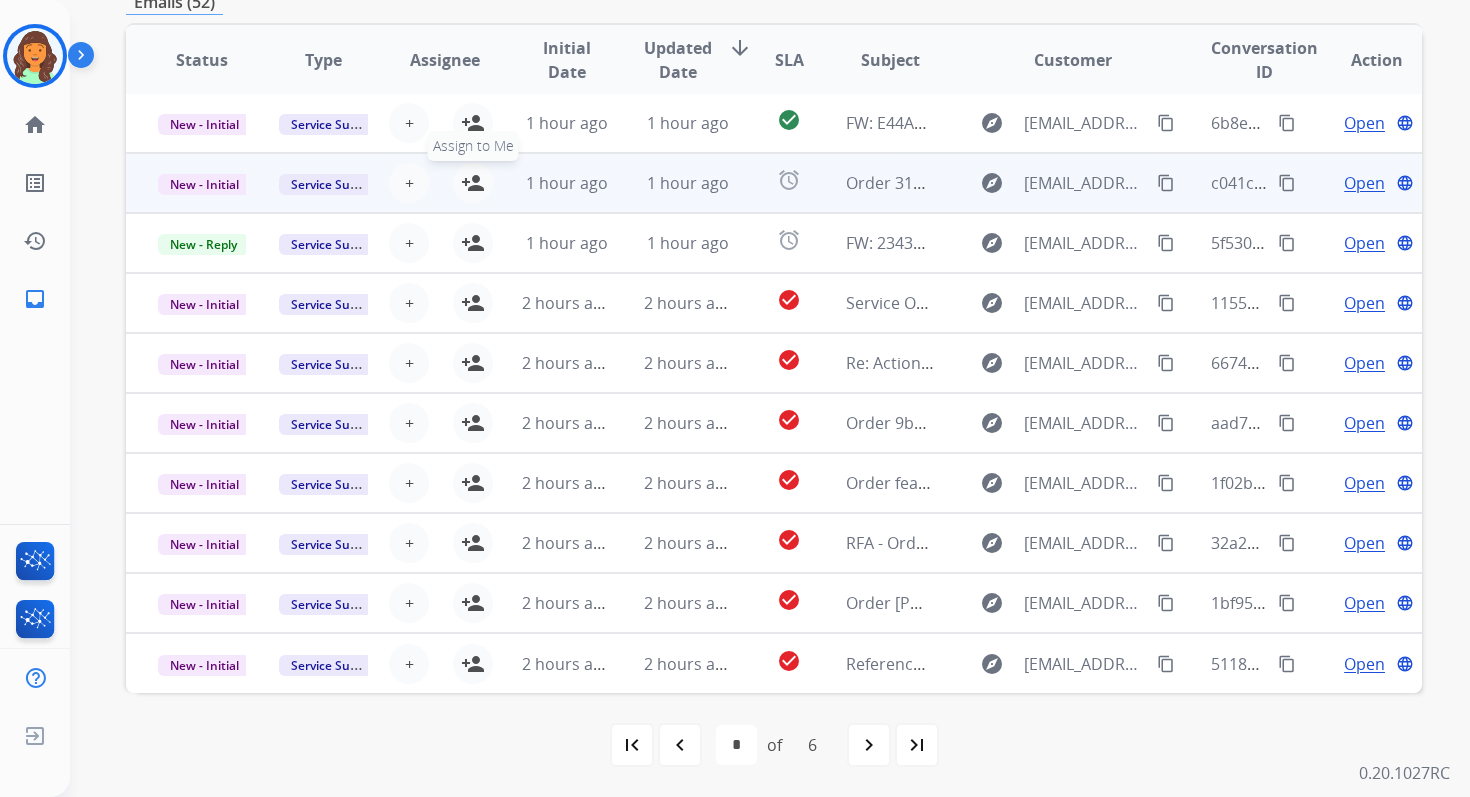 click on "person_add" at bounding box center [473, 183] 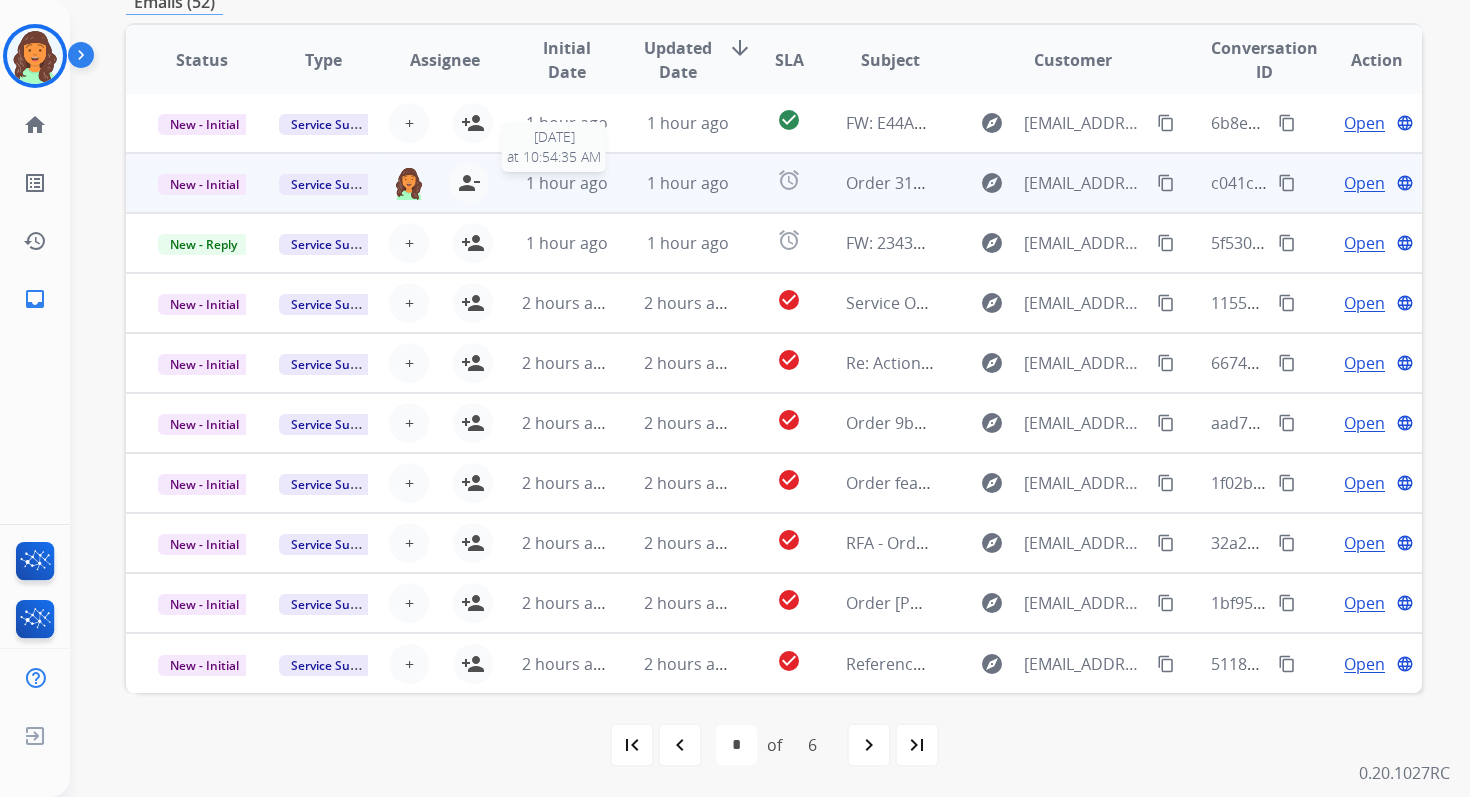 click on "1 hour ago" at bounding box center [567, 183] 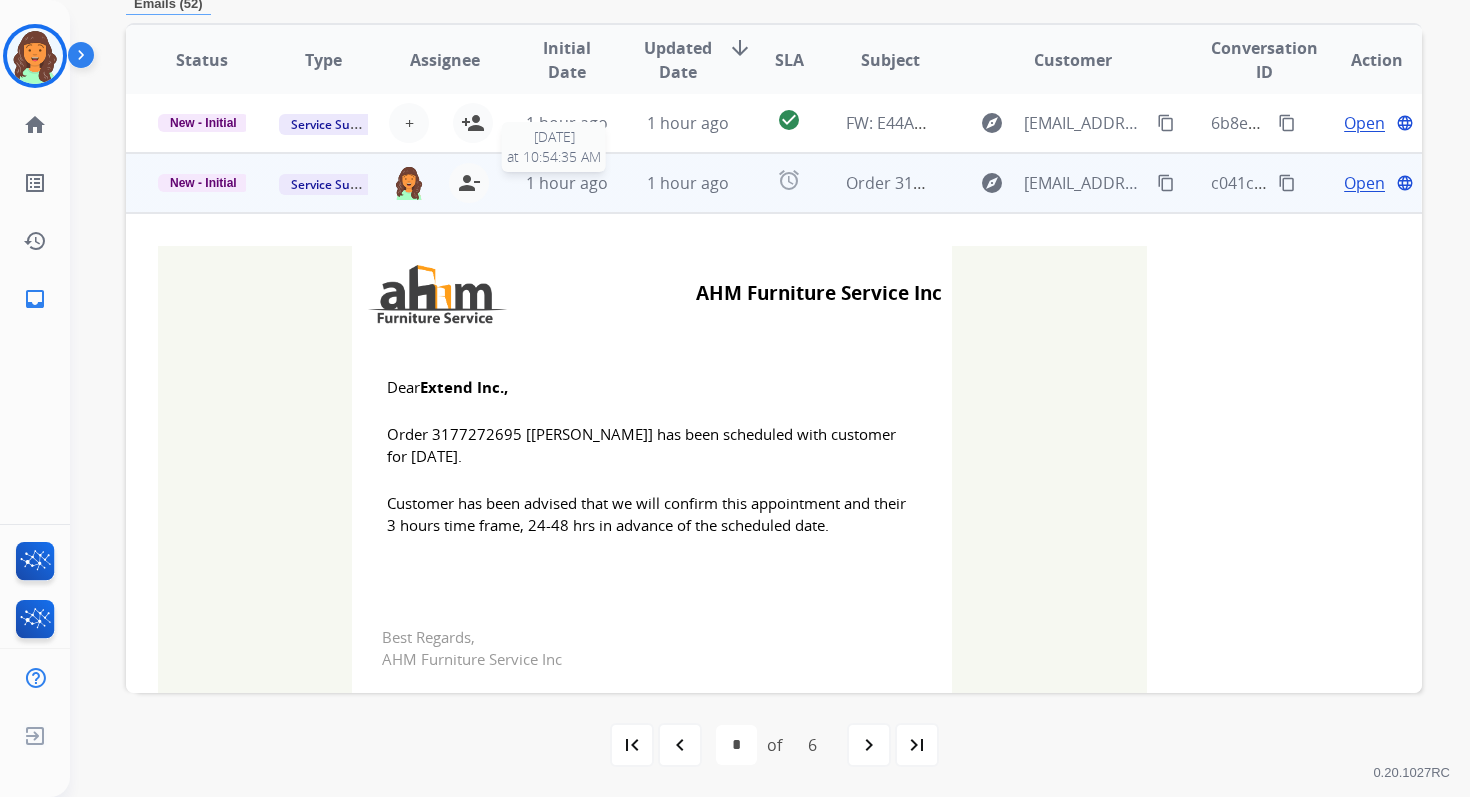 scroll, scrollTop: 480, scrollLeft: 0, axis: vertical 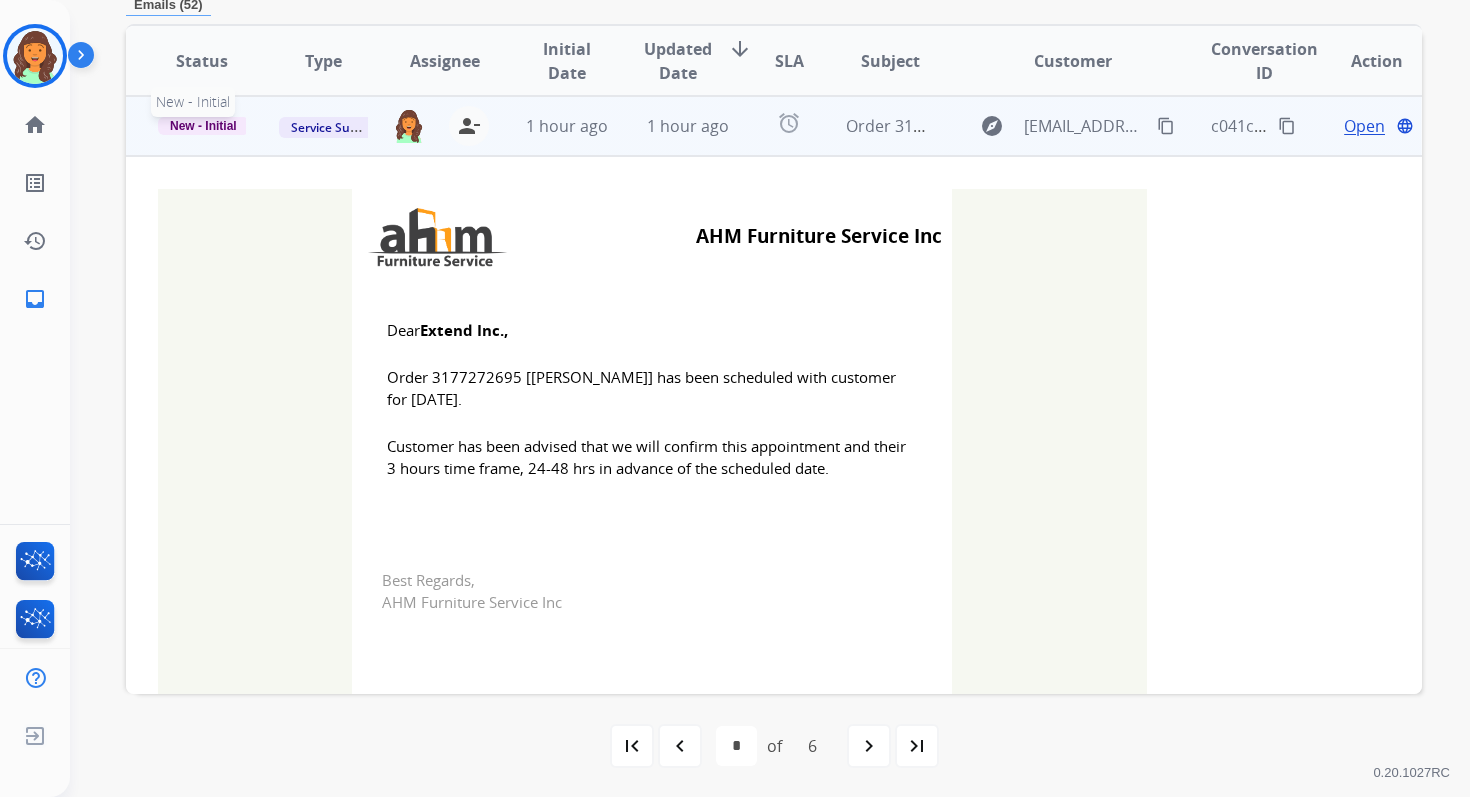 click on "New - Initial" at bounding box center [203, 126] 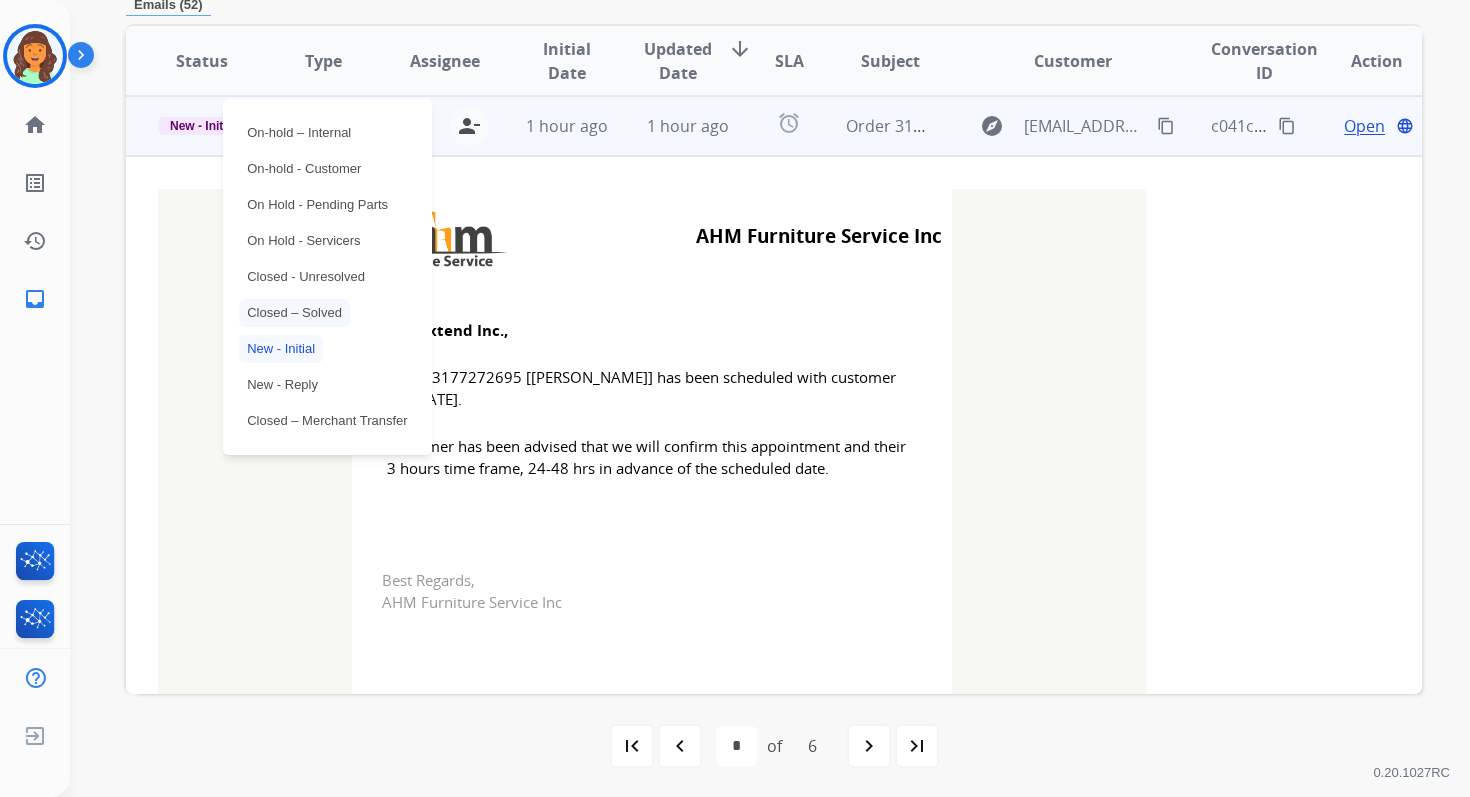 click on "Closed – Solved" at bounding box center [294, 313] 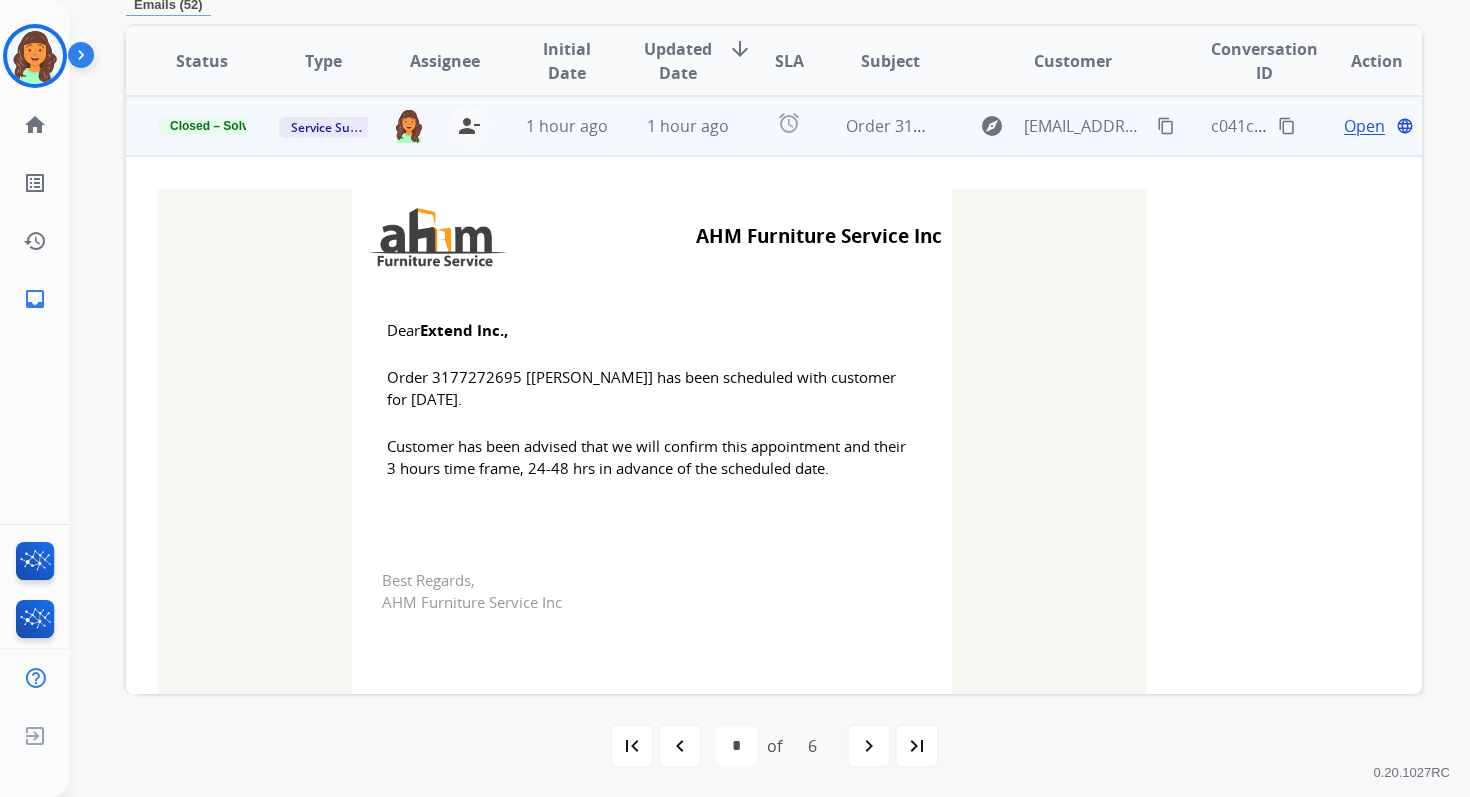 click on "1 hour ago" at bounding box center [688, 126] 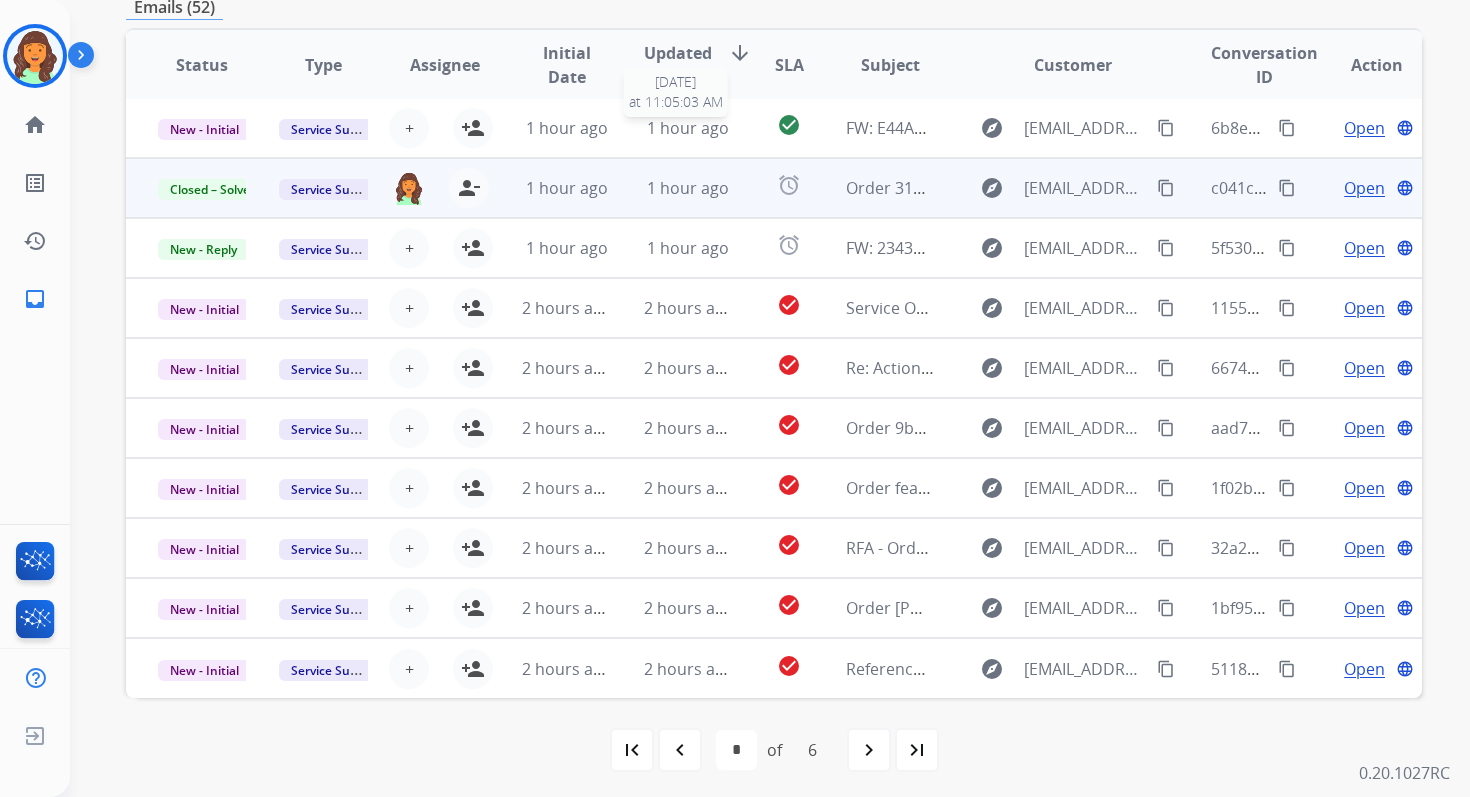 scroll, scrollTop: 2, scrollLeft: 0, axis: vertical 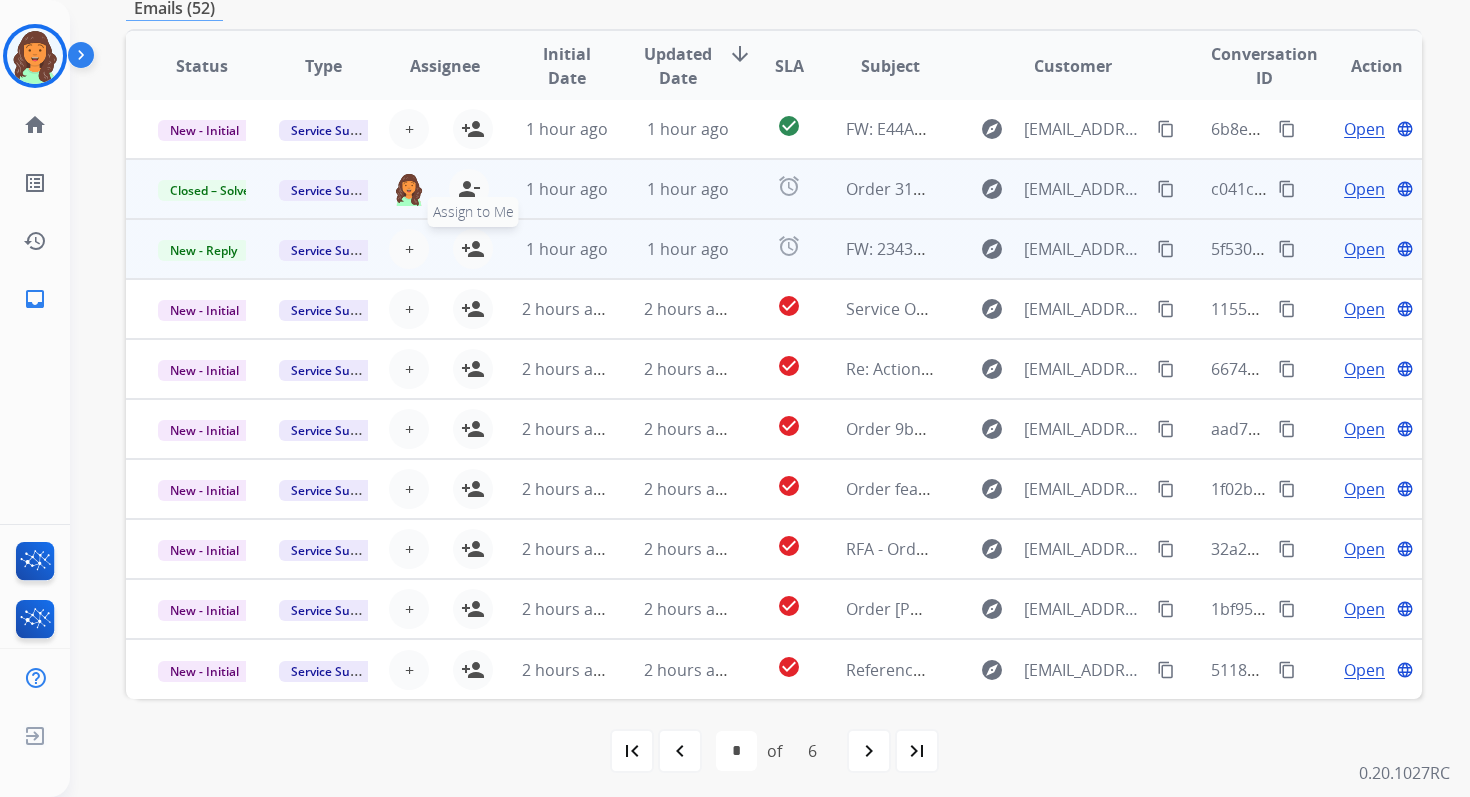 click on "person_add" at bounding box center [473, 249] 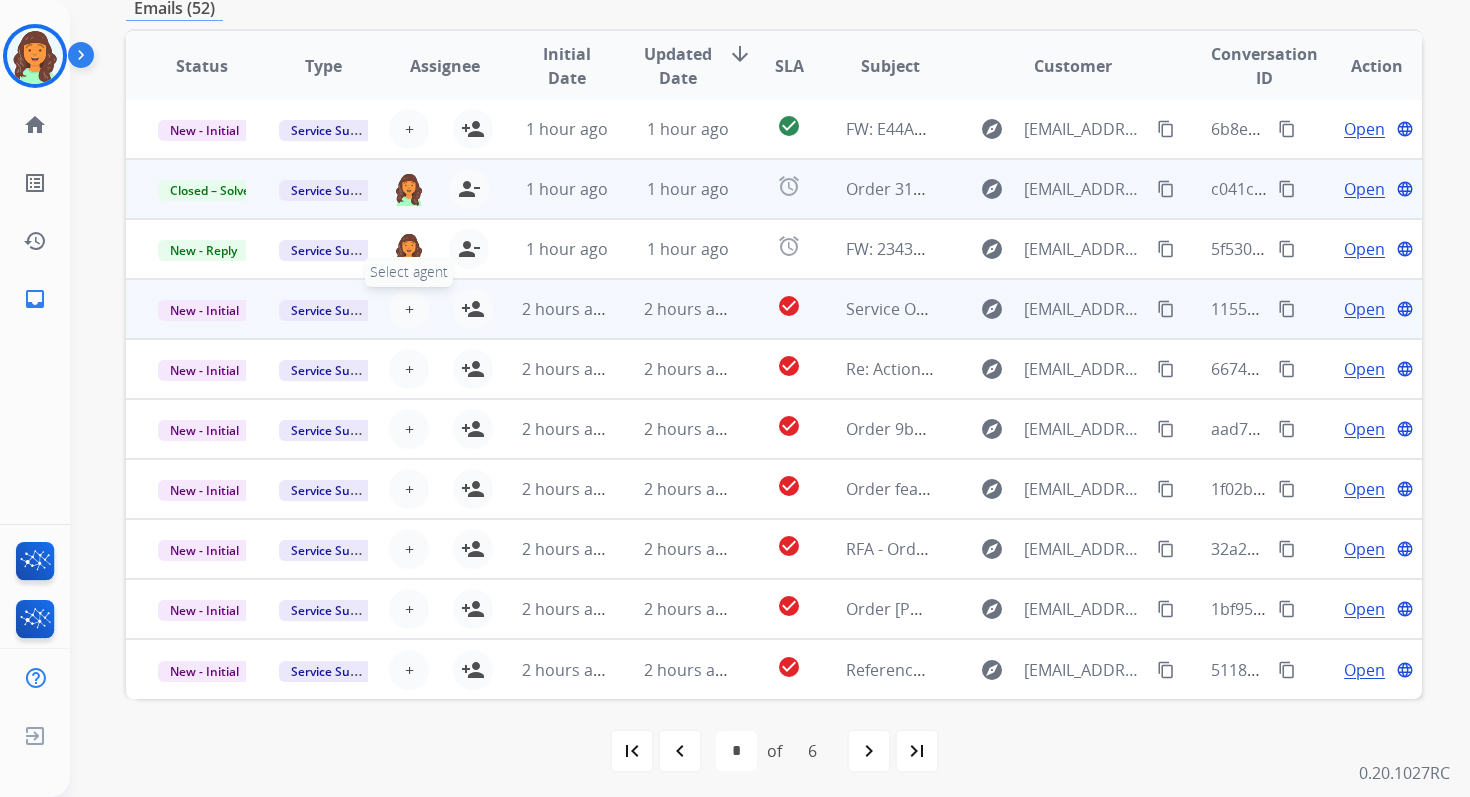 click on "+ Select agent" at bounding box center (409, 309) 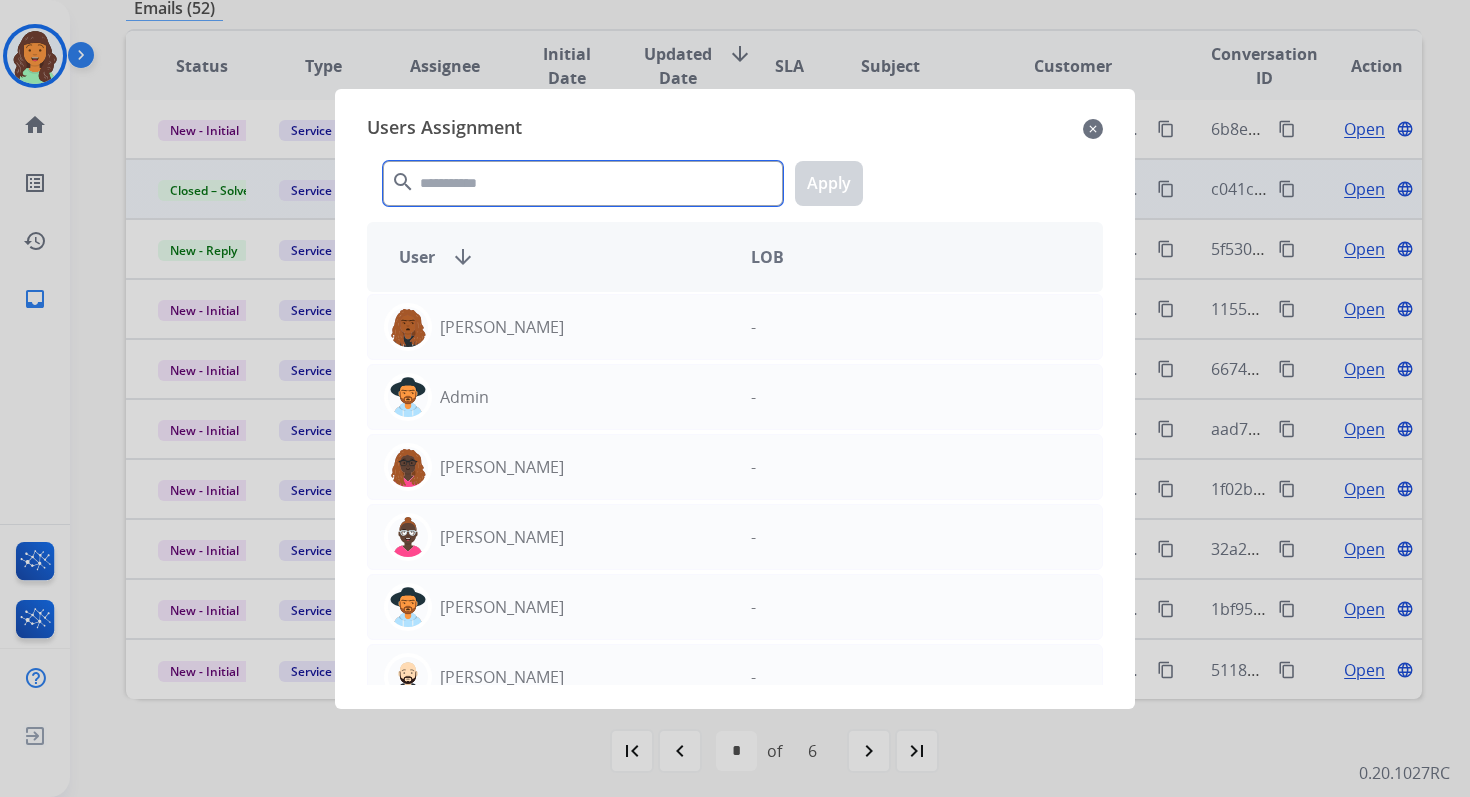click 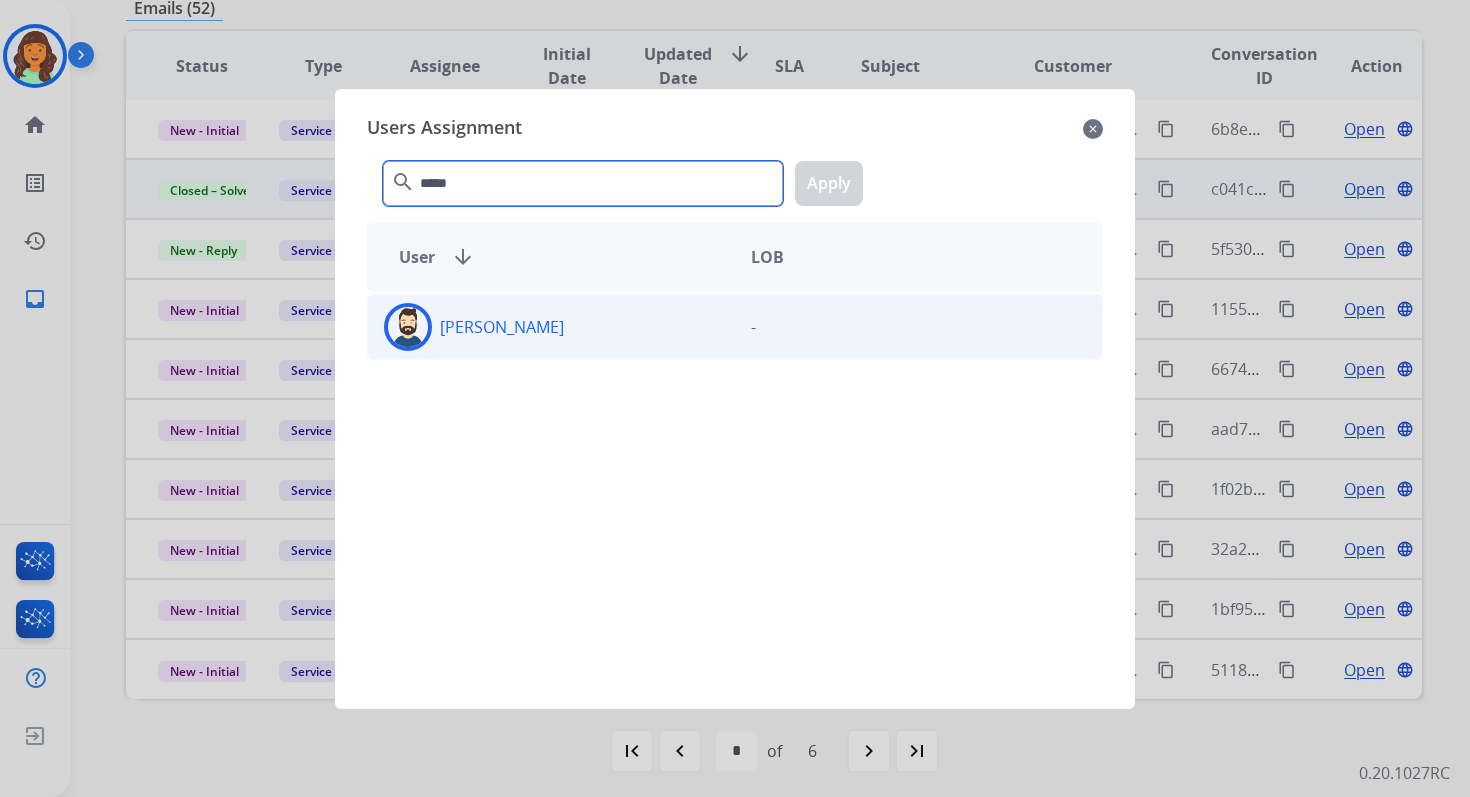 type on "*****" 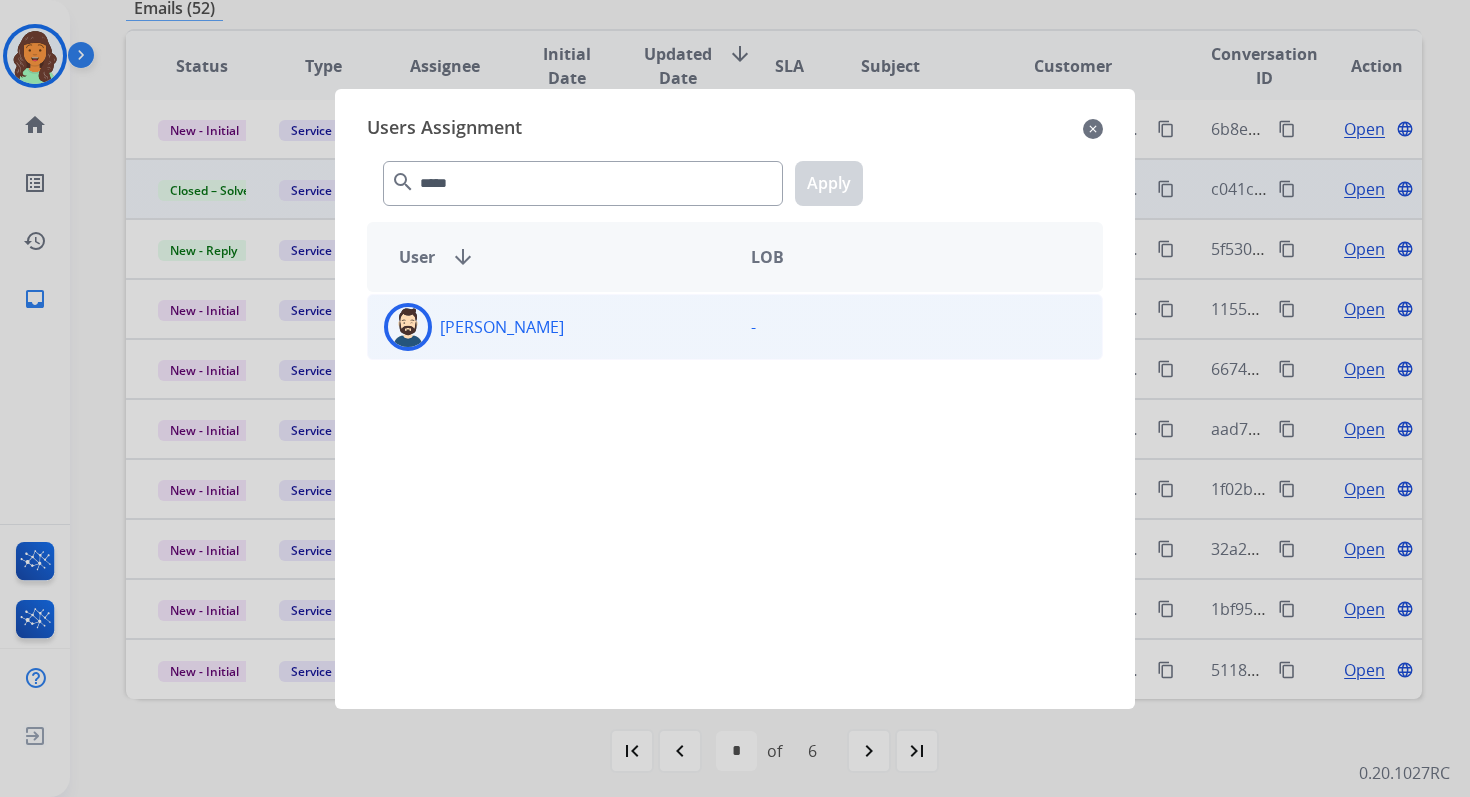 click on "[PERSON_NAME]" 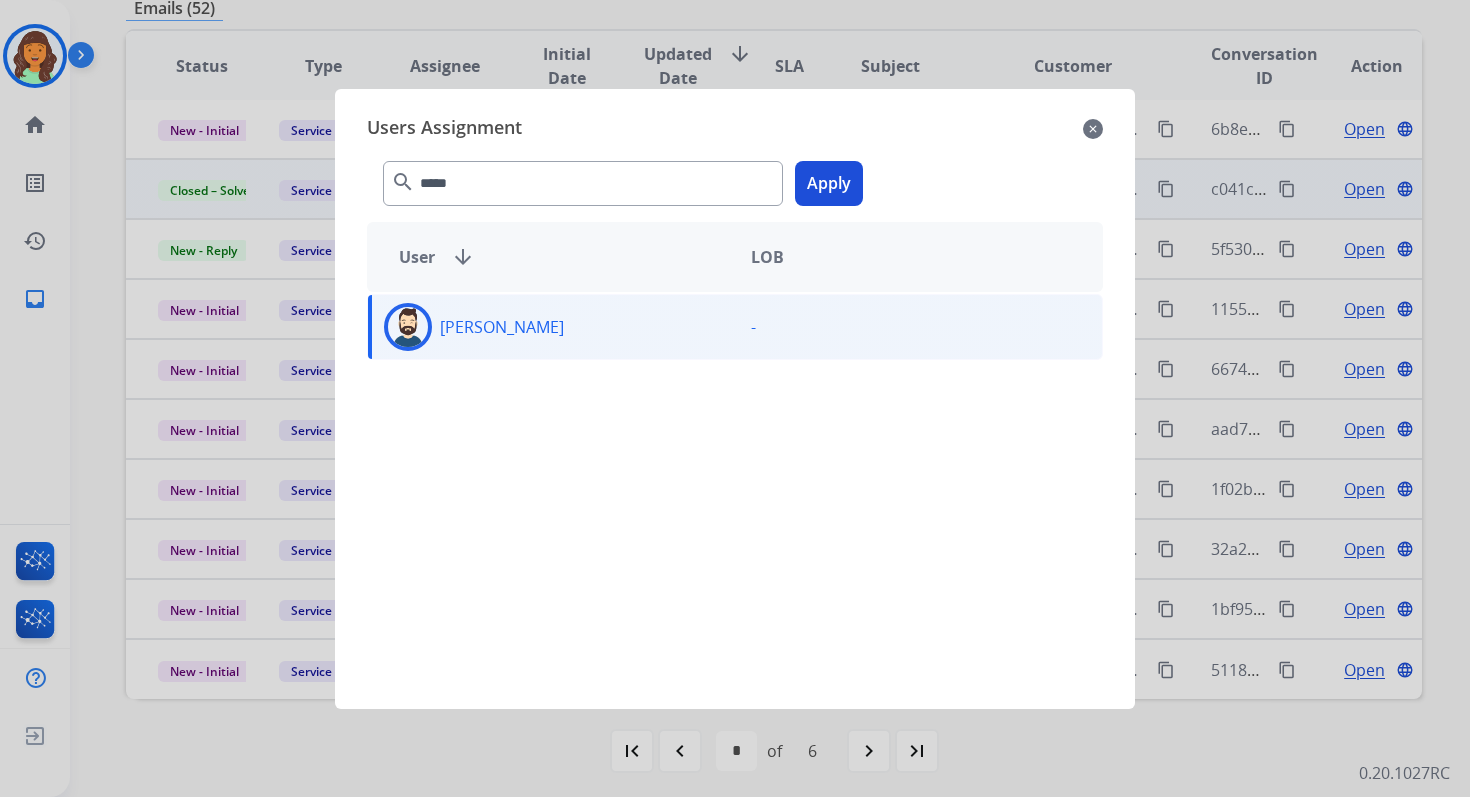 click on "Apply" 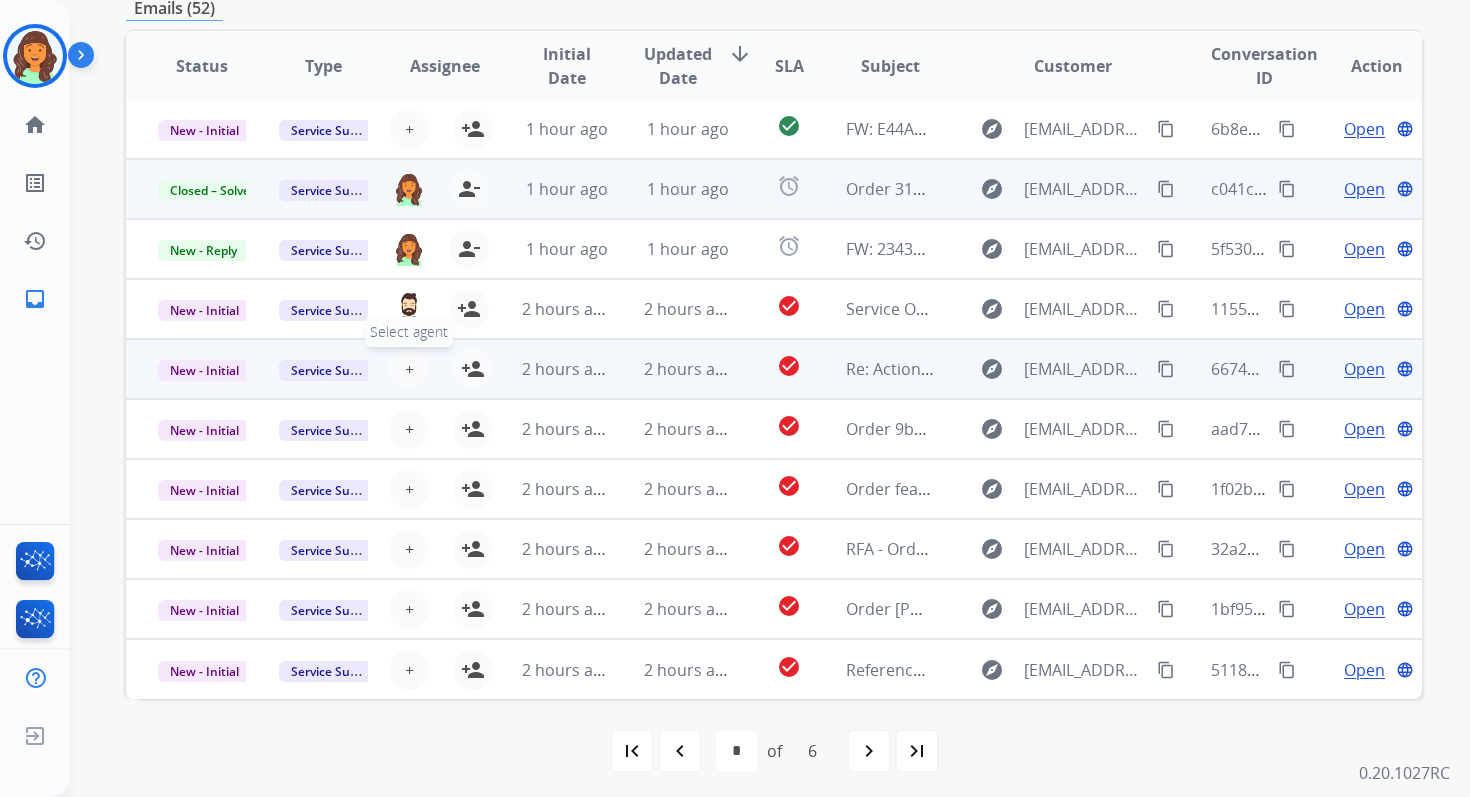 click on "+" at bounding box center (409, 369) 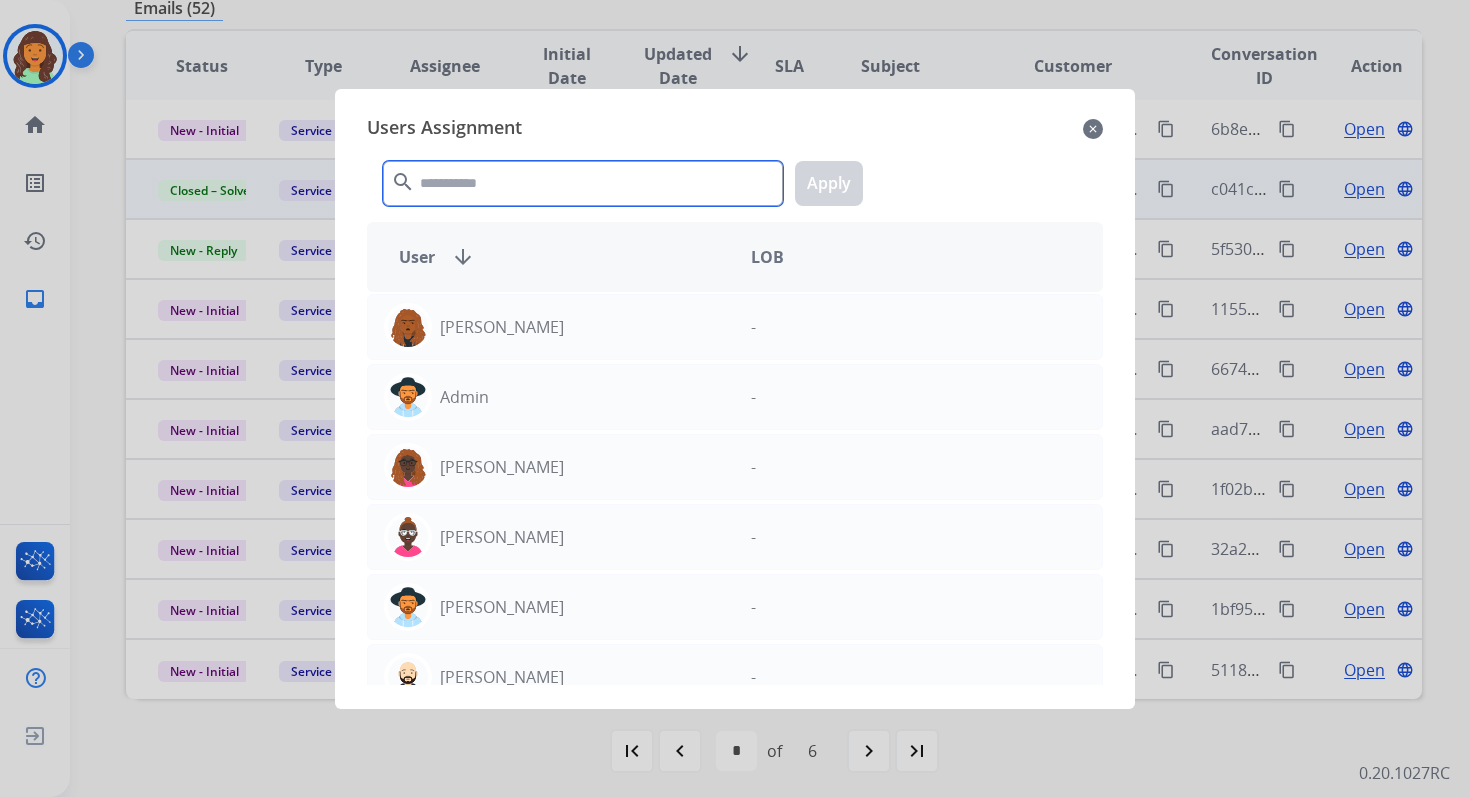 click 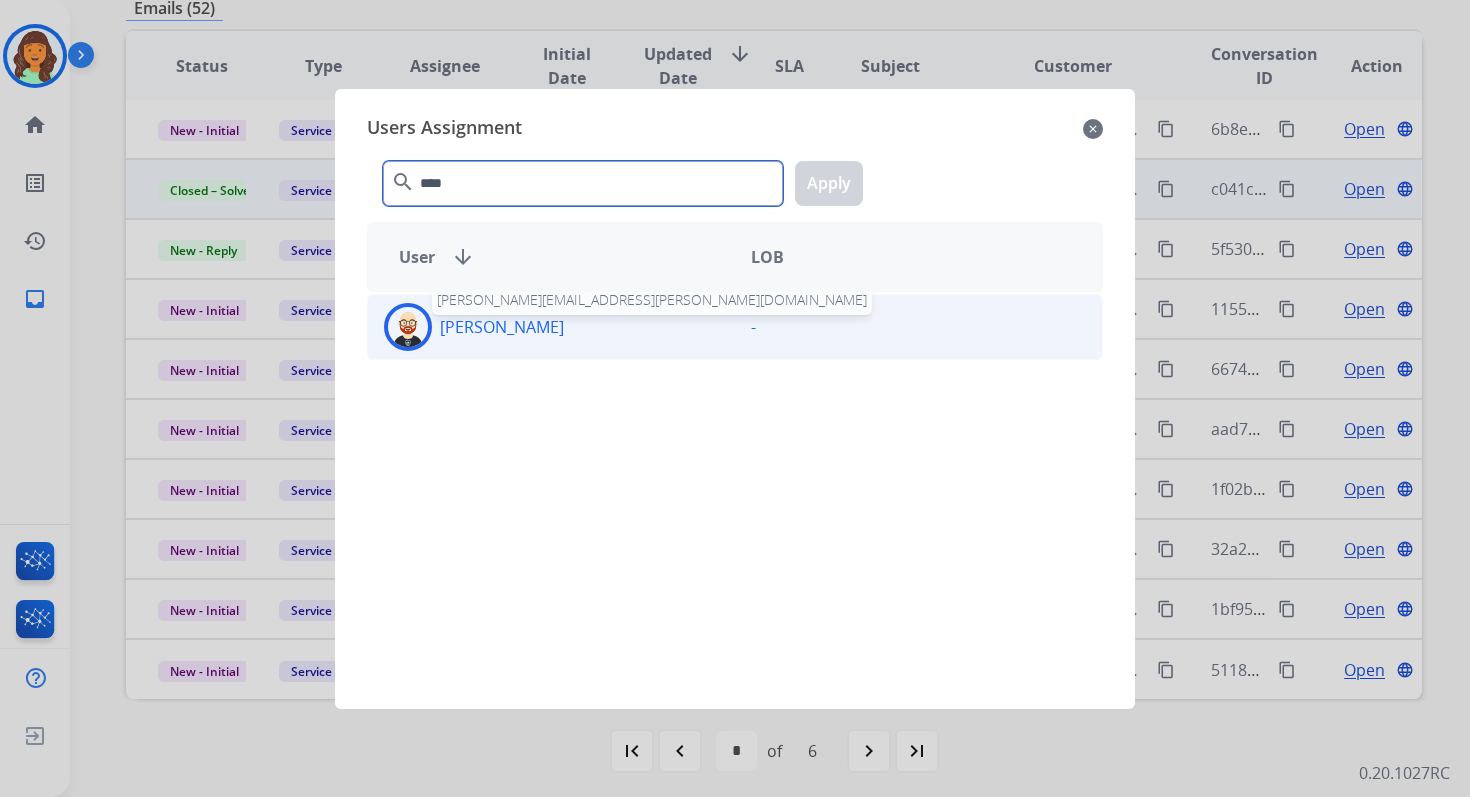 type on "****" 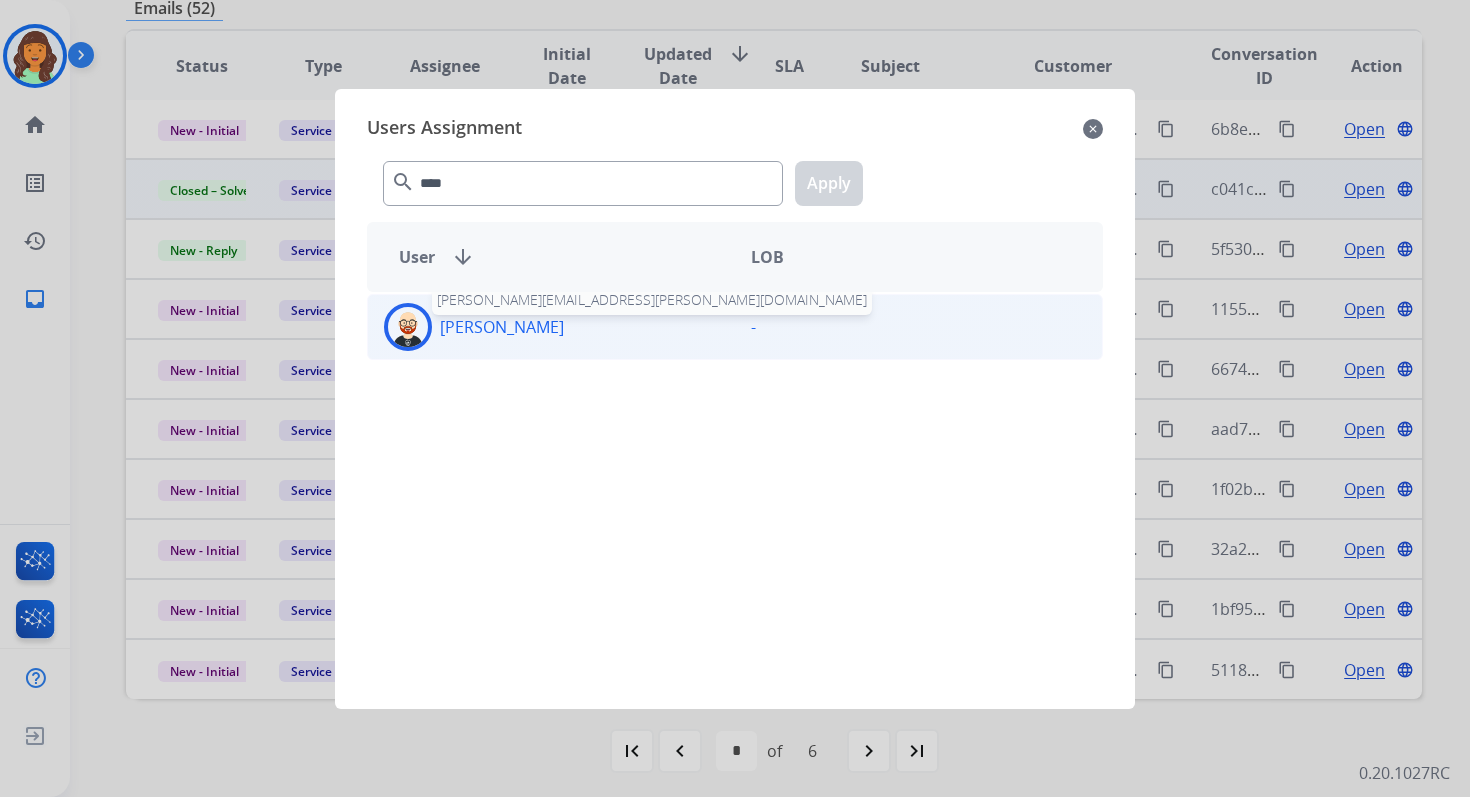 click on "[PERSON_NAME]" 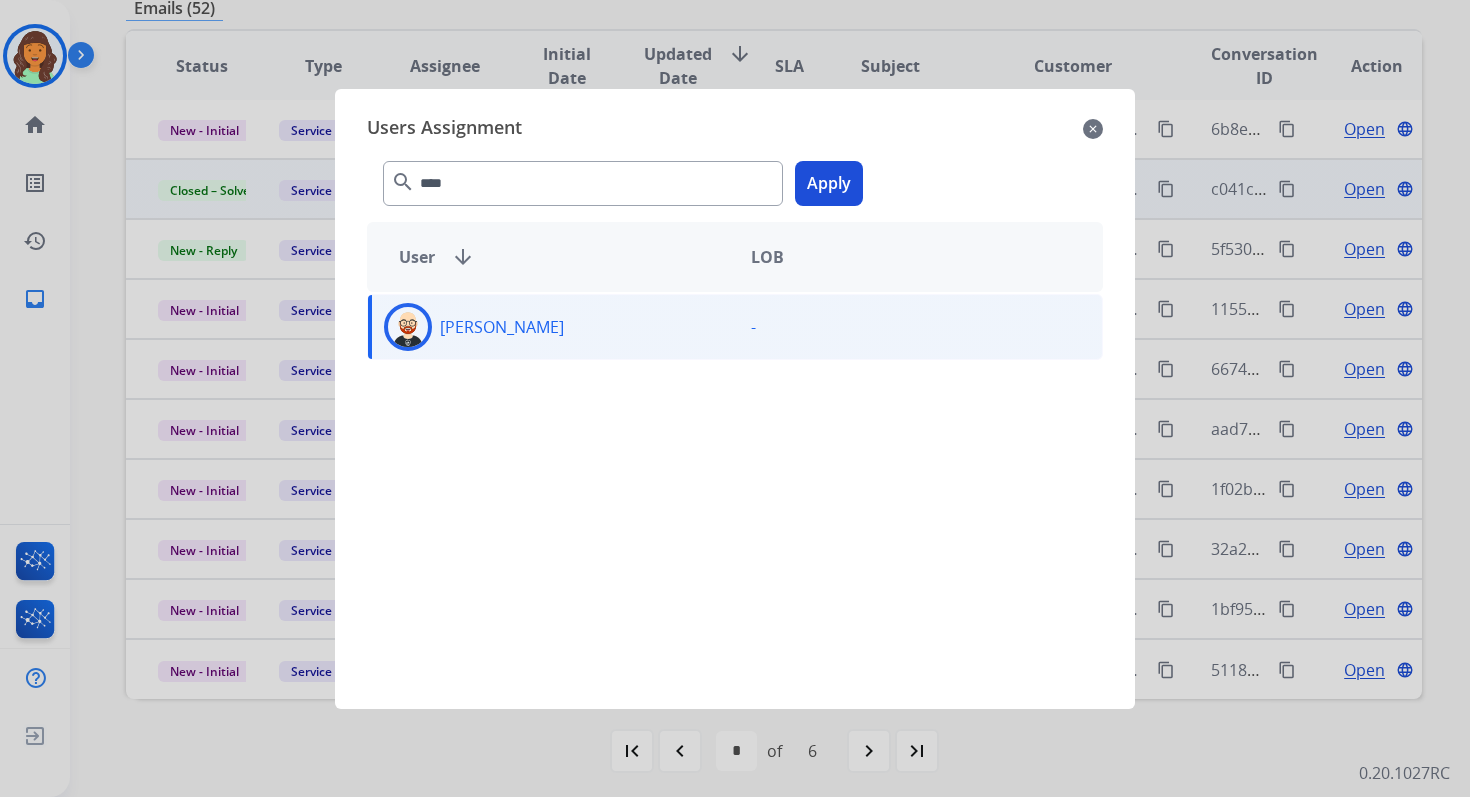 click on "Apply" 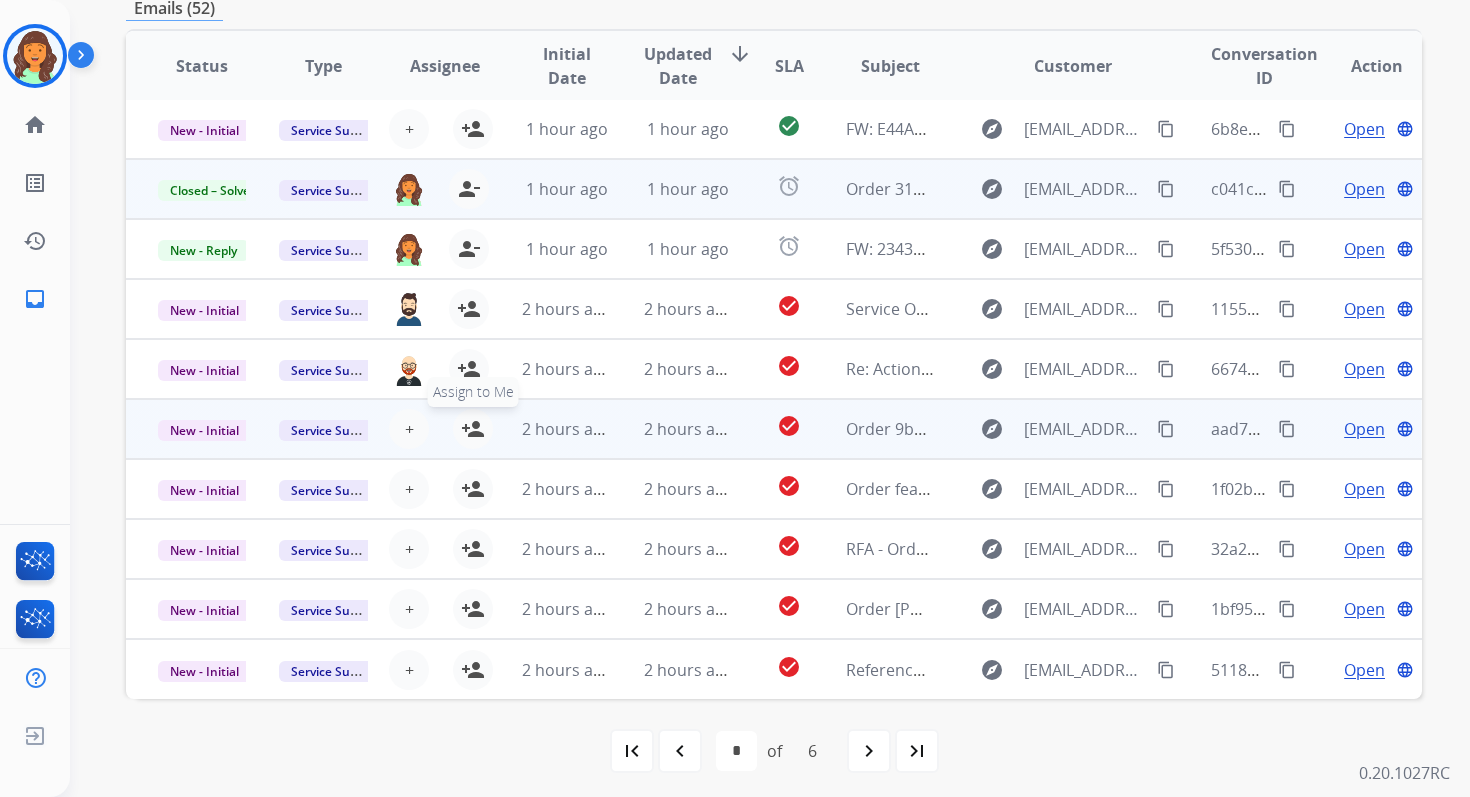 click on "person_add" at bounding box center [473, 429] 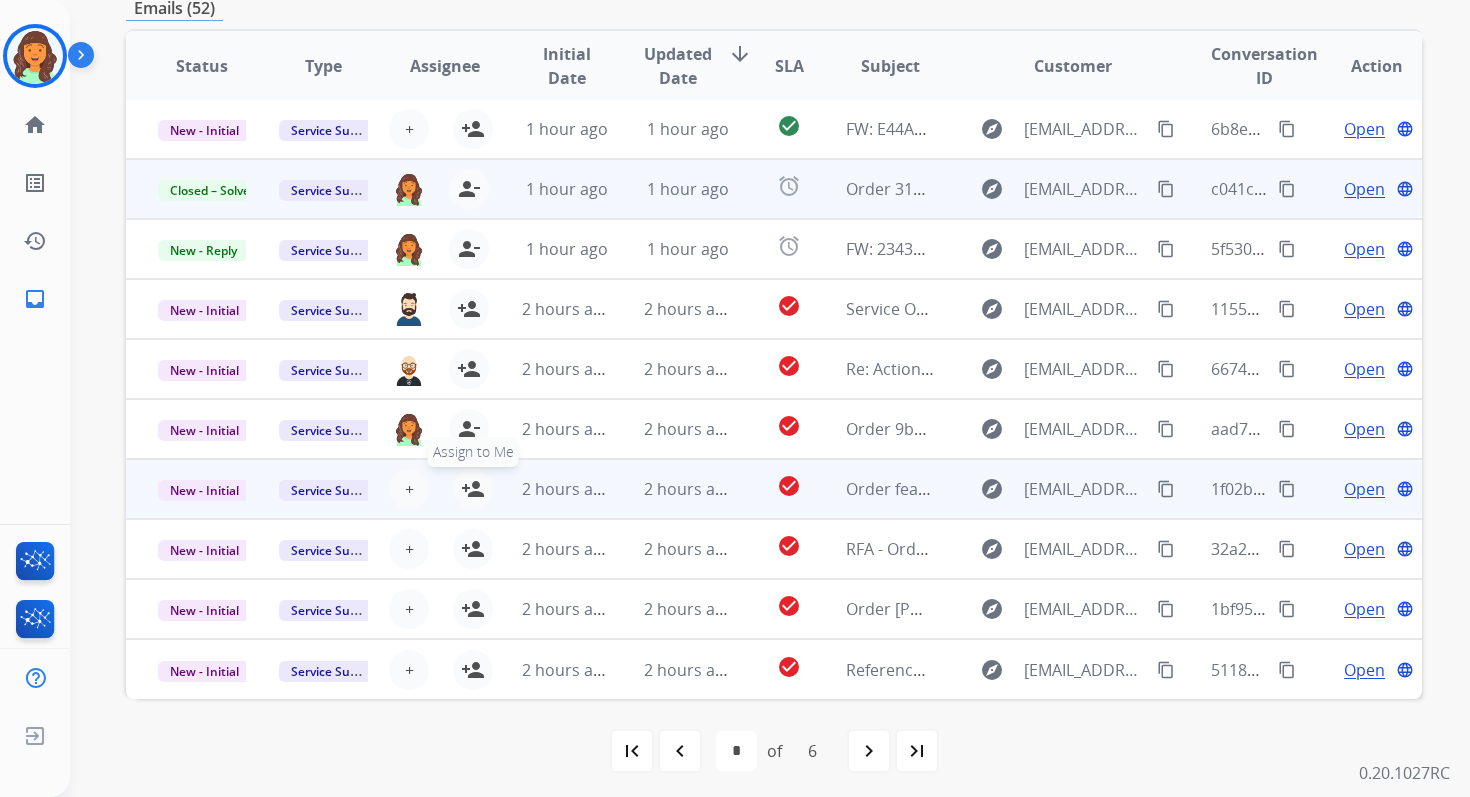 click on "person_add Assign to Me" at bounding box center (473, 489) 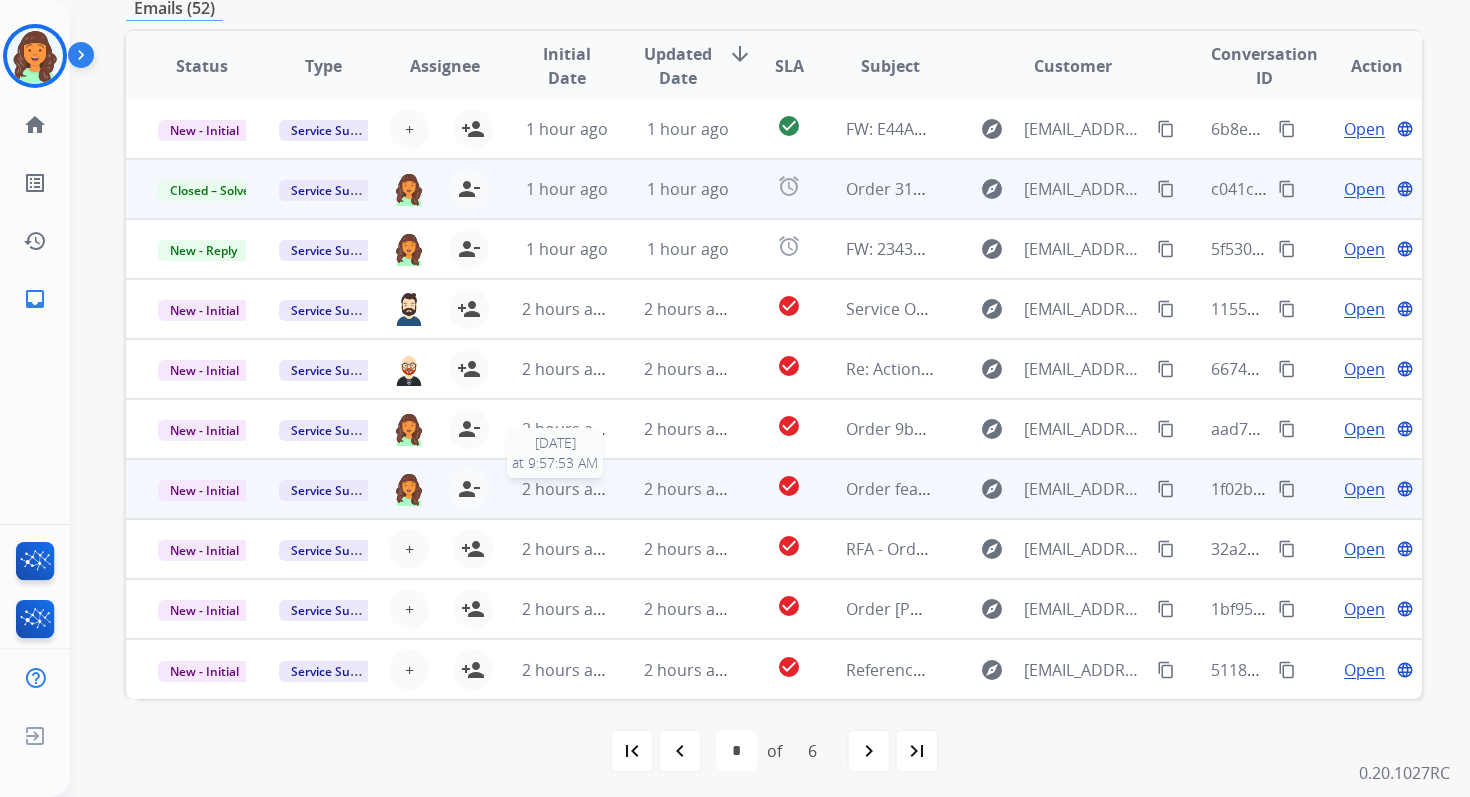 click on "2 hours ago" at bounding box center [567, 489] 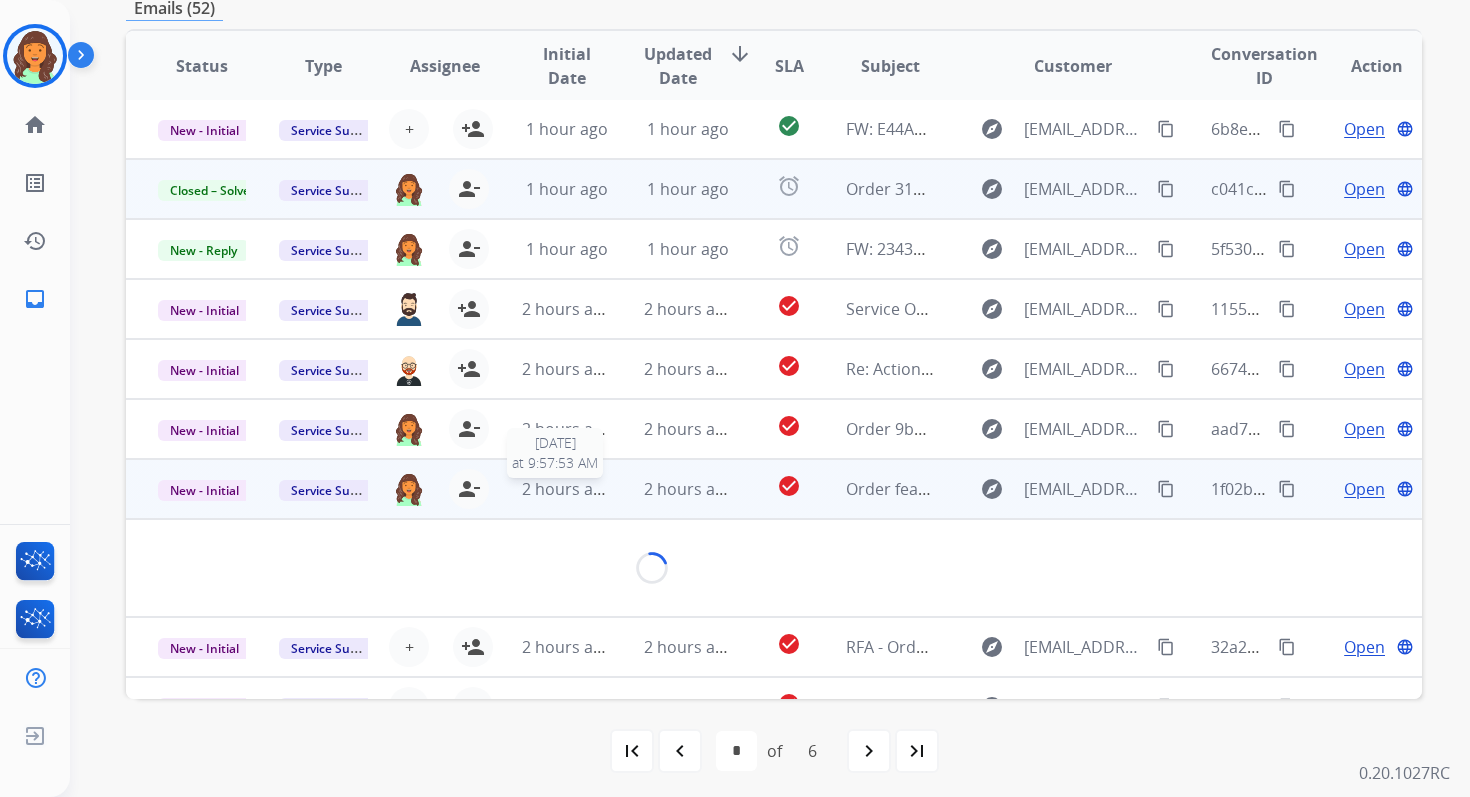 scroll, scrollTop: 480, scrollLeft: 0, axis: vertical 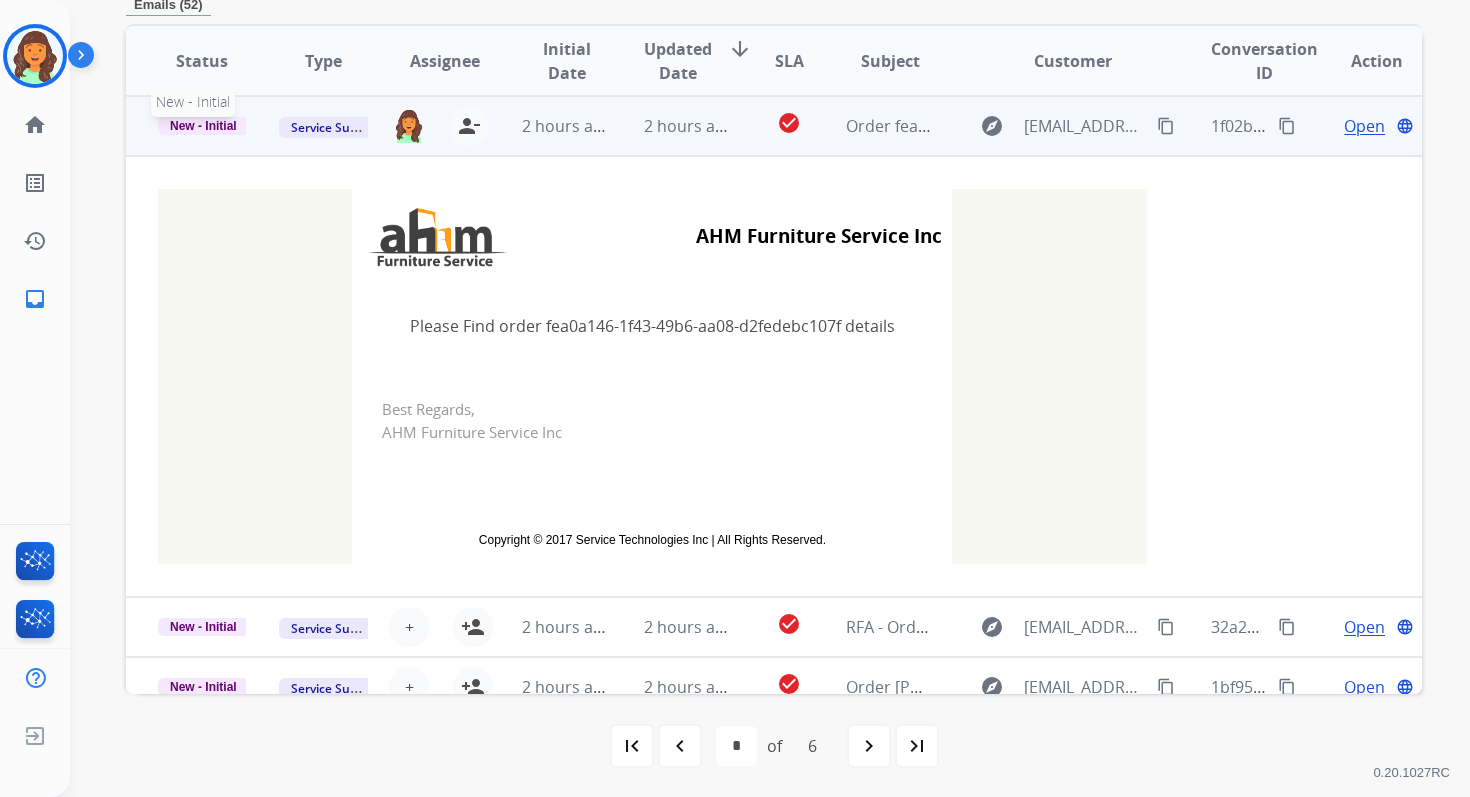 click on "New - Initial" at bounding box center (203, 126) 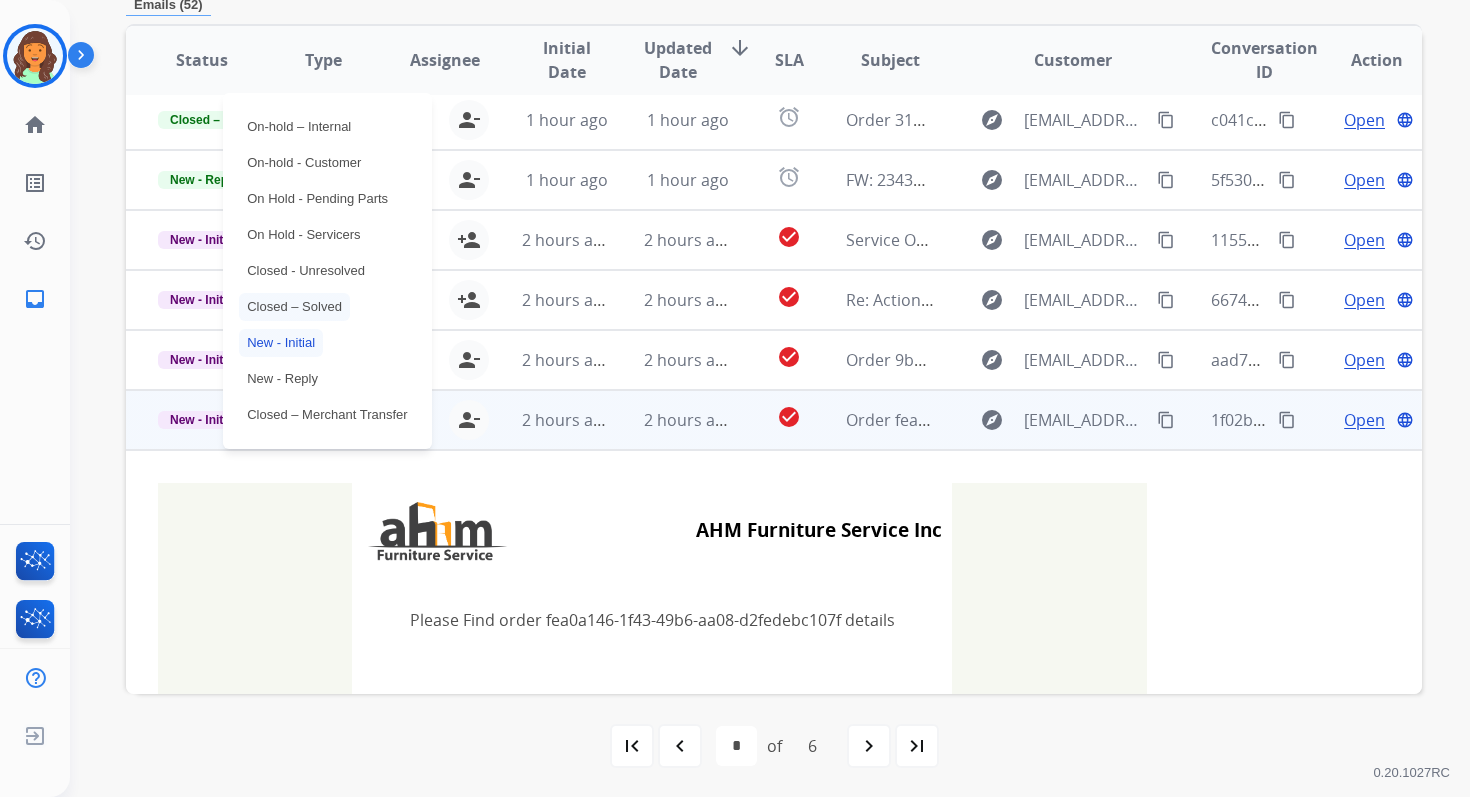 scroll, scrollTop: 65, scrollLeft: 0, axis: vertical 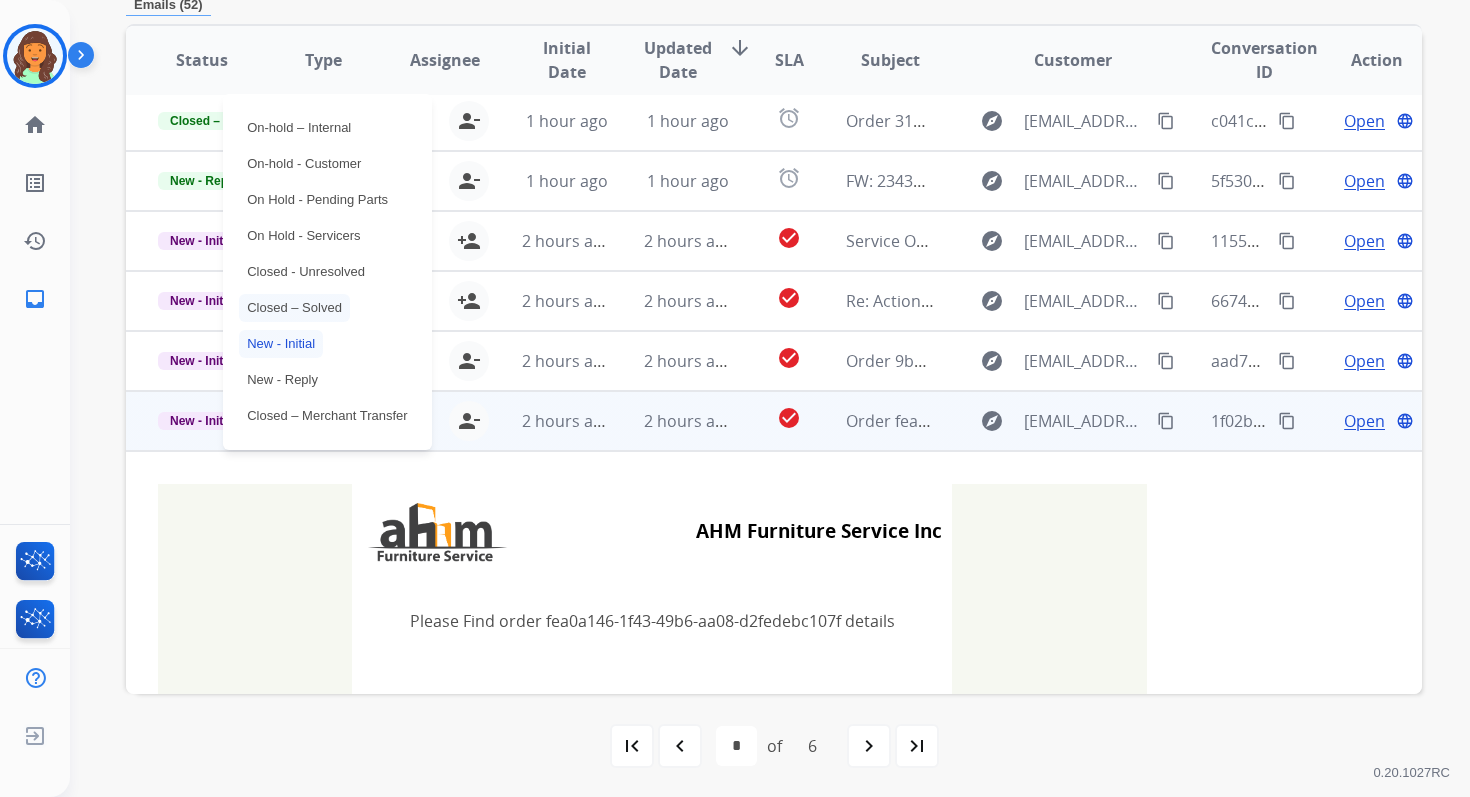 click on "Closed – Solved" at bounding box center [294, 308] 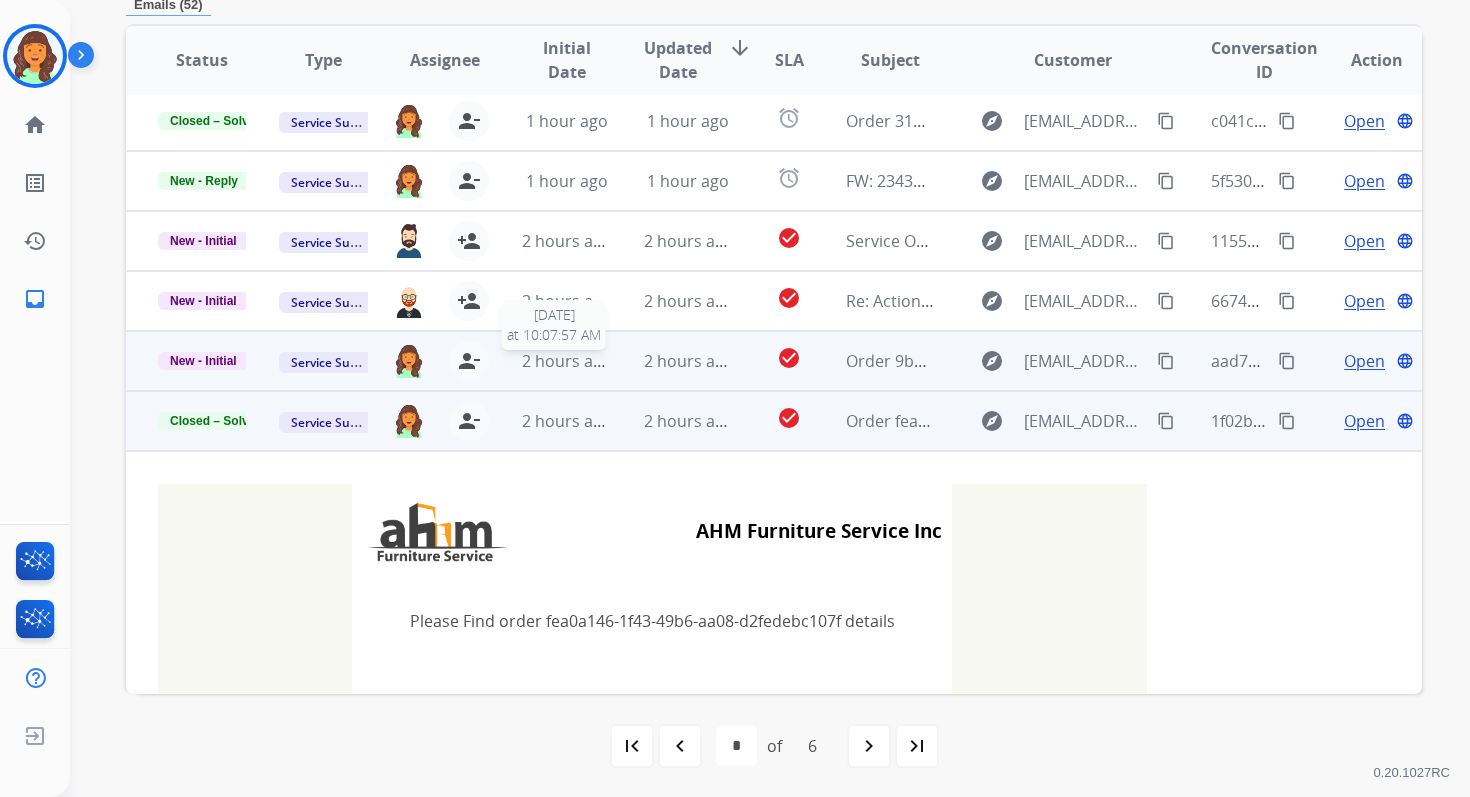 click on "2 hours ago" at bounding box center (567, 361) 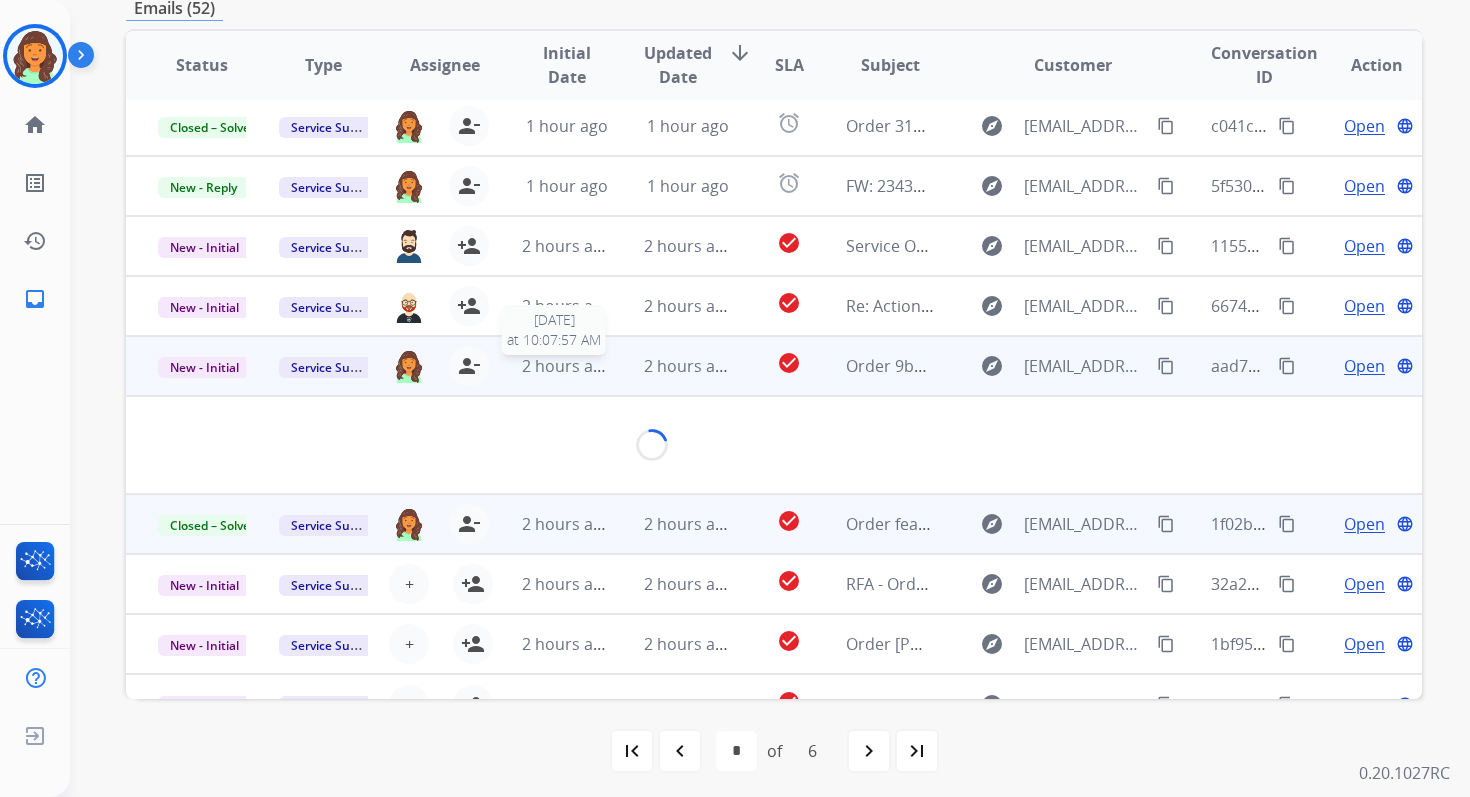scroll, scrollTop: 480, scrollLeft: 0, axis: vertical 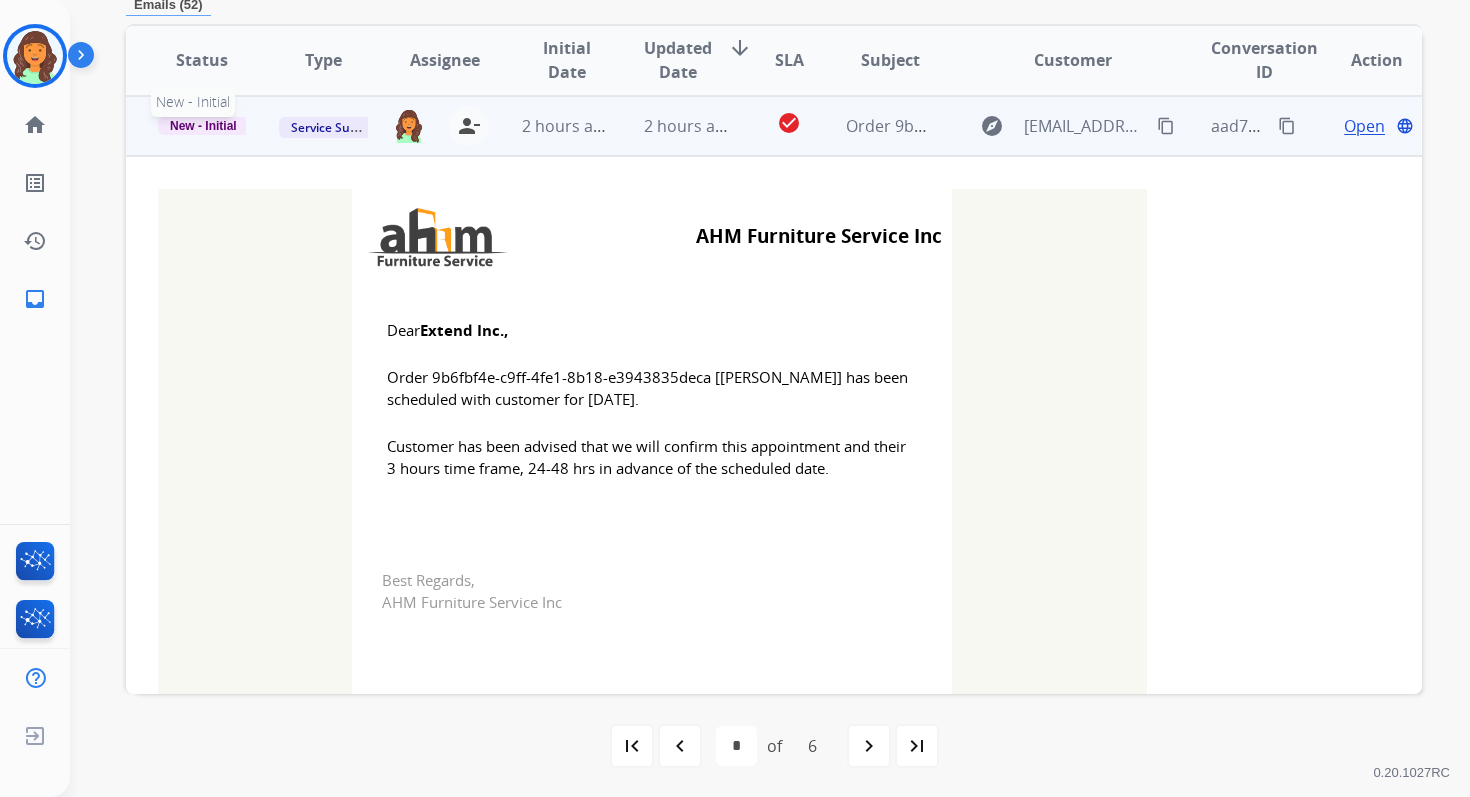 click on "New - Initial" at bounding box center [203, 126] 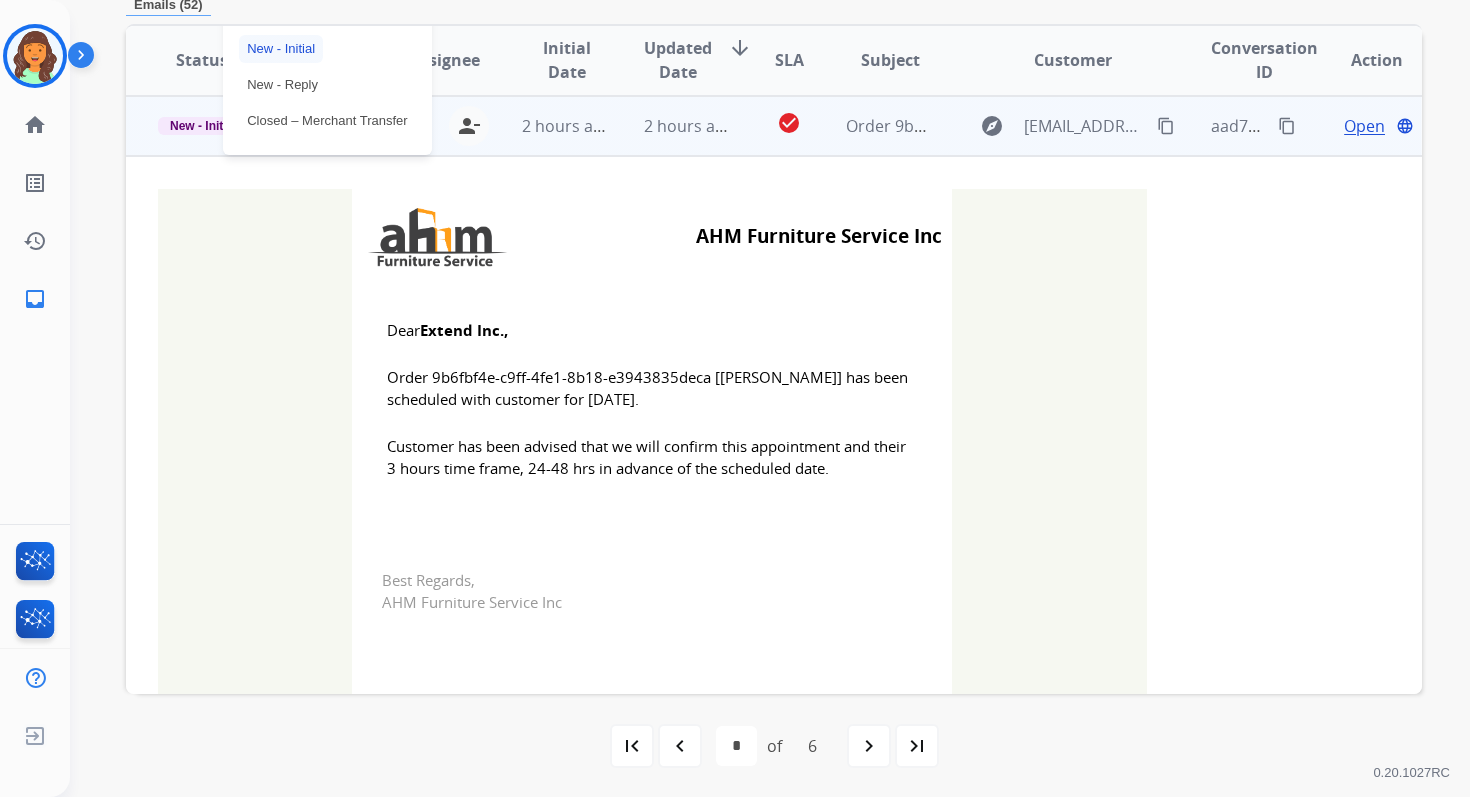 scroll, scrollTop: 211, scrollLeft: 0, axis: vertical 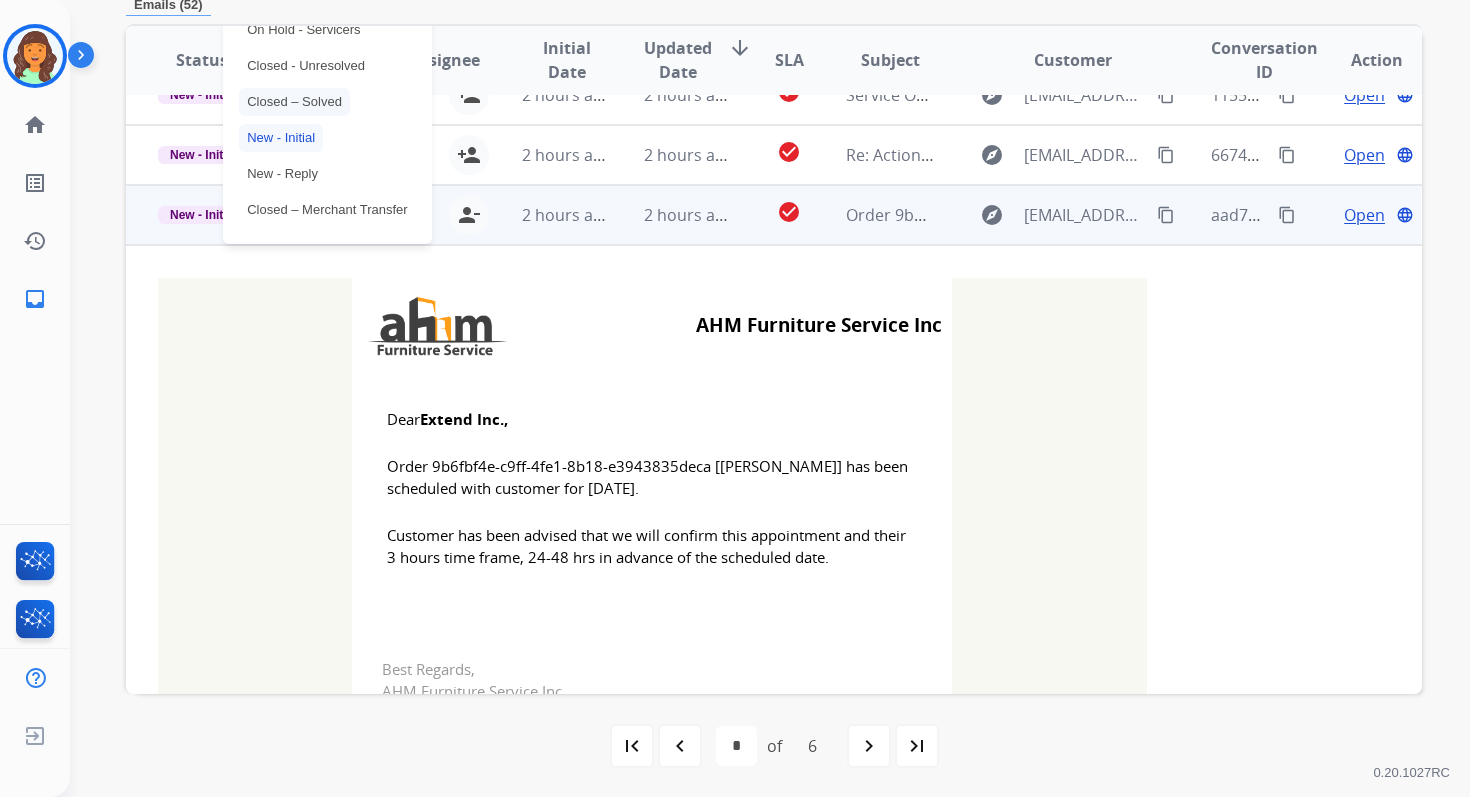 click on "Closed – Solved" at bounding box center [294, 102] 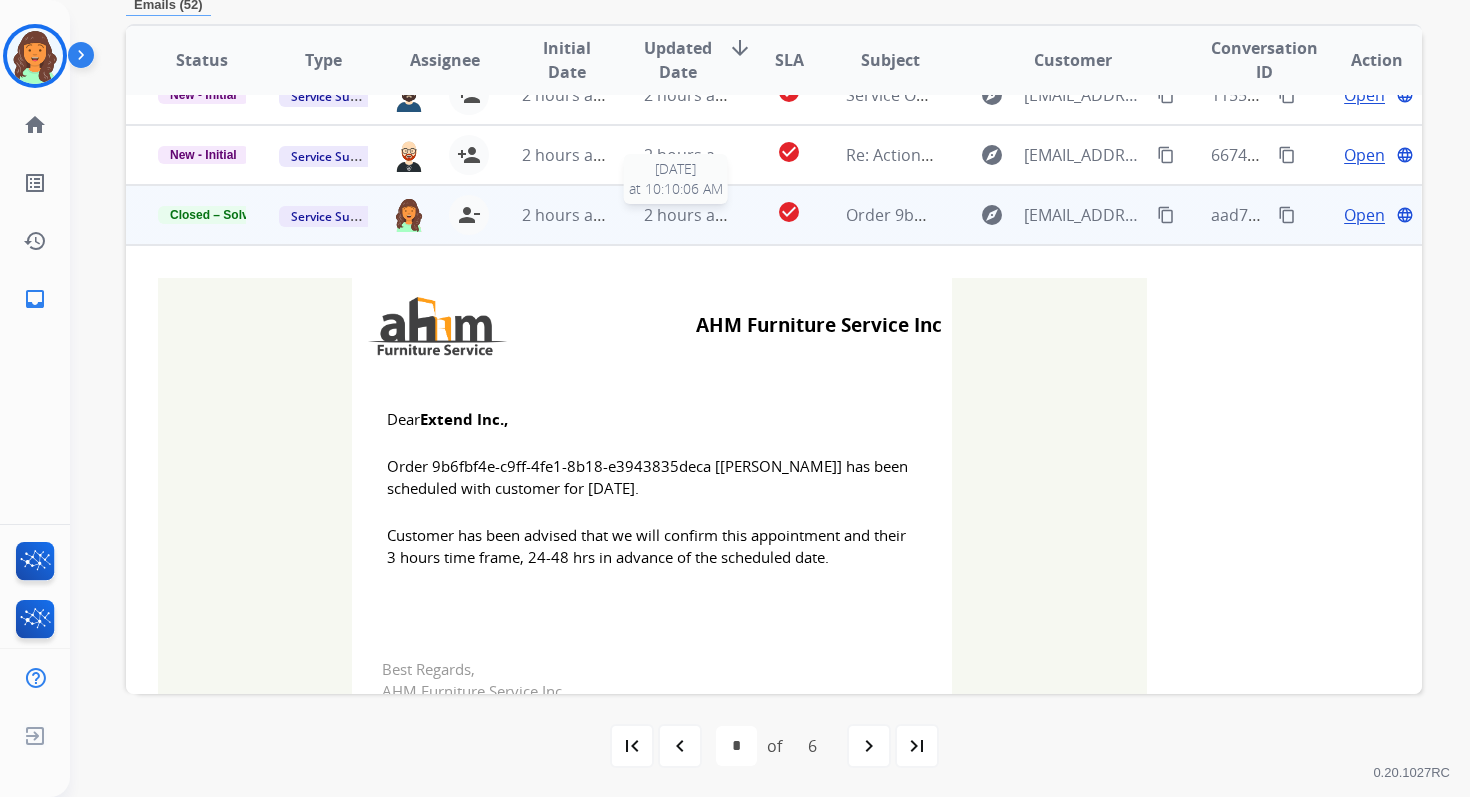 click on "2 hours ago" at bounding box center [689, 215] 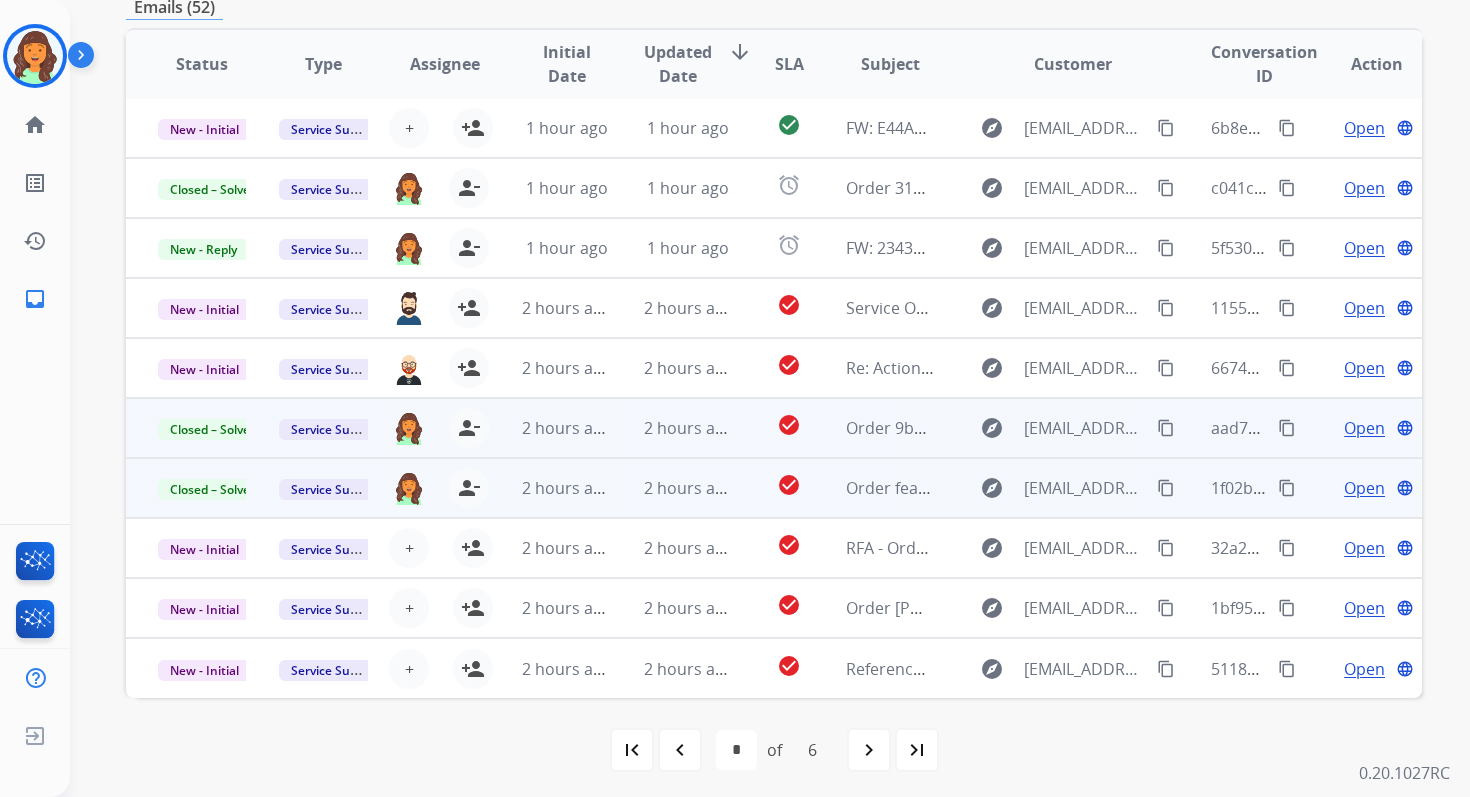 scroll, scrollTop: 2, scrollLeft: 0, axis: vertical 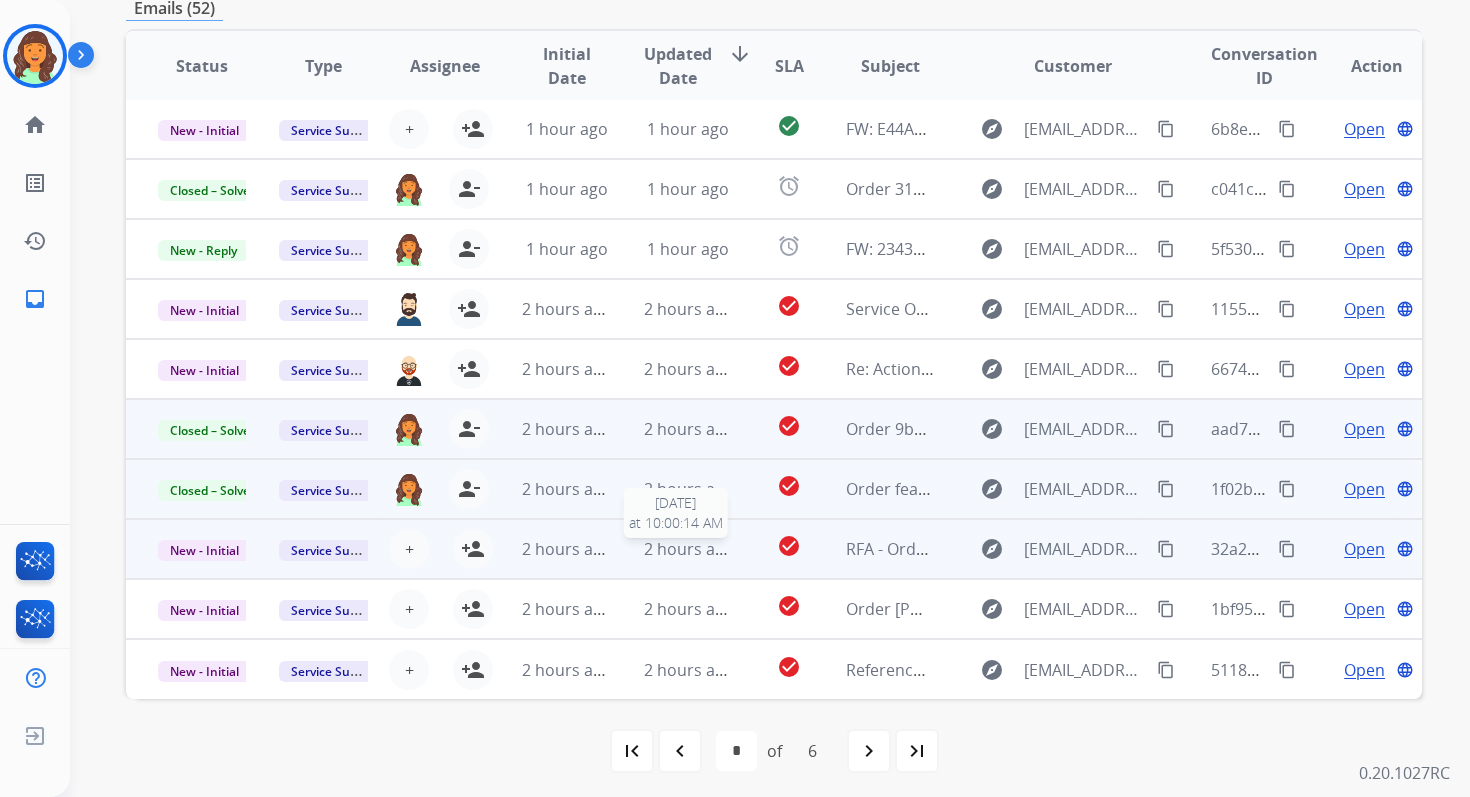 click on "2 hours ago" at bounding box center [689, 549] 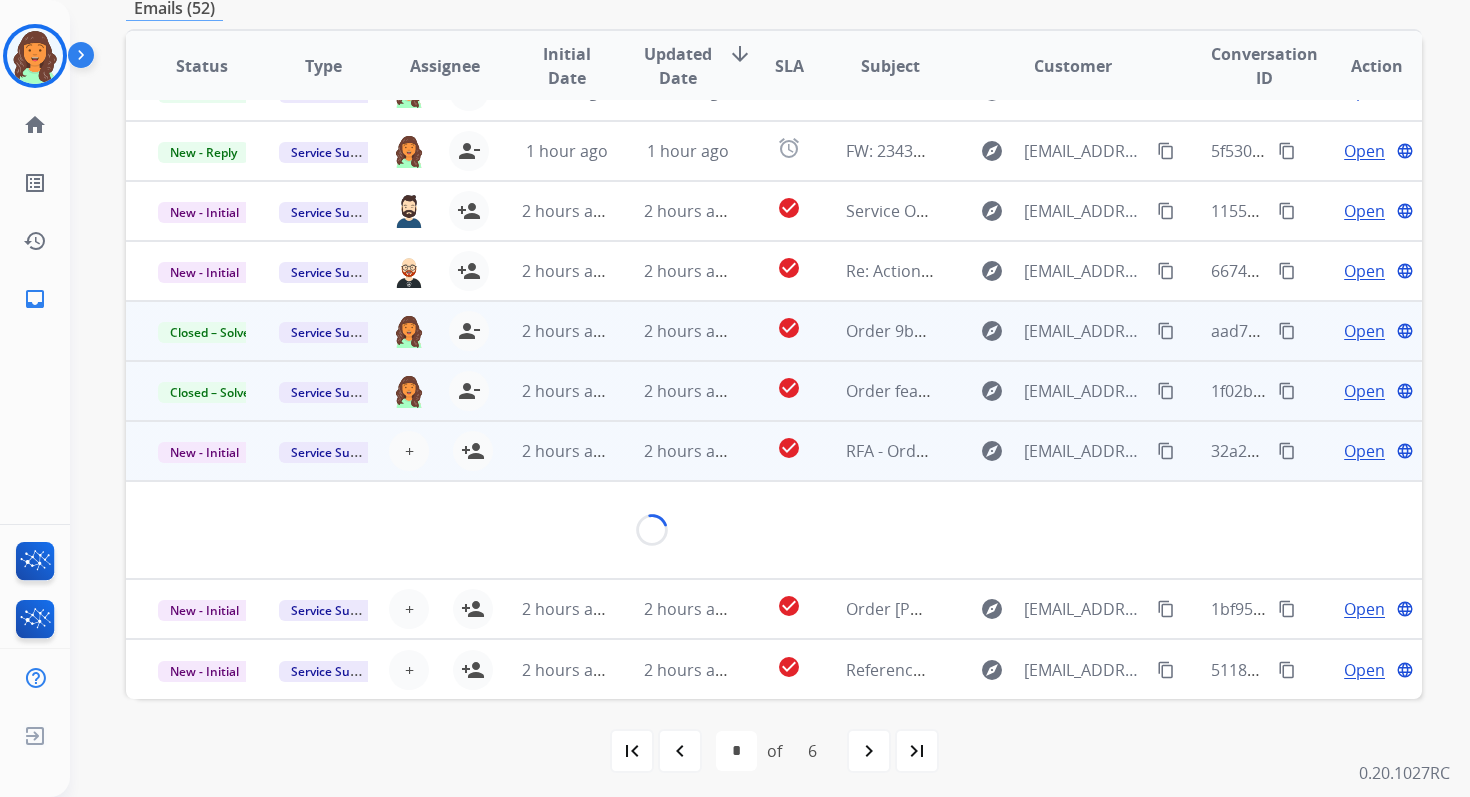 scroll, scrollTop: 188, scrollLeft: 0, axis: vertical 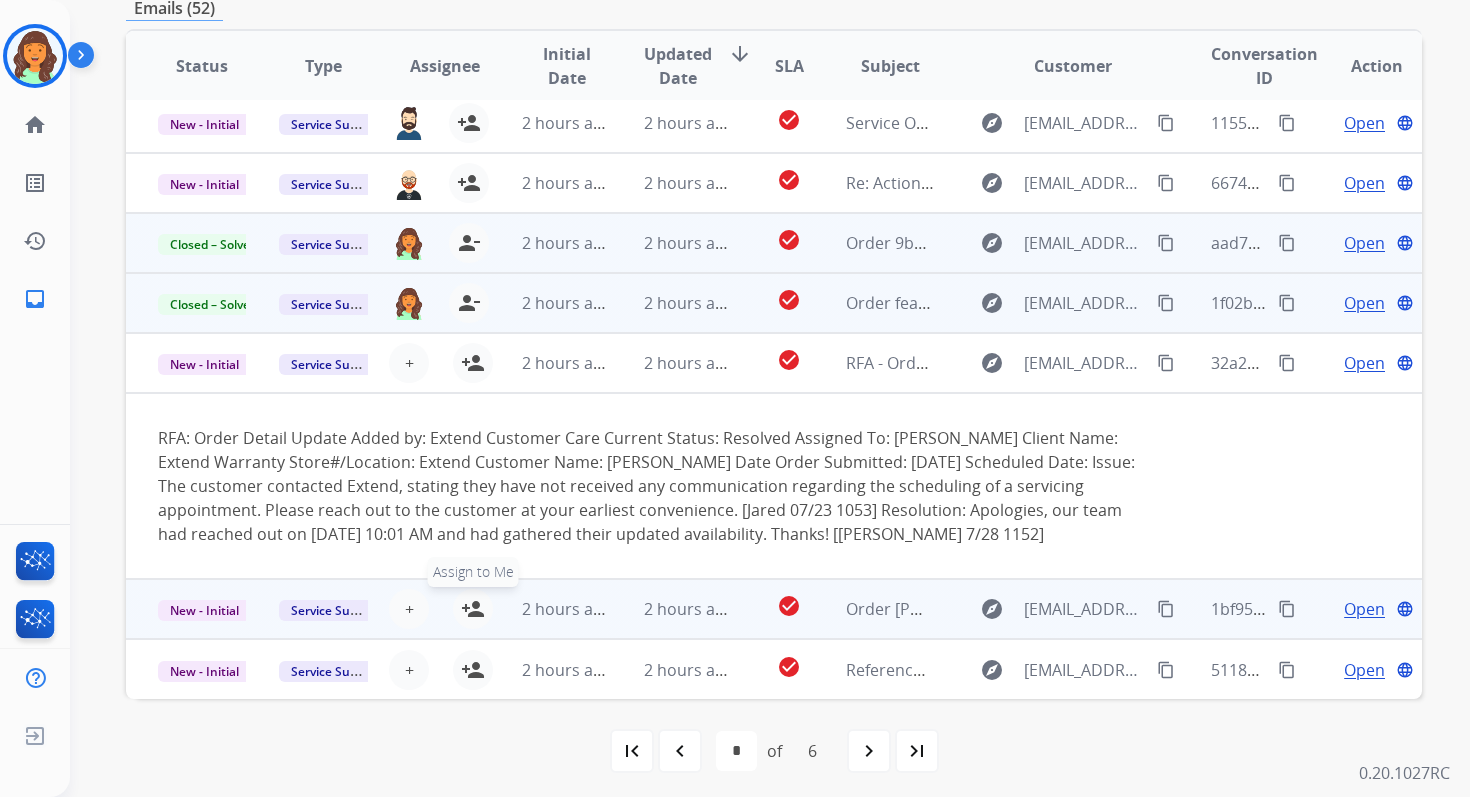 click on "person_add" at bounding box center (473, 609) 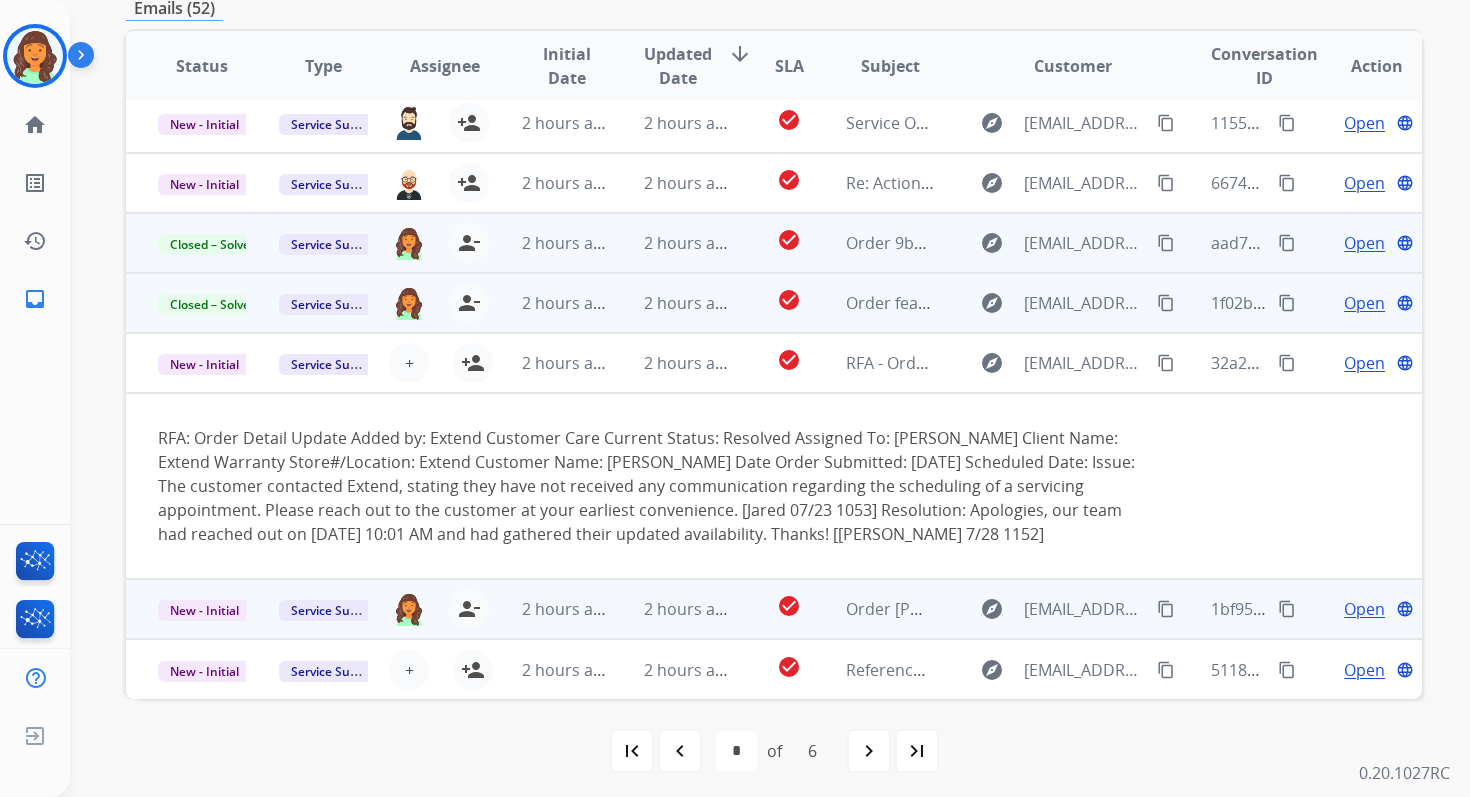 click on "2 hours ago" at bounding box center [672, 609] 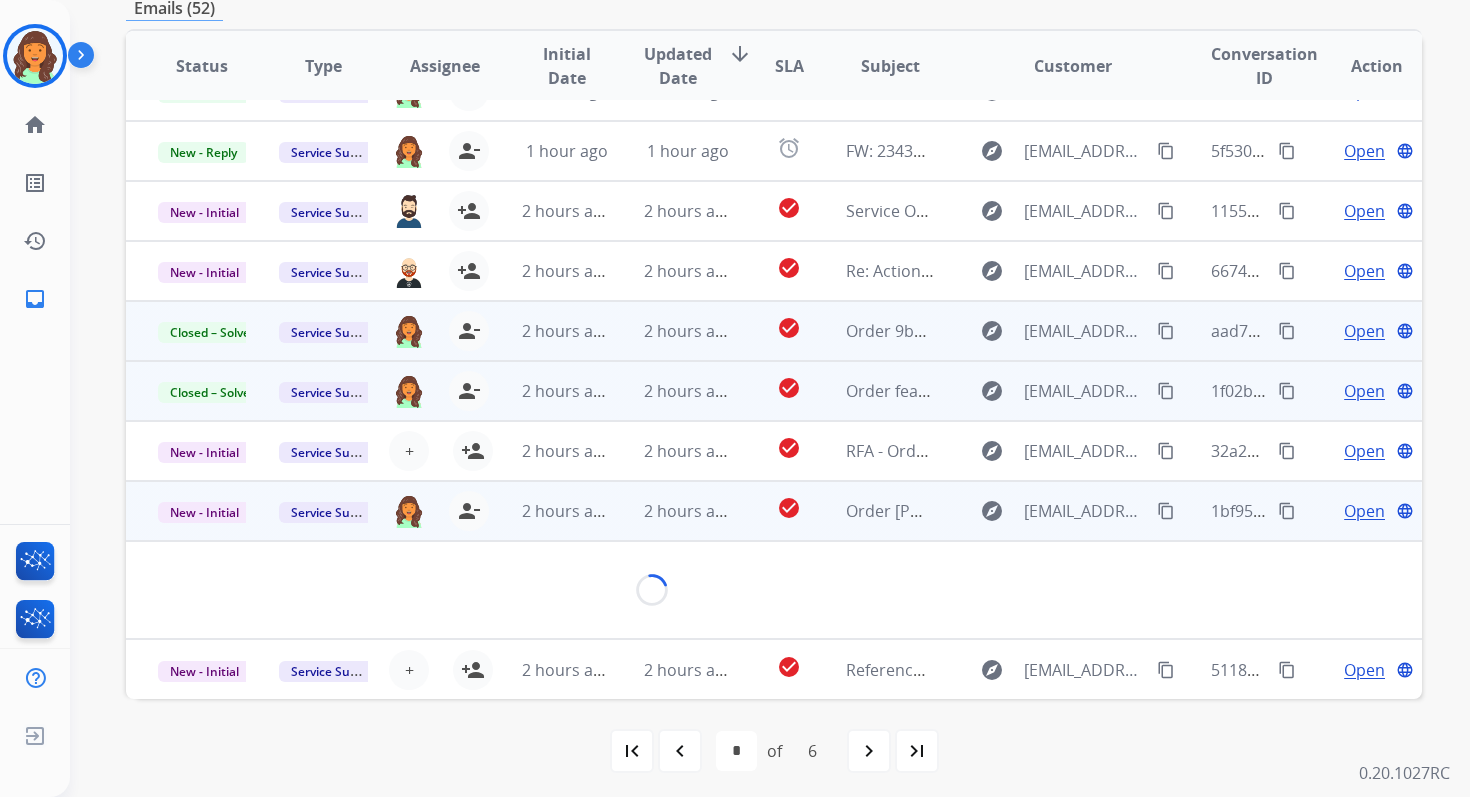 scroll, scrollTop: 480, scrollLeft: 0, axis: vertical 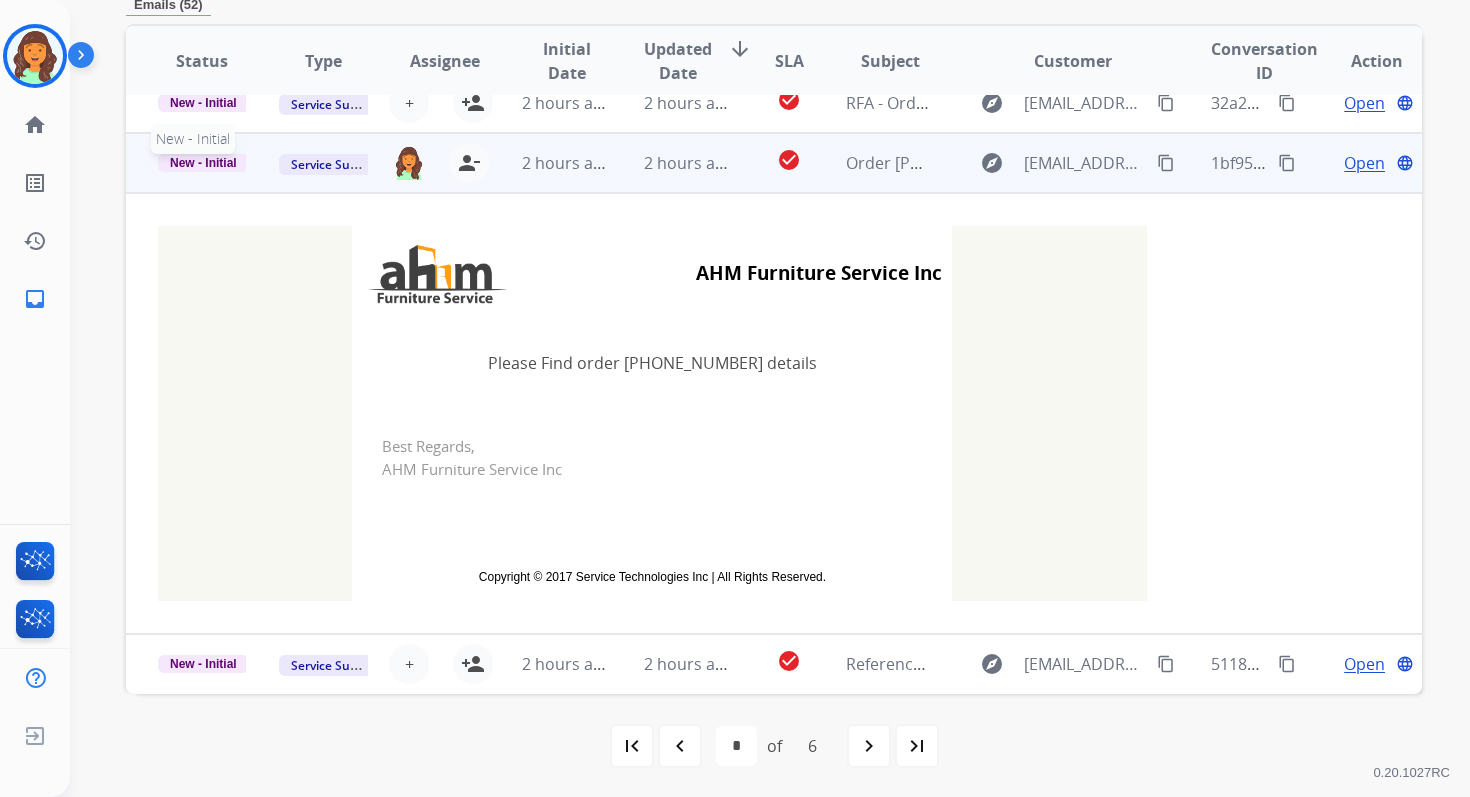 click on "New - Initial" at bounding box center [203, 163] 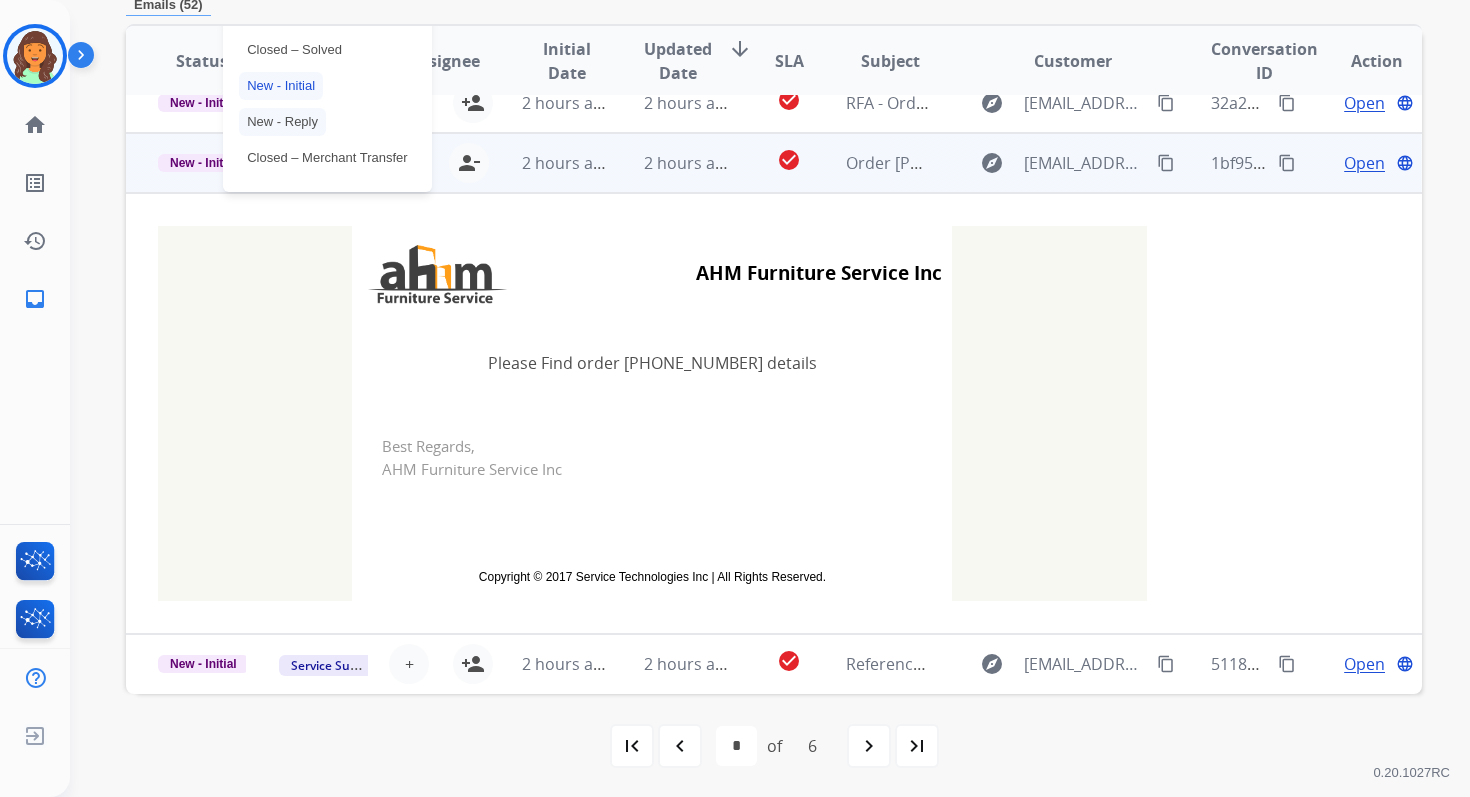 scroll, scrollTop: 391, scrollLeft: 0, axis: vertical 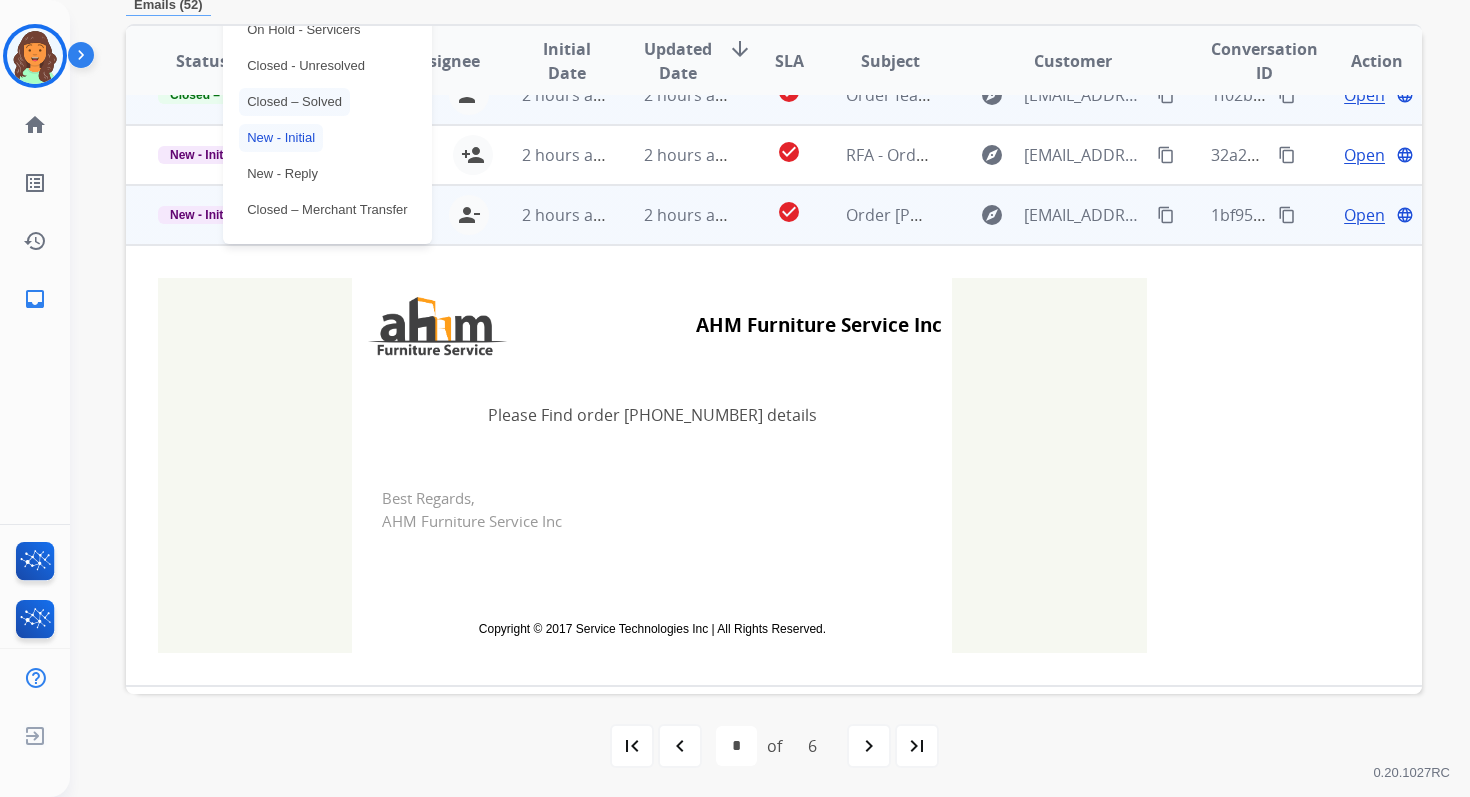 click on "Closed – Solved" at bounding box center (294, 102) 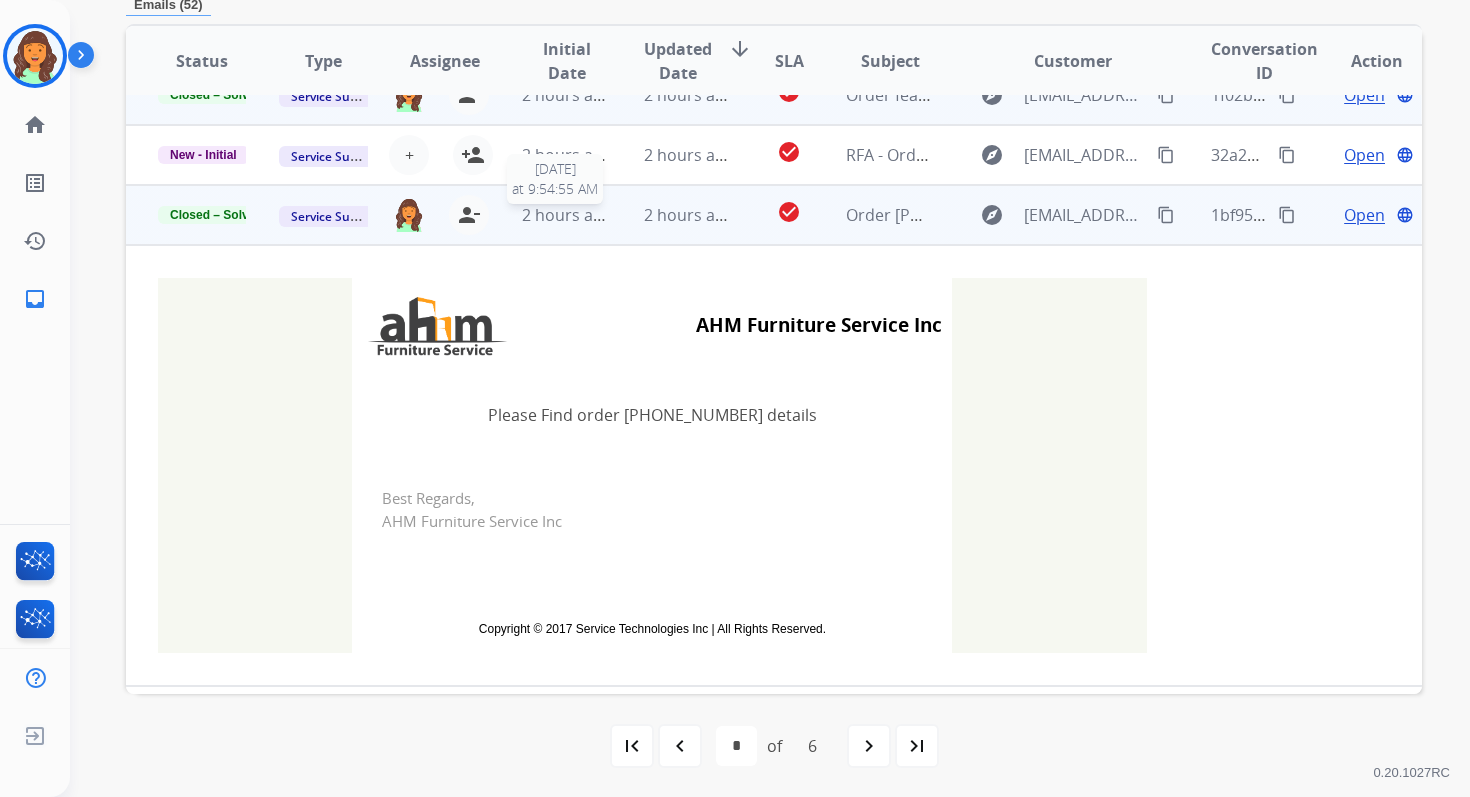 click on "2 hours ago" at bounding box center (567, 215) 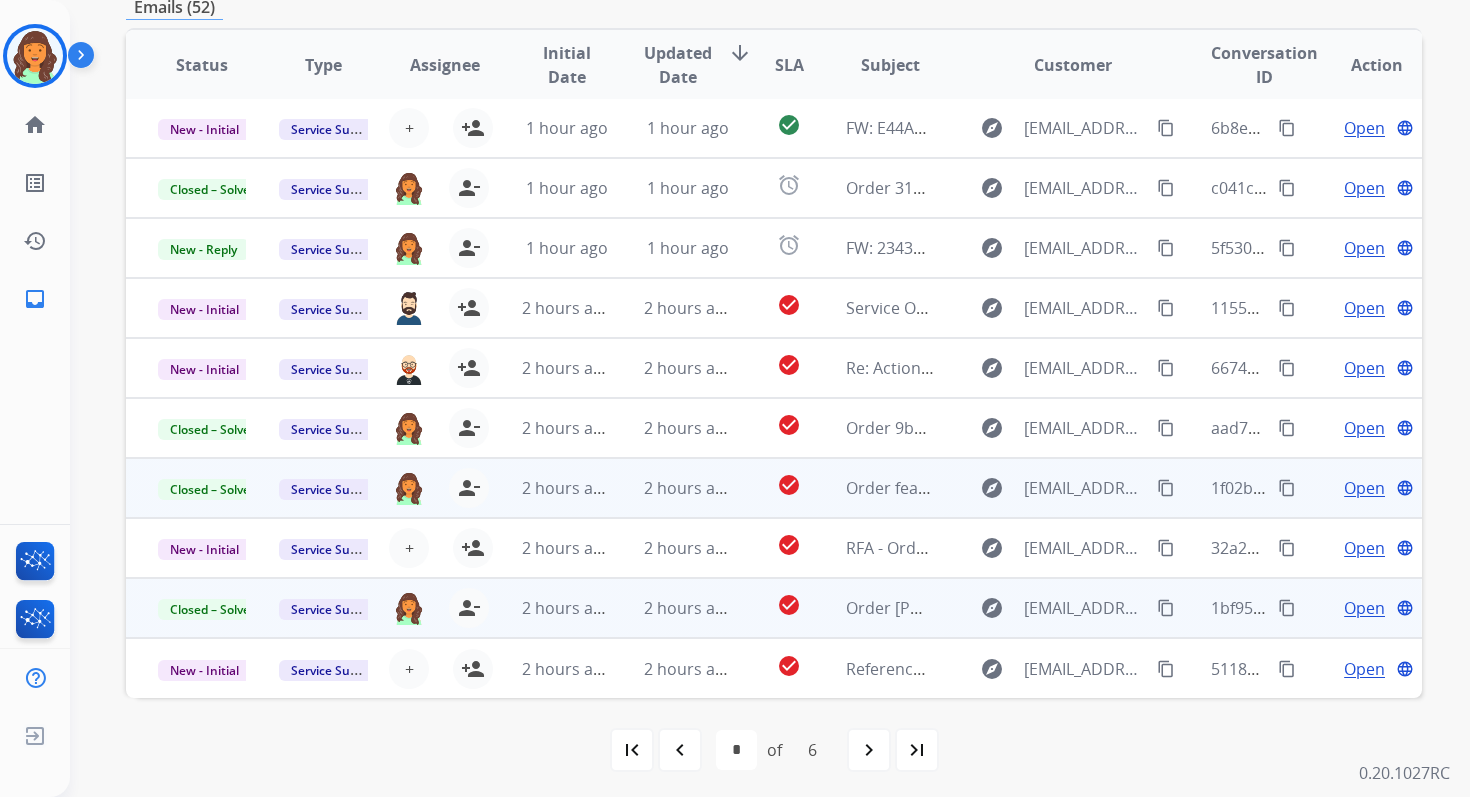 scroll, scrollTop: 2, scrollLeft: 0, axis: vertical 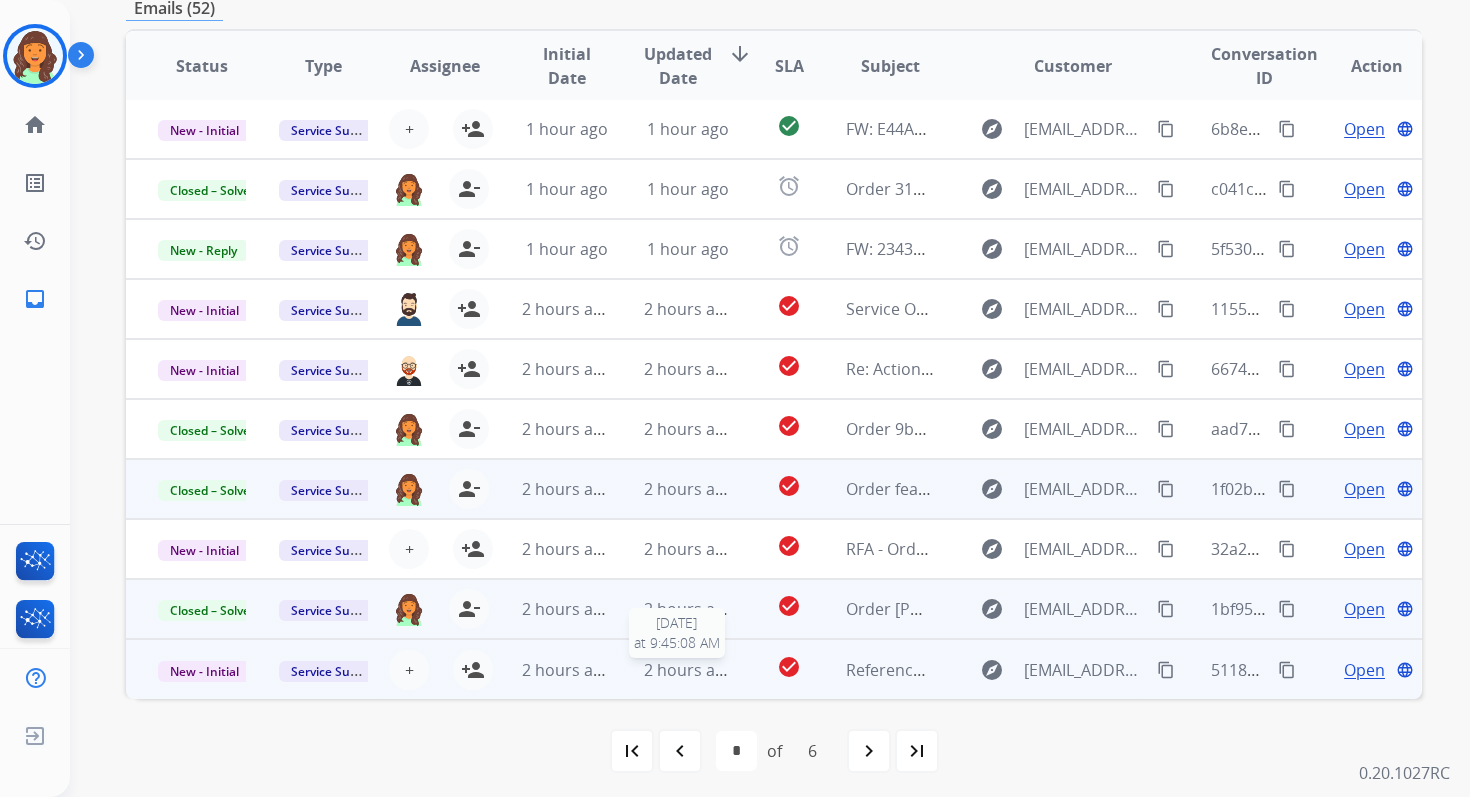 click on "2 hours ago" at bounding box center [689, 670] 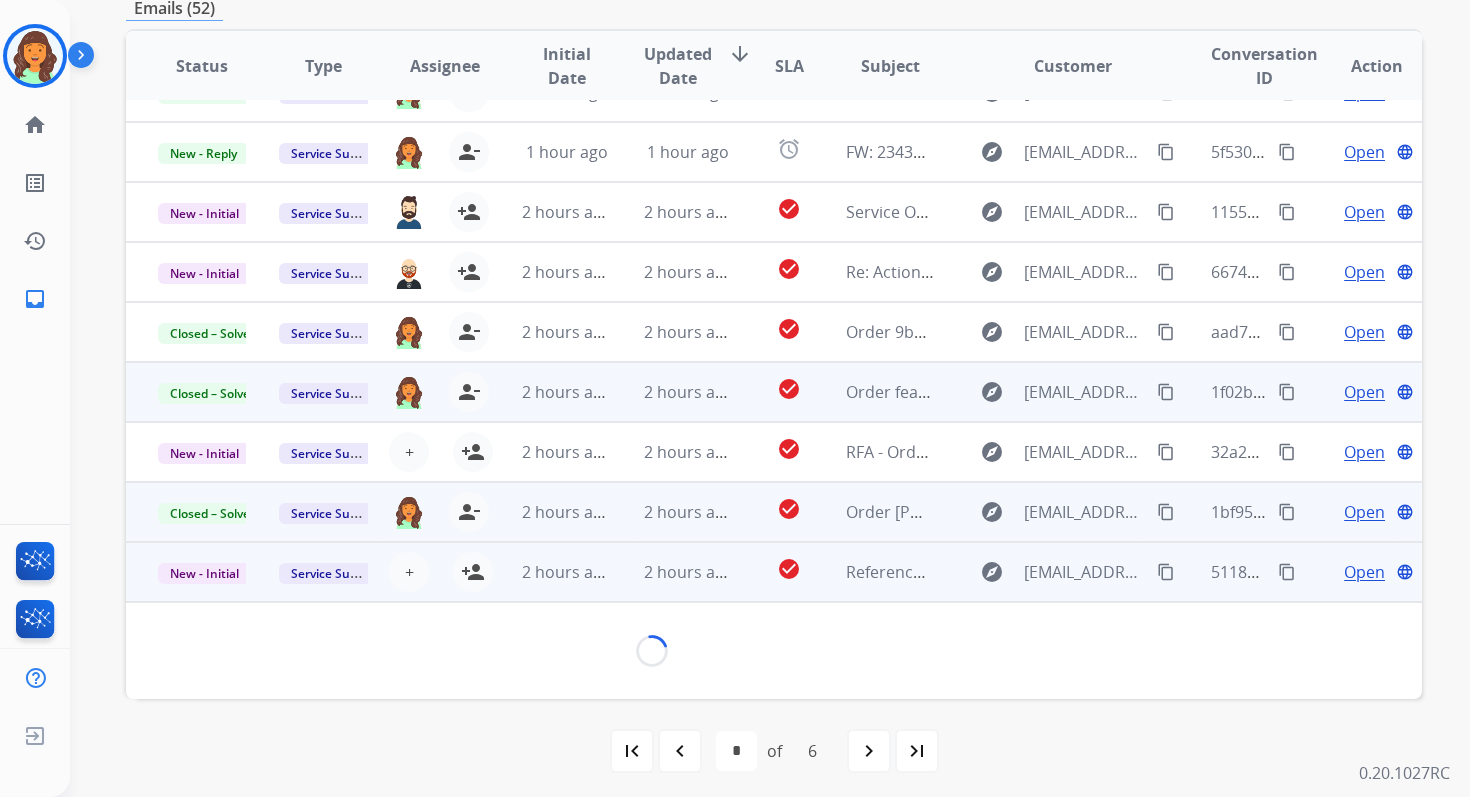 scroll, scrollTop: 163, scrollLeft: 0, axis: vertical 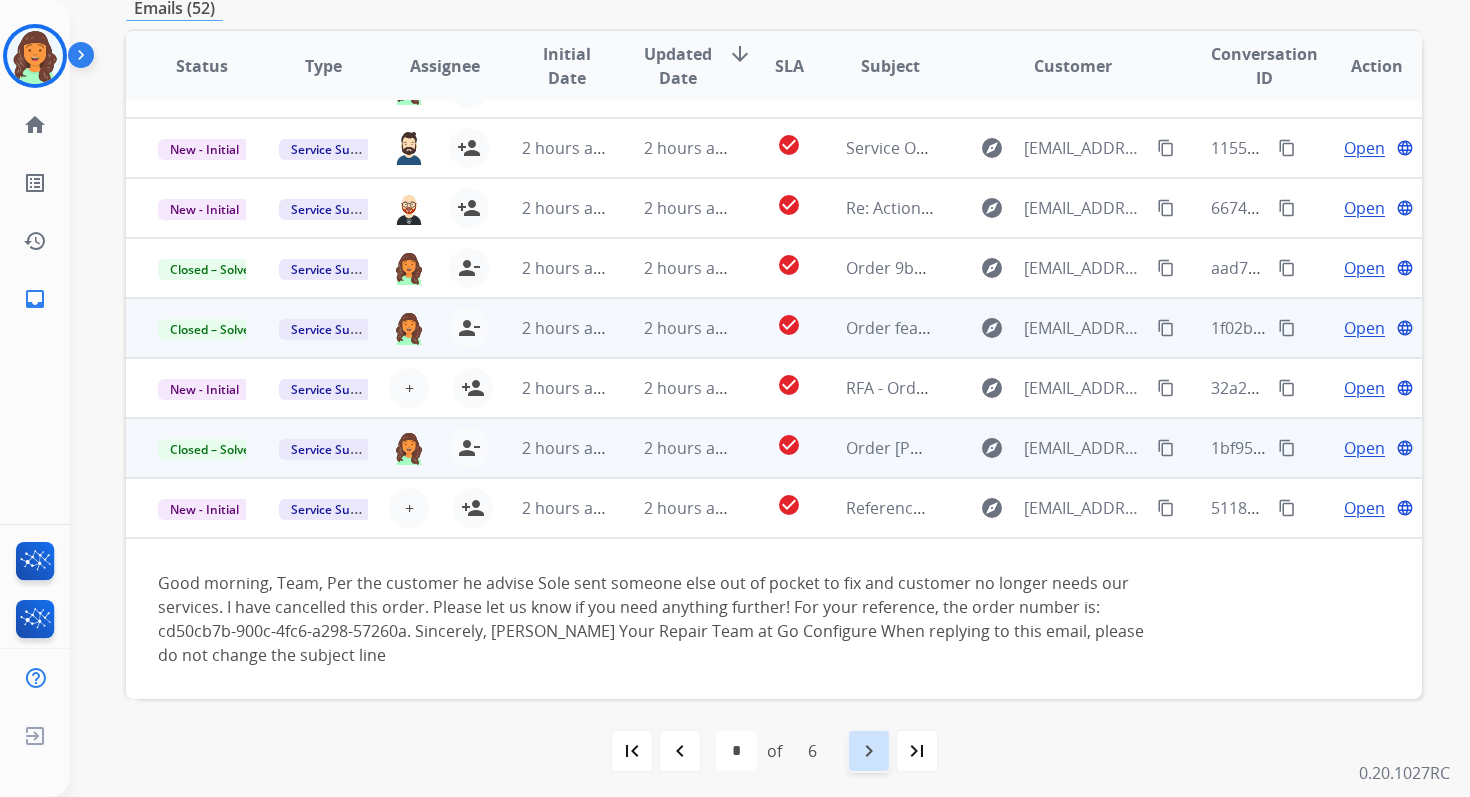 click on "navigate_next" at bounding box center (869, 751) 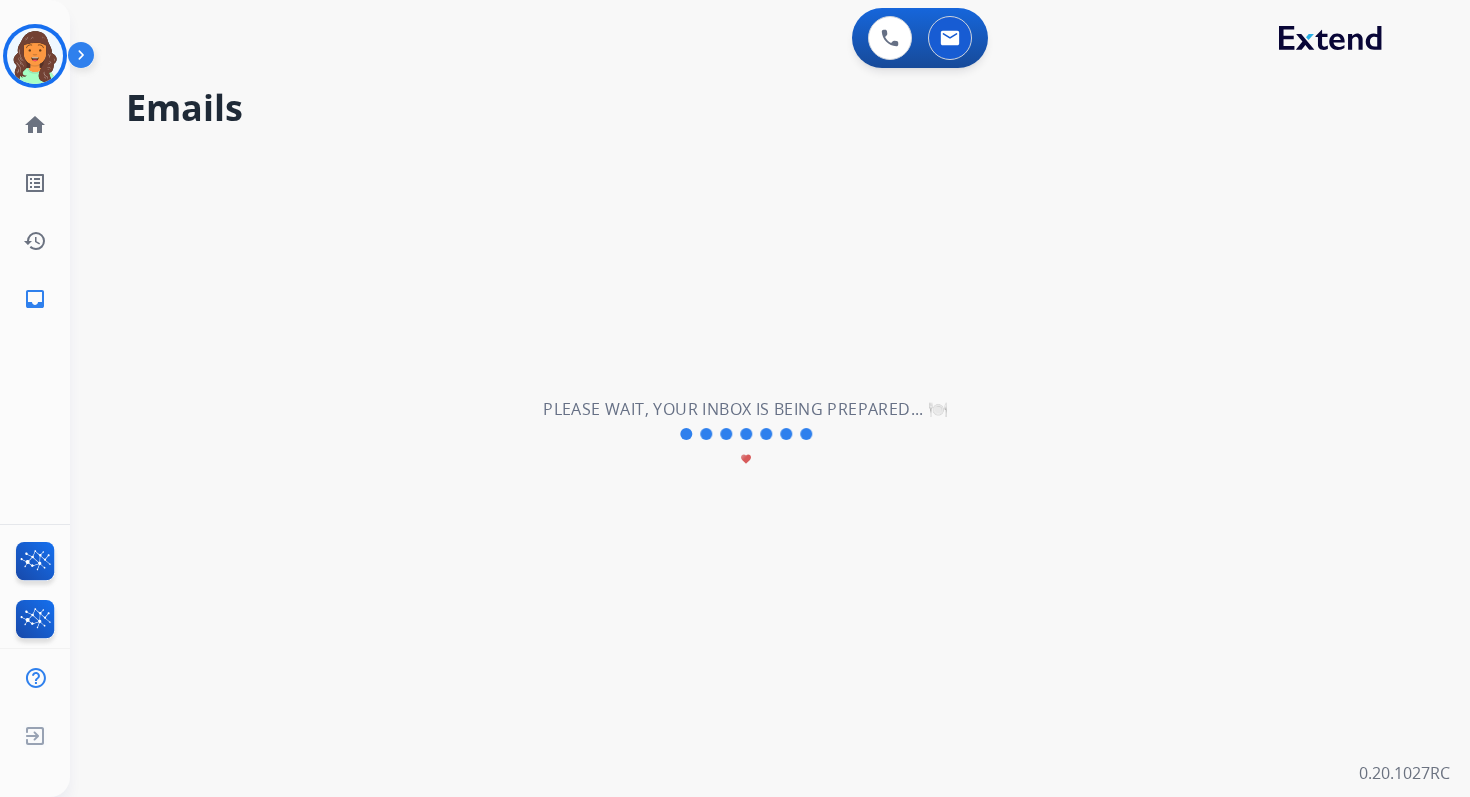 scroll, scrollTop: 67, scrollLeft: 0, axis: vertical 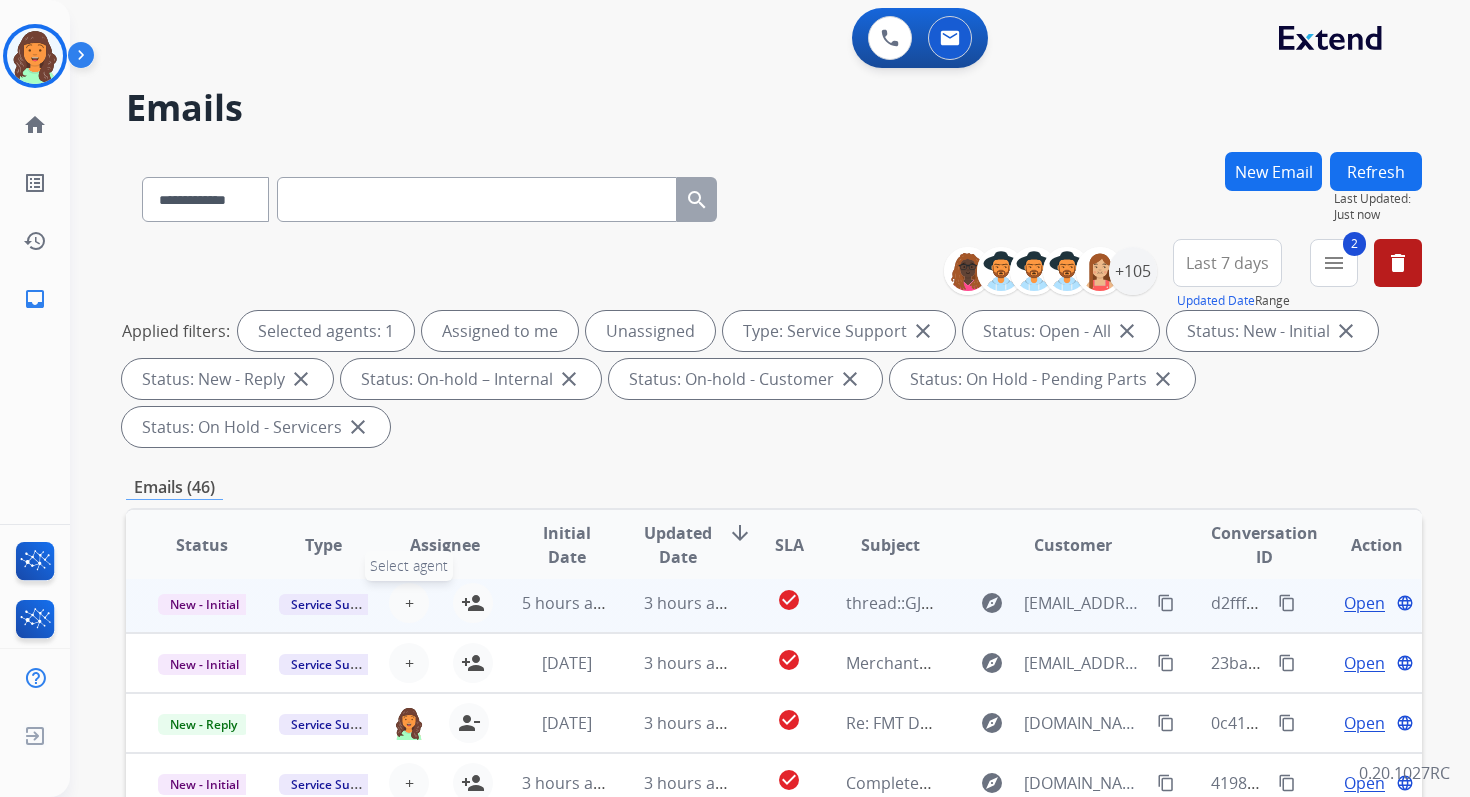 click on "+" at bounding box center [409, 603] 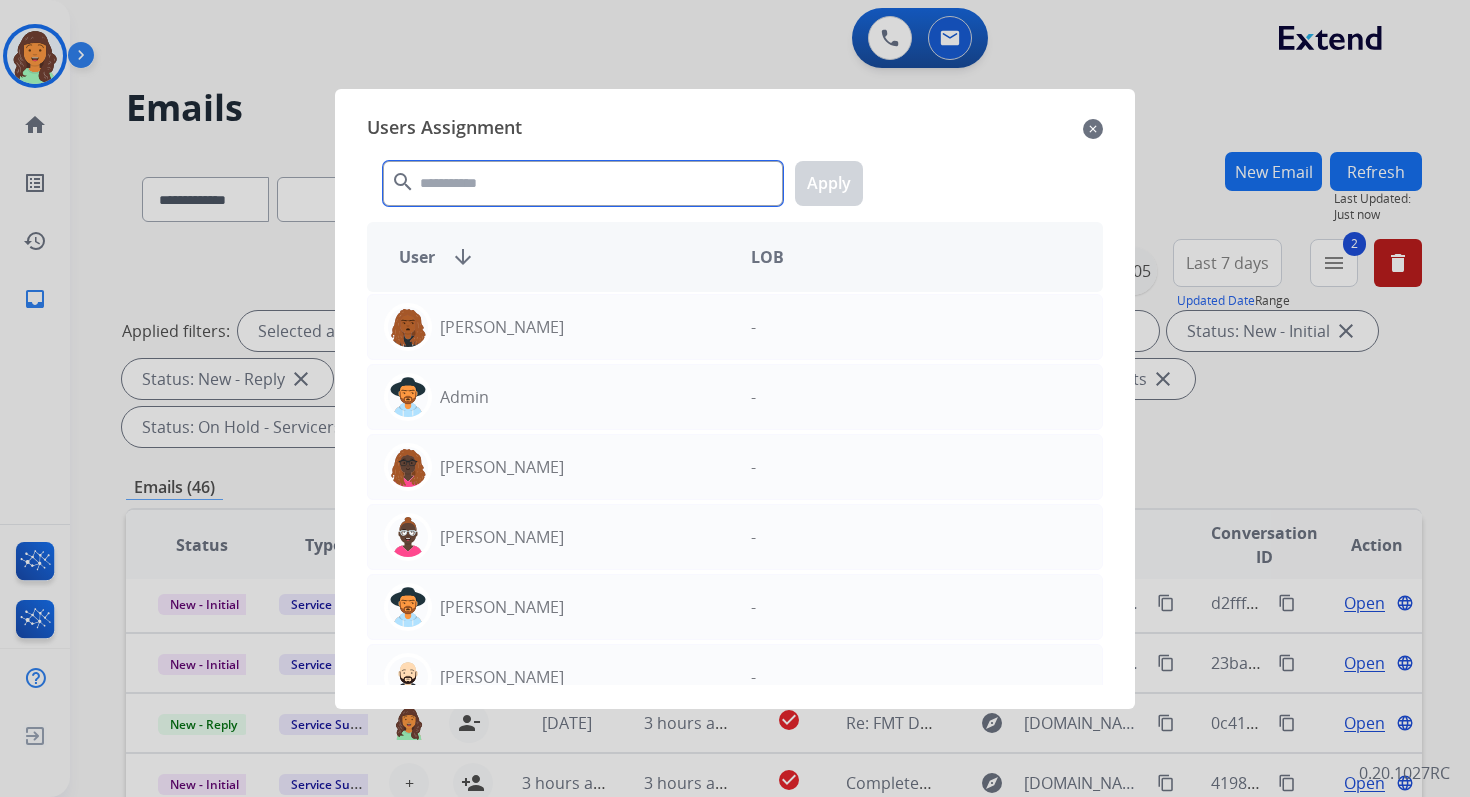 click 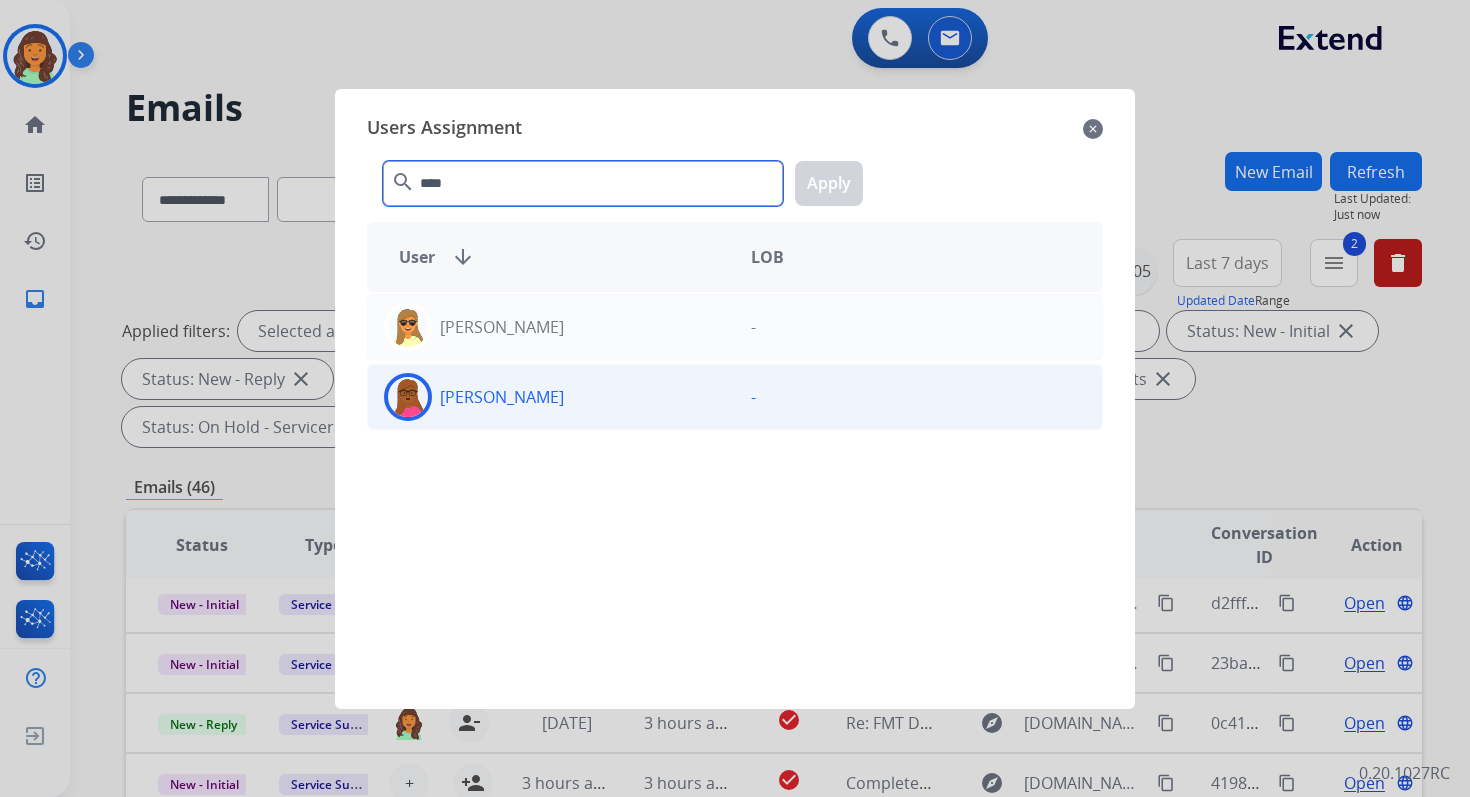 type on "****" 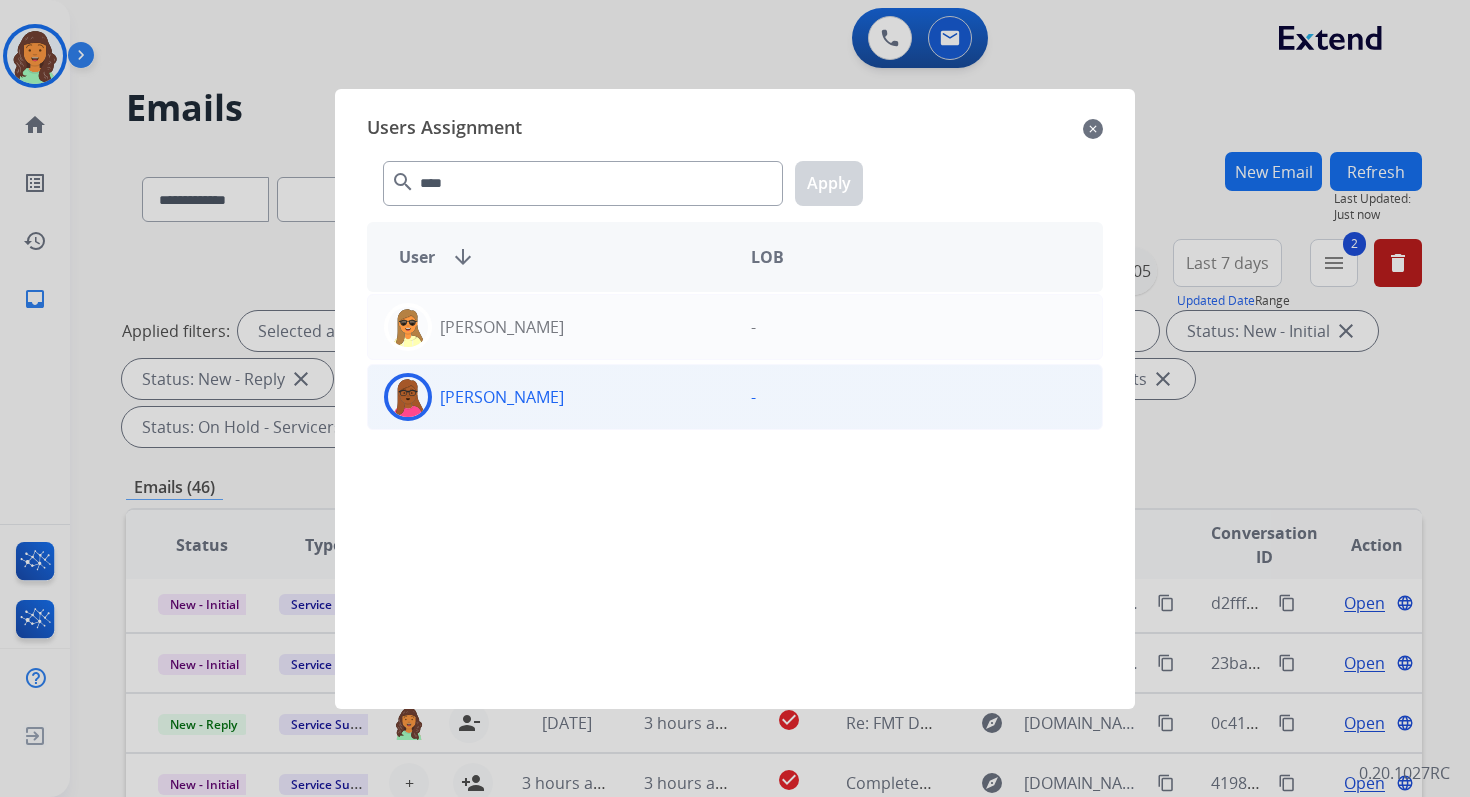 click on "[PERSON_NAME]" 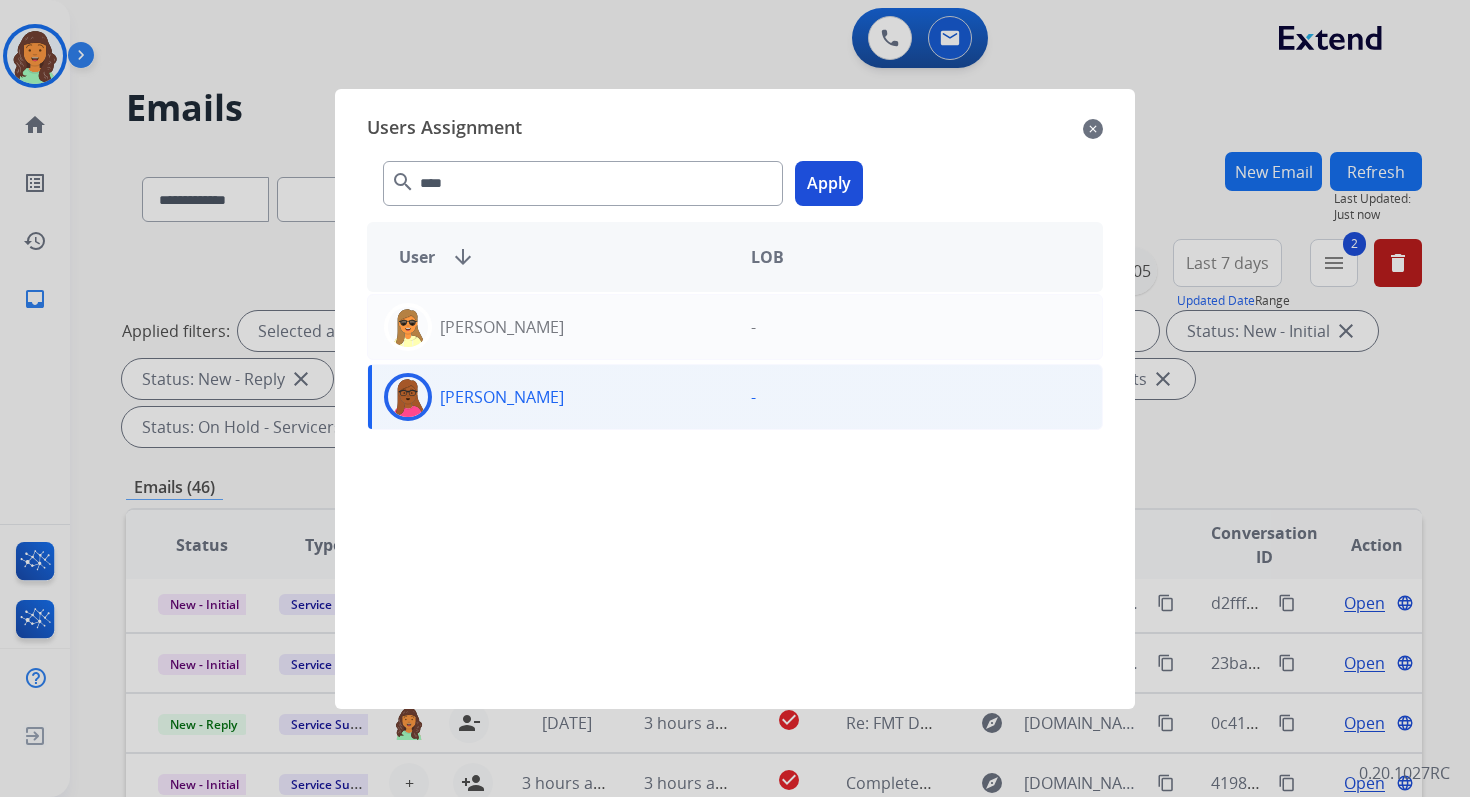 click on "Apply" 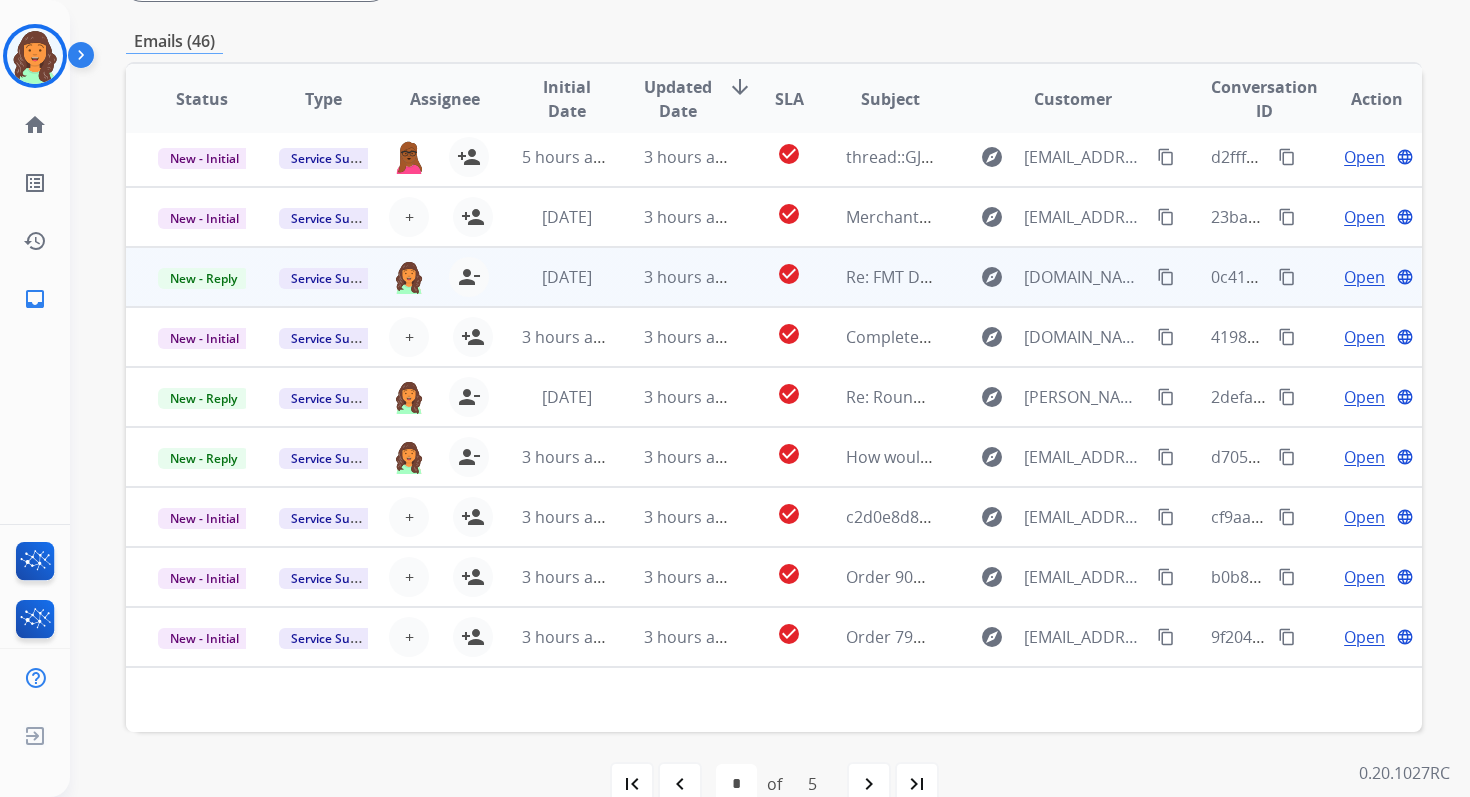 scroll, scrollTop: 485, scrollLeft: 0, axis: vertical 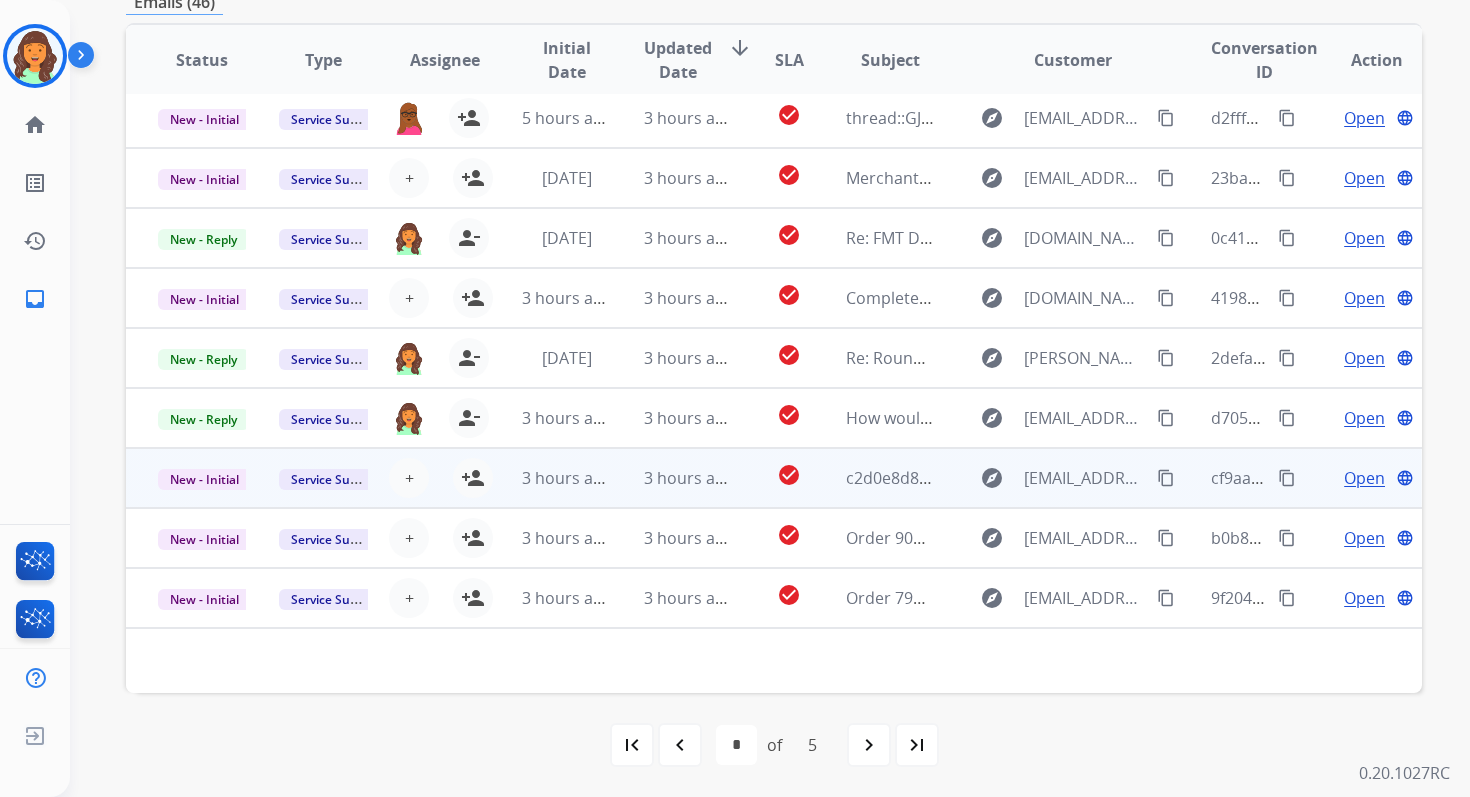 click on "3 hours ago" at bounding box center (672, 478) 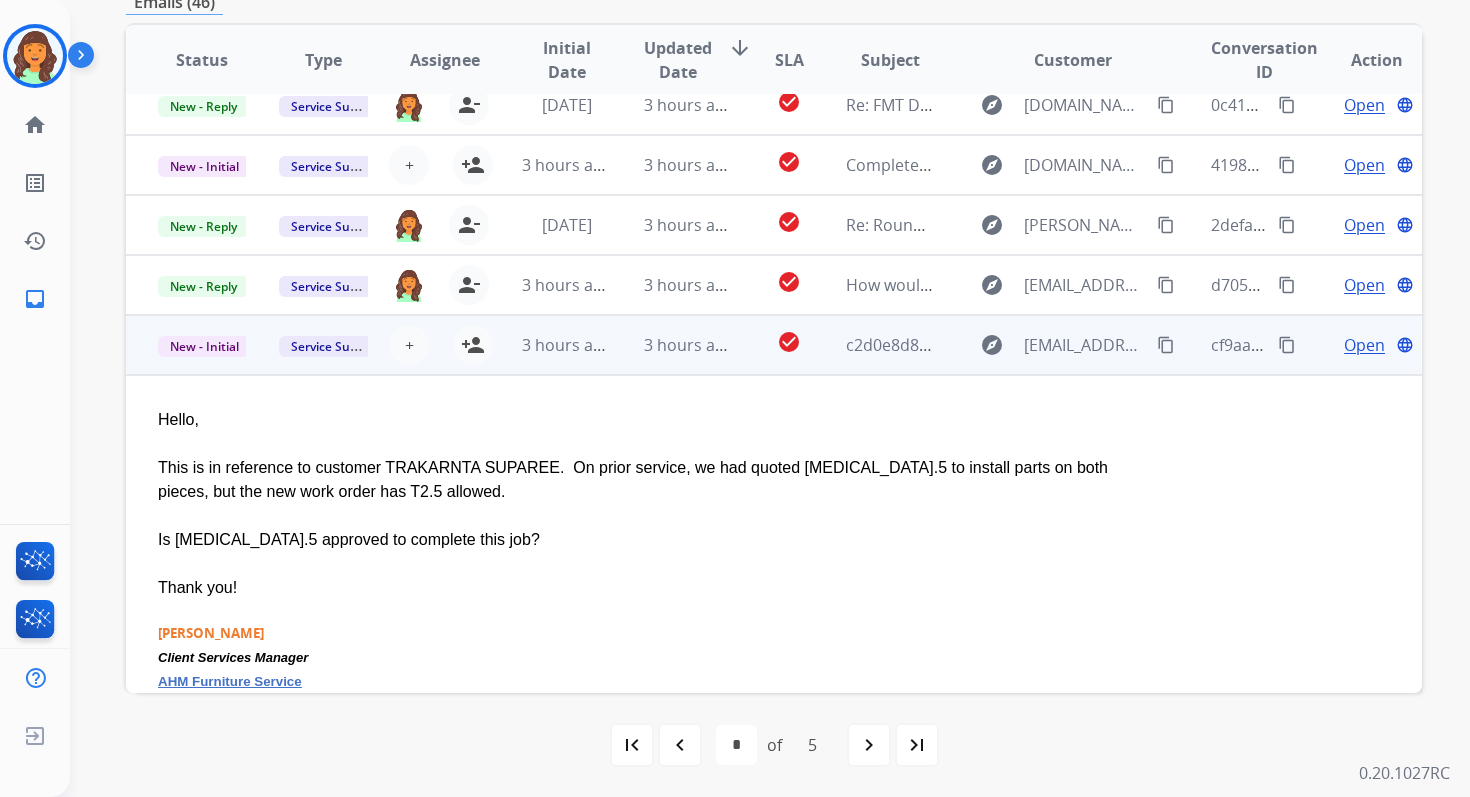 scroll, scrollTop: 199, scrollLeft: 0, axis: vertical 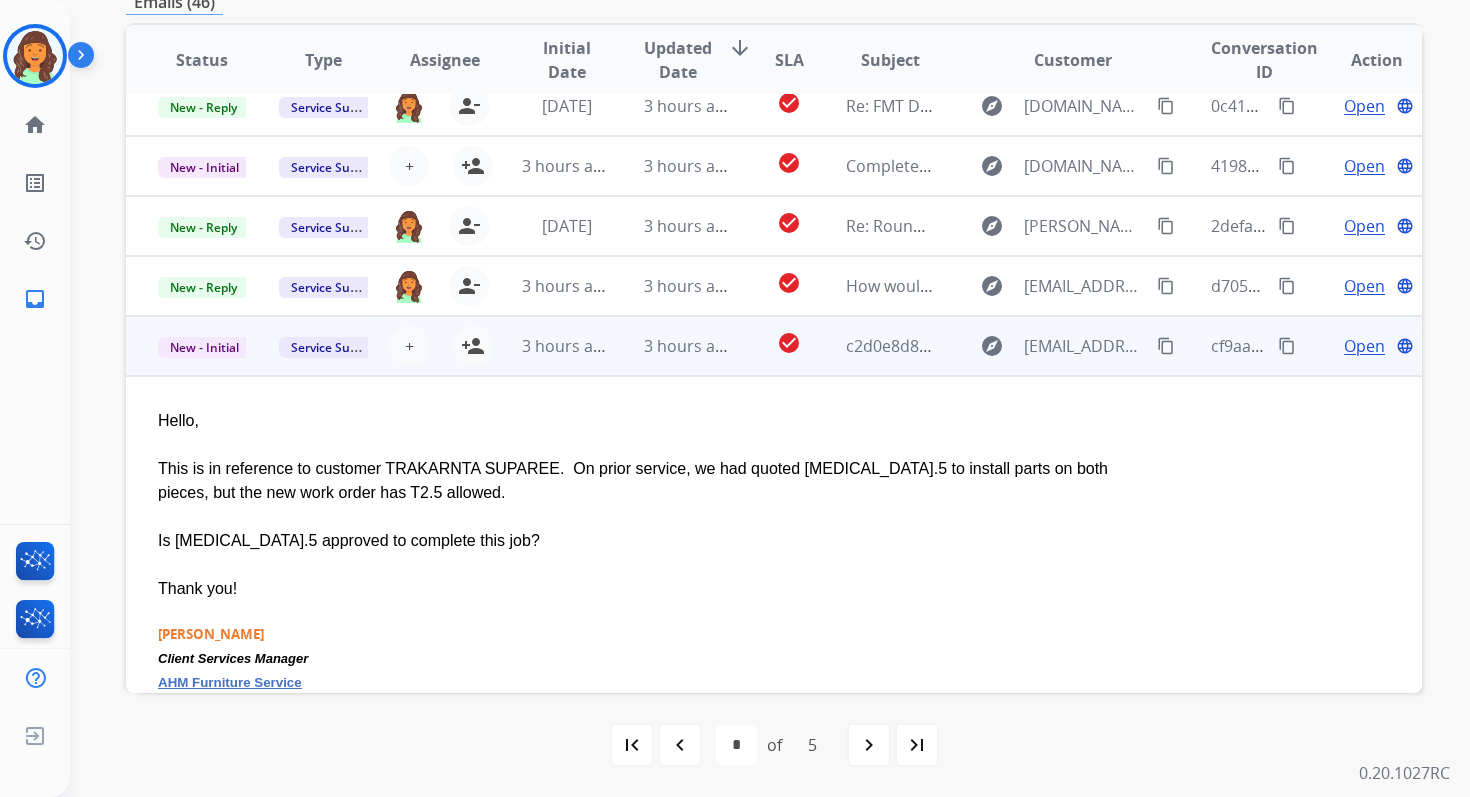 click on "Open" at bounding box center (1364, 346) 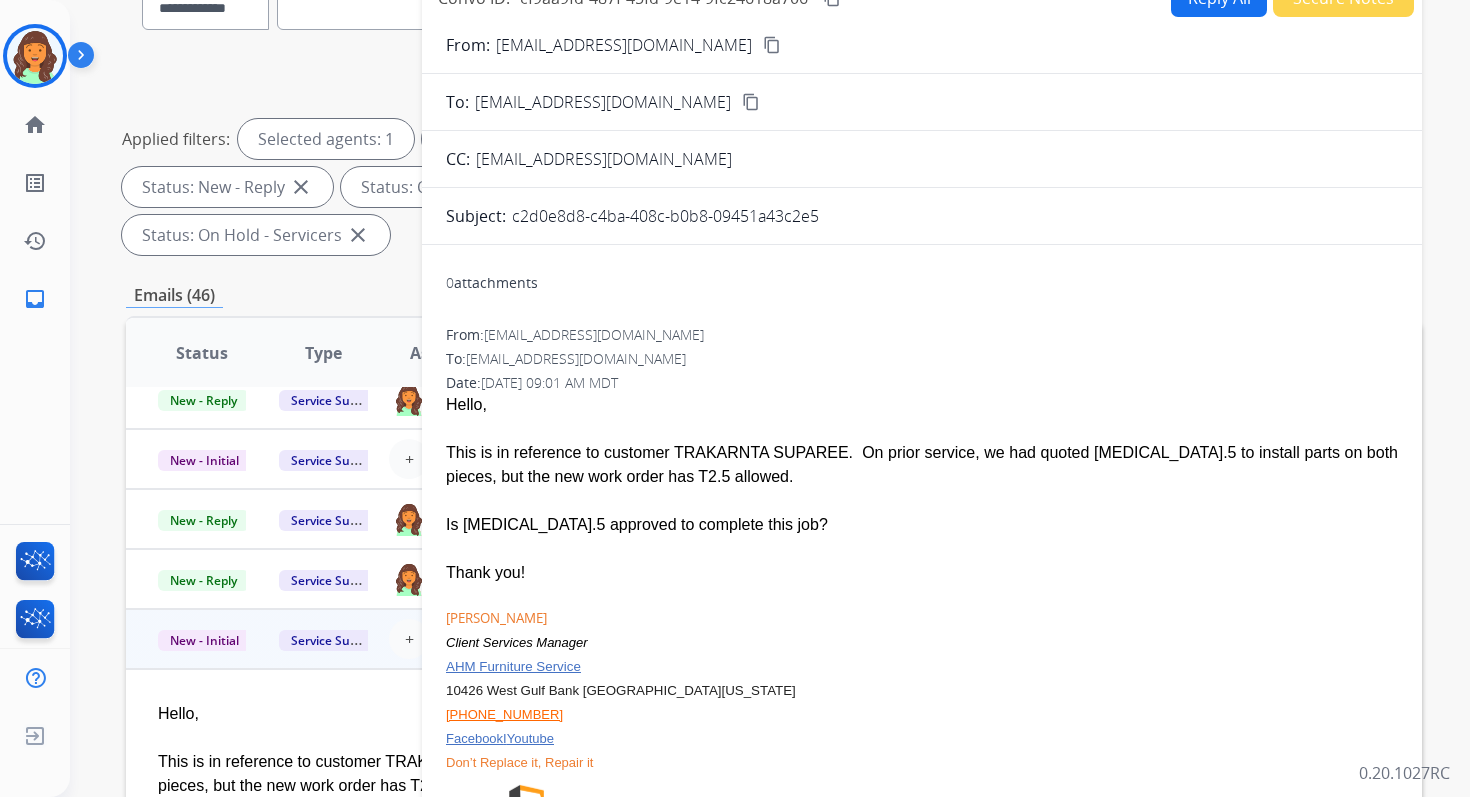 scroll, scrollTop: 0, scrollLeft: 0, axis: both 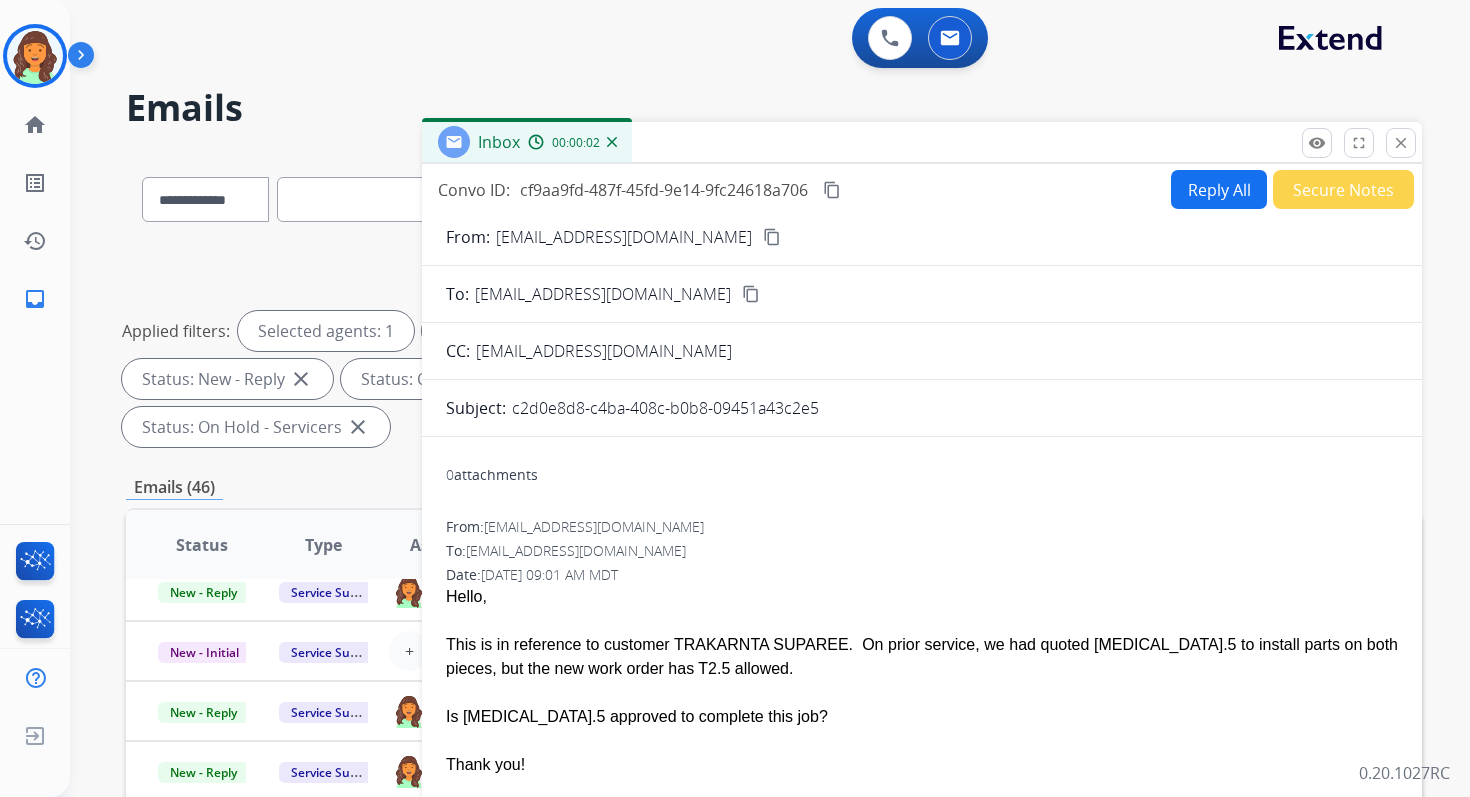 click on "Reply All" at bounding box center [1219, 189] 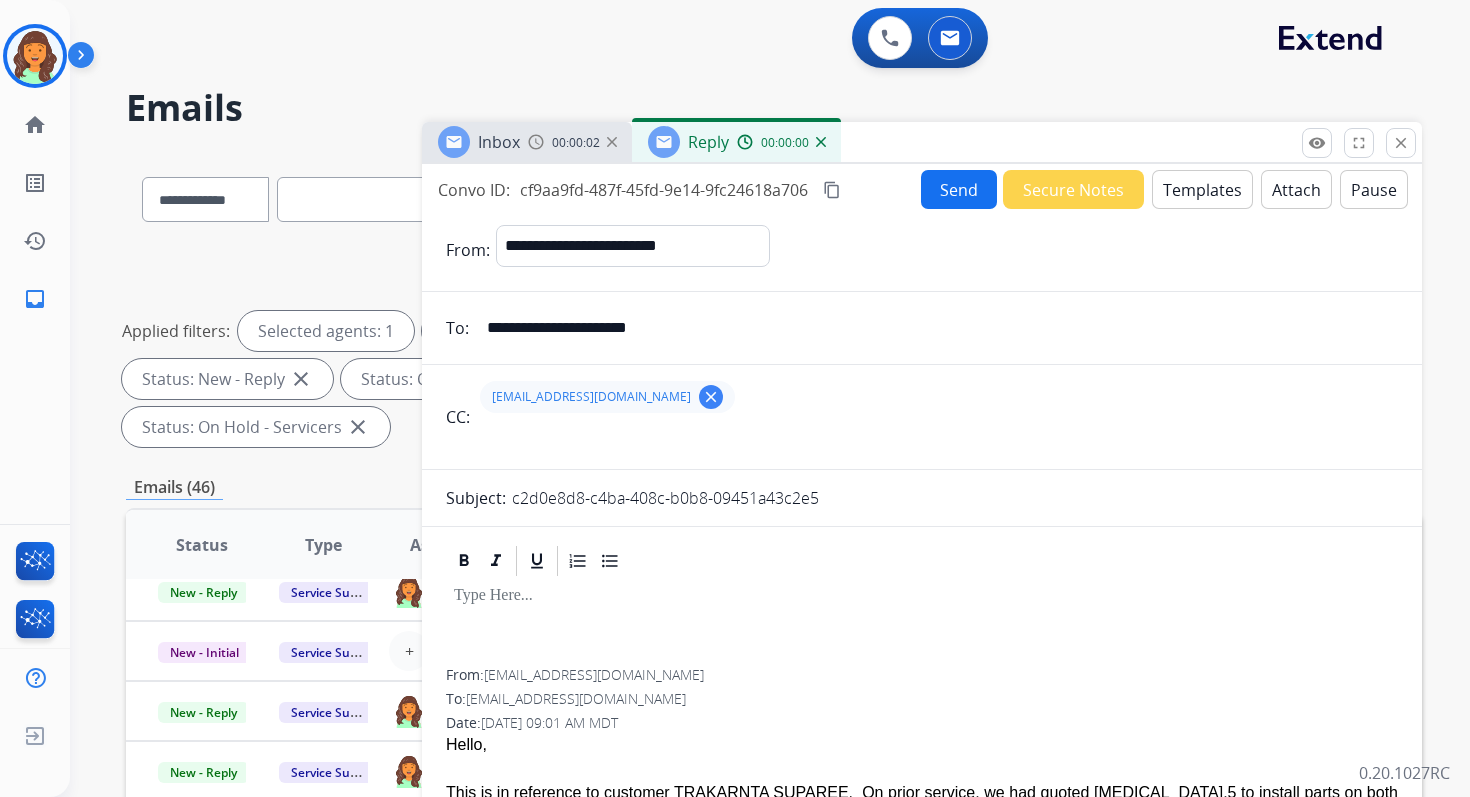 click on "Templates" at bounding box center (1202, 189) 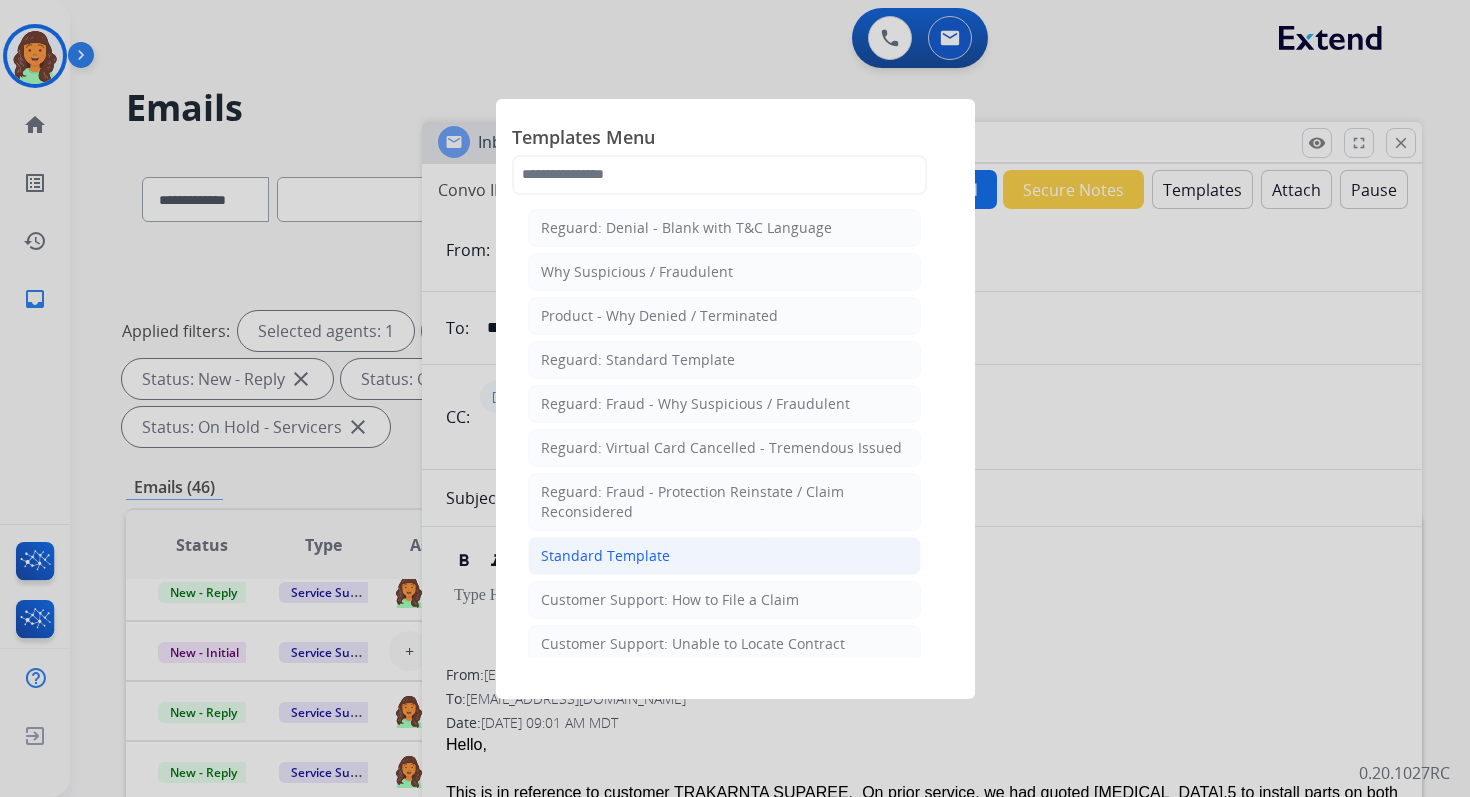 click on "Standard Template" 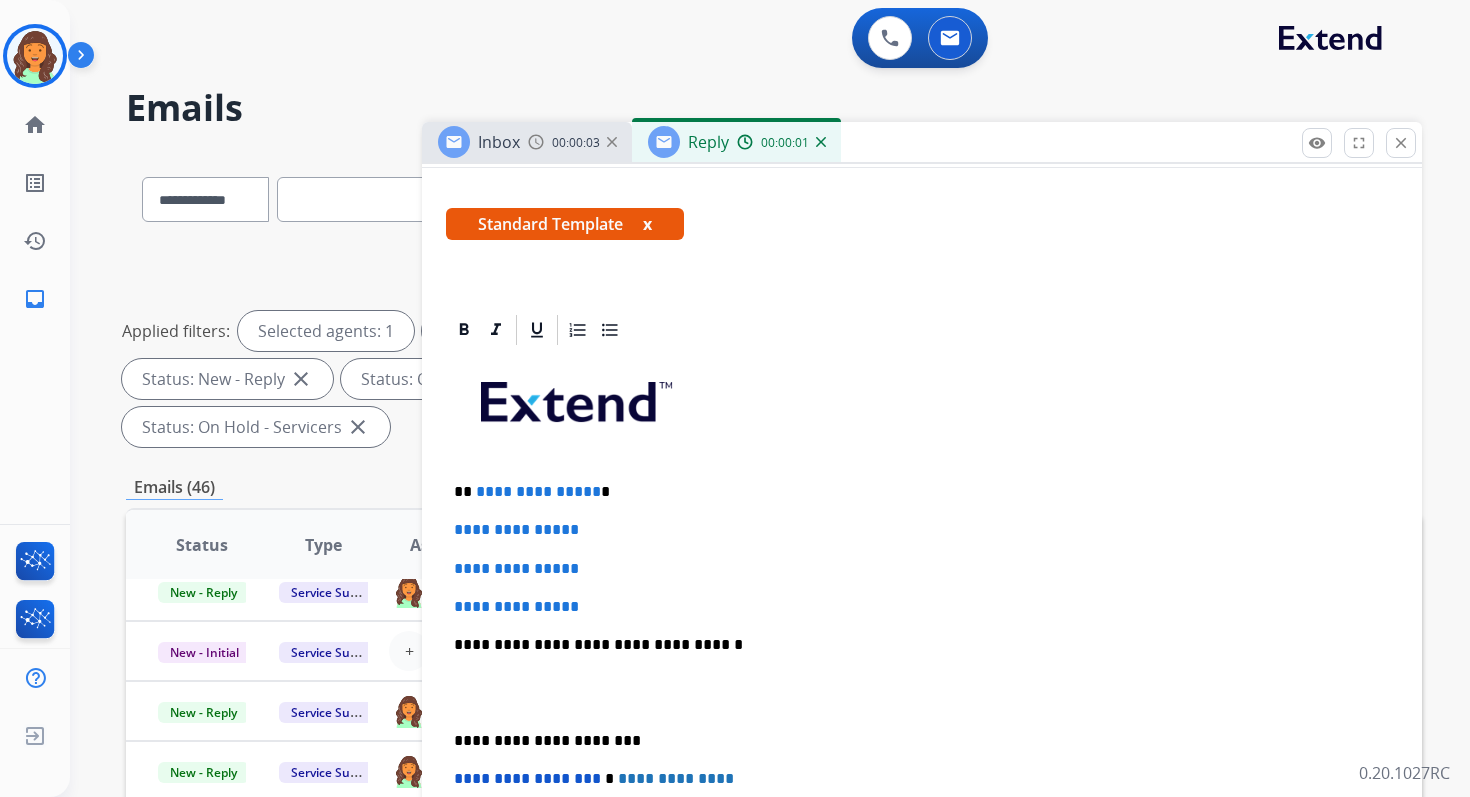 scroll, scrollTop: 441, scrollLeft: 0, axis: vertical 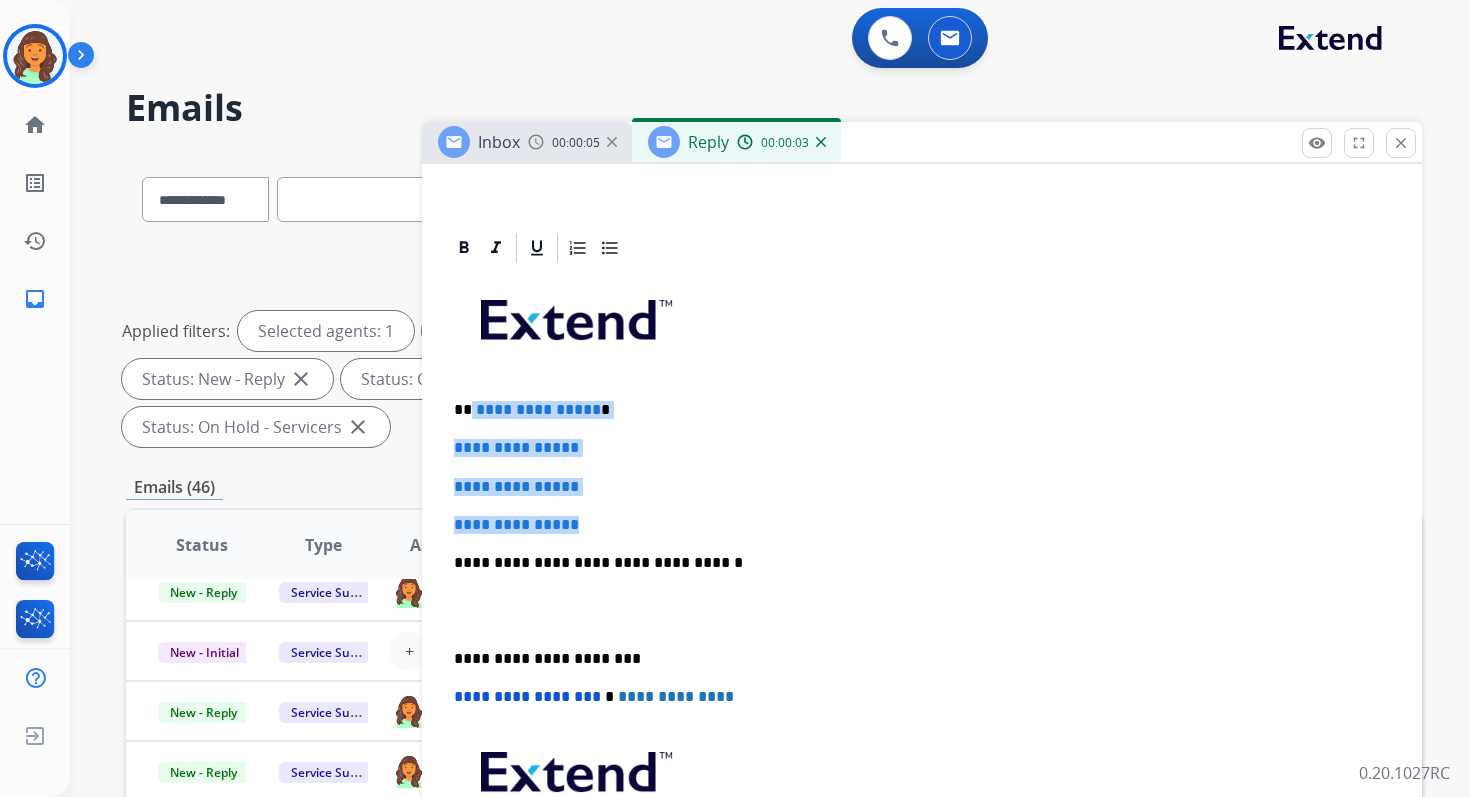 drag, startPoint x: 471, startPoint y: 410, endPoint x: 623, endPoint y: 516, distance: 185.31055 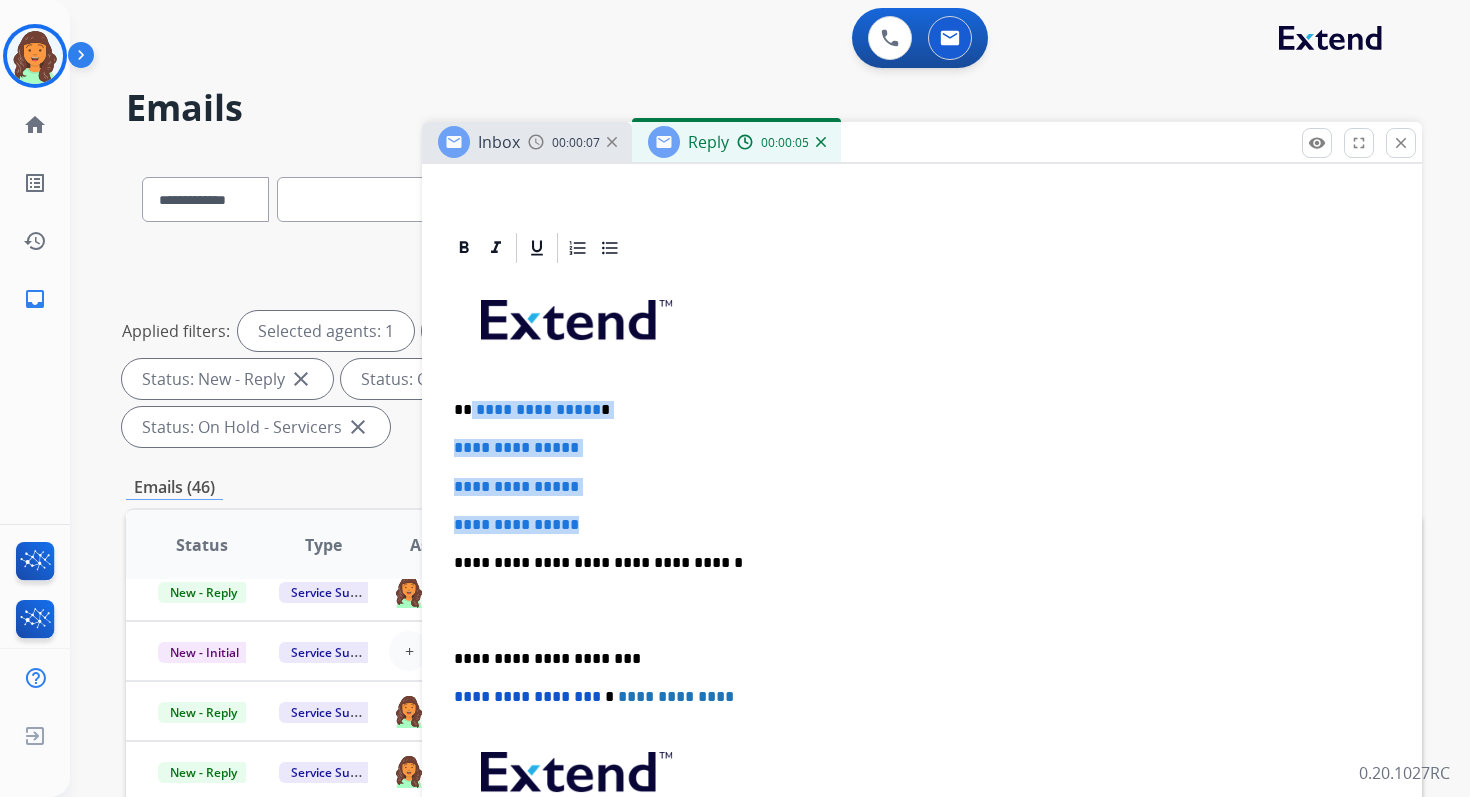 drag, startPoint x: 468, startPoint y: 410, endPoint x: 633, endPoint y: 524, distance: 200.55174 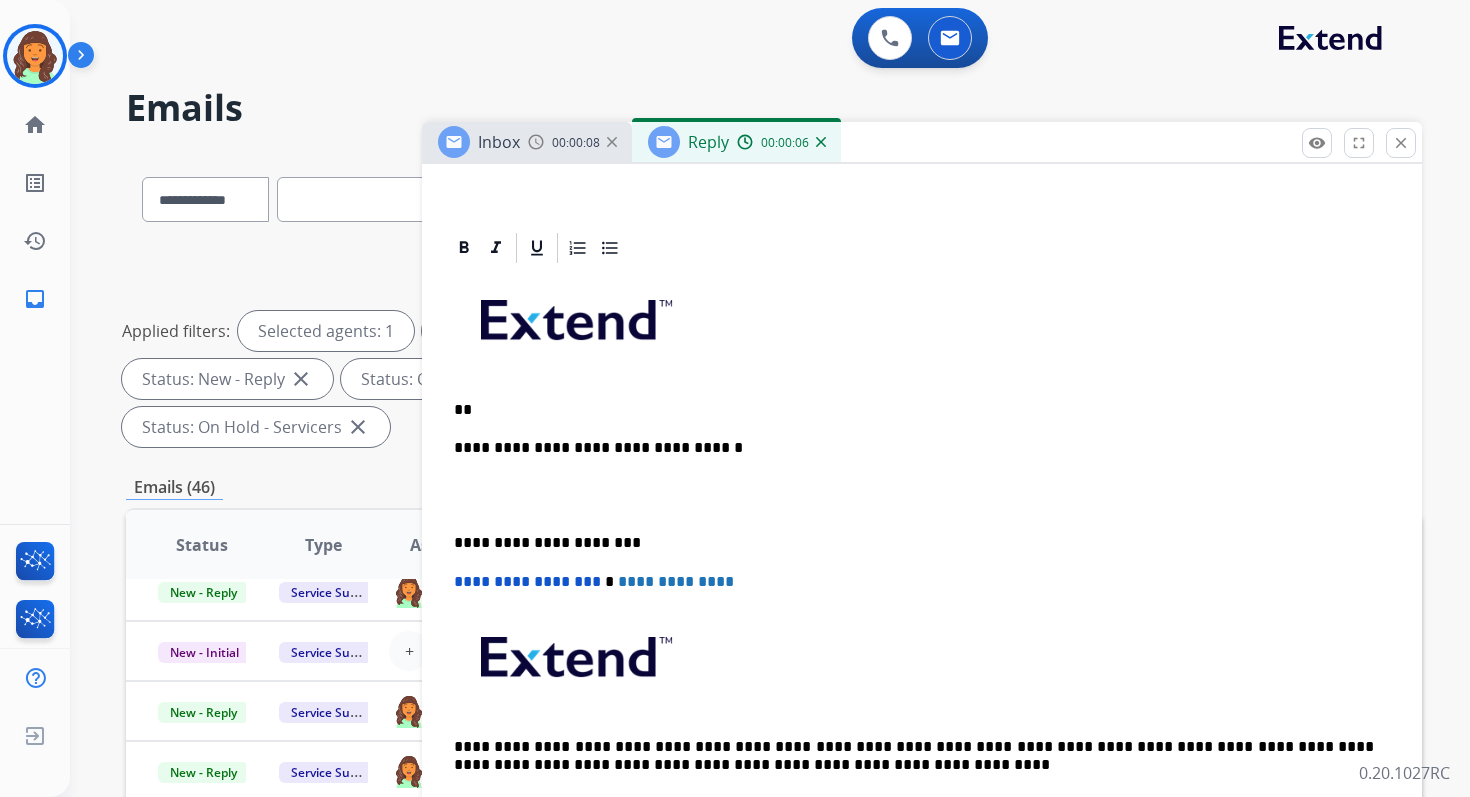 type 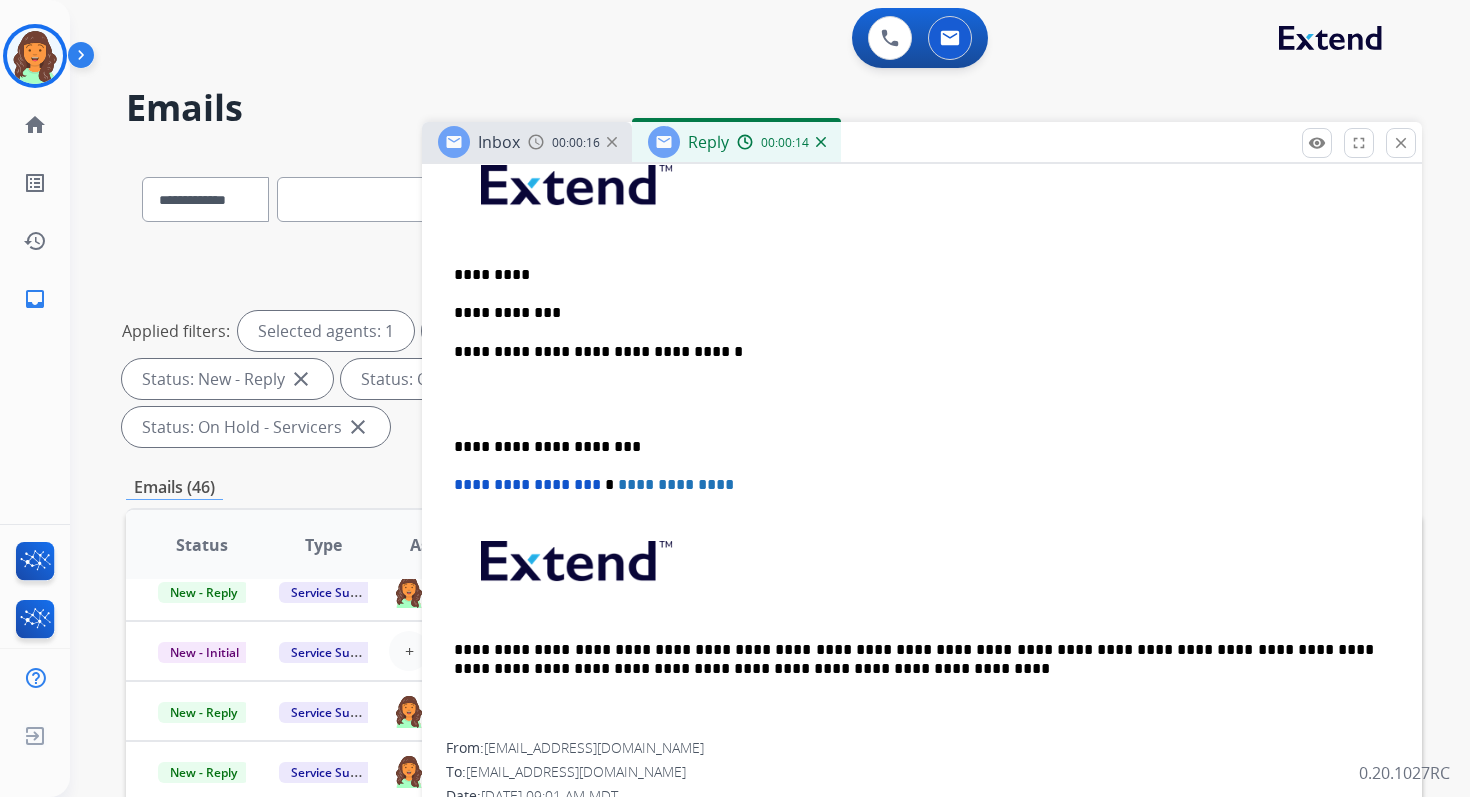 scroll, scrollTop: 505, scrollLeft: 0, axis: vertical 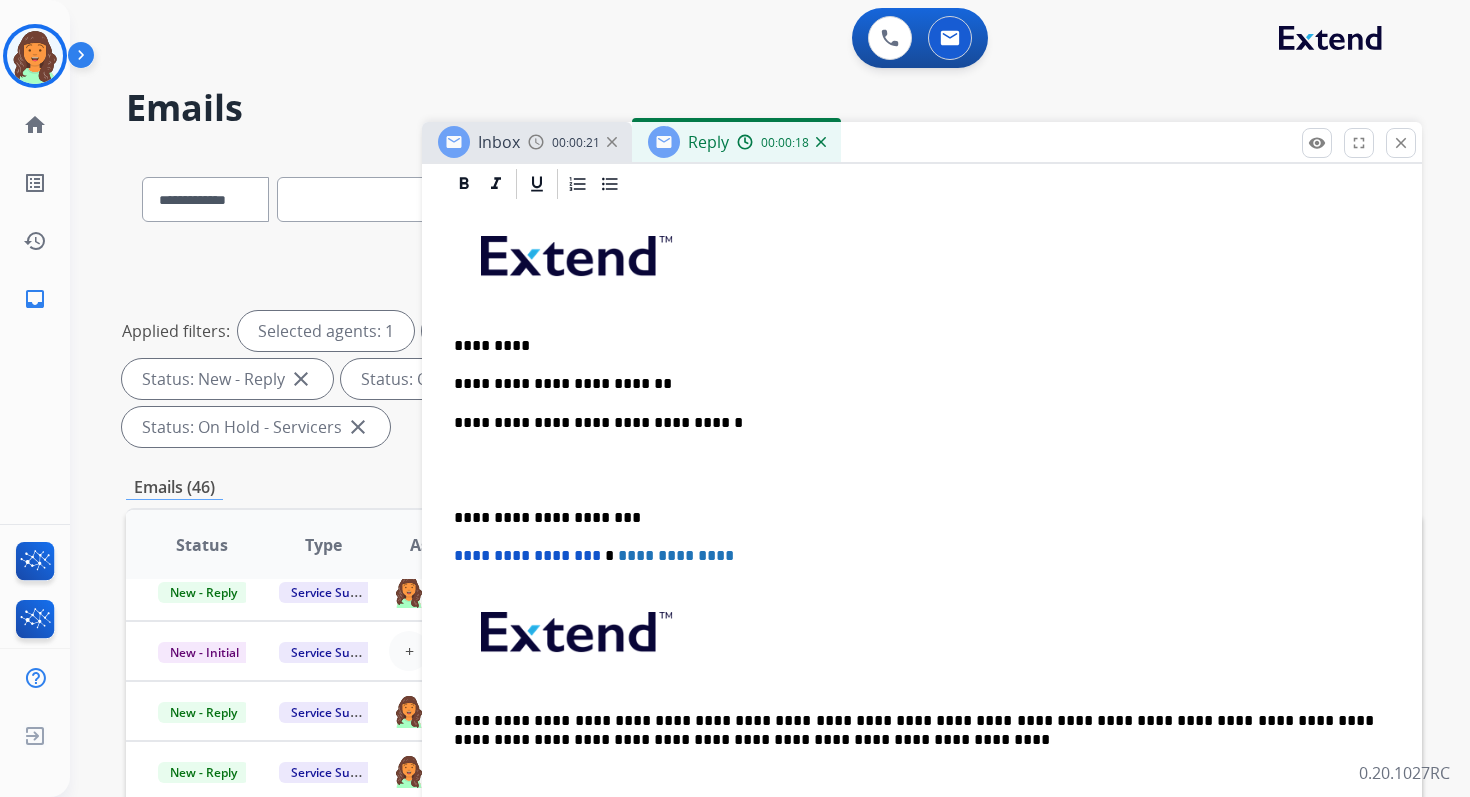click on "**********" at bounding box center [914, 384] 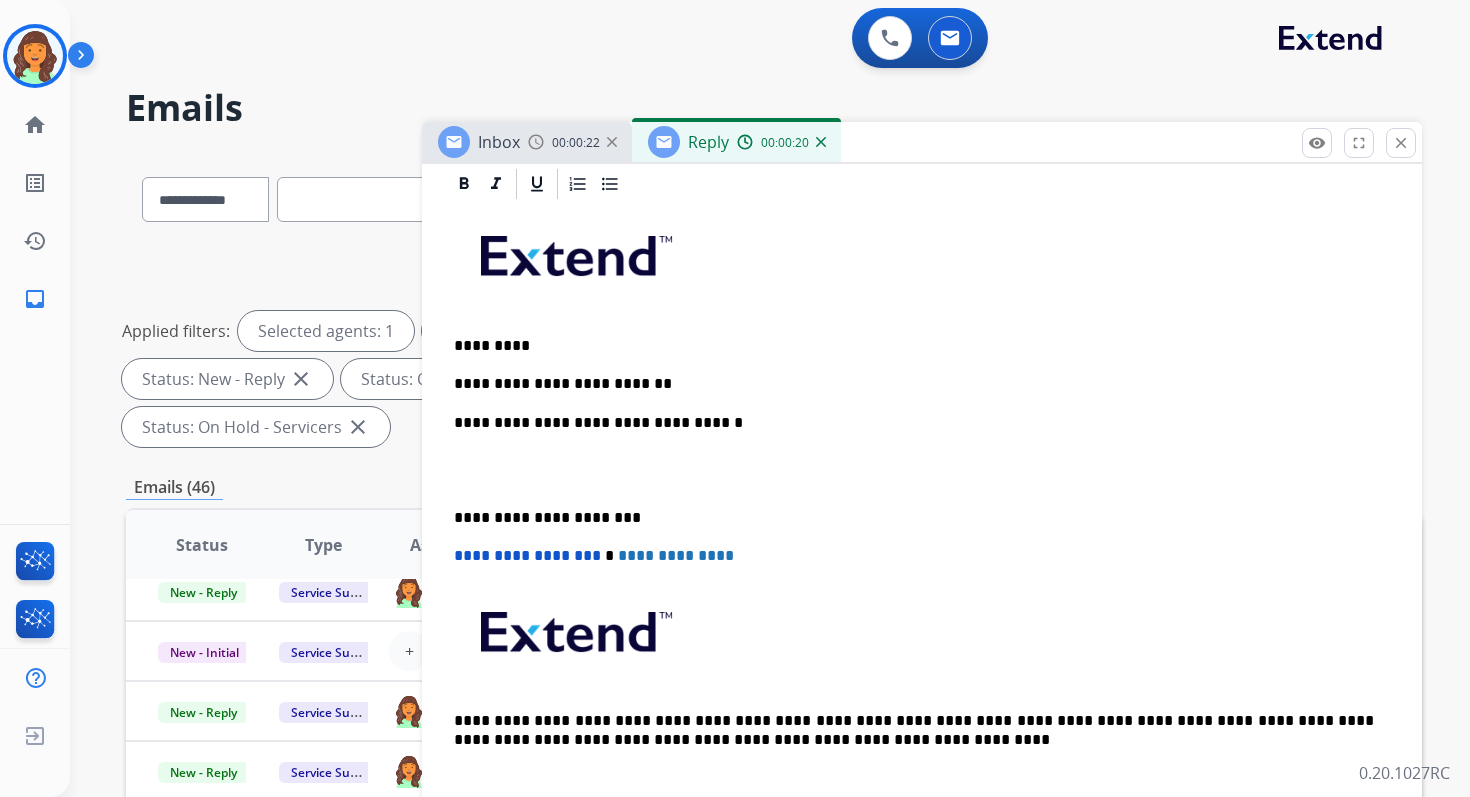 click on "**********" at bounding box center (914, 384) 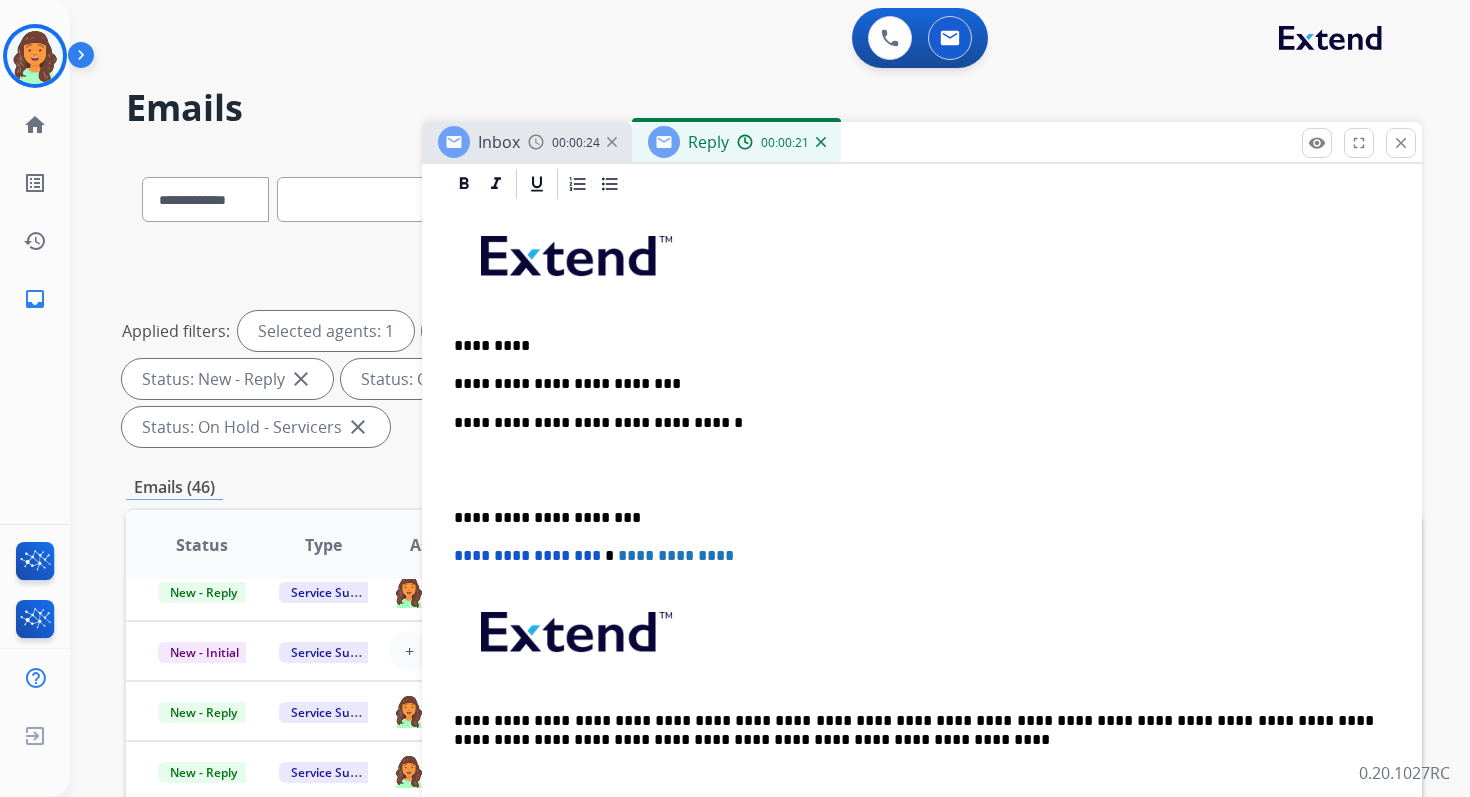 click on "**********" at bounding box center [914, 423] 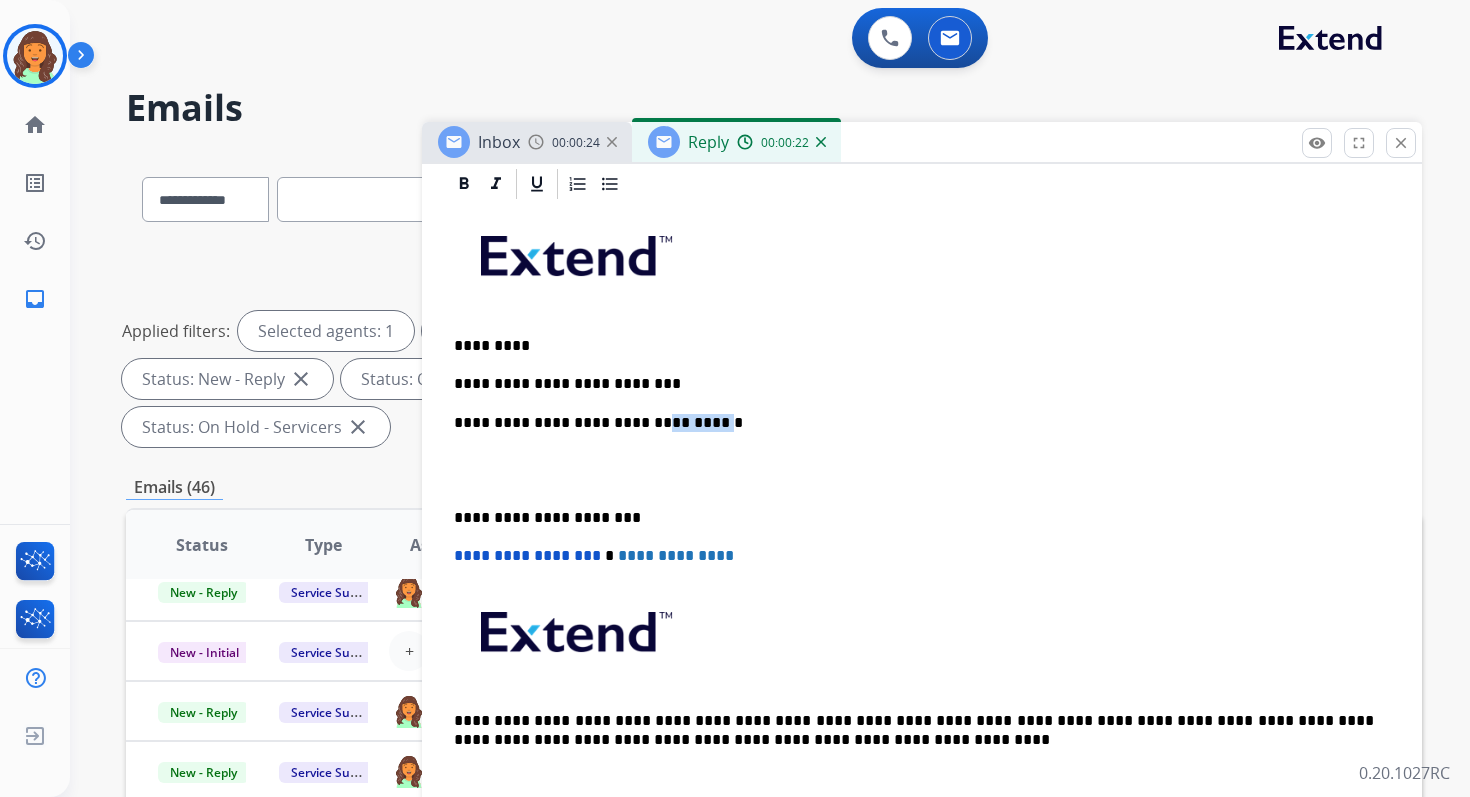 click on "**********" at bounding box center [914, 423] 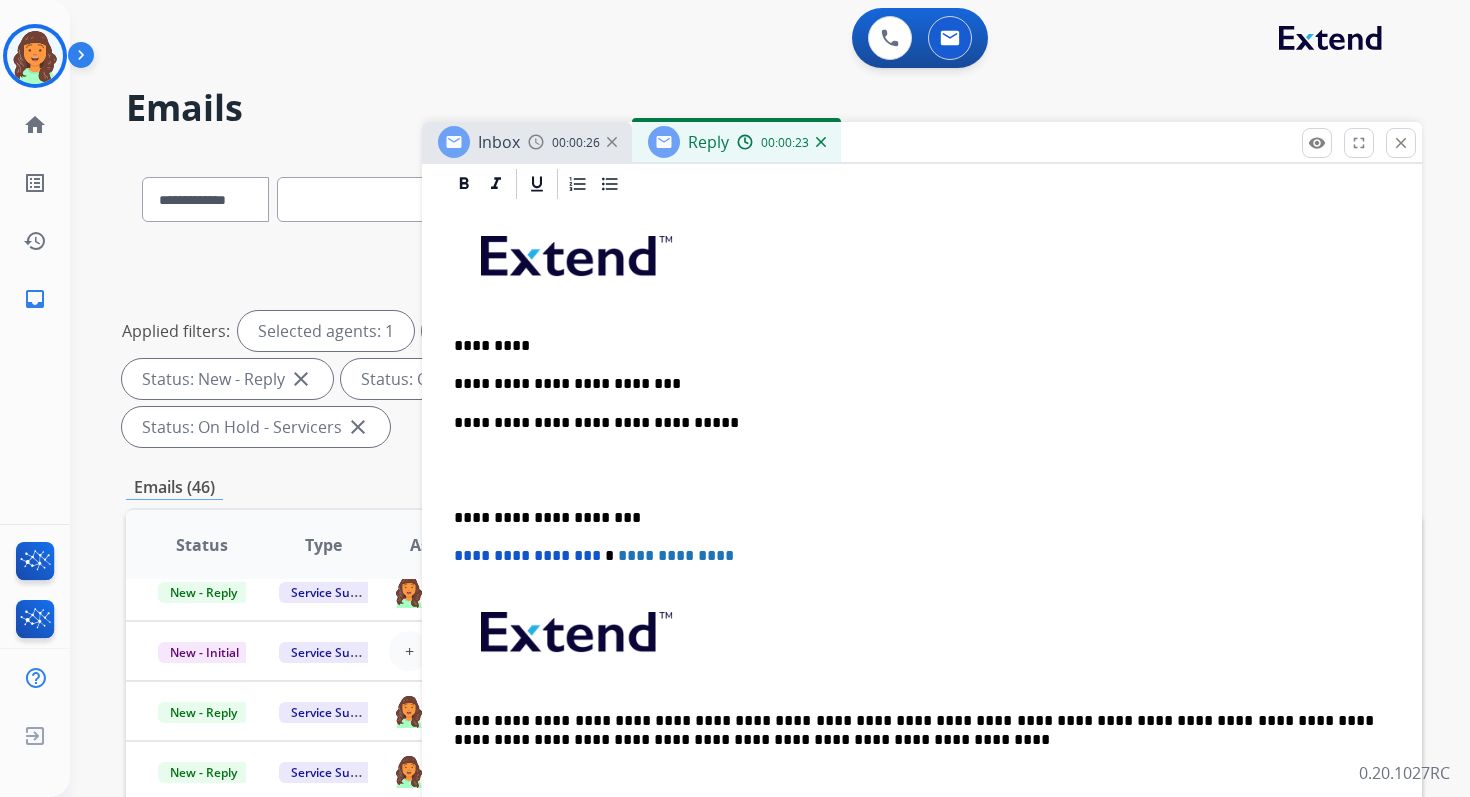 click on "**********" at bounding box center [914, 518] 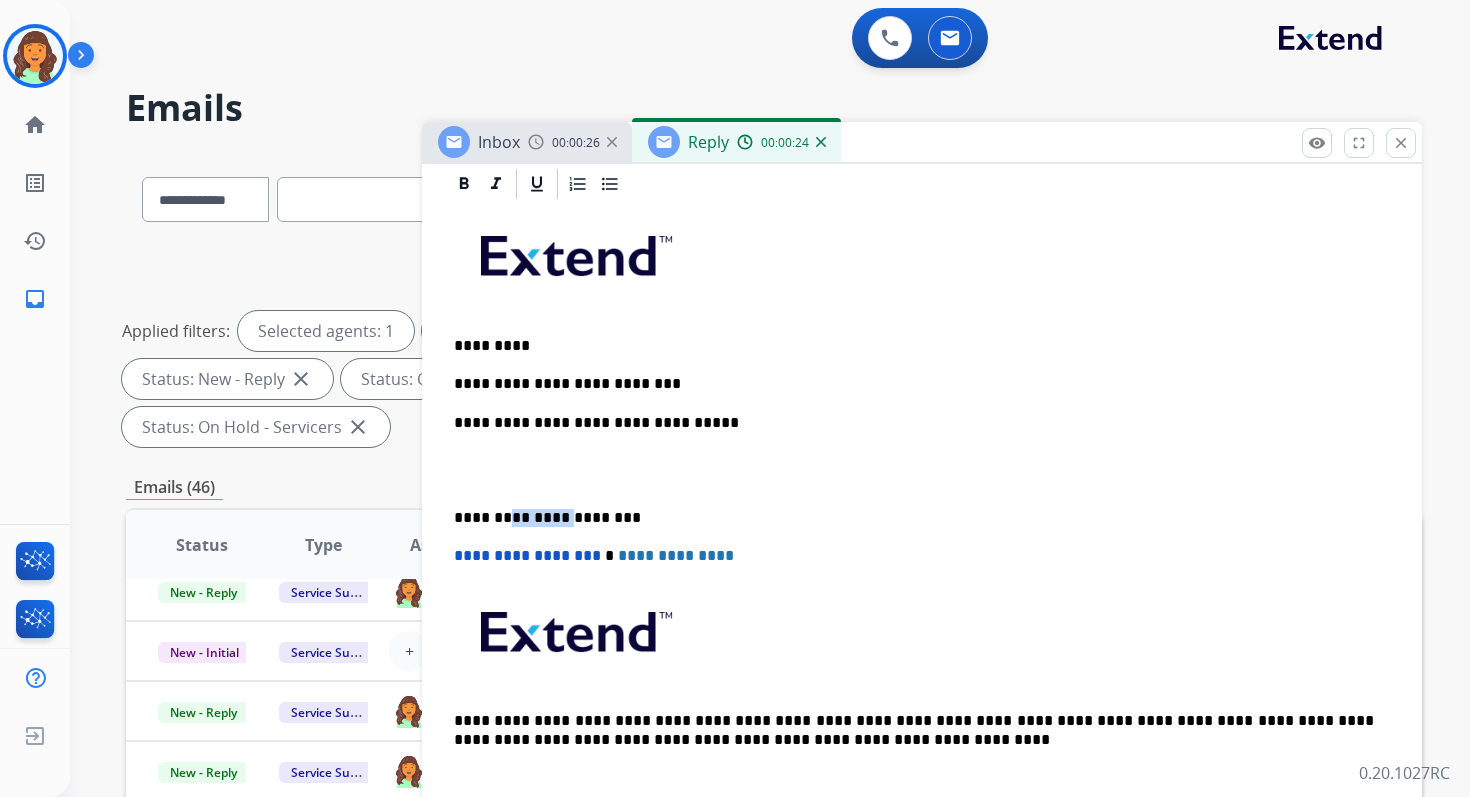 click on "**********" at bounding box center [914, 518] 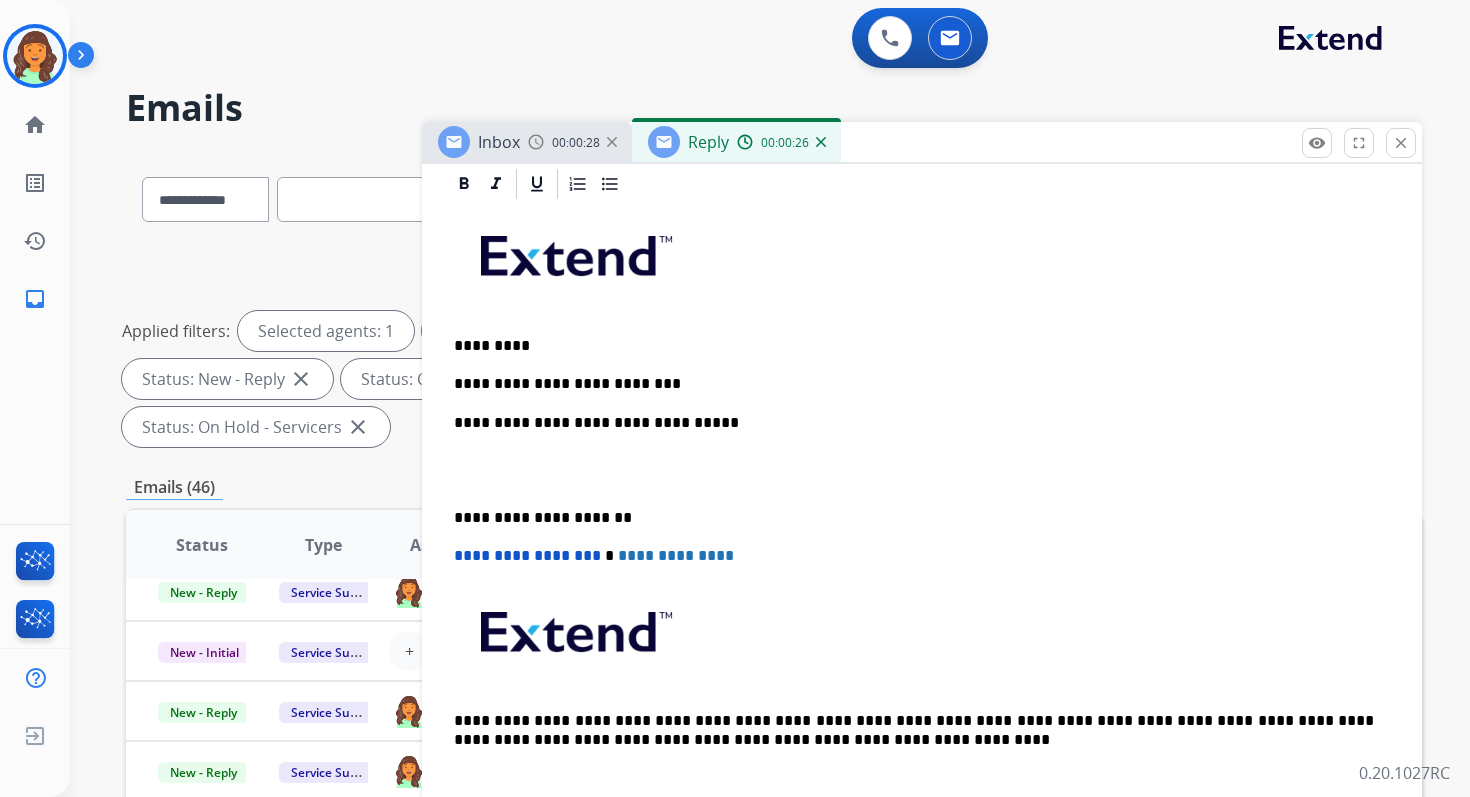 click on "**********" at bounding box center (527, 555) 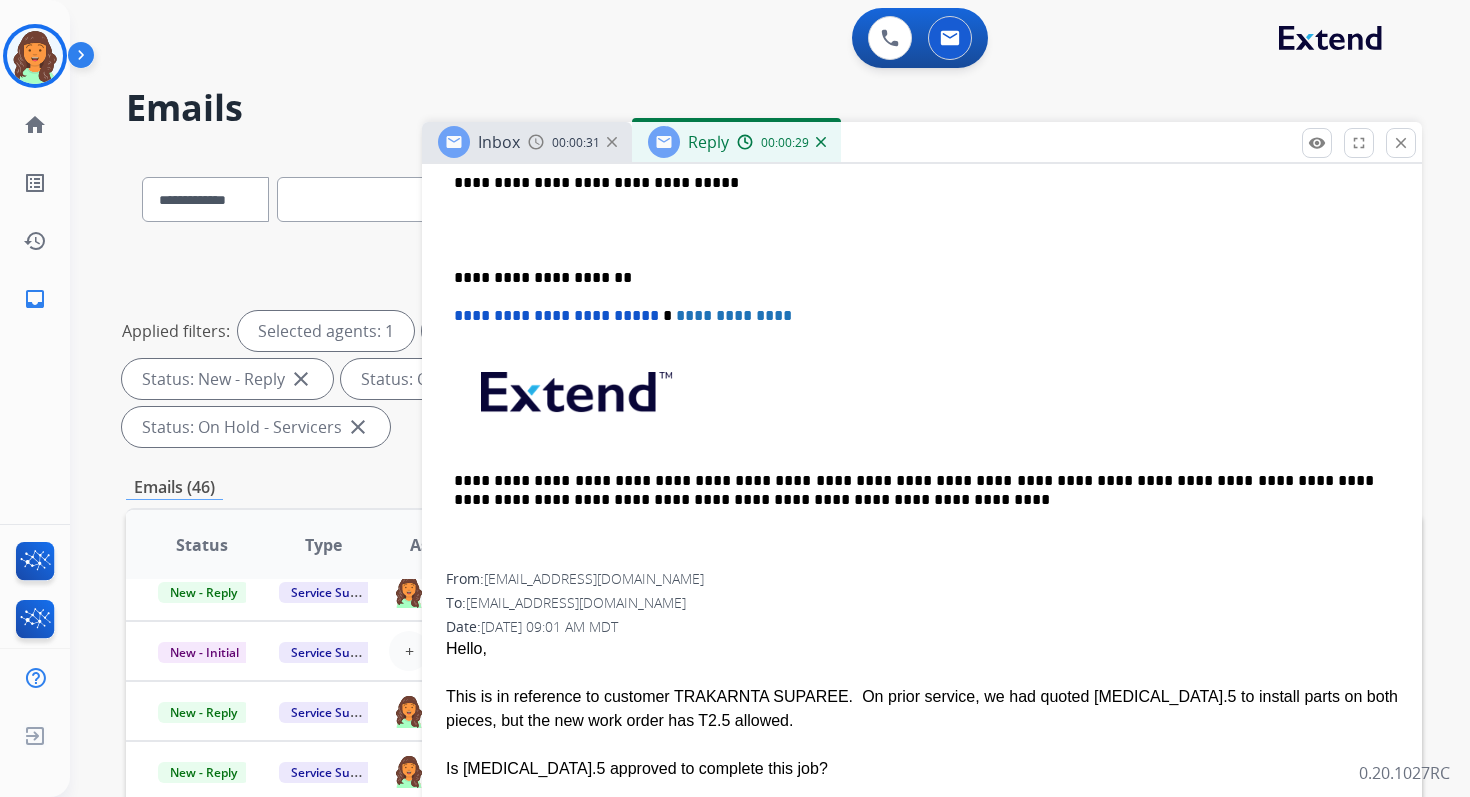 scroll, scrollTop: 866, scrollLeft: 0, axis: vertical 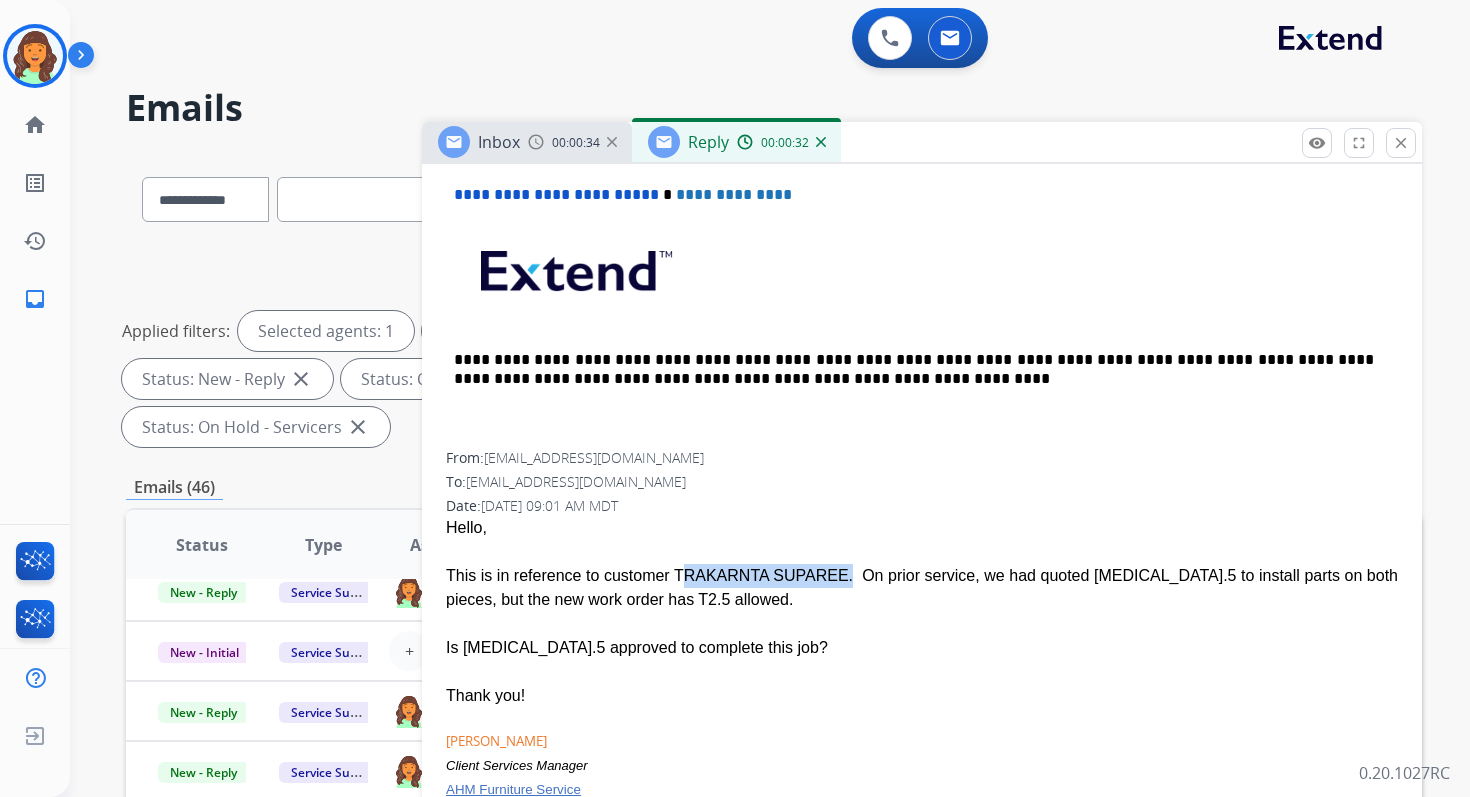 drag, startPoint x: 845, startPoint y: 573, endPoint x: 681, endPoint y: 572, distance: 164.00305 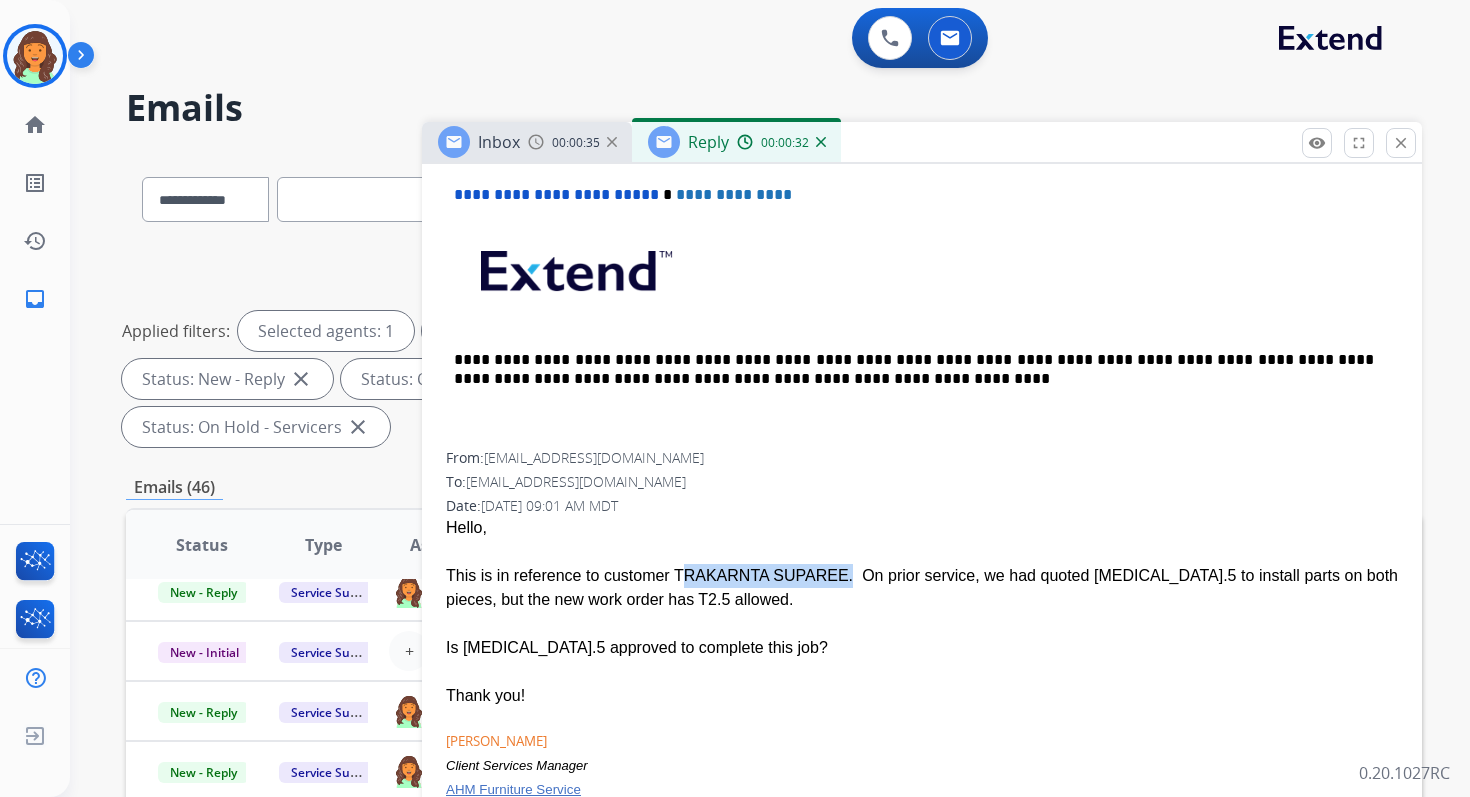 copy on "TRAKARNTA SUPAREE" 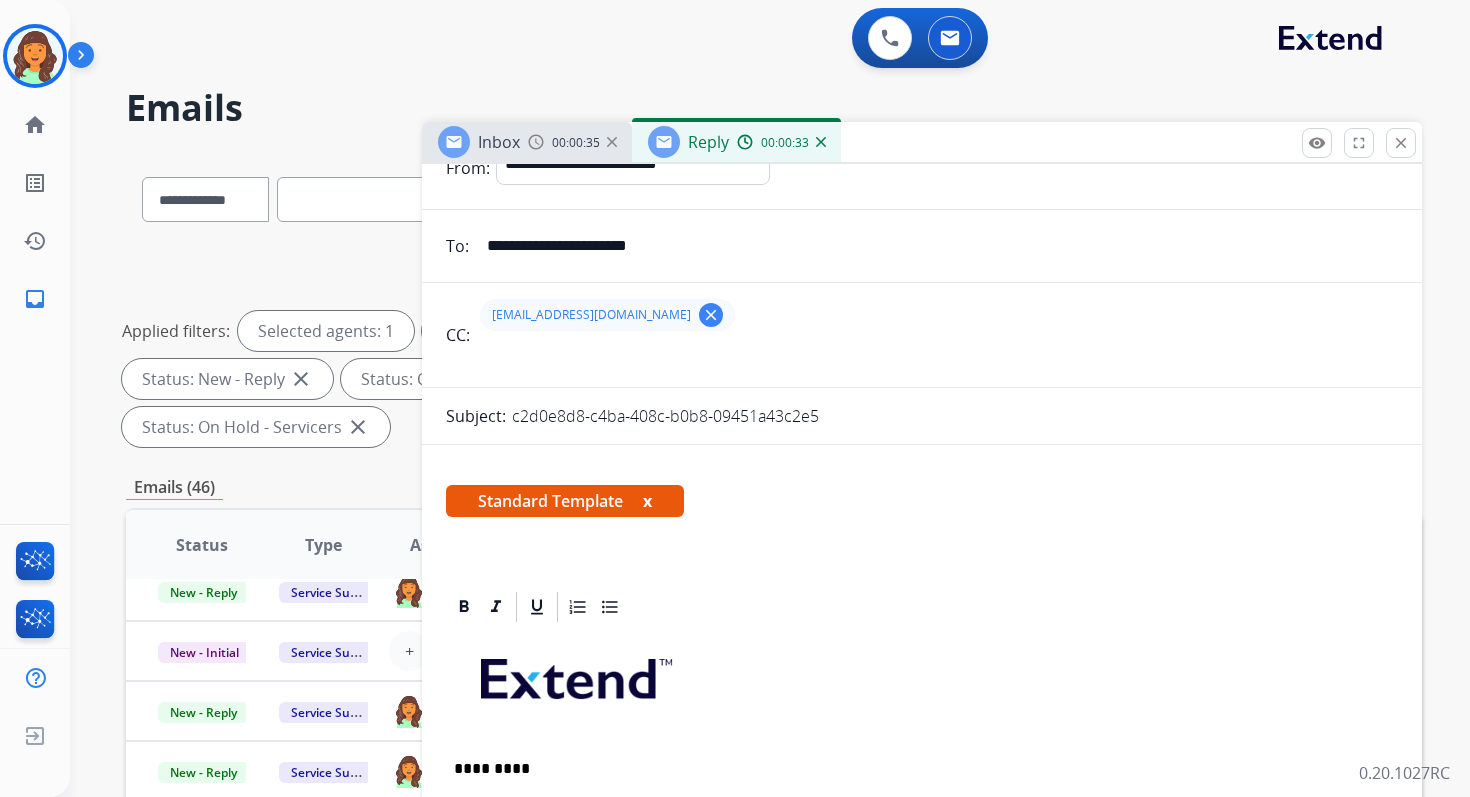 scroll, scrollTop: 0, scrollLeft: 0, axis: both 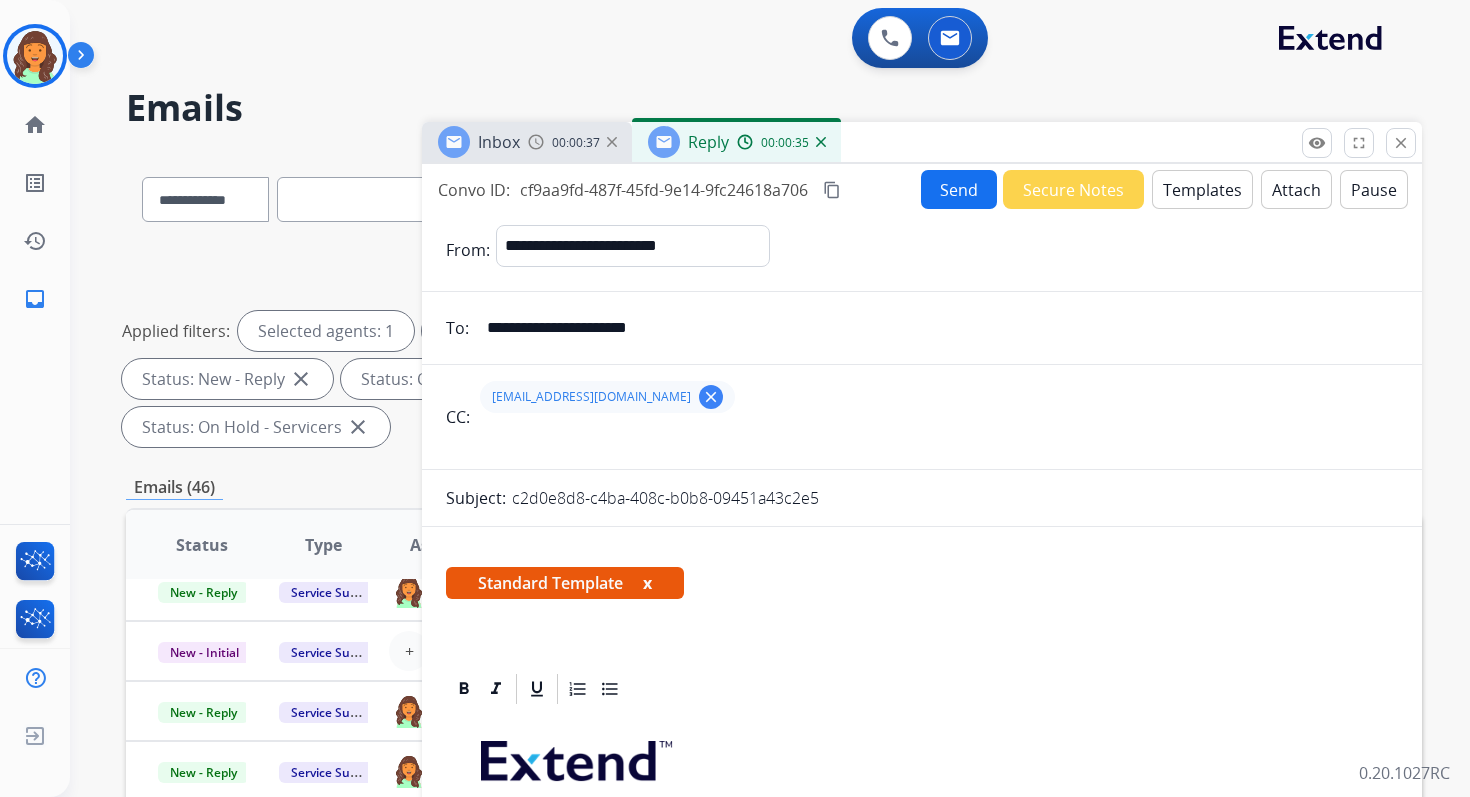 drag, startPoint x: 822, startPoint y: 495, endPoint x: 513, endPoint y: 494, distance: 309.00162 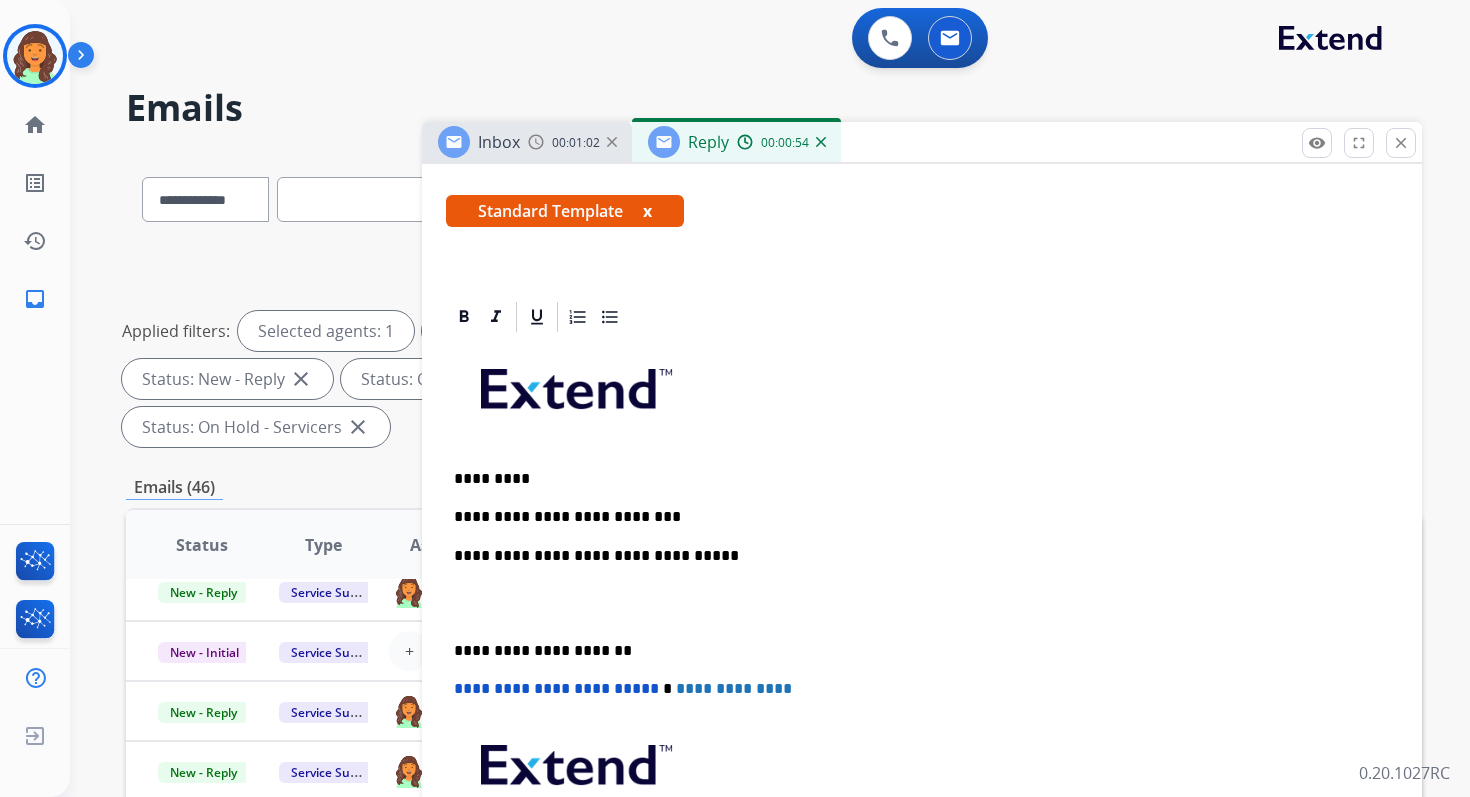scroll, scrollTop: 0, scrollLeft: 0, axis: both 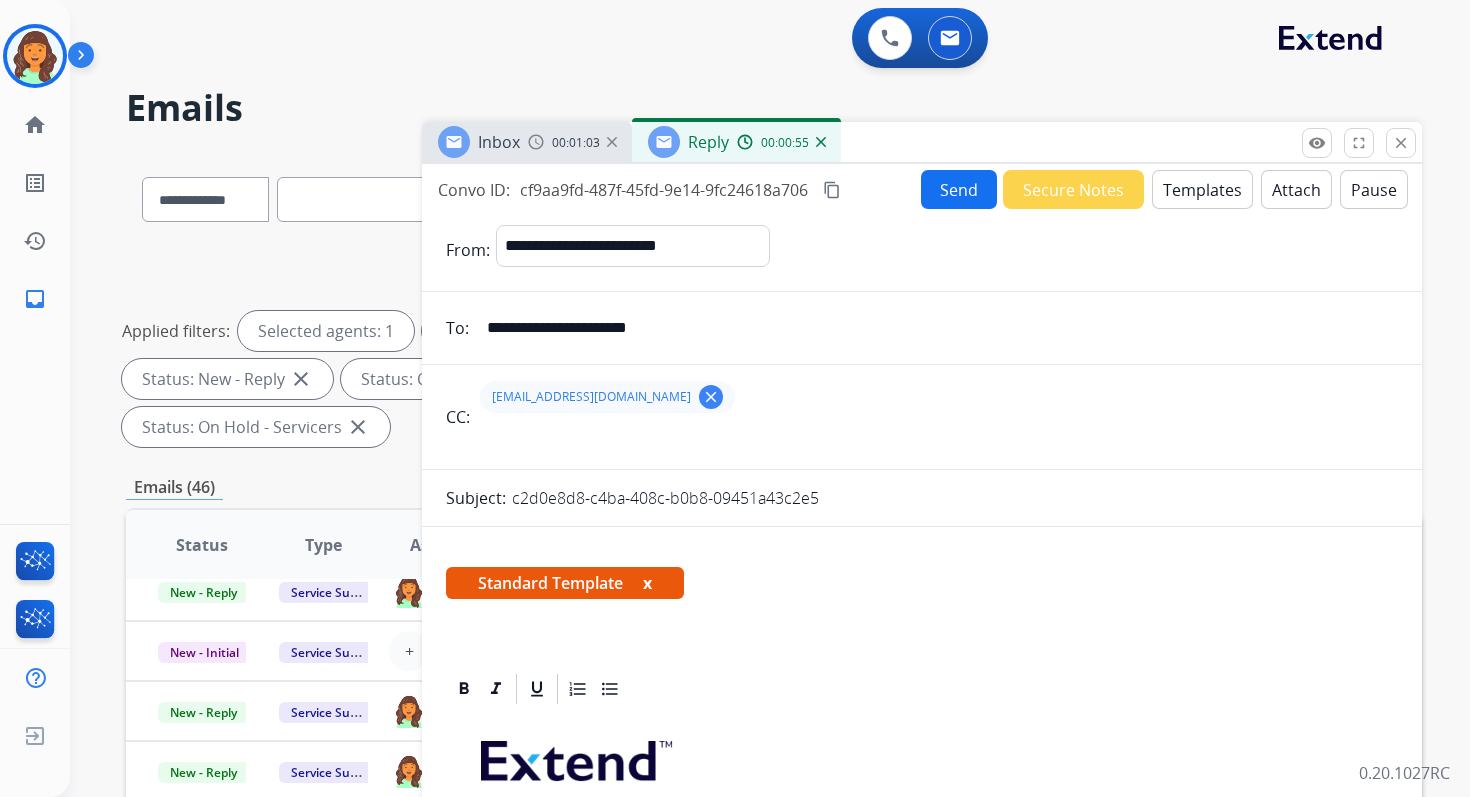 click on "content_copy" at bounding box center (832, 190) 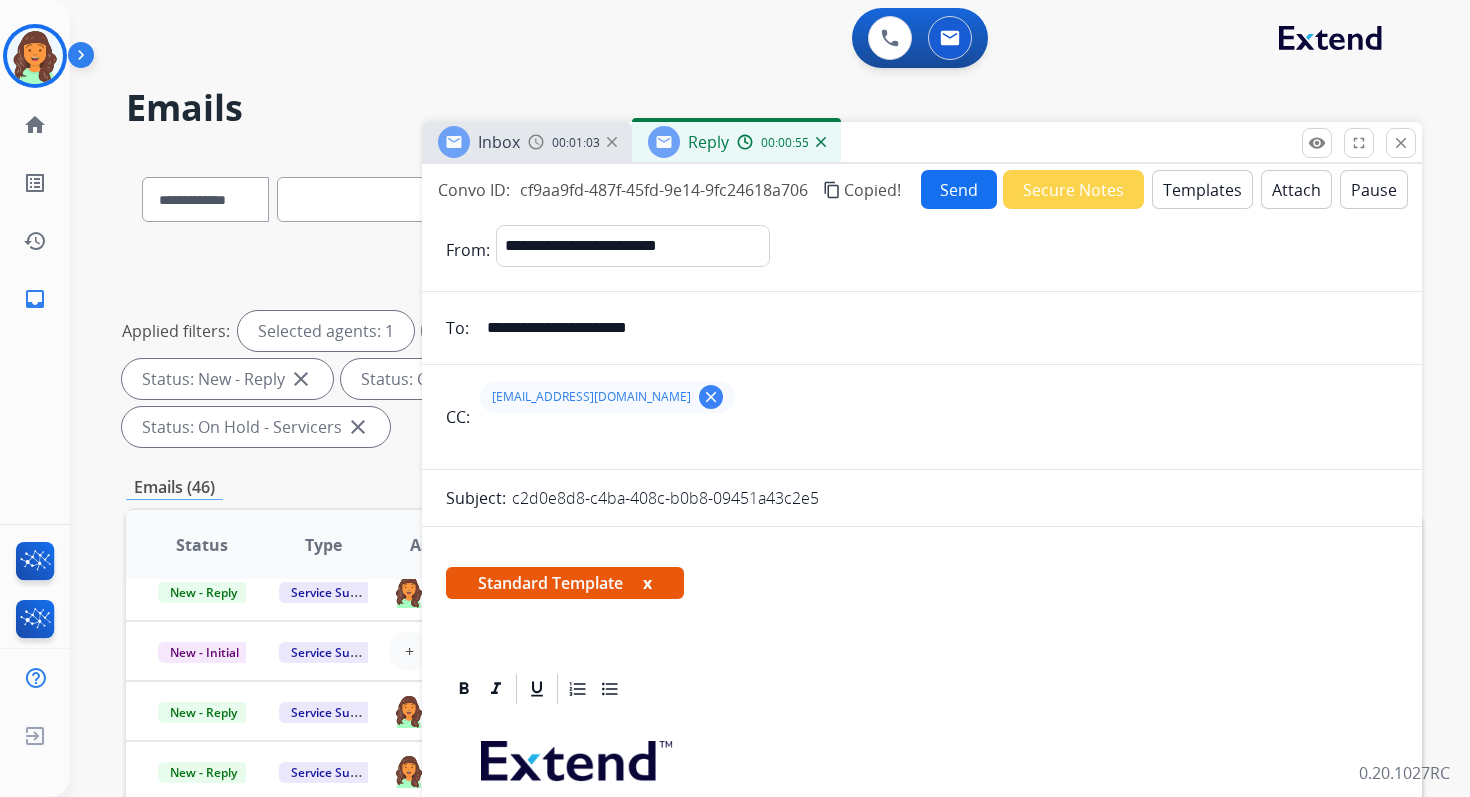 click on "Send" at bounding box center [959, 189] 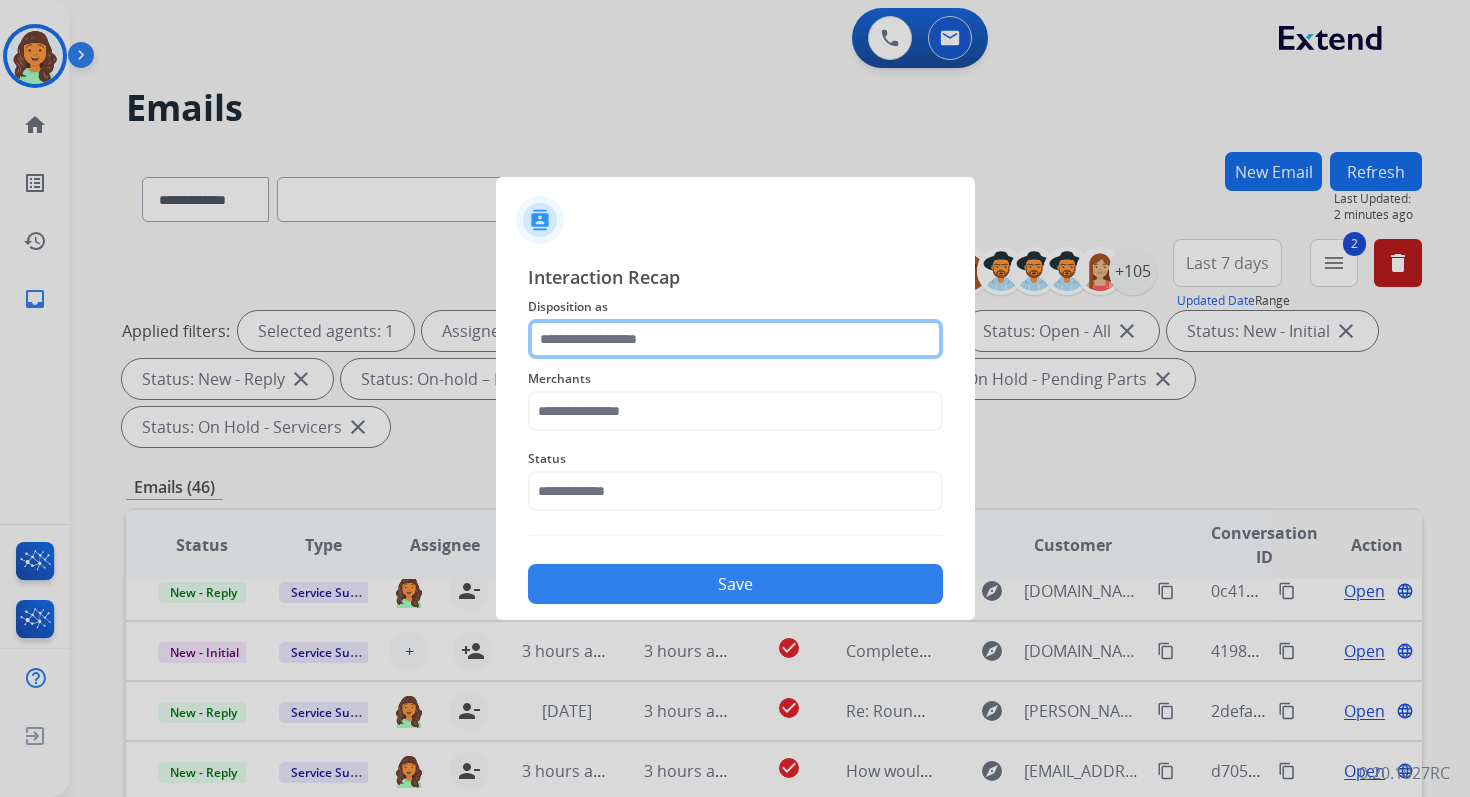 click 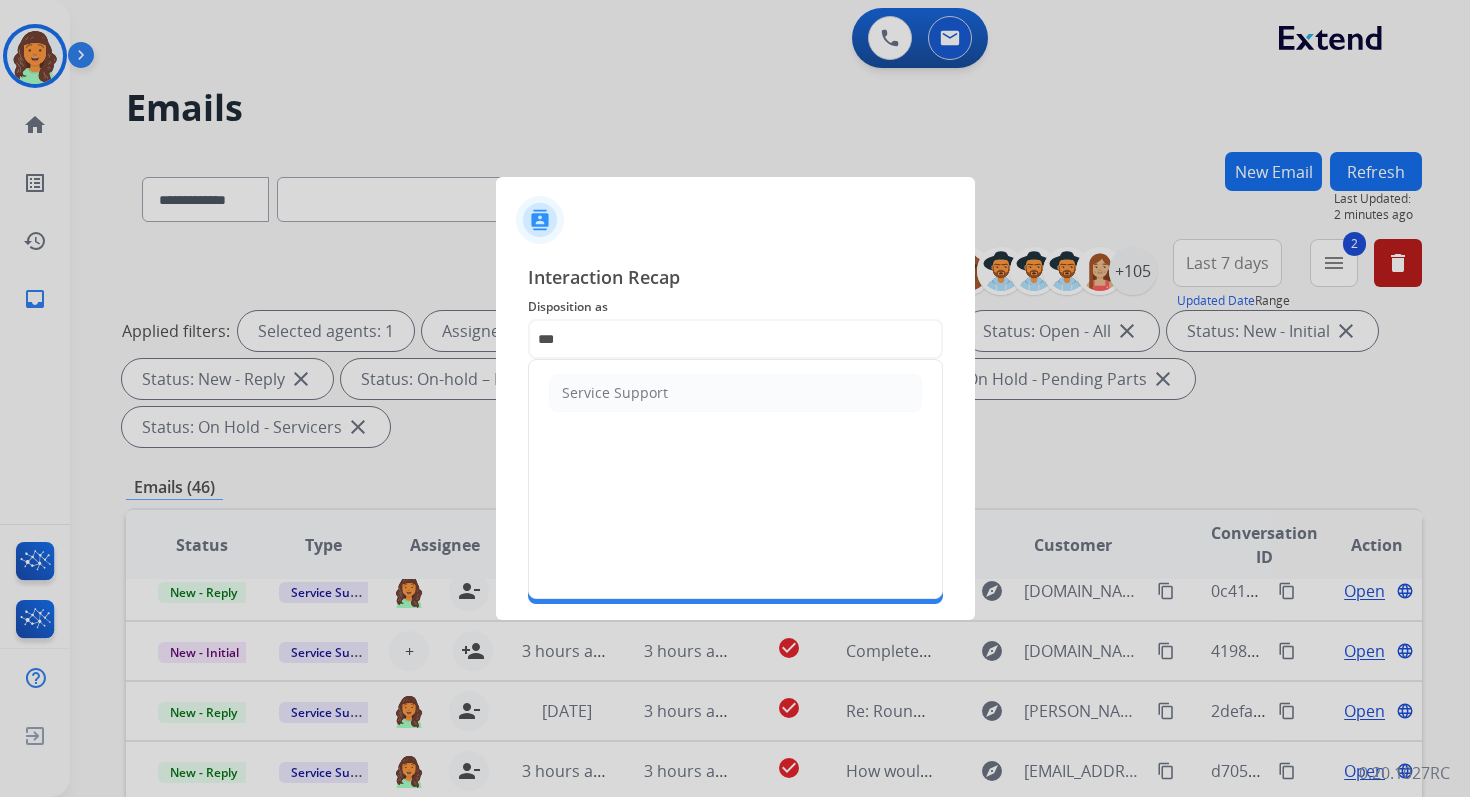 click on "Service Support" 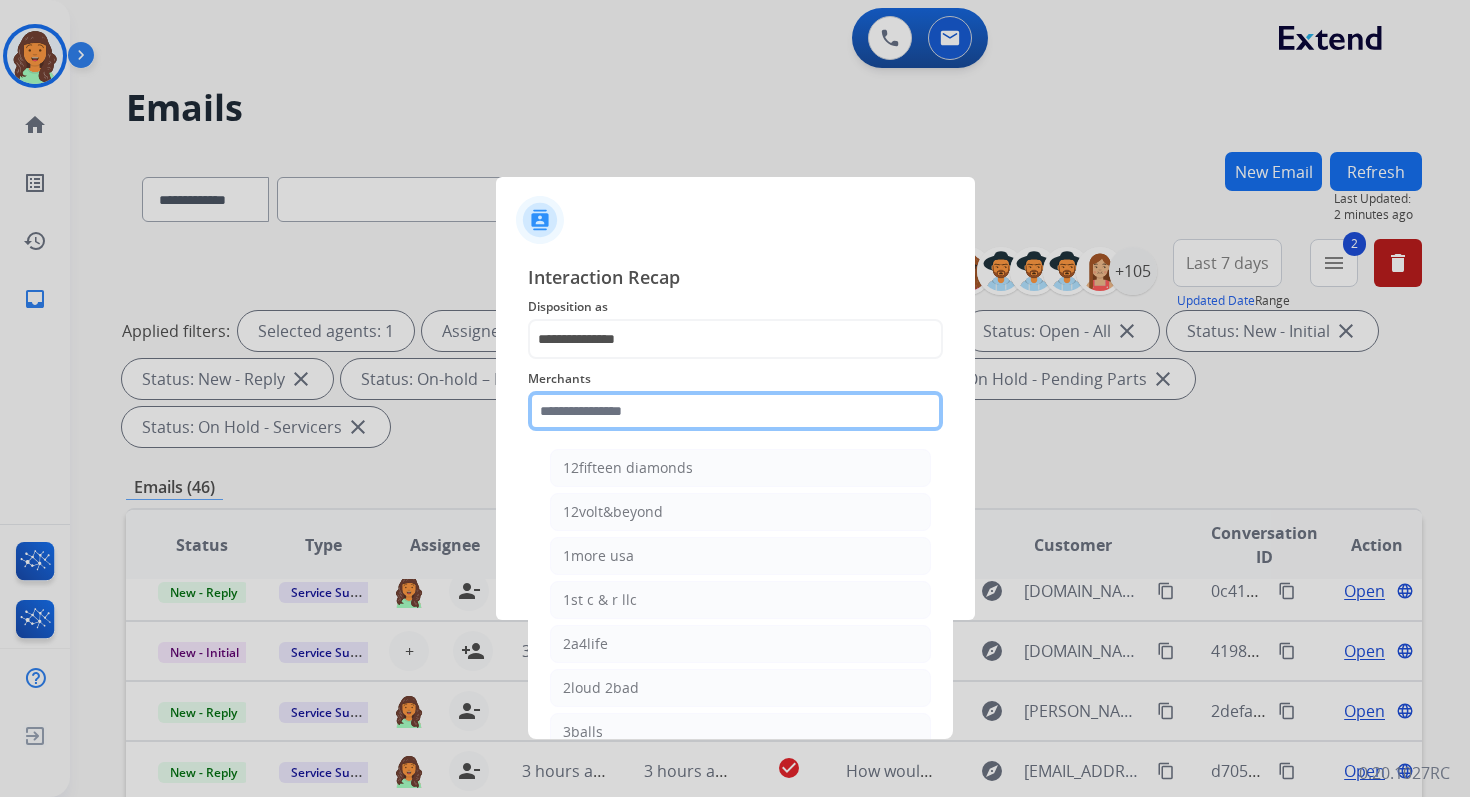 click 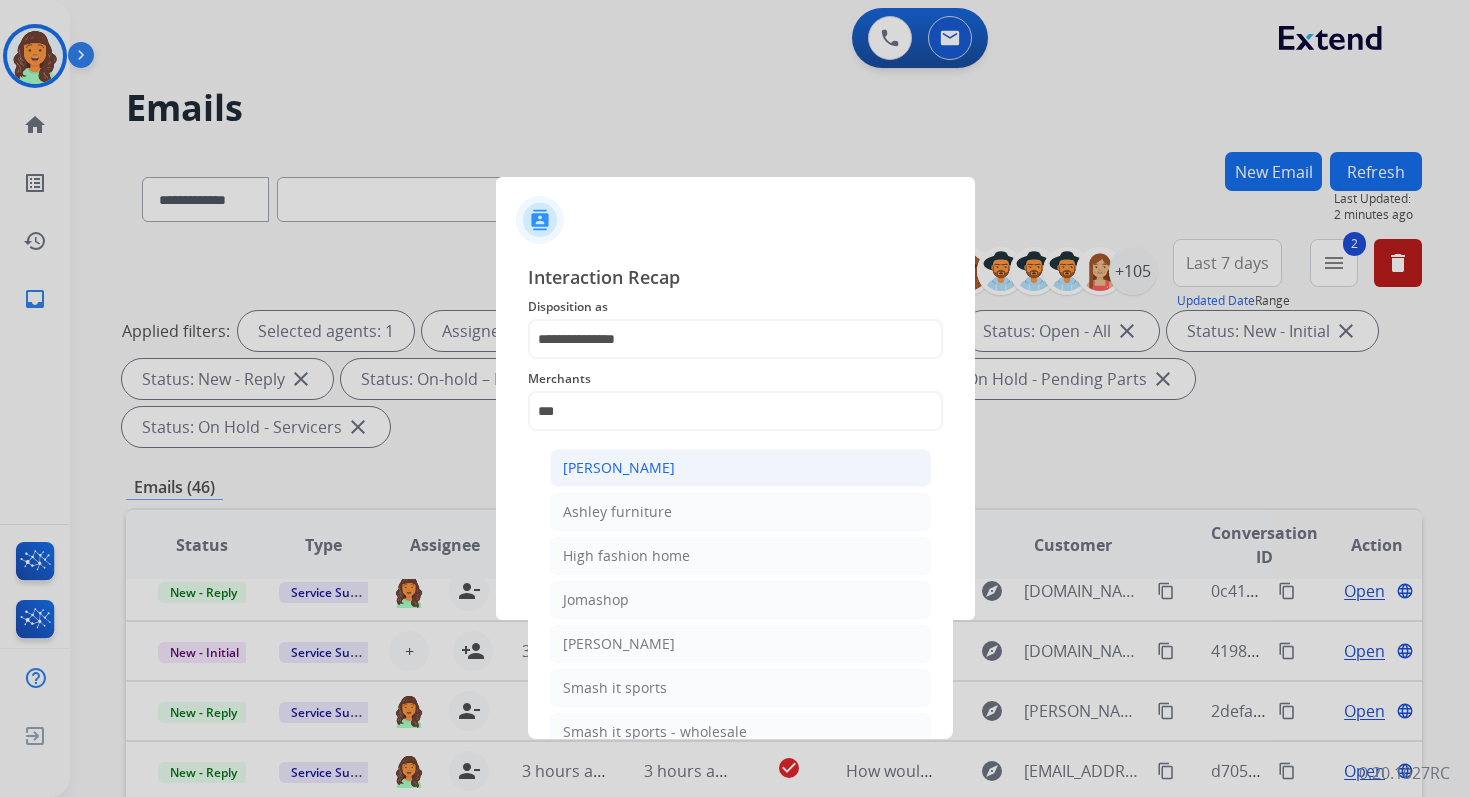 click on "[PERSON_NAME]" 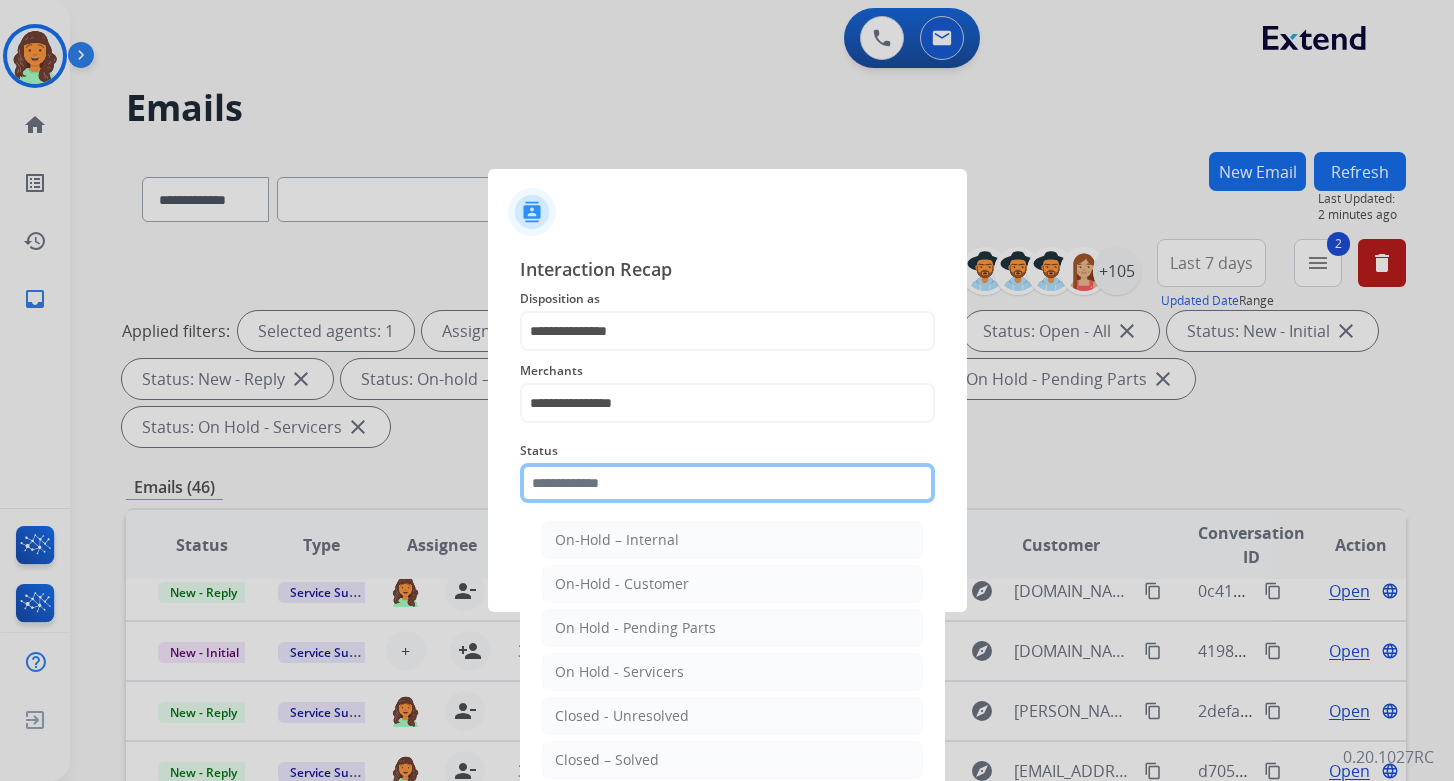 click 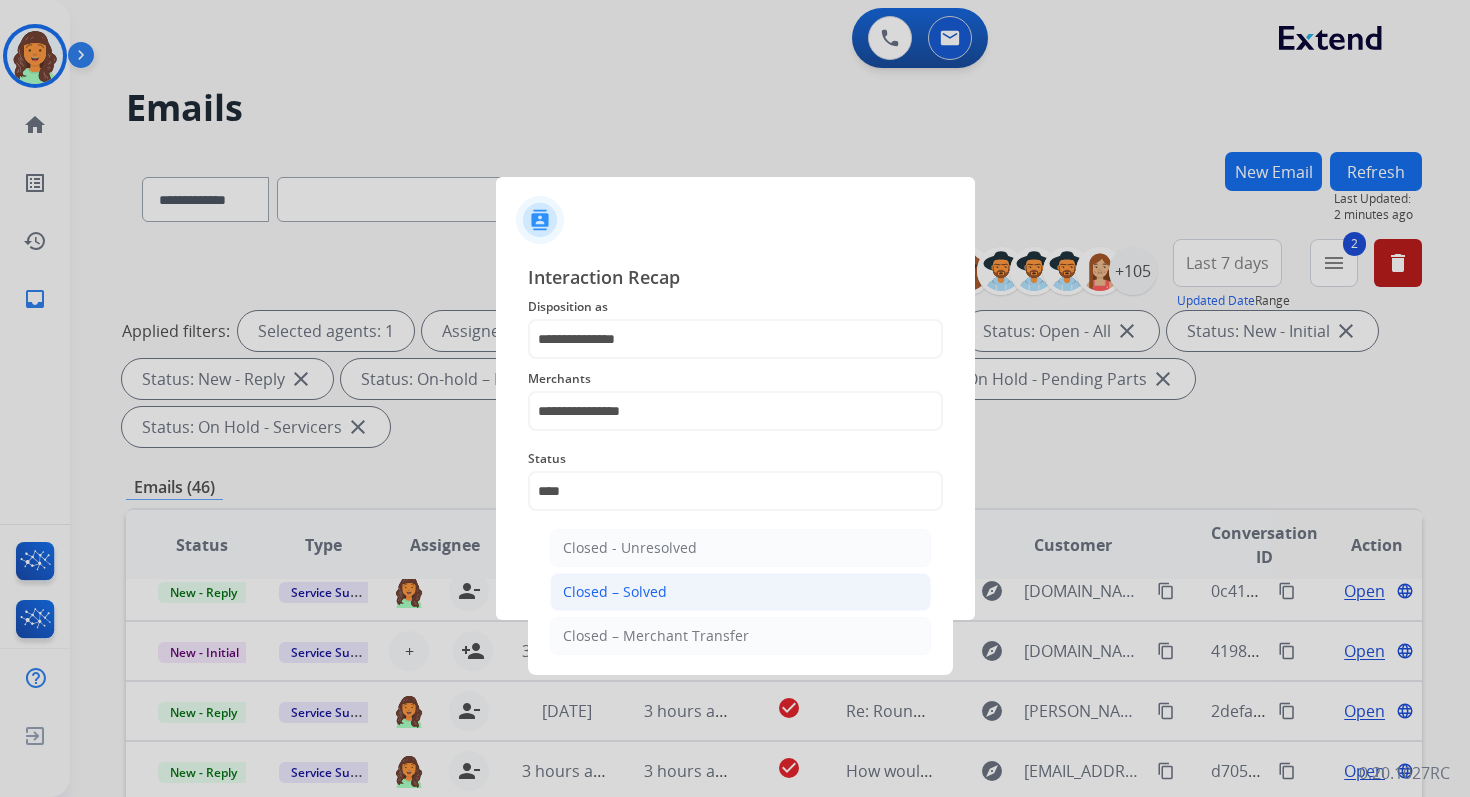click on "Closed – Solved" 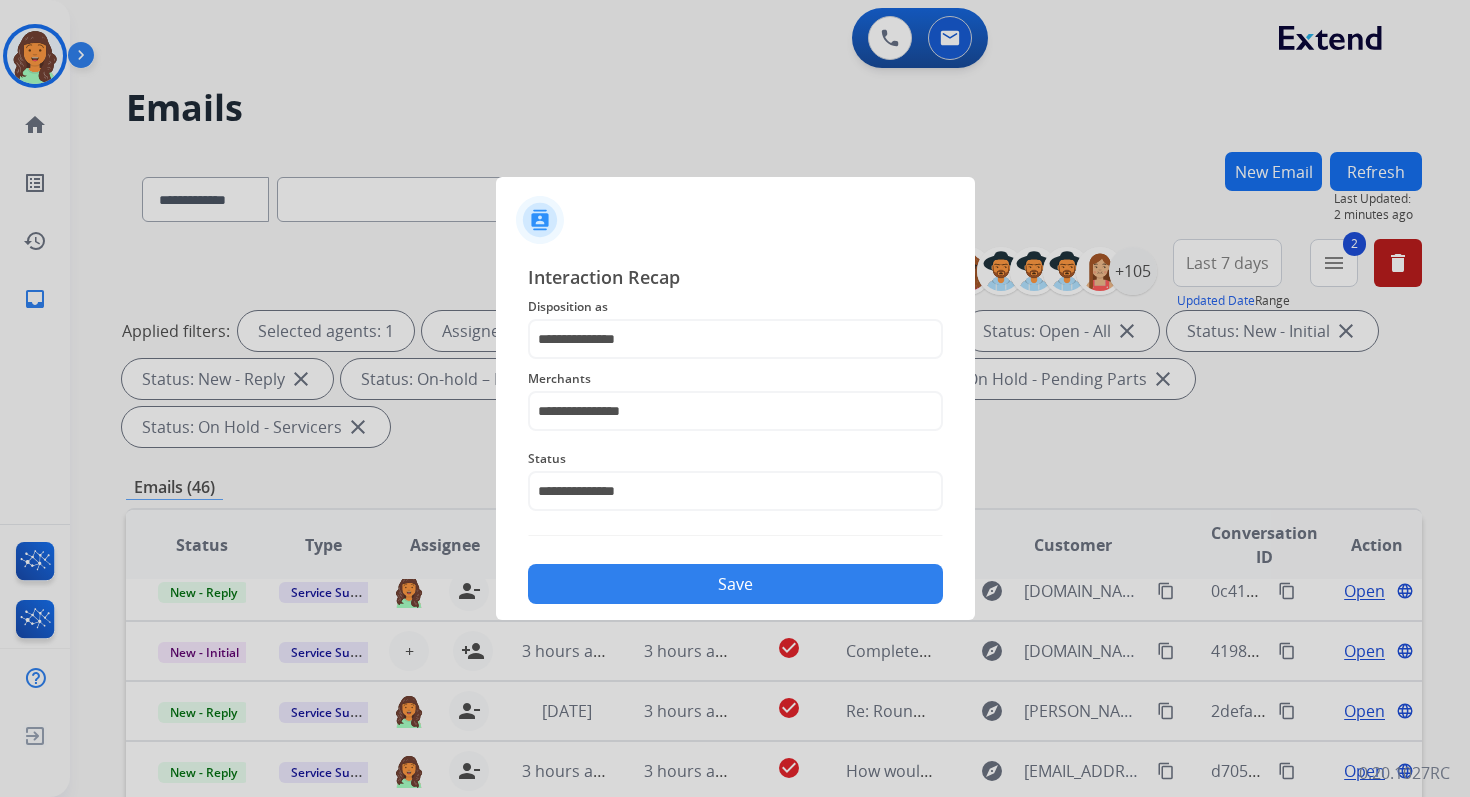 click on "Save" 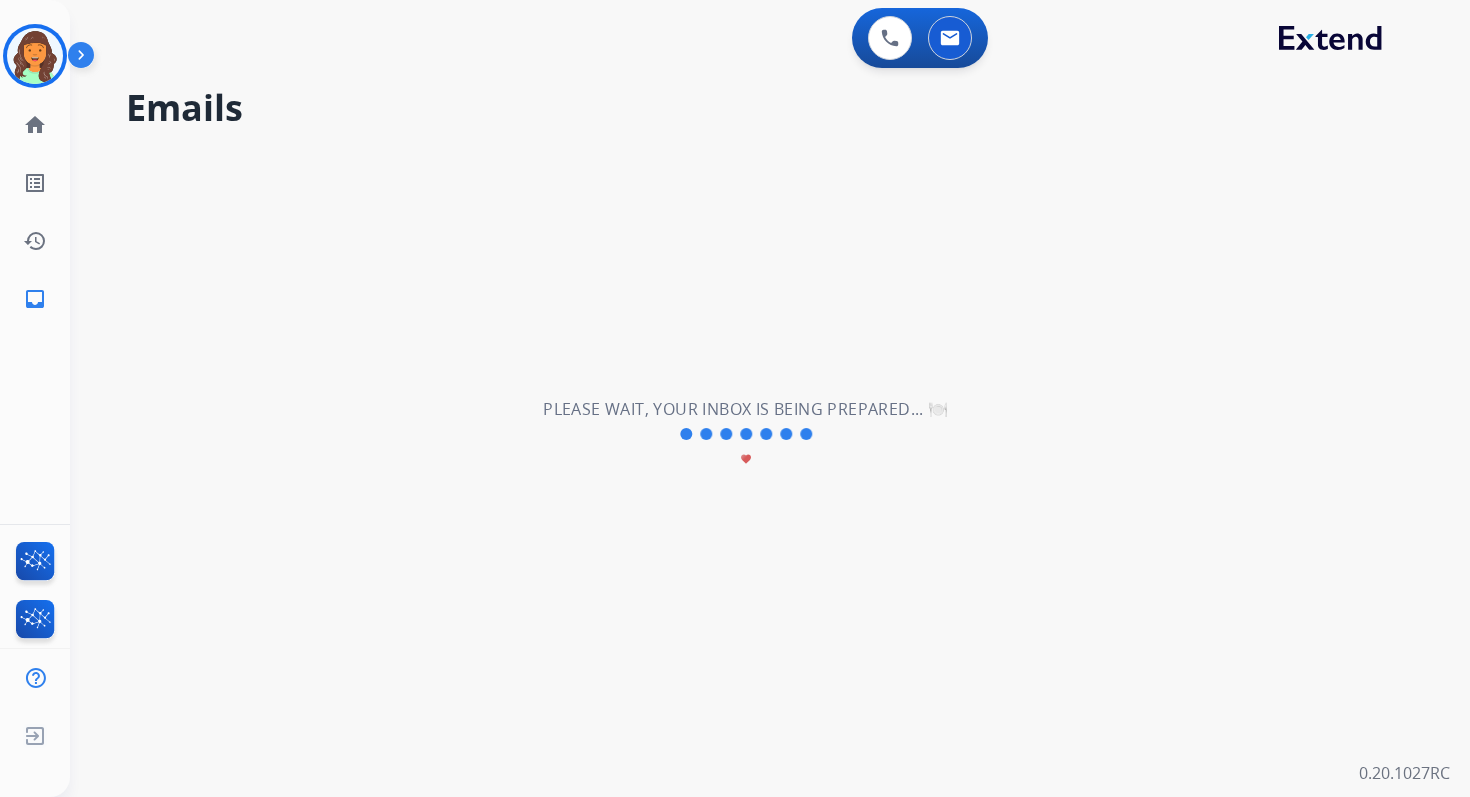 scroll, scrollTop: 68, scrollLeft: 0, axis: vertical 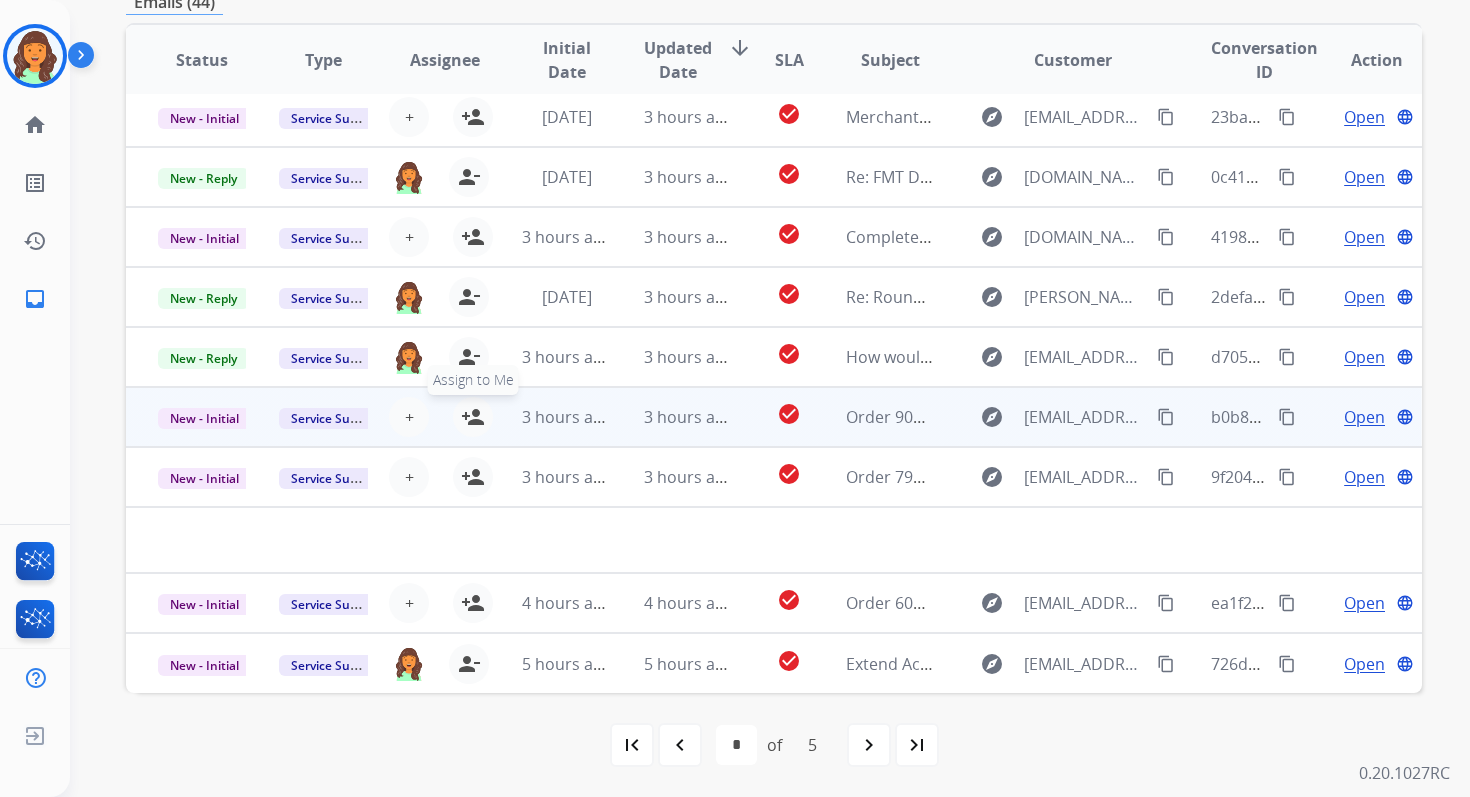 click on "person_add" at bounding box center (473, 417) 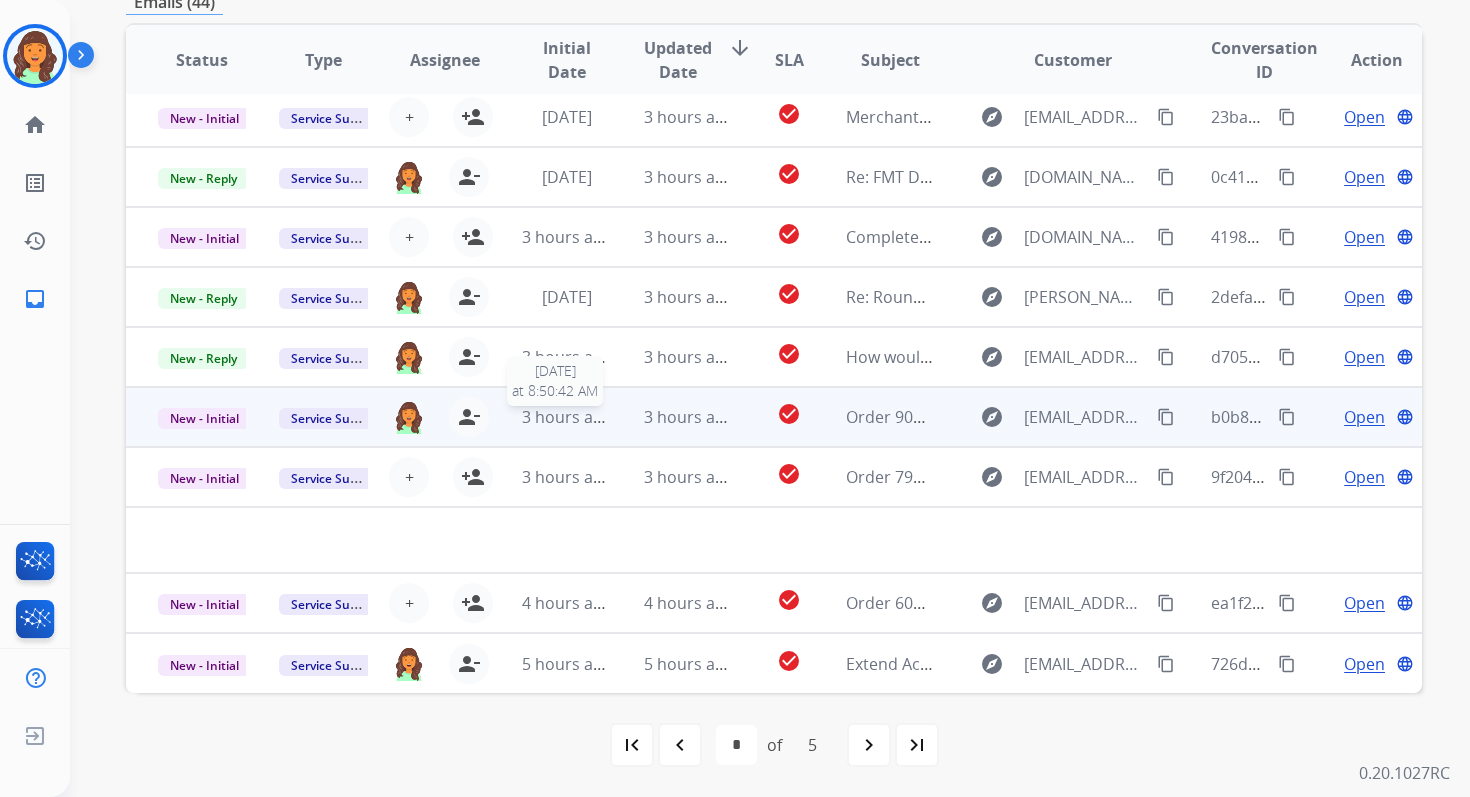 click on "3 hours ago" at bounding box center [567, 417] 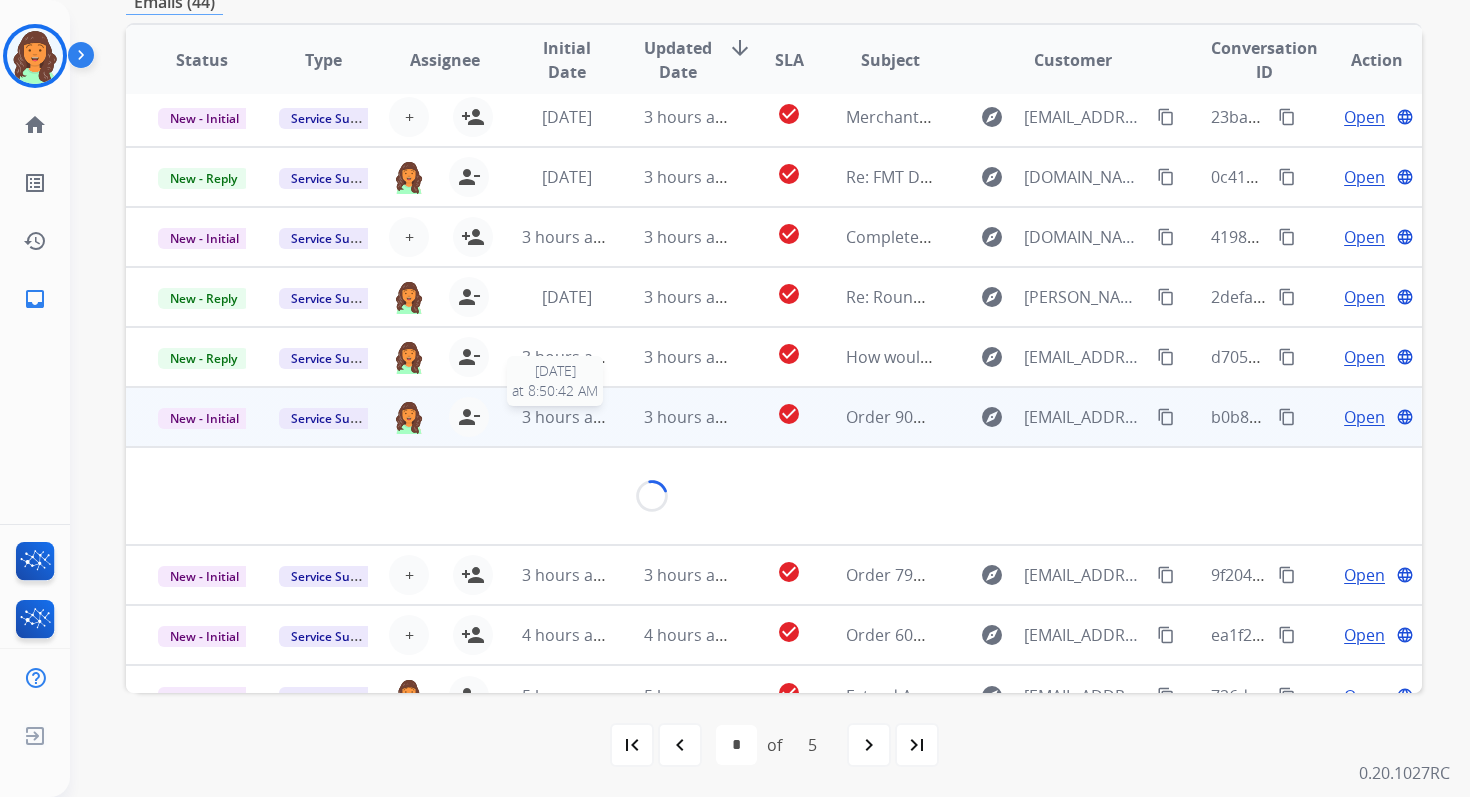 scroll, scrollTop: 480, scrollLeft: 0, axis: vertical 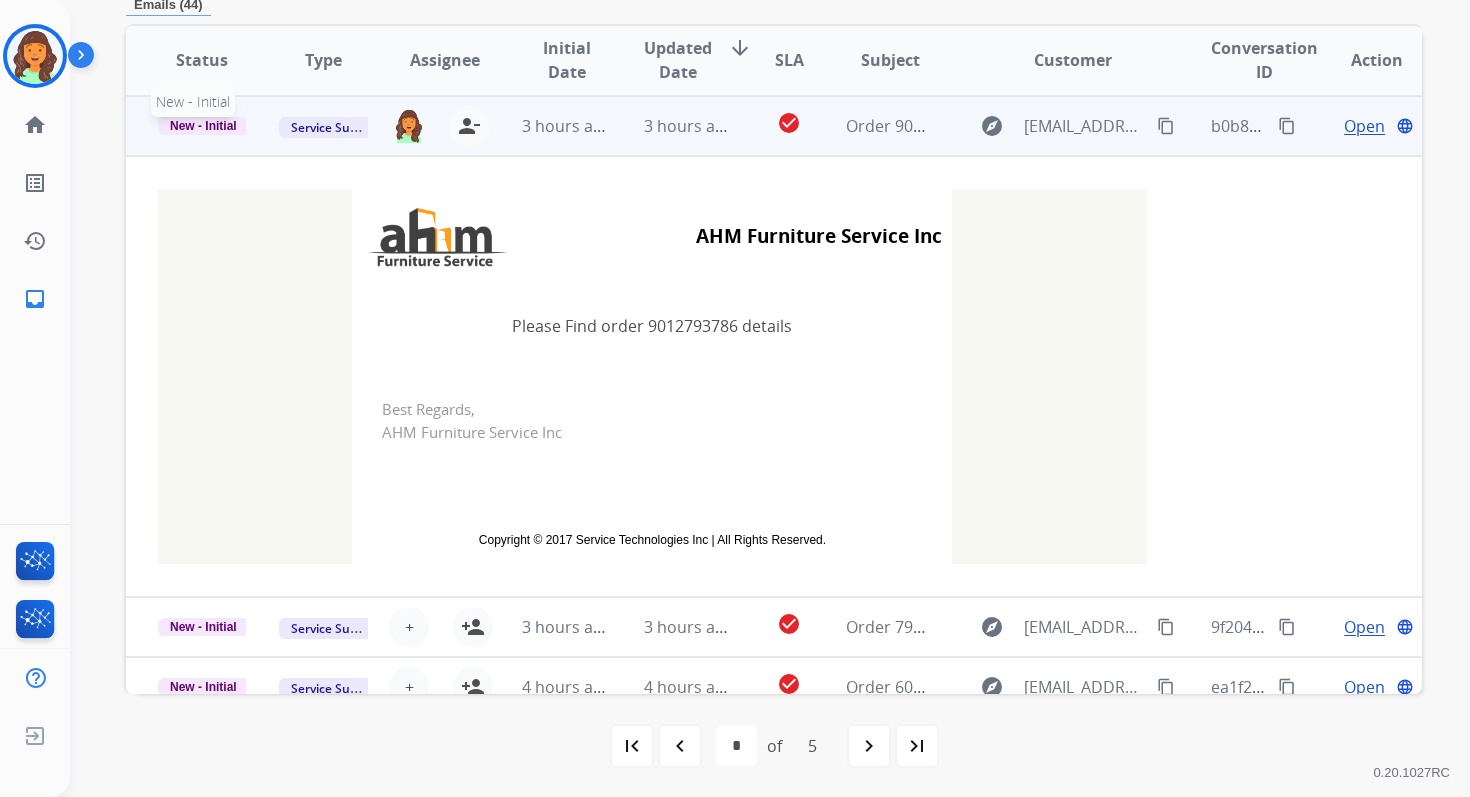 click on "New - Initial" at bounding box center (203, 126) 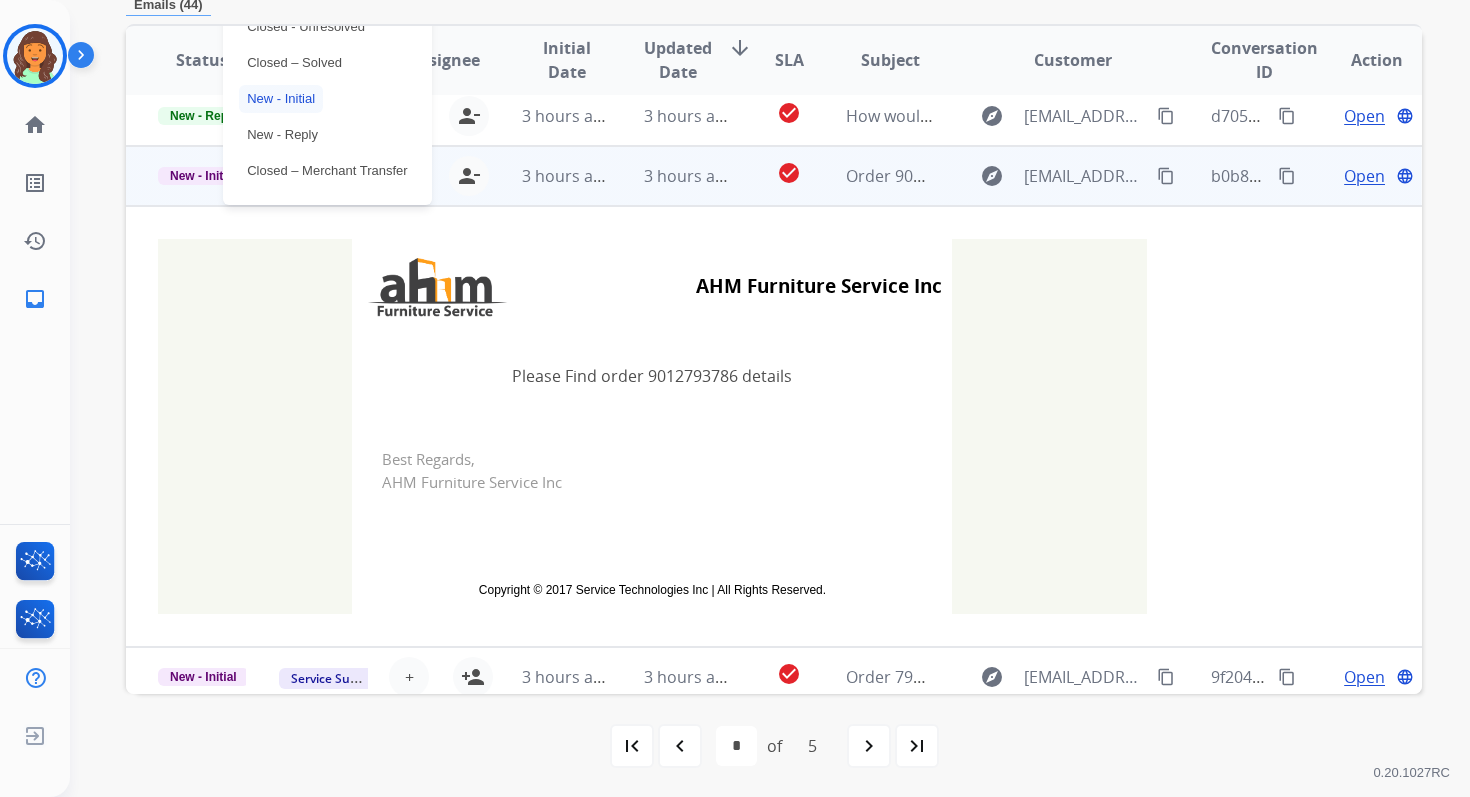 scroll, scrollTop: 299, scrollLeft: 0, axis: vertical 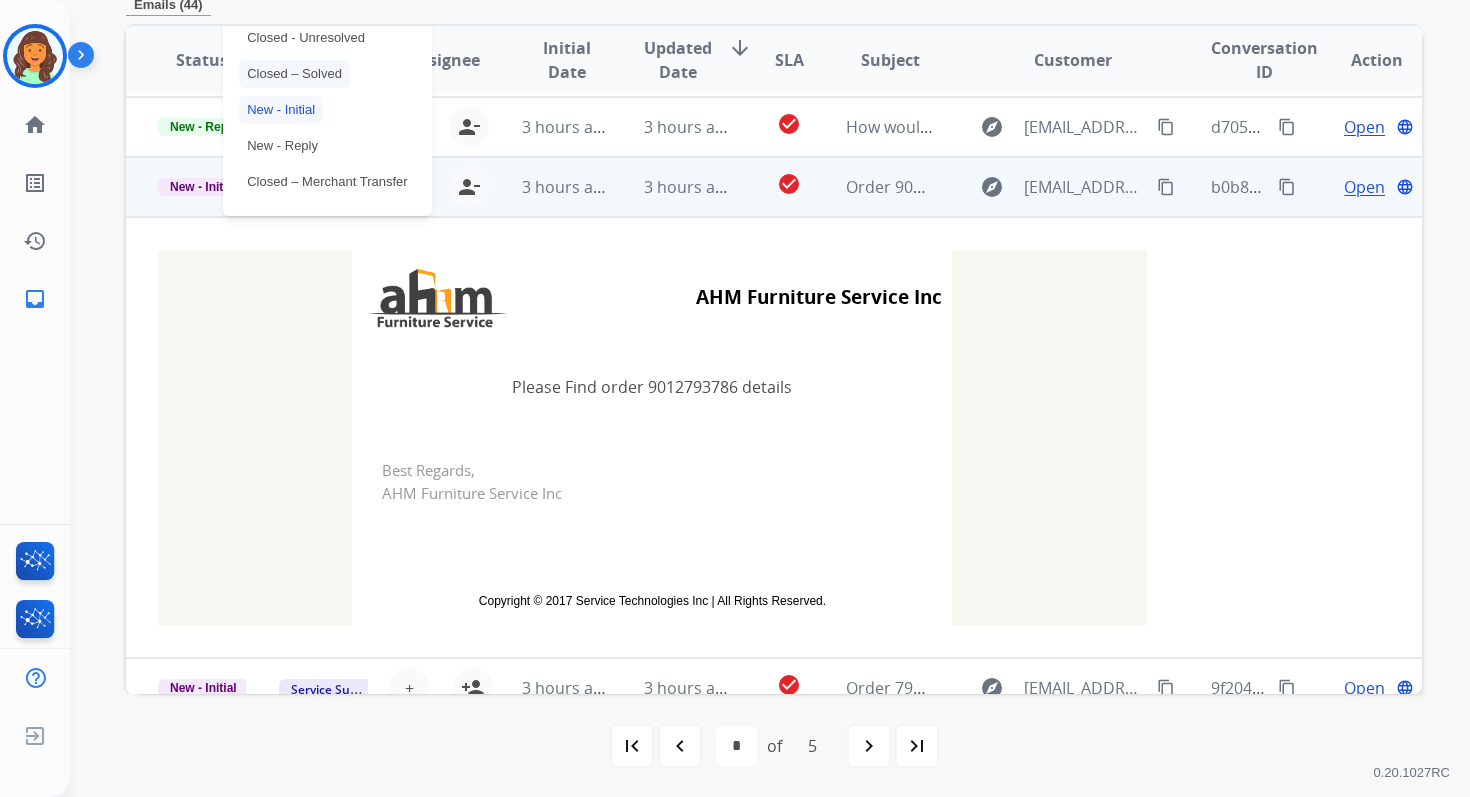 click on "Closed – Solved" at bounding box center [294, 74] 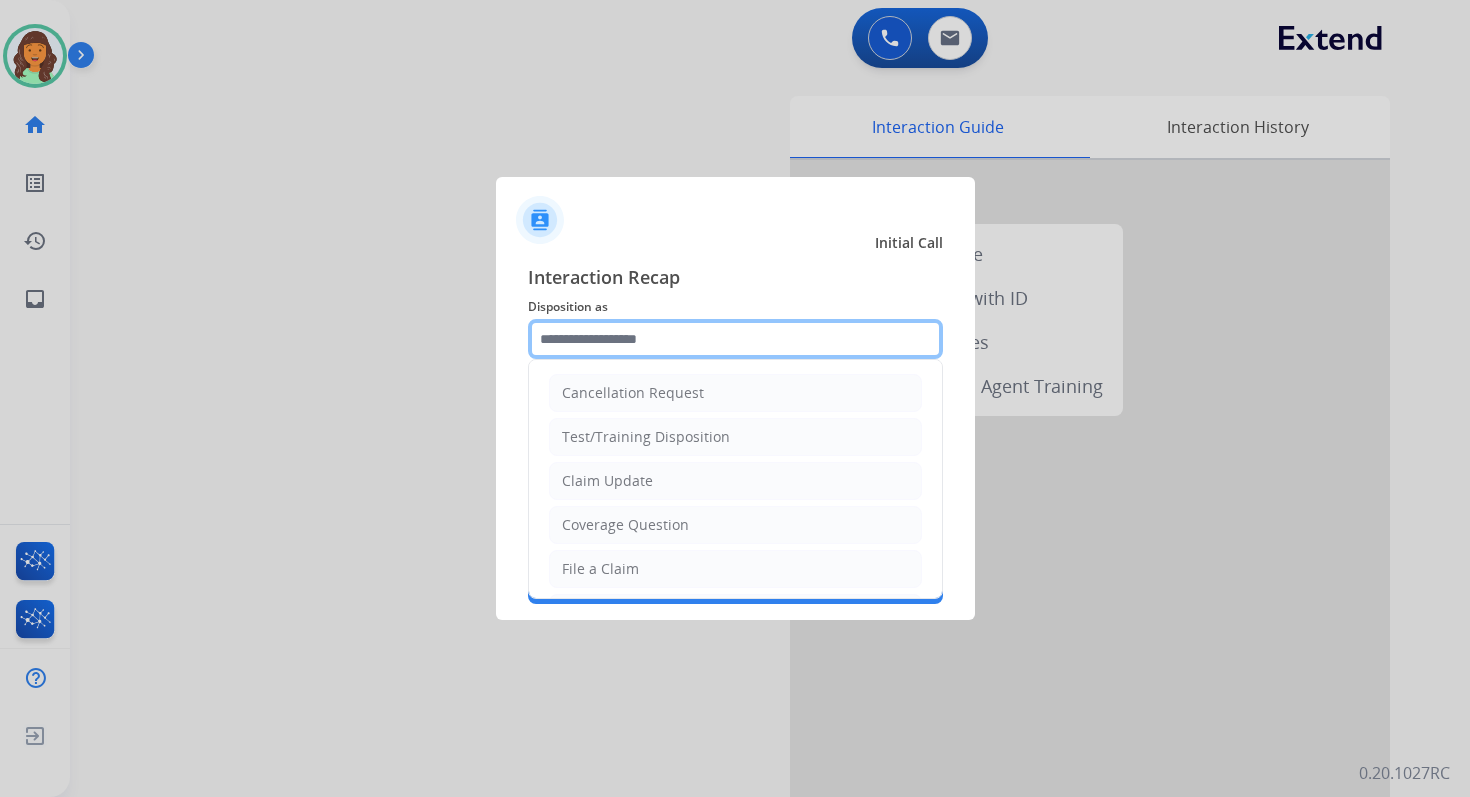 click 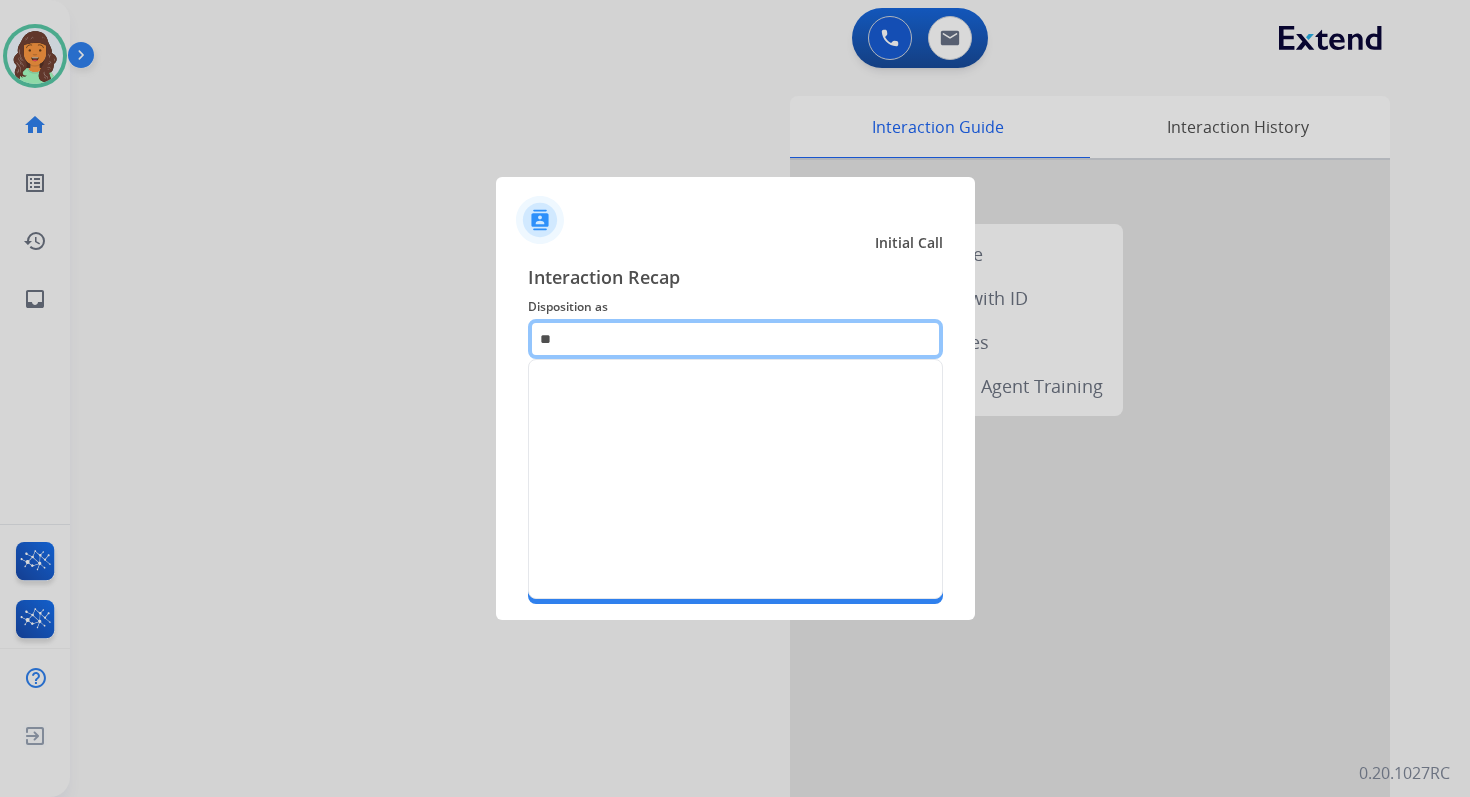 type on "*" 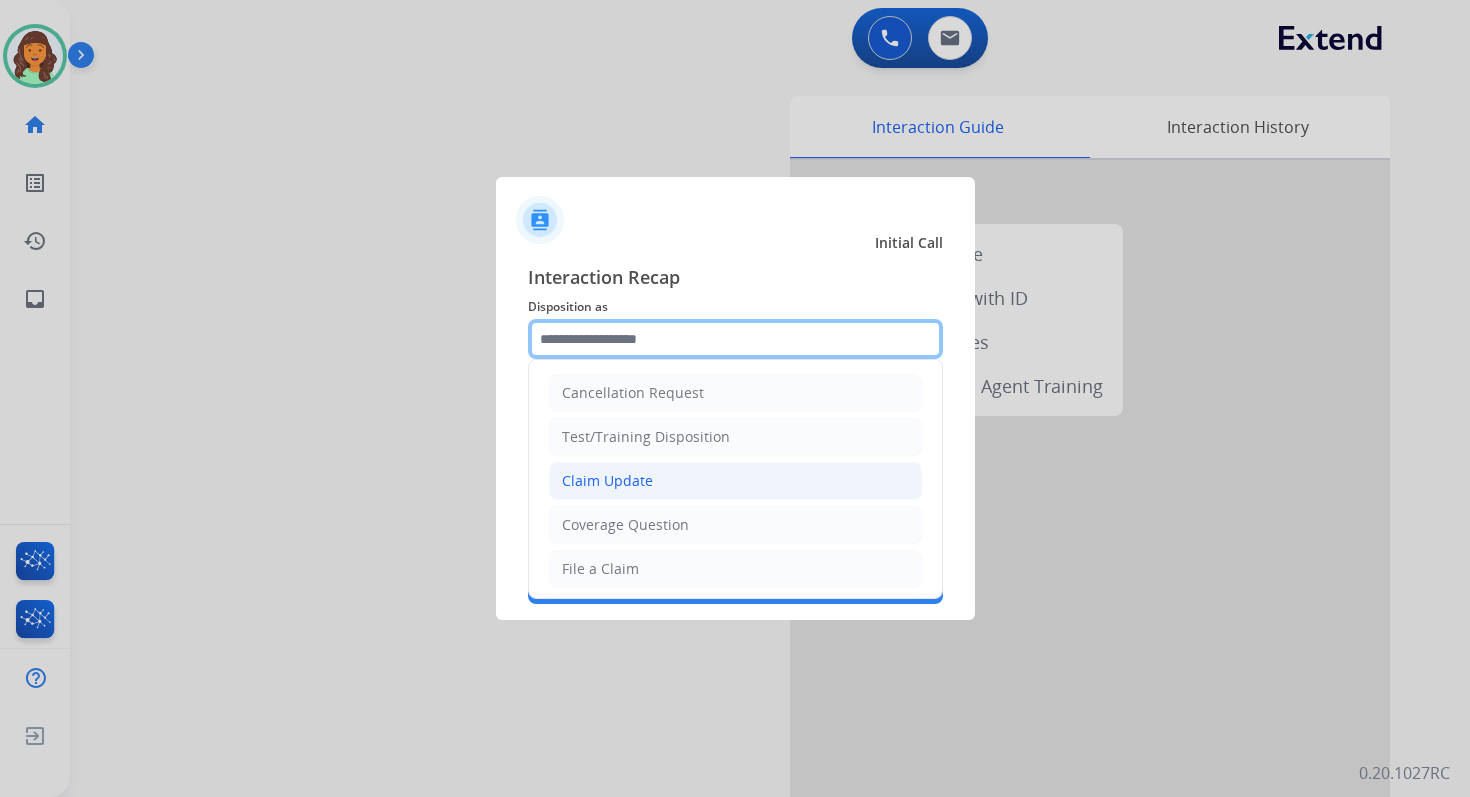 scroll, scrollTop: 300, scrollLeft: 0, axis: vertical 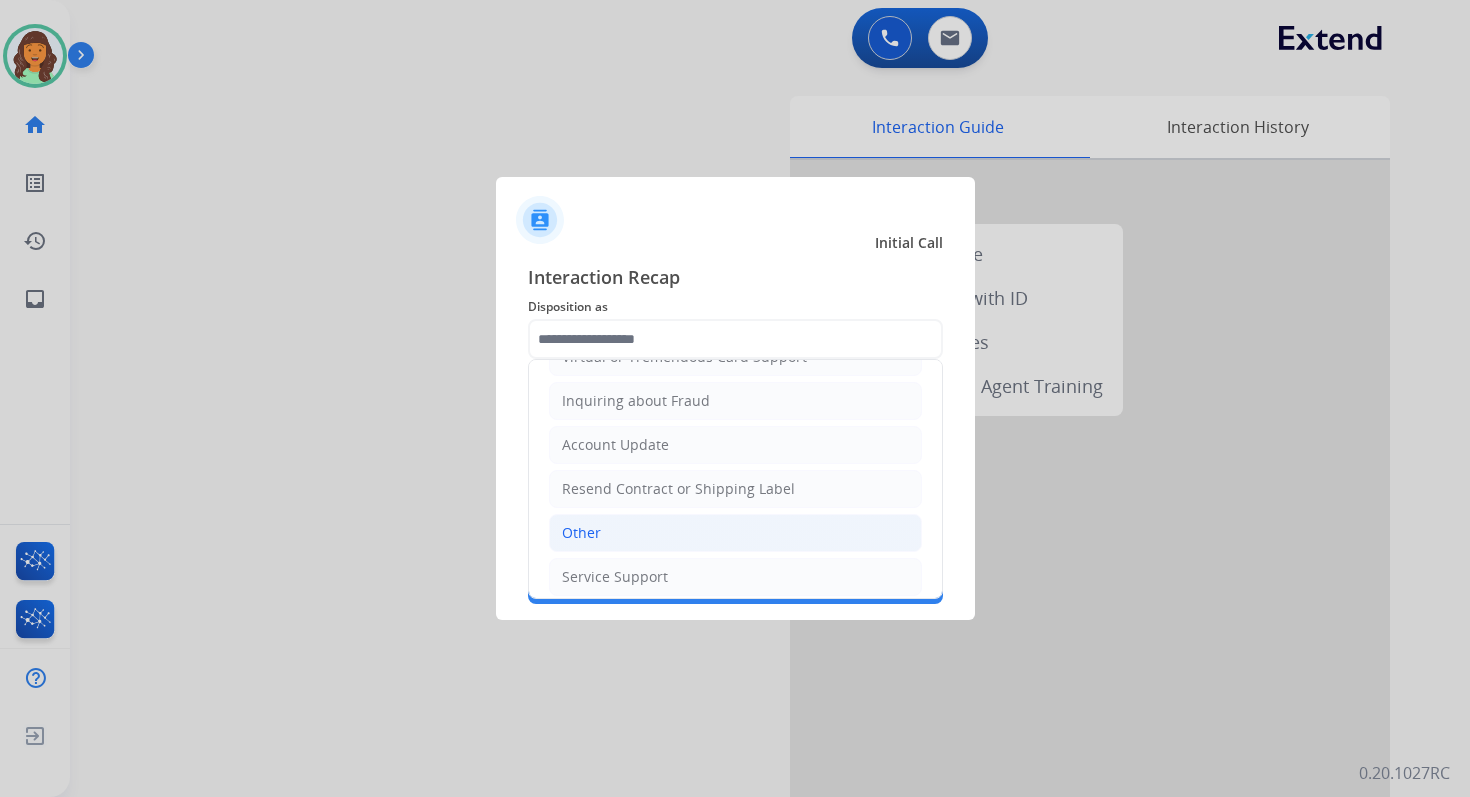 click on "Other" 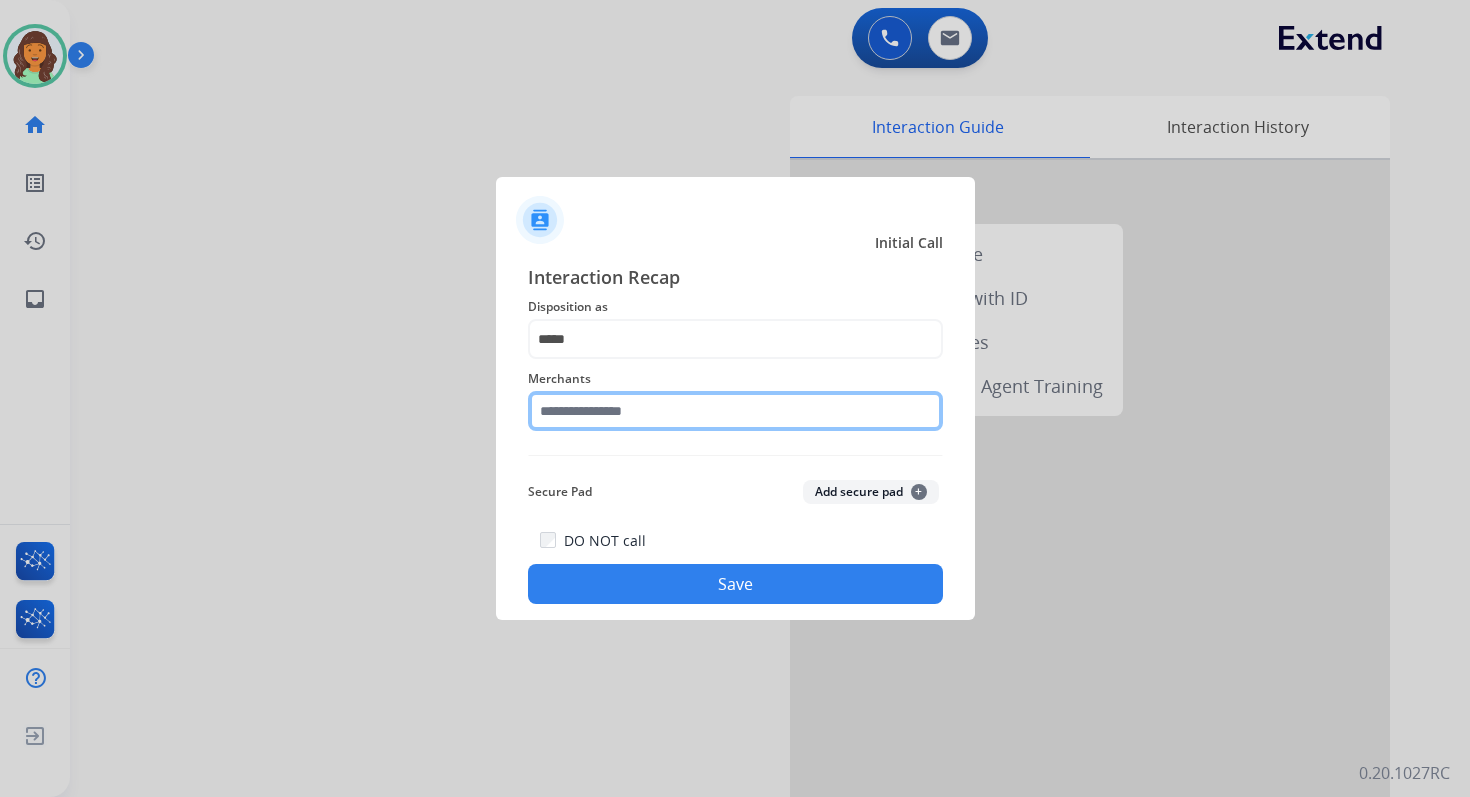 click 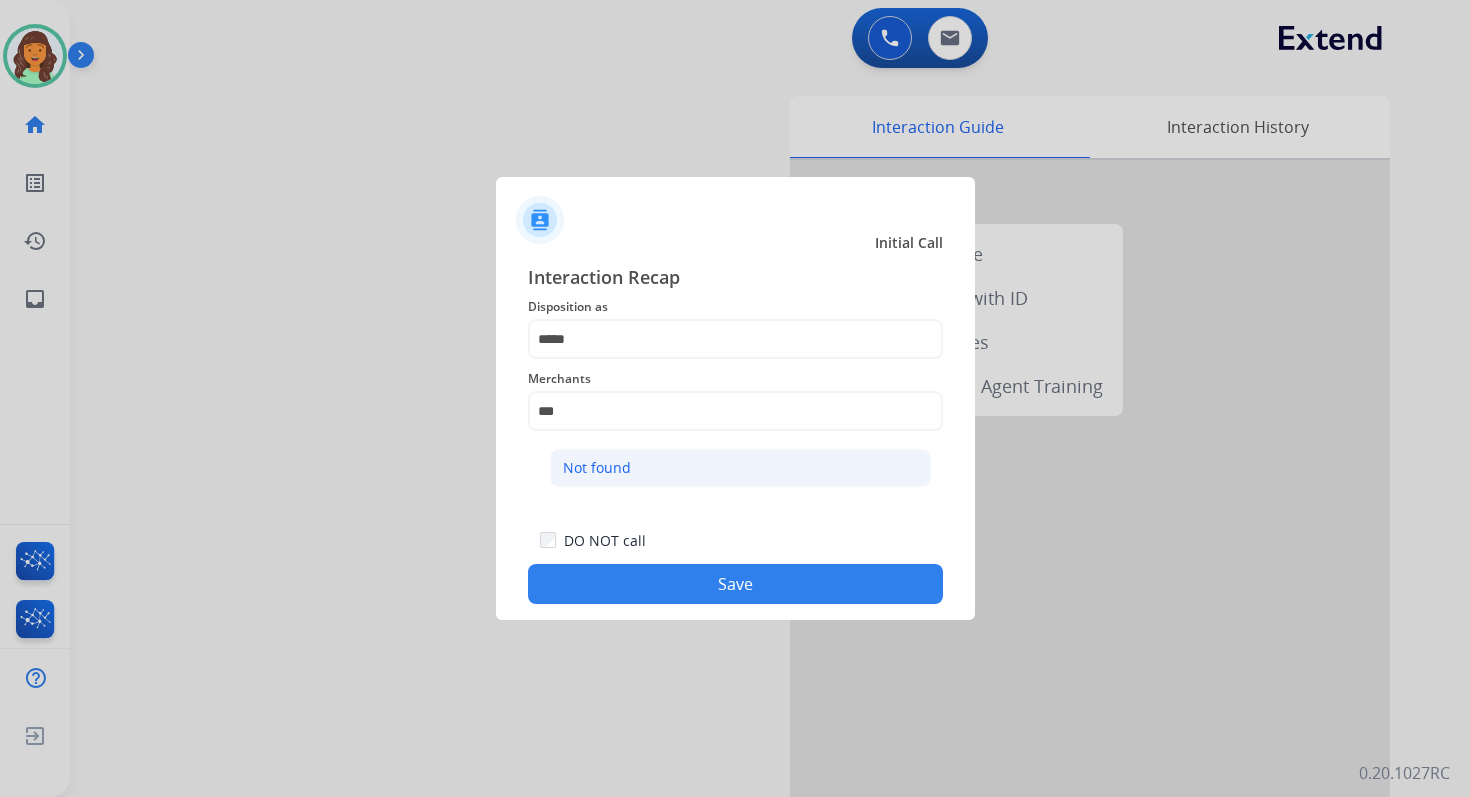 click on "Not found" 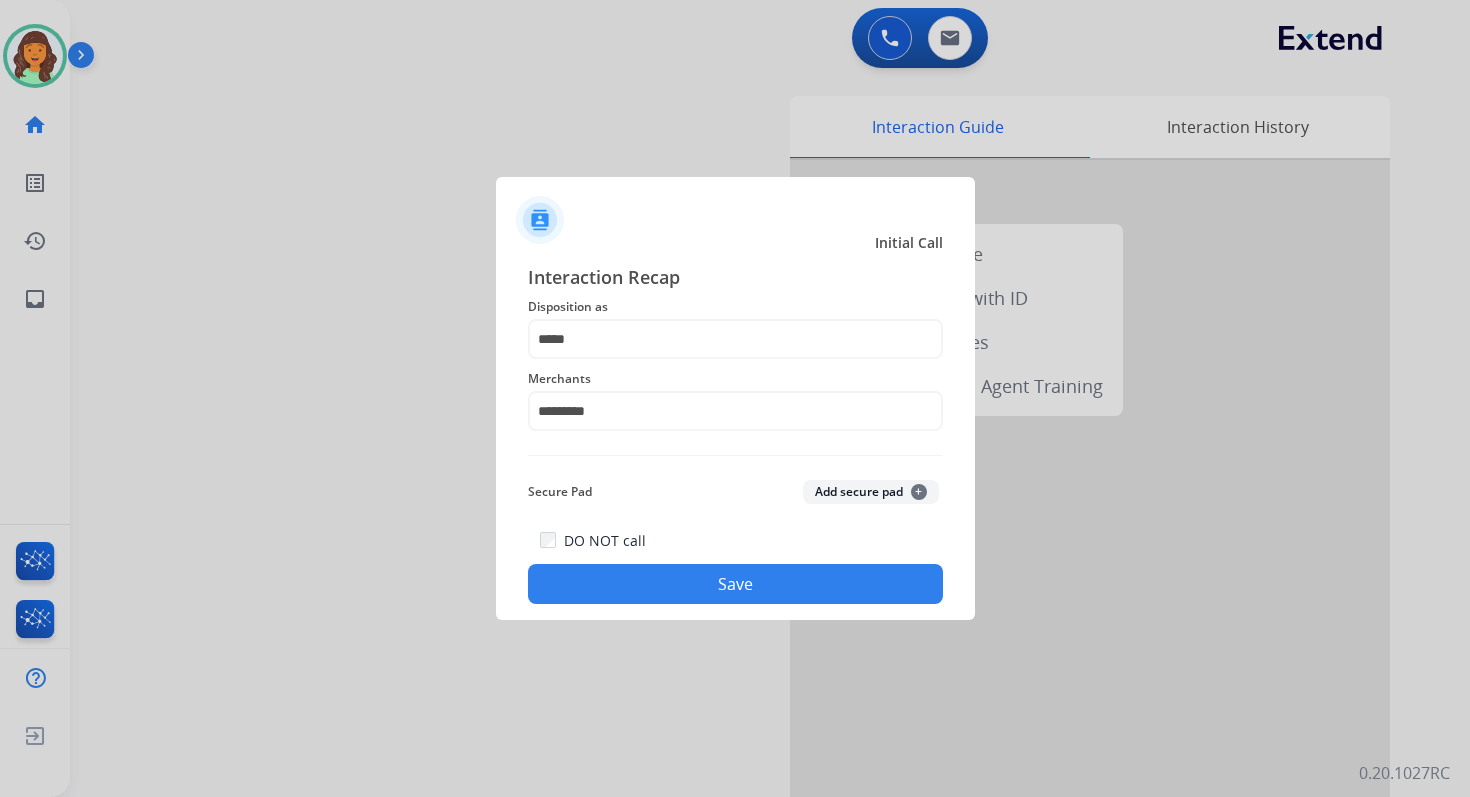 click on "Save" 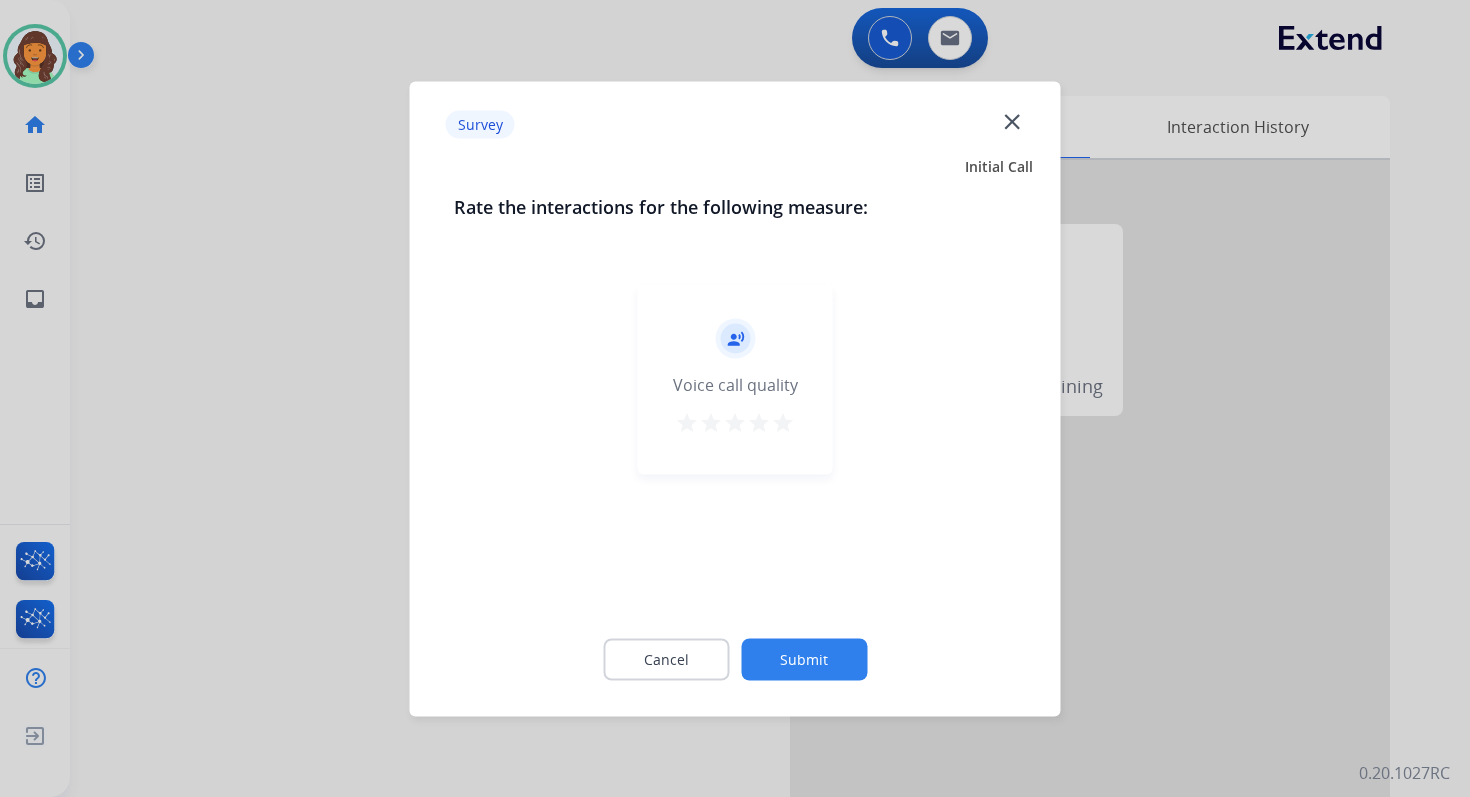 click on "Submit" 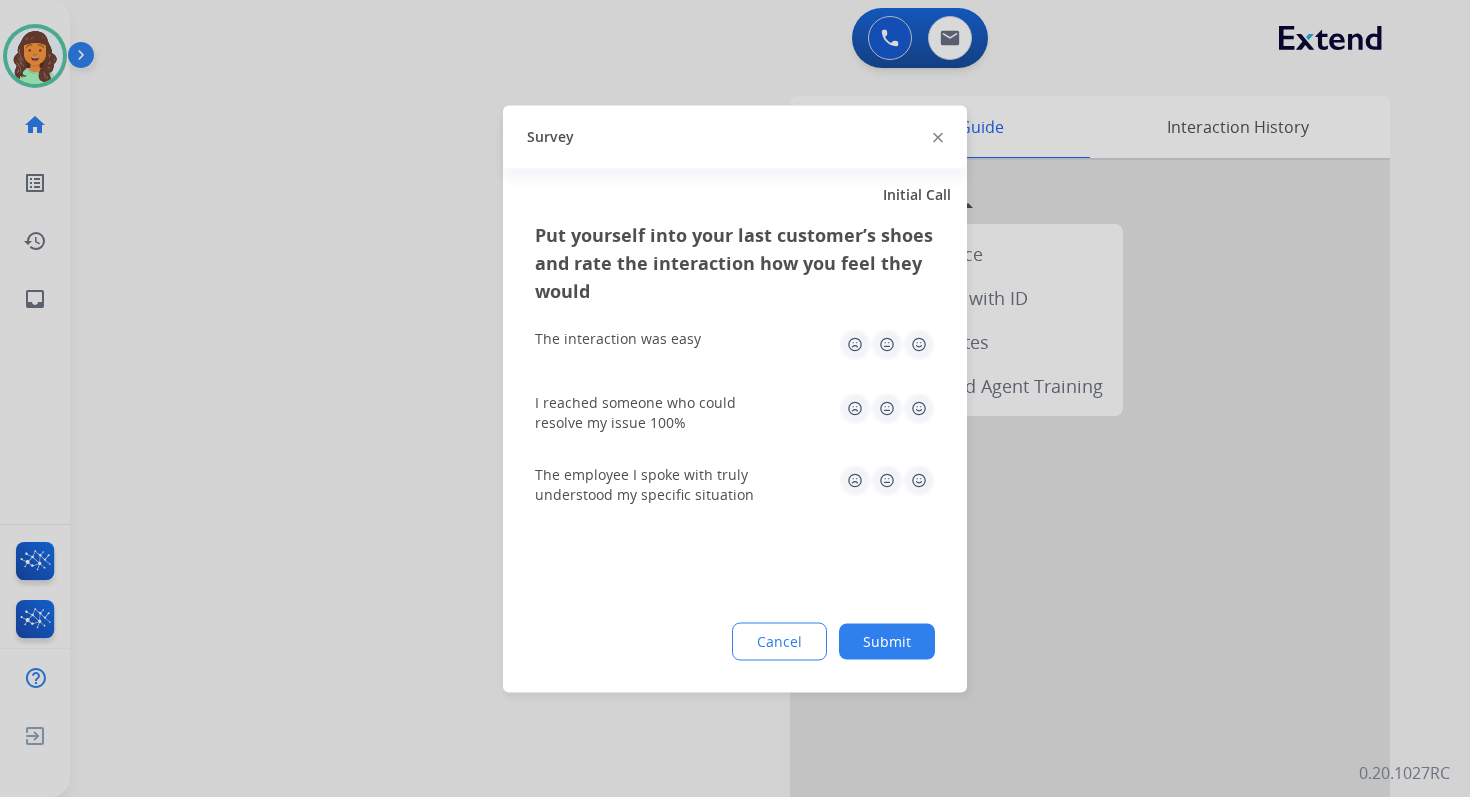 click on "Submit" 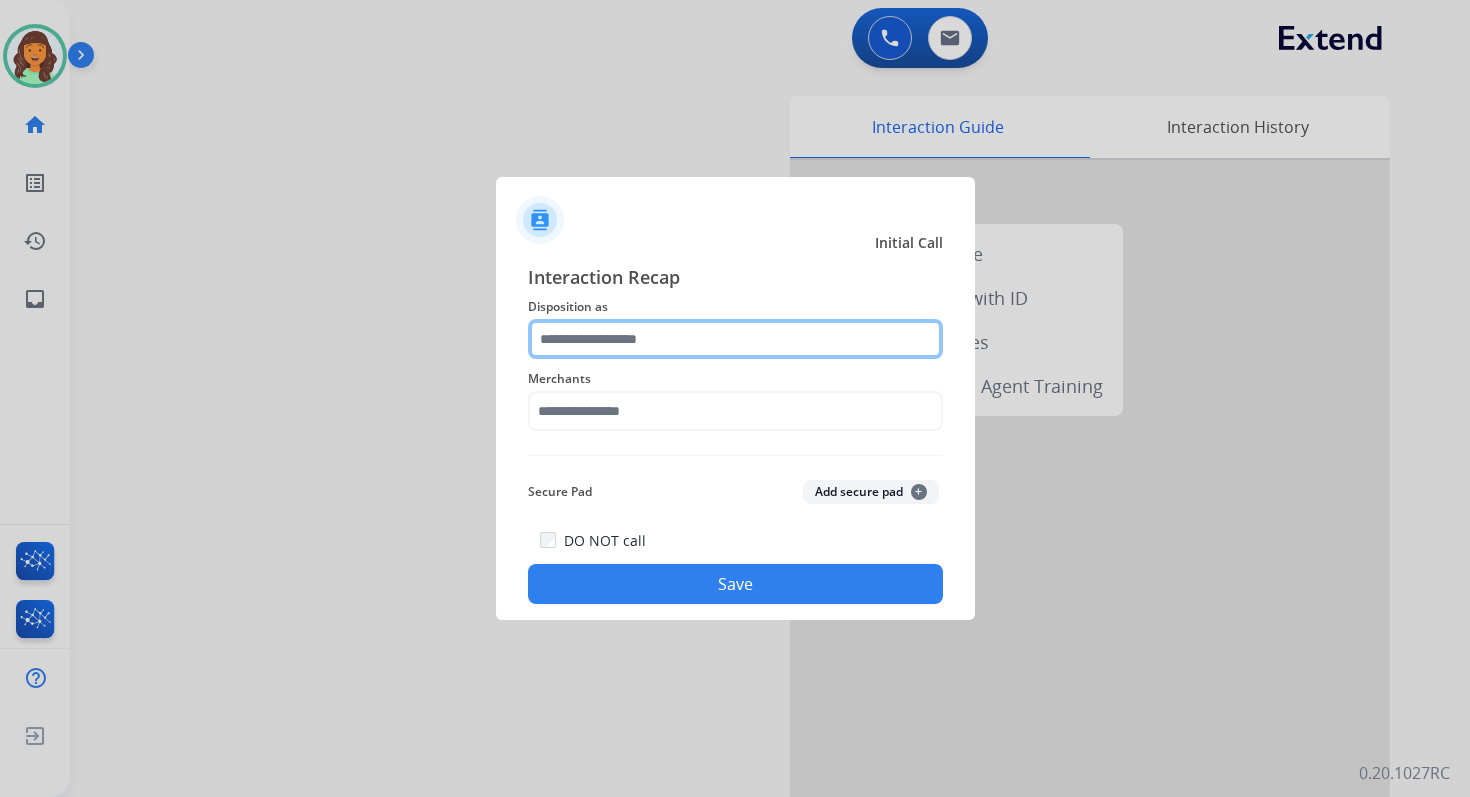 click 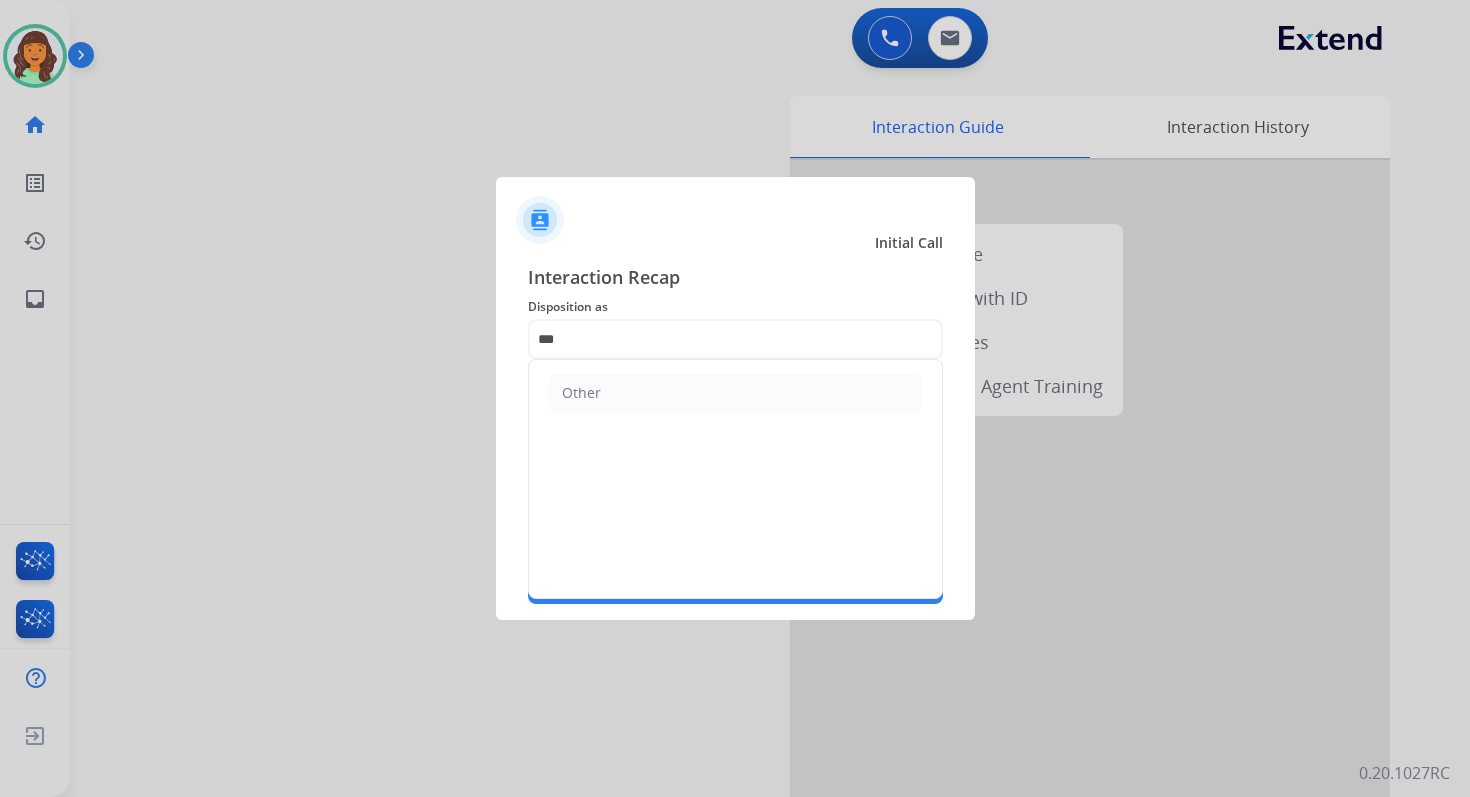 click on "Other" 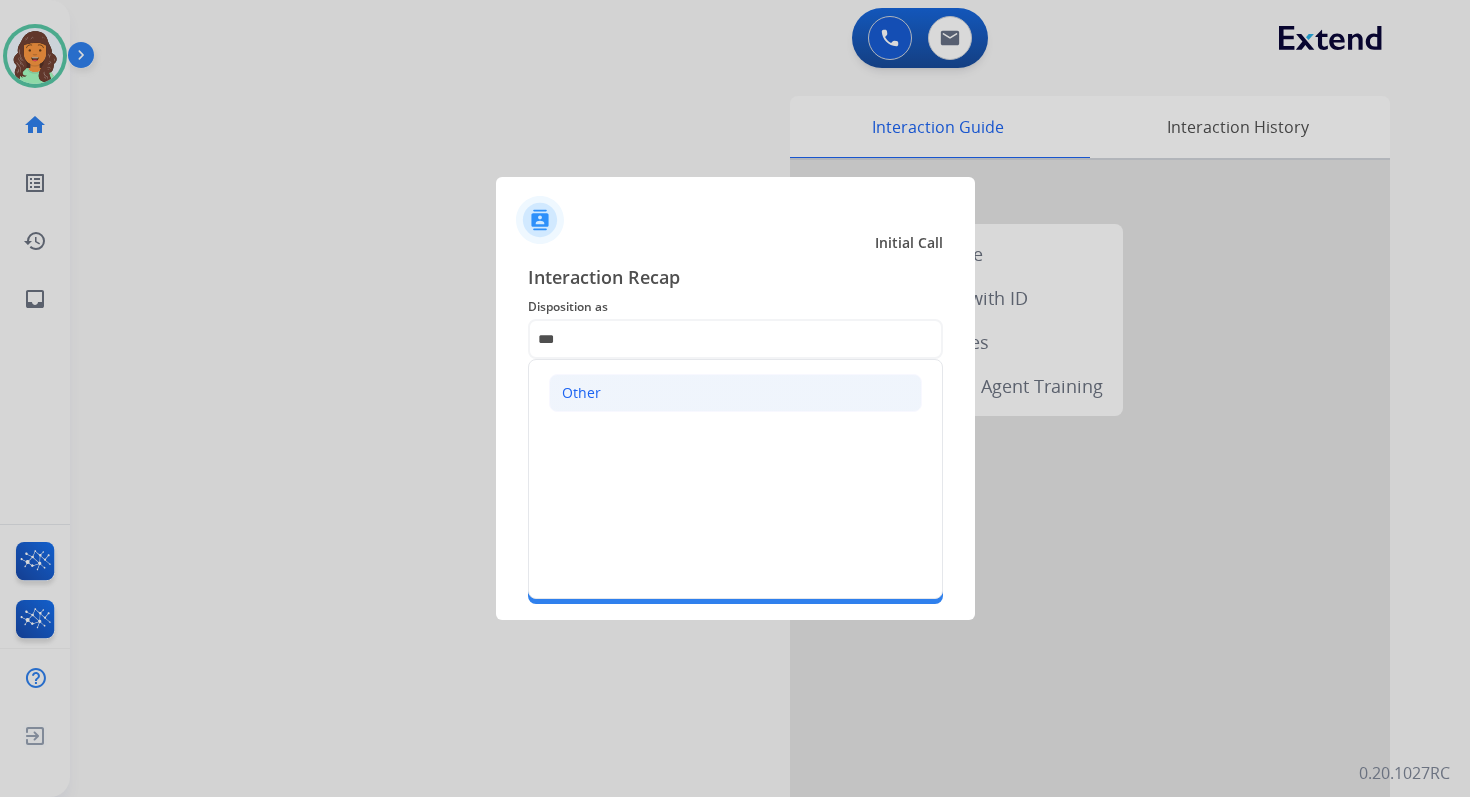 click on "Other" 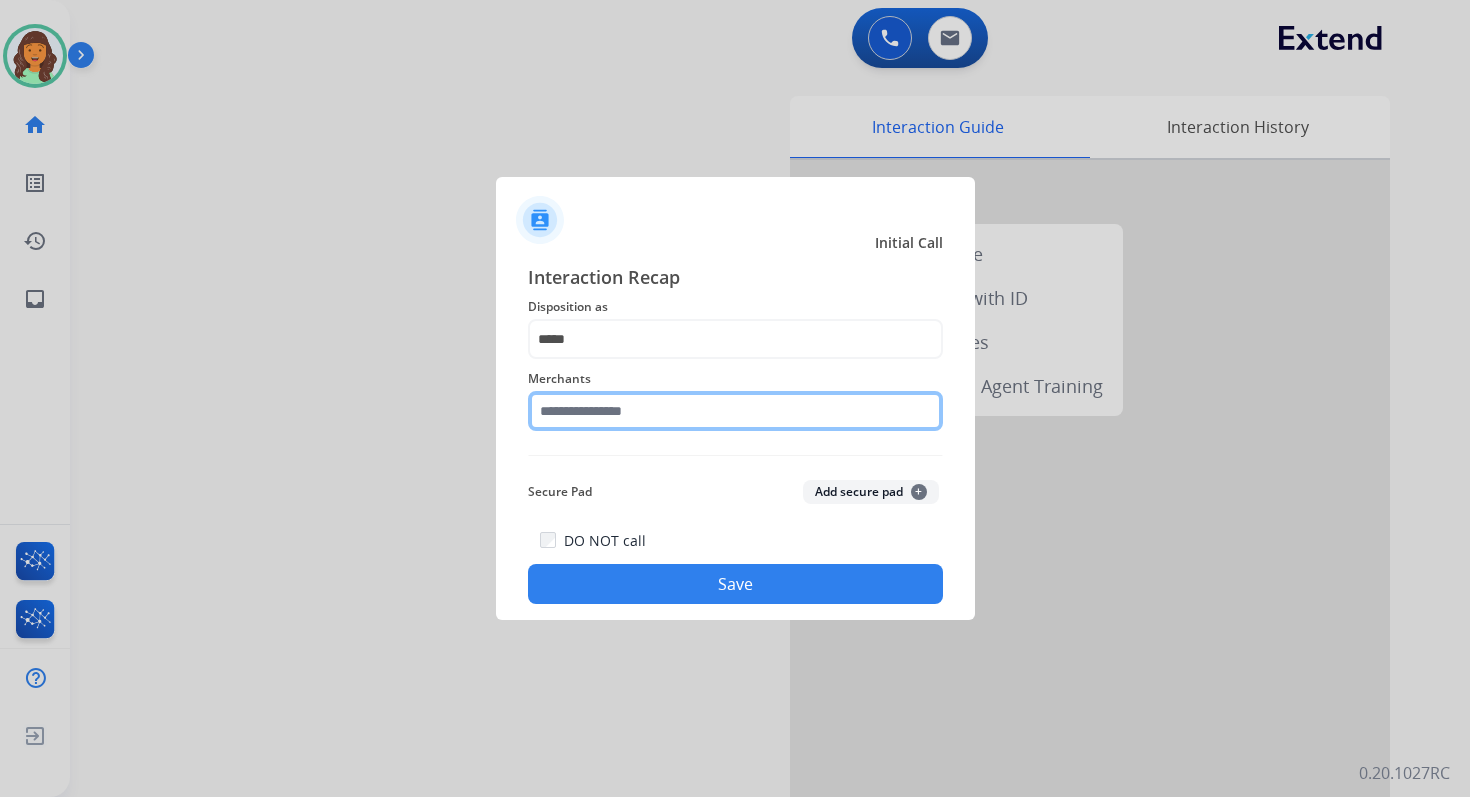 click 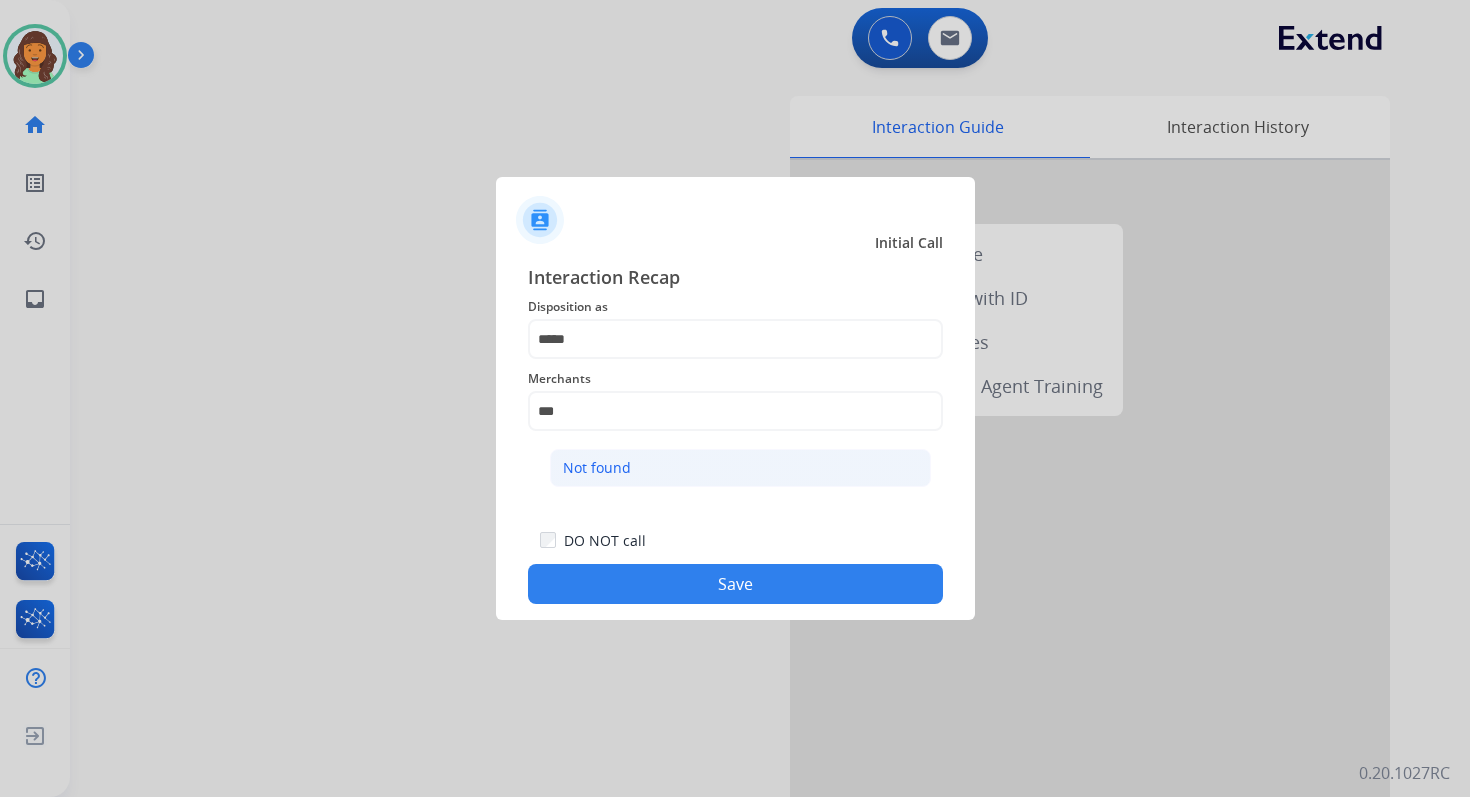 click on "Not found" 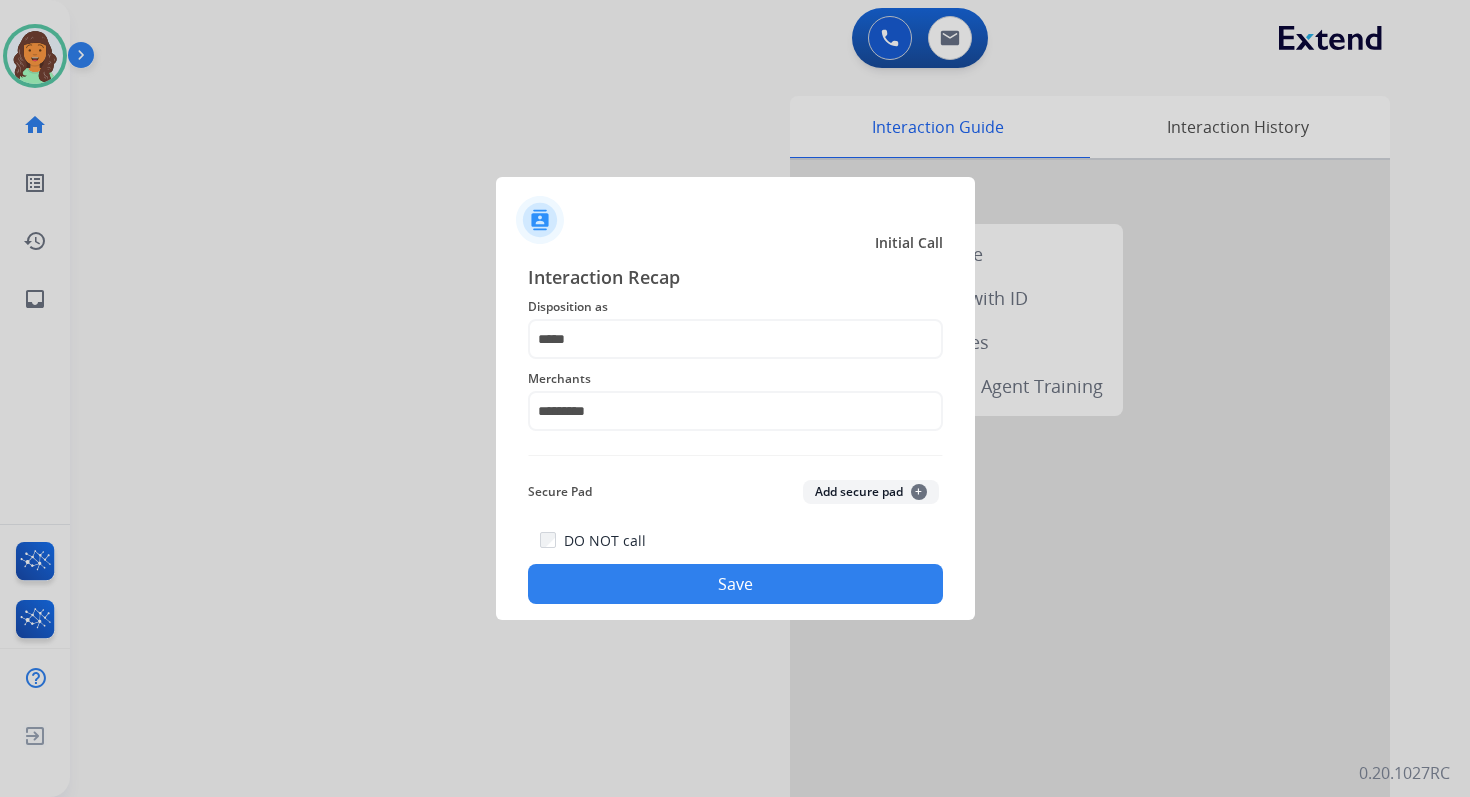 click on "Save" 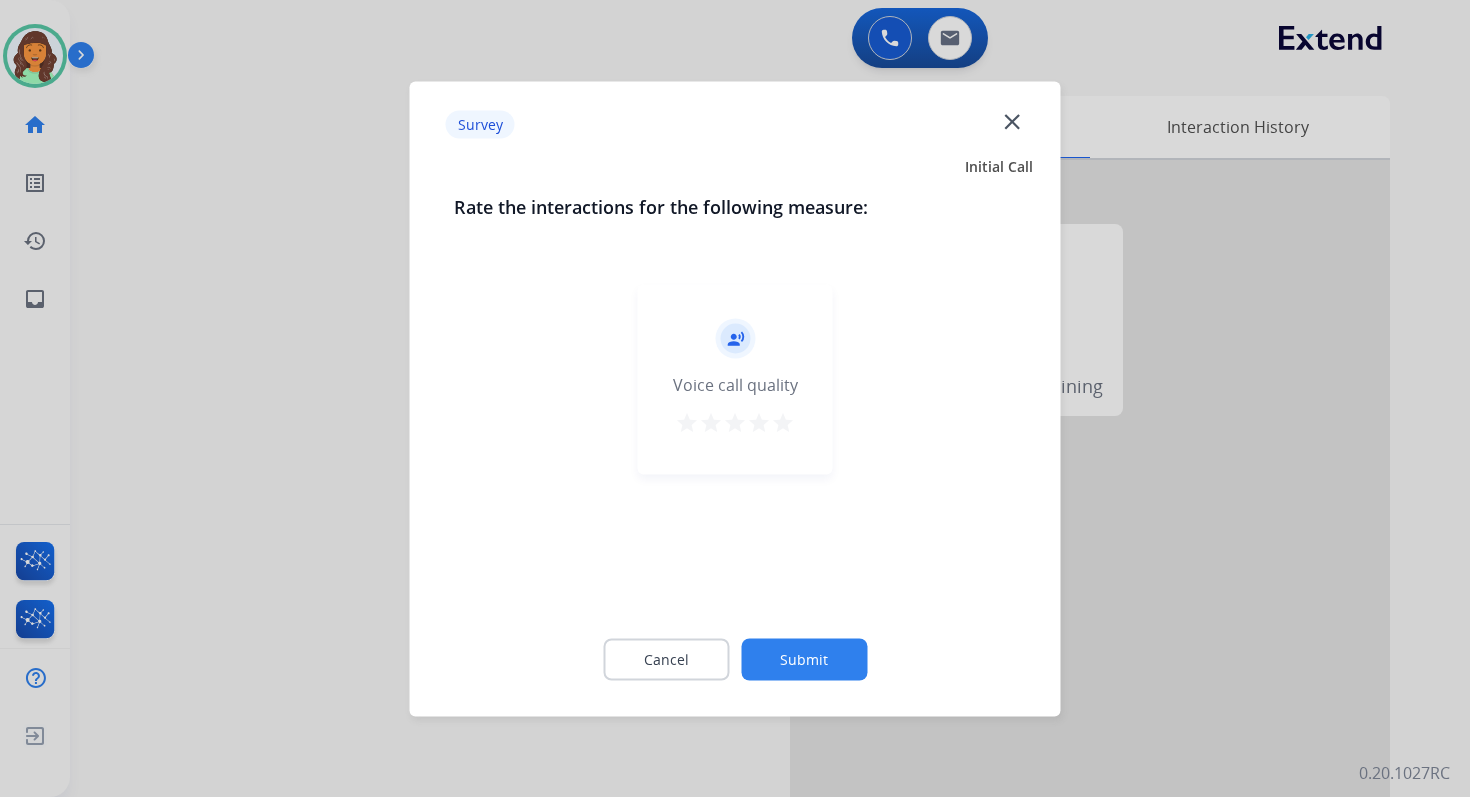 click on "Submit" 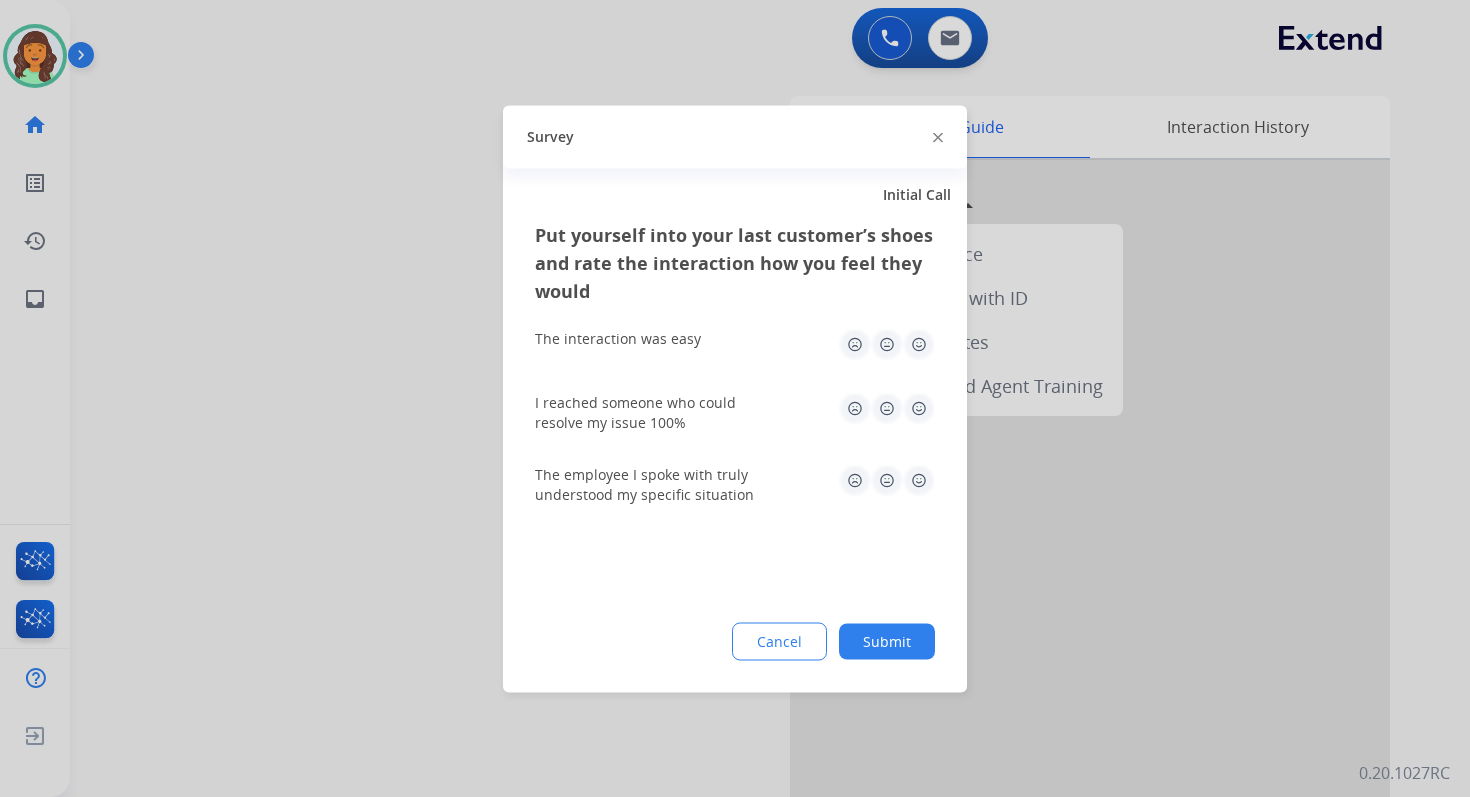 click on "Submit" 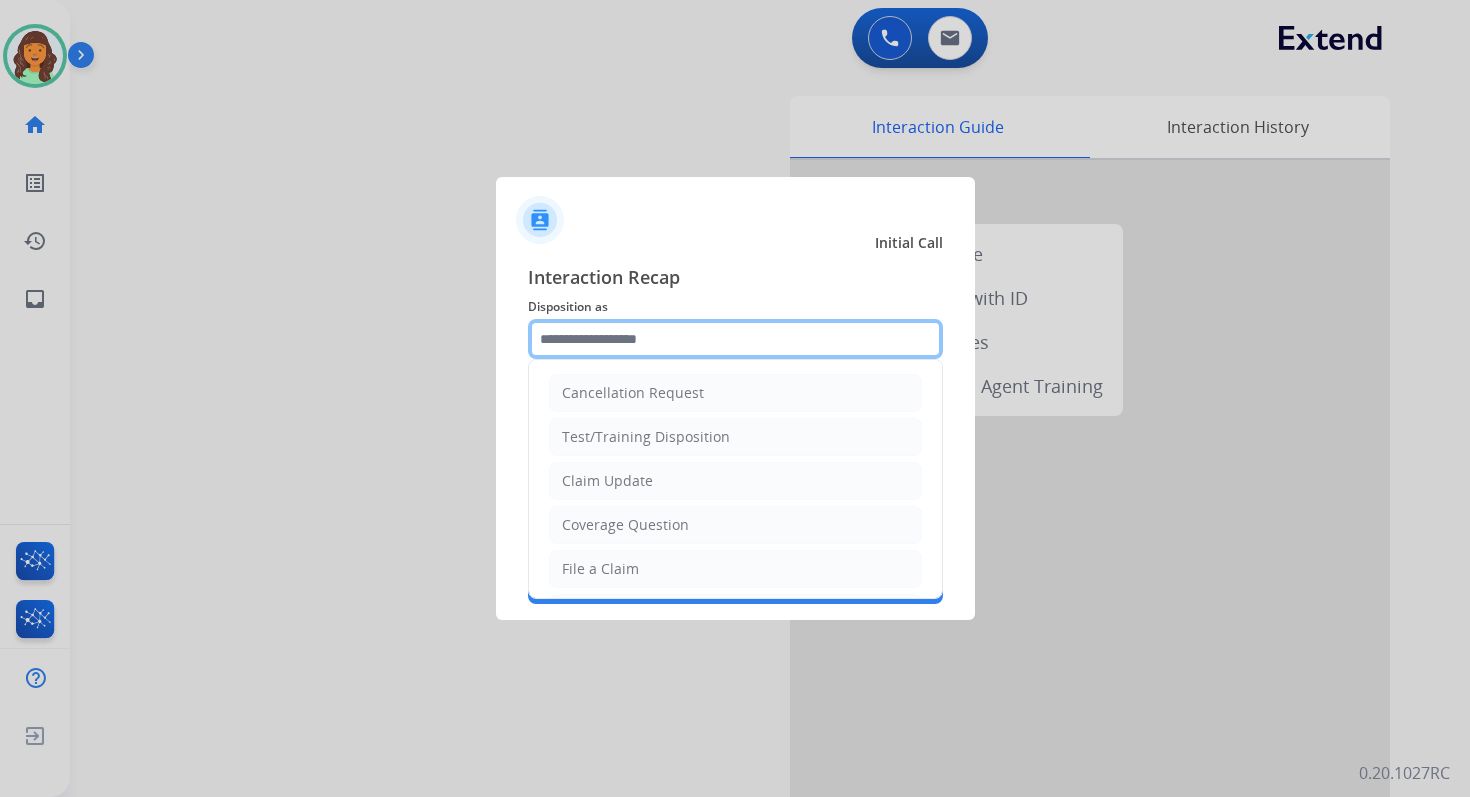 click 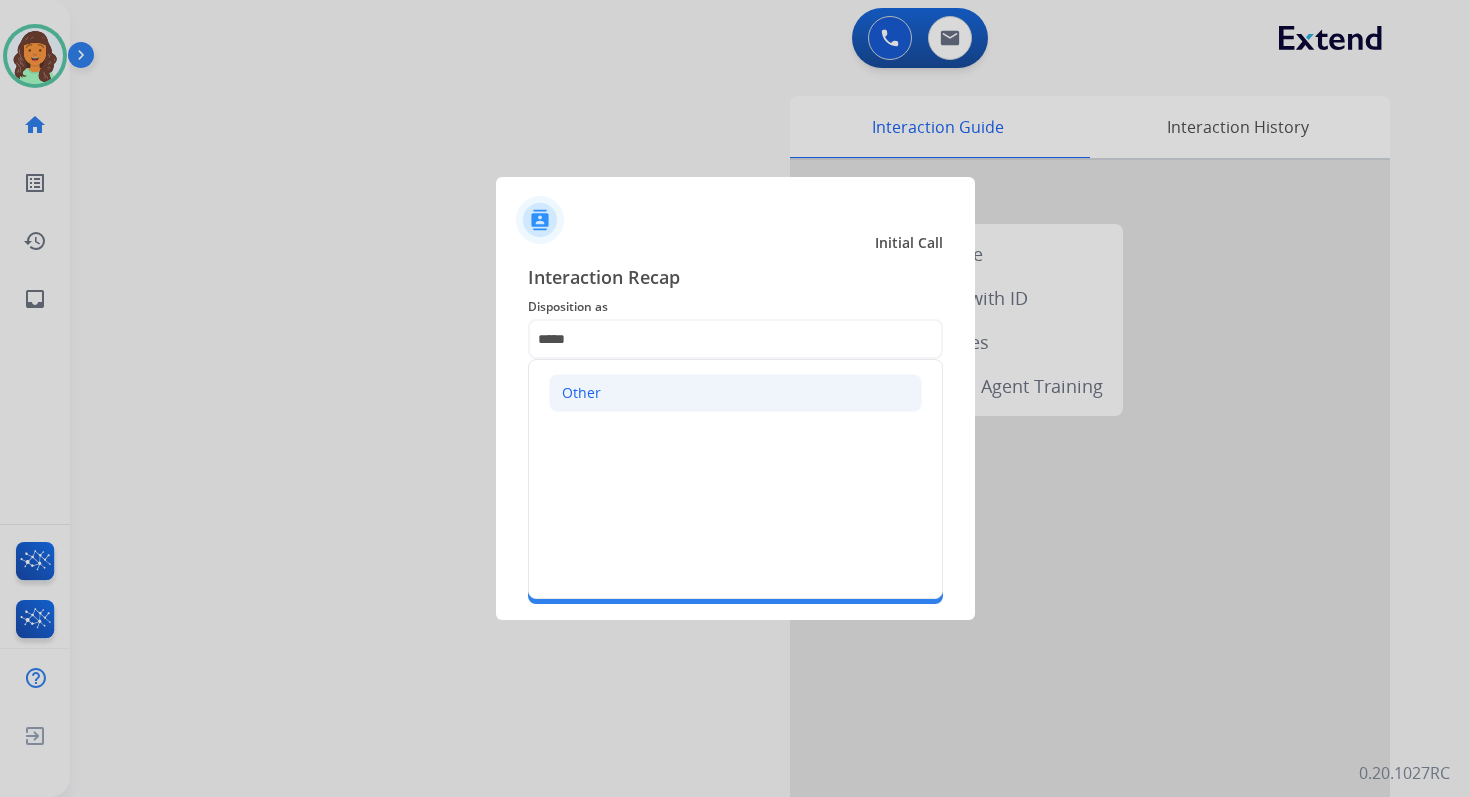 click on "Other" 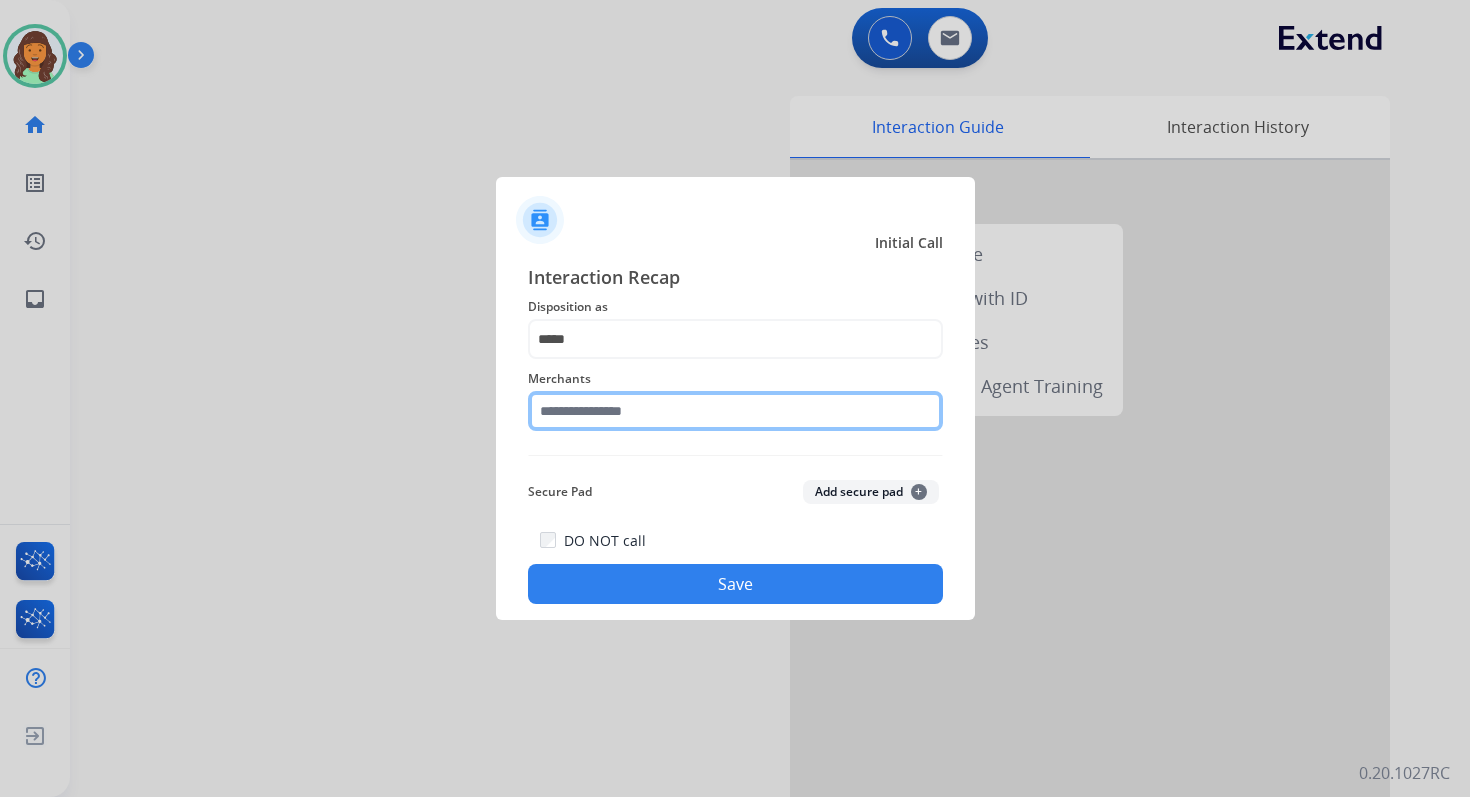 click 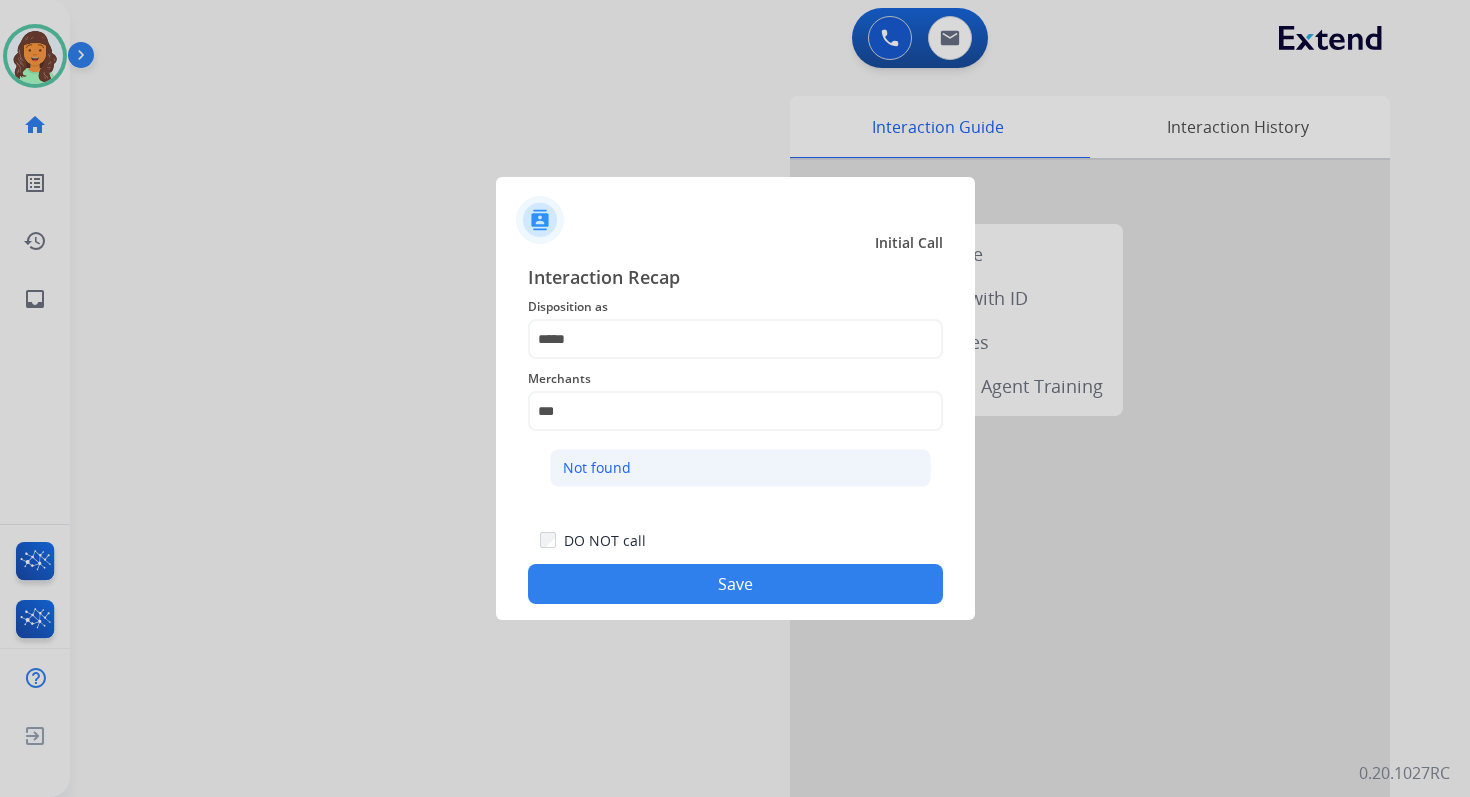 click on "Not found" 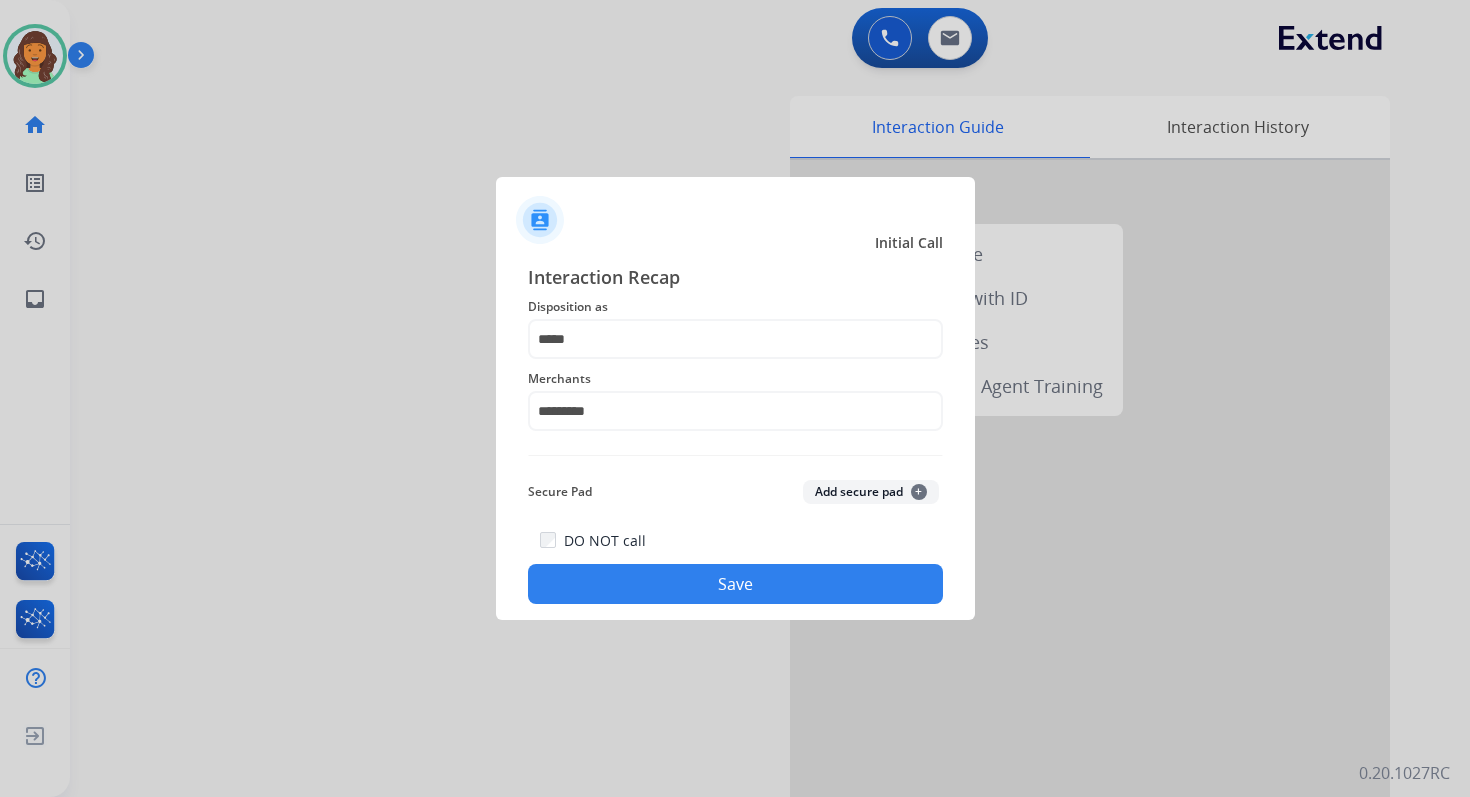 click on "Save" 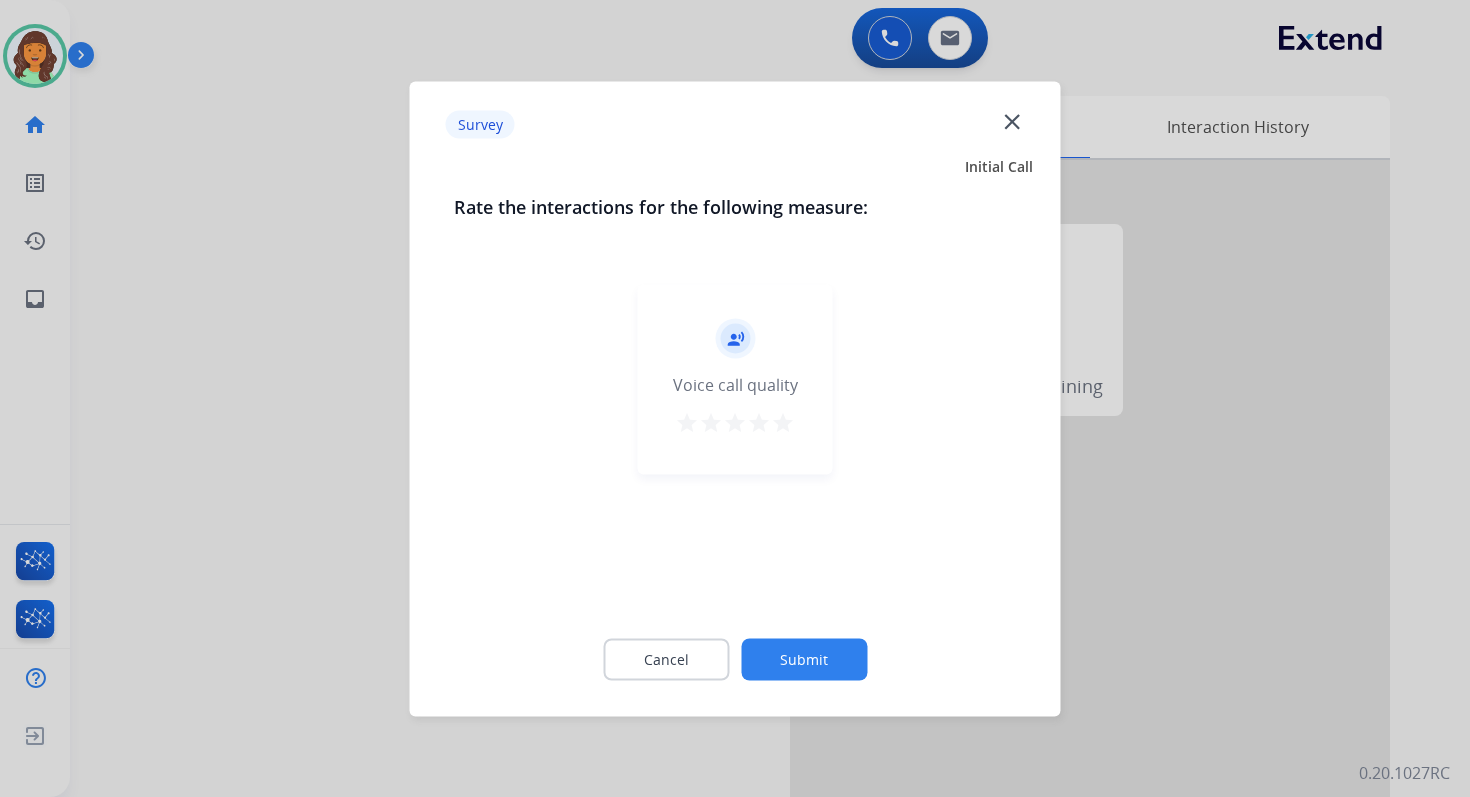 click on "Submit" 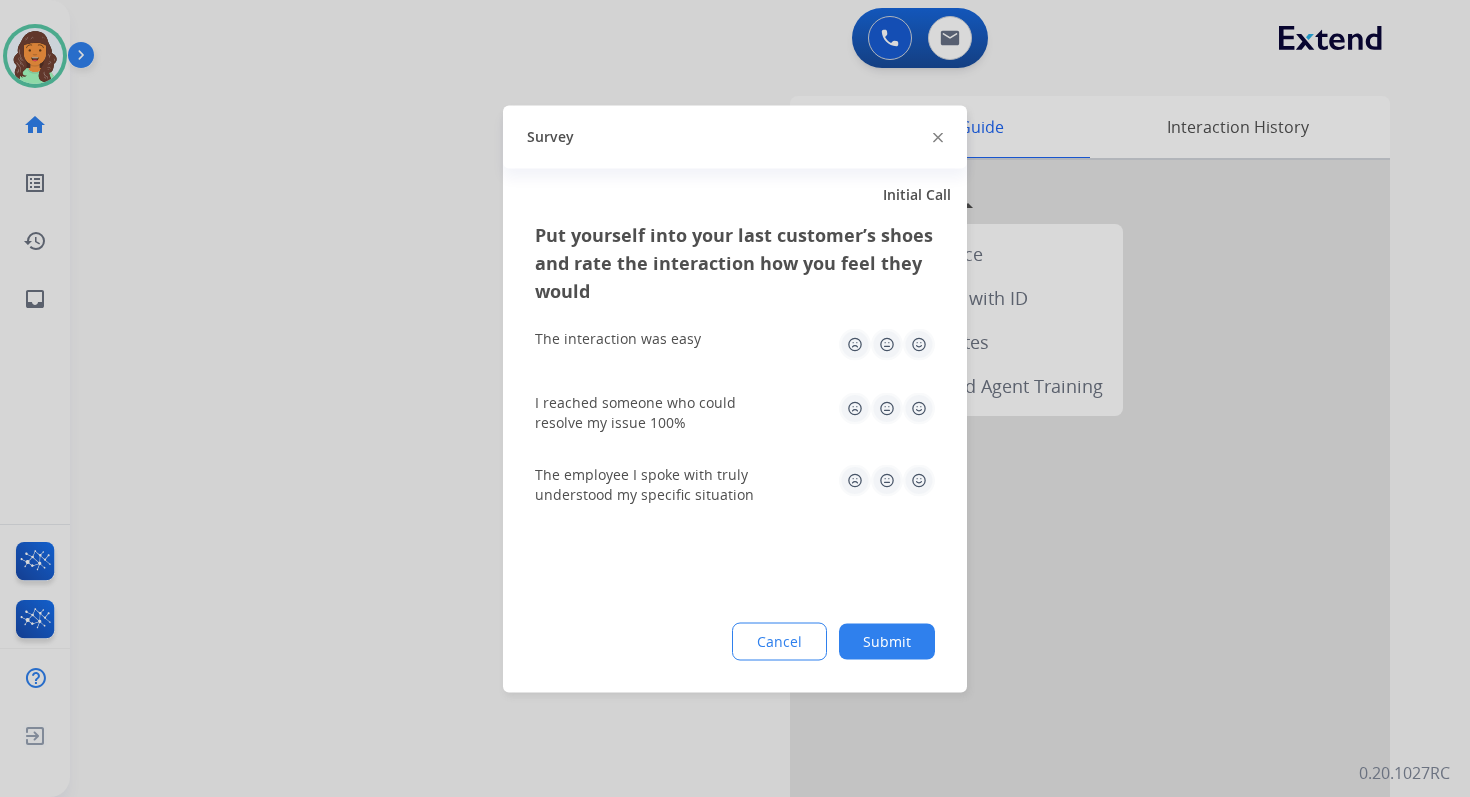 click on "Submit" 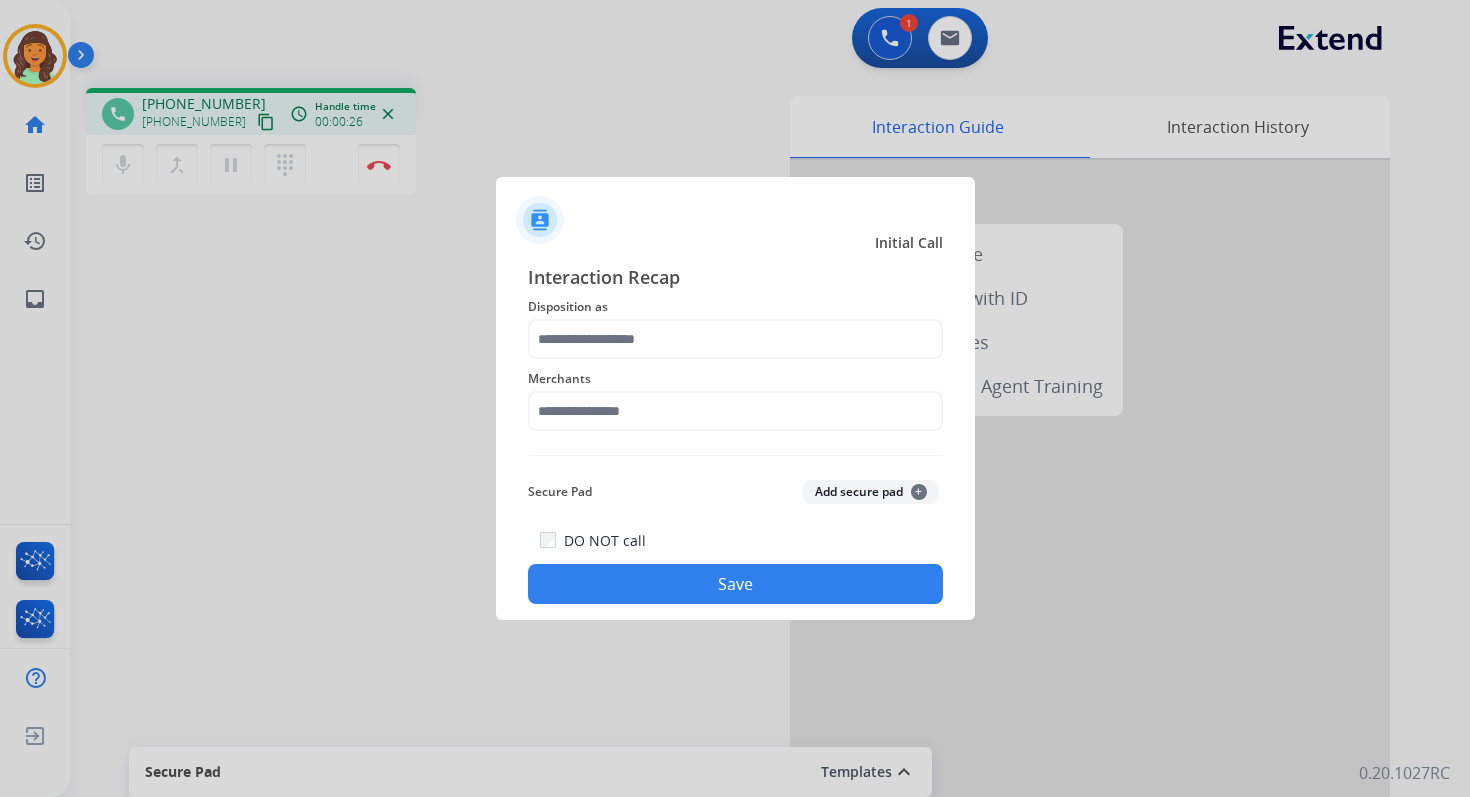 scroll, scrollTop: 0, scrollLeft: 0, axis: both 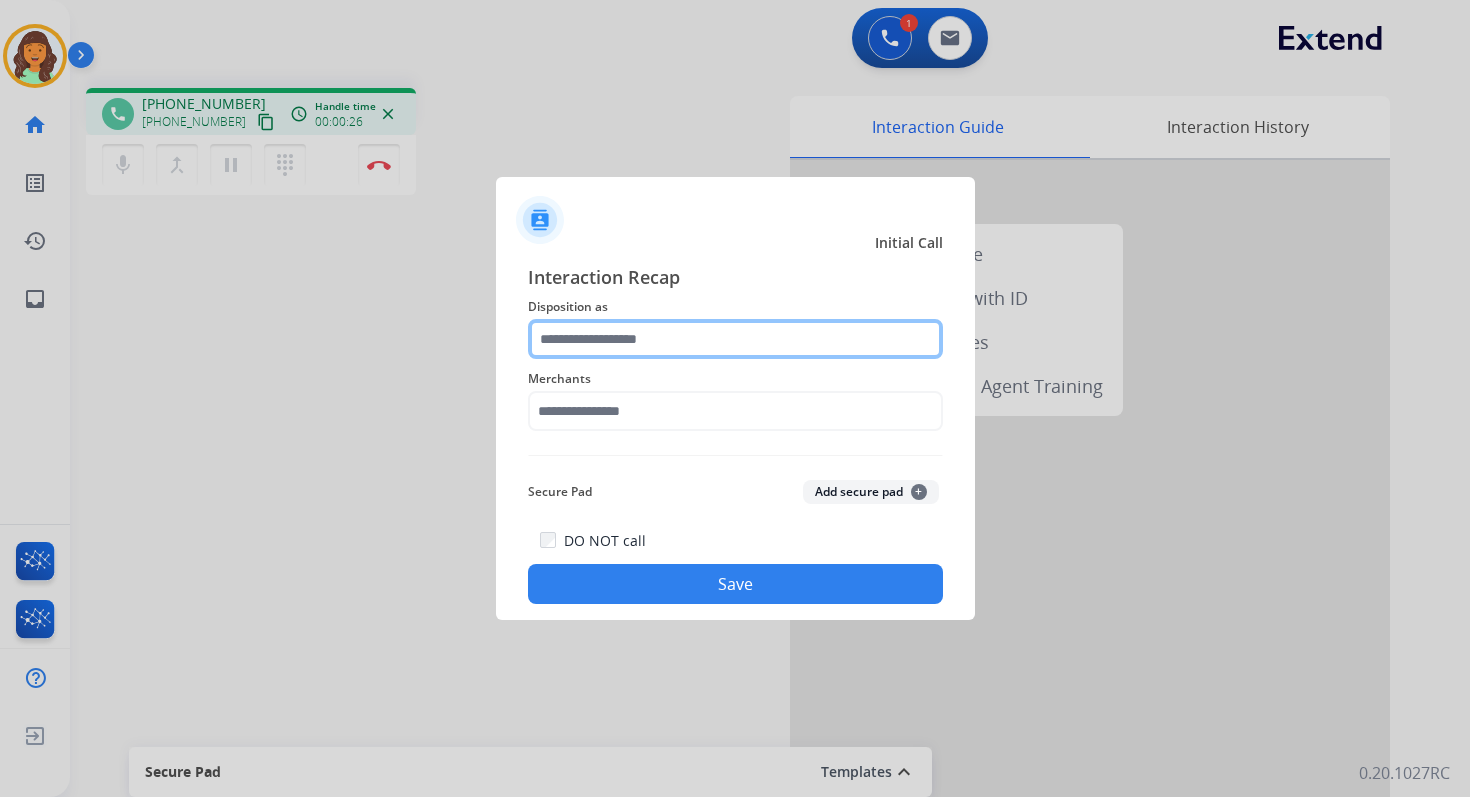 click 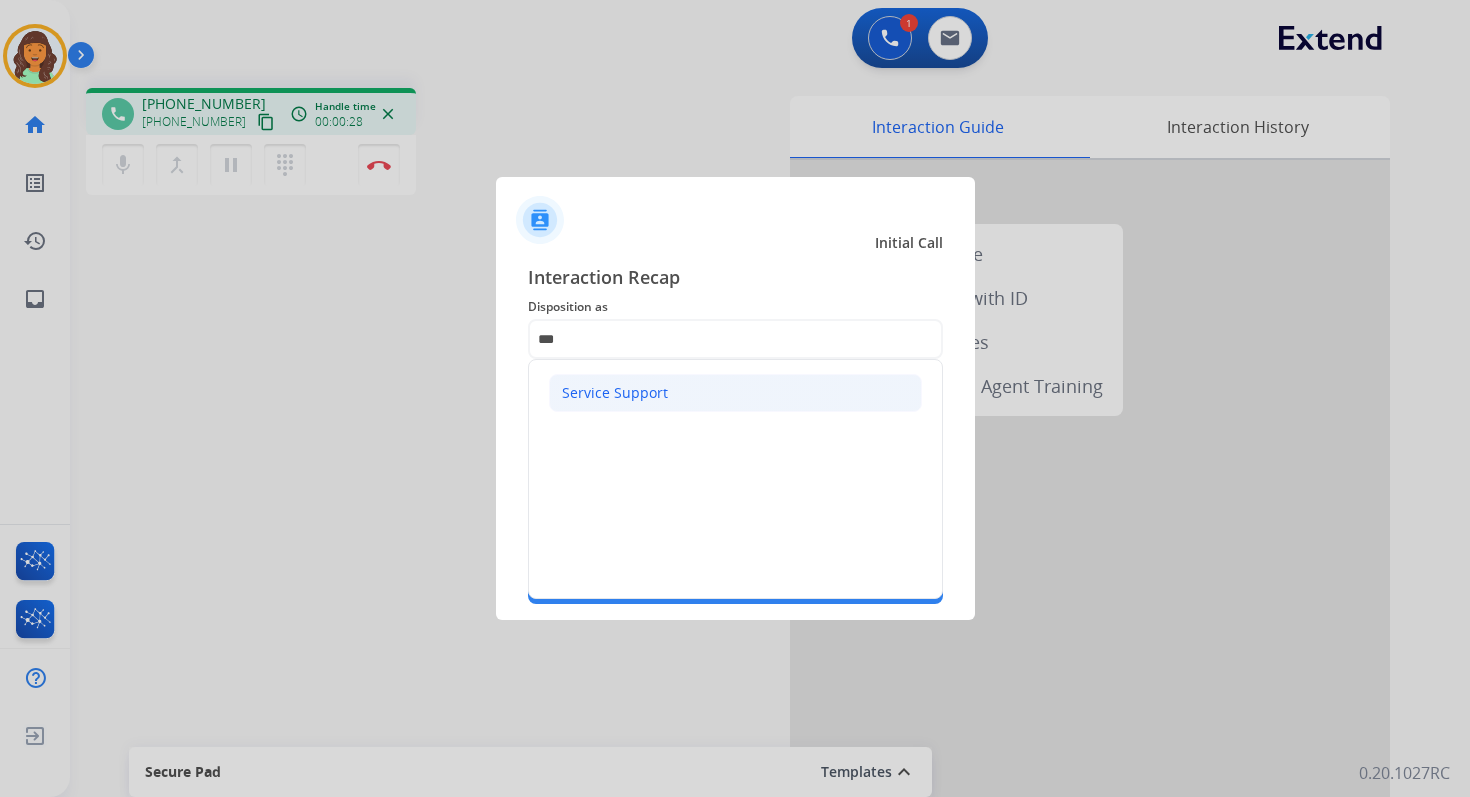 click on "Service Support" 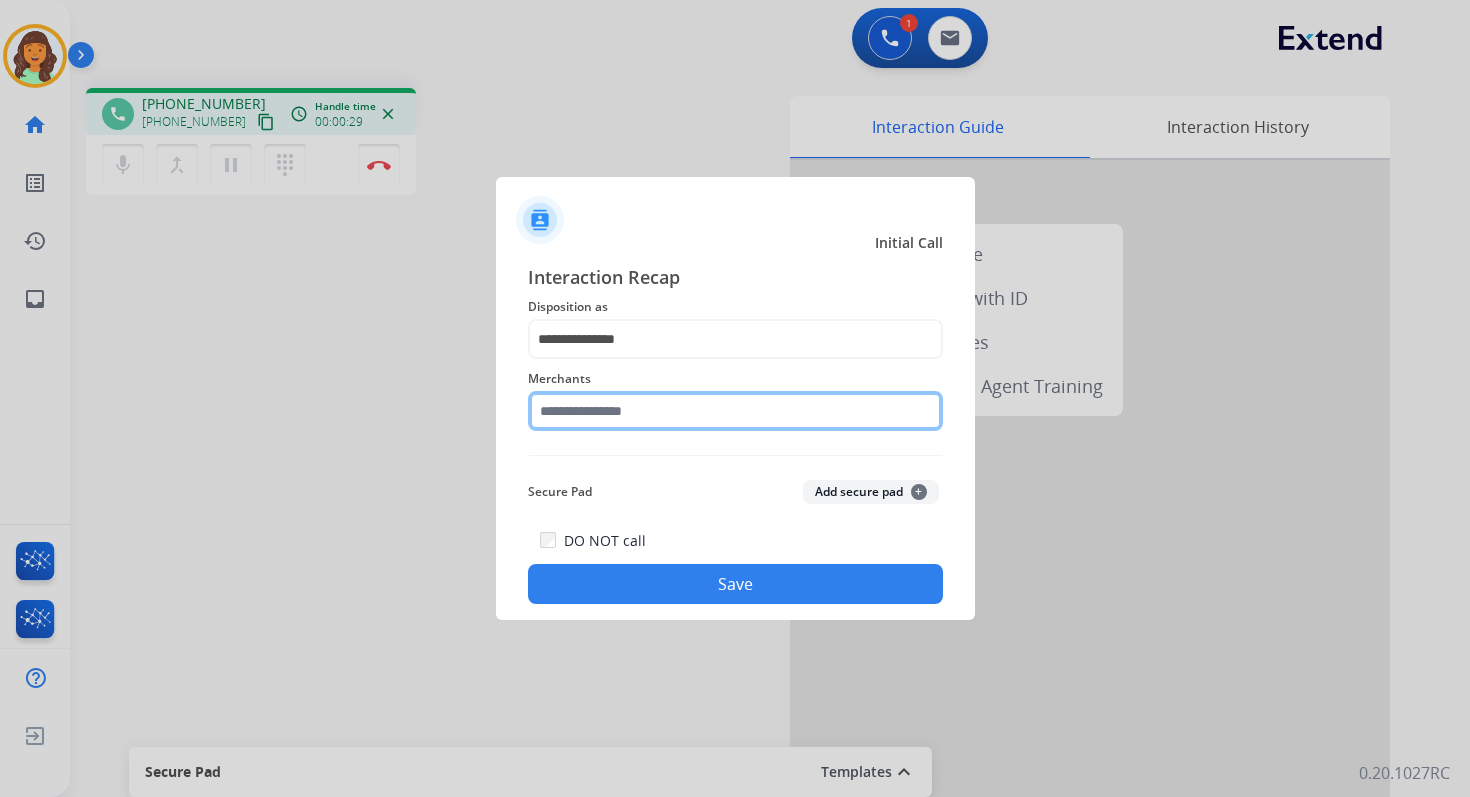 click 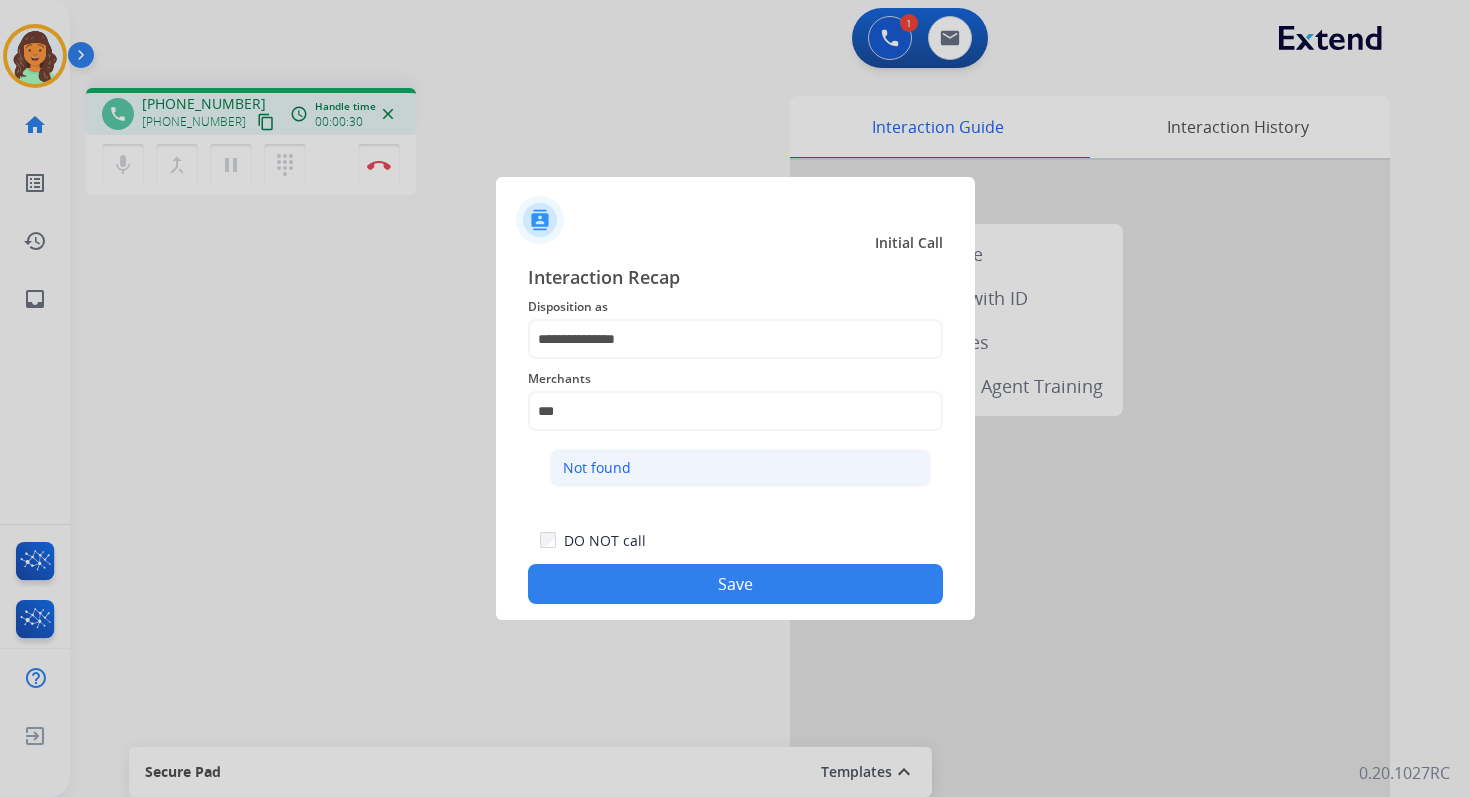 click on "Not found" 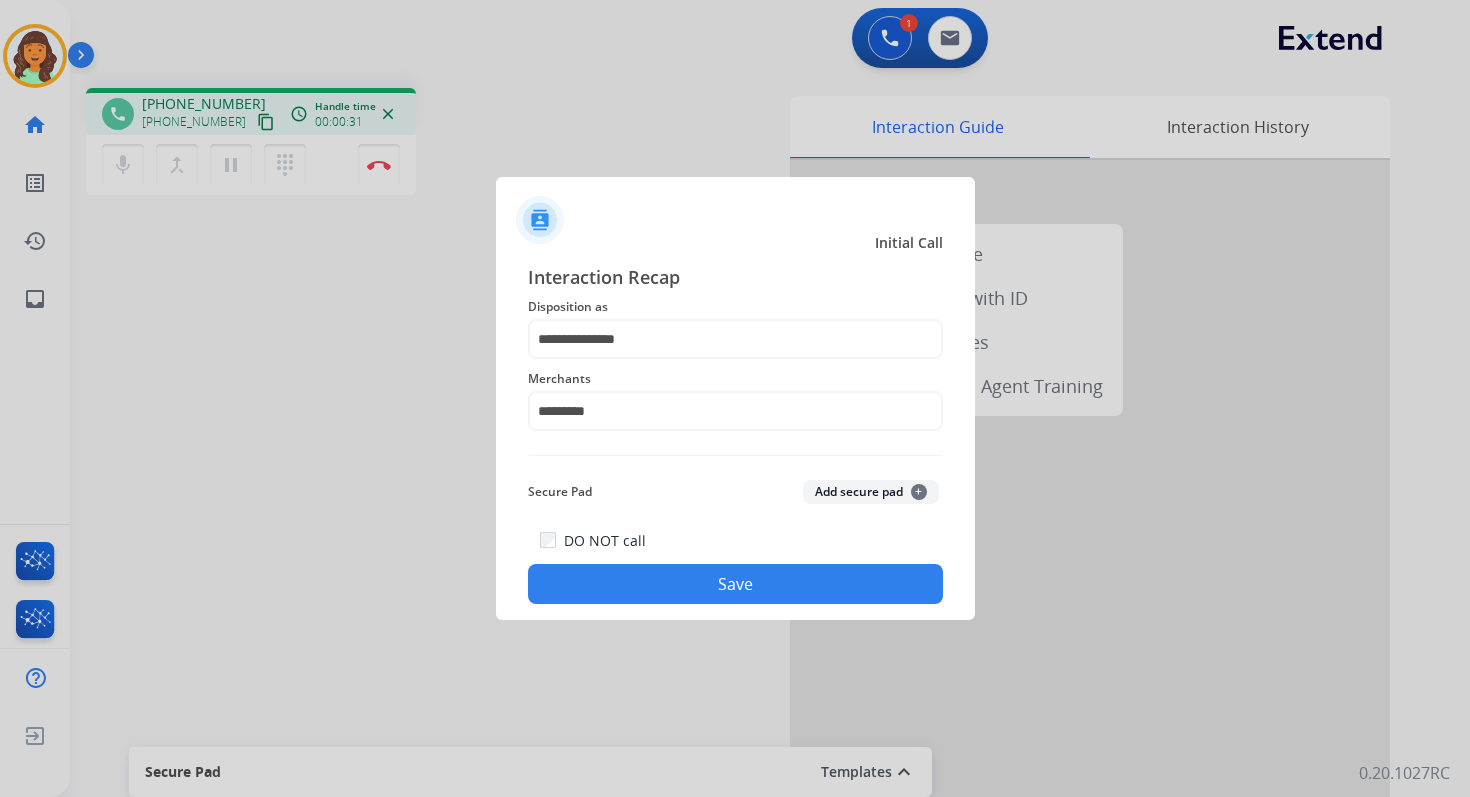 click on "Save" 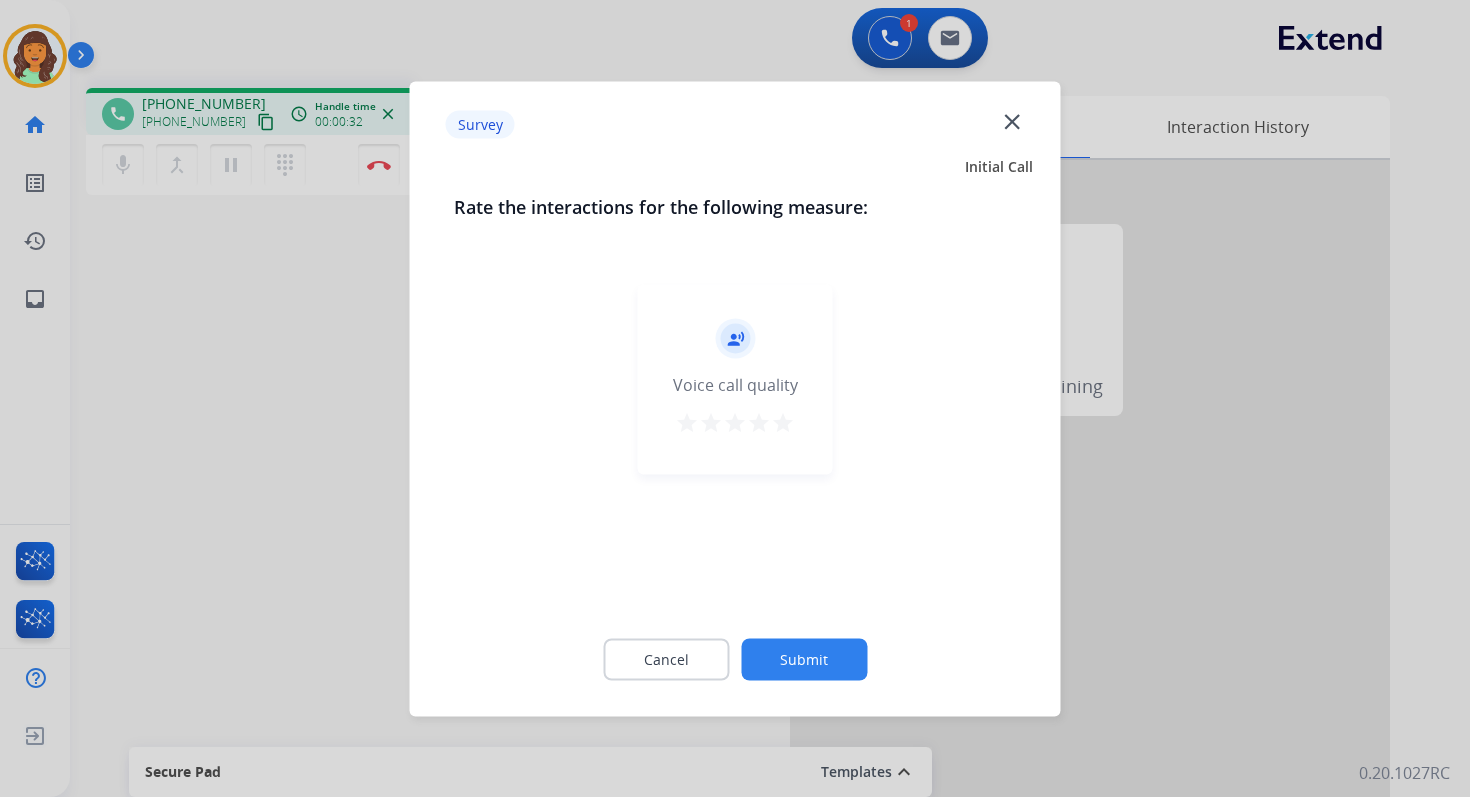 click on "Submit" 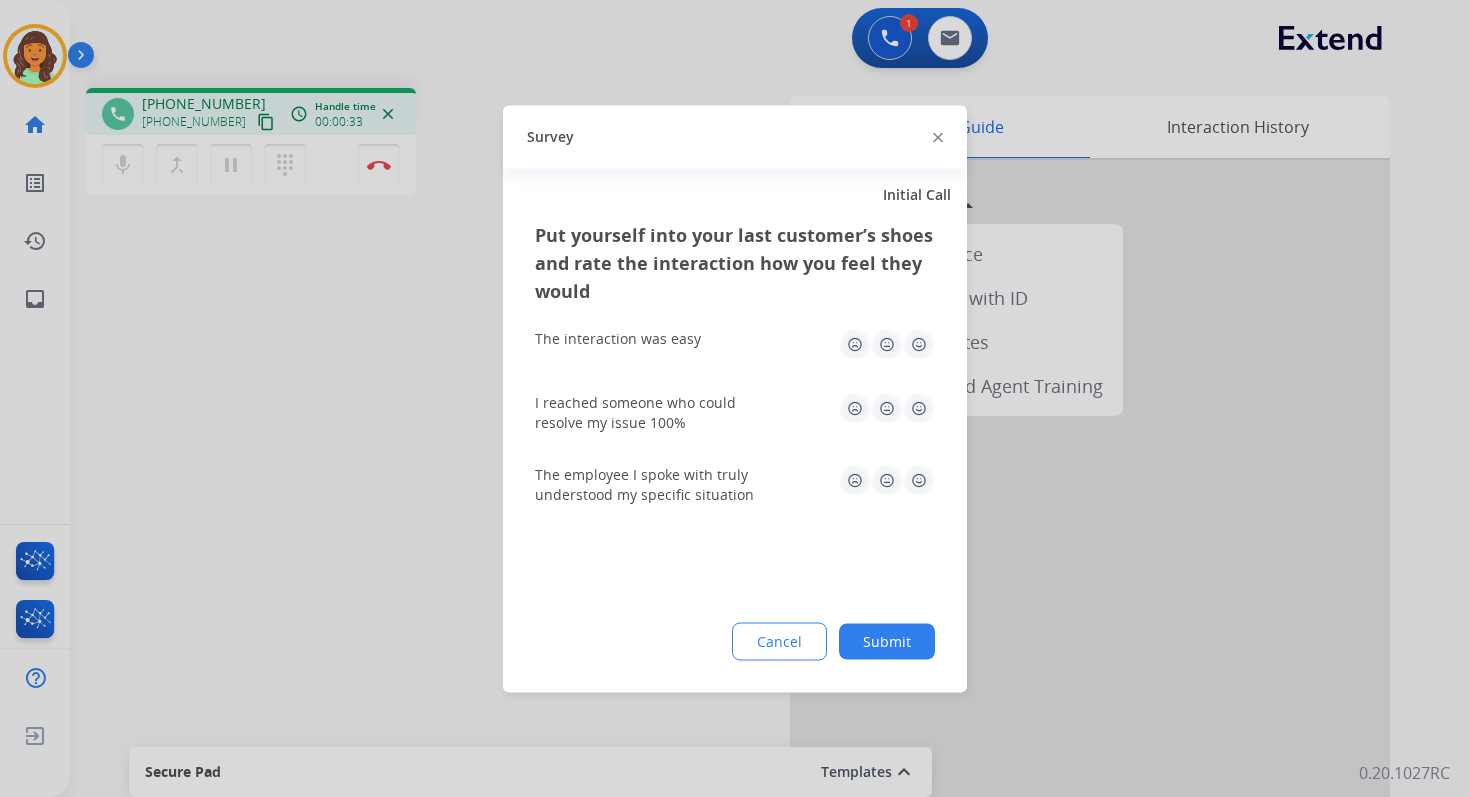 click on "Submit" 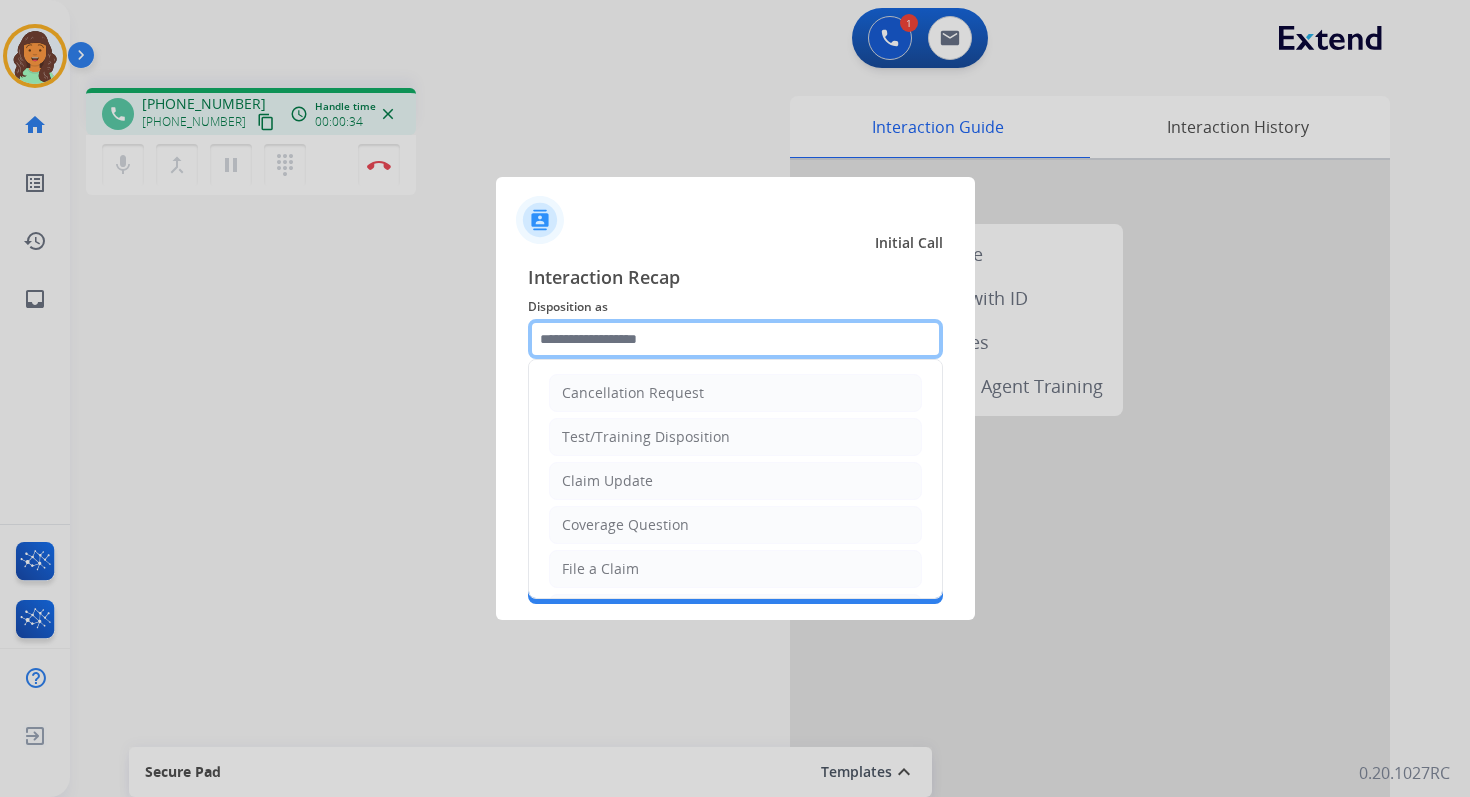 click 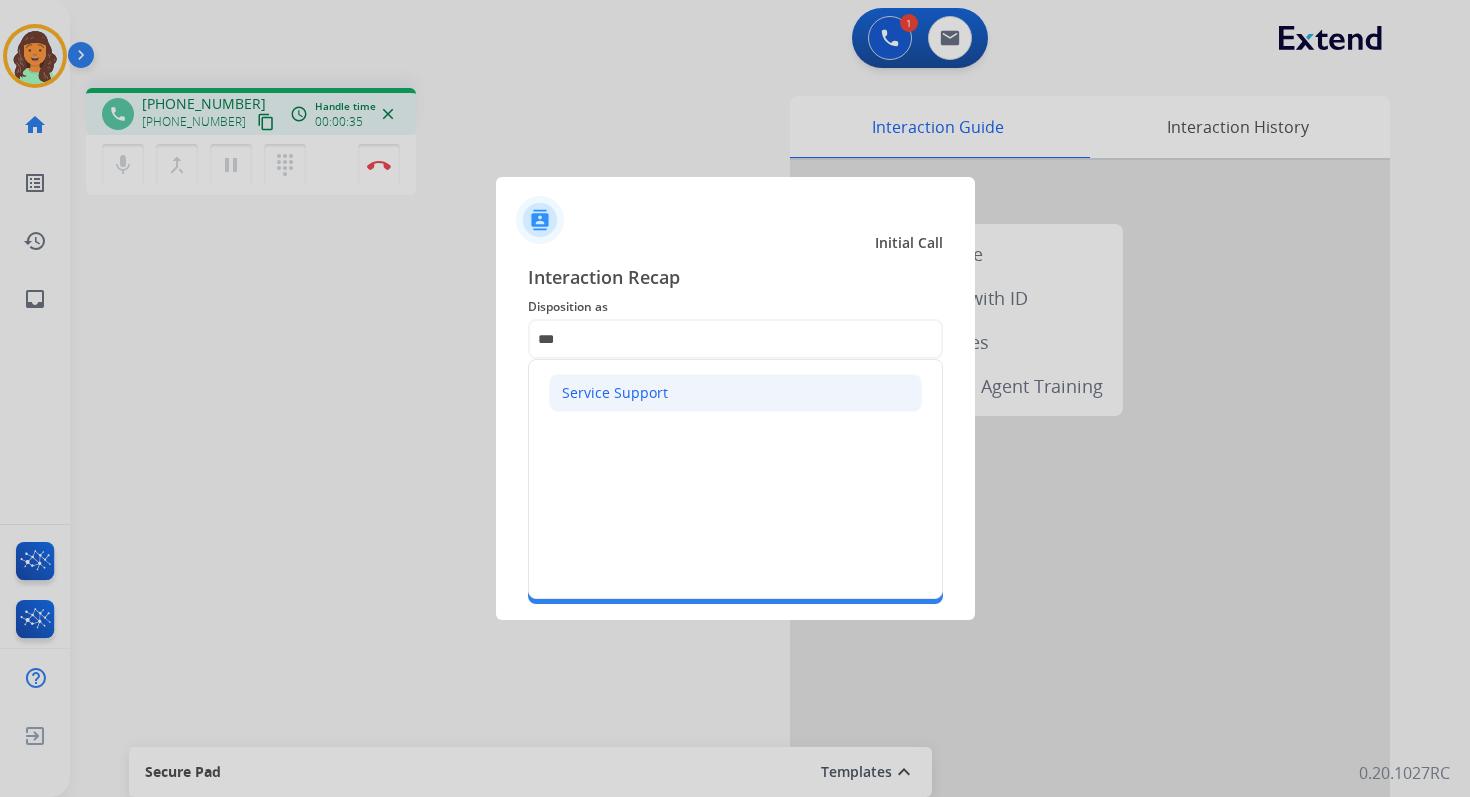 click on "Service Support" 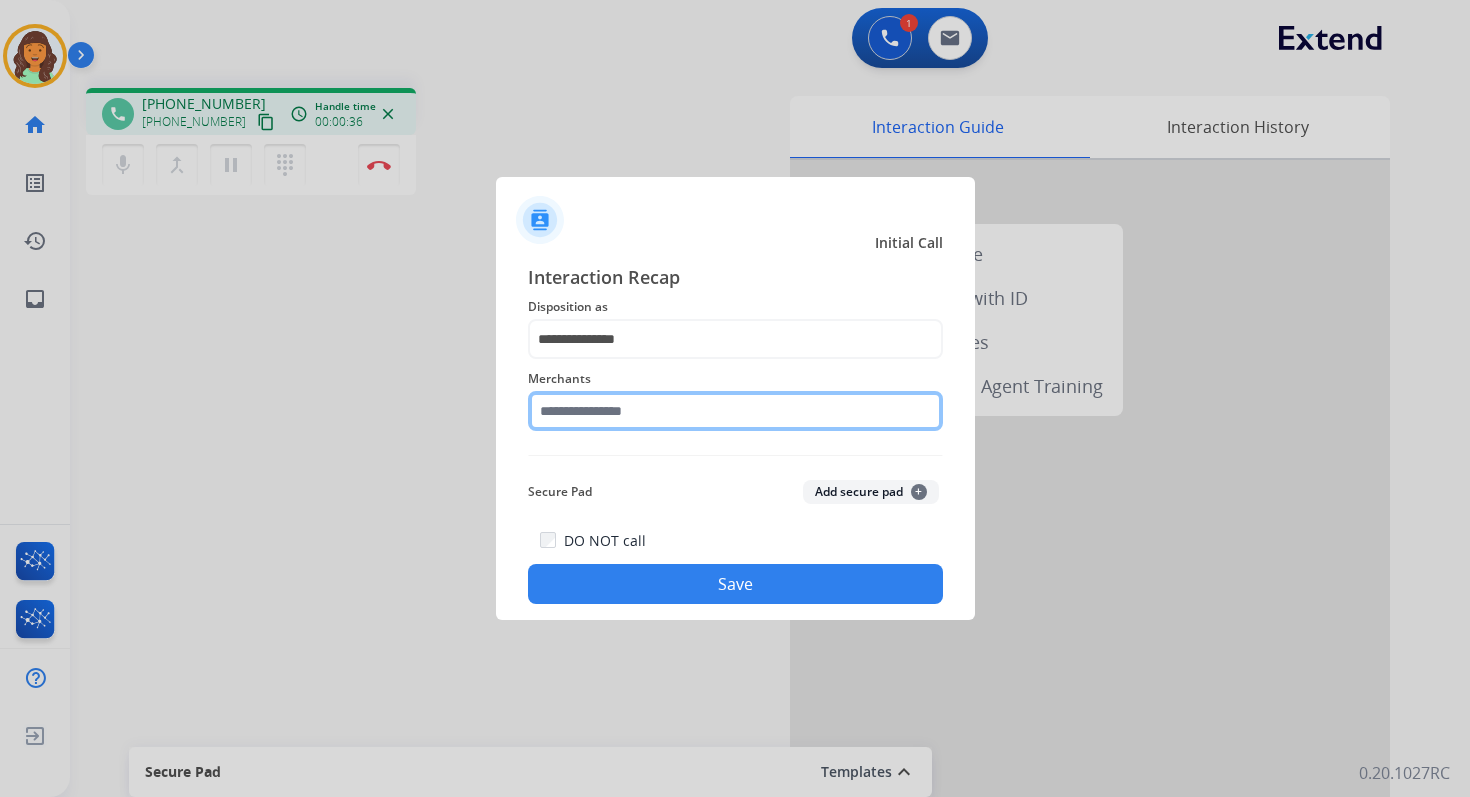 click 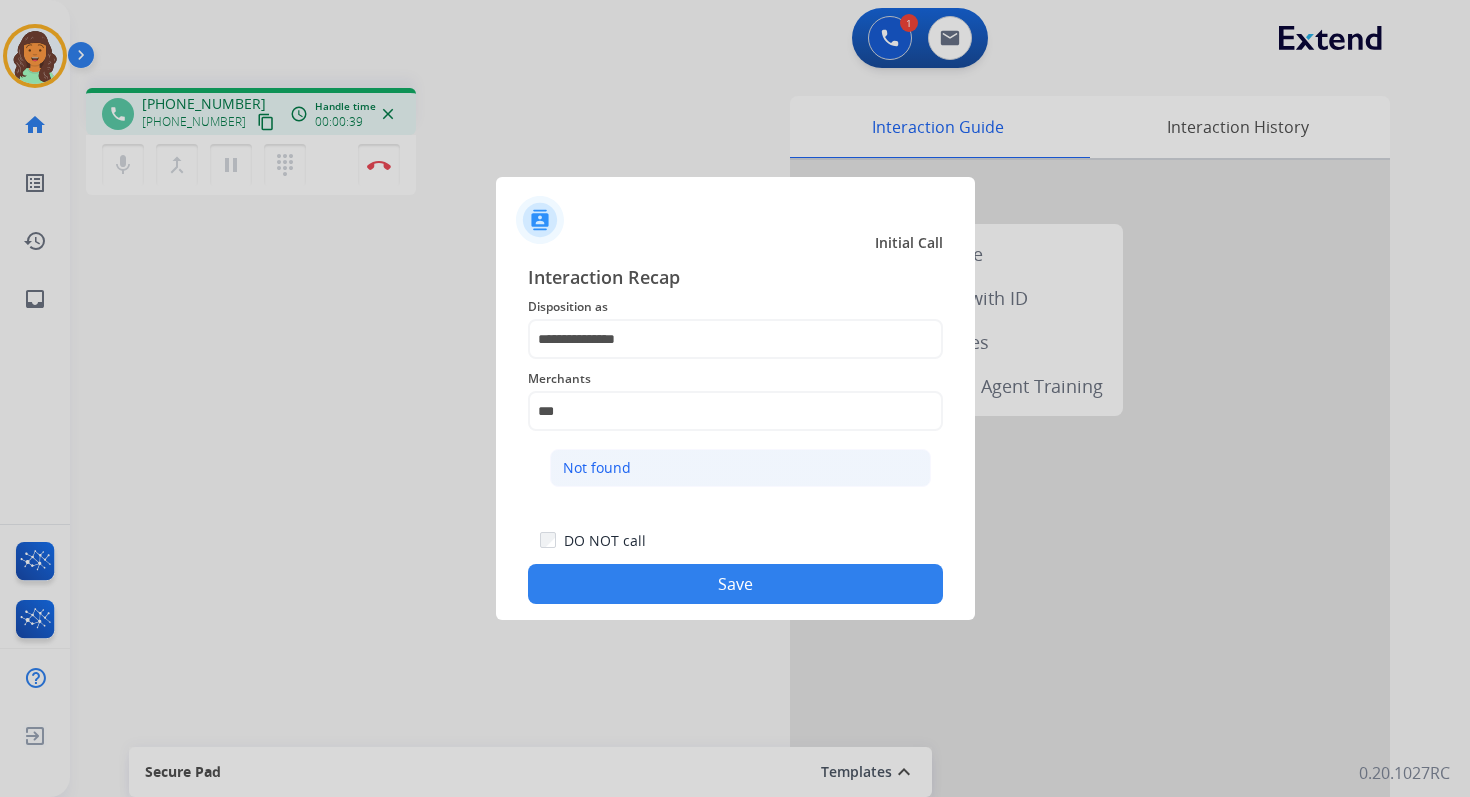 click on "Not found" 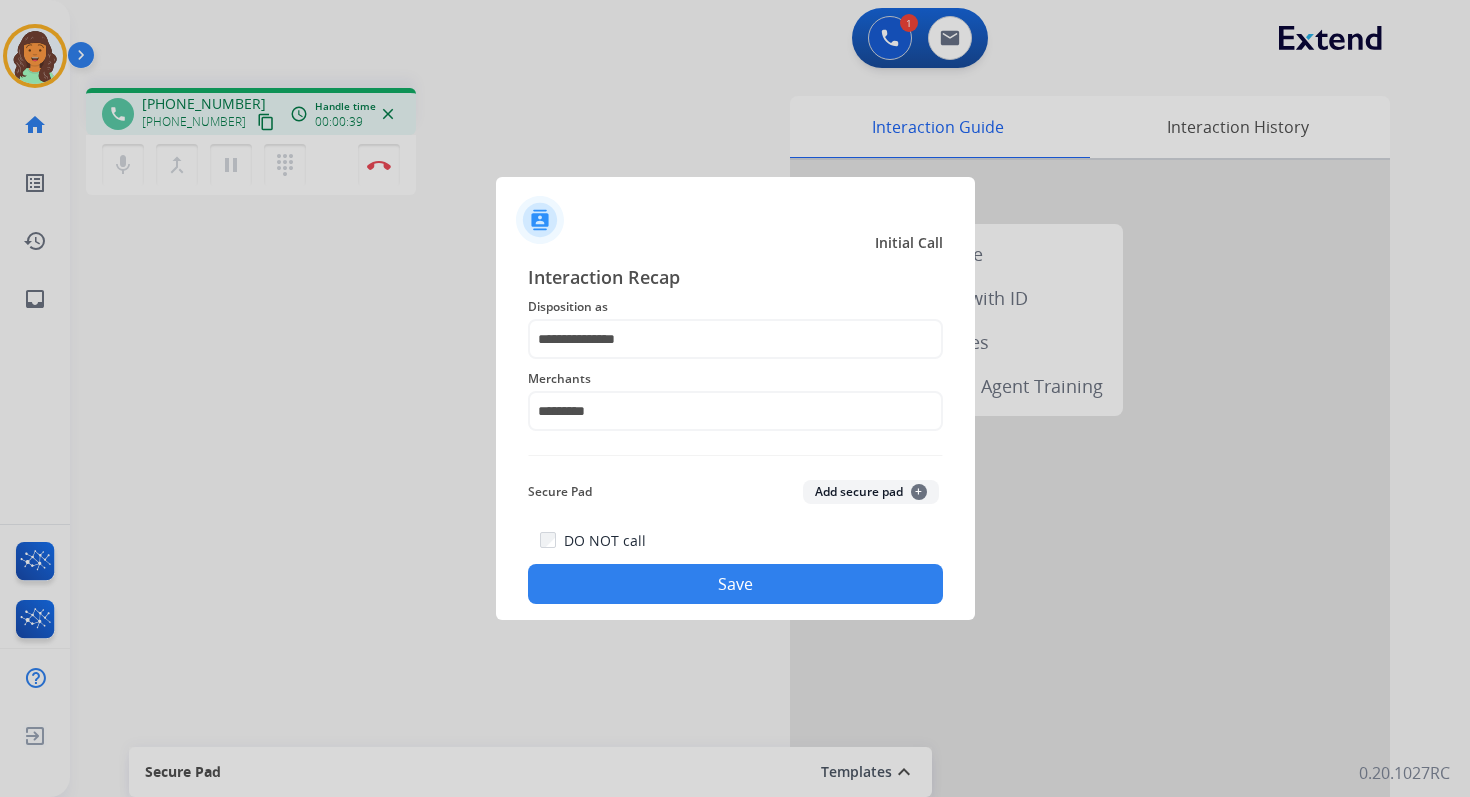 click on "Save" 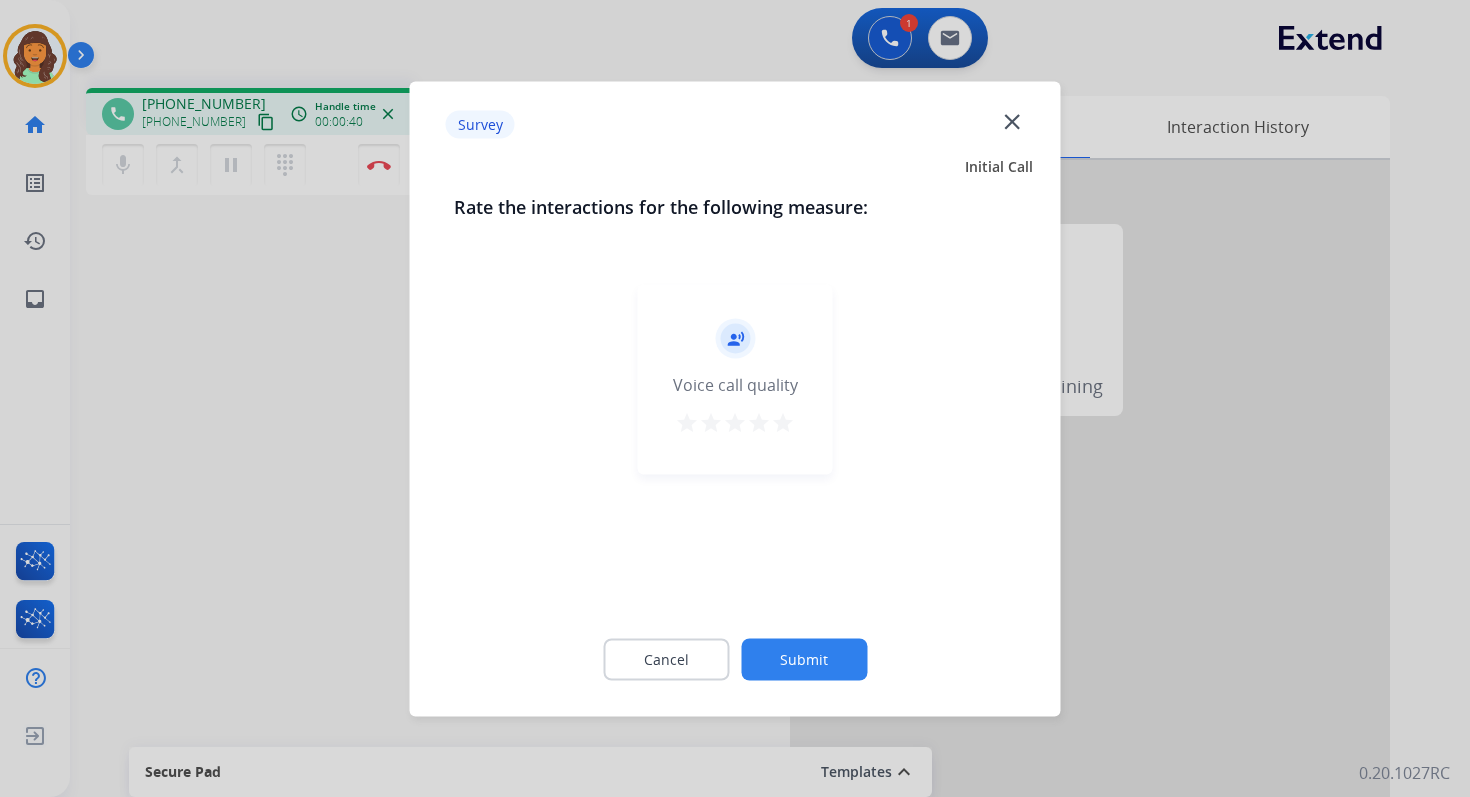 click on "Submit" 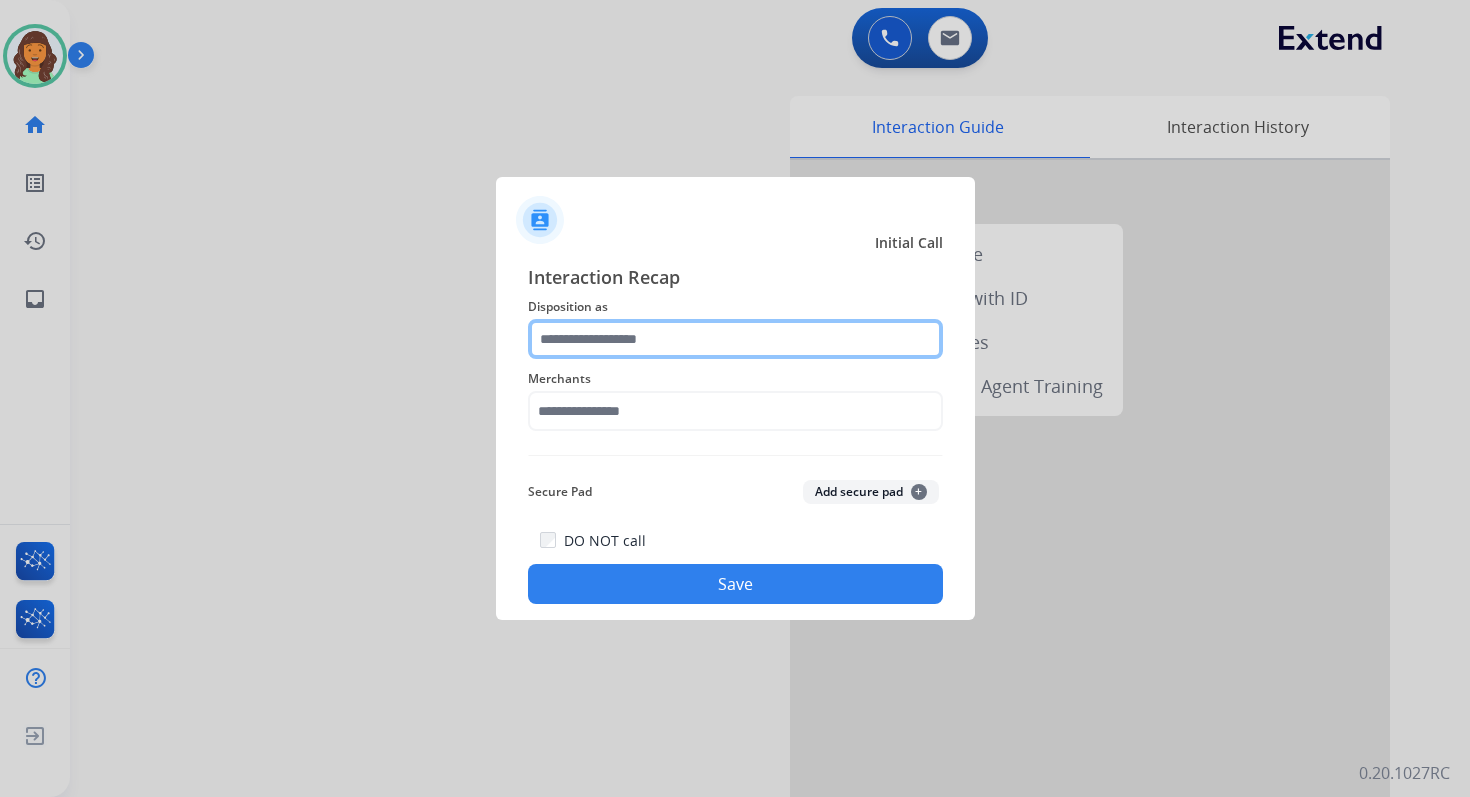 click 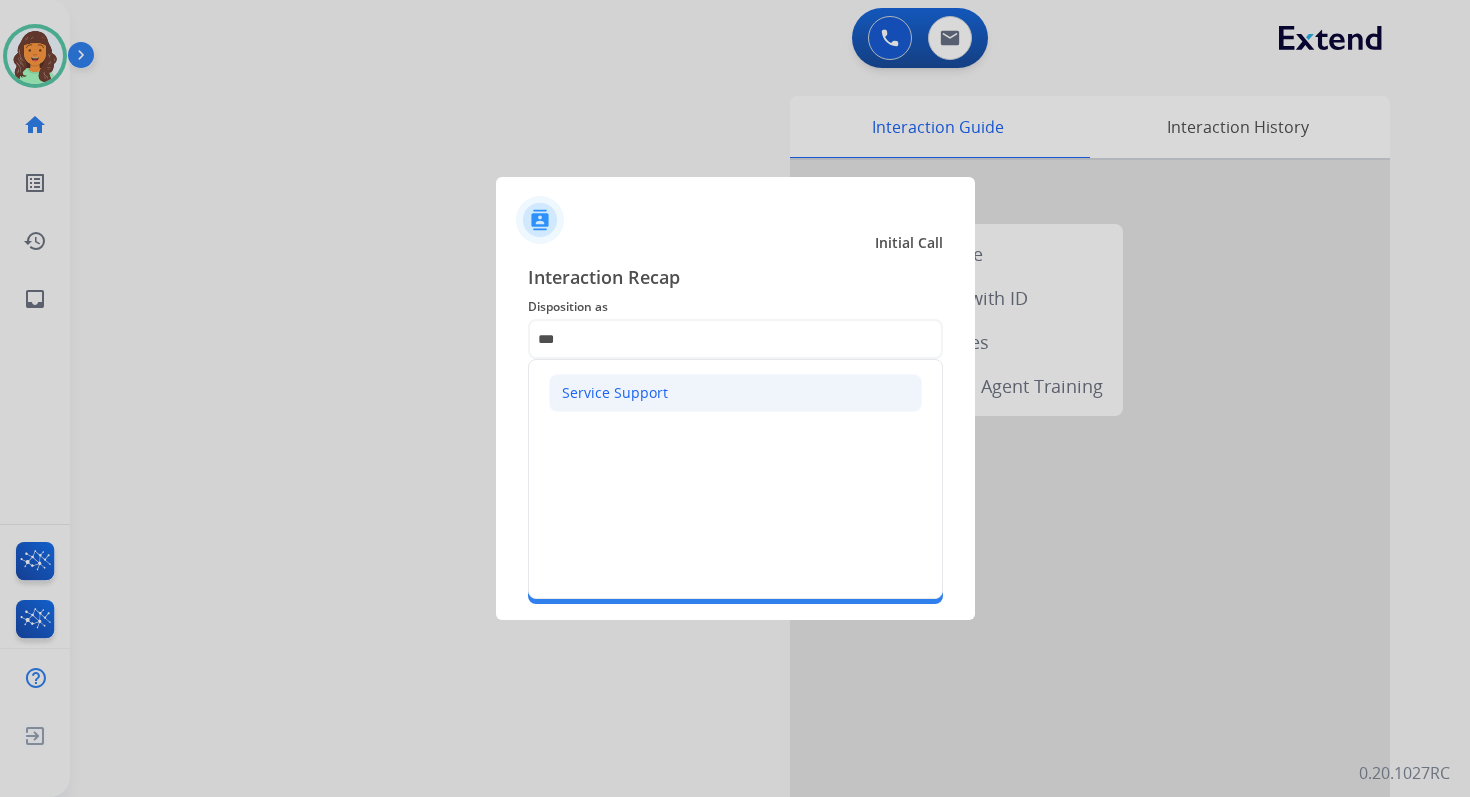 click on "Service Support" 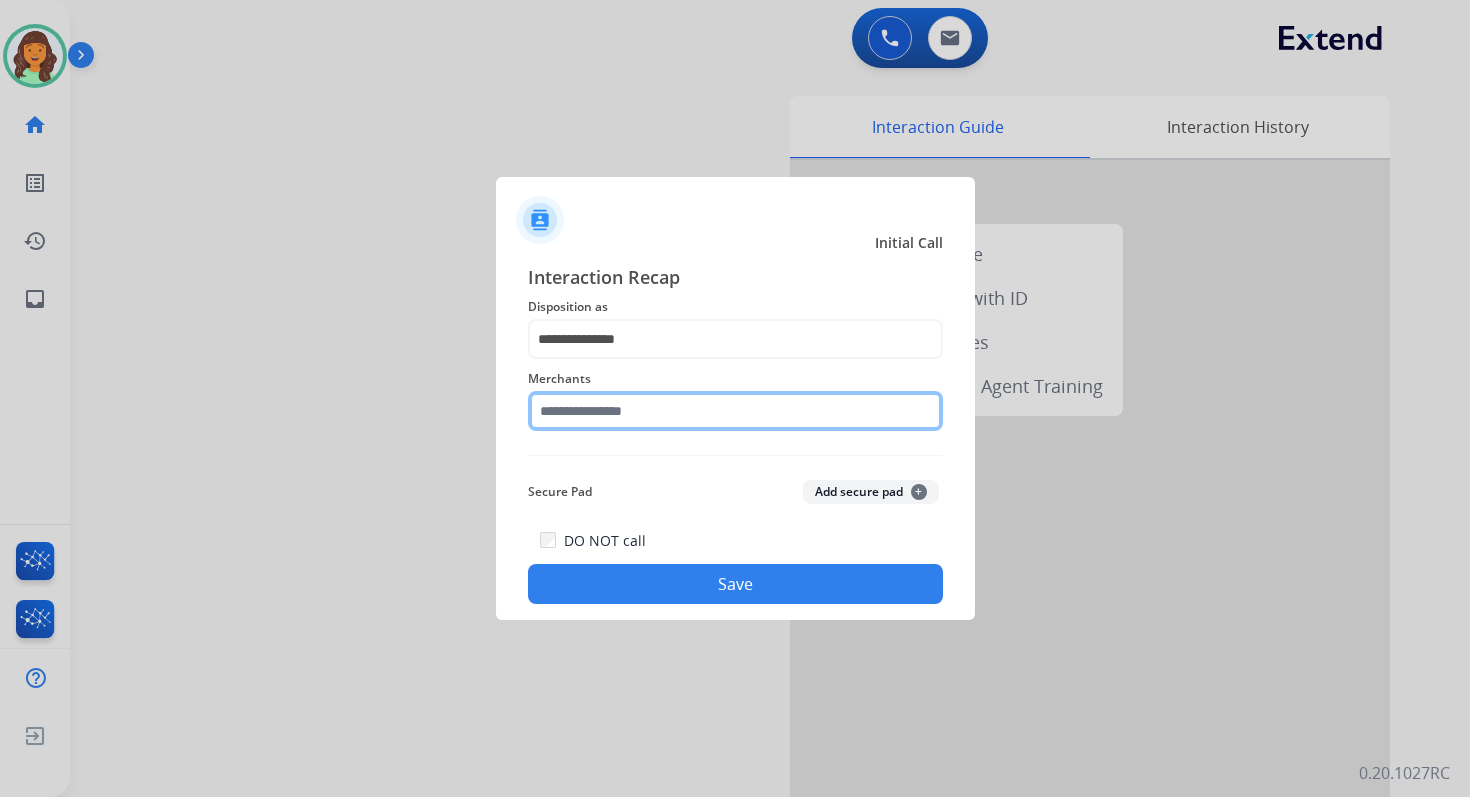 click 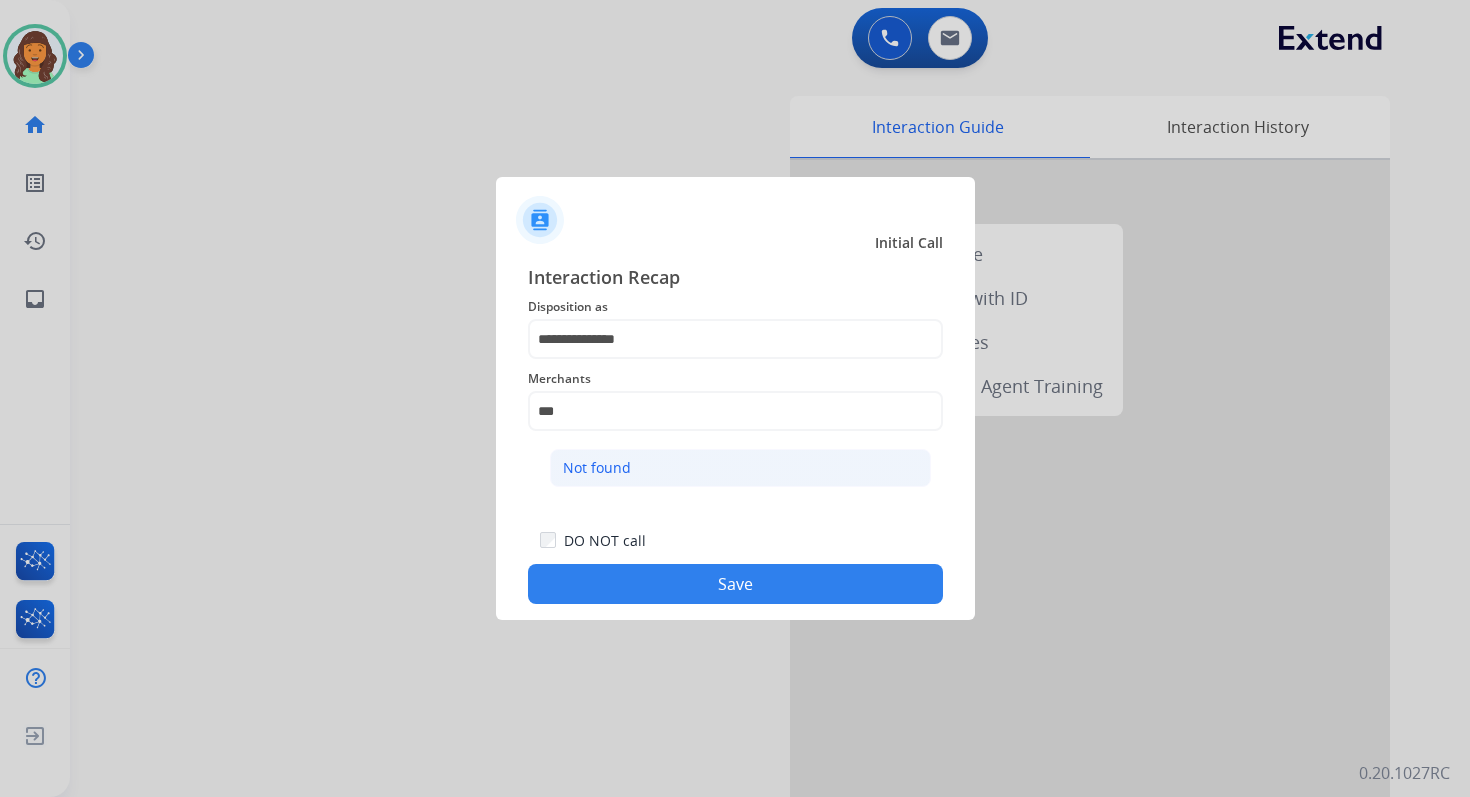click on "Not found" 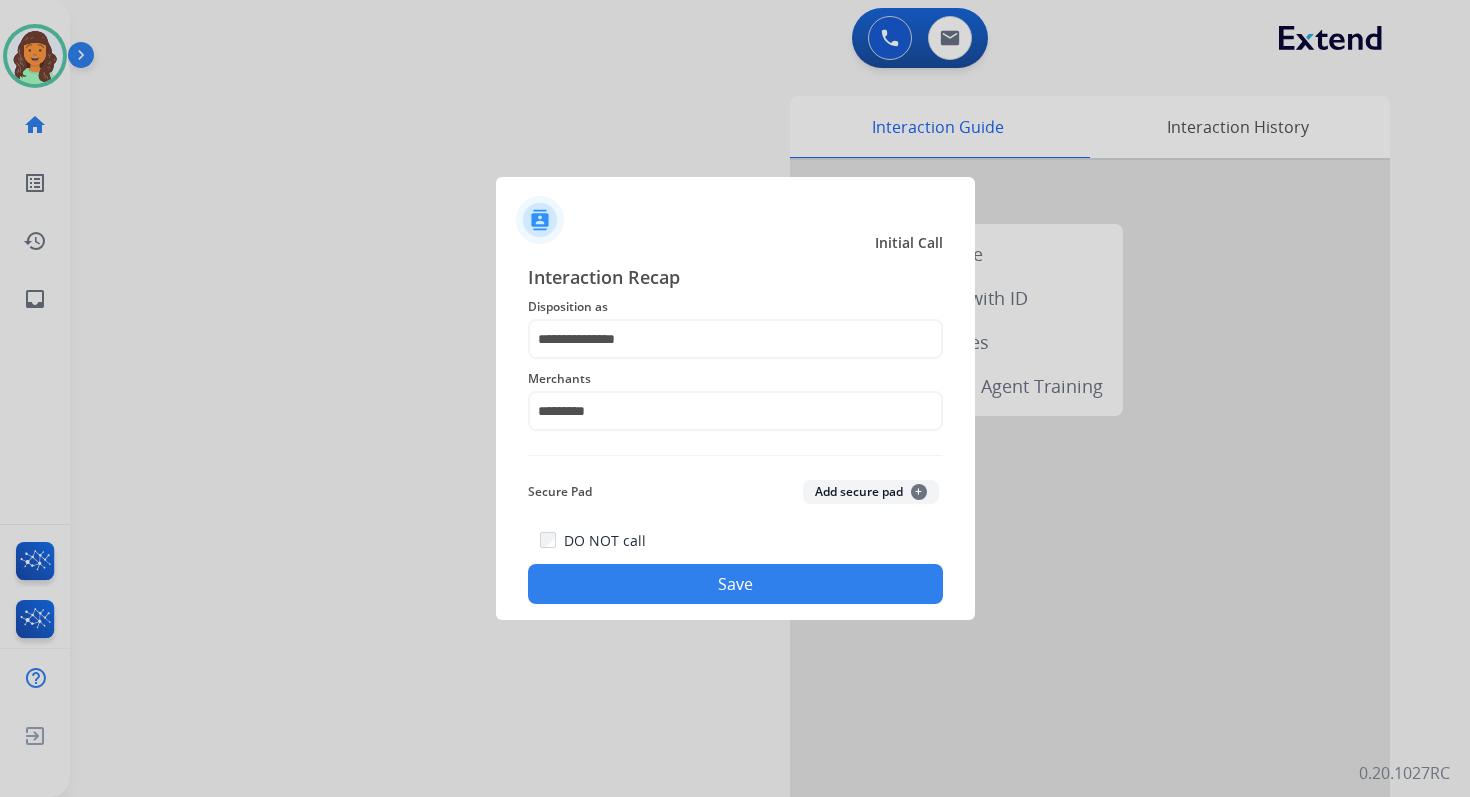 click on "Save" 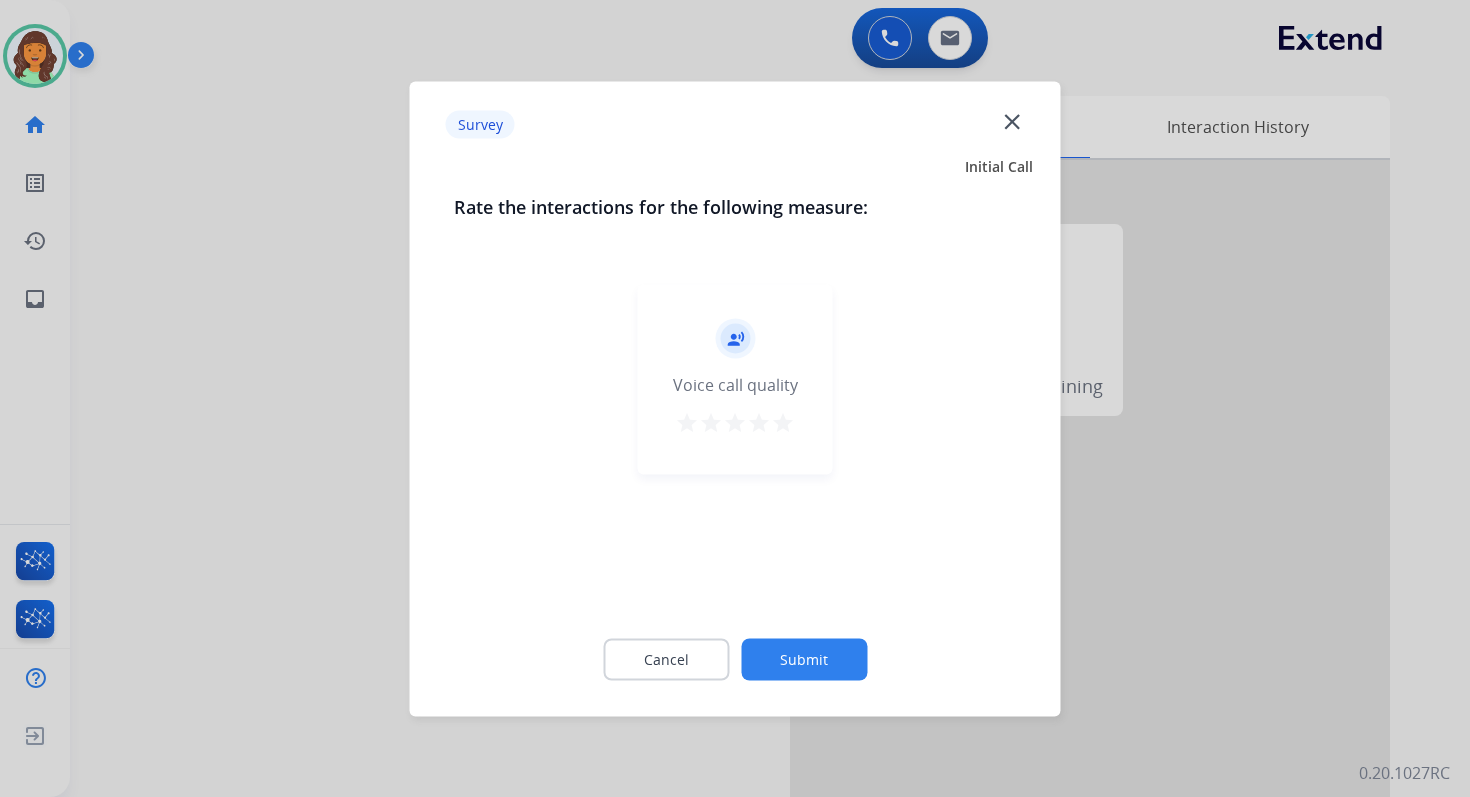 click on "Submit" 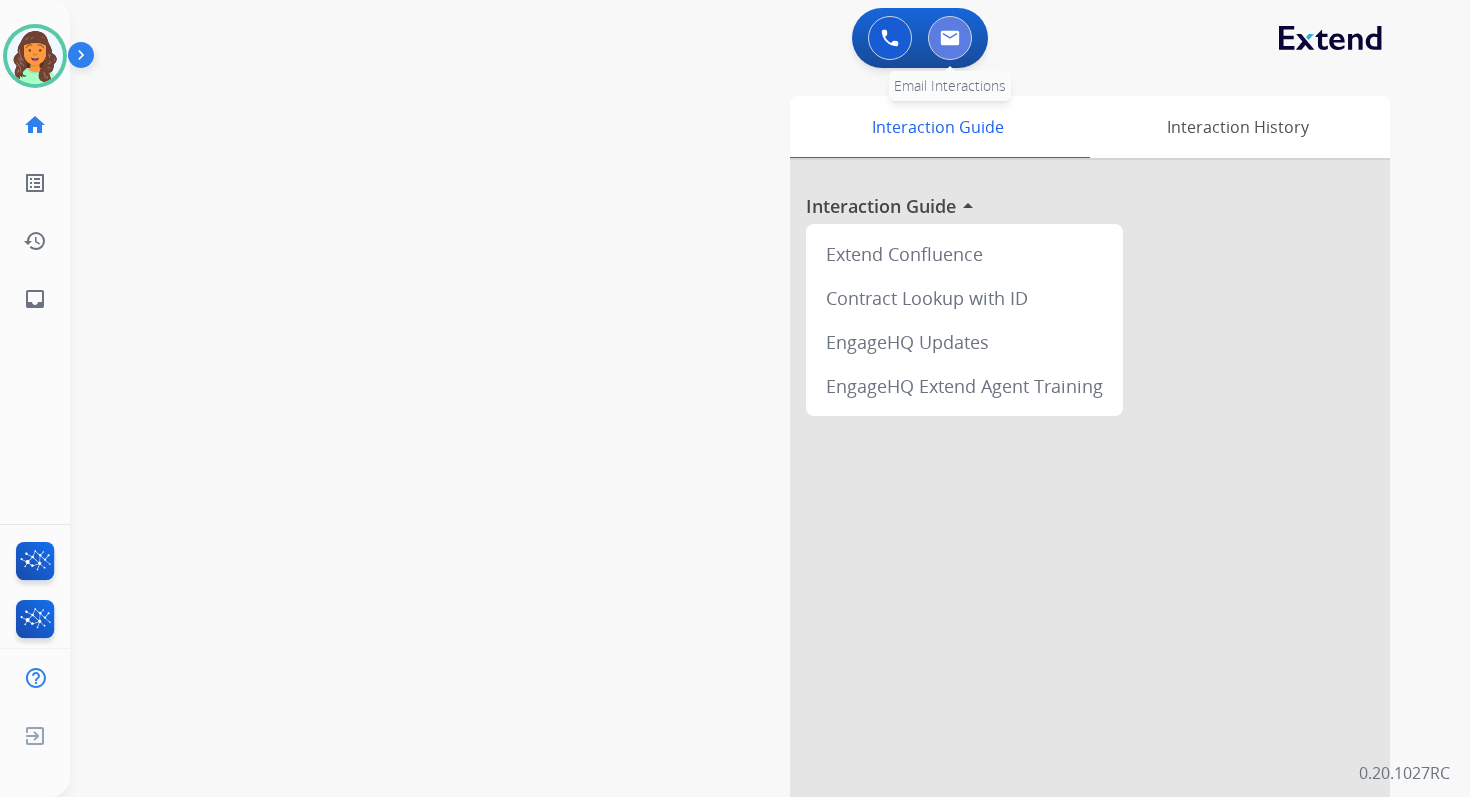 click at bounding box center [950, 38] 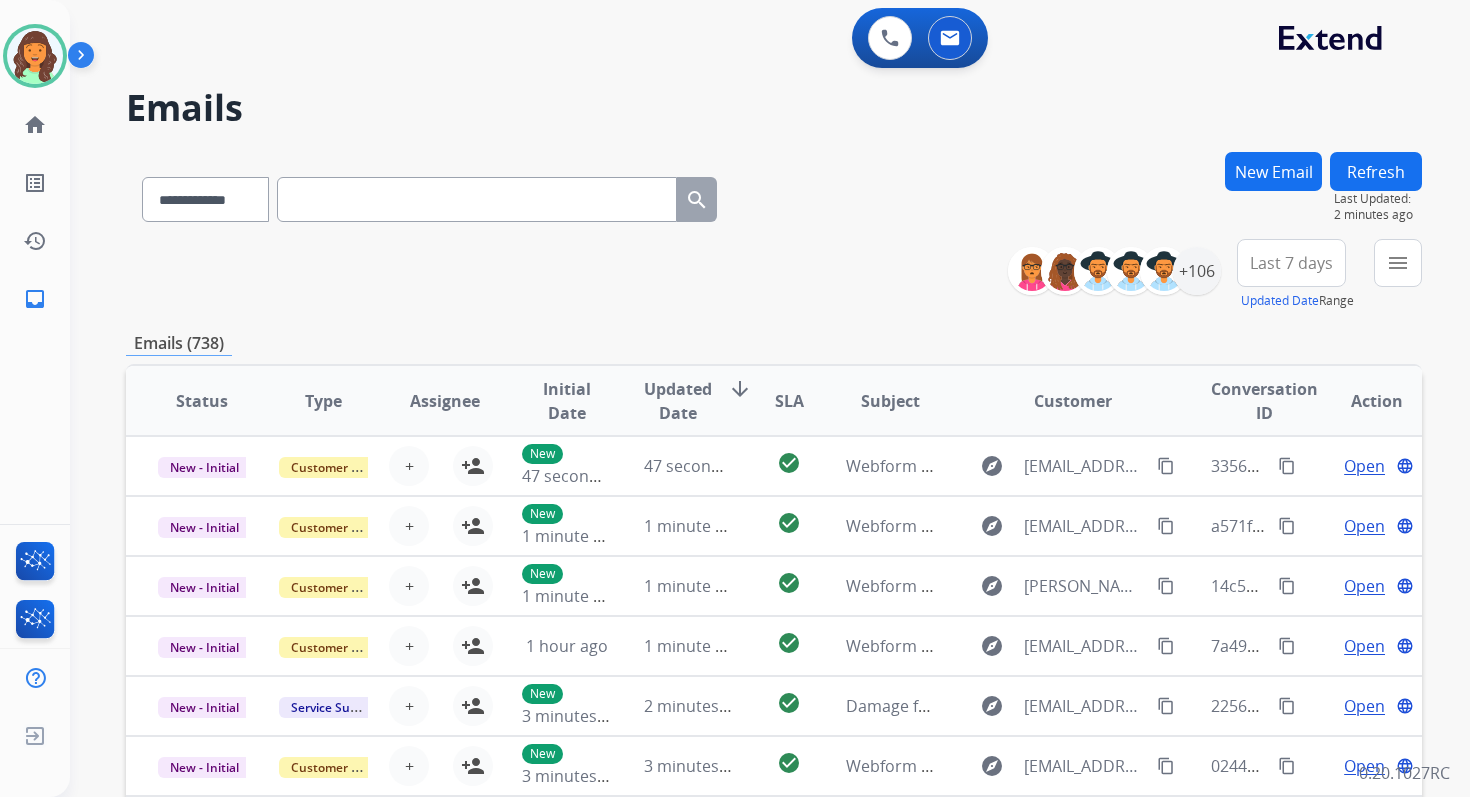 click at bounding box center (477, 199) 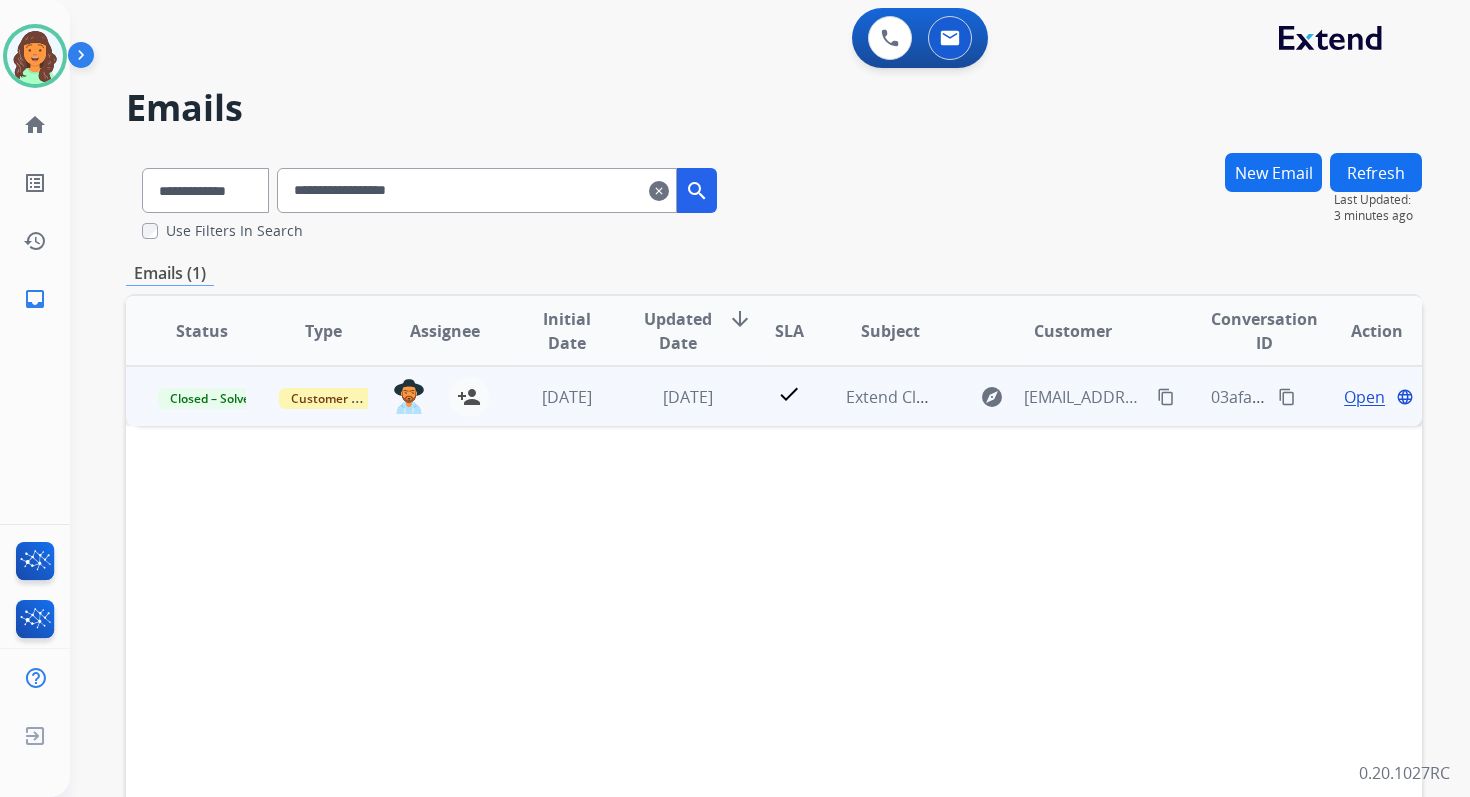 click on "Open" at bounding box center (1364, 397) 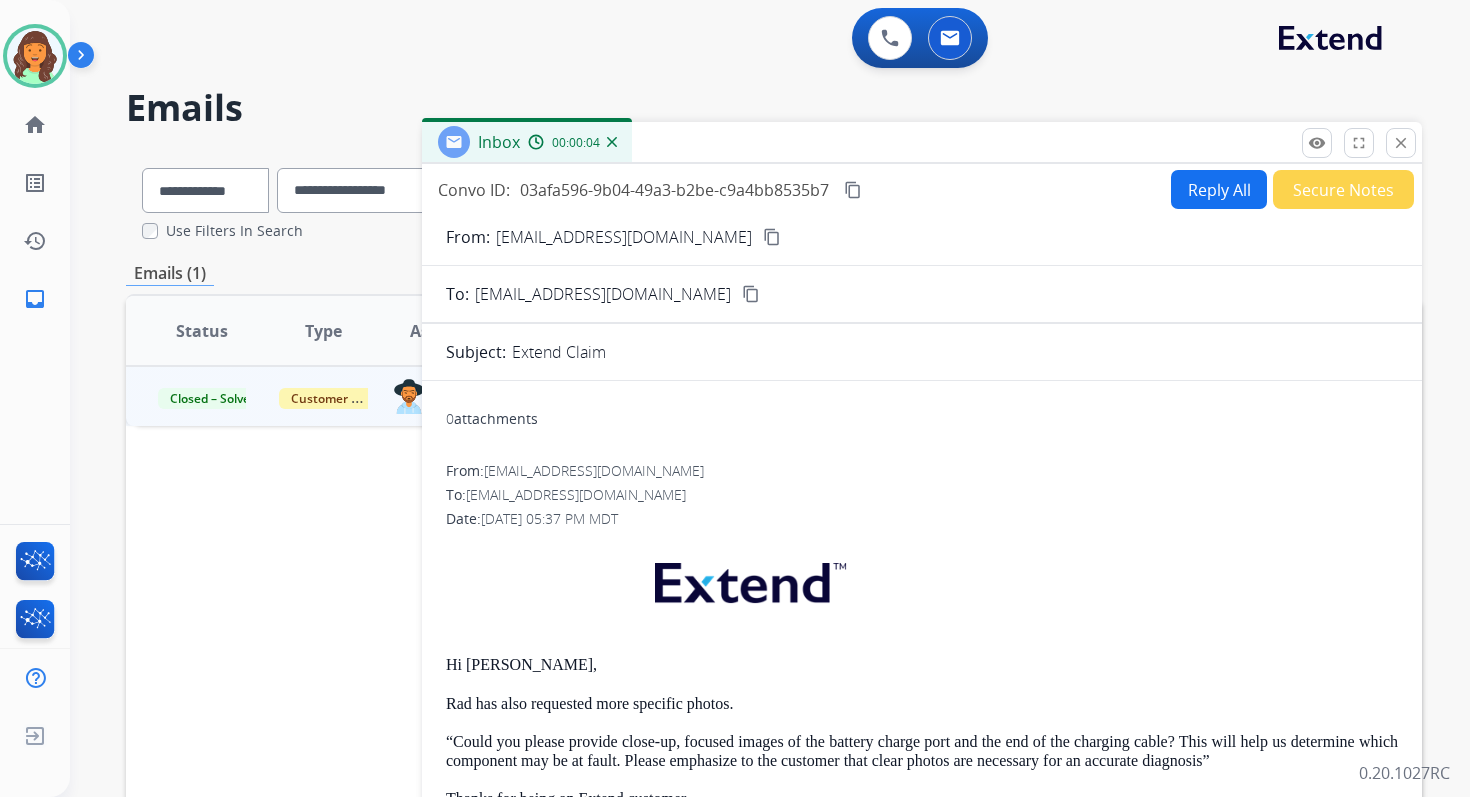 click on "Reply All" at bounding box center (1219, 189) 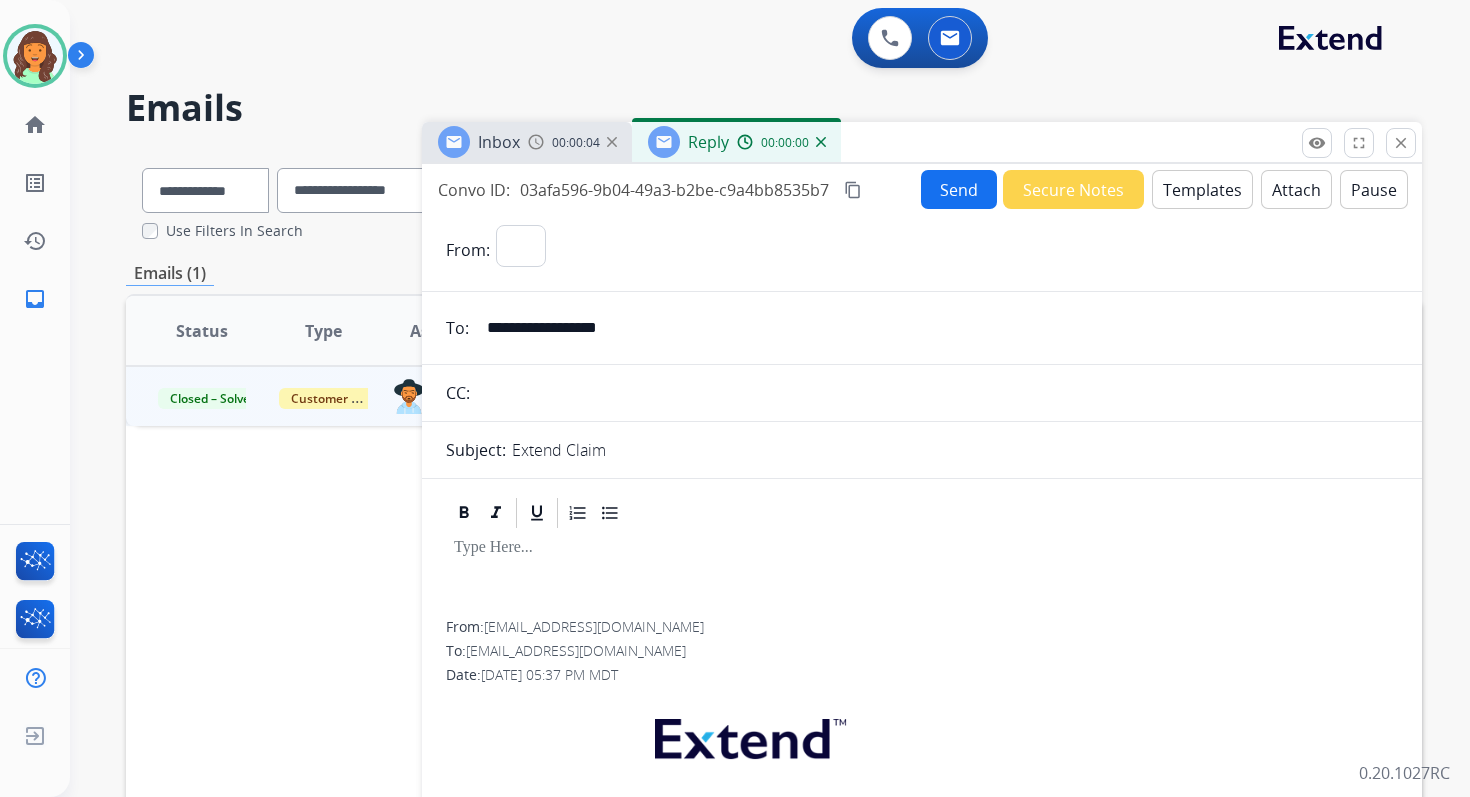 select on "**********" 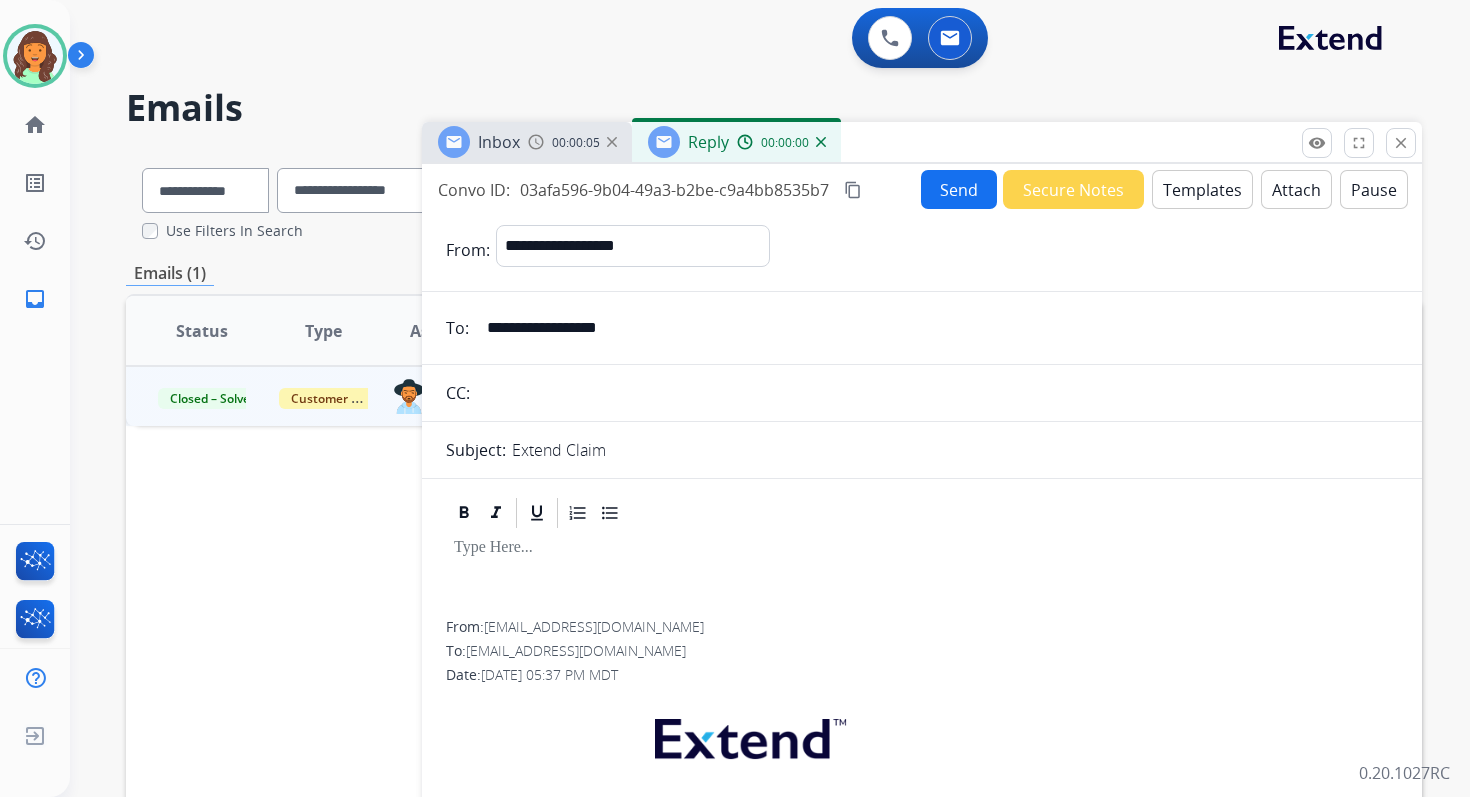 click on "Templates" at bounding box center (1202, 189) 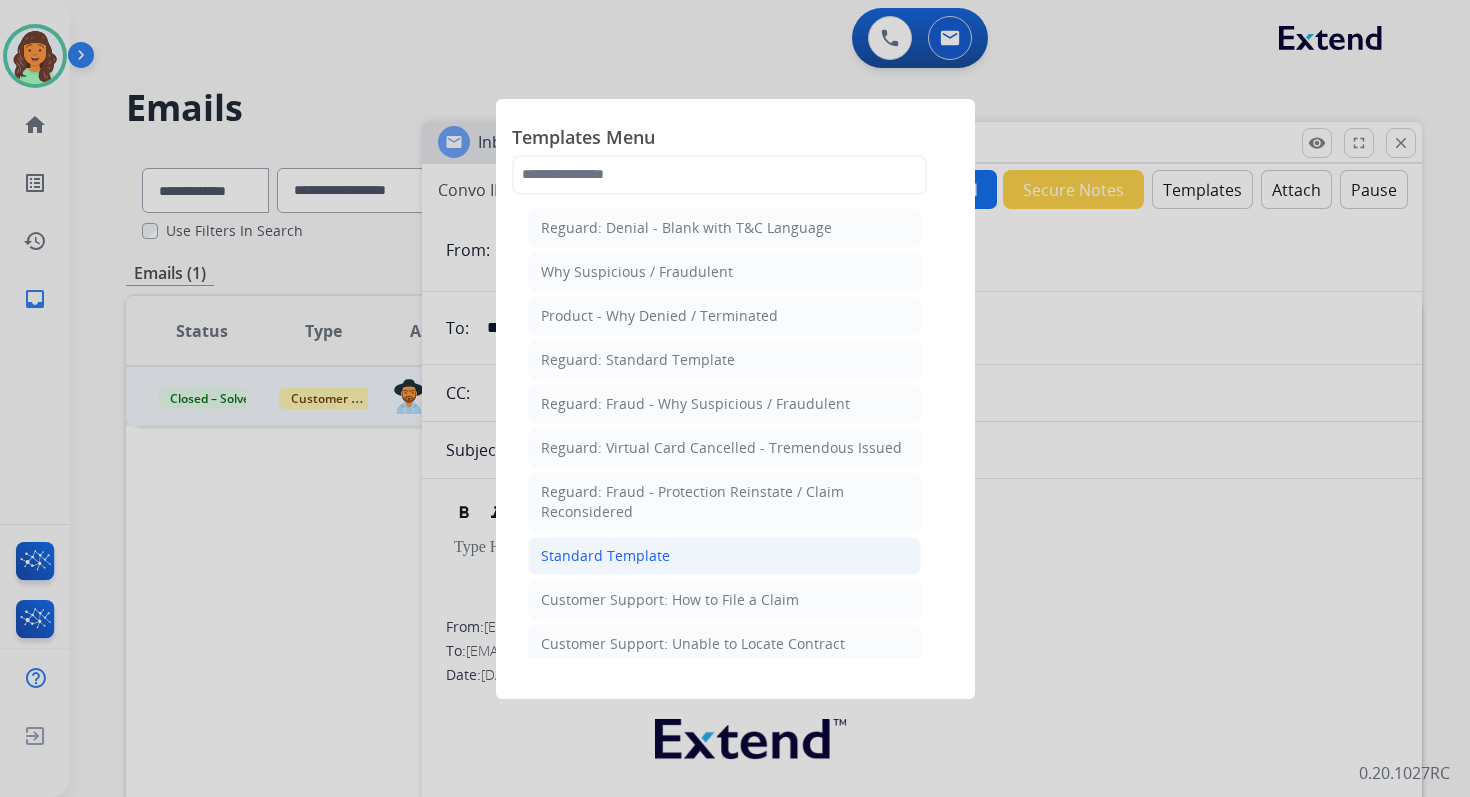 click on "Standard Template" 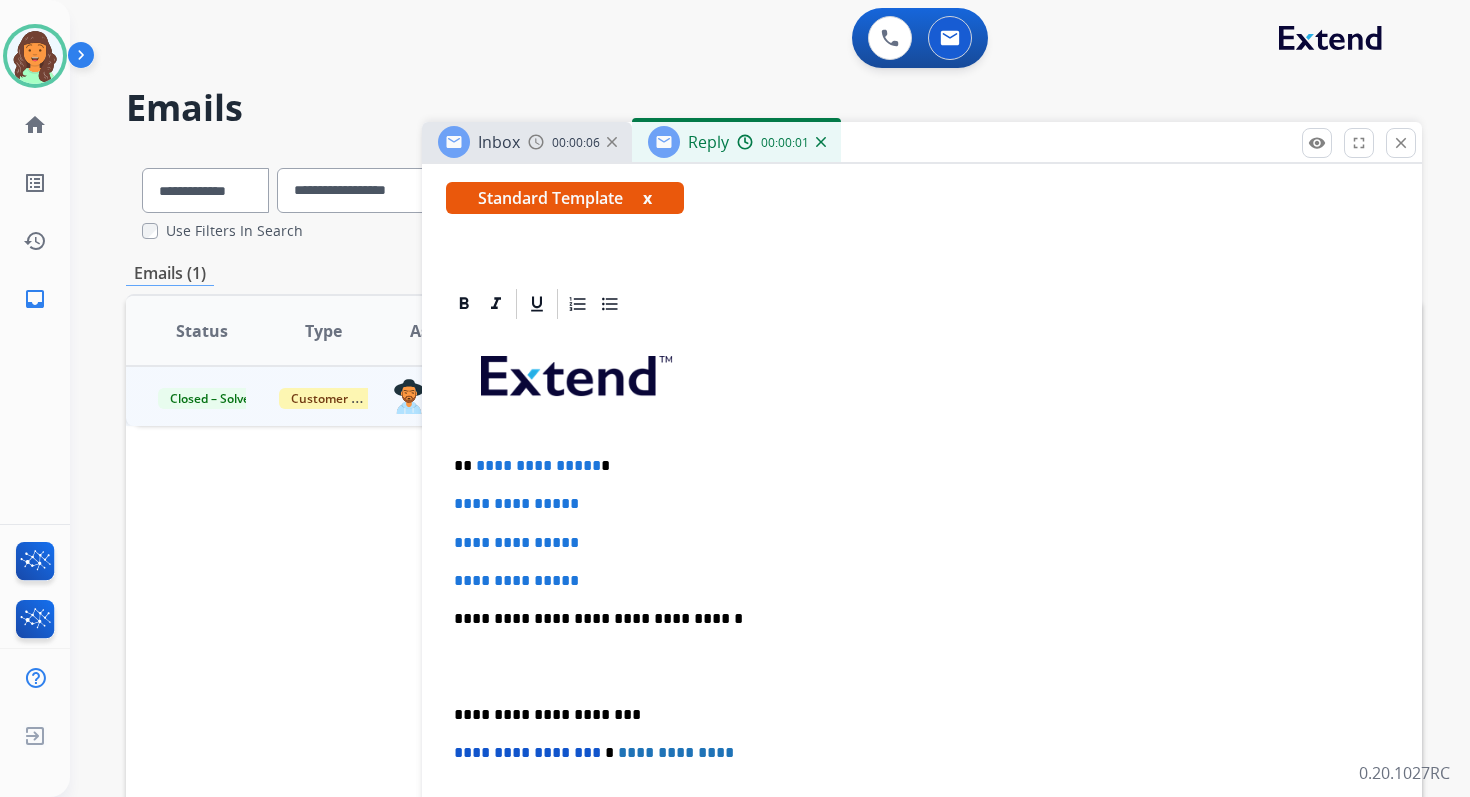 scroll, scrollTop: 496, scrollLeft: 0, axis: vertical 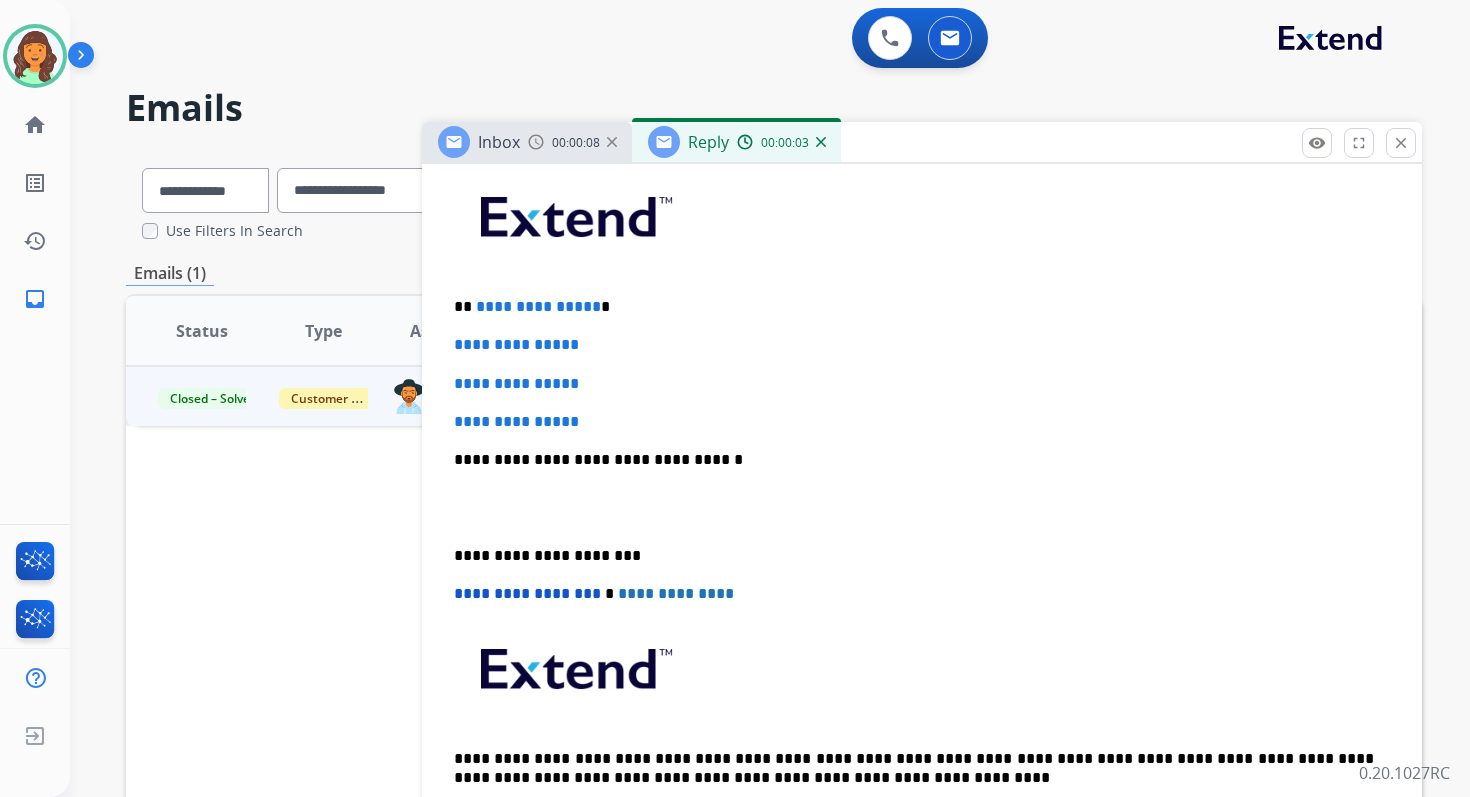 drag, startPoint x: 472, startPoint y: 306, endPoint x: 611, endPoint y: 422, distance: 181.04419 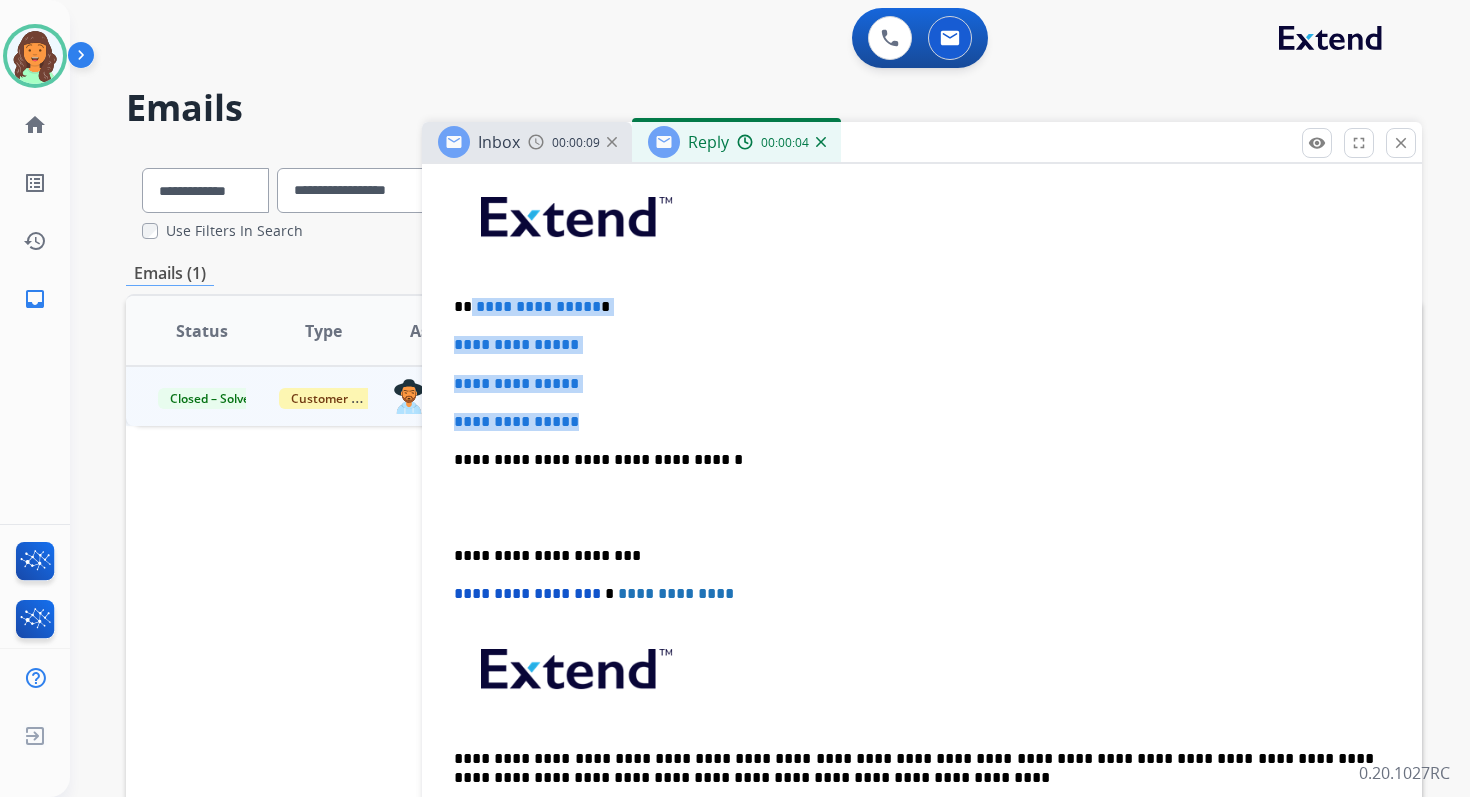 drag, startPoint x: 611, startPoint y: 422, endPoint x: 471, endPoint y: 308, distance: 180.54362 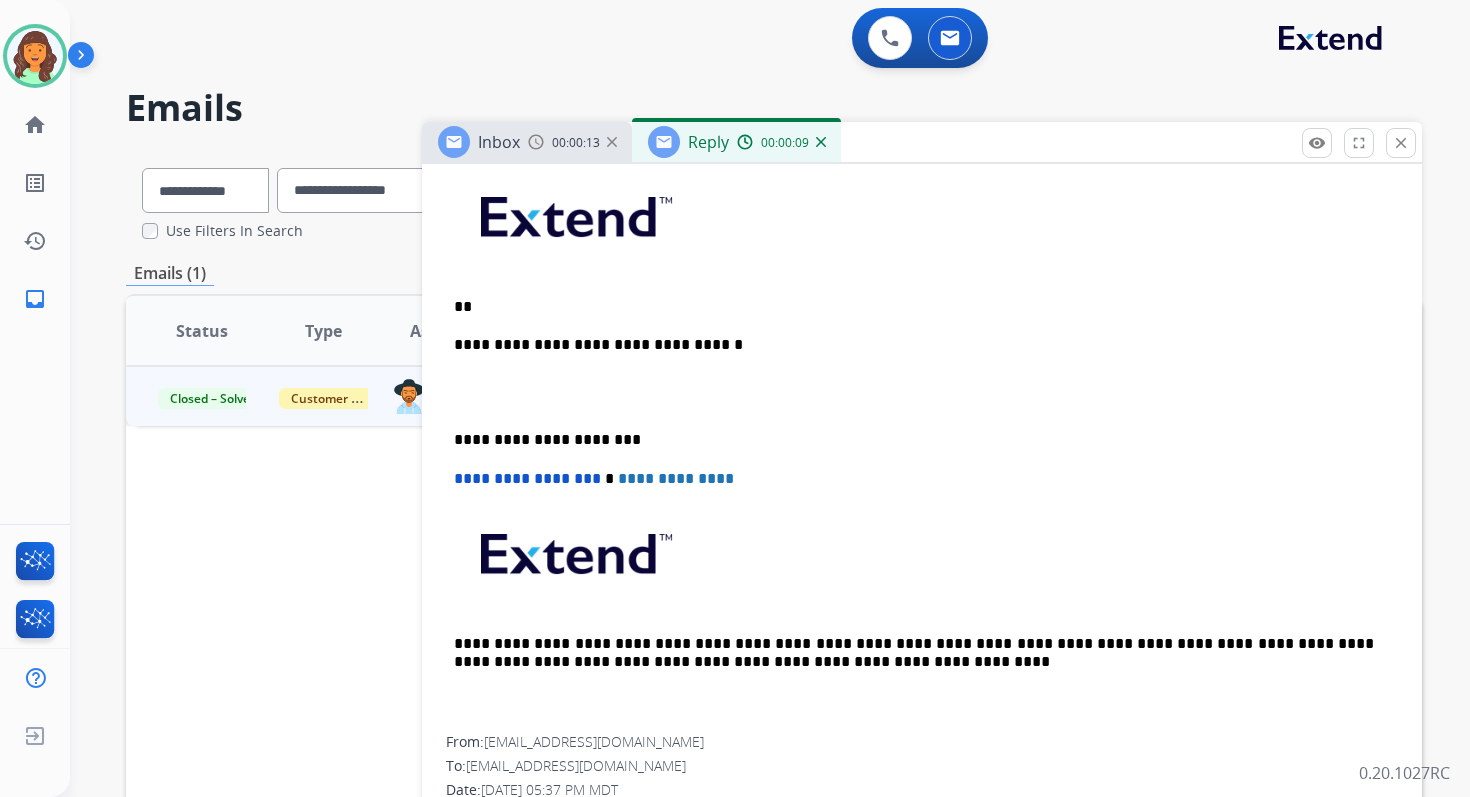 paste 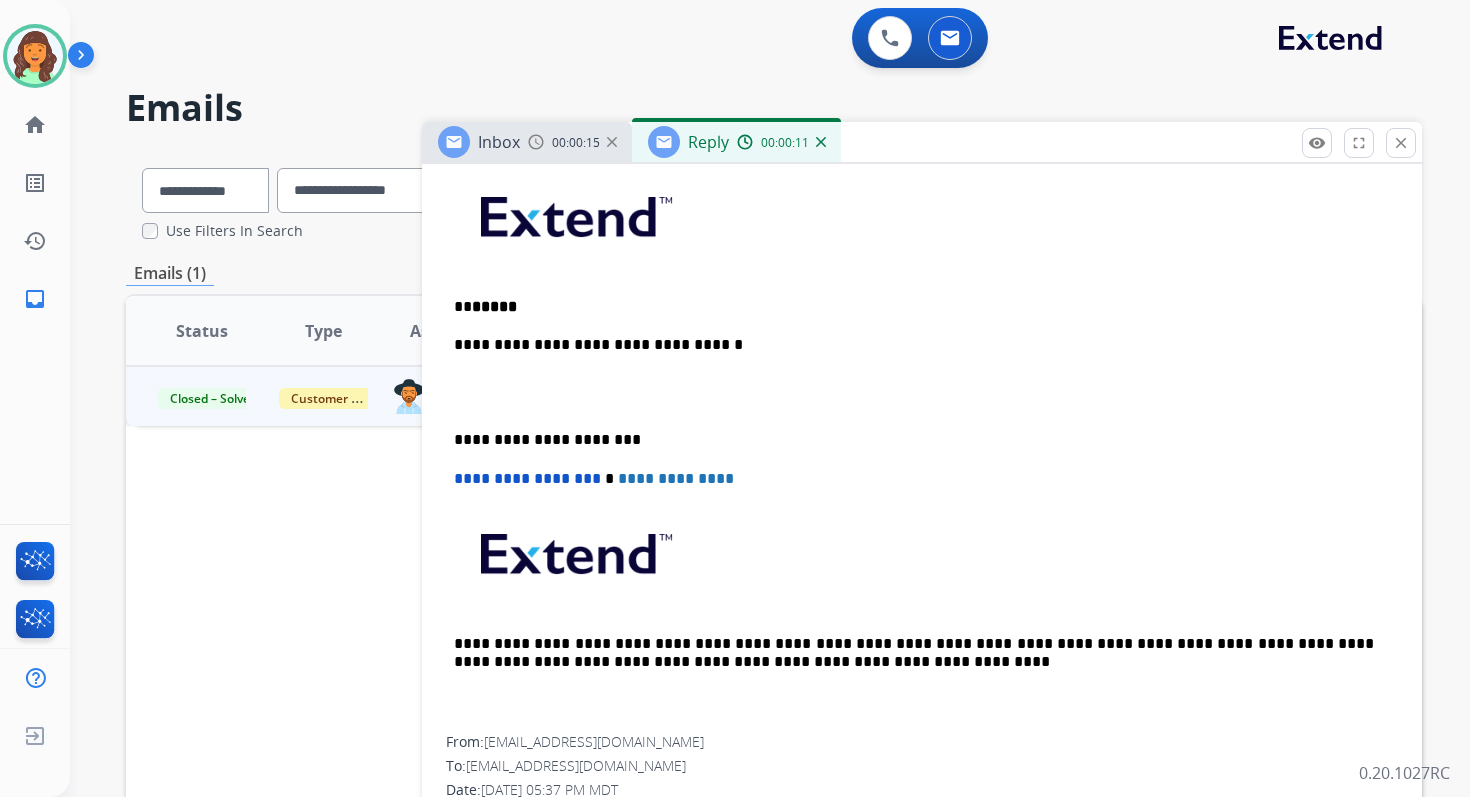 click on "*****" at bounding box center (494, 306) 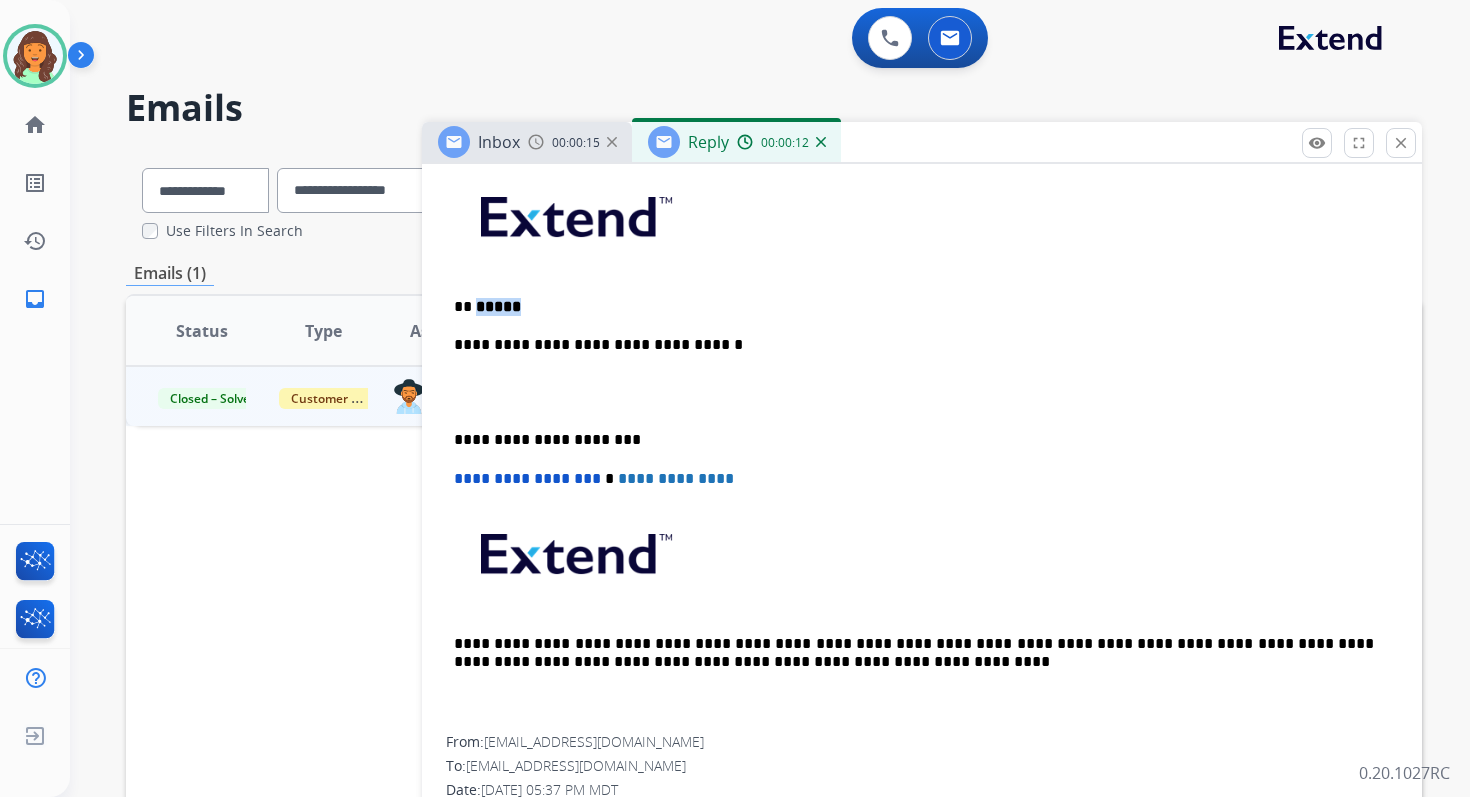 drag, startPoint x: 472, startPoint y: 310, endPoint x: 531, endPoint y: 310, distance: 59 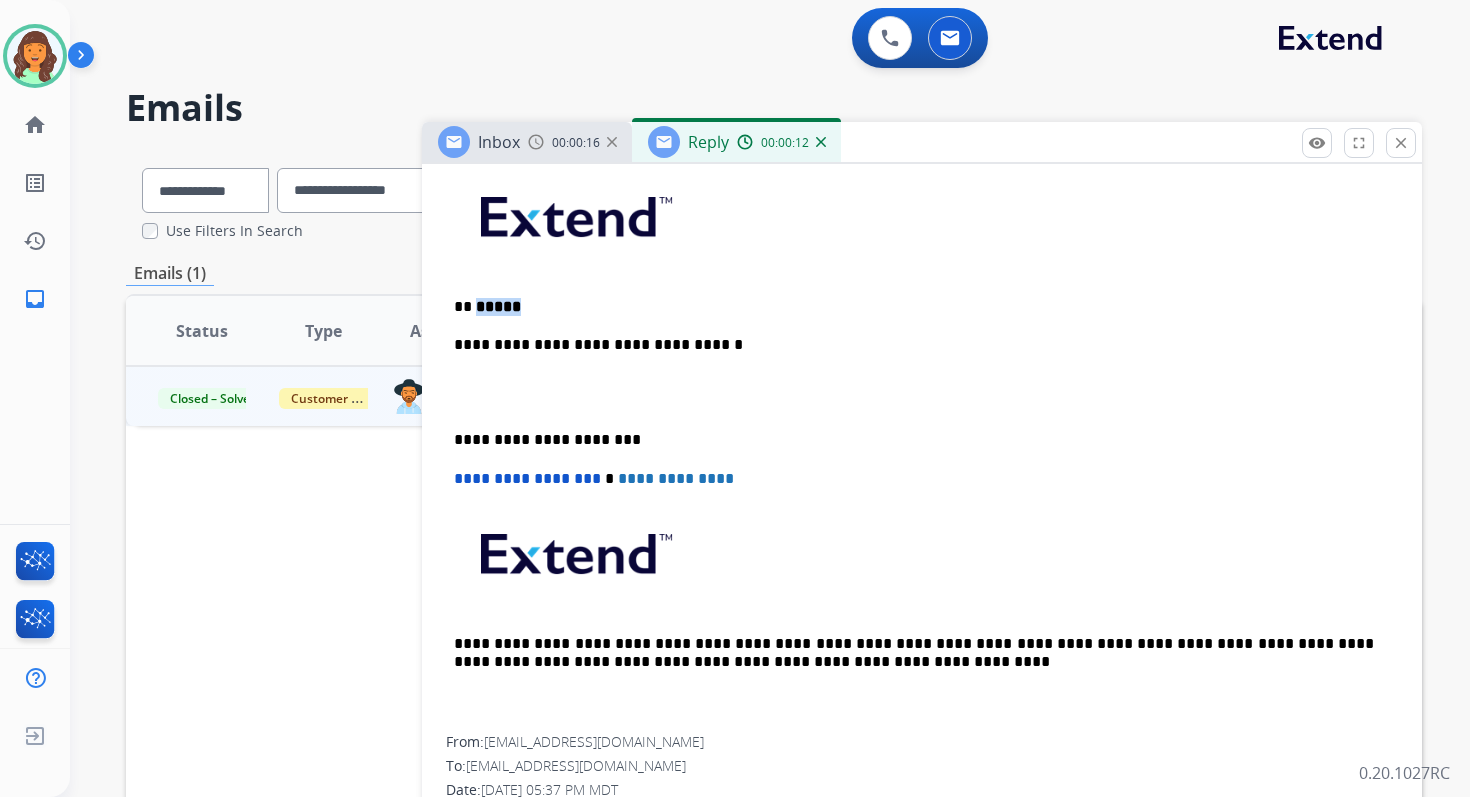 scroll, scrollTop: 411, scrollLeft: 0, axis: vertical 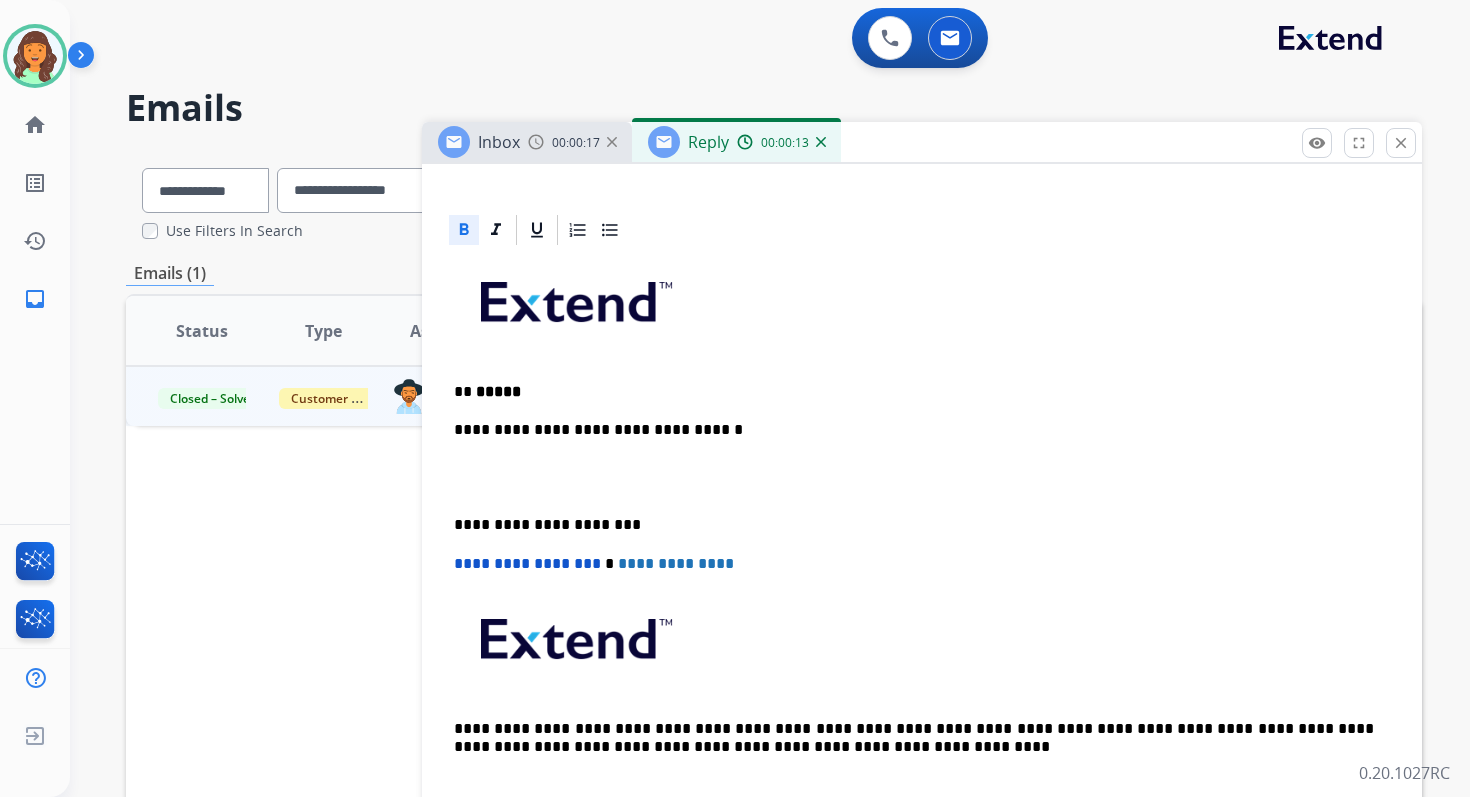 click at bounding box center [922, 230] 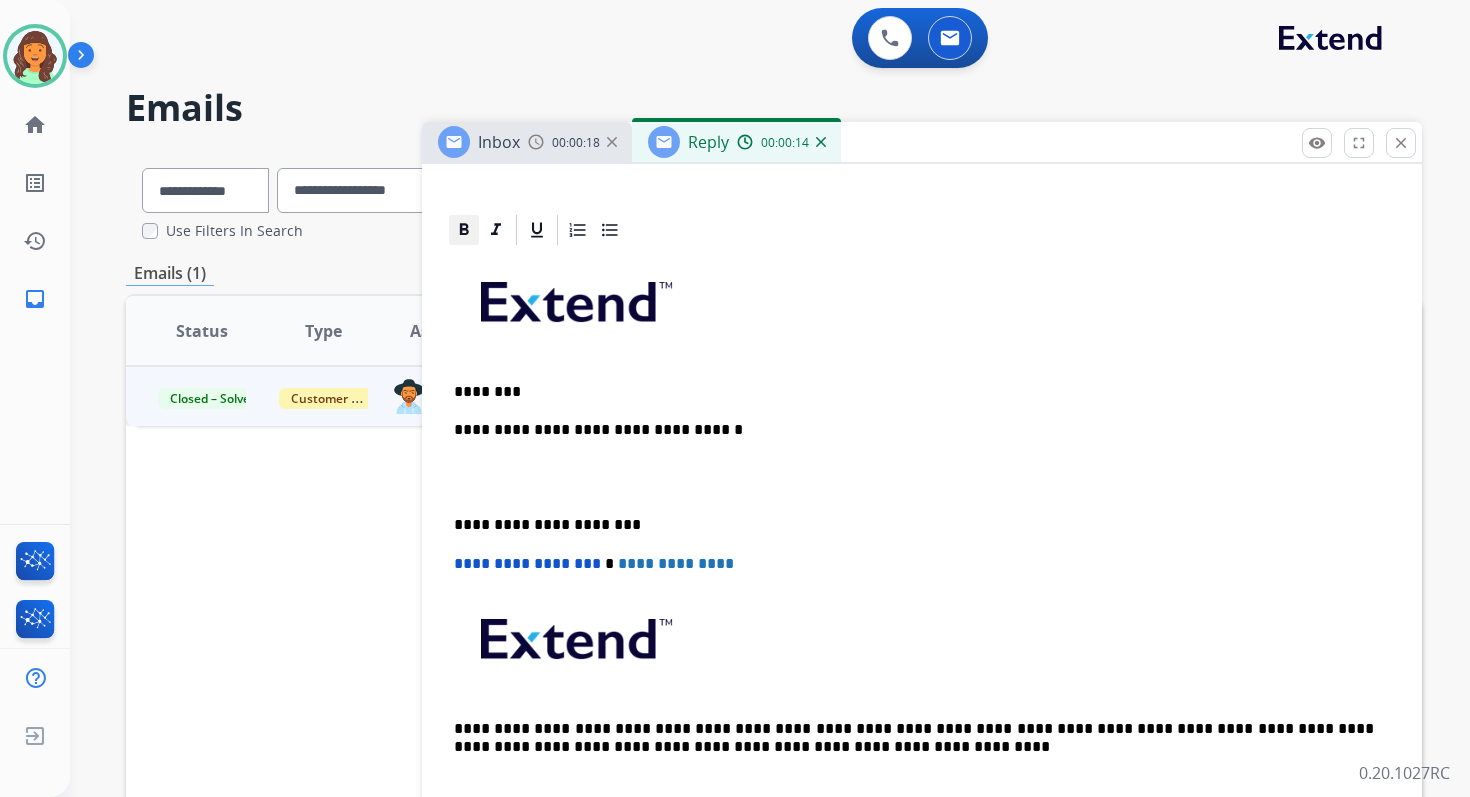 click 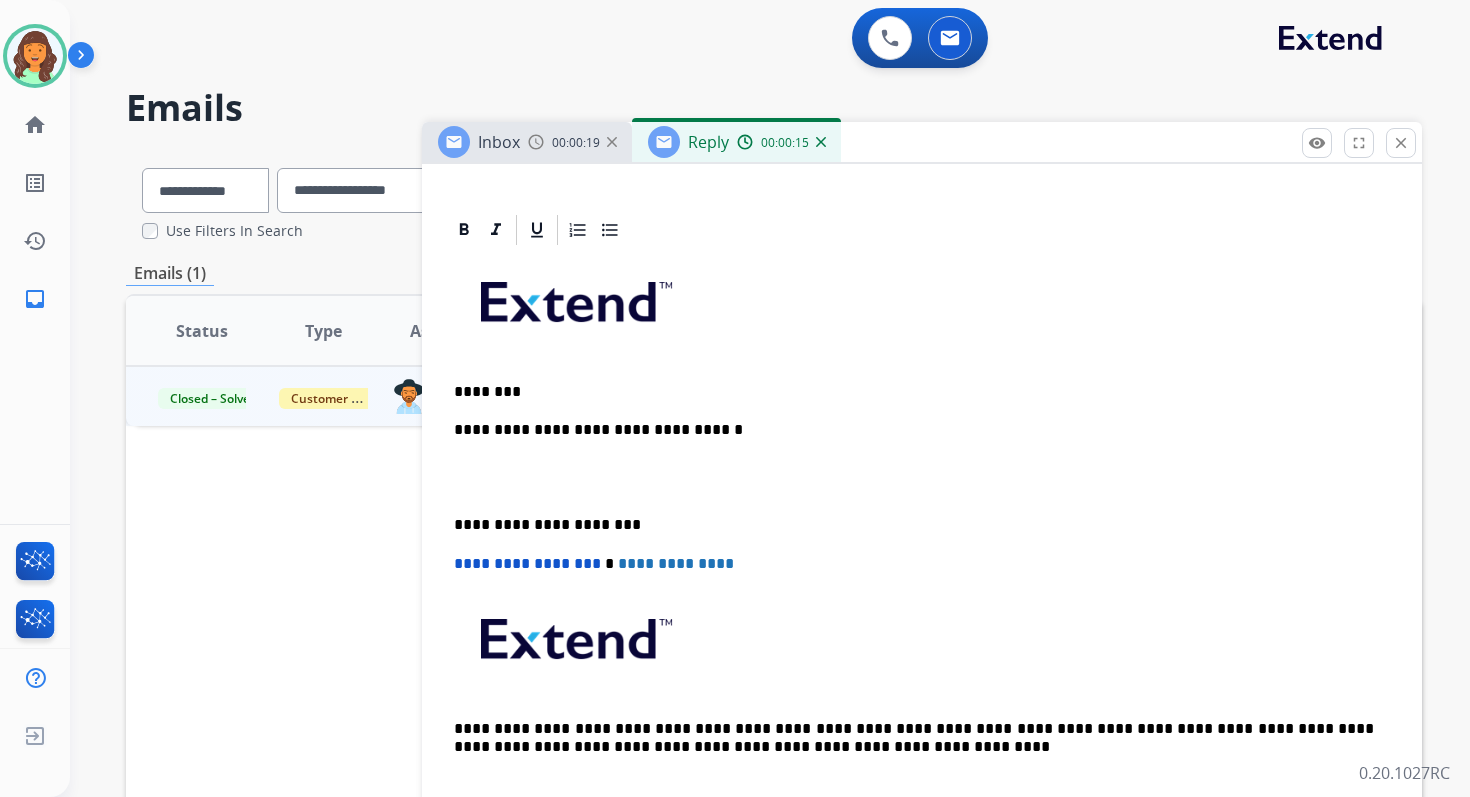 click on "********" at bounding box center (914, 392) 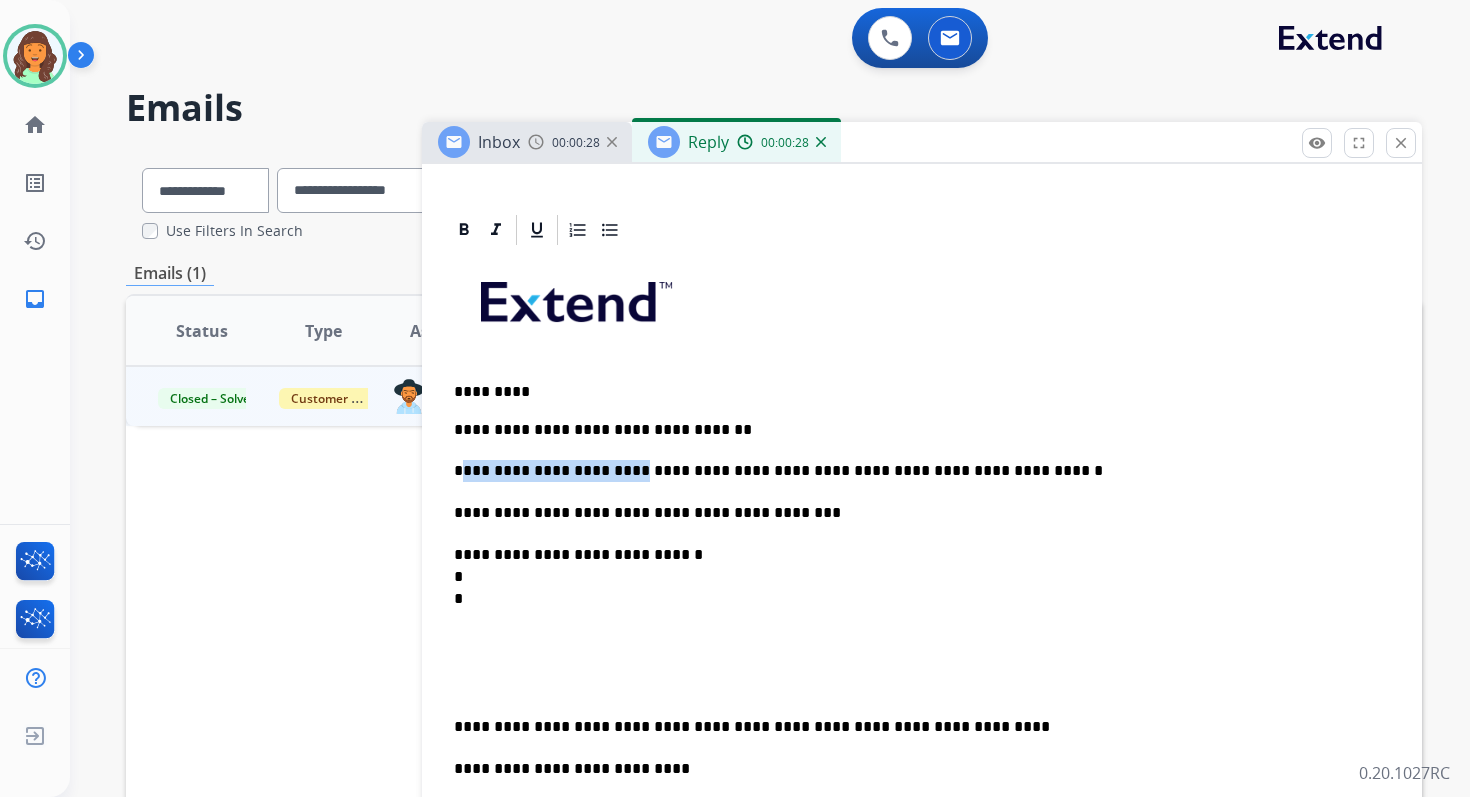 drag, startPoint x: 629, startPoint y: 473, endPoint x: 466, endPoint y: 475, distance: 163.01227 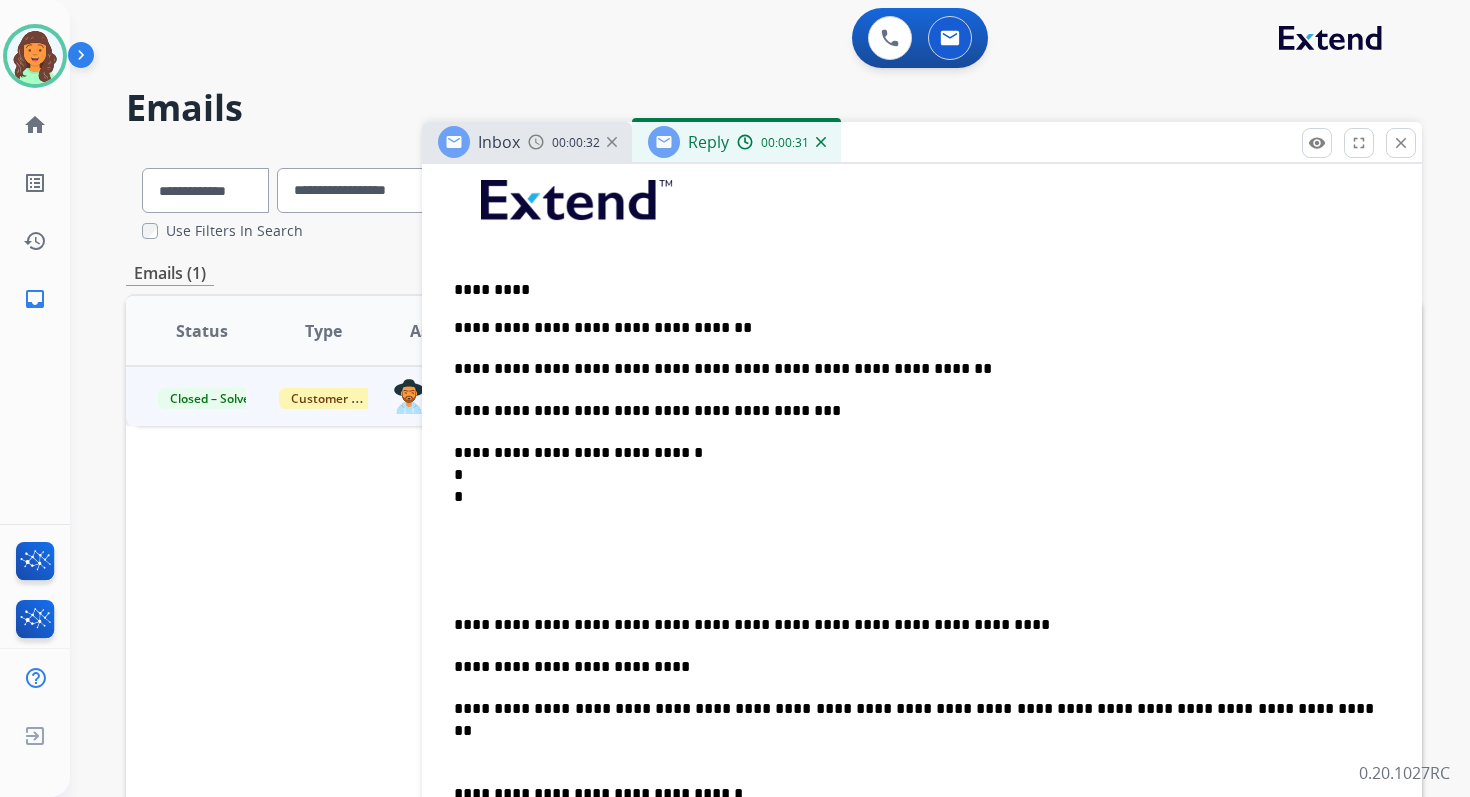 scroll, scrollTop: 526, scrollLeft: 0, axis: vertical 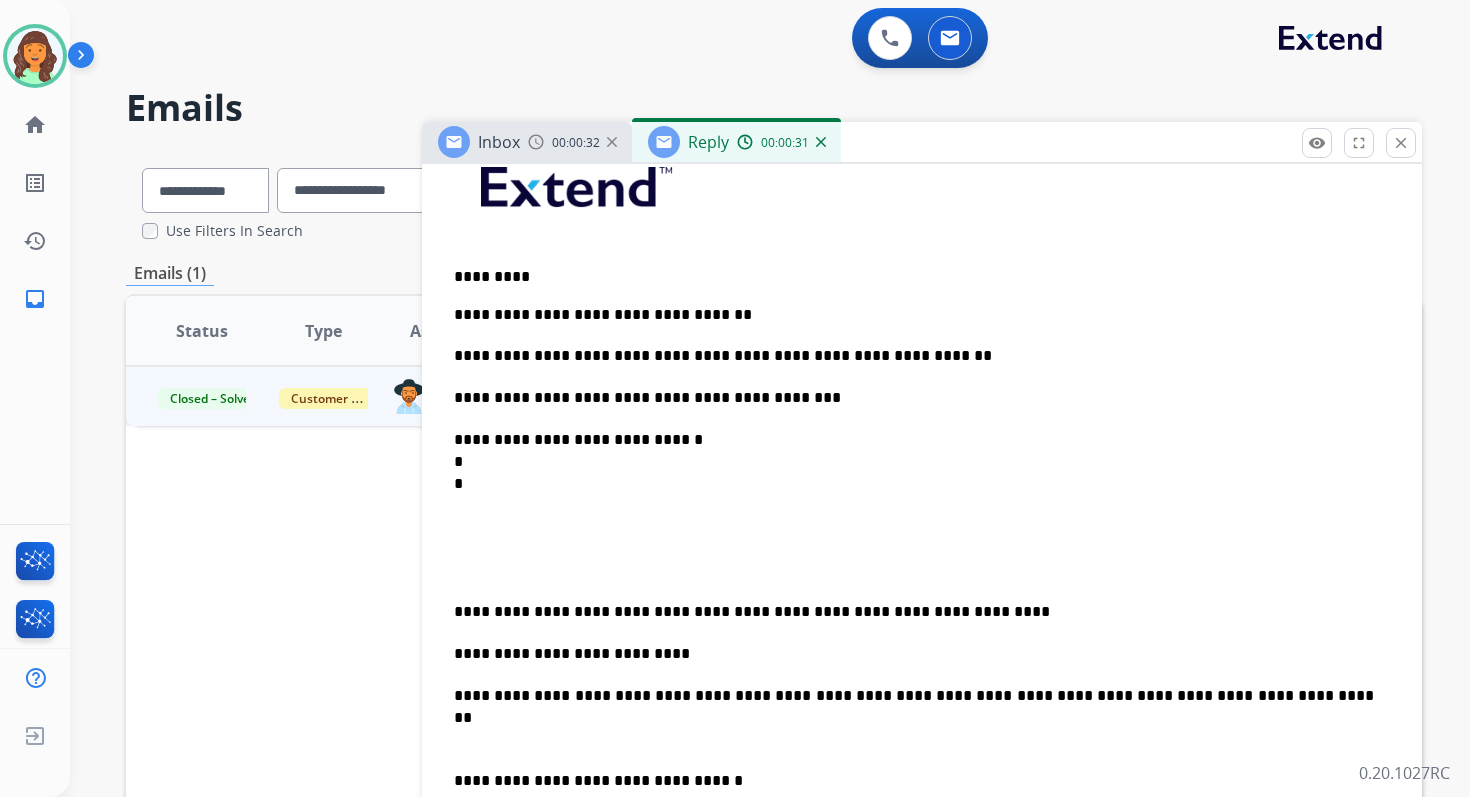 click on "**********" at bounding box center [914, 484] 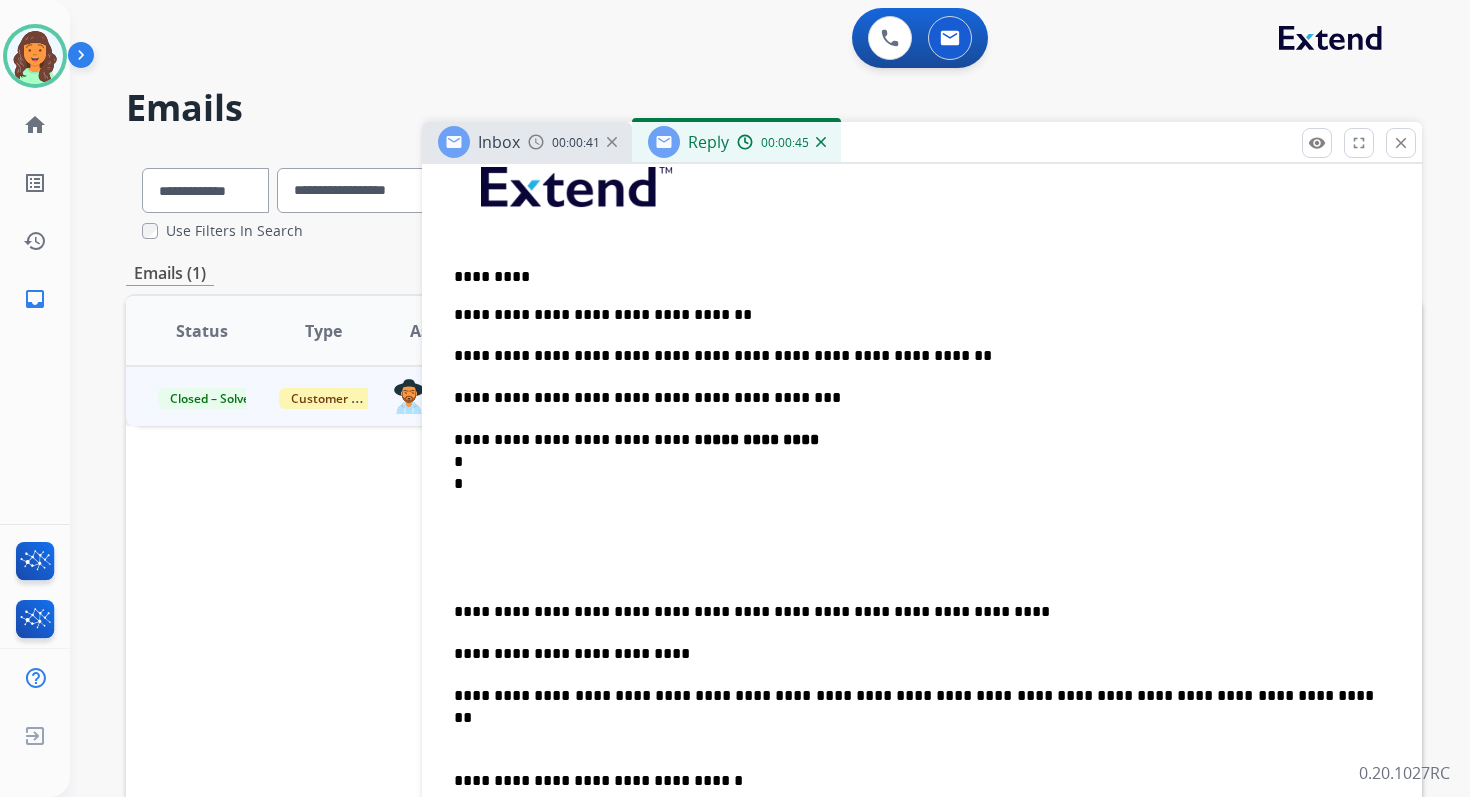click on "**********" at bounding box center (914, 484) 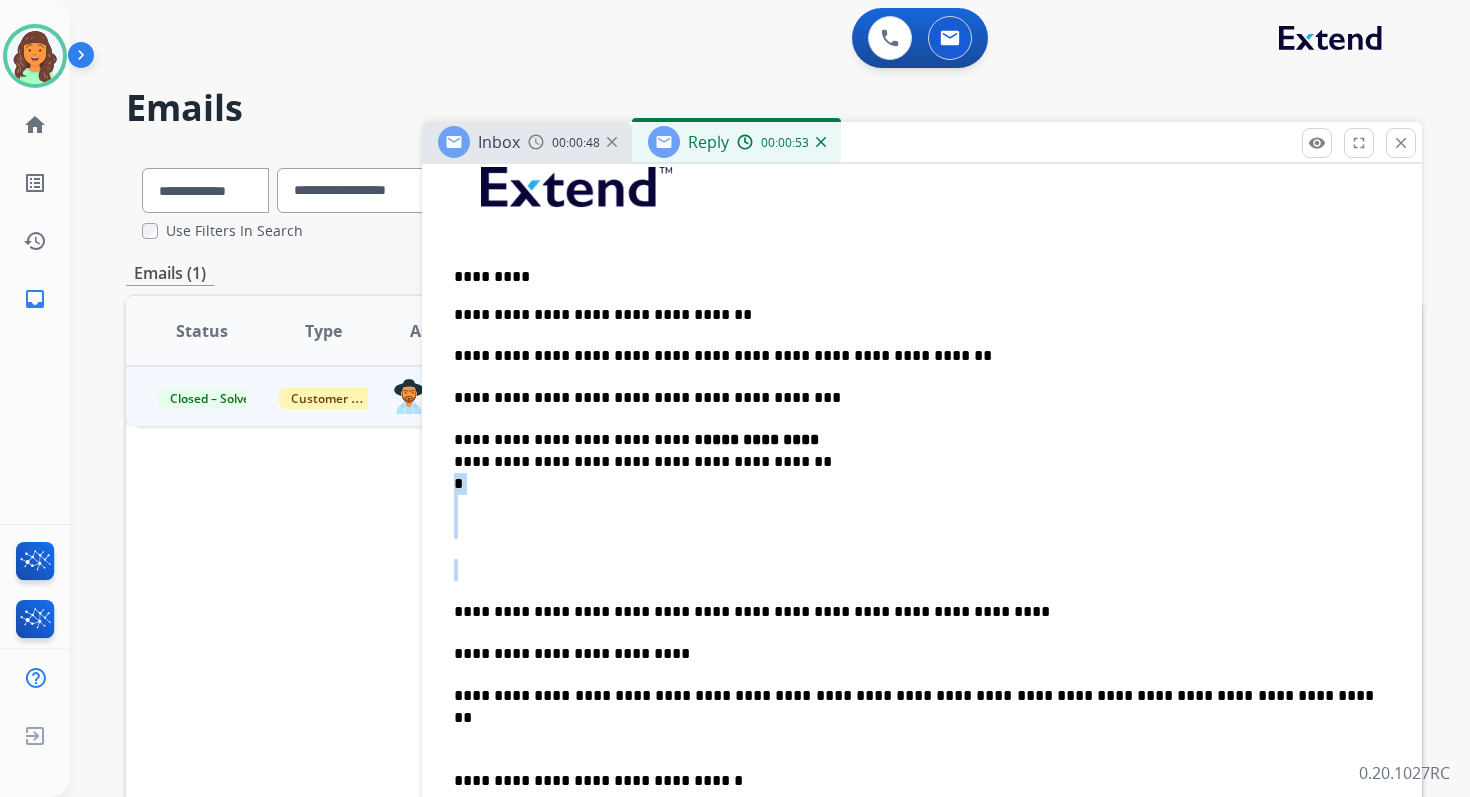 drag, startPoint x: 454, startPoint y: 578, endPoint x: 452, endPoint y: 485, distance: 93.0215 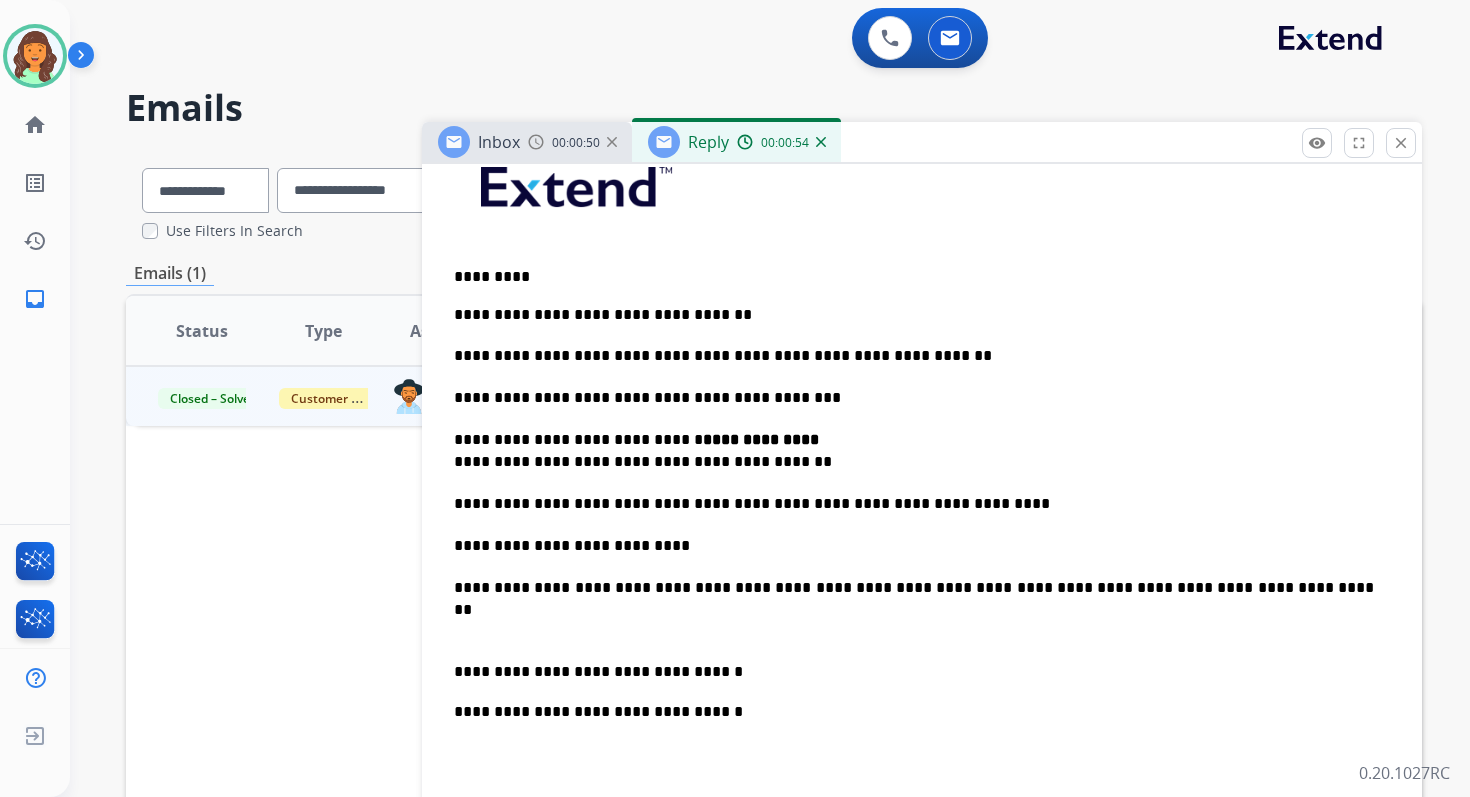 click on "**********" at bounding box center (914, 546) 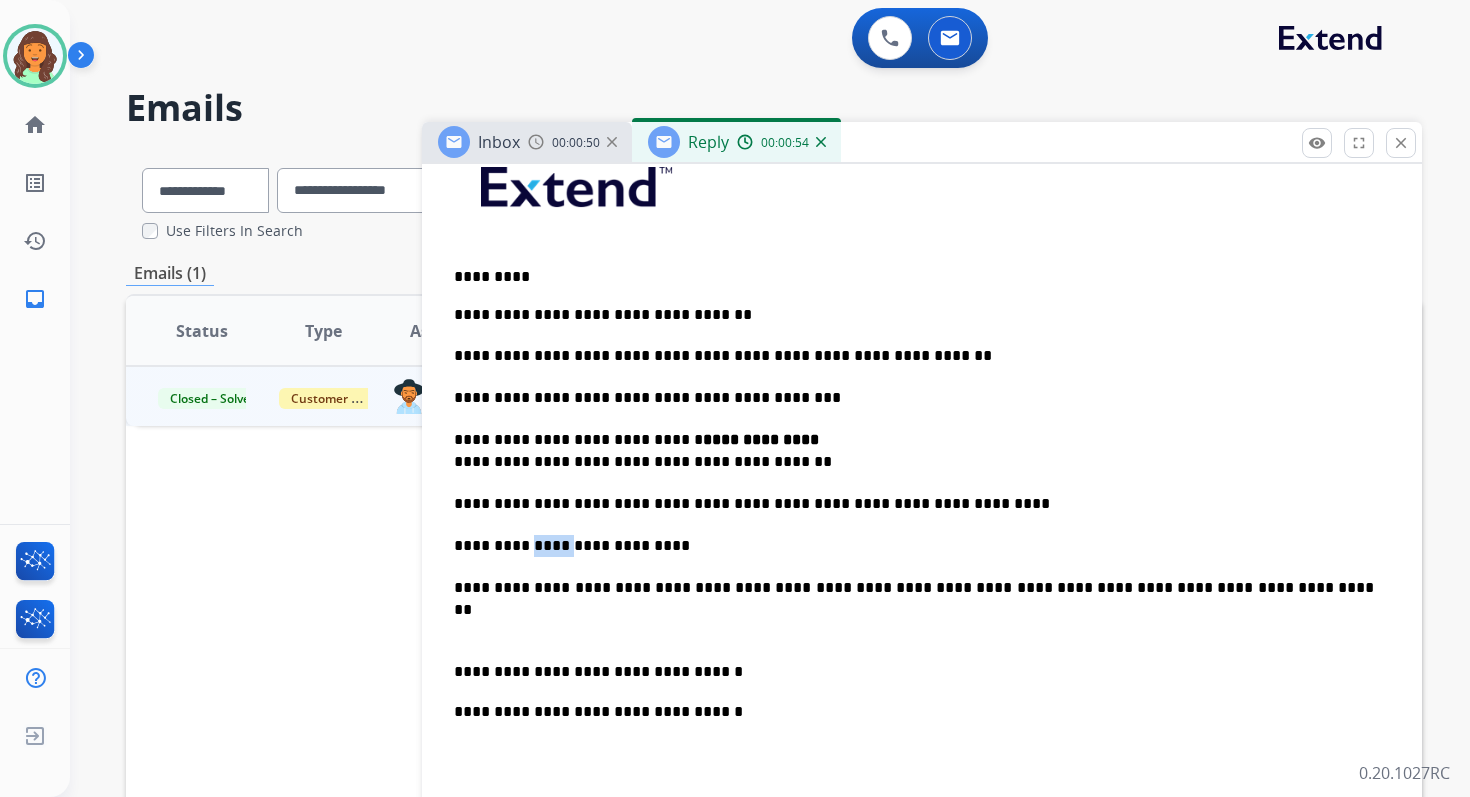 click on "**********" at bounding box center (914, 546) 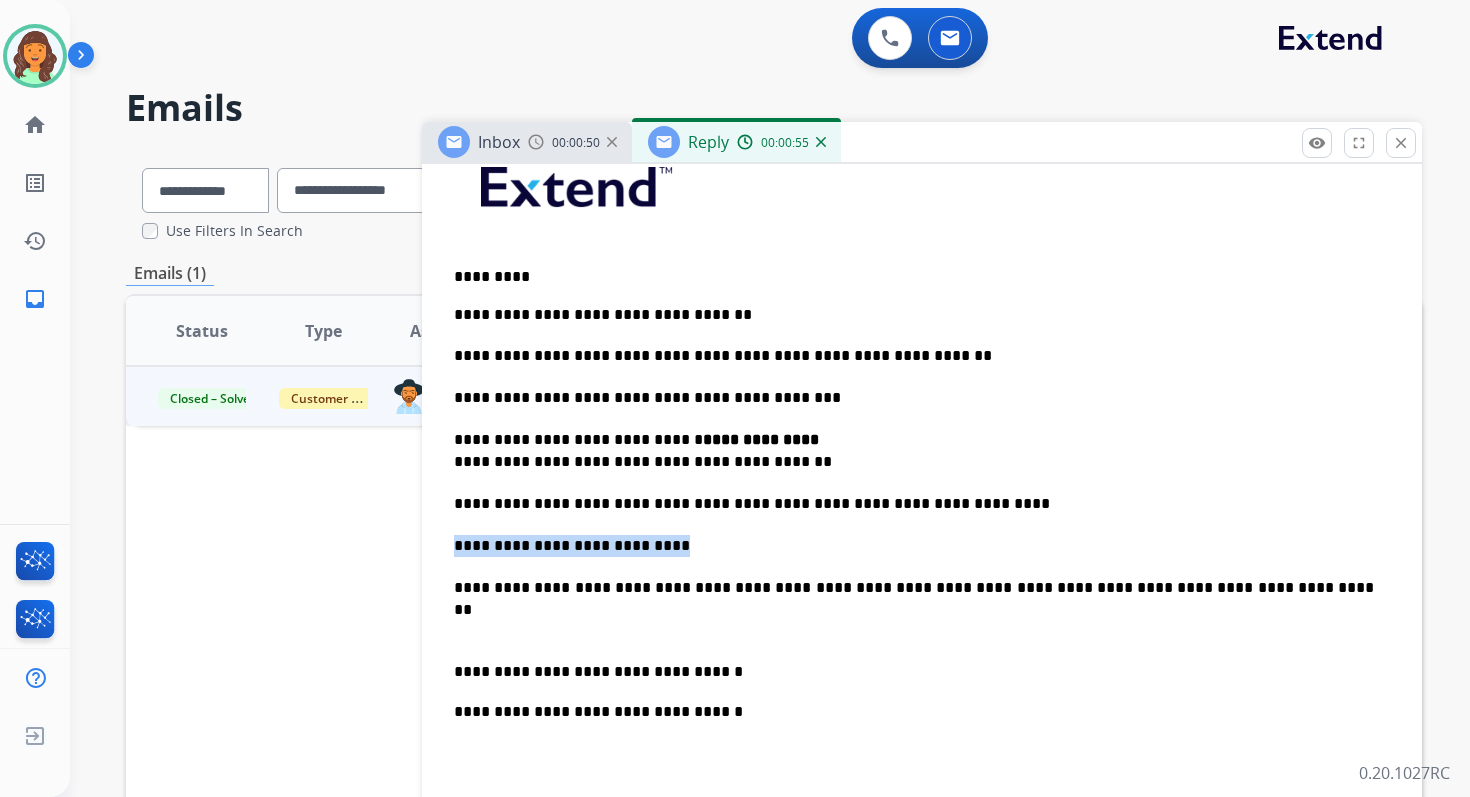 click on "**********" at bounding box center [914, 546] 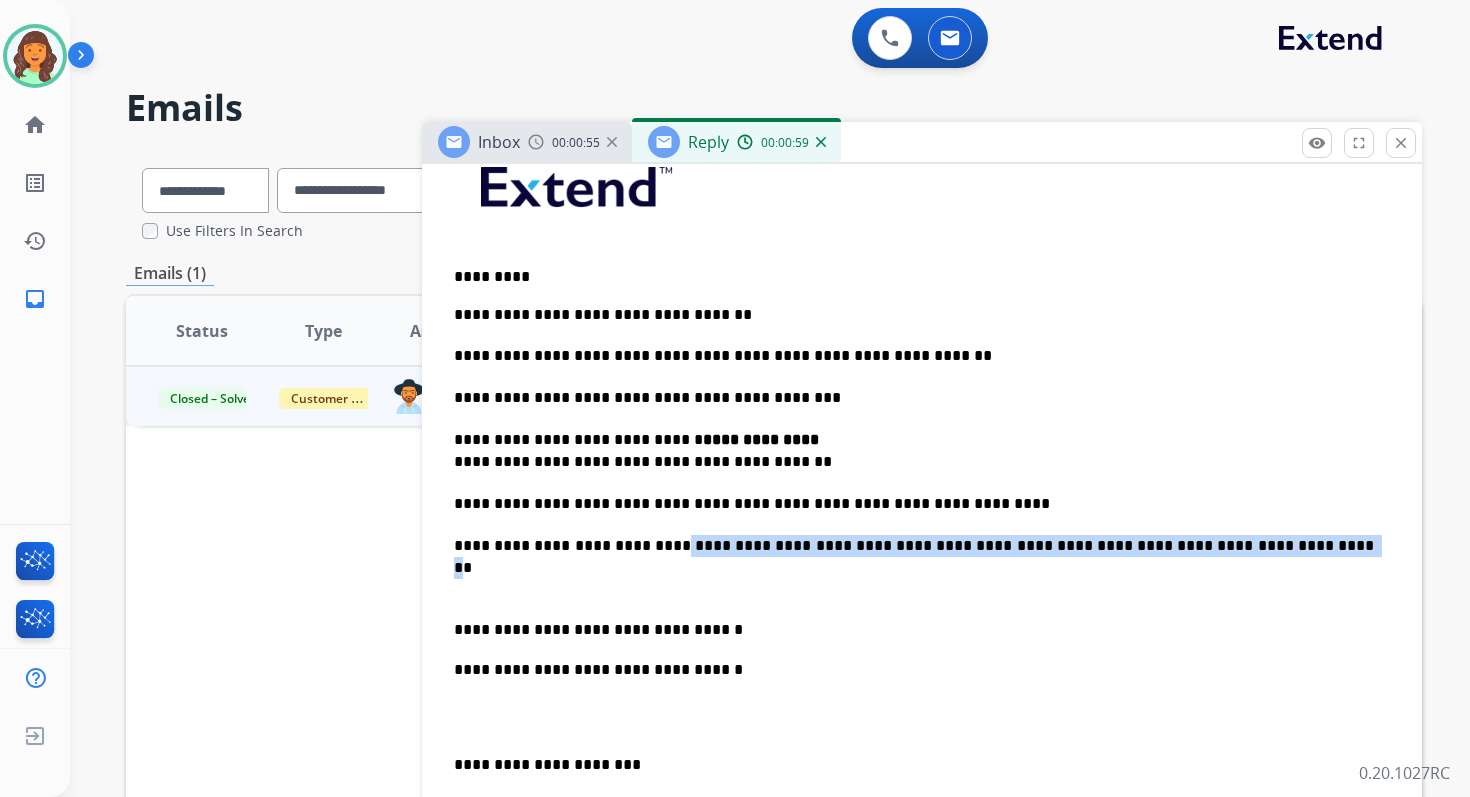 drag, startPoint x: 1189, startPoint y: 548, endPoint x: 642, endPoint y: 549, distance: 547.0009 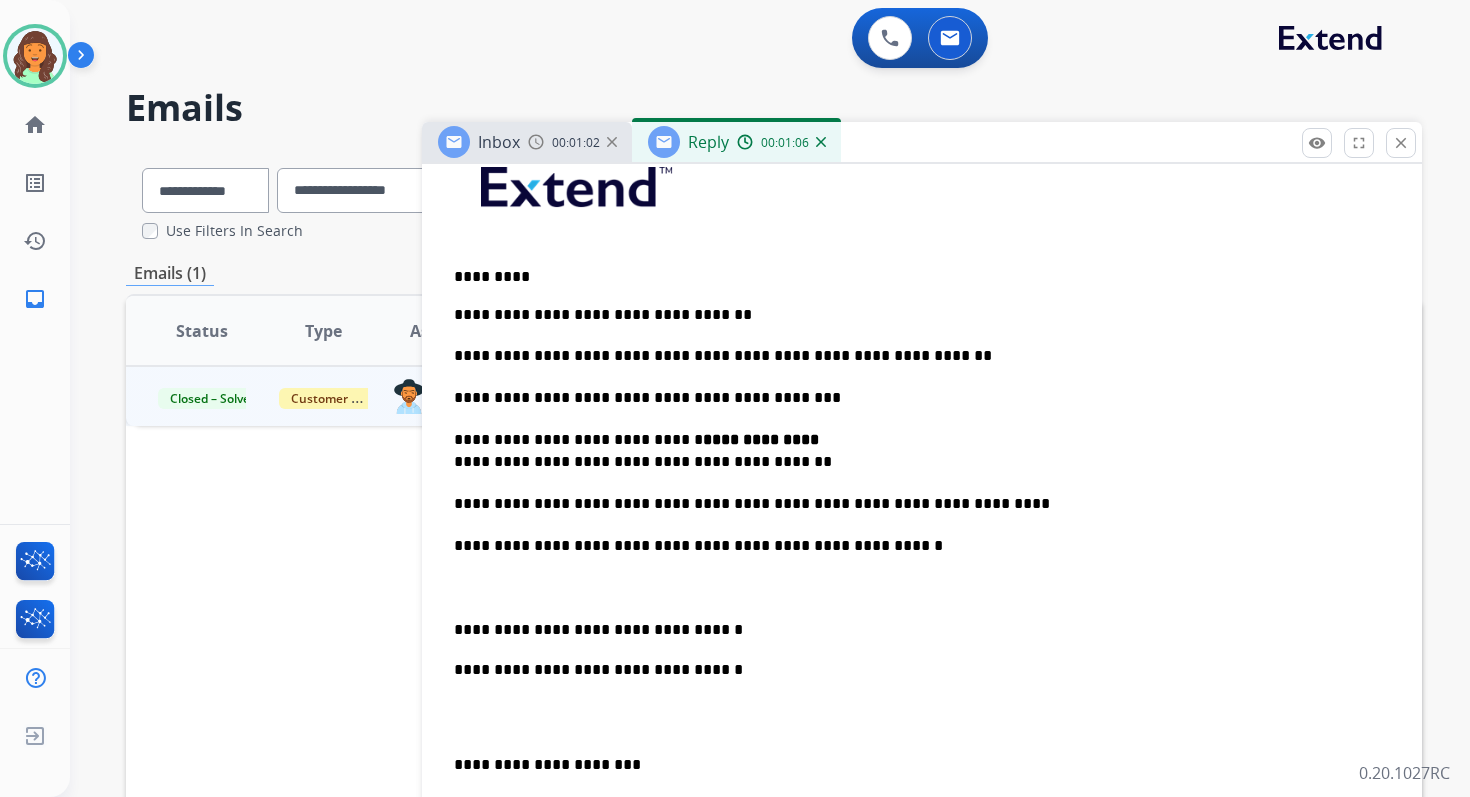 click on "**********" at bounding box center (914, 630) 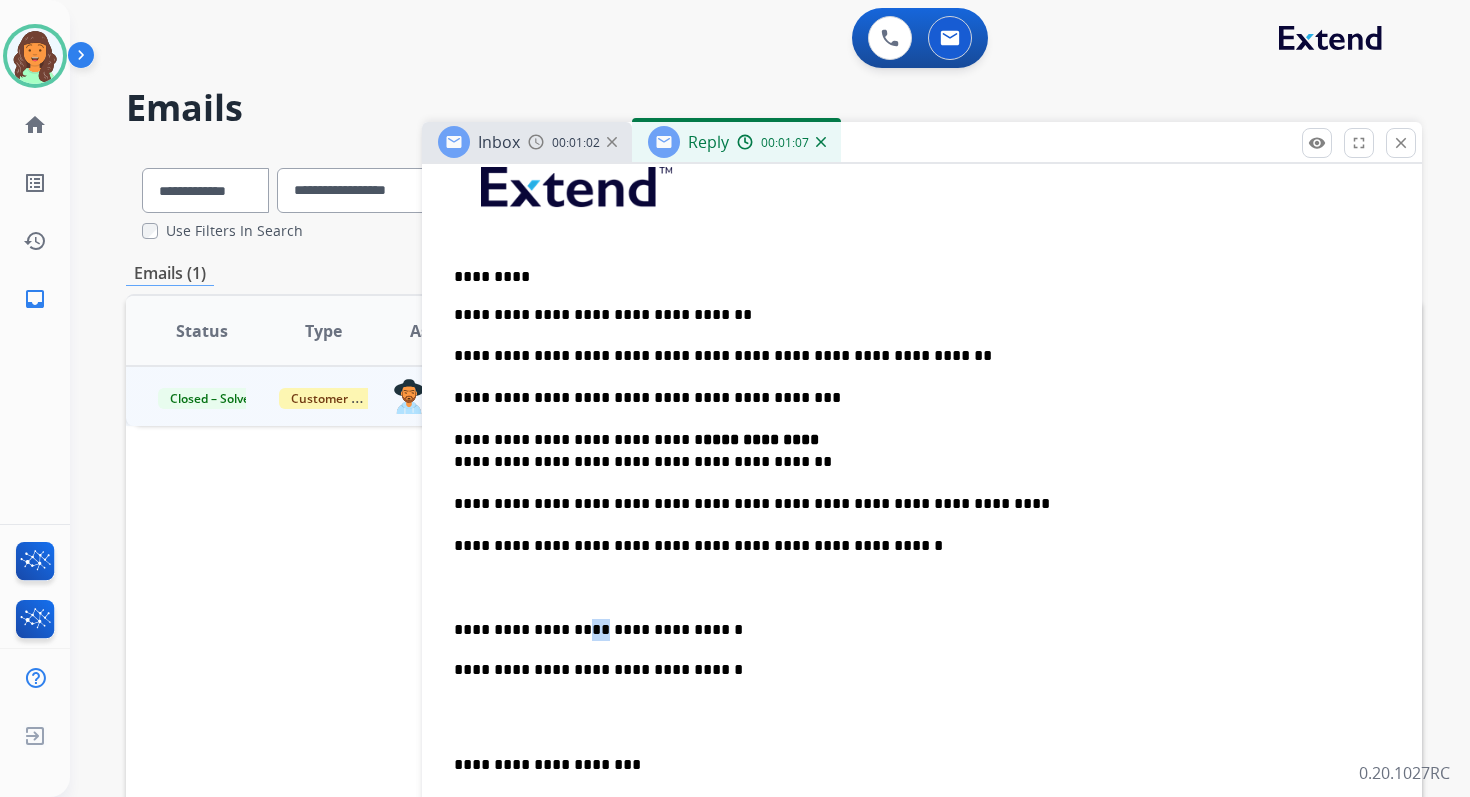 click on "**********" at bounding box center (914, 630) 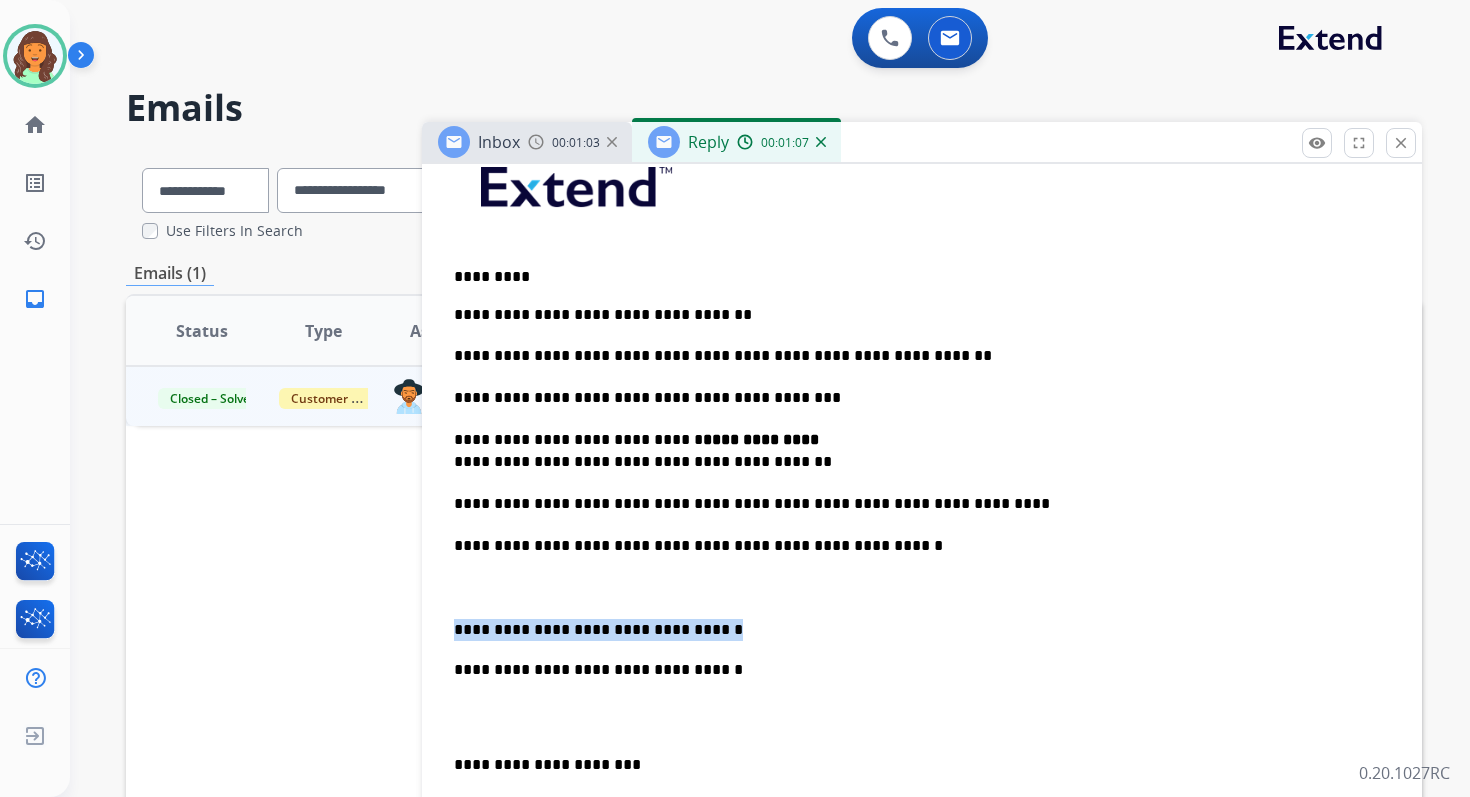 click on "**********" at bounding box center [914, 630] 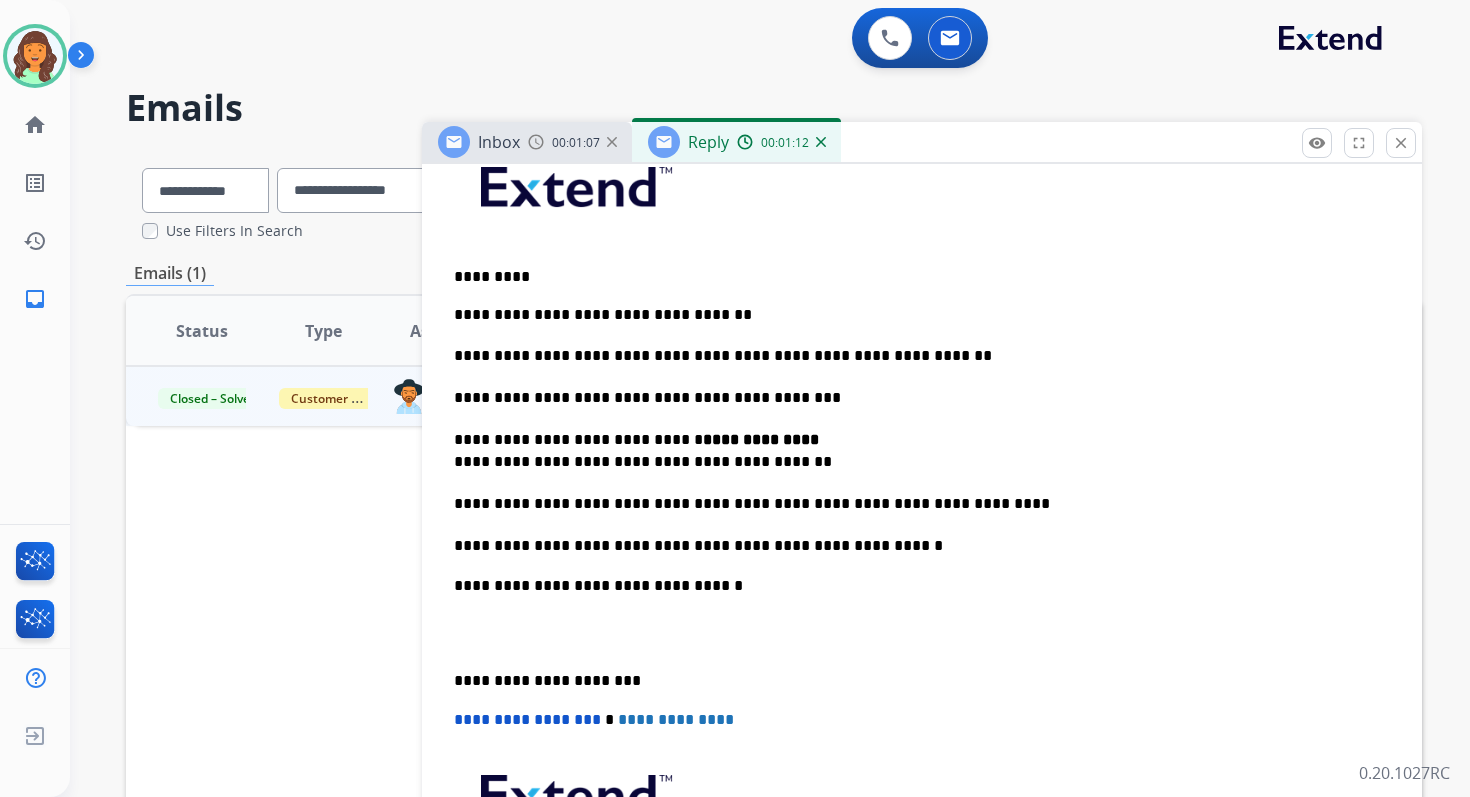 scroll, scrollTop: 0, scrollLeft: 0, axis: both 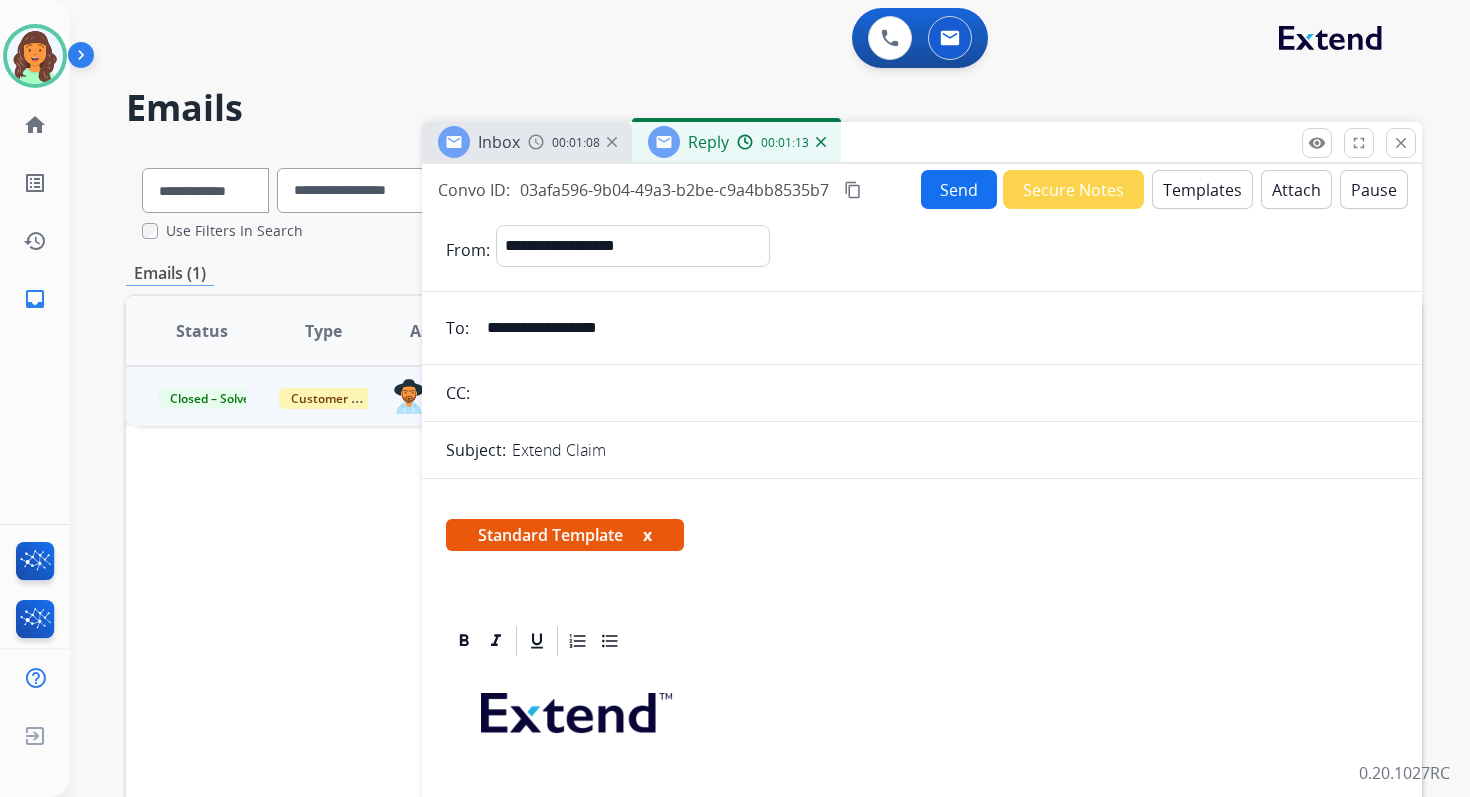 click on "content_copy" at bounding box center (853, 190) 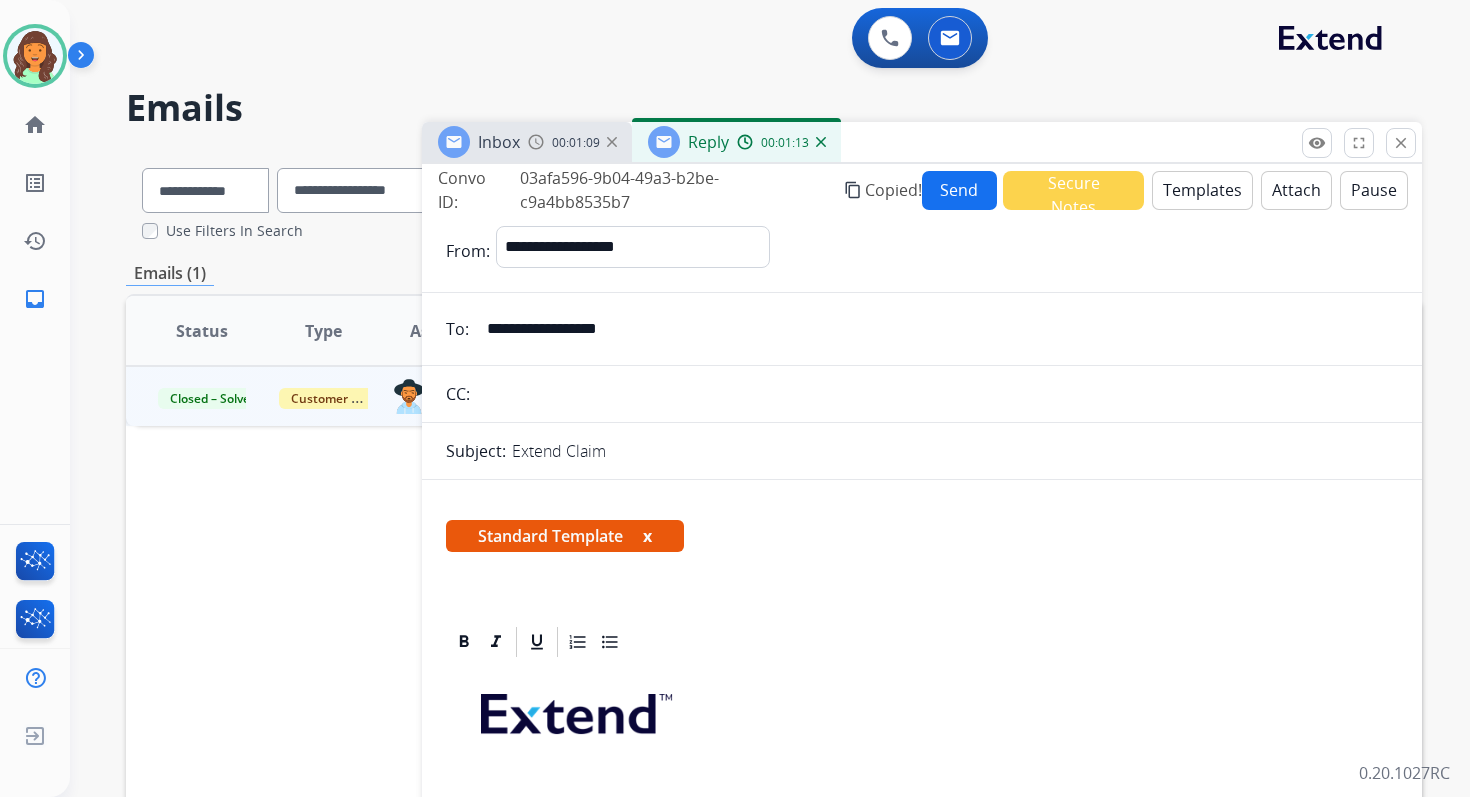 click on "Send" at bounding box center (960, 190) 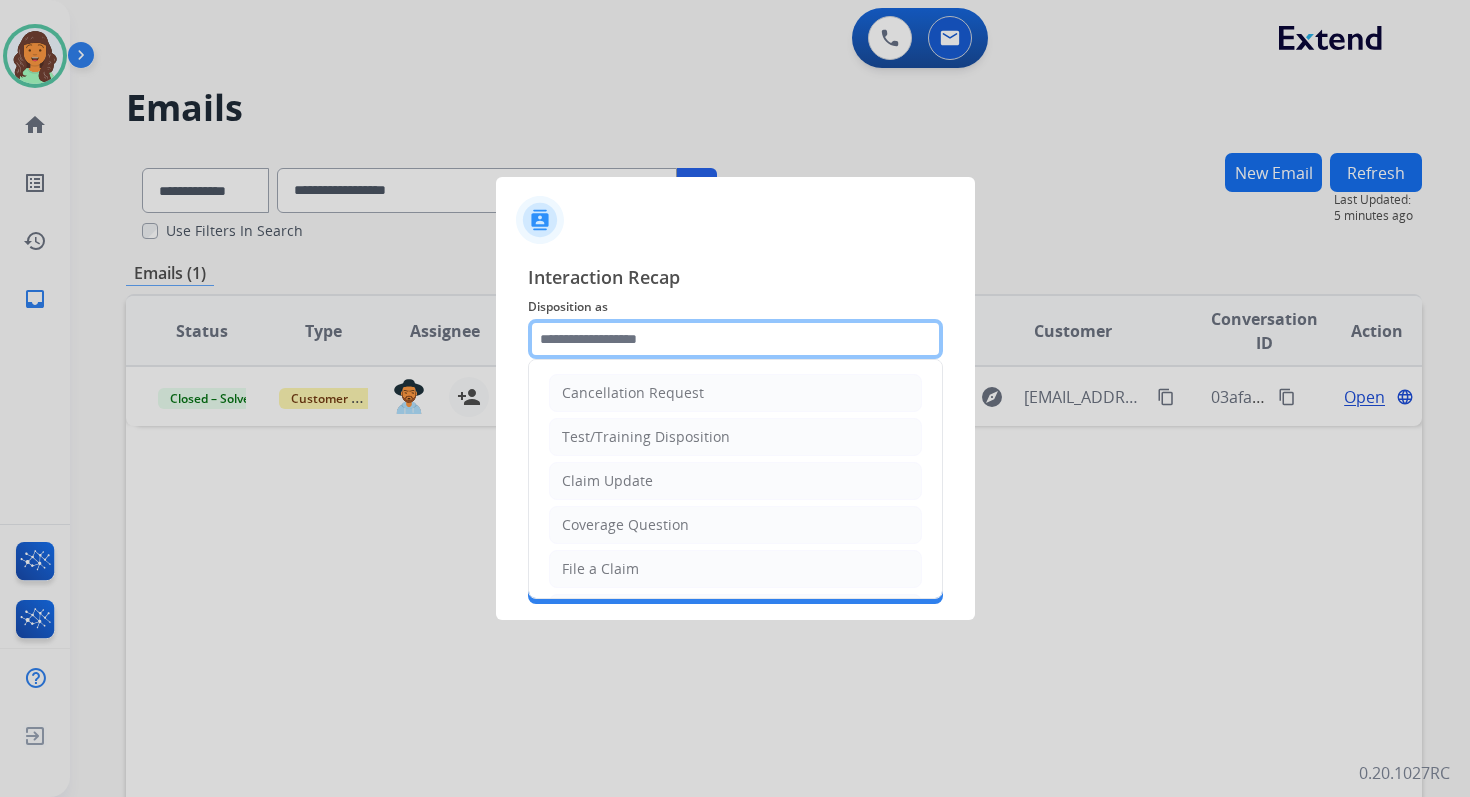 click 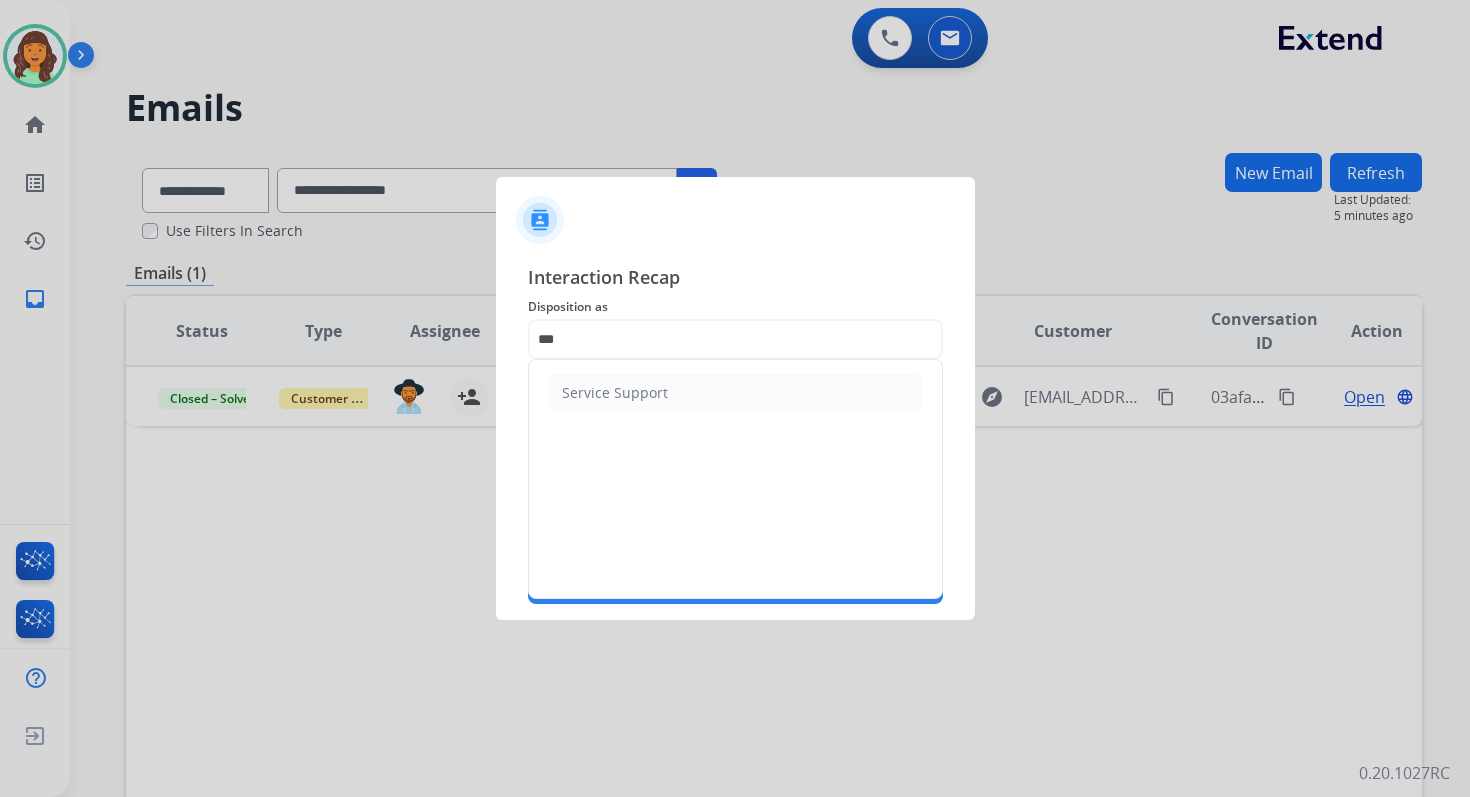 click on "Service Support" 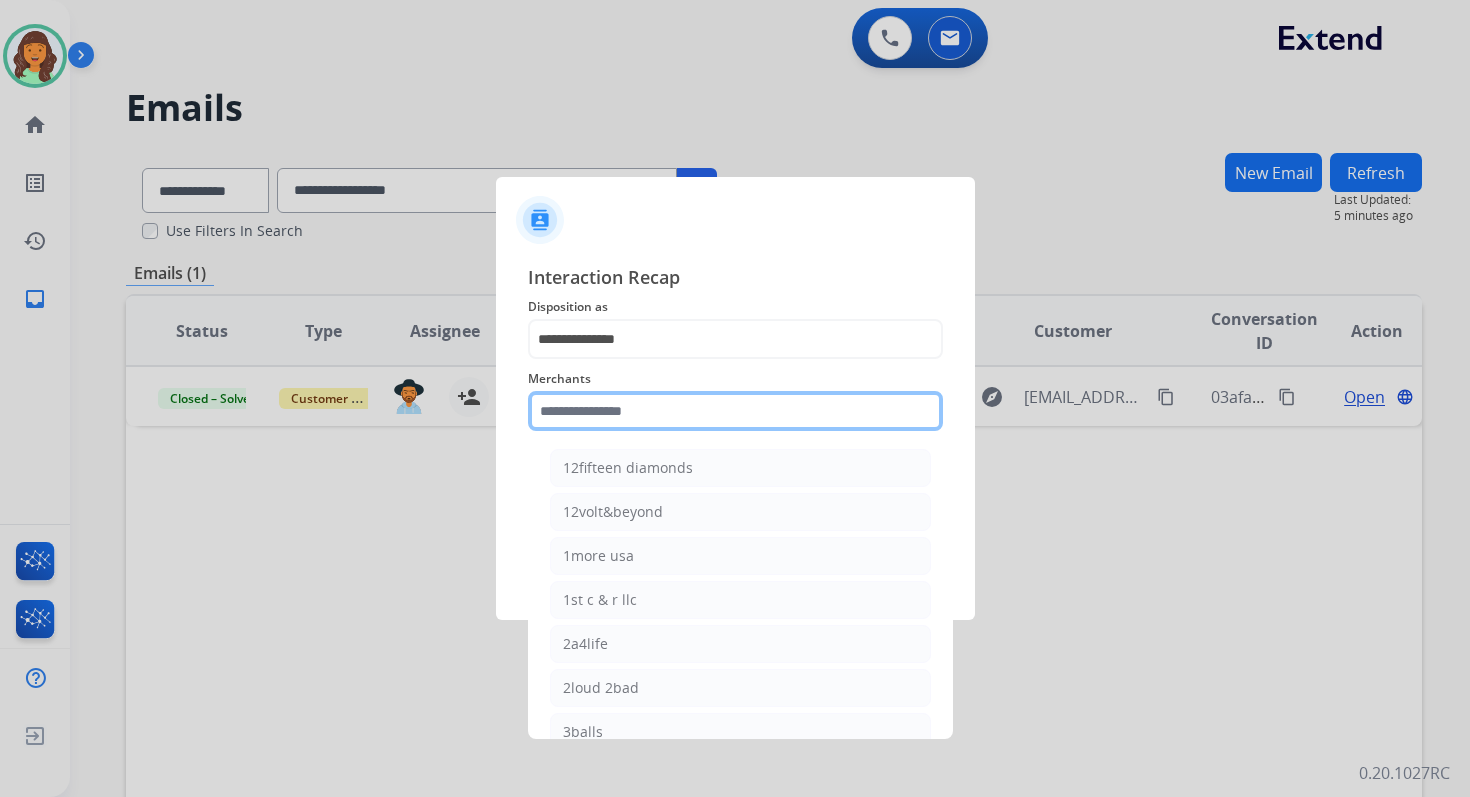 click 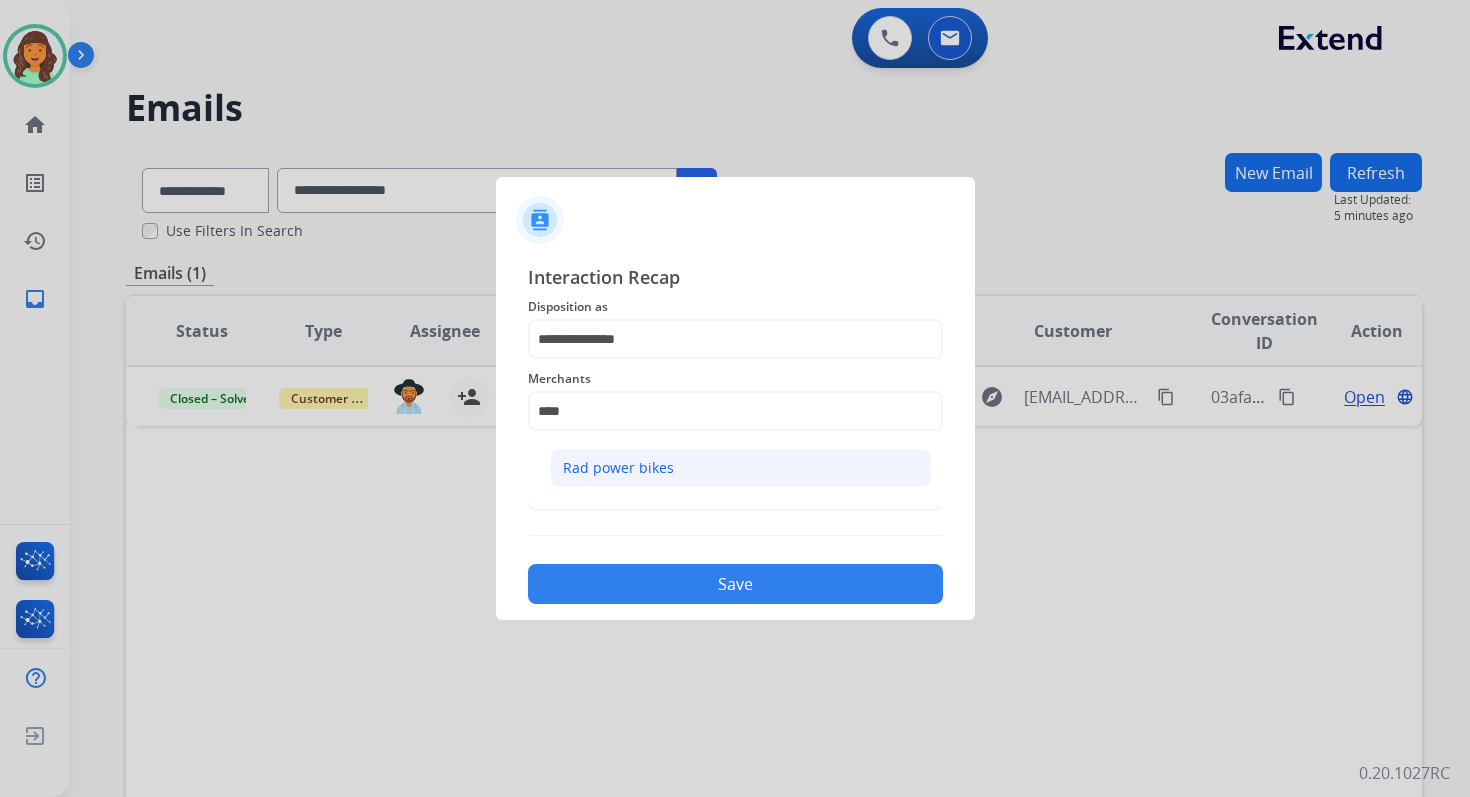 click on "Rad power bikes" 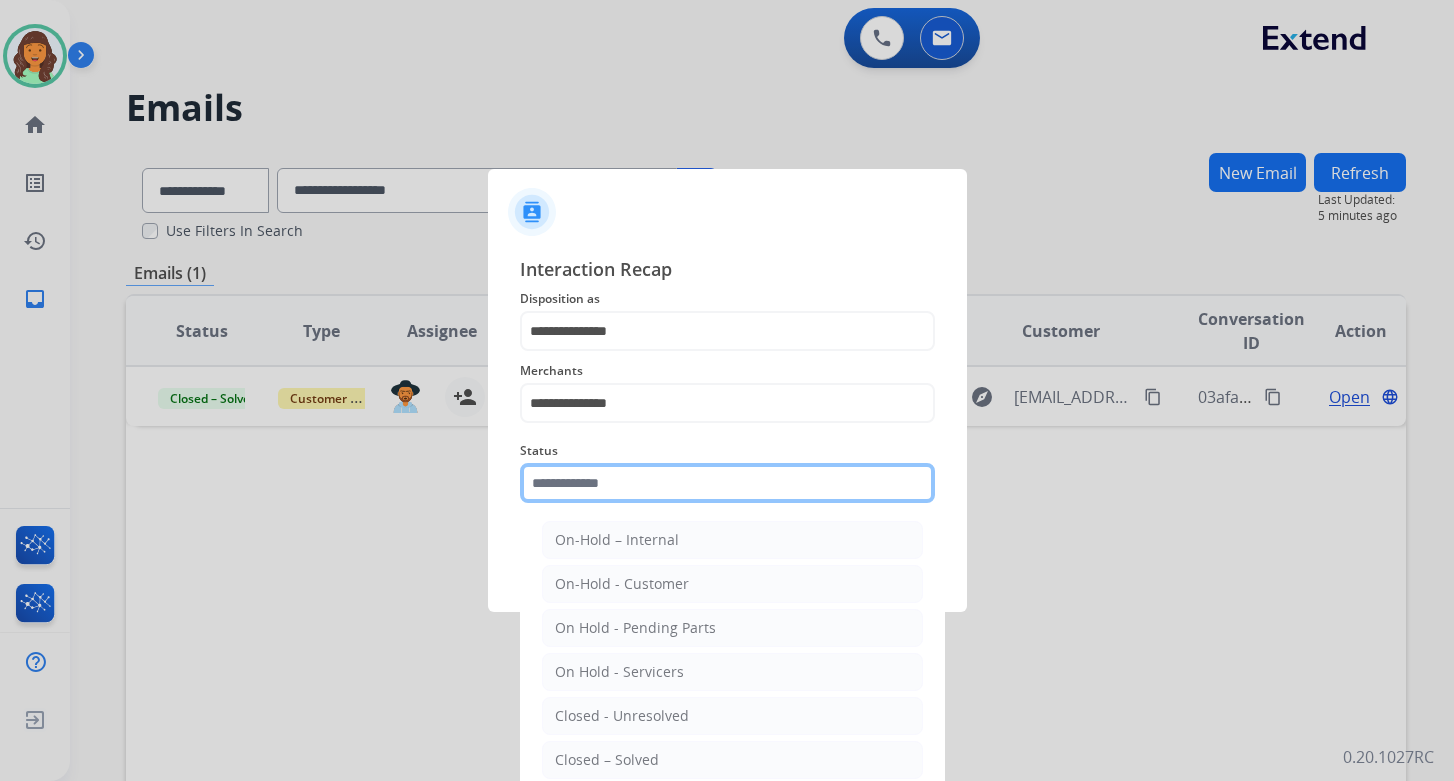 click 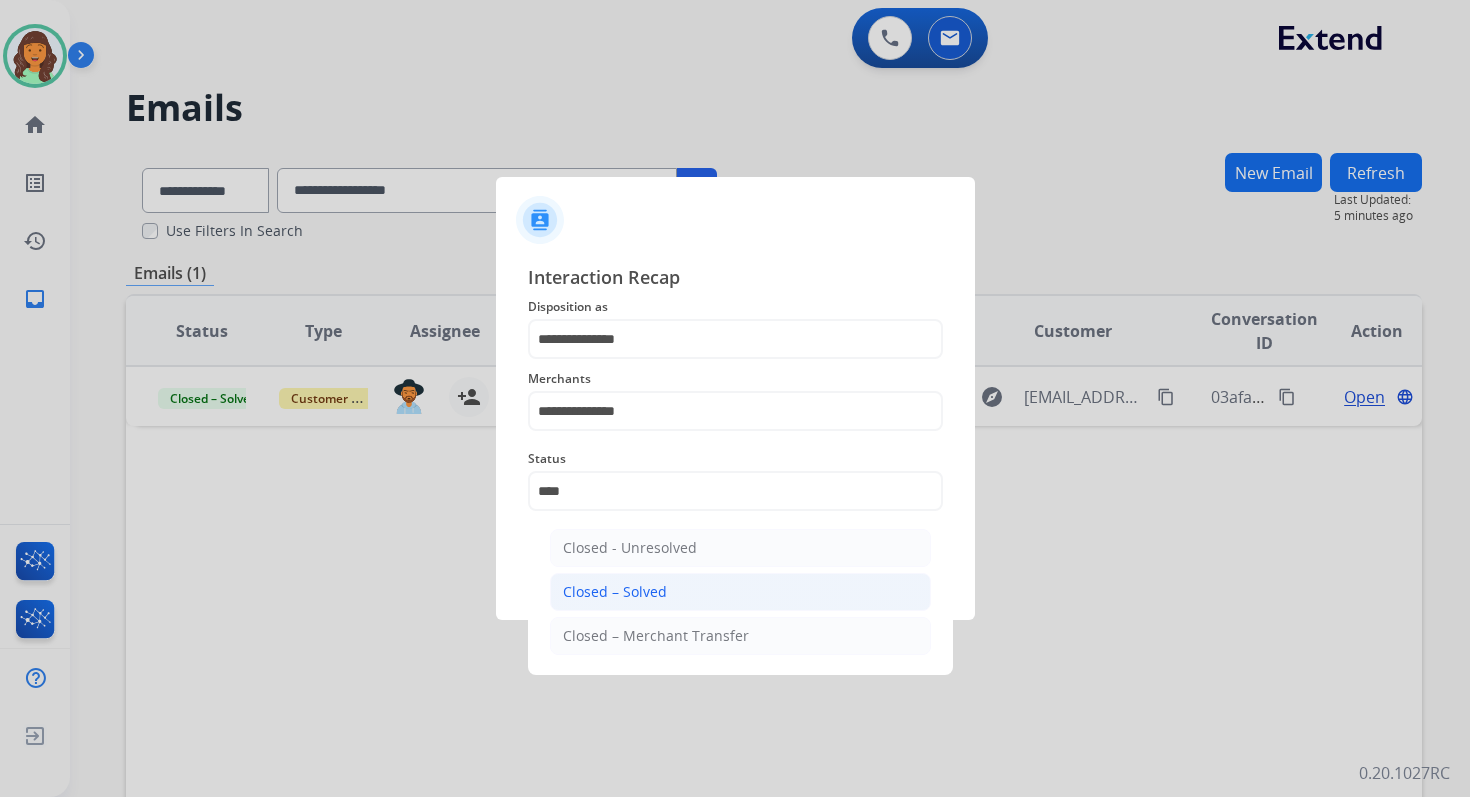 click on "Closed – Solved" 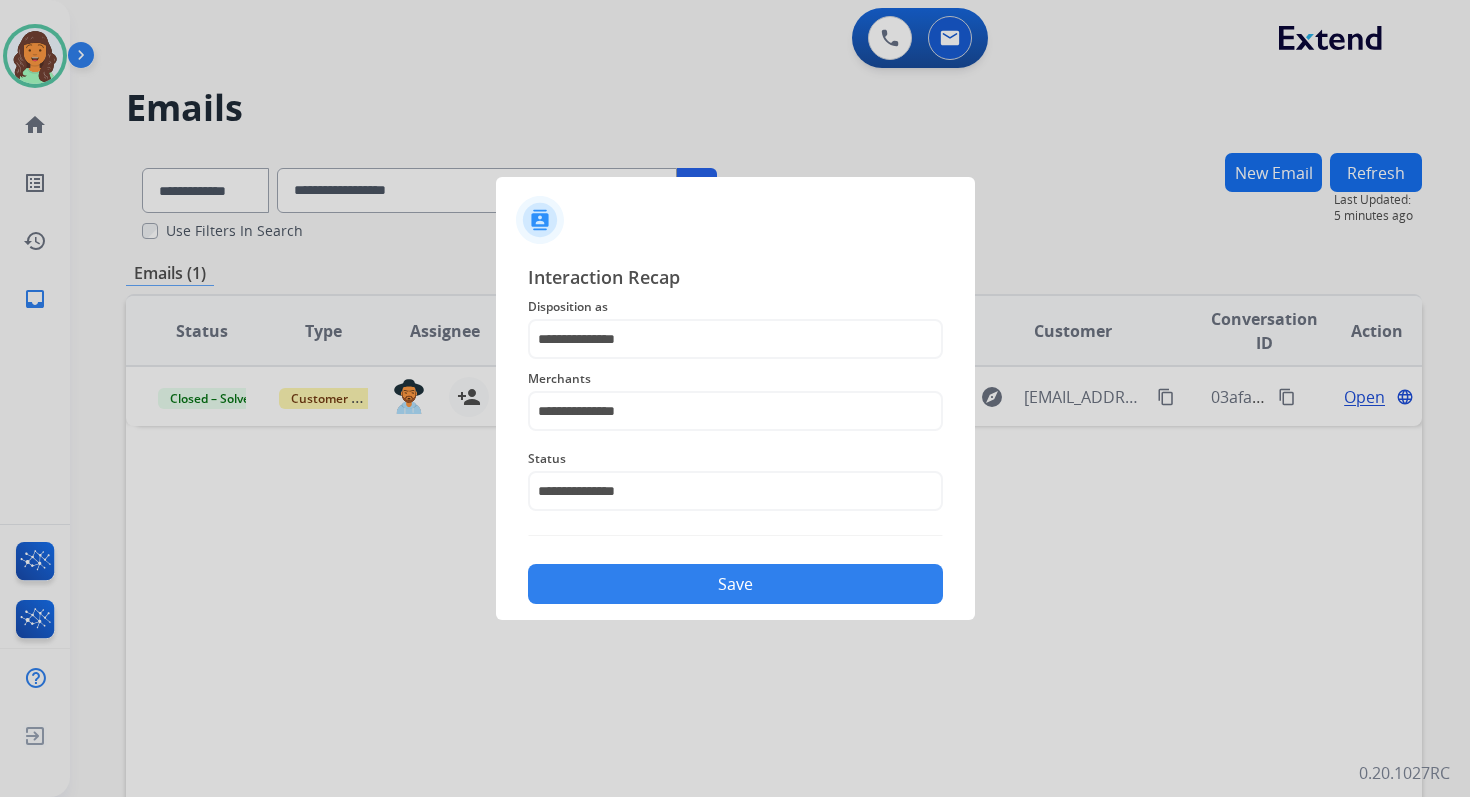 click on "Save" 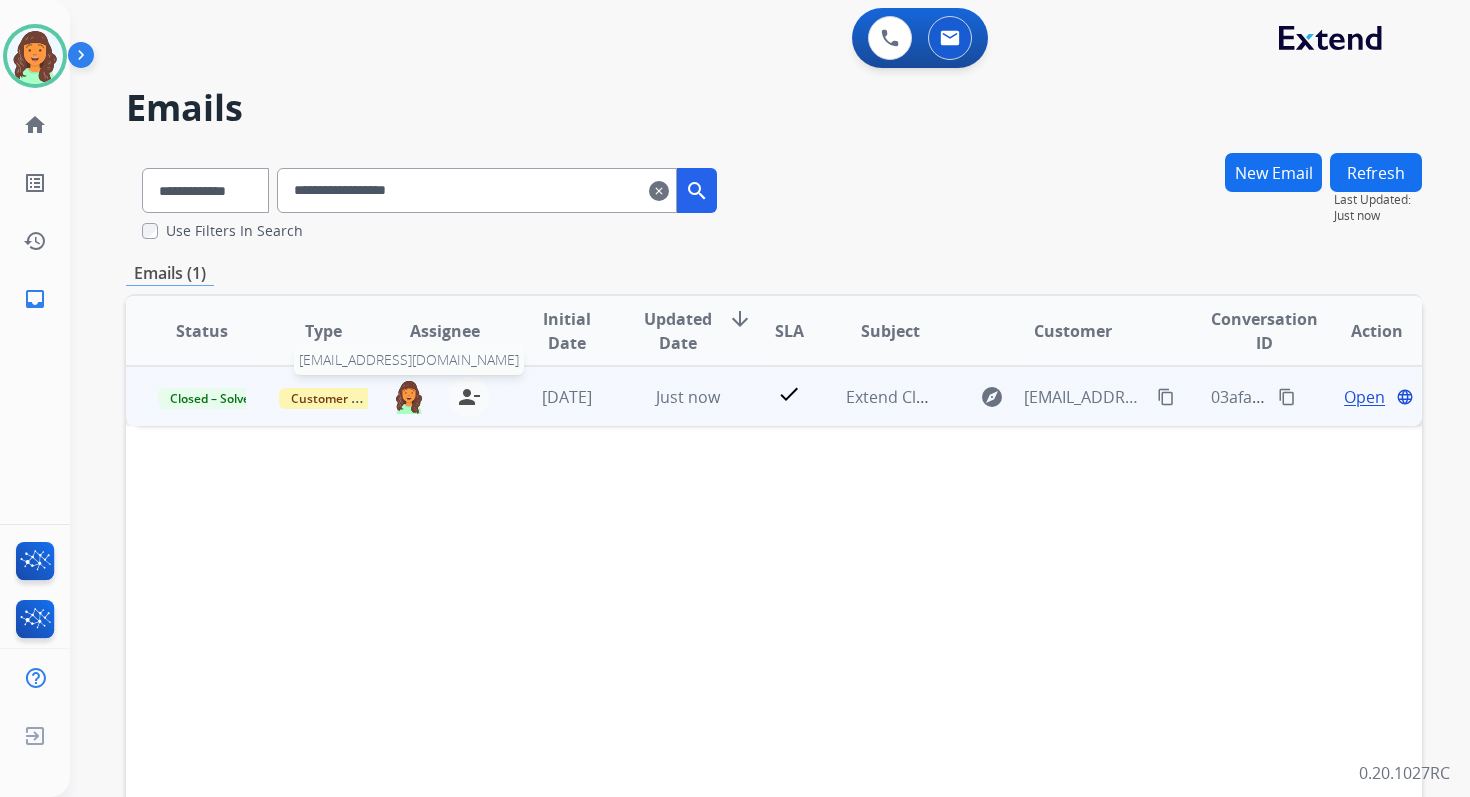 click at bounding box center [409, 396] 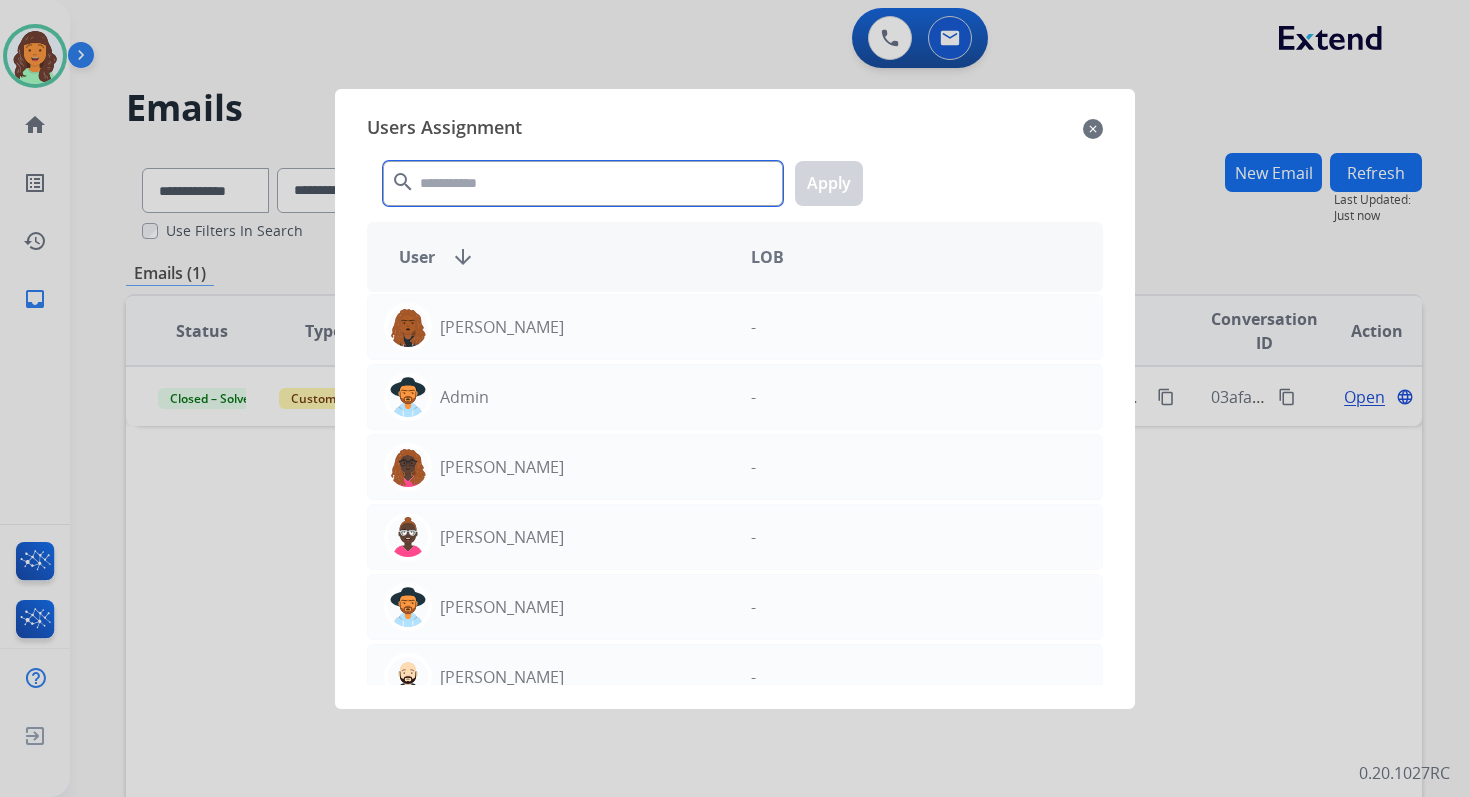 click 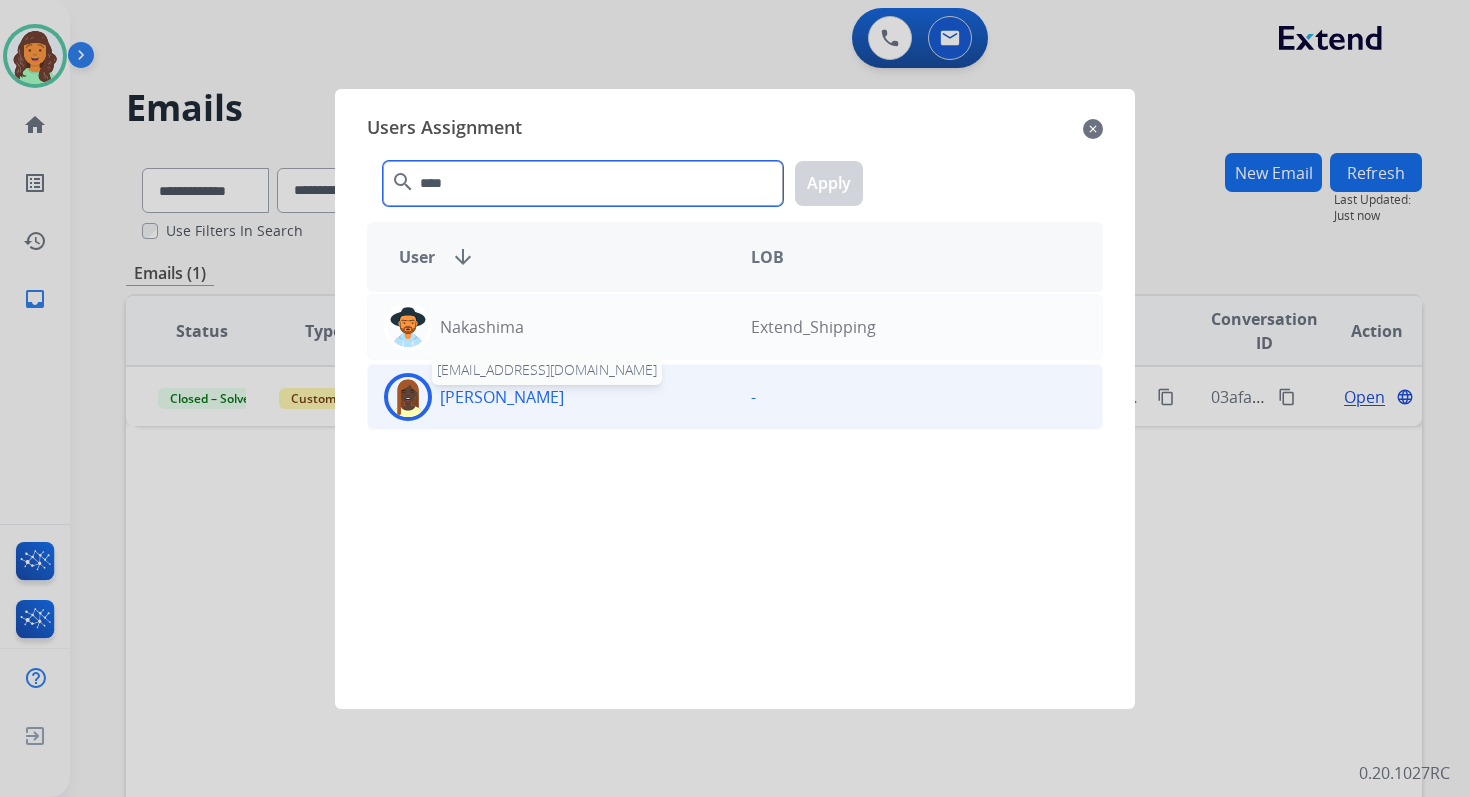 type on "****" 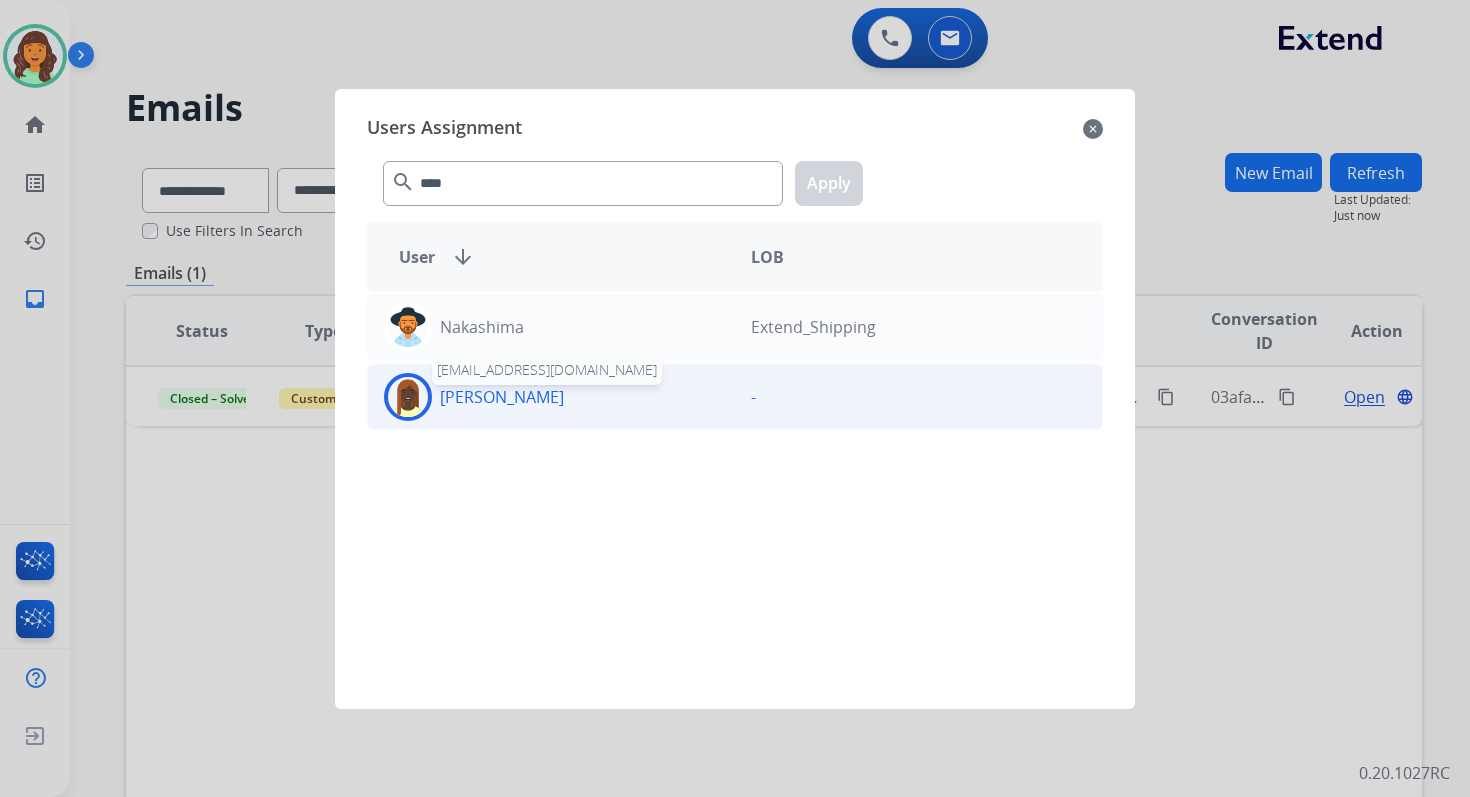 click on "[PERSON_NAME]" 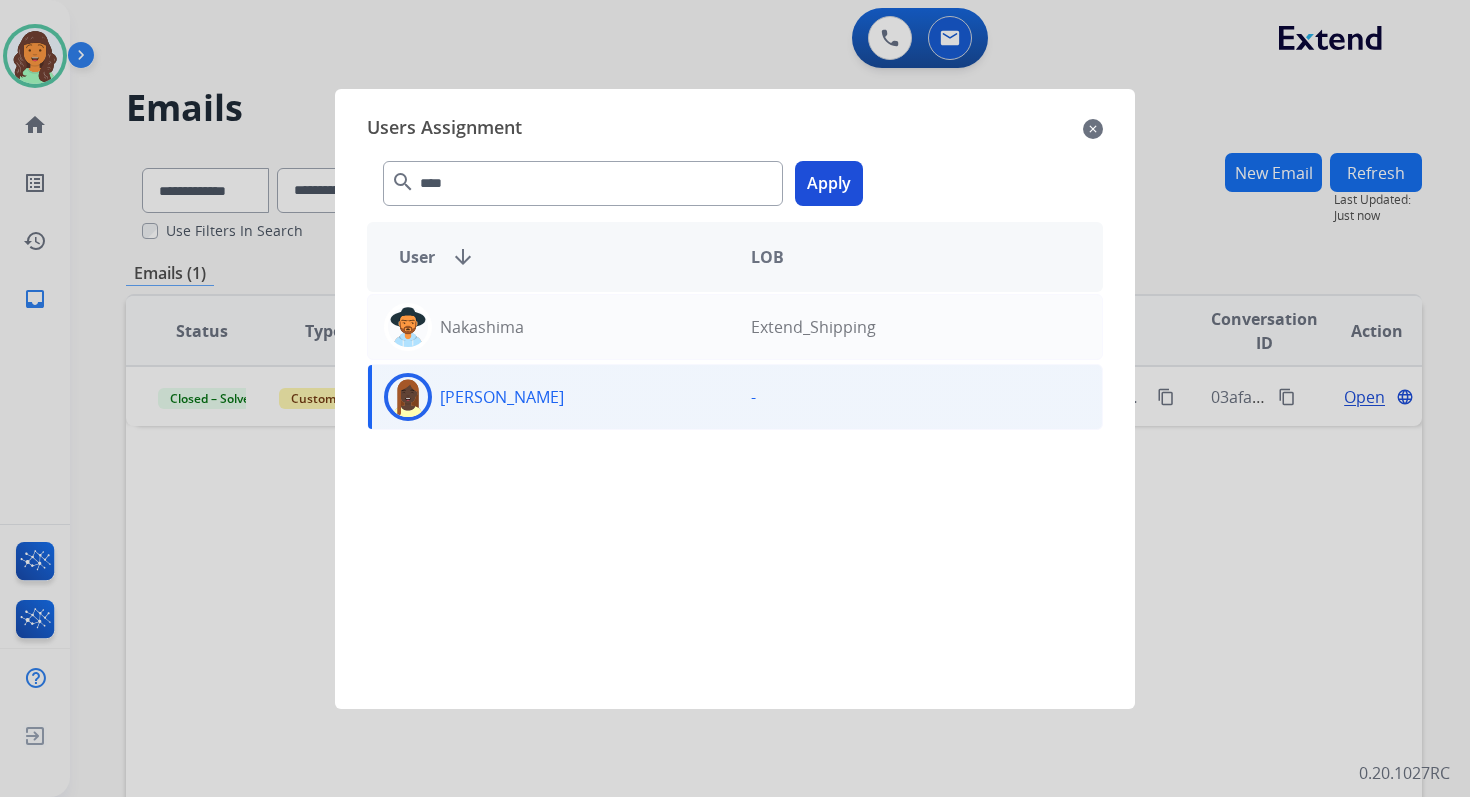 click on "Apply" 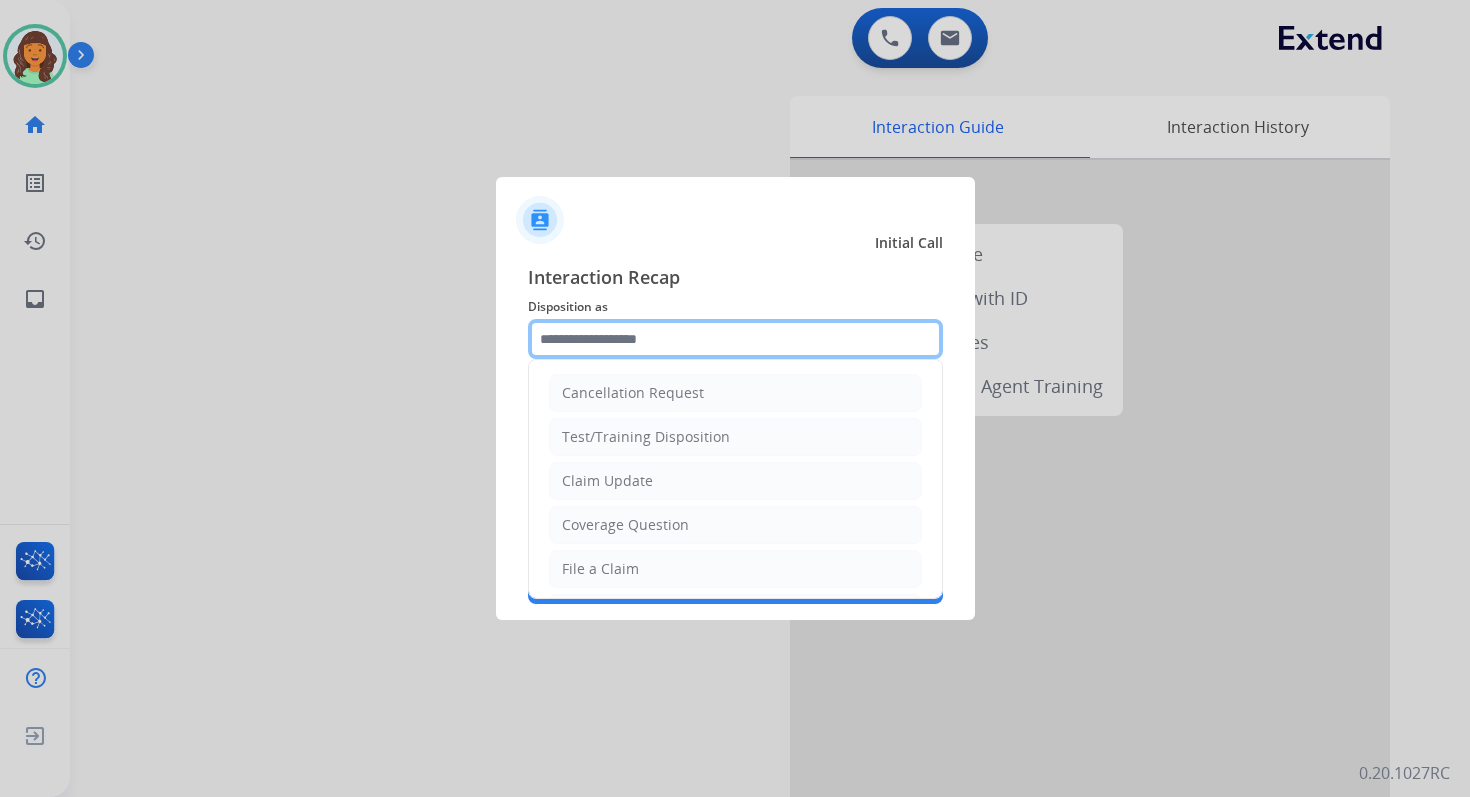 click 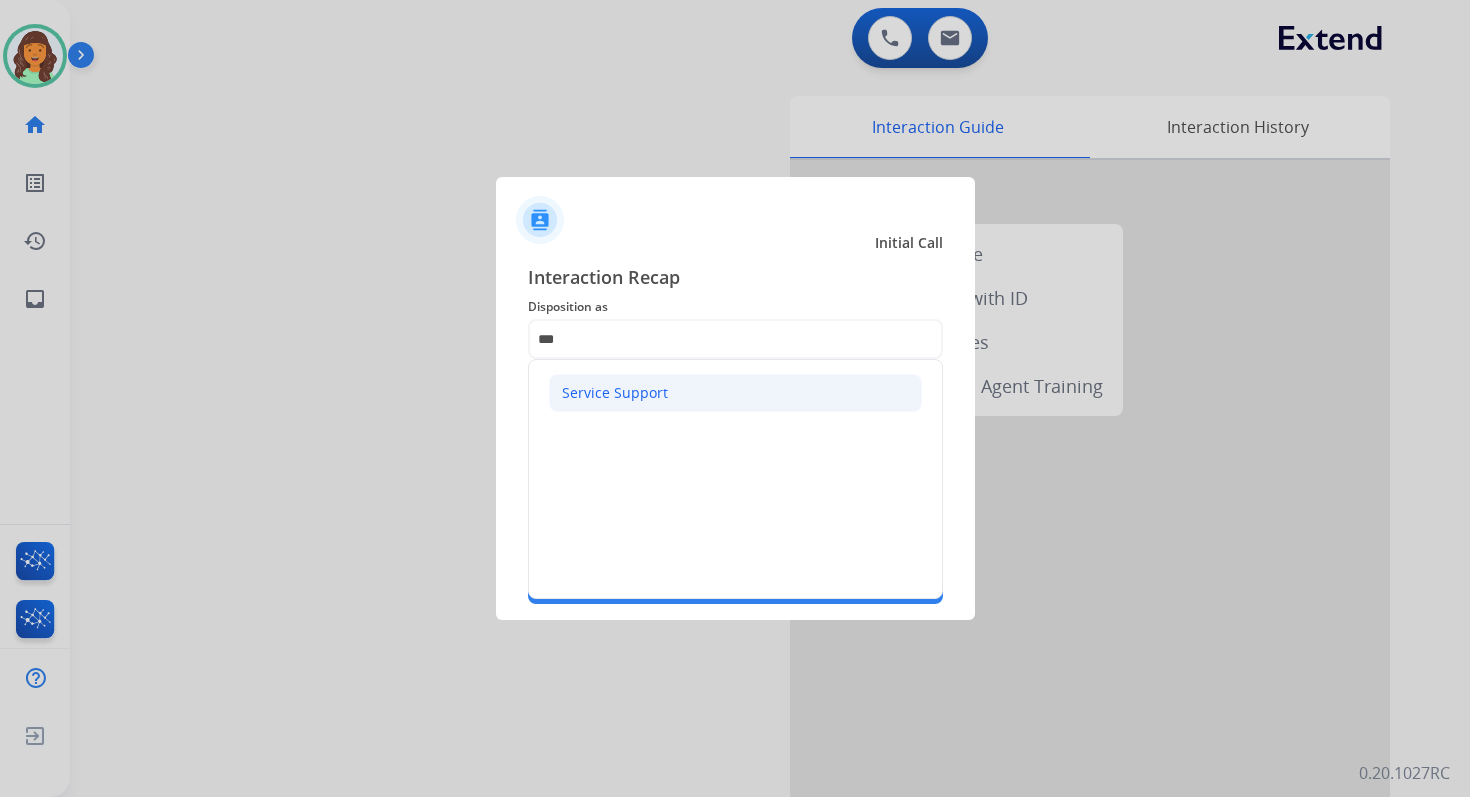 click on "Service Support" 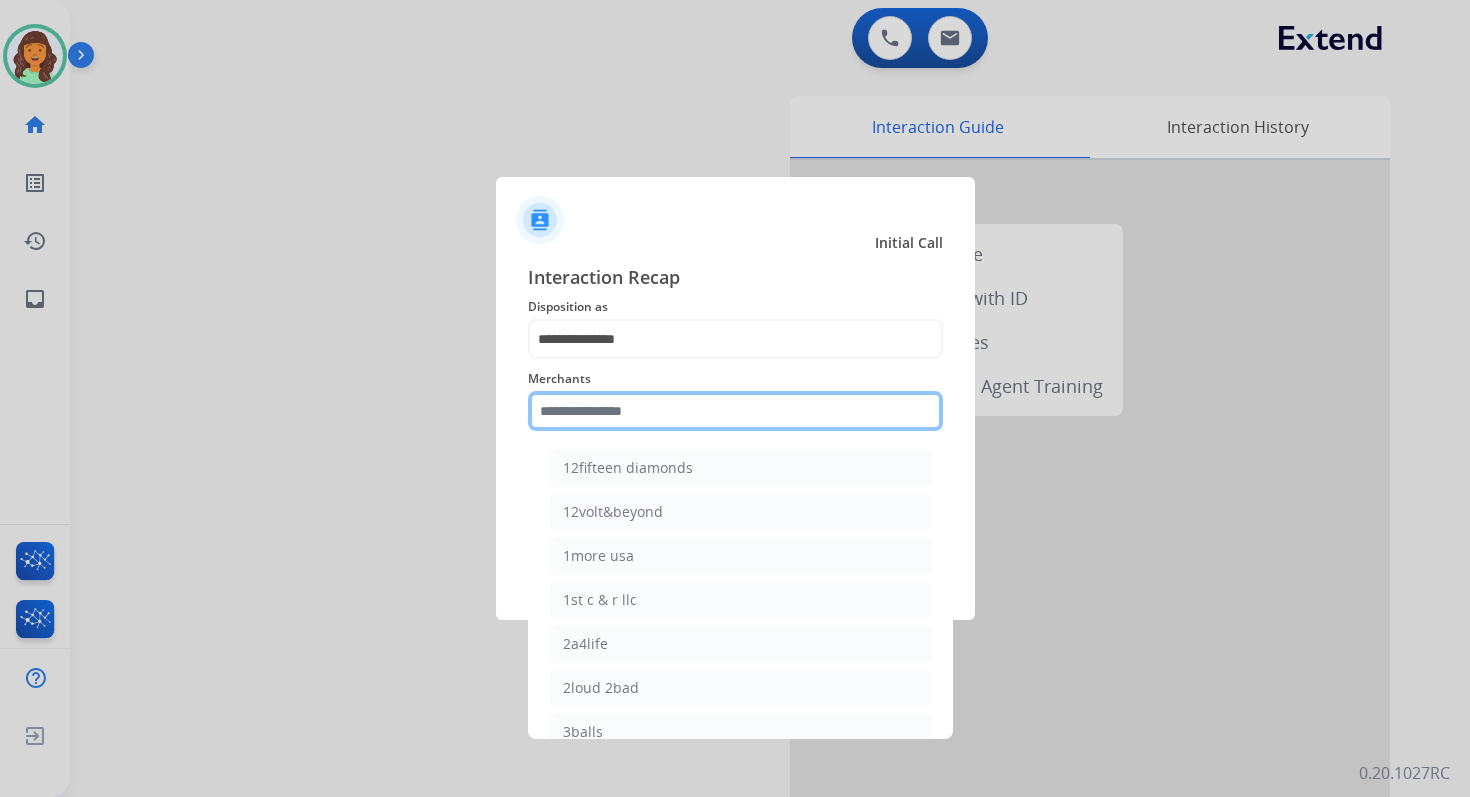click 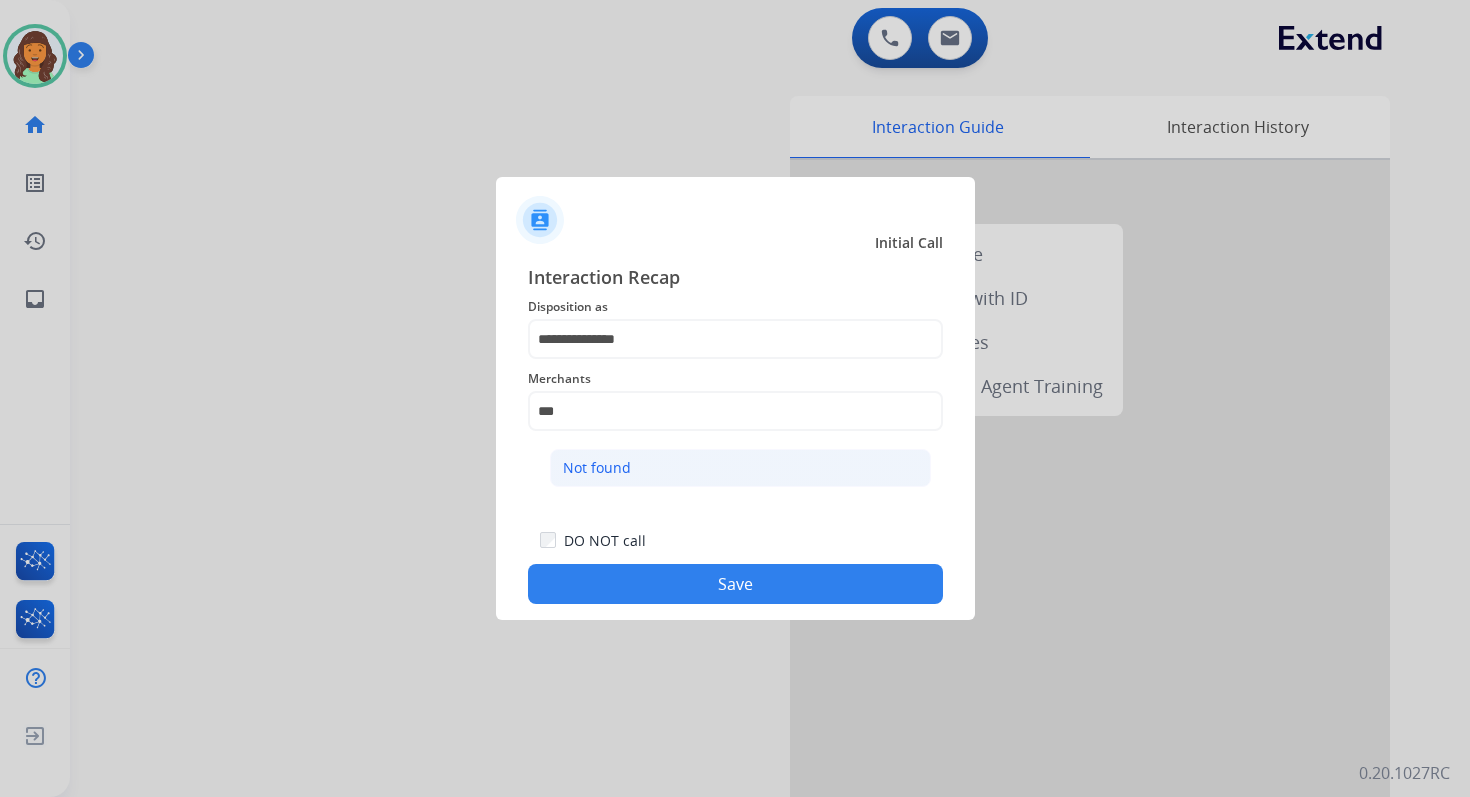 click on "Not found" 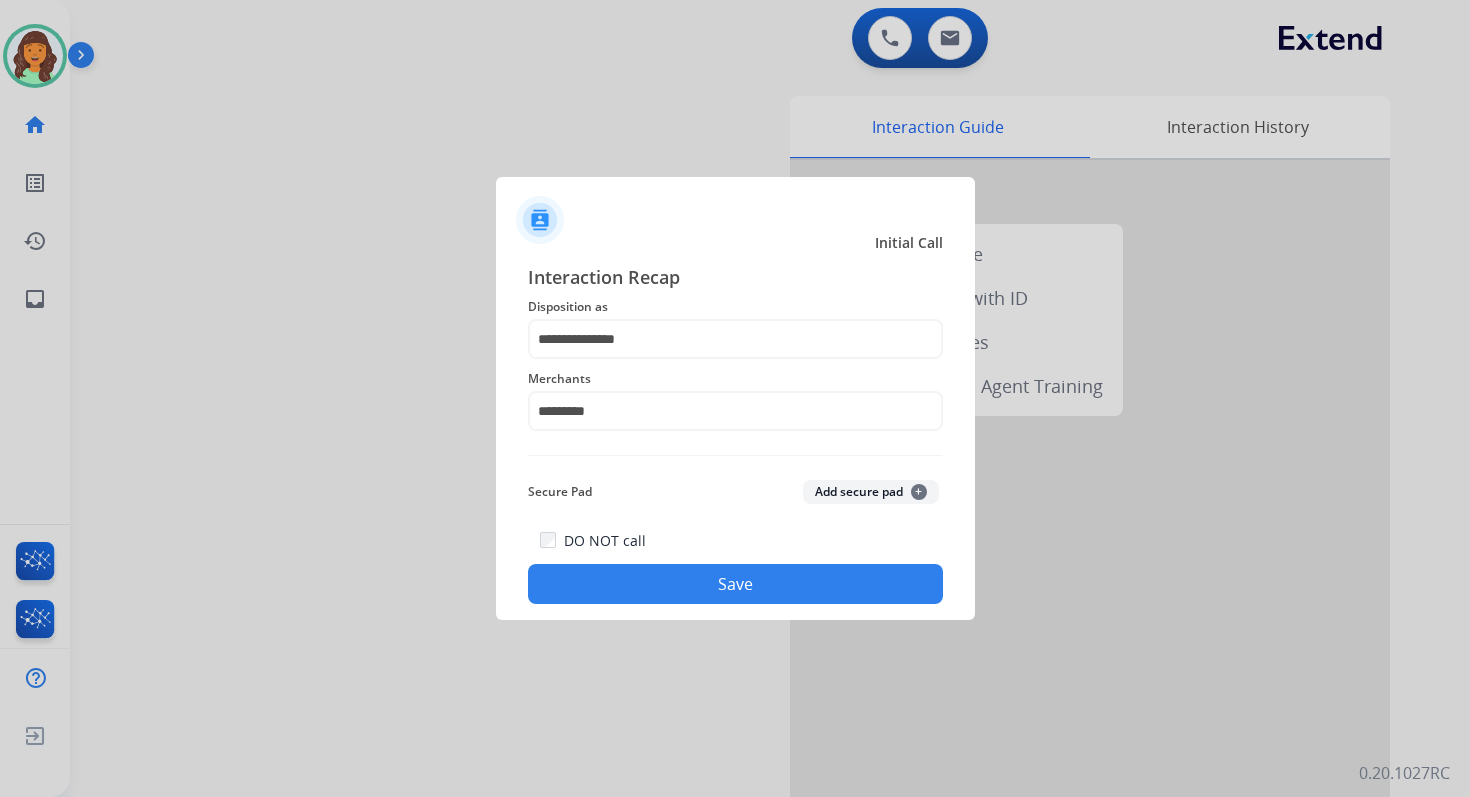 click on "Save" 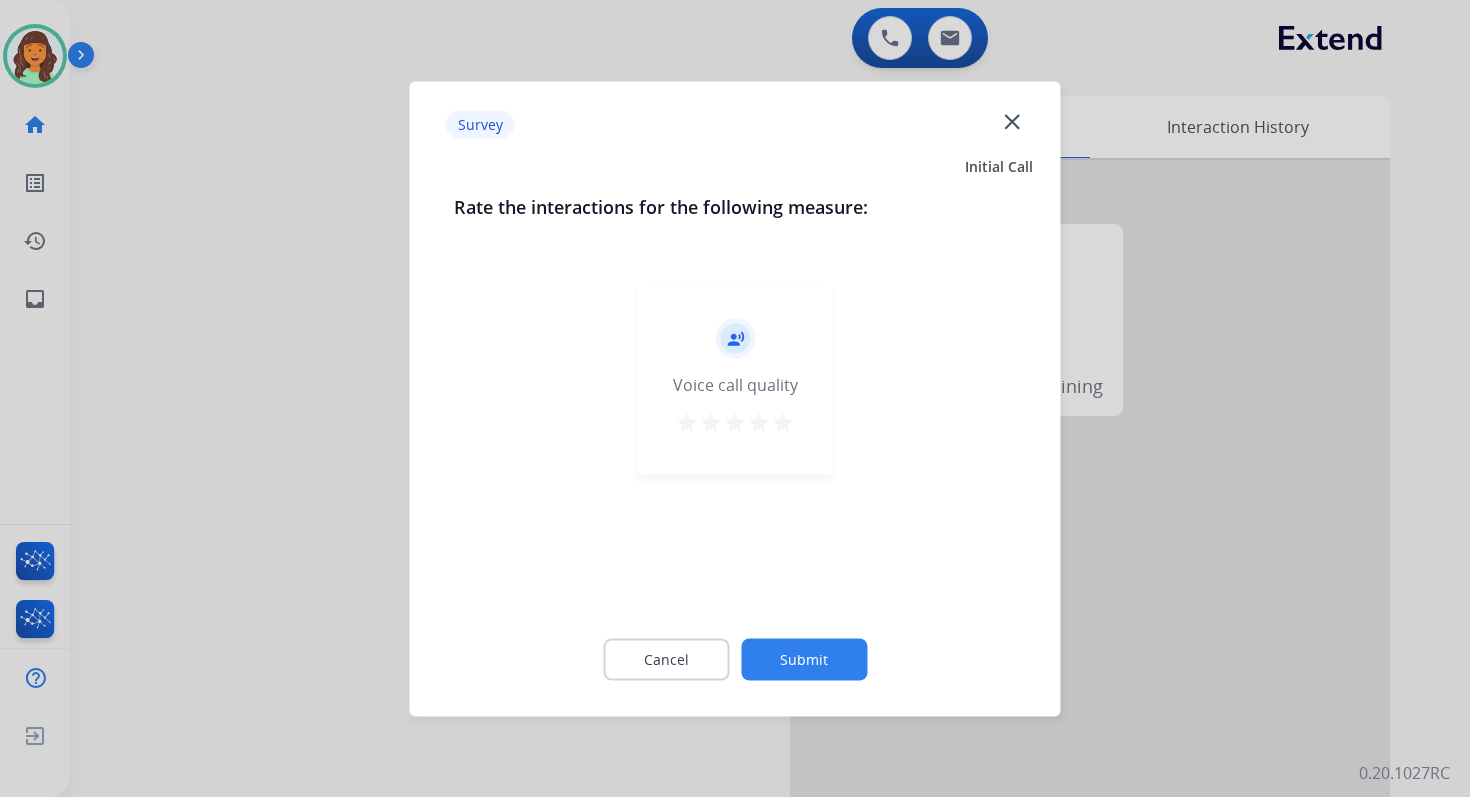 click on "Submit" 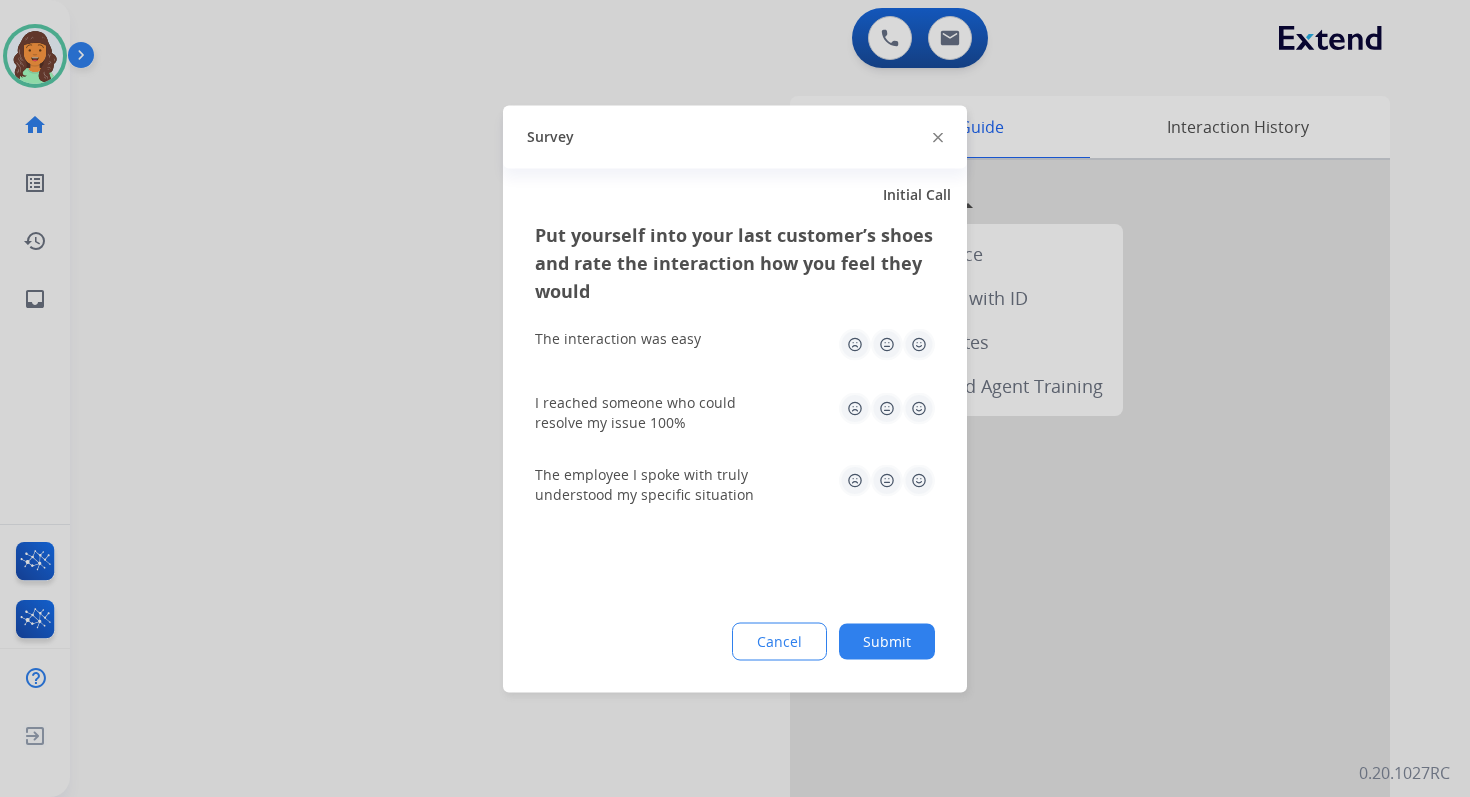 click on "Submit" 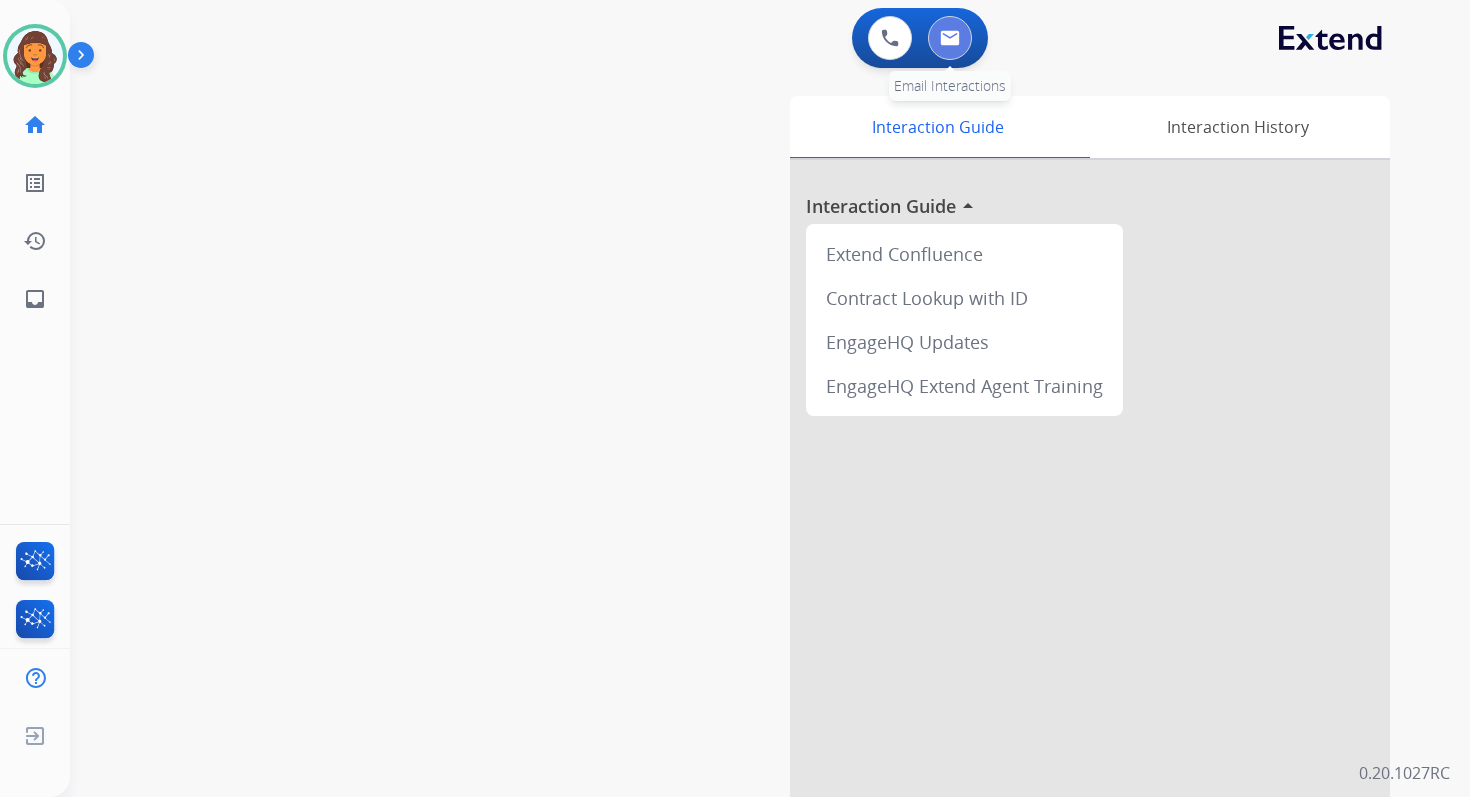 click at bounding box center [950, 38] 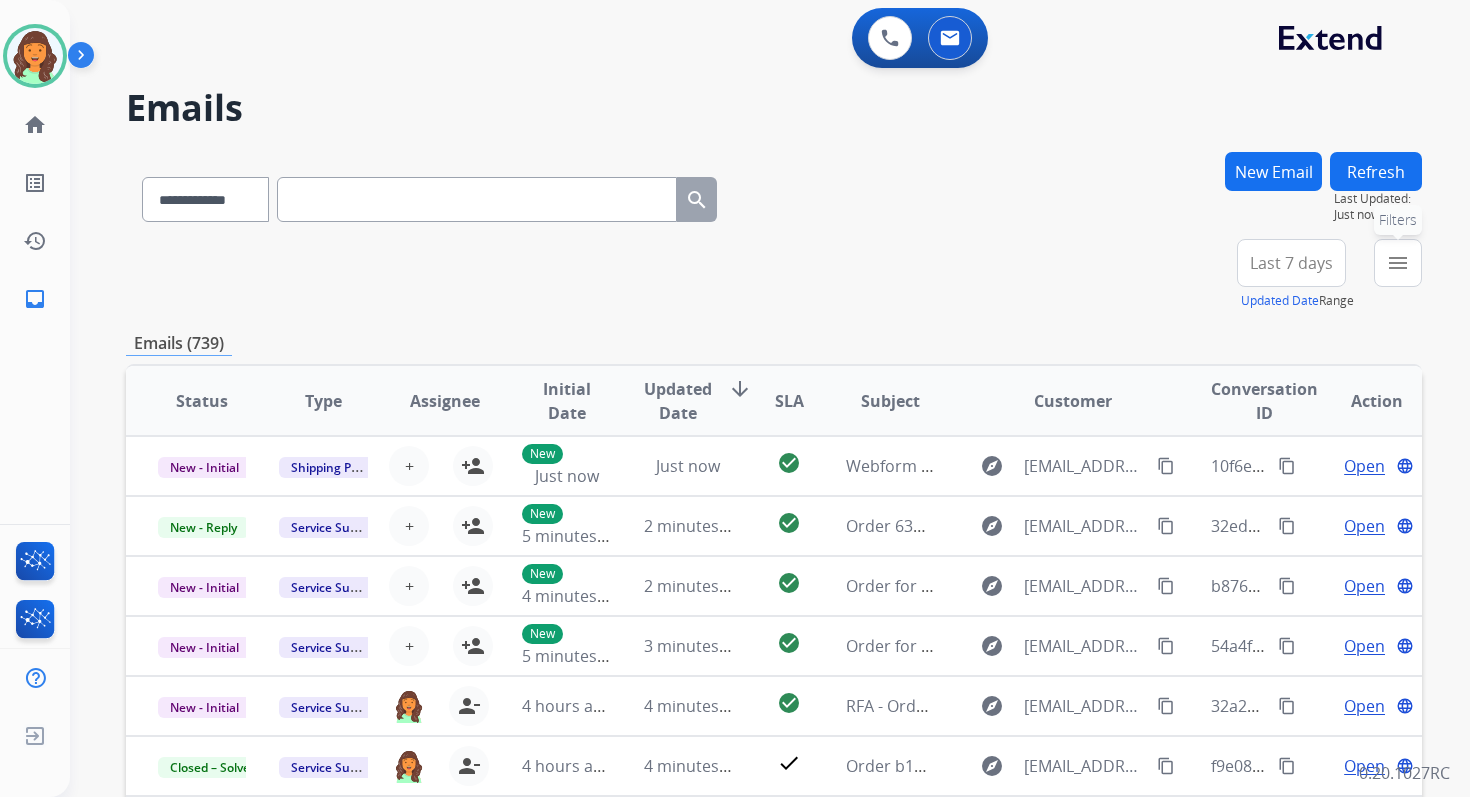click on "menu" at bounding box center [1398, 263] 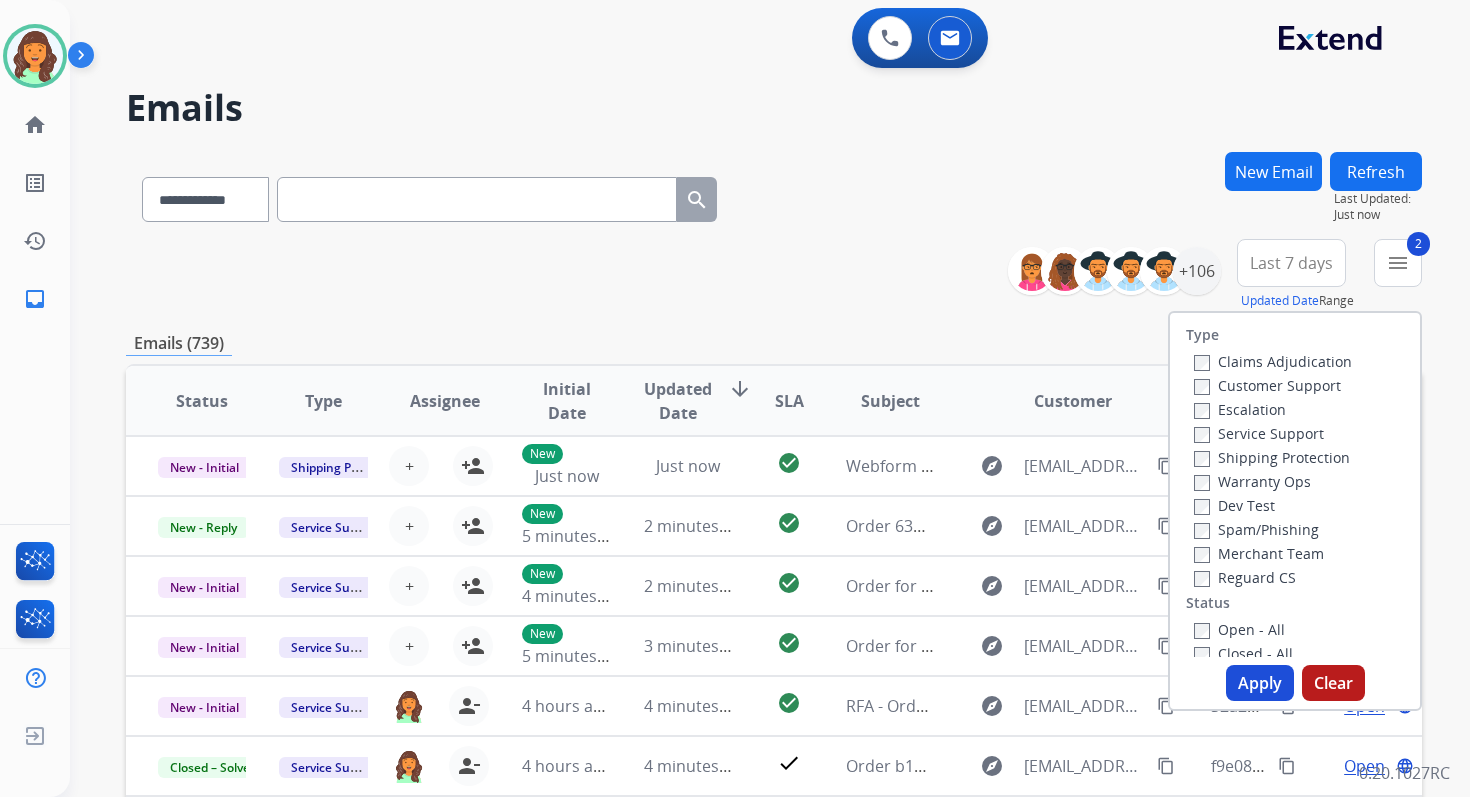 click on "Apply" at bounding box center [1260, 683] 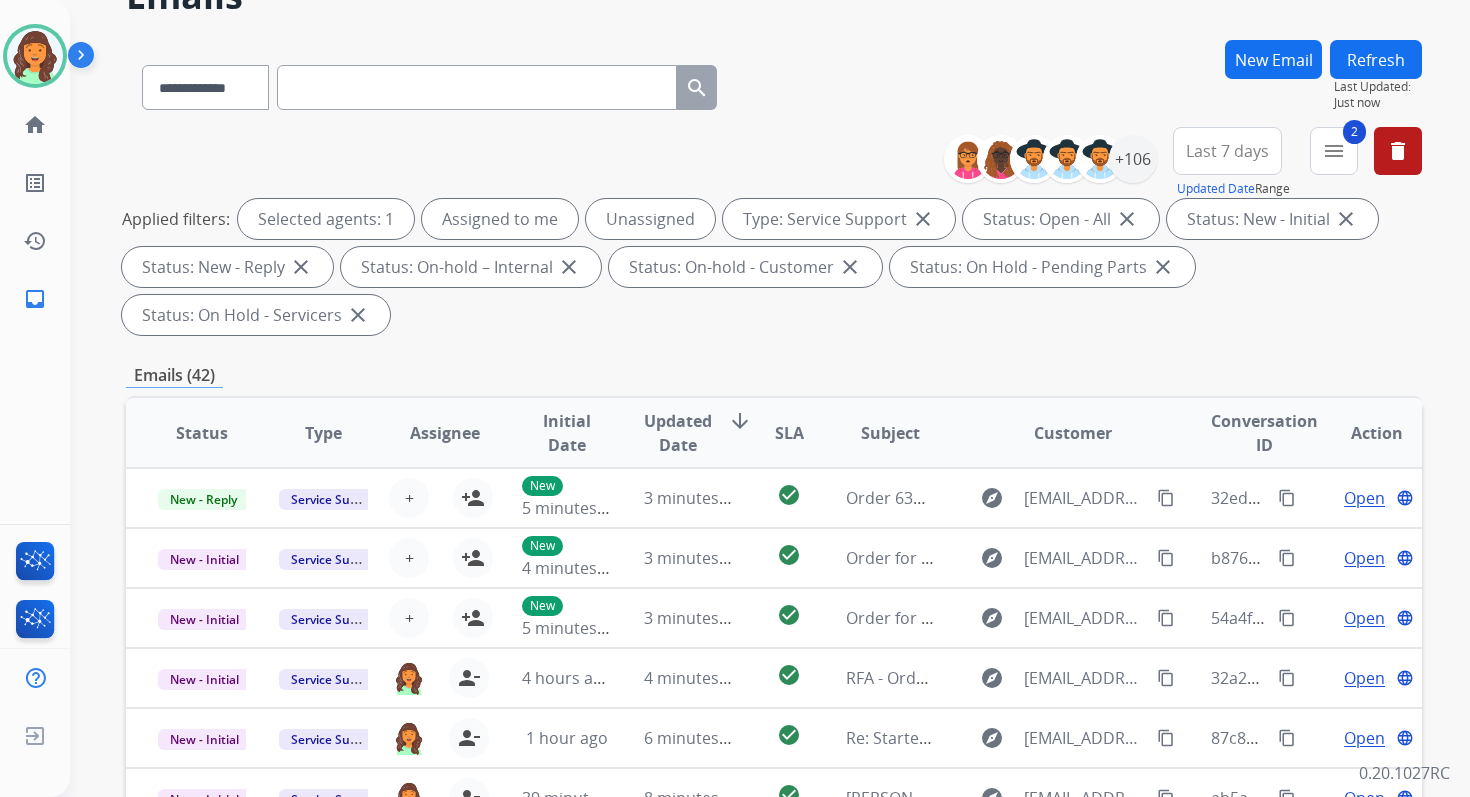 scroll, scrollTop: 485, scrollLeft: 0, axis: vertical 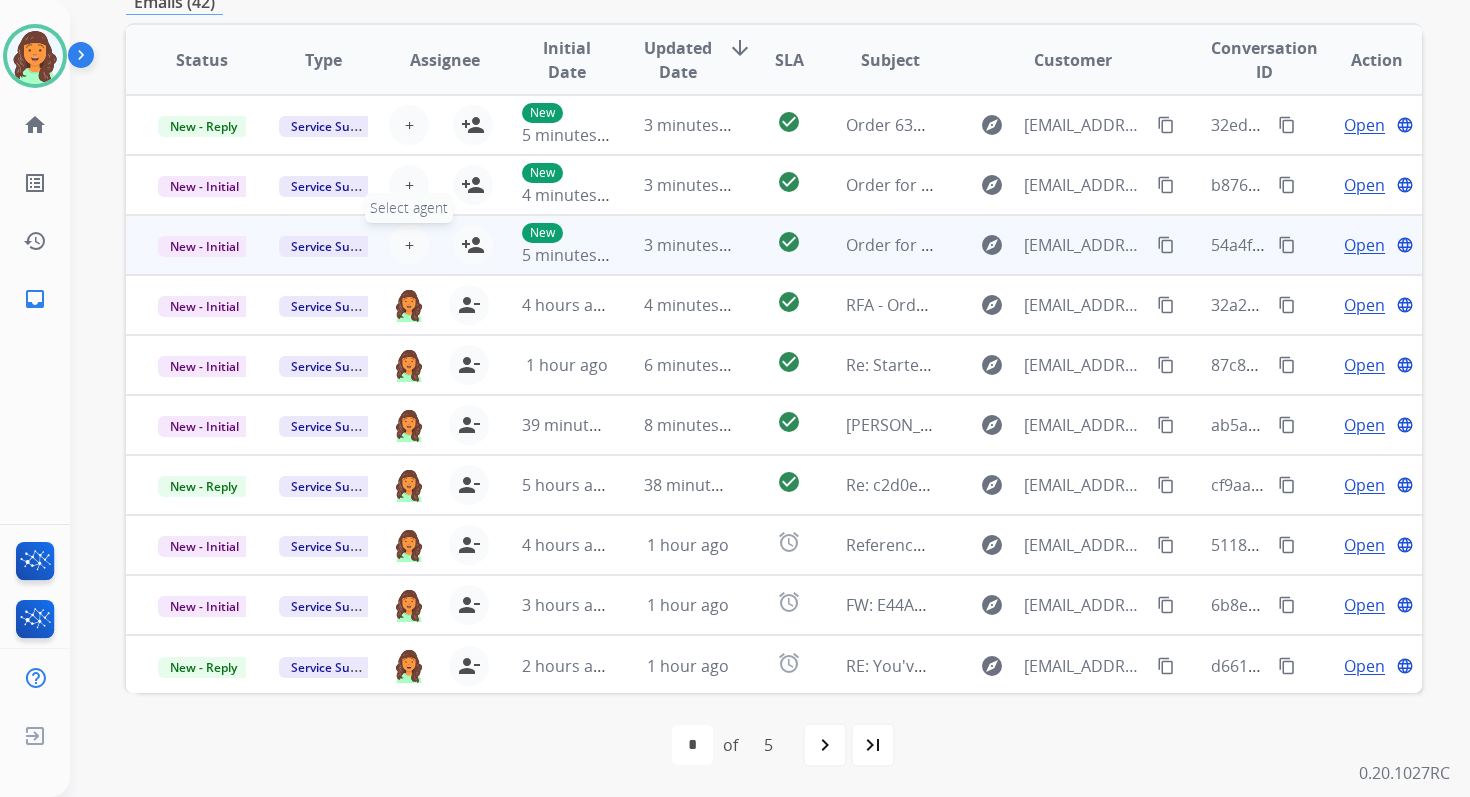 click on "+" at bounding box center [409, 245] 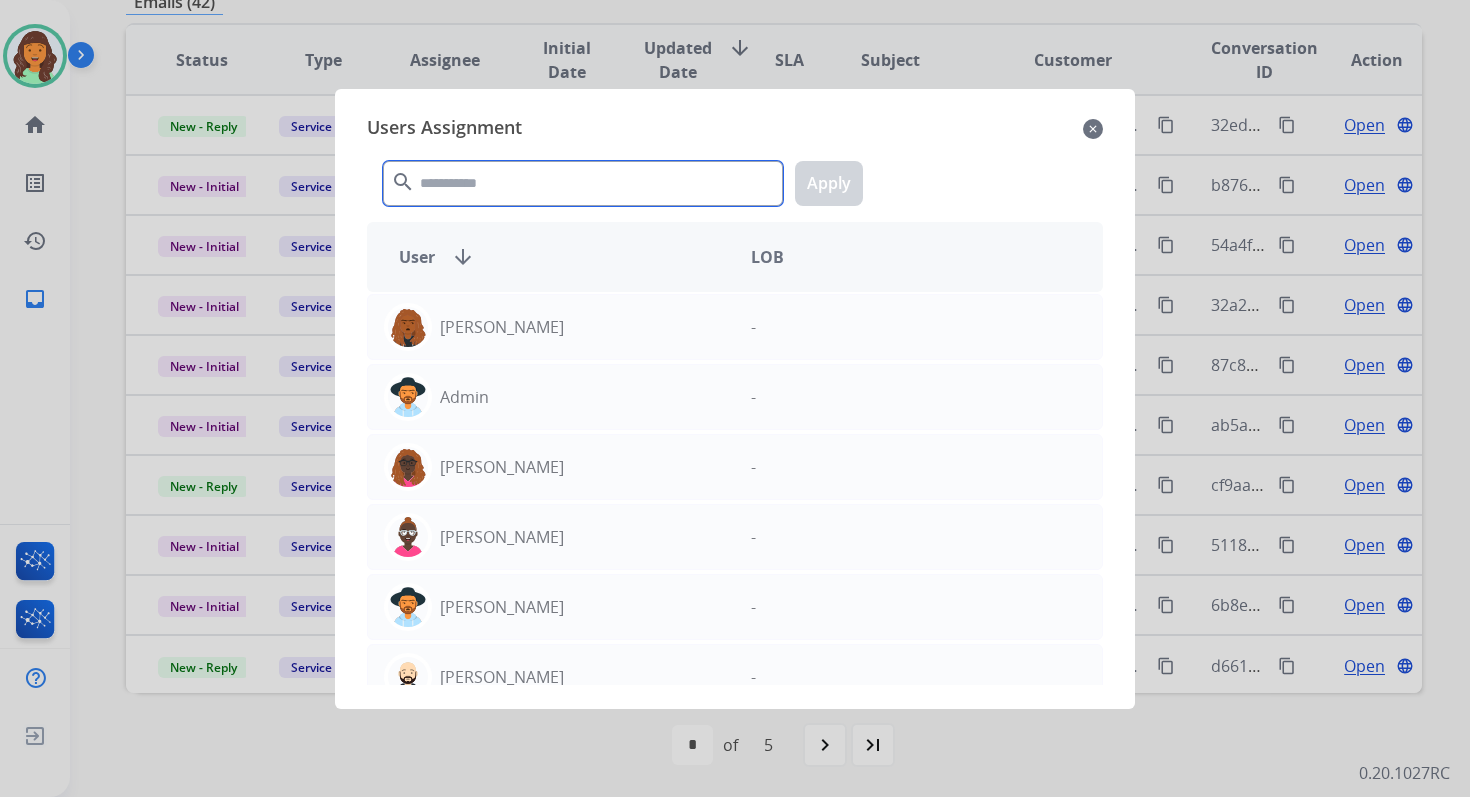 click 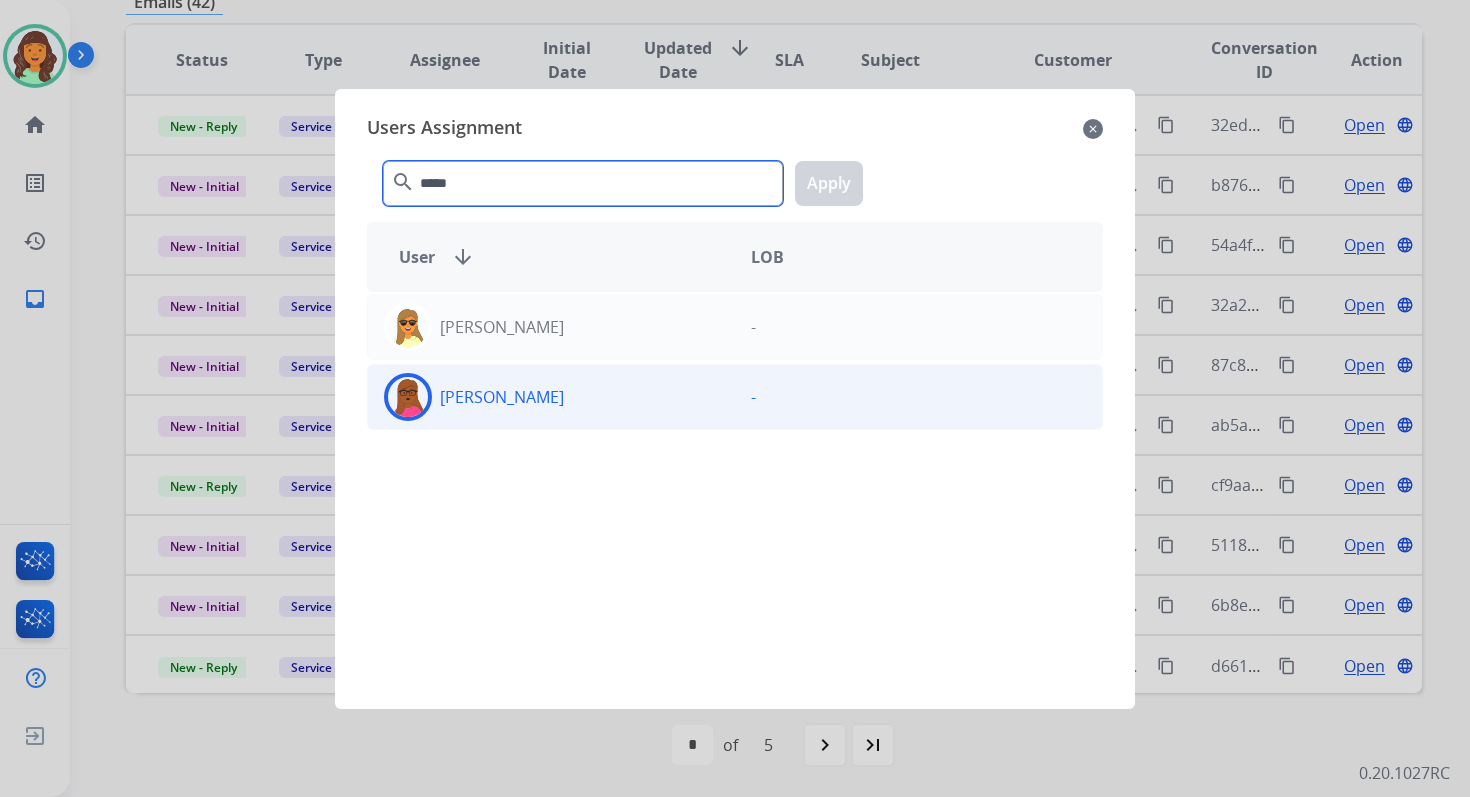type on "*****" 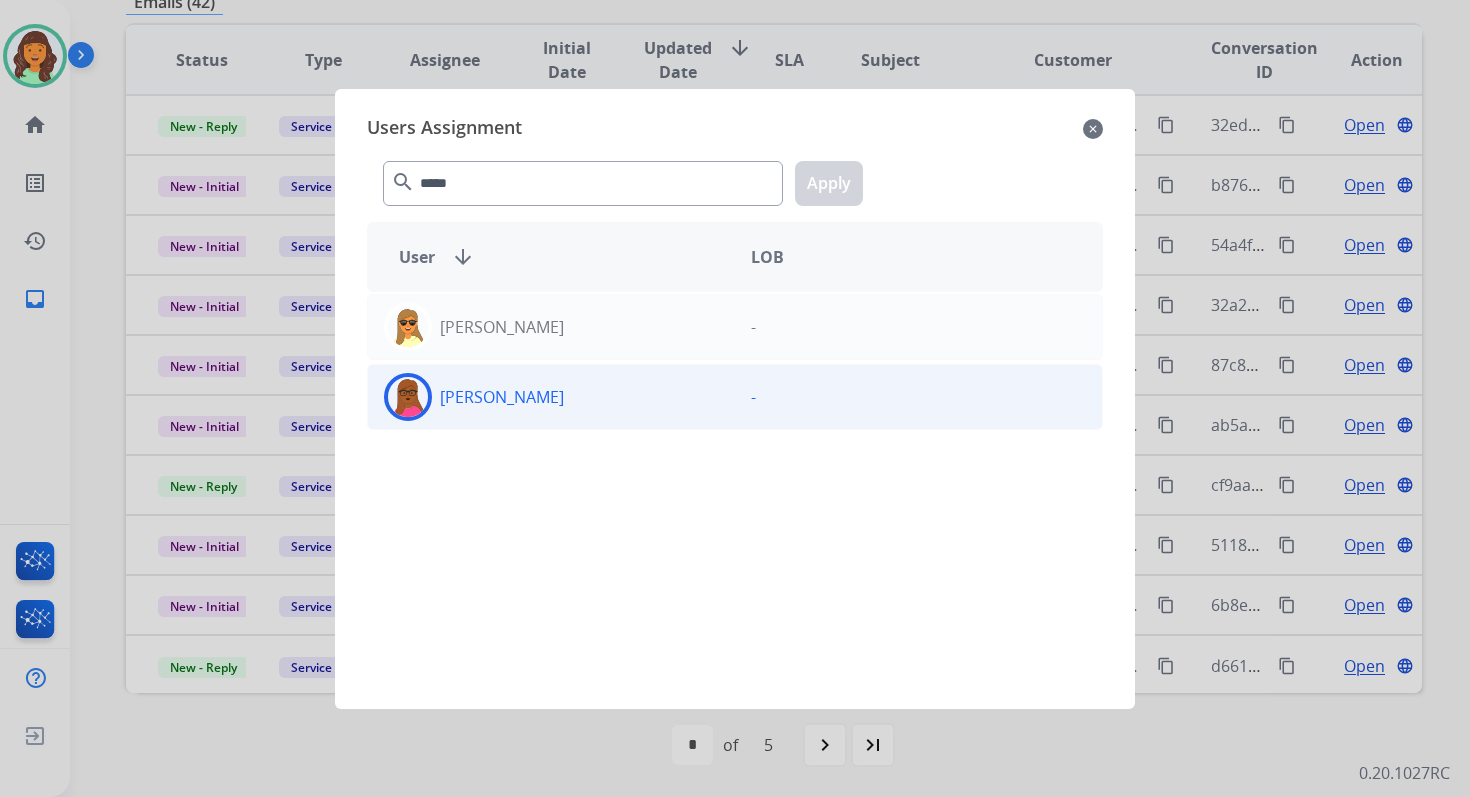 click on "[PERSON_NAME]" 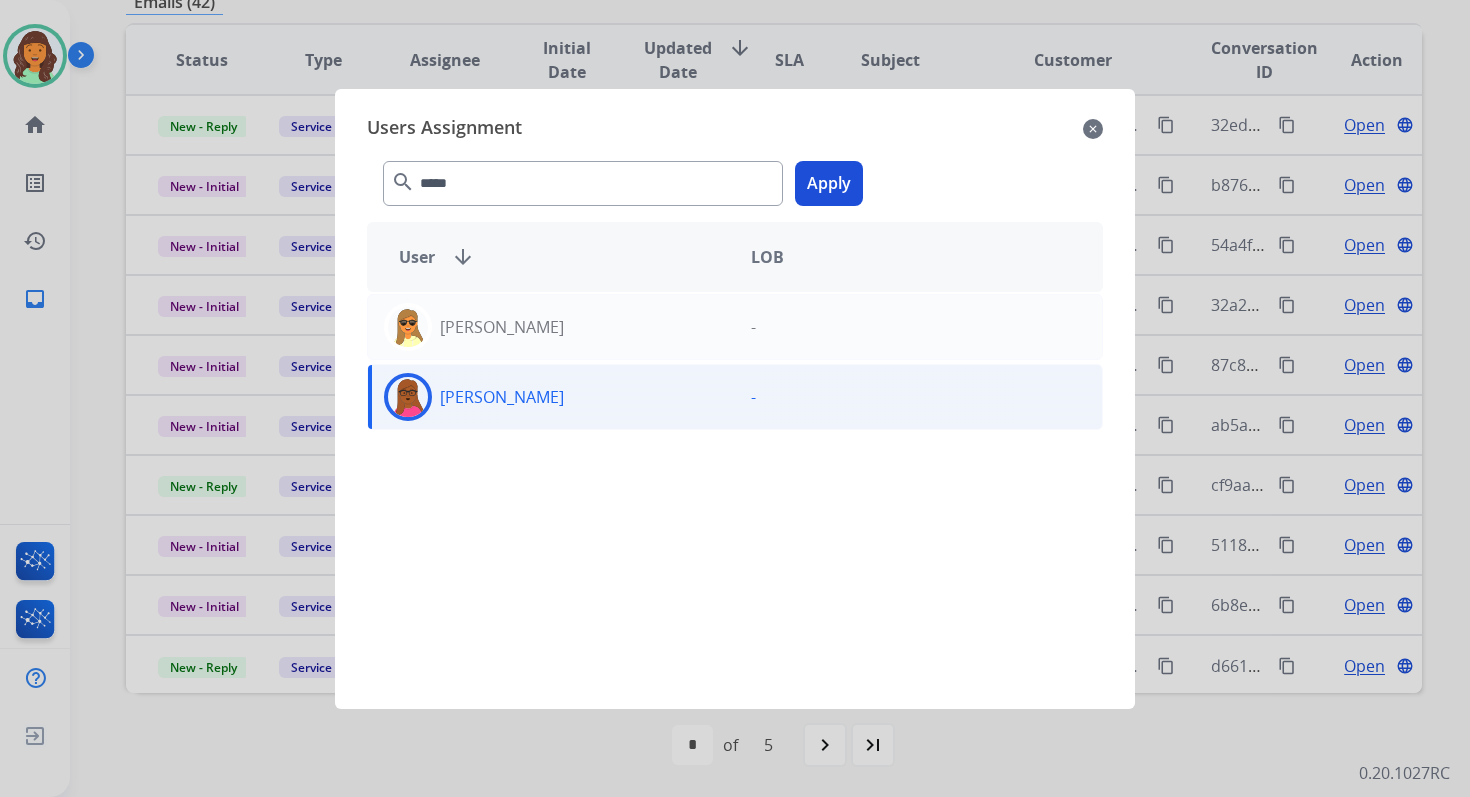 click on "Apply" 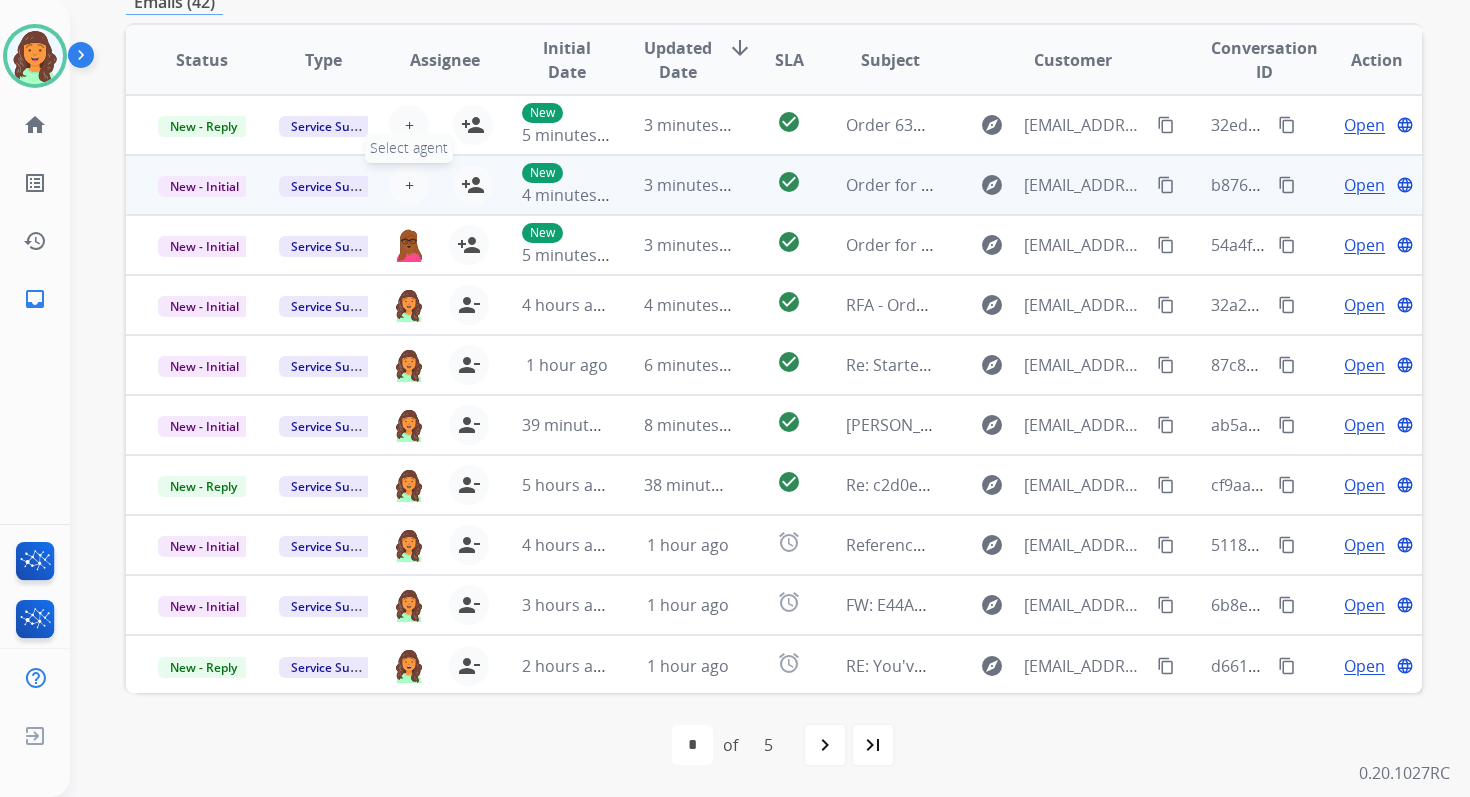 click on "+ Select agent" at bounding box center [409, 185] 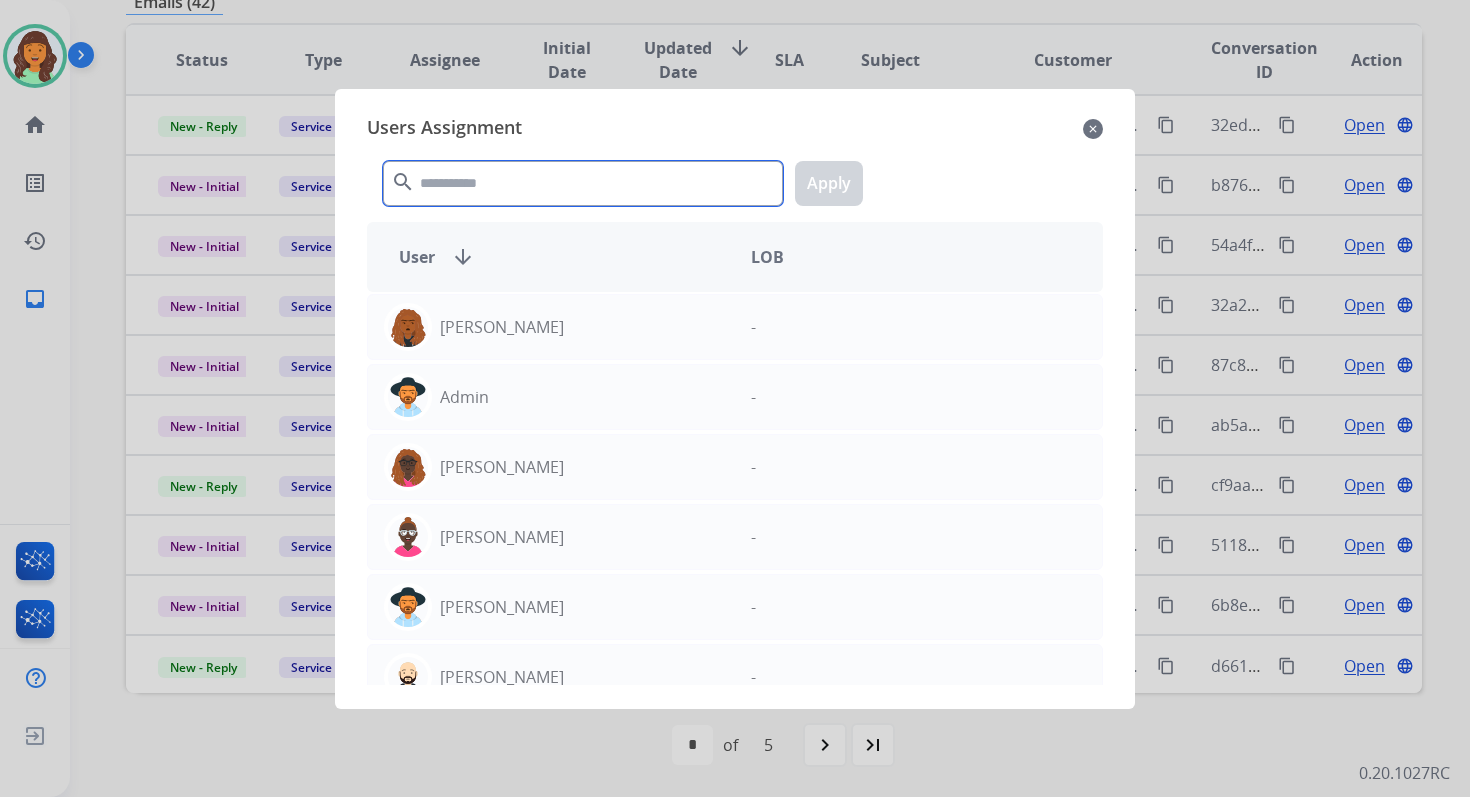 click 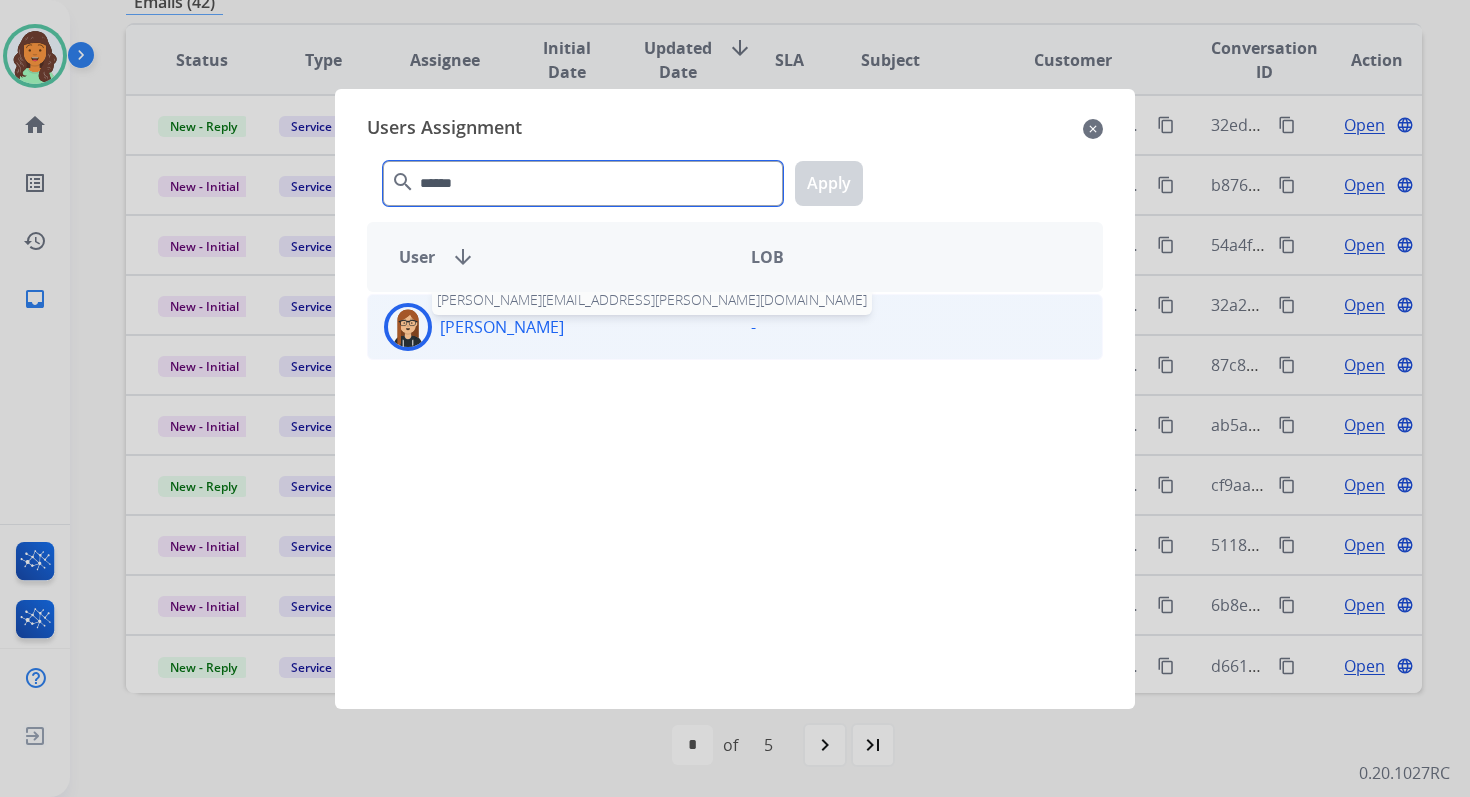 type on "******" 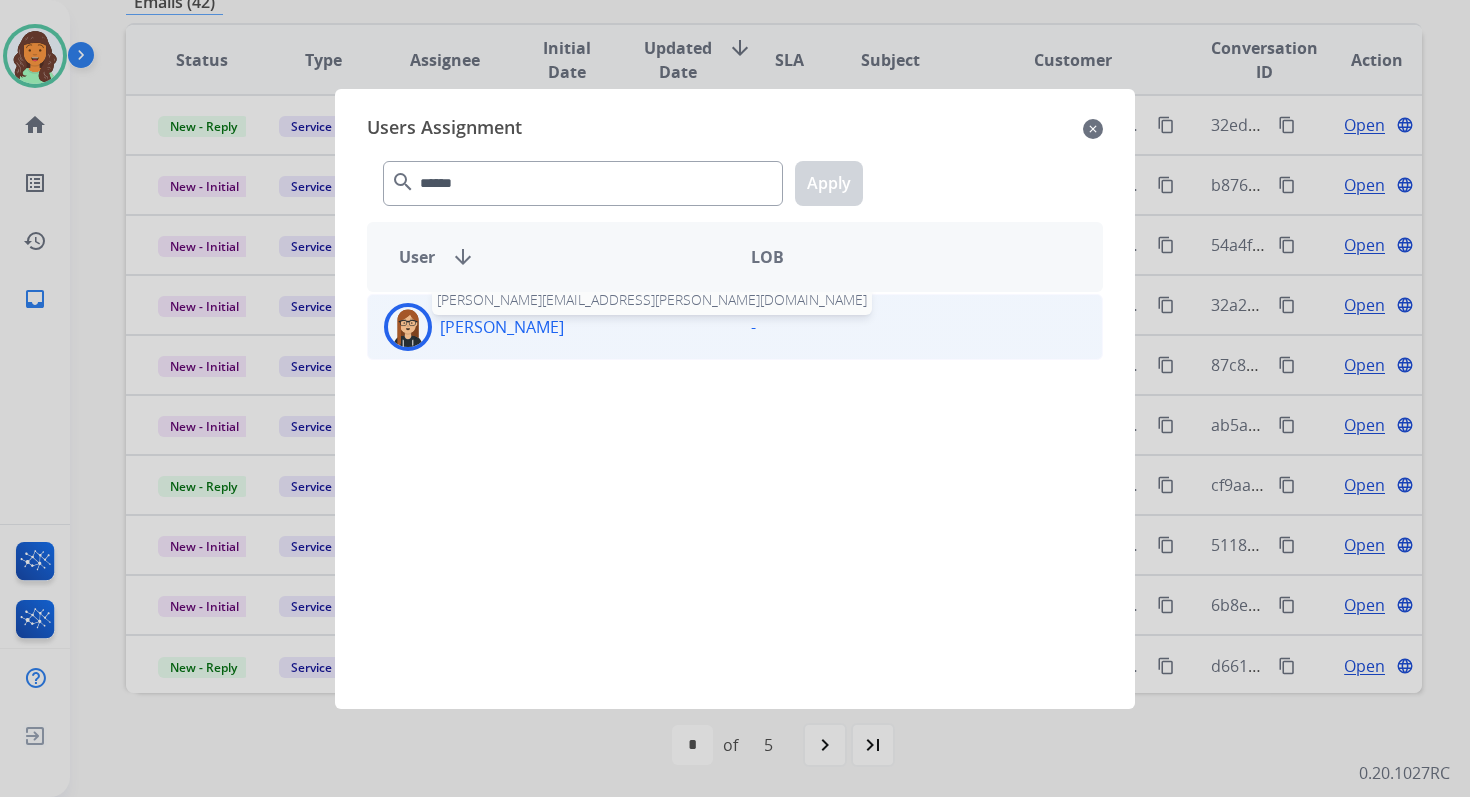 click on "[PERSON_NAME]" 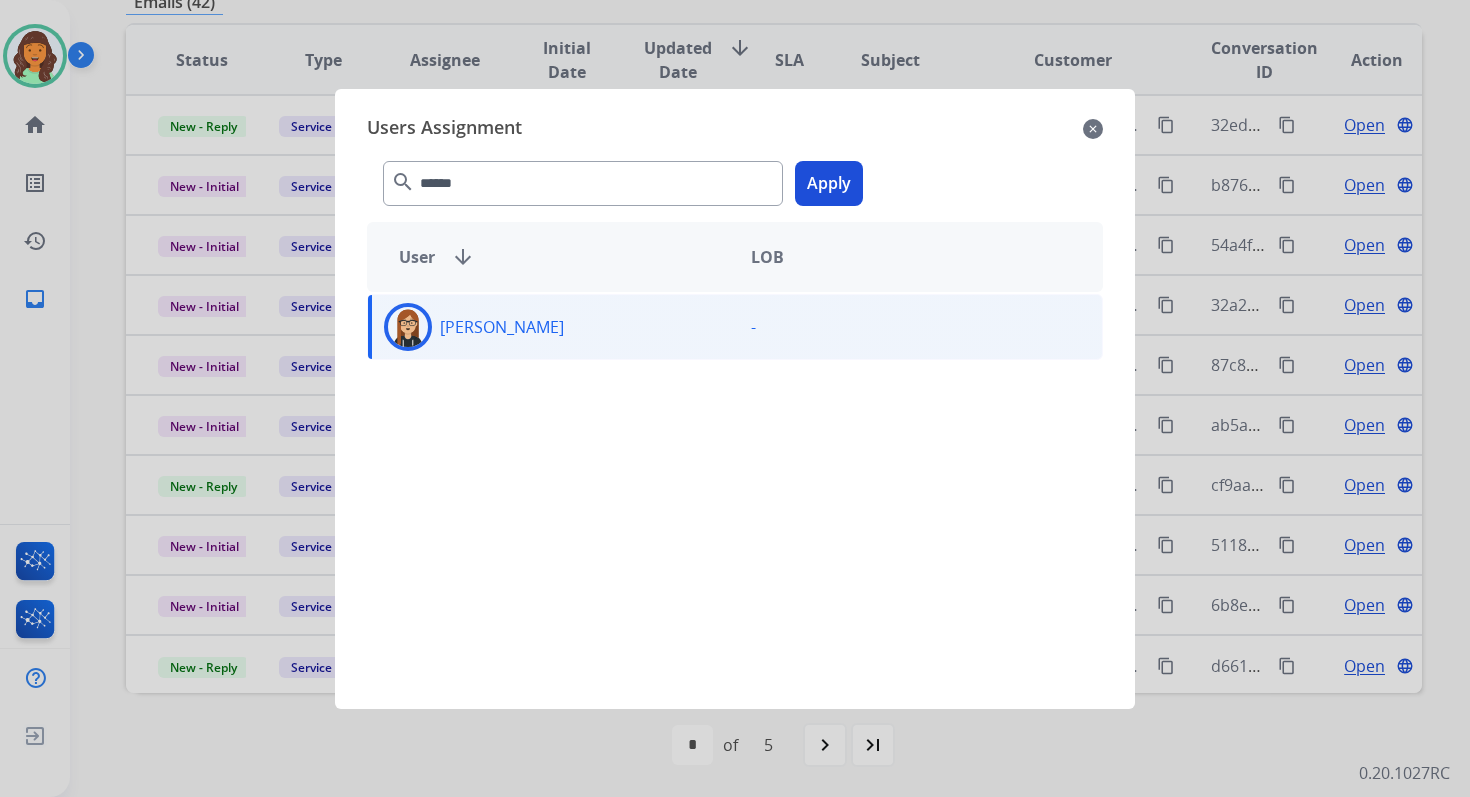 click on "Apply" 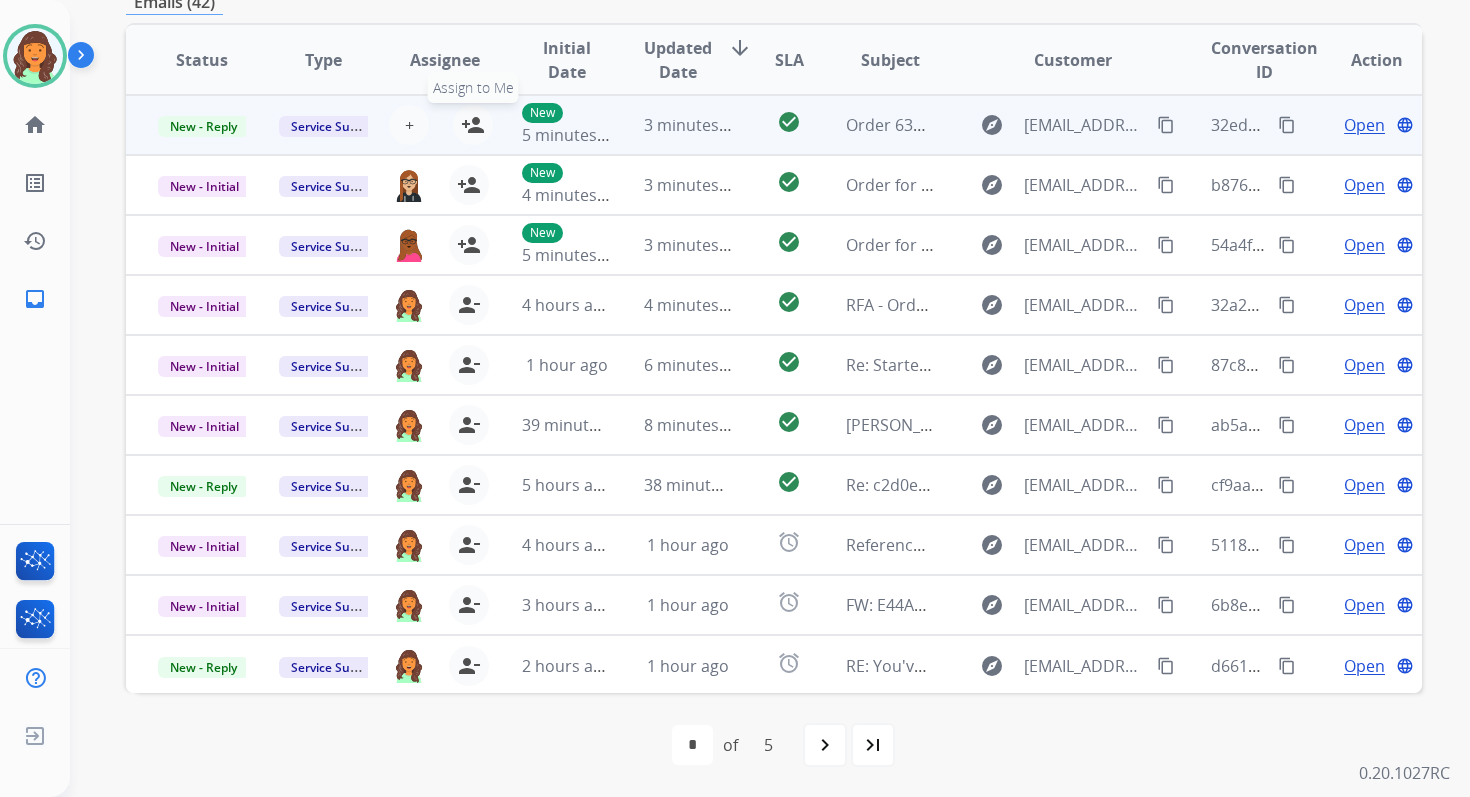 click on "person_add" at bounding box center (473, 125) 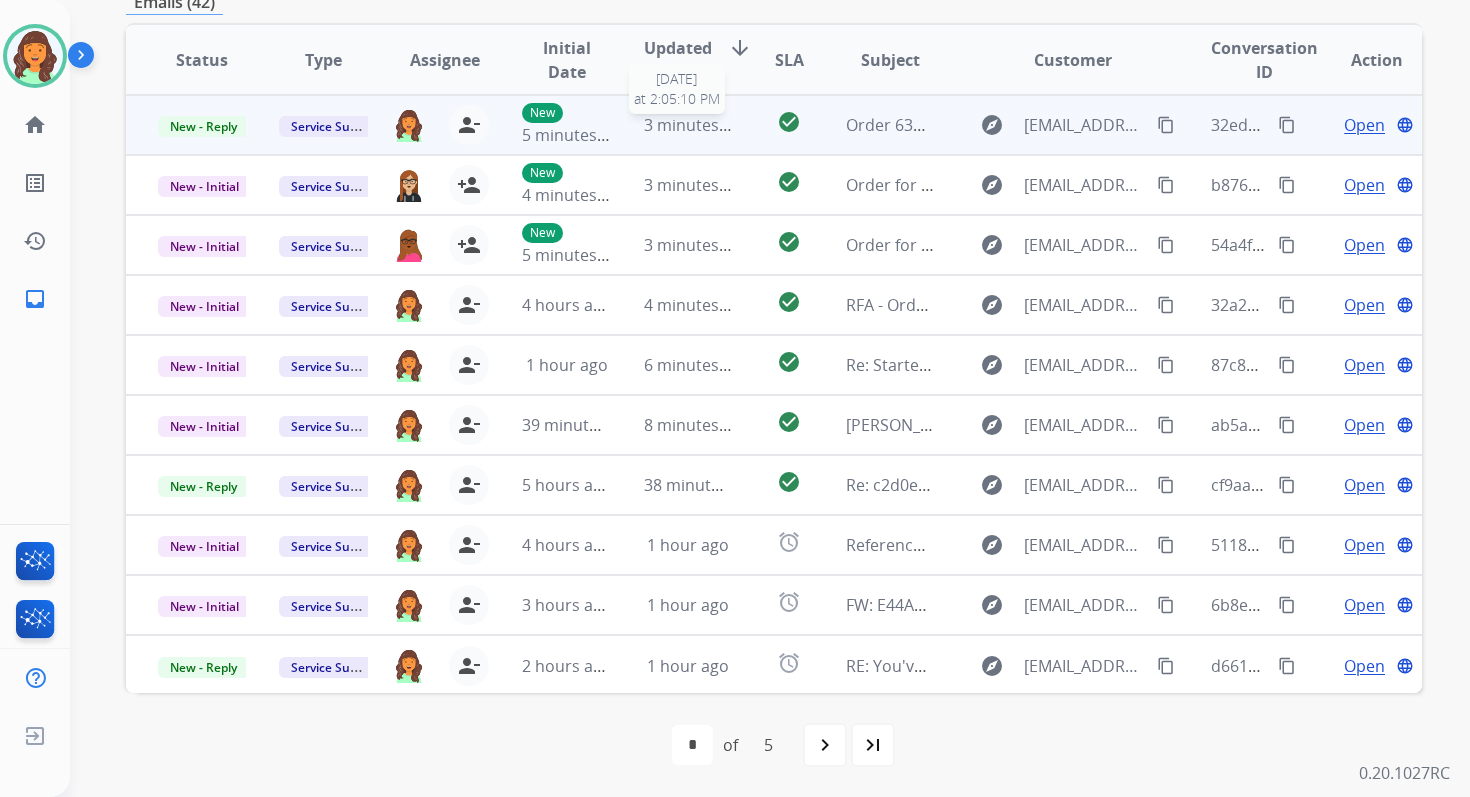 click on "3 minutes ago" at bounding box center (697, 125) 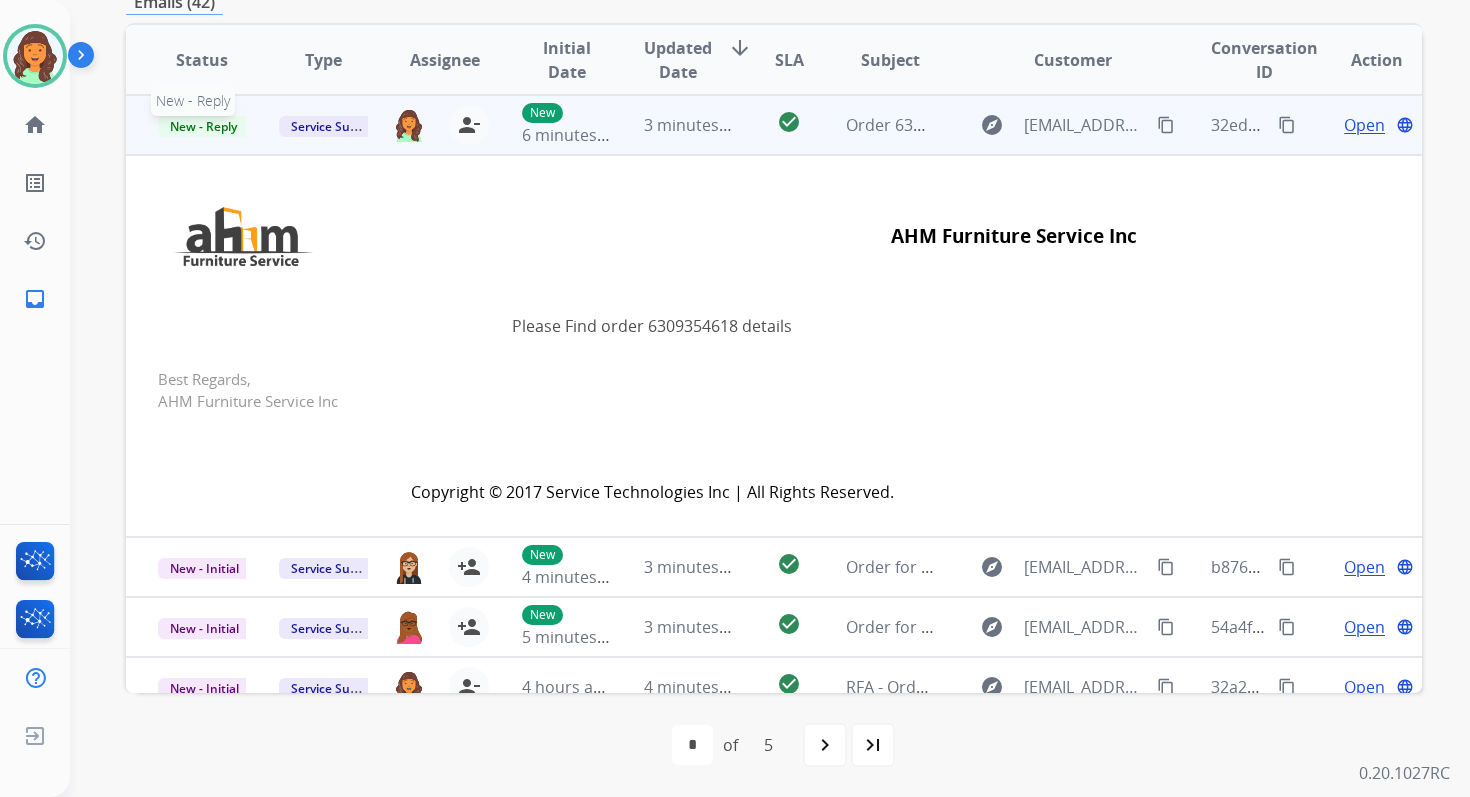 click on "New - Reply" at bounding box center (203, 126) 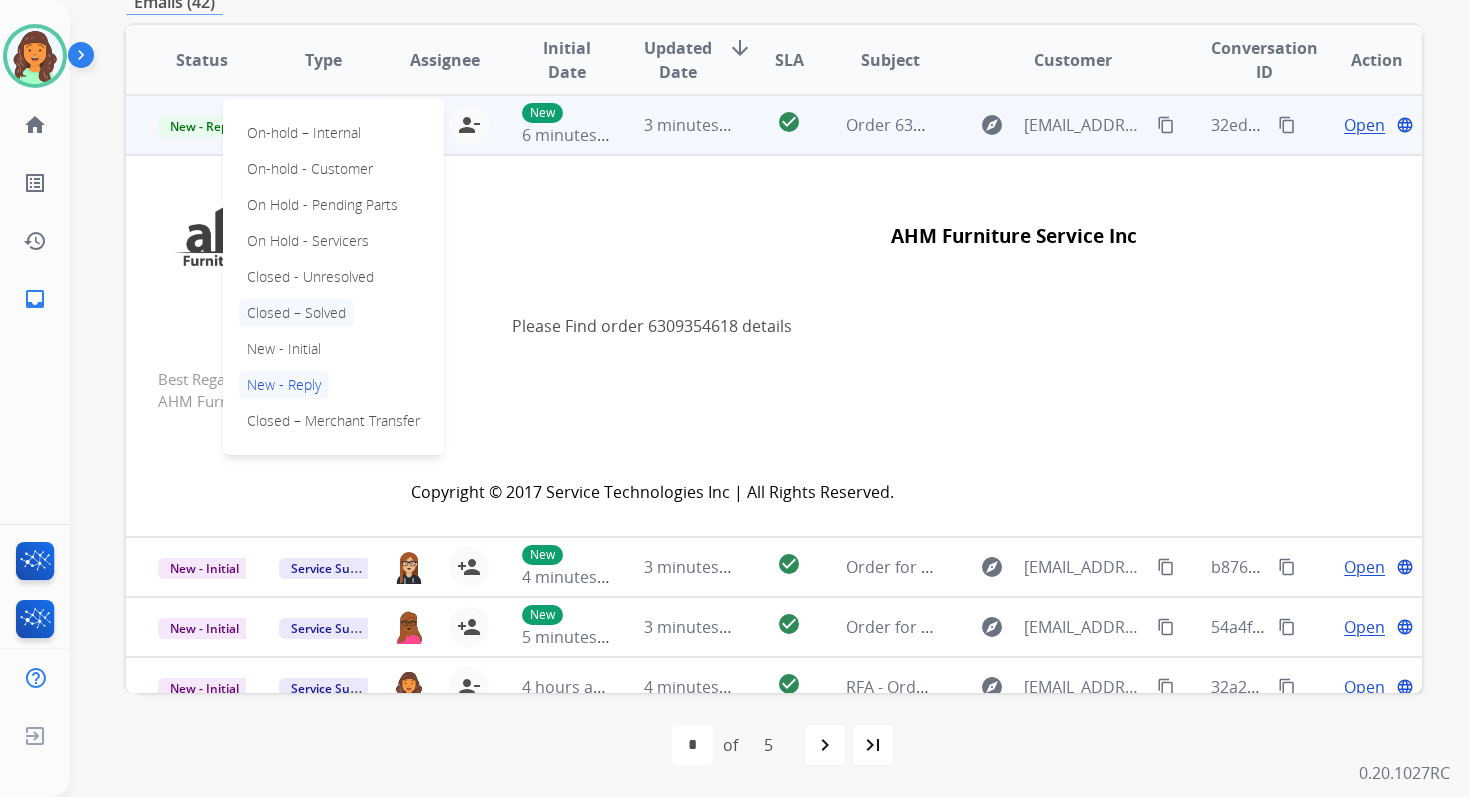 click on "Closed – Solved" at bounding box center (296, 313) 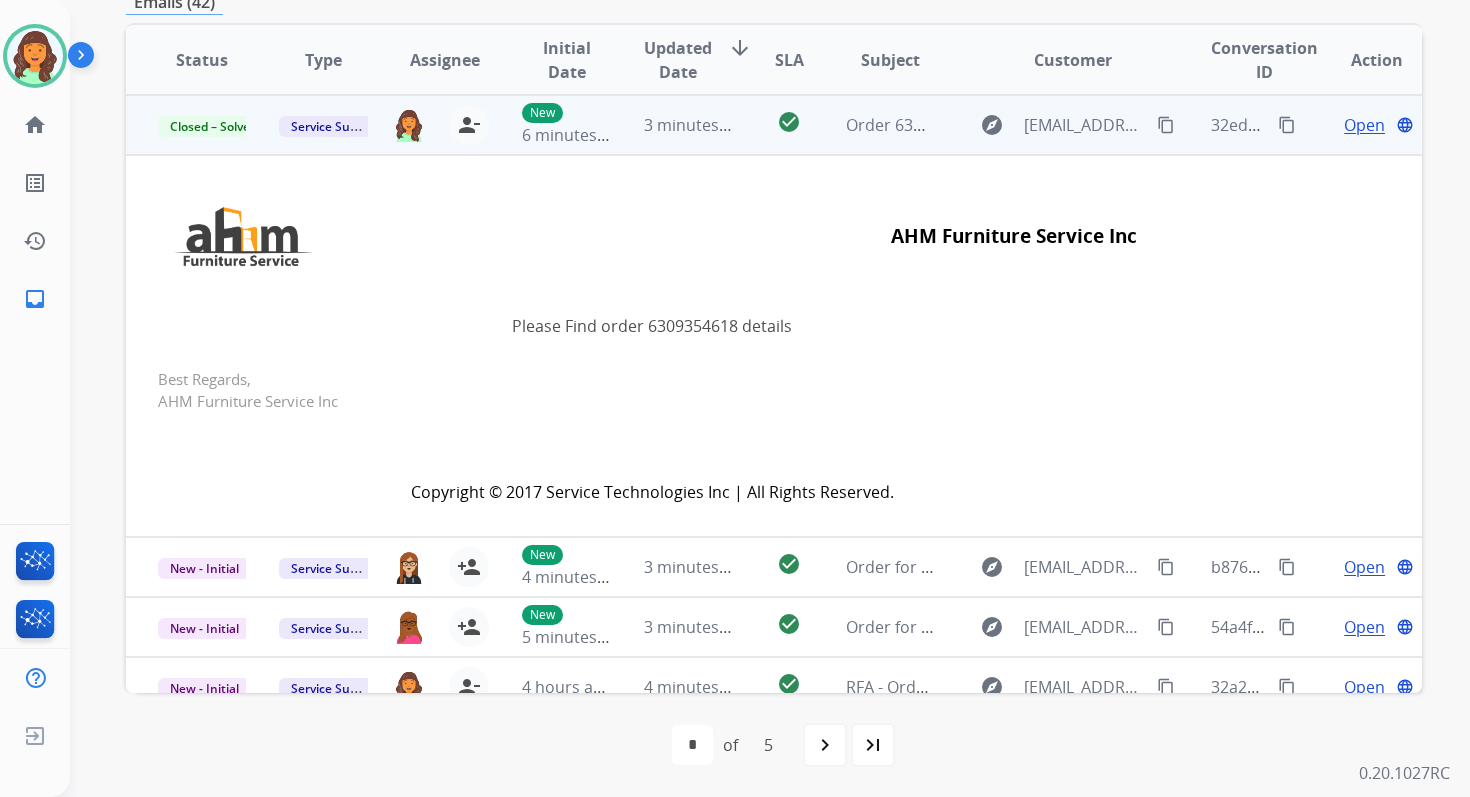 click on "3 minutes ago" at bounding box center [672, 125] 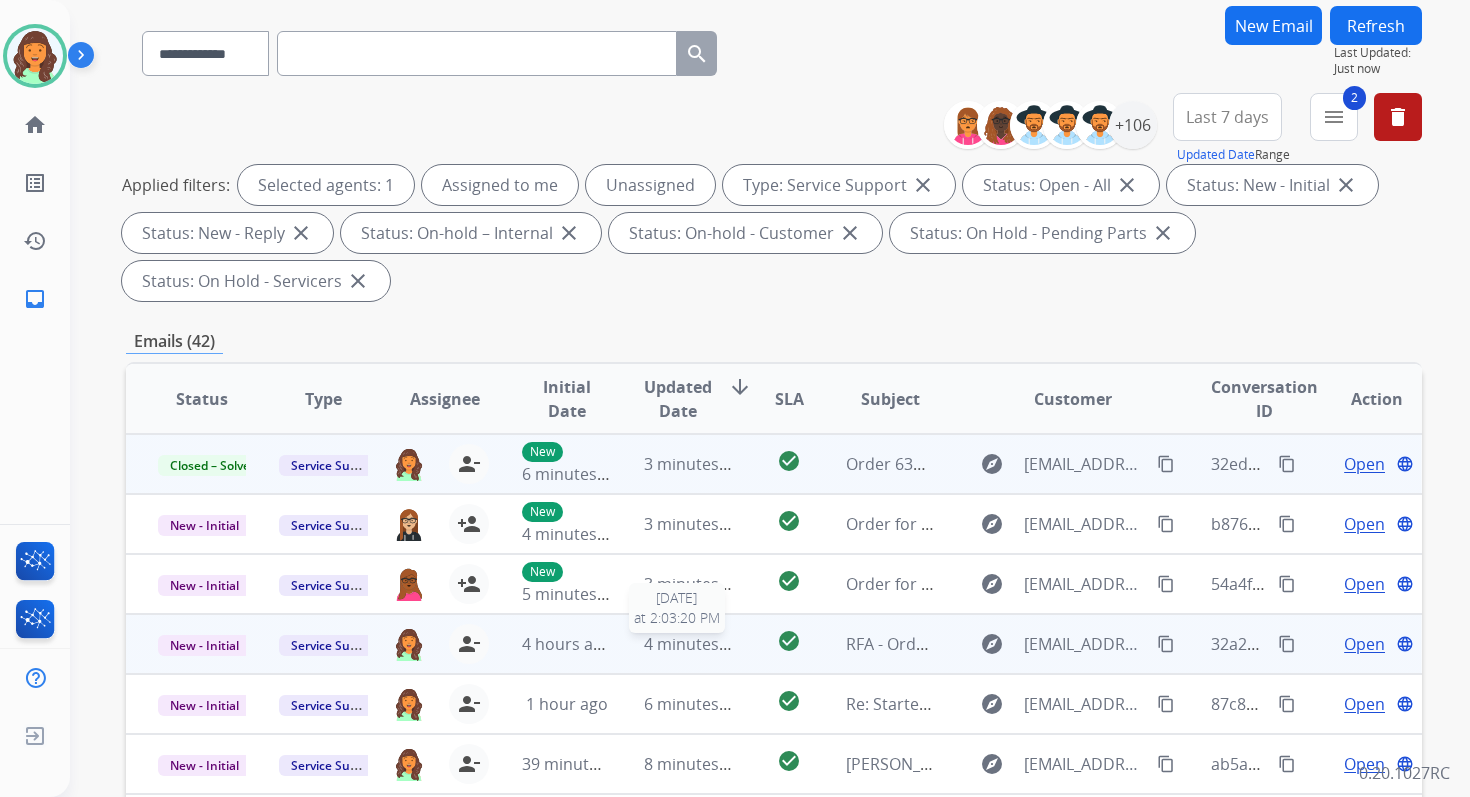 scroll, scrollTop: 0, scrollLeft: 0, axis: both 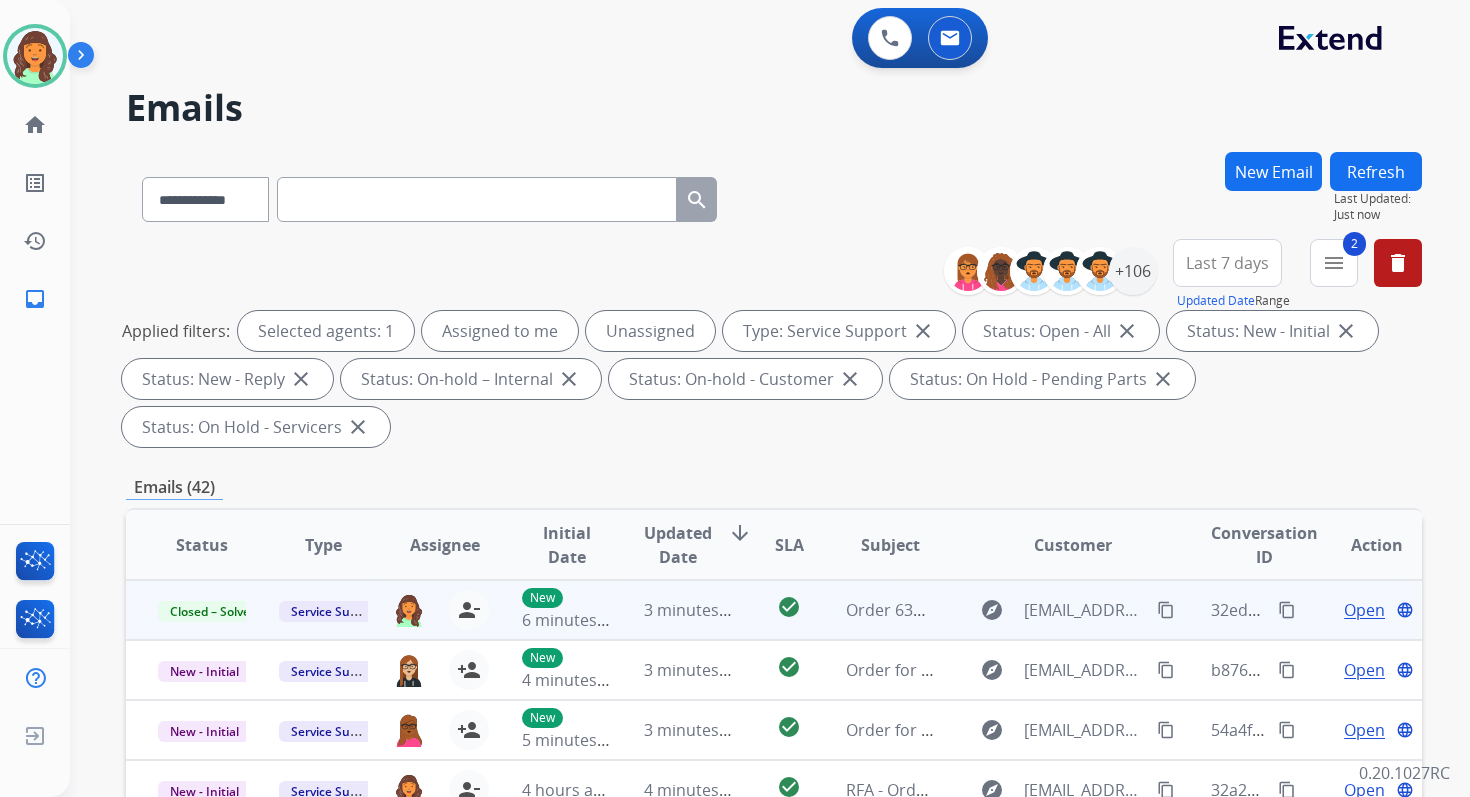 click on "Refresh" at bounding box center [1376, 171] 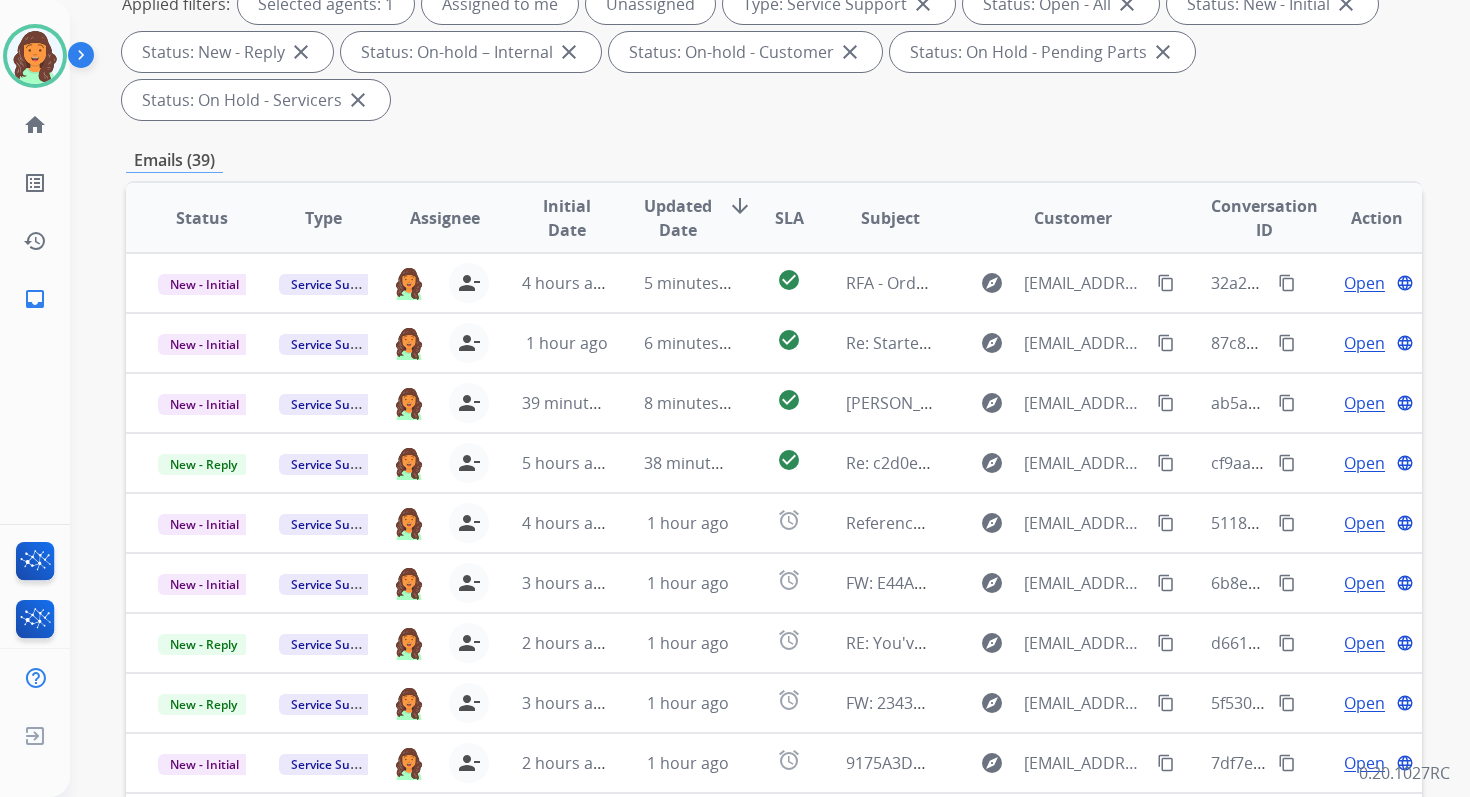scroll, scrollTop: 485, scrollLeft: 0, axis: vertical 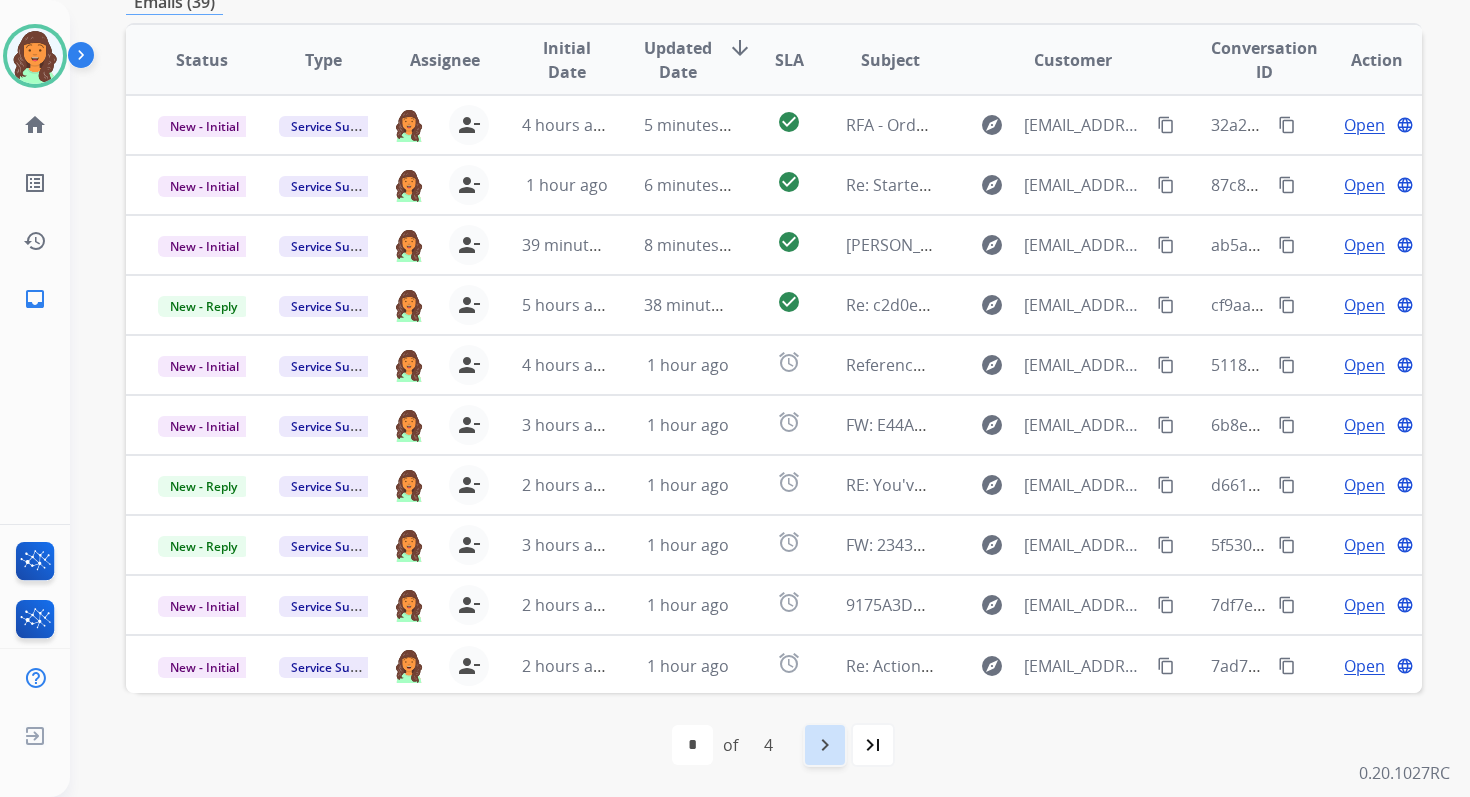 click on "navigate_next" at bounding box center (825, 745) 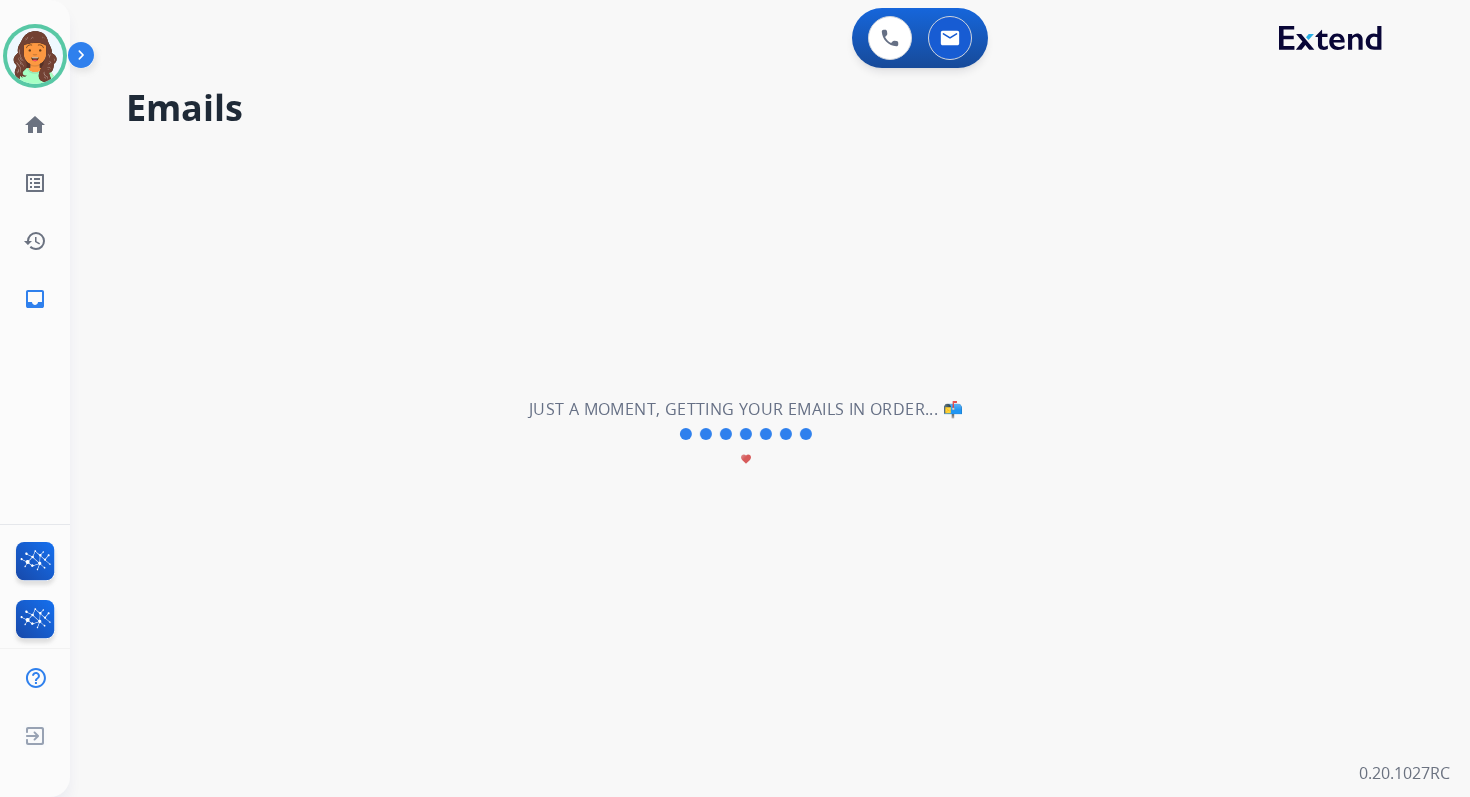 scroll, scrollTop: 0, scrollLeft: 0, axis: both 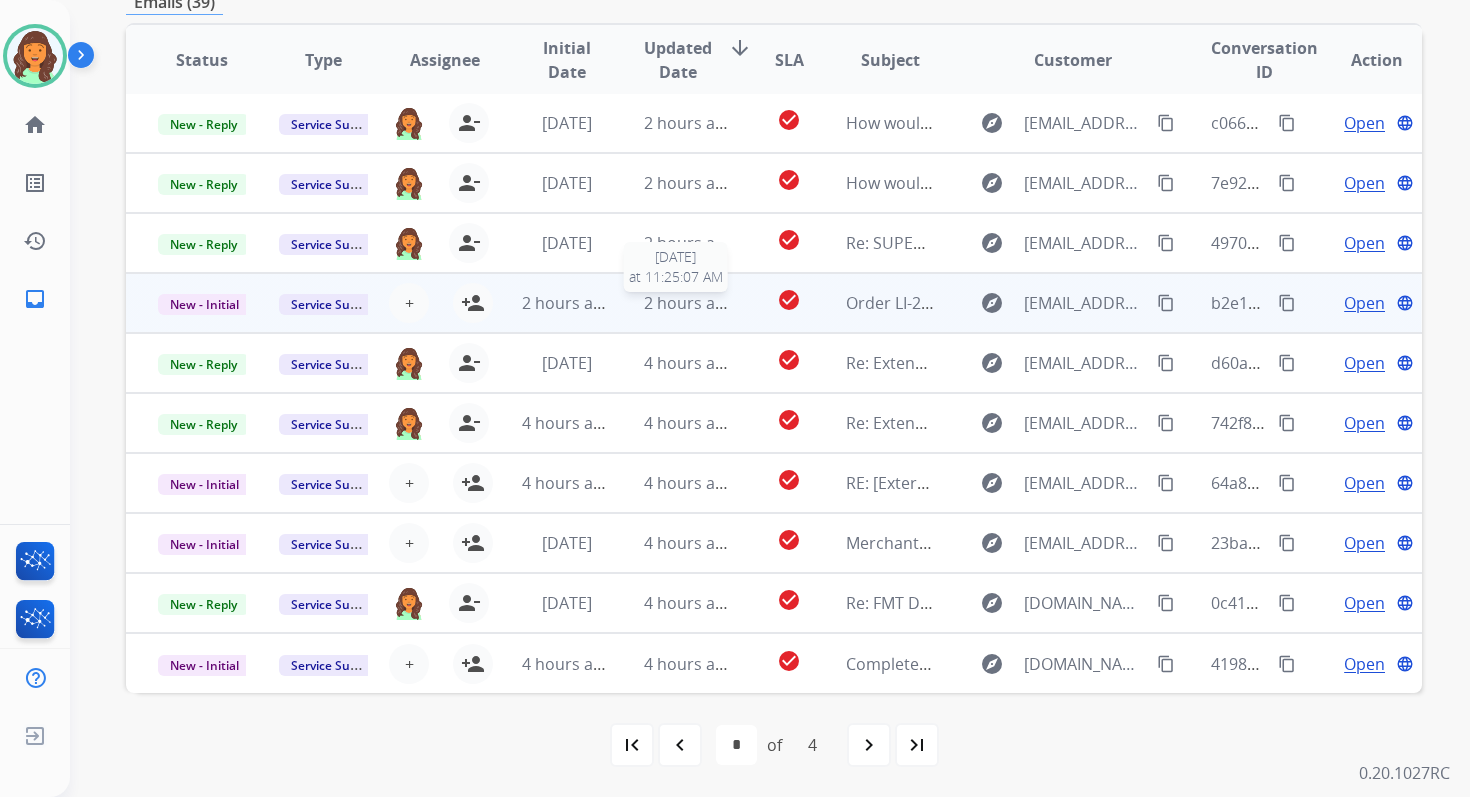 click on "2 hours ago" at bounding box center (689, 303) 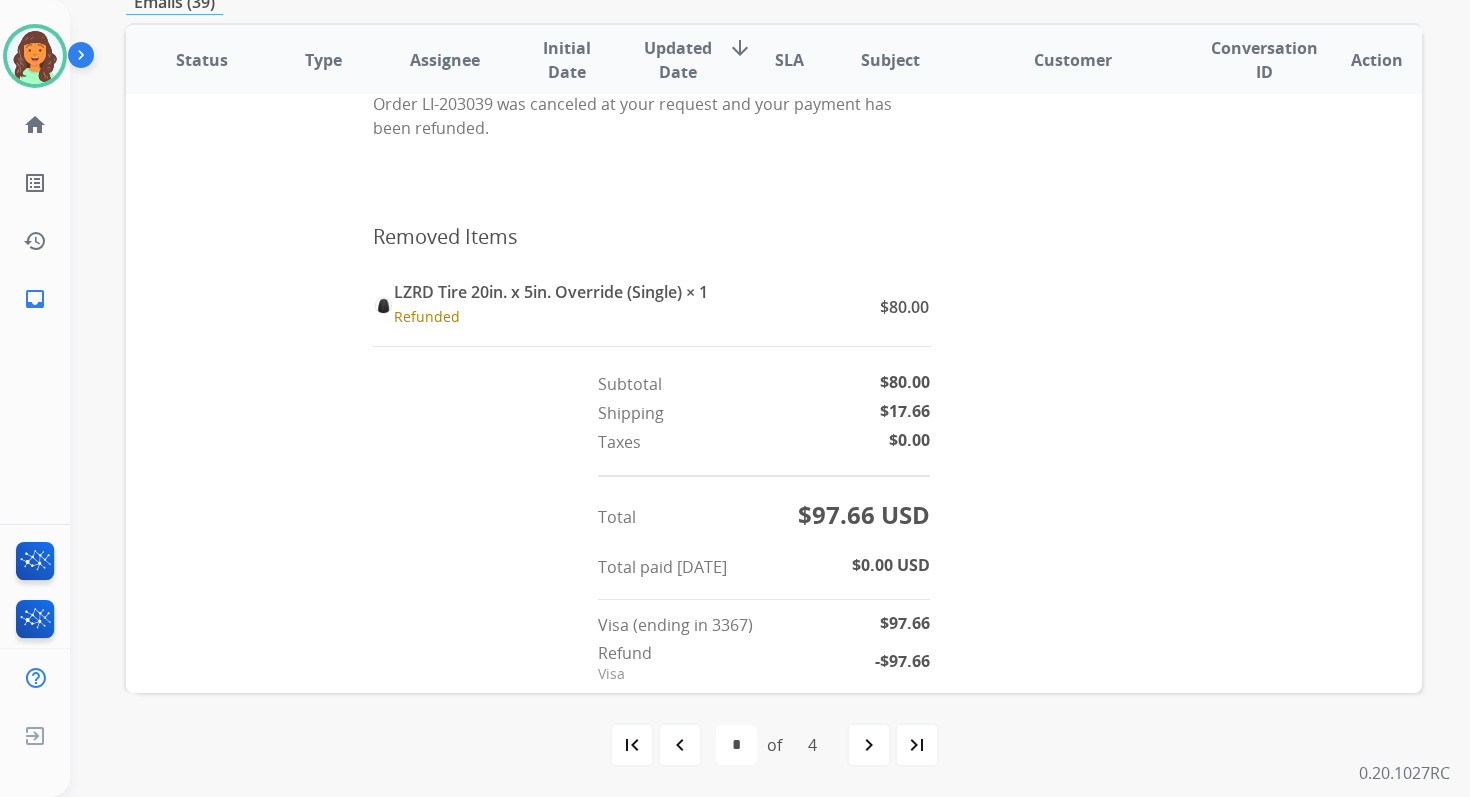scroll, scrollTop: 979, scrollLeft: 0, axis: vertical 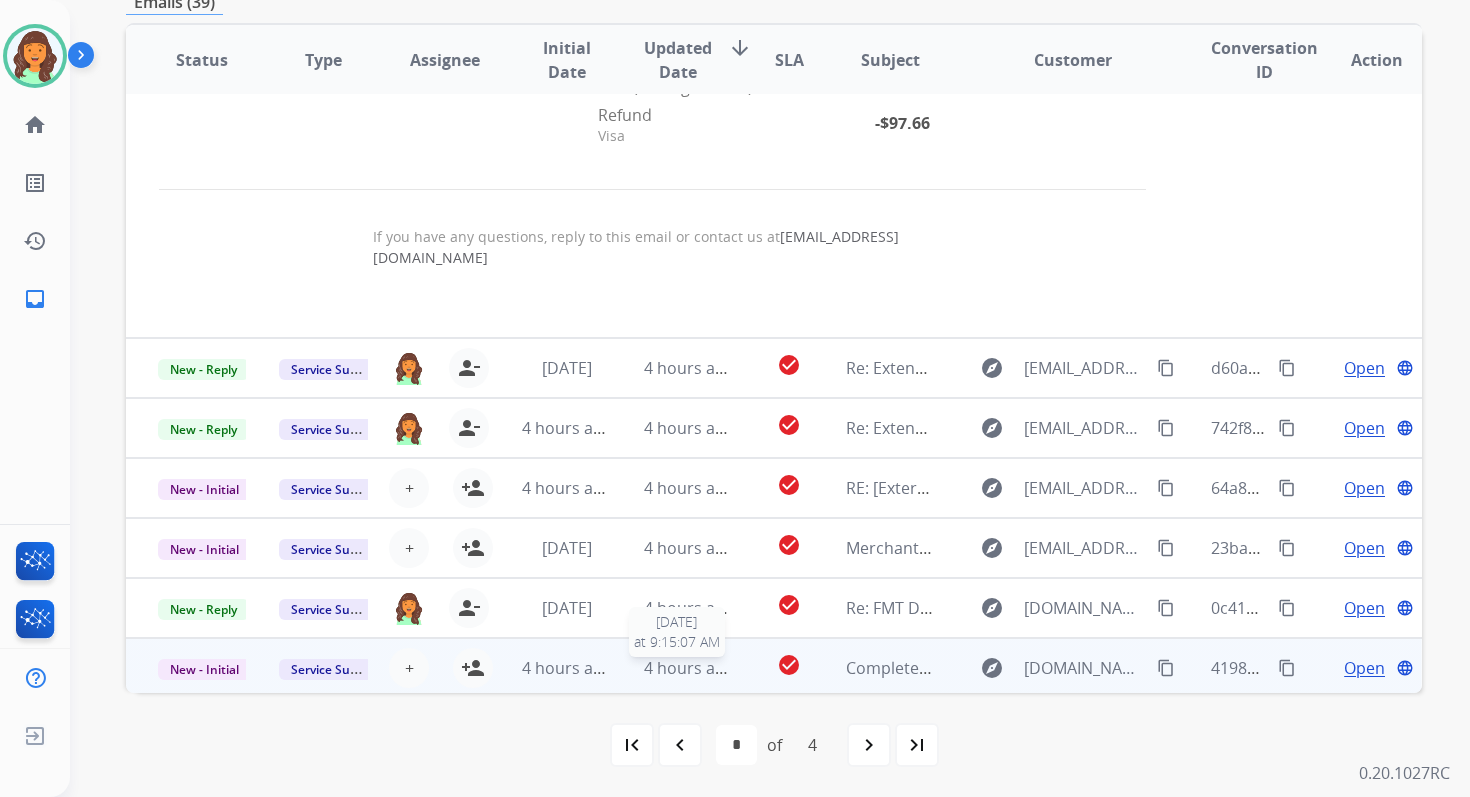 click on "4 hours ago" at bounding box center [689, 668] 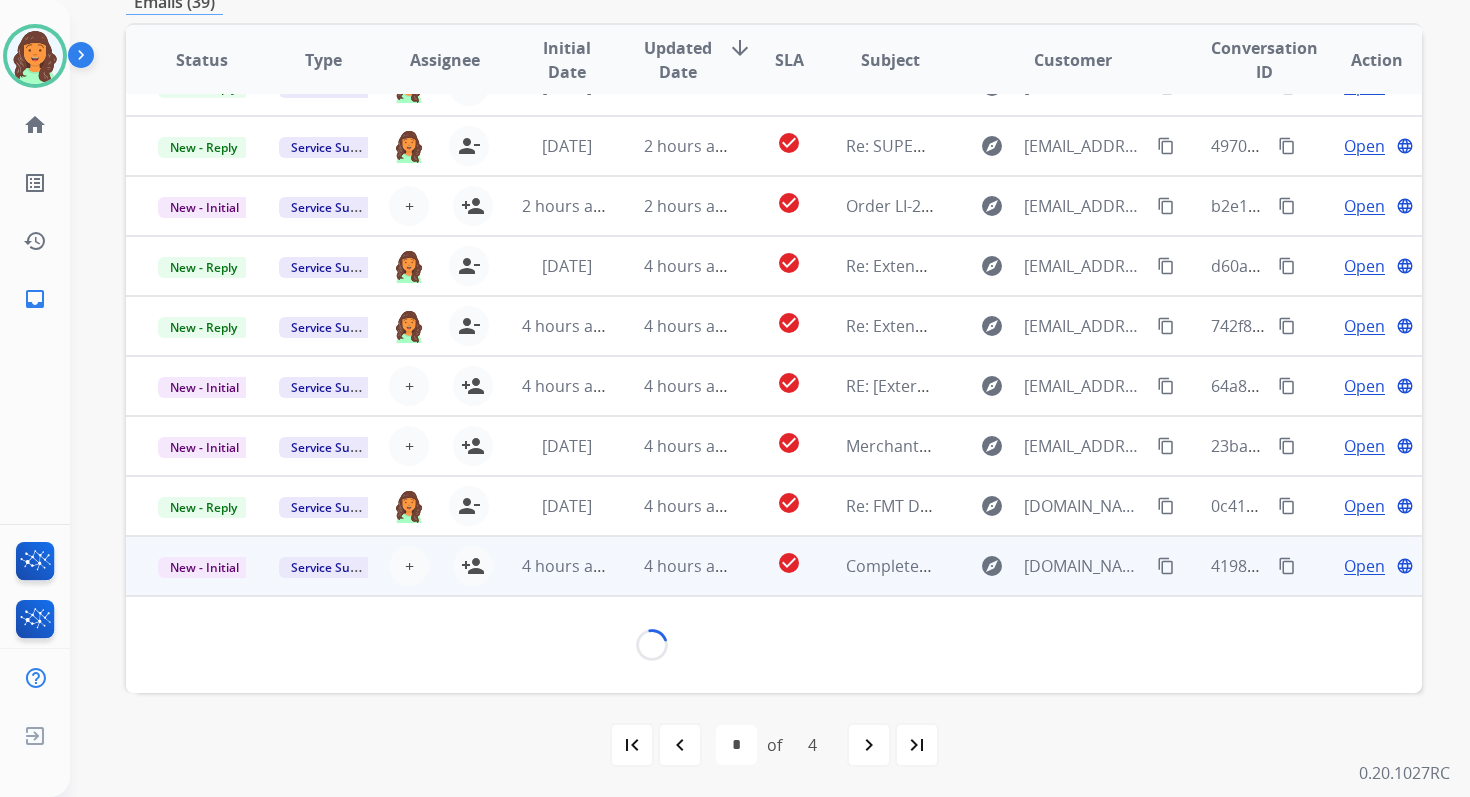 scroll, scrollTop: 425, scrollLeft: 0, axis: vertical 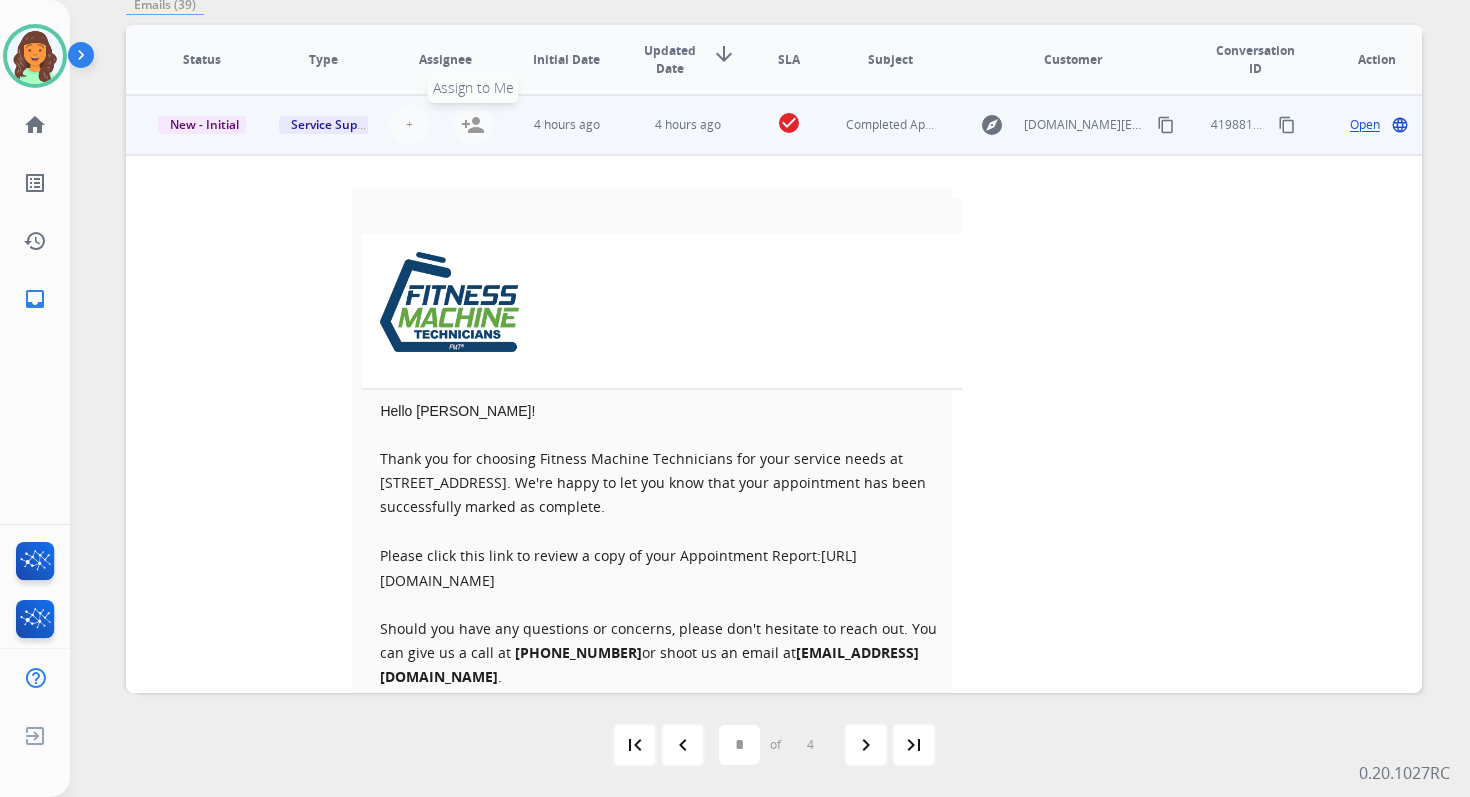click on "person_add" at bounding box center (473, 125) 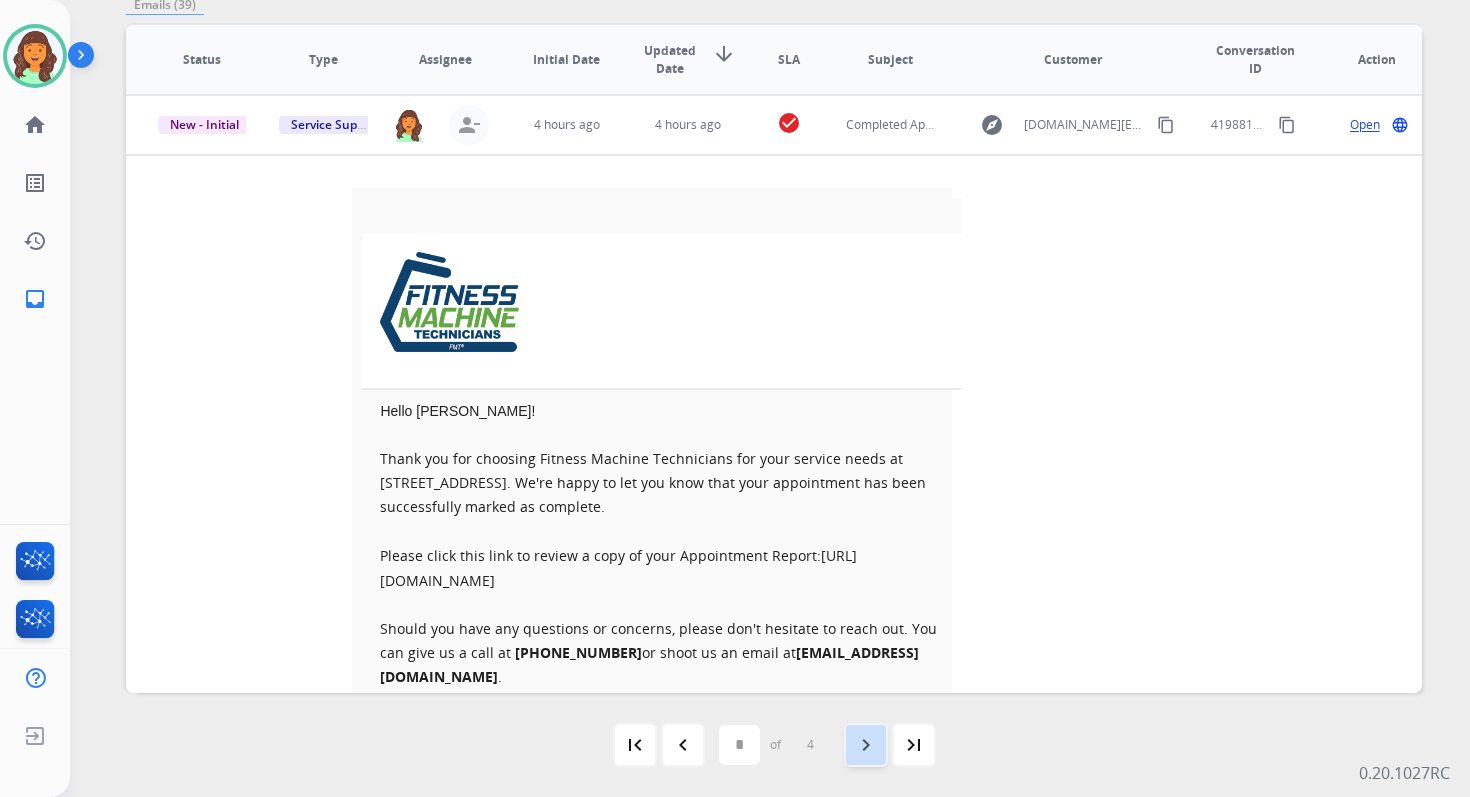 click on "navigate_next" at bounding box center (866, 745) 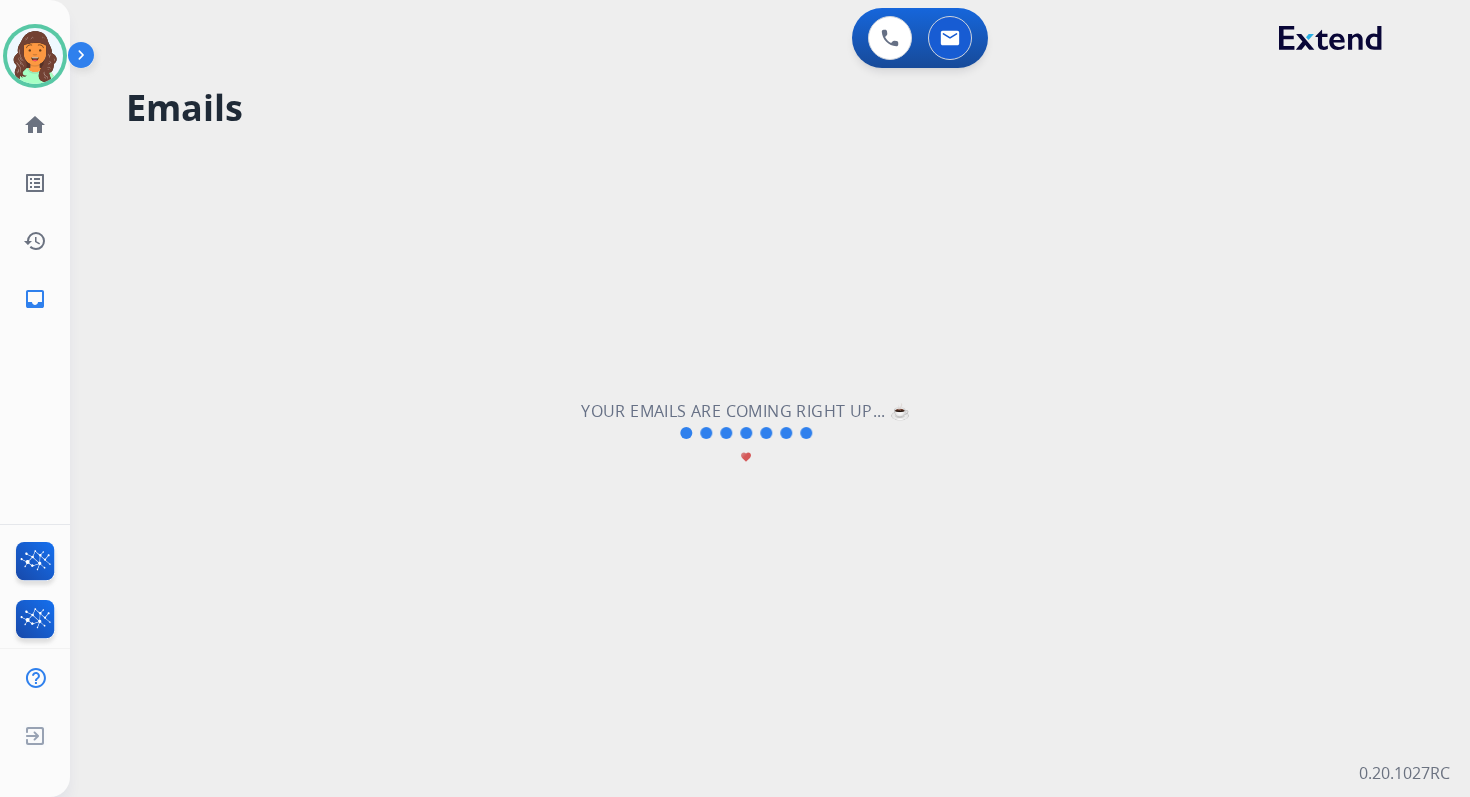 scroll, scrollTop: 0, scrollLeft: 0, axis: both 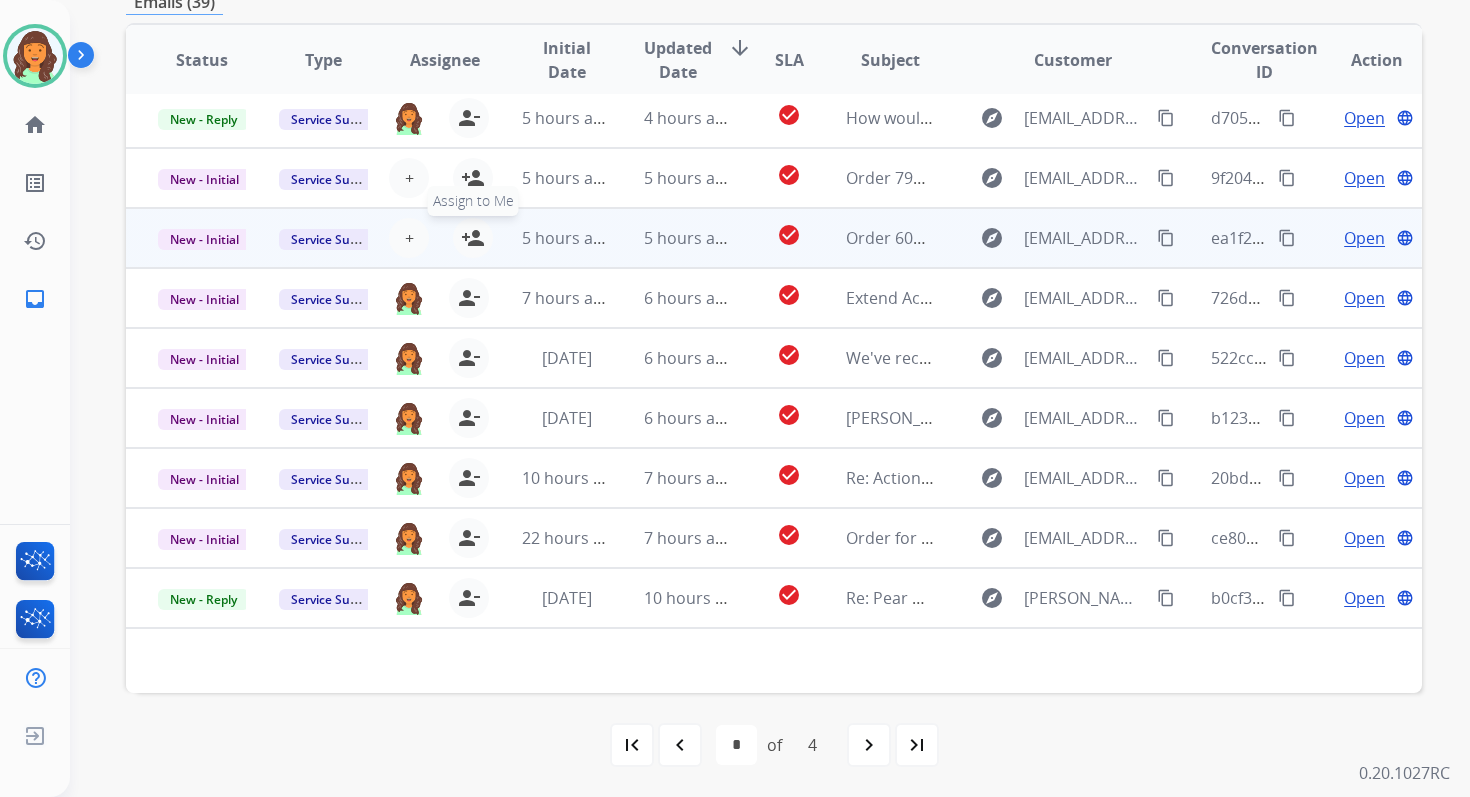 click on "person_add" at bounding box center [473, 238] 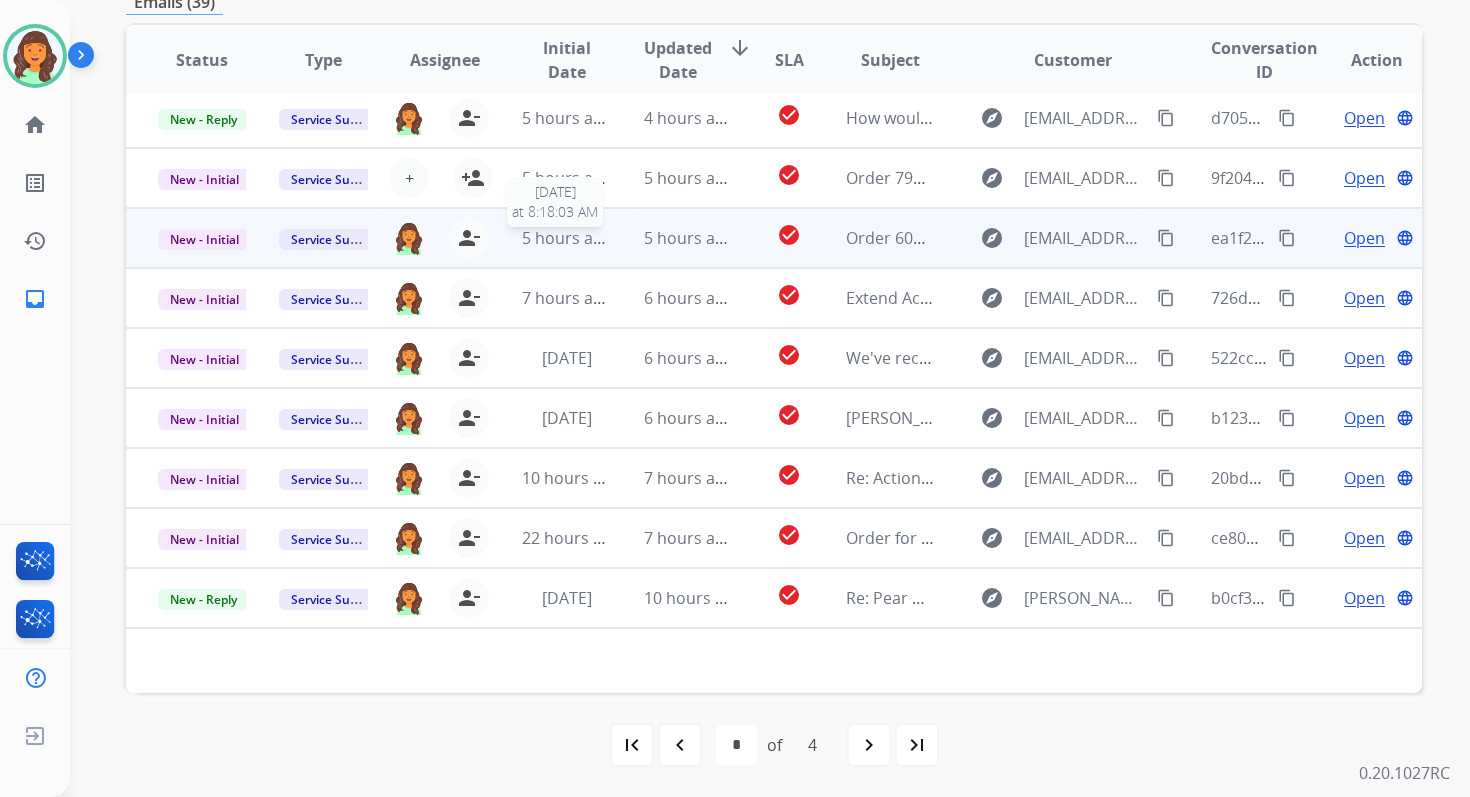 click on "5 hours ago" at bounding box center (567, 238) 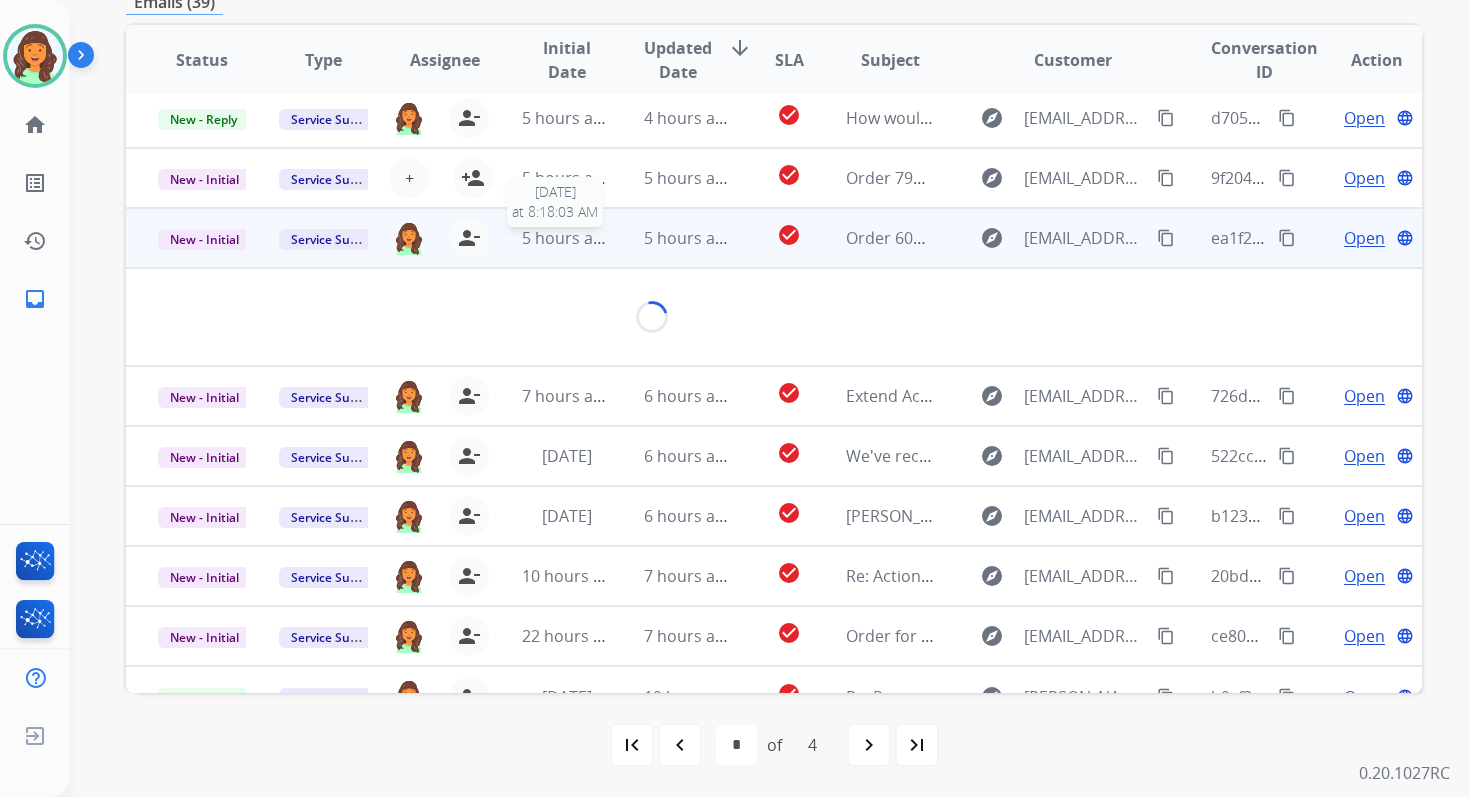 scroll, scrollTop: 480, scrollLeft: 0, axis: vertical 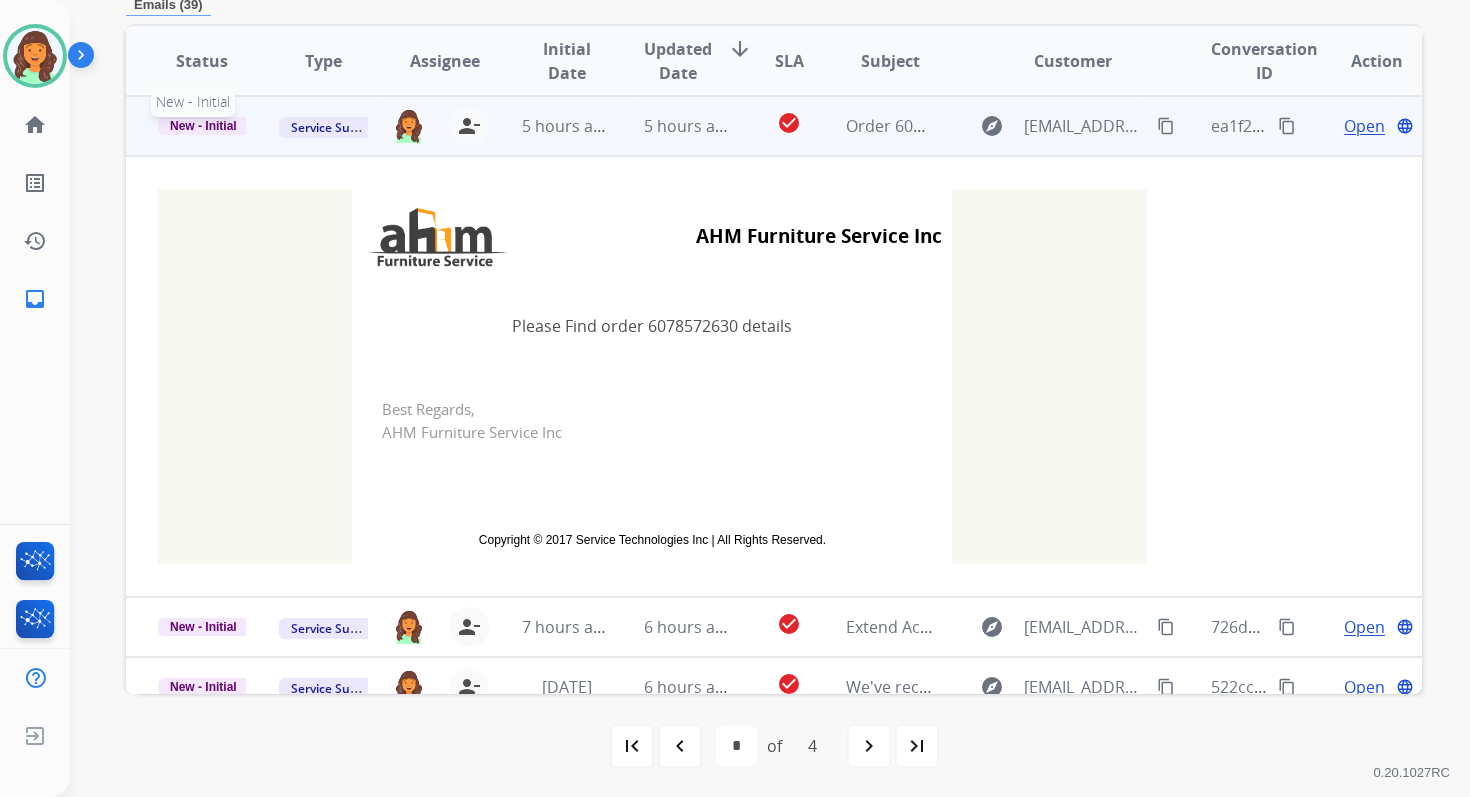 click on "New - Initial" at bounding box center (203, 126) 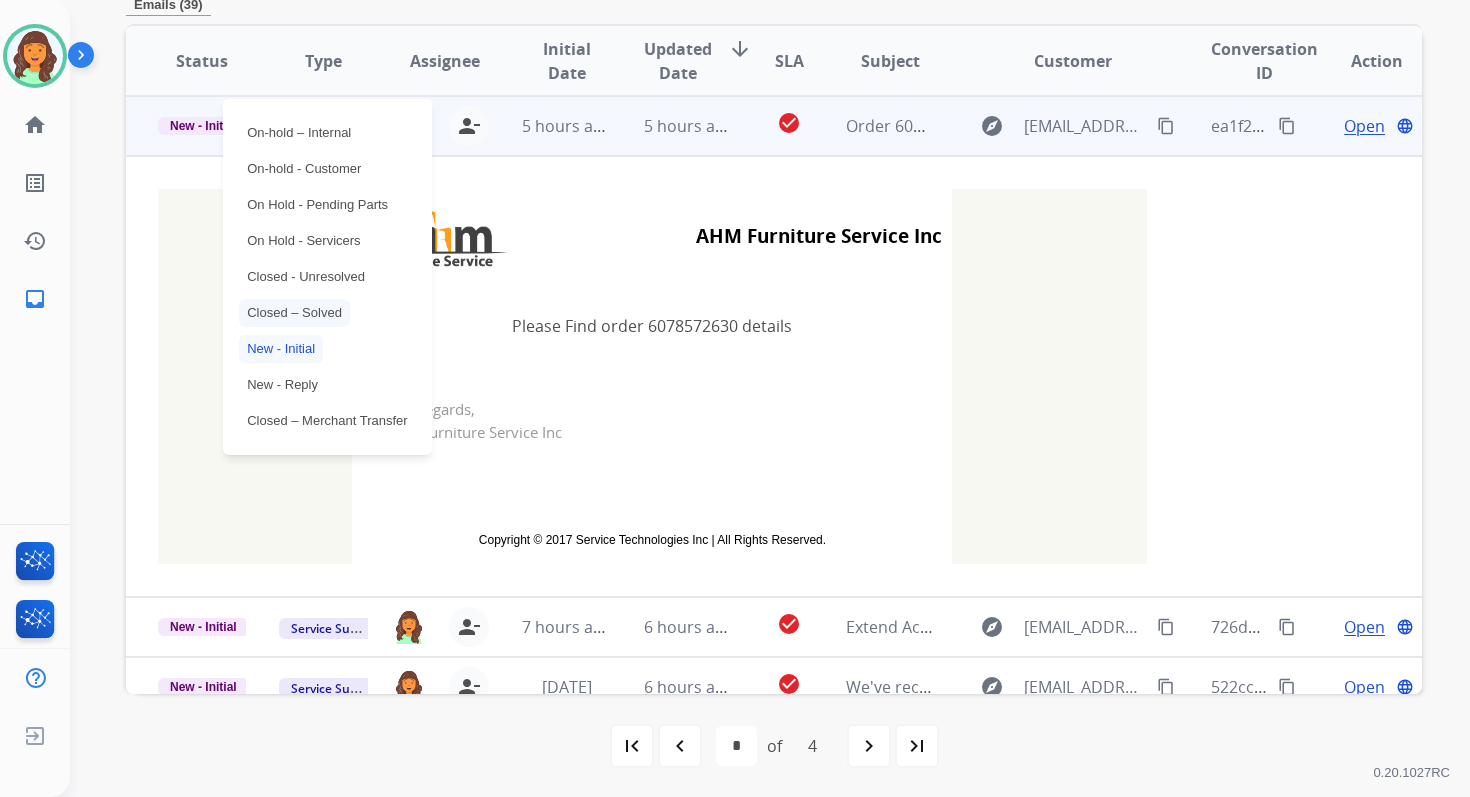 click on "Closed – Solved" at bounding box center (294, 313) 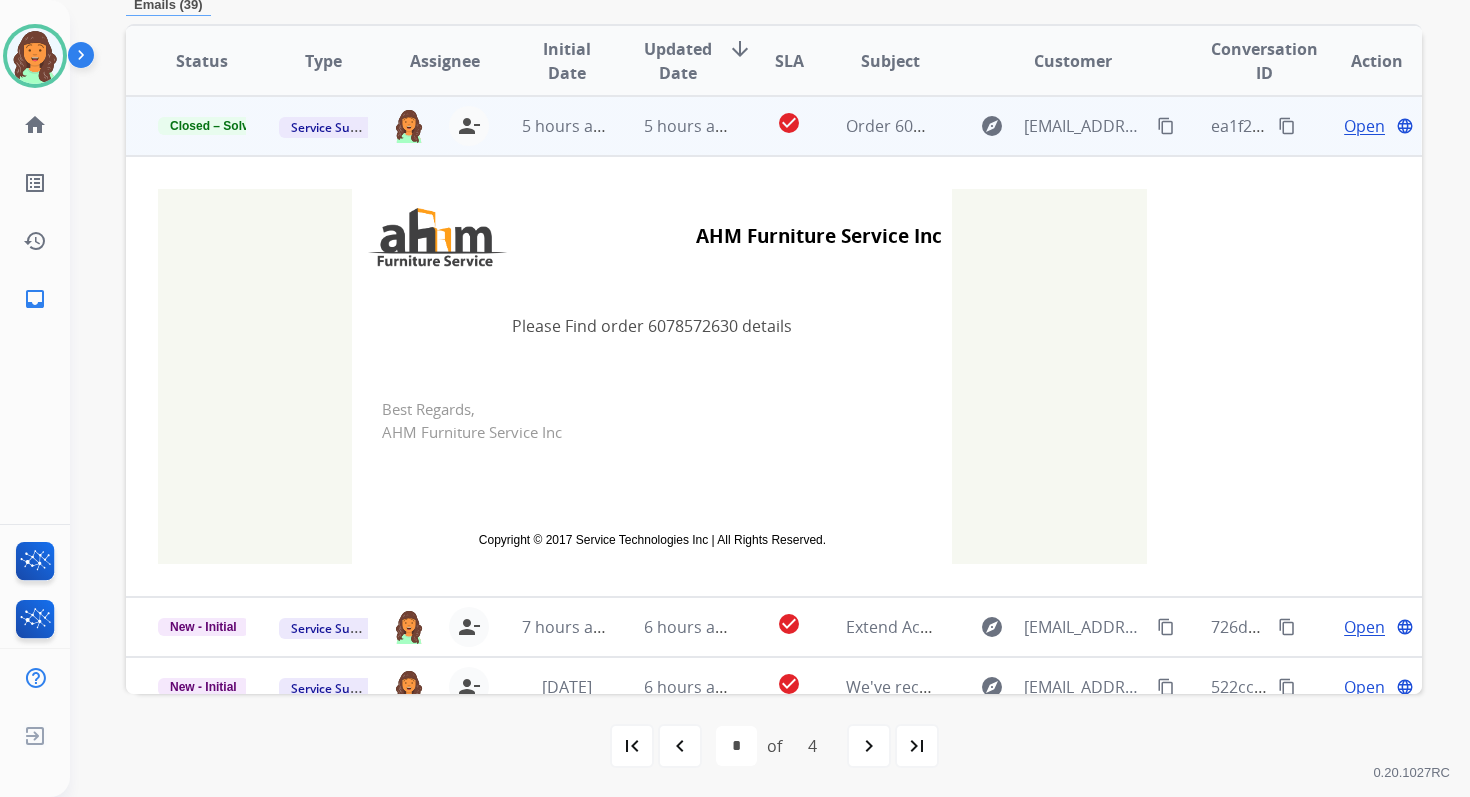 scroll, scrollTop: 80, scrollLeft: 0, axis: vertical 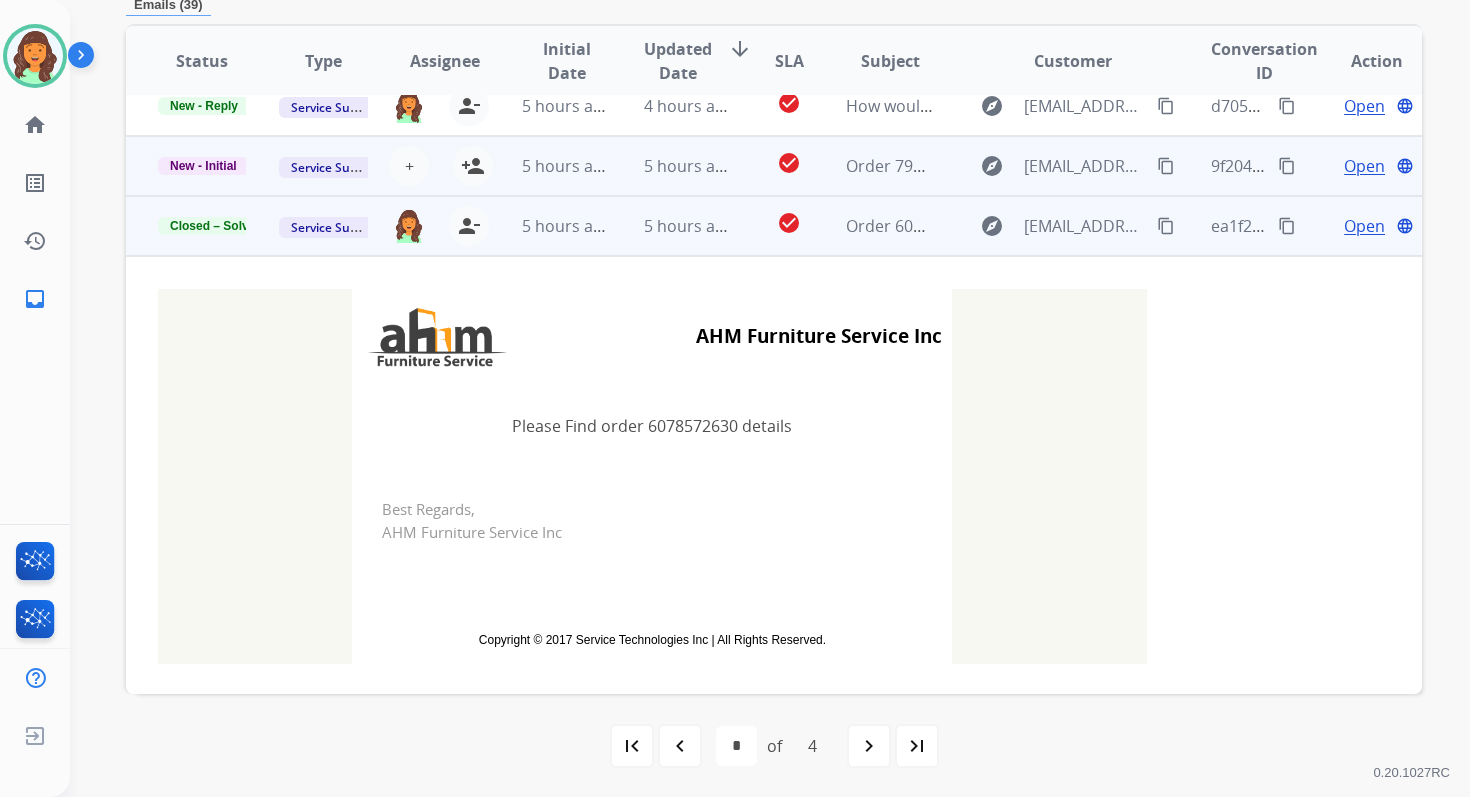 click on "5 hours ago" at bounding box center (550, 166) 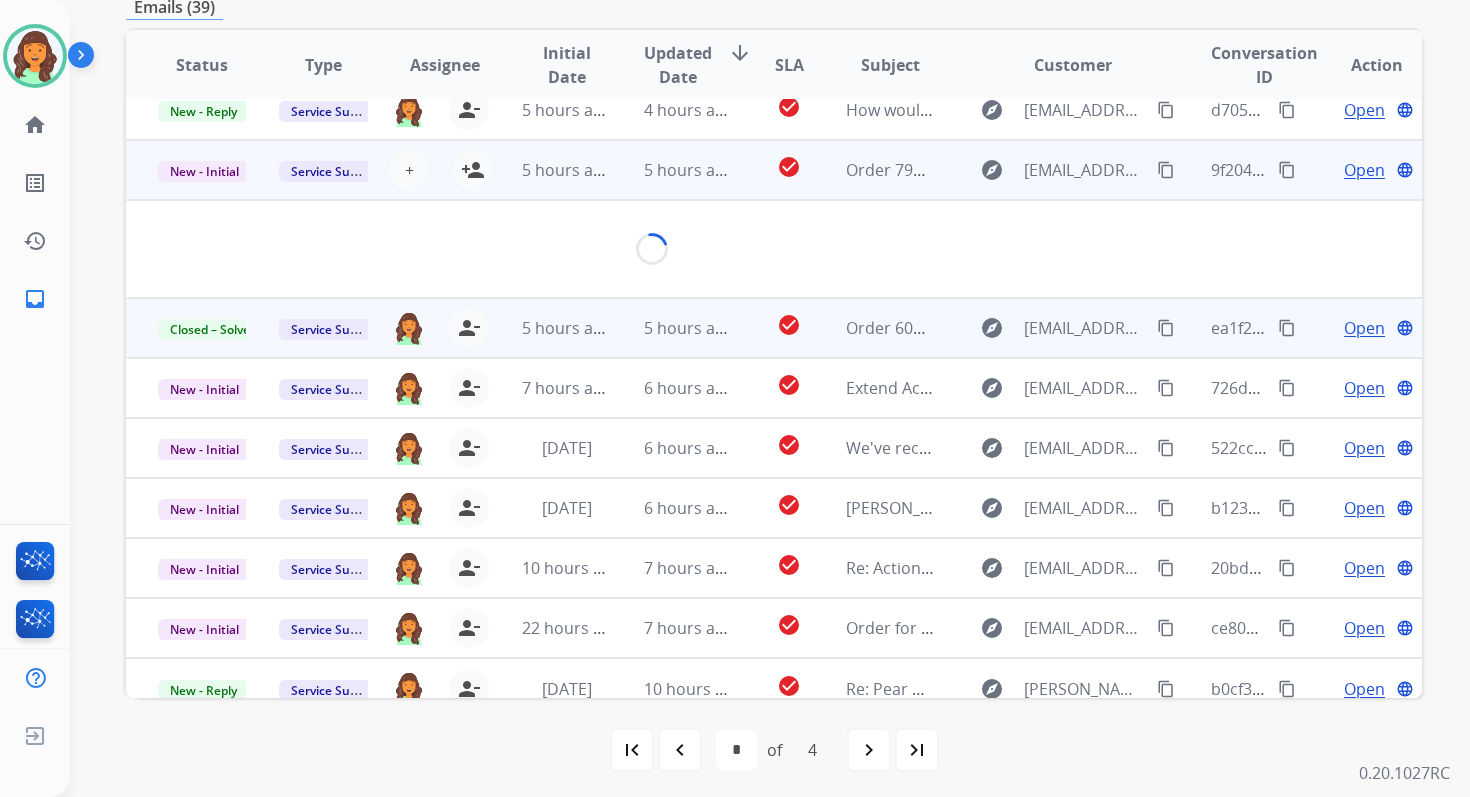 scroll, scrollTop: 479, scrollLeft: 0, axis: vertical 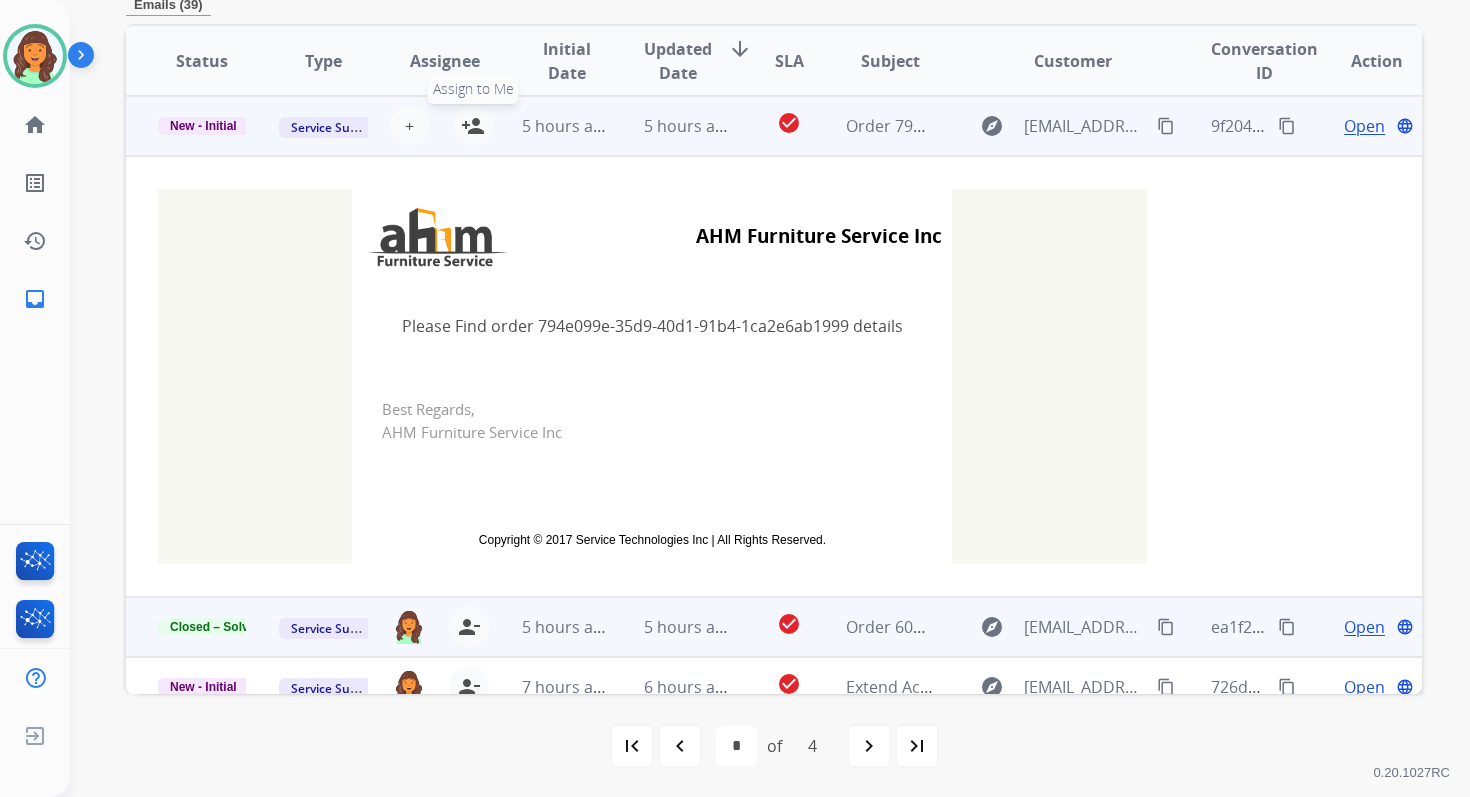 click on "person_add" at bounding box center [473, 126] 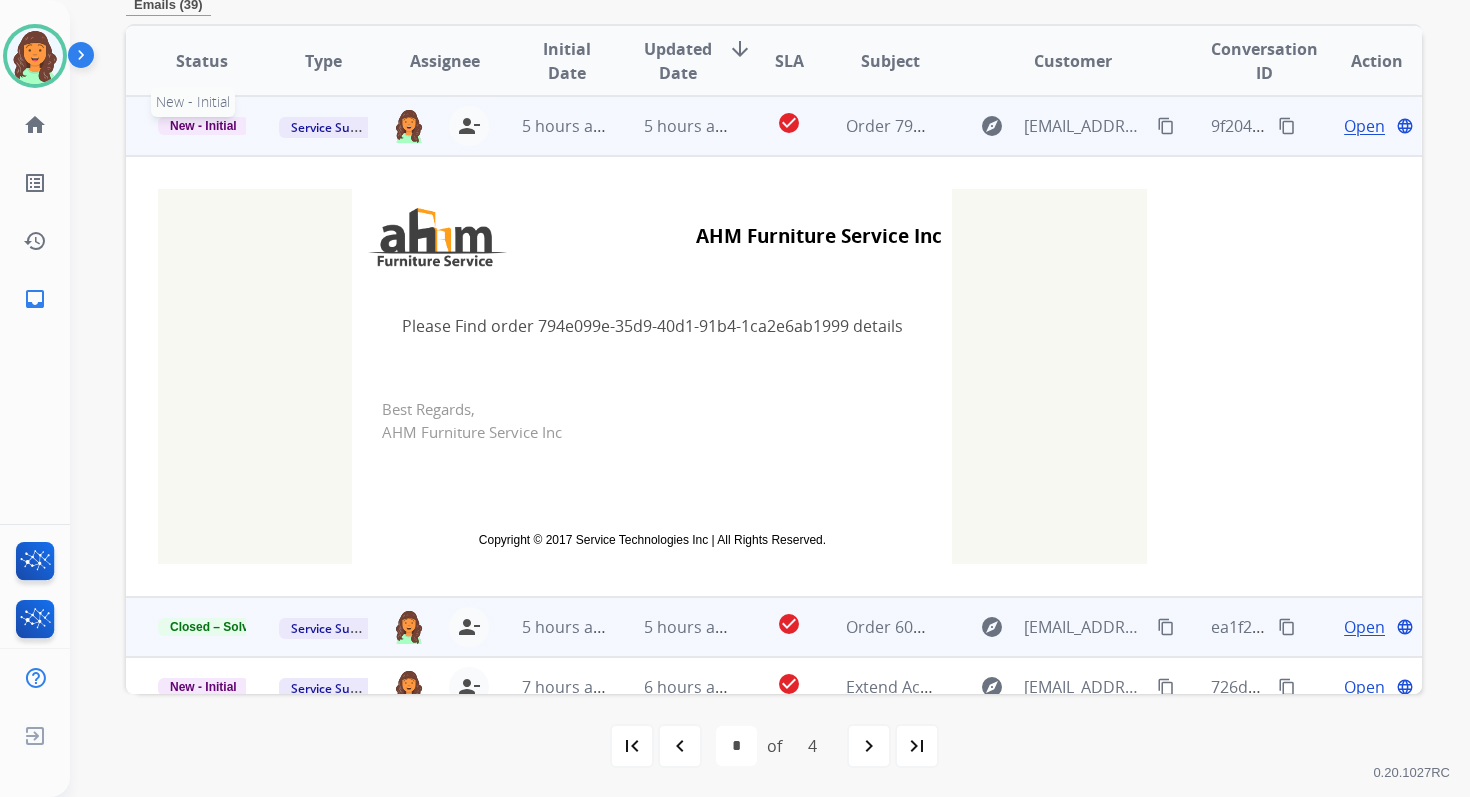 click on "New - Initial" at bounding box center [203, 126] 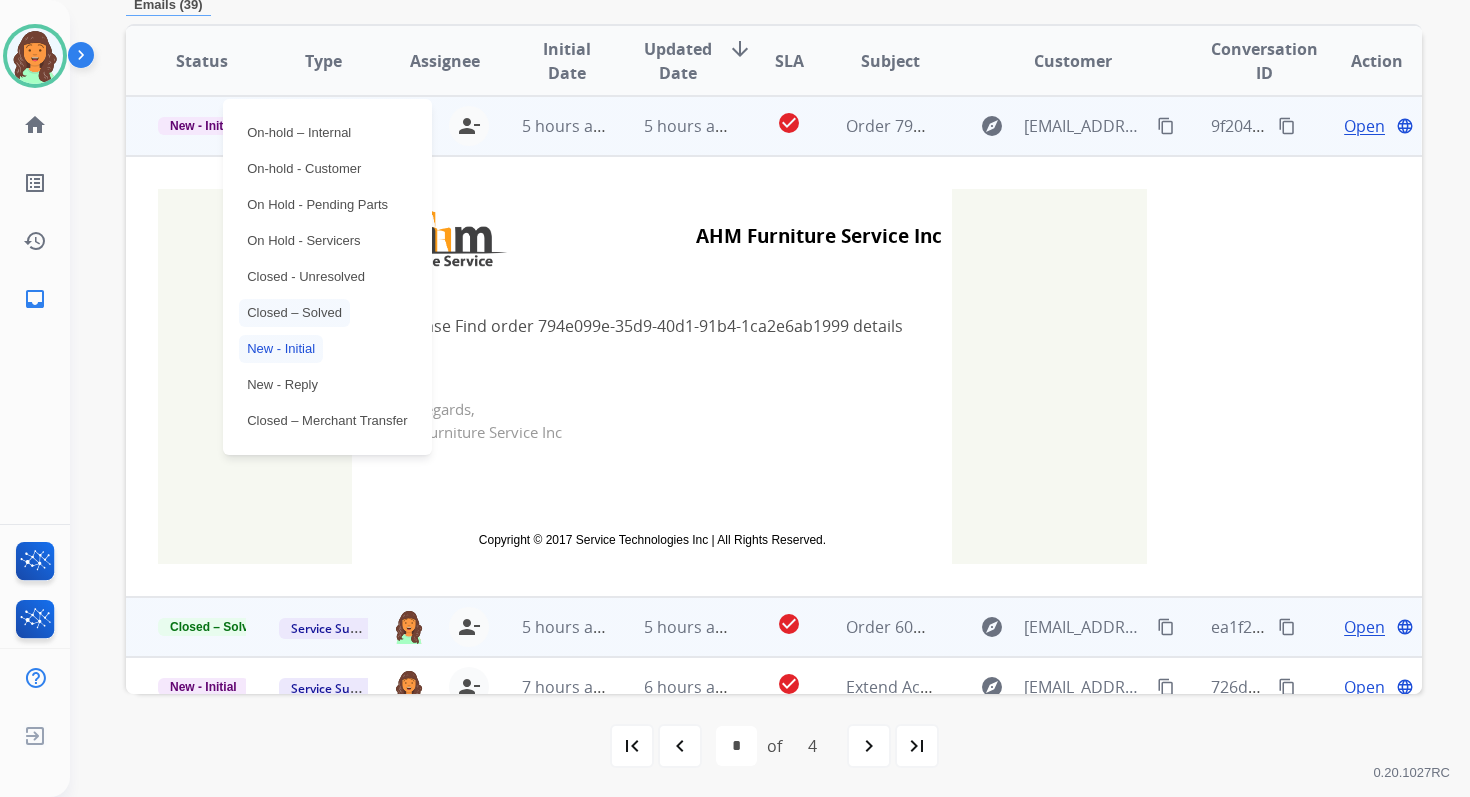 click on "Closed – Solved" at bounding box center [294, 313] 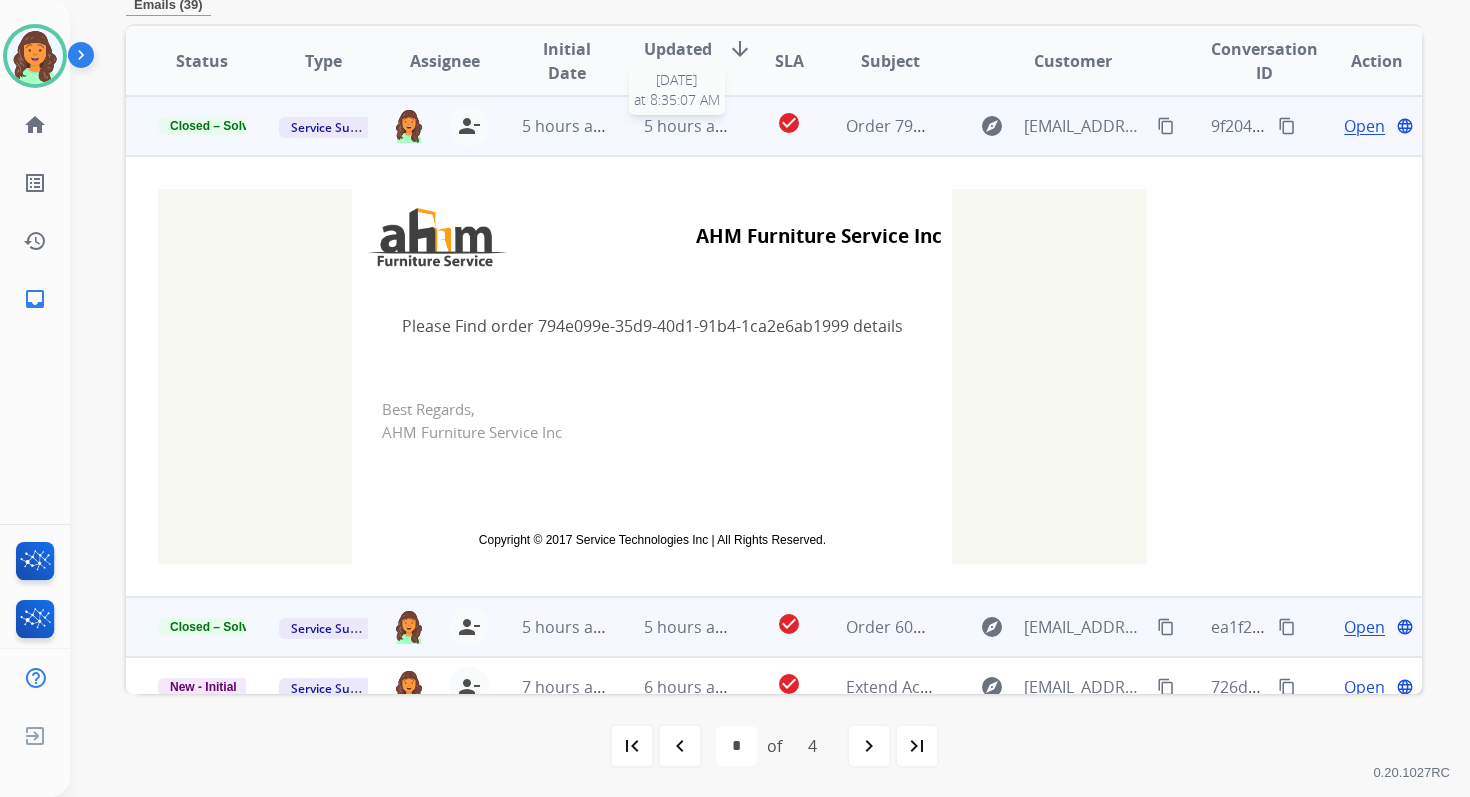 click on "5 hours ago" at bounding box center [689, 126] 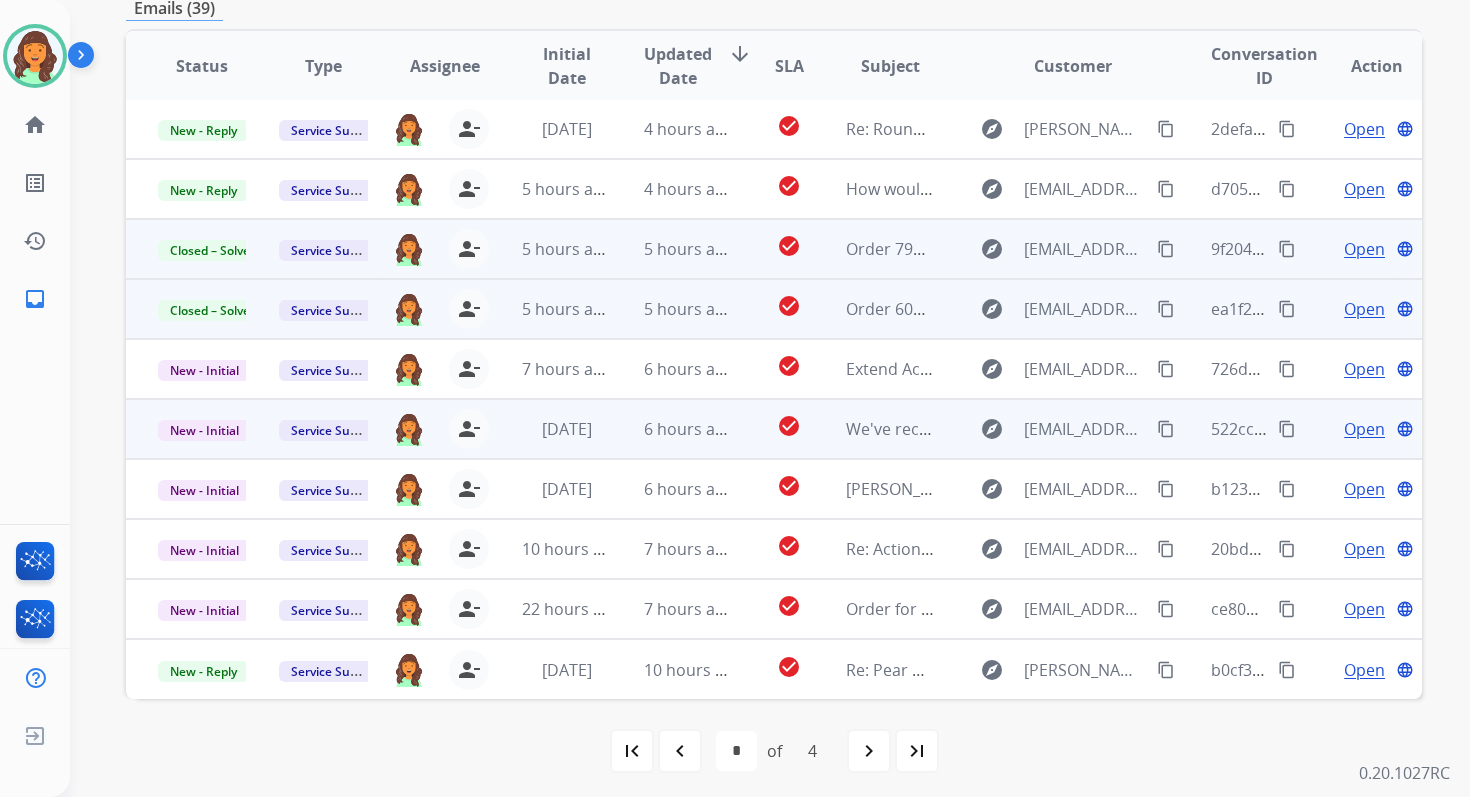scroll, scrollTop: 0, scrollLeft: 0, axis: both 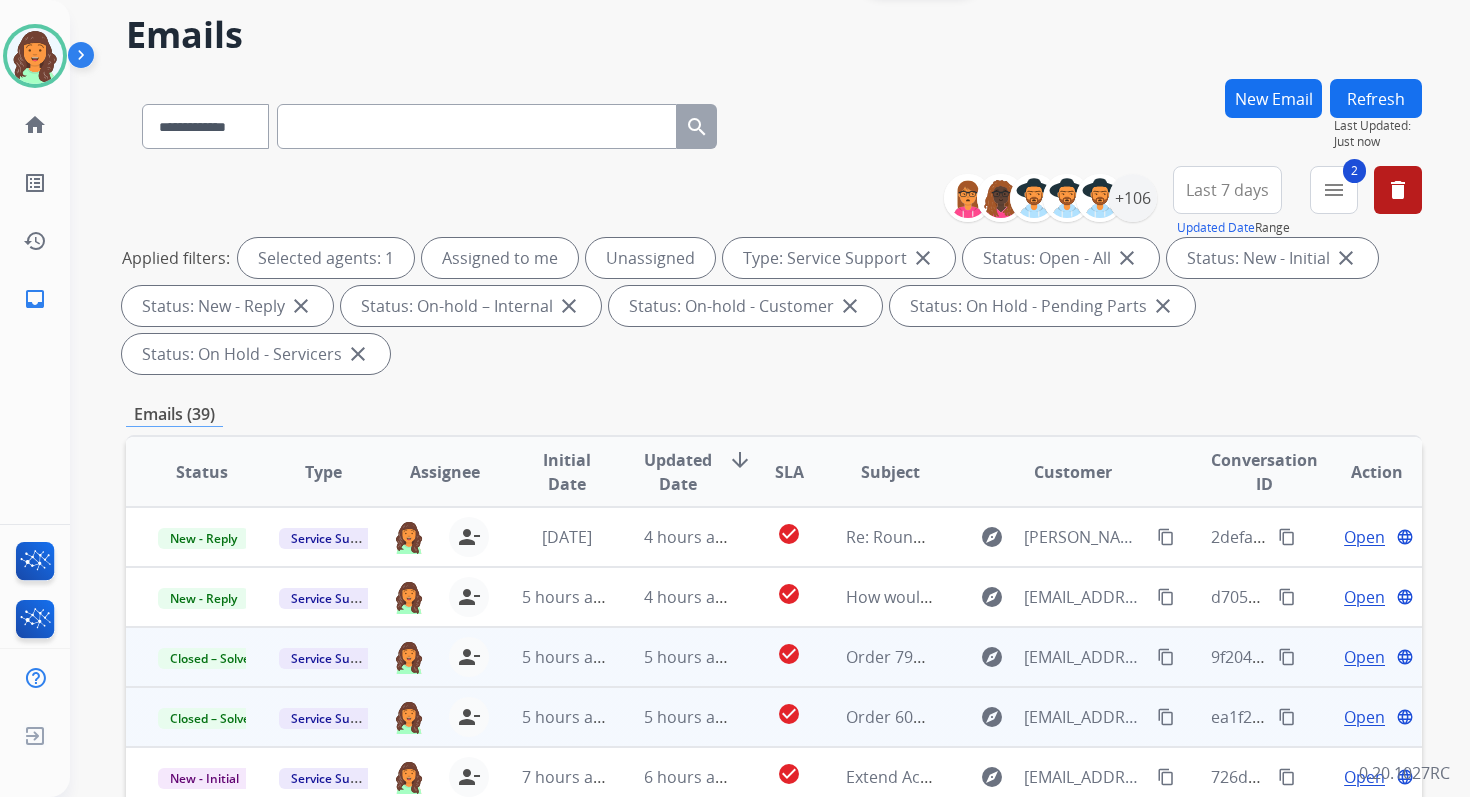 click on "Refresh" at bounding box center [1376, 98] 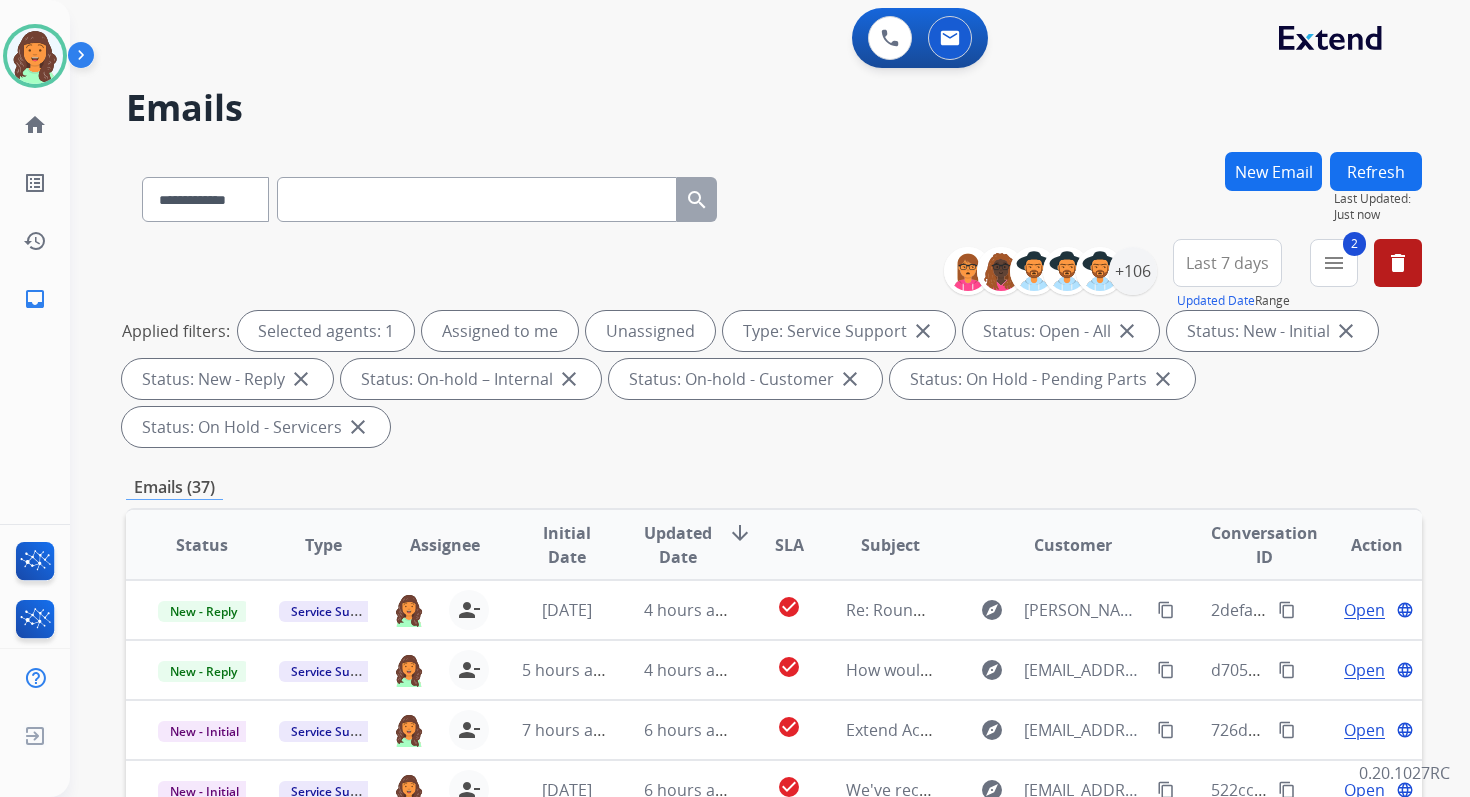 scroll, scrollTop: 485, scrollLeft: 0, axis: vertical 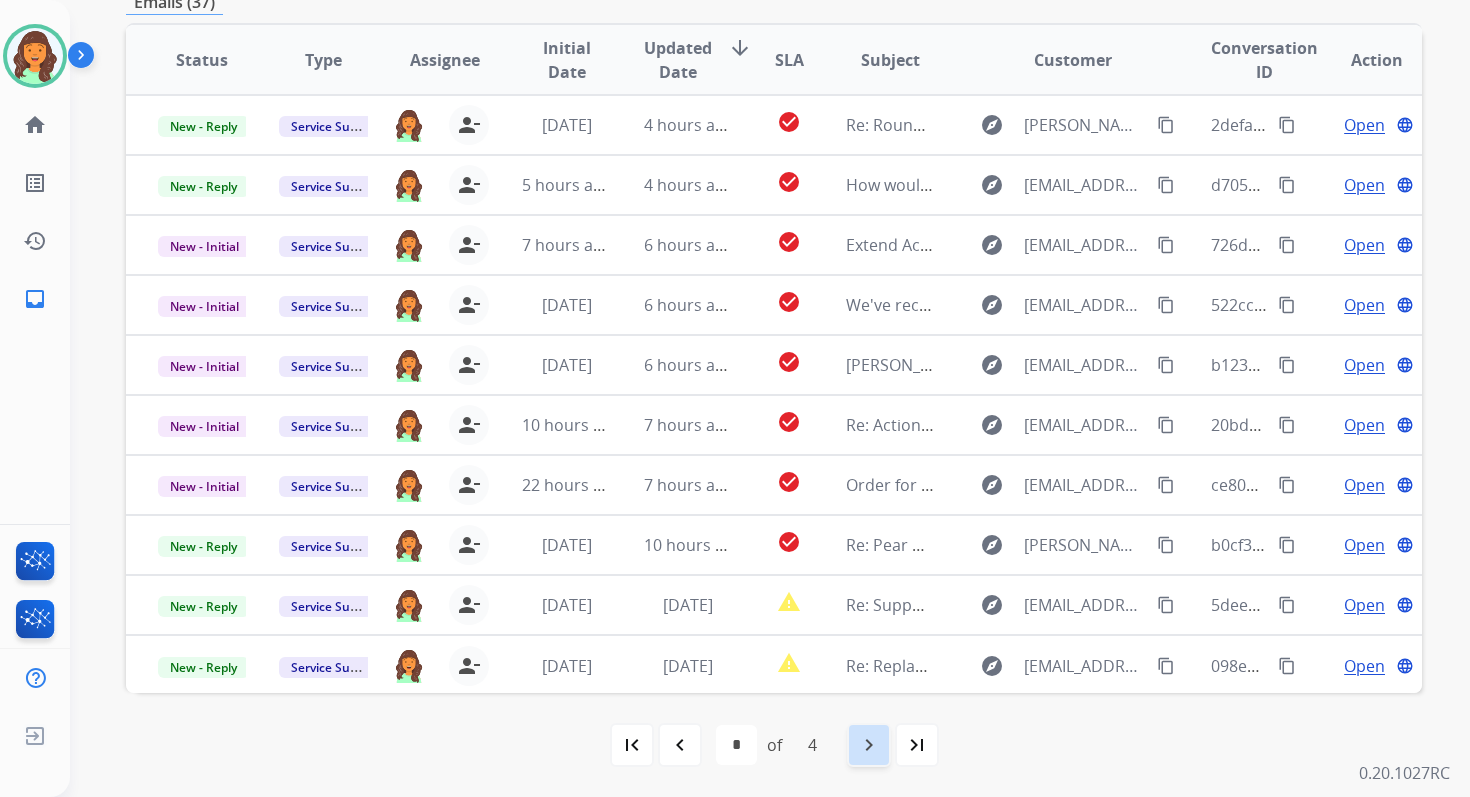 click on "navigate_next" at bounding box center [869, 745] 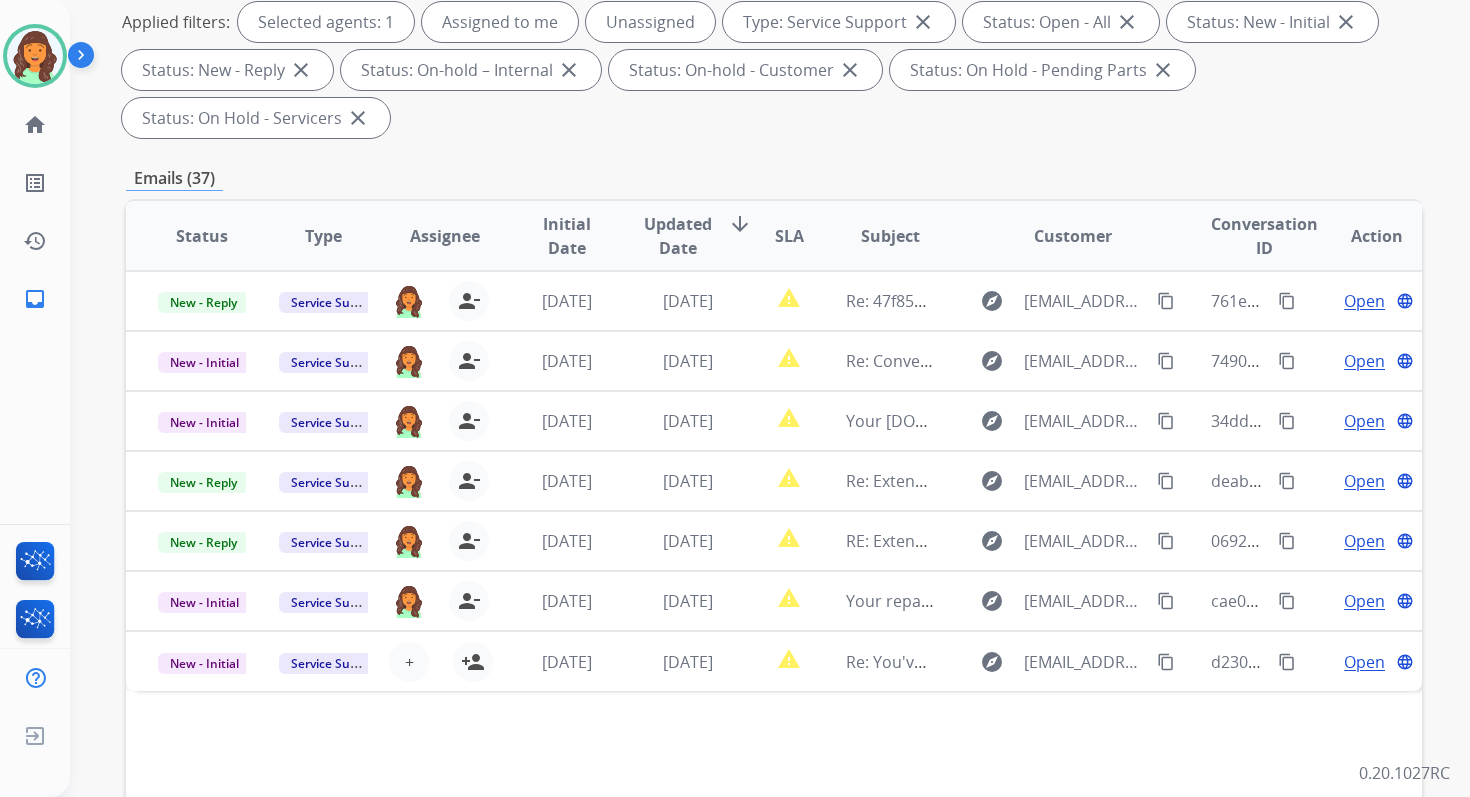 scroll, scrollTop: 485, scrollLeft: 0, axis: vertical 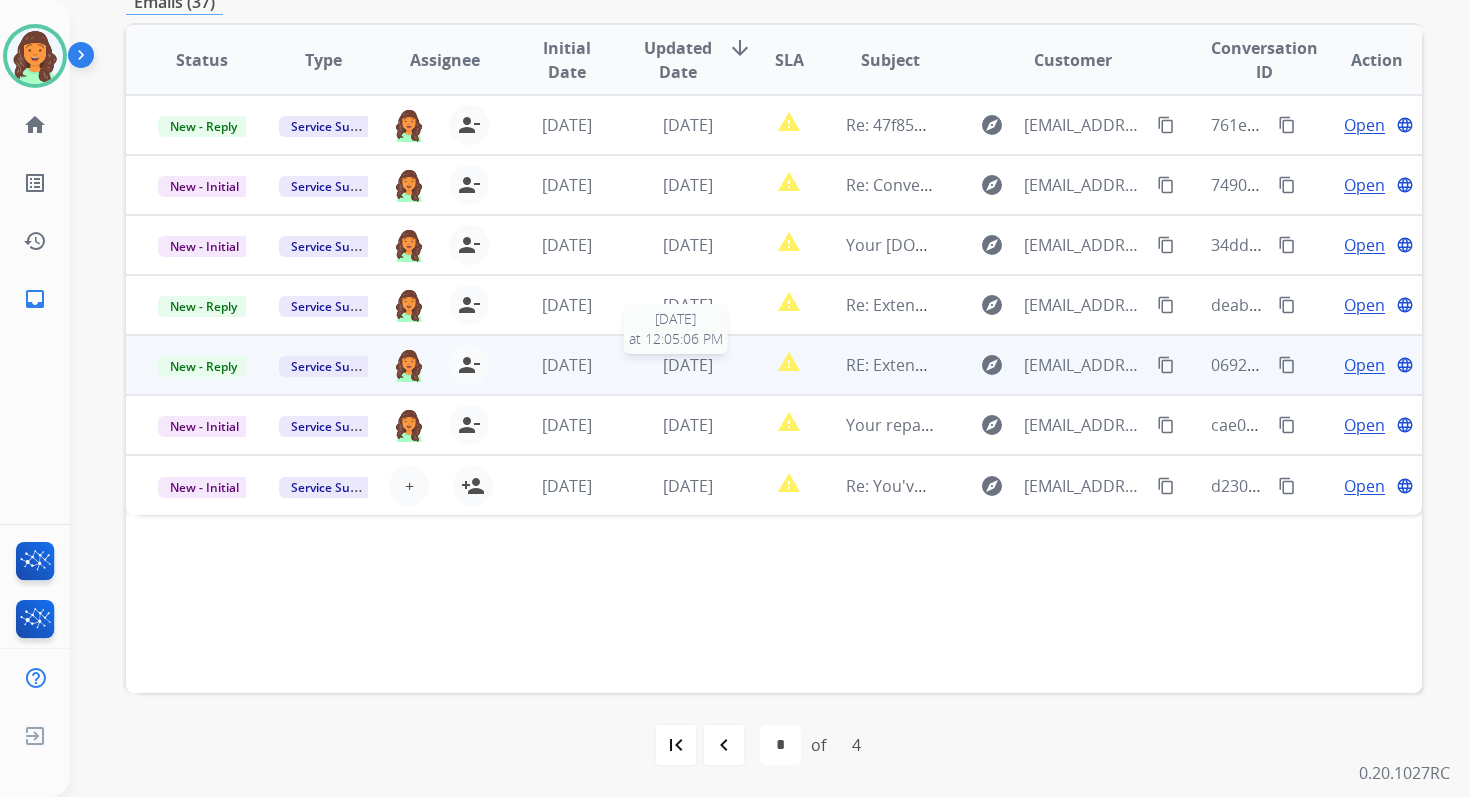 click on "[DATE]" at bounding box center [688, 365] 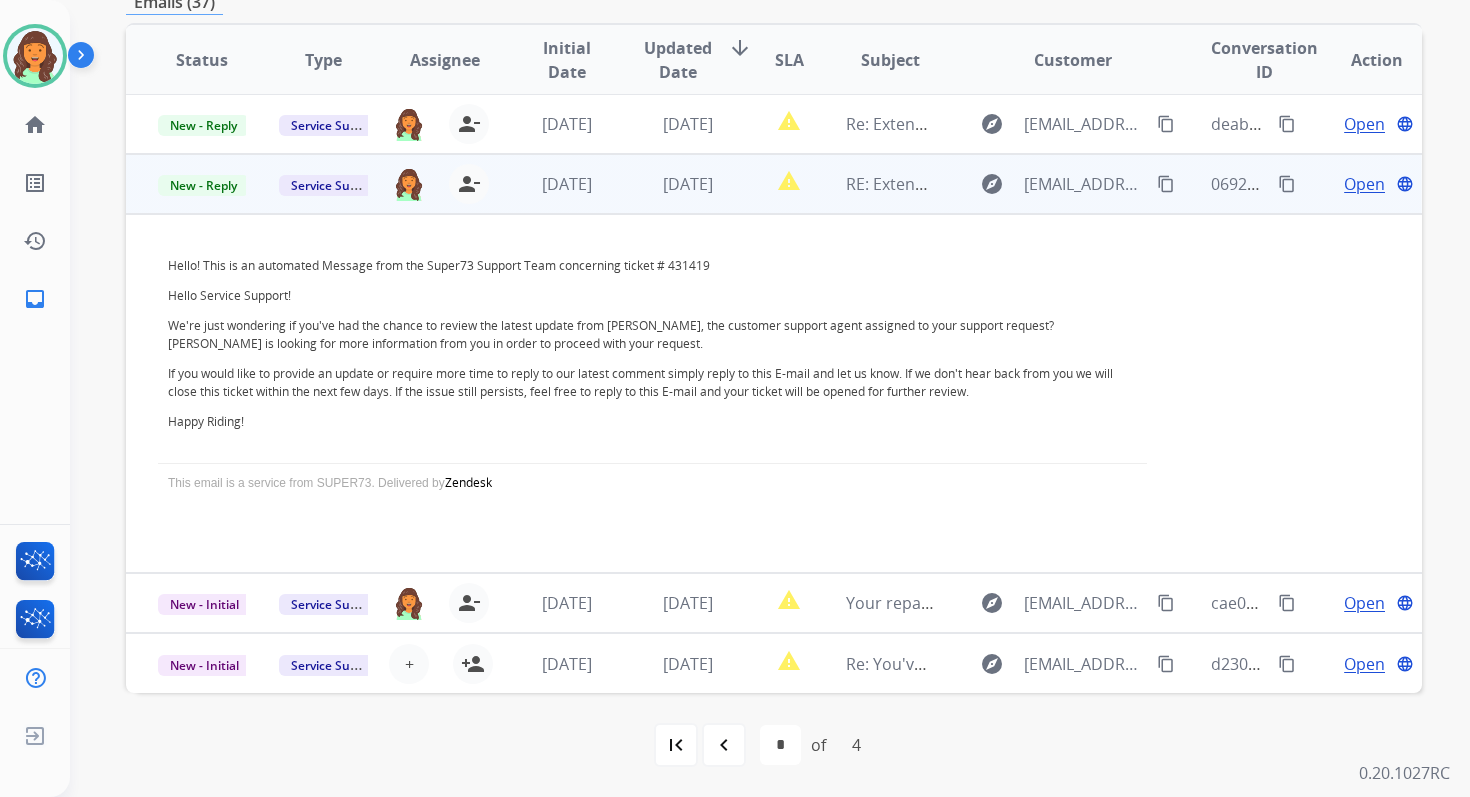 scroll, scrollTop: 71, scrollLeft: 0, axis: vertical 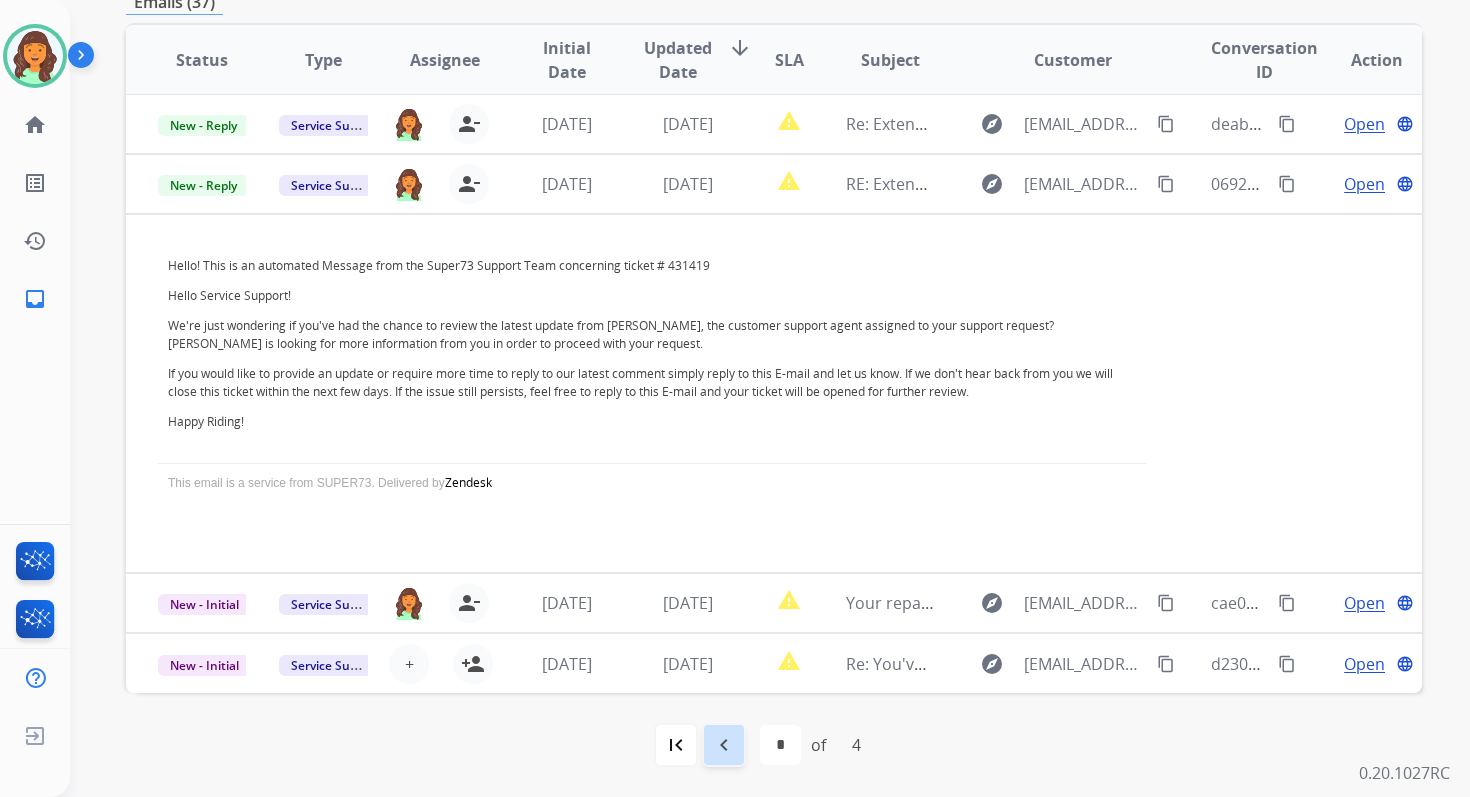 click on "navigate_before" at bounding box center [724, 745] 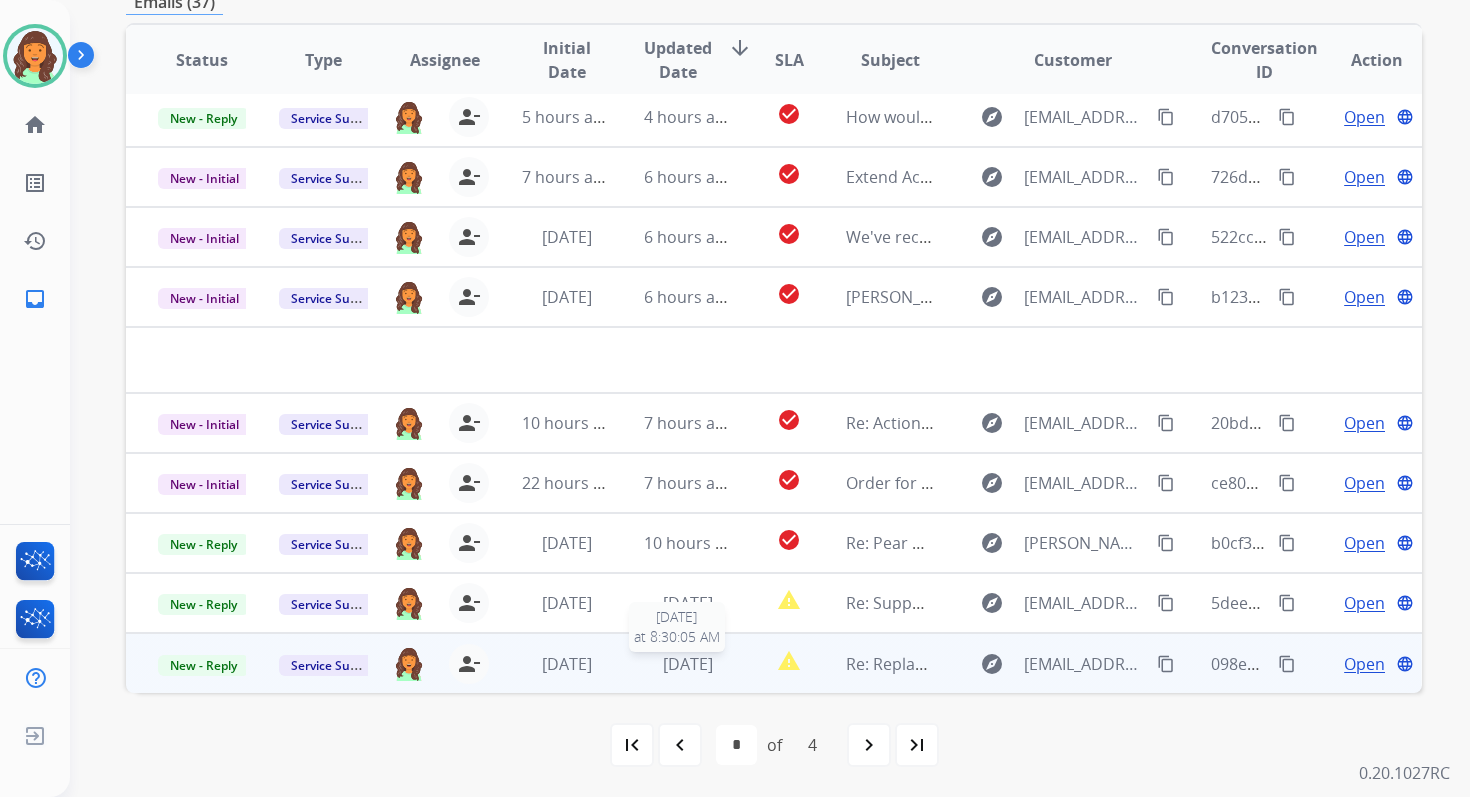 click on "[DATE]" at bounding box center (688, 664) 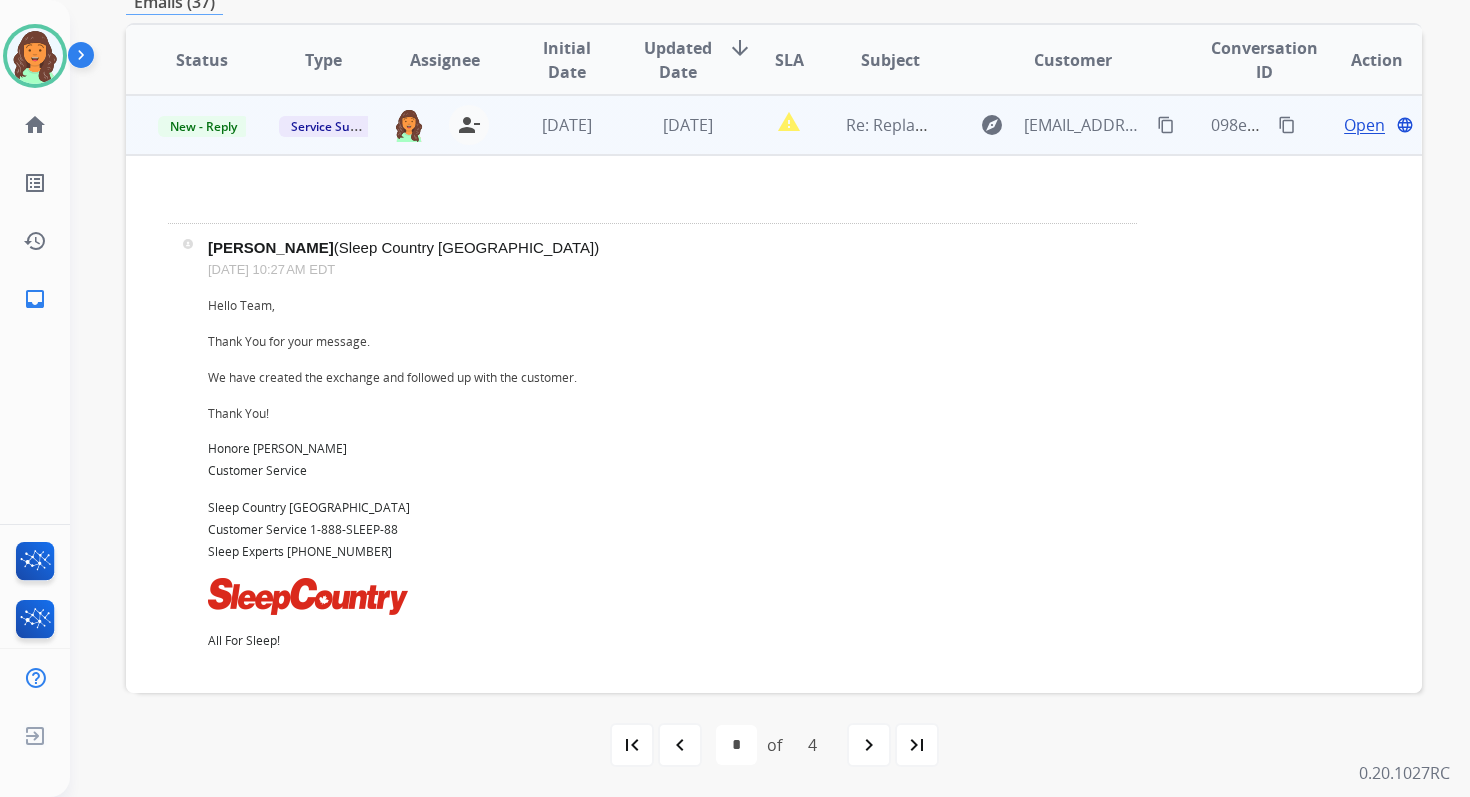 click on "Open" at bounding box center [1364, 125] 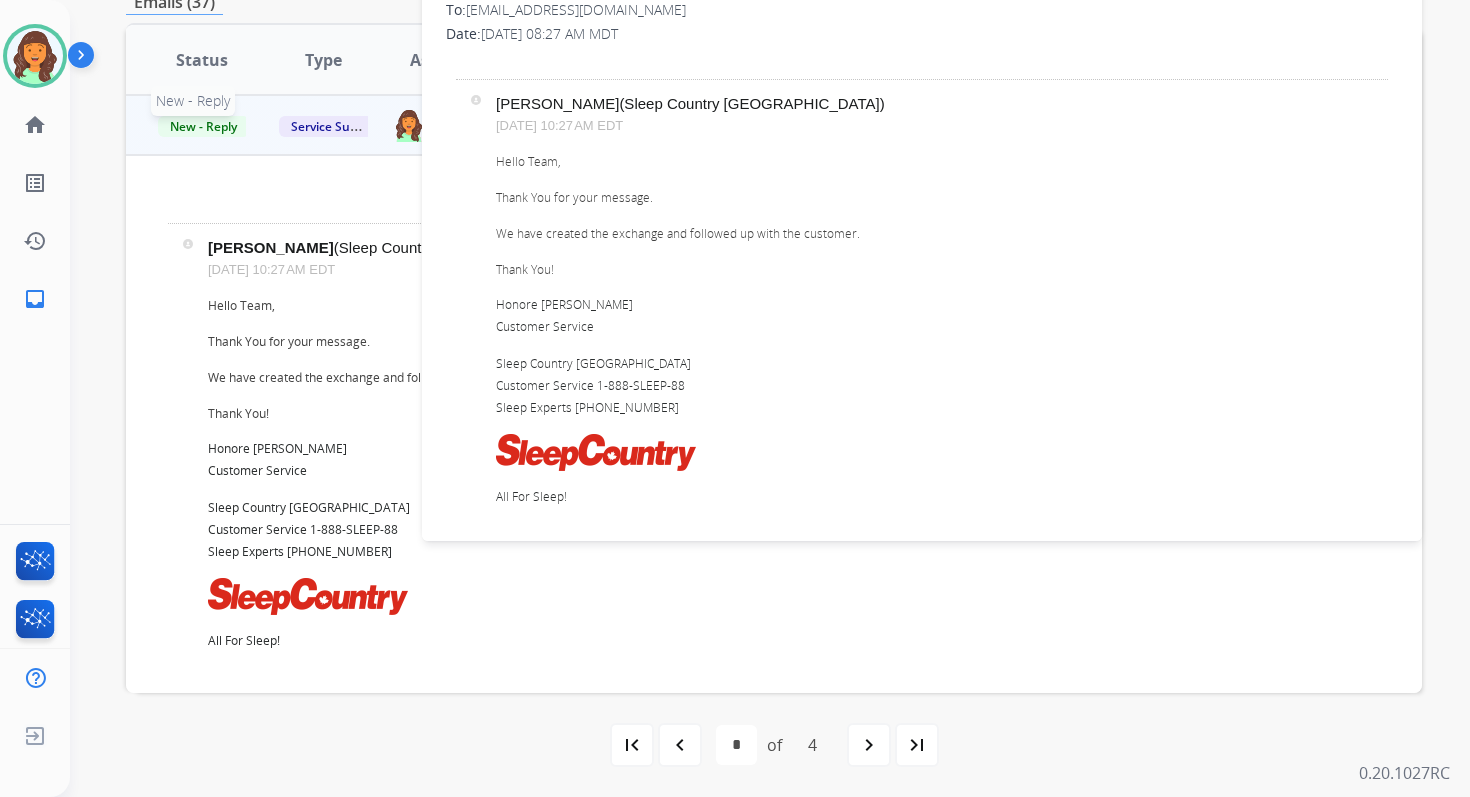 click on "New - Reply" at bounding box center (203, 126) 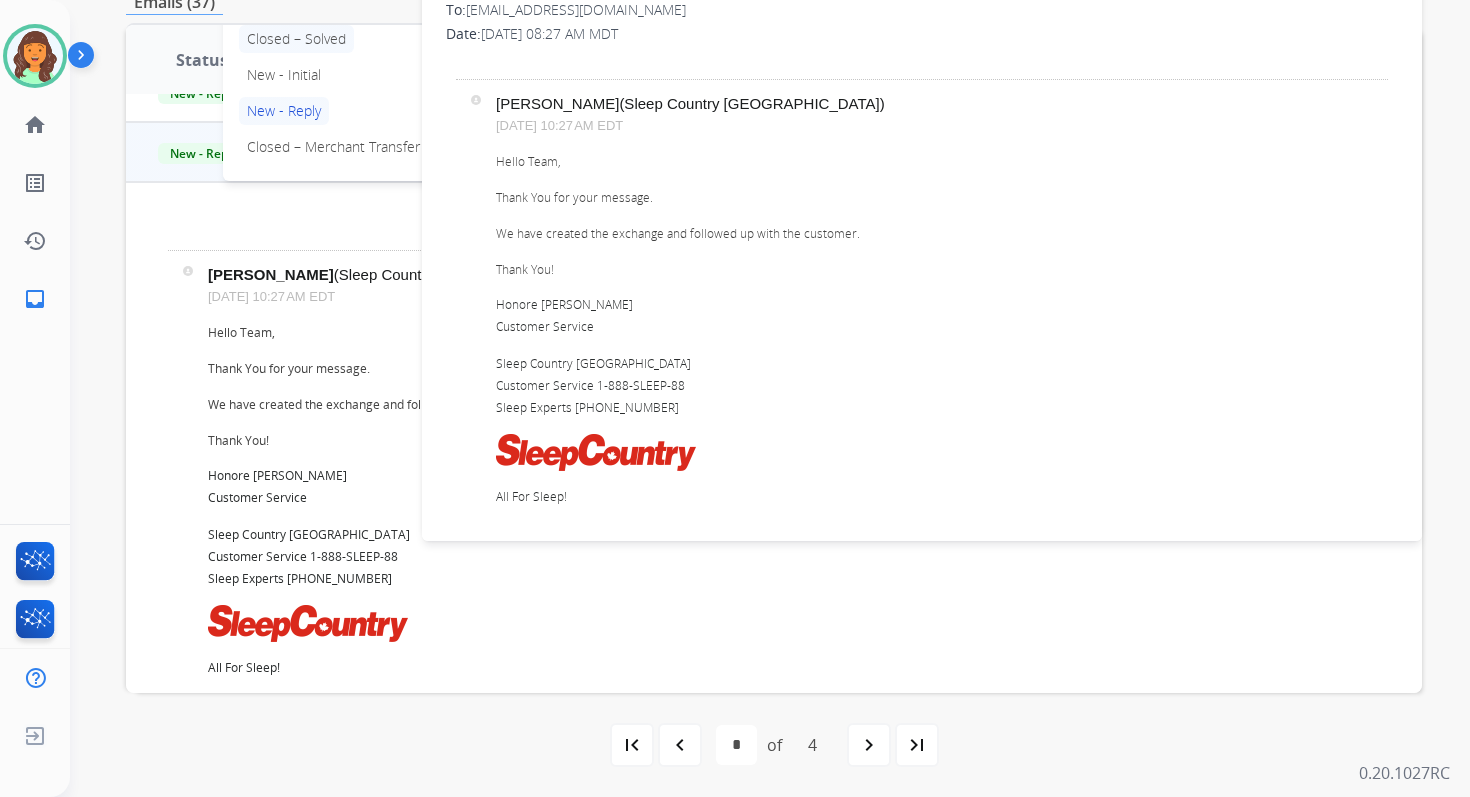 click on "Closed – Solved" at bounding box center [296, 39] 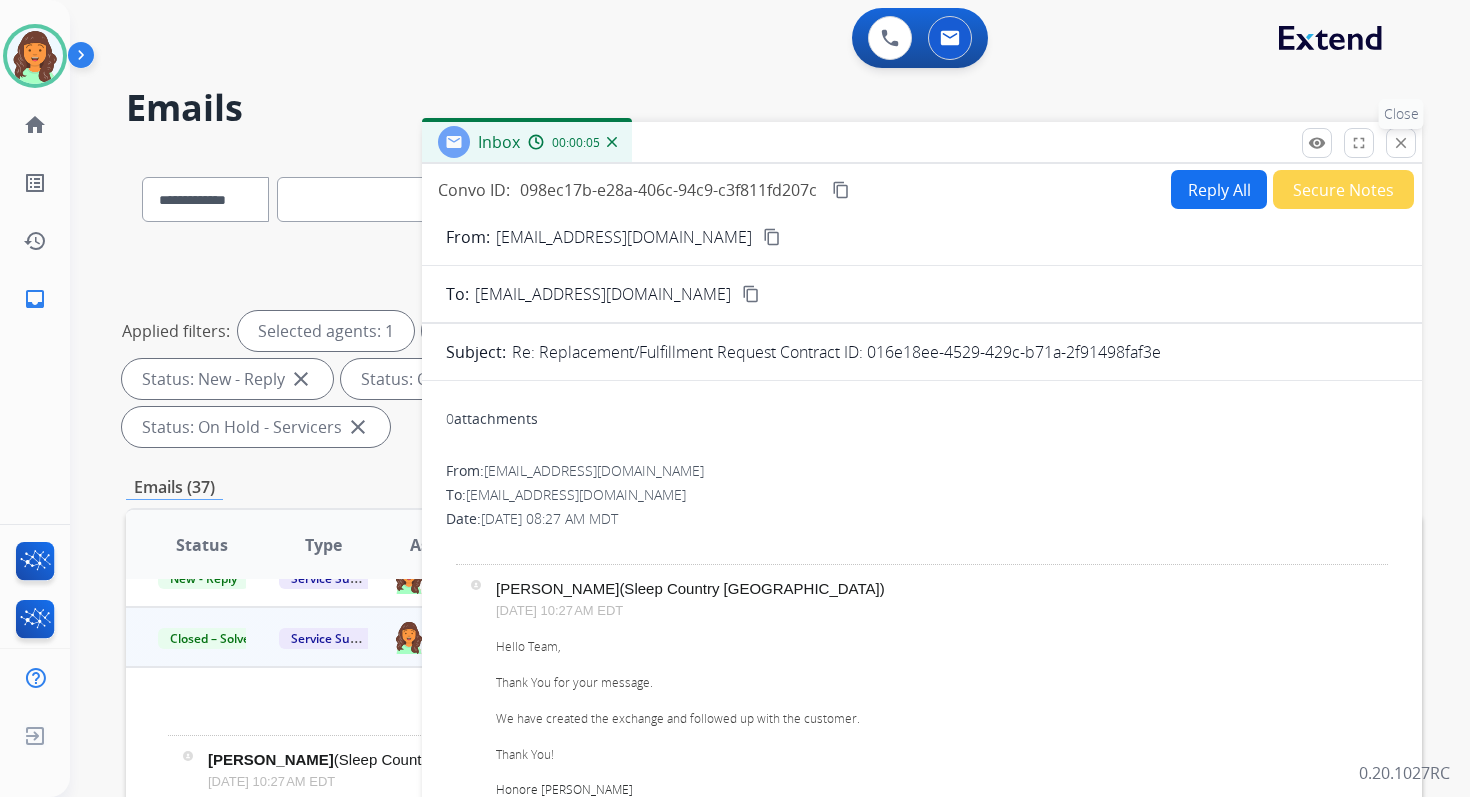 click on "close" at bounding box center [1401, 143] 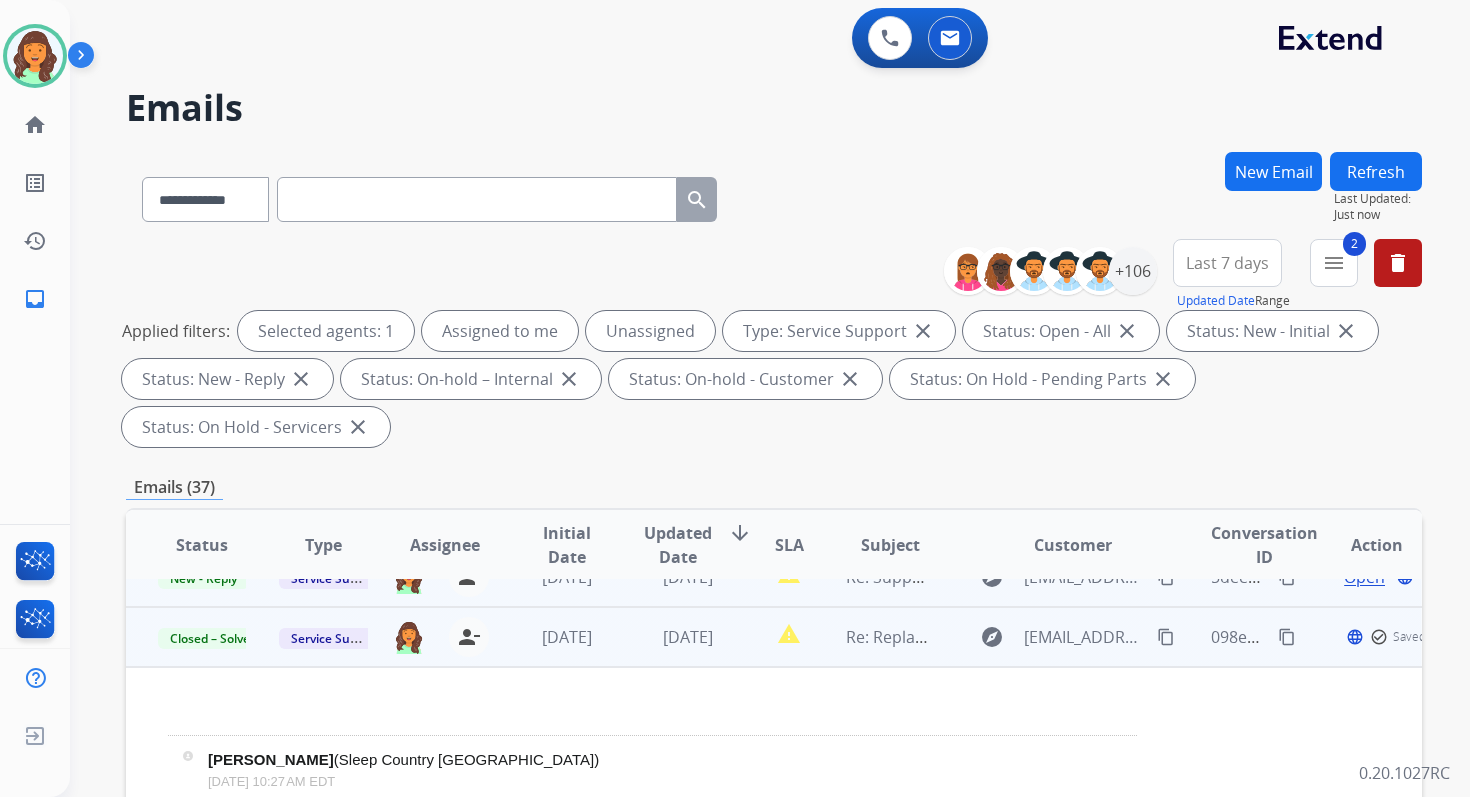 click on "1 day ago" at bounding box center [672, 577] 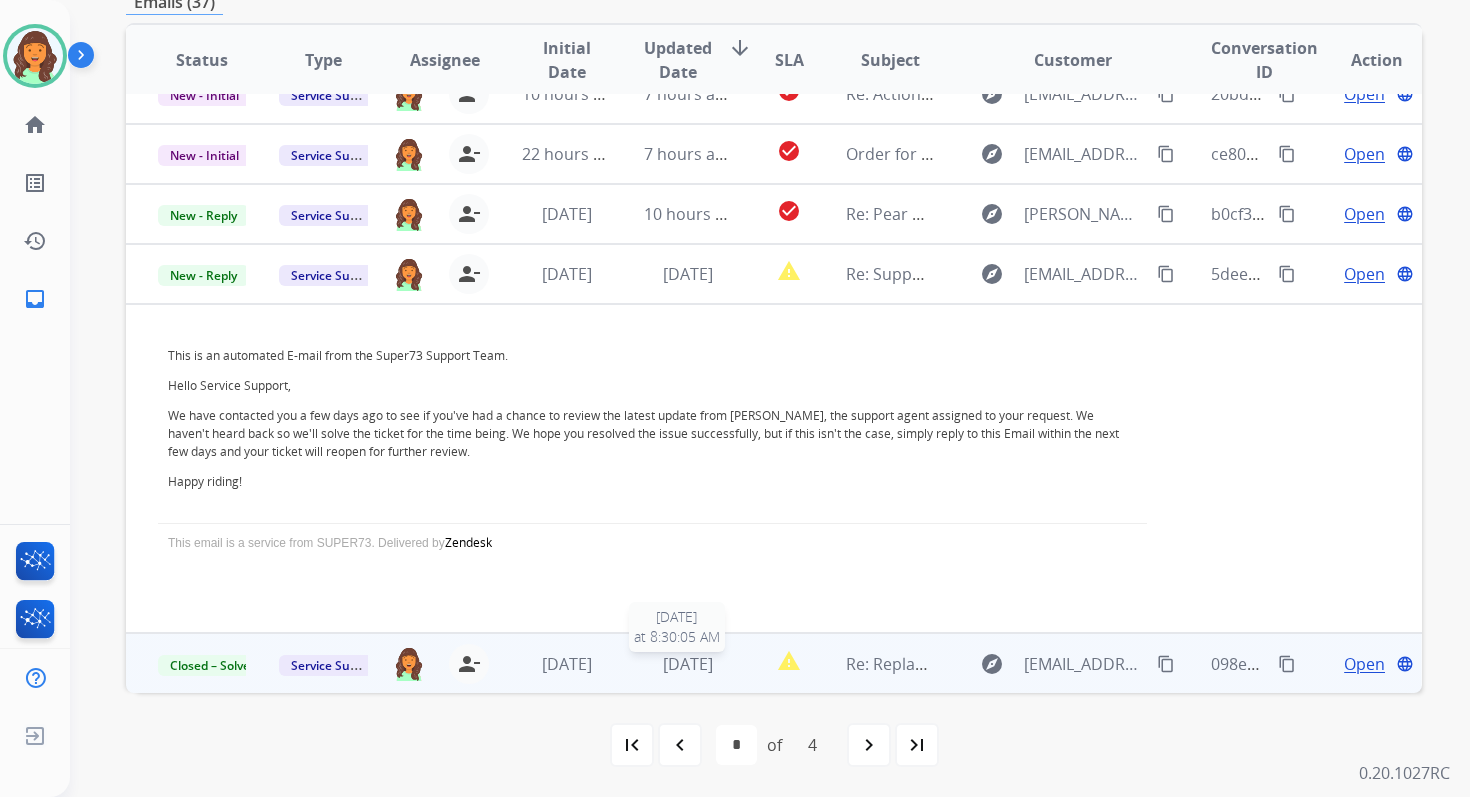click on "1 day ago" at bounding box center (688, 664) 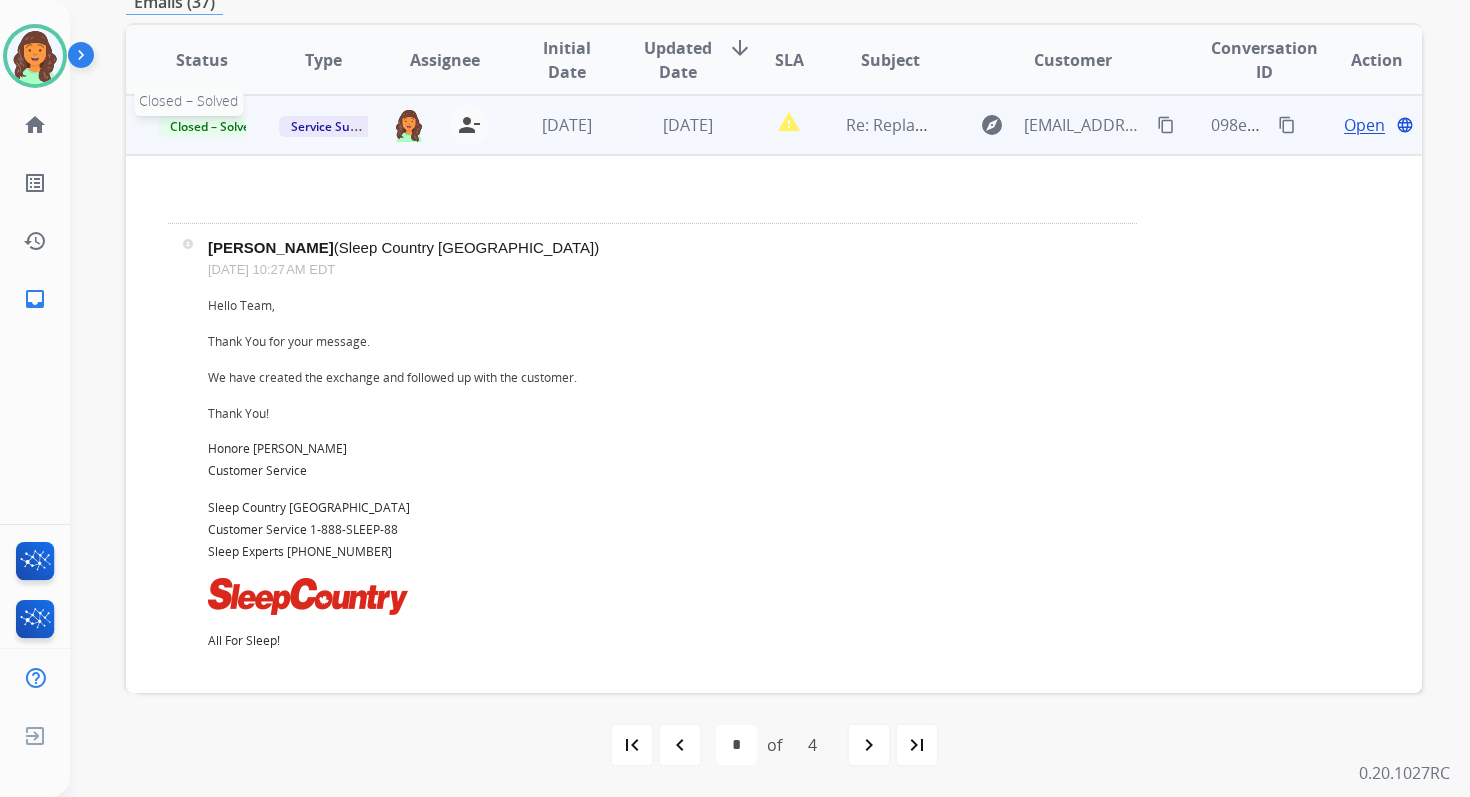 click on "Closed – Solved" at bounding box center [213, 126] 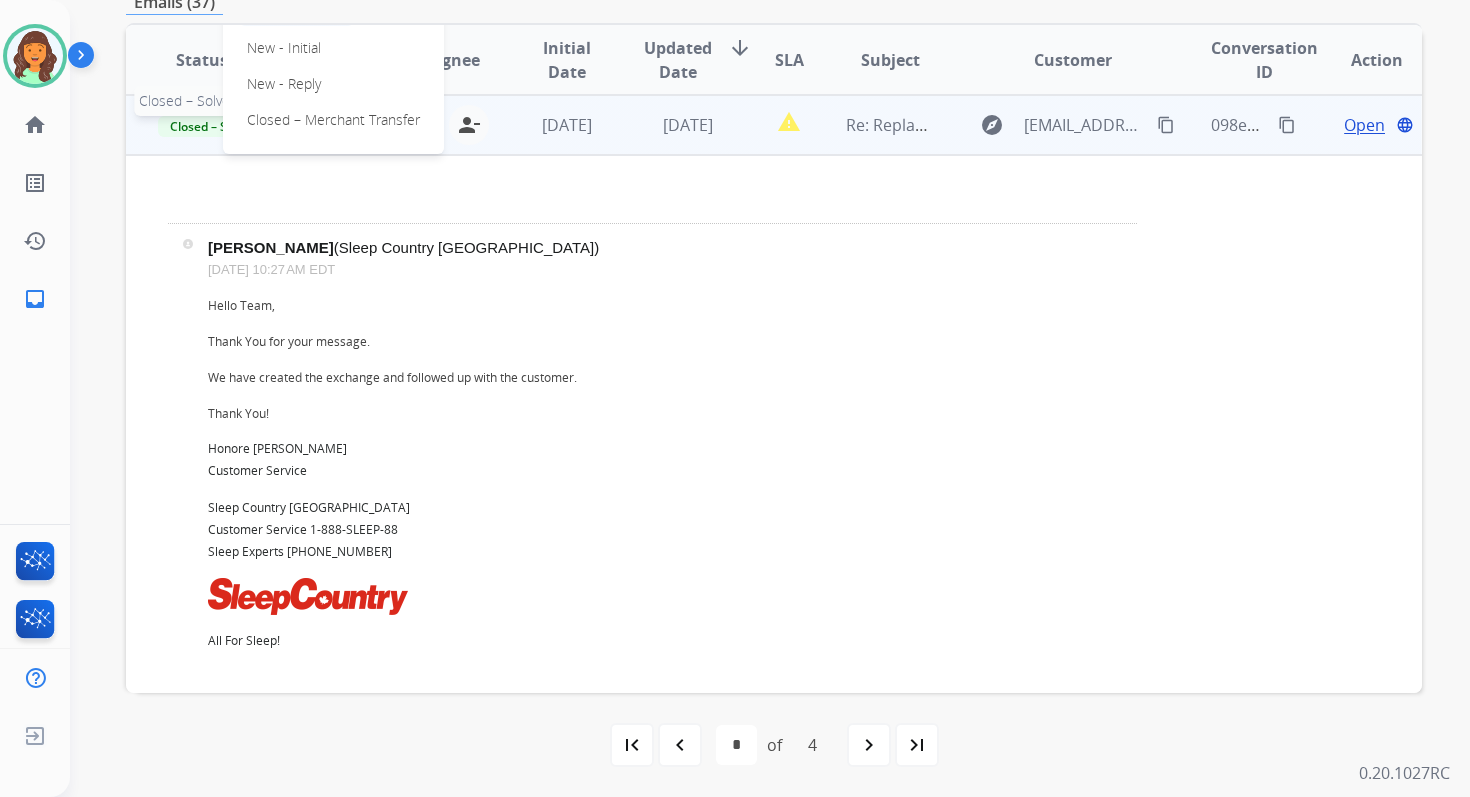 click on "Closed – Solved" at bounding box center (213, 126) 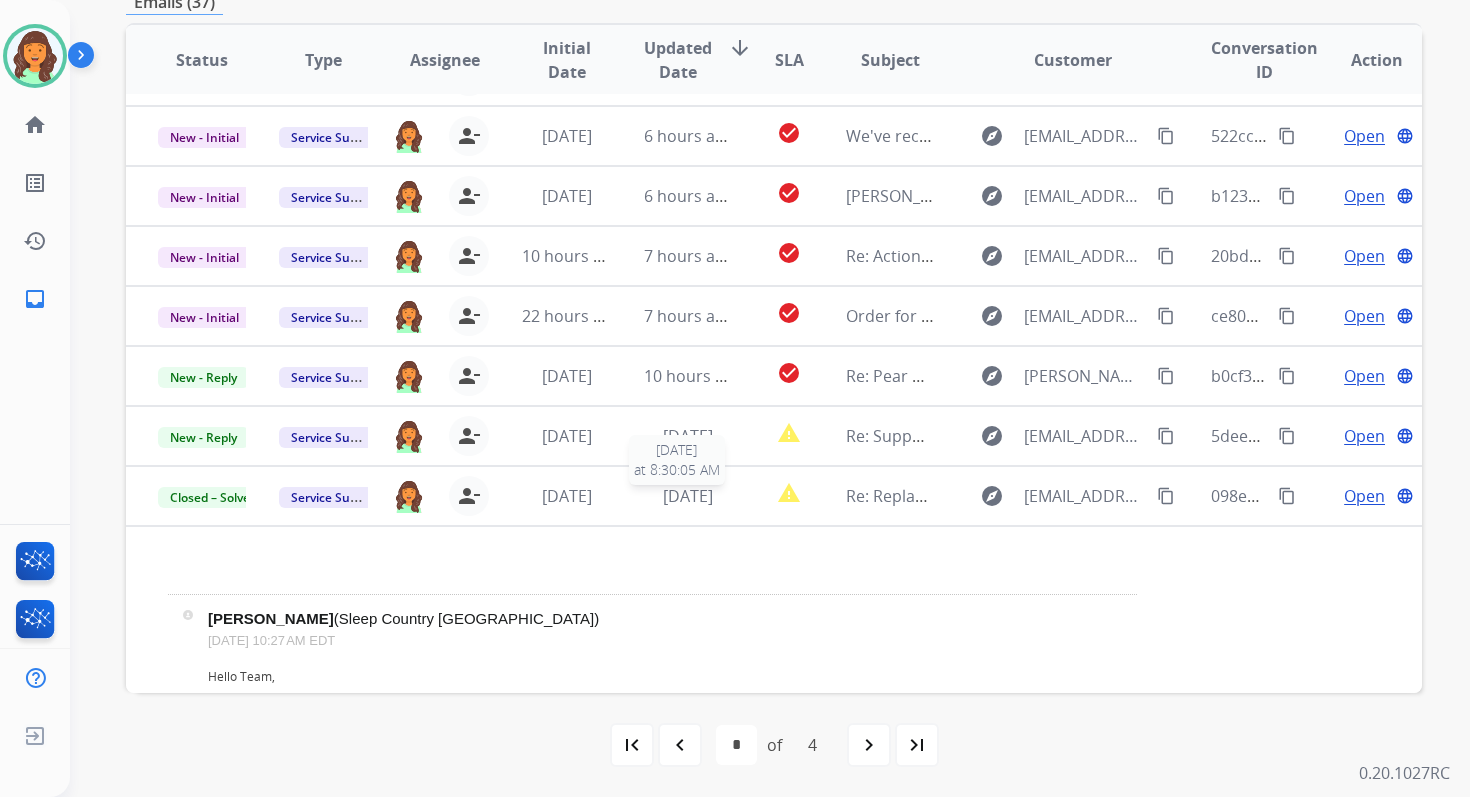 click on "1 day ago" at bounding box center (688, 496) 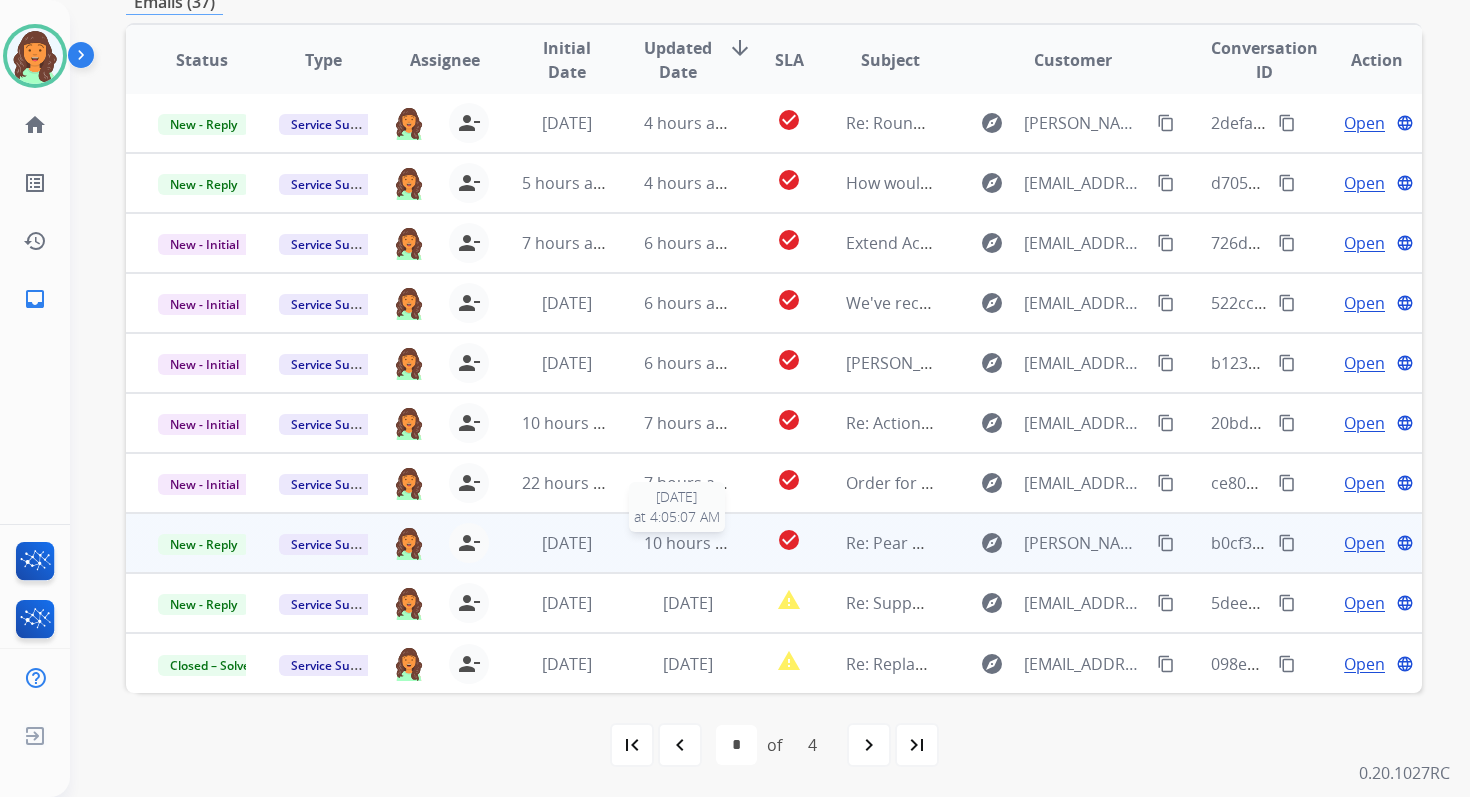 click on "10 hours ago" at bounding box center [693, 543] 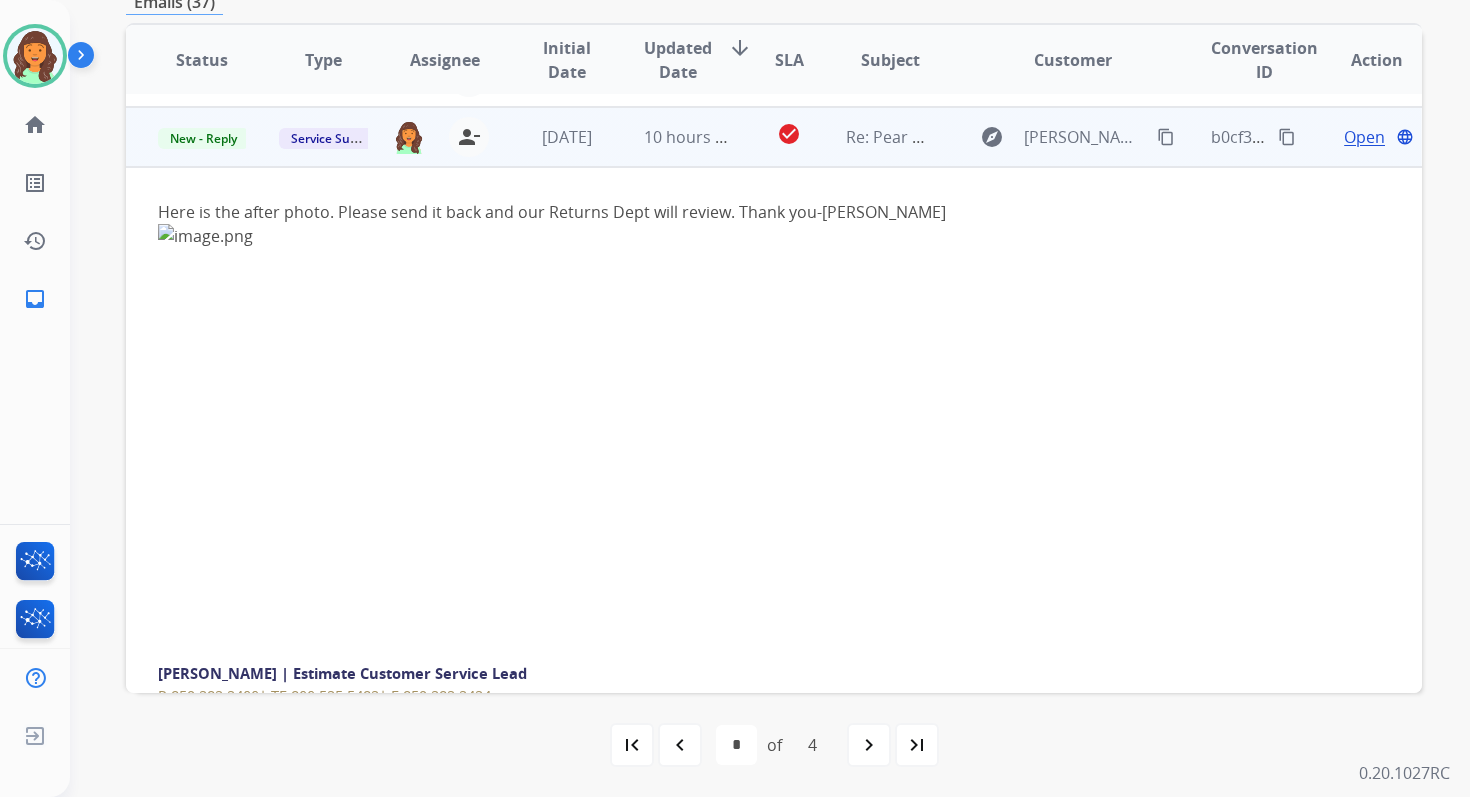 scroll, scrollTop: 420, scrollLeft: 0, axis: vertical 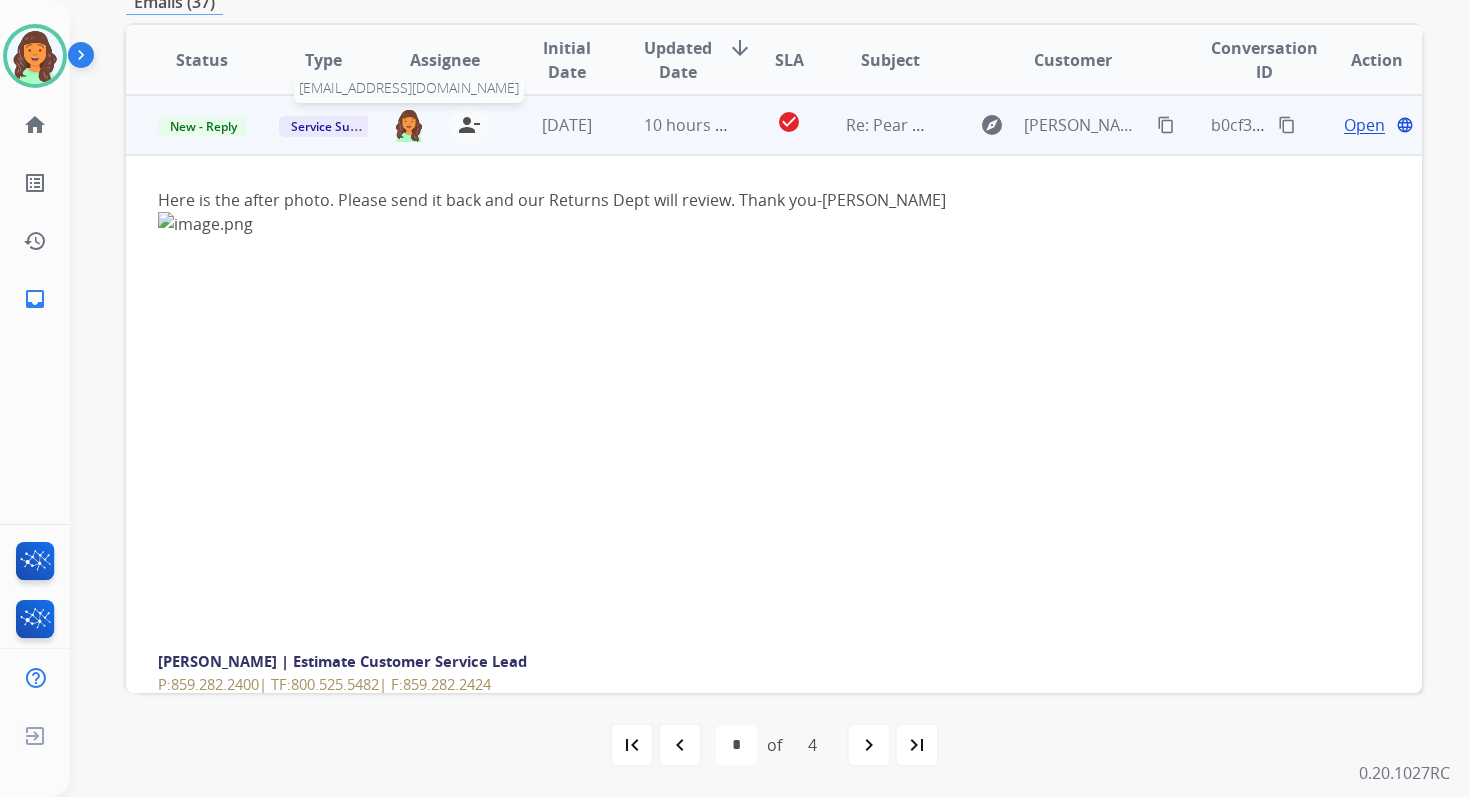 click at bounding box center [409, 125] 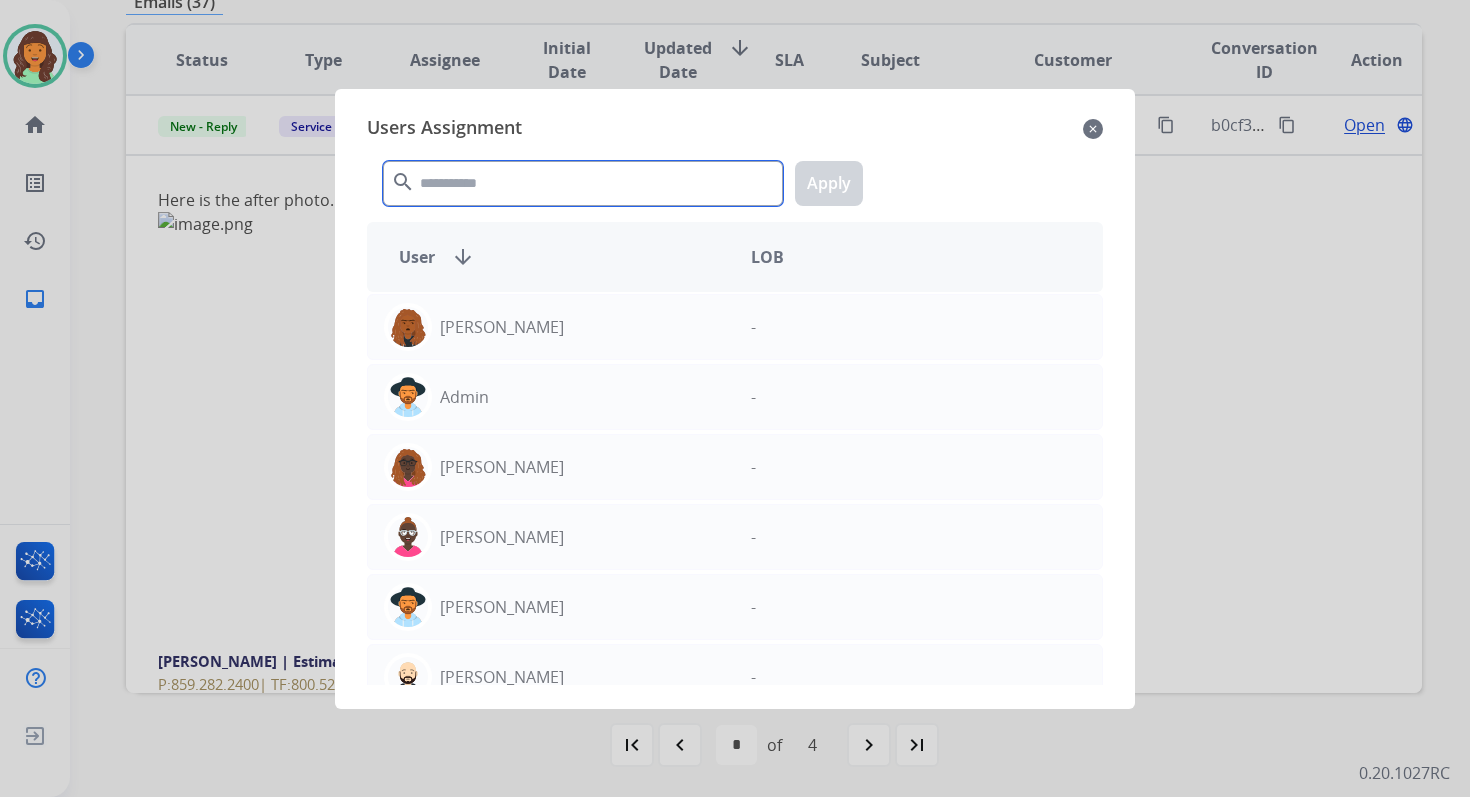 click 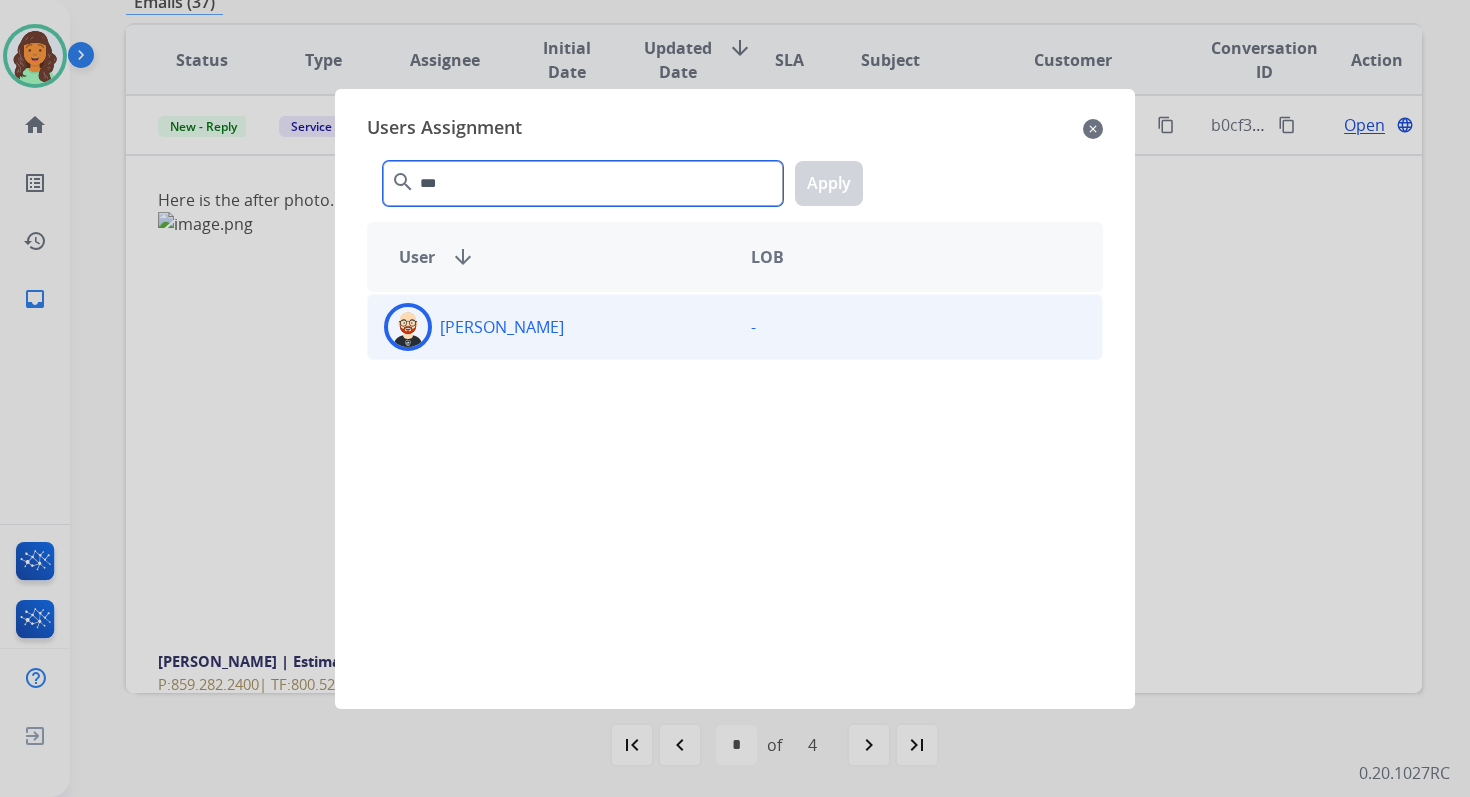 type on "***" 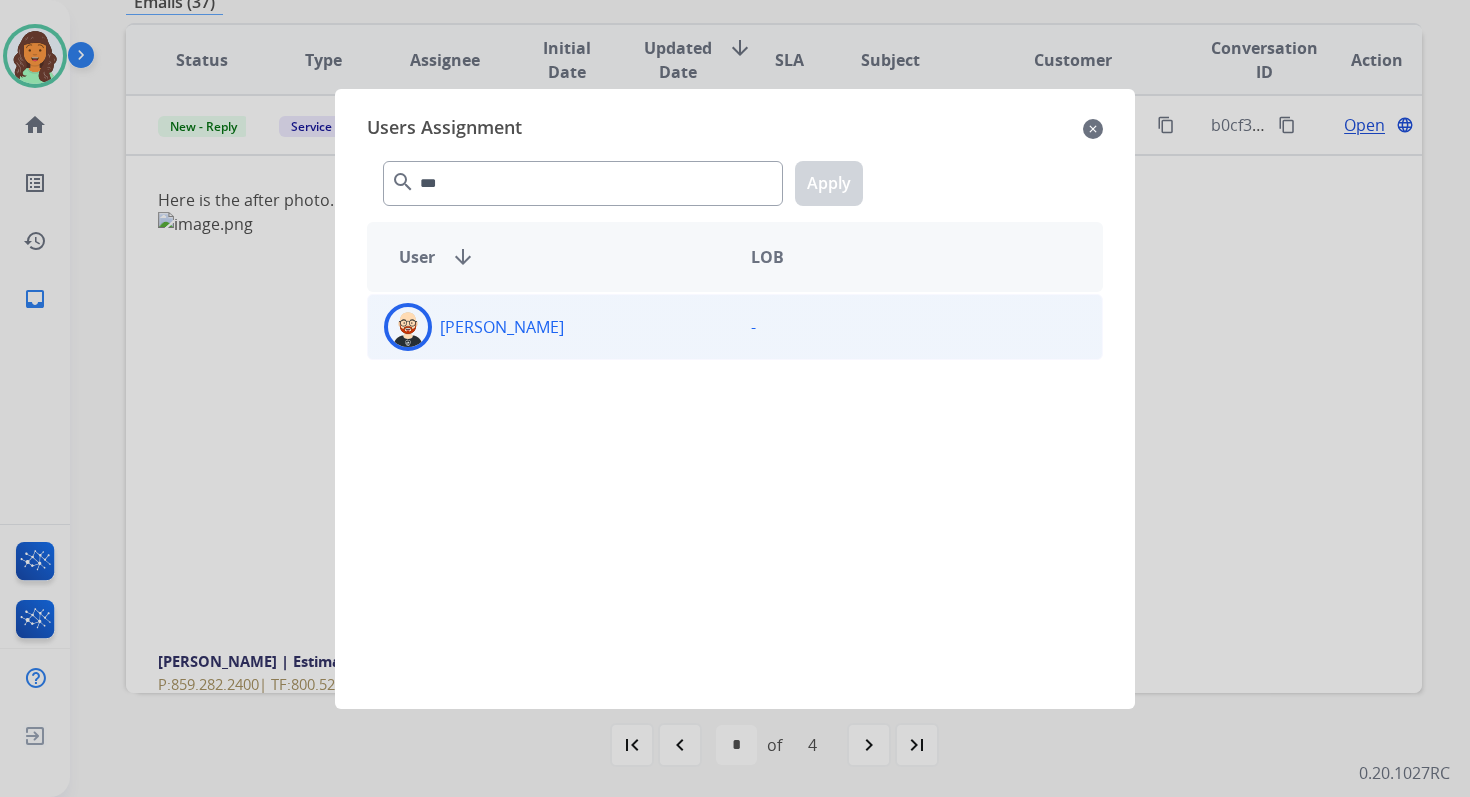 click on "Ezra  Barnes" 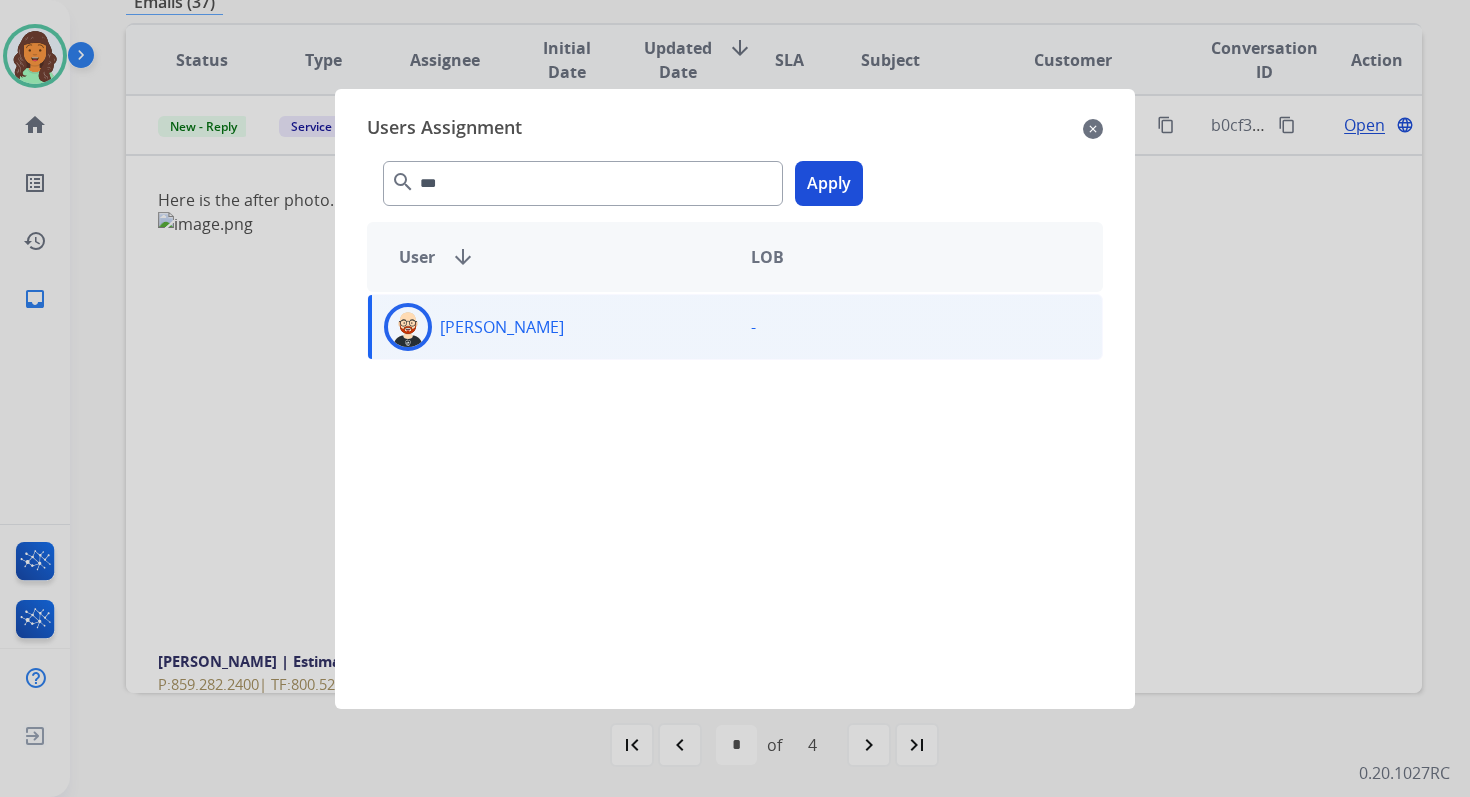 click on "Apply" 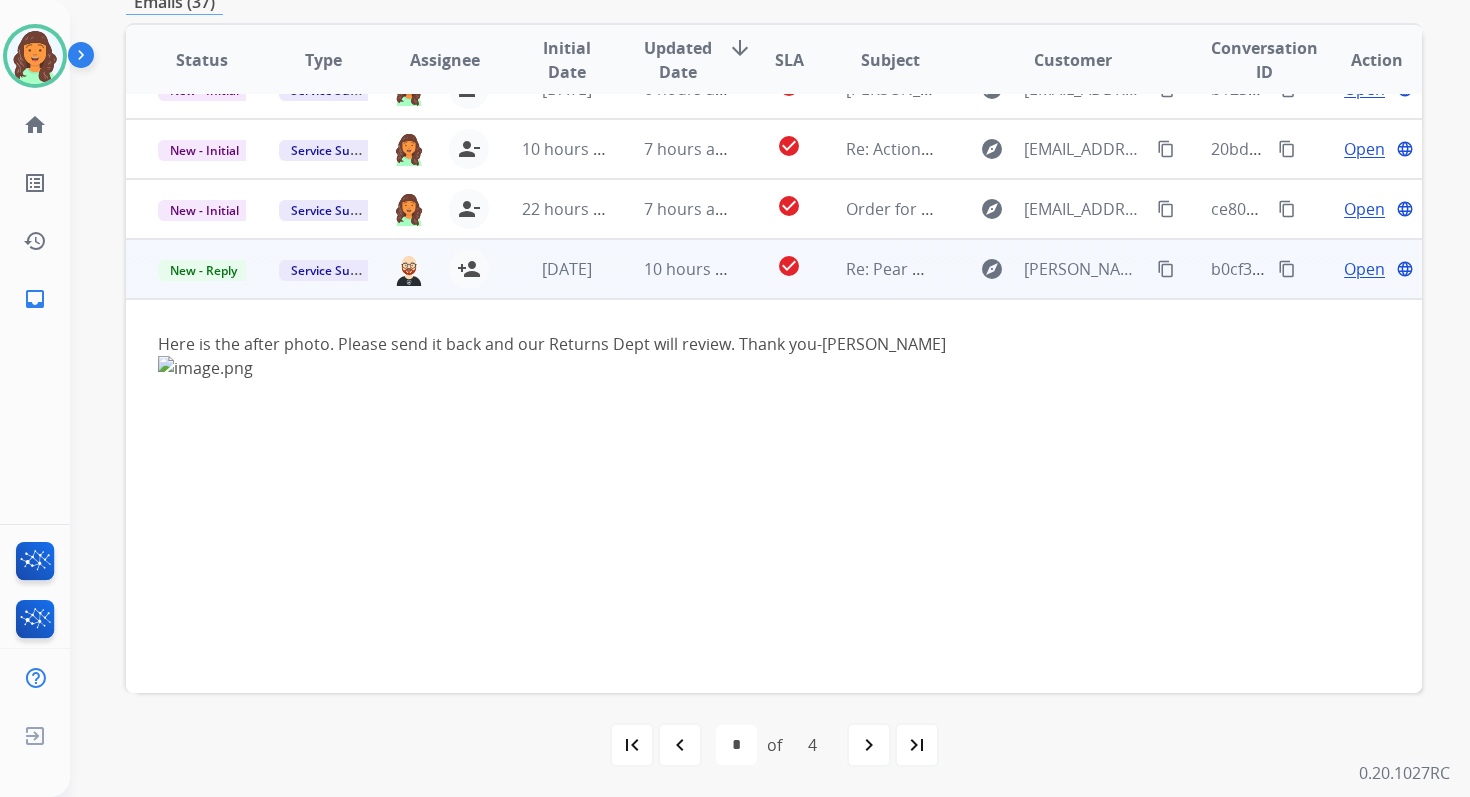 scroll, scrollTop: 141, scrollLeft: 0, axis: vertical 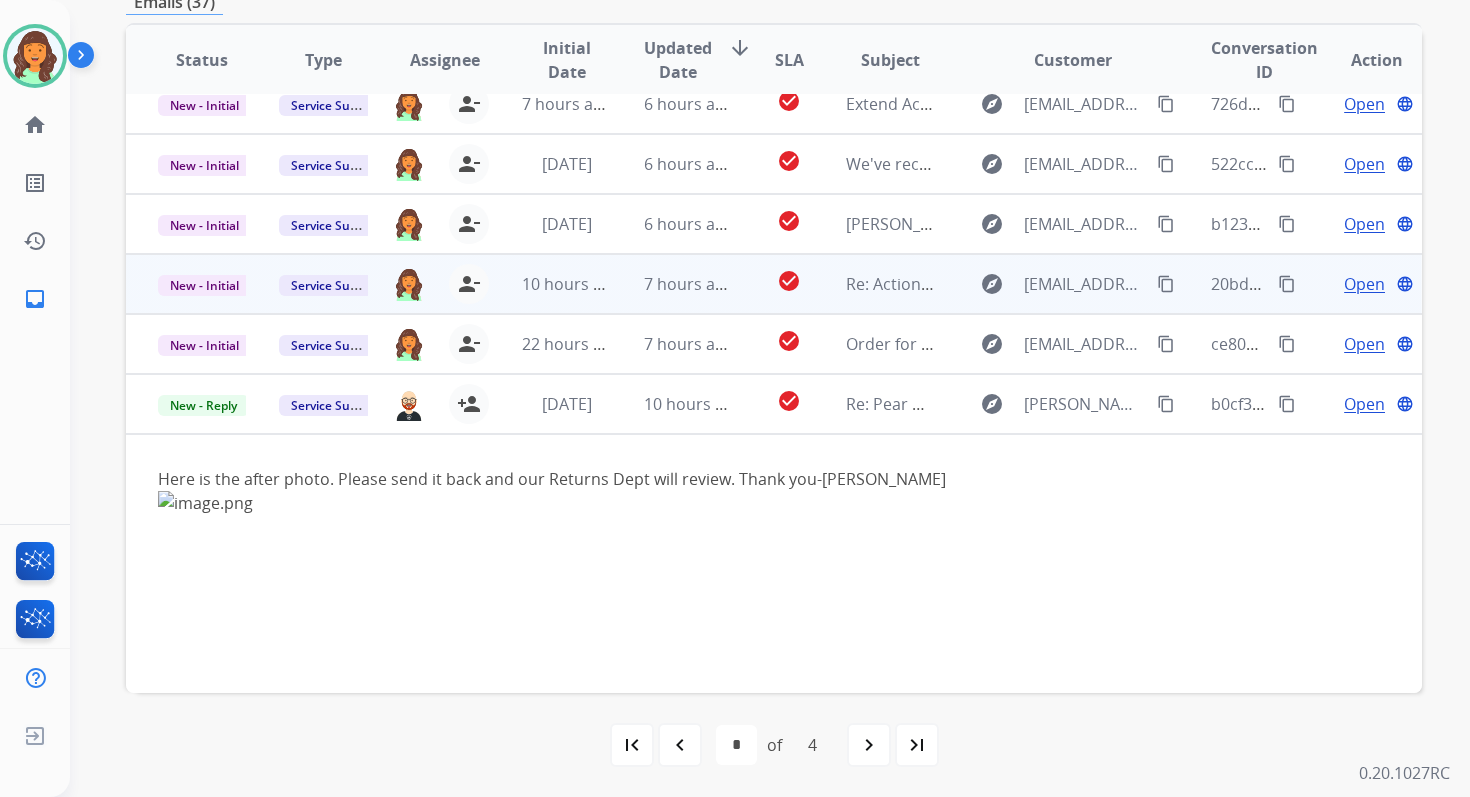 click on "7 hours ago" at bounding box center (672, 284) 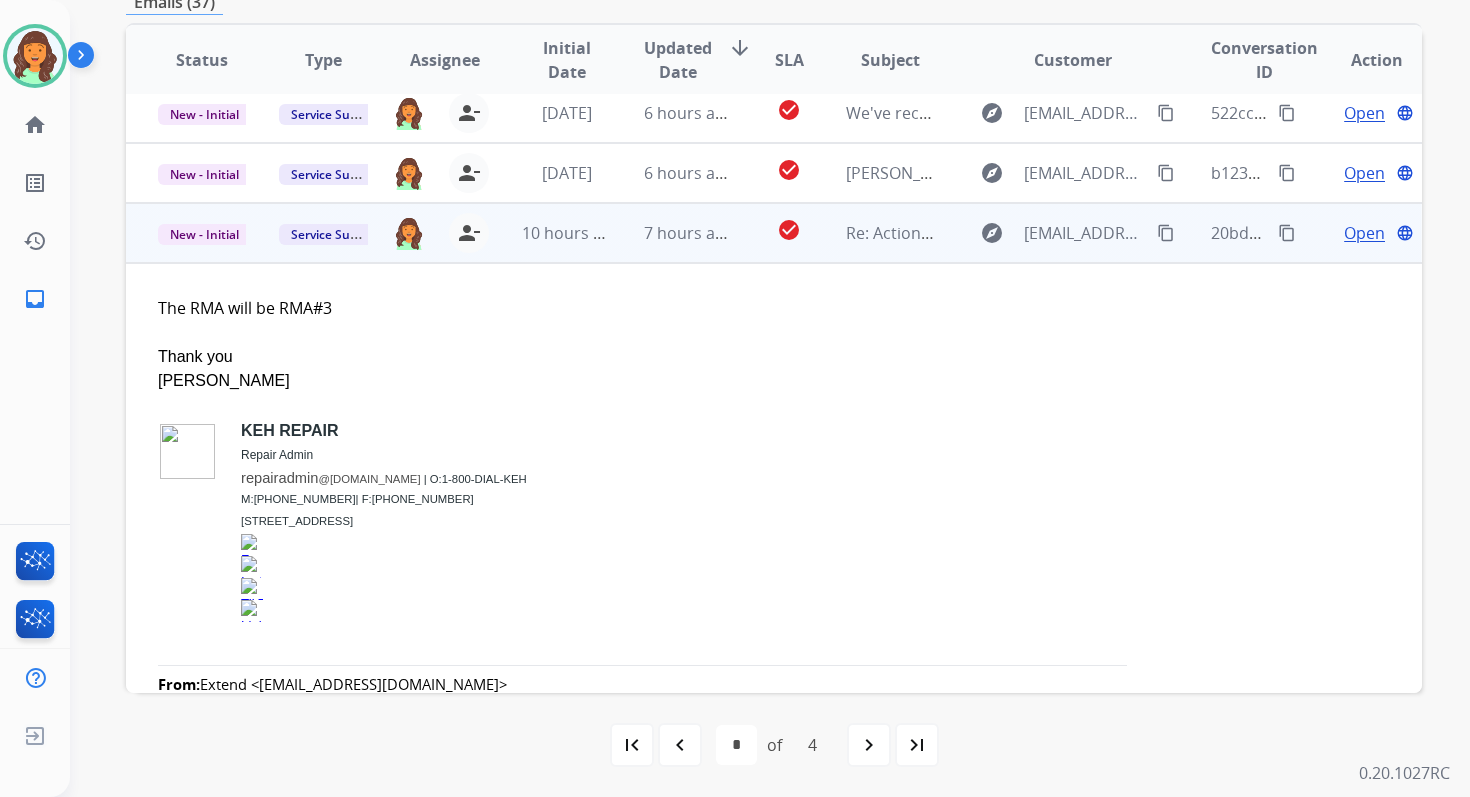 scroll, scrollTop: 300, scrollLeft: 0, axis: vertical 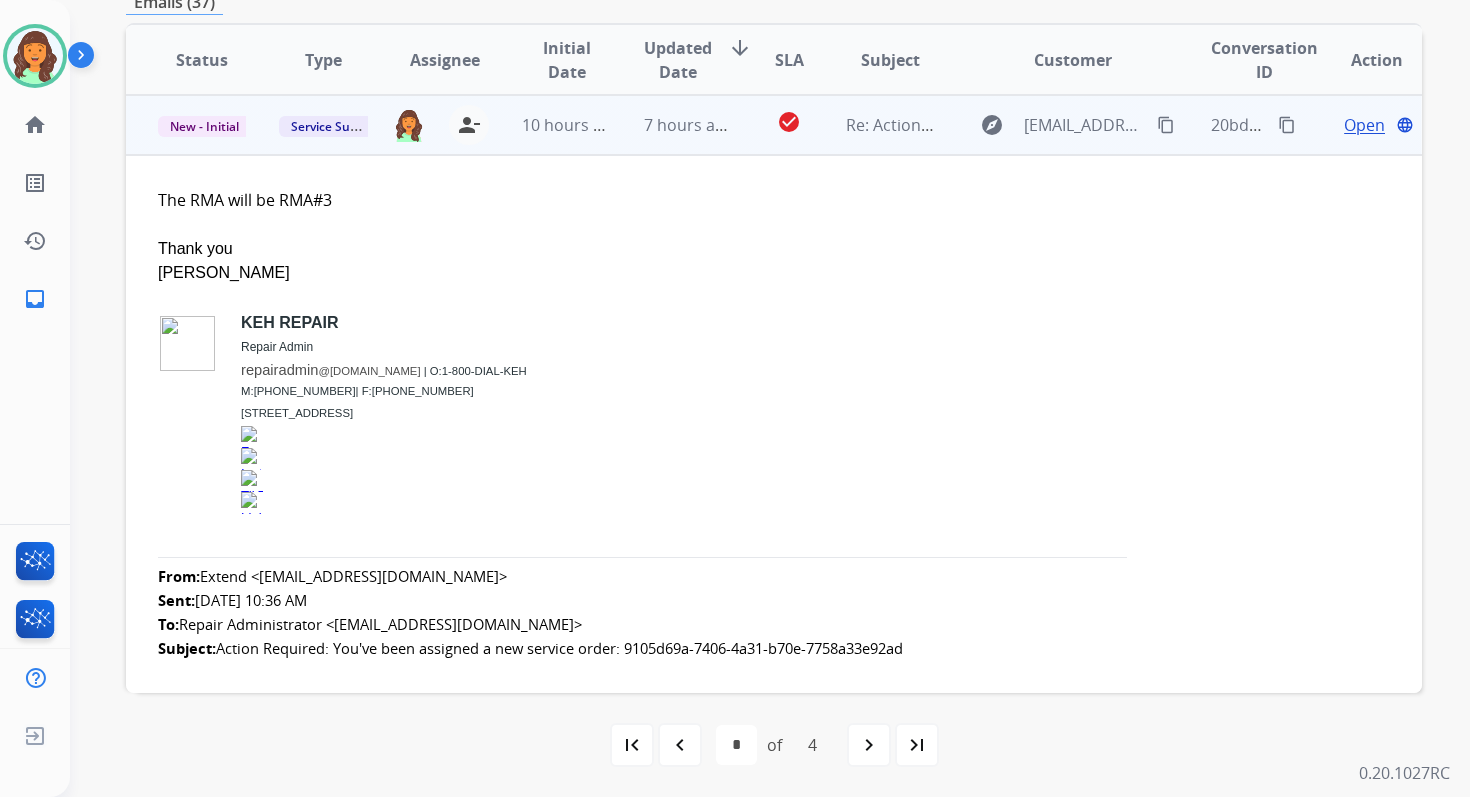 click on "Open" at bounding box center [1364, 125] 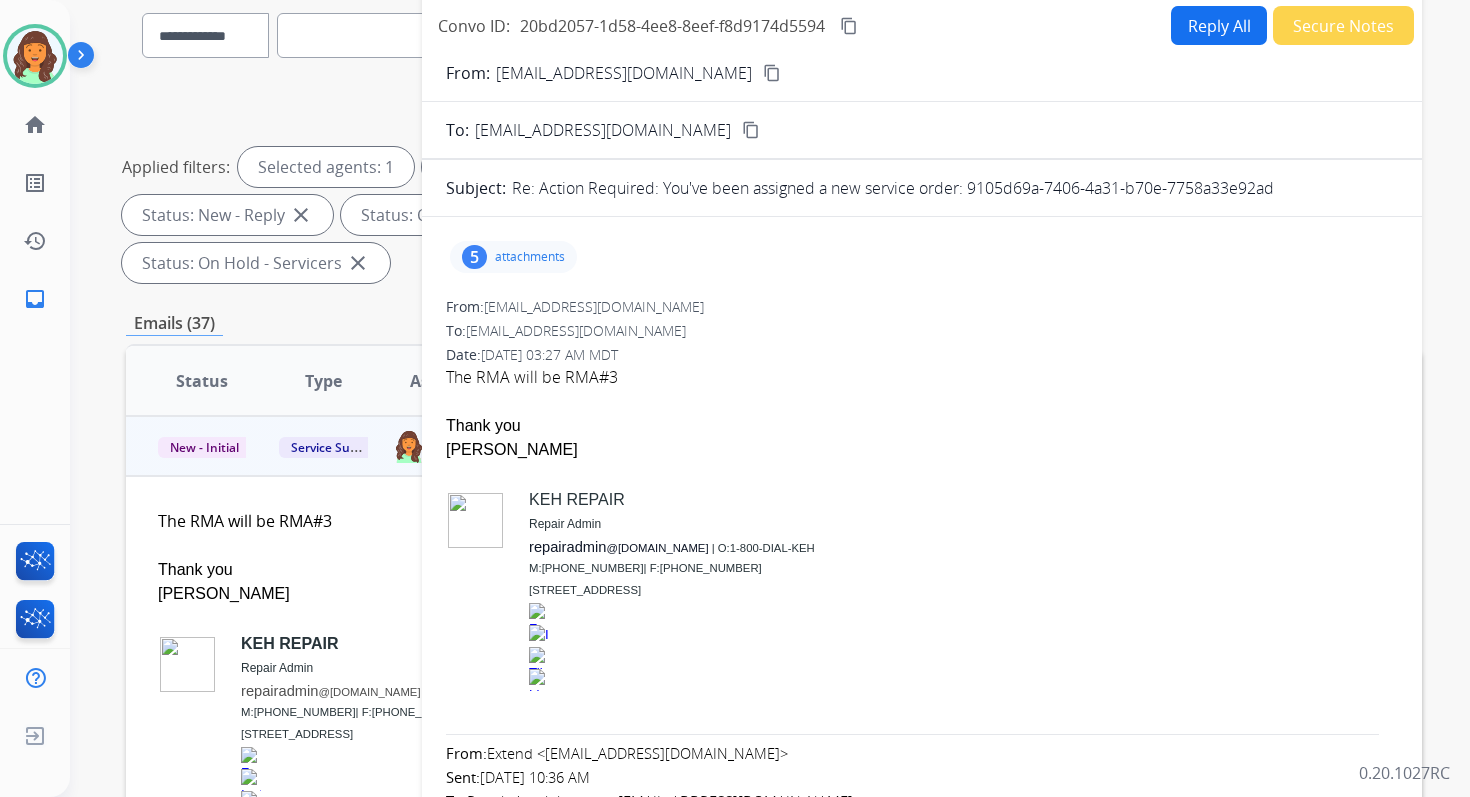 scroll, scrollTop: 137, scrollLeft: 0, axis: vertical 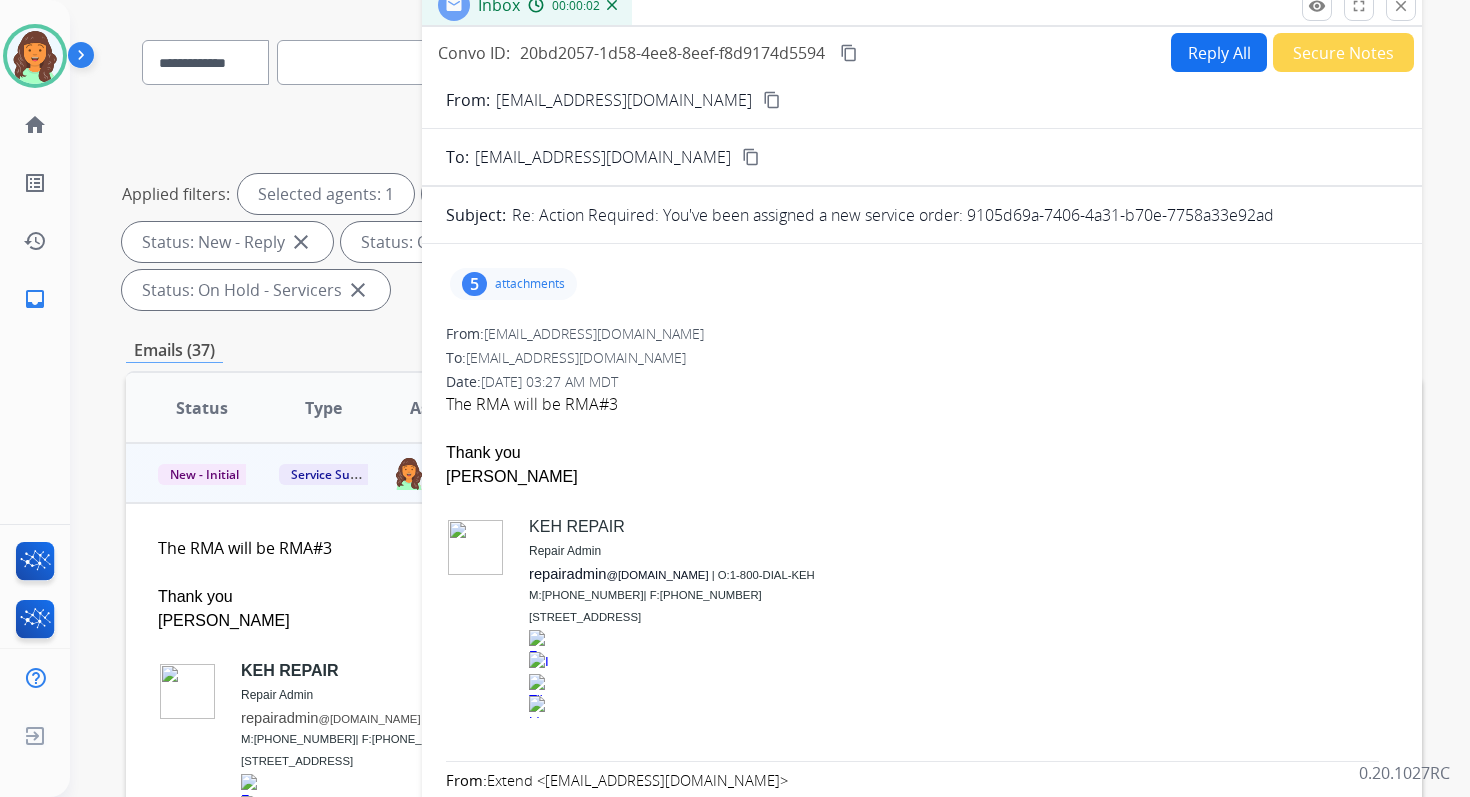 copy on "9105d69a-7406-4a31-b70e-7758a33e92ad" 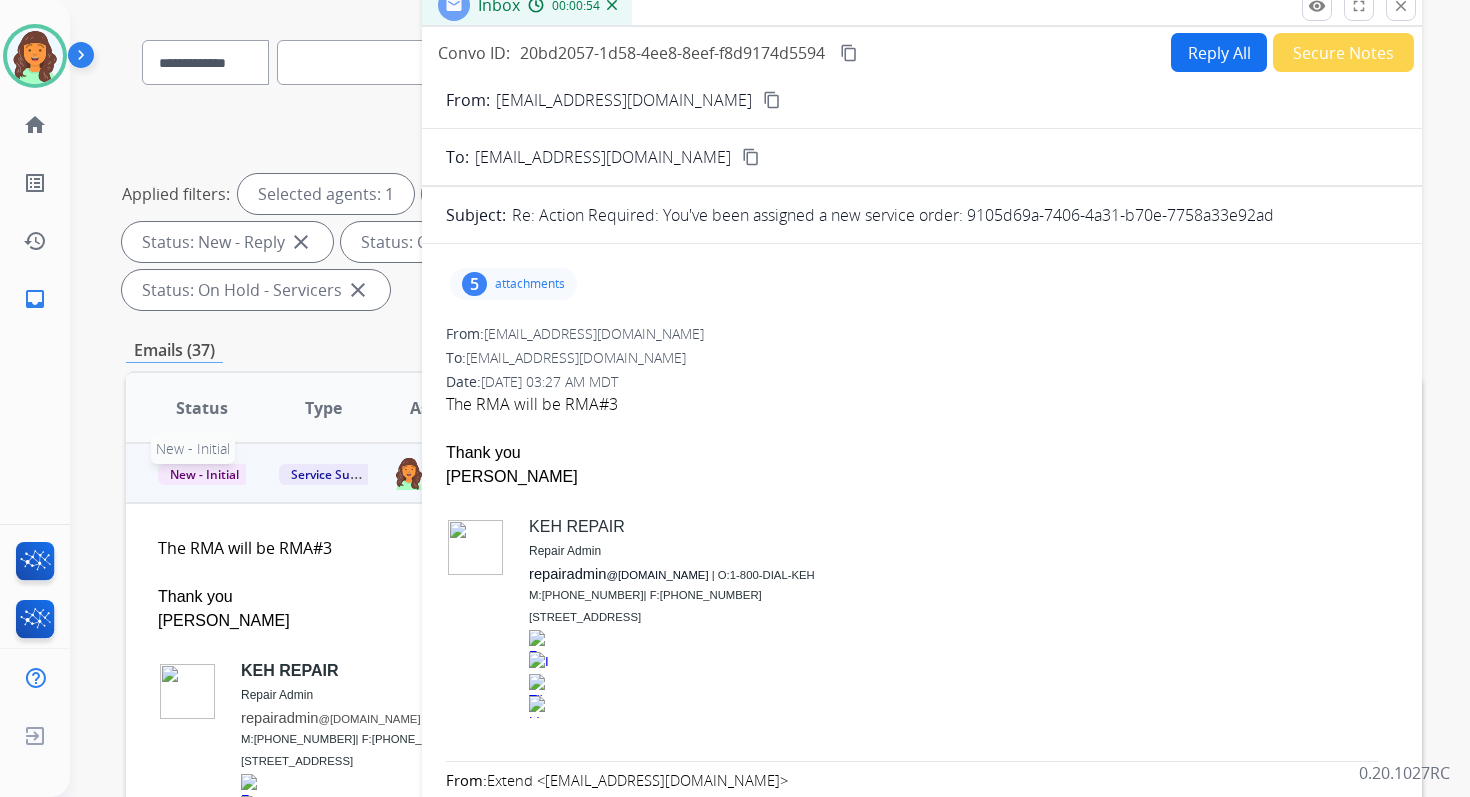 click on "New - Initial" at bounding box center [204, 474] 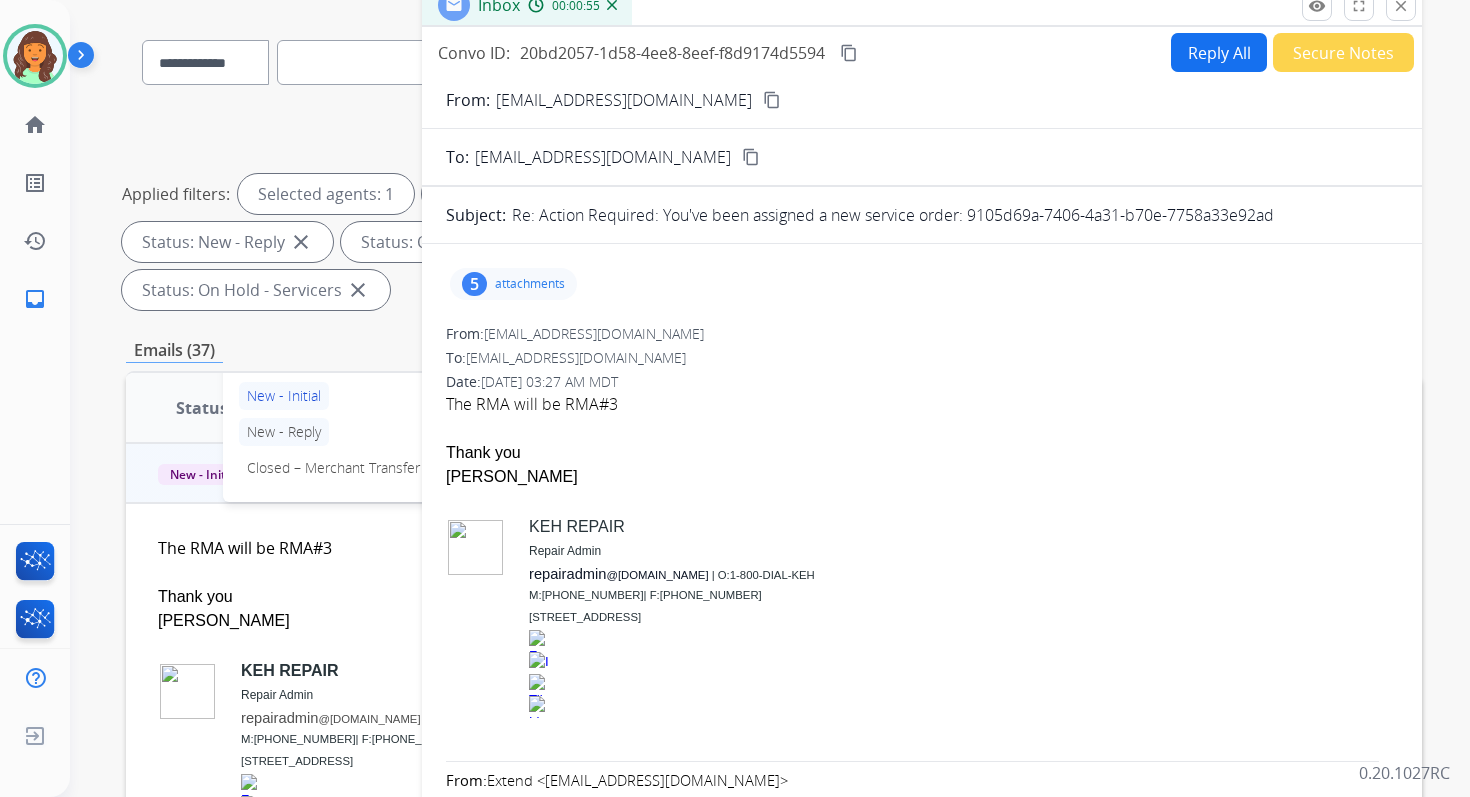 scroll, scrollTop: 244, scrollLeft: 0, axis: vertical 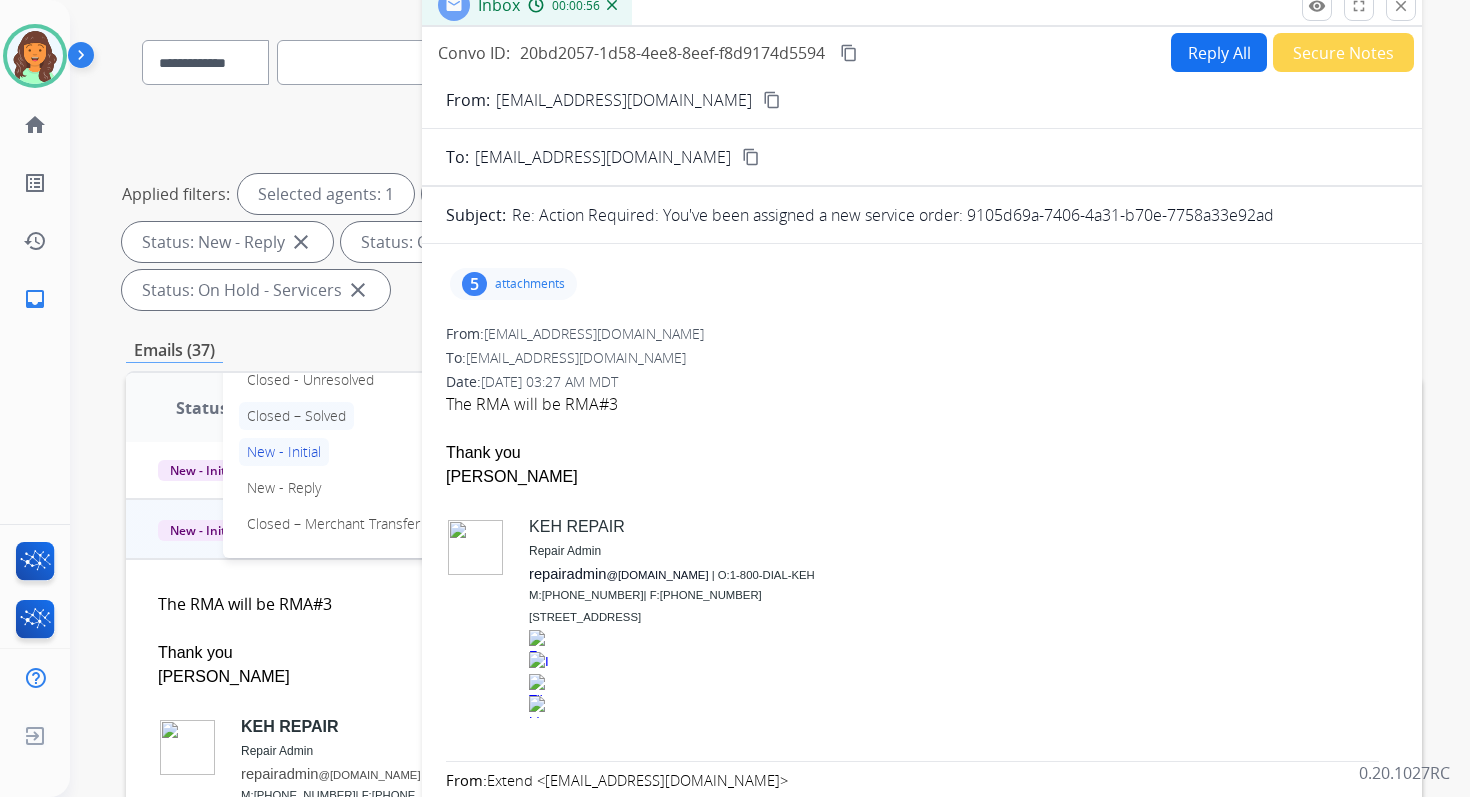 click on "Closed – Solved" at bounding box center [296, 416] 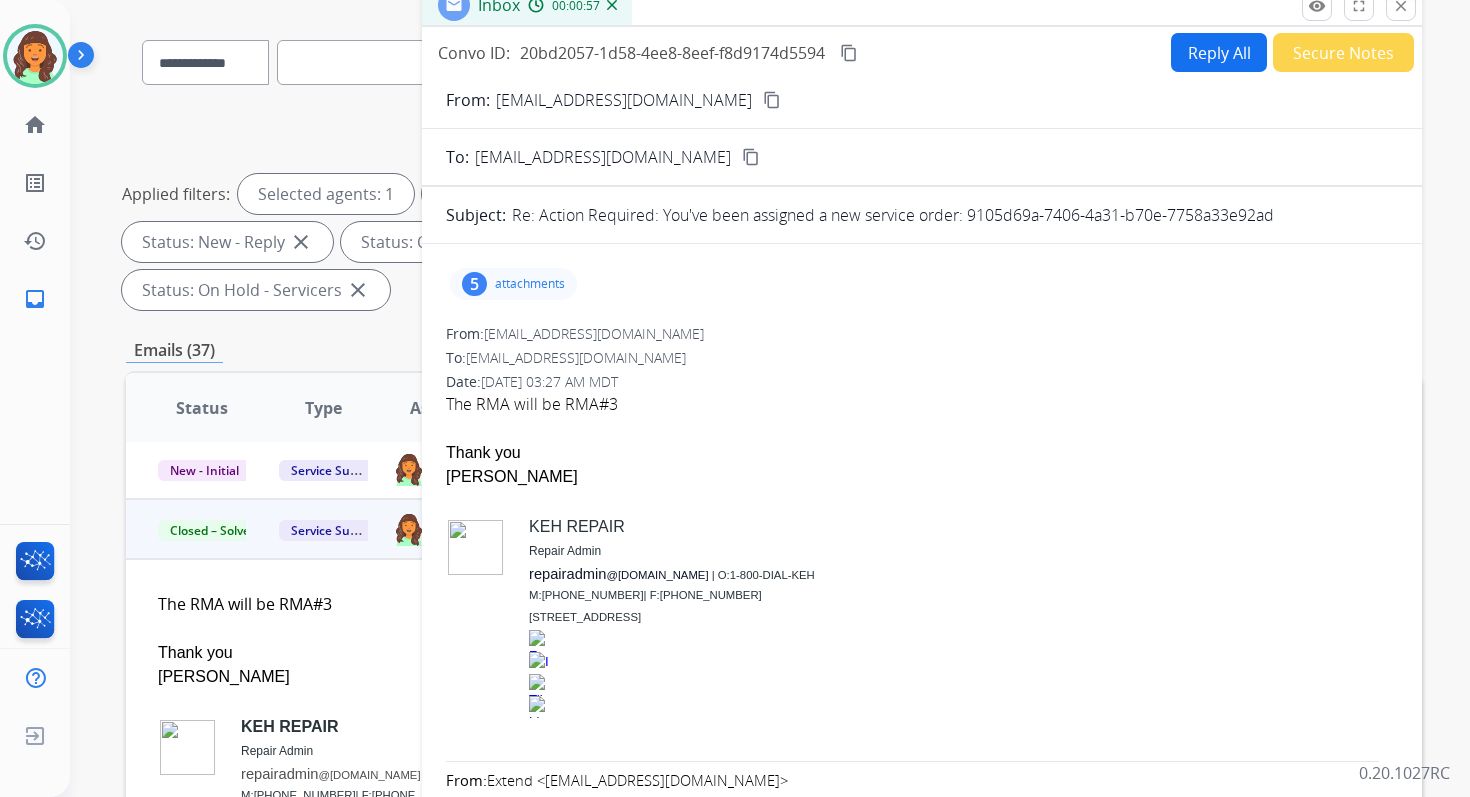 click on "close" at bounding box center (1401, 6) 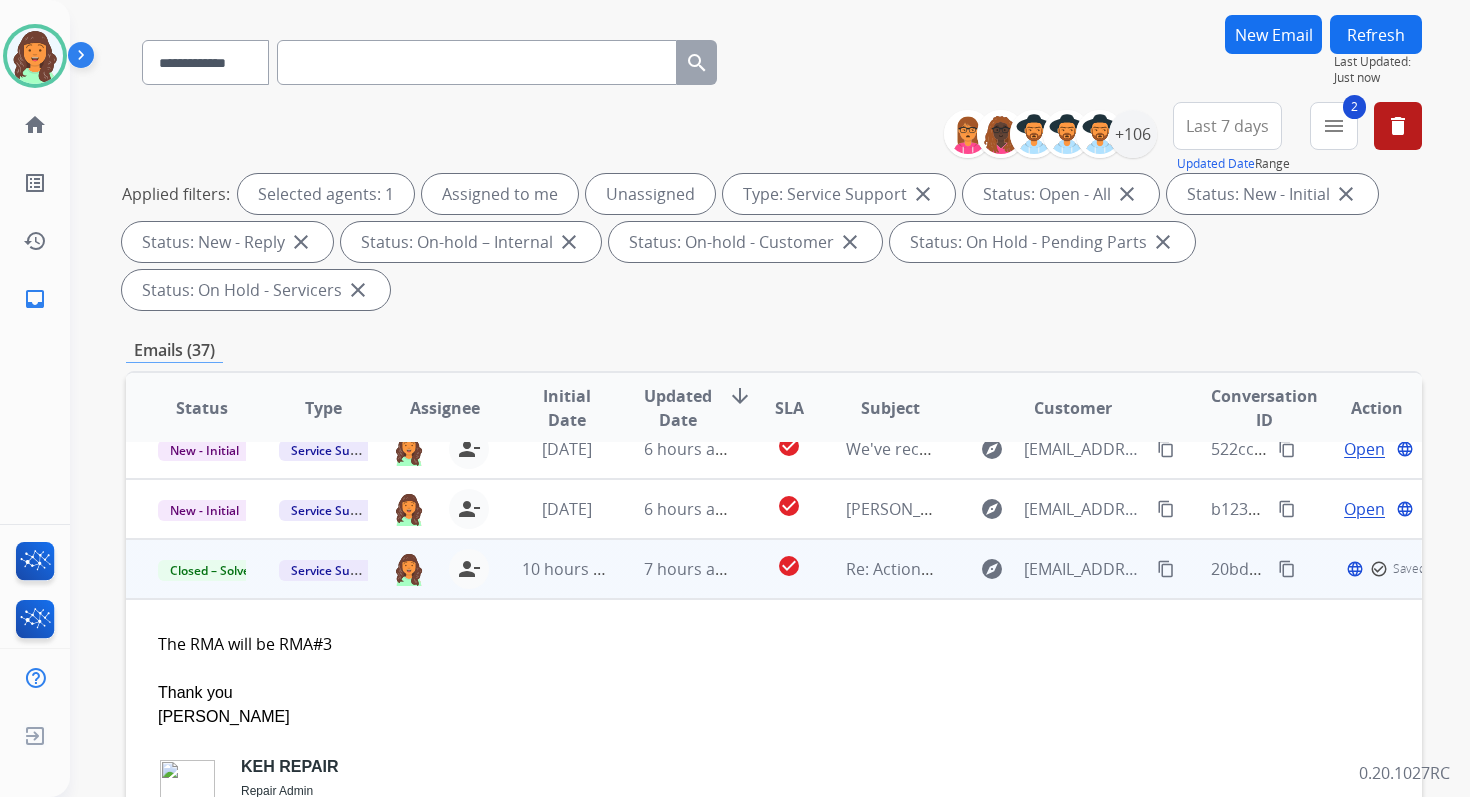 scroll, scrollTop: 178, scrollLeft: 0, axis: vertical 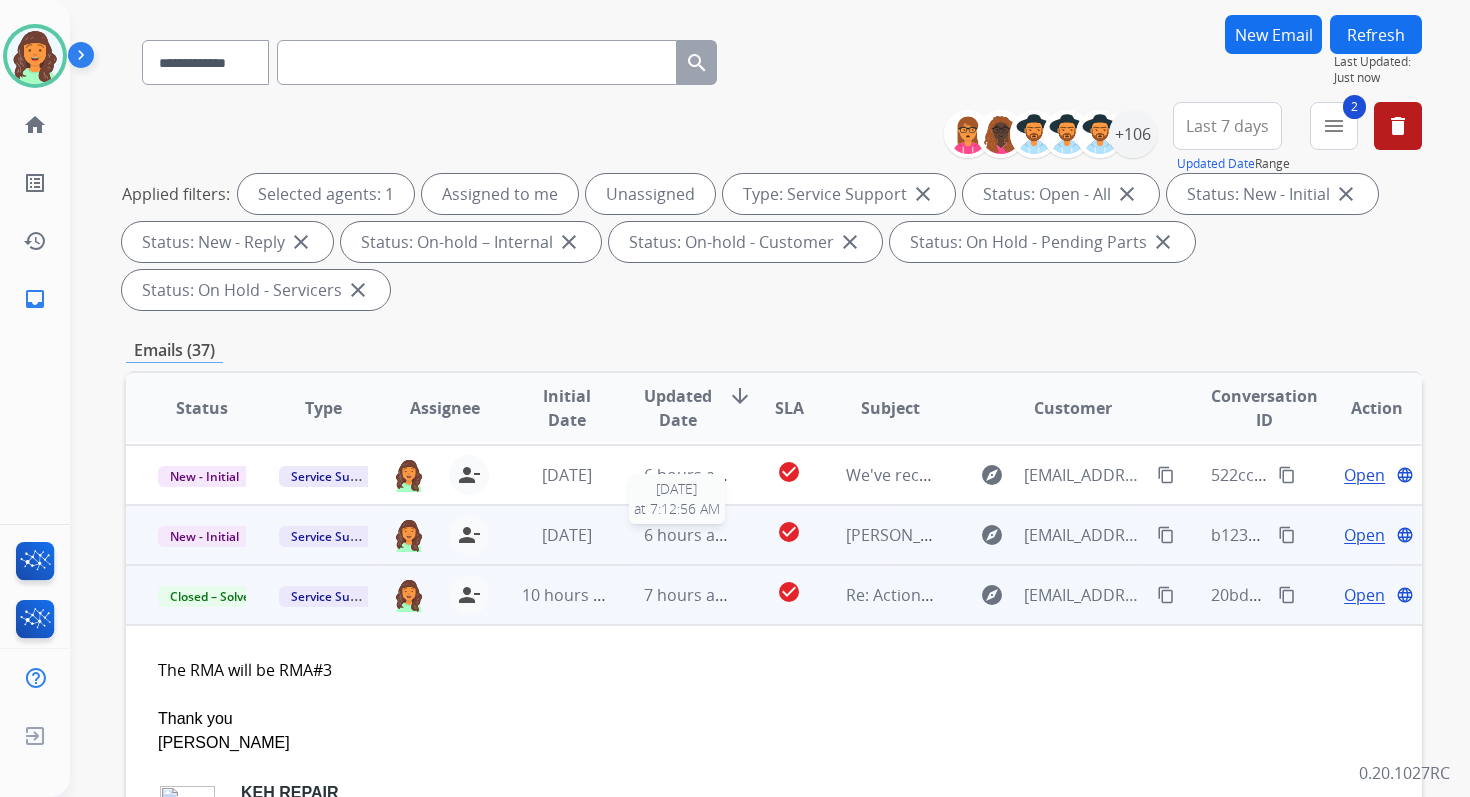click on "6 hours ago" at bounding box center [689, 535] 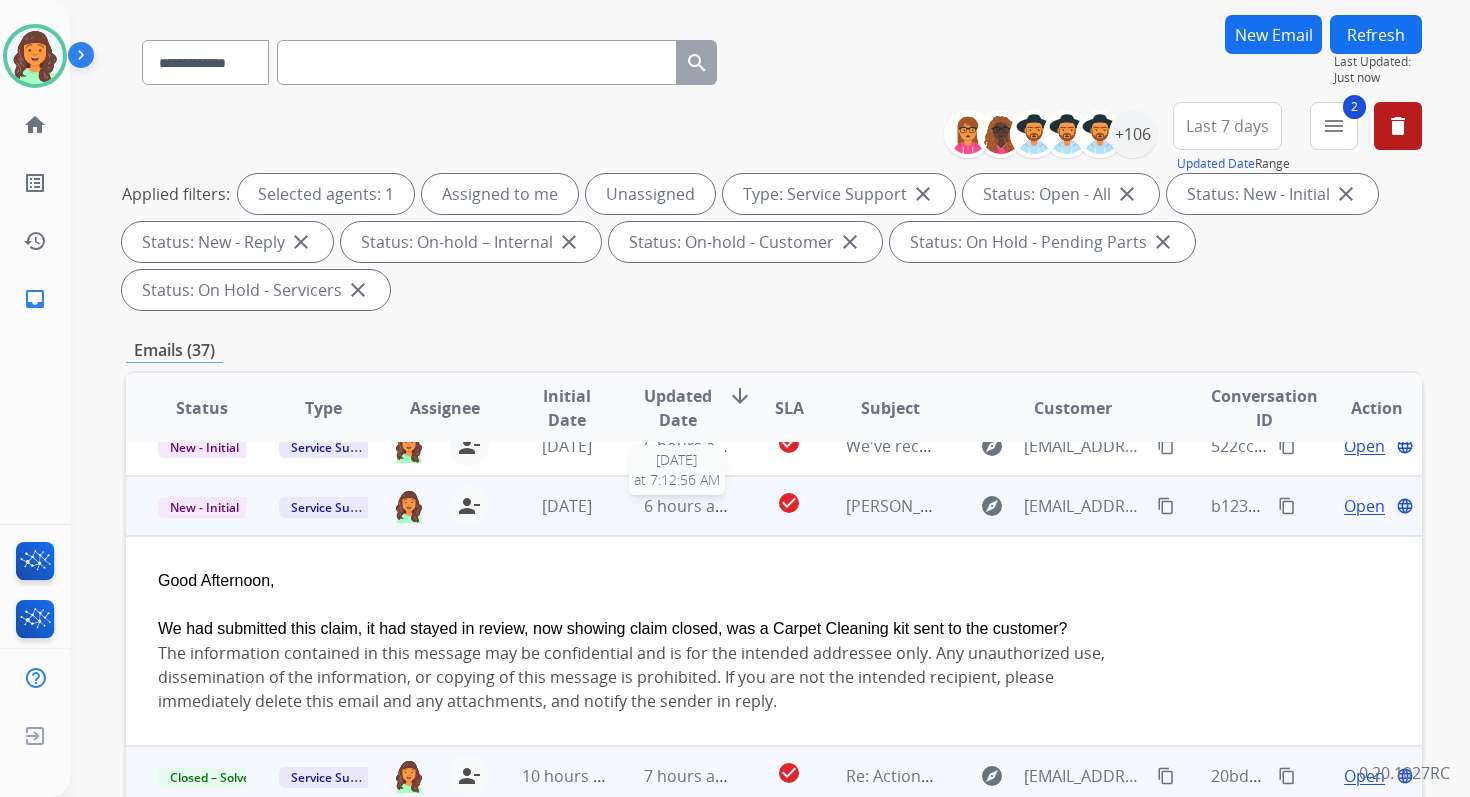 scroll, scrollTop: 212, scrollLeft: 0, axis: vertical 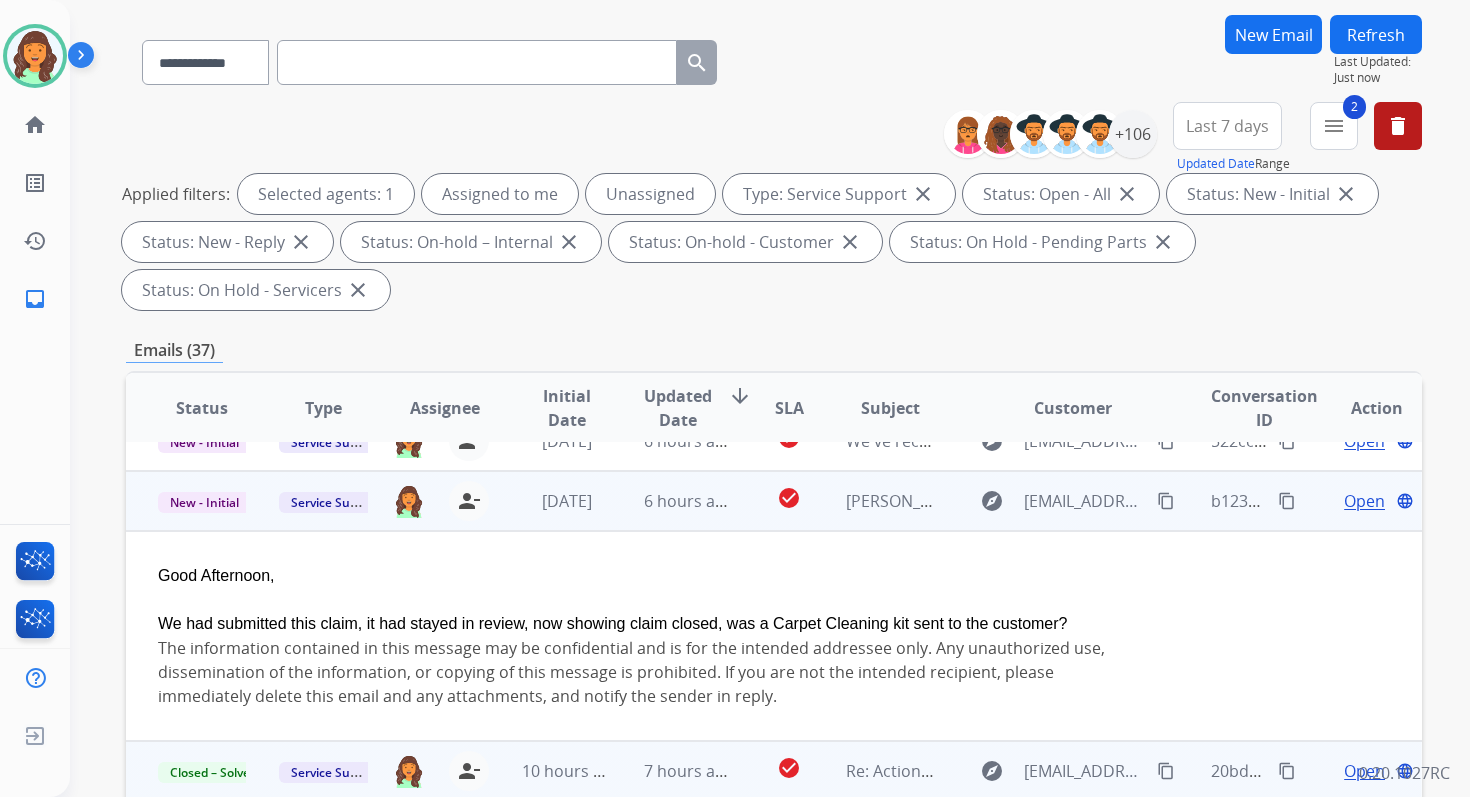 click on "Open" at bounding box center [1364, 501] 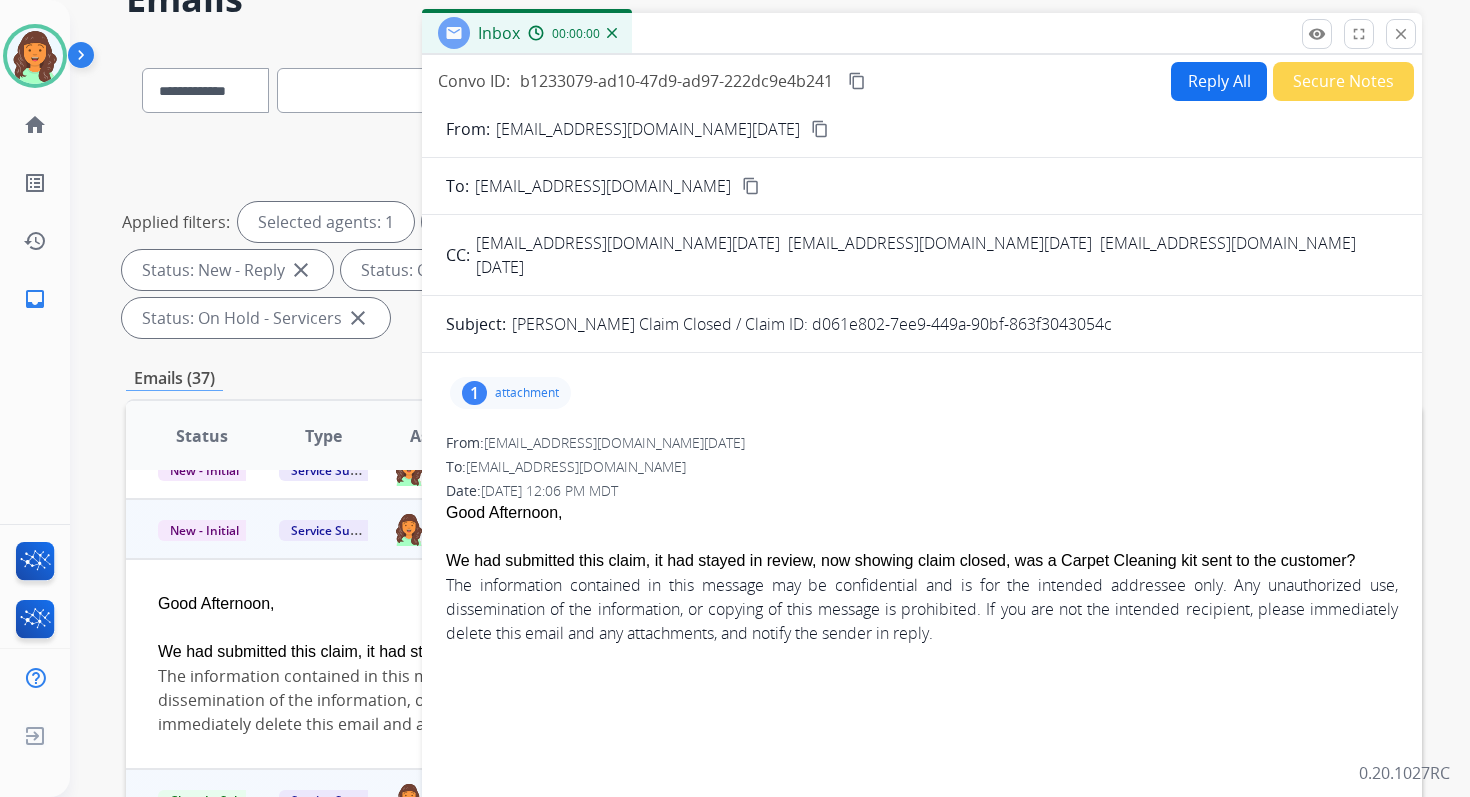 scroll, scrollTop: 79, scrollLeft: 0, axis: vertical 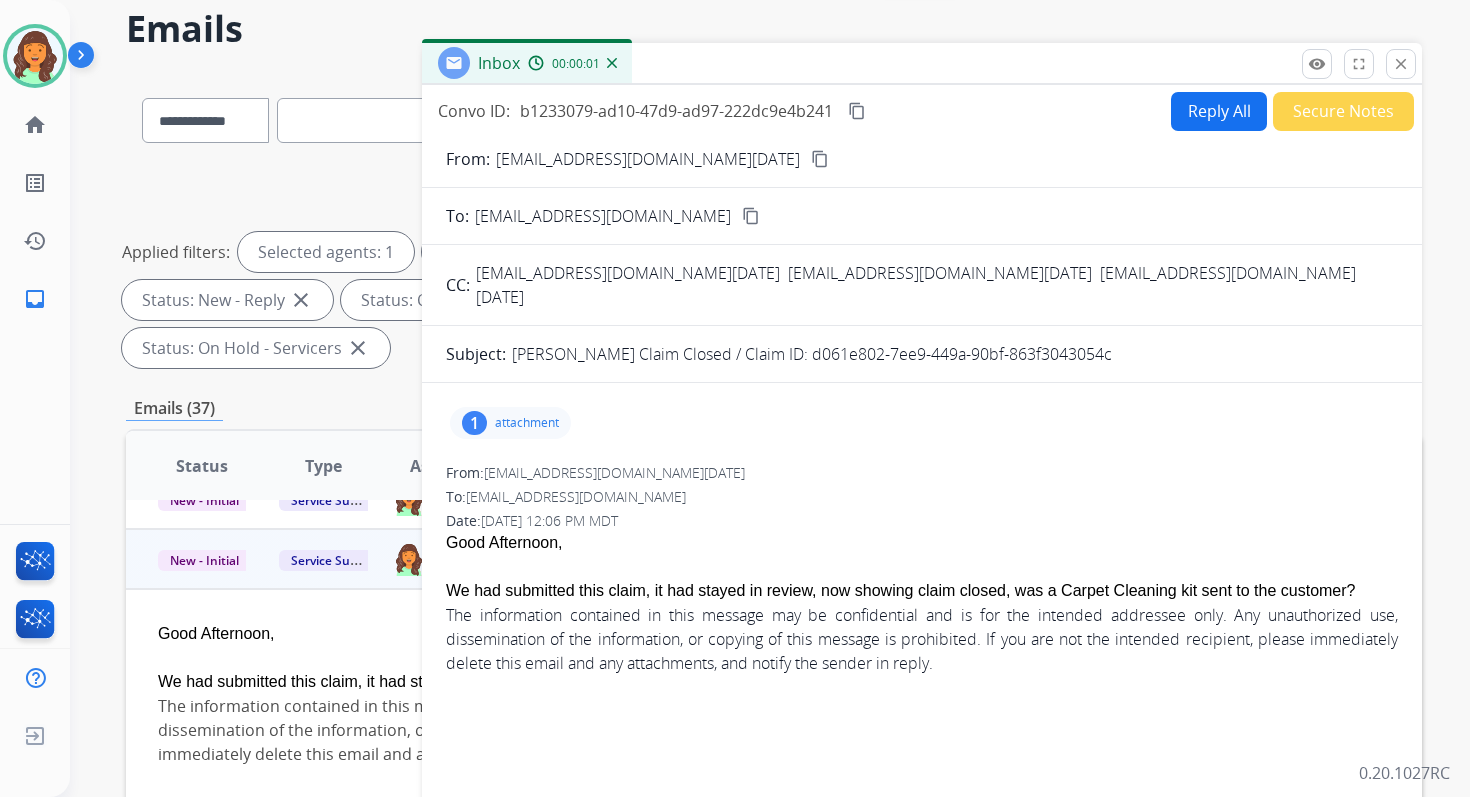 click on "Reply All" at bounding box center (1219, 111) 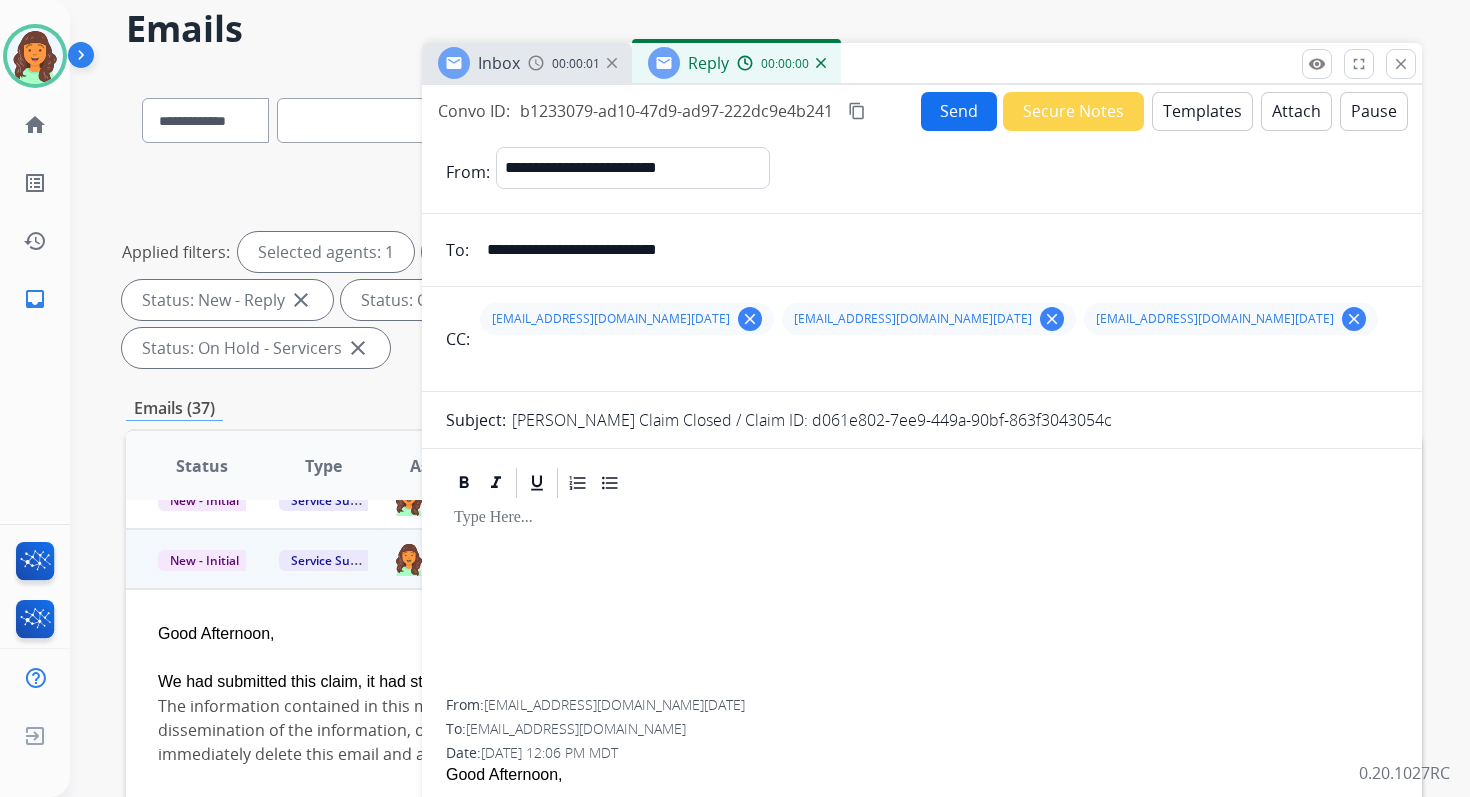 click on "Templates" at bounding box center [1202, 111] 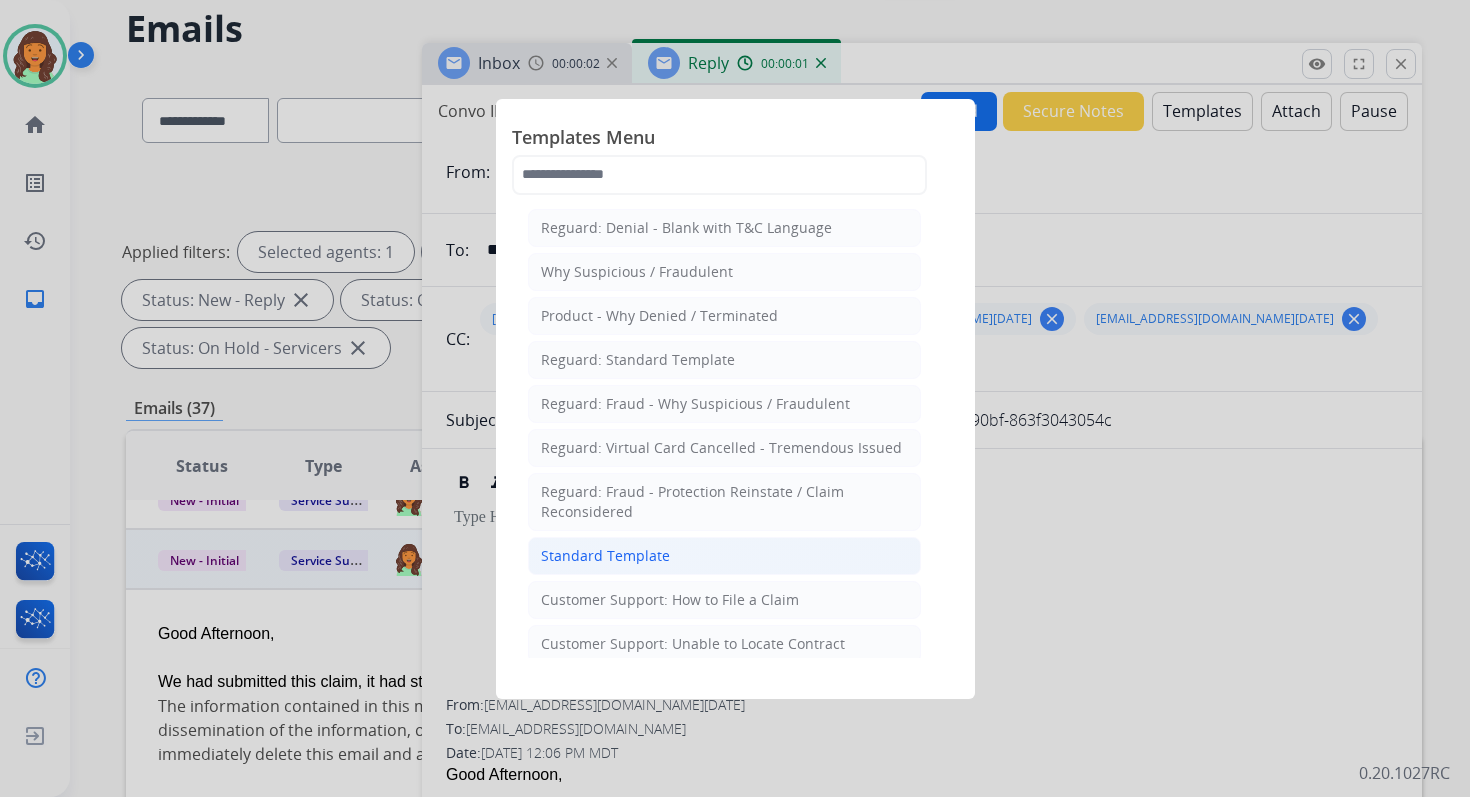 click on "Standard Template" 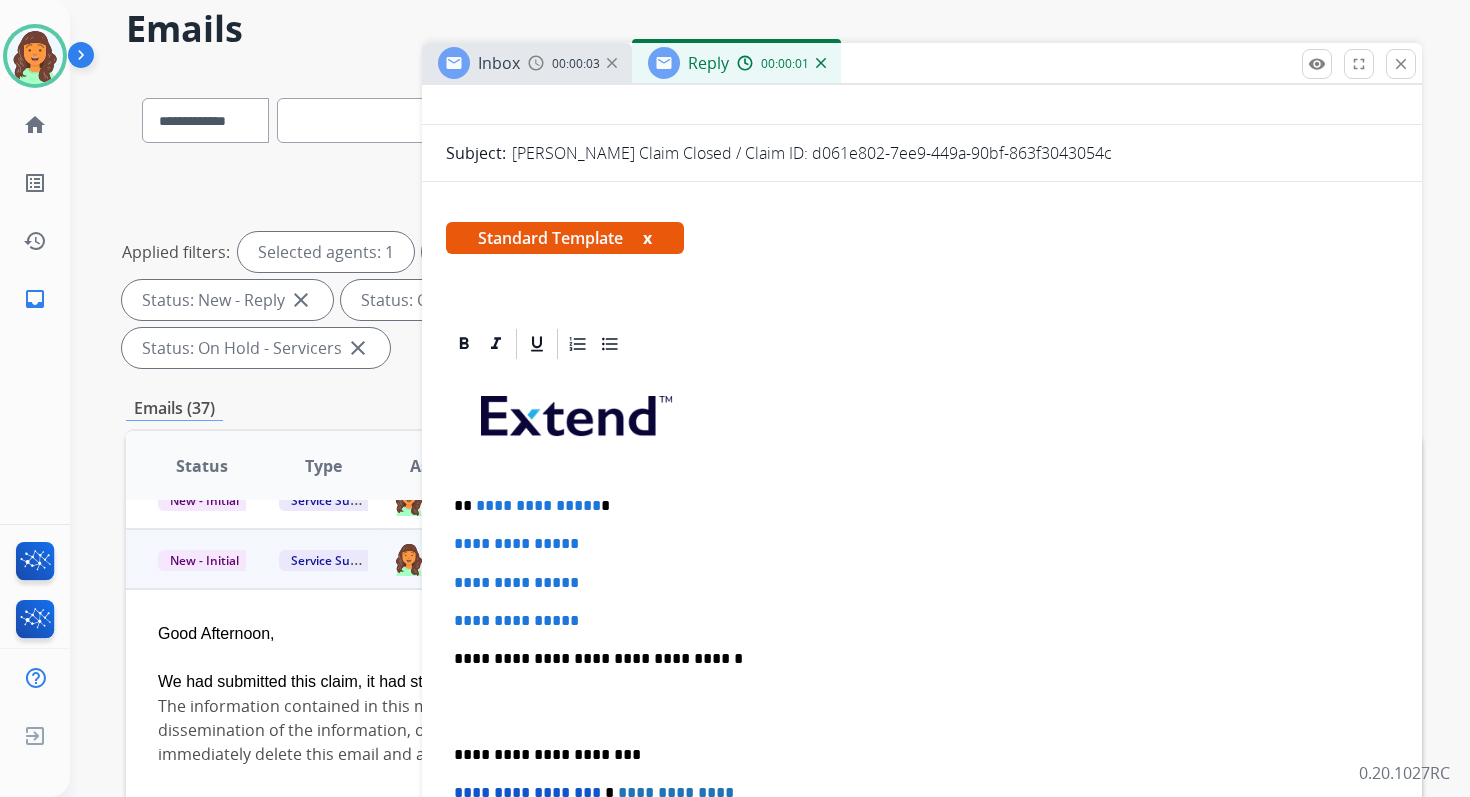 scroll, scrollTop: 419, scrollLeft: 0, axis: vertical 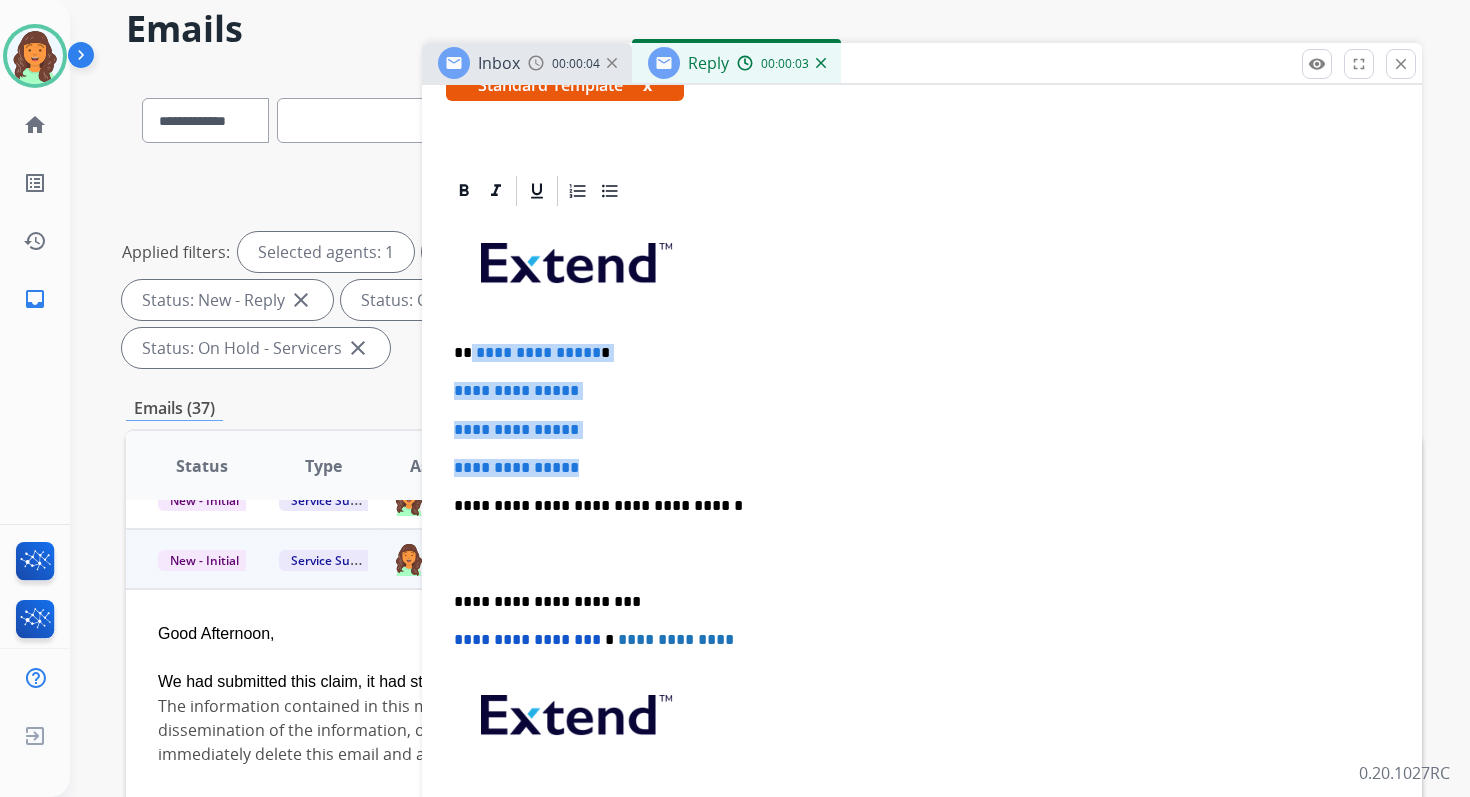 drag, startPoint x: 470, startPoint y: 354, endPoint x: 604, endPoint y: 466, distance: 174.64249 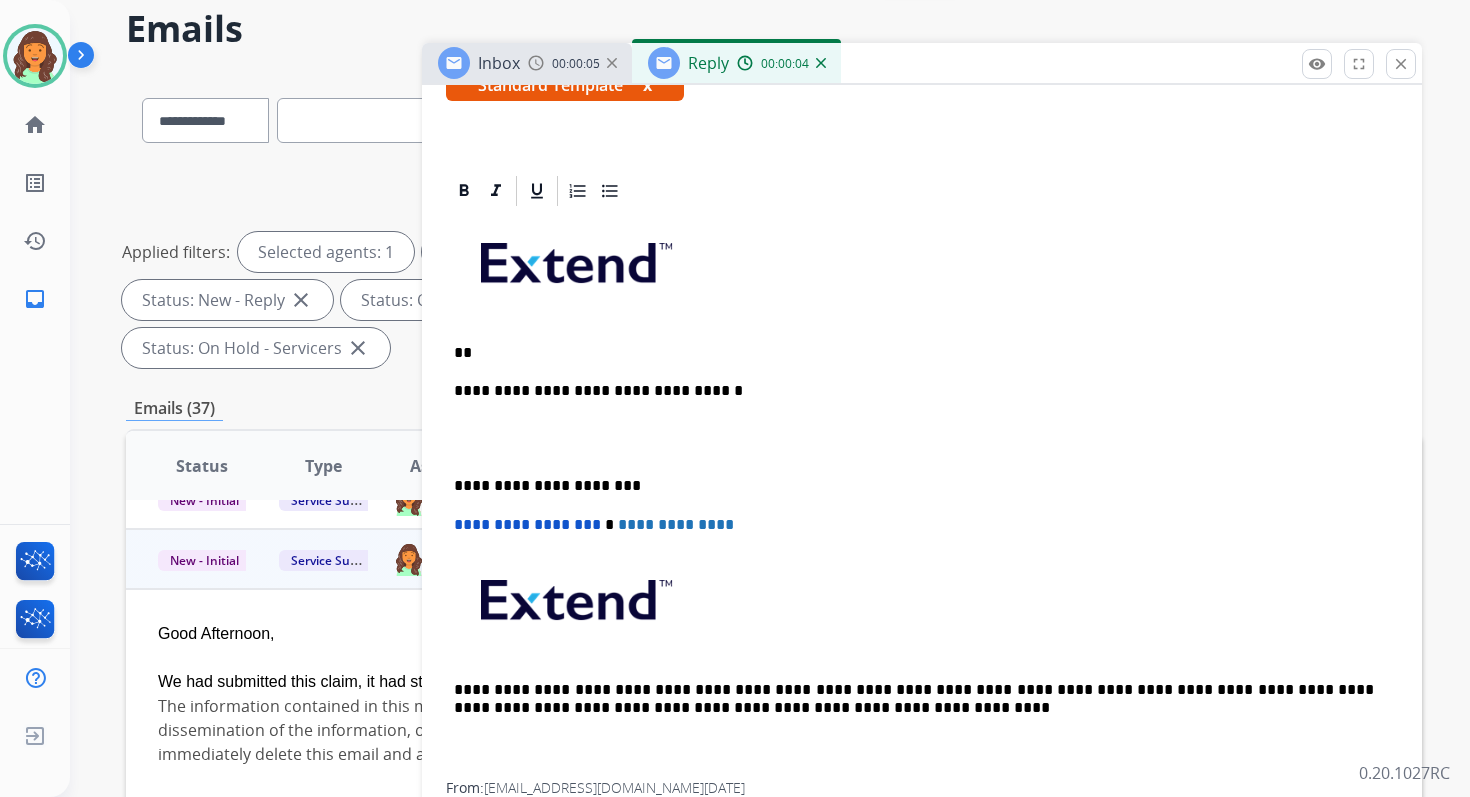 type 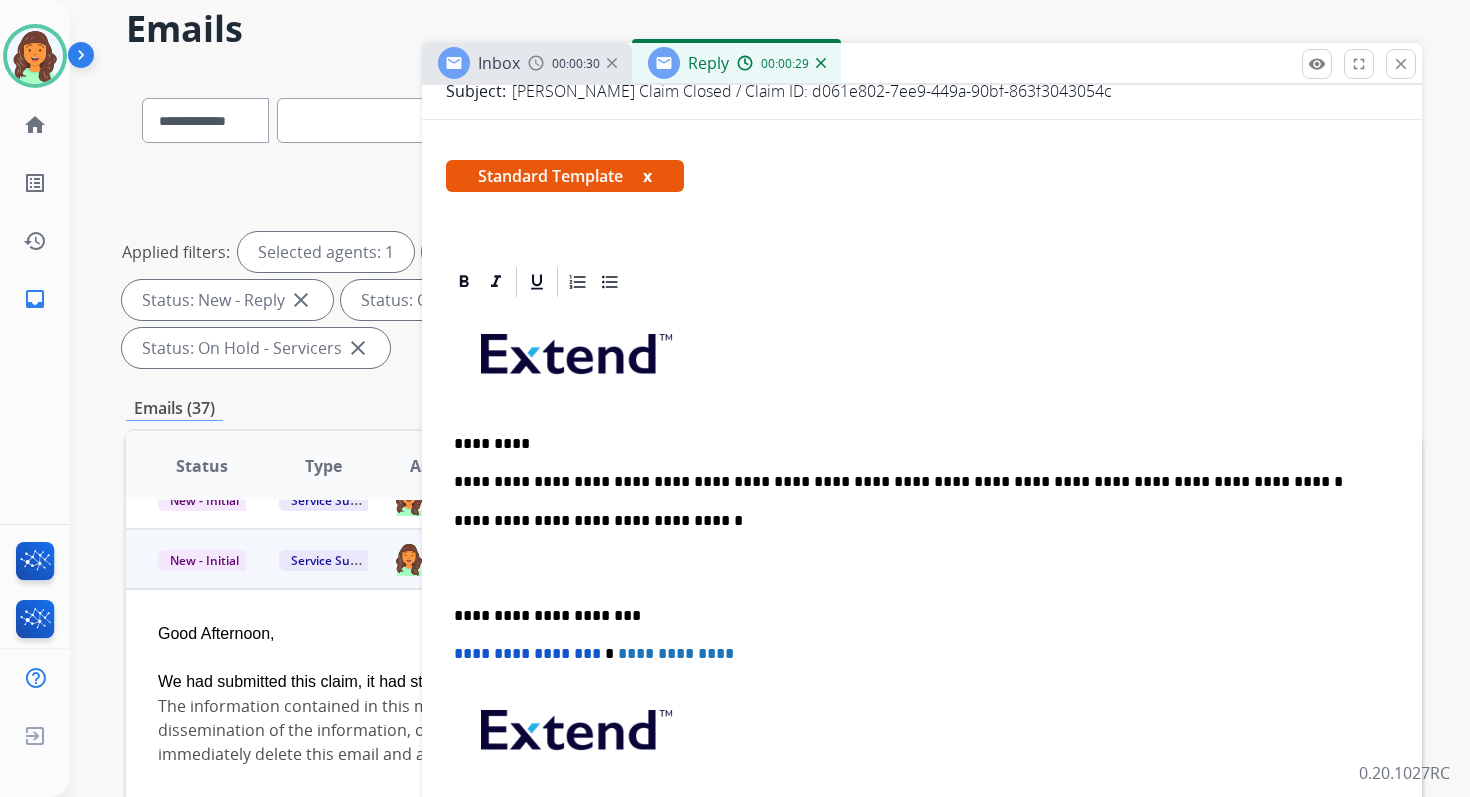 scroll, scrollTop: 144, scrollLeft: 0, axis: vertical 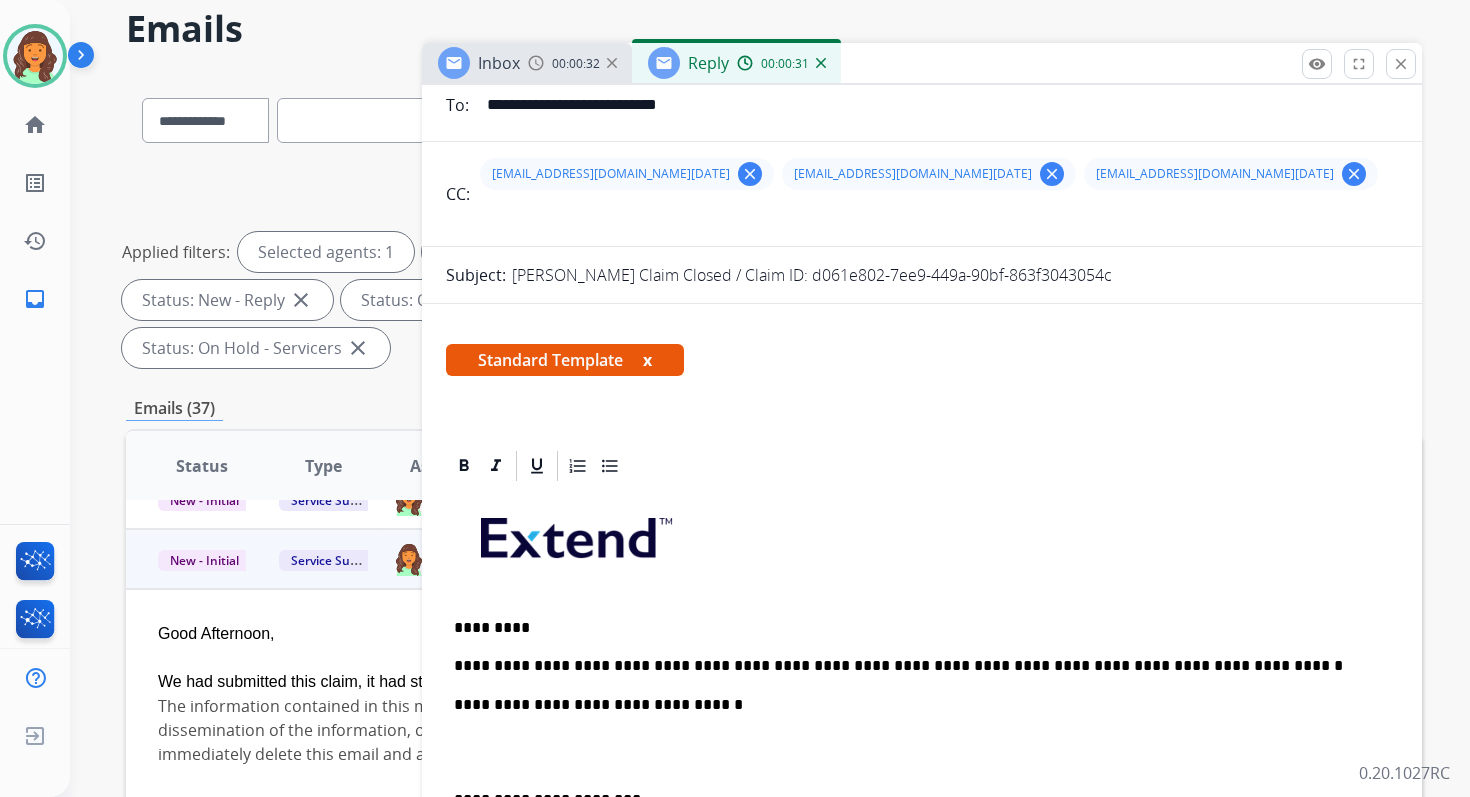 drag, startPoint x: 804, startPoint y: 275, endPoint x: 1145, endPoint y: 273, distance: 341.00586 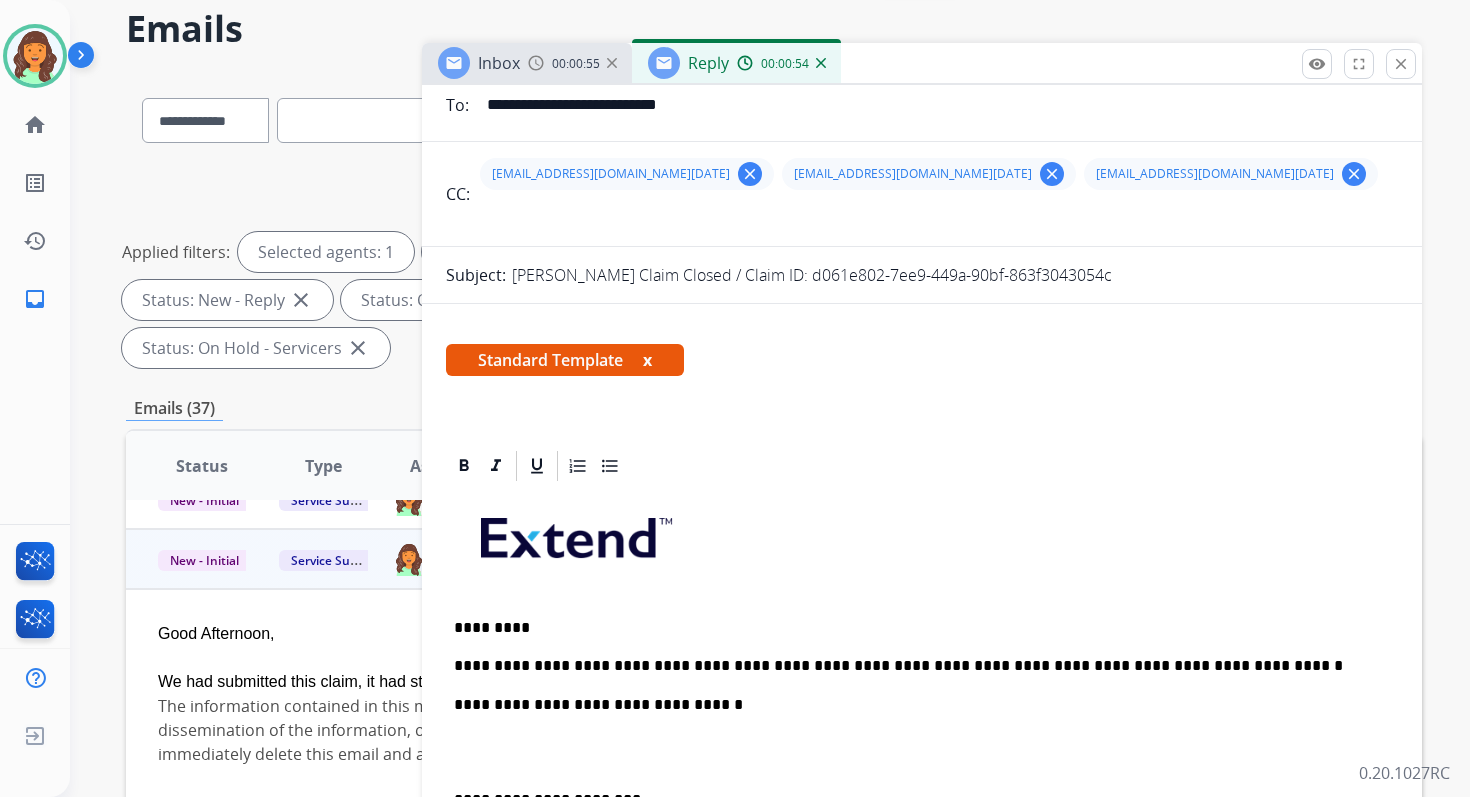 click on "**********" at bounding box center (914, 666) 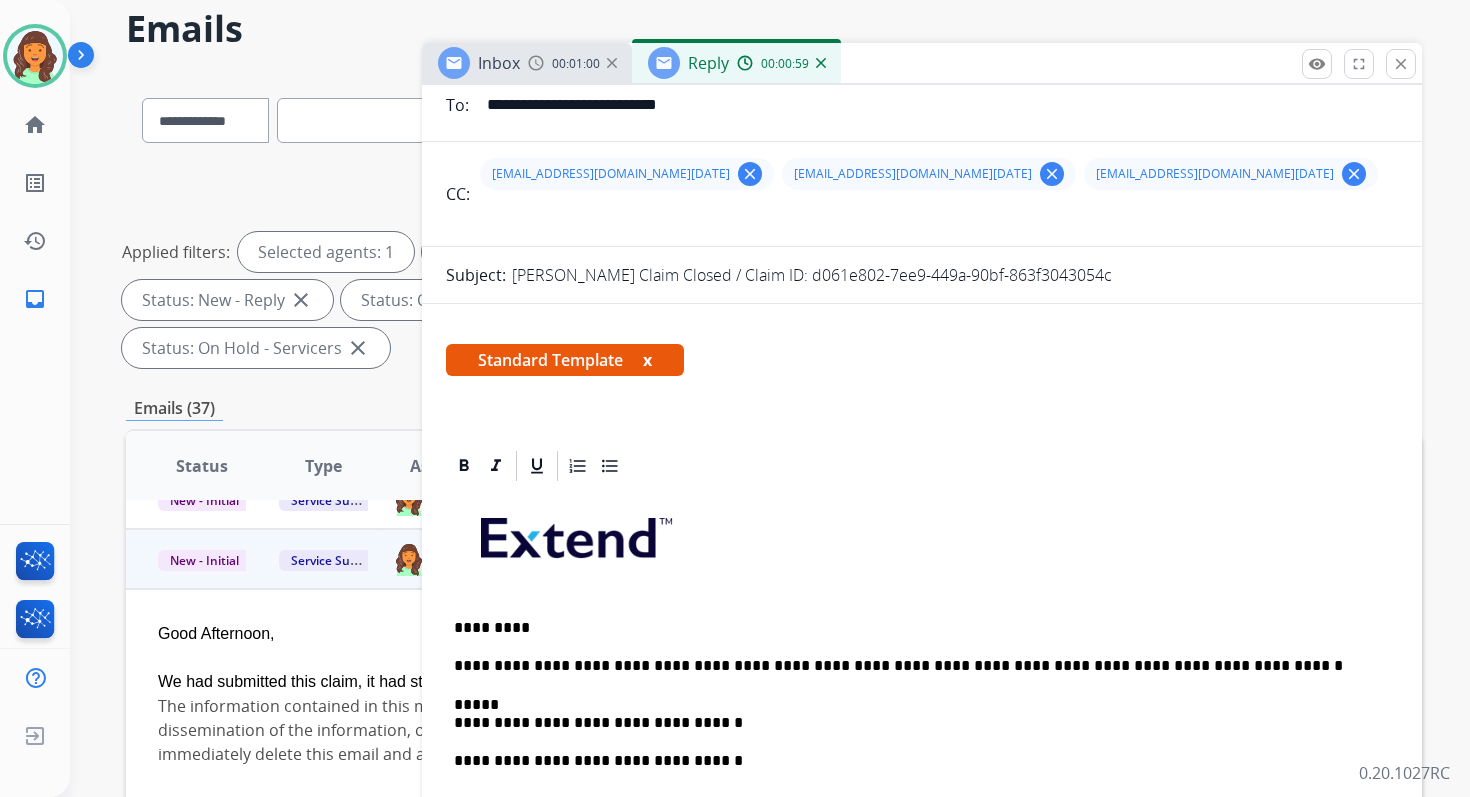 click on "**********" at bounding box center (914, 714) 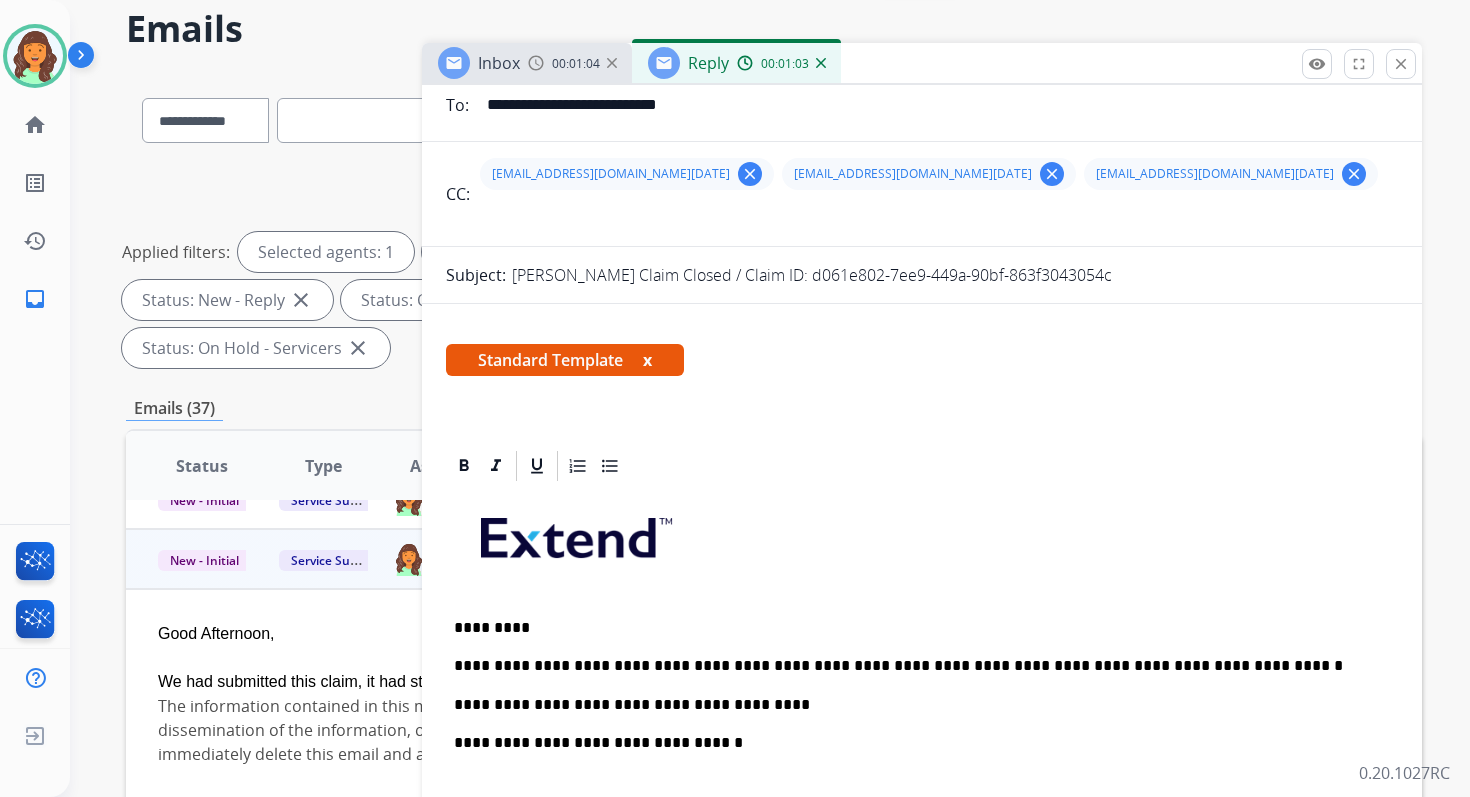 click on "**********" at bounding box center [914, 705] 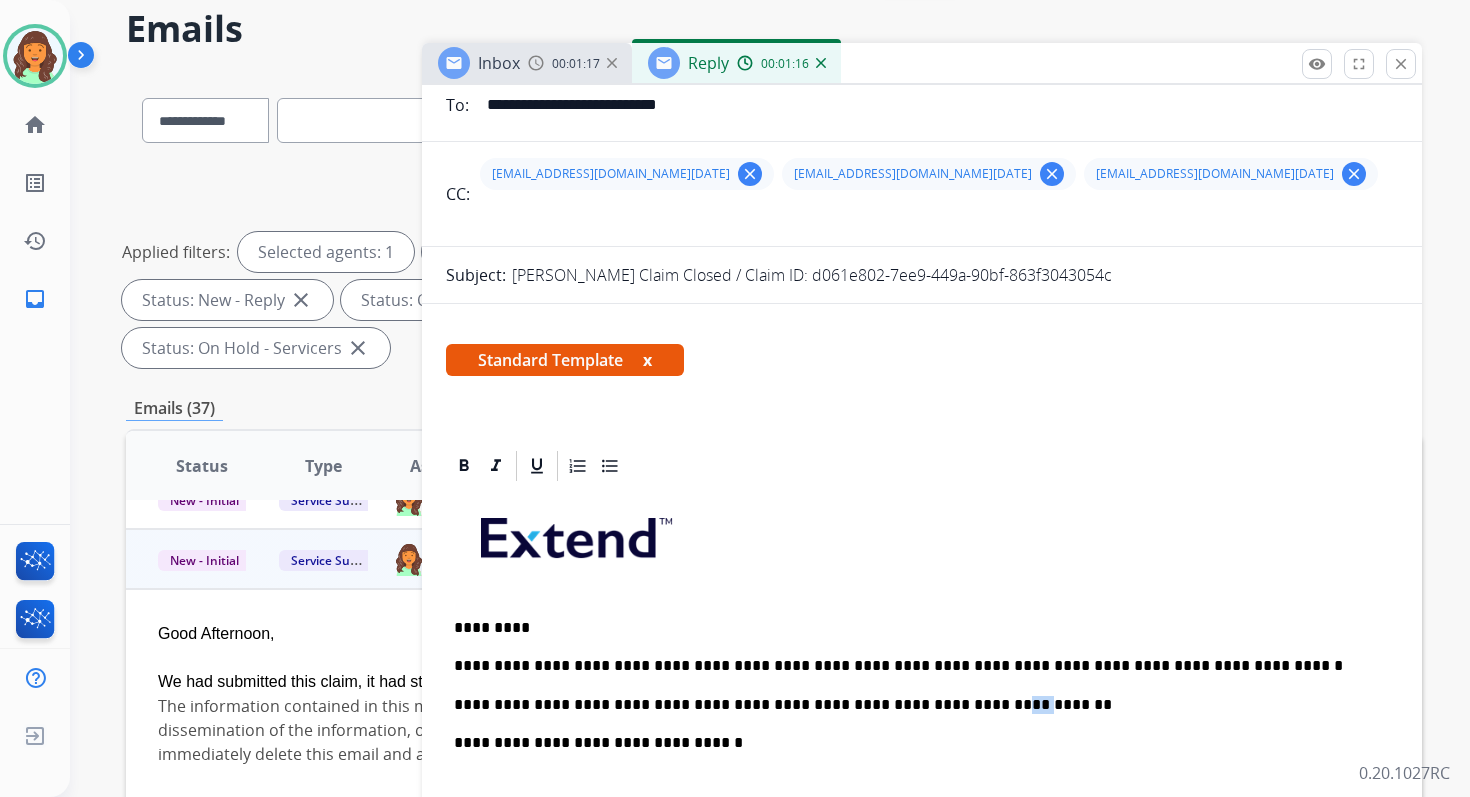 drag, startPoint x: 973, startPoint y: 705, endPoint x: 956, endPoint y: 705, distance: 17 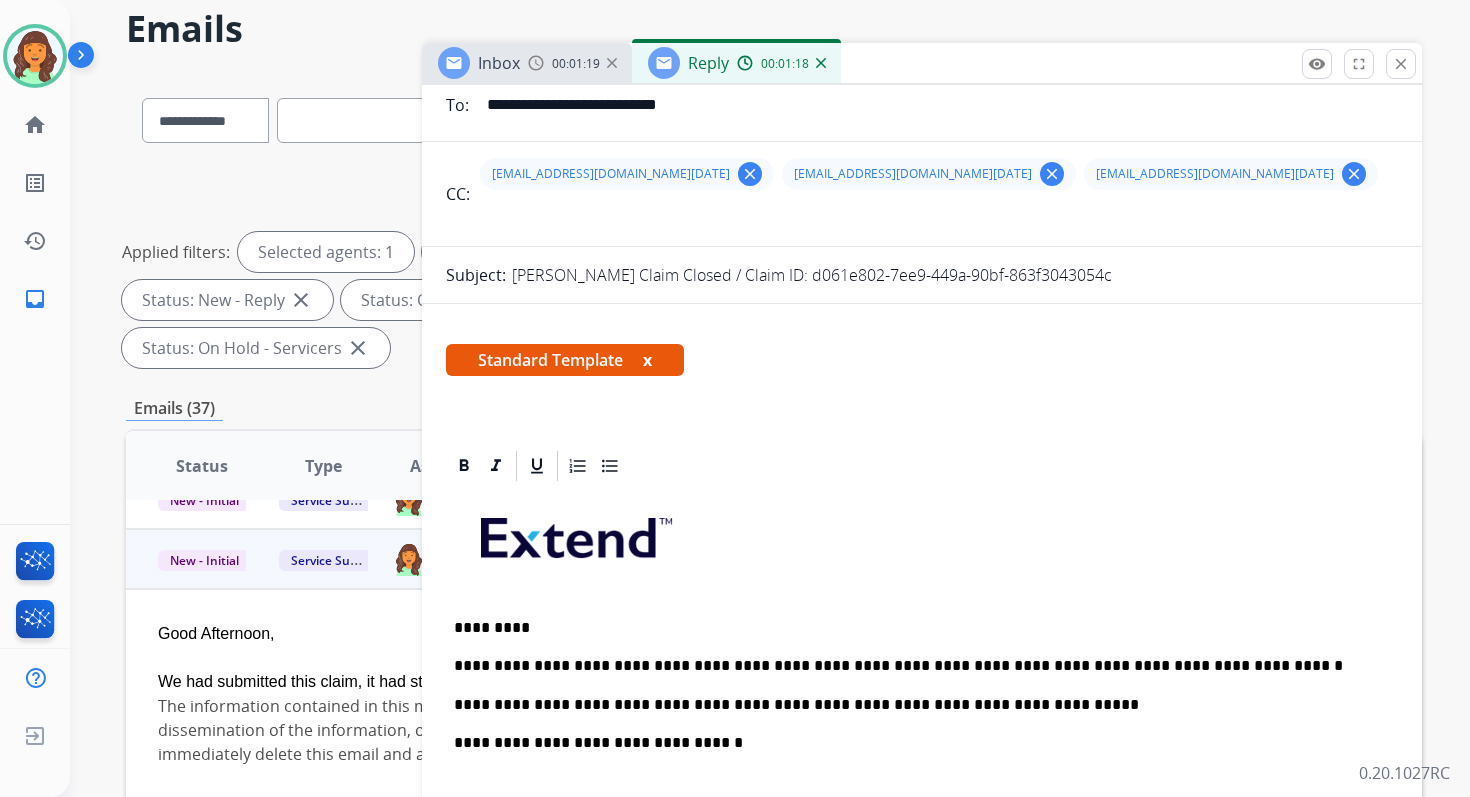 click on "**********" at bounding box center (914, 705) 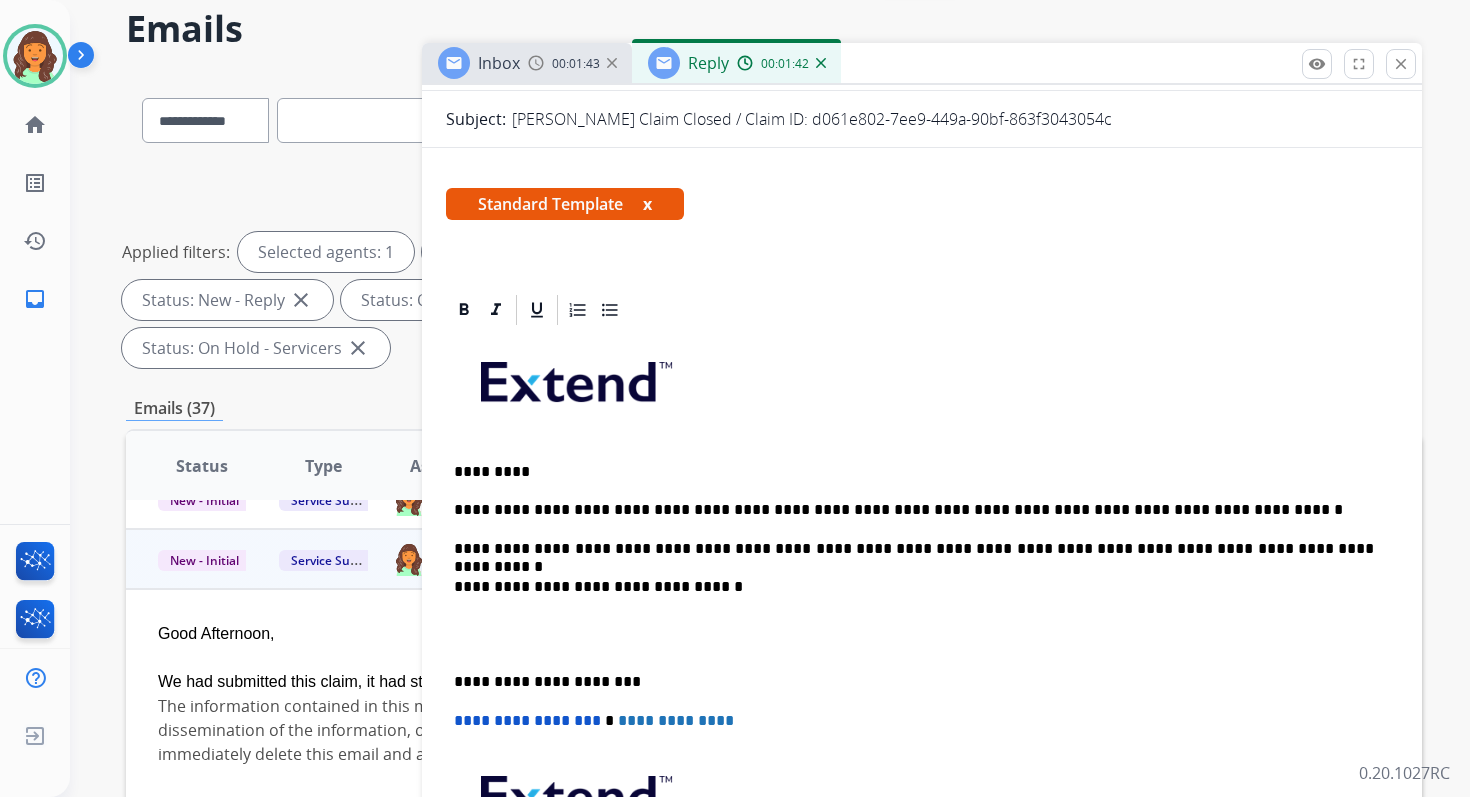scroll, scrollTop: 433, scrollLeft: 0, axis: vertical 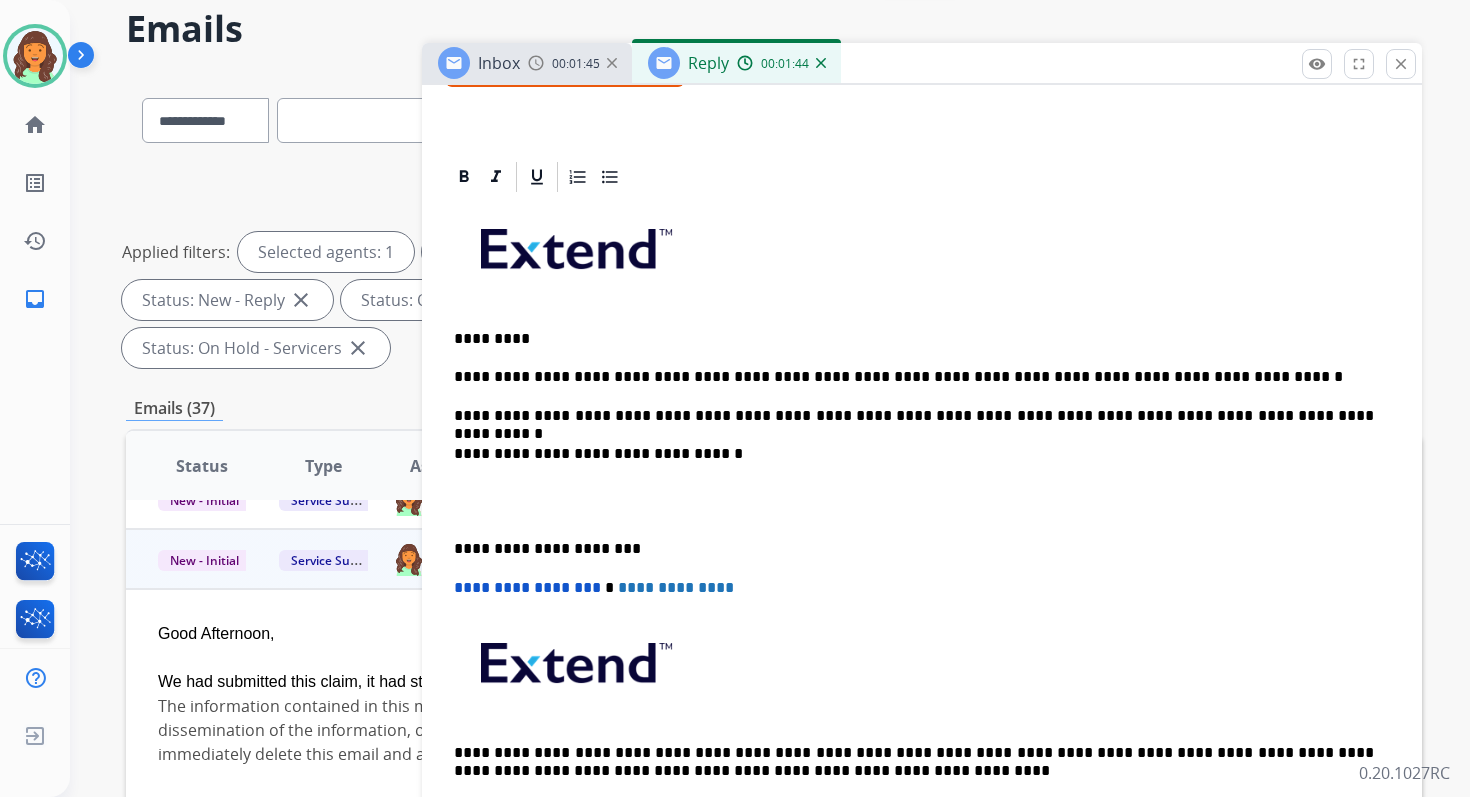 click on "**********" at bounding box center [914, 377] 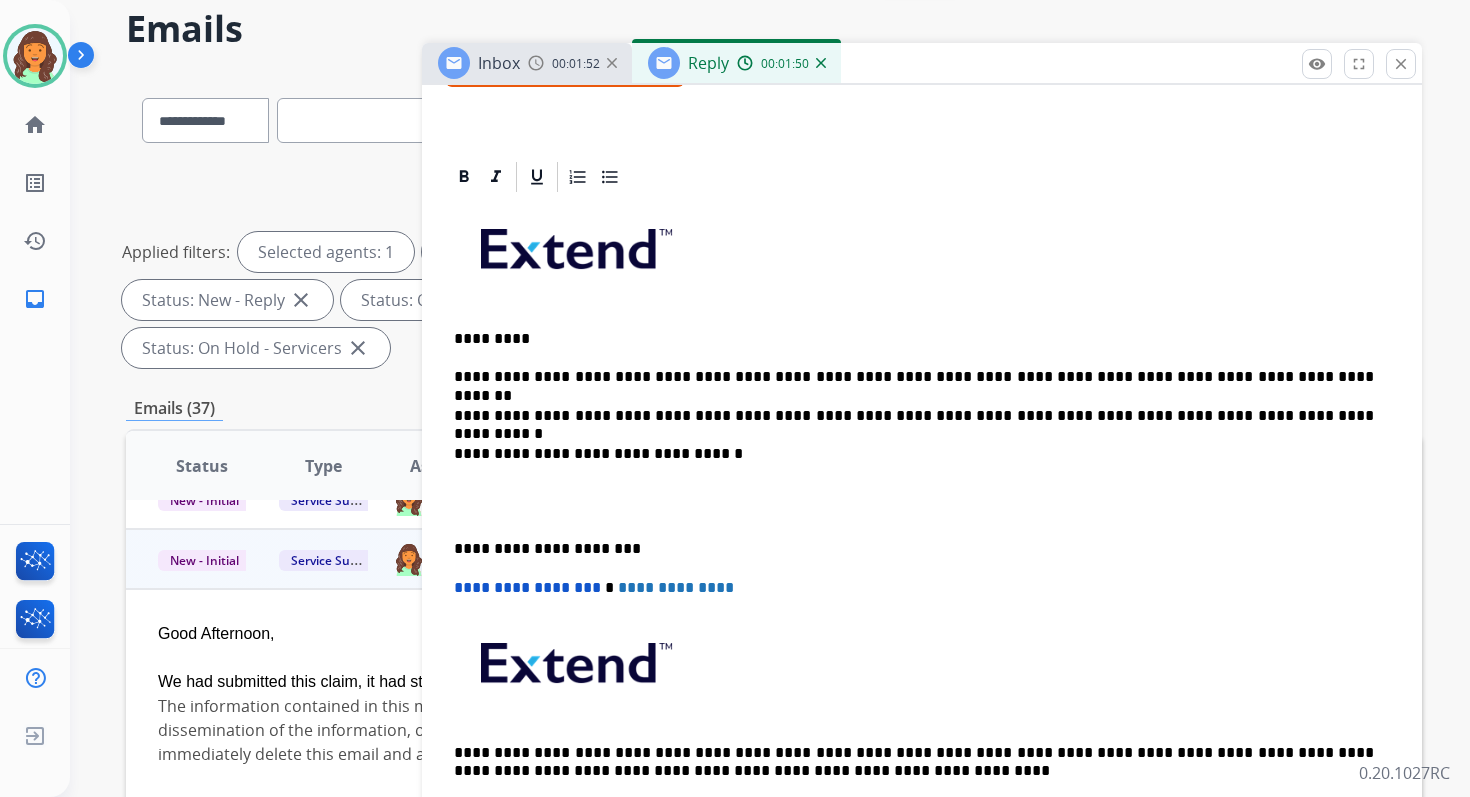 click on "**********" at bounding box center [914, 549] 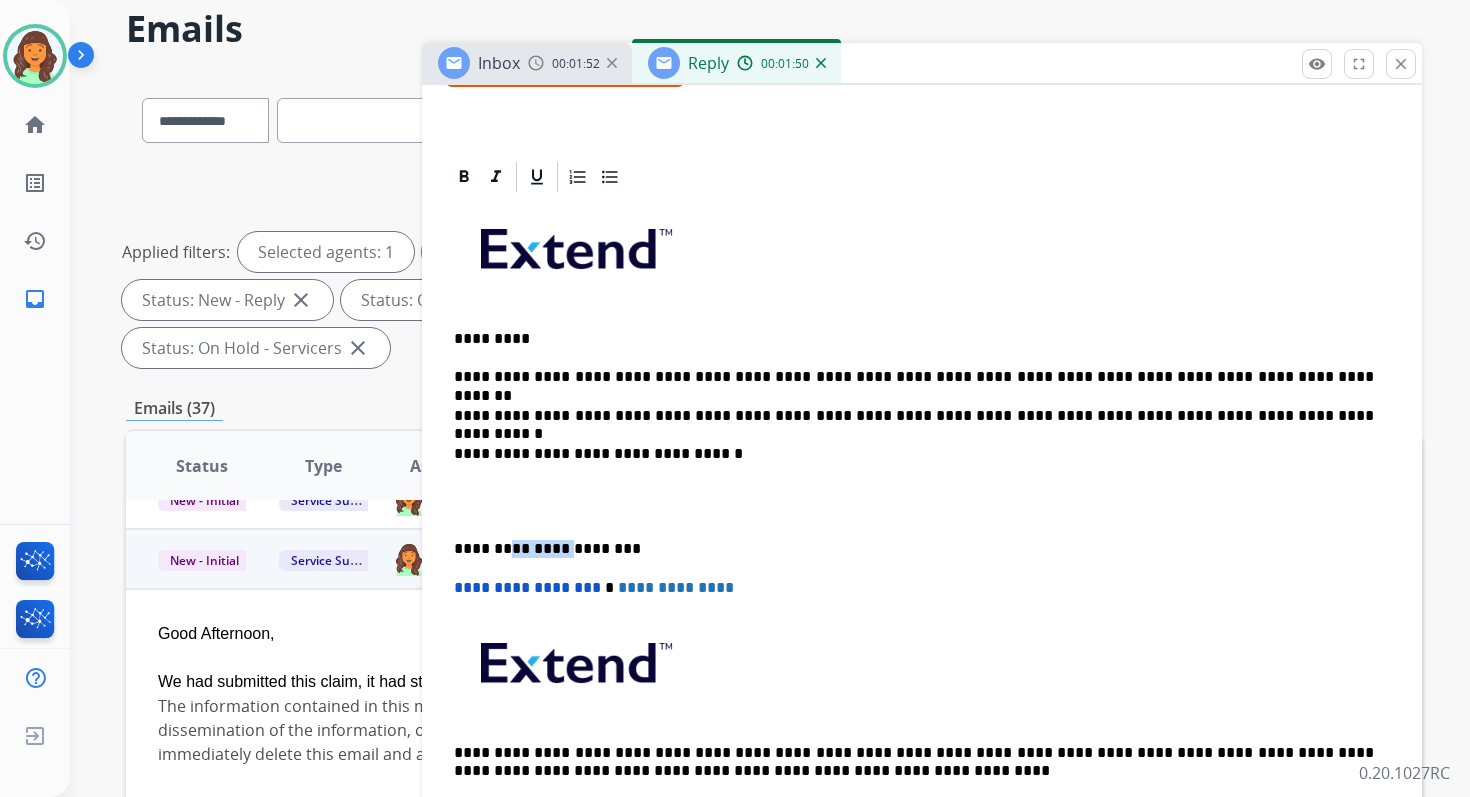 click on "**********" at bounding box center [914, 549] 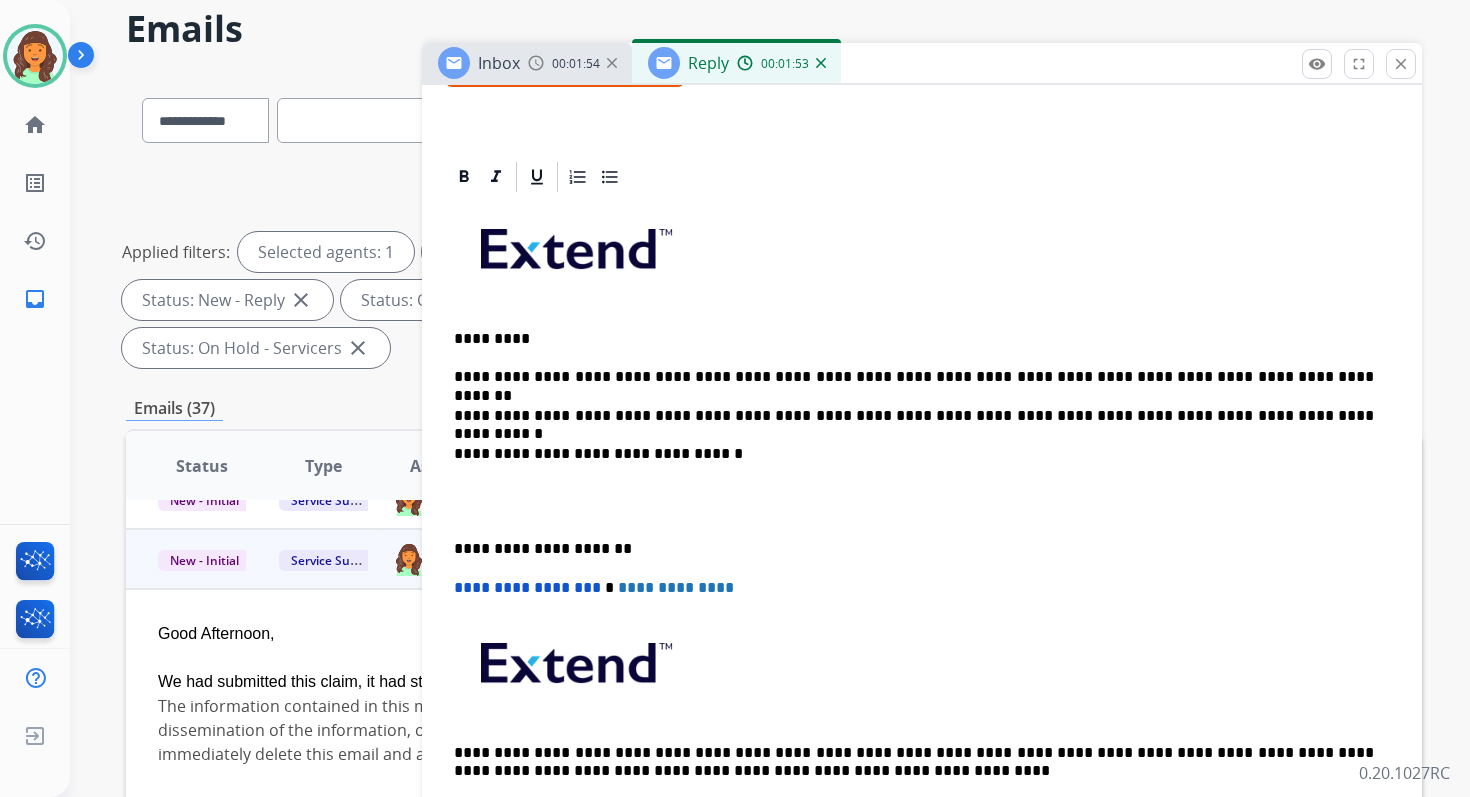 click on "**********" at bounding box center [527, 587] 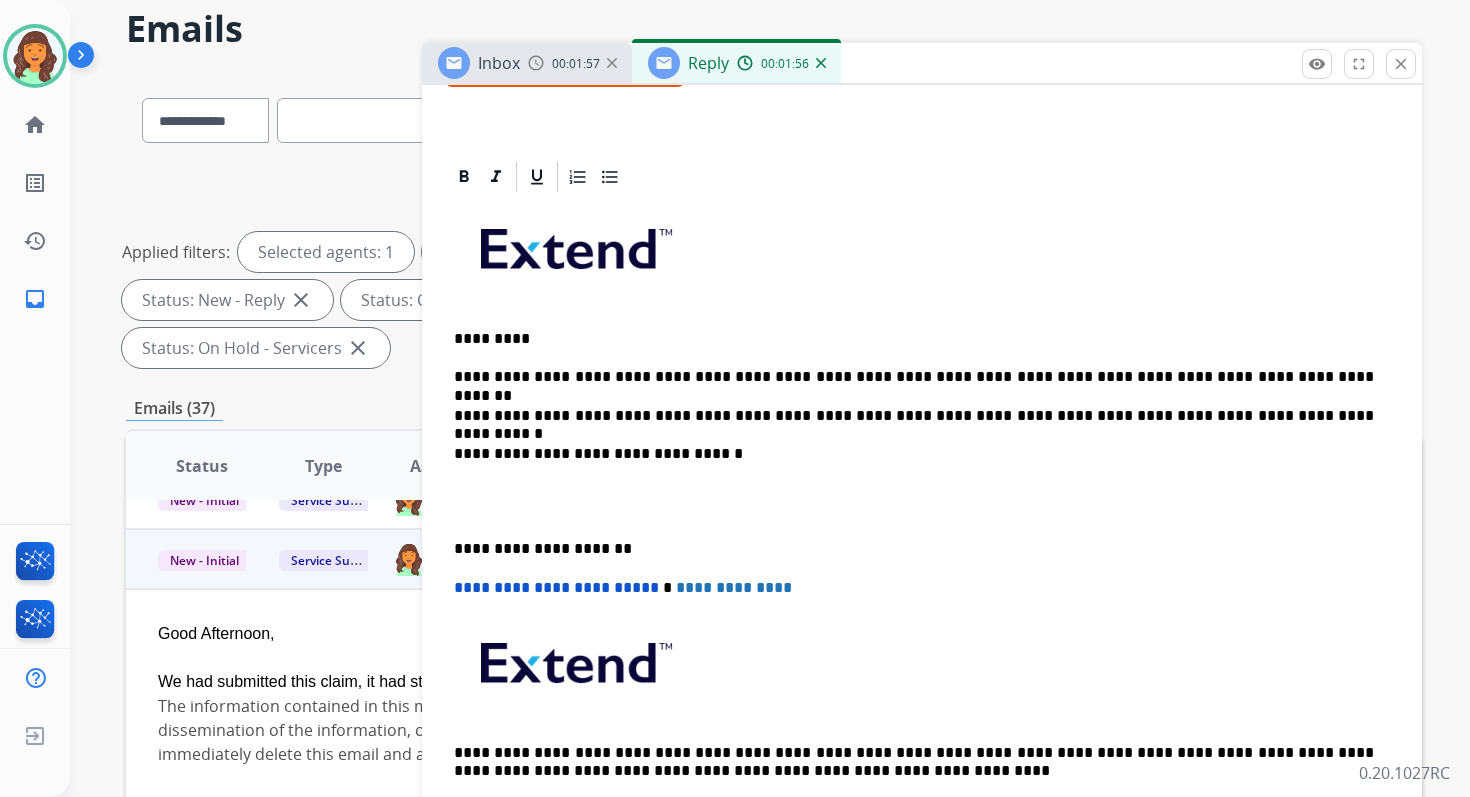 click on "**********" at bounding box center [922, 520] 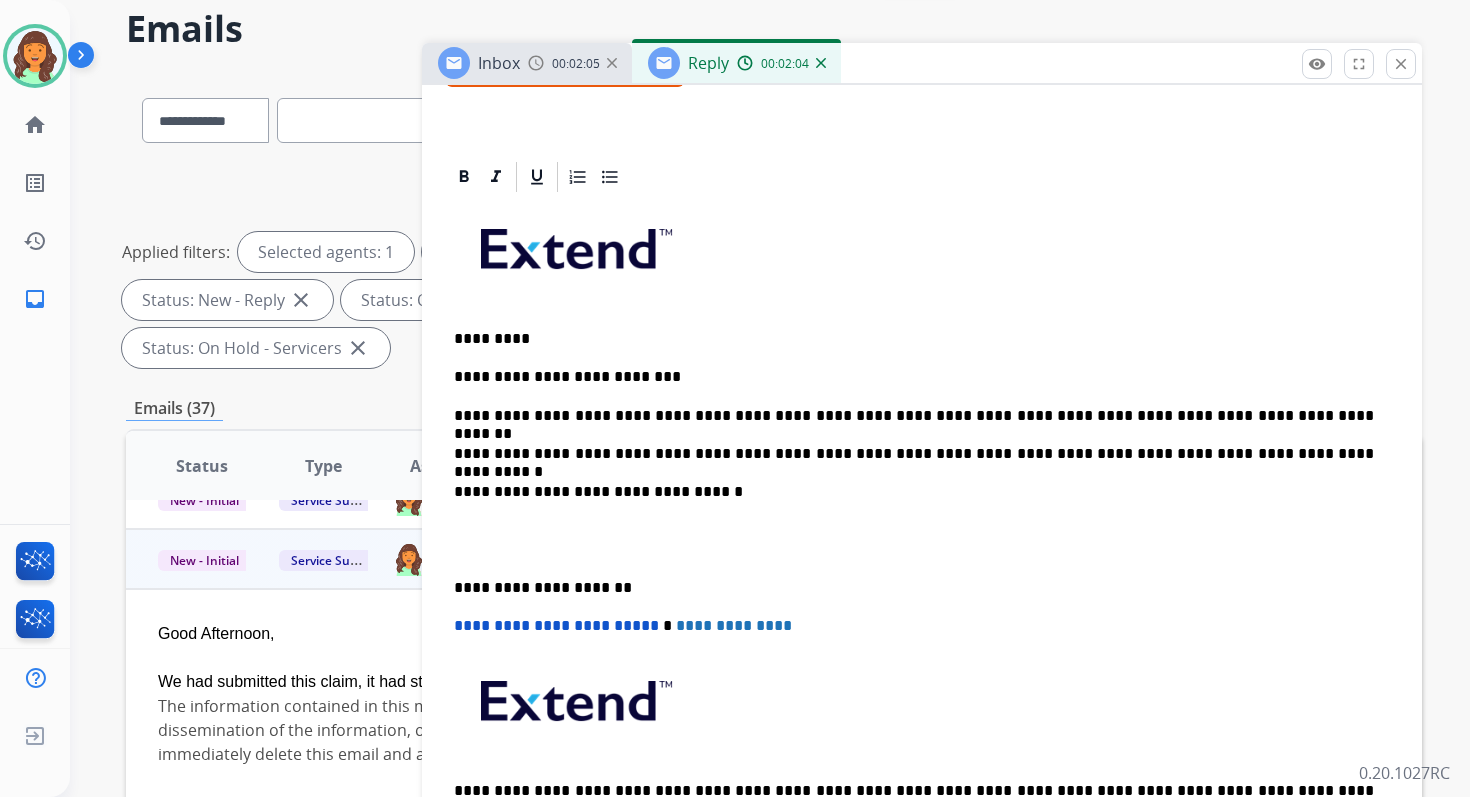 click on "**********" at bounding box center (914, 377) 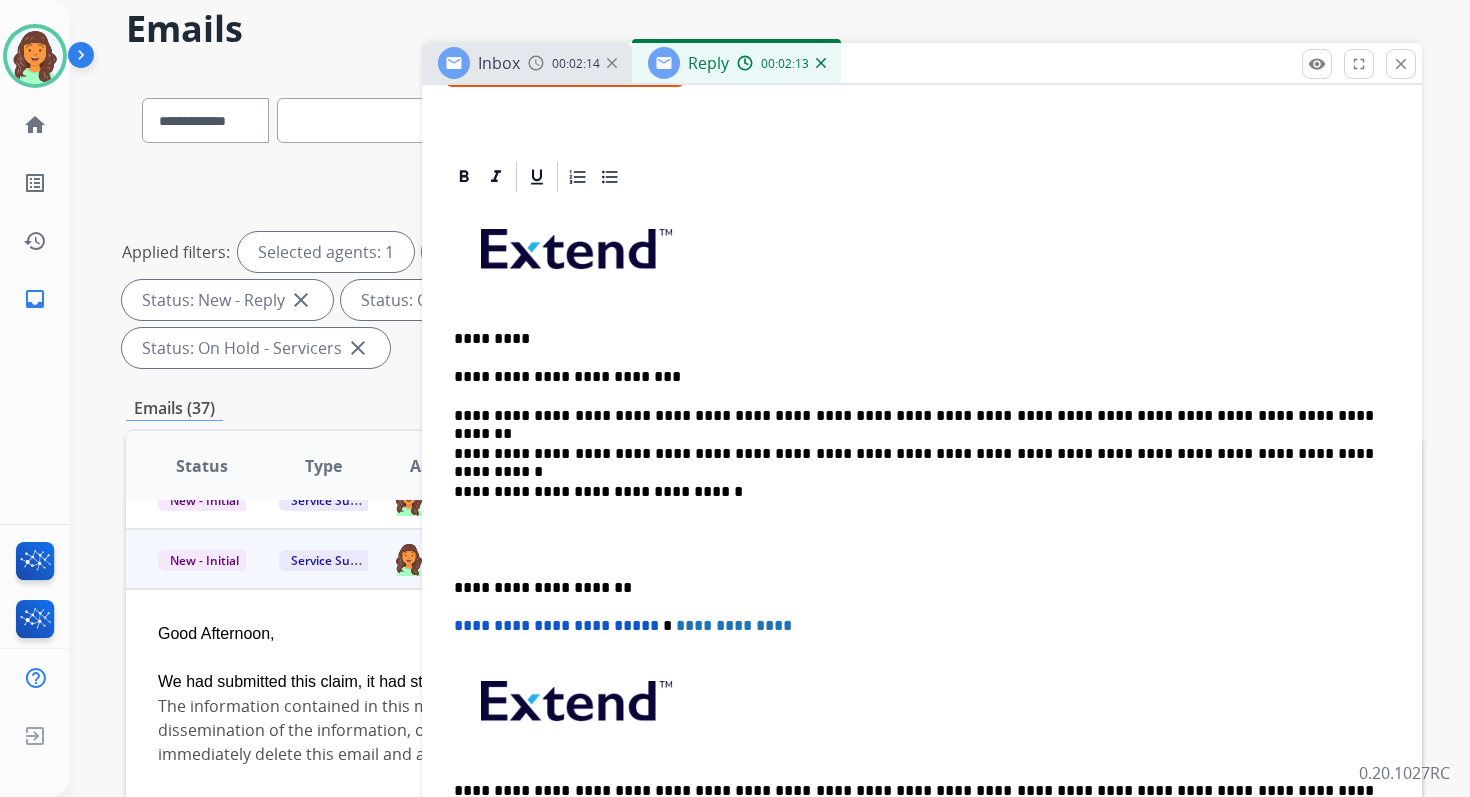 scroll, scrollTop: 0, scrollLeft: 0, axis: both 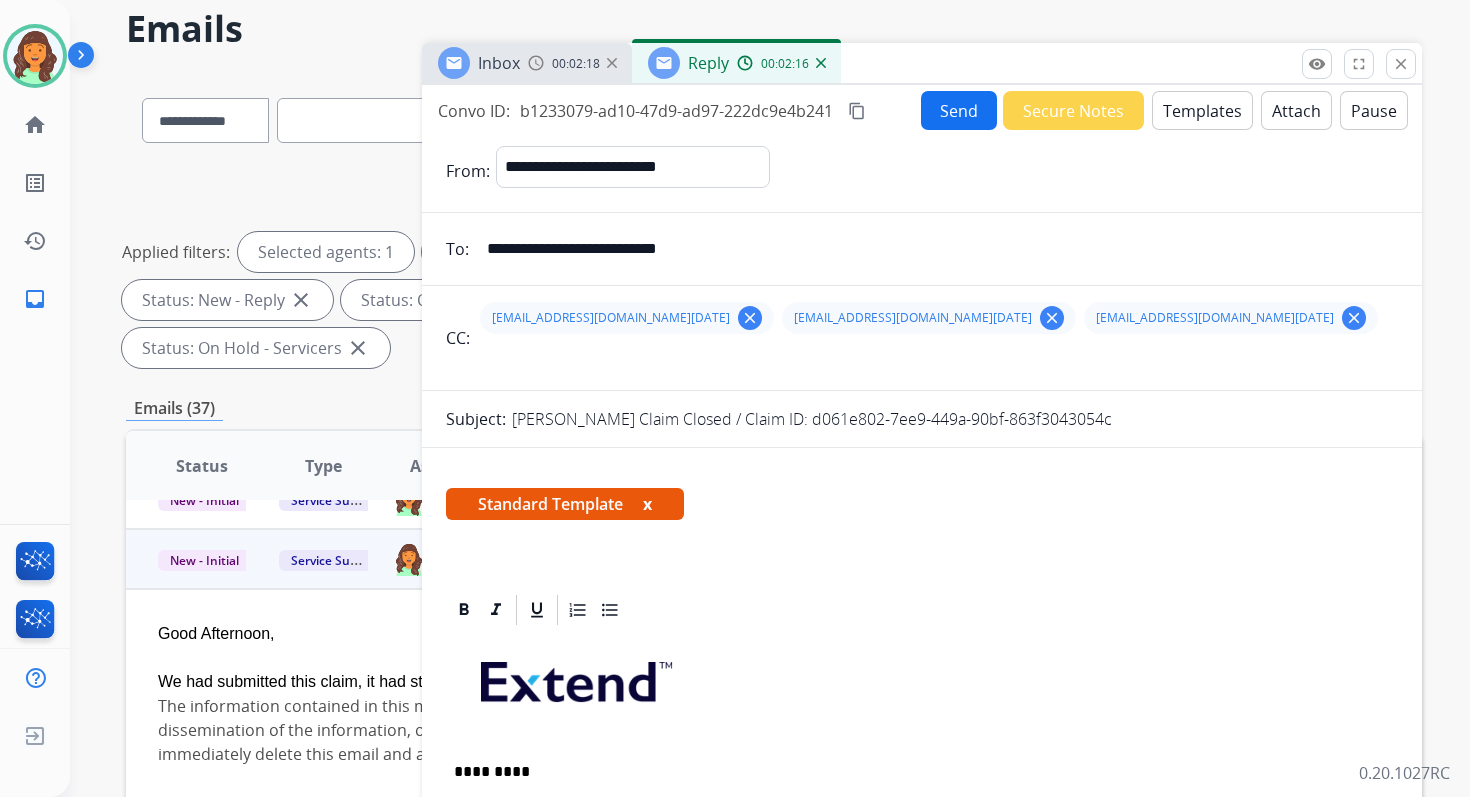 click on "content_copy" at bounding box center (857, 111) 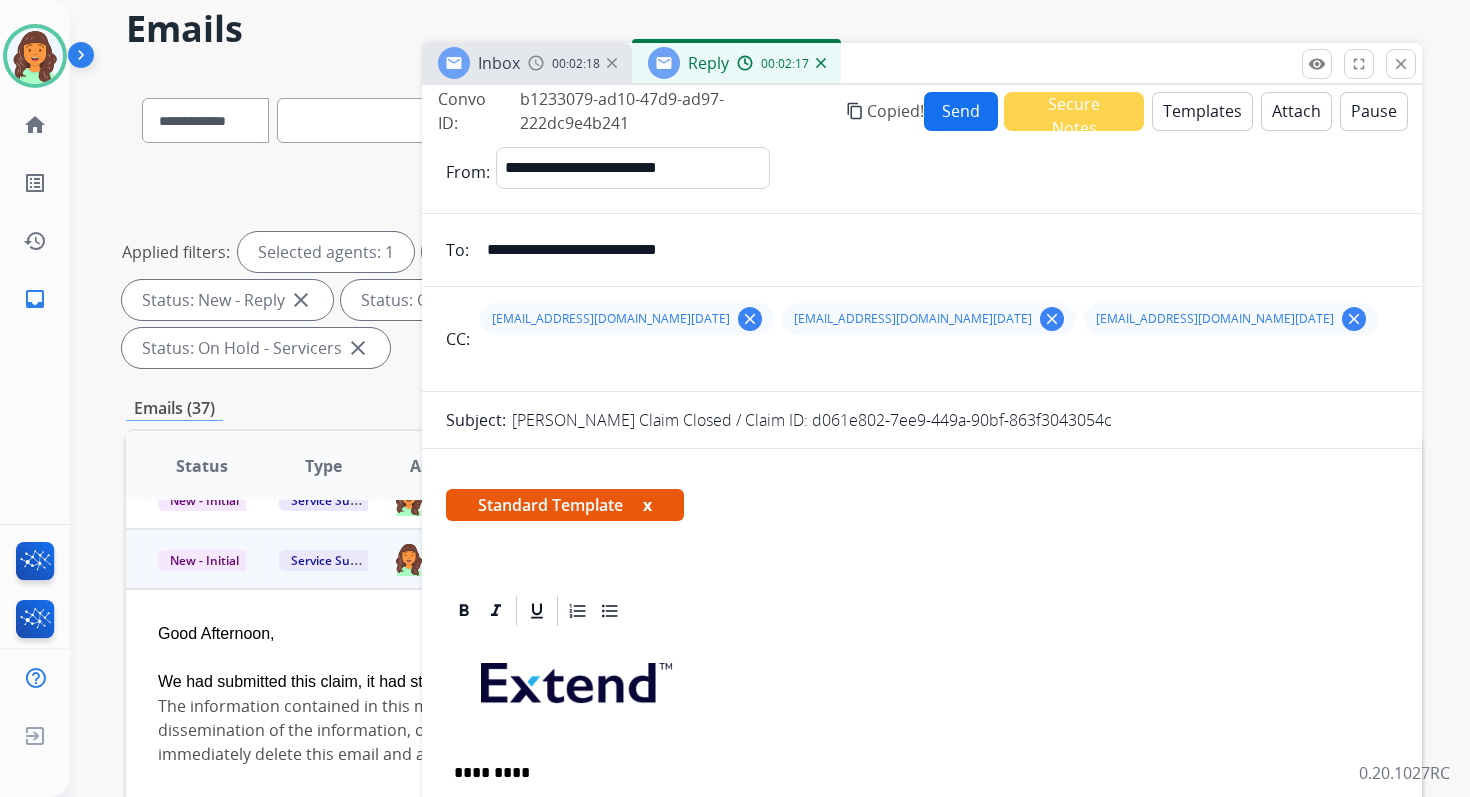 click on "Send" at bounding box center (961, 111) 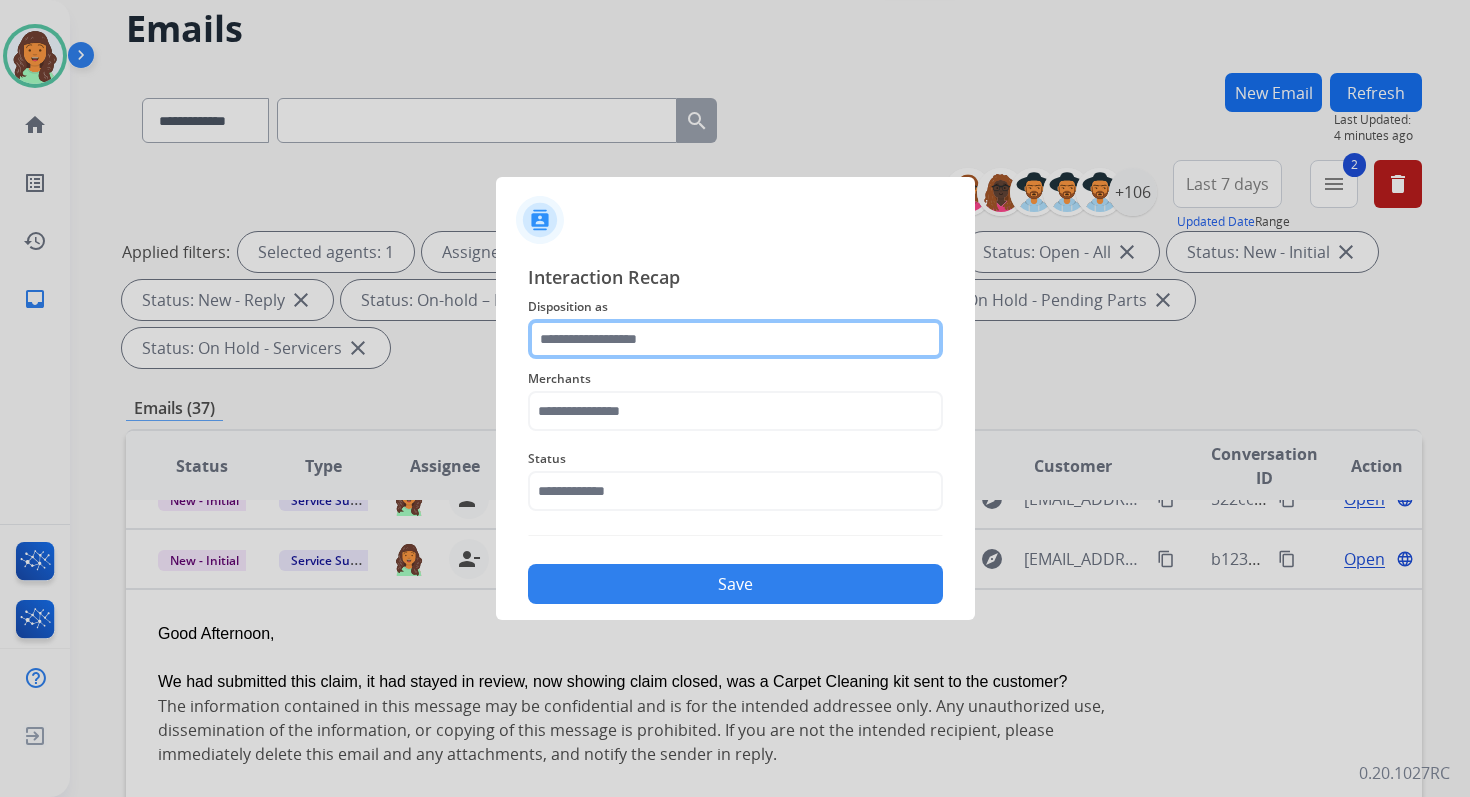 click 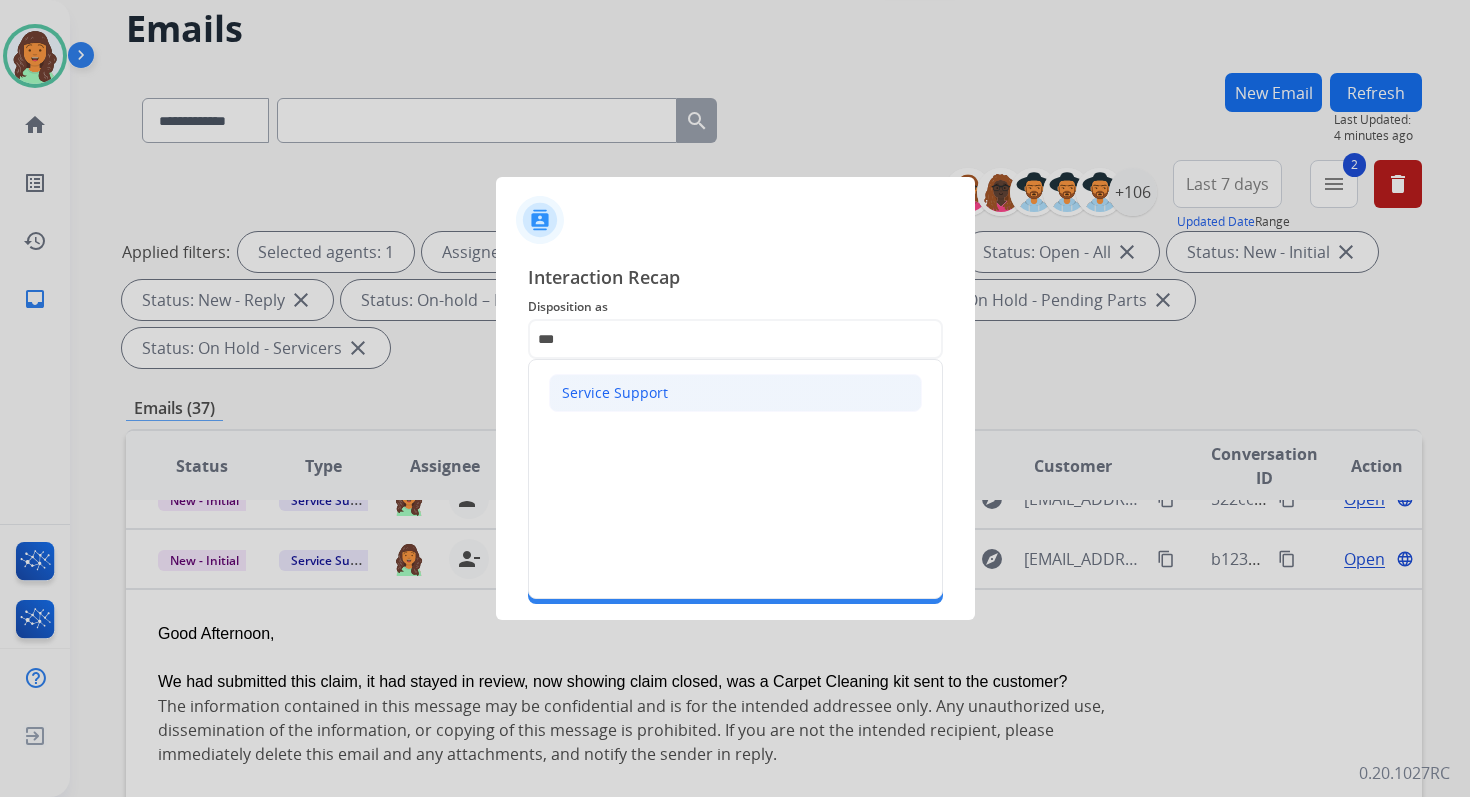 click on "Service Support" 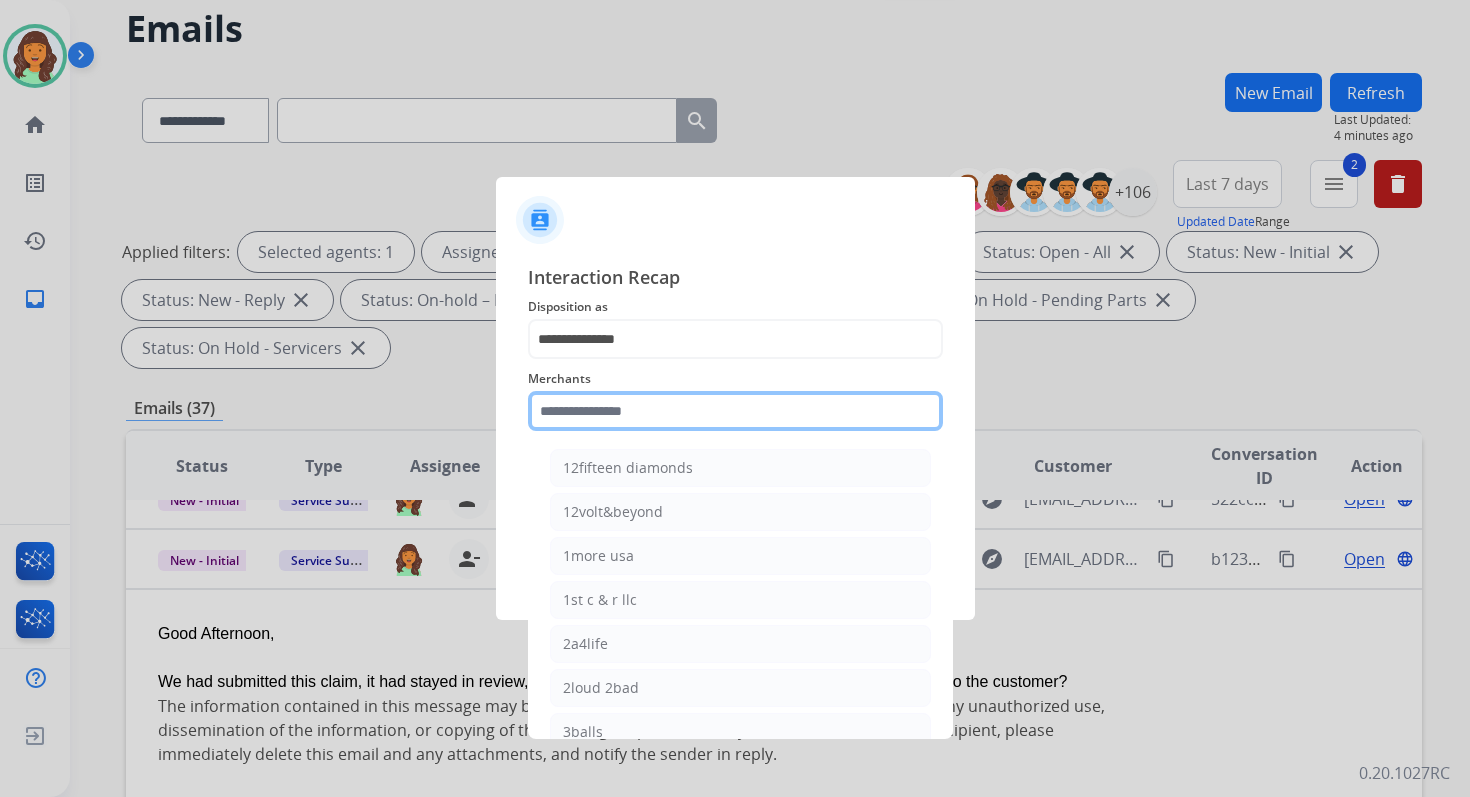 click 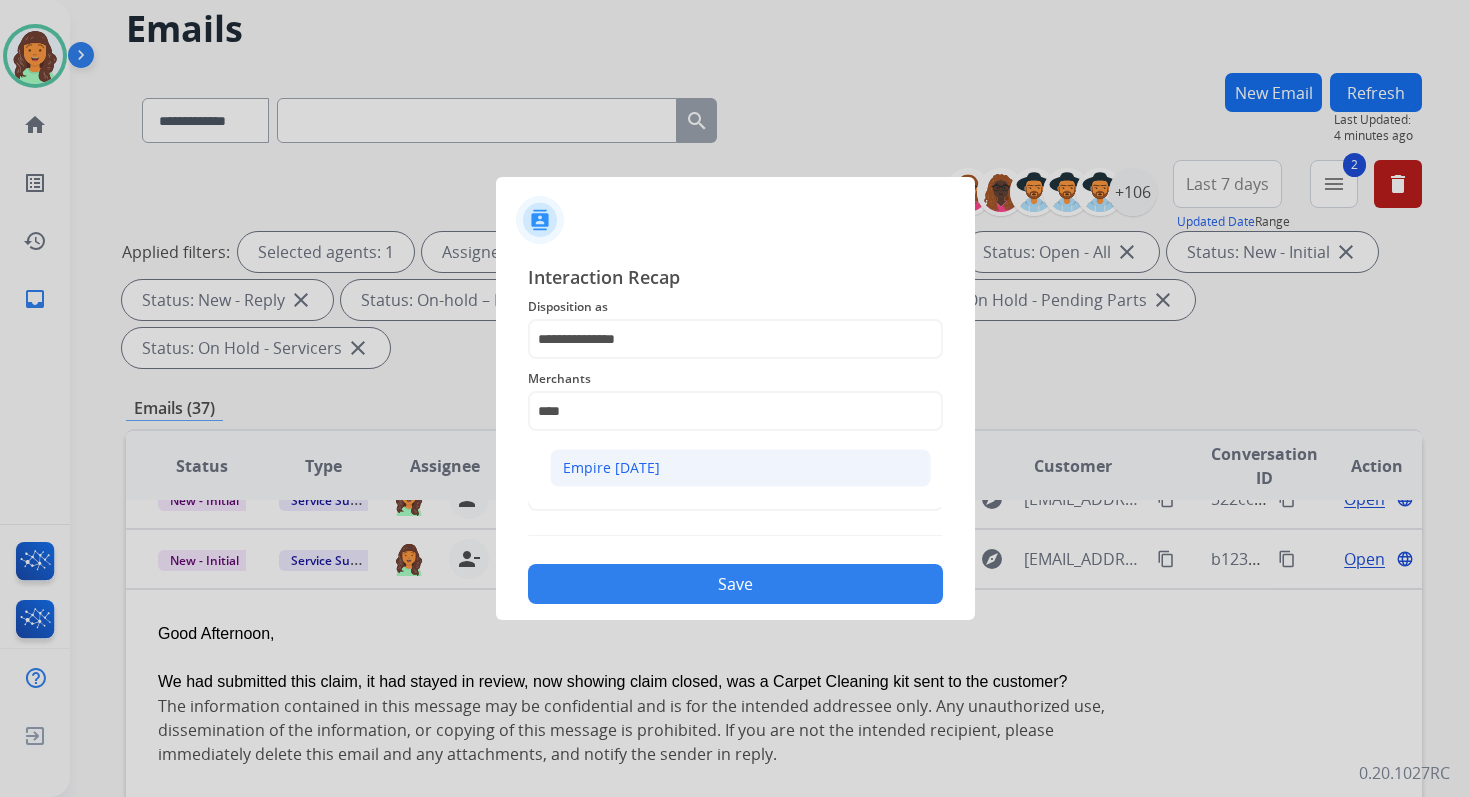 click on "Empire today" 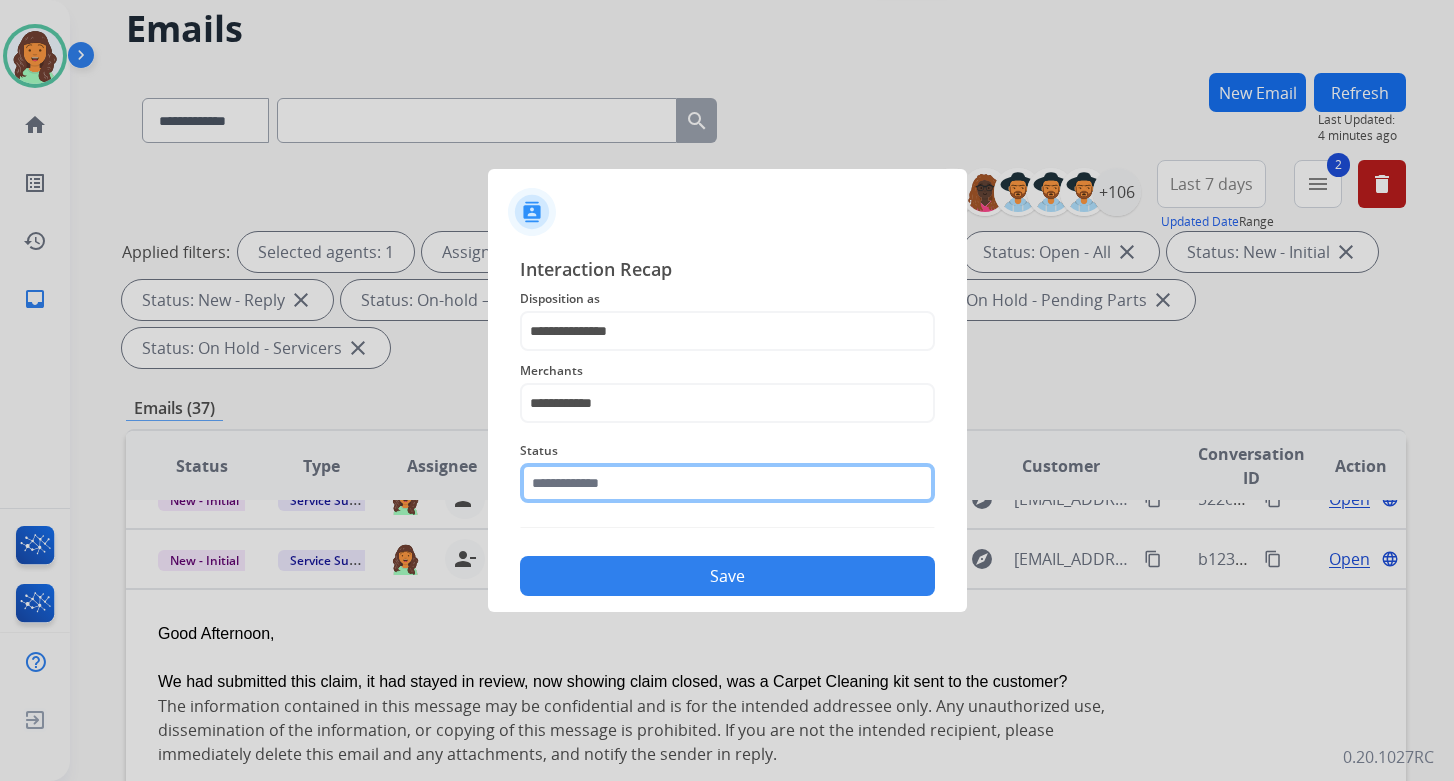 click 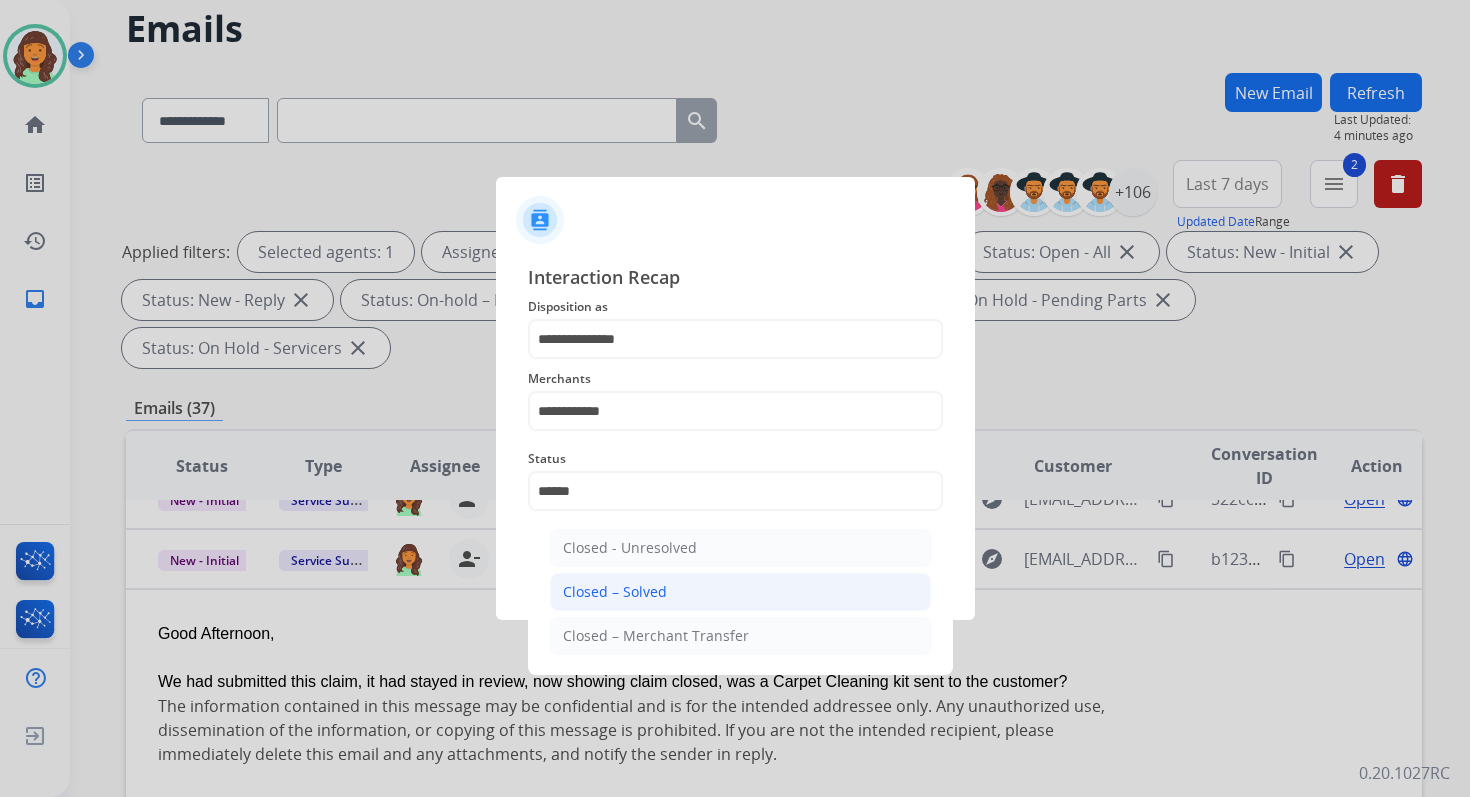 click on "Closed – Solved" 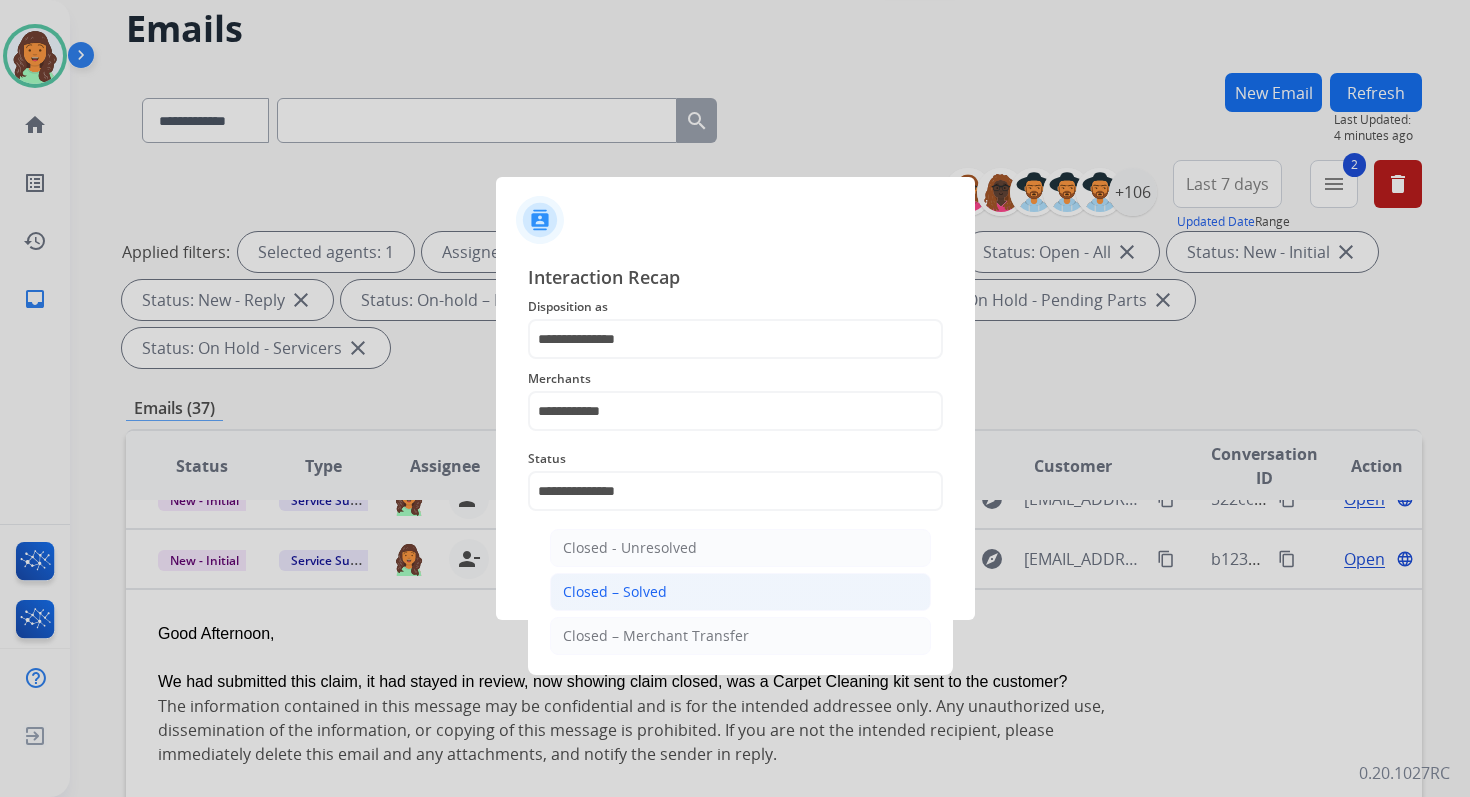 click on "Save" 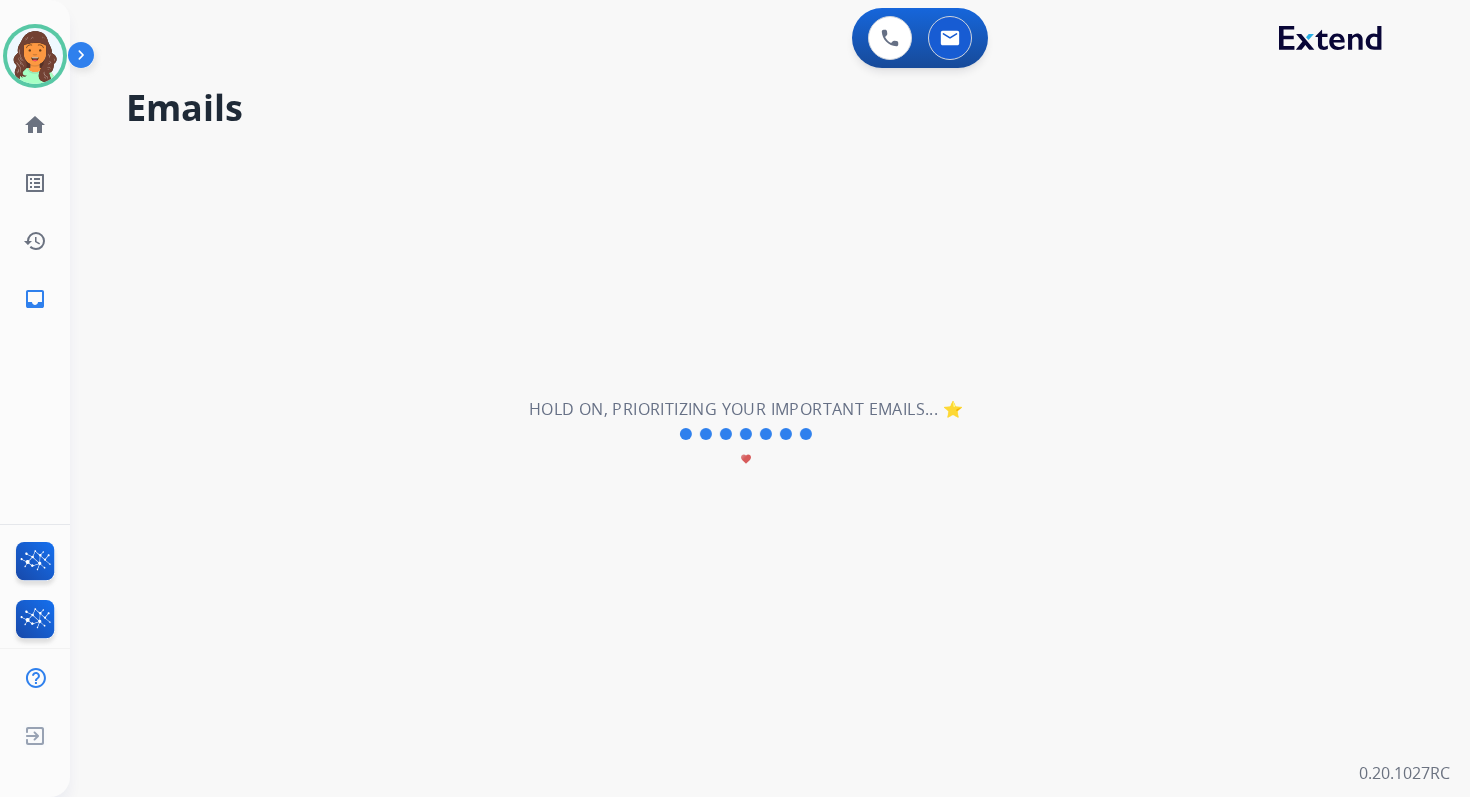 scroll, scrollTop: 0, scrollLeft: 0, axis: both 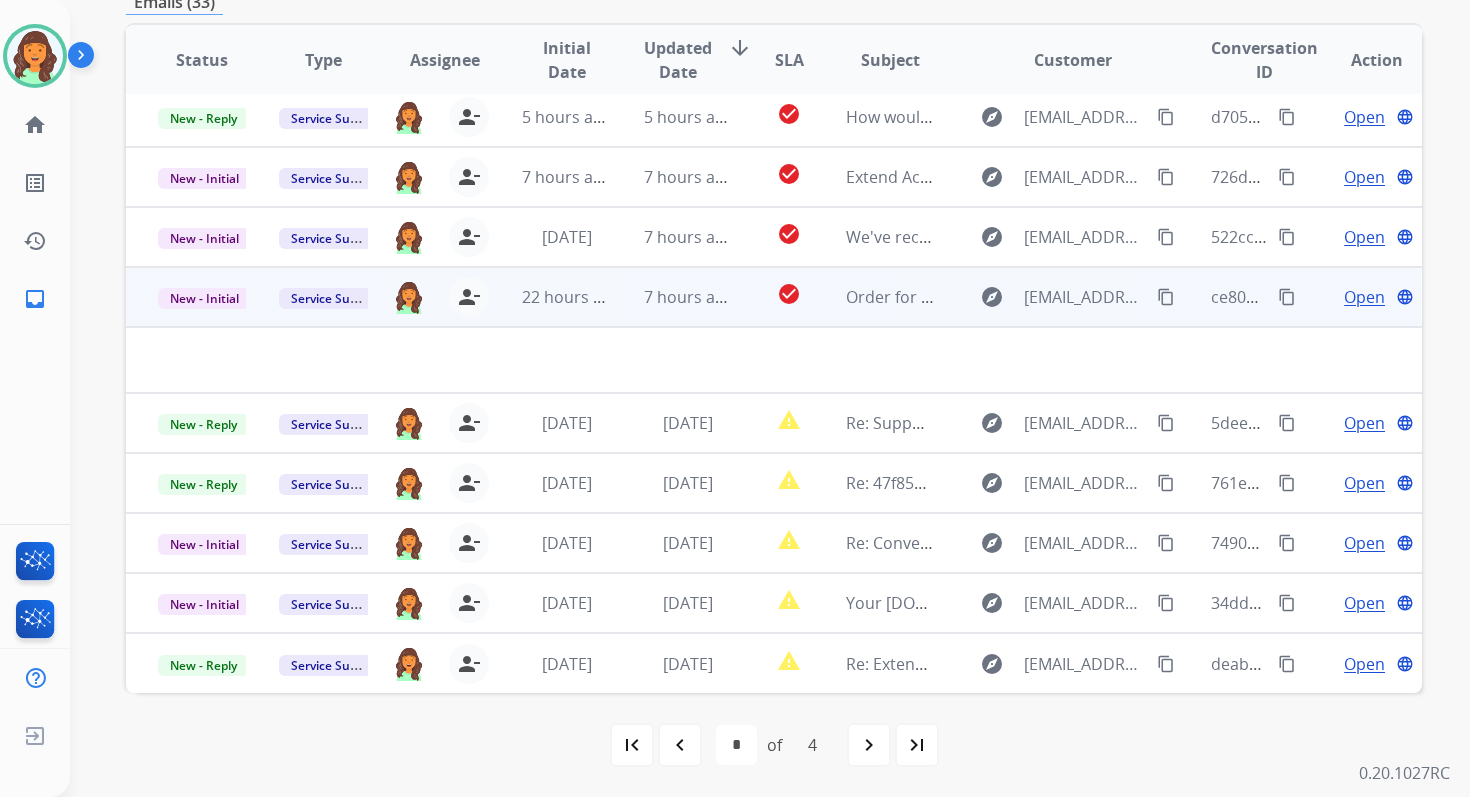 click on "7 hours ago" at bounding box center (672, 297) 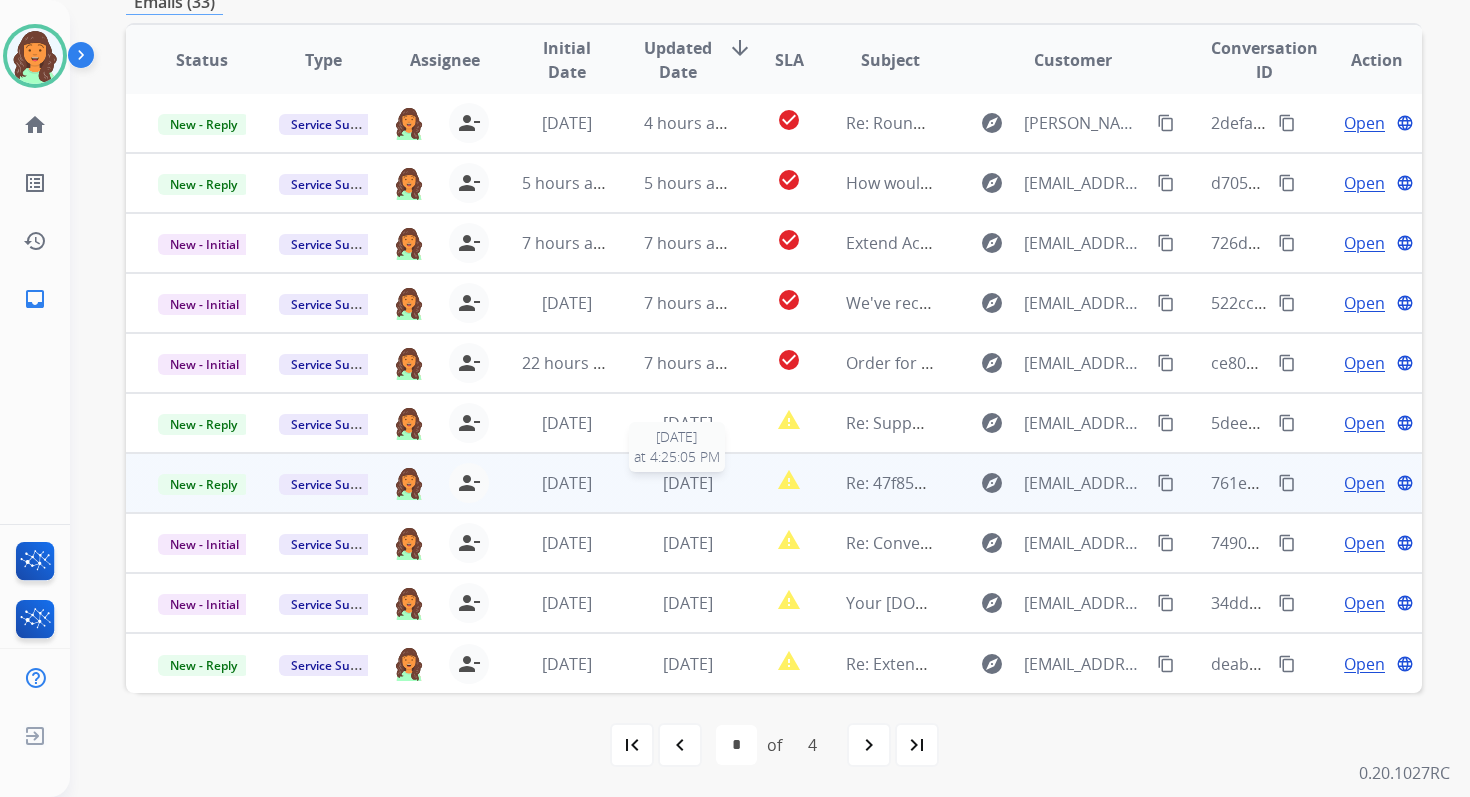 click on "2 days ago" at bounding box center (688, 483) 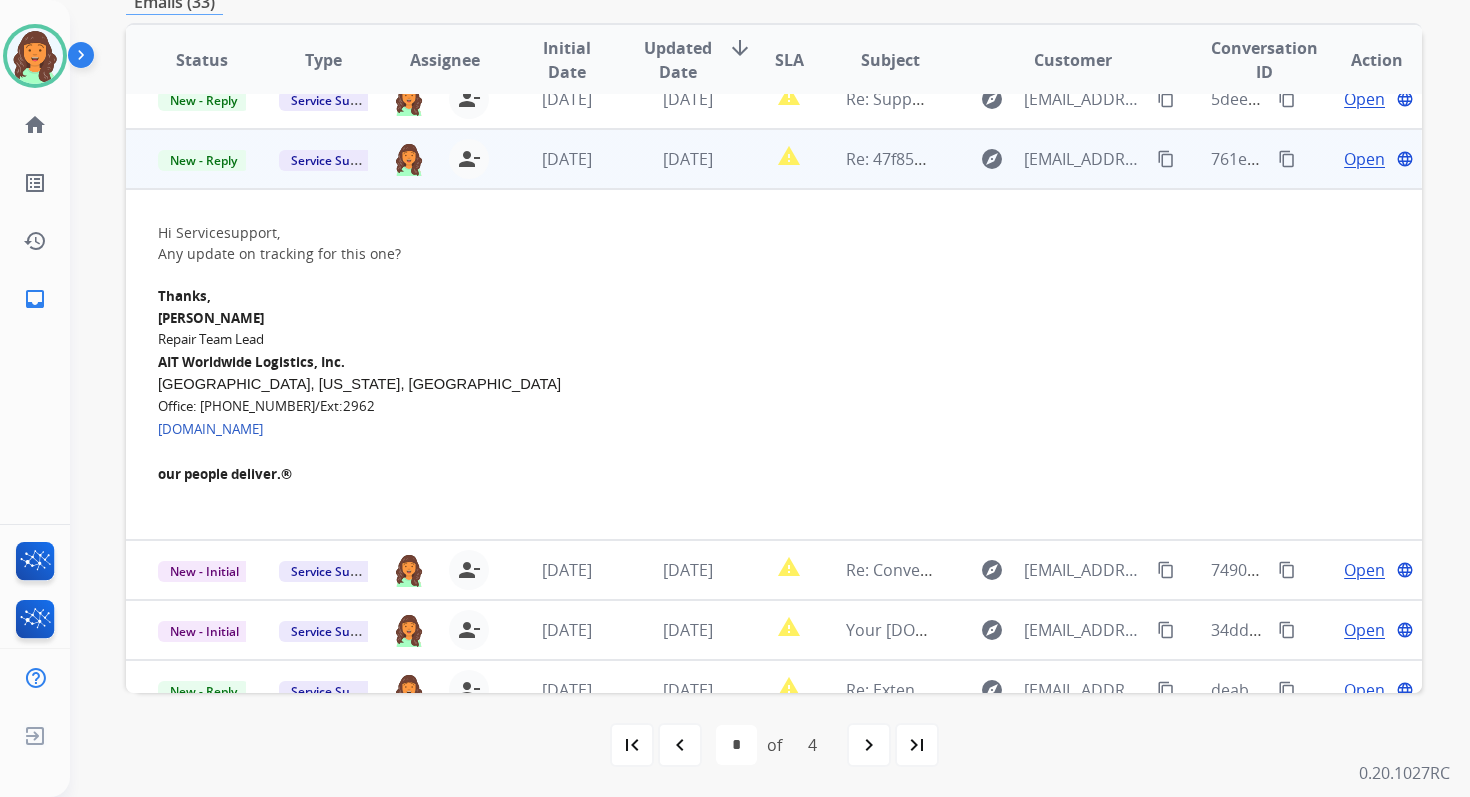 scroll, scrollTop: 349, scrollLeft: 0, axis: vertical 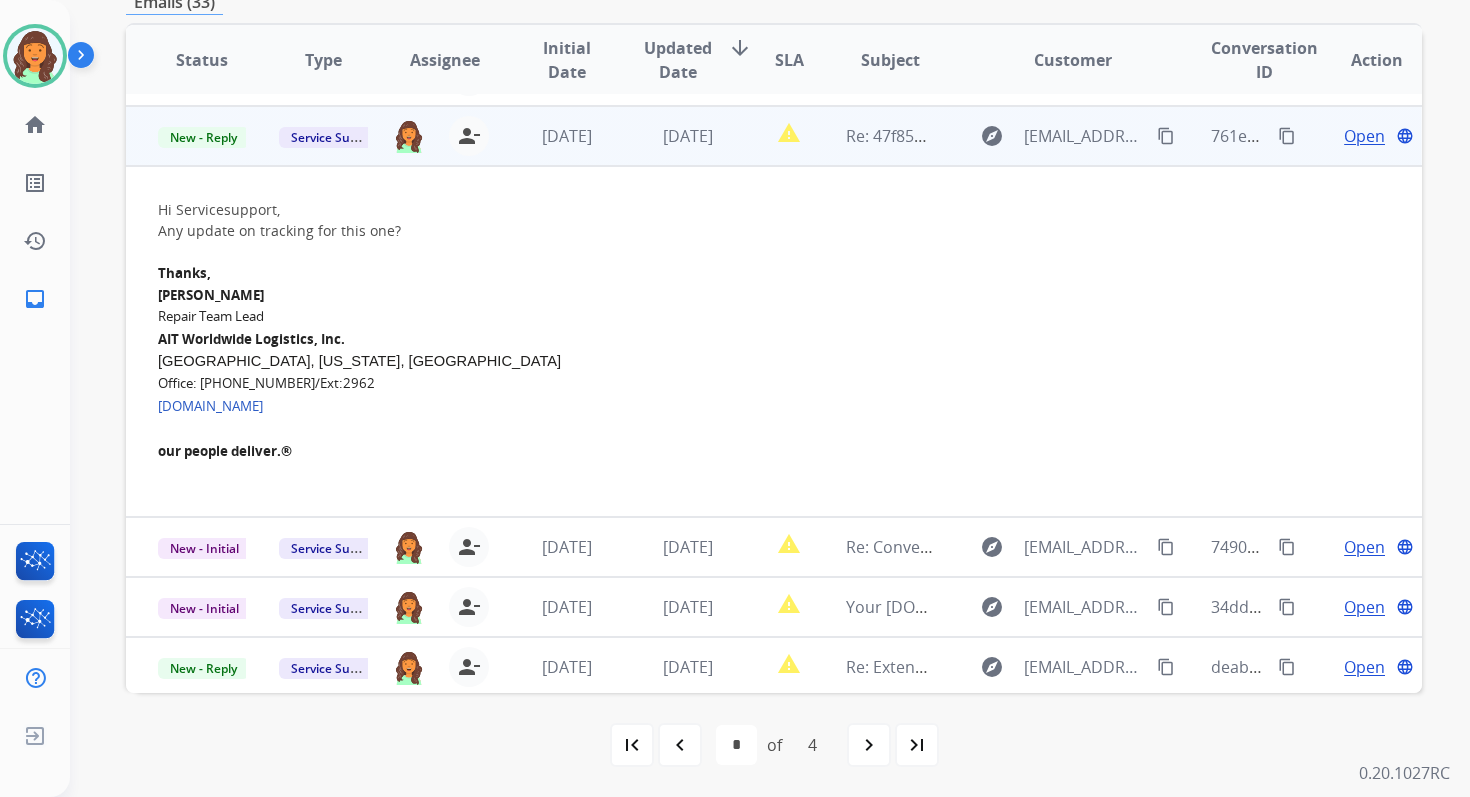 click on "Open" at bounding box center (1364, 136) 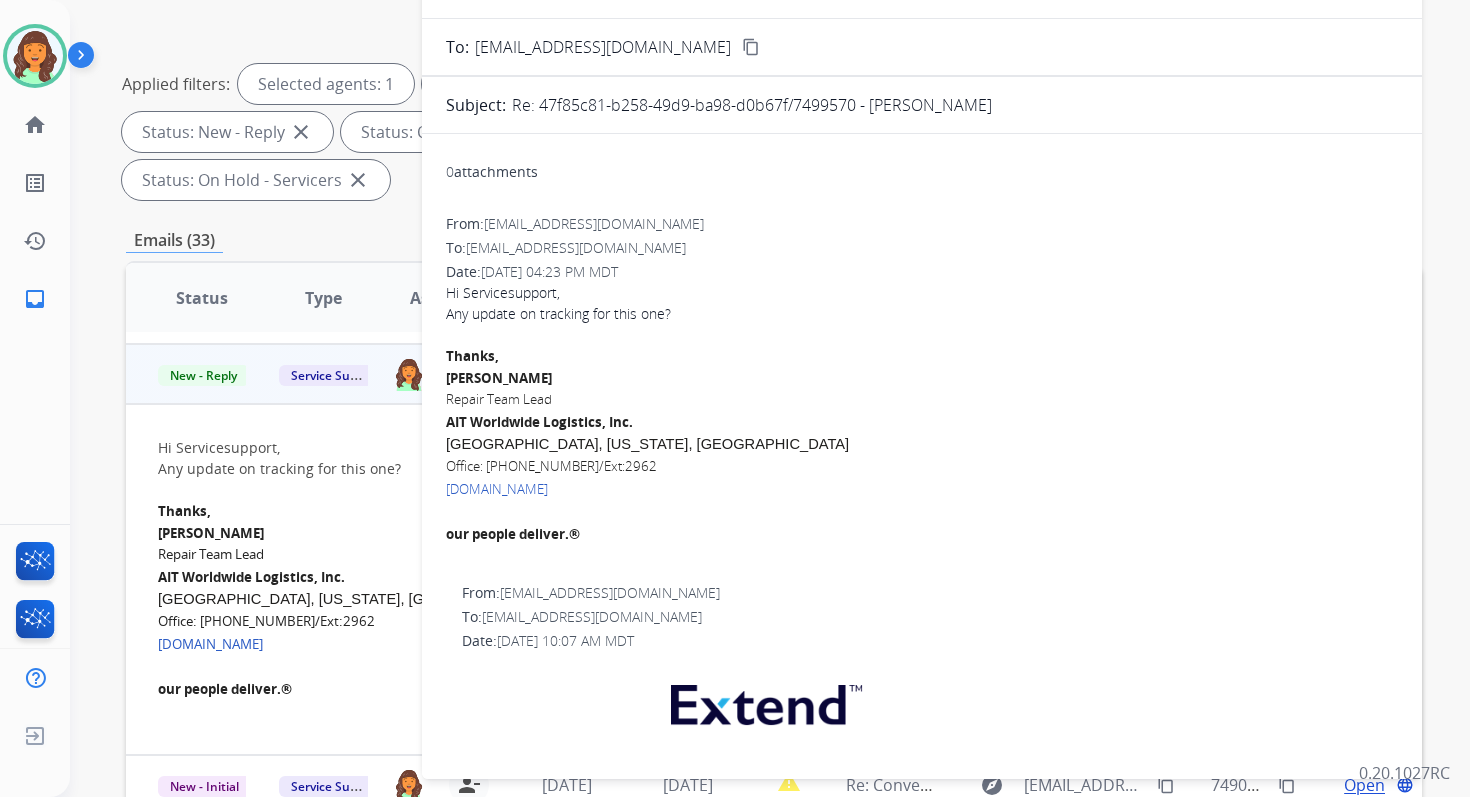 scroll, scrollTop: 145, scrollLeft: 0, axis: vertical 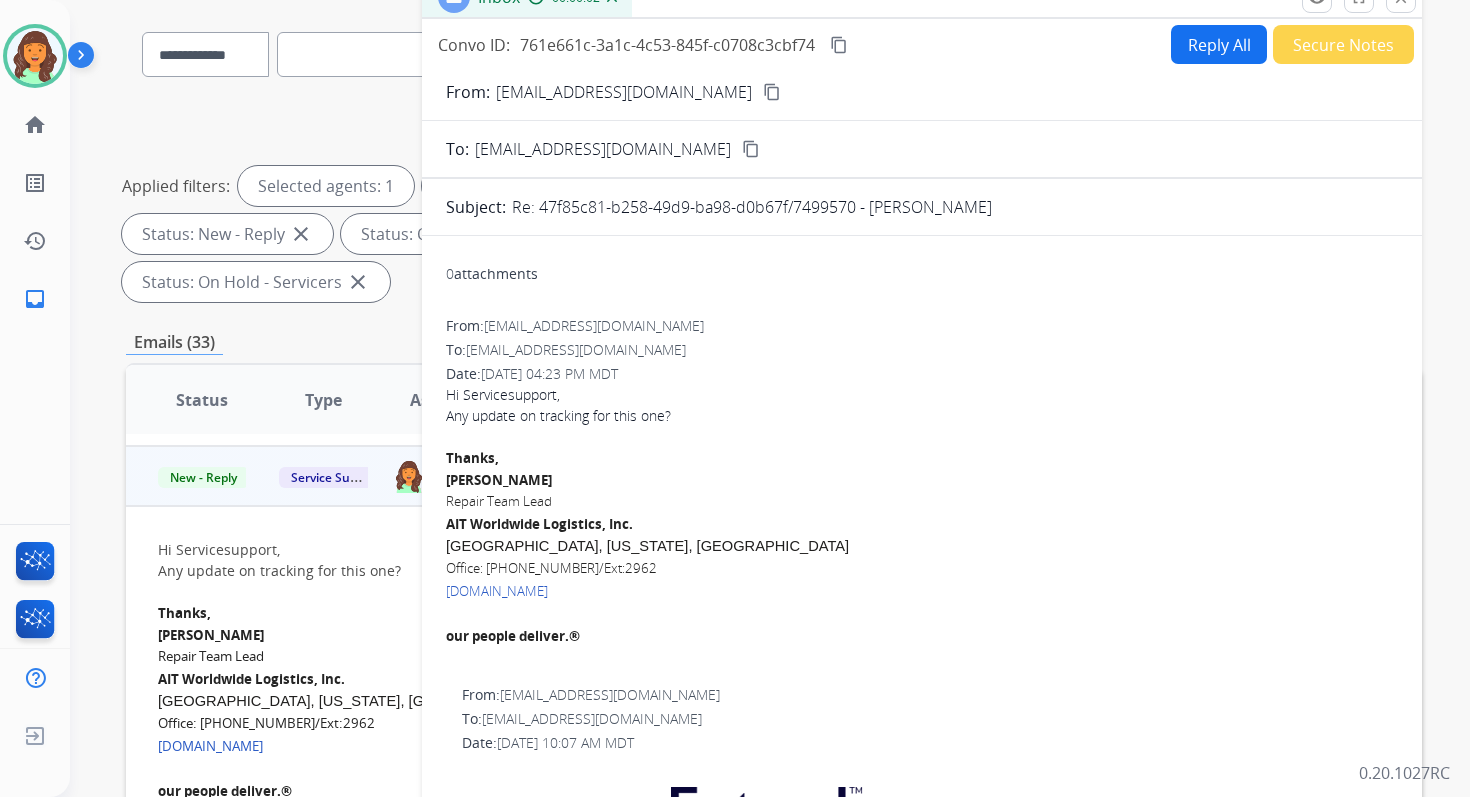drag, startPoint x: 873, startPoint y: 207, endPoint x: 998, endPoint y: 207, distance: 125 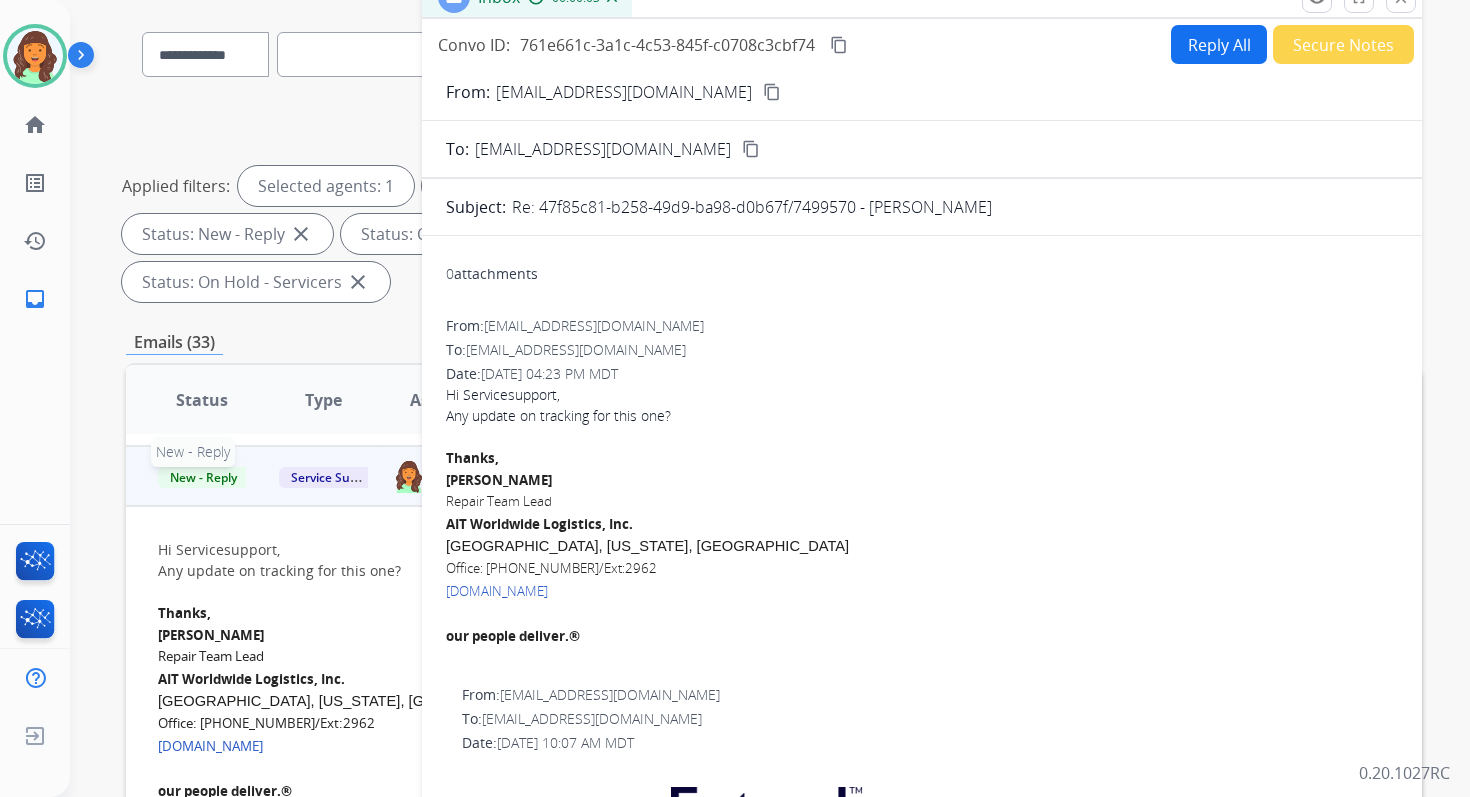 click on "New - Reply" at bounding box center (203, 477) 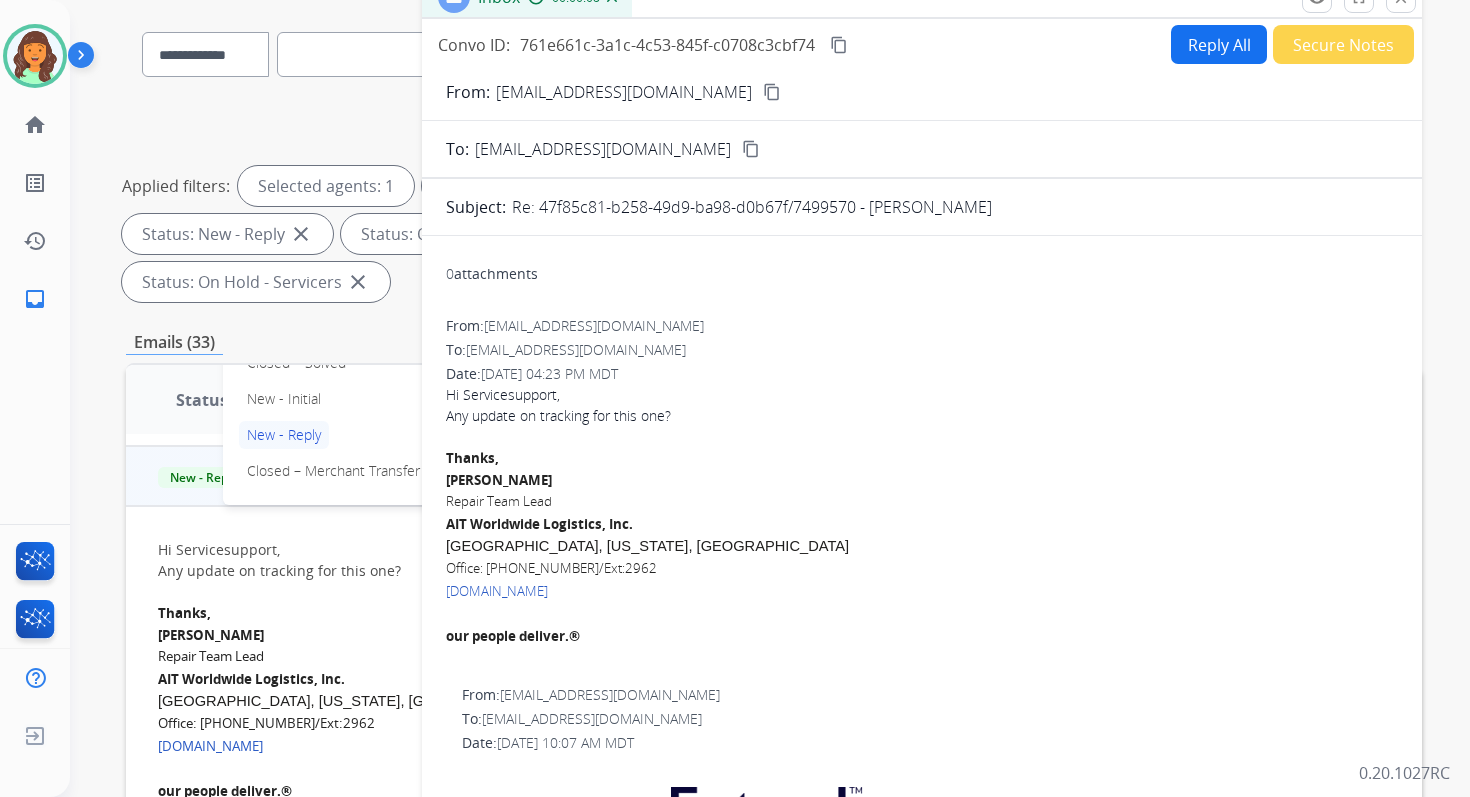 copy on "TRUC ESTRIDGE" 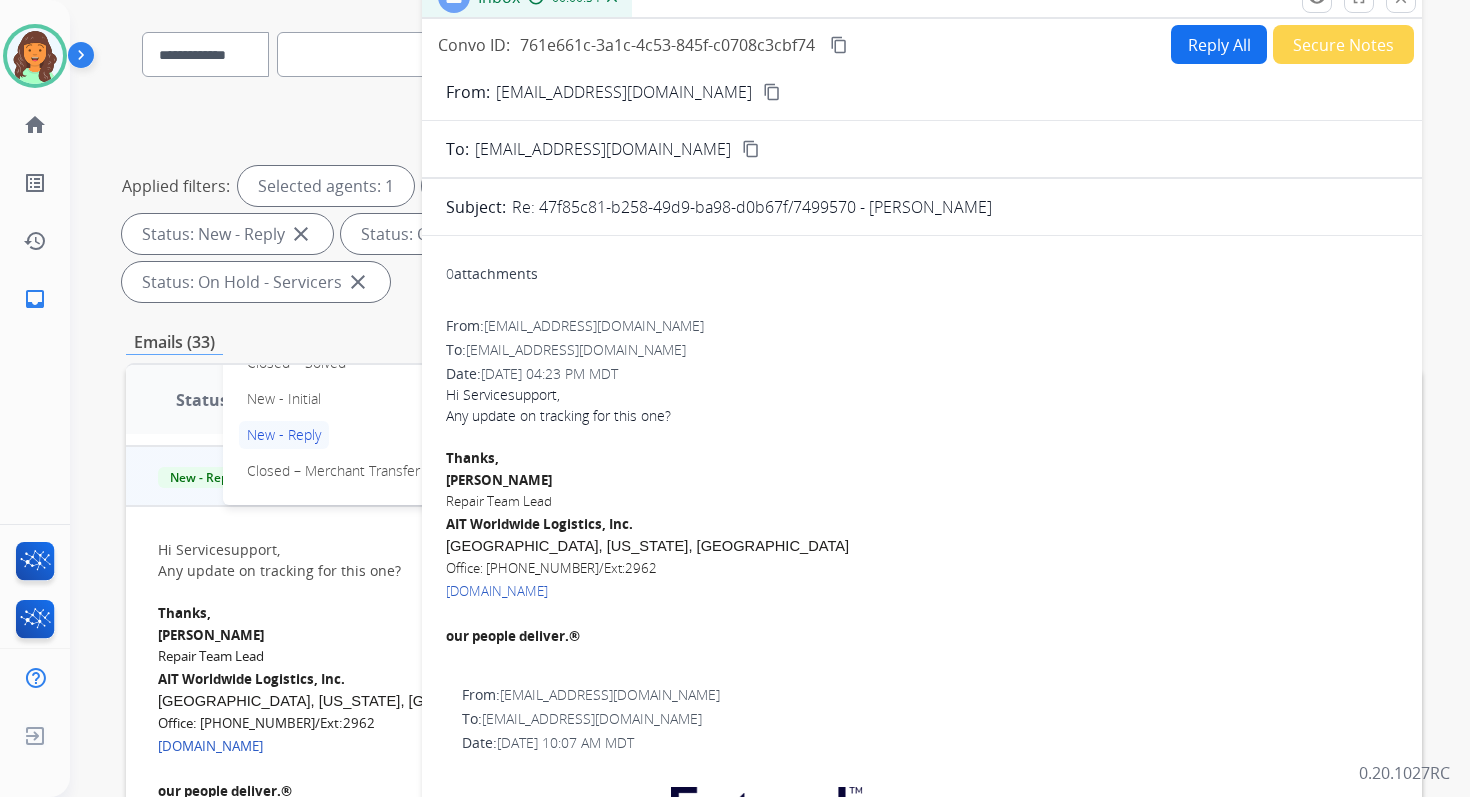 click on "Reply All" at bounding box center (1219, 44) 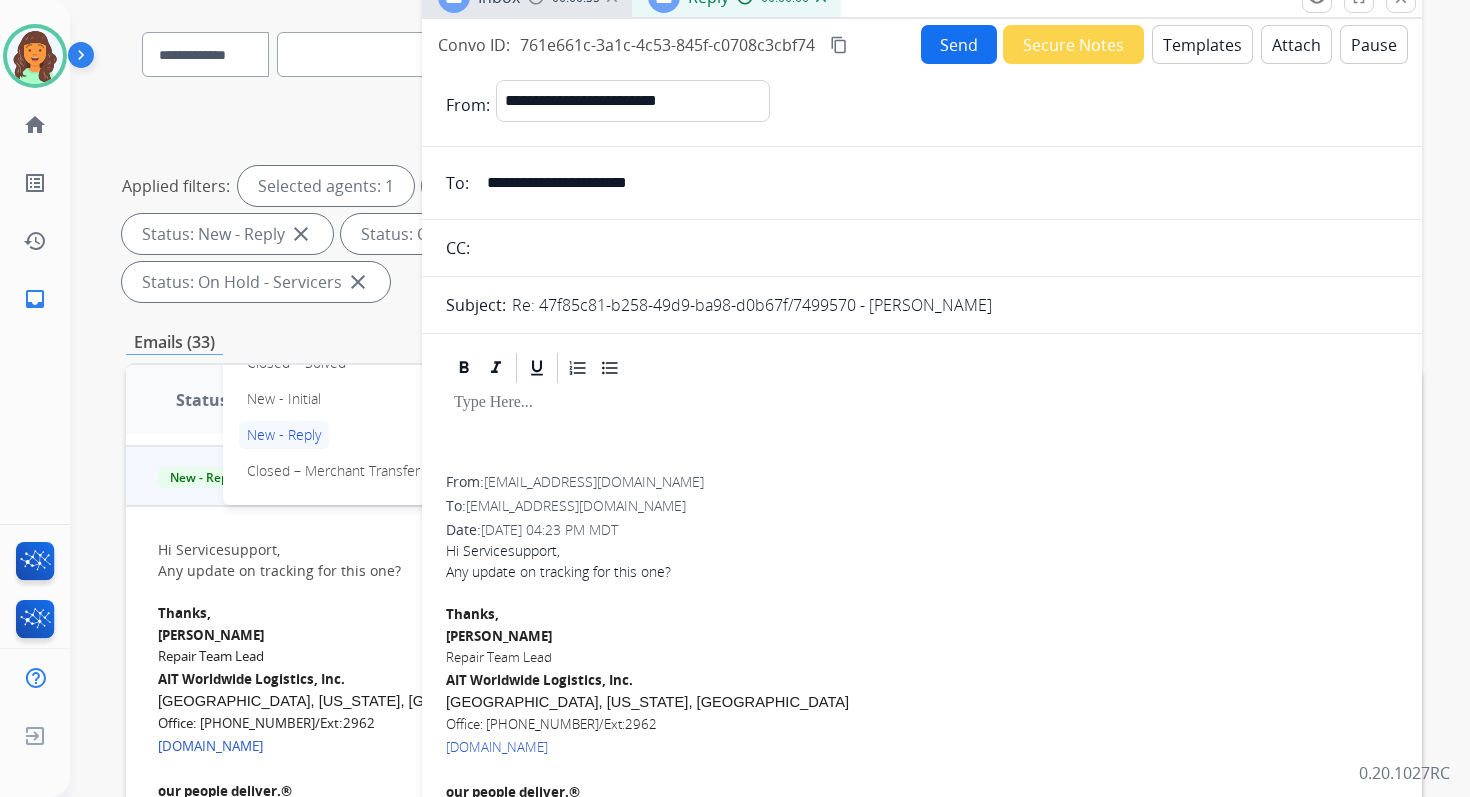 click on "Templates" at bounding box center (1202, 44) 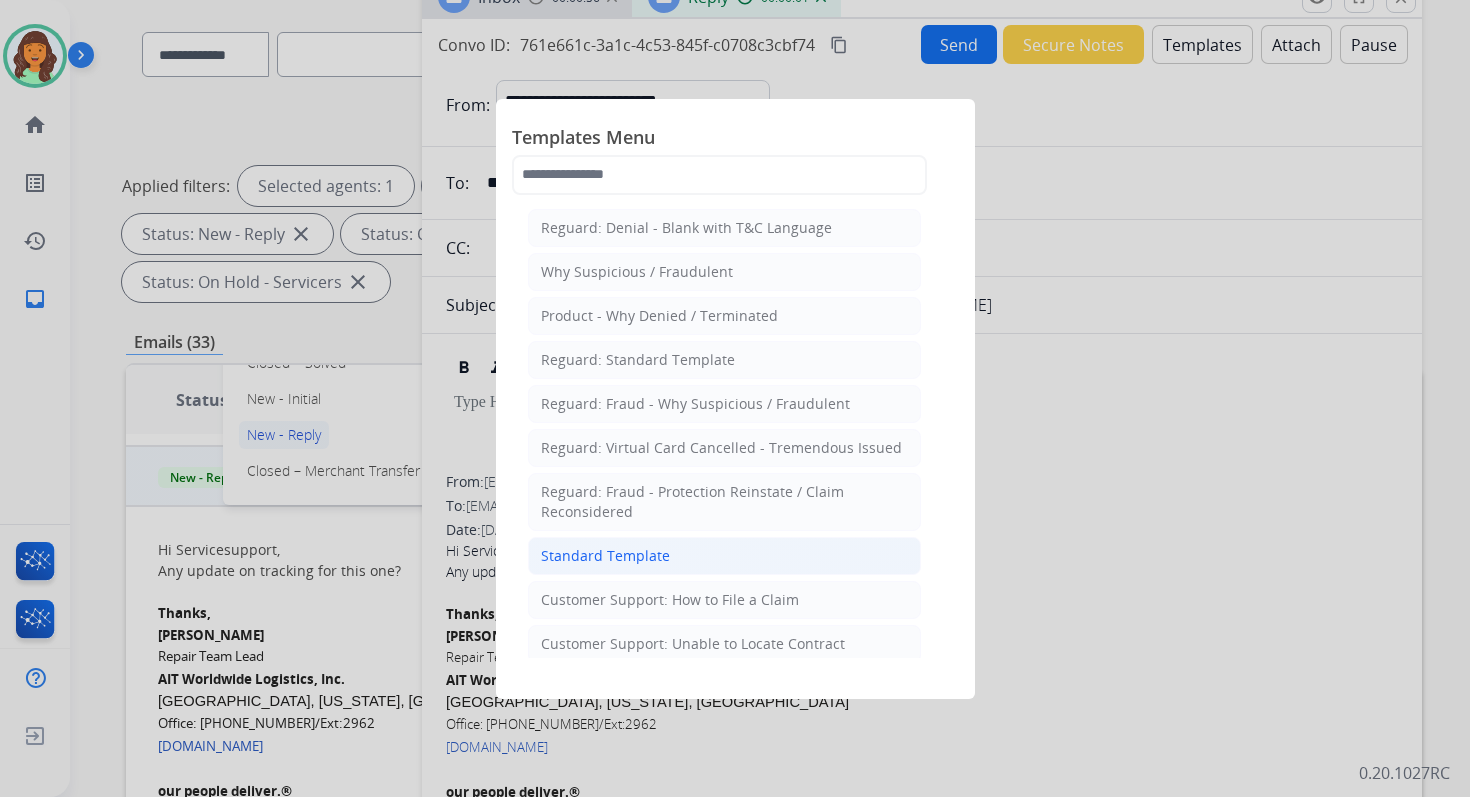 click on "Standard Template" 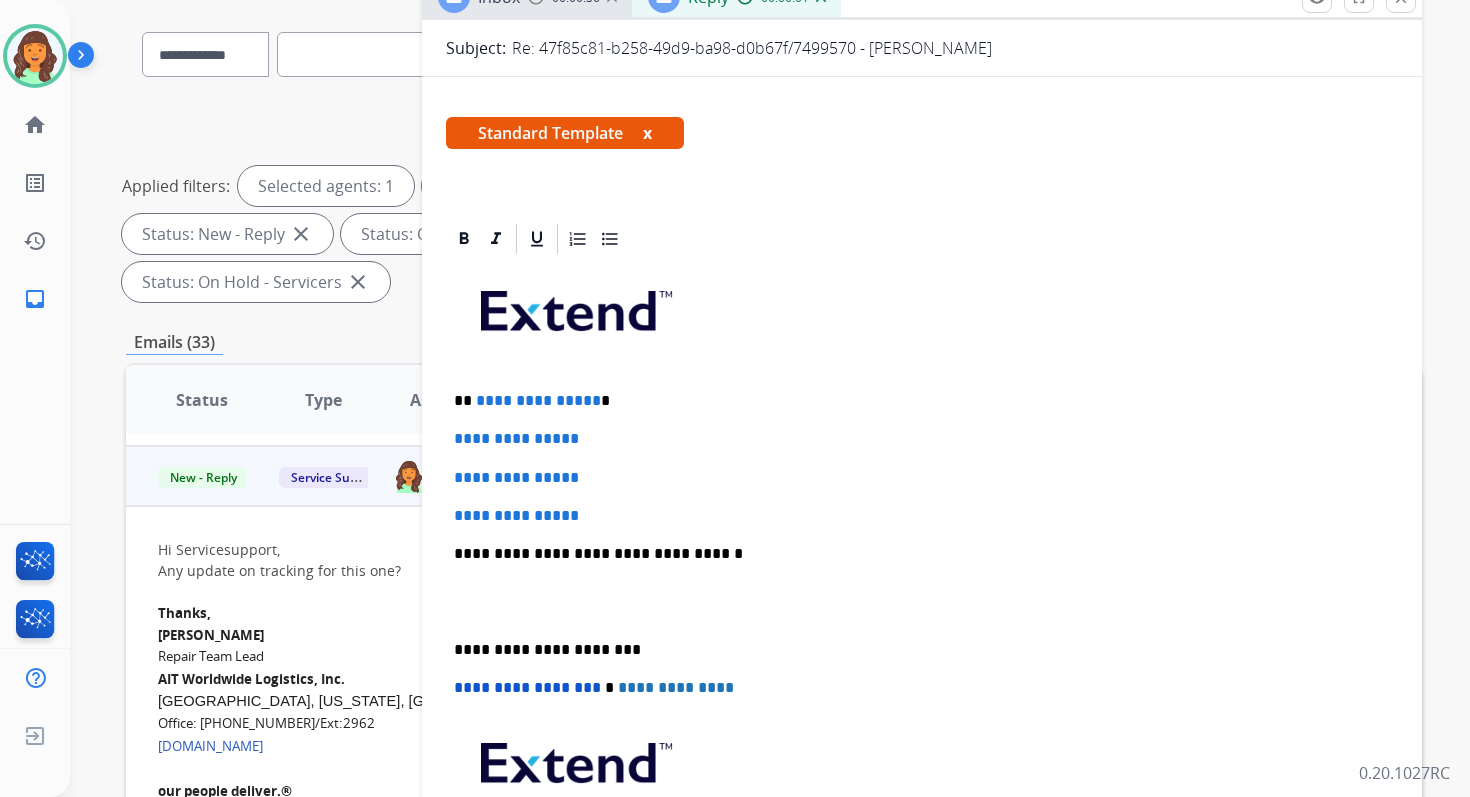 scroll, scrollTop: 277, scrollLeft: 0, axis: vertical 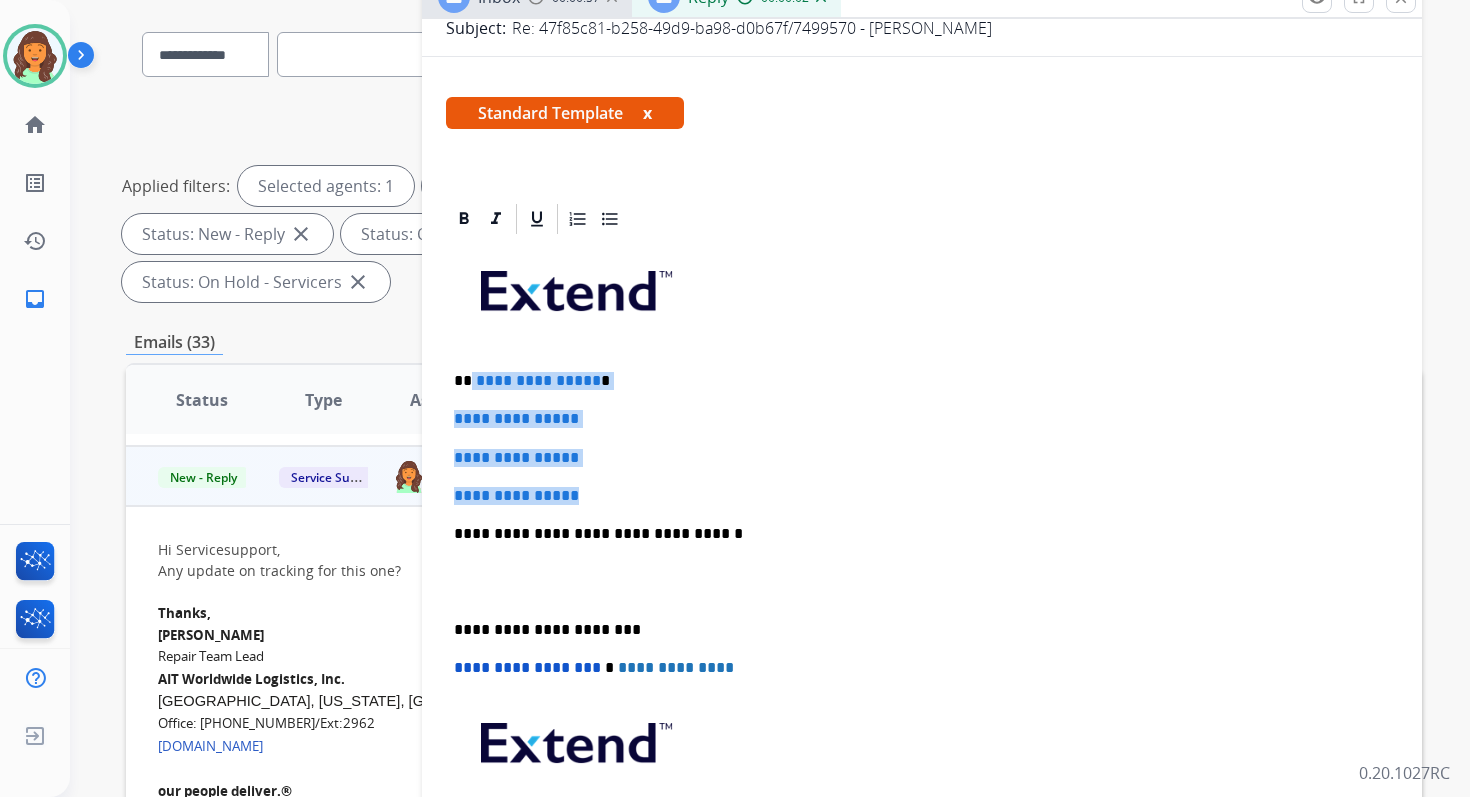 drag, startPoint x: 471, startPoint y: 381, endPoint x: 605, endPoint y: 498, distance: 177.89041 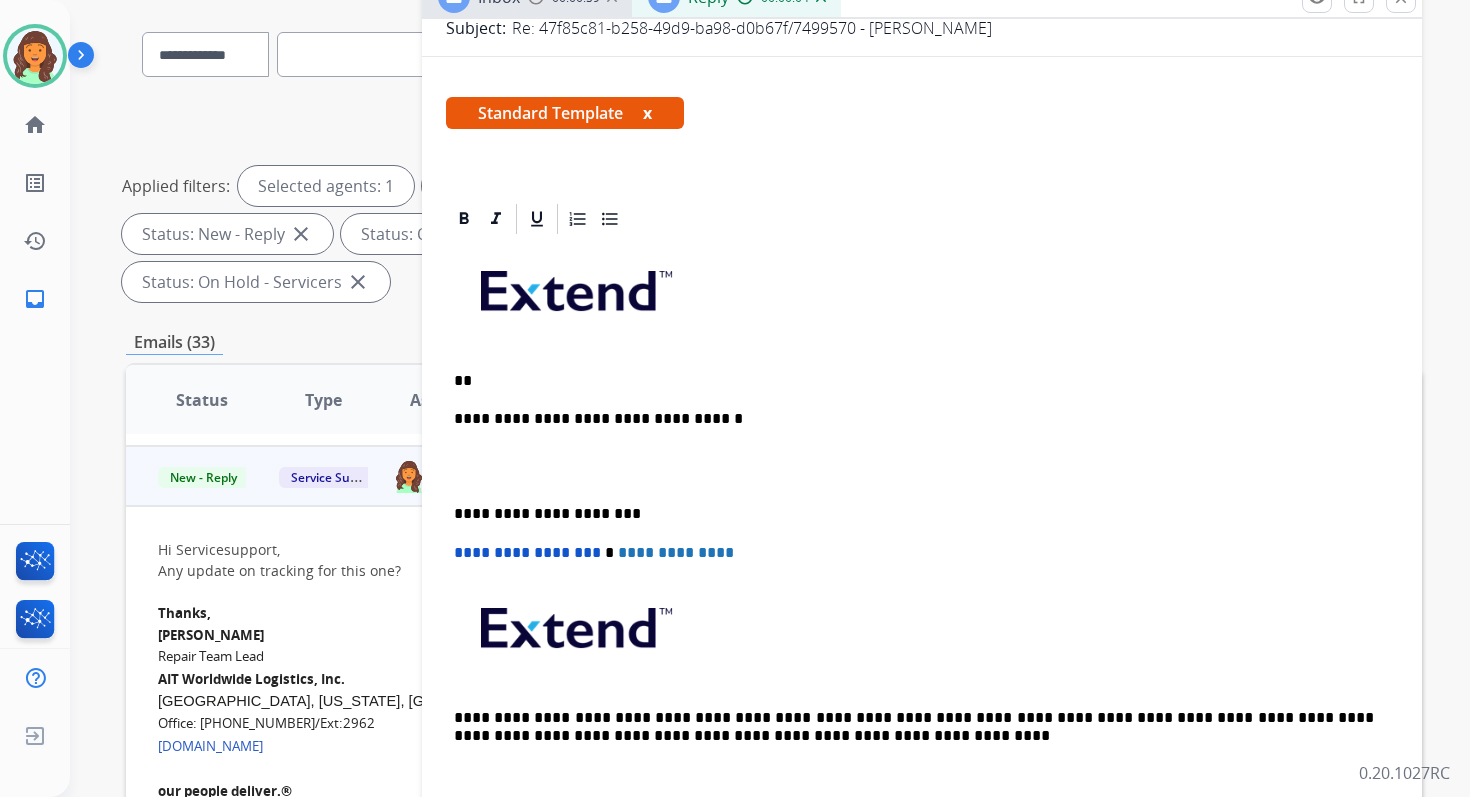 type 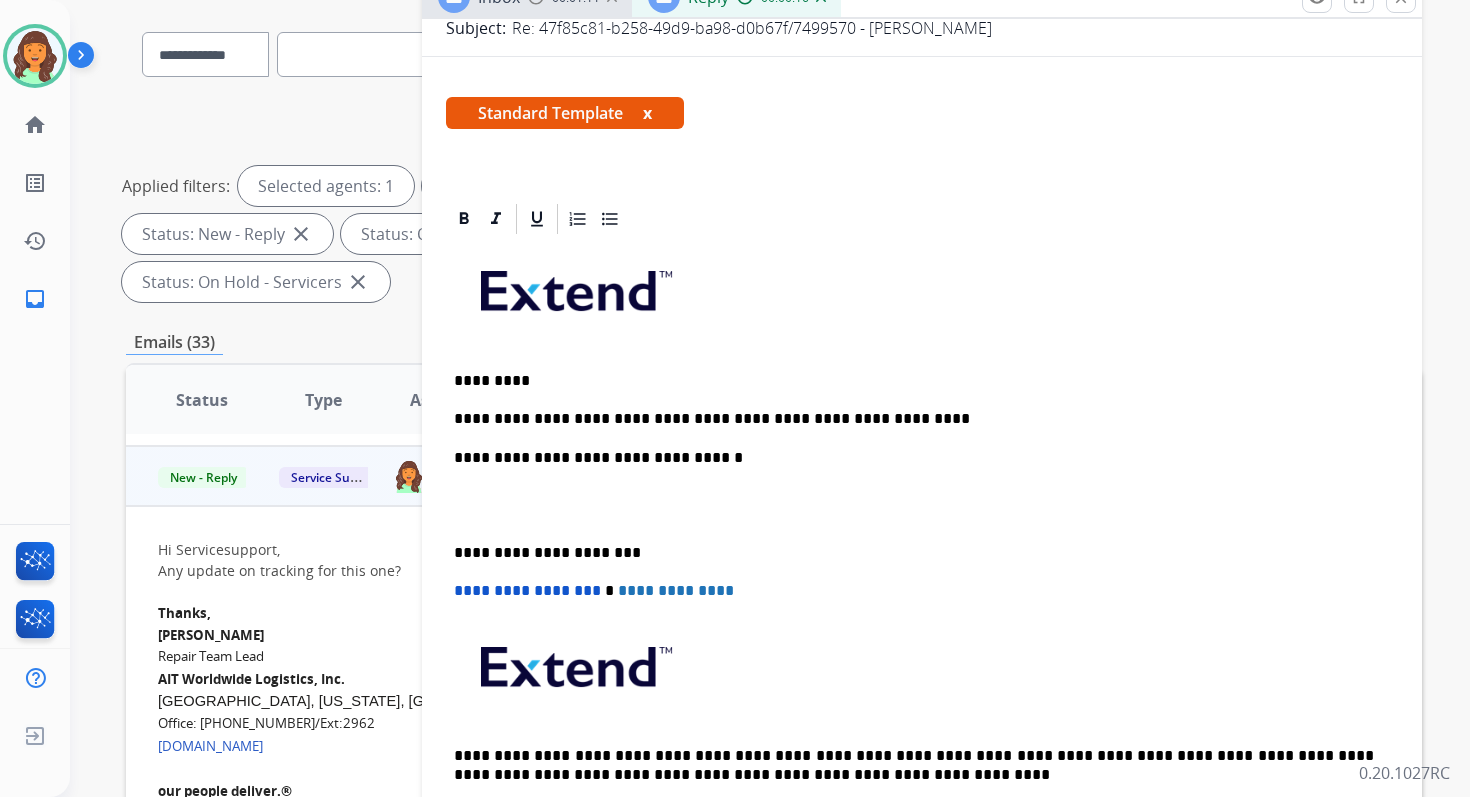 click on "**********" at bounding box center (914, 458) 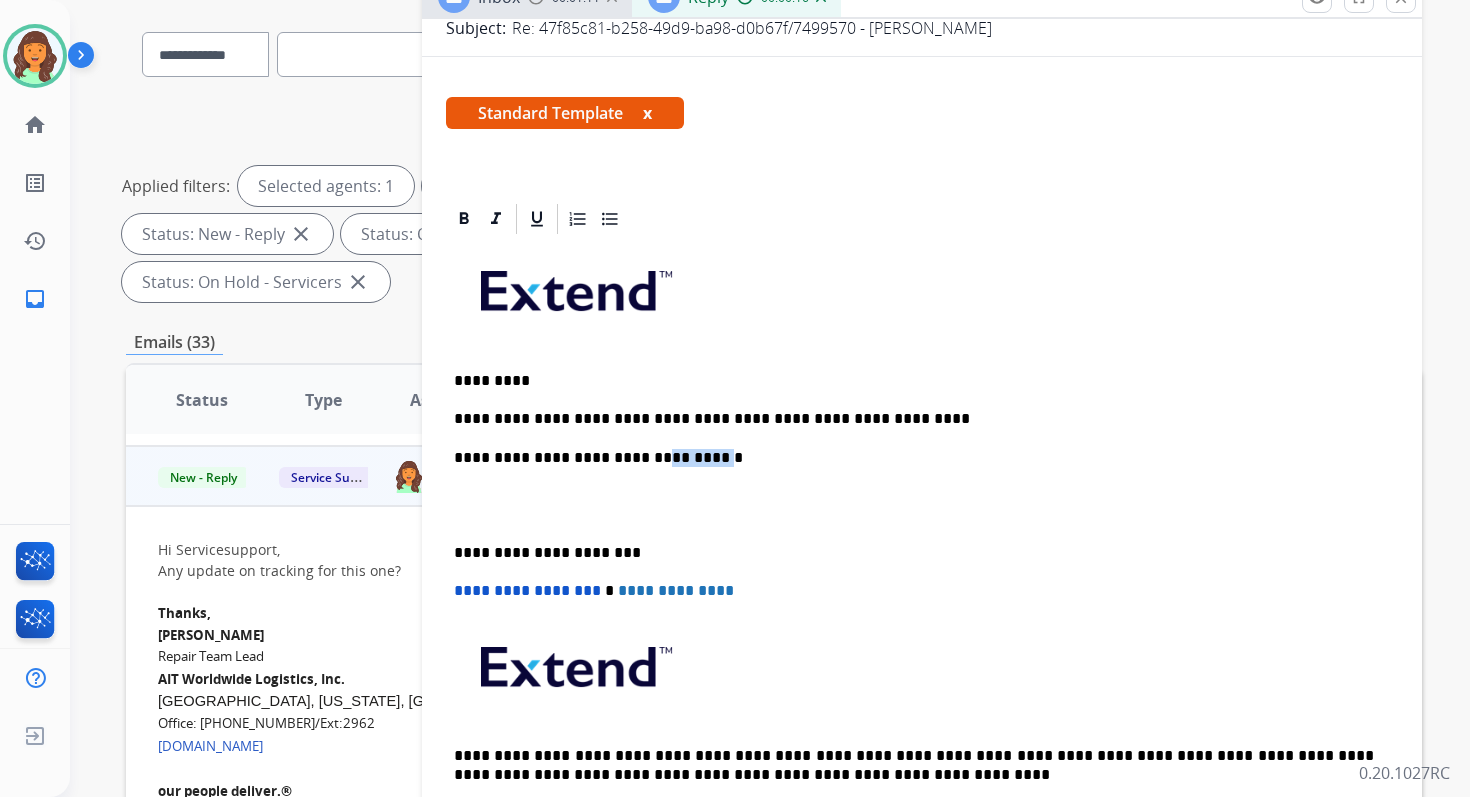 click on "**********" at bounding box center [914, 458] 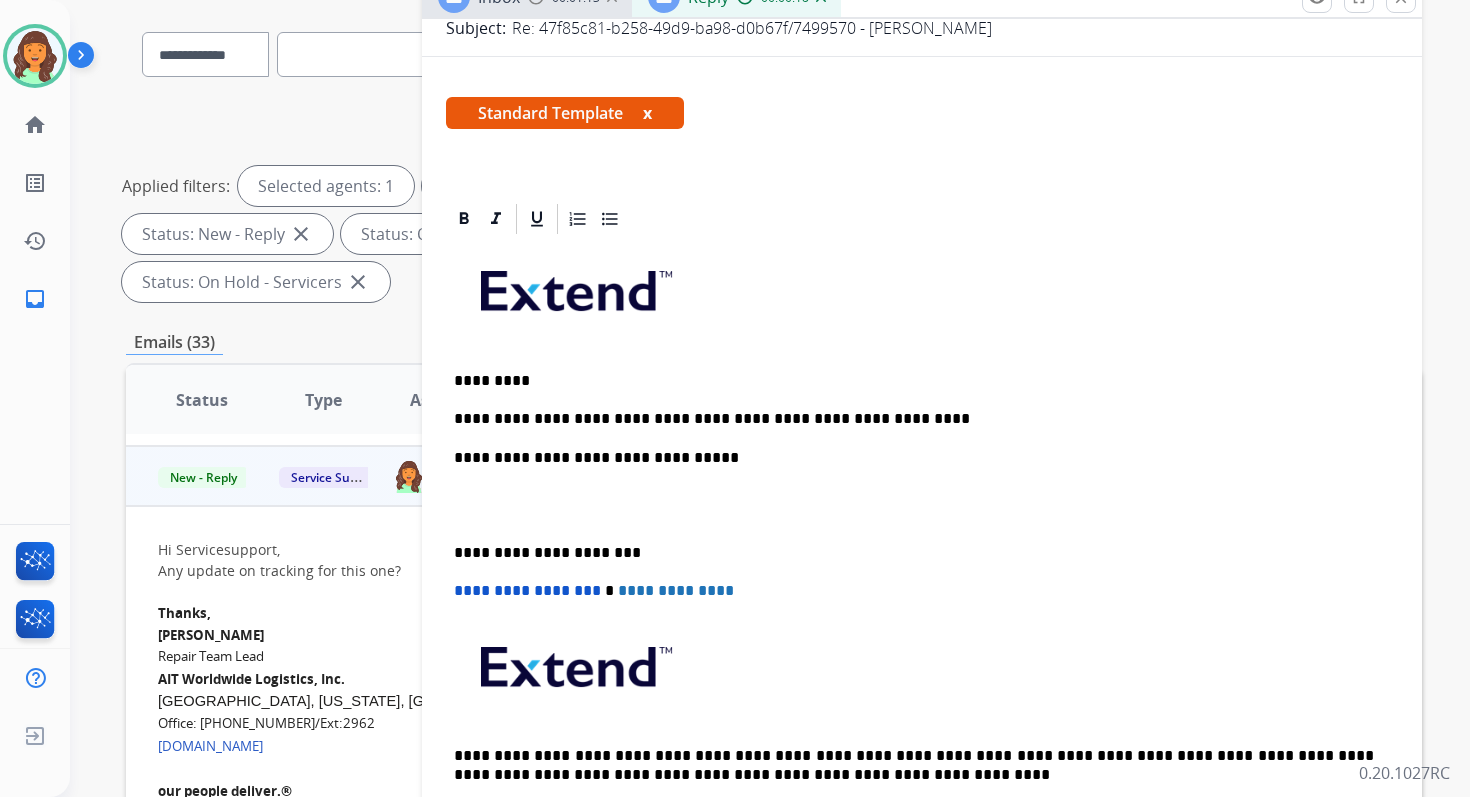 click on "**********" at bounding box center [914, 553] 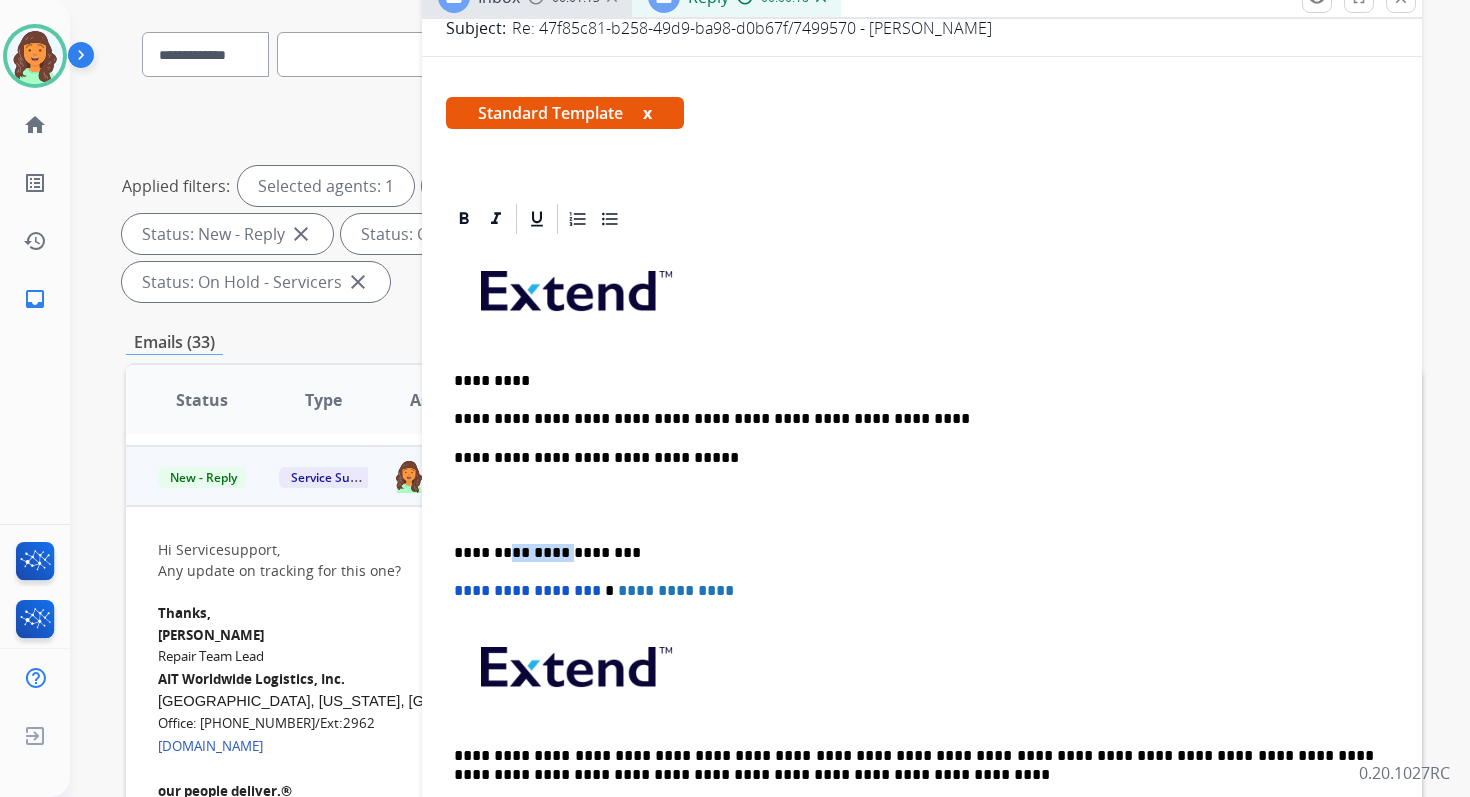 click on "**********" at bounding box center (914, 553) 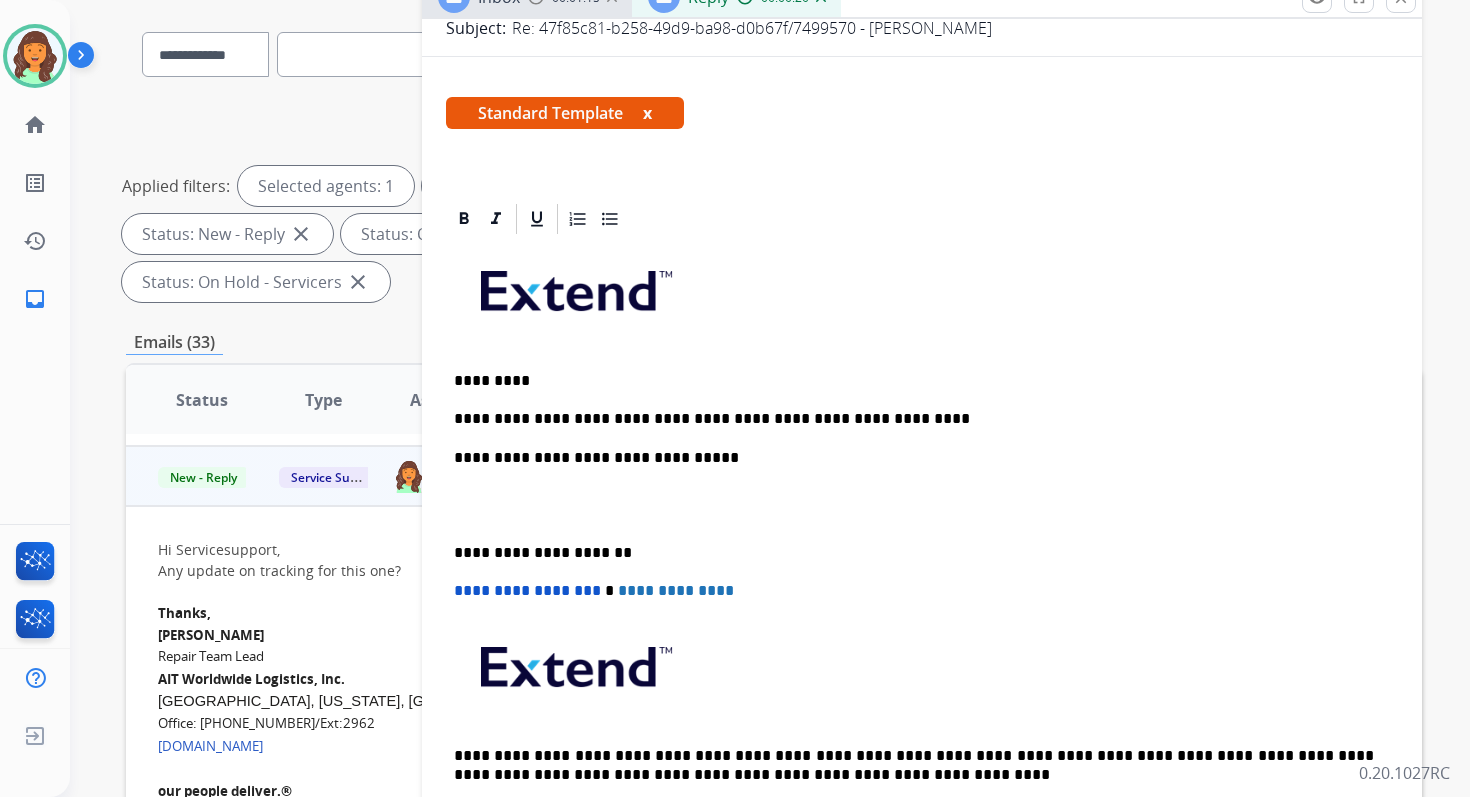 click on "**********" at bounding box center (527, 590) 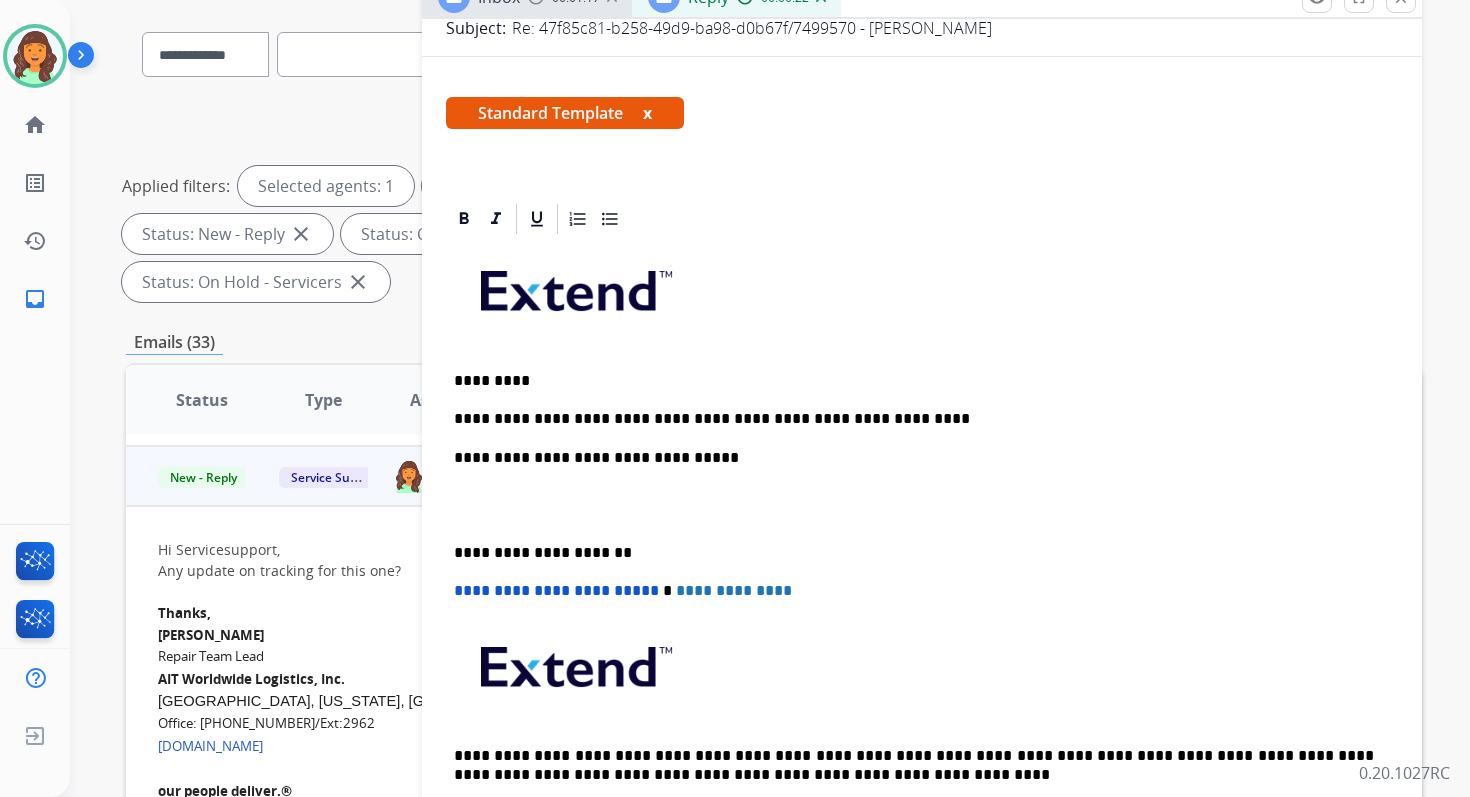 scroll, scrollTop: 0, scrollLeft: 0, axis: both 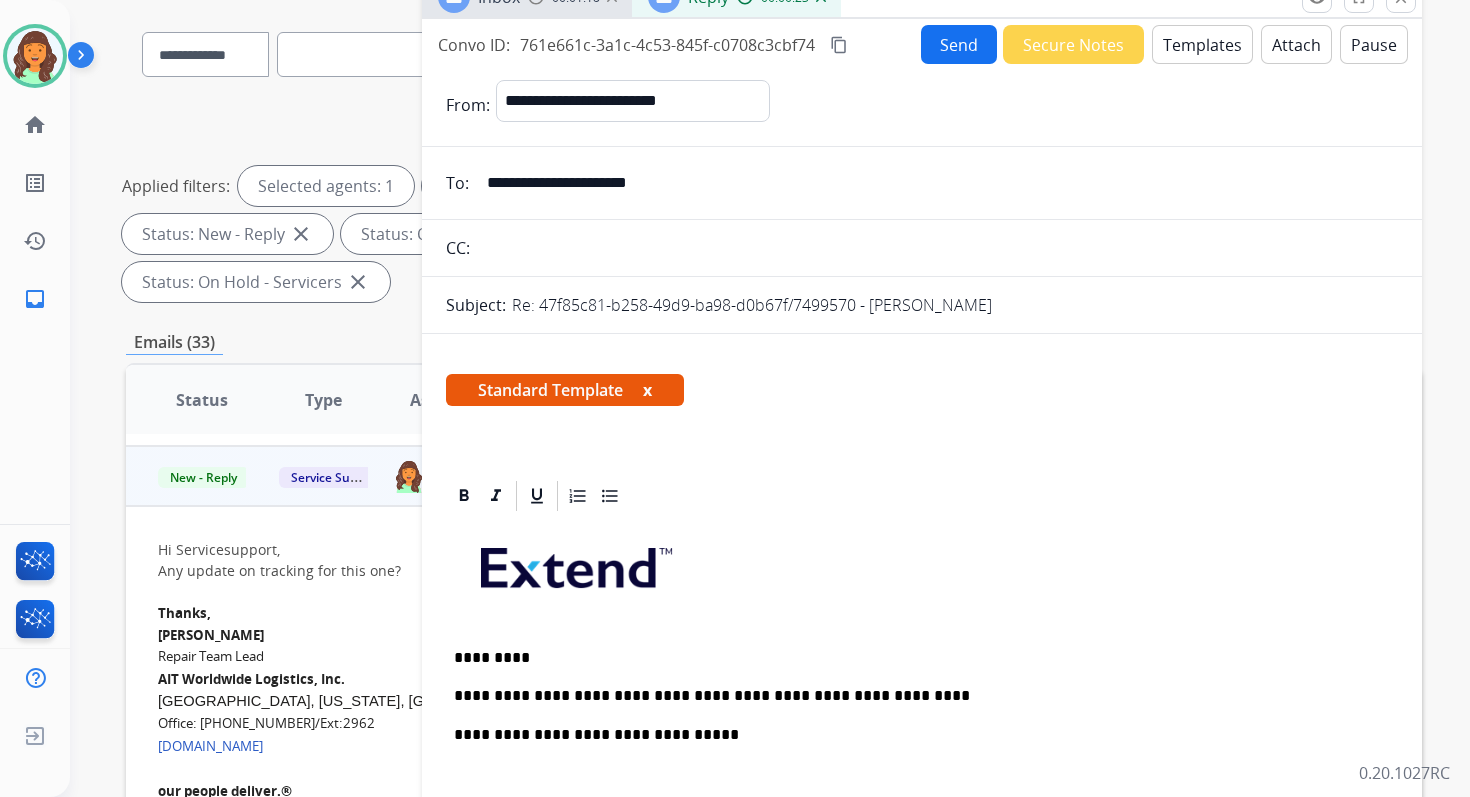 click on "content_copy" at bounding box center [839, 45] 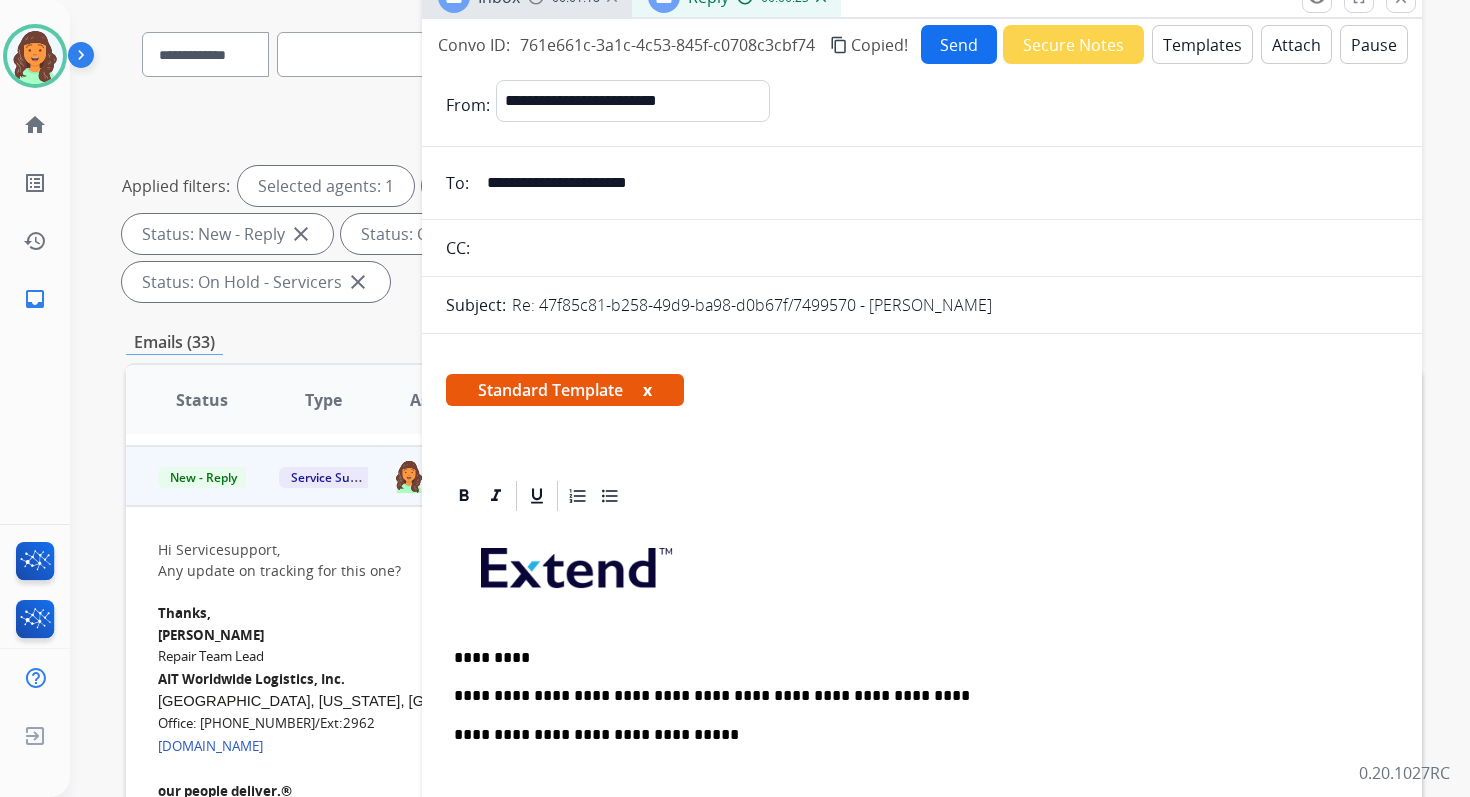 click on "Send" at bounding box center (959, 44) 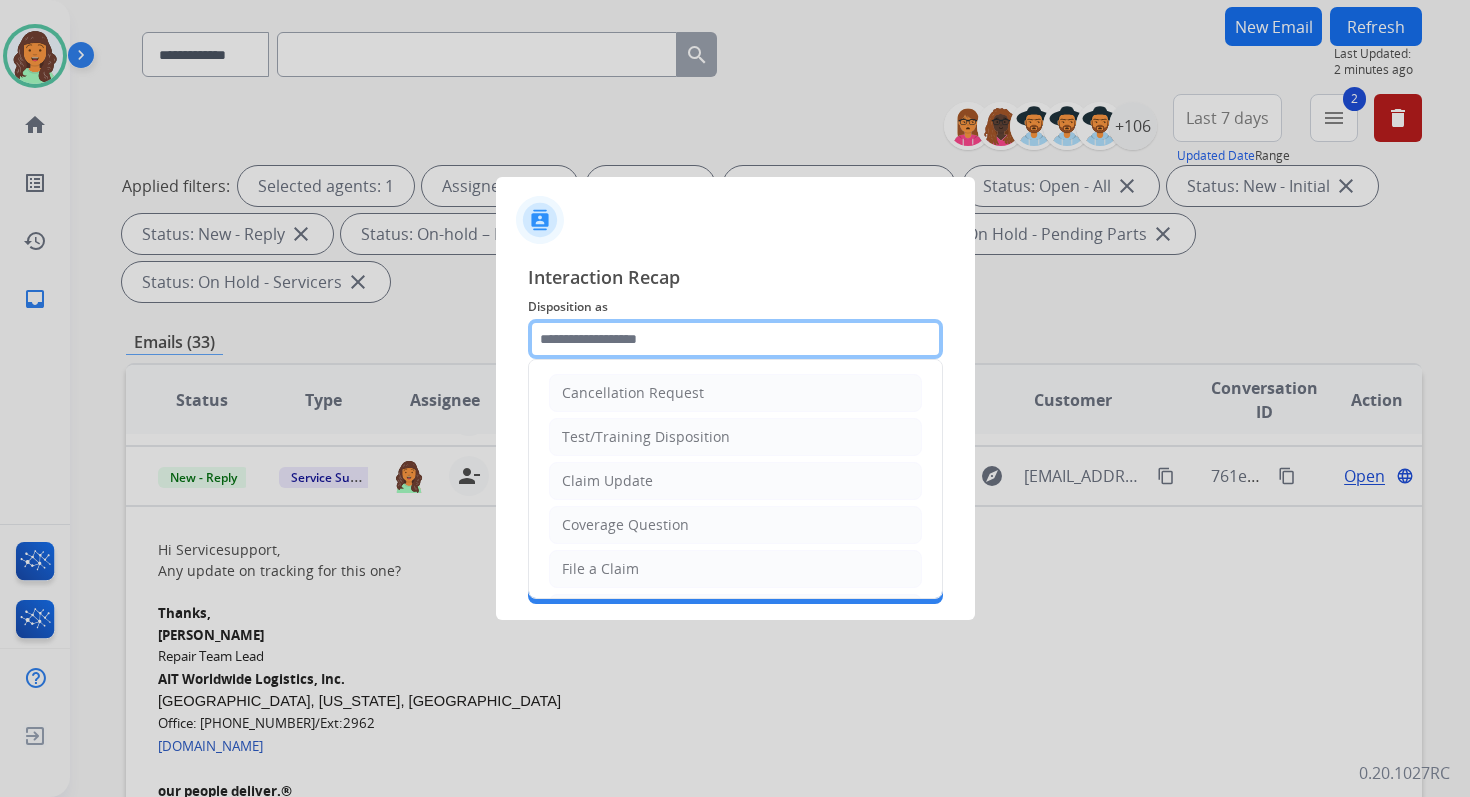 click 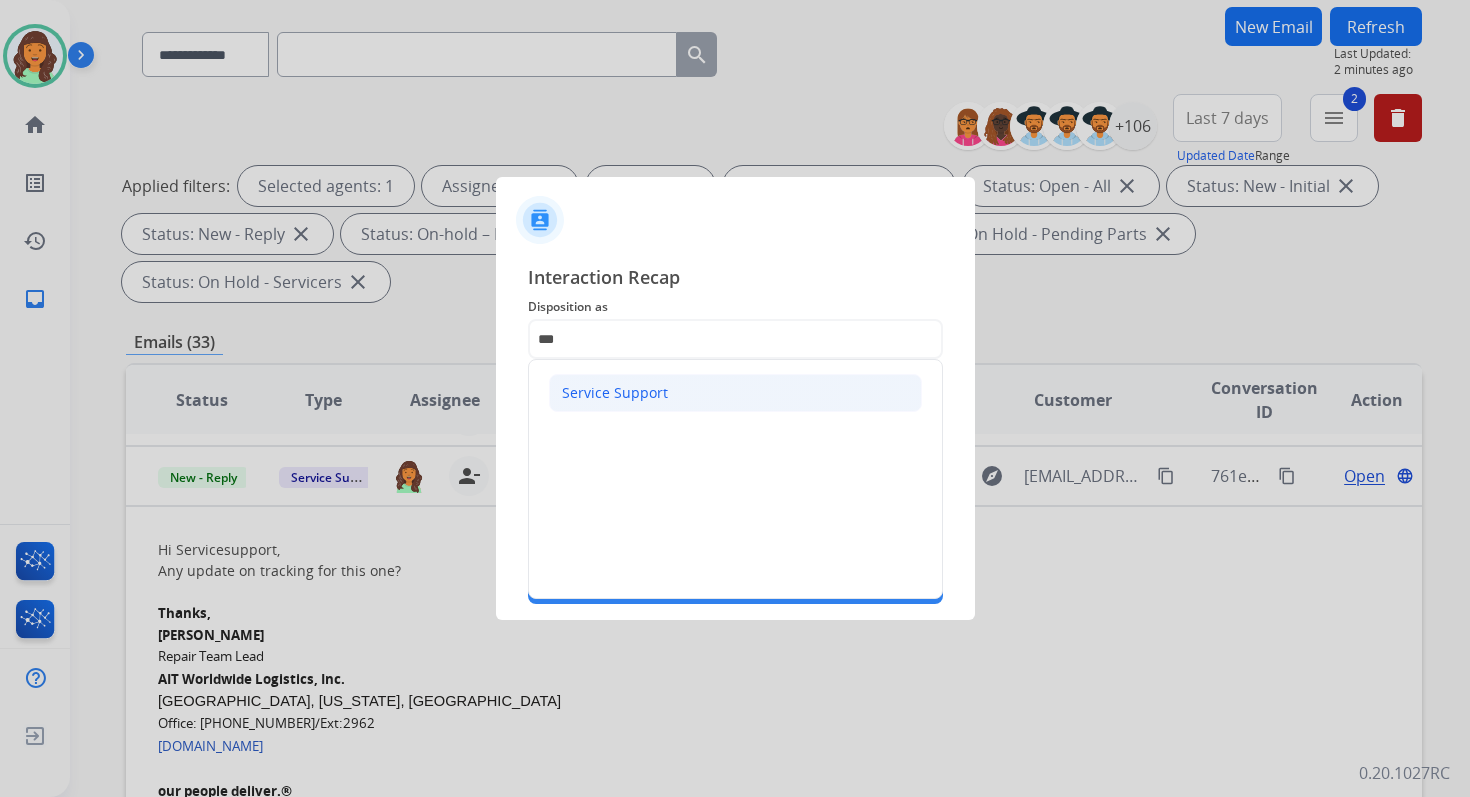 click on "Service Support" 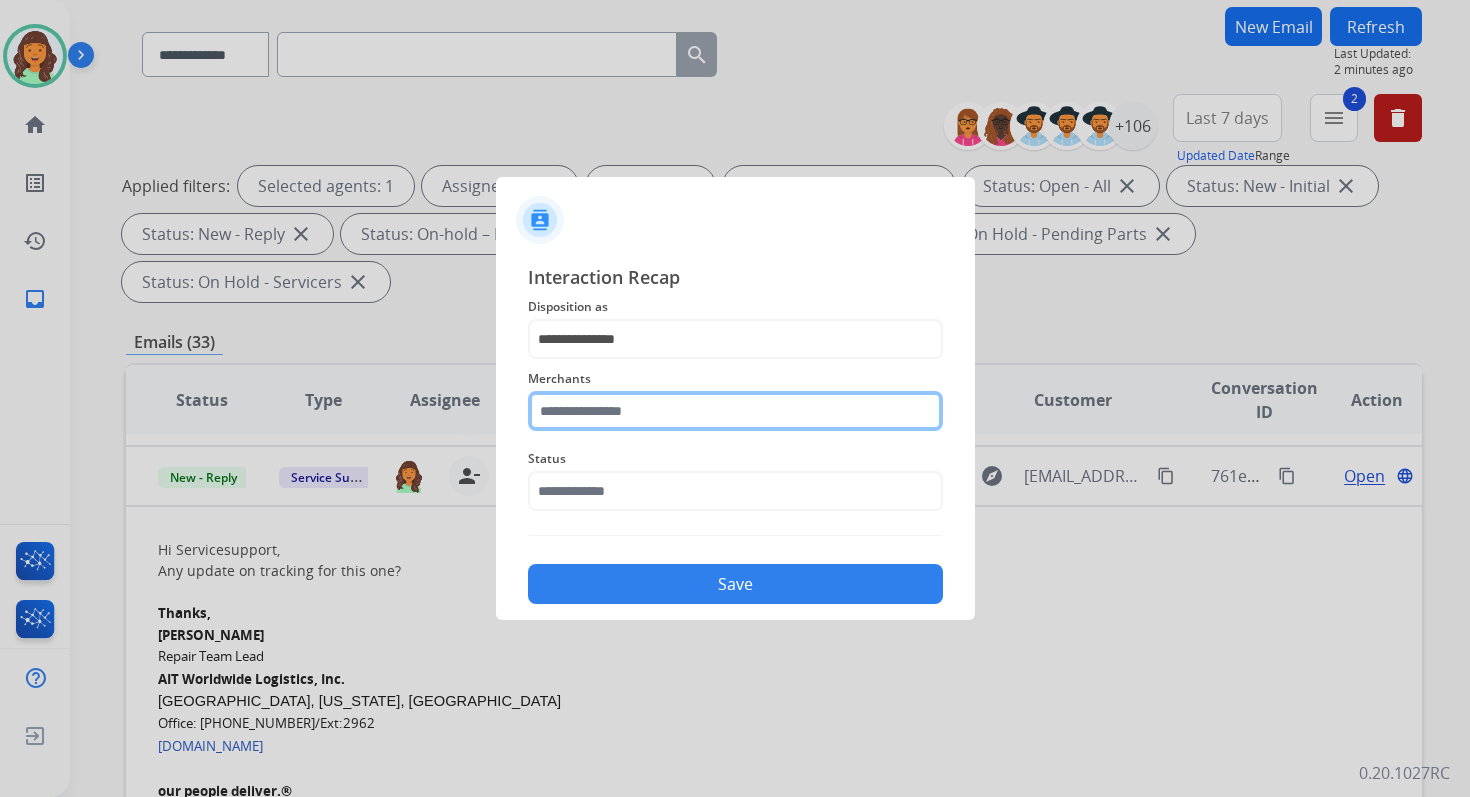 click 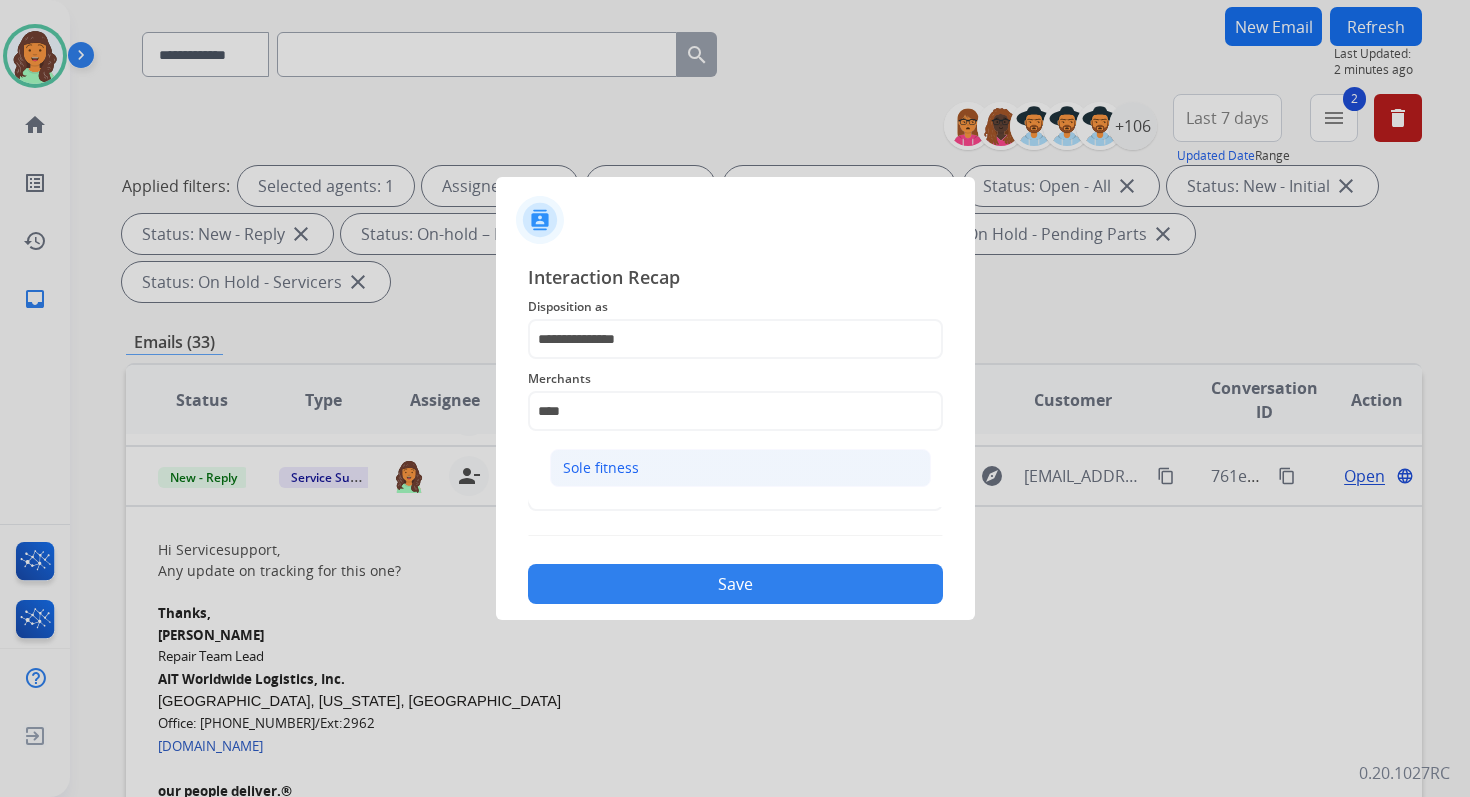 click on "Sole fitness" 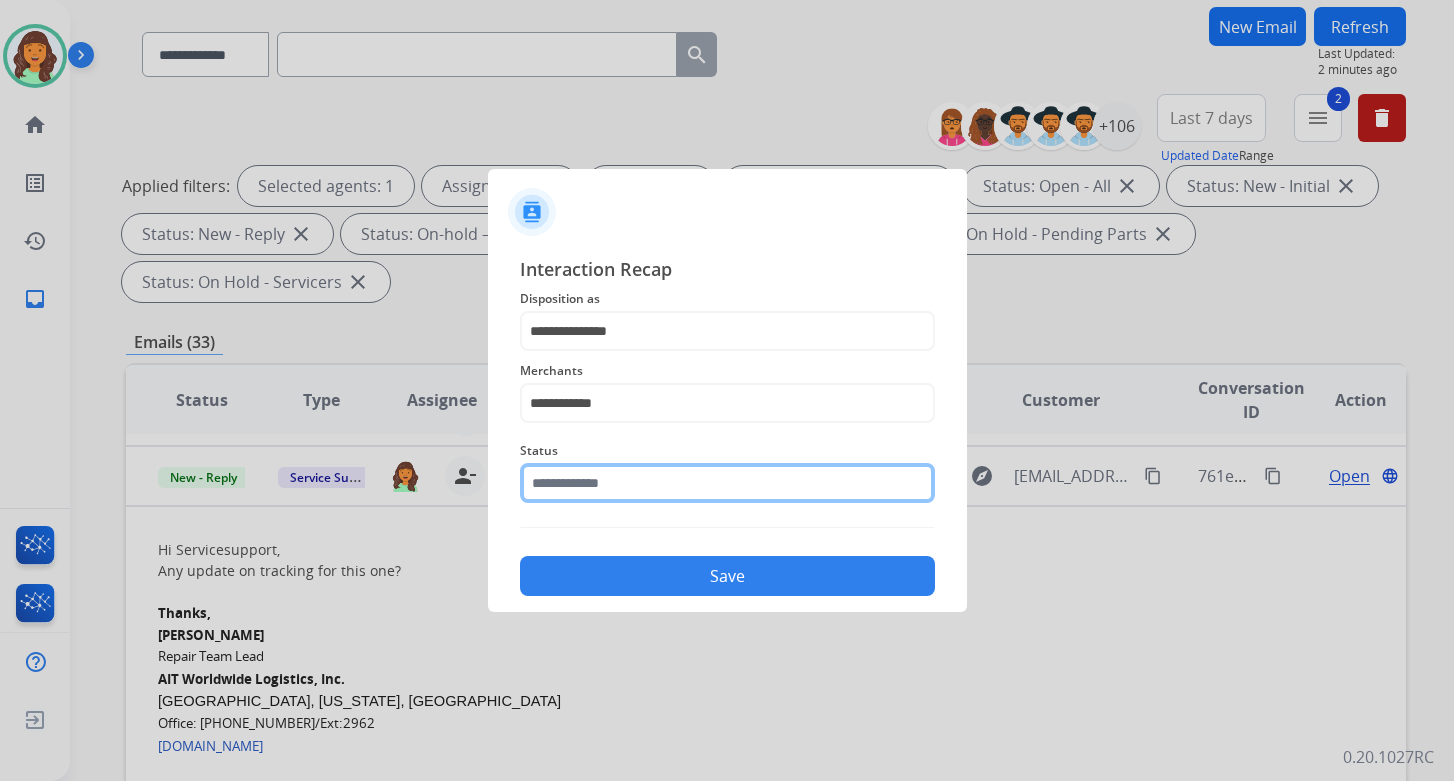 click 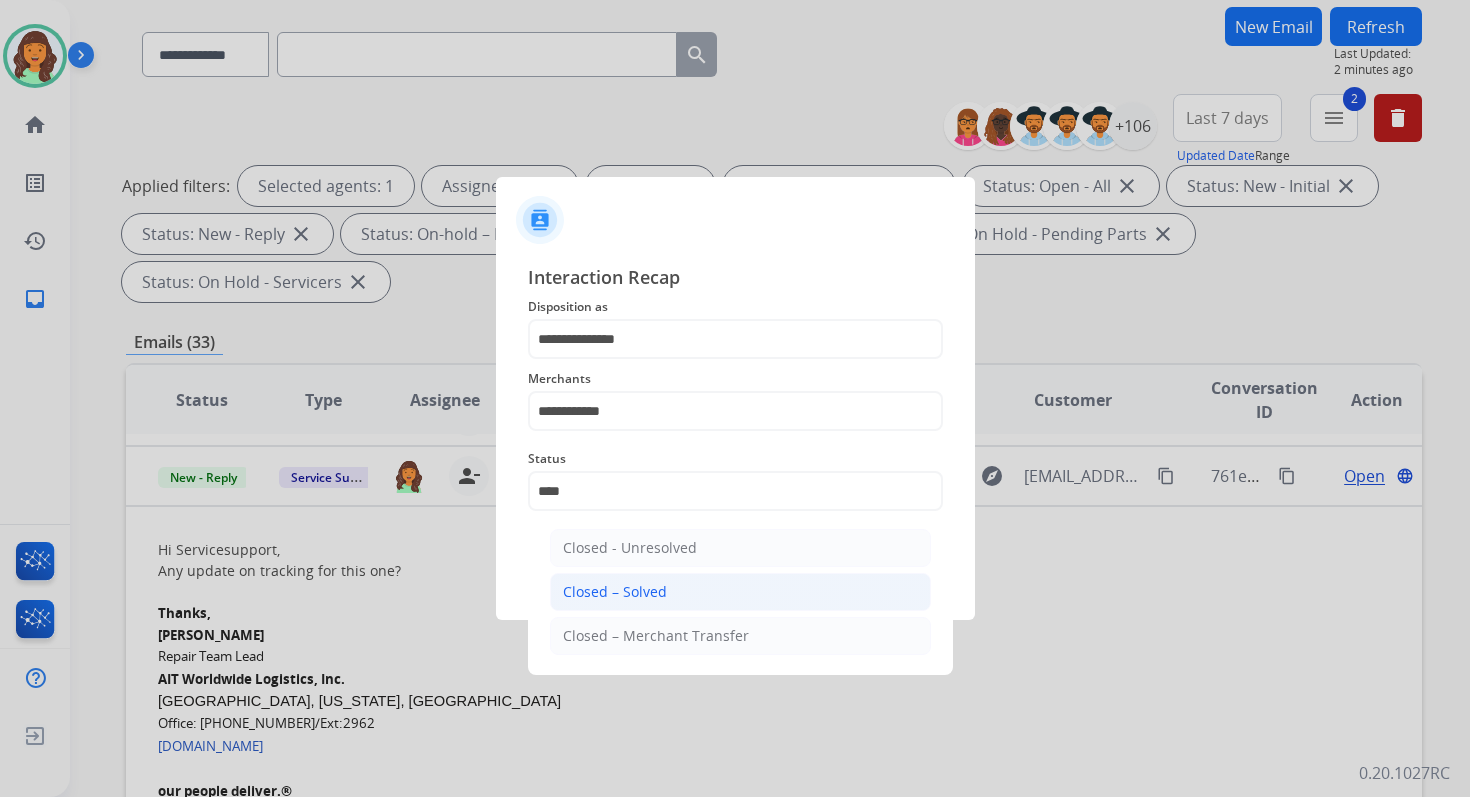click on "Closed – Solved" 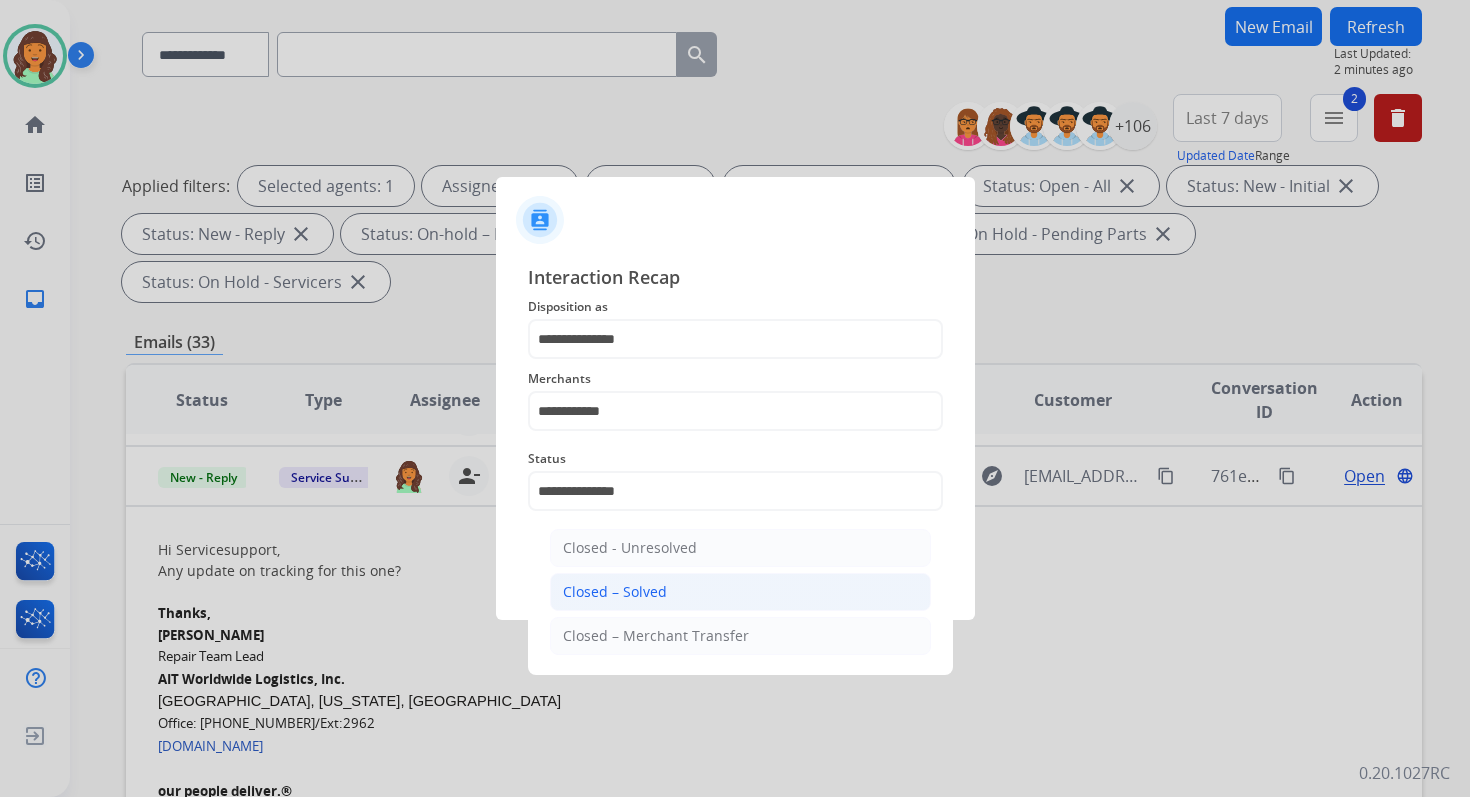 click on "Save" 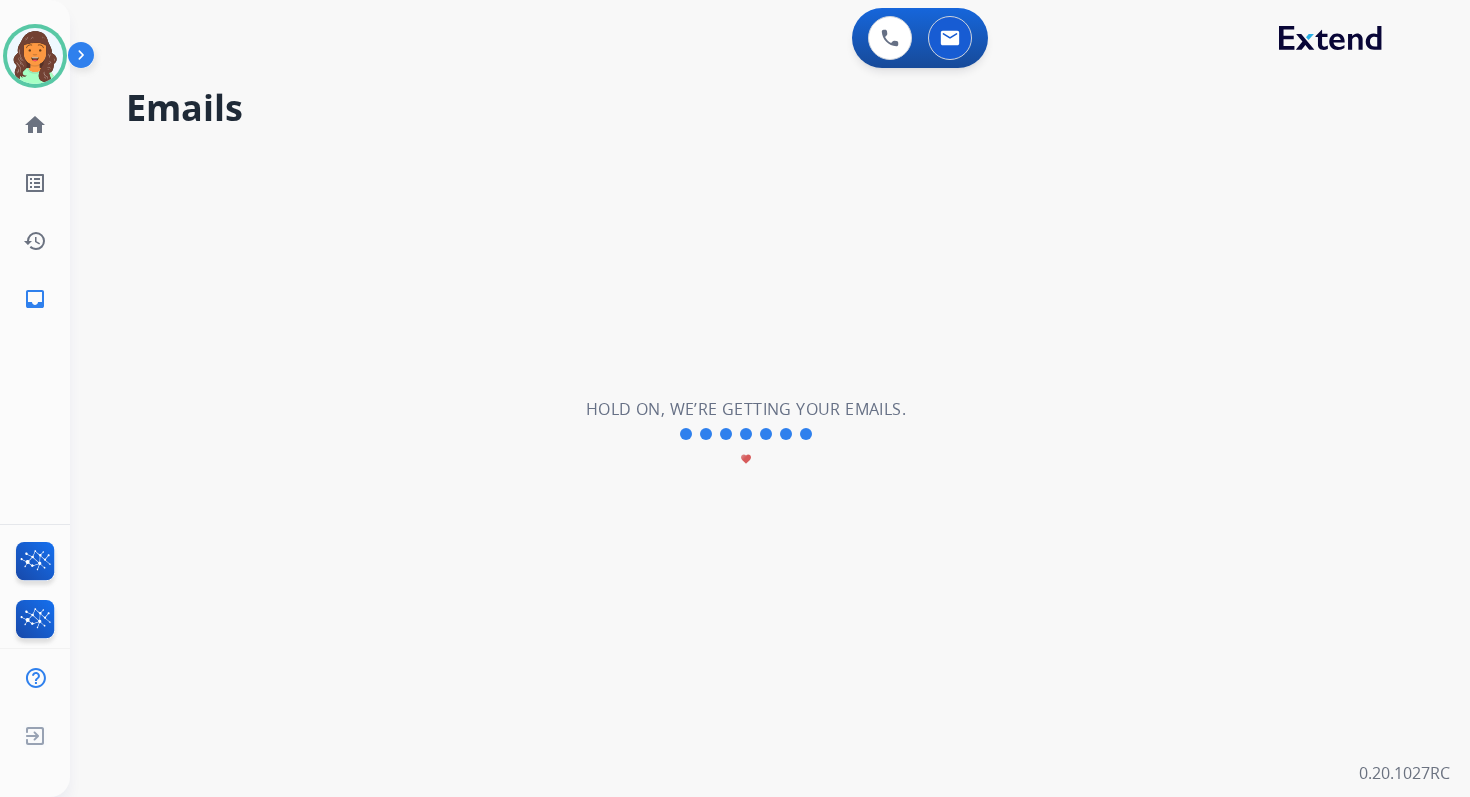 scroll, scrollTop: 0, scrollLeft: 0, axis: both 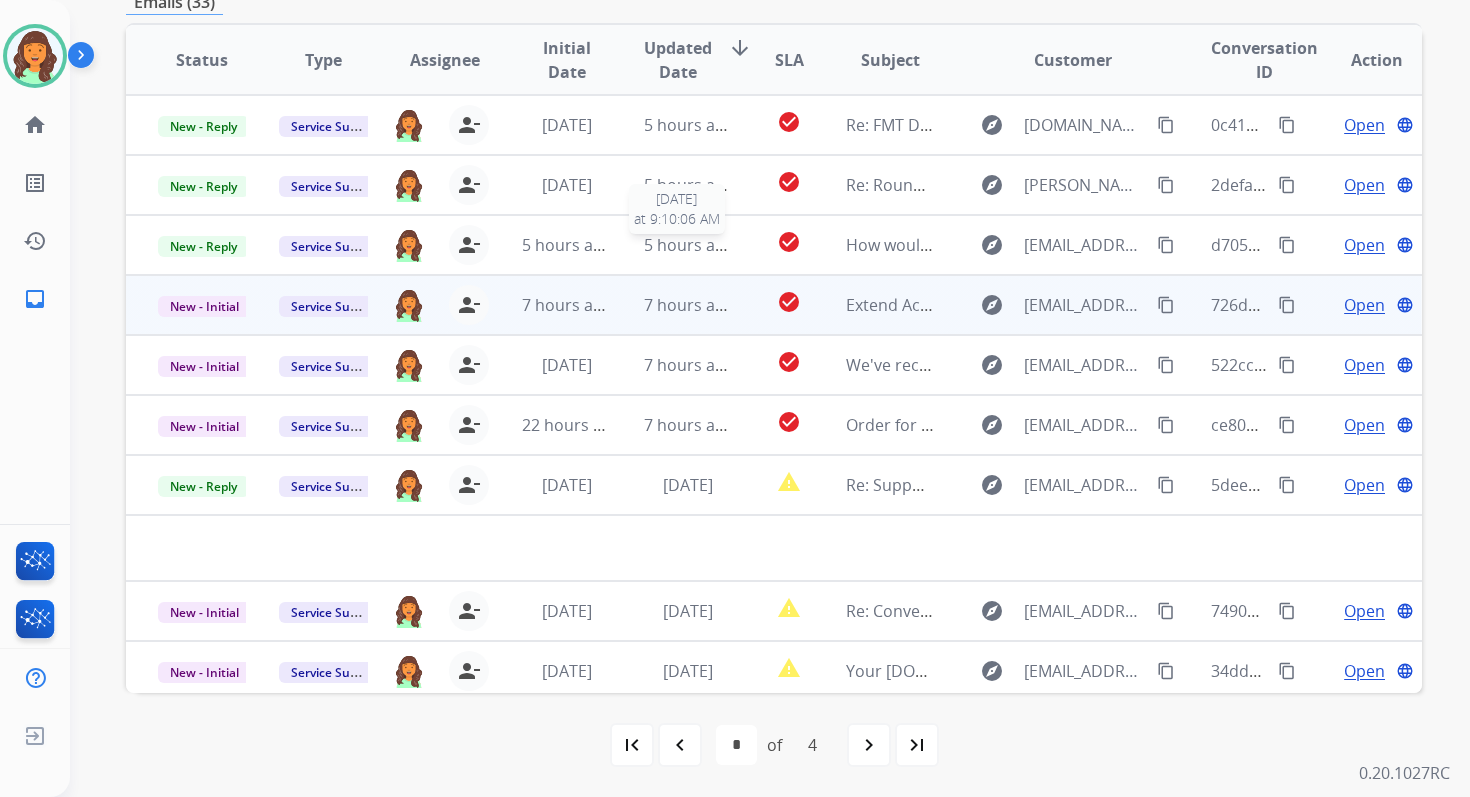 click on "5 hours ago" at bounding box center (689, 245) 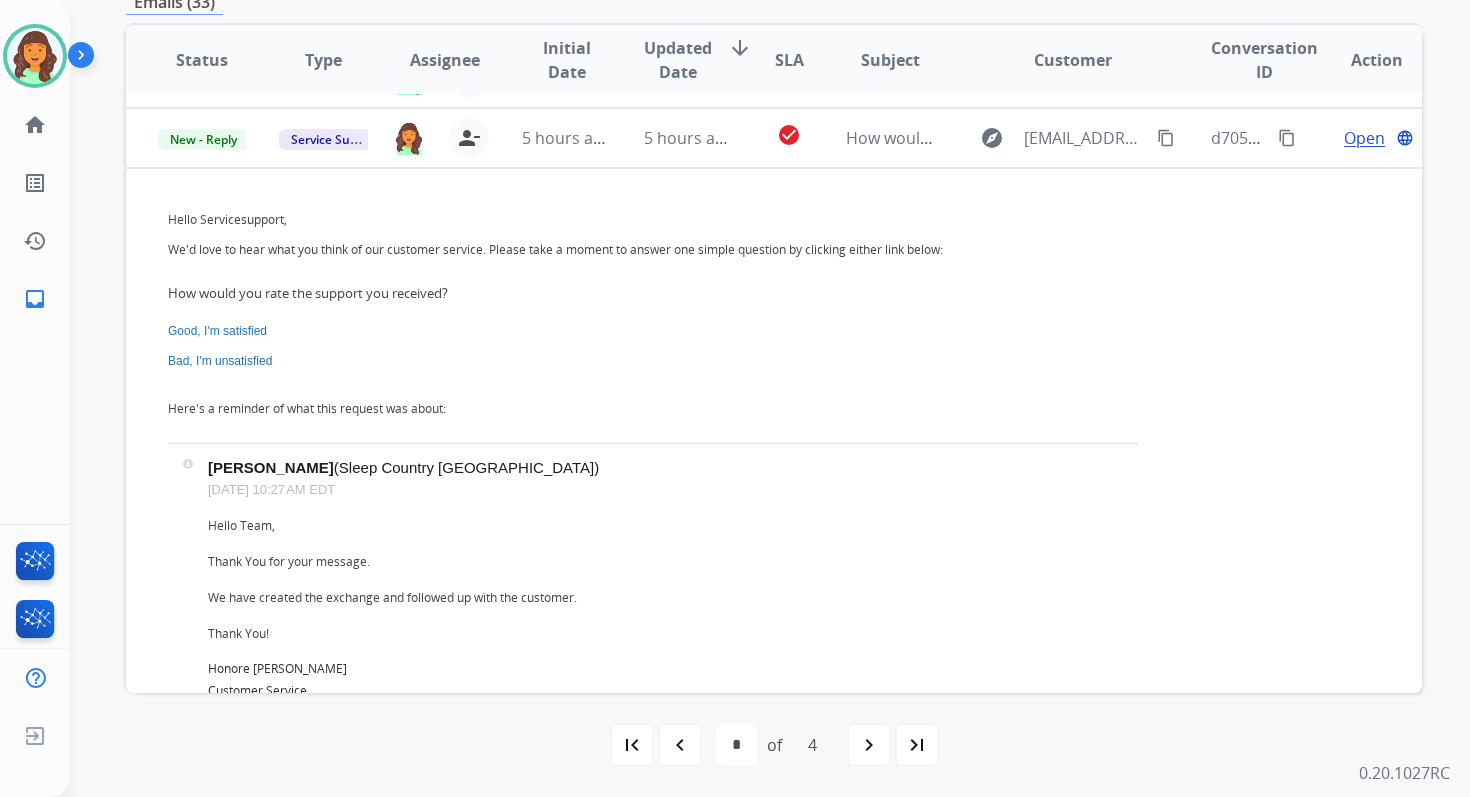 scroll, scrollTop: 120, scrollLeft: 0, axis: vertical 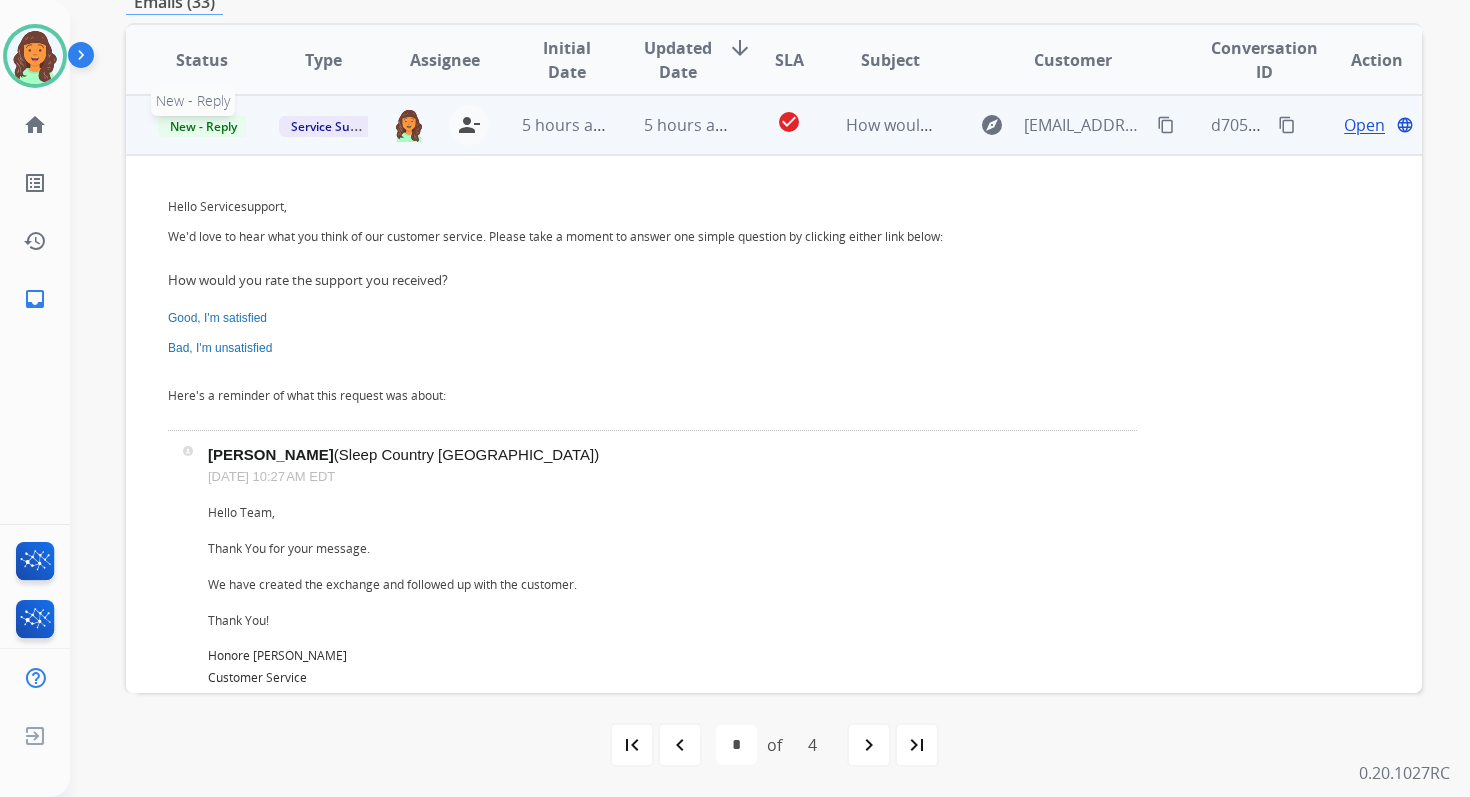 click on "New - Reply" at bounding box center (203, 126) 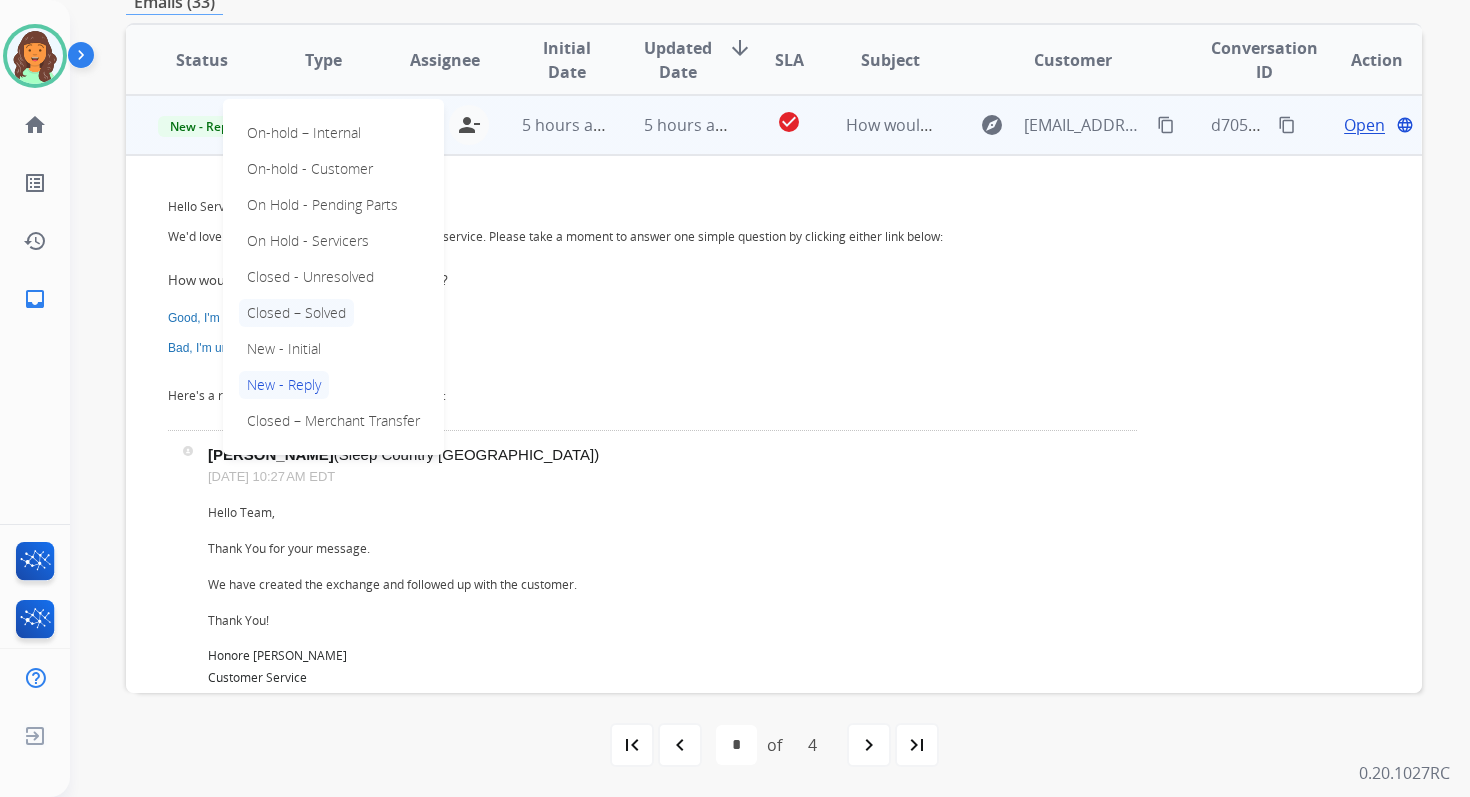 click on "Closed – Solved" at bounding box center (296, 313) 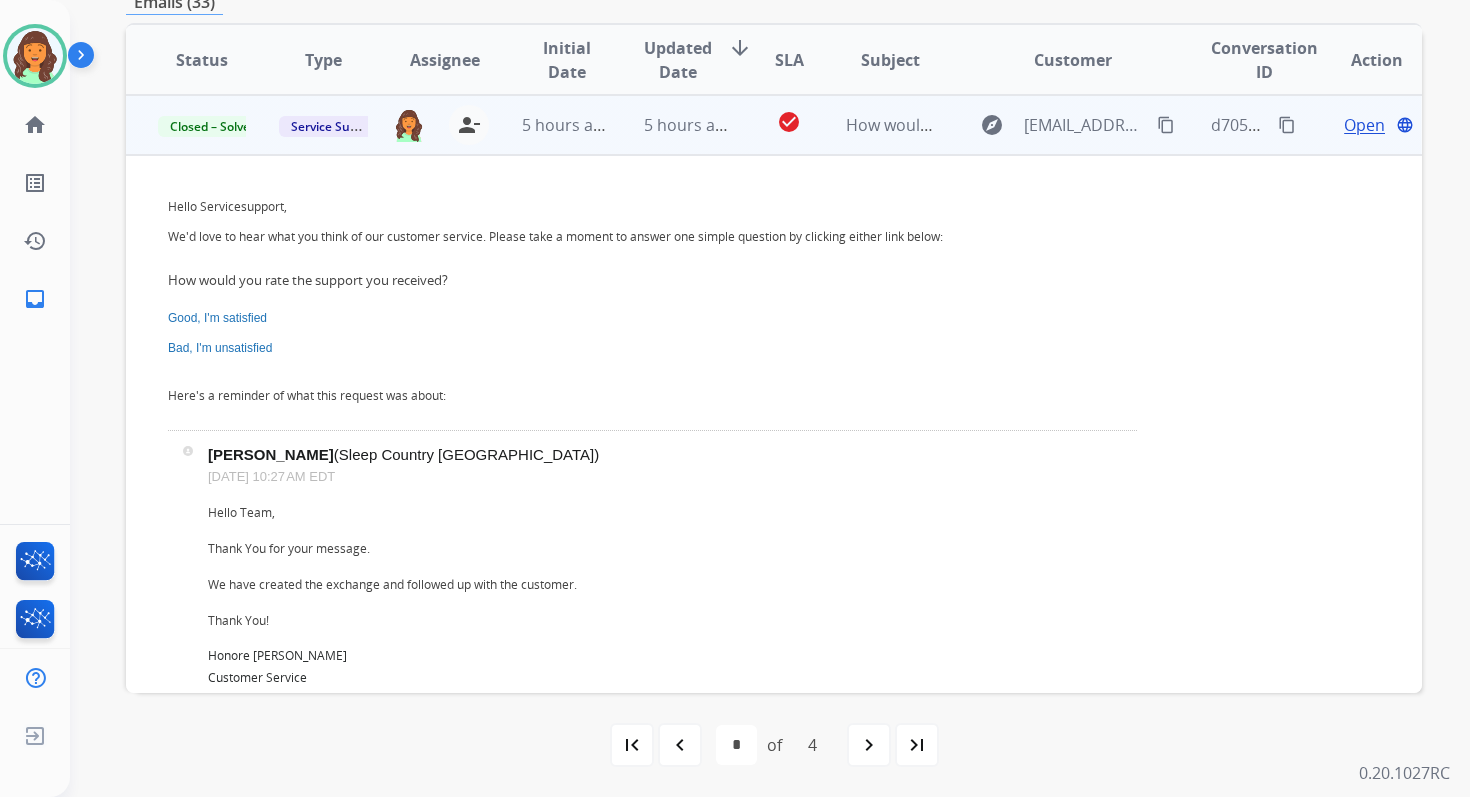 scroll, scrollTop: 0, scrollLeft: 0, axis: both 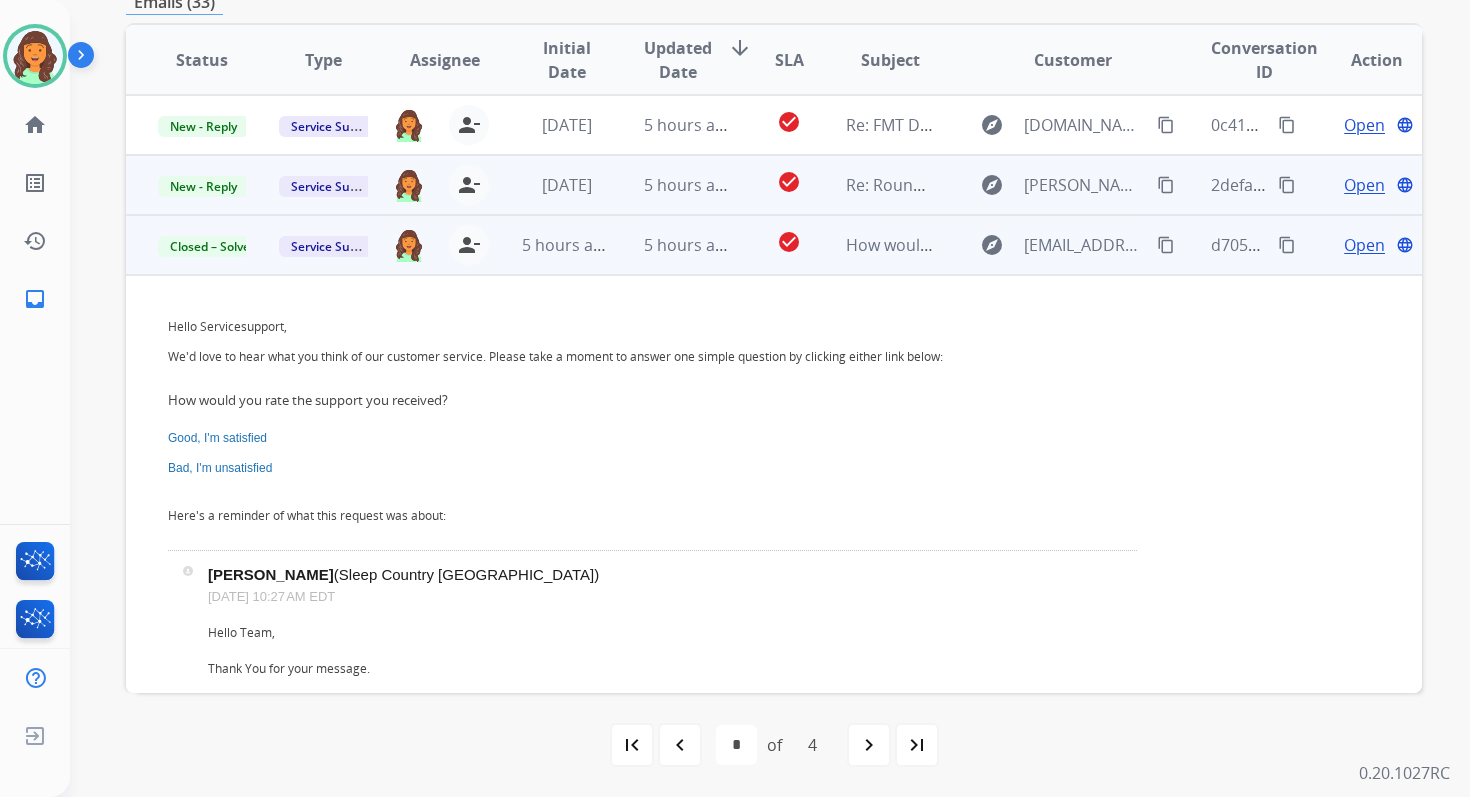 click on "5 hours ago" at bounding box center [672, 185] 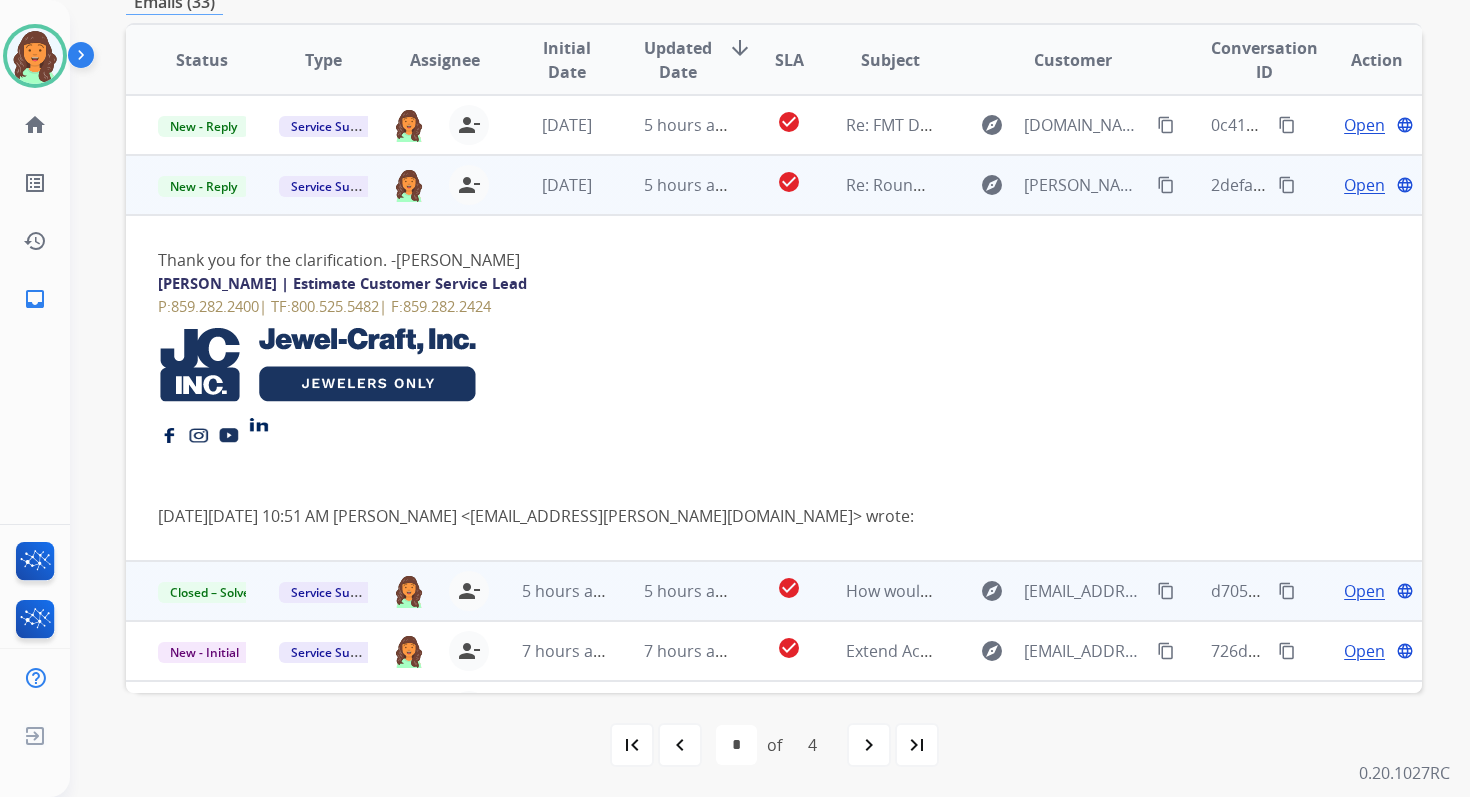 scroll, scrollTop: 60, scrollLeft: 0, axis: vertical 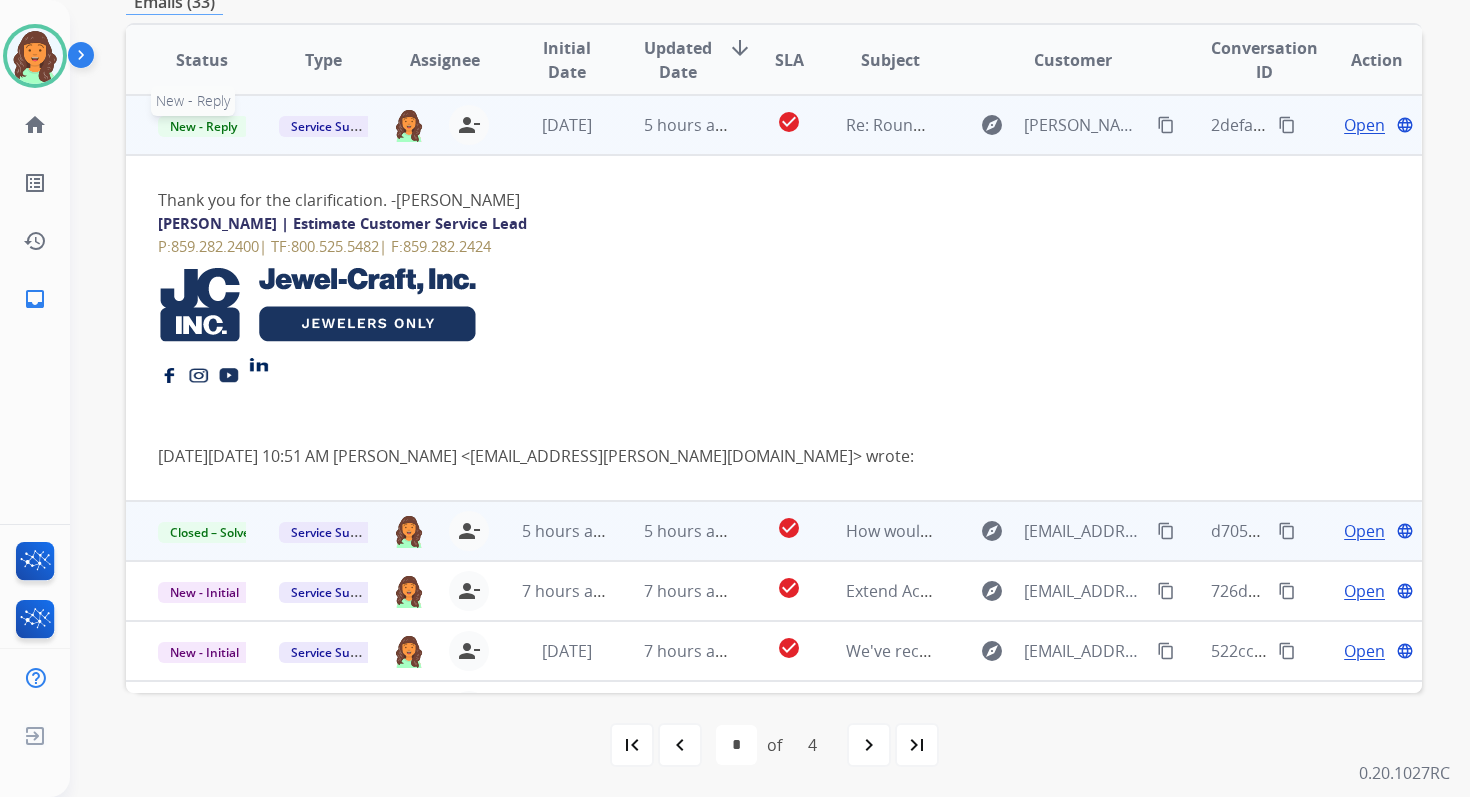 click on "New - Reply" at bounding box center (203, 126) 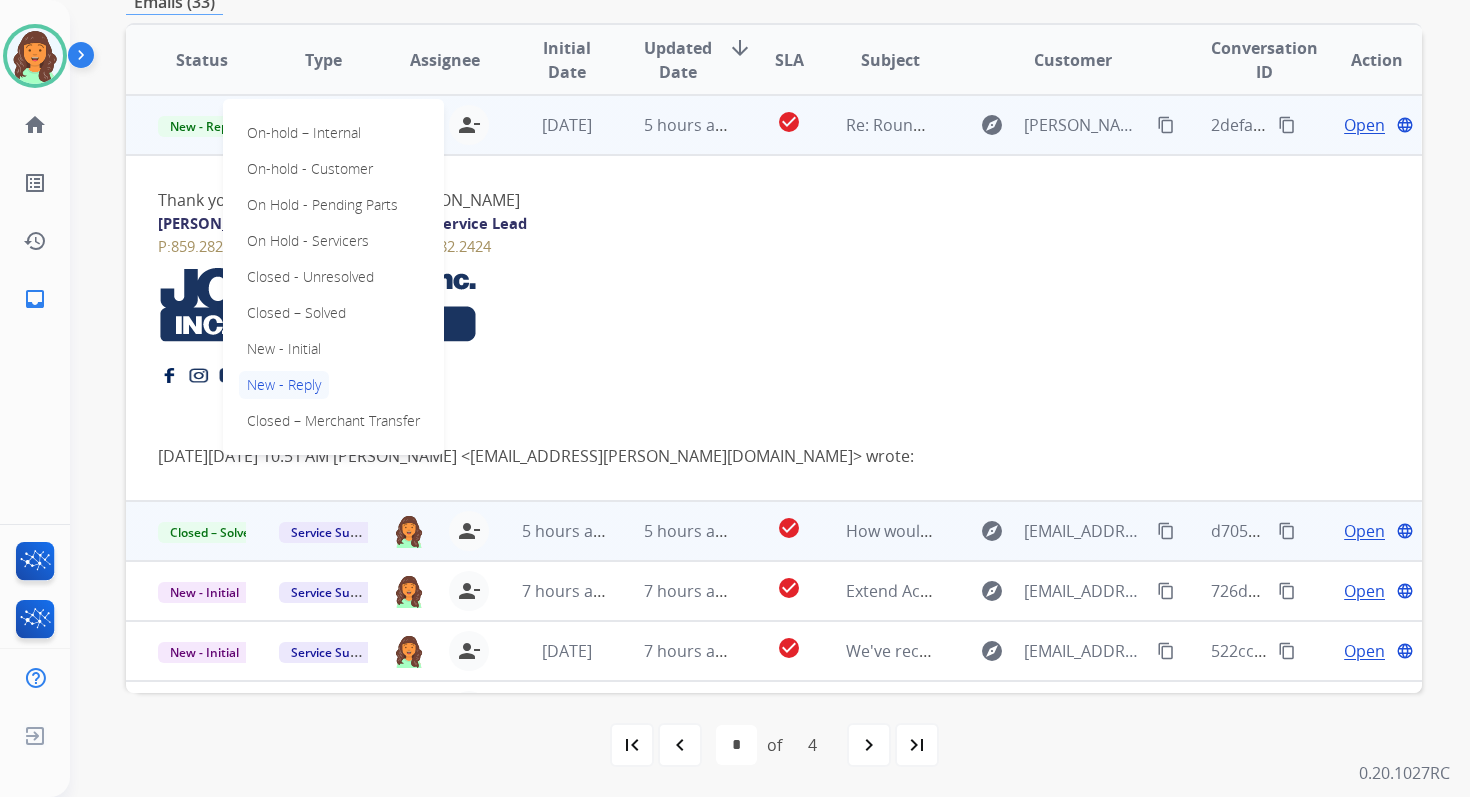 click on "Open" at bounding box center [1364, 125] 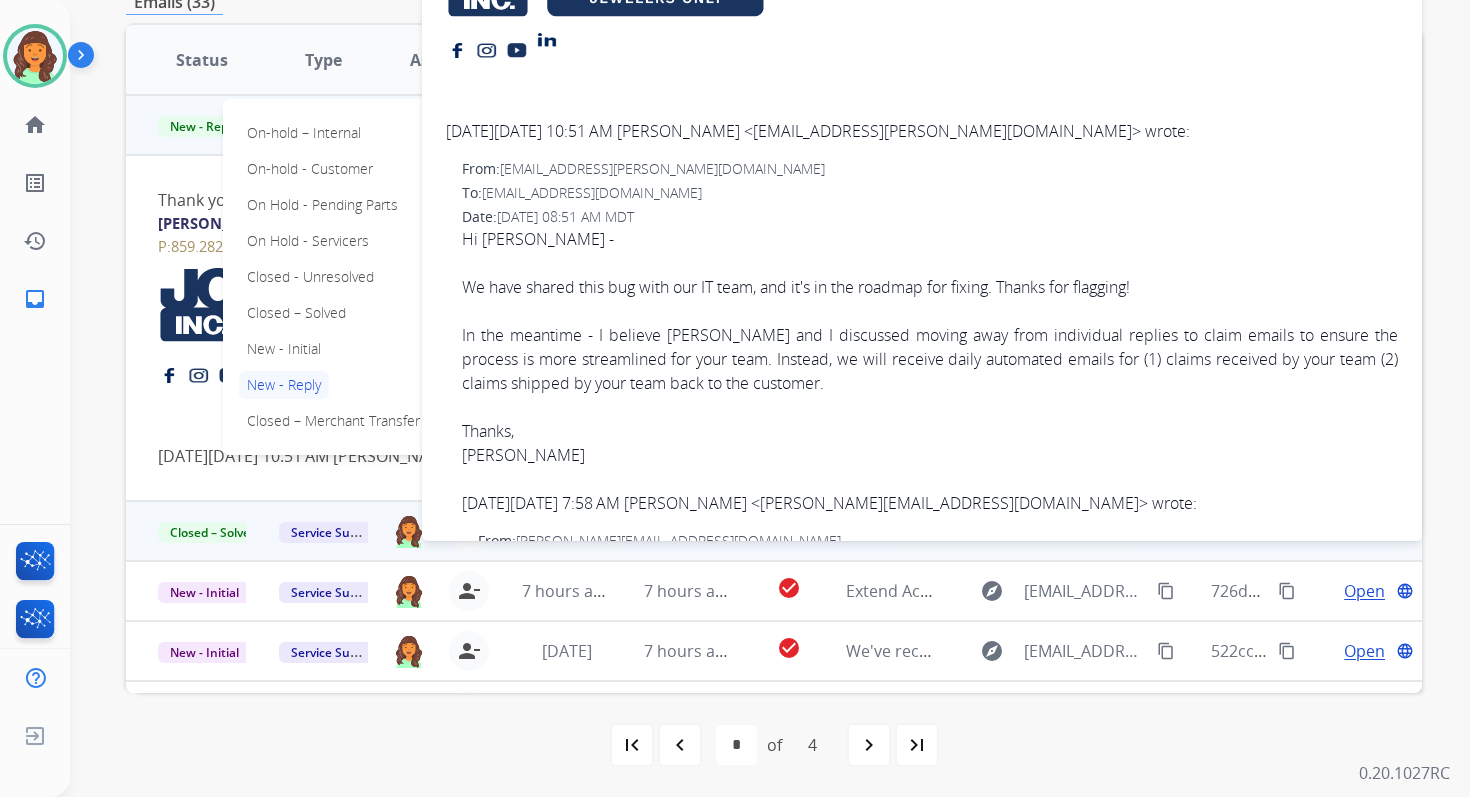 scroll, scrollTop: 284, scrollLeft: 0, axis: vertical 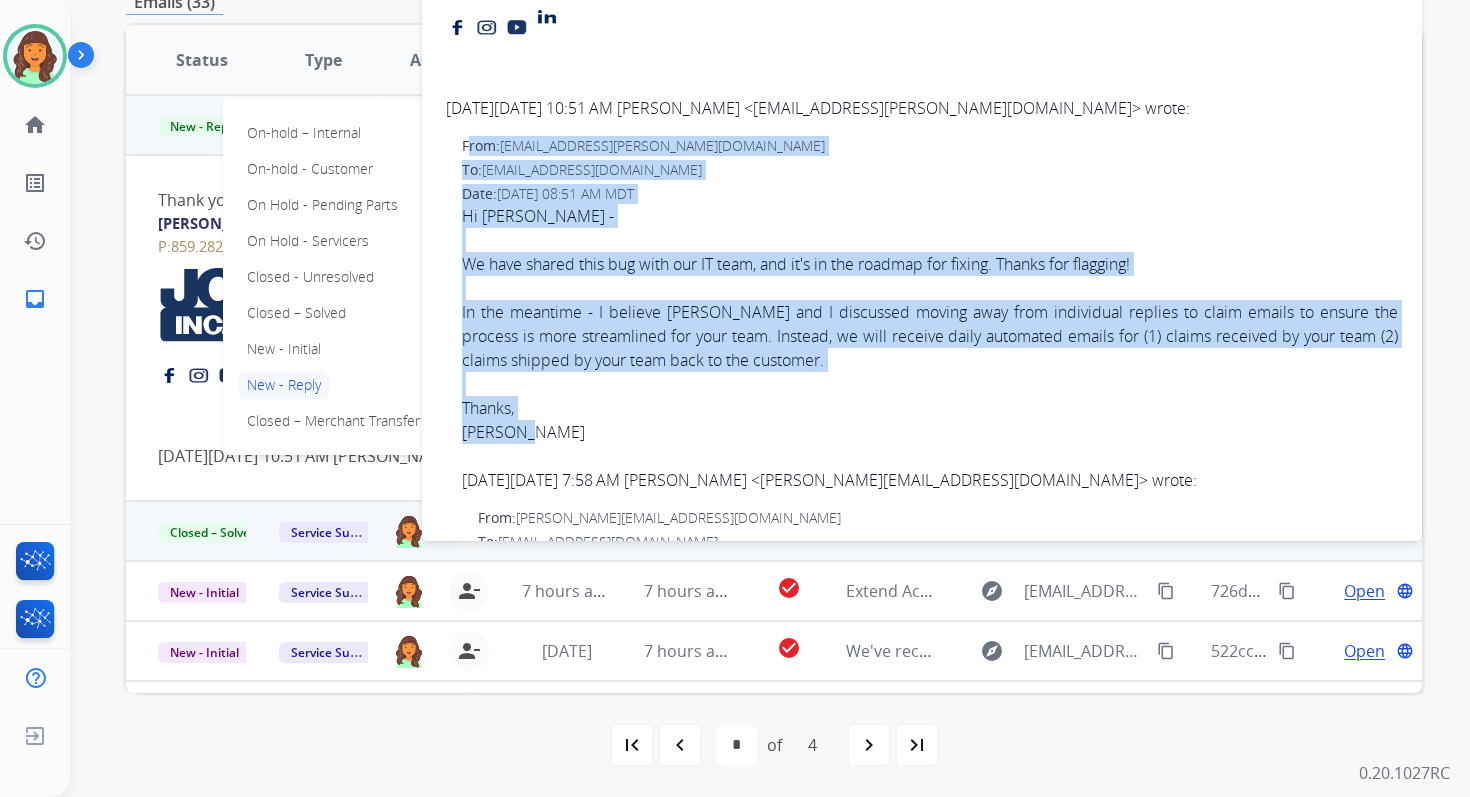 drag, startPoint x: 464, startPoint y: 118, endPoint x: 611, endPoint y: 403, distance: 320.6774 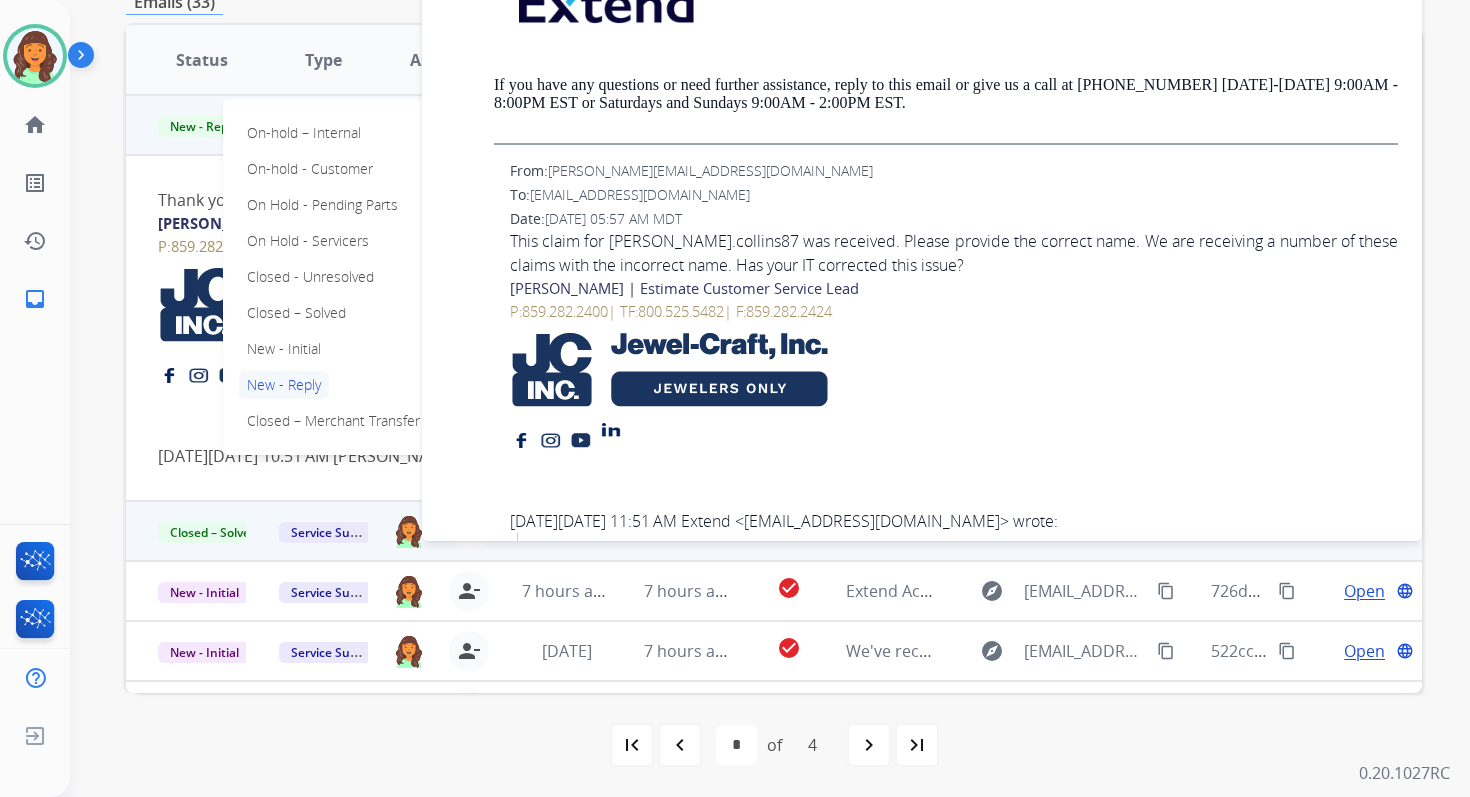 scroll, scrollTop: 0, scrollLeft: 0, axis: both 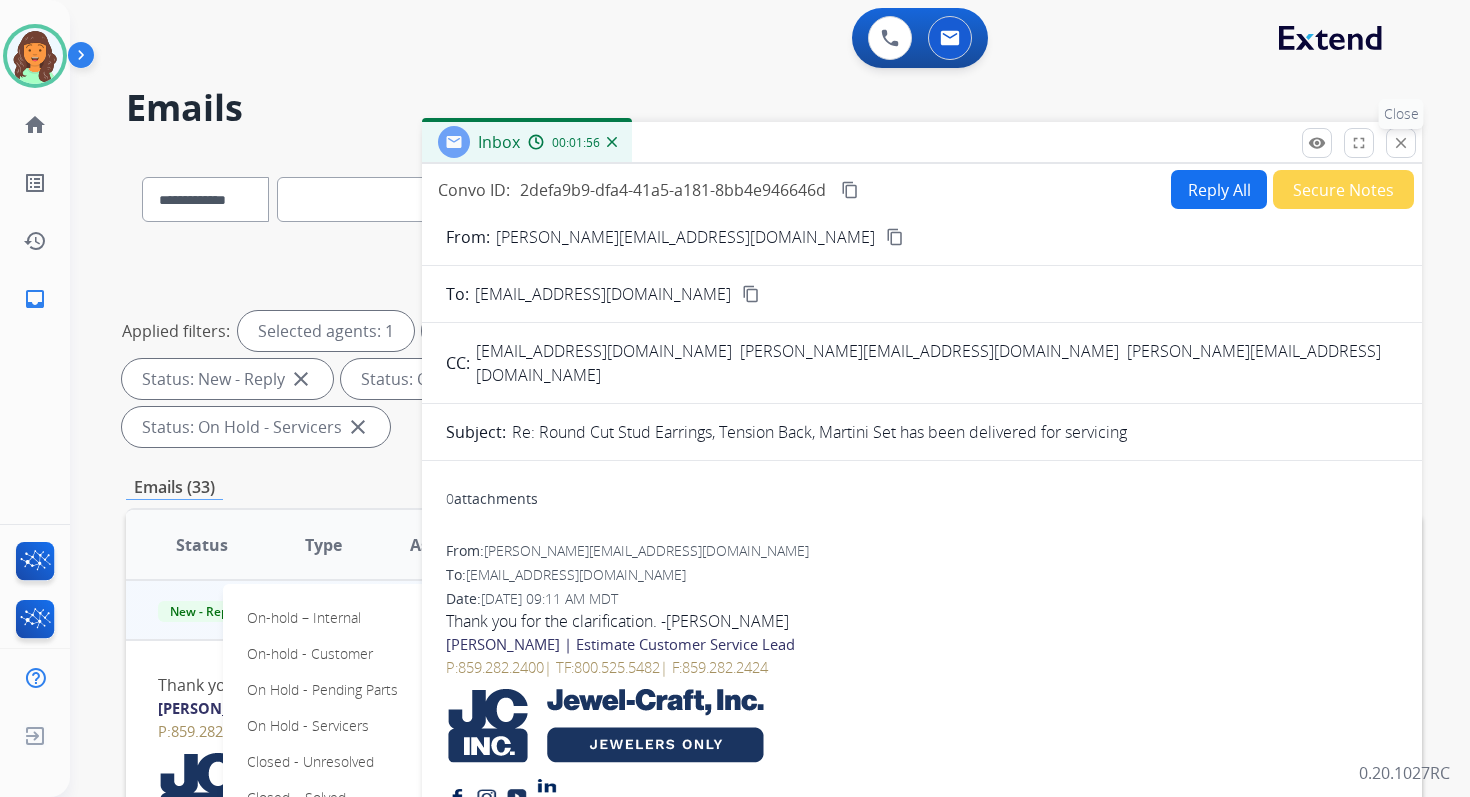 click on "close" at bounding box center [1401, 143] 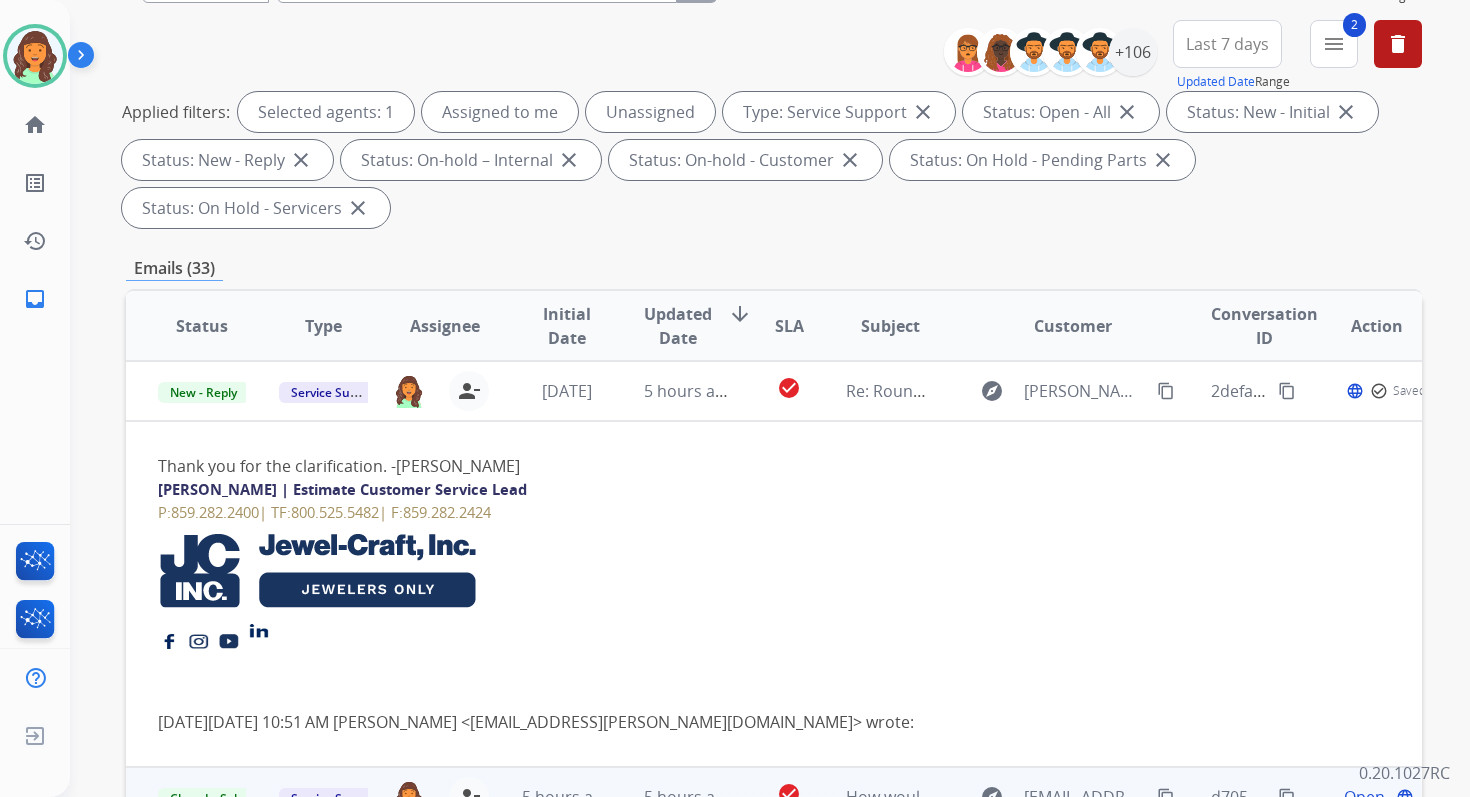 scroll, scrollTop: 485, scrollLeft: 0, axis: vertical 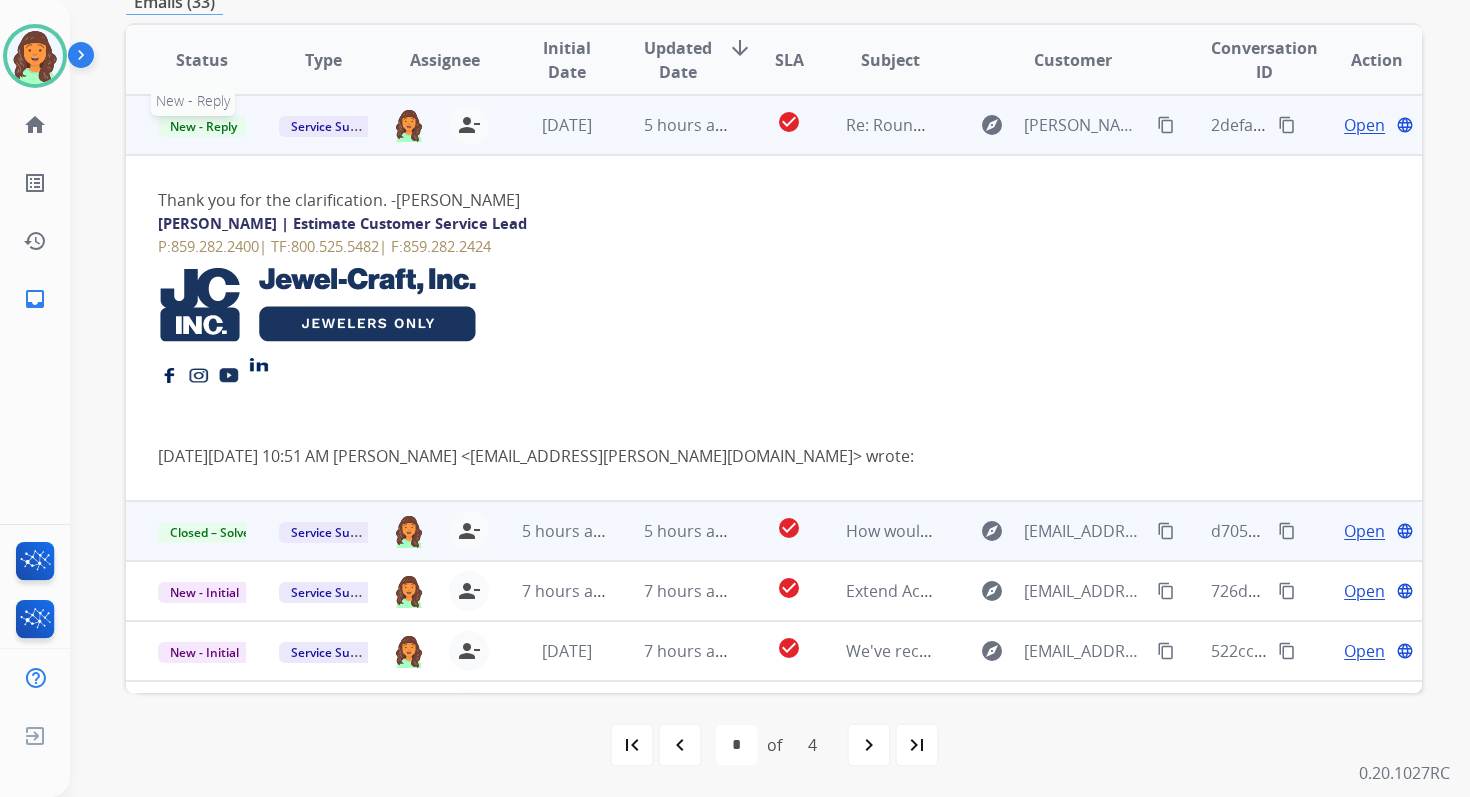 click on "New - Reply" at bounding box center [203, 126] 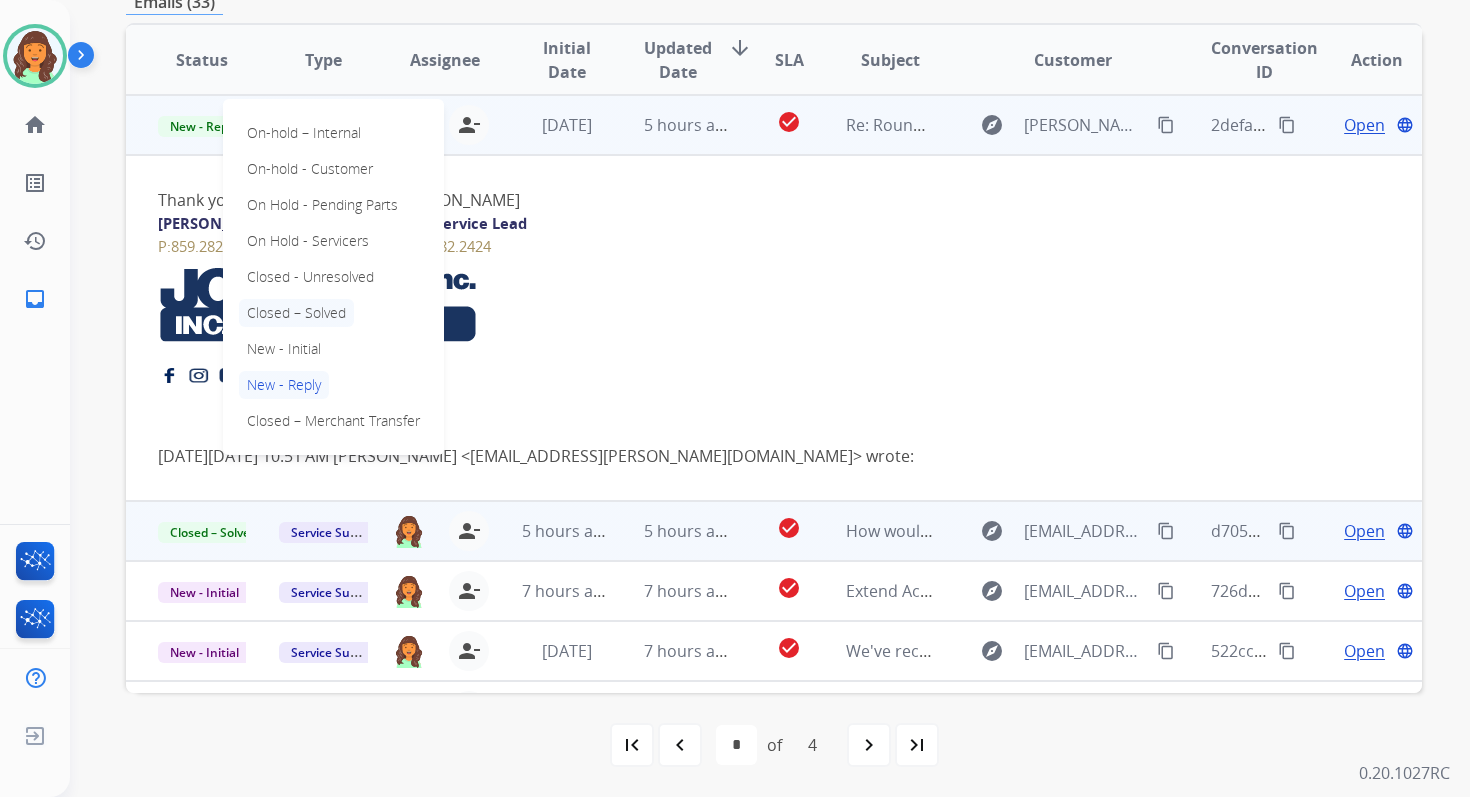 click on "Closed – Solved" at bounding box center [296, 313] 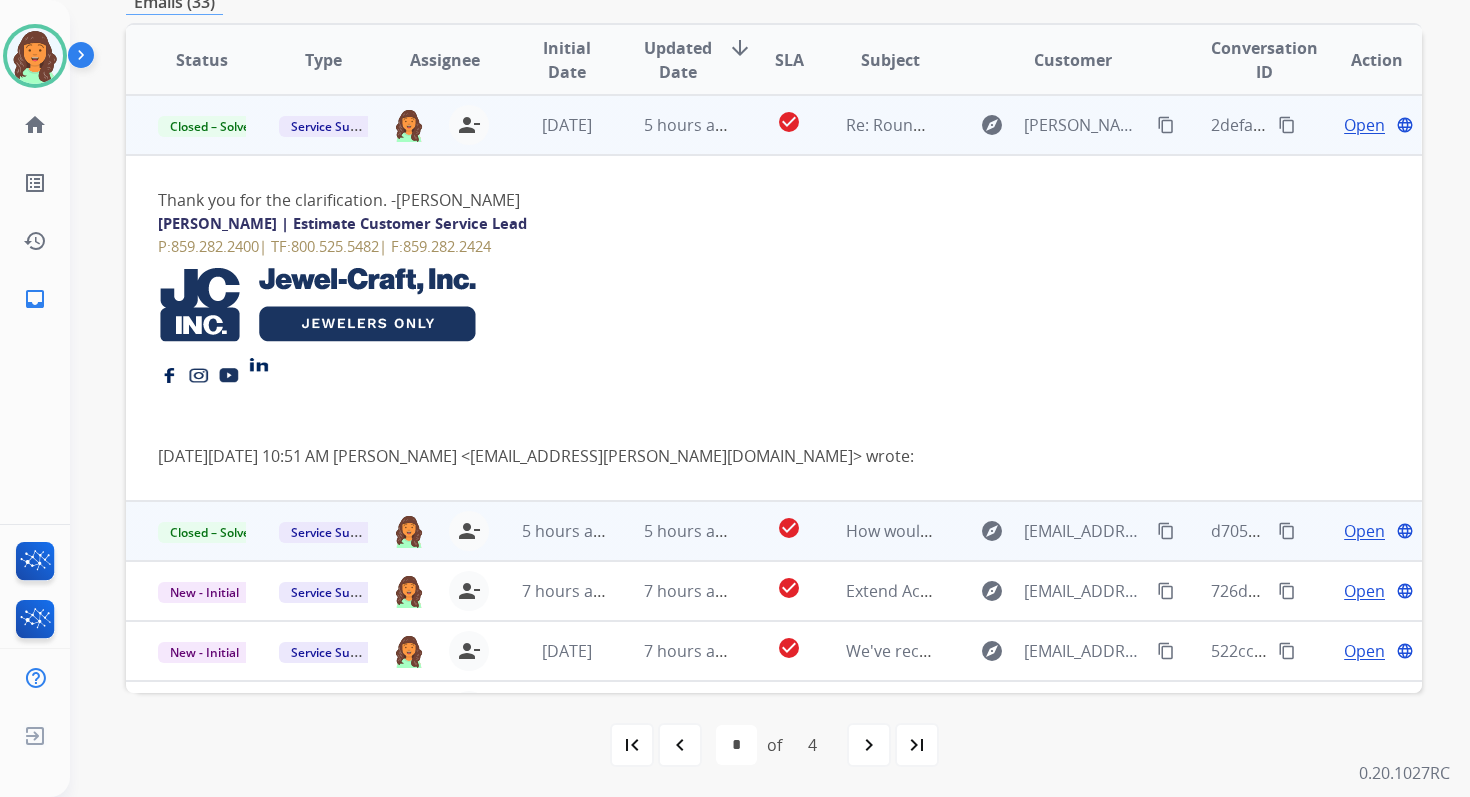 scroll, scrollTop: 0, scrollLeft: 0, axis: both 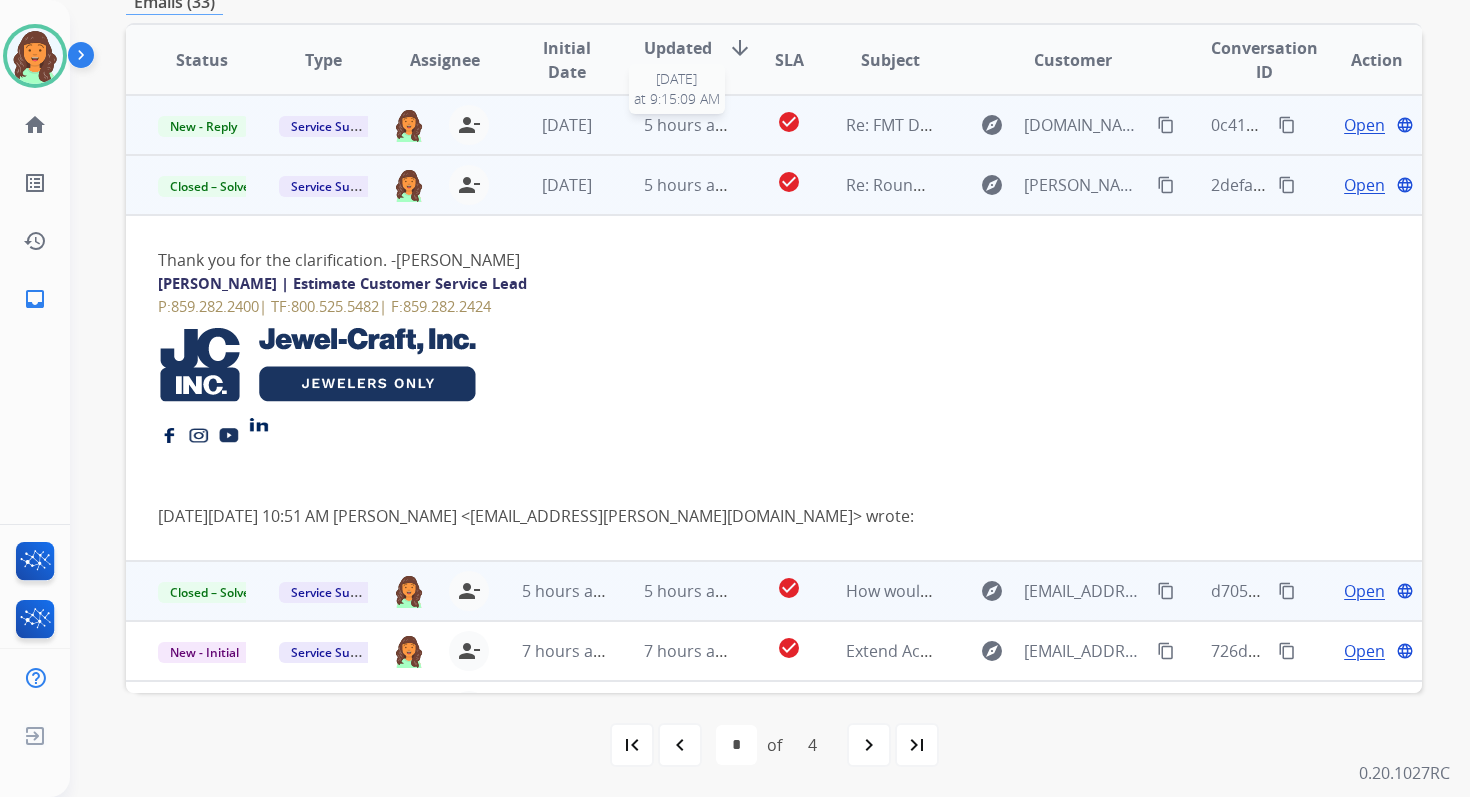 click on "5 hours ago" at bounding box center [689, 125] 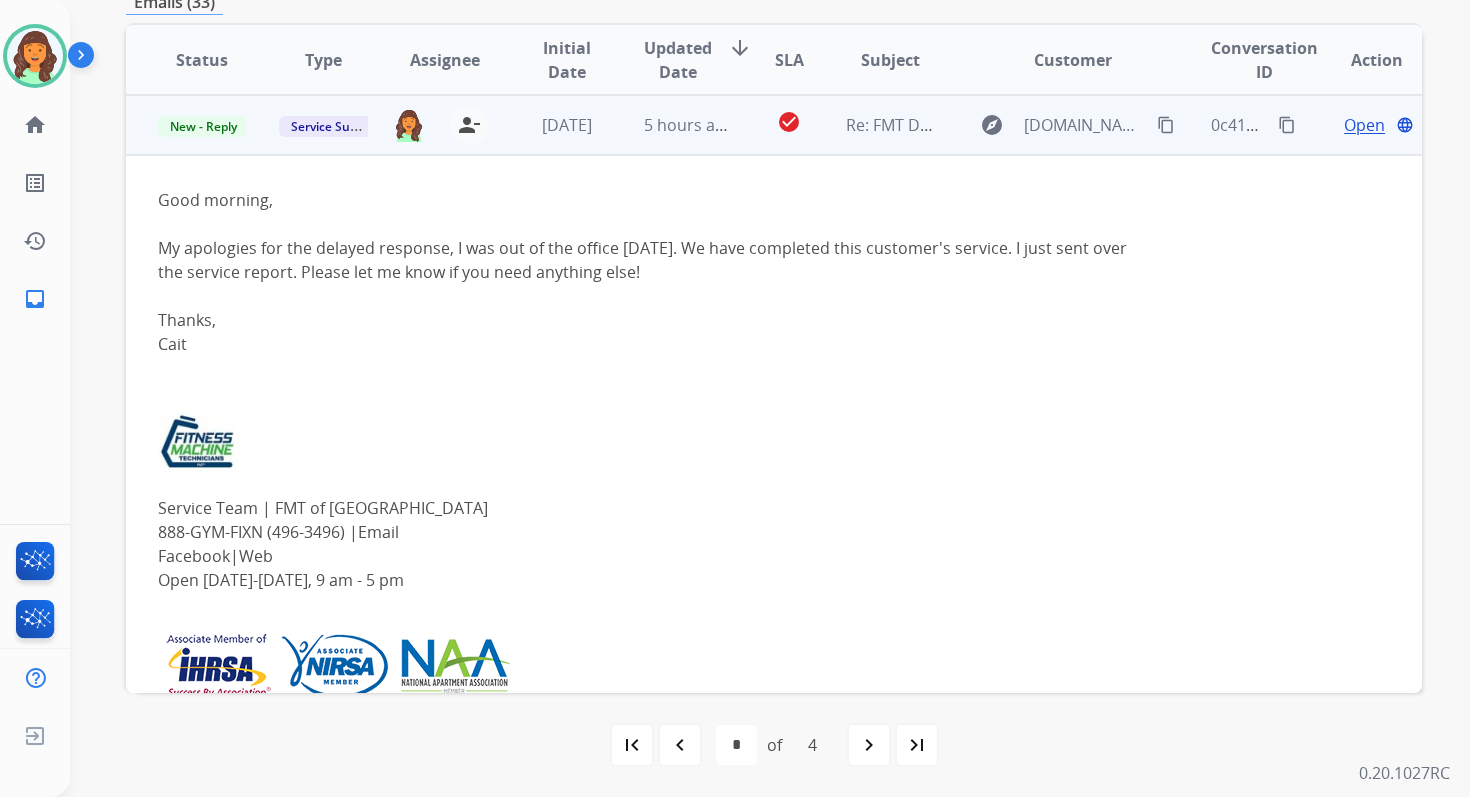 click on "Open" at bounding box center (1364, 125) 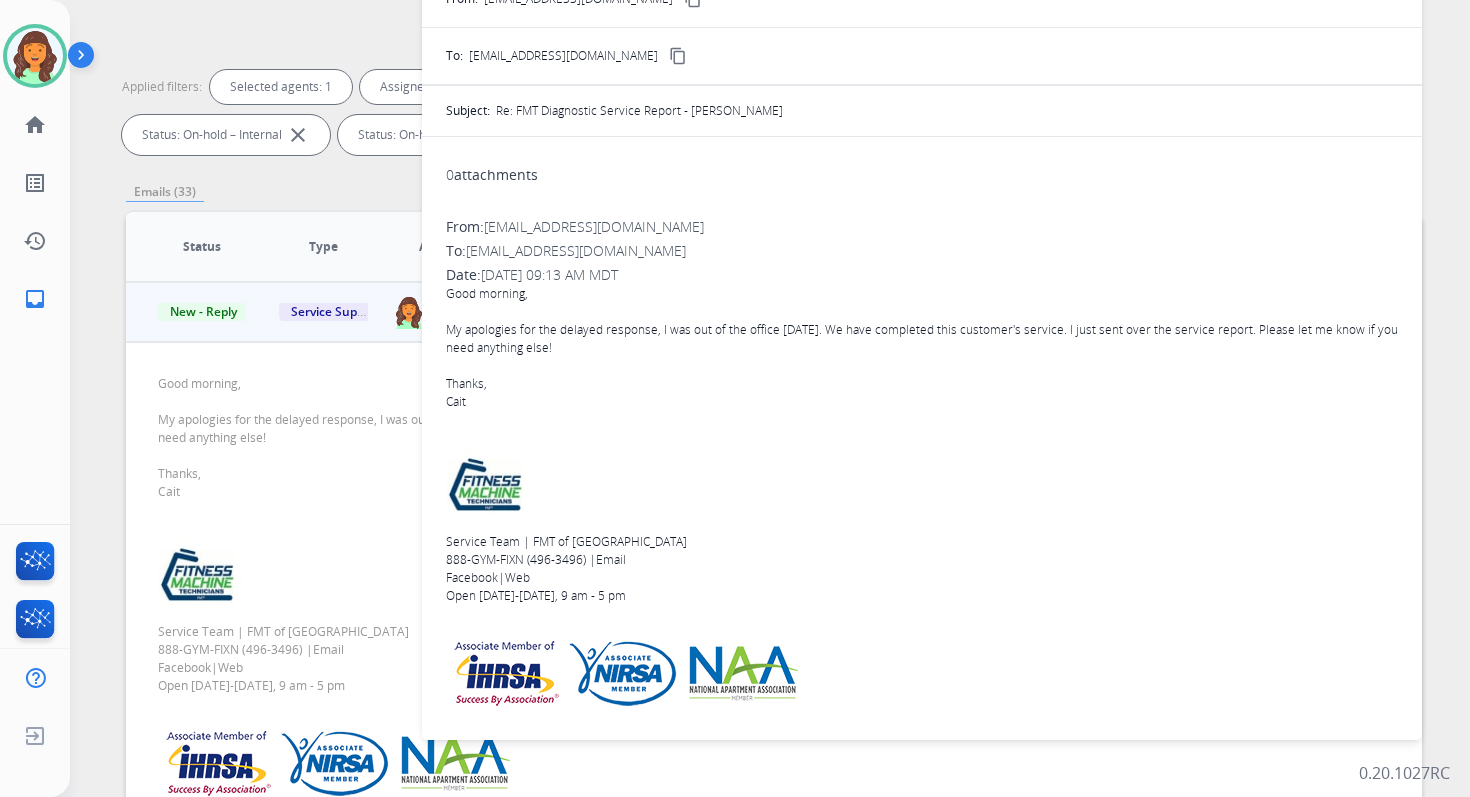 scroll, scrollTop: 180, scrollLeft: 0, axis: vertical 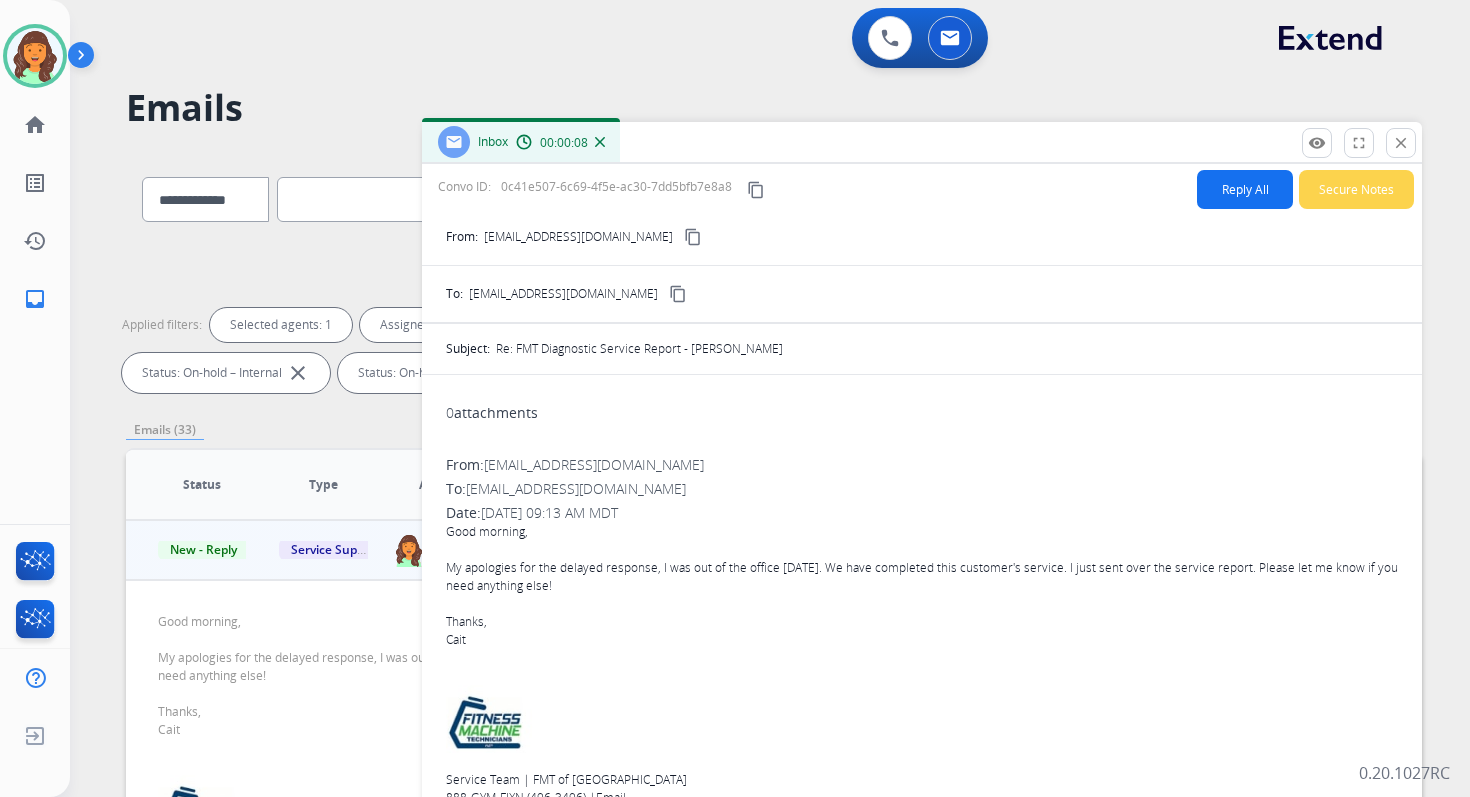 copy on "Carlos Jiminez" 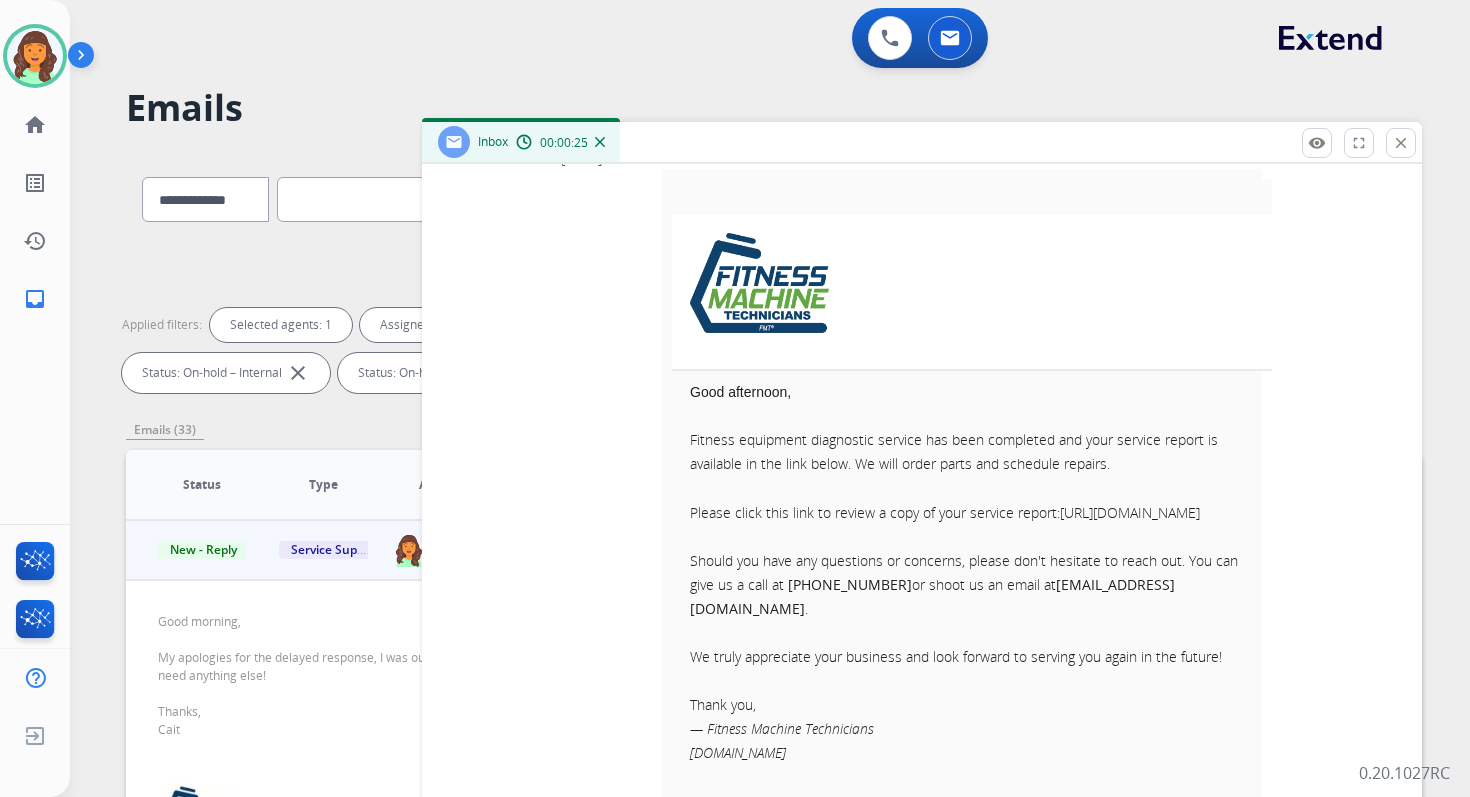 scroll, scrollTop: 3492, scrollLeft: 0, axis: vertical 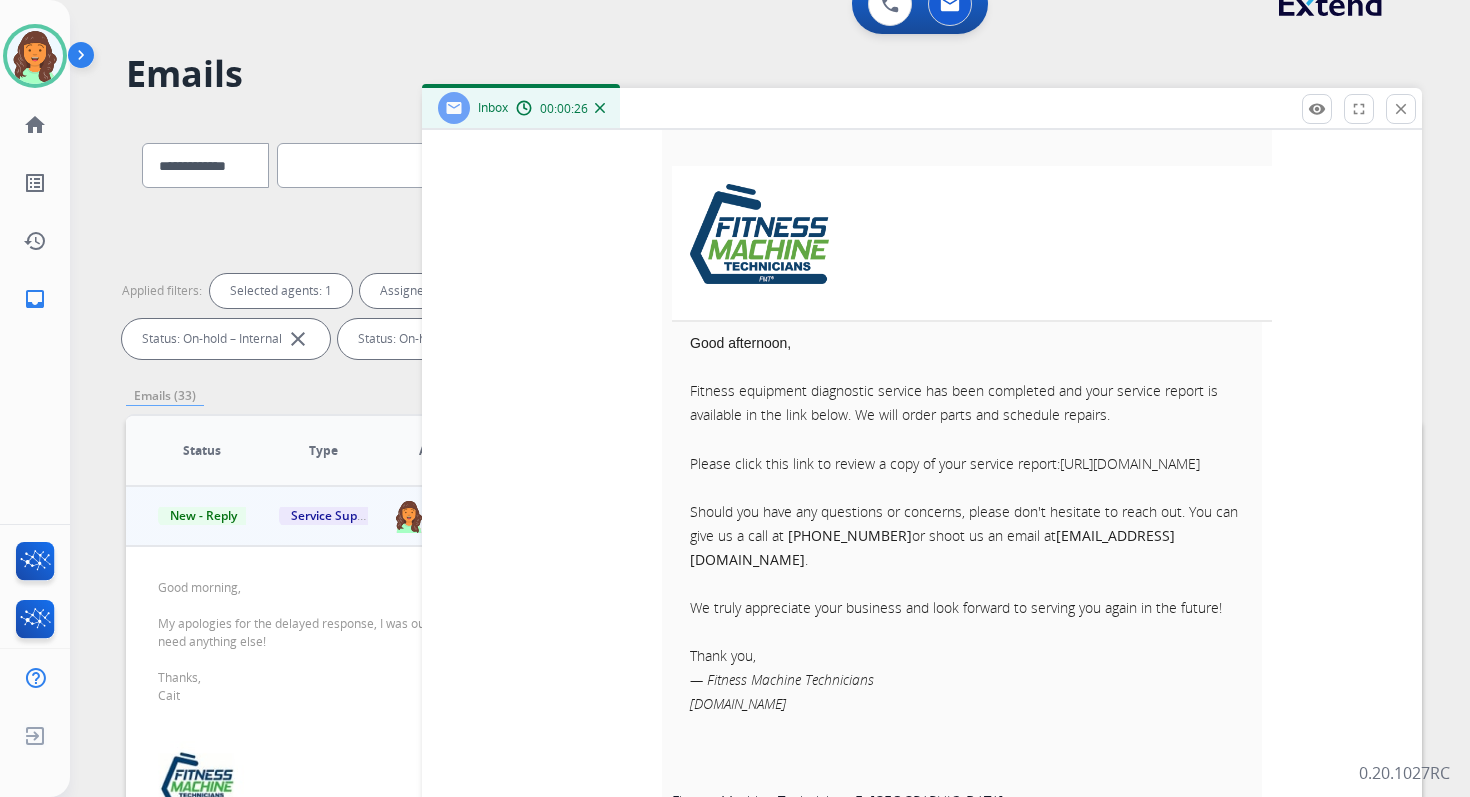 click on "https://serviceminder.com/service/appointment/report/0314dbbe7b974a4dbdf4a64416664472" at bounding box center [1130, 463] 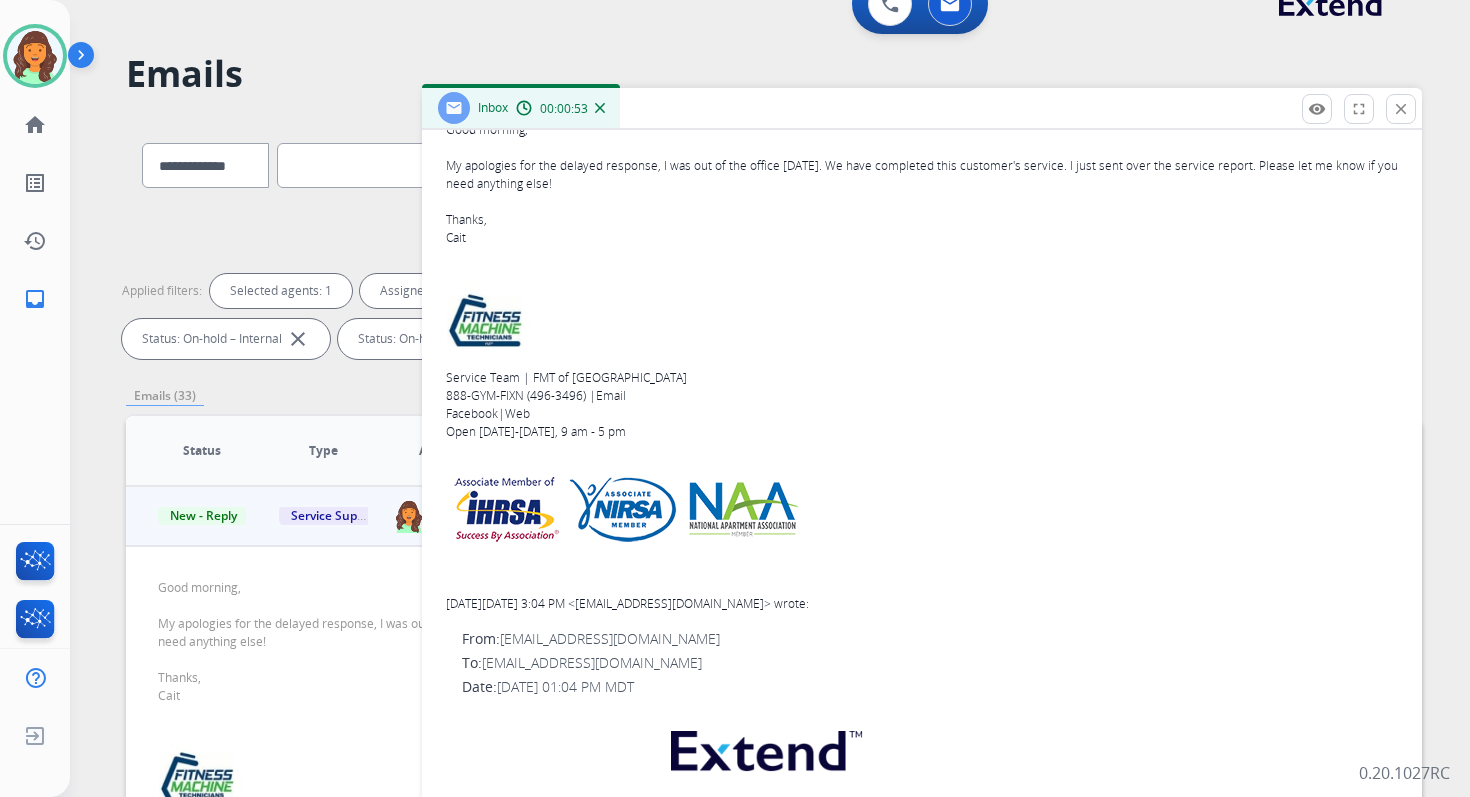 scroll, scrollTop: 486, scrollLeft: 0, axis: vertical 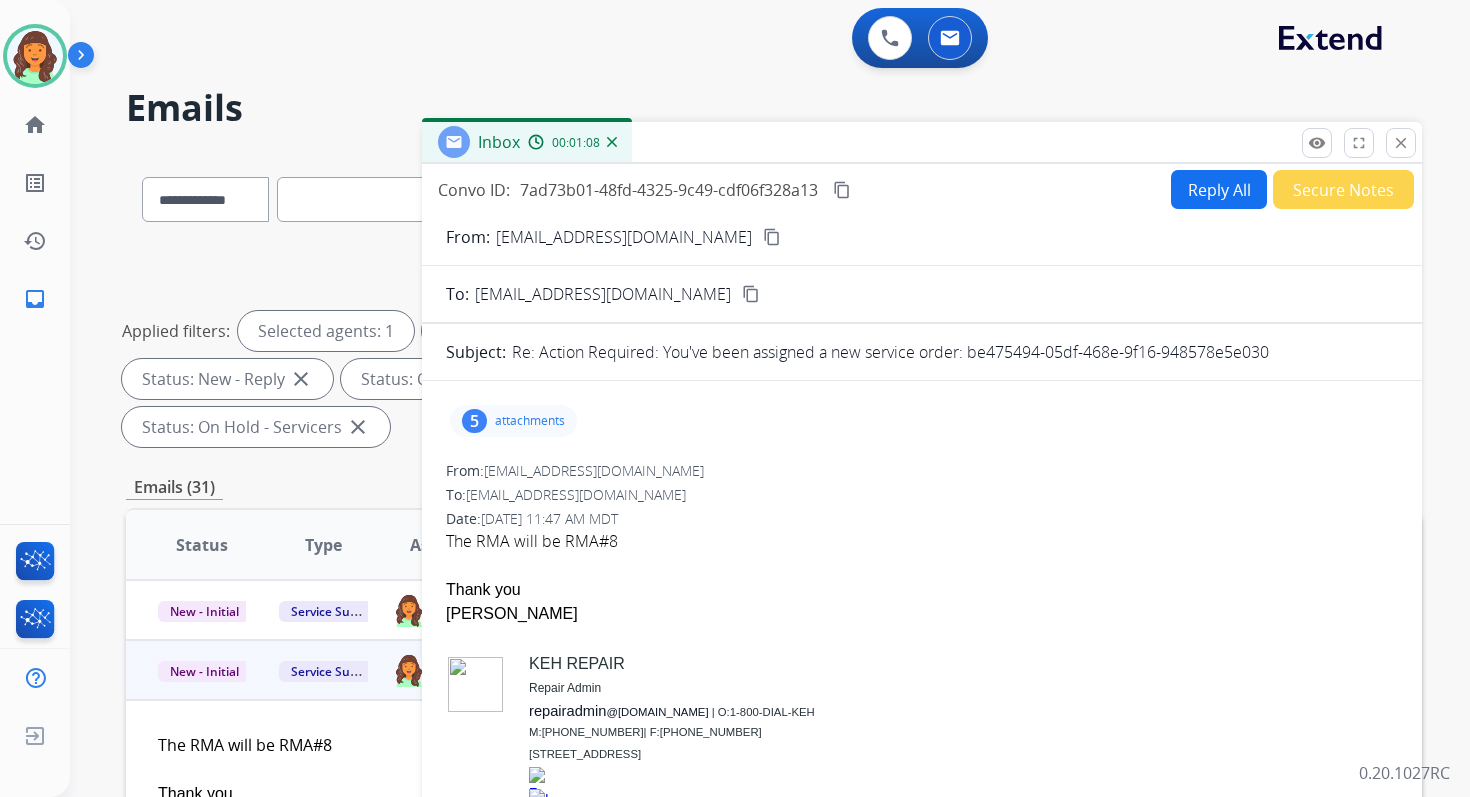 select on "*" 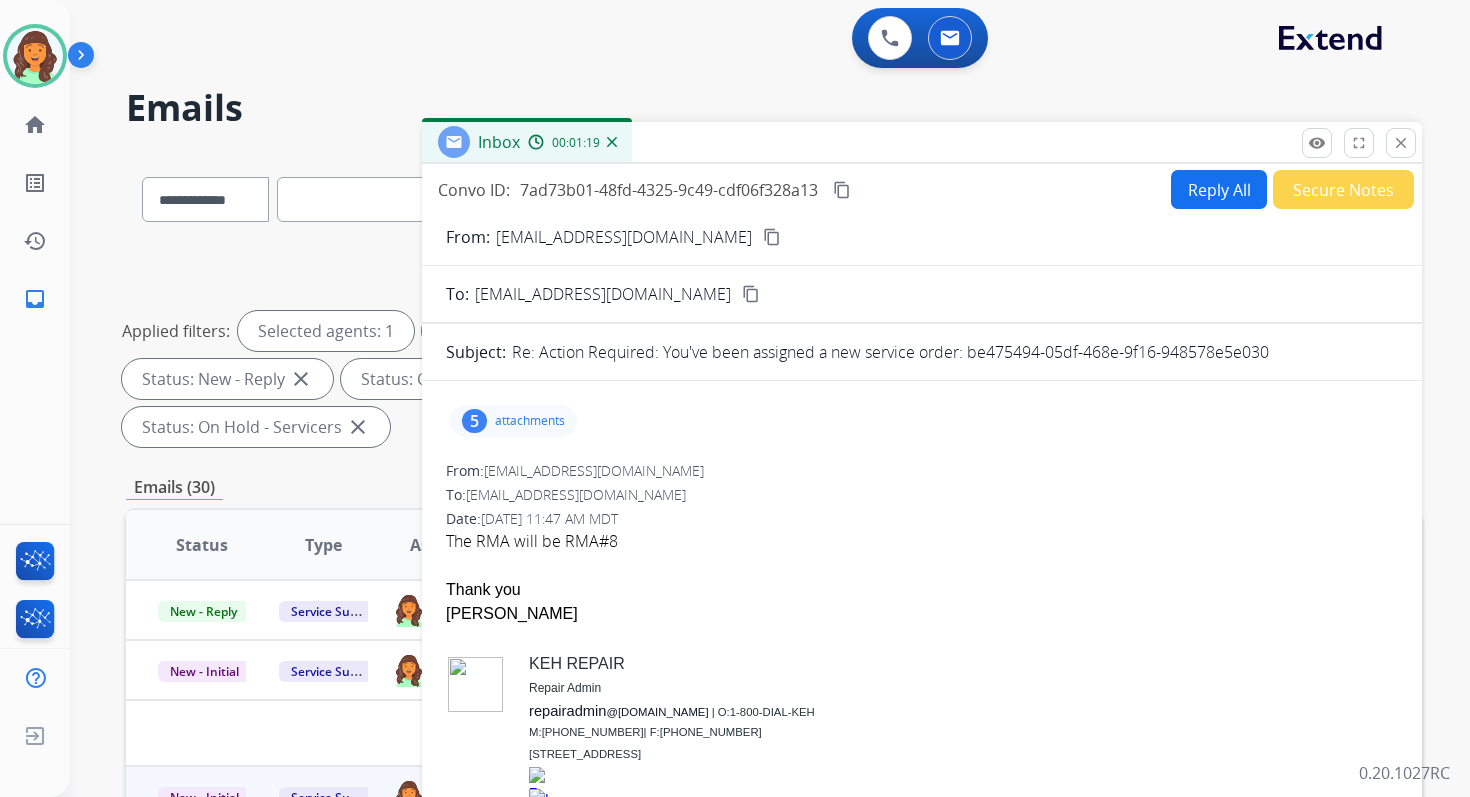 scroll, scrollTop: 0, scrollLeft: 0, axis: both 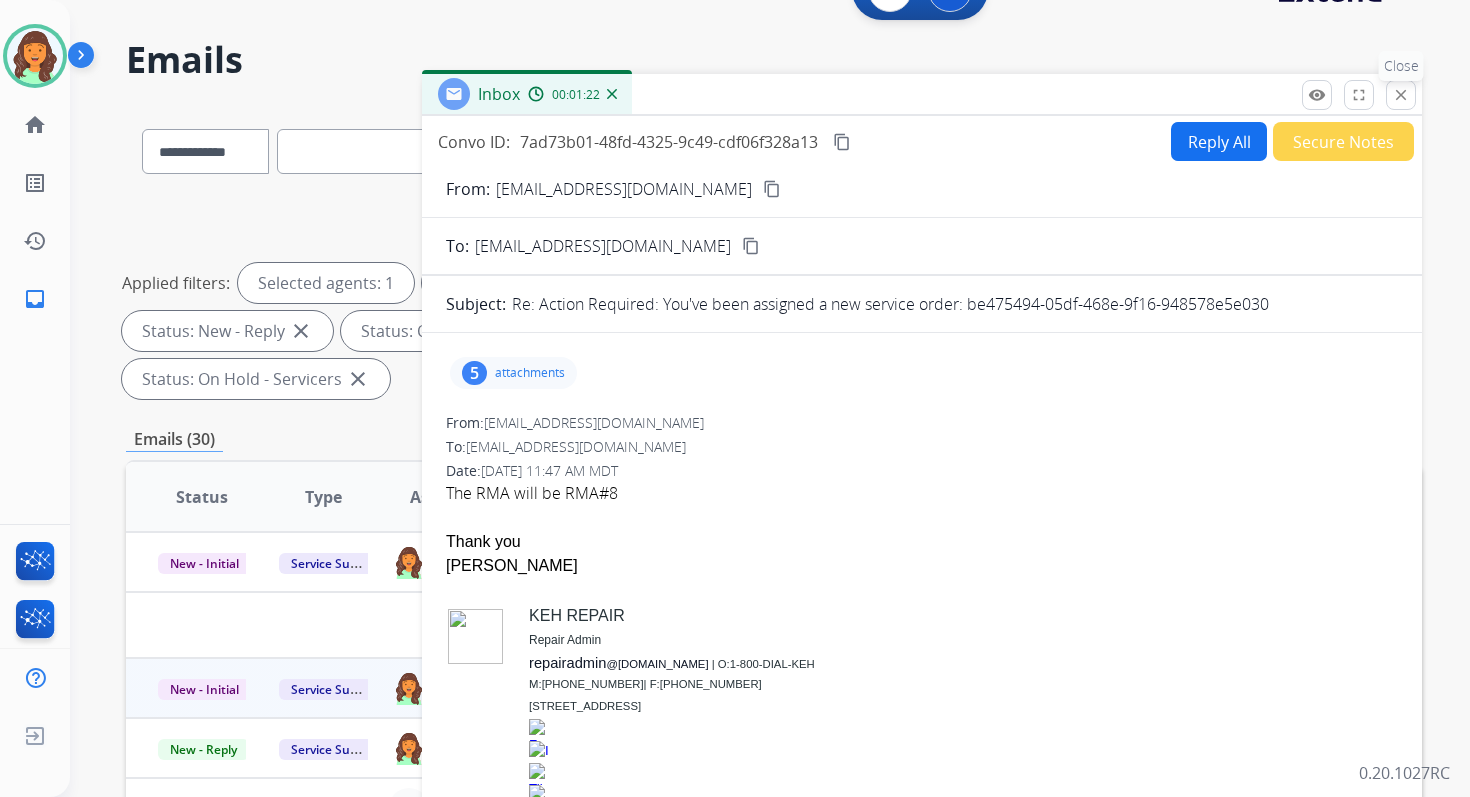 click on "close" at bounding box center (1401, 95) 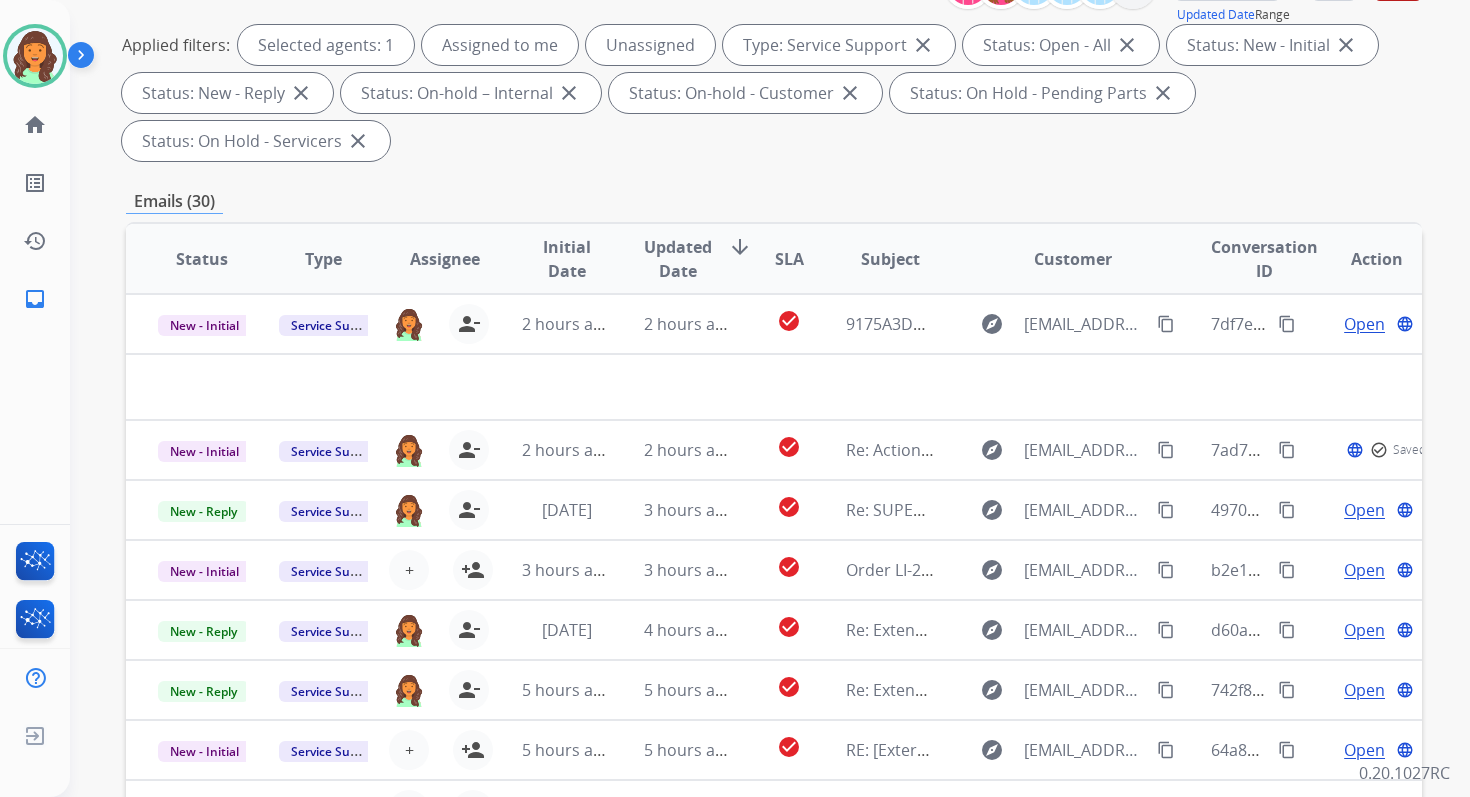 scroll, scrollTop: 485, scrollLeft: 0, axis: vertical 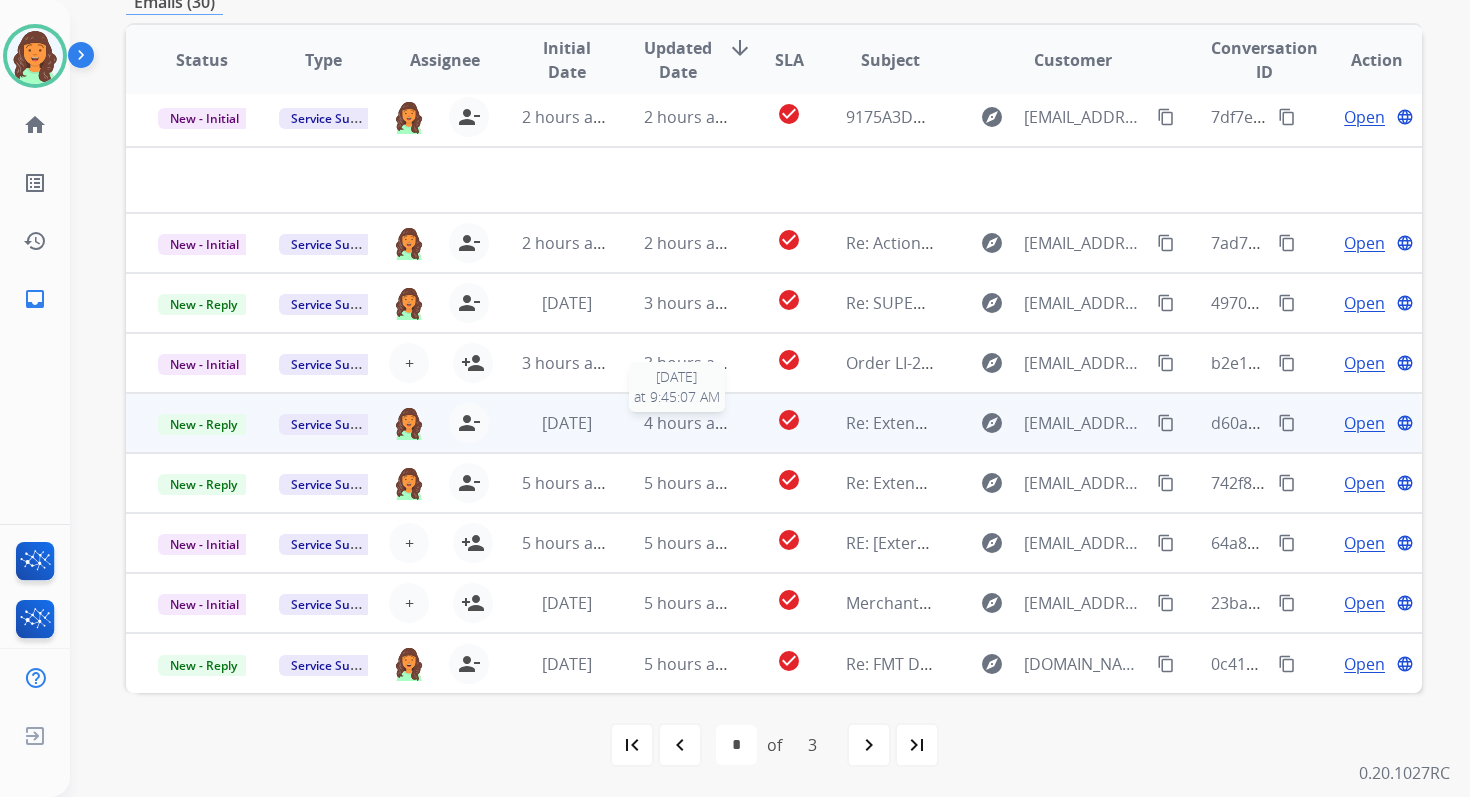 click on "4 hours ago" at bounding box center (688, 423) 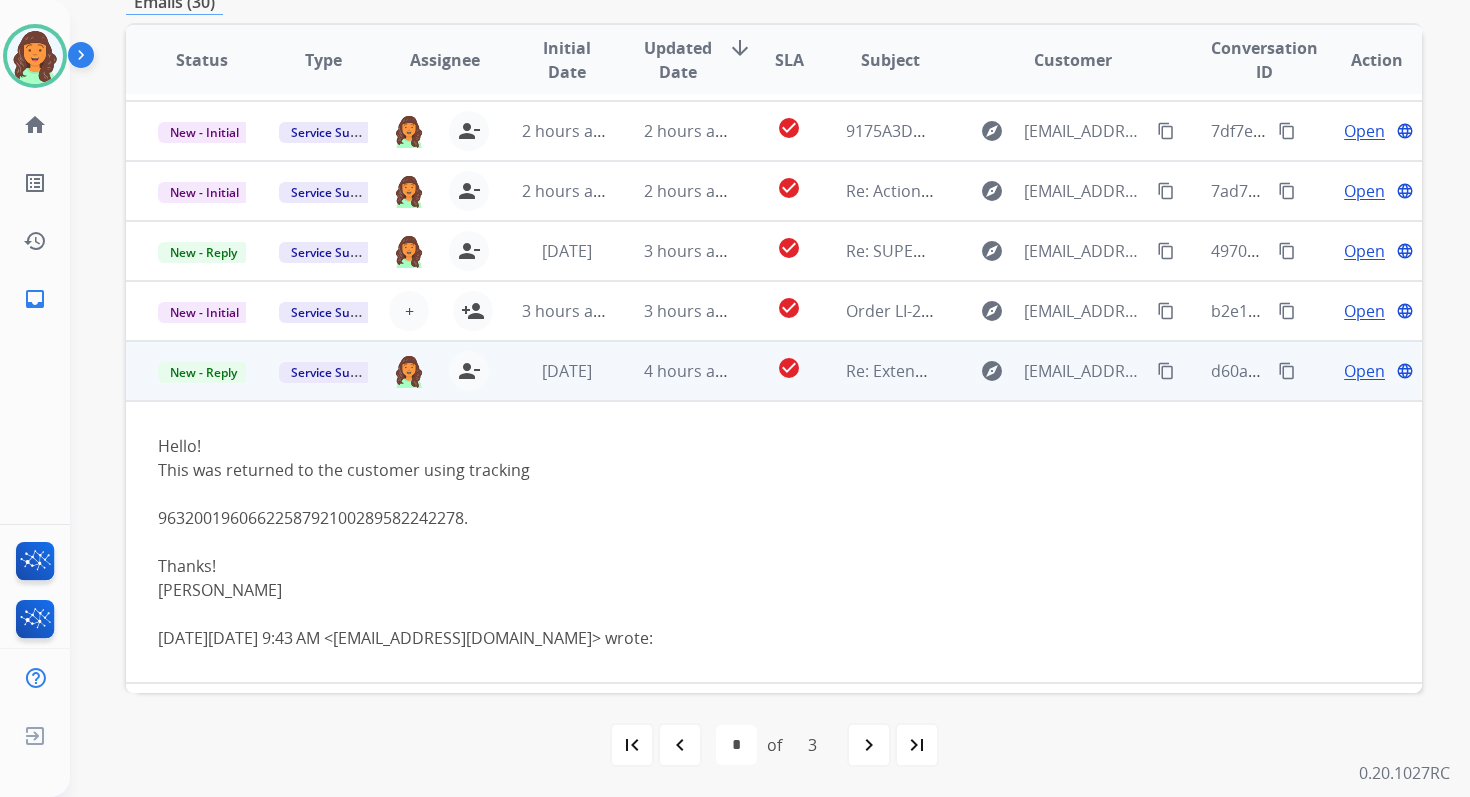 scroll, scrollTop: 41, scrollLeft: 0, axis: vertical 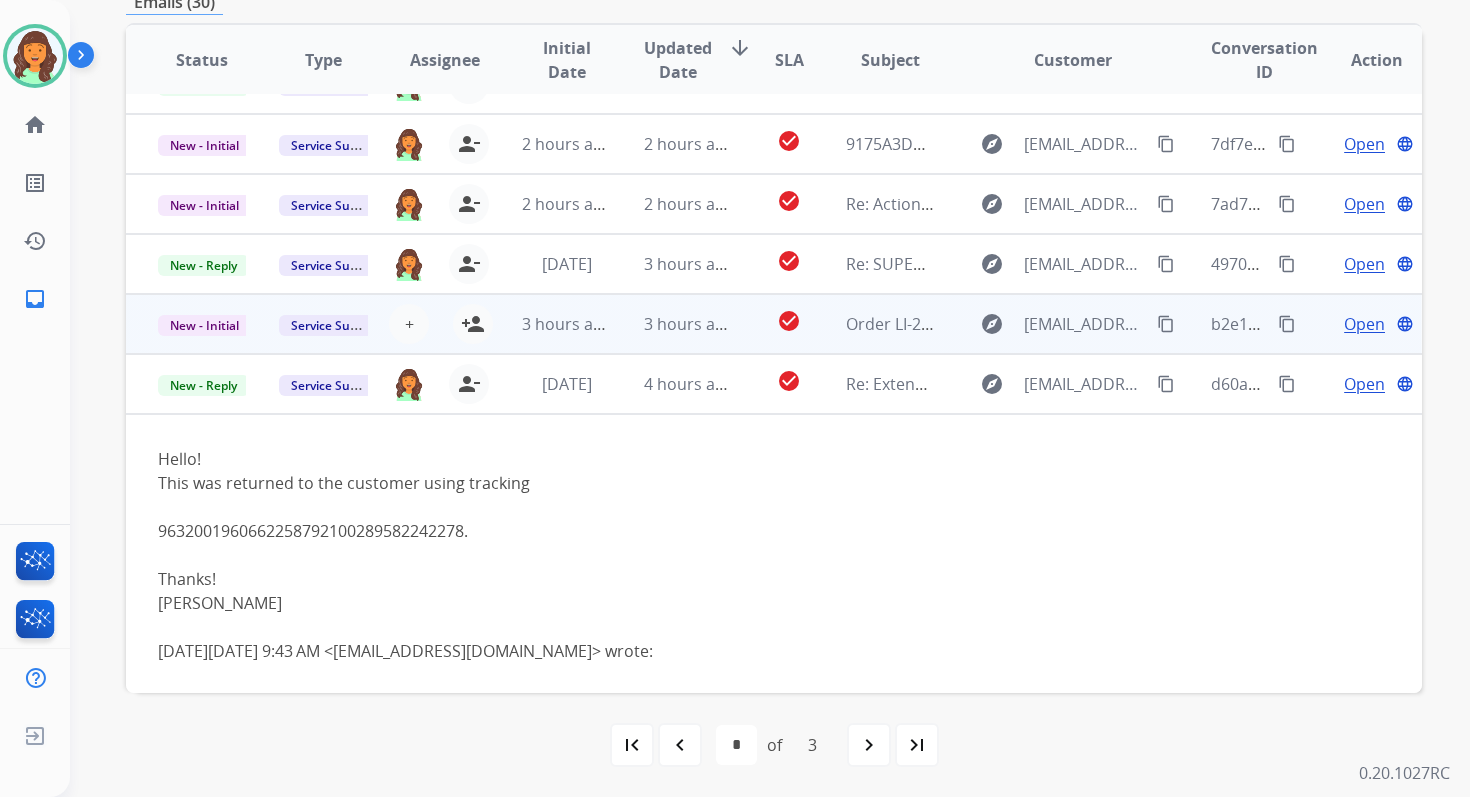 click on "3 hours ago" at bounding box center (672, 324) 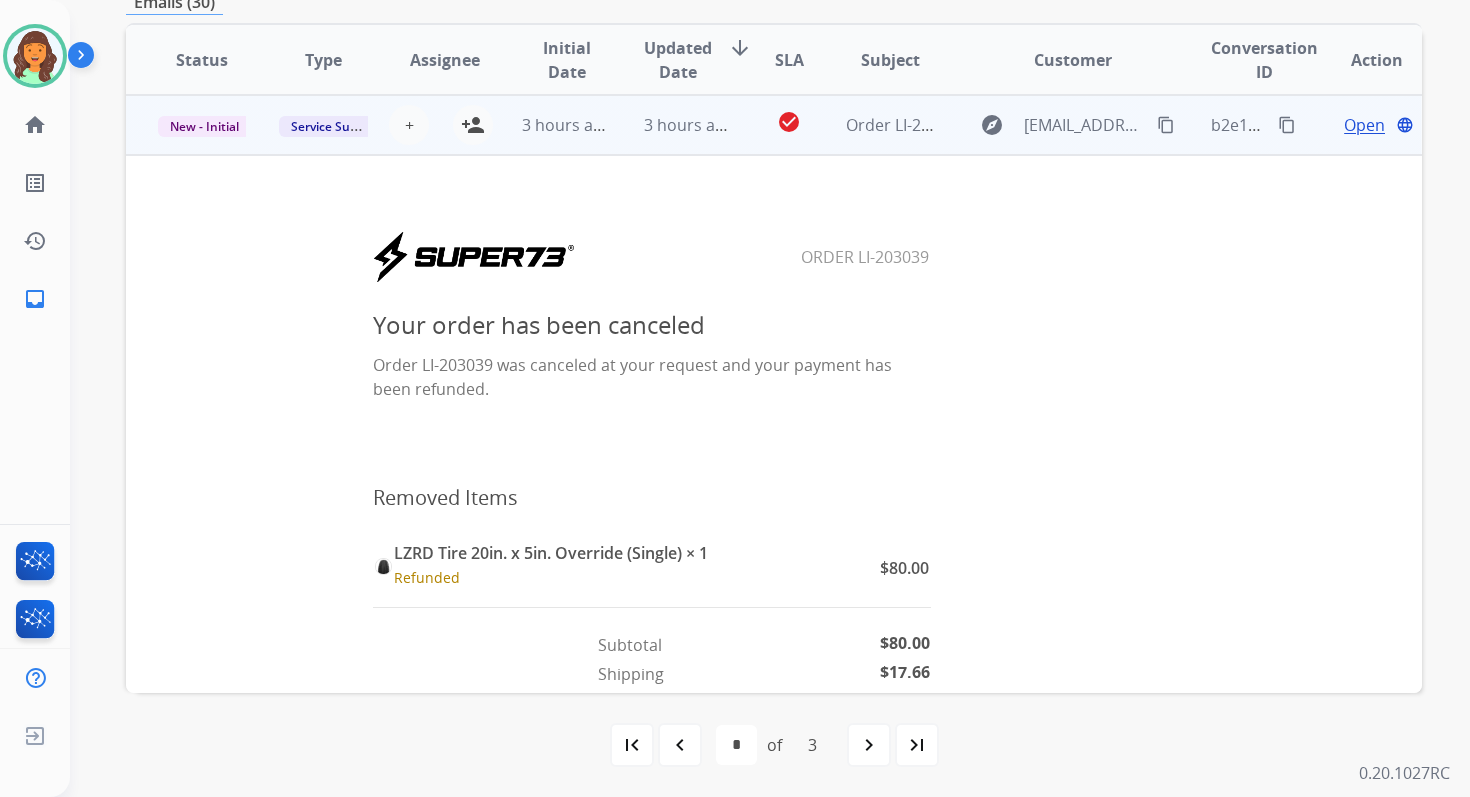 scroll, scrollTop: 0, scrollLeft: 0, axis: both 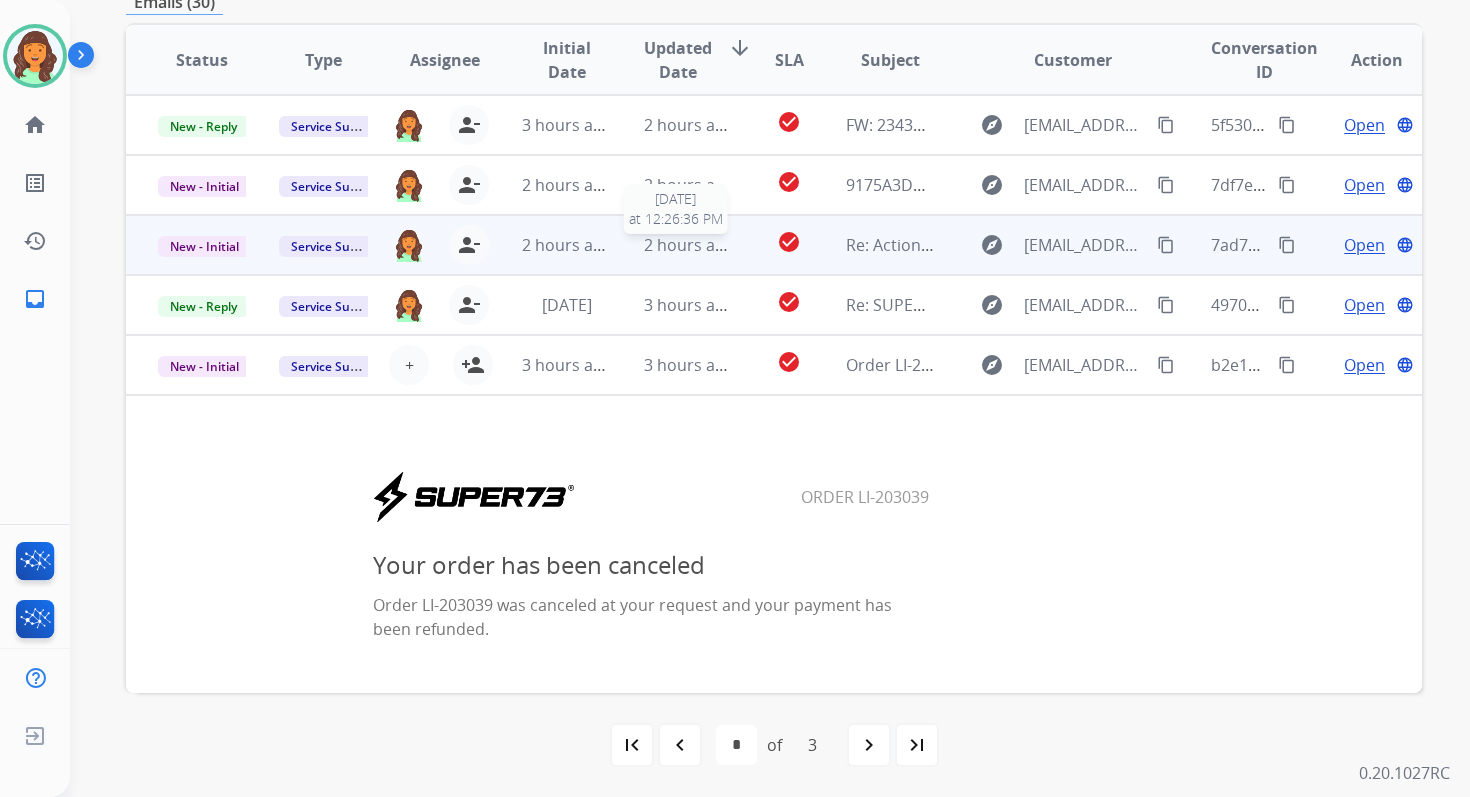 click on "2 hours ago" at bounding box center [689, 245] 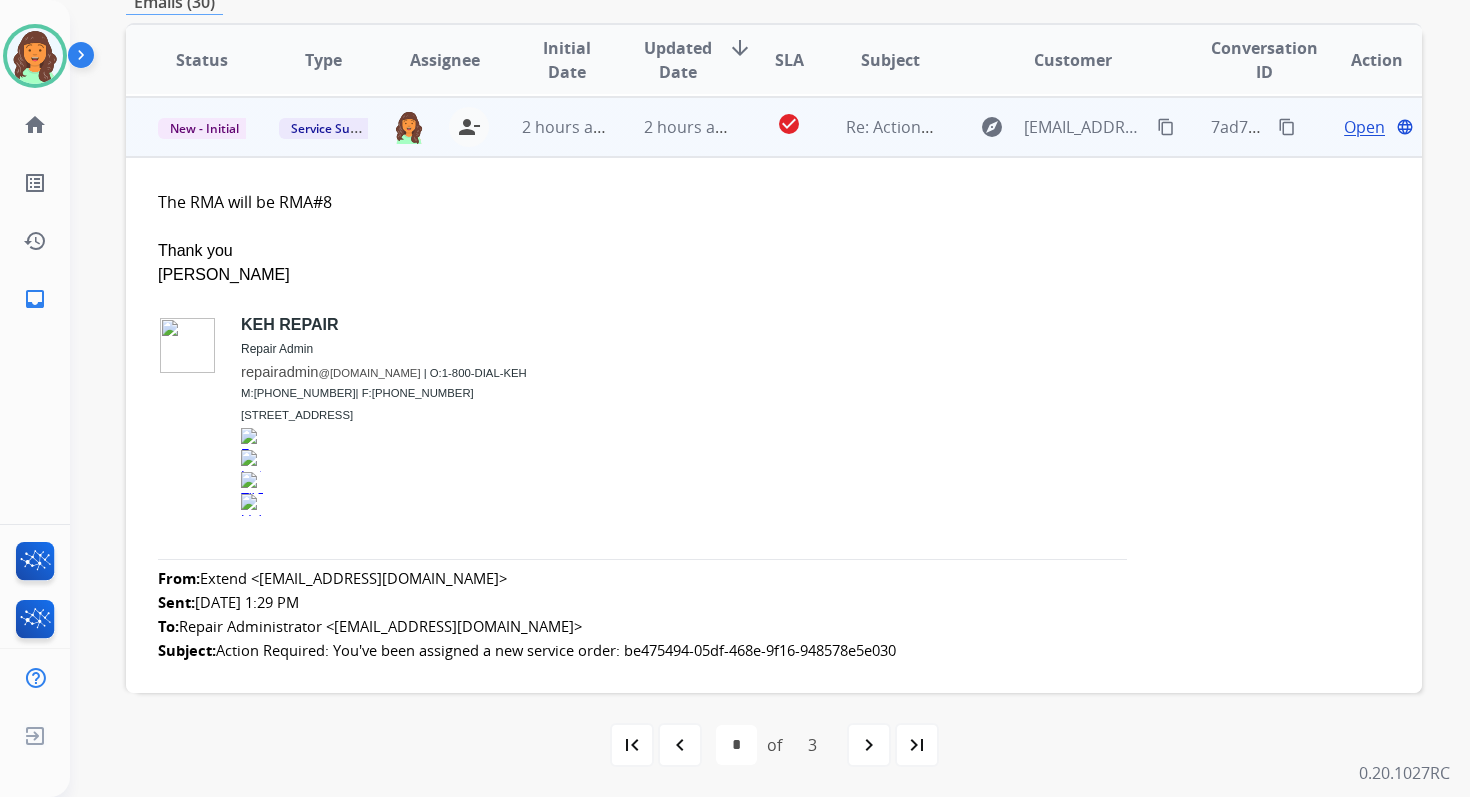 scroll, scrollTop: 120, scrollLeft: 0, axis: vertical 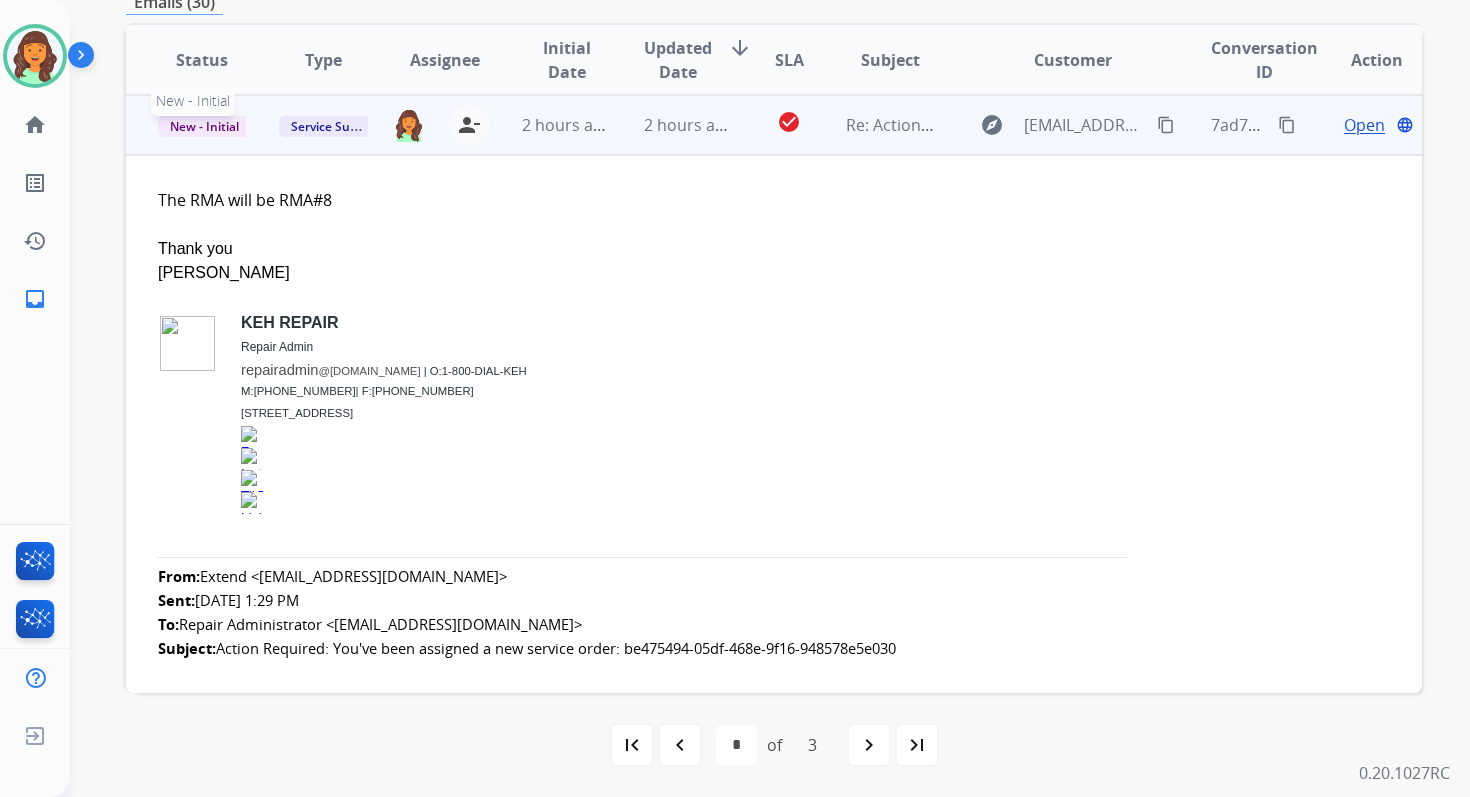 click on "New - Initial" at bounding box center (204, 126) 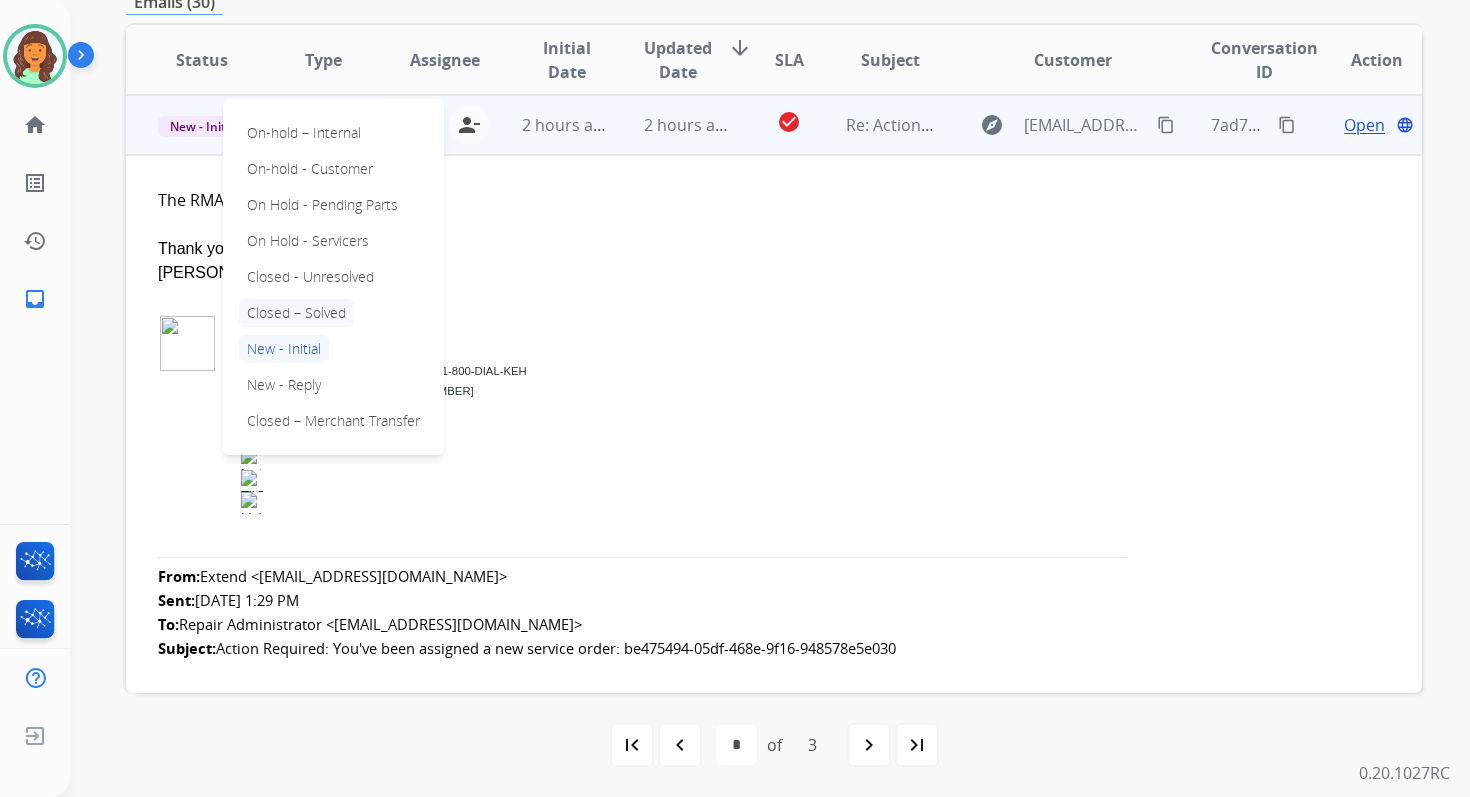 click on "Closed – Solved" at bounding box center (296, 313) 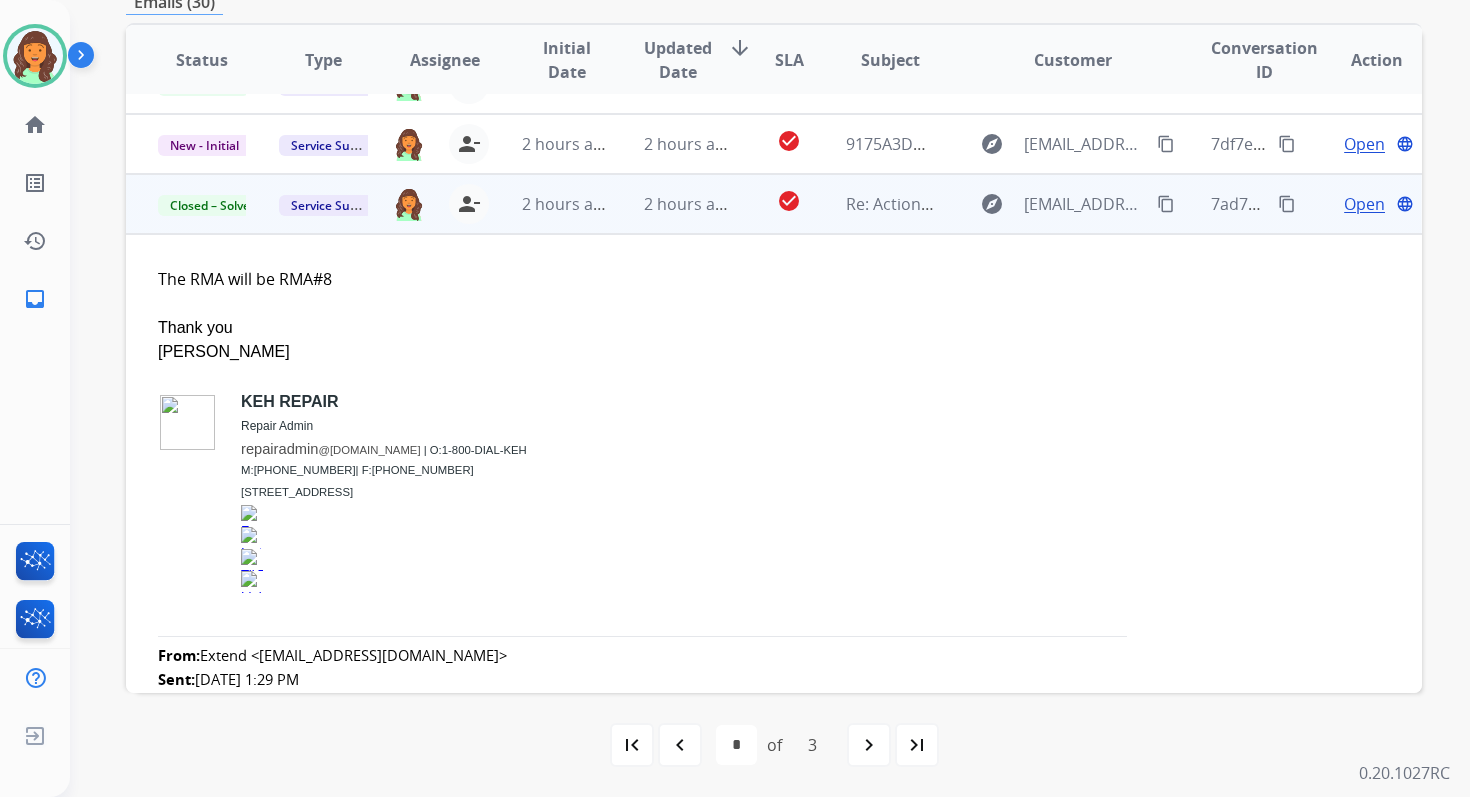 scroll, scrollTop: 0, scrollLeft: 0, axis: both 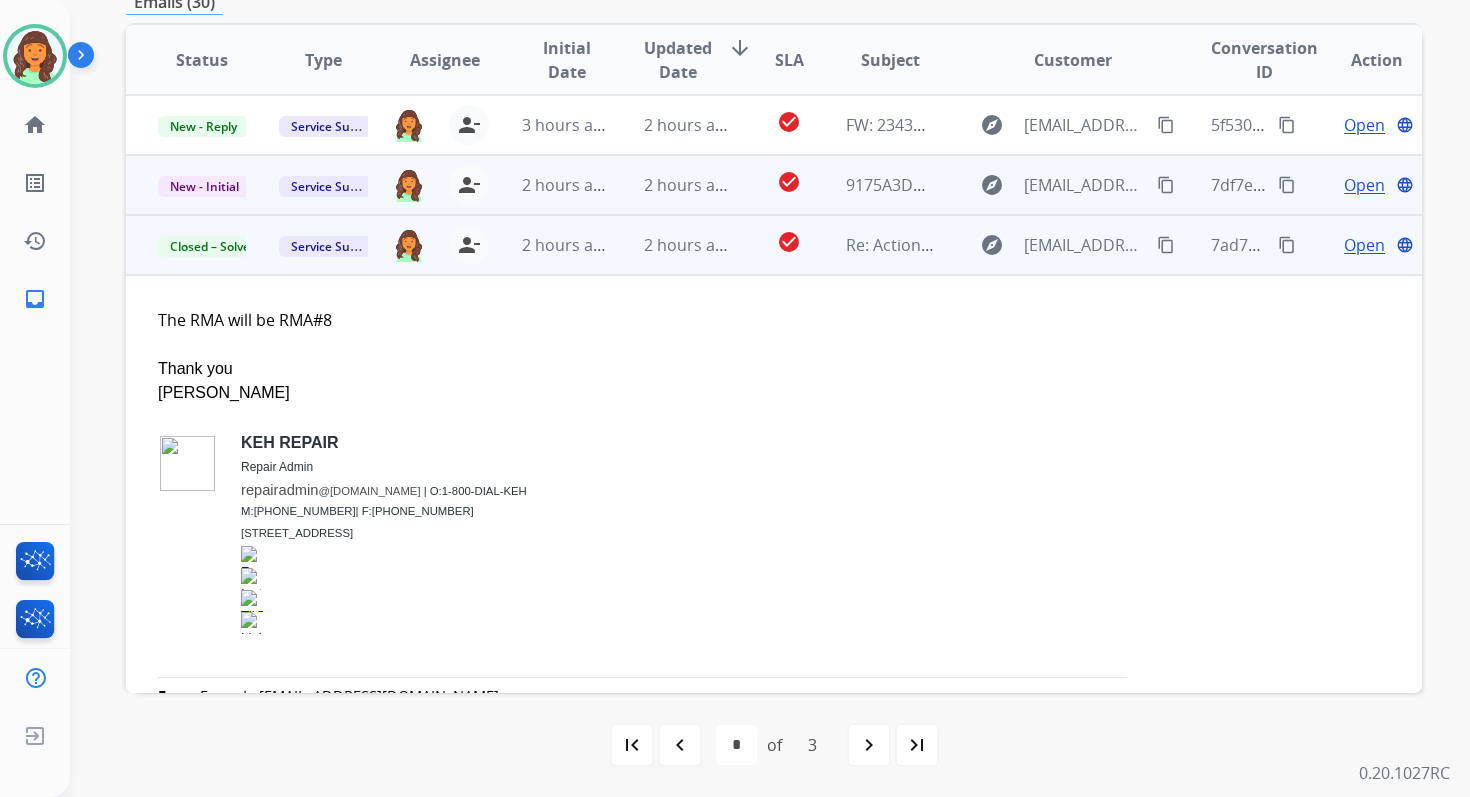 click on "2 hours ago" at bounding box center [672, 185] 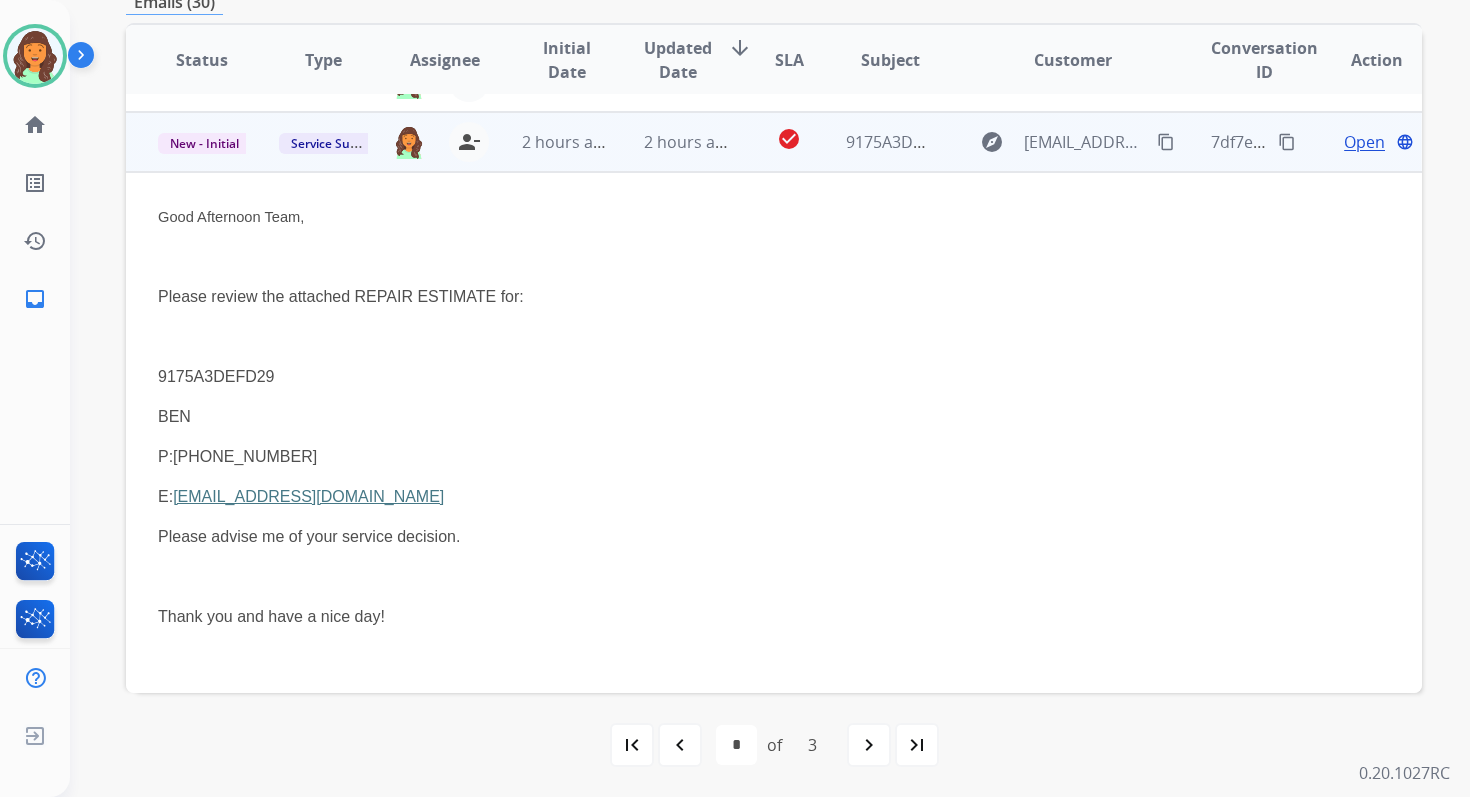 scroll, scrollTop: 60, scrollLeft: 0, axis: vertical 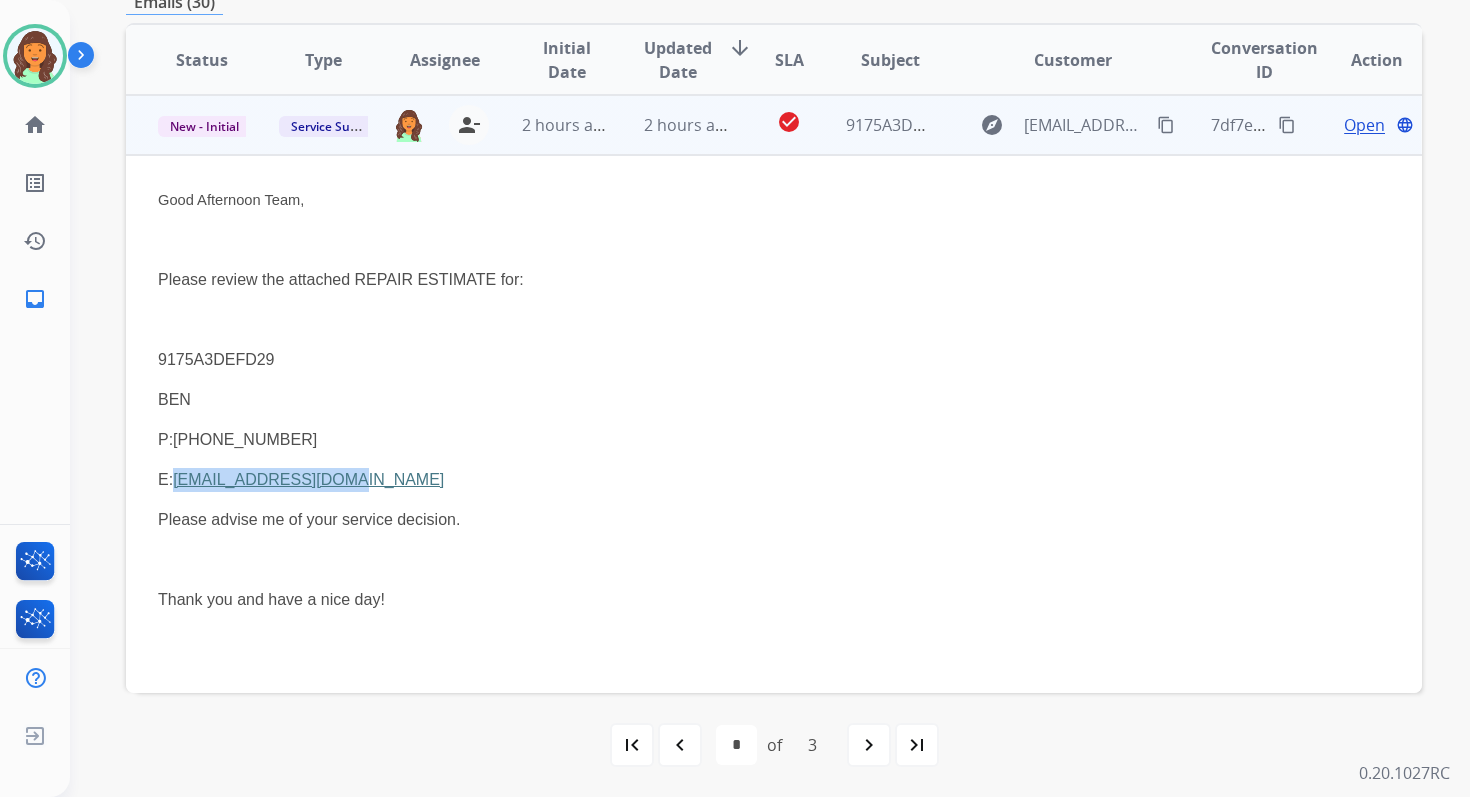 drag, startPoint x: 406, startPoint y: 481, endPoint x: 183, endPoint y: 476, distance: 223.05605 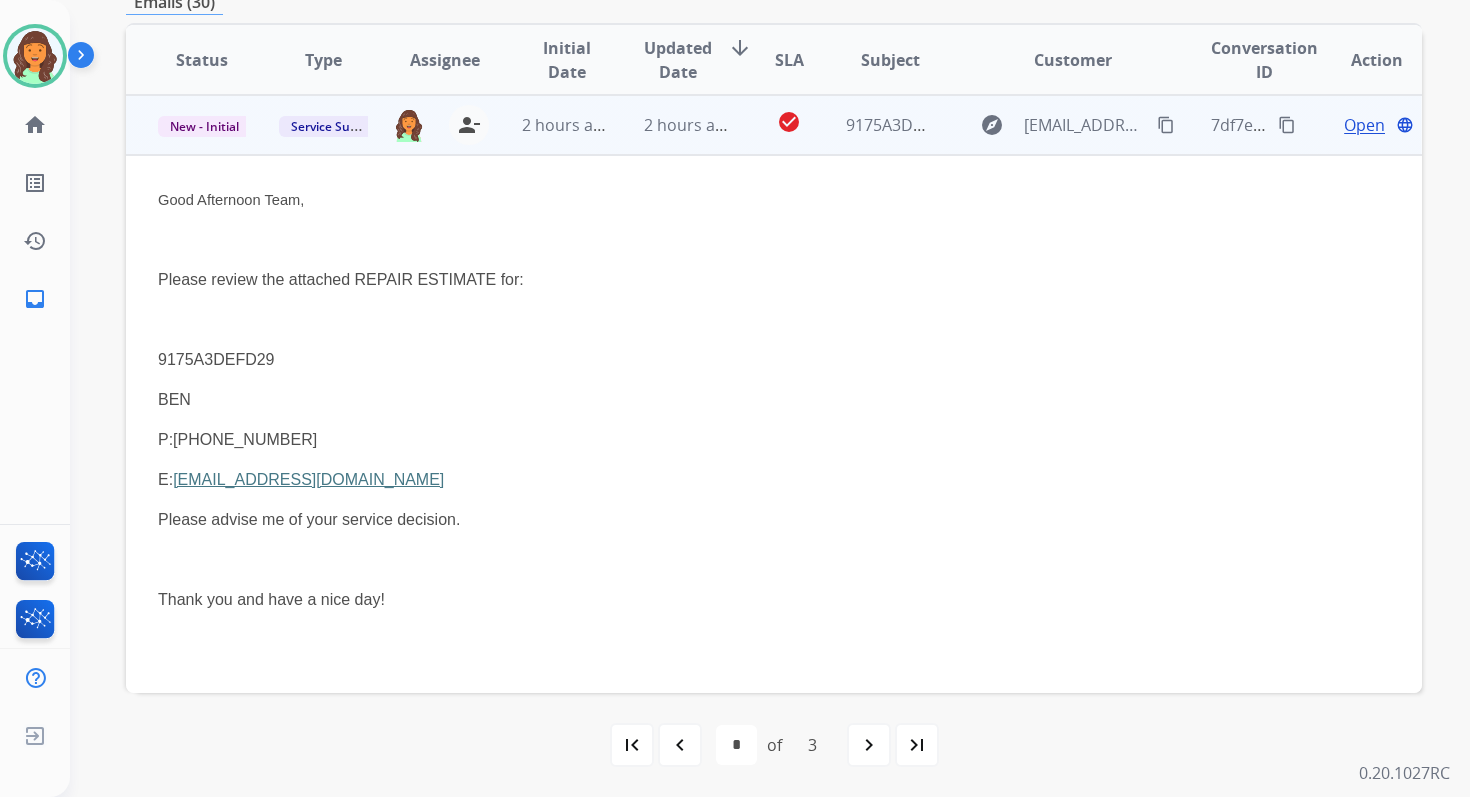 click on "Open" at bounding box center (1364, 125) 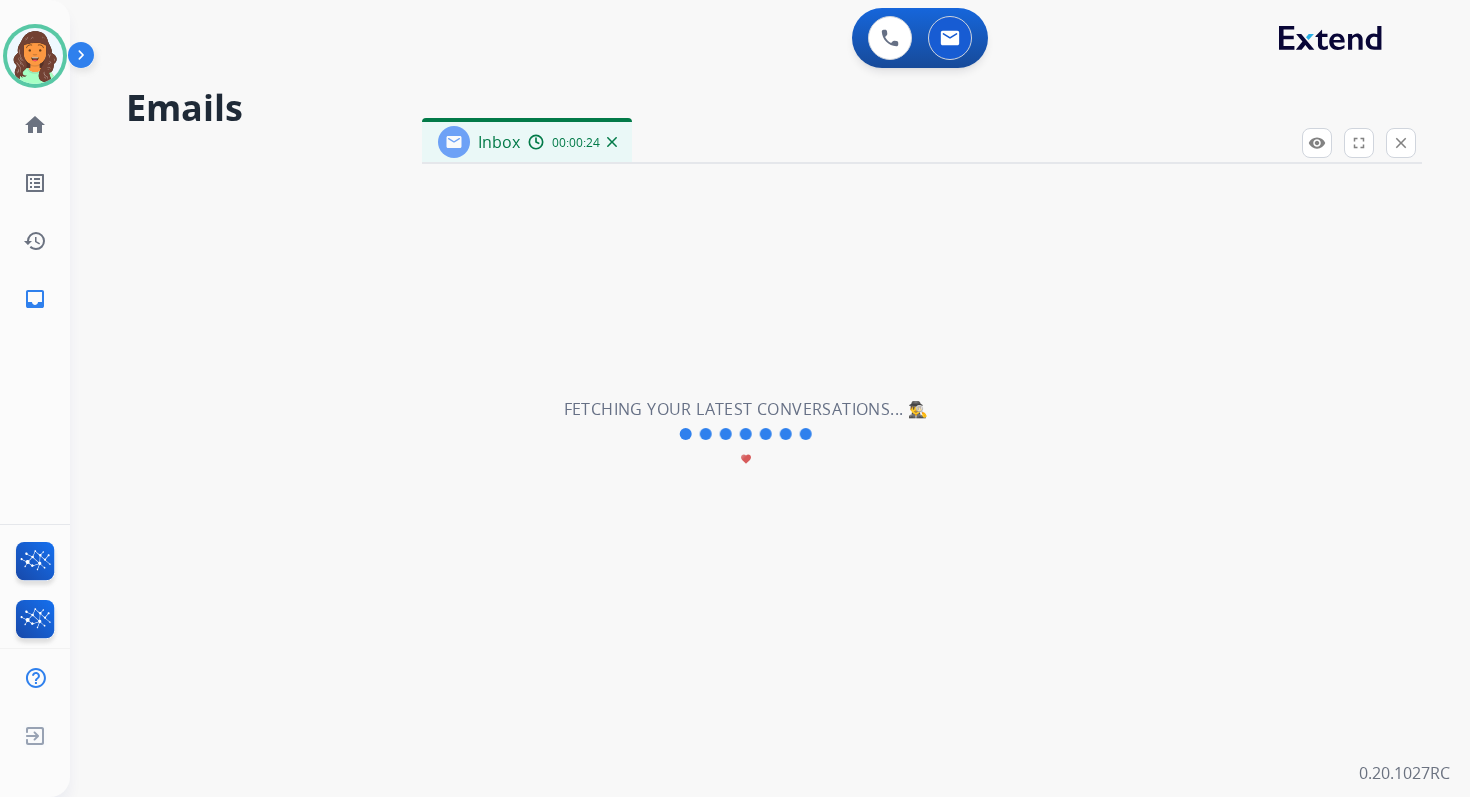scroll, scrollTop: 0, scrollLeft: 0, axis: both 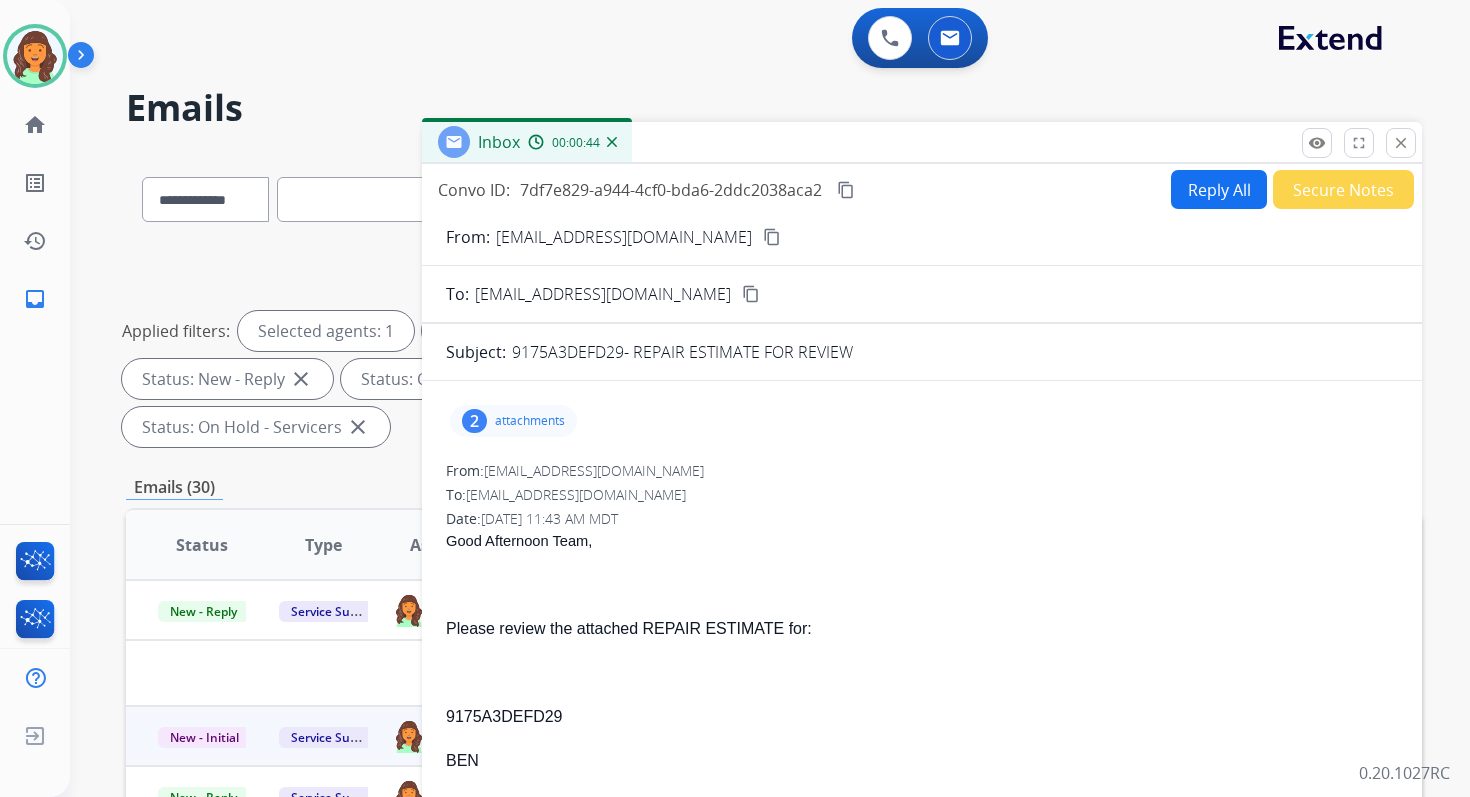 click on "attachments" at bounding box center [530, 421] 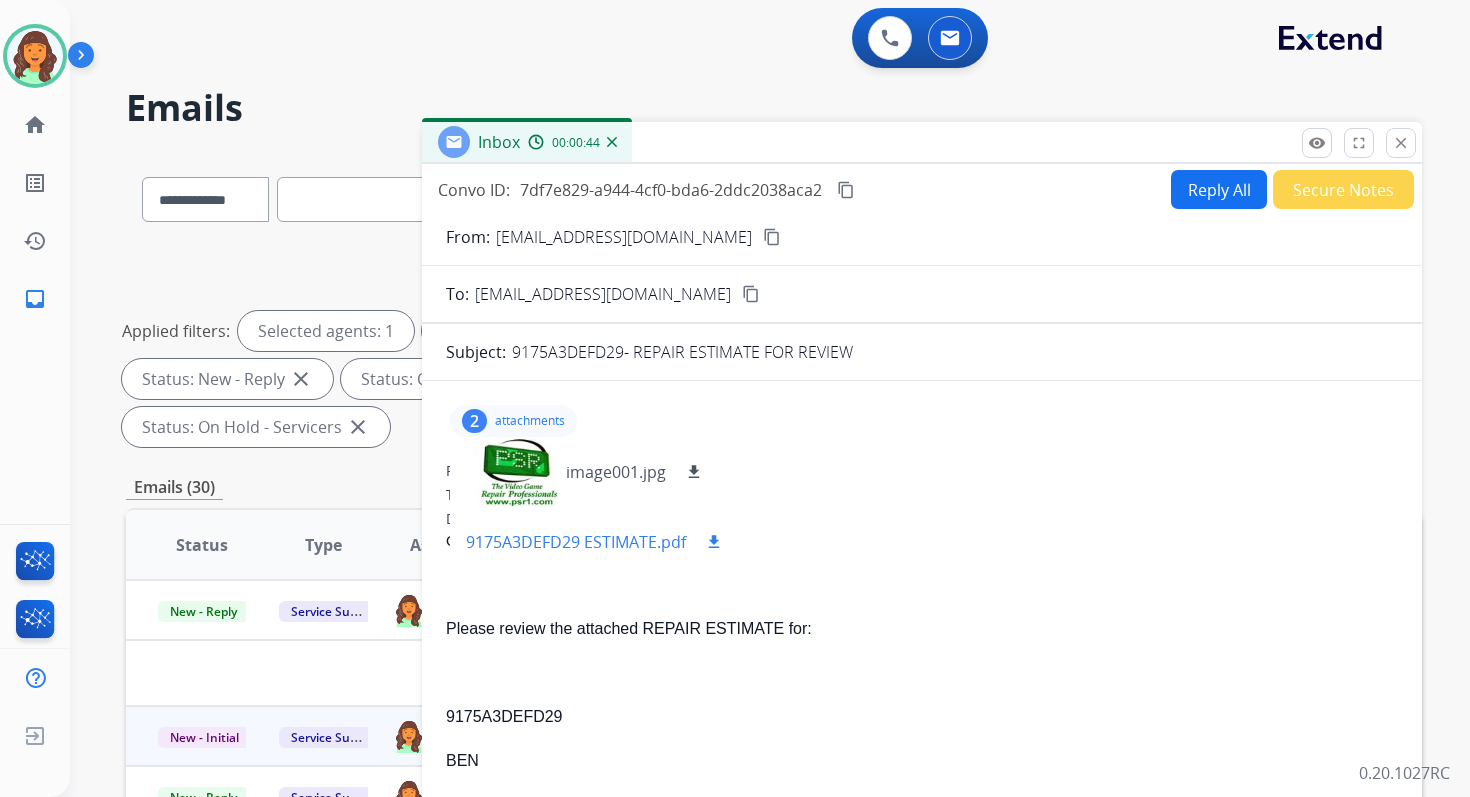 click on "download" at bounding box center (714, 542) 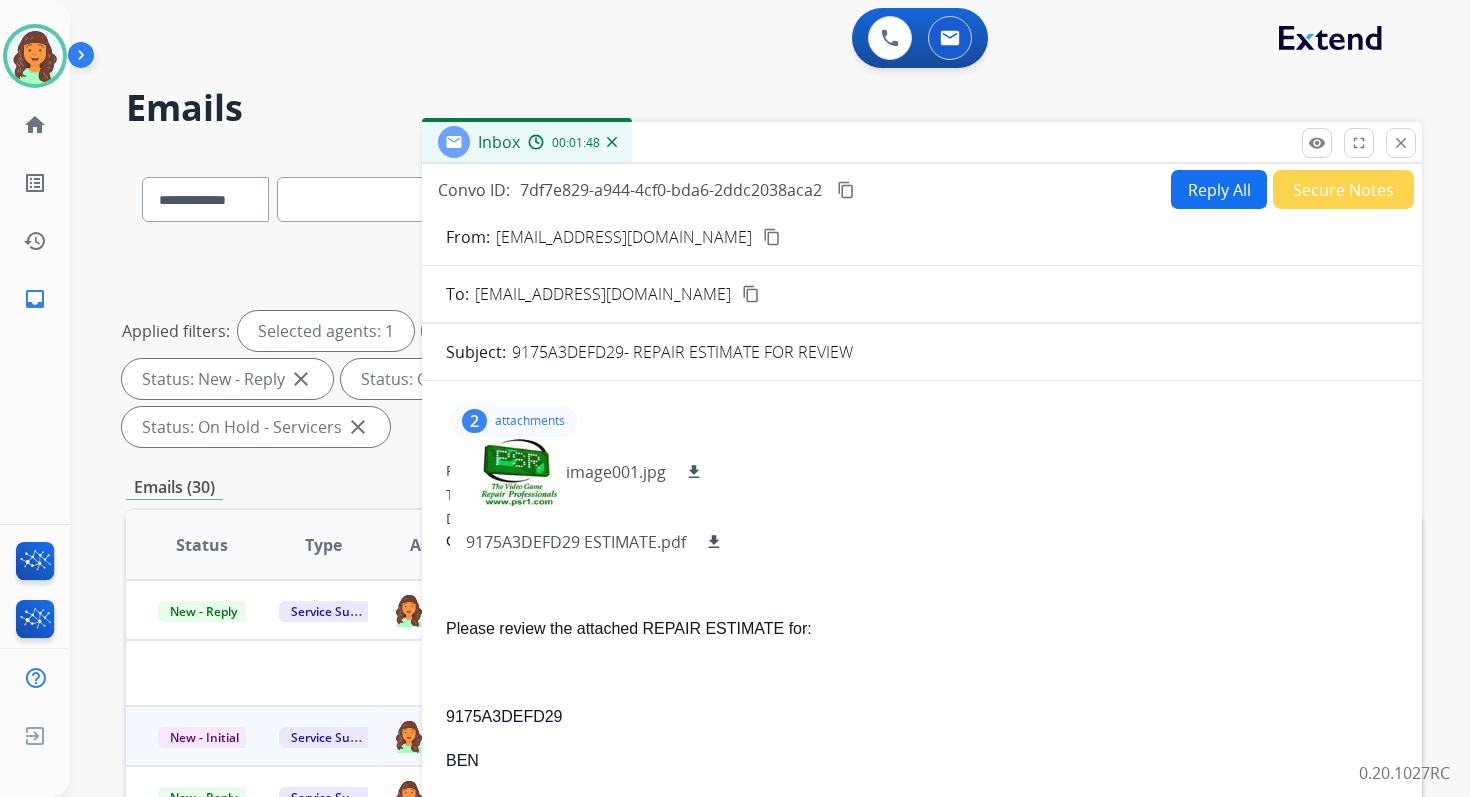 click on "content_copy" at bounding box center (846, 190) 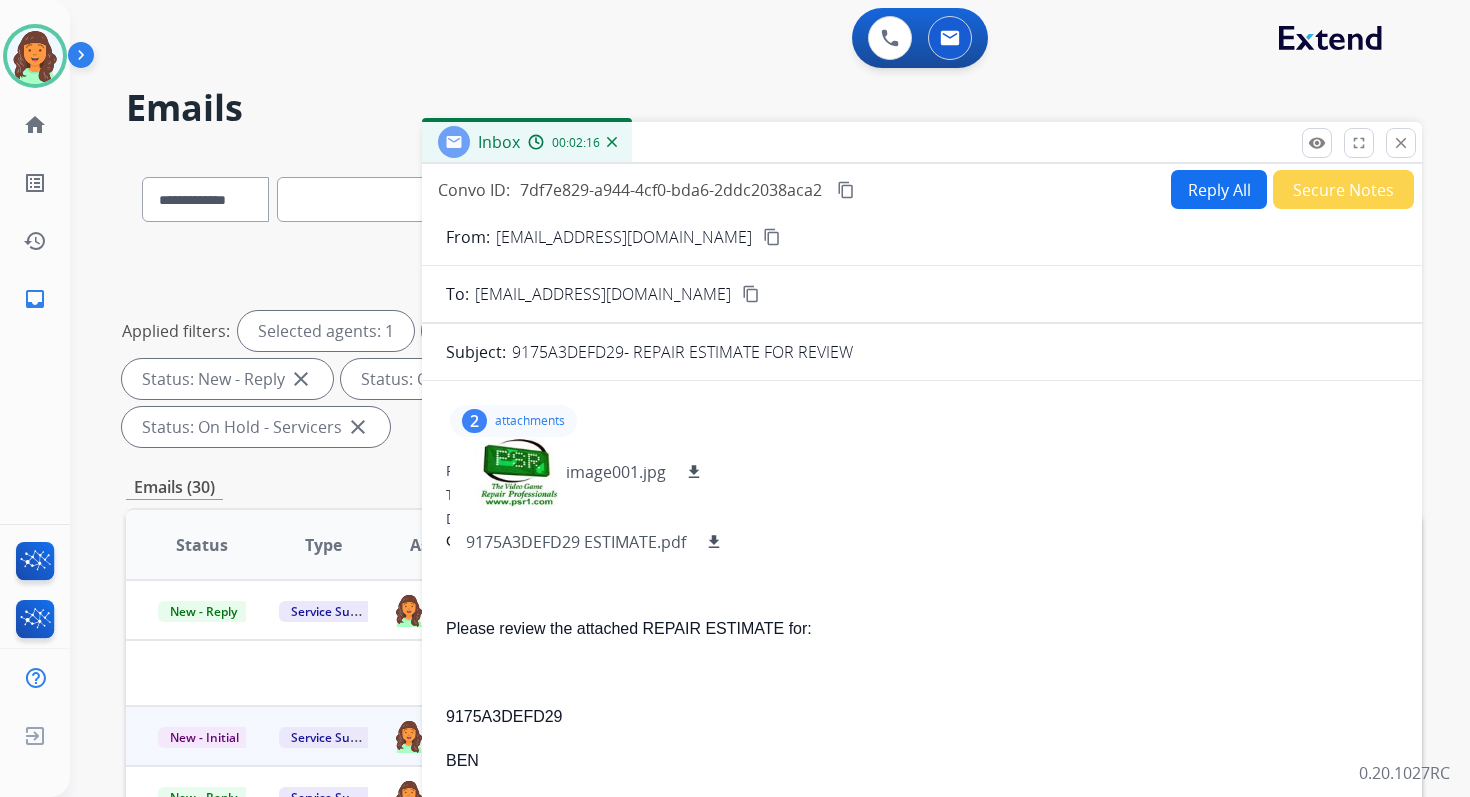 click on "Reply All" at bounding box center [1219, 189] 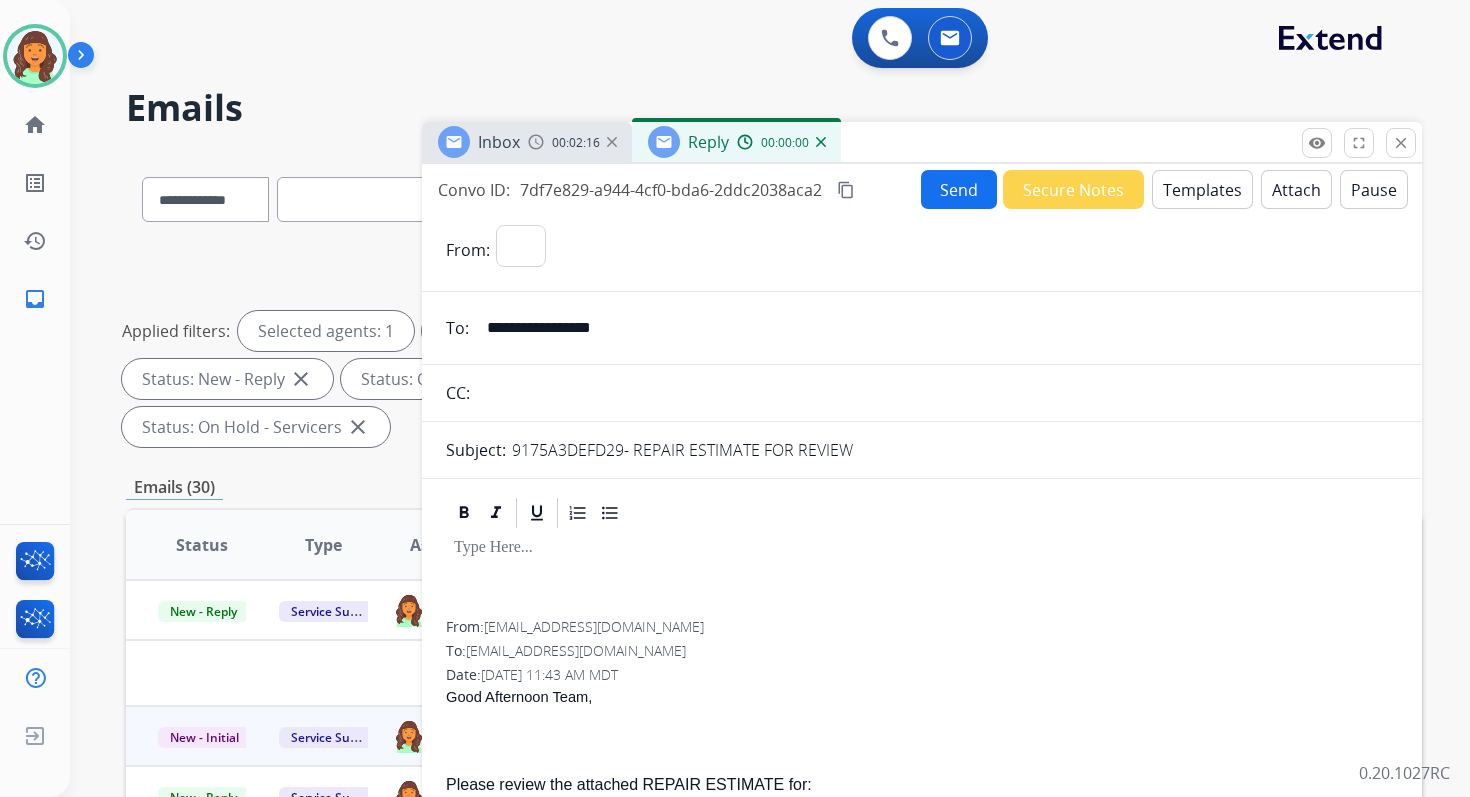 select on "**********" 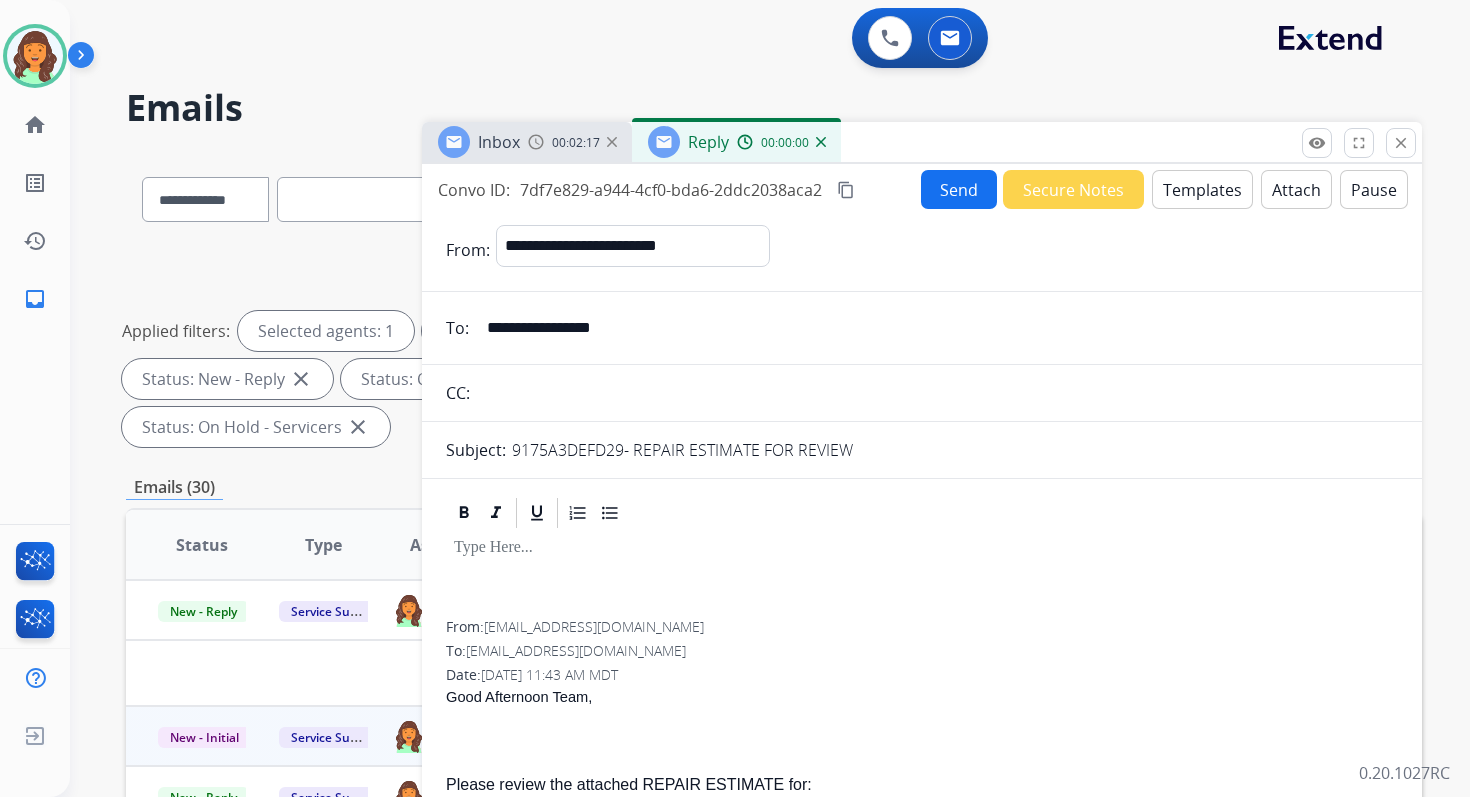 click on "Templates" at bounding box center [1202, 189] 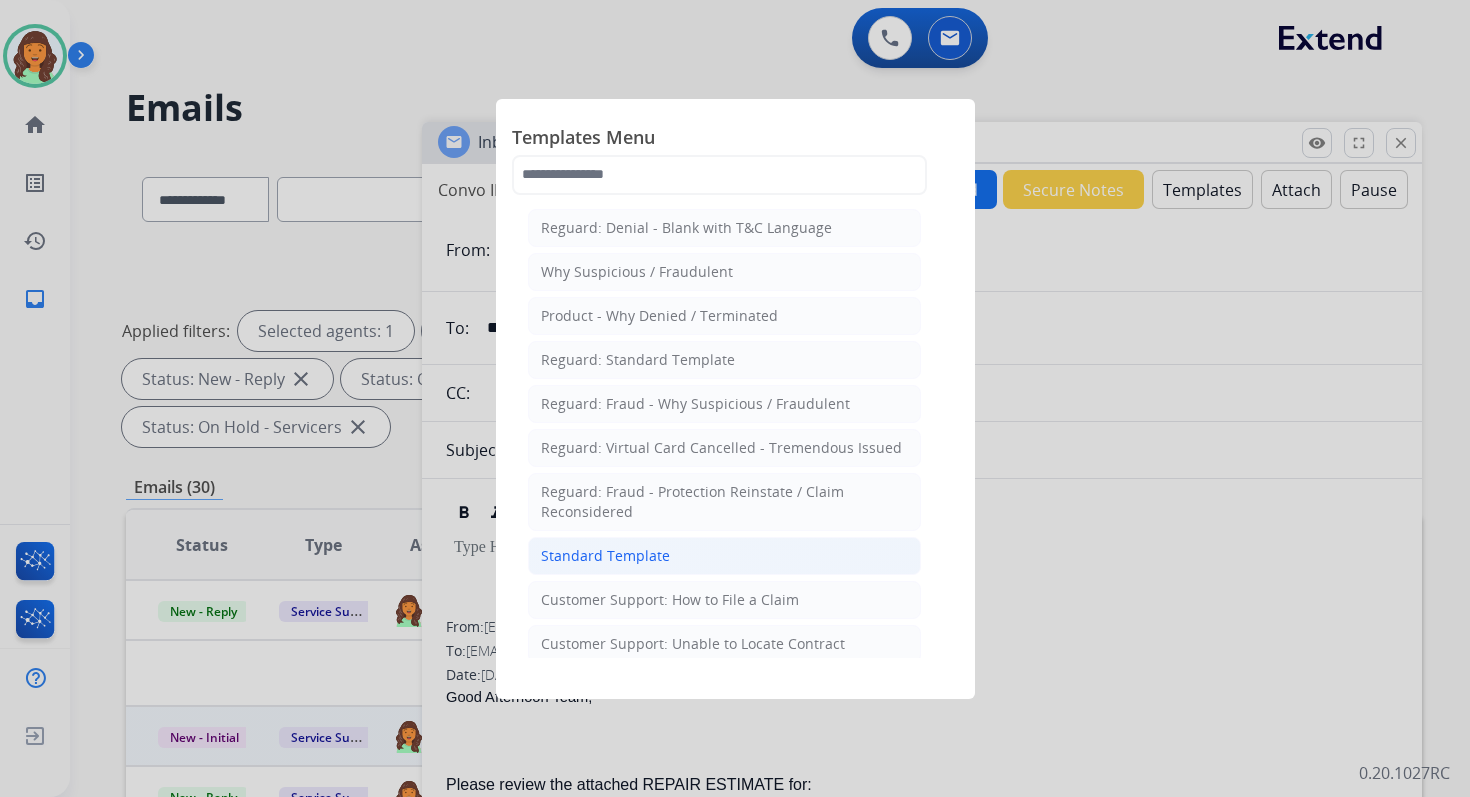click on "Standard Template" 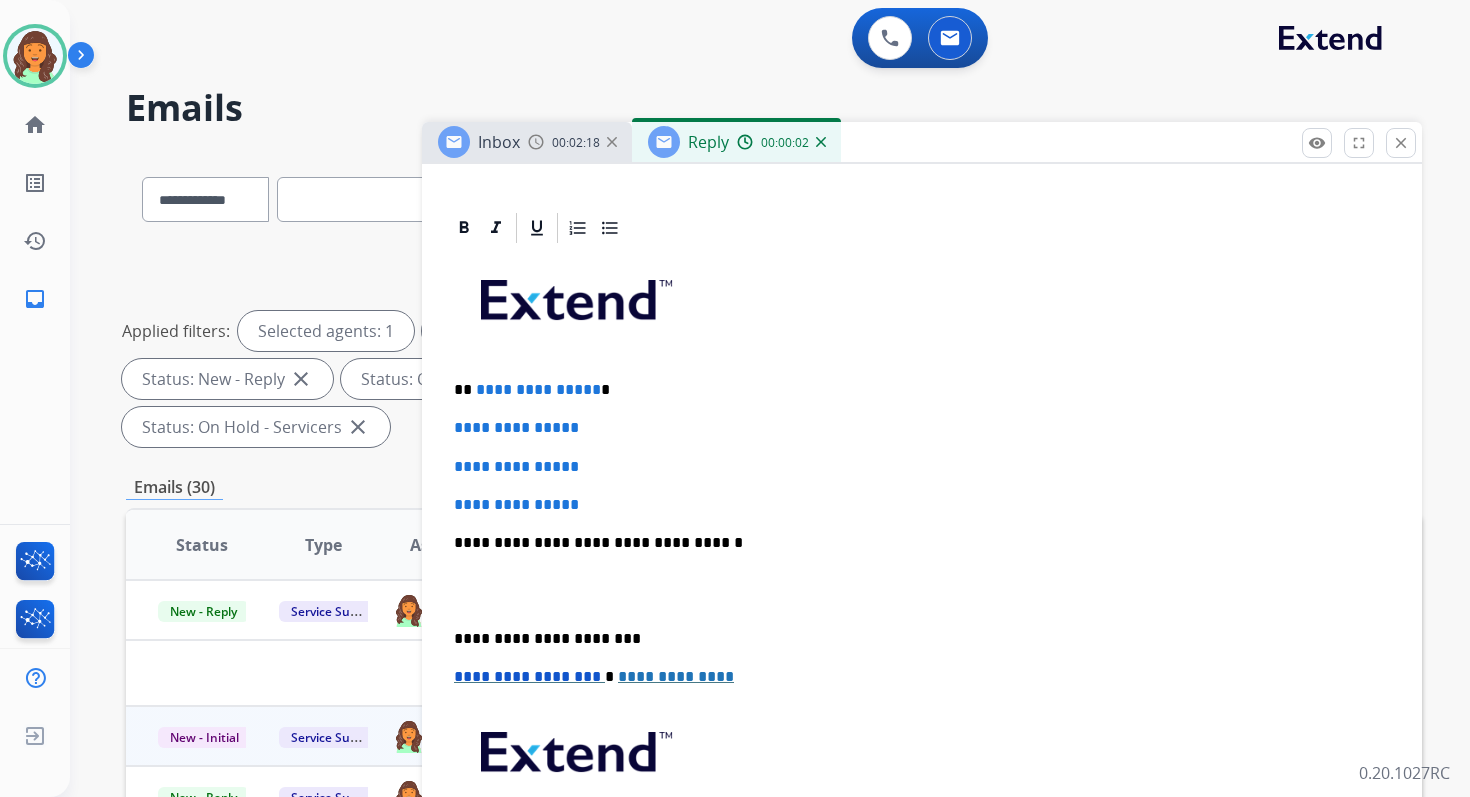 scroll, scrollTop: 559, scrollLeft: 0, axis: vertical 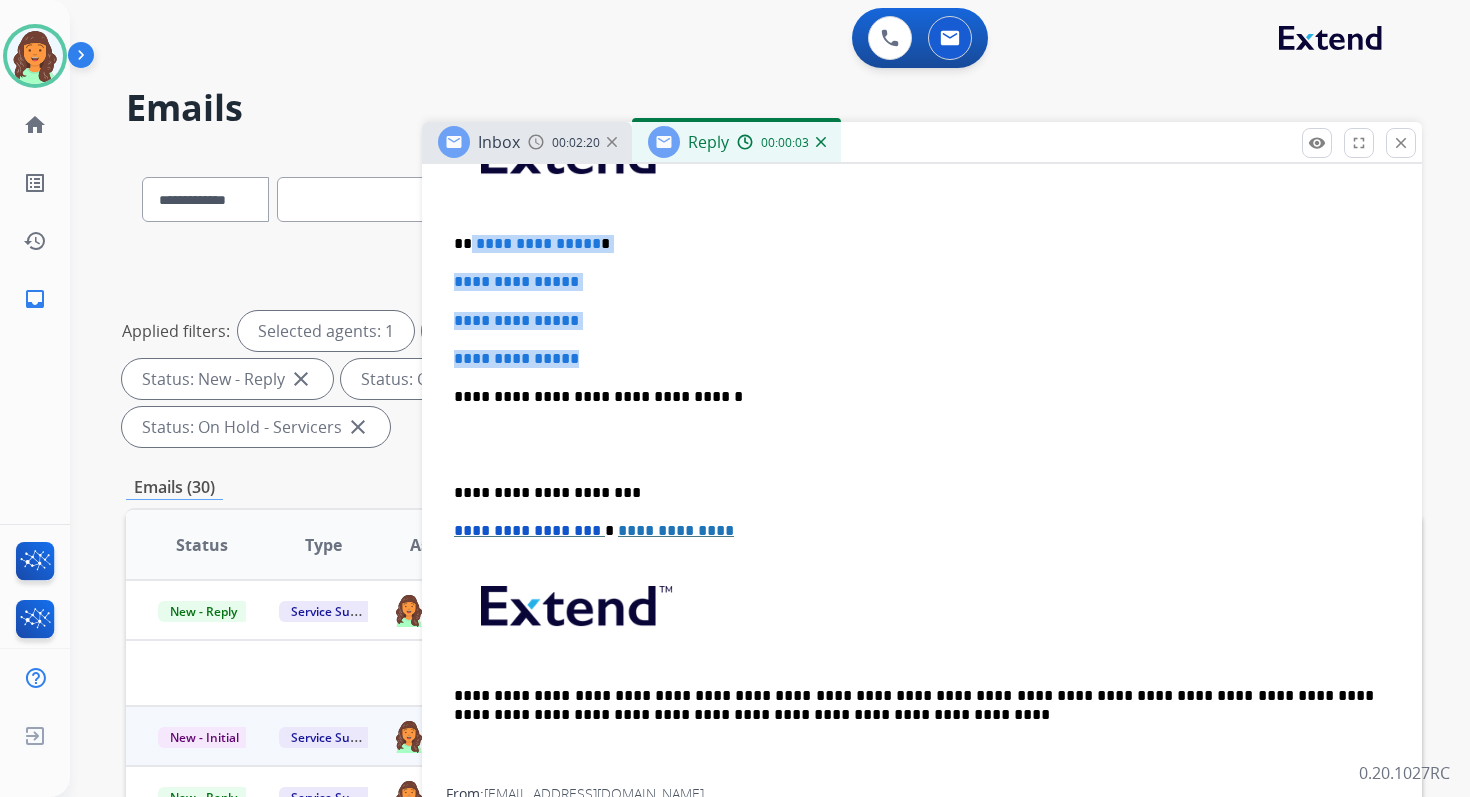 drag, startPoint x: 470, startPoint y: 239, endPoint x: 615, endPoint y: 360, distance: 188.85445 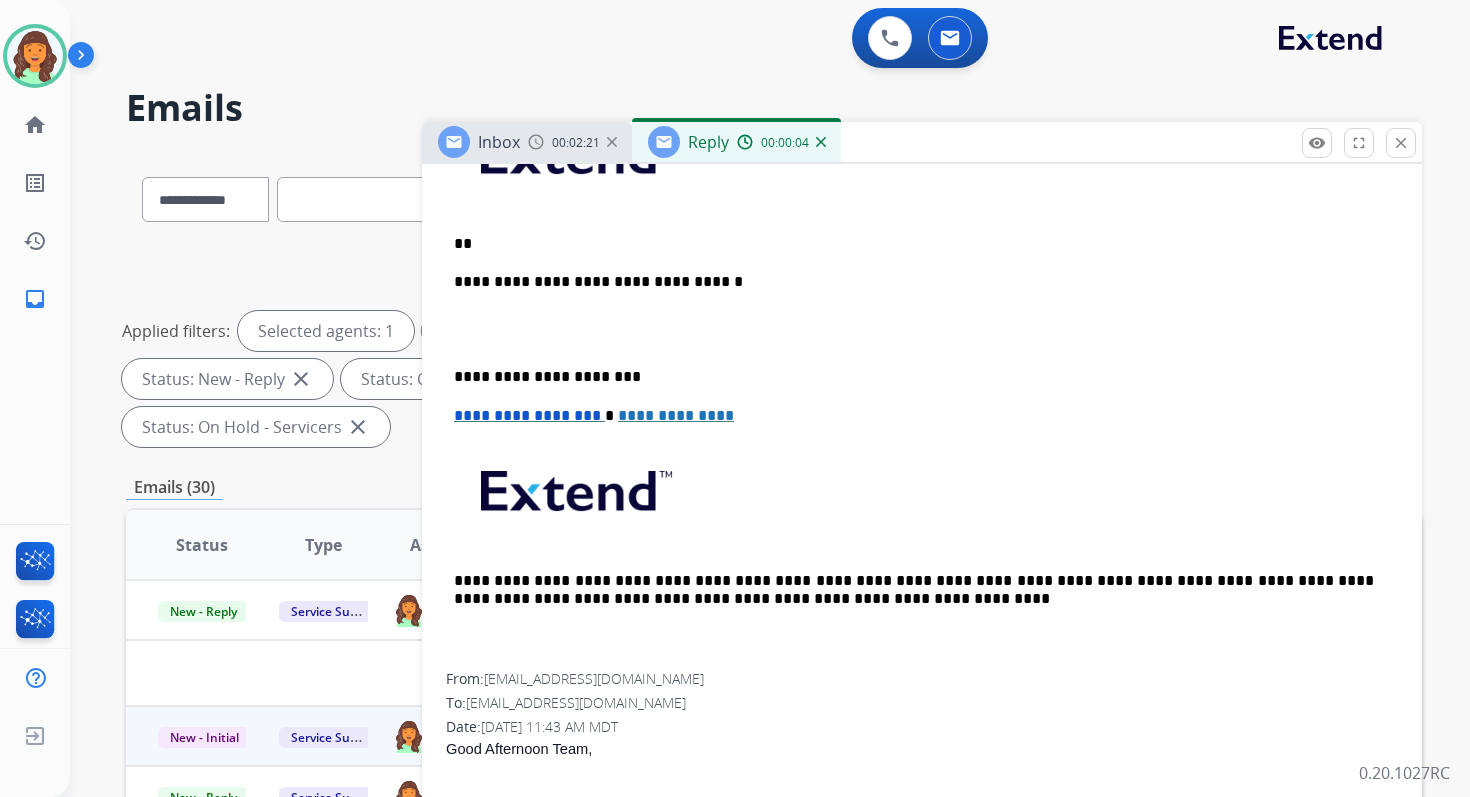 type 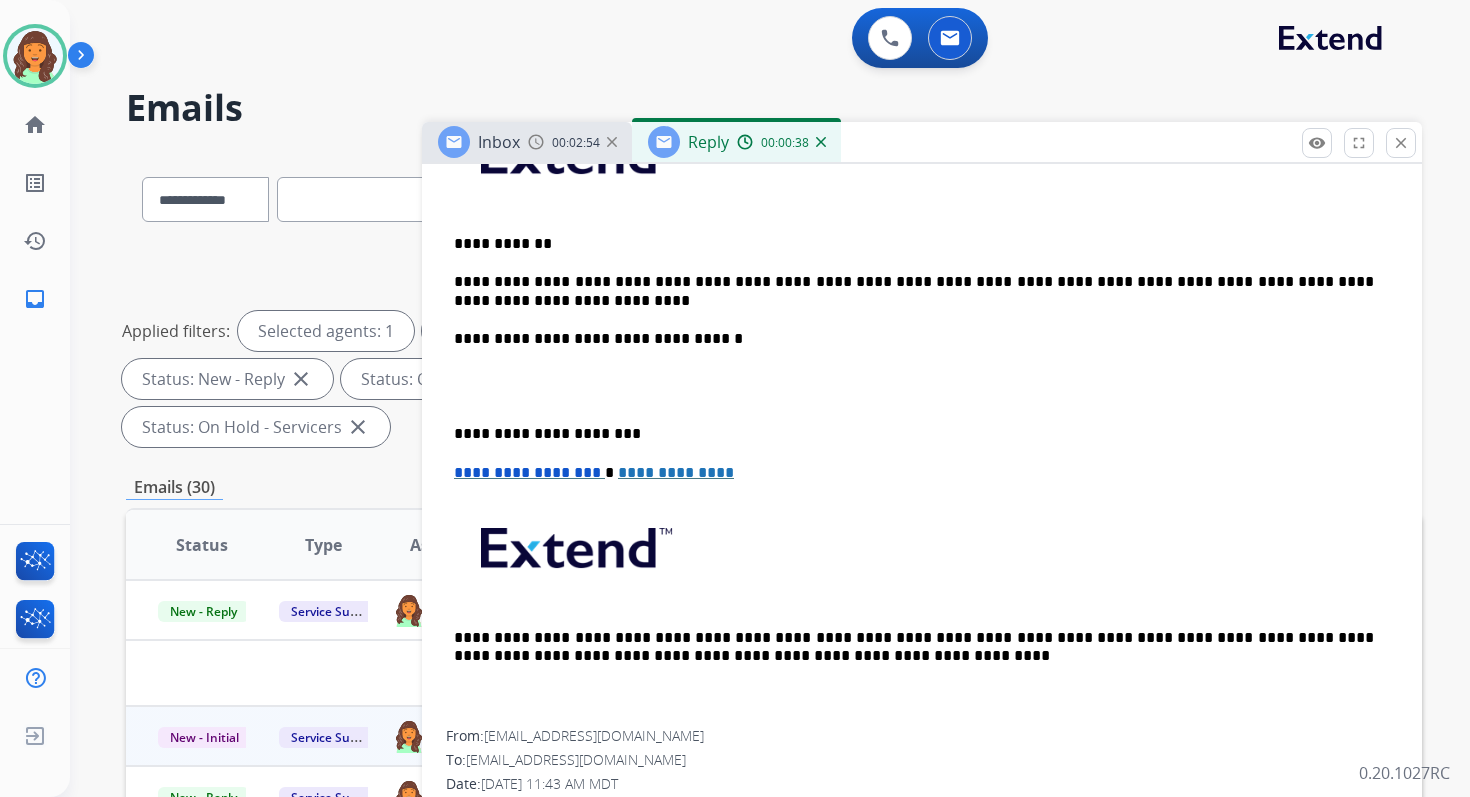 click on "**********" at bounding box center (914, 339) 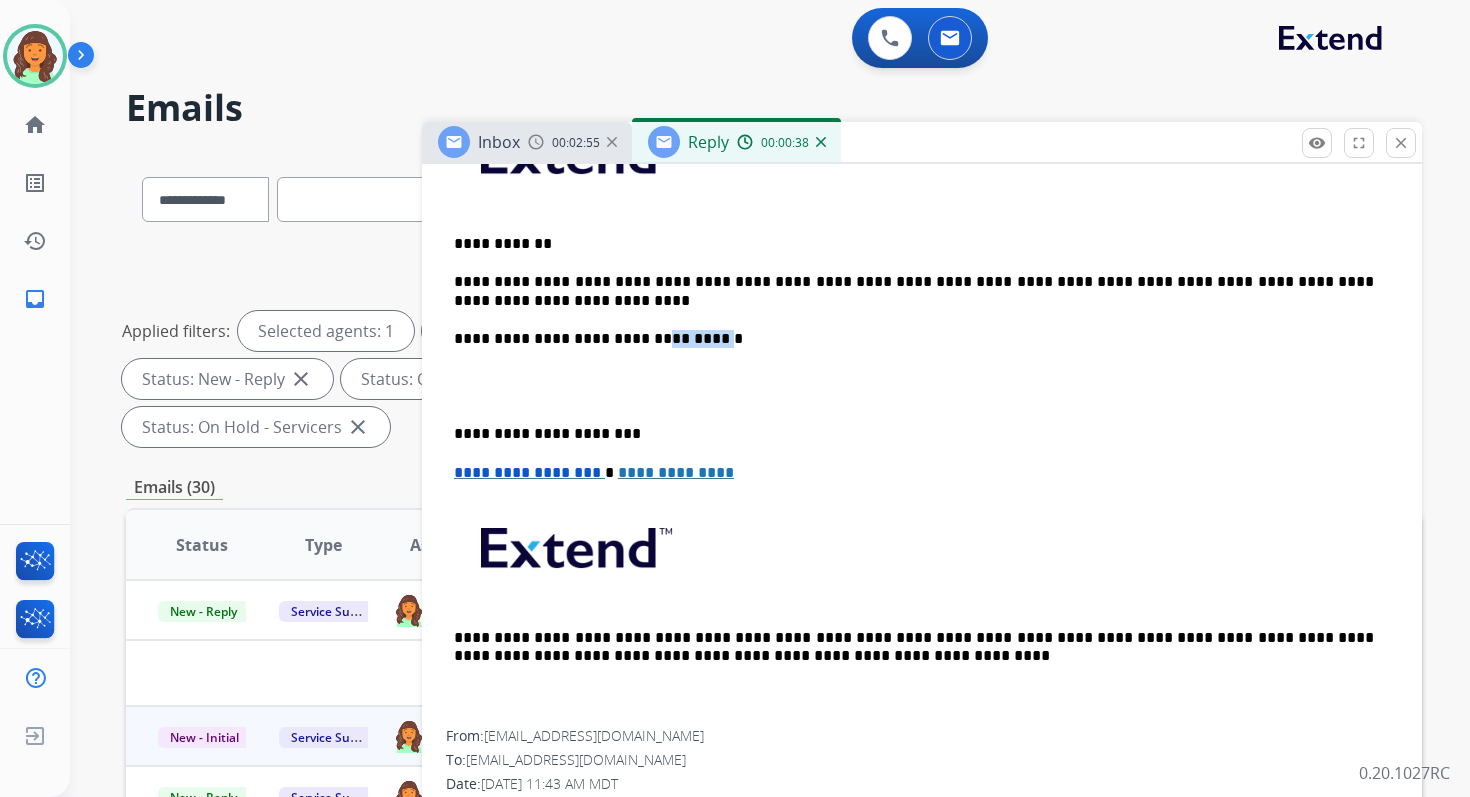 click on "**********" at bounding box center (914, 339) 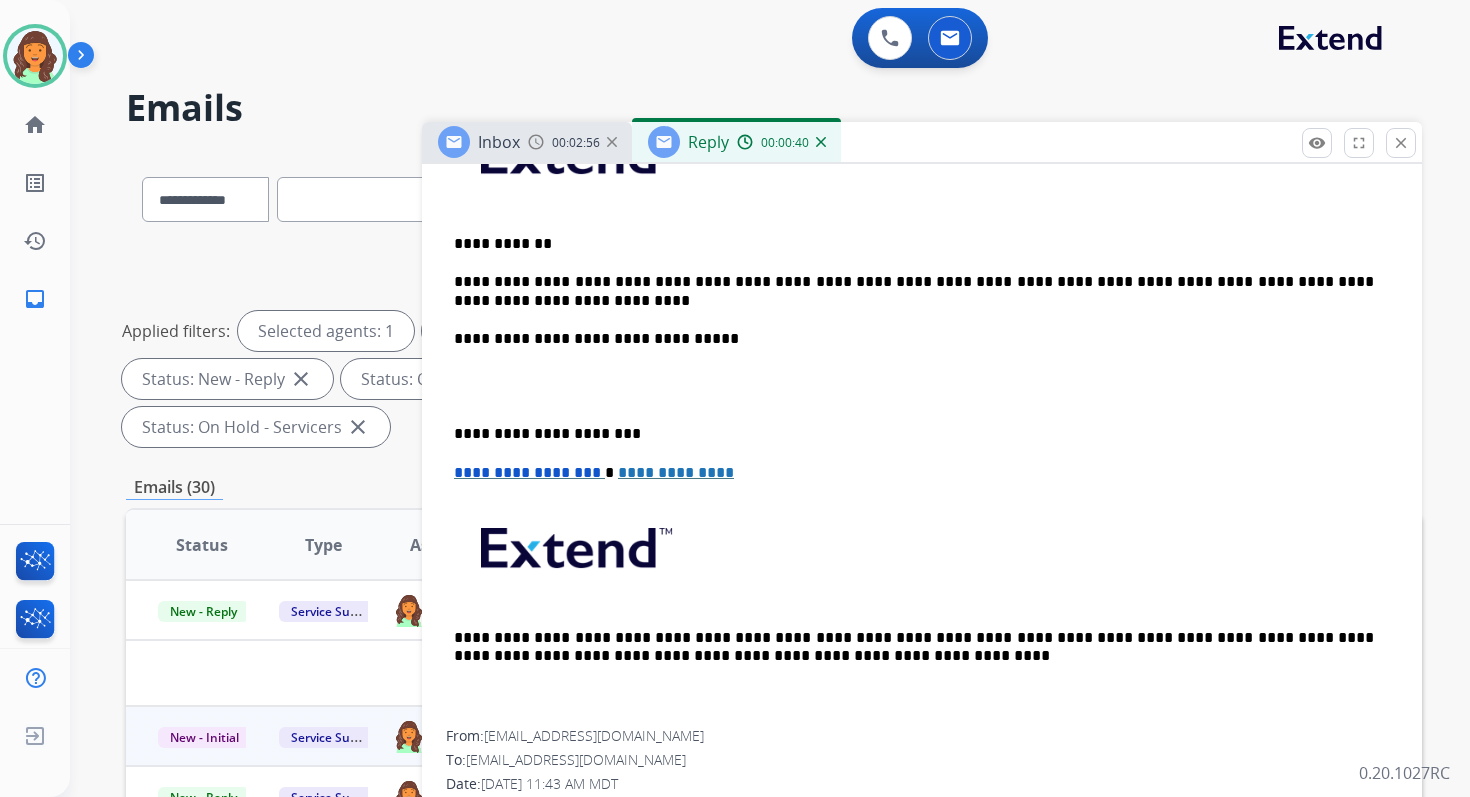 click on "**********" at bounding box center [922, 415] 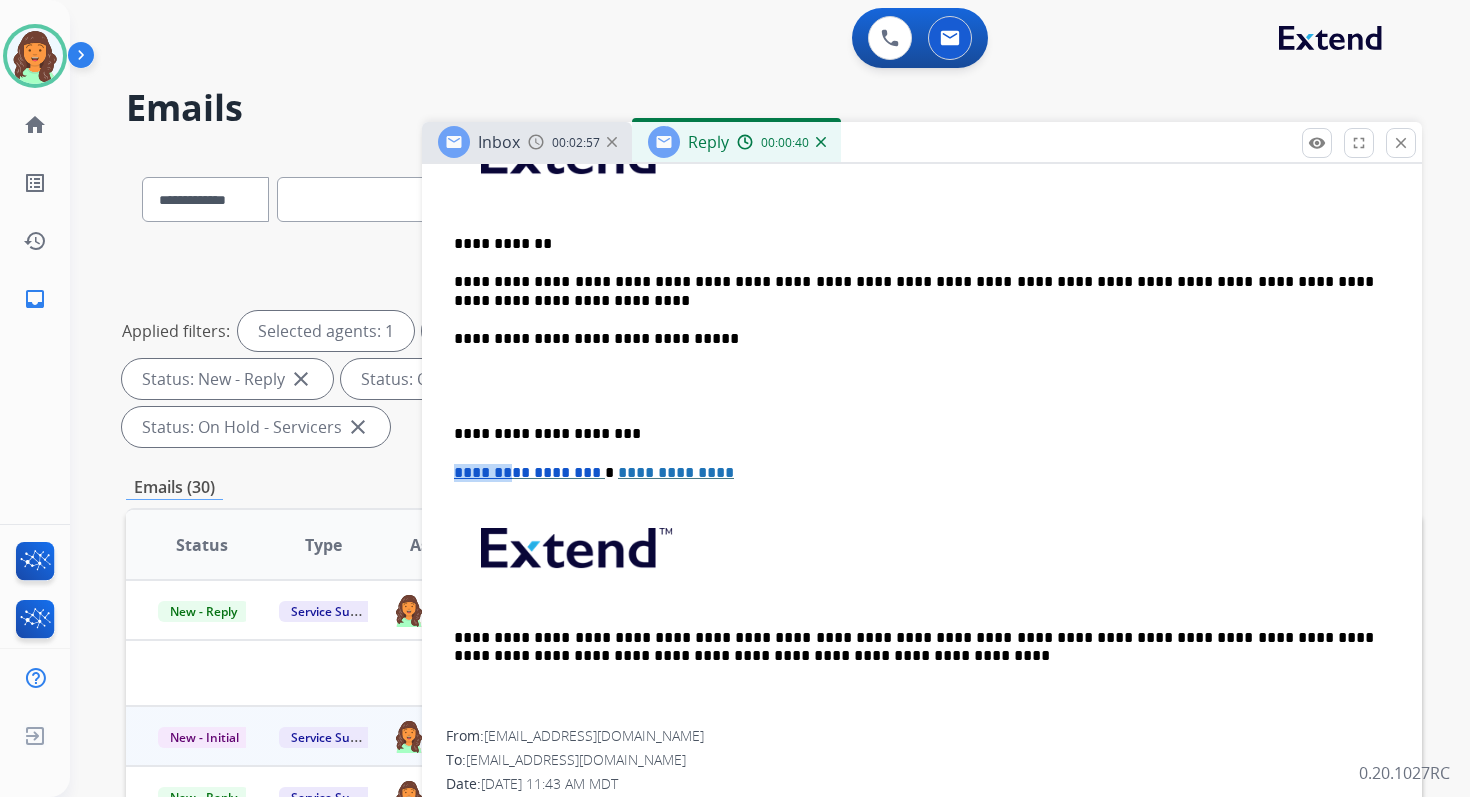 click on "**********" at bounding box center (922, 415) 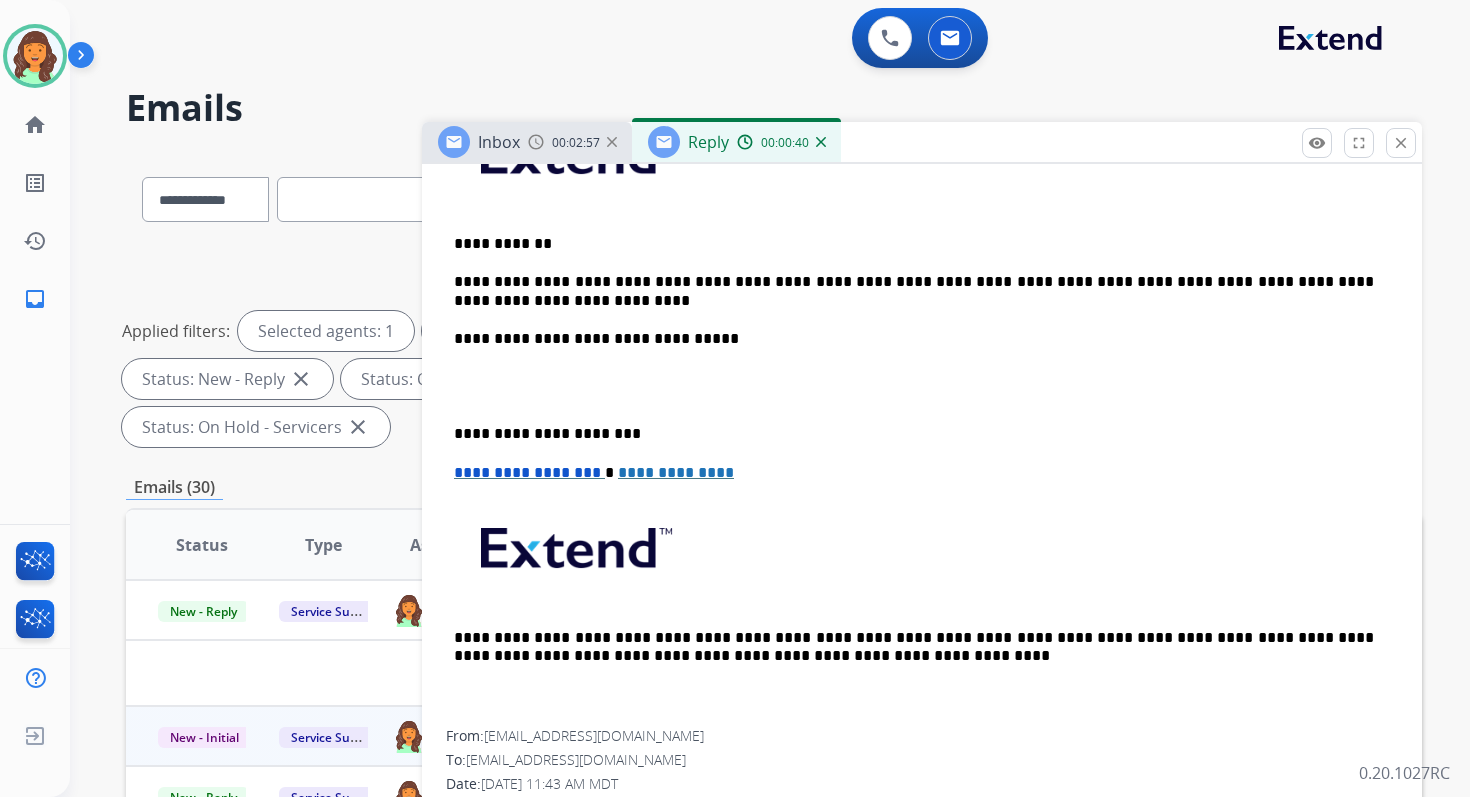 click on "**********" at bounding box center (914, 434) 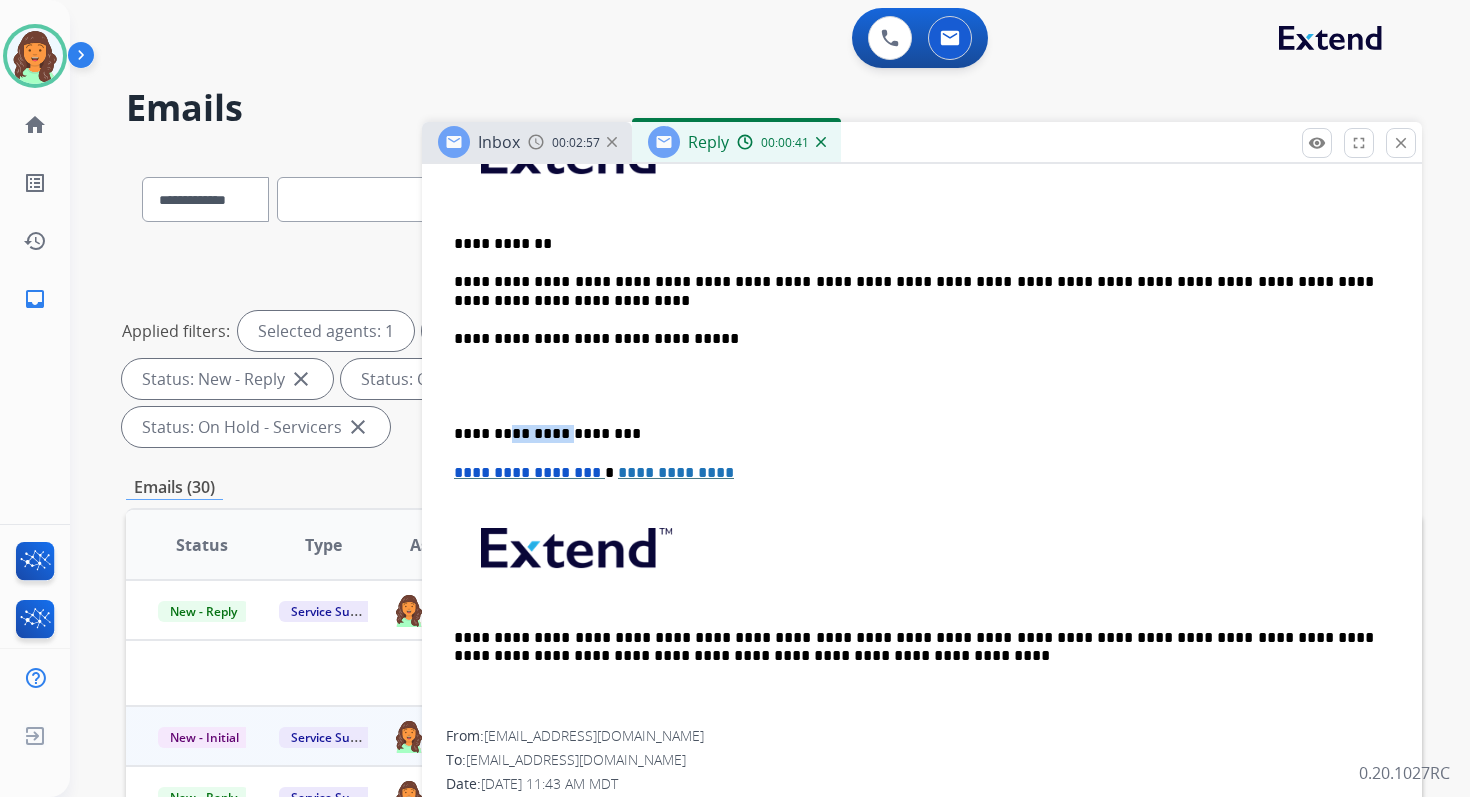 click on "**********" at bounding box center [914, 434] 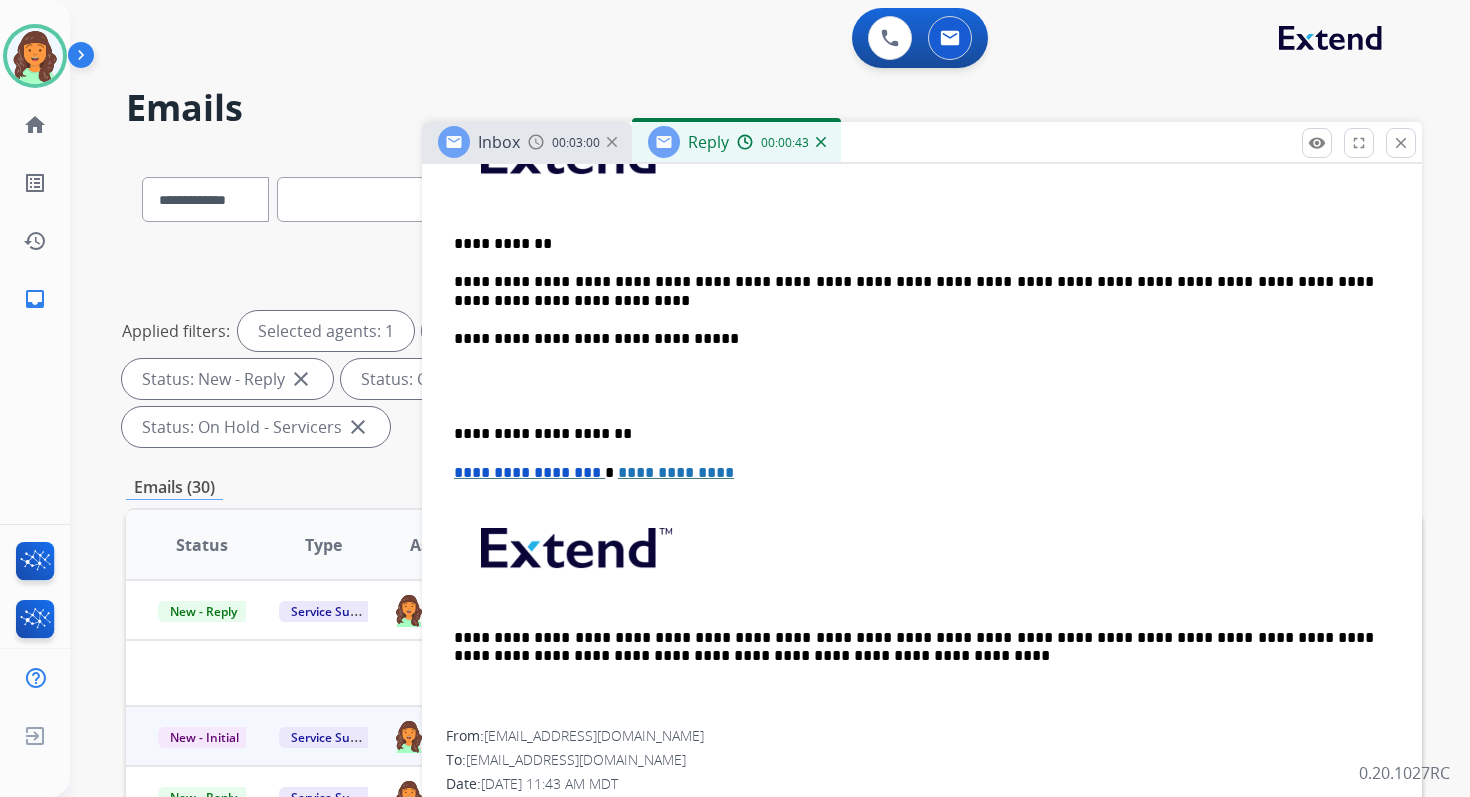 click on "**********" at bounding box center [527, 472] 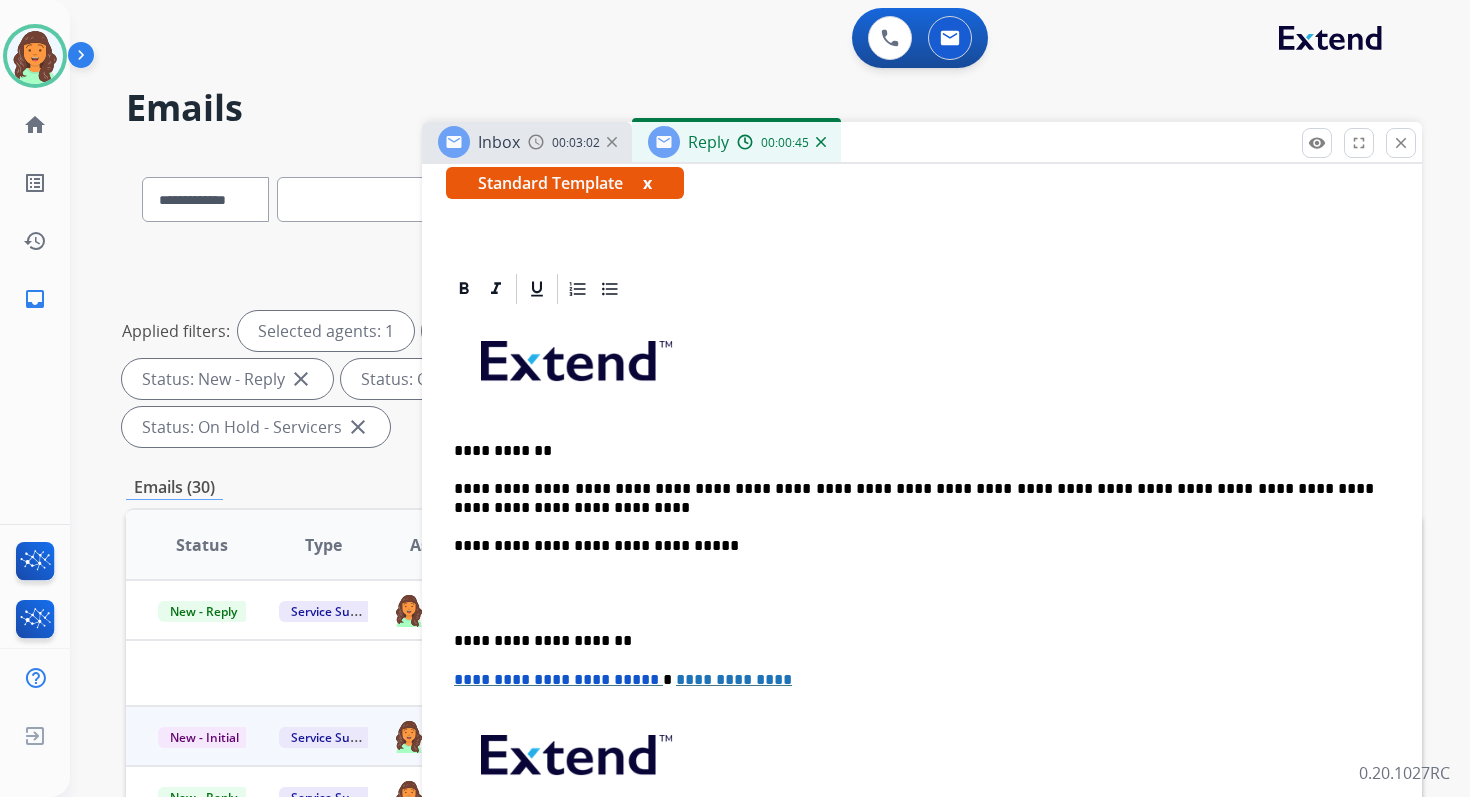 scroll, scrollTop: 0, scrollLeft: 0, axis: both 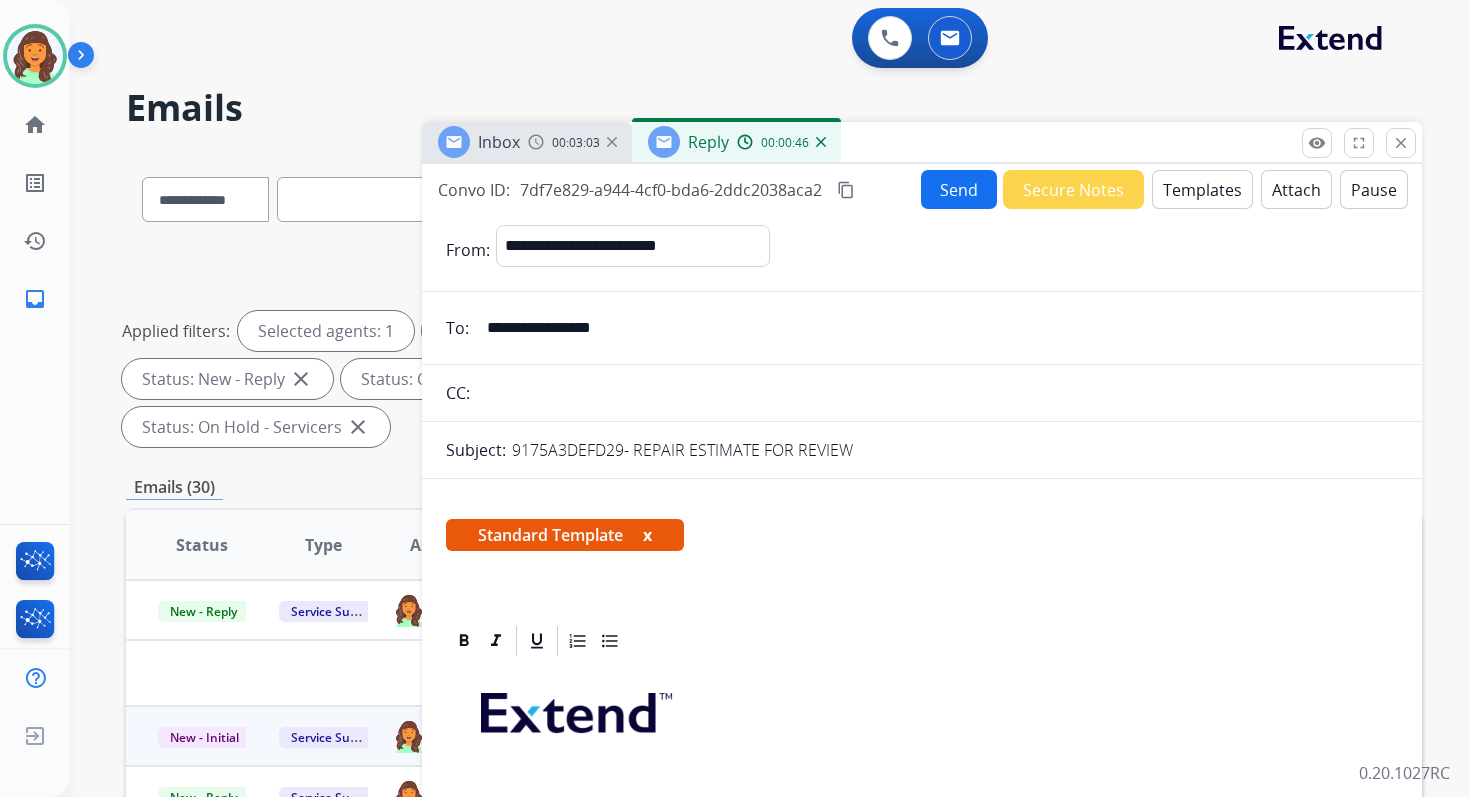 click on "Send" at bounding box center [959, 189] 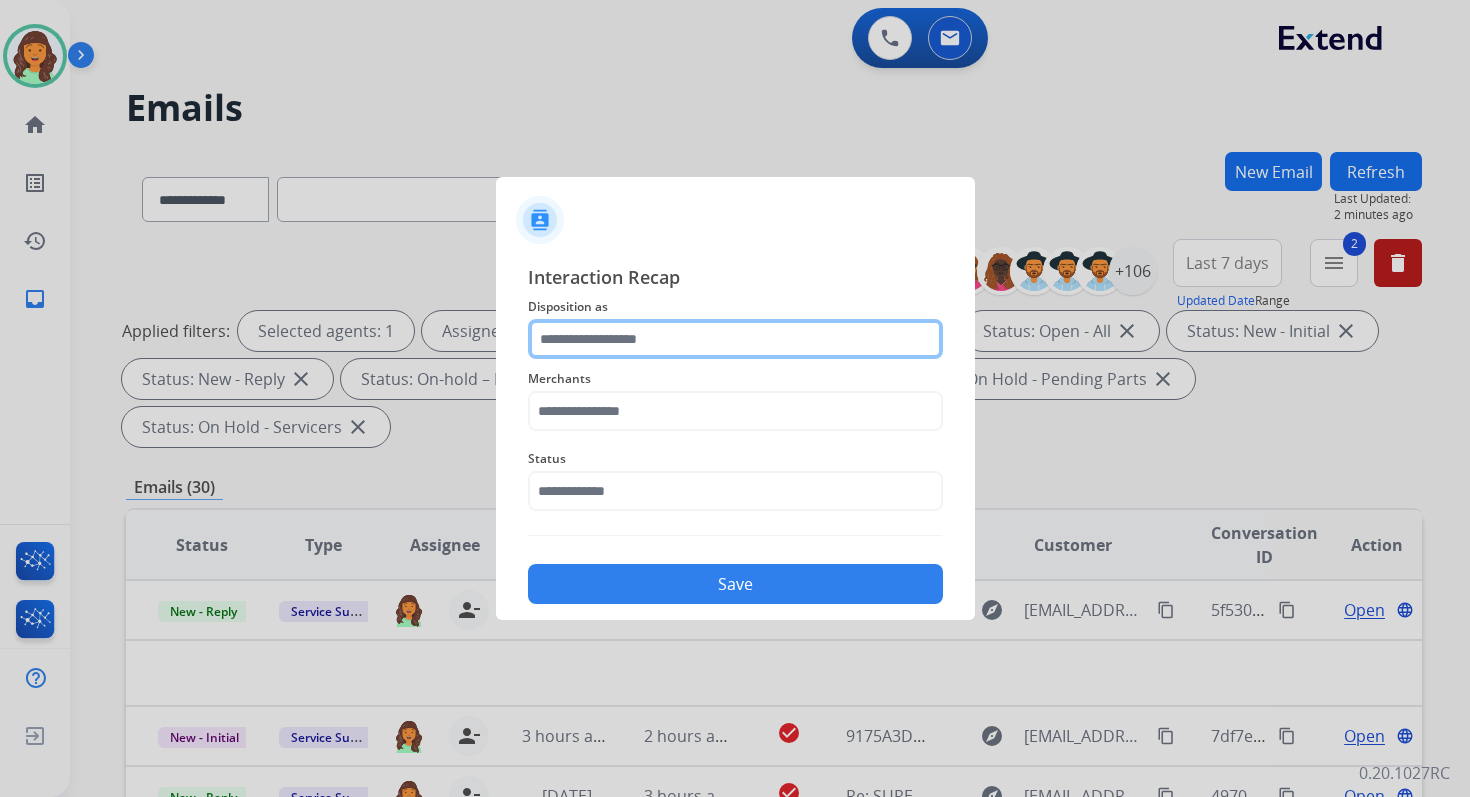 click 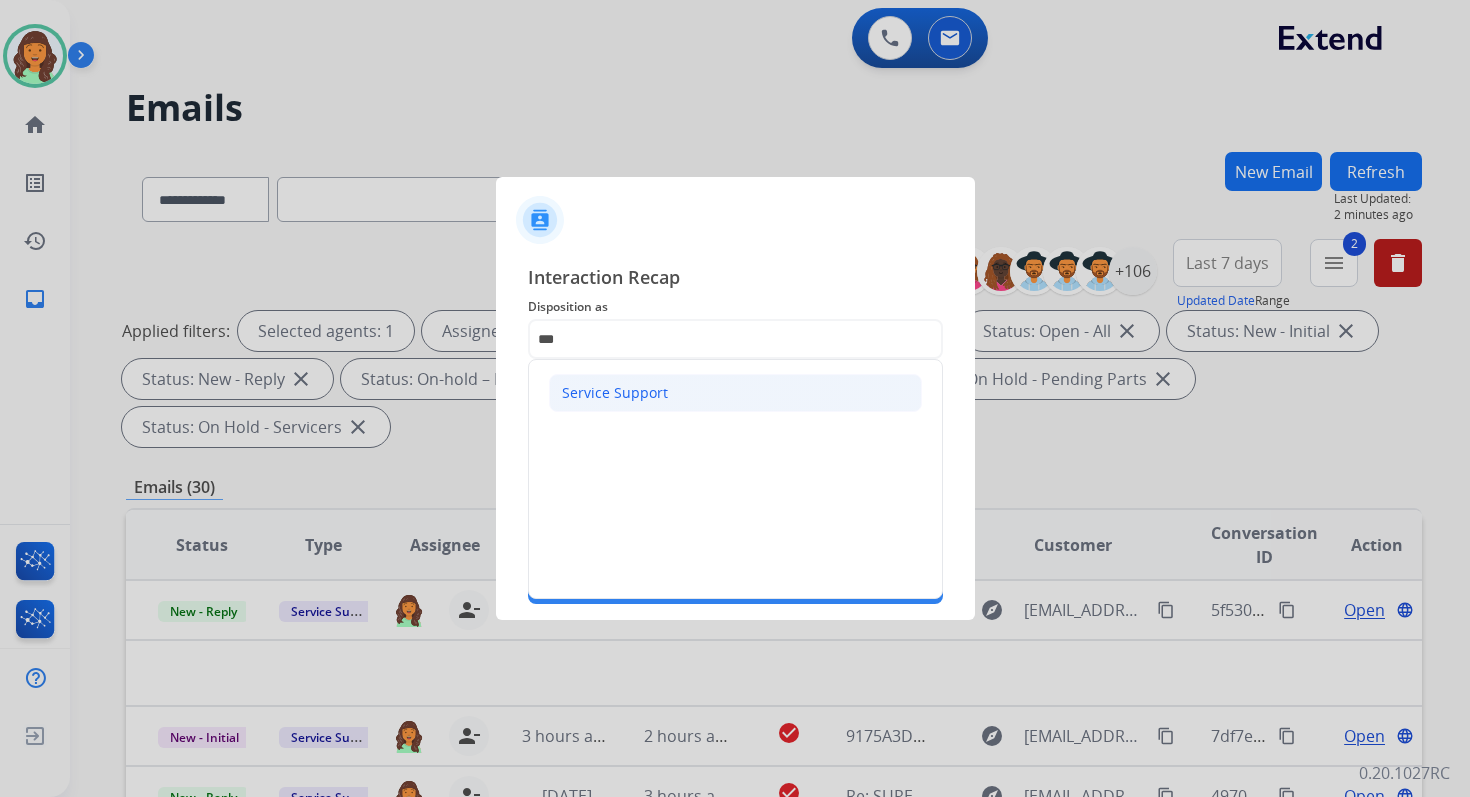 click on "Service Support" 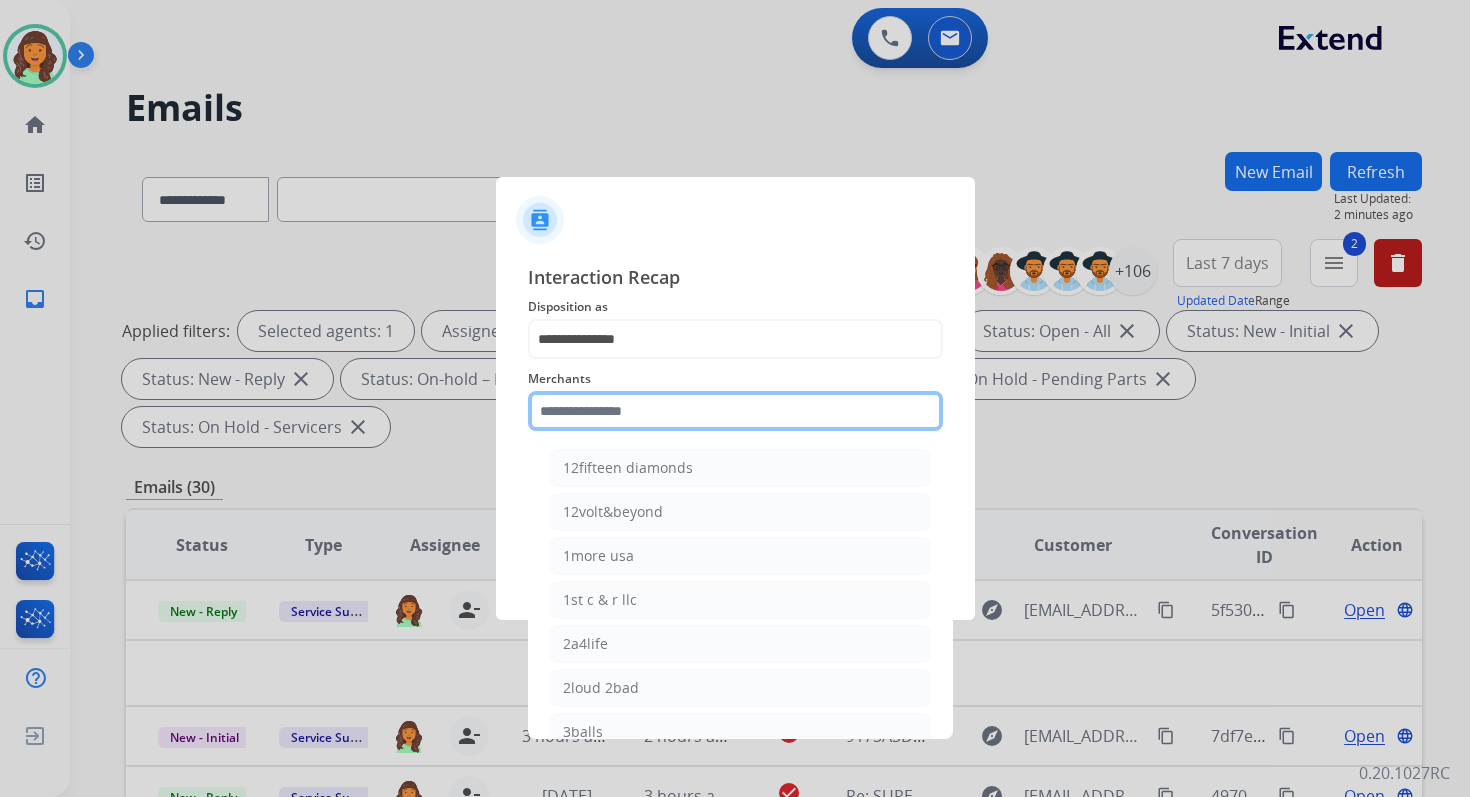 click 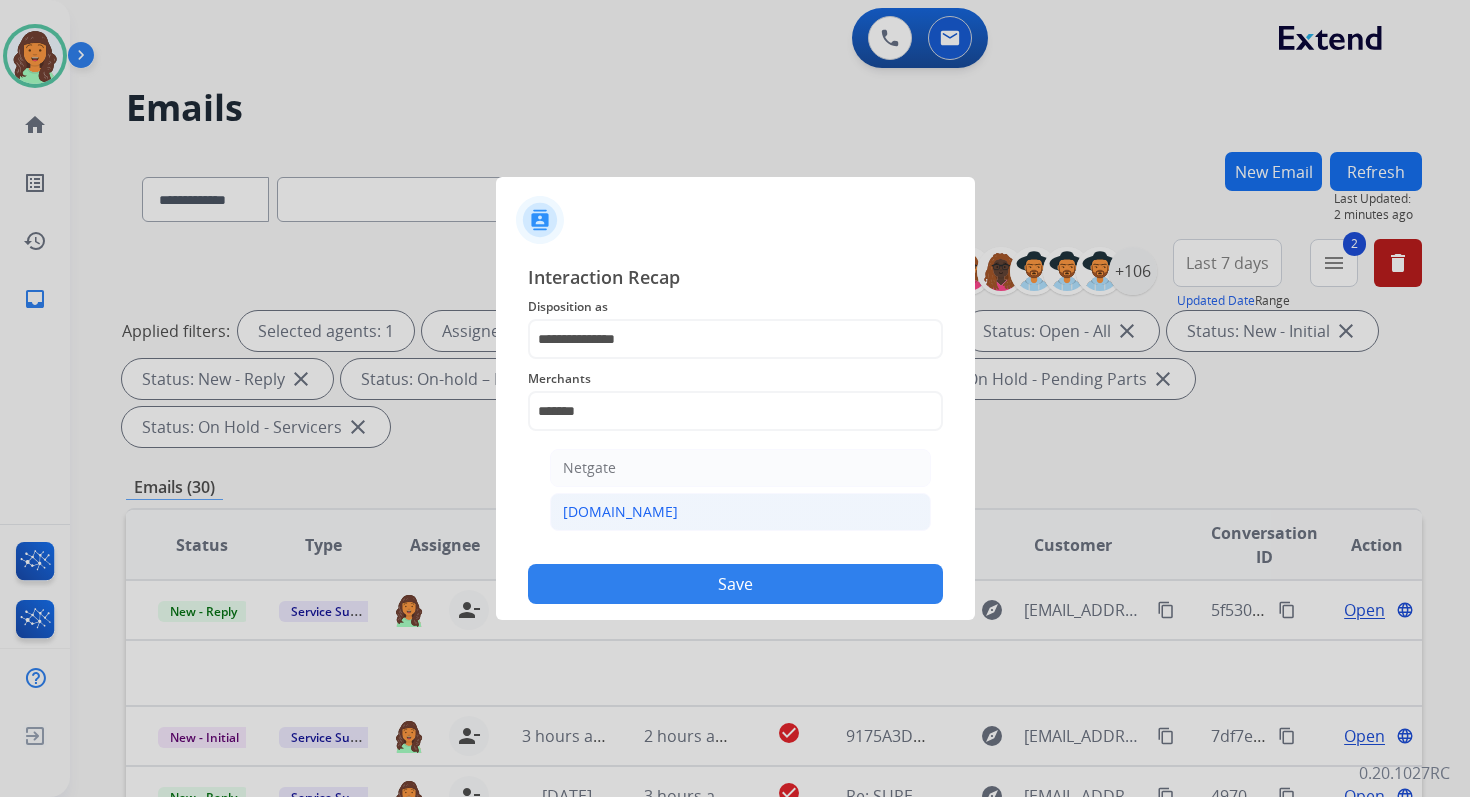 click on "[DOMAIN_NAME]" 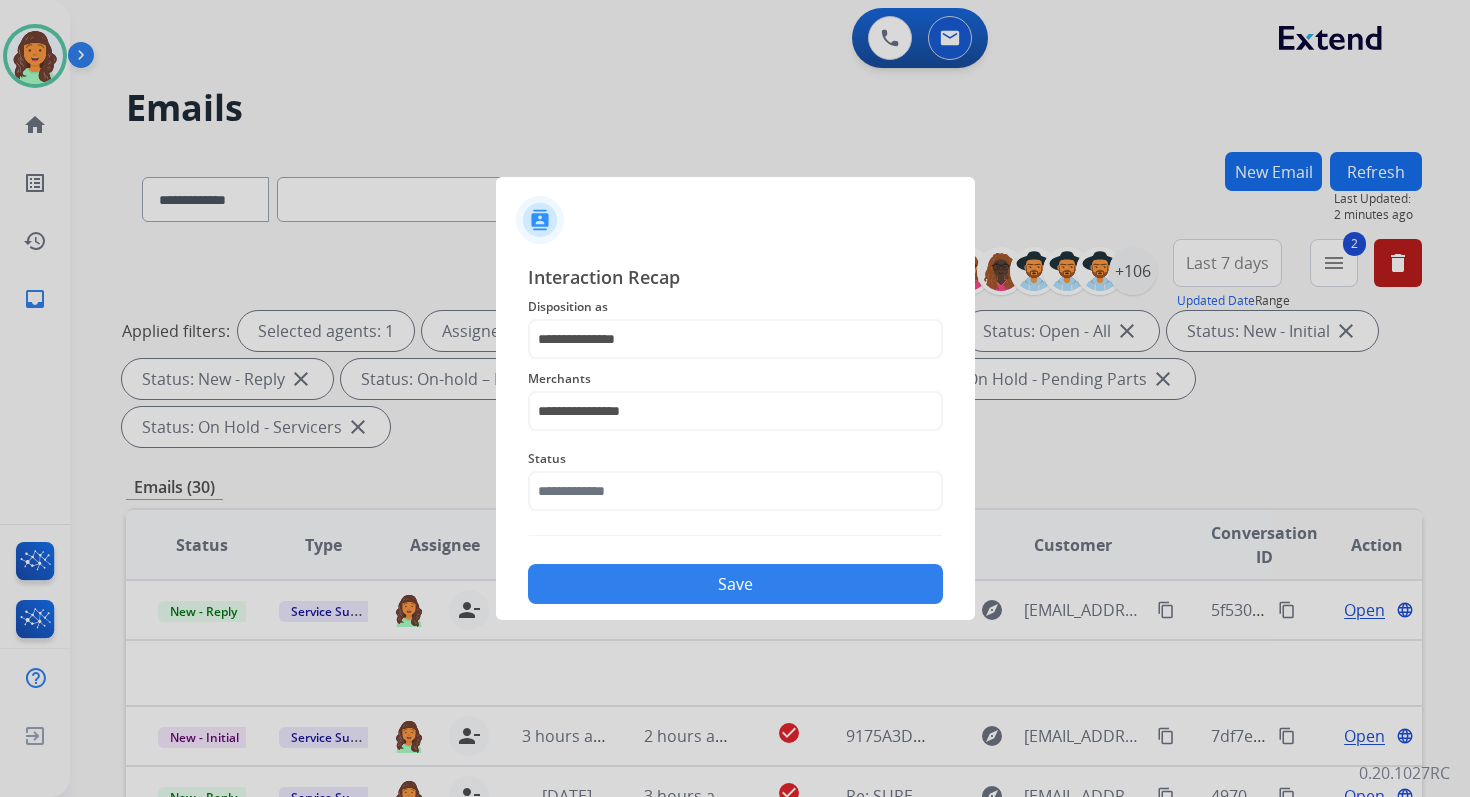 click on "Status" 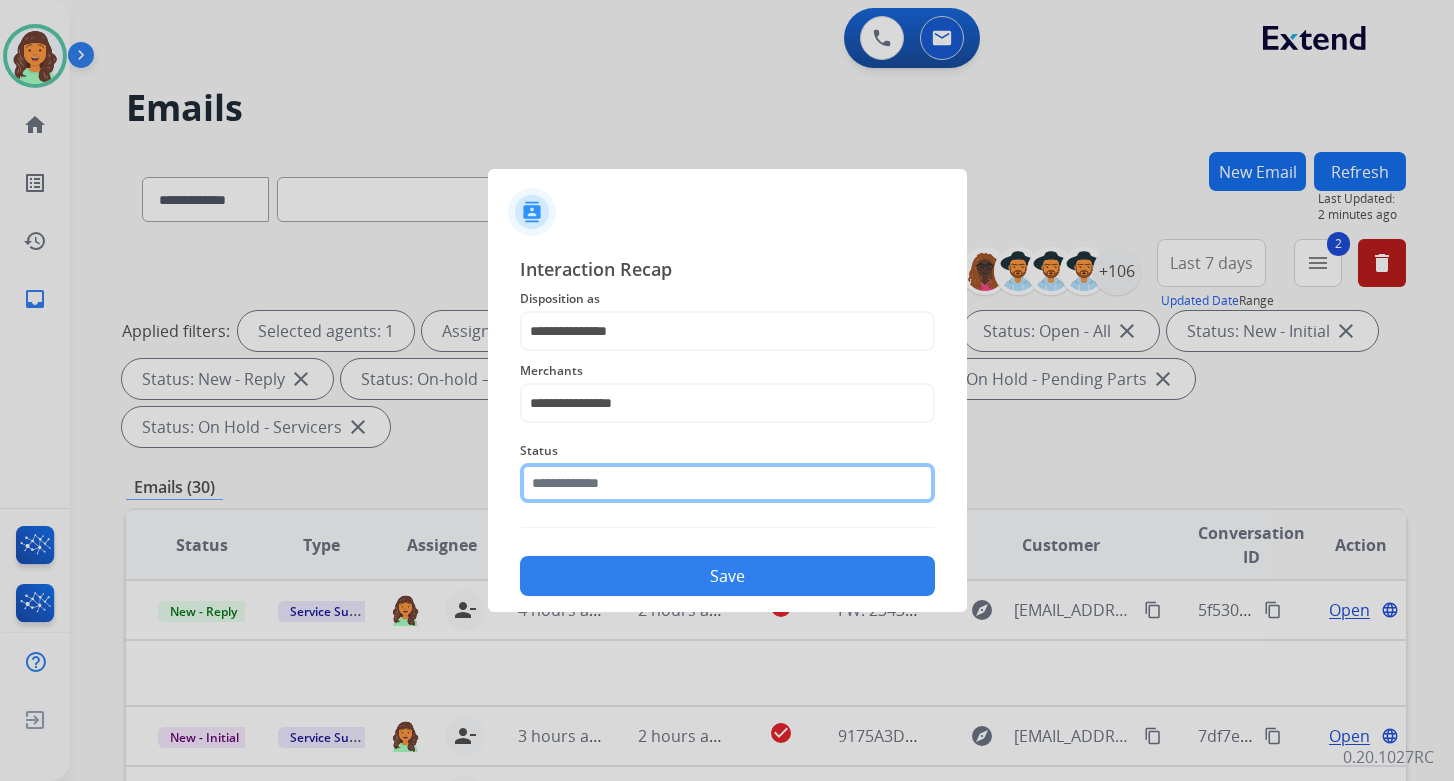 click 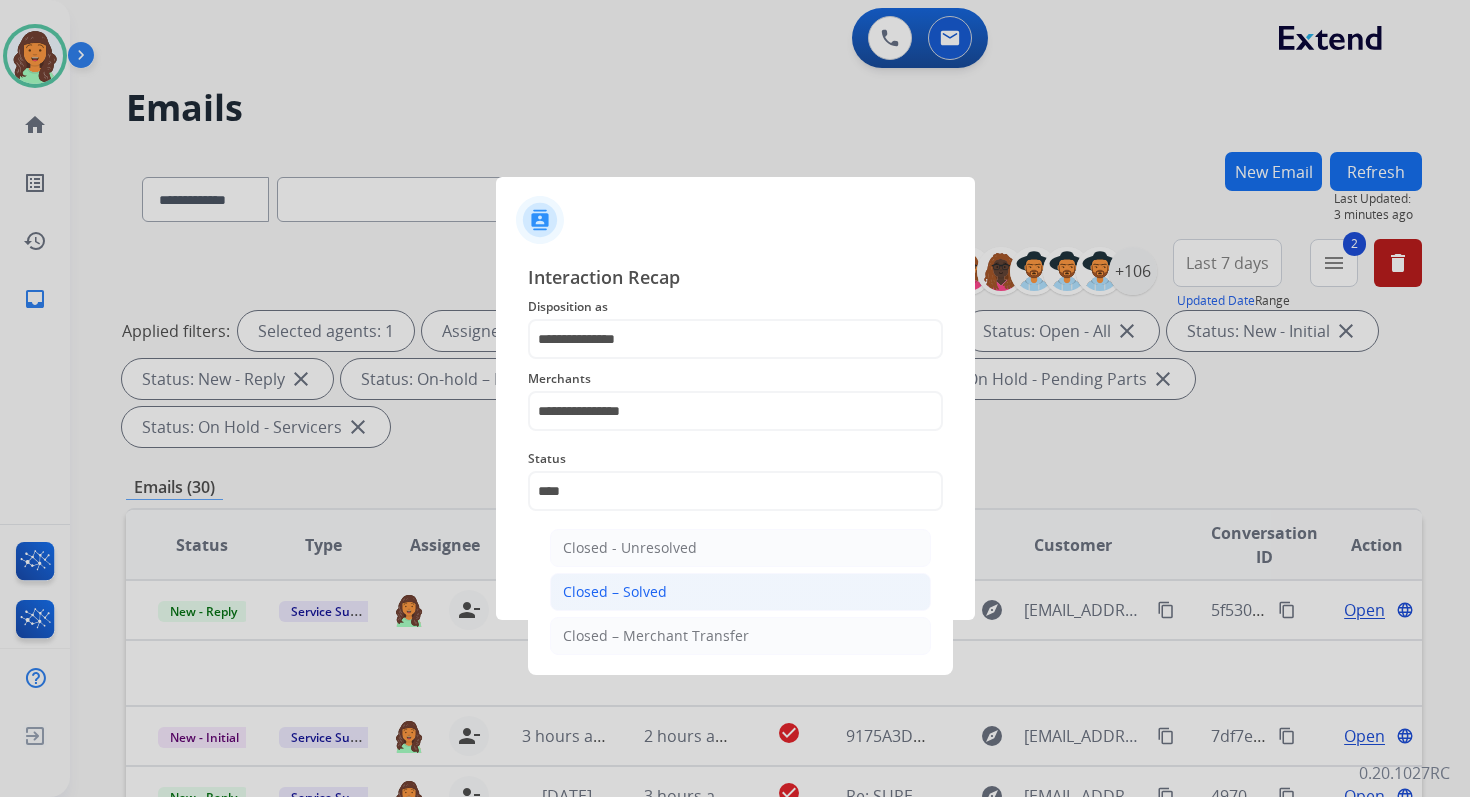 click on "Closed – Solved" 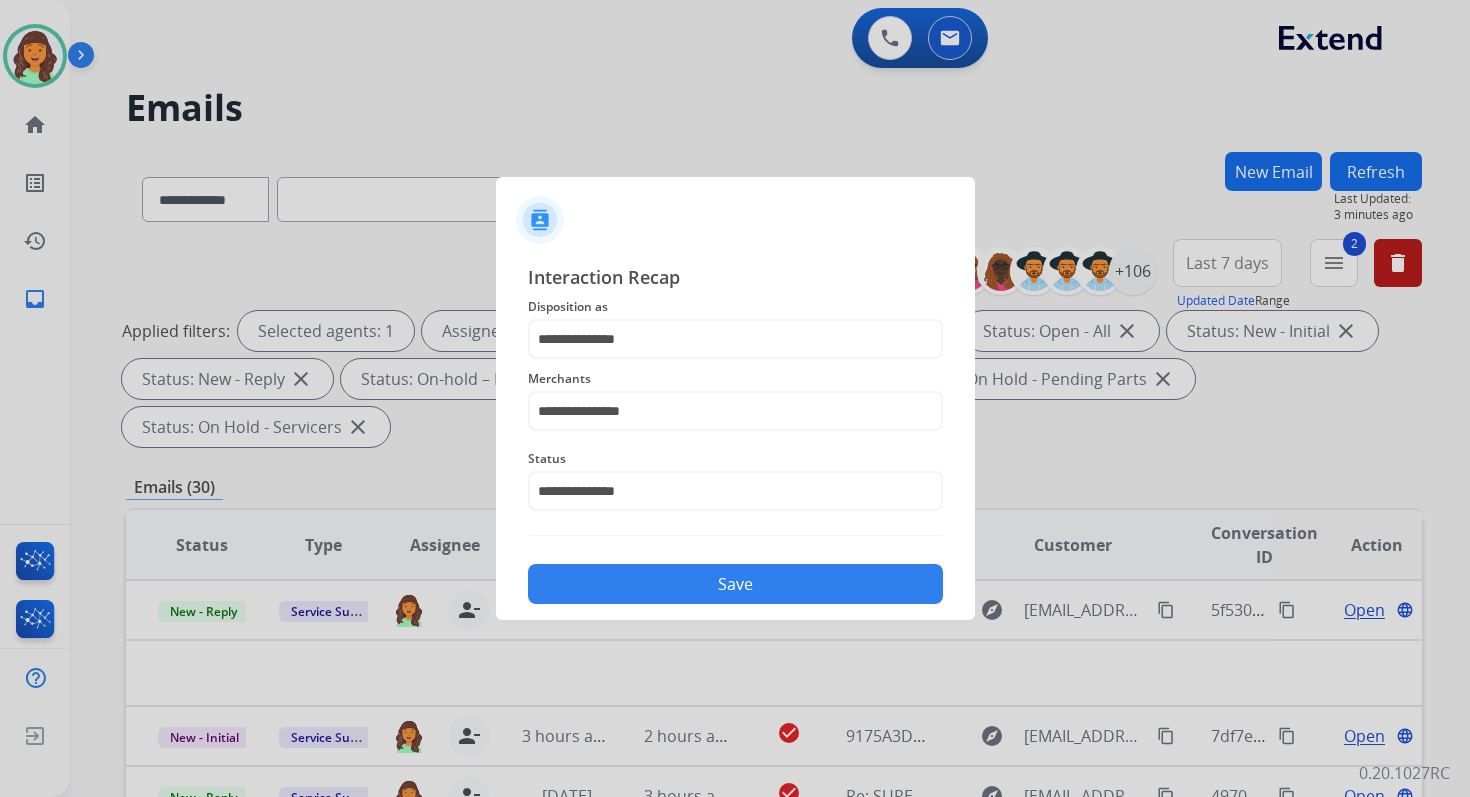 click on "Save" 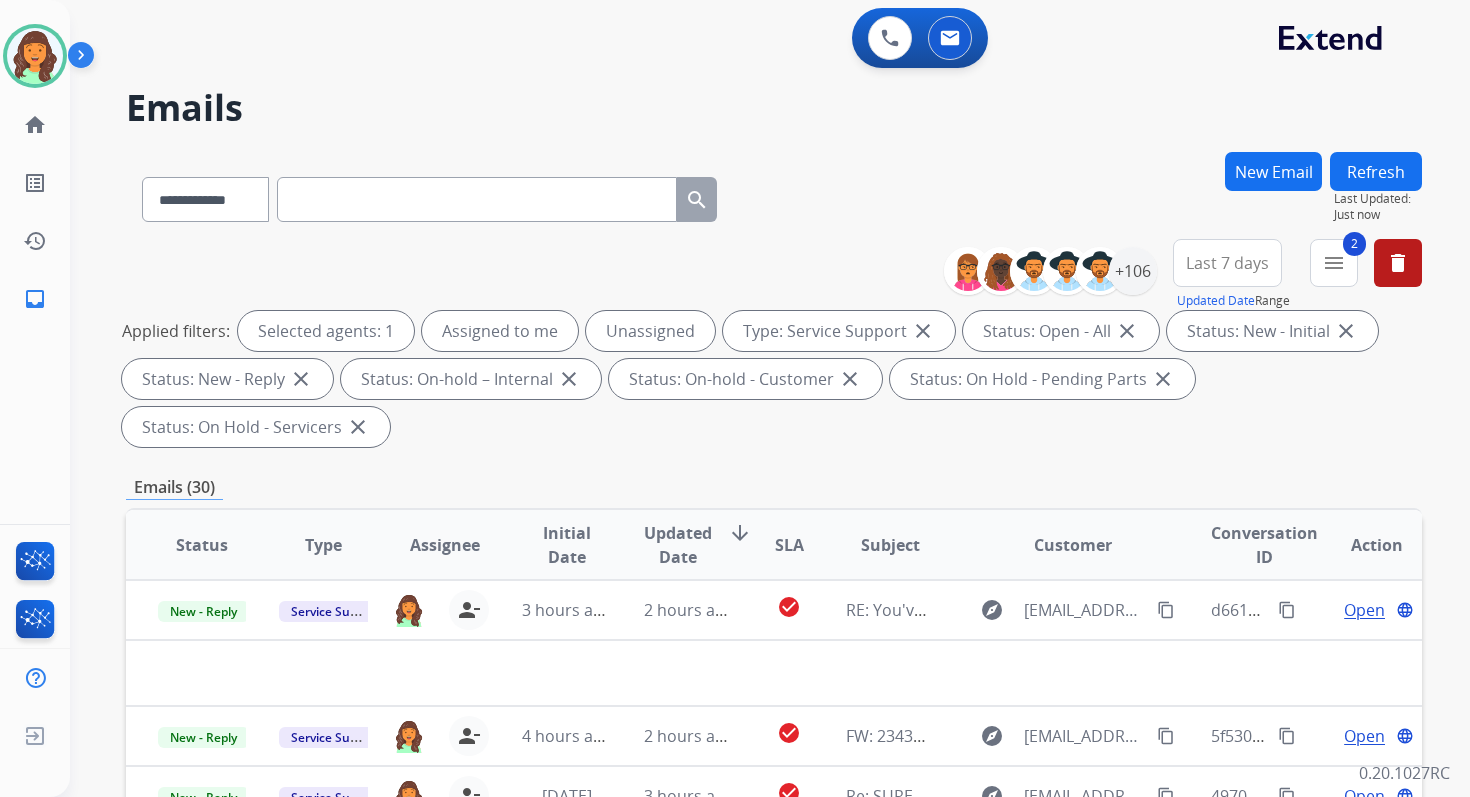scroll, scrollTop: 68, scrollLeft: 0, axis: vertical 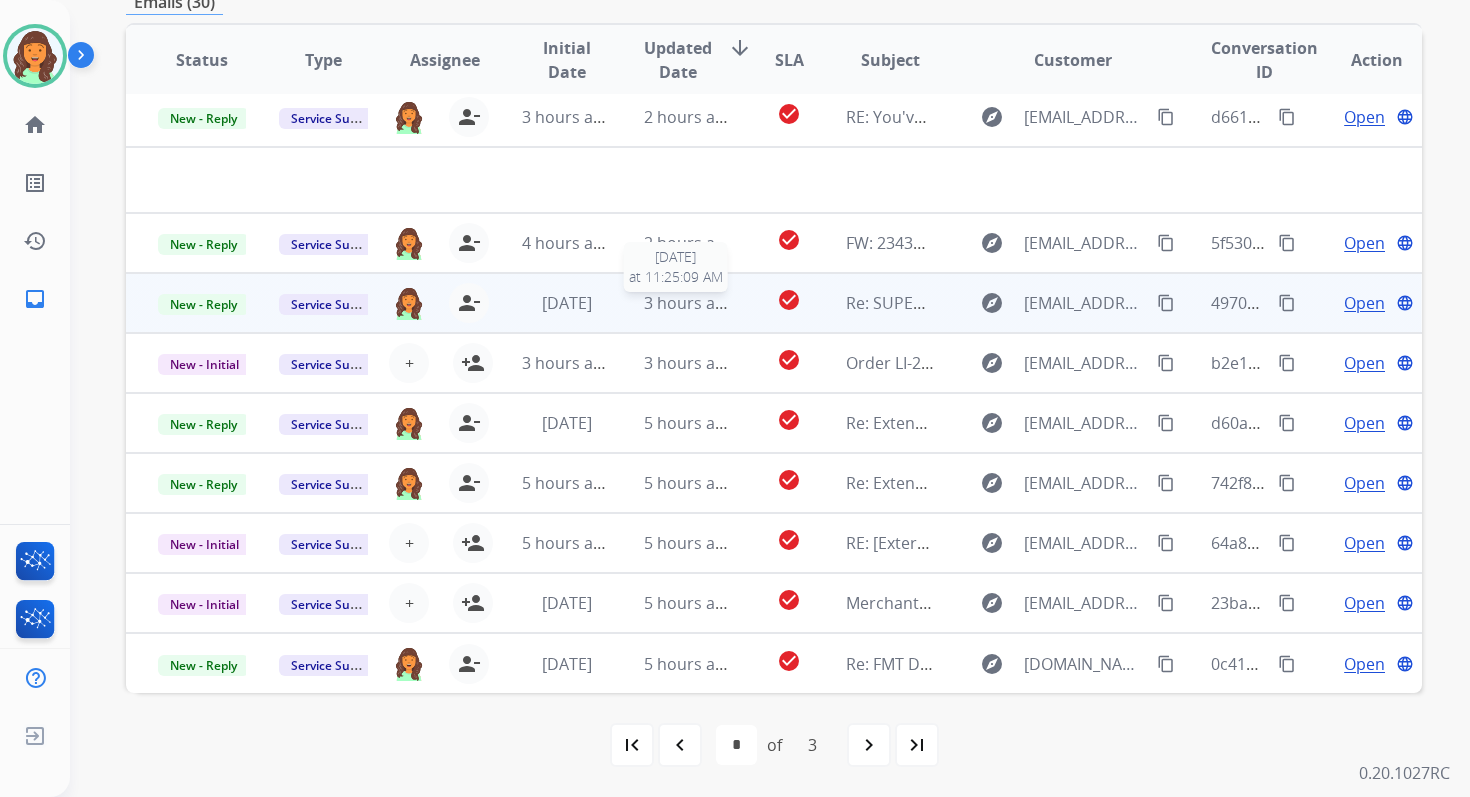 click on "3 hours ago" at bounding box center (689, 303) 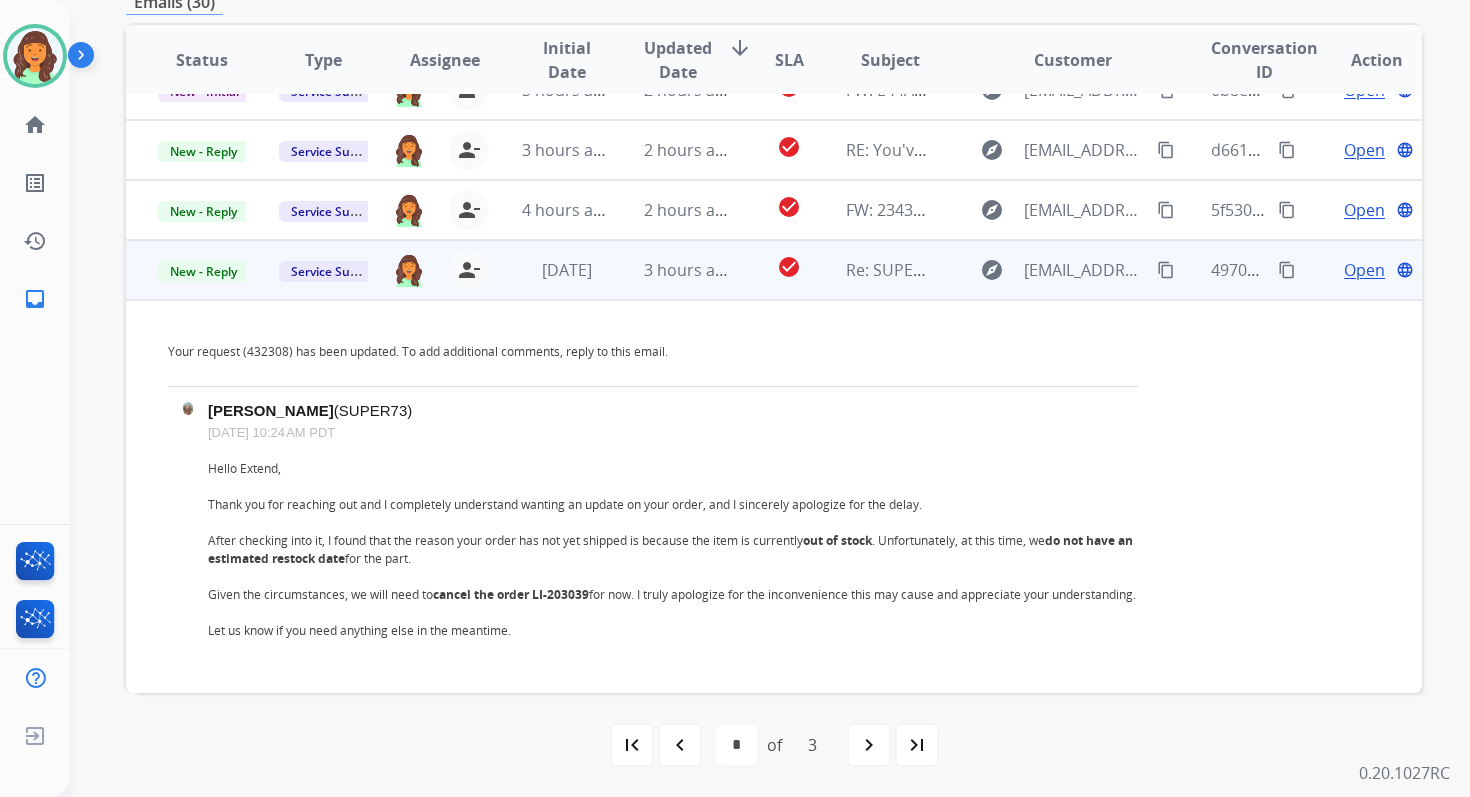 scroll, scrollTop: 0, scrollLeft: 0, axis: both 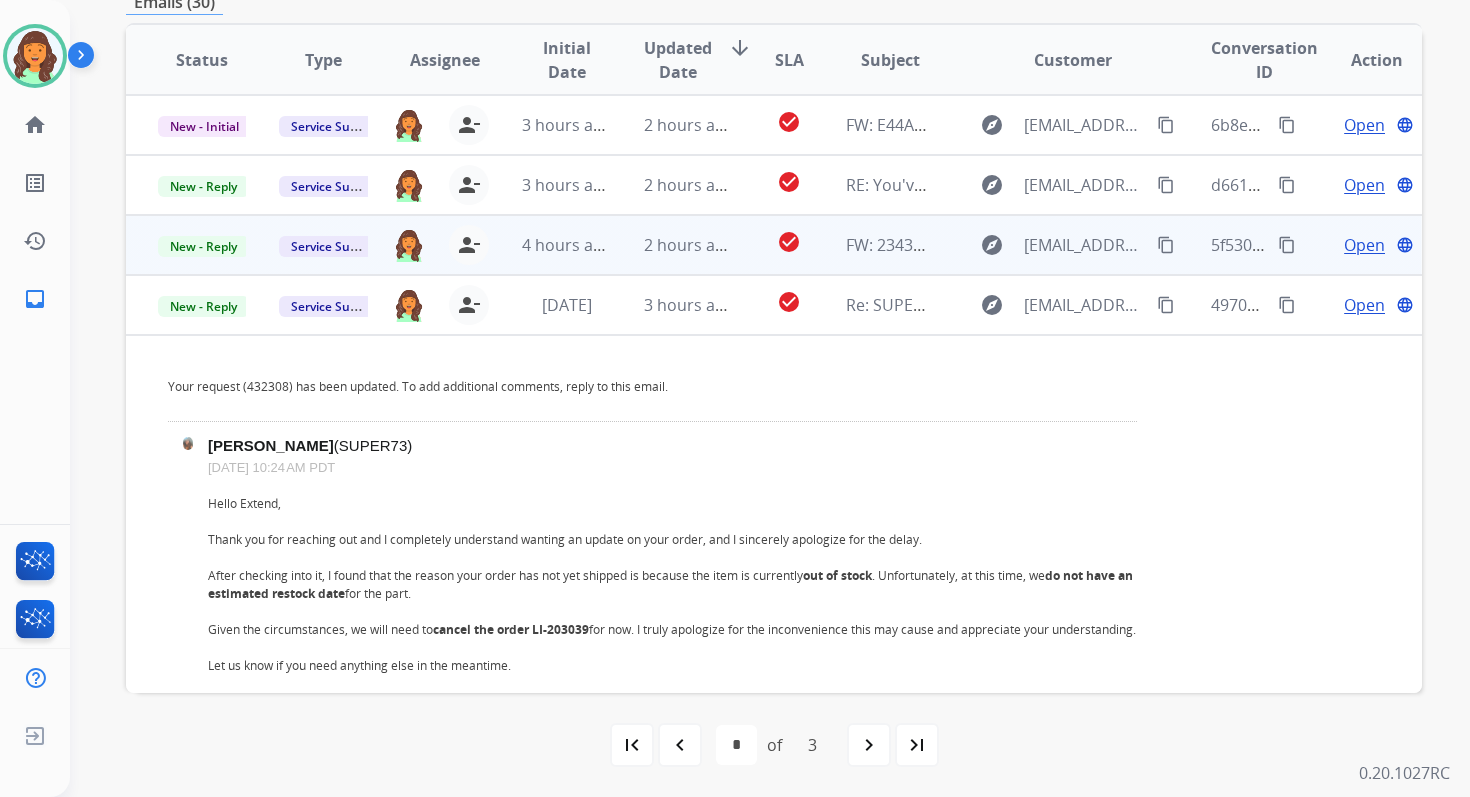 click on "2 hours ago" at bounding box center (689, 245) 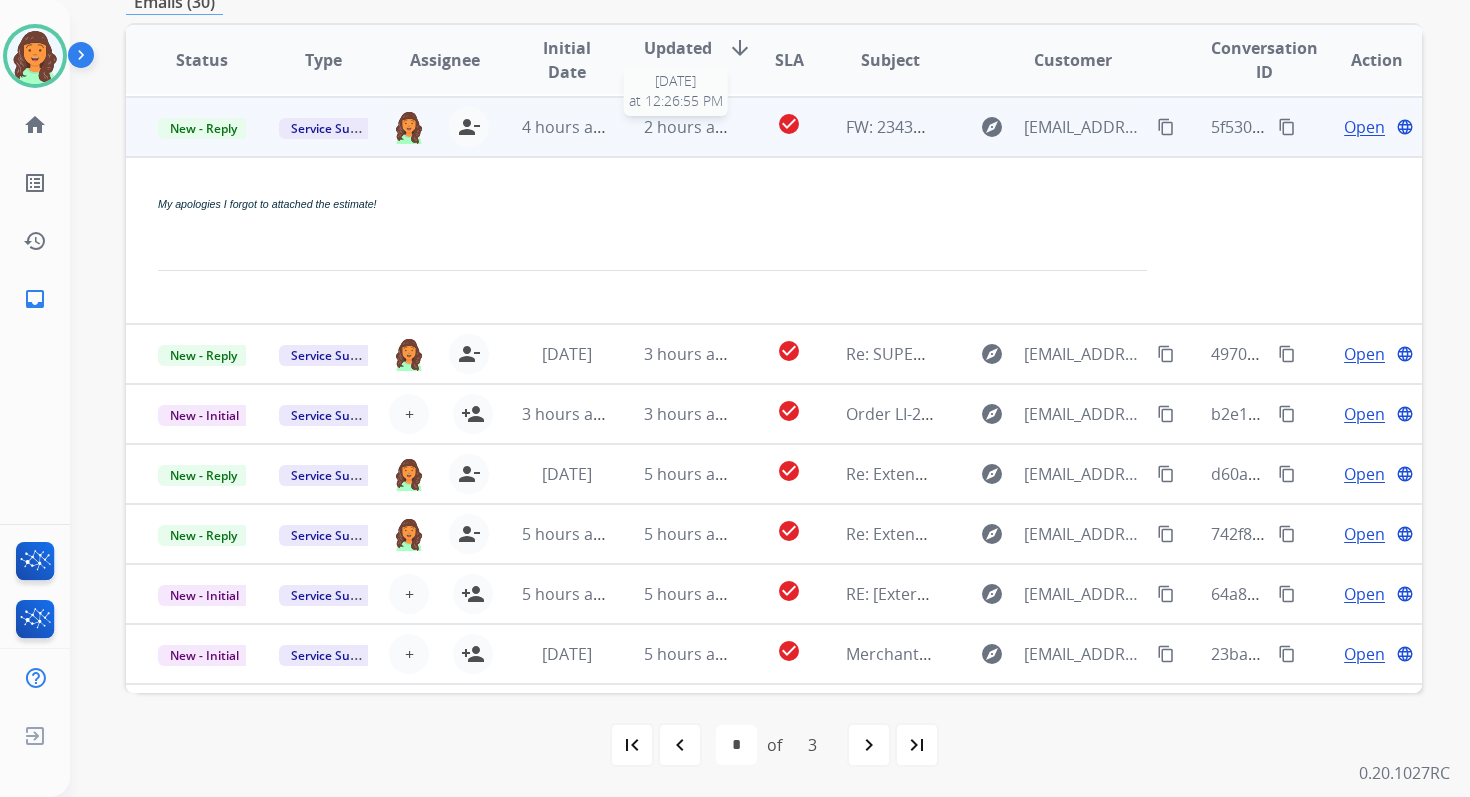 scroll, scrollTop: 120, scrollLeft: 0, axis: vertical 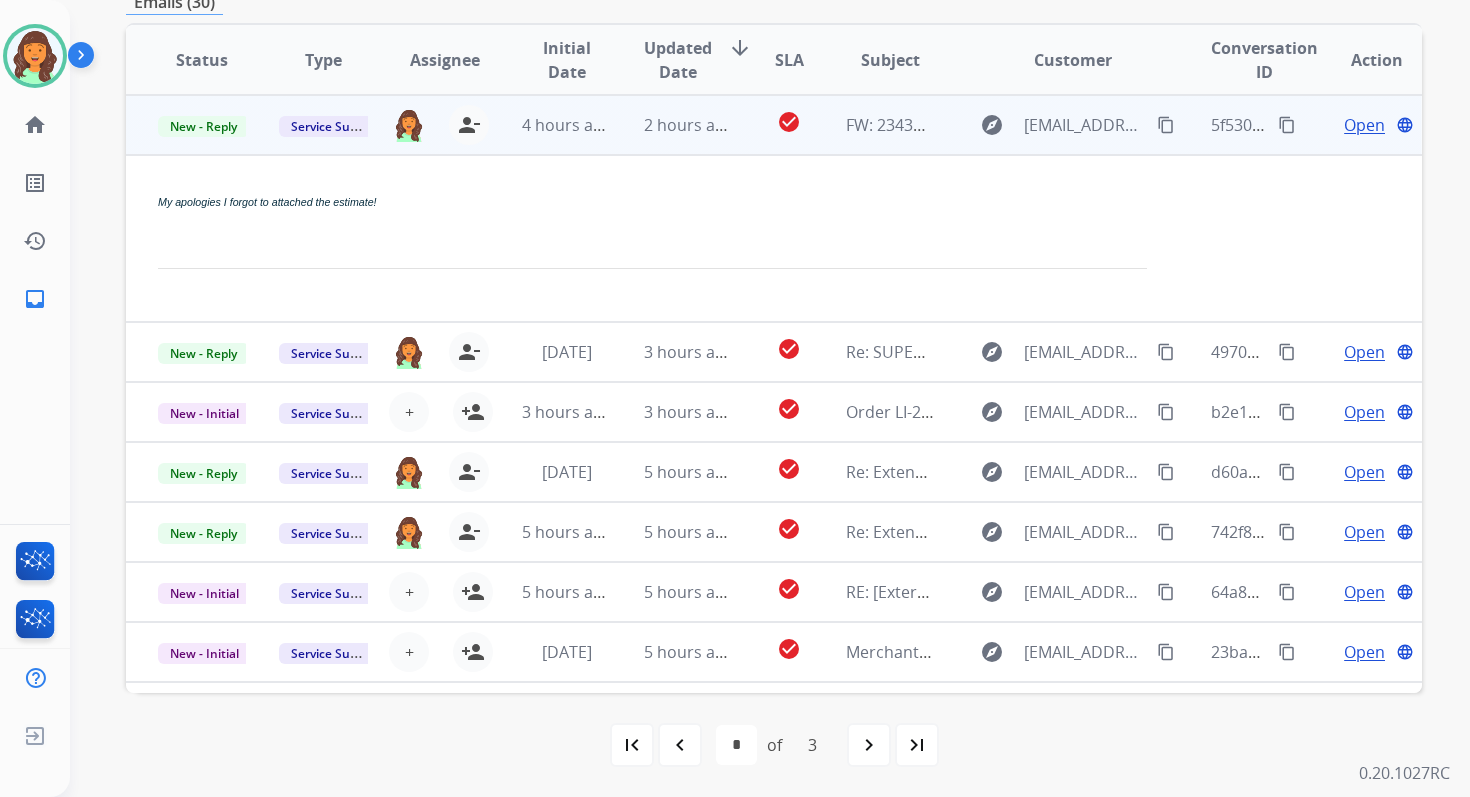 click on "Open" at bounding box center (1364, 125) 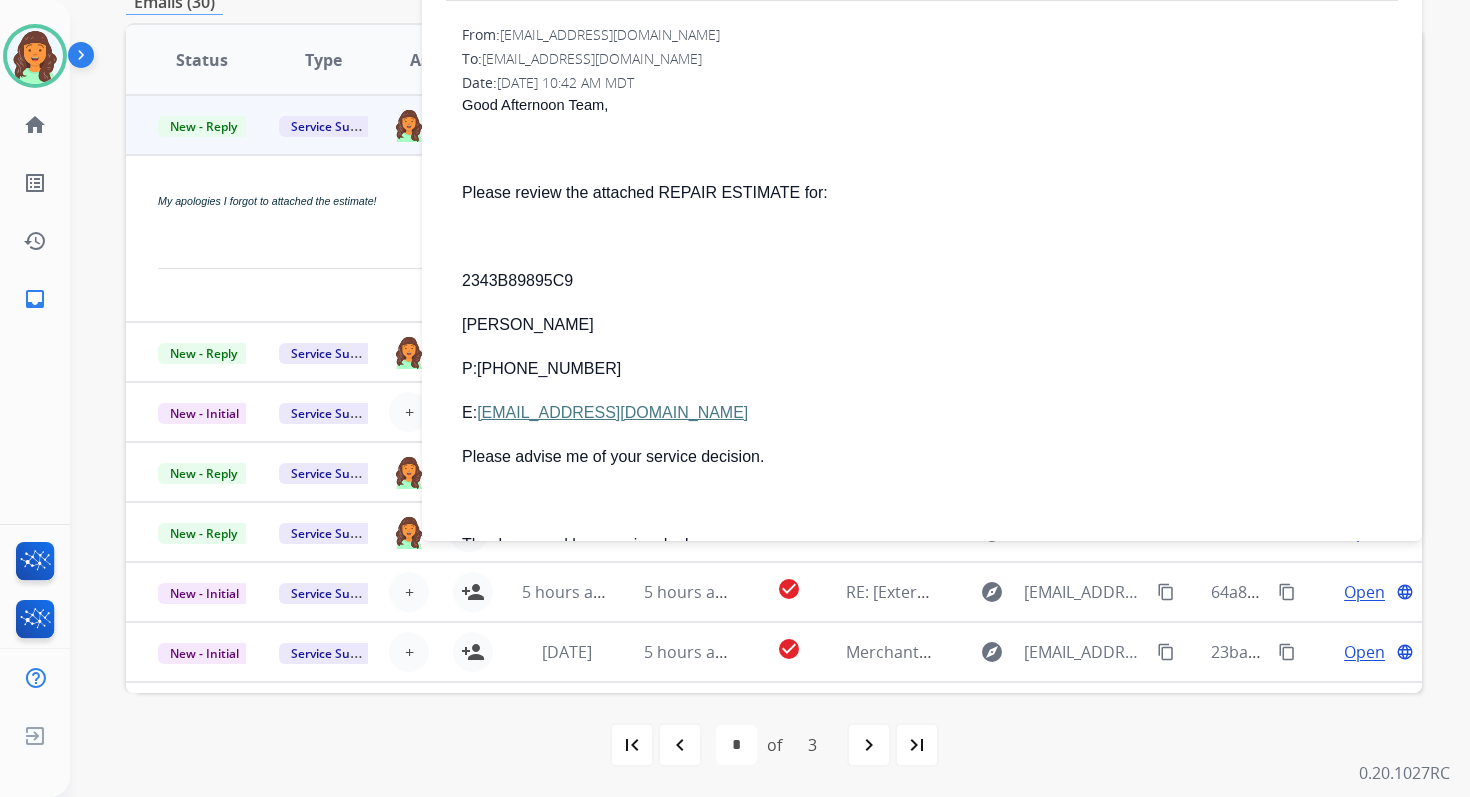 scroll, scrollTop: 216, scrollLeft: 0, axis: vertical 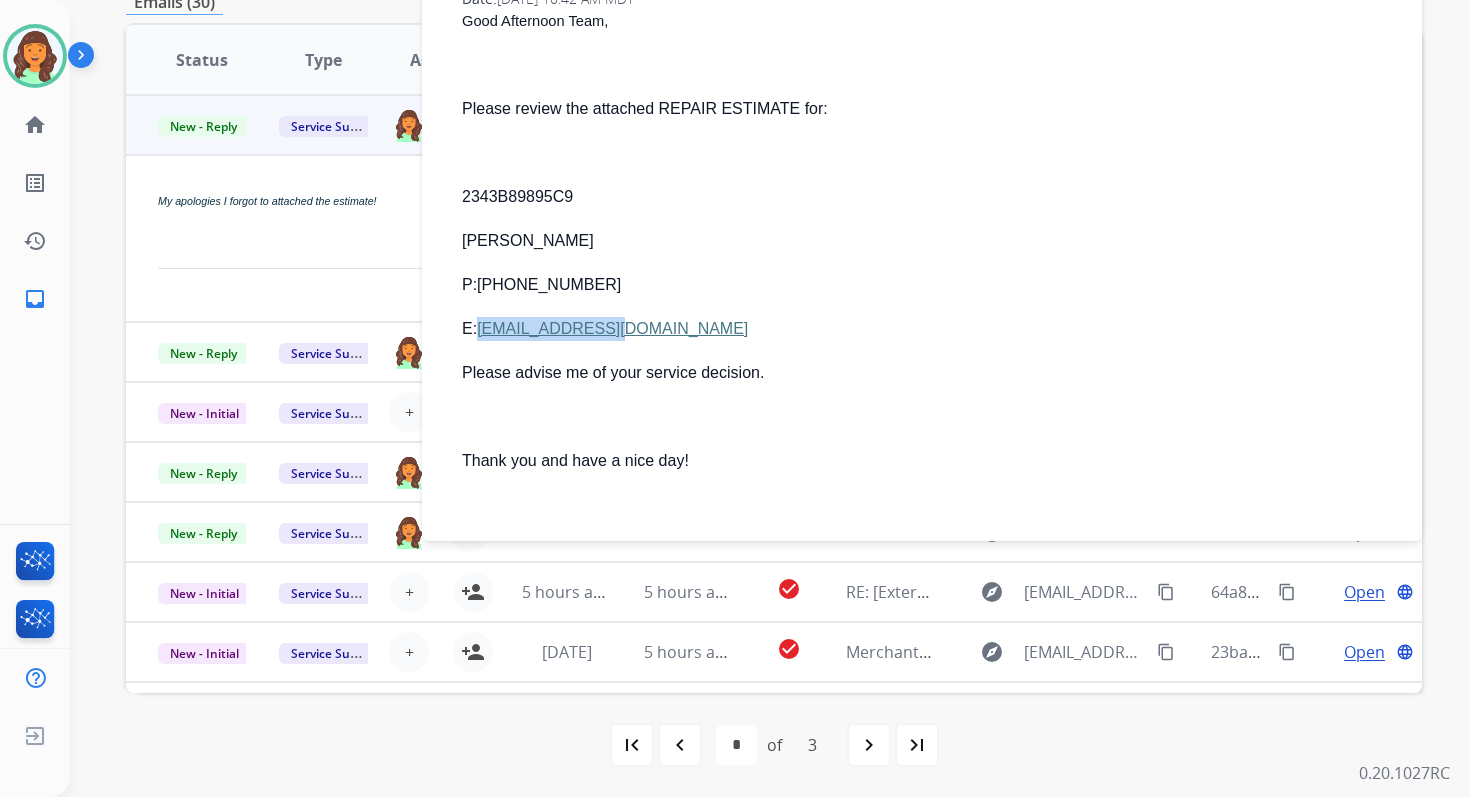 drag, startPoint x: 655, startPoint y: 323, endPoint x: 487, endPoint y: 321, distance: 168.0119 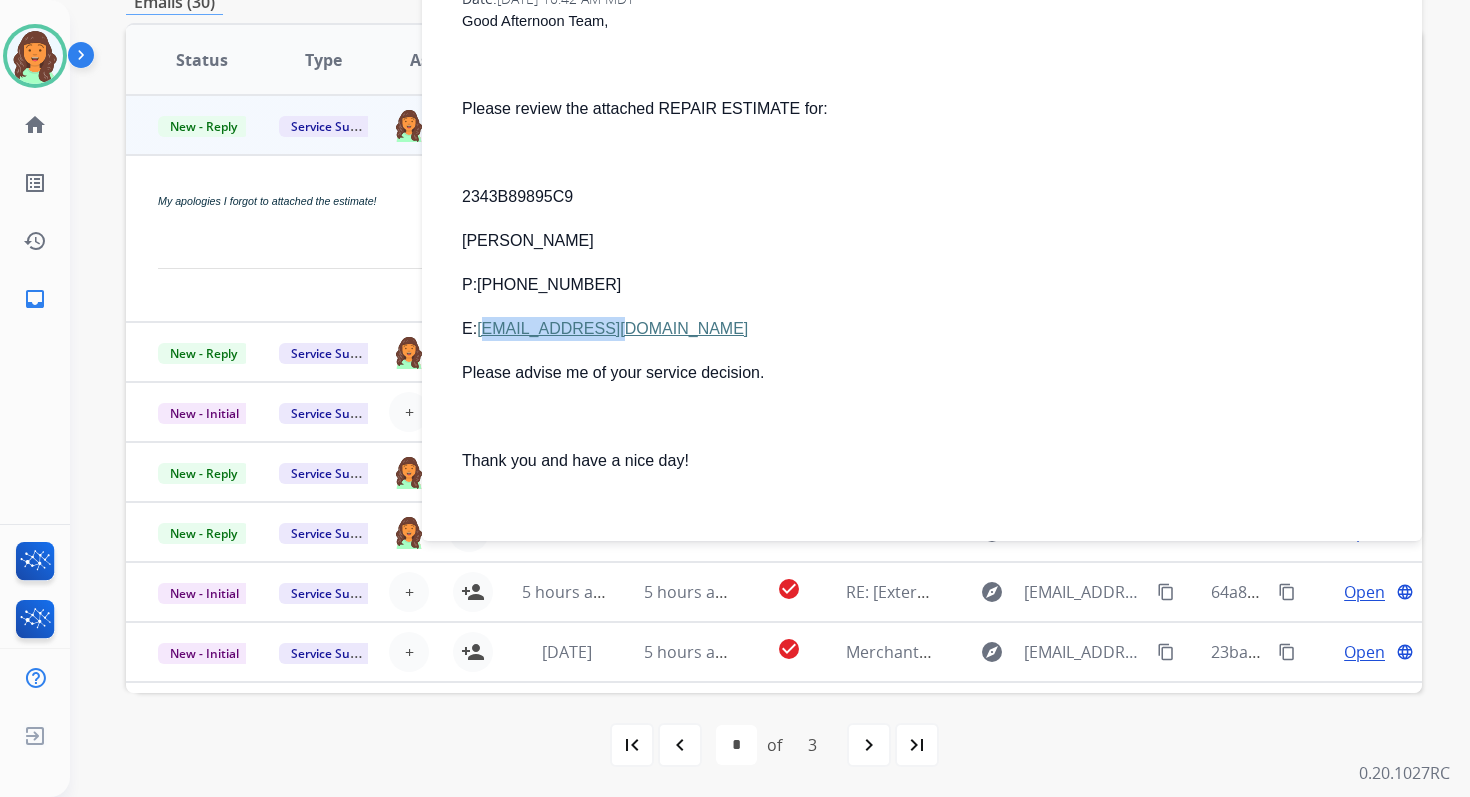 copy on "[EMAIL_ADDRESS][DOMAIN_NAME]" 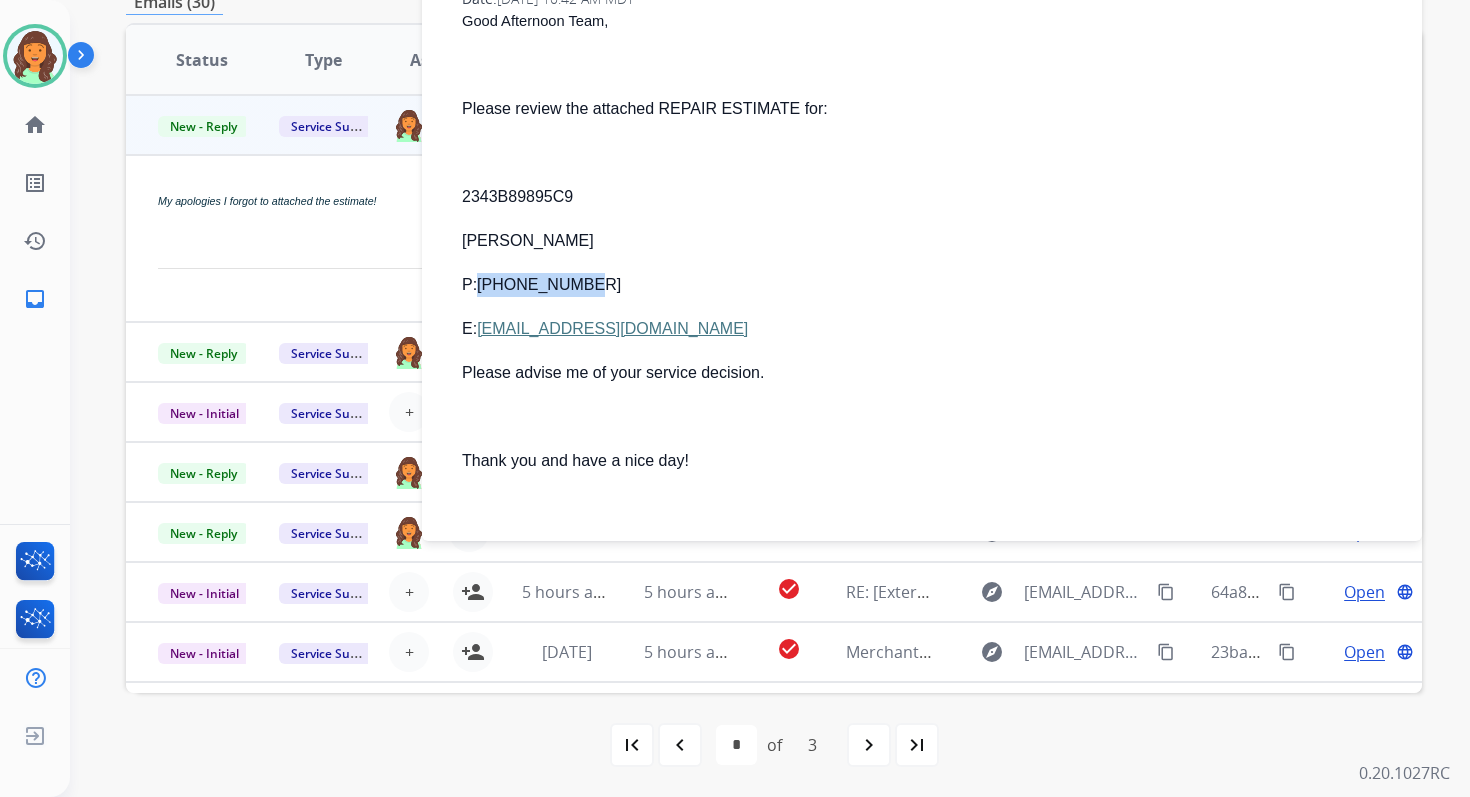 drag, startPoint x: 576, startPoint y: 286, endPoint x: 479, endPoint y: 287, distance: 97.00516 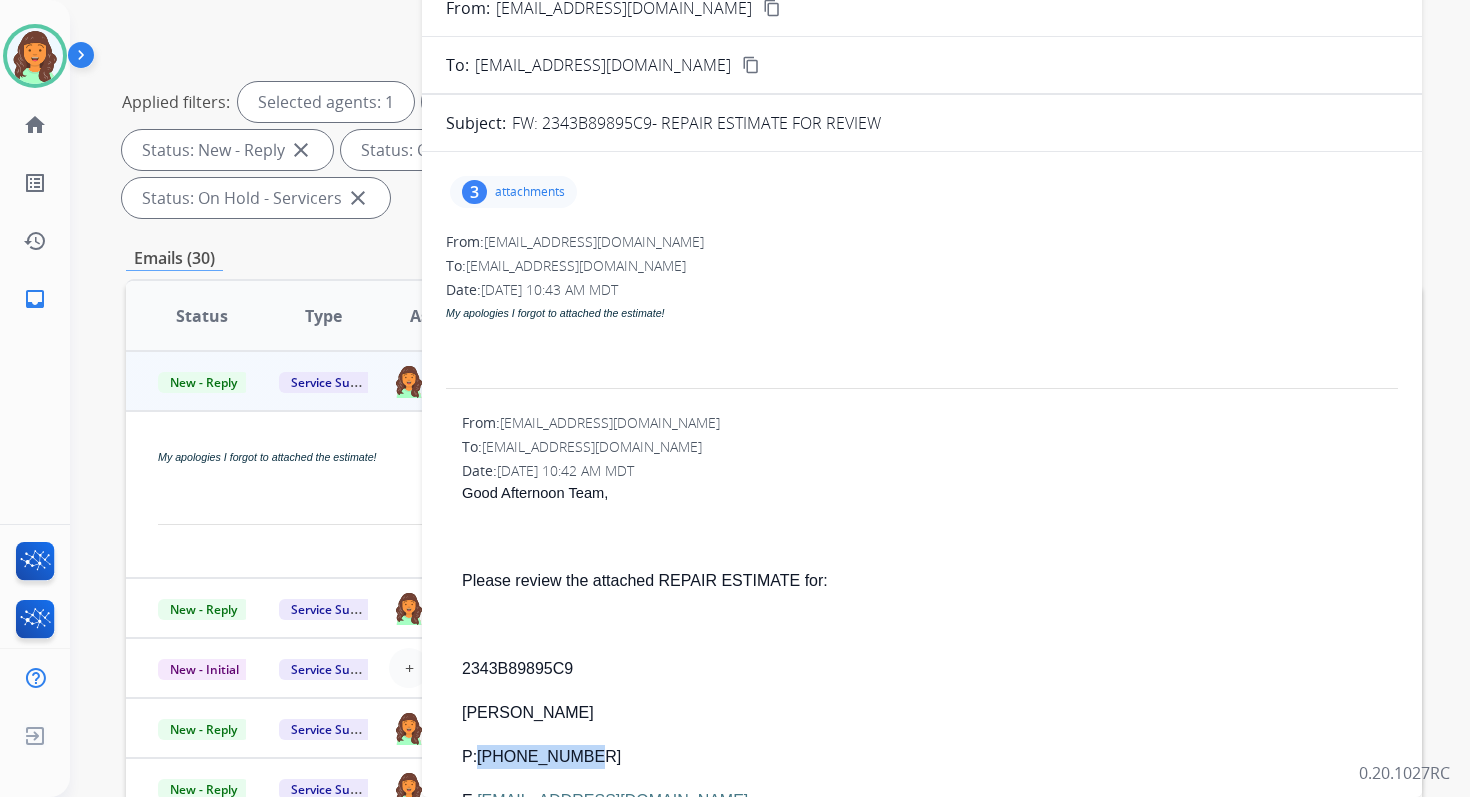 scroll, scrollTop: 0, scrollLeft: 0, axis: both 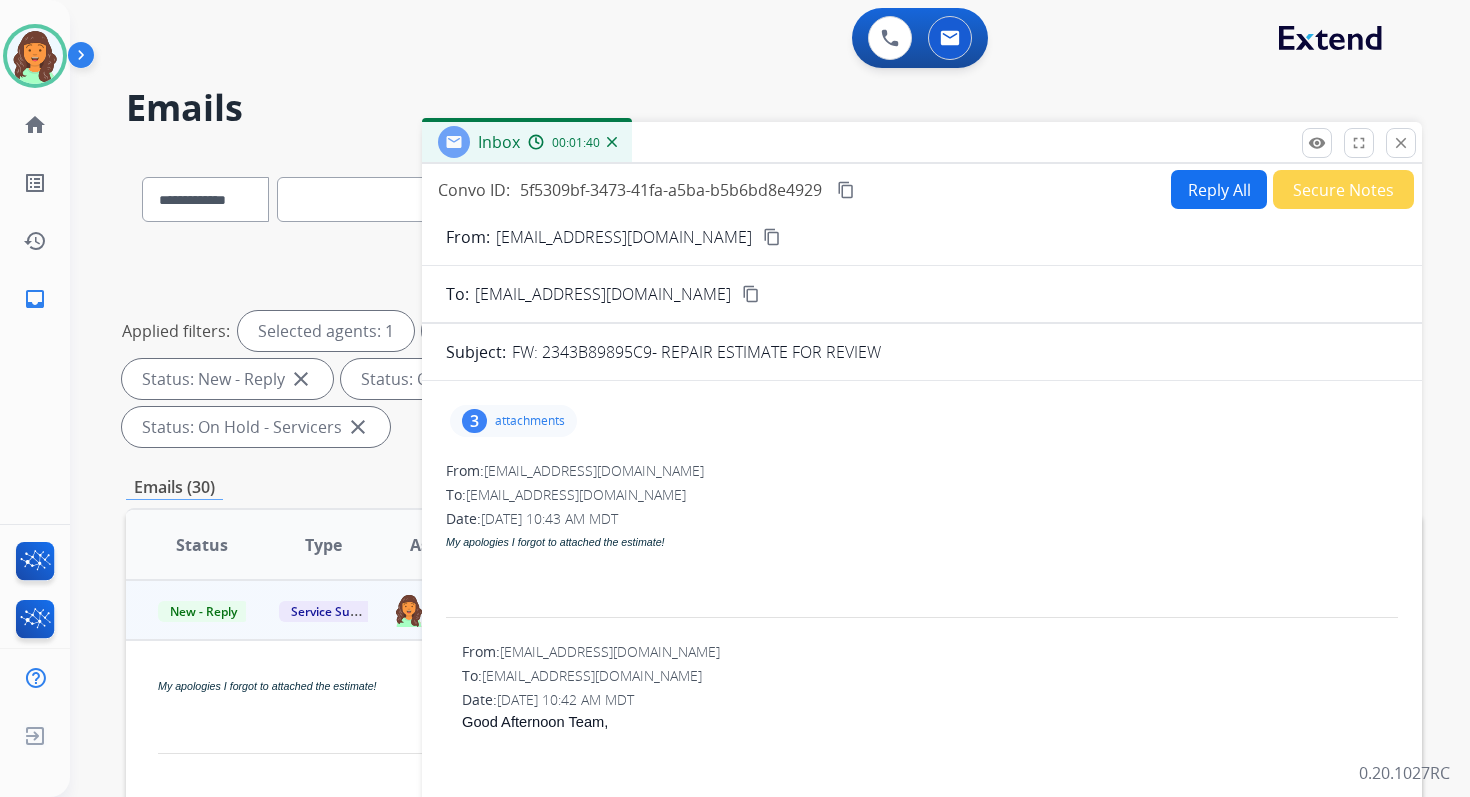 click on "attachments" at bounding box center [530, 421] 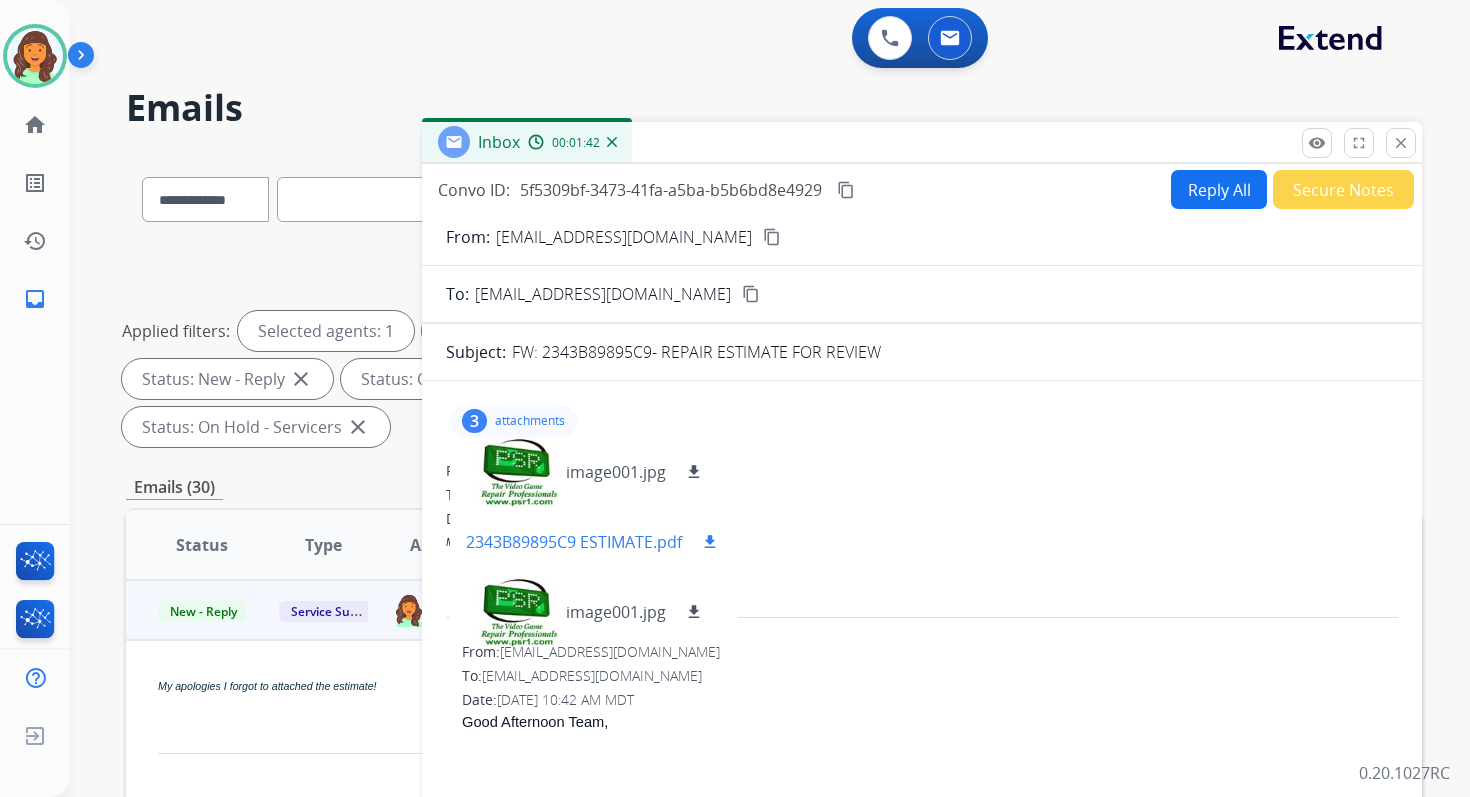 click on "download" at bounding box center (710, 542) 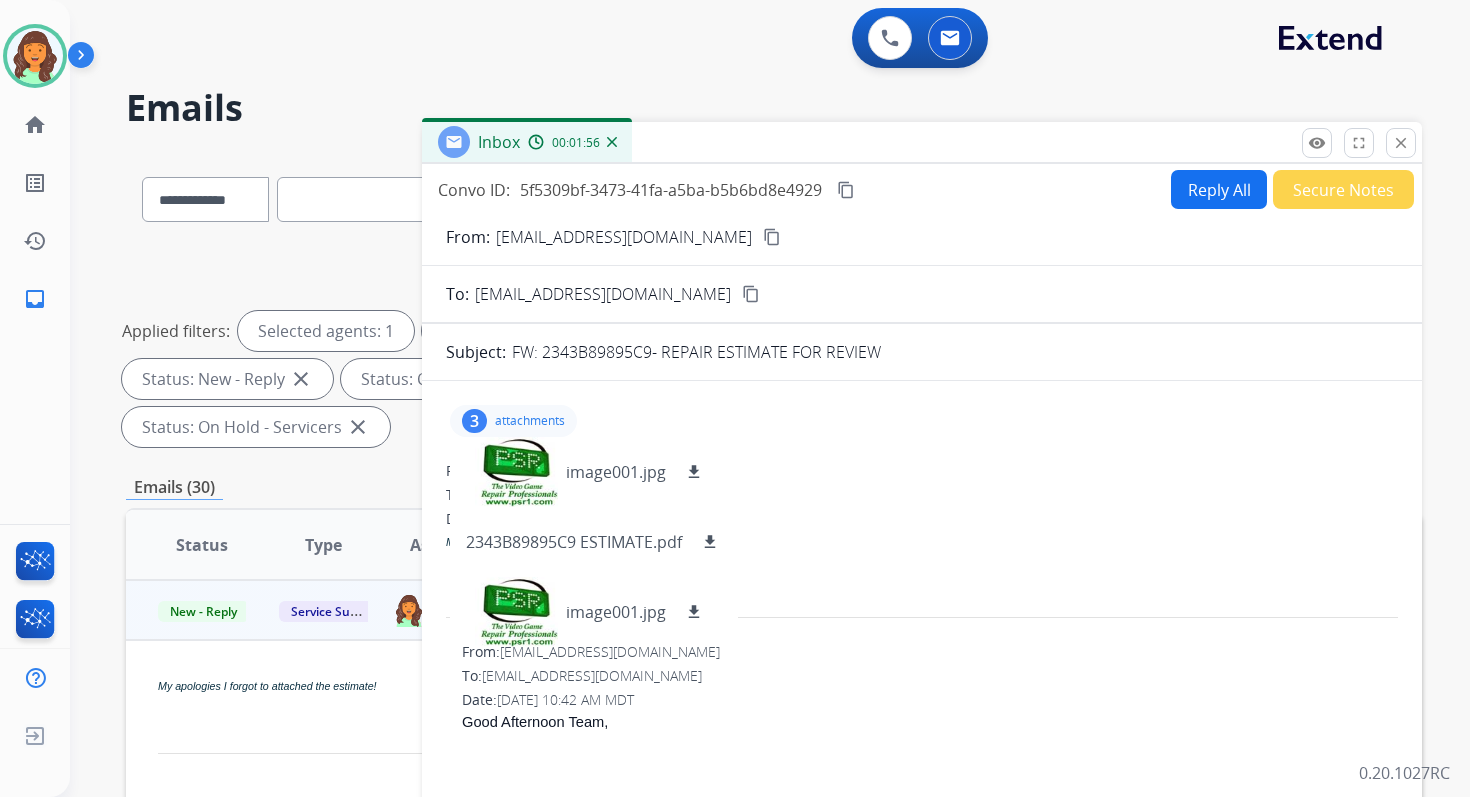 click on "Reply All" at bounding box center [1219, 189] 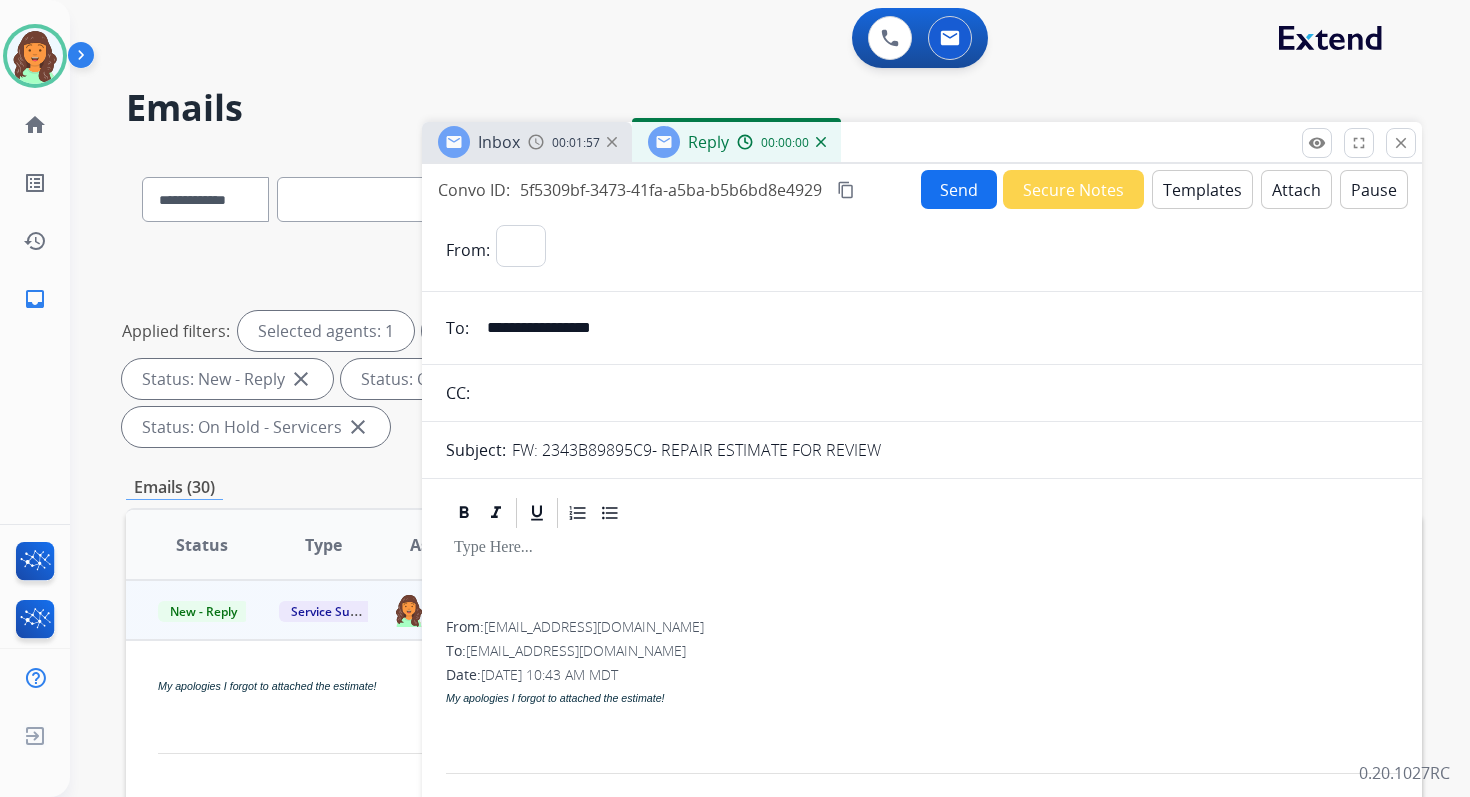 select on "**********" 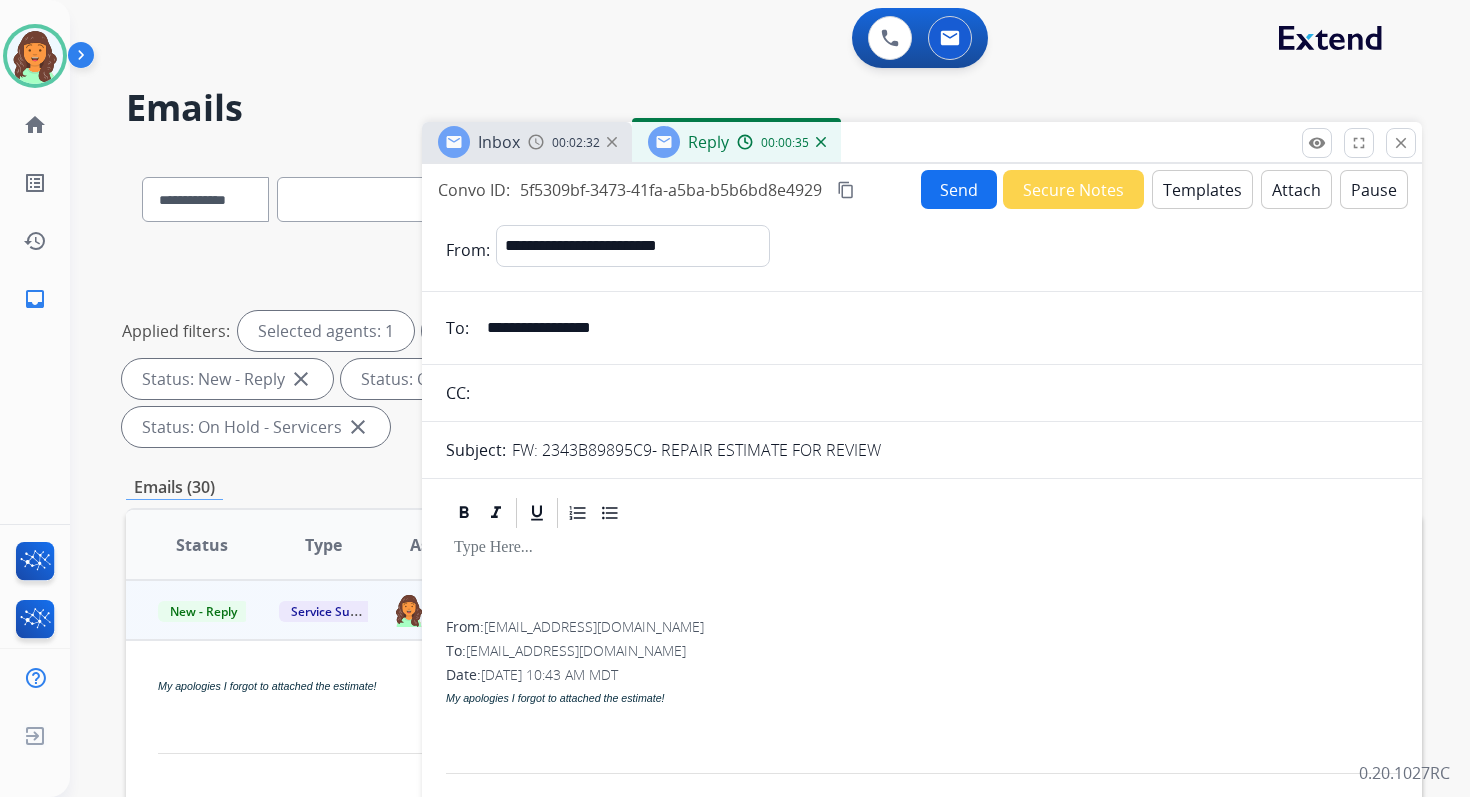 click on "content_copy" at bounding box center (846, 190) 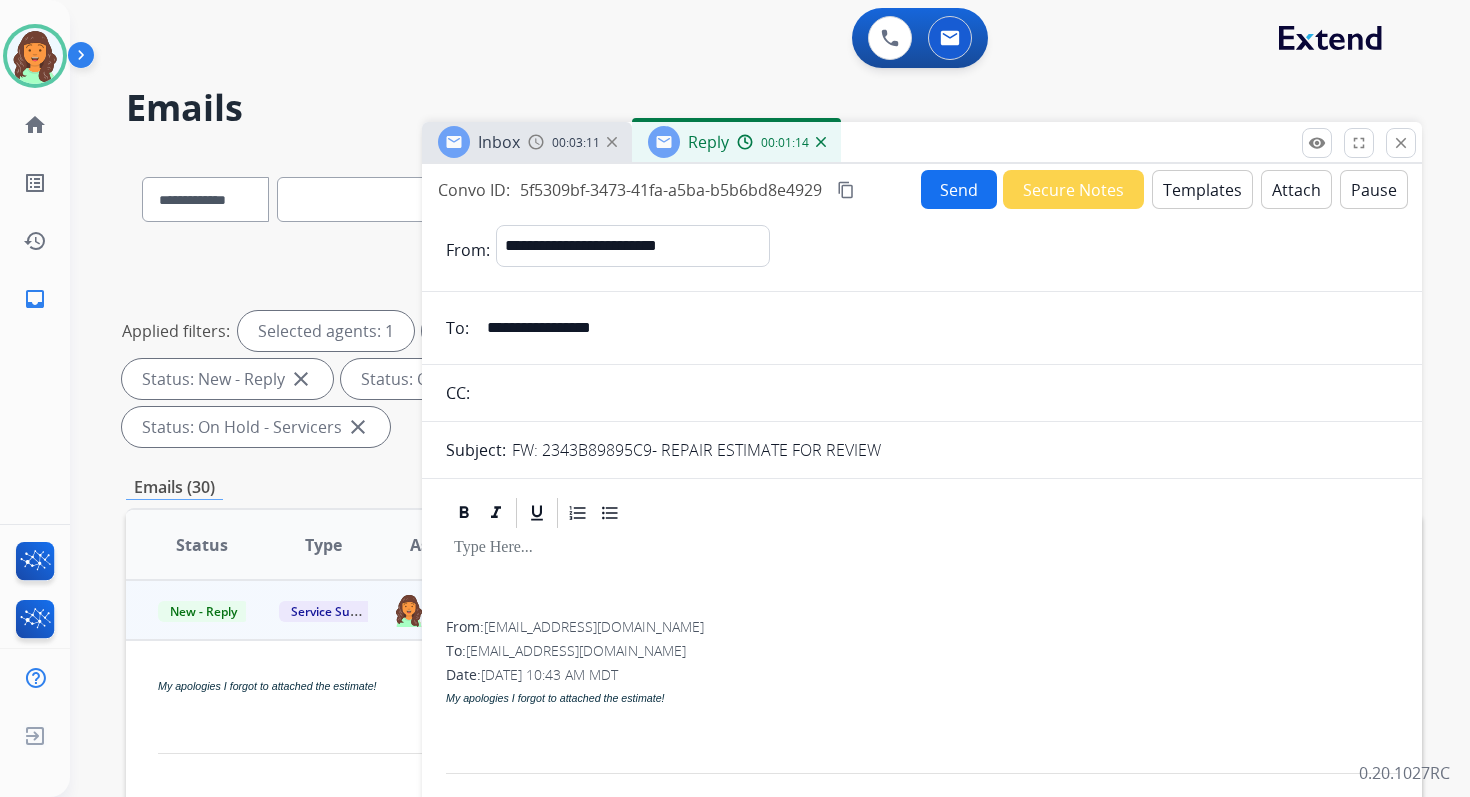 click on "Templates" at bounding box center (1202, 189) 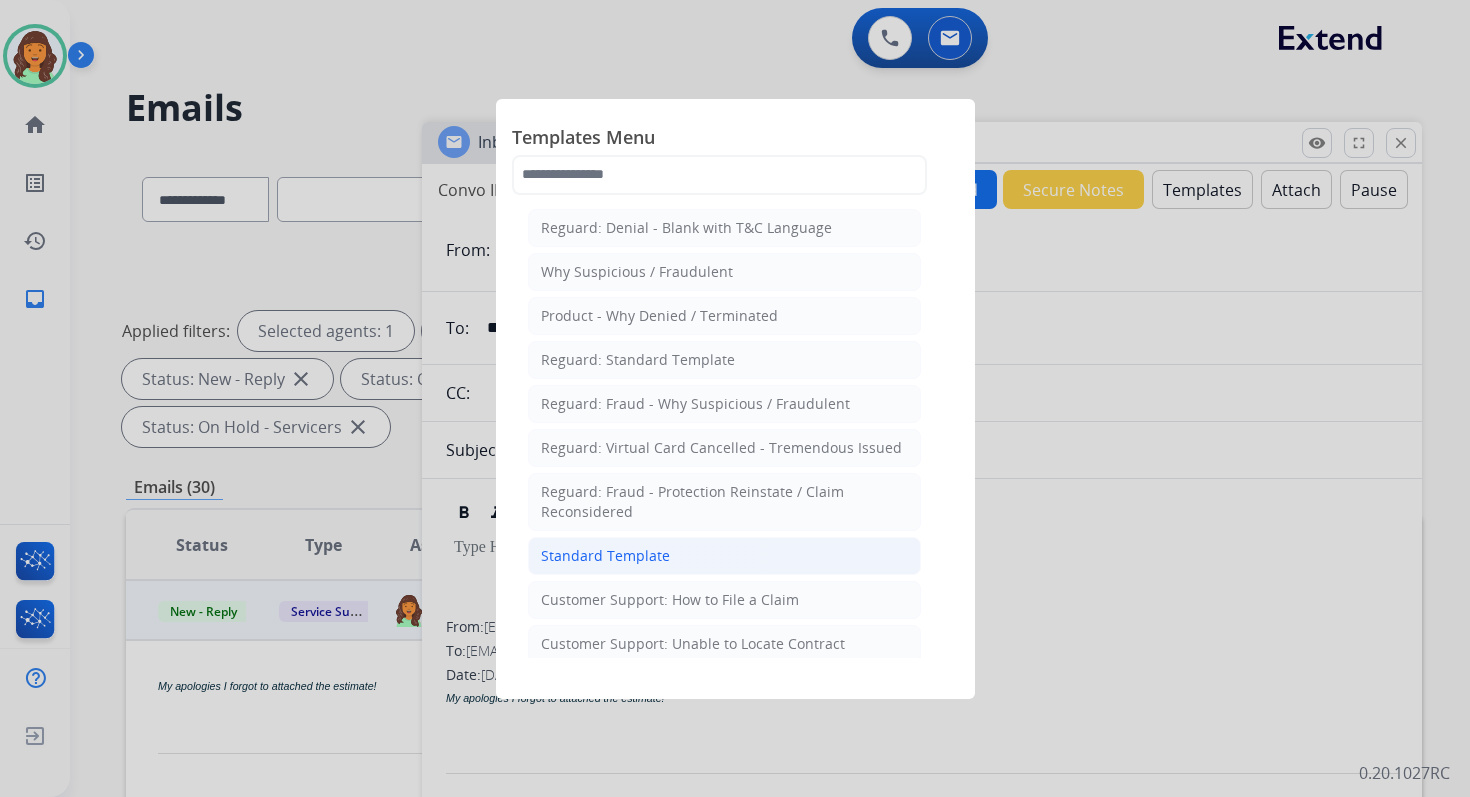 click on "Standard Template" 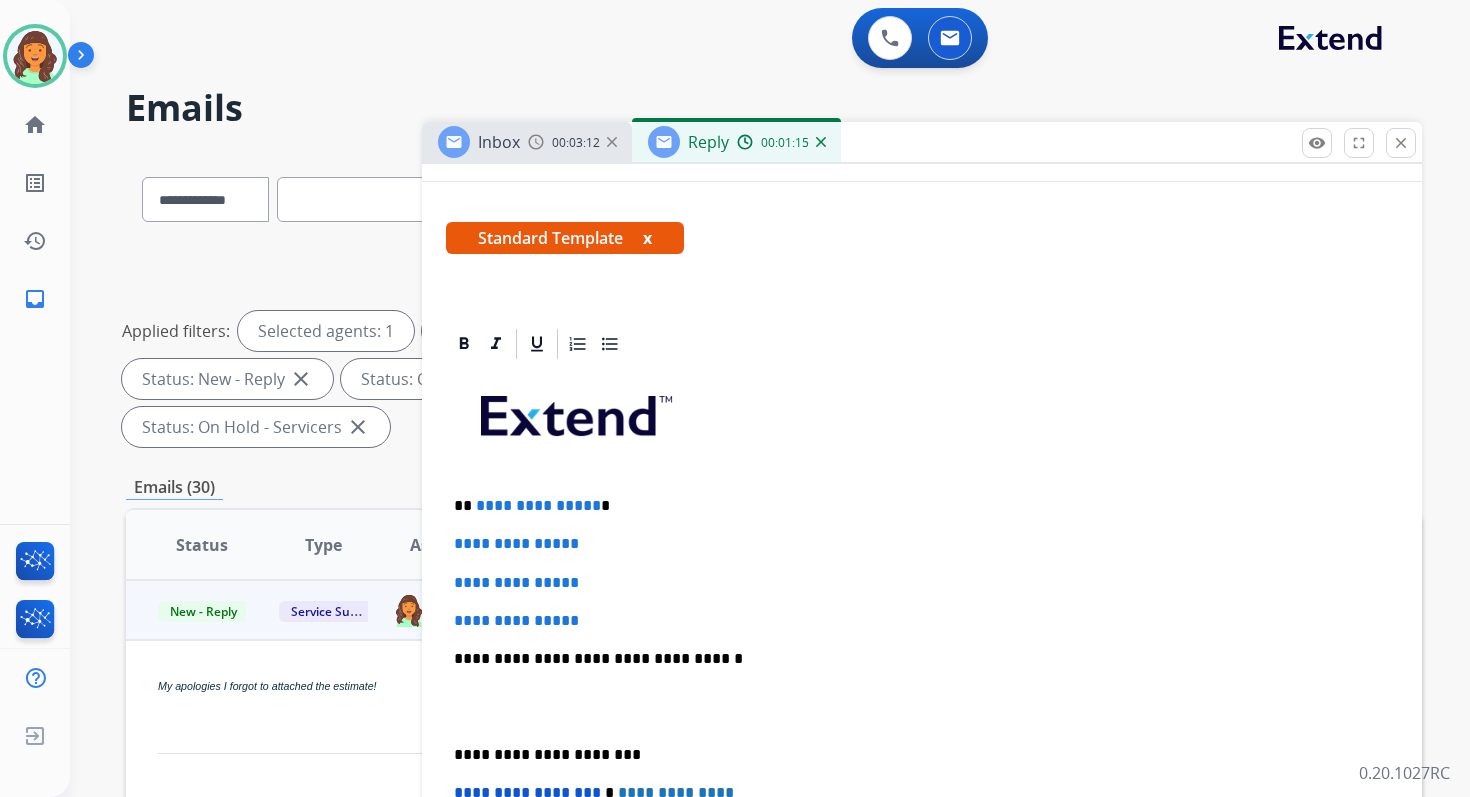scroll, scrollTop: 312, scrollLeft: 0, axis: vertical 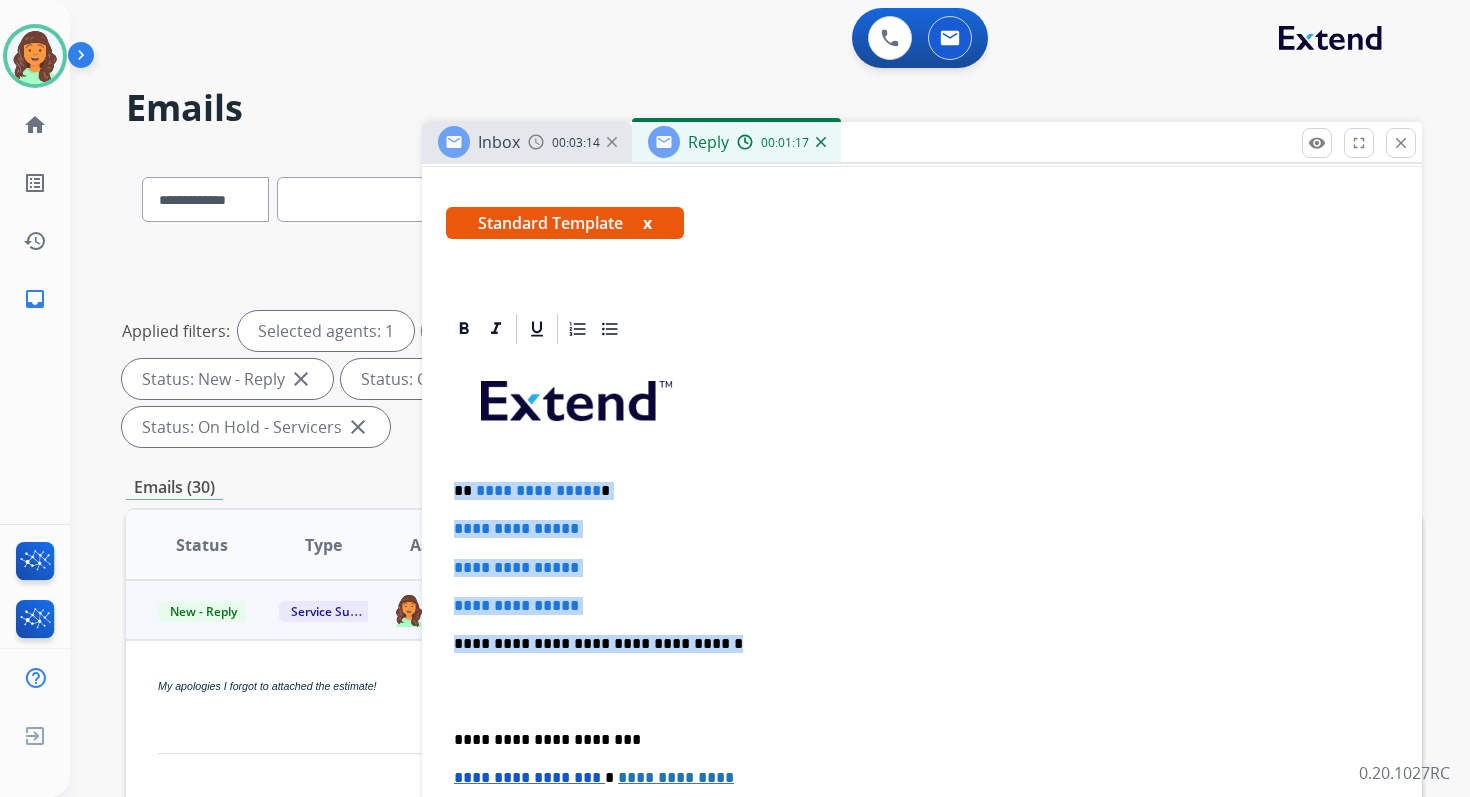 drag, startPoint x: 454, startPoint y: 485, endPoint x: 718, endPoint y: 638, distance: 305.13113 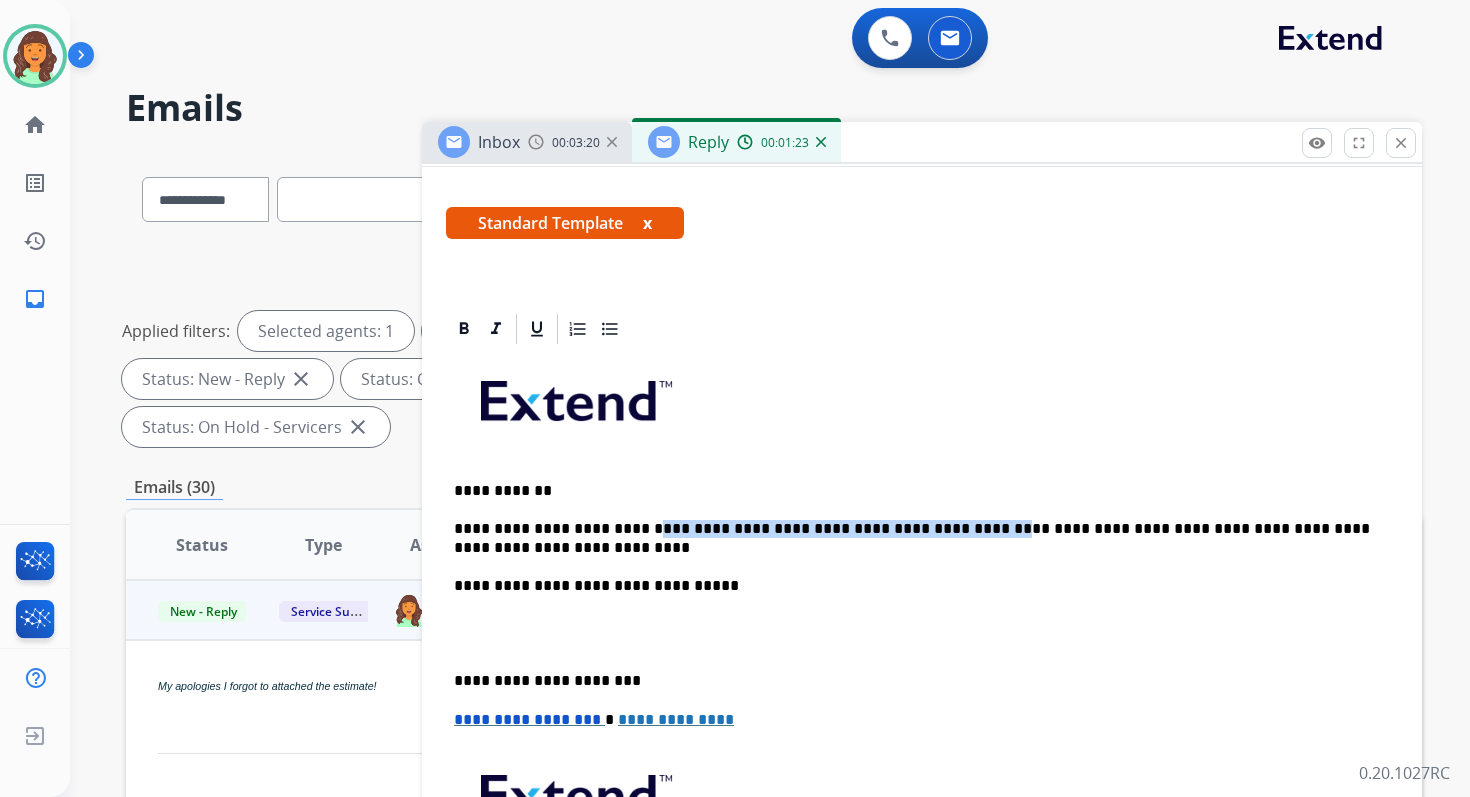 drag, startPoint x: 918, startPoint y: 527, endPoint x: 623, endPoint y: 532, distance: 295.04236 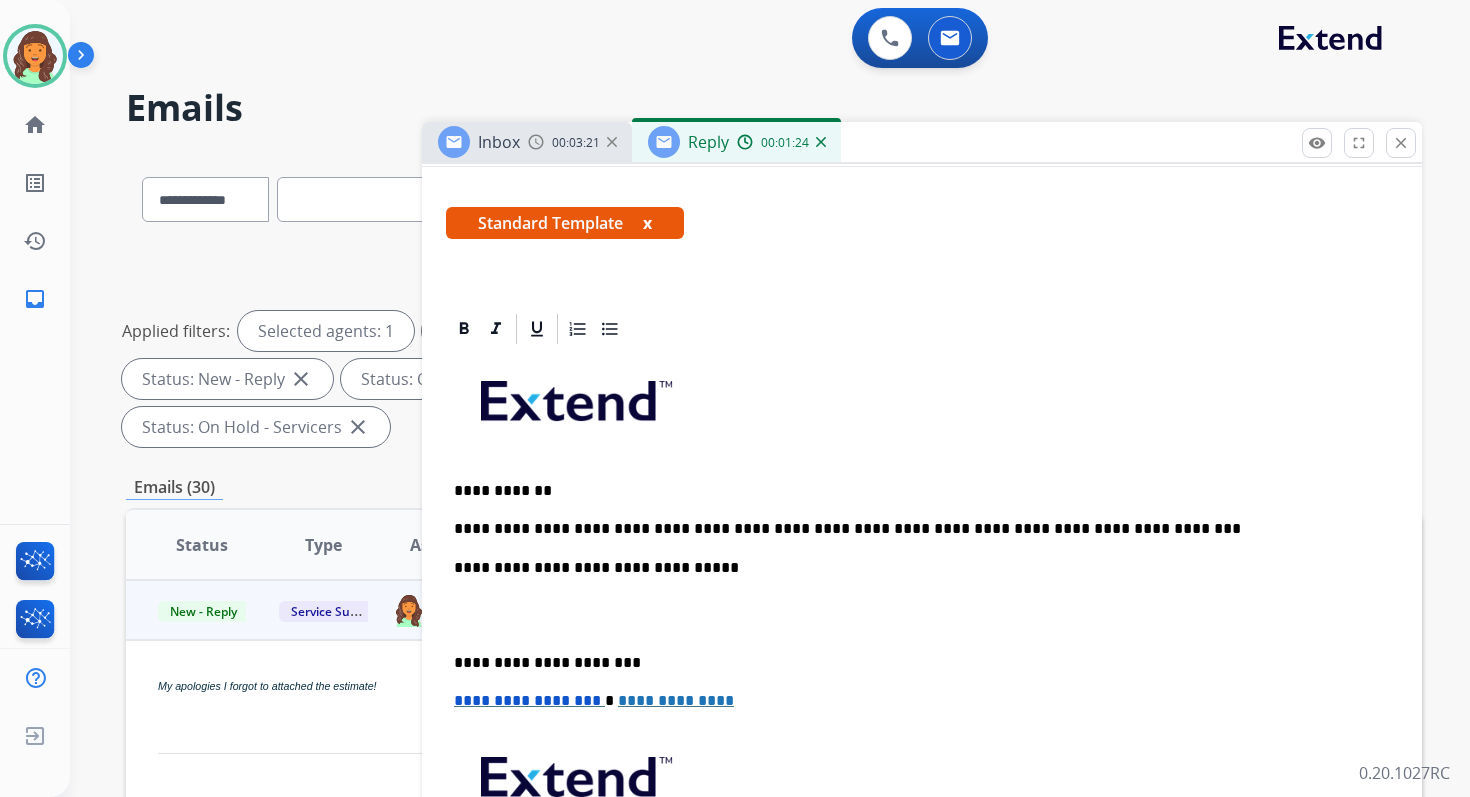 type 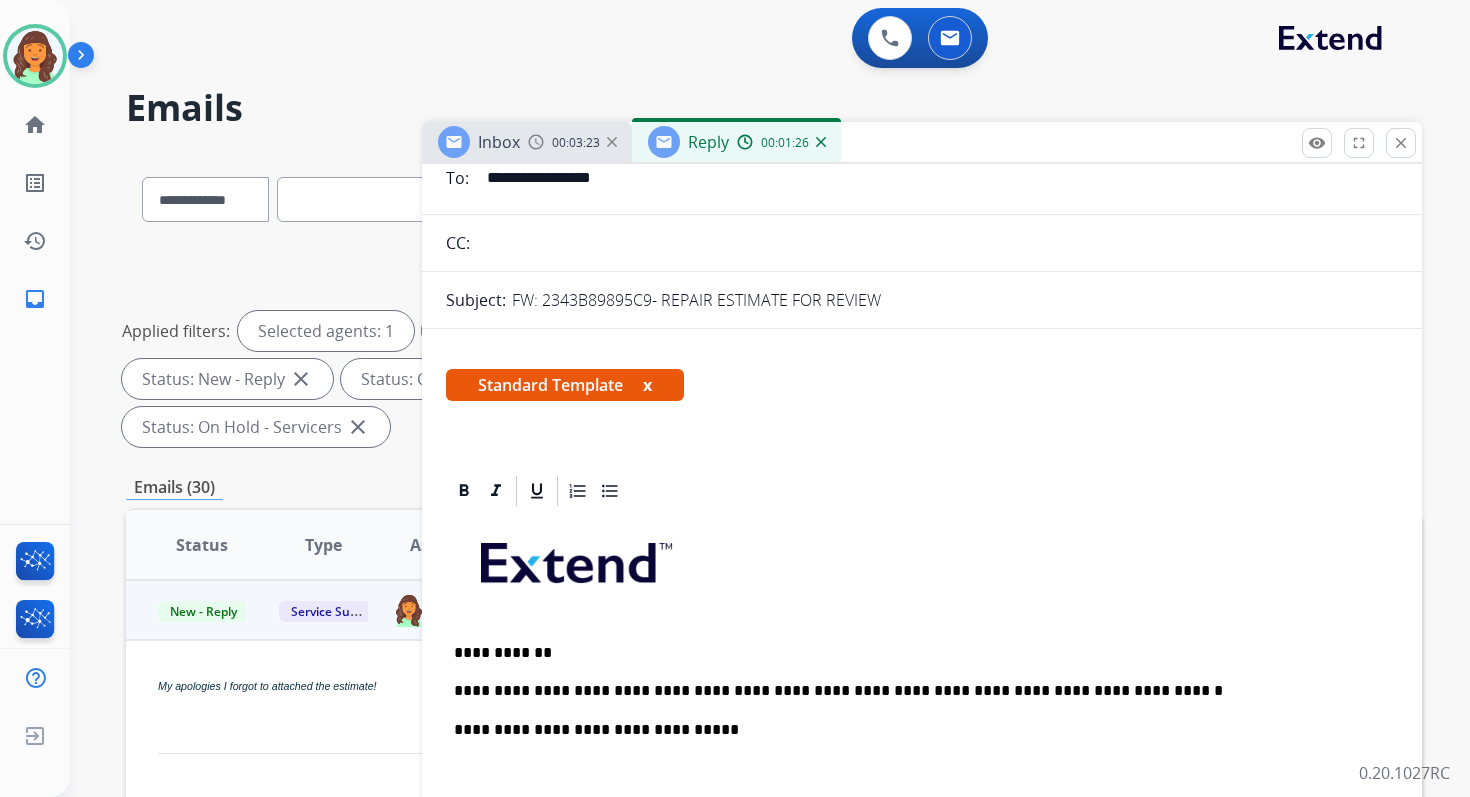 scroll, scrollTop: 0, scrollLeft: 0, axis: both 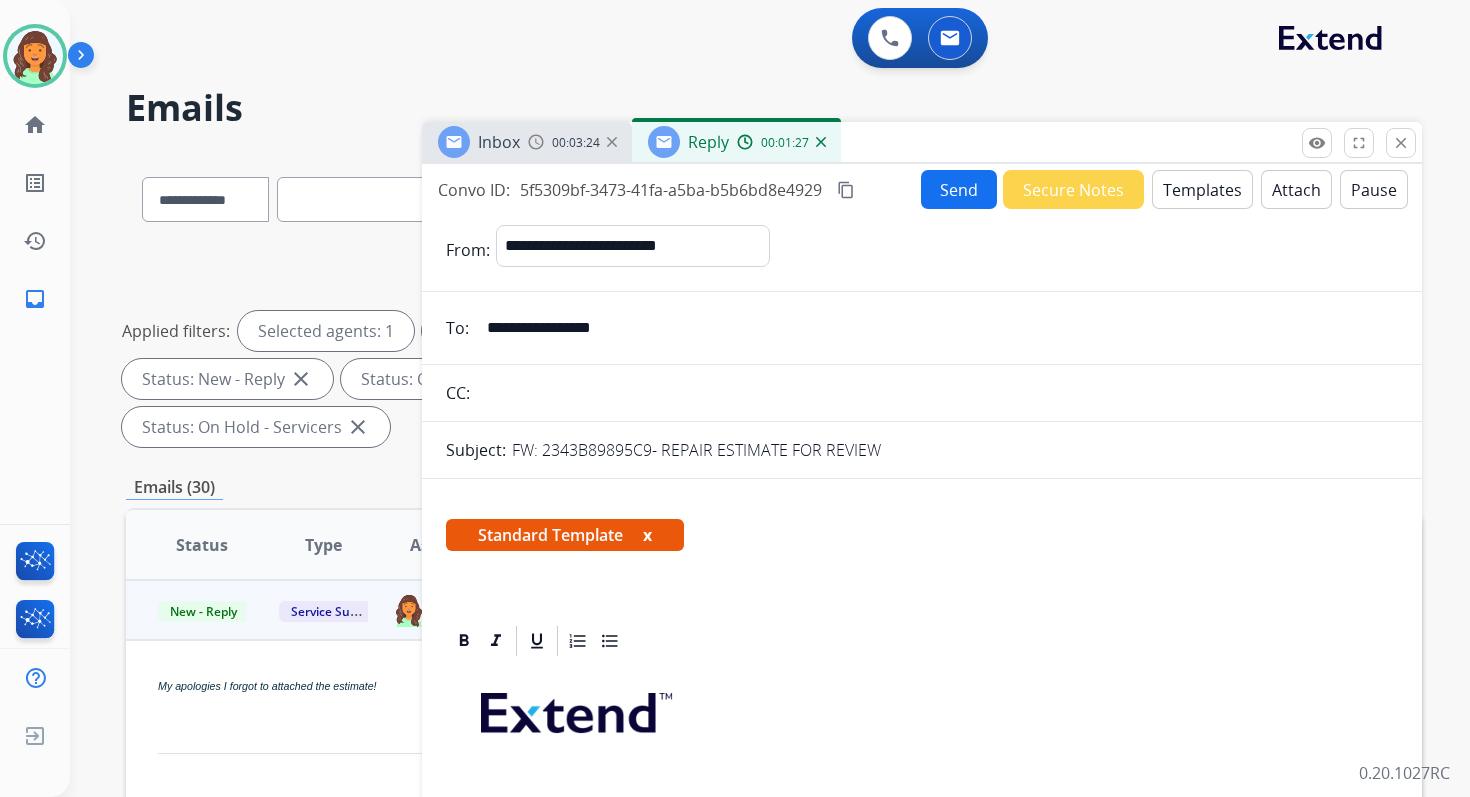 click on "content_copy" at bounding box center (846, 190) 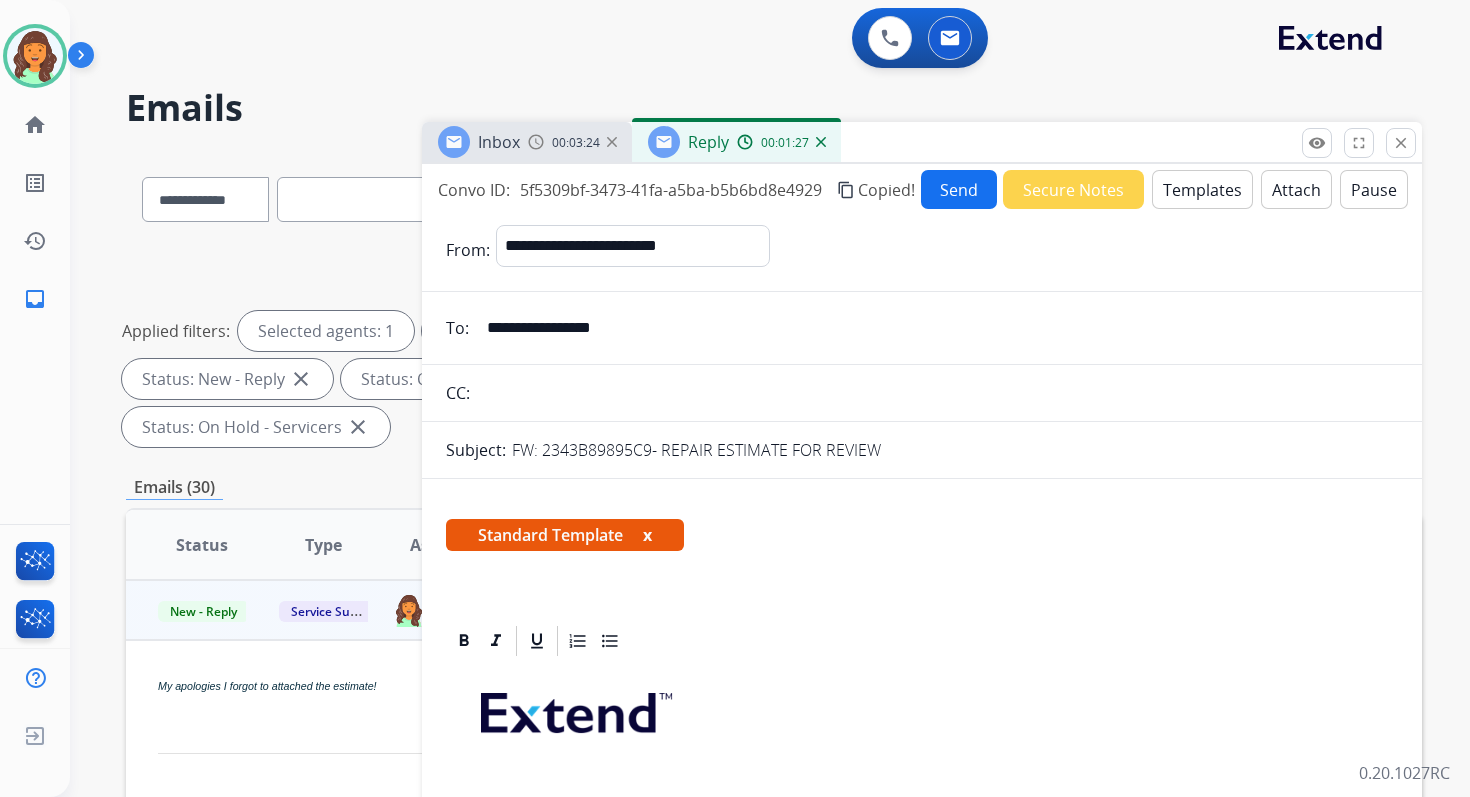 click on "Convo ID:  5f5309bf-3473-41fa-a5ba-b5b6bd8e4929  content_copy Copied!" at bounding box center [676, 190] 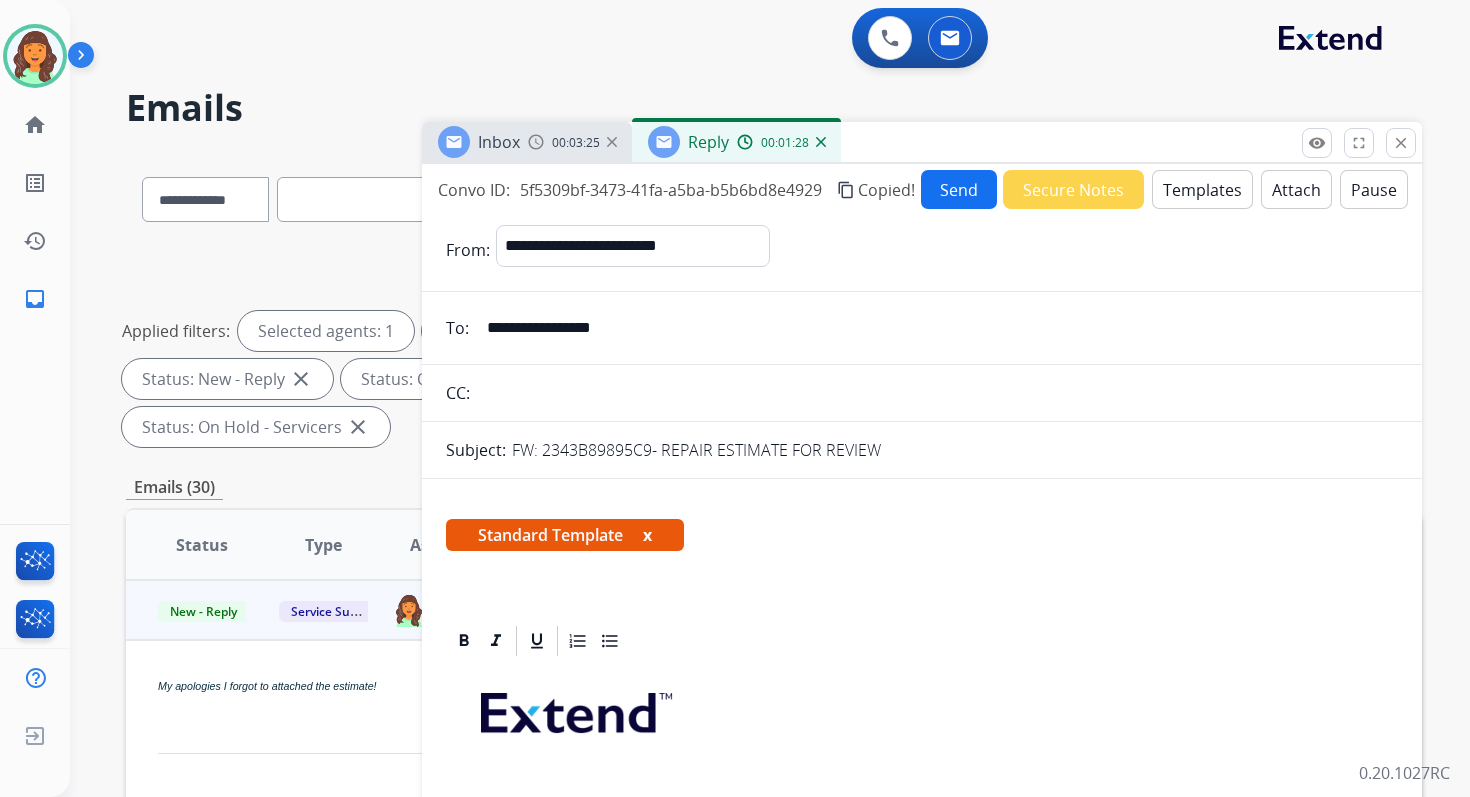 click on "Send" at bounding box center [959, 189] 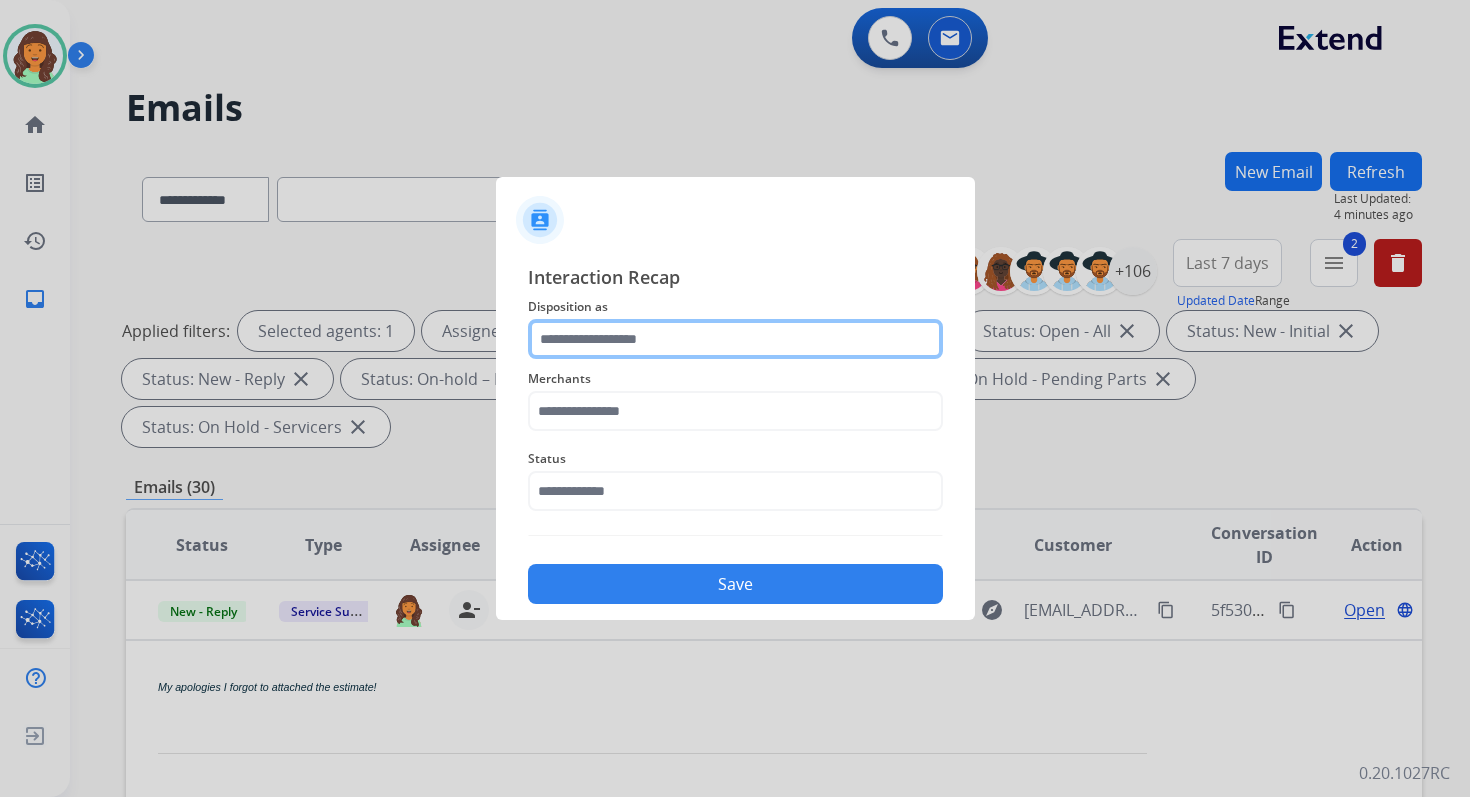 click 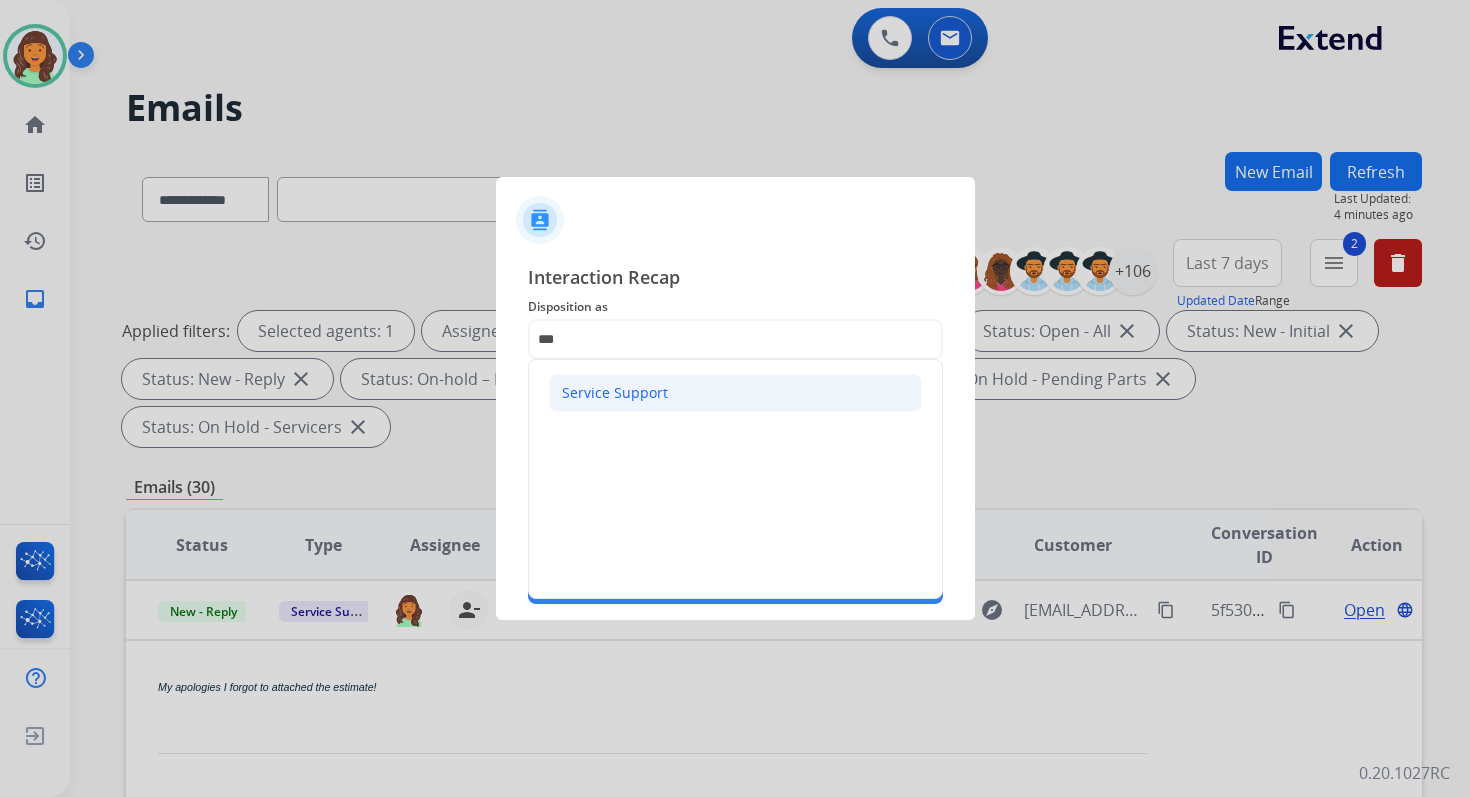 click on "Service Support" 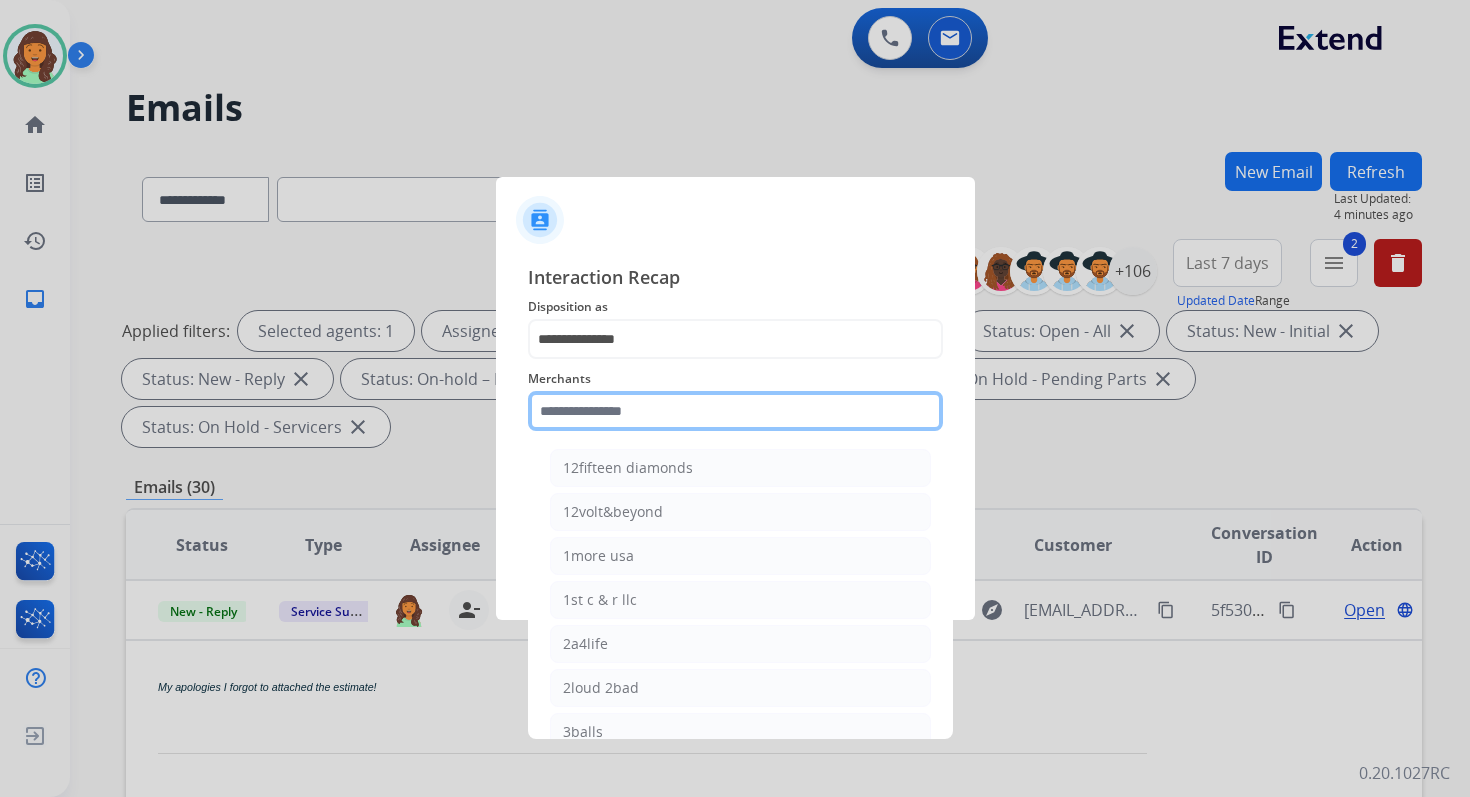 click 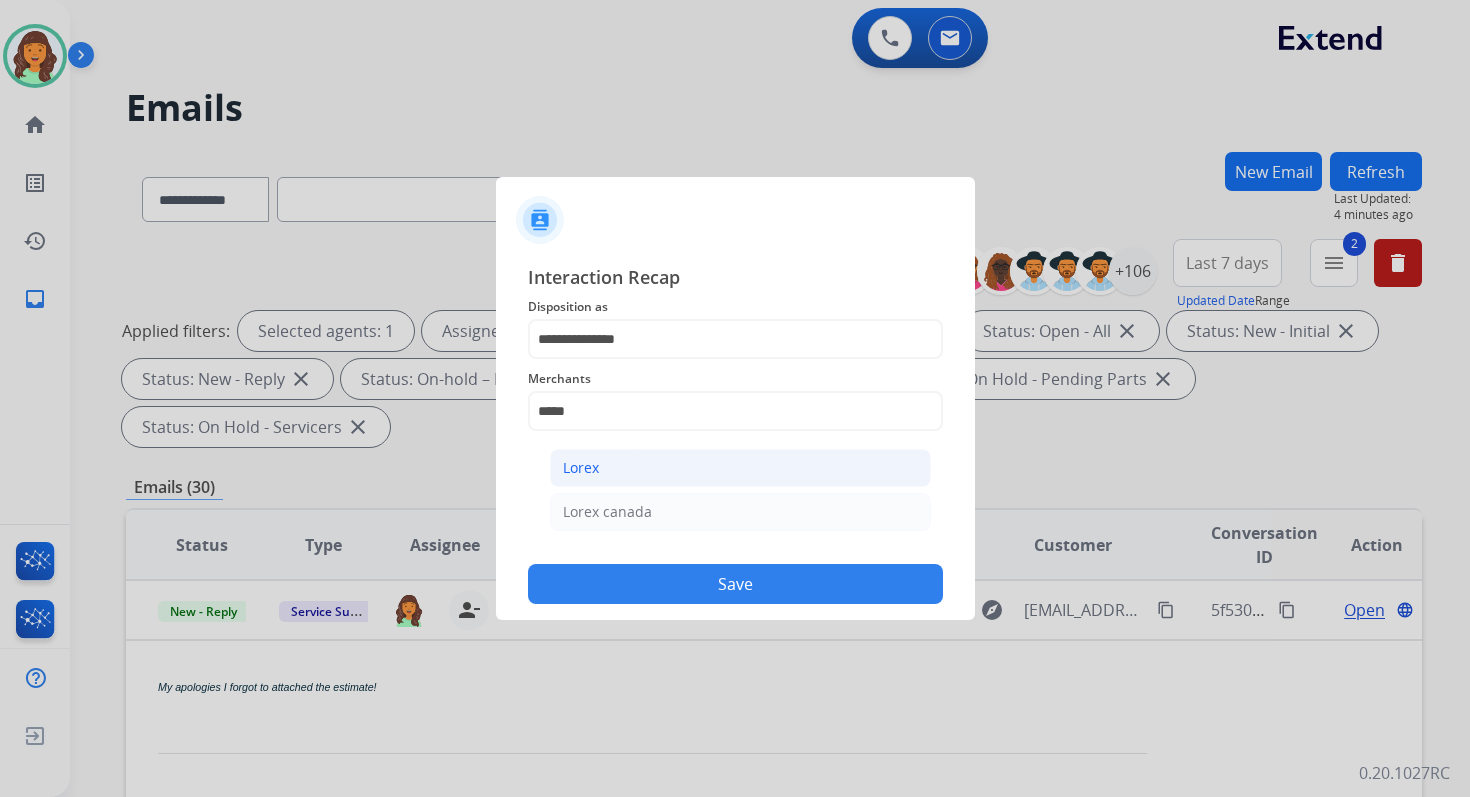 click on "Lorex" 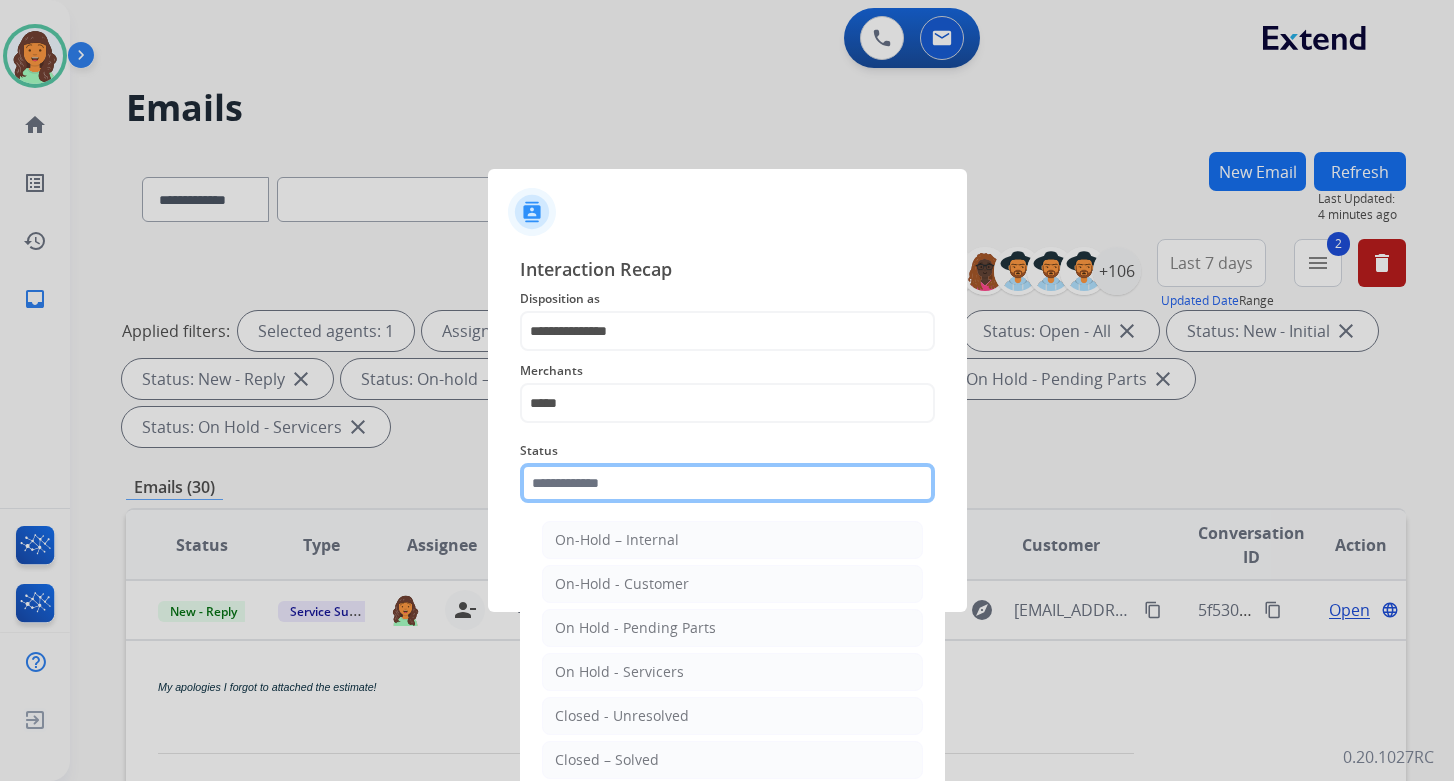 click 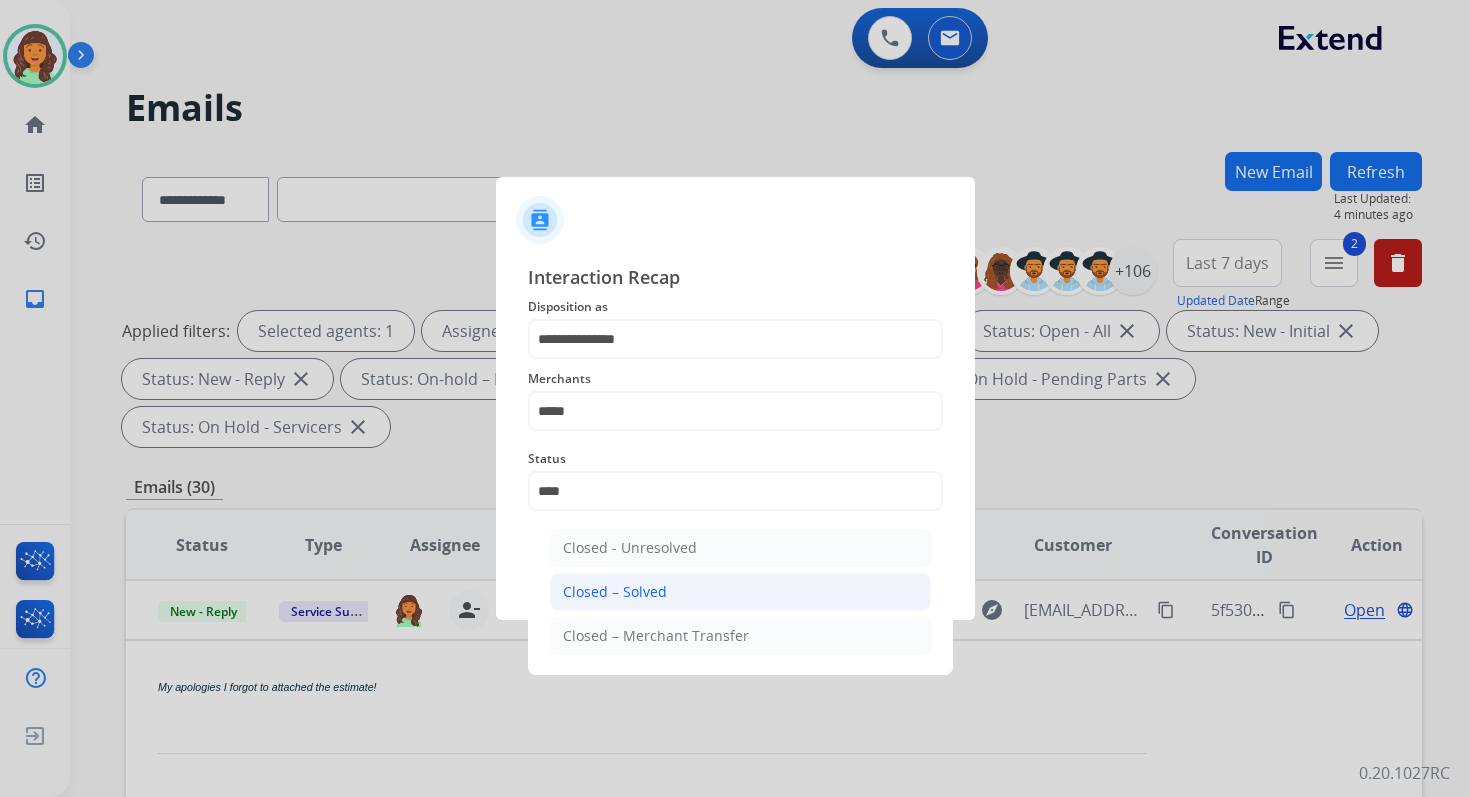 click on "Closed – Solved" 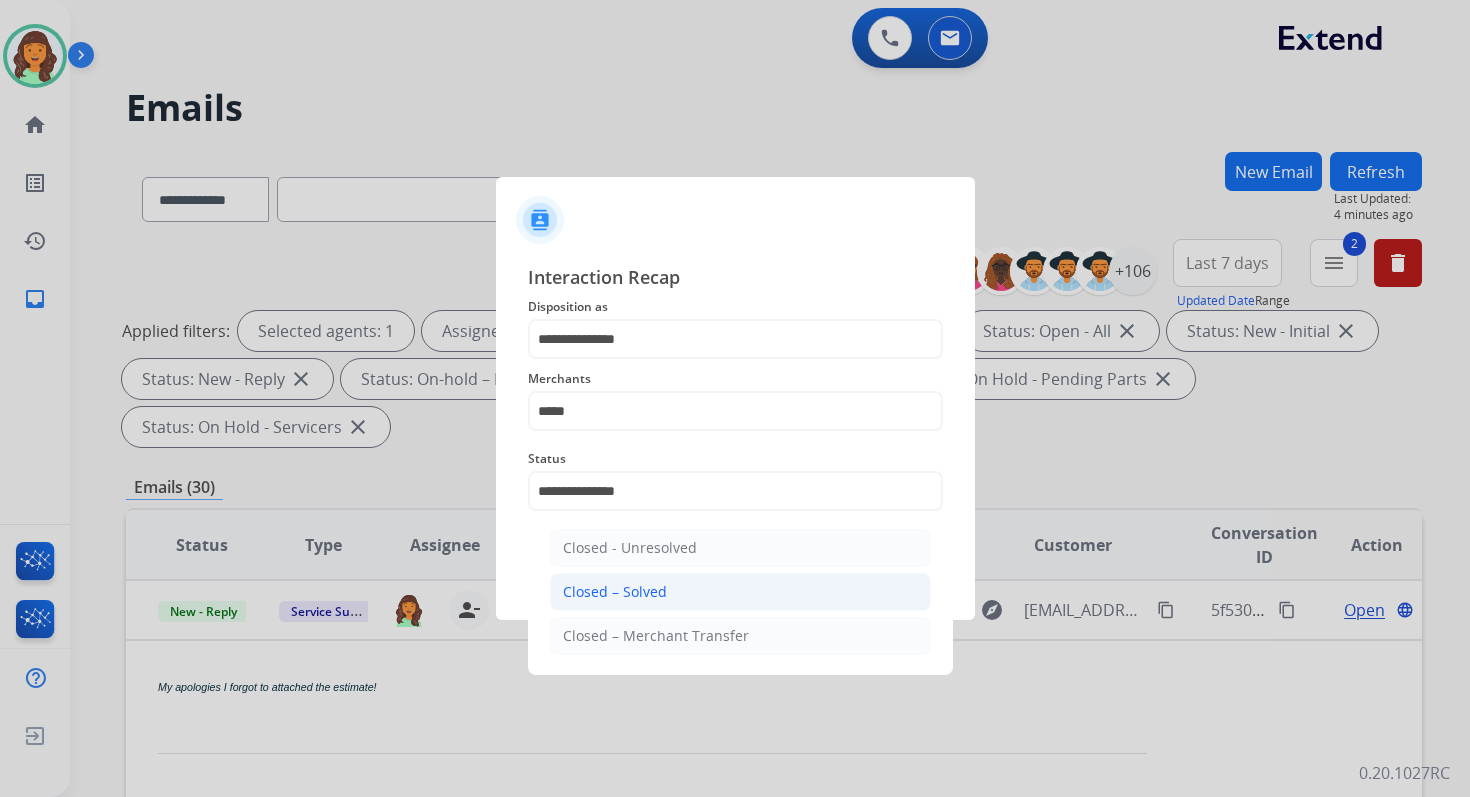 click on "Save" 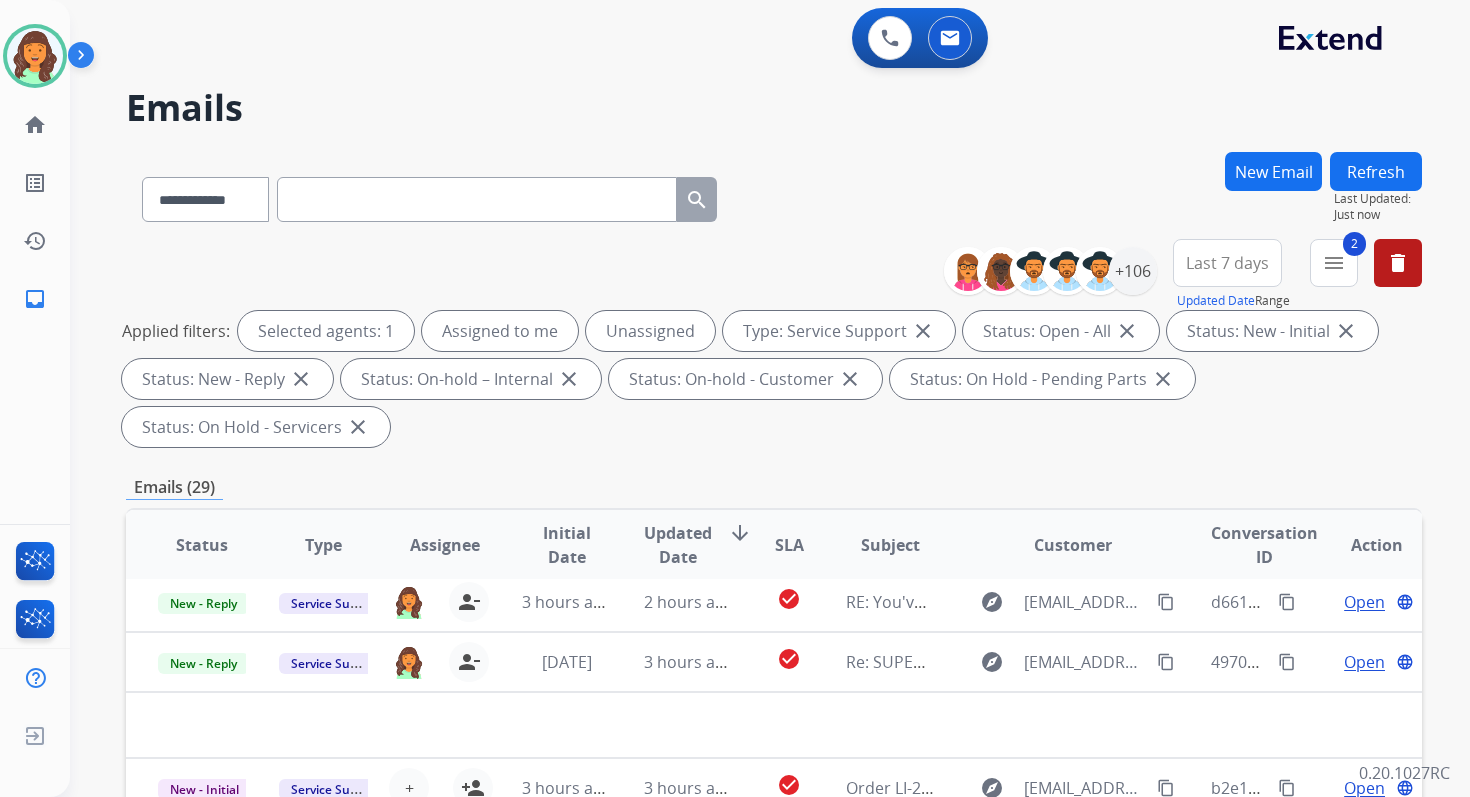 scroll, scrollTop: 68, scrollLeft: 0, axis: vertical 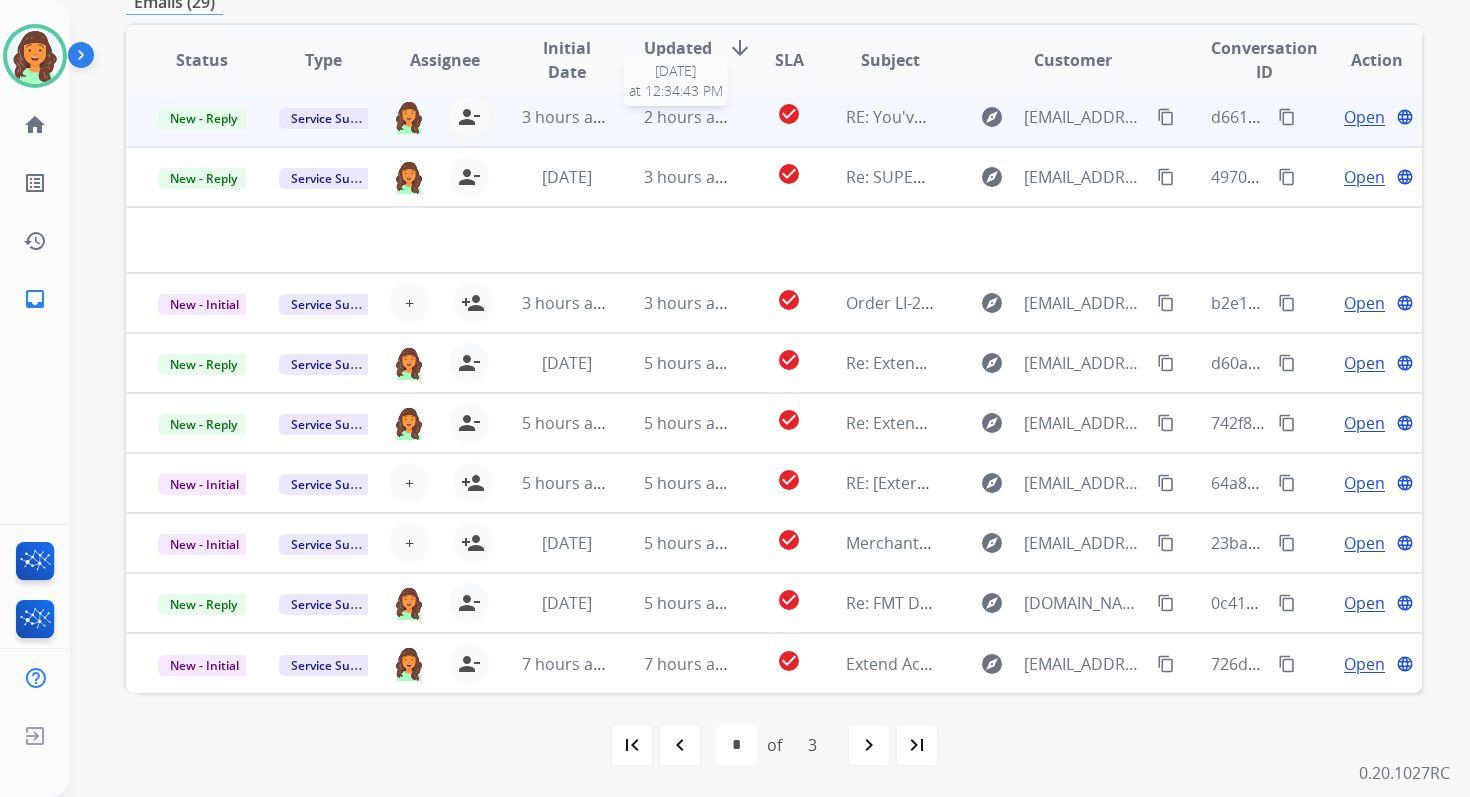 click on "2 hours ago" at bounding box center (689, 117) 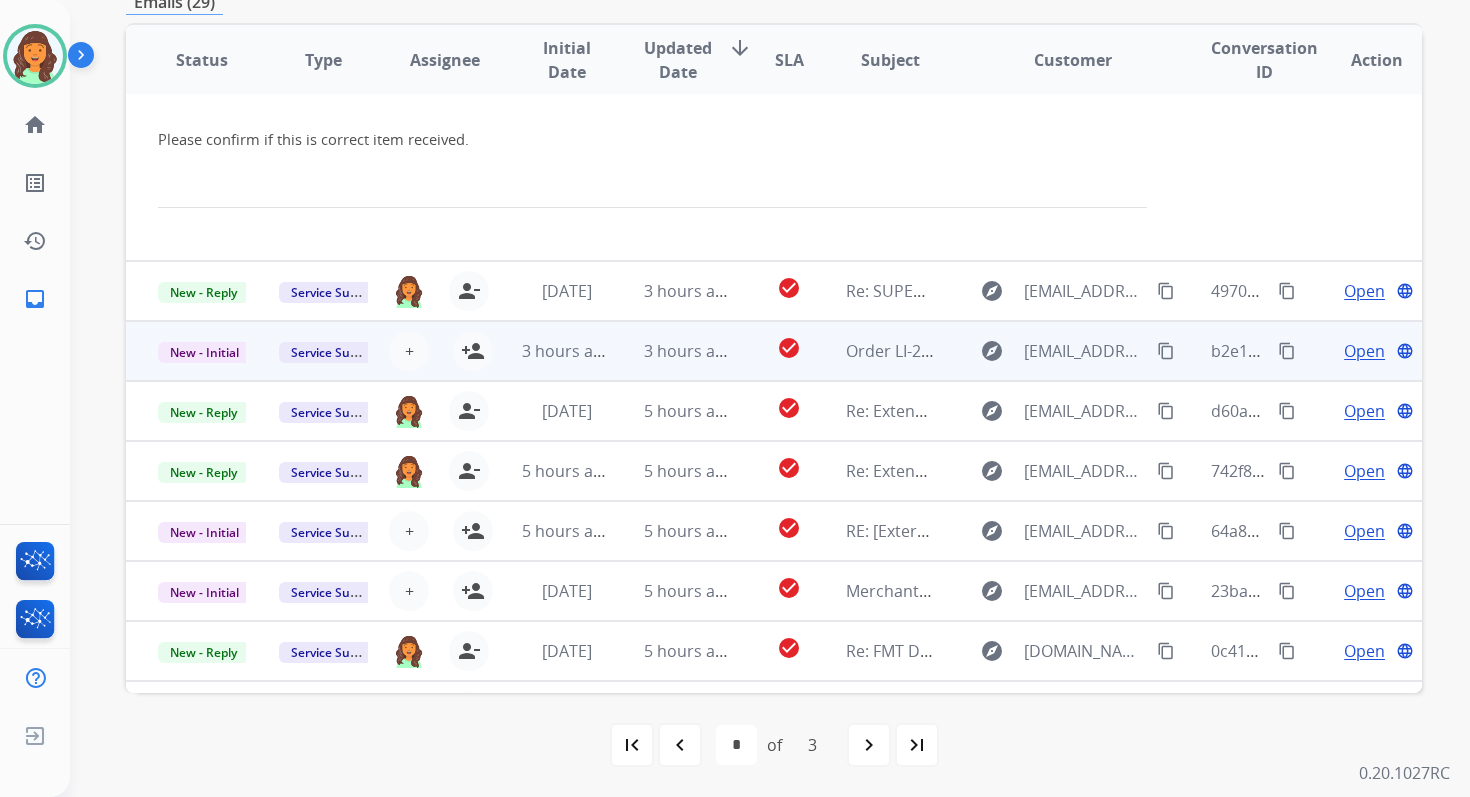 scroll, scrollTop: 249, scrollLeft: 0, axis: vertical 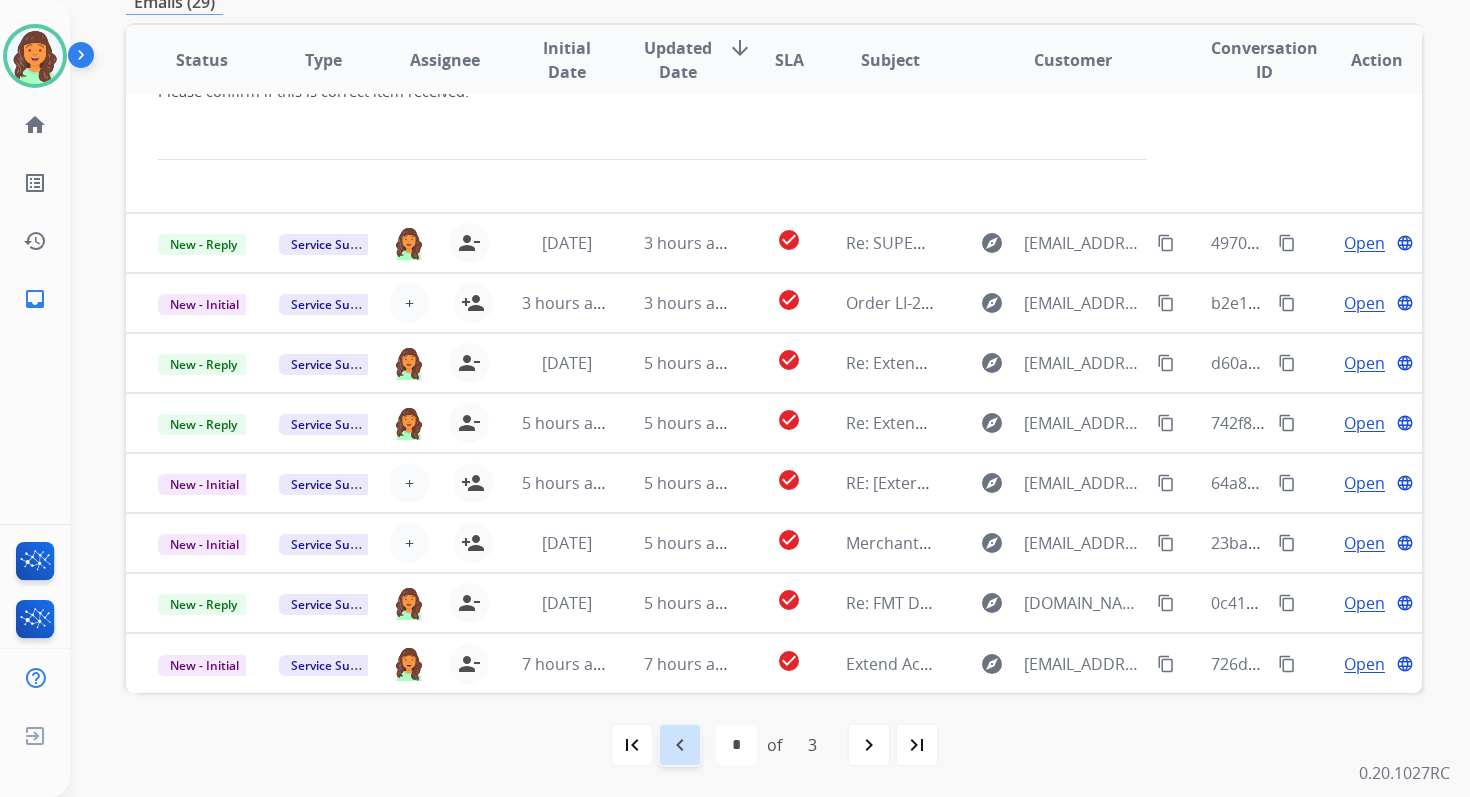 click on "navigate_before" at bounding box center [680, 745] 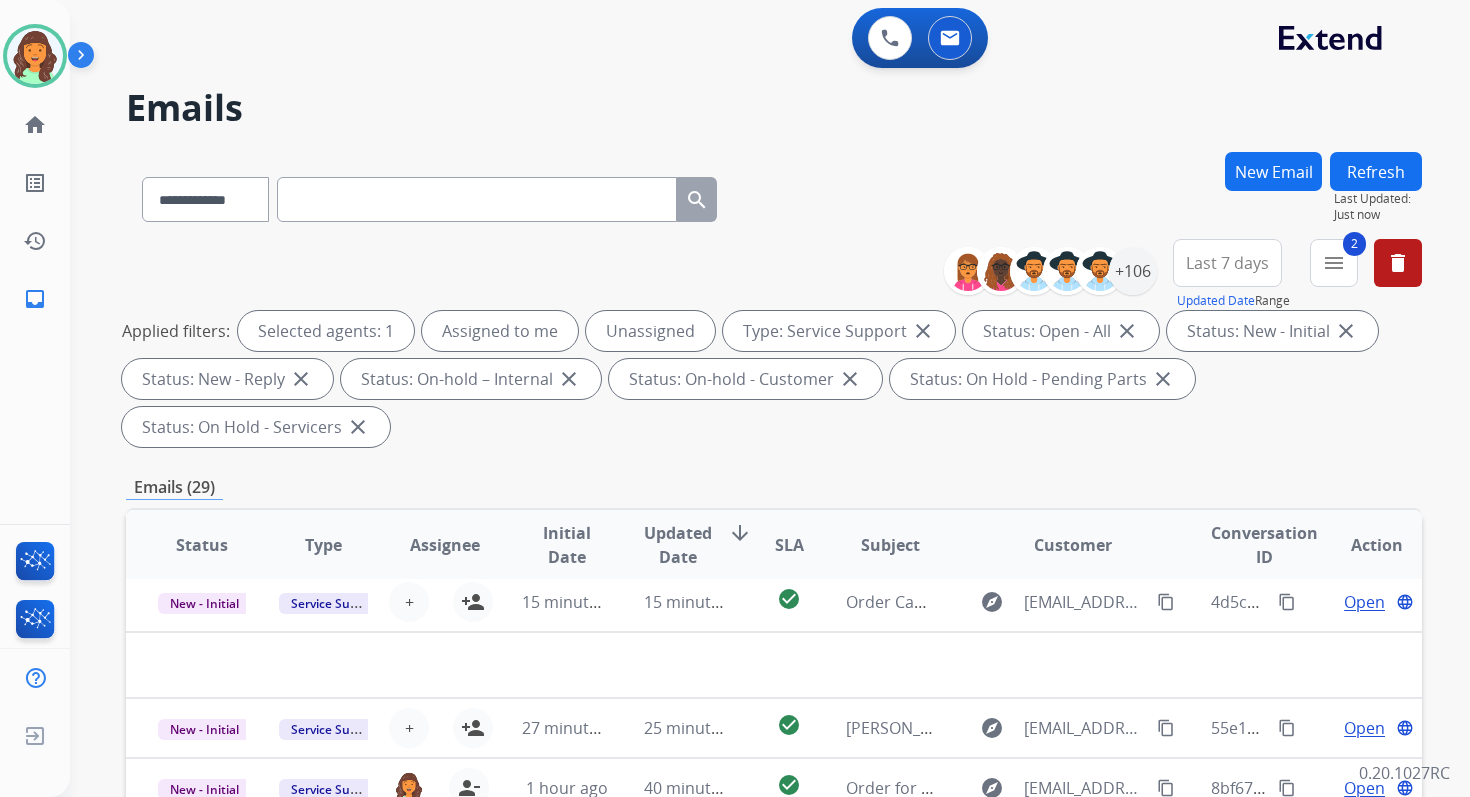scroll, scrollTop: 68, scrollLeft: 0, axis: vertical 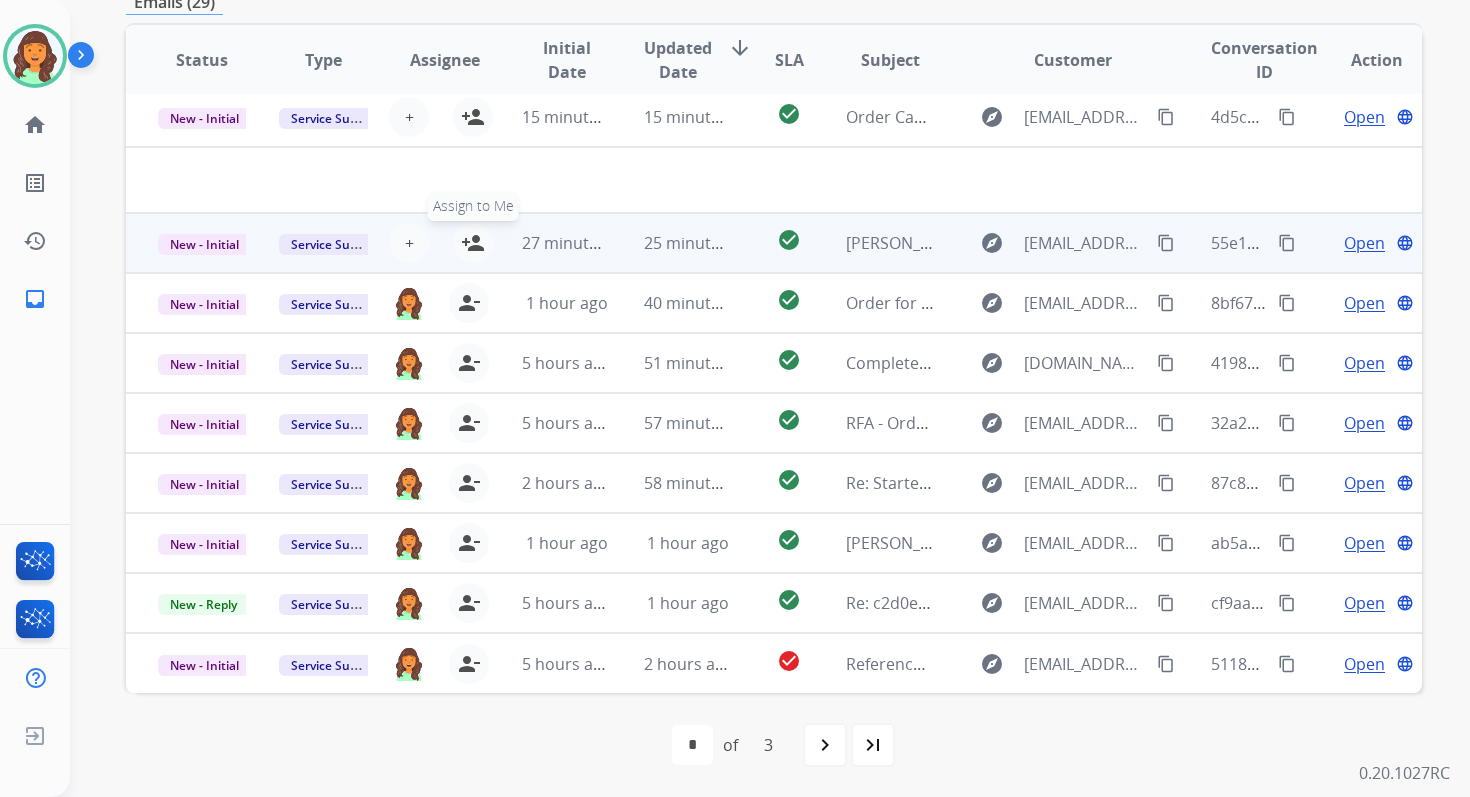 click on "person_add" at bounding box center (473, 243) 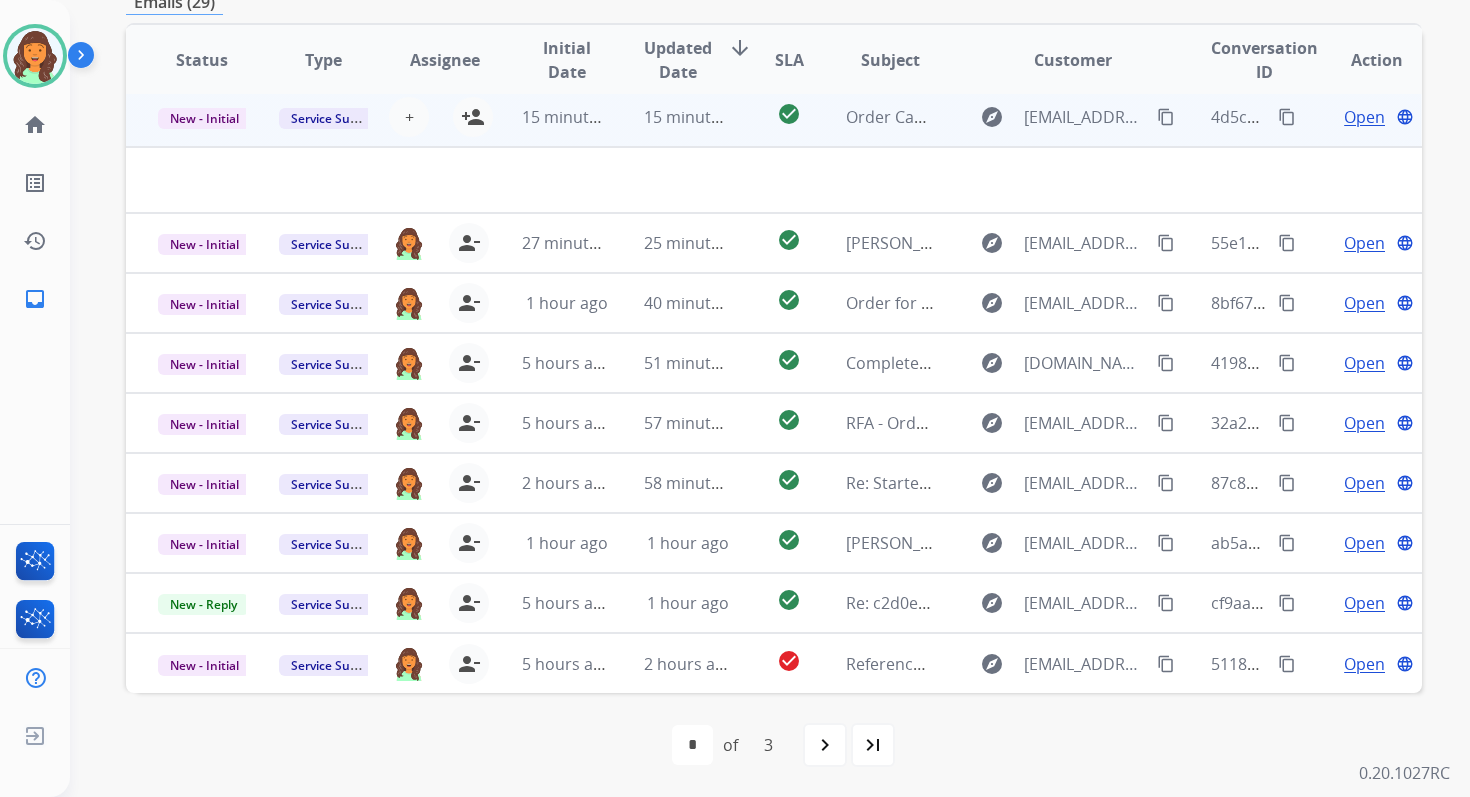 click on "15 minutes ago" at bounding box center [580, 117] 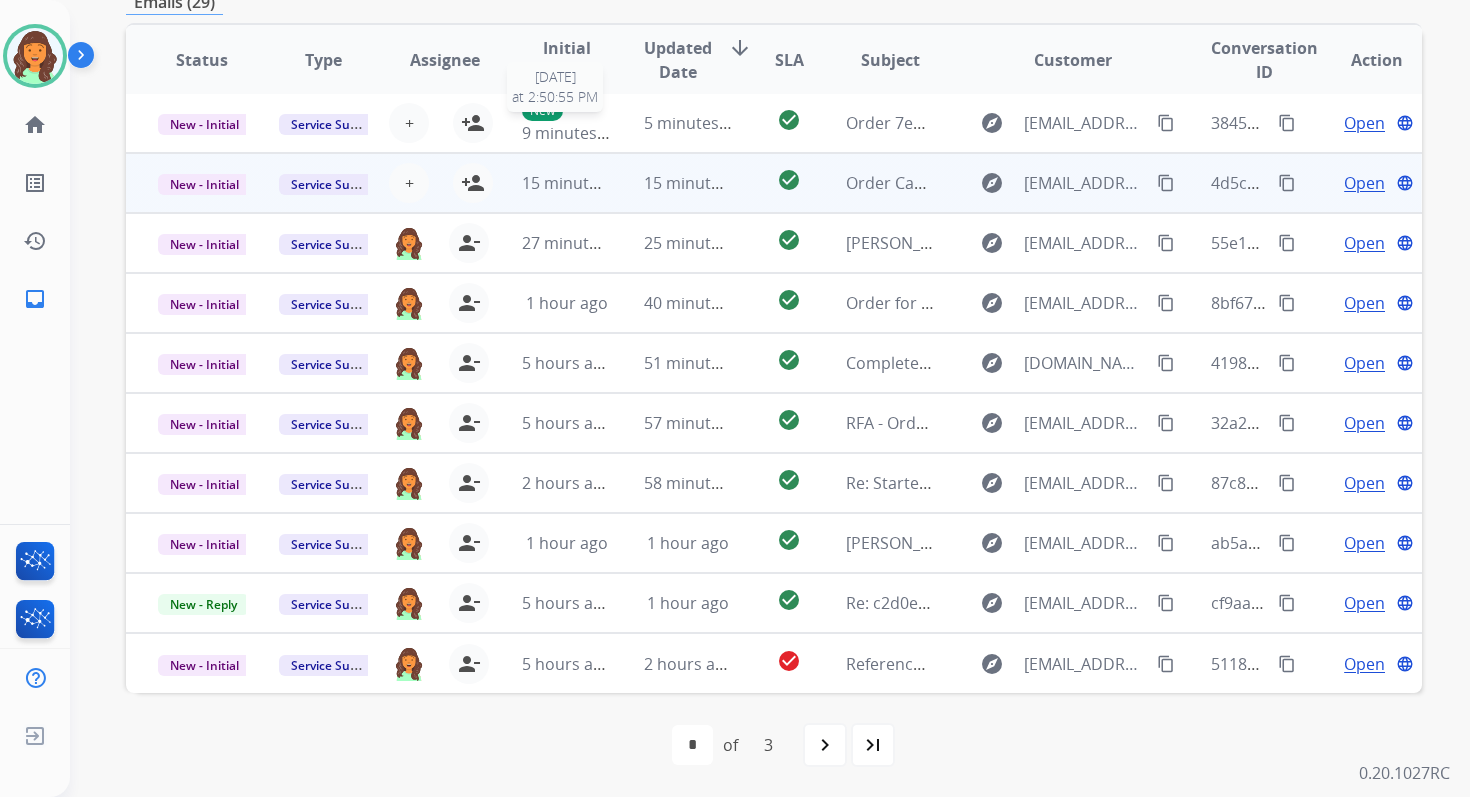 scroll, scrollTop: 2, scrollLeft: 0, axis: vertical 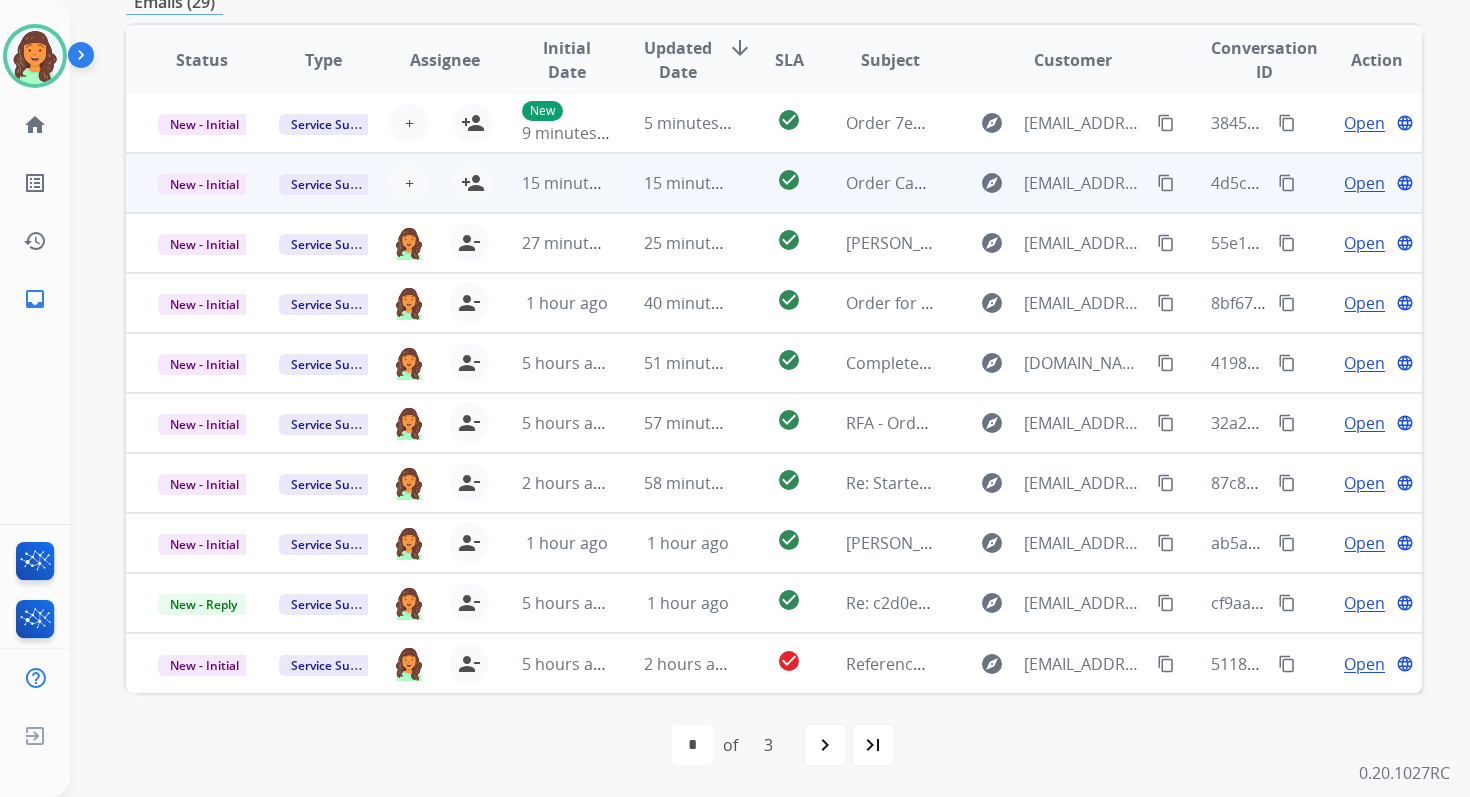 click on "15 minutes ago" at bounding box center (672, 183) 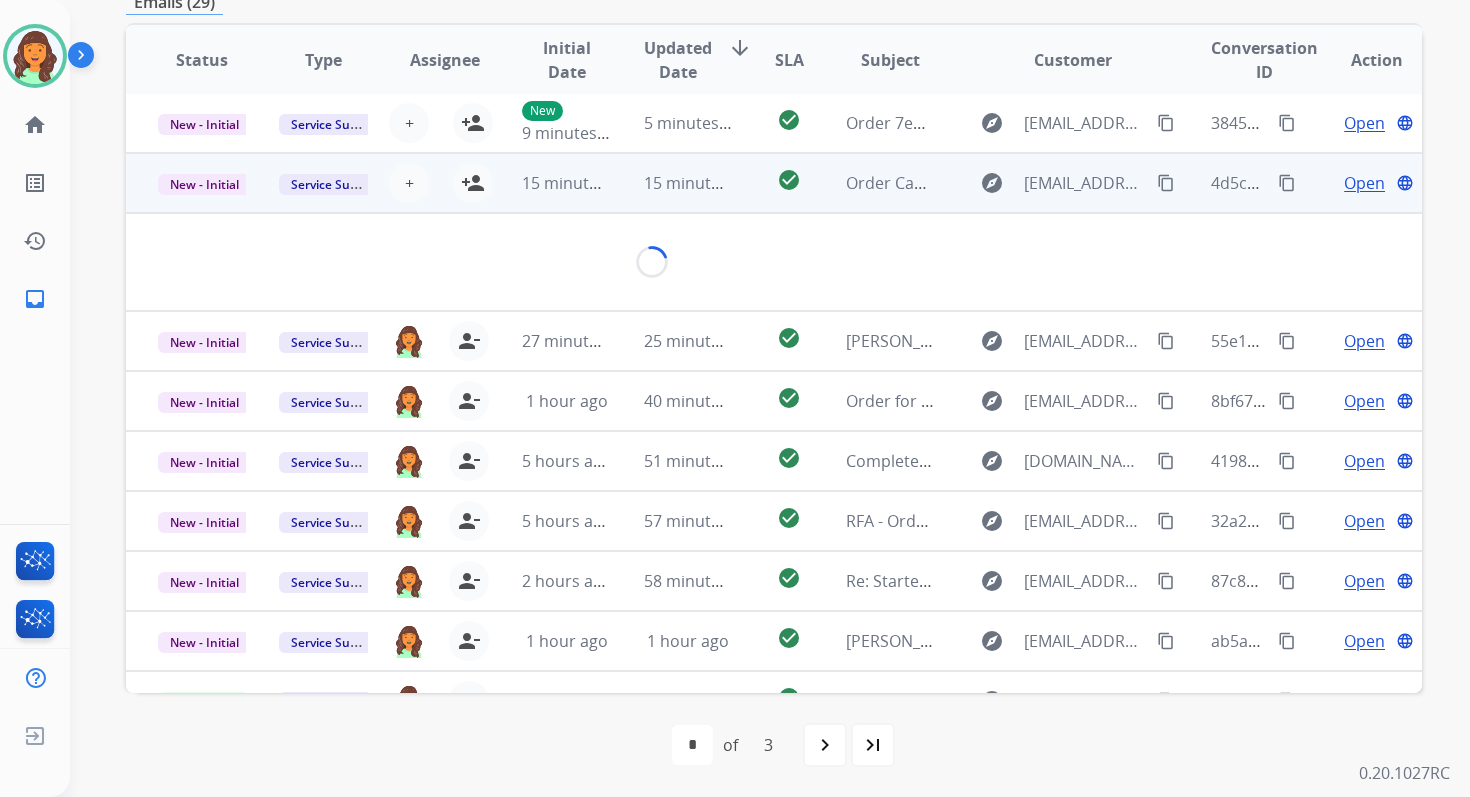 scroll, scrollTop: 68, scrollLeft: 0, axis: vertical 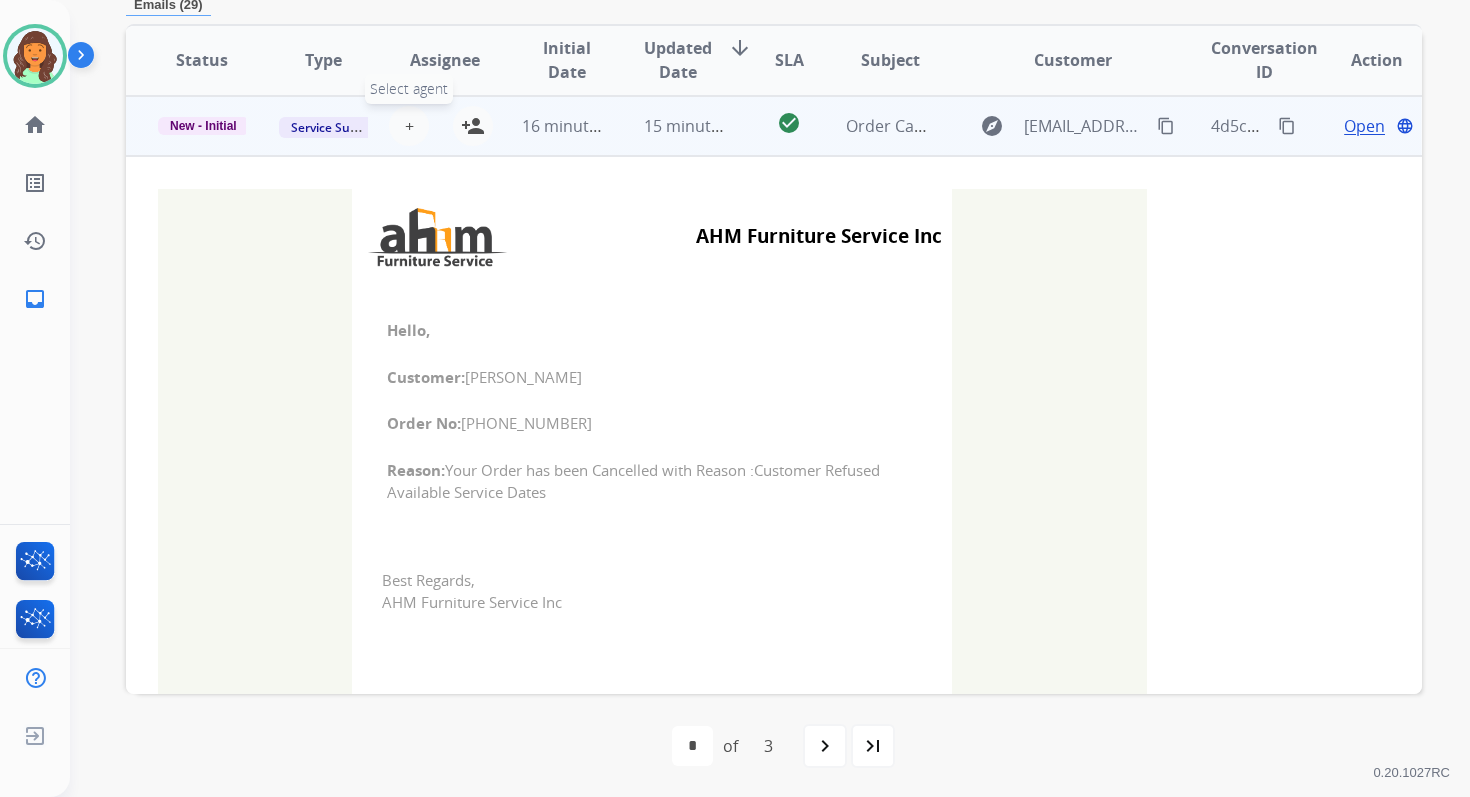 click on "+" at bounding box center (409, 126) 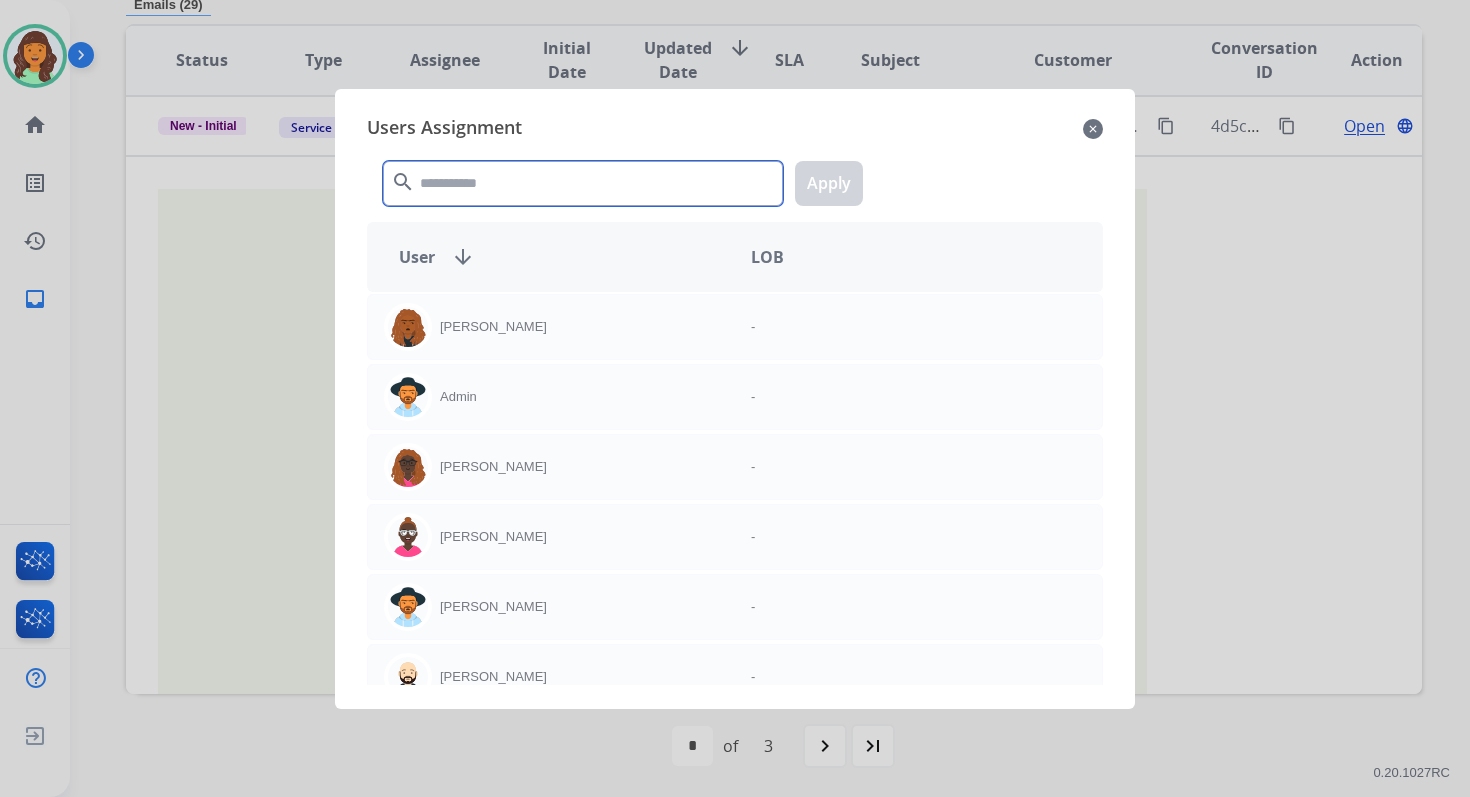 click 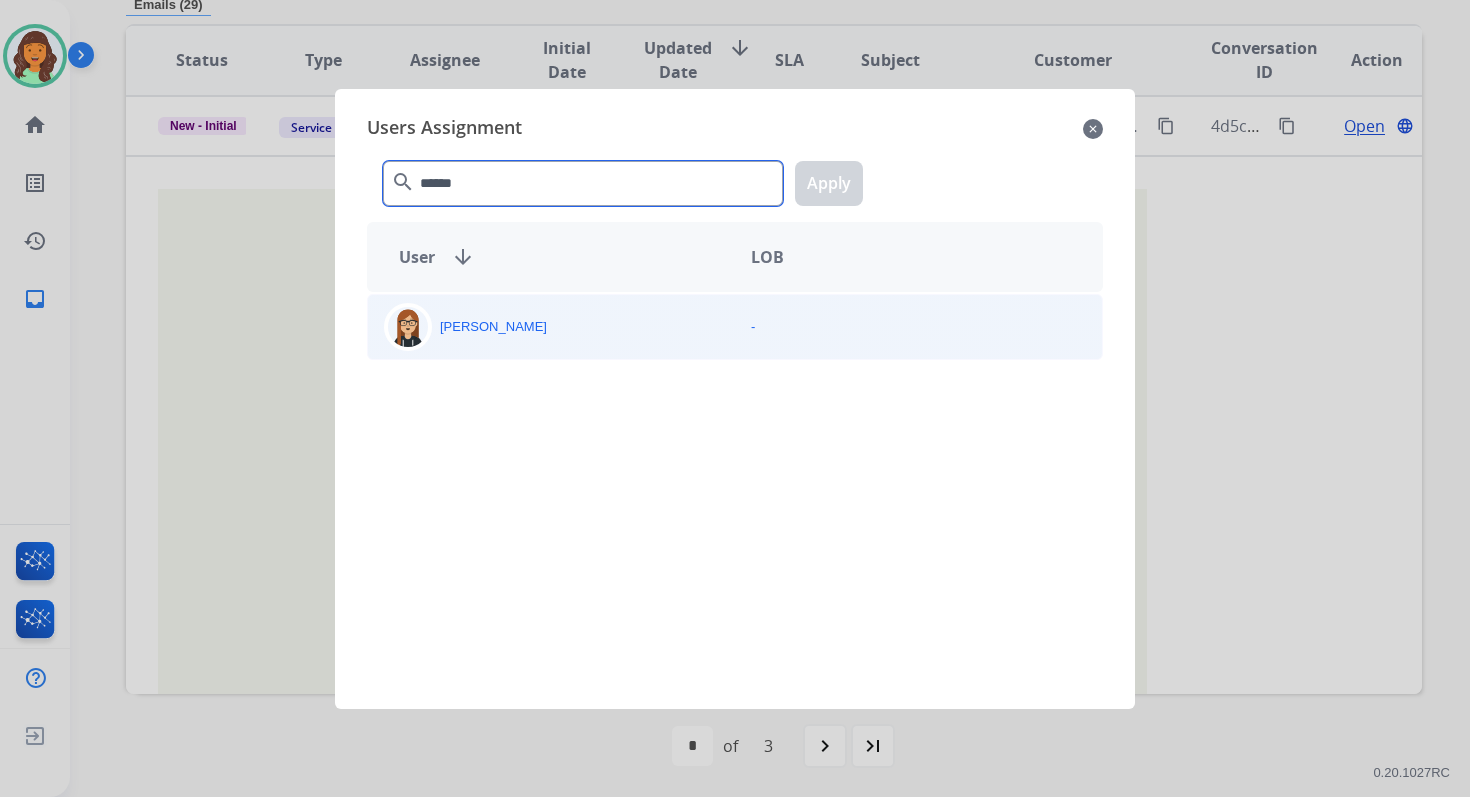 type on "******" 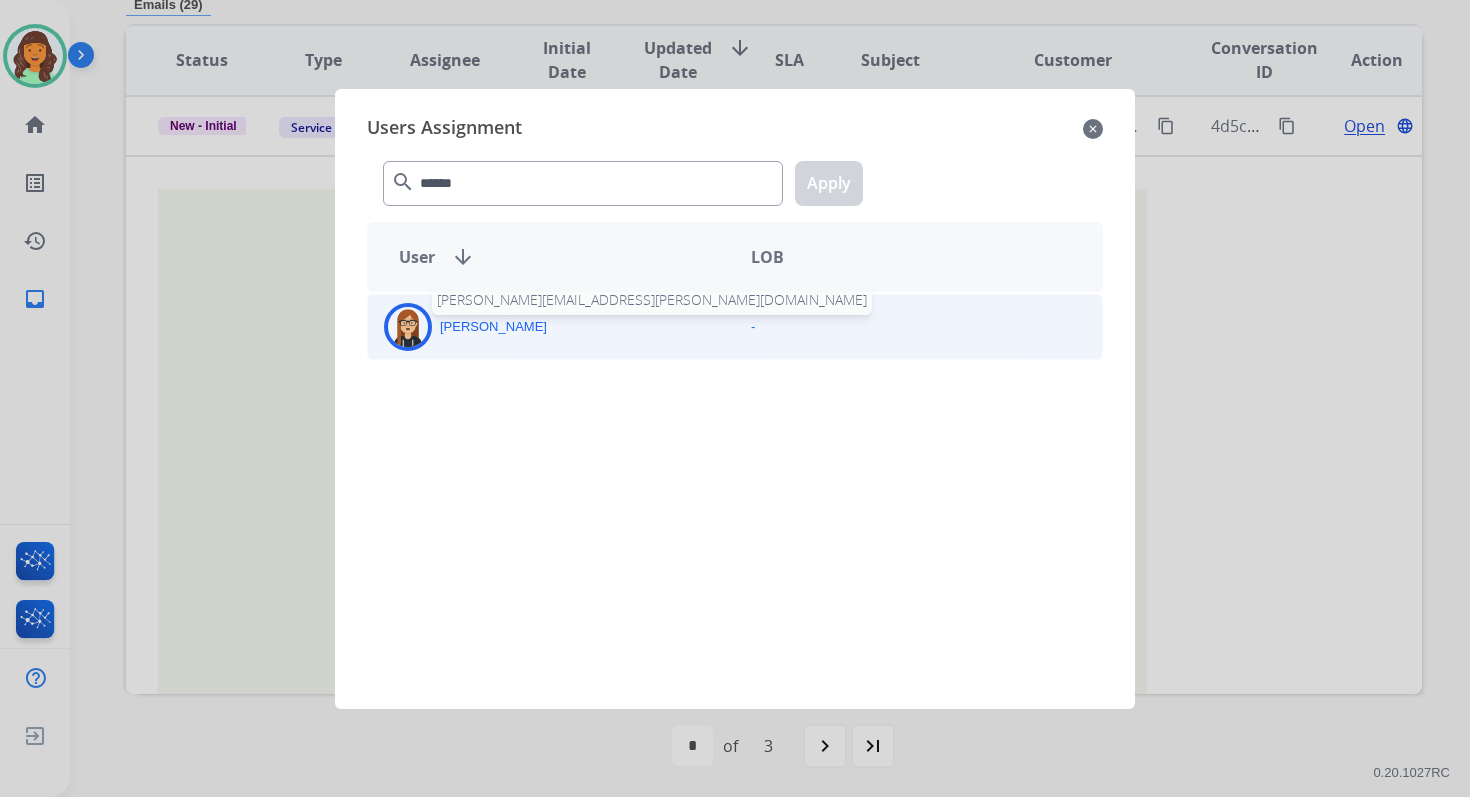 click on "[PERSON_NAME]" 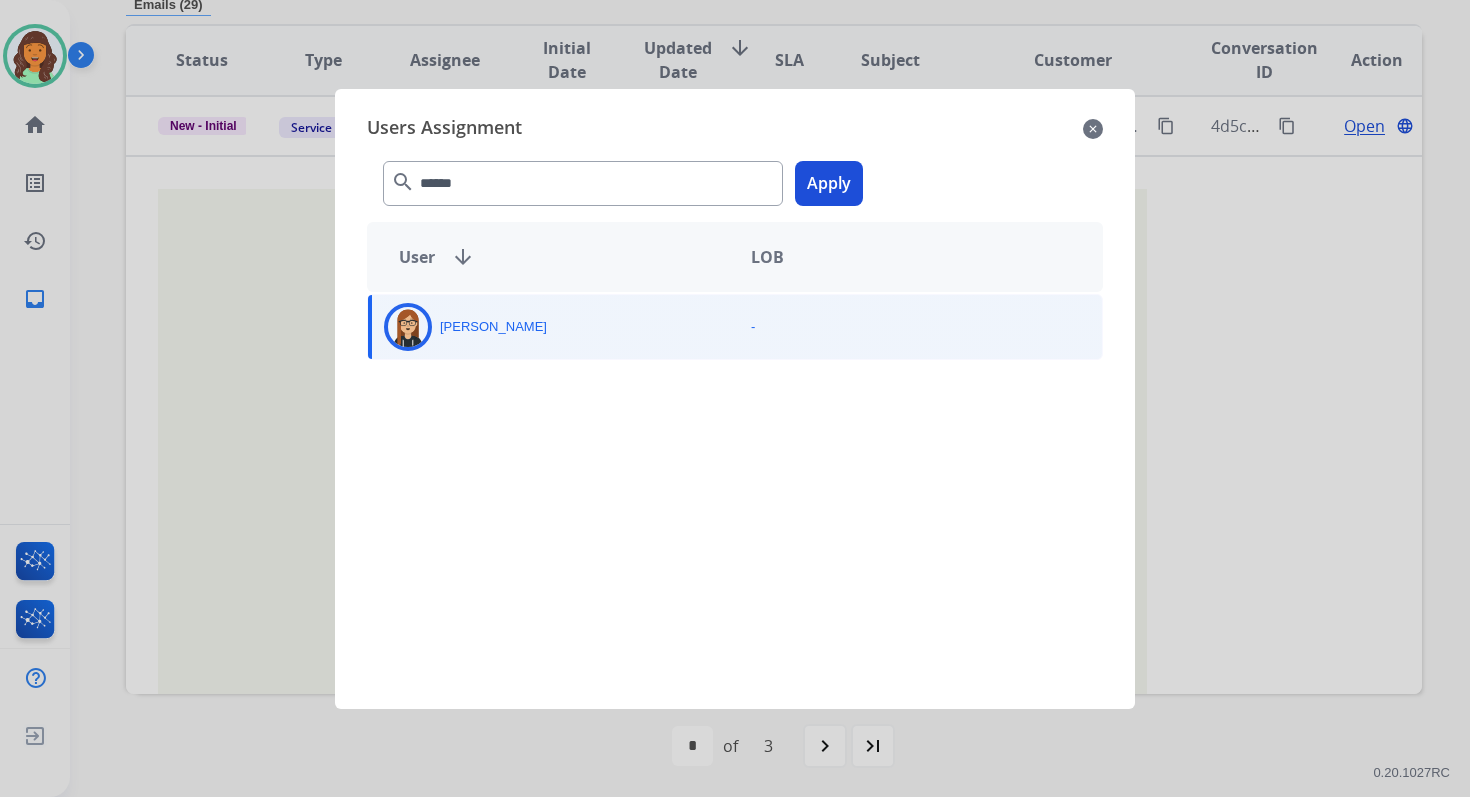 click on "Apply" 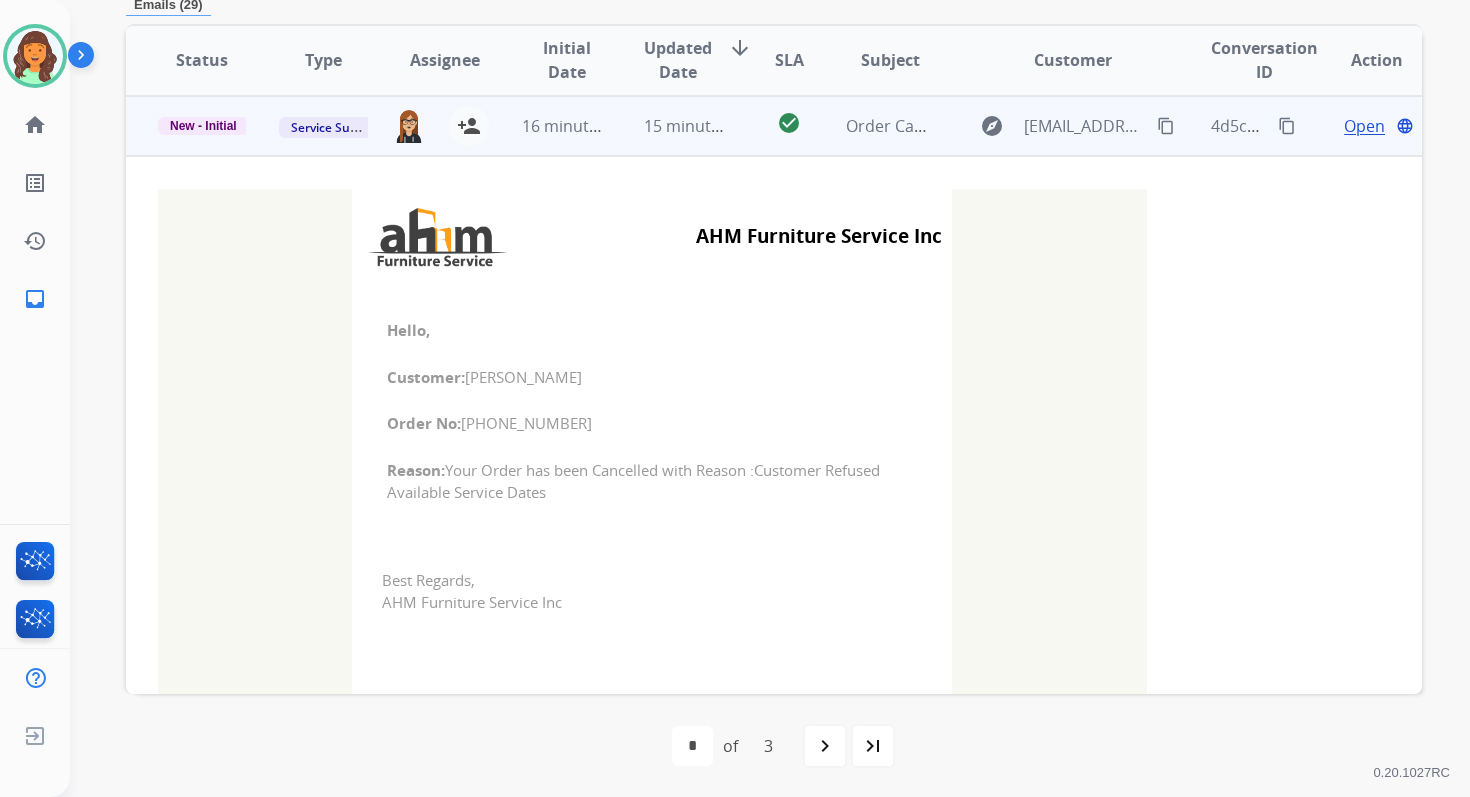 scroll, scrollTop: 0, scrollLeft: 0, axis: both 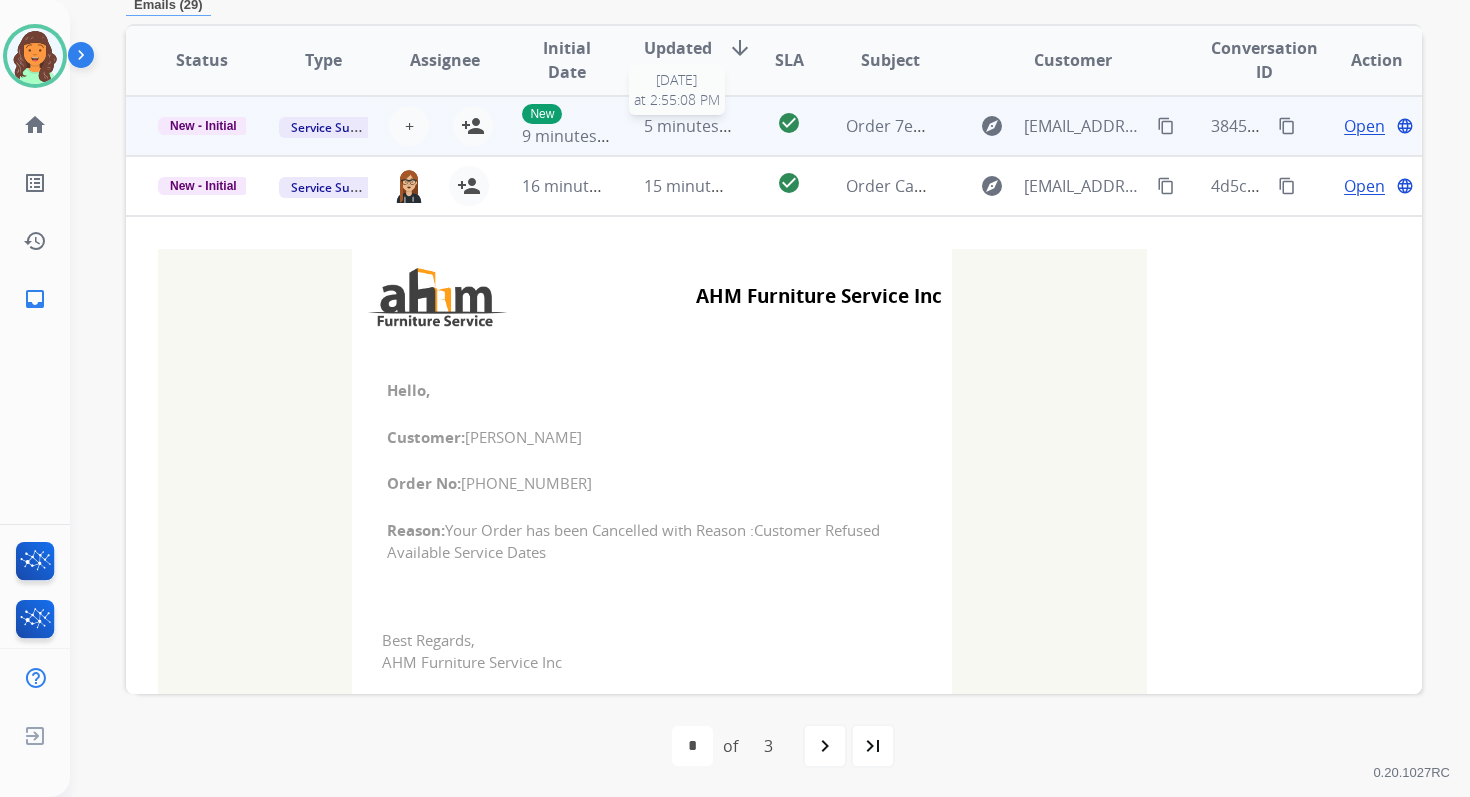 click on "5 minutes ago" at bounding box center (697, 126) 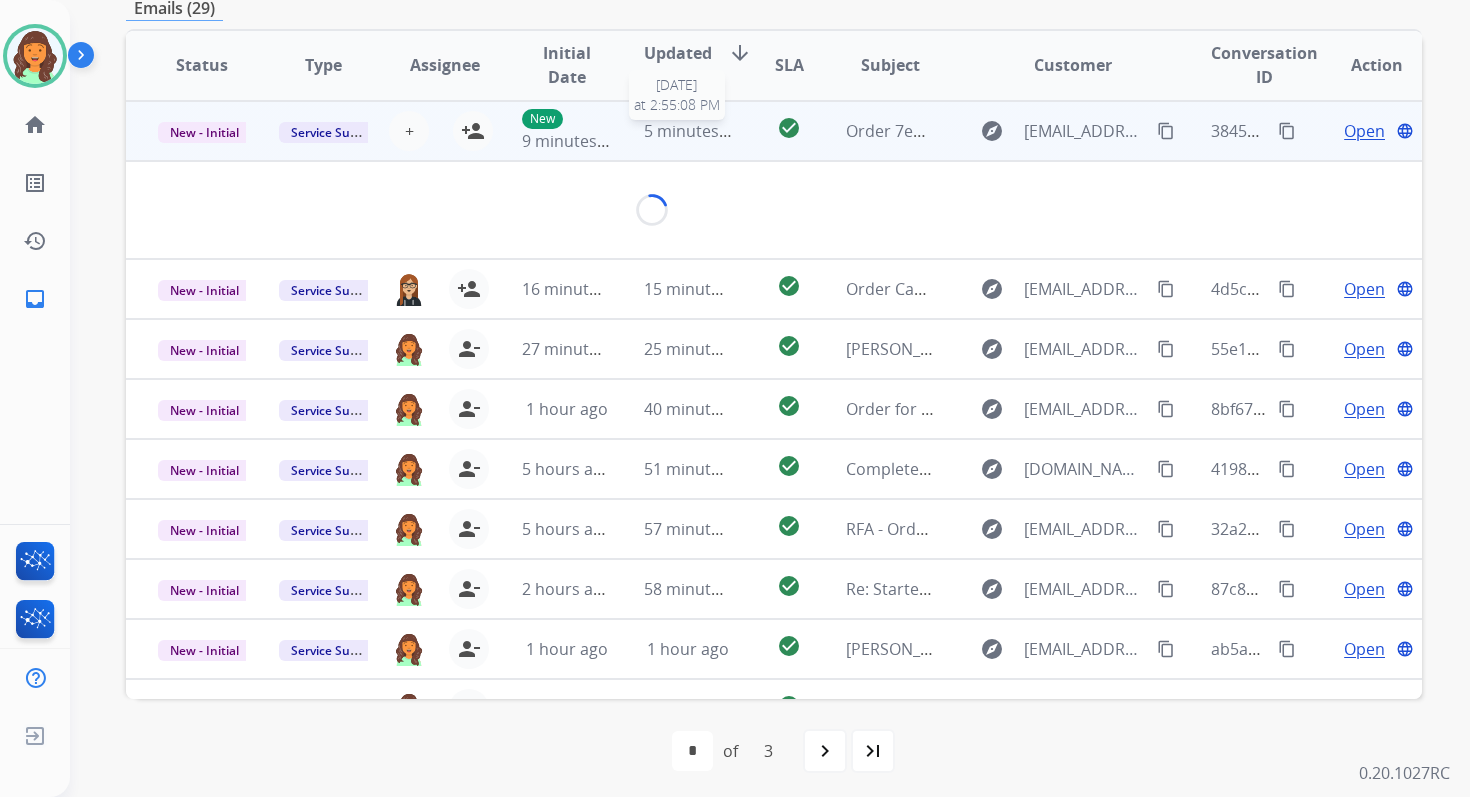 scroll, scrollTop: 480, scrollLeft: 0, axis: vertical 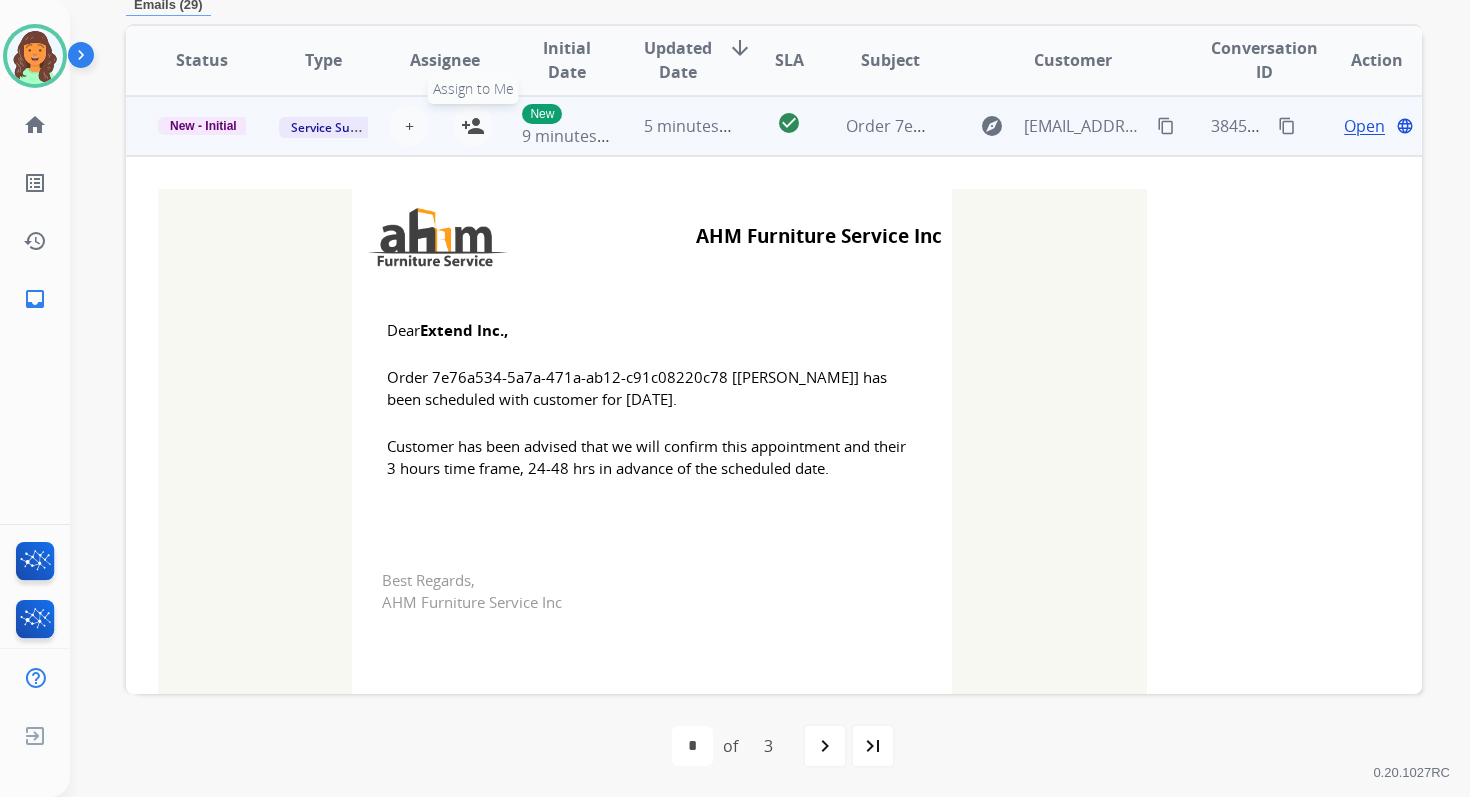 click on "person_add" at bounding box center (473, 126) 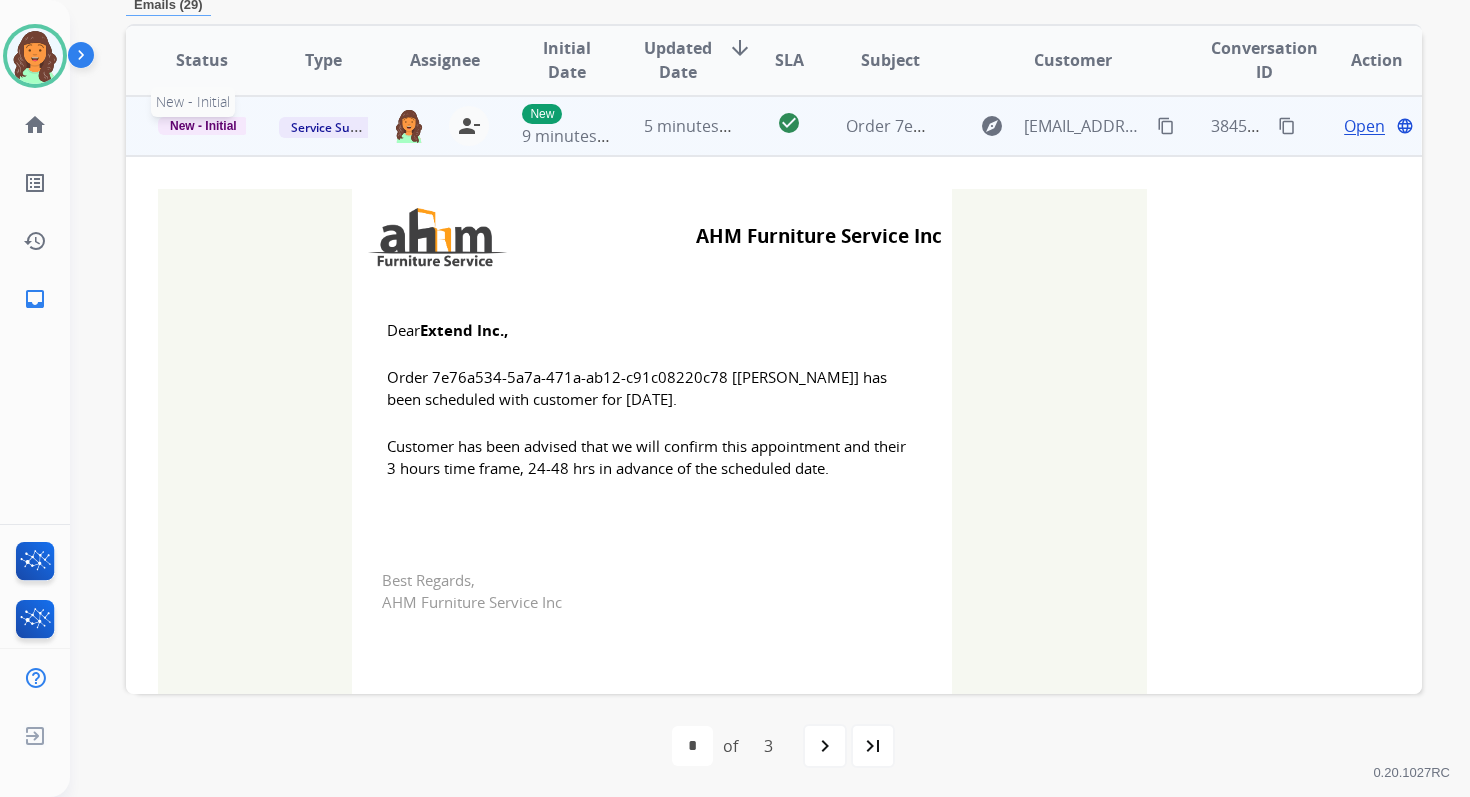 click on "New - Initial" at bounding box center [203, 126] 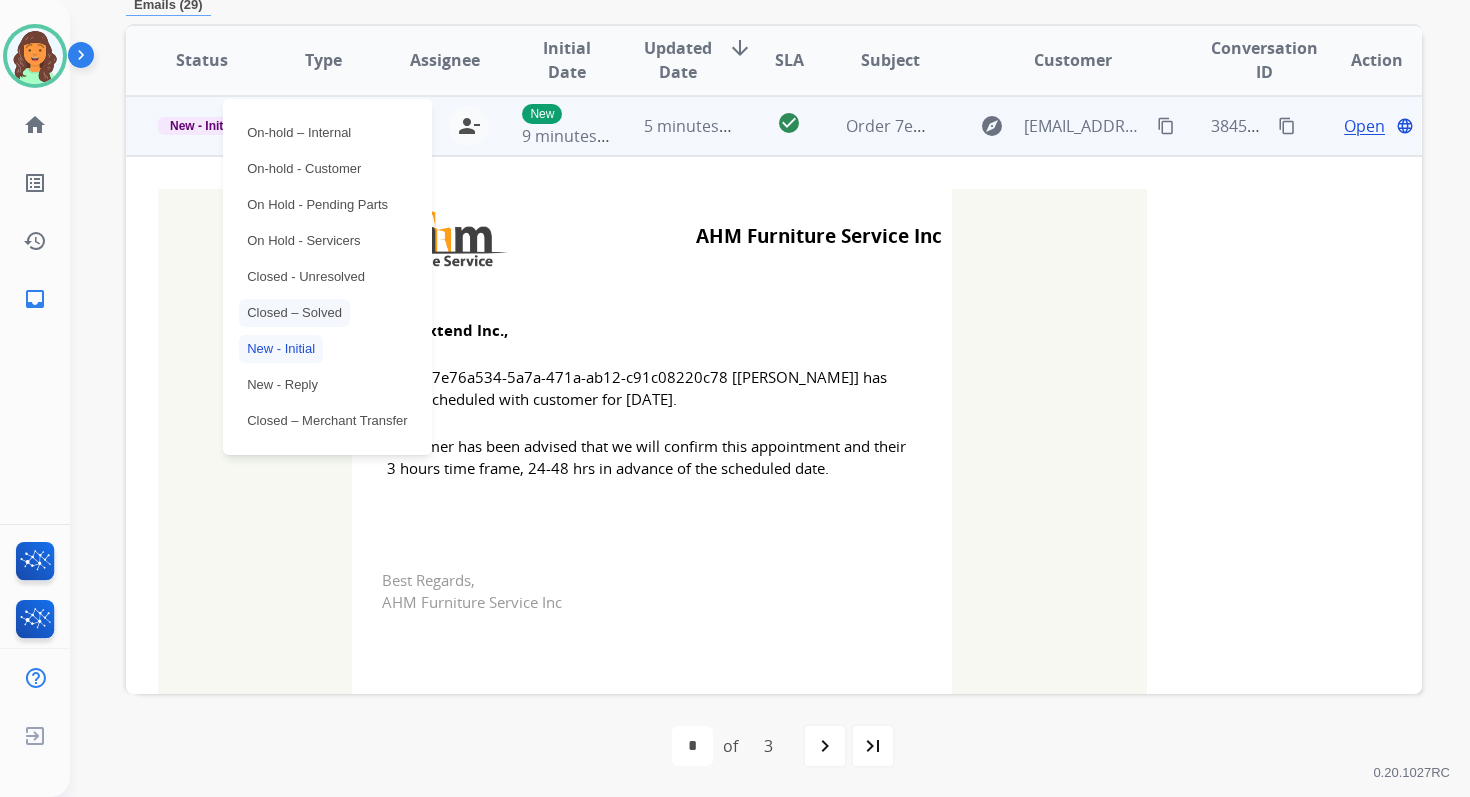 click on "Closed – Solved" at bounding box center (294, 313) 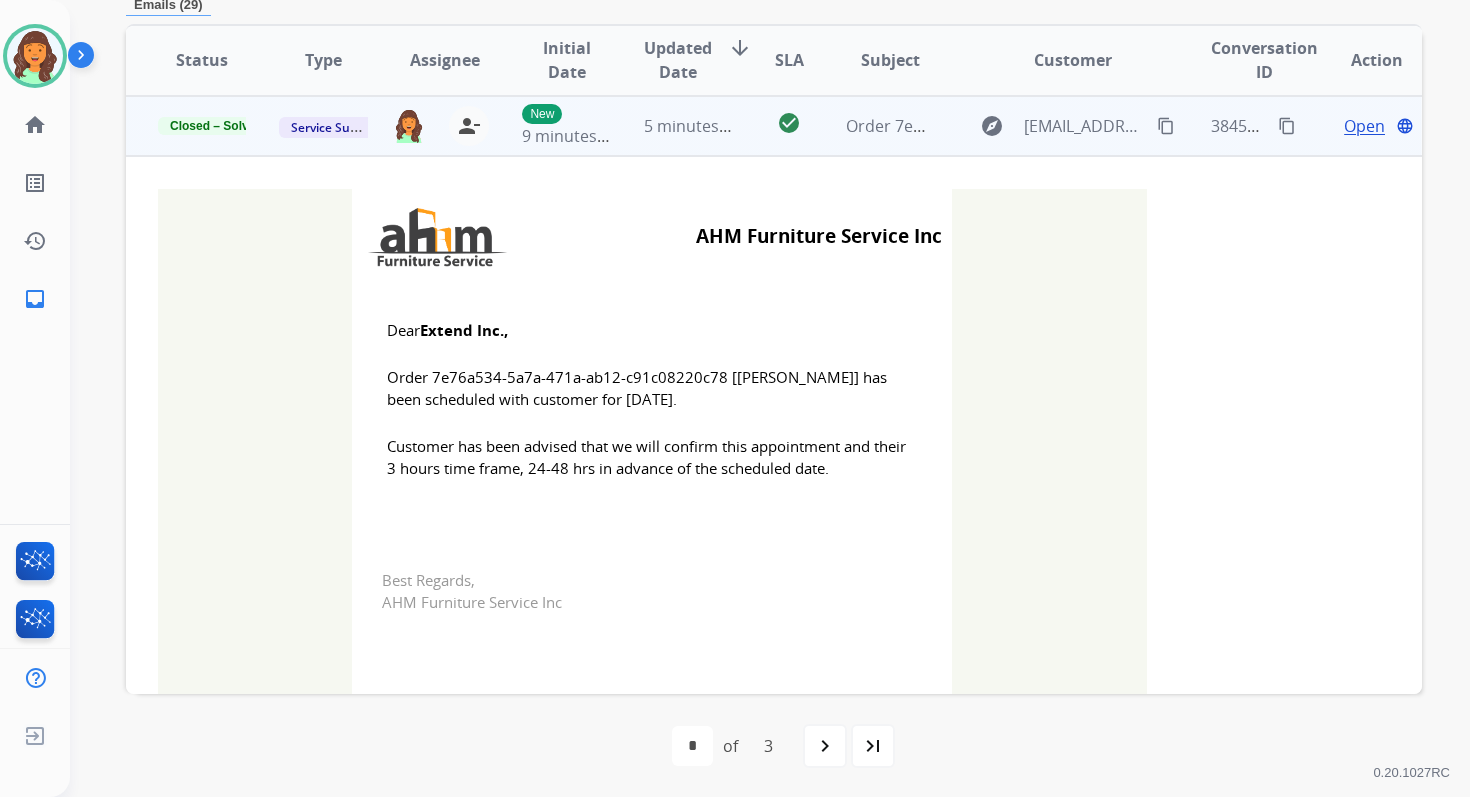scroll, scrollTop: 0, scrollLeft: 0, axis: both 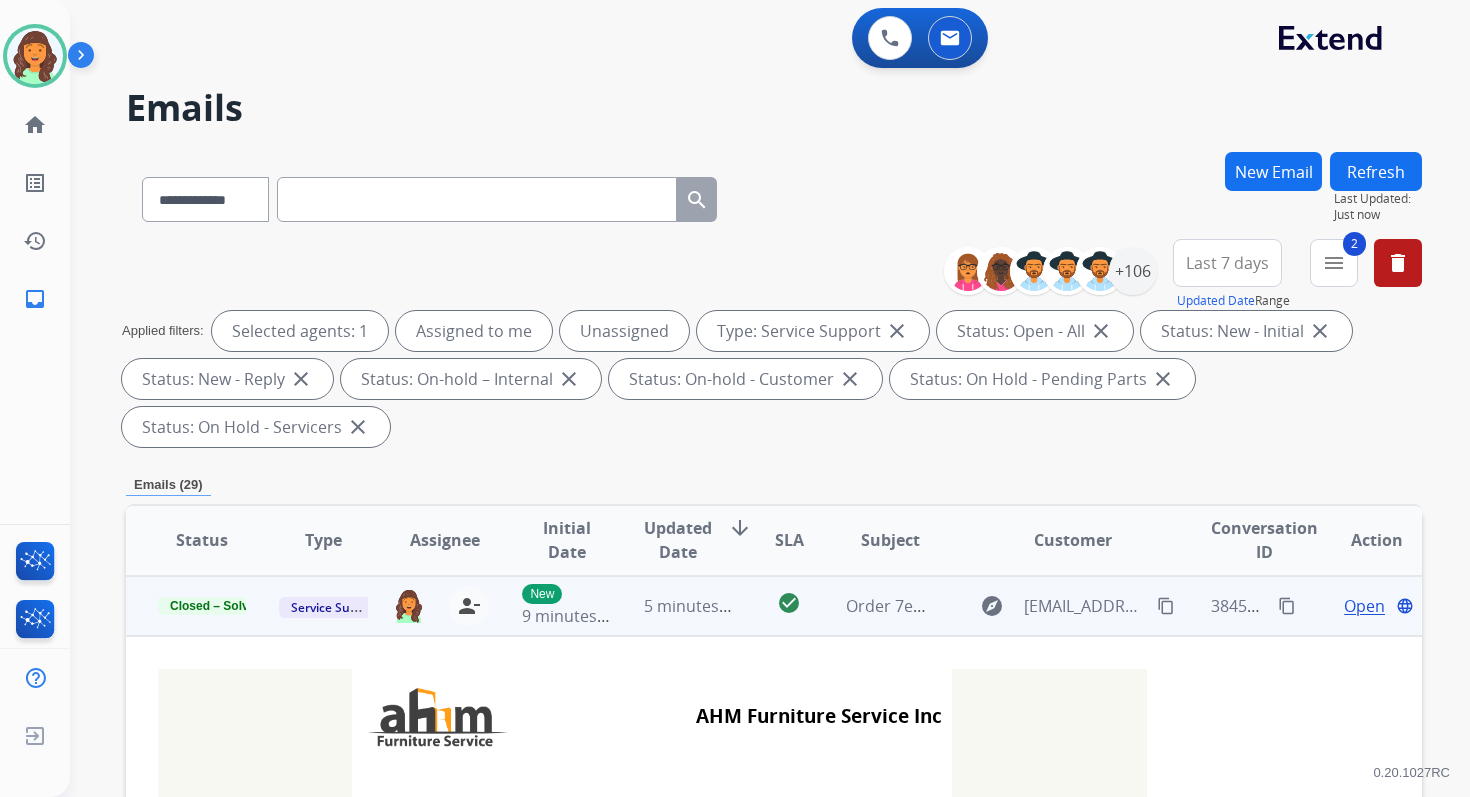 click on "Refresh" at bounding box center (1376, 171) 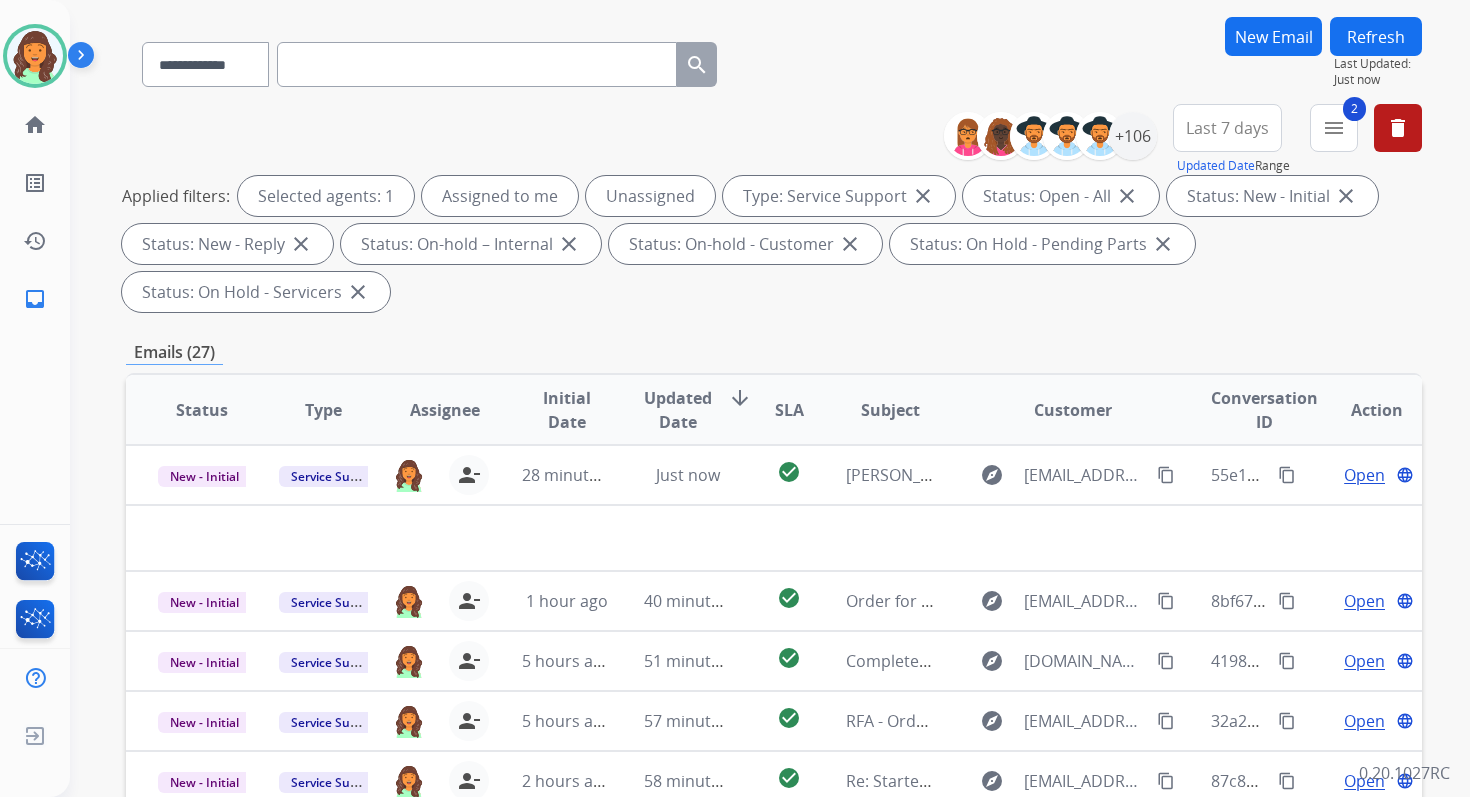 scroll, scrollTop: 485, scrollLeft: 0, axis: vertical 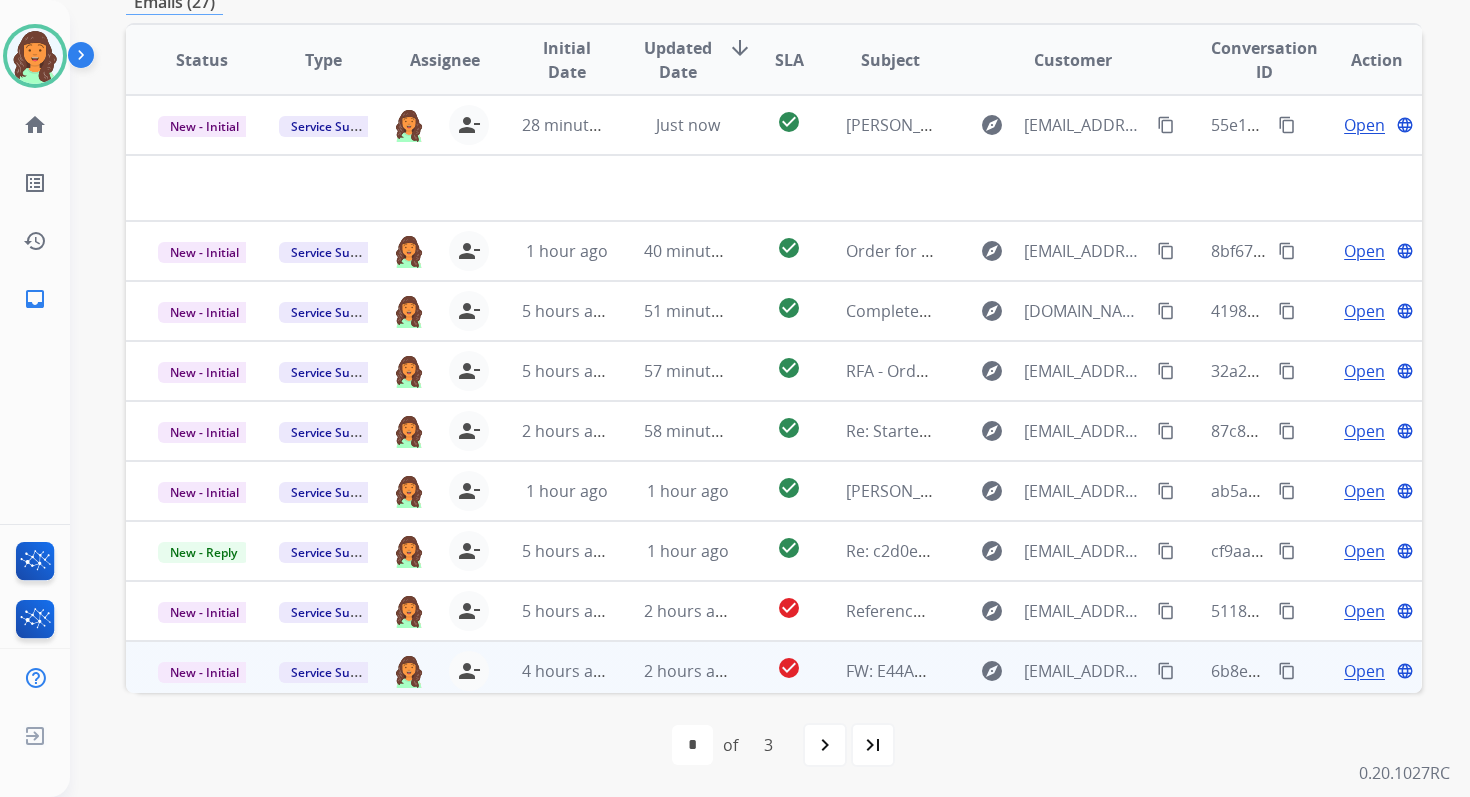 click on "2 hours ago" at bounding box center [672, 671] 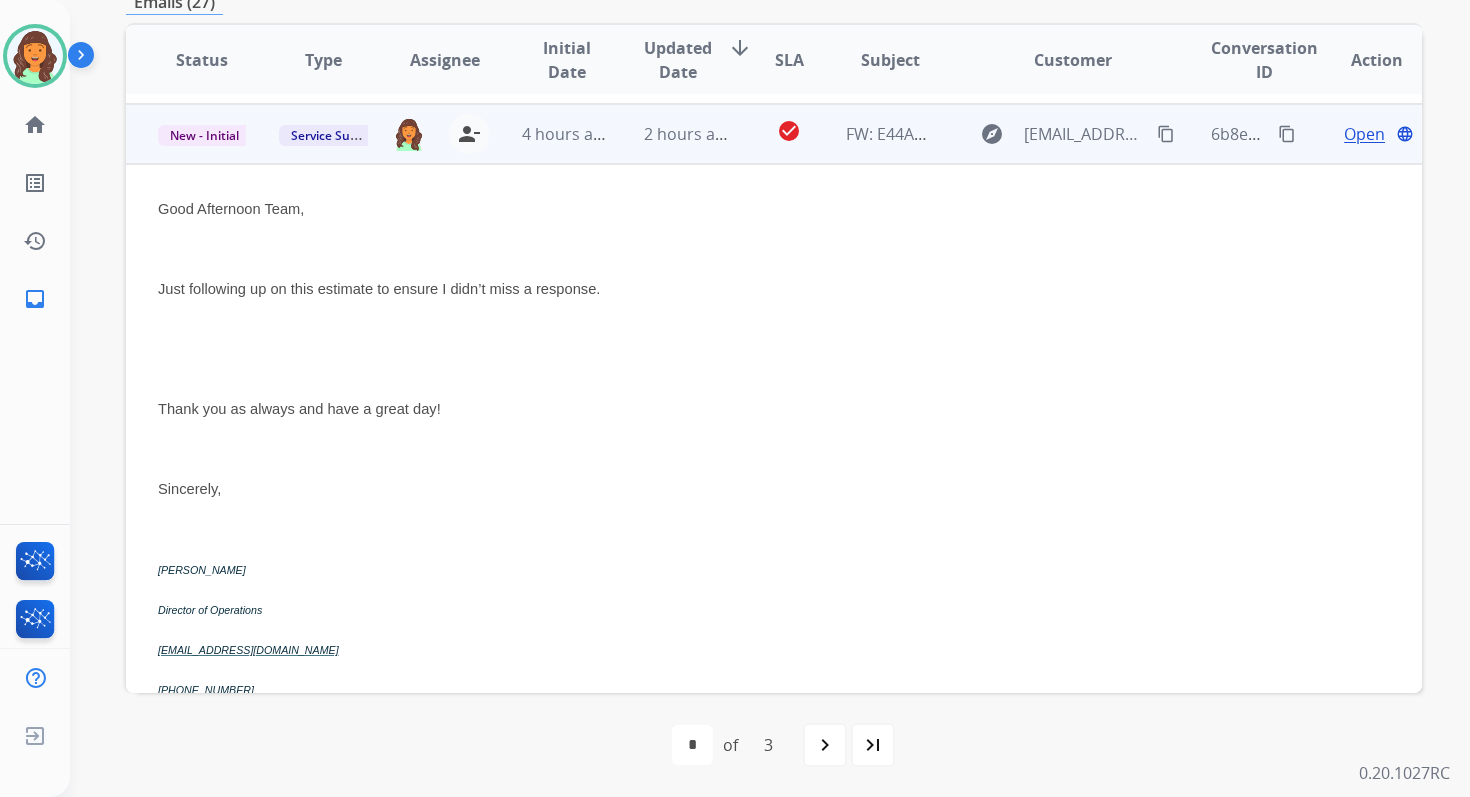 scroll, scrollTop: 480, scrollLeft: 0, axis: vertical 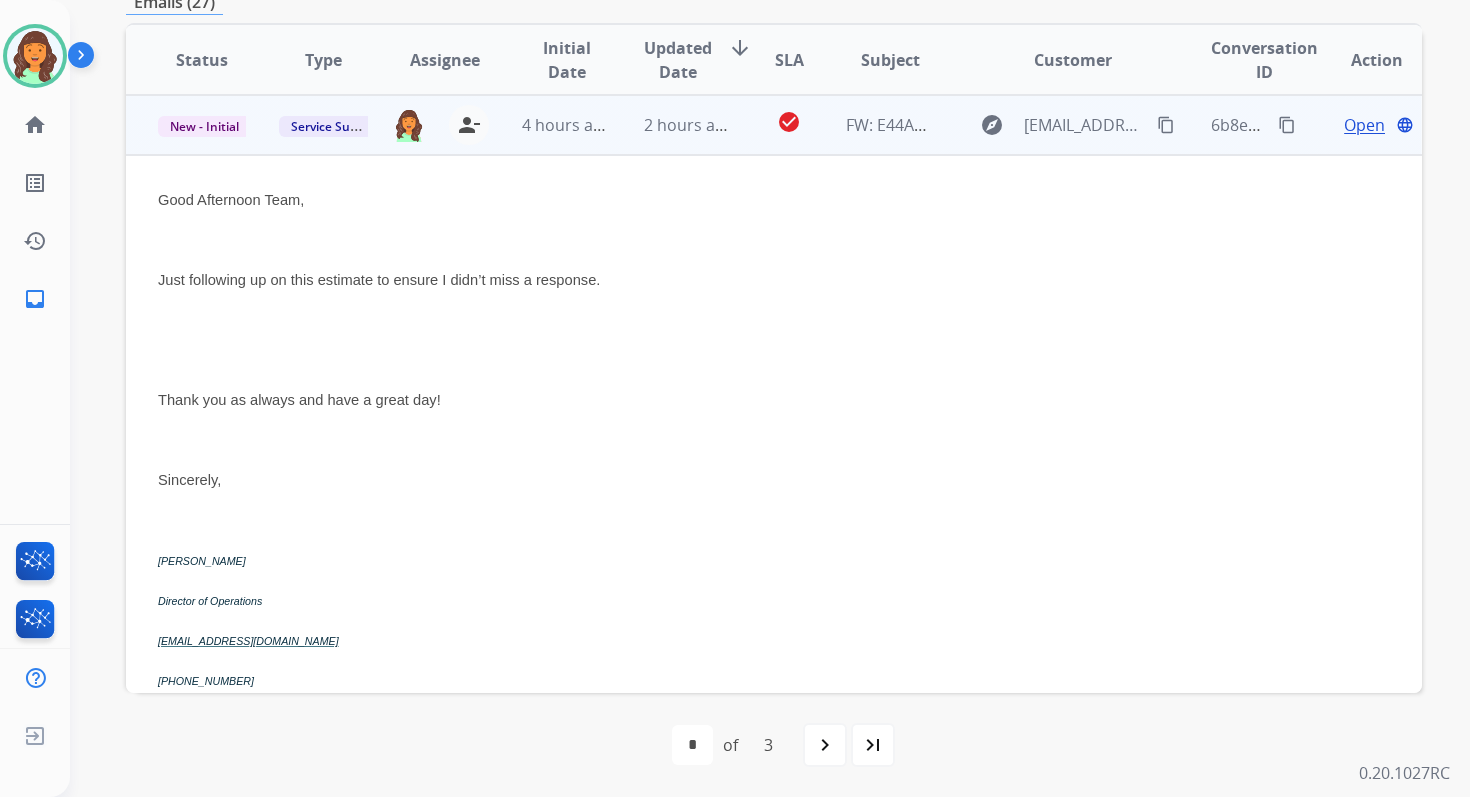 click on "Open" at bounding box center [1364, 125] 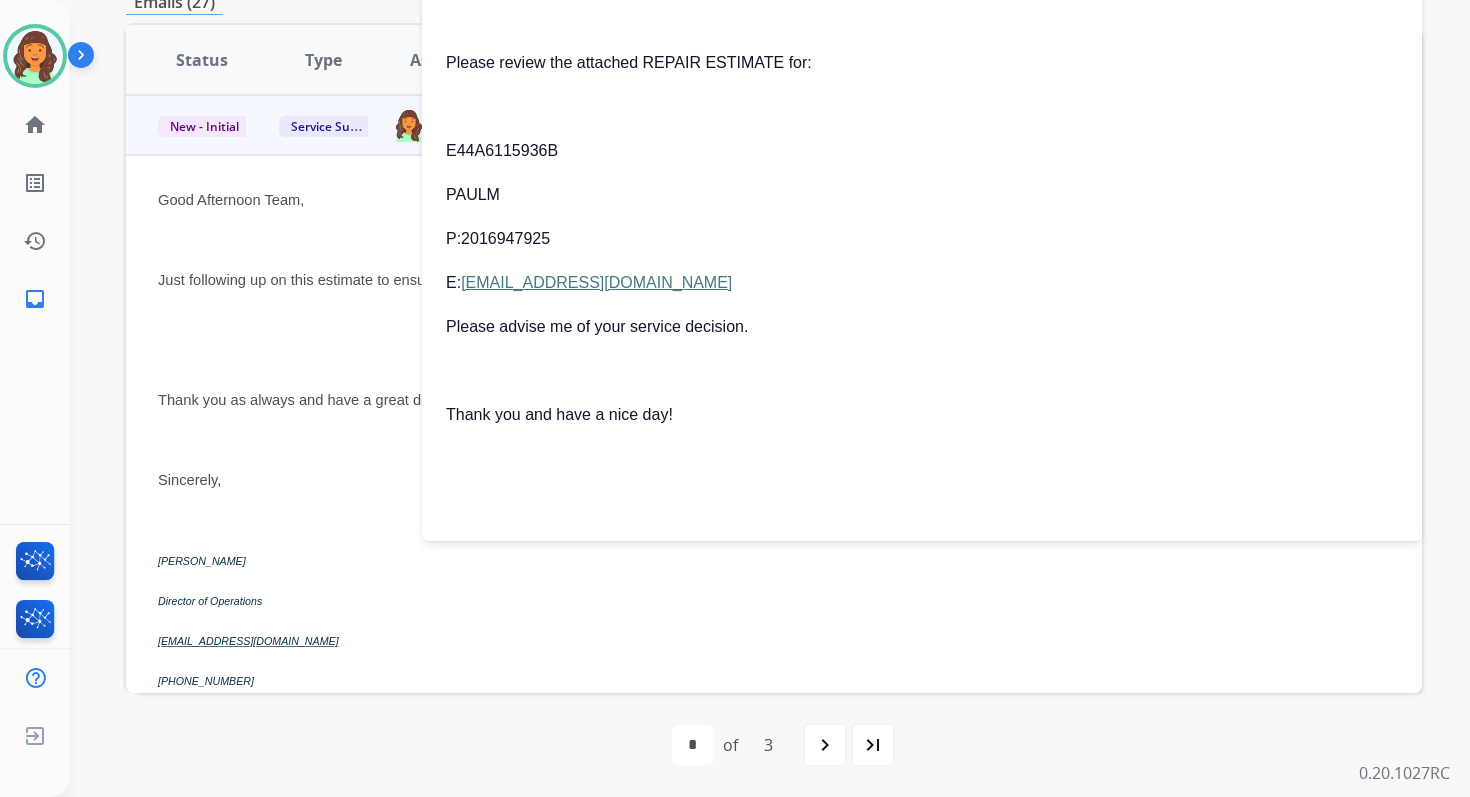 scroll, scrollTop: 1232, scrollLeft: 0, axis: vertical 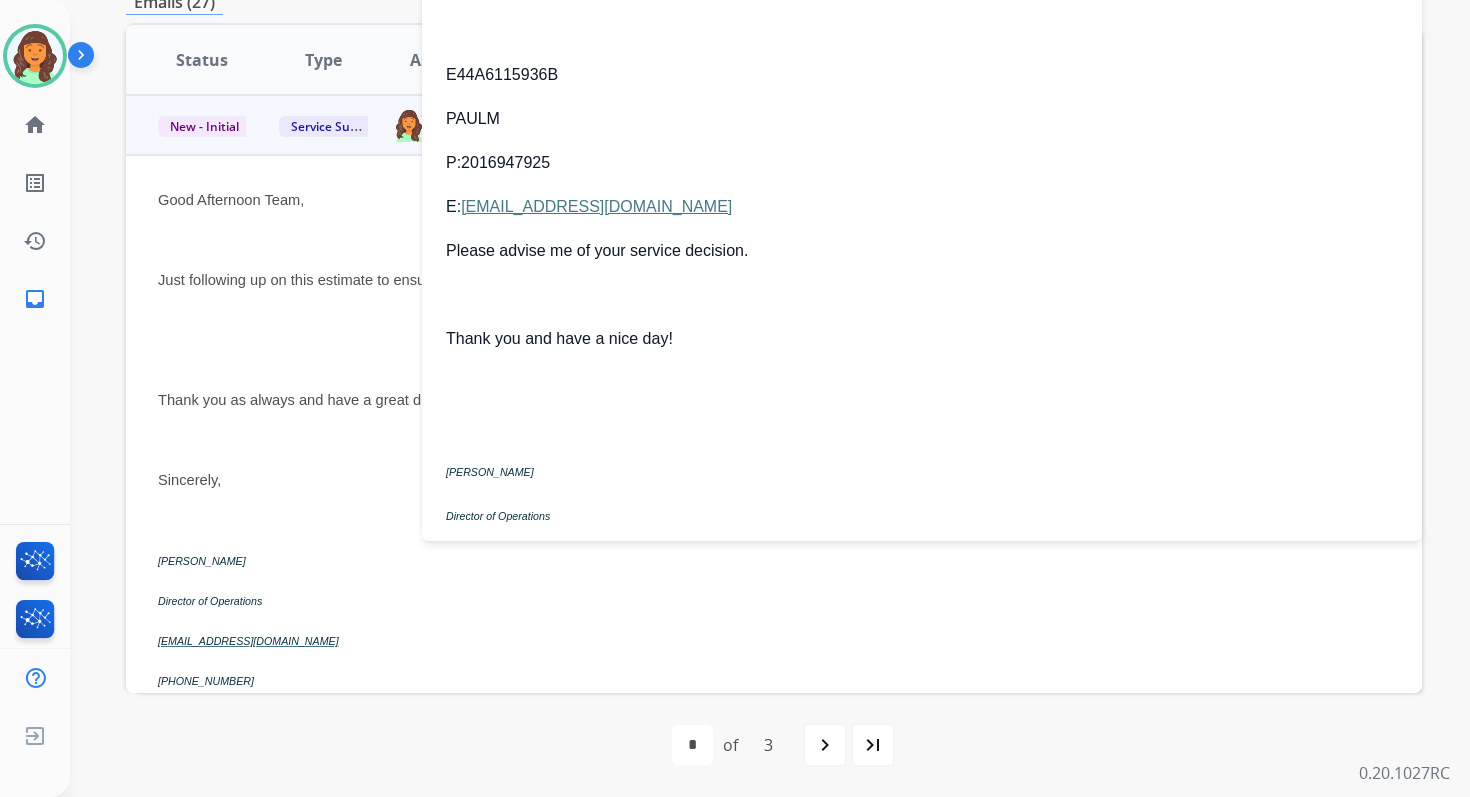 drag, startPoint x: 753, startPoint y: 206, endPoint x: 471, endPoint y: 208, distance: 282.00708 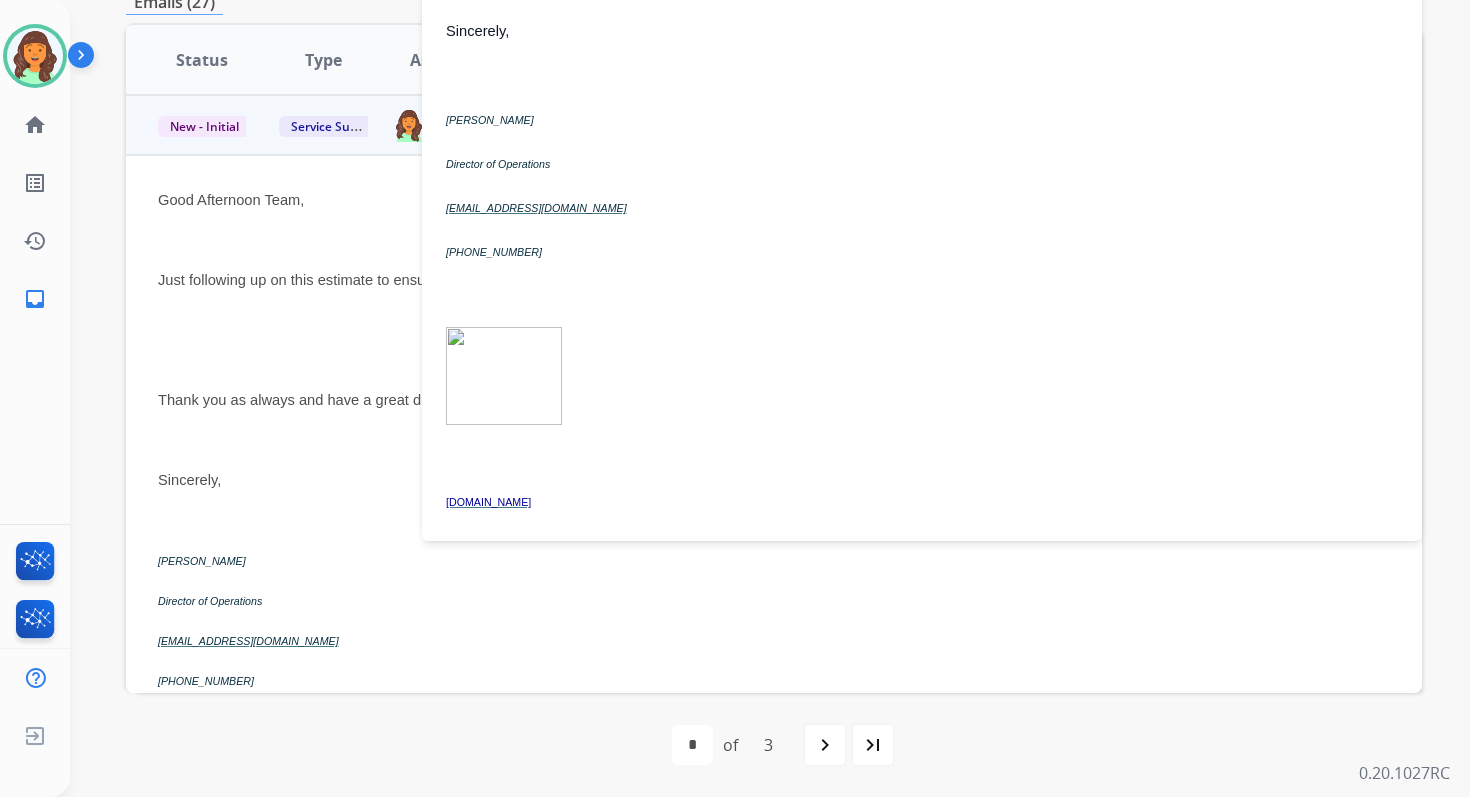 scroll, scrollTop: 0, scrollLeft: 0, axis: both 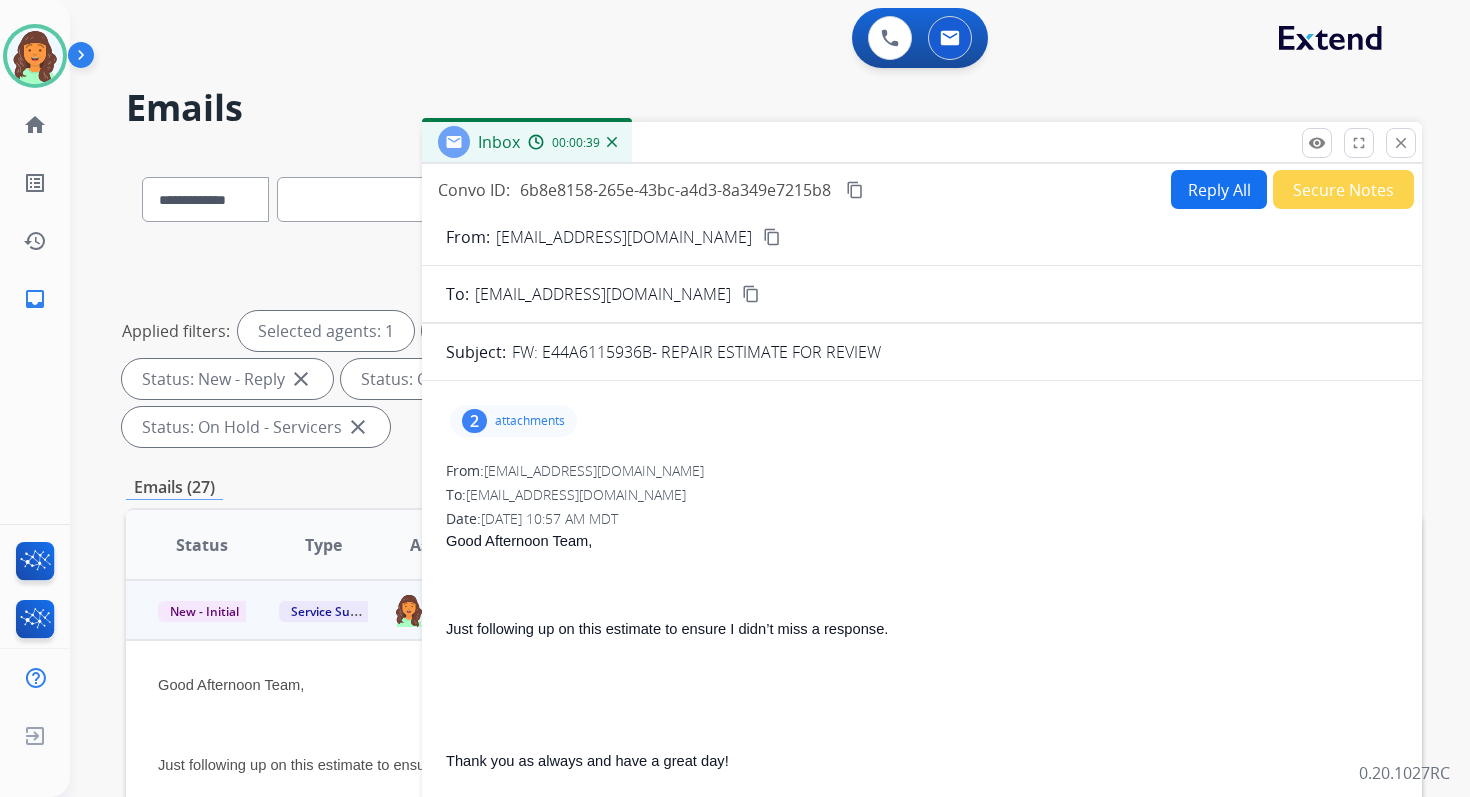 click on "attachments" at bounding box center [530, 421] 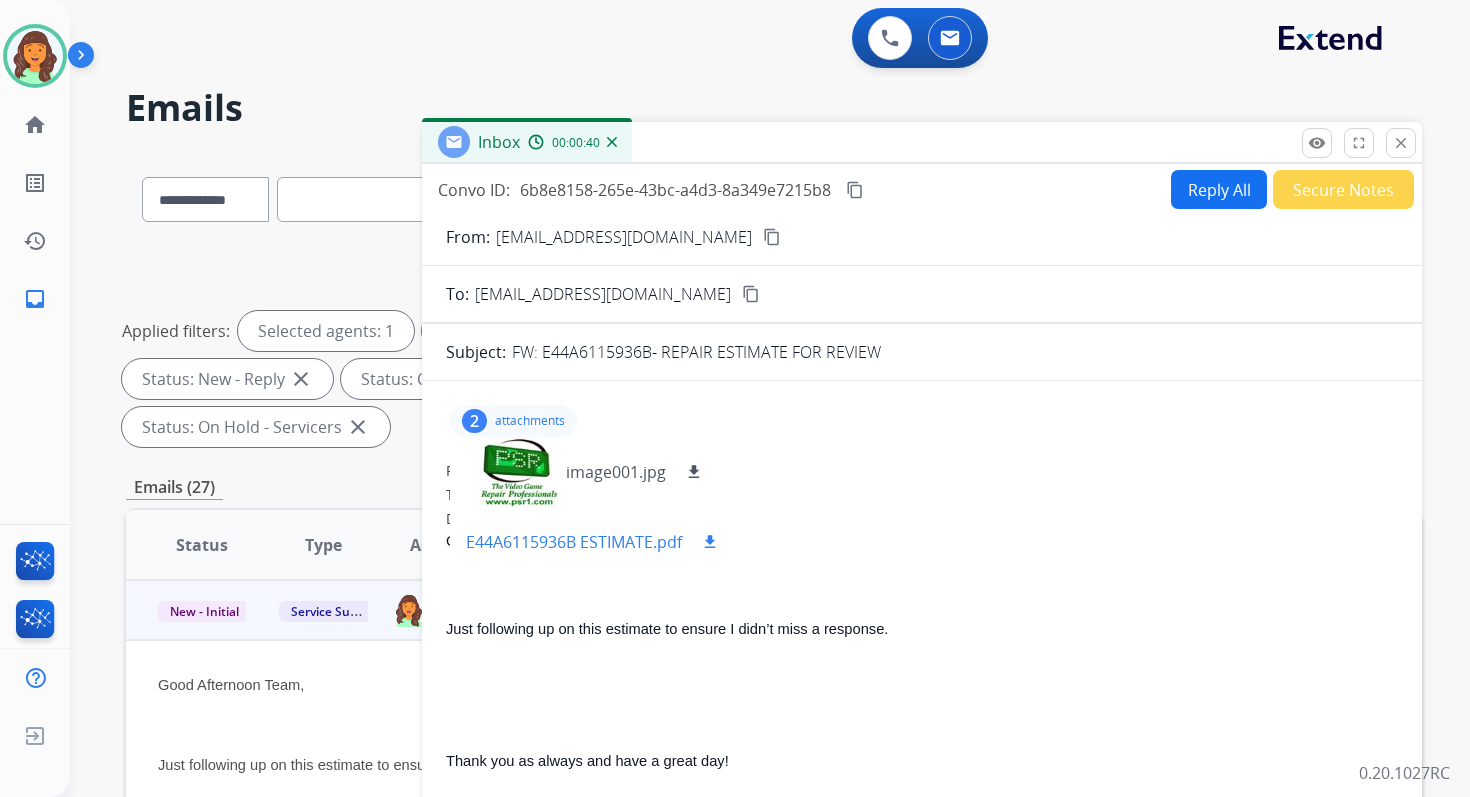 click on "download" at bounding box center [710, 542] 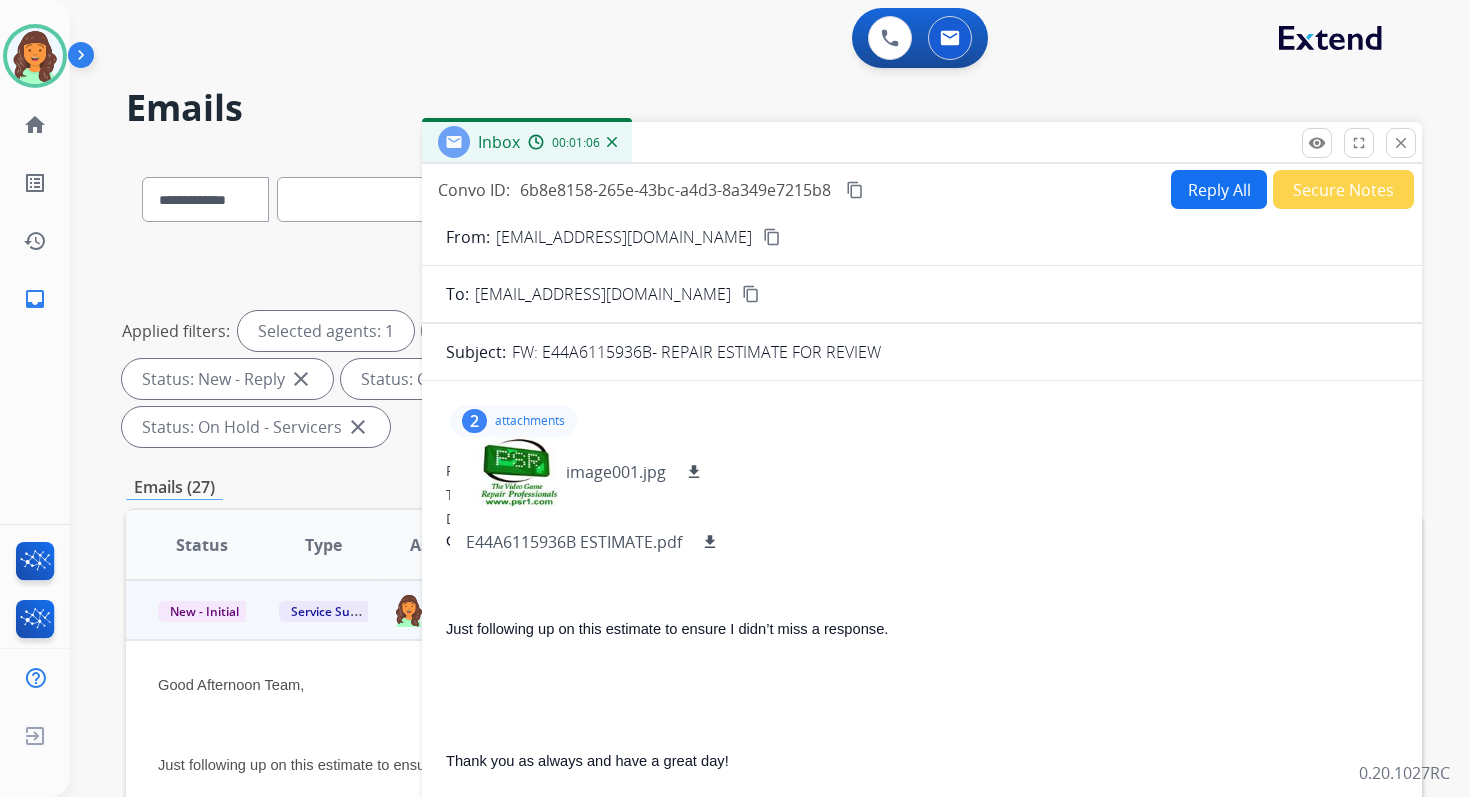 click on "Reply All" at bounding box center (1219, 189) 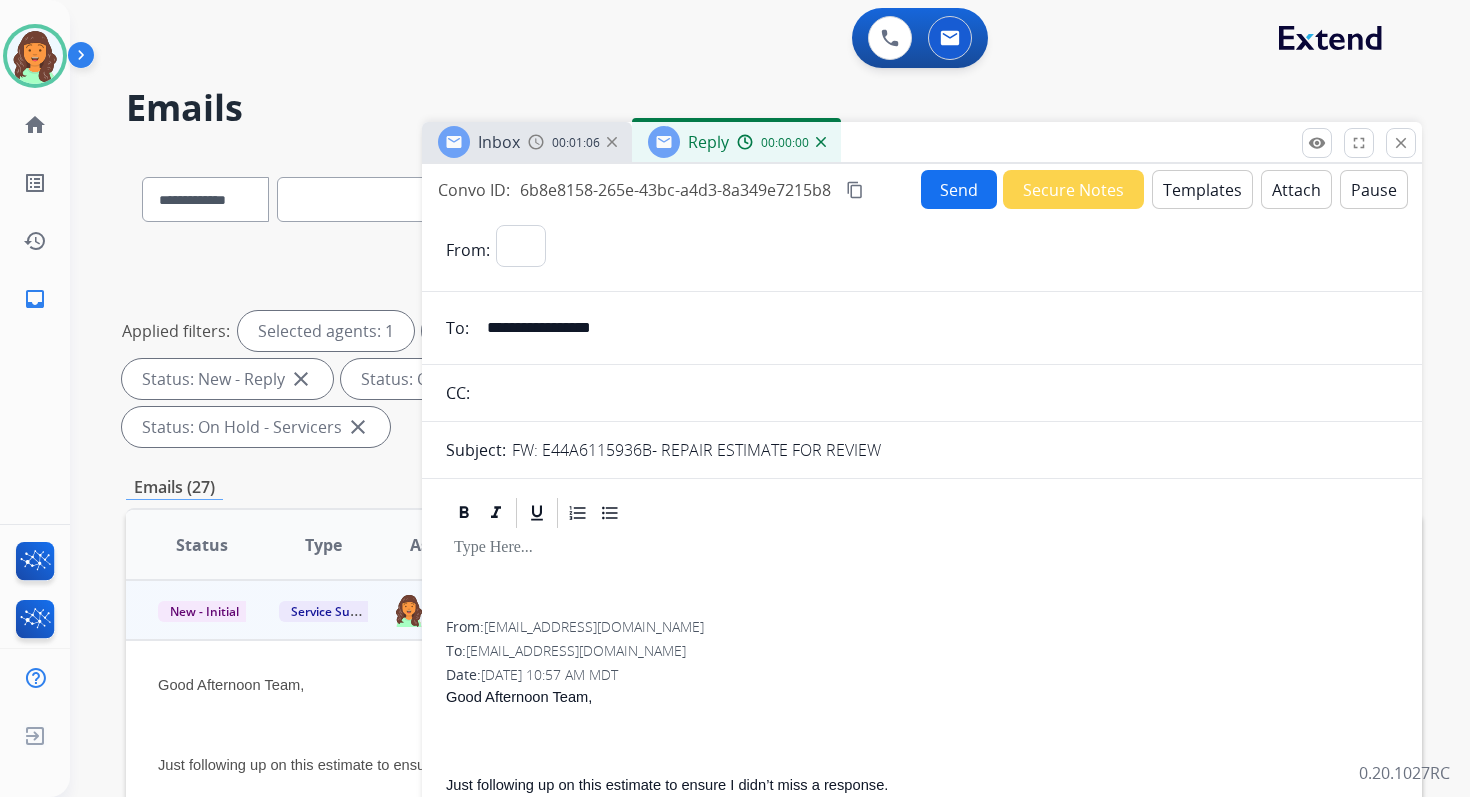 select on "**********" 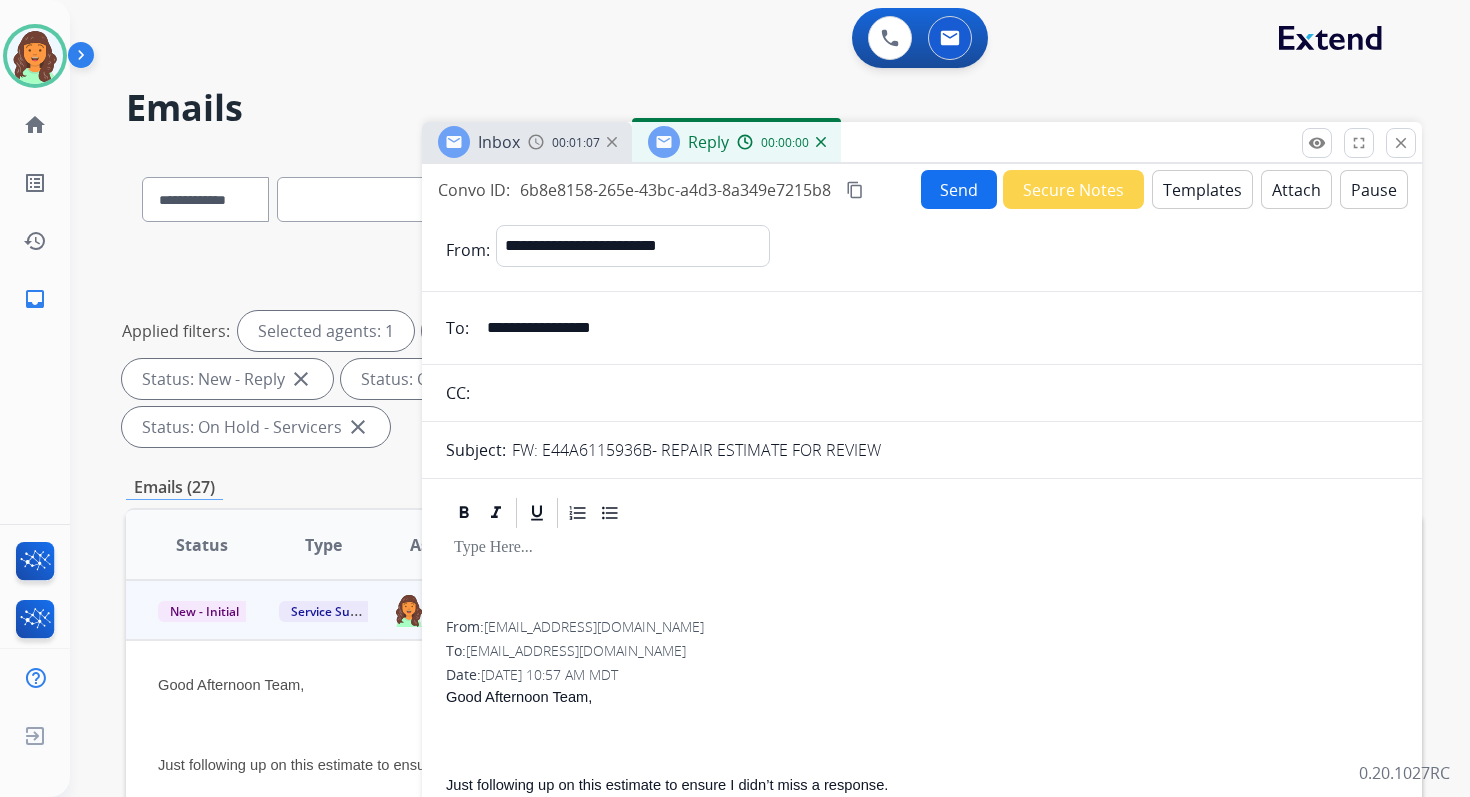 click on "Templates" at bounding box center [1202, 189] 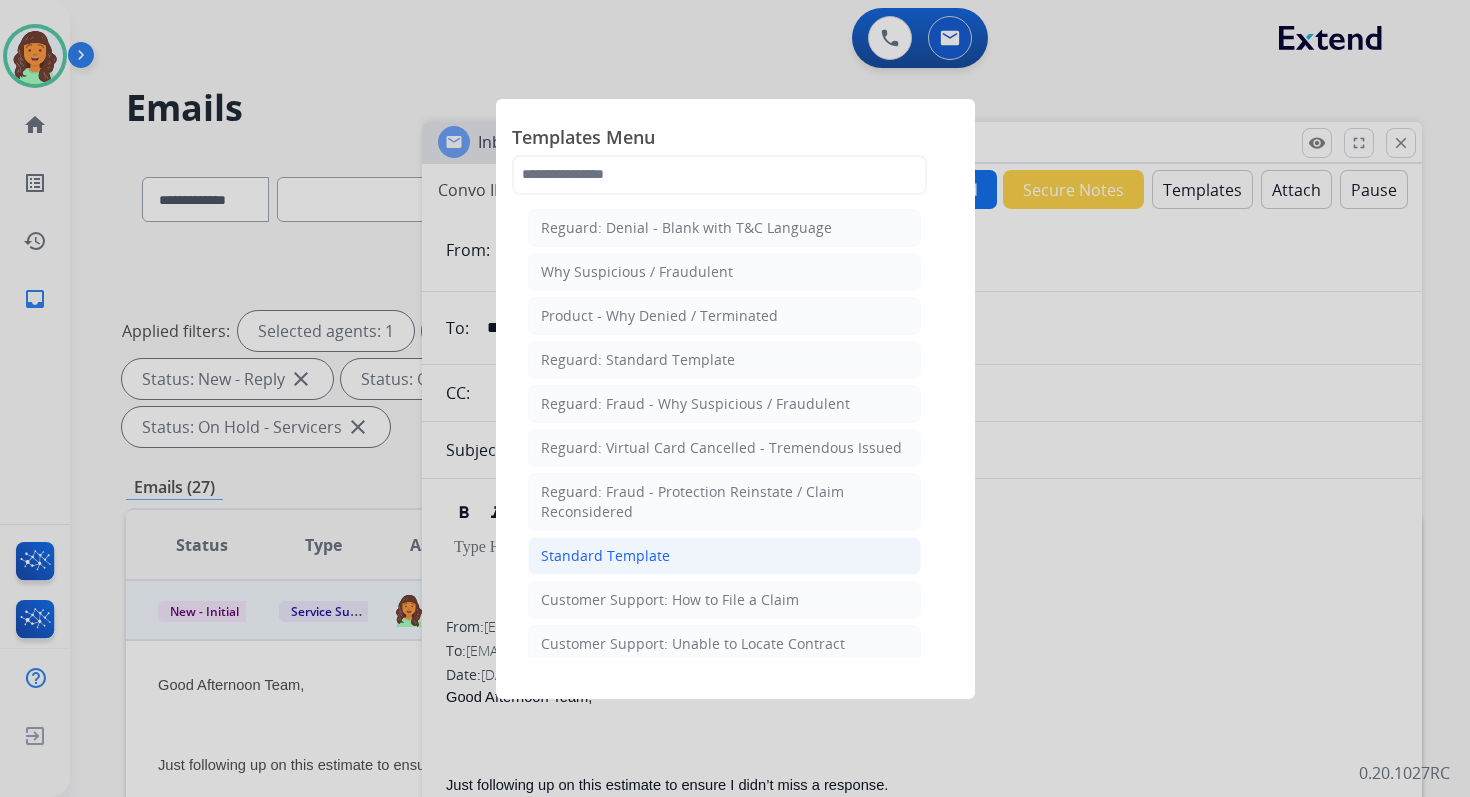 click on "Standard Template" 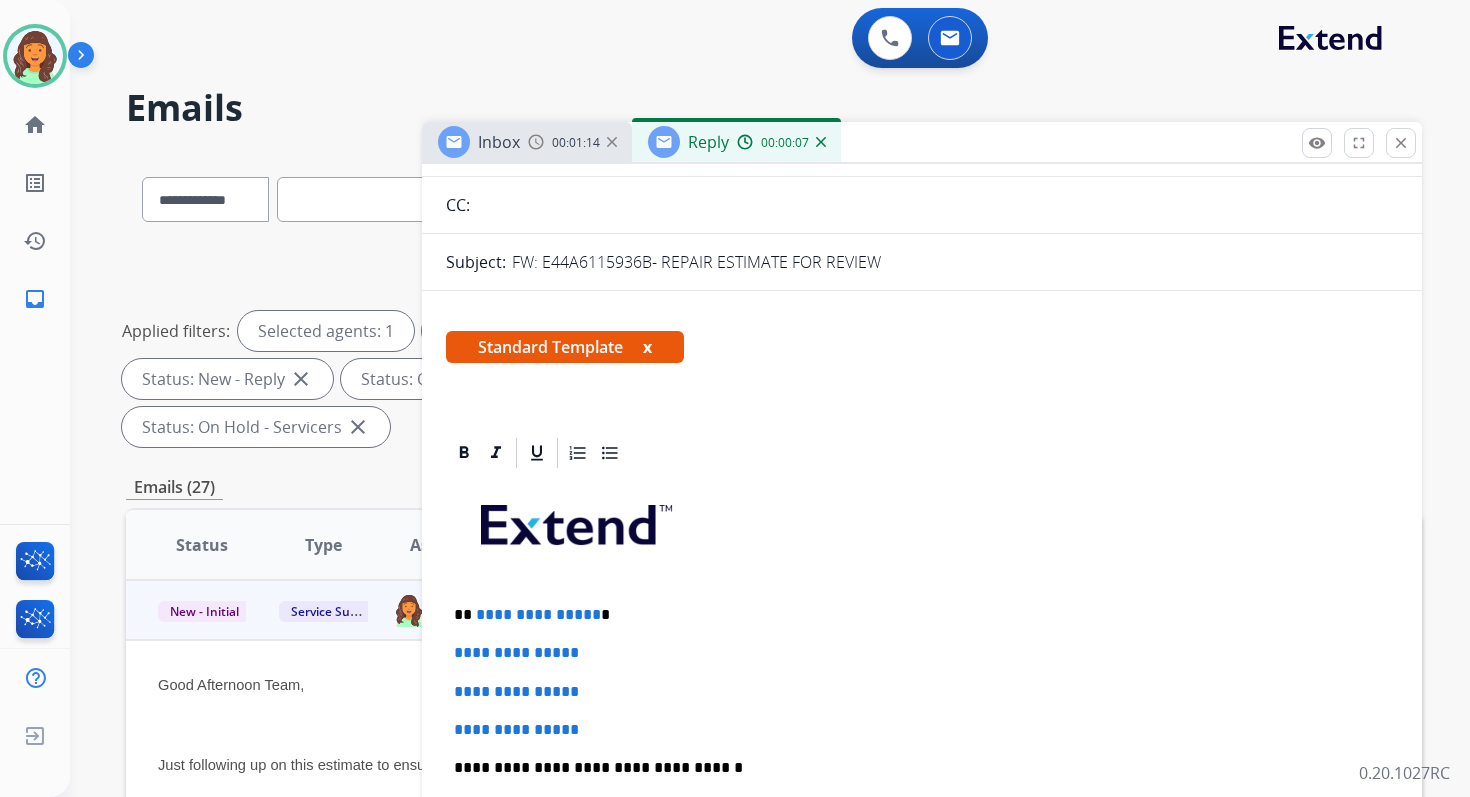 scroll, scrollTop: 292, scrollLeft: 0, axis: vertical 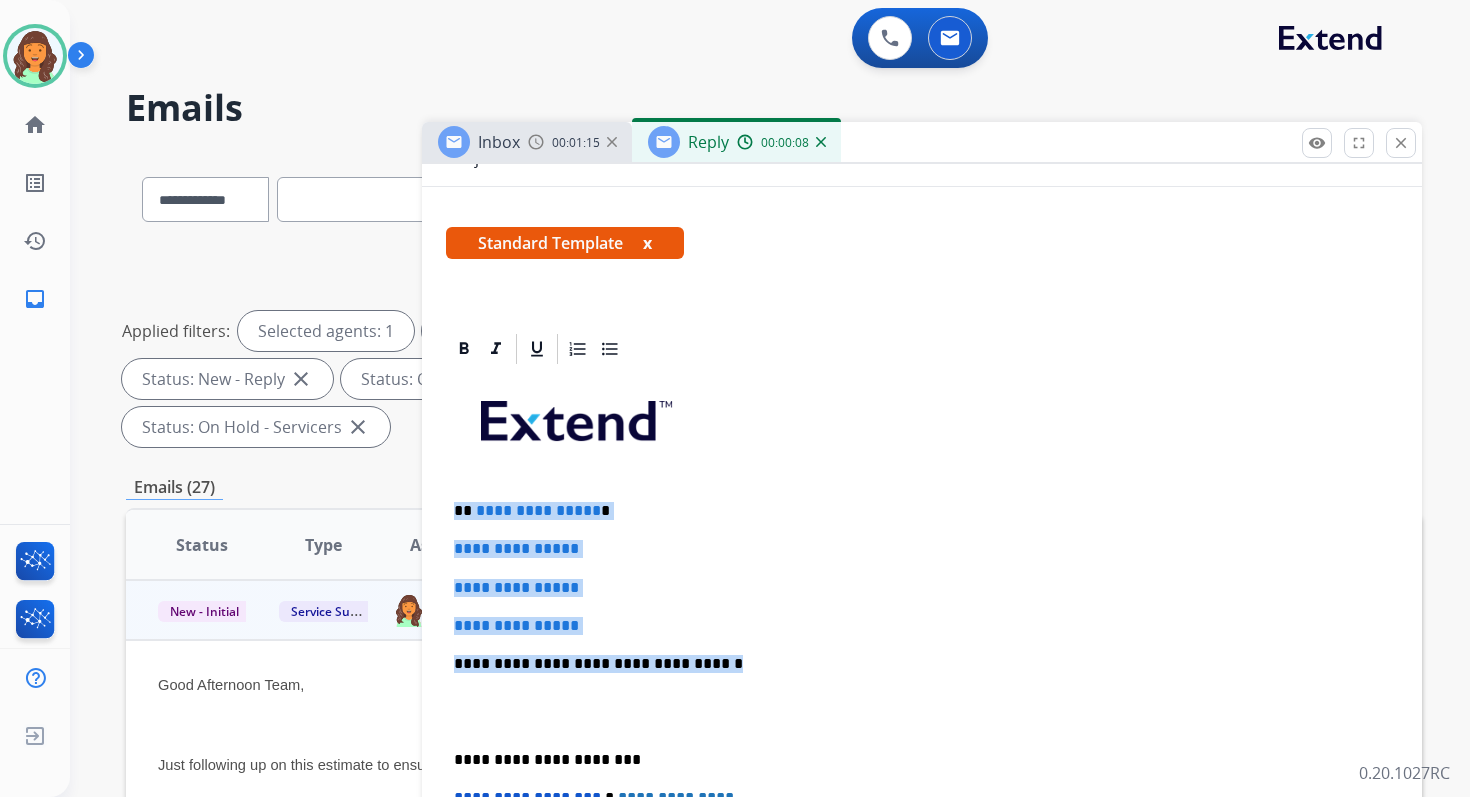 drag, startPoint x: 454, startPoint y: 504, endPoint x: 730, endPoint y: 665, distance: 319.5262 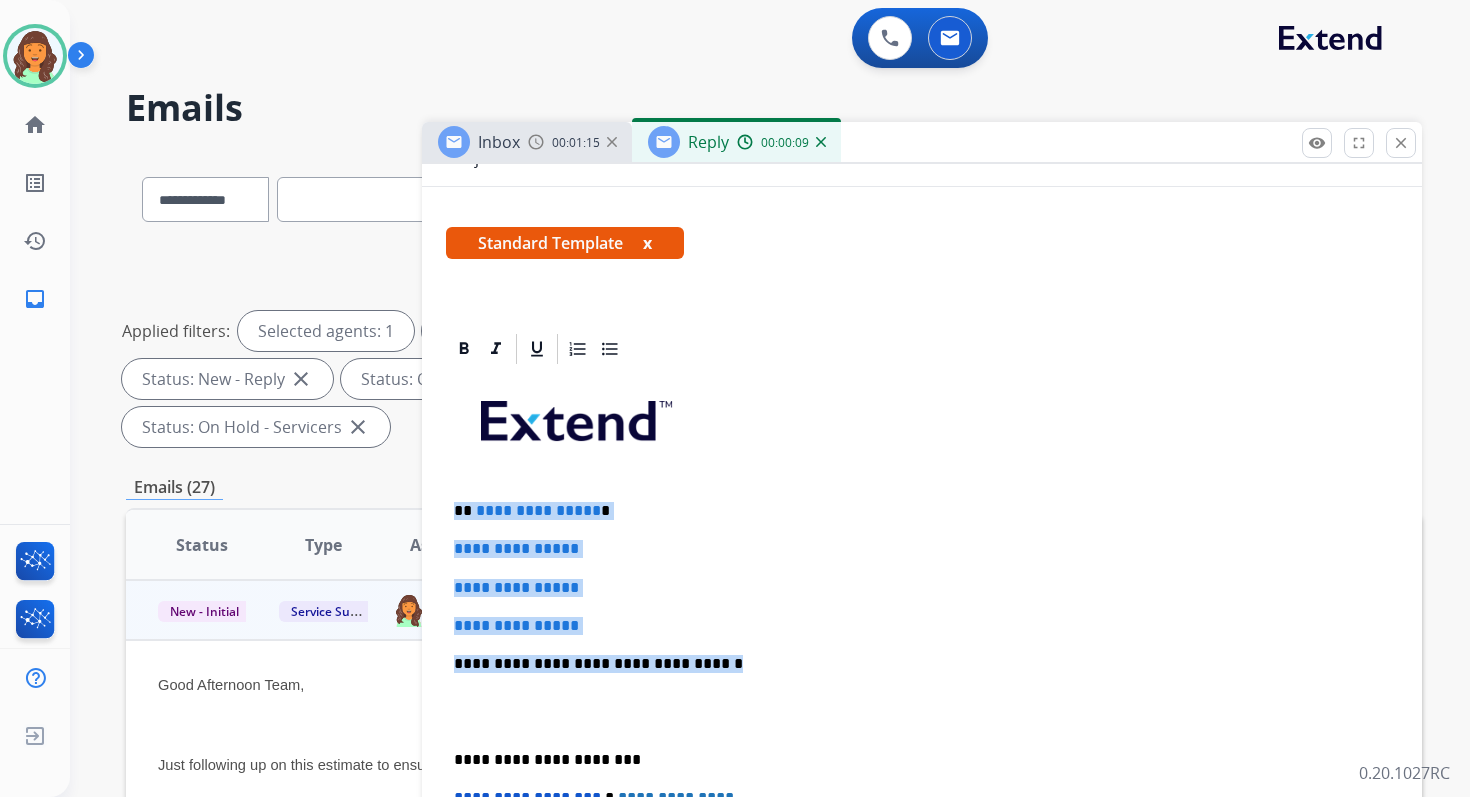 paste 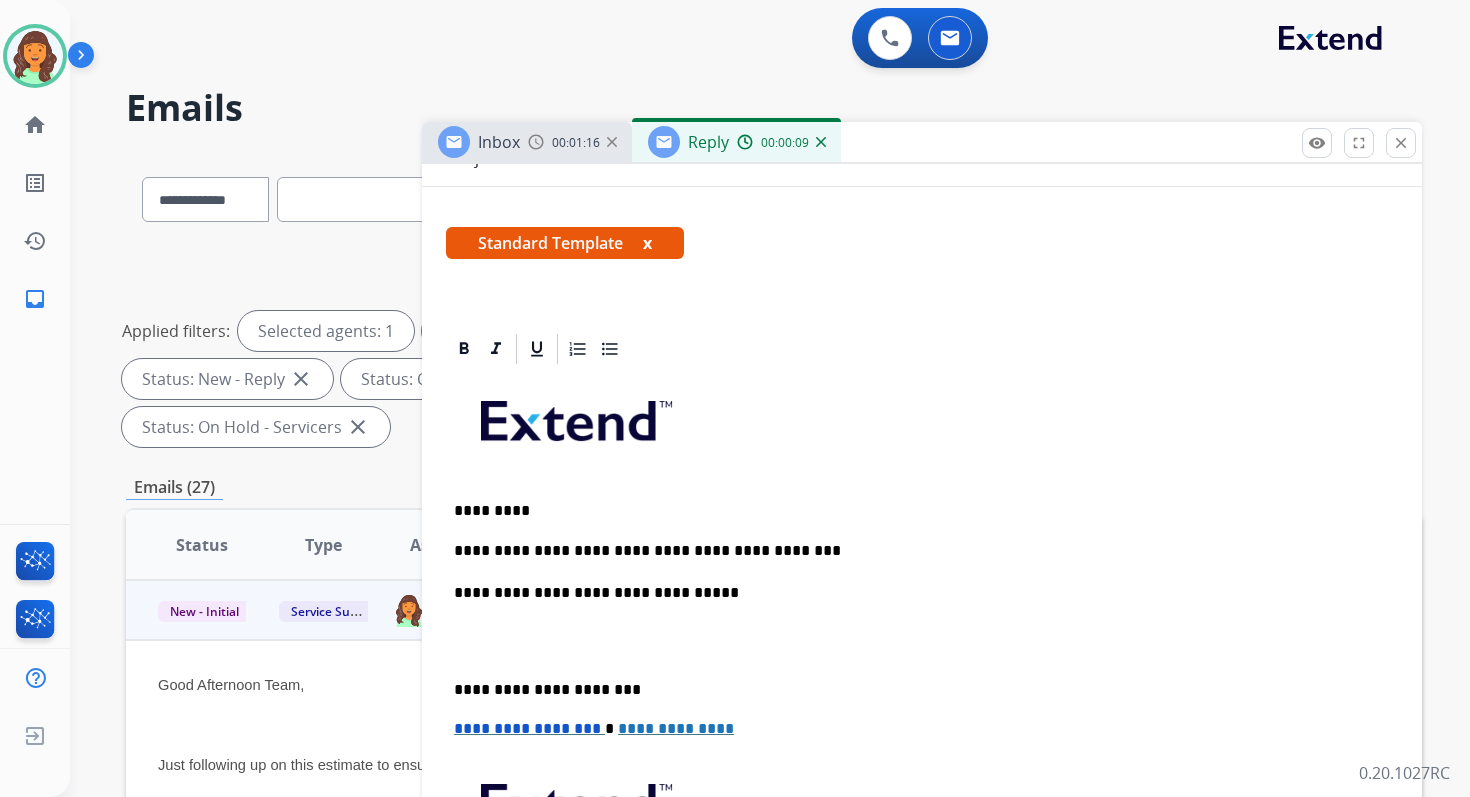 click on "**********" at bounding box center [914, 690] 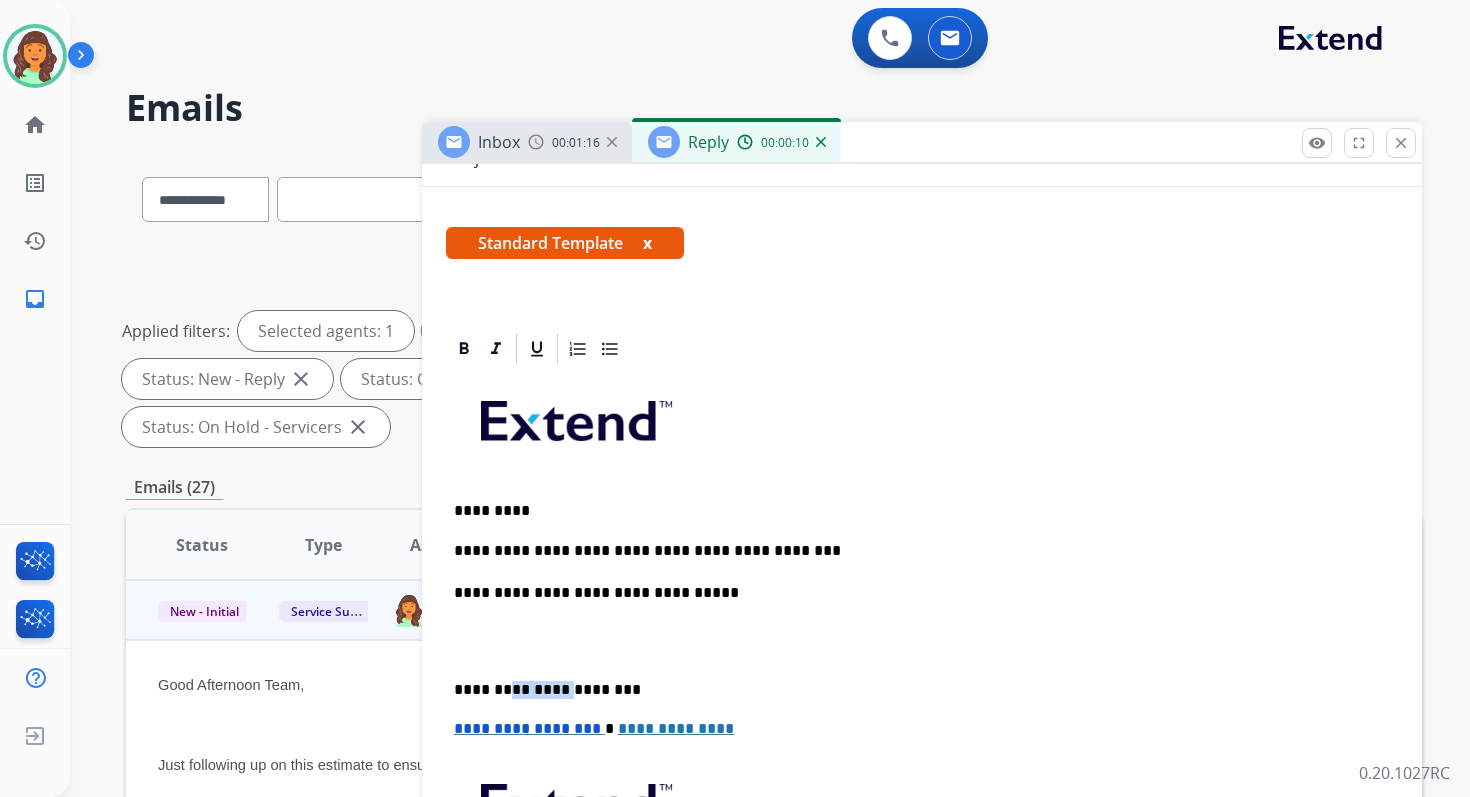 click on "**********" at bounding box center (914, 690) 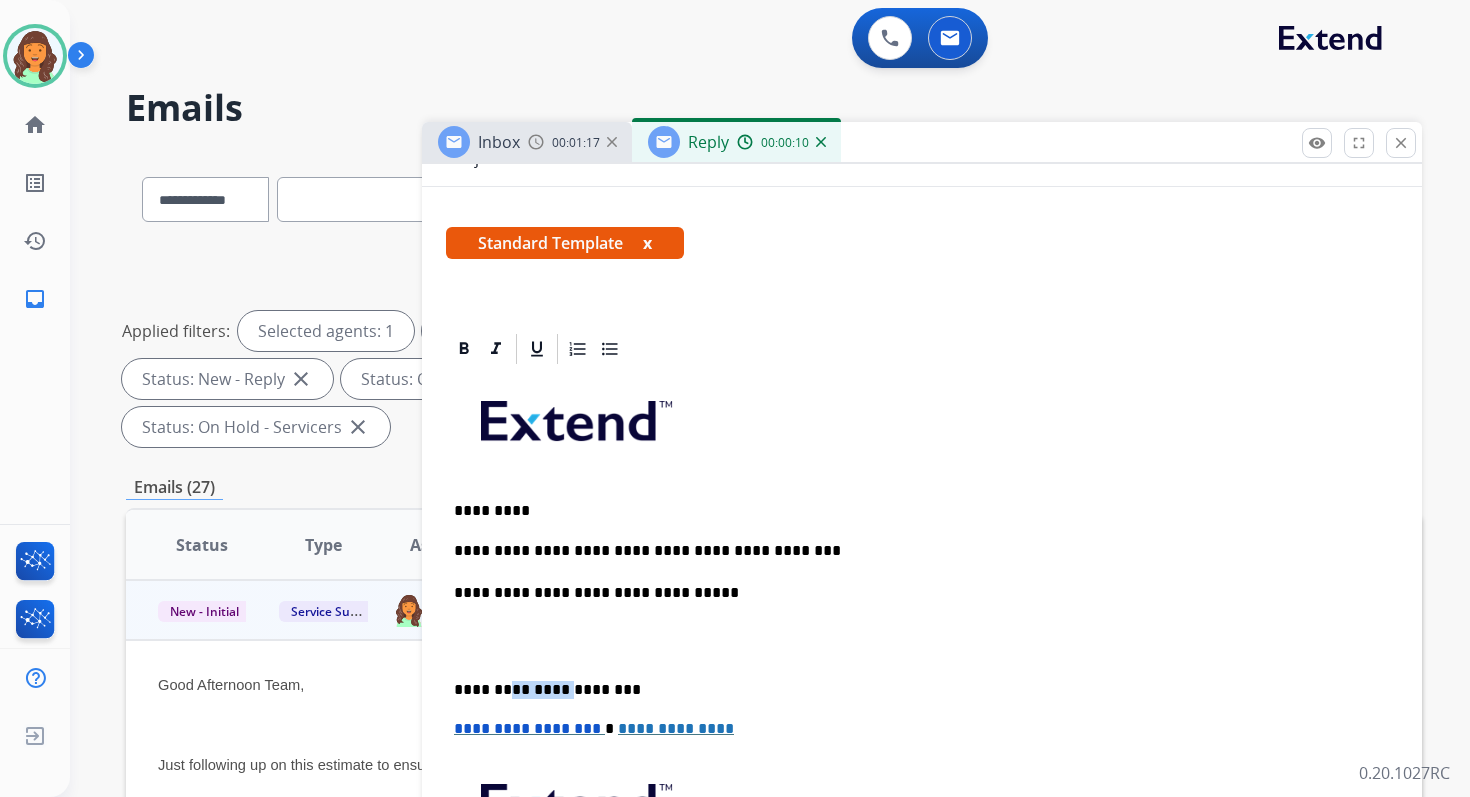 type 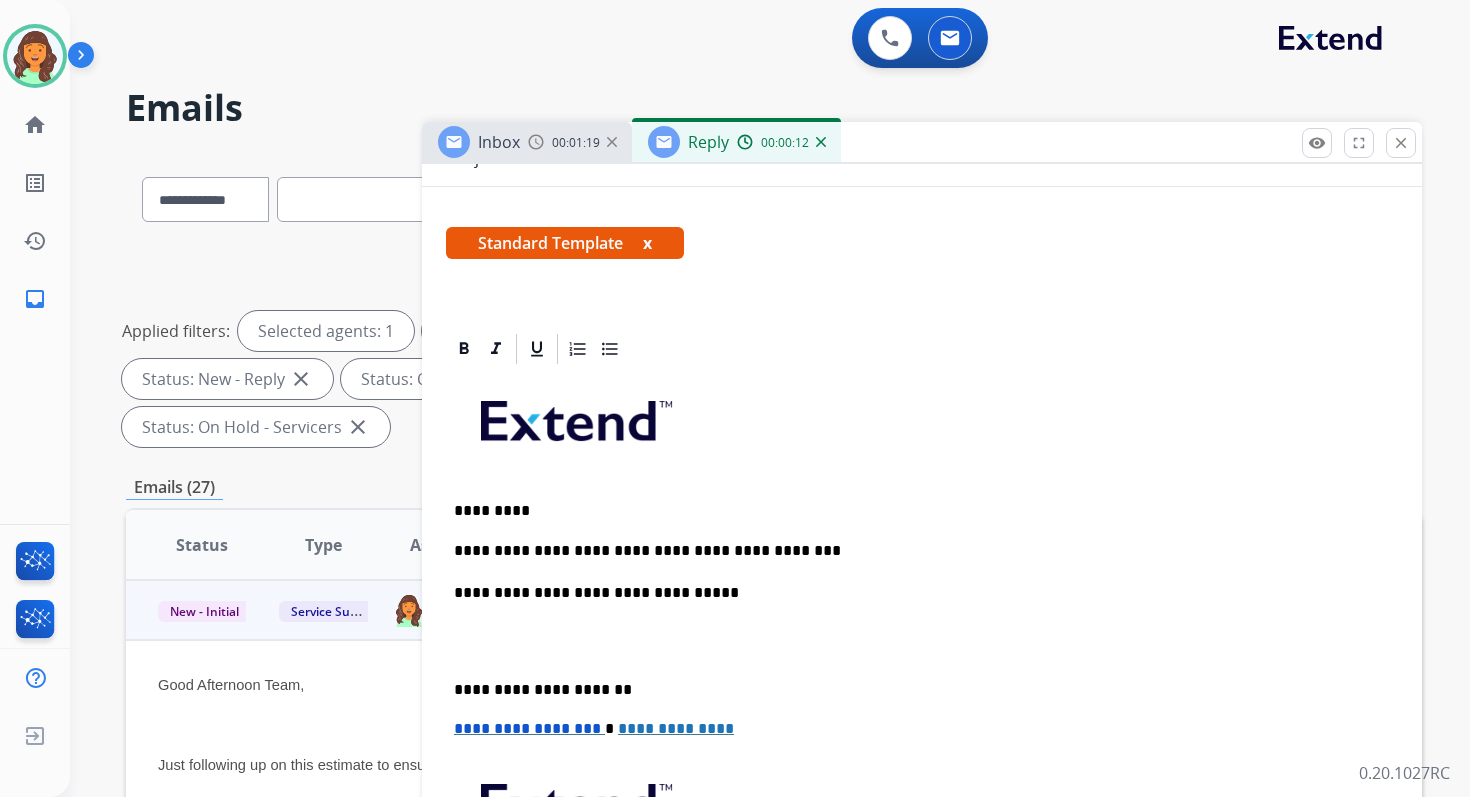 click on "**********" at bounding box center (527, 728) 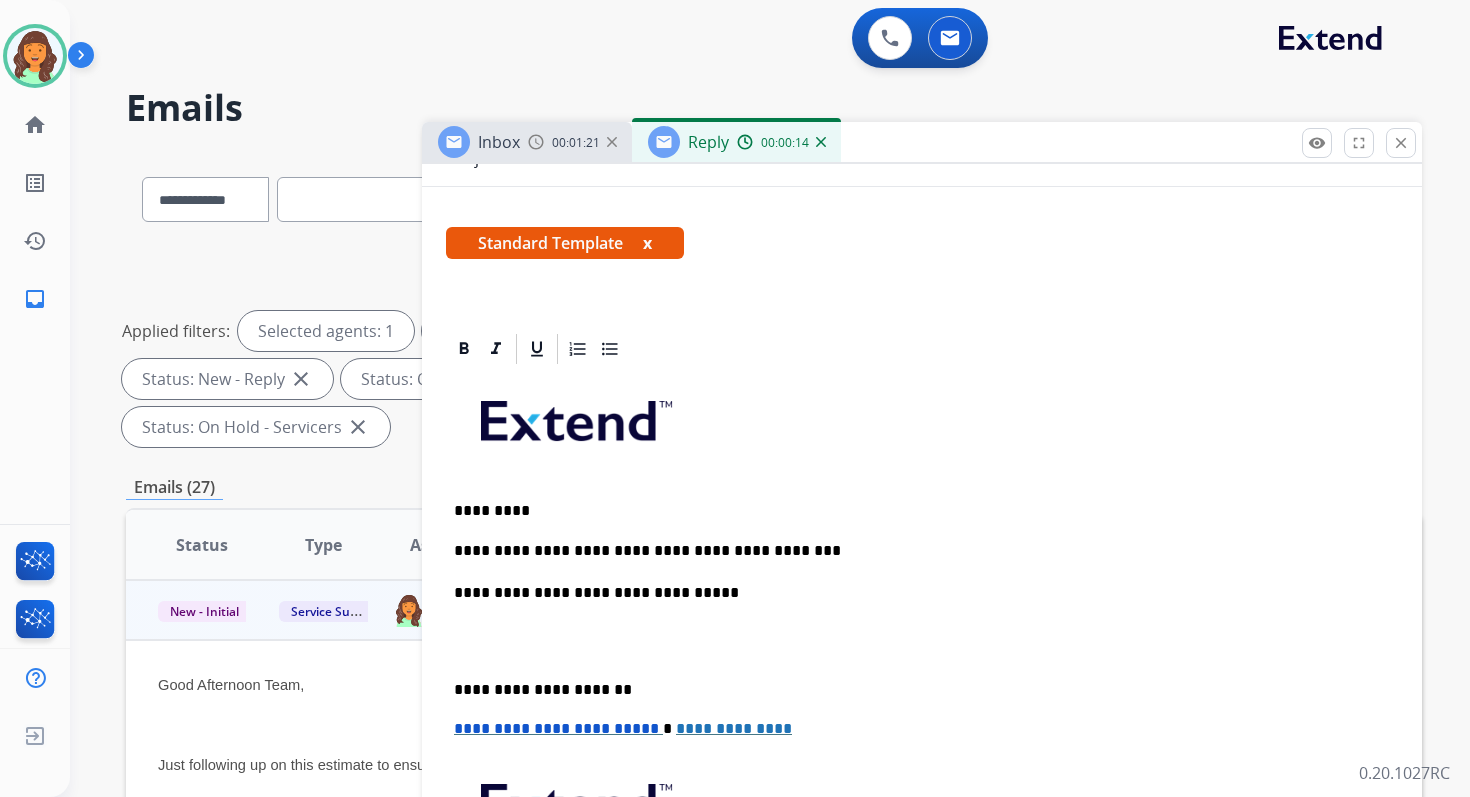 scroll, scrollTop: 0, scrollLeft: 0, axis: both 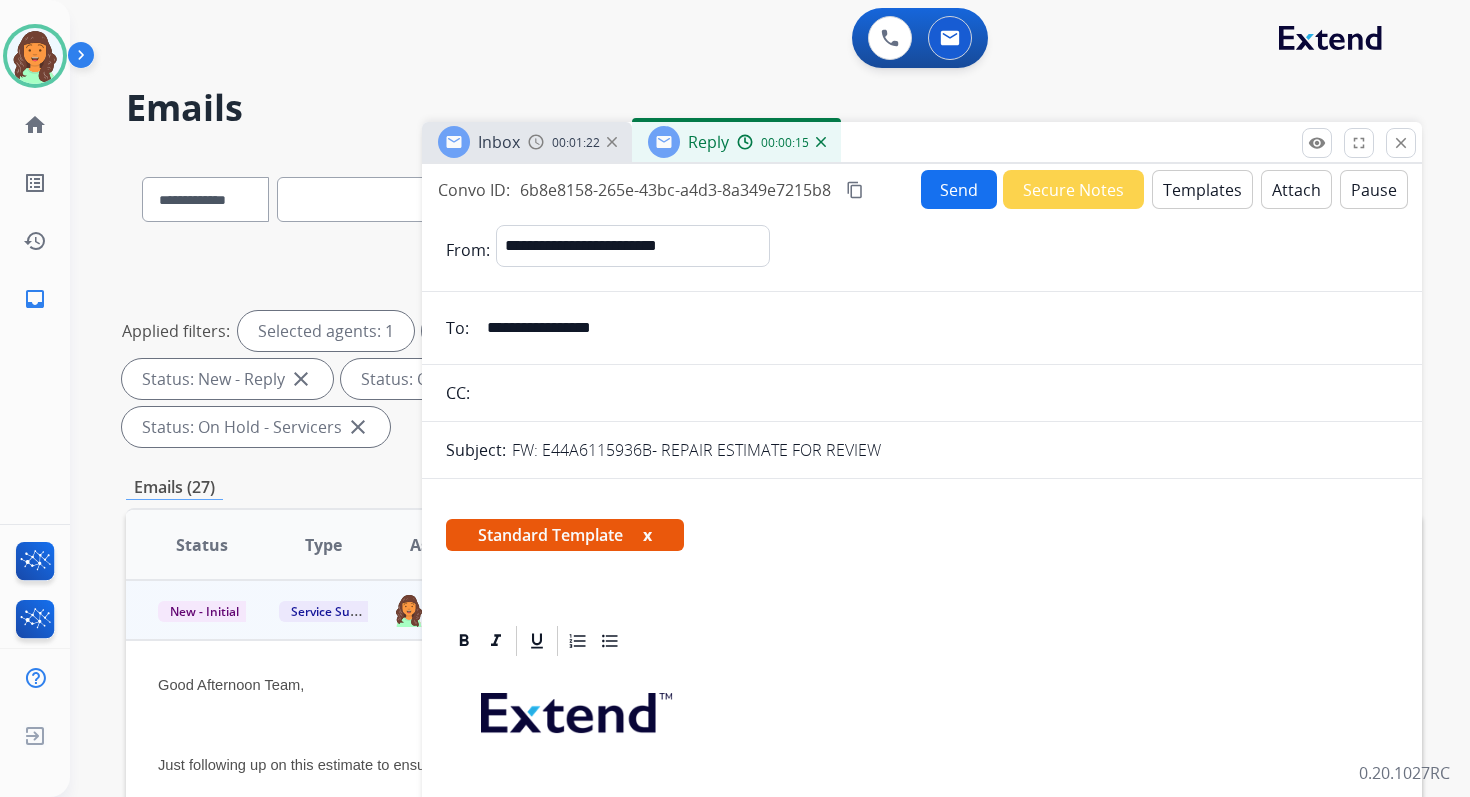 click on "content_copy" at bounding box center (855, 190) 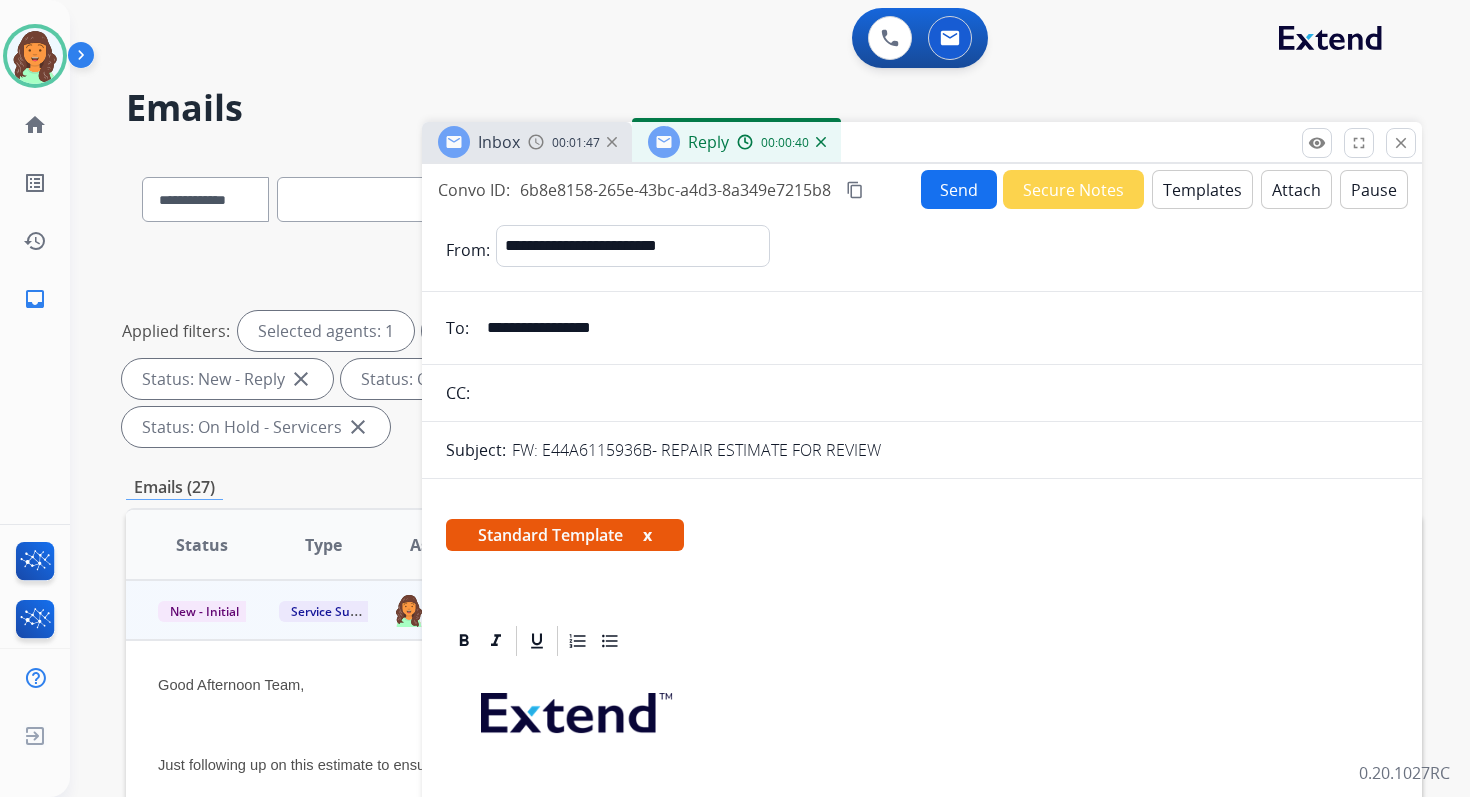 click on "Send" at bounding box center [959, 189] 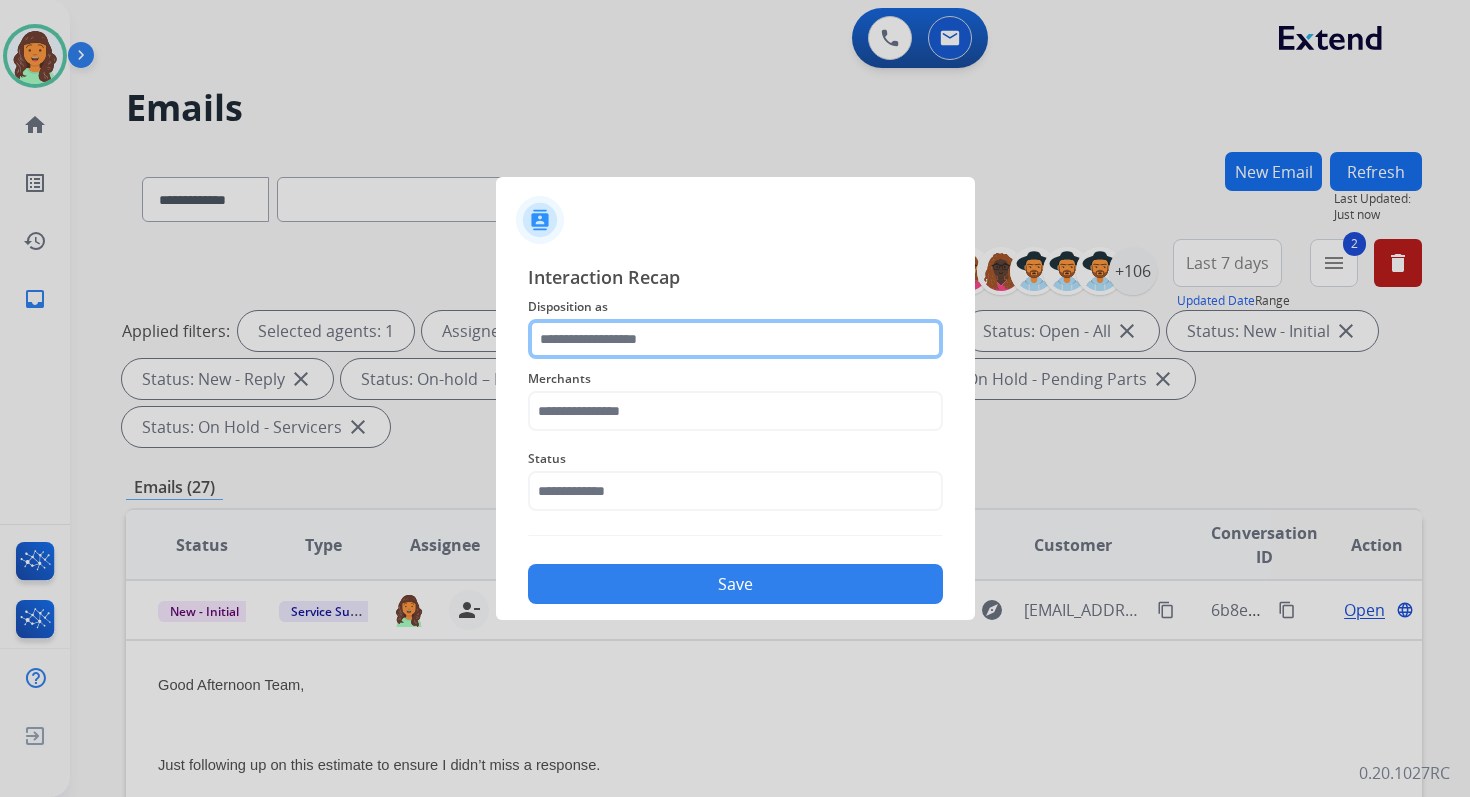 click 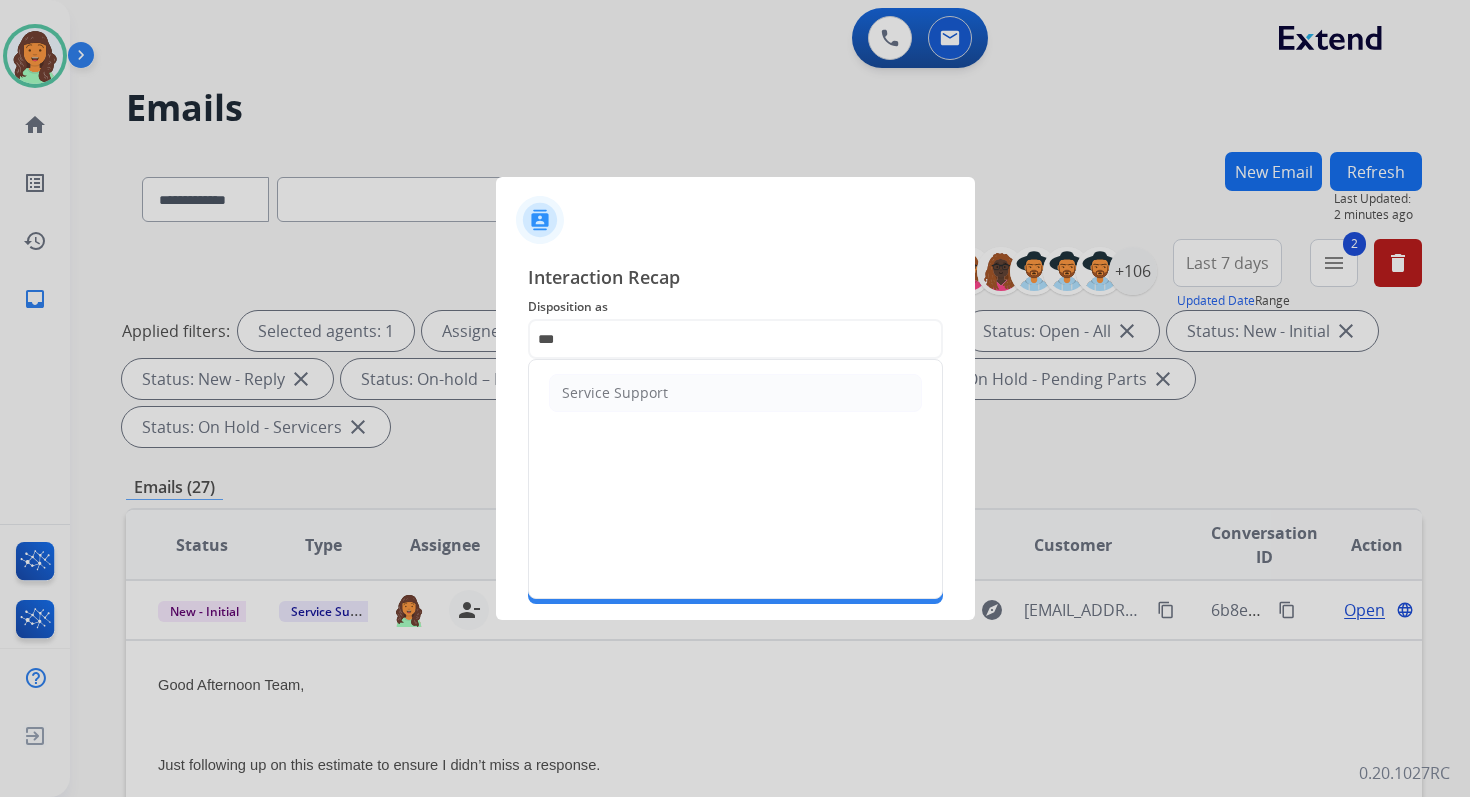 click on "Service Support" 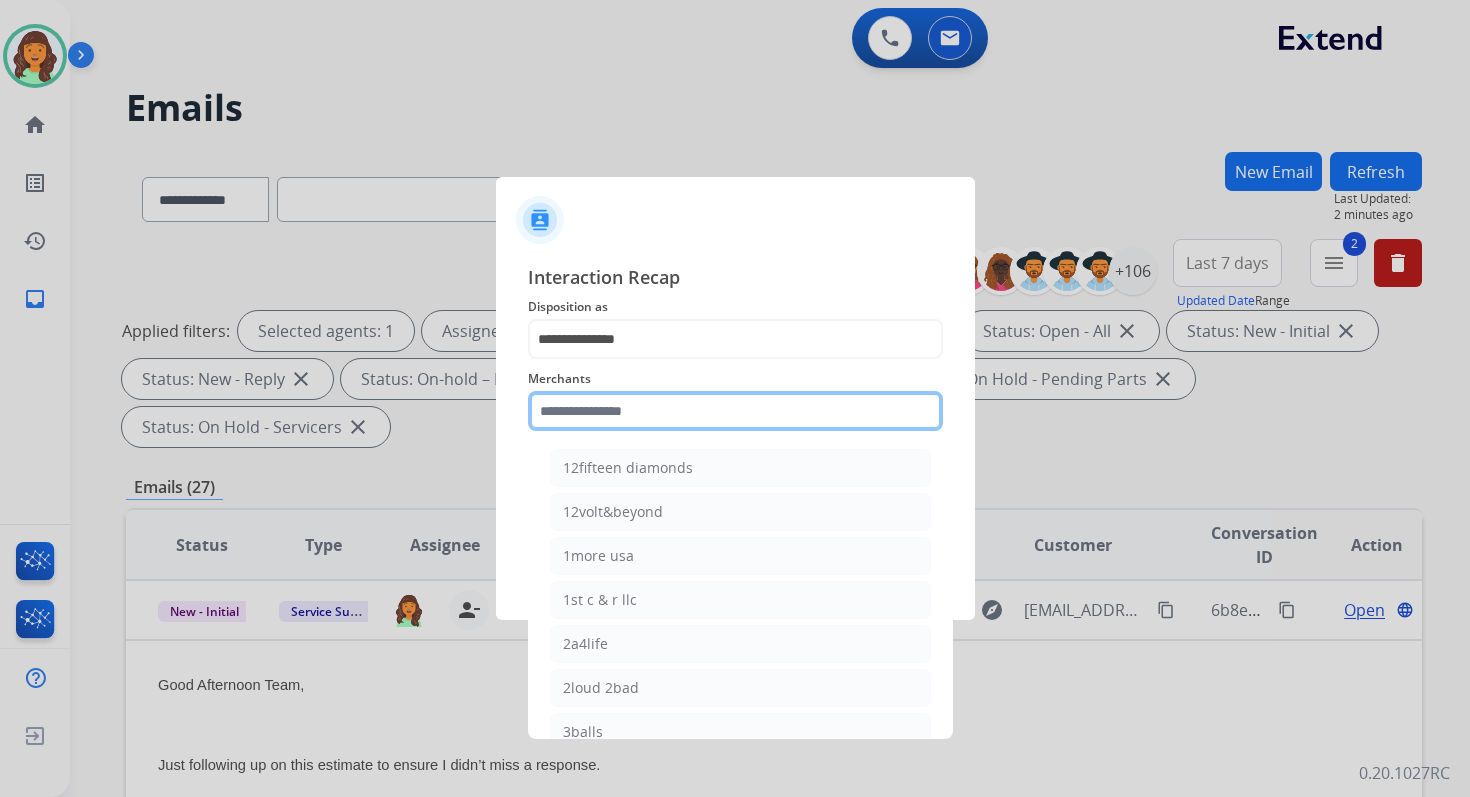 click 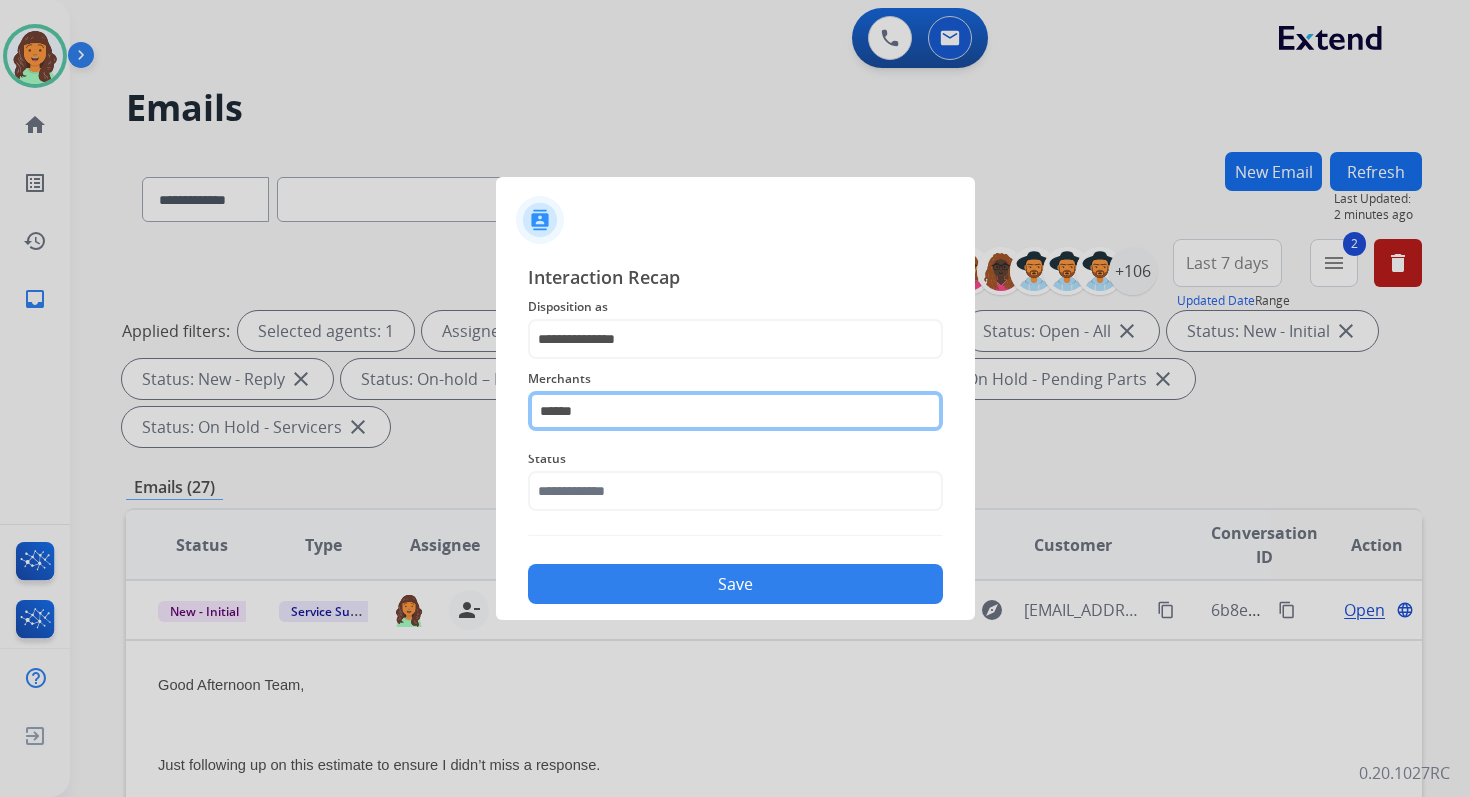 click on "******" 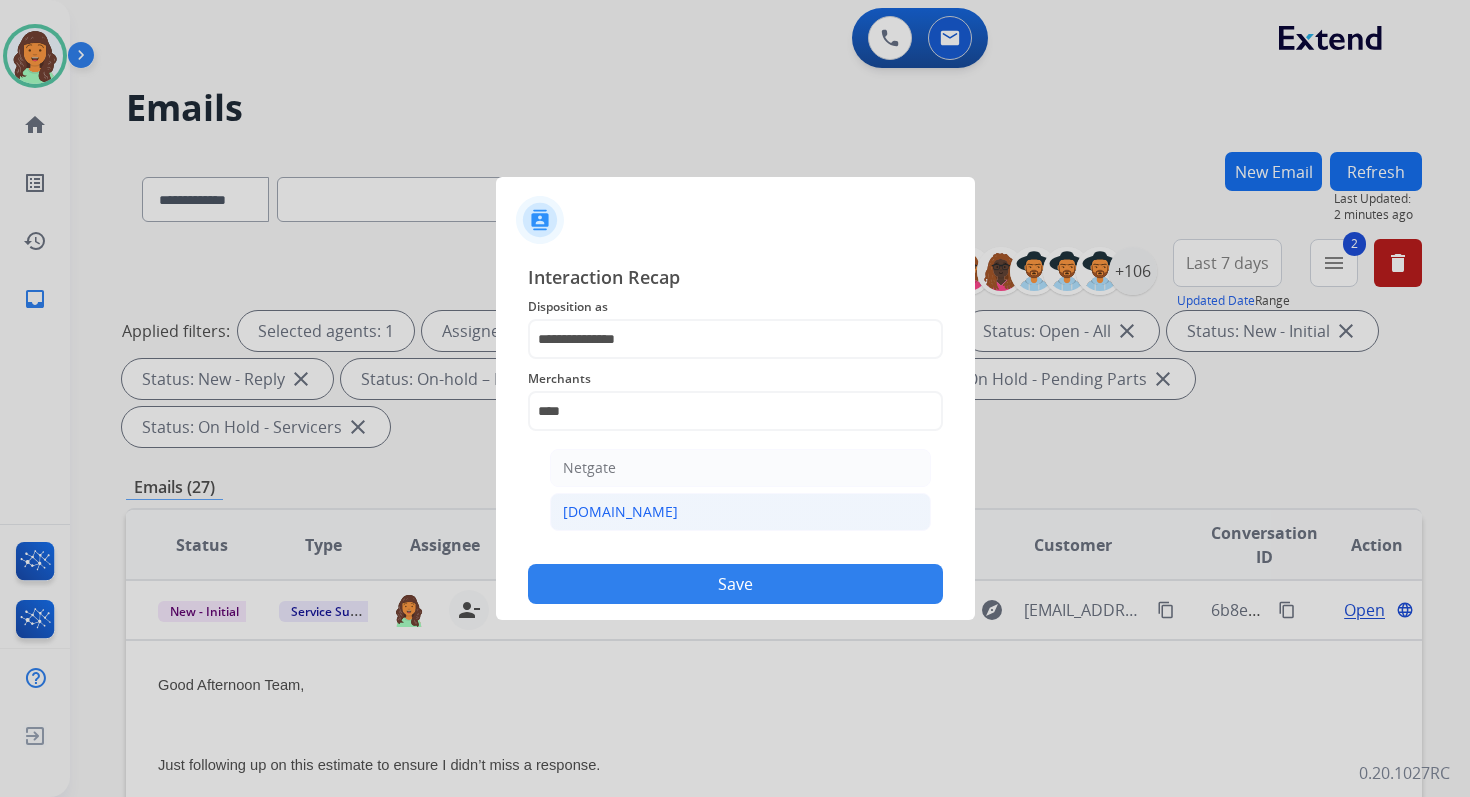 click on "[DOMAIN_NAME]" 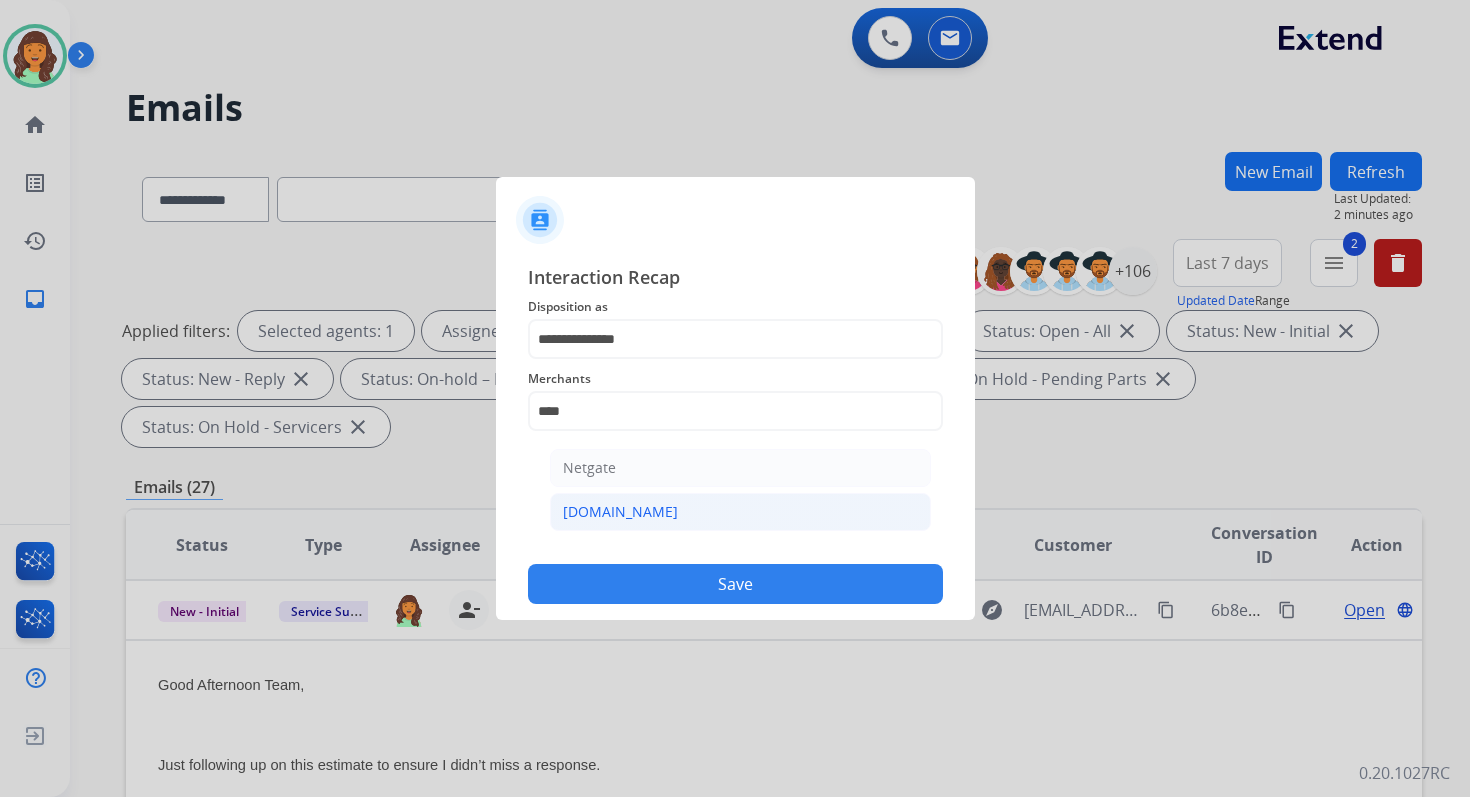 type on "**********" 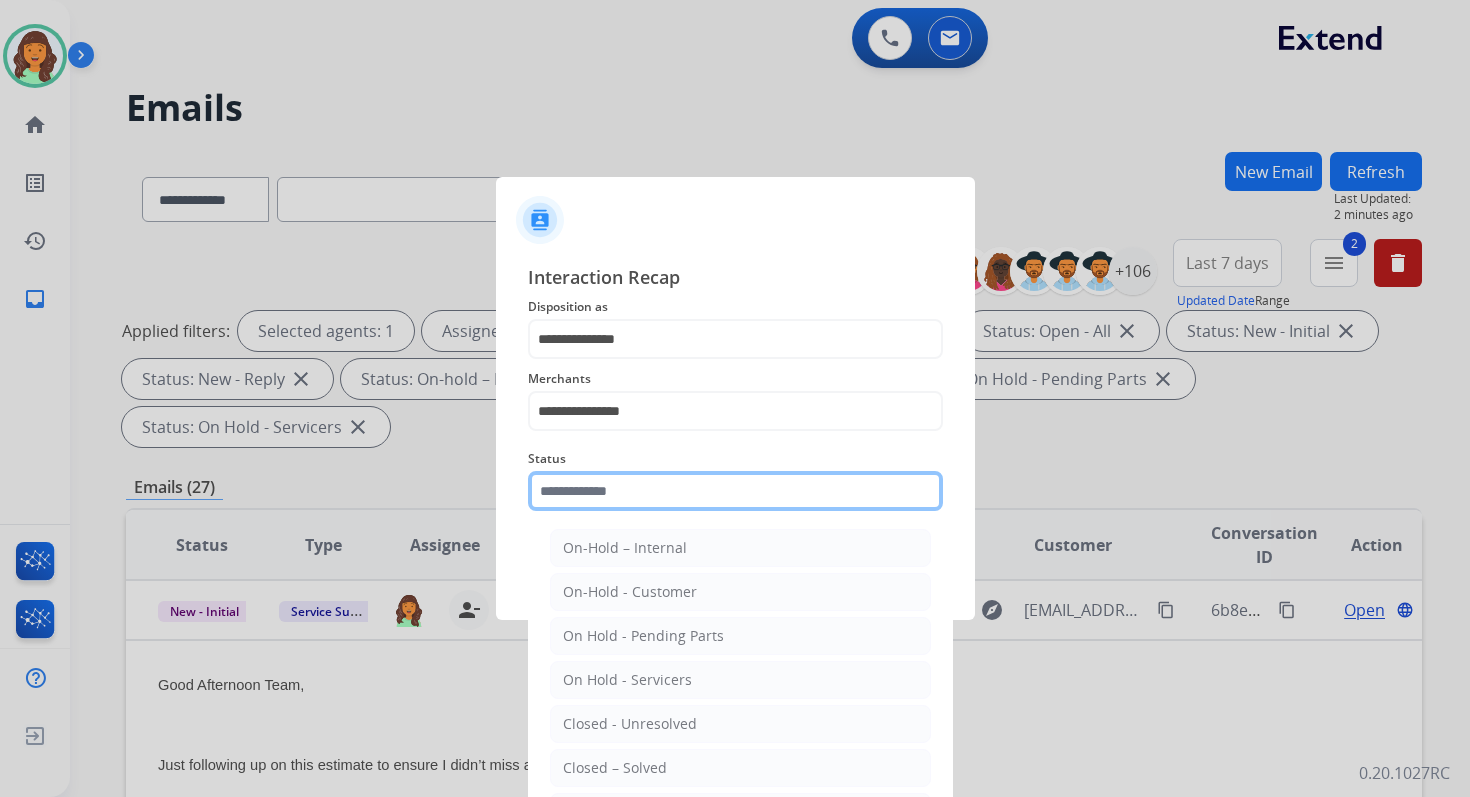 click 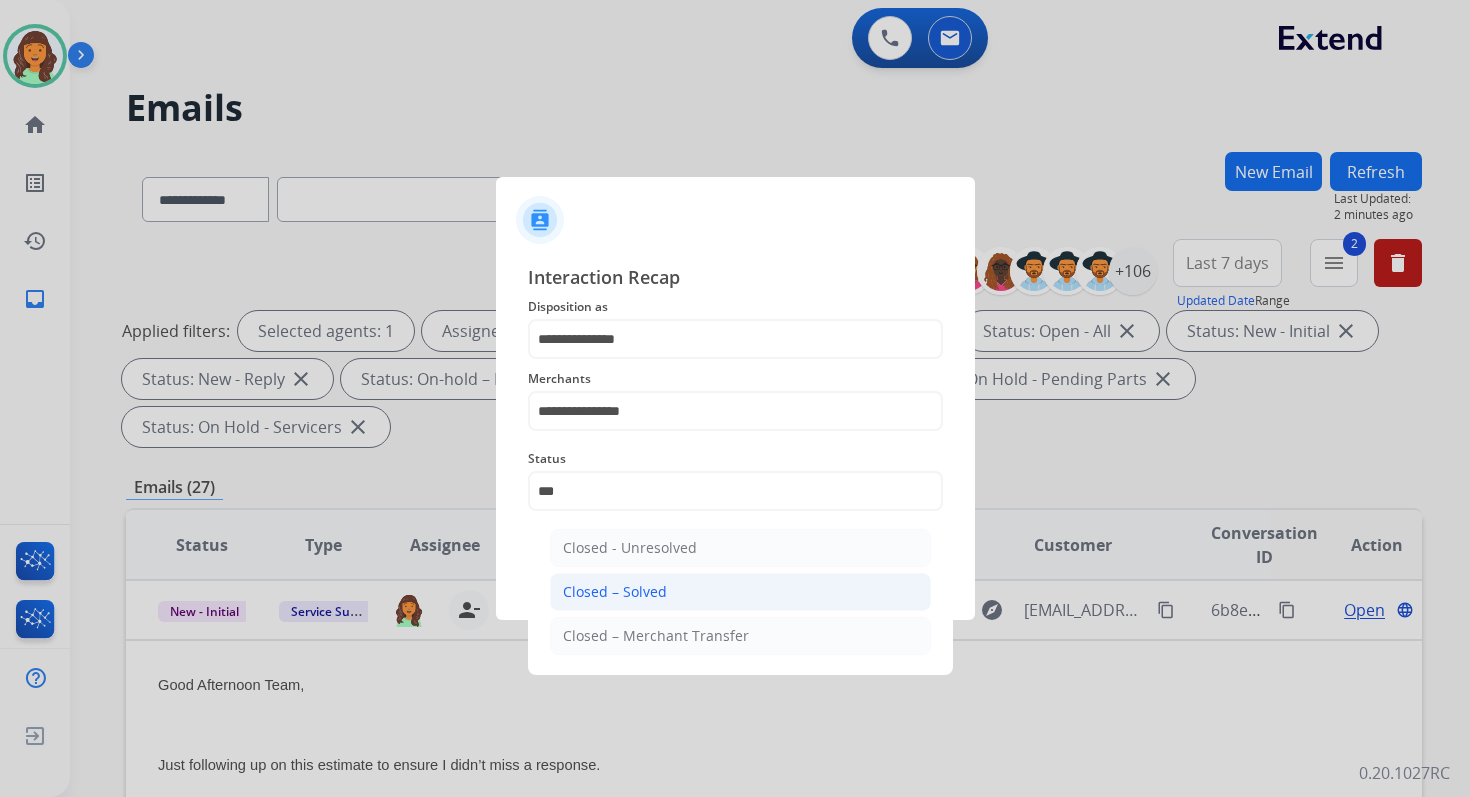 click on "Closed – Solved" 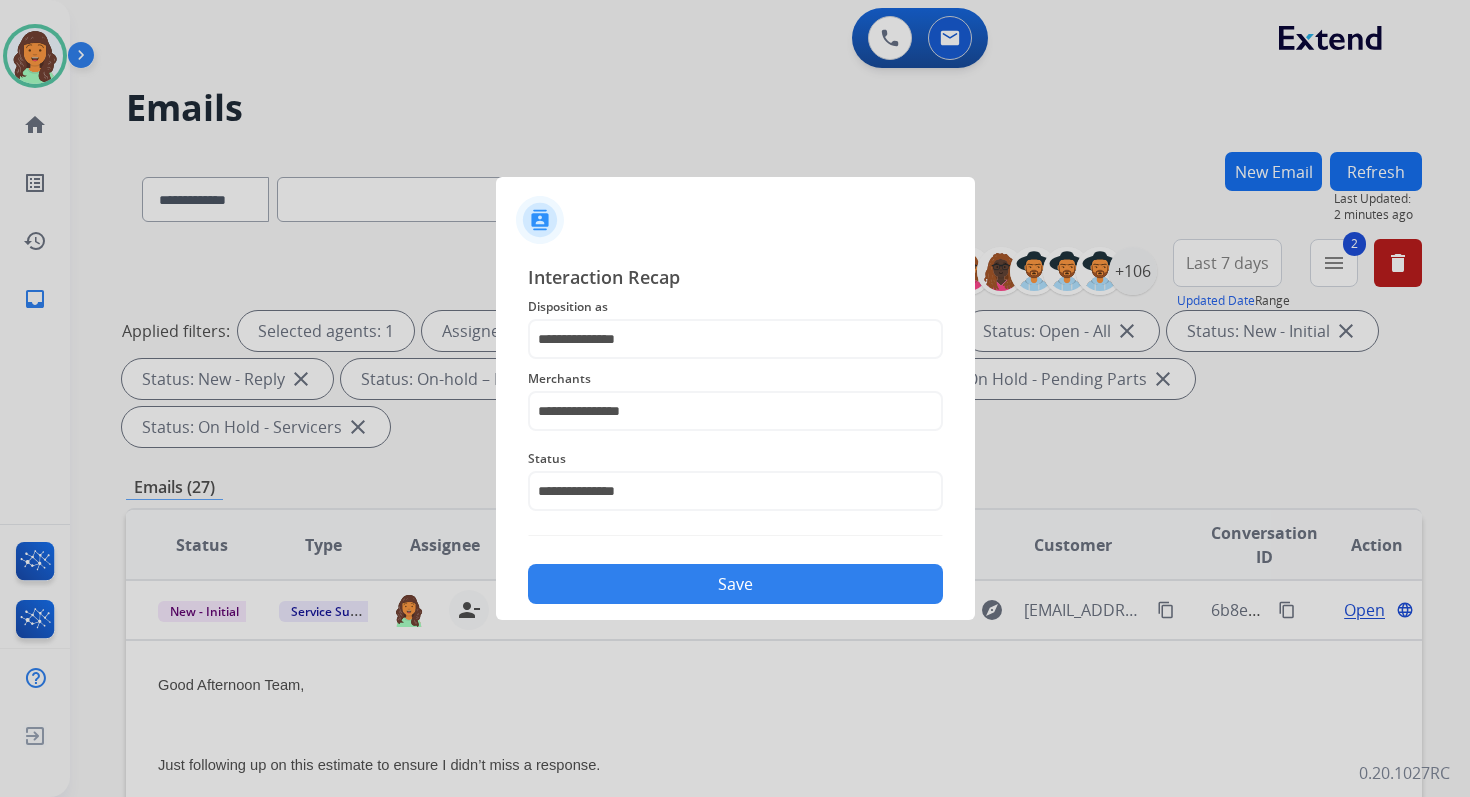 click on "Save" 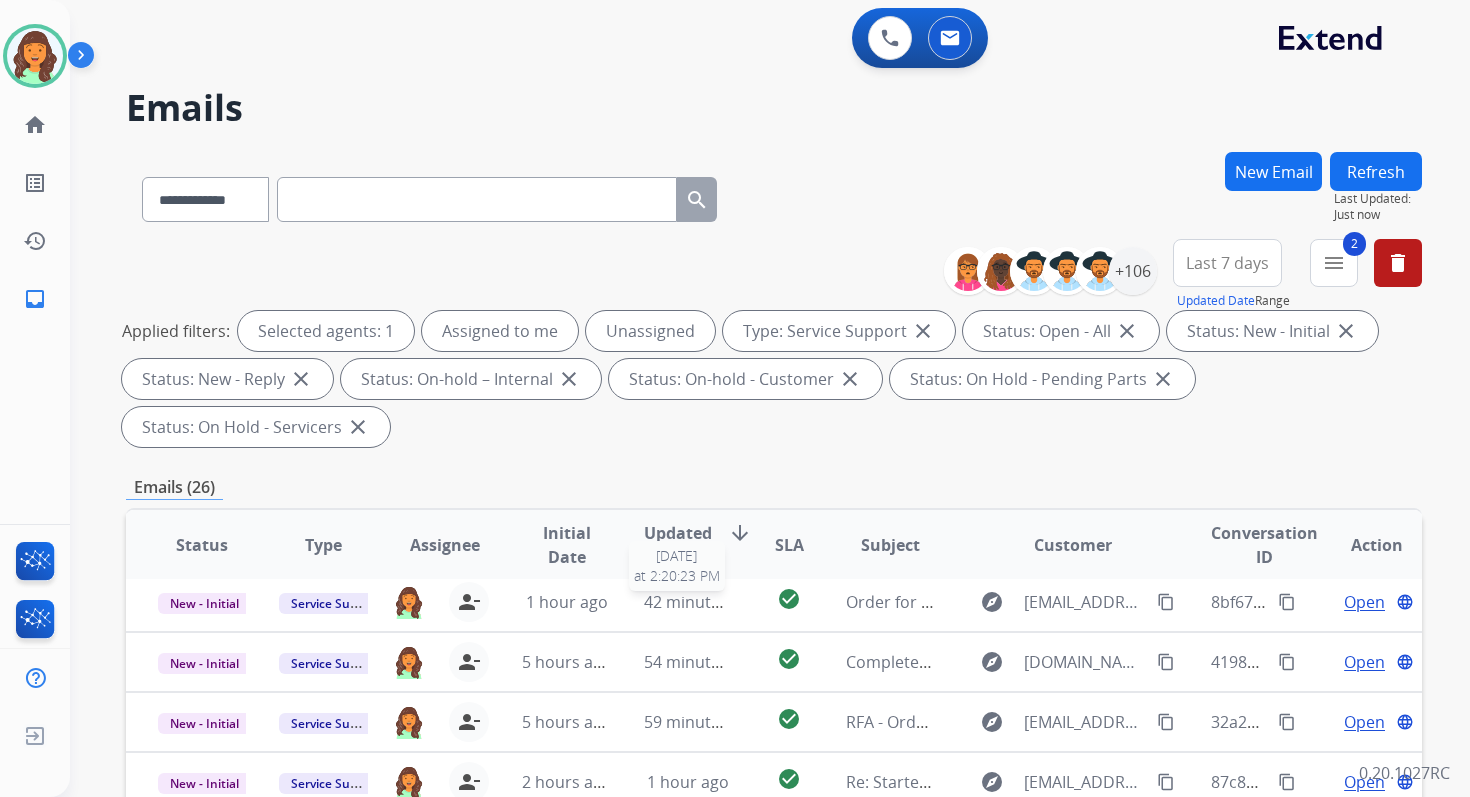 scroll, scrollTop: 68, scrollLeft: 0, axis: vertical 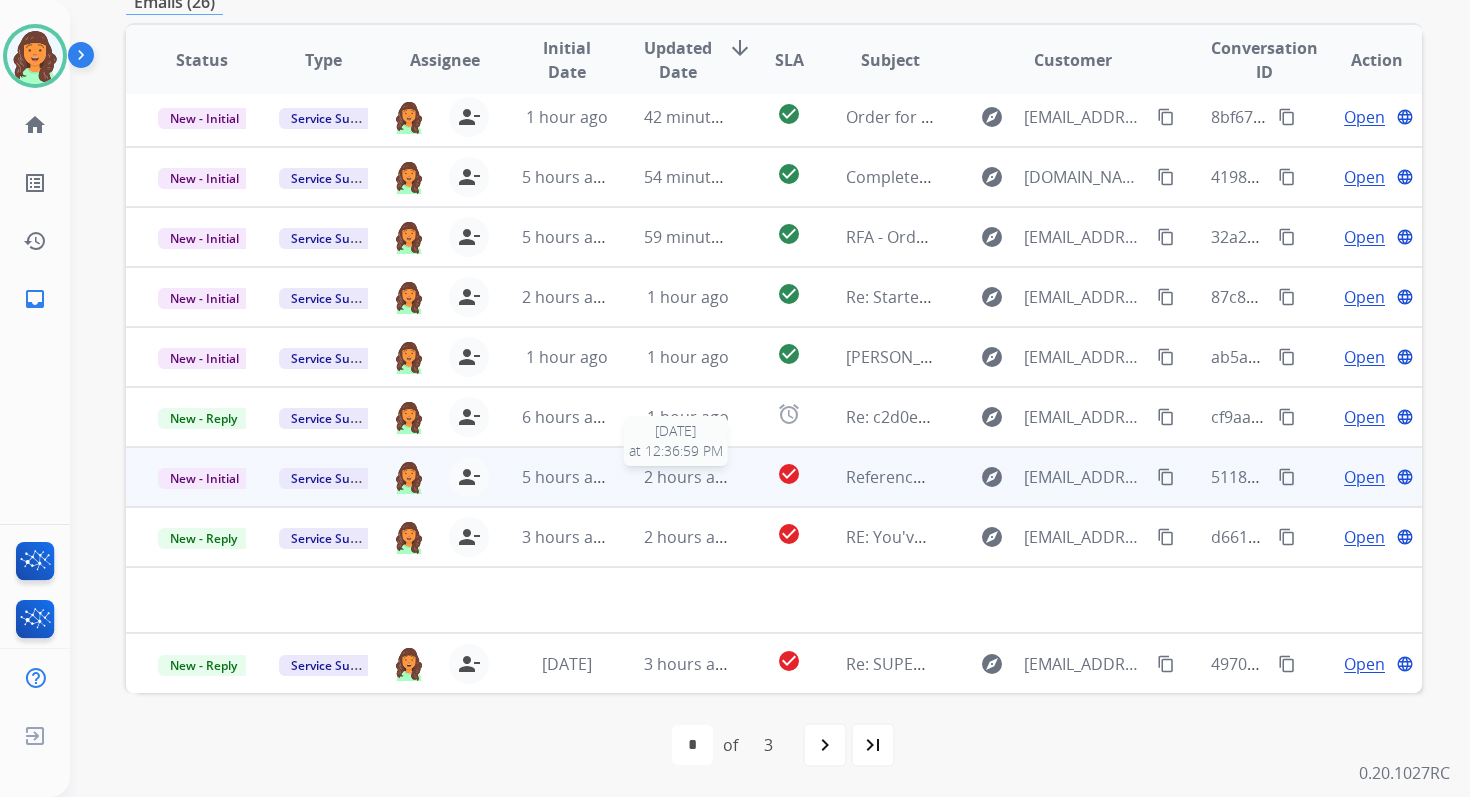 click on "2 hours ago" at bounding box center (689, 477) 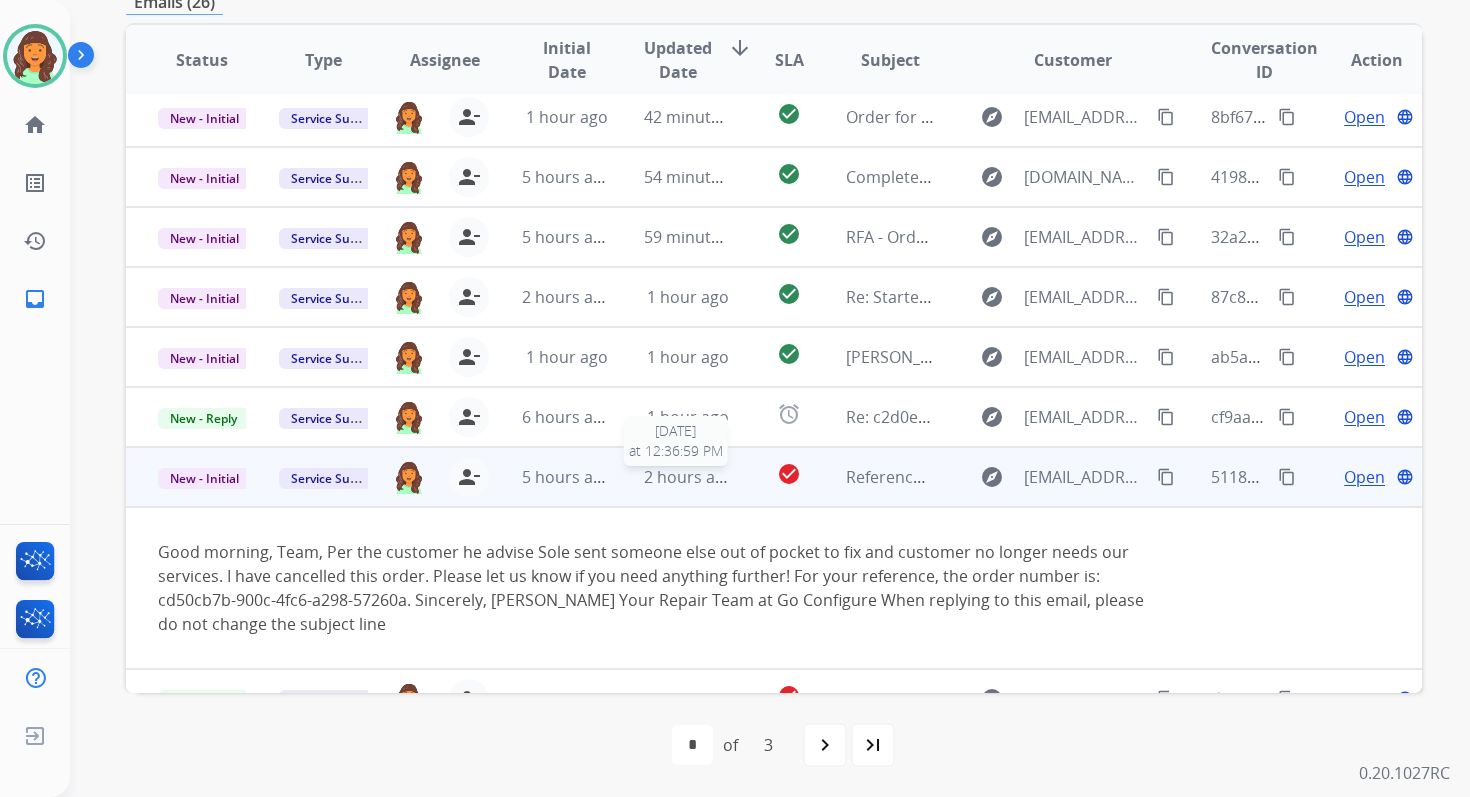 scroll, scrollTop: 164, scrollLeft: 0, axis: vertical 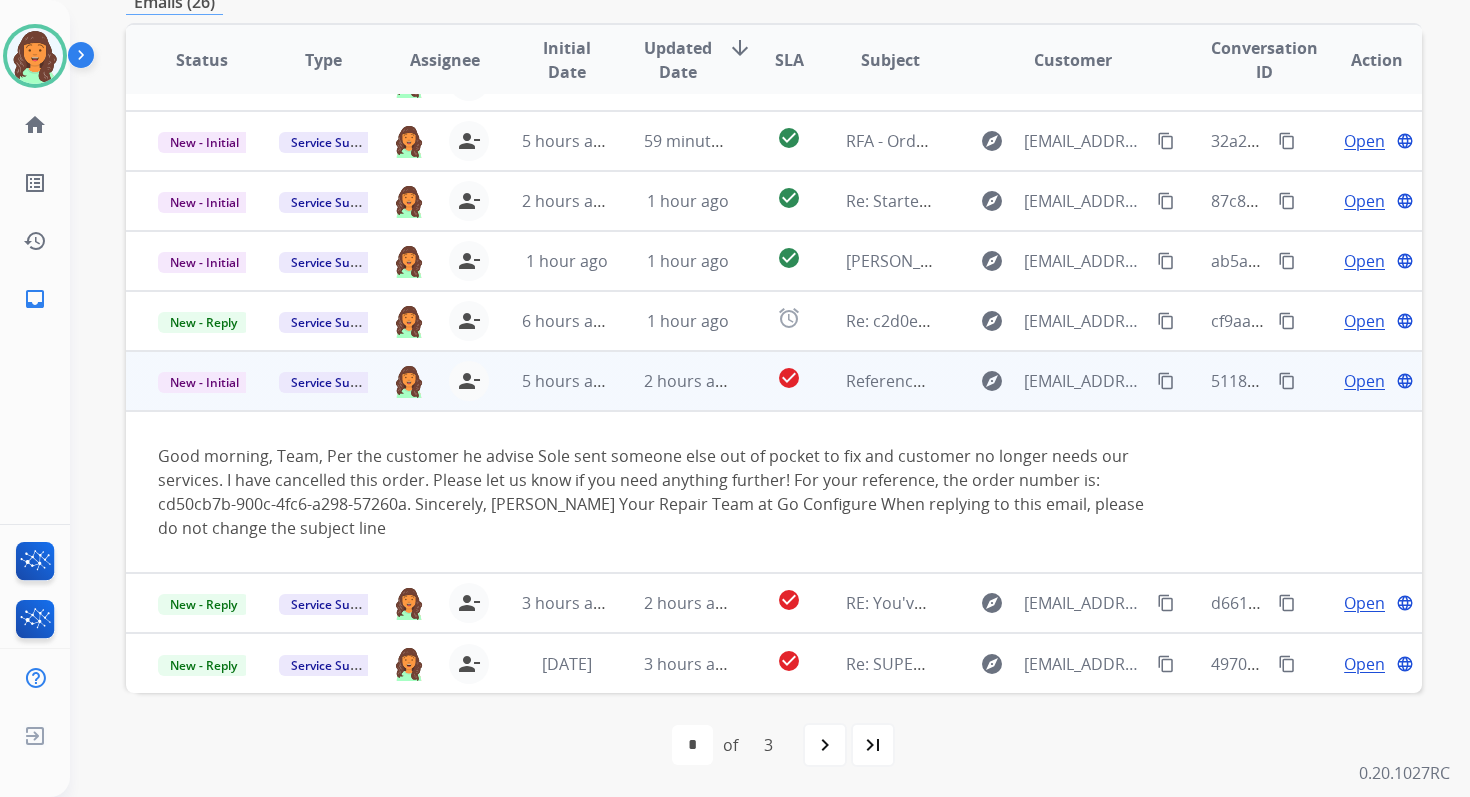 click on "Open" at bounding box center (1364, 381) 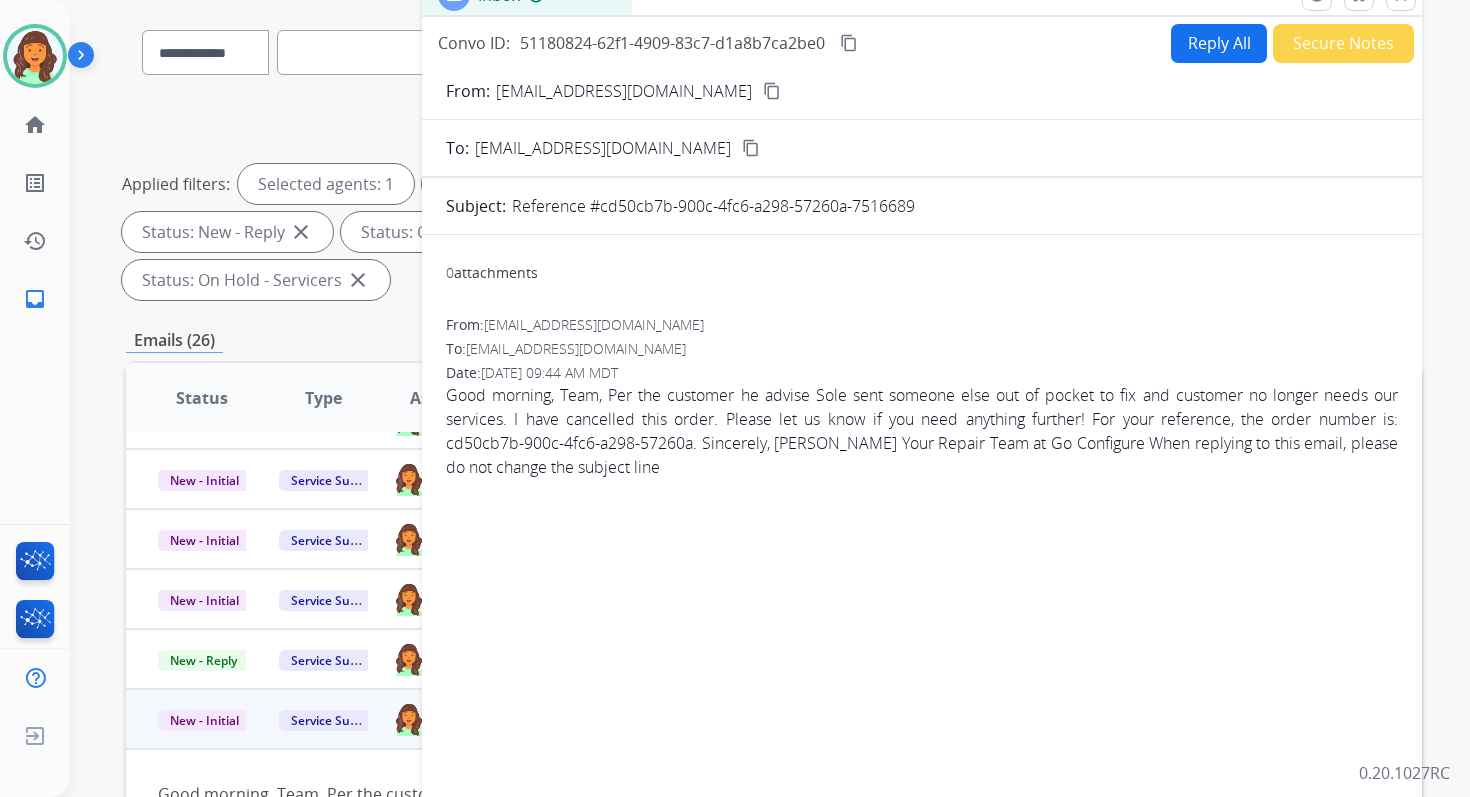 scroll, scrollTop: 117, scrollLeft: 0, axis: vertical 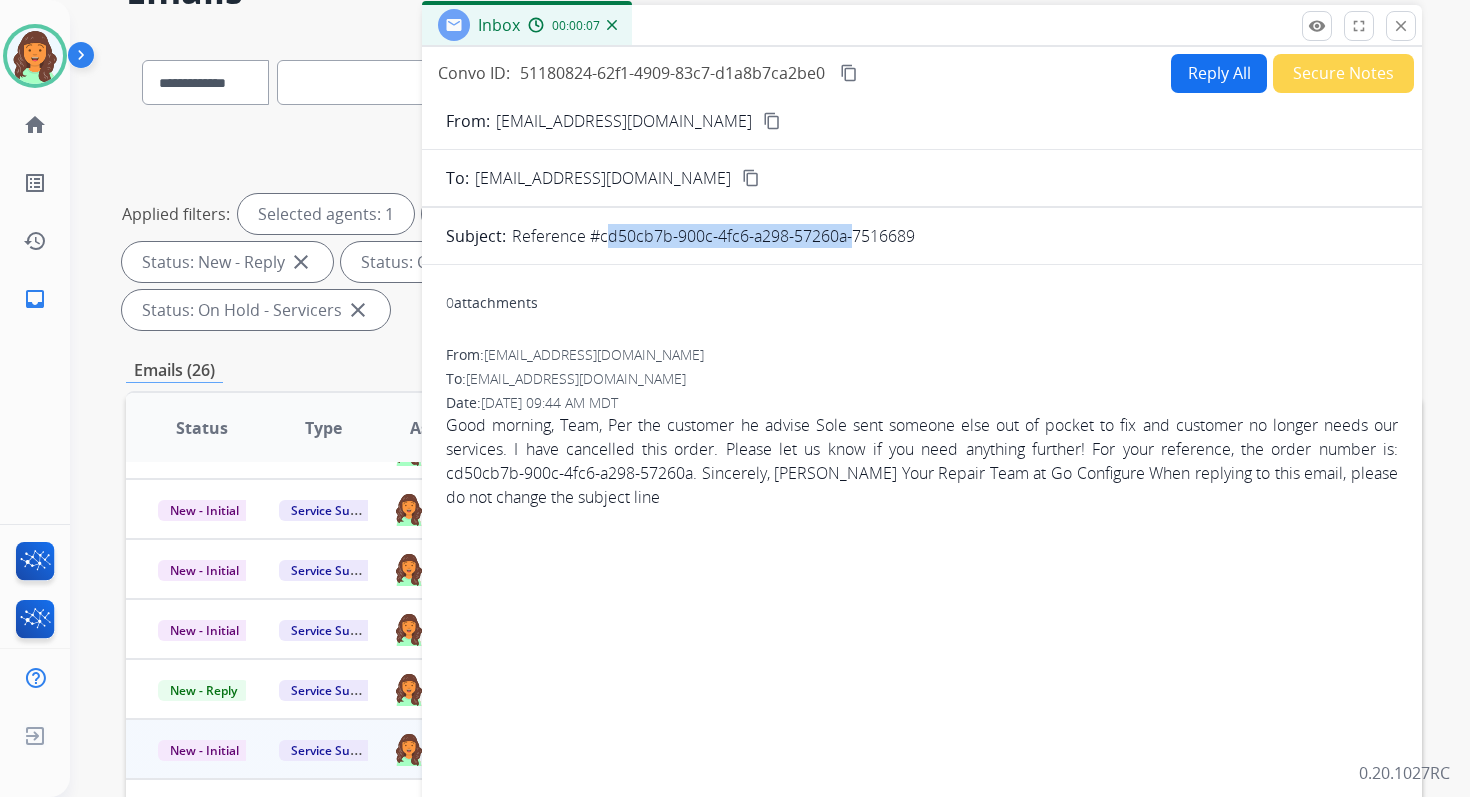 drag, startPoint x: 600, startPoint y: 238, endPoint x: 847, endPoint y: 239, distance: 247.00203 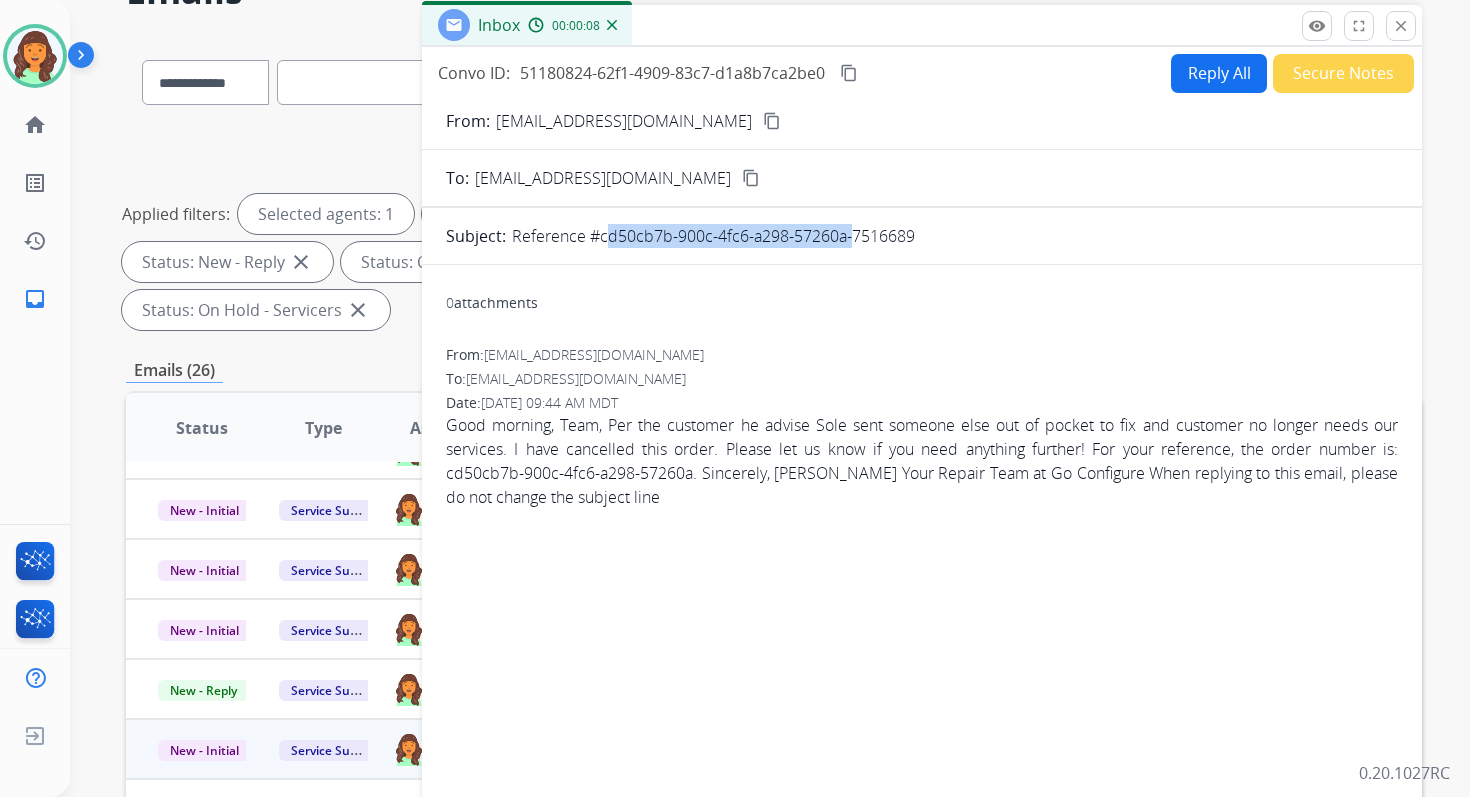 copy on "cd50cb7b-900c-4fc6-a298-57260a" 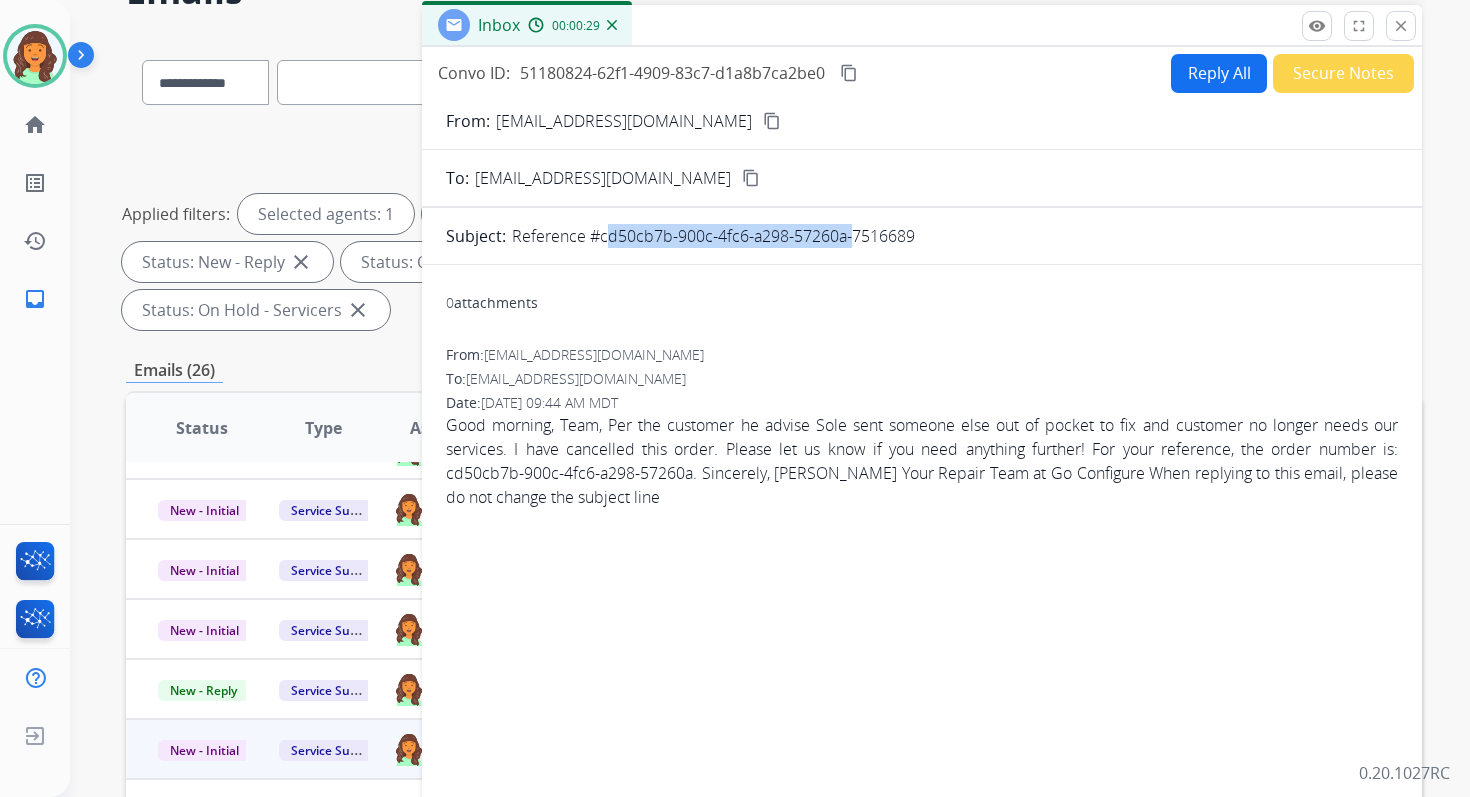 click on "Reference #cd50cb7b-900c-4fc6-a298-57260a-7516689" at bounding box center [713, 236] 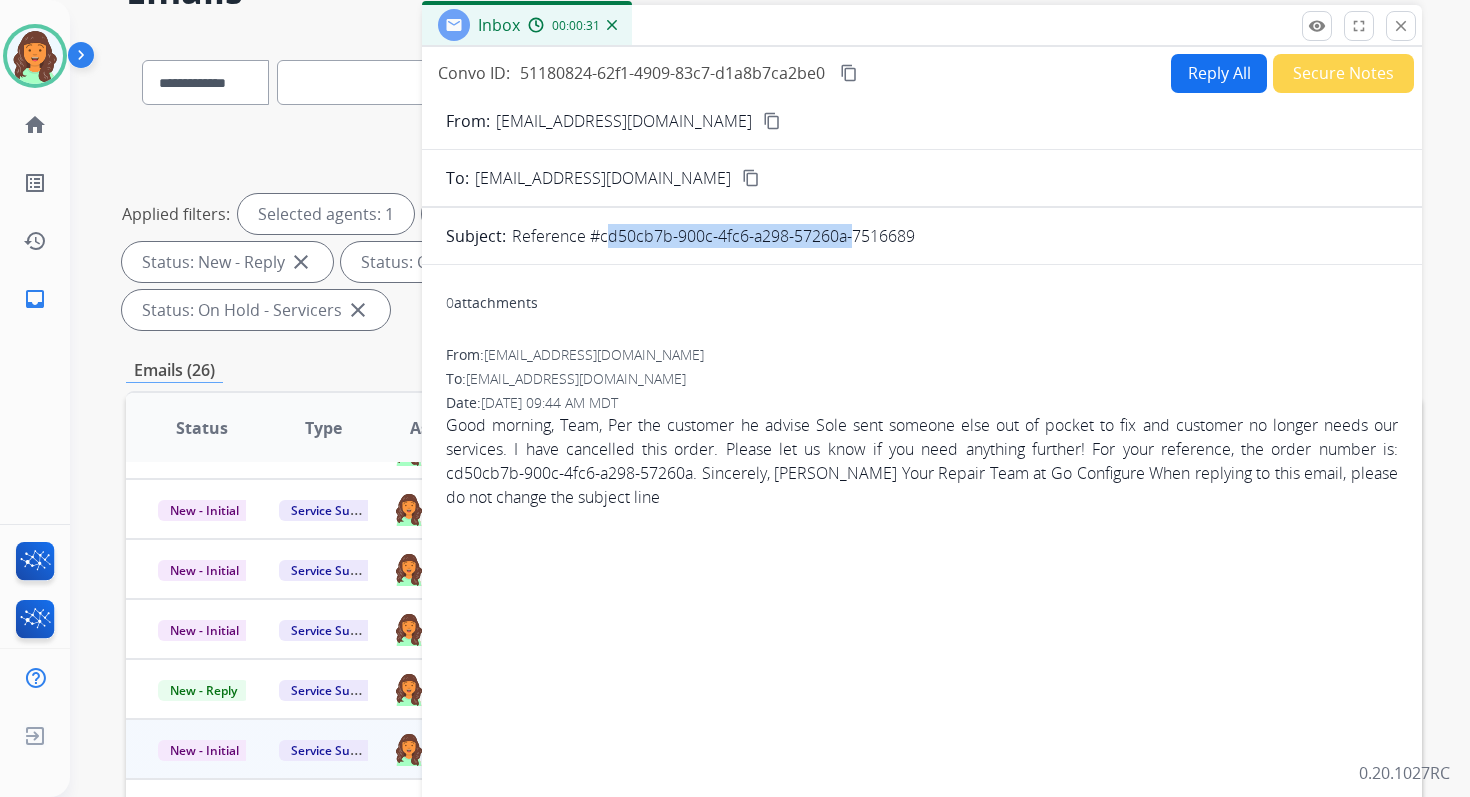 drag, startPoint x: 588, startPoint y: 235, endPoint x: 932, endPoint y: 233, distance: 344.00583 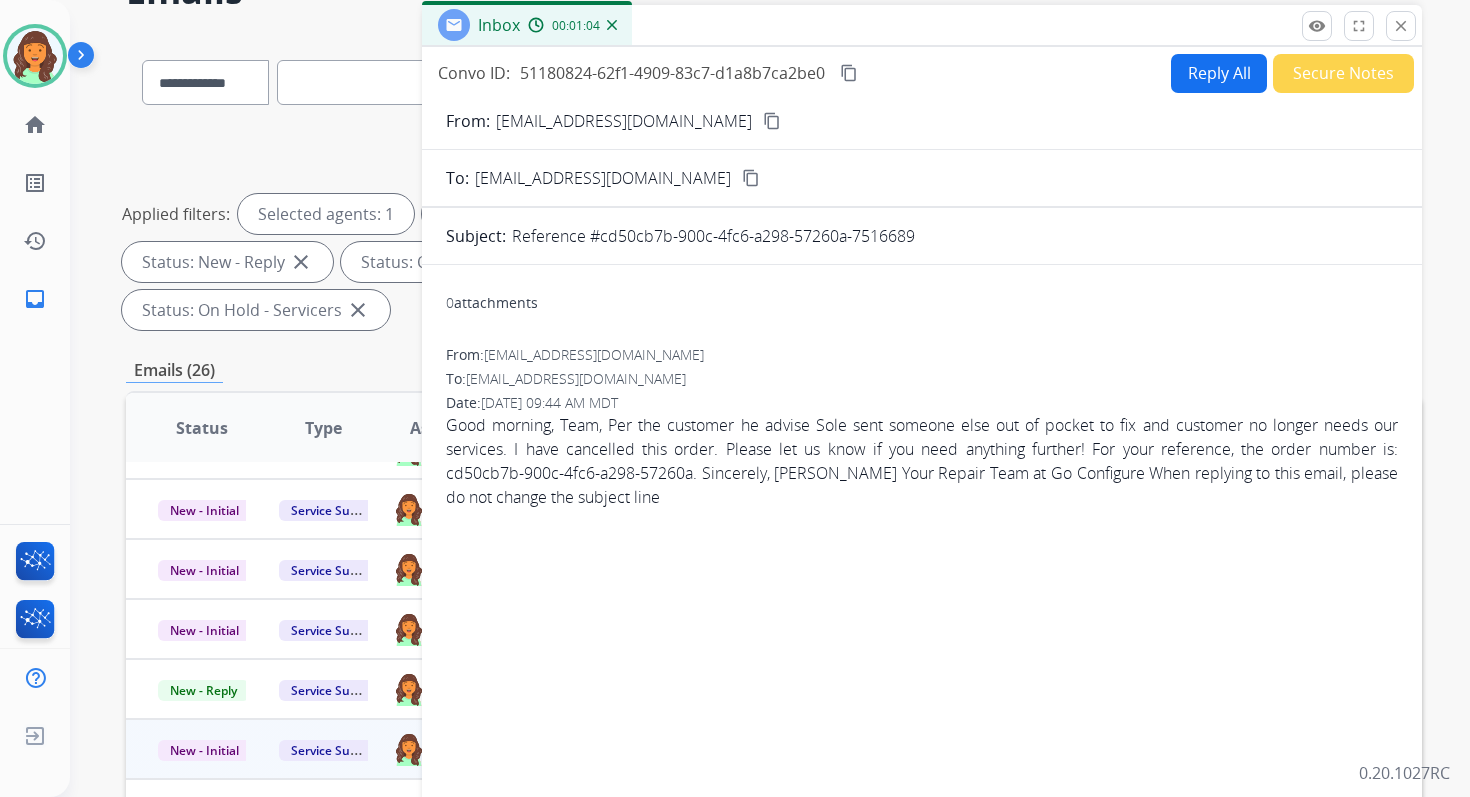 click on "Reference #cd50cb7b-900c-4fc6-a298-57260a-7516689" at bounding box center [713, 236] 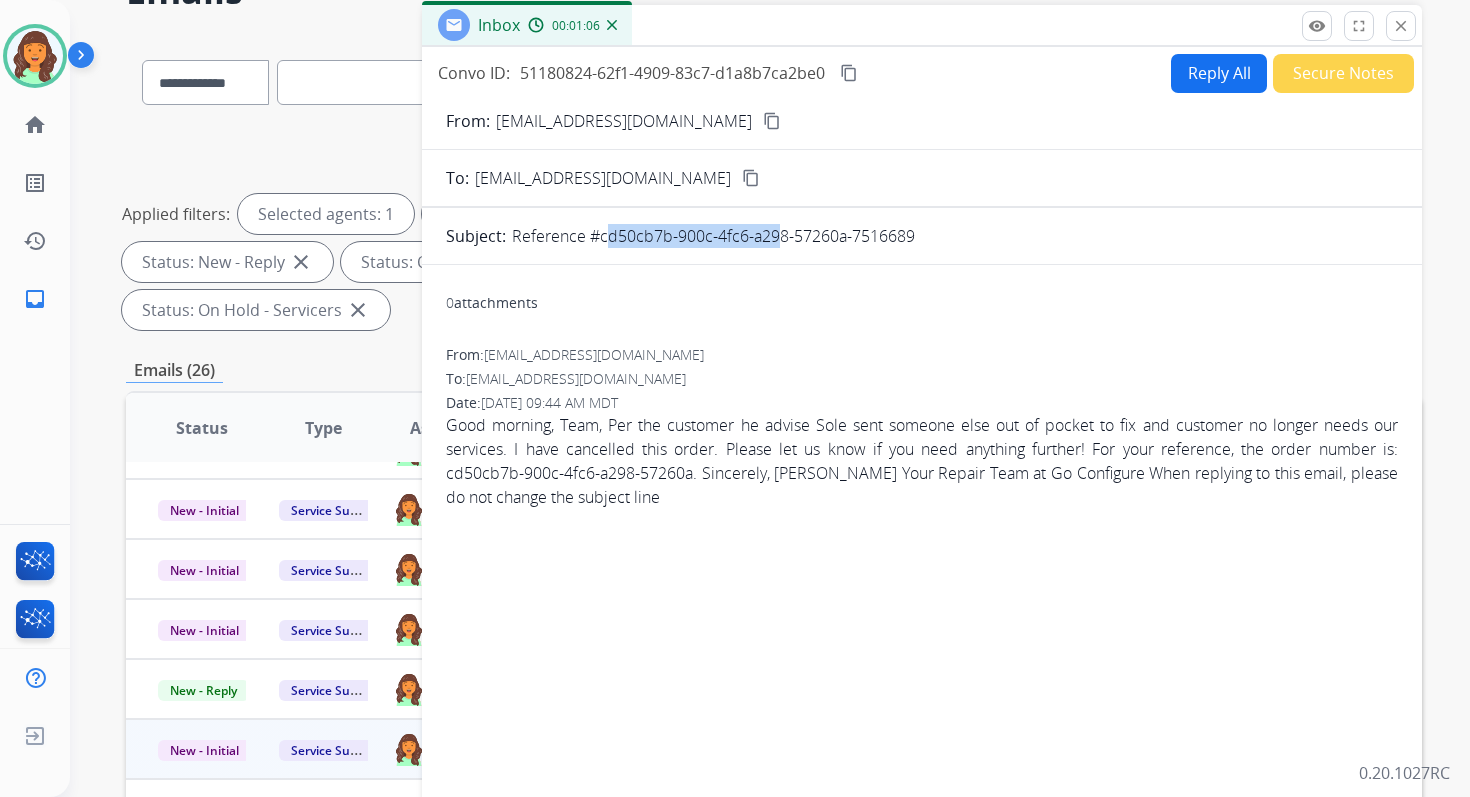drag, startPoint x: 598, startPoint y: 236, endPoint x: 764, endPoint y: 237, distance: 166.003 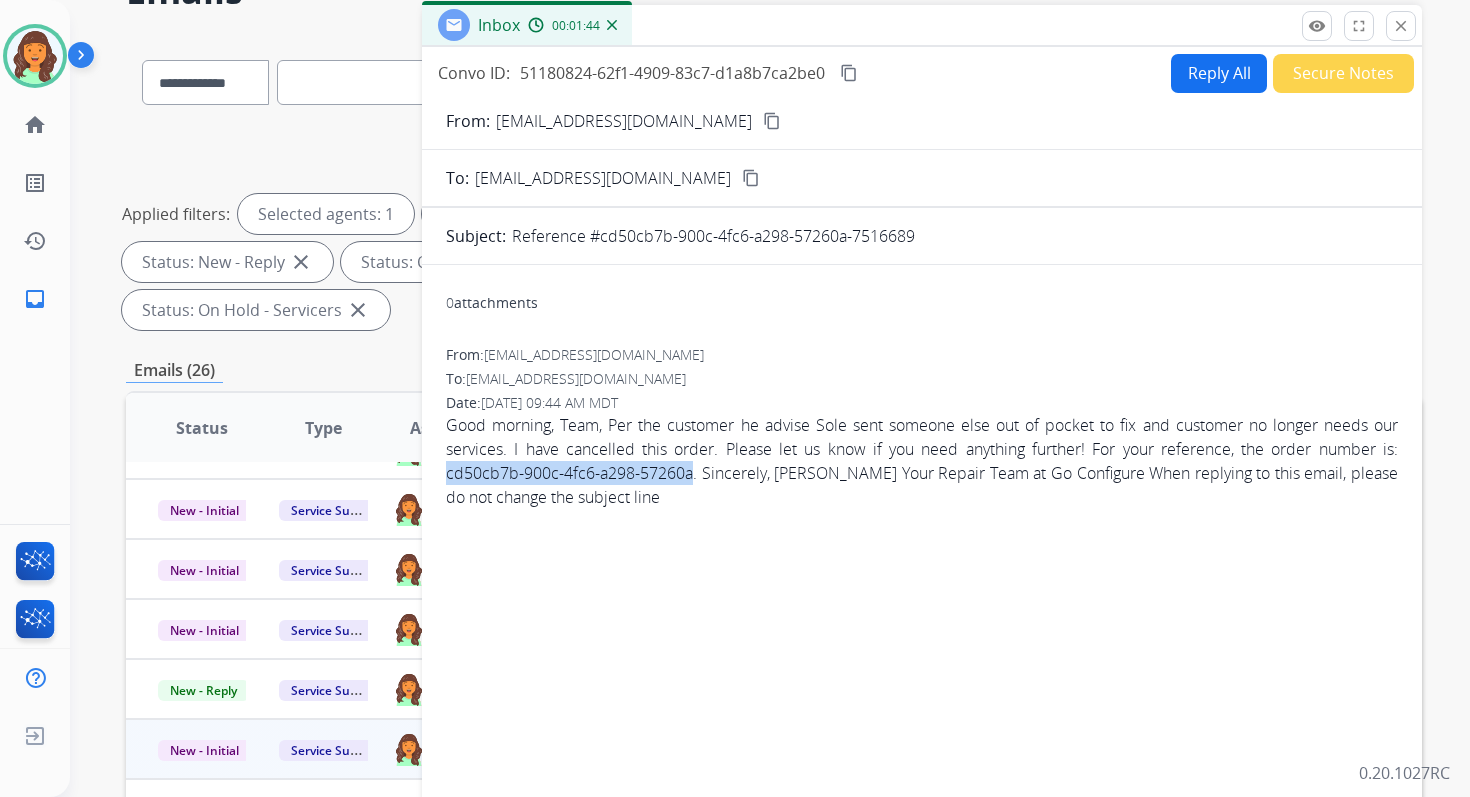 copy on "cd50cb7b-900c-4fc6-a298-57260a" 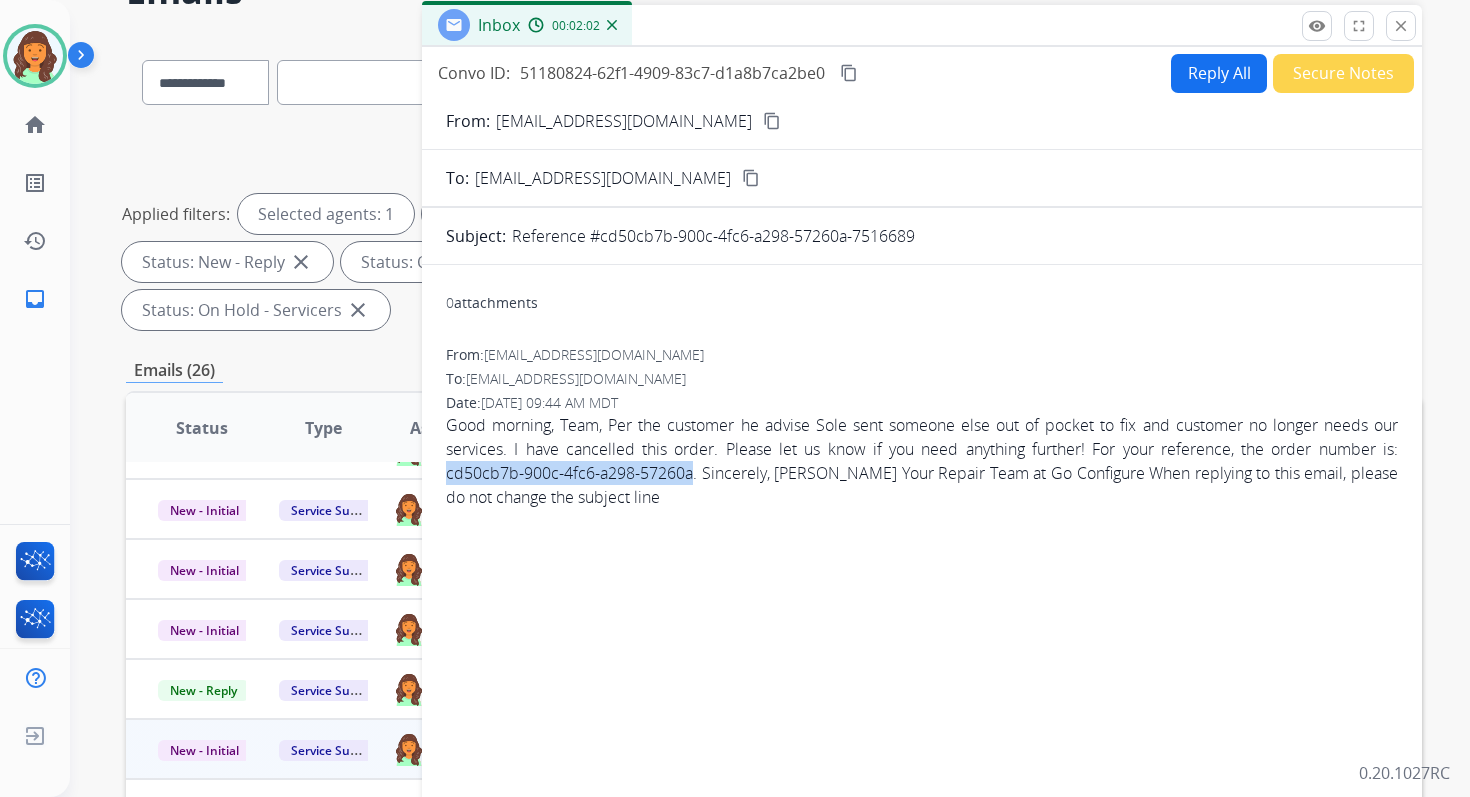 copy on "cd50cb7b-900c-4fc6-a298-57260a" 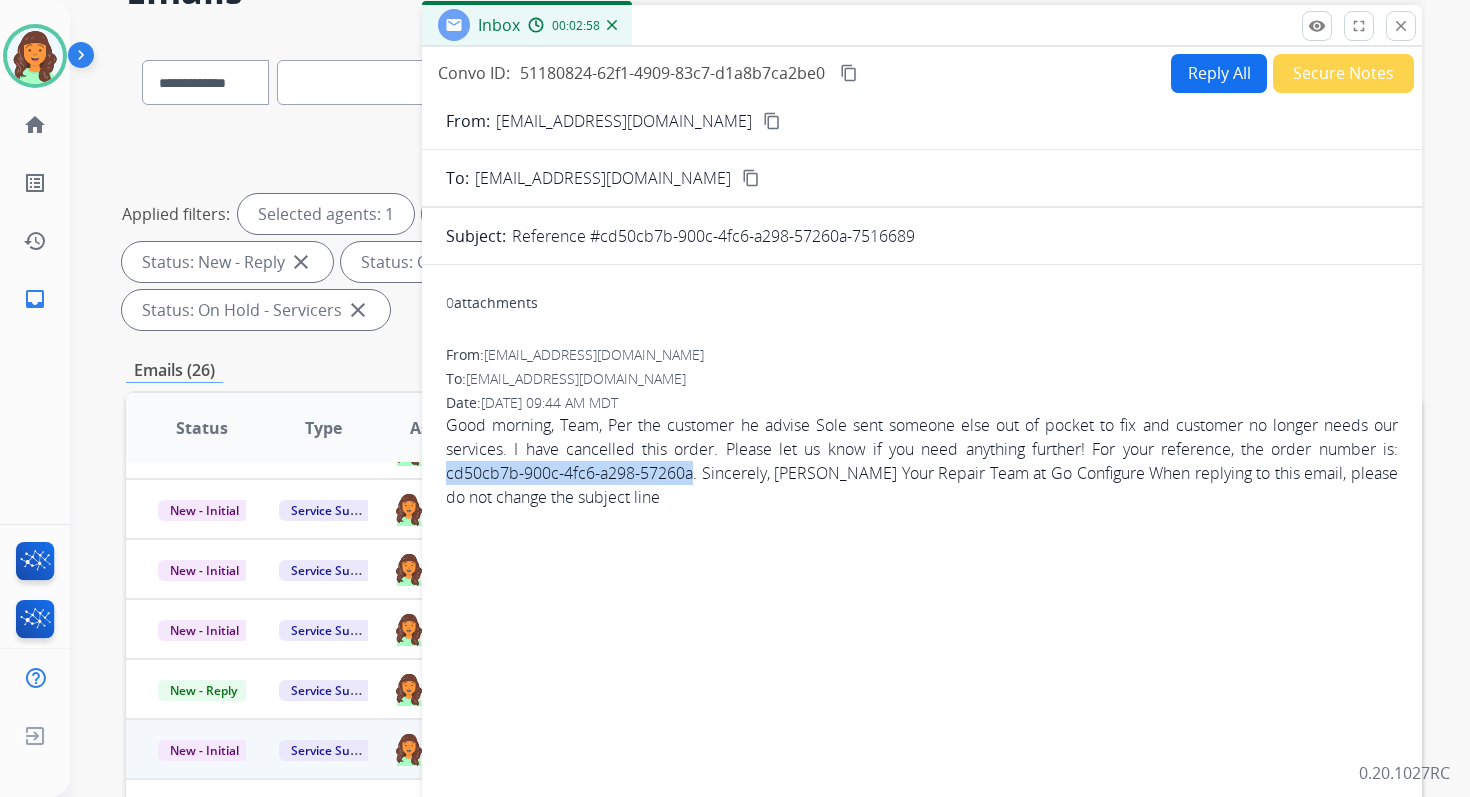 drag, startPoint x: 854, startPoint y: 236, endPoint x: 959, endPoint y: 236, distance: 105 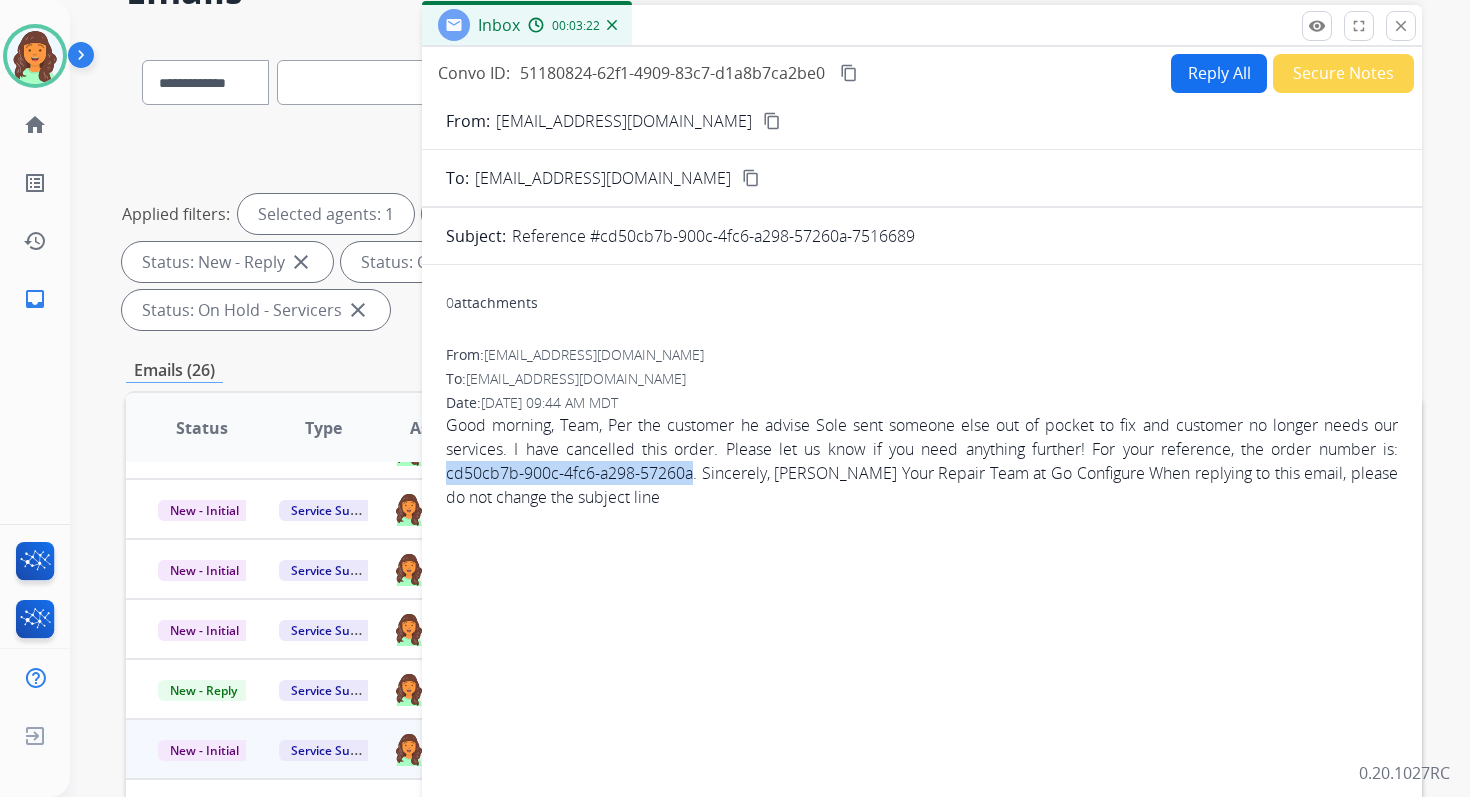 drag, startPoint x: 691, startPoint y: 473, endPoint x: 444, endPoint y: 484, distance: 247.24481 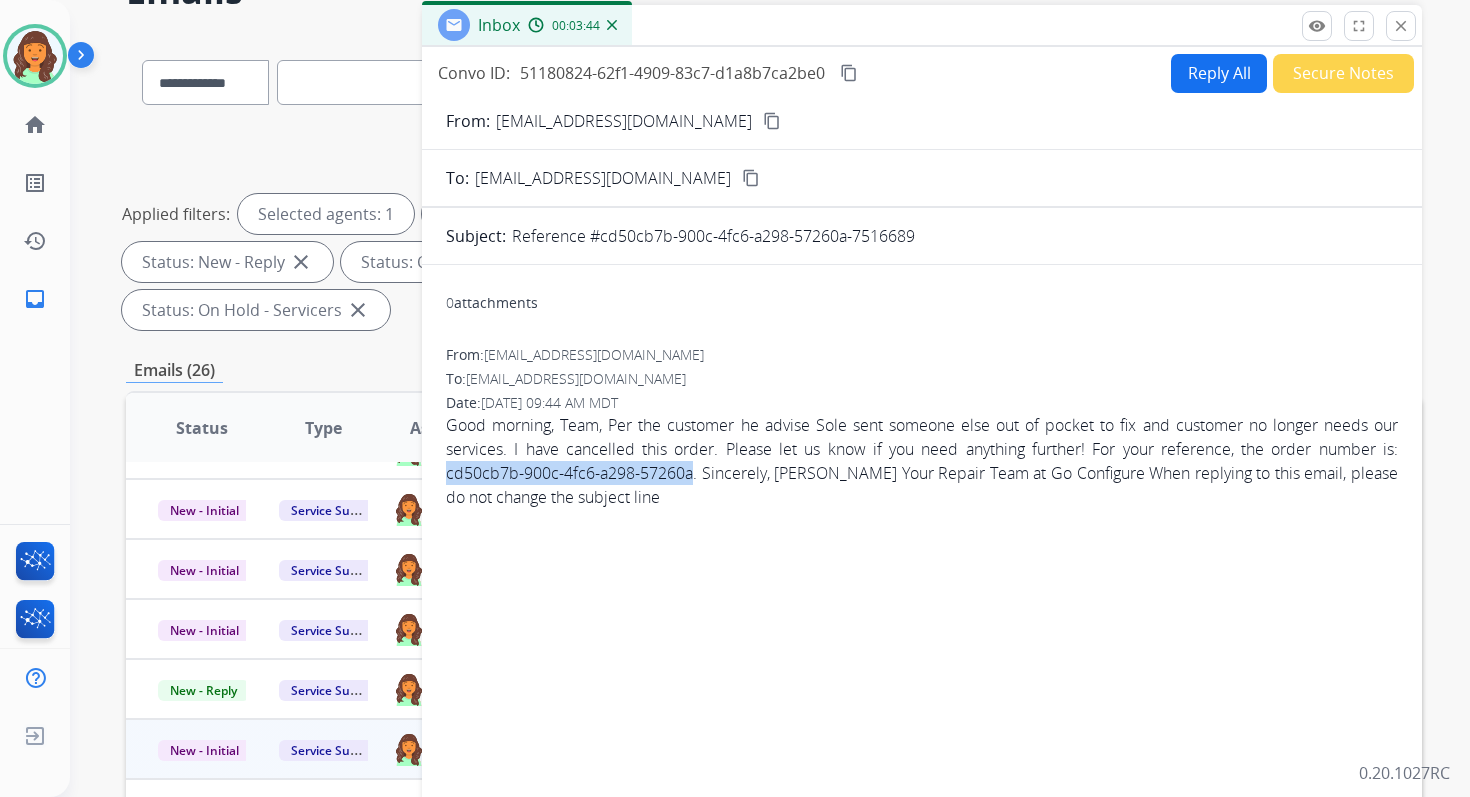 scroll, scrollTop: 0, scrollLeft: 0, axis: both 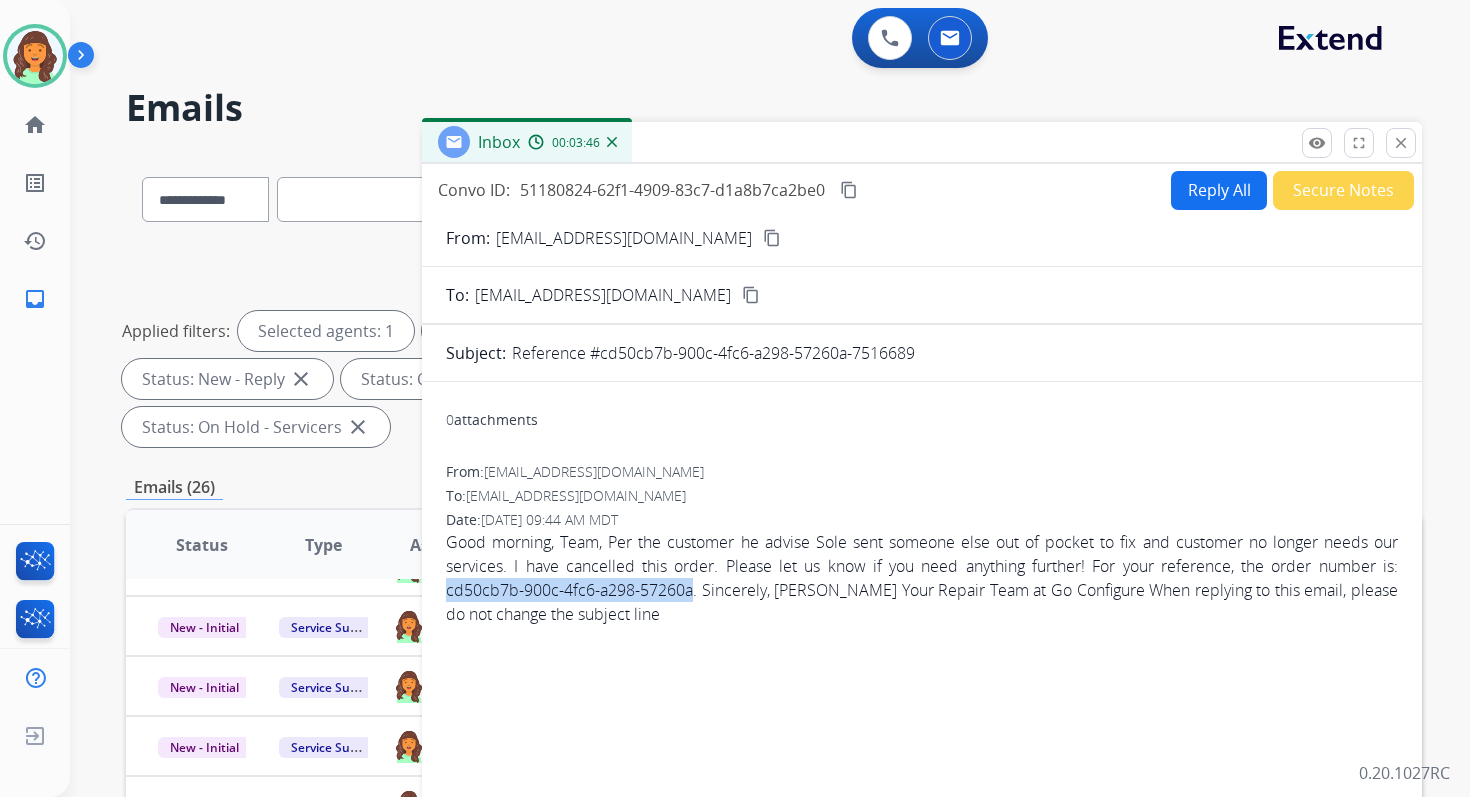 click on "Reply All" at bounding box center [1219, 190] 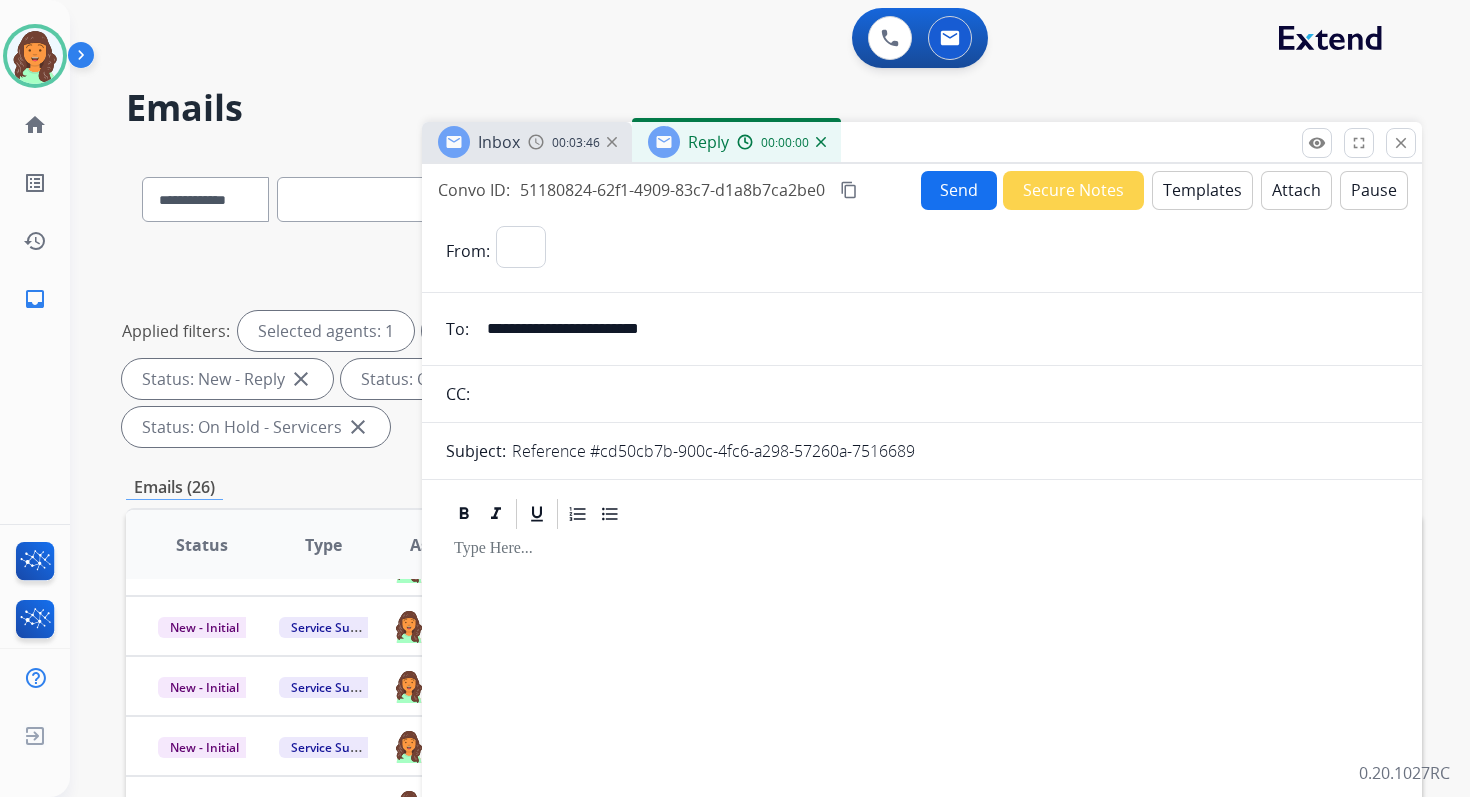 select on "**********" 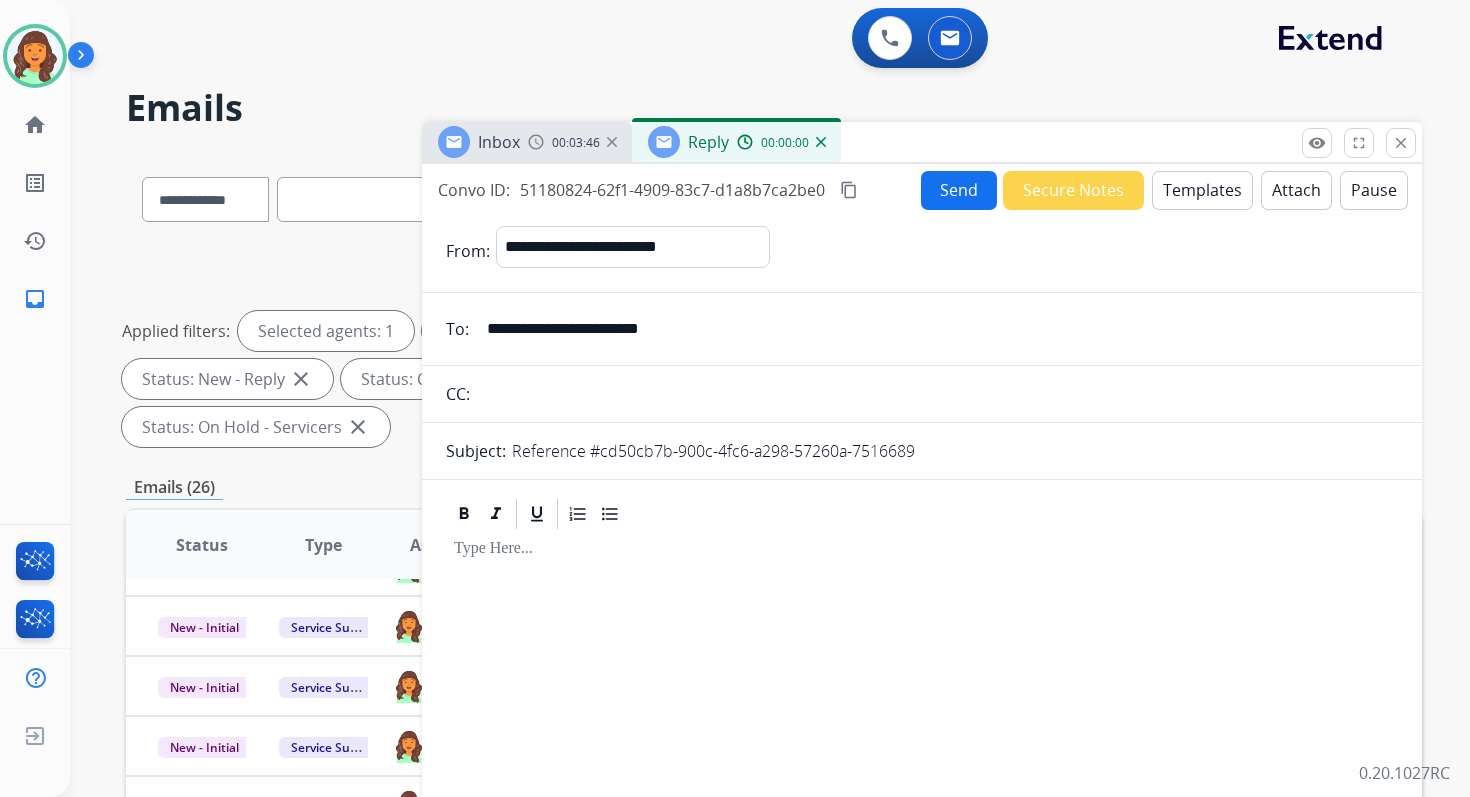 click on "Templates" at bounding box center [1202, 190] 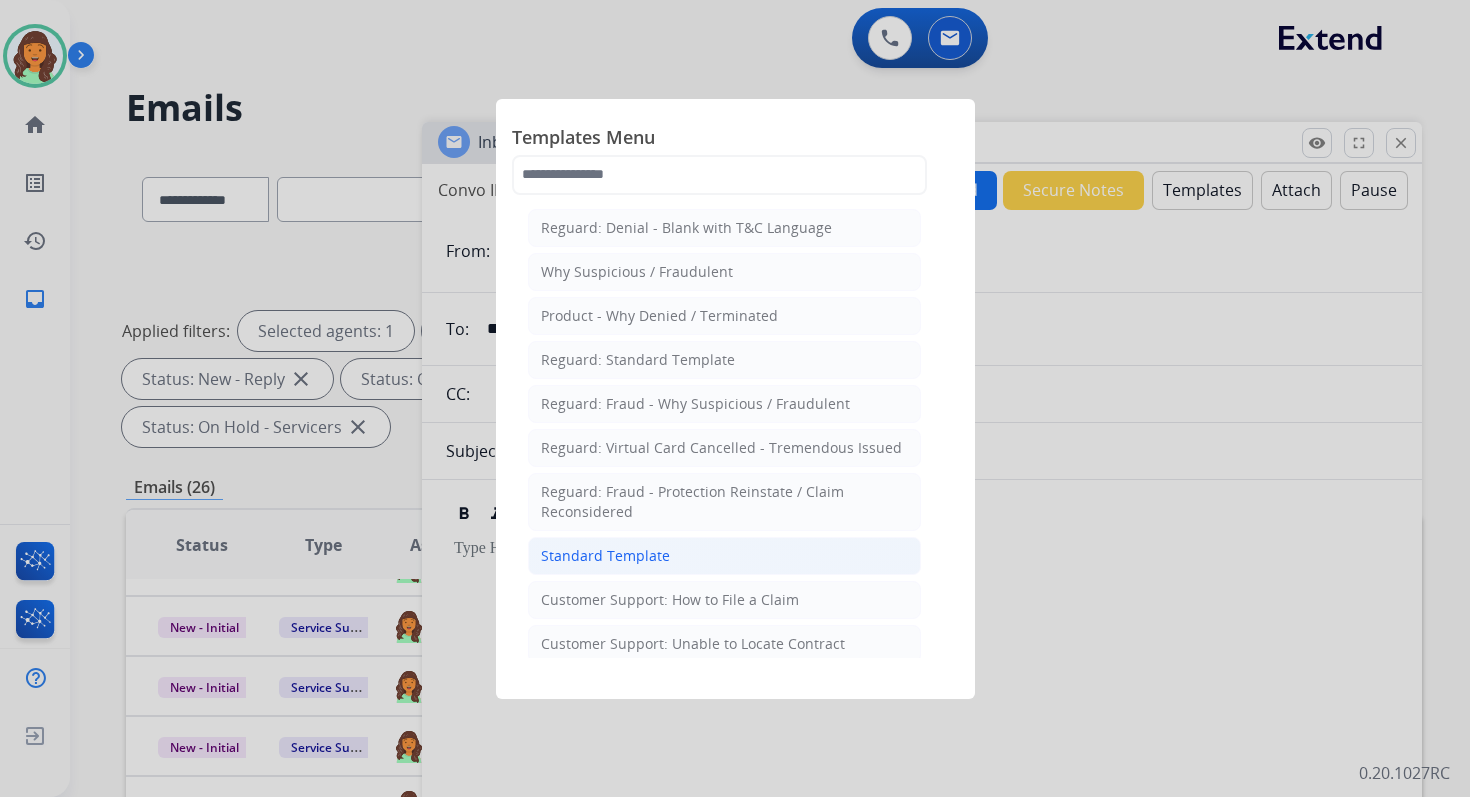 click on "Standard Template" 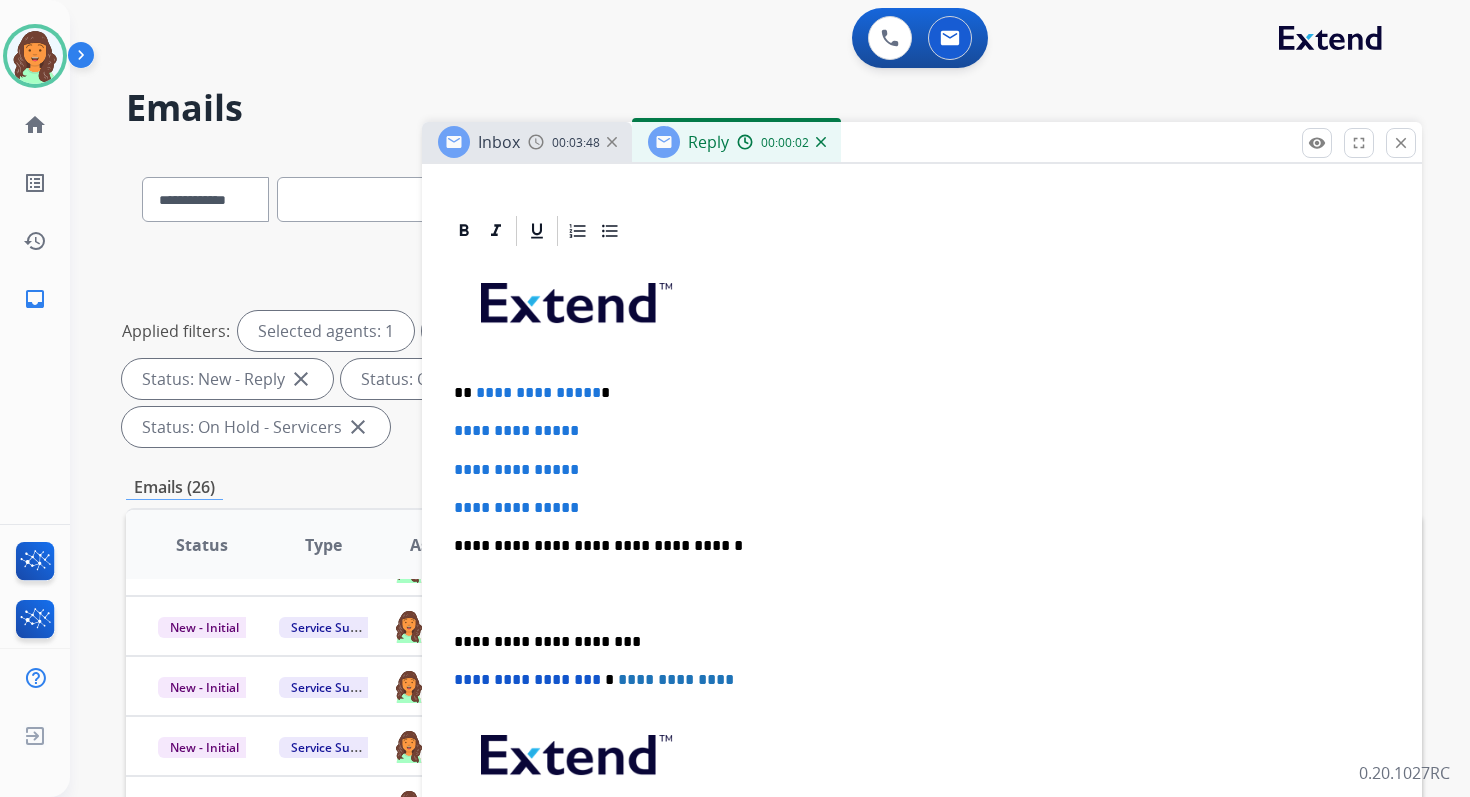 scroll, scrollTop: 437, scrollLeft: 0, axis: vertical 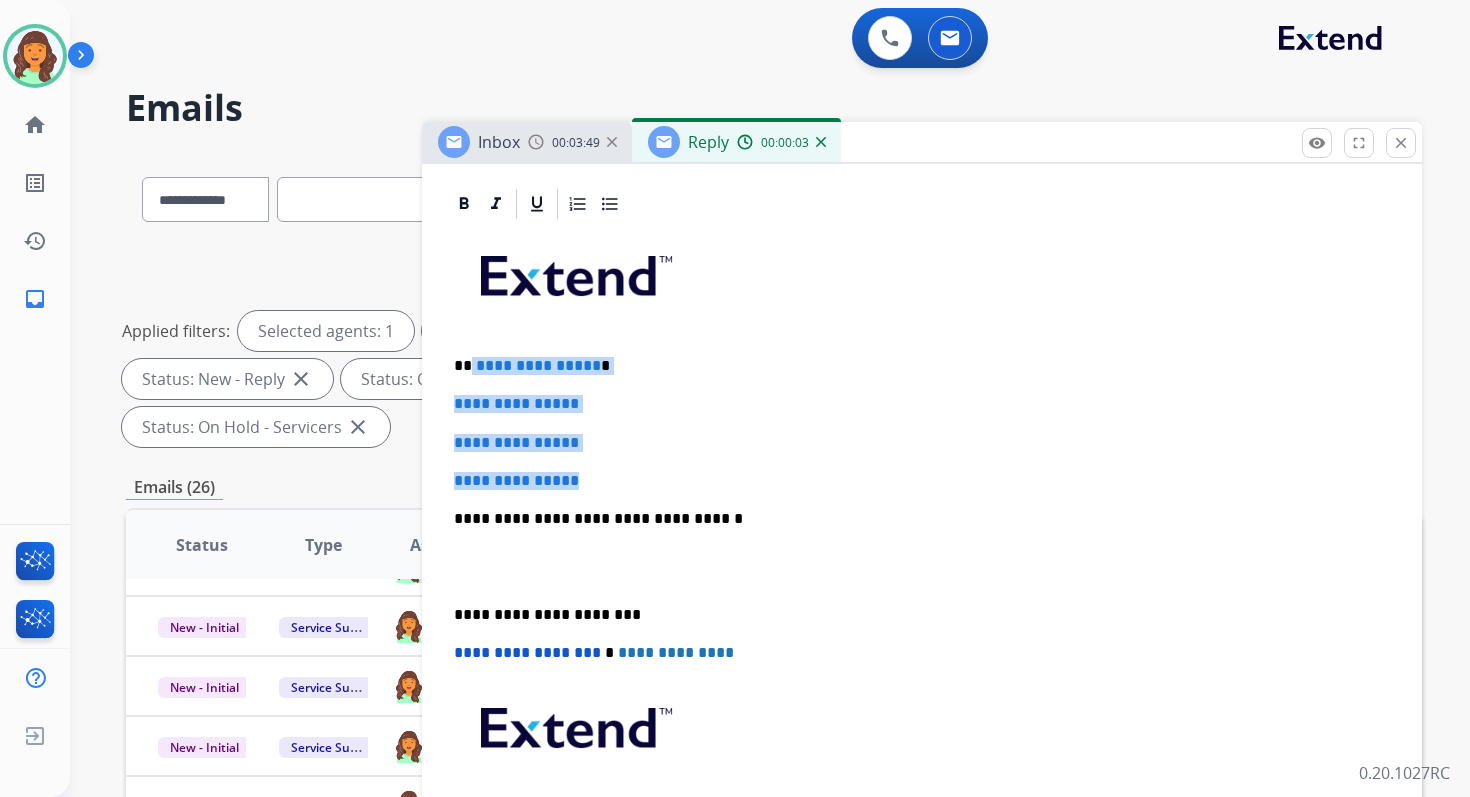 drag, startPoint x: 469, startPoint y: 363, endPoint x: 616, endPoint y: 486, distance: 191.6716 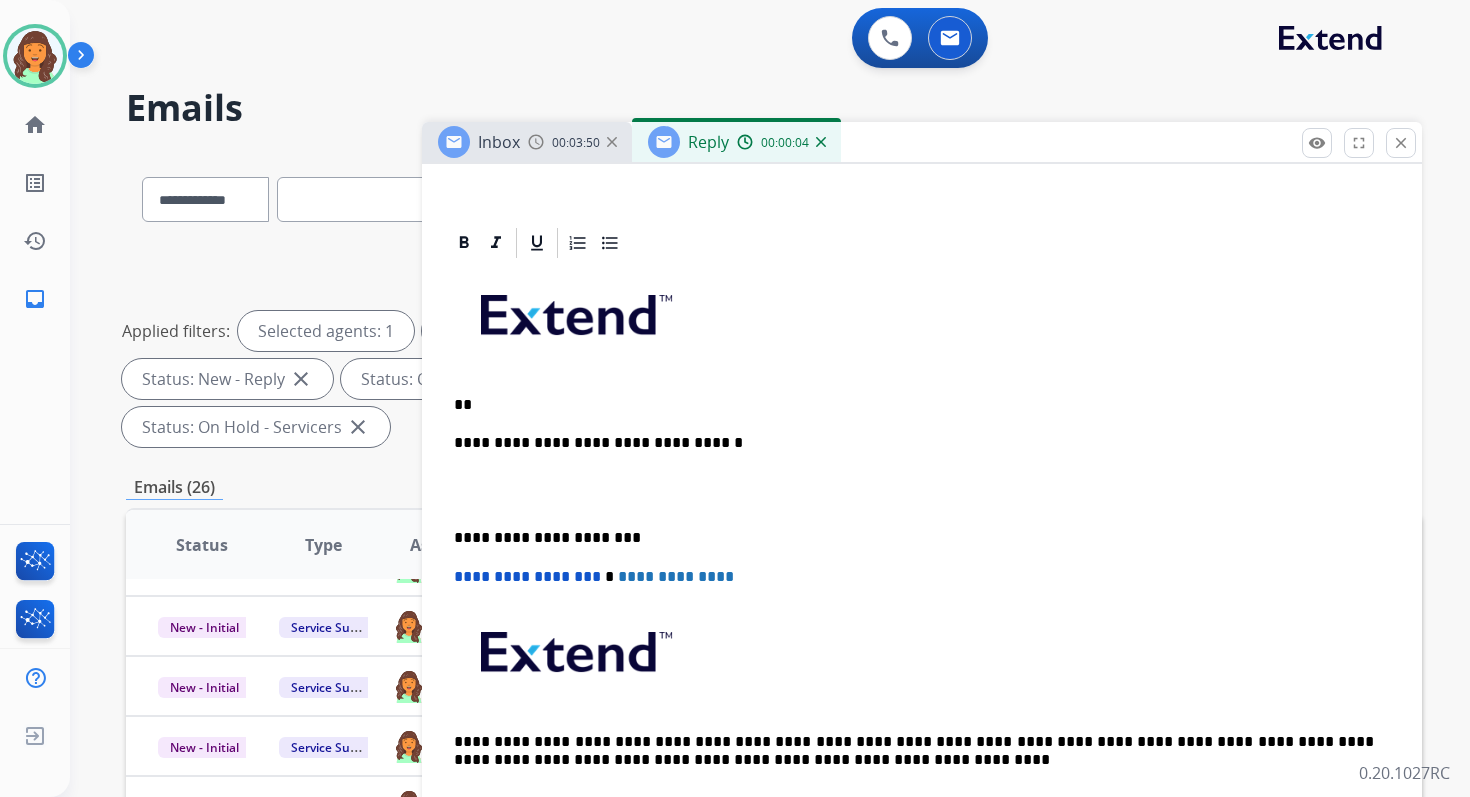 scroll, scrollTop: 396, scrollLeft: 0, axis: vertical 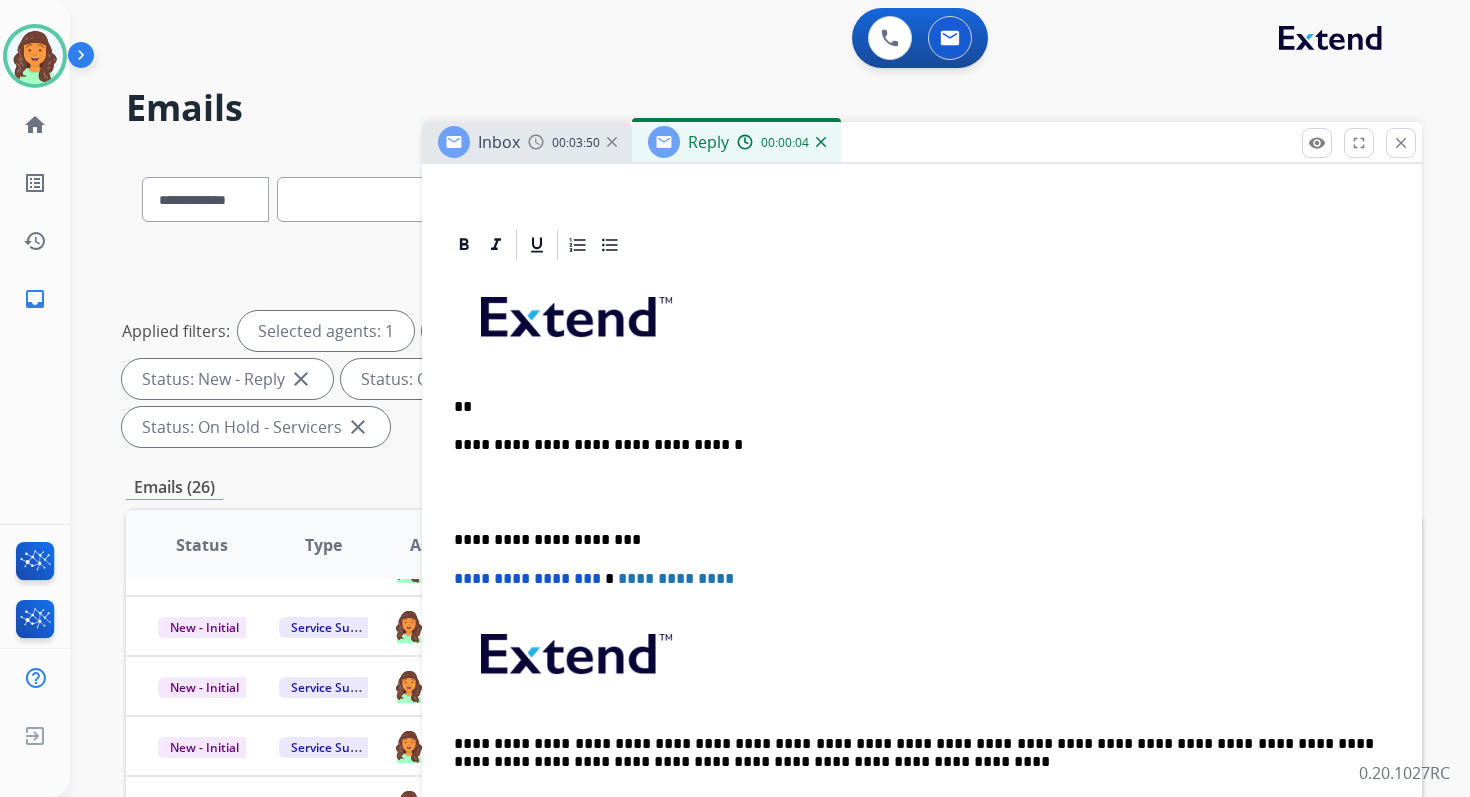 type 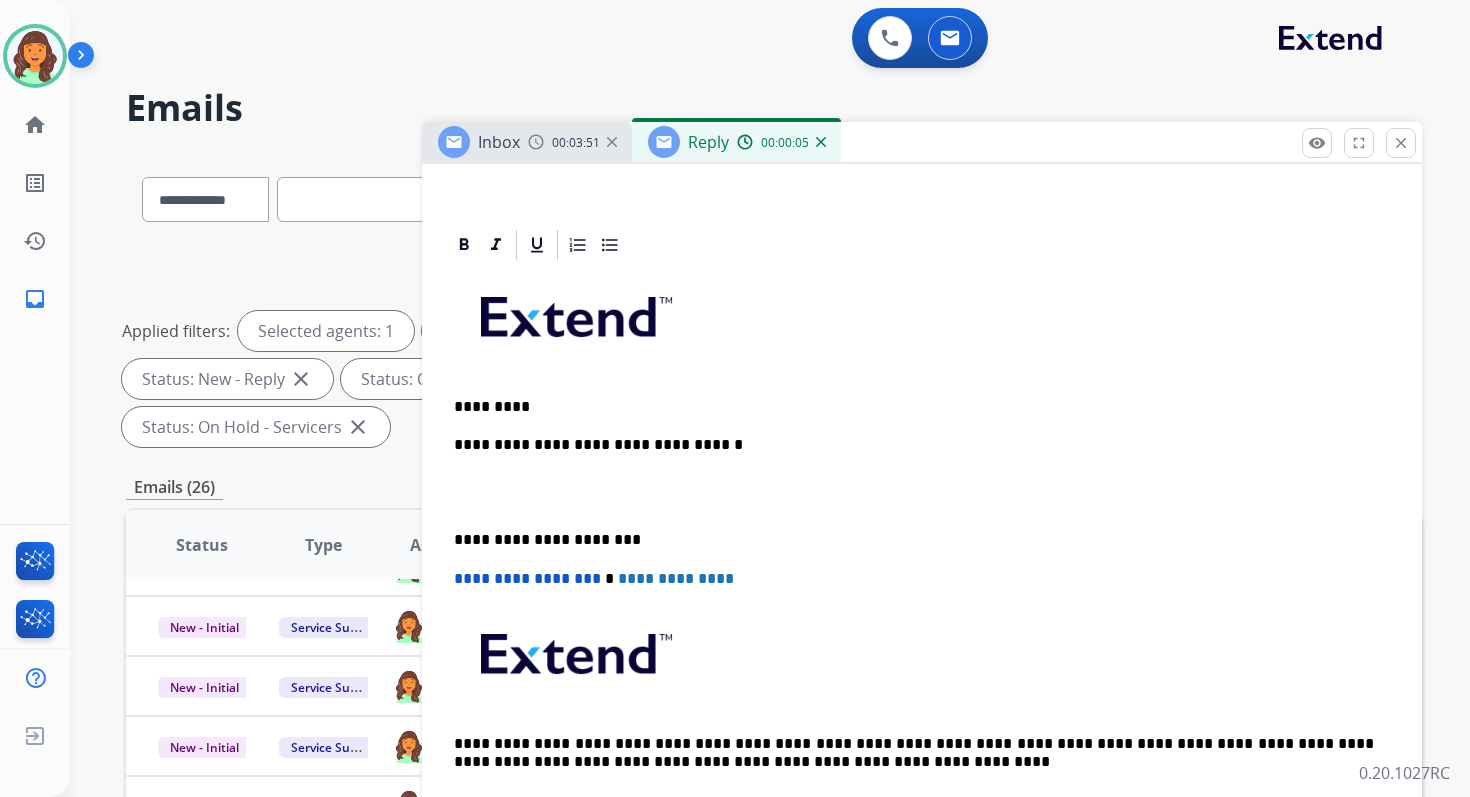 scroll, scrollTop: 434, scrollLeft: 0, axis: vertical 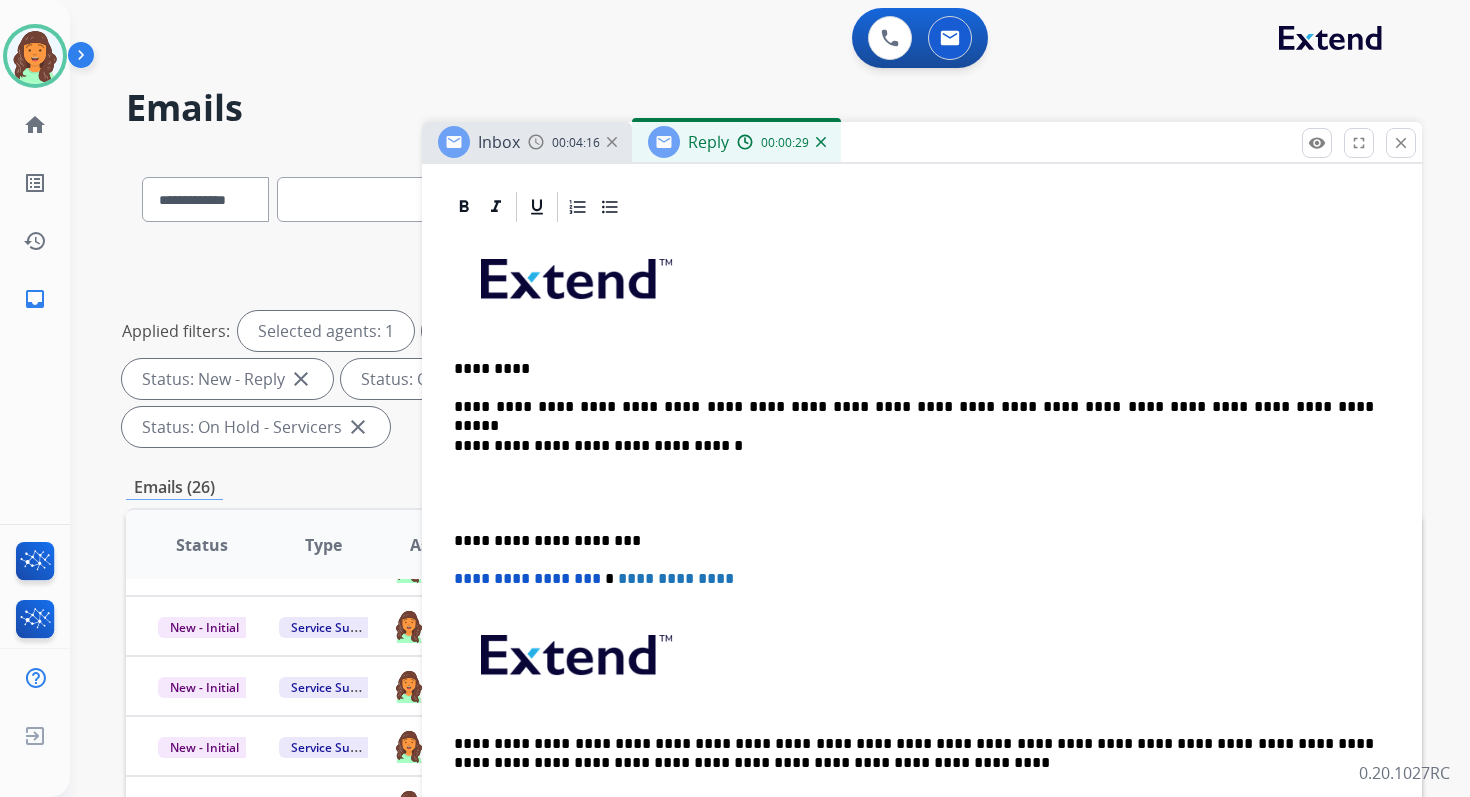 click on "**********" at bounding box center (914, 446) 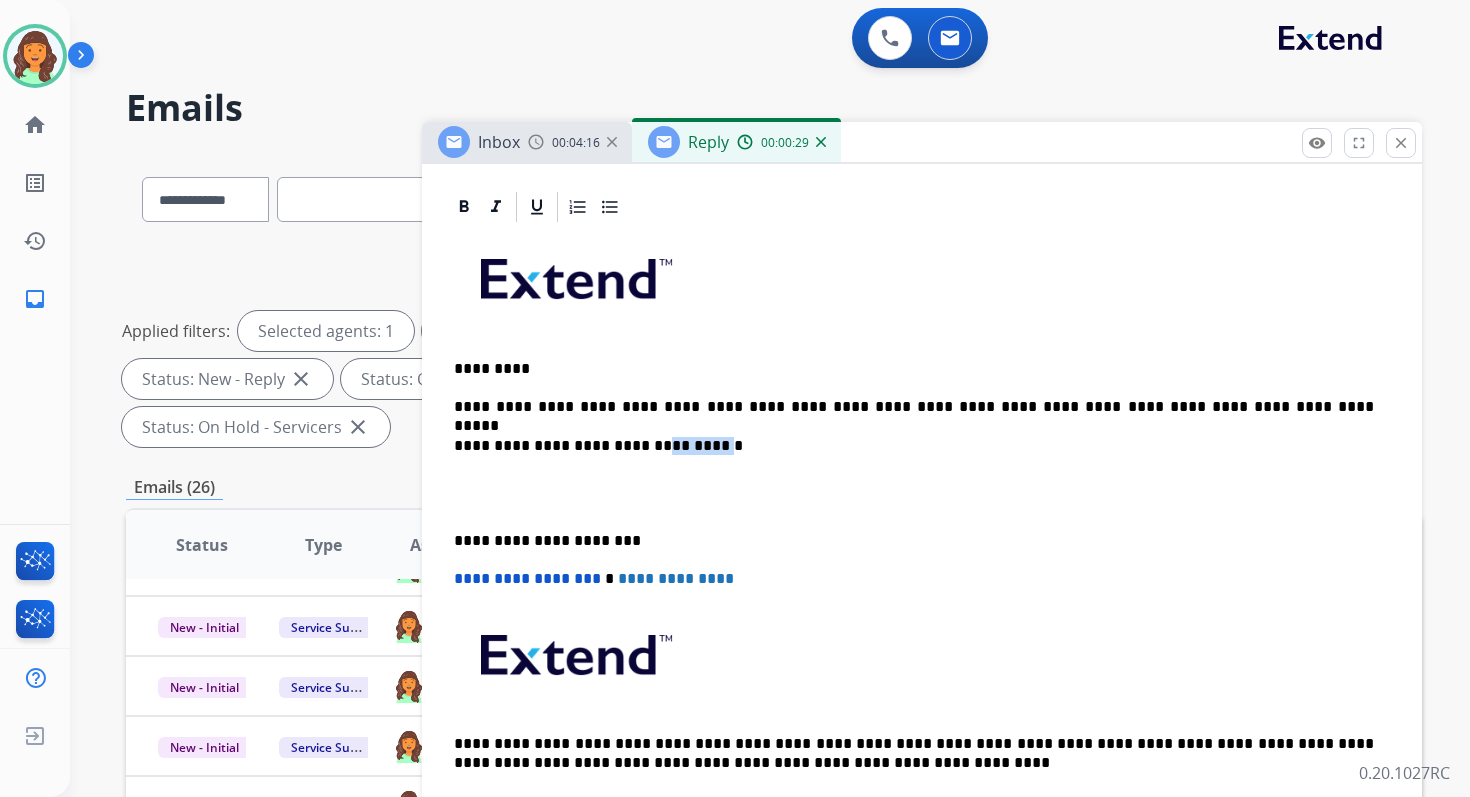 click on "**********" at bounding box center (914, 446) 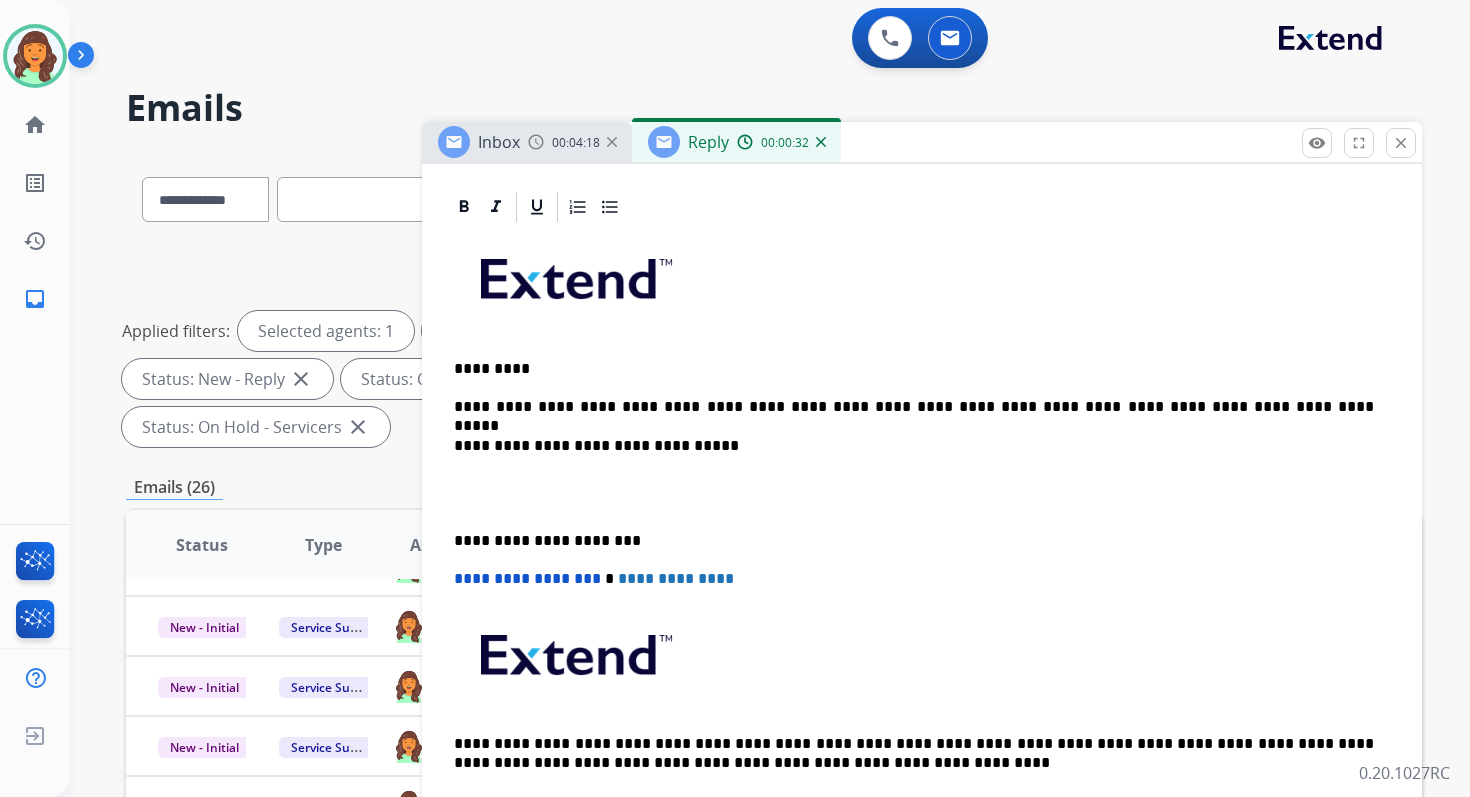 click on "**********" at bounding box center [914, 541] 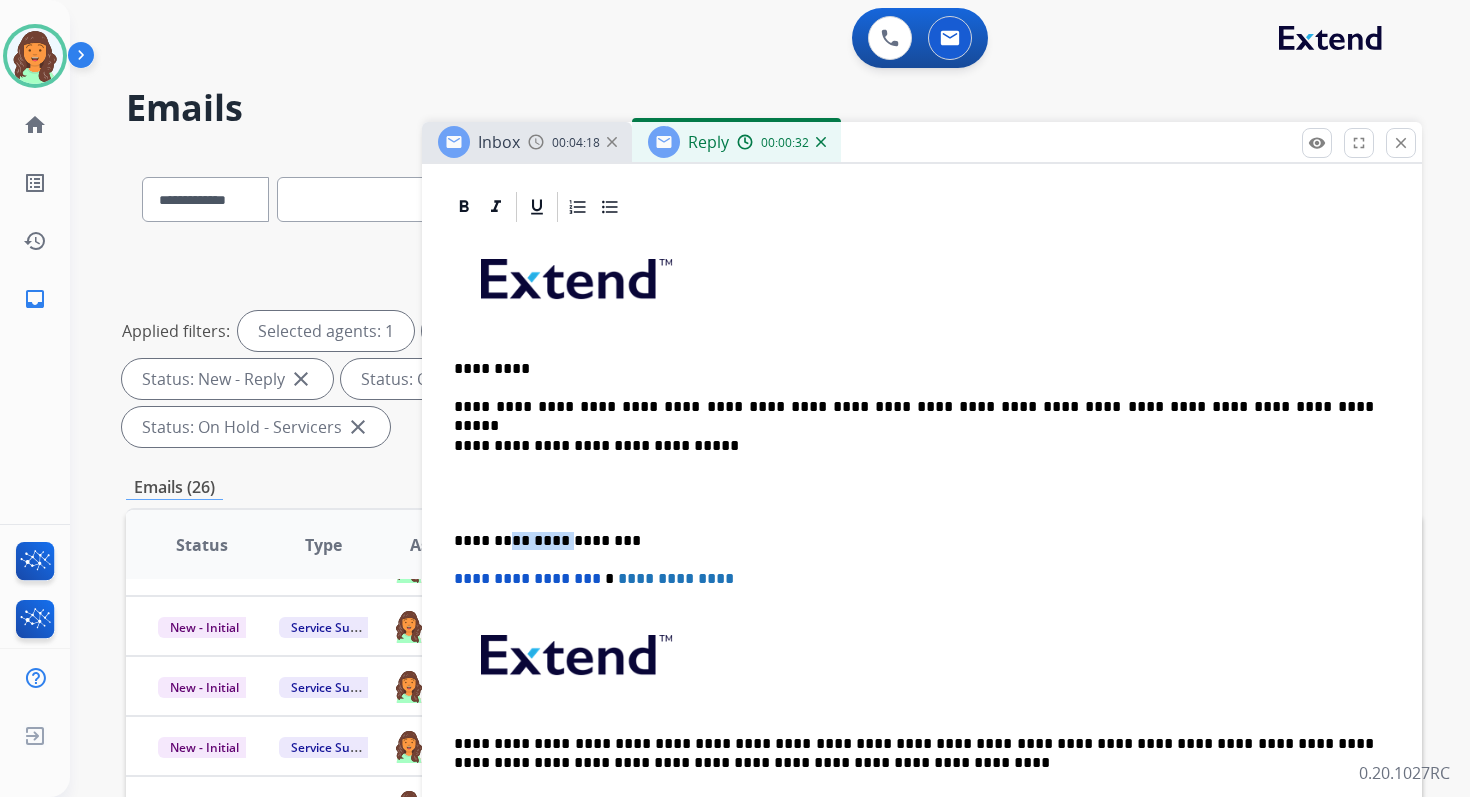 click on "**********" at bounding box center [914, 541] 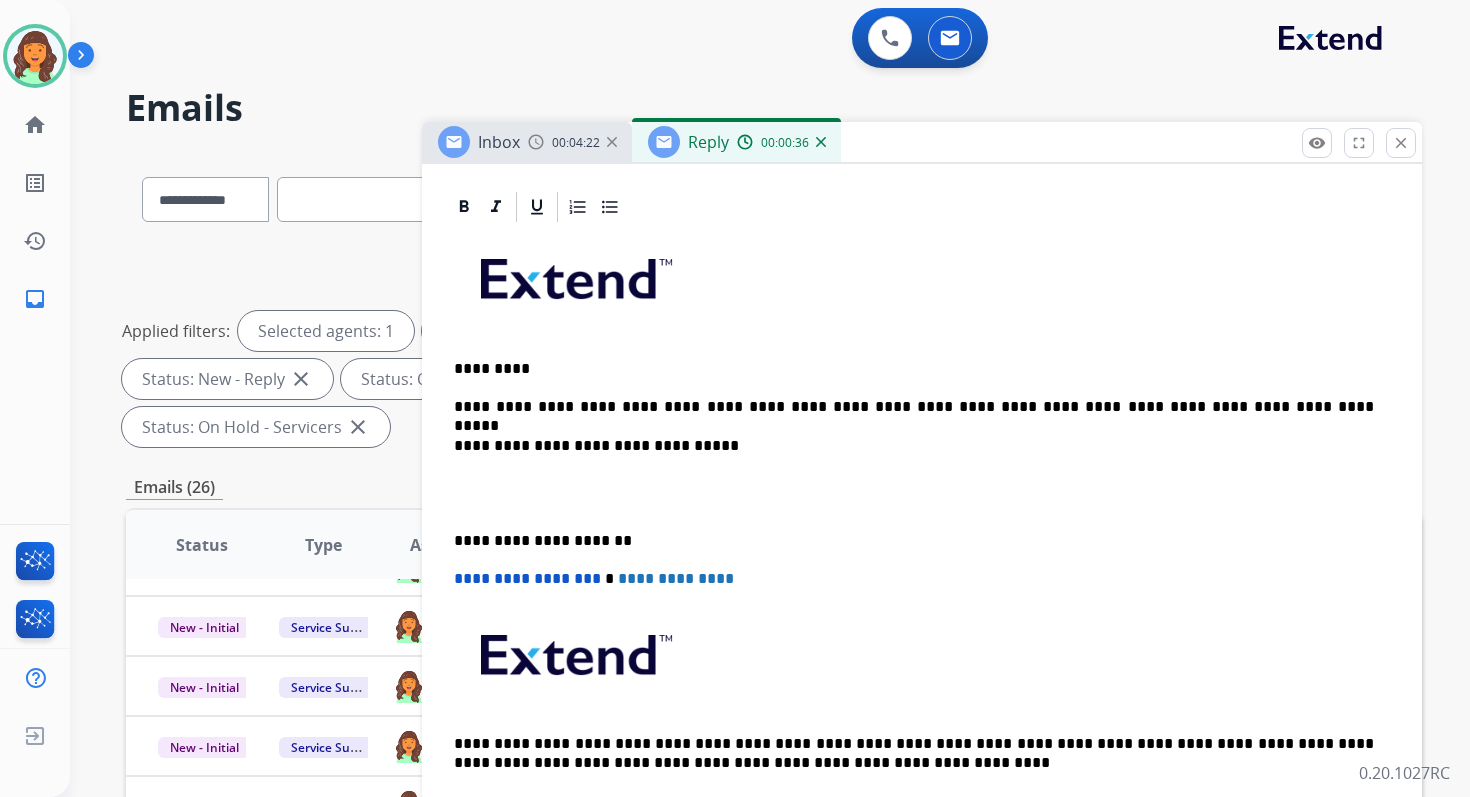 click on "**********" at bounding box center [527, 578] 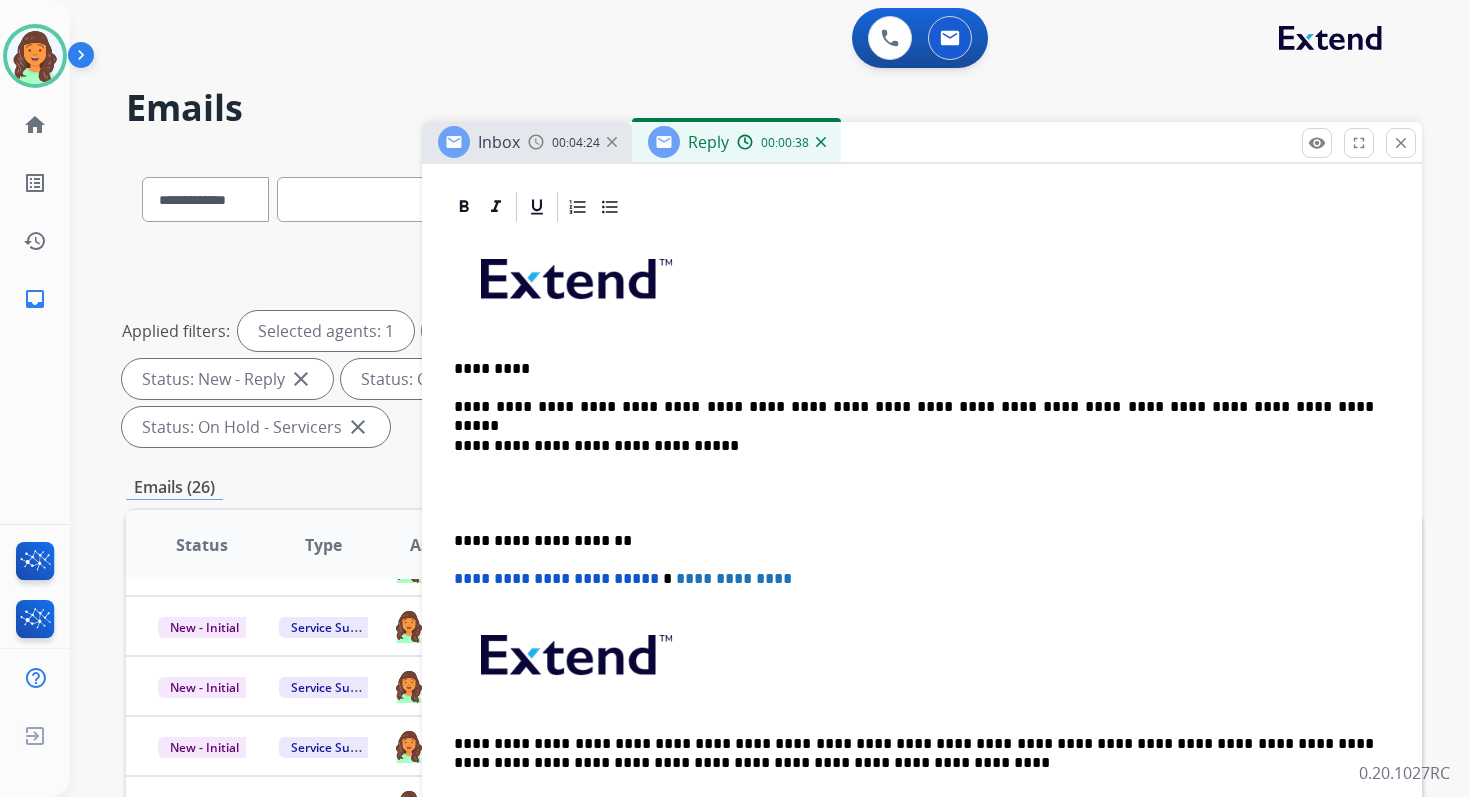 scroll, scrollTop: 0, scrollLeft: 0, axis: both 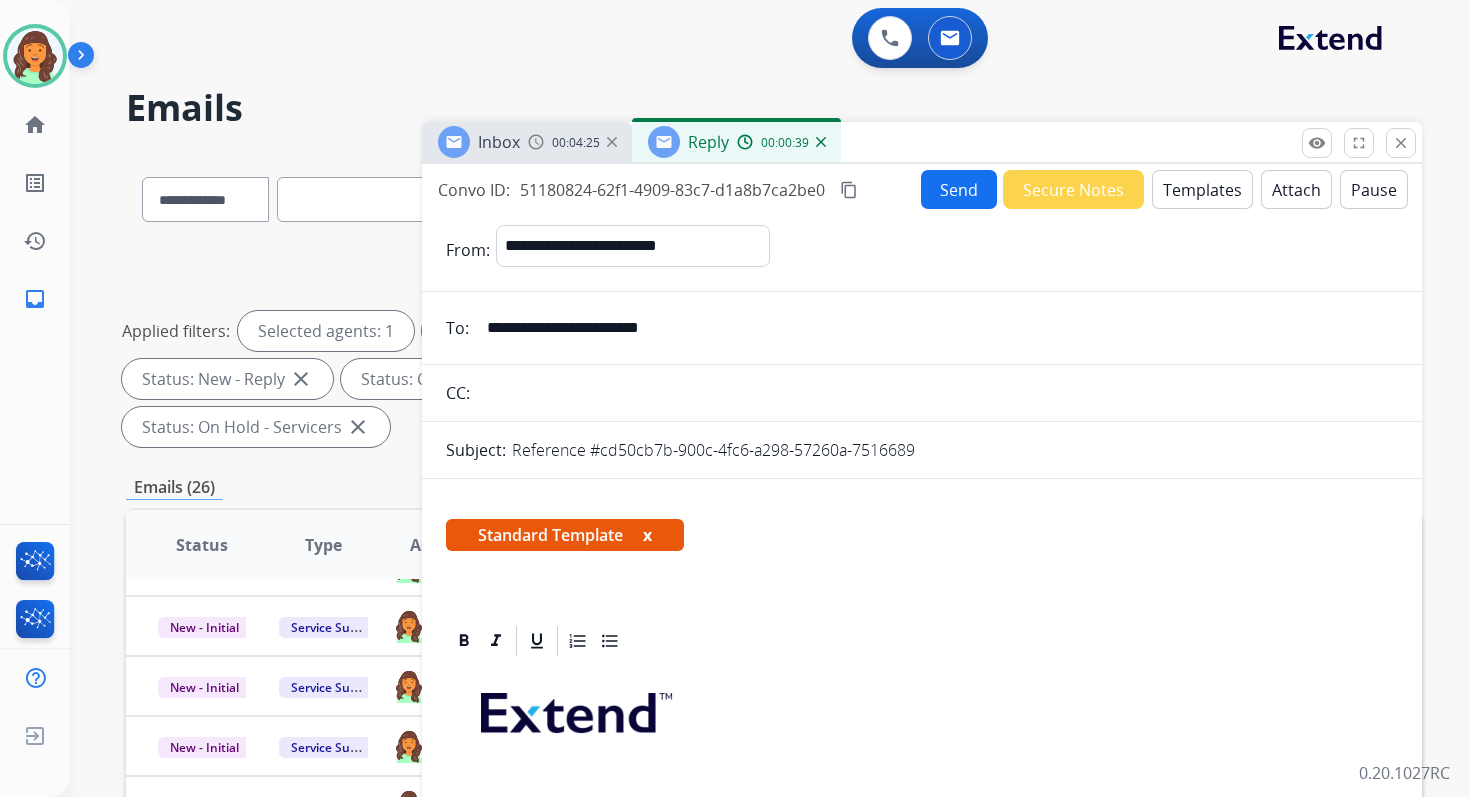 click on "content_copy" at bounding box center [849, 190] 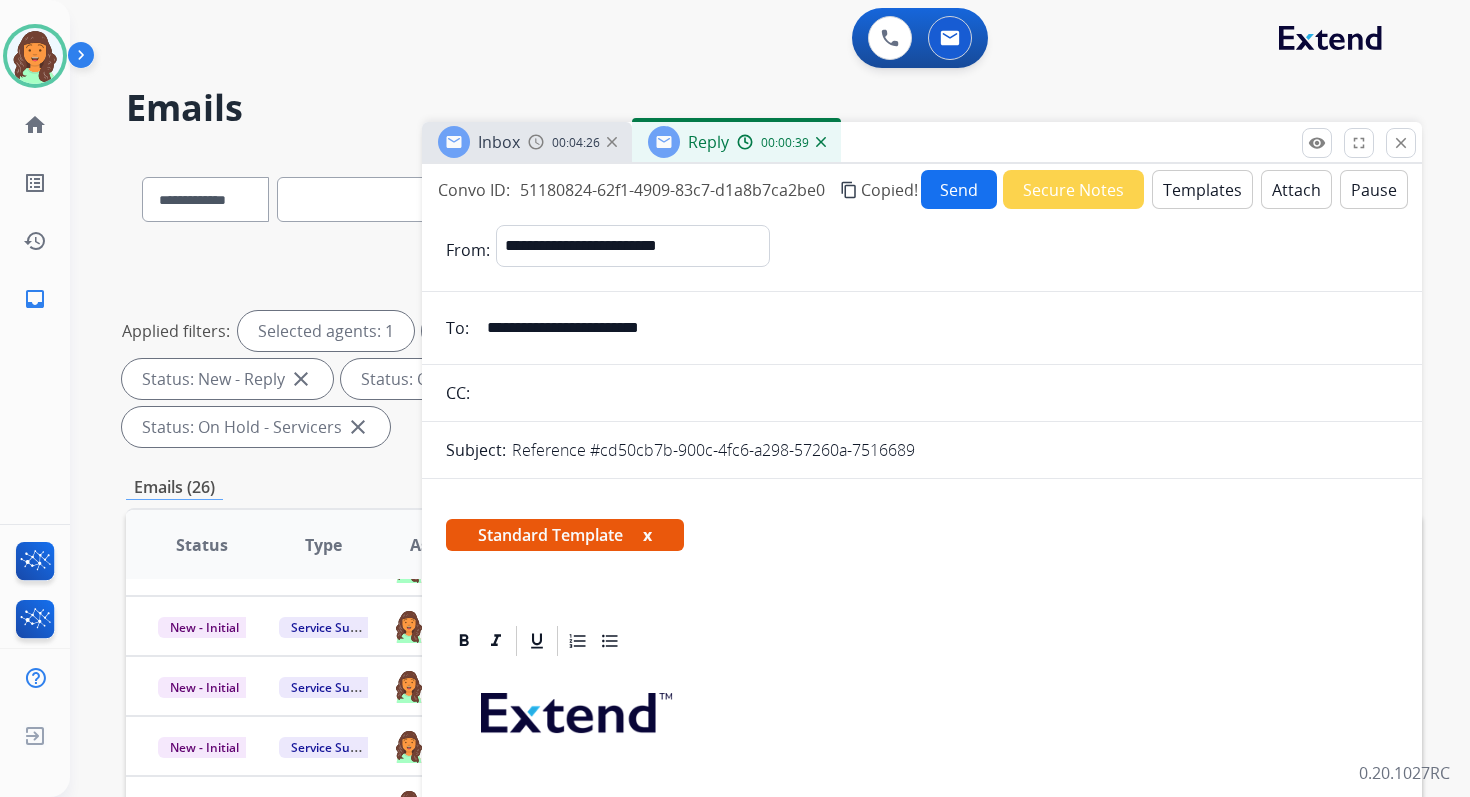 click on "Send" at bounding box center (959, 189) 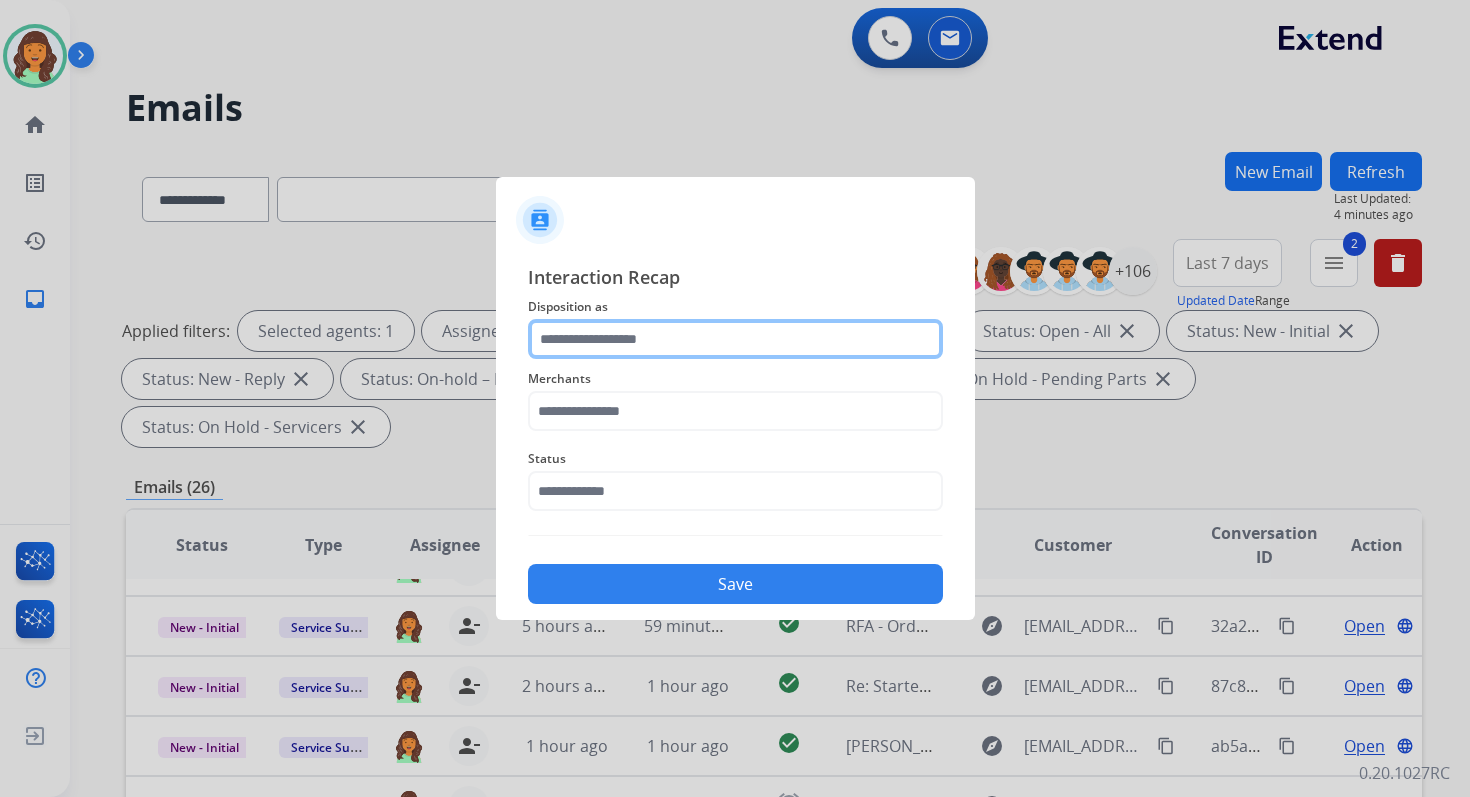 click 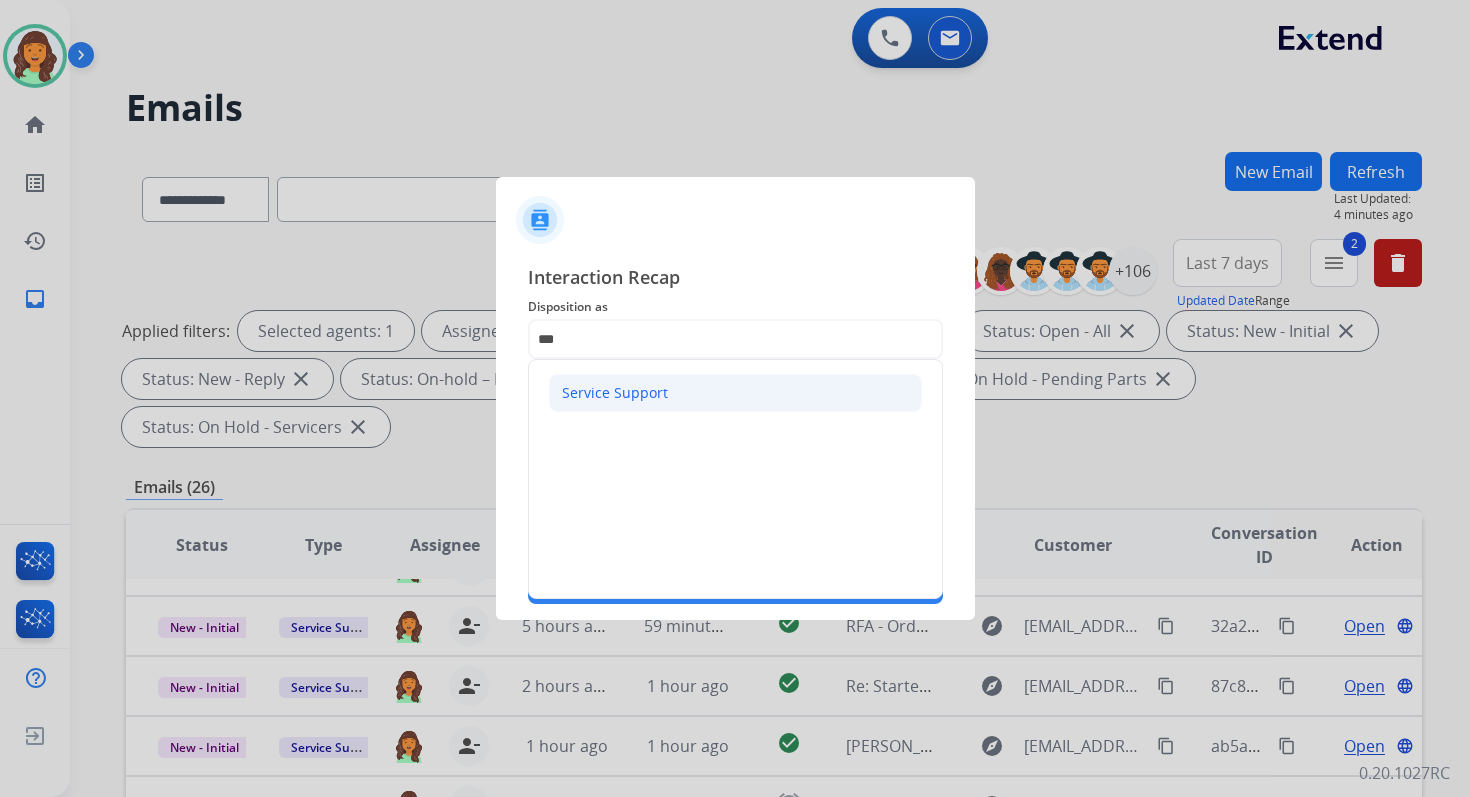 click on "Service Support" 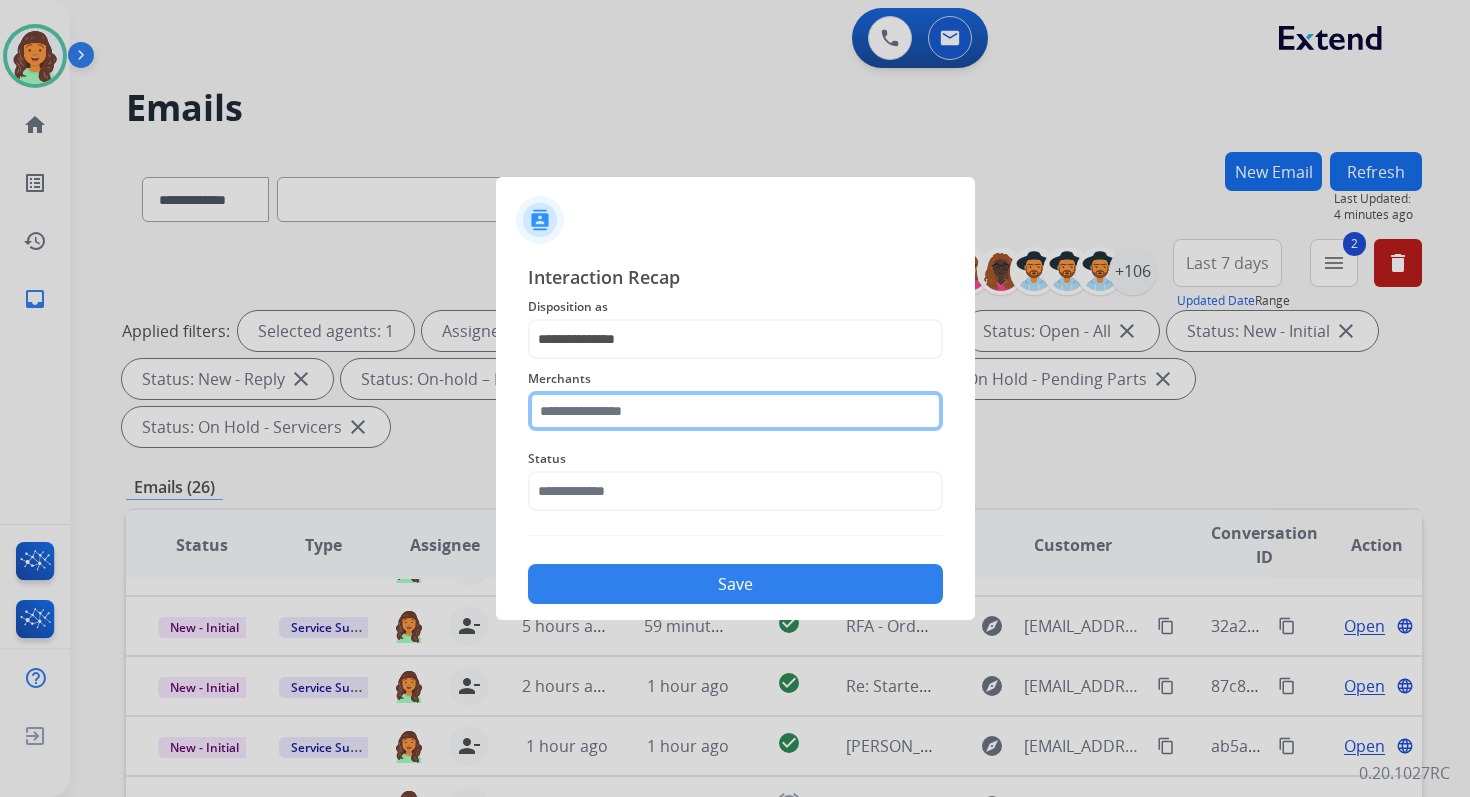 click 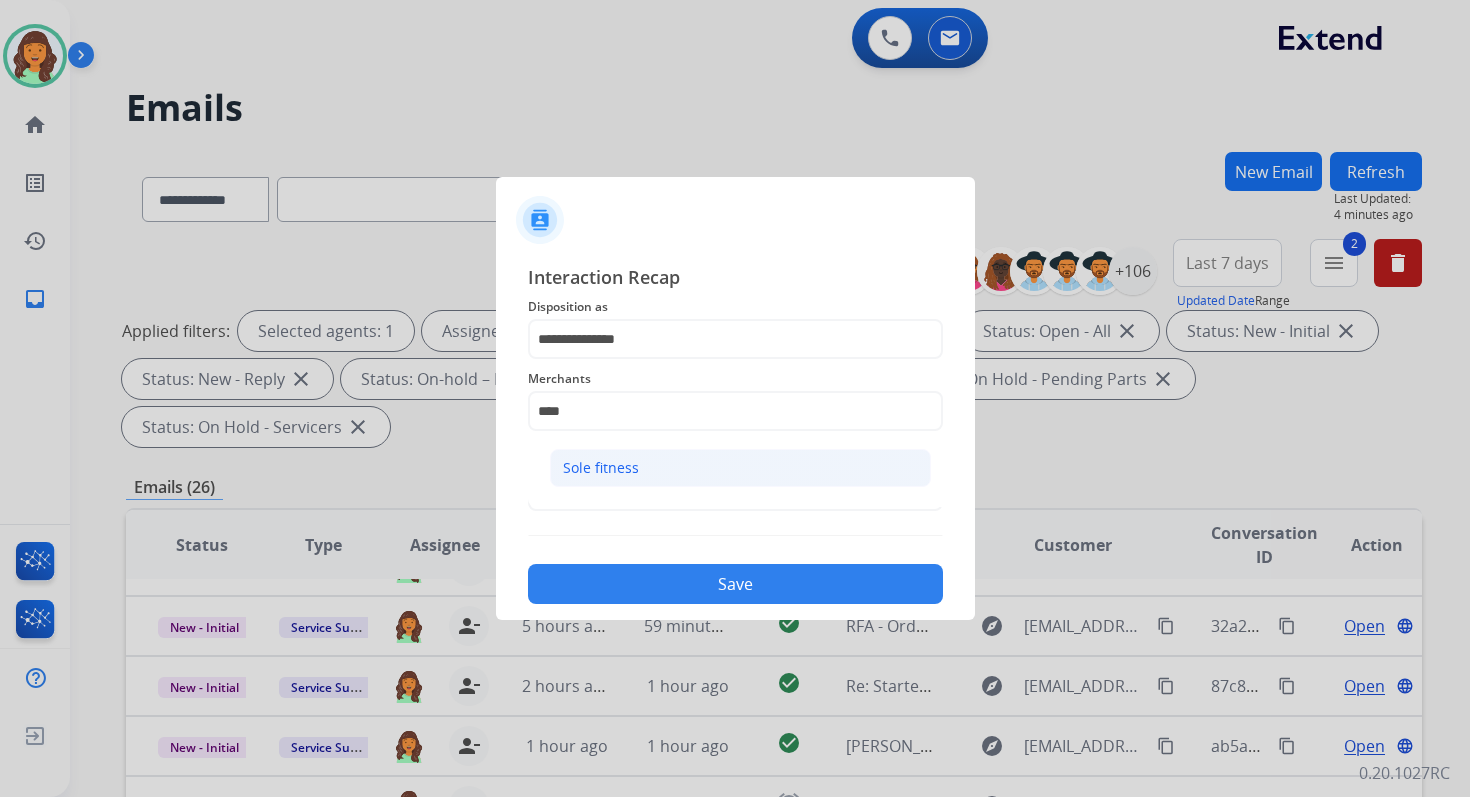 click on "Sole fitness" 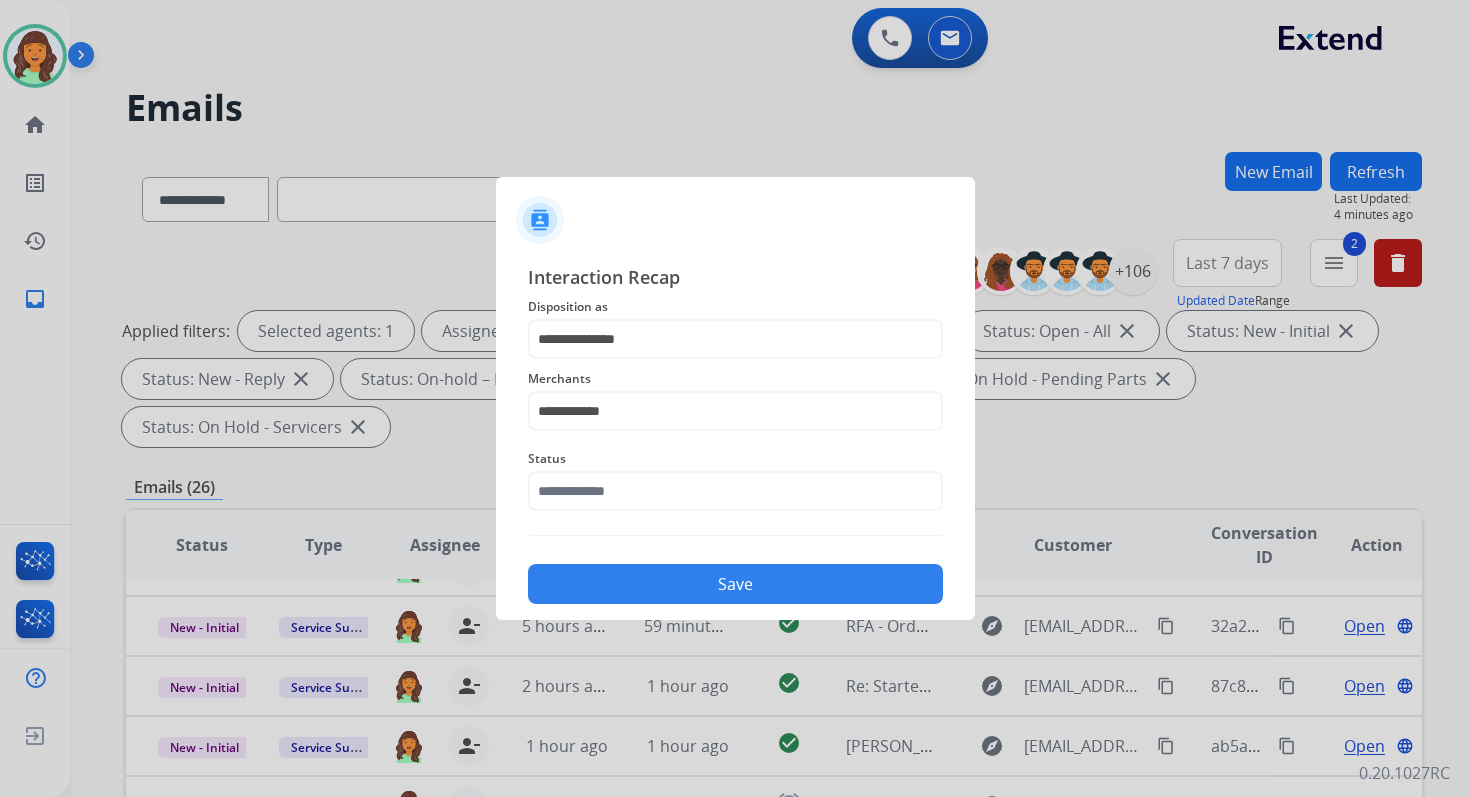 click on "Status" 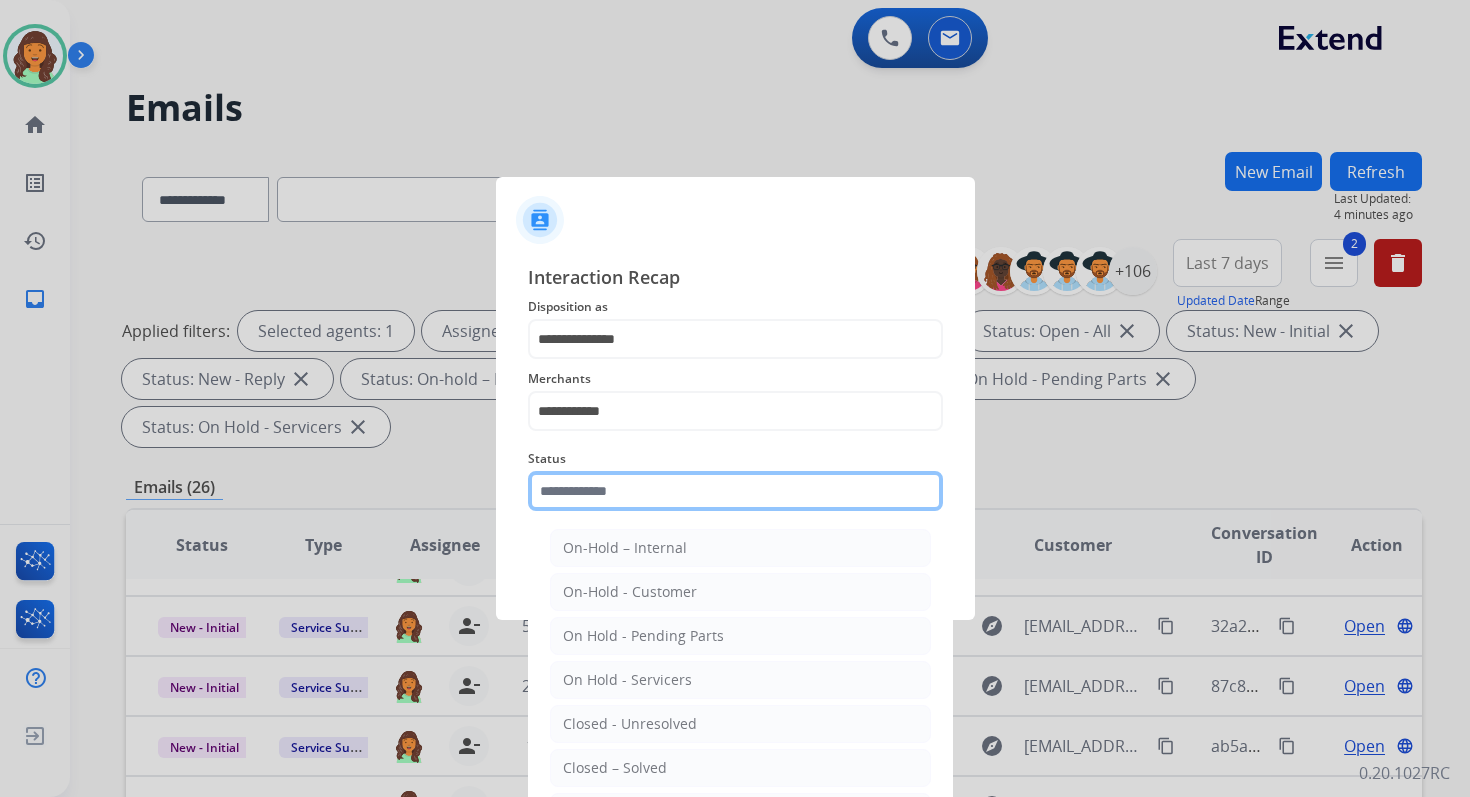 click 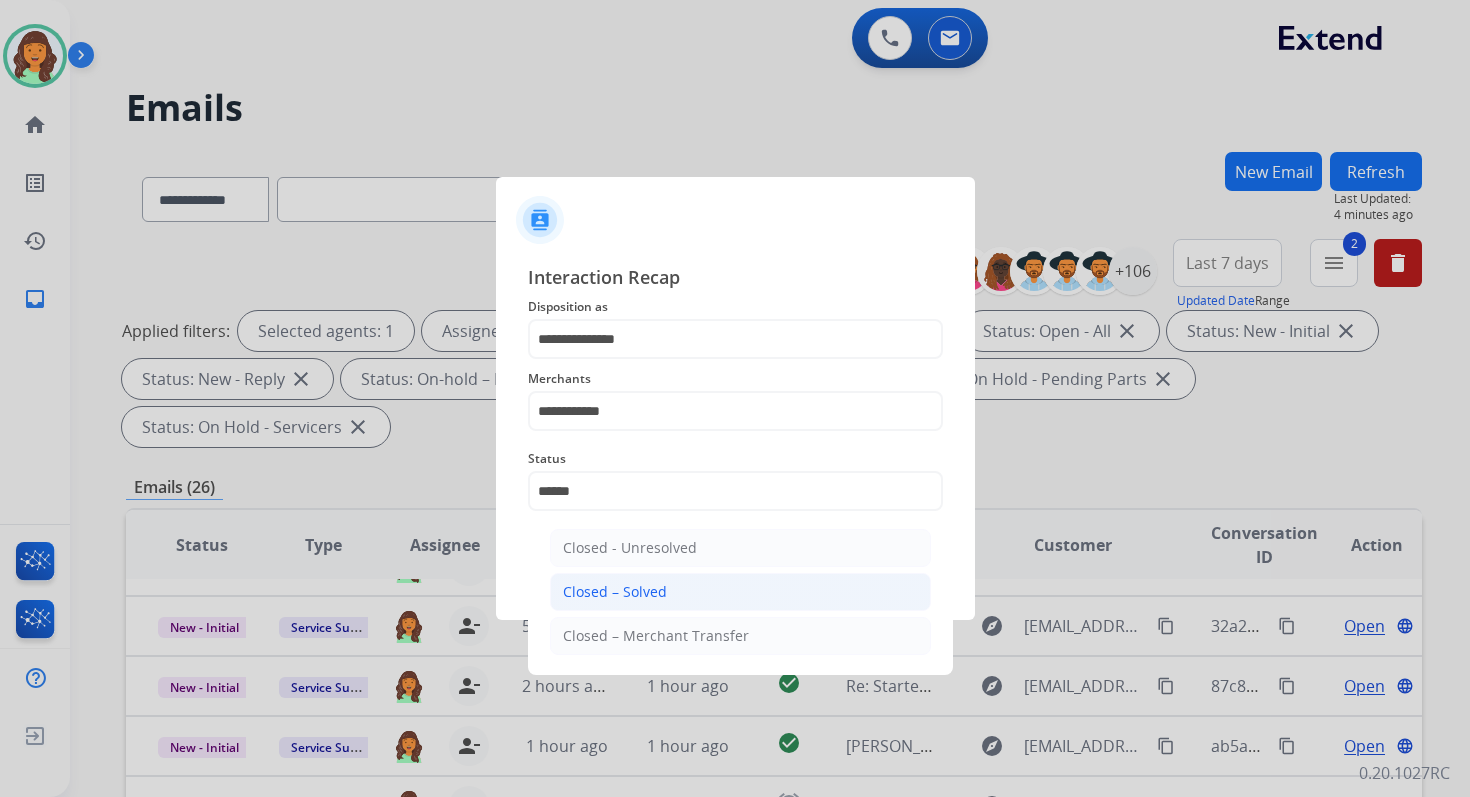 click on "Closed – Solved" 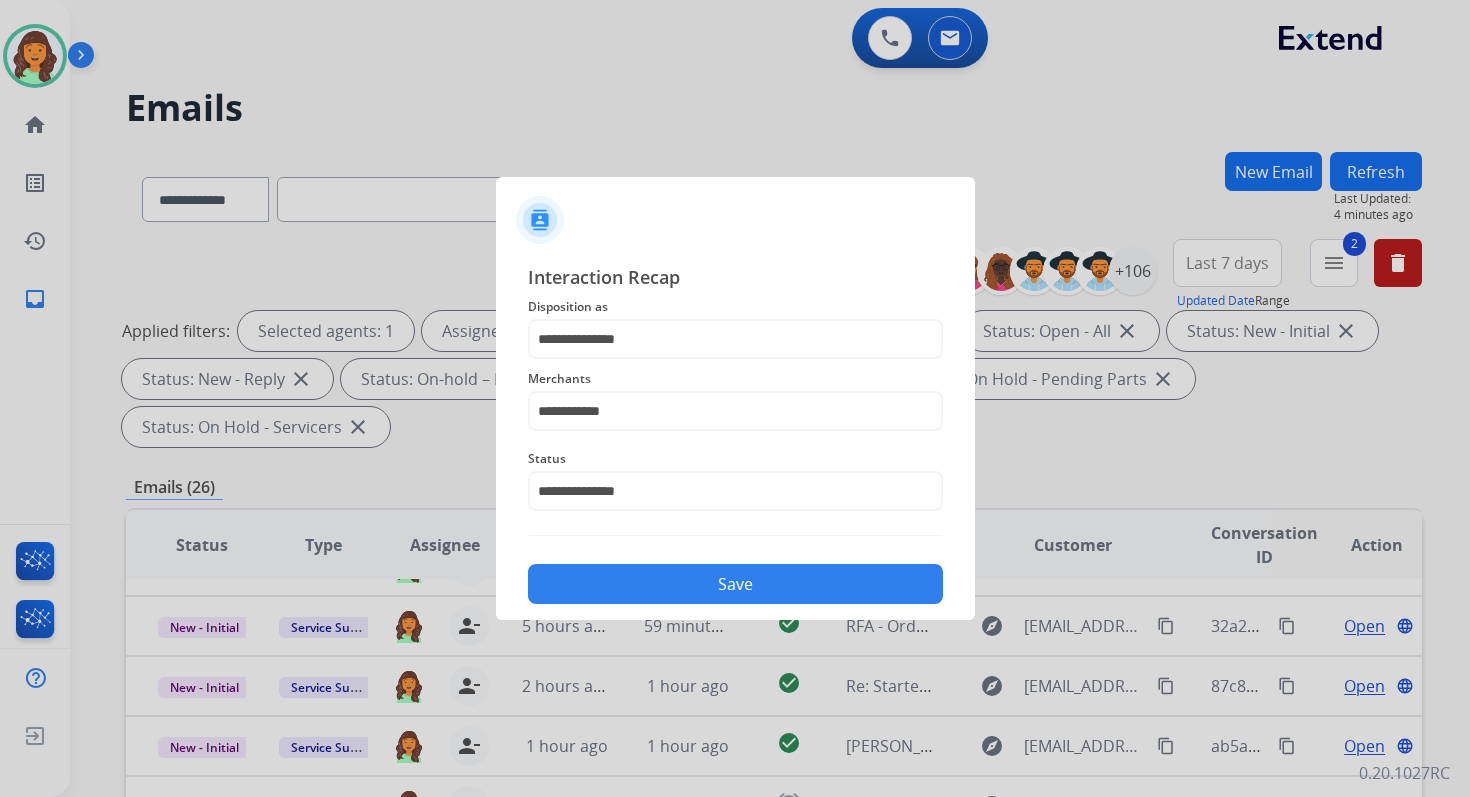 click on "Save" 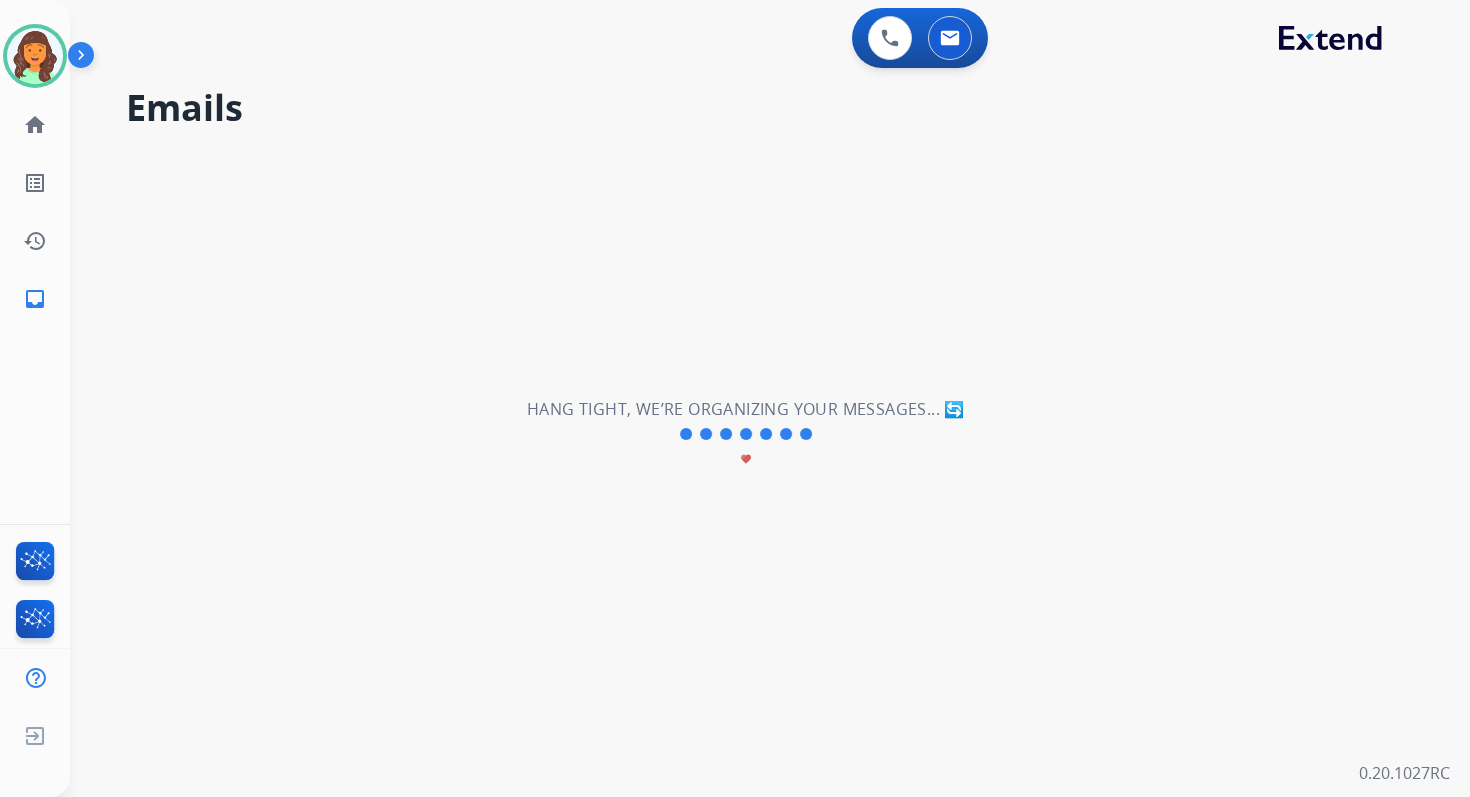 scroll, scrollTop: 68, scrollLeft: 0, axis: vertical 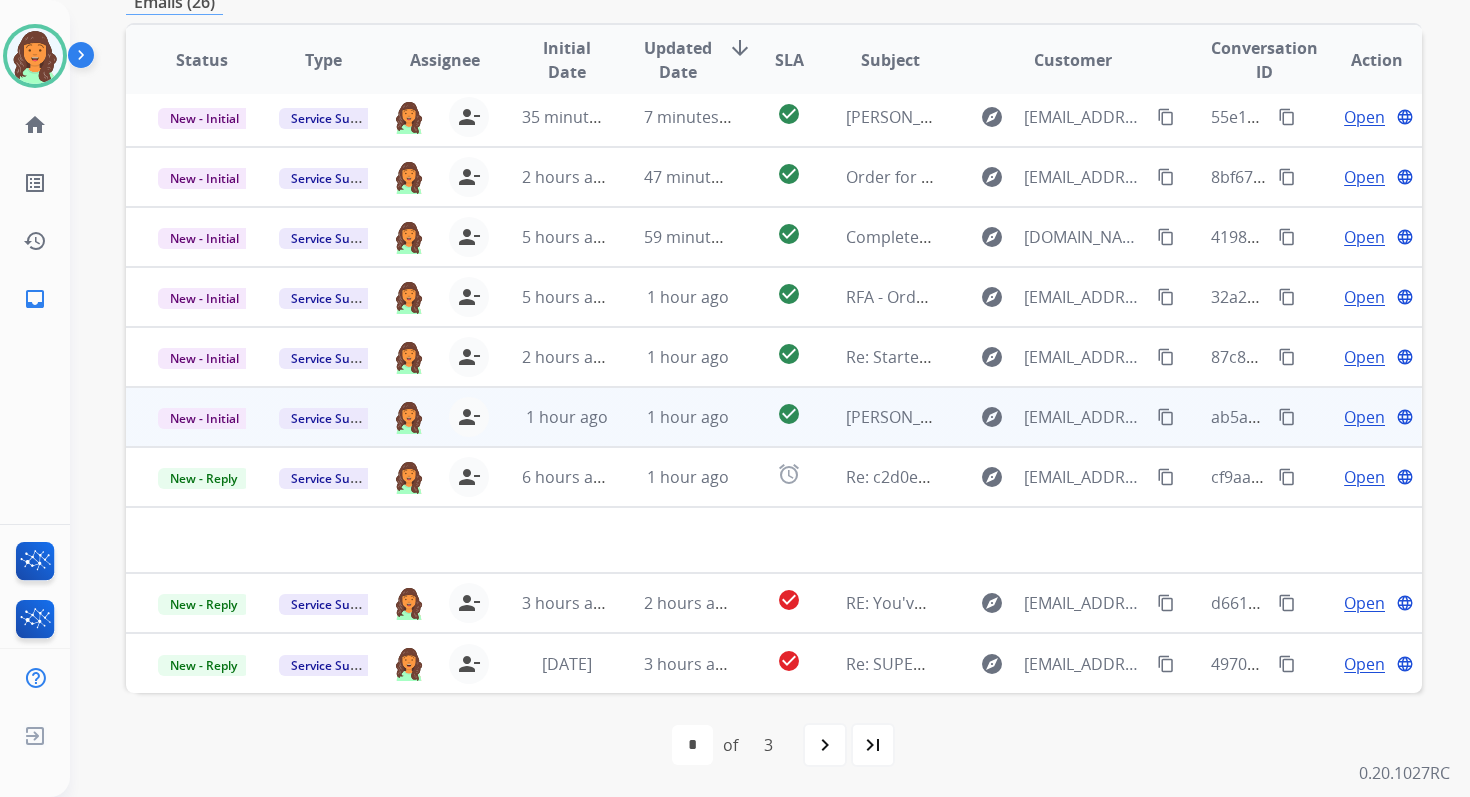 click on "1 hour ago" at bounding box center [672, 417] 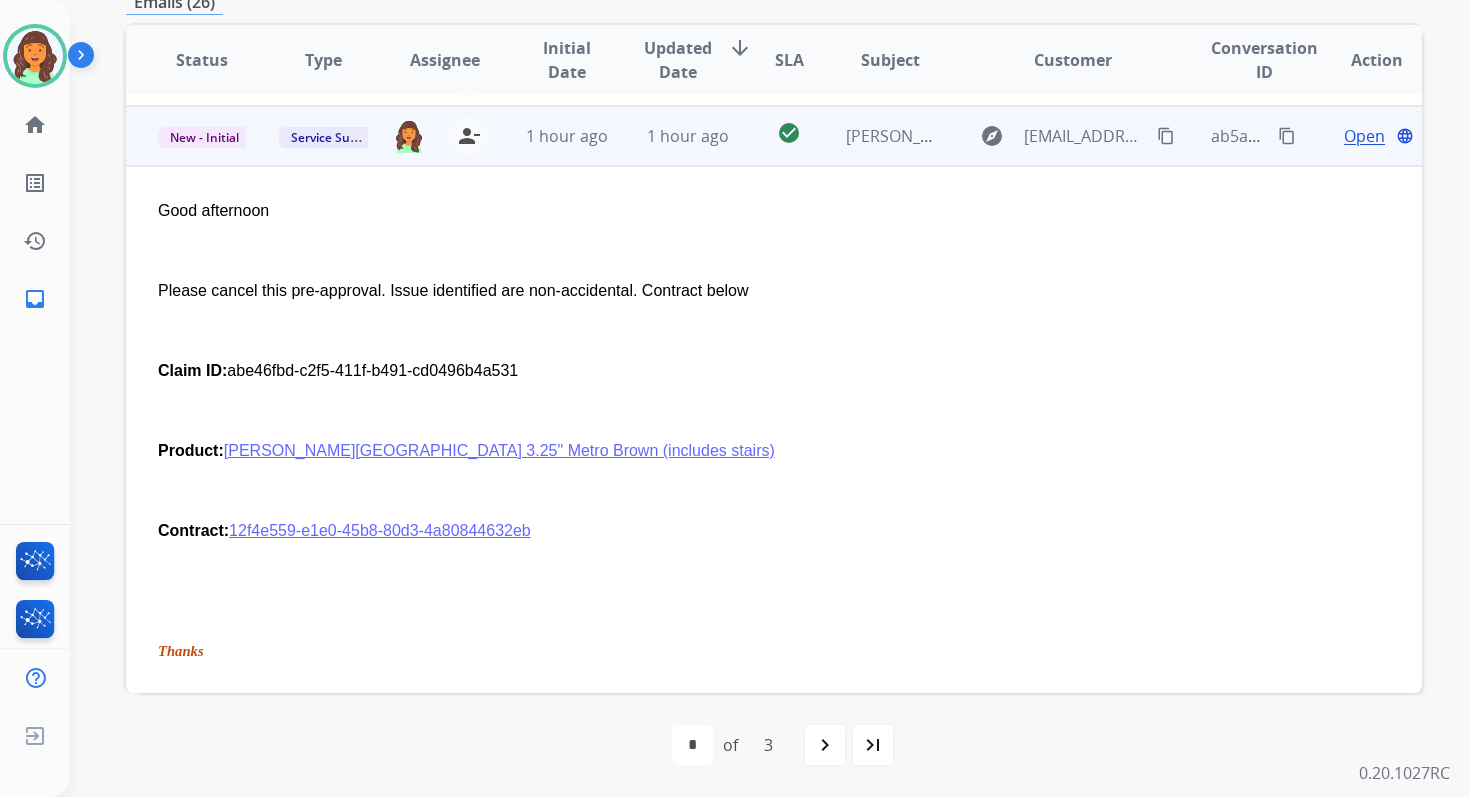 scroll, scrollTop: 360, scrollLeft: 0, axis: vertical 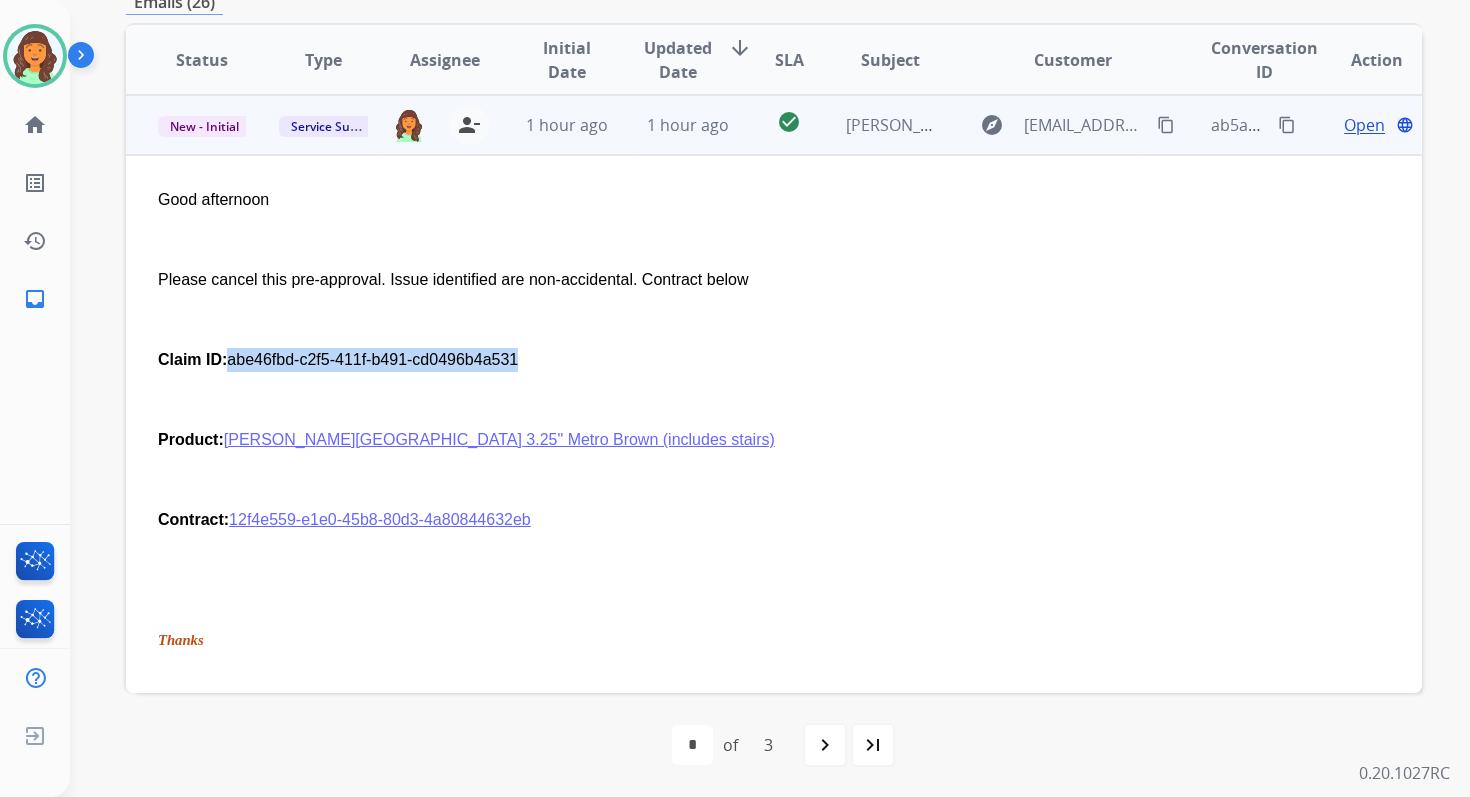 drag, startPoint x: 522, startPoint y: 357, endPoint x: 229, endPoint y: 361, distance: 293.0273 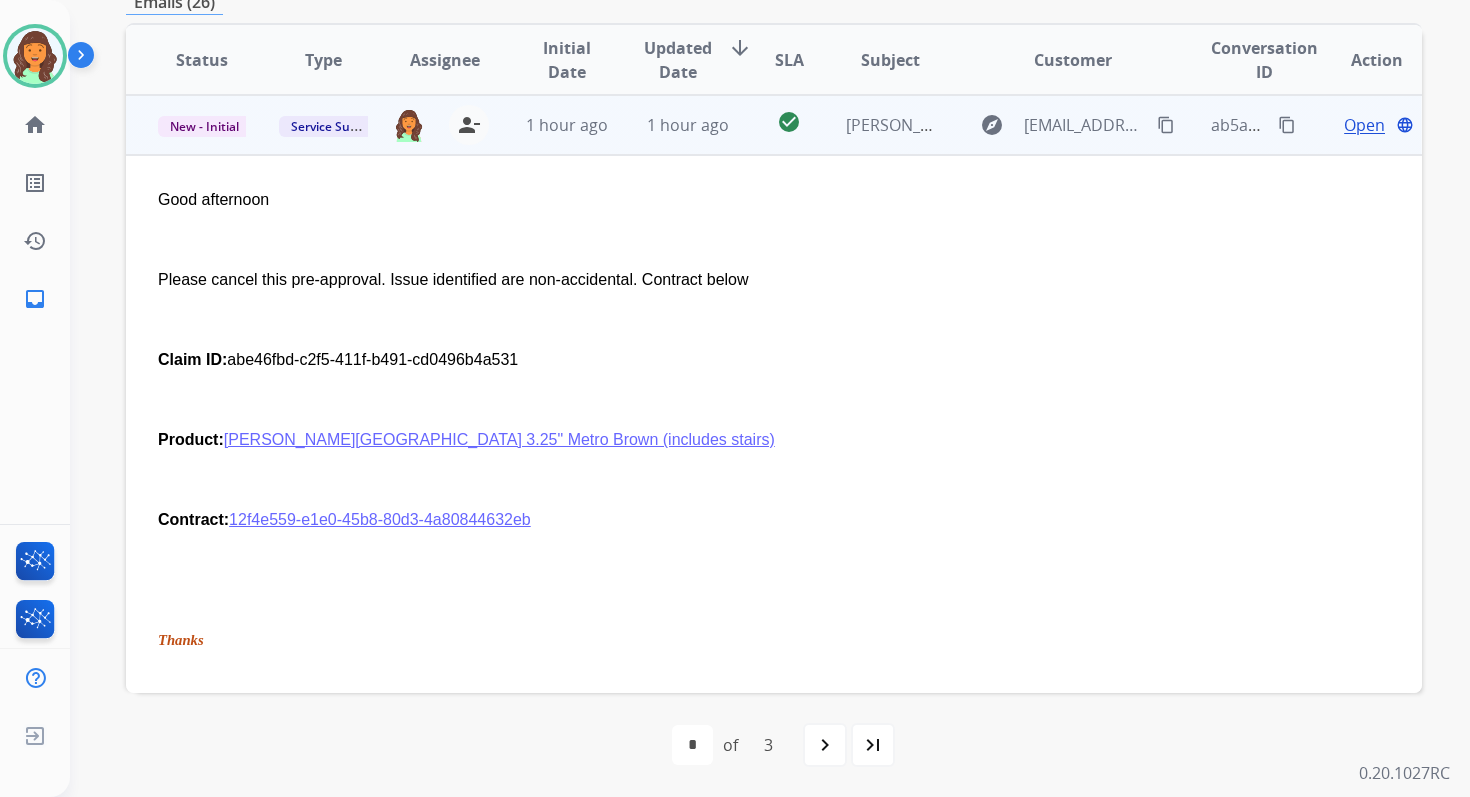 click on "Open" at bounding box center (1364, 125) 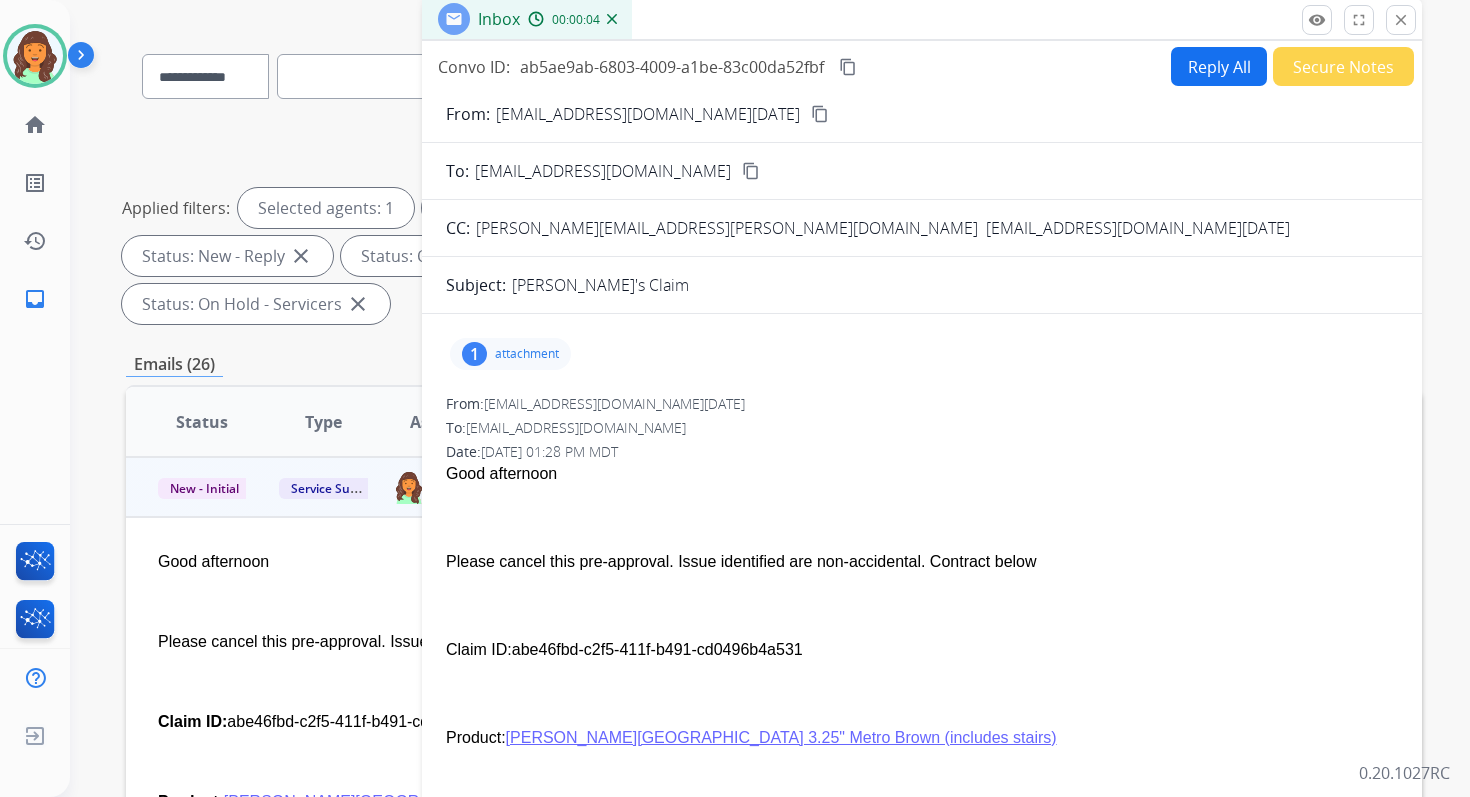 scroll, scrollTop: 0, scrollLeft: 0, axis: both 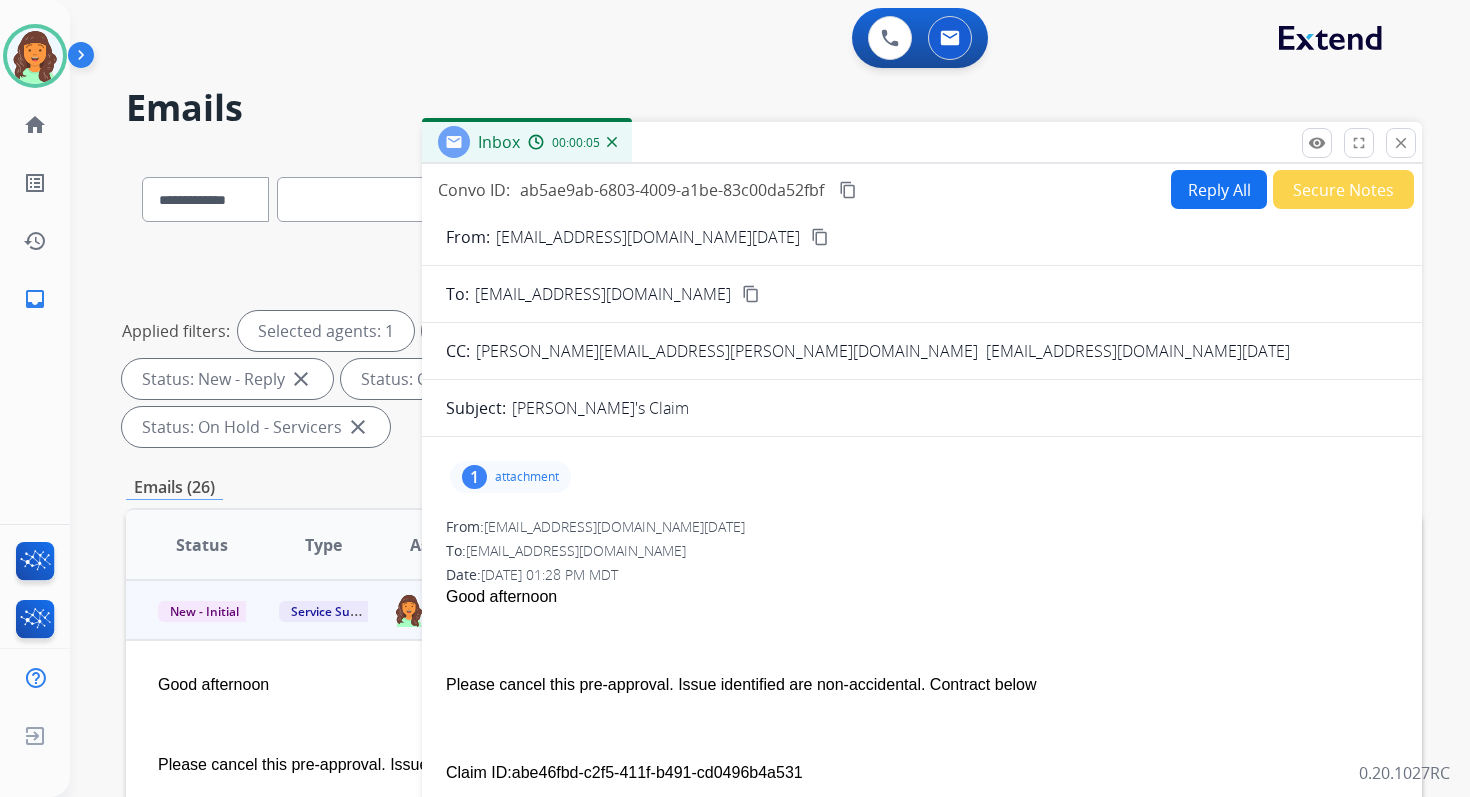 click on "Reply All" at bounding box center [1219, 189] 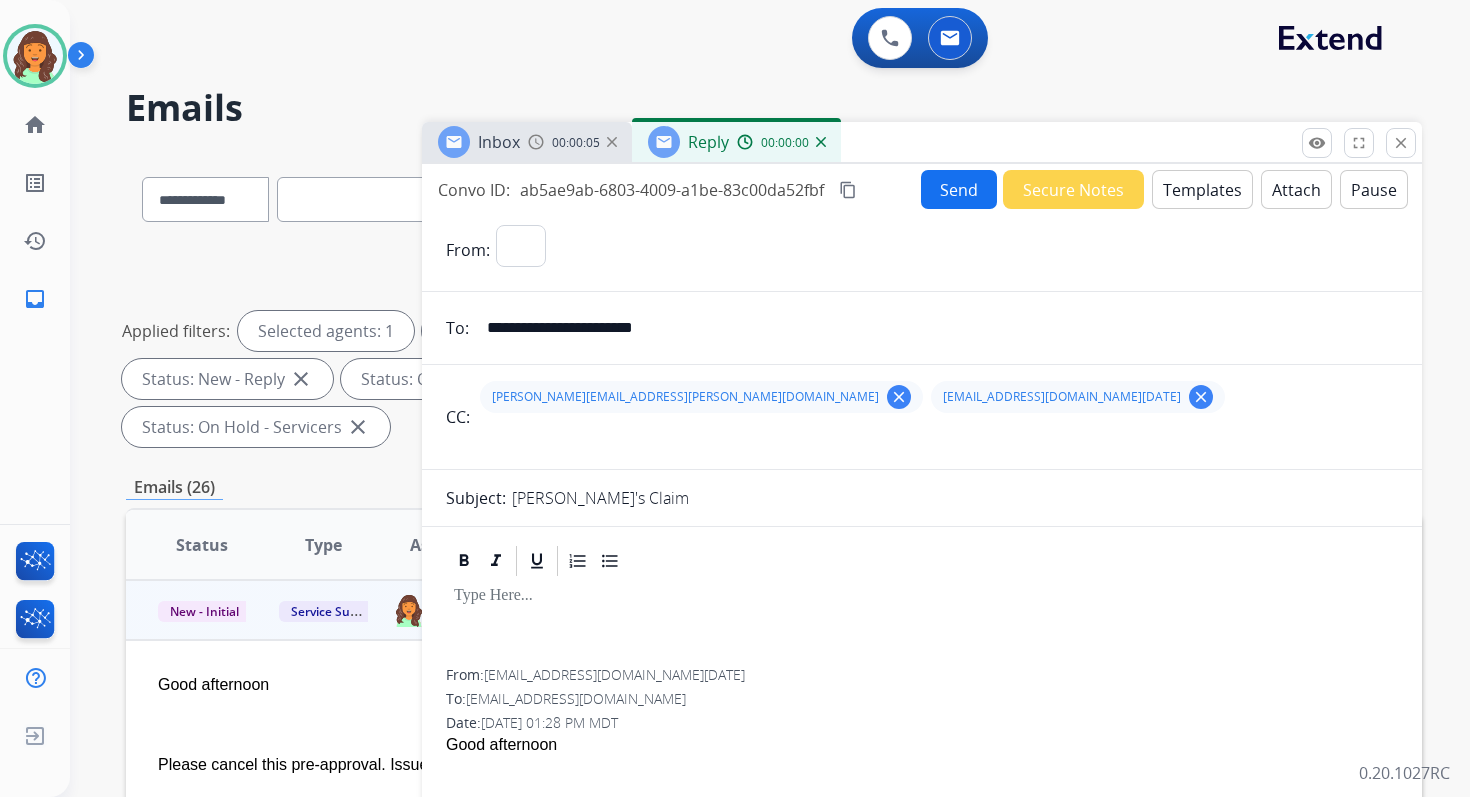select on "**********" 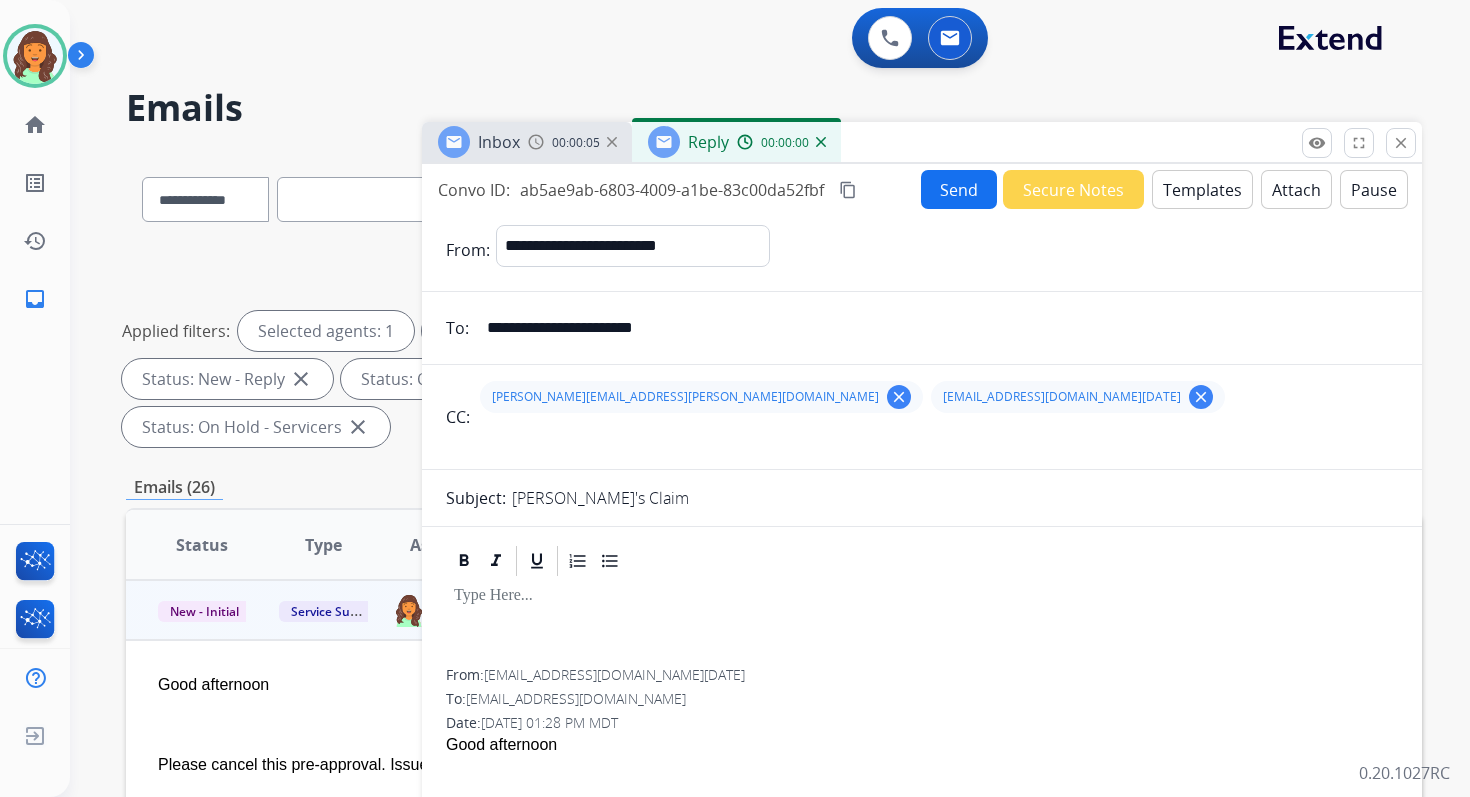 click on "Templates" at bounding box center [1202, 189] 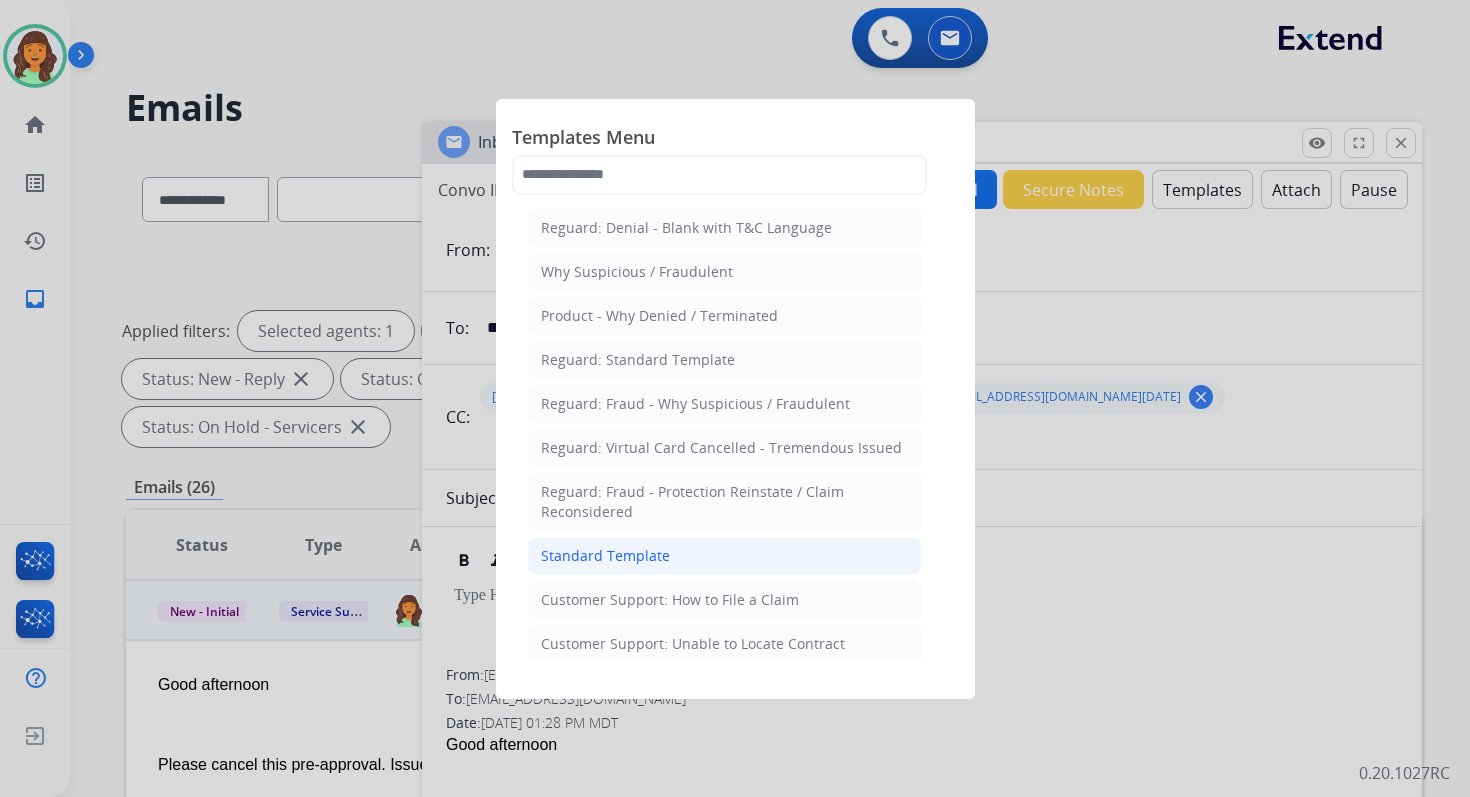click on "Standard Template" 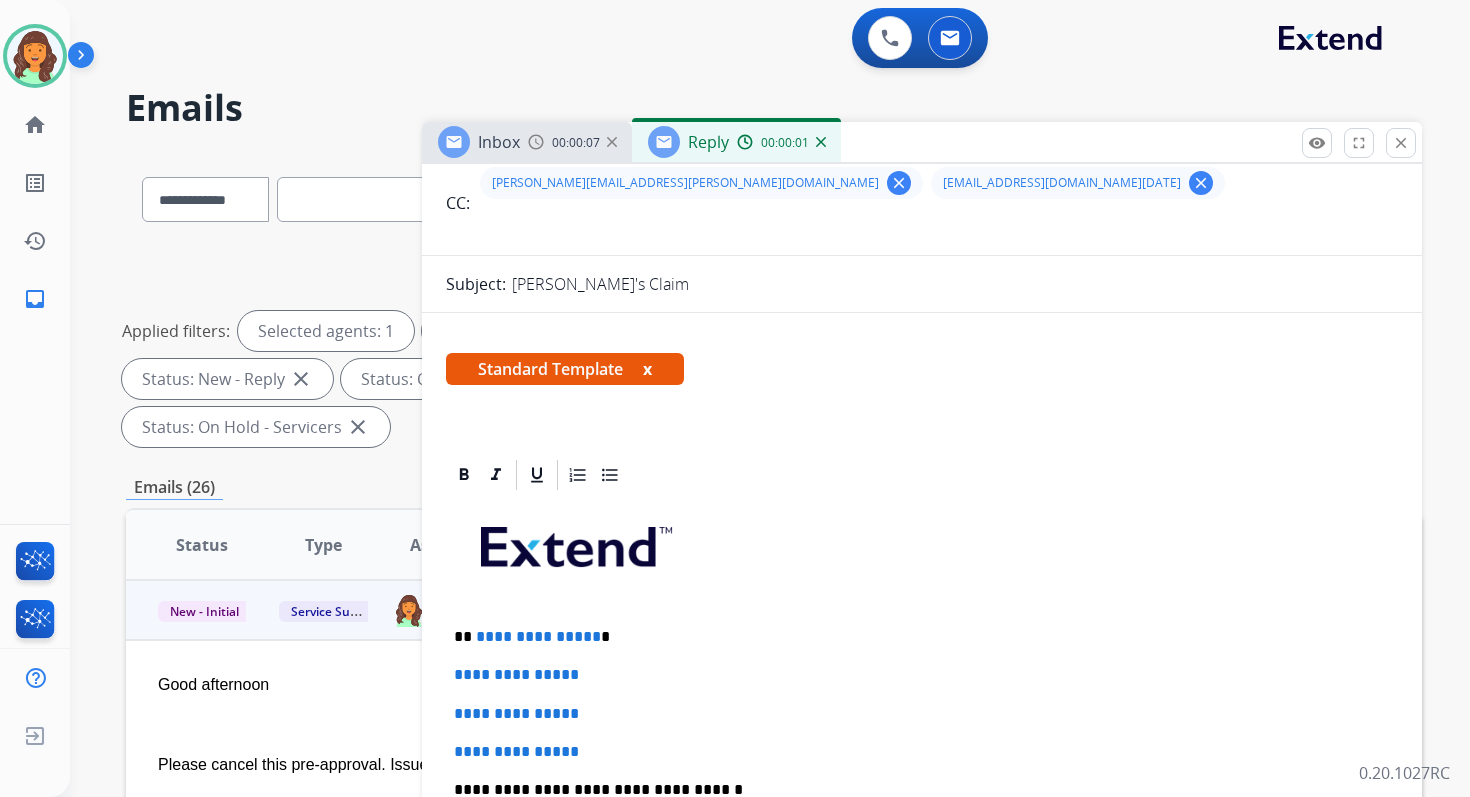 scroll, scrollTop: 417, scrollLeft: 0, axis: vertical 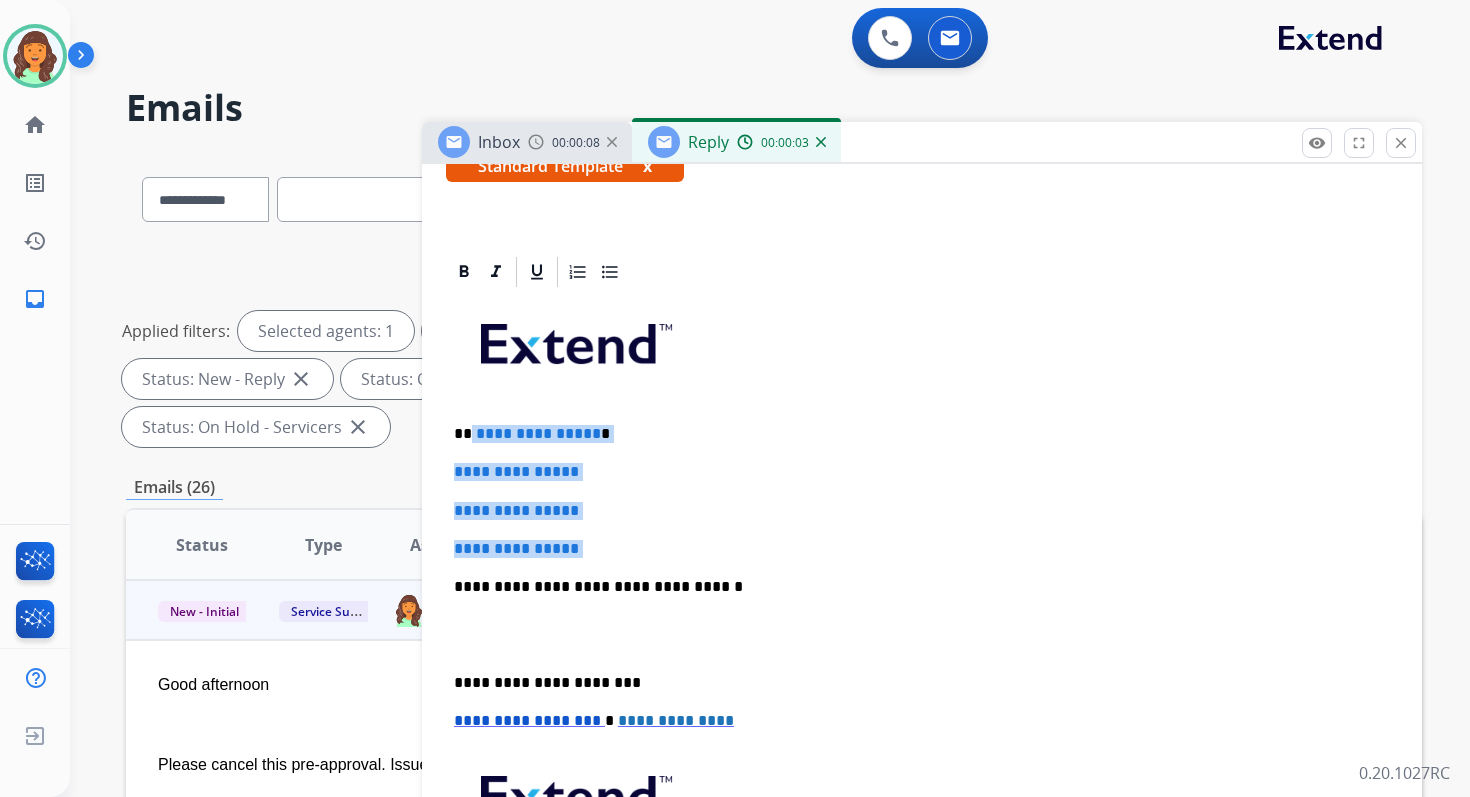drag, startPoint x: 470, startPoint y: 435, endPoint x: 608, endPoint y: 558, distance: 184.8594 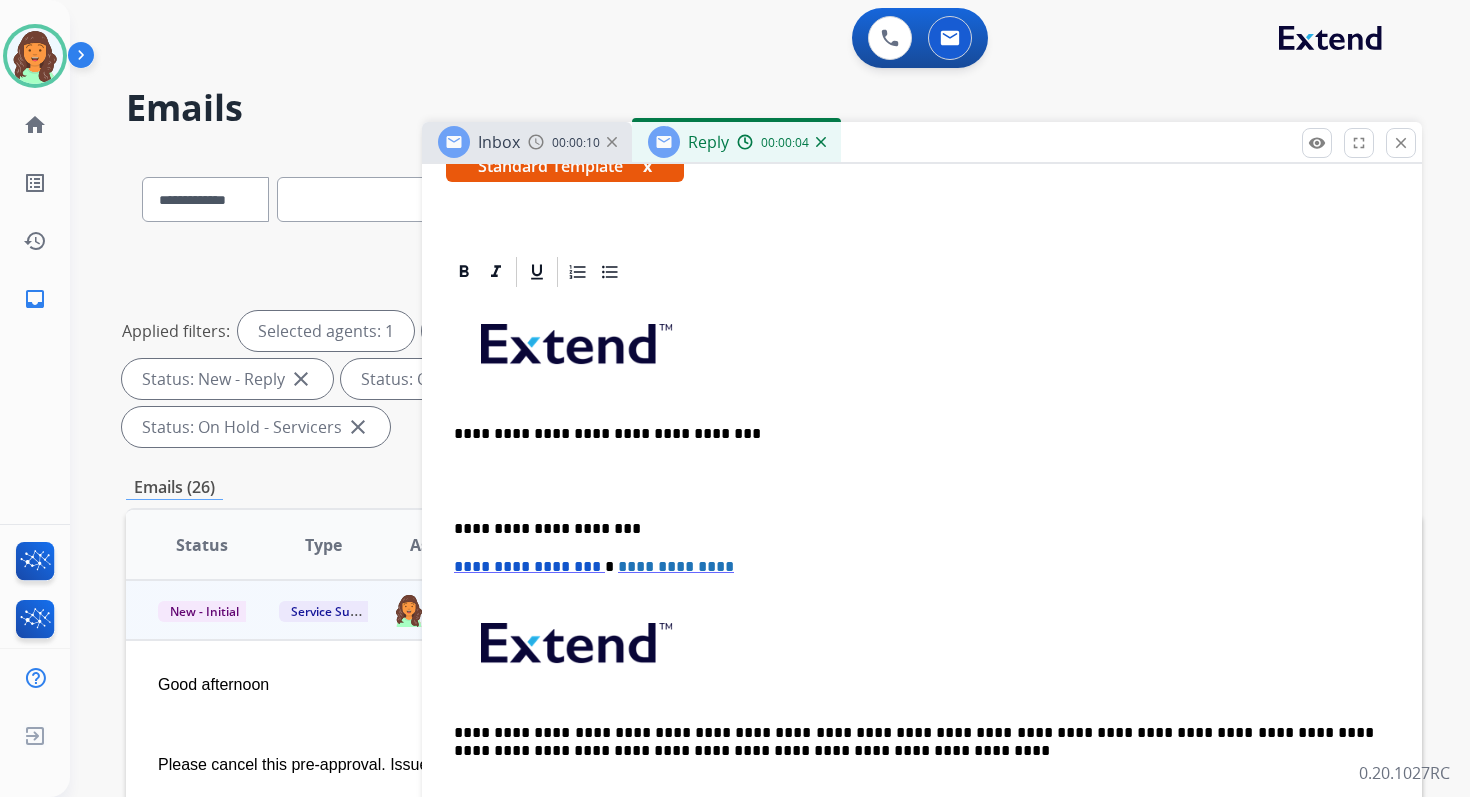 type 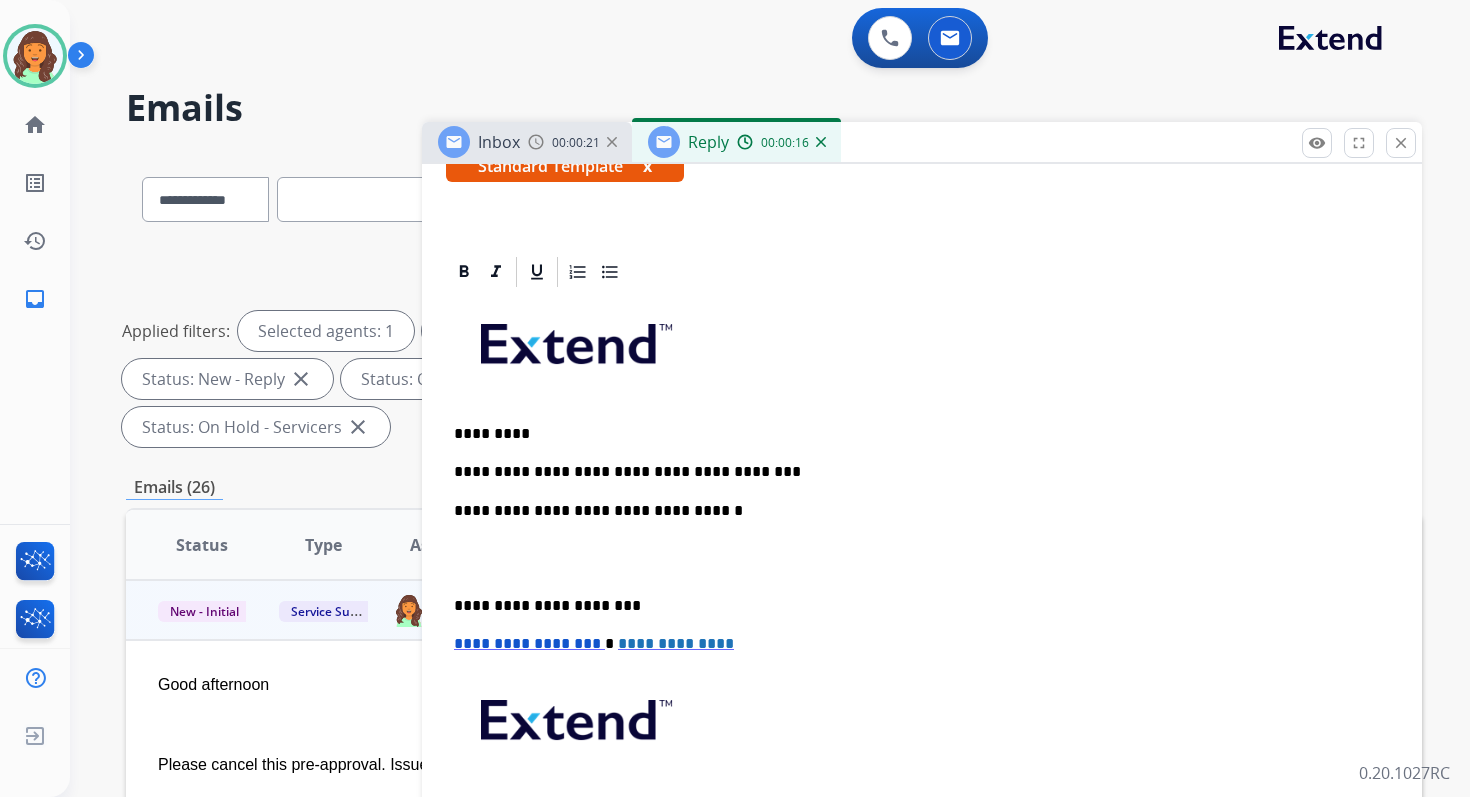 click on "**********" at bounding box center (914, 472) 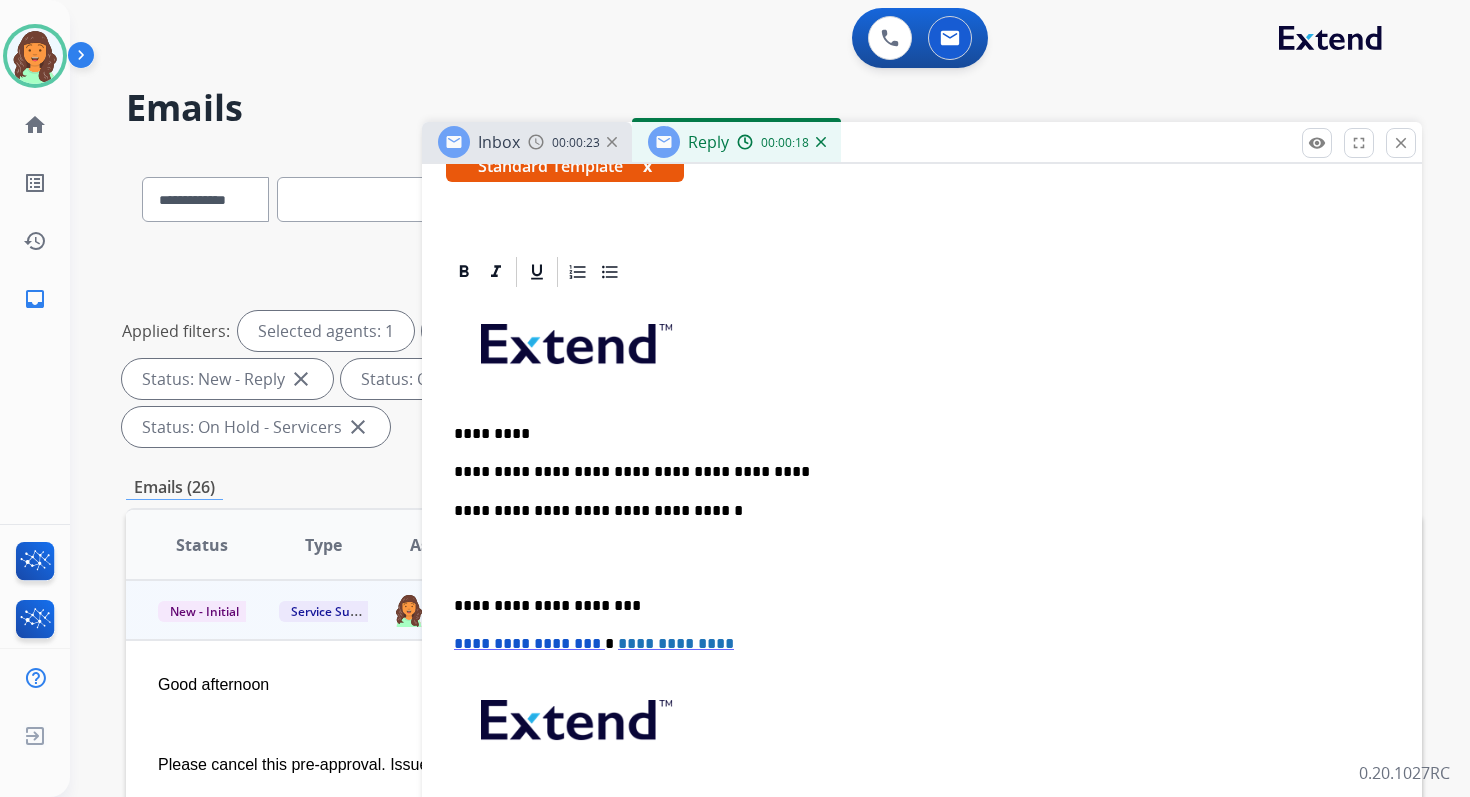 click on "**********" at bounding box center [914, 511] 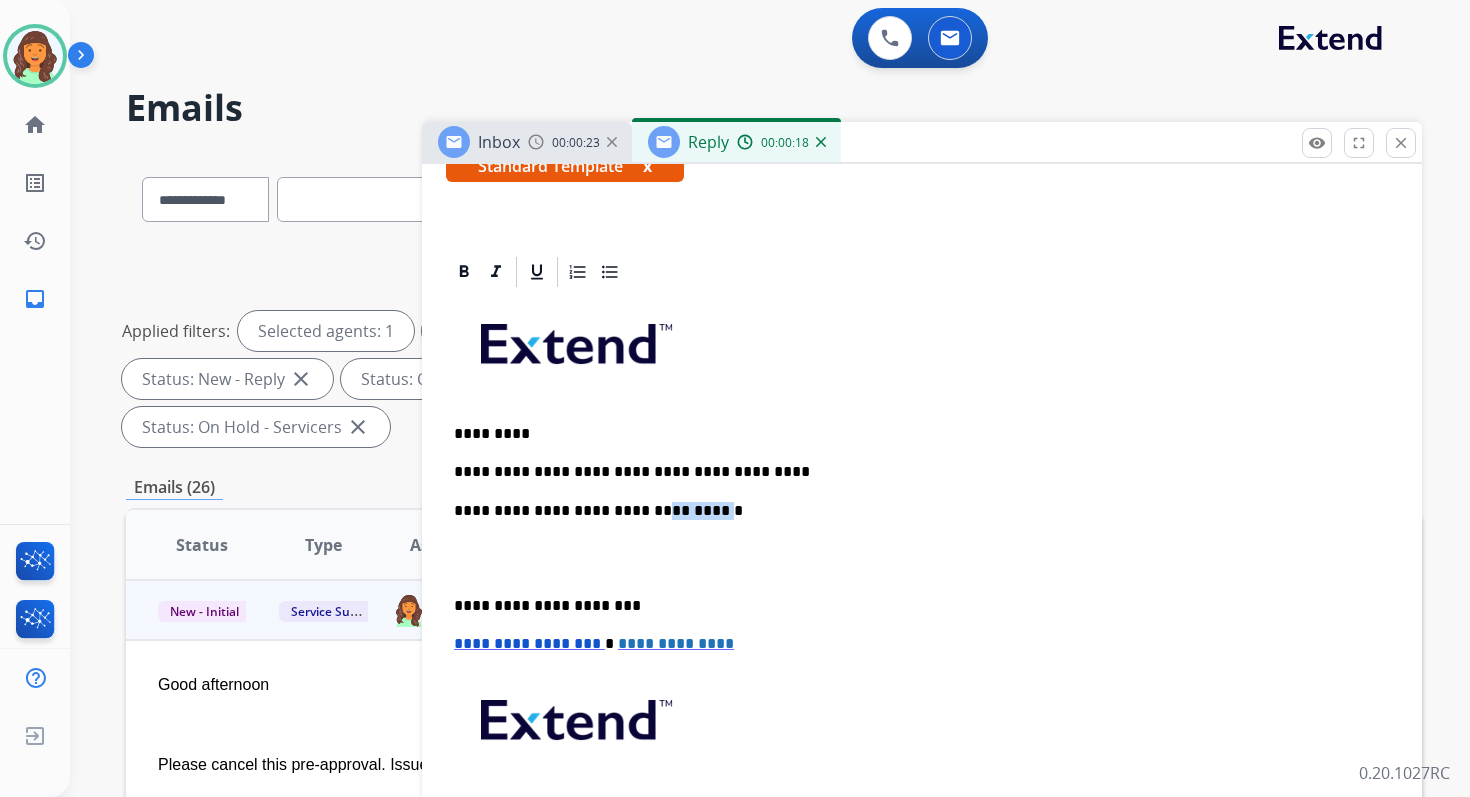click on "**********" at bounding box center (914, 511) 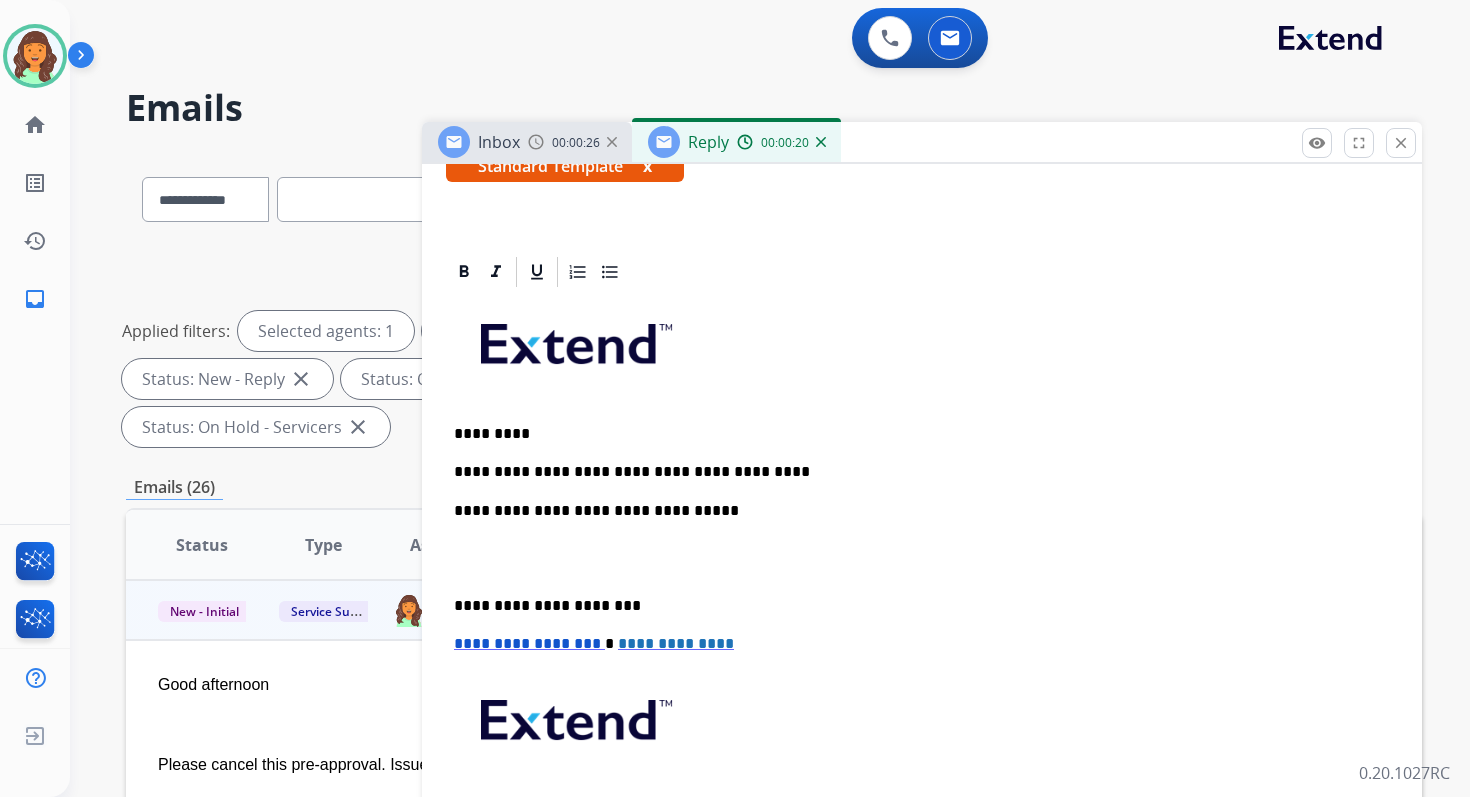 click on "**********" at bounding box center (914, 606) 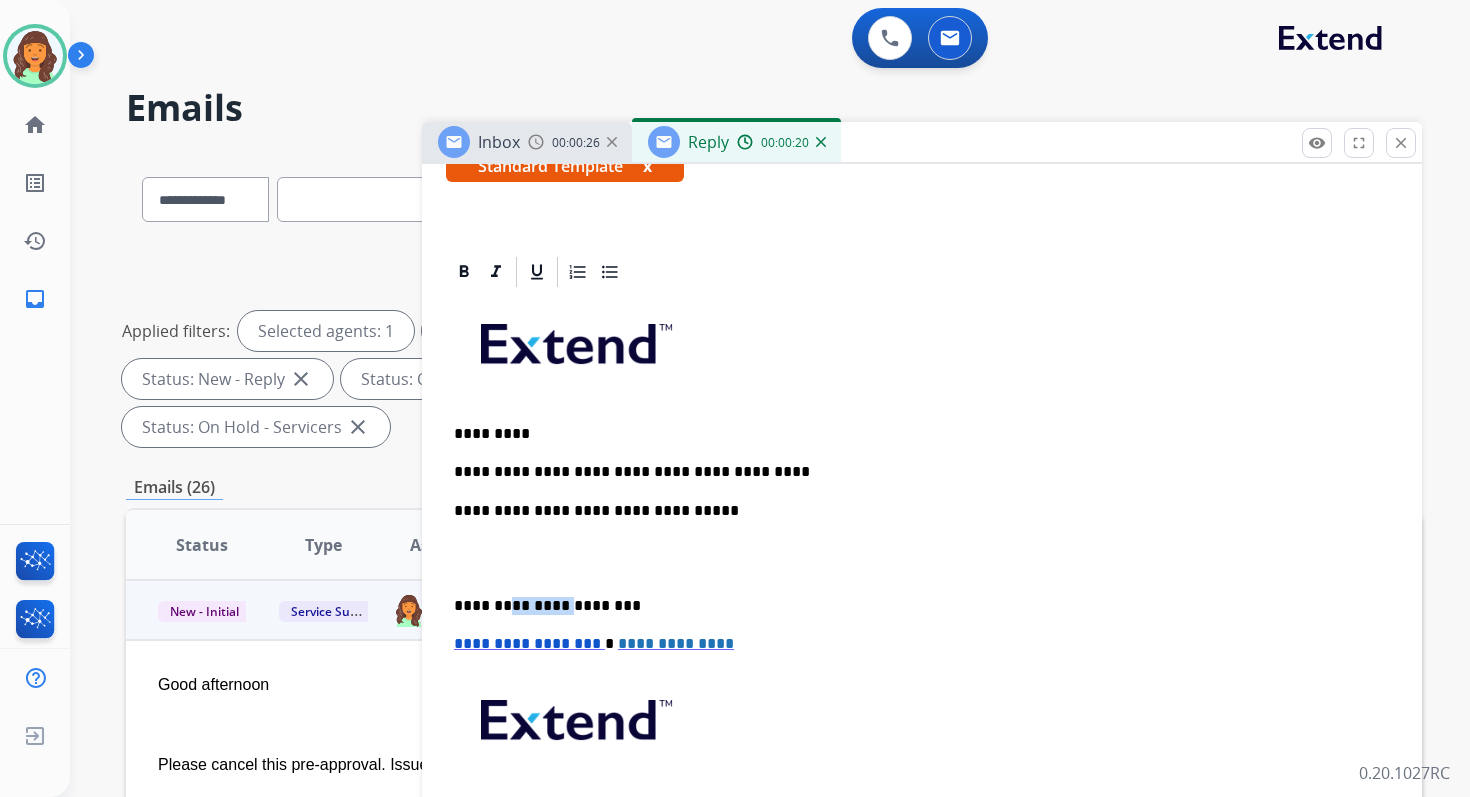 click on "**********" at bounding box center [914, 606] 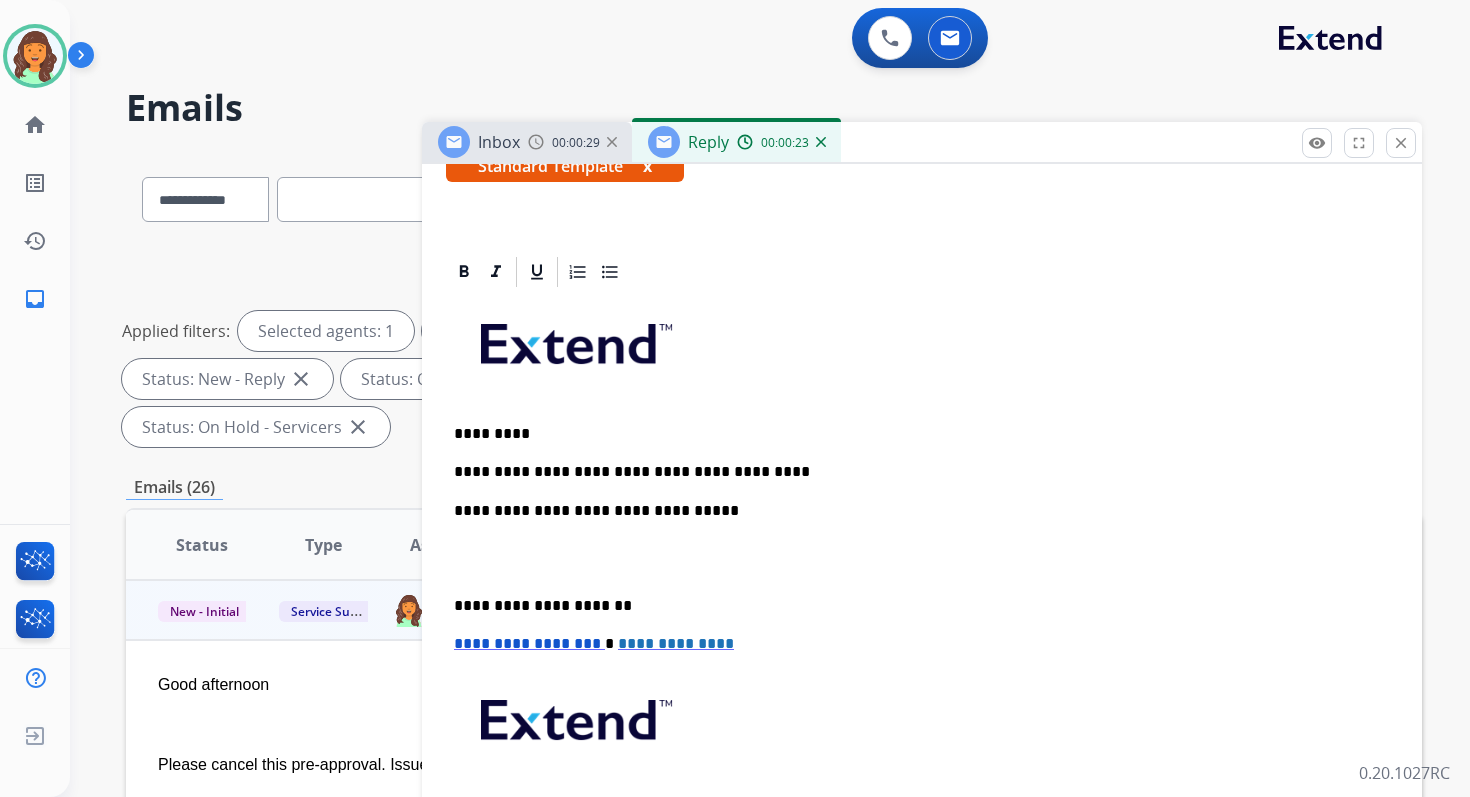 click on "**********" at bounding box center [527, 643] 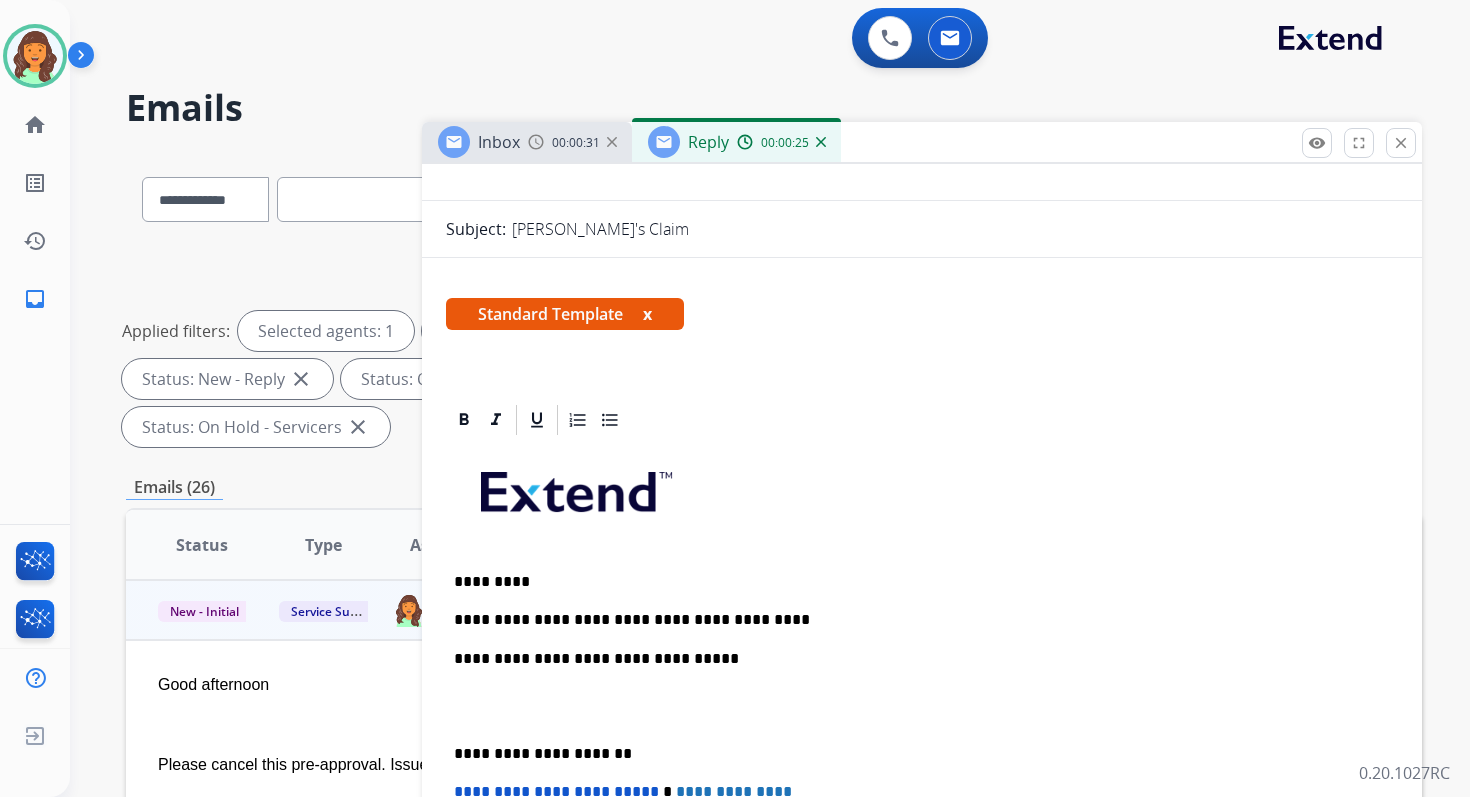 scroll, scrollTop: 0, scrollLeft: 0, axis: both 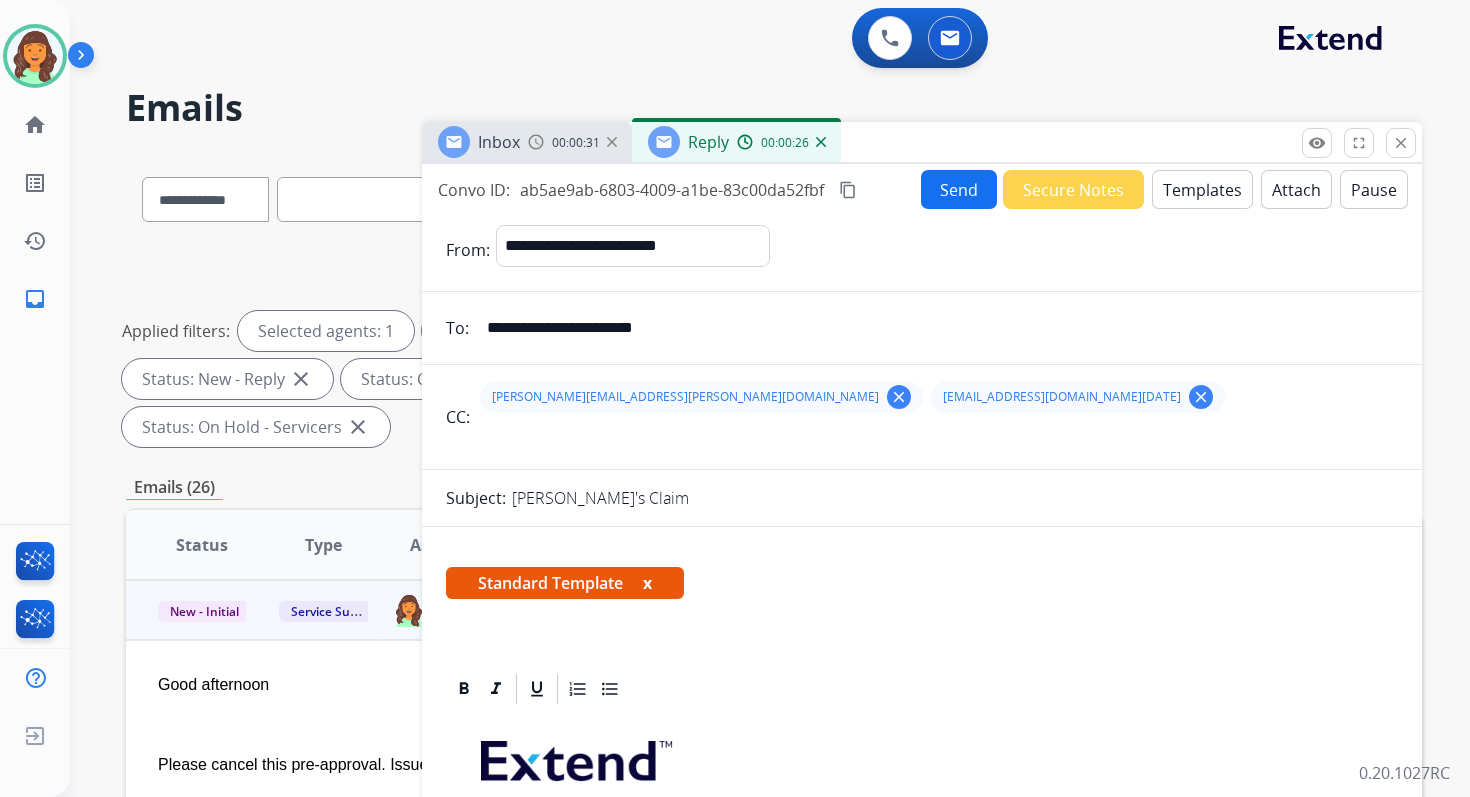 click on "content_copy" at bounding box center [848, 190] 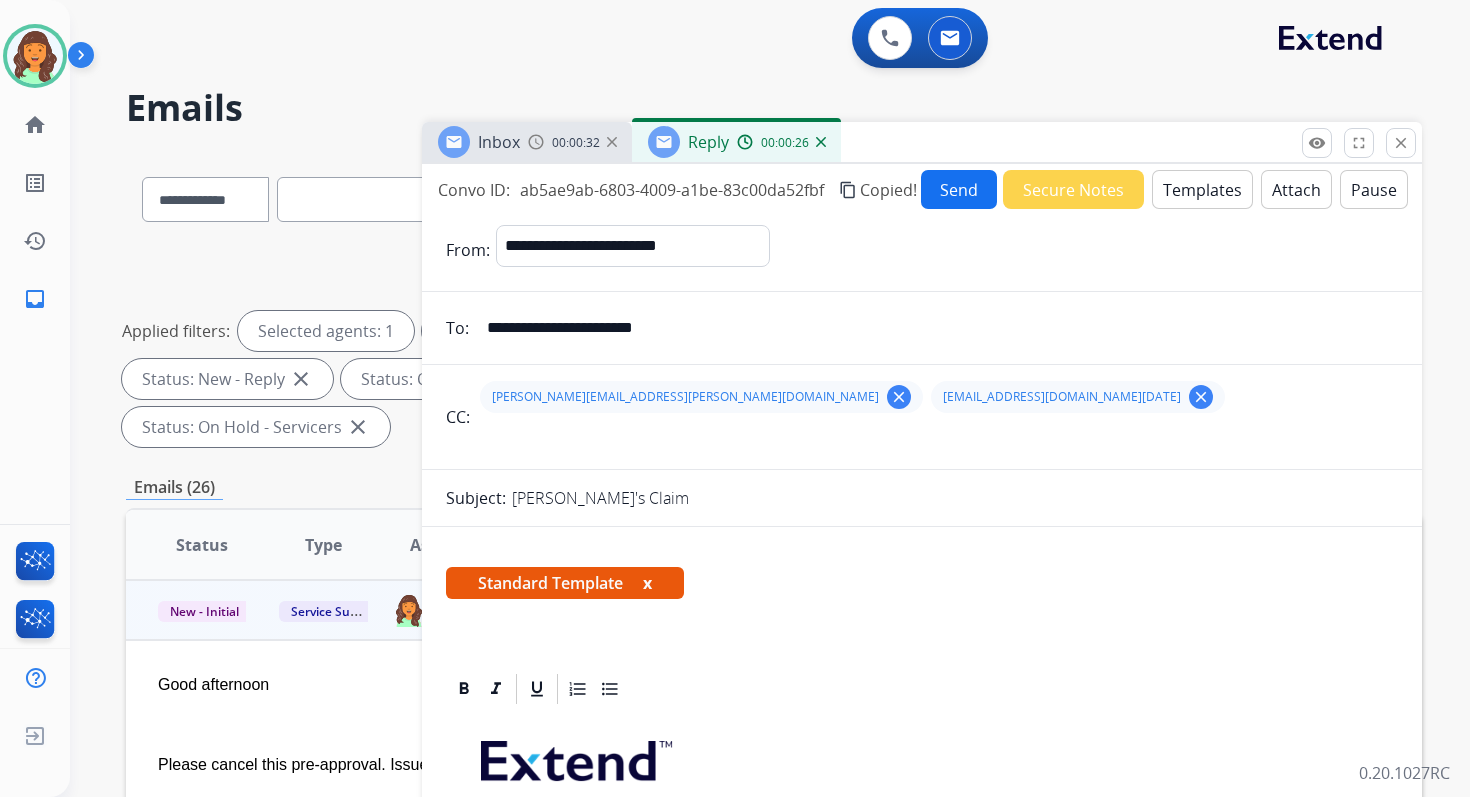 click on "Send" at bounding box center (959, 189) 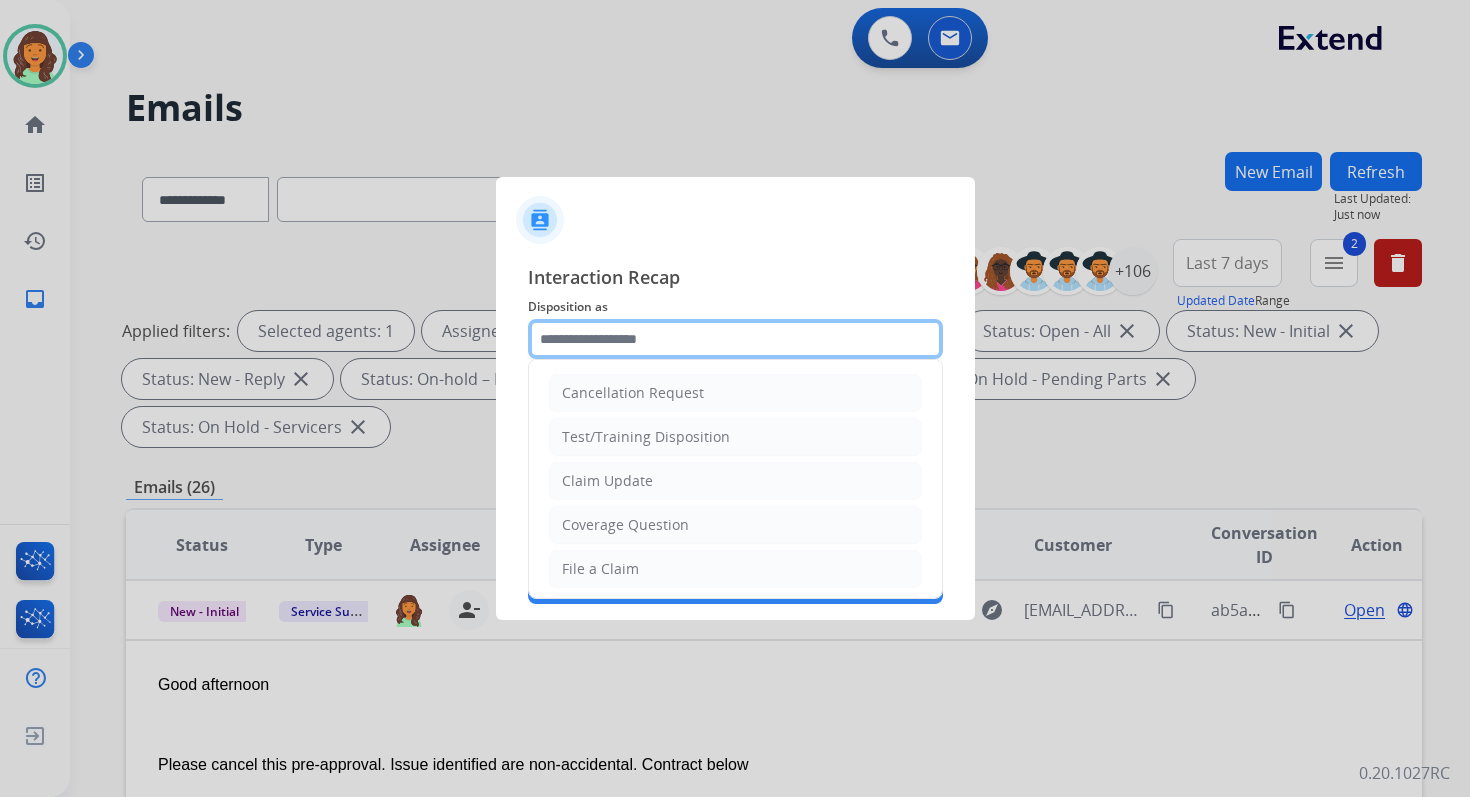 click 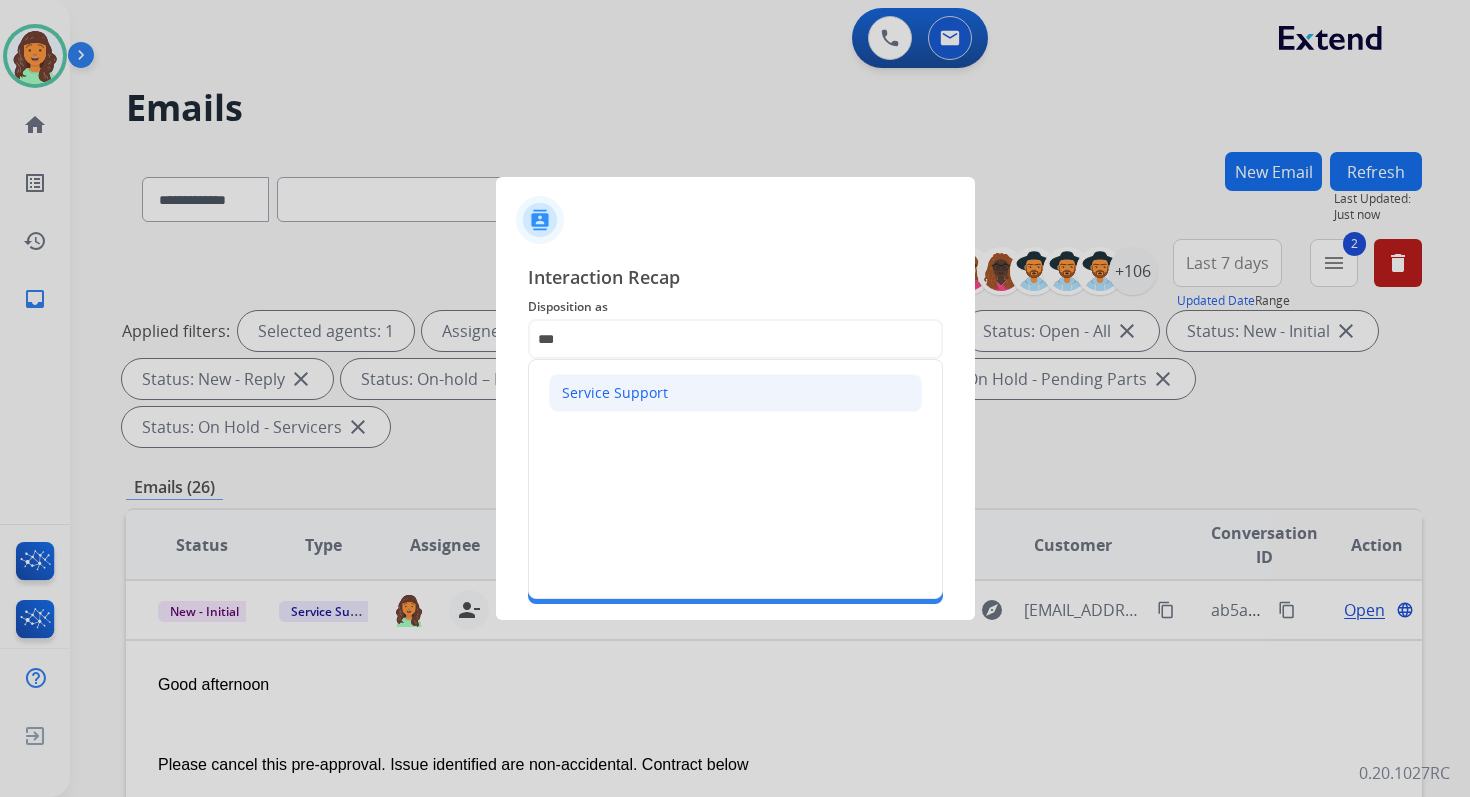 click on "Service Support" 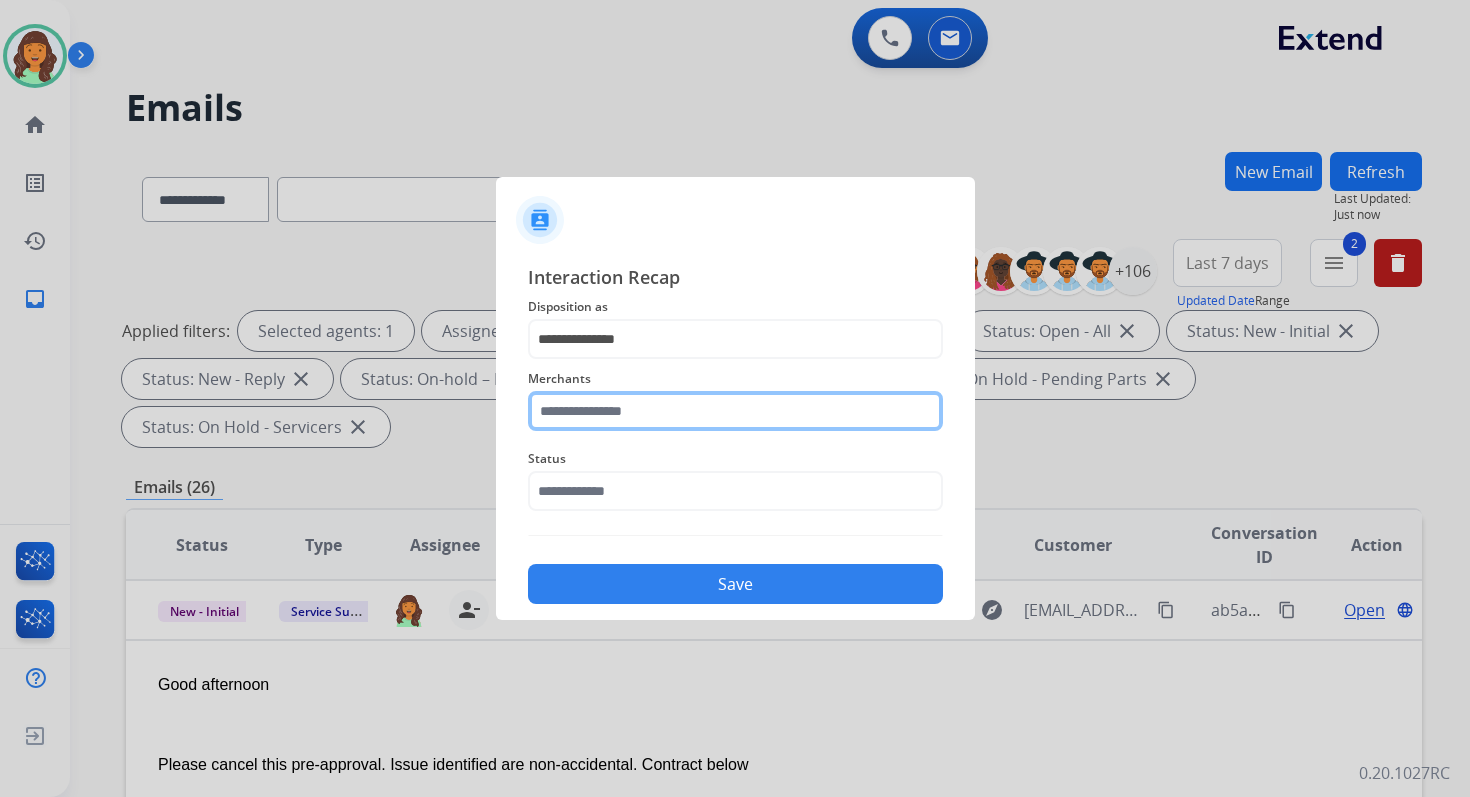 click 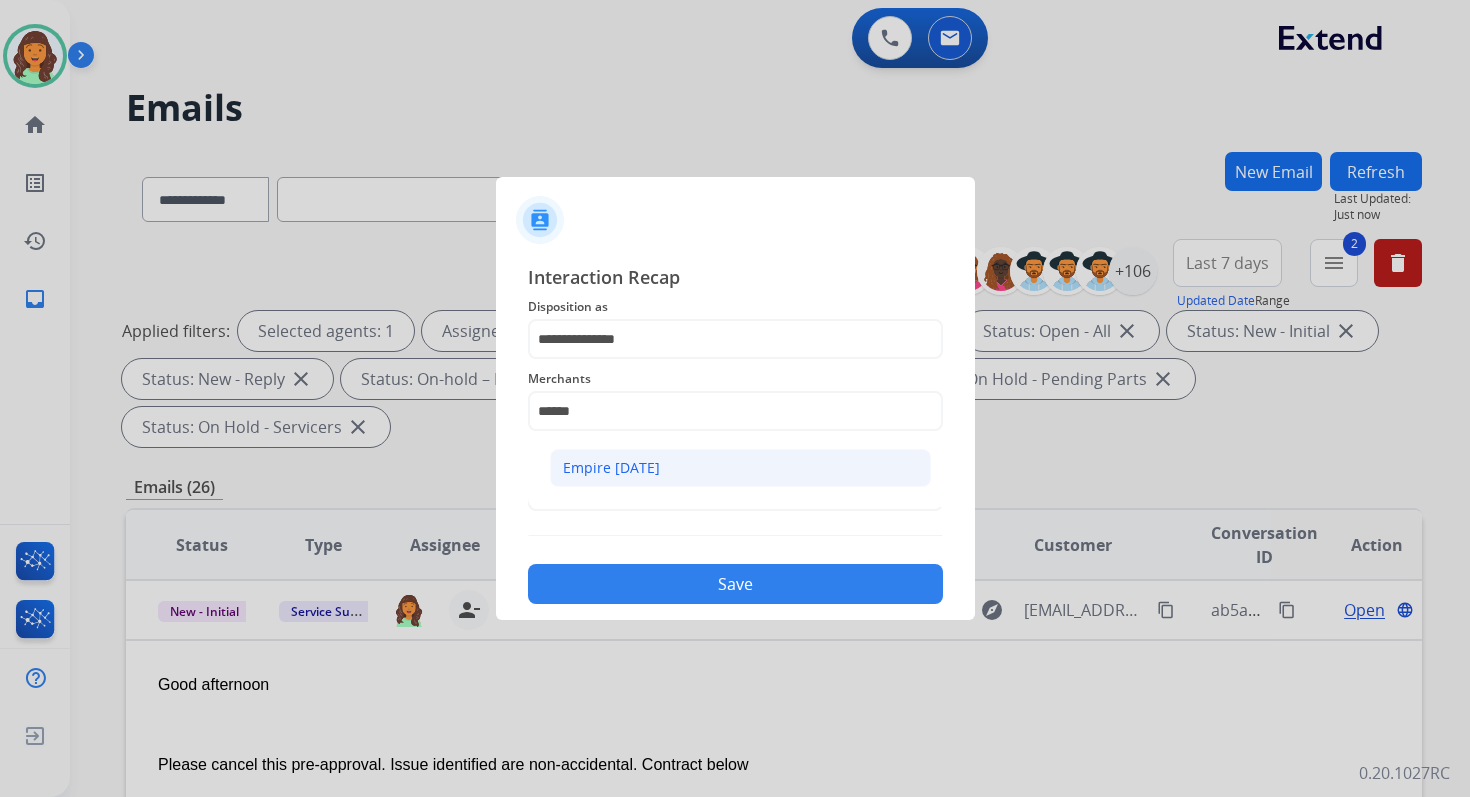 click on "Empire today" 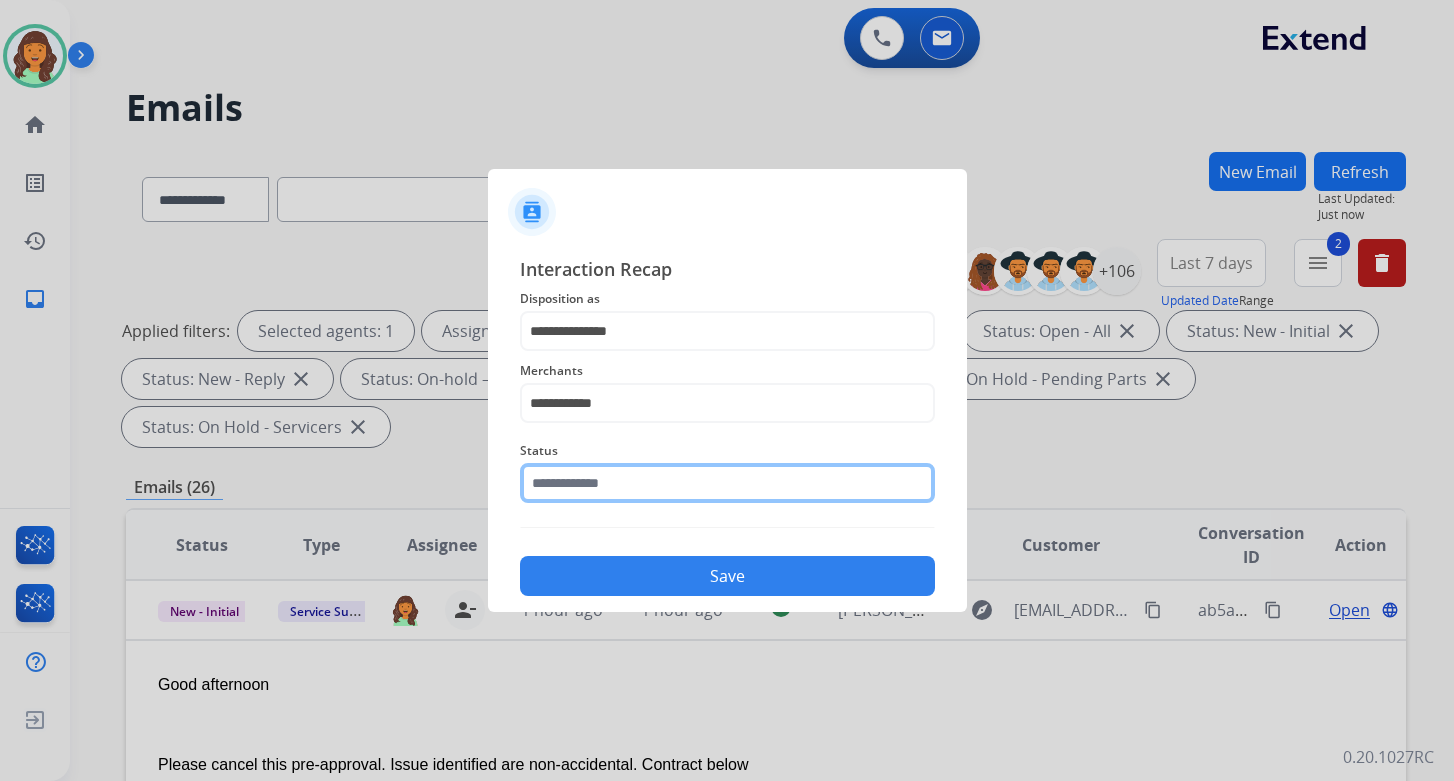 click 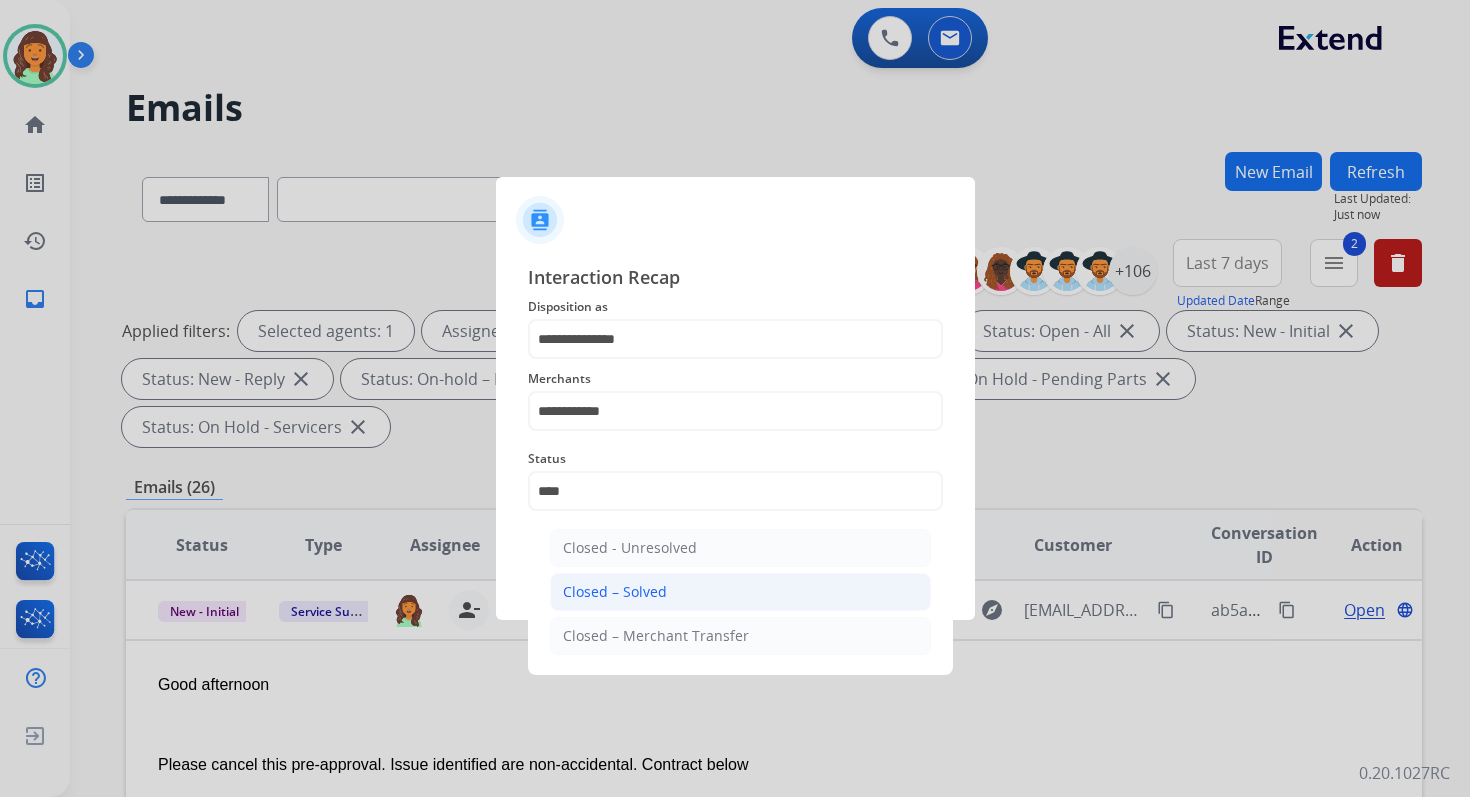 click on "Closed – Solved" 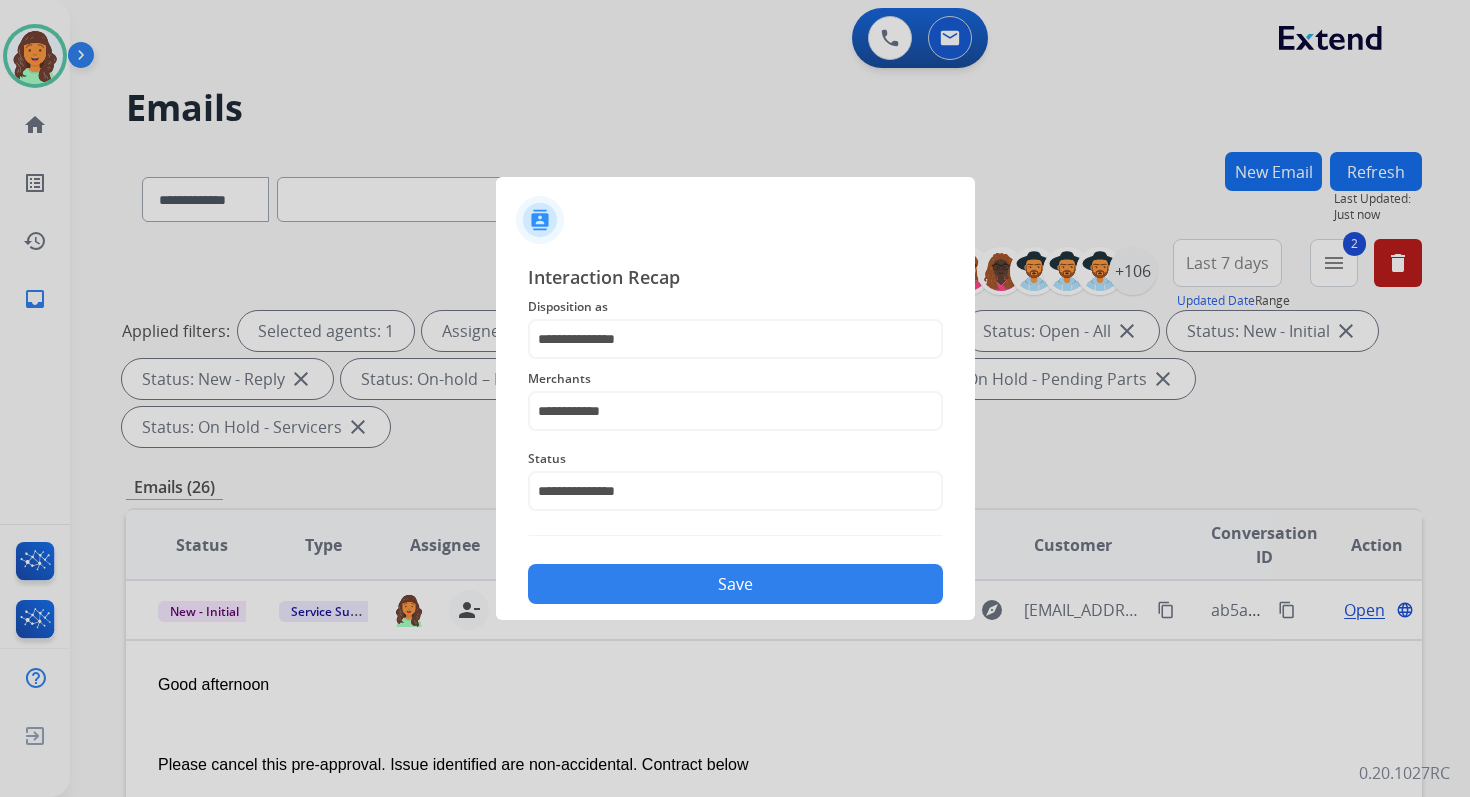 click on "Save" 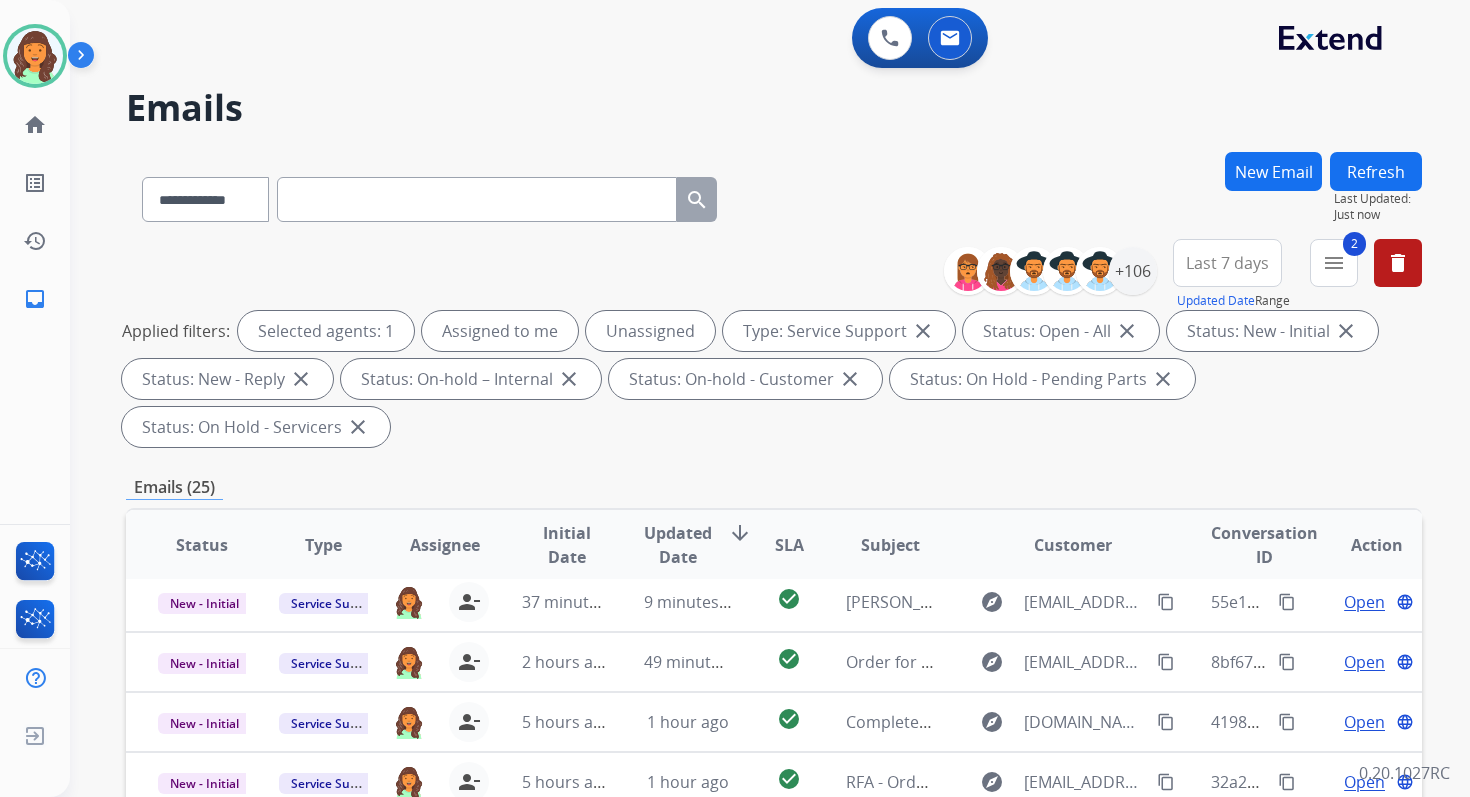 scroll, scrollTop: 68, scrollLeft: 0, axis: vertical 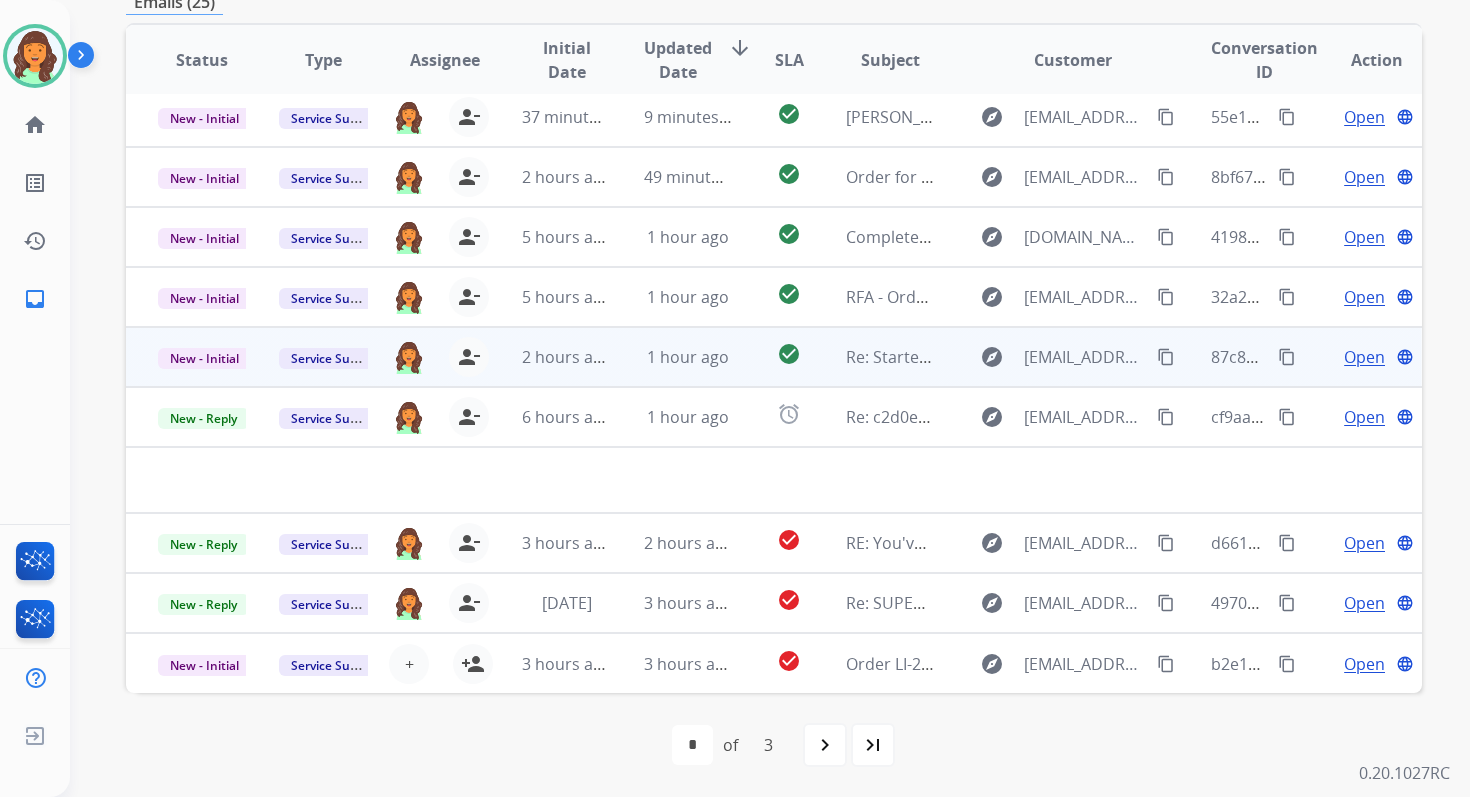 click on "check_circle" at bounding box center (773, 357) 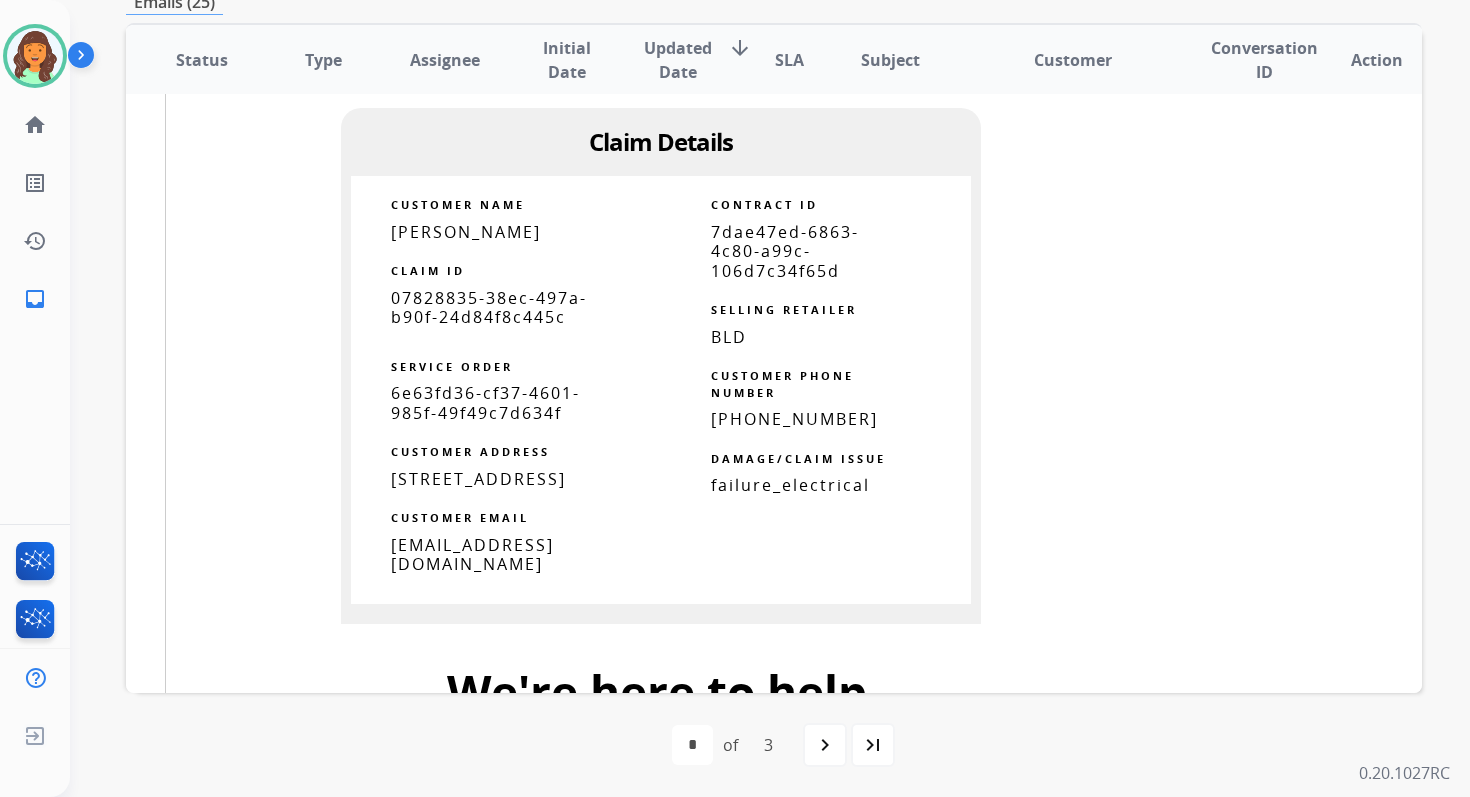 scroll, scrollTop: 1472, scrollLeft: 0, axis: vertical 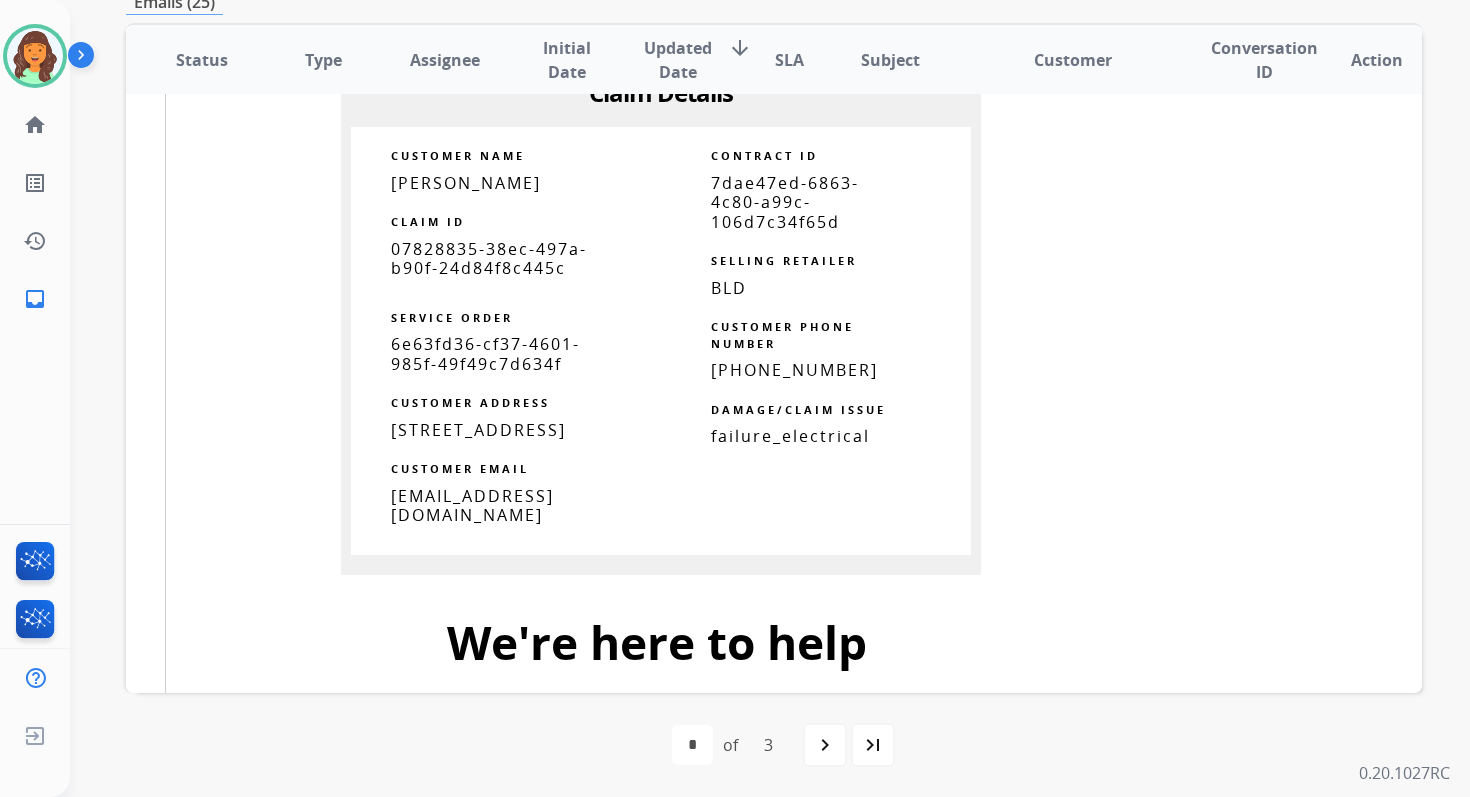 click on "7dae47ed-6863-4c80-a99c-106d7c34f65d" at bounding box center (785, 202) 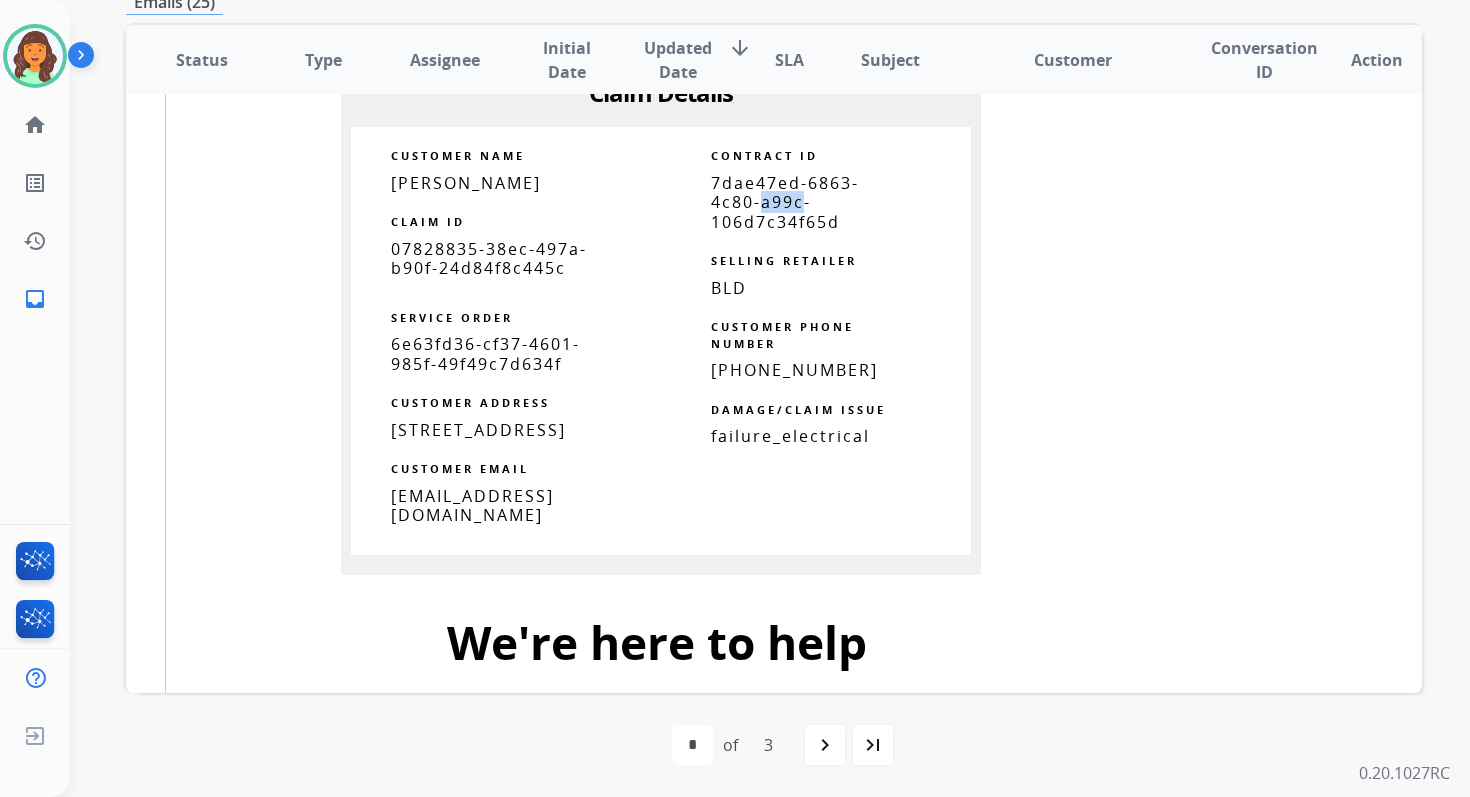 click on "7dae47ed-6863-4c80-a99c-106d7c34f65d" at bounding box center [785, 202] 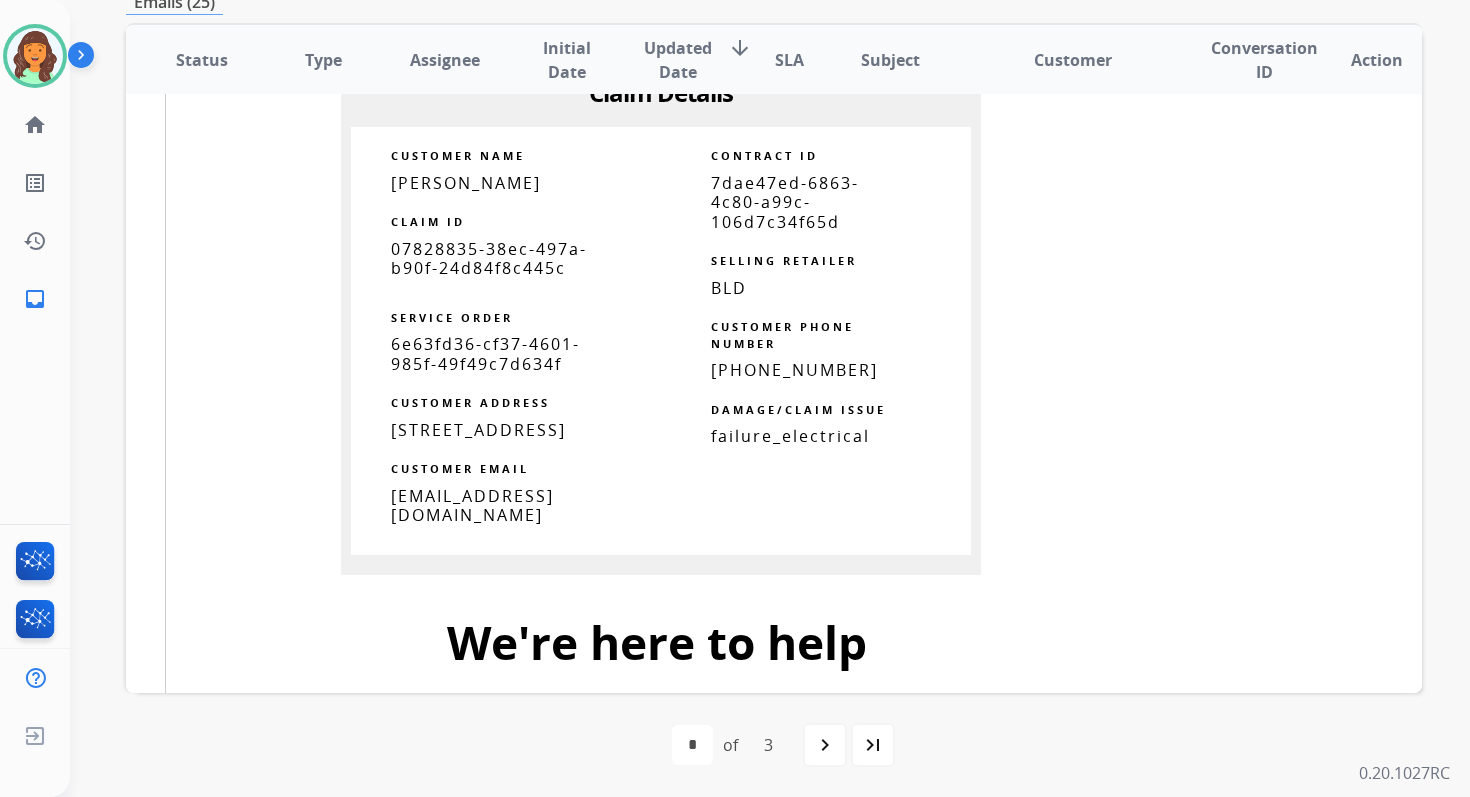 click on "7dae47ed-6863-4c80-a99c-106d7c34f65d" at bounding box center (785, 202) 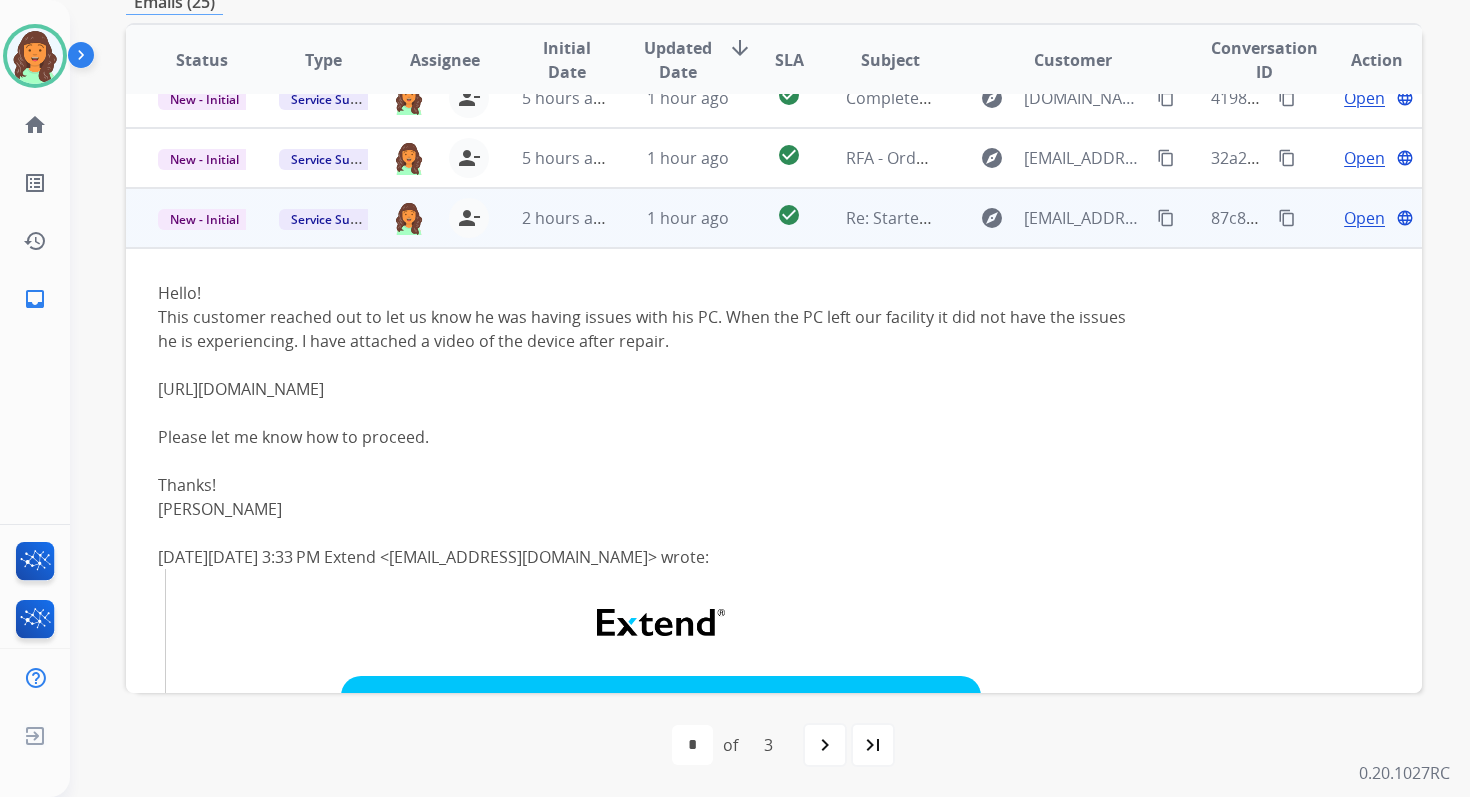 scroll, scrollTop: 22, scrollLeft: 0, axis: vertical 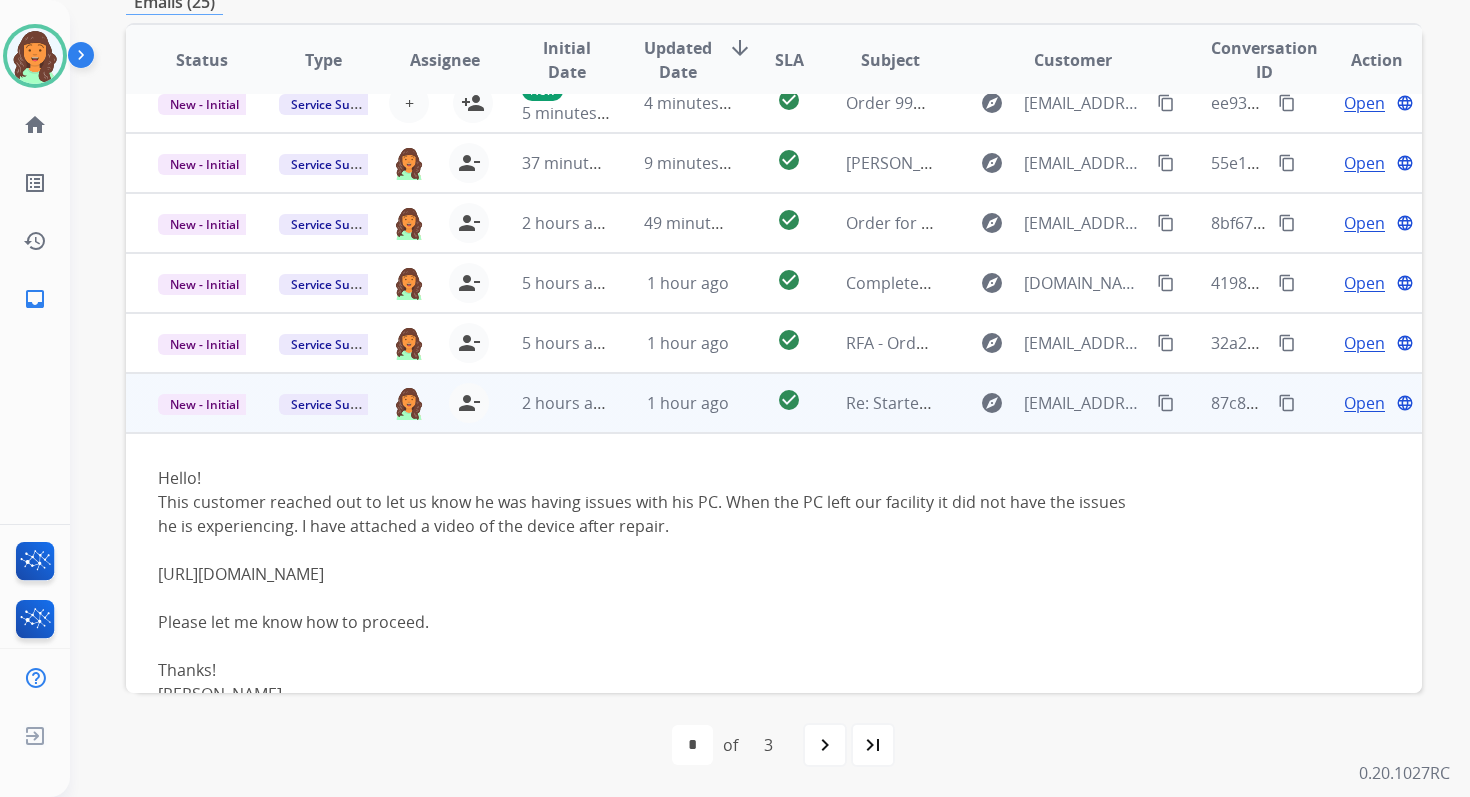 click on "content_copy" at bounding box center [1287, 403] 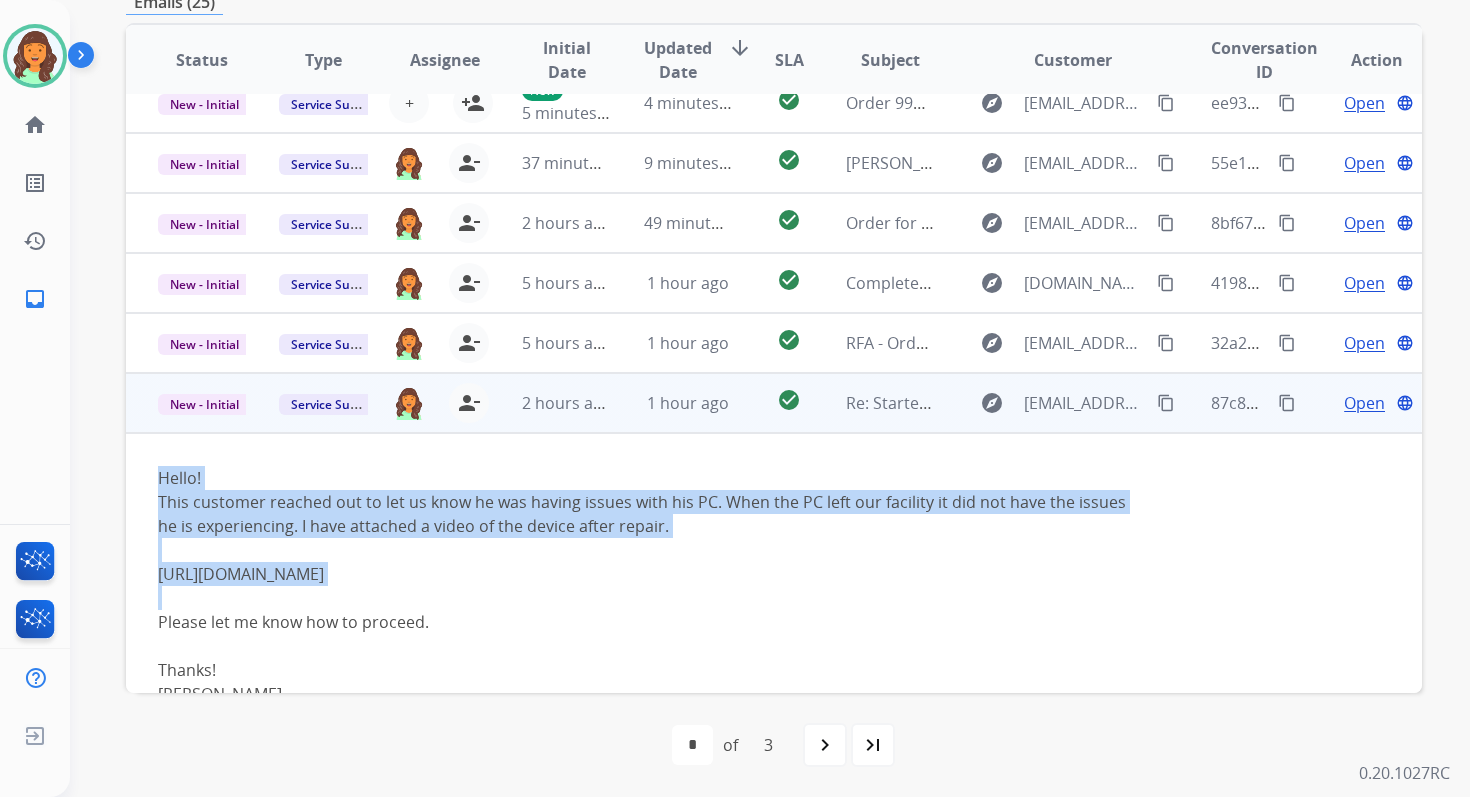 drag, startPoint x: 156, startPoint y: 477, endPoint x: 696, endPoint y: 608, distance: 555.66266 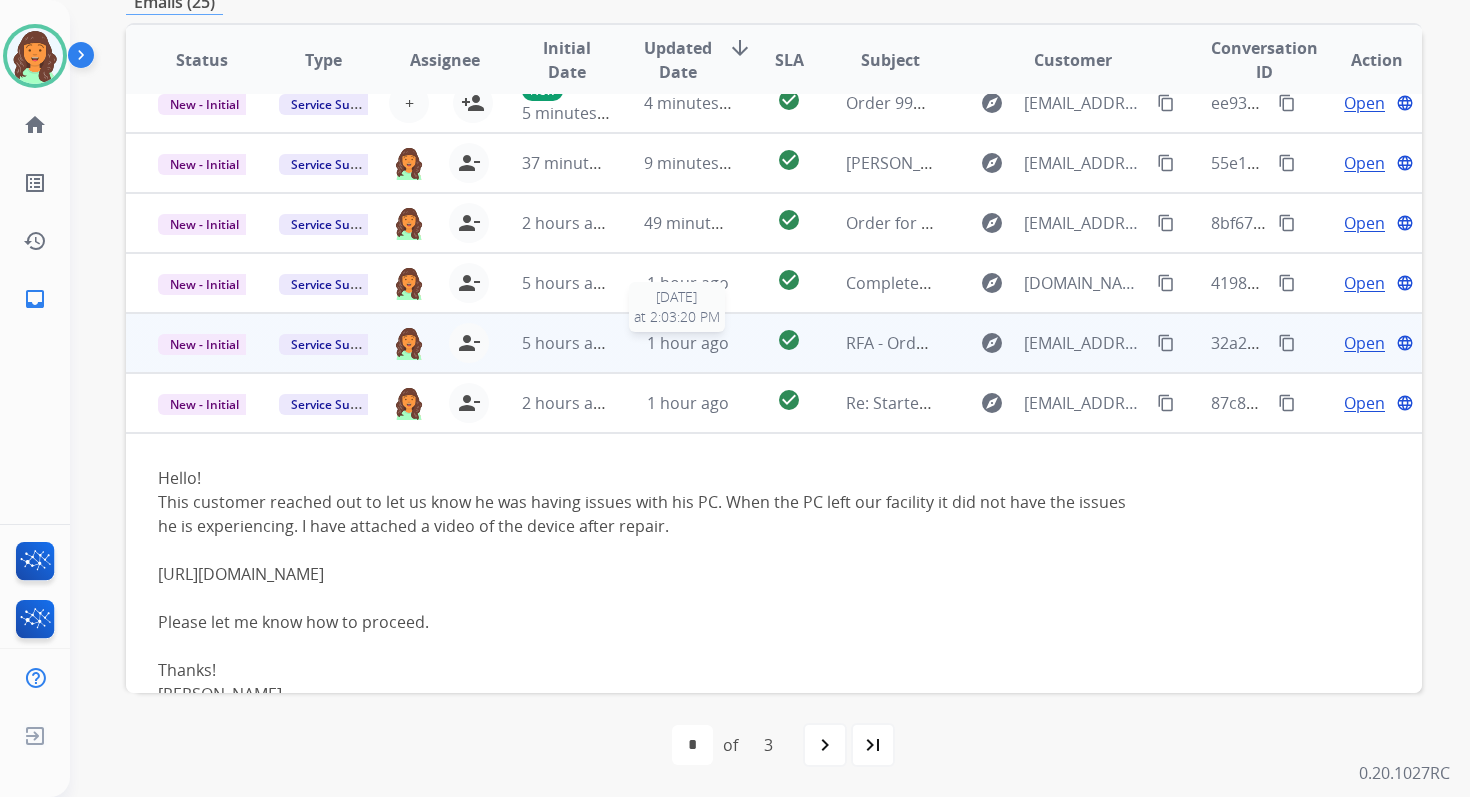 click on "1 hour ago" at bounding box center (688, 343) 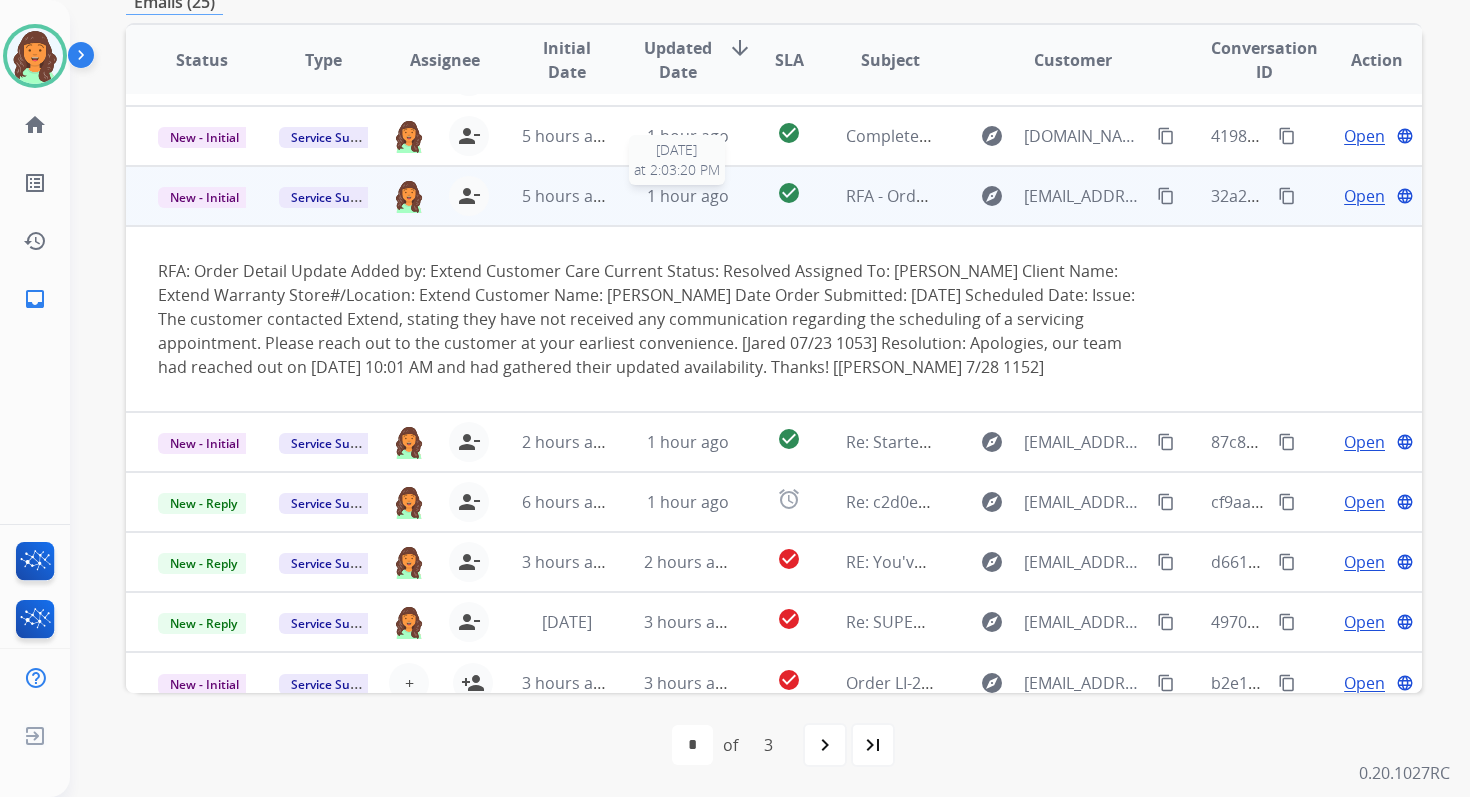 scroll, scrollTop: 188, scrollLeft: 0, axis: vertical 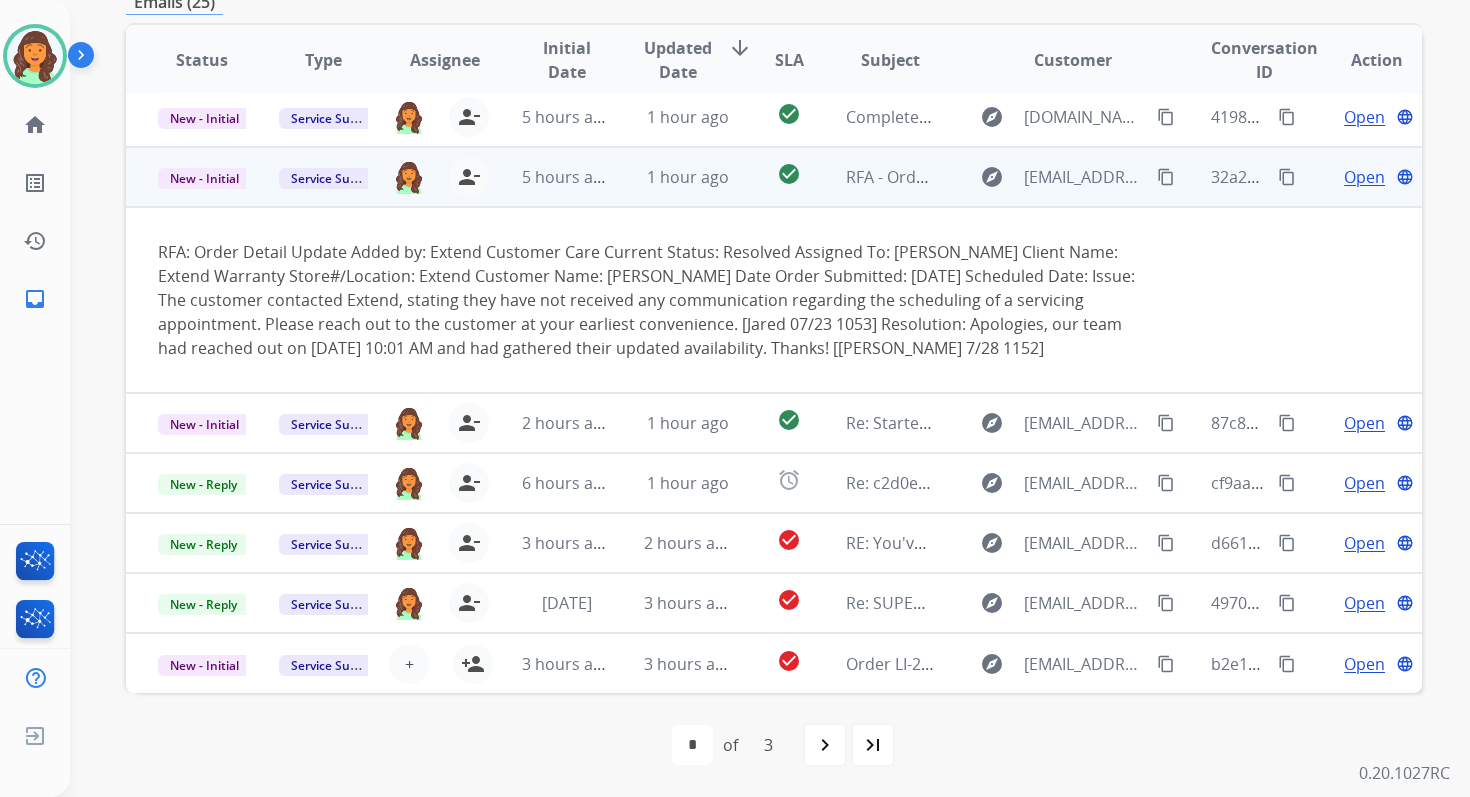 click on "Open" at bounding box center (1364, 177) 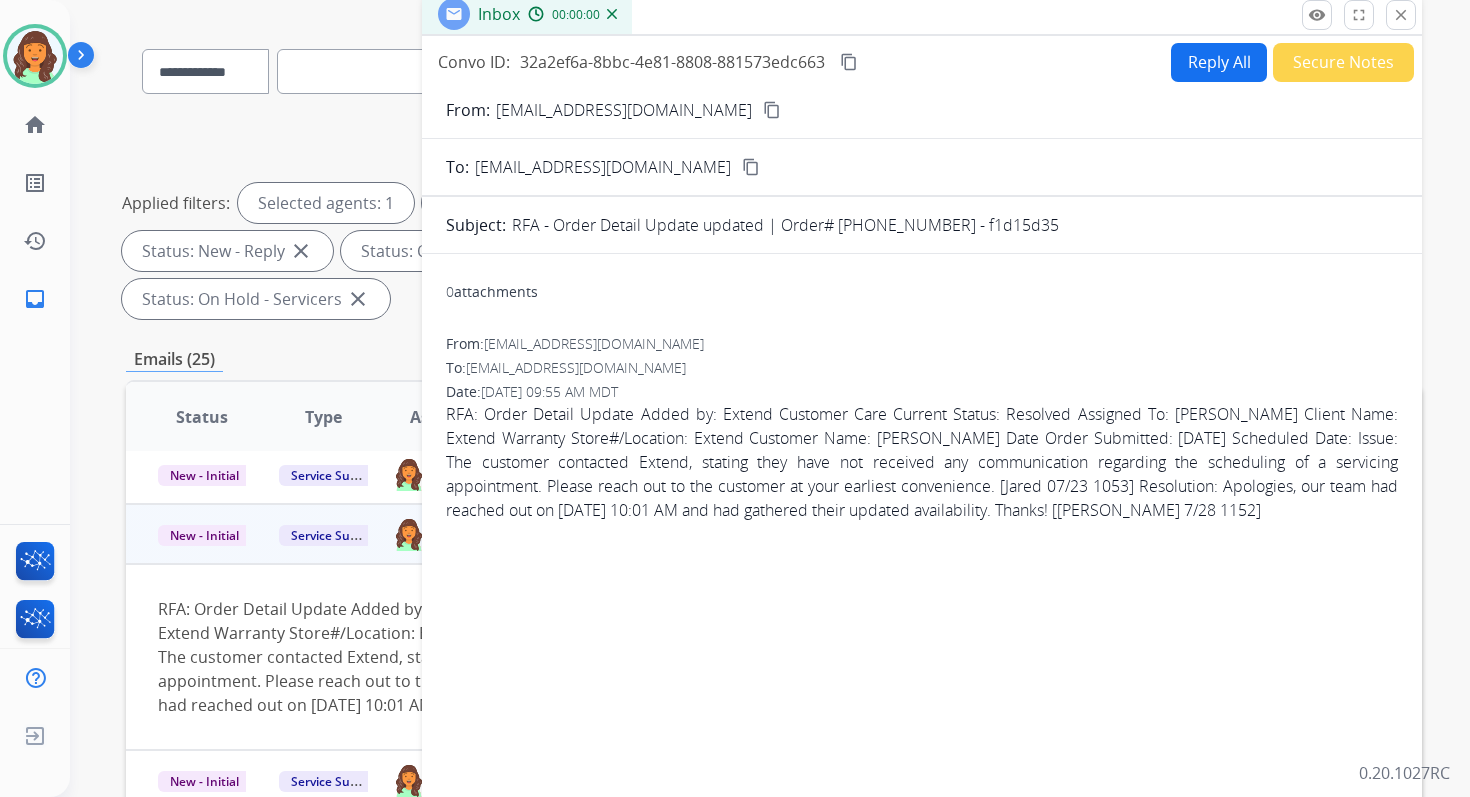 scroll, scrollTop: 56, scrollLeft: 0, axis: vertical 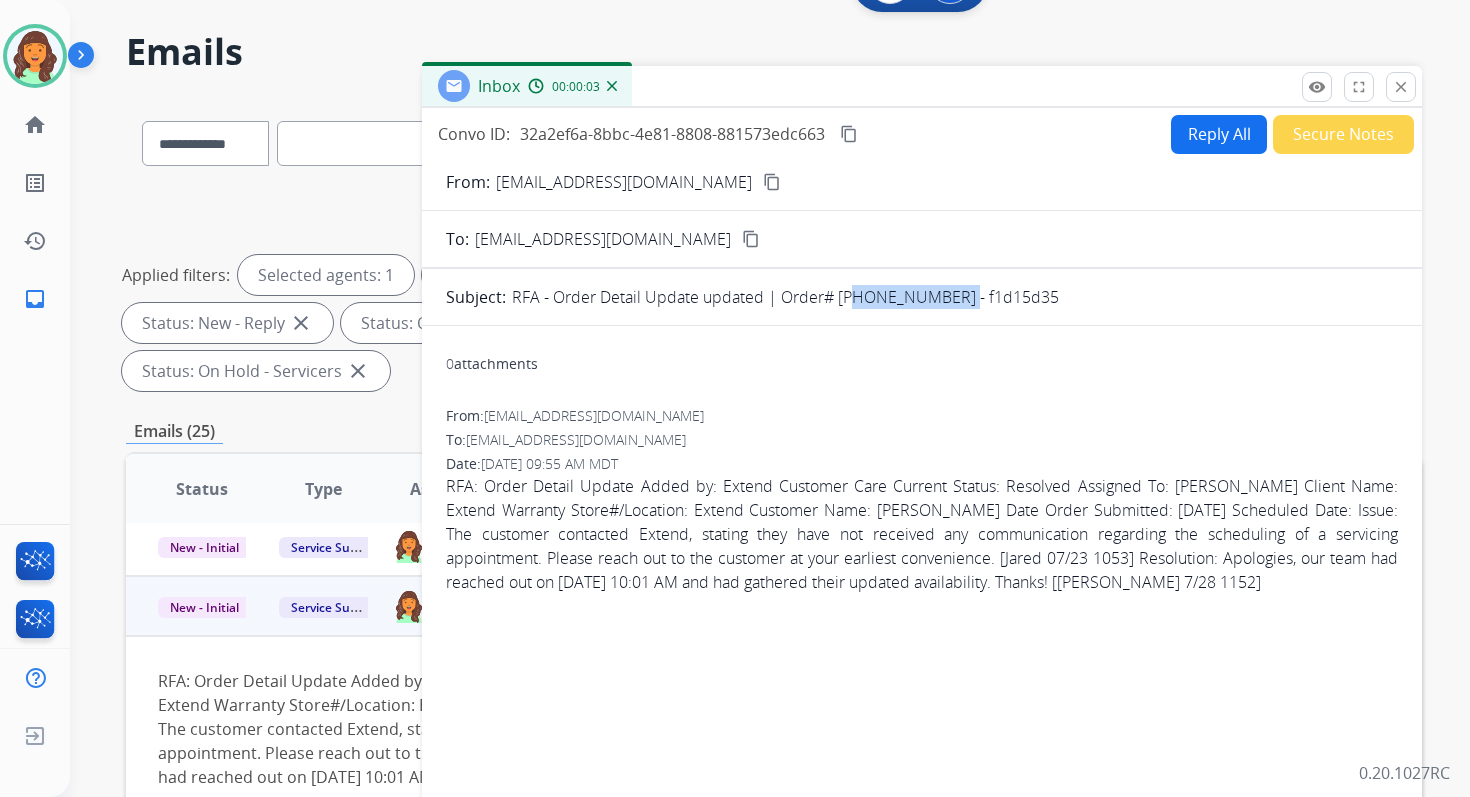 drag, startPoint x: 842, startPoint y: 294, endPoint x: 944, endPoint y: 302, distance: 102.31325 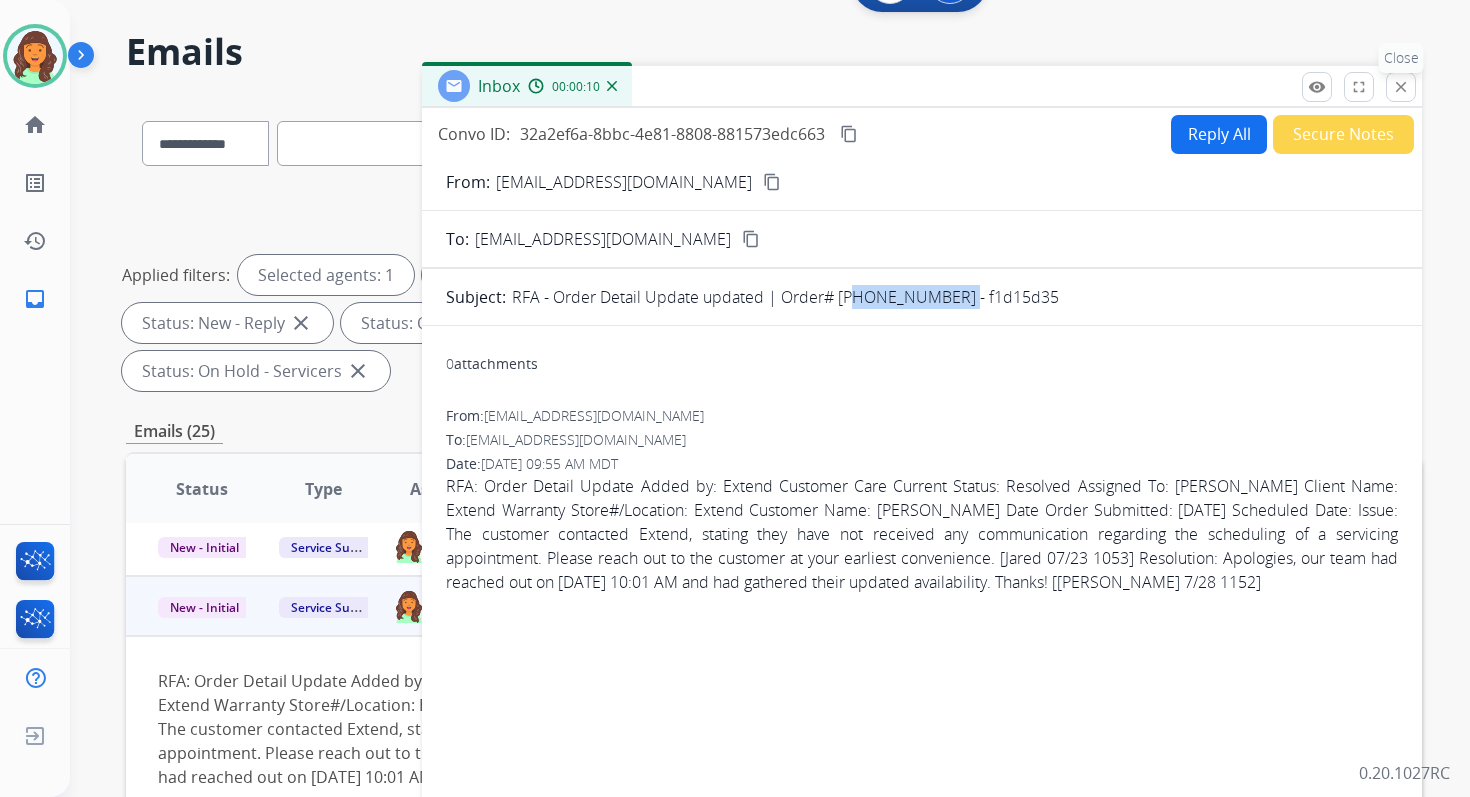 click on "close" at bounding box center [1401, 87] 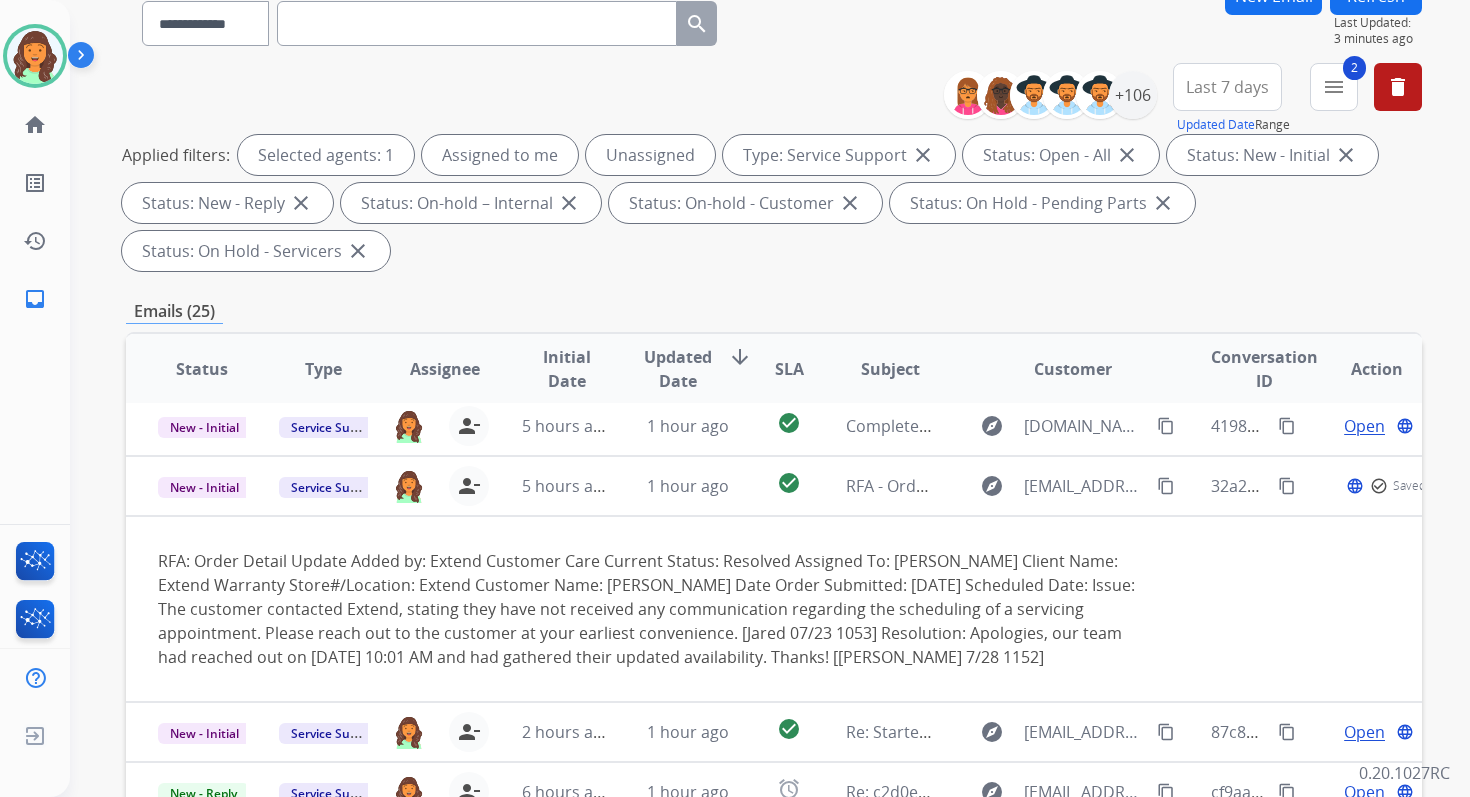 scroll, scrollTop: 390, scrollLeft: 0, axis: vertical 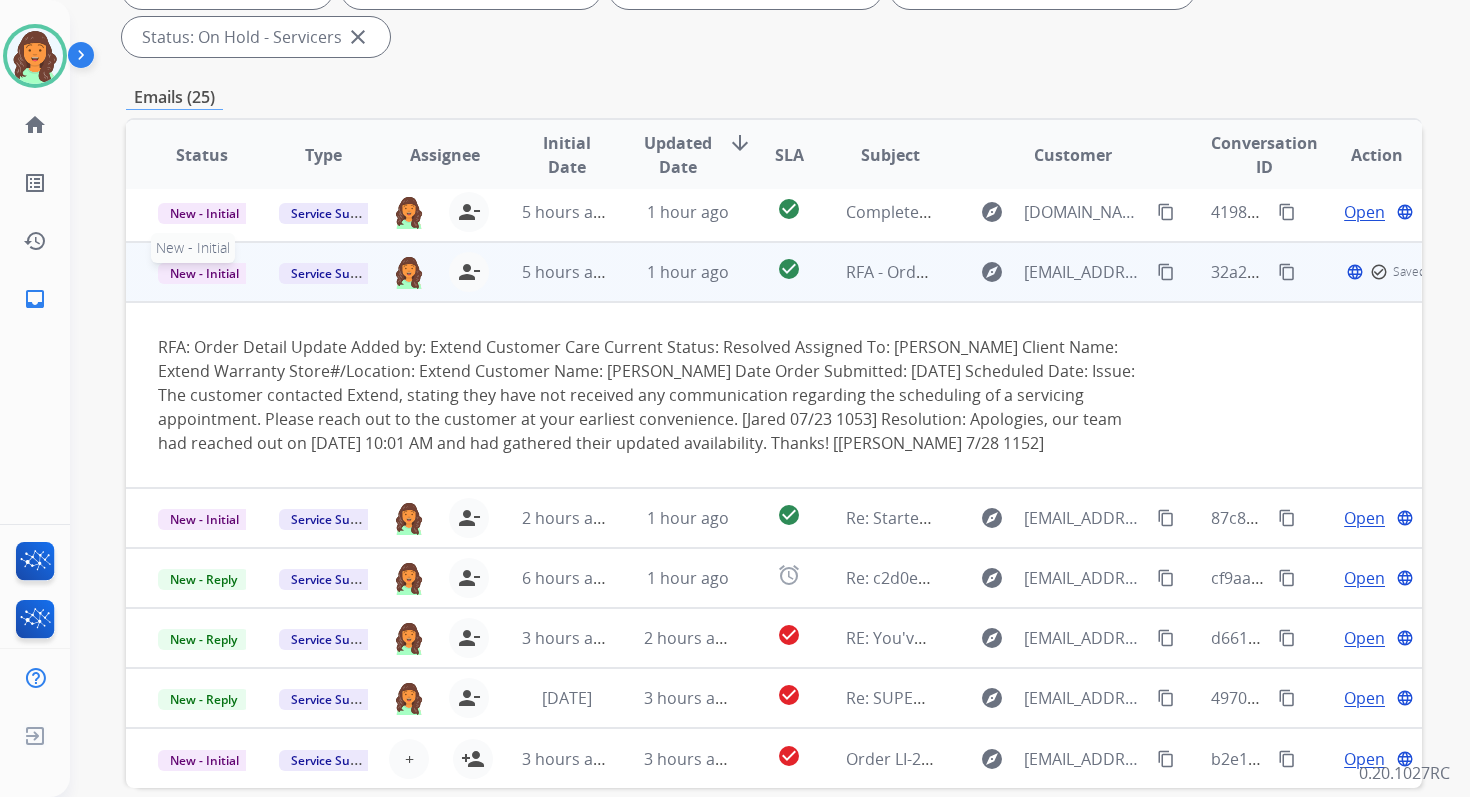 click on "New - Initial" at bounding box center (204, 273) 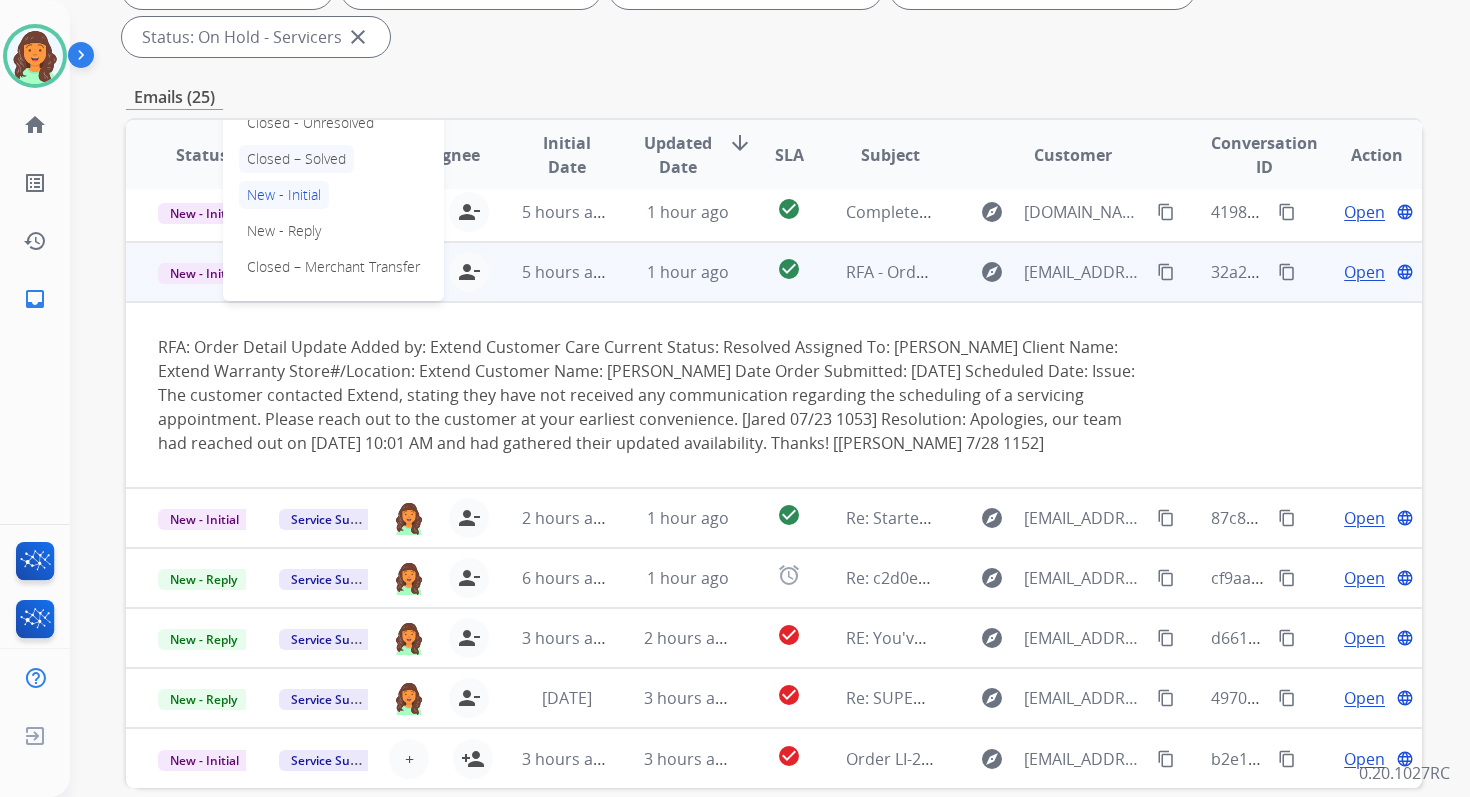 click on "Closed – Solved" at bounding box center [296, 159] 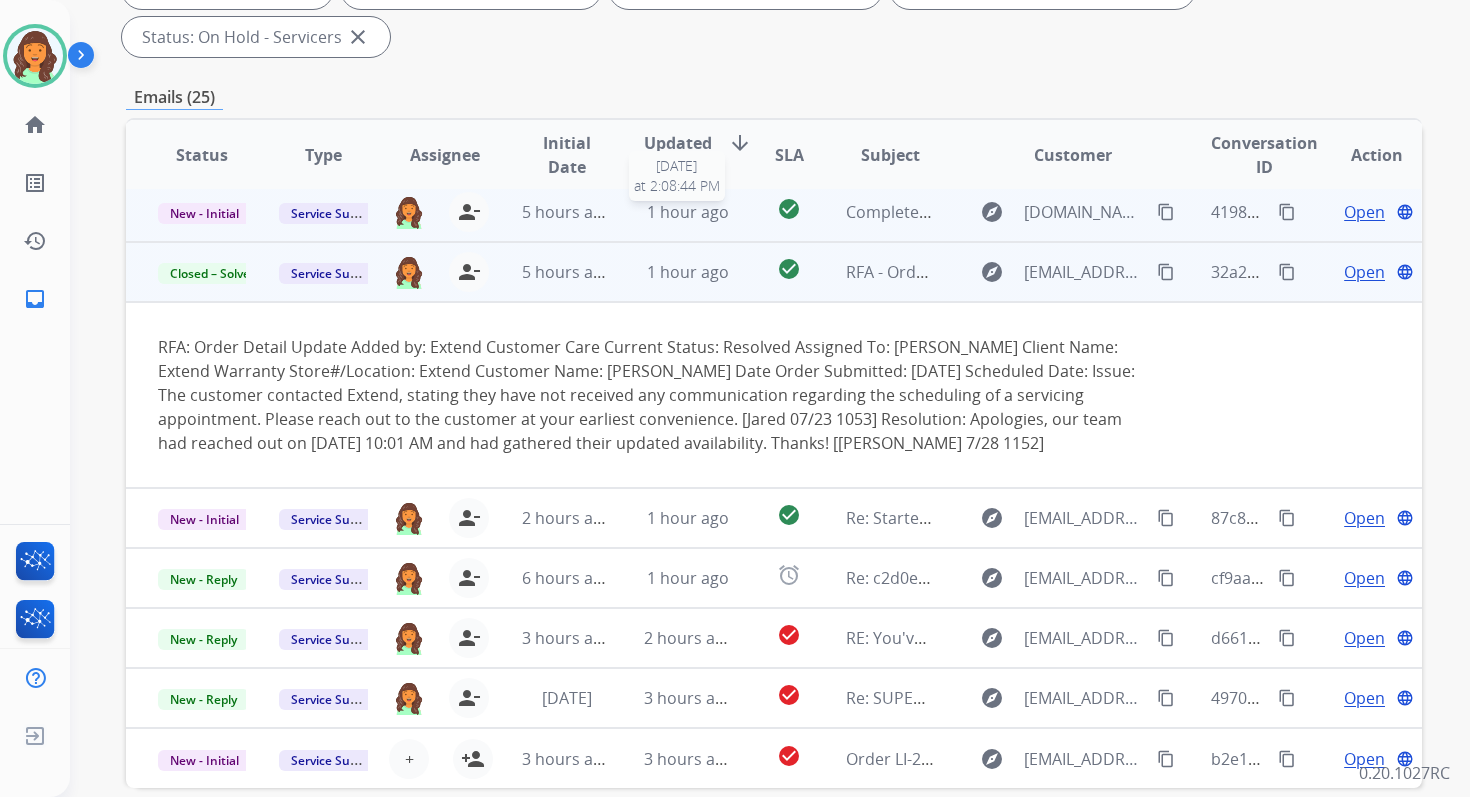 click on "1 hour ago" at bounding box center (688, 212) 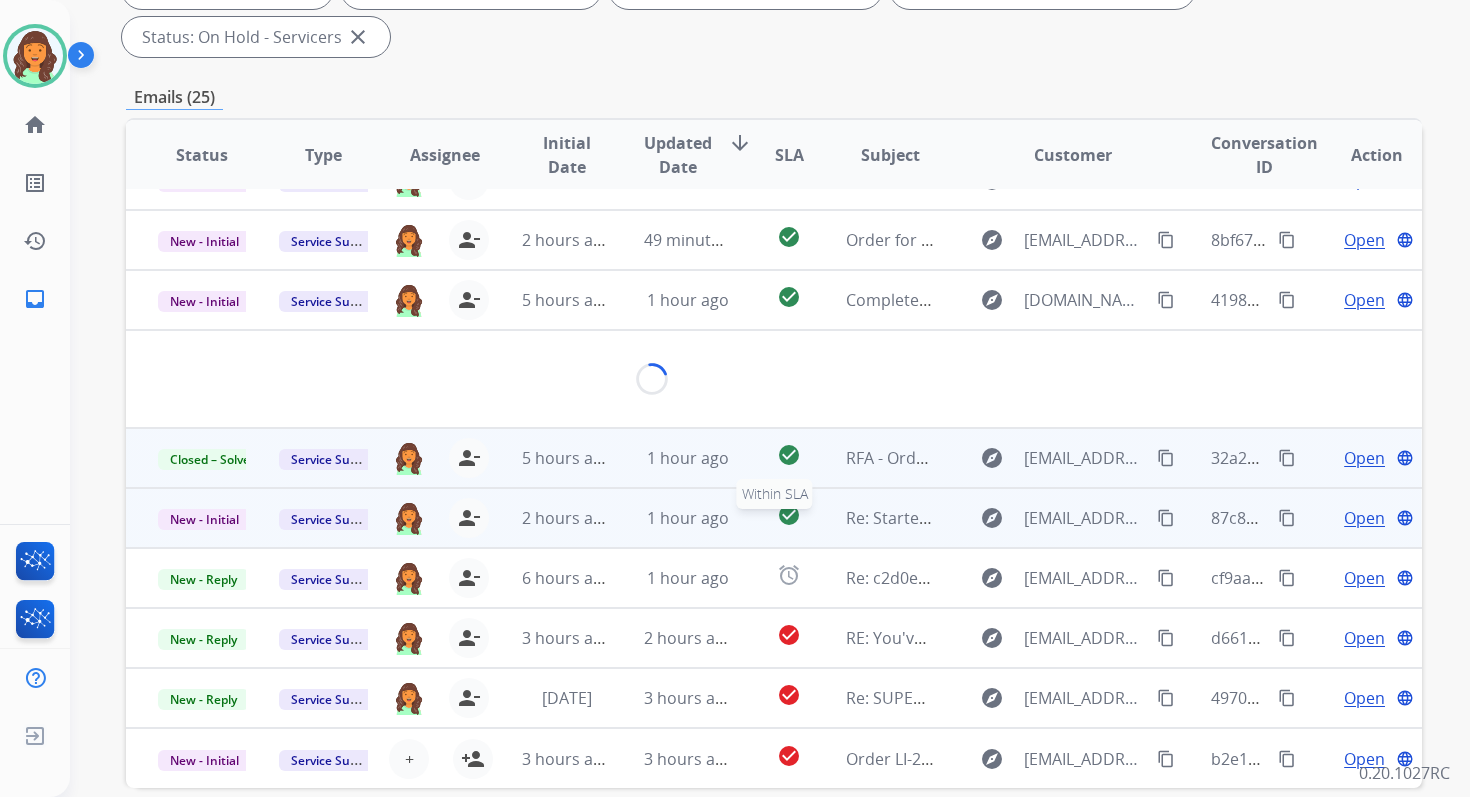 scroll, scrollTop: 336, scrollLeft: 0, axis: vertical 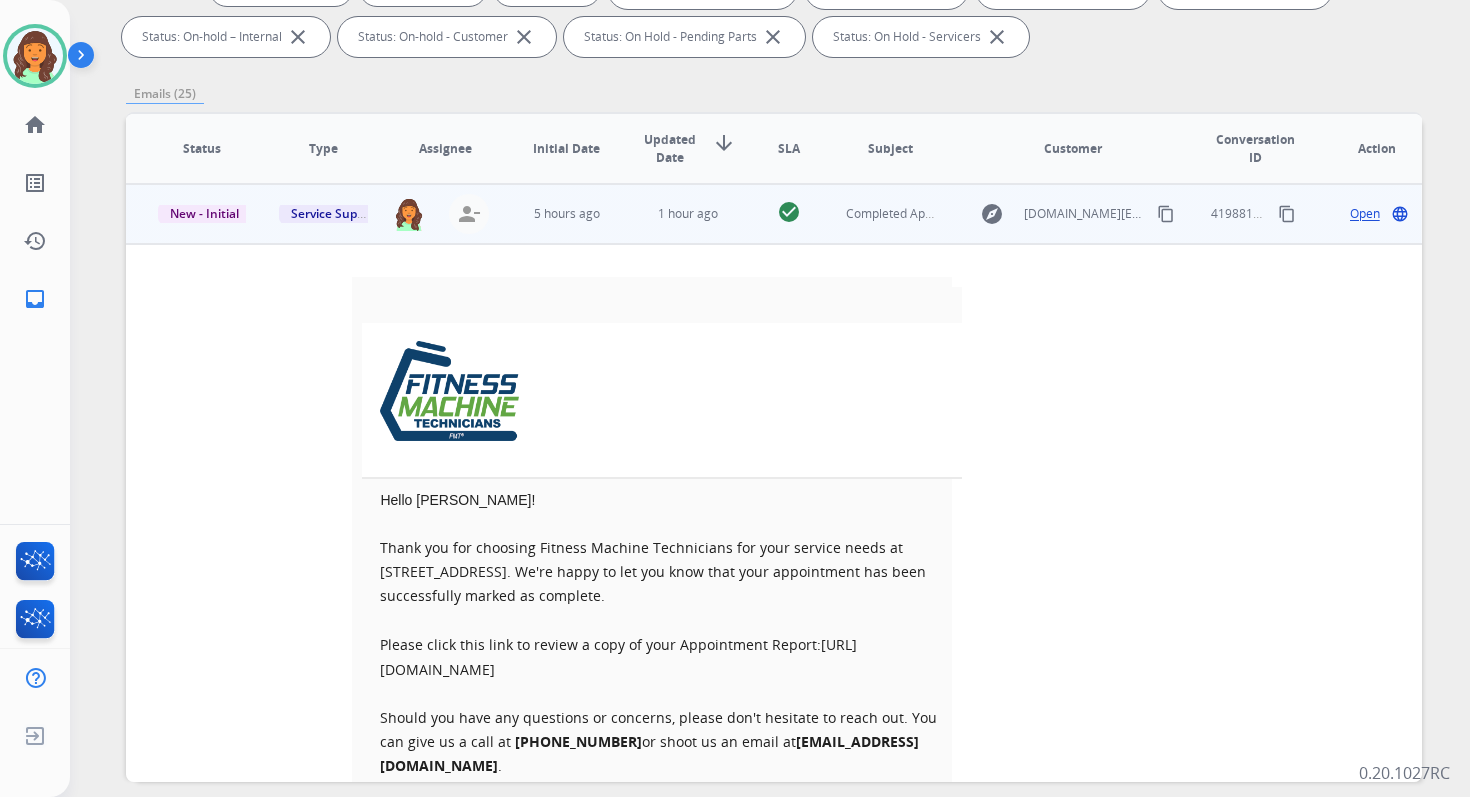click on "Open" at bounding box center [1365, 214] 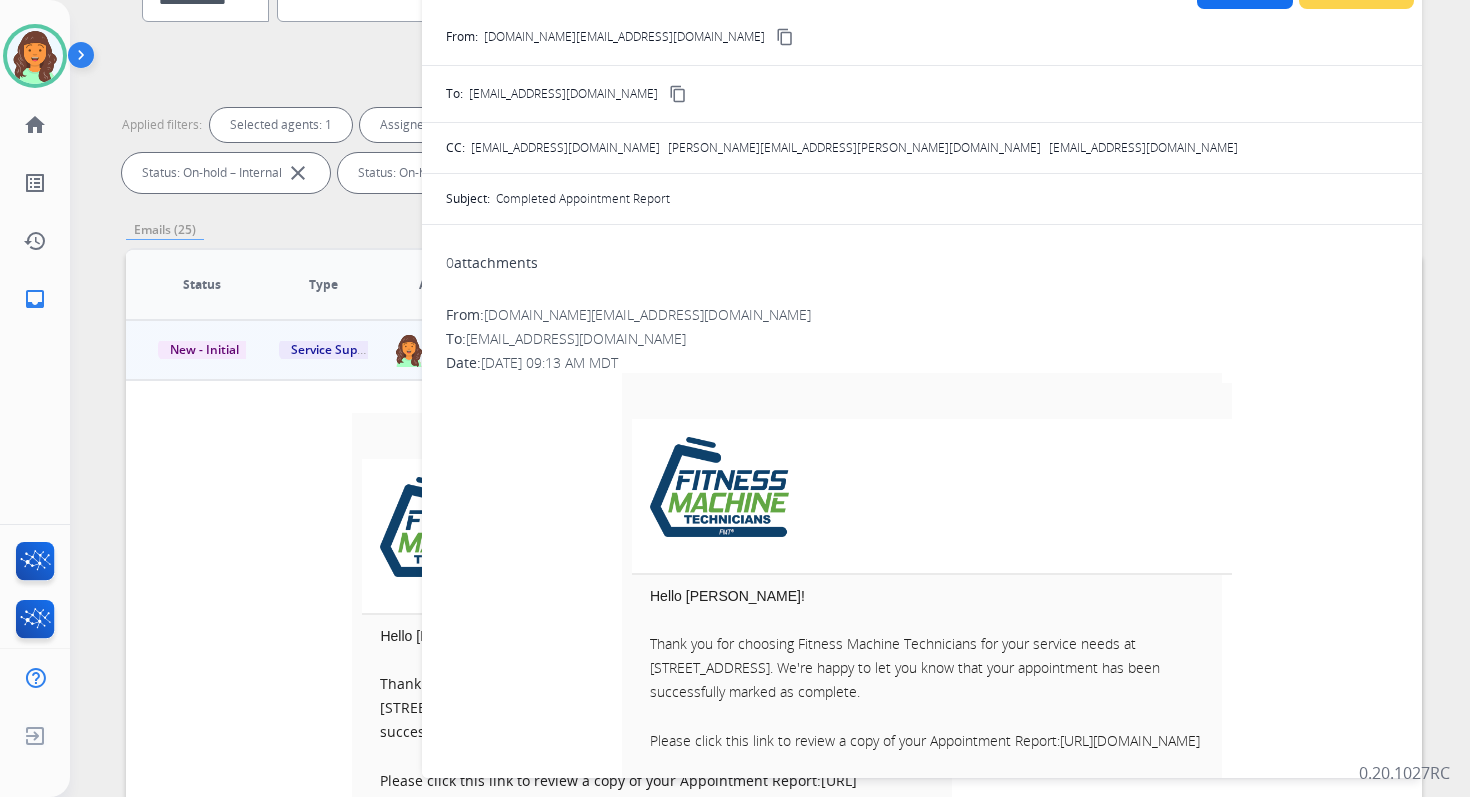 scroll, scrollTop: 177, scrollLeft: 0, axis: vertical 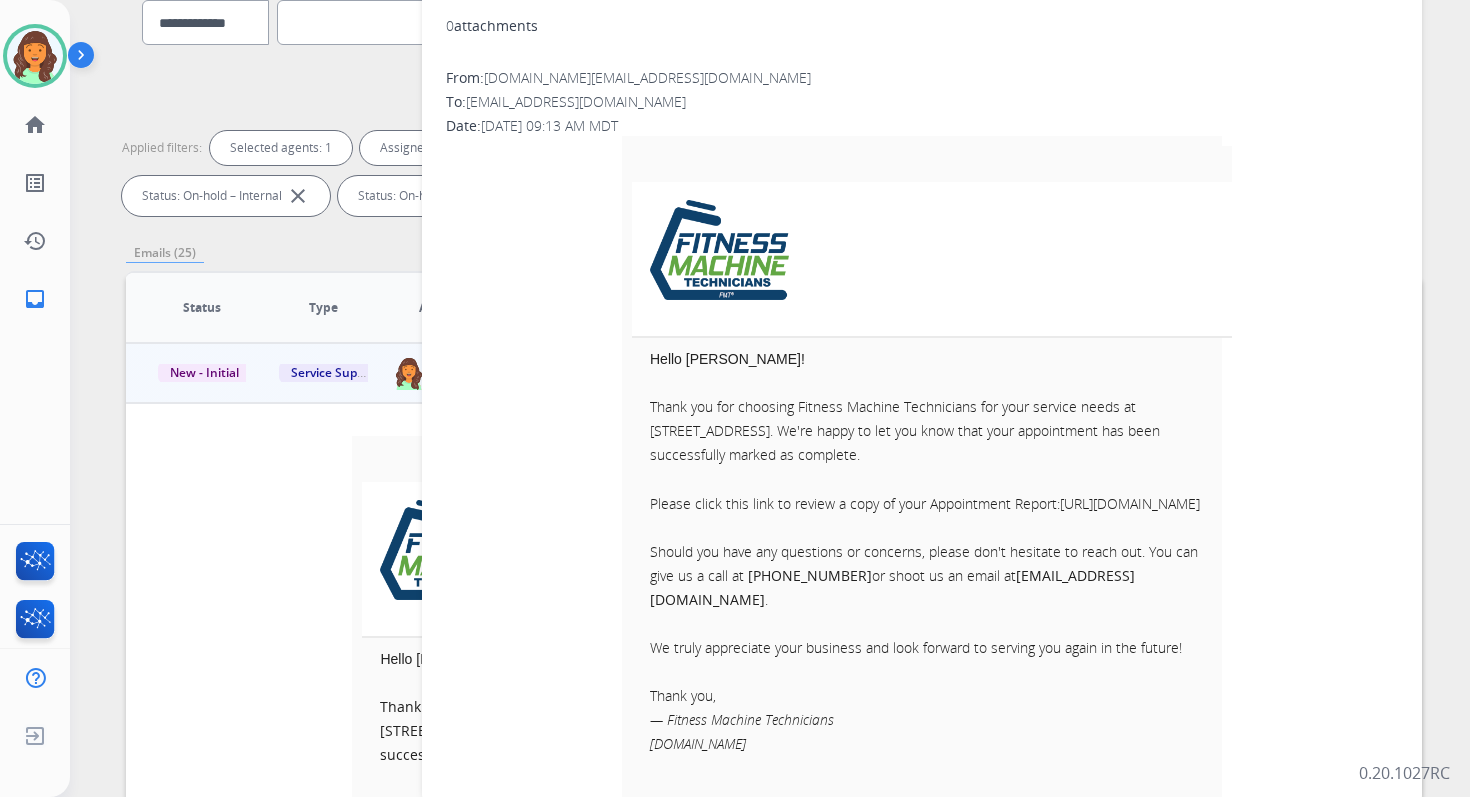 click on "https://serviceminder.com/service/appointment/report/d6536ffceb3848a78552191de79940f0" at bounding box center [1130, 503] 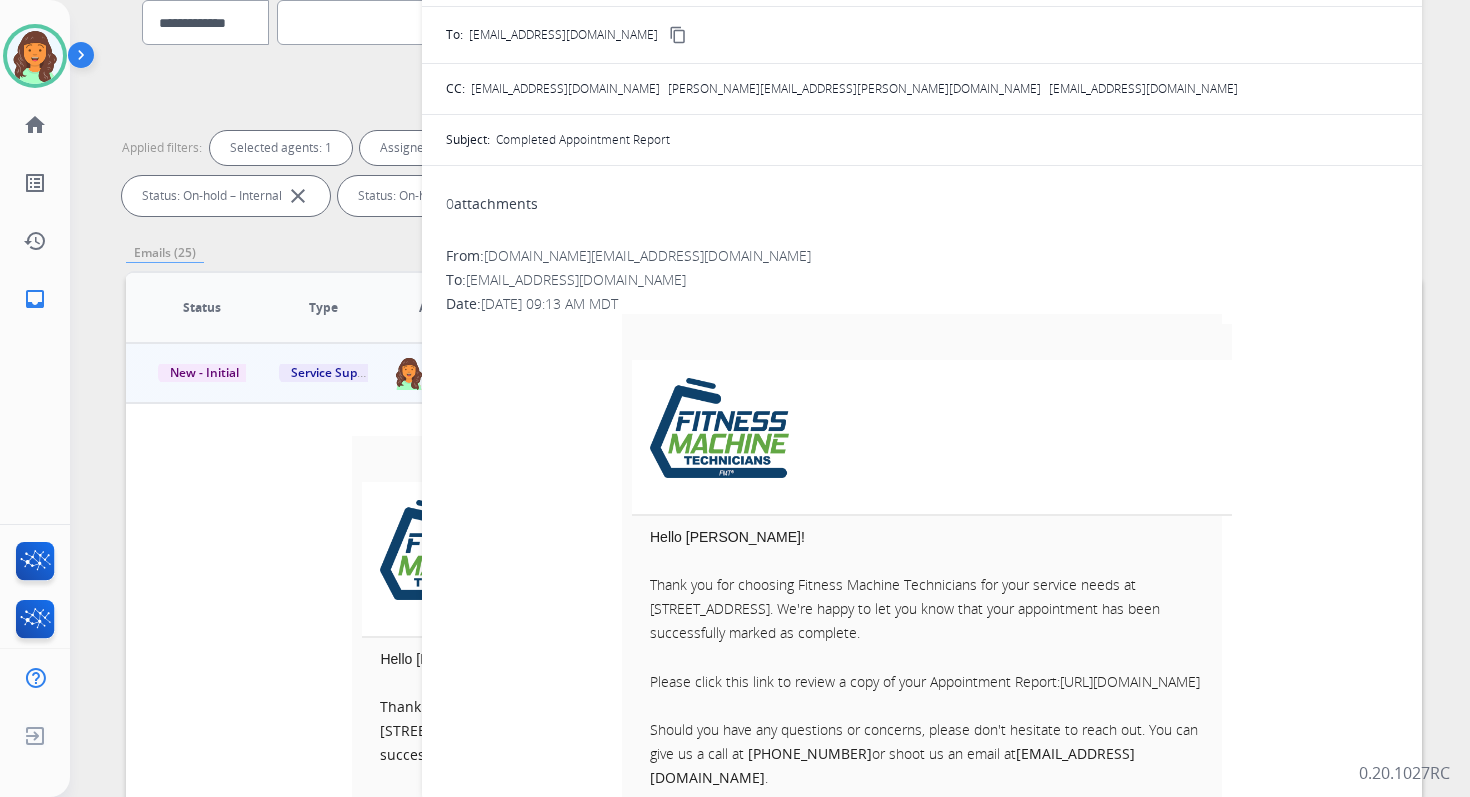 scroll, scrollTop: 0, scrollLeft: 0, axis: both 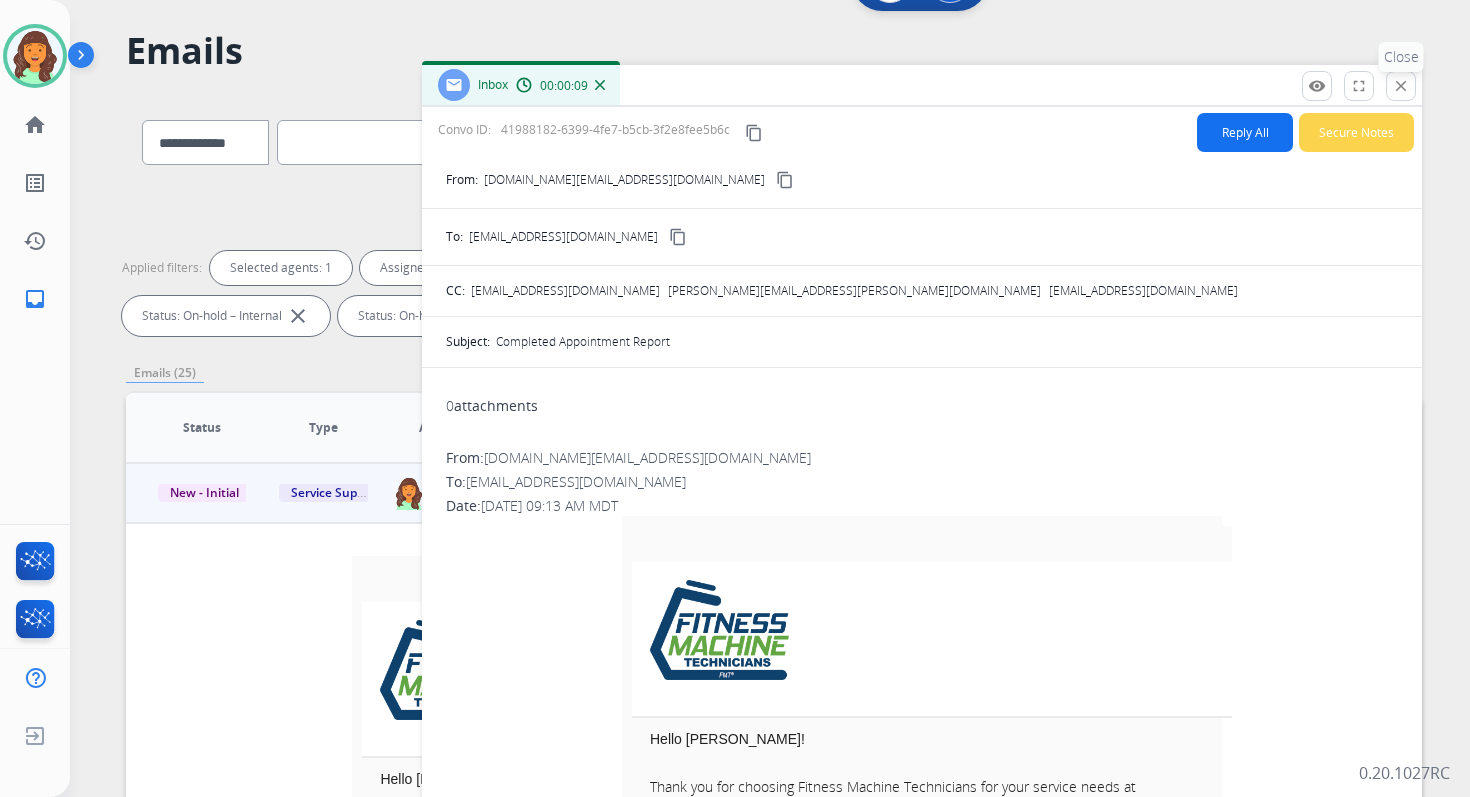 click on "close" at bounding box center (1401, 86) 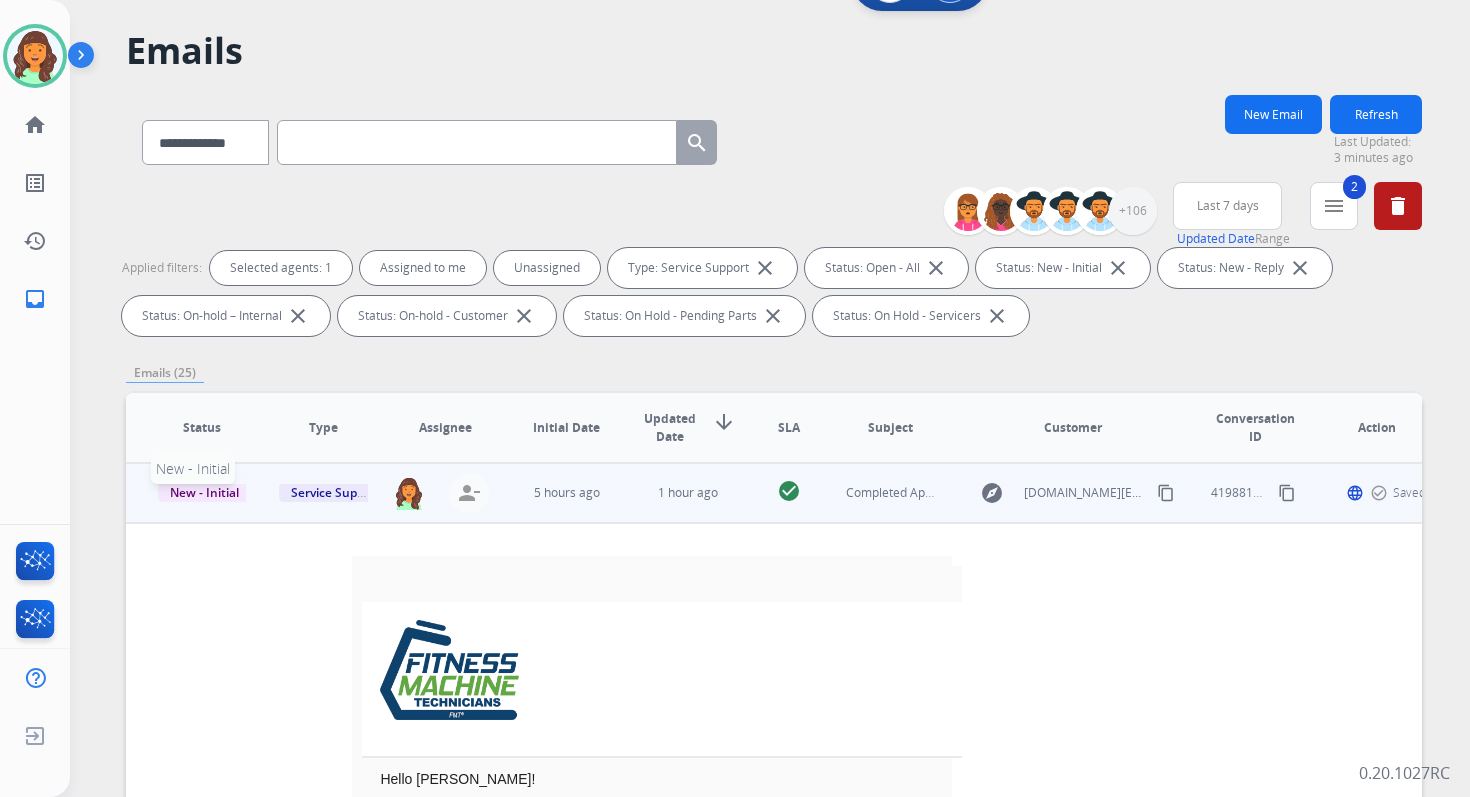 click on "New - Initial" at bounding box center (204, 492) 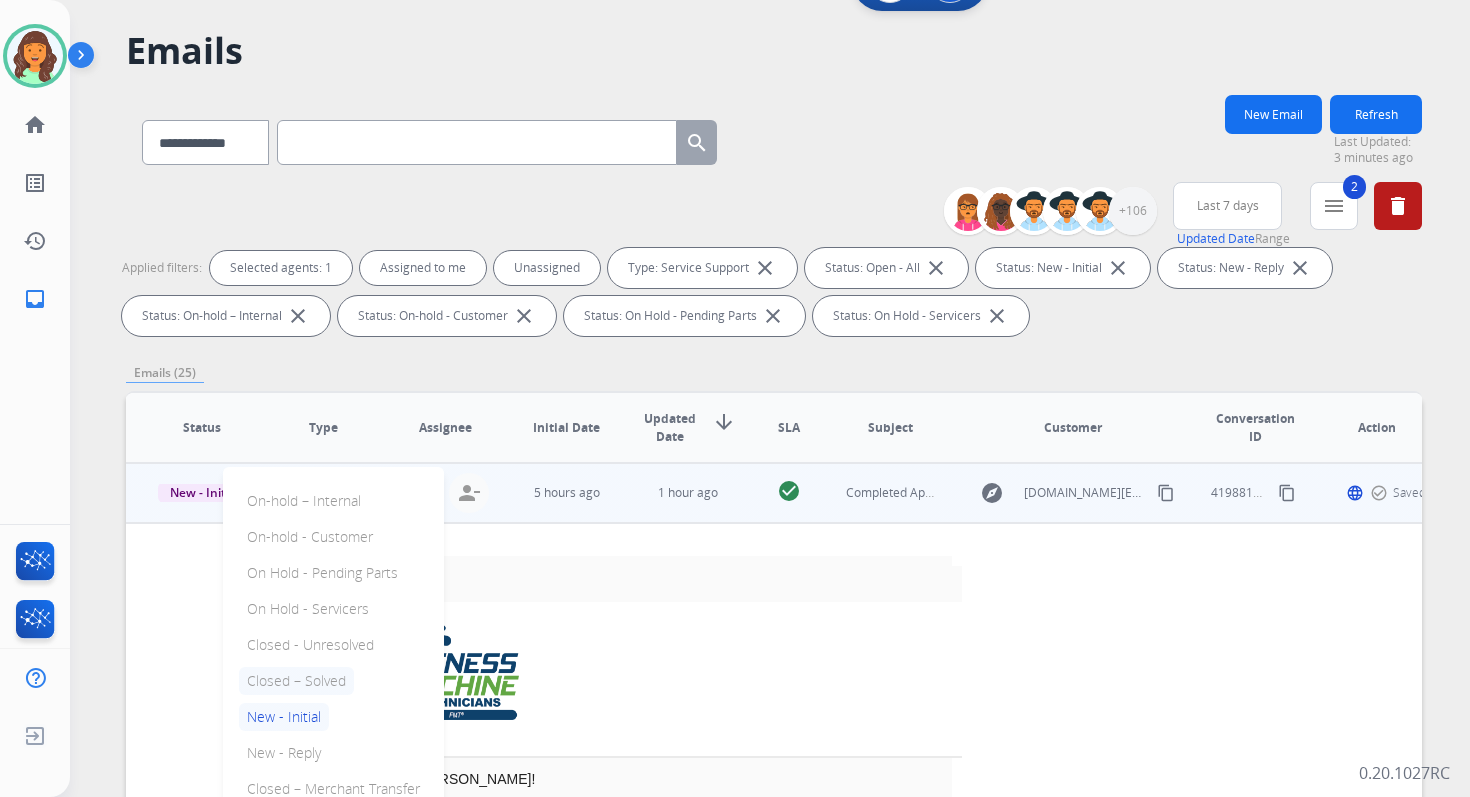 click on "Closed – Solved" at bounding box center (296, 681) 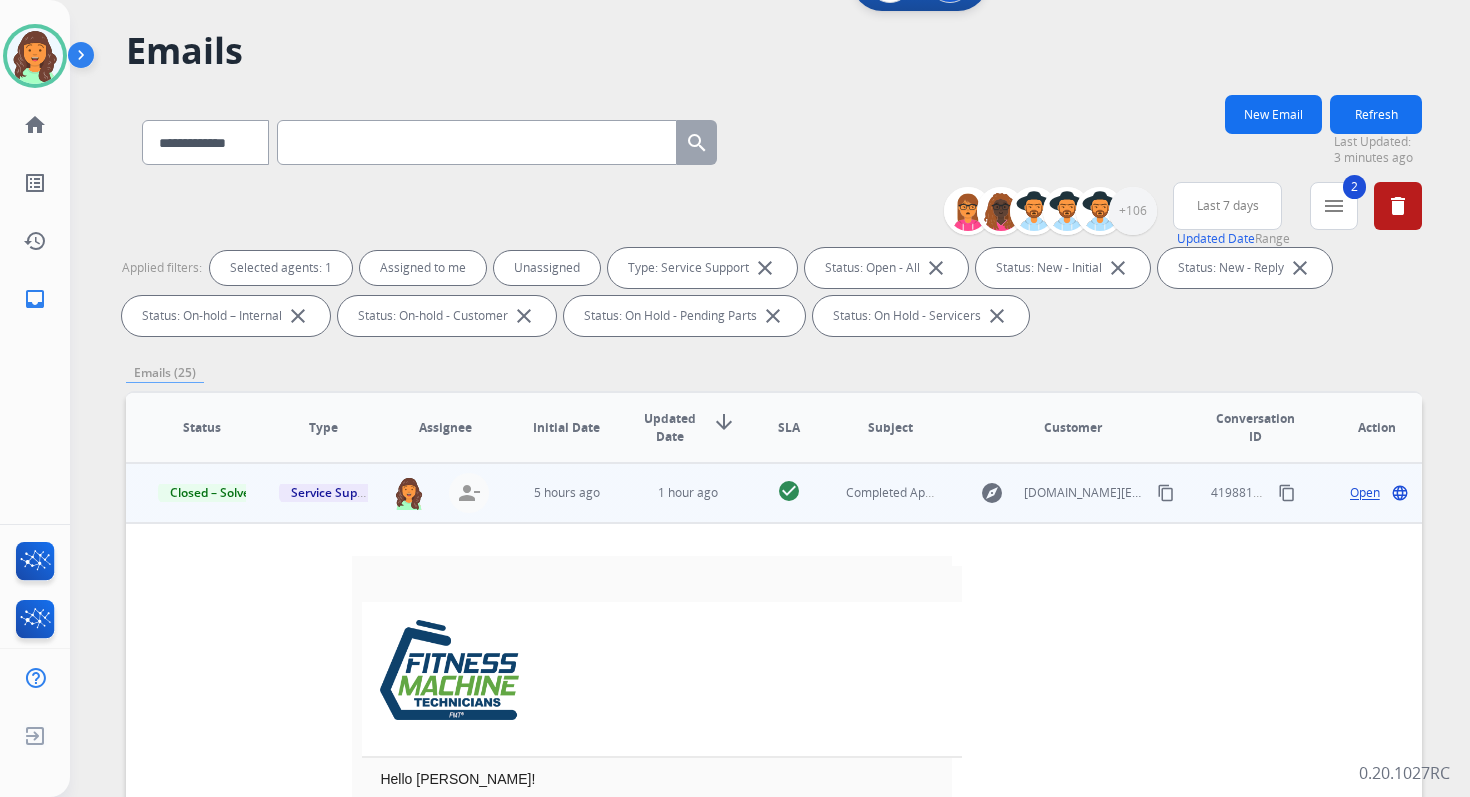 scroll, scrollTop: 0, scrollLeft: 0, axis: both 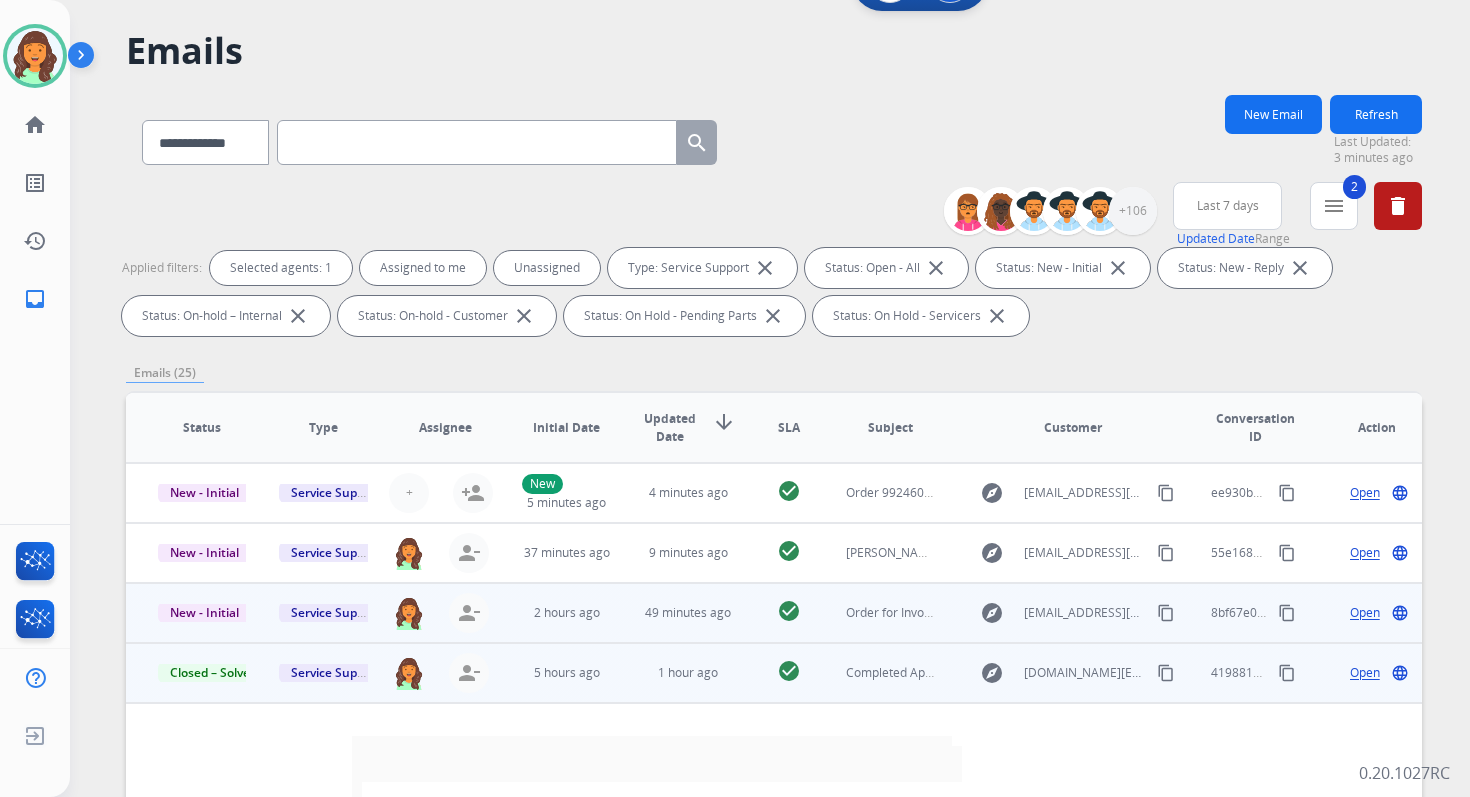 click on "49 minutes ago" at bounding box center (672, 613) 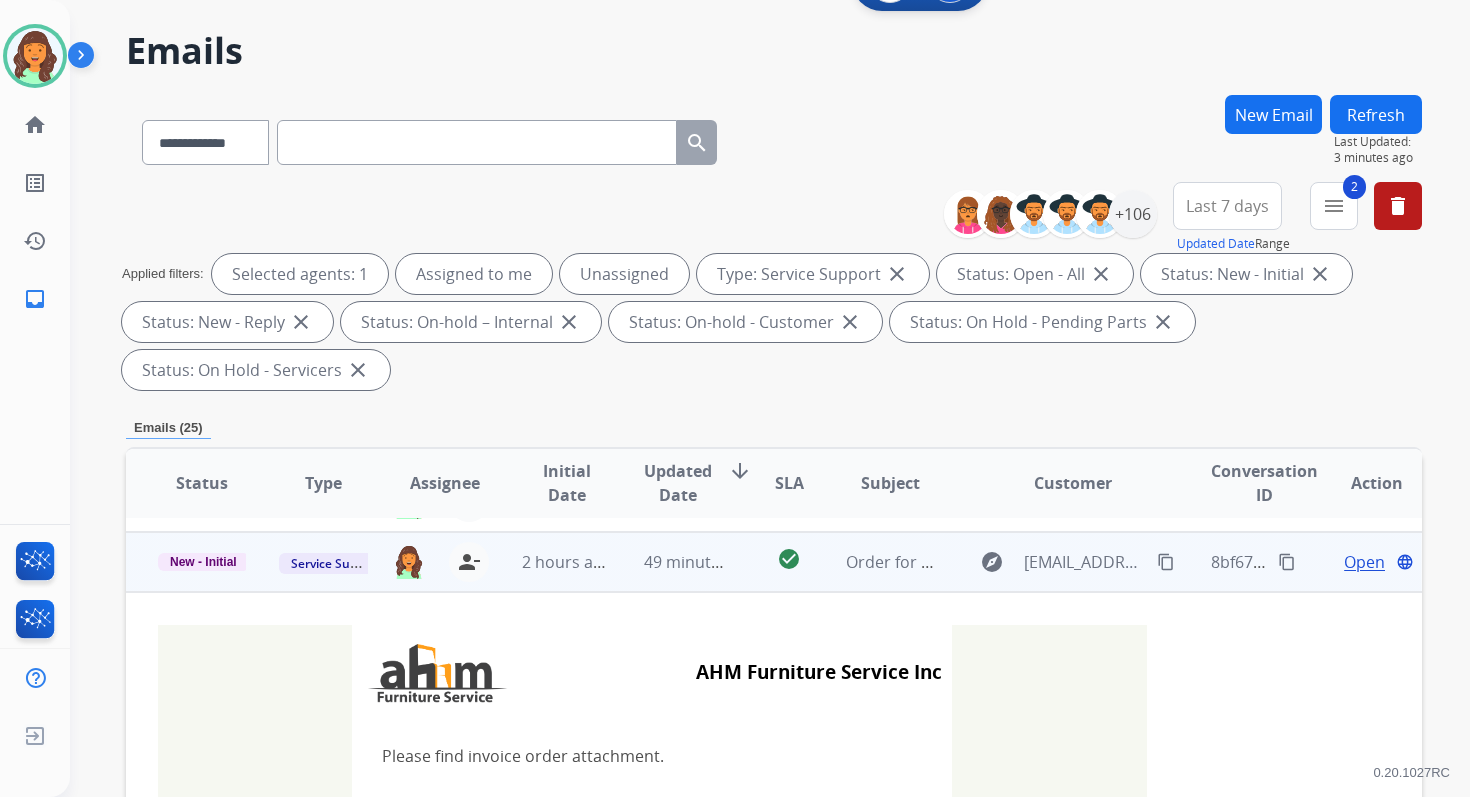 scroll, scrollTop: 120, scrollLeft: 0, axis: vertical 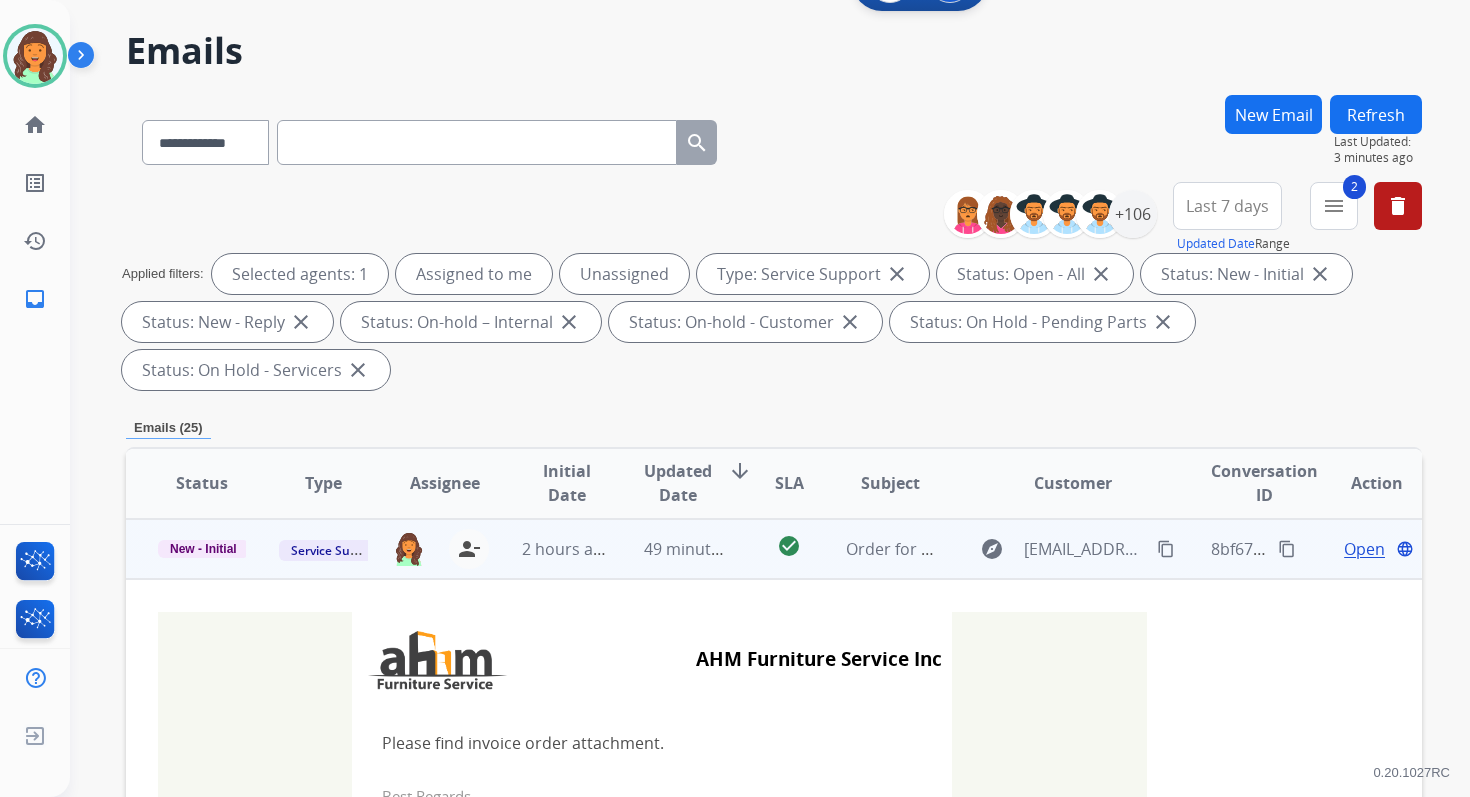 click on "Open" at bounding box center (1364, 549) 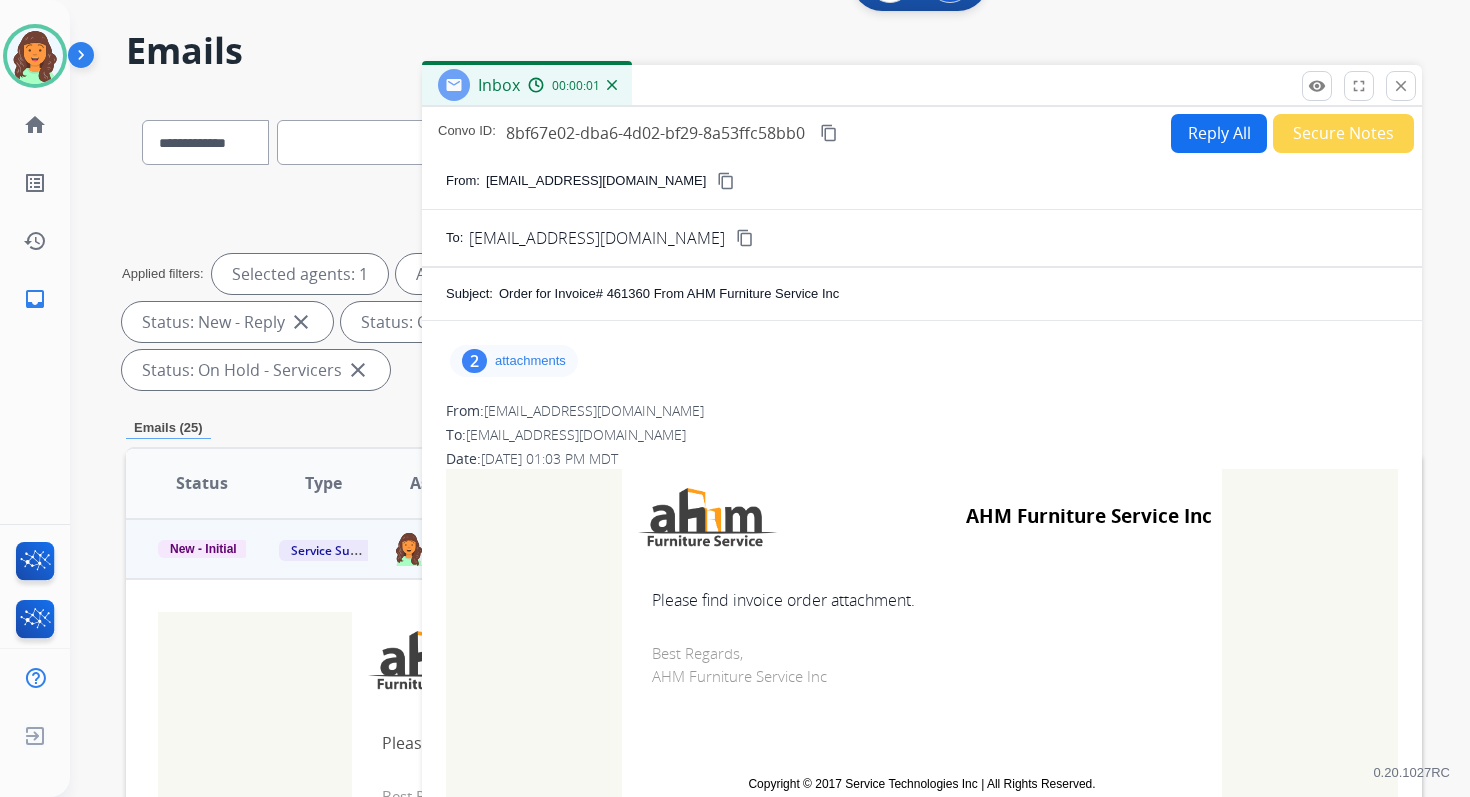 click on "attachments" at bounding box center [530, 361] 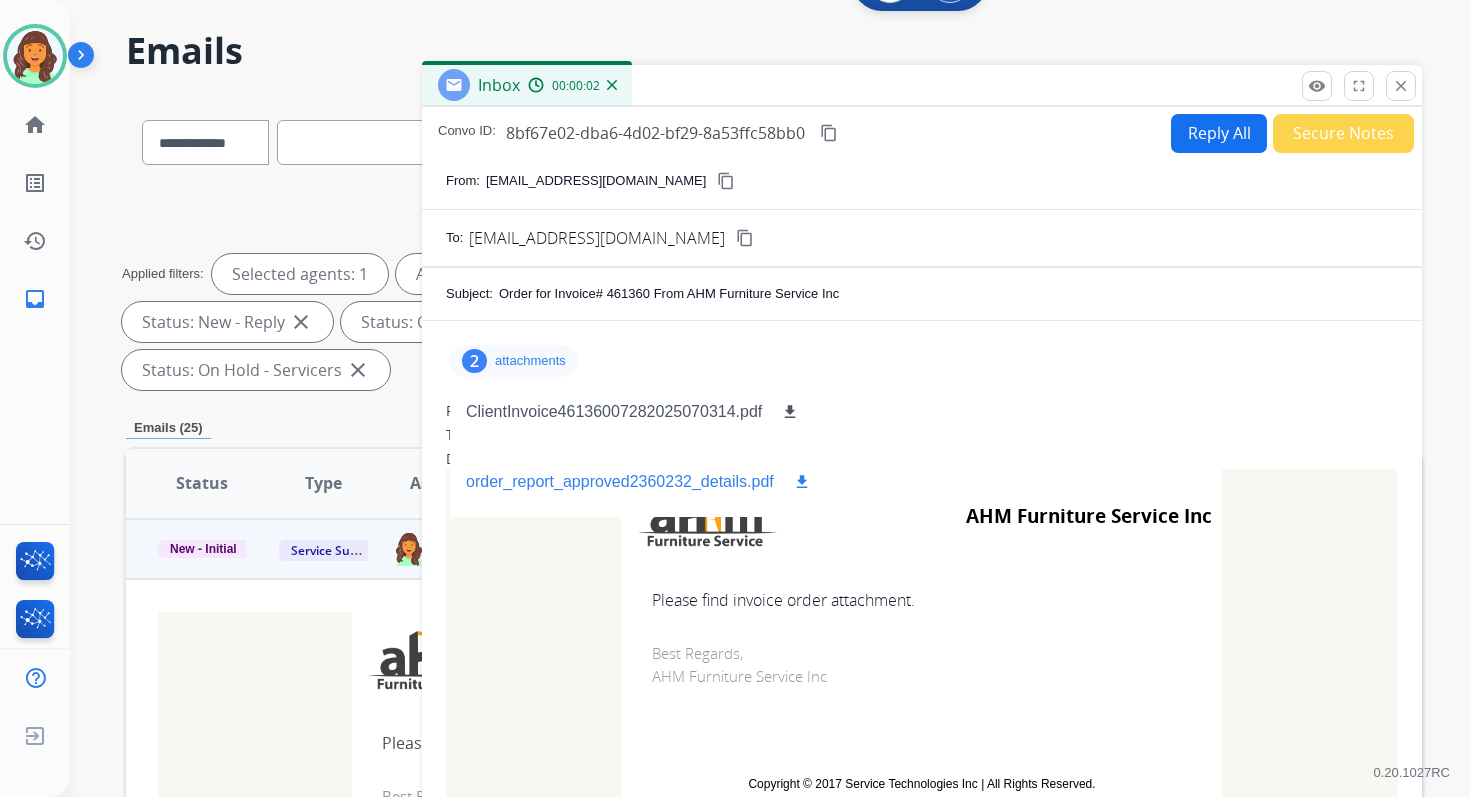 click on "download" at bounding box center [802, 482] 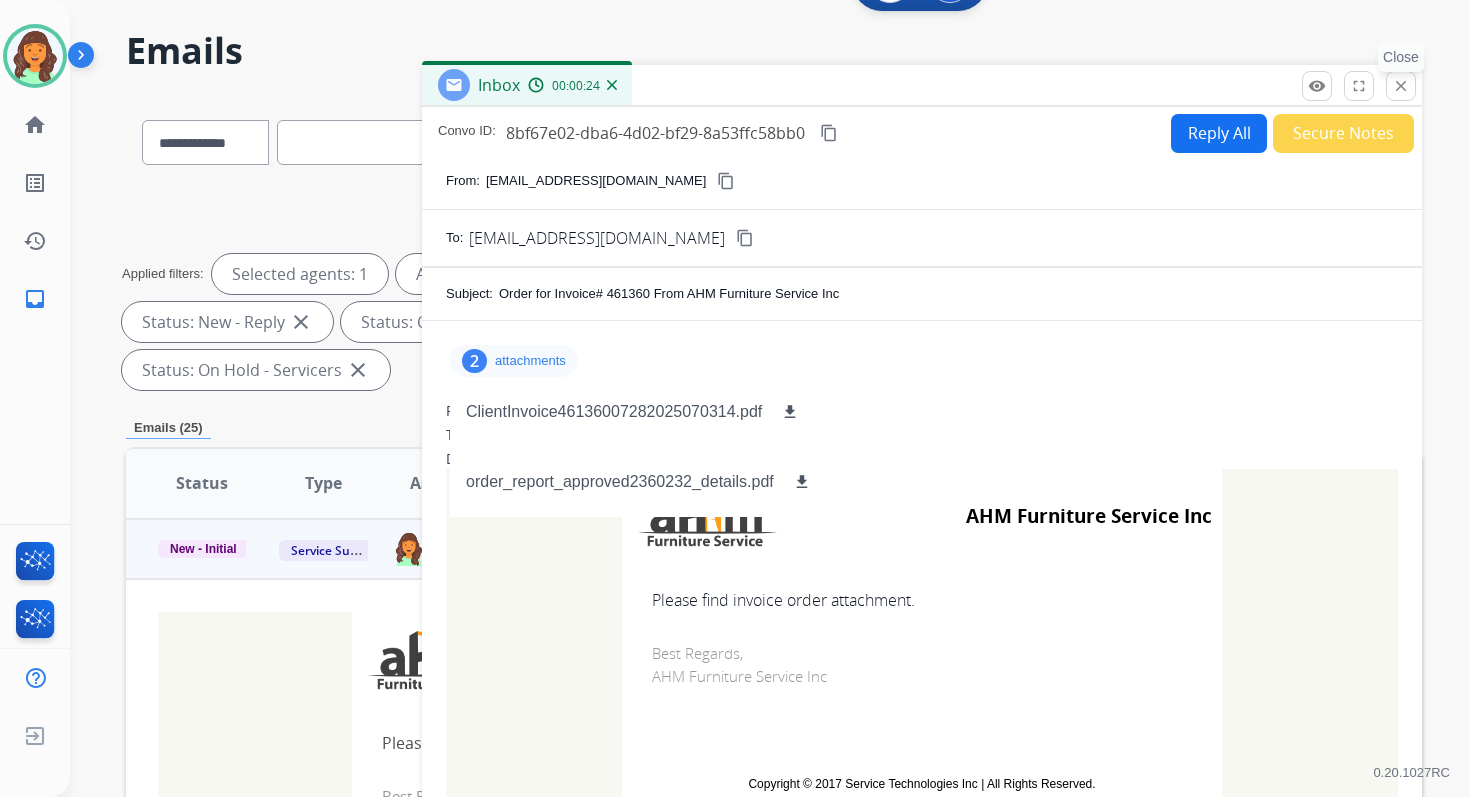 click on "close" at bounding box center (1401, 86) 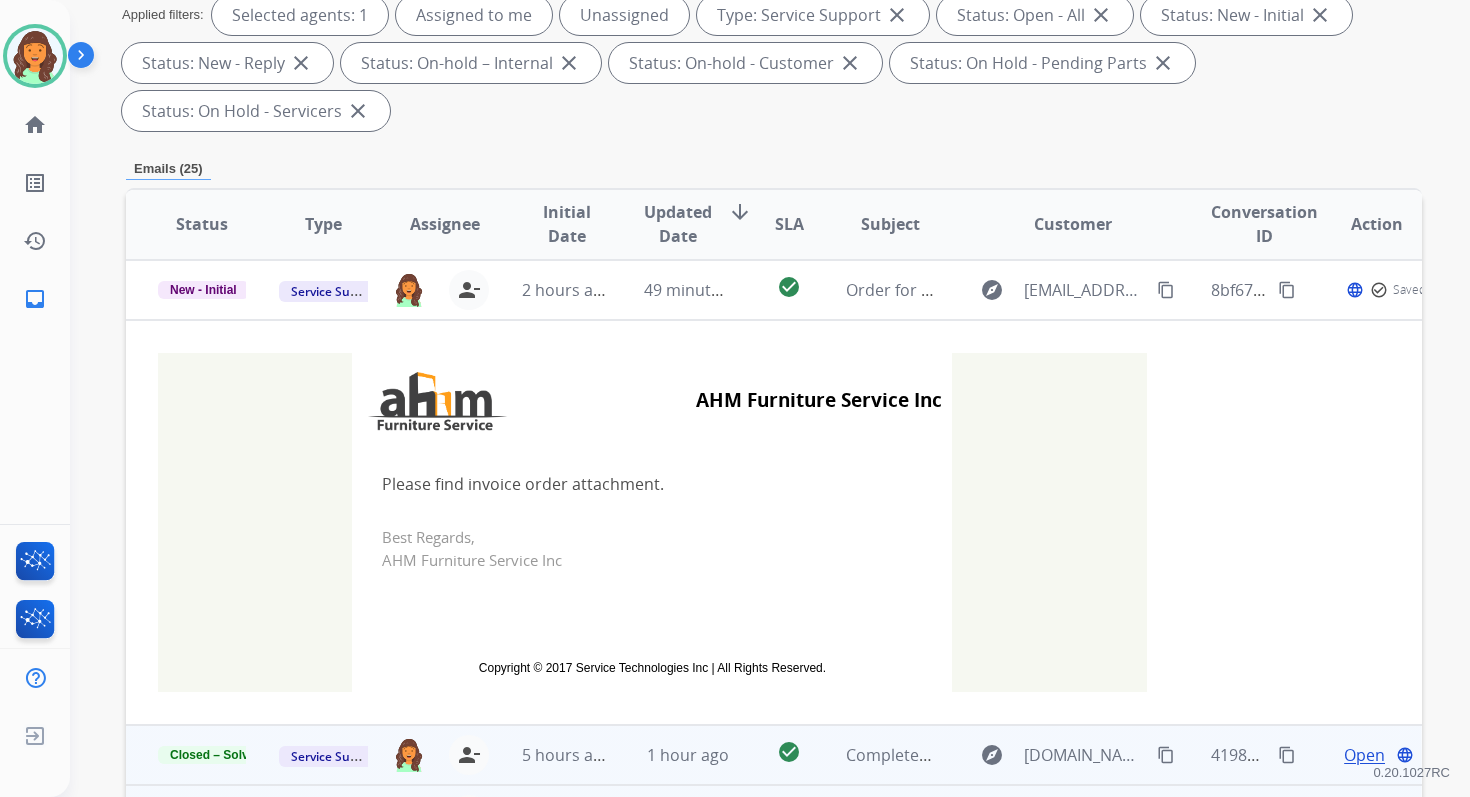 scroll, scrollTop: 480, scrollLeft: 0, axis: vertical 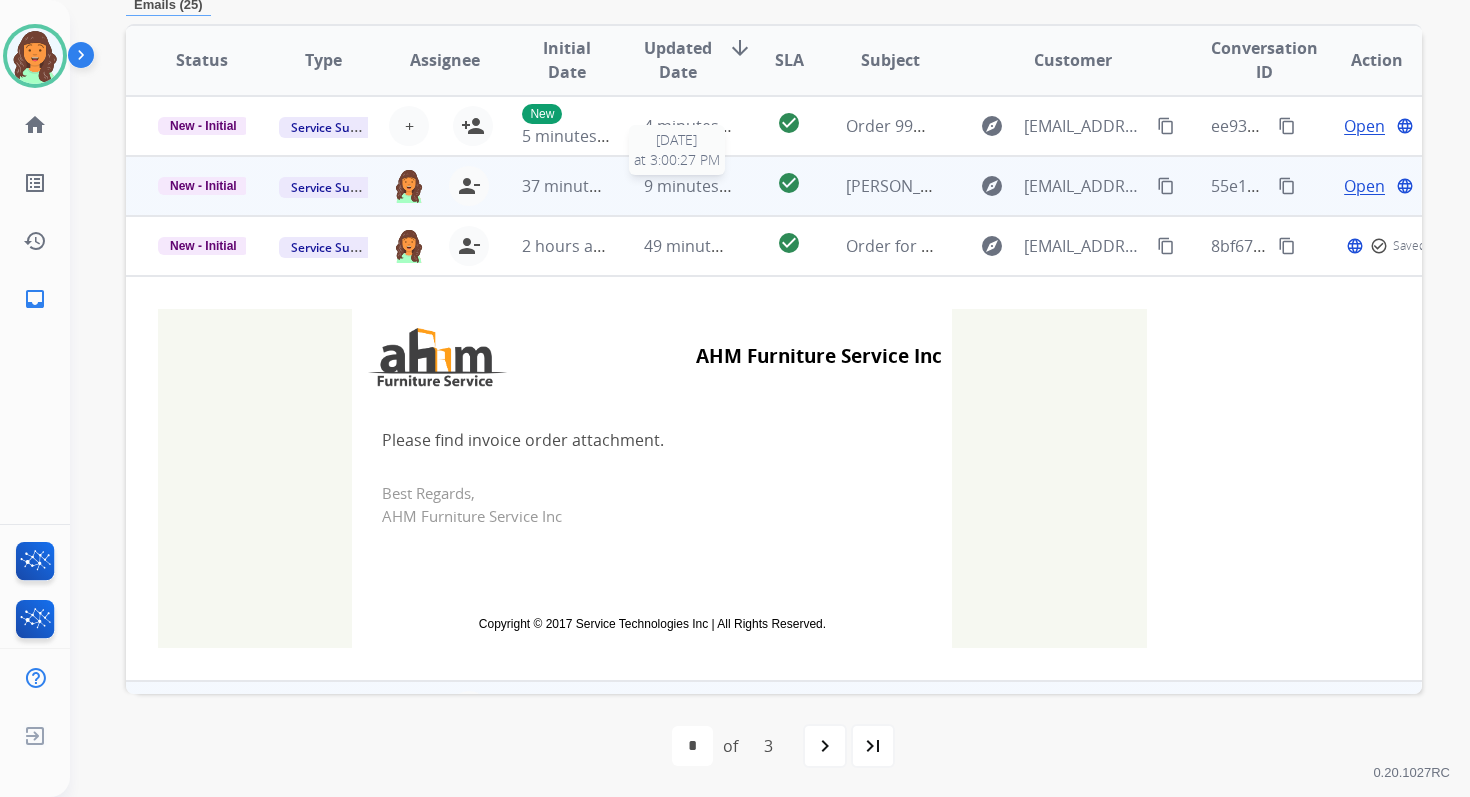 click on "9 minutes ago" at bounding box center [697, 186] 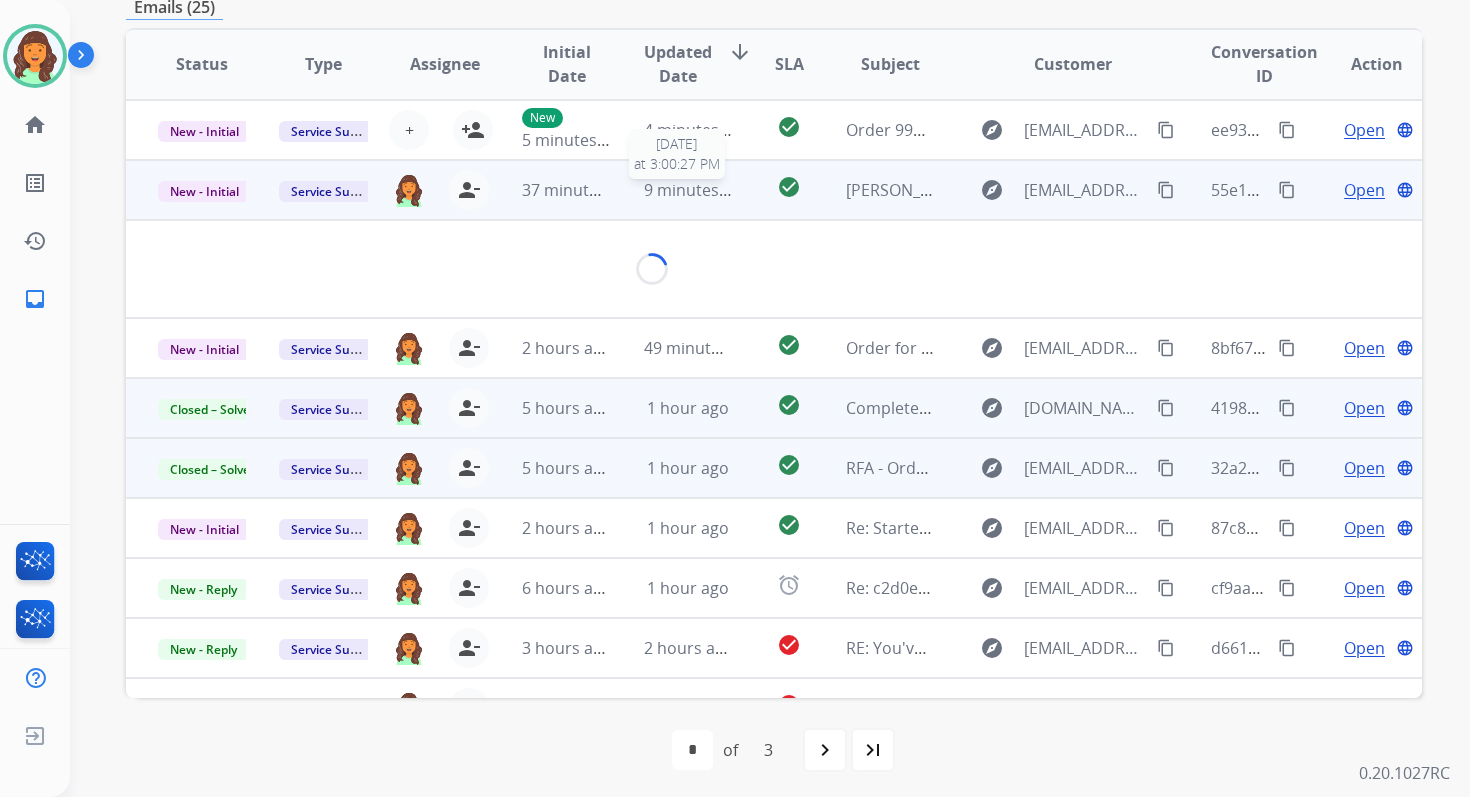 scroll, scrollTop: 479, scrollLeft: 0, axis: vertical 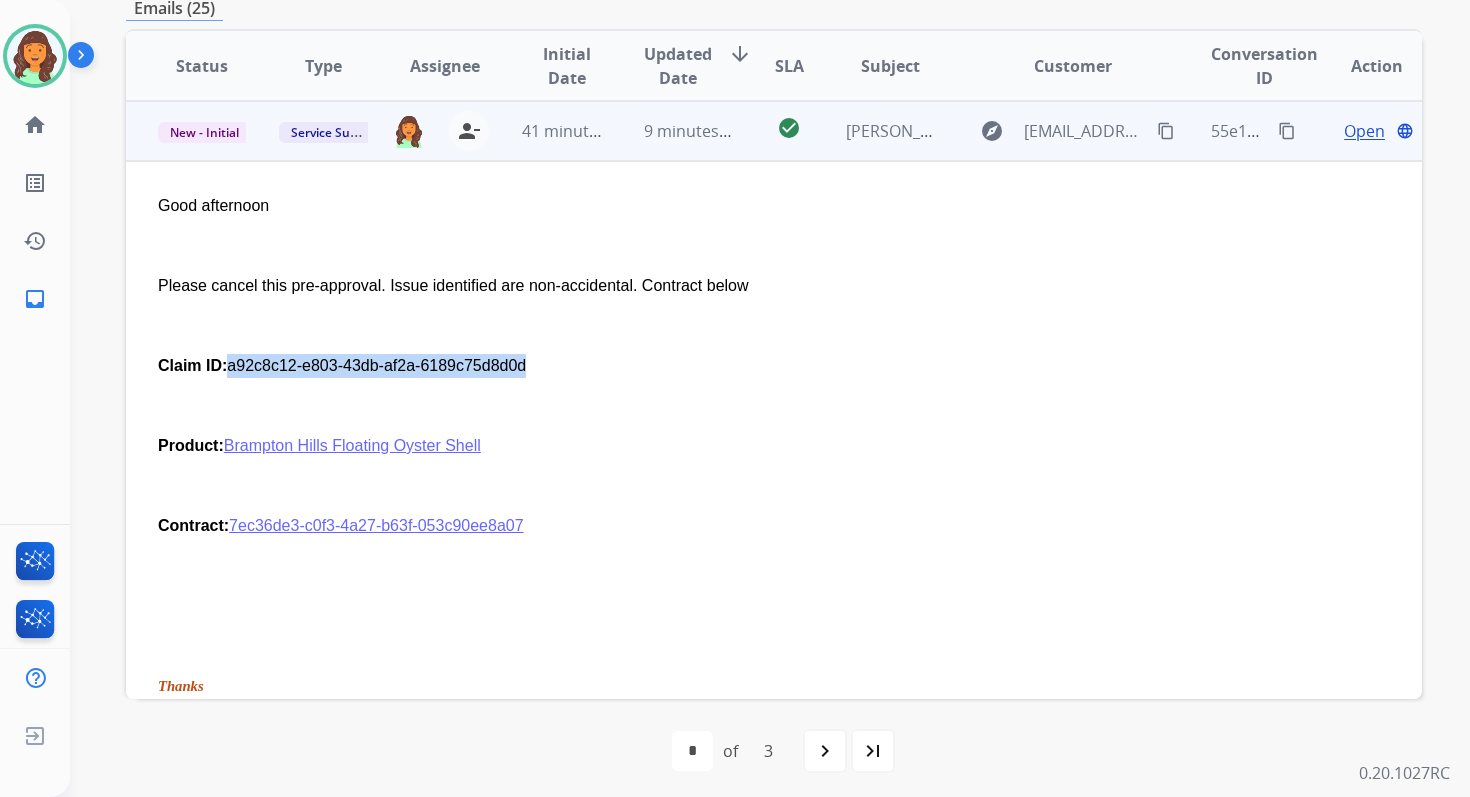 drag, startPoint x: 229, startPoint y: 364, endPoint x: 533, endPoint y: 364, distance: 304 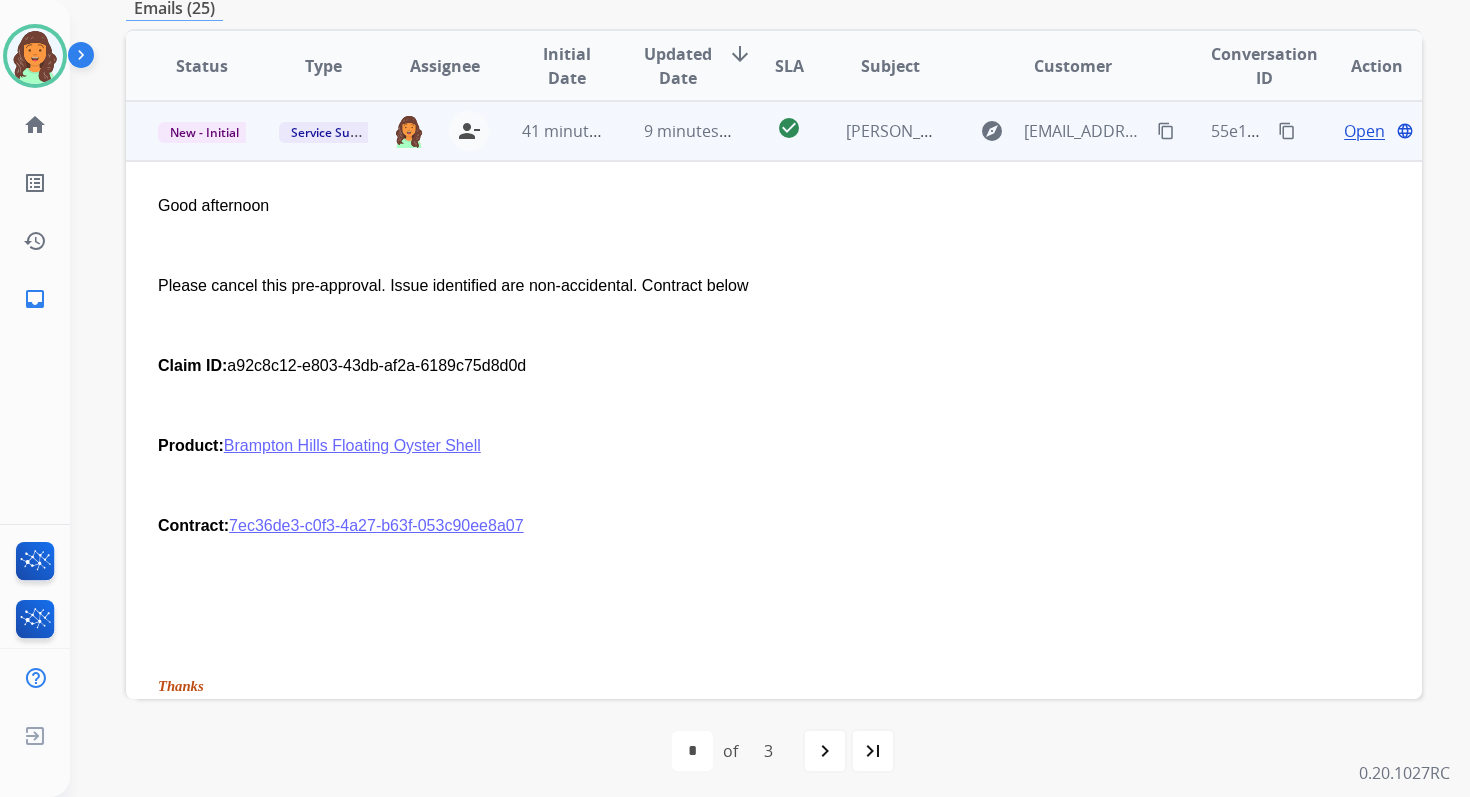 click on "Open" at bounding box center [1364, 131] 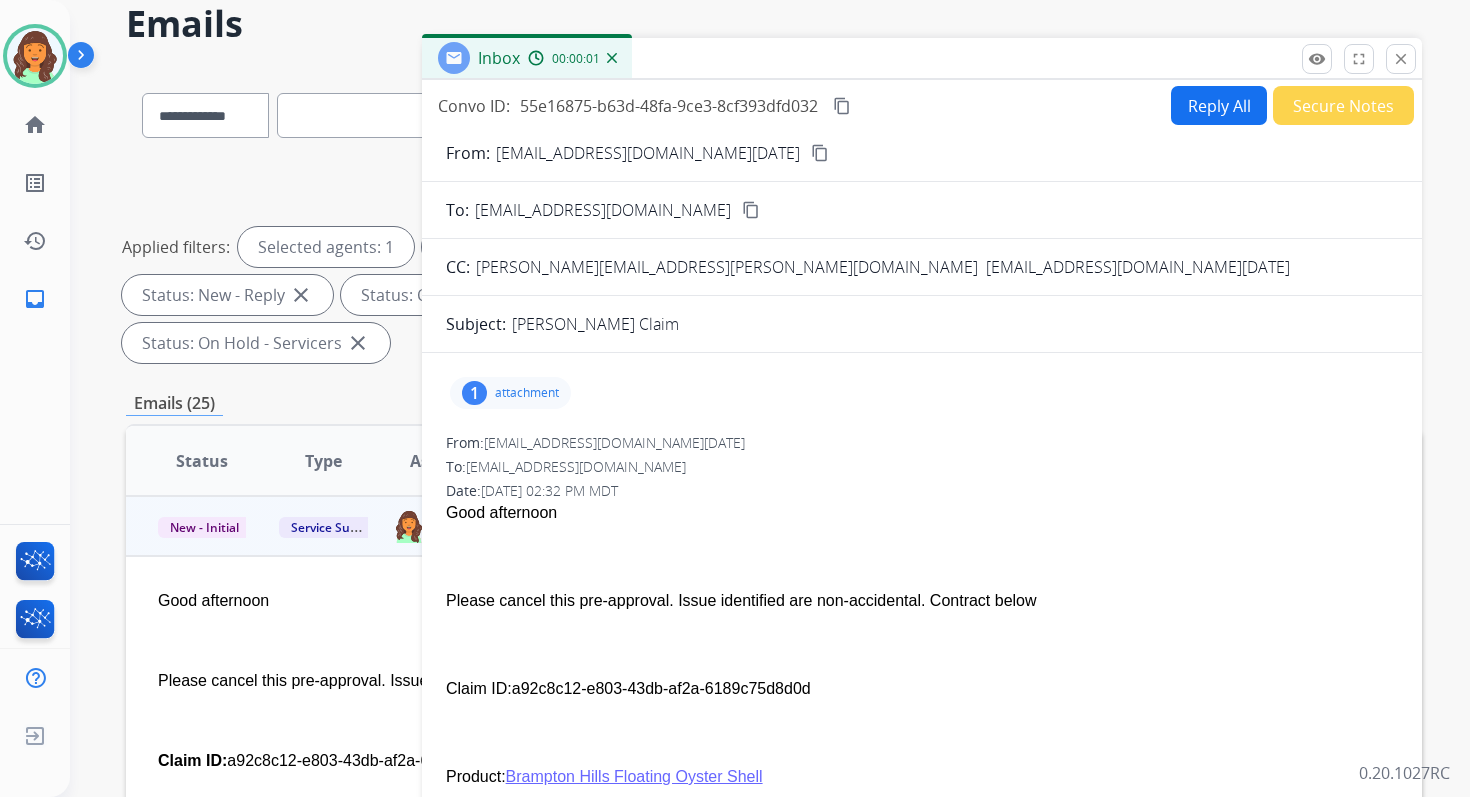 scroll, scrollTop: 0, scrollLeft: 0, axis: both 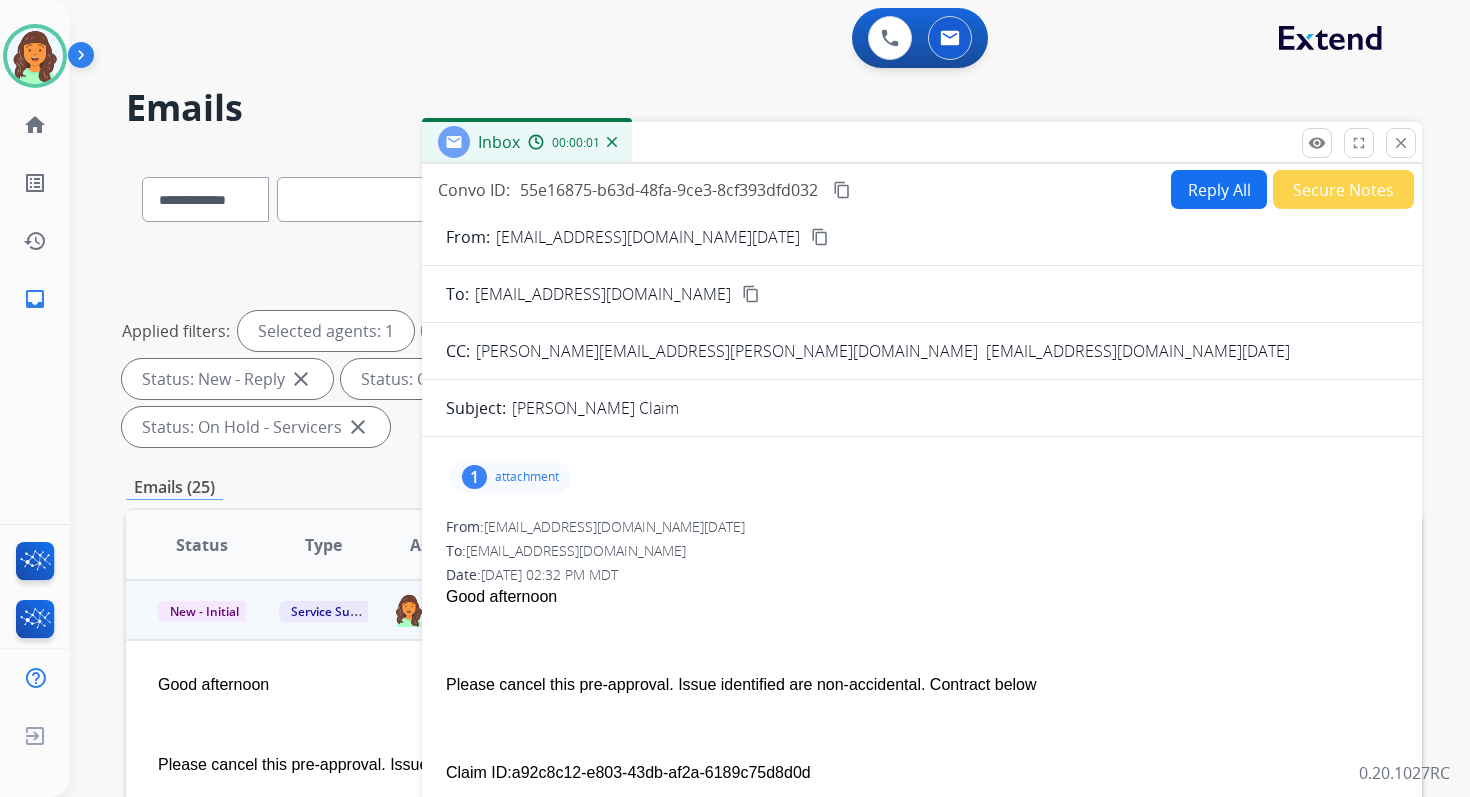 click on "Reply All" at bounding box center [1219, 189] 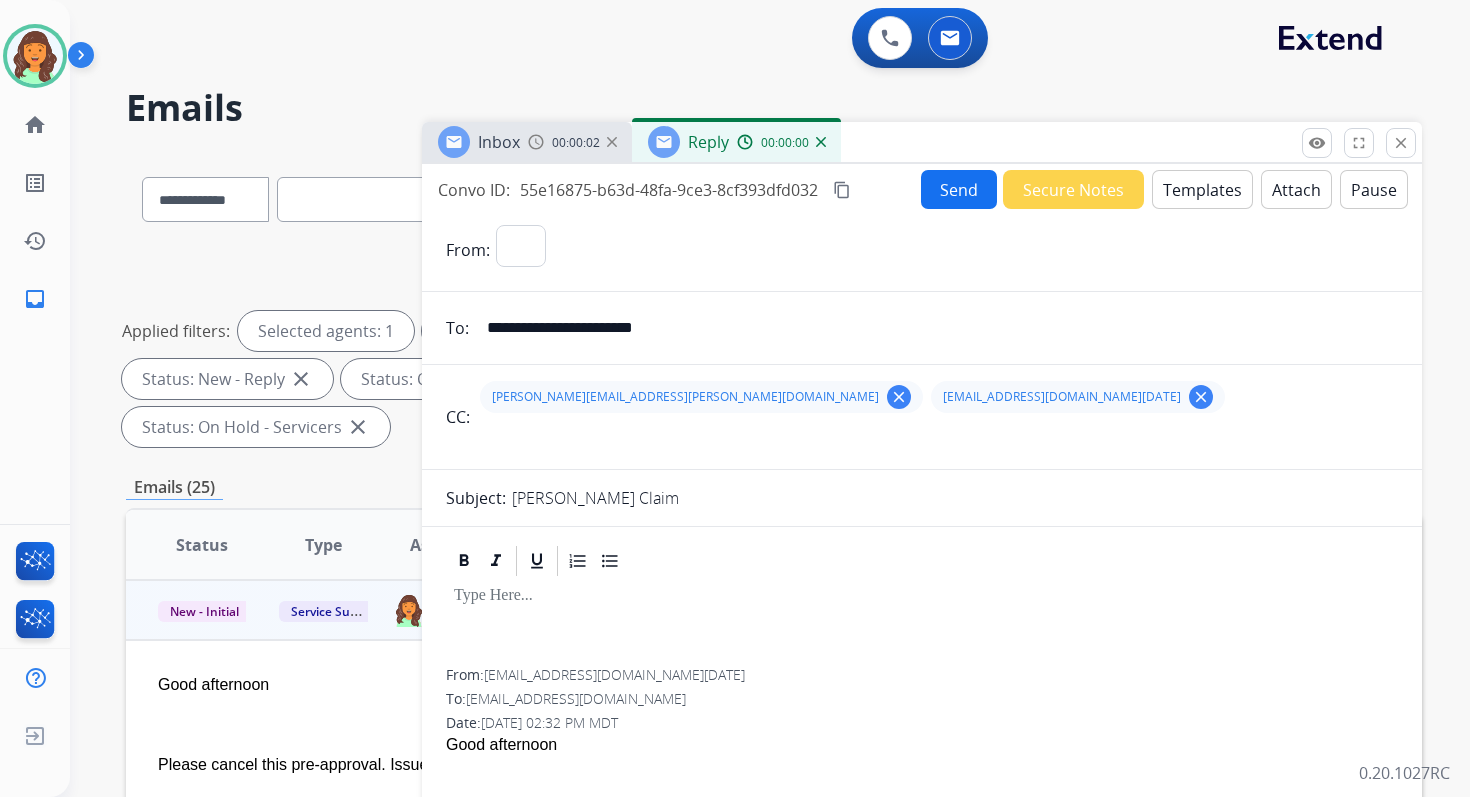select on "**********" 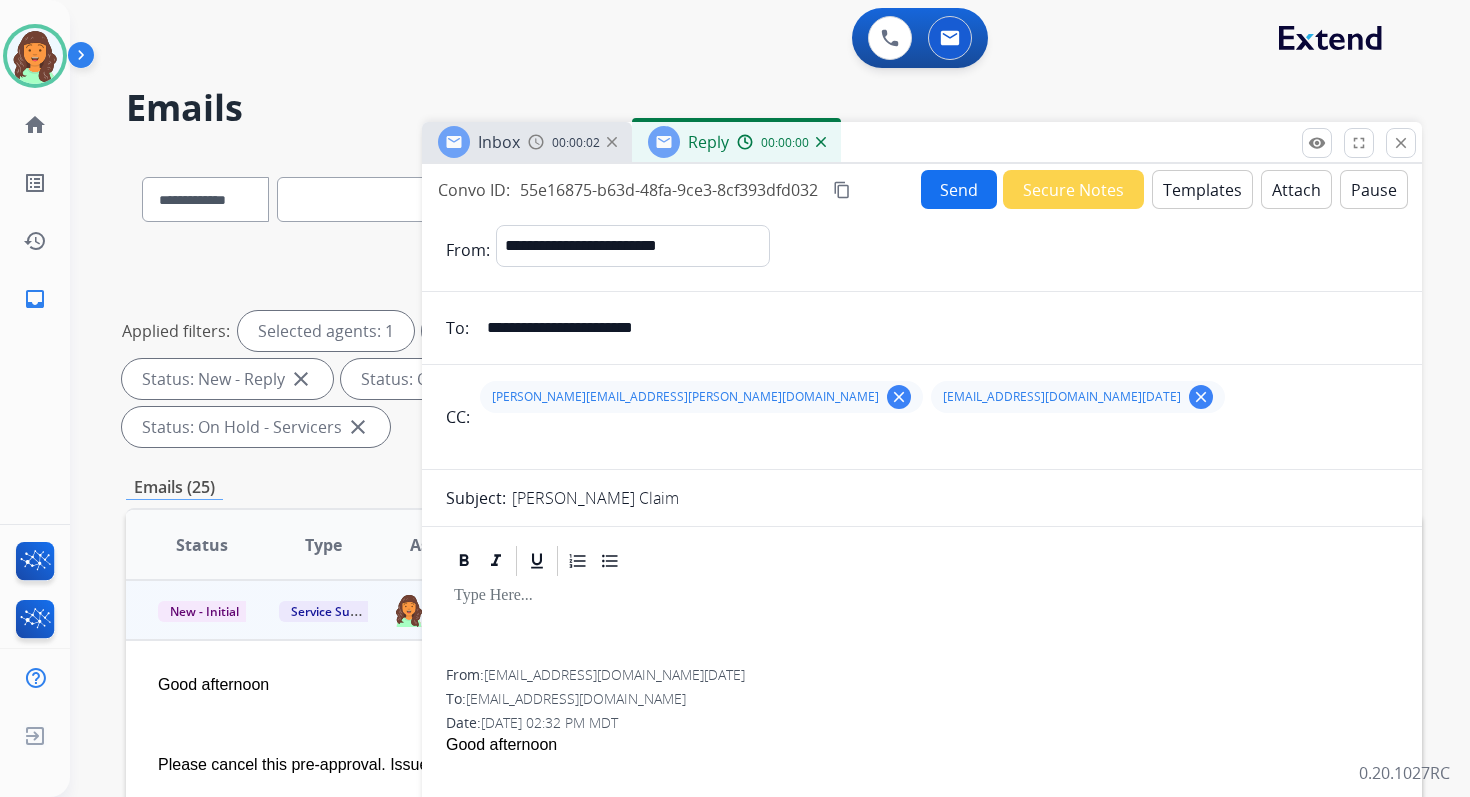 click on "Templates" at bounding box center (1202, 189) 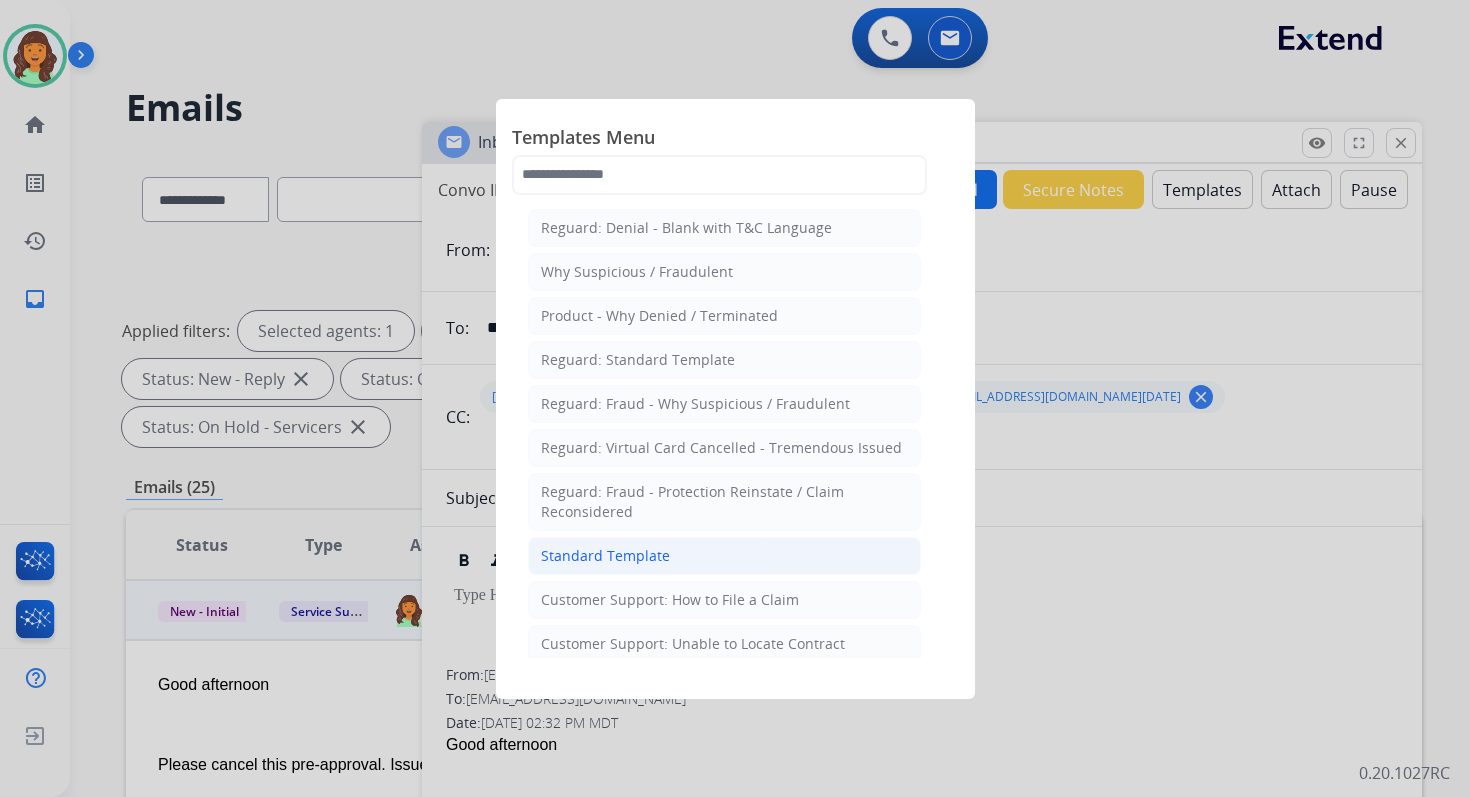 click on "Standard Template" 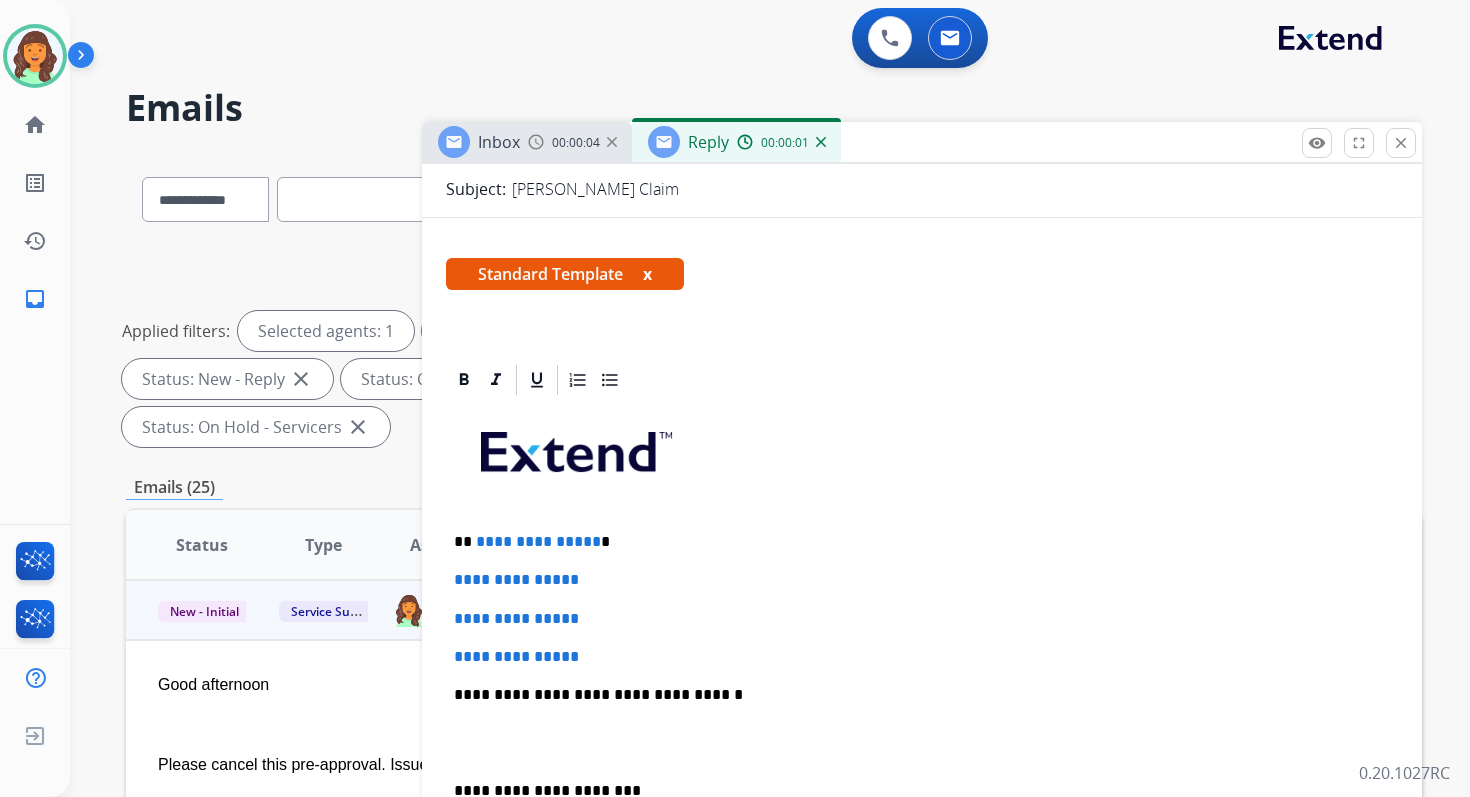 scroll, scrollTop: 390, scrollLeft: 0, axis: vertical 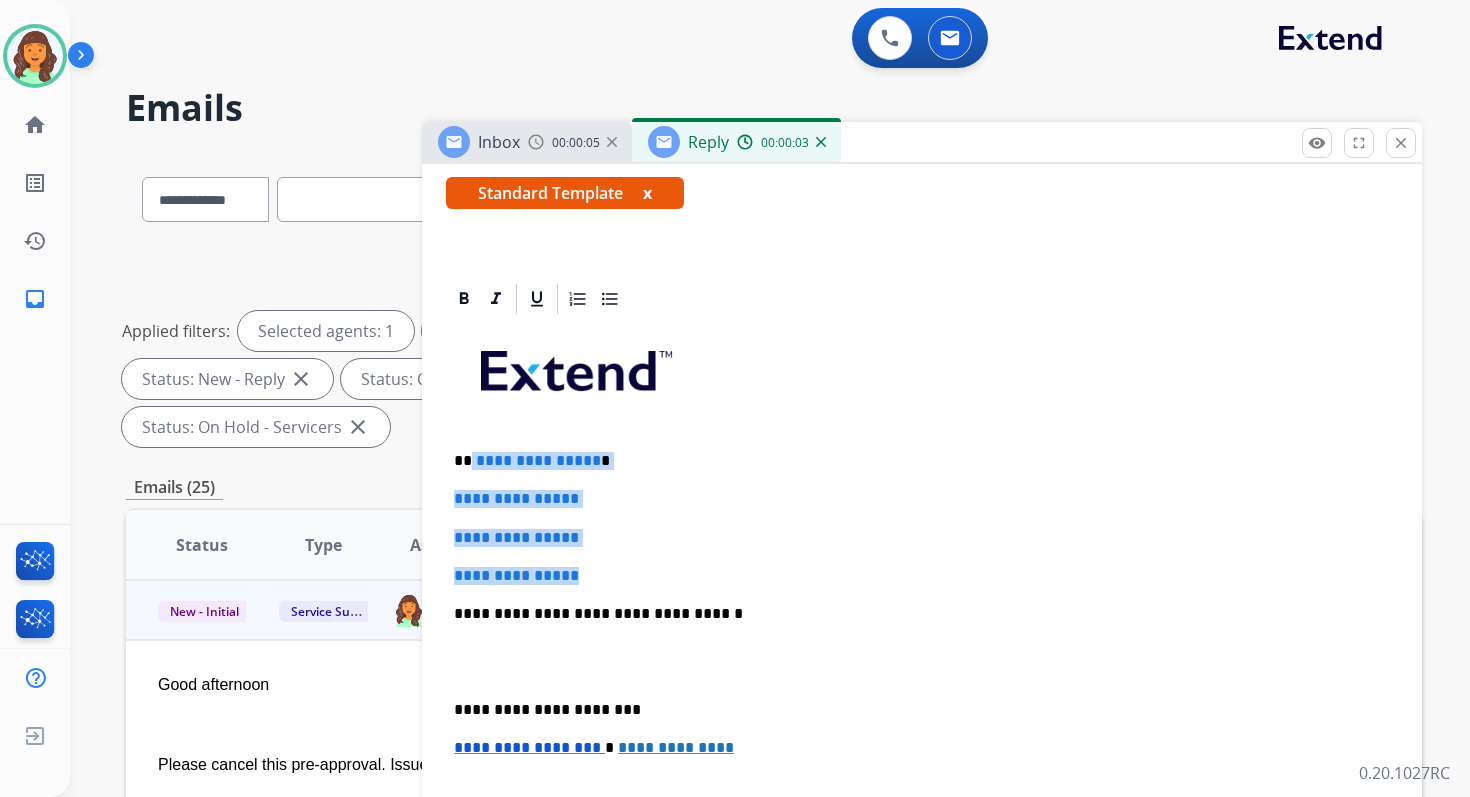 drag, startPoint x: 469, startPoint y: 462, endPoint x: 591, endPoint y: 582, distance: 171.12569 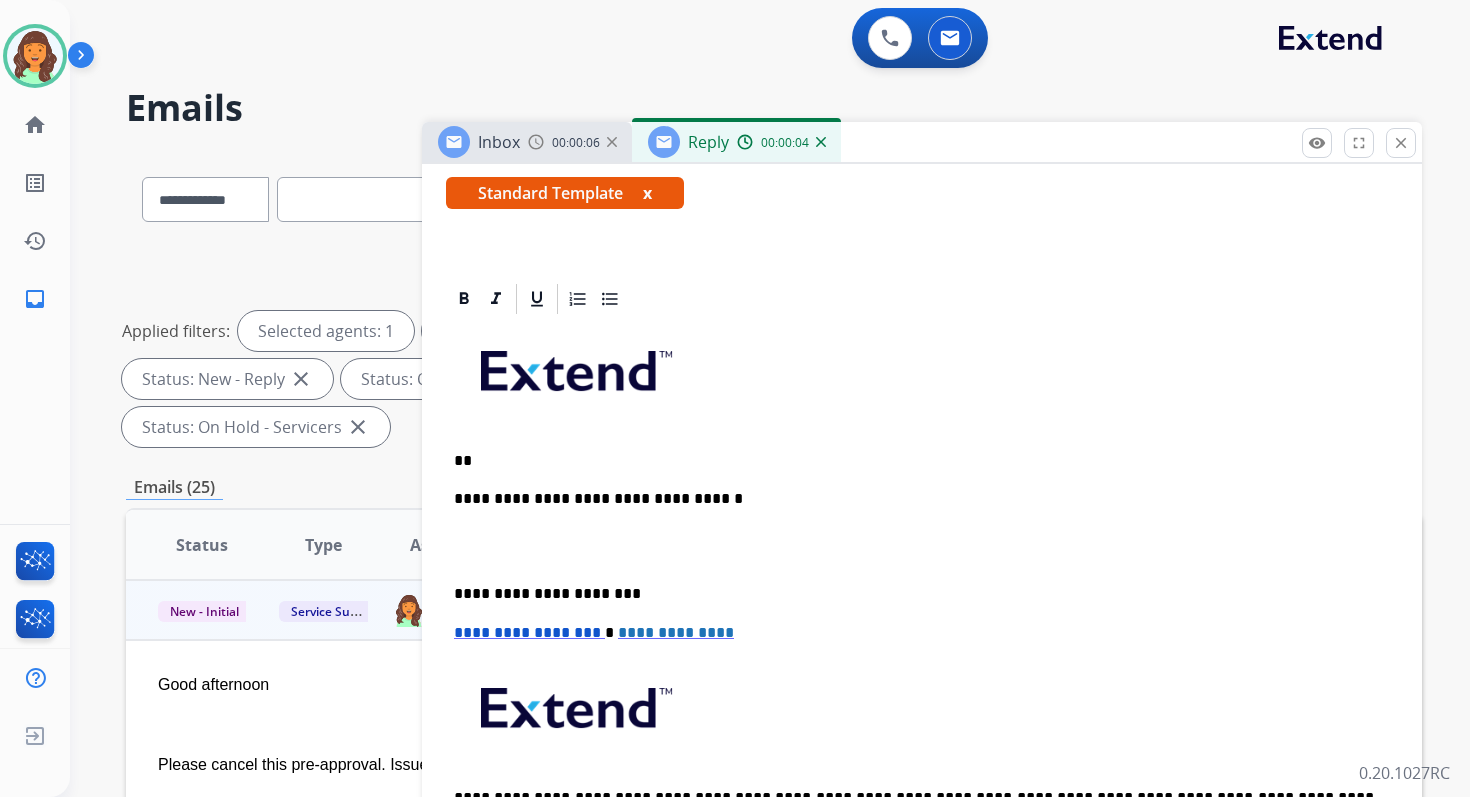 type 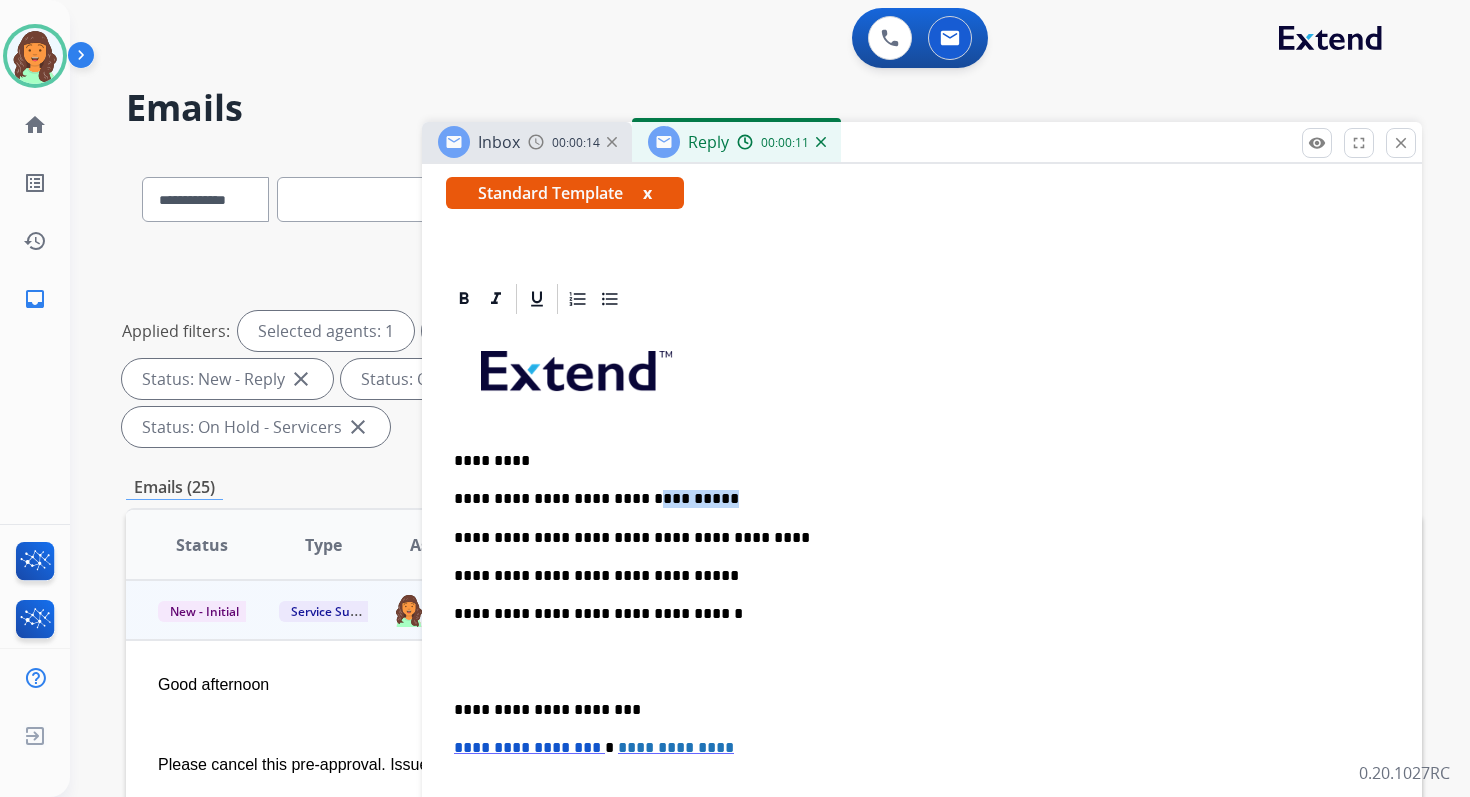 drag, startPoint x: 693, startPoint y: 495, endPoint x: 623, endPoint y: 493, distance: 70.028564 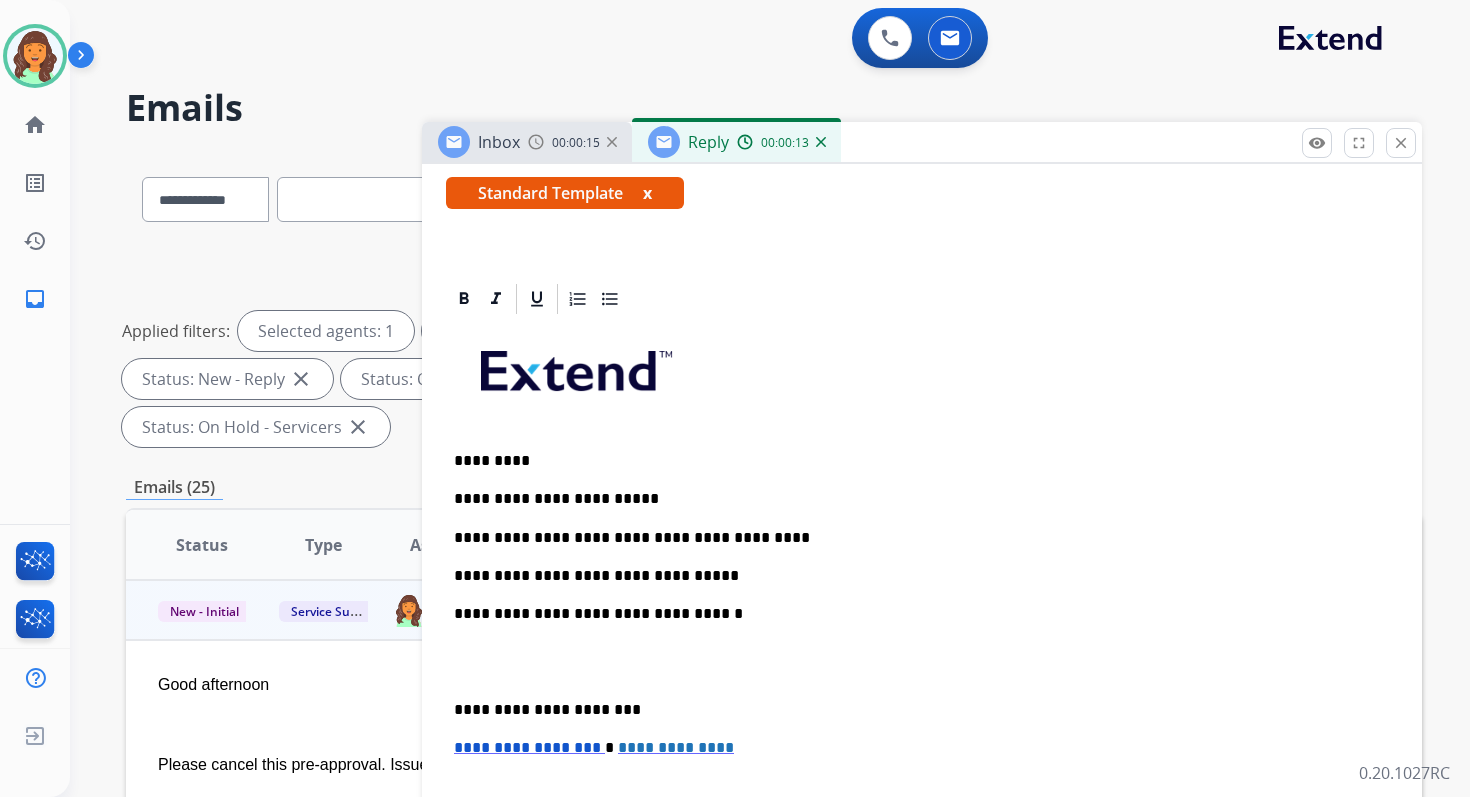 click on "**********" at bounding box center [914, 499] 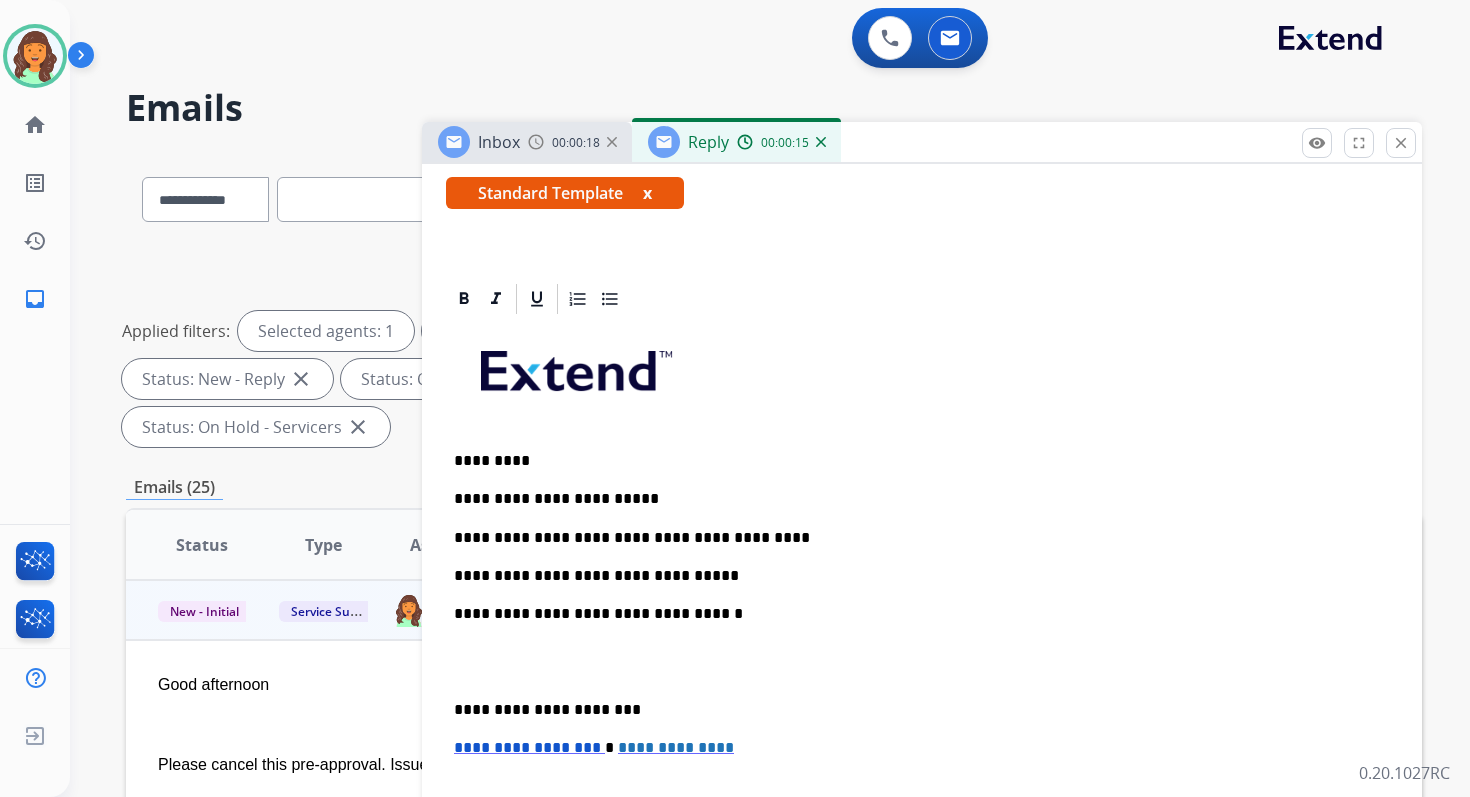 click on "**********" at bounding box center (922, 661) 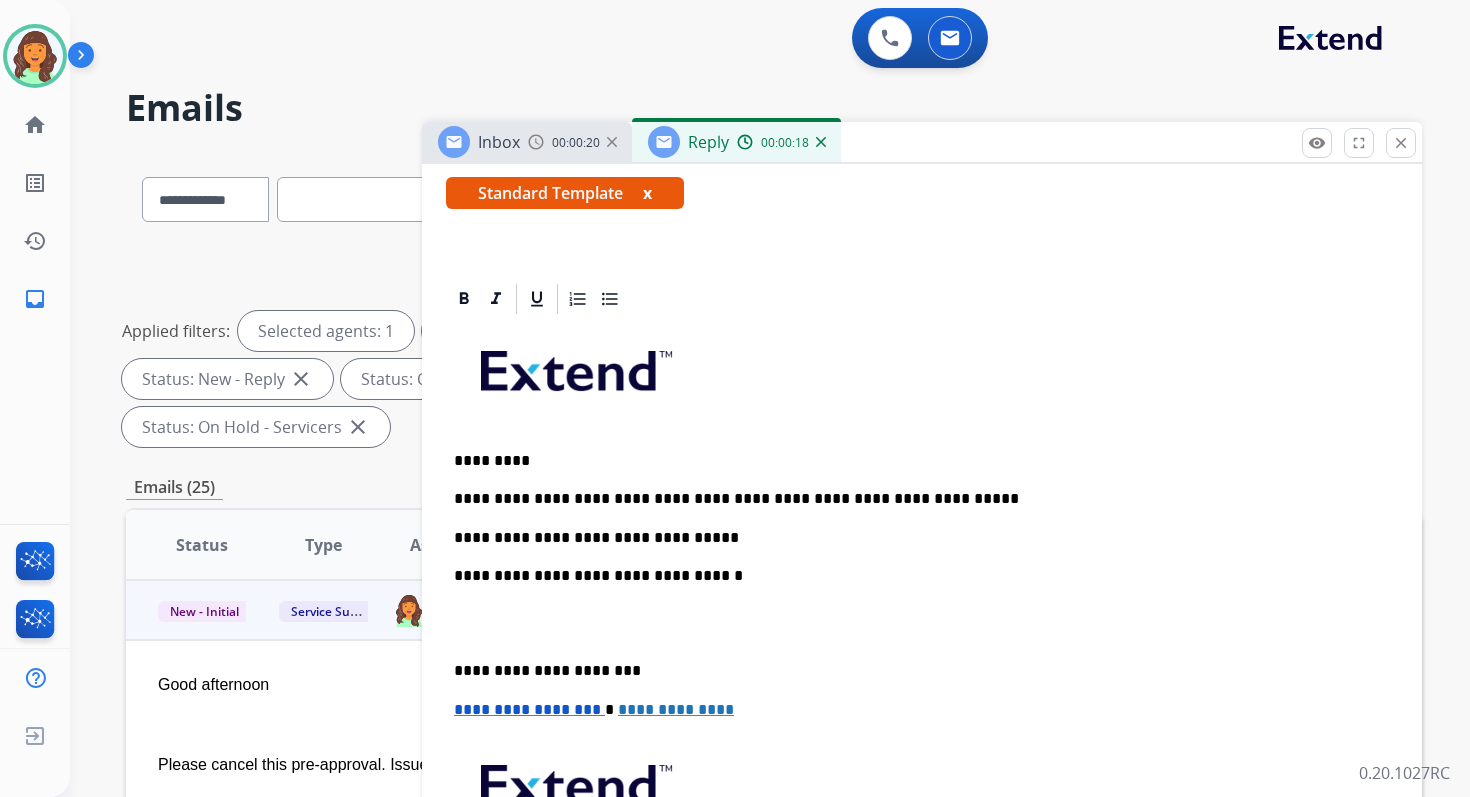 click on "**********" at bounding box center [914, 576] 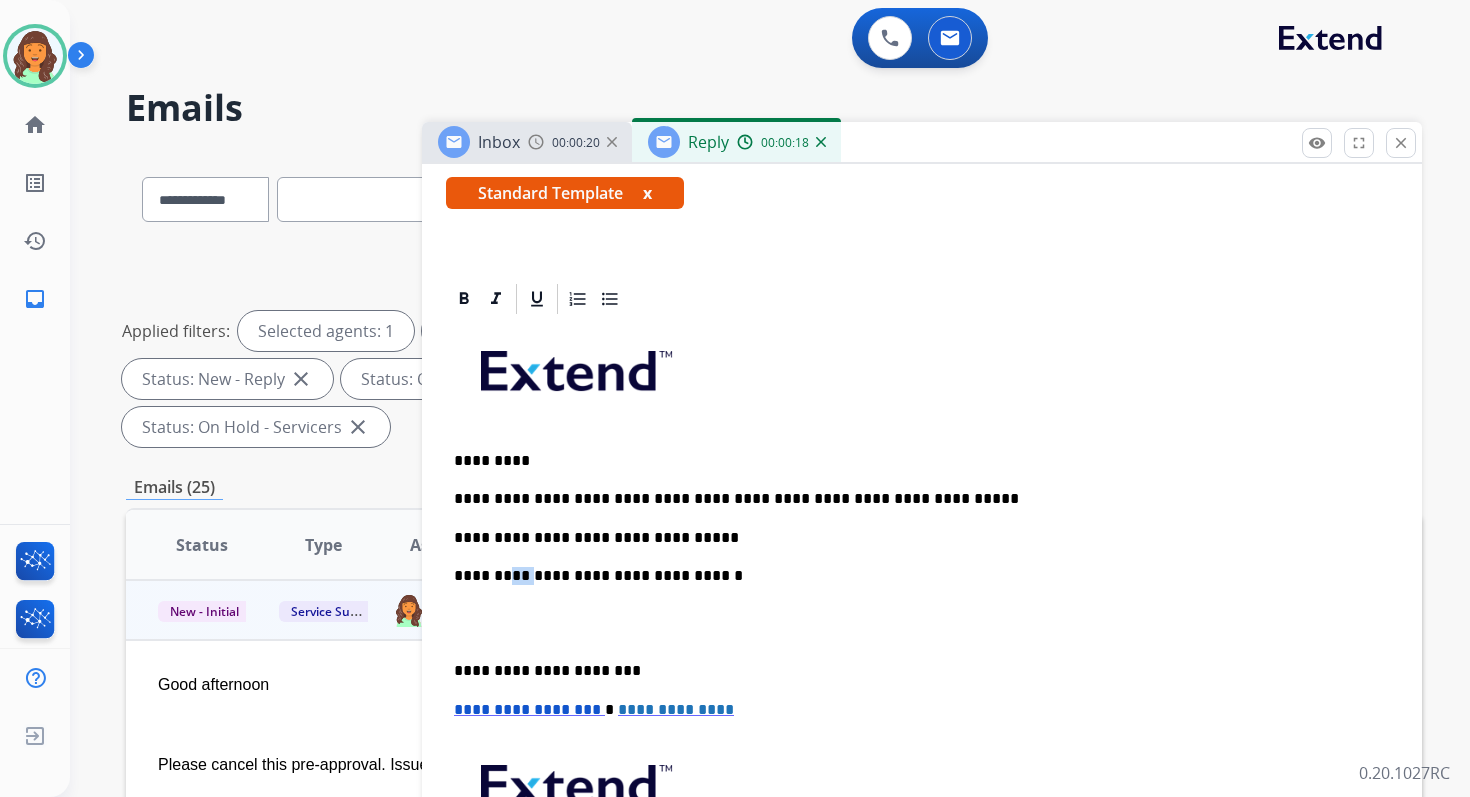 click on "**********" at bounding box center [914, 576] 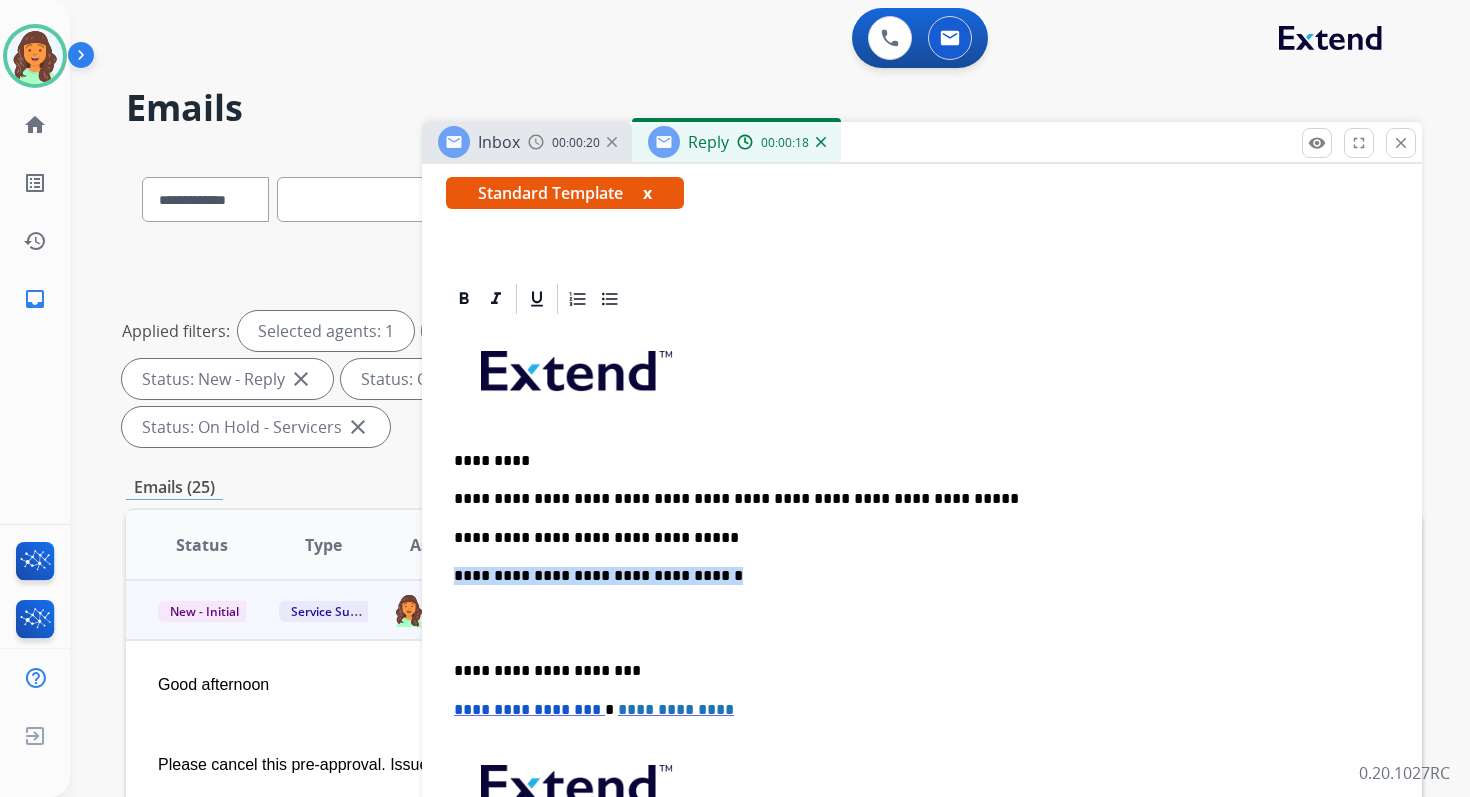 click on "**********" at bounding box center [914, 576] 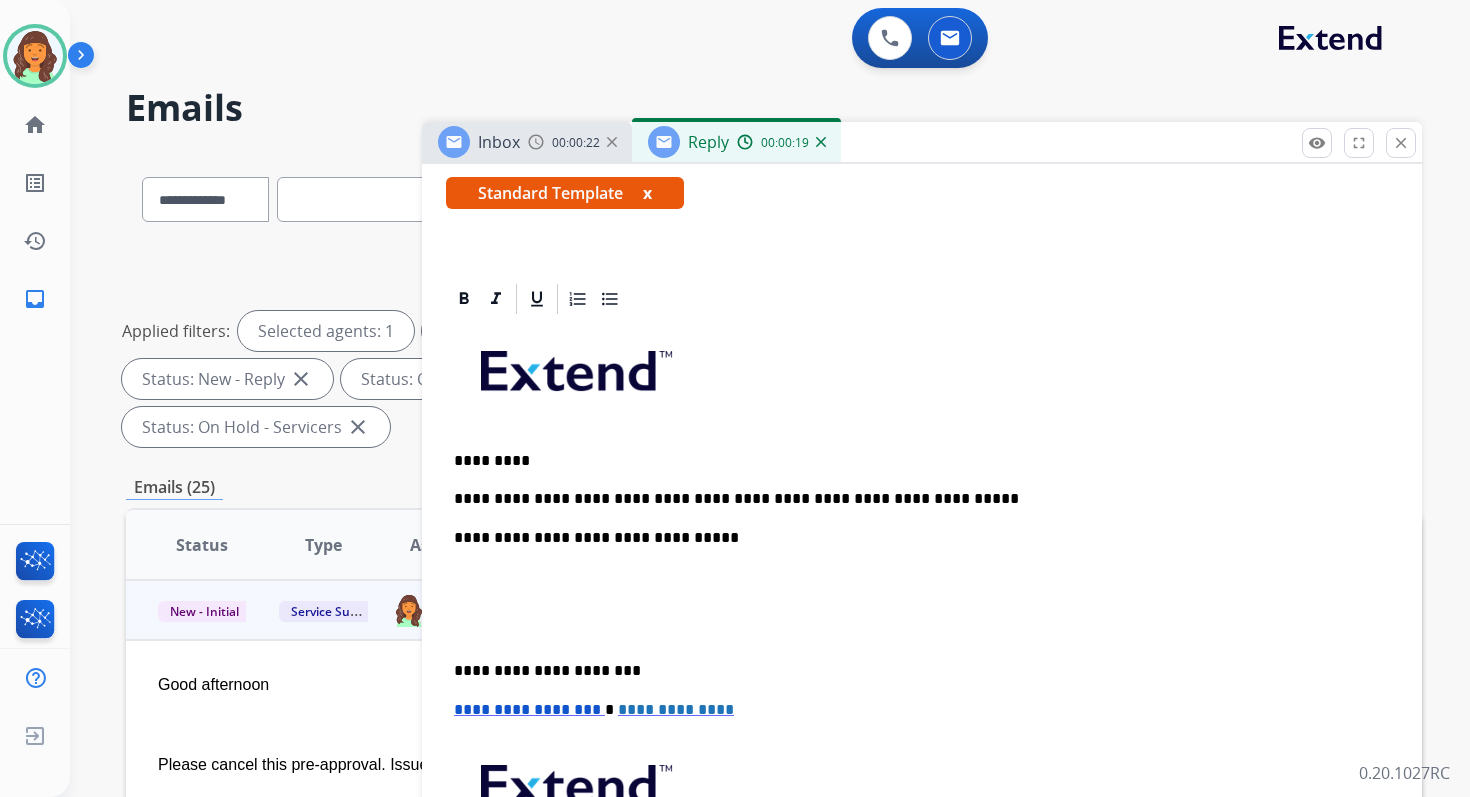 click on "**********" at bounding box center [914, 671] 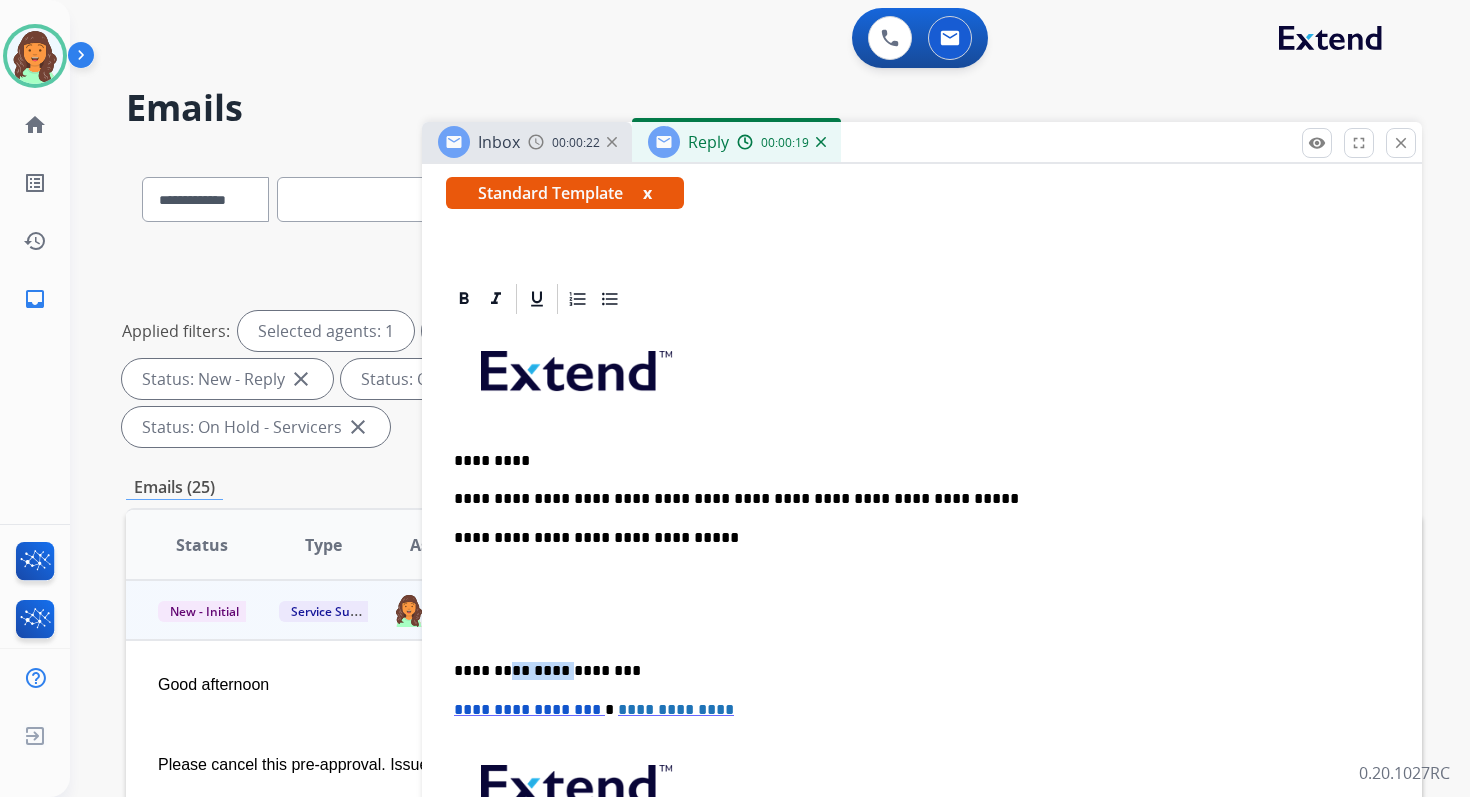 click on "**********" at bounding box center [914, 671] 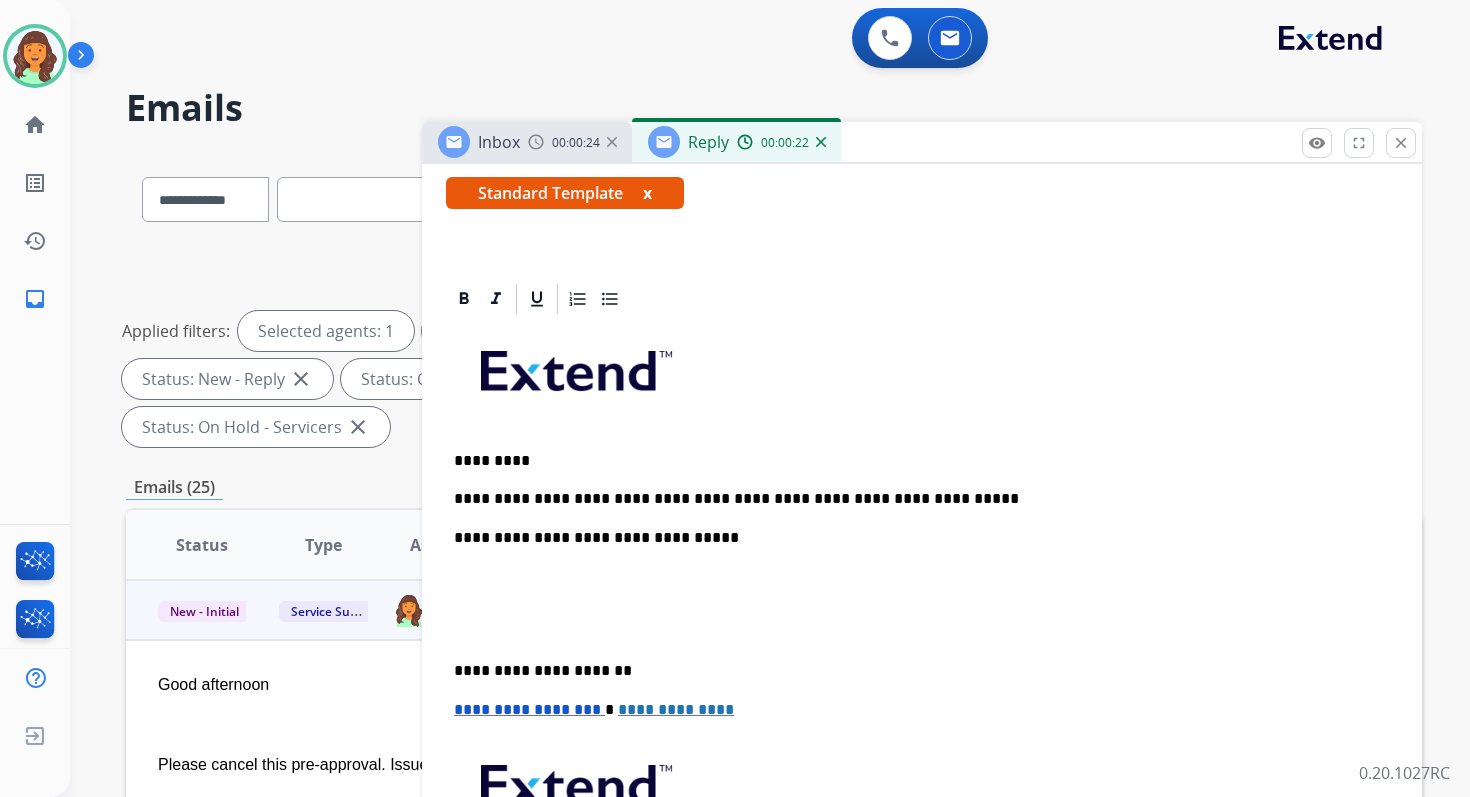 click on "**********" at bounding box center [527, 709] 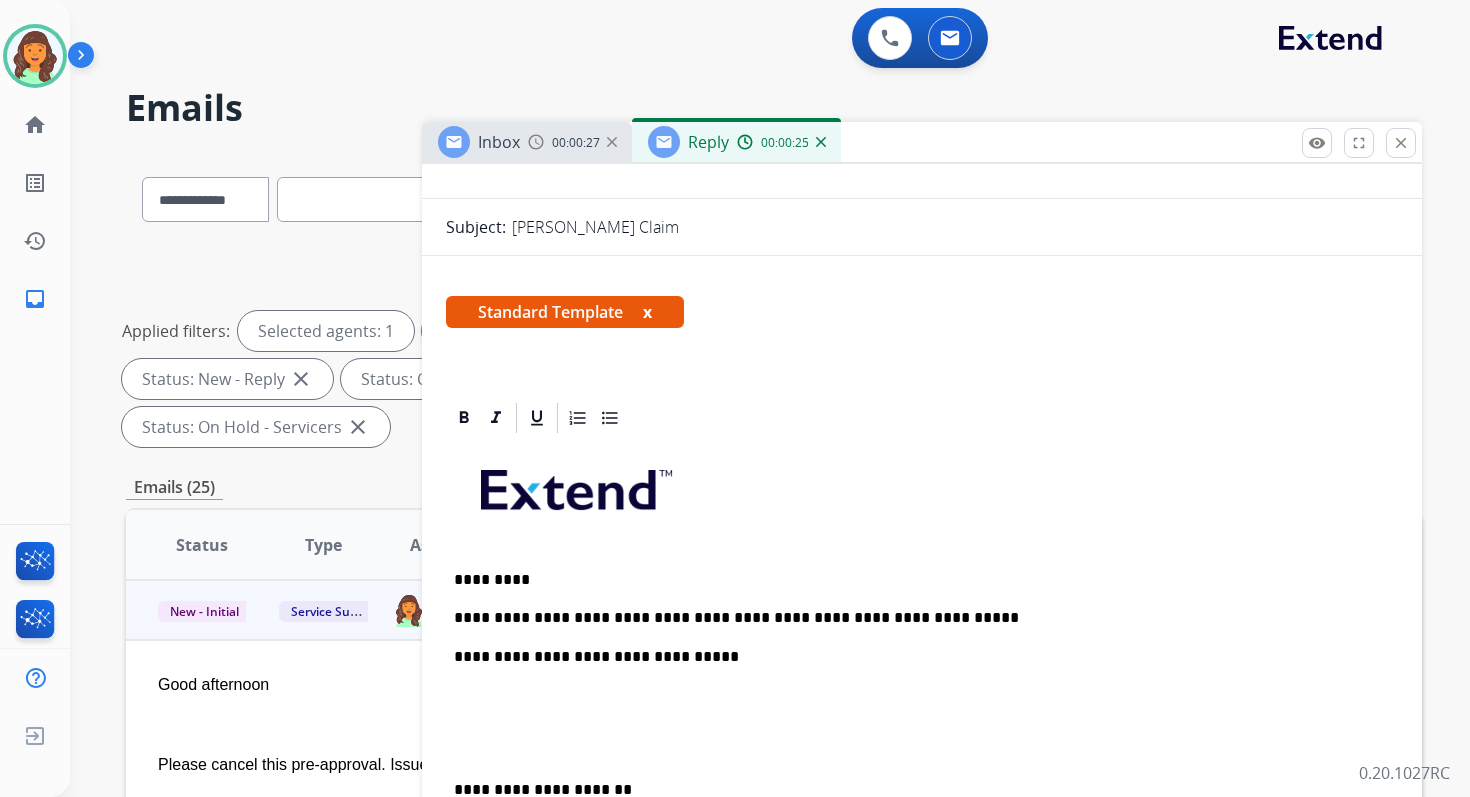 scroll, scrollTop: 0, scrollLeft: 0, axis: both 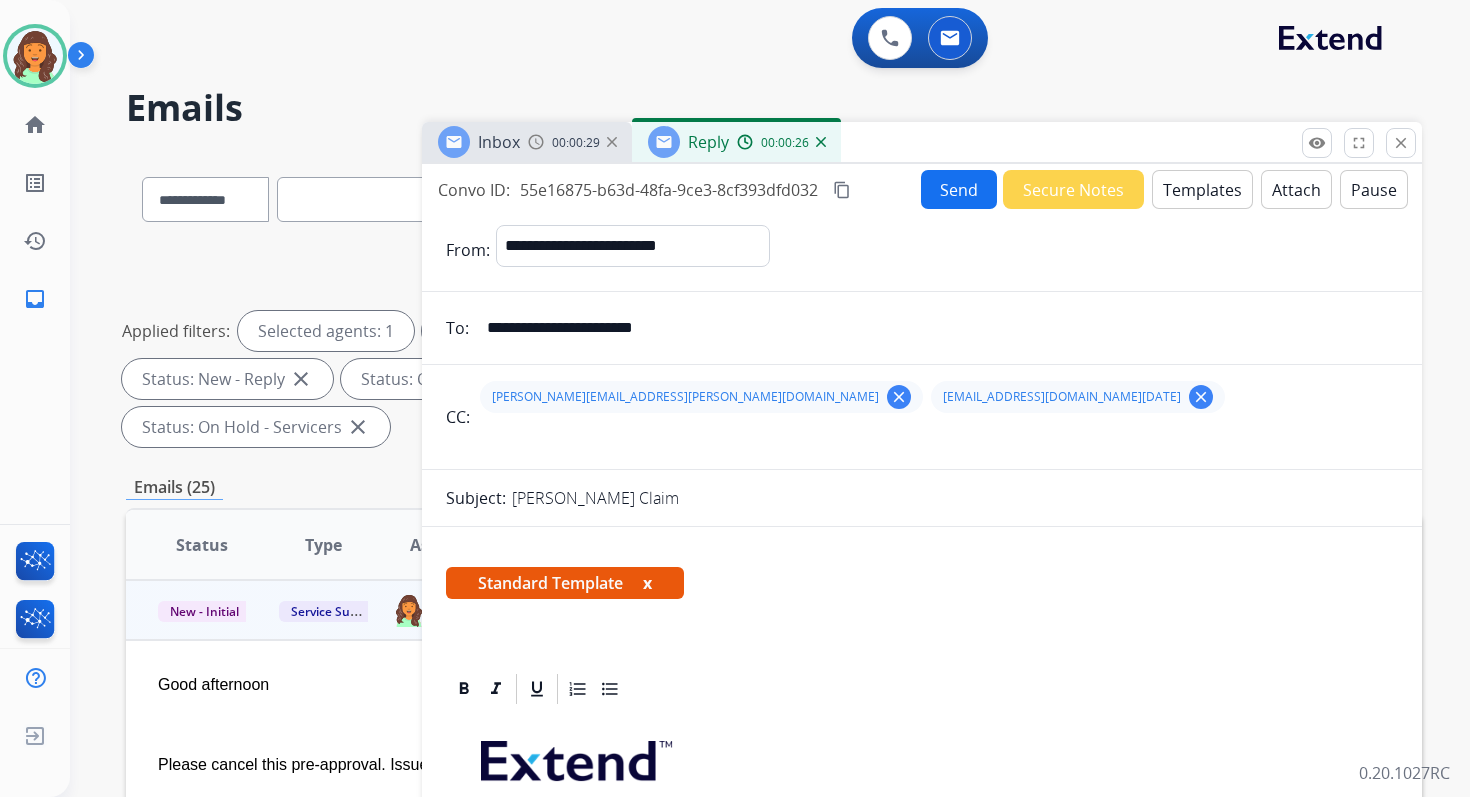 click on "Send" at bounding box center (959, 189) 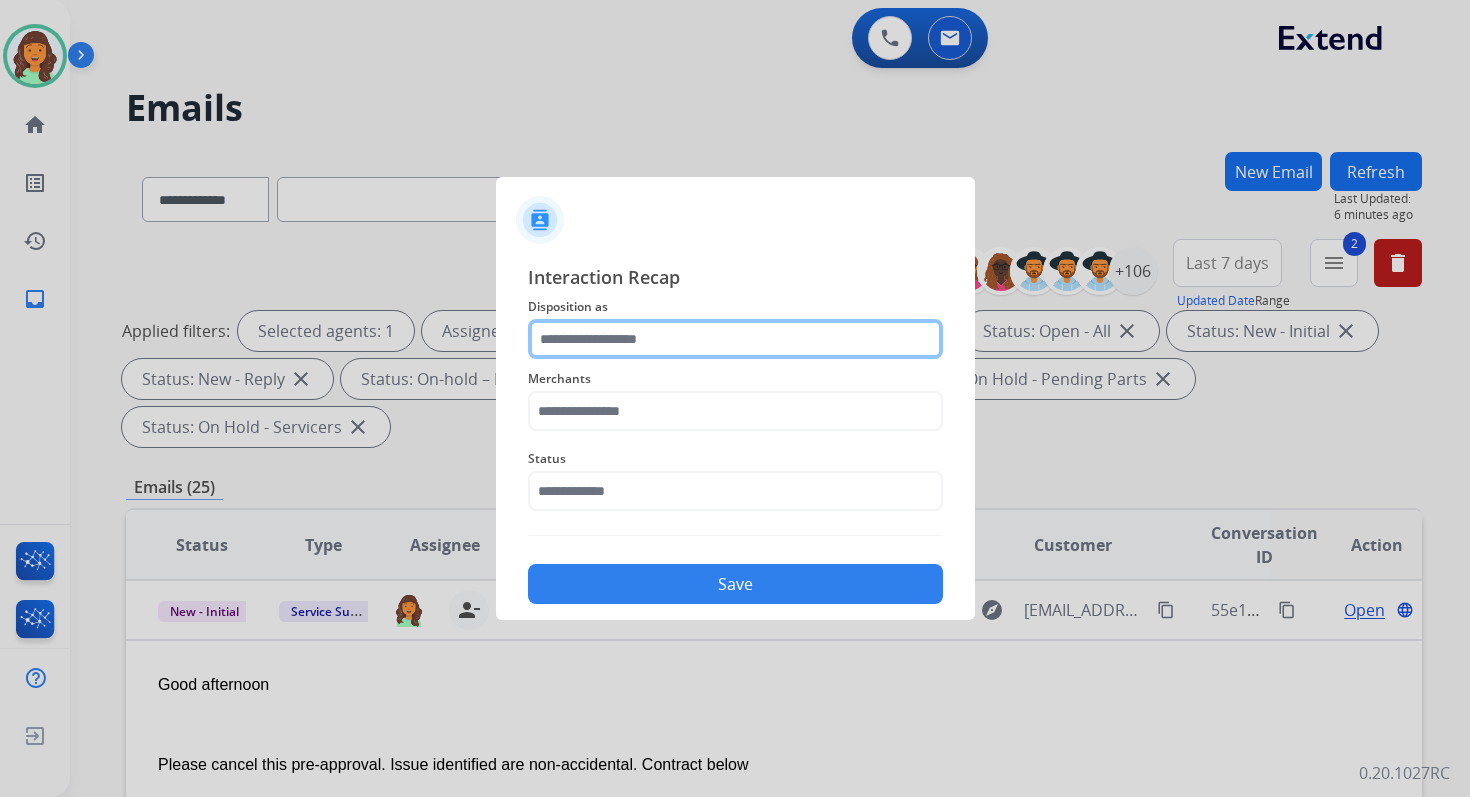 click 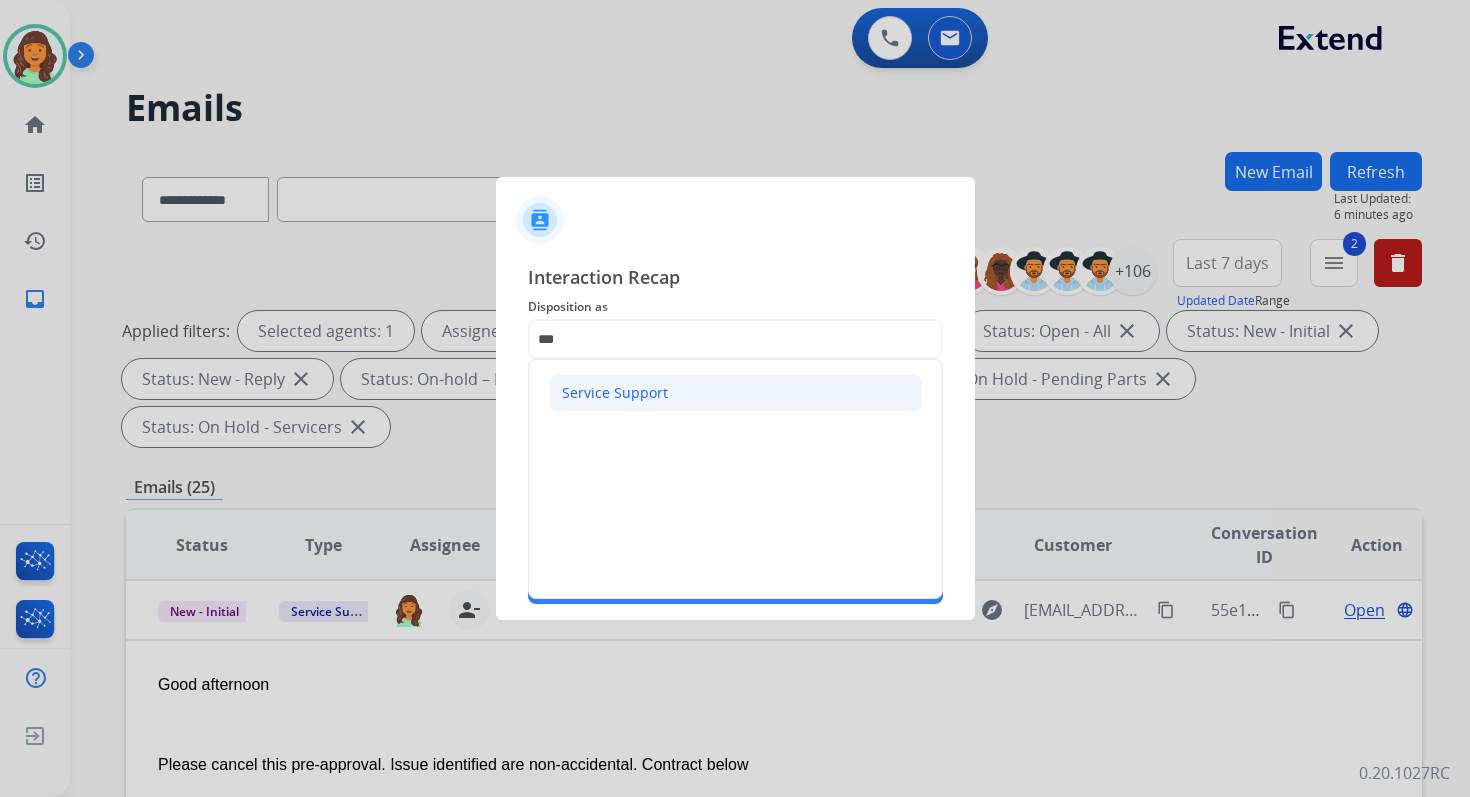 click on "Service Support" 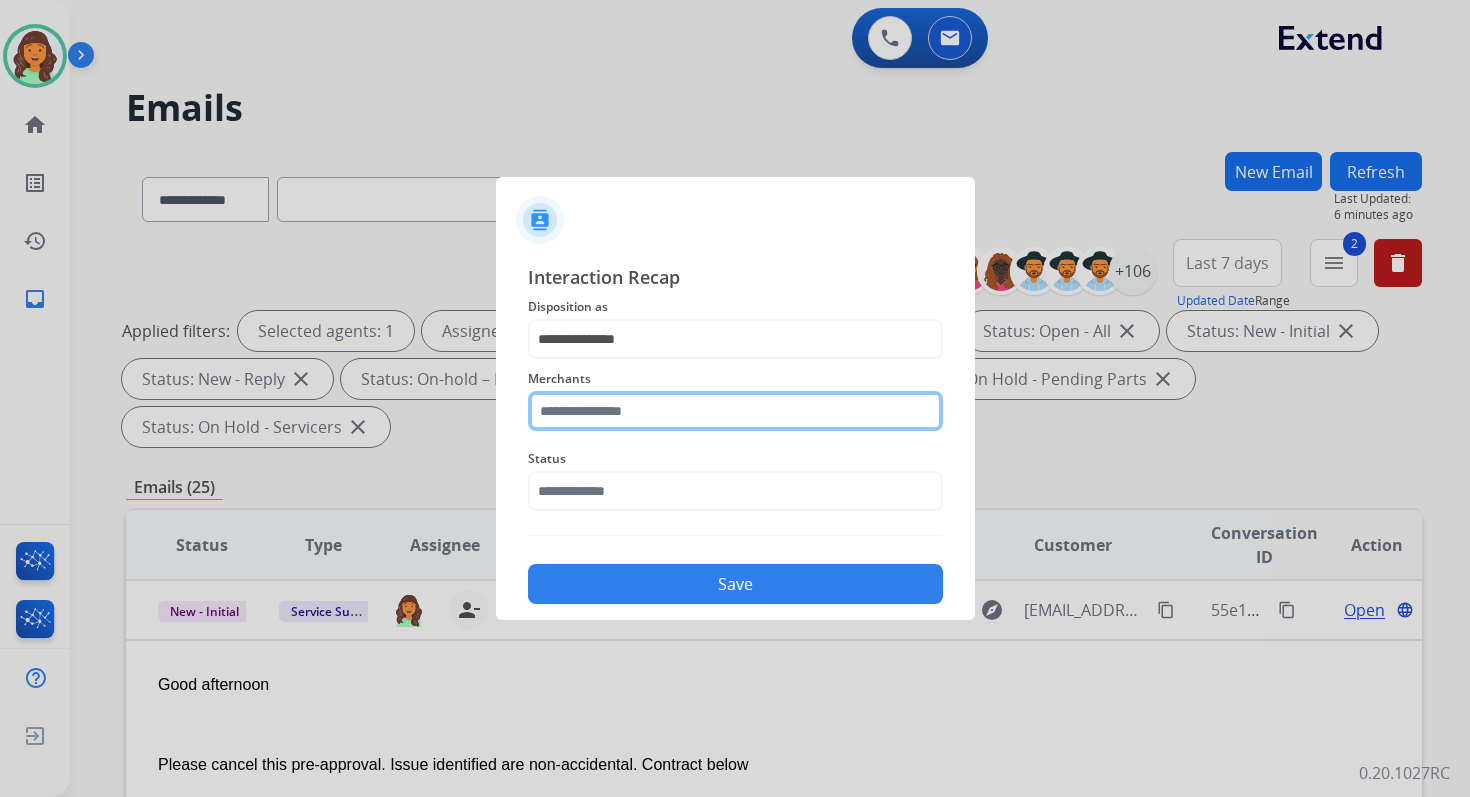 click 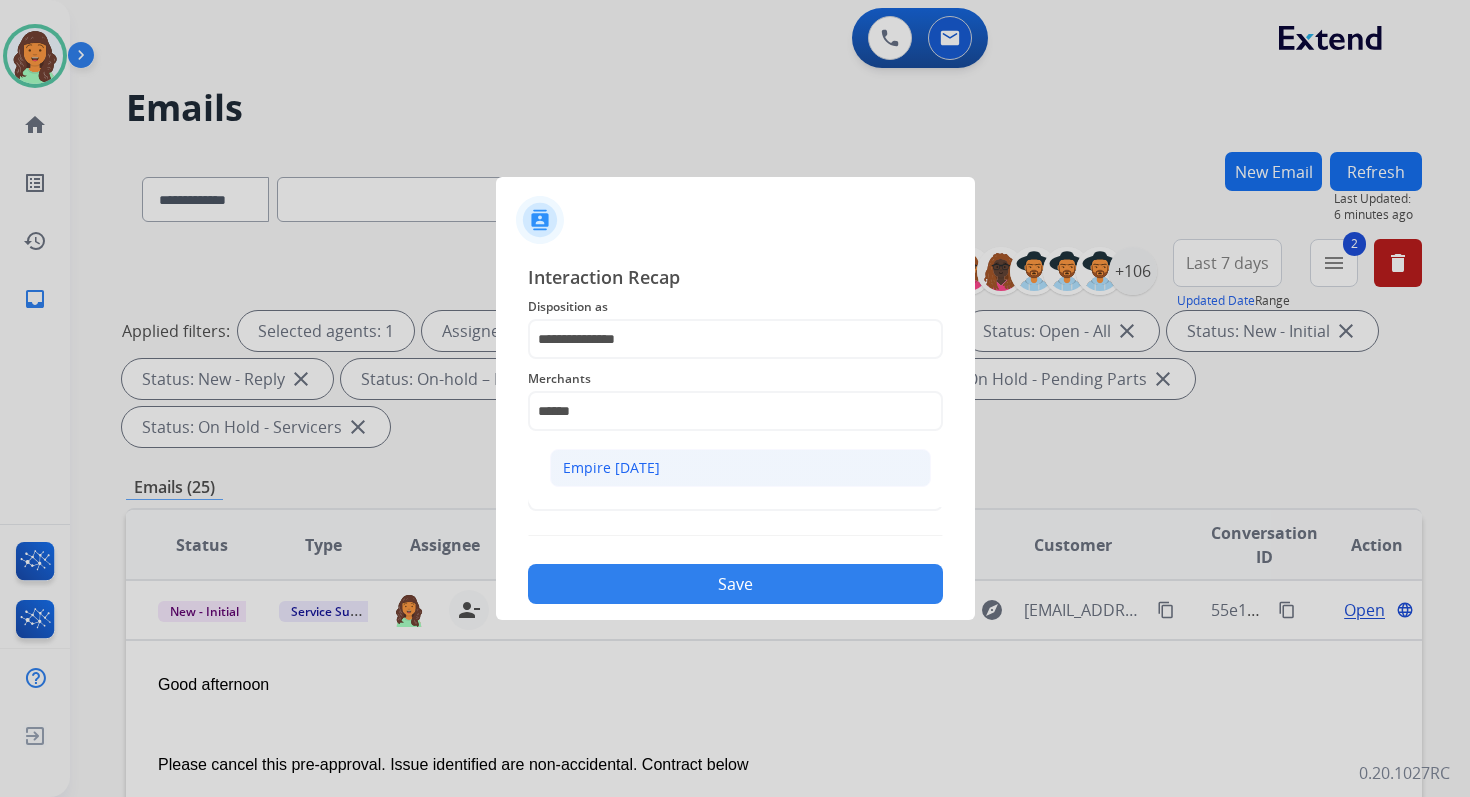 click on "Empire today" 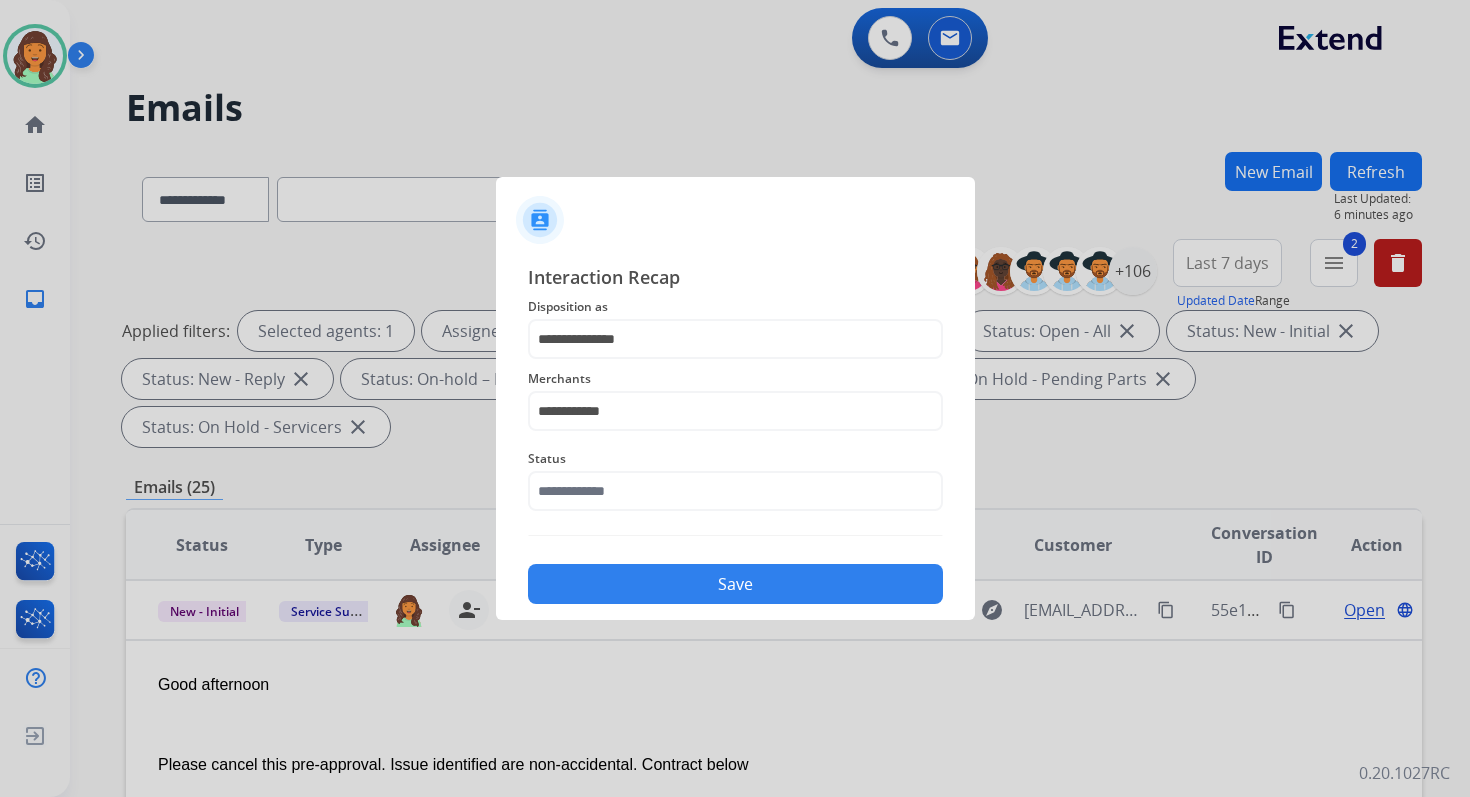 click on "Status" 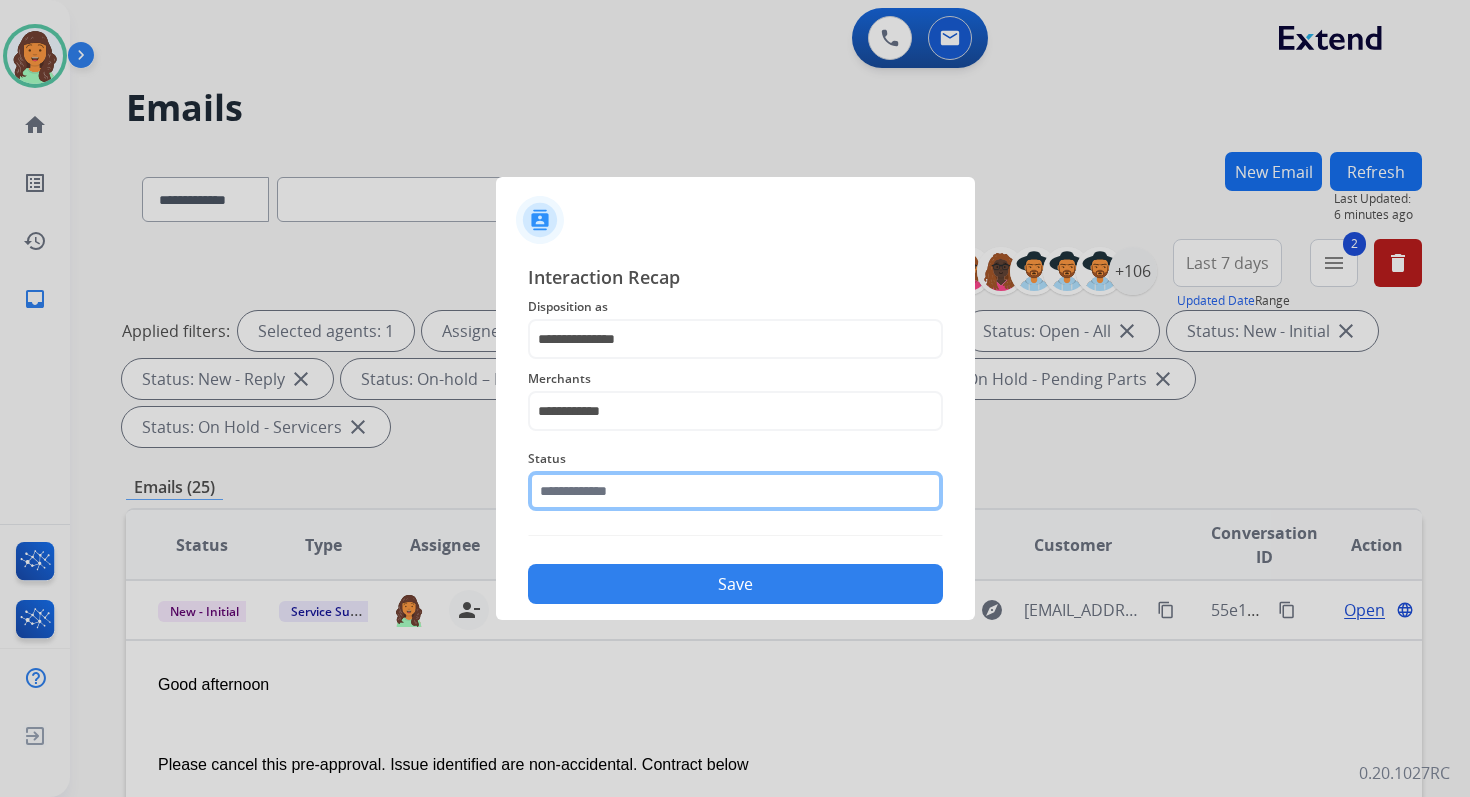 click 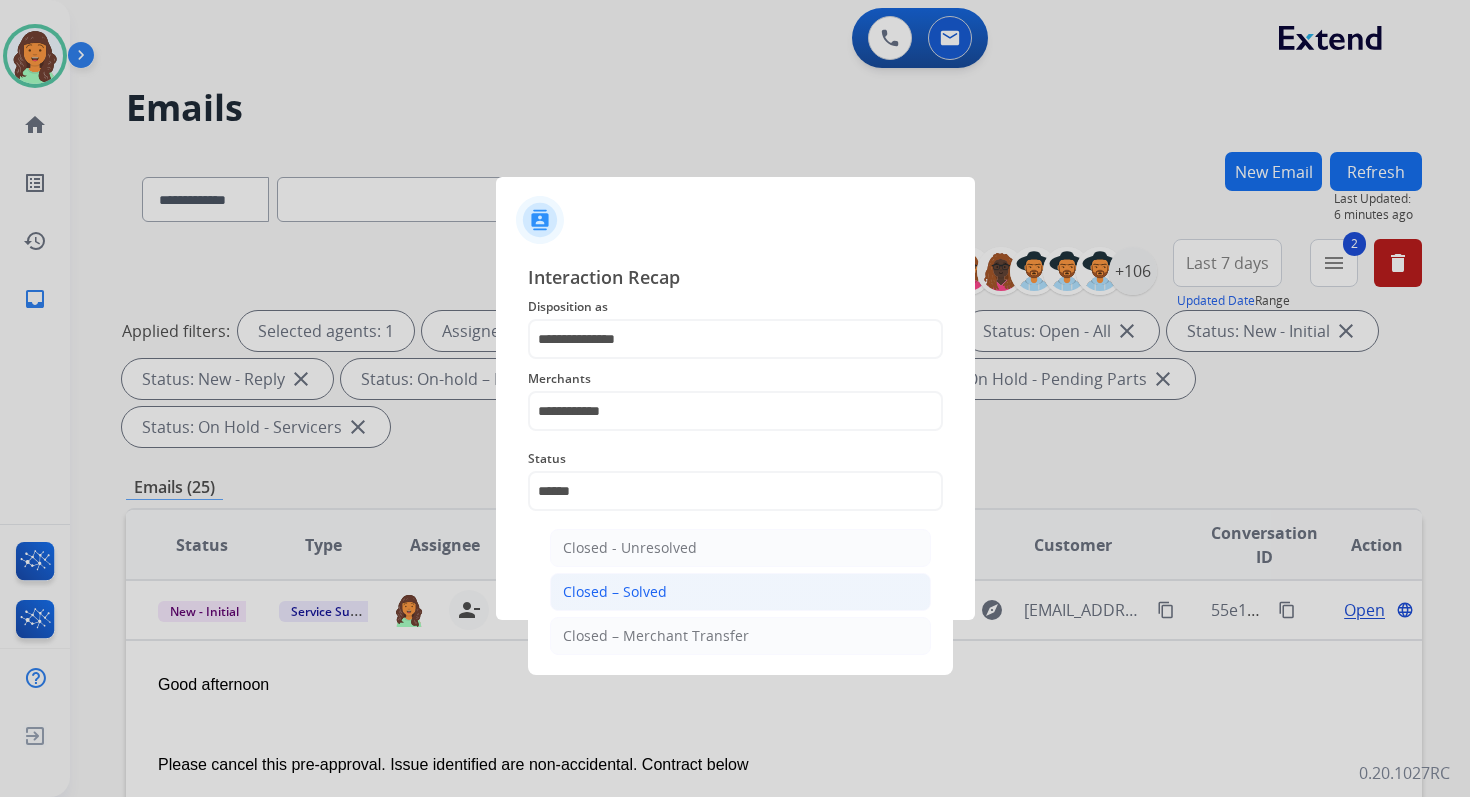 click on "Closed – Solved" 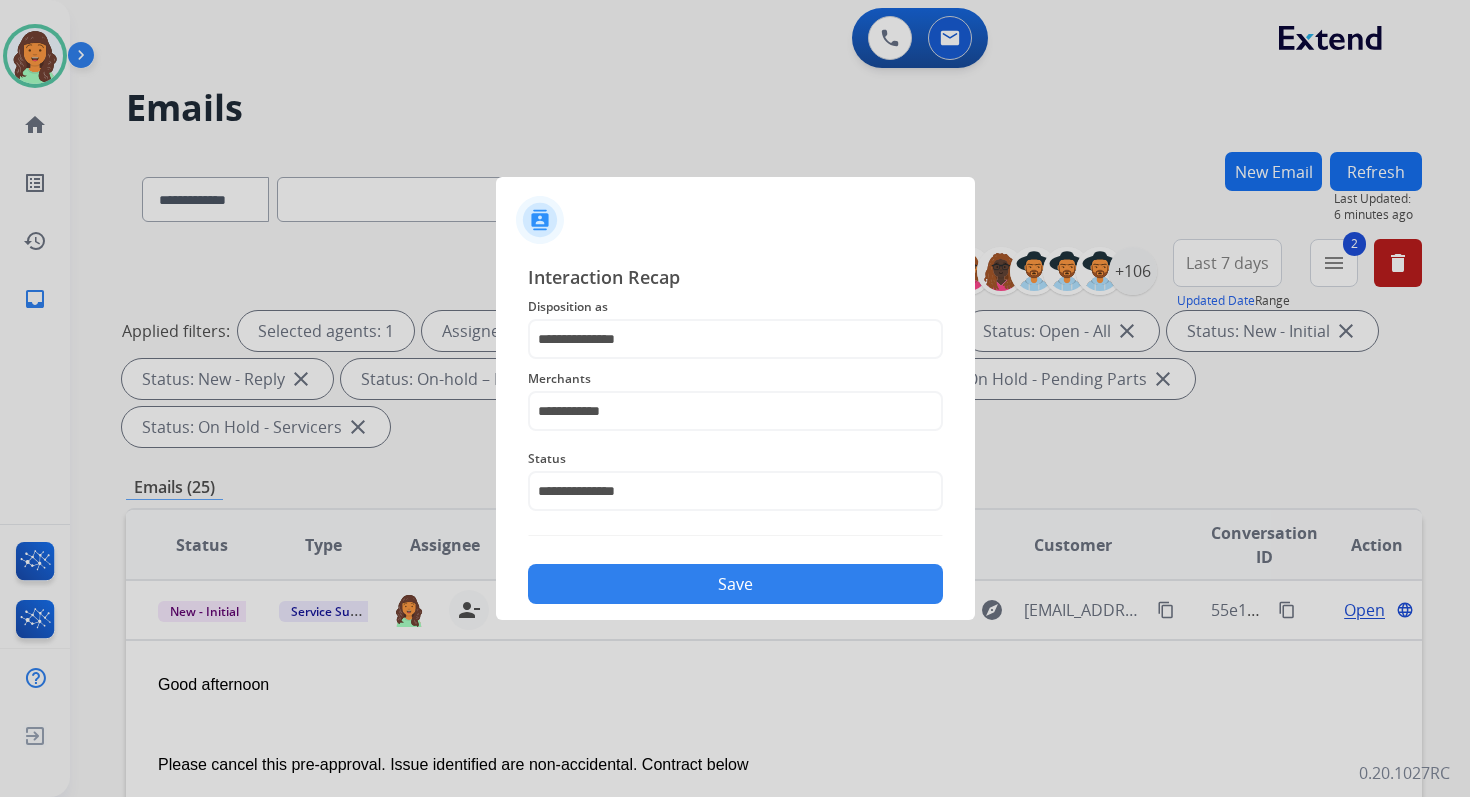 click on "Save" 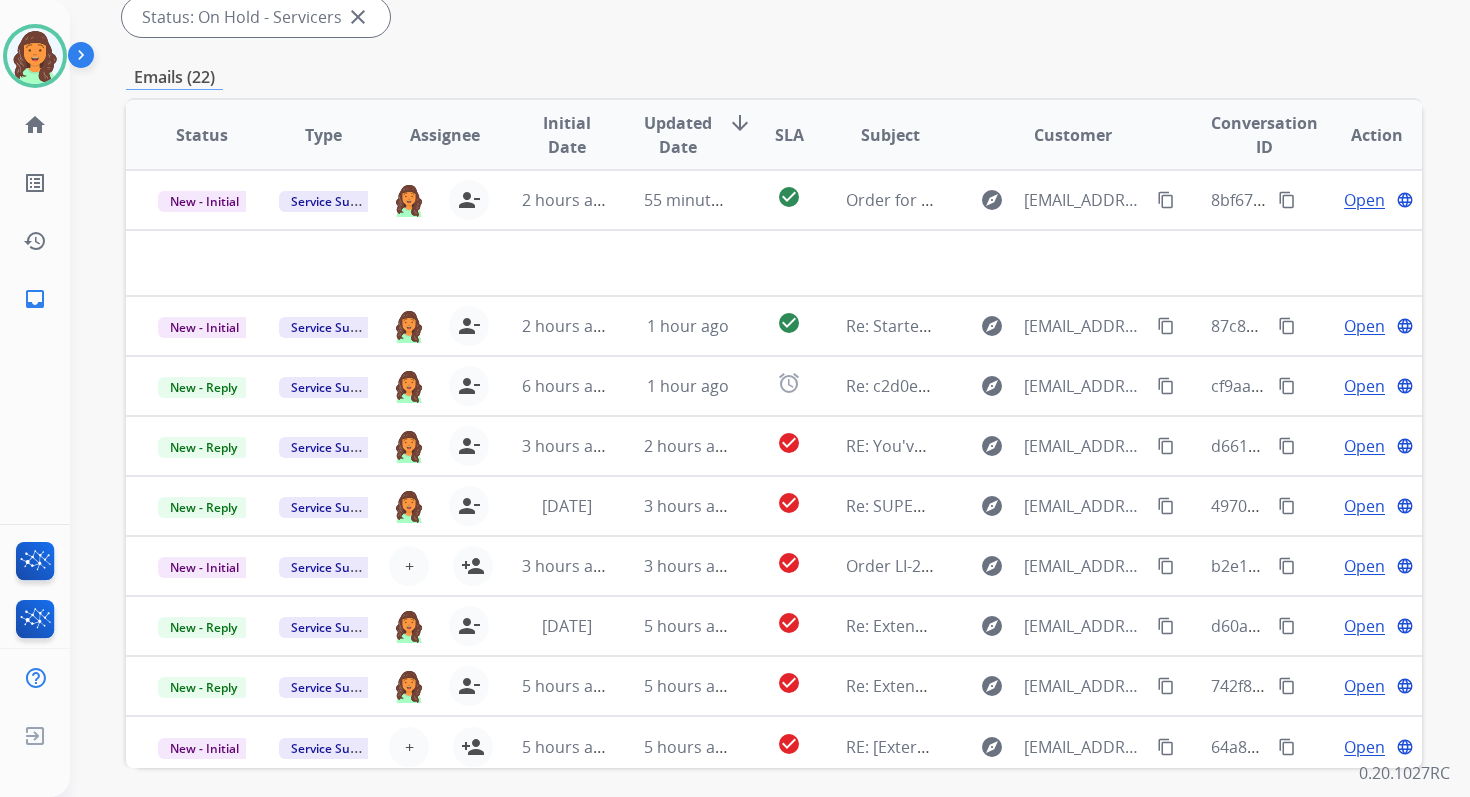 scroll, scrollTop: 485, scrollLeft: 0, axis: vertical 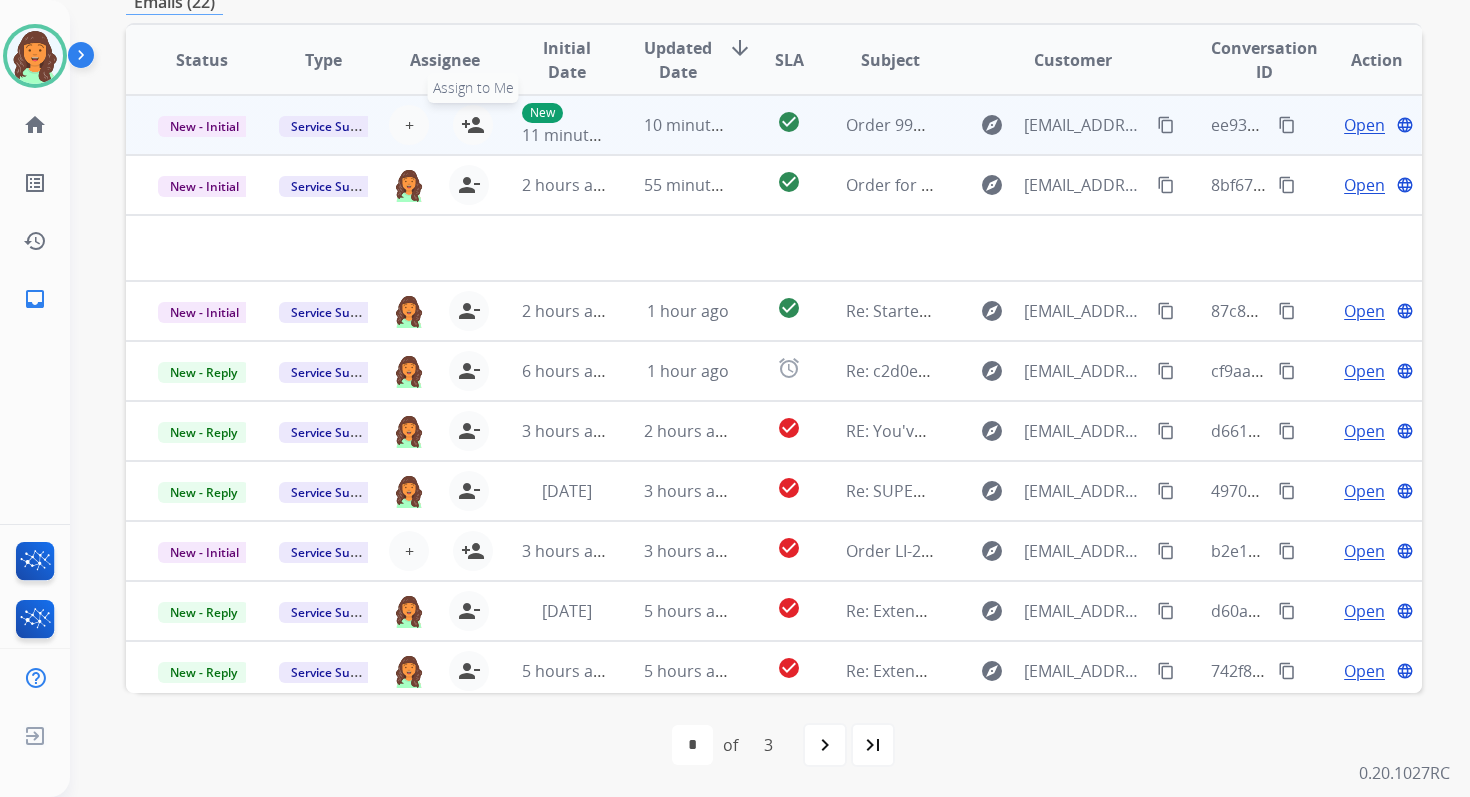 click on "person_add" at bounding box center (473, 125) 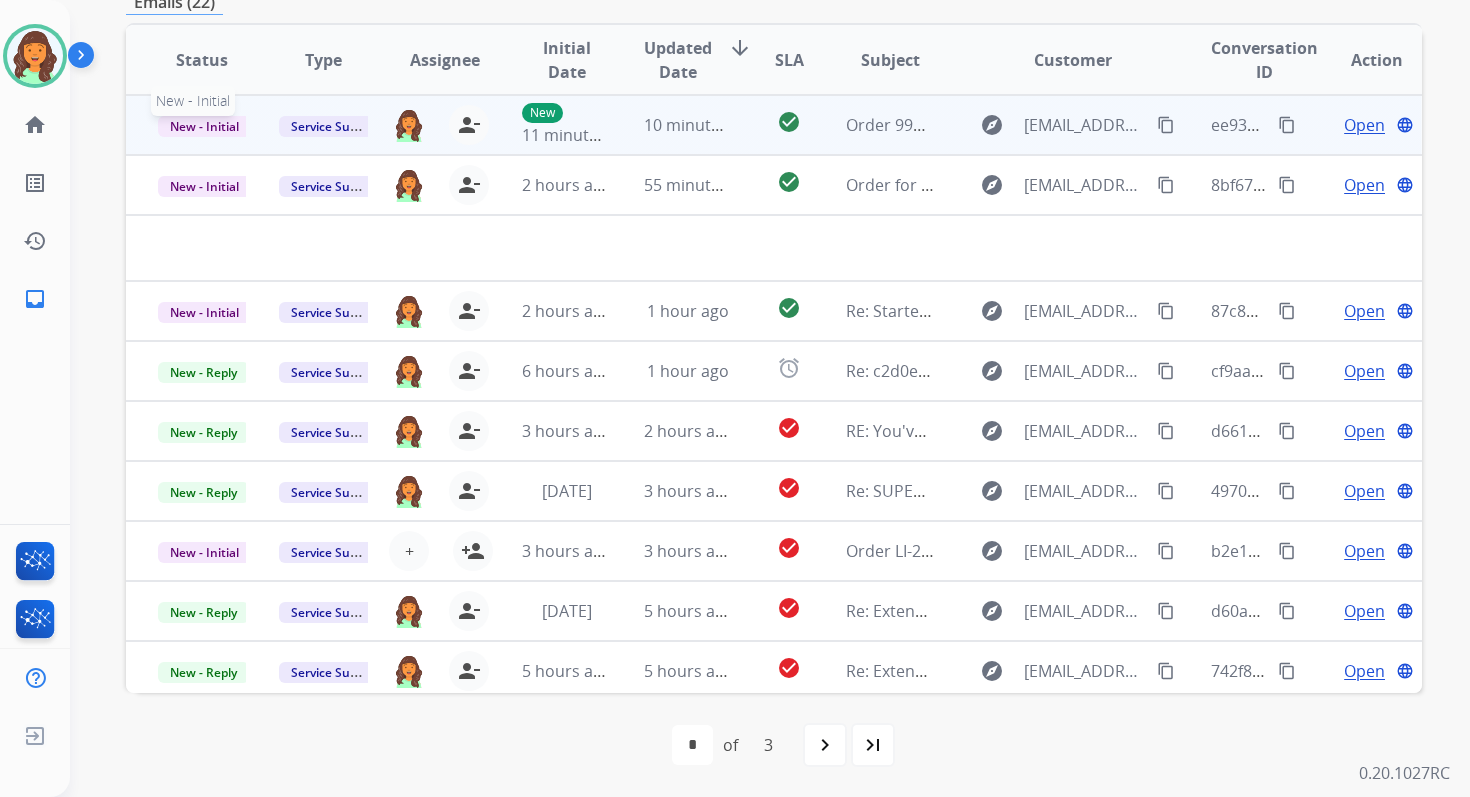 click on "New - Initial" at bounding box center [204, 126] 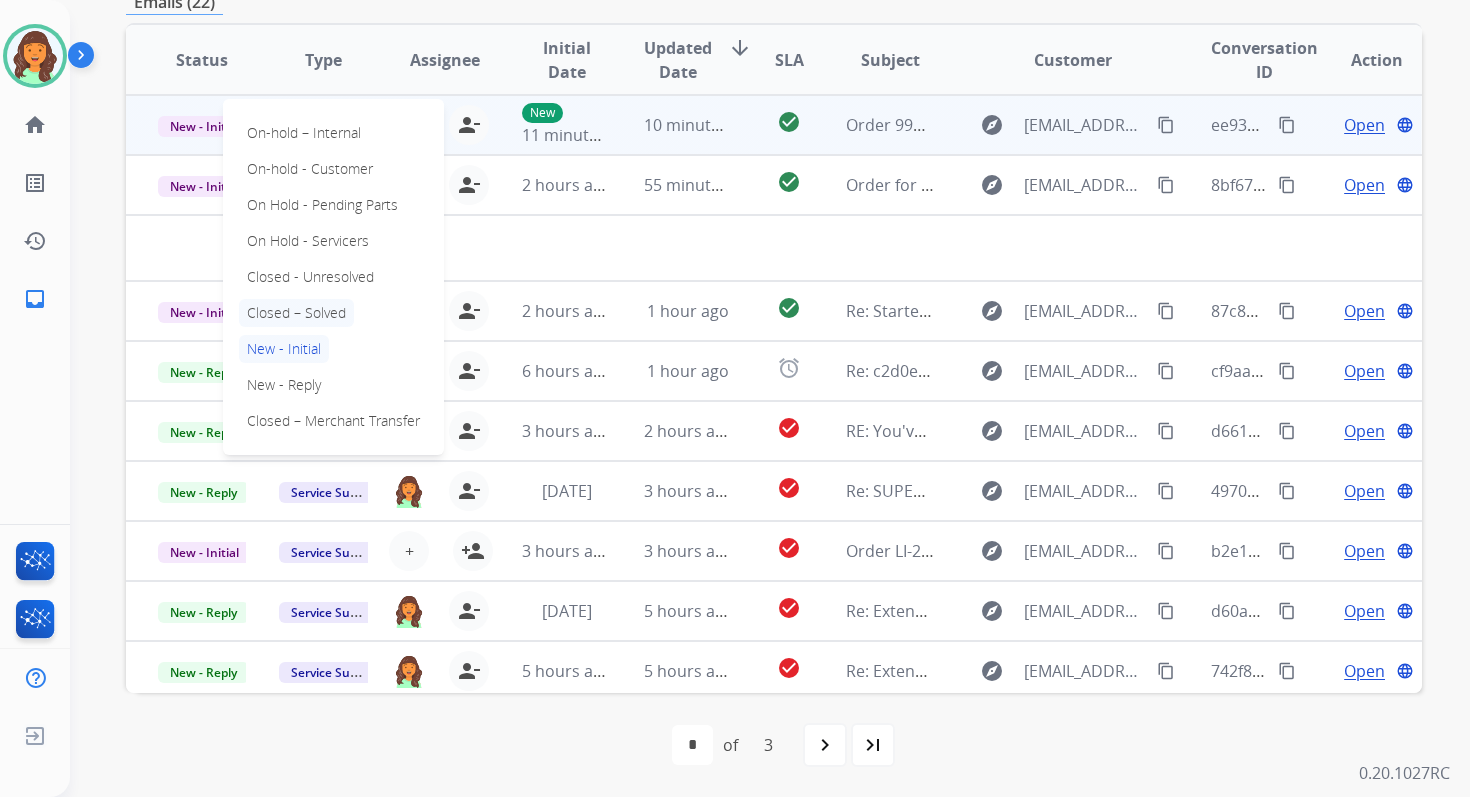 click on "Closed – Solved" at bounding box center (296, 313) 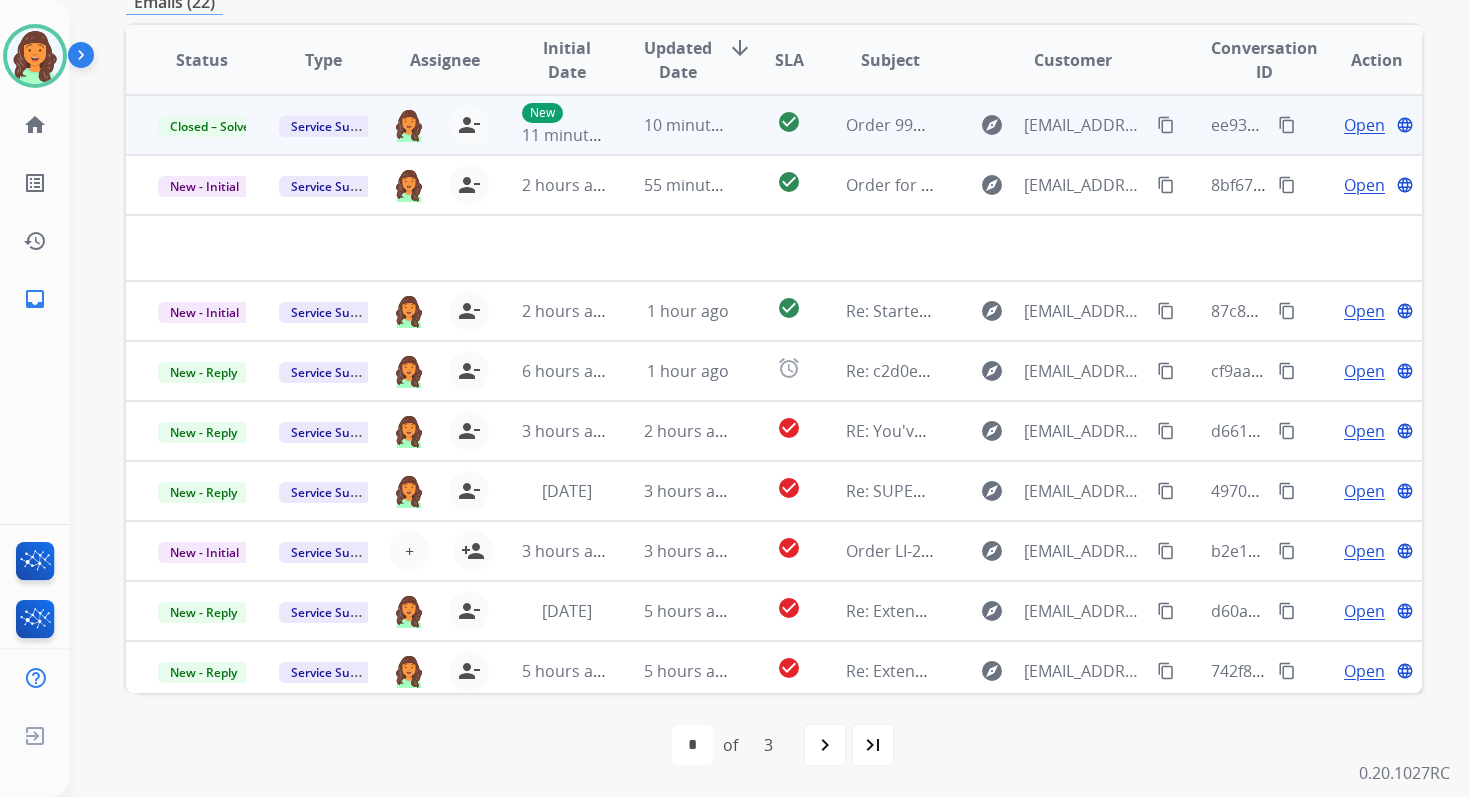 click on "10 minutes ago" at bounding box center [672, 125] 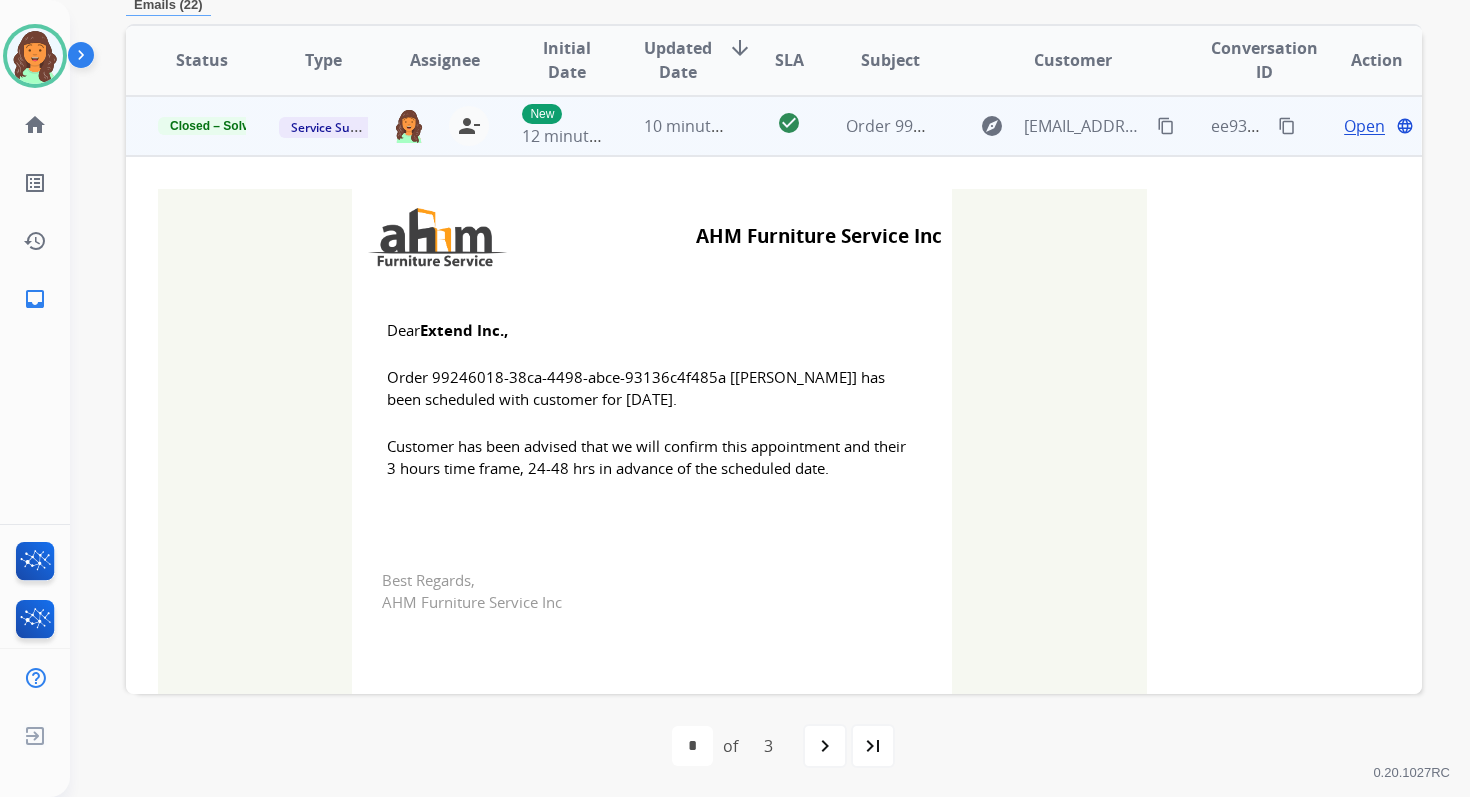 click on "10 minutes ago" at bounding box center [672, 126] 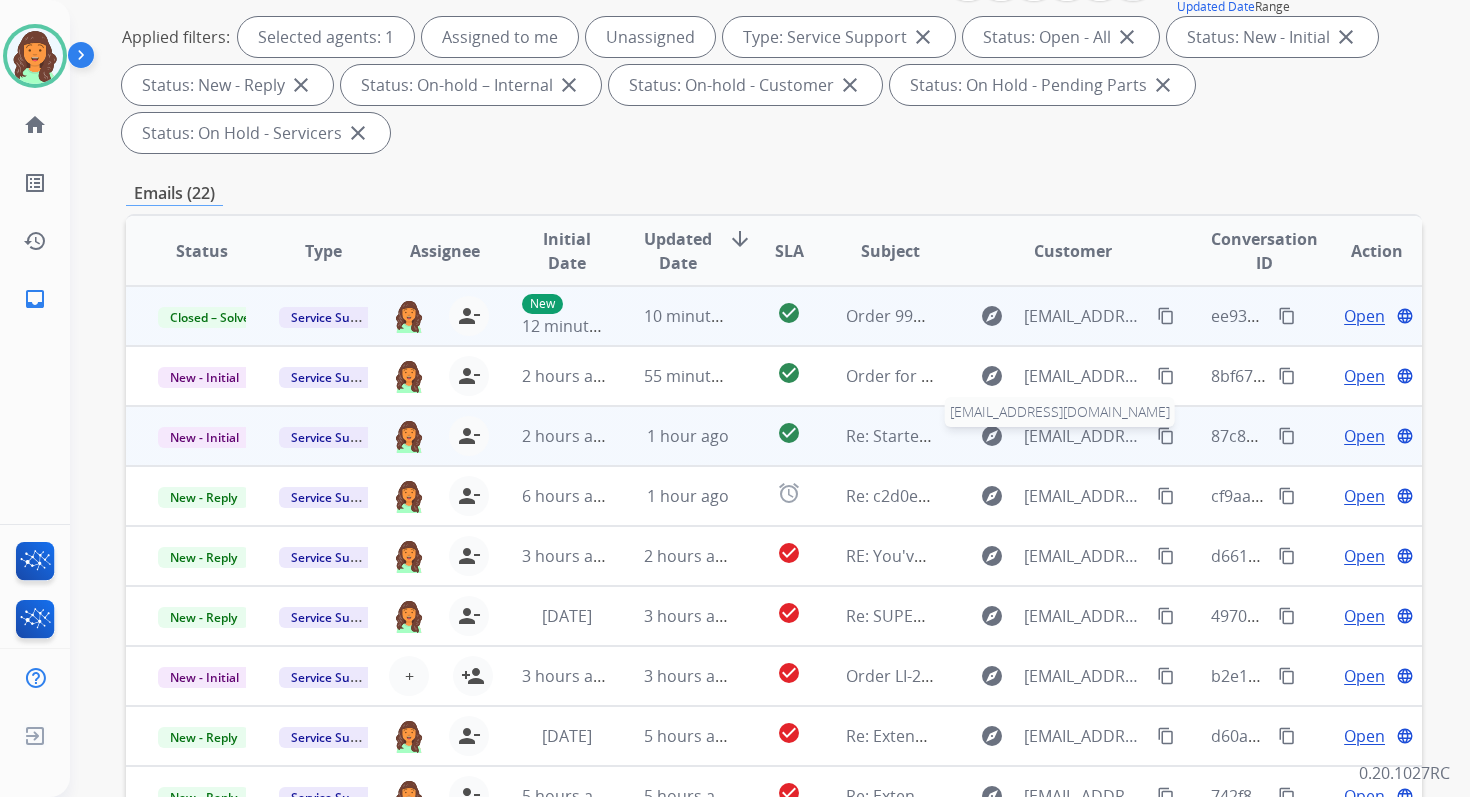 scroll, scrollTop: 0, scrollLeft: 0, axis: both 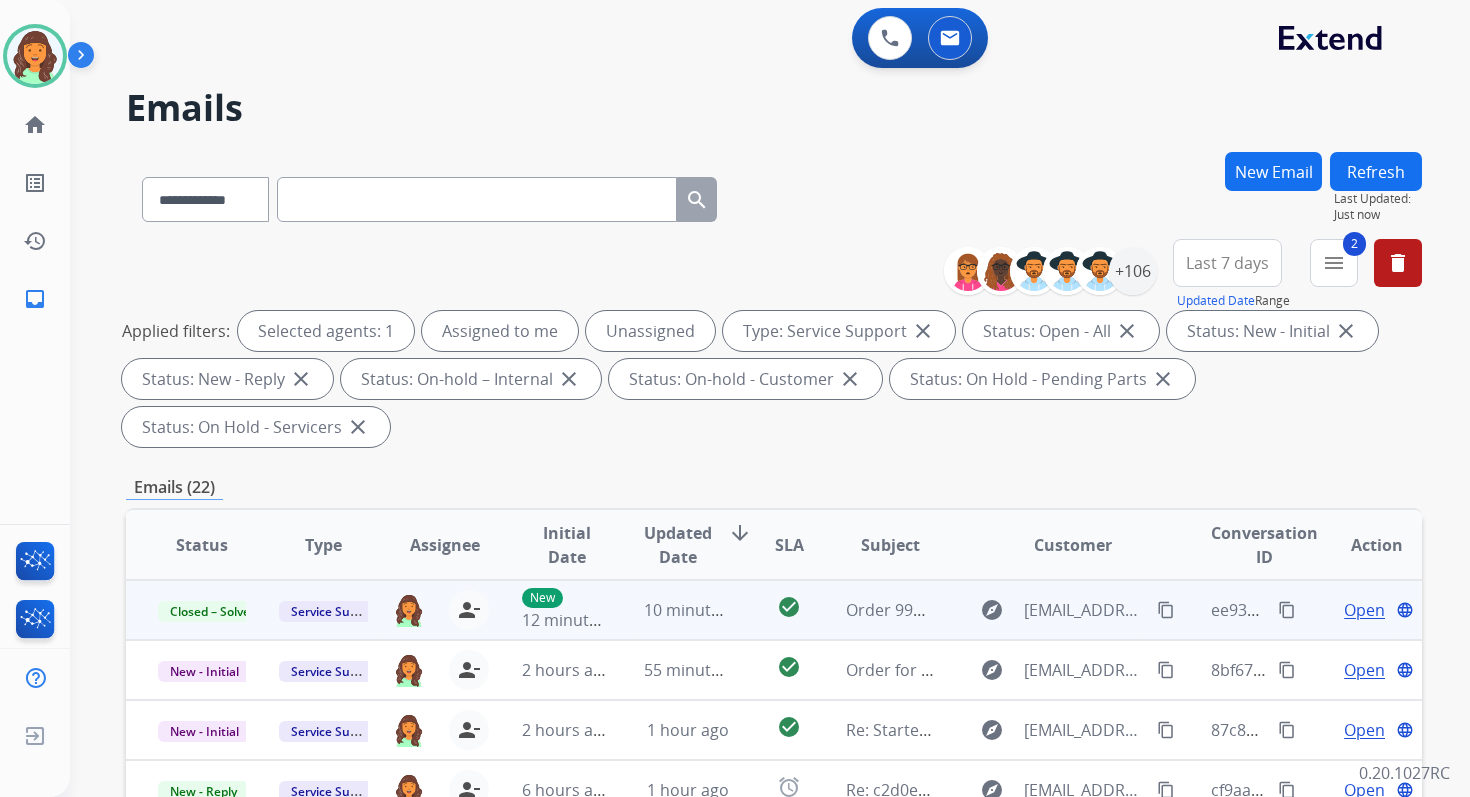 click on "Refresh" at bounding box center [1376, 171] 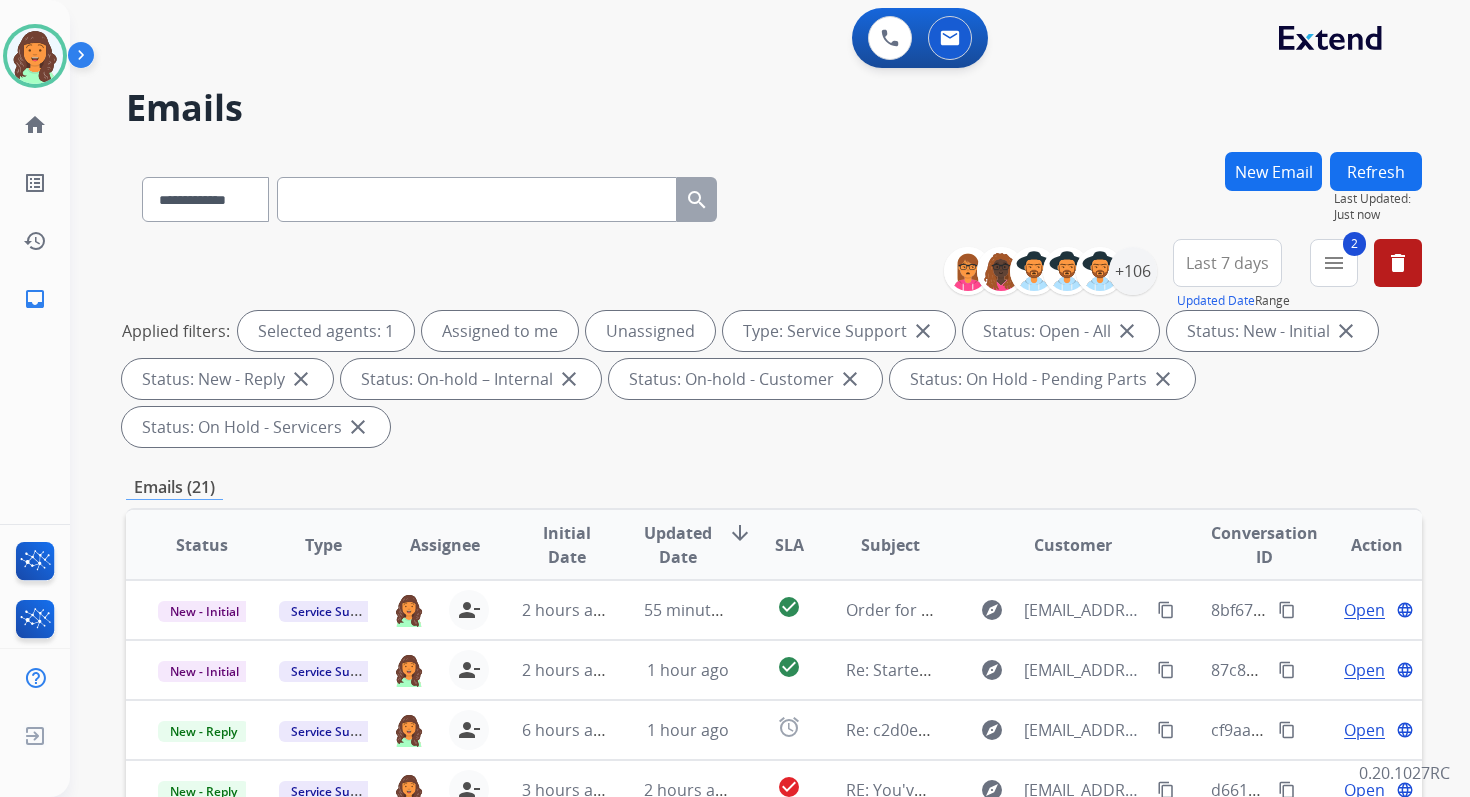 scroll, scrollTop: 485, scrollLeft: 0, axis: vertical 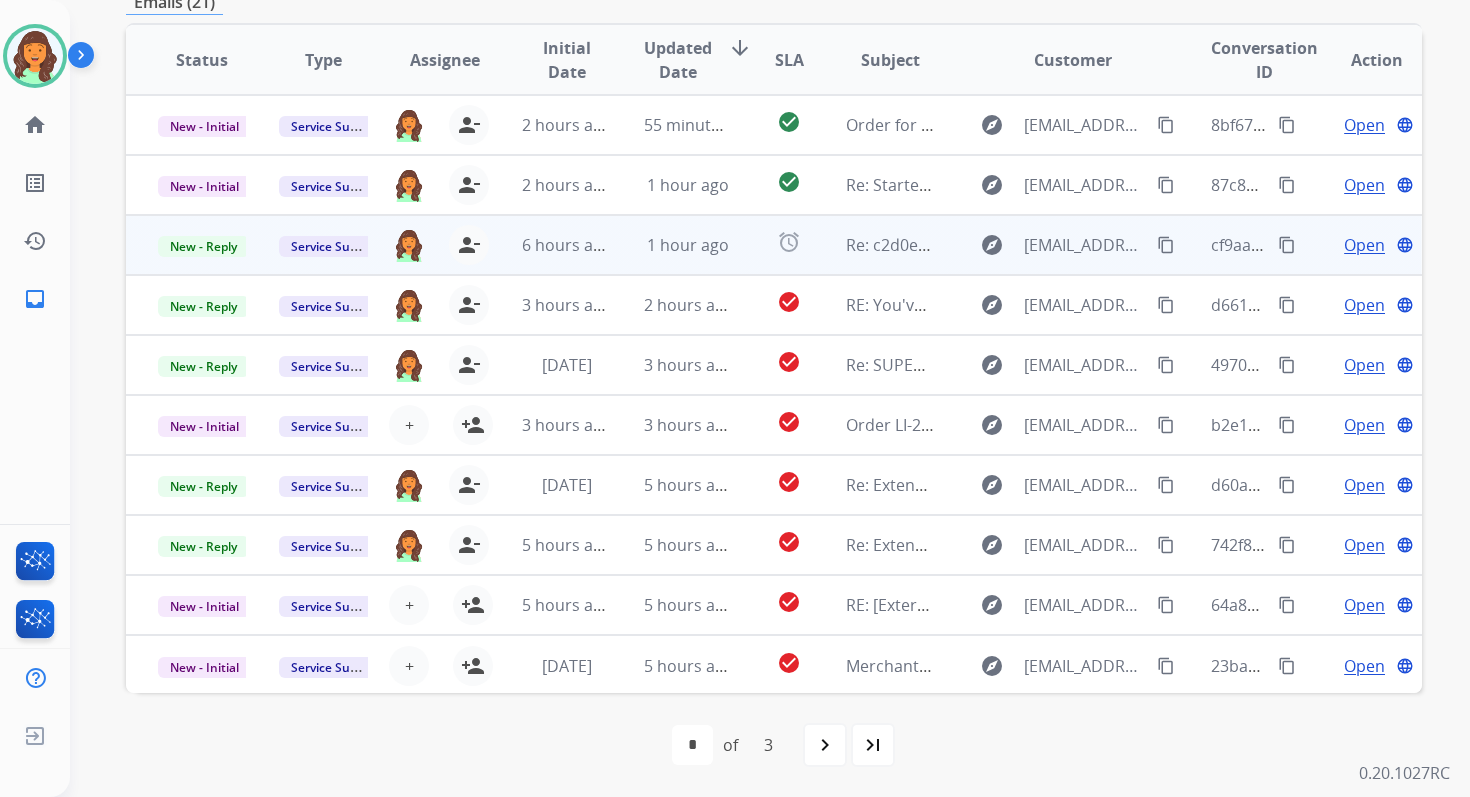 click on "alarm" at bounding box center [773, 245] 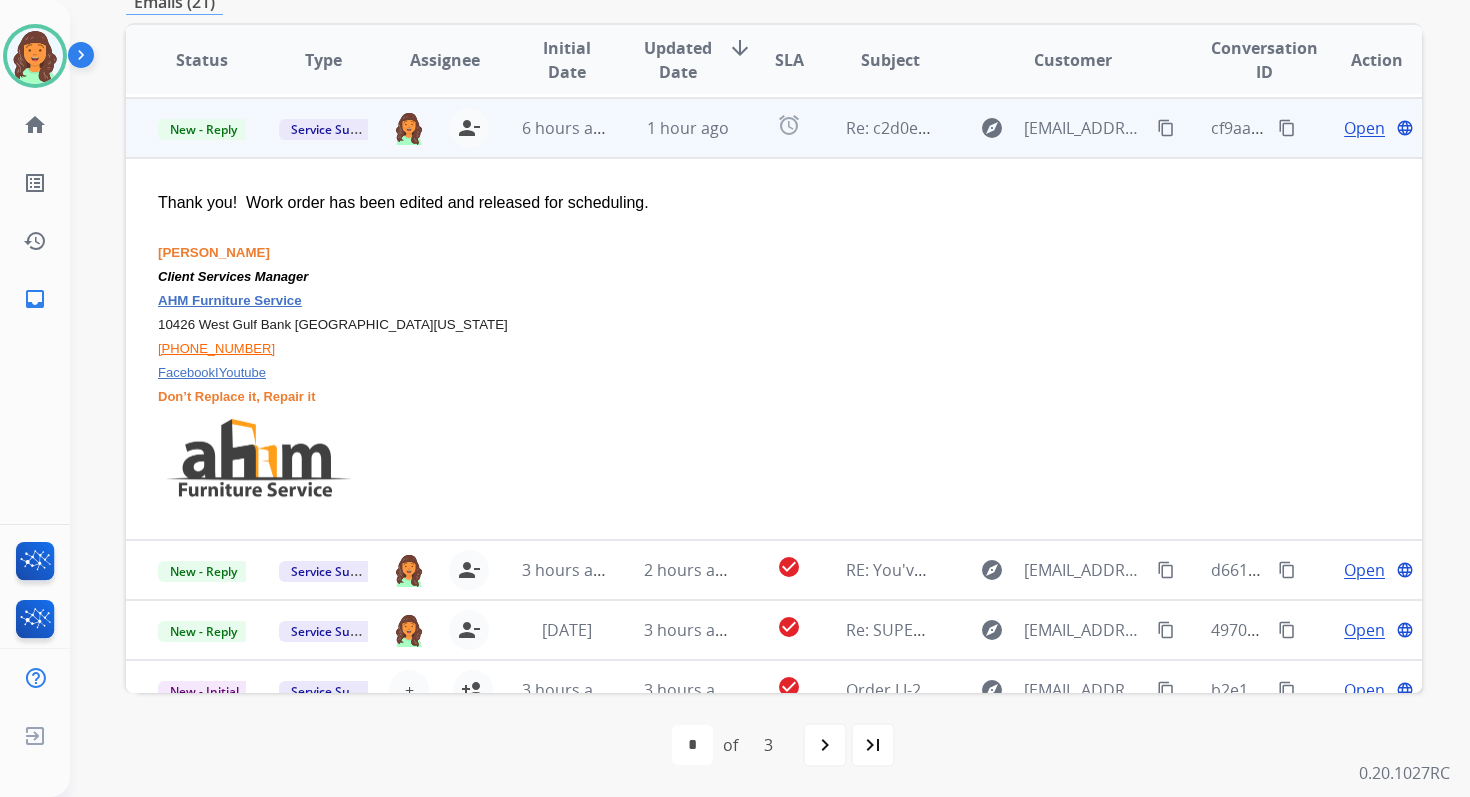 scroll, scrollTop: 120, scrollLeft: 0, axis: vertical 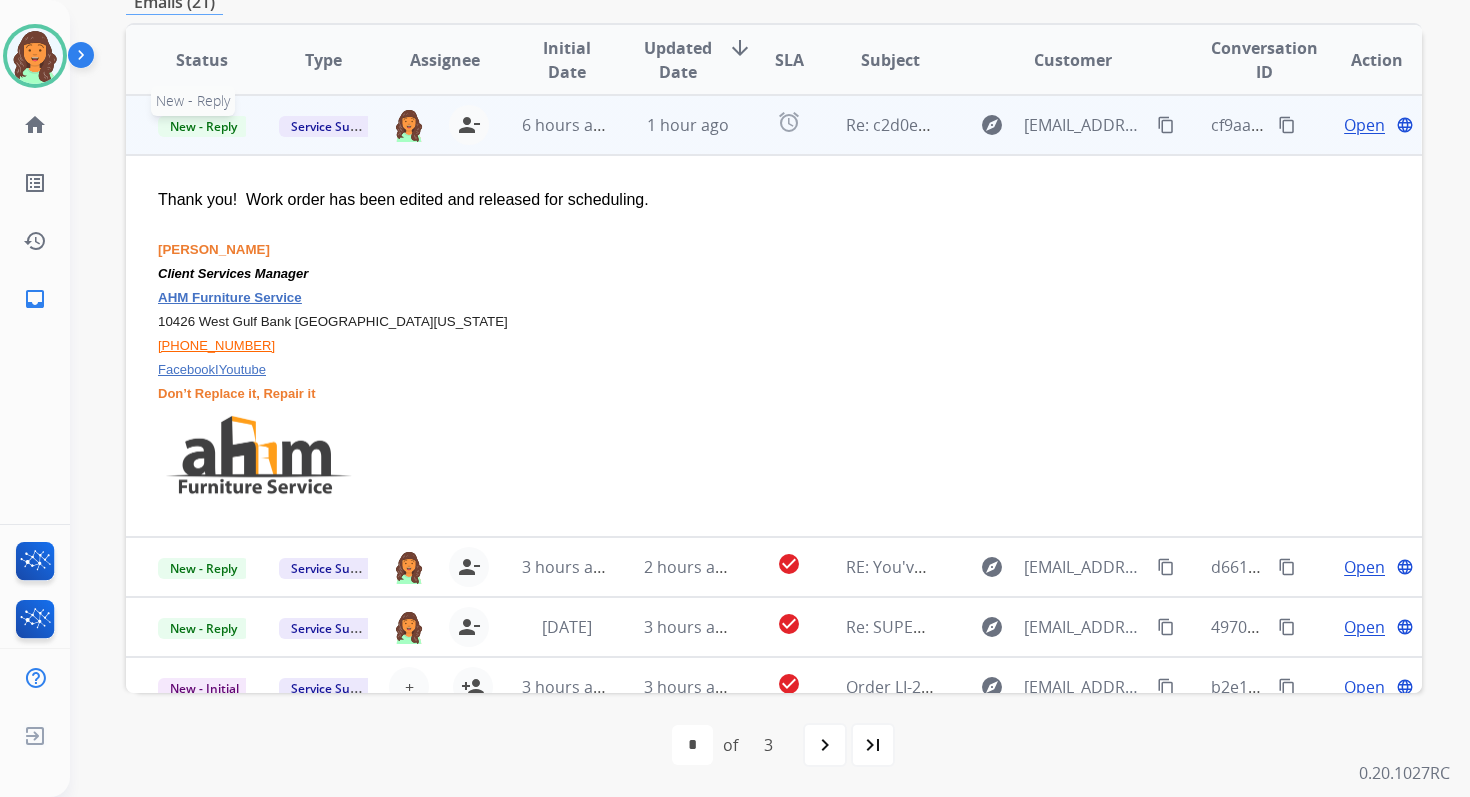 click on "New - Reply" at bounding box center (203, 126) 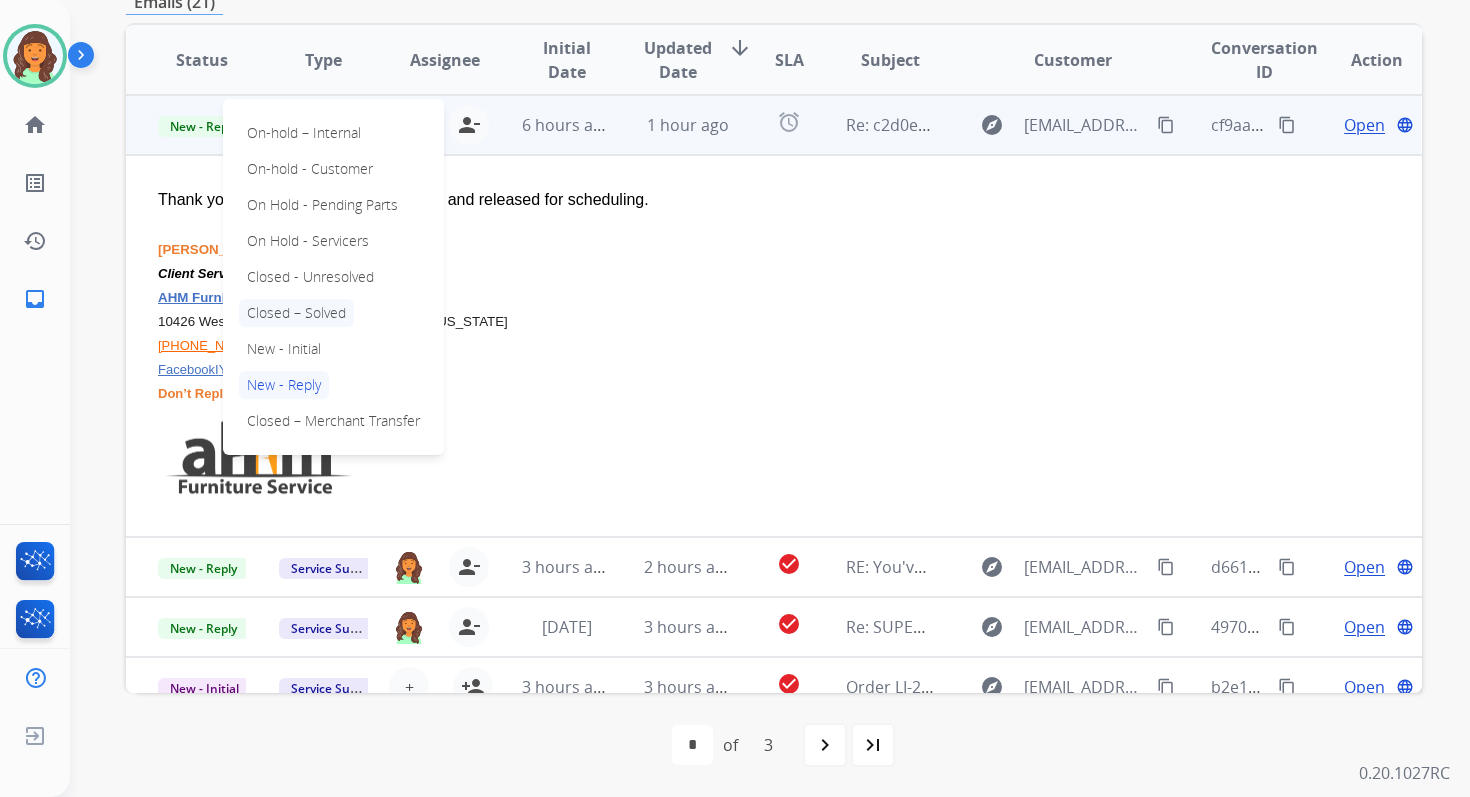 click on "Closed – Solved" at bounding box center [296, 313] 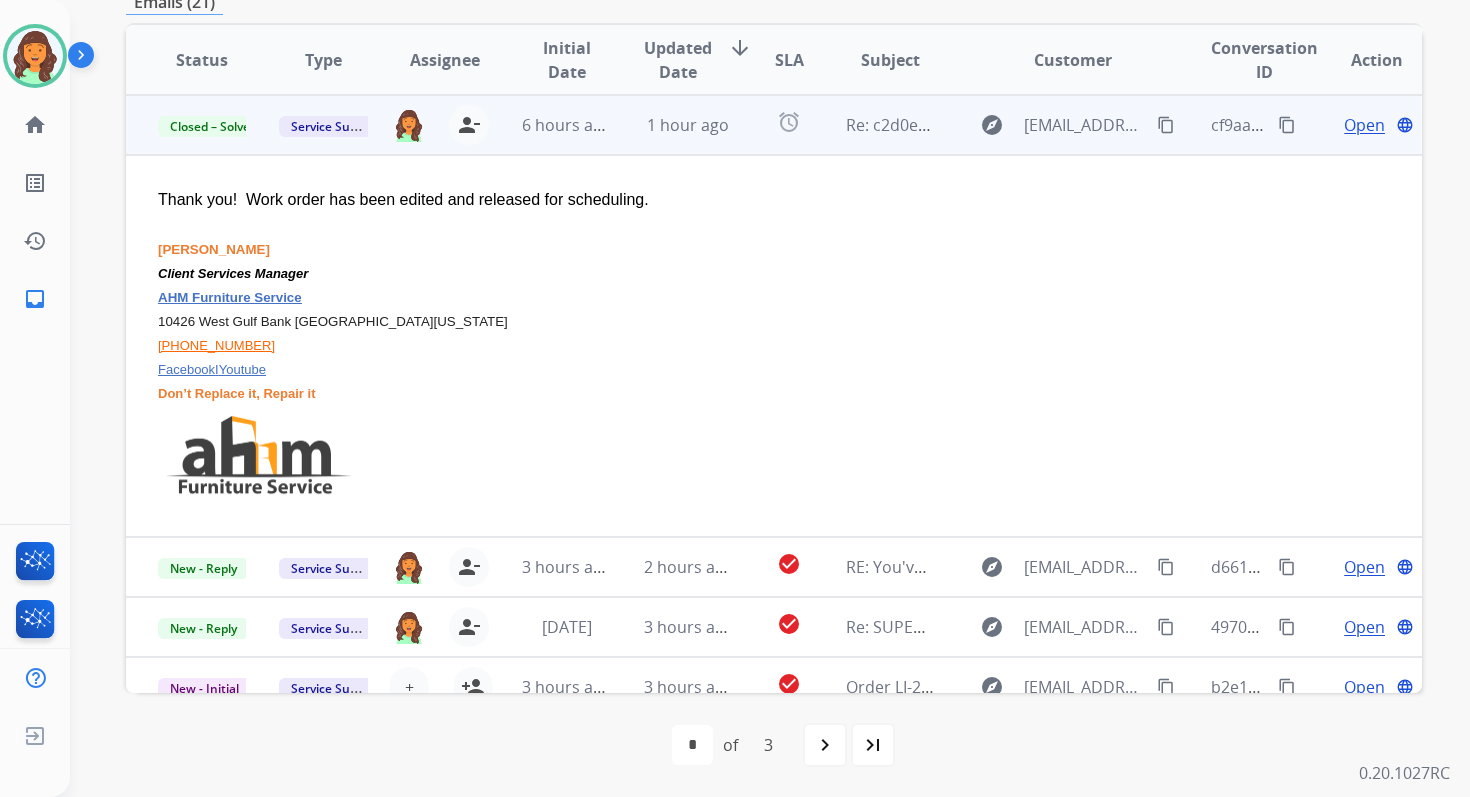 click on "1 hour ago" at bounding box center [672, 125] 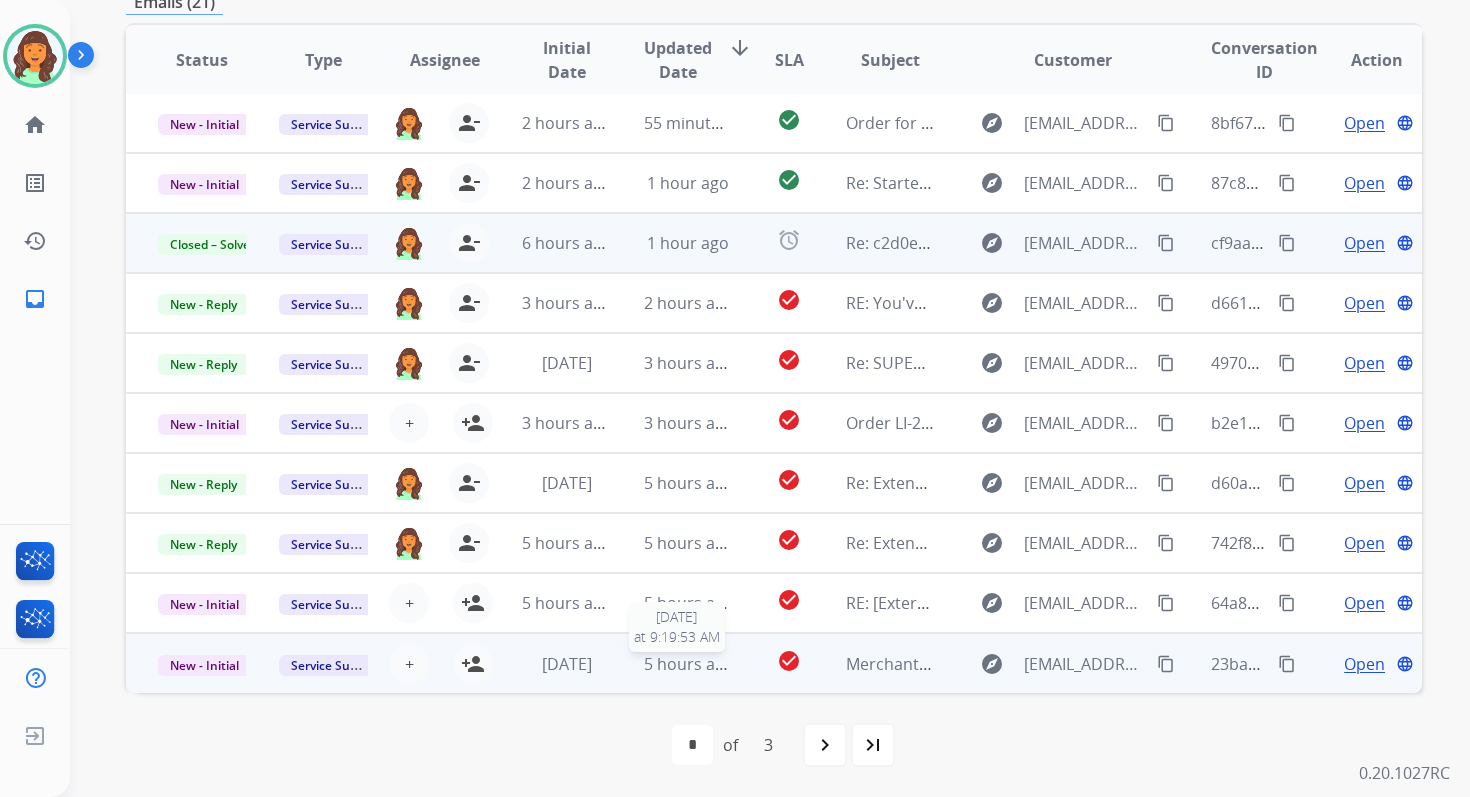 click on "5 hours ago" at bounding box center [689, 664] 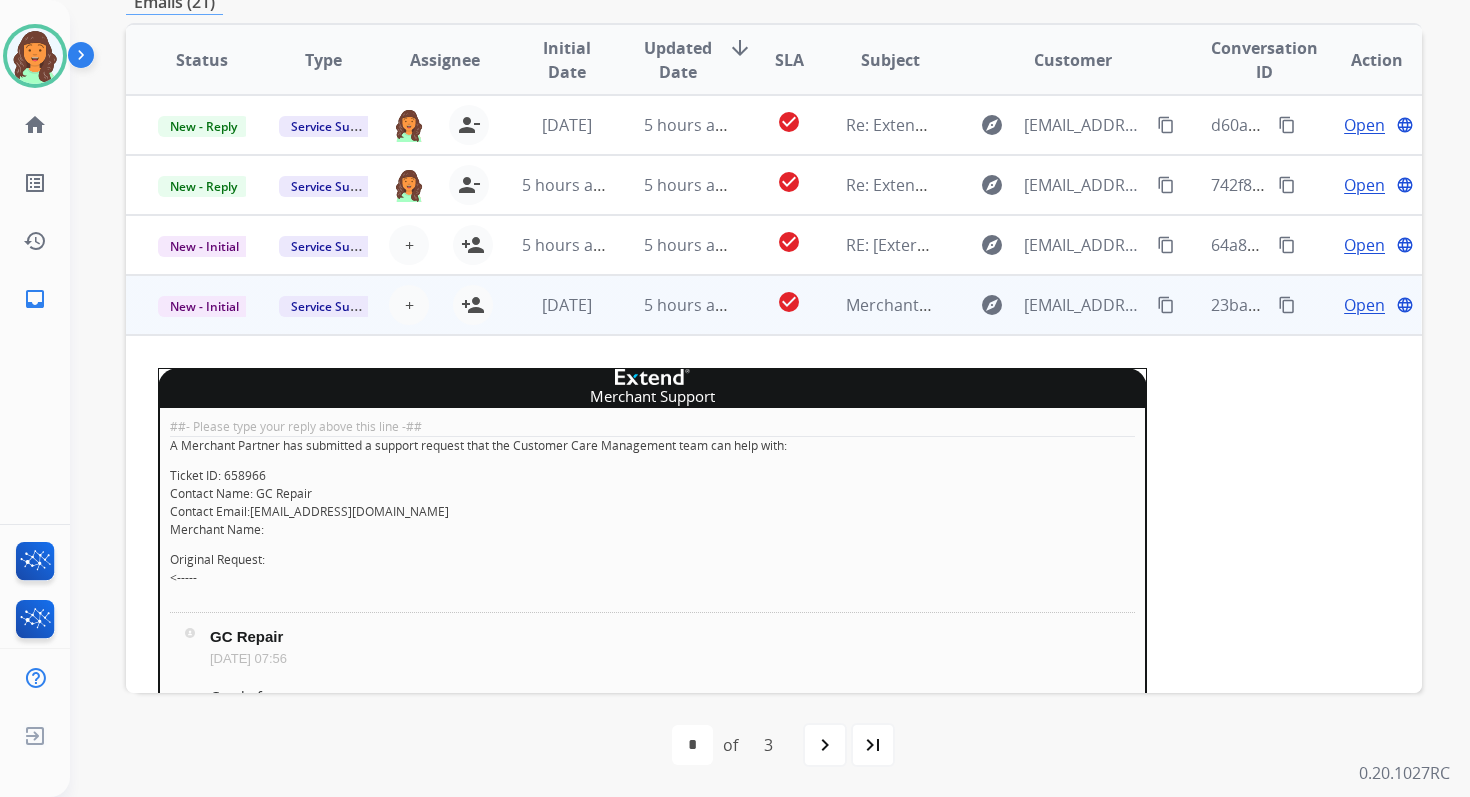 scroll, scrollTop: 347, scrollLeft: 0, axis: vertical 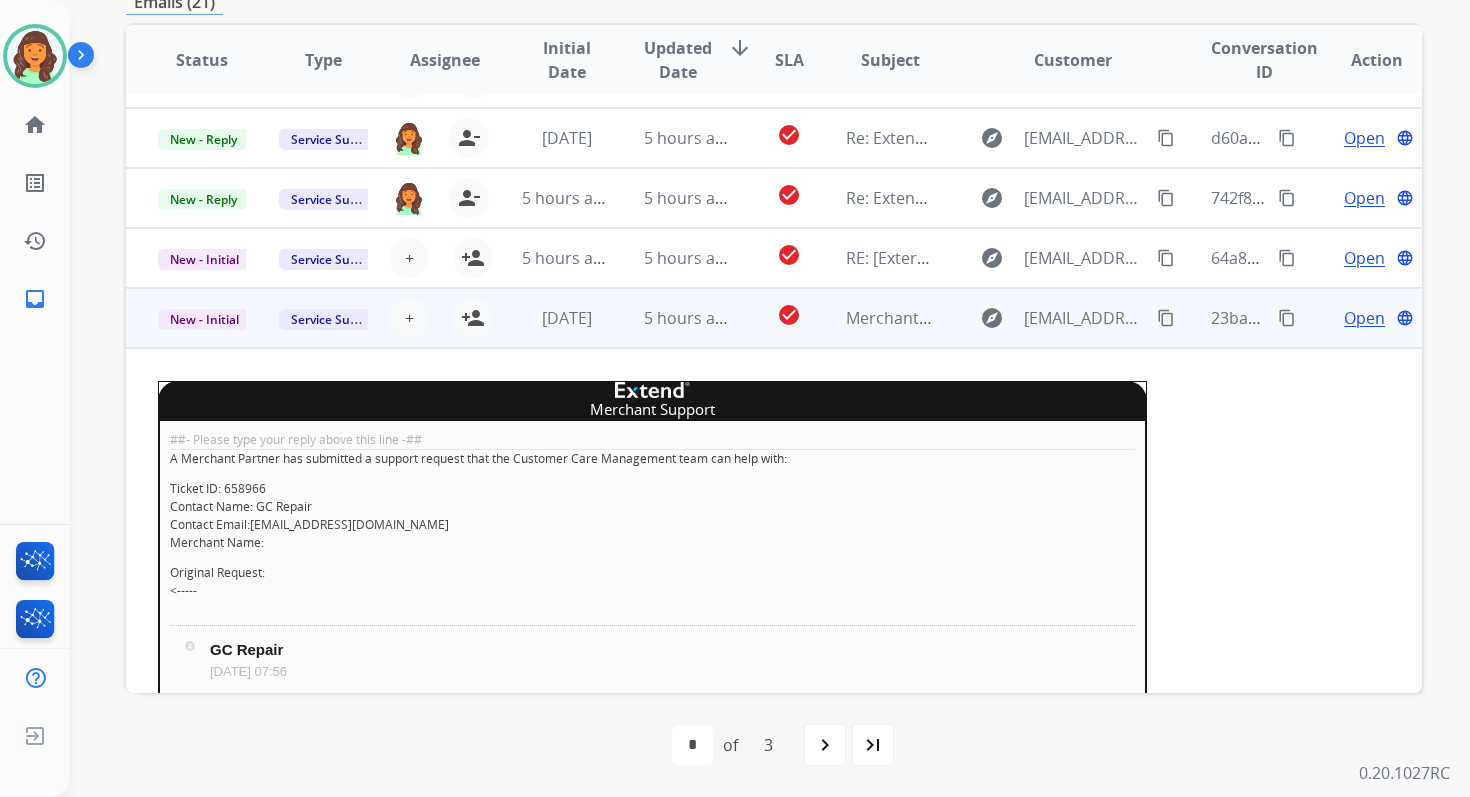 click on "Open" at bounding box center [1364, 318] 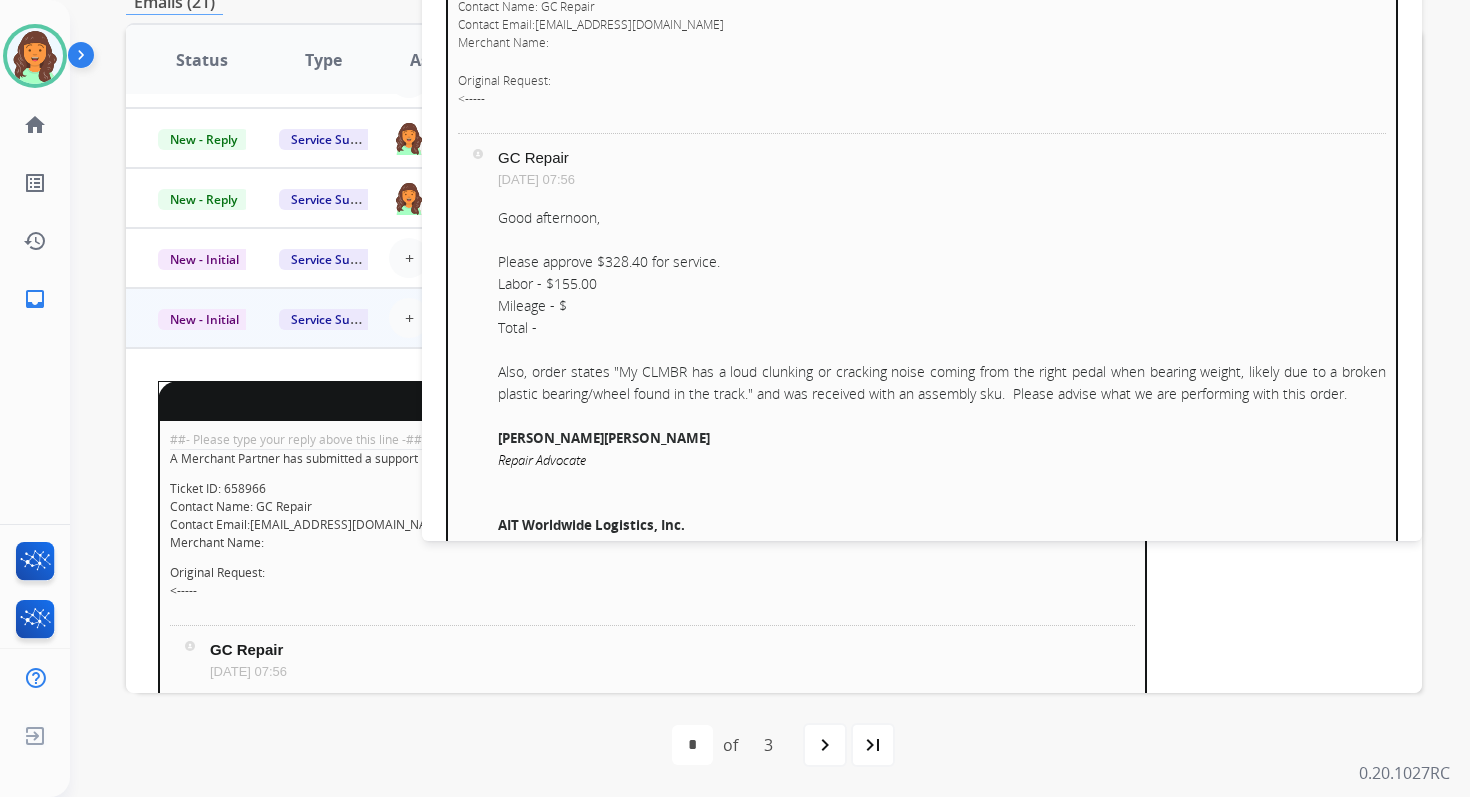 scroll, scrollTop: 164, scrollLeft: 0, axis: vertical 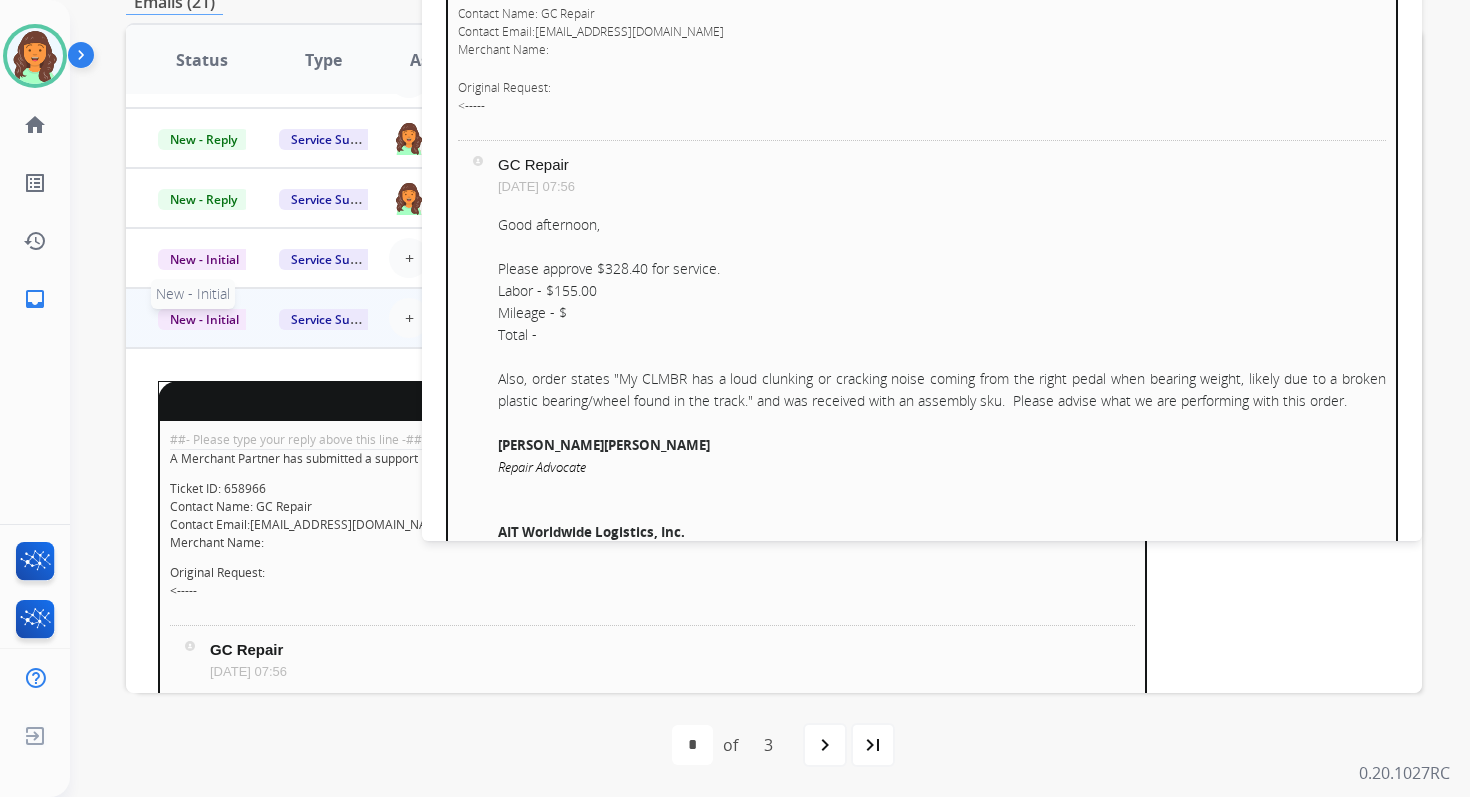 click on "New - Initial" at bounding box center [204, 319] 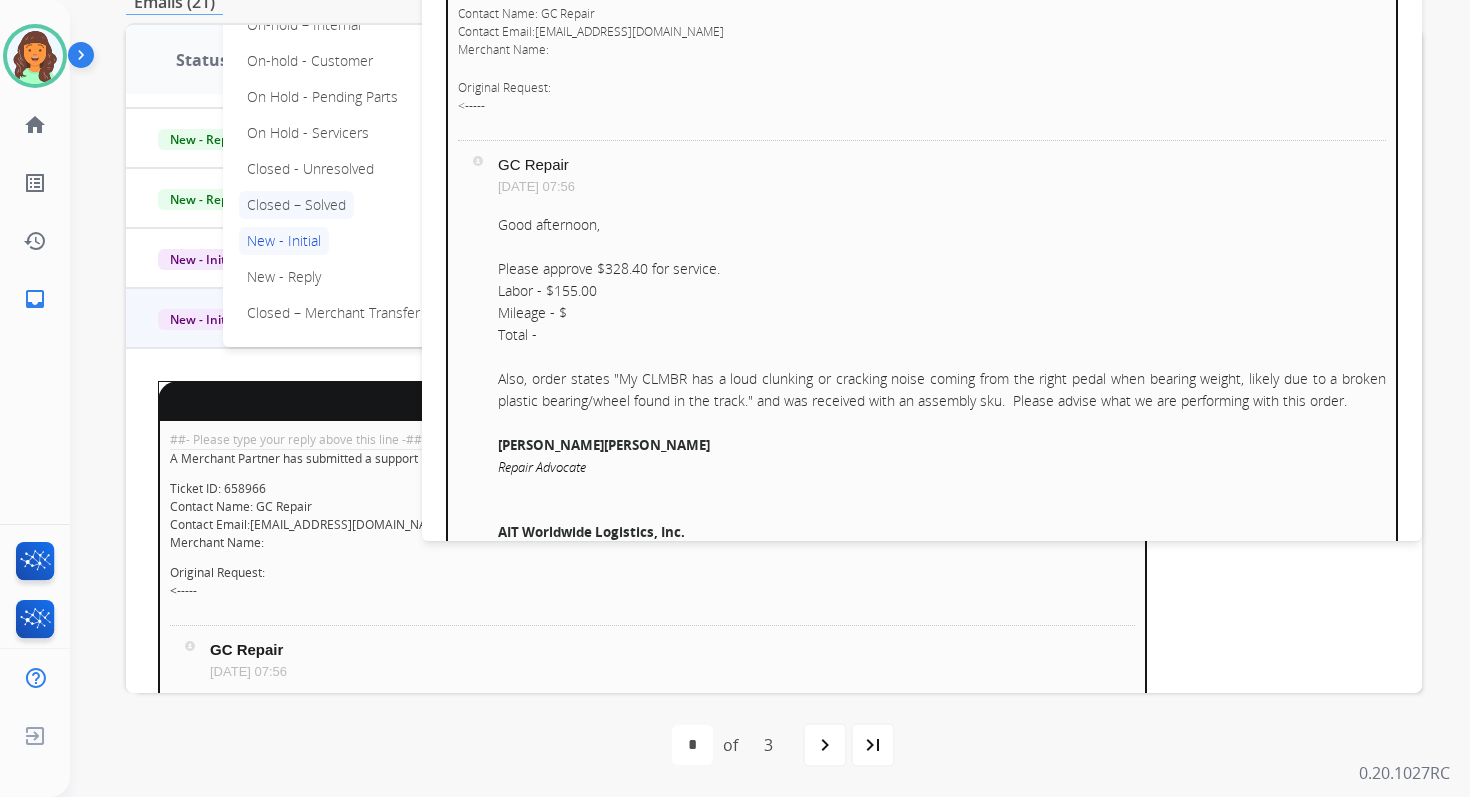 click on "Closed – Solved" at bounding box center (296, 205) 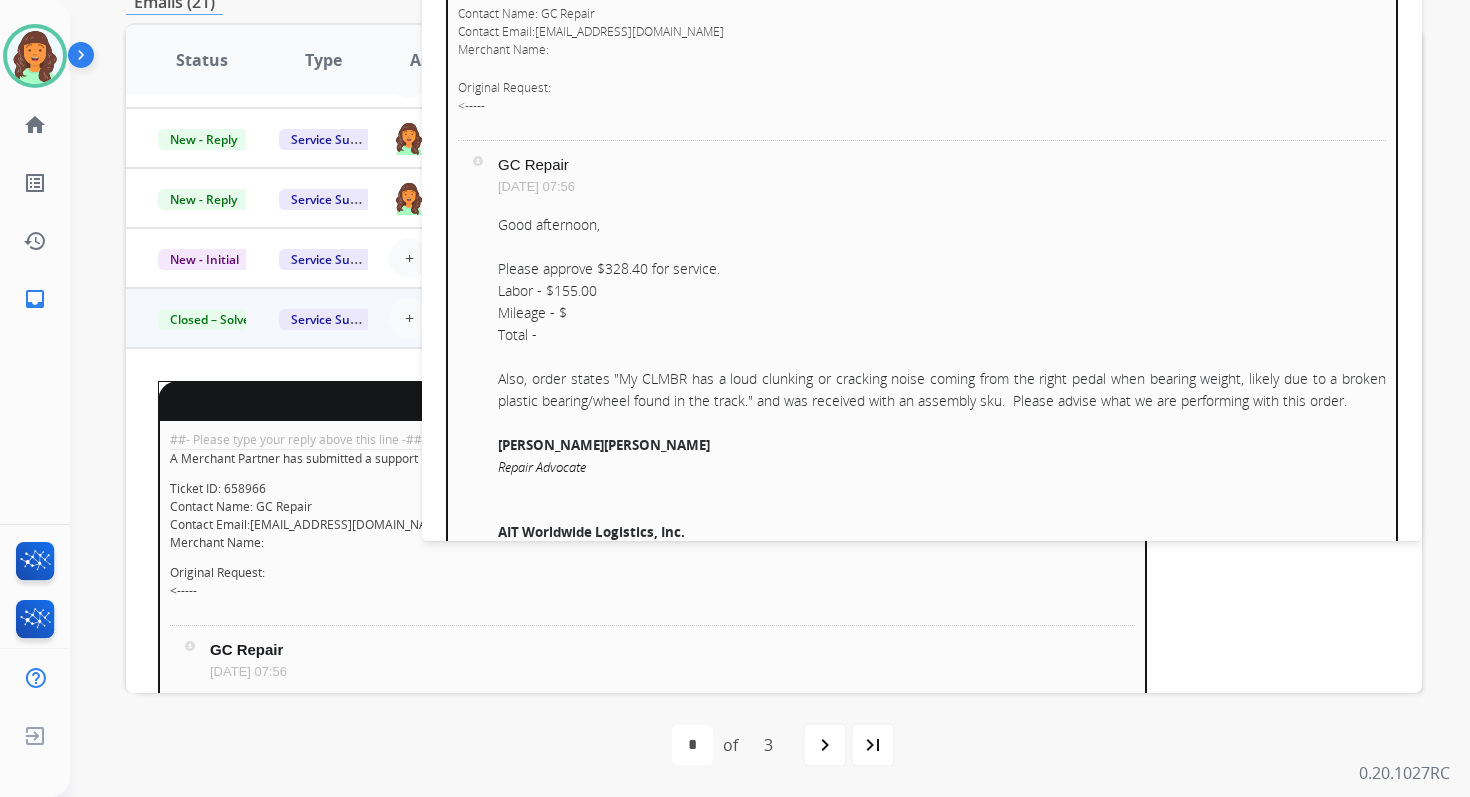 scroll, scrollTop: 0, scrollLeft: 0, axis: both 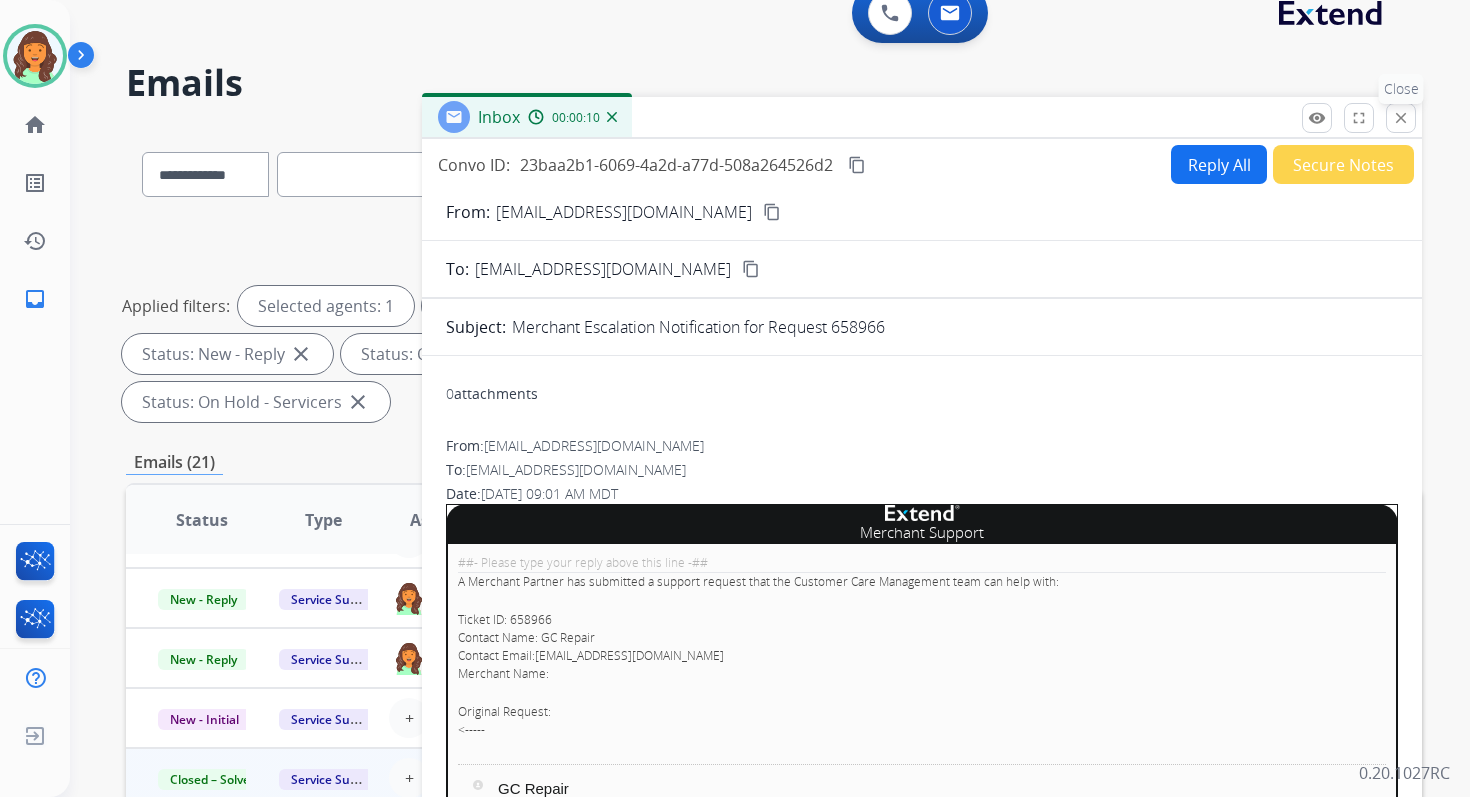 click on "close Close" at bounding box center [1401, 118] 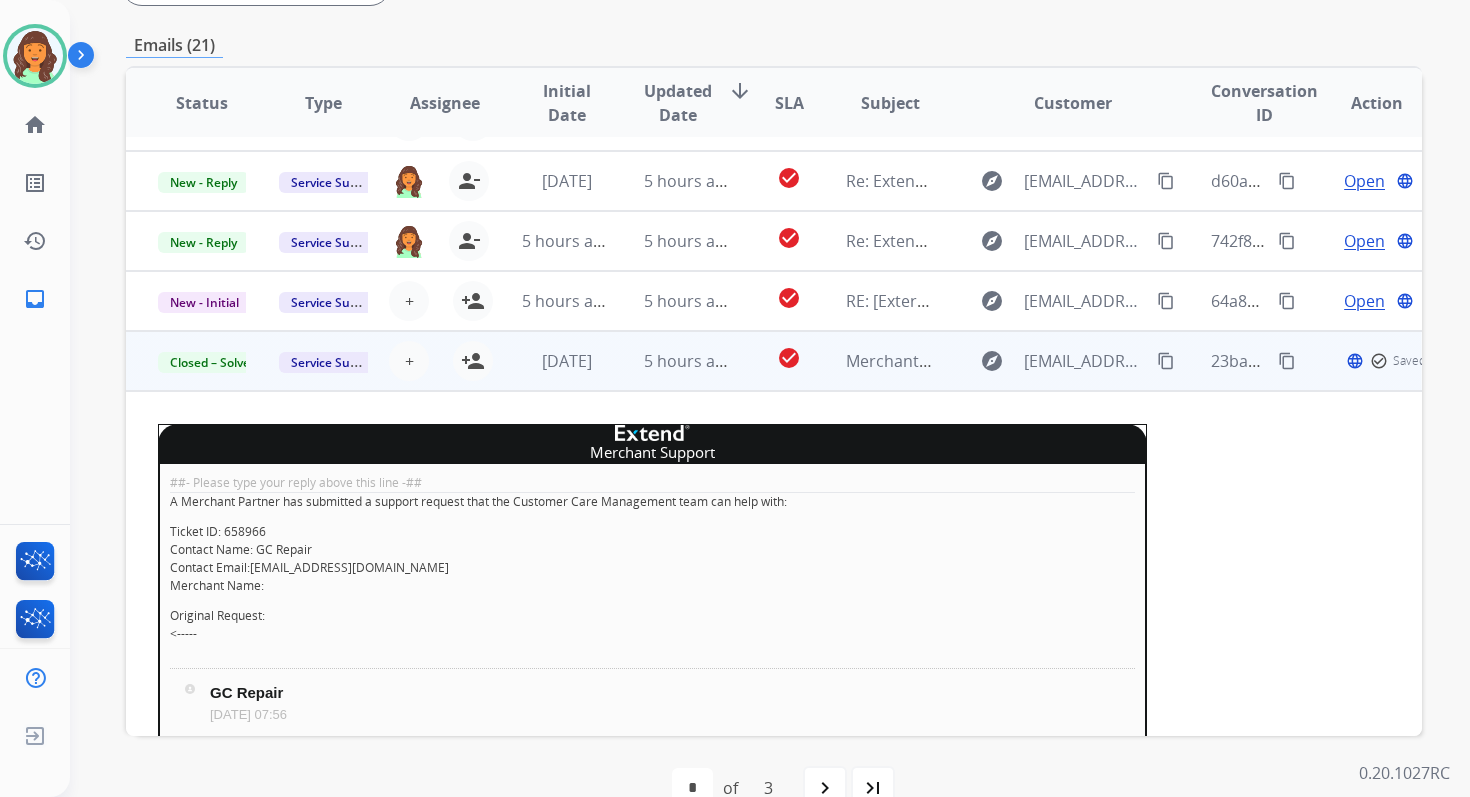 scroll, scrollTop: 485, scrollLeft: 0, axis: vertical 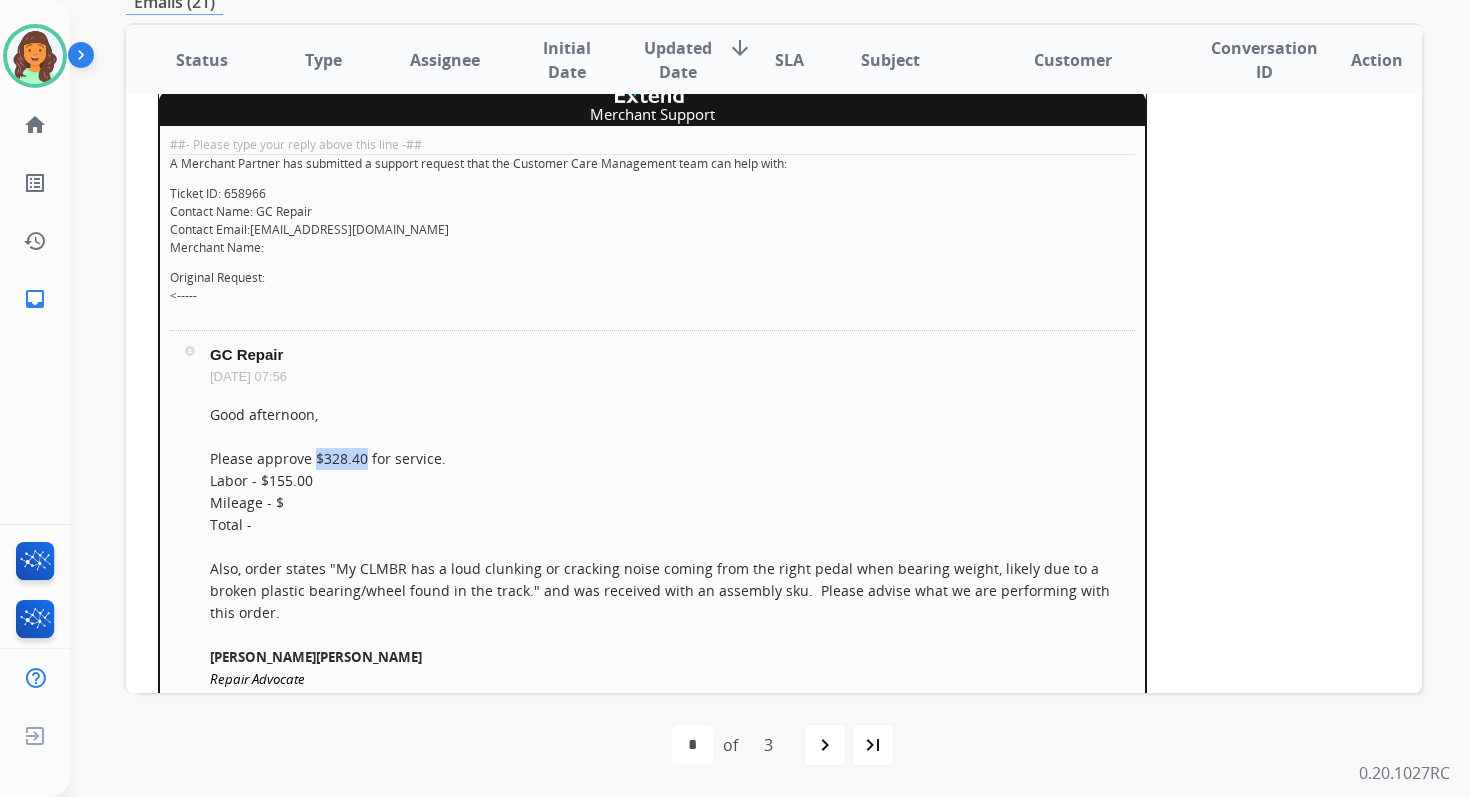 drag, startPoint x: 316, startPoint y: 458, endPoint x: 364, endPoint y: 458, distance: 48 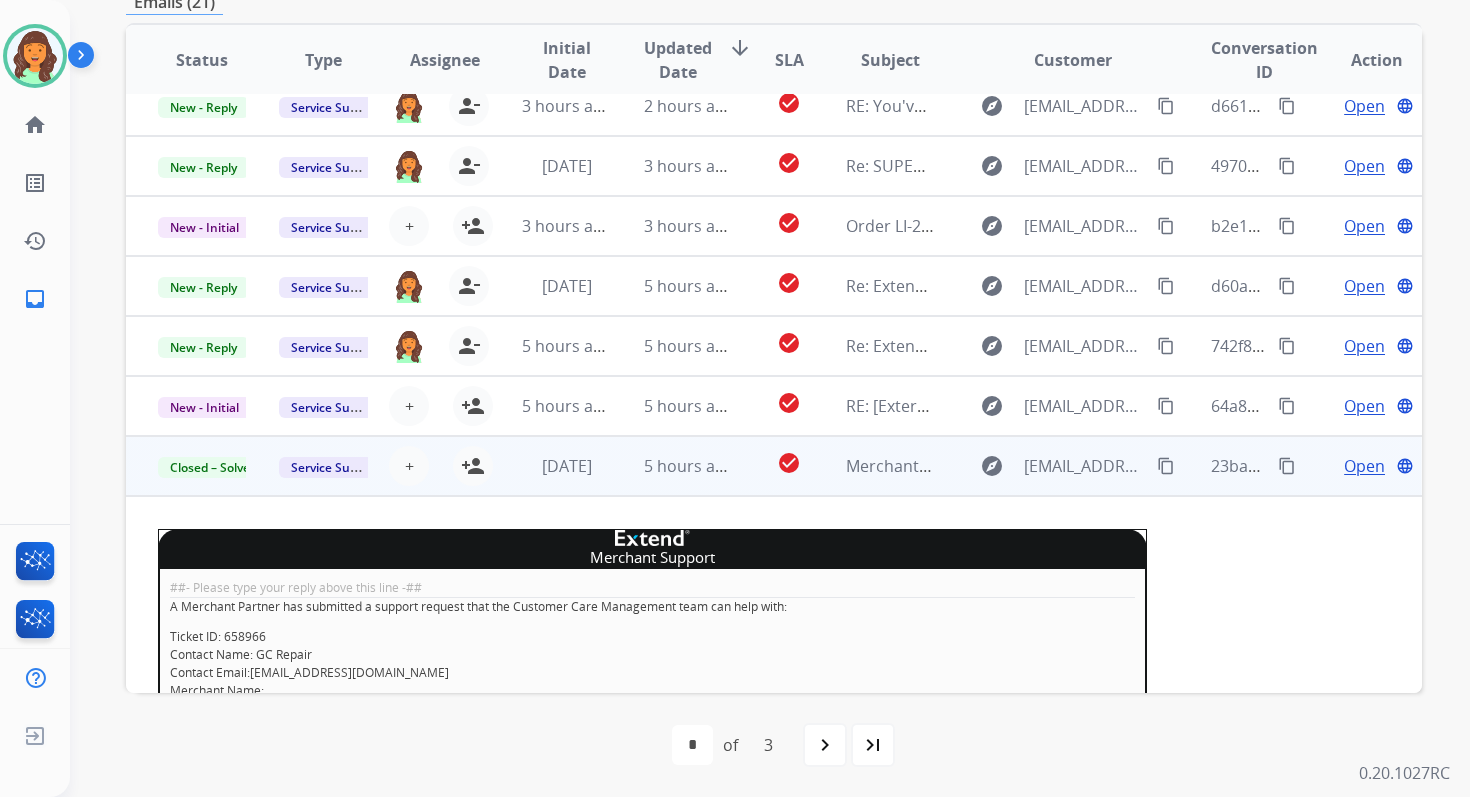 scroll, scrollTop: 0, scrollLeft: 0, axis: both 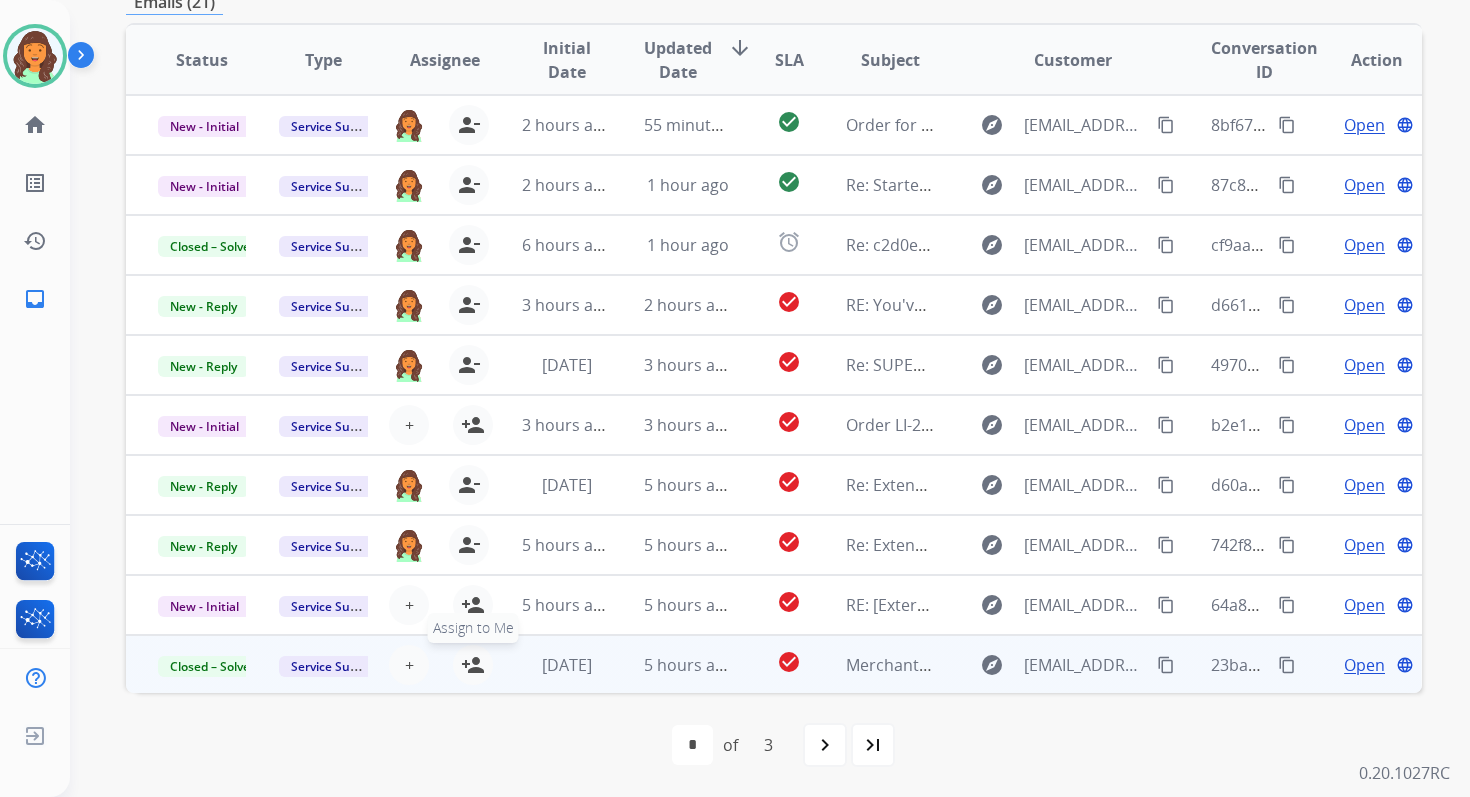 click on "person_add" at bounding box center [473, 665] 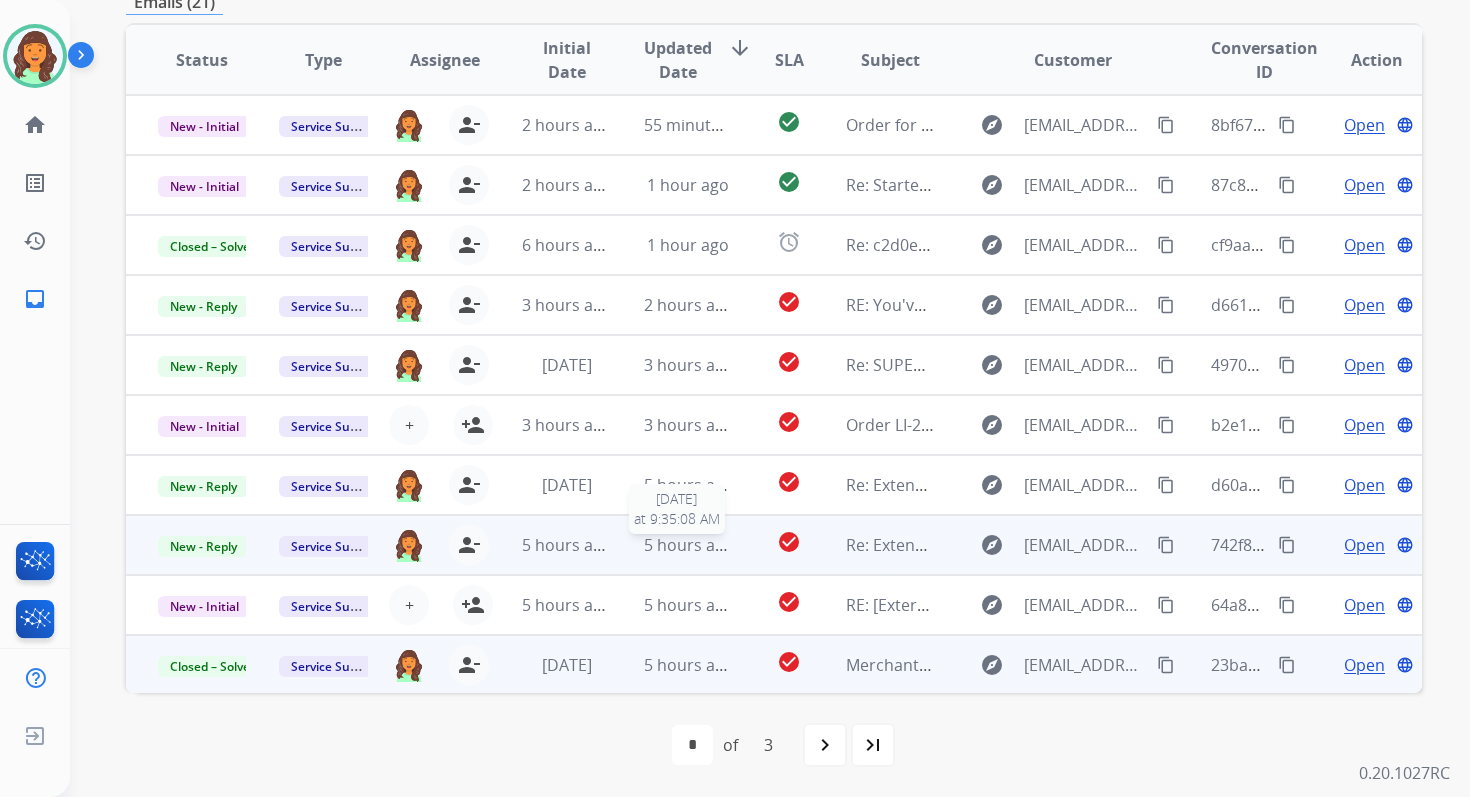 click on "5 hours ago" at bounding box center (689, 545) 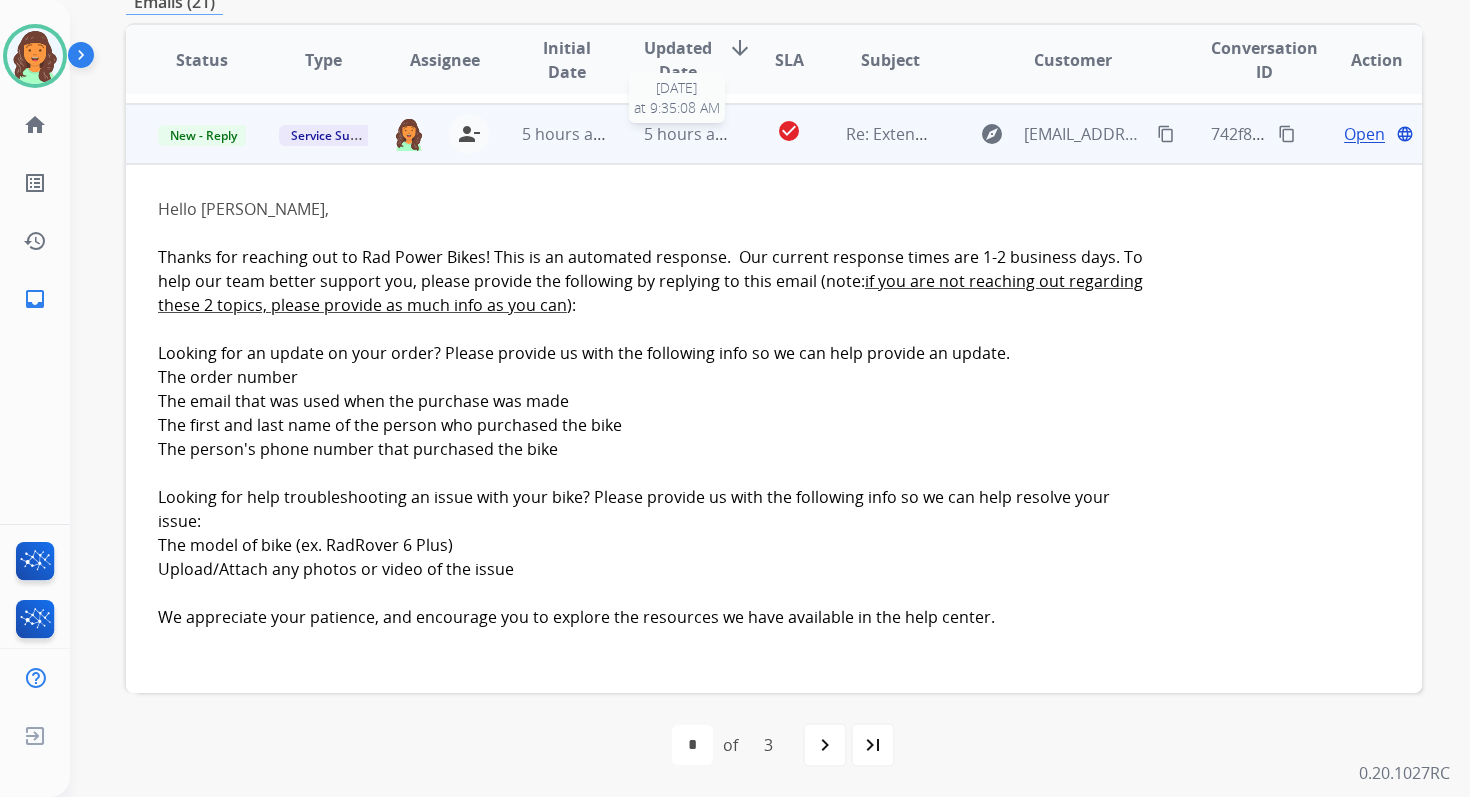 scroll, scrollTop: 420, scrollLeft: 0, axis: vertical 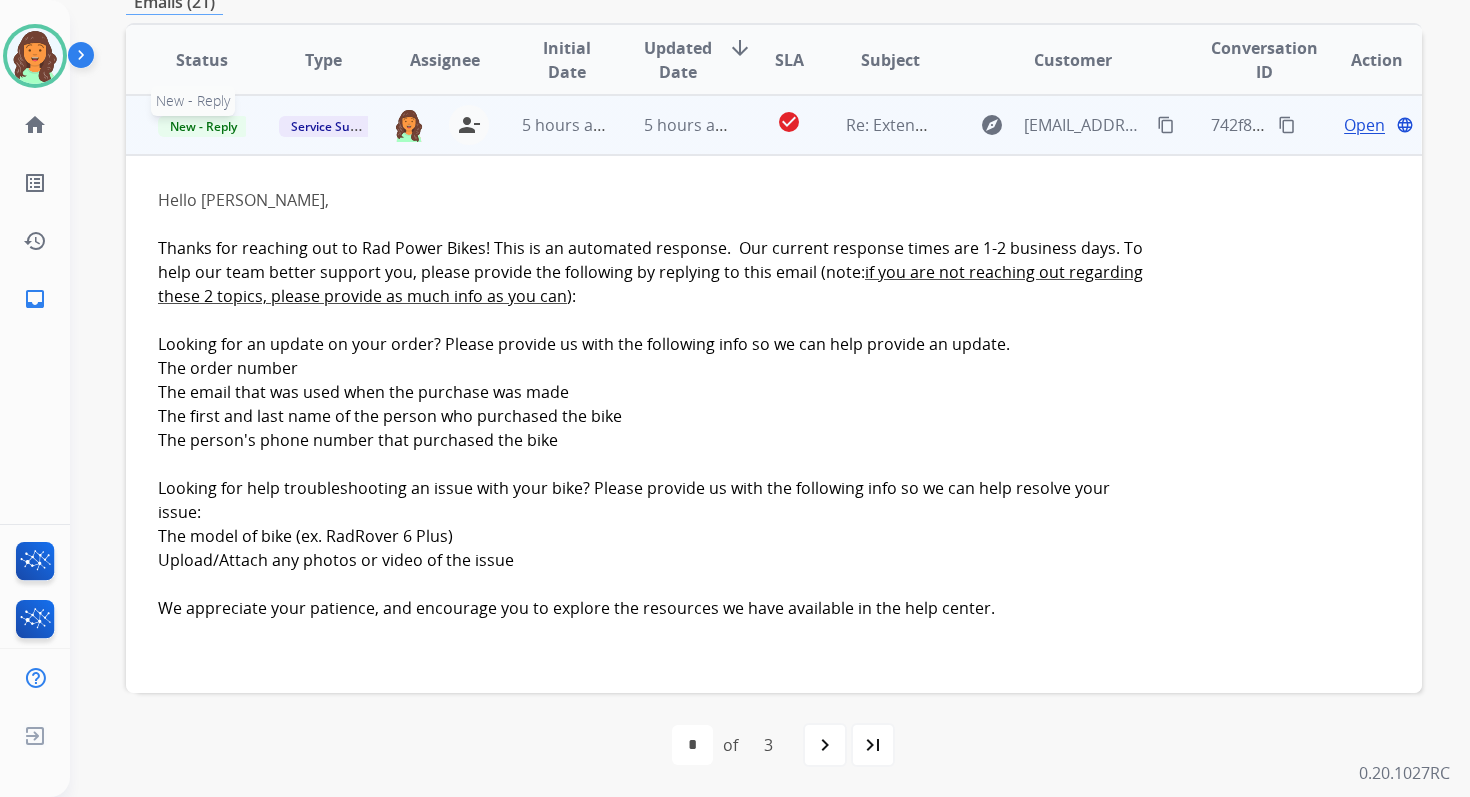 click on "New - Reply" at bounding box center [203, 126] 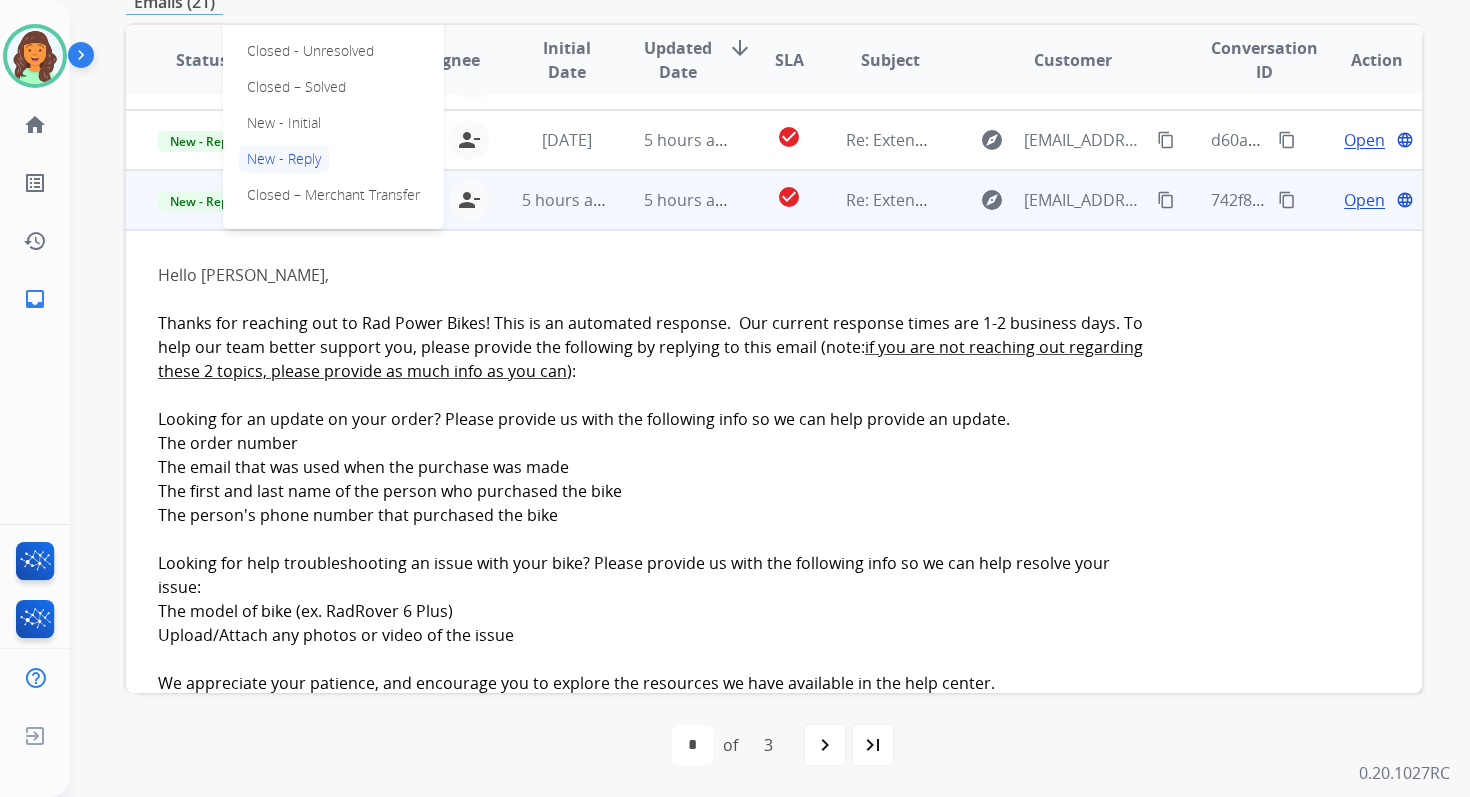 click on "Closed – Solved" at bounding box center [296, 87] 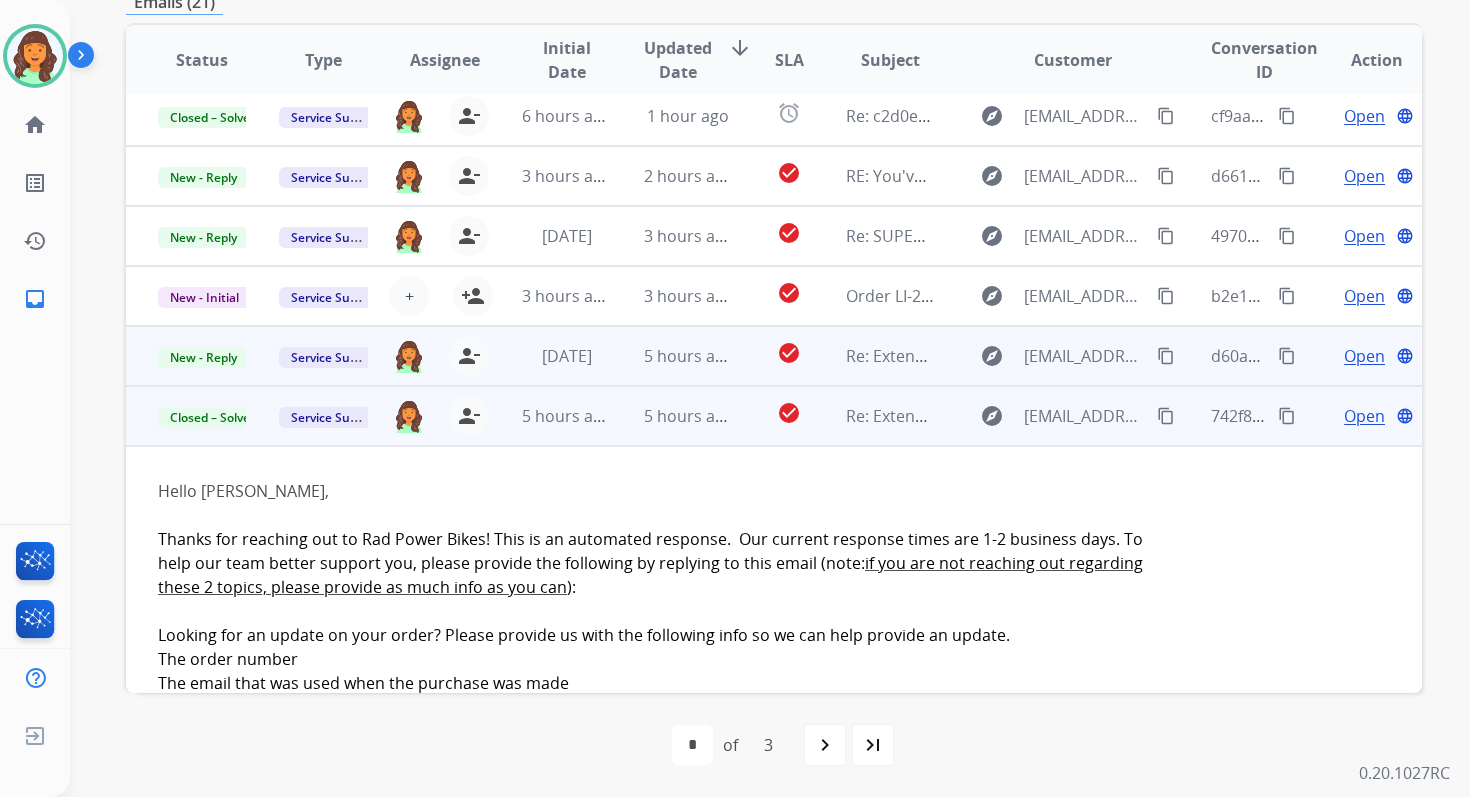click on "5 hours ago" at bounding box center [689, 356] 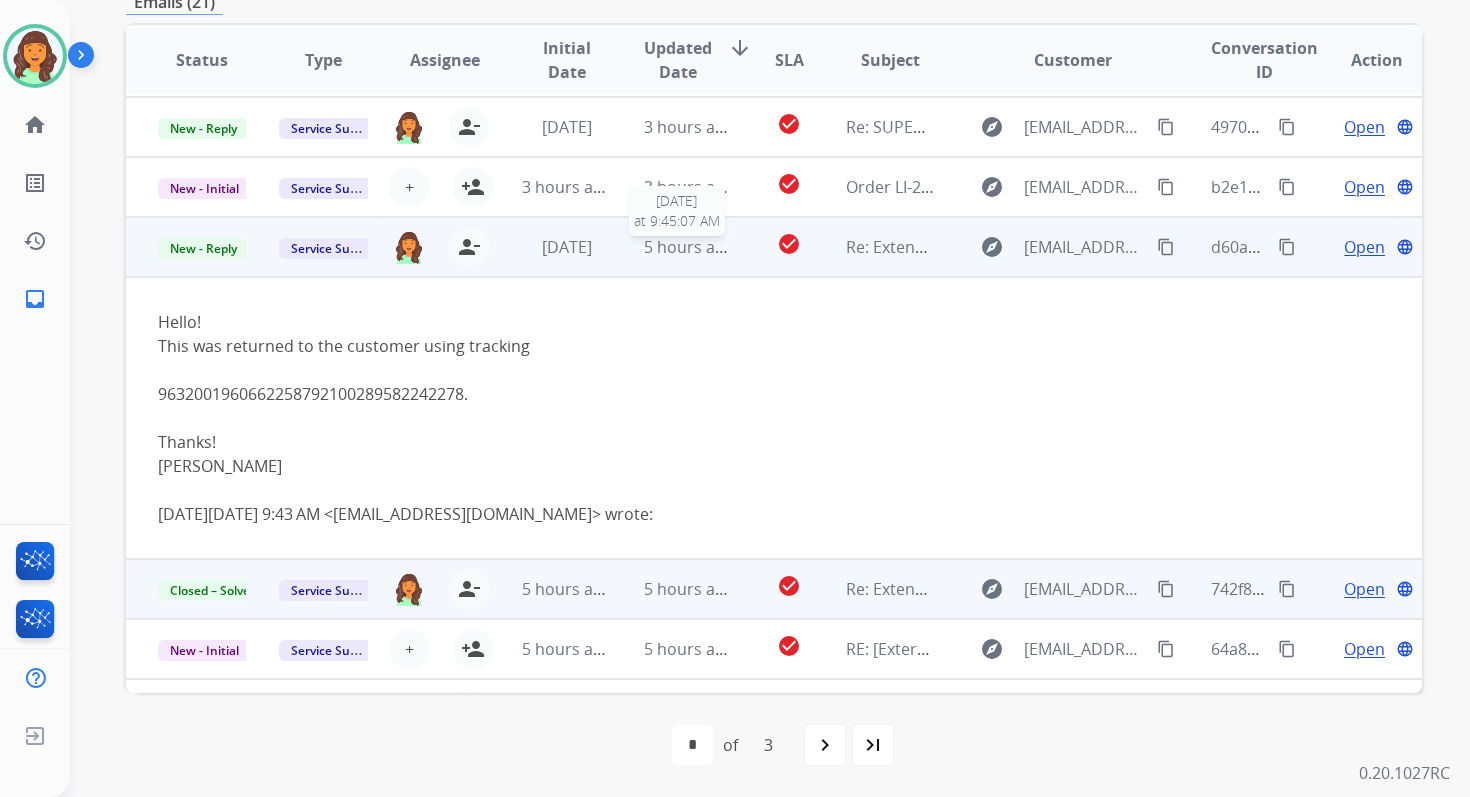 scroll, scrollTop: 284, scrollLeft: 0, axis: vertical 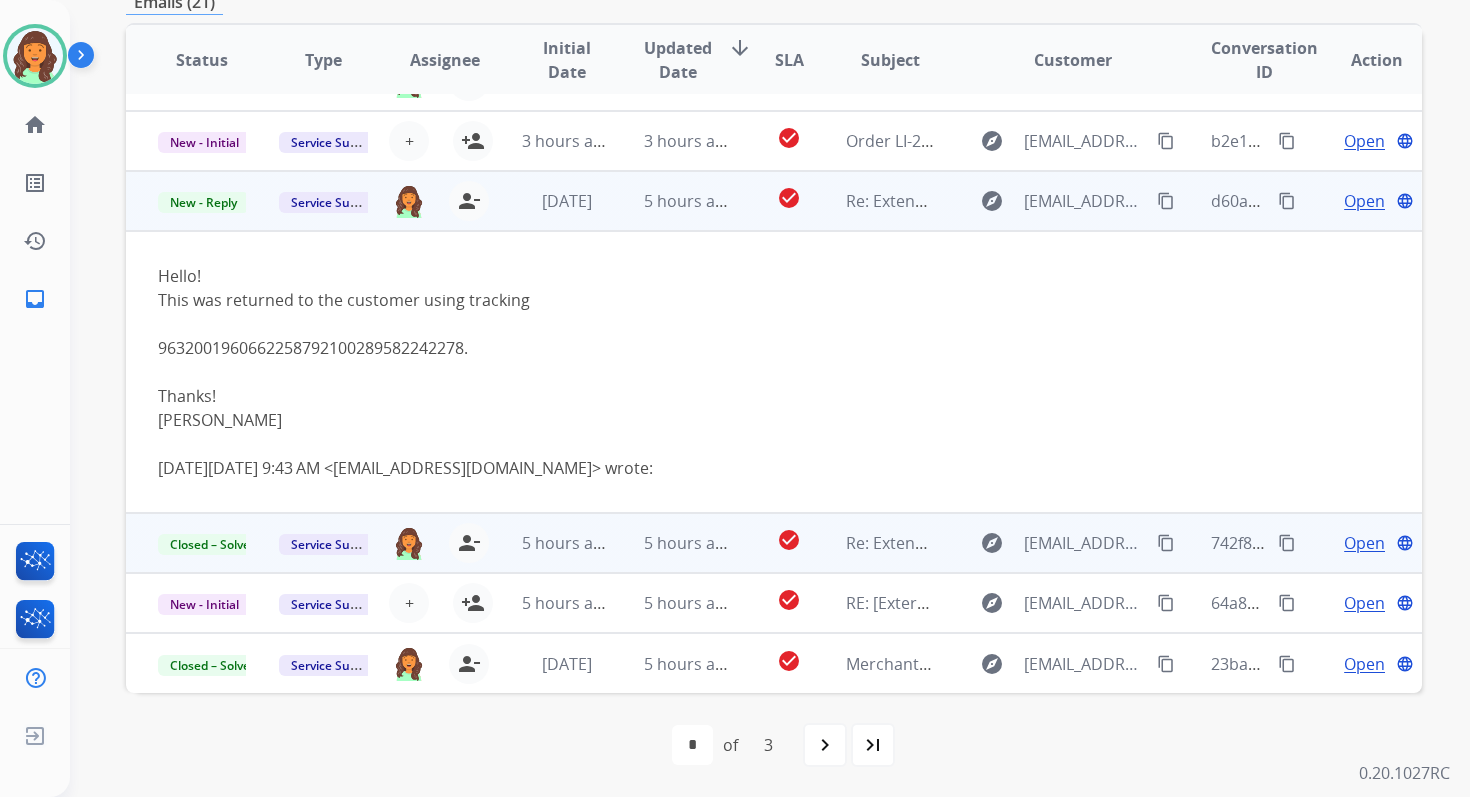 click on "Open" at bounding box center [1364, 201] 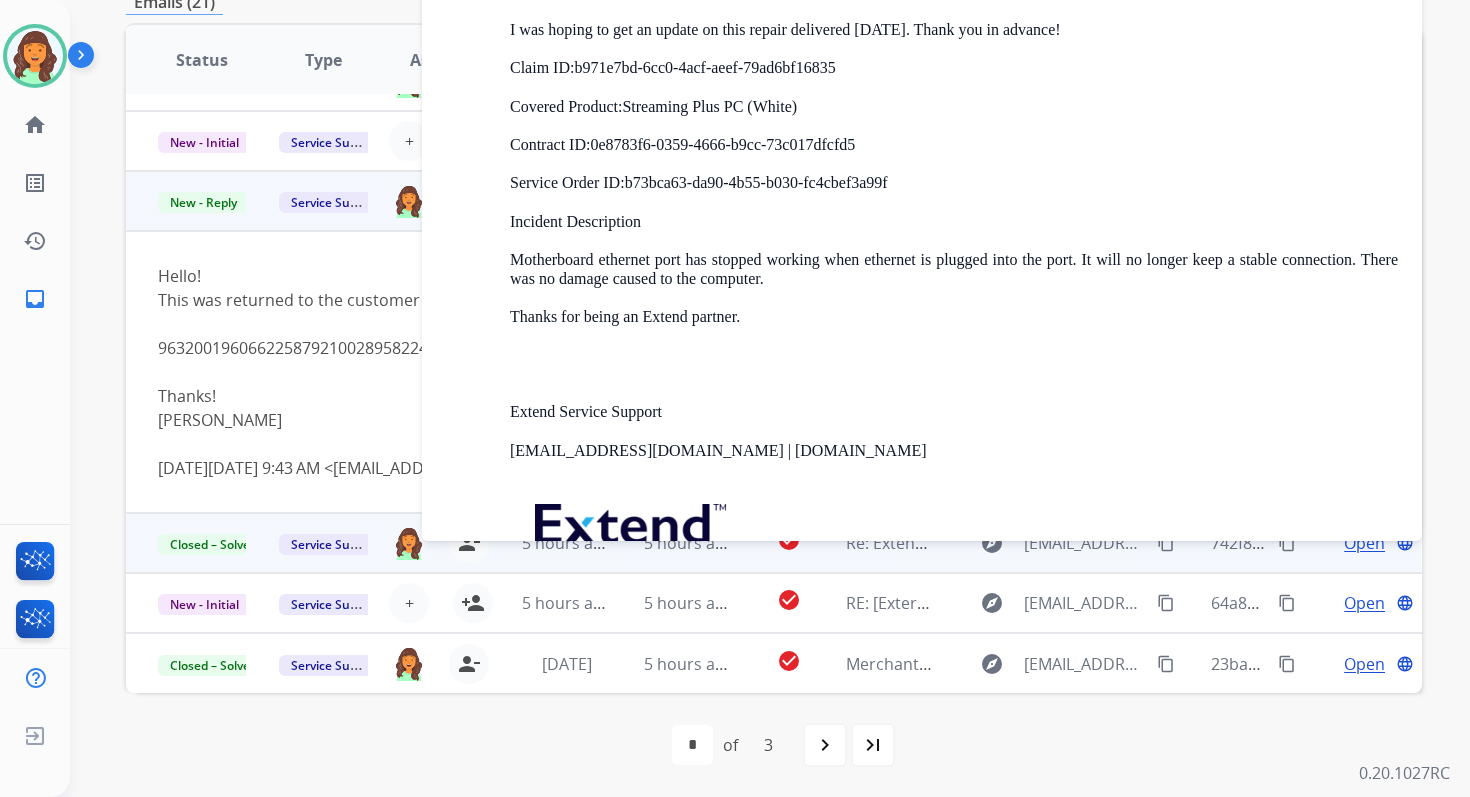 scroll, scrollTop: 1876, scrollLeft: 0, axis: vertical 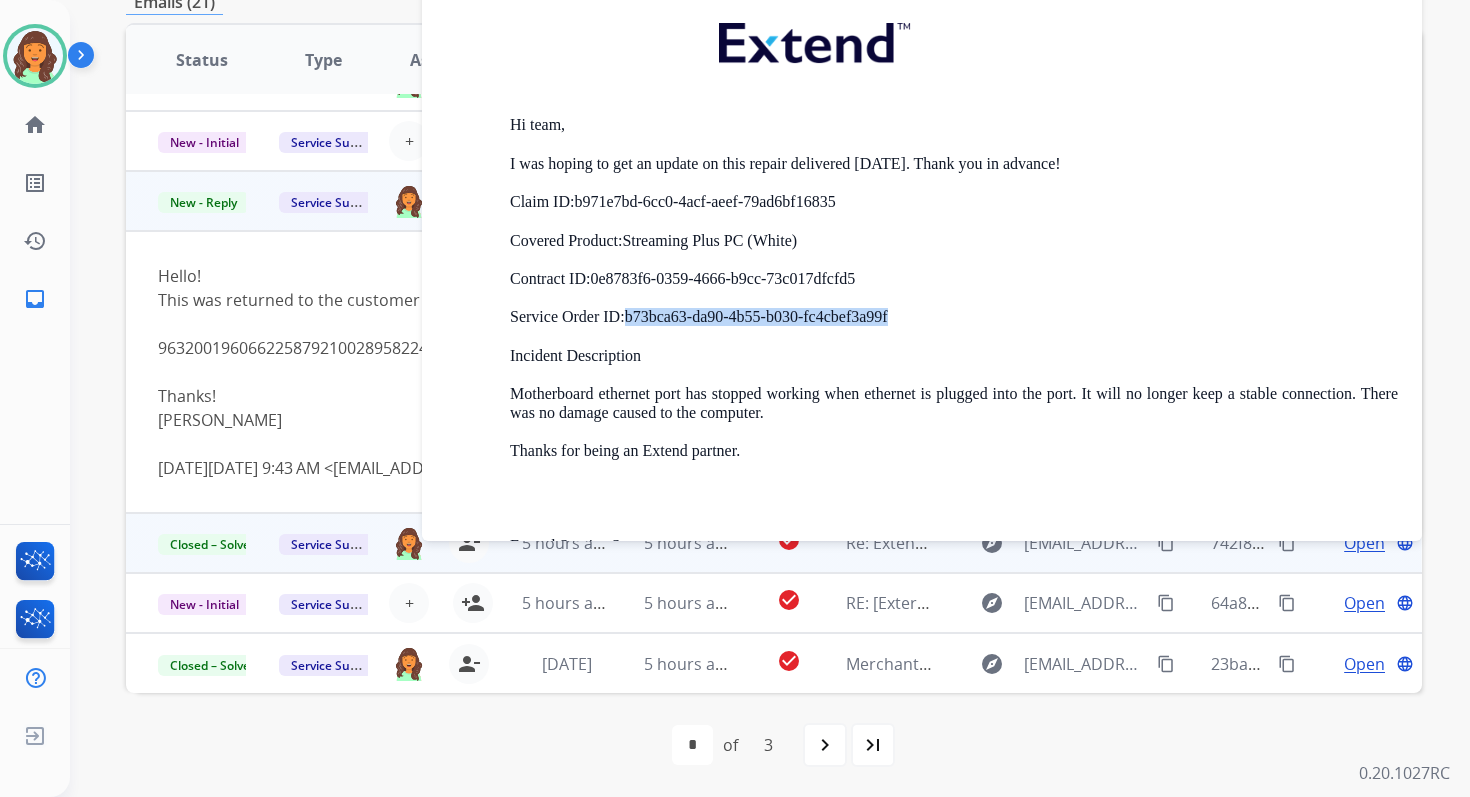 drag, startPoint x: 902, startPoint y: 319, endPoint x: 627, endPoint y: 323, distance: 275.02908 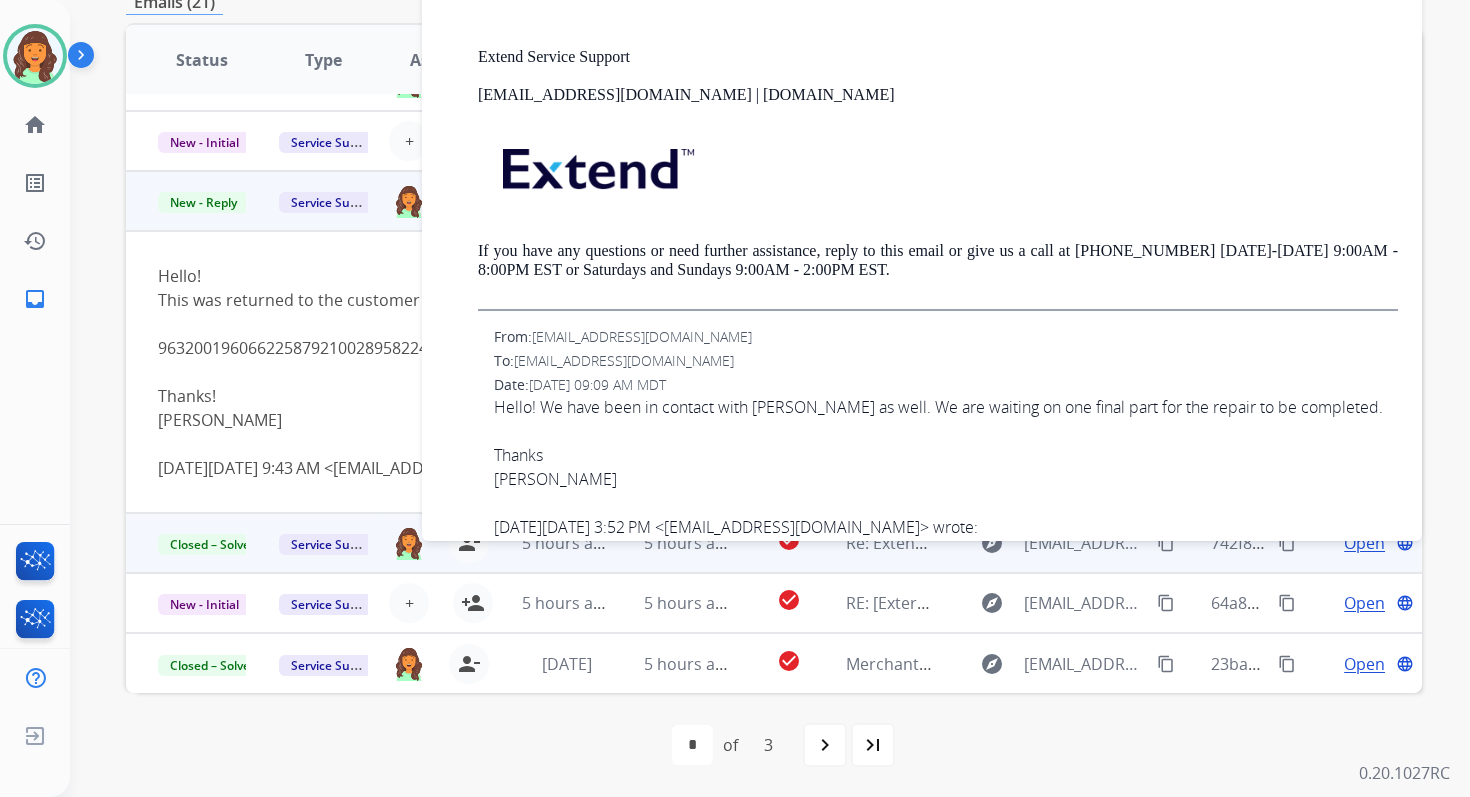 scroll, scrollTop: 0, scrollLeft: 0, axis: both 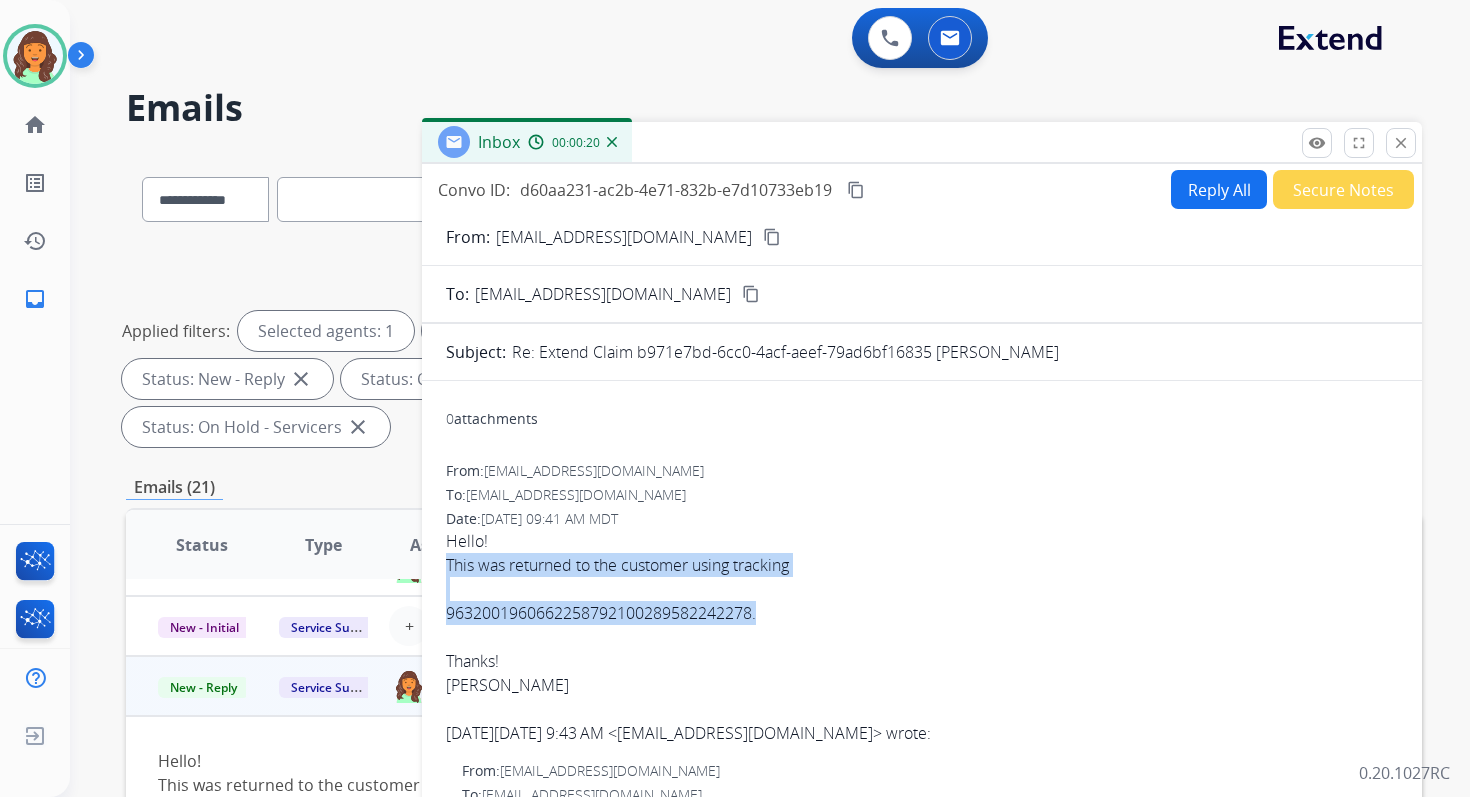 drag, startPoint x: 448, startPoint y: 563, endPoint x: 761, endPoint y: 622, distance: 318.51218 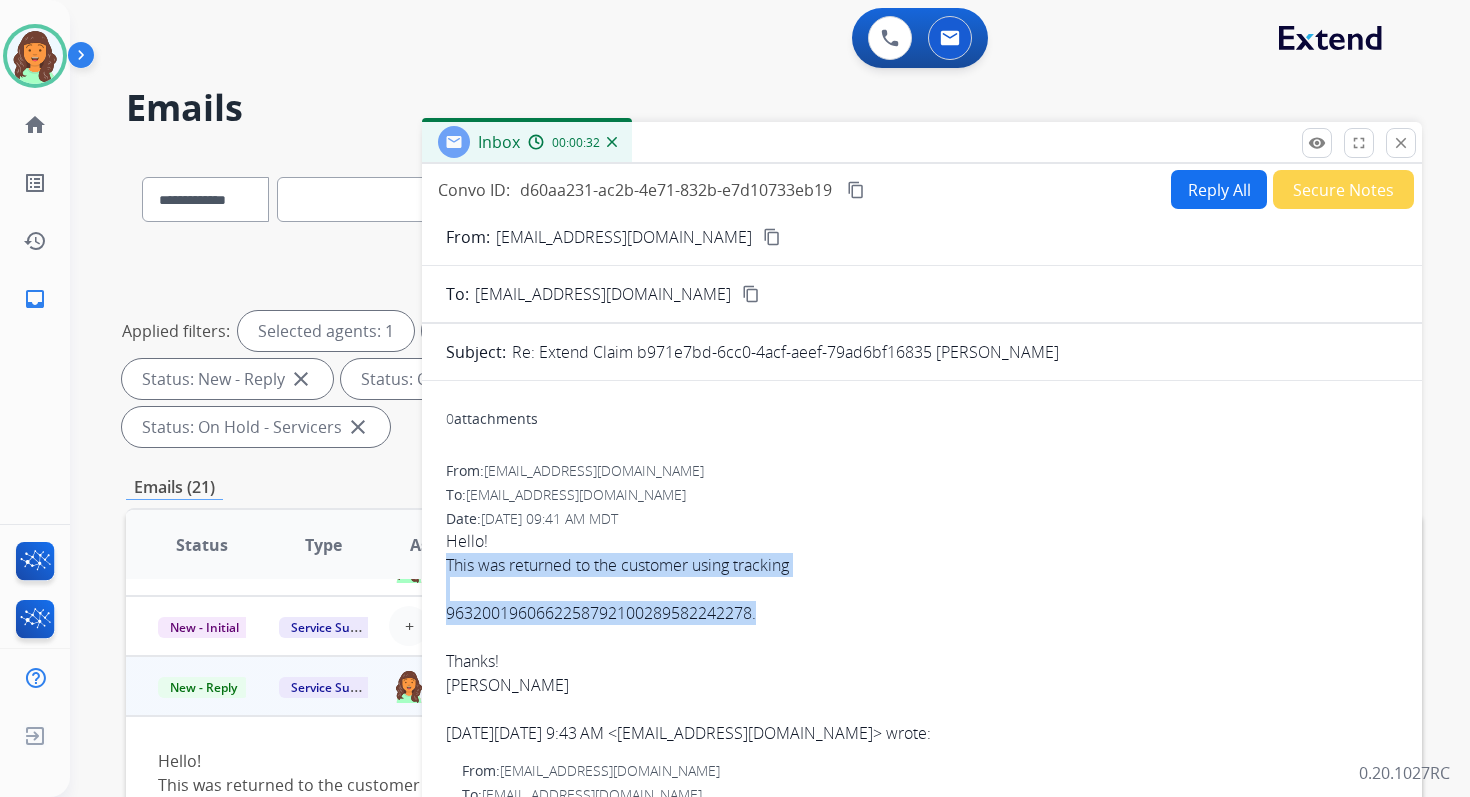 click on "content_copy" at bounding box center (856, 190) 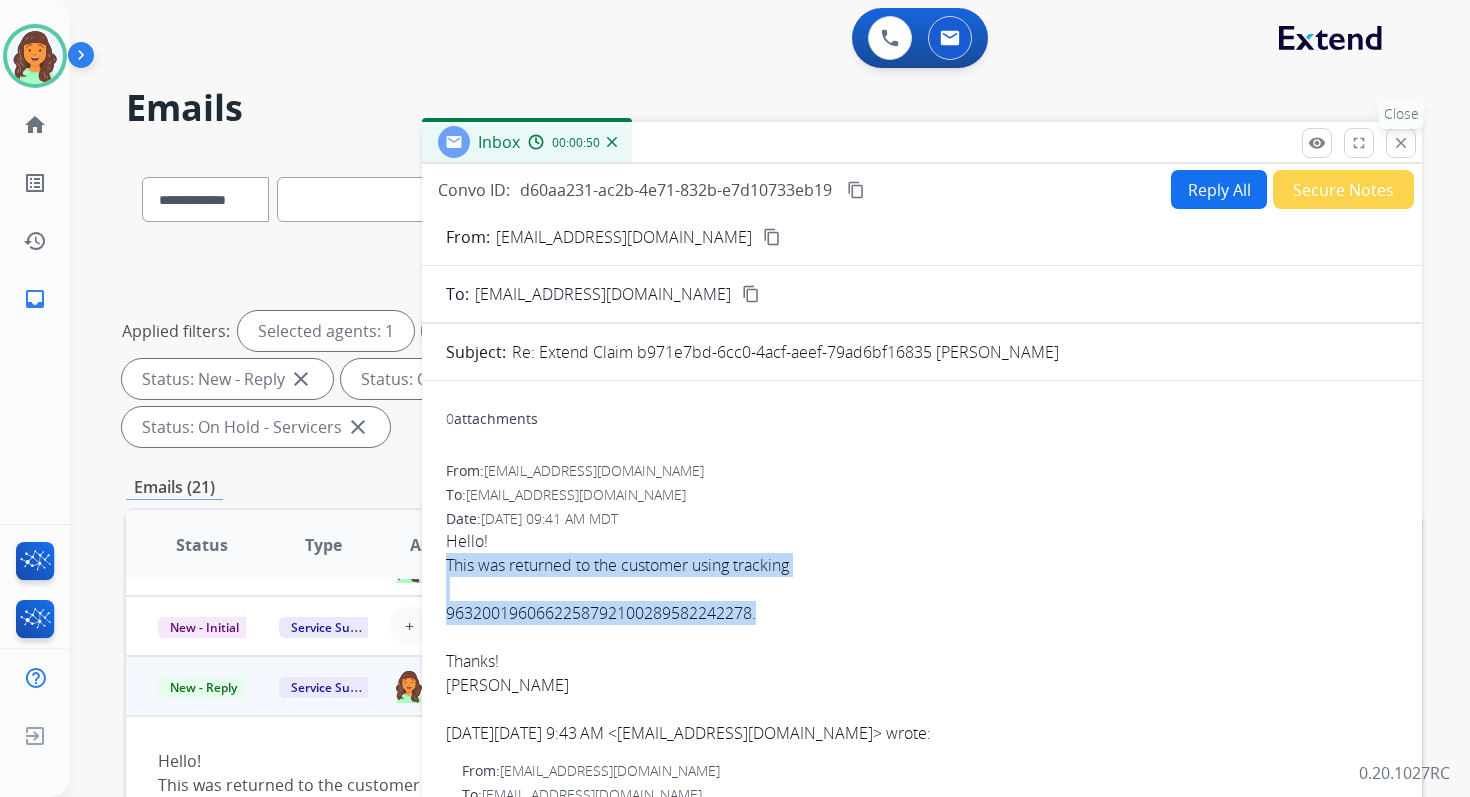 click on "close" at bounding box center (1401, 143) 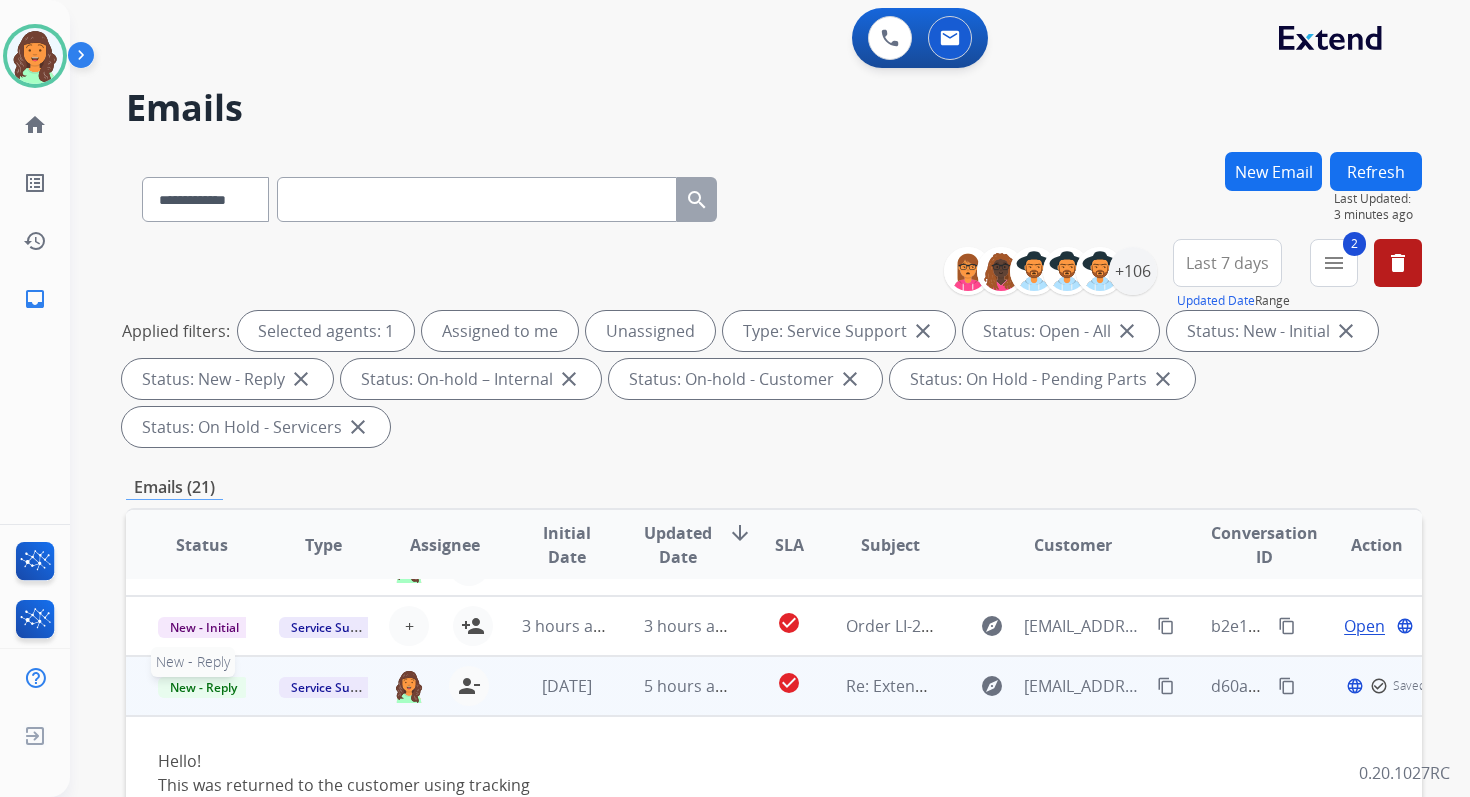 click on "New - Reply" at bounding box center [203, 687] 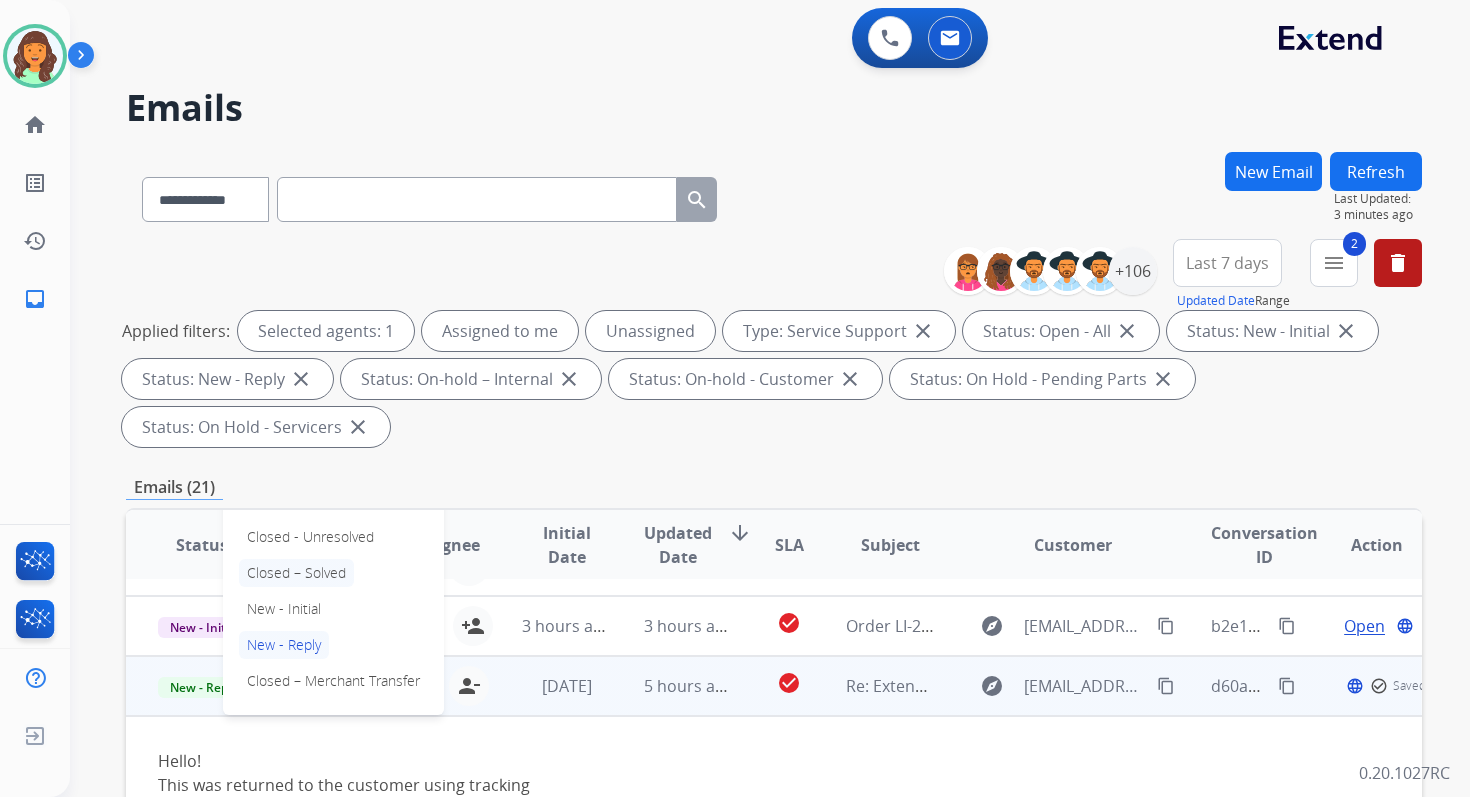 click on "Closed – Solved" at bounding box center [296, 573] 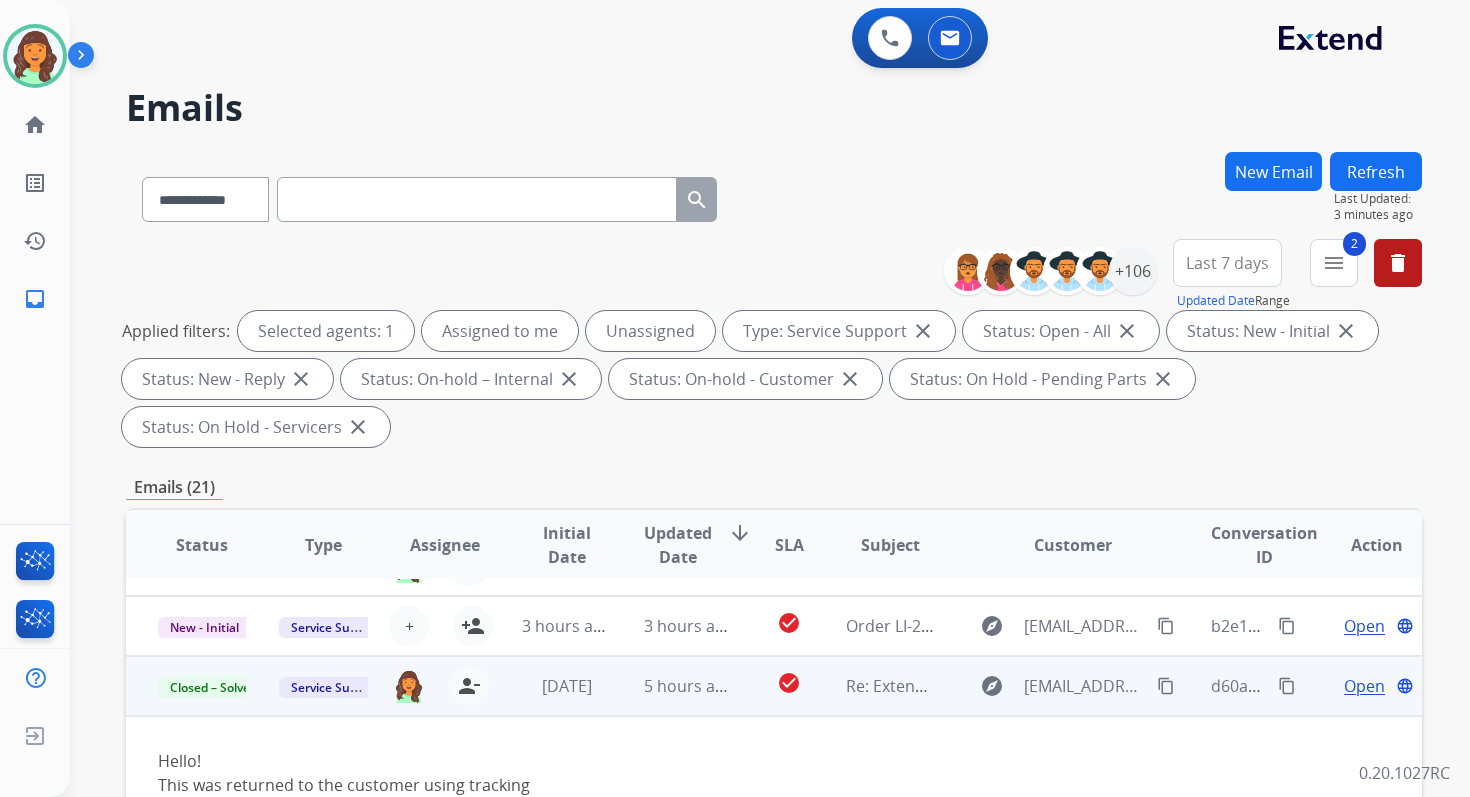 click on "Refresh" at bounding box center [1376, 171] 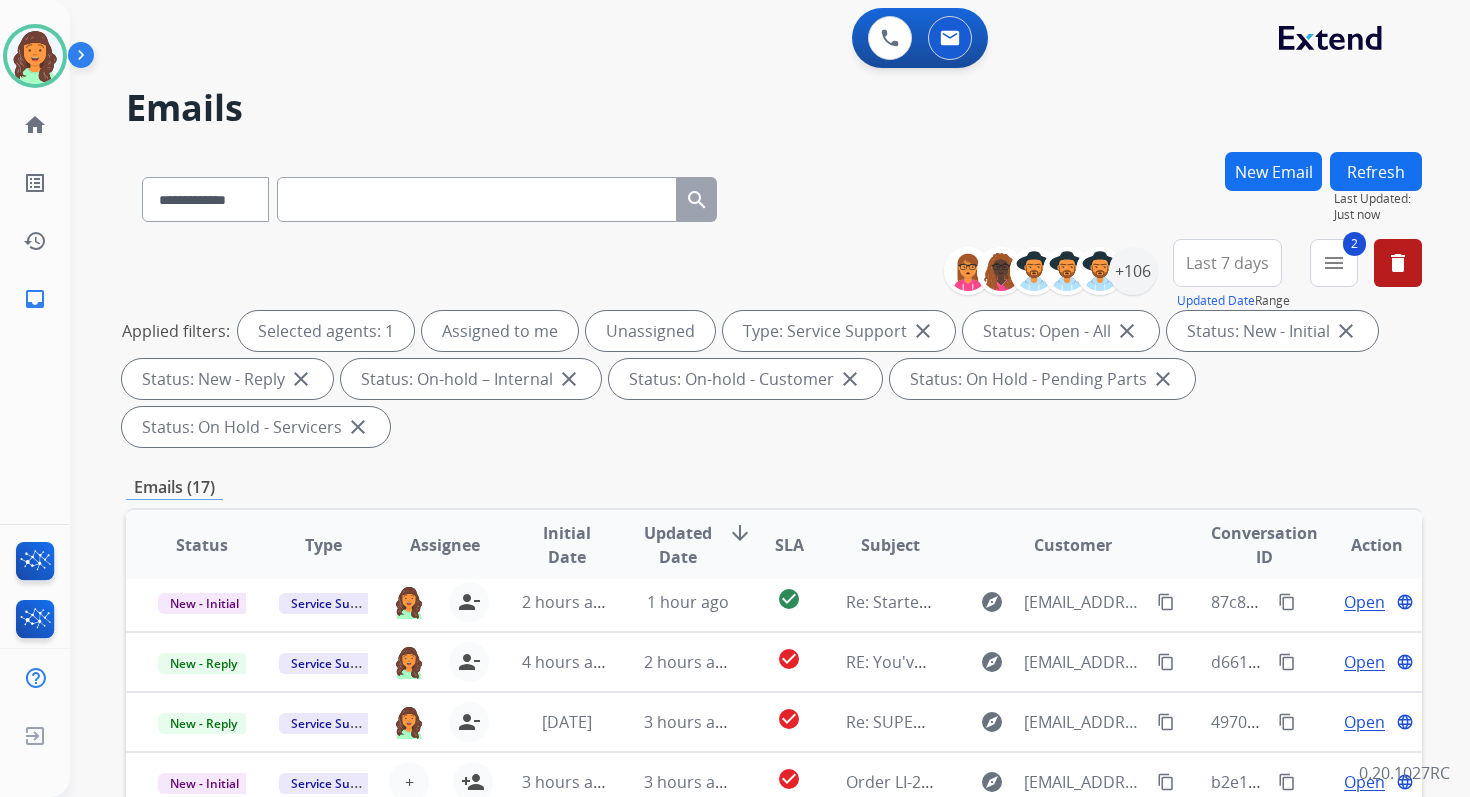 scroll, scrollTop: 68, scrollLeft: 0, axis: vertical 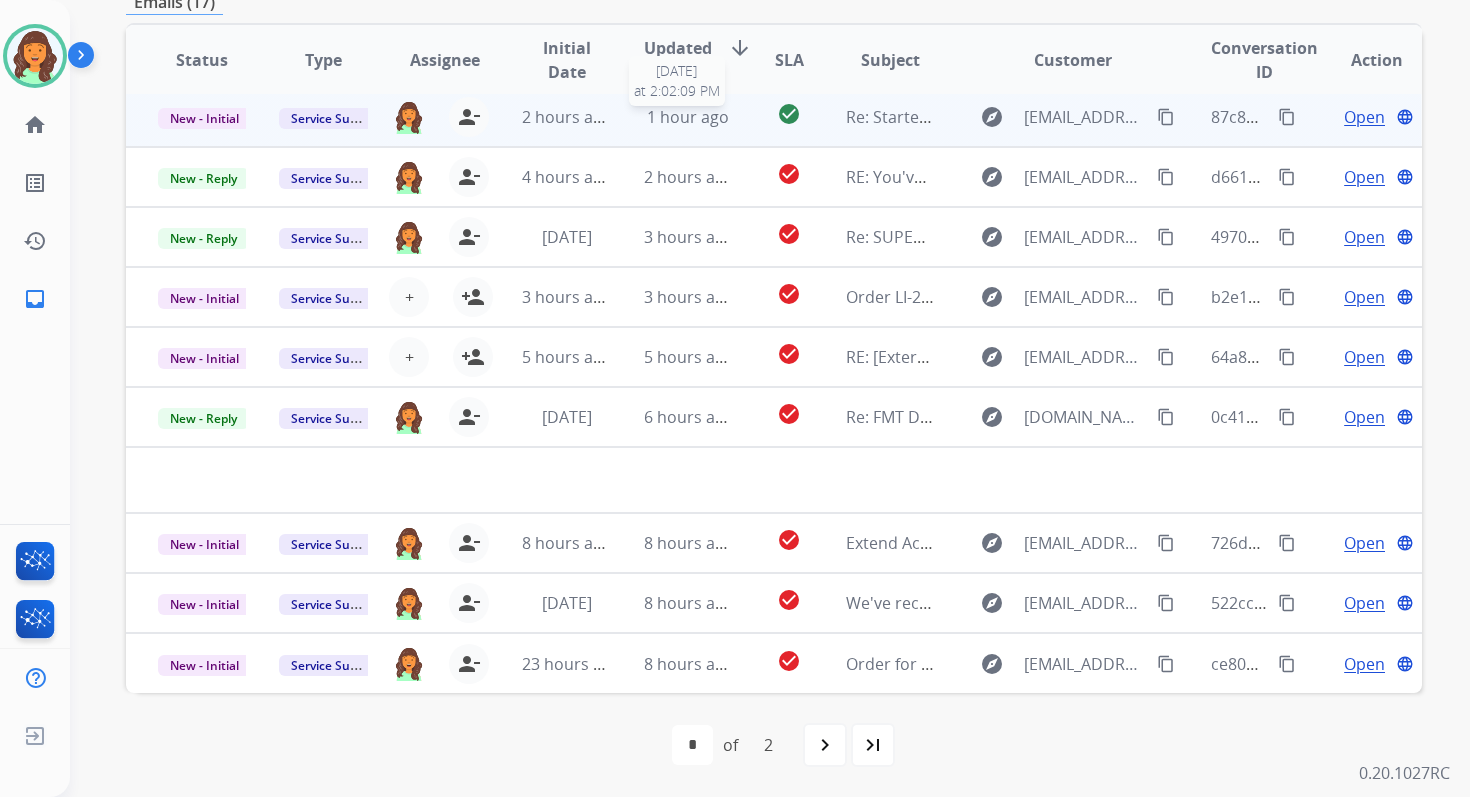click on "1 hour ago" at bounding box center (688, 117) 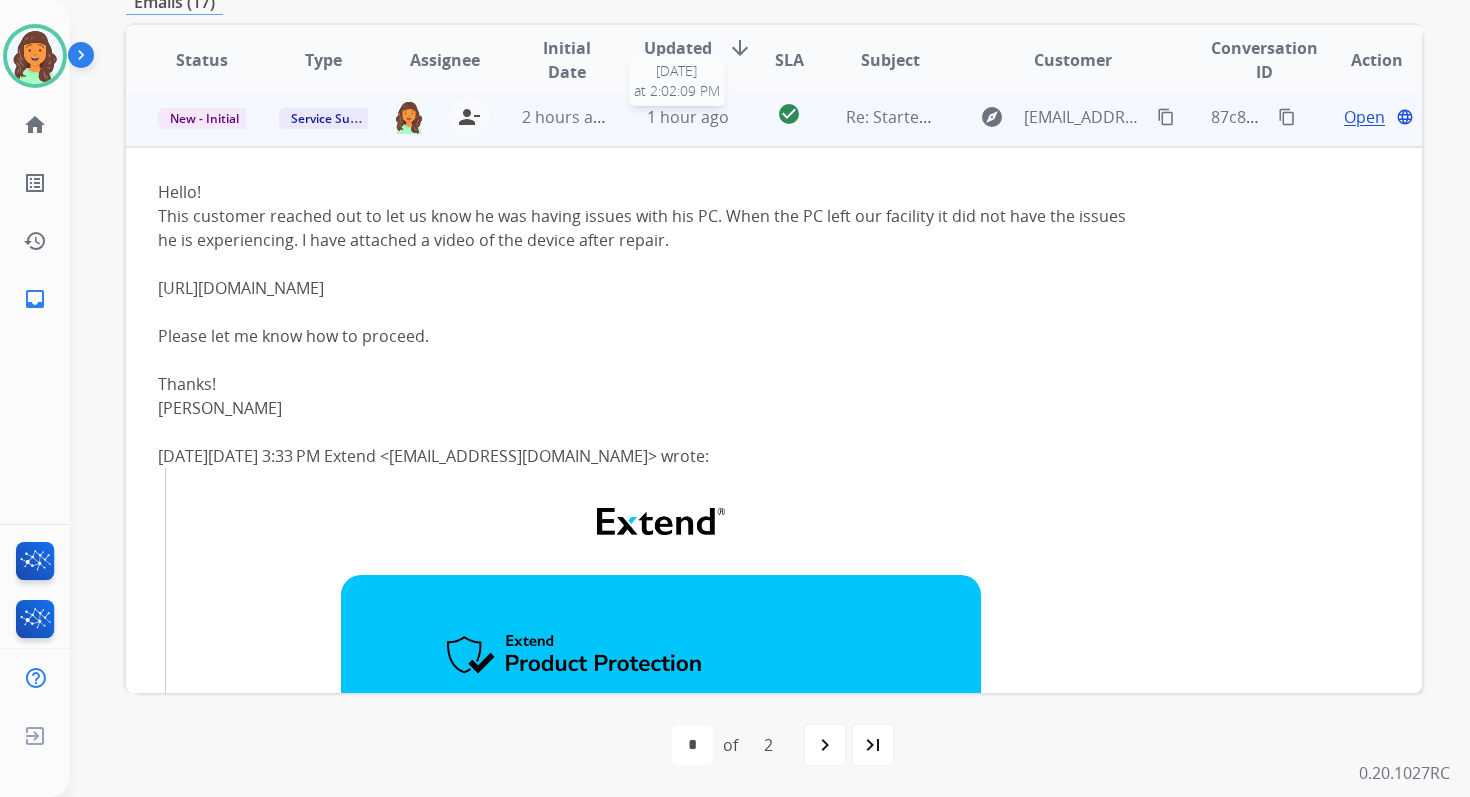 scroll, scrollTop: 60, scrollLeft: 0, axis: vertical 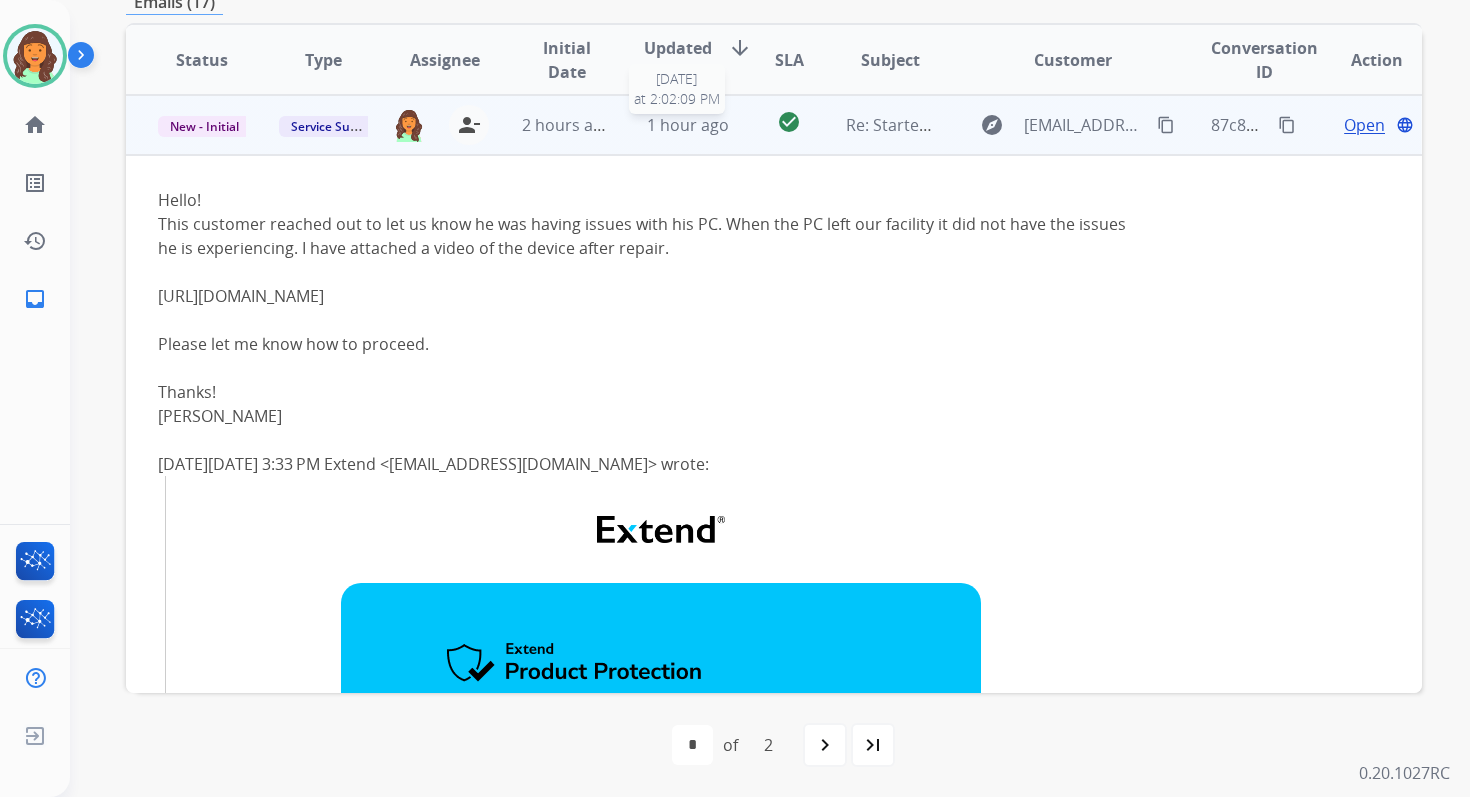 click on "1 hour ago" at bounding box center (688, 125) 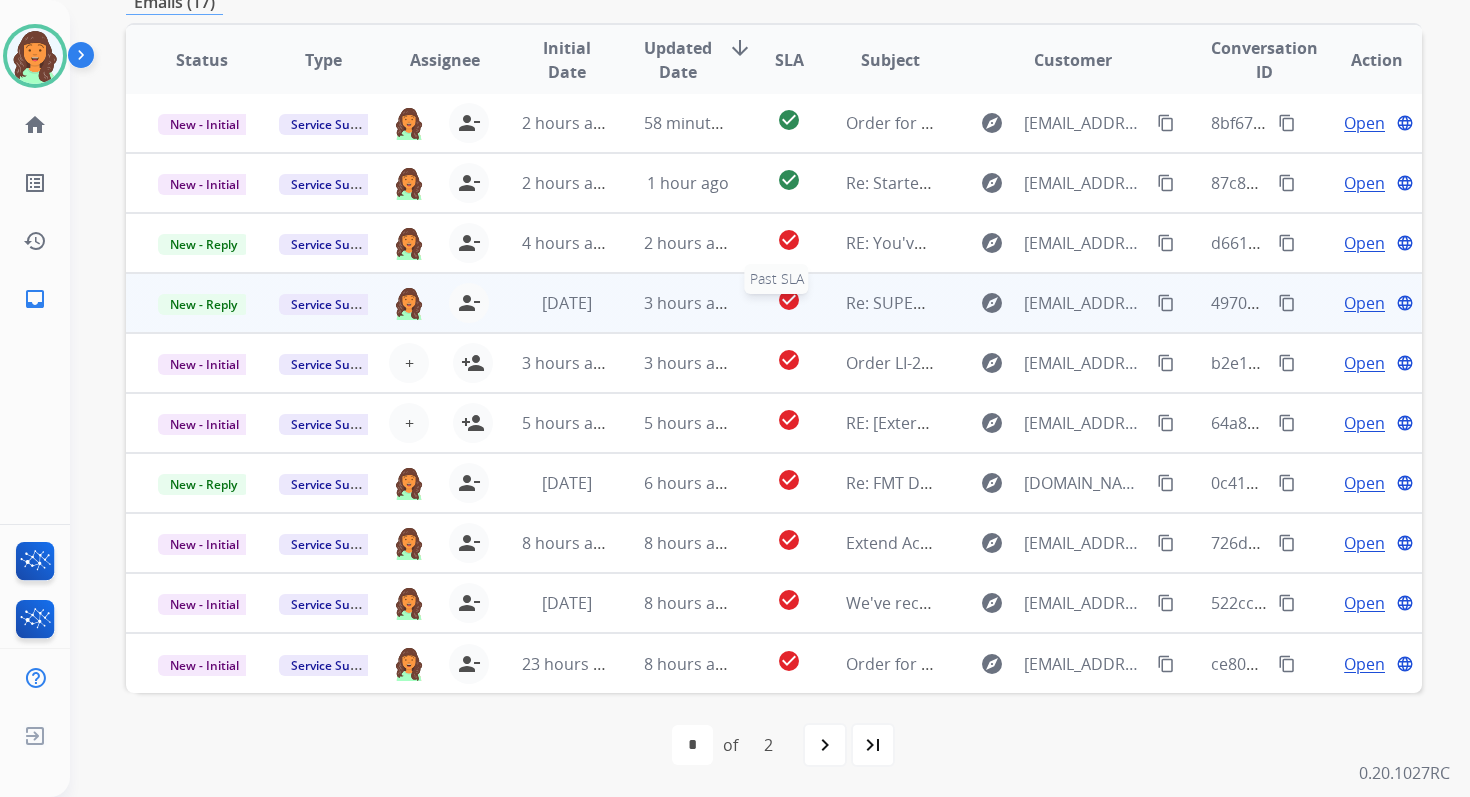 click on "check_circle" at bounding box center [789, 300] 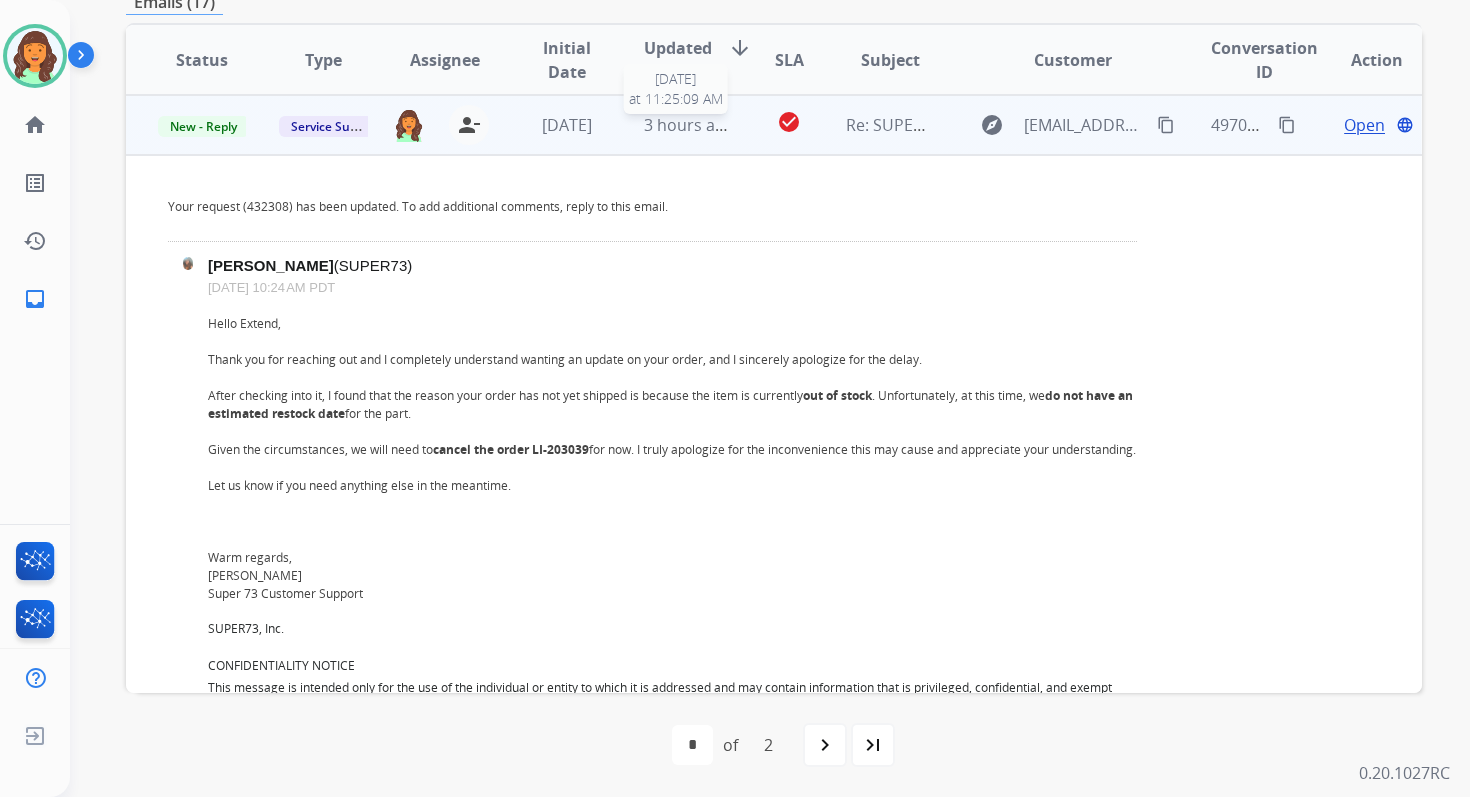 click on "3 hours ago" at bounding box center (689, 125) 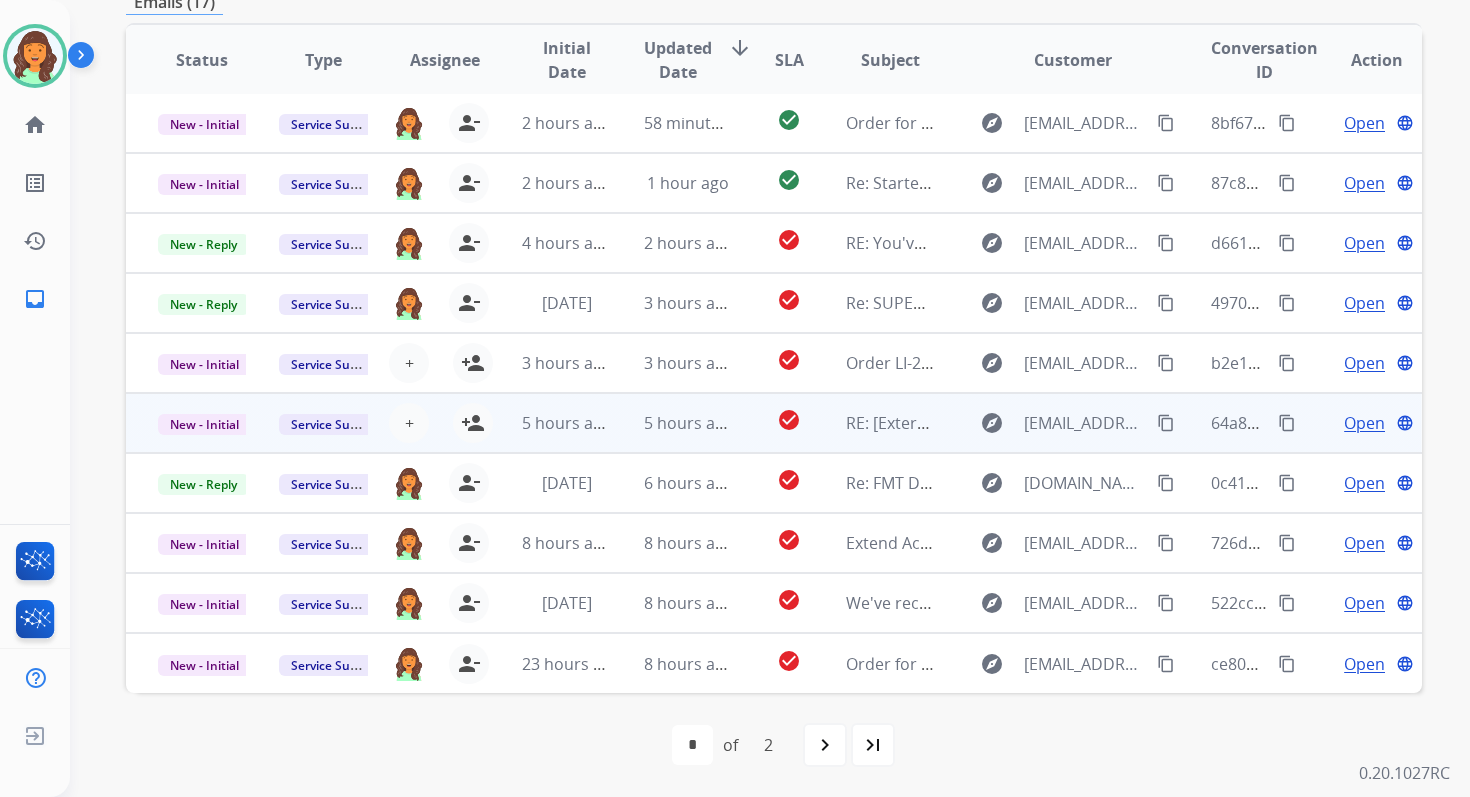 click on "5 hours ago" at bounding box center (689, 423) 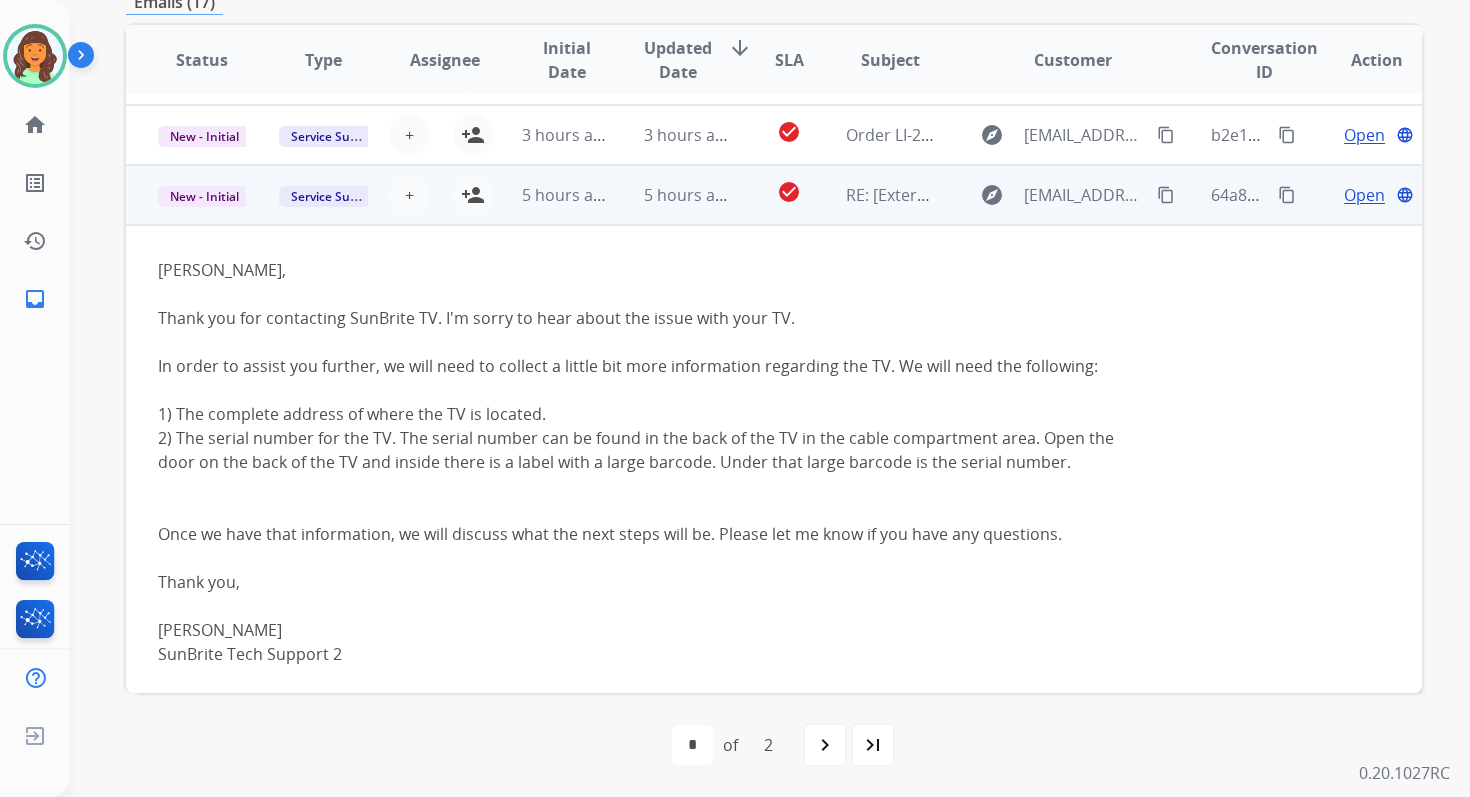 scroll, scrollTop: 300, scrollLeft: 0, axis: vertical 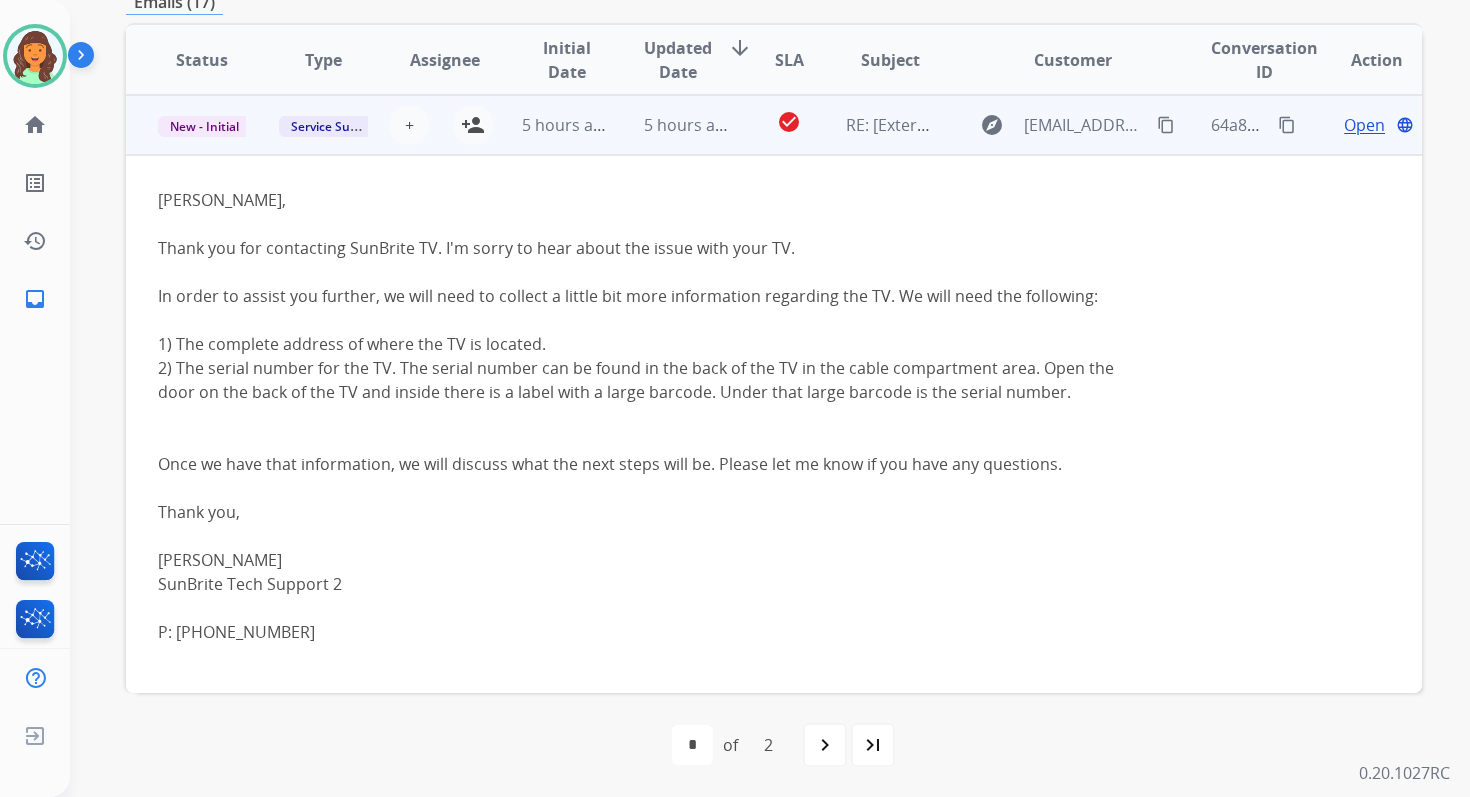 click on "Open" at bounding box center [1364, 125] 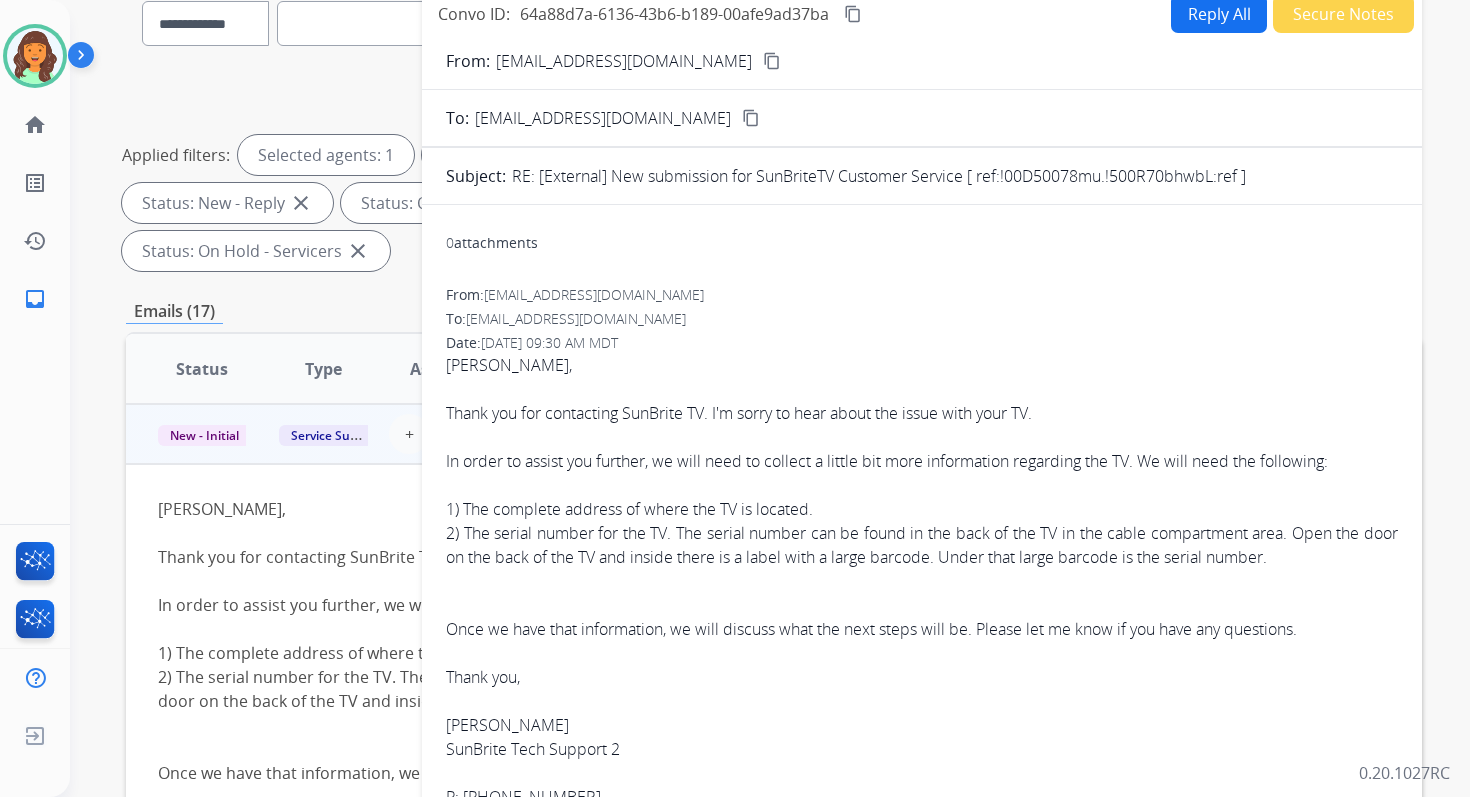 scroll, scrollTop: 168, scrollLeft: 0, axis: vertical 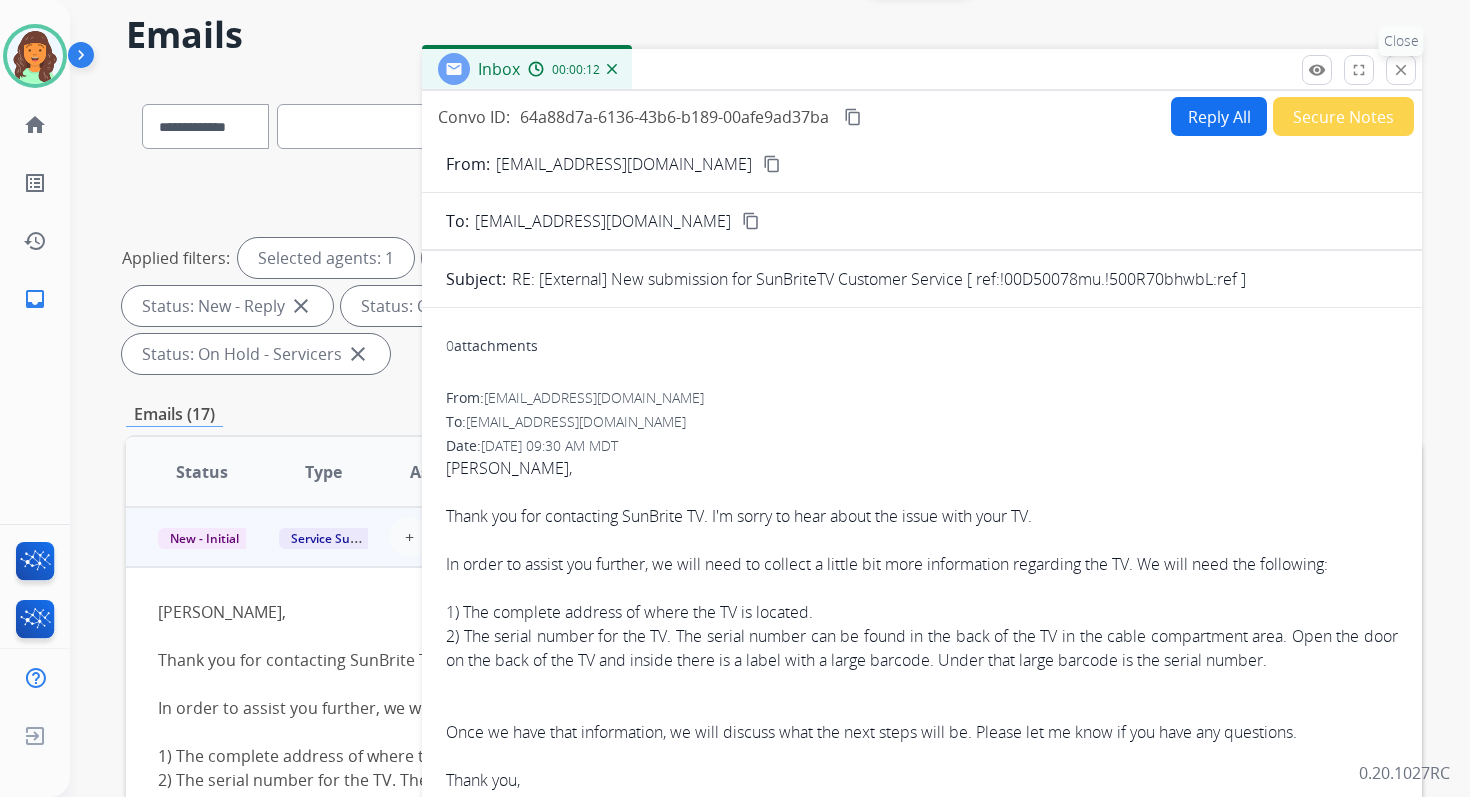 click on "close" at bounding box center (1401, 70) 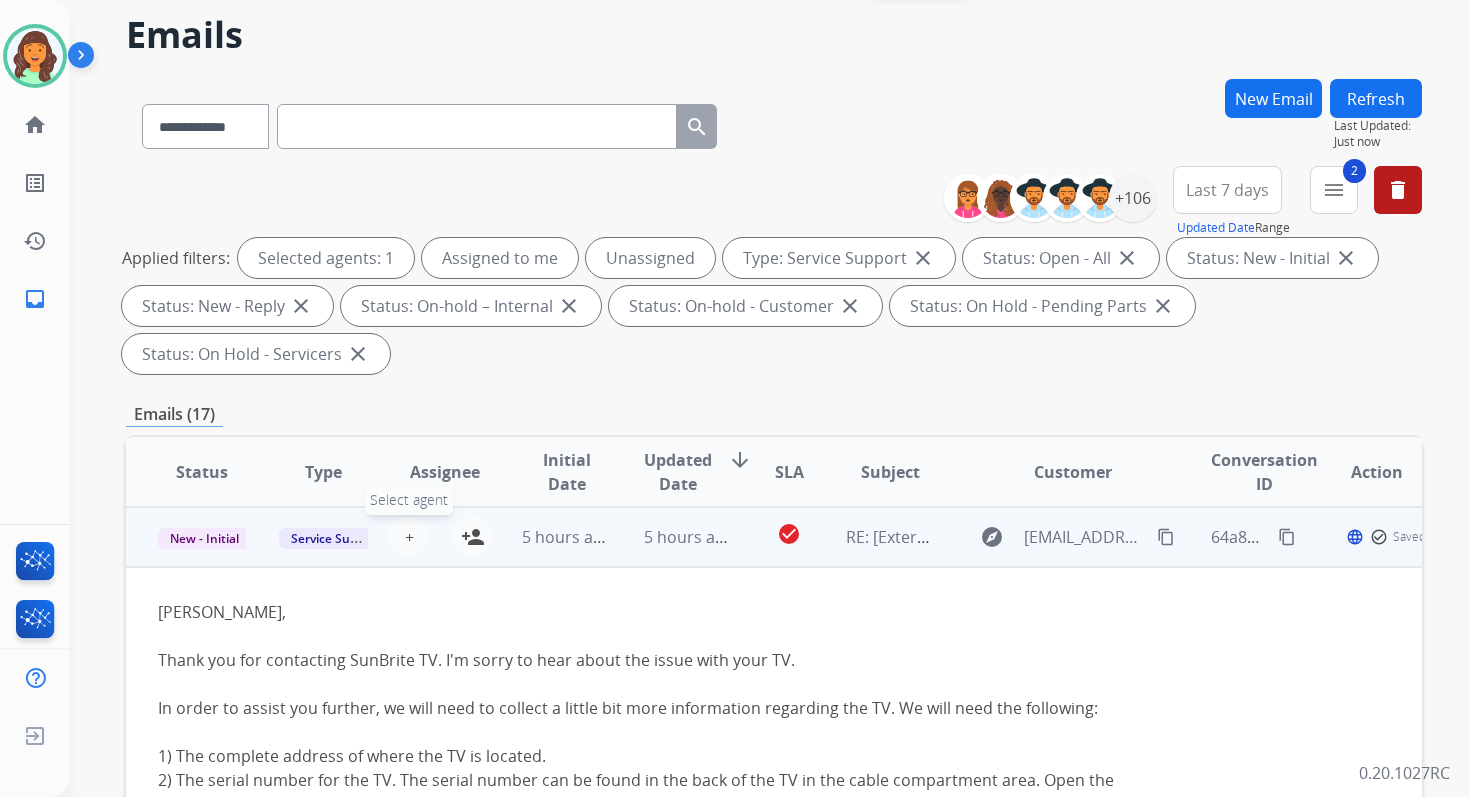 click on "+" at bounding box center (409, 537) 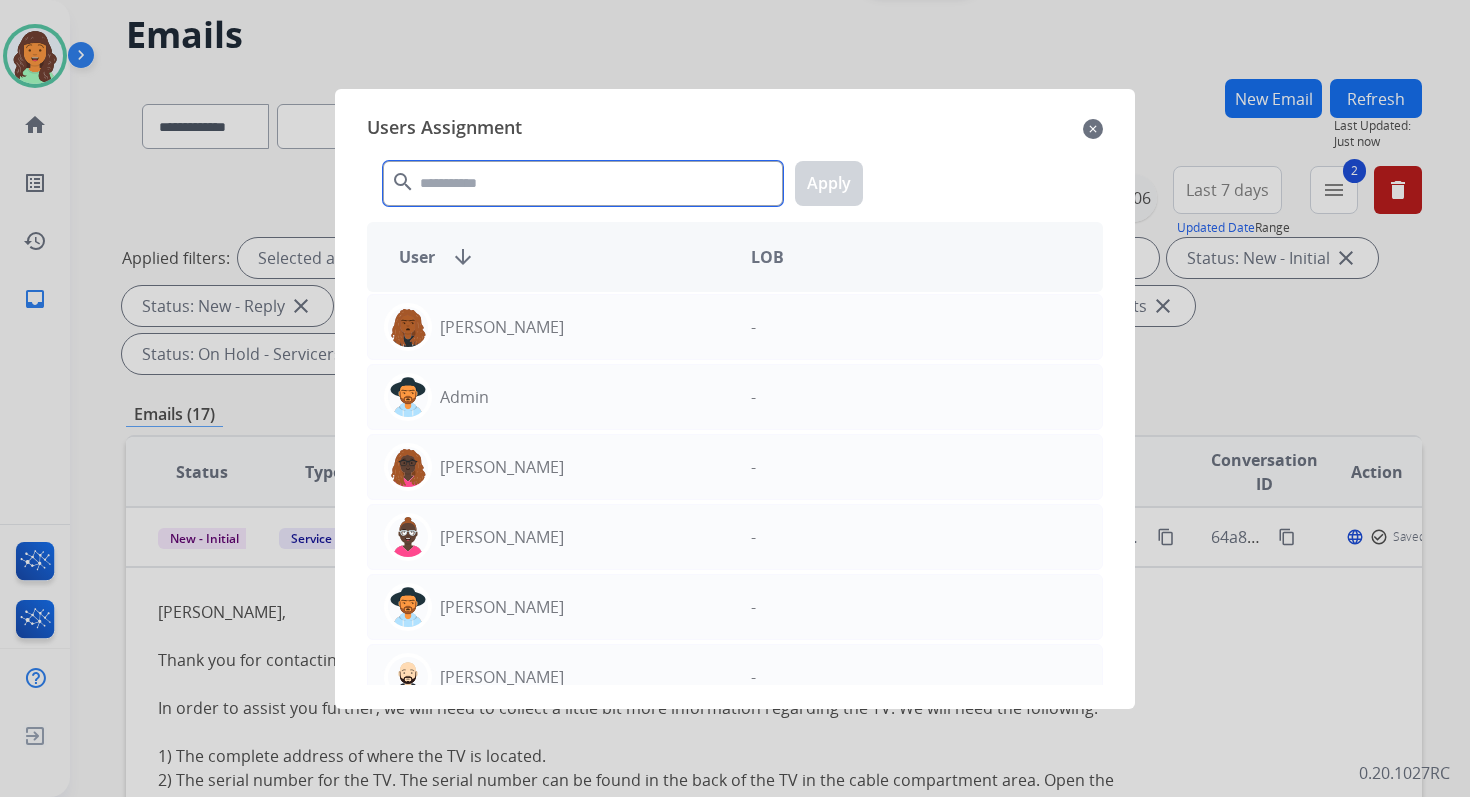 click 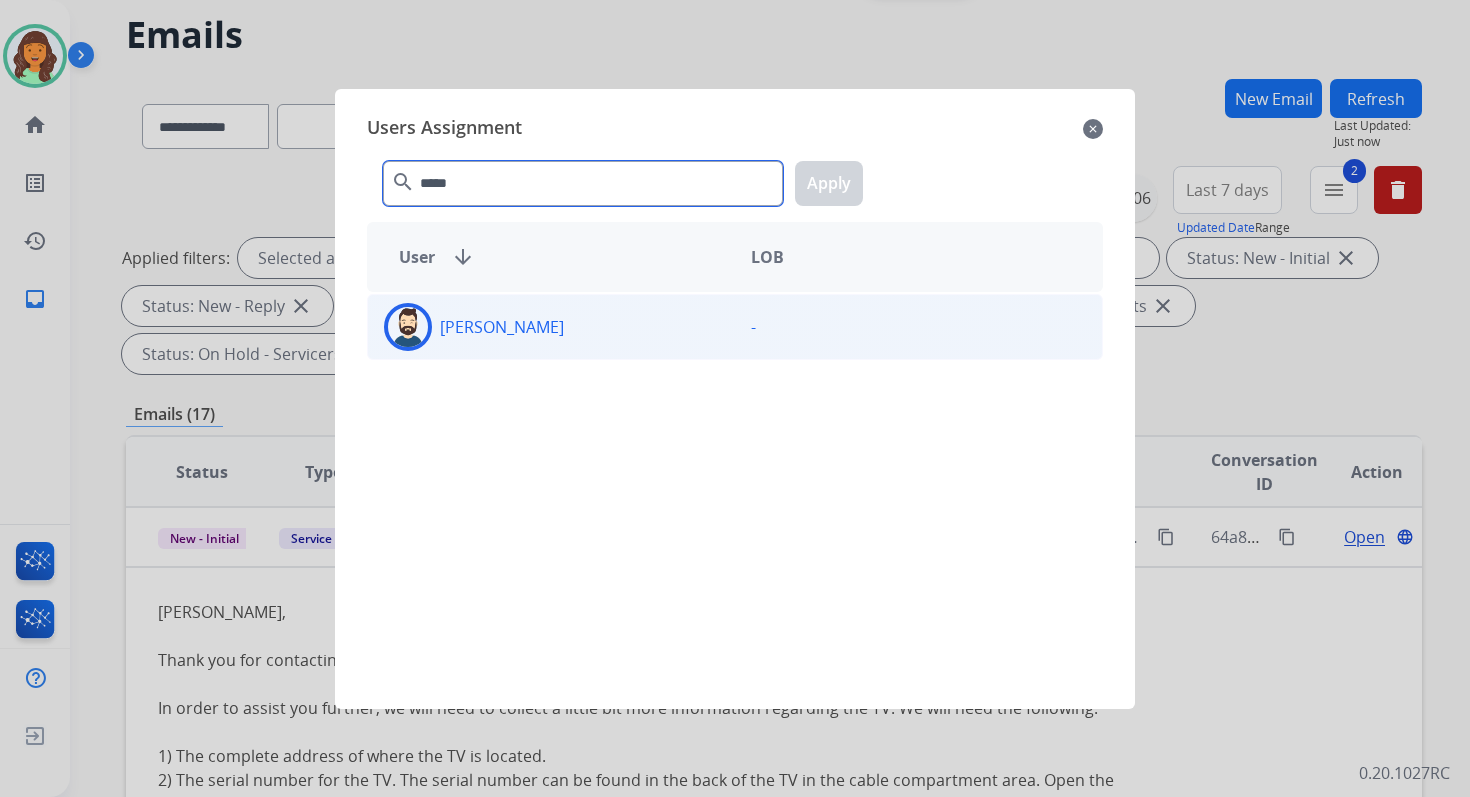 type on "*****" 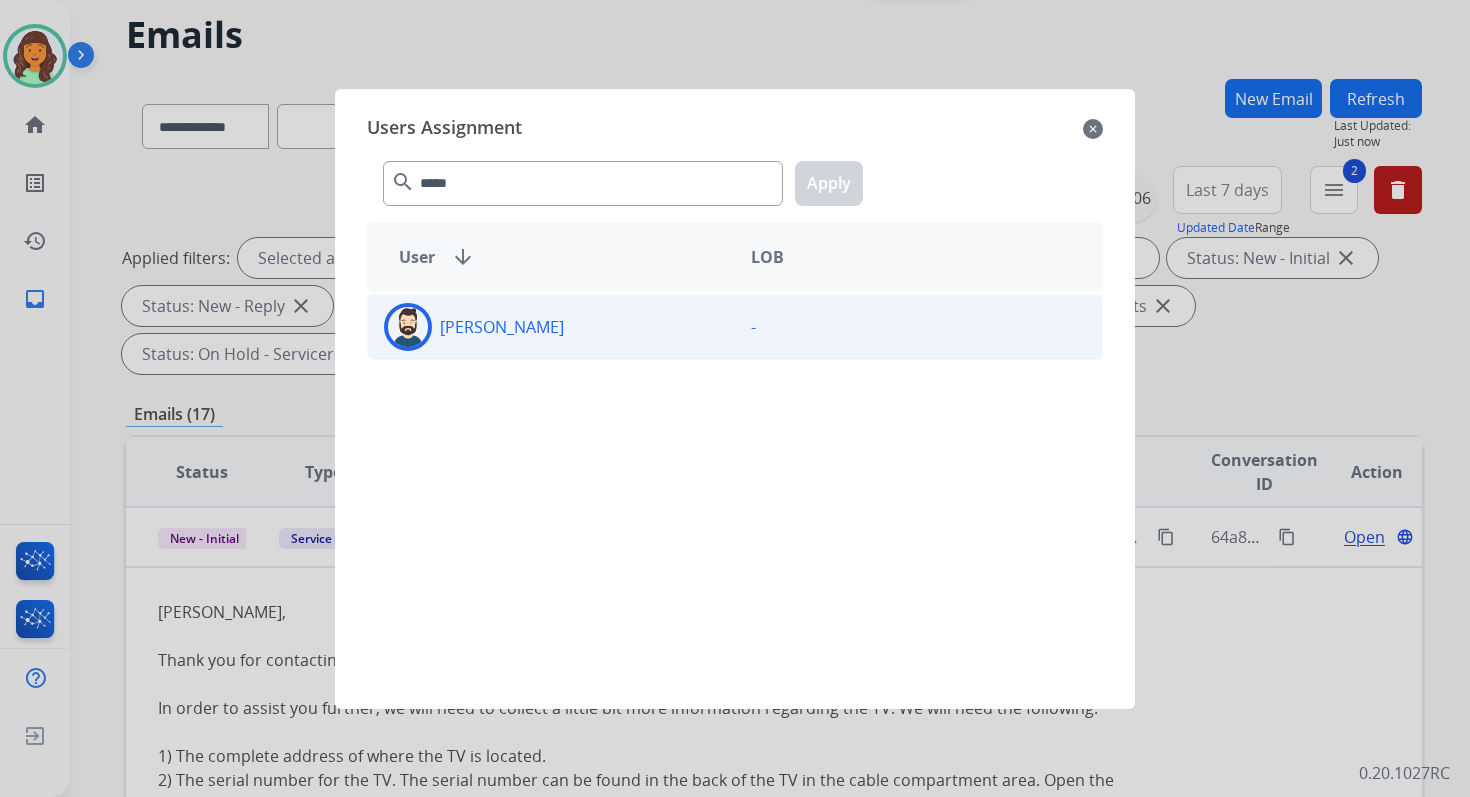 click on "Jared  Holt" 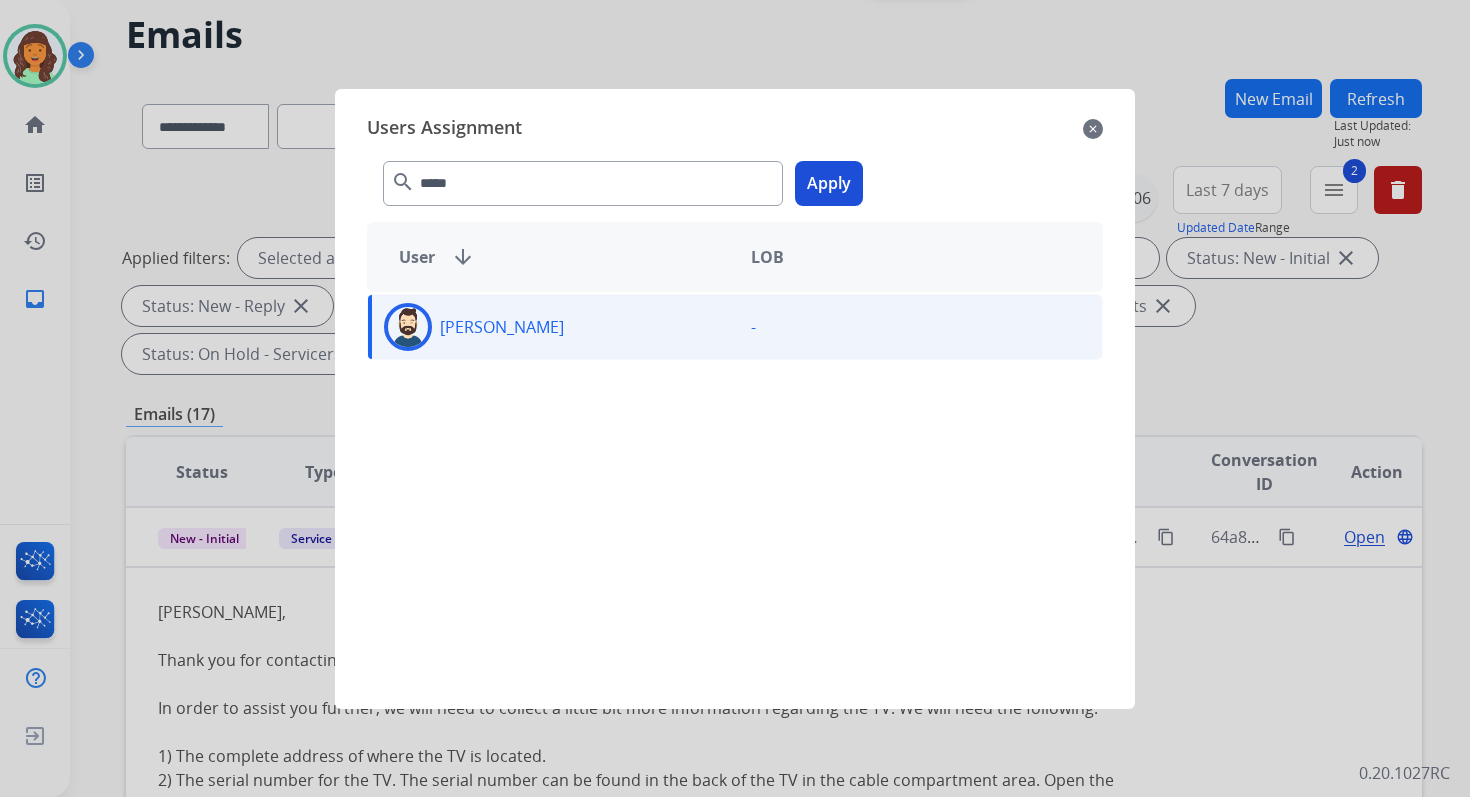 click on "Apply" 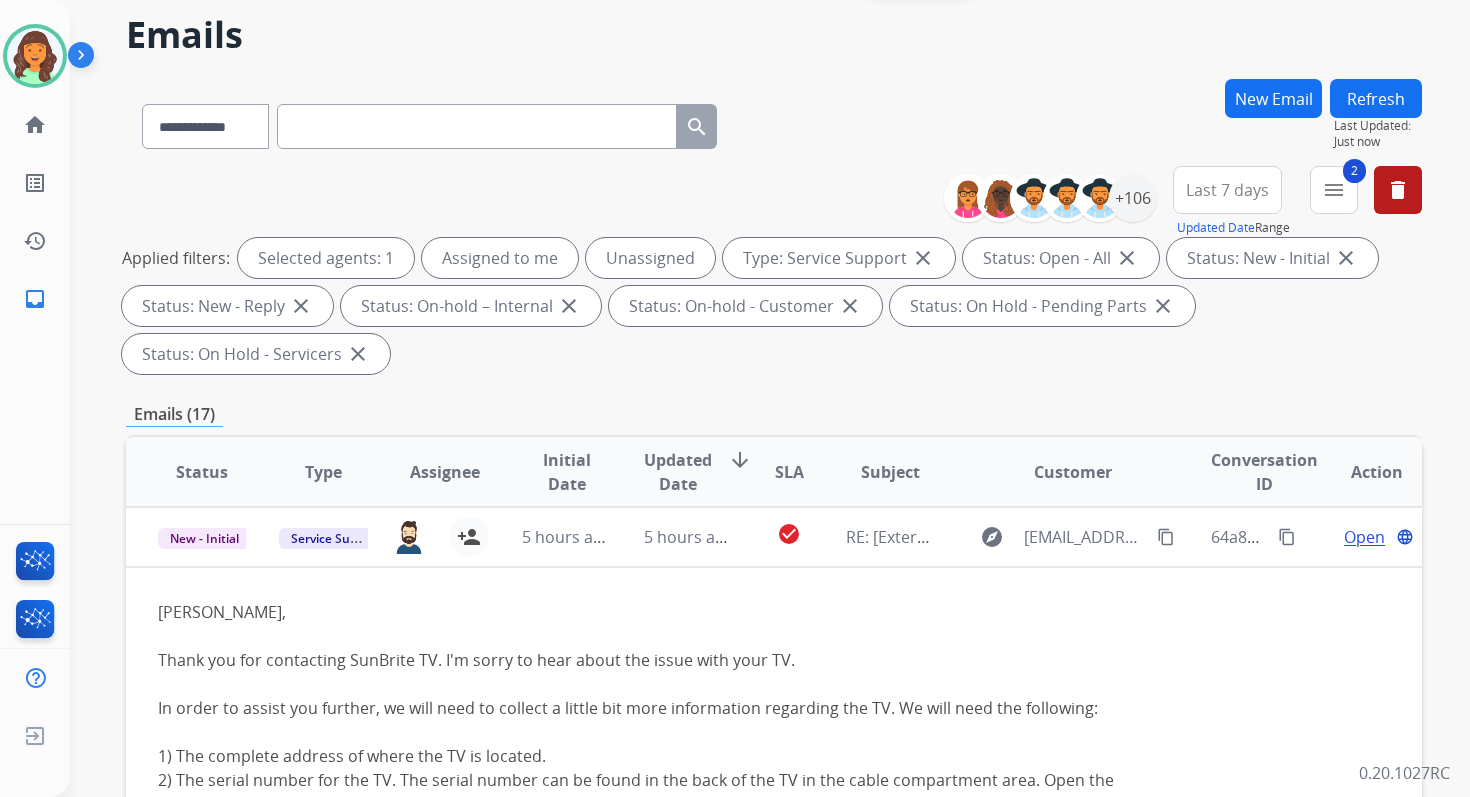 scroll, scrollTop: 485, scrollLeft: 0, axis: vertical 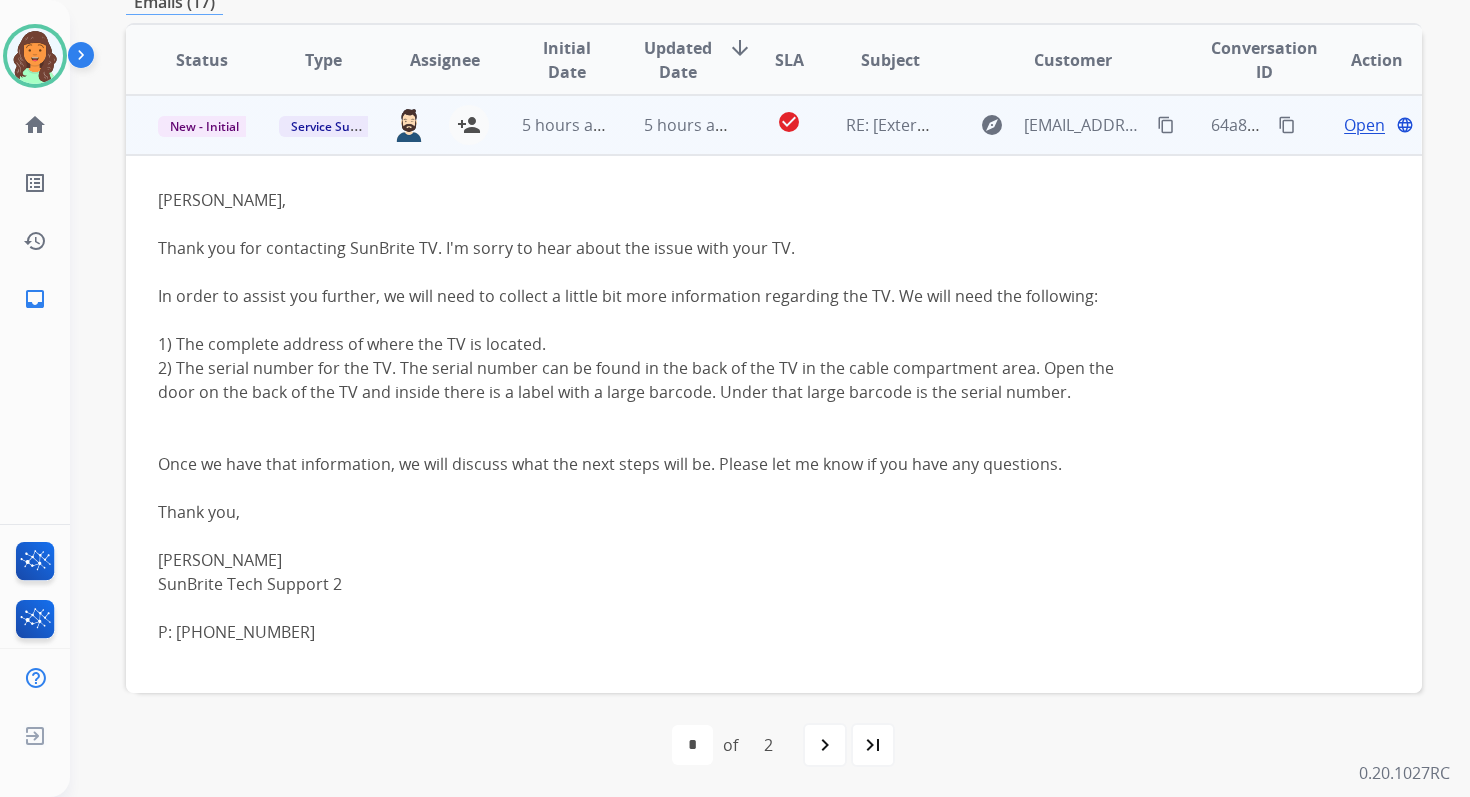 click on "5 hours ago" at bounding box center [672, 125] 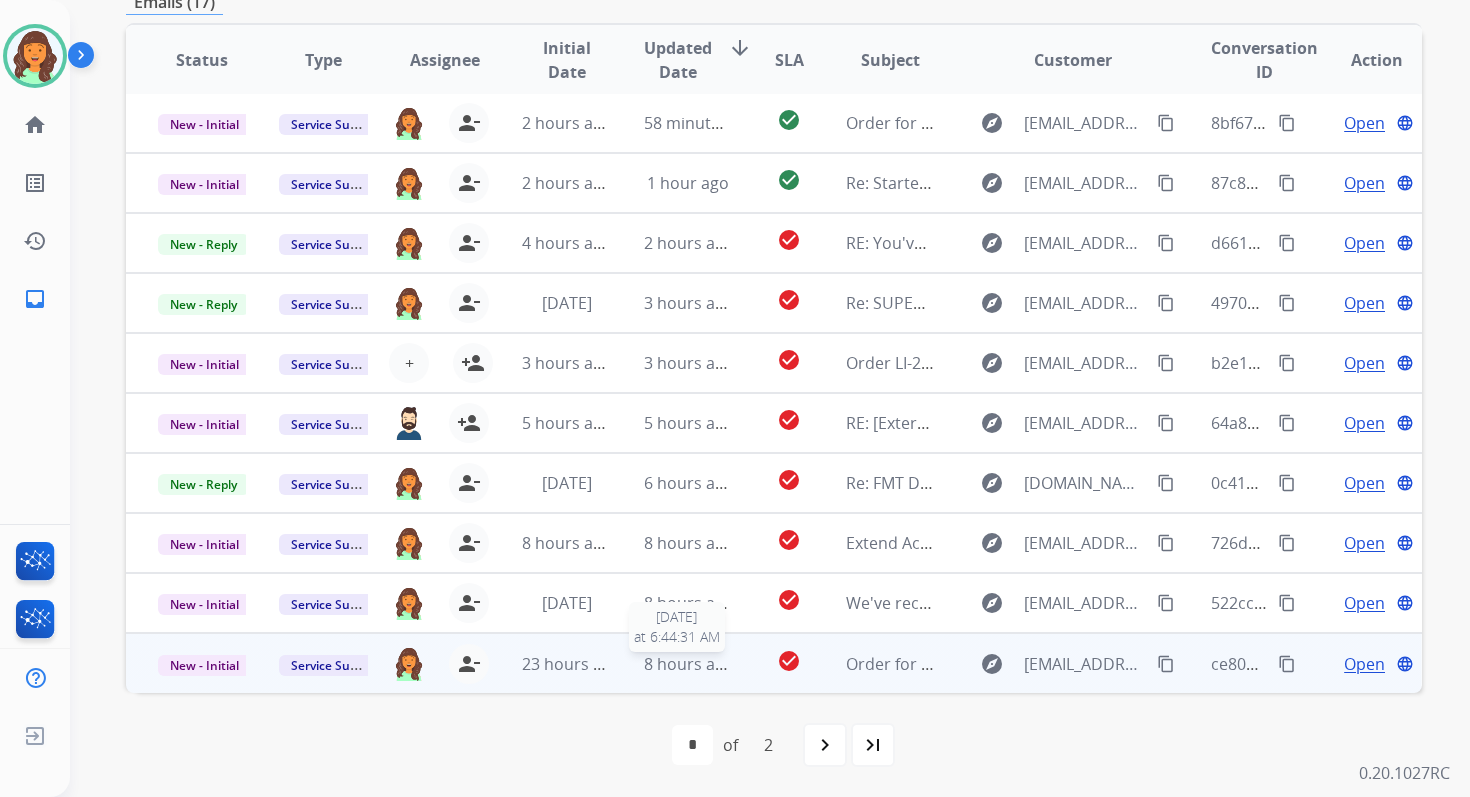 click on "8 hours ago" at bounding box center (689, 664) 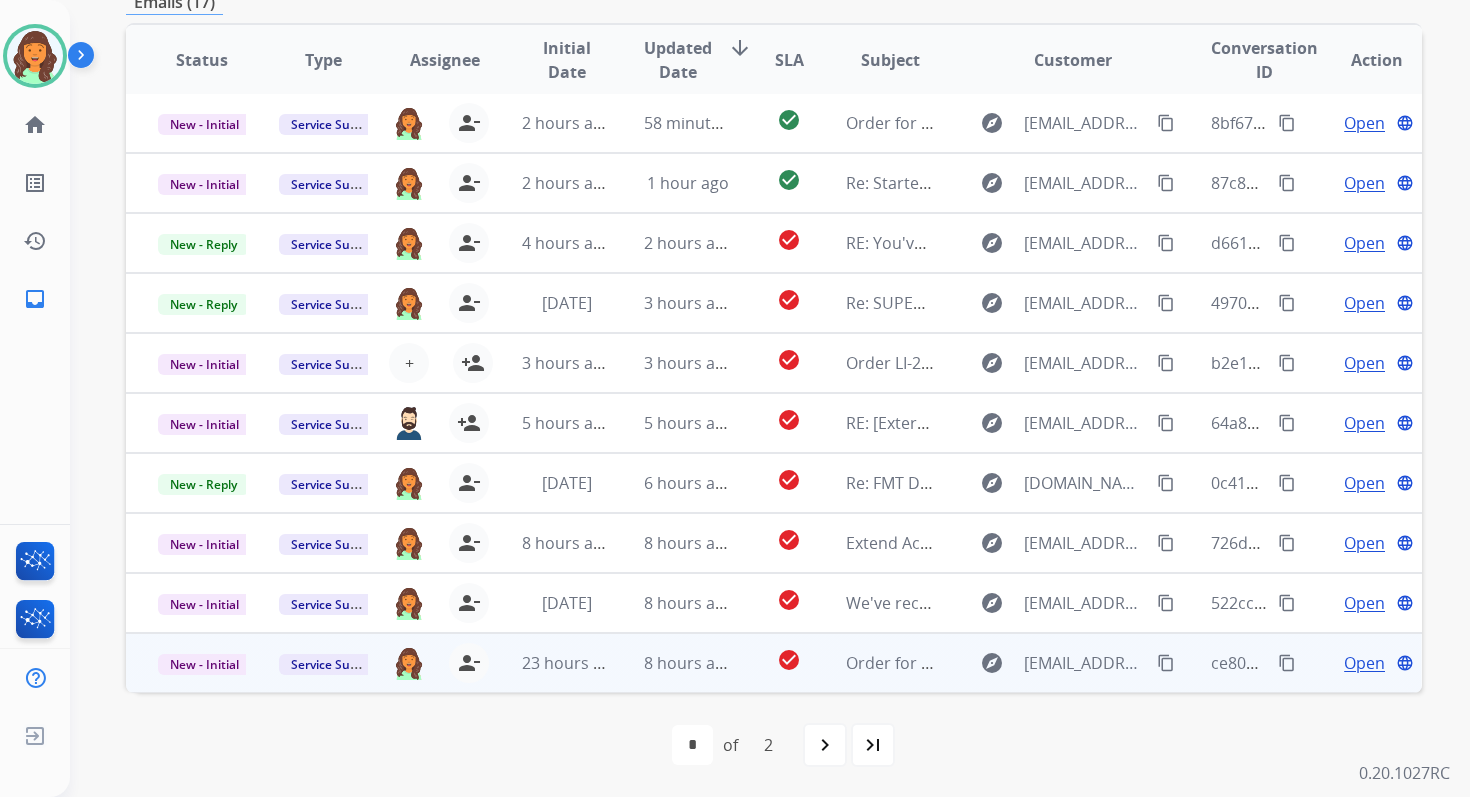 scroll, scrollTop: 99, scrollLeft: 0, axis: vertical 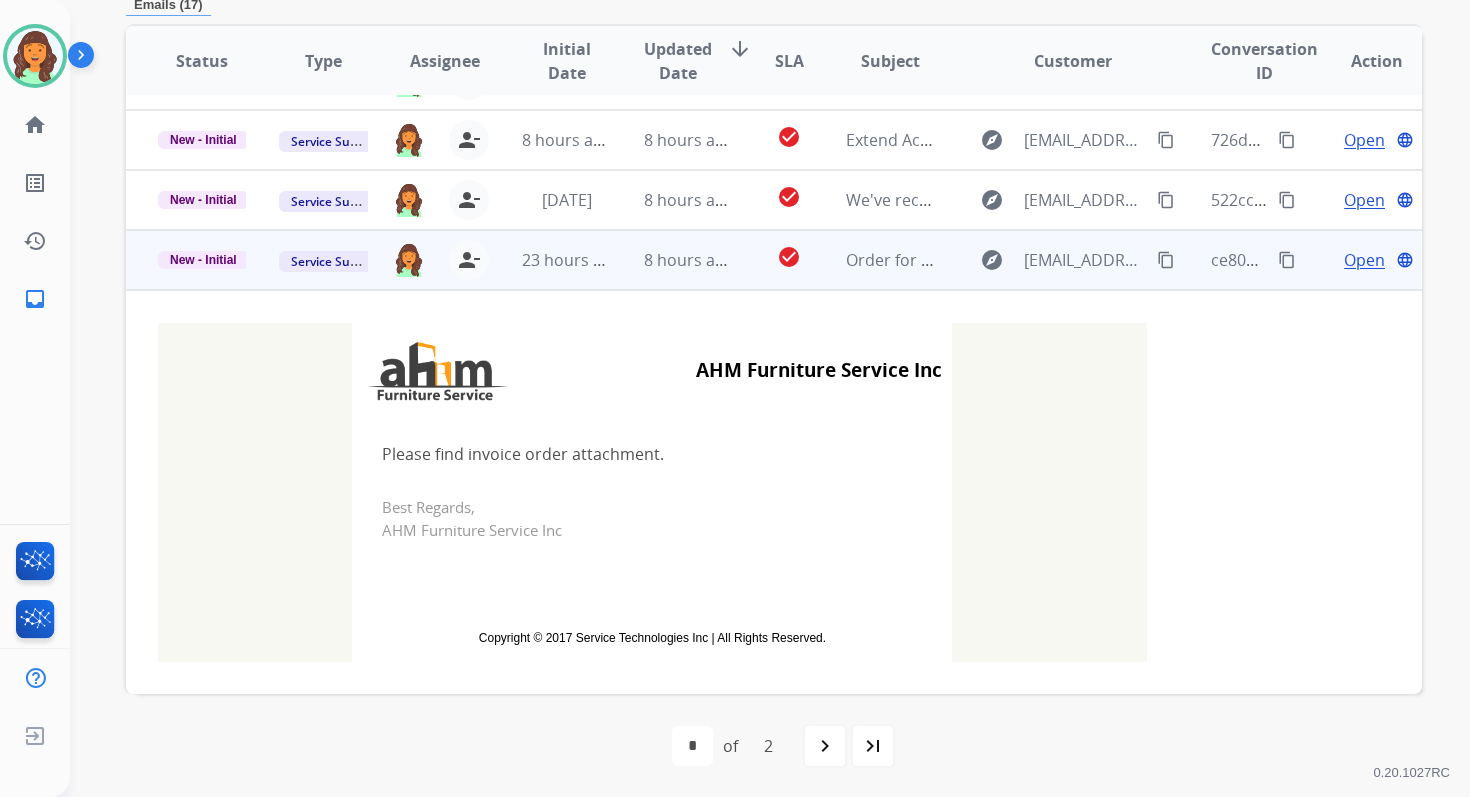 click on "Open" at bounding box center (1364, 260) 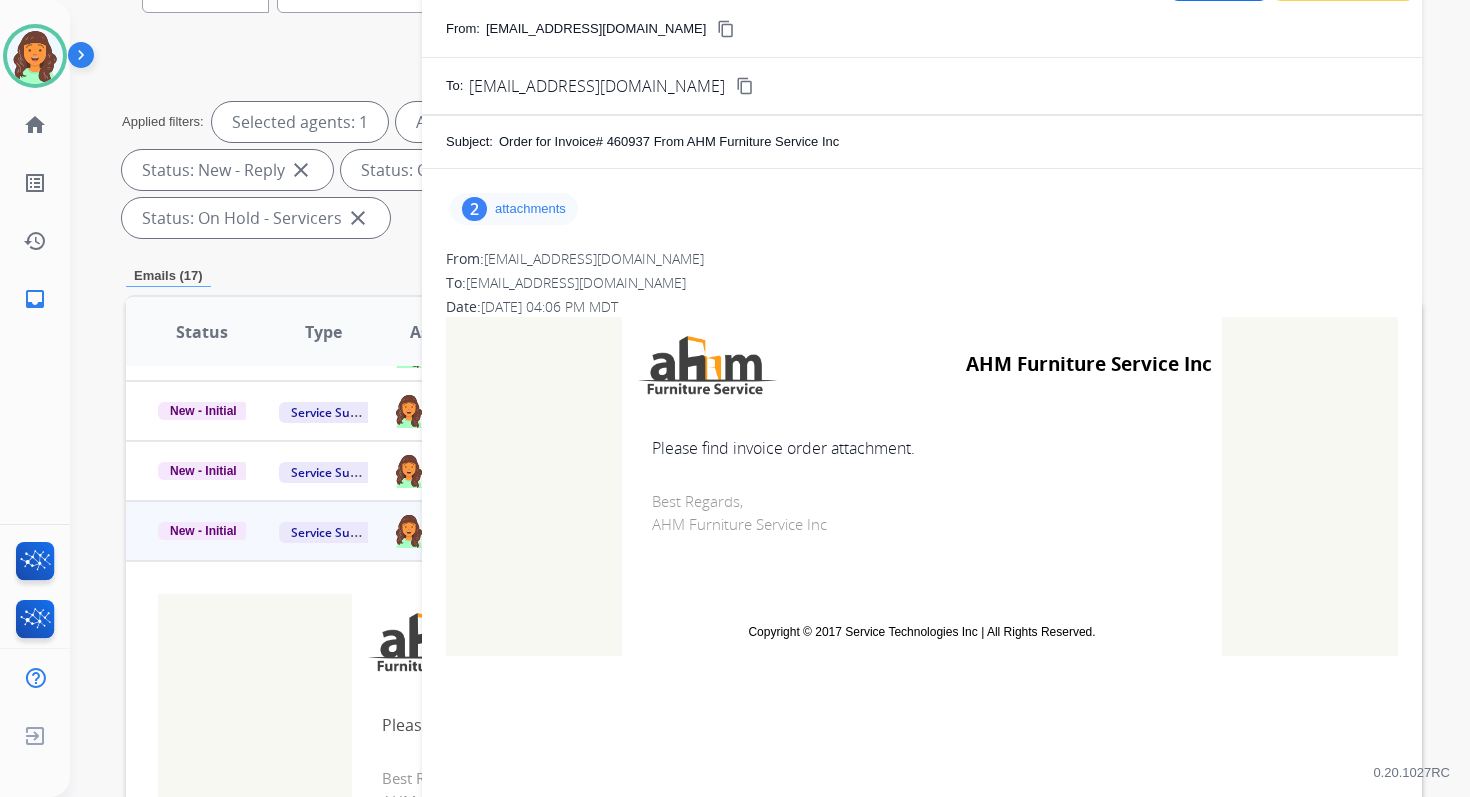 scroll, scrollTop: 179, scrollLeft: 0, axis: vertical 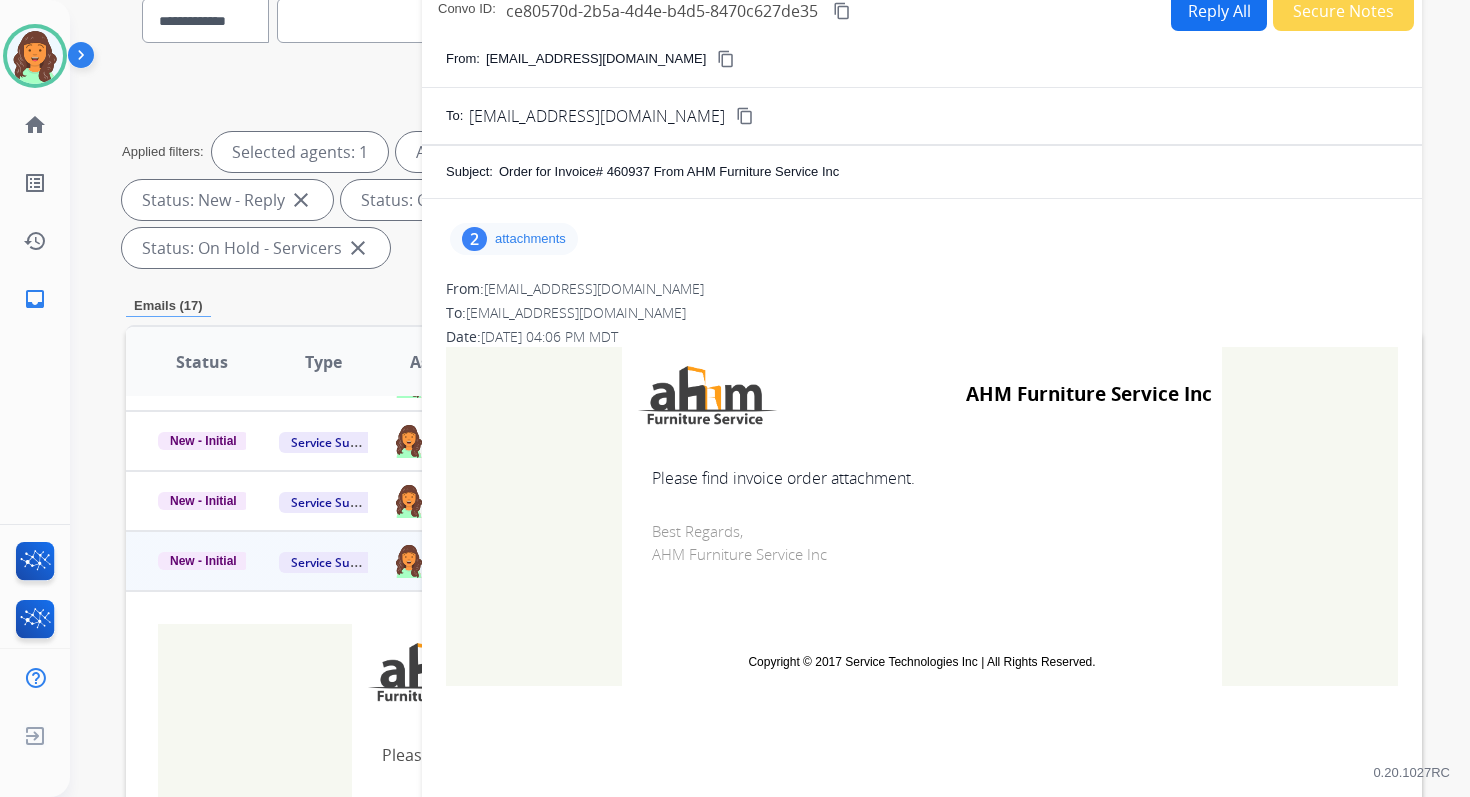 click on "attachments" at bounding box center [530, 239] 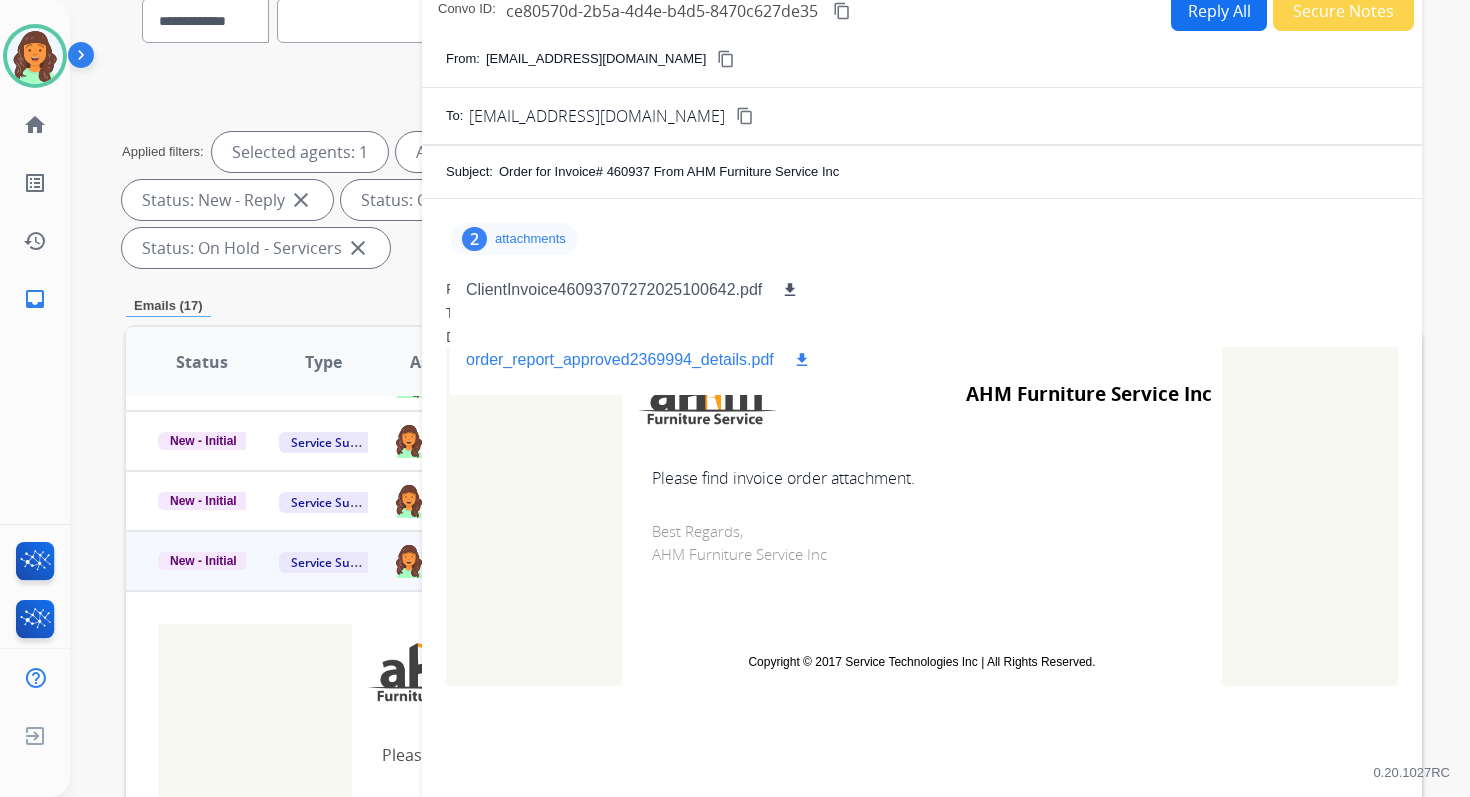 click on "download" at bounding box center [802, 360] 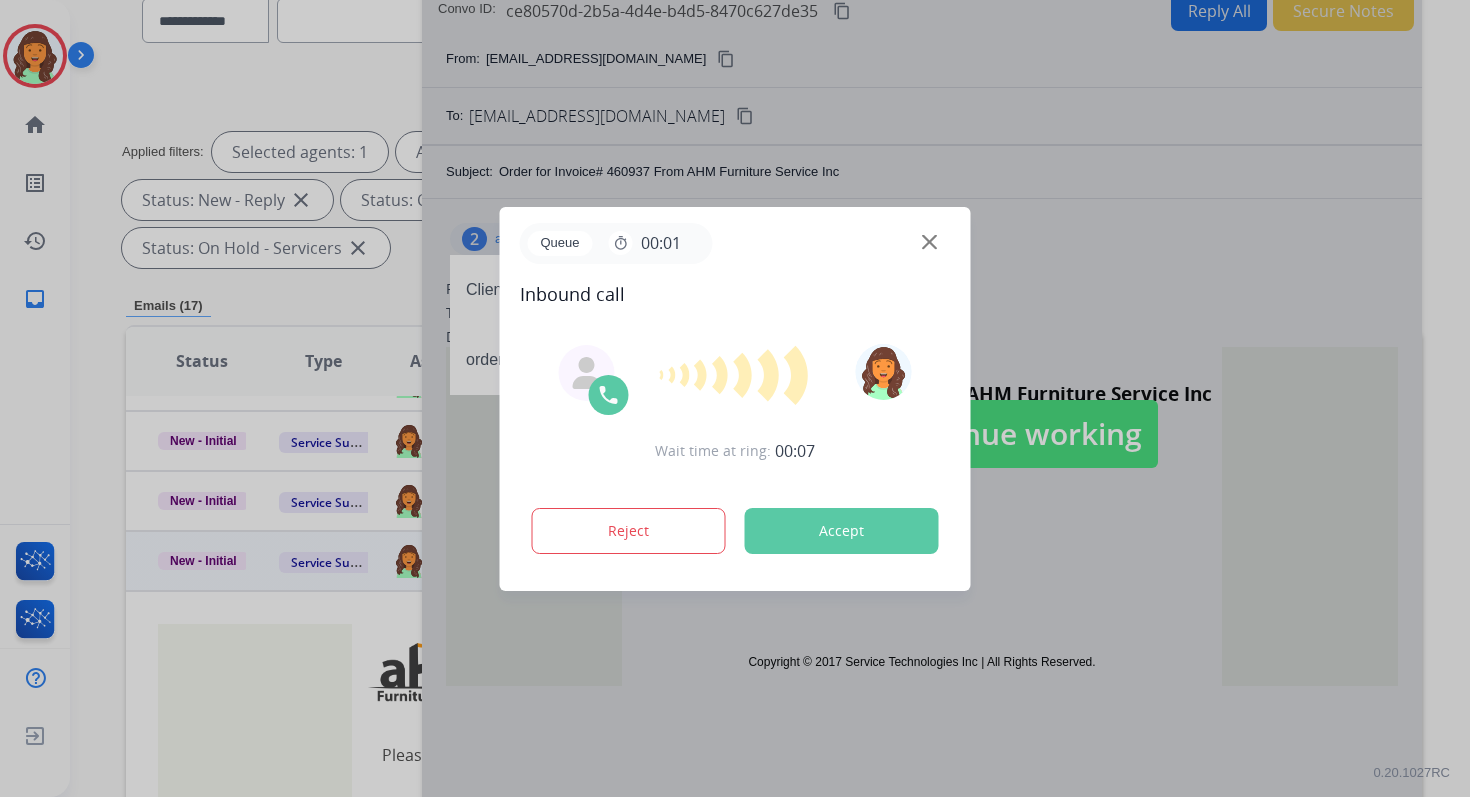click on "Accept" at bounding box center (842, 531) 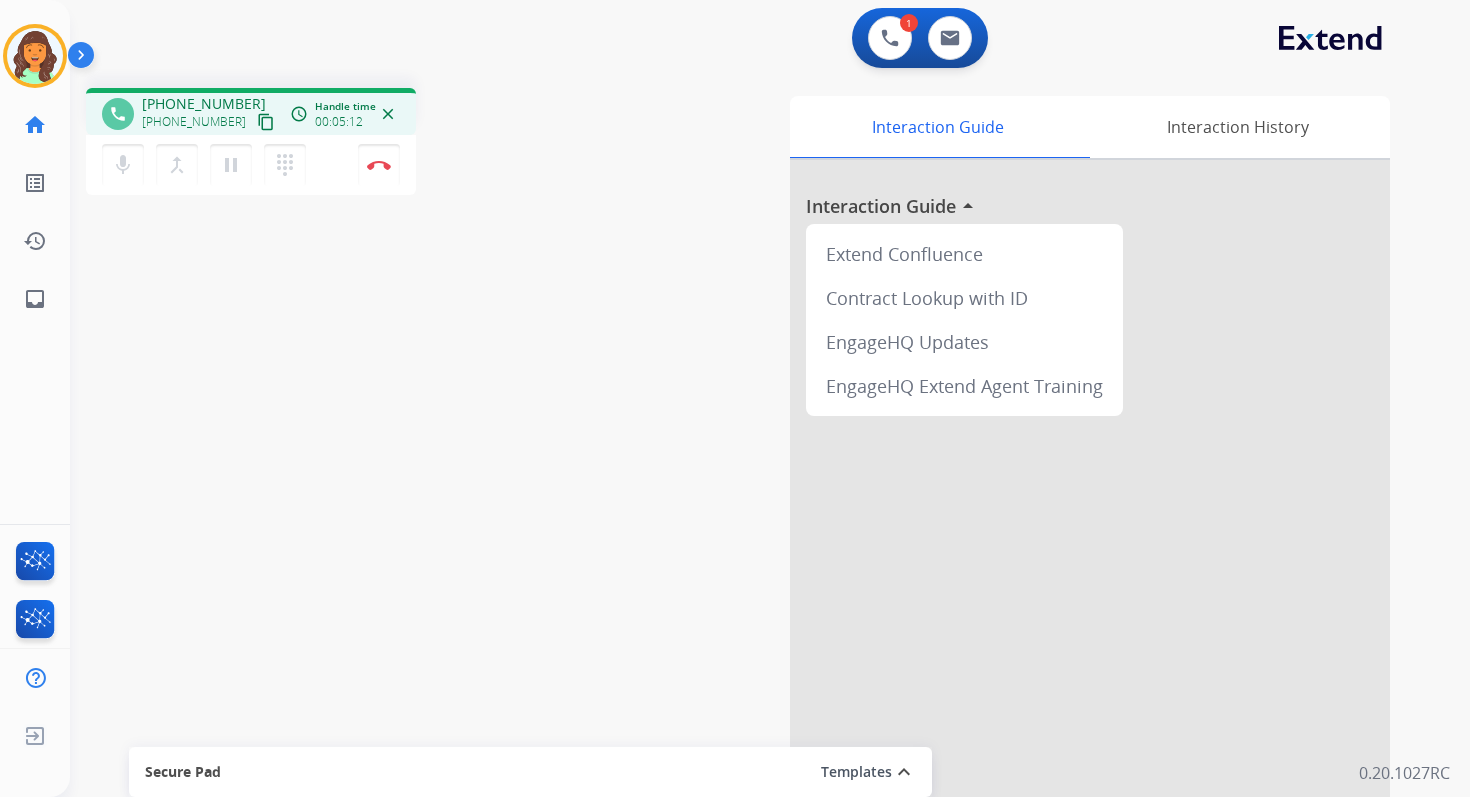 click on "1 Voice Interactions  0  Email Interactions" at bounding box center [758, 40] 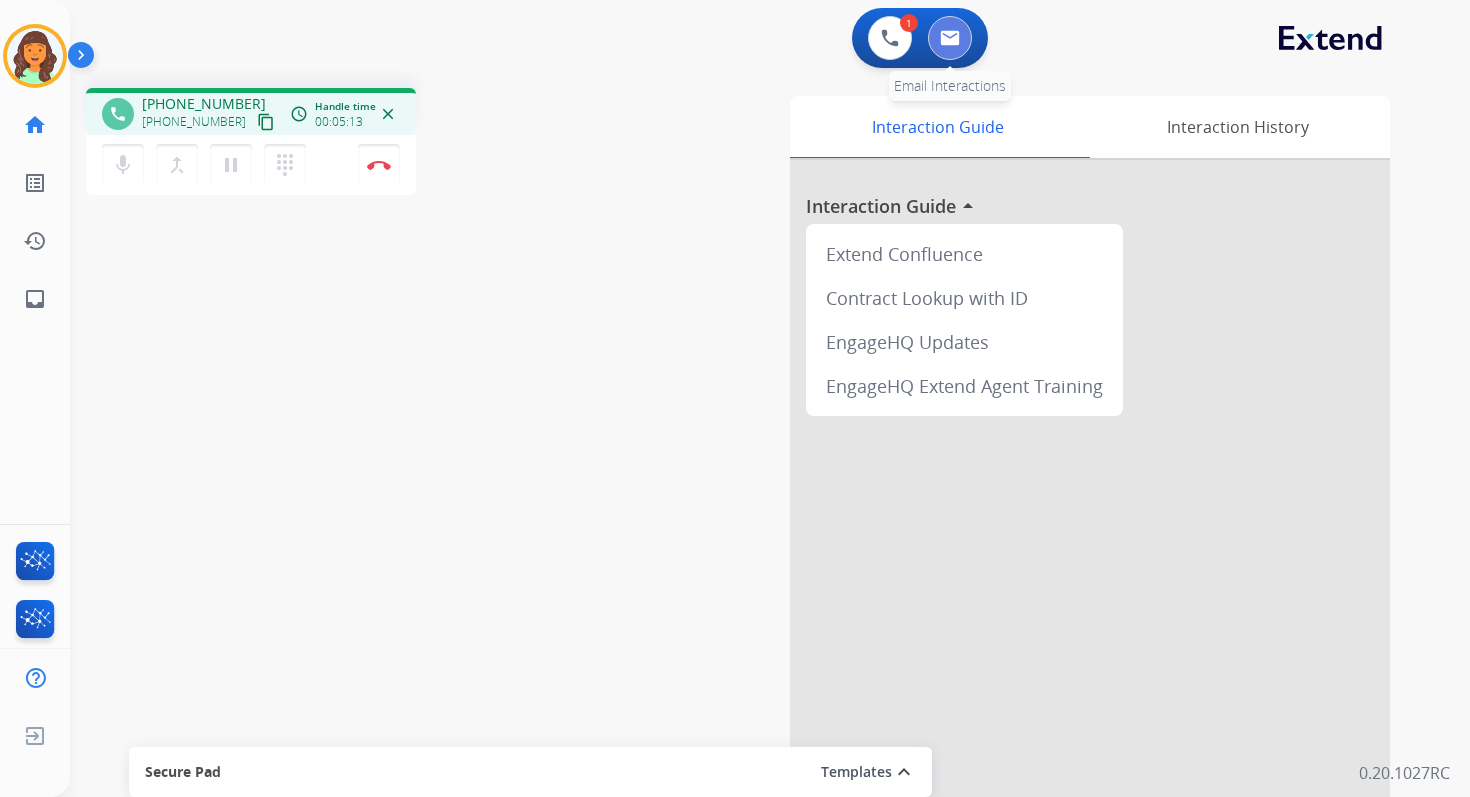 click at bounding box center (950, 38) 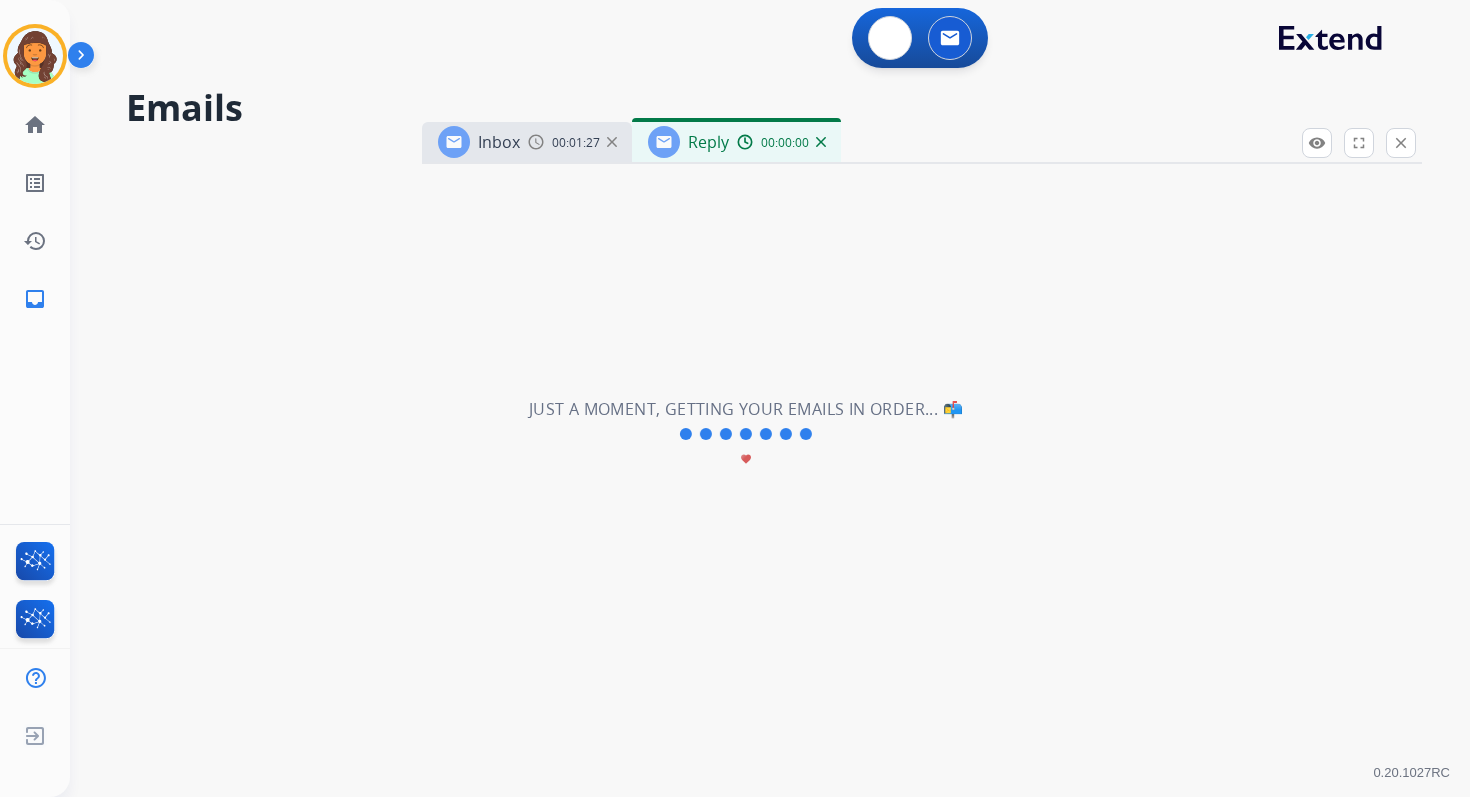 select on "**********" 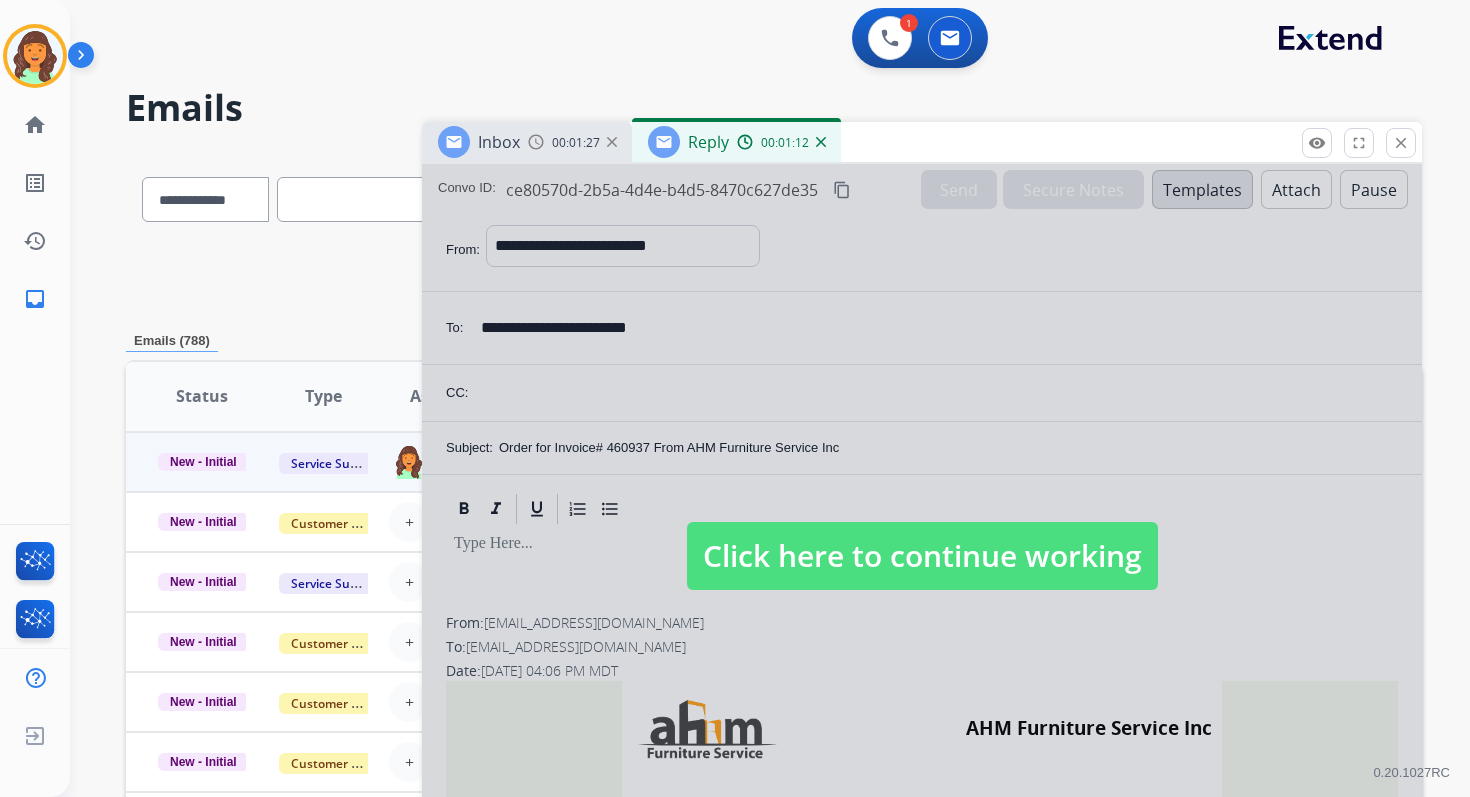 click on "Click here to continue working" at bounding box center [922, 556] 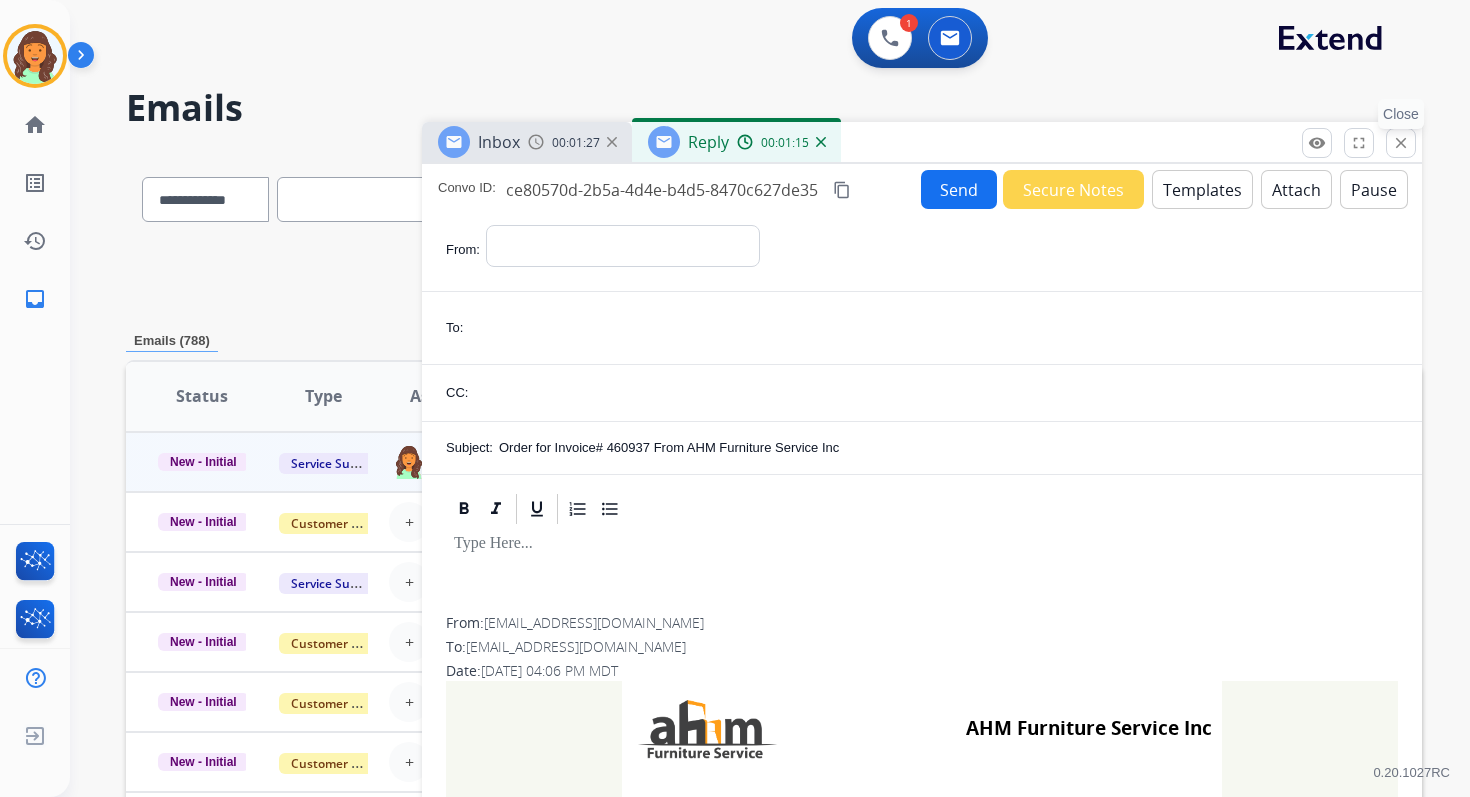 click on "close" at bounding box center (1401, 143) 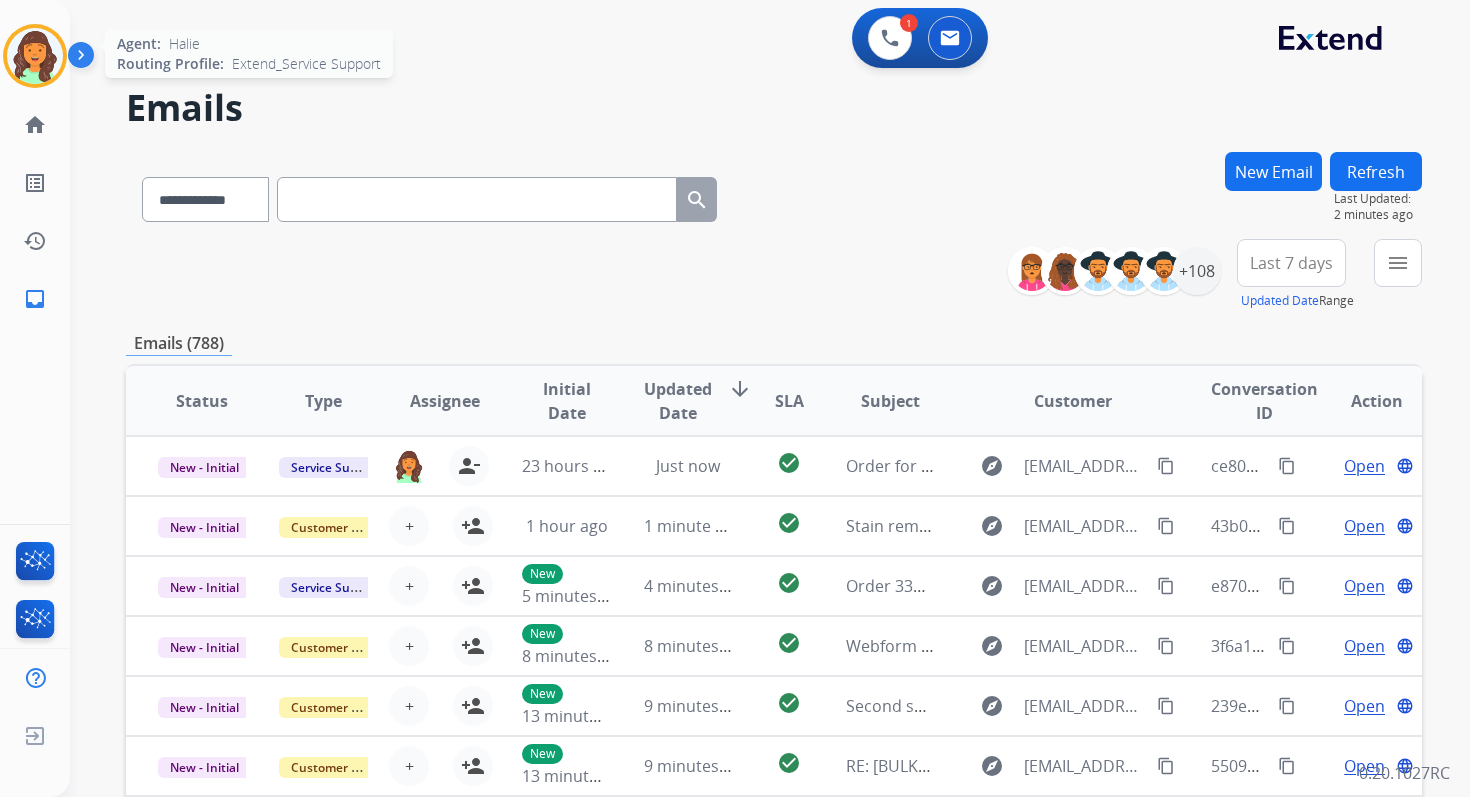click on "**********" at bounding box center (735, 398) 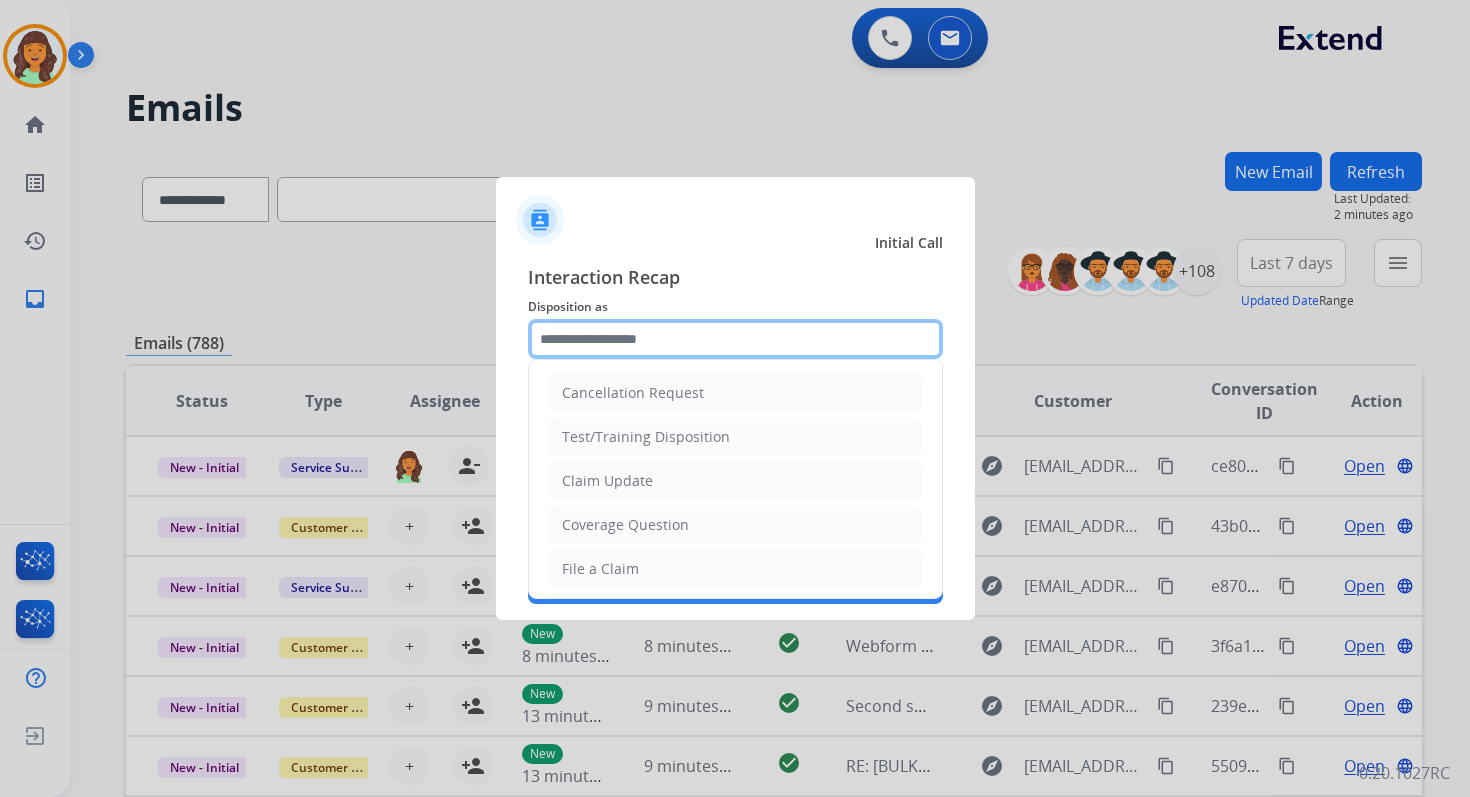click 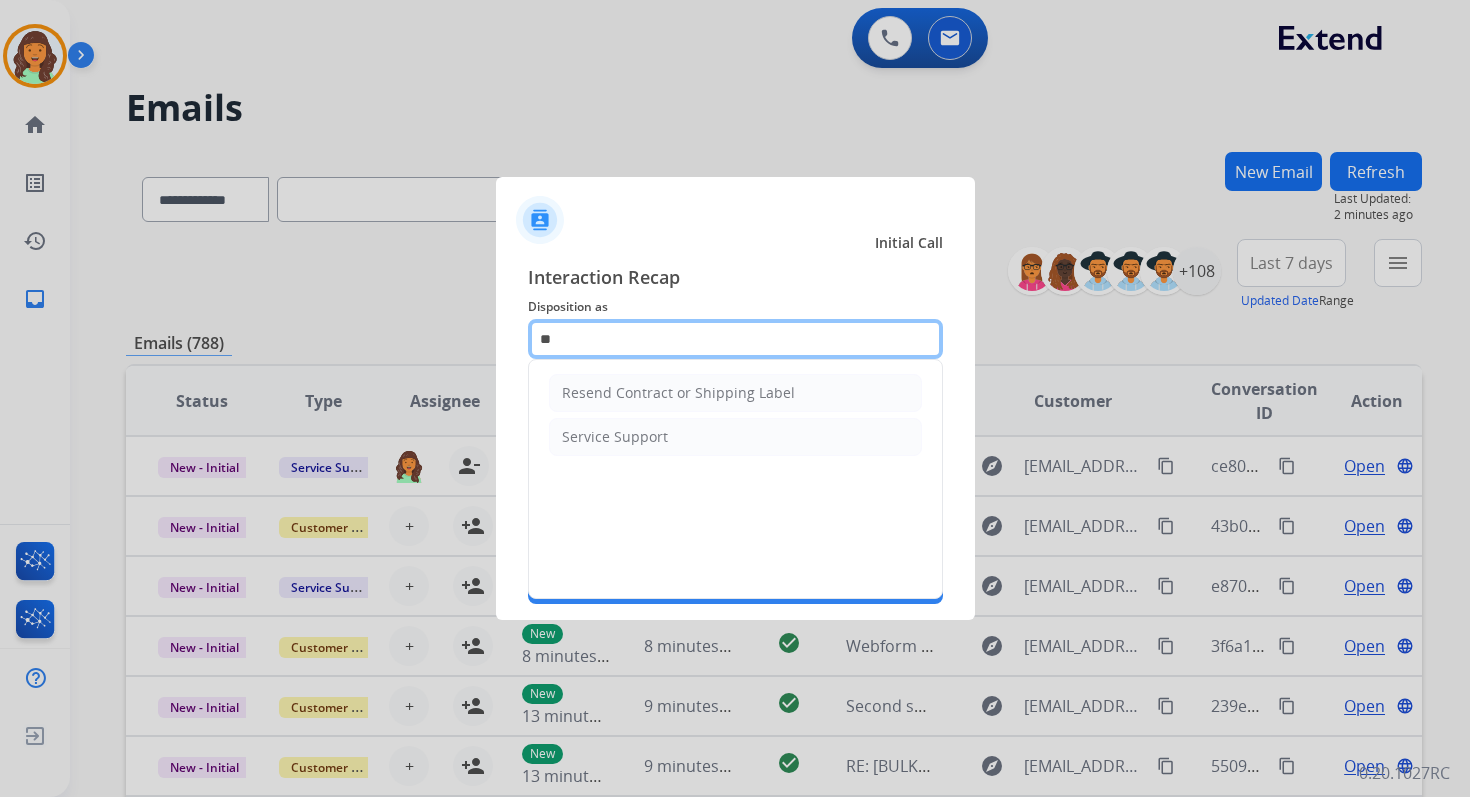 type on "*" 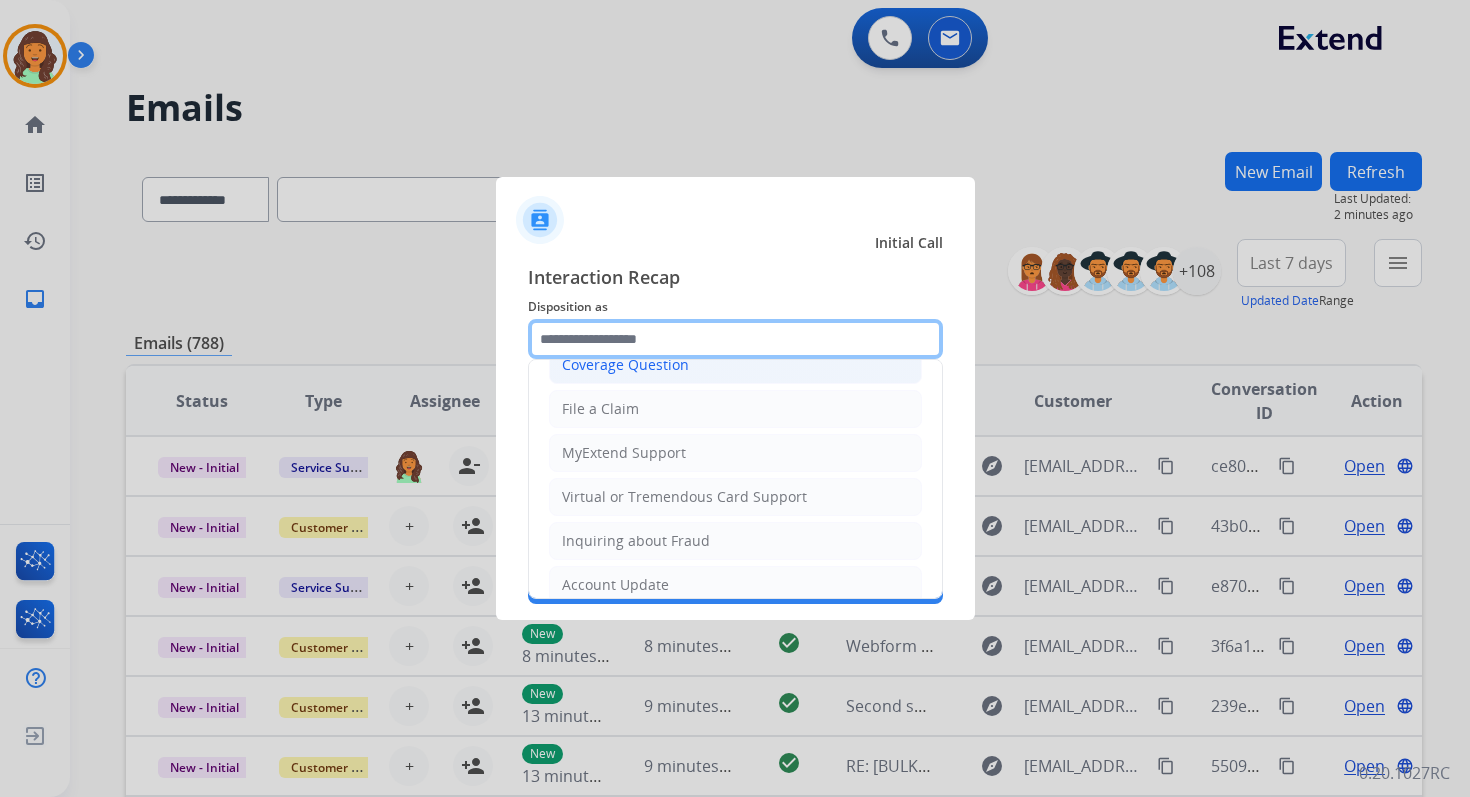 scroll, scrollTop: 163, scrollLeft: 0, axis: vertical 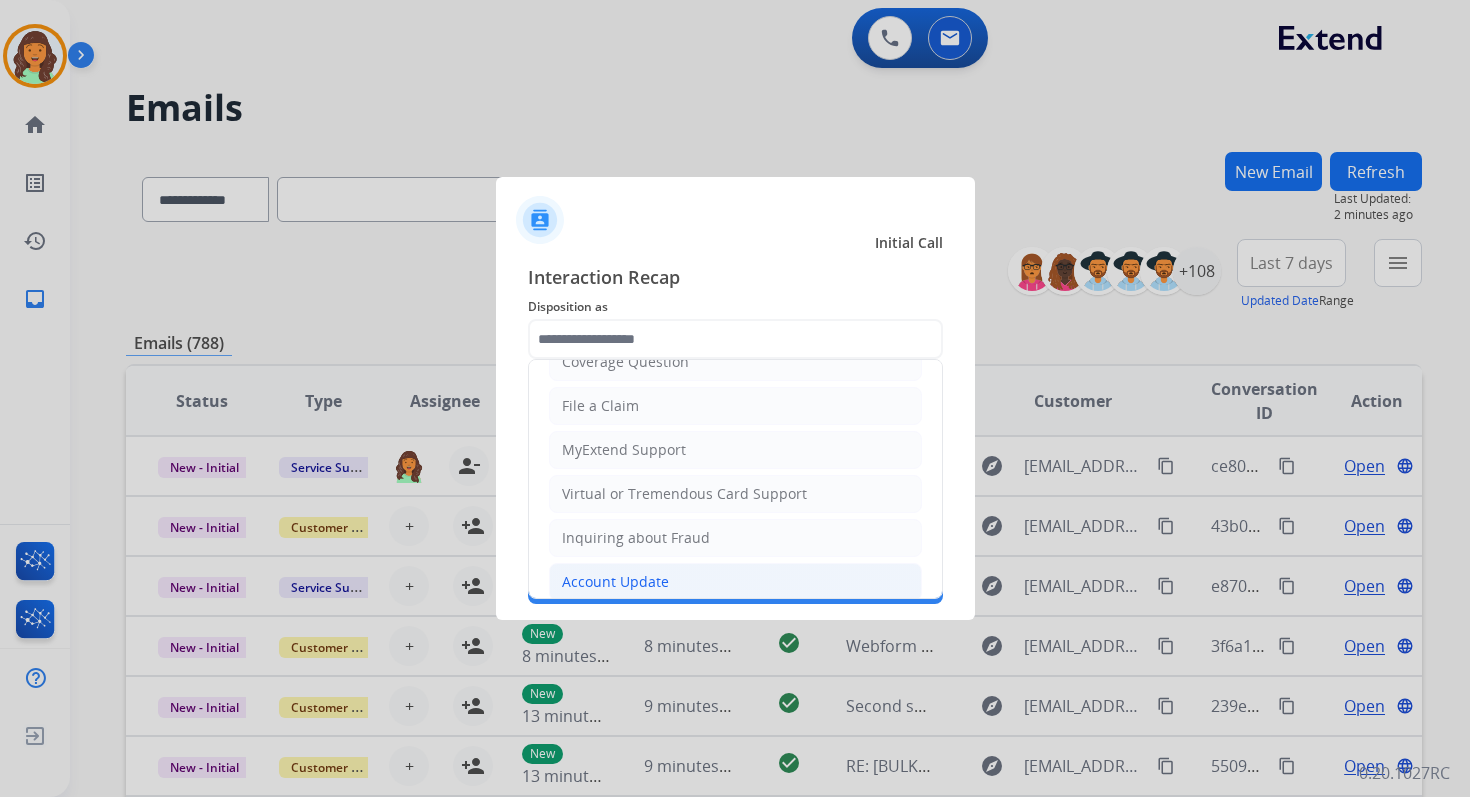click on "Account Update" 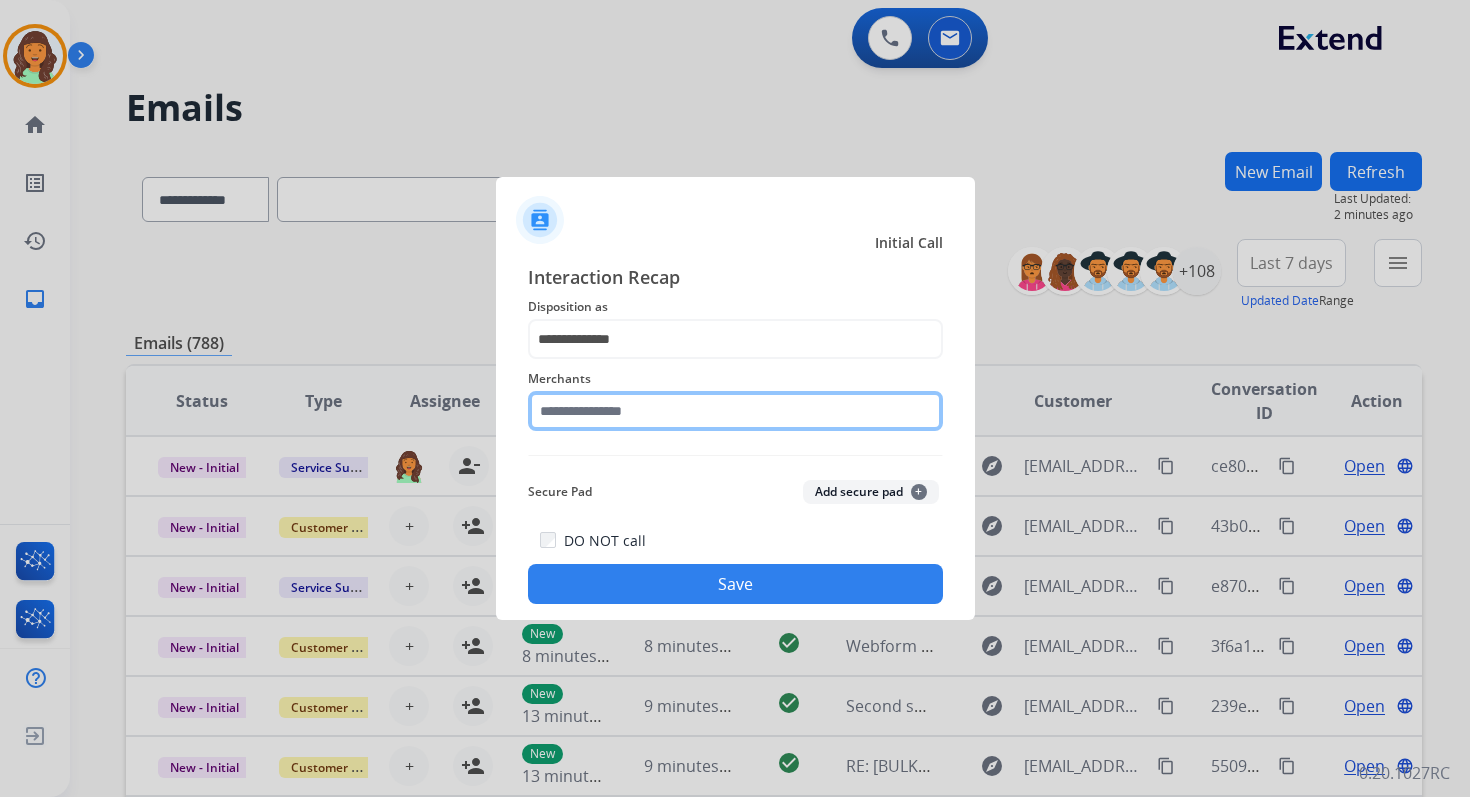 click 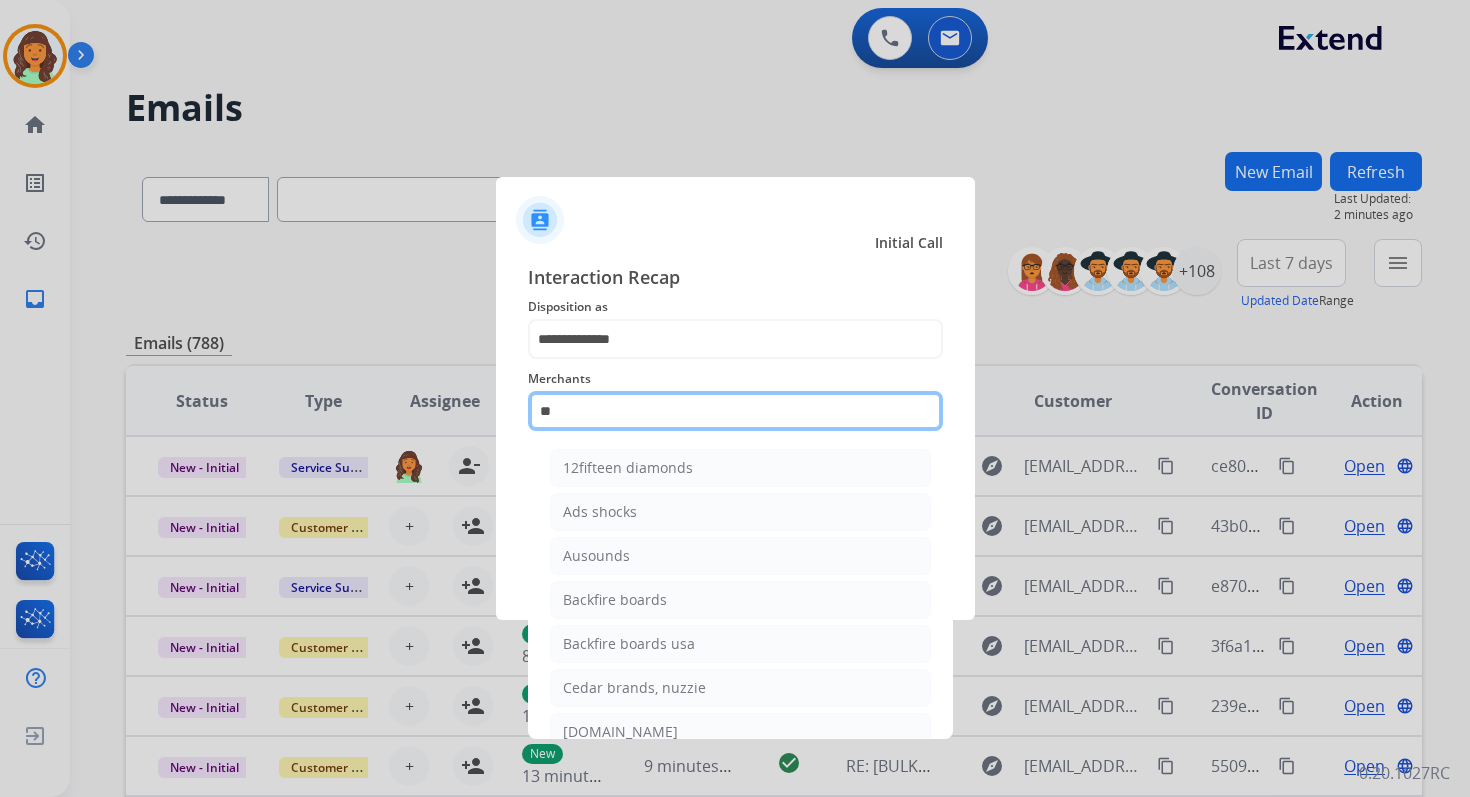 type on "*" 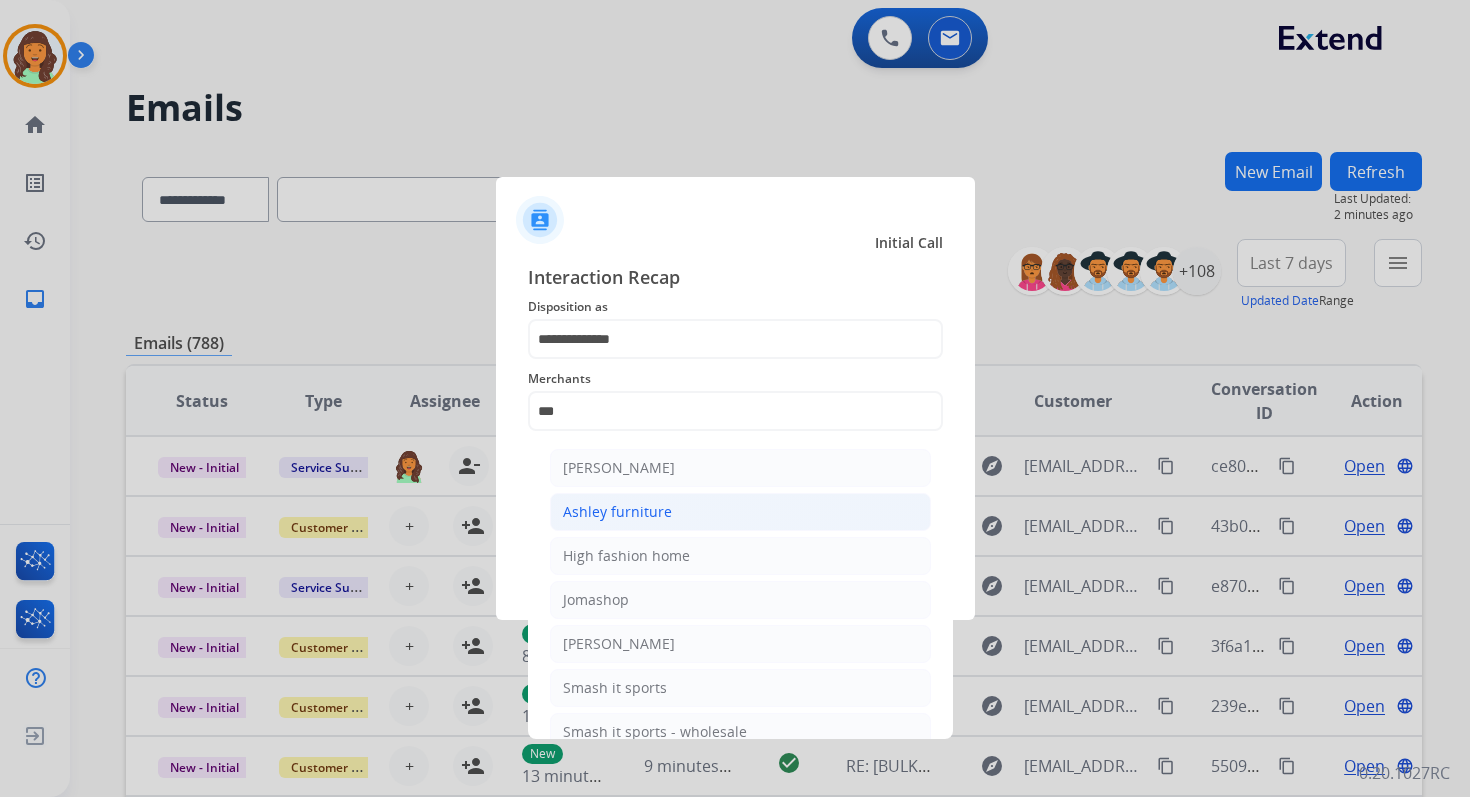 click on "Ashley furniture" 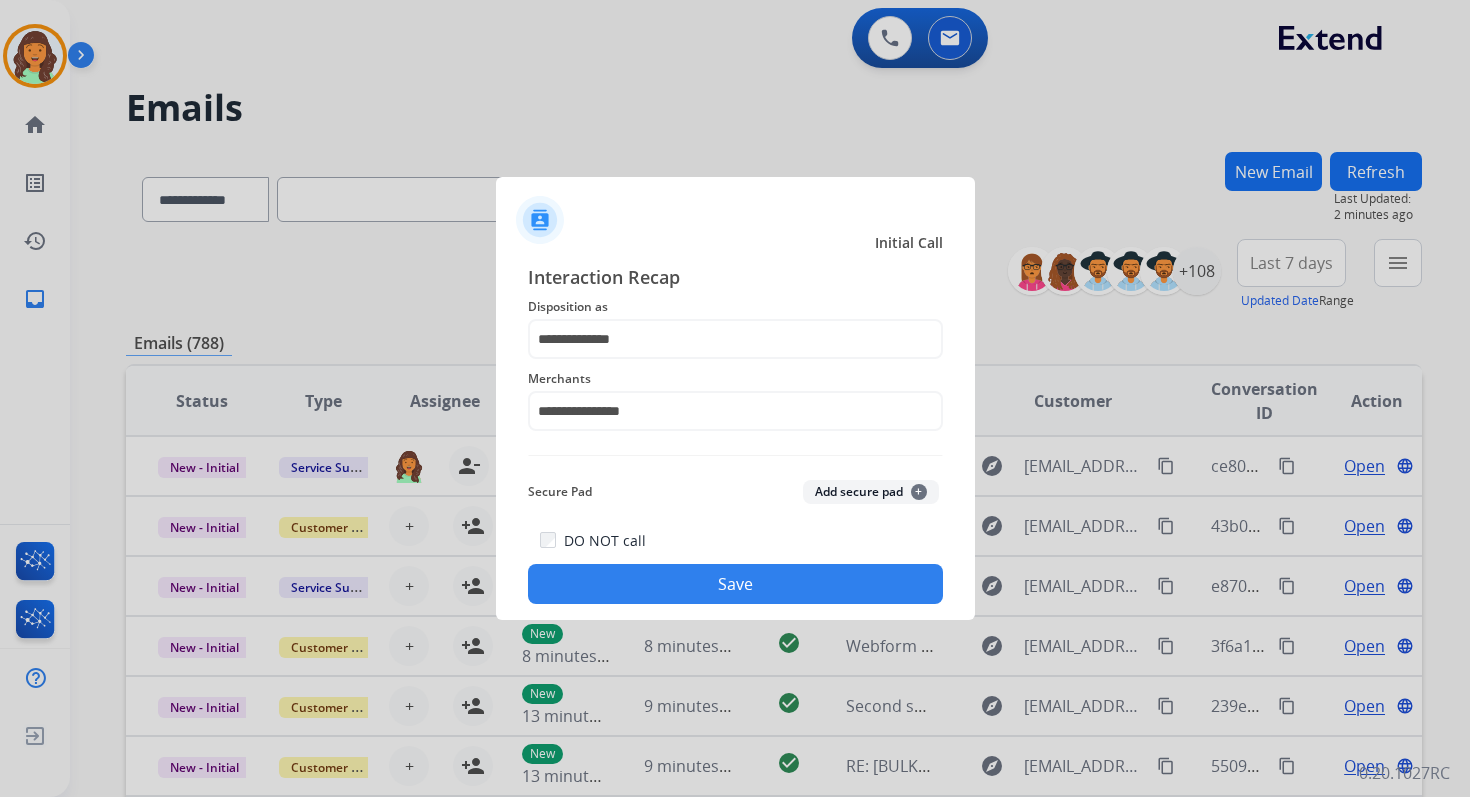 click on "Save" 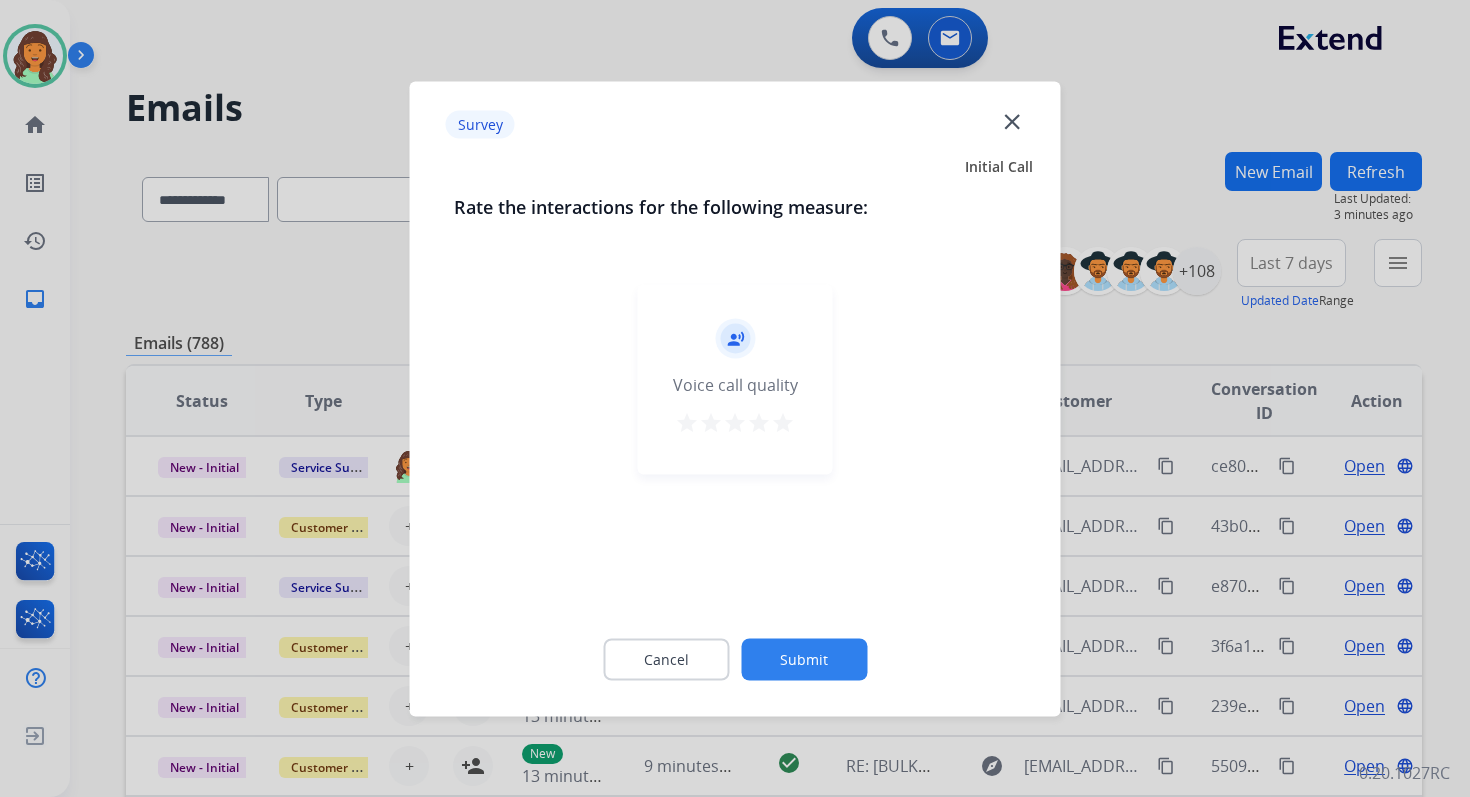 click on "Cancel Submit" 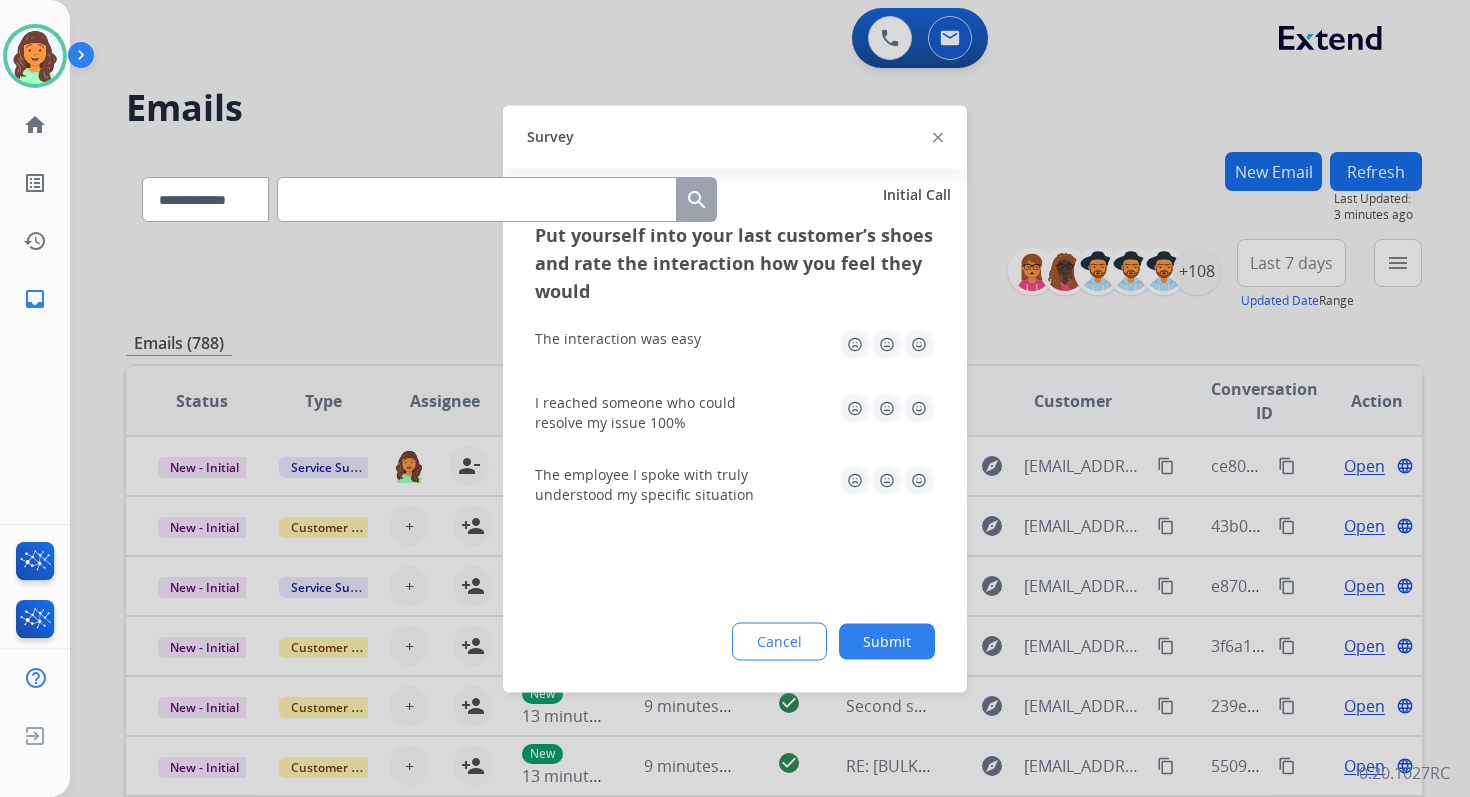 click on "Submit" 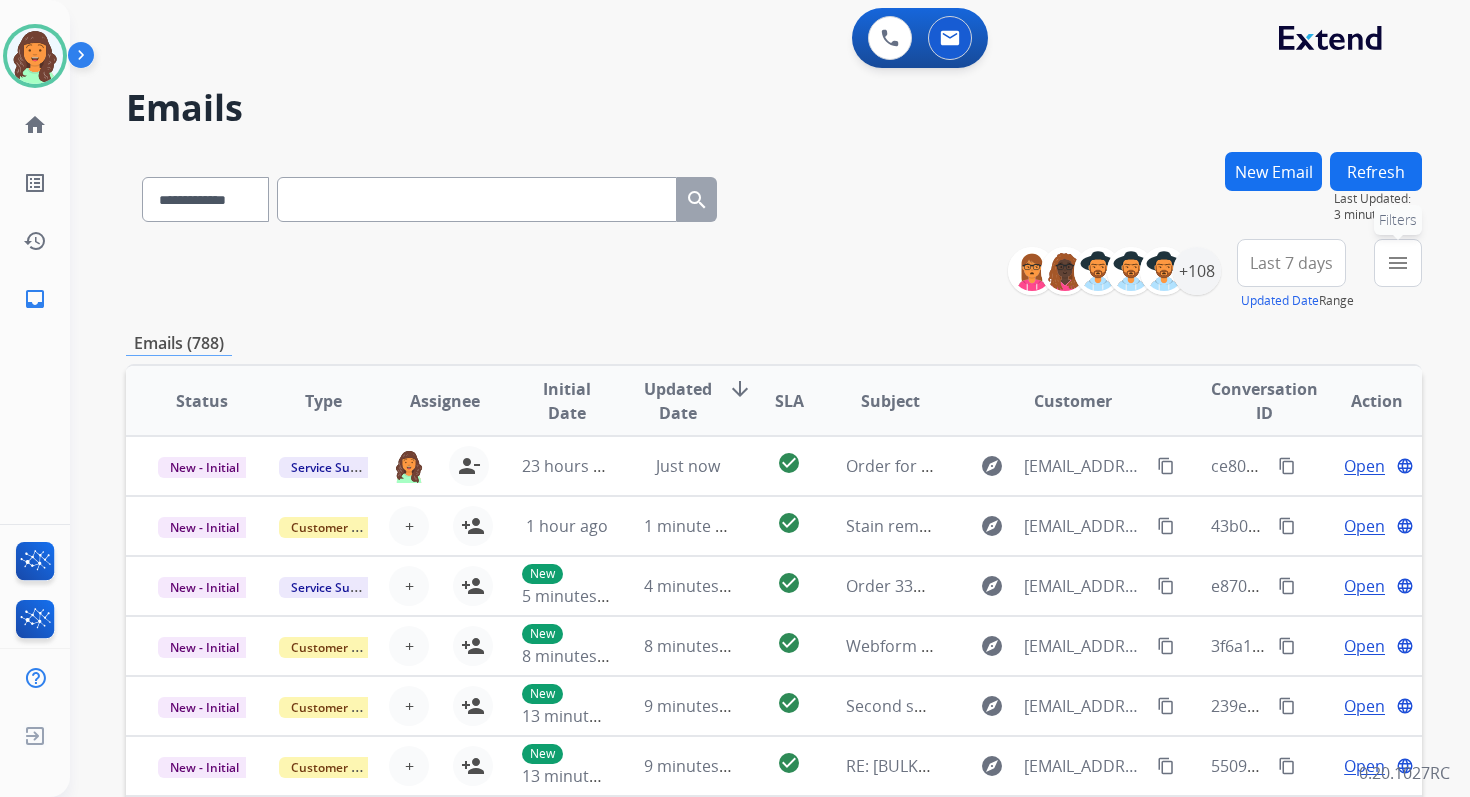 click on "menu  Filters  Type  Claims Adjudication   Customer Support   Escalation   Service Support   Shipping Protection   Warranty Ops   Dev Test   Spam/Phishing   Merchant Team   Reguard CS  Status  Open - All   Closed - All   New - Initial   New - Reply   On-hold – Internal   On-hold - Customer   On Hold - Pending Parts   On Hold - Servicers   Closed - Unresolved   Closed – Solved   Closed – Merchant Transfer  SLA  Within SLA   Nearing SLA   Past SLA   Critical   On Hold   Closed  Processed  Migration   Webhook   Polling   Extend.com (API)  Apply Clear" at bounding box center (1398, 275) 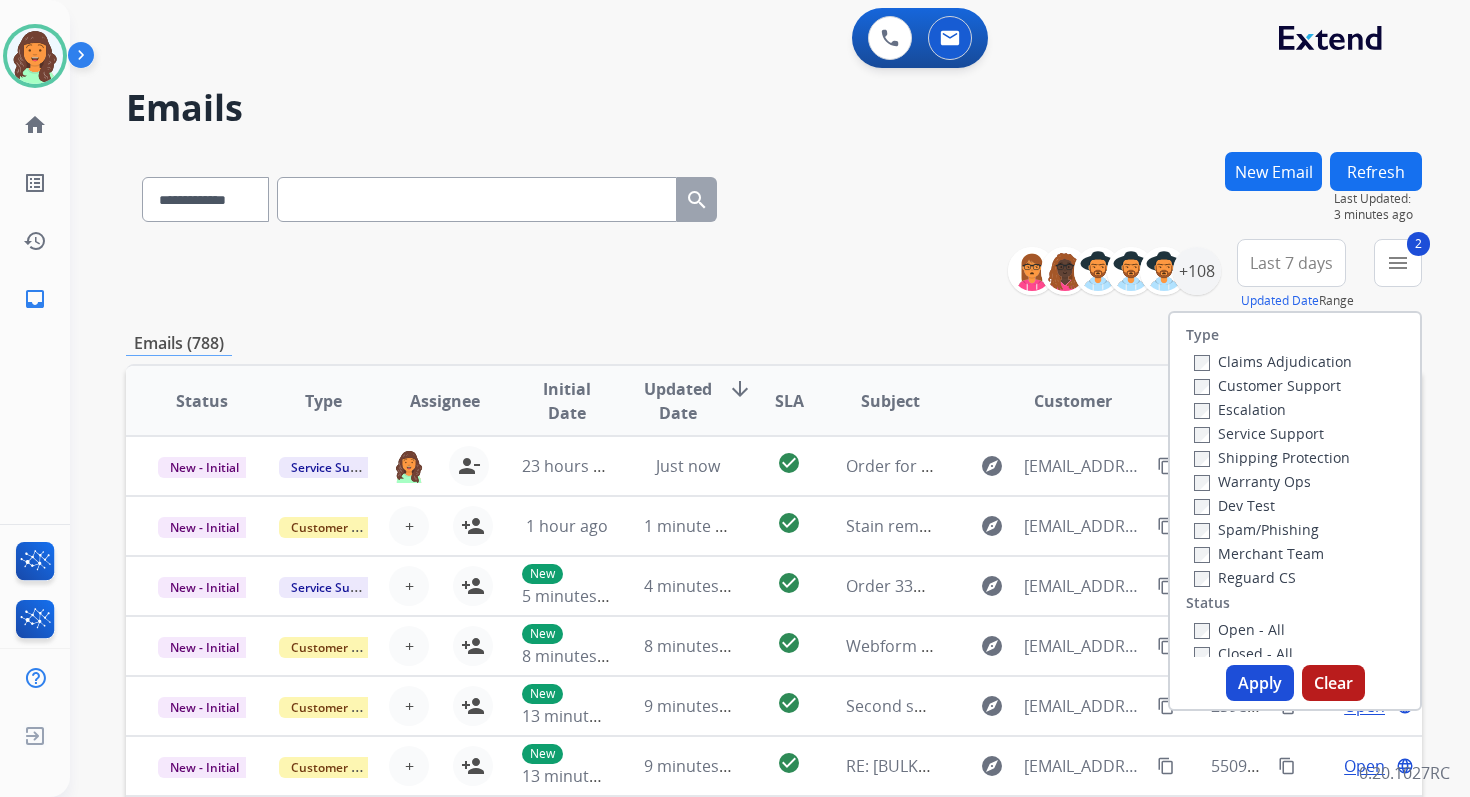 click on "Apply" at bounding box center [1260, 683] 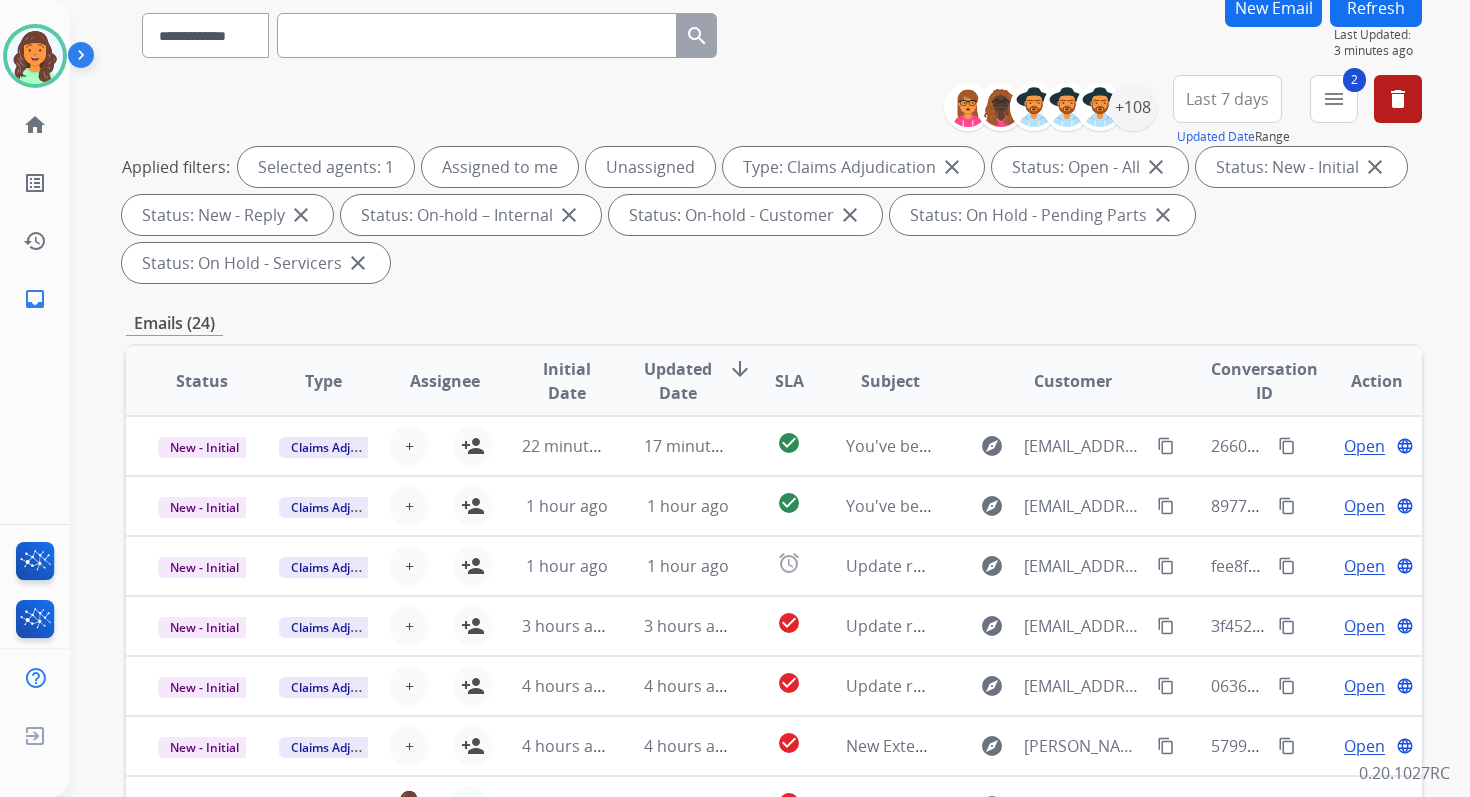 scroll, scrollTop: 485, scrollLeft: 0, axis: vertical 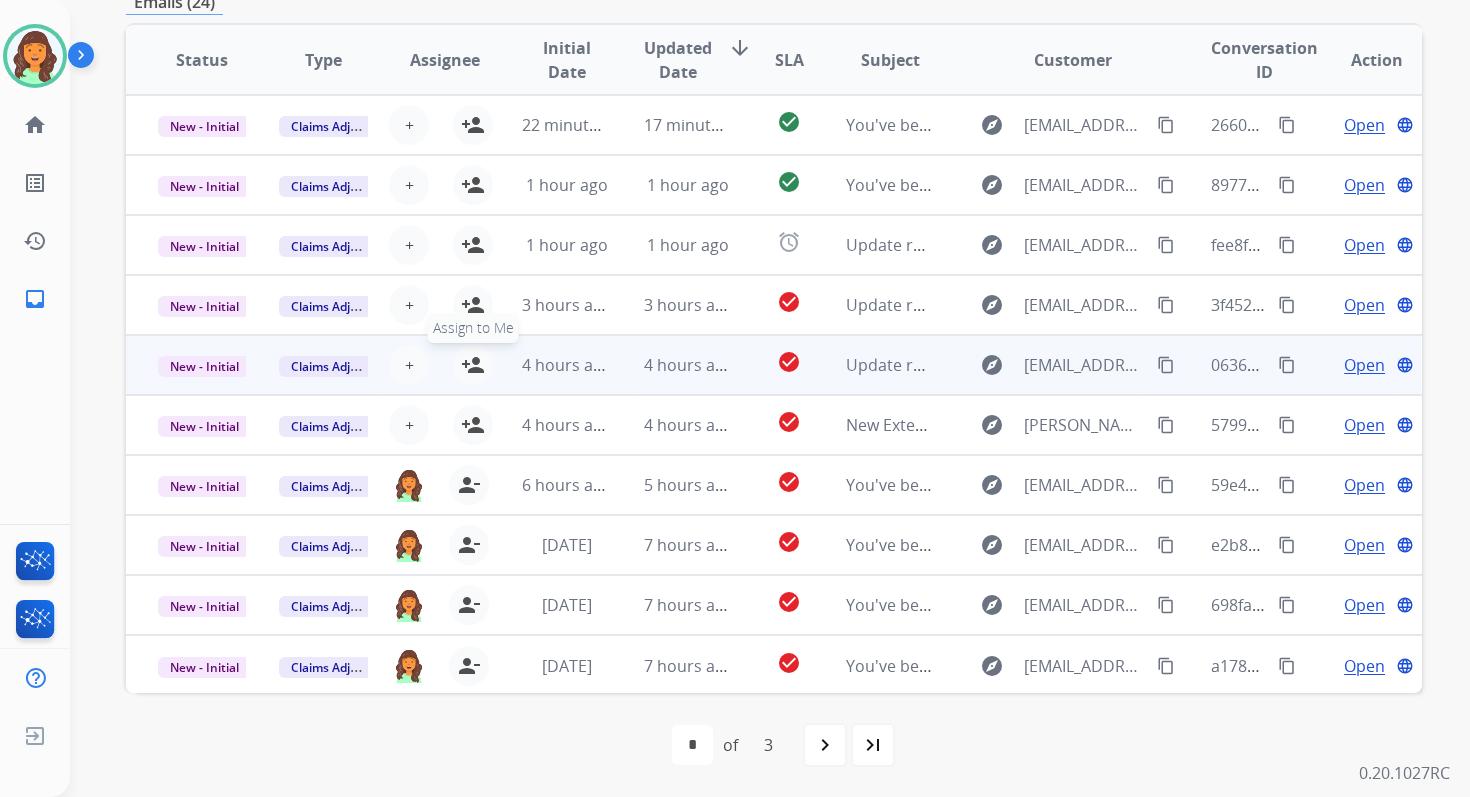 click on "person_add" at bounding box center [473, 365] 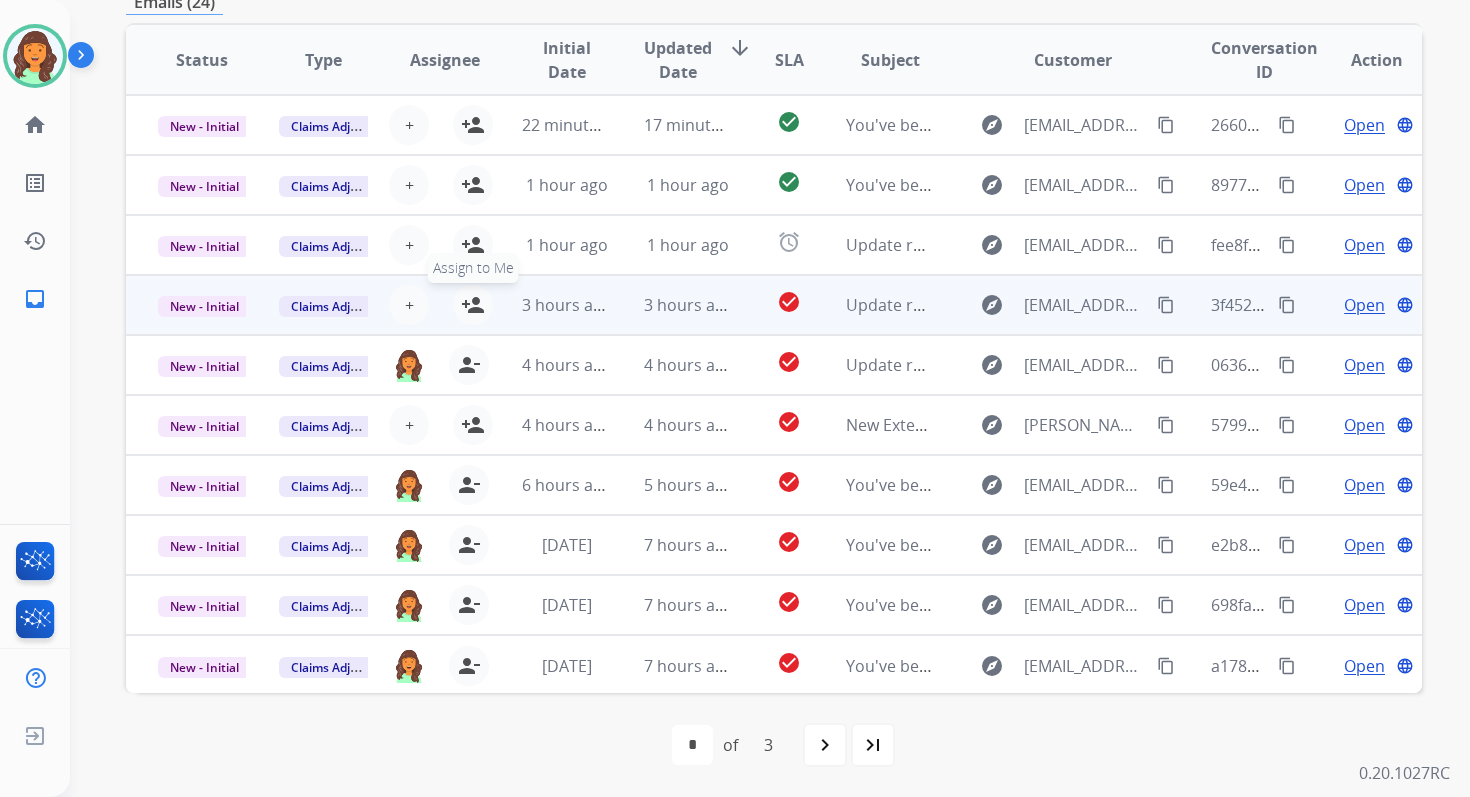click on "person_add" at bounding box center [473, 305] 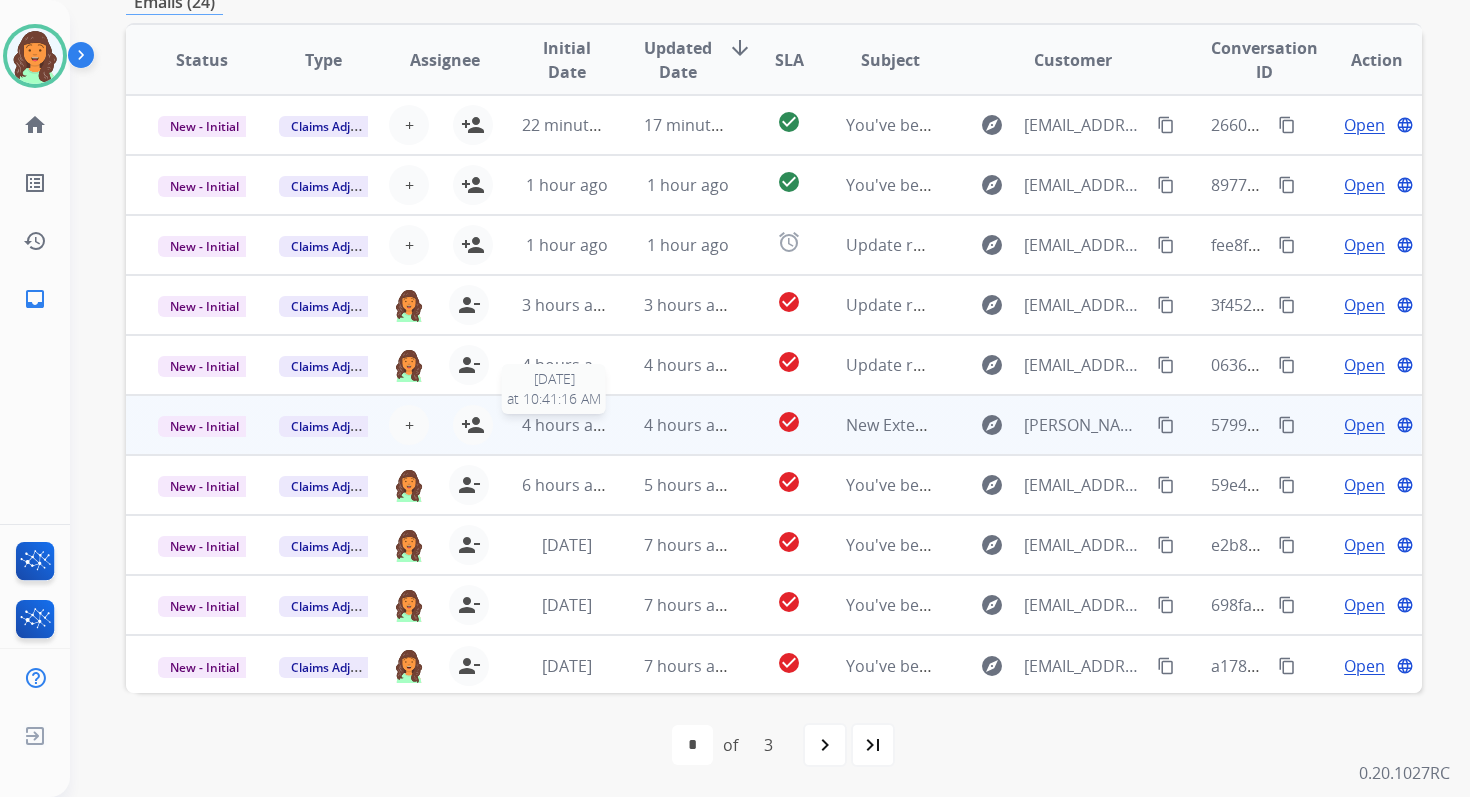 click on "4 hours ago" at bounding box center (567, 425) 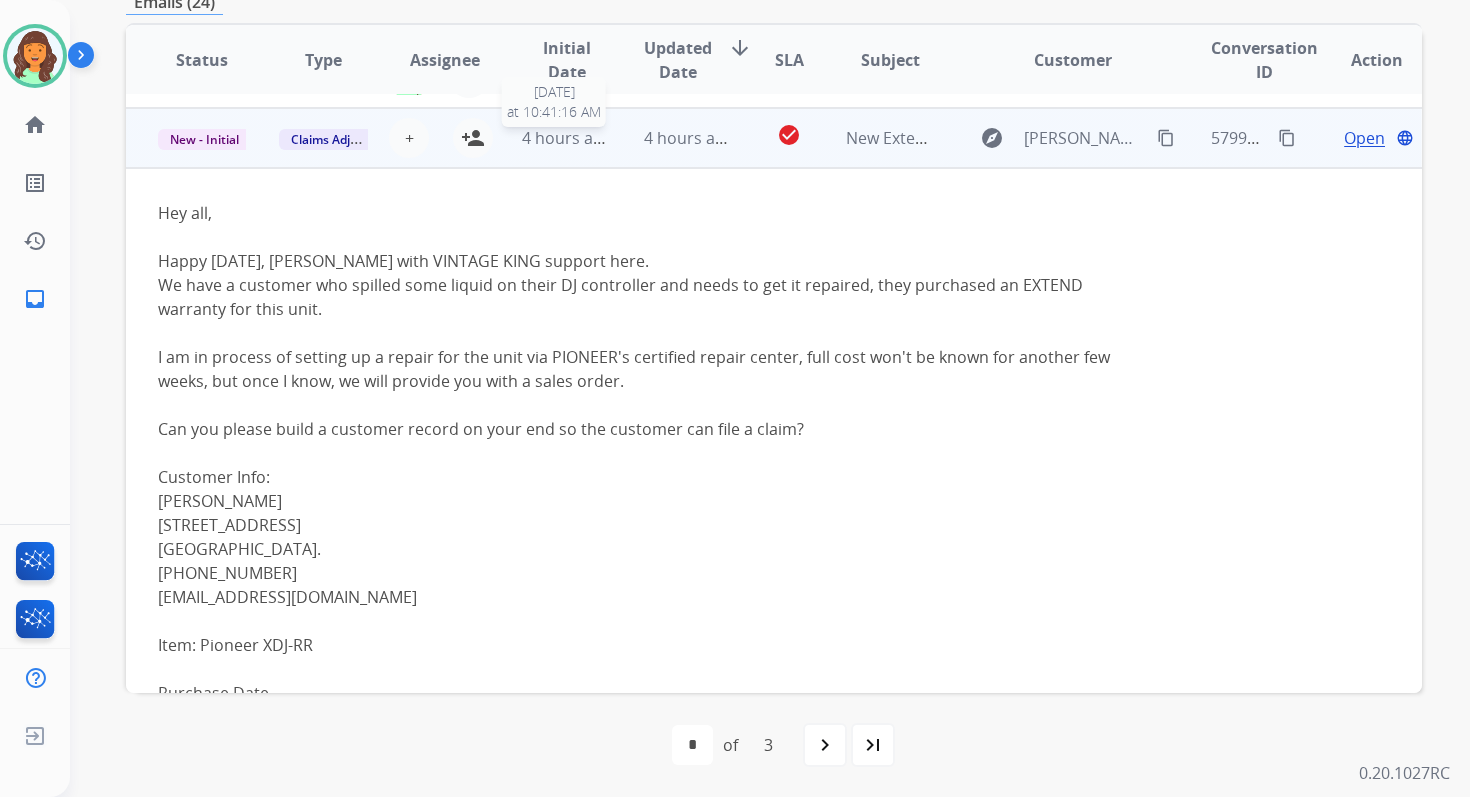 scroll, scrollTop: 300, scrollLeft: 0, axis: vertical 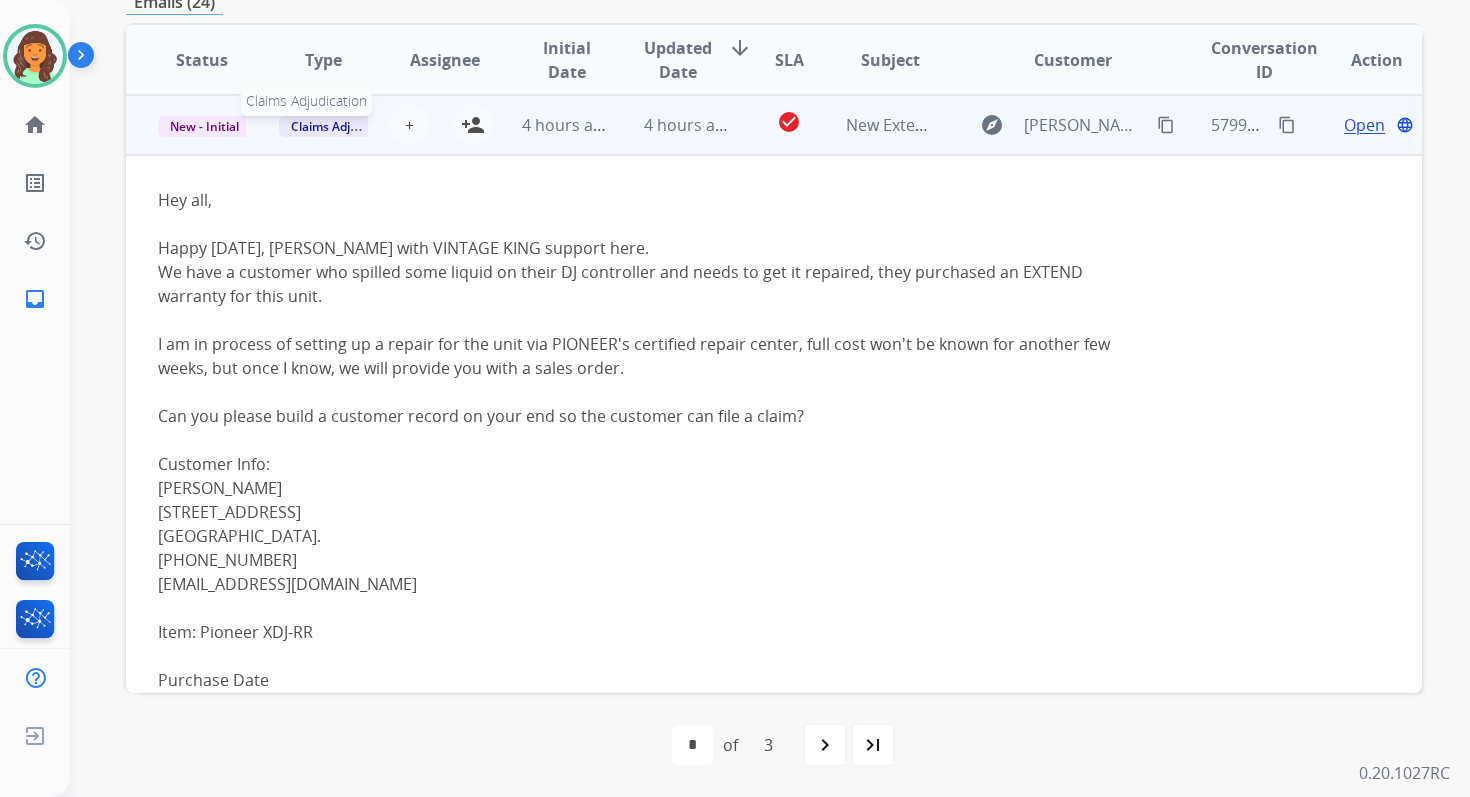 click on "Claims Adjudication" at bounding box center (347, 126) 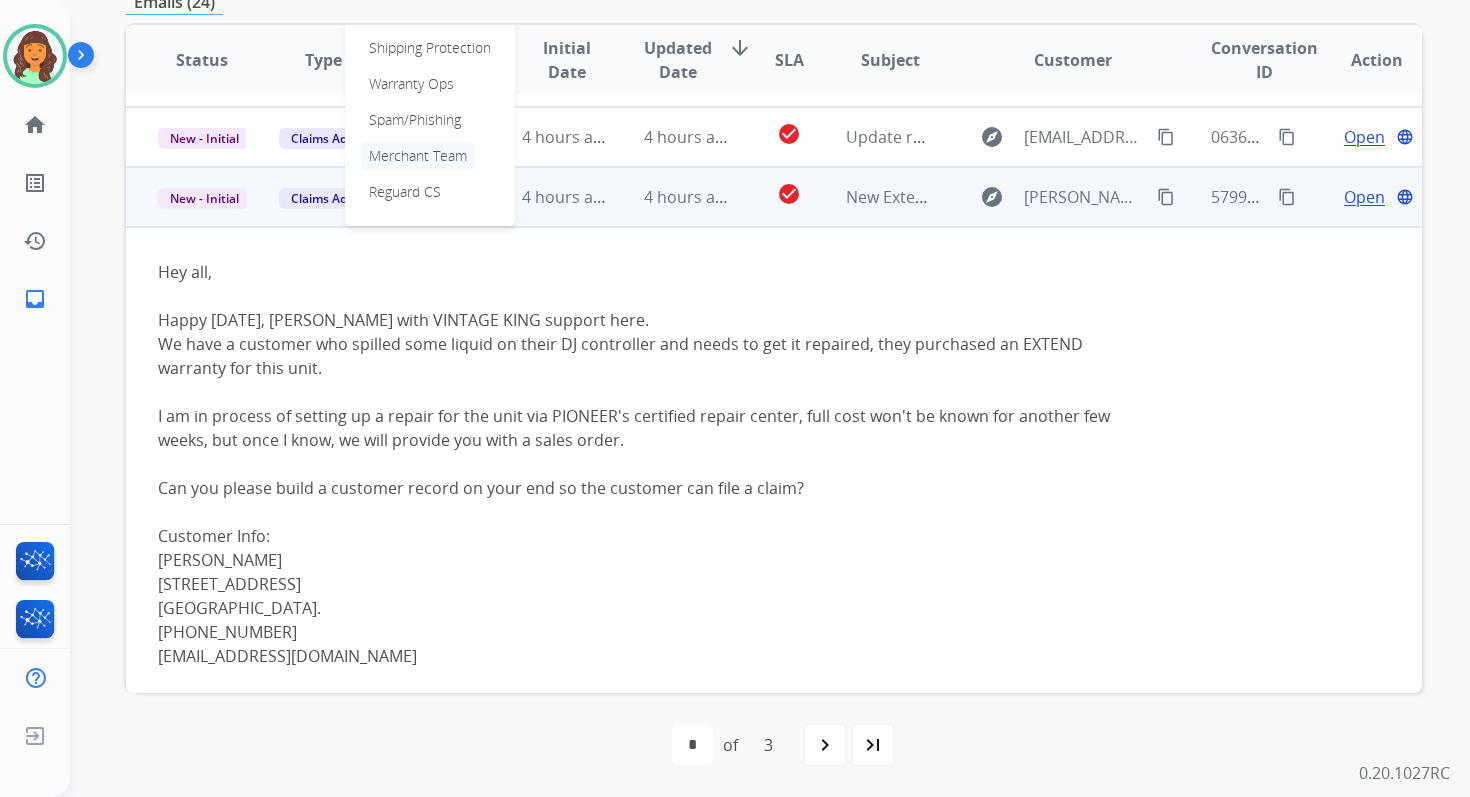 scroll, scrollTop: 226, scrollLeft: 0, axis: vertical 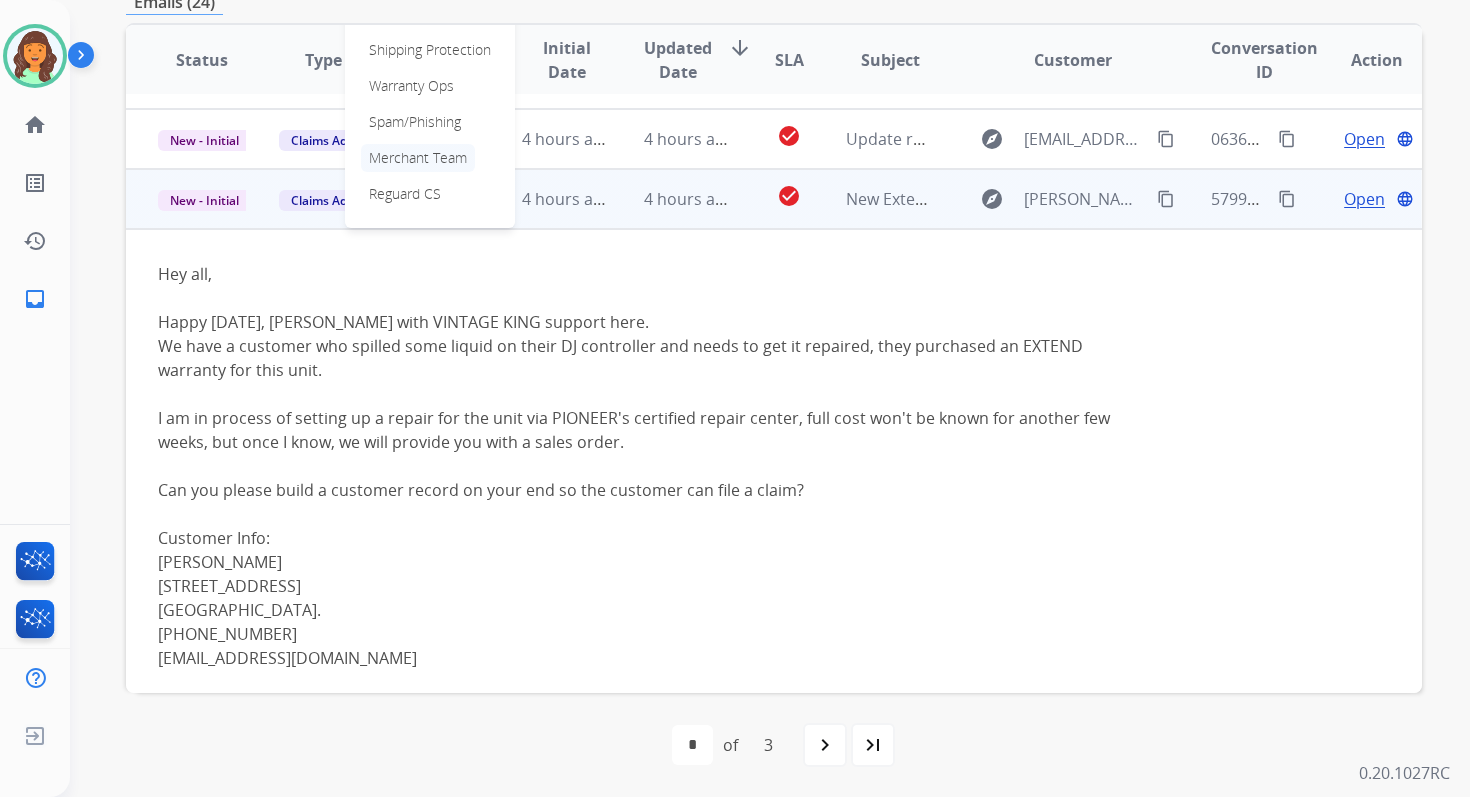click on "Warranty Ops" at bounding box center [411, 86] 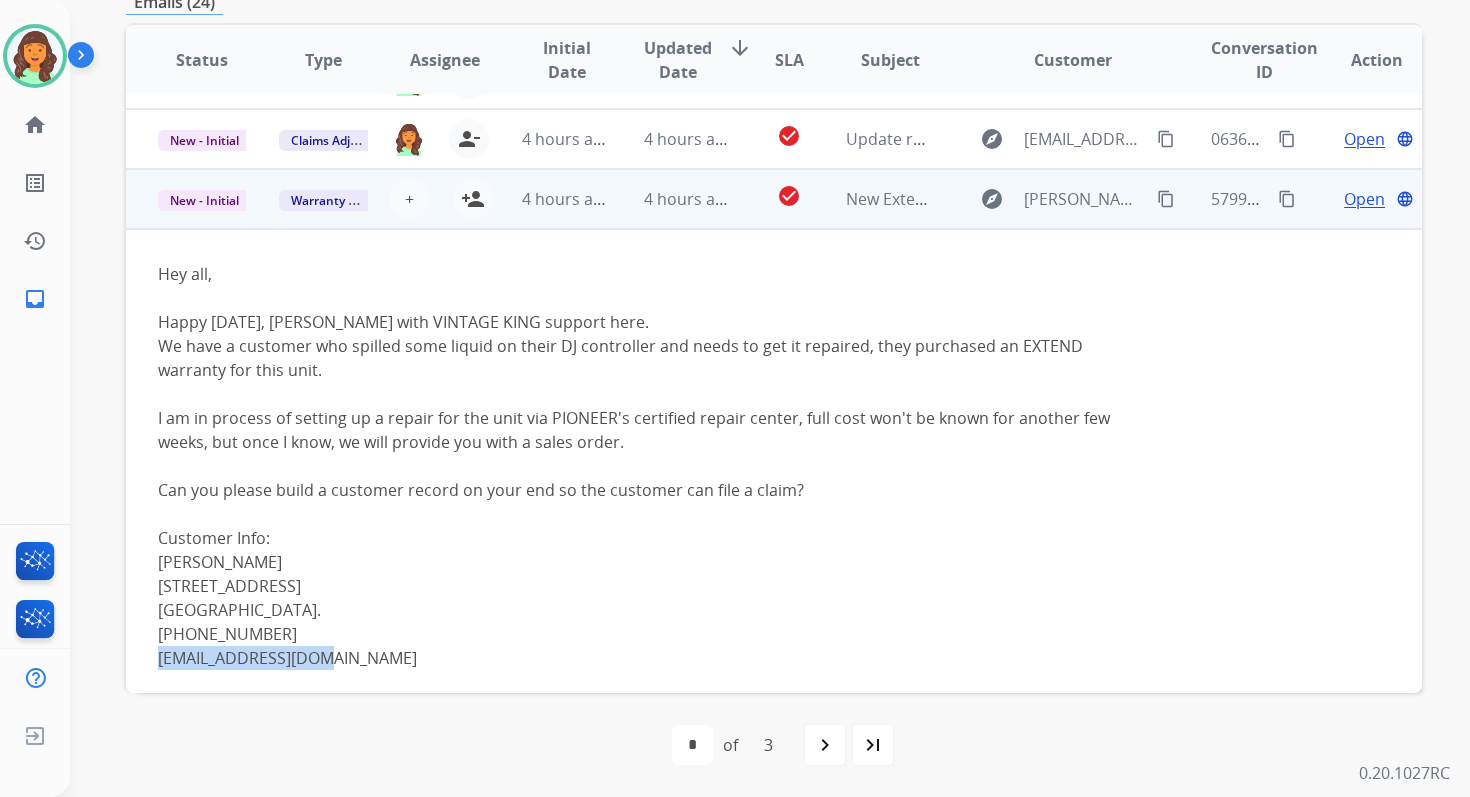 drag, startPoint x: 333, startPoint y: 659, endPoint x: 160, endPoint y: 652, distance: 173.14156 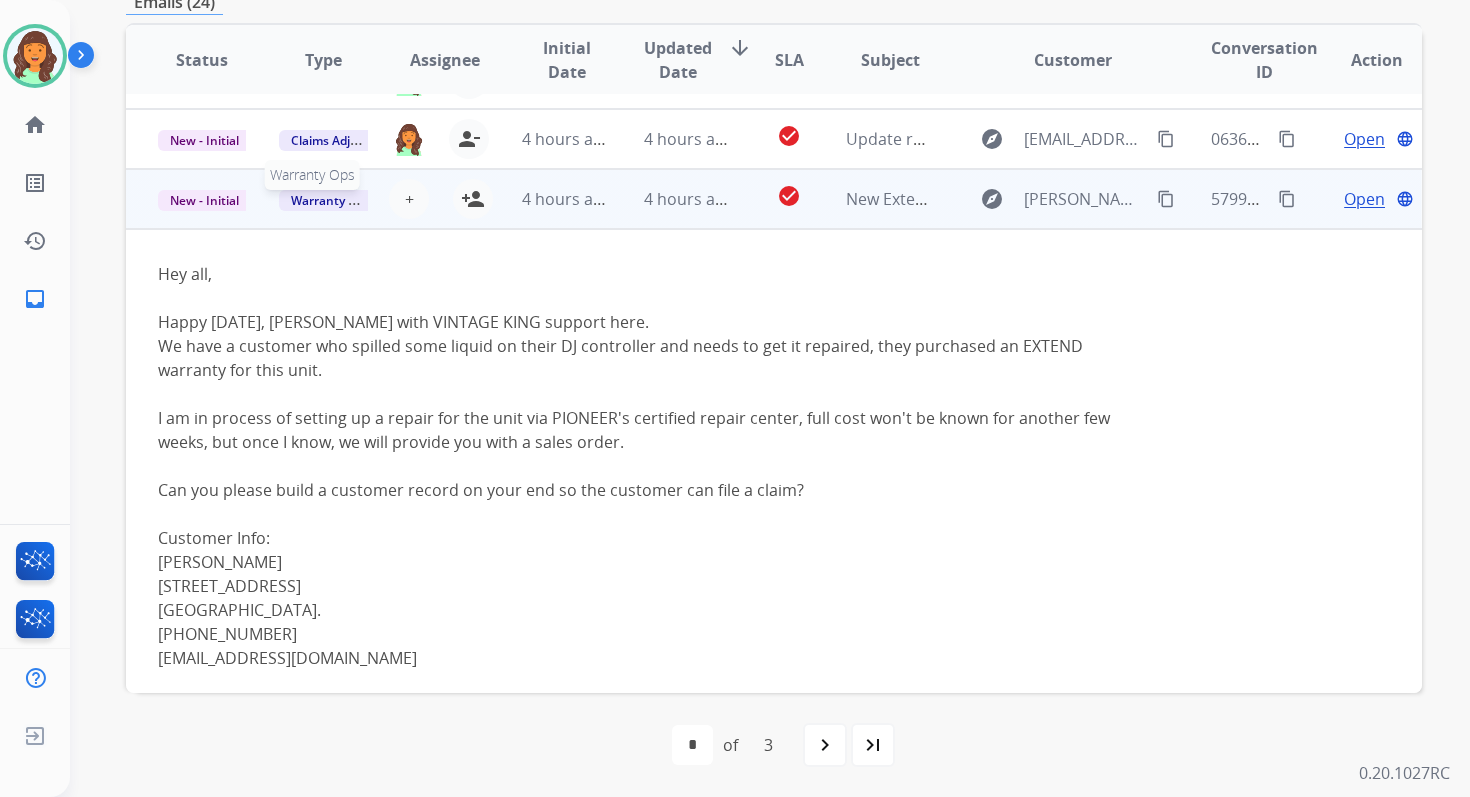 click on "Warranty Ops" at bounding box center [330, 200] 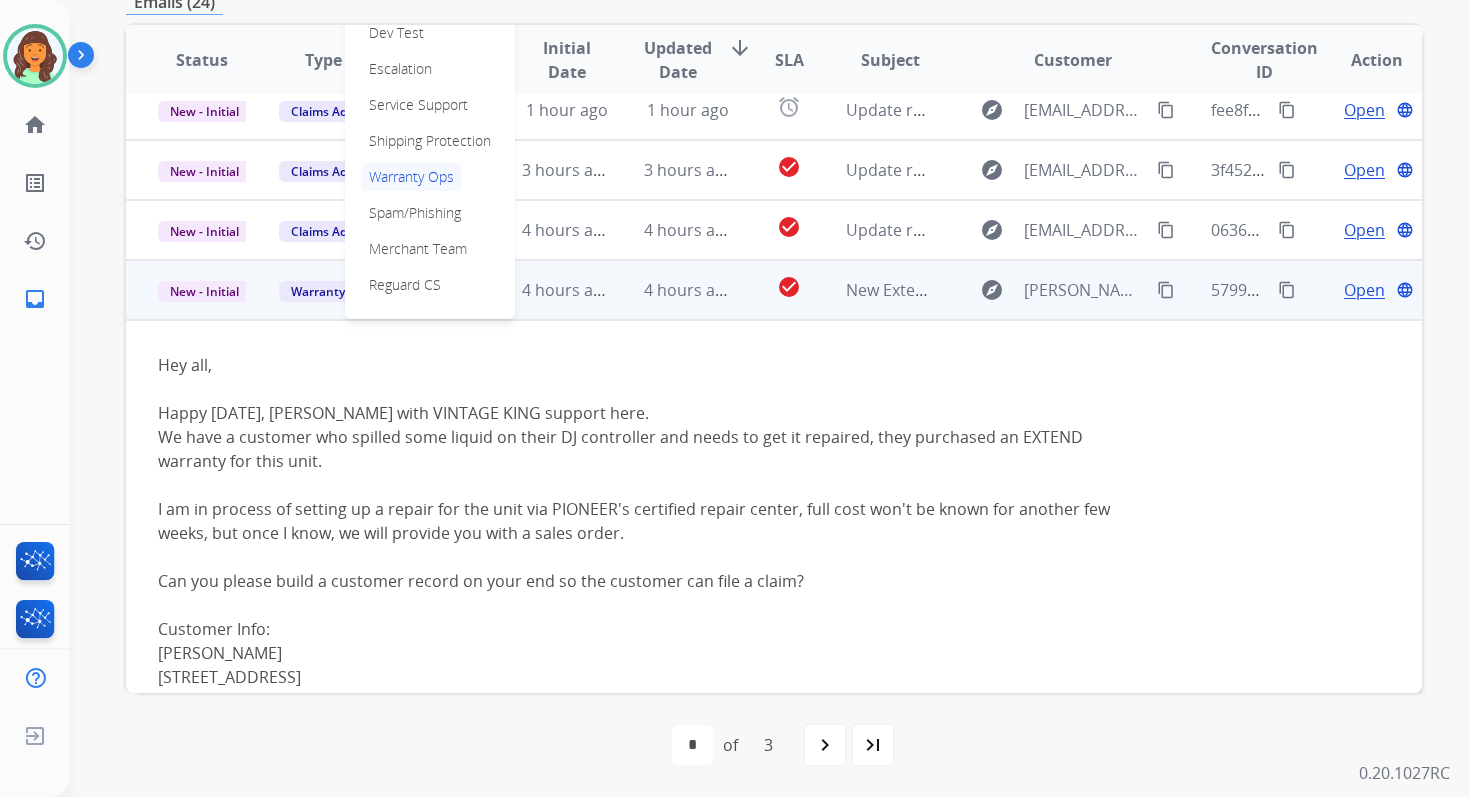 scroll, scrollTop: 79, scrollLeft: 0, axis: vertical 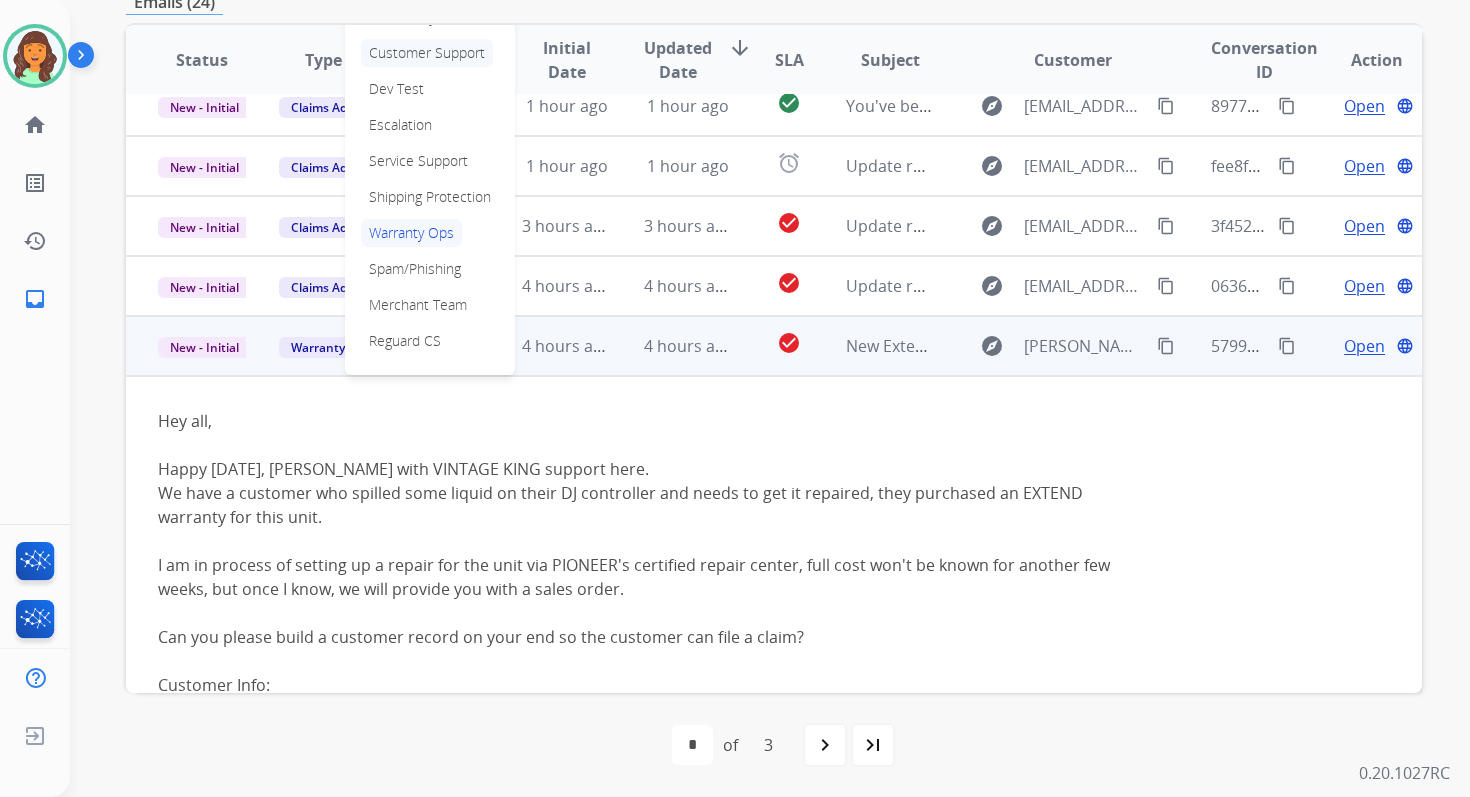 click on "Customer Support" at bounding box center (427, 53) 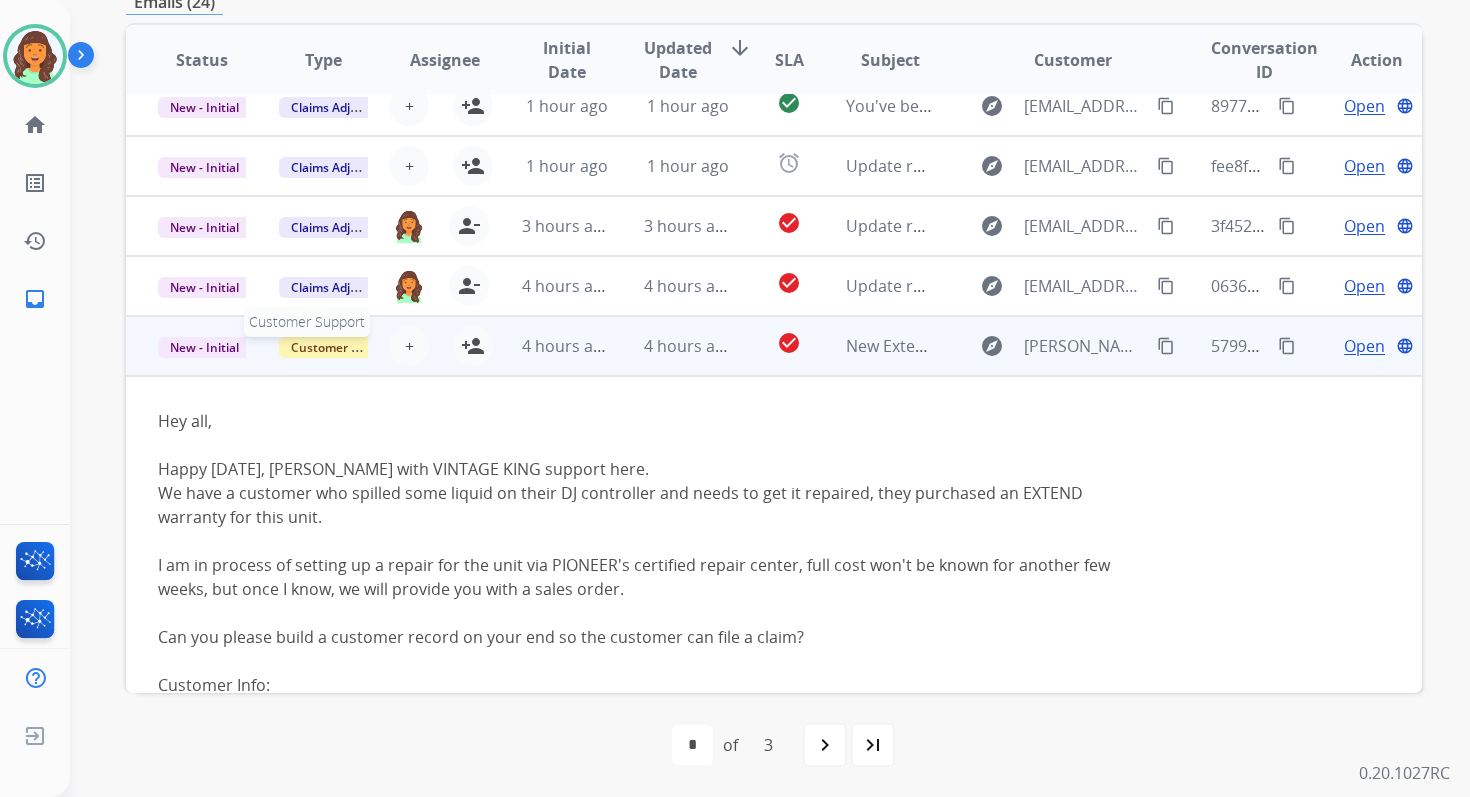 click on "Customer Support" at bounding box center (344, 347) 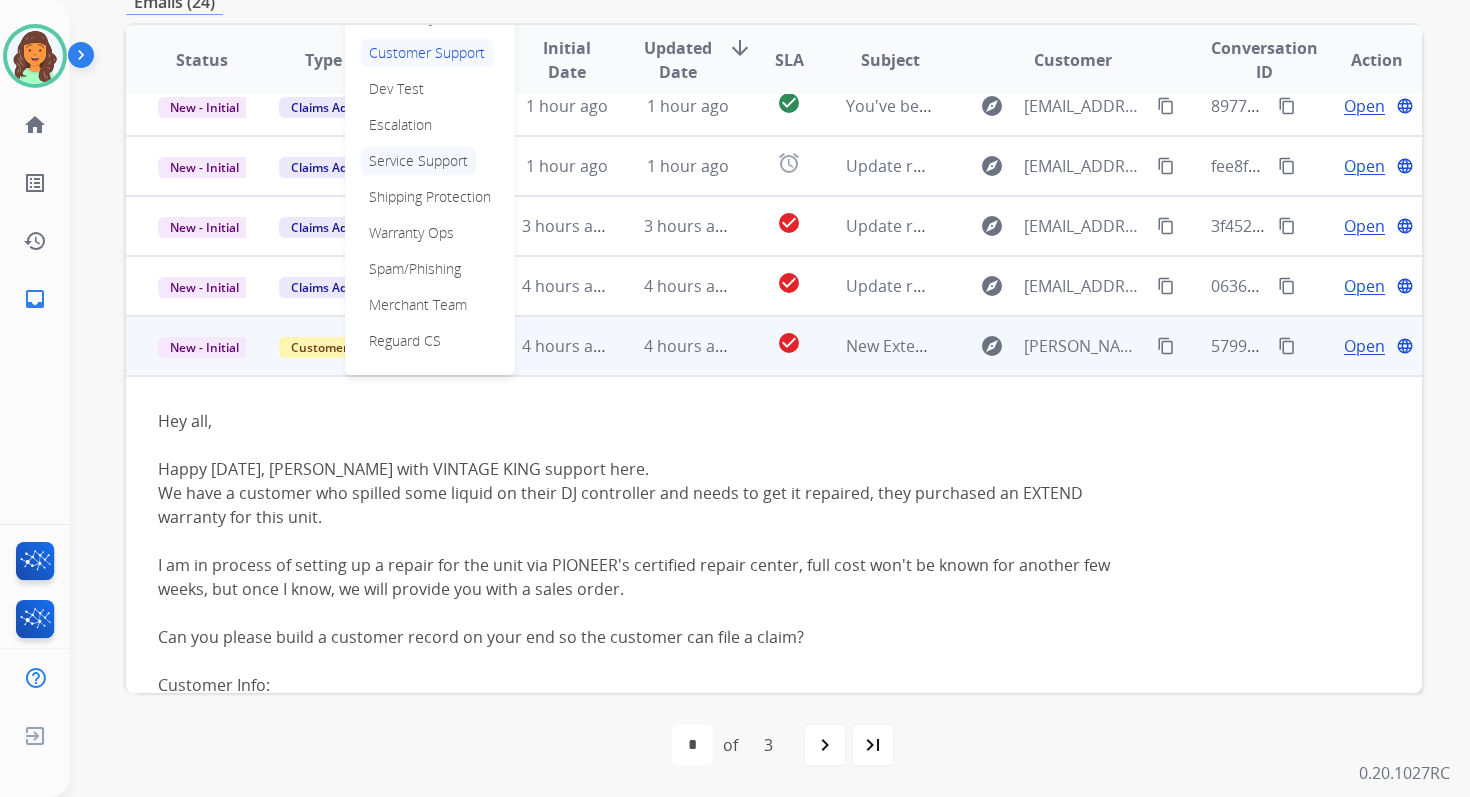 click on "Service Support" at bounding box center (418, 161) 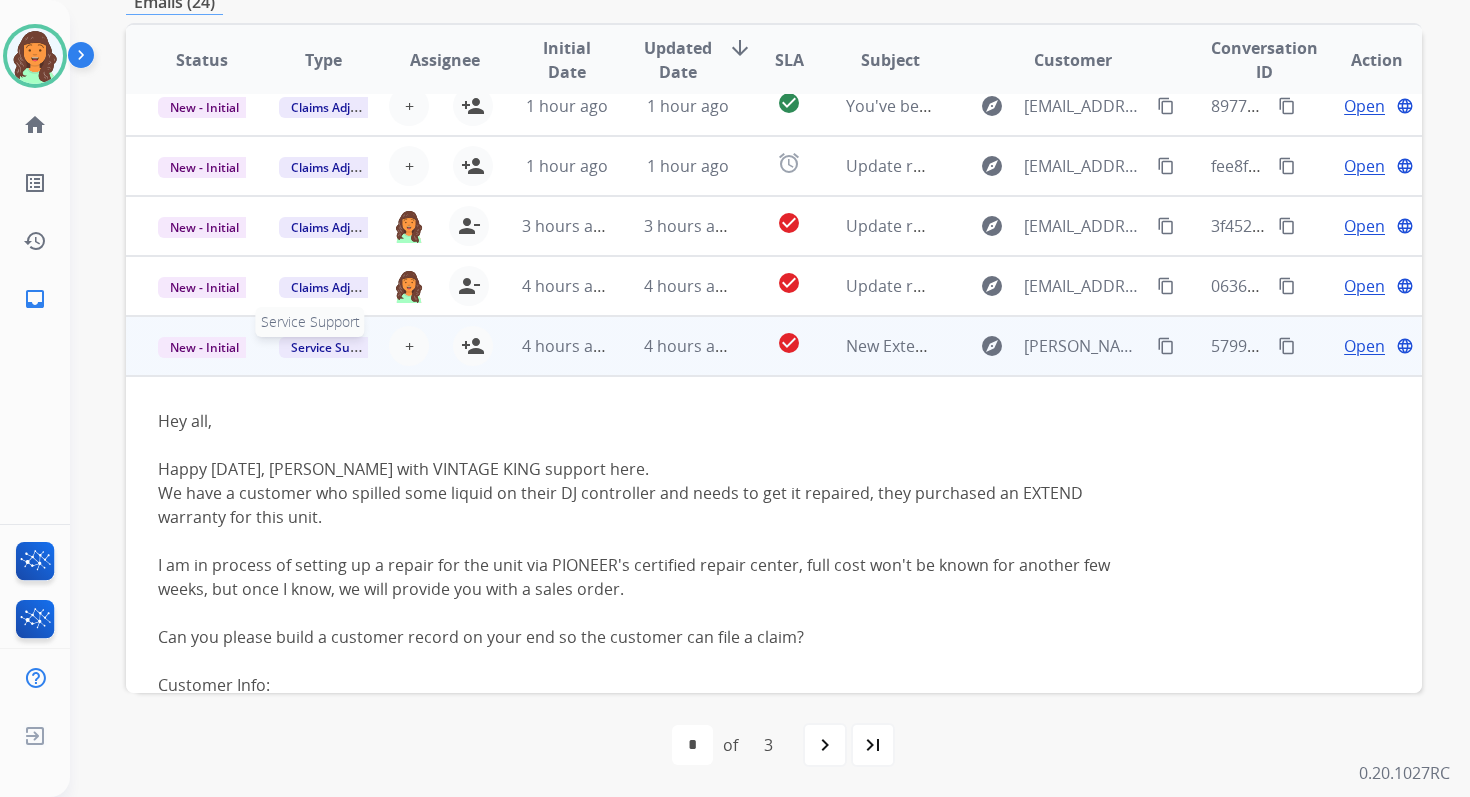 click on "Service Support" at bounding box center [336, 347] 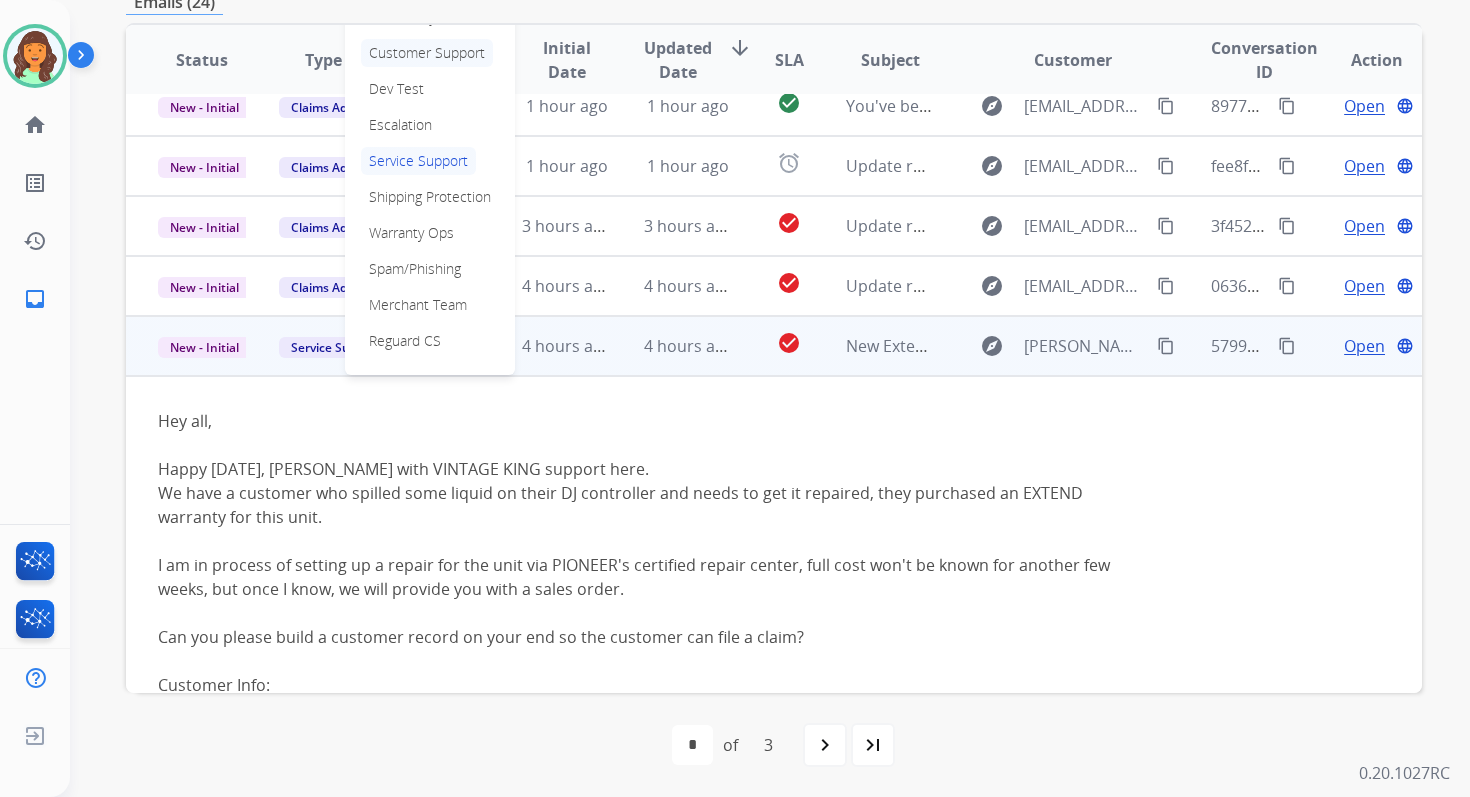 click on "Customer Support" at bounding box center (427, 53) 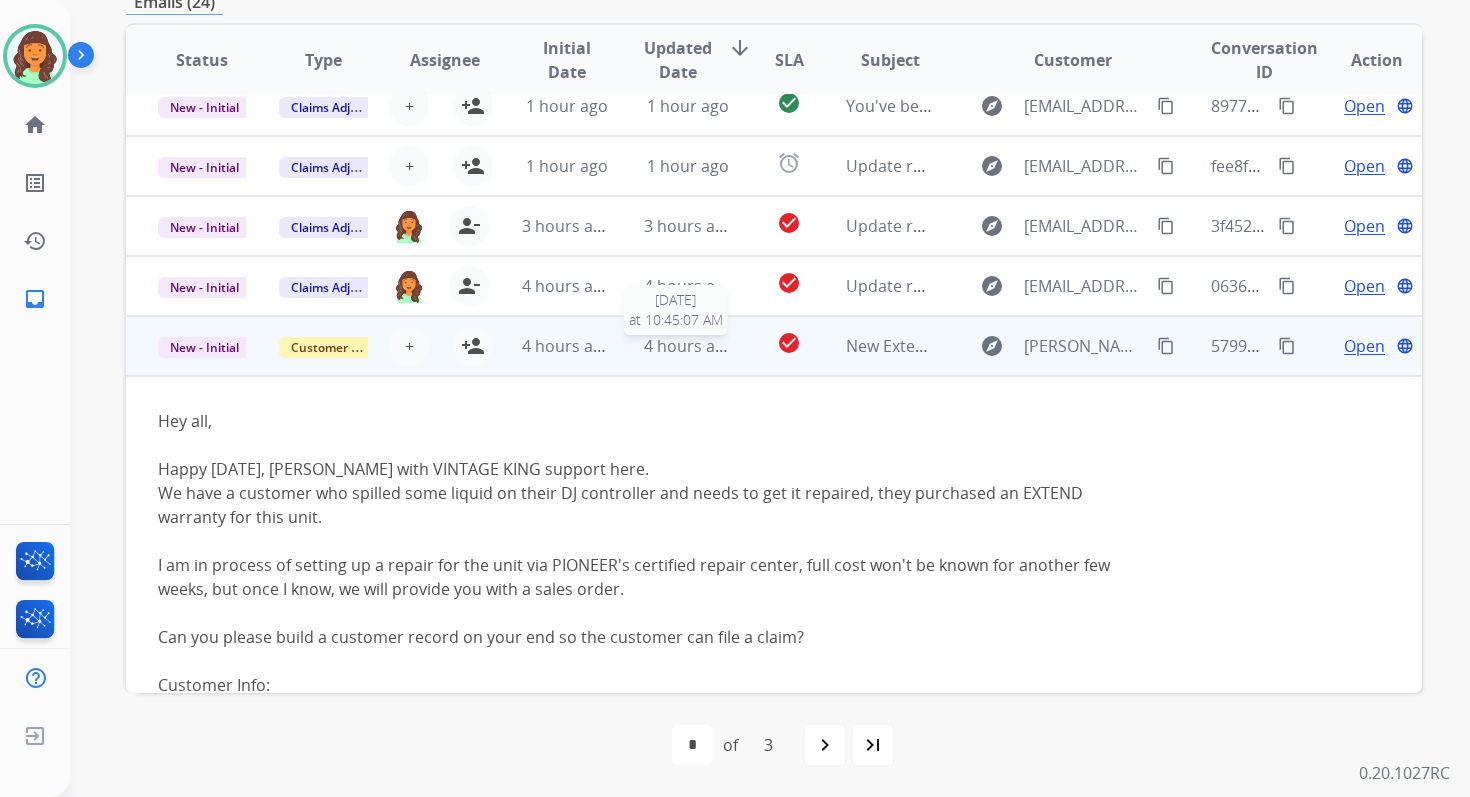 click on "4 hours ago" at bounding box center (689, 346) 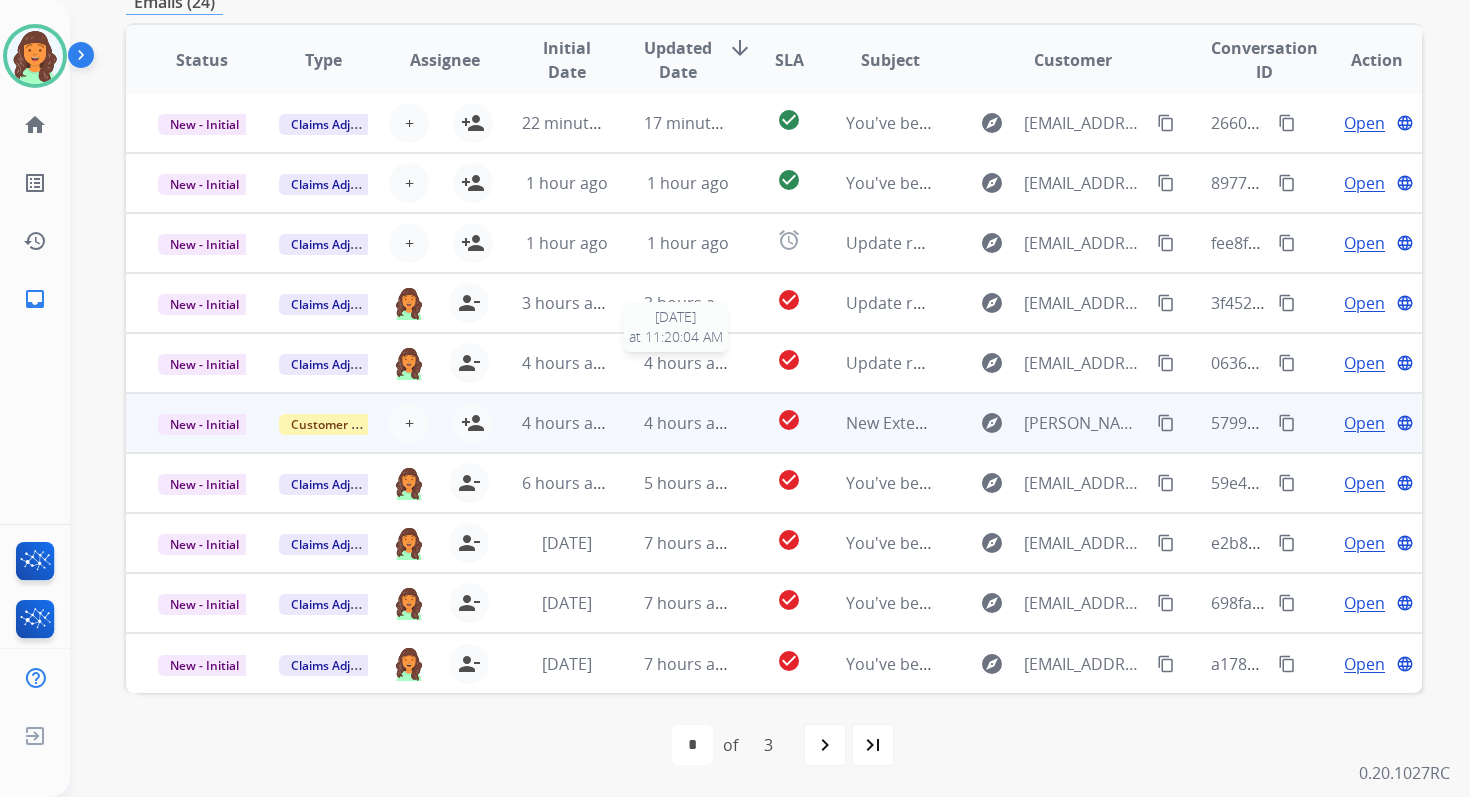 scroll, scrollTop: 0, scrollLeft: 0, axis: both 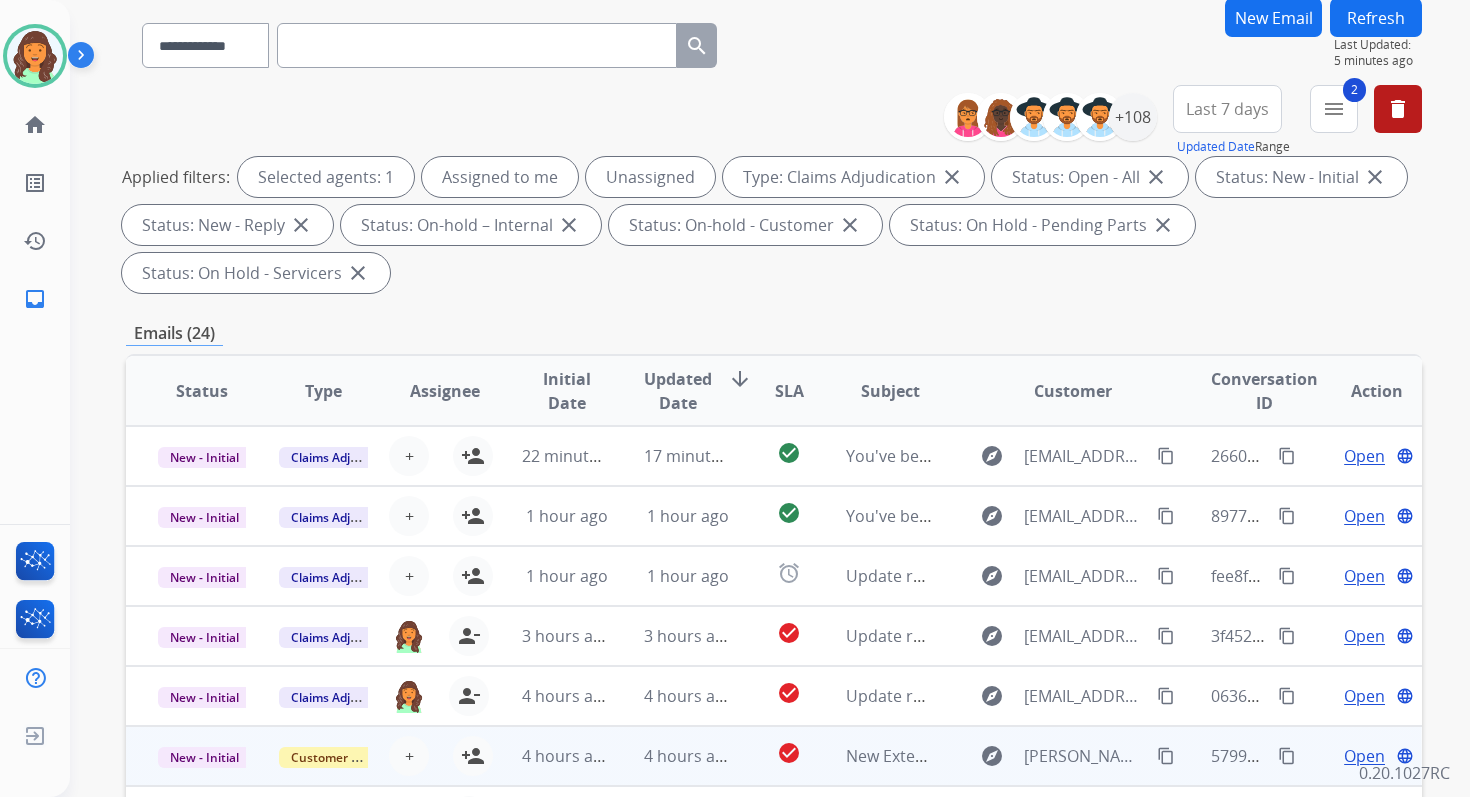 click on "Refresh" at bounding box center [1376, 17] 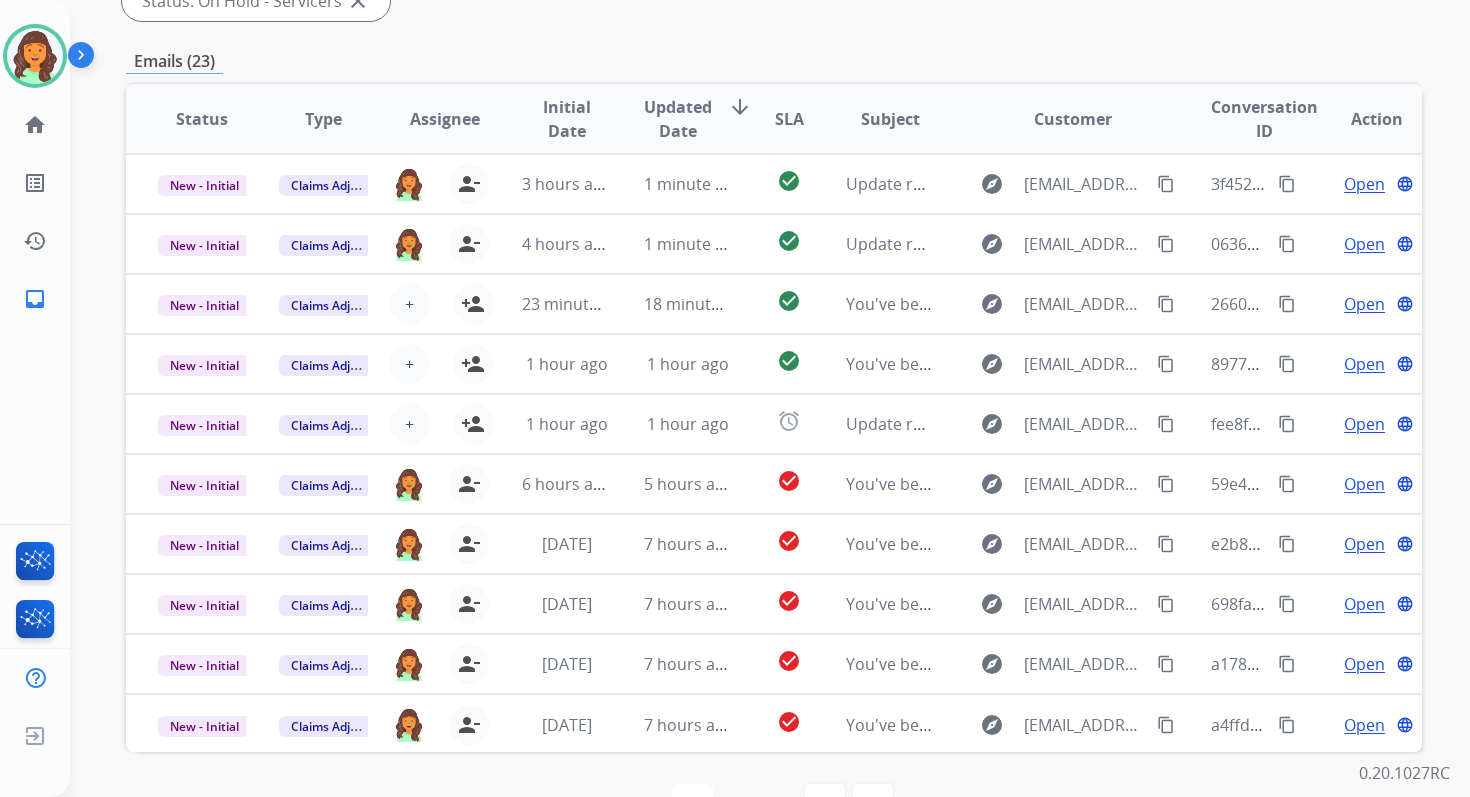 scroll, scrollTop: 485, scrollLeft: 0, axis: vertical 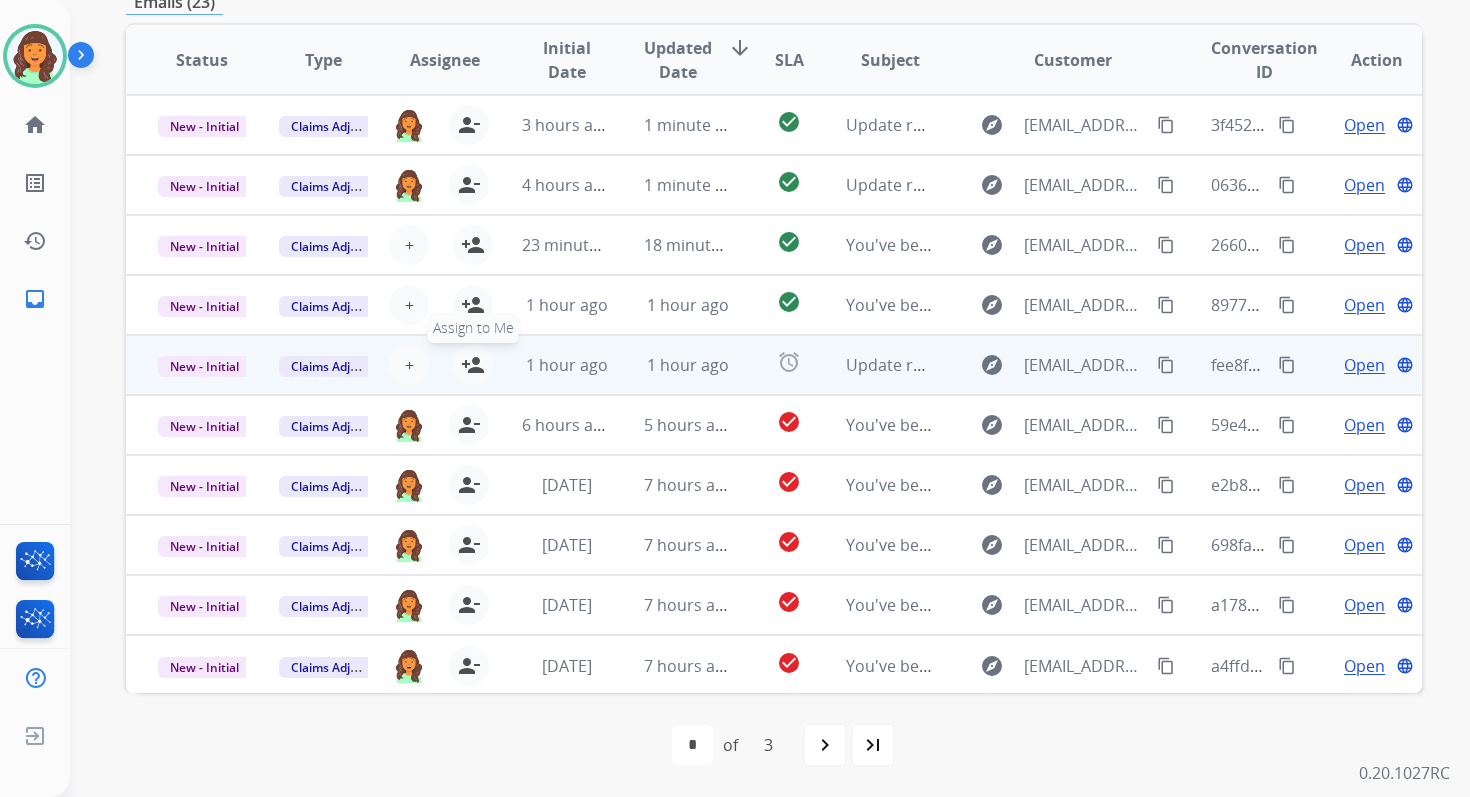 click on "person_add" at bounding box center (473, 365) 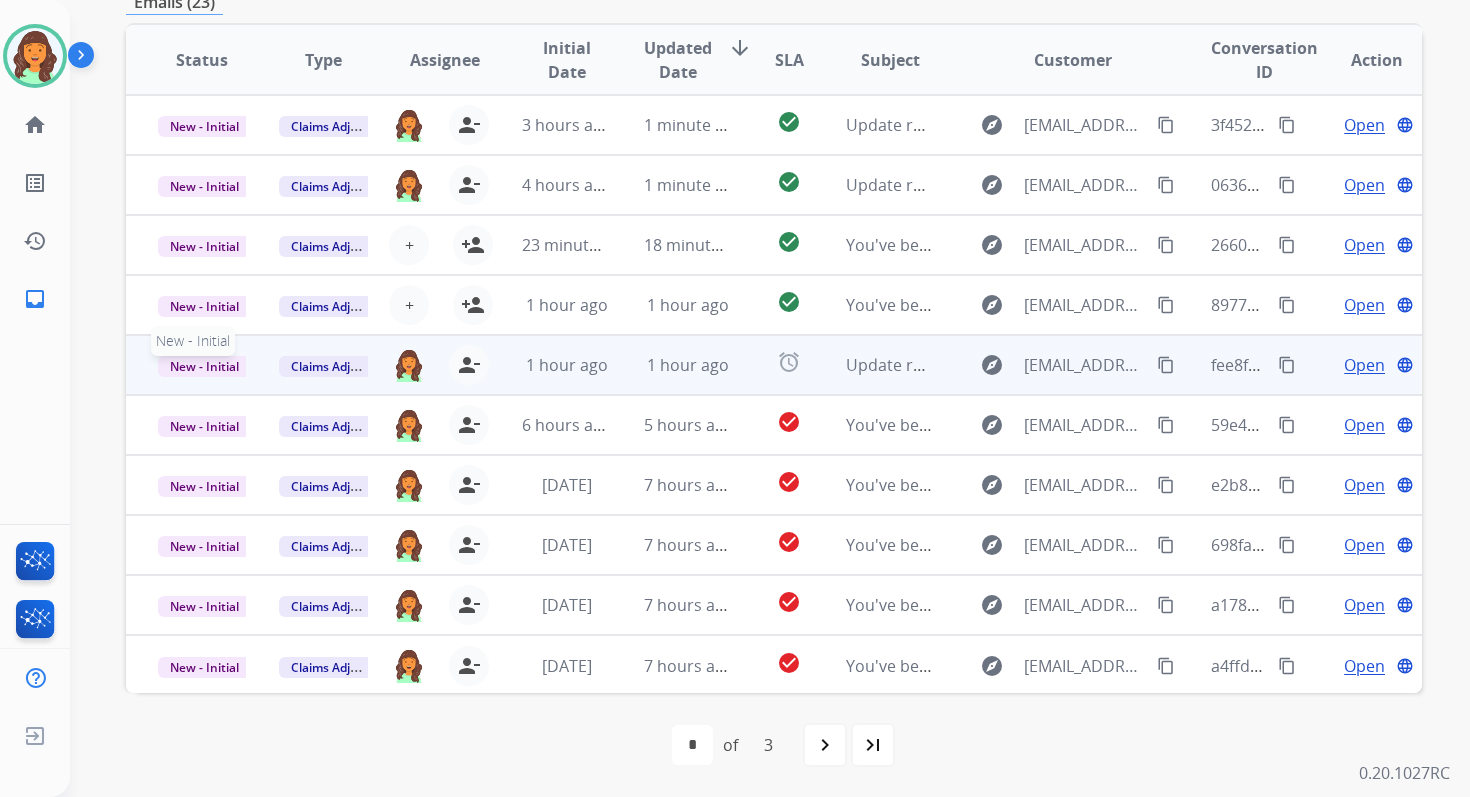 click on "New - Initial" at bounding box center (204, 366) 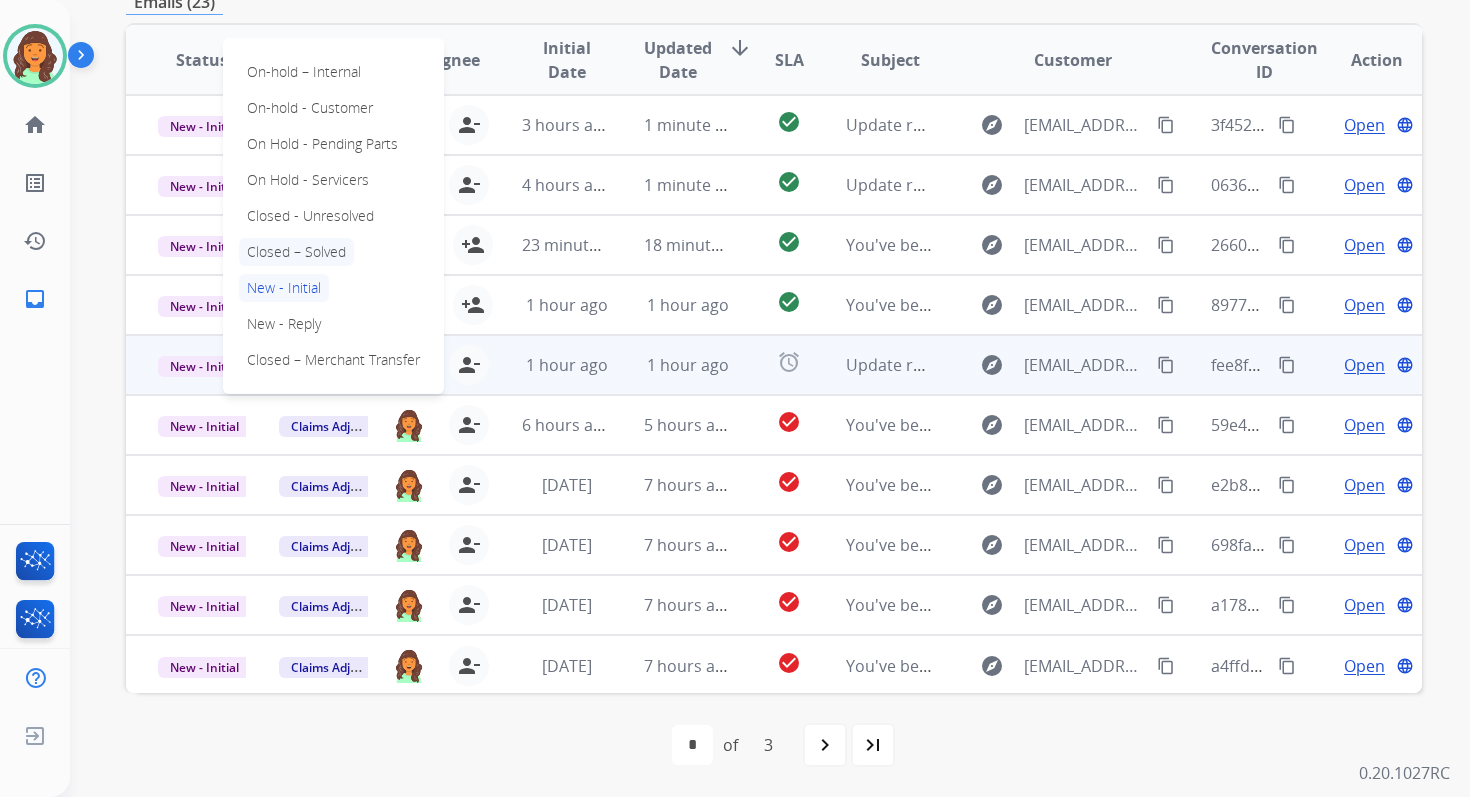 click on "Closed – Solved" at bounding box center (296, 252) 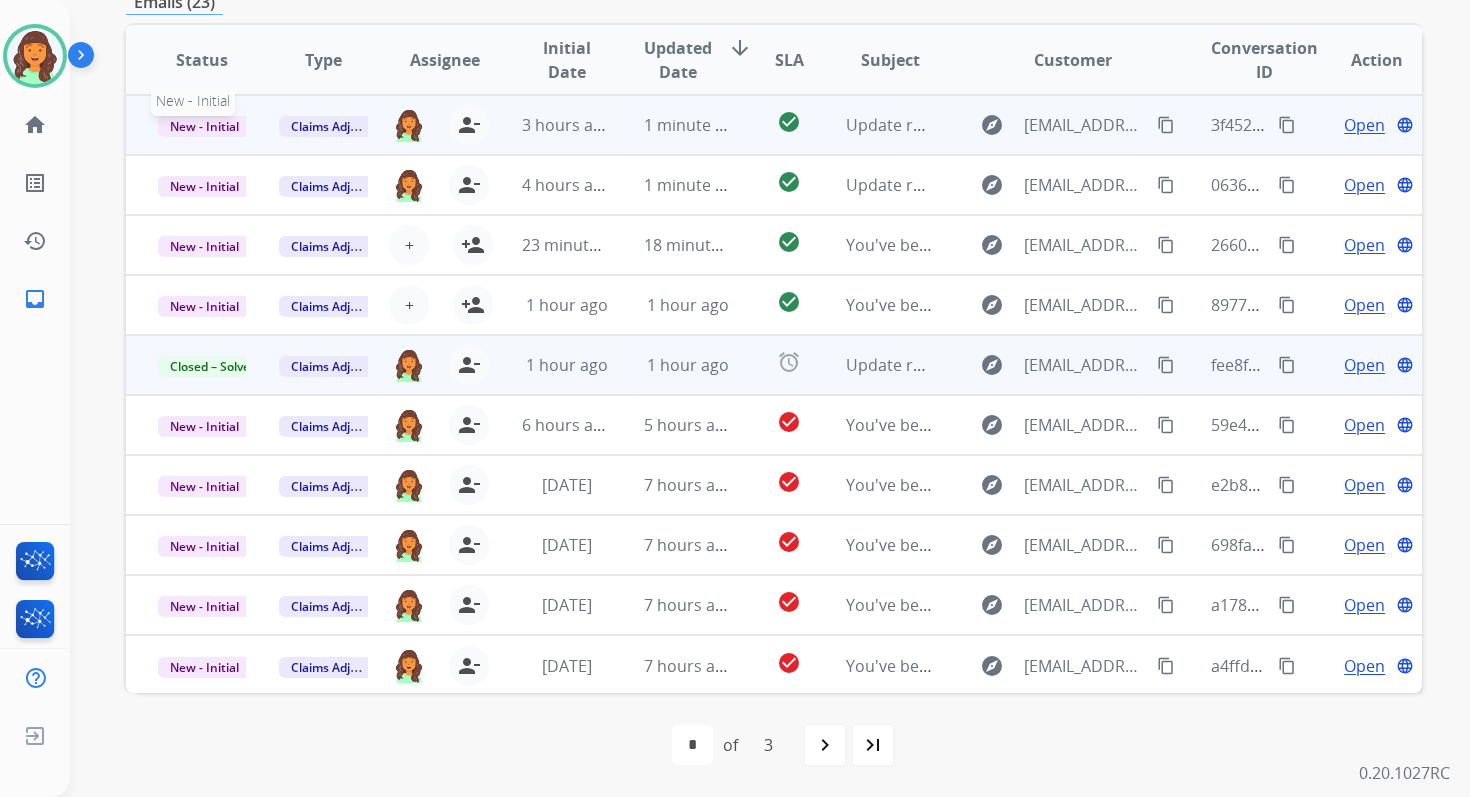 click on "New - Initial" at bounding box center [204, 126] 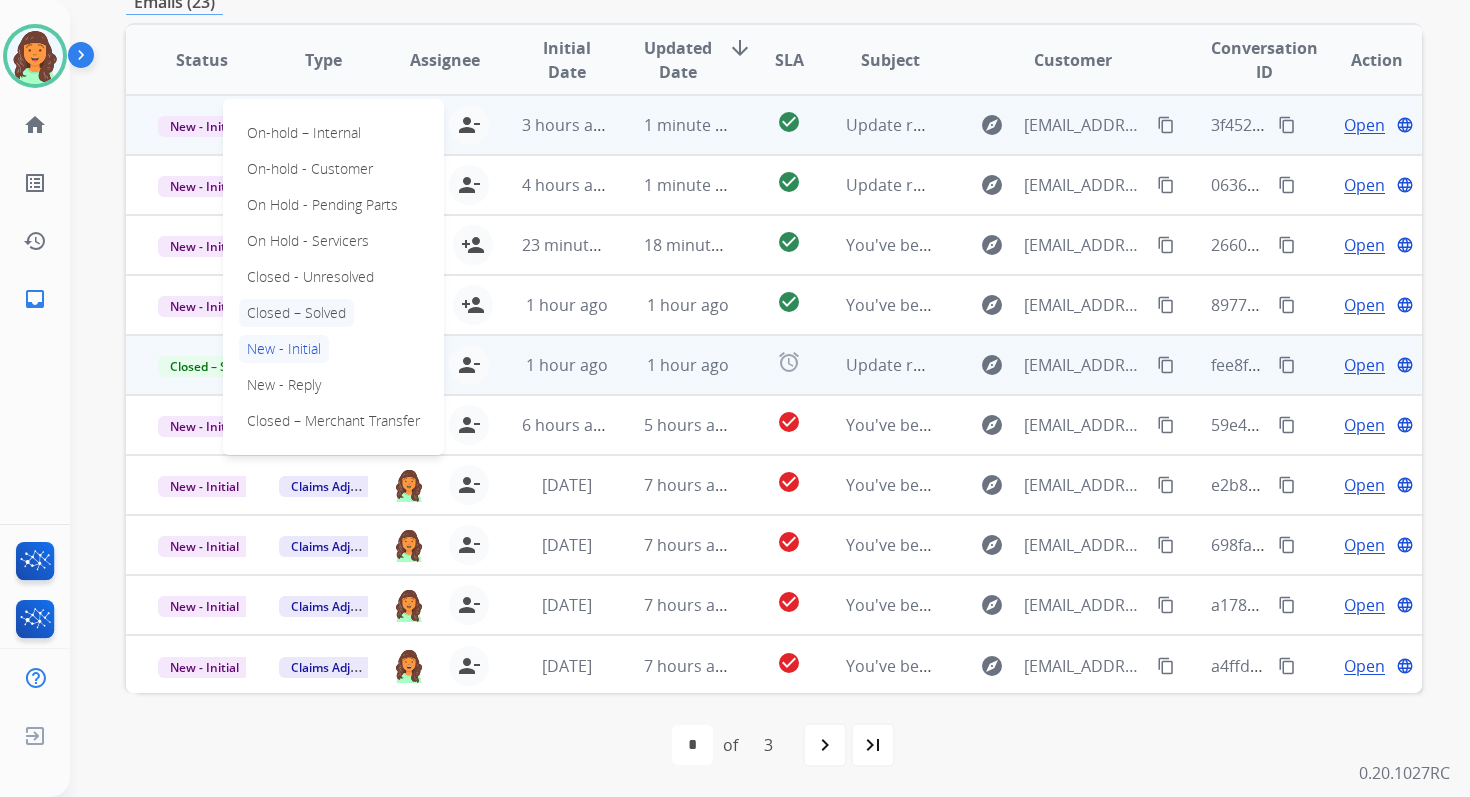 click on "Closed – Solved" at bounding box center (296, 313) 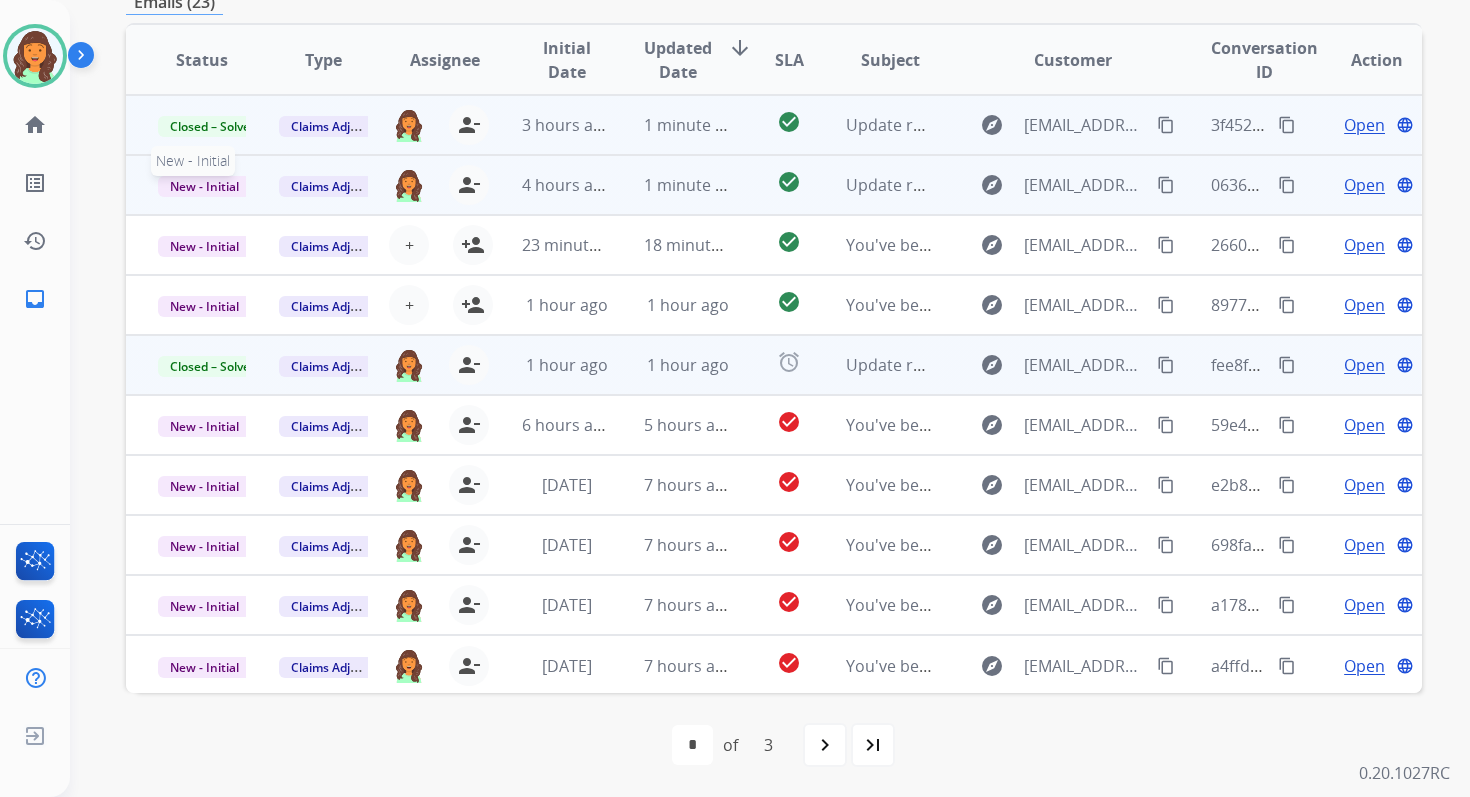 click on "New - Initial" at bounding box center [204, 186] 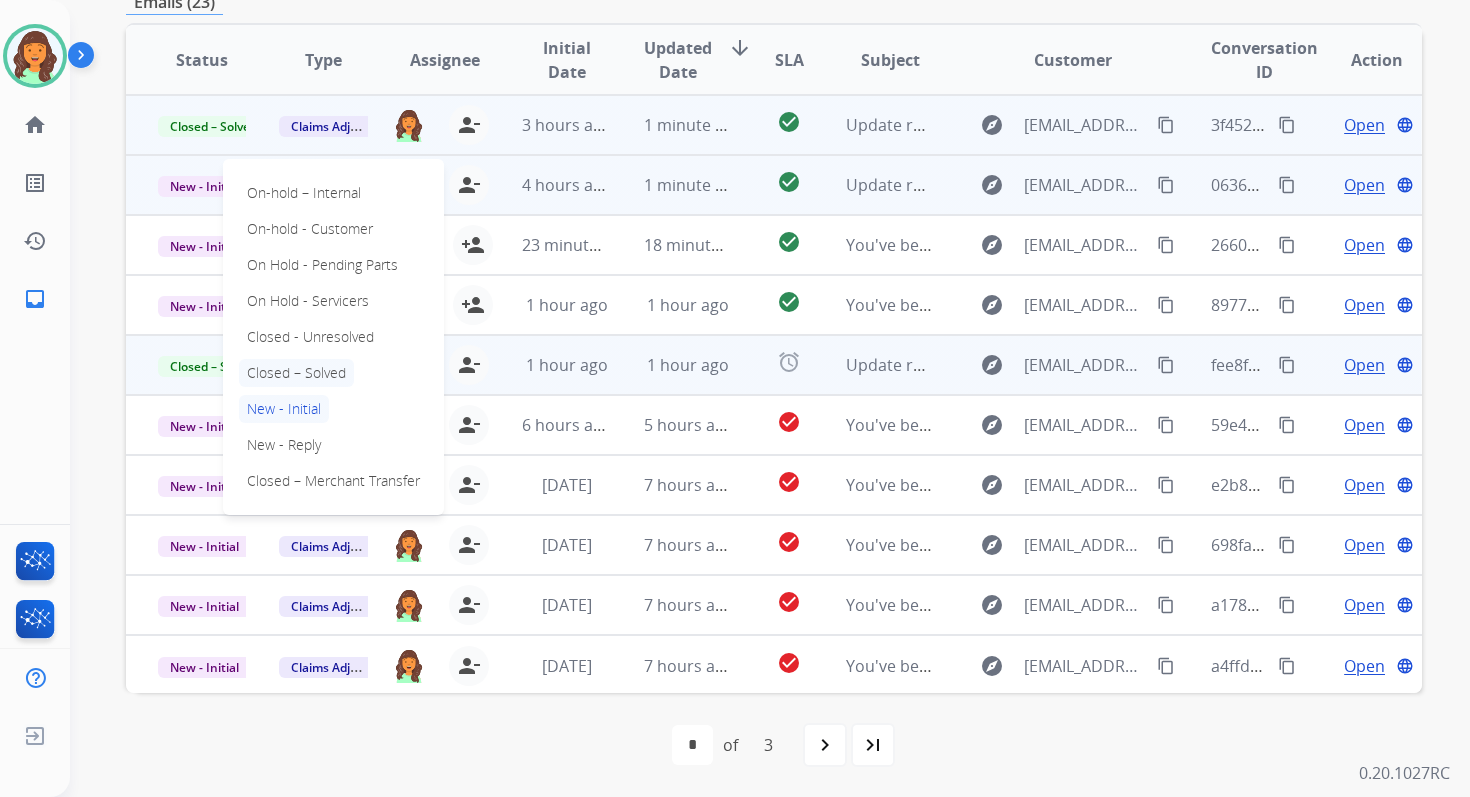 click on "Closed – Solved" at bounding box center [296, 373] 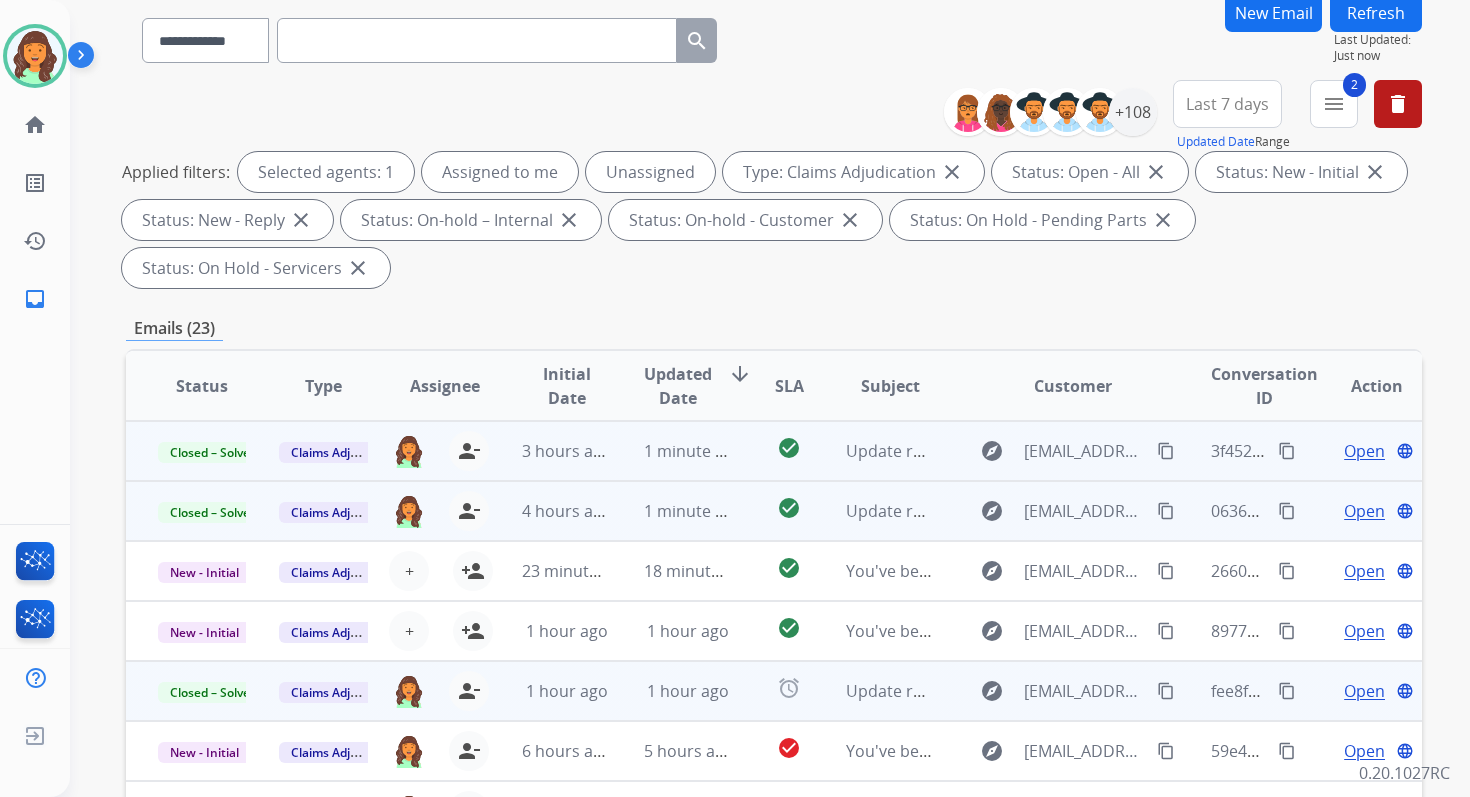 scroll, scrollTop: 0, scrollLeft: 0, axis: both 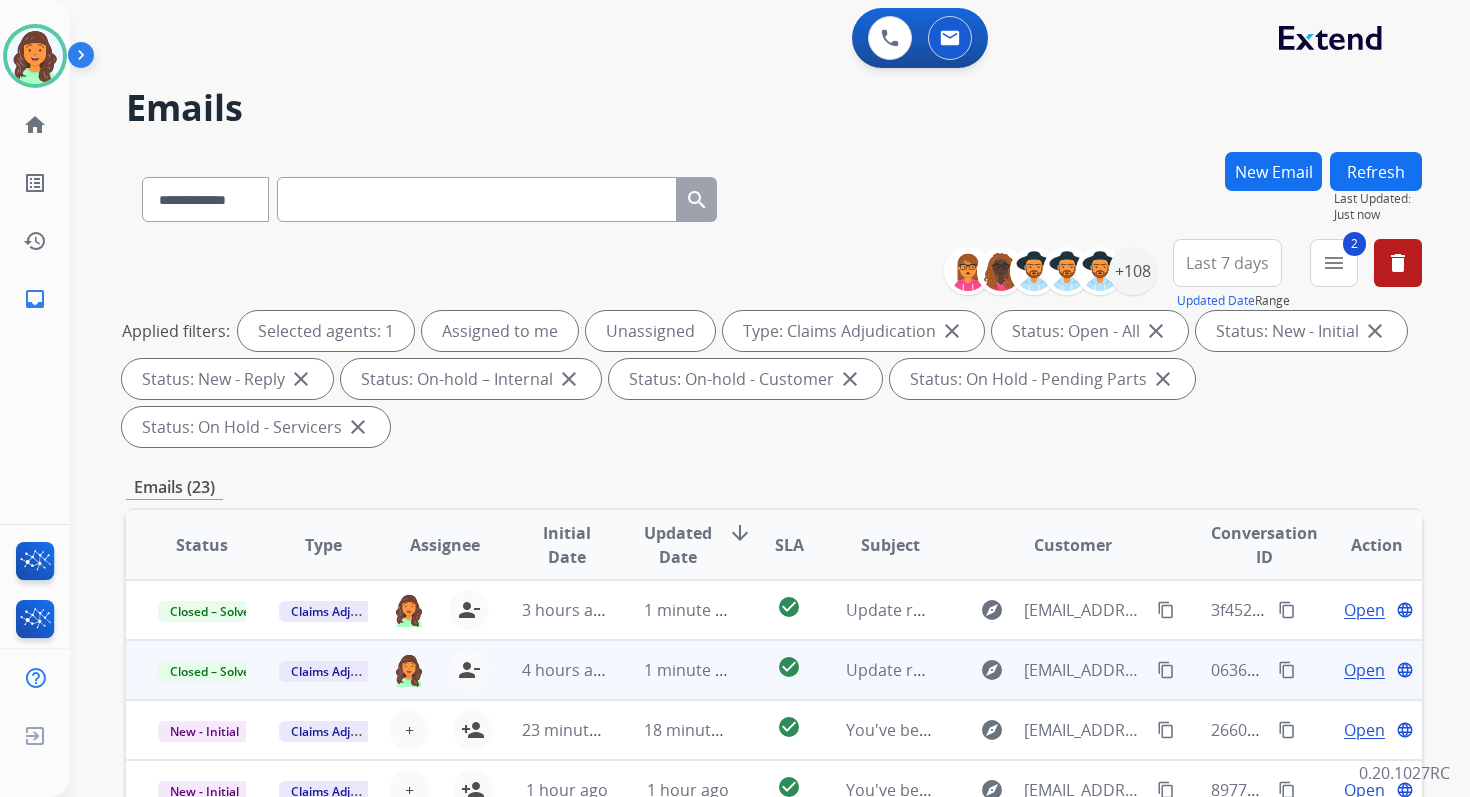 click on "Refresh" at bounding box center (1376, 171) 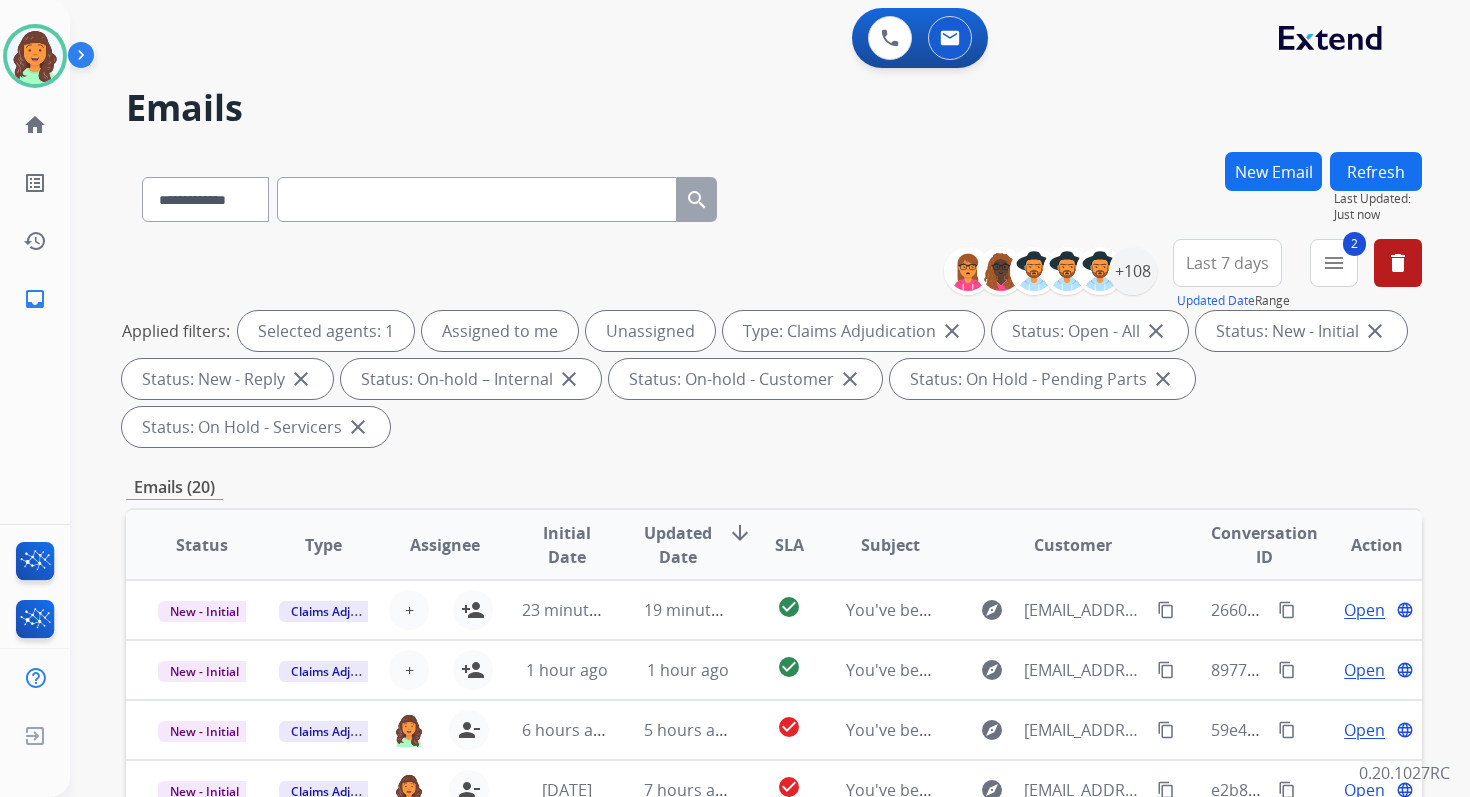 scroll, scrollTop: 485, scrollLeft: 0, axis: vertical 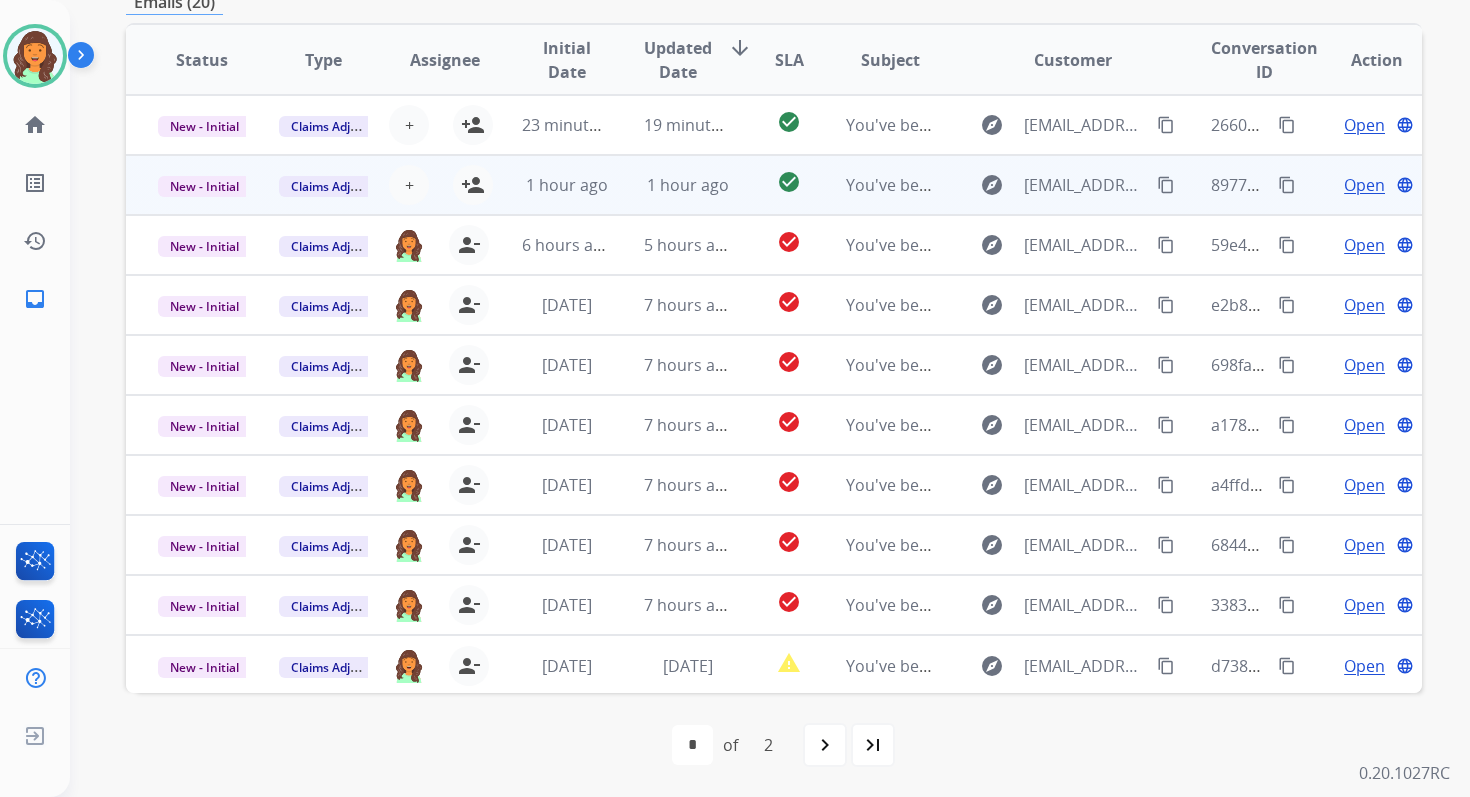 click on "1 hour ago" at bounding box center [672, 185] 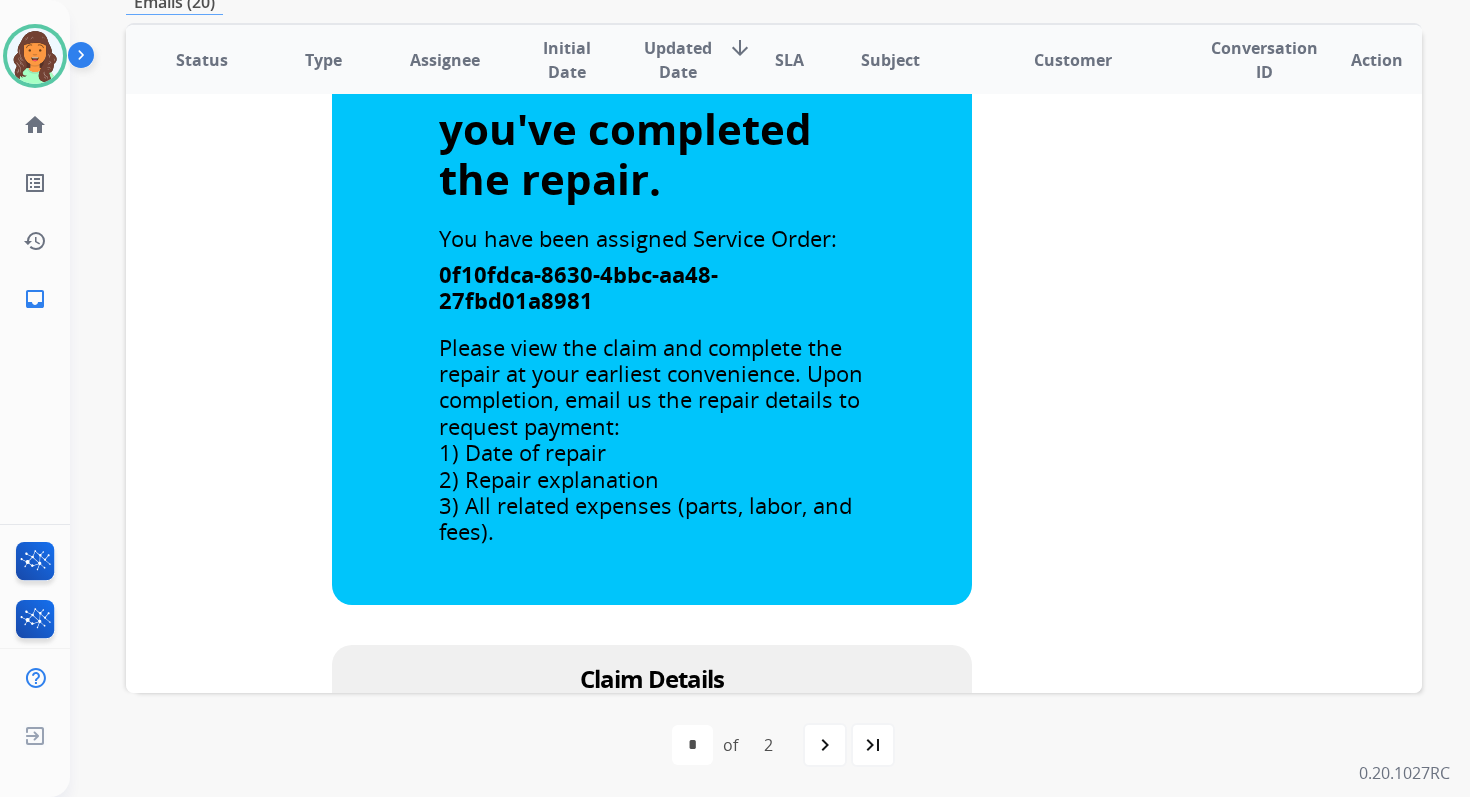 scroll, scrollTop: 0, scrollLeft: 0, axis: both 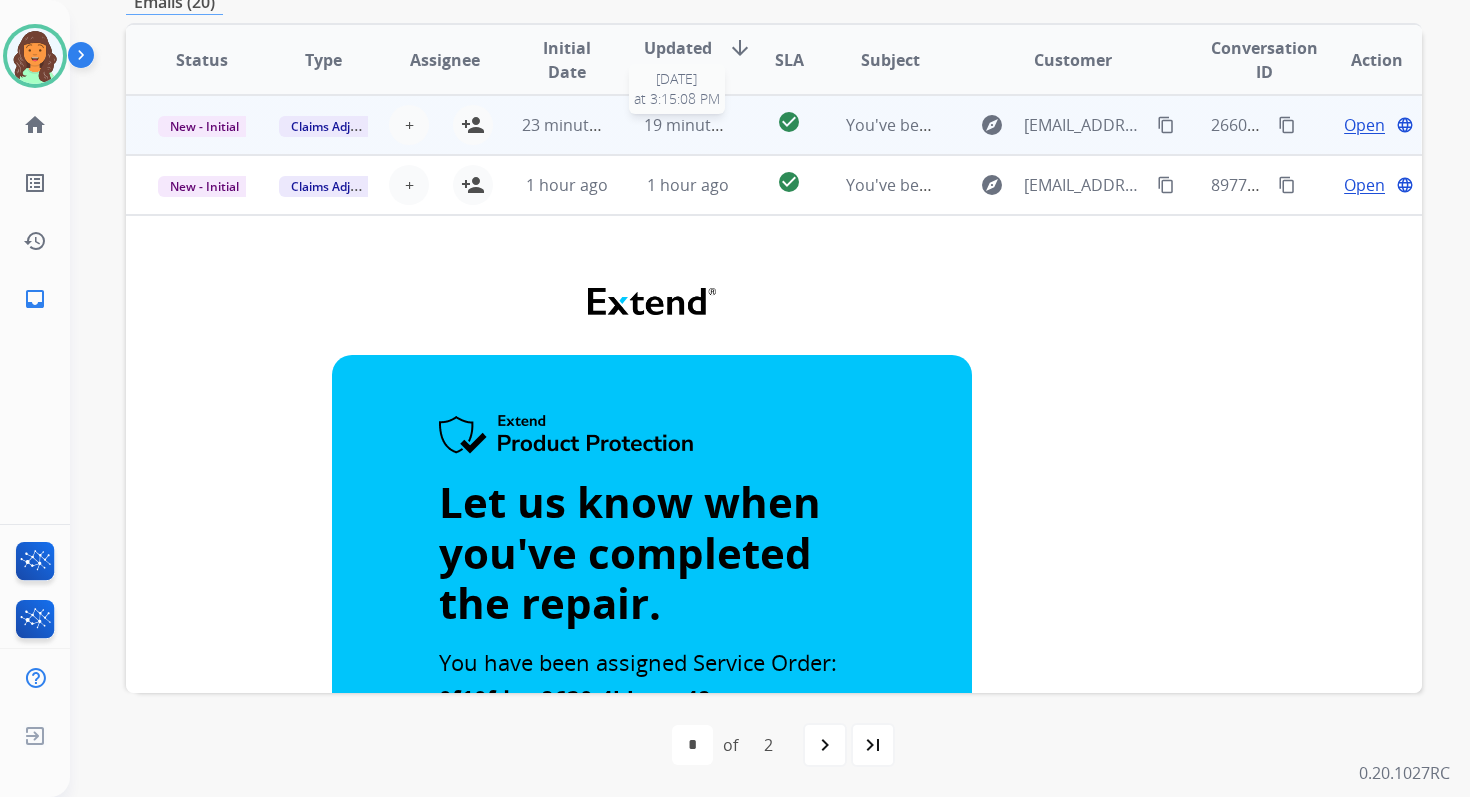 click on "19 minutes ago" at bounding box center [702, 125] 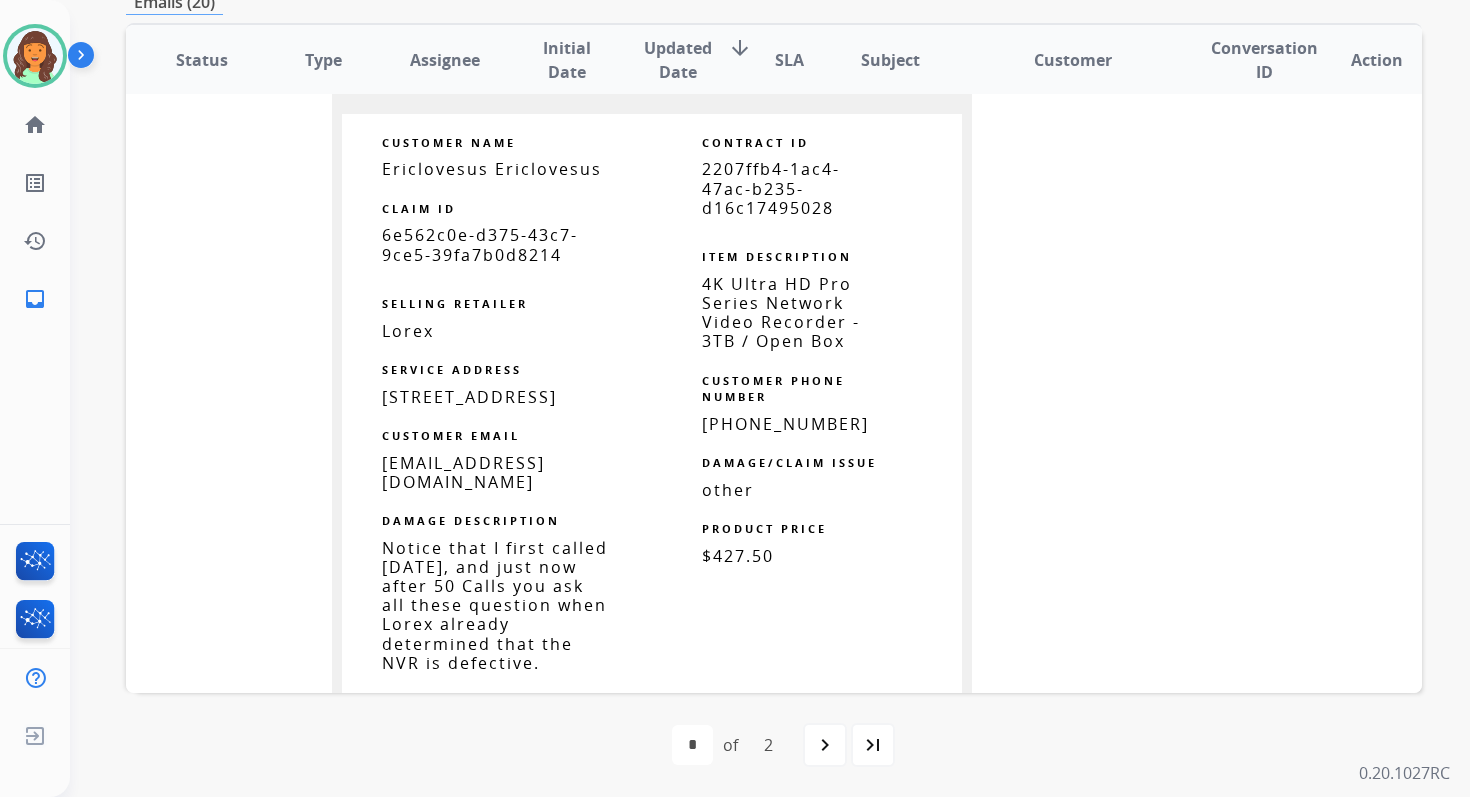 scroll, scrollTop: 0, scrollLeft: 0, axis: both 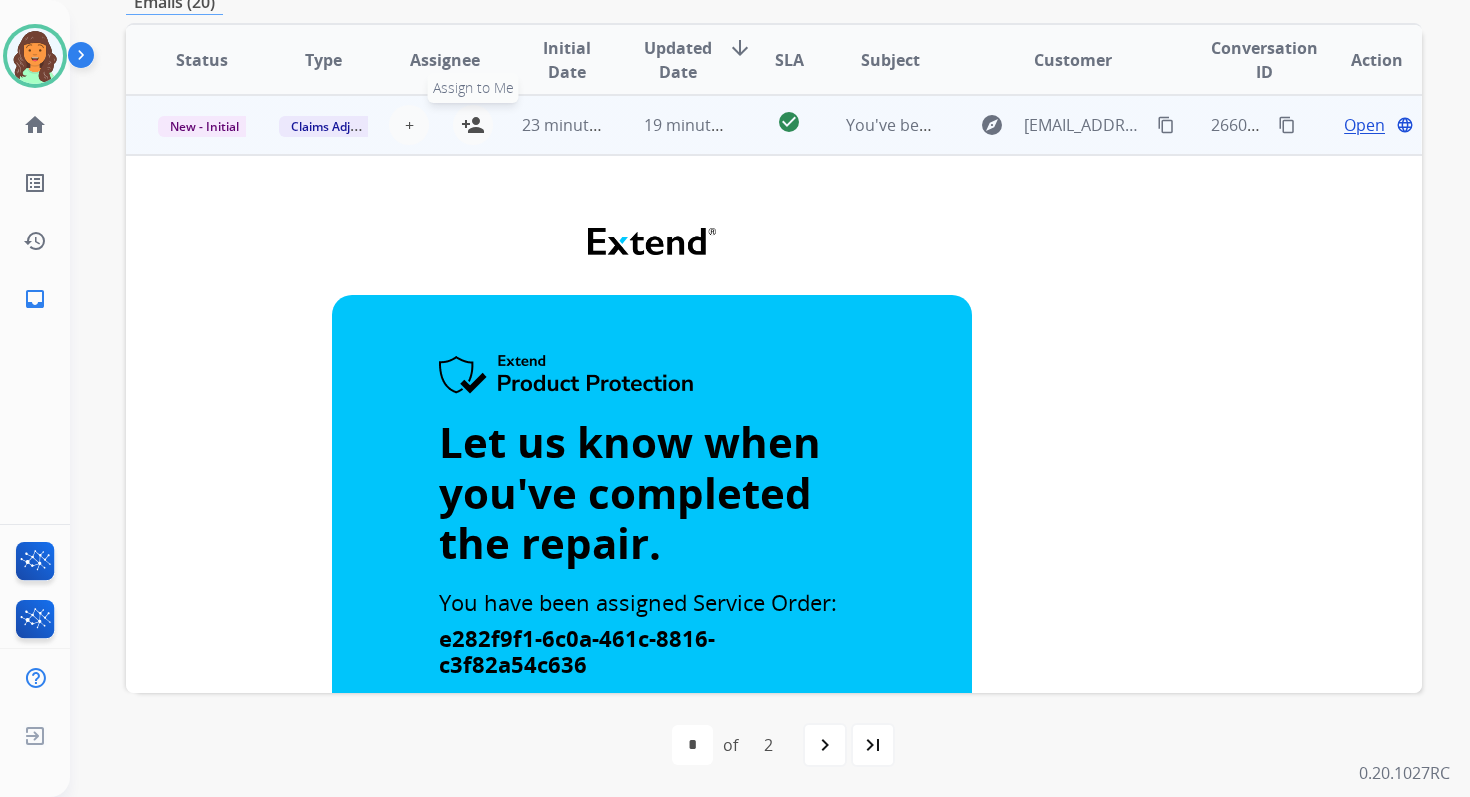 click on "person_add" at bounding box center (473, 125) 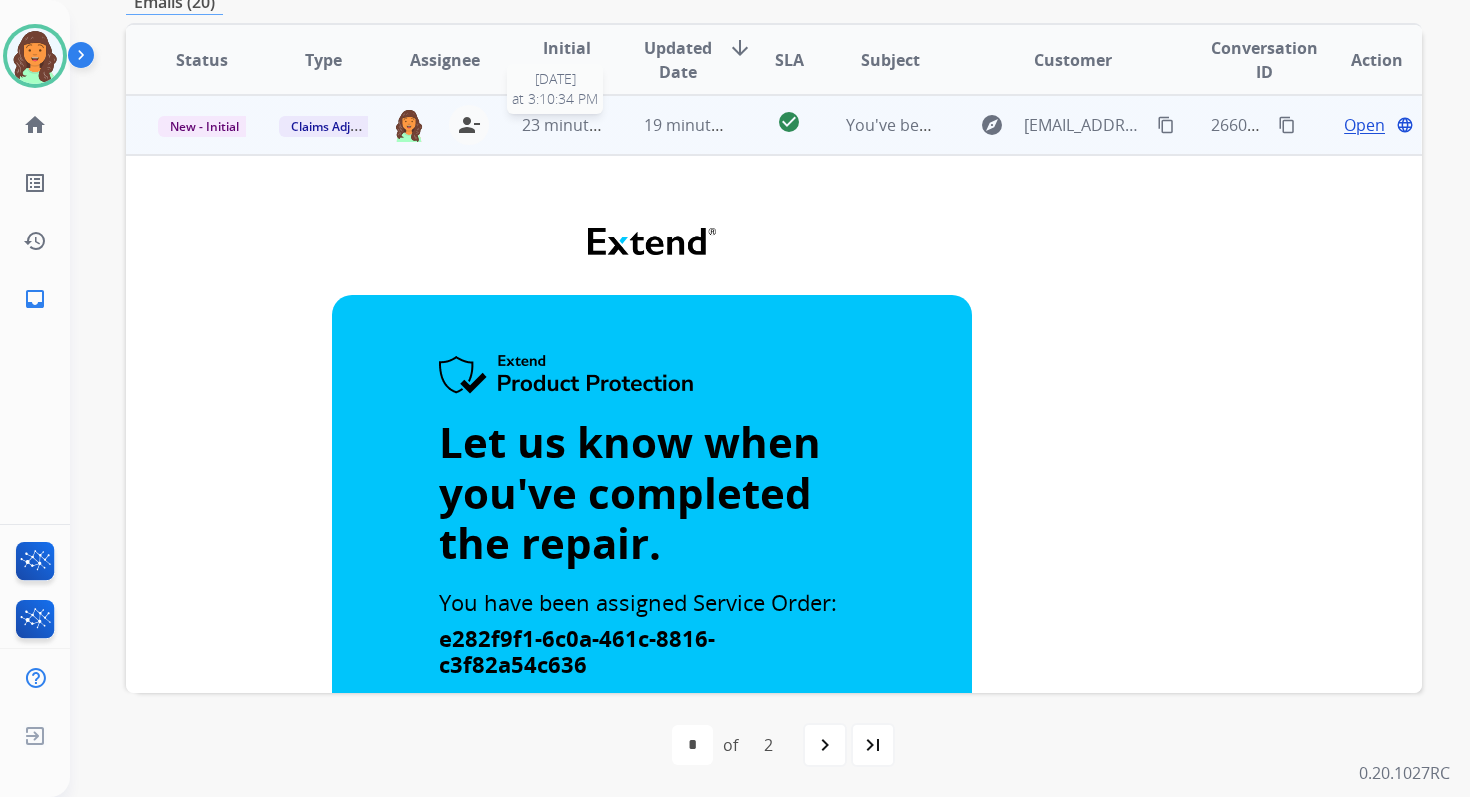 click on "23 minutes ago" at bounding box center [580, 125] 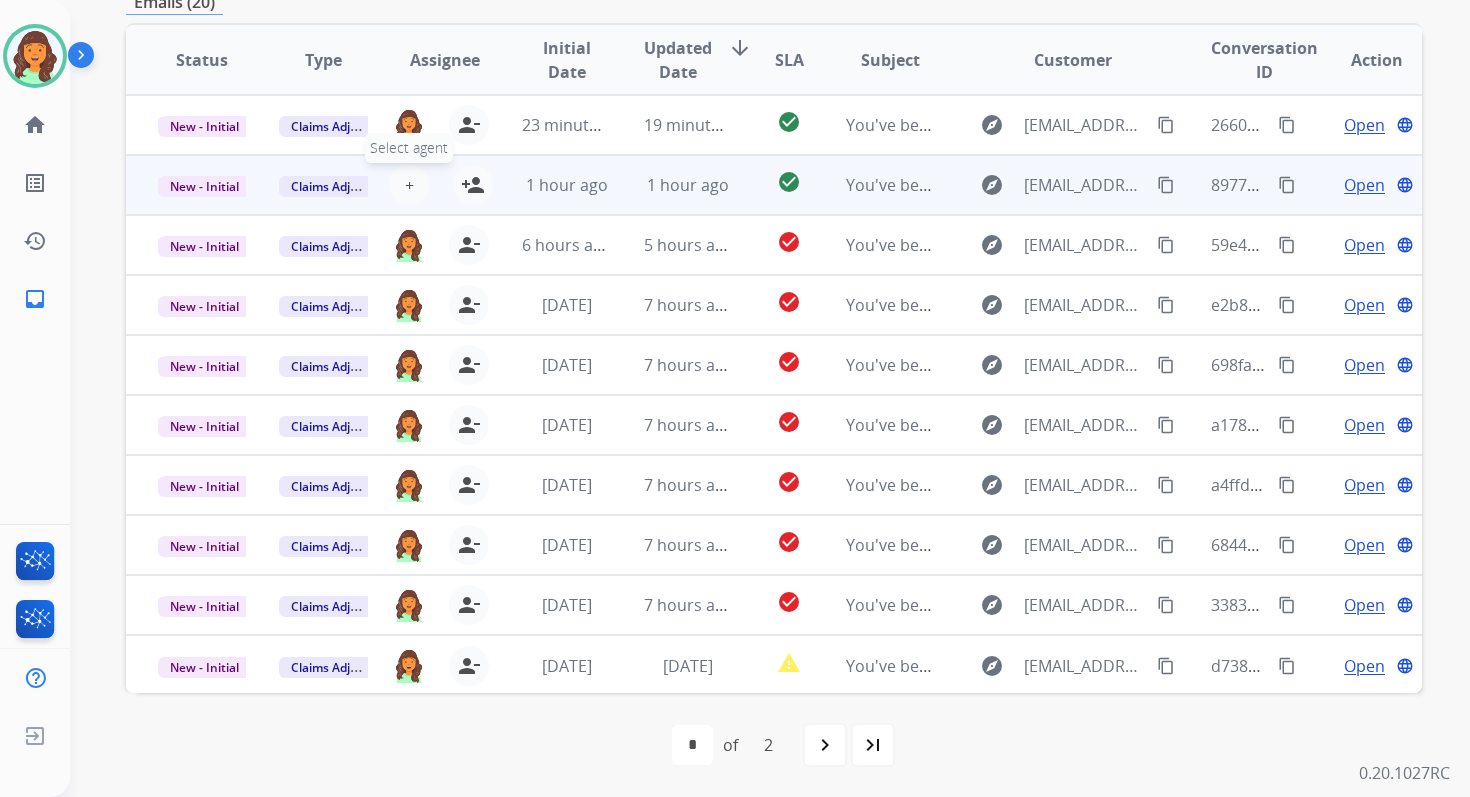 click on "+" at bounding box center (409, 185) 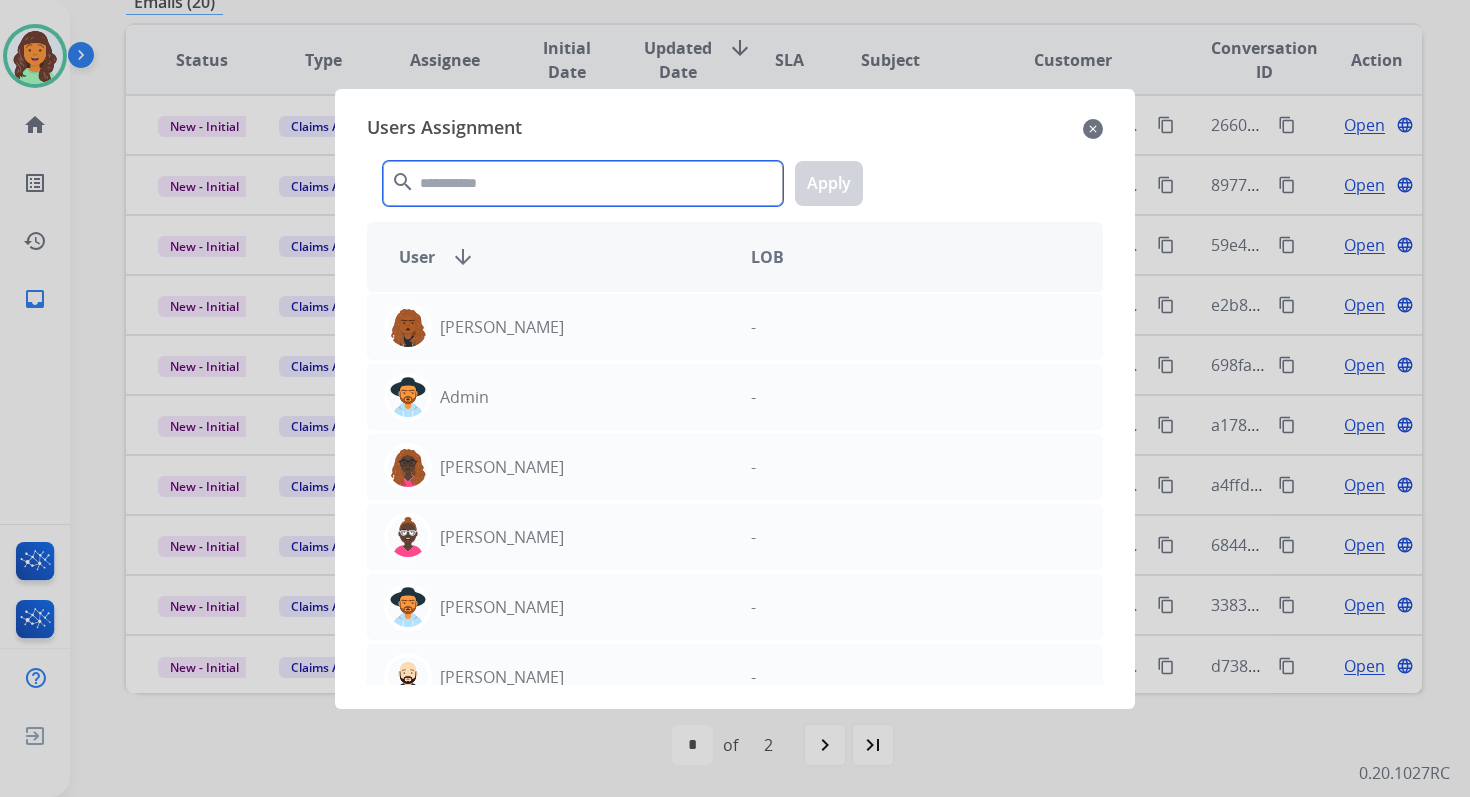 click 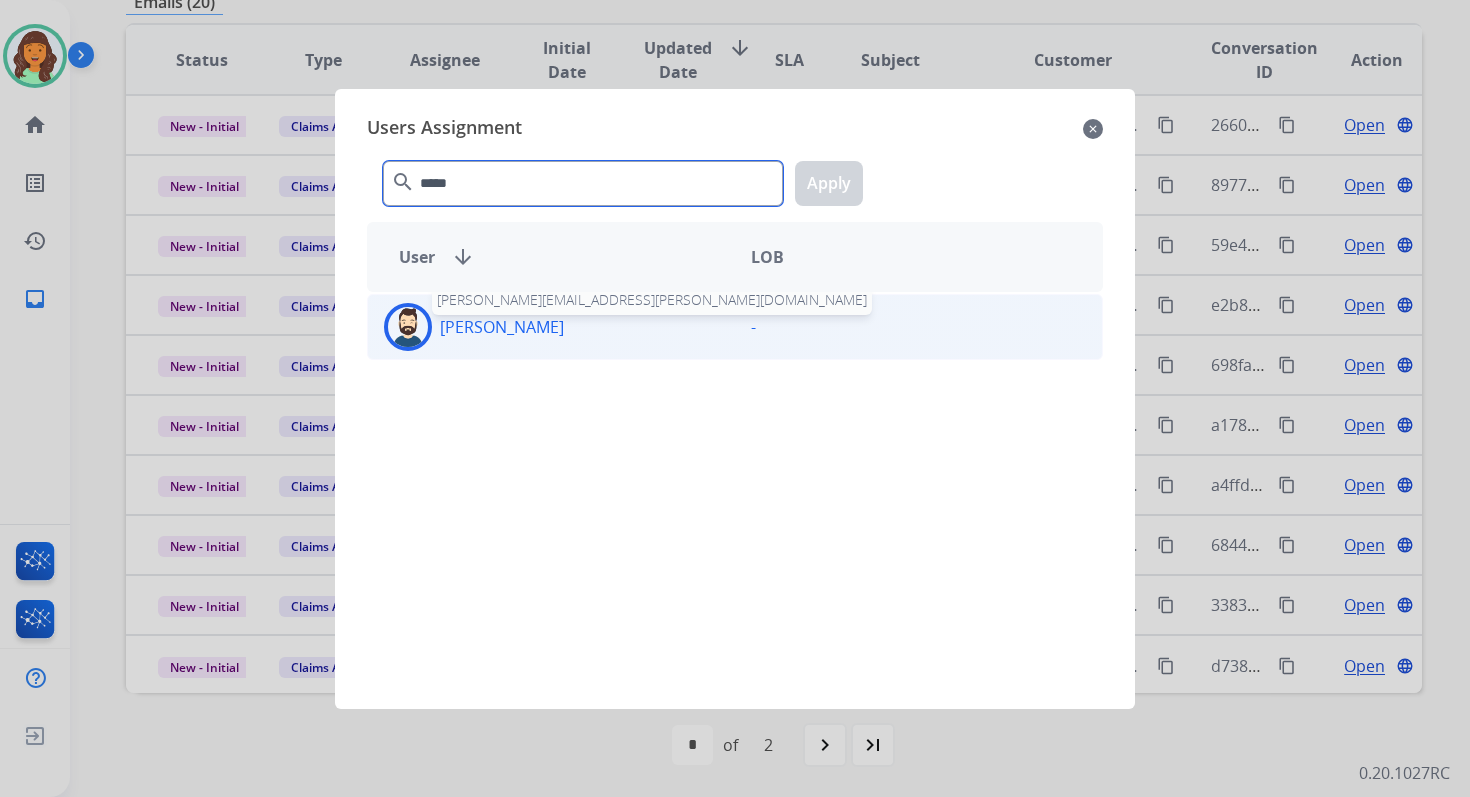 type on "*****" 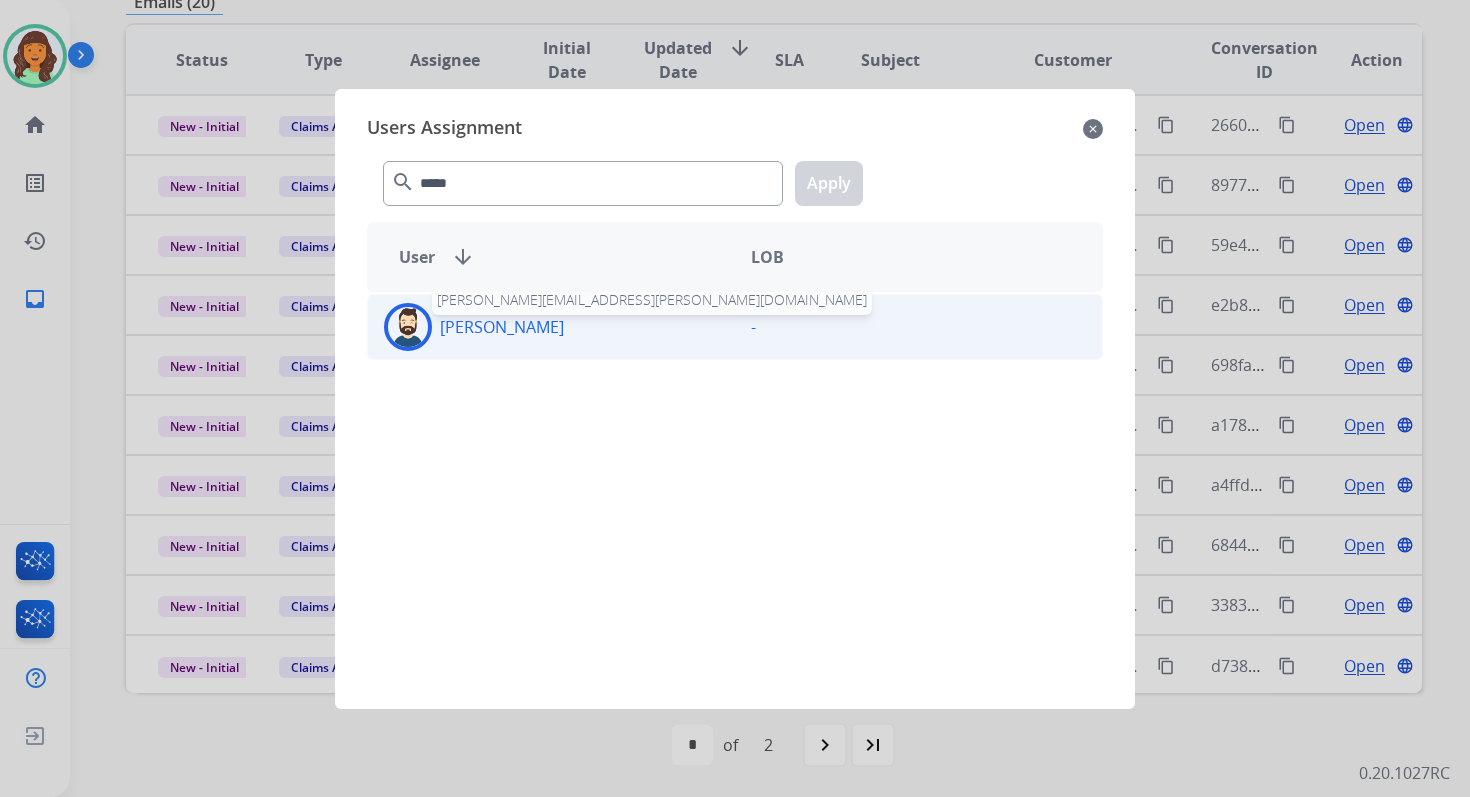 click on "Jared  Holt" 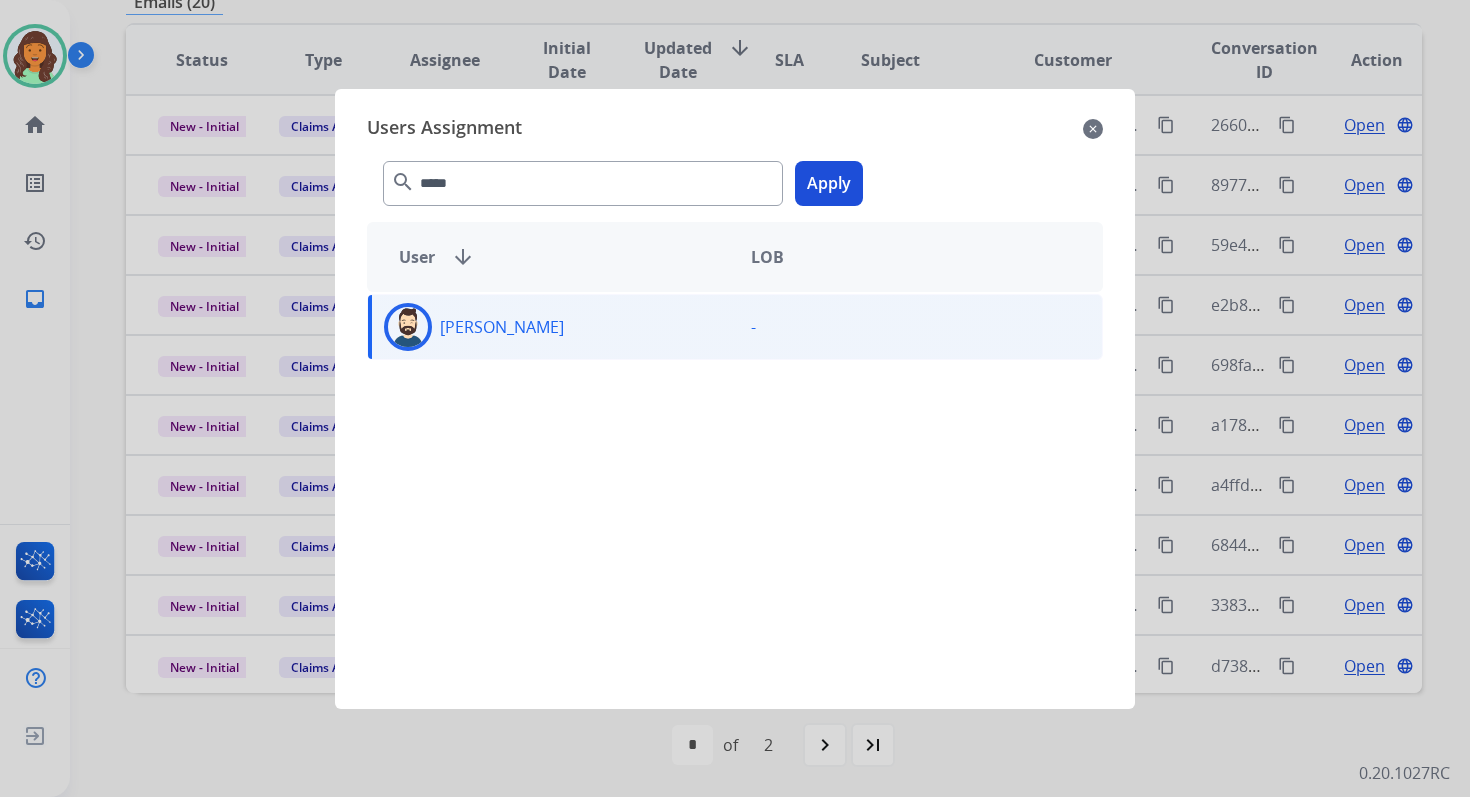 click on "Apply" 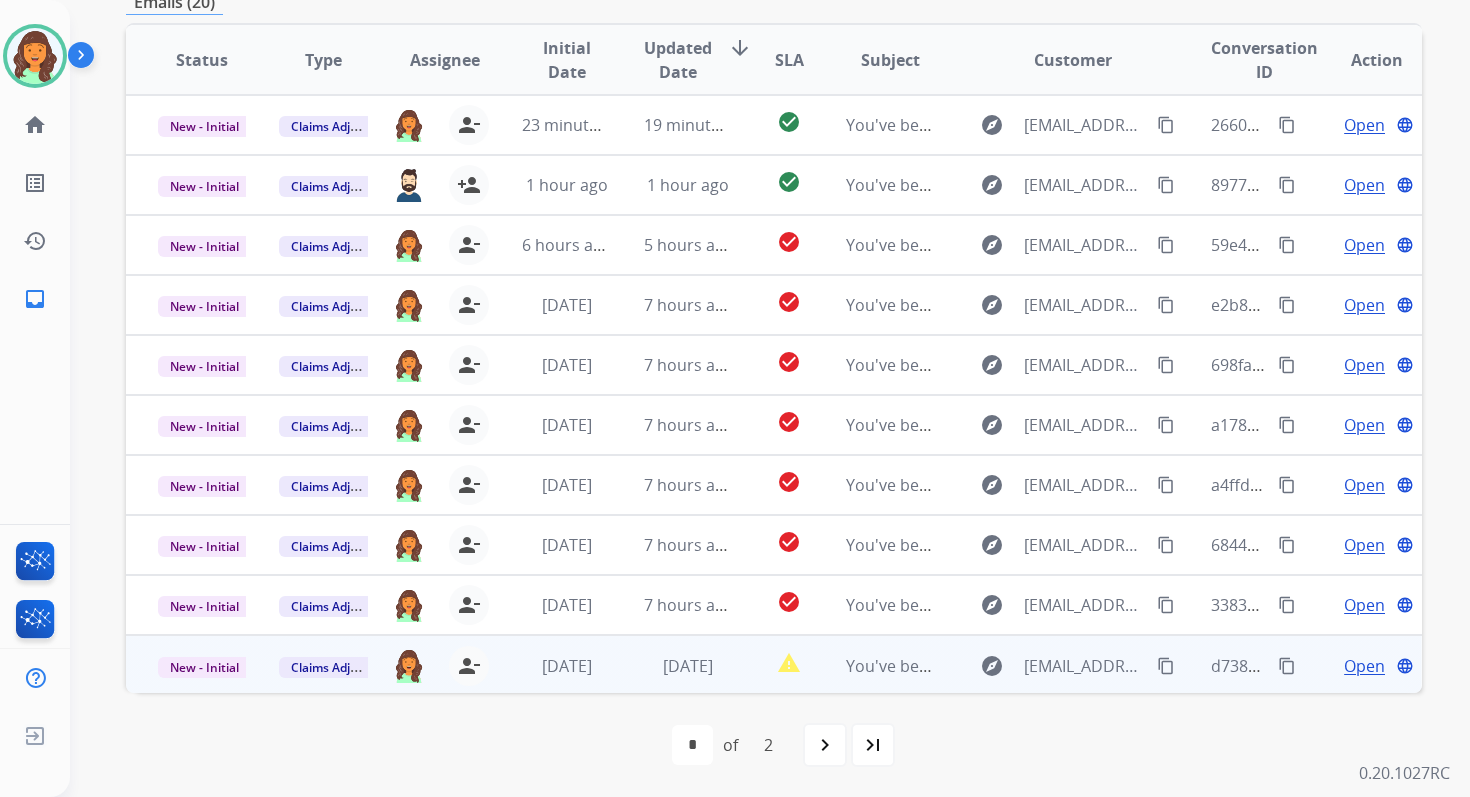 click on "4 days ago" at bounding box center [672, 665] 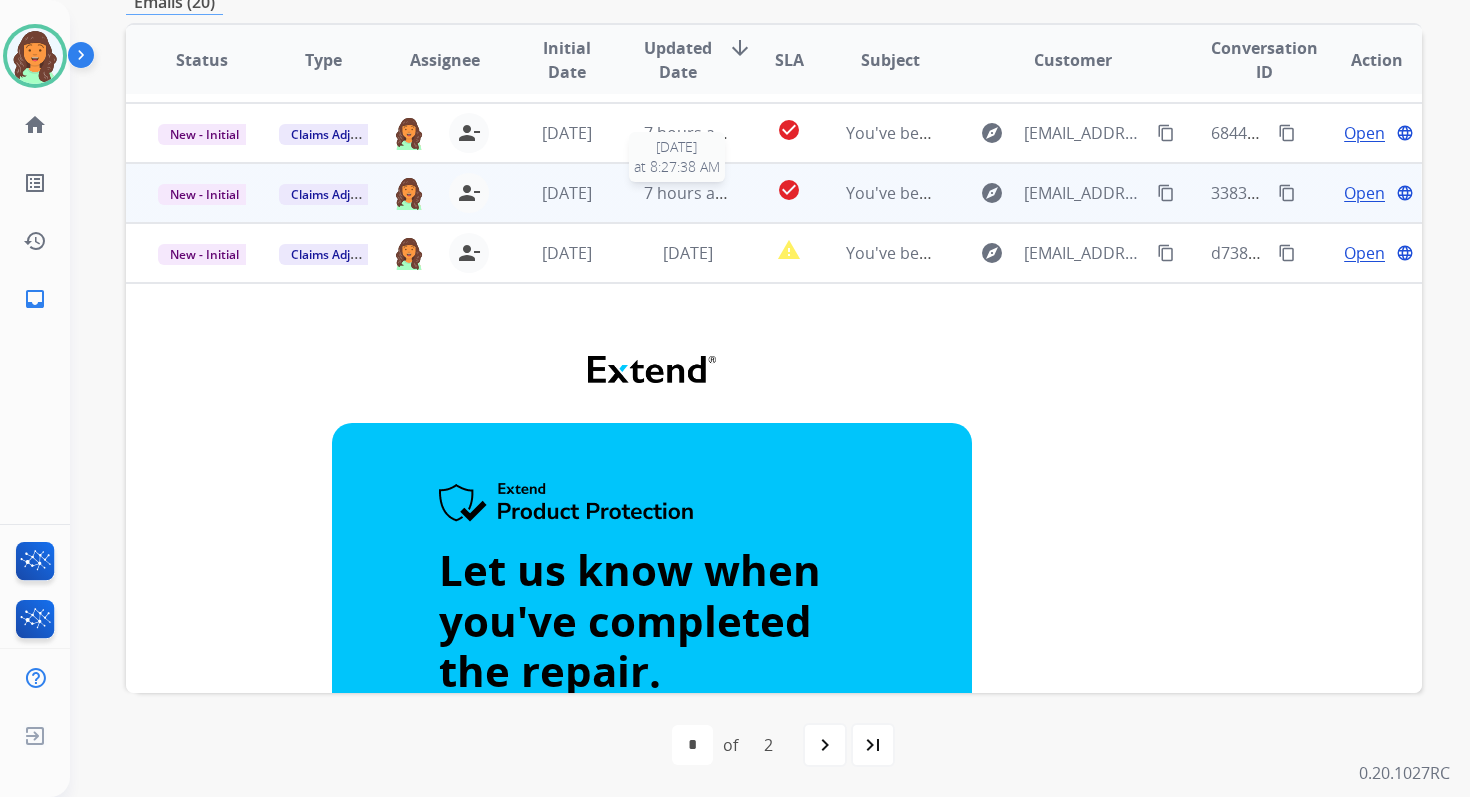 click on "7 hours ago" at bounding box center (689, 193) 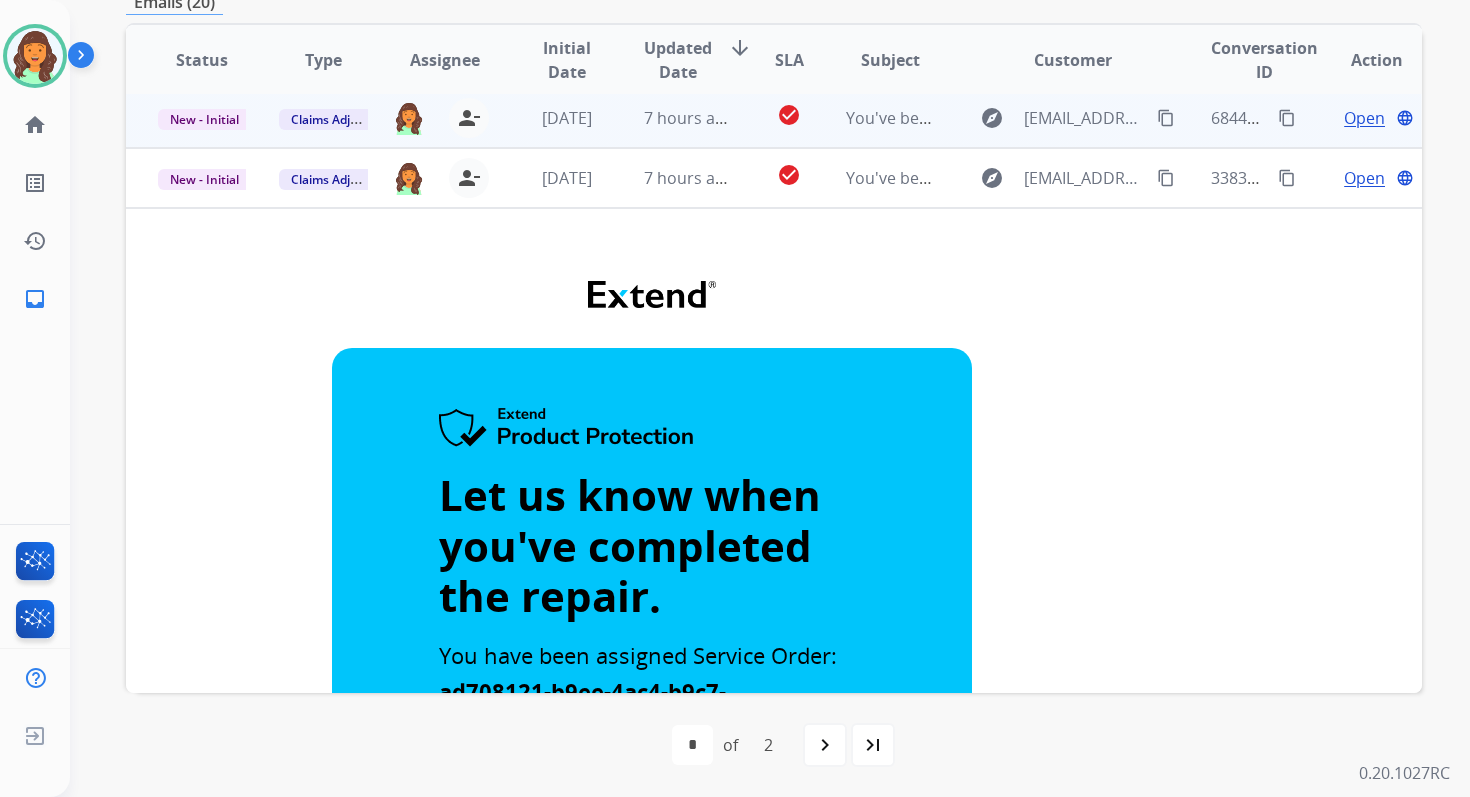 click on "7 hours ago" at bounding box center [672, 118] 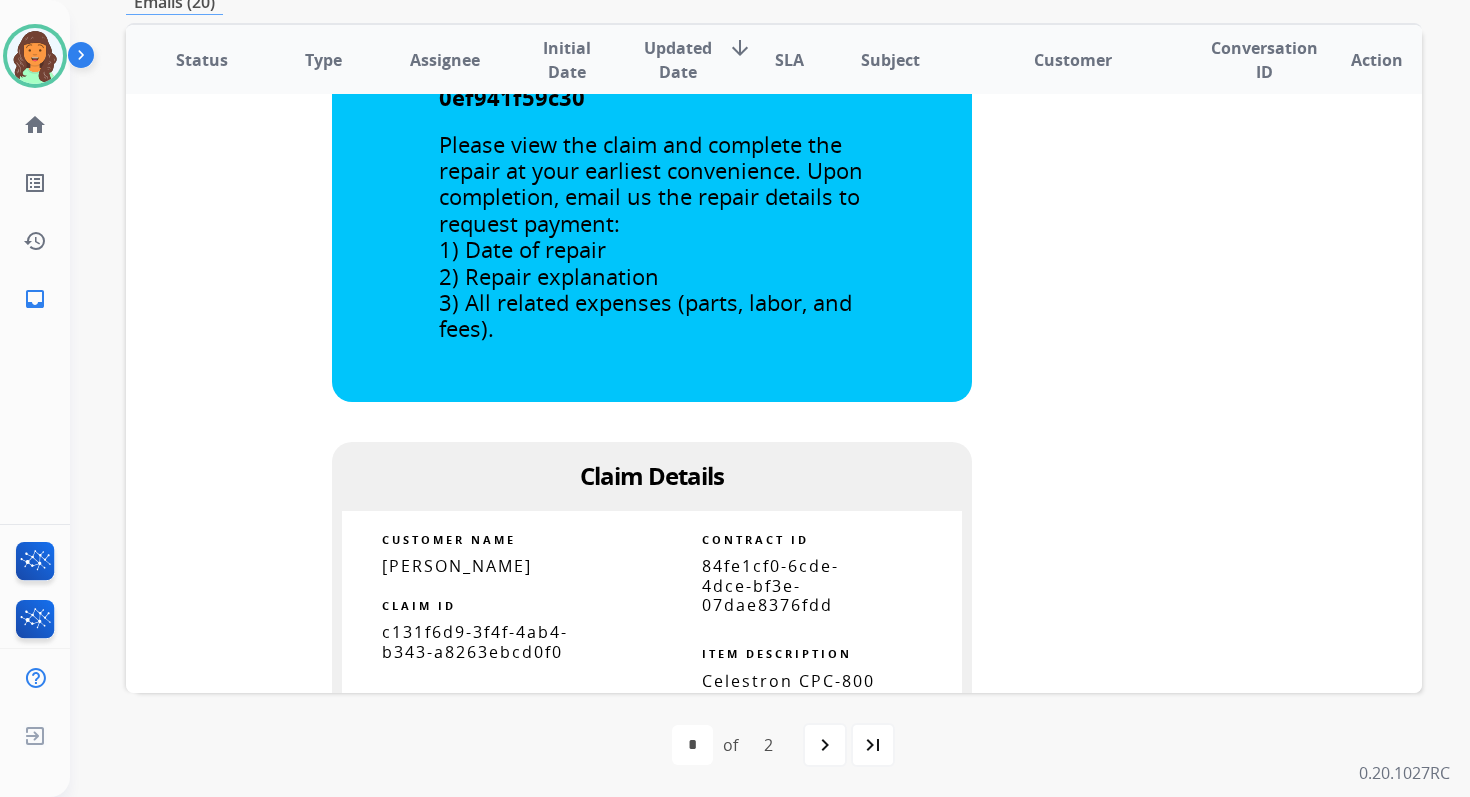 scroll, scrollTop: 1393, scrollLeft: 0, axis: vertical 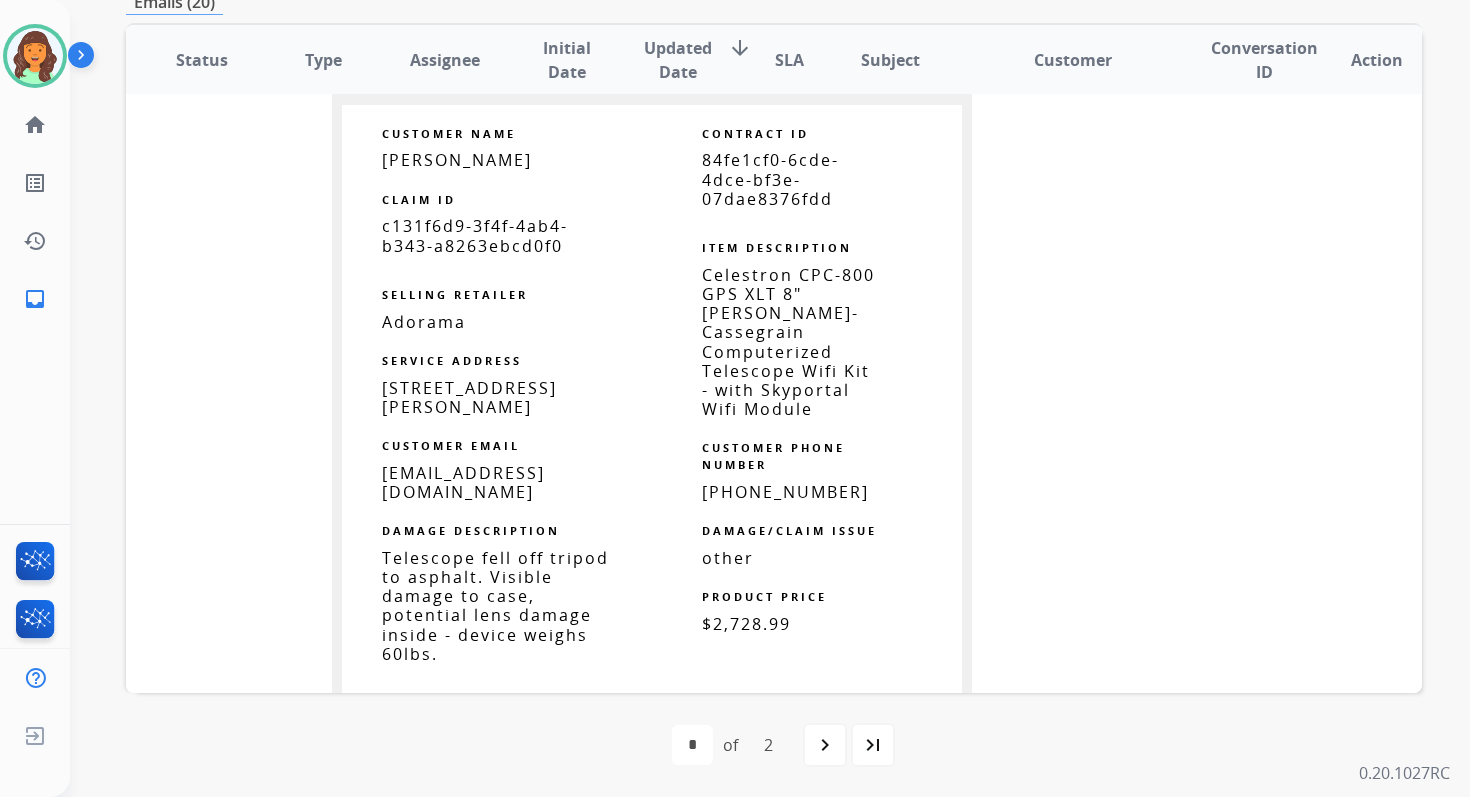 click on "84fe1cf0-6cde-4dce-bf3e-07dae8376fdd" at bounding box center (770, 179) 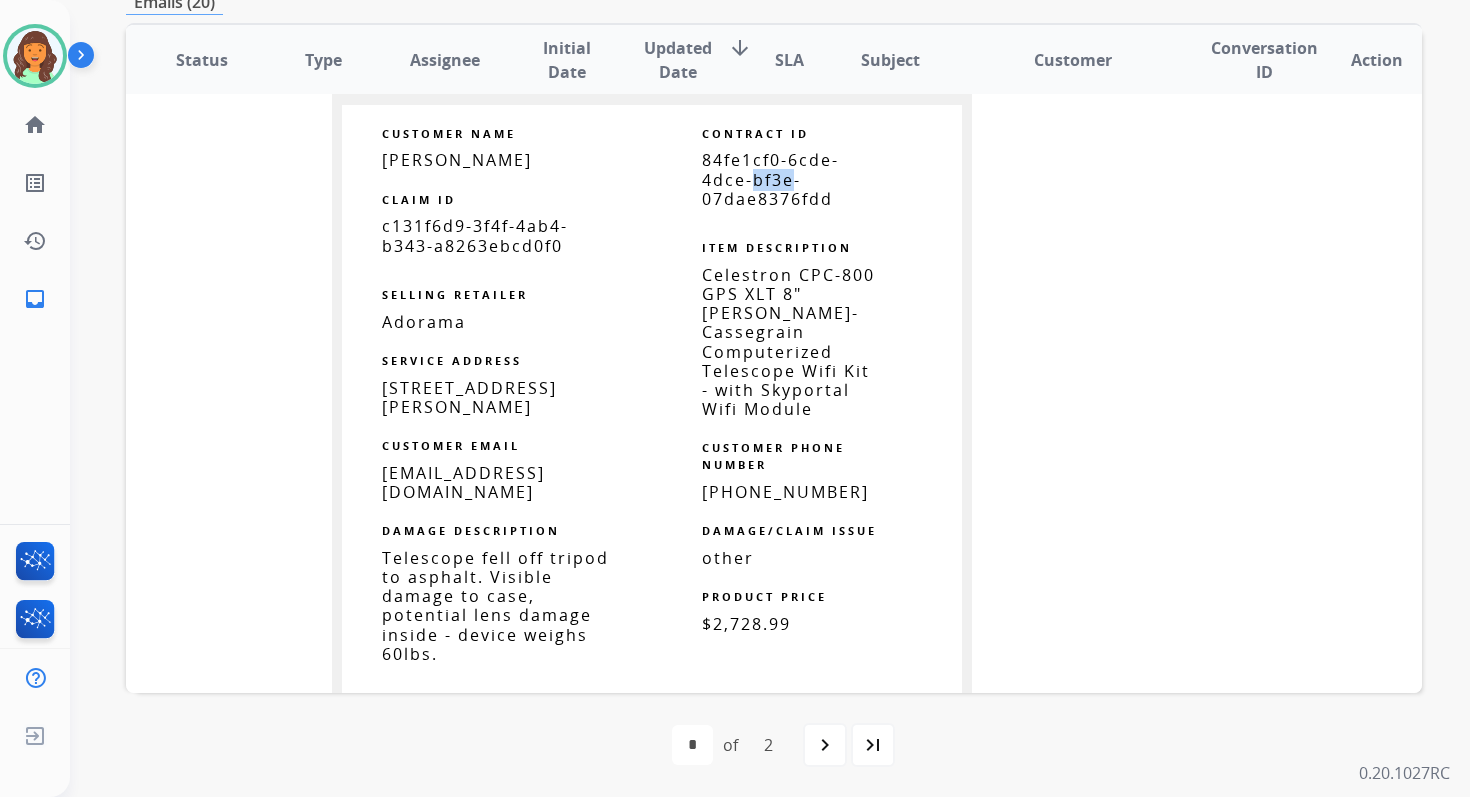 click on "84fe1cf0-6cde-4dce-bf3e-07dae8376fdd" at bounding box center [770, 179] 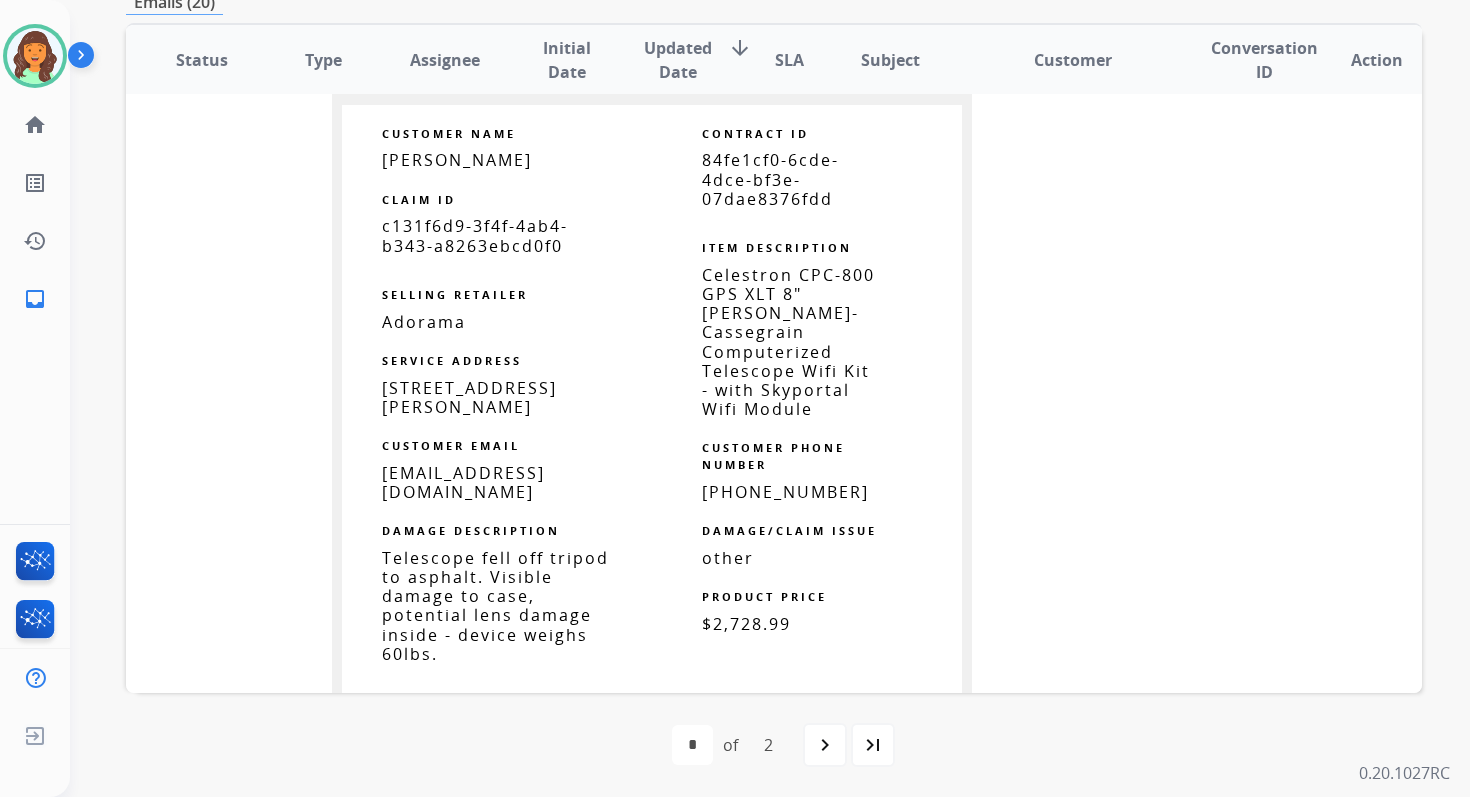 click on "84fe1cf0-6cde-4dce-bf3e-07dae8376fdd" at bounding box center [770, 179] 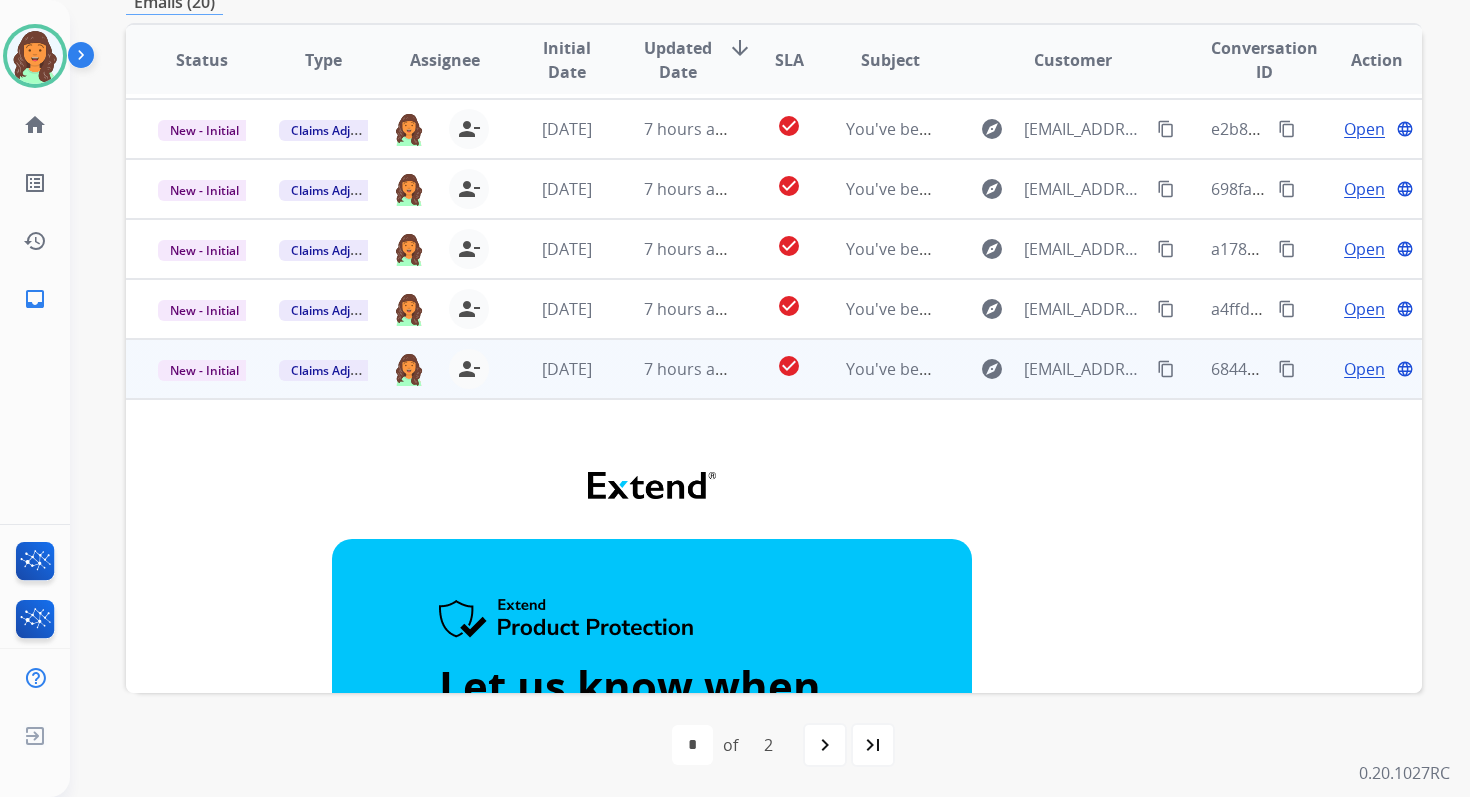 scroll, scrollTop: 62, scrollLeft: 0, axis: vertical 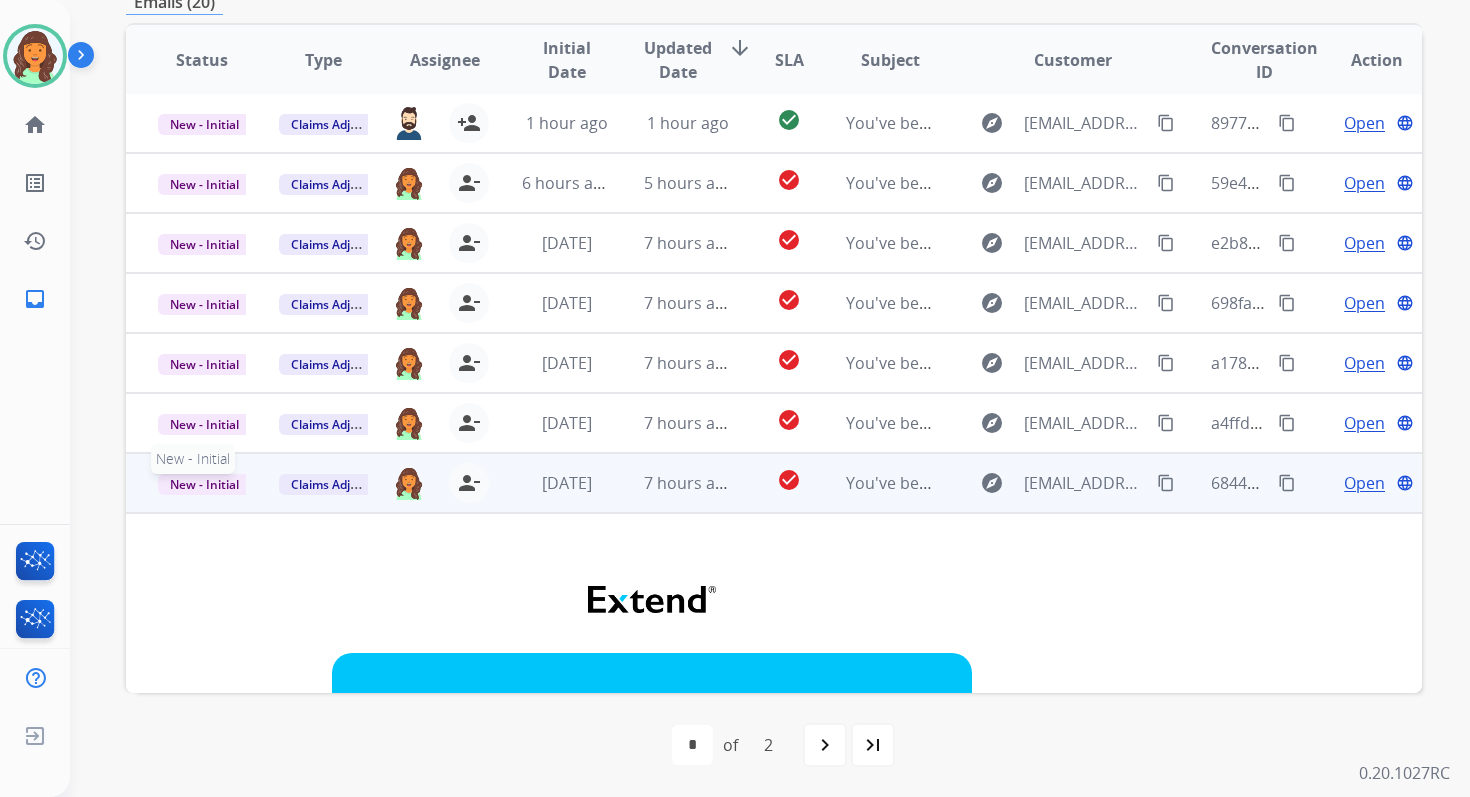 click on "New - Initial" at bounding box center (204, 484) 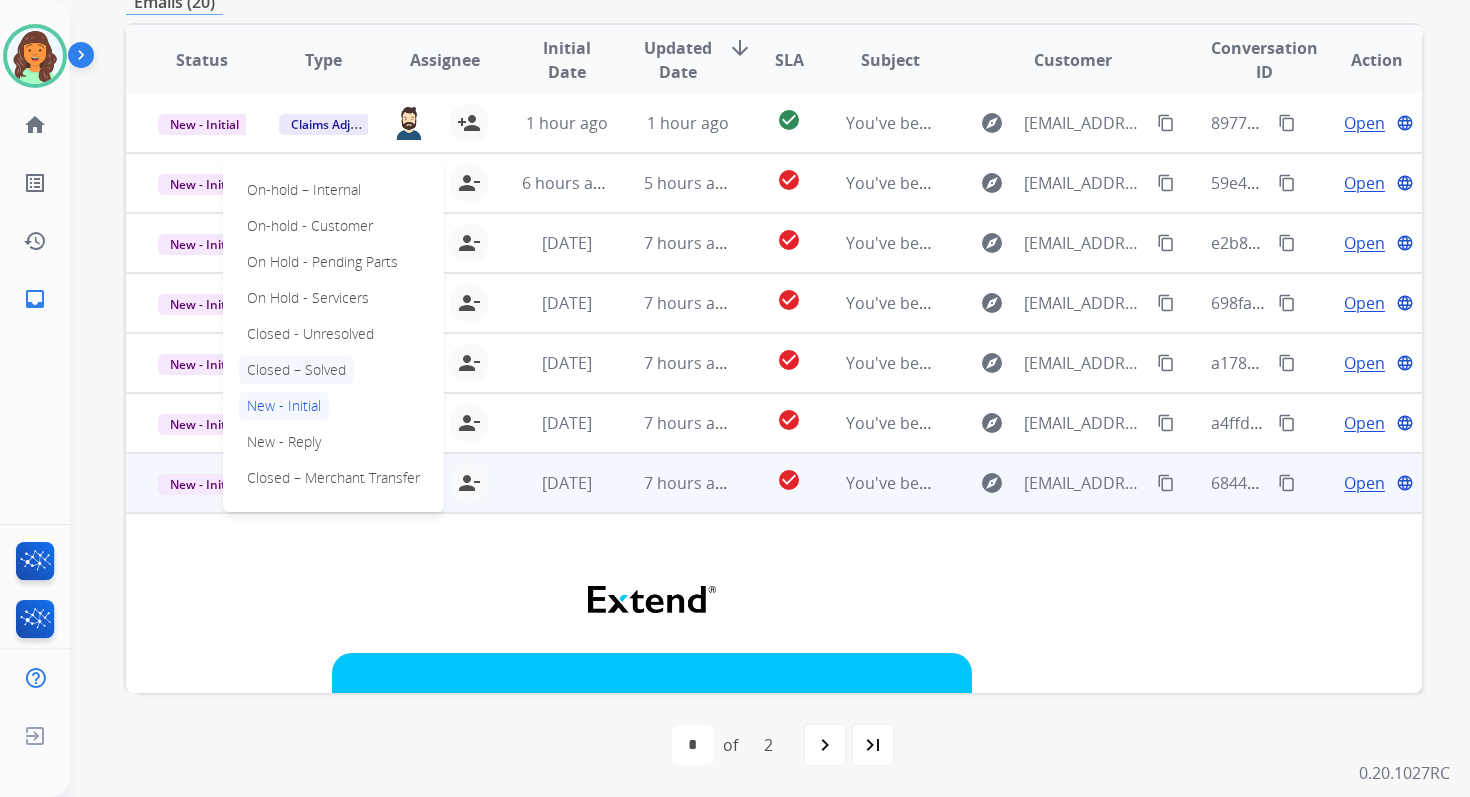 click on "Closed – Solved" at bounding box center [296, 370] 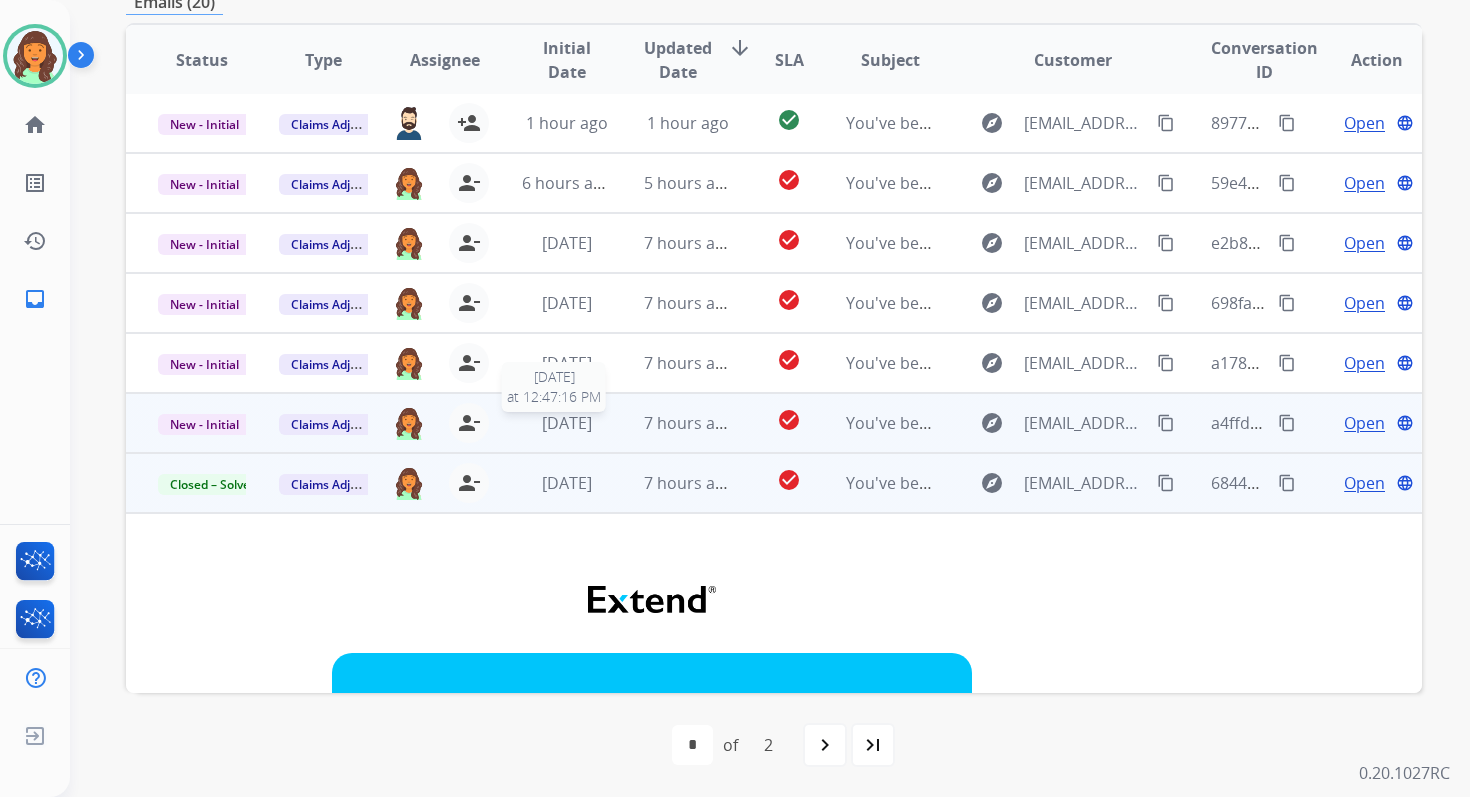 click on "7 hours ago" at bounding box center (672, 423) 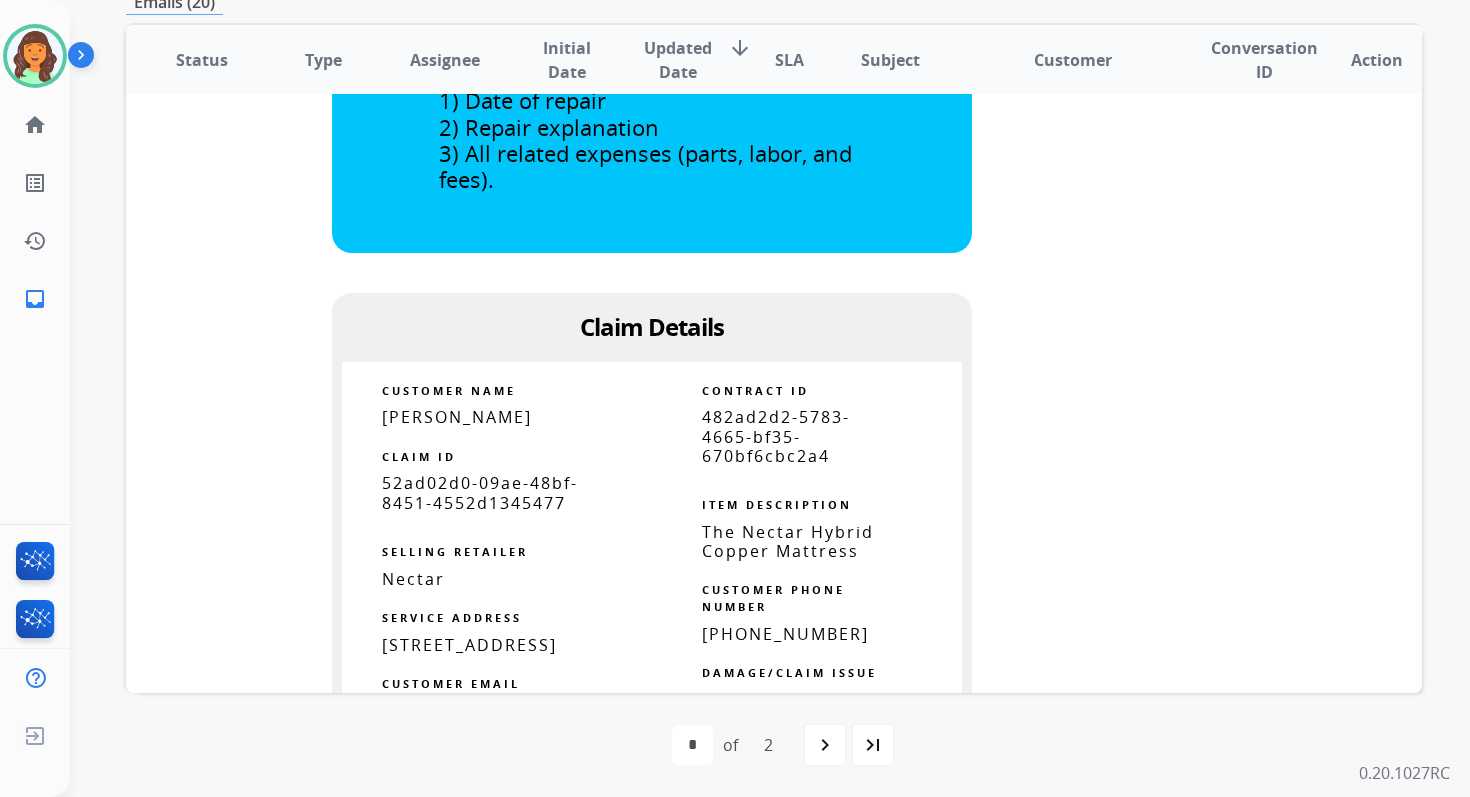 scroll, scrollTop: 1388, scrollLeft: 0, axis: vertical 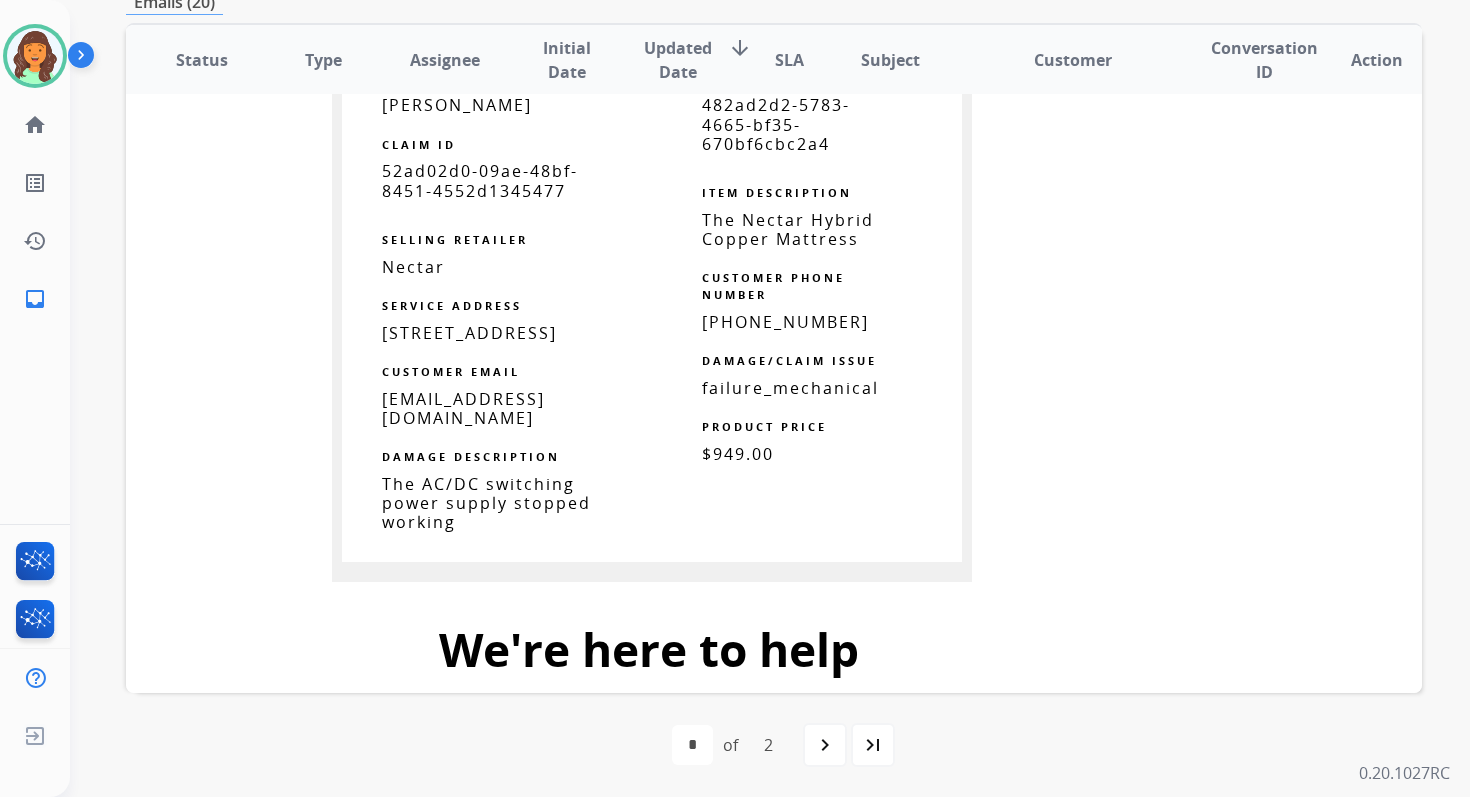 click on "482ad2d2-5783-4665-bf35-670bf6cbc2a4" at bounding box center [776, 124] 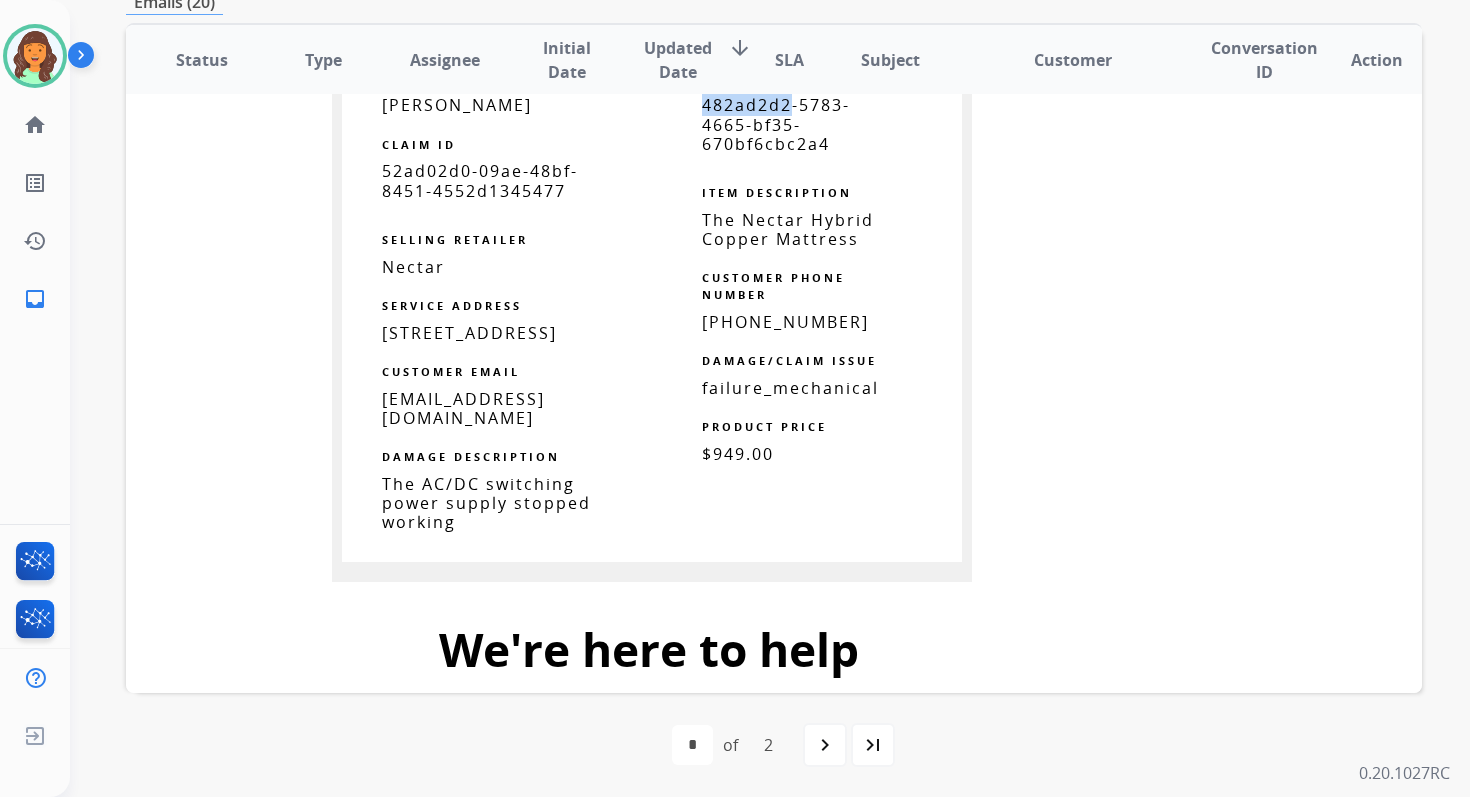 click on "482ad2d2-5783-4665-bf35-670bf6cbc2a4" at bounding box center [776, 124] 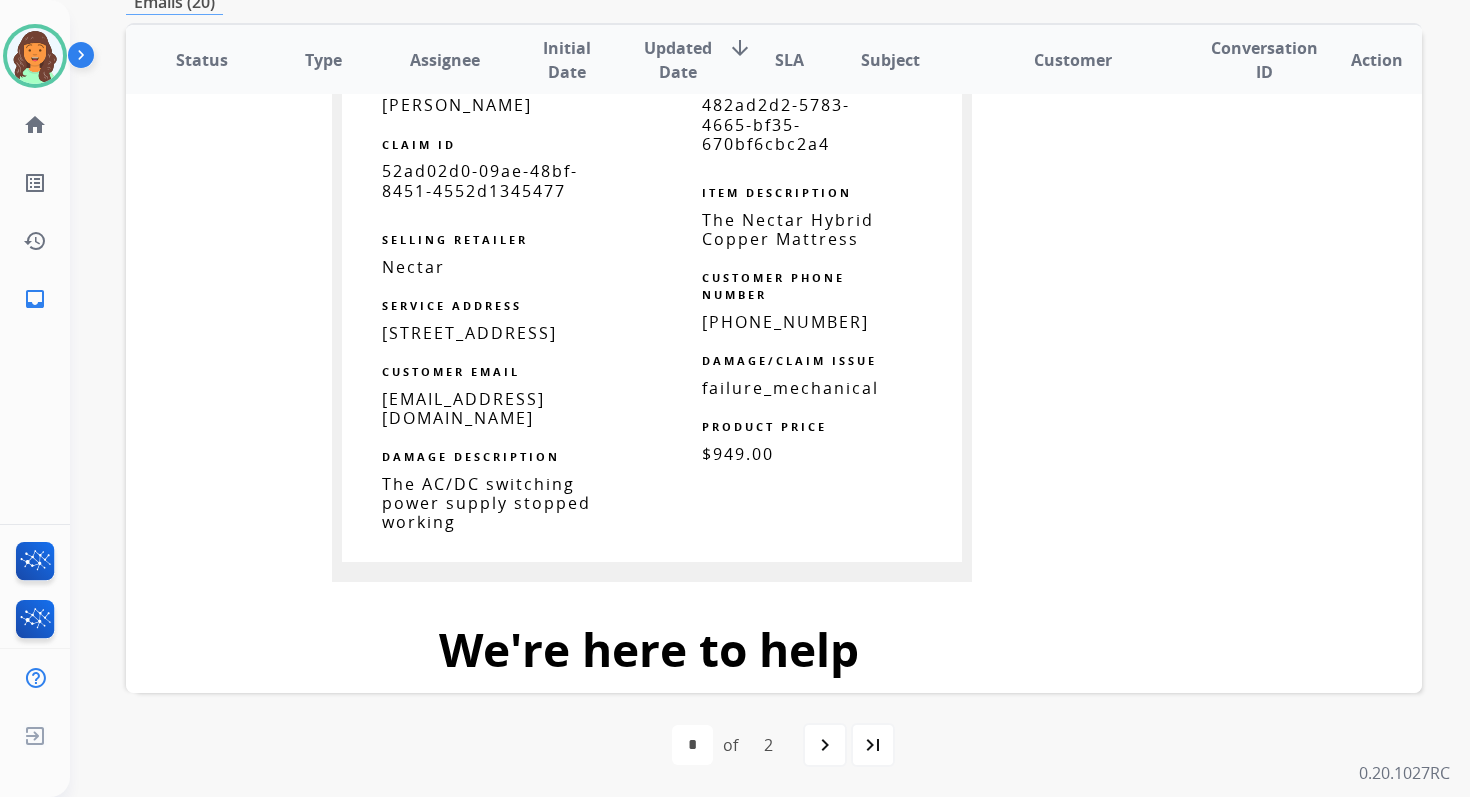 click on "482ad2d2-5783-4665-bf35-670bf6cbc2a4" at bounding box center (776, 124) 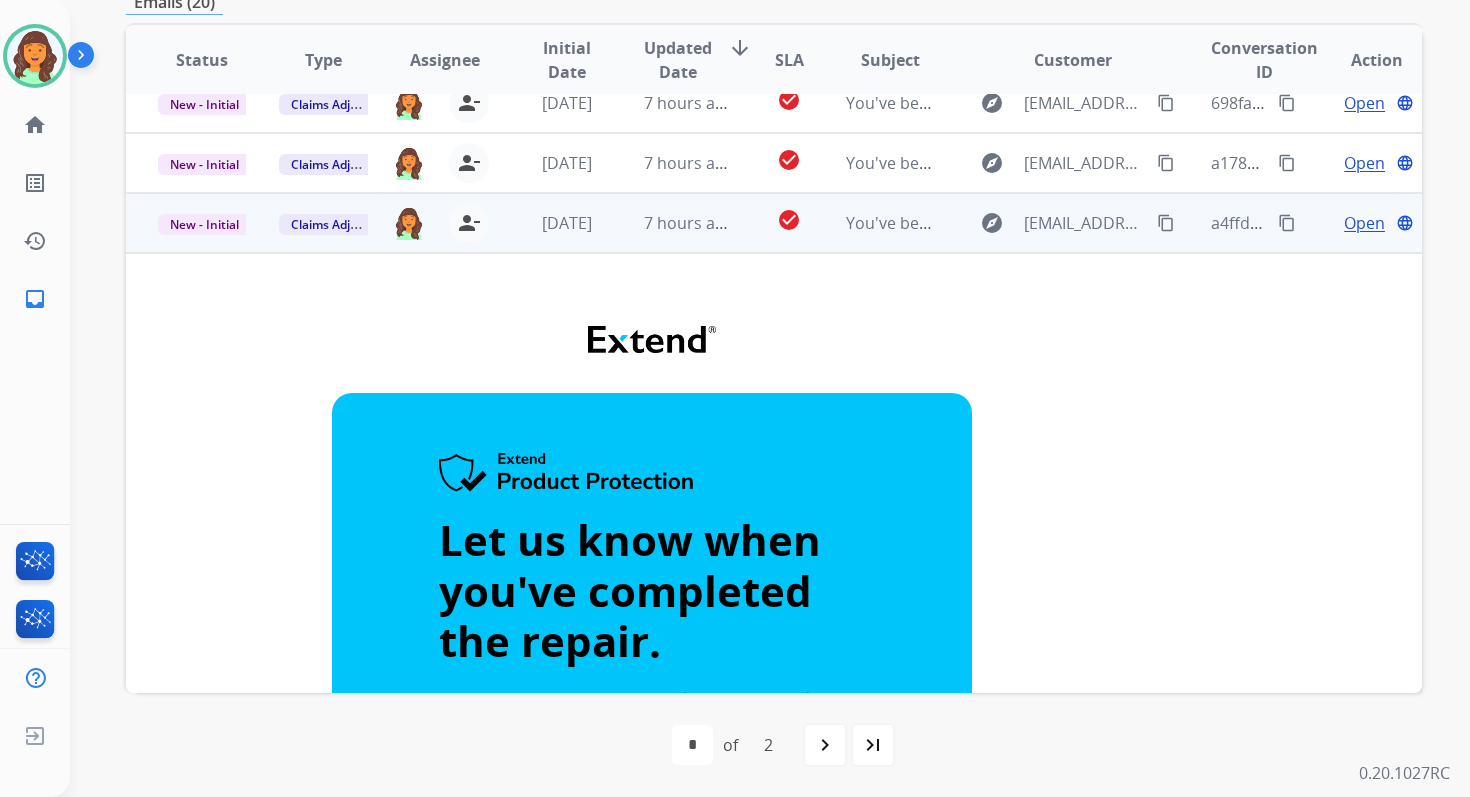 scroll, scrollTop: 5, scrollLeft: 0, axis: vertical 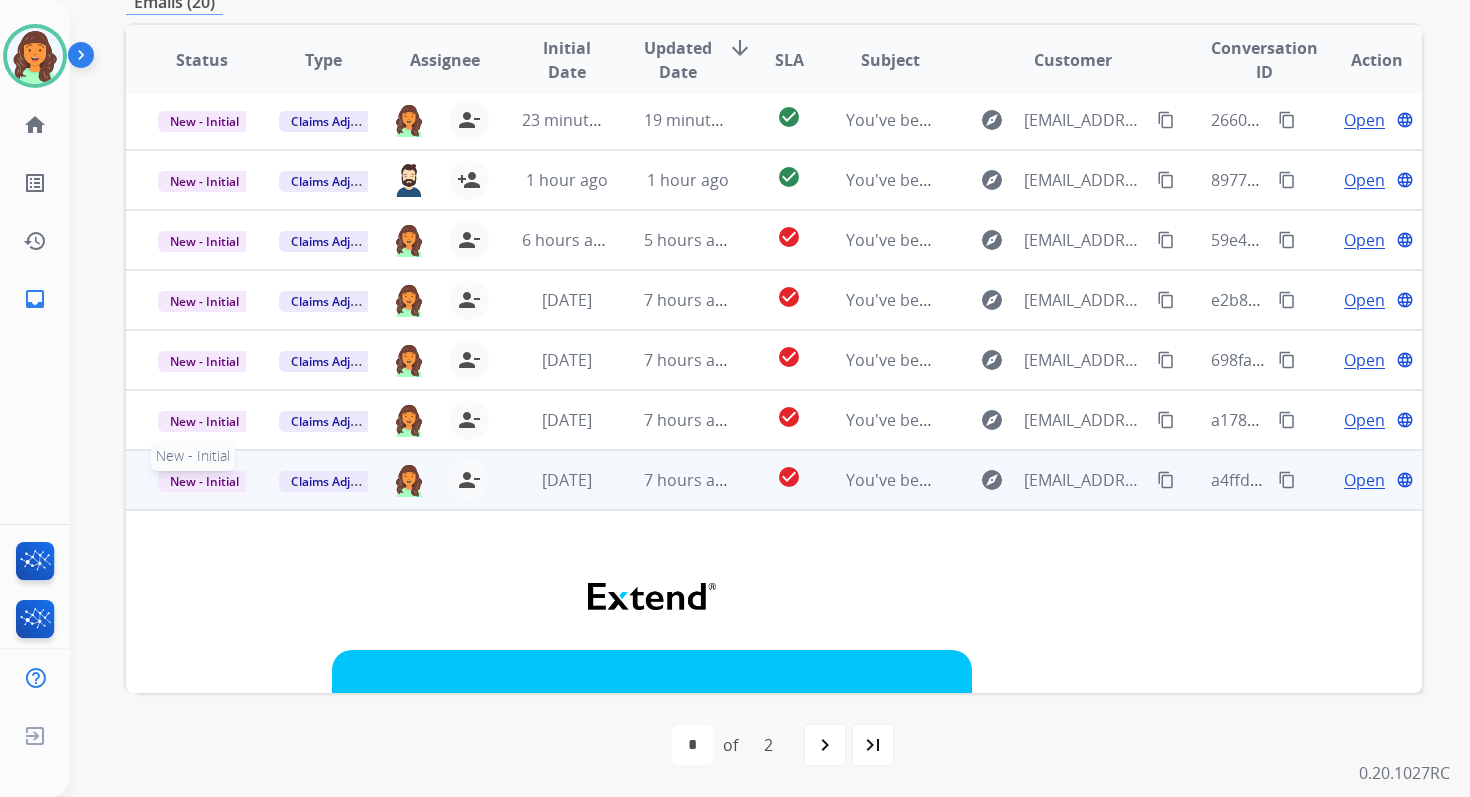 click on "New - Initial" at bounding box center (204, 481) 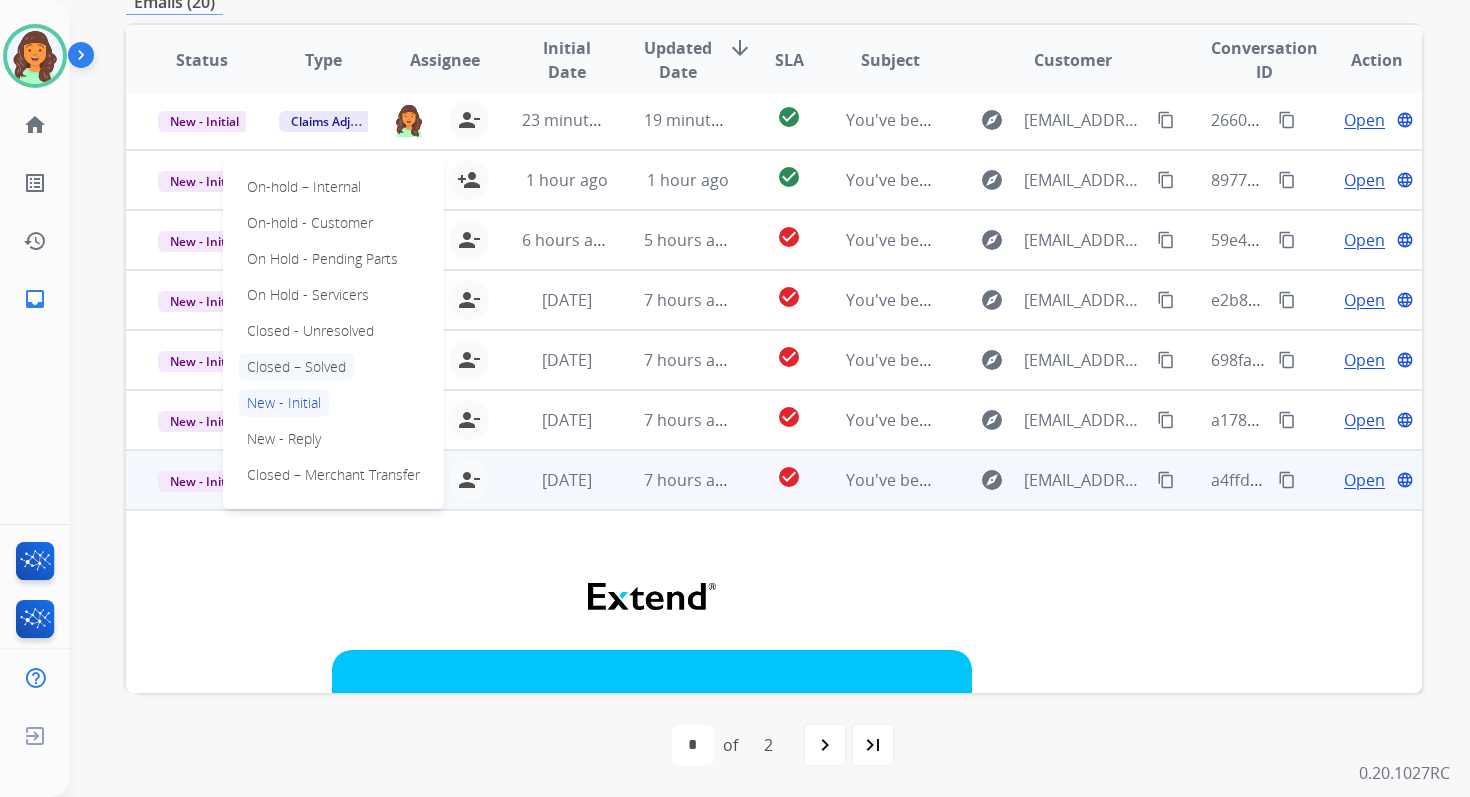 click on "Closed – Solved" at bounding box center [296, 367] 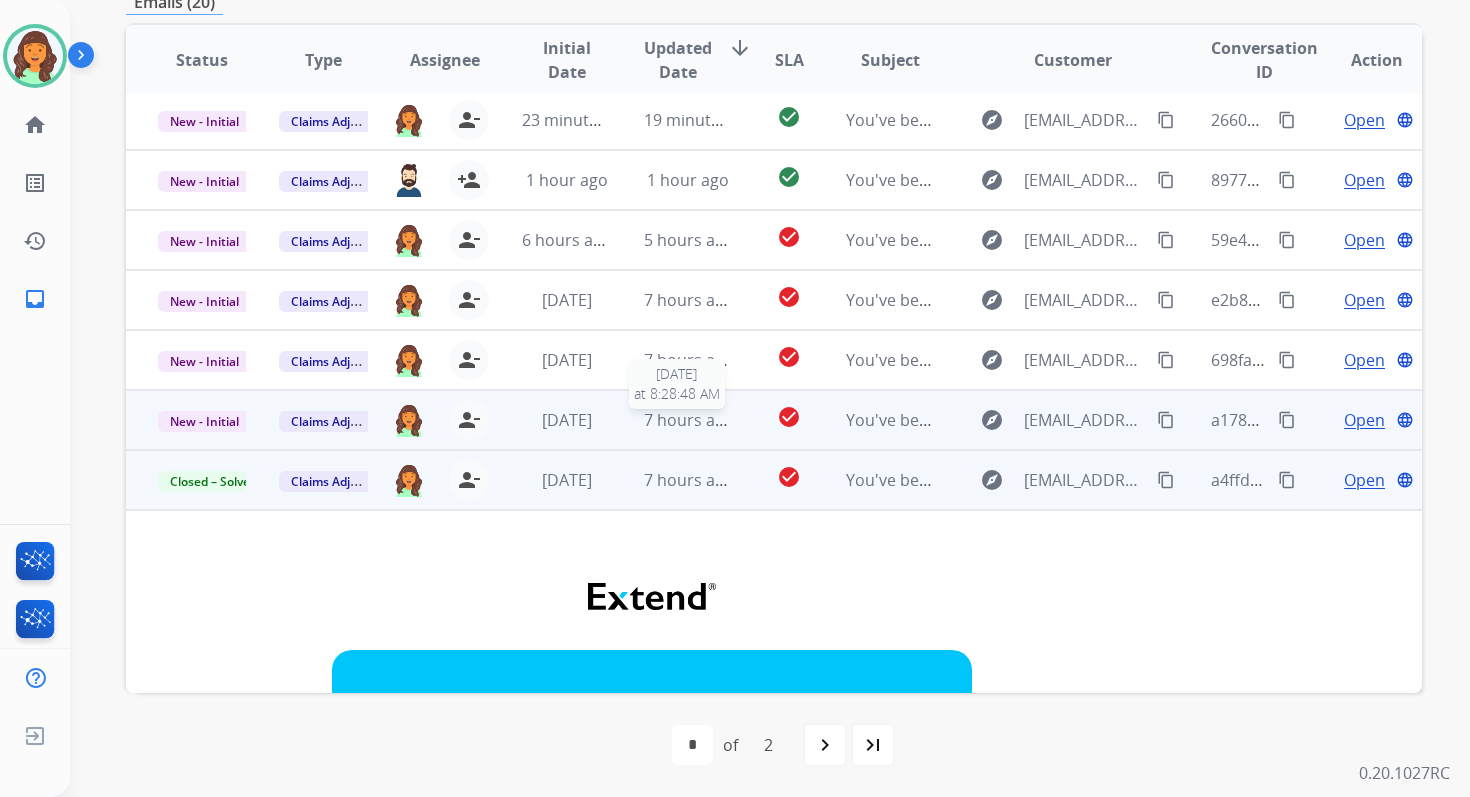 click on "7 hours ago" at bounding box center (689, 420) 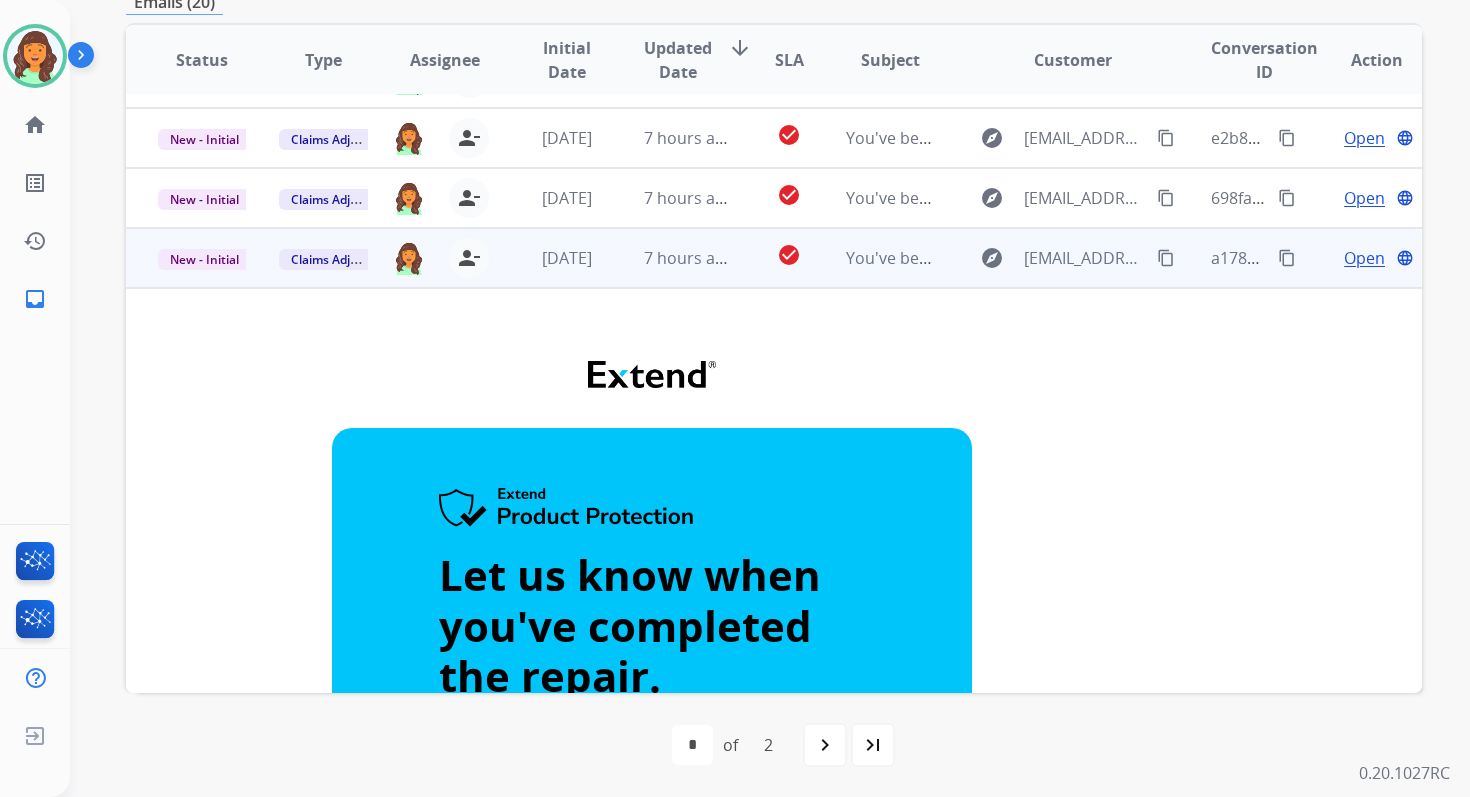 scroll, scrollTop: 108, scrollLeft: 0, axis: vertical 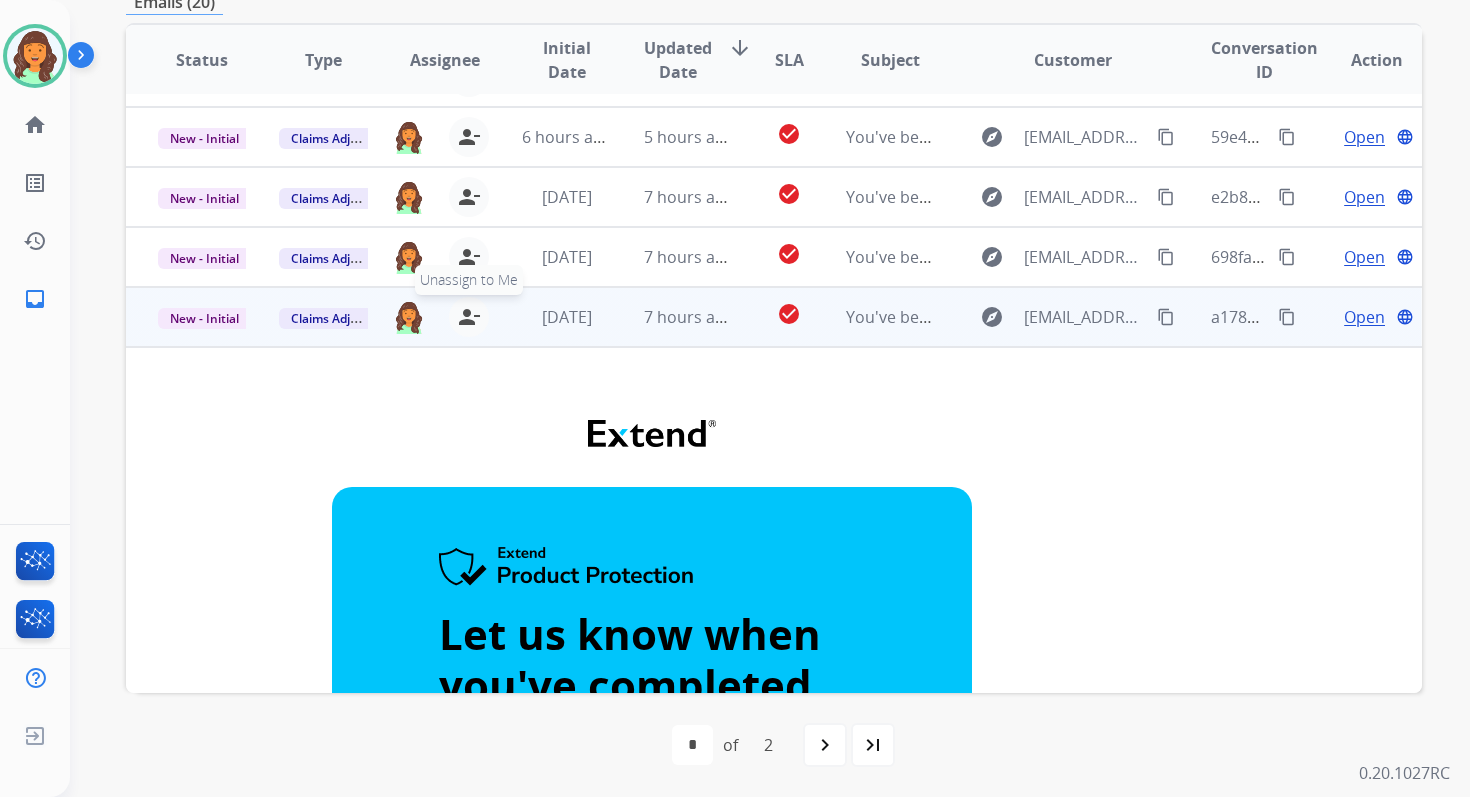 click on "person_remove" at bounding box center (469, 317) 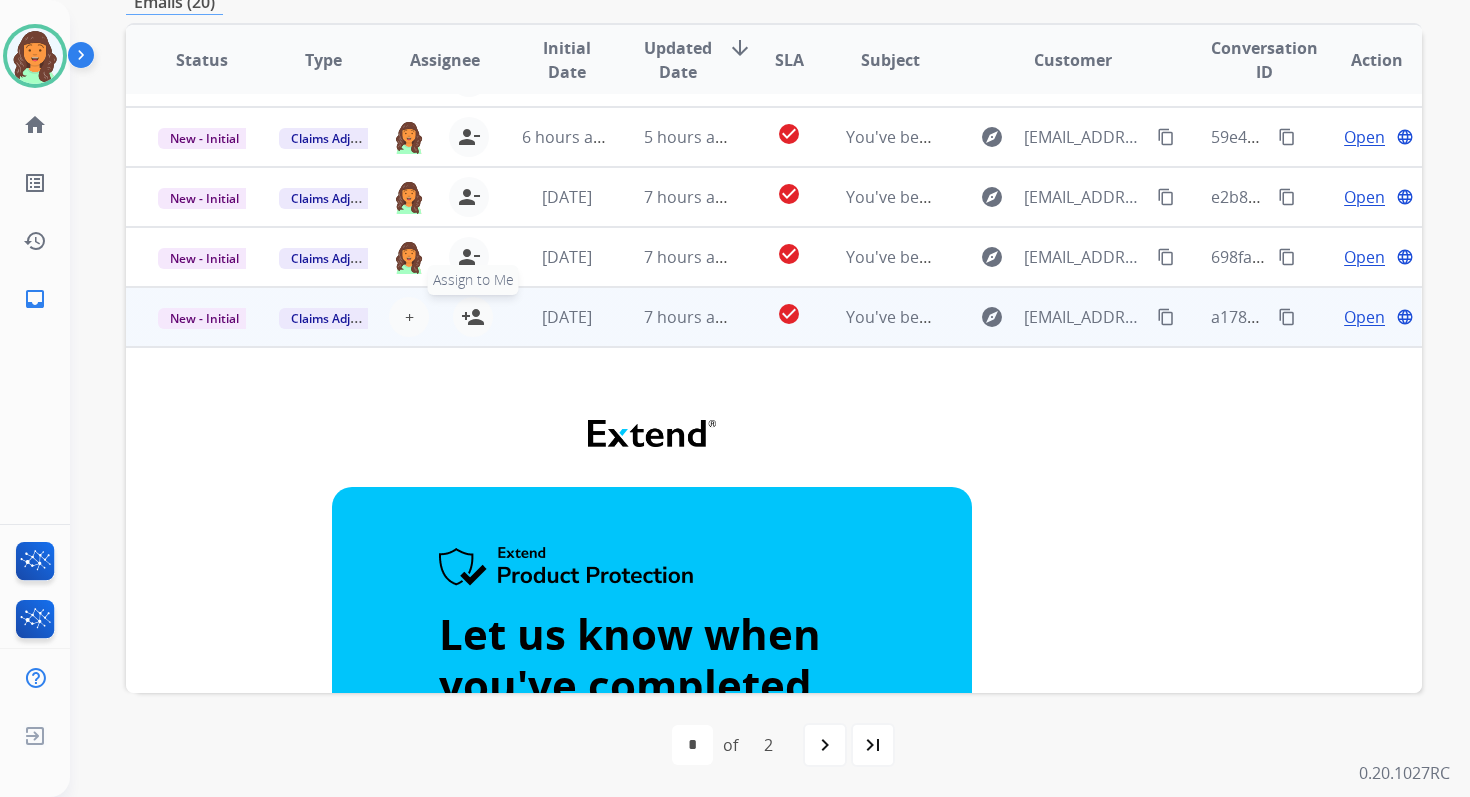click on "person_add" at bounding box center (473, 317) 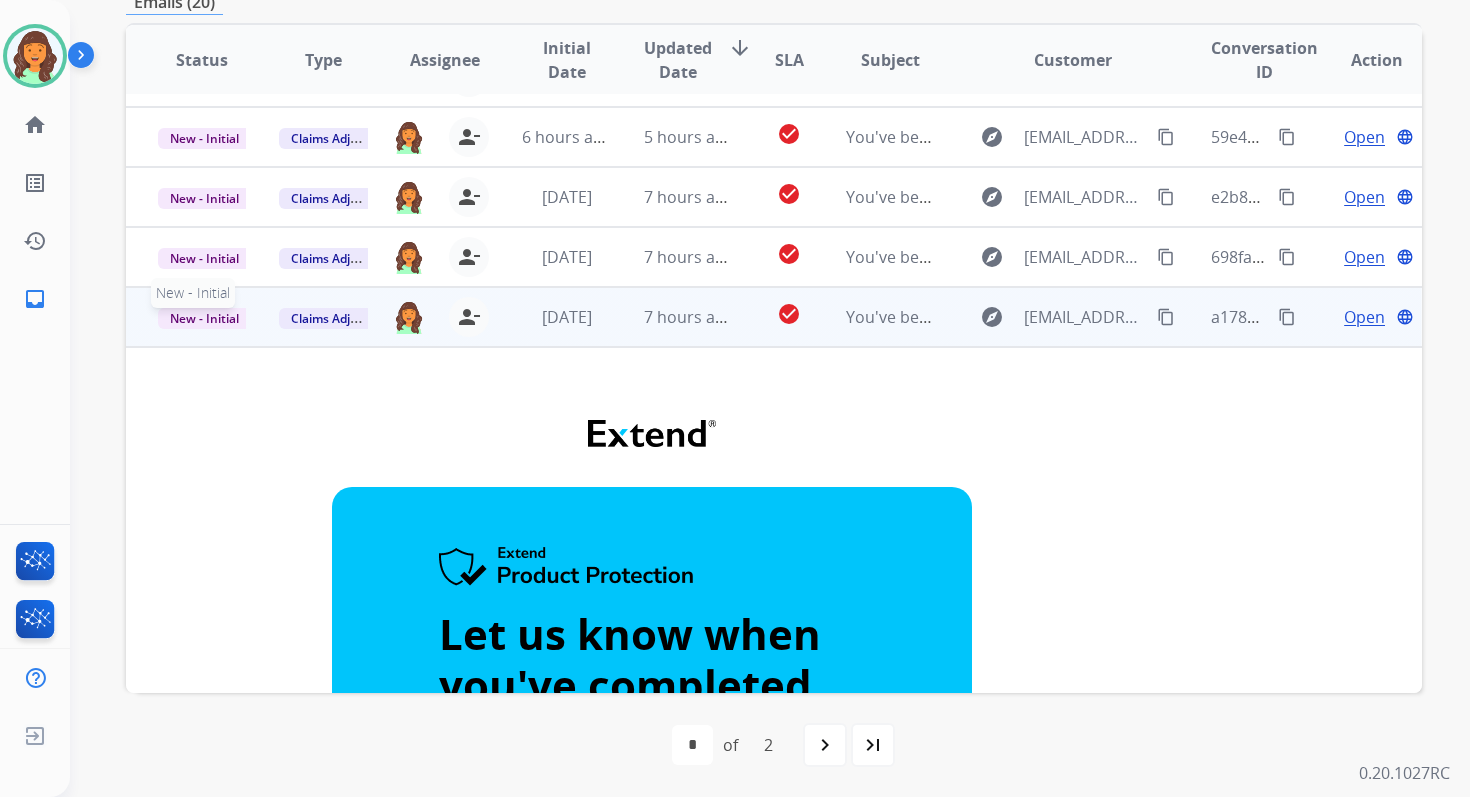 click on "New - Initial" at bounding box center (204, 318) 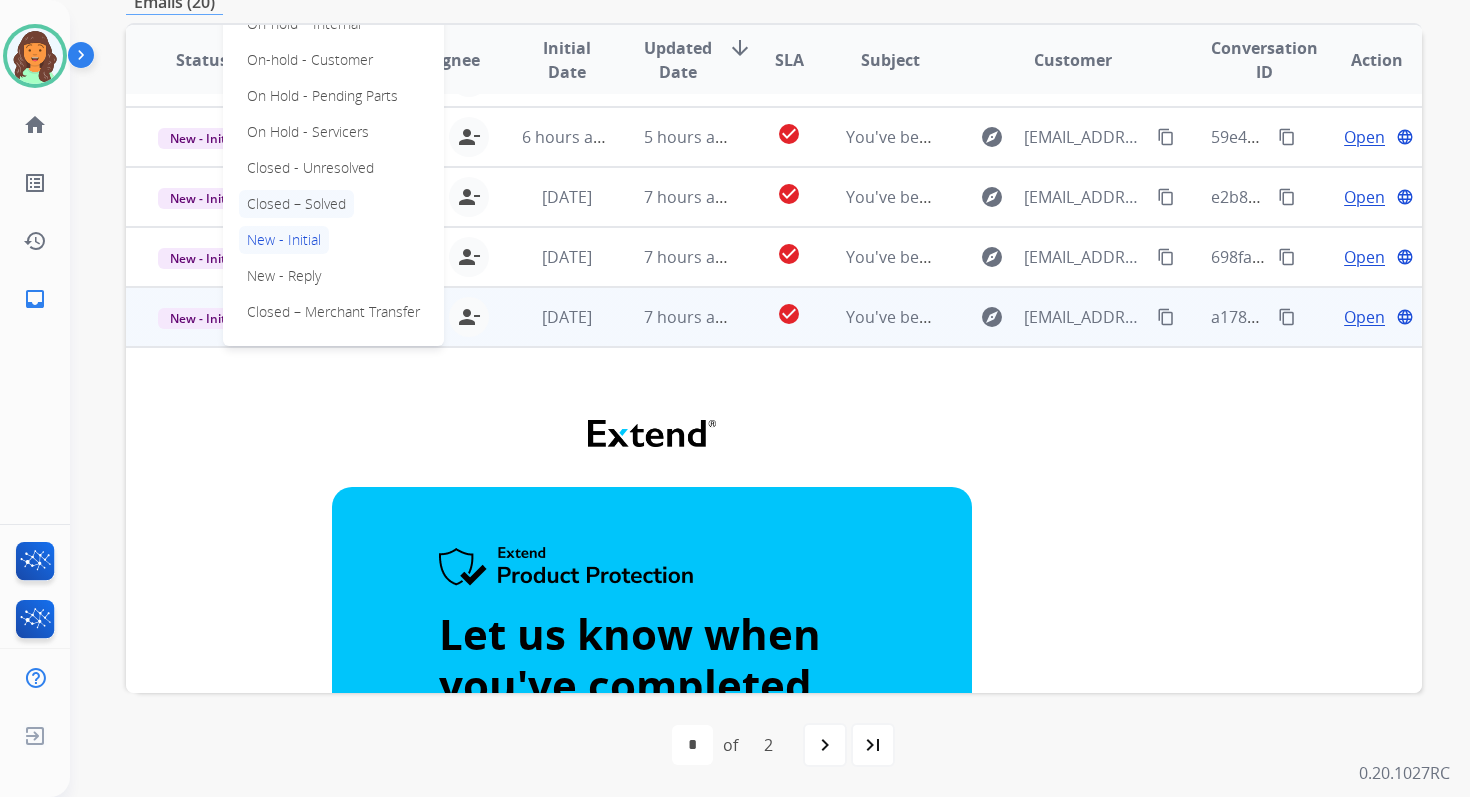click on "Closed – Solved" at bounding box center (296, 204) 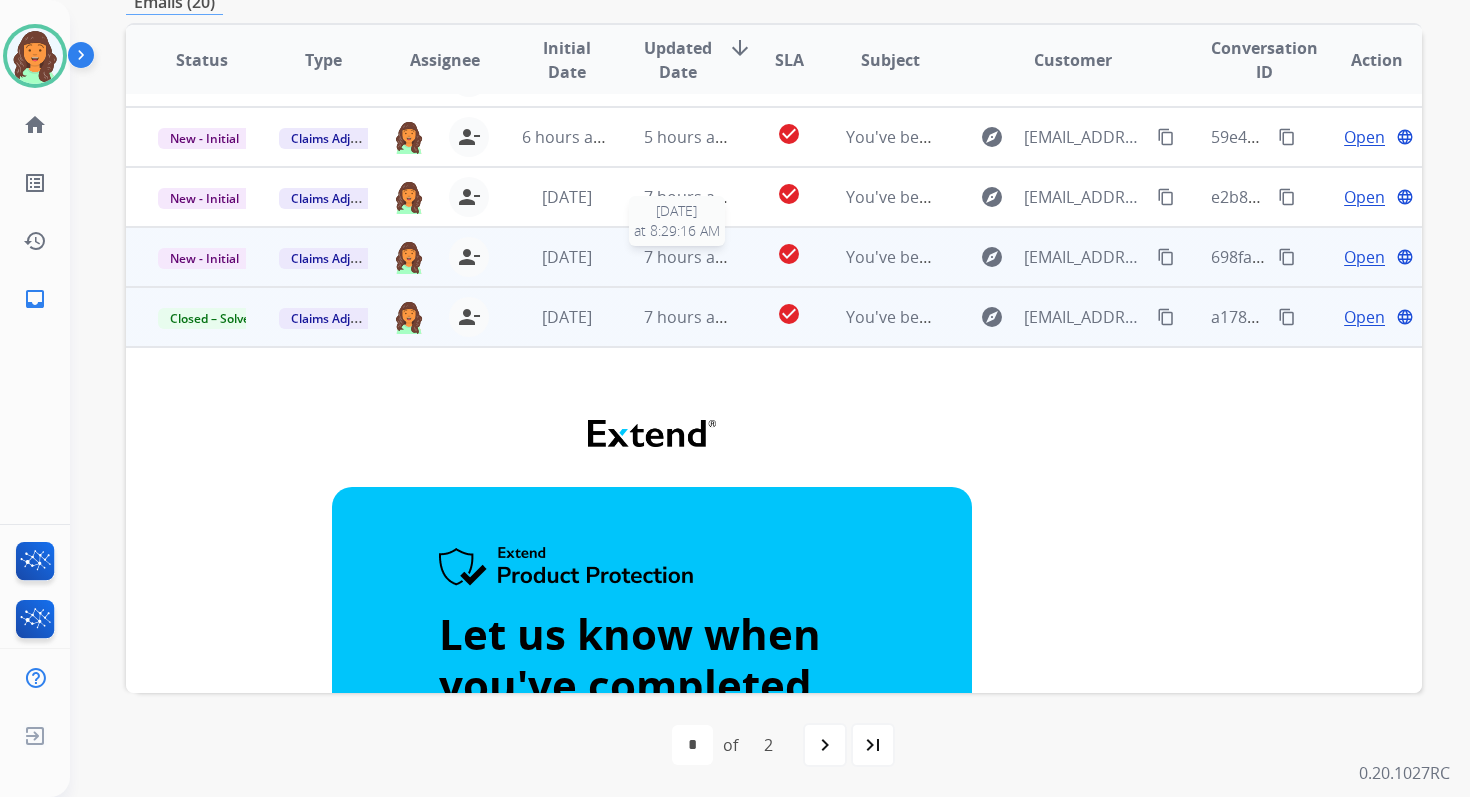 click on "7 hours ago" at bounding box center [689, 257] 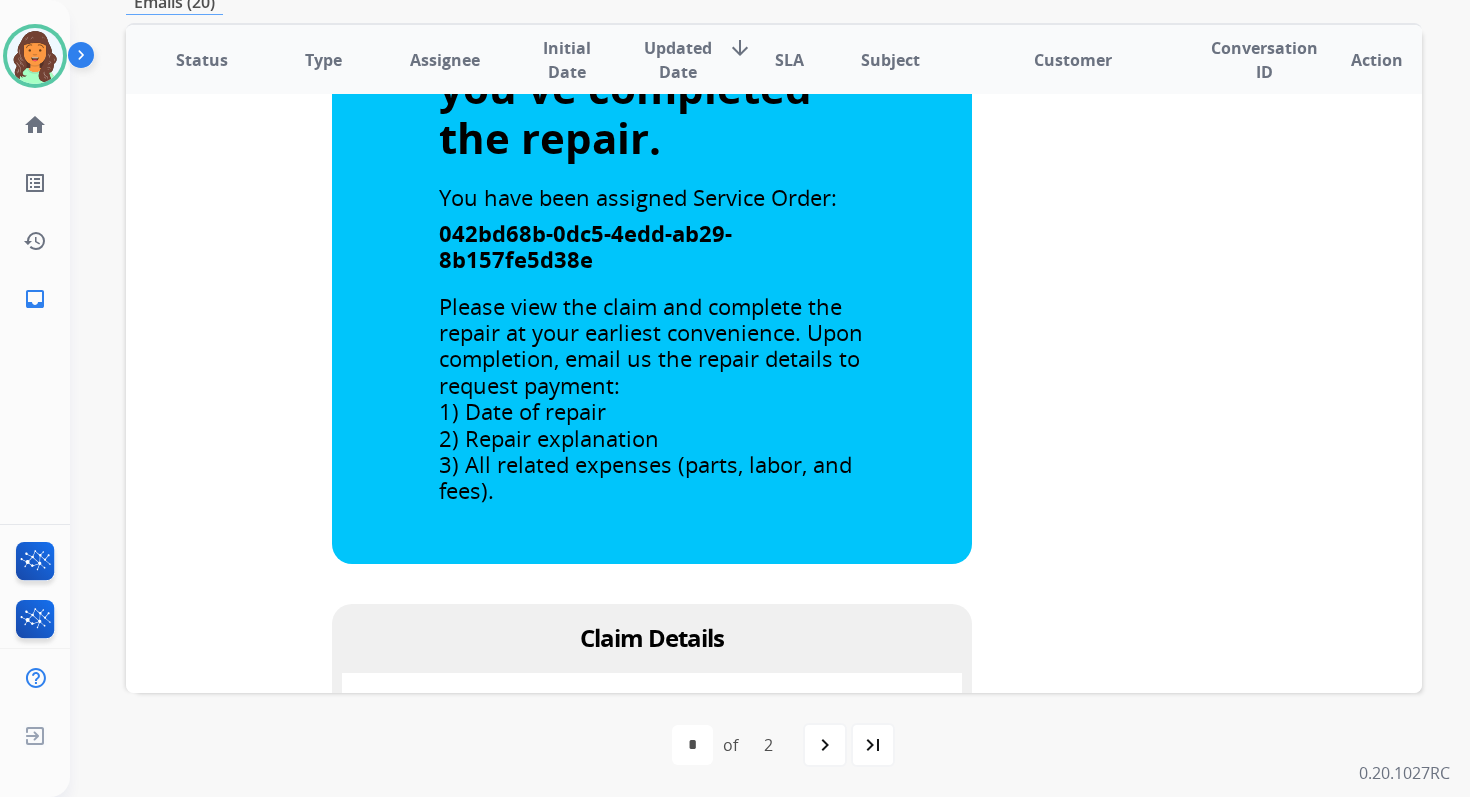 scroll, scrollTop: 839, scrollLeft: 0, axis: vertical 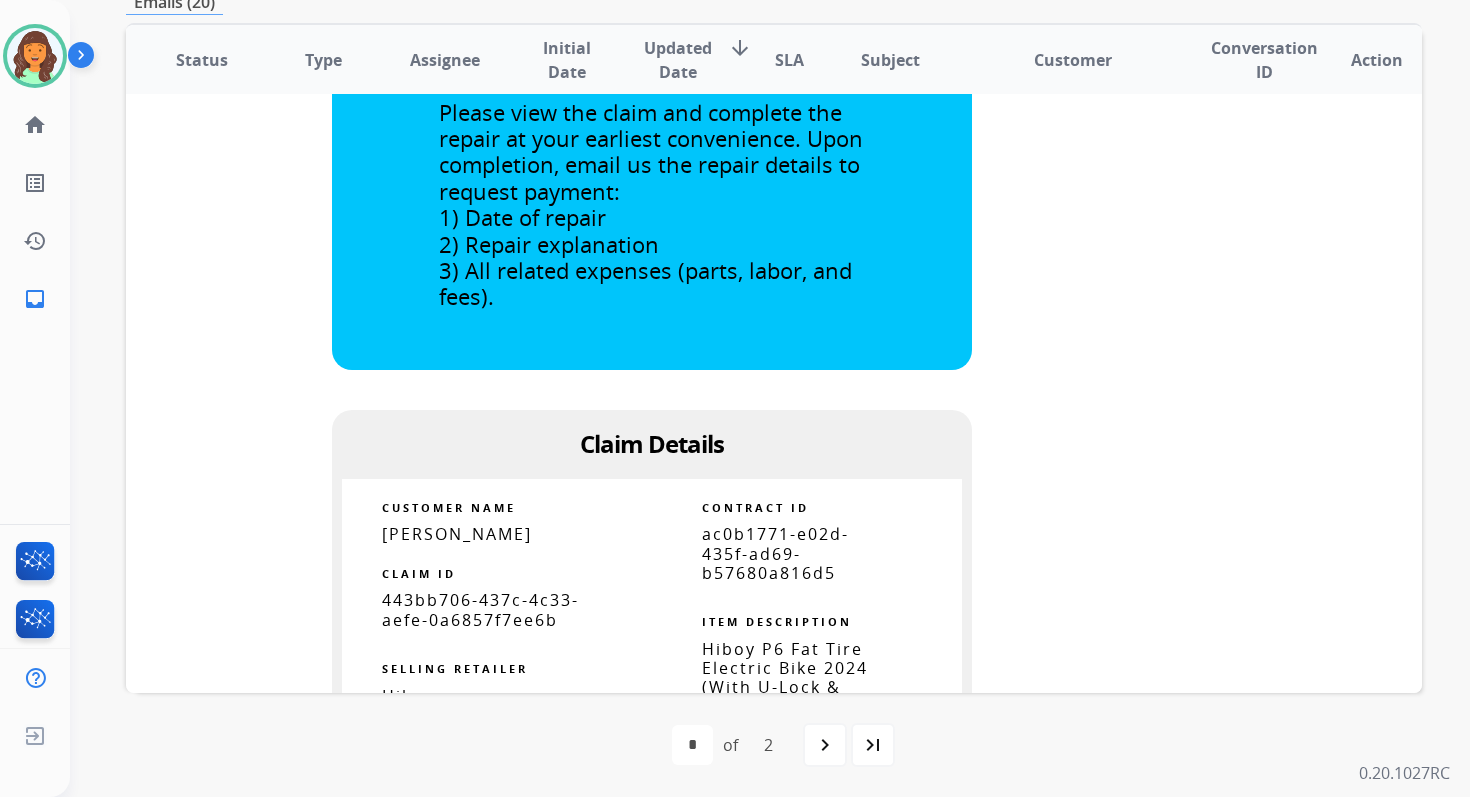click on "ac0b1771-e02d-435f-ad69-b57680a816d5" at bounding box center (775, 553) 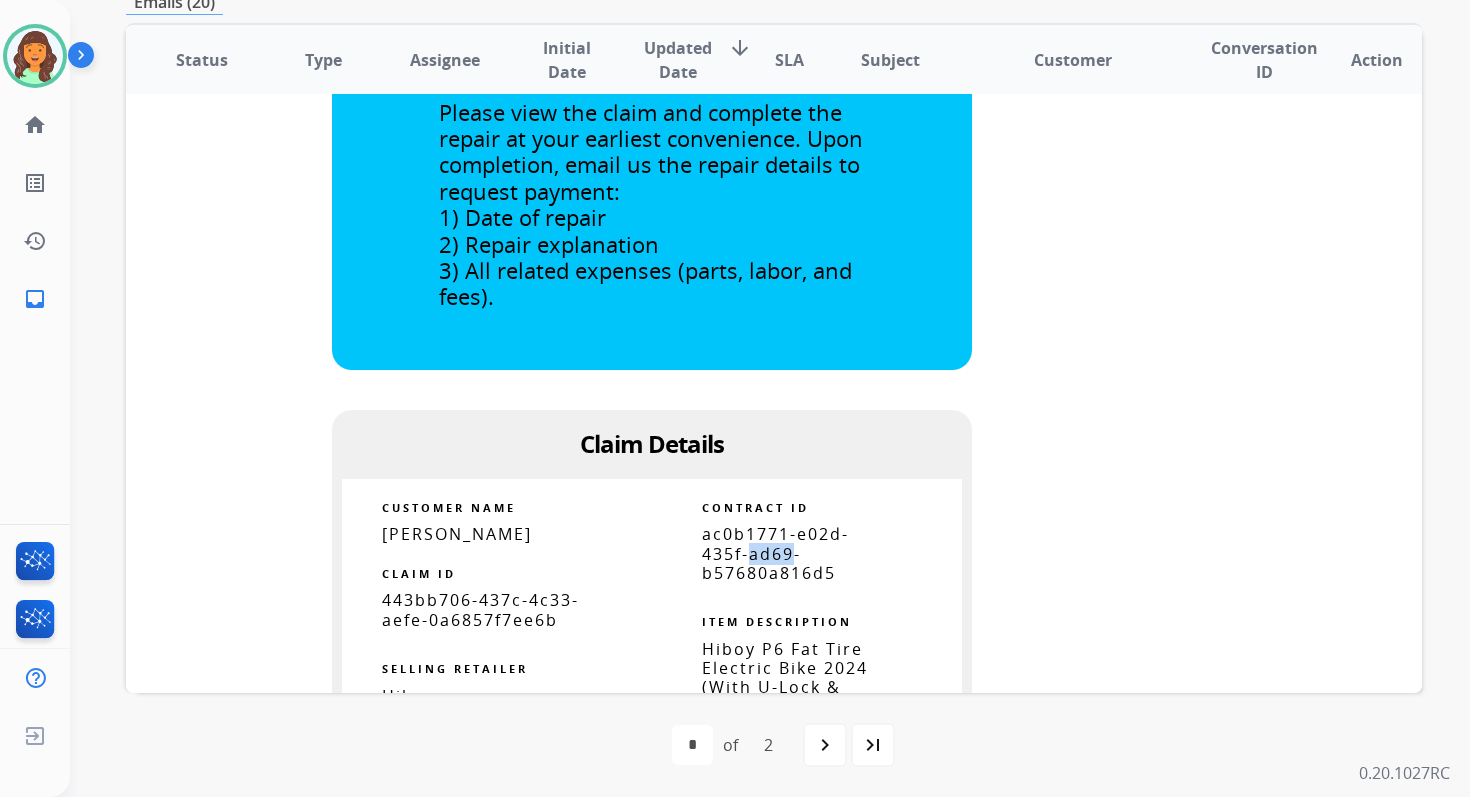 click on "ac0b1771-e02d-435f-ad69-b57680a816d5" at bounding box center (775, 553) 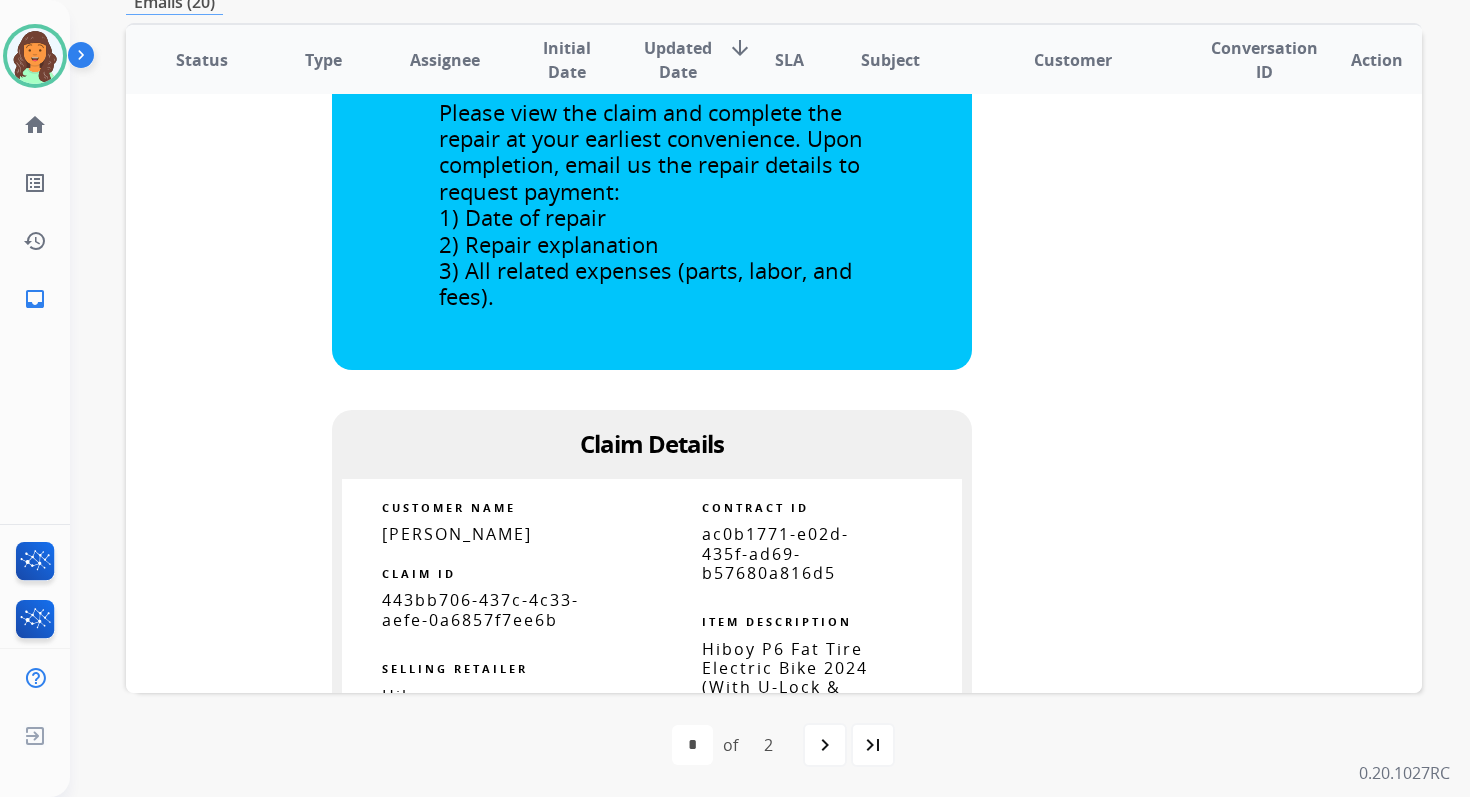 click on "ac0b1771-e02d-435f-ad69-b57680a816d5" at bounding box center [775, 553] 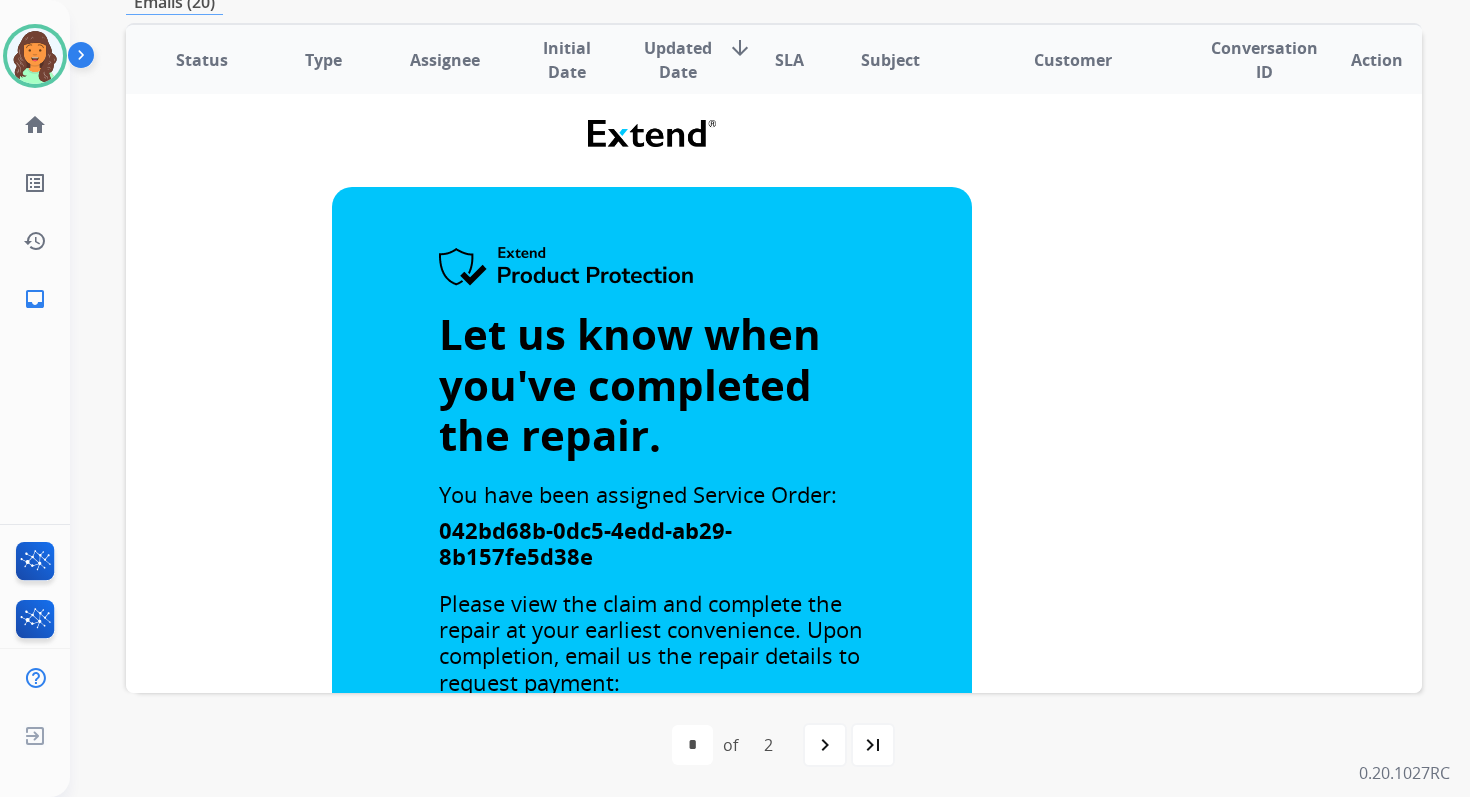 scroll, scrollTop: 0, scrollLeft: 0, axis: both 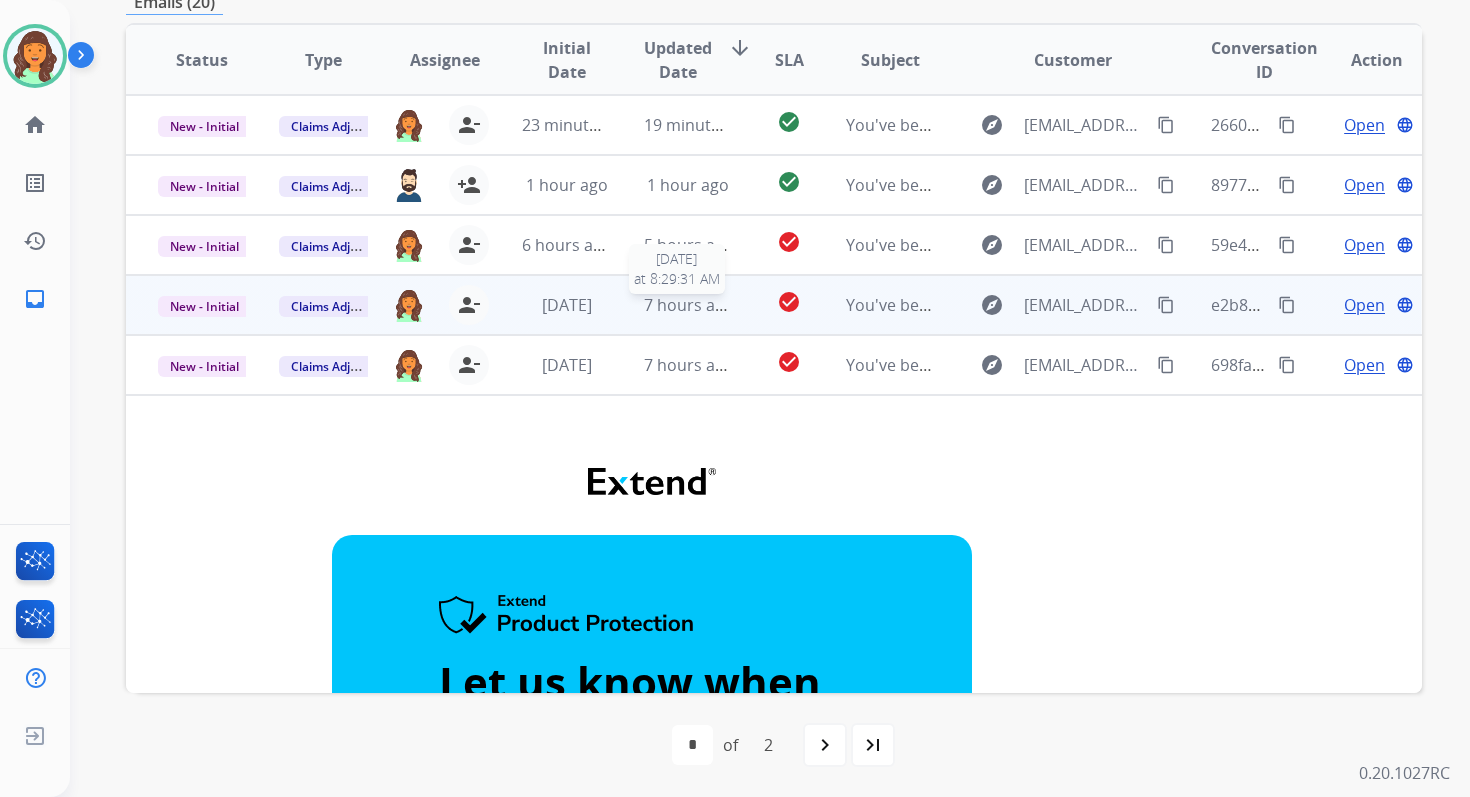 click on "7 hours ago" at bounding box center (688, 305) 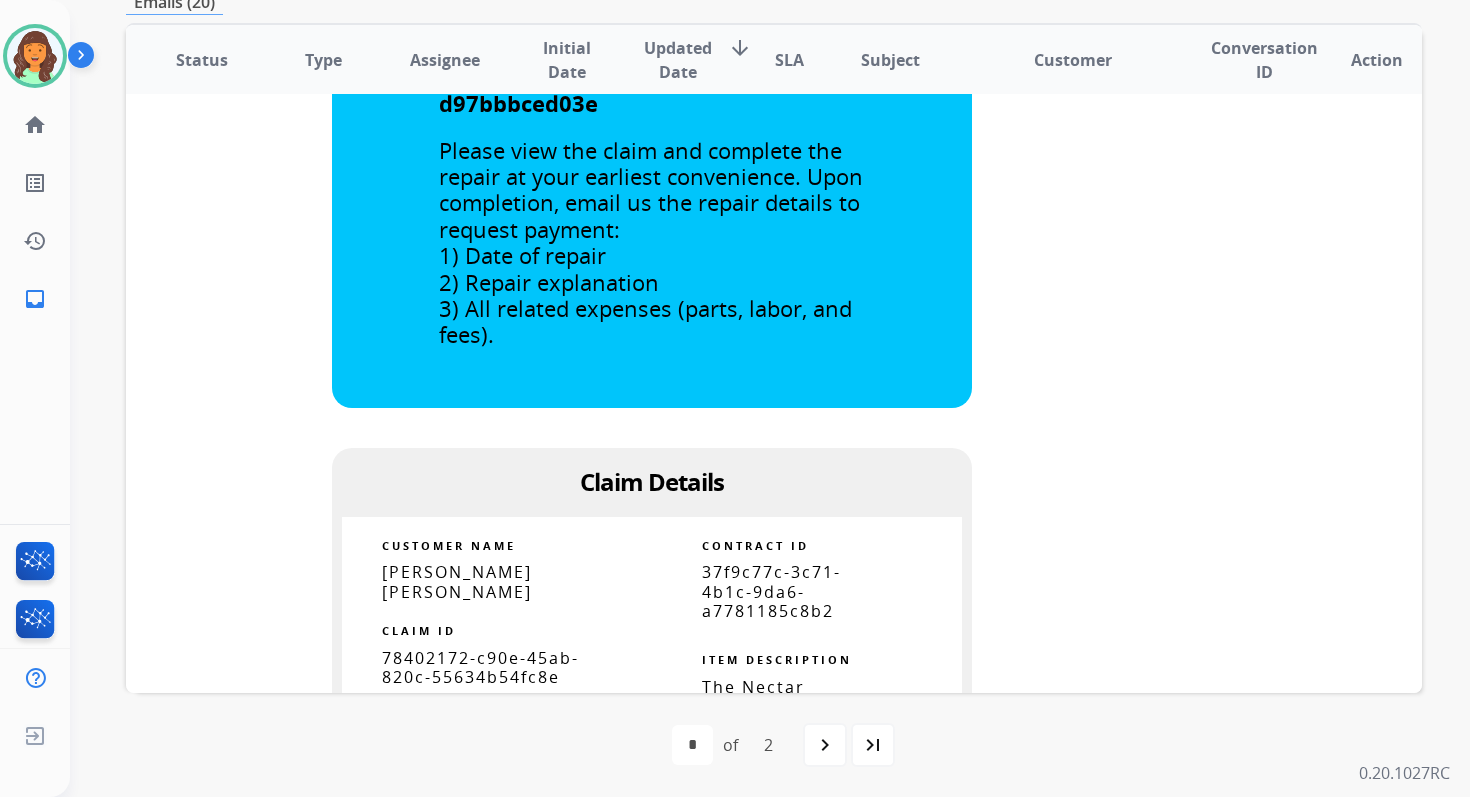scroll, scrollTop: 1023, scrollLeft: 0, axis: vertical 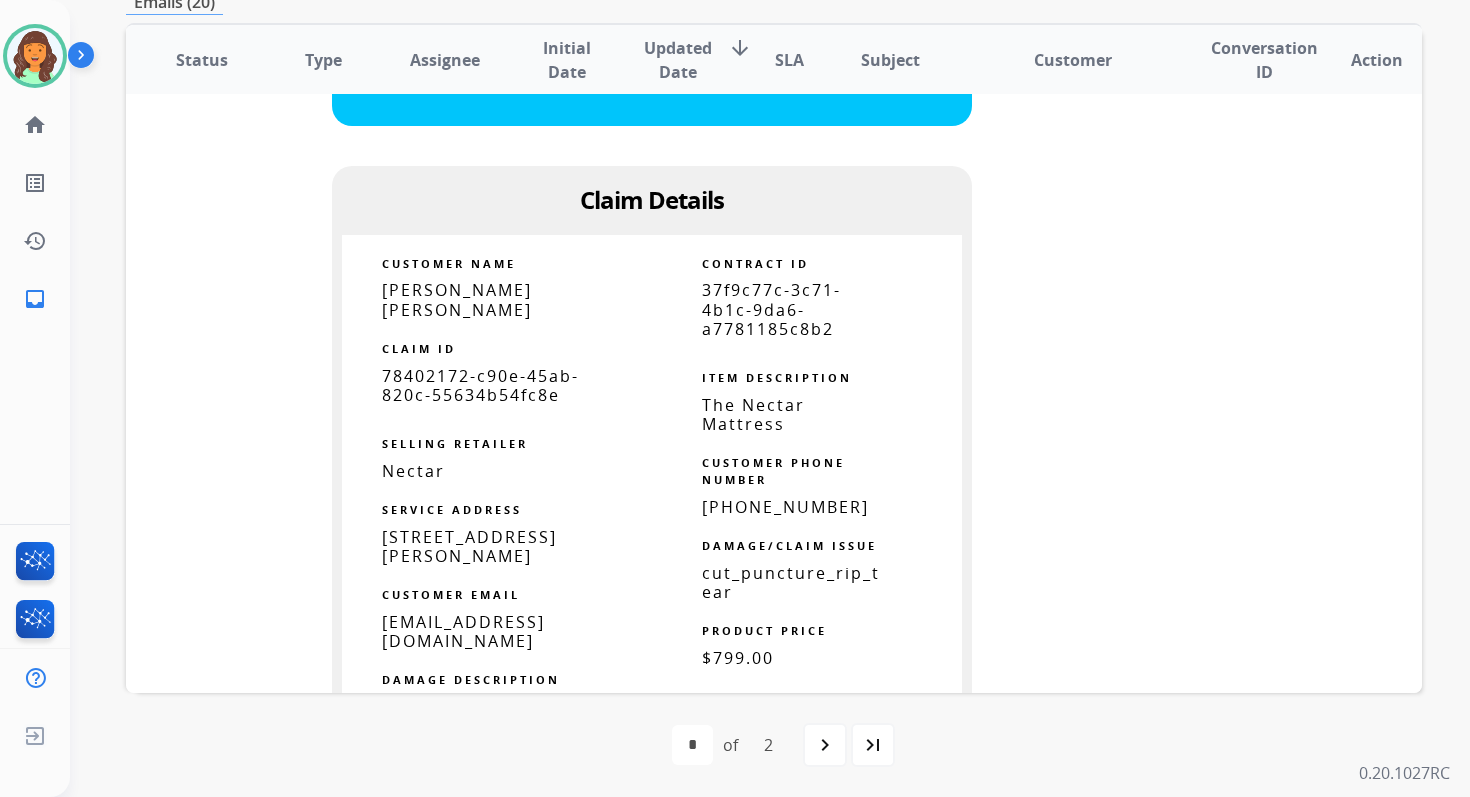 click on "37f9c77c-3c71-4b1c-9da6-a7781185c8b2" at bounding box center (771, 309) 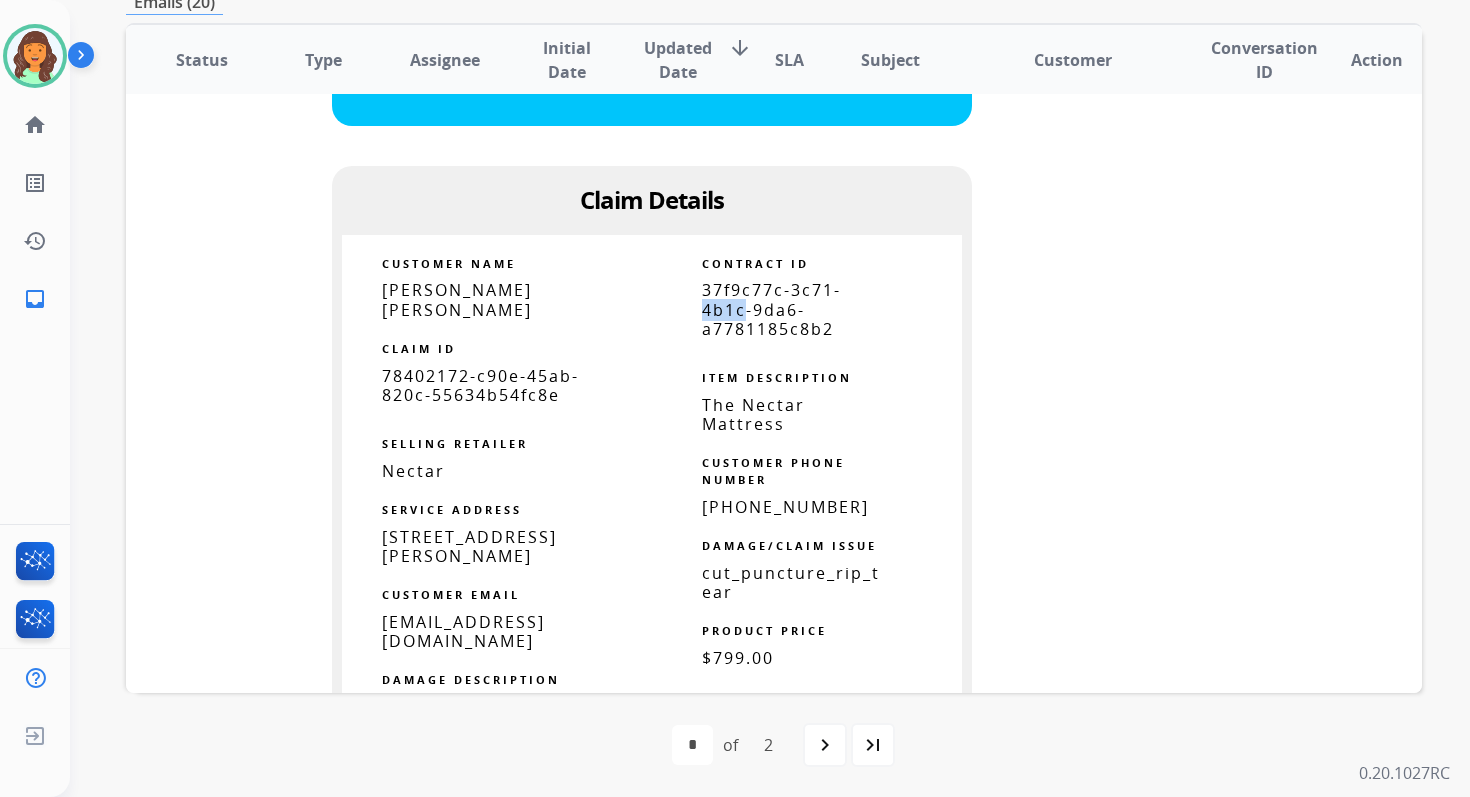 click on "37f9c77c-3c71-4b1c-9da6-a7781185c8b2" at bounding box center (771, 309) 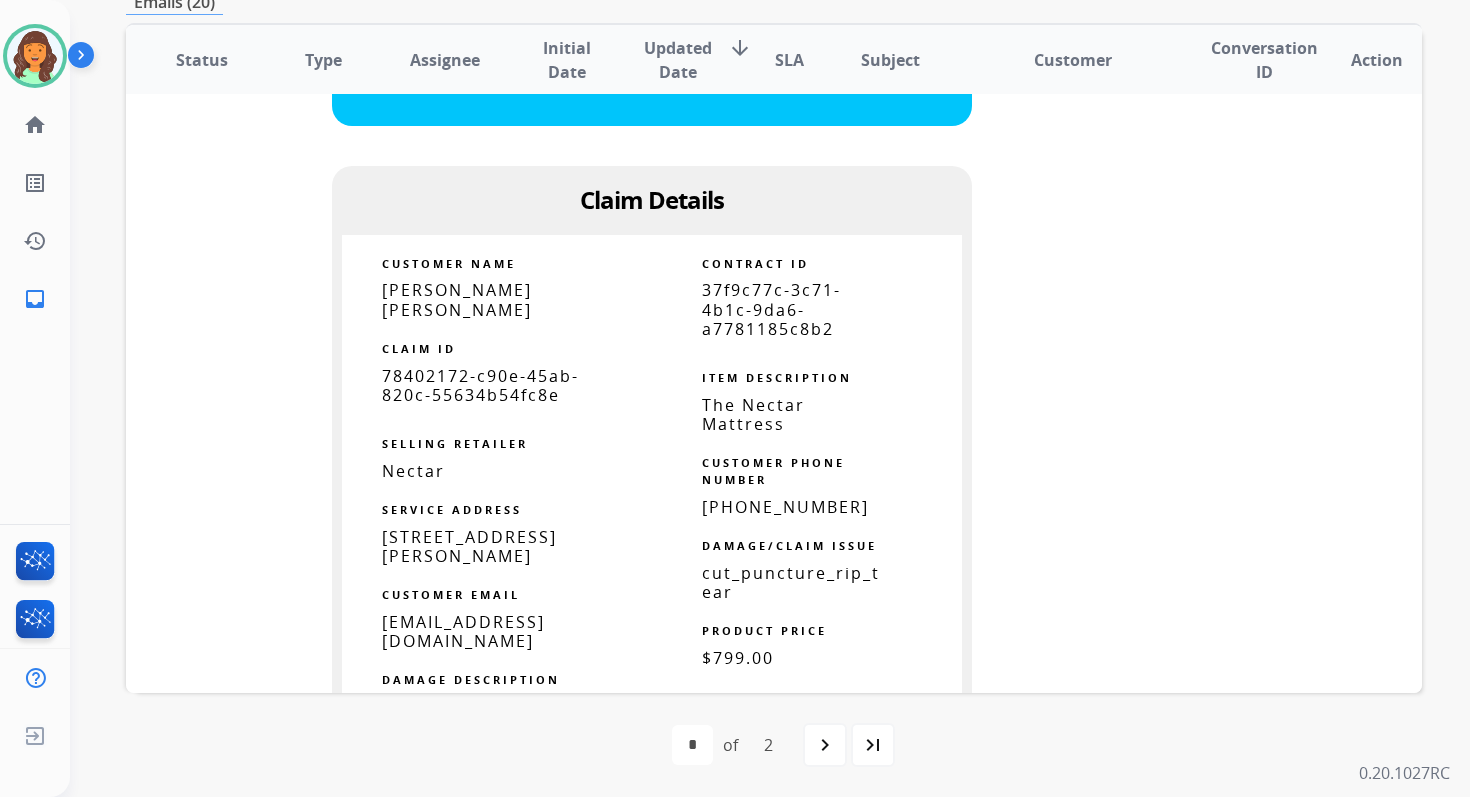 click on "37f9c77c-3c71-4b1c-9da6-a7781185c8b2" at bounding box center (771, 309) 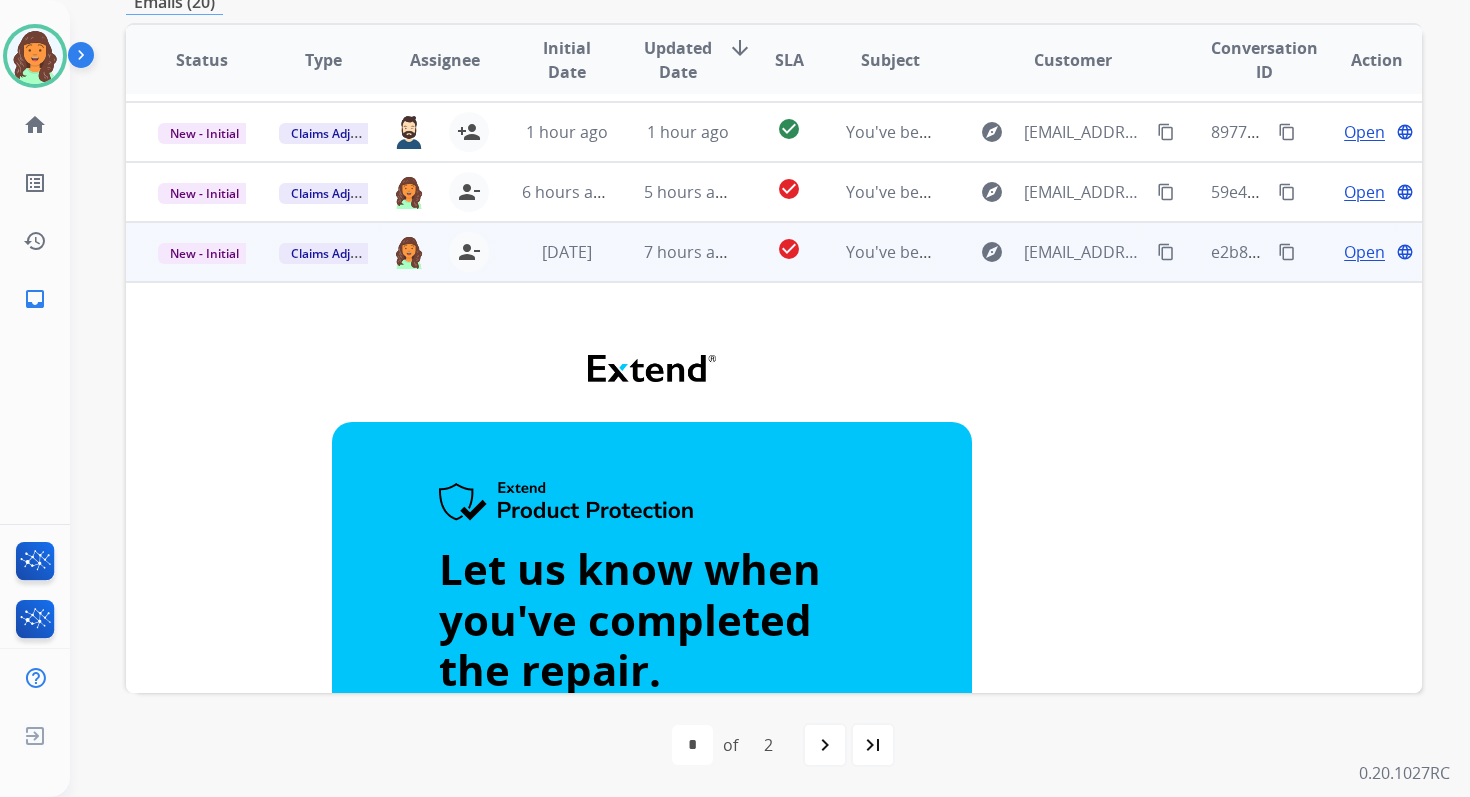 scroll, scrollTop: 0, scrollLeft: 0, axis: both 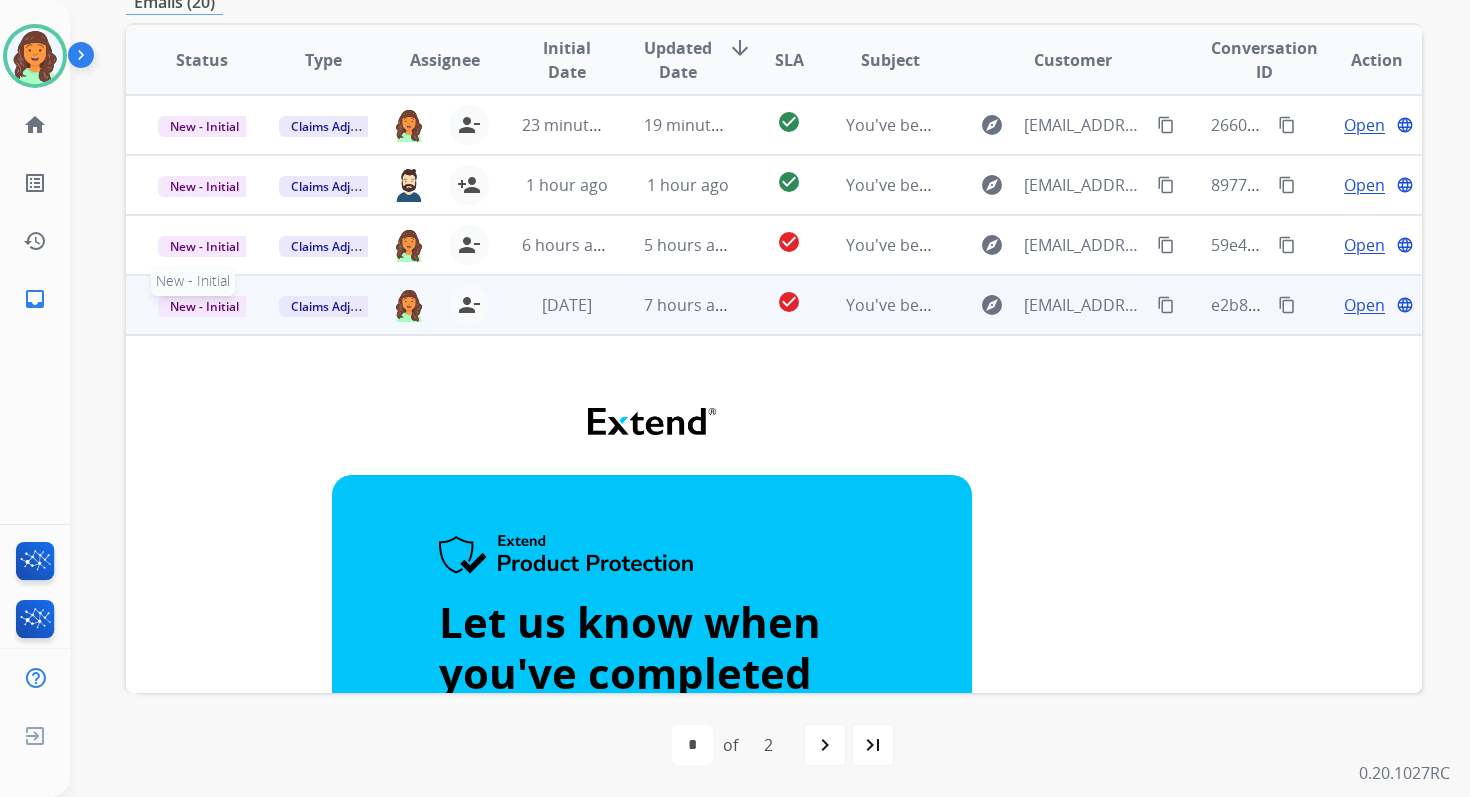 click on "New - Initial" at bounding box center (204, 306) 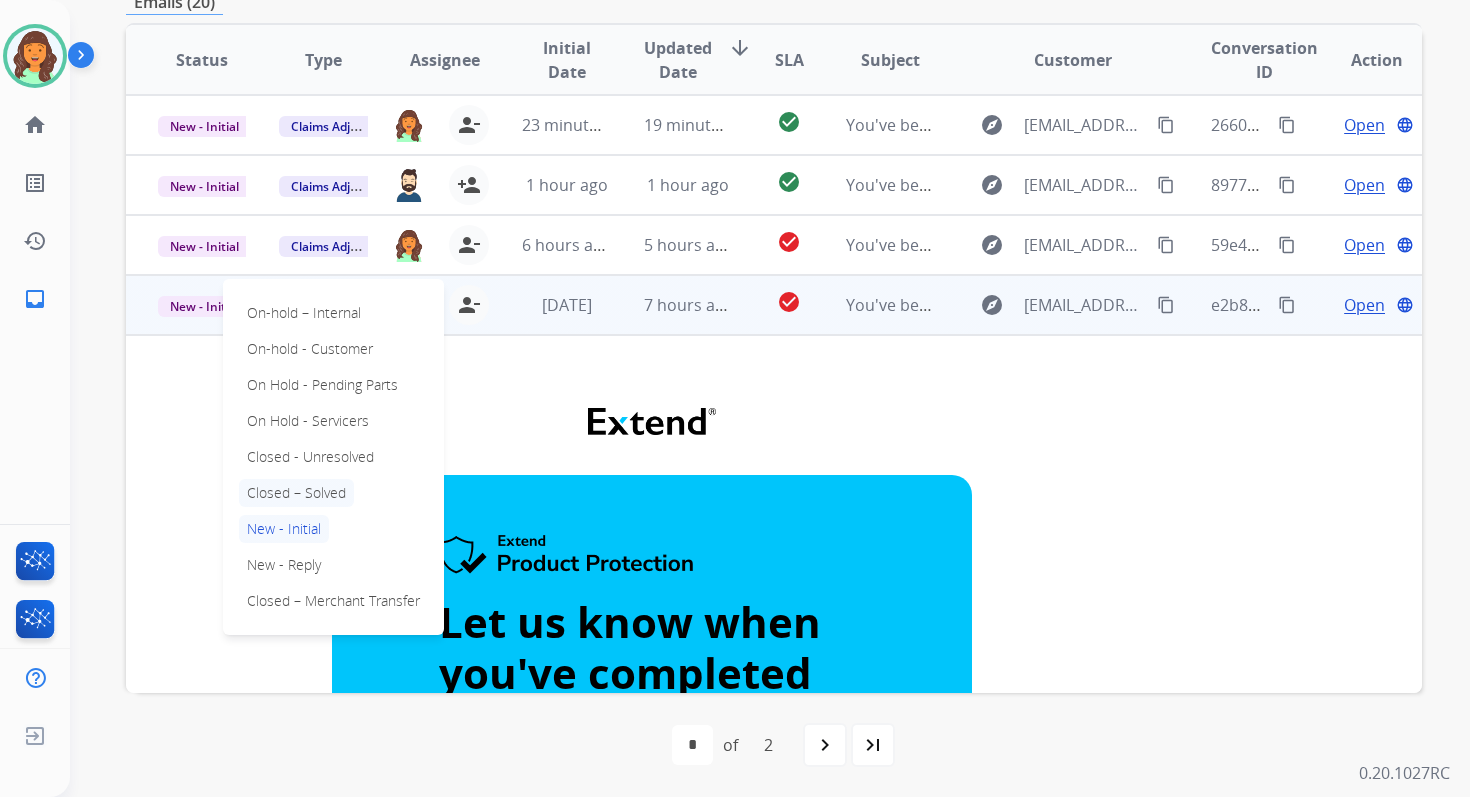 click on "Closed – Solved" at bounding box center (296, 493) 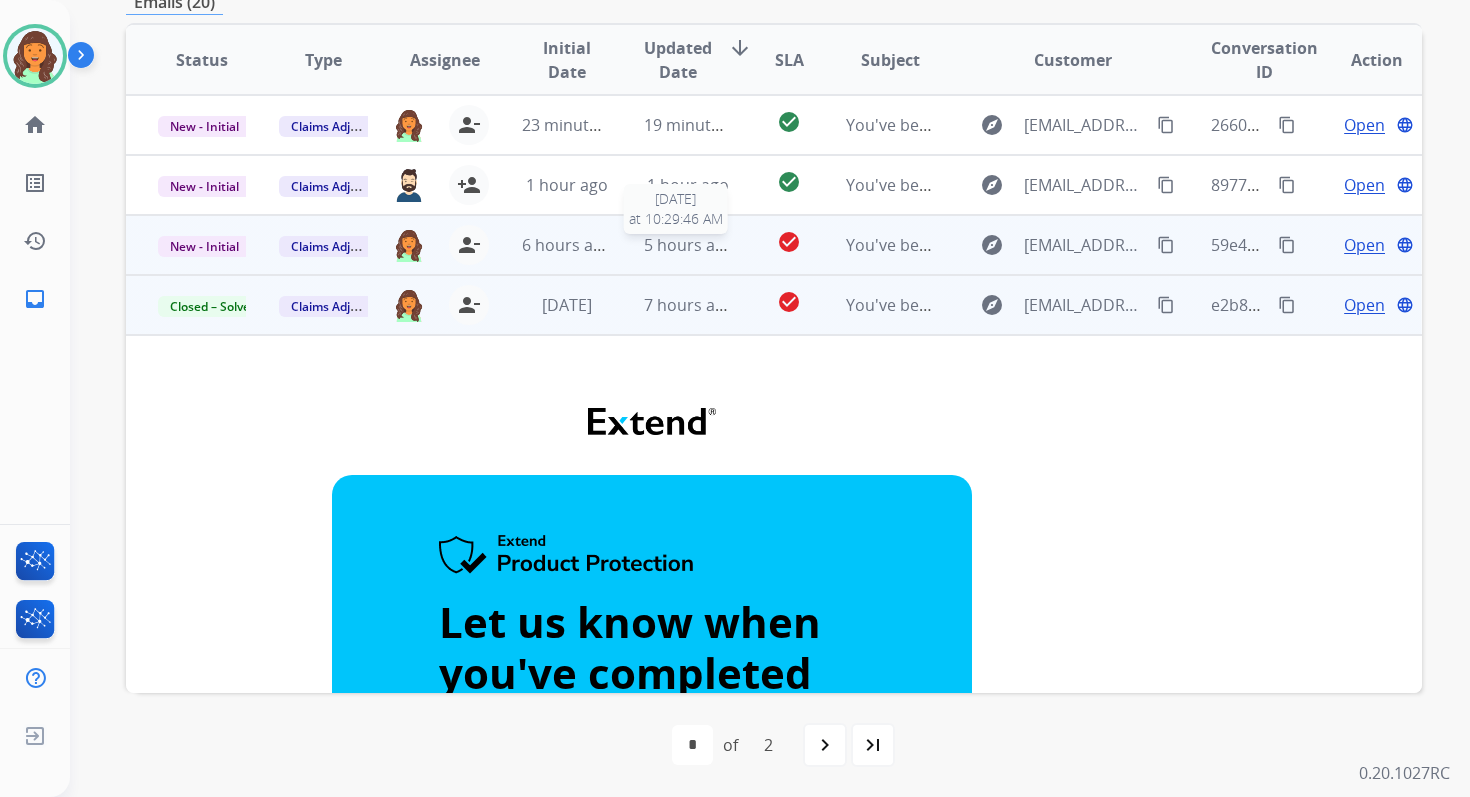 click on "5 hours ago" at bounding box center [689, 245] 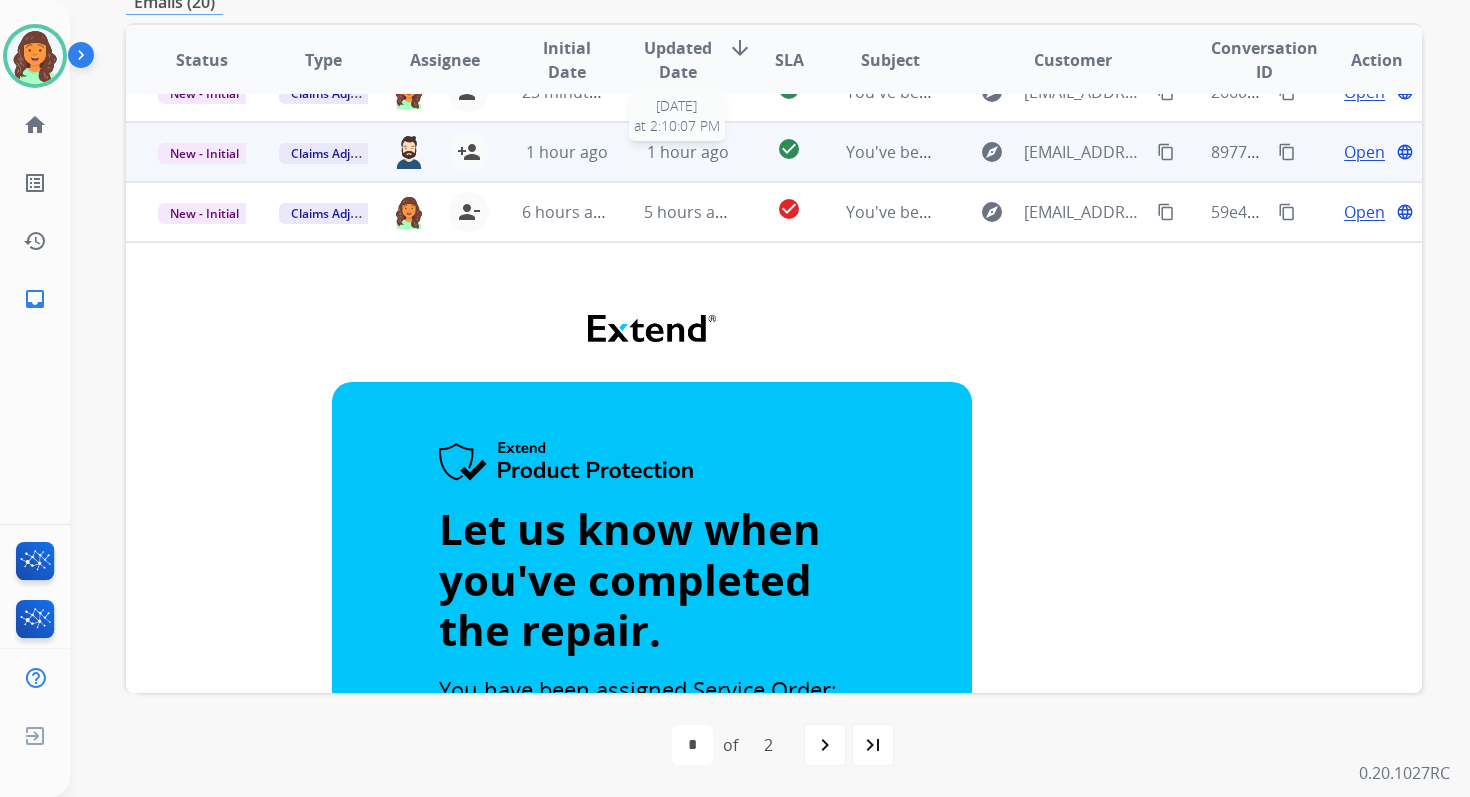 click on "1 hour ago" at bounding box center [688, 152] 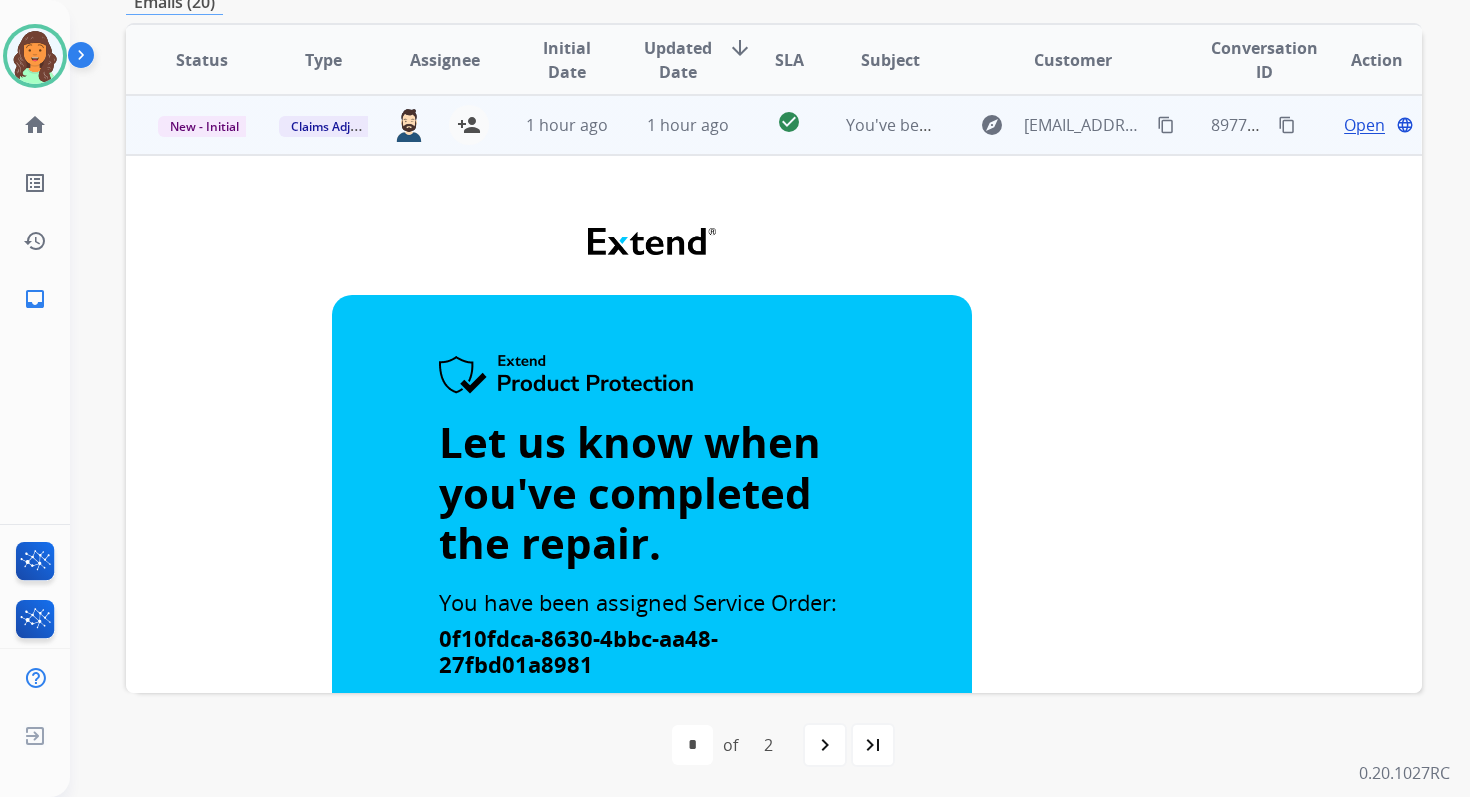 scroll, scrollTop: 0, scrollLeft: 0, axis: both 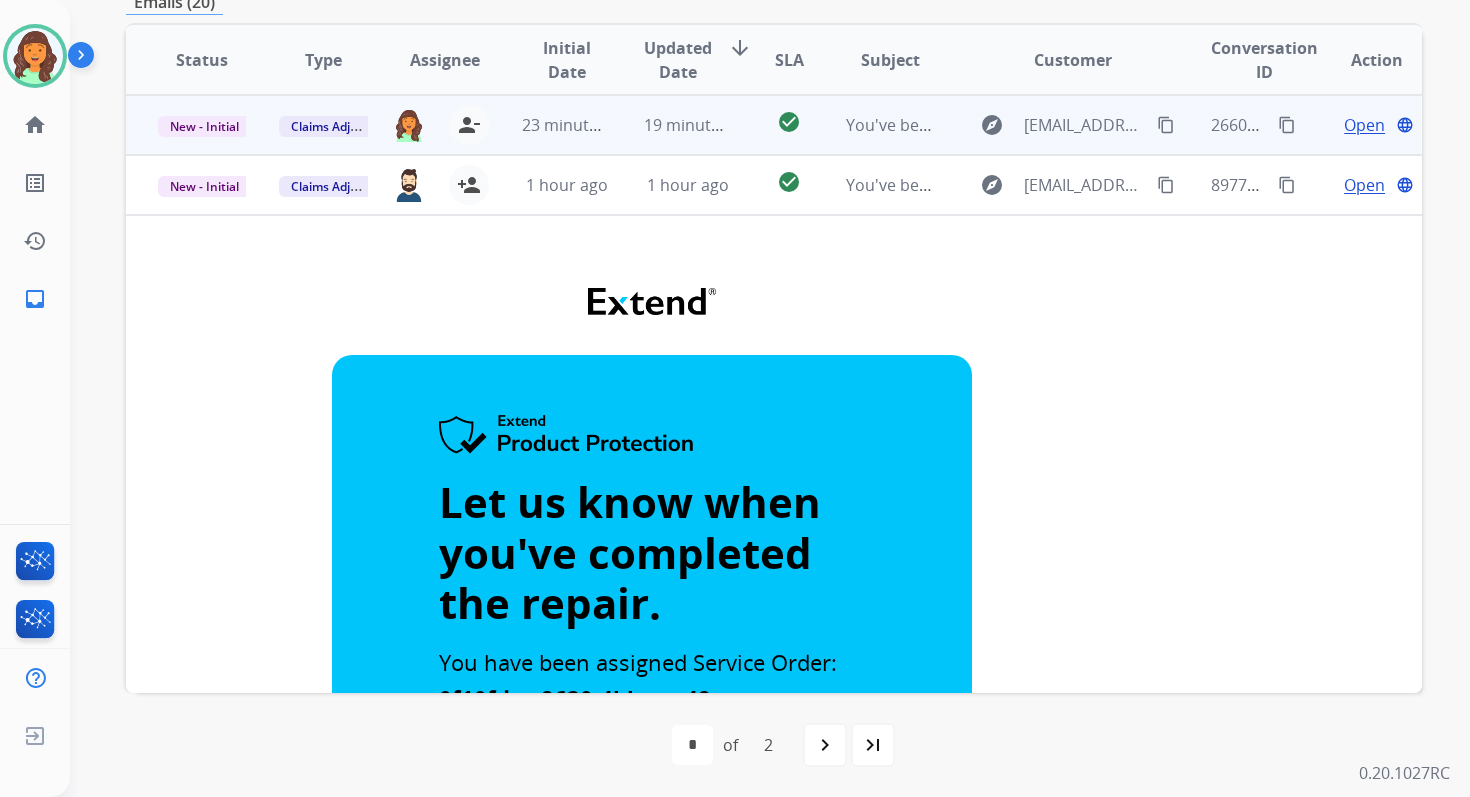 click on "19 minutes ago" at bounding box center [672, 125] 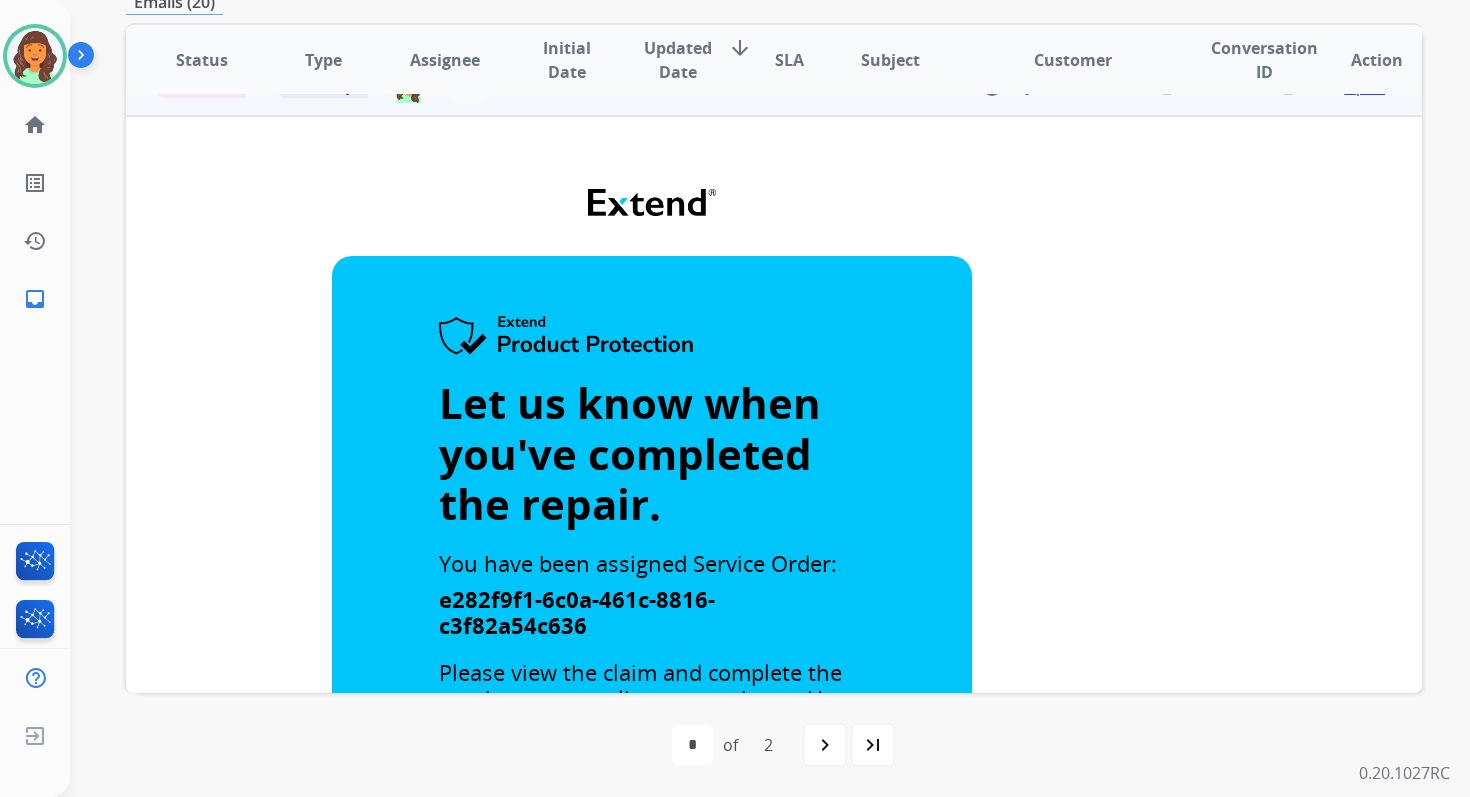 scroll, scrollTop: 0, scrollLeft: 0, axis: both 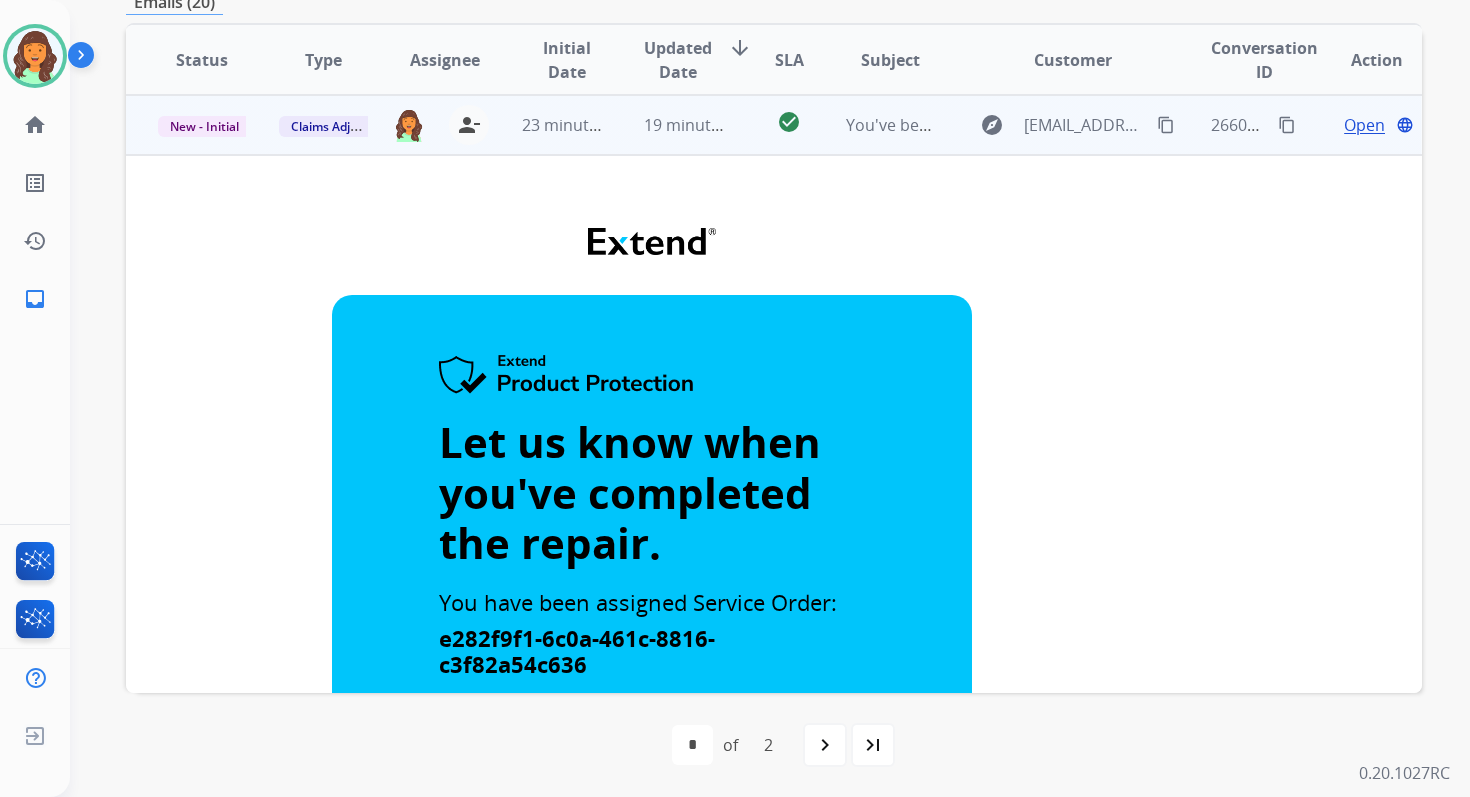 click on "19 minutes ago" at bounding box center [702, 125] 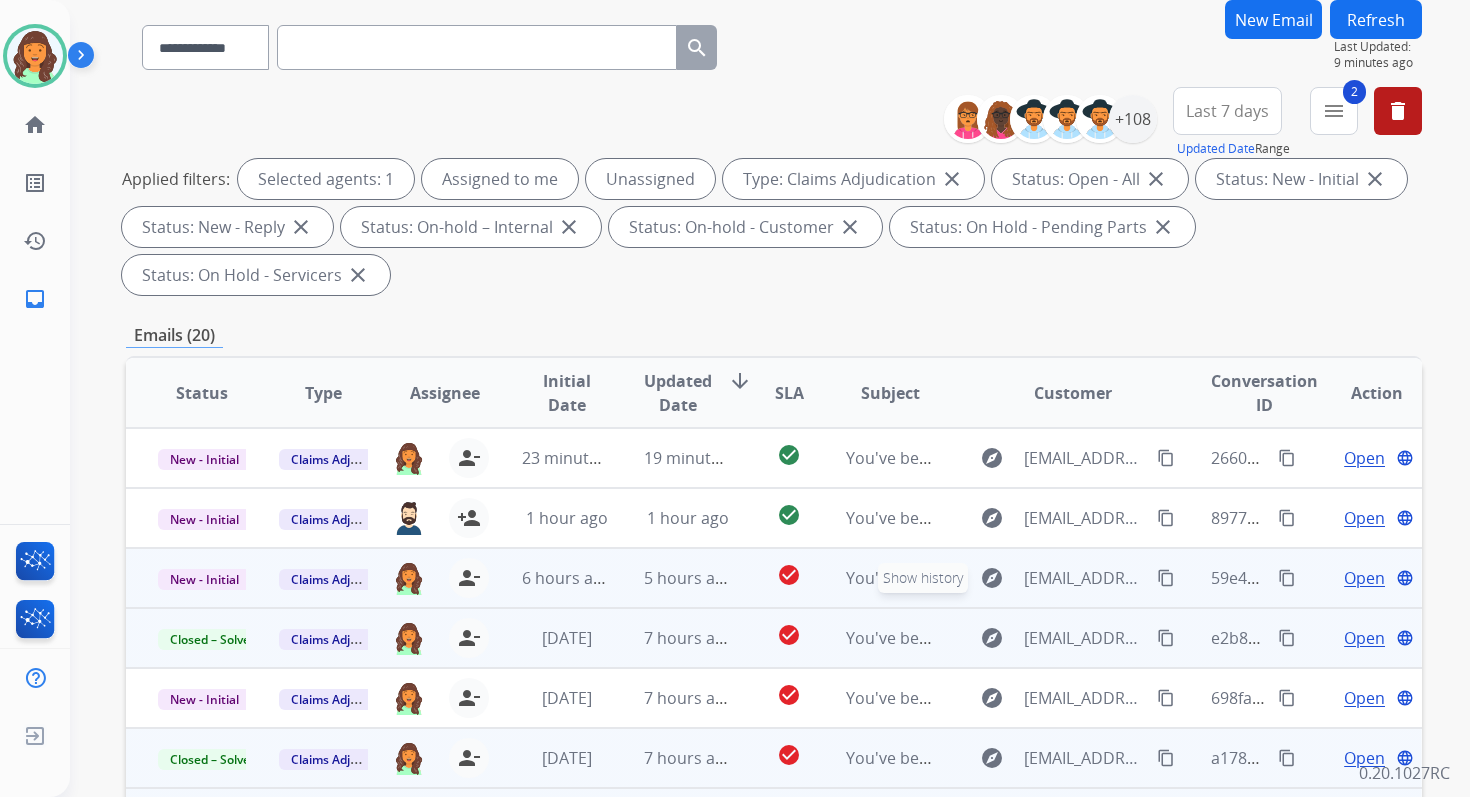 scroll, scrollTop: 0, scrollLeft: 0, axis: both 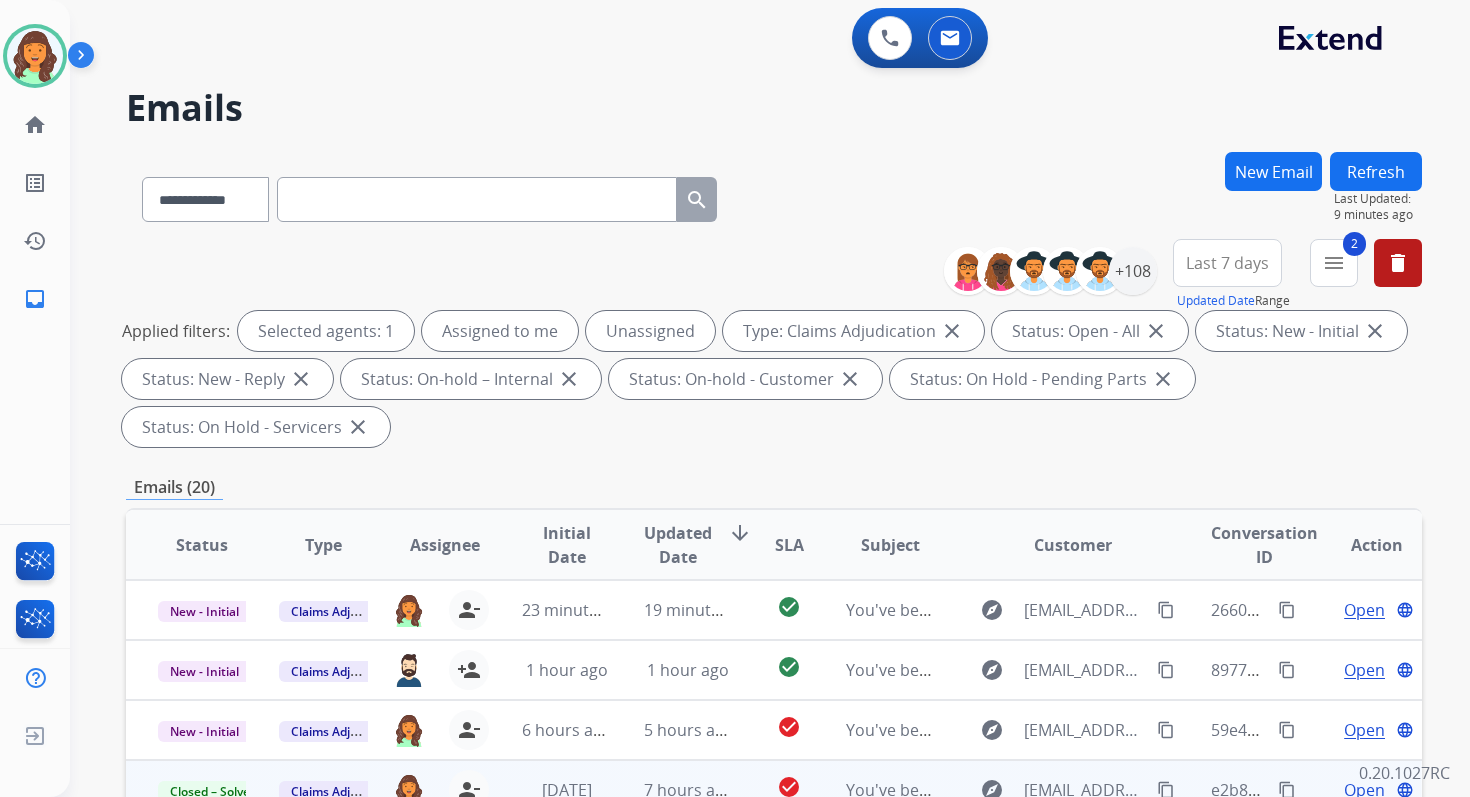 click on "Refresh" at bounding box center [1376, 171] 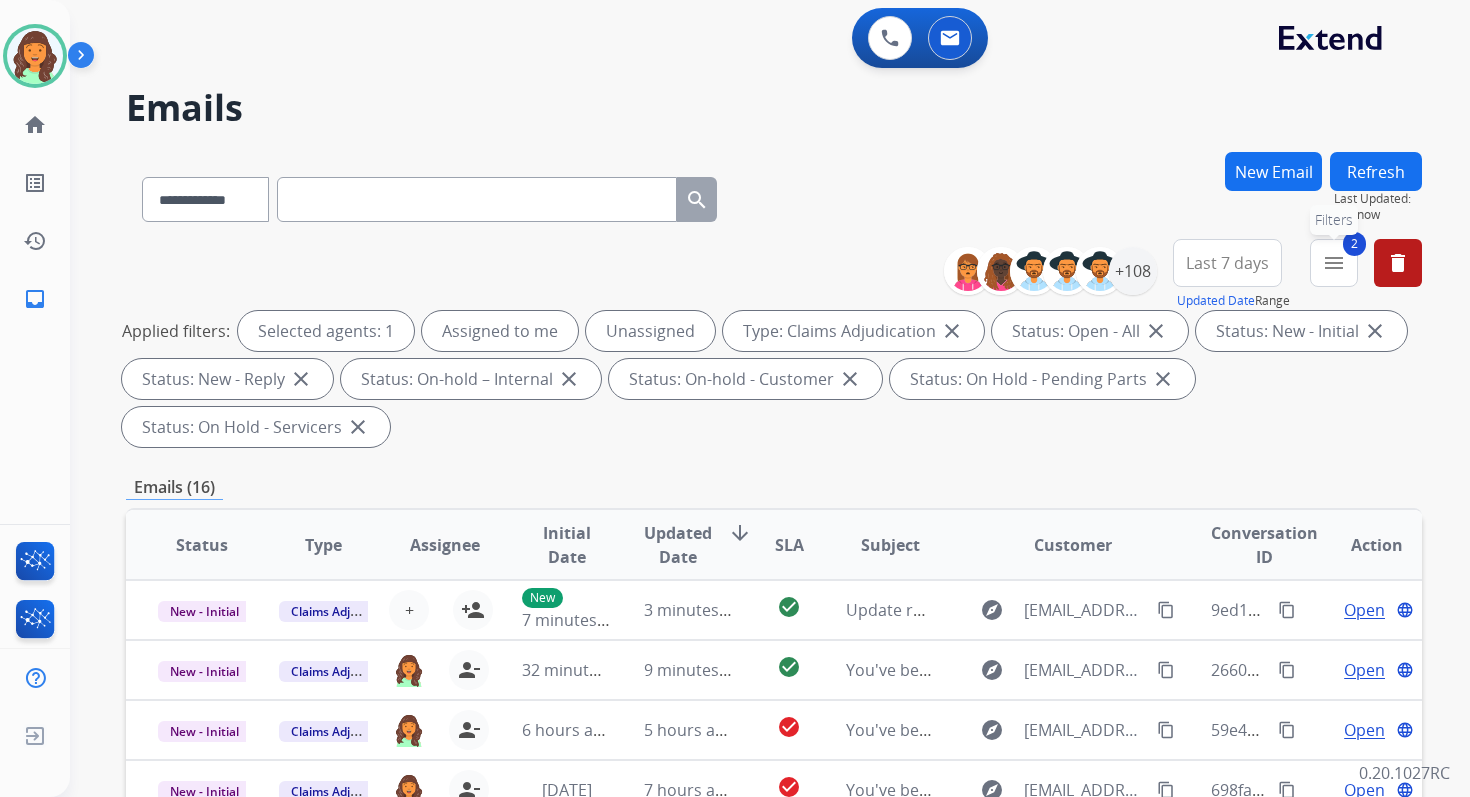 click on "menu" at bounding box center [1334, 263] 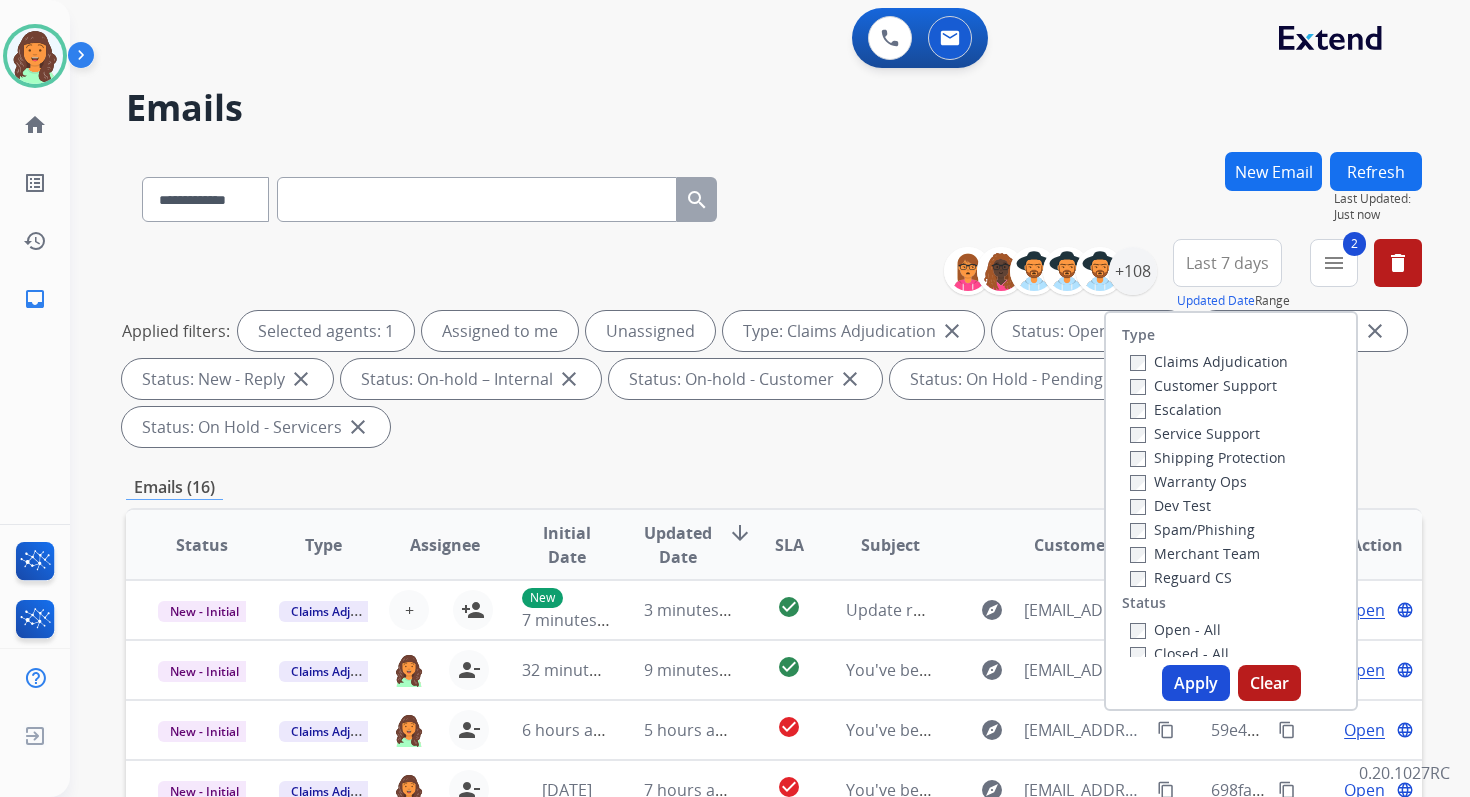 click on "Applied filters:  Selected agents: 1  Assigned to me Unassigned  Type: Claims Adjudication  close  Status: Open - All  close  Status: New - Initial  close  Status: New - Reply  close  Status: On-hold – Internal  close  Status: On-hold - Customer  close  Status: On Hold - Pending Parts  close  Status: On Hold - Servicers  close" at bounding box center [770, 379] 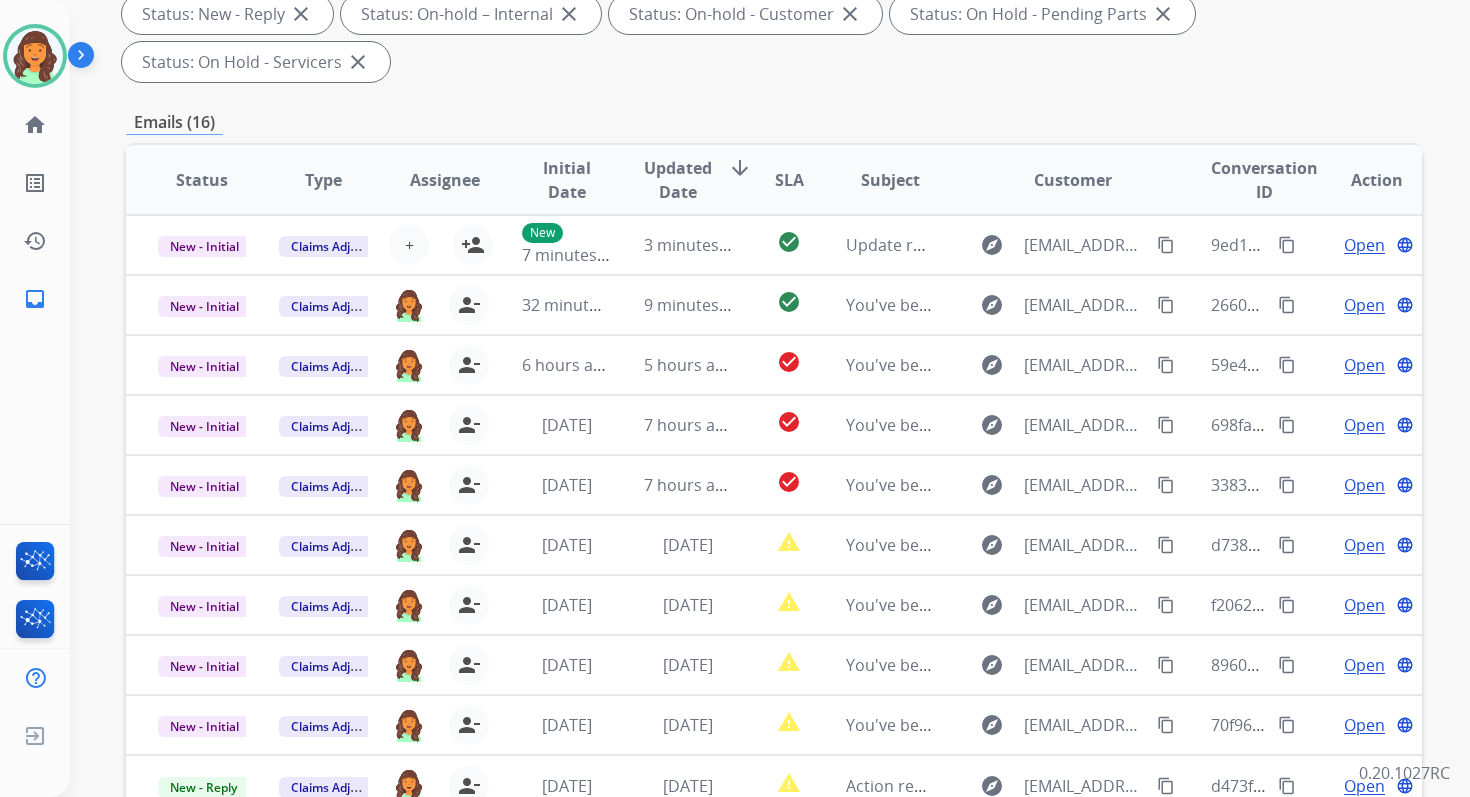 scroll, scrollTop: 485, scrollLeft: 0, axis: vertical 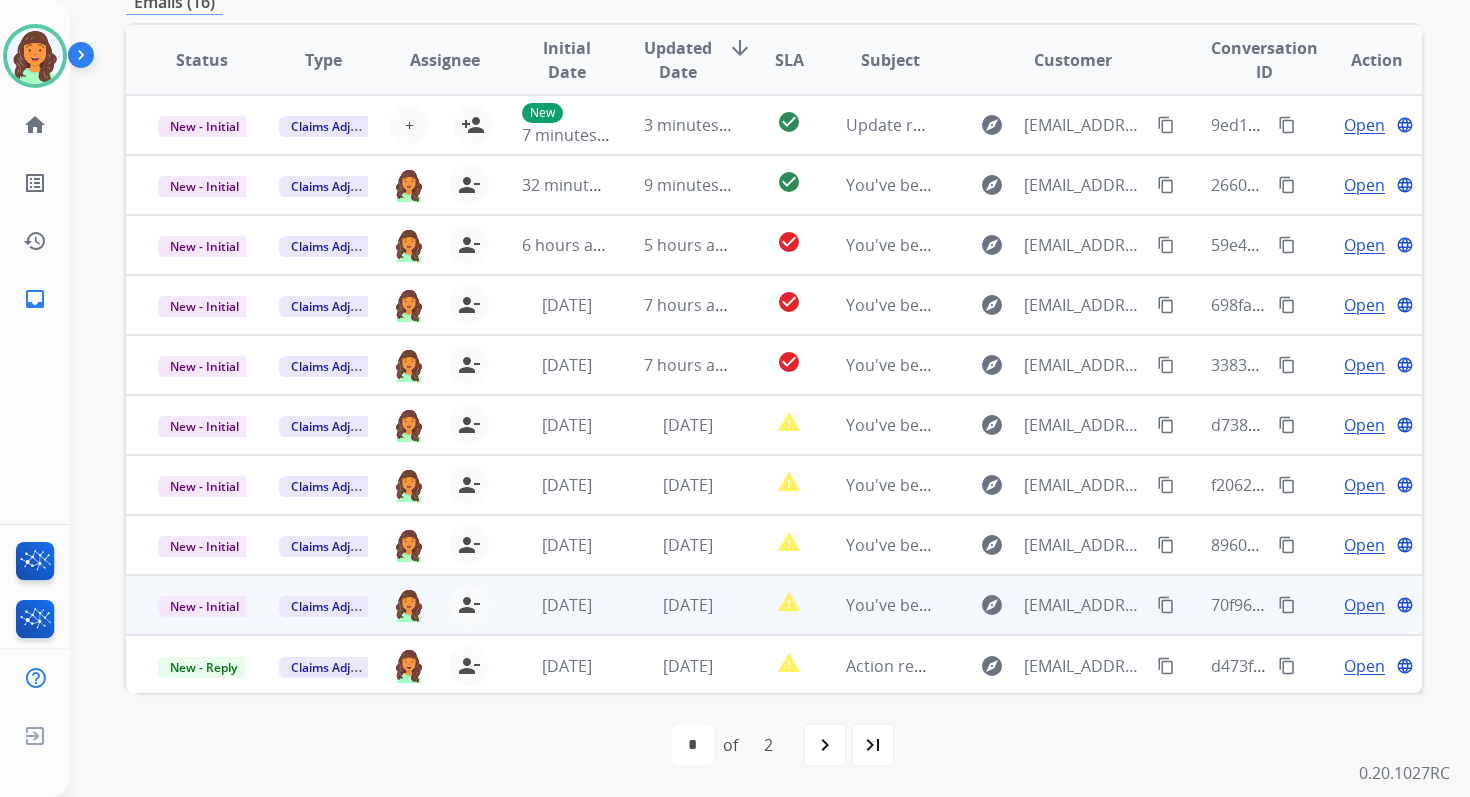 click on "4 days ago" at bounding box center (688, 605) 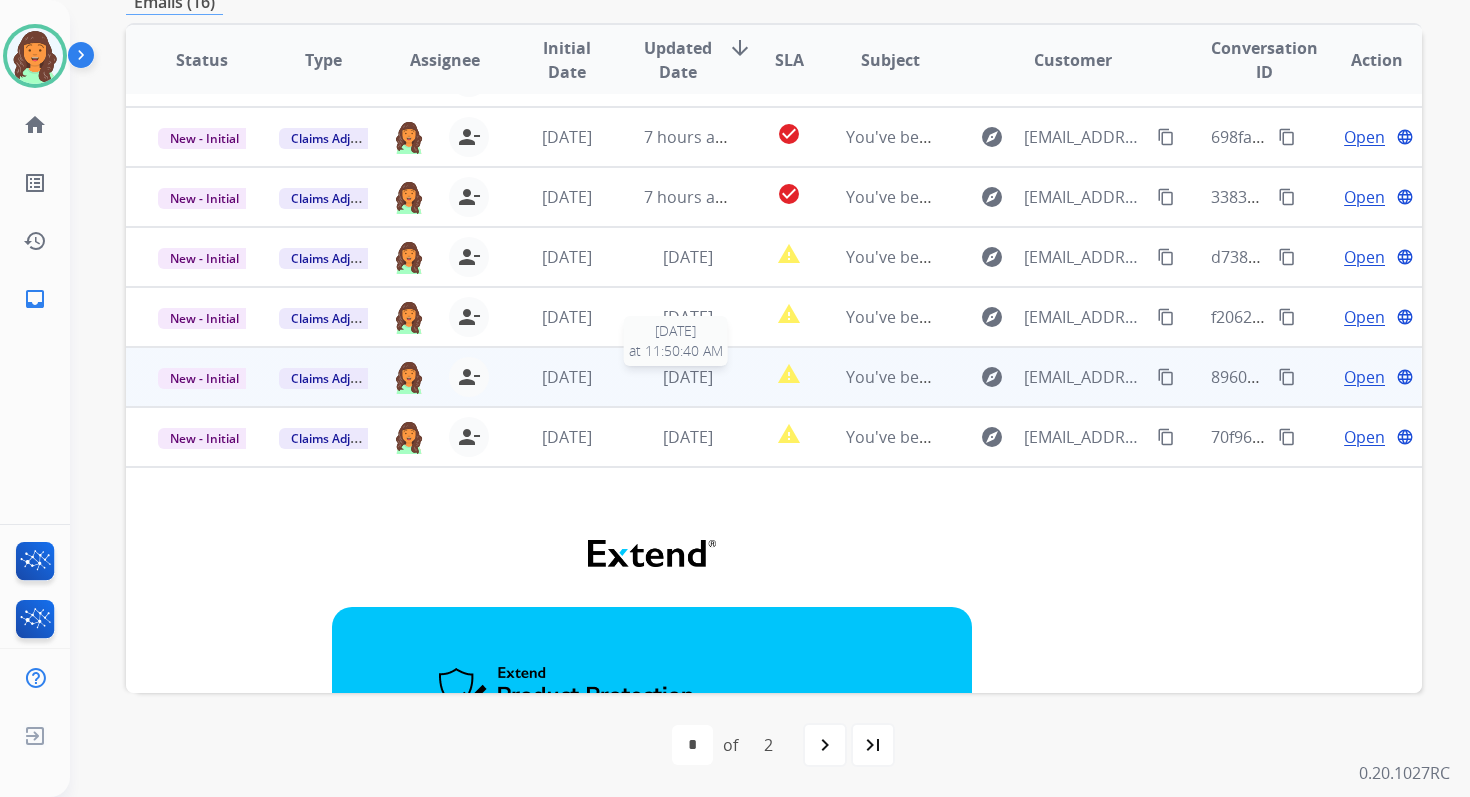click on "4 days ago" at bounding box center (688, 377) 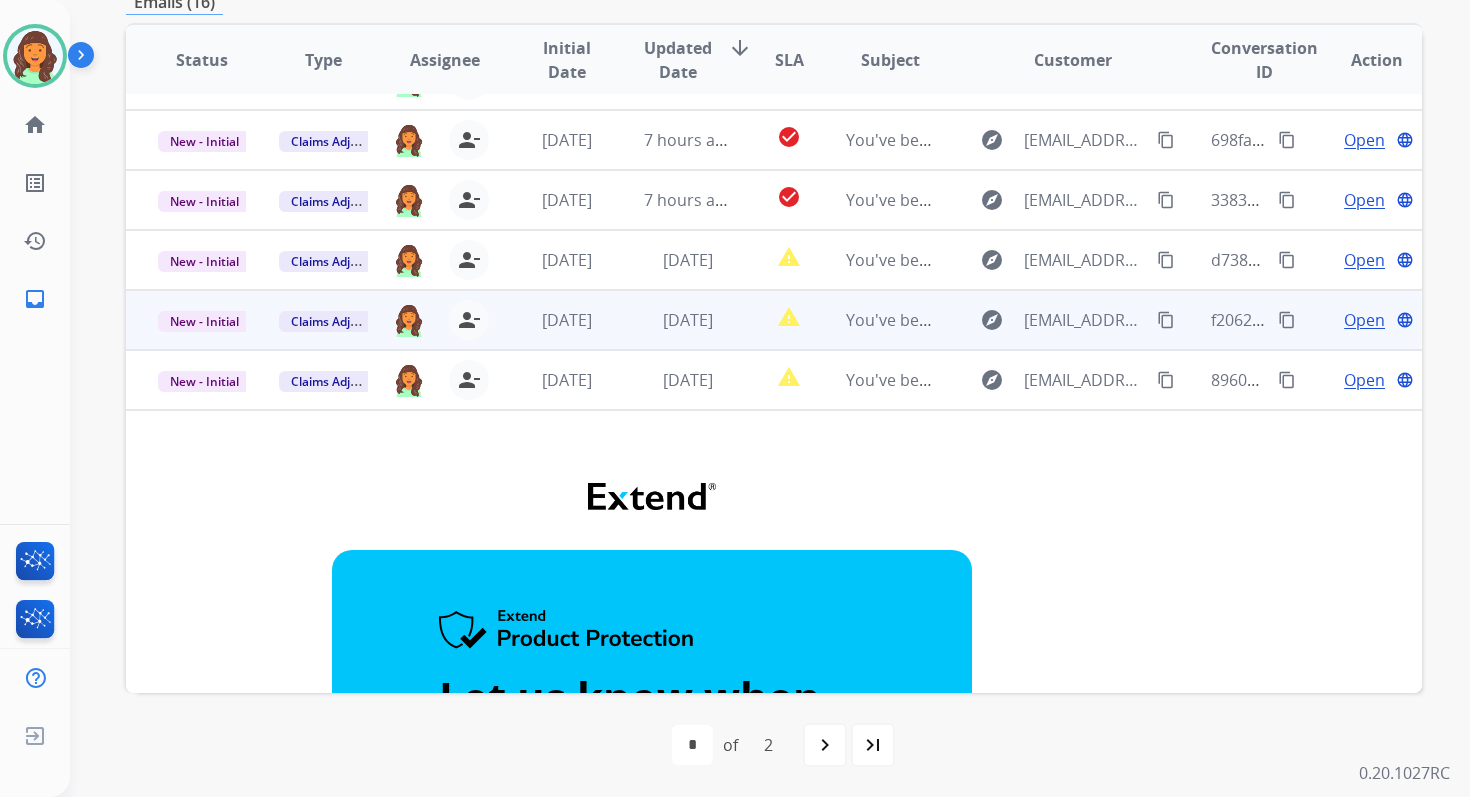 click on "4 days ago" at bounding box center (688, 320) 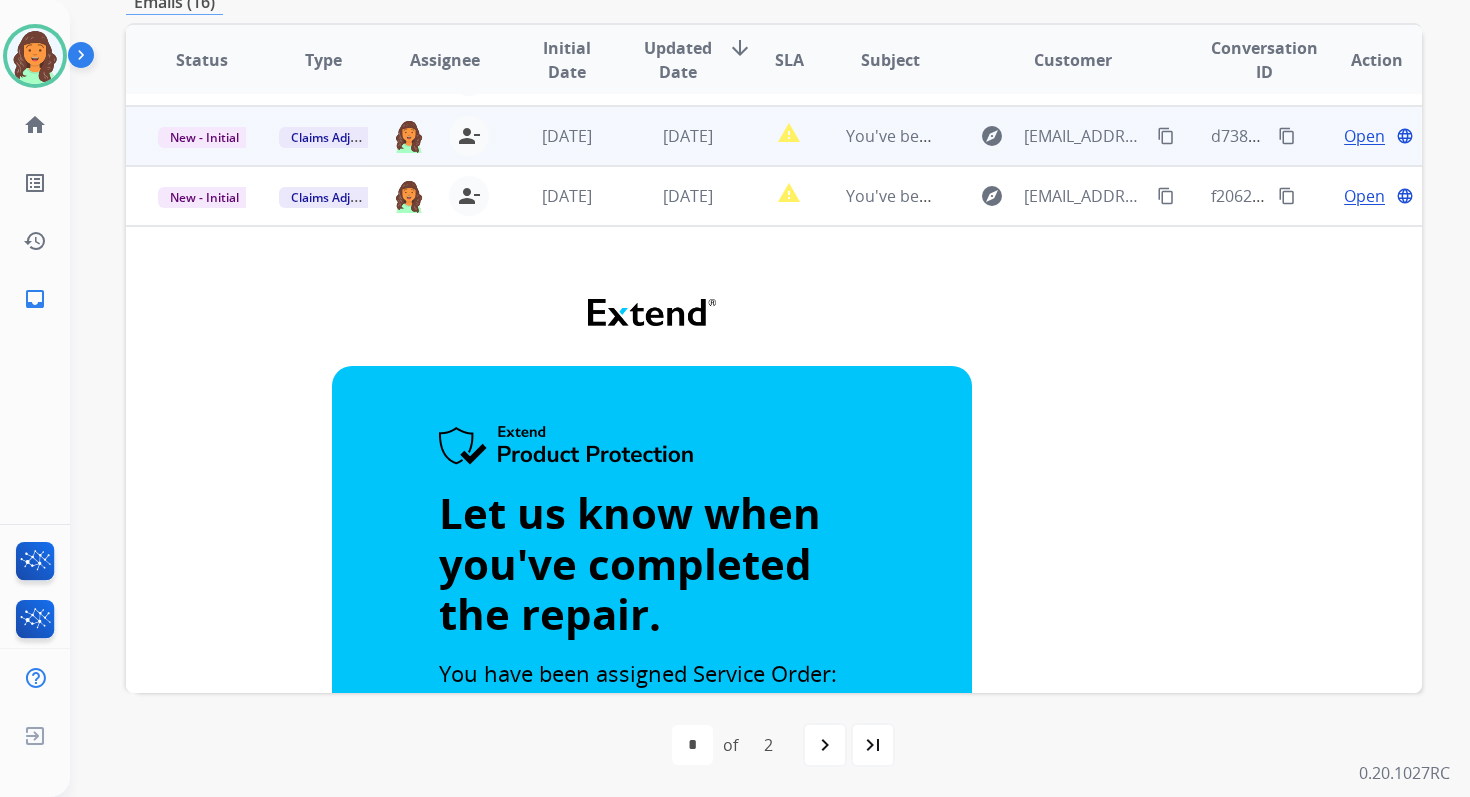 click on "4 days ago" at bounding box center [672, 136] 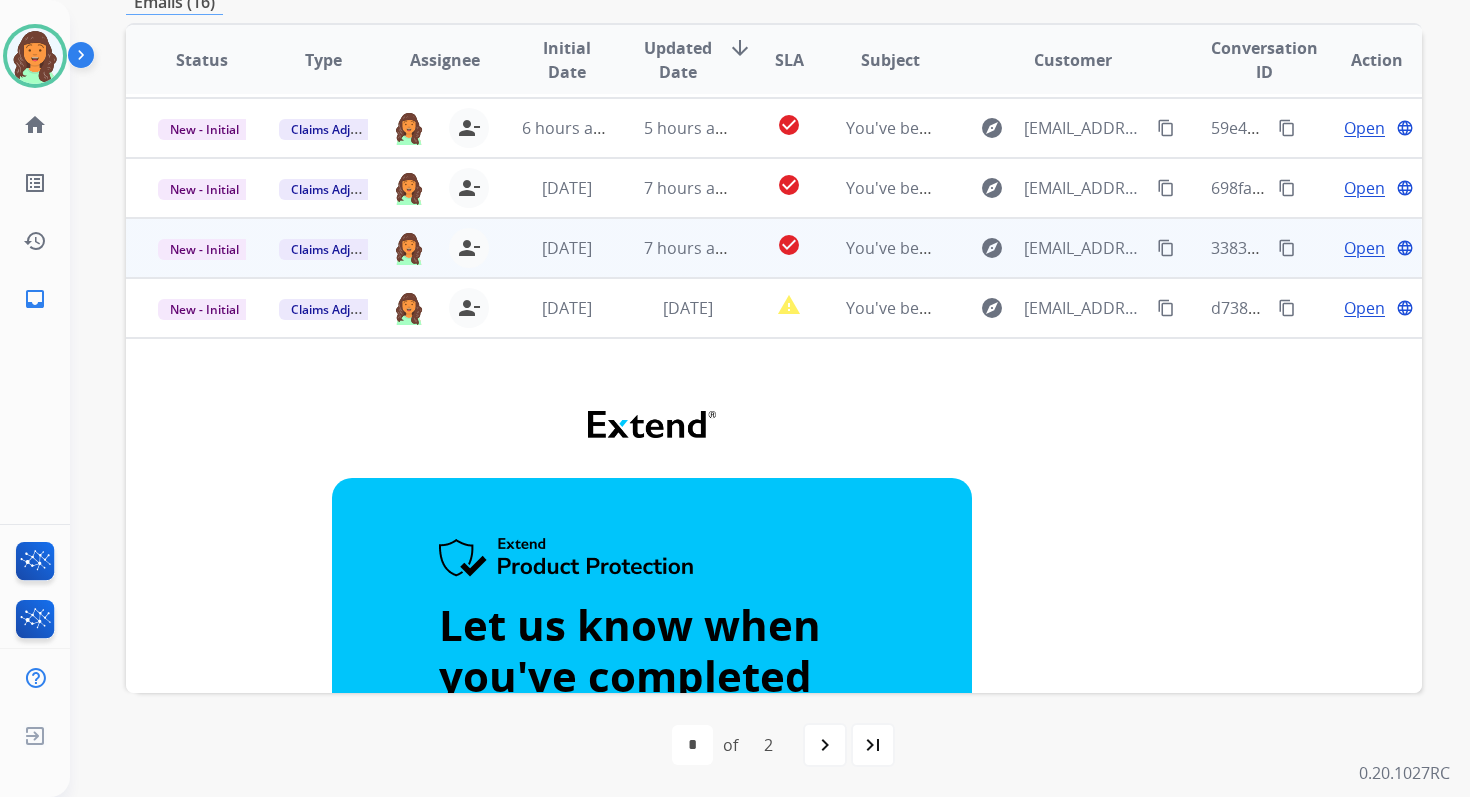 click on "7 hours ago" at bounding box center (689, 248) 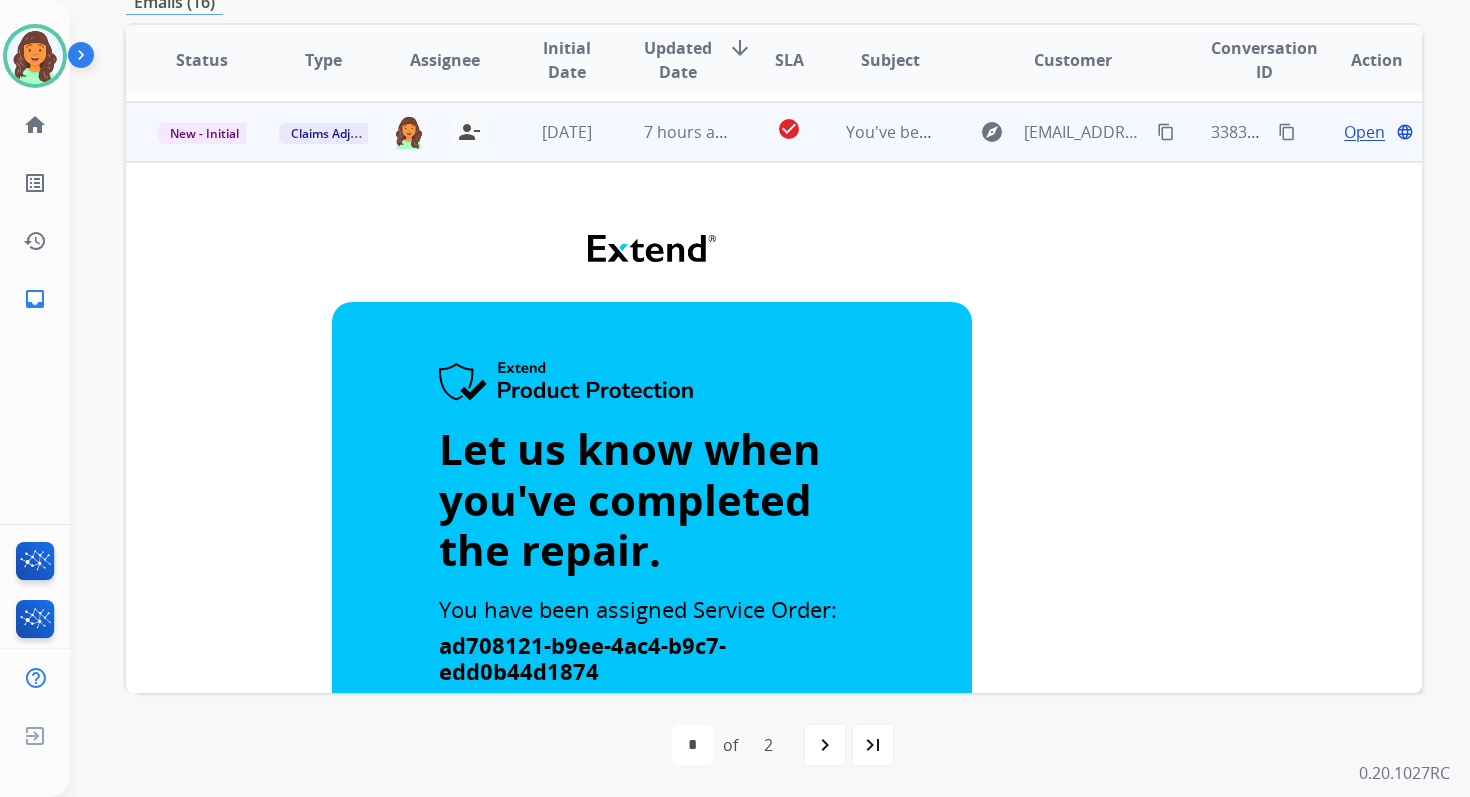 scroll, scrollTop: 0, scrollLeft: 0, axis: both 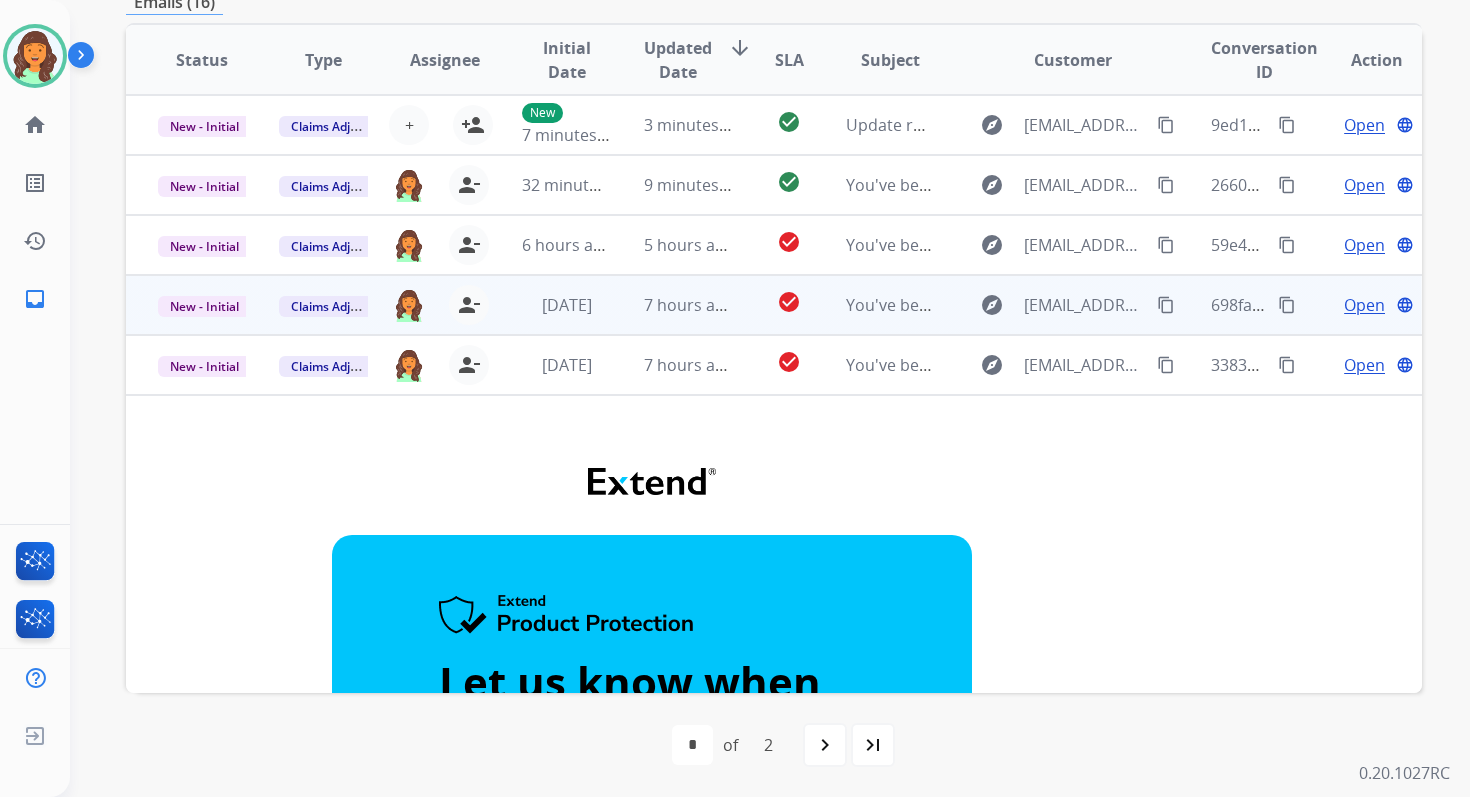 click on "7 hours ago" at bounding box center (688, 305) 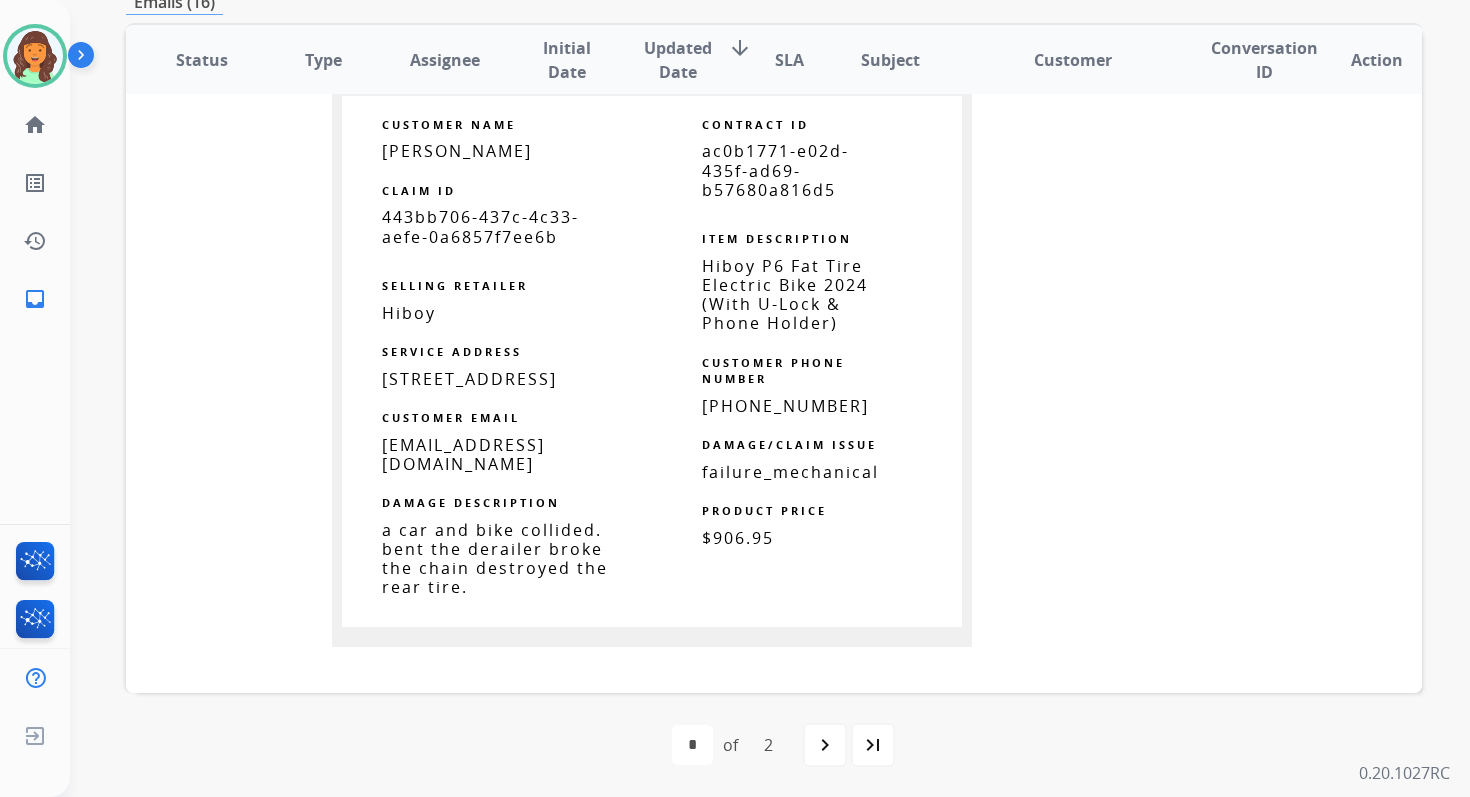 scroll, scrollTop: 1370, scrollLeft: 0, axis: vertical 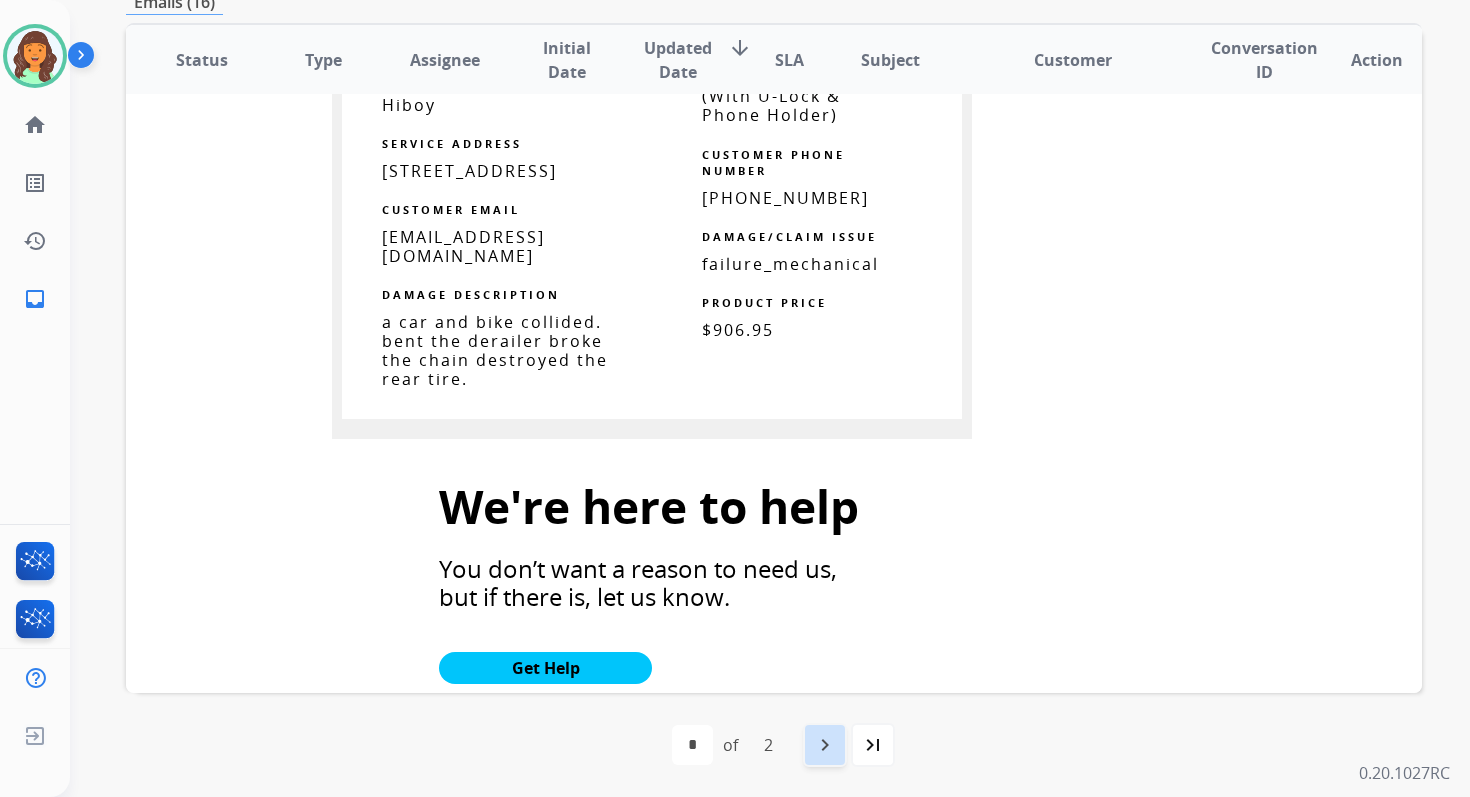 click on "navigate_next" at bounding box center (825, 745) 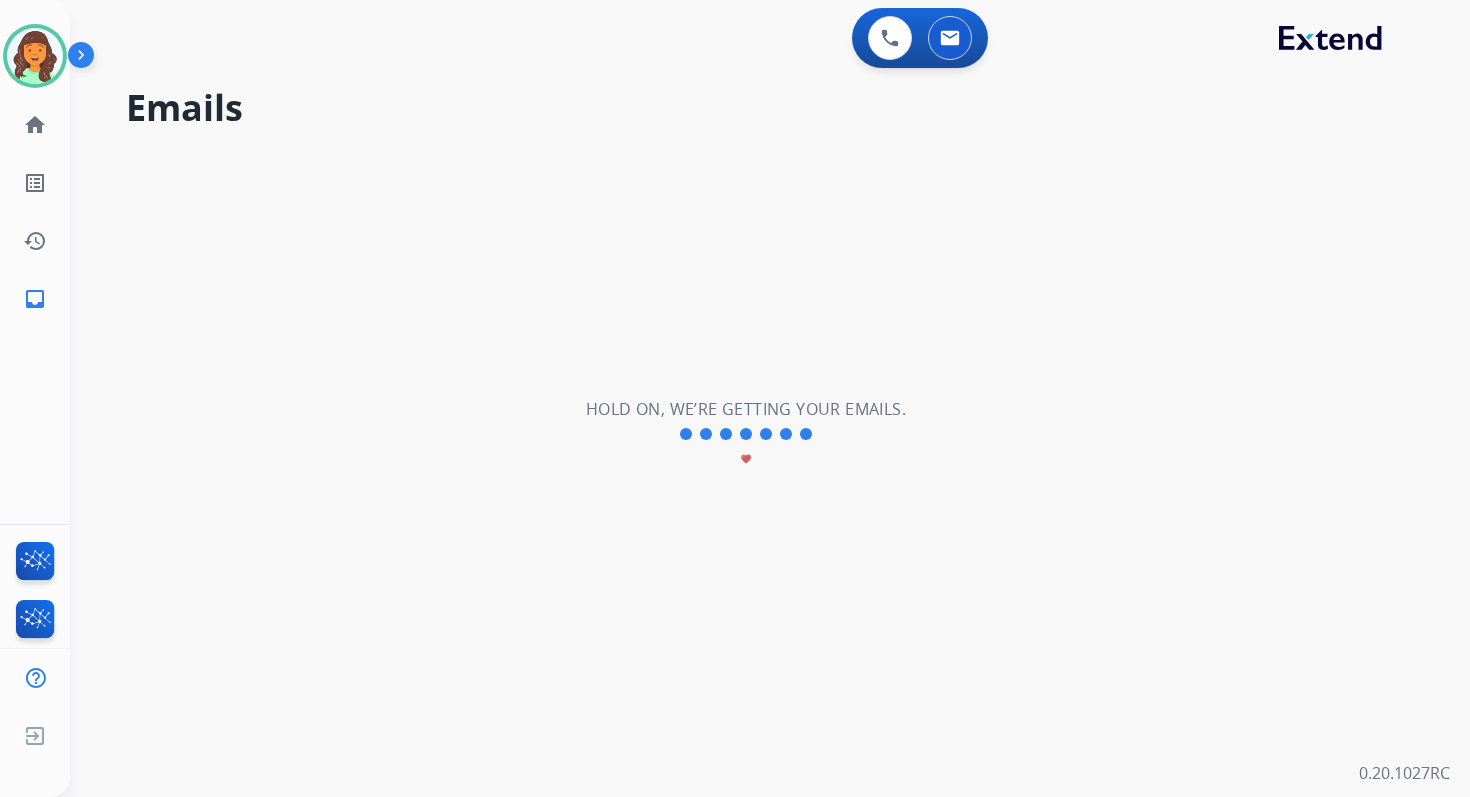 scroll, scrollTop: 0, scrollLeft: 0, axis: both 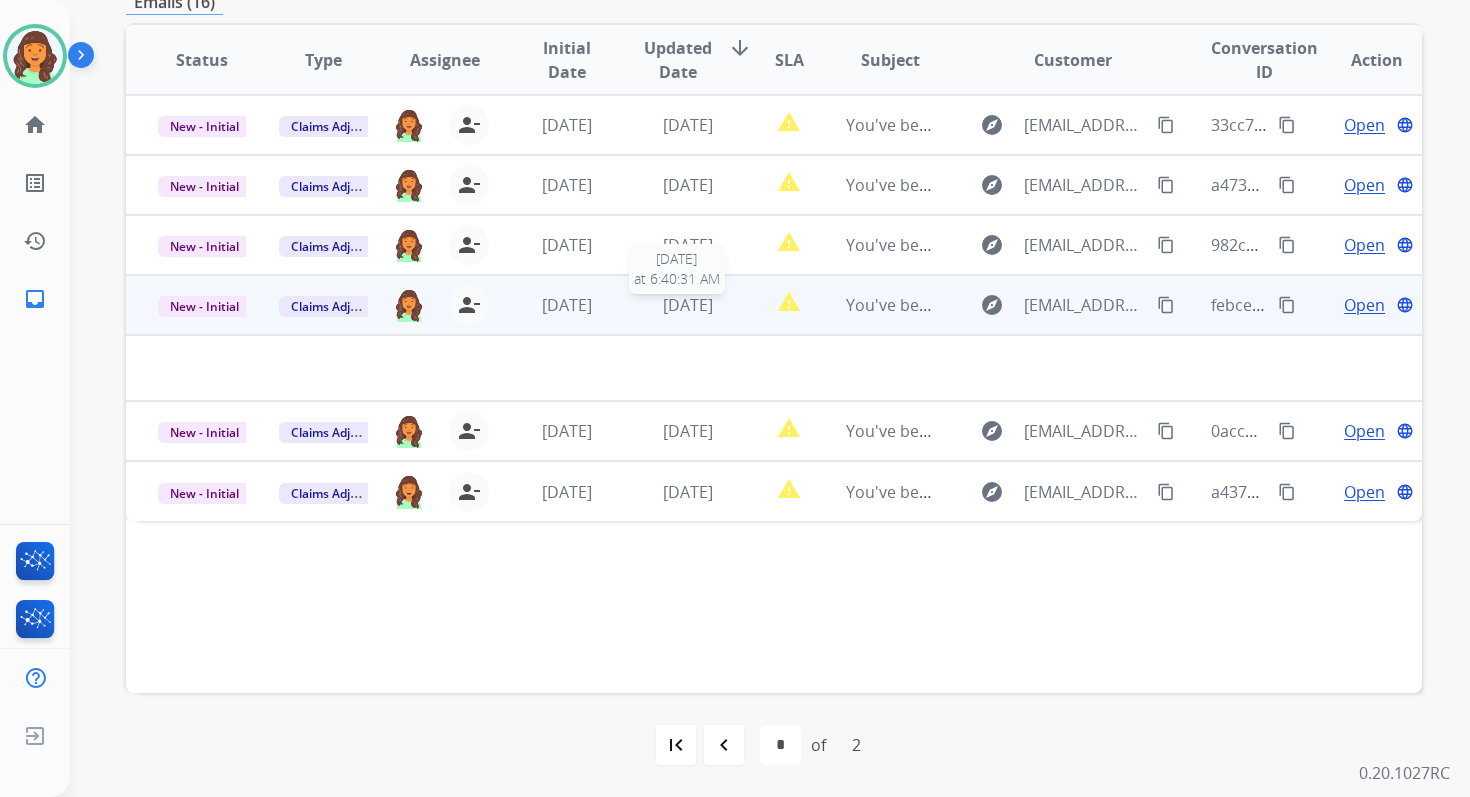 click on "5 days ago" at bounding box center [688, 305] 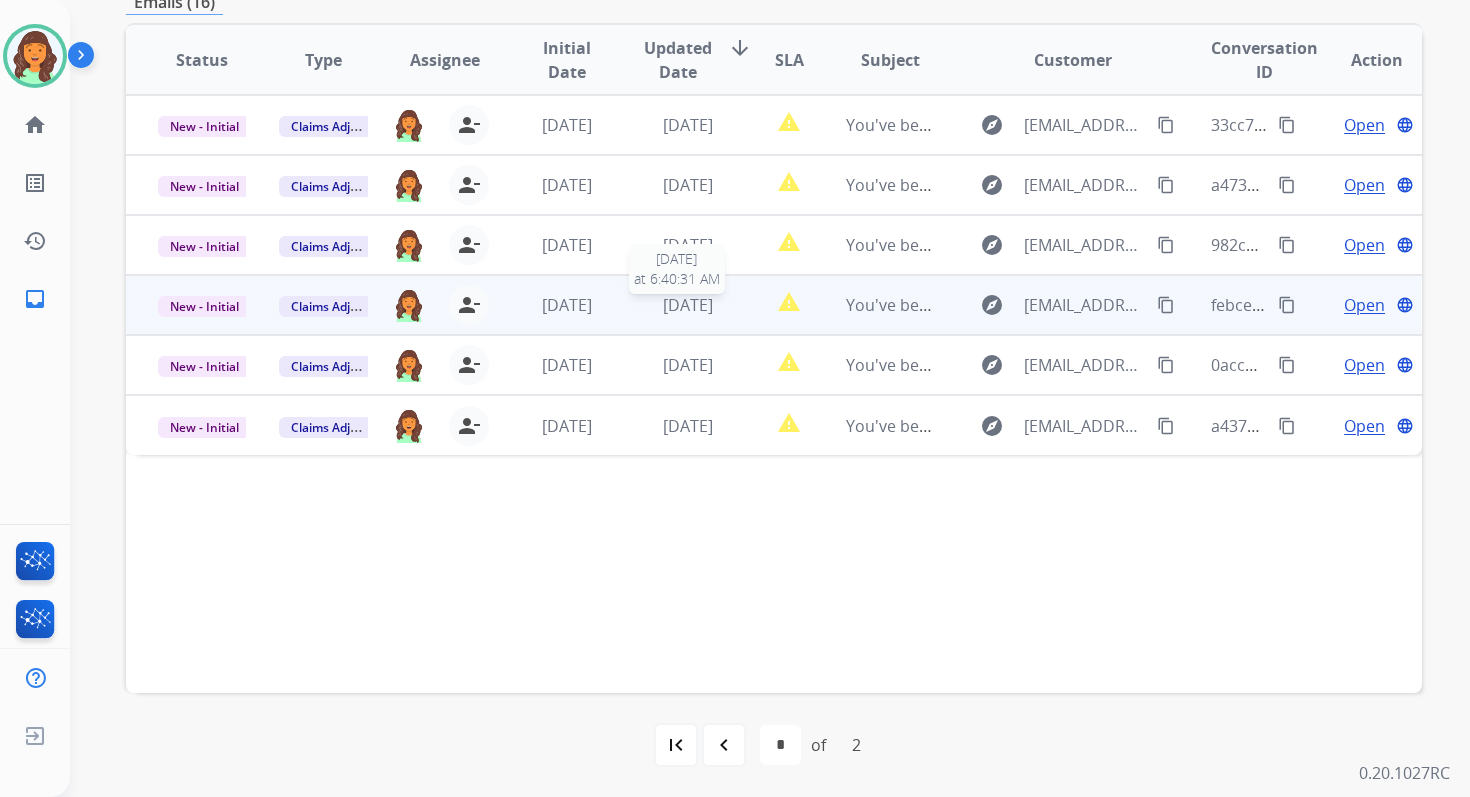 click on "5 days ago" at bounding box center [688, 305] 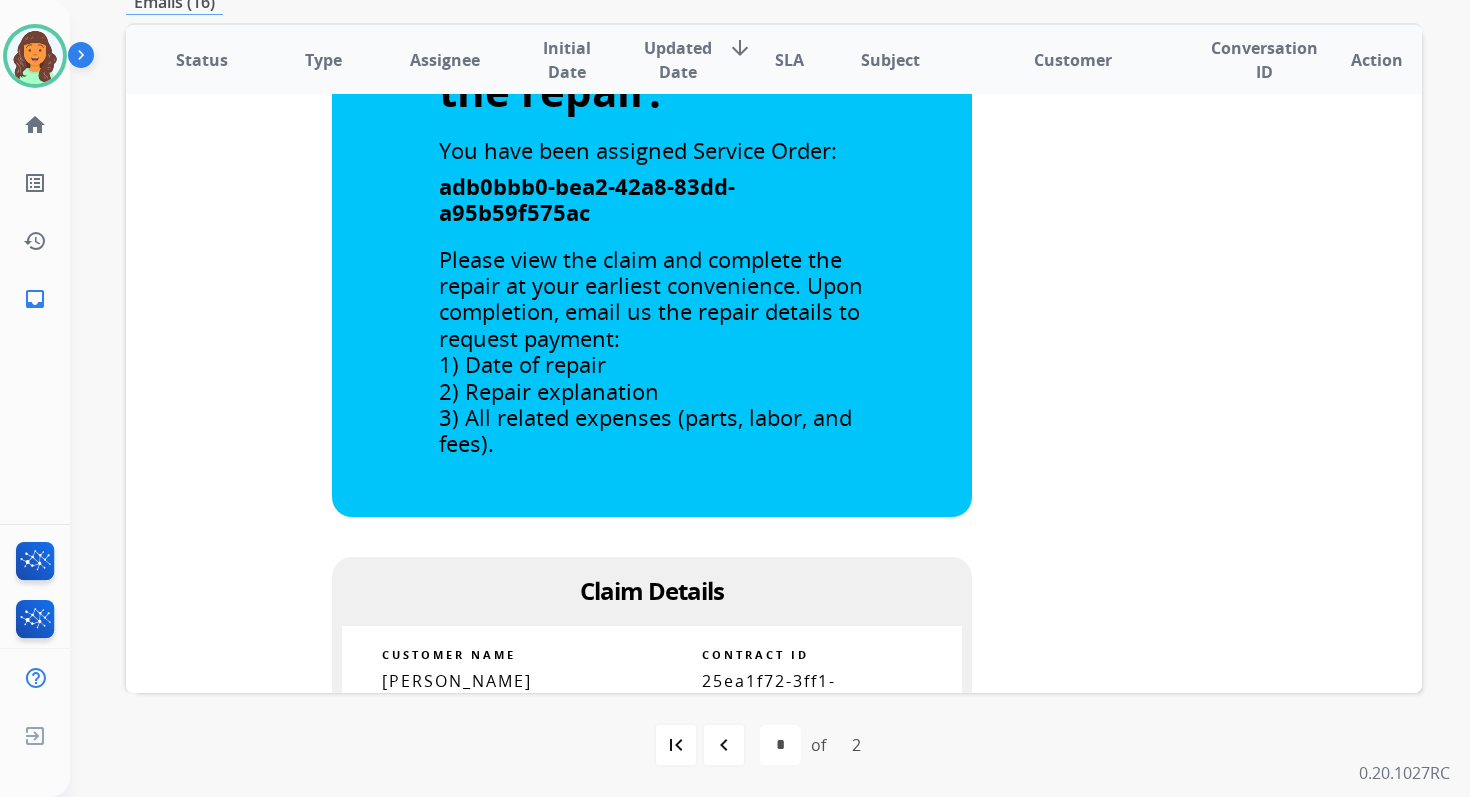 scroll, scrollTop: 0, scrollLeft: 0, axis: both 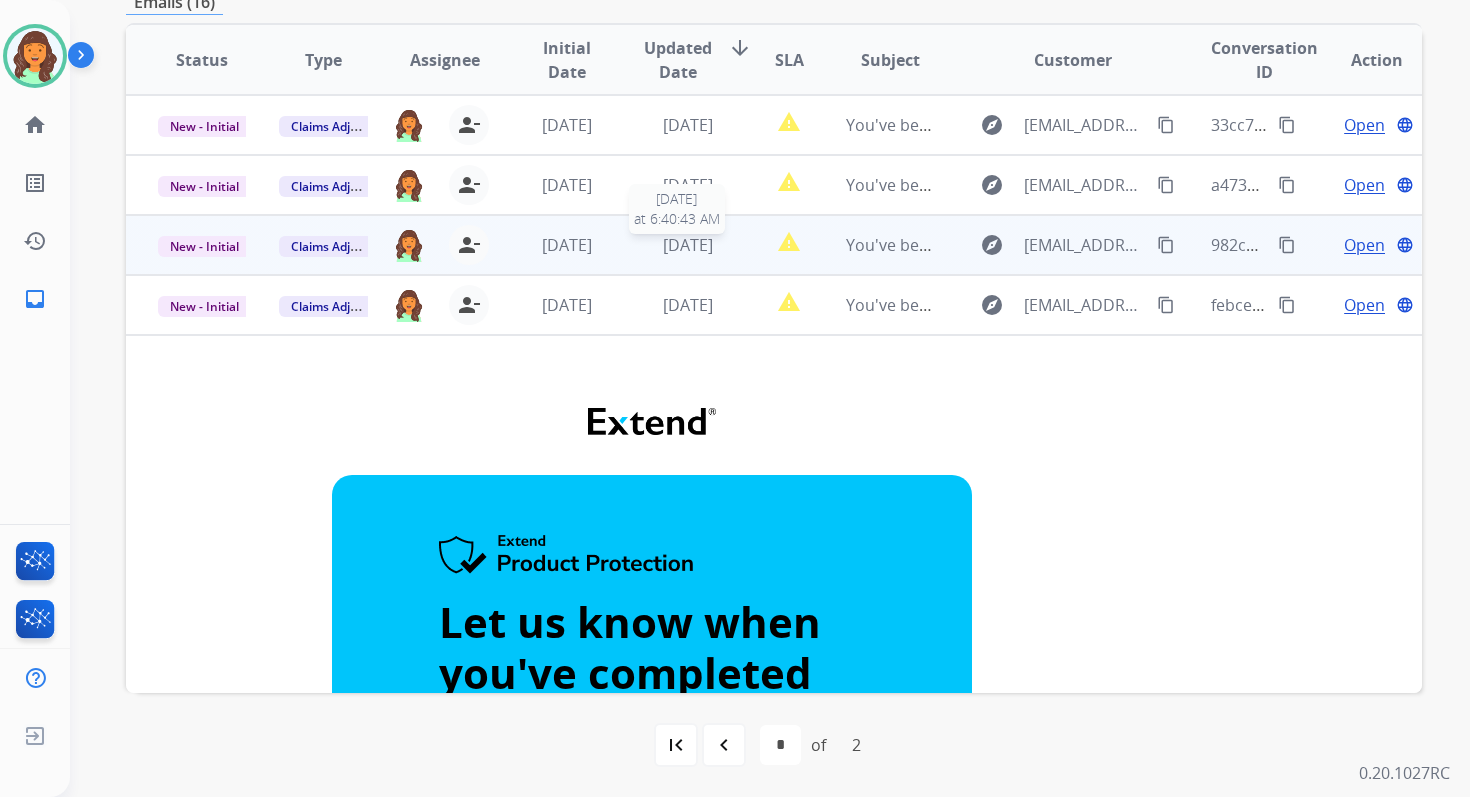 click on "5 days ago" at bounding box center [688, 245] 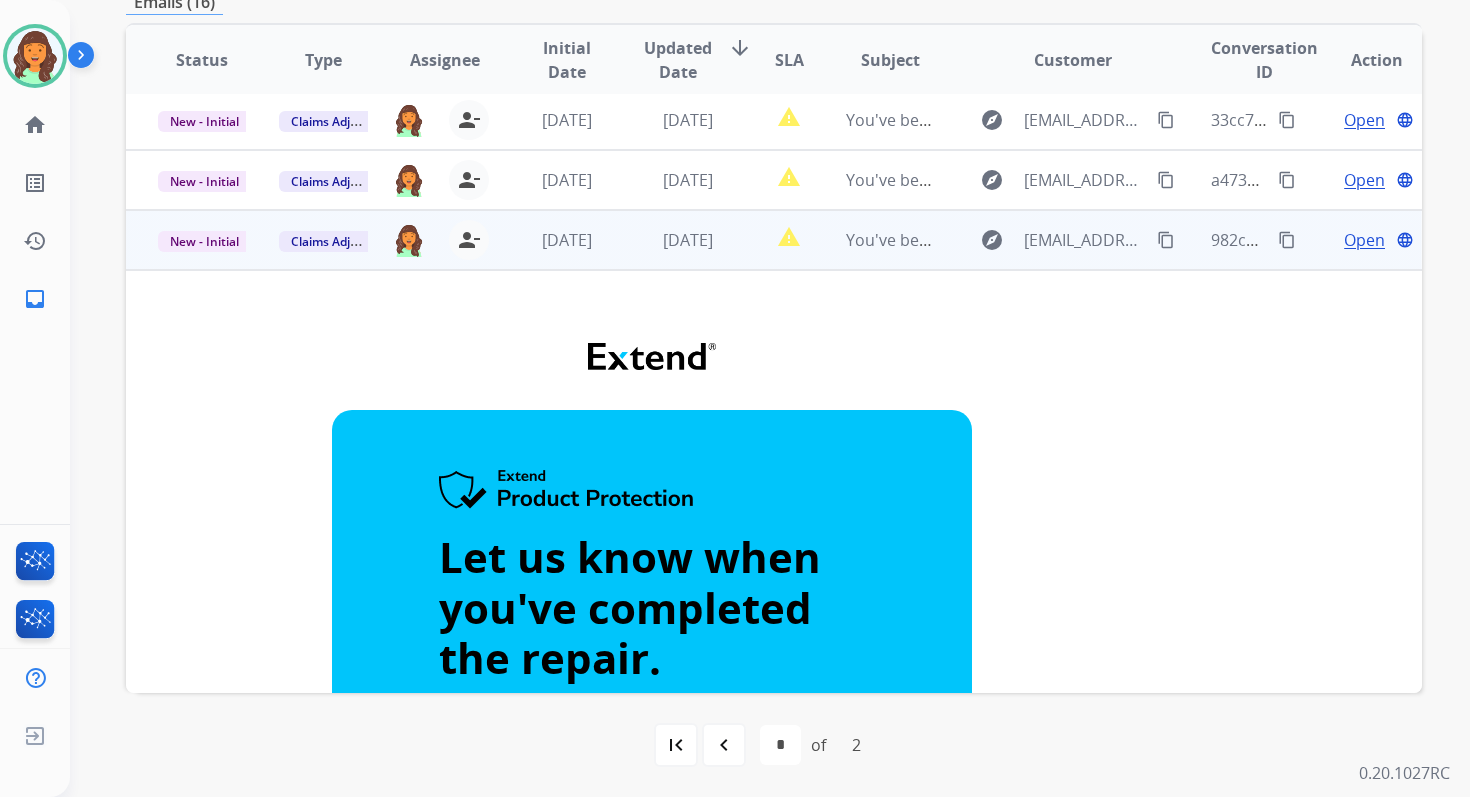scroll, scrollTop: 0, scrollLeft: 0, axis: both 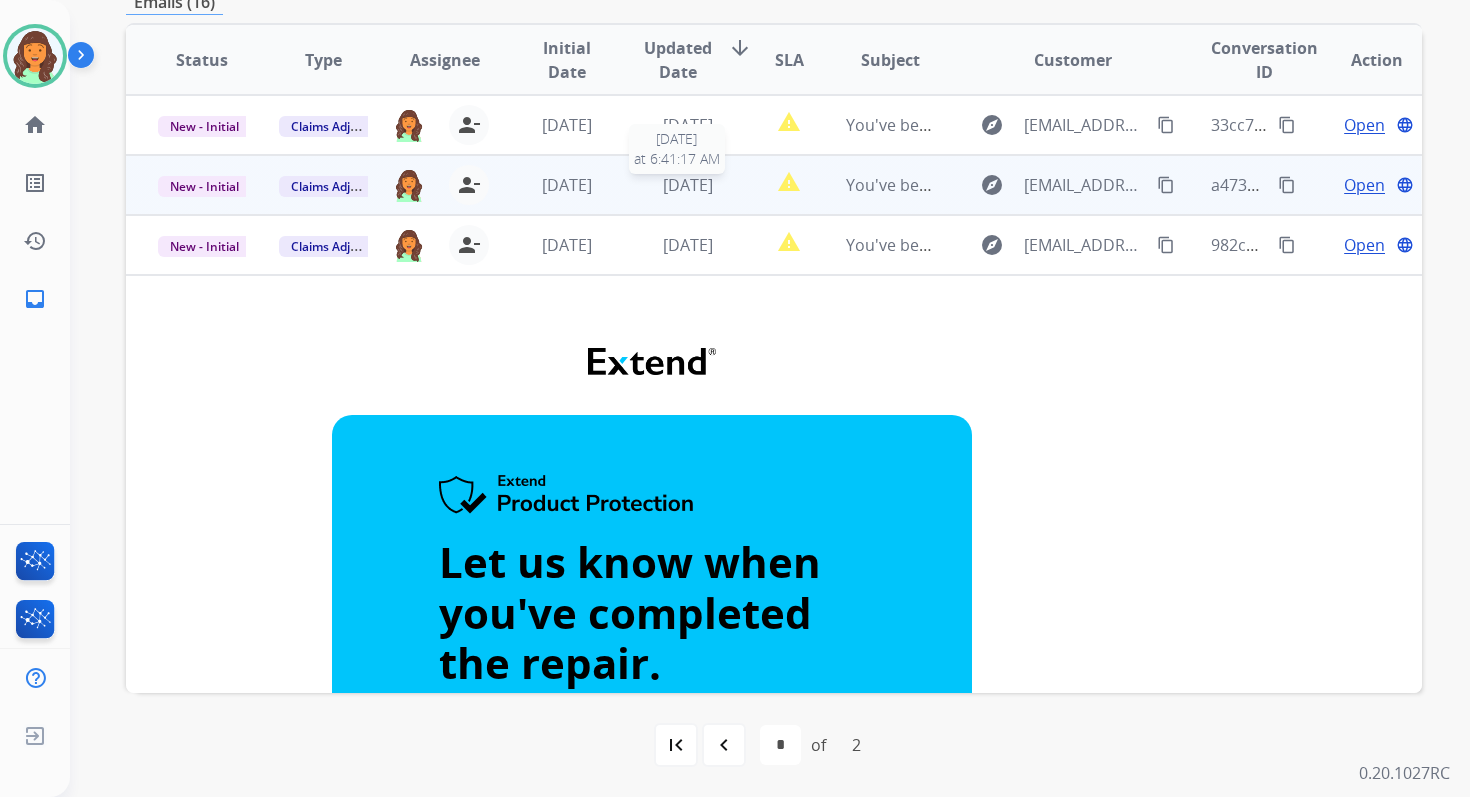 click on "5 days ago" at bounding box center [688, 185] 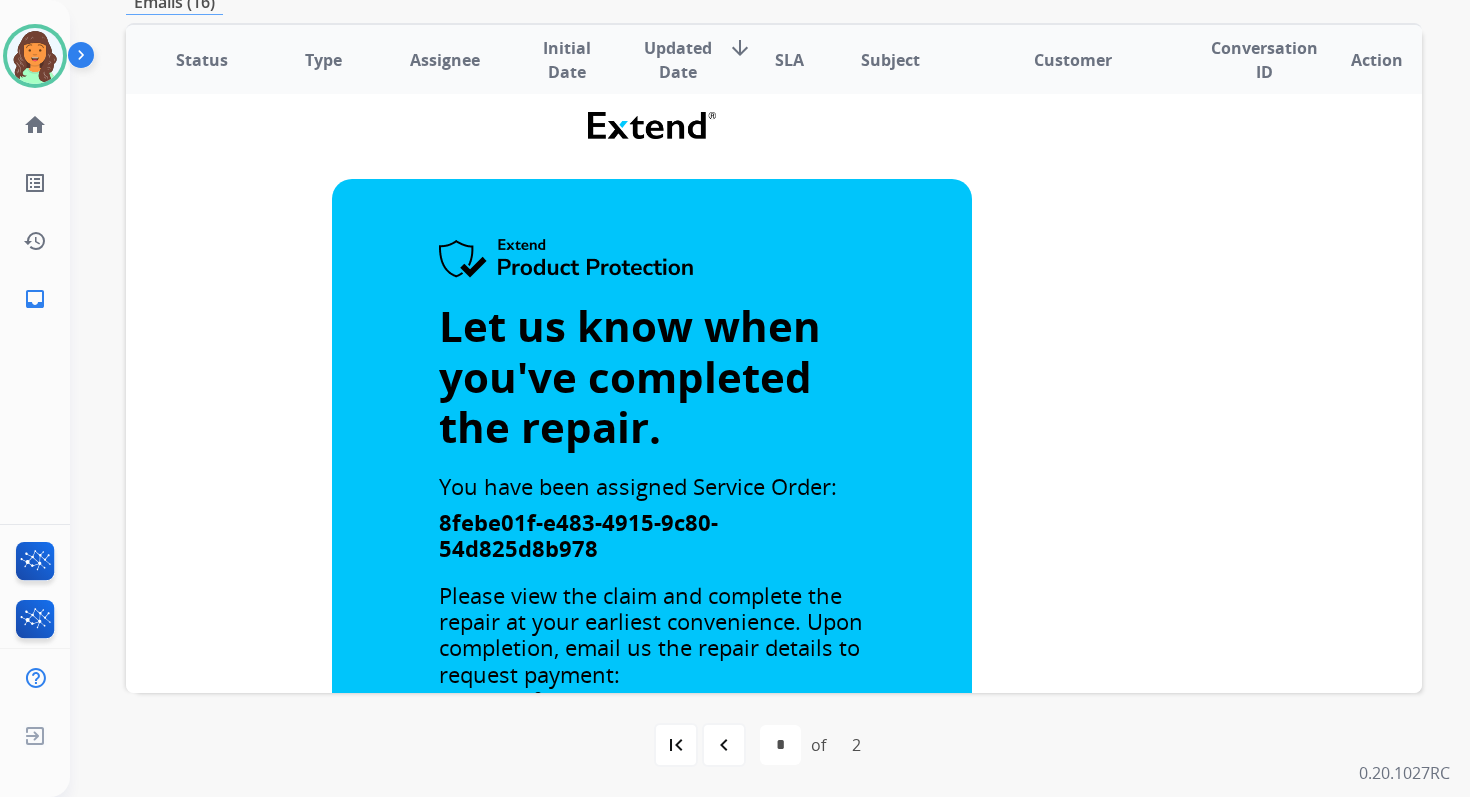 scroll, scrollTop: 0, scrollLeft: 0, axis: both 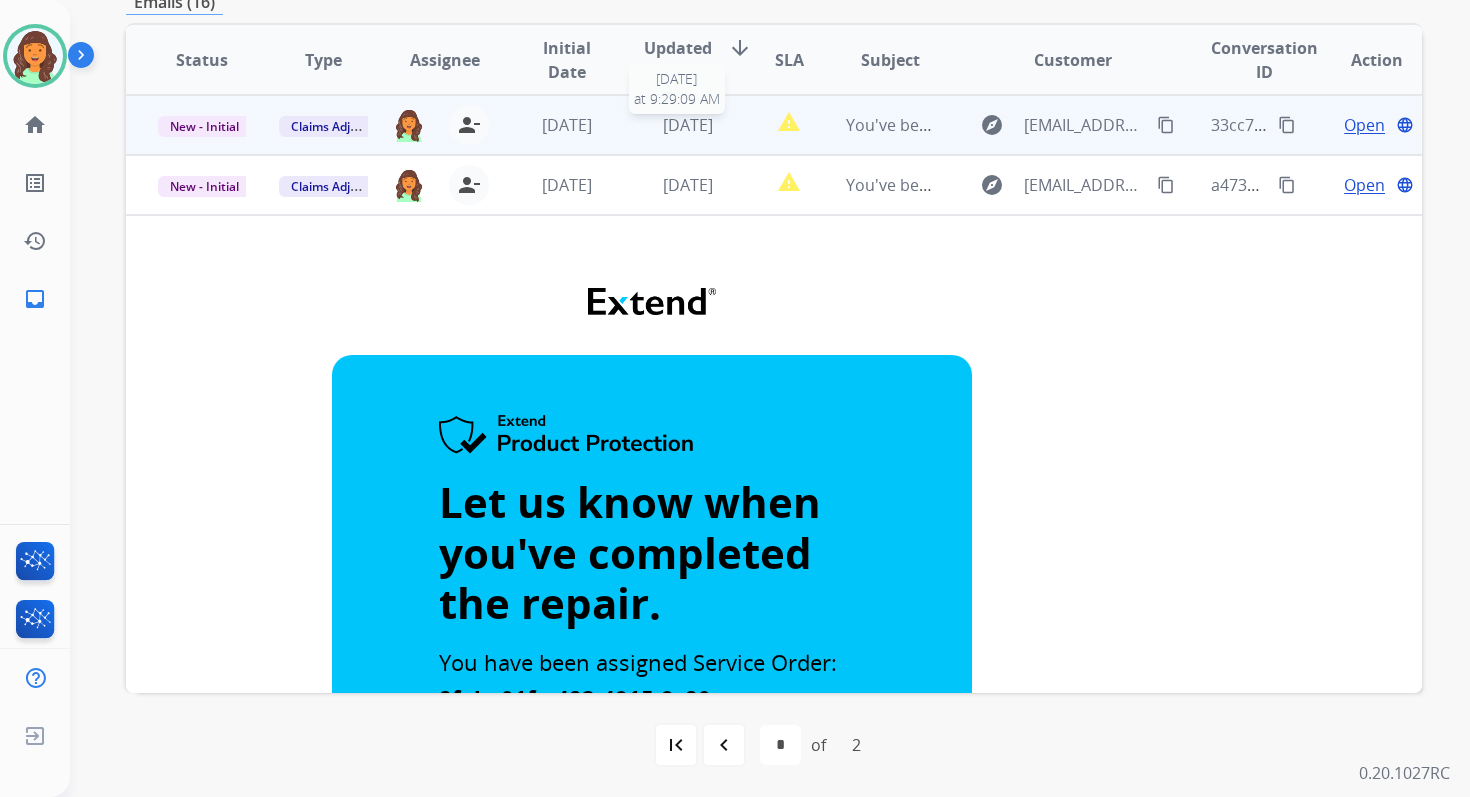 click on "5 days ago" at bounding box center (688, 125) 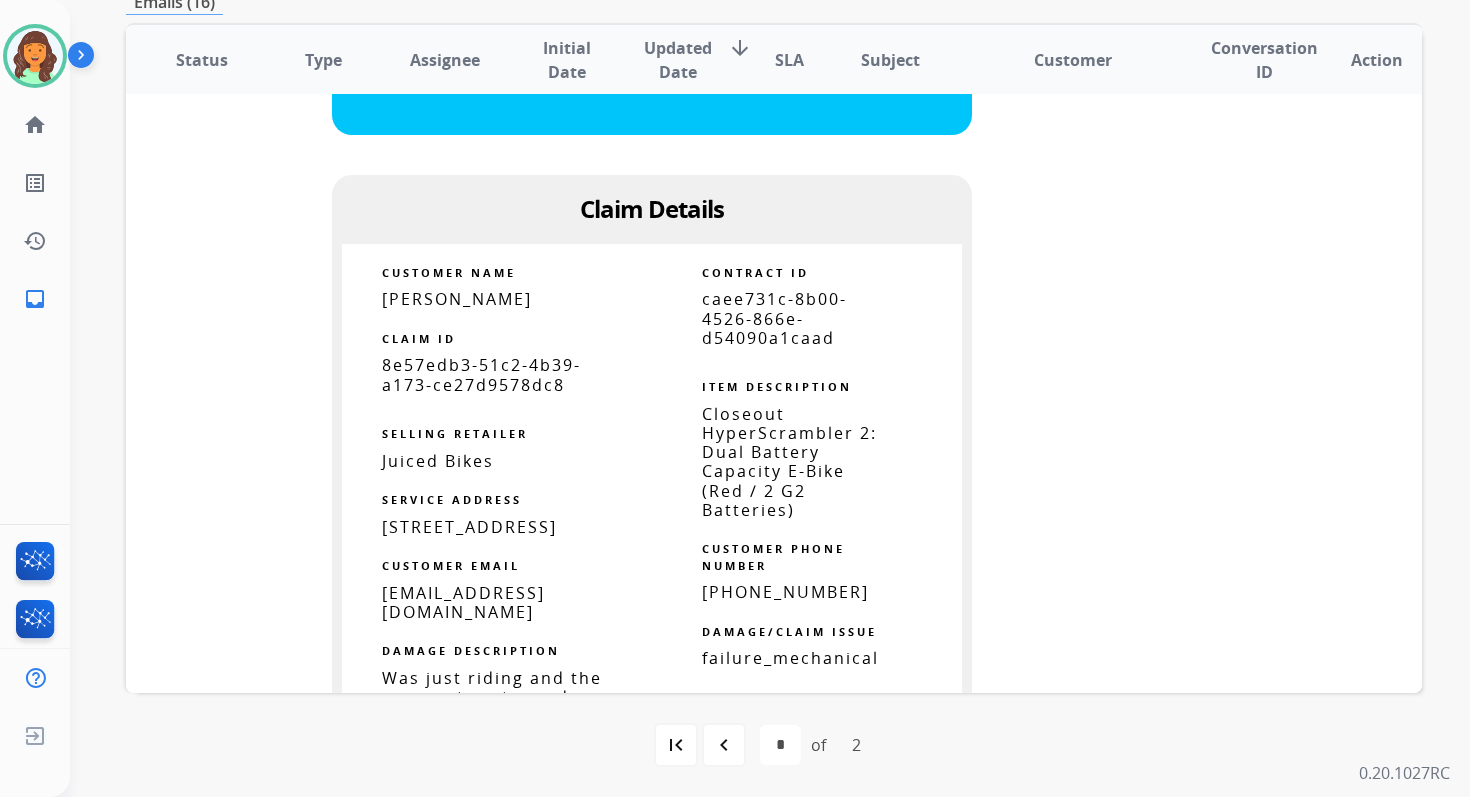 scroll, scrollTop: 947, scrollLeft: 0, axis: vertical 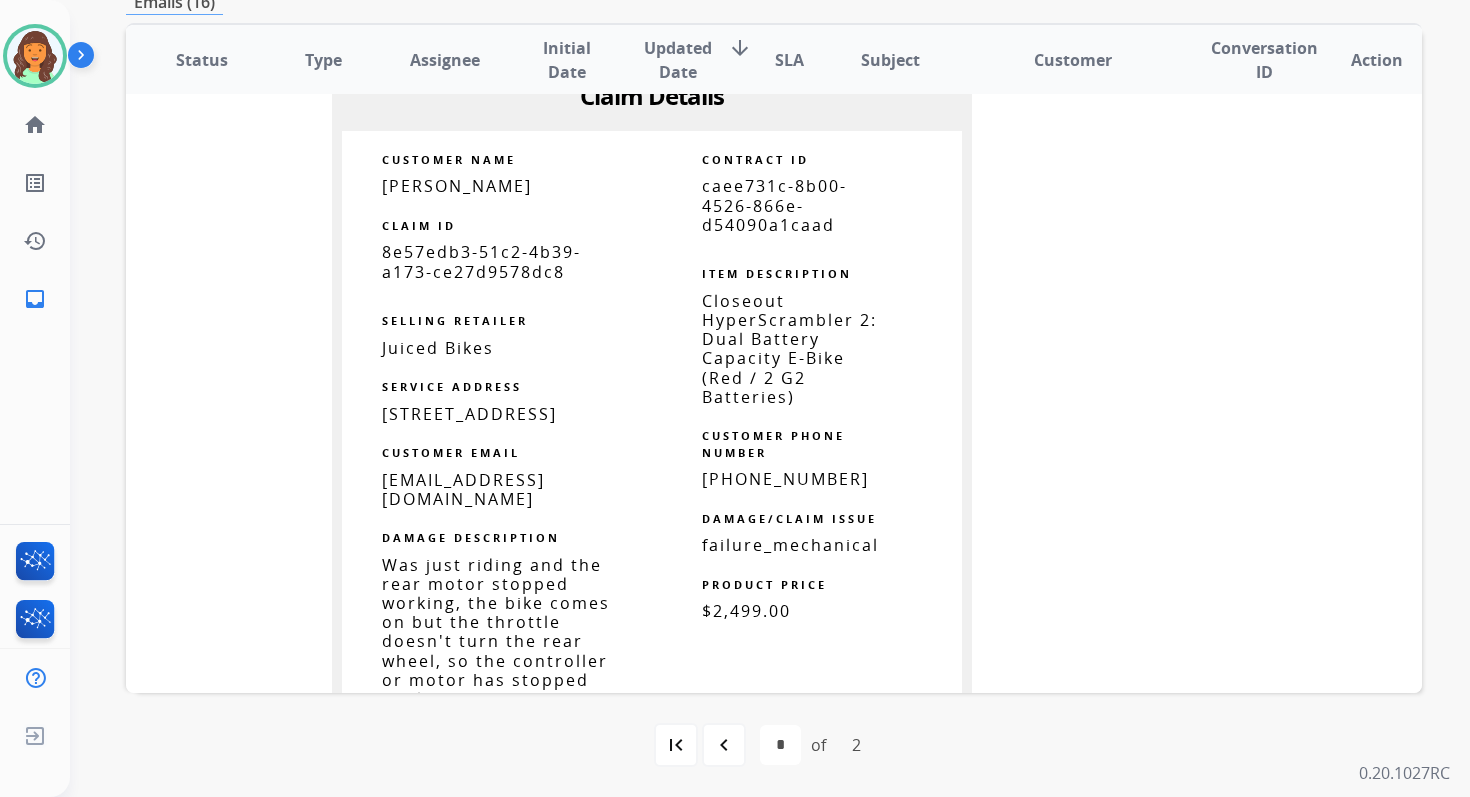 click on "caee731c-8b00-4526-866e-d54090a1caad" at bounding box center (774, 205) 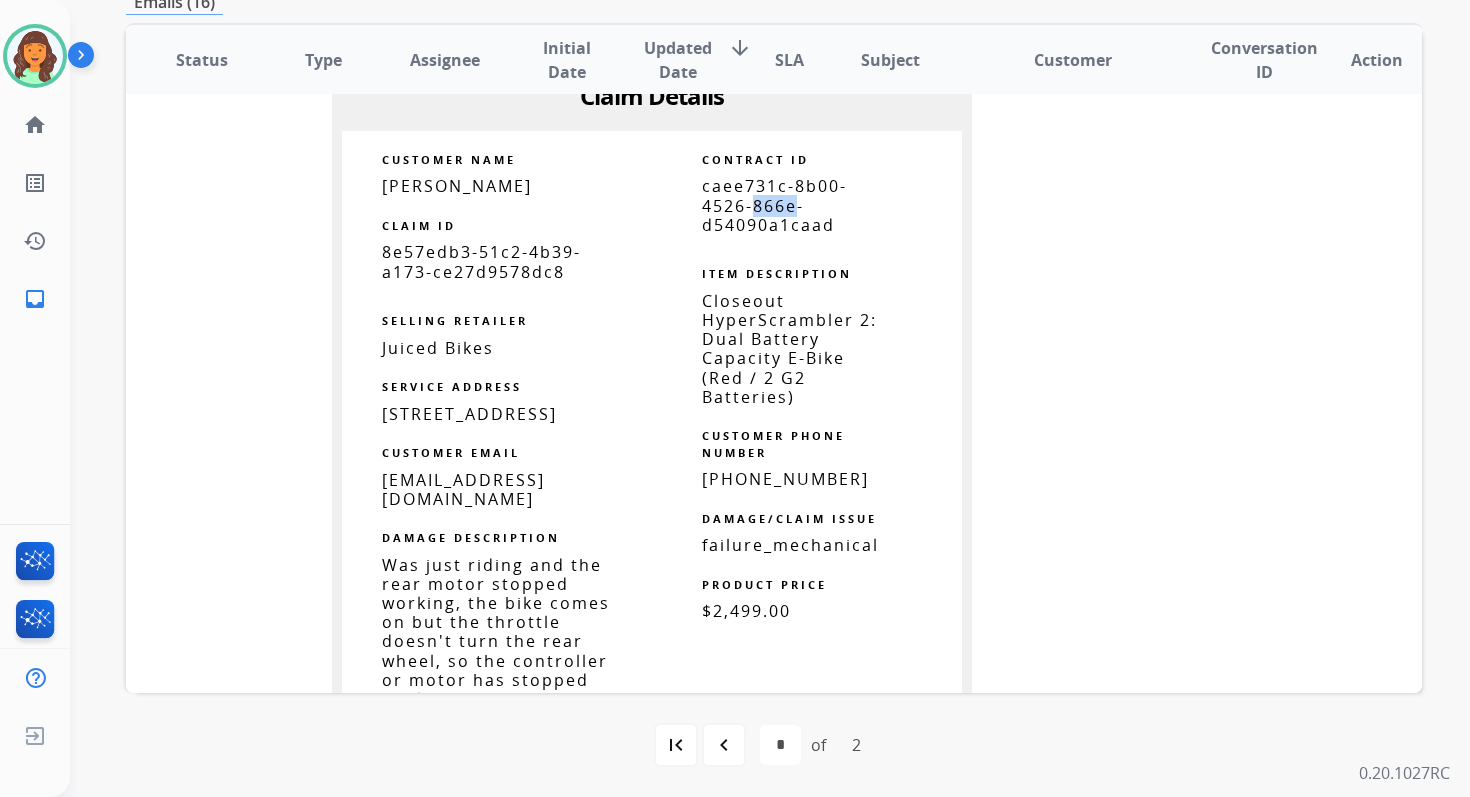 click on "caee731c-8b00-4526-866e-d54090a1caad" at bounding box center [774, 205] 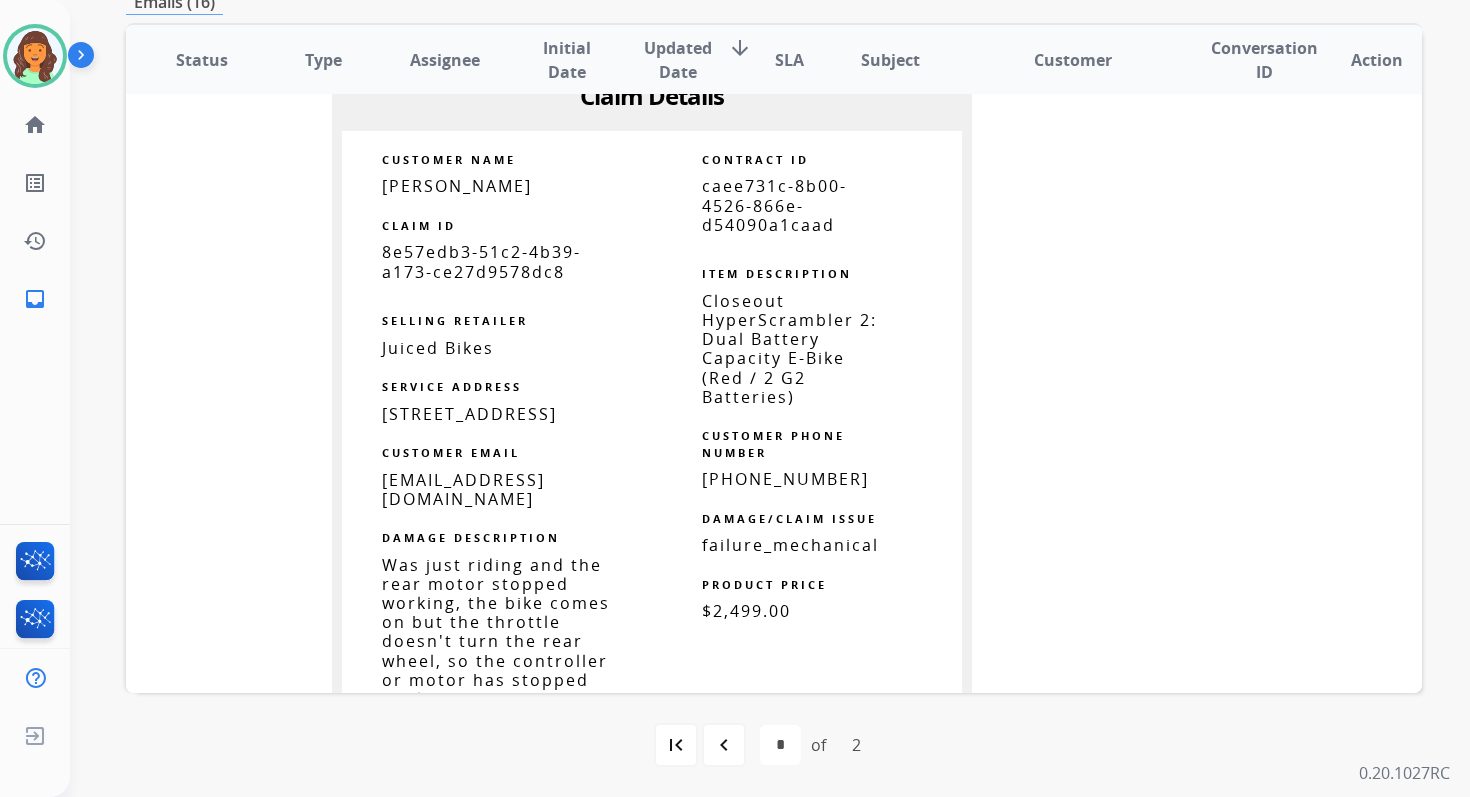 click on "caee731c-8b00-4526-866e-d54090a1caad" at bounding box center [774, 205] 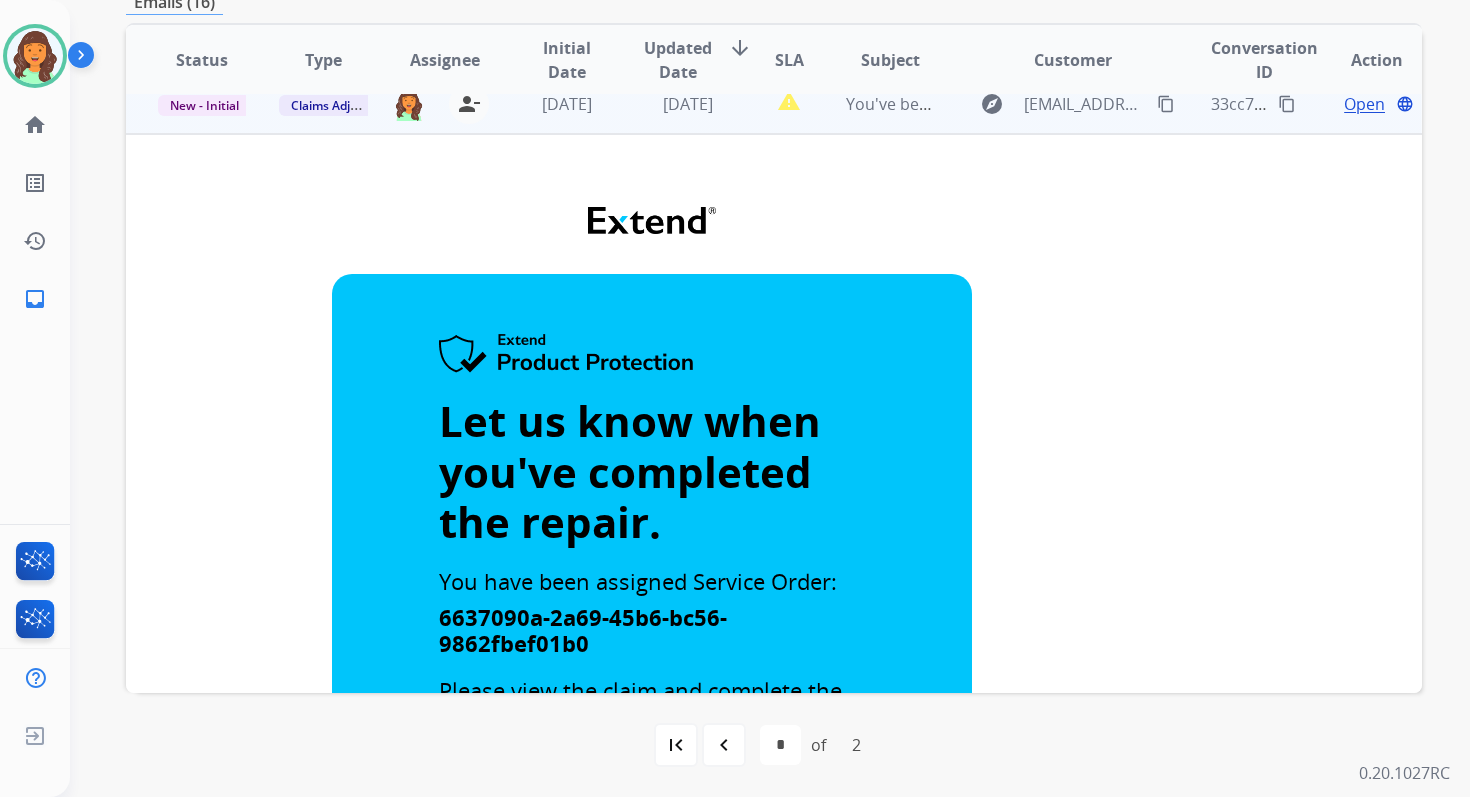 scroll, scrollTop: 0, scrollLeft: 0, axis: both 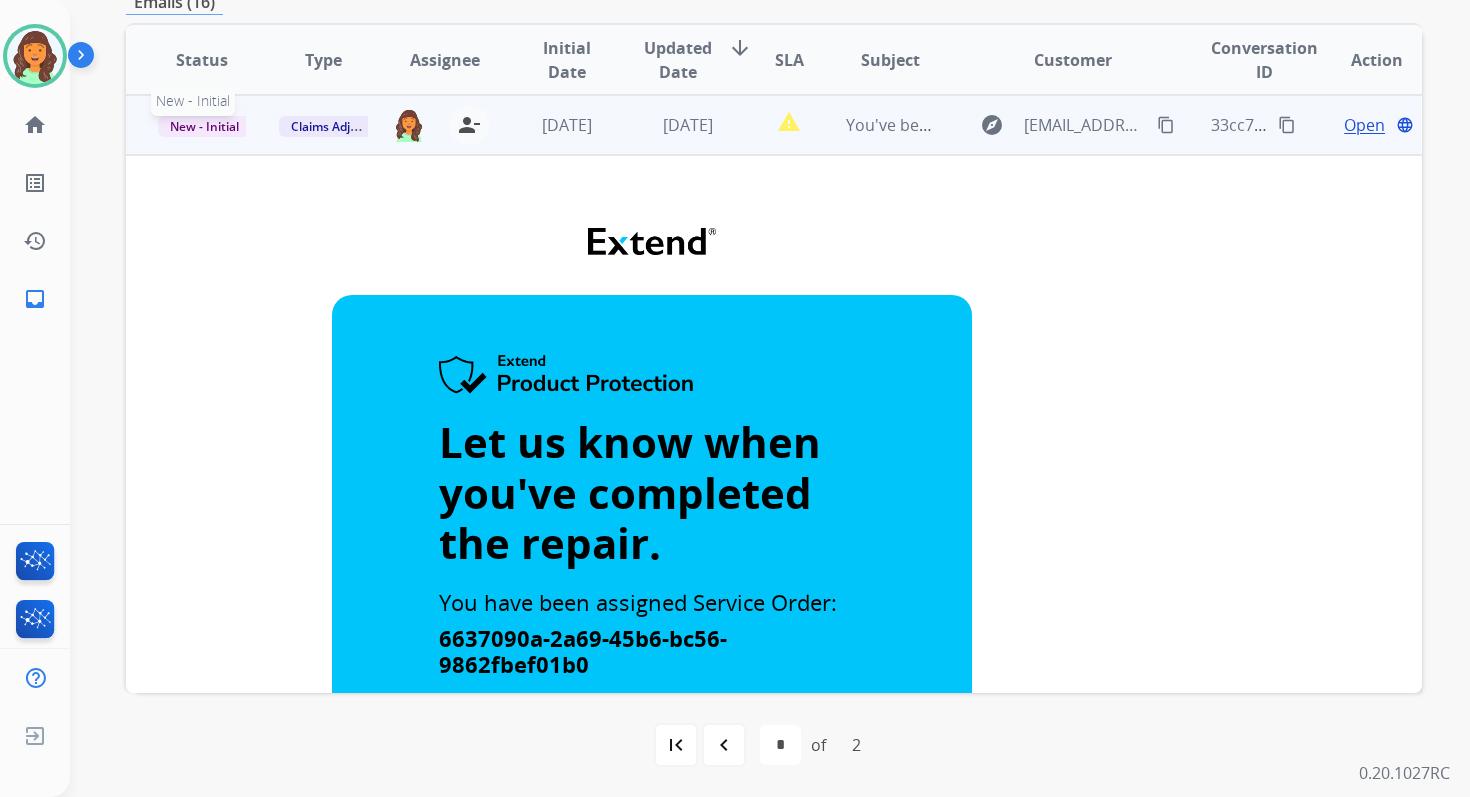click on "New - Initial" at bounding box center [204, 126] 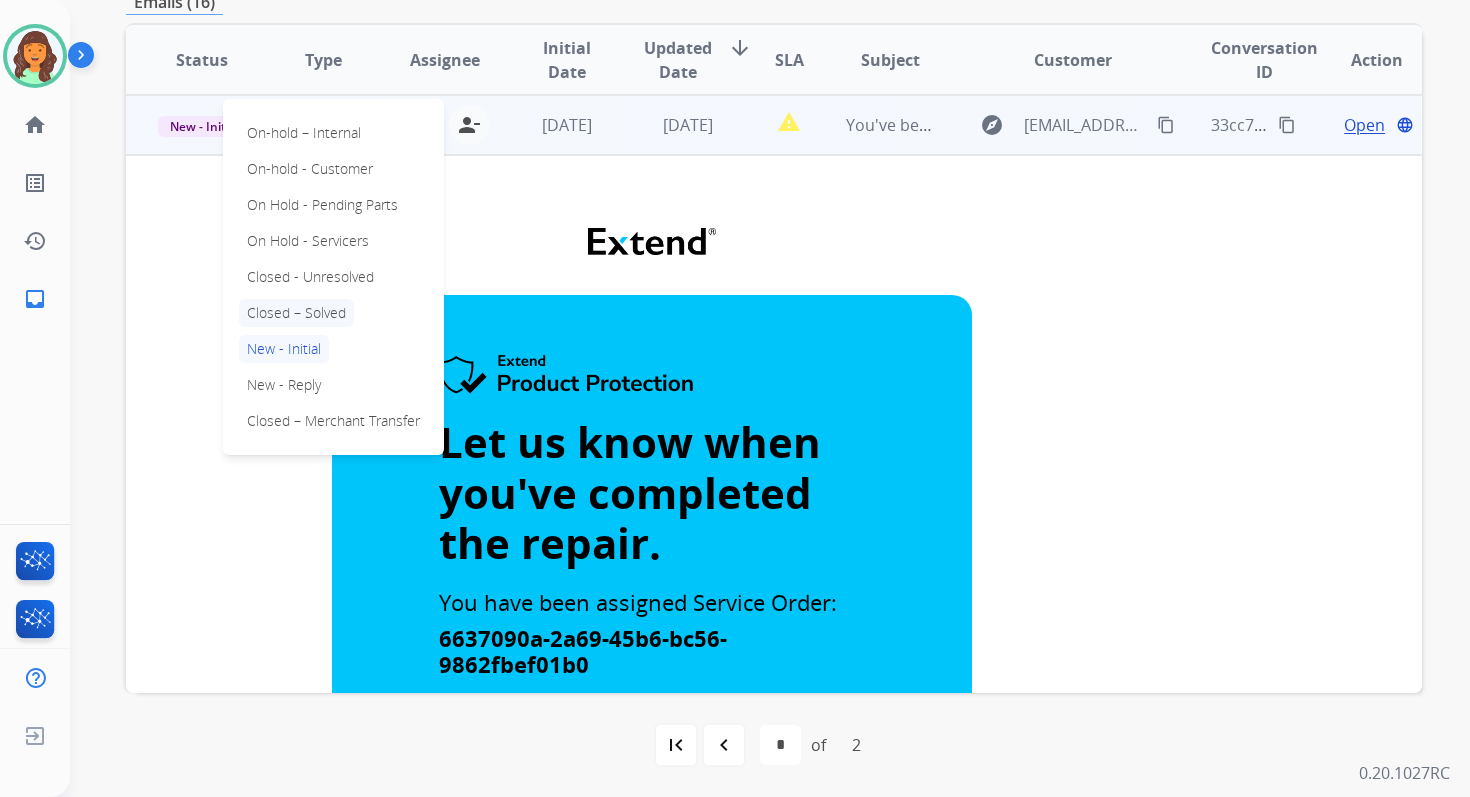 click on "Closed – Solved" at bounding box center [296, 313] 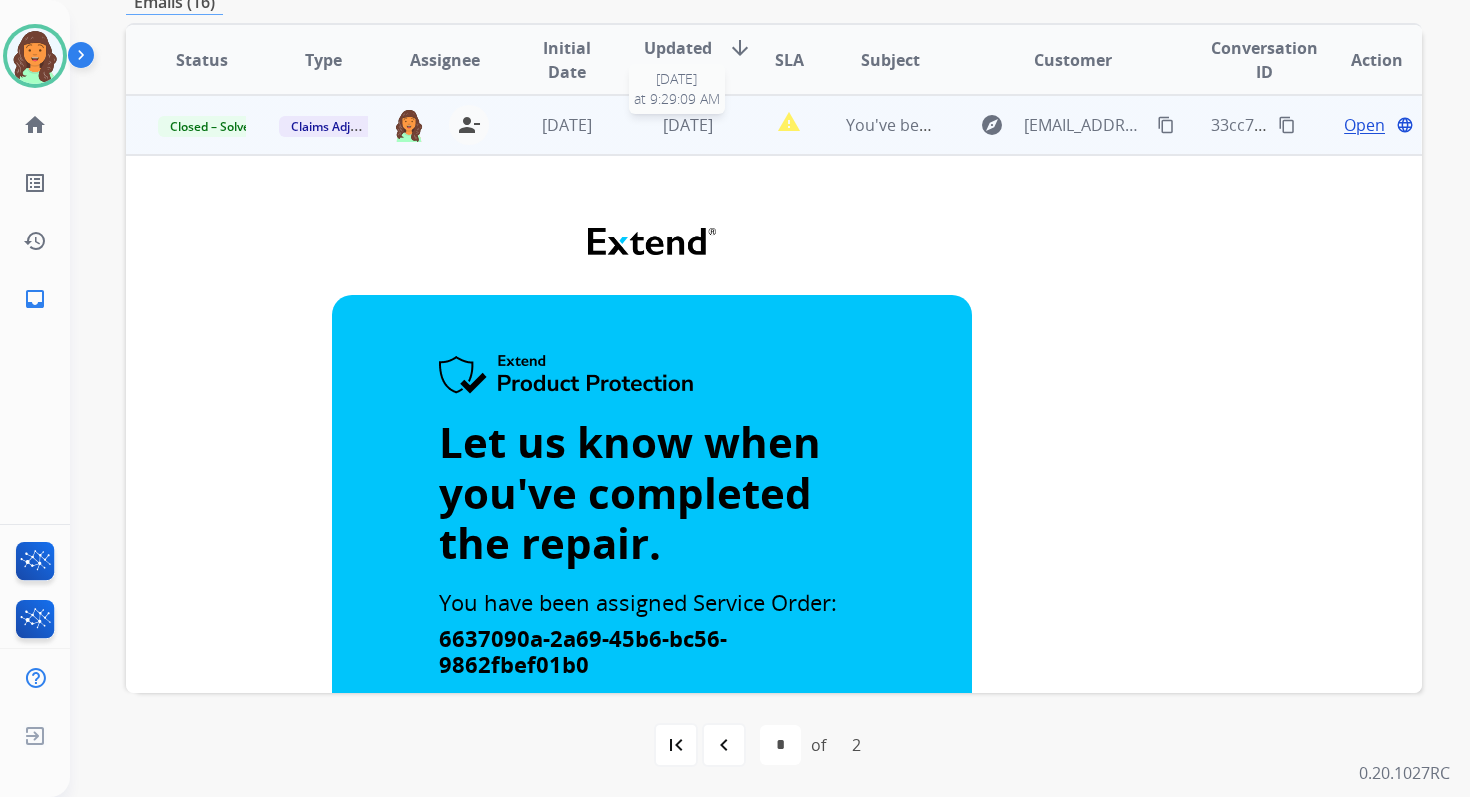 click on "5 days ago" at bounding box center (688, 125) 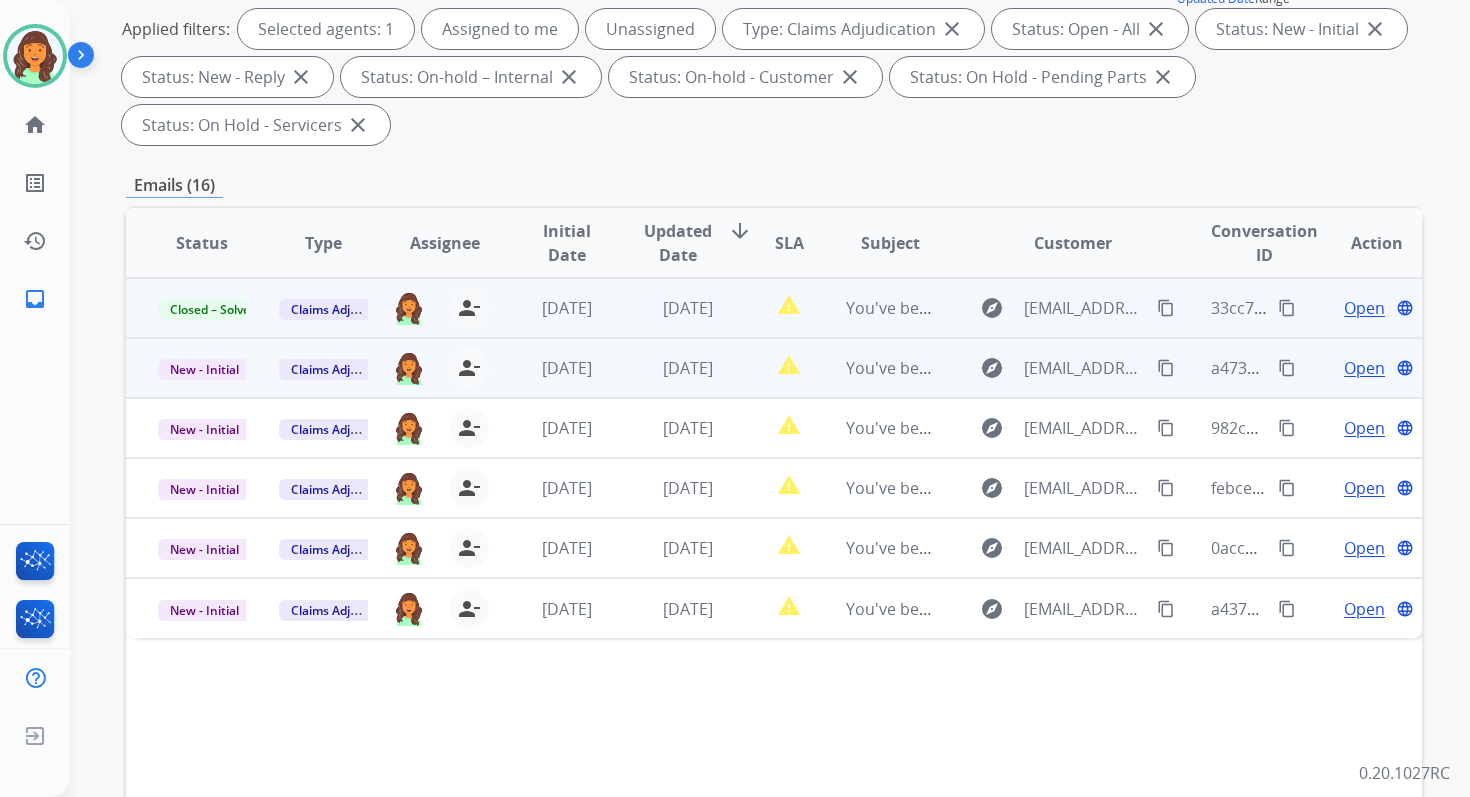 scroll, scrollTop: 0, scrollLeft: 0, axis: both 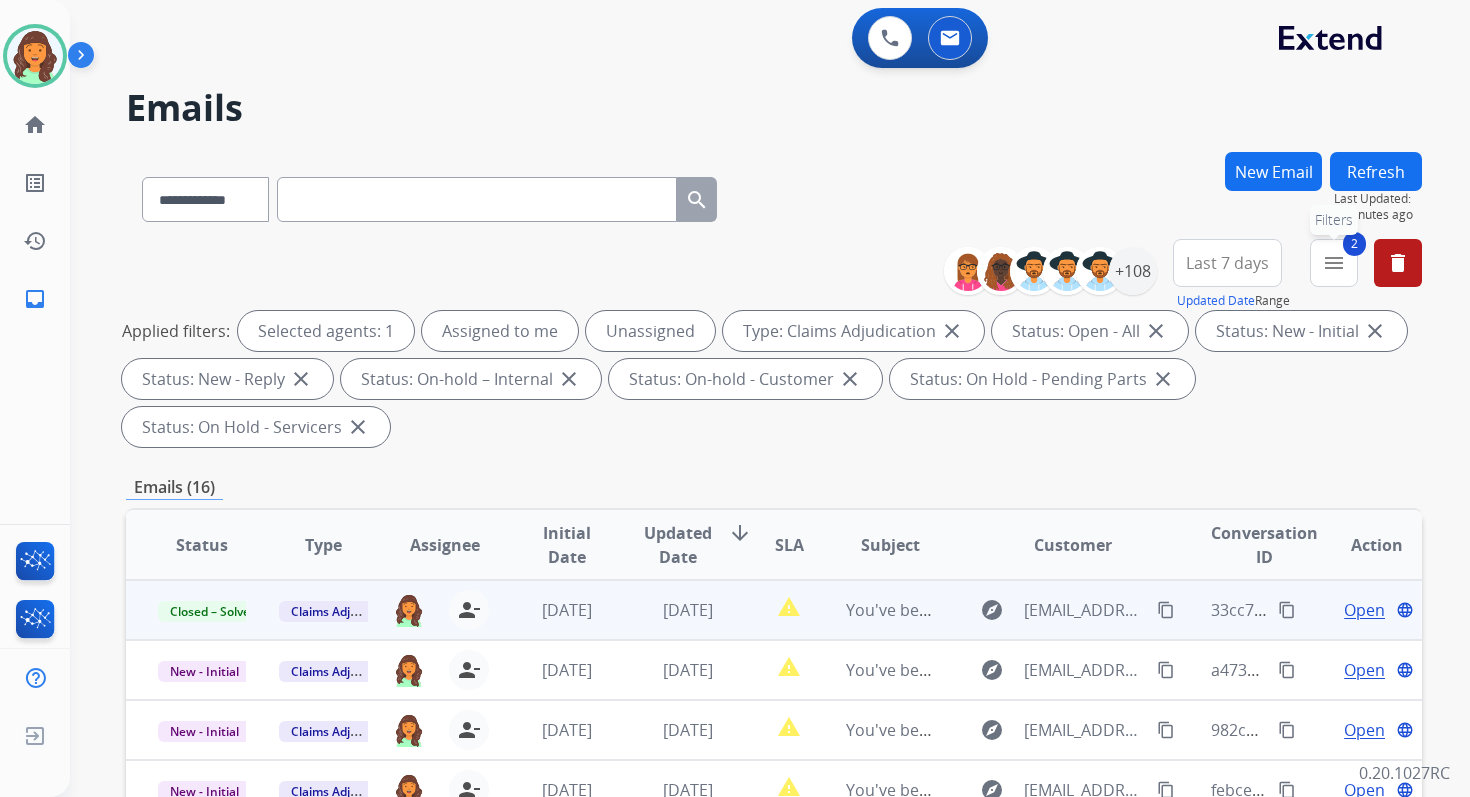 click on "2 menu  Filters" at bounding box center [1334, 263] 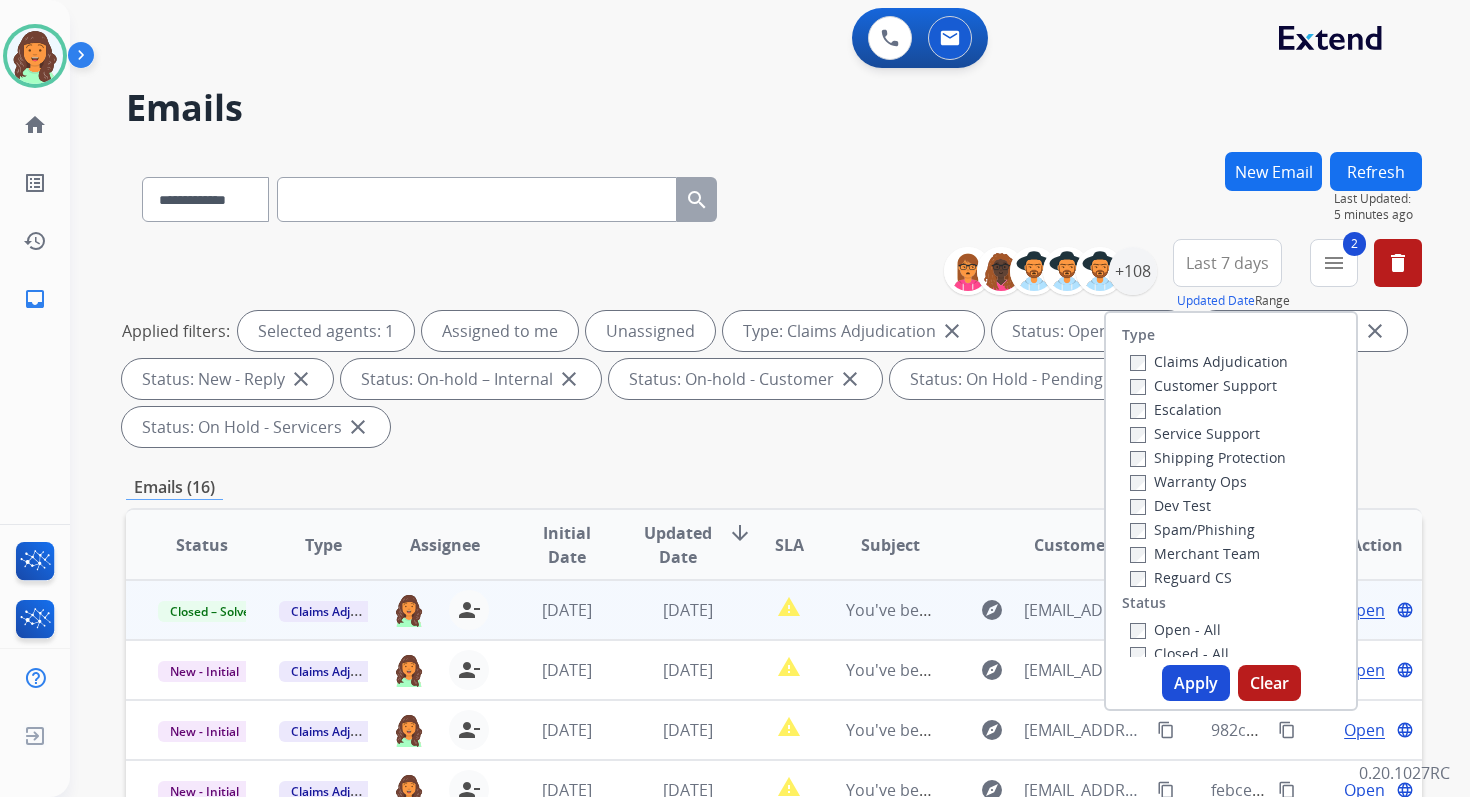 click on "Apply" at bounding box center (1196, 683) 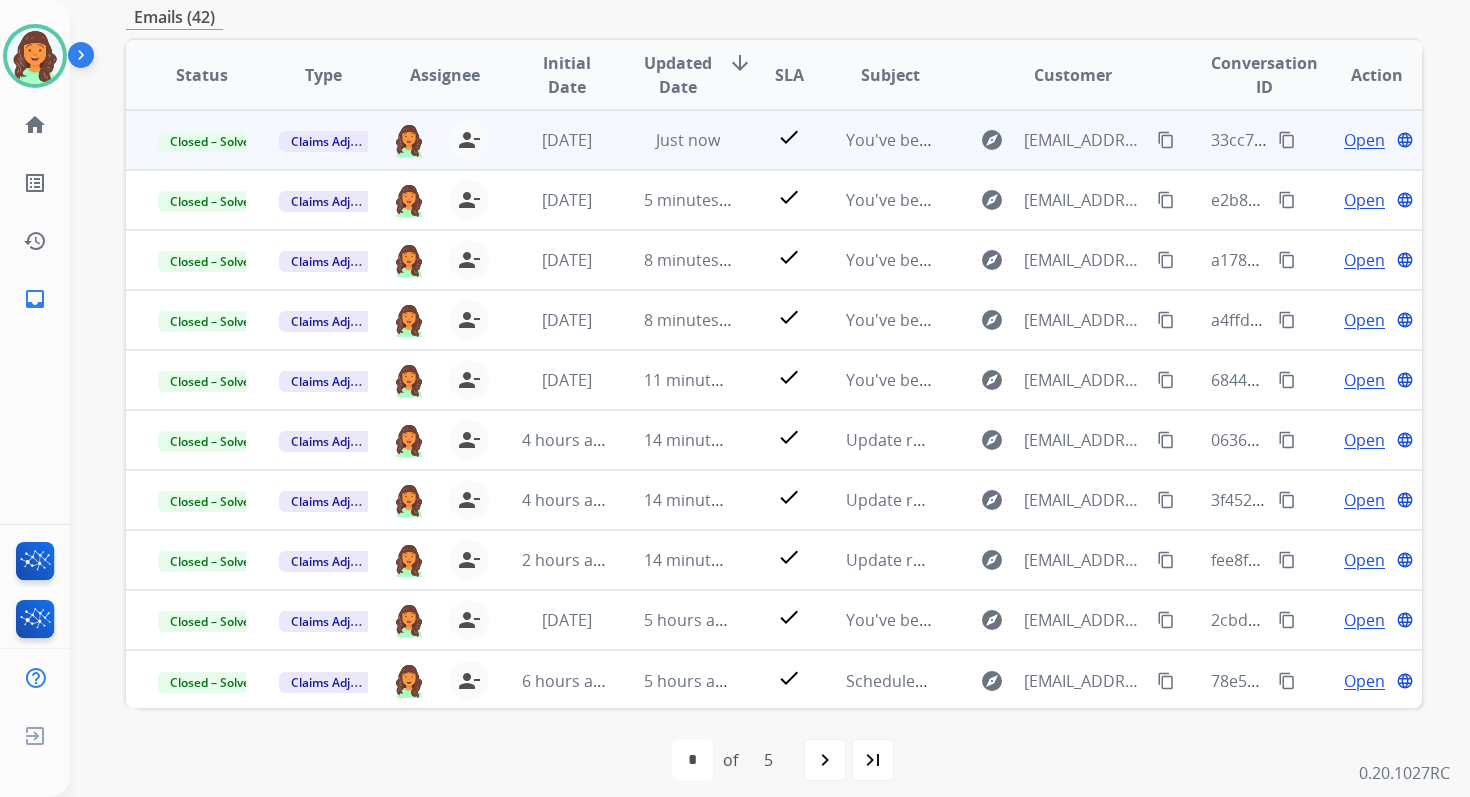 scroll, scrollTop: 437, scrollLeft: 0, axis: vertical 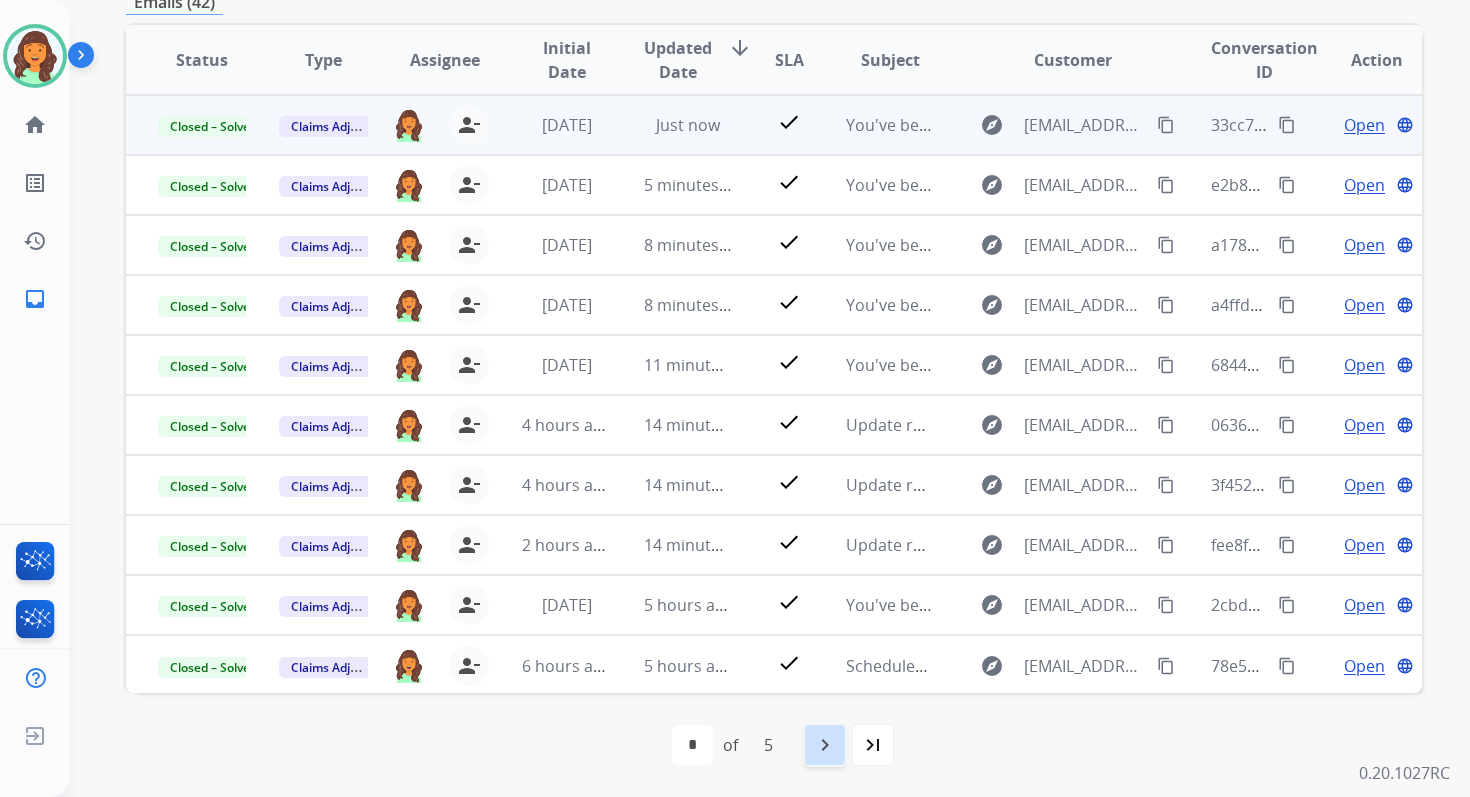 click on "navigate_next" at bounding box center [825, 745] 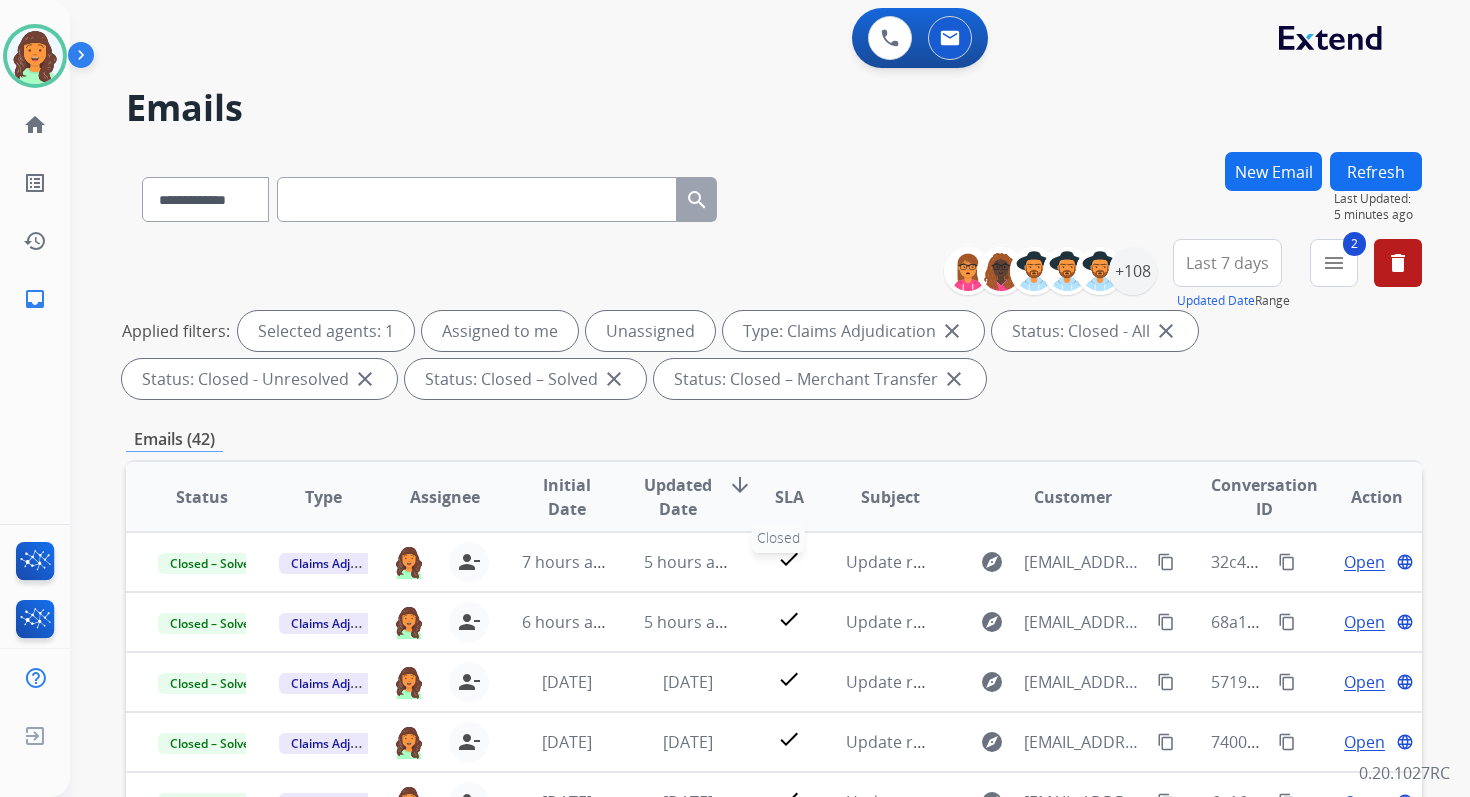 scroll, scrollTop: 2, scrollLeft: 0, axis: vertical 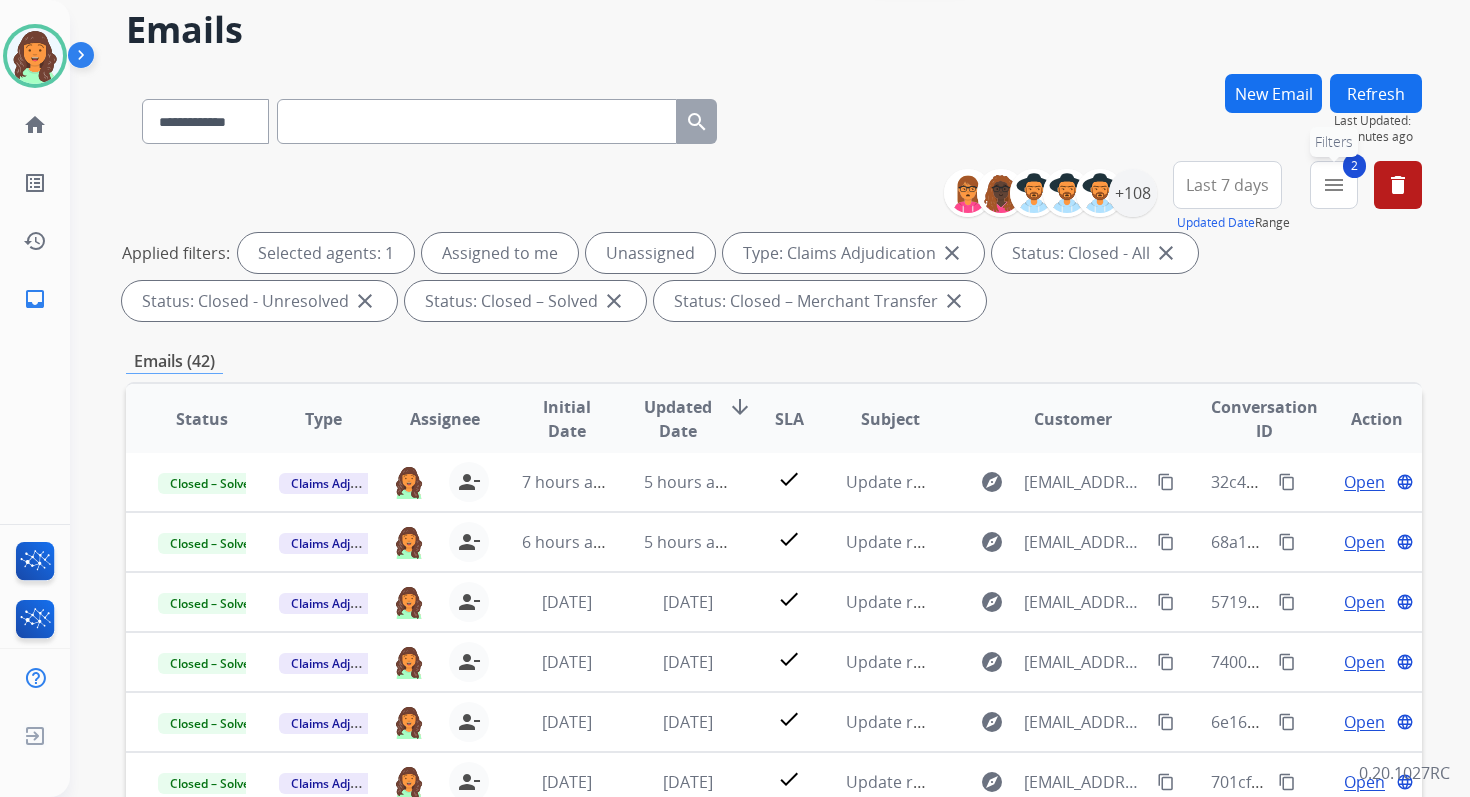click on "menu" at bounding box center [1334, 185] 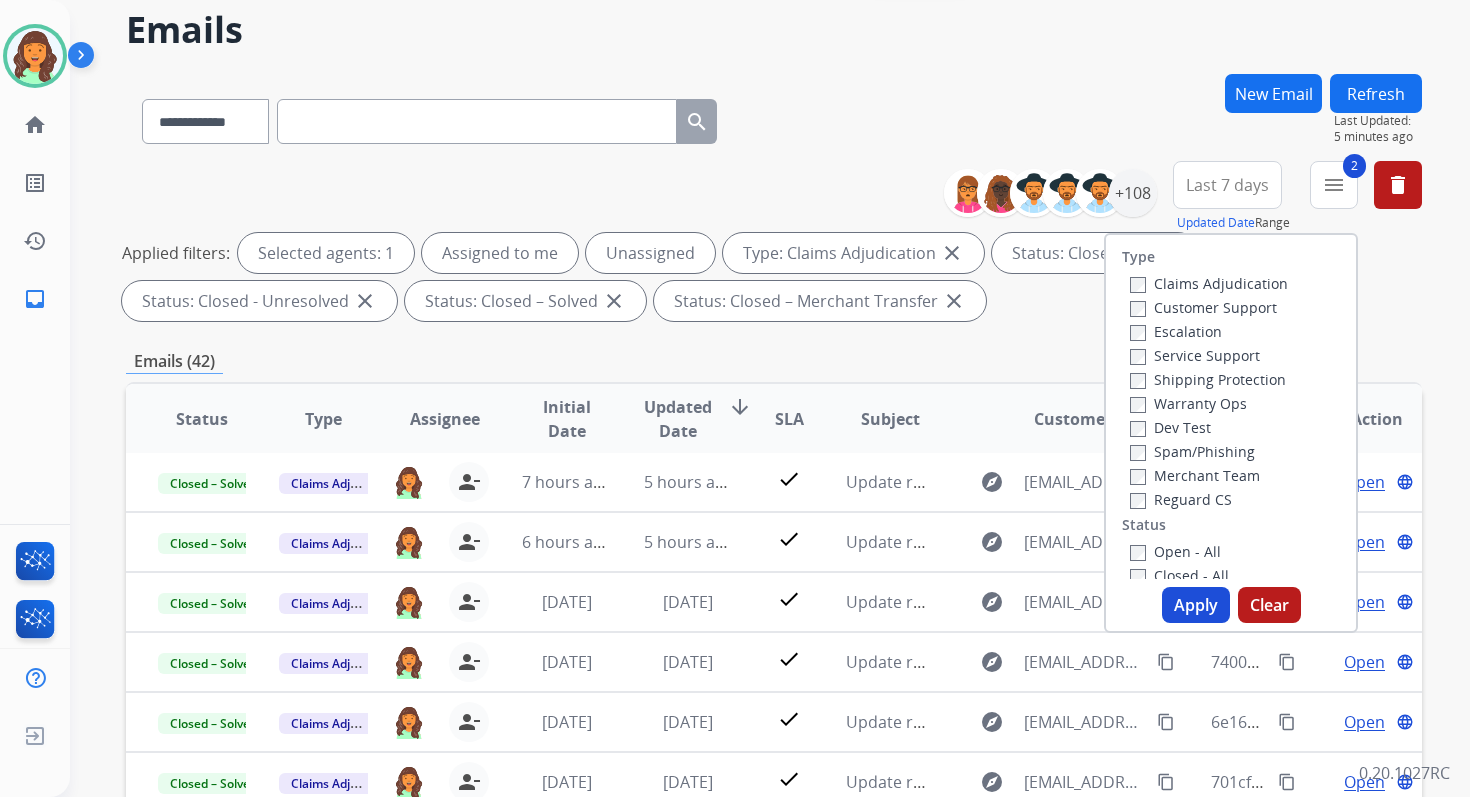 click on "Apply" at bounding box center (1196, 605) 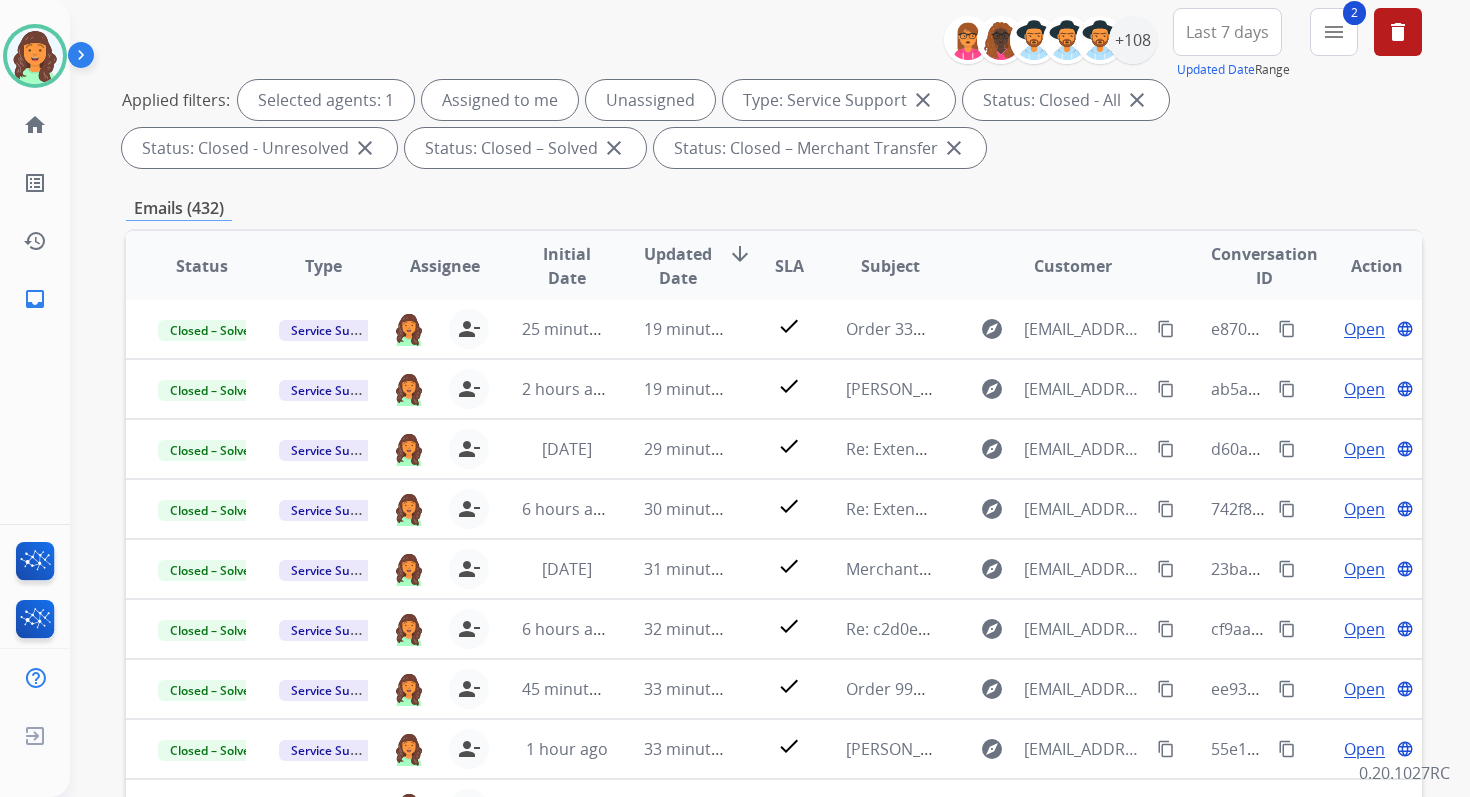 scroll, scrollTop: 437, scrollLeft: 0, axis: vertical 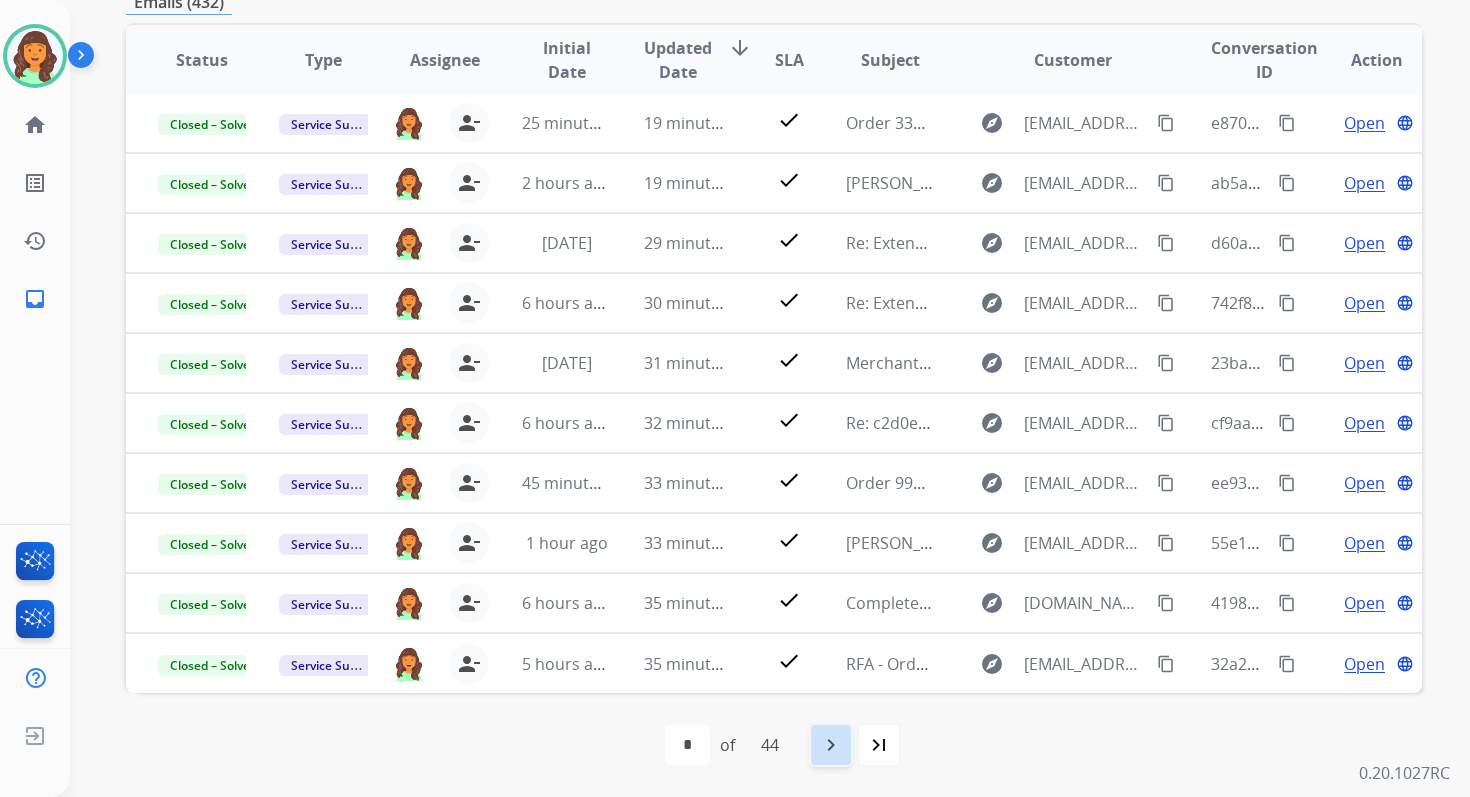 click on "navigate_next" at bounding box center [831, 745] 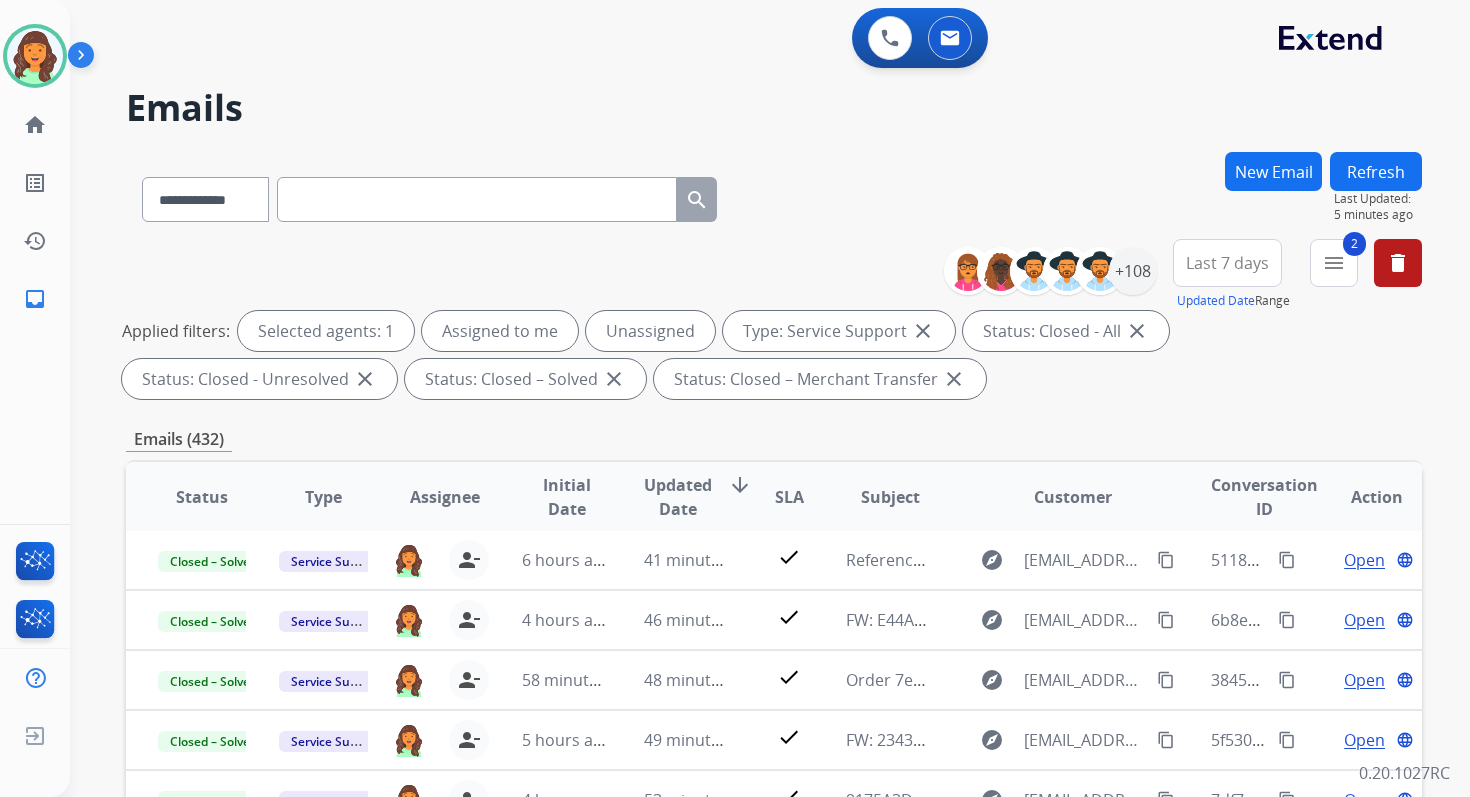 scroll, scrollTop: 437, scrollLeft: 0, axis: vertical 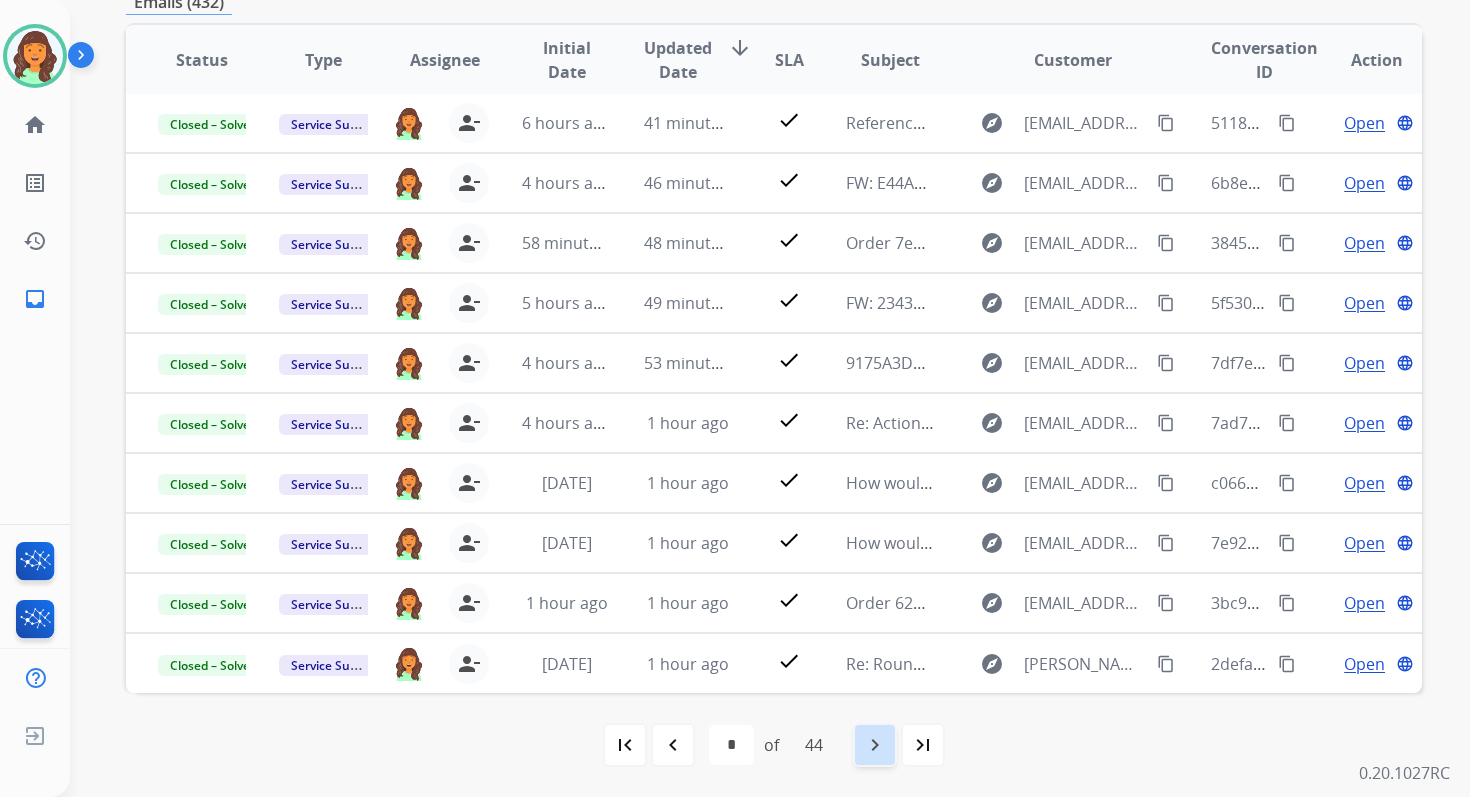 click on "44" at bounding box center [814, 745] 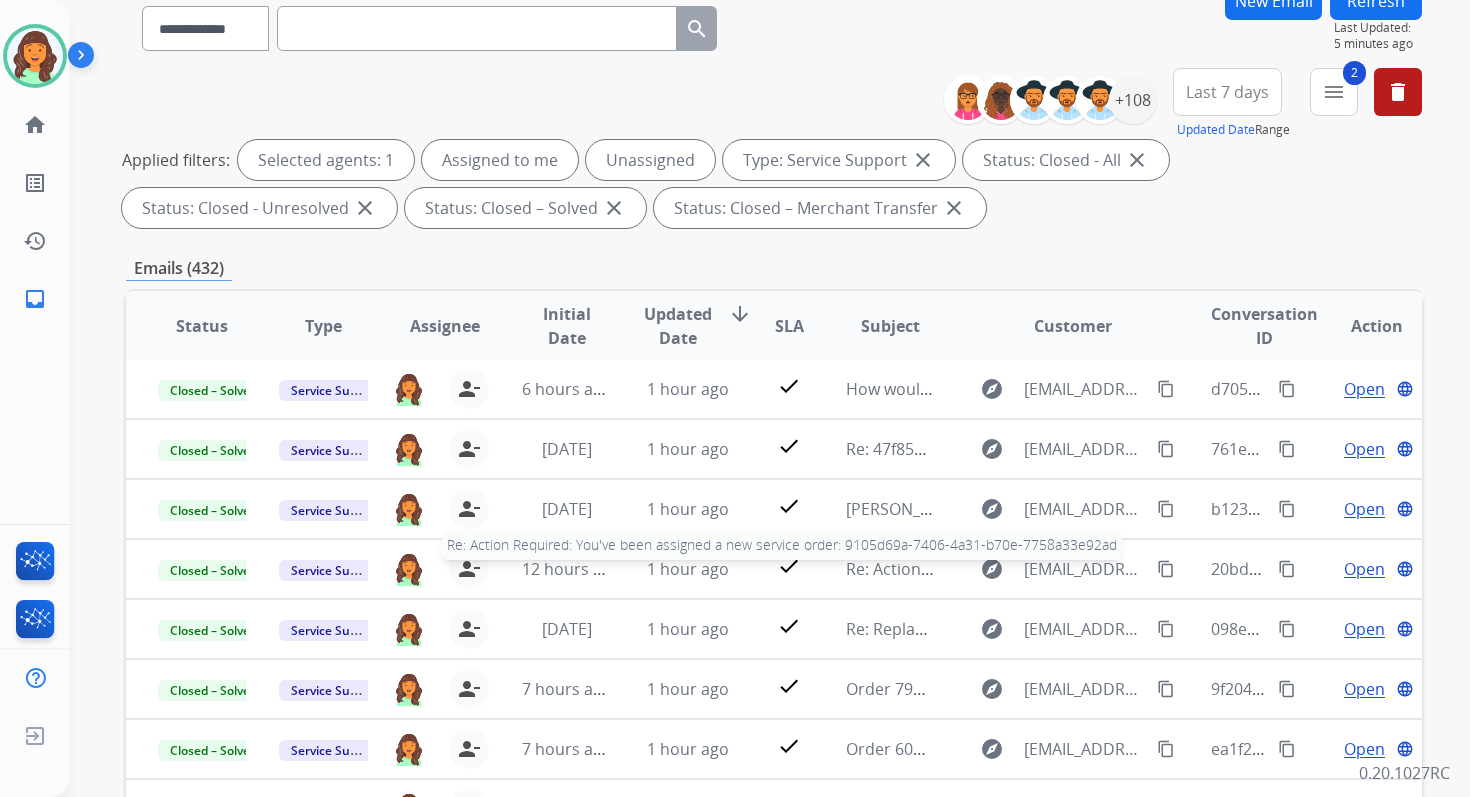 scroll, scrollTop: 437, scrollLeft: 0, axis: vertical 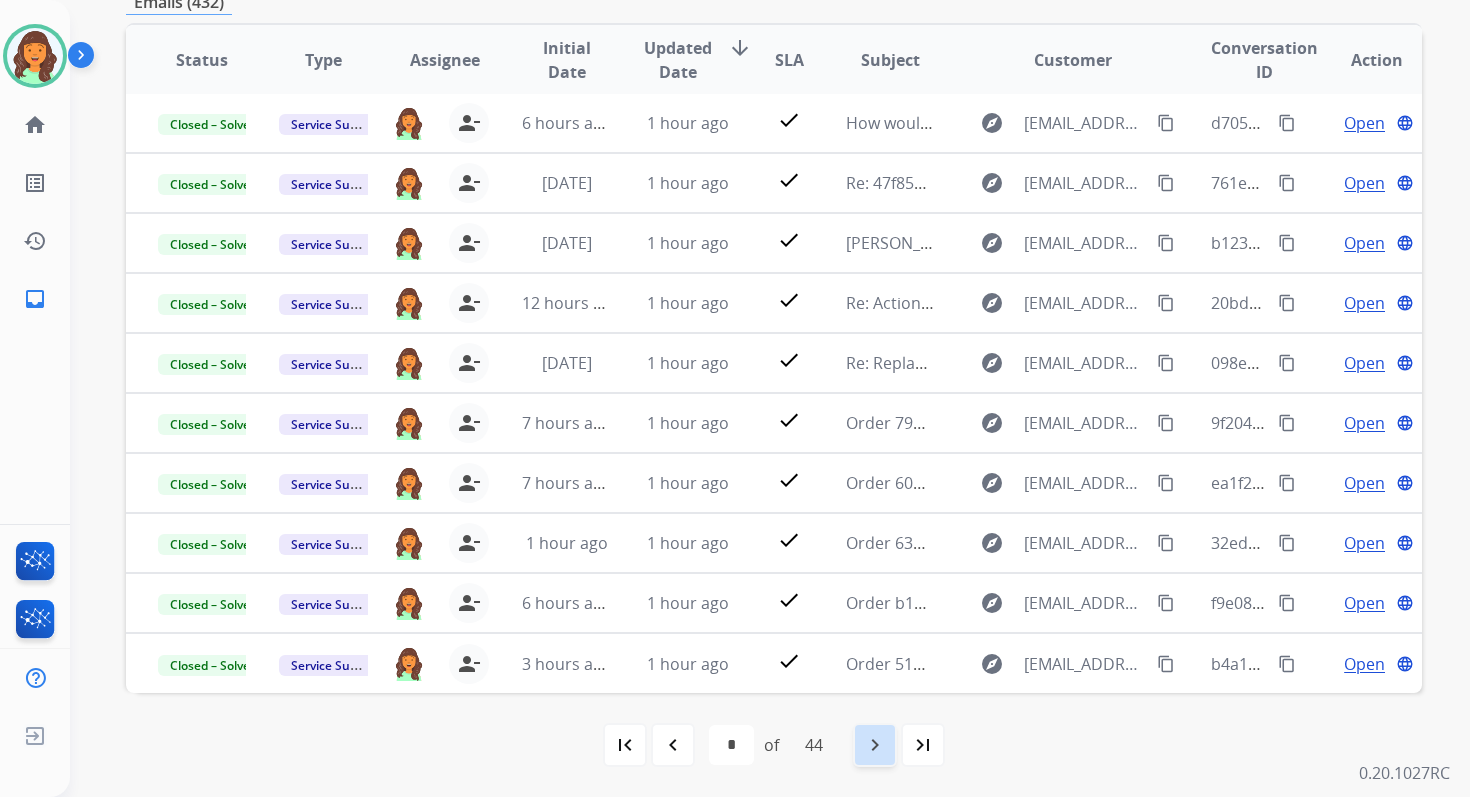 click on "navigate_next" at bounding box center (875, 745) 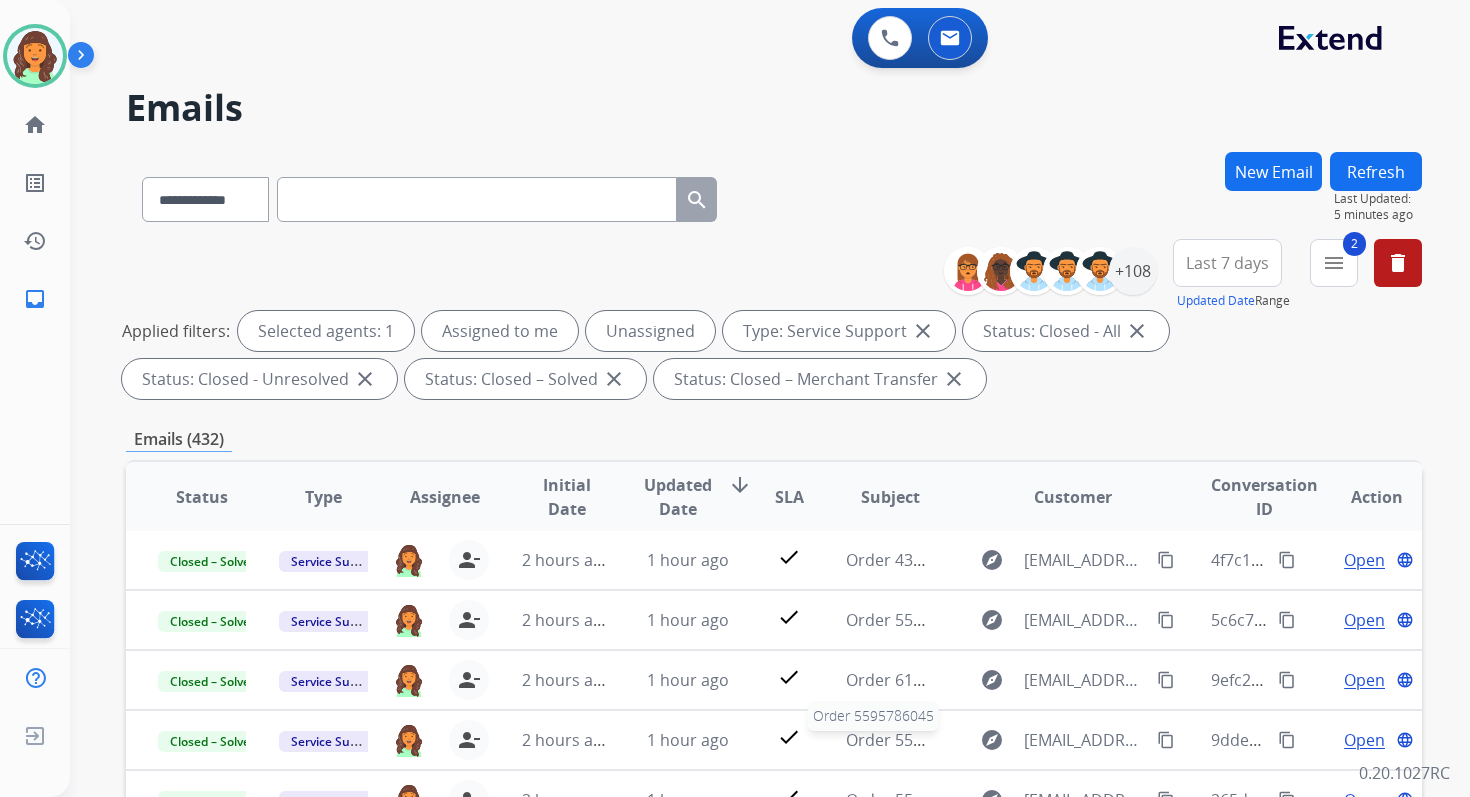 scroll, scrollTop: 437, scrollLeft: 0, axis: vertical 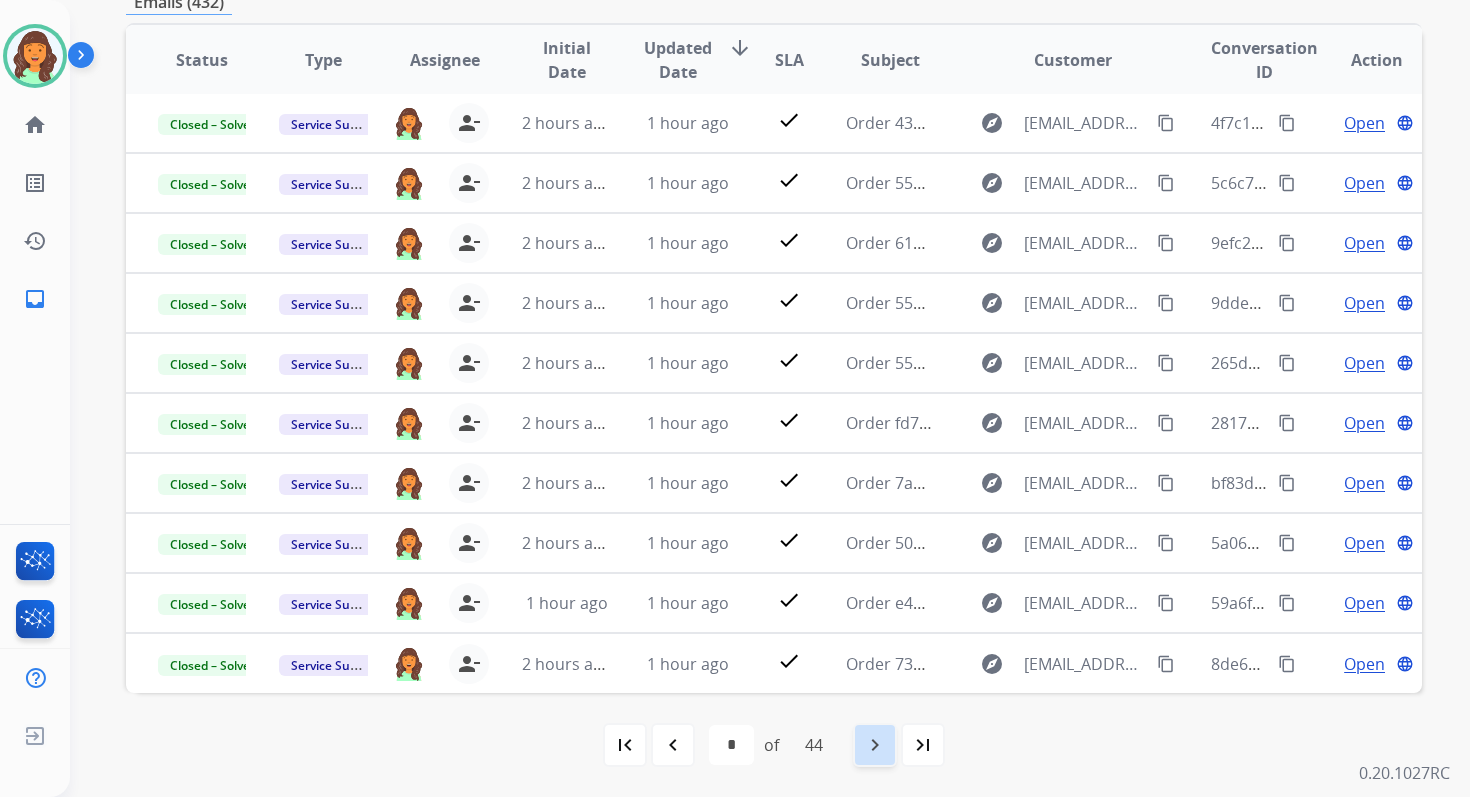 click on "navigate_next" at bounding box center (875, 745) 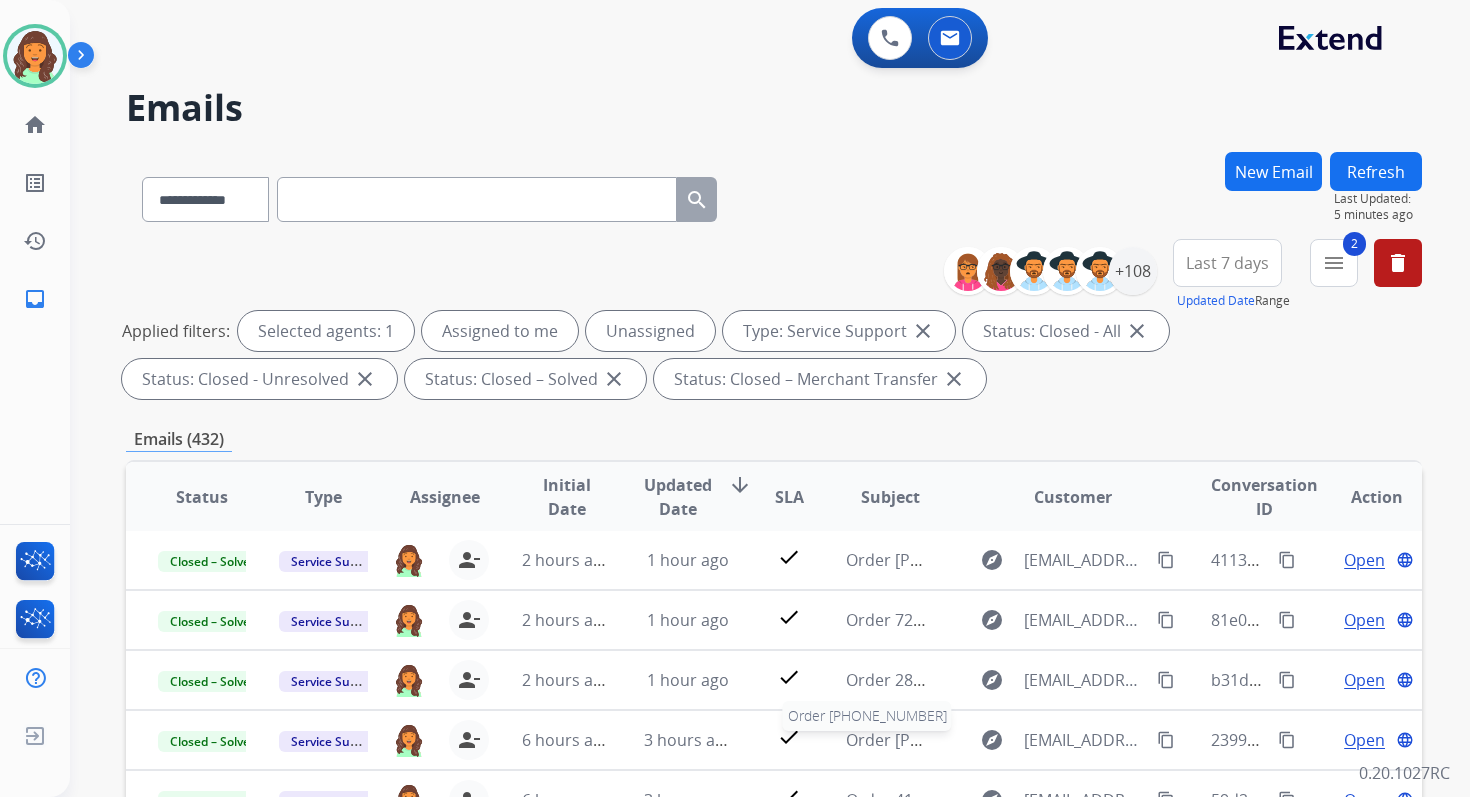 scroll, scrollTop: 437, scrollLeft: 0, axis: vertical 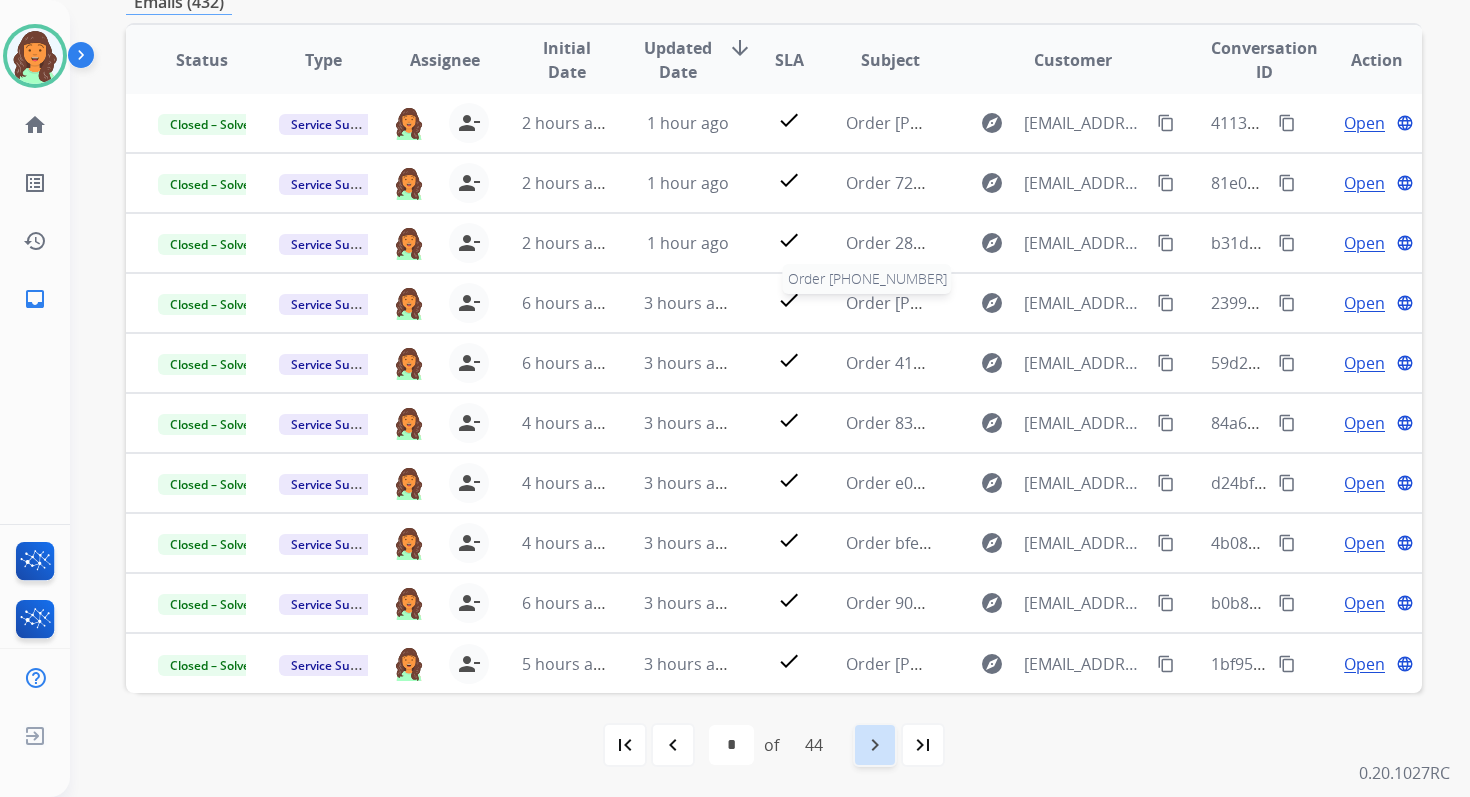 click on "navigate_next" at bounding box center [875, 745] 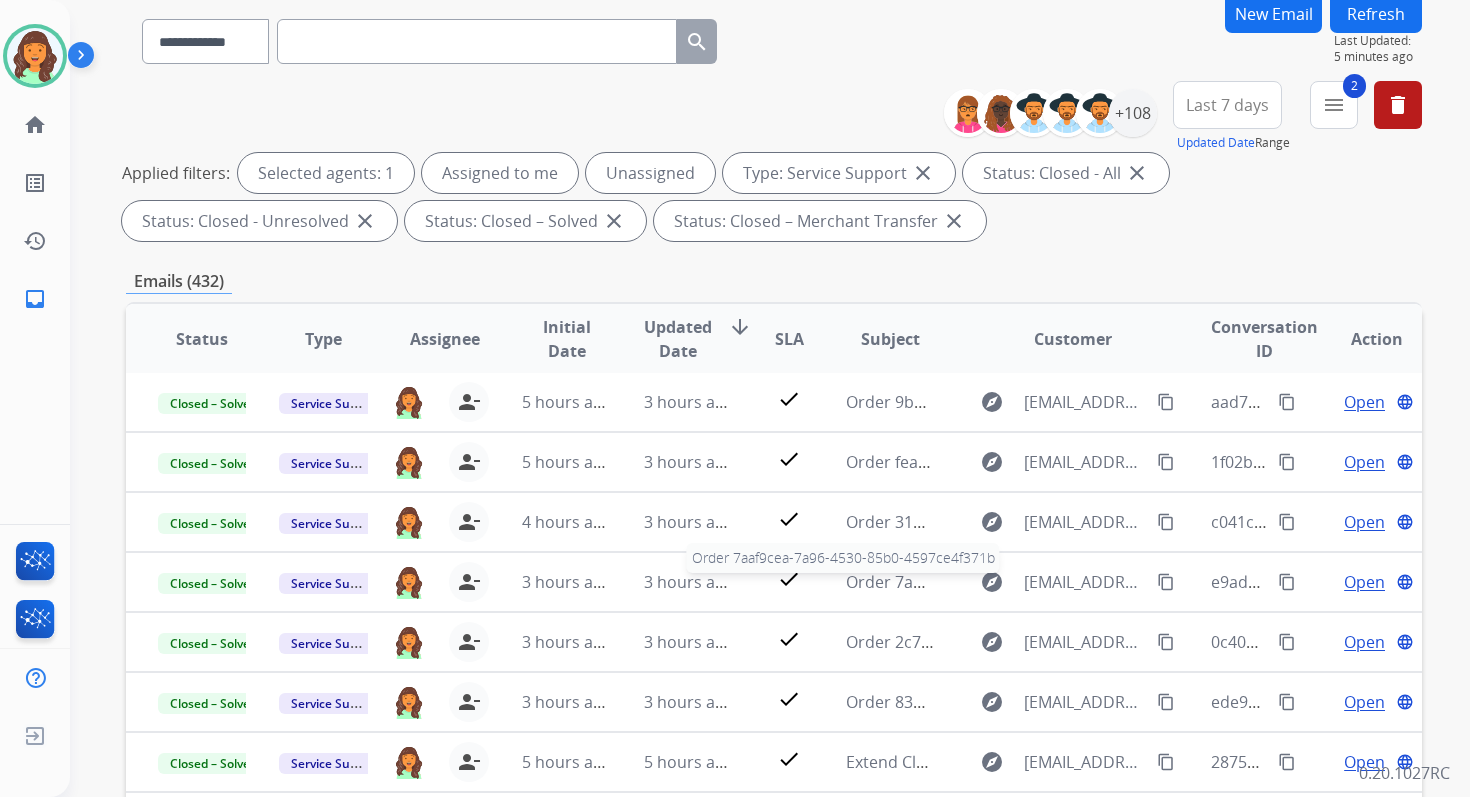 scroll, scrollTop: 437, scrollLeft: 0, axis: vertical 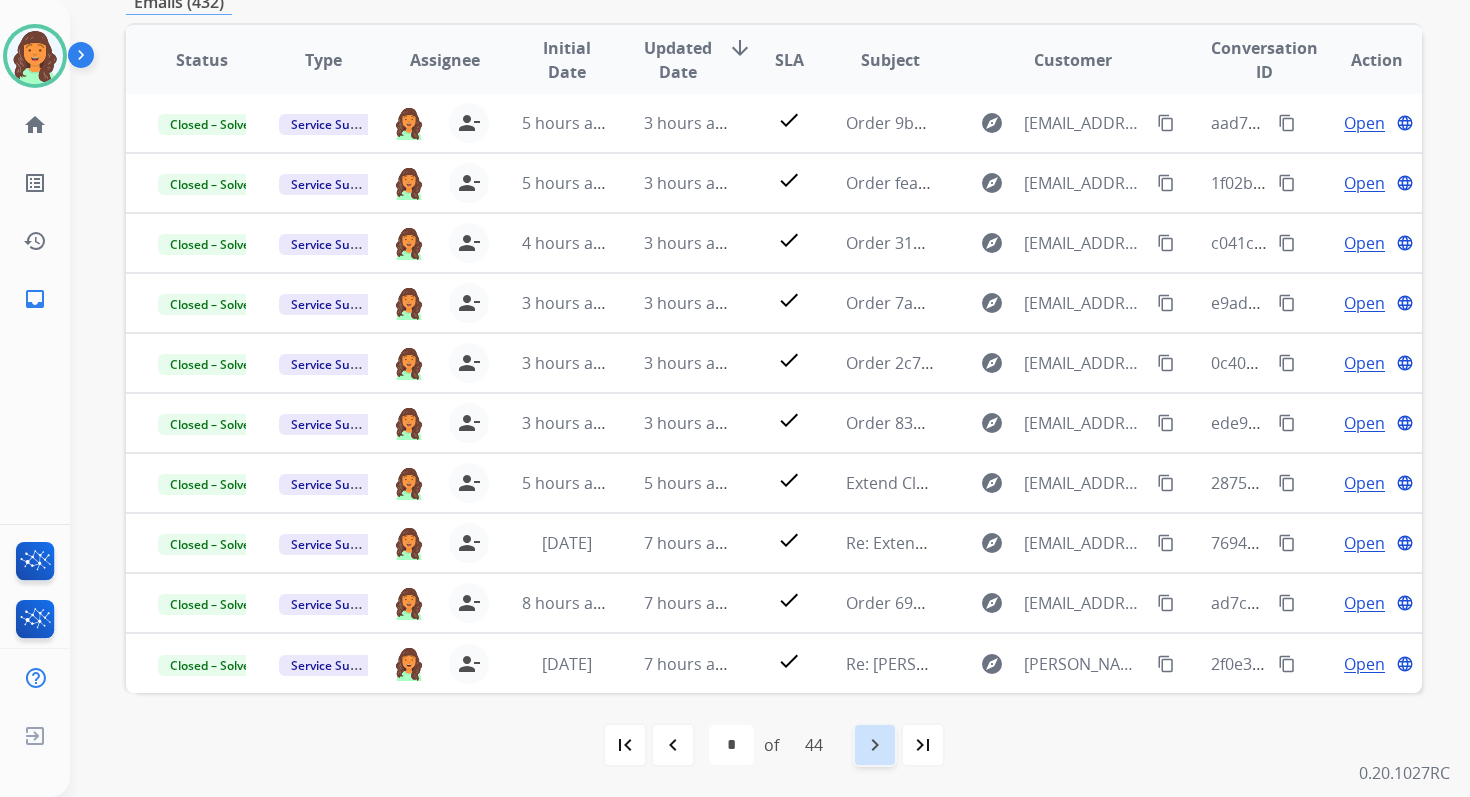 click on "navigate_next" at bounding box center (875, 745) 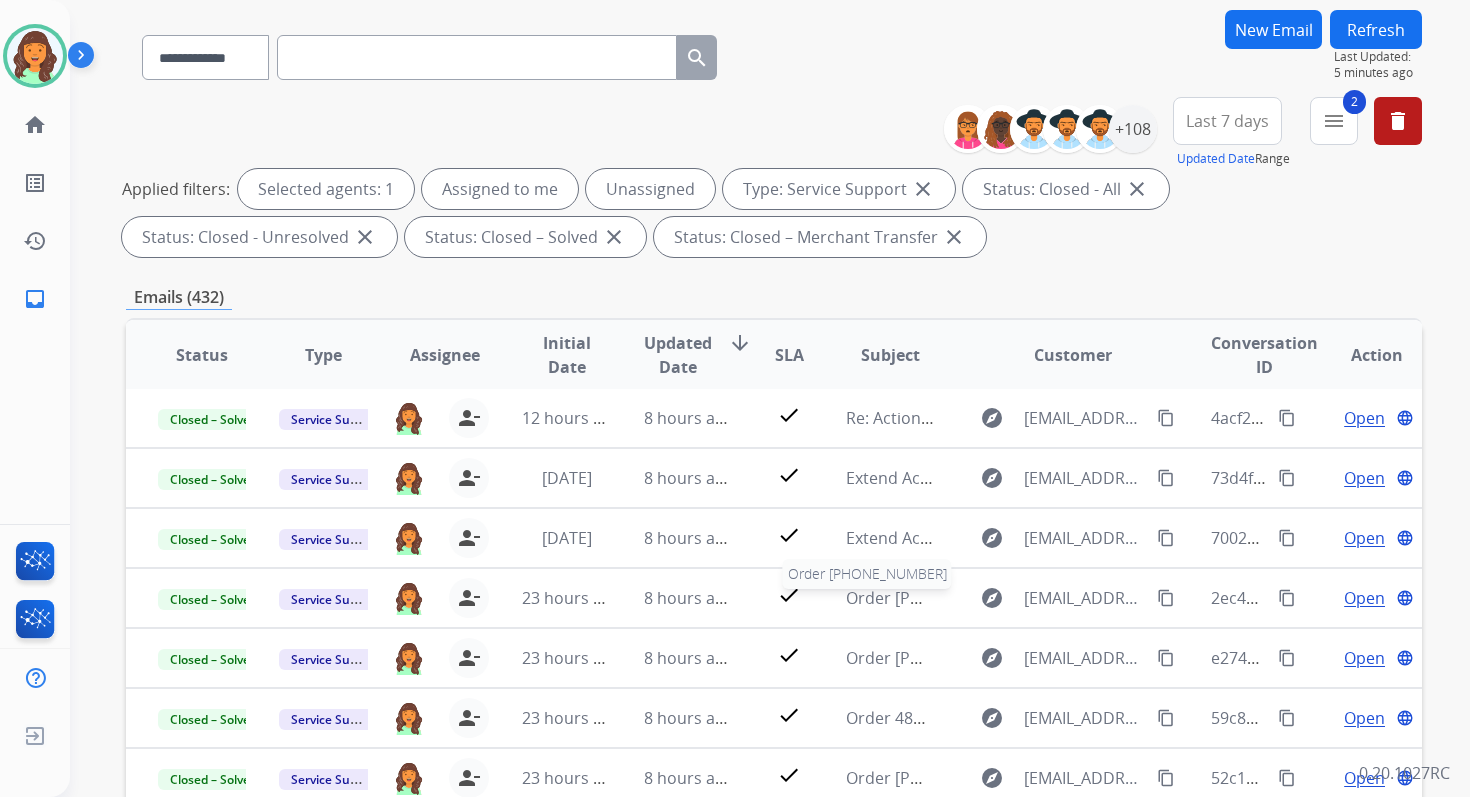 scroll, scrollTop: 437, scrollLeft: 0, axis: vertical 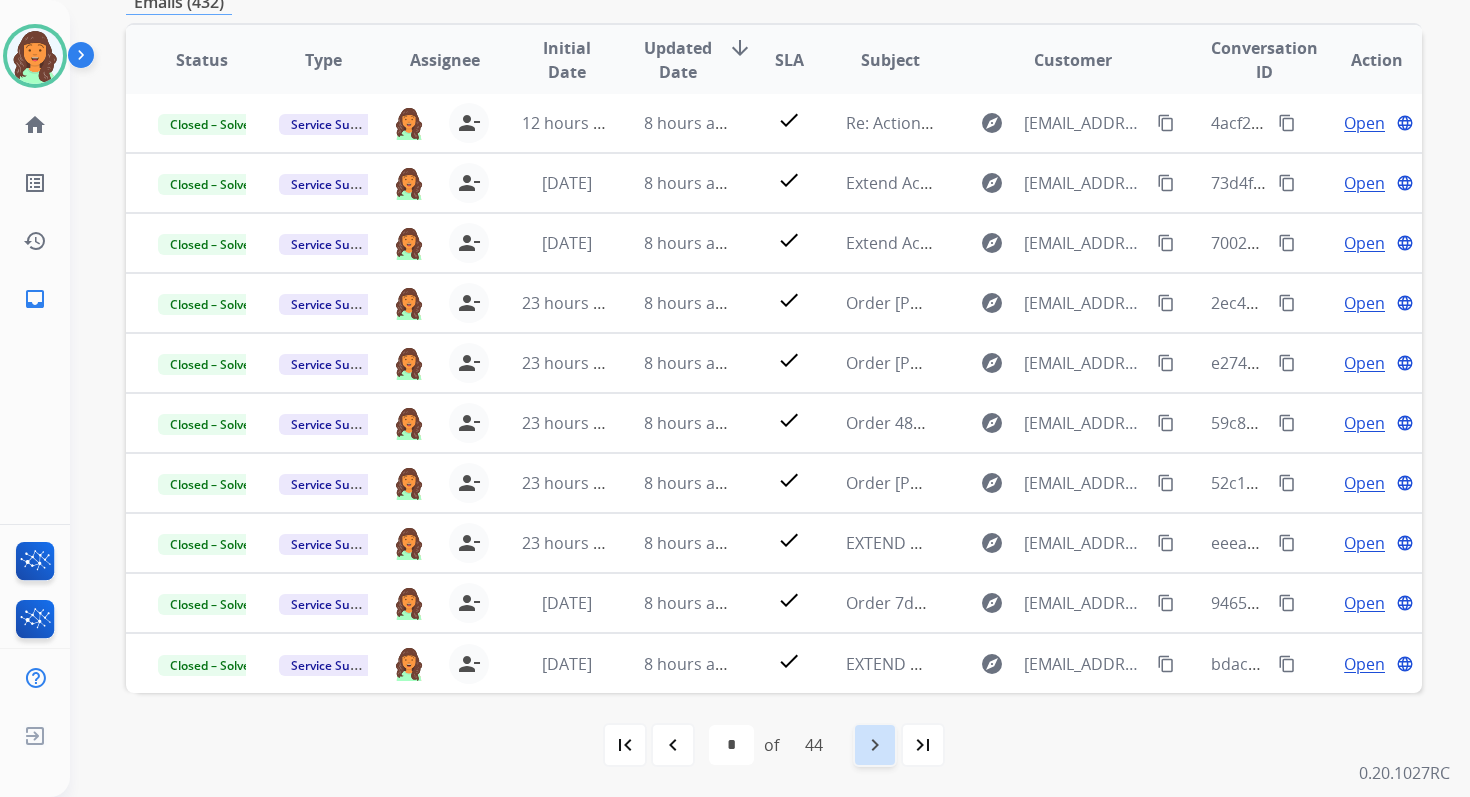 click on "navigate_next" at bounding box center (875, 745) 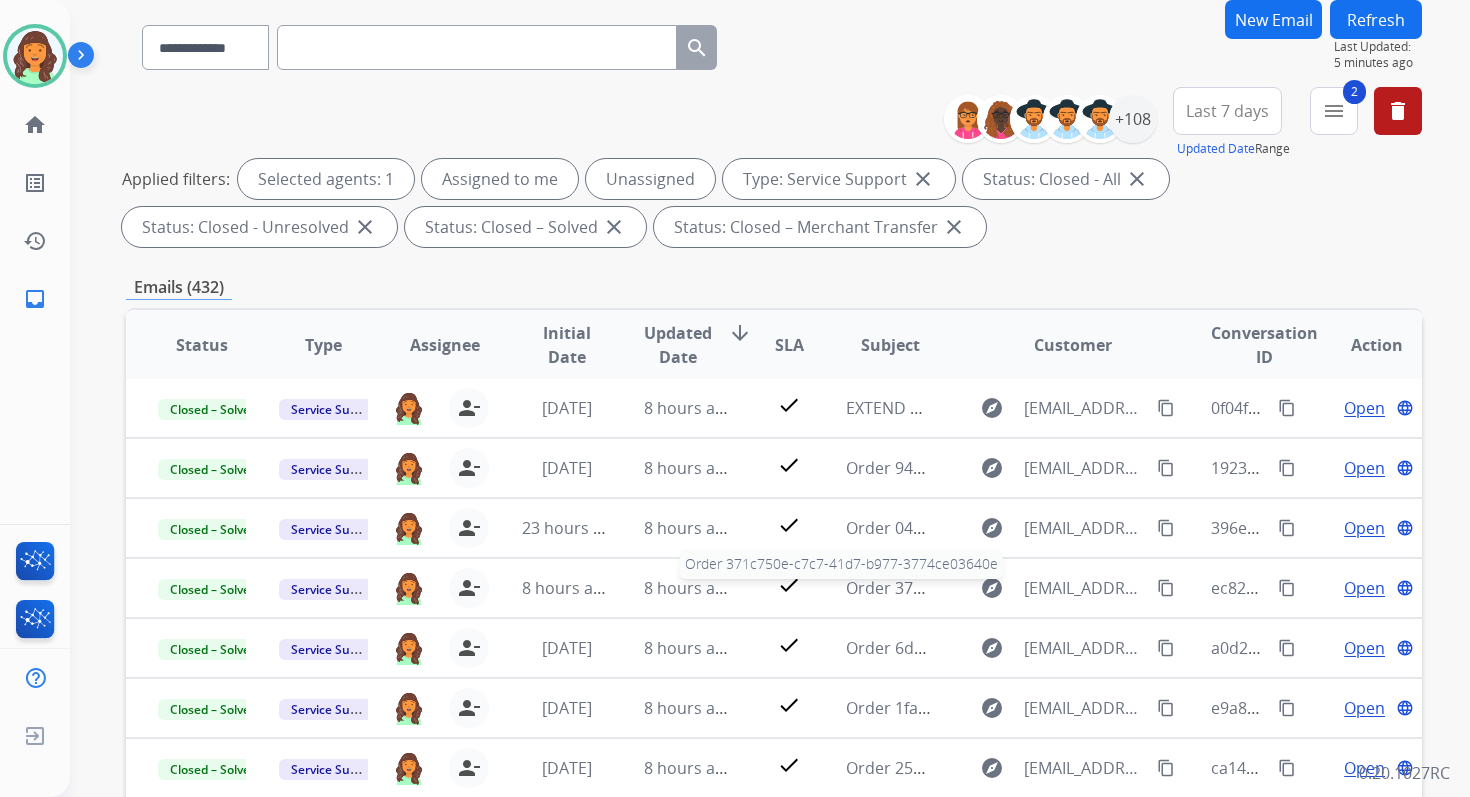 scroll, scrollTop: 437, scrollLeft: 0, axis: vertical 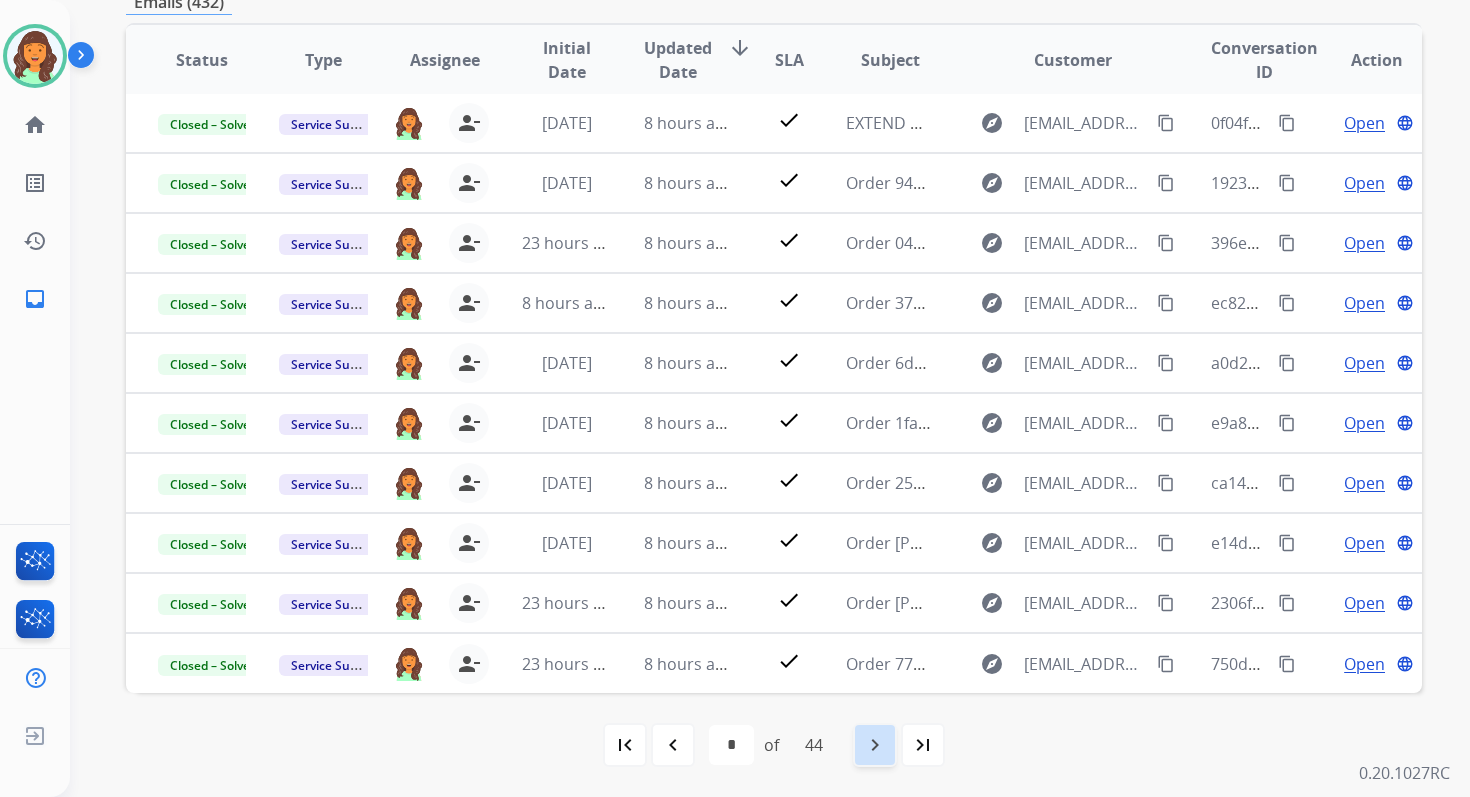 click on "navigate_next" at bounding box center (875, 745) 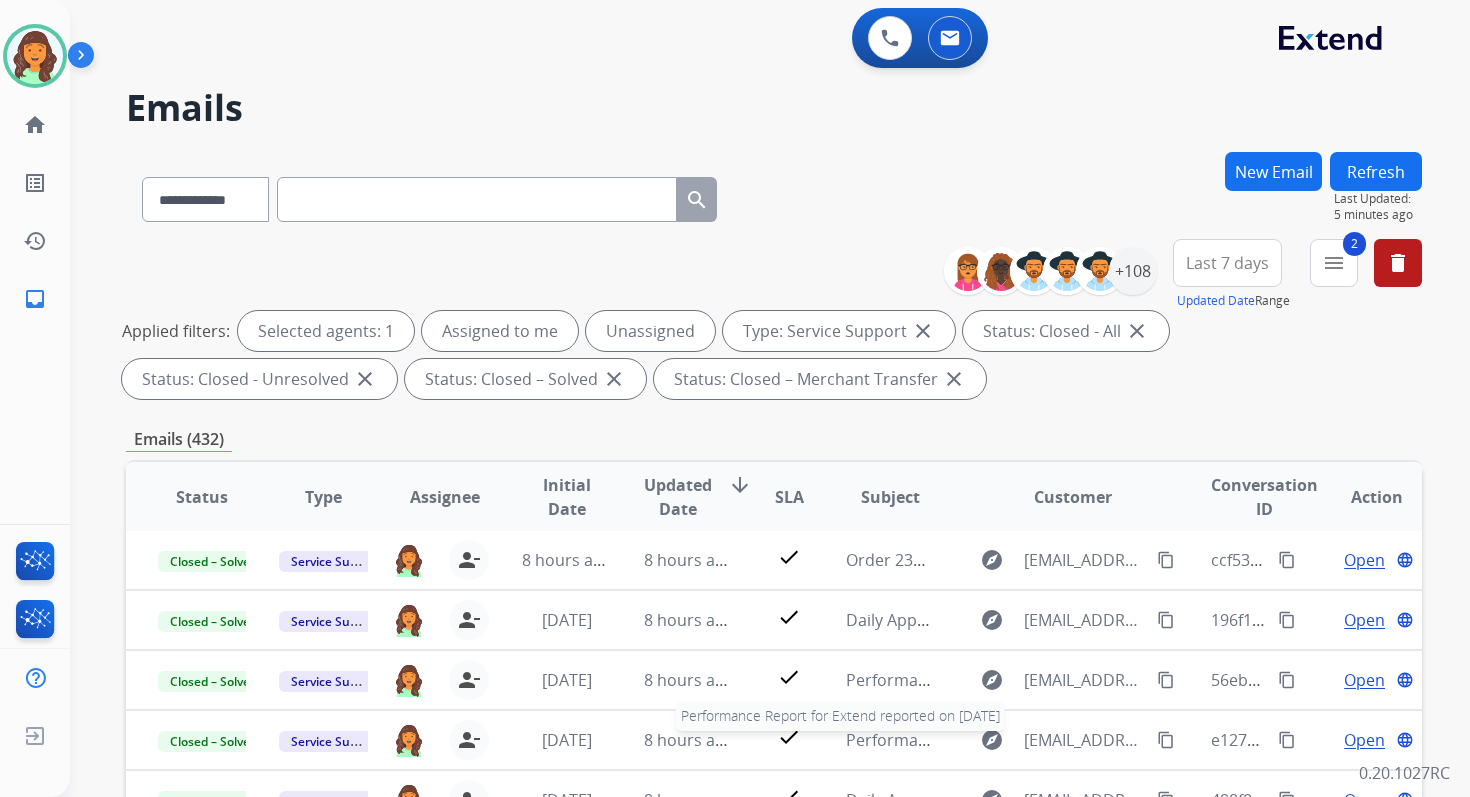 scroll, scrollTop: 437, scrollLeft: 0, axis: vertical 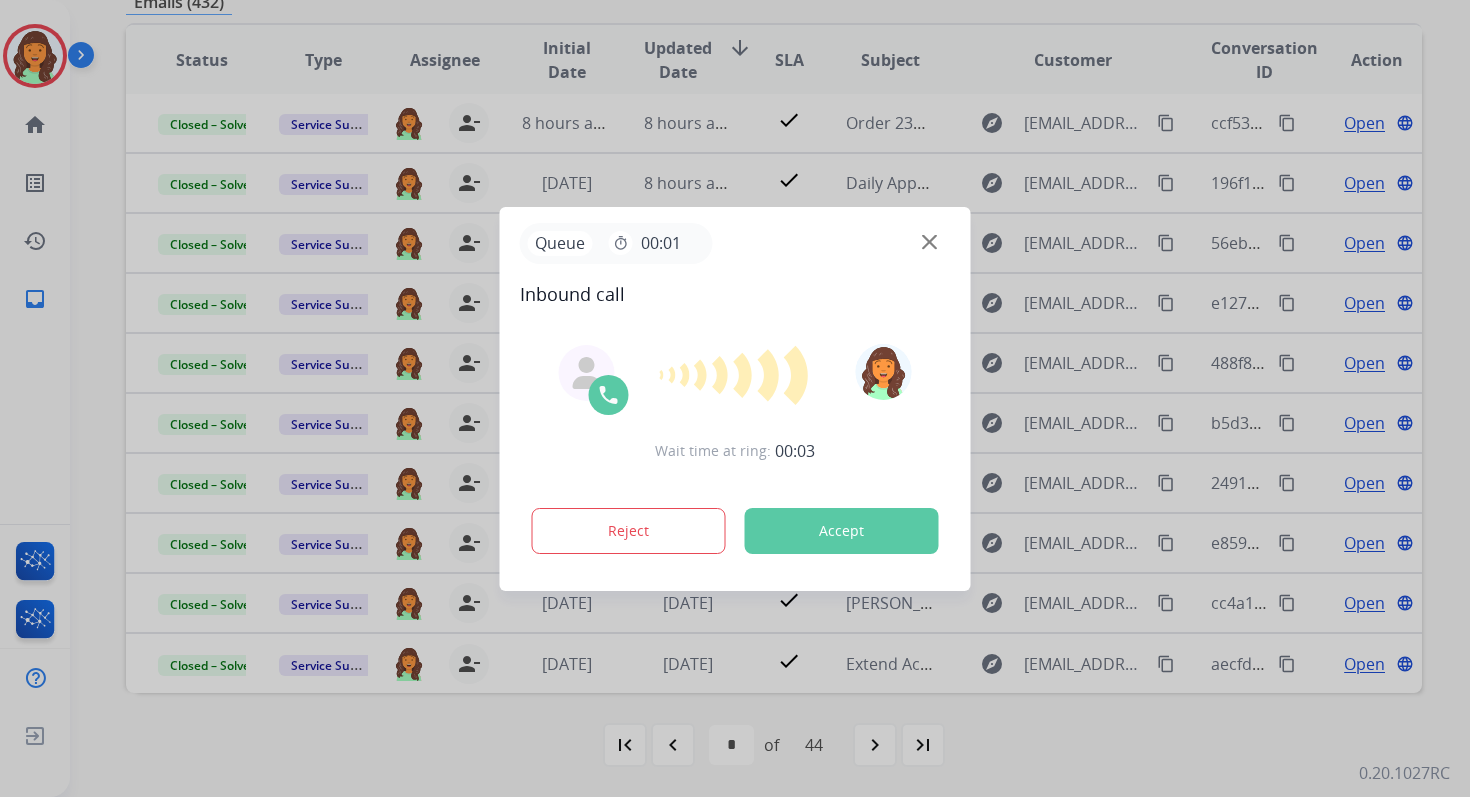 click on "Accept" at bounding box center (842, 531) 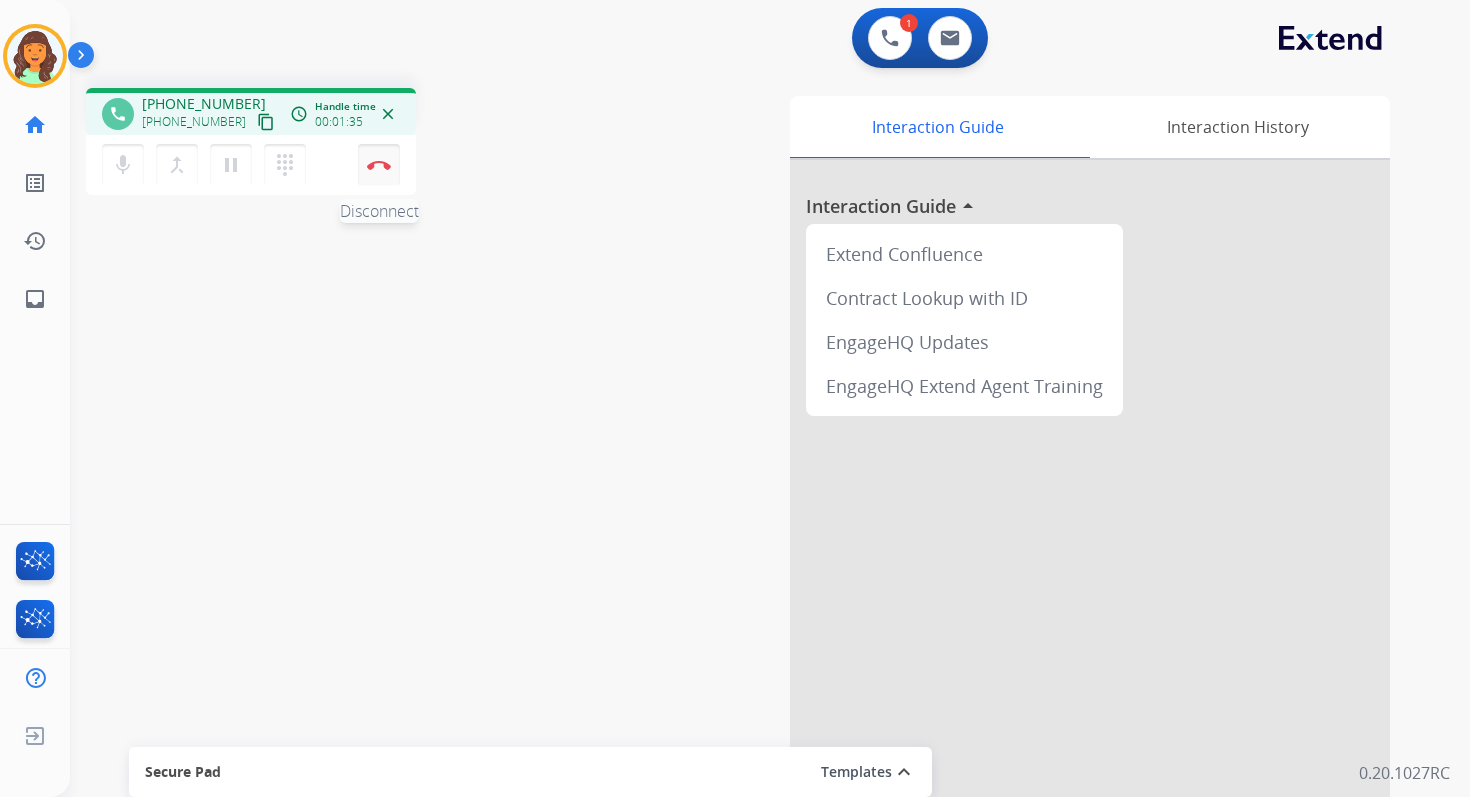 click on "Disconnect" at bounding box center (379, 165) 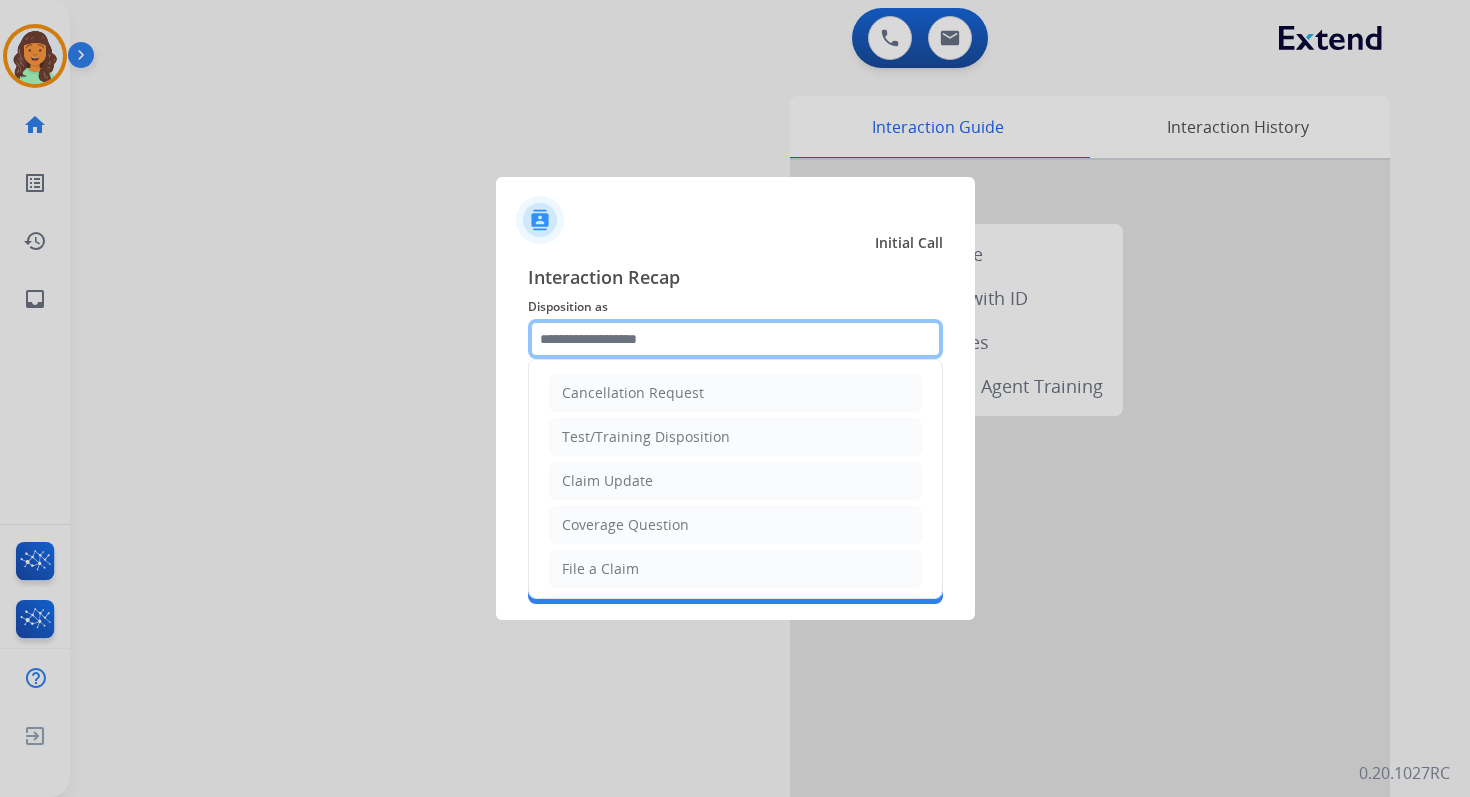 click 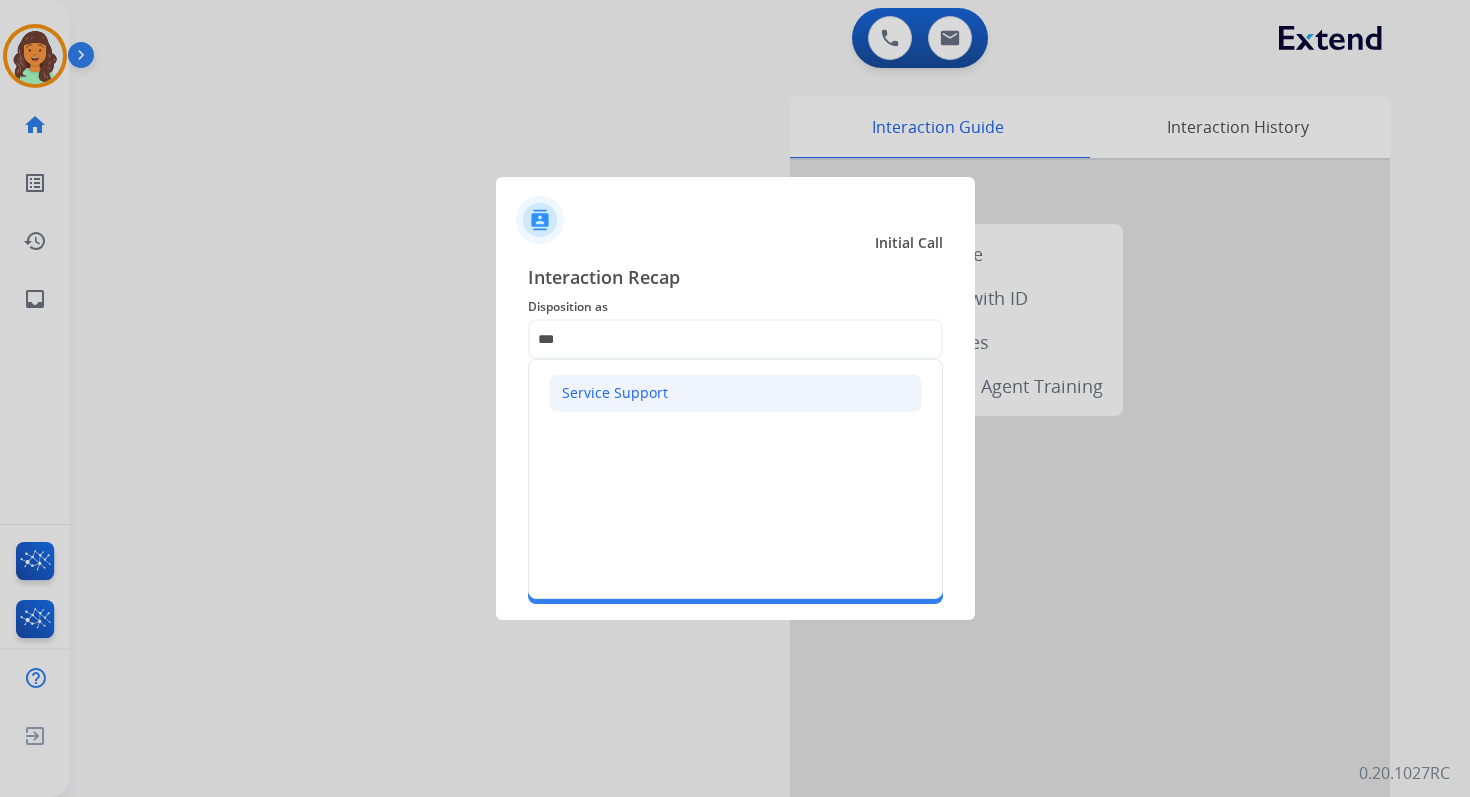 click on "Service Support" 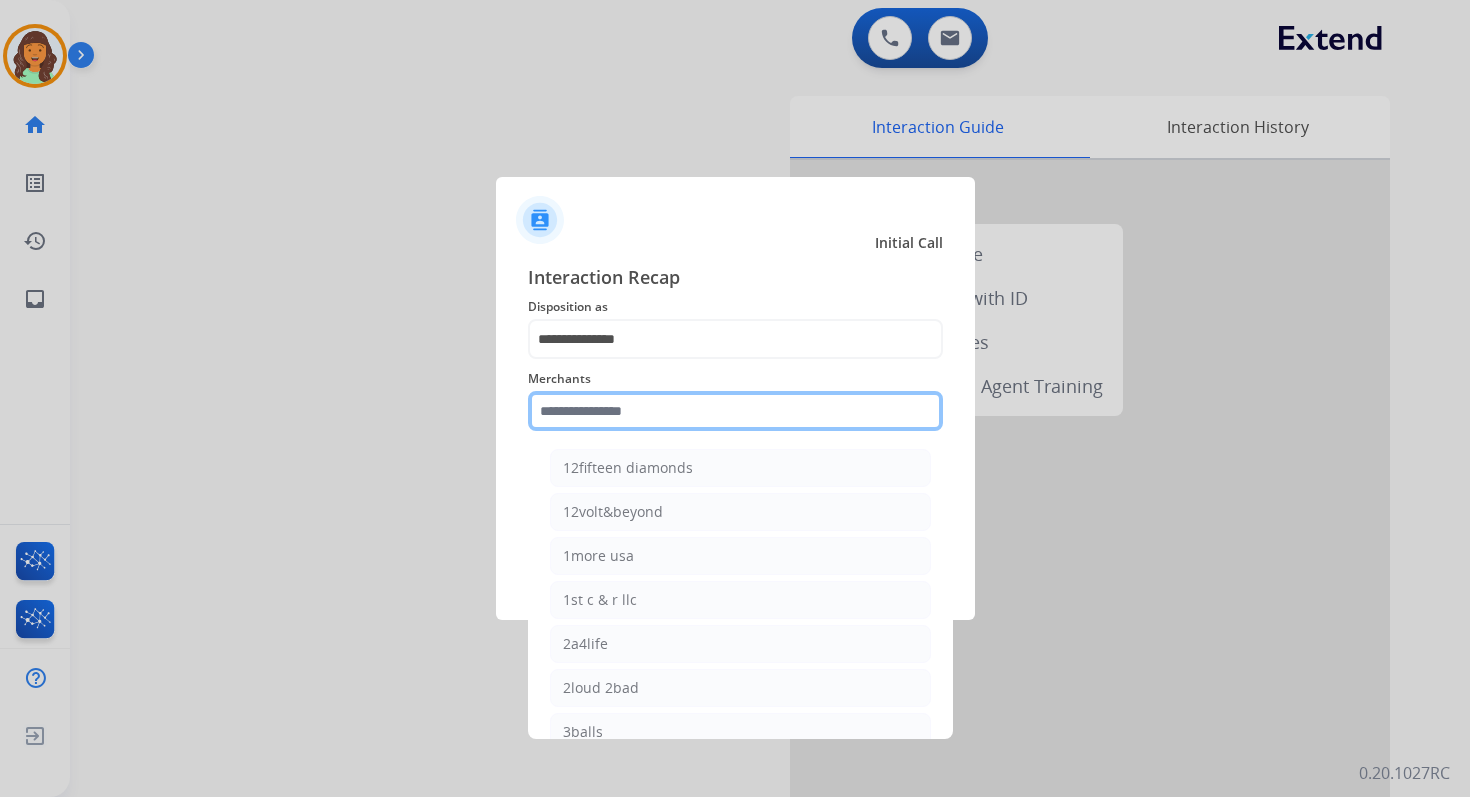 click 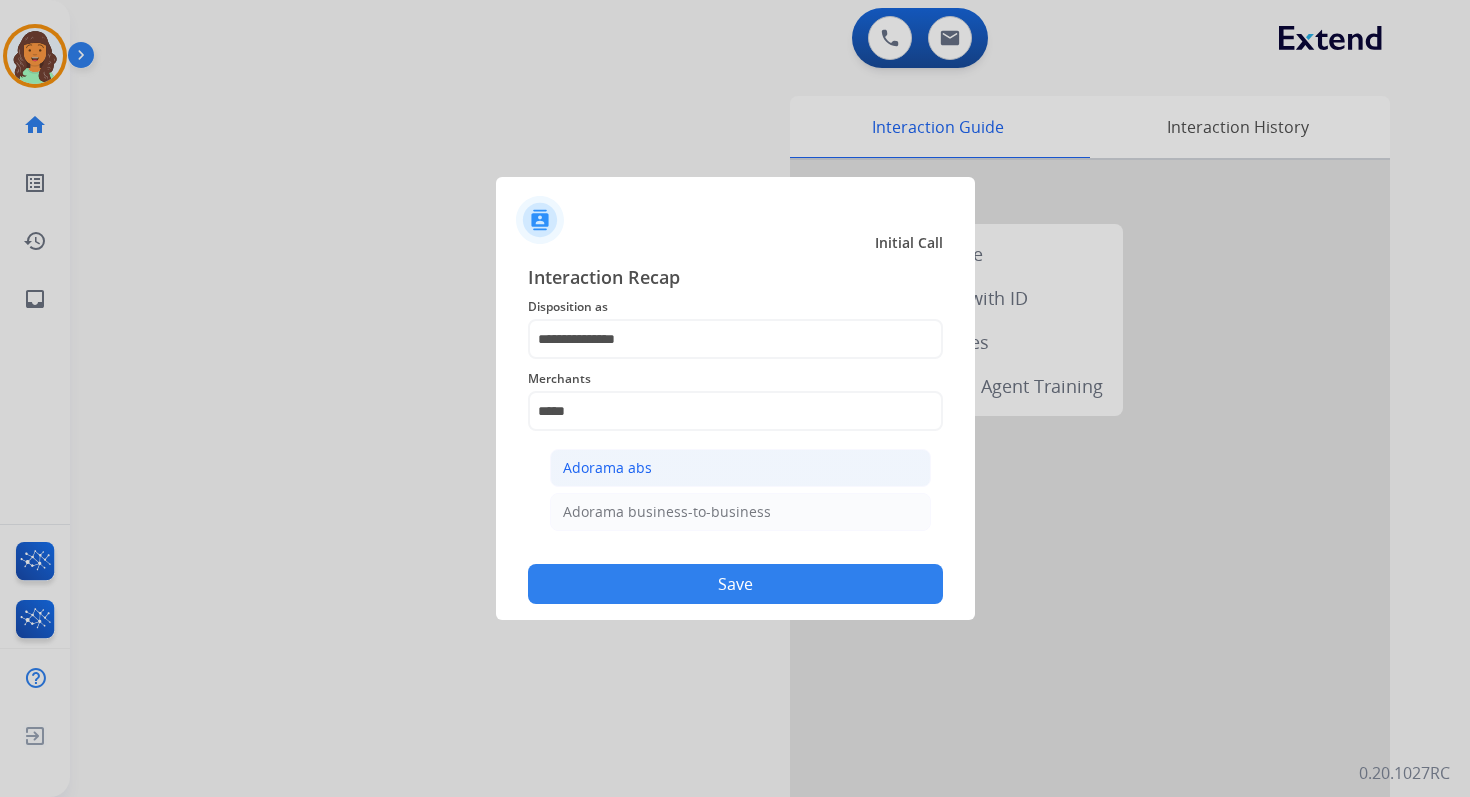 click on "Adorama abs" 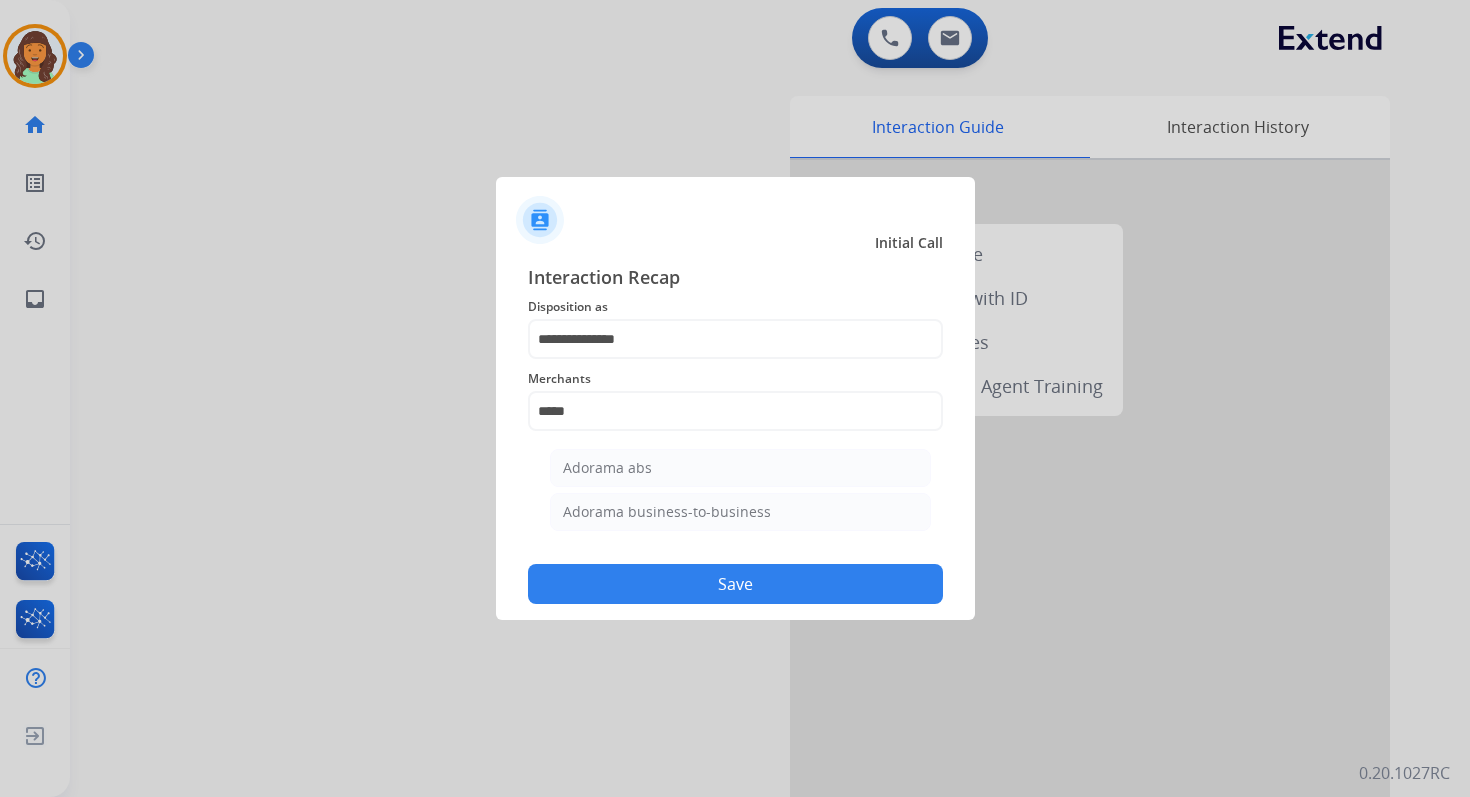type on "**********" 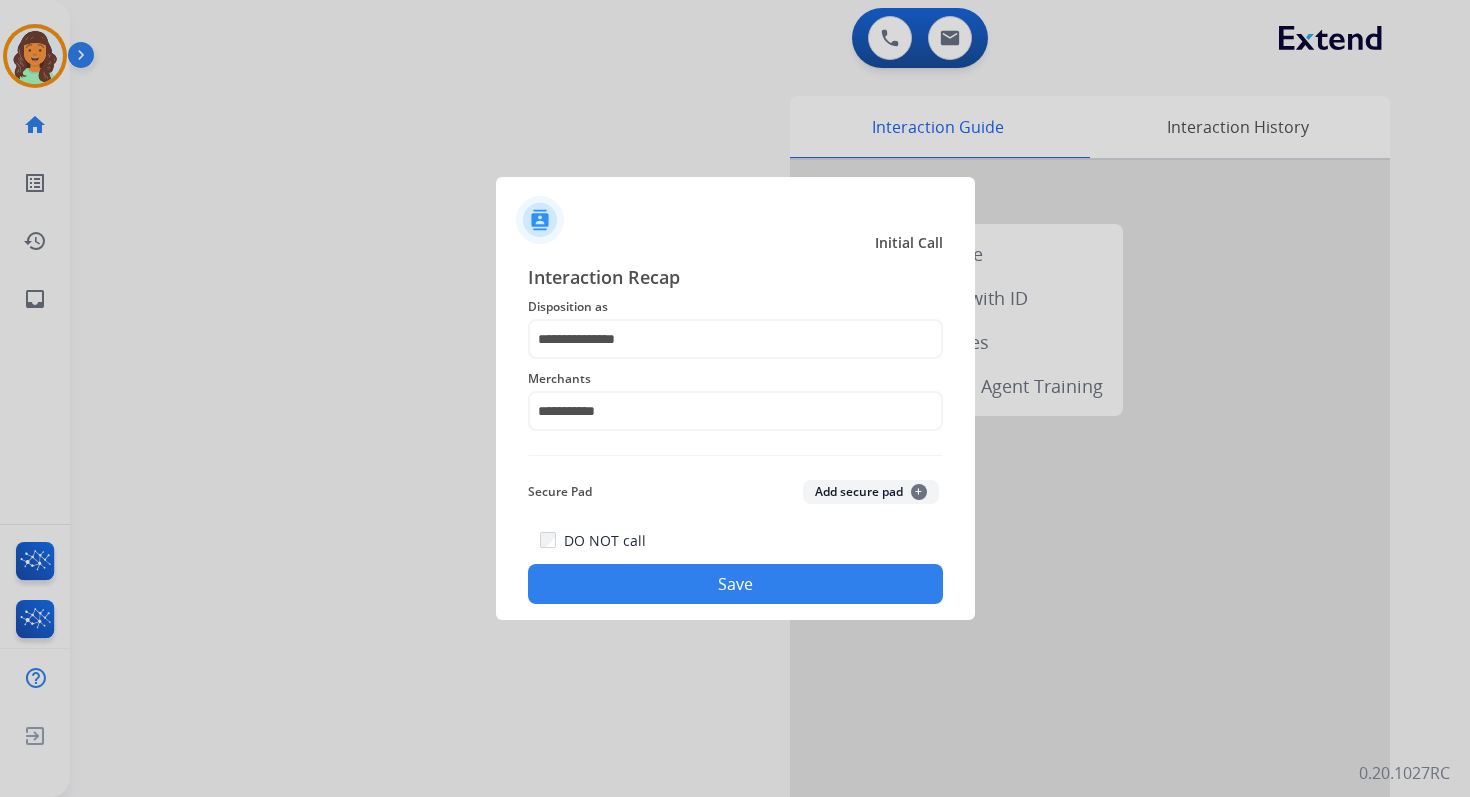 drag, startPoint x: 693, startPoint y: 504, endPoint x: 693, endPoint y: 549, distance: 45 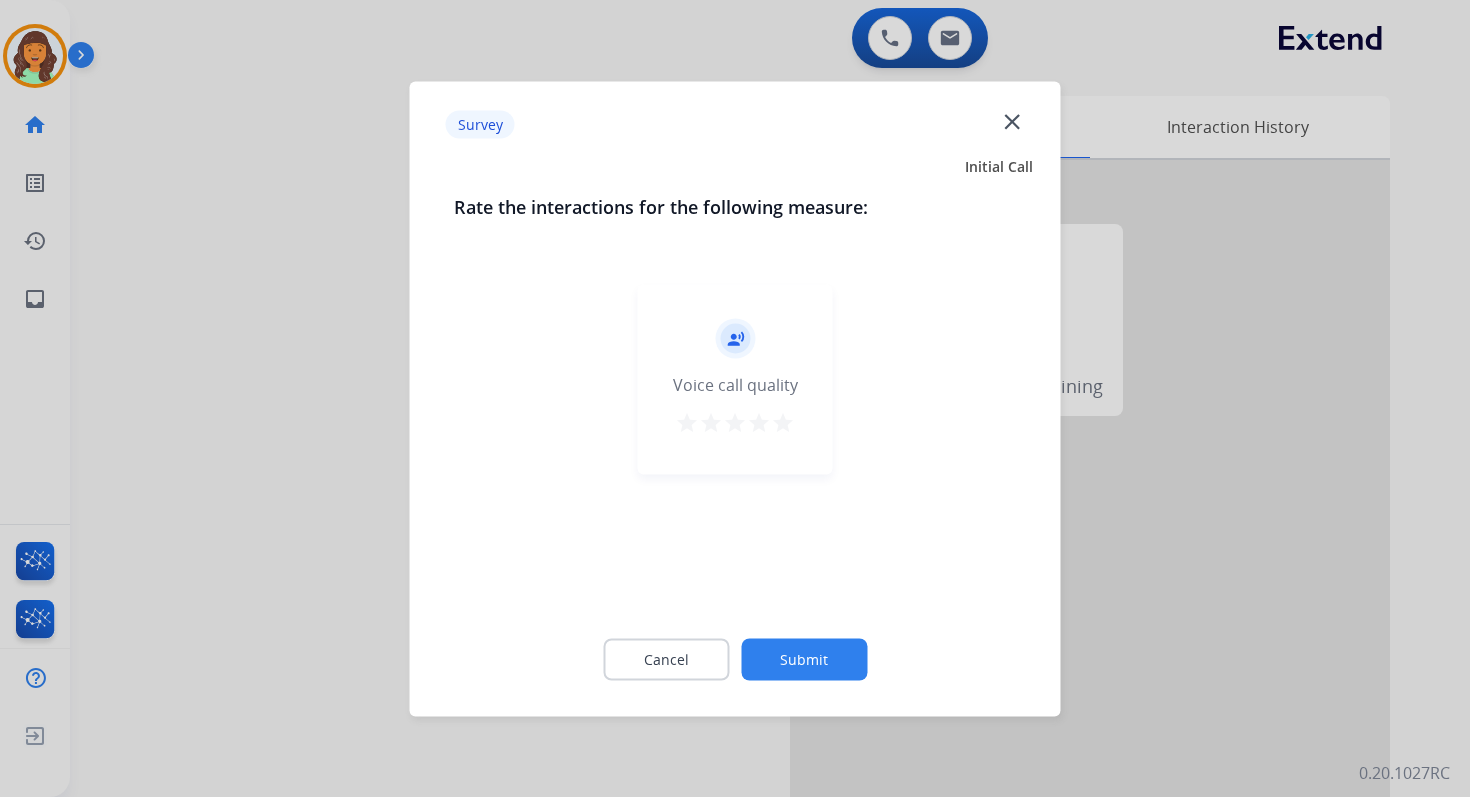 click on "Submit" 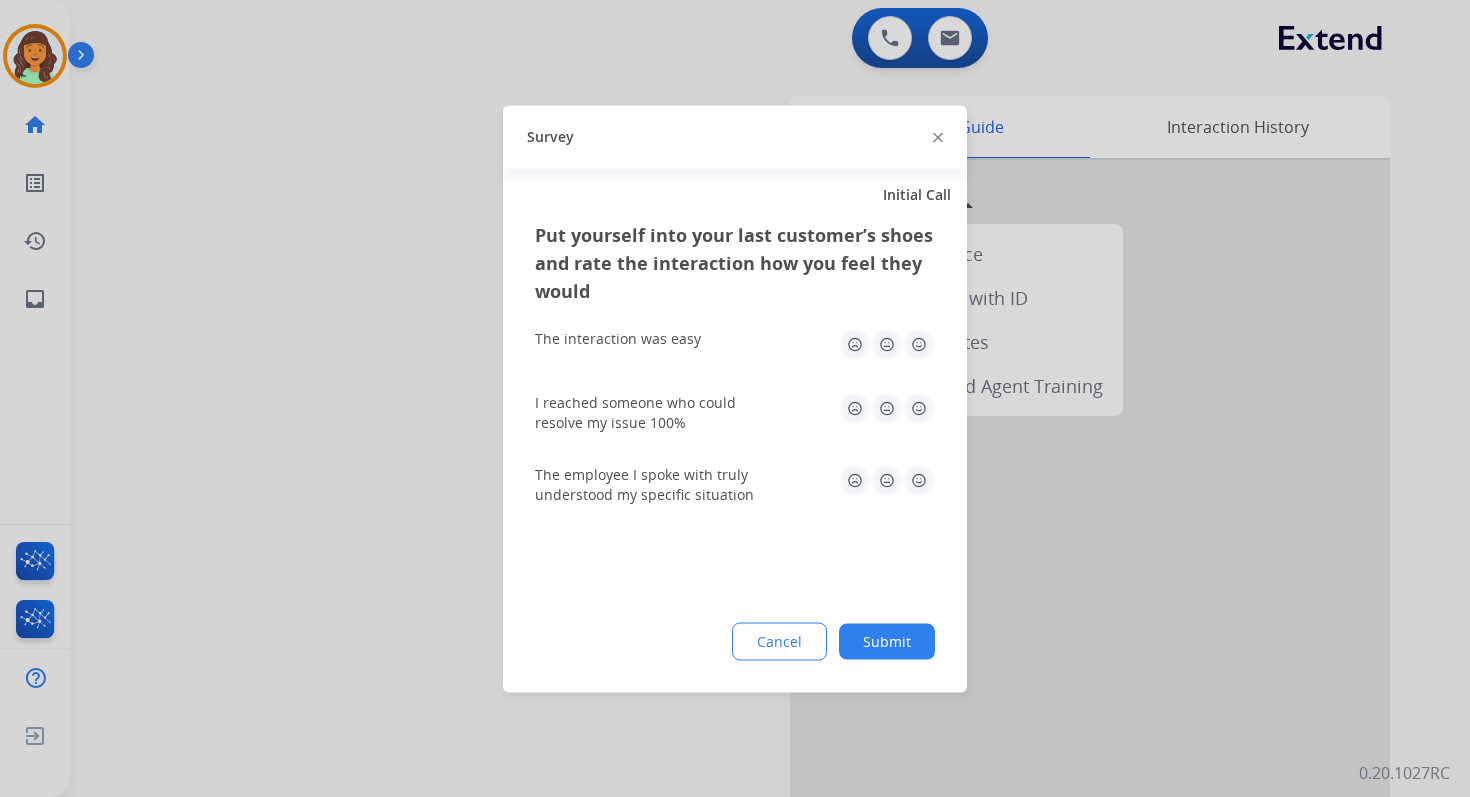 click on "Submit" 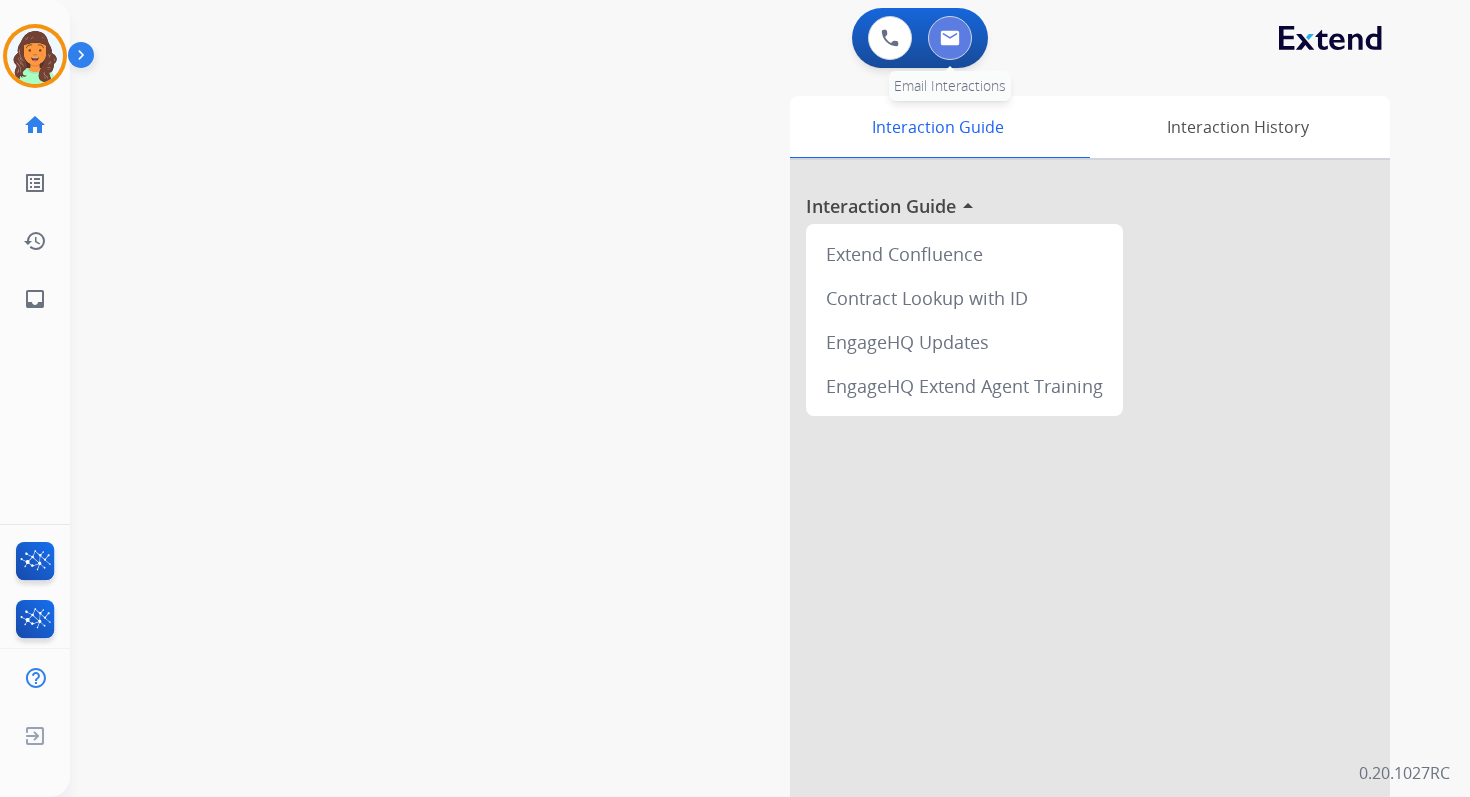 click at bounding box center [950, 38] 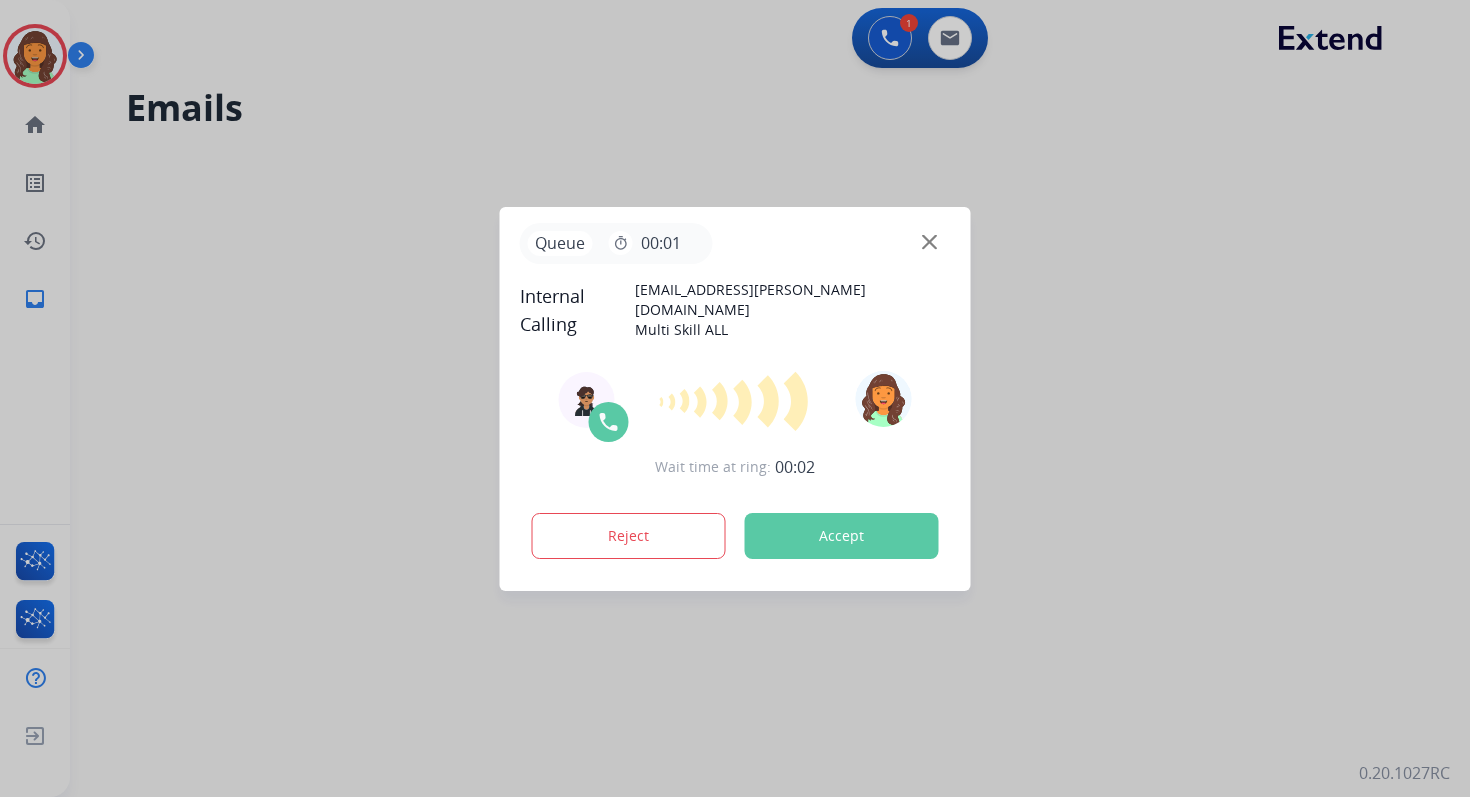 click on "Accept" at bounding box center (842, 536) 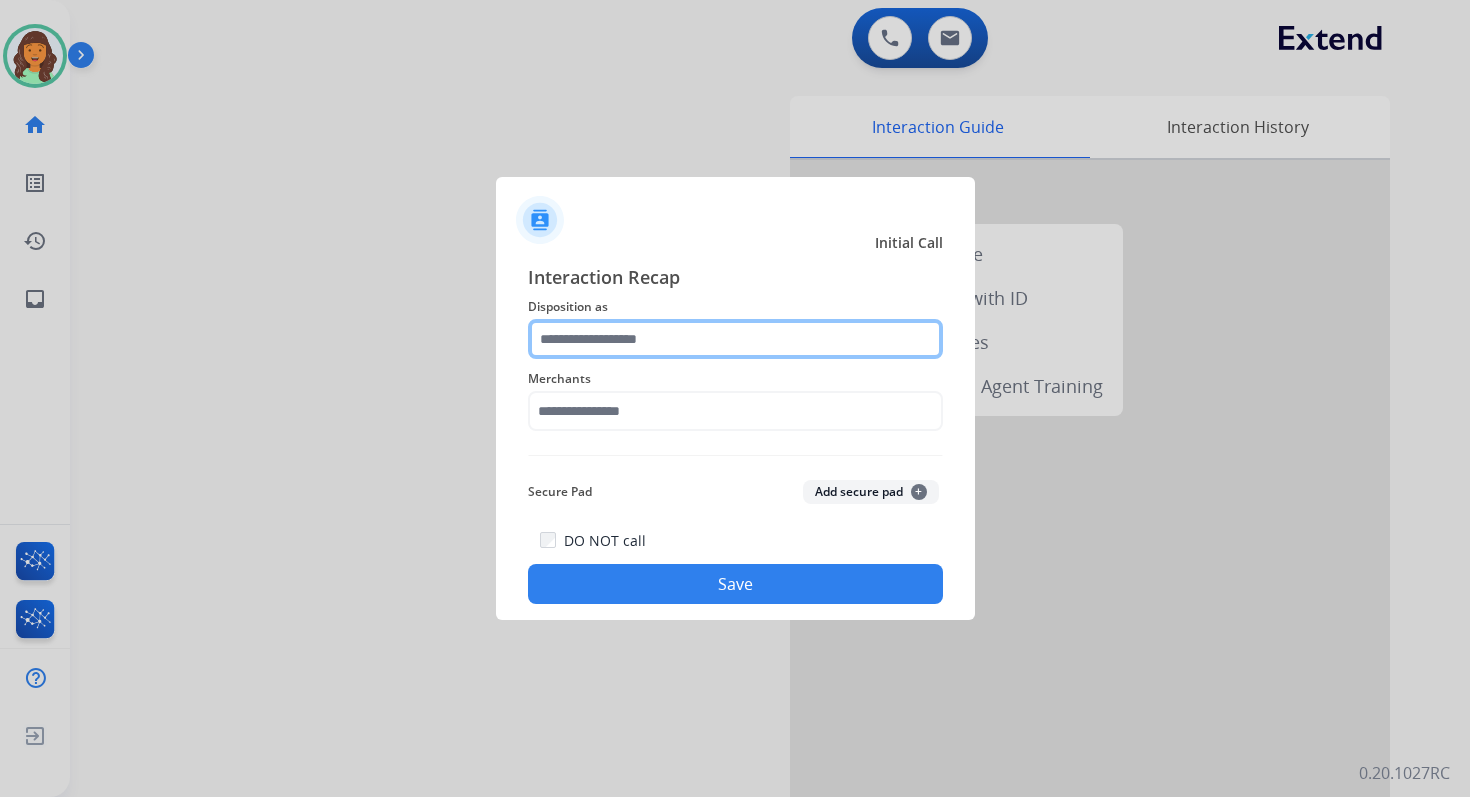 click 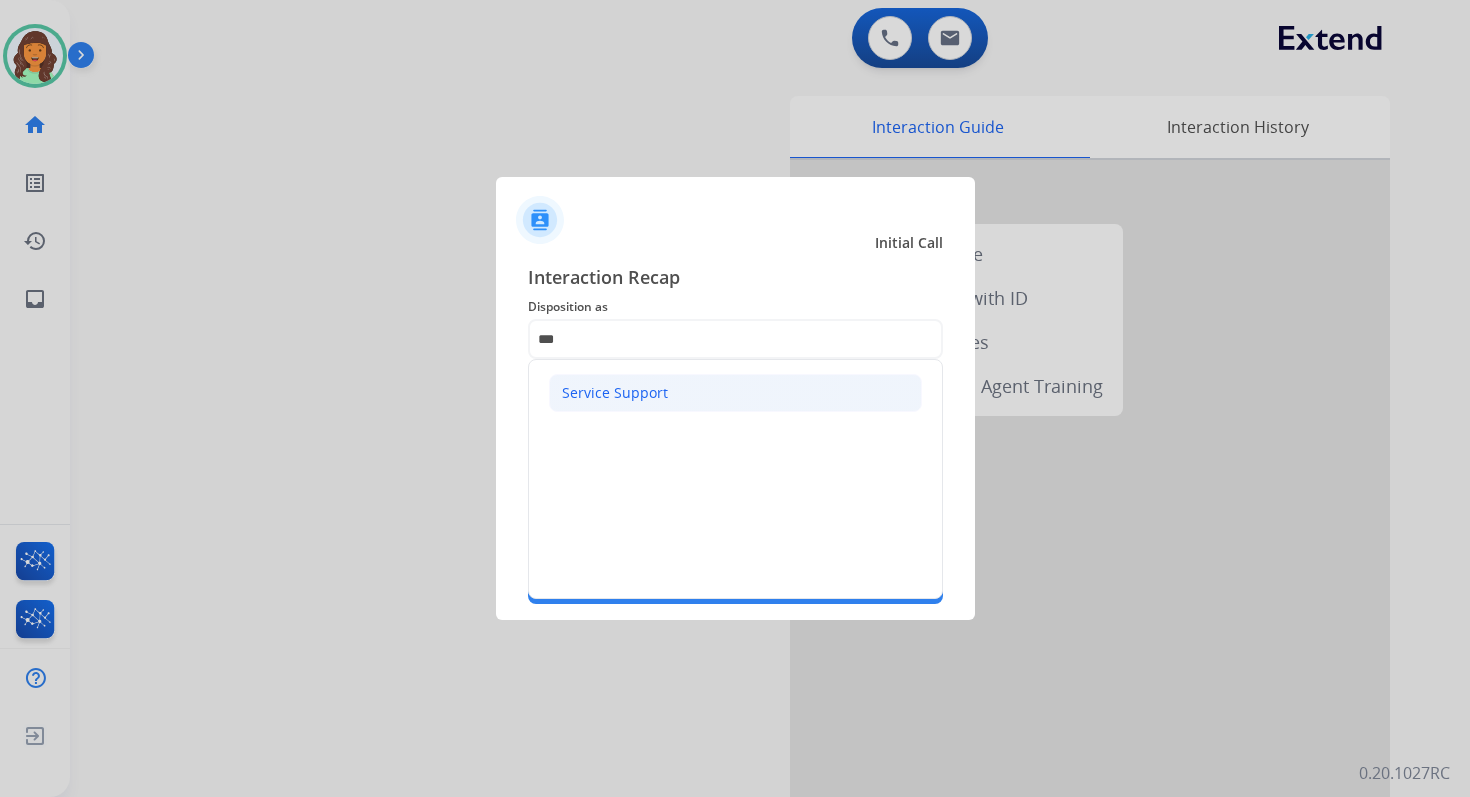 click on "Service Support" 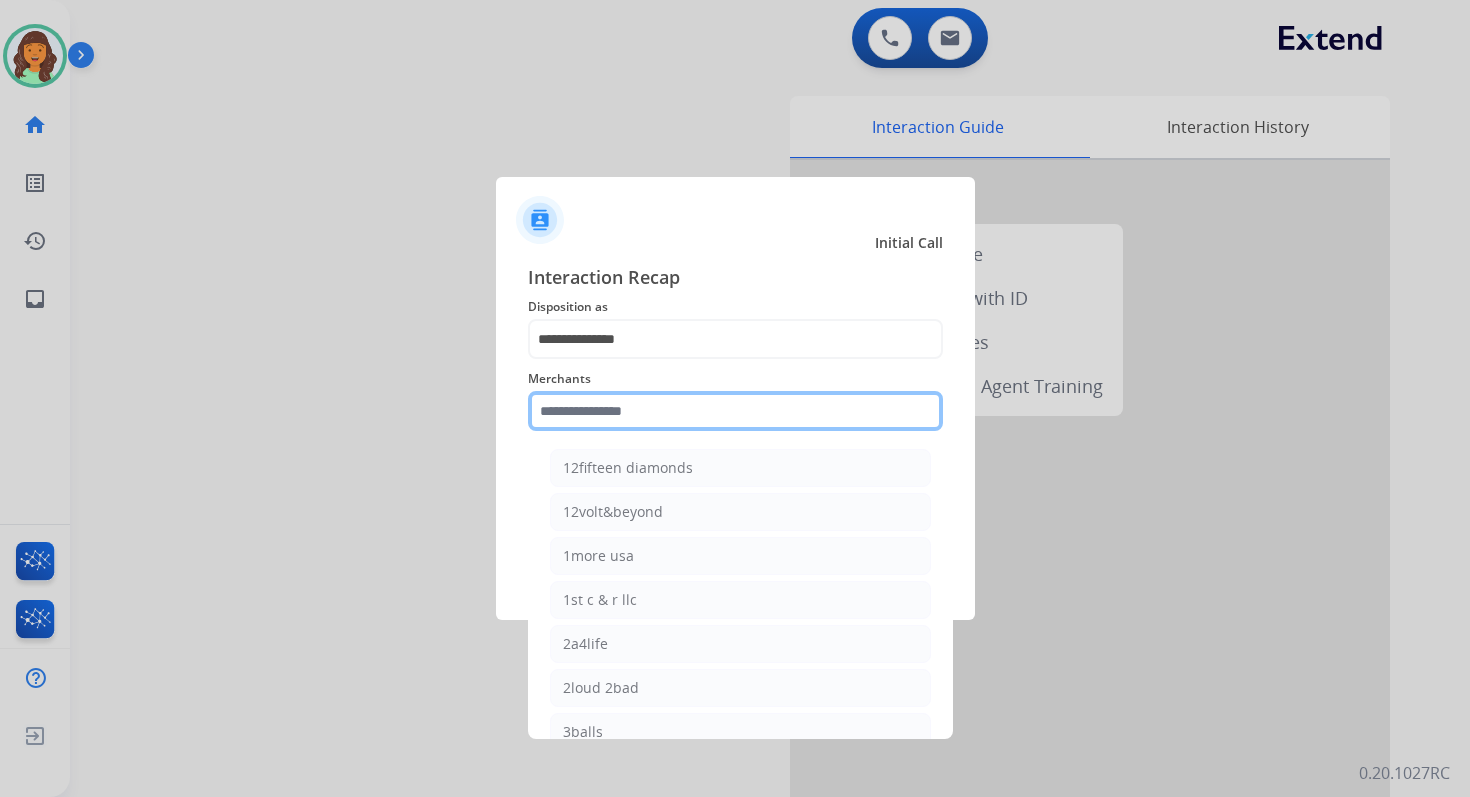 click 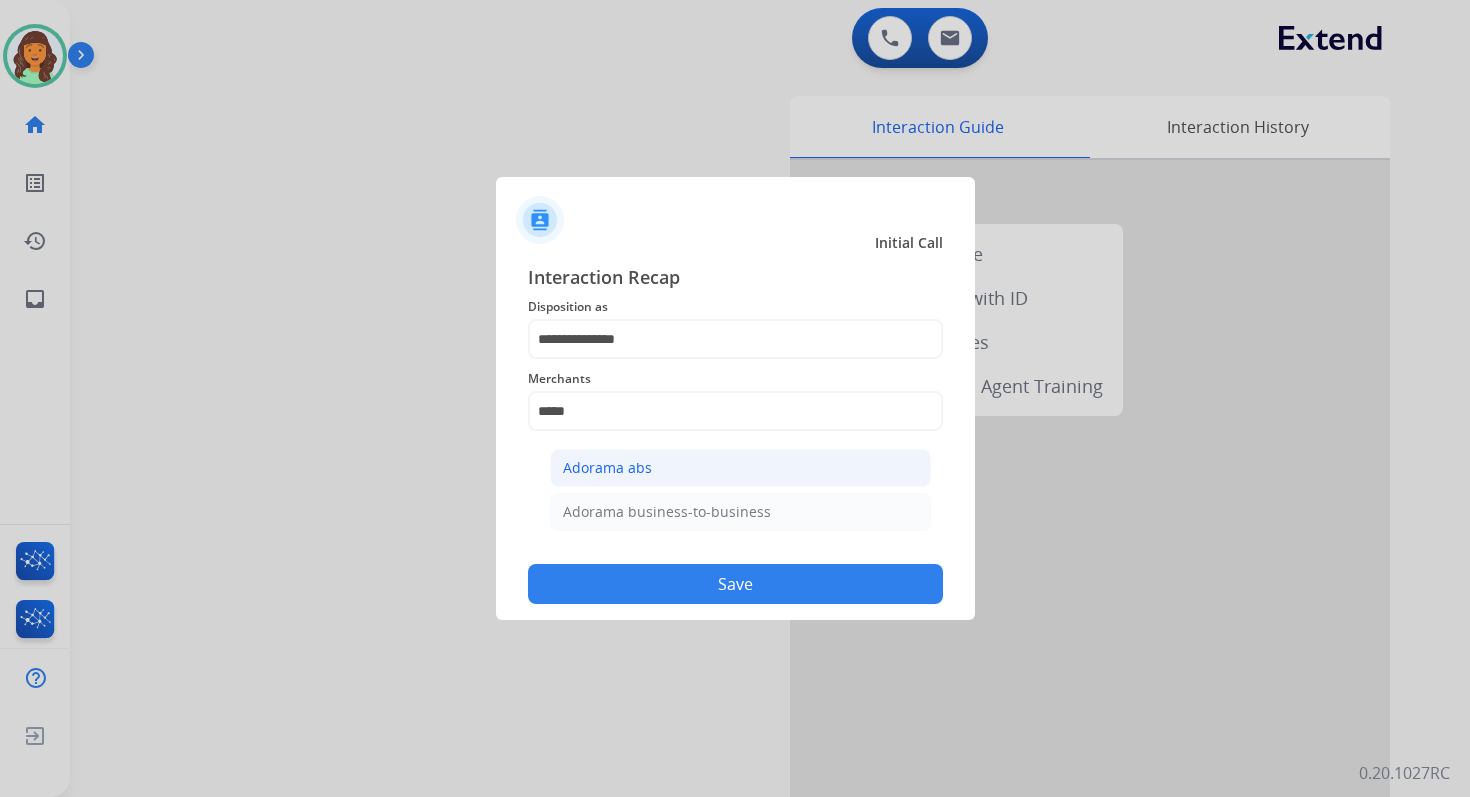 click on "Adorama abs" 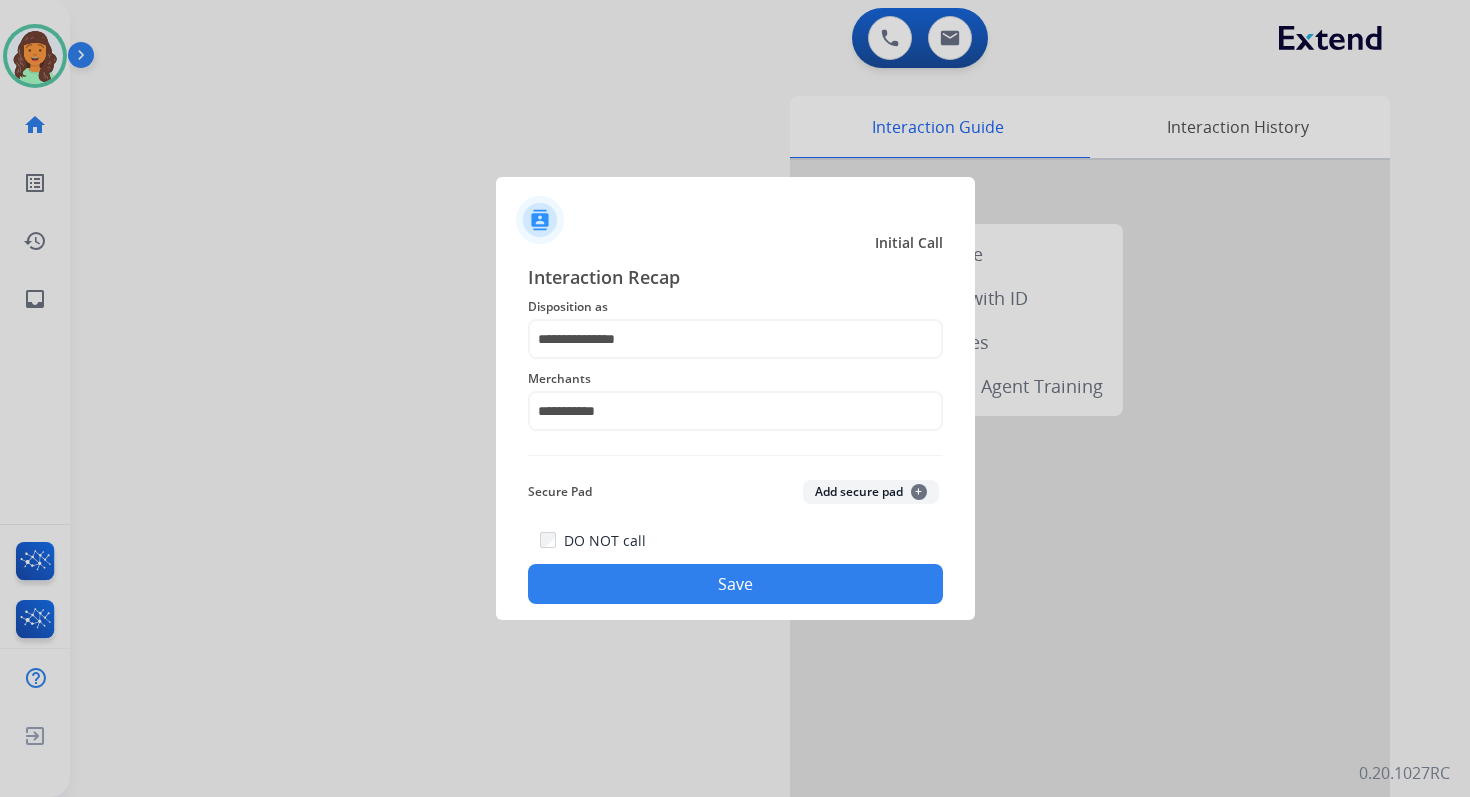 click on "Save" 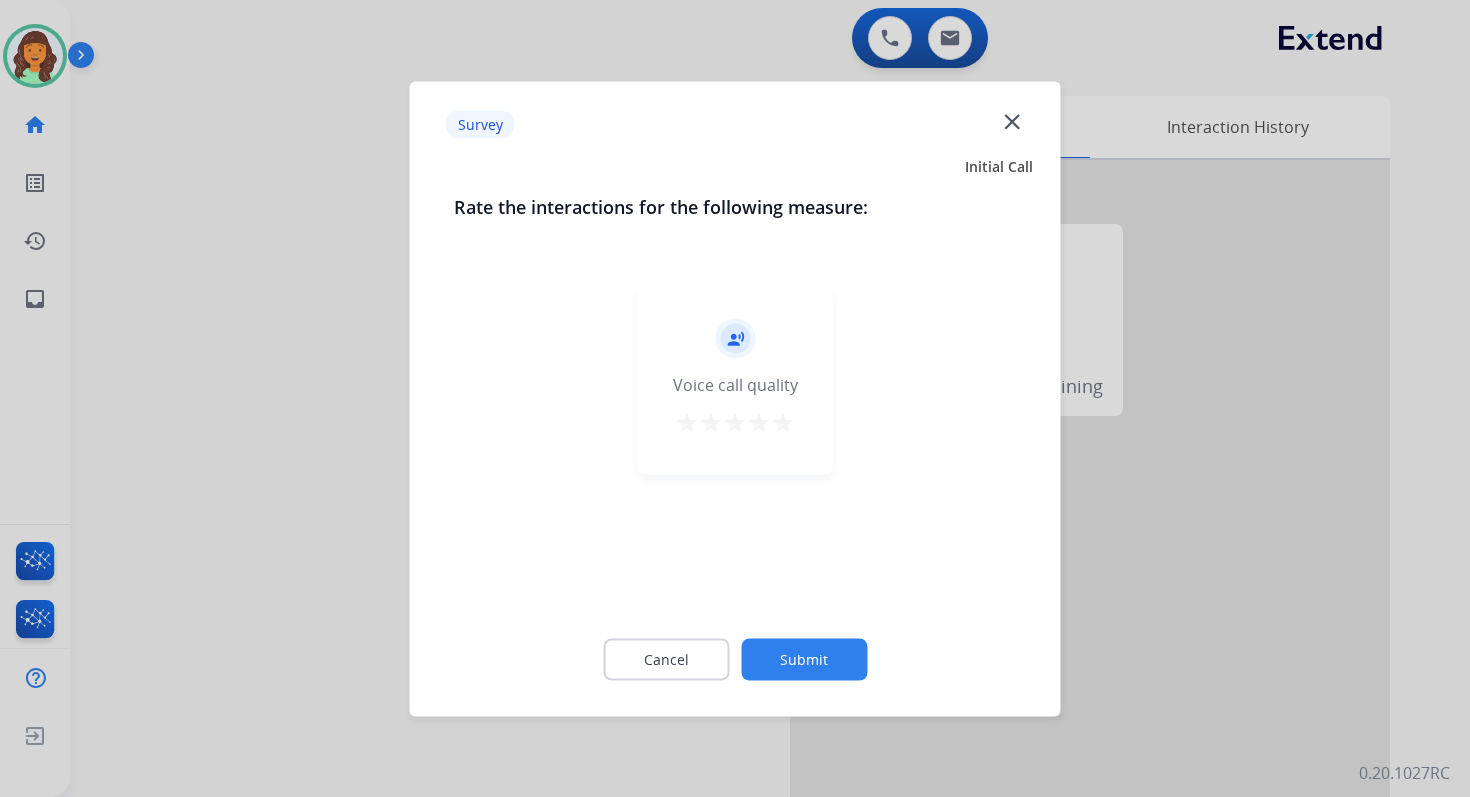 click on "Submit" 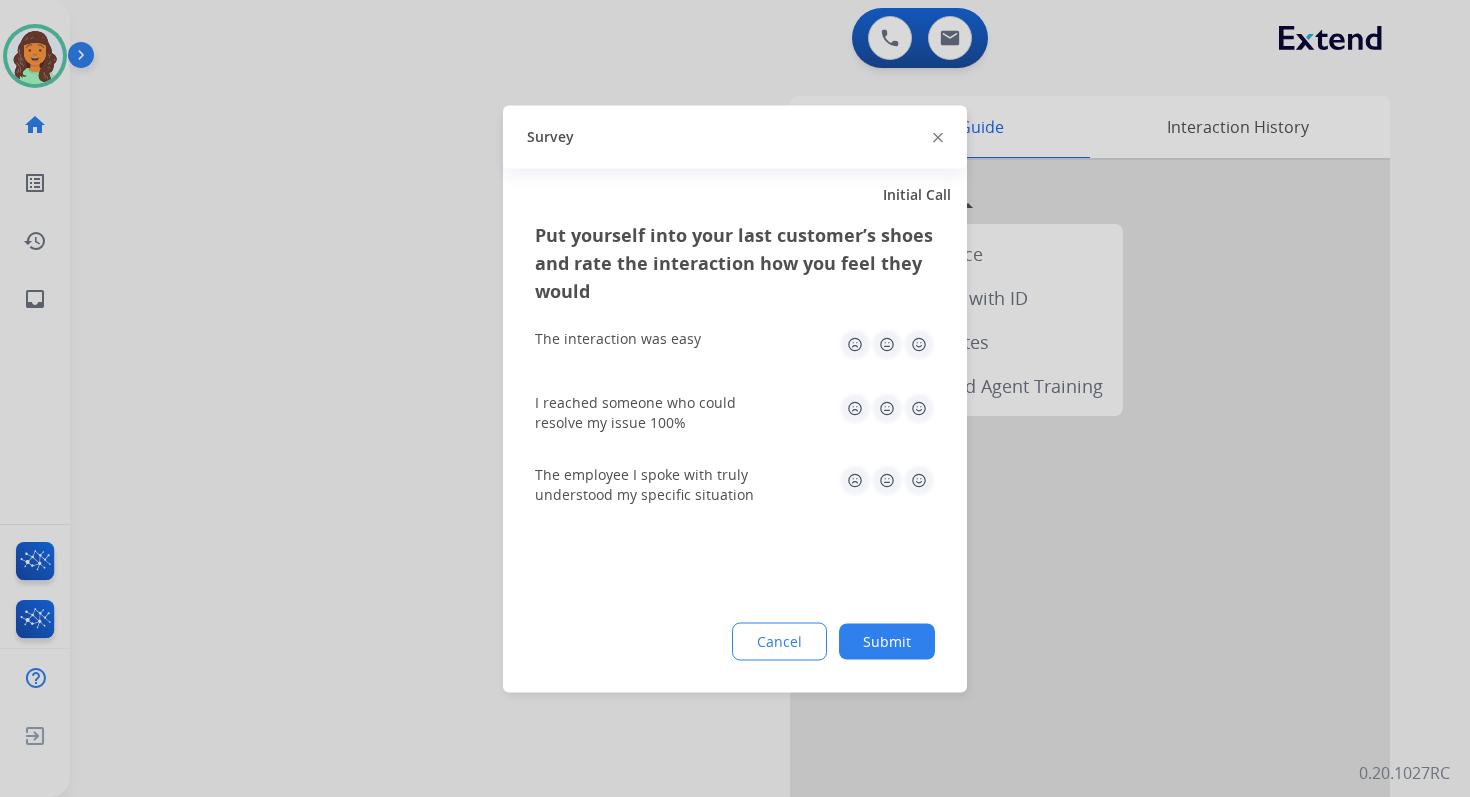 click on "Submit" 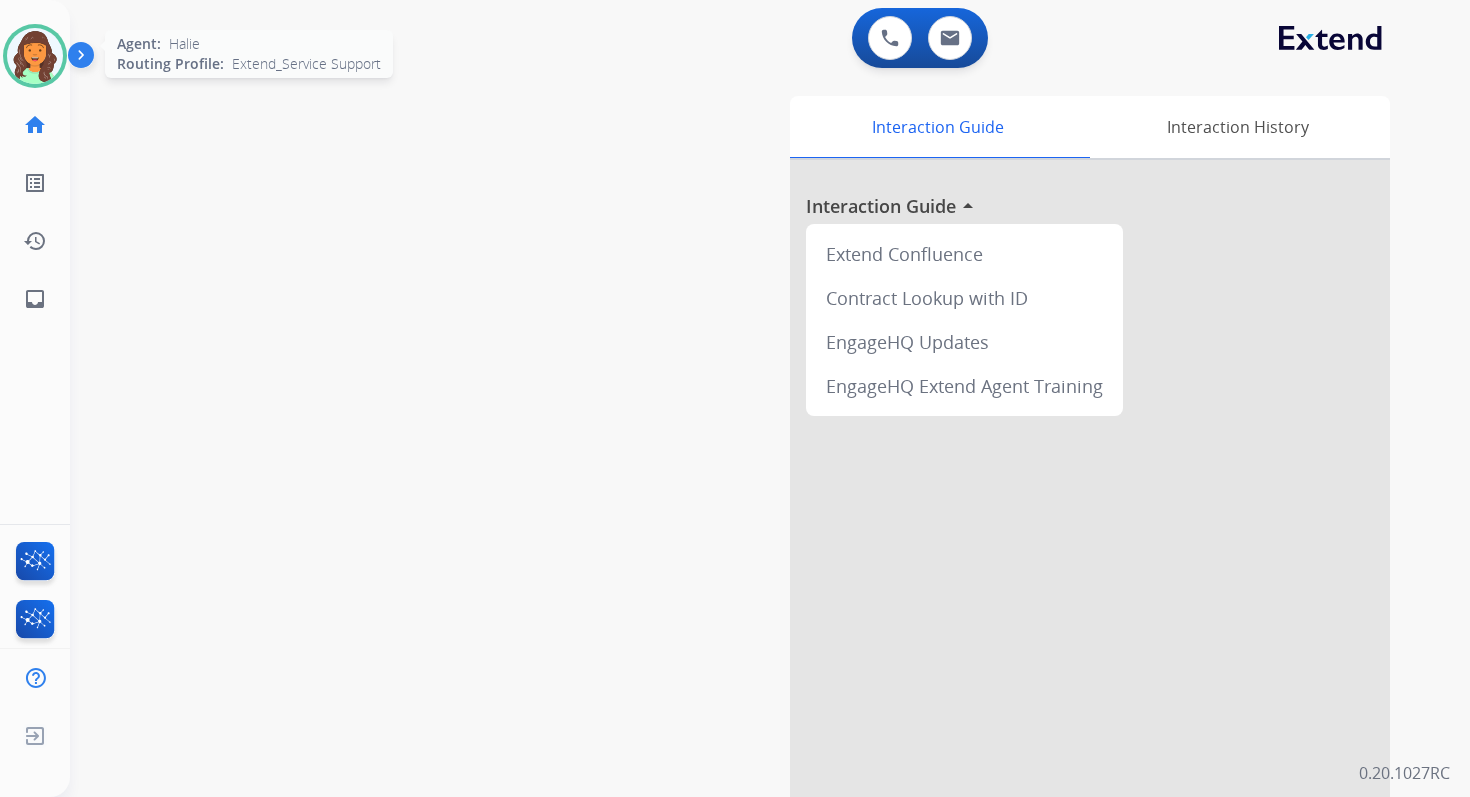 click at bounding box center (35, 56) 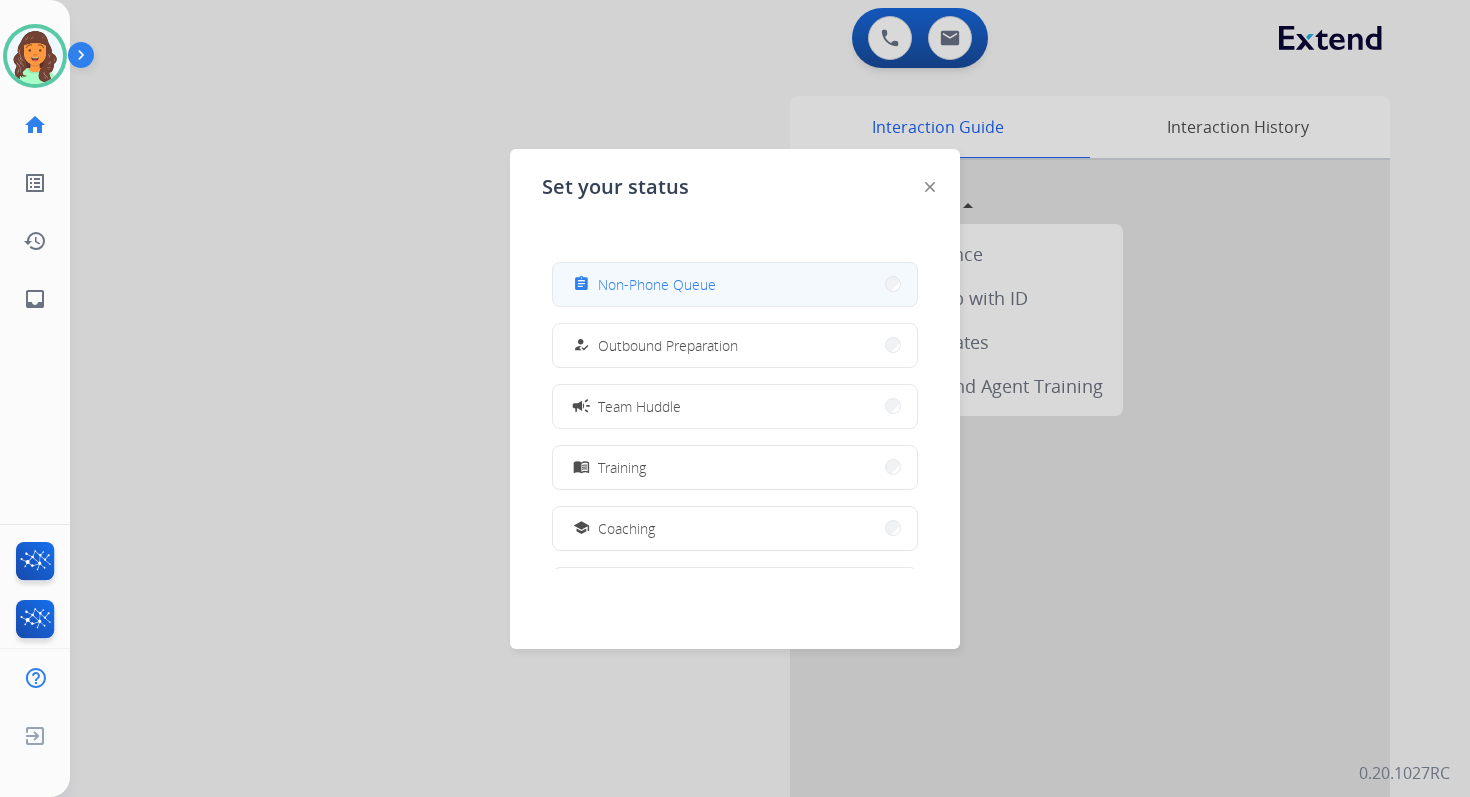 scroll, scrollTop: 377, scrollLeft: 0, axis: vertical 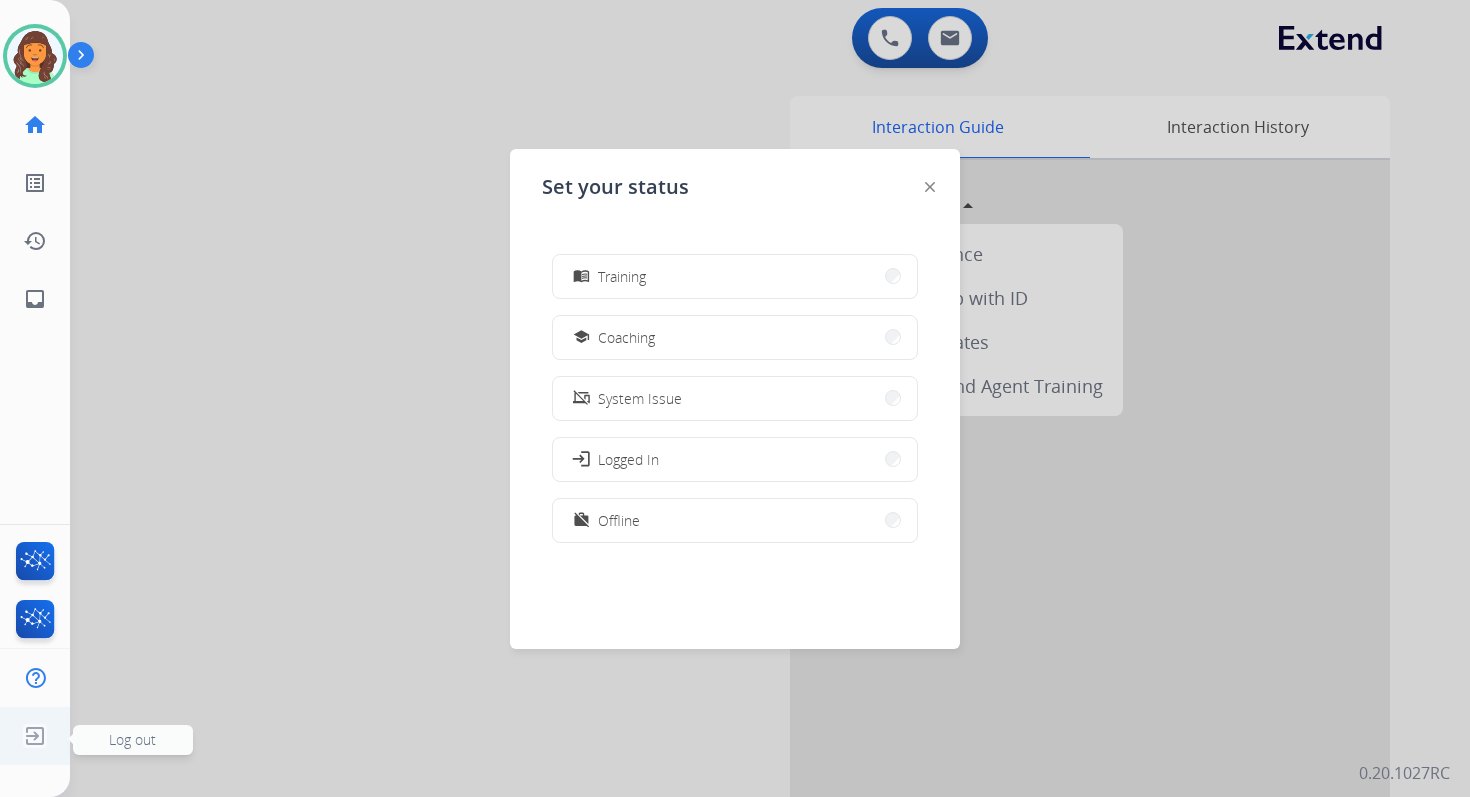 click 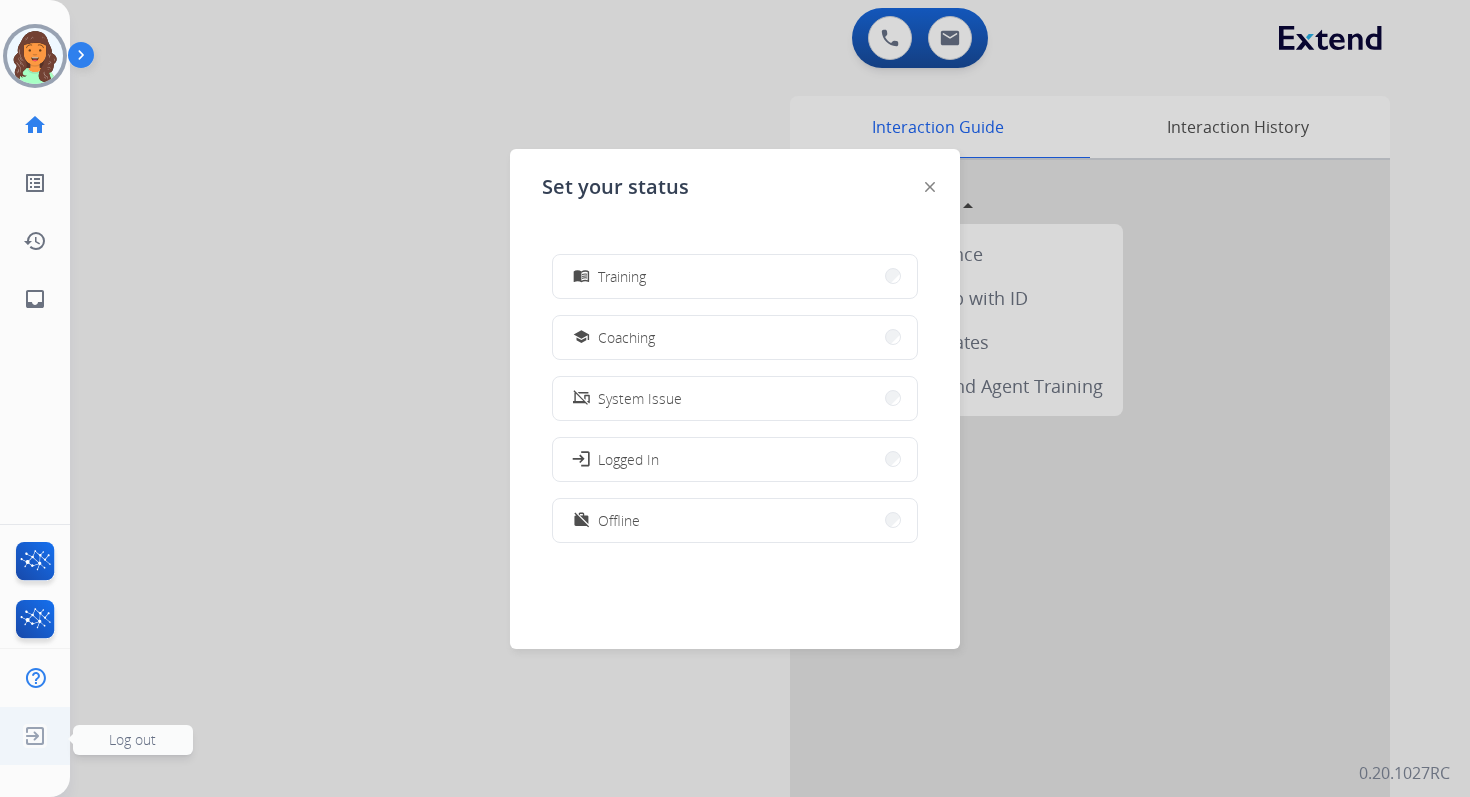 click on "Log out" 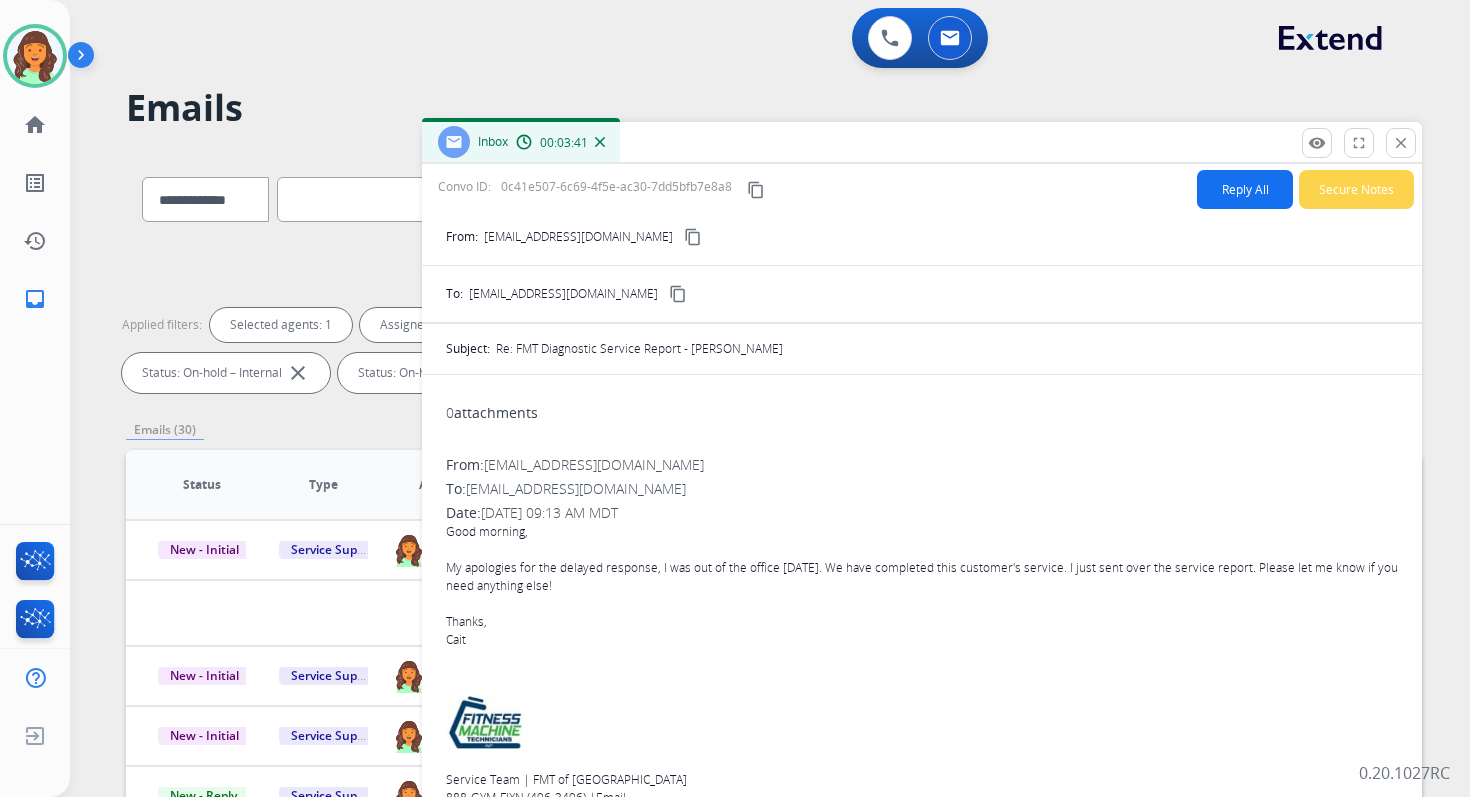 scroll, scrollTop: 0, scrollLeft: 0, axis: both 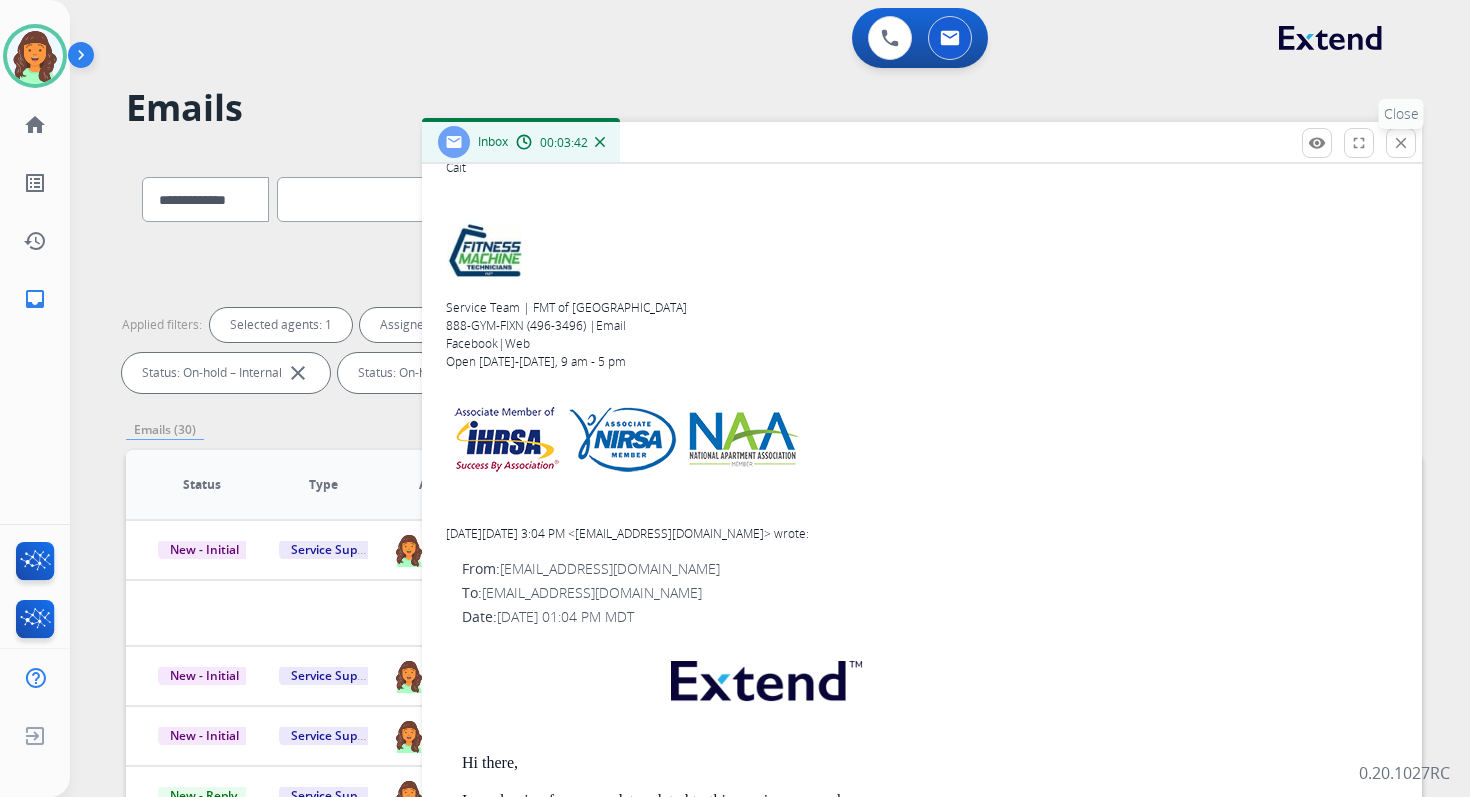 click on "close" at bounding box center (1401, 143) 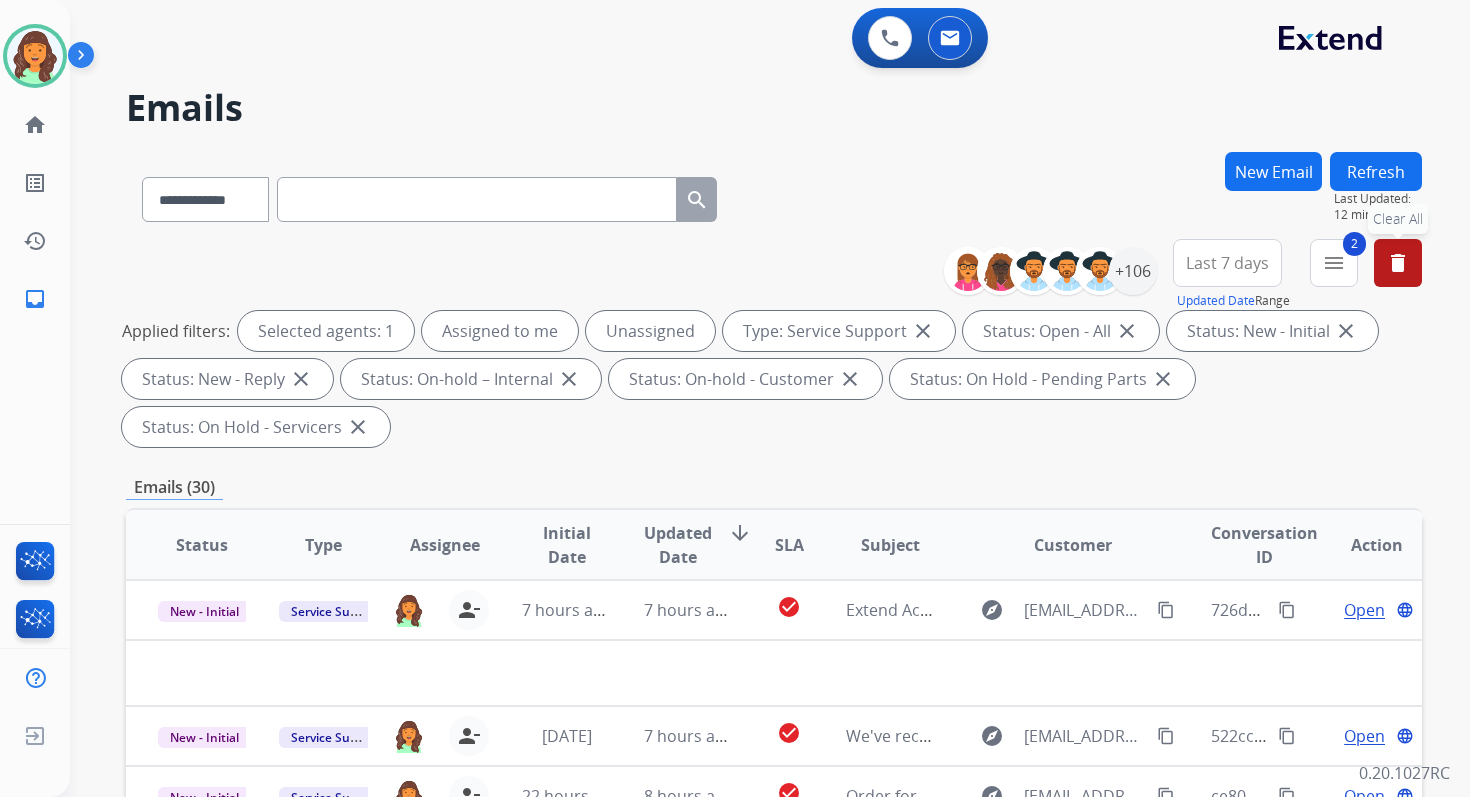 click on "delete" at bounding box center (1398, 263) 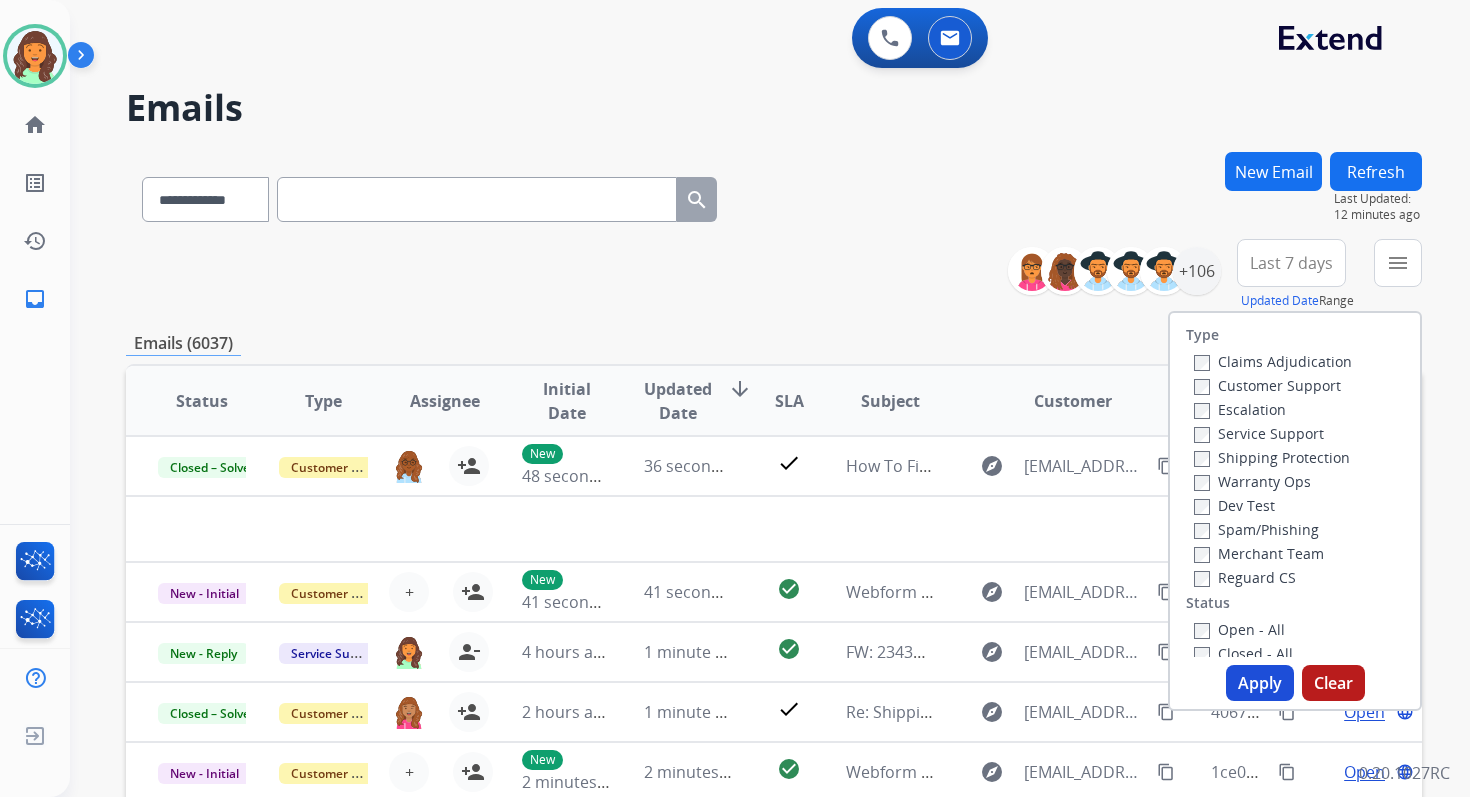 click on "**********" at bounding box center (774, 275) 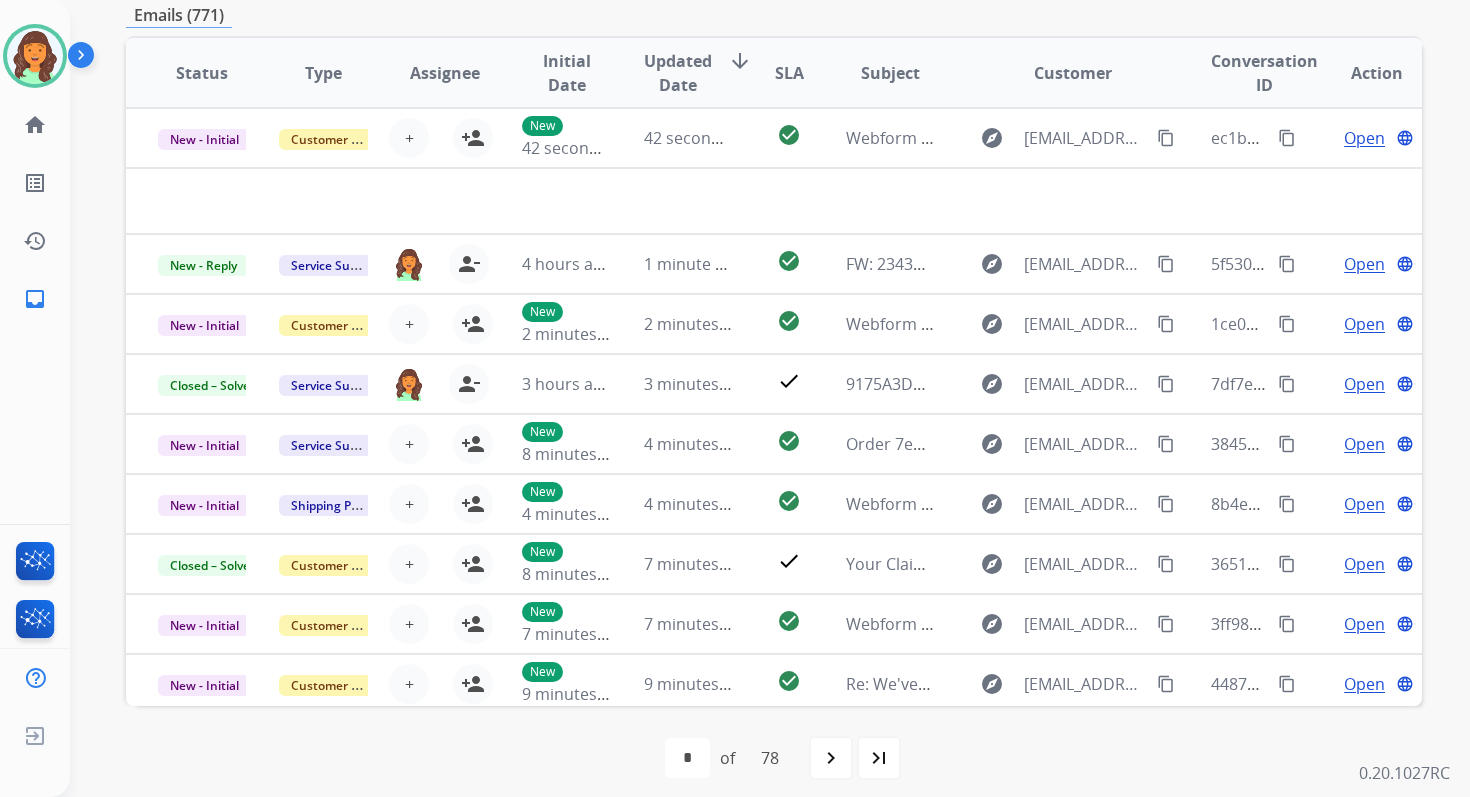 scroll, scrollTop: 341, scrollLeft: 0, axis: vertical 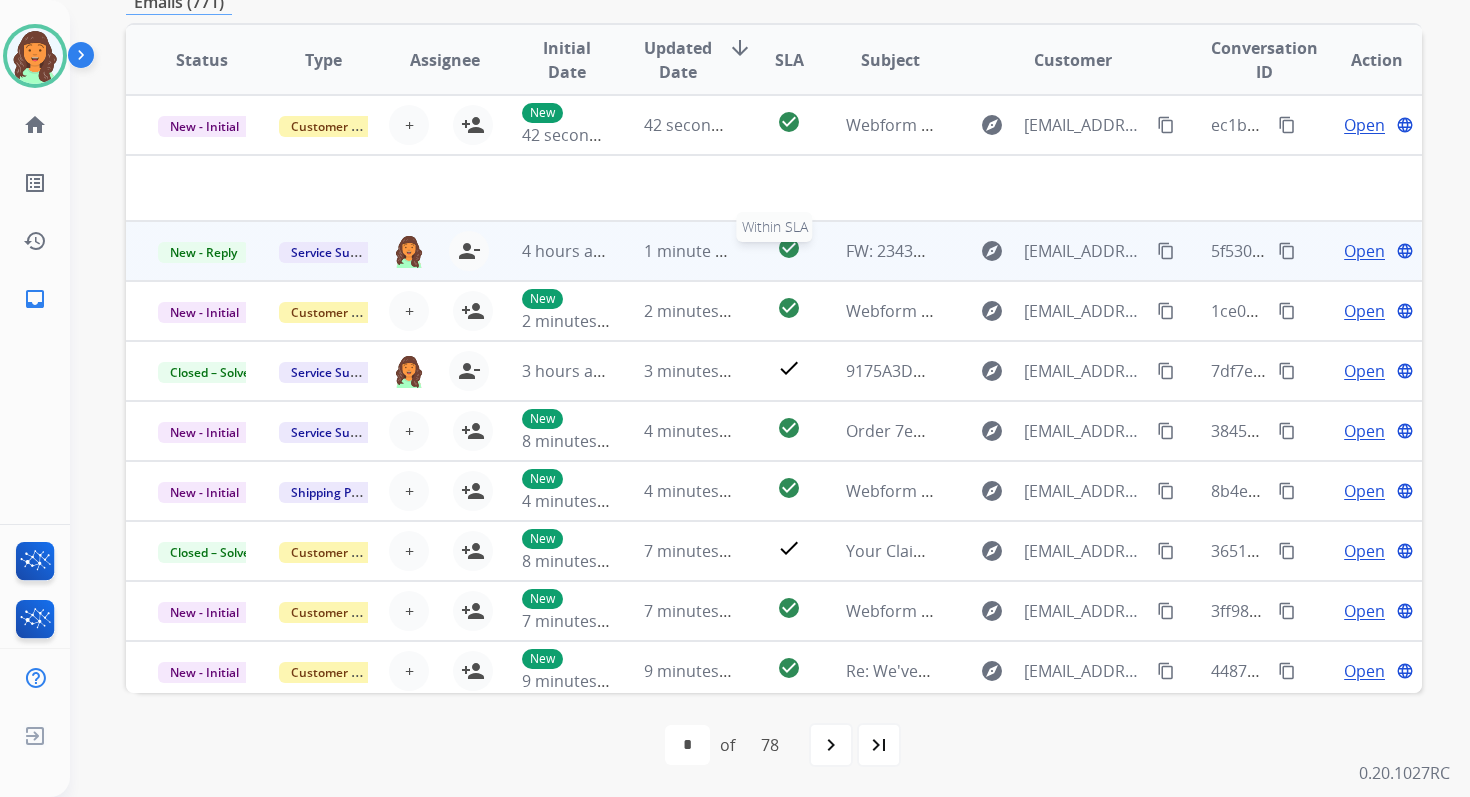 click on "check_circle" at bounding box center (789, 248) 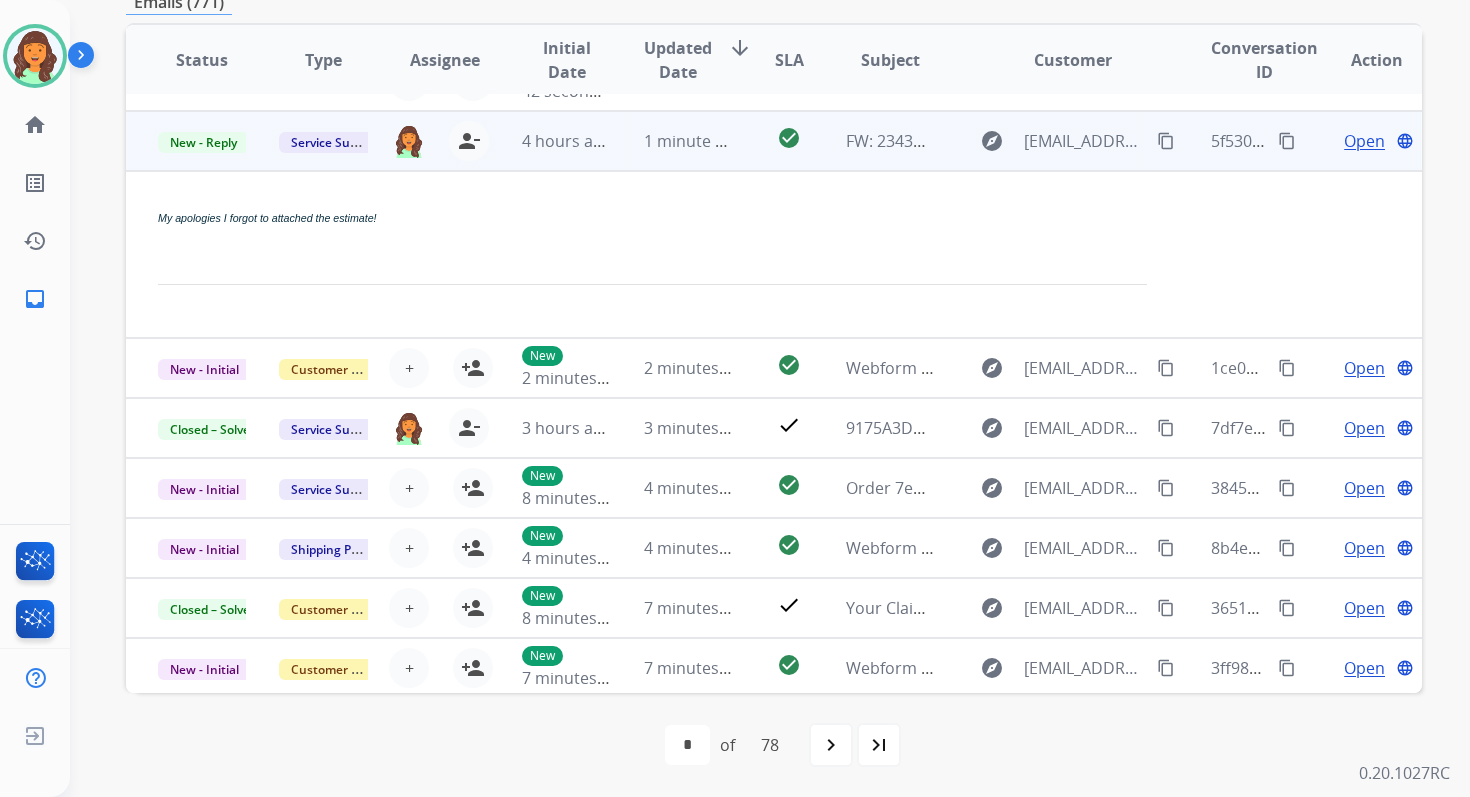 scroll, scrollTop: 60, scrollLeft: 0, axis: vertical 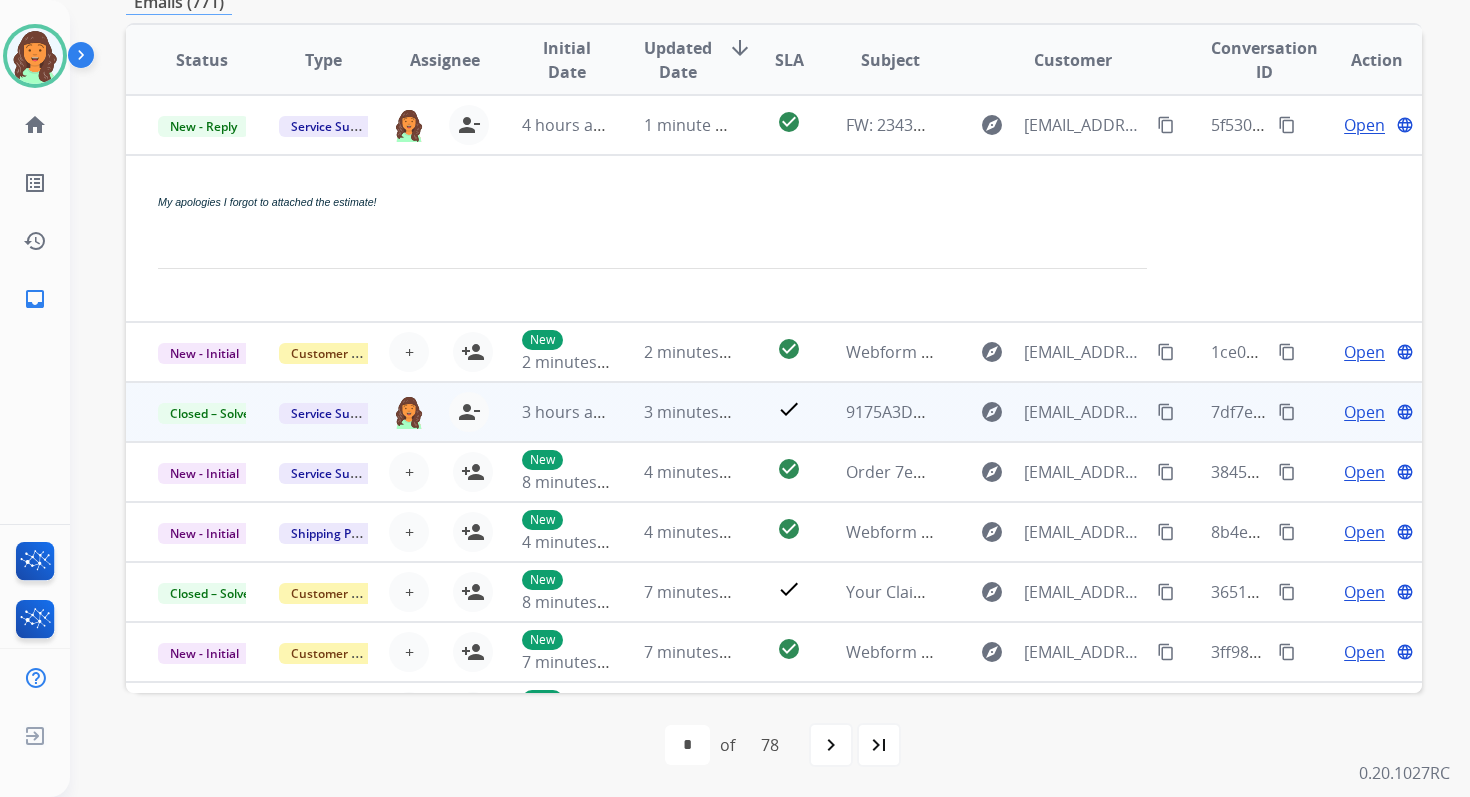 click on "check" at bounding box center (773, 412) 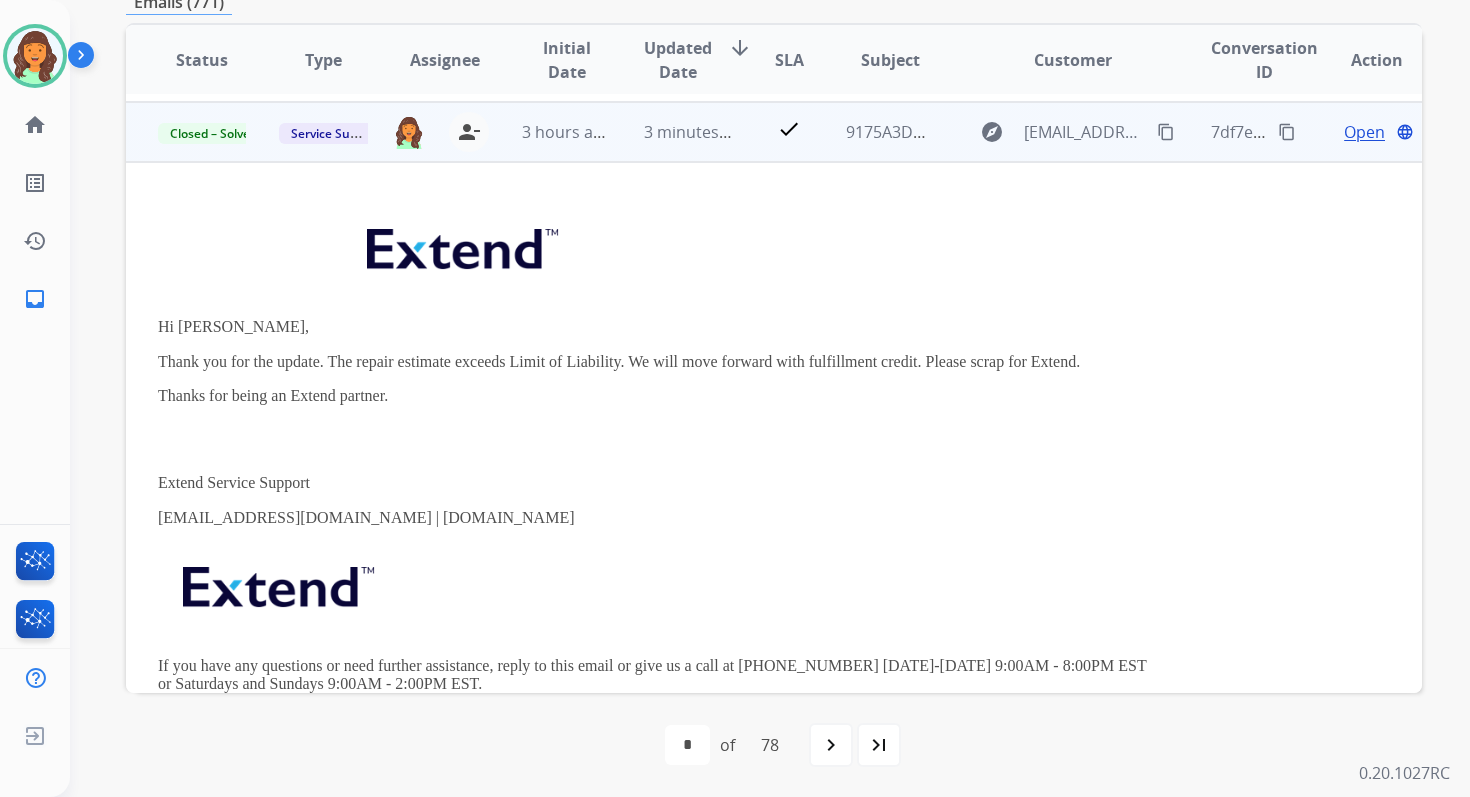 scroll, scrollTop: 180, scrollLeft: 0, axis: vertical 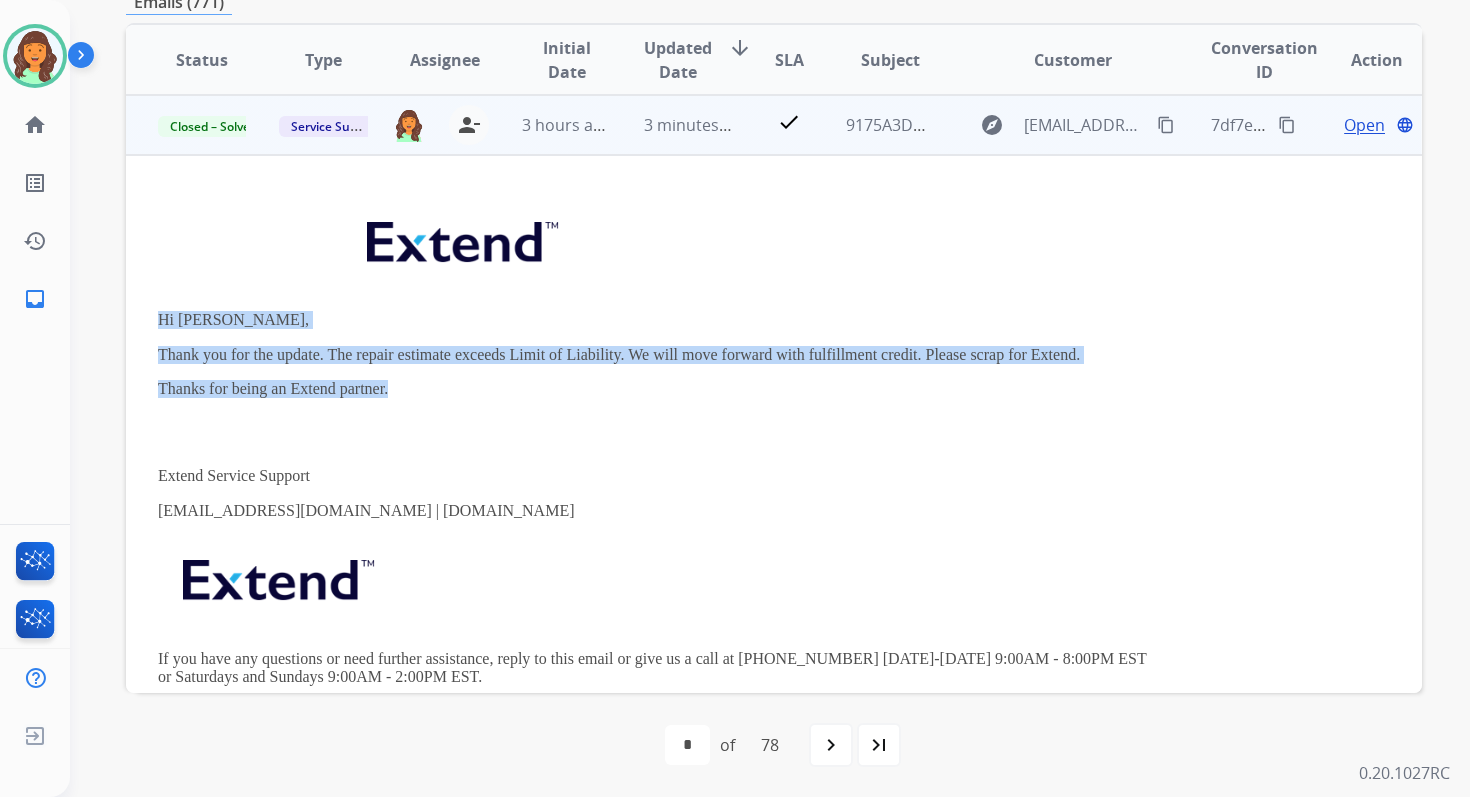 drag, startPoint x: 157, startPoint y: 318, endPoint x: 422, endPoint y: 393, distance: 275.40878 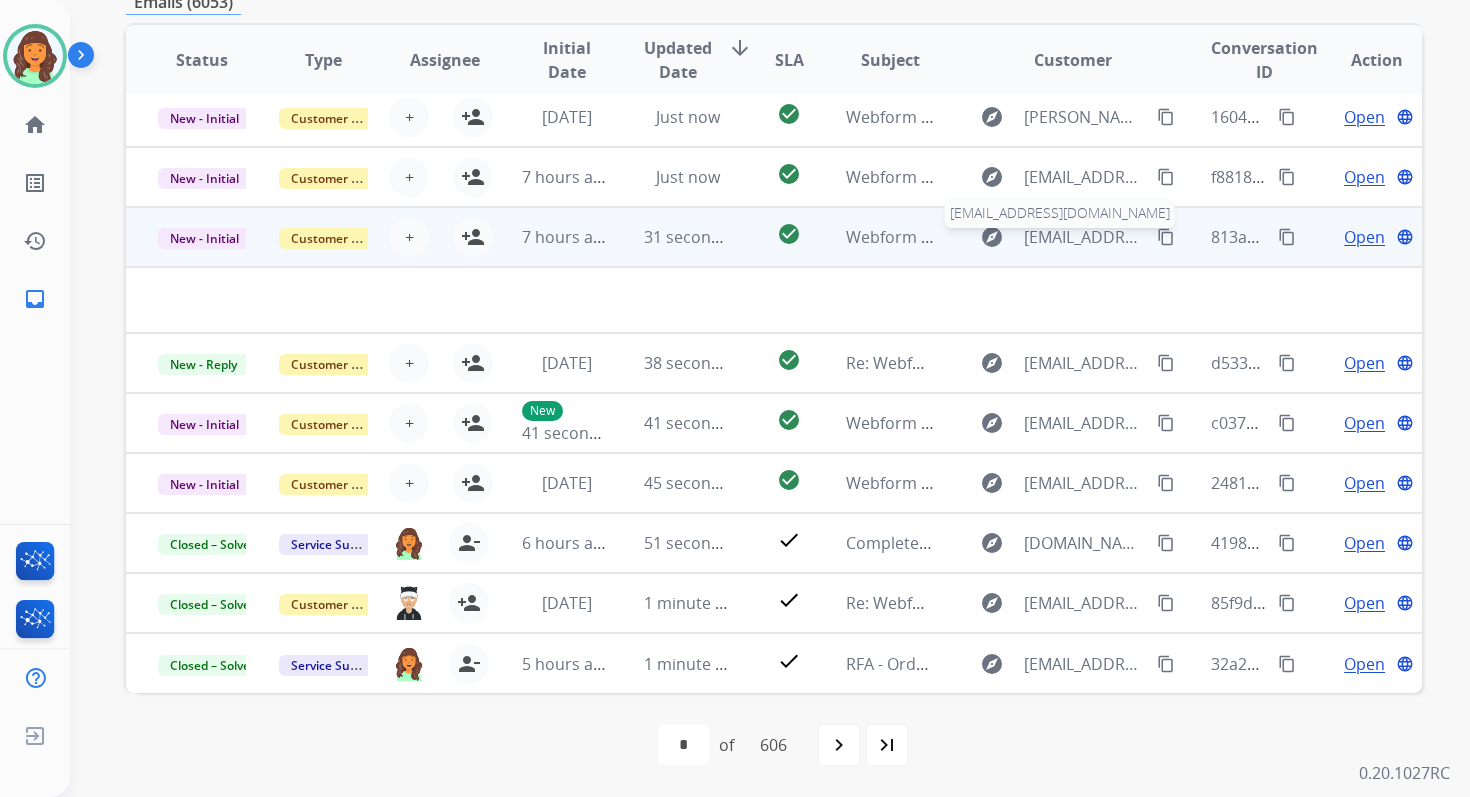 scroll, scrollTop: 0, scrollLeft: 0, axis: both 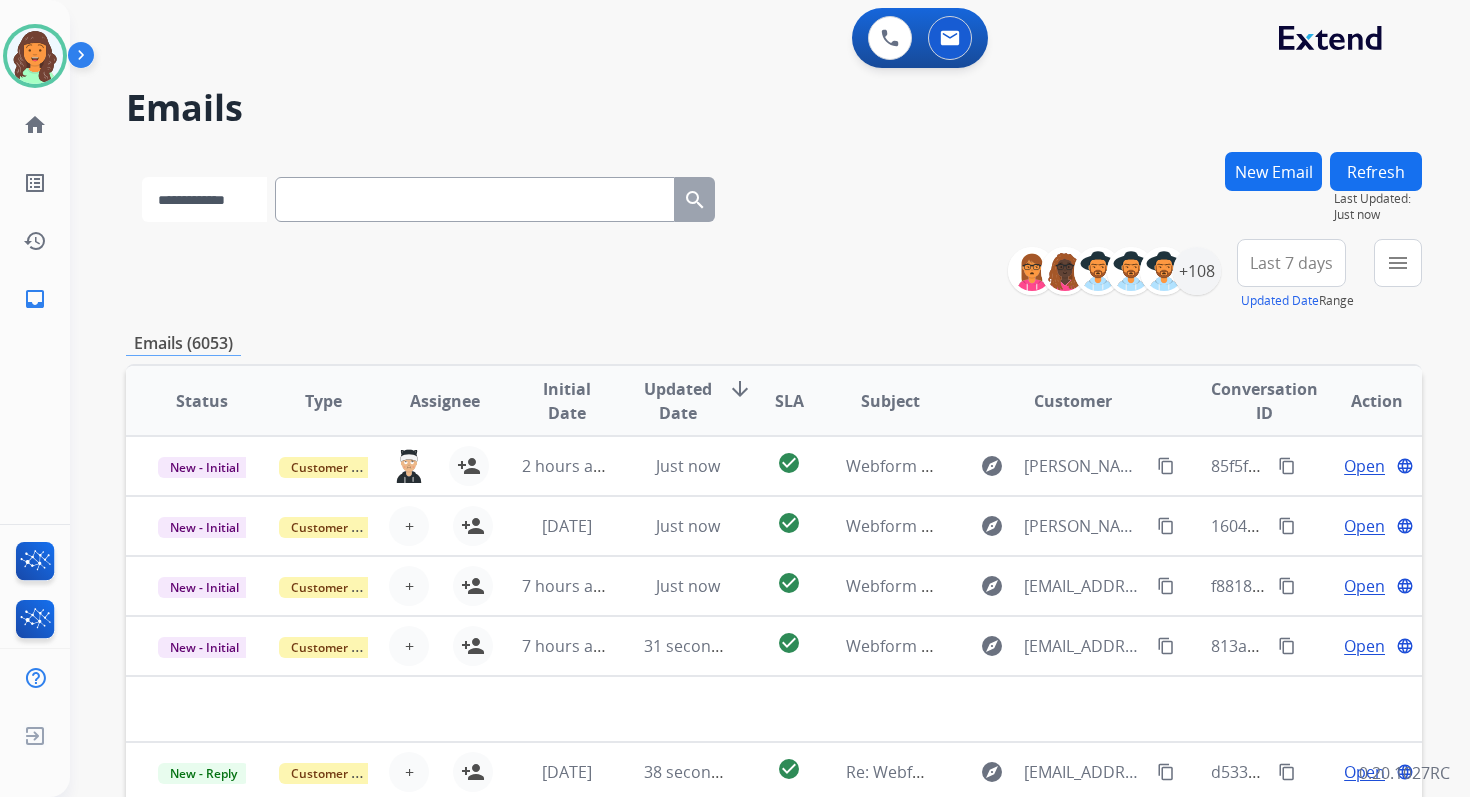 click on "**********" at bounding box center [204, 199] 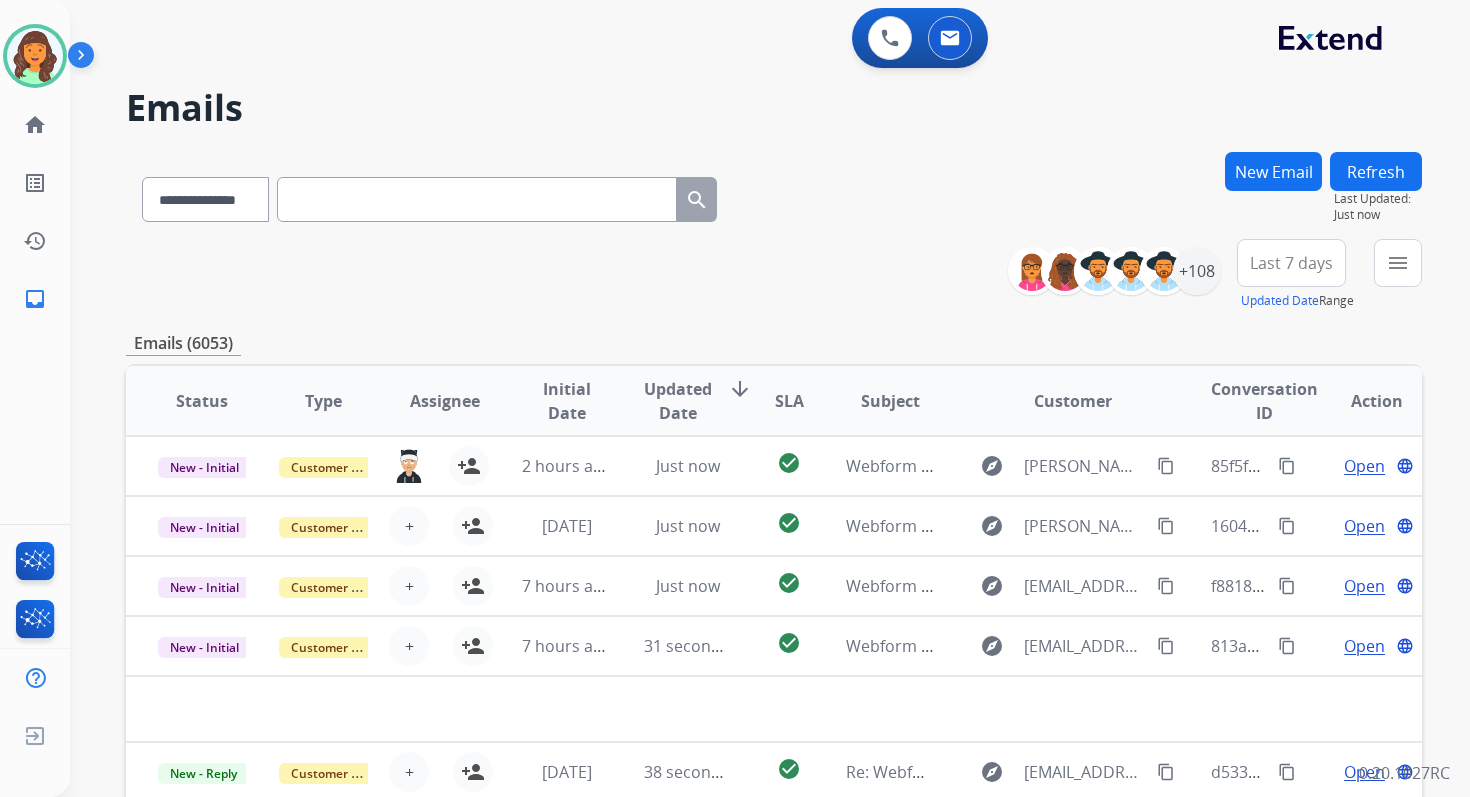 click at bounding box center (477, 199) 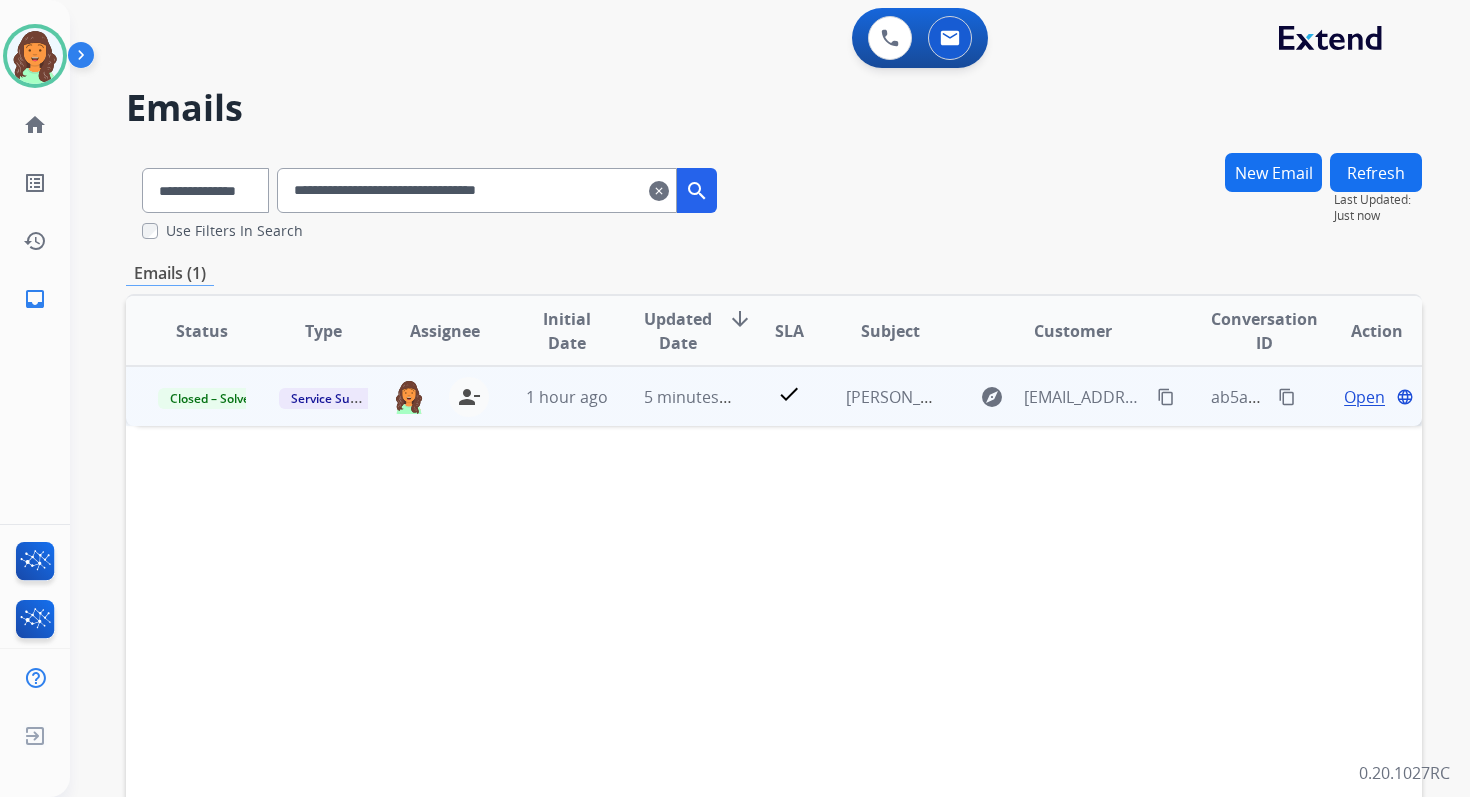 click on "Open" at bounding box center [1364, 397] 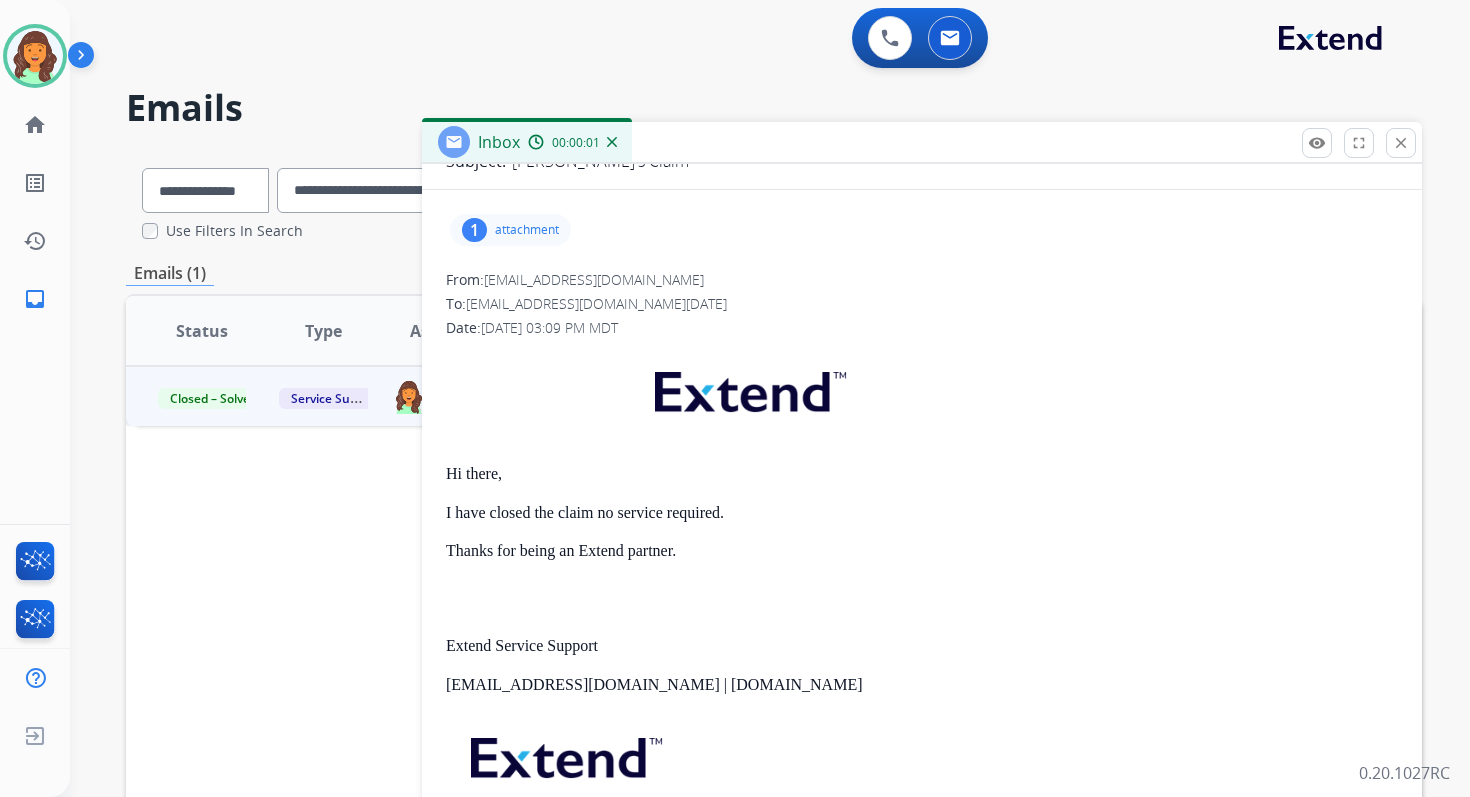 scroll, scrollTop: 268, scrollLeft: 0, axis: vertical 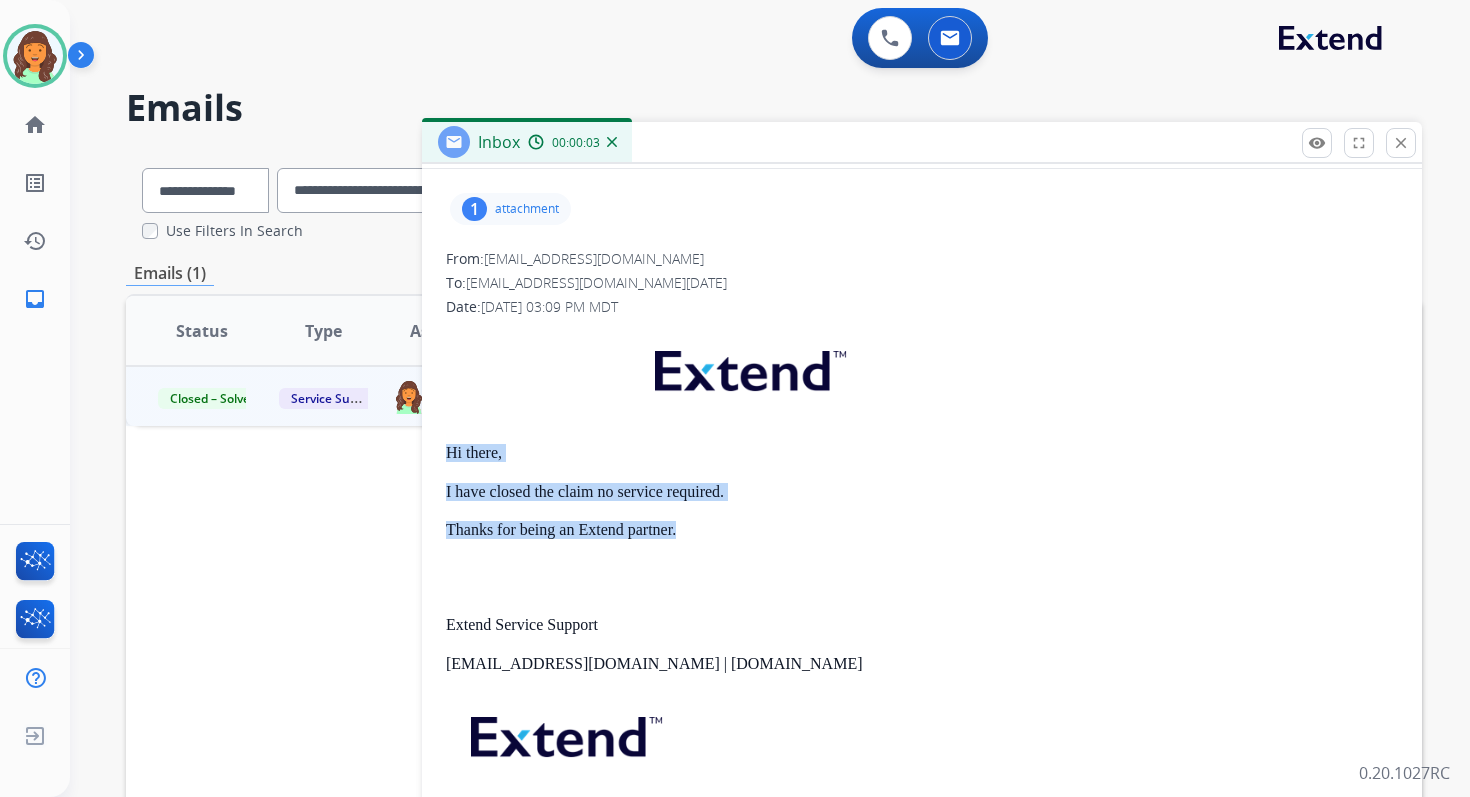 drag, startPoint x: 445, startPoint y: 452, endPoint x: 709, endPoint y: 527, distance: 274.44672 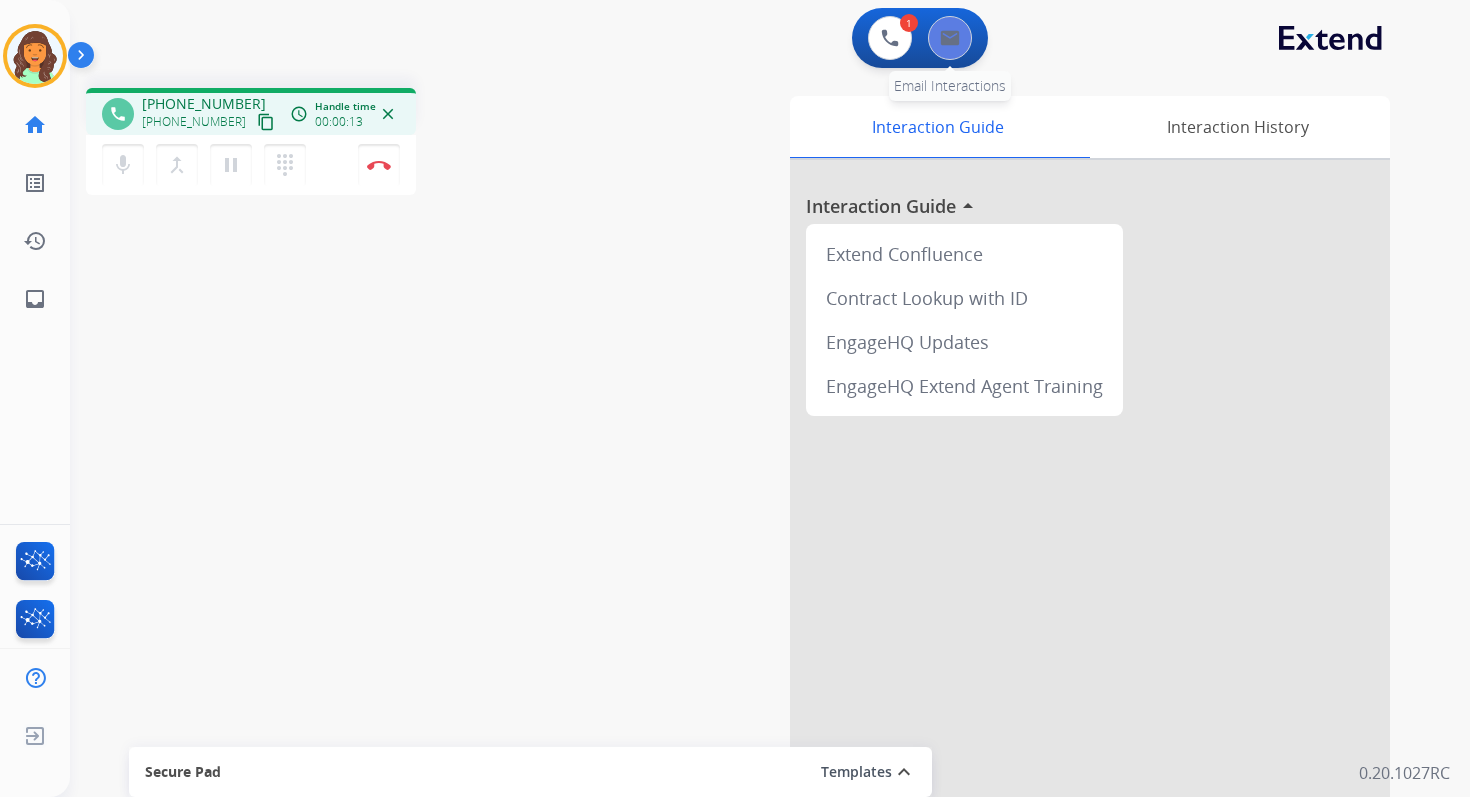 click at bounding box center [950, 38] 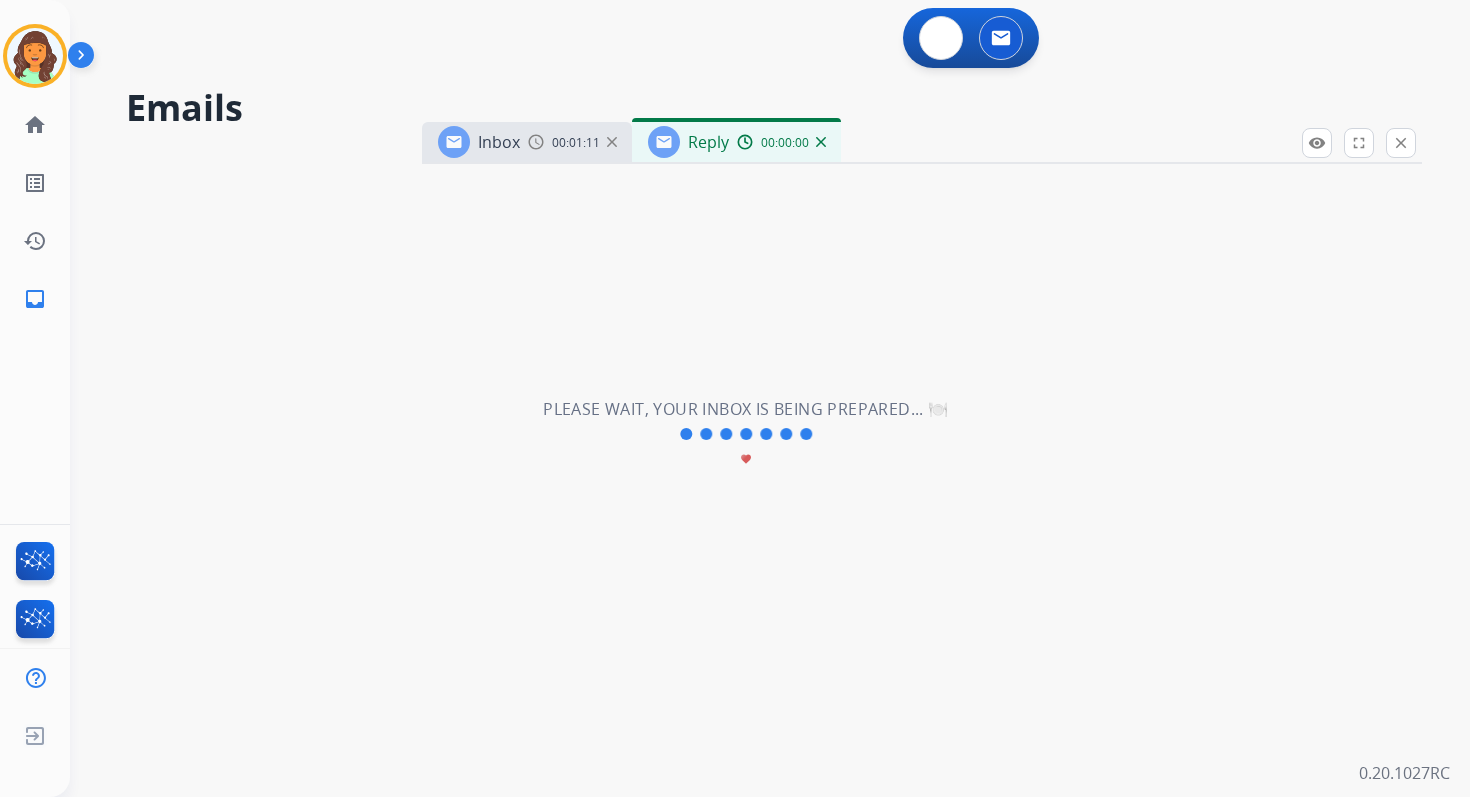 select on "**********" 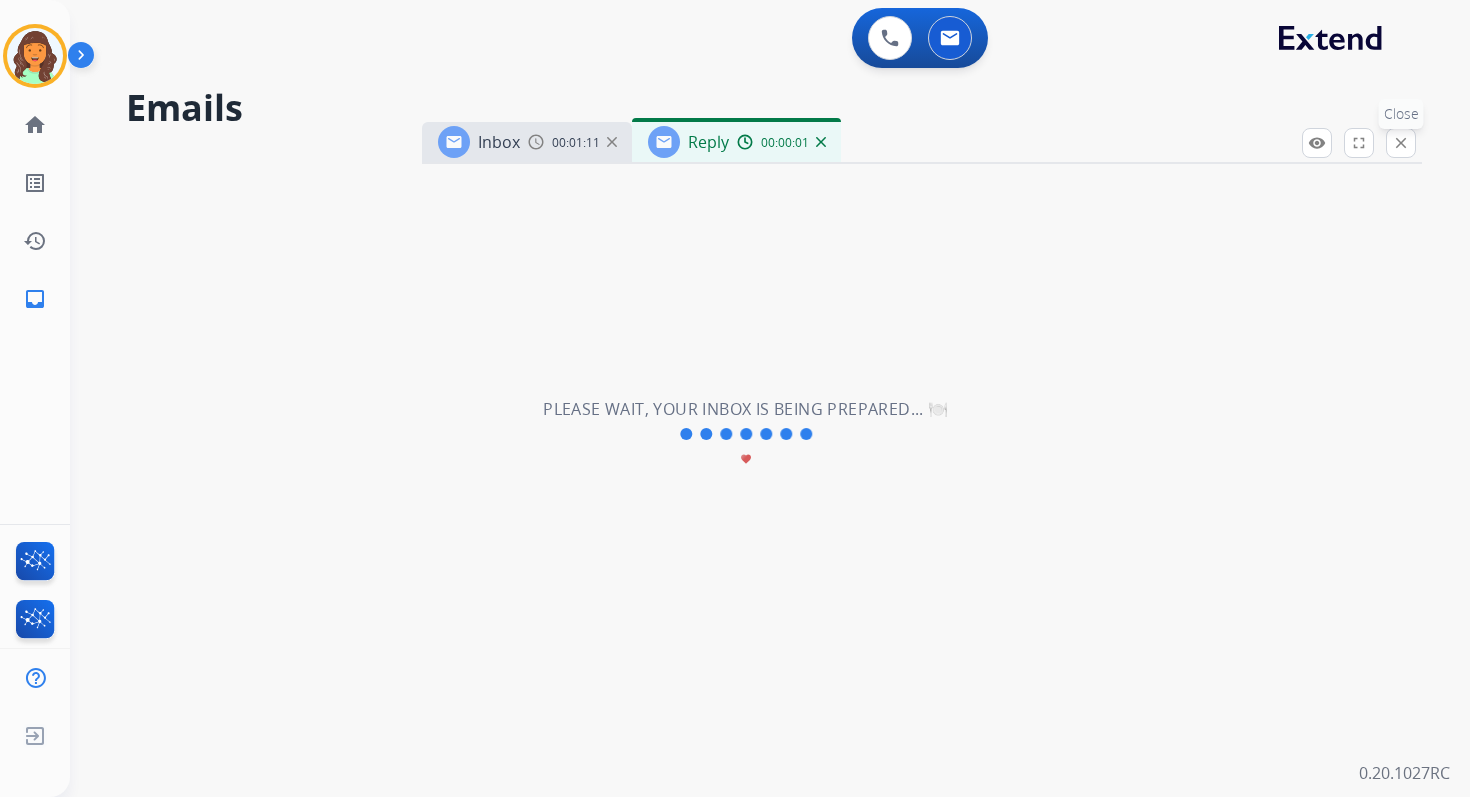 click on "close Close" at bounding box center [1401, 143] 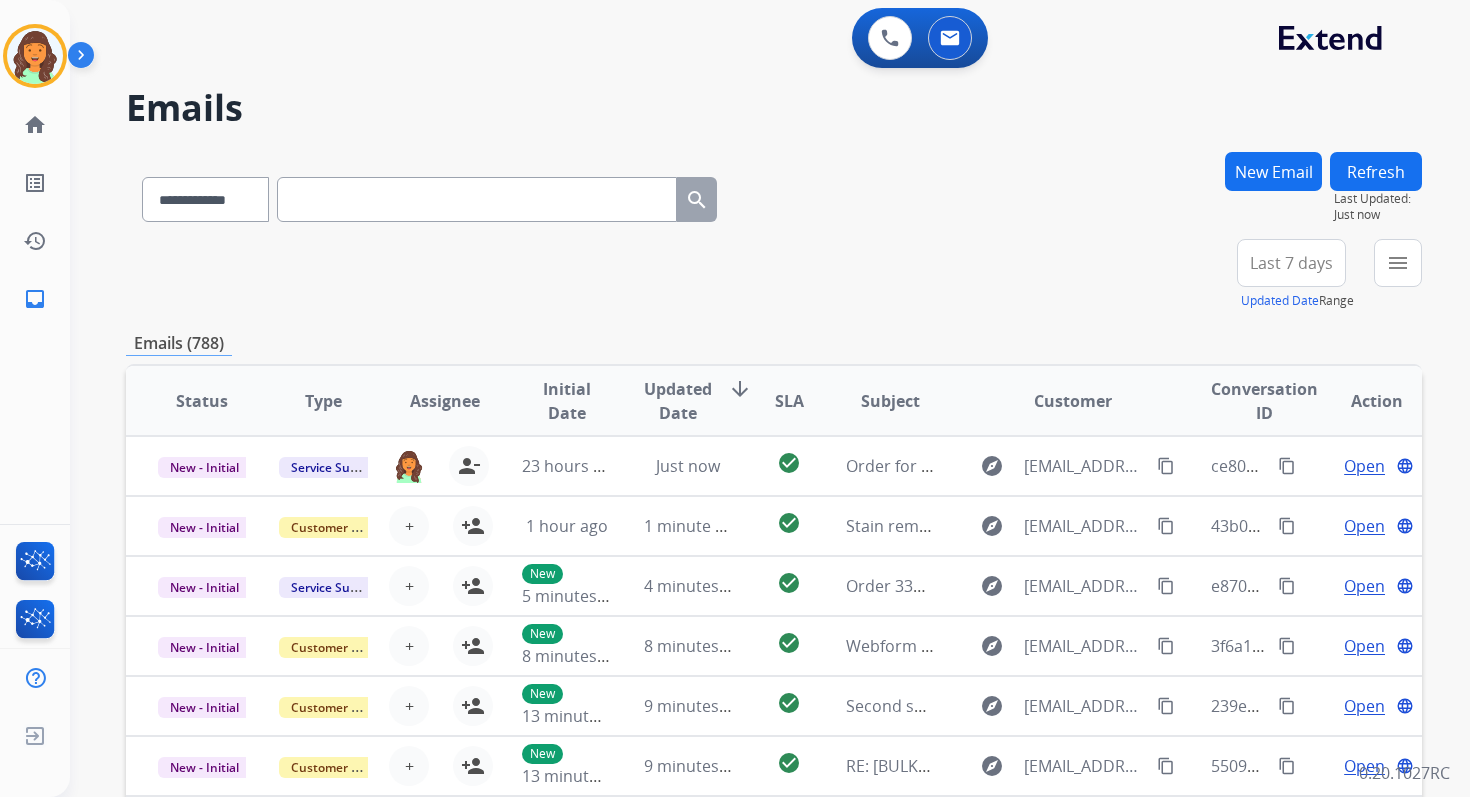 click on "**********" at bounding box center [774, 275] 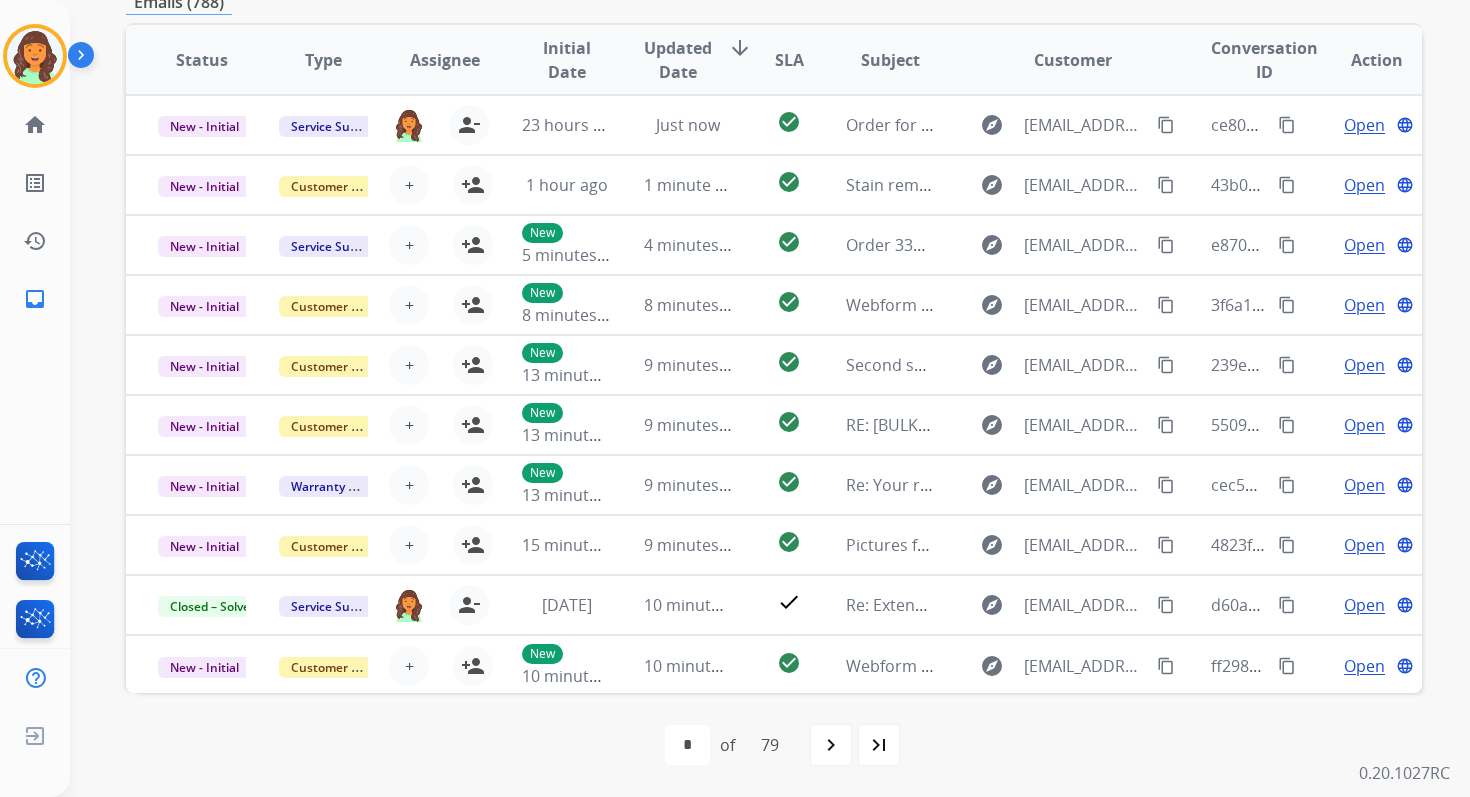 scroll, scrollTop: 159, scrollLeft: 0, axis: vertical 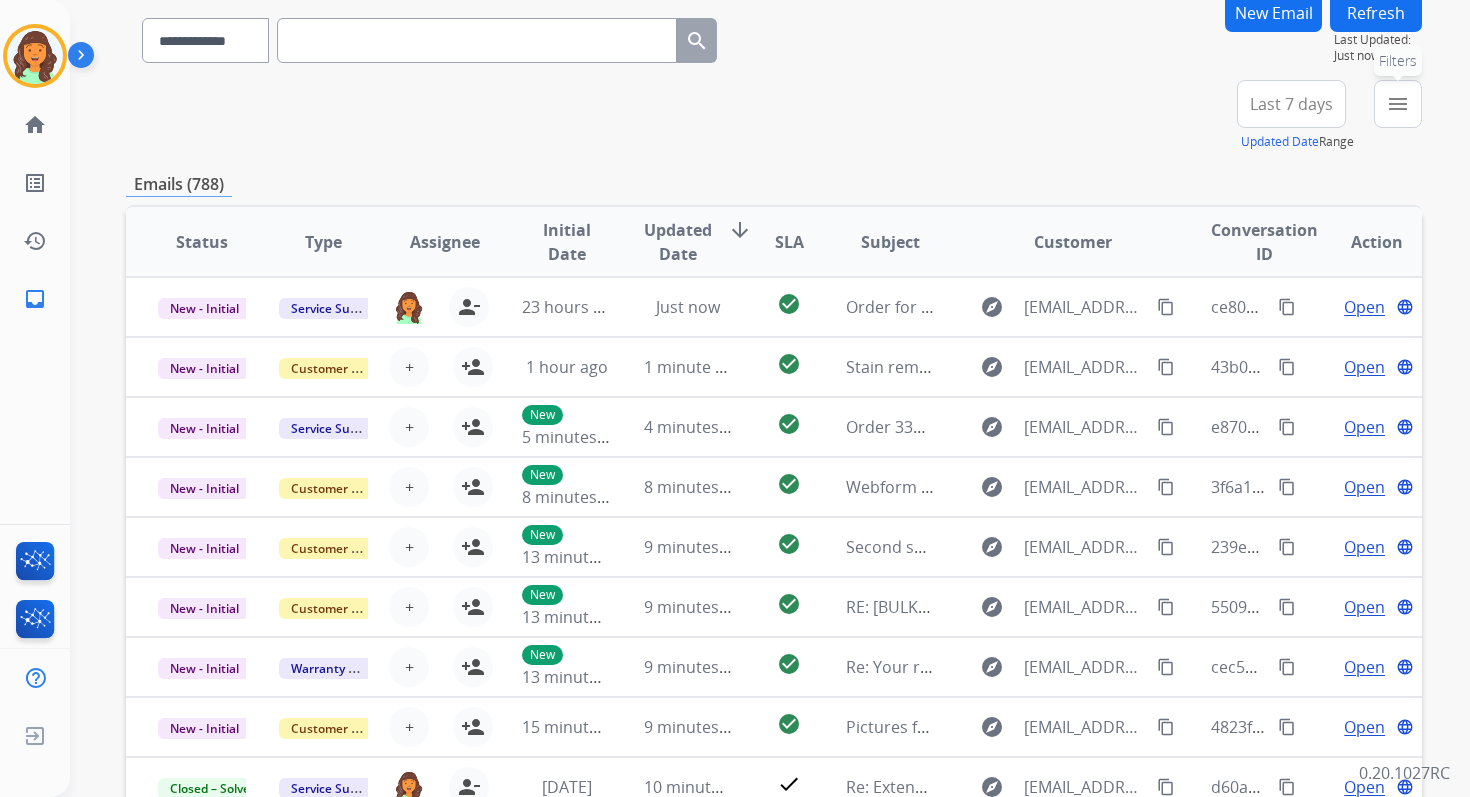 click on "menu  Filters" at bounding box center [1398, 104] 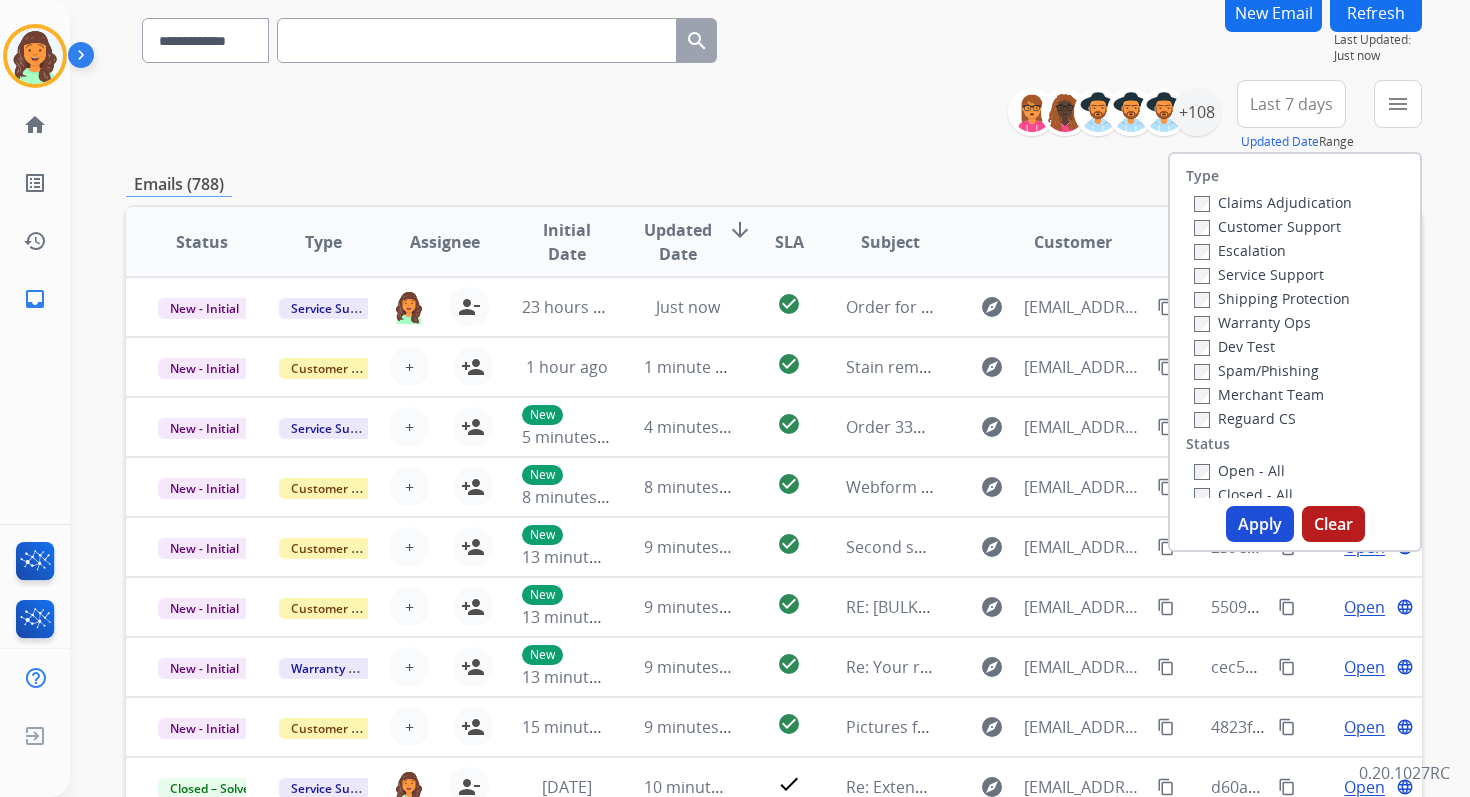 click on "Service Support" at bounding box center (1273, 274) 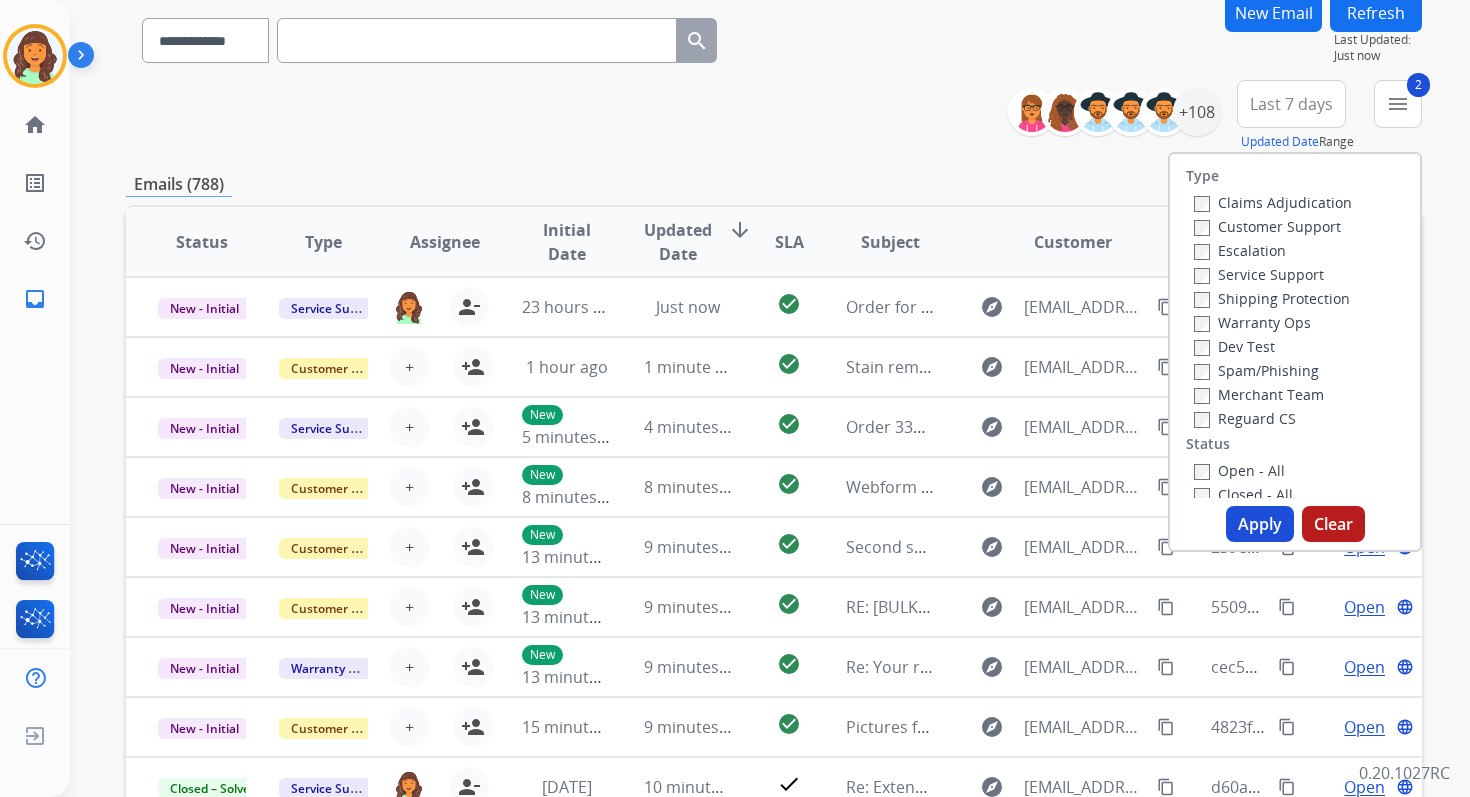 click on "Apply" at bounding box center [1260, 524] 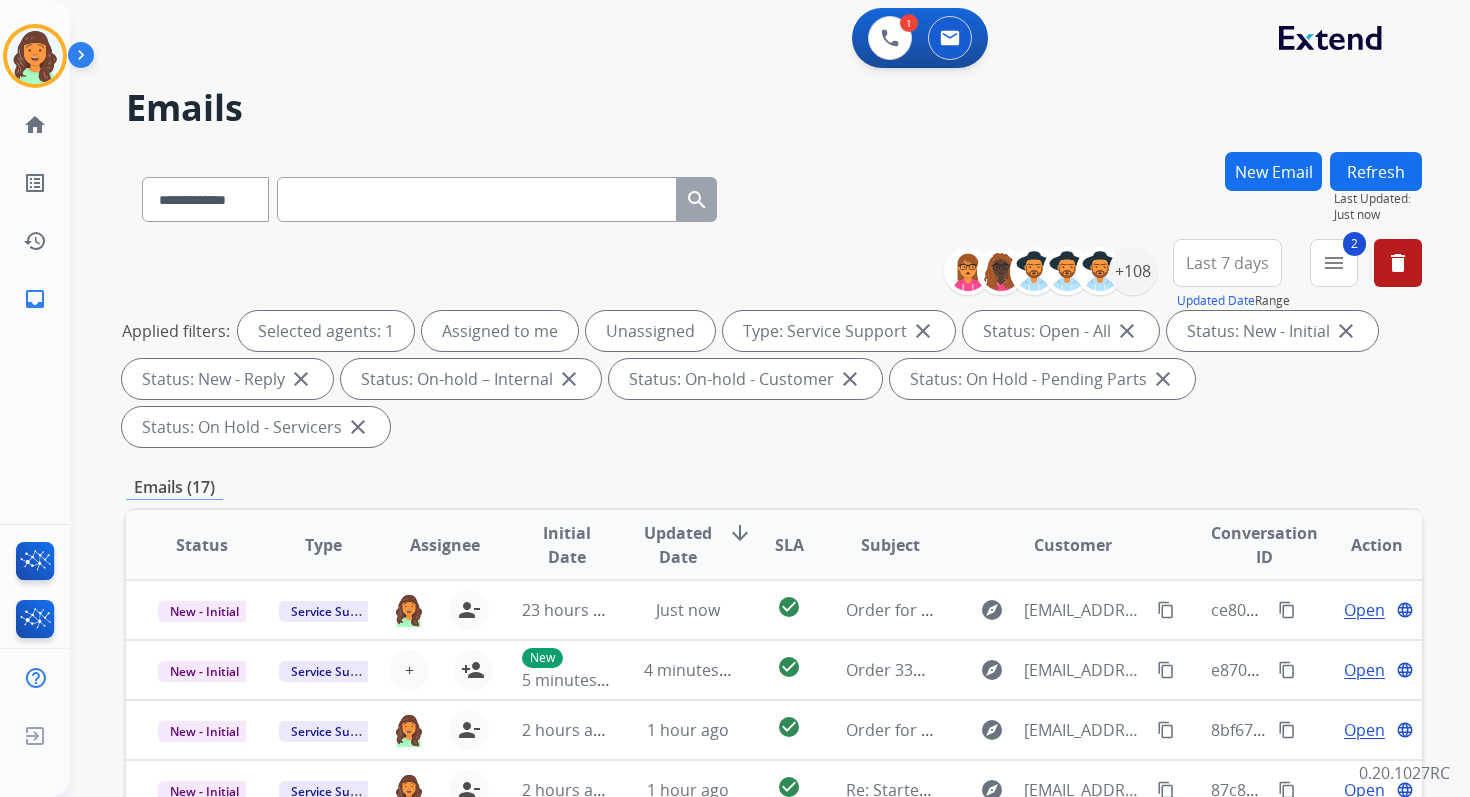 scroll, scrollTop: 485, scrollLeft: 0, axis: vertical 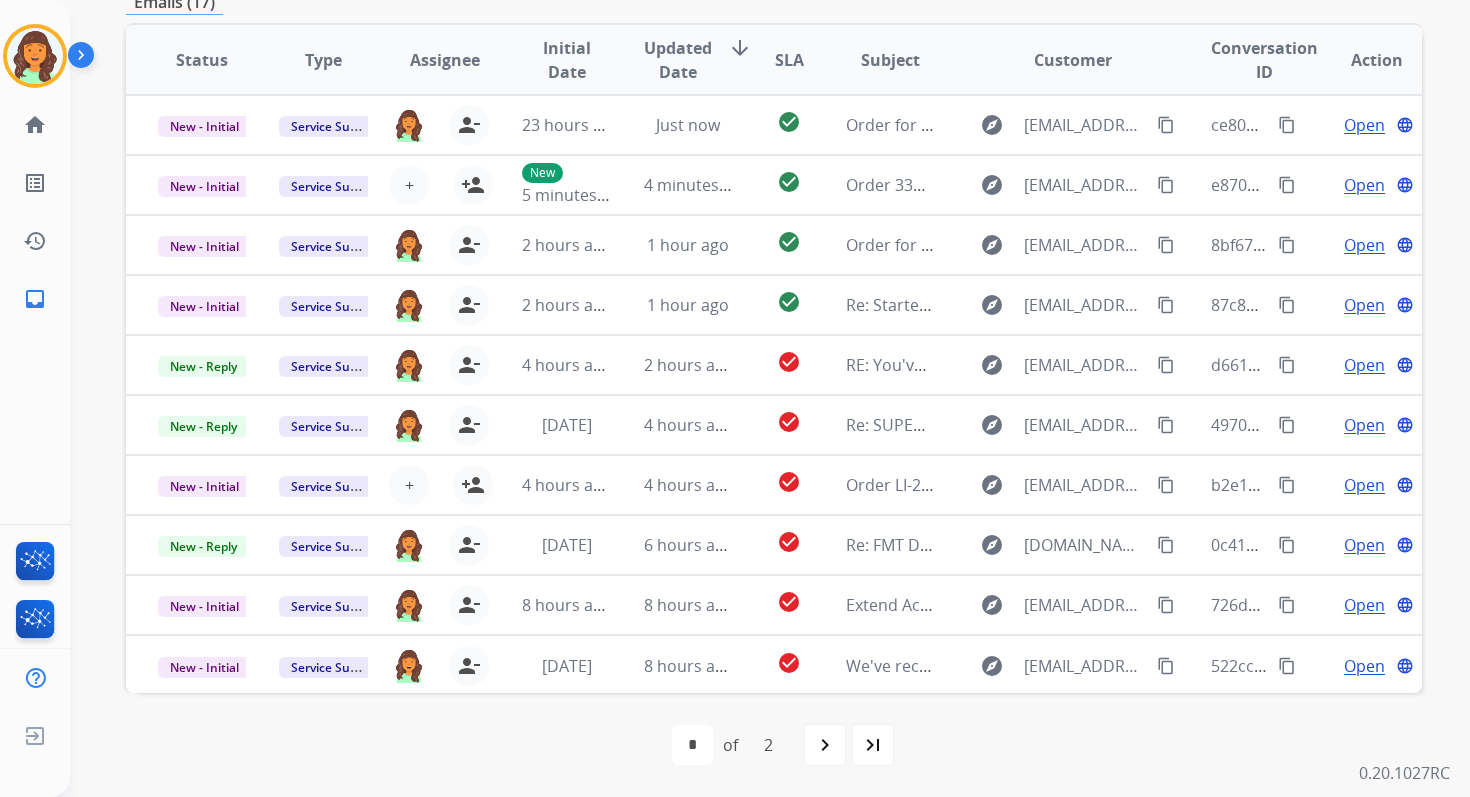 click on "first_page navigate_before * * of 2 navigate_next last_page" at bounding box center (774, 745) 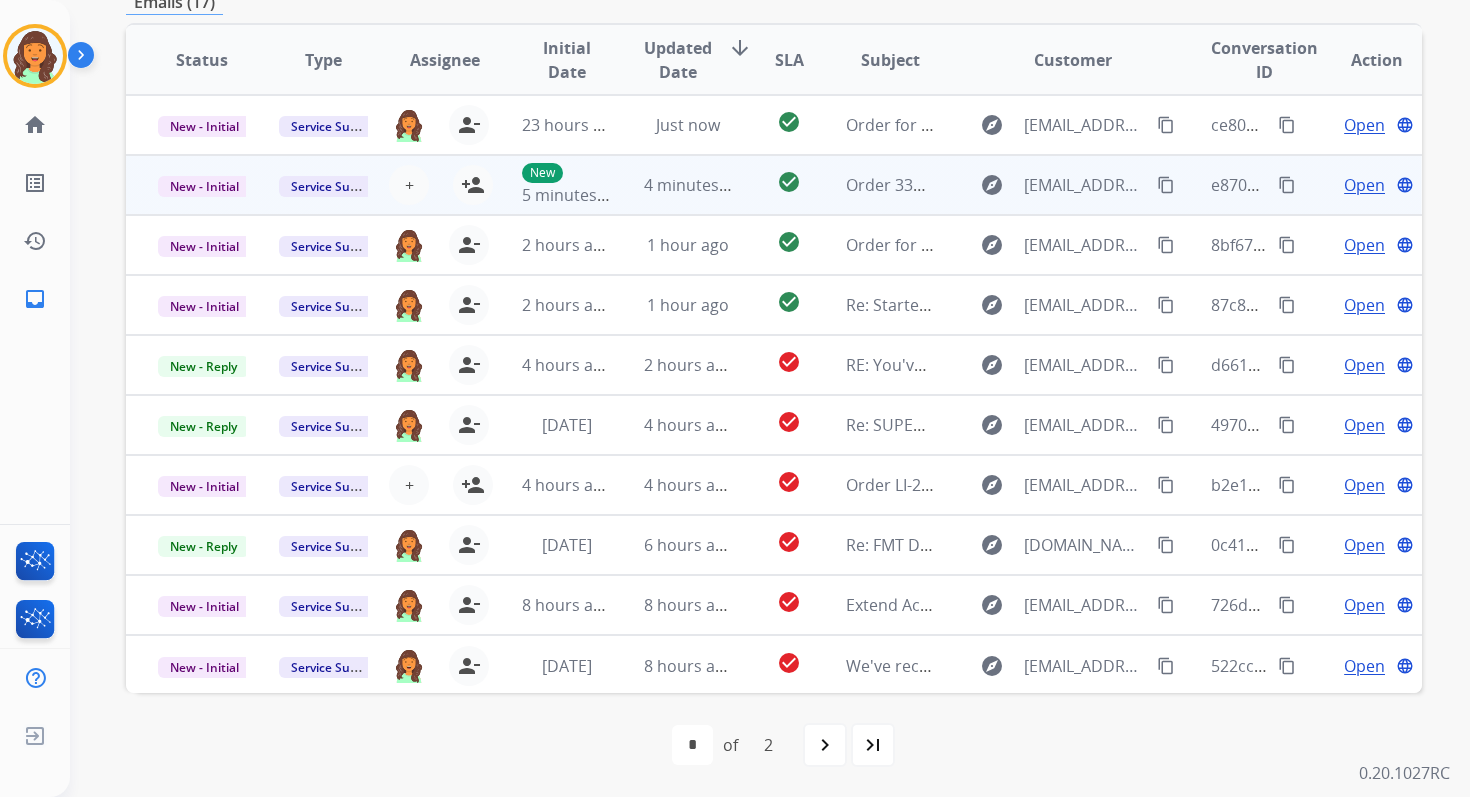 click on "4 minutes ago" at bounding box center [672, 185] 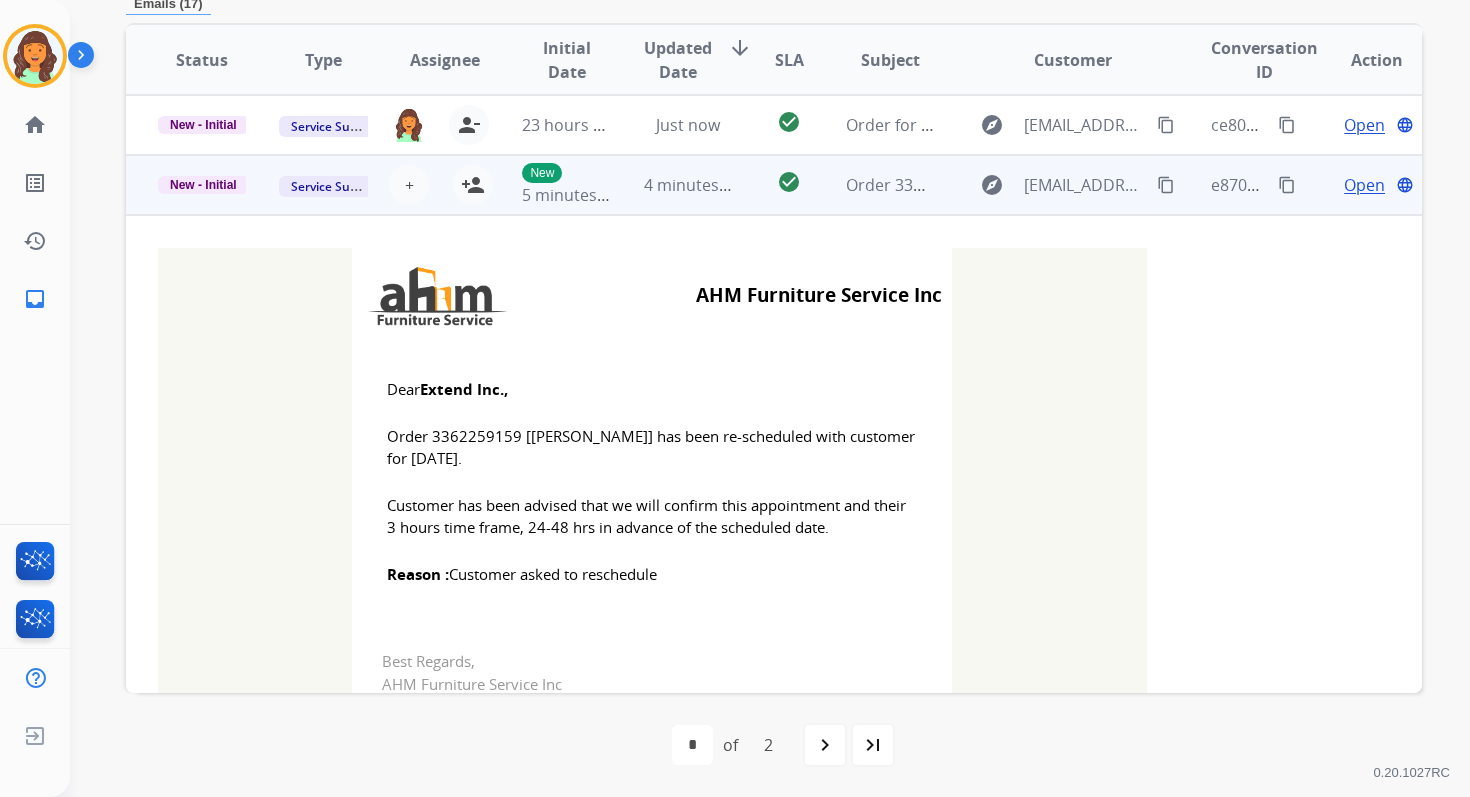 scroll, scrollTop: 480, scrollLeft: 0, axis: vertical 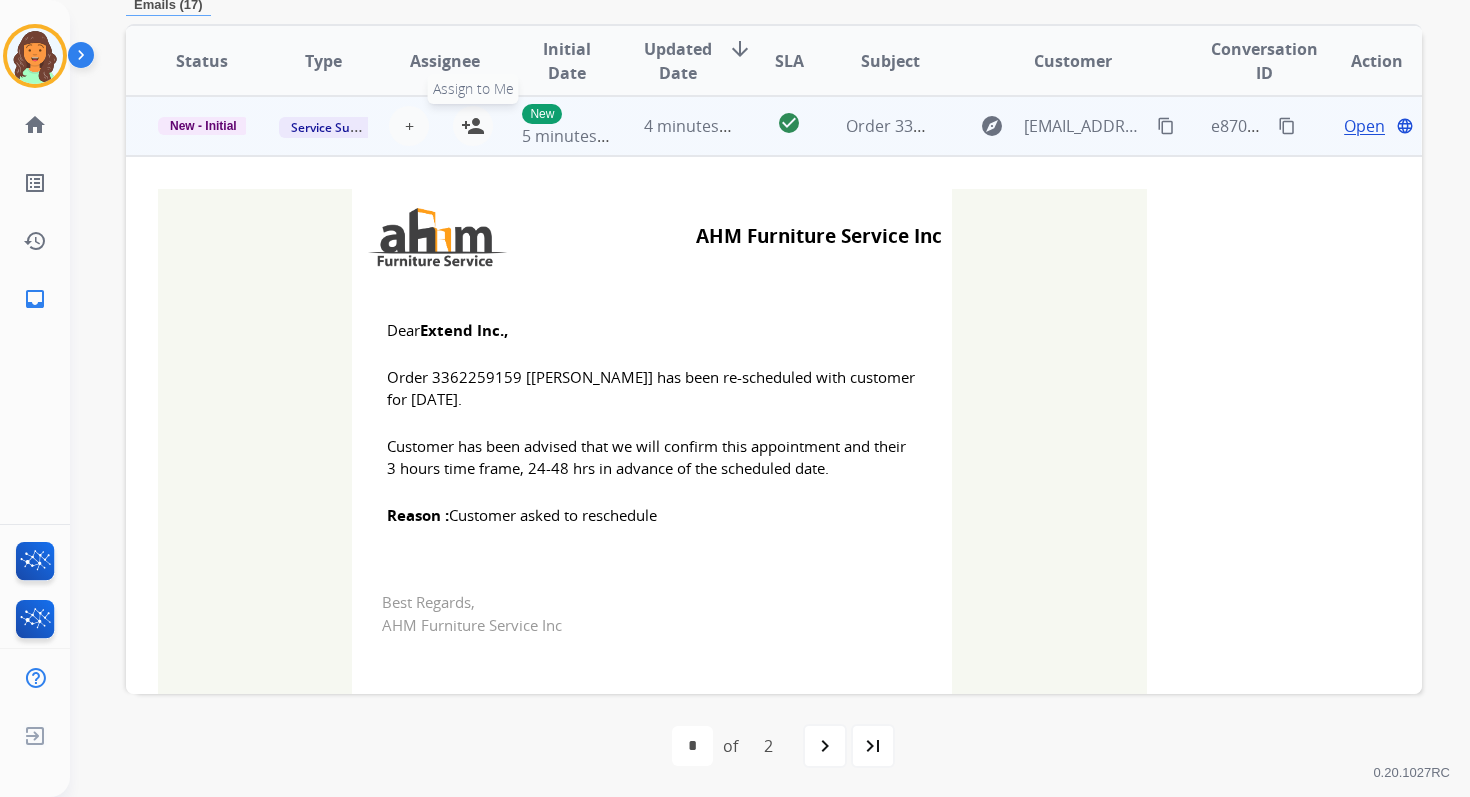 click on "person_add" at bounding box center (473, 126) 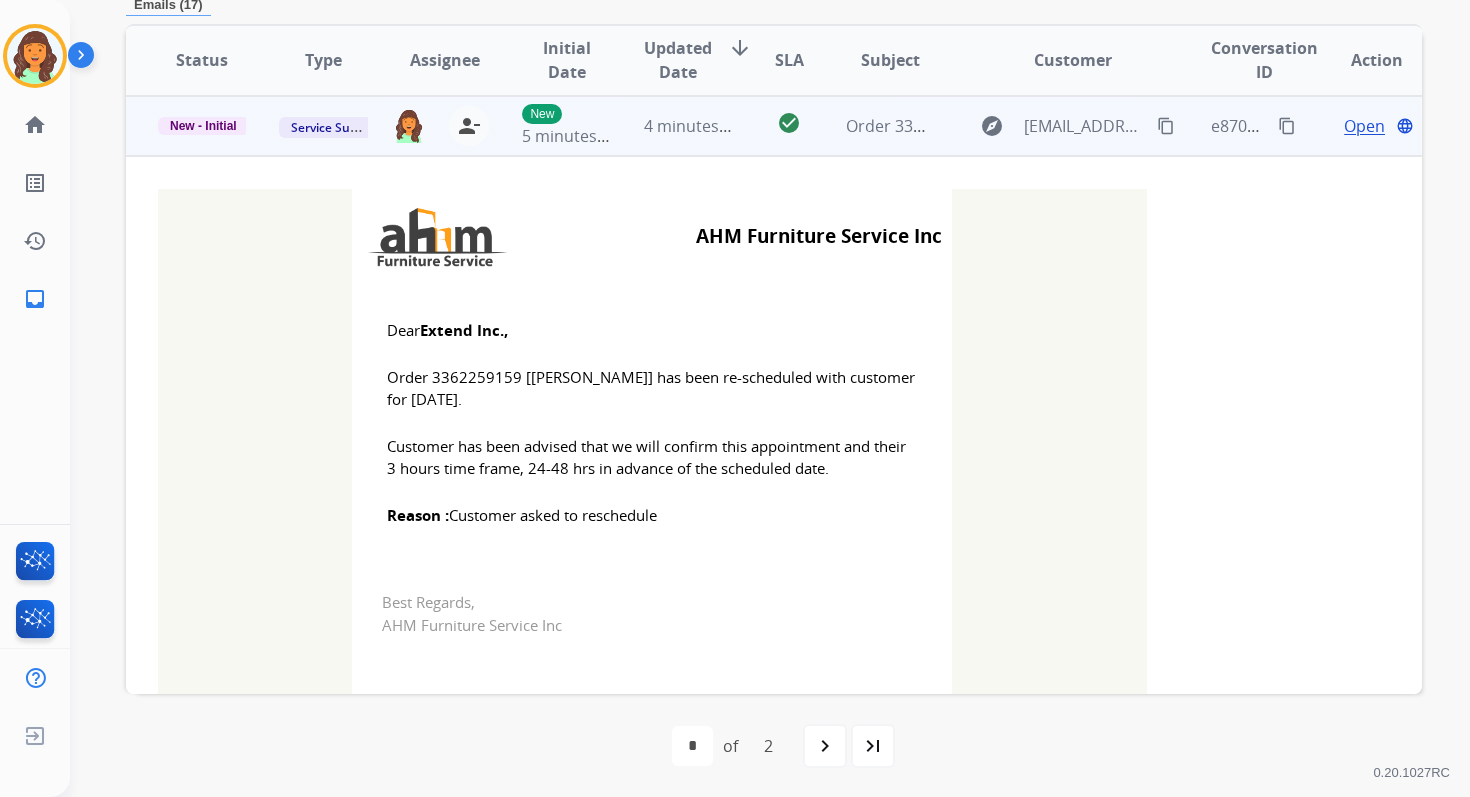 click on "New - Initial" at bounding box center [203, 126] 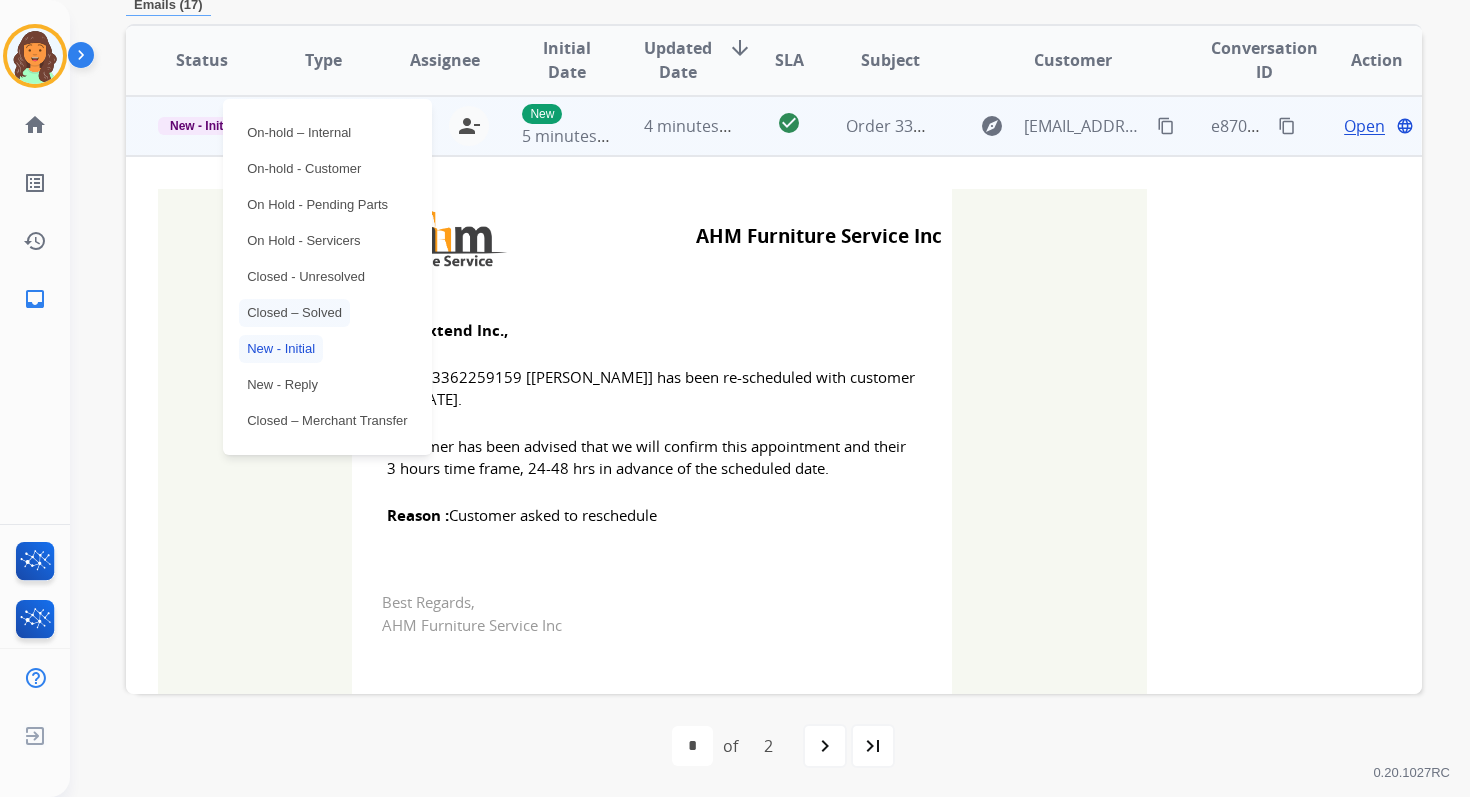click on "Closed – Solved" at bounding box center [294, 313] 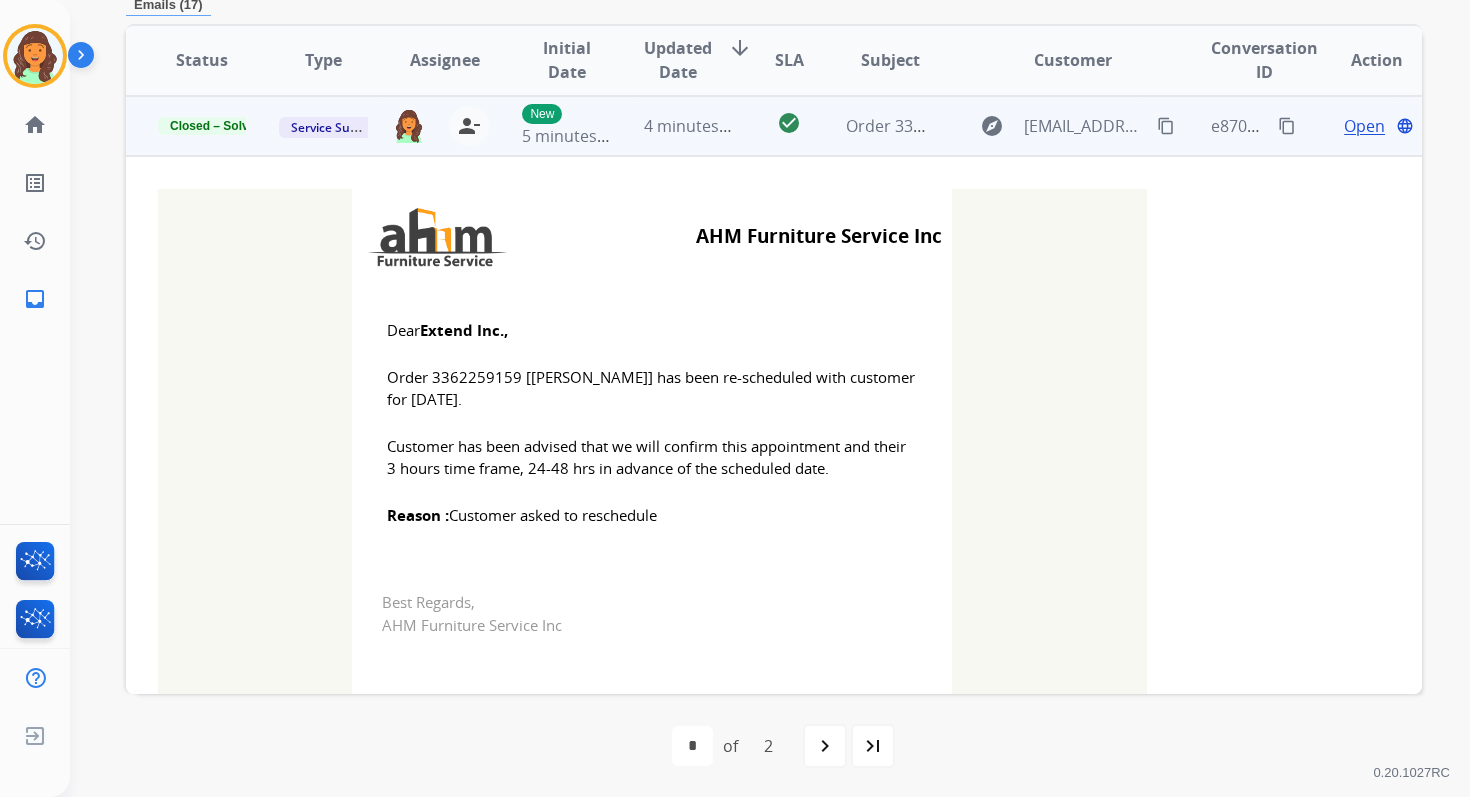 click on "4 minutes ago" at bounding box center [672, 126] 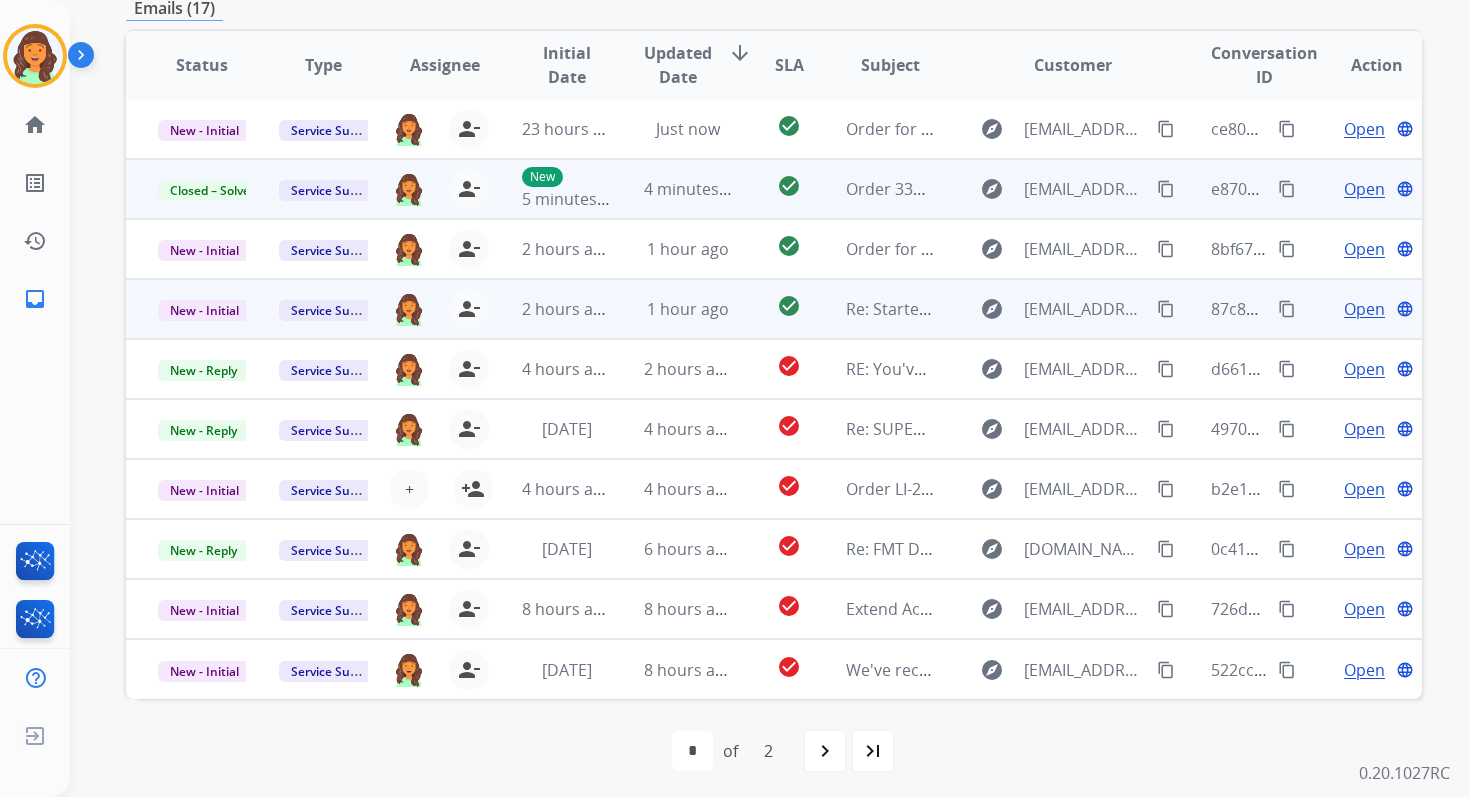 scroll, scrollTop: 0, scrollLeft: 0, axis: both 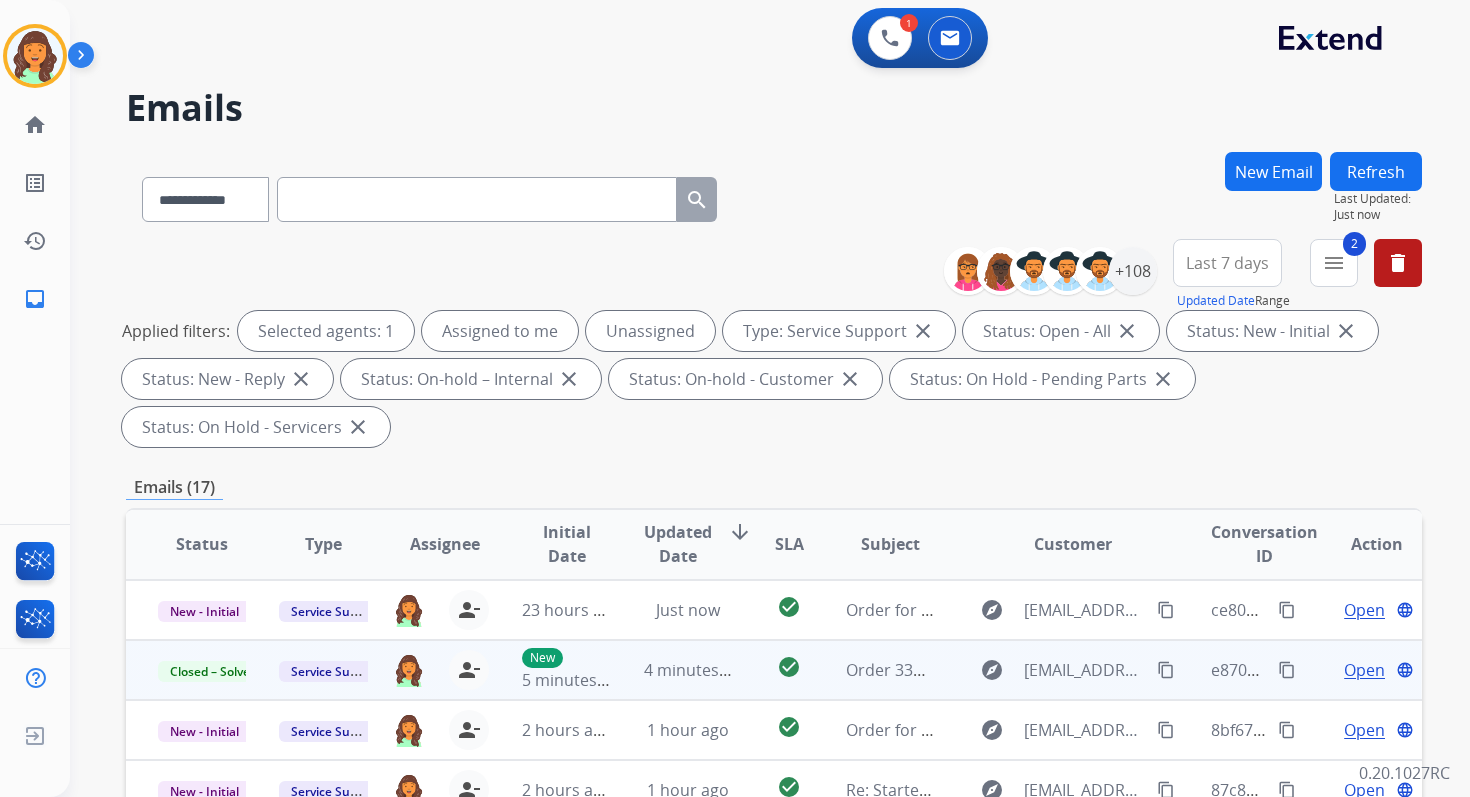 click on "Refresh" at bounding box center [1376, 171] 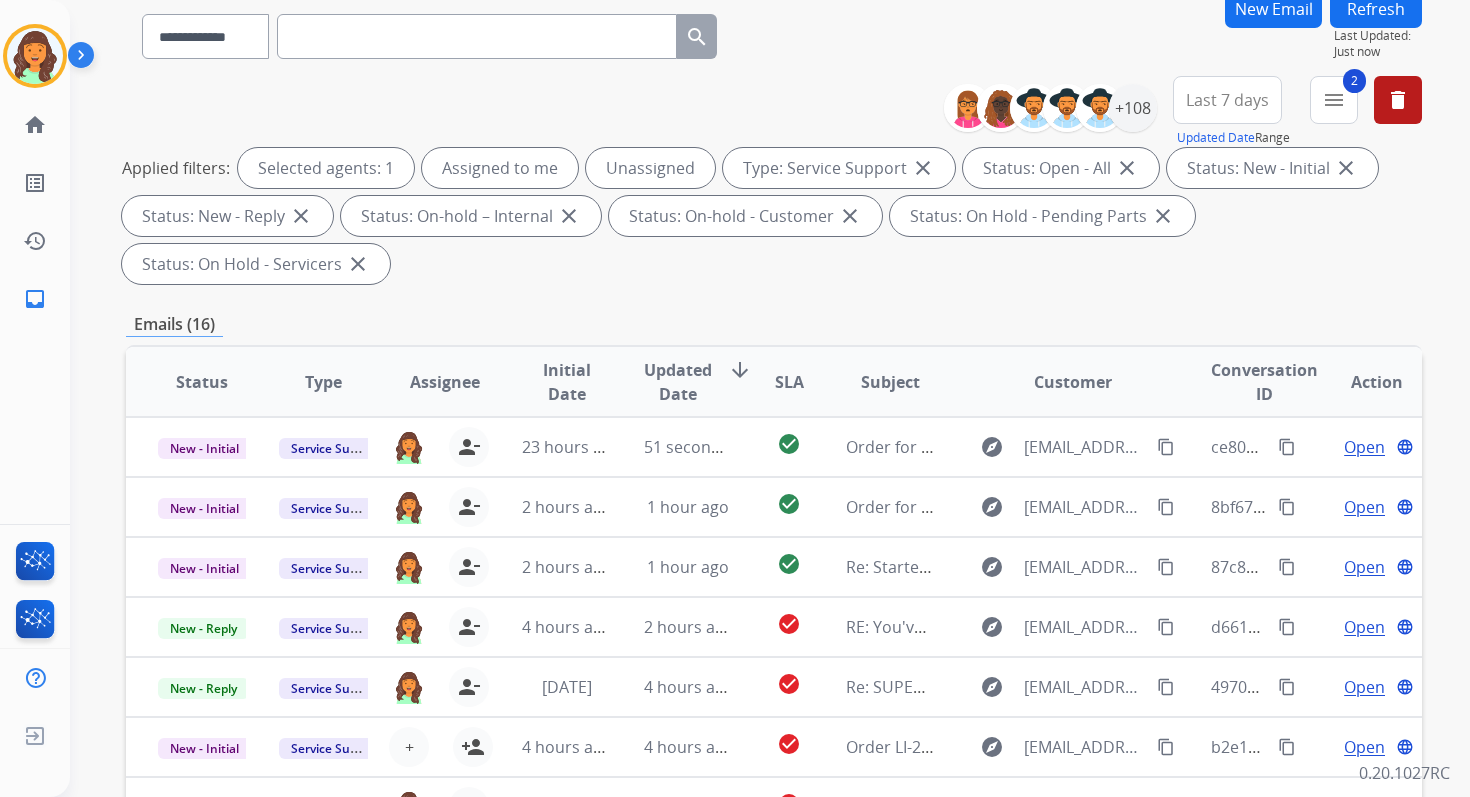 scroll, scrollTop: 485, scrollLeft: 0, axis: vertical 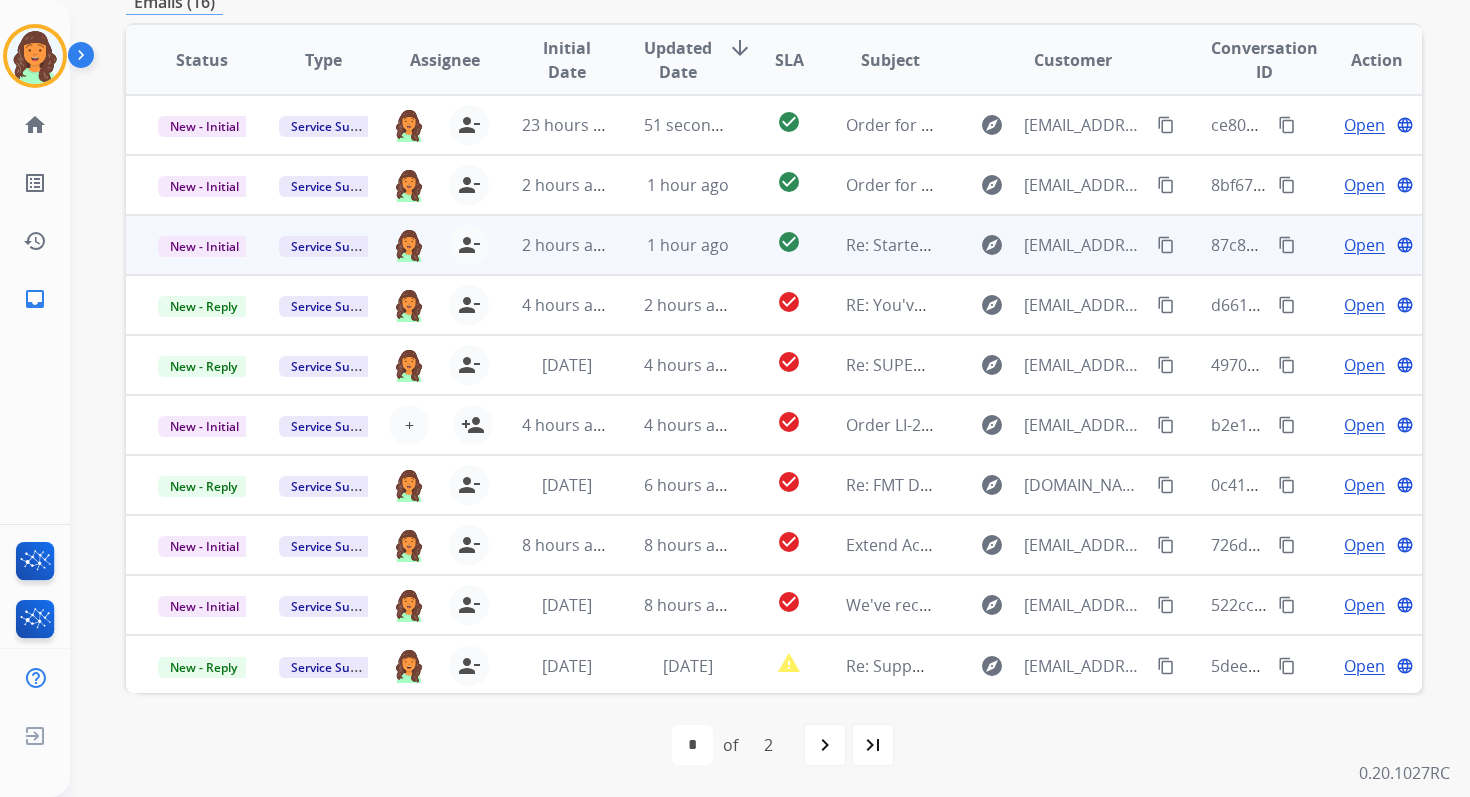 click on "check_circle" at bounding box center (773, 245) 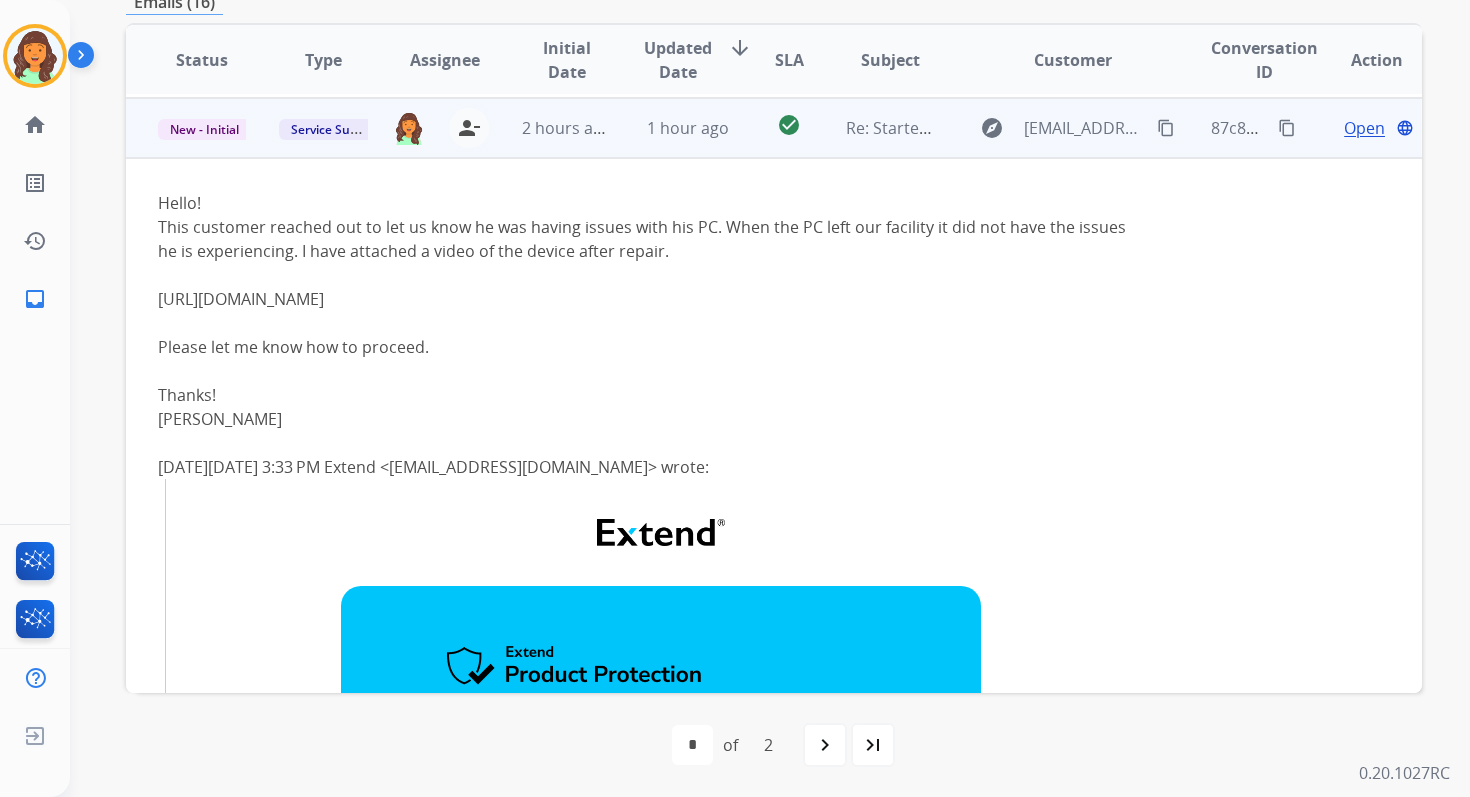 scroll, scrollTop: 120, scrollLeft: 0, axis: vertical 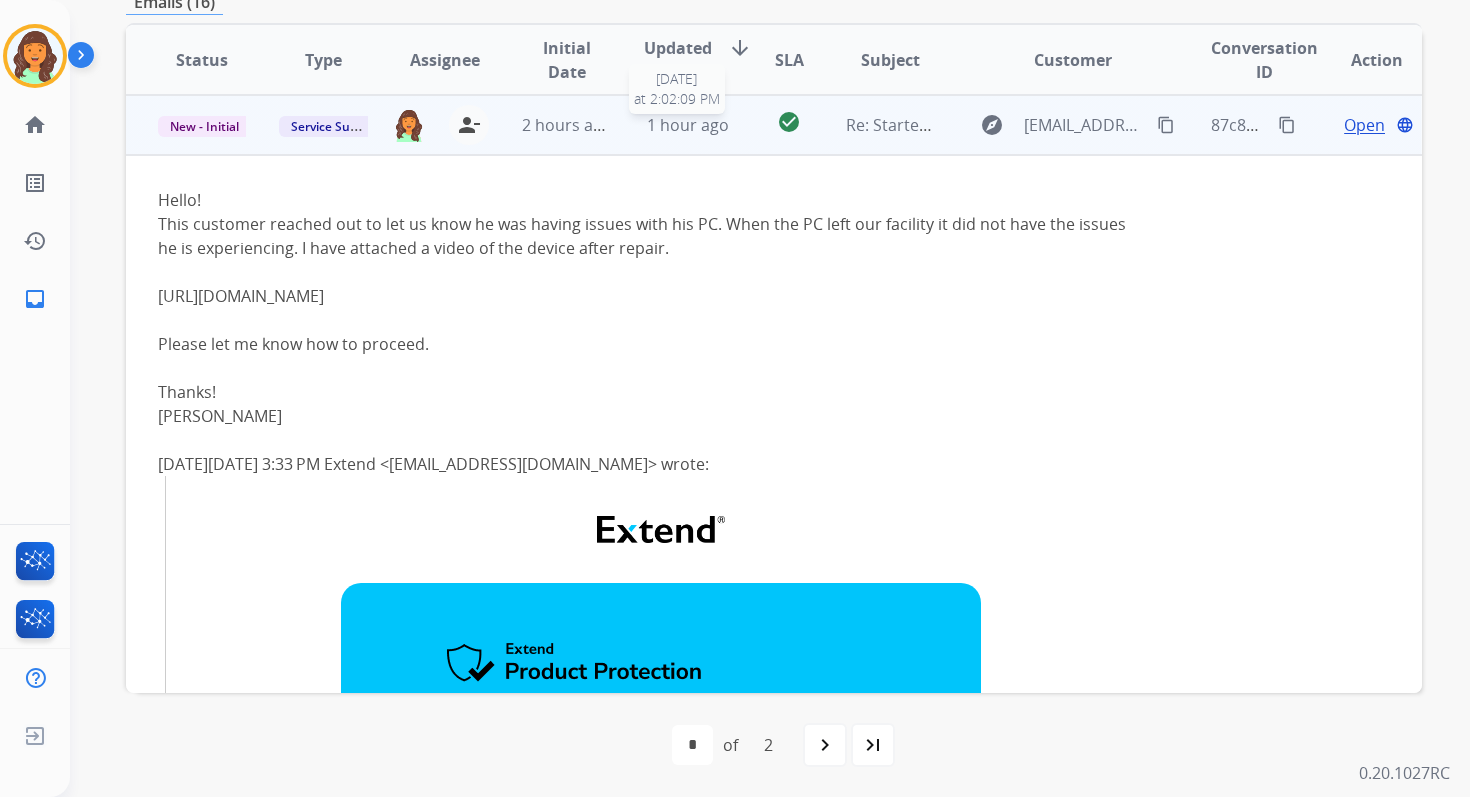 click on "1 hour ago" at bounding box center [688, 125] 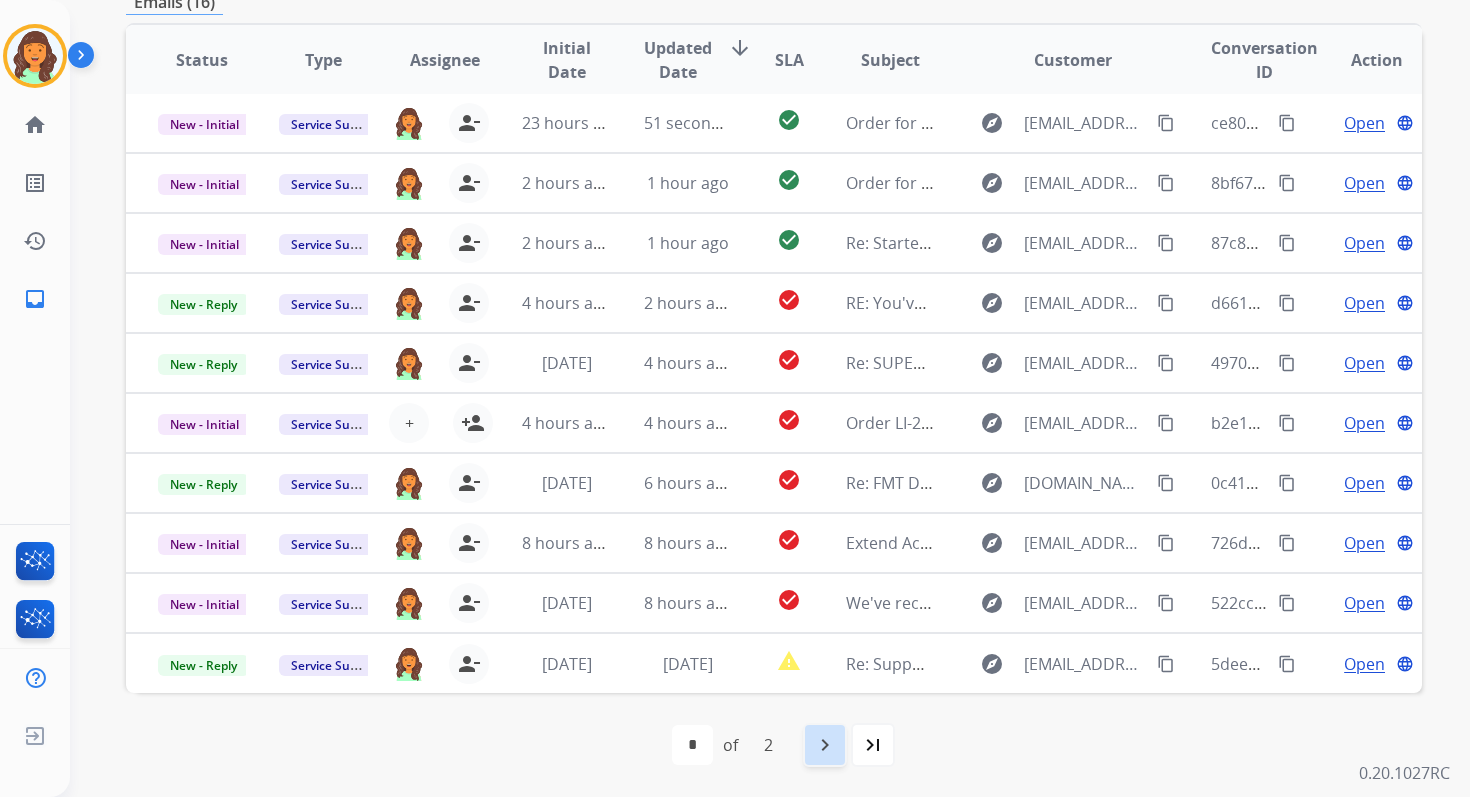 click on "navigate_next" at bounding box center [825, 745] 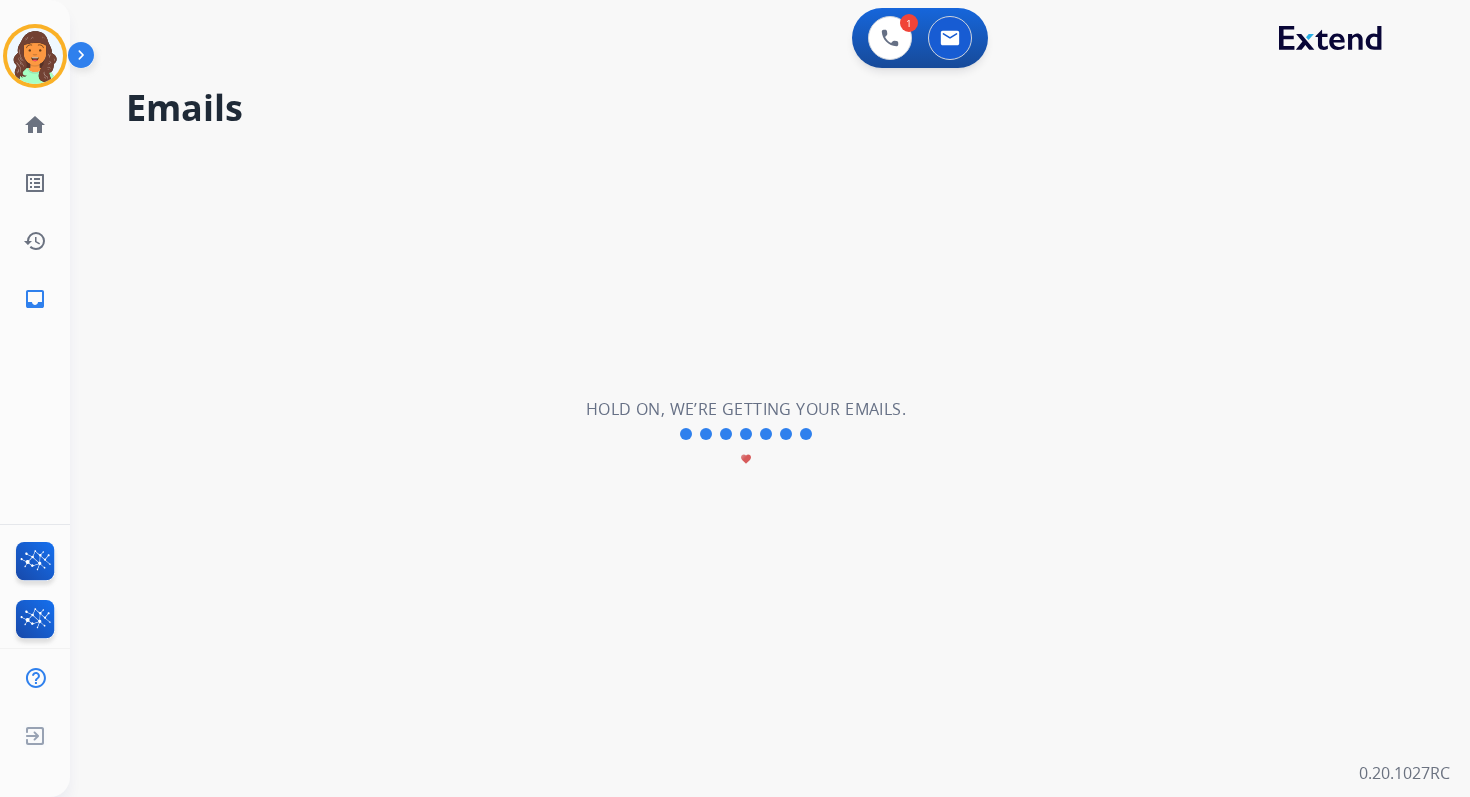 scroll, scrollTop: 0, scrollLeft: 0, axis: both 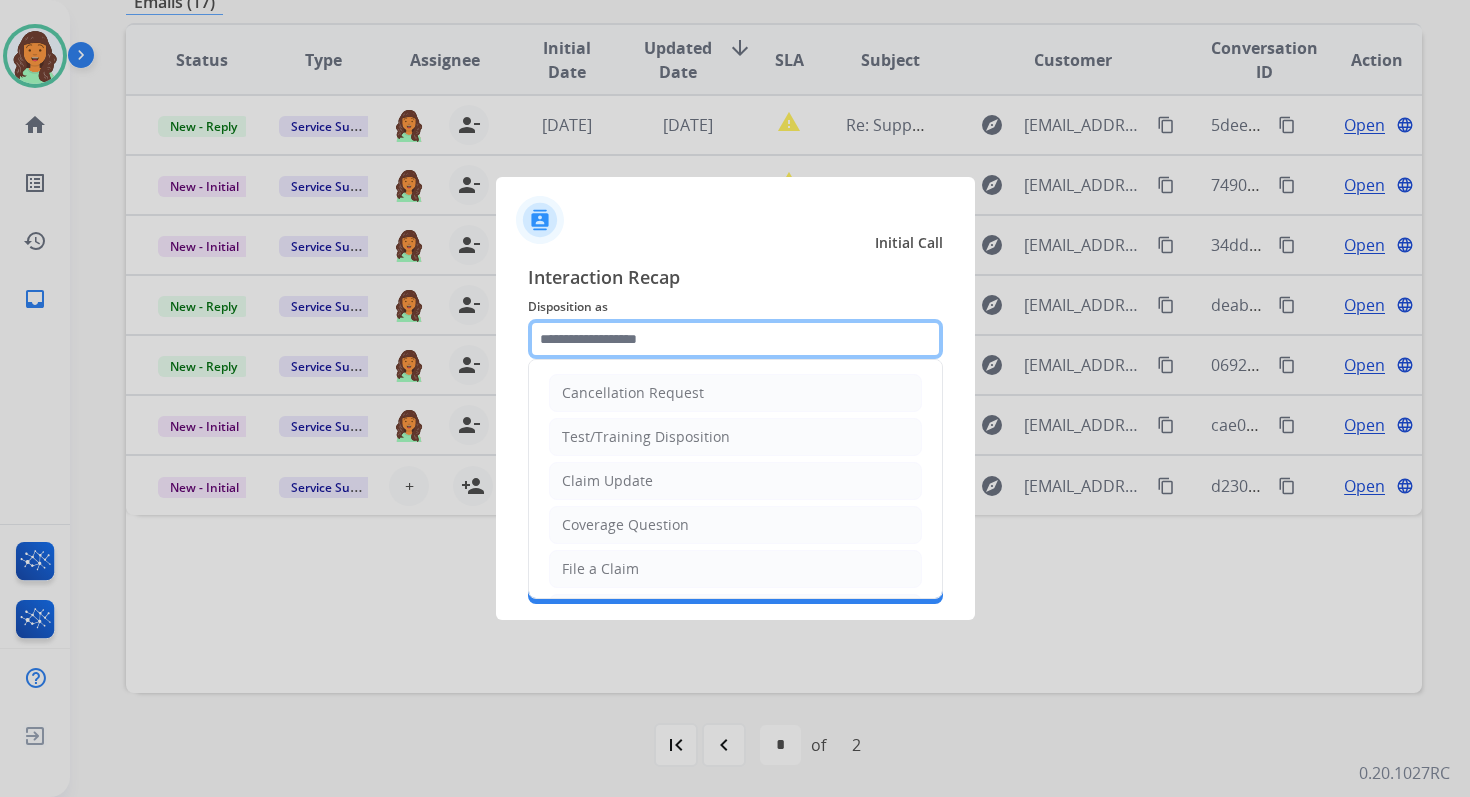 click 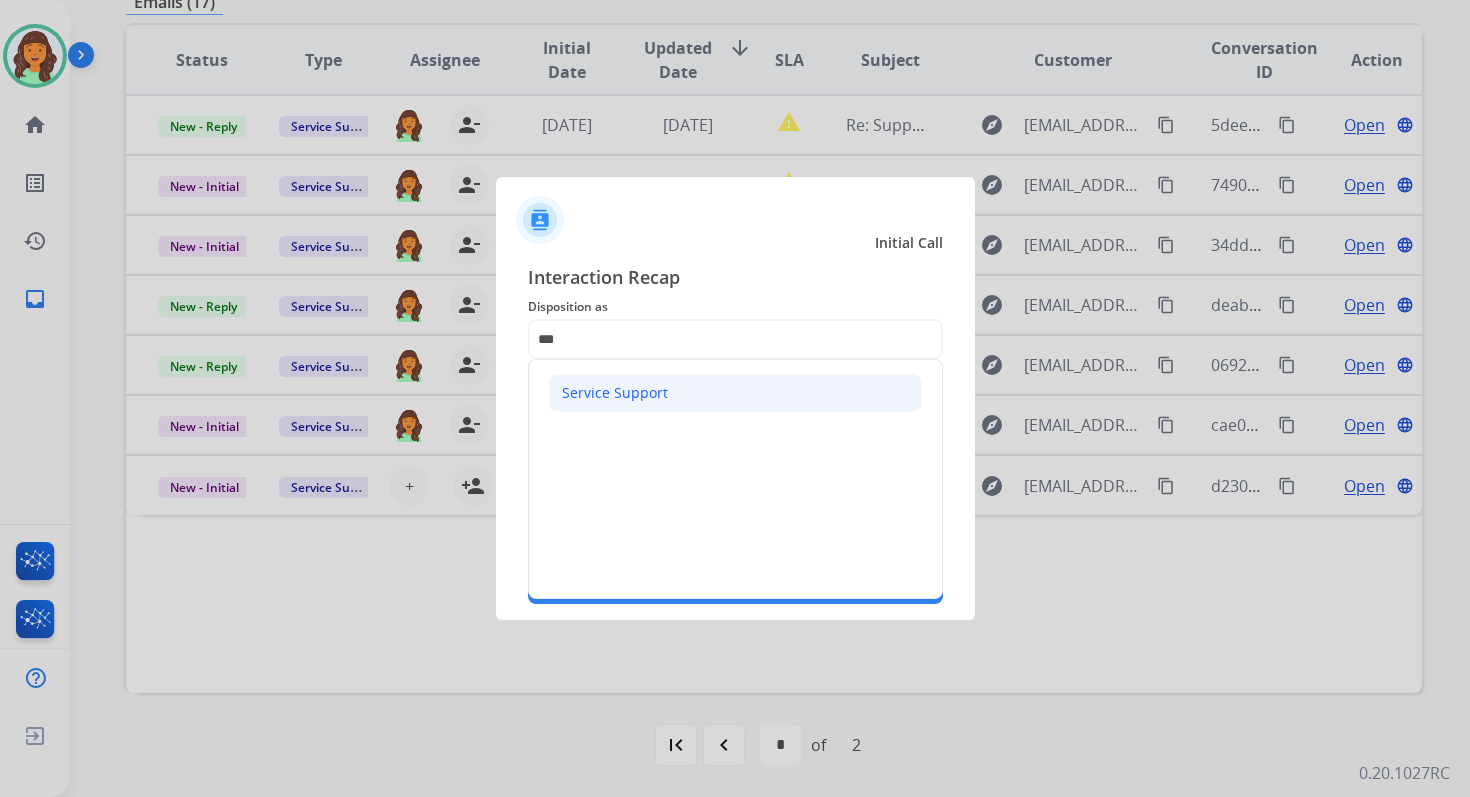 click on "Service Support" 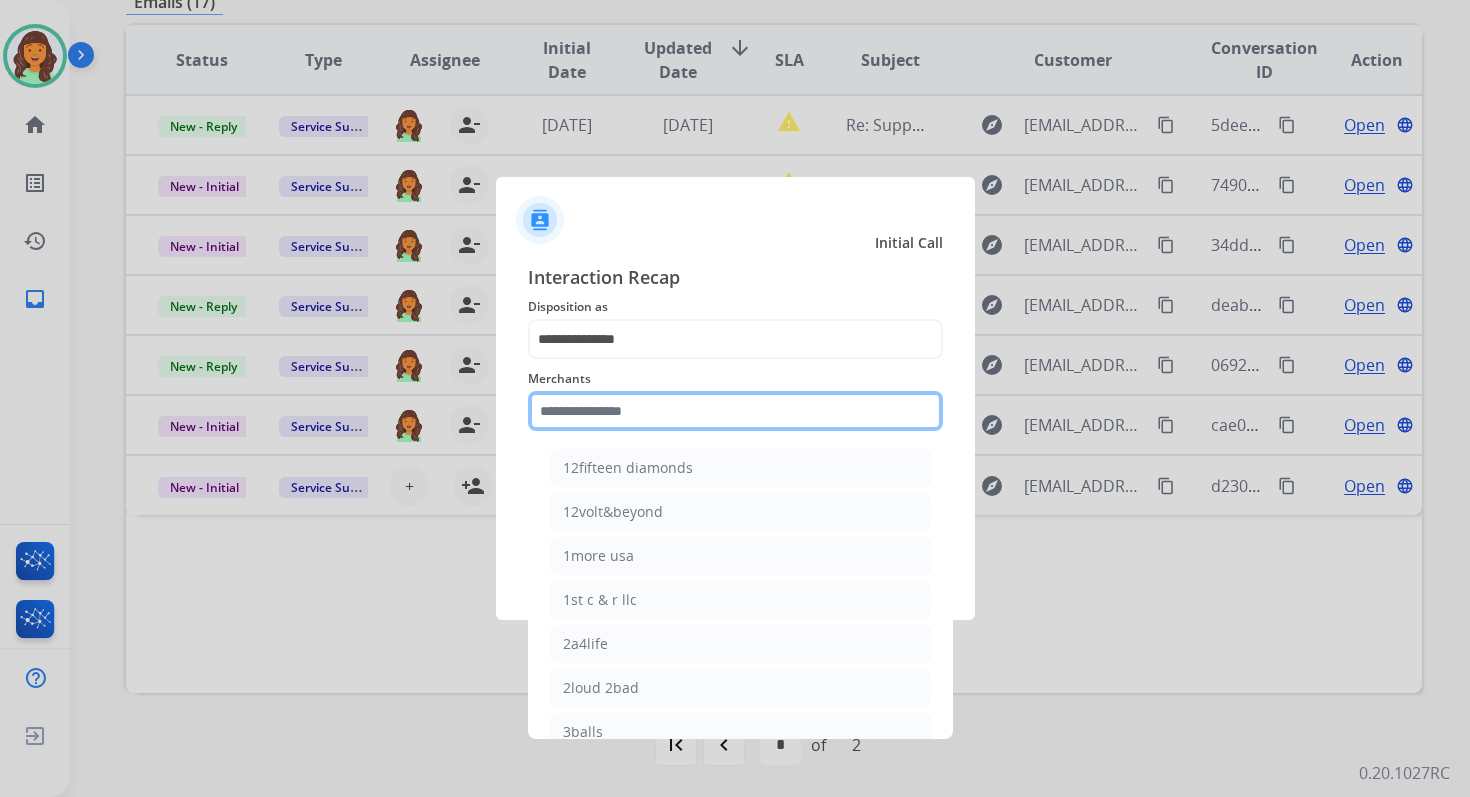 click 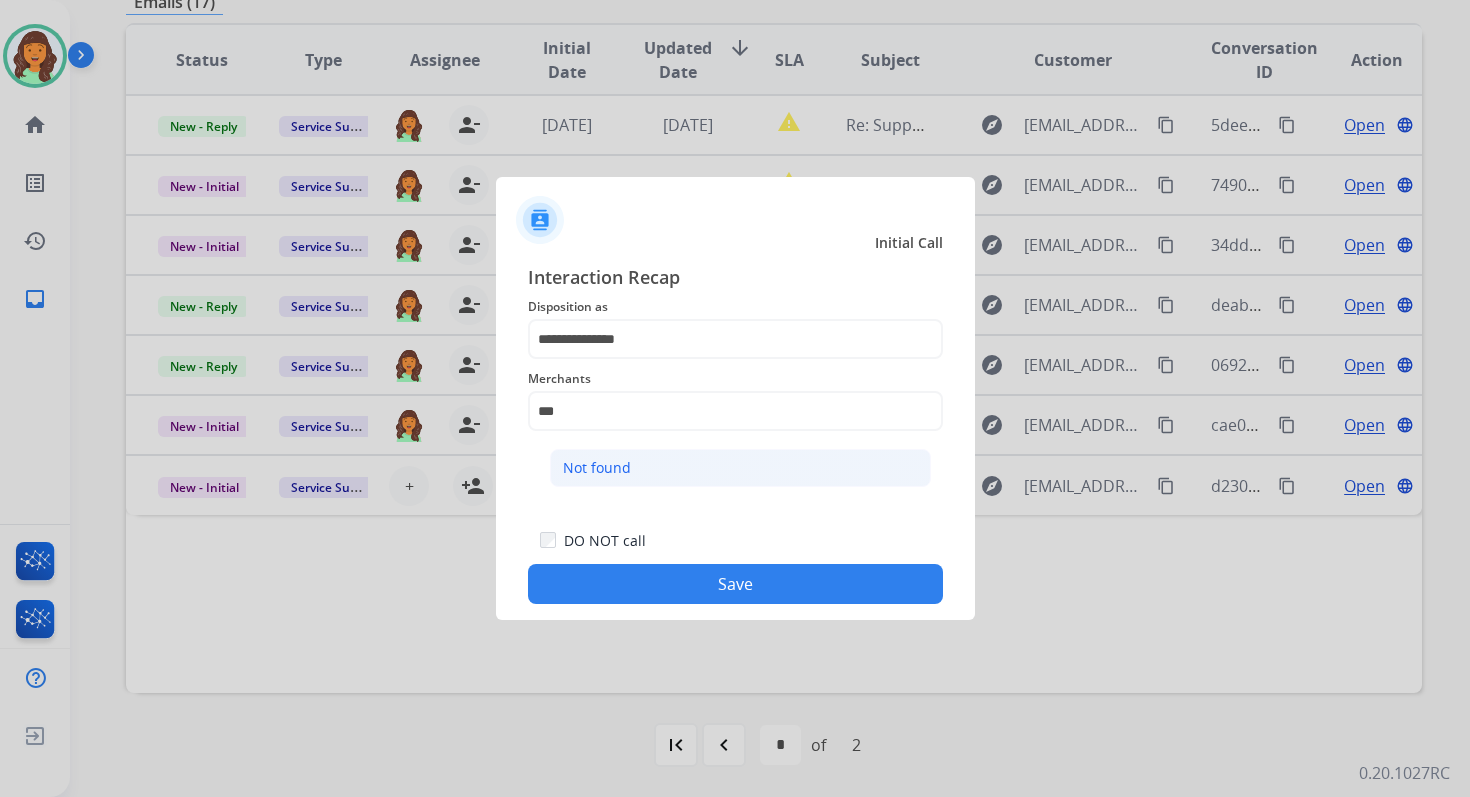 click on "Not found" 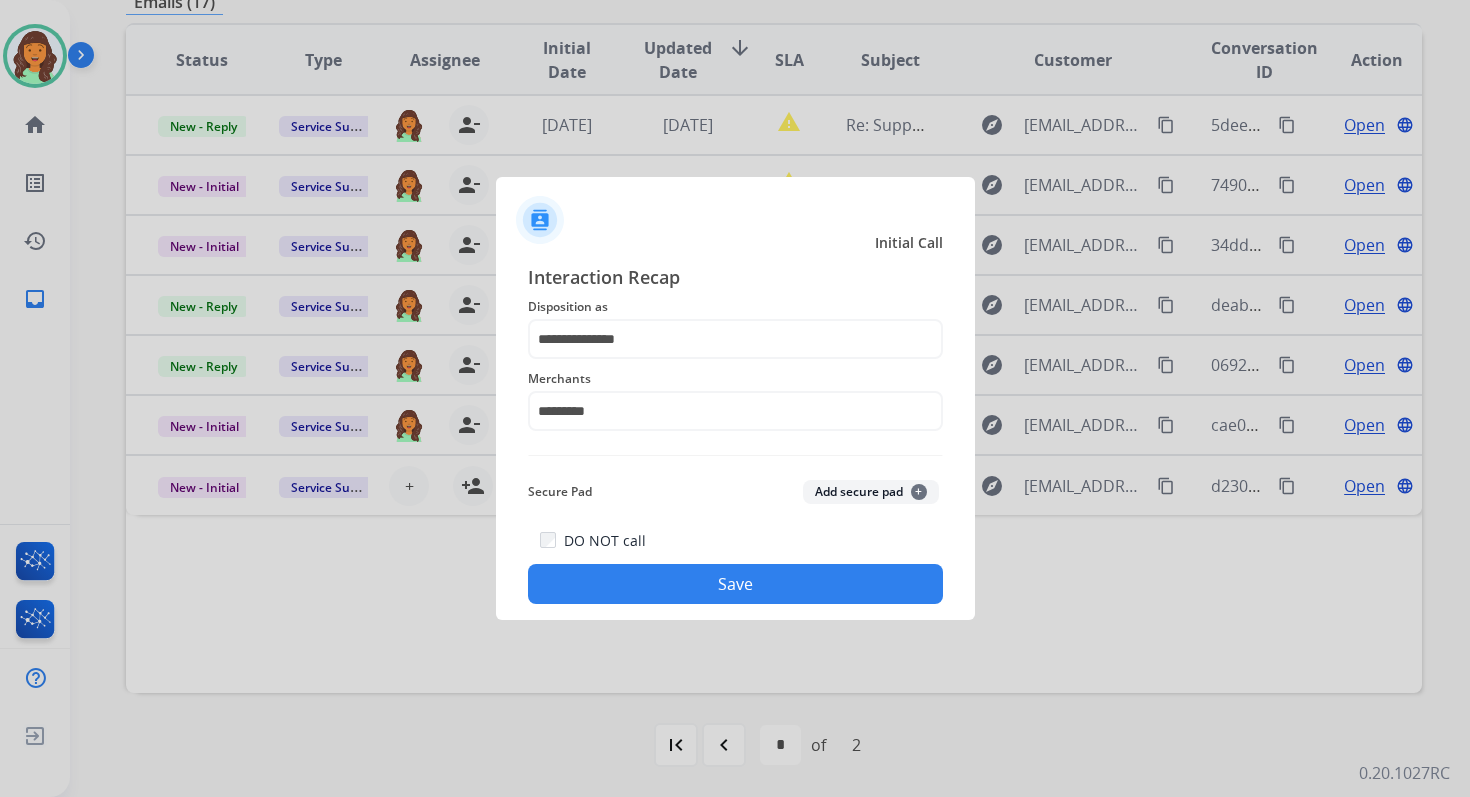 click on "Save" 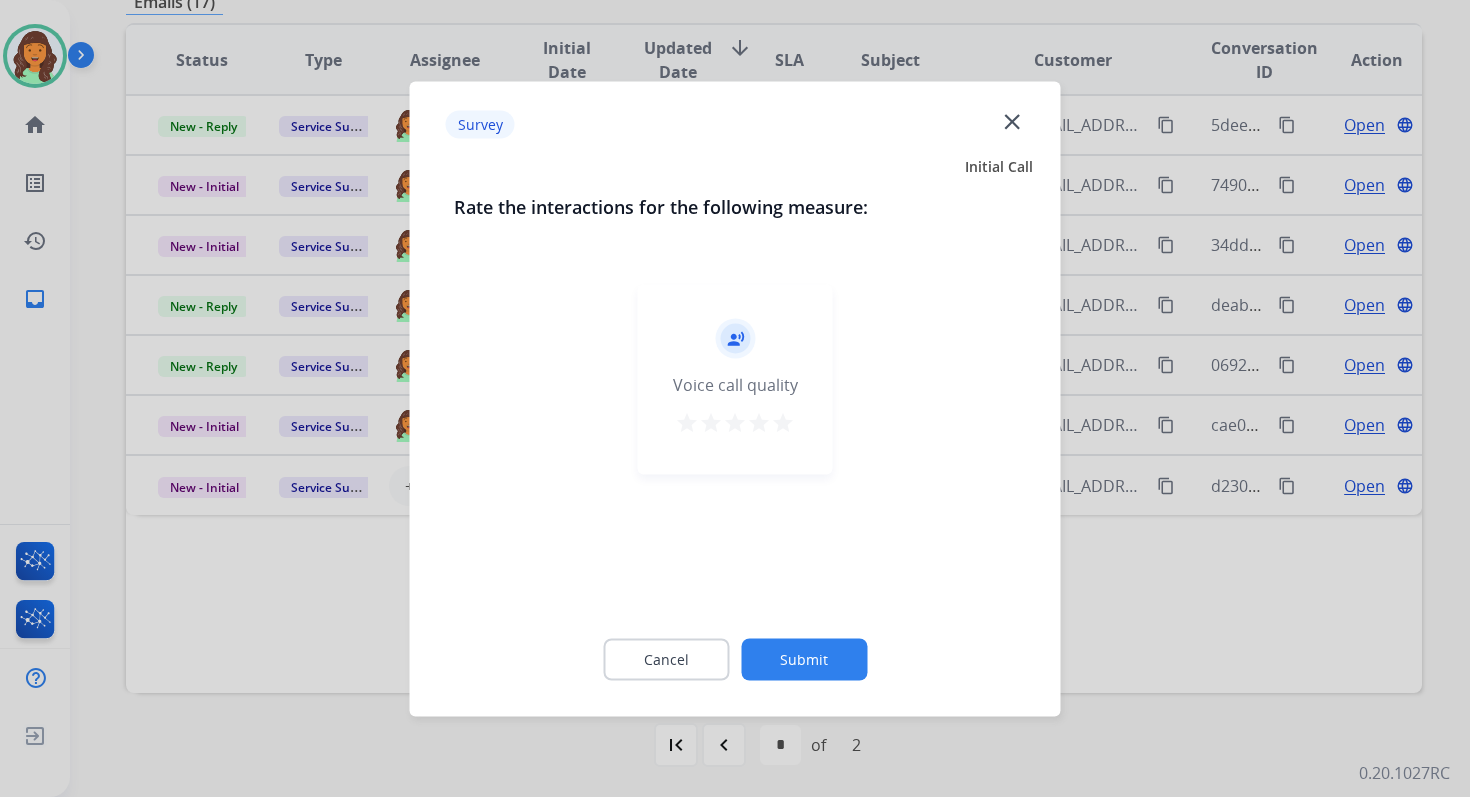click on "Submit" 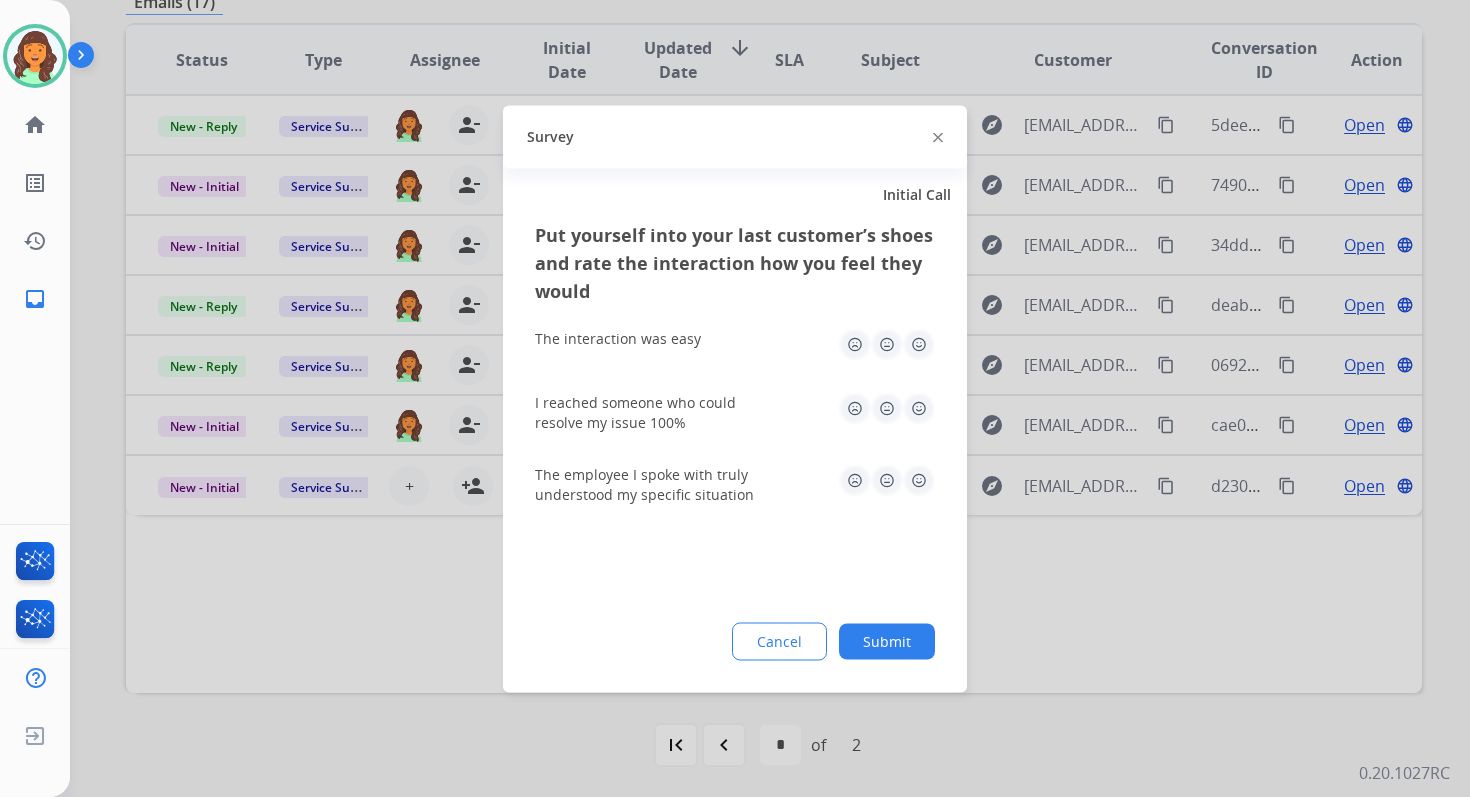 click on "Submit" 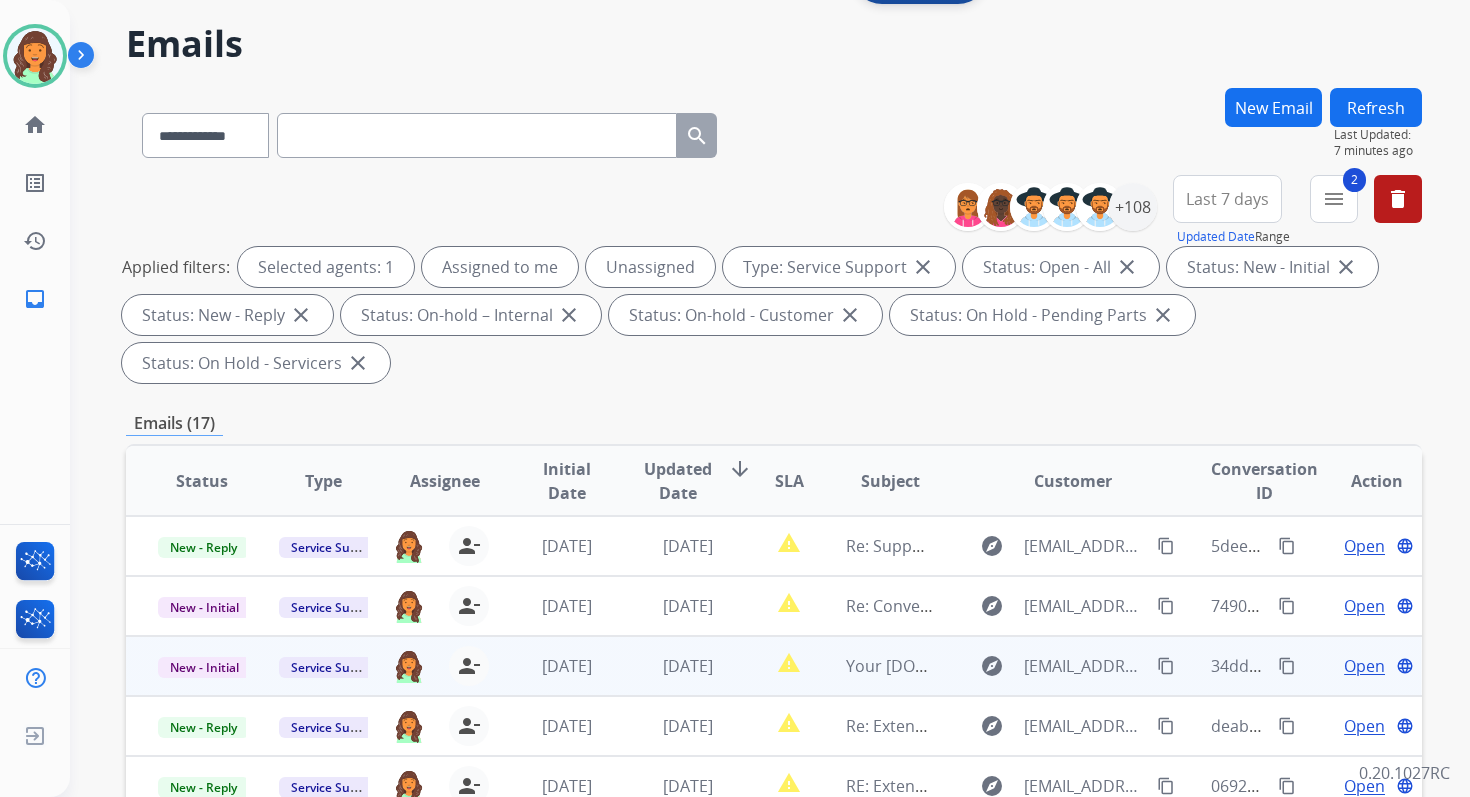 scroll, scrollTop: 0, scrollLeft: 0, axis: both 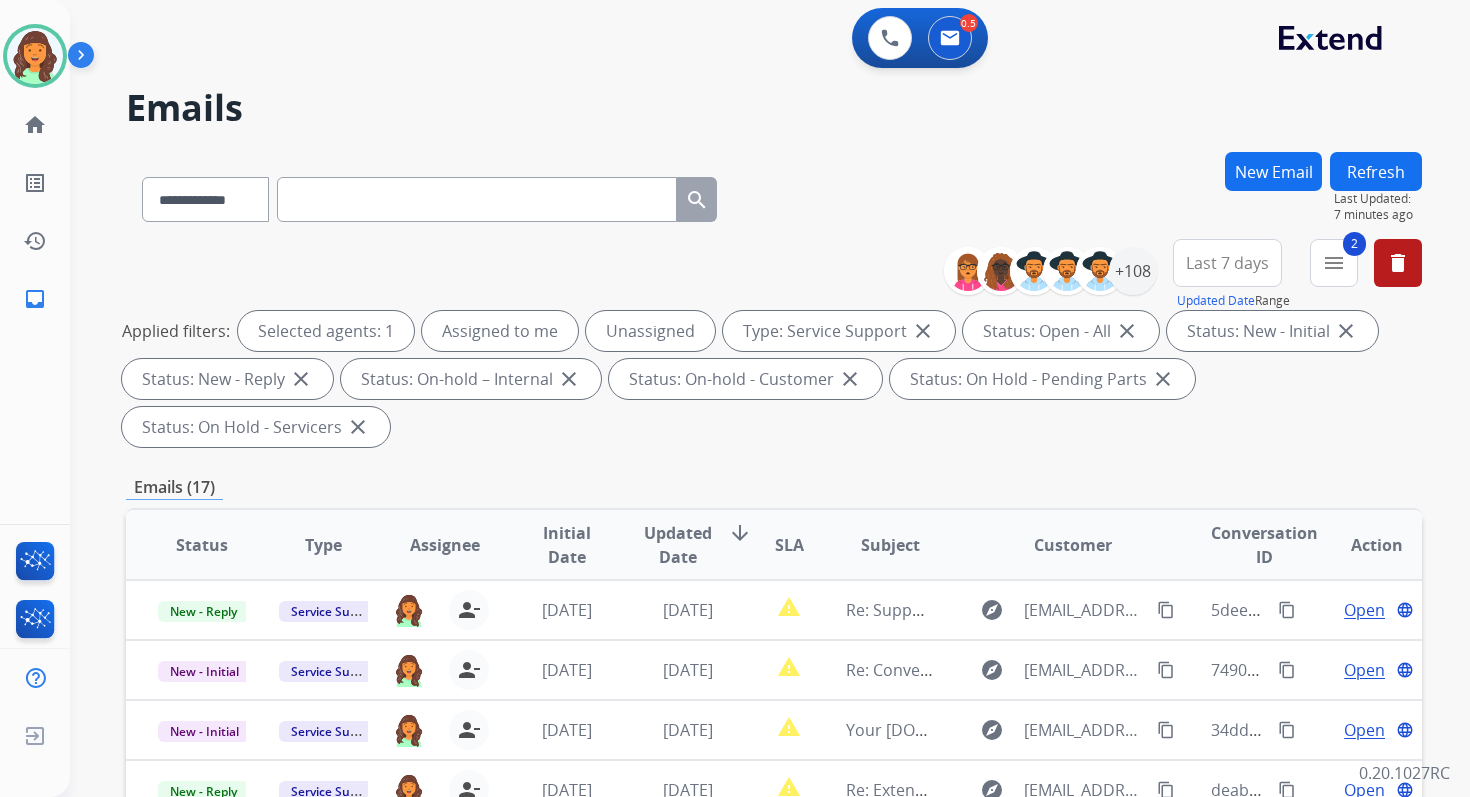 click on "New Email" at bounding box center [1273, 171] 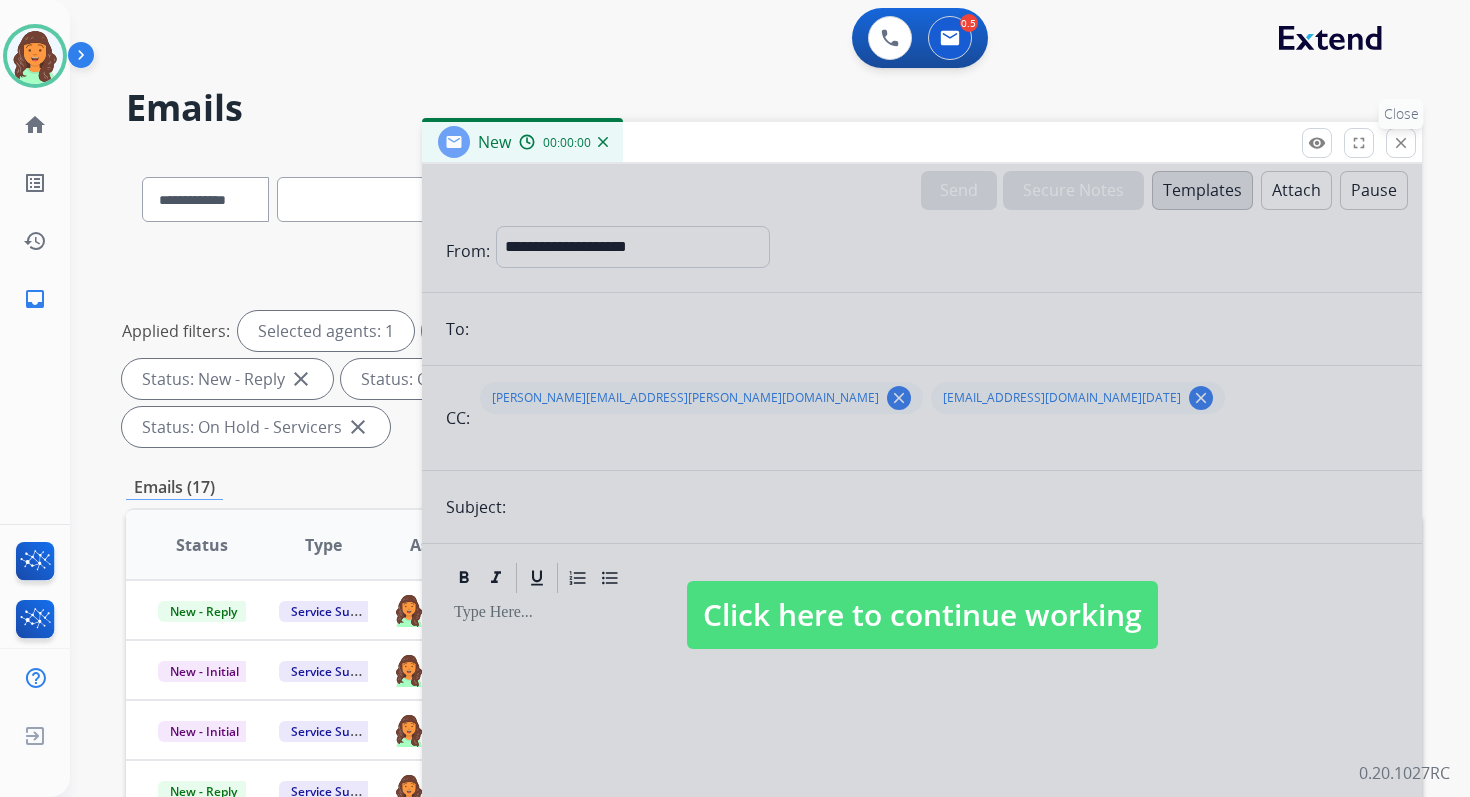click on "close" at bounding box center (1401, 143) 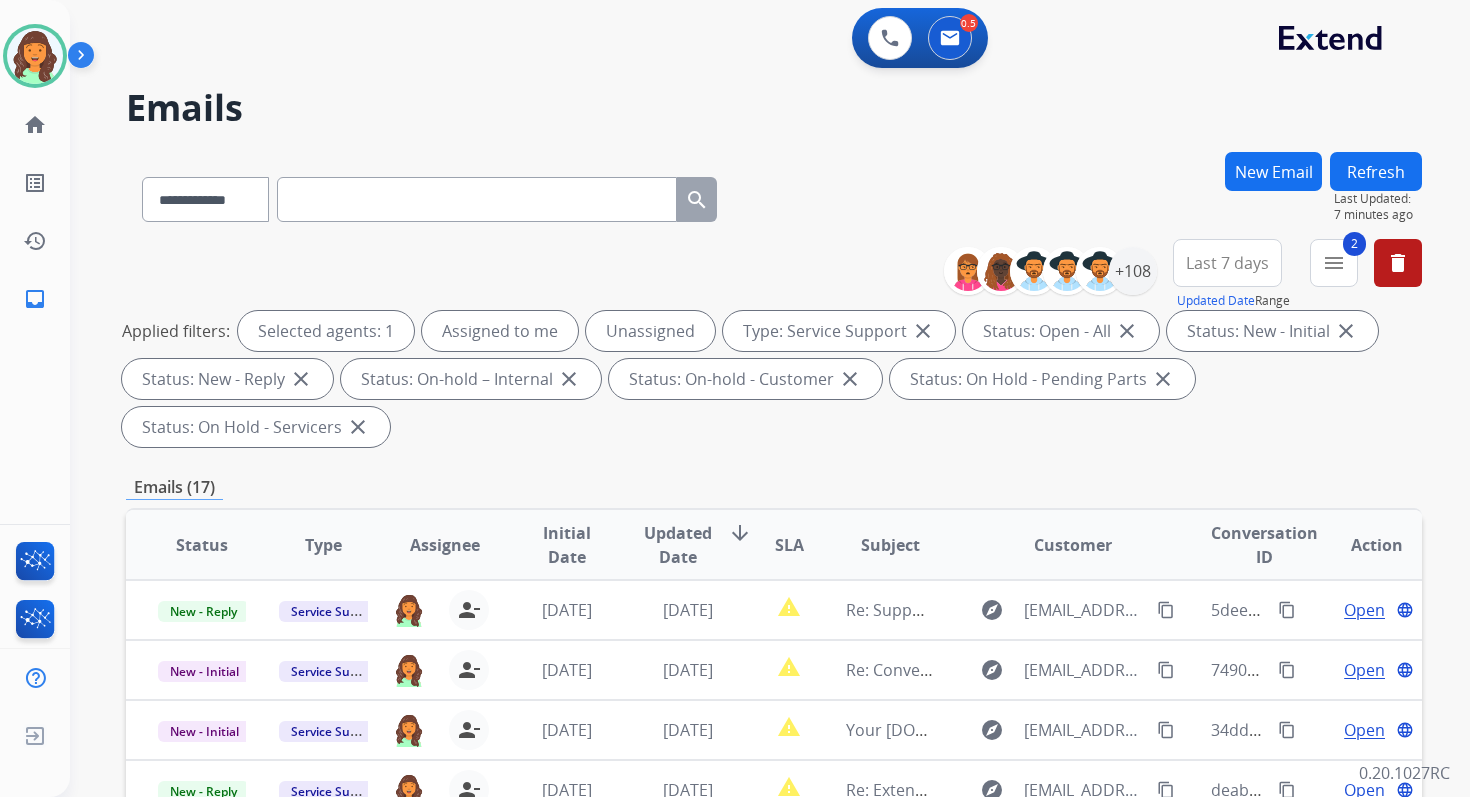 click at bounding box center (477, 199) 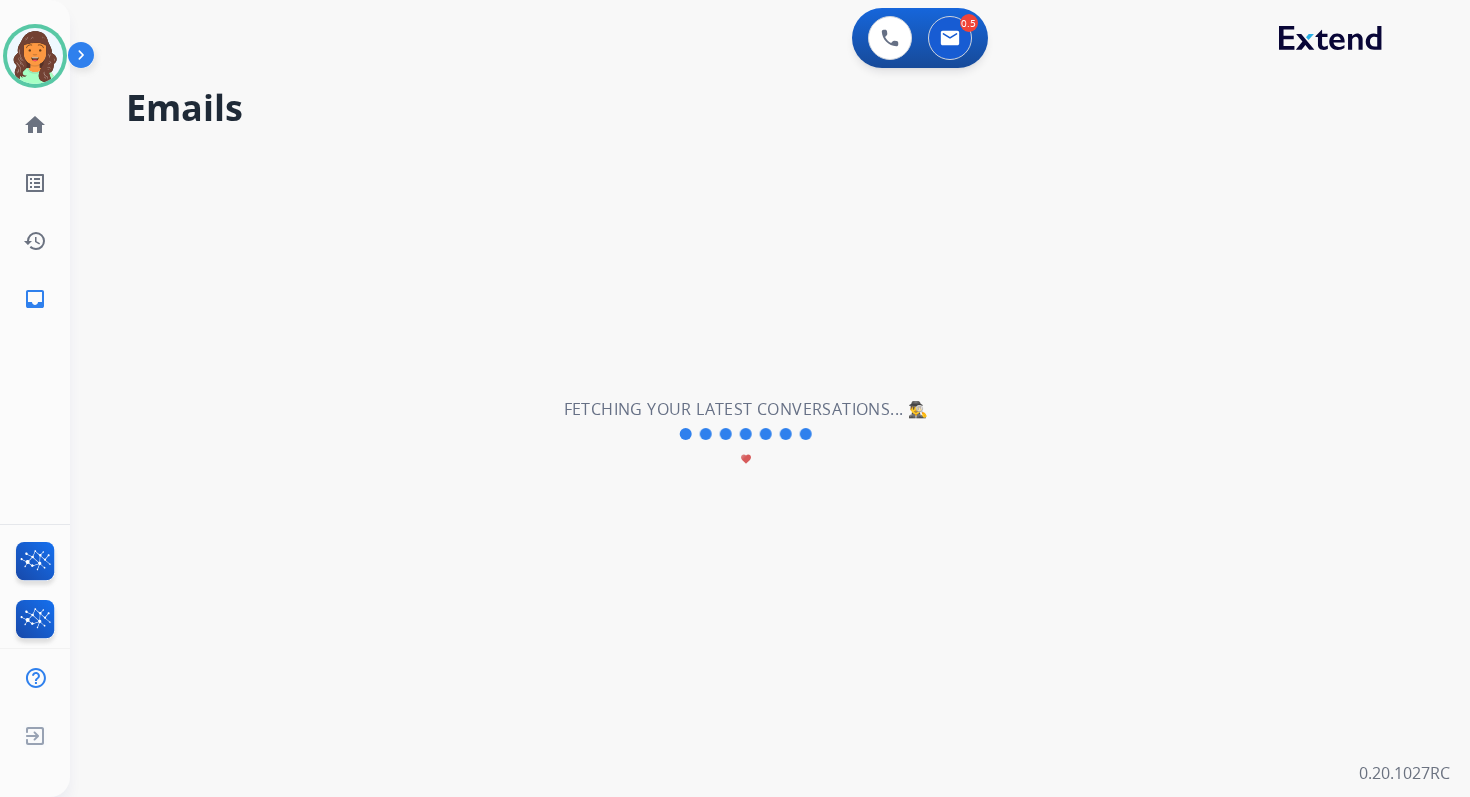 select on "*" 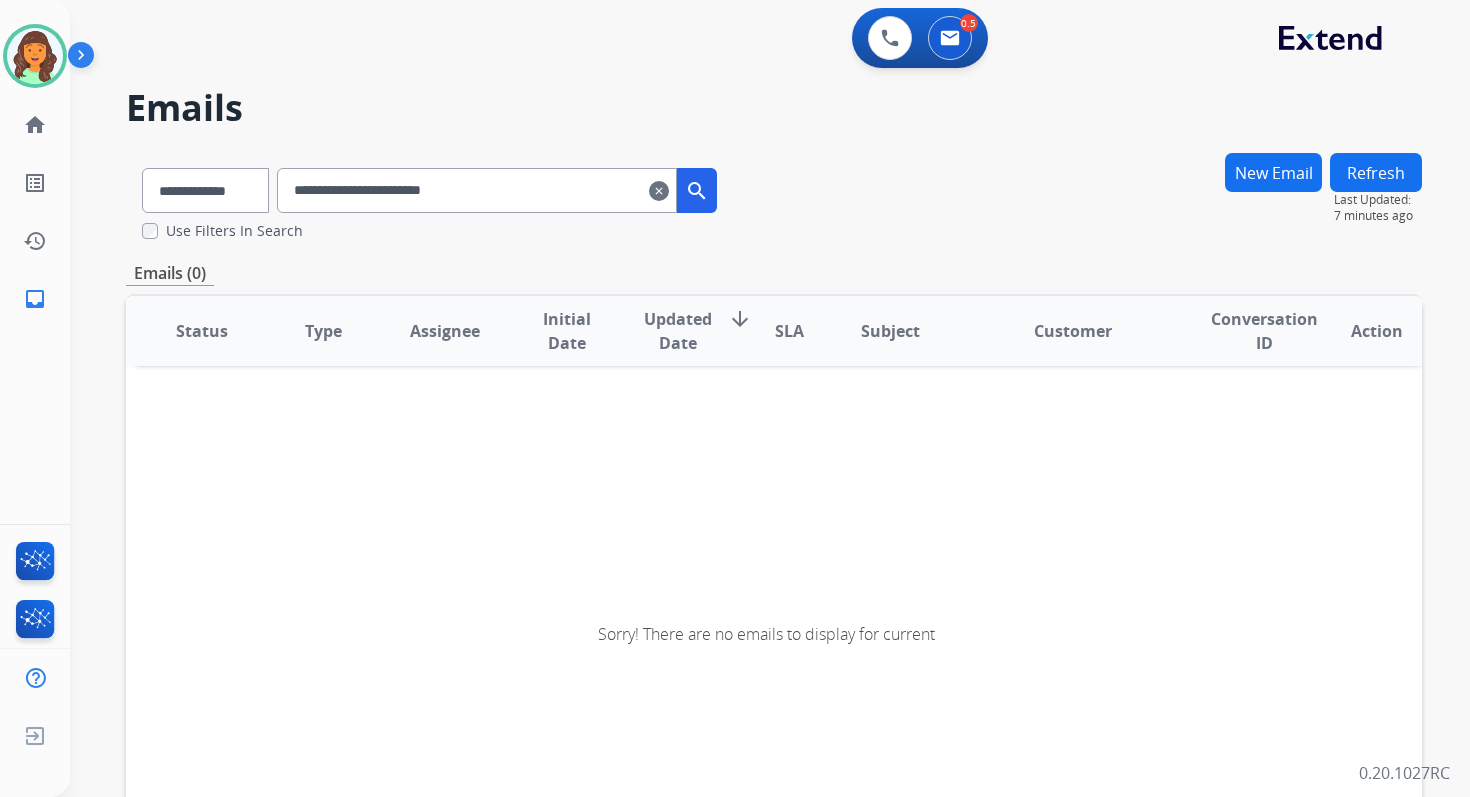 click on "**********" at bounding box center (477, 190) 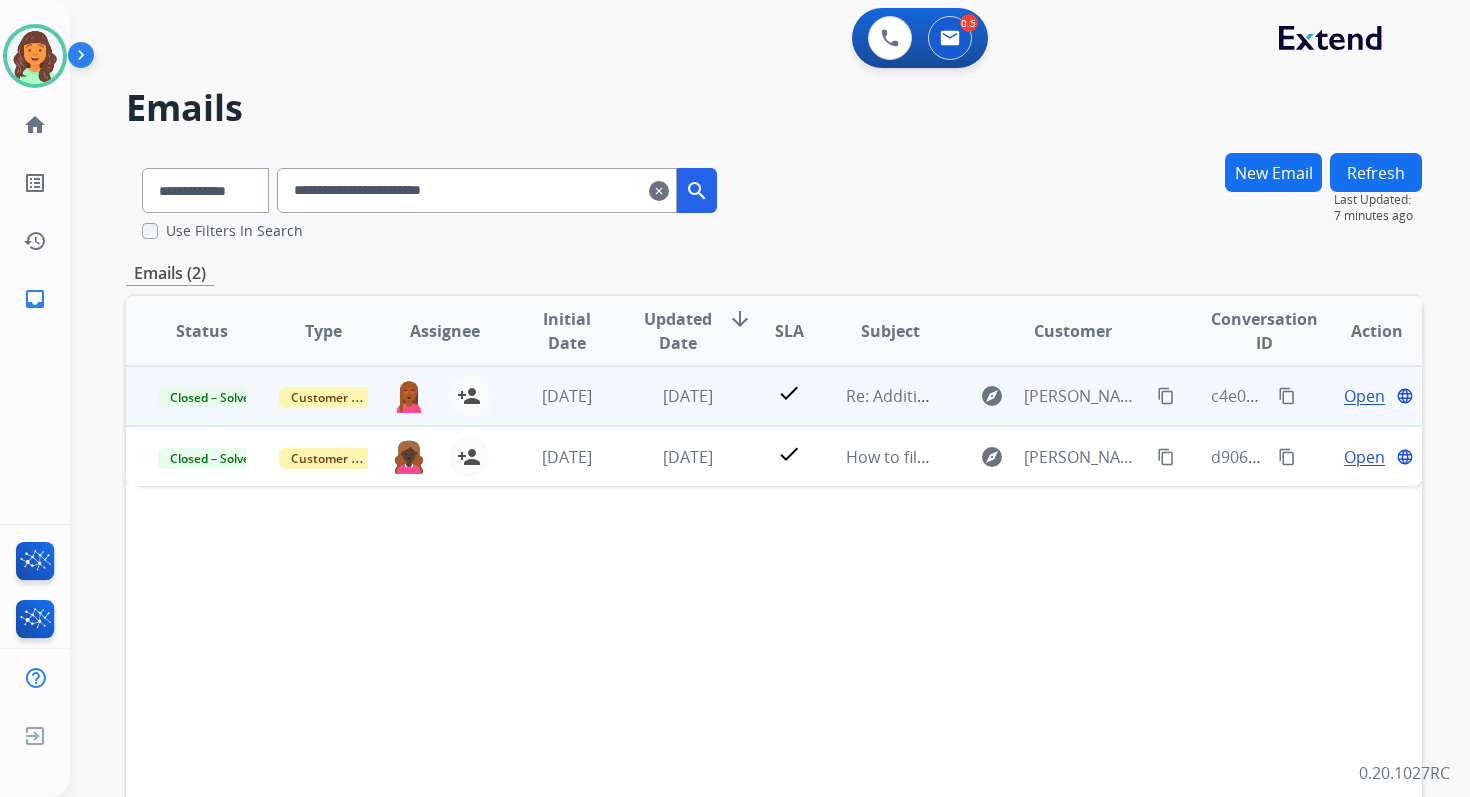 click on "Open" at bounding box center [1364, 396] 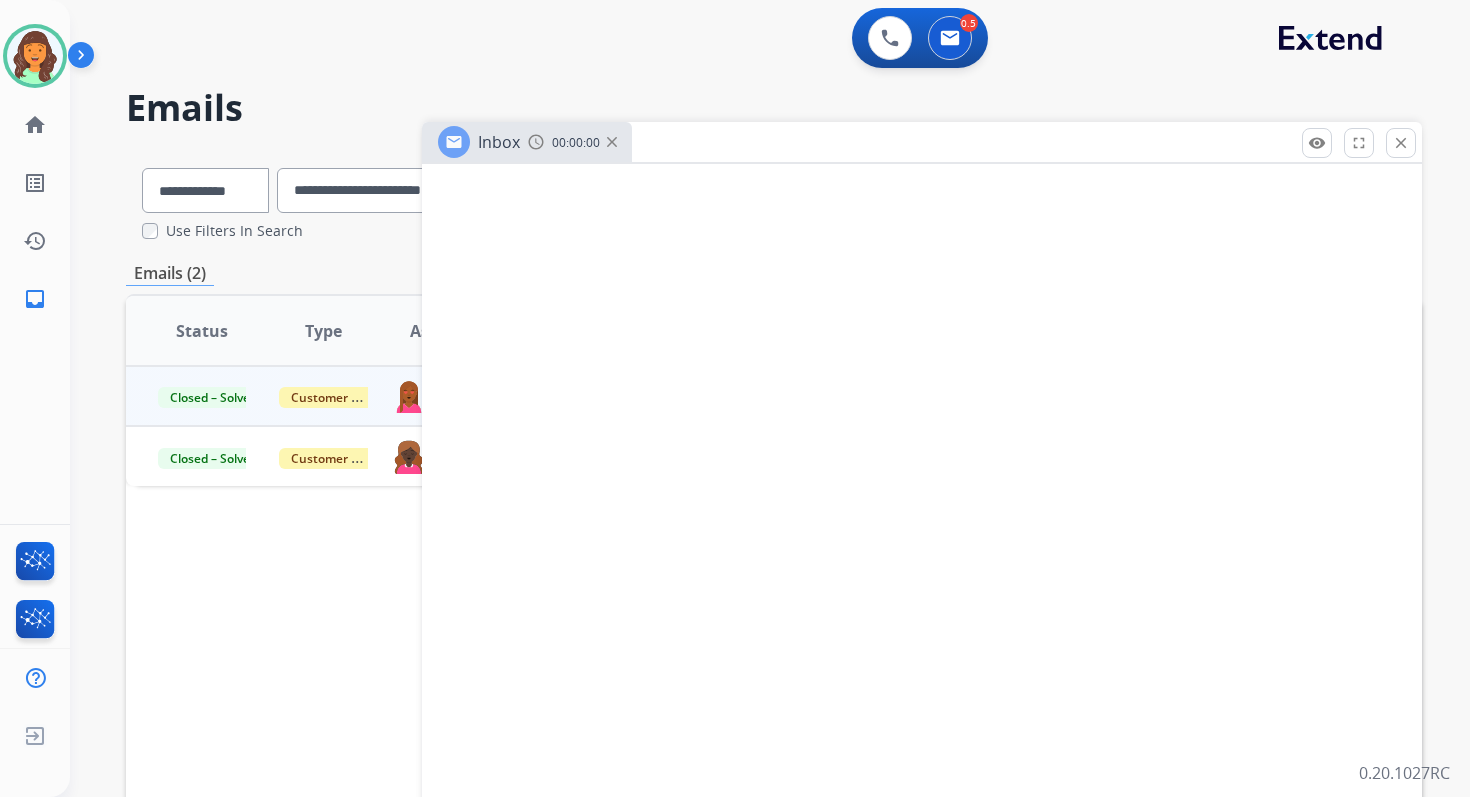 select on "**********" 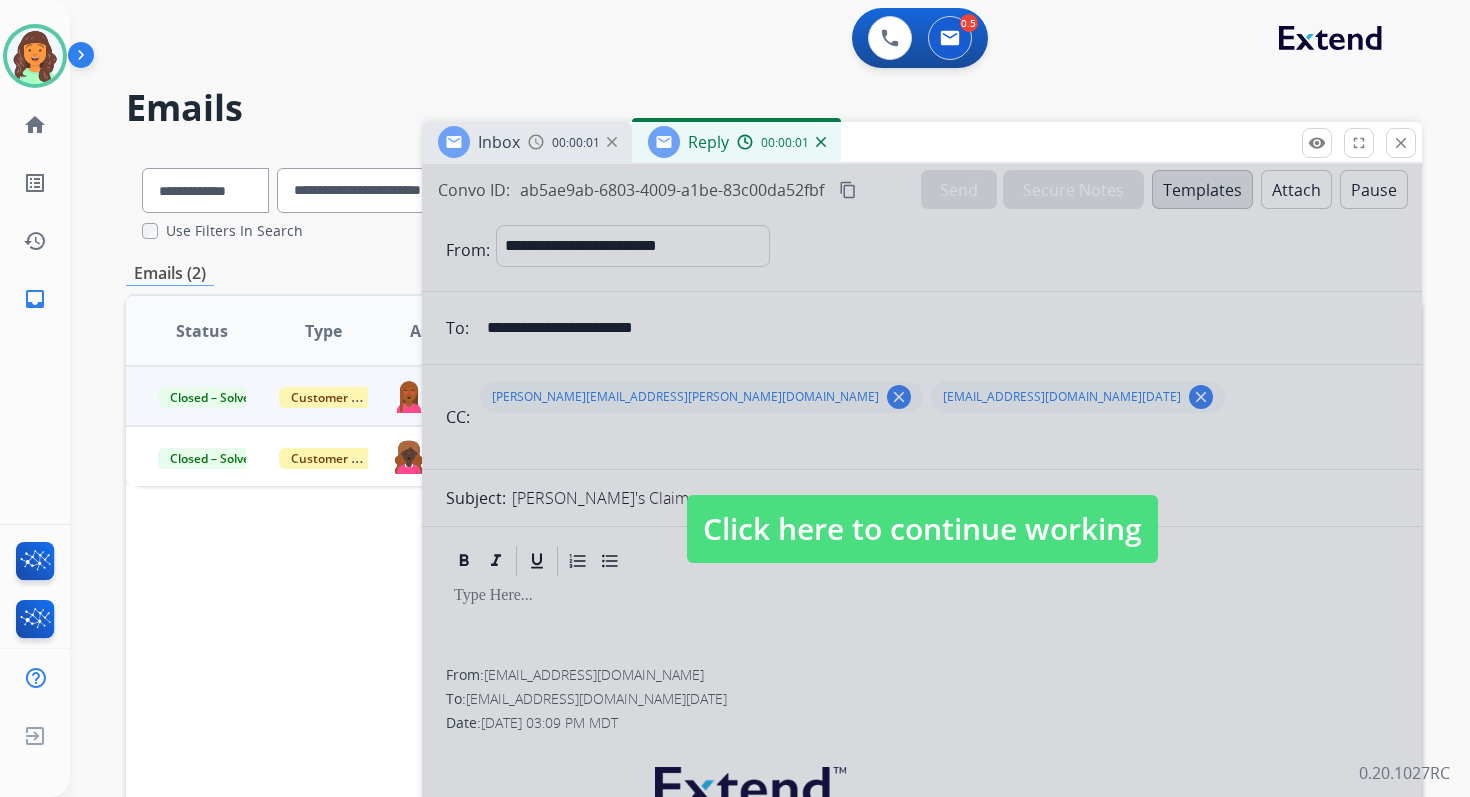 click on "Click here to continue working" at bounding box center (922, 529) 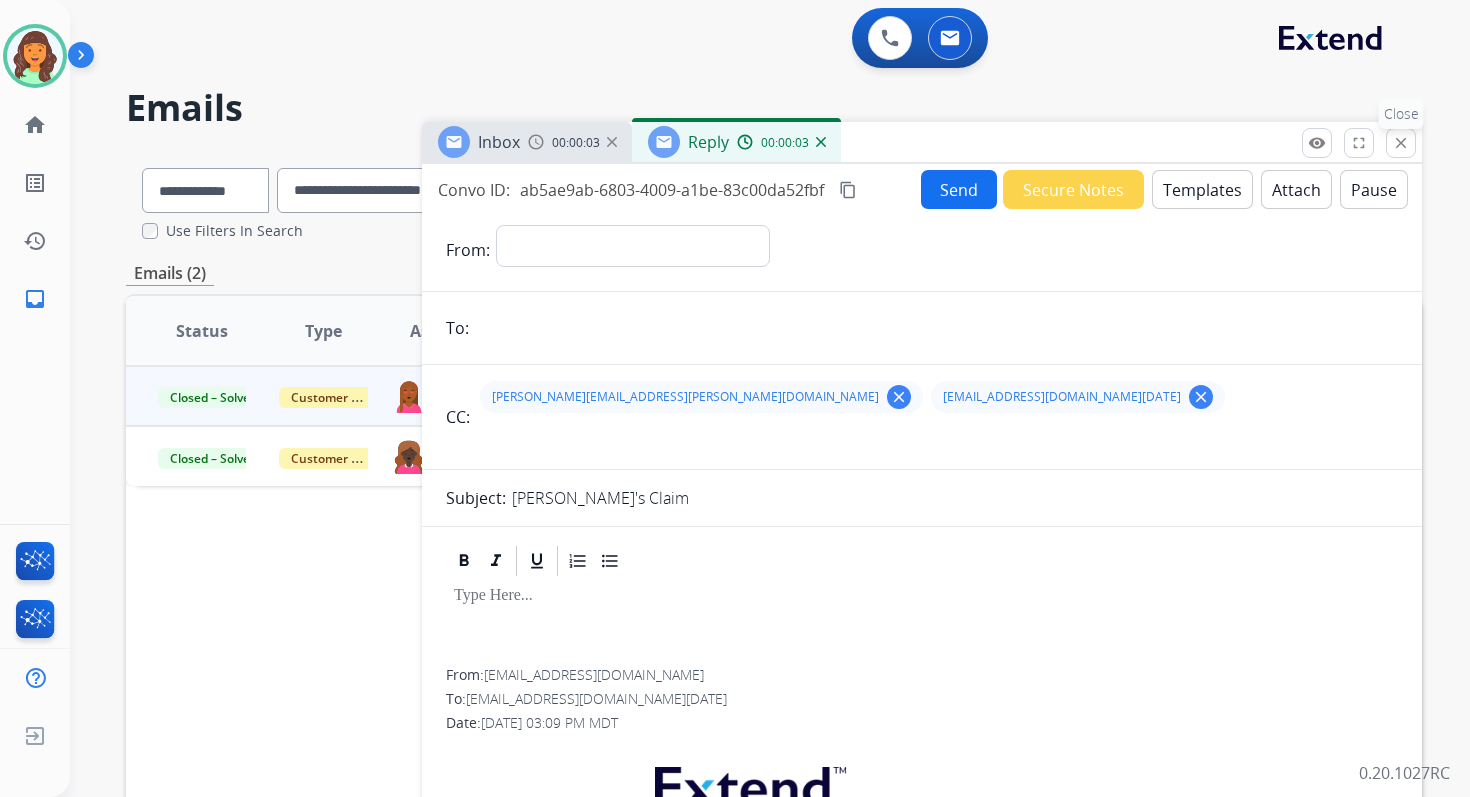 click on "close" at bounding box center [1401, 143] 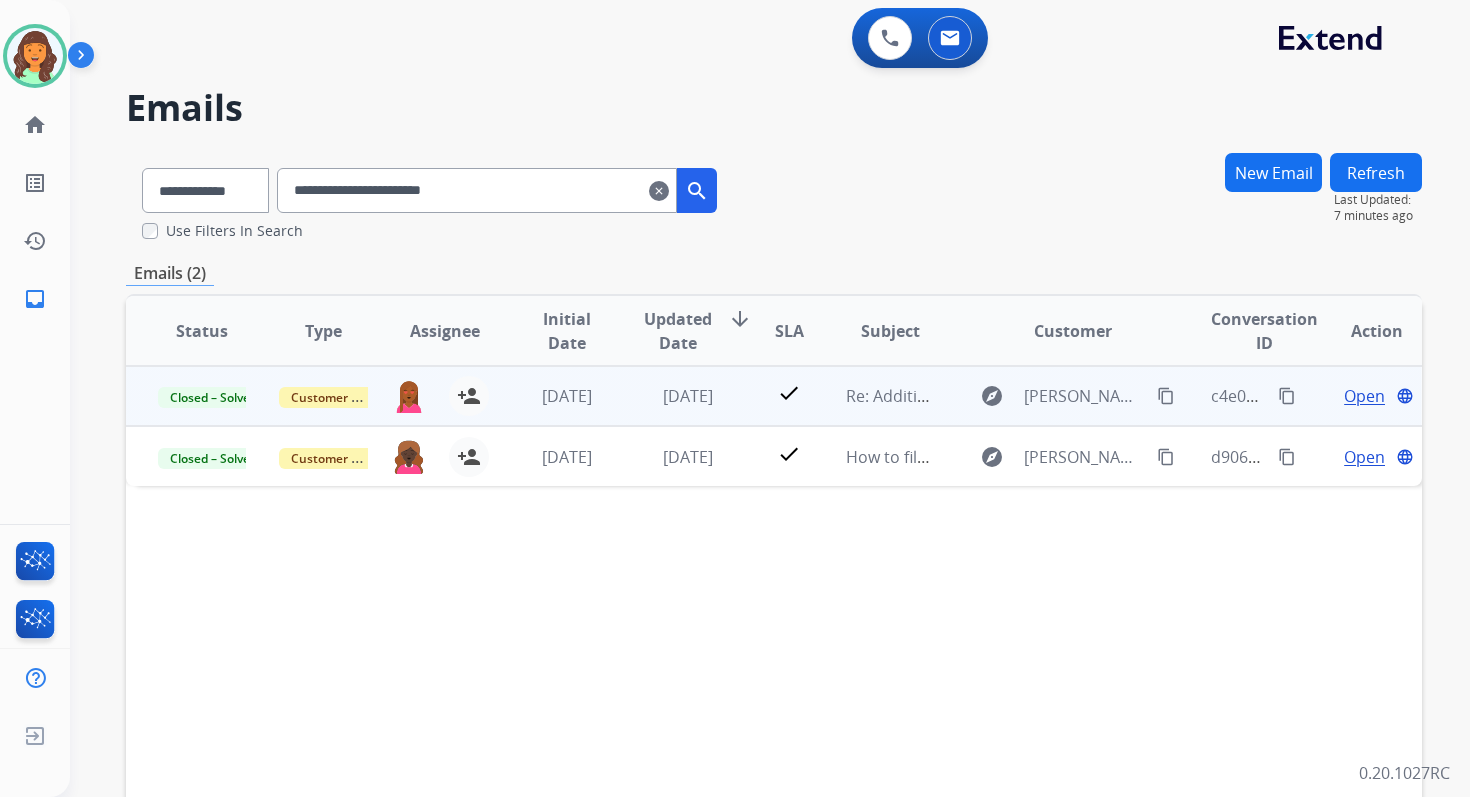 click on "Open" at bounding box center [1364, 396] 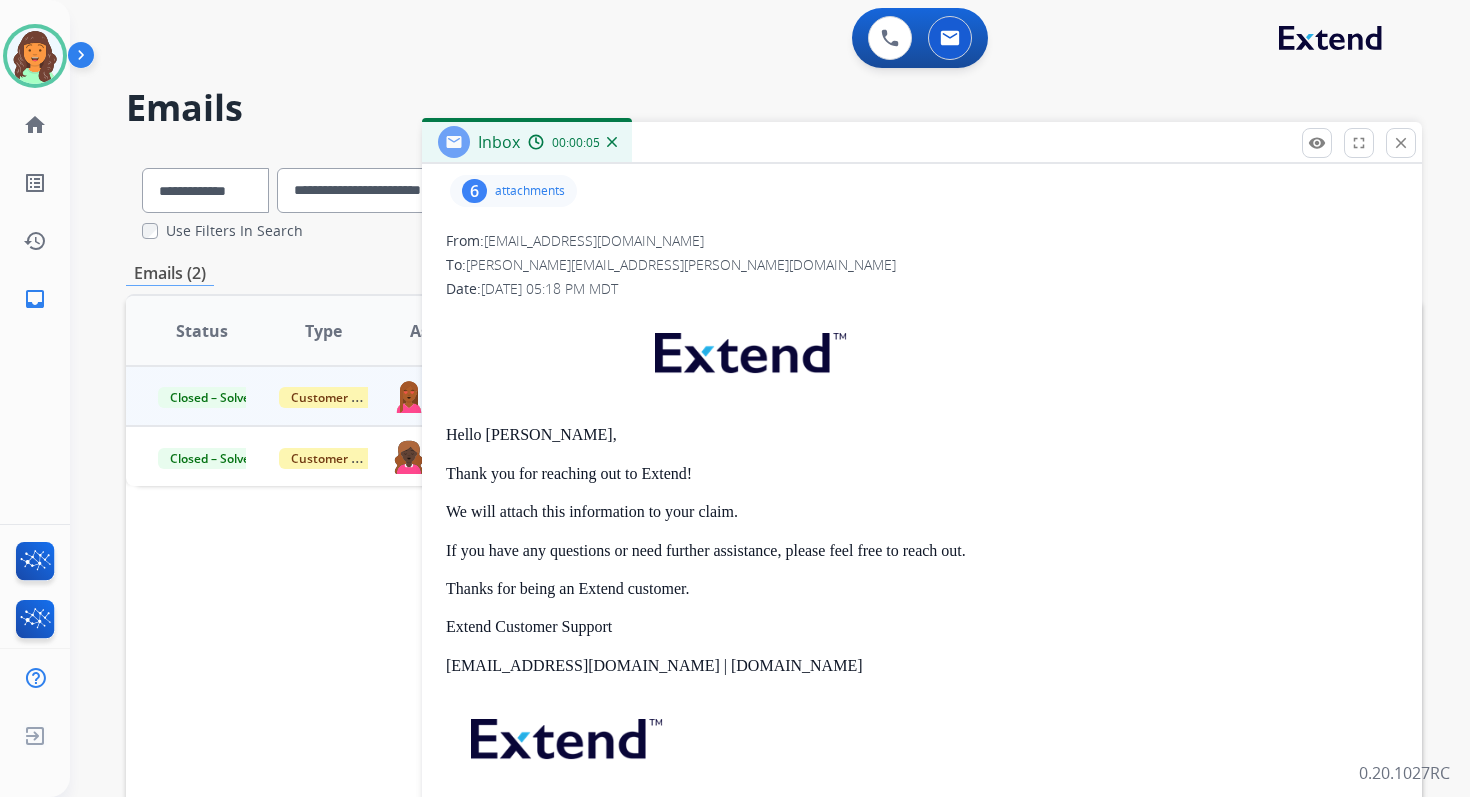 scroll, scrollTop: 0, scrollLeft: 0, axis: both 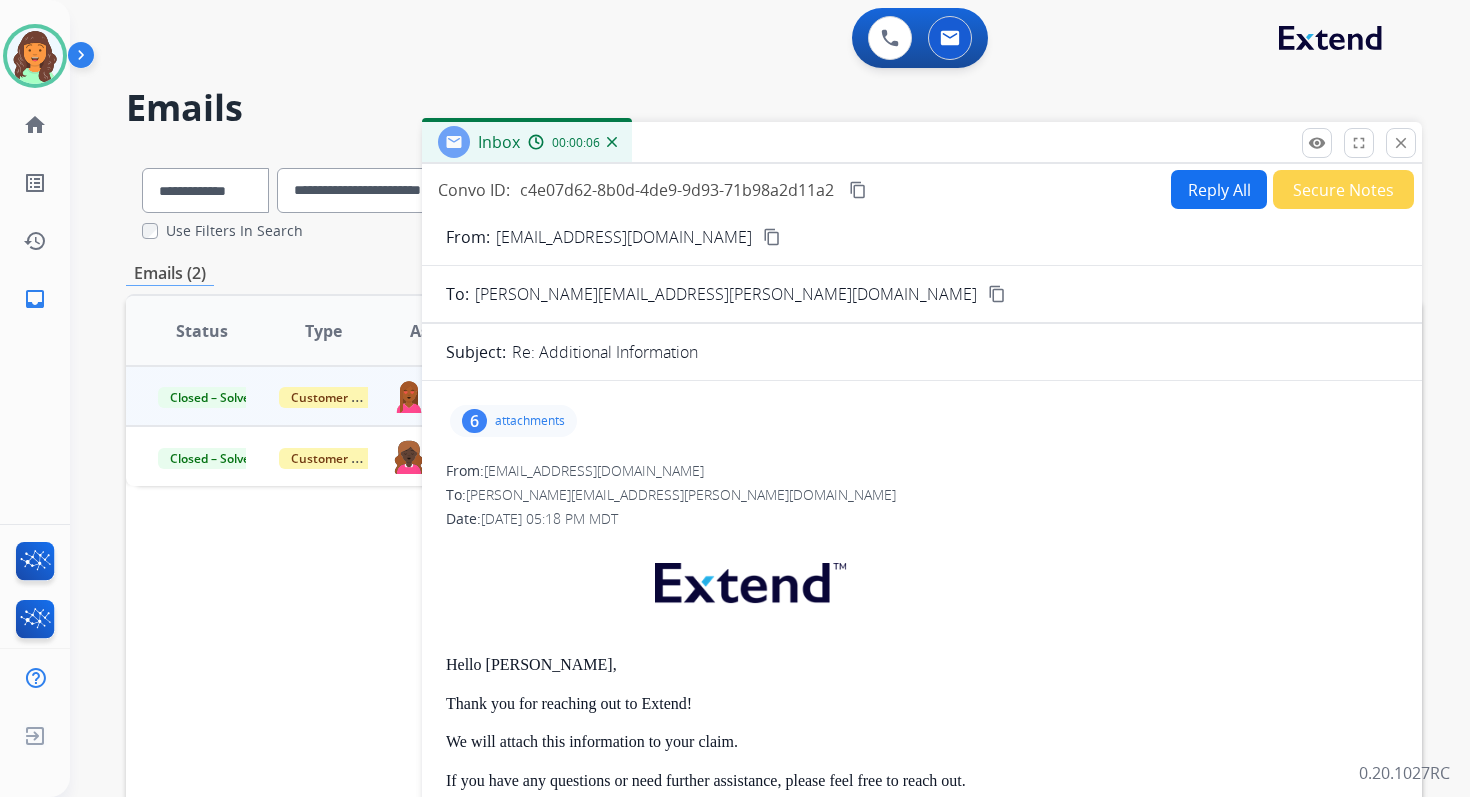 click on "Reply All" at bounding box center [1219, 189] 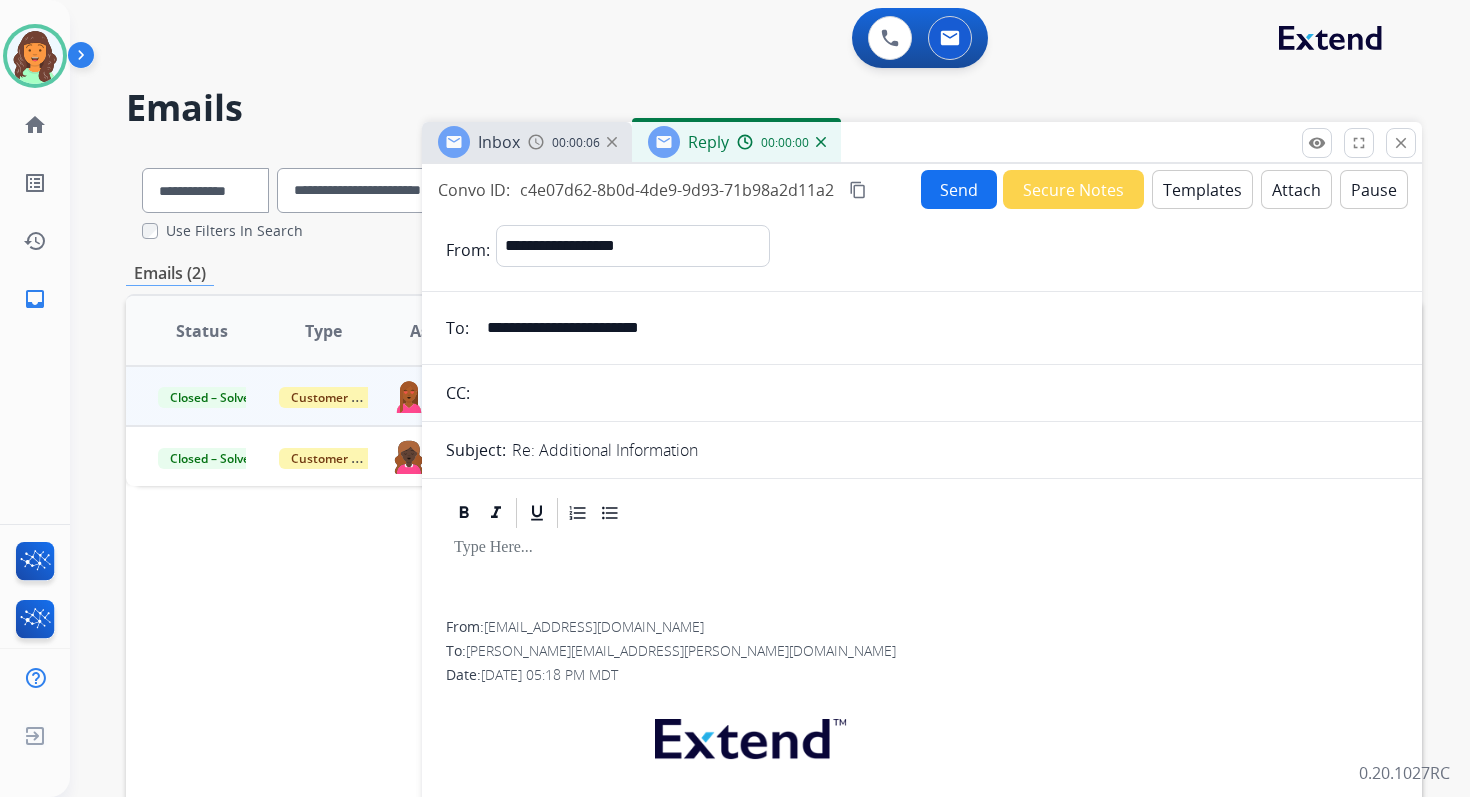 click on "Templates" at bounding box center (1202, 189) 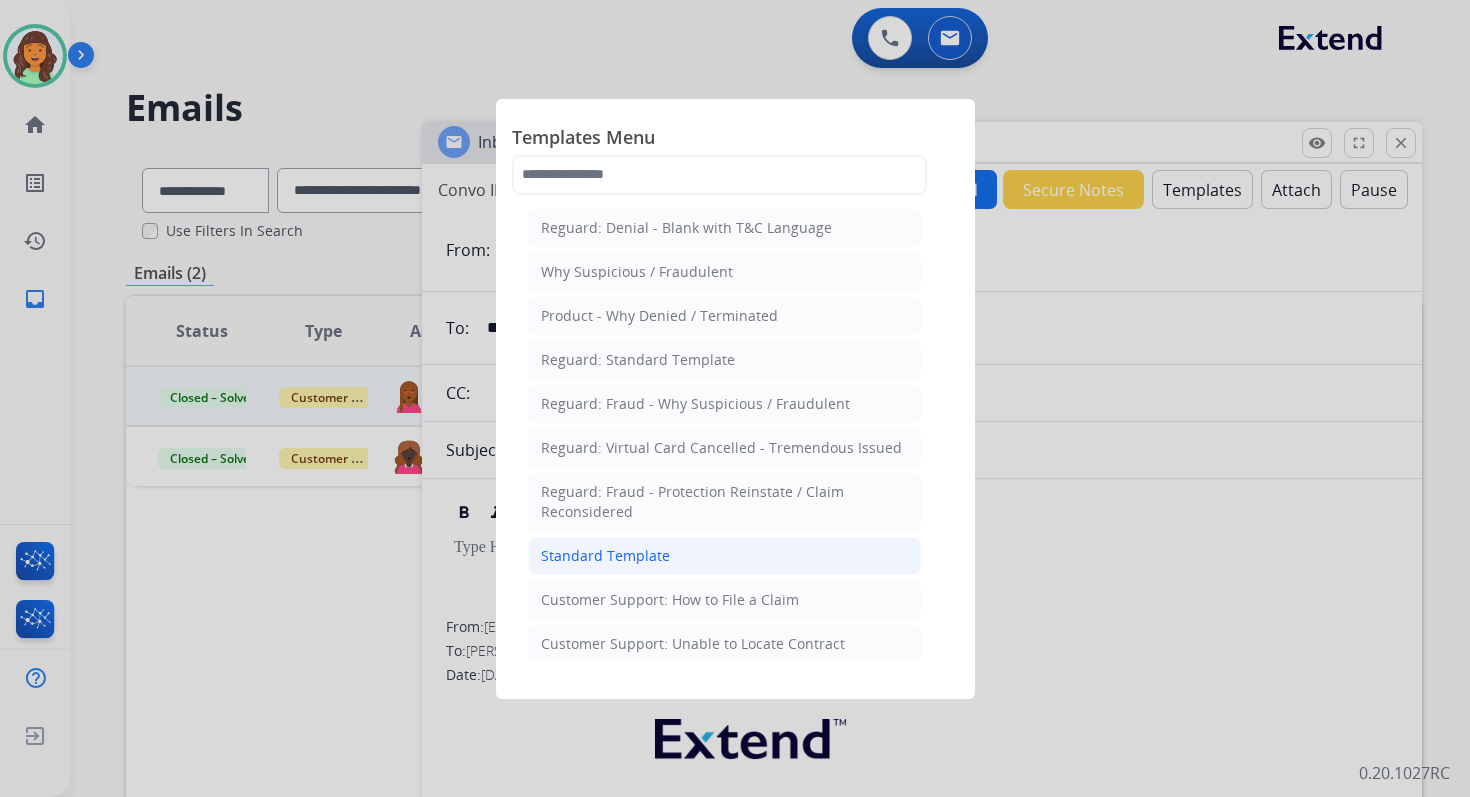click on "Standard Template" 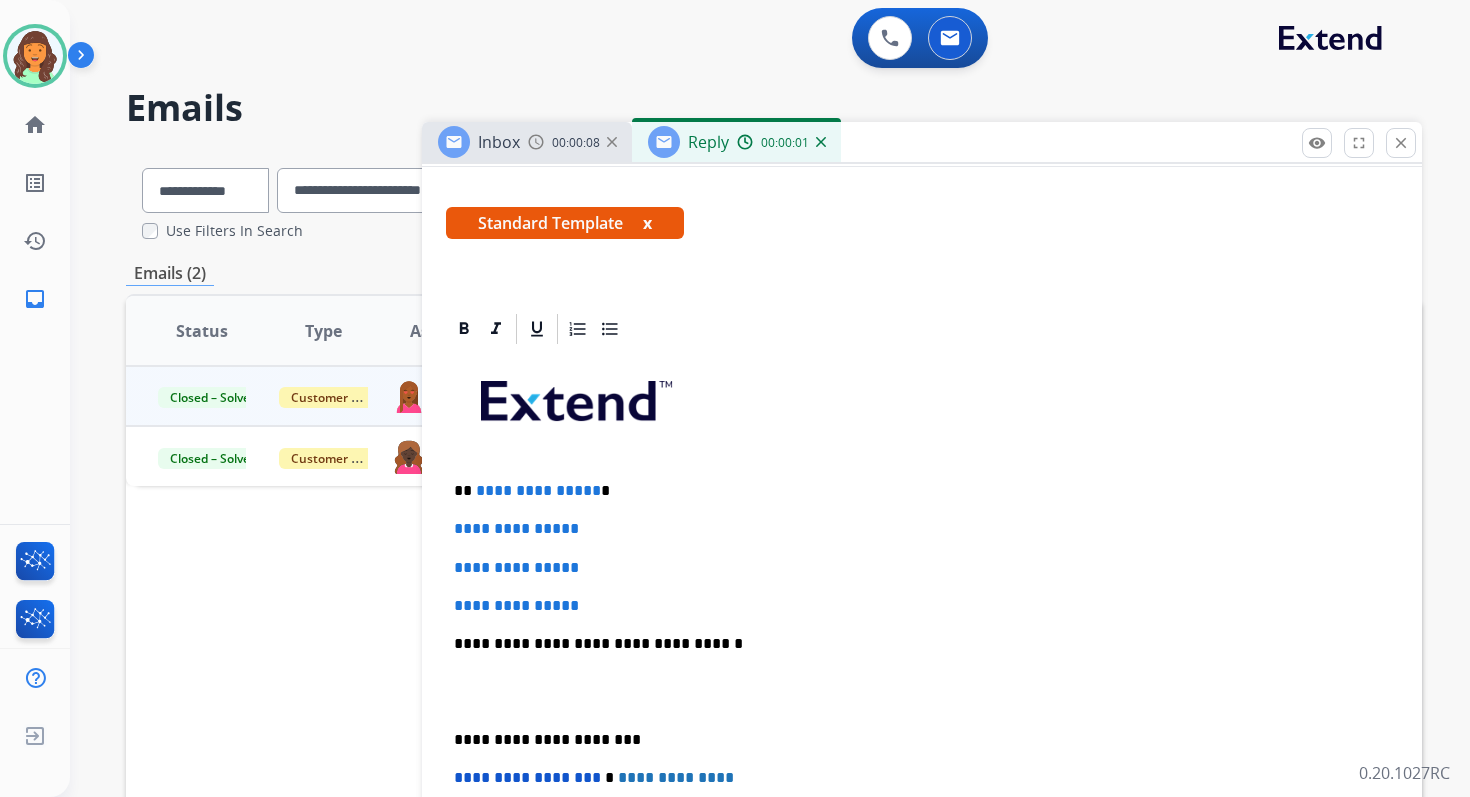 scroll, scrollTop: 470, scrollLeft: 0, axis: vertical 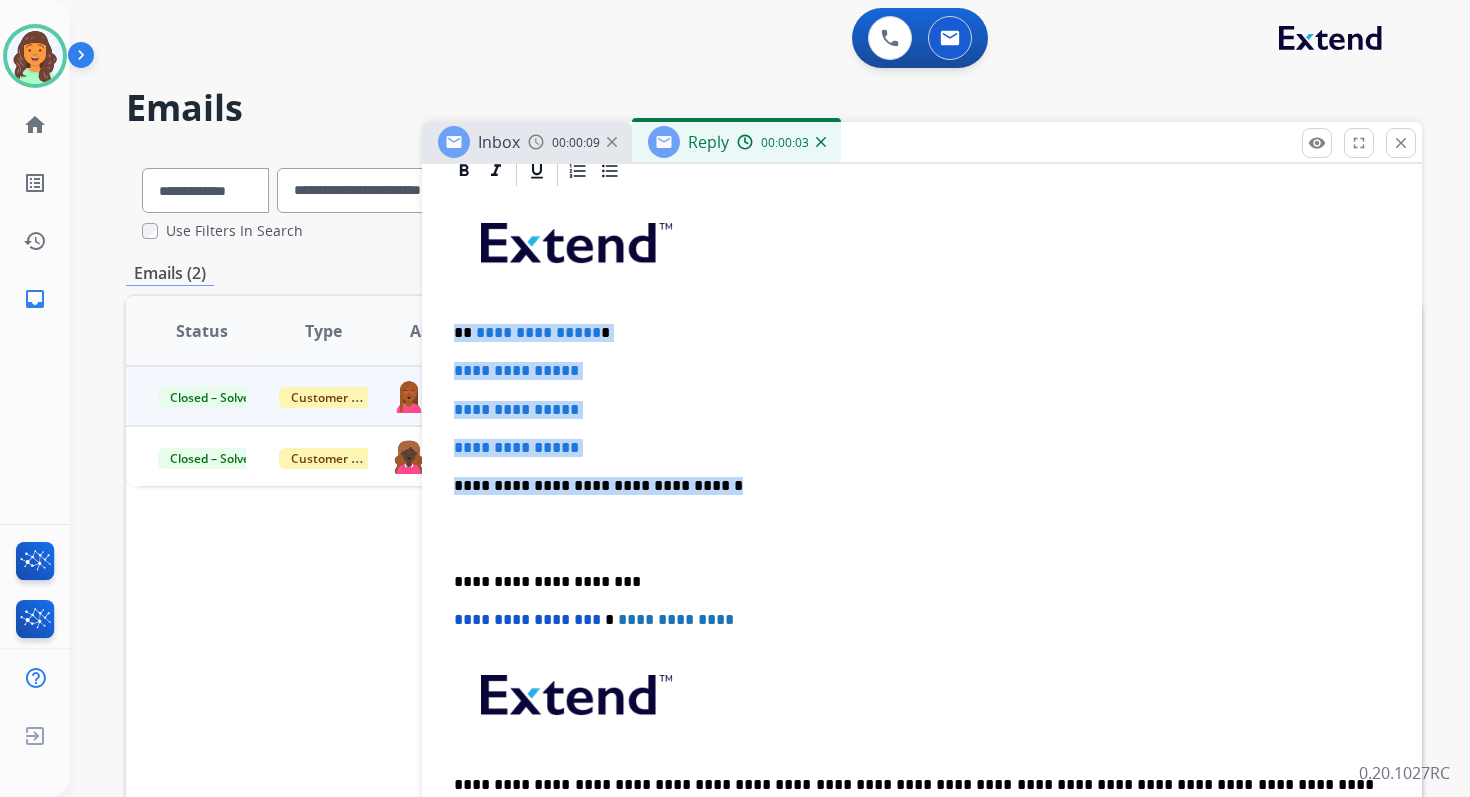 drag, startPoint x: 454, startPoint y: 330, endPoint x: 707, endPoint y: 484, distance: 296.18405 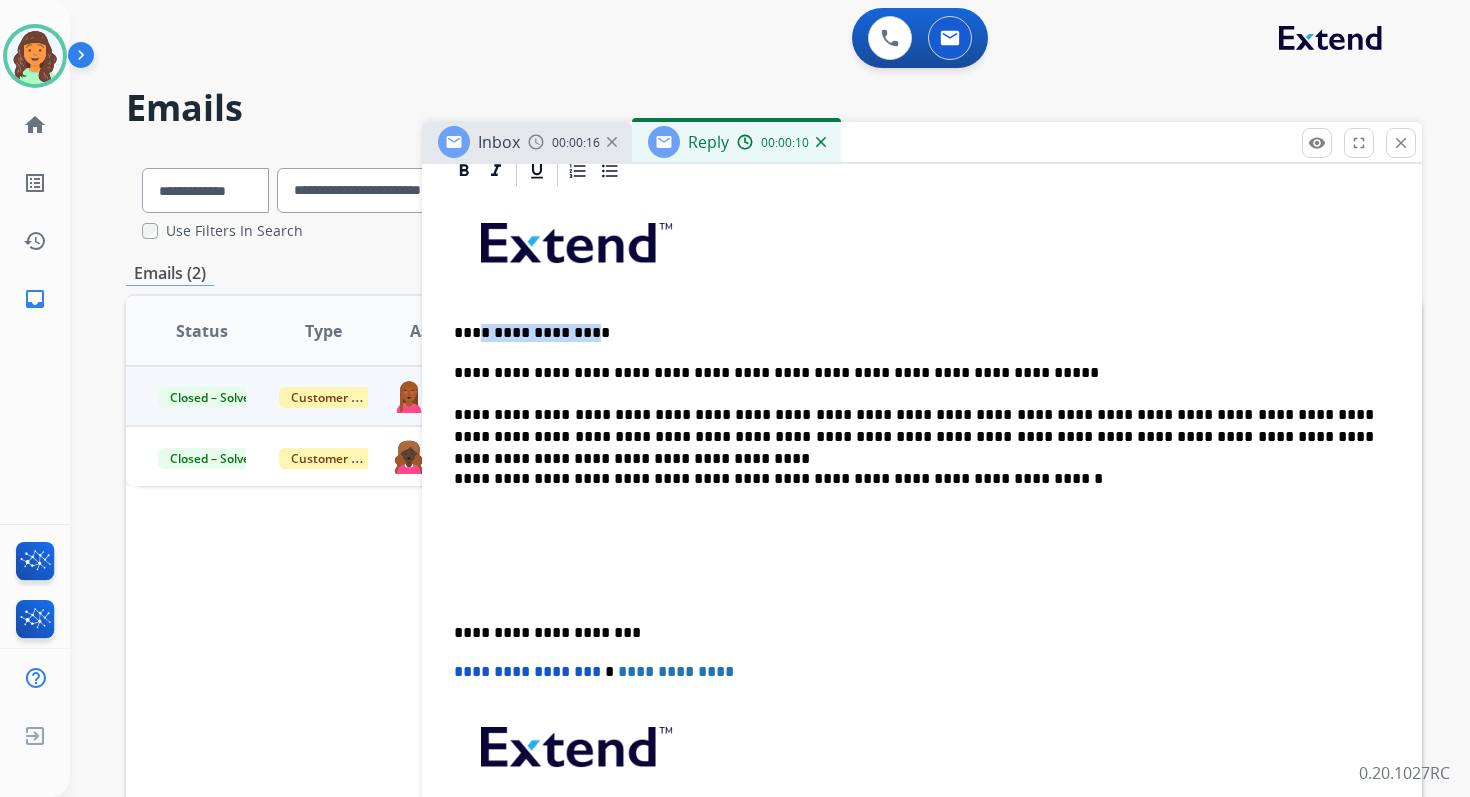 drag, startPoint x: 589, startPoint y: 329, endPoint x: 475, endPoint y: 336, distance: 114.21471 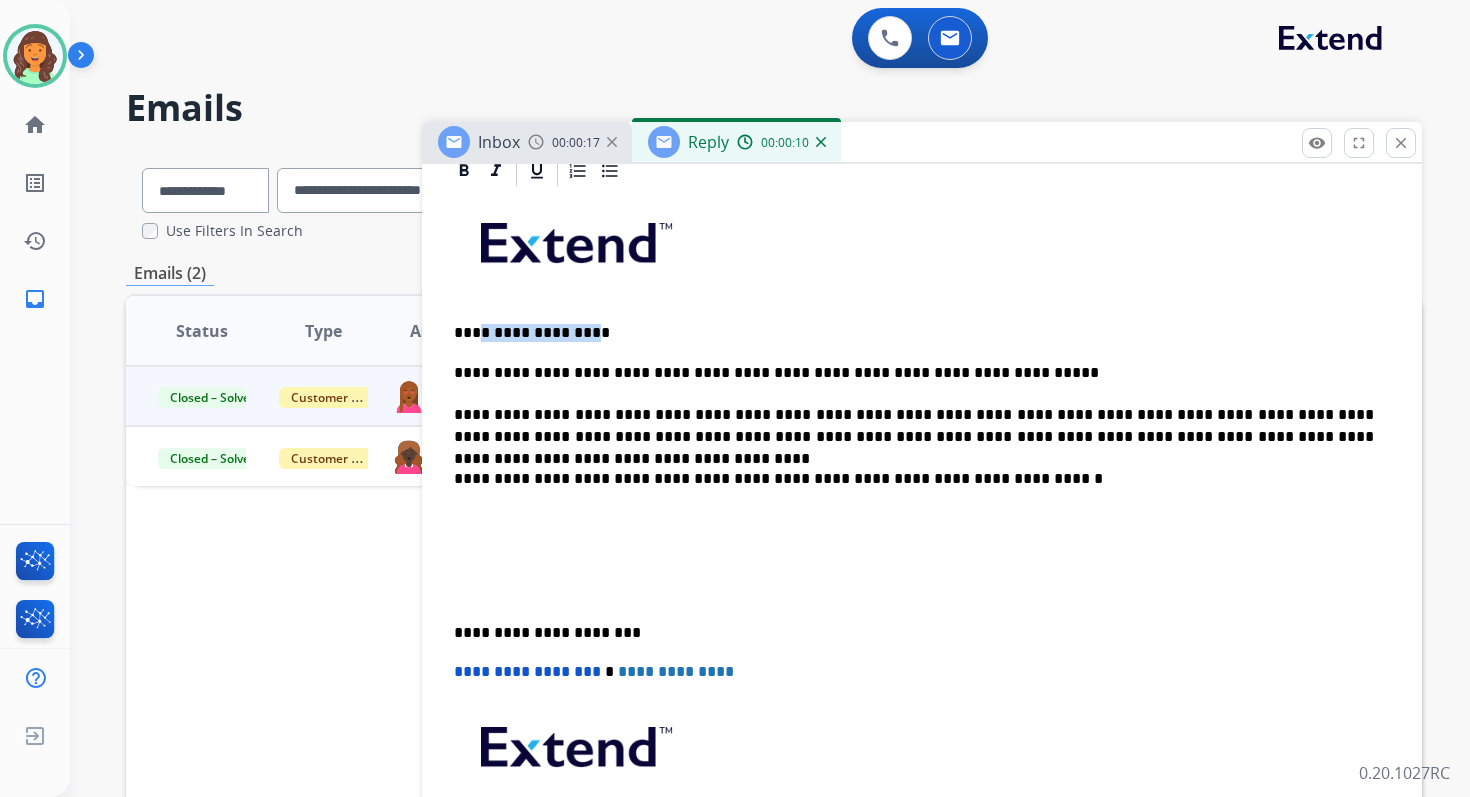 type 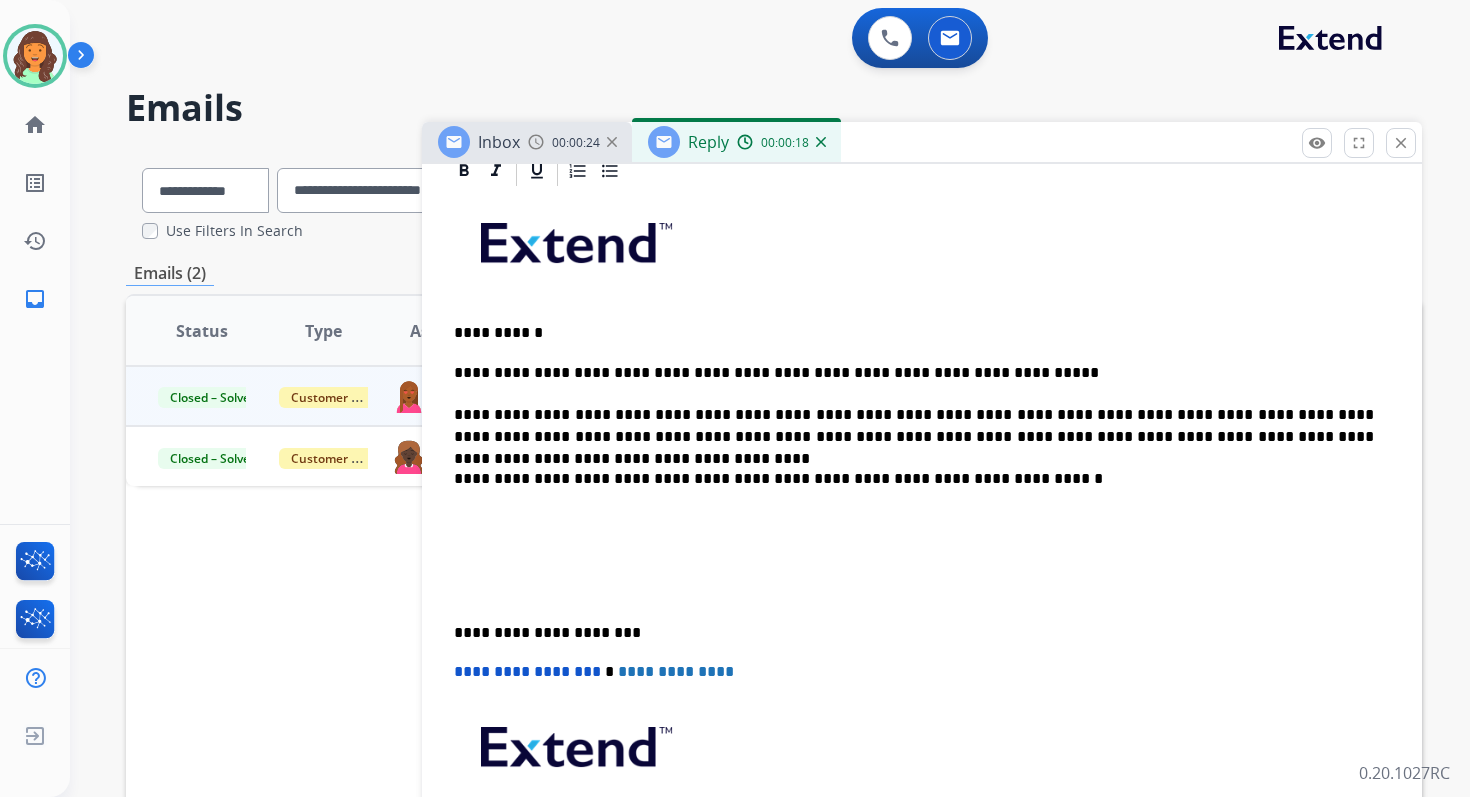 click on "**********" at bounding box center (914, 479) 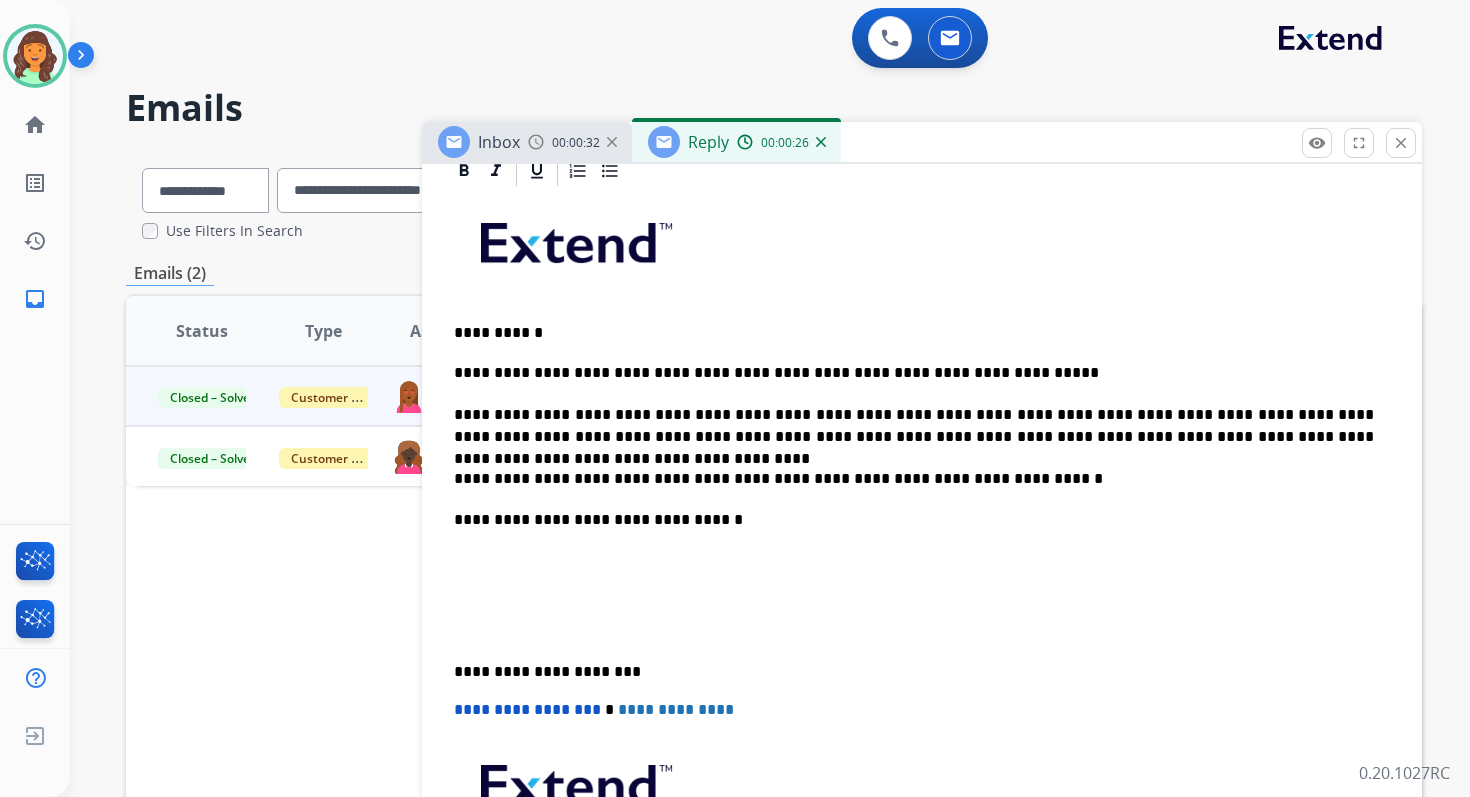 click on "**********" at bounding box center [922, 578] 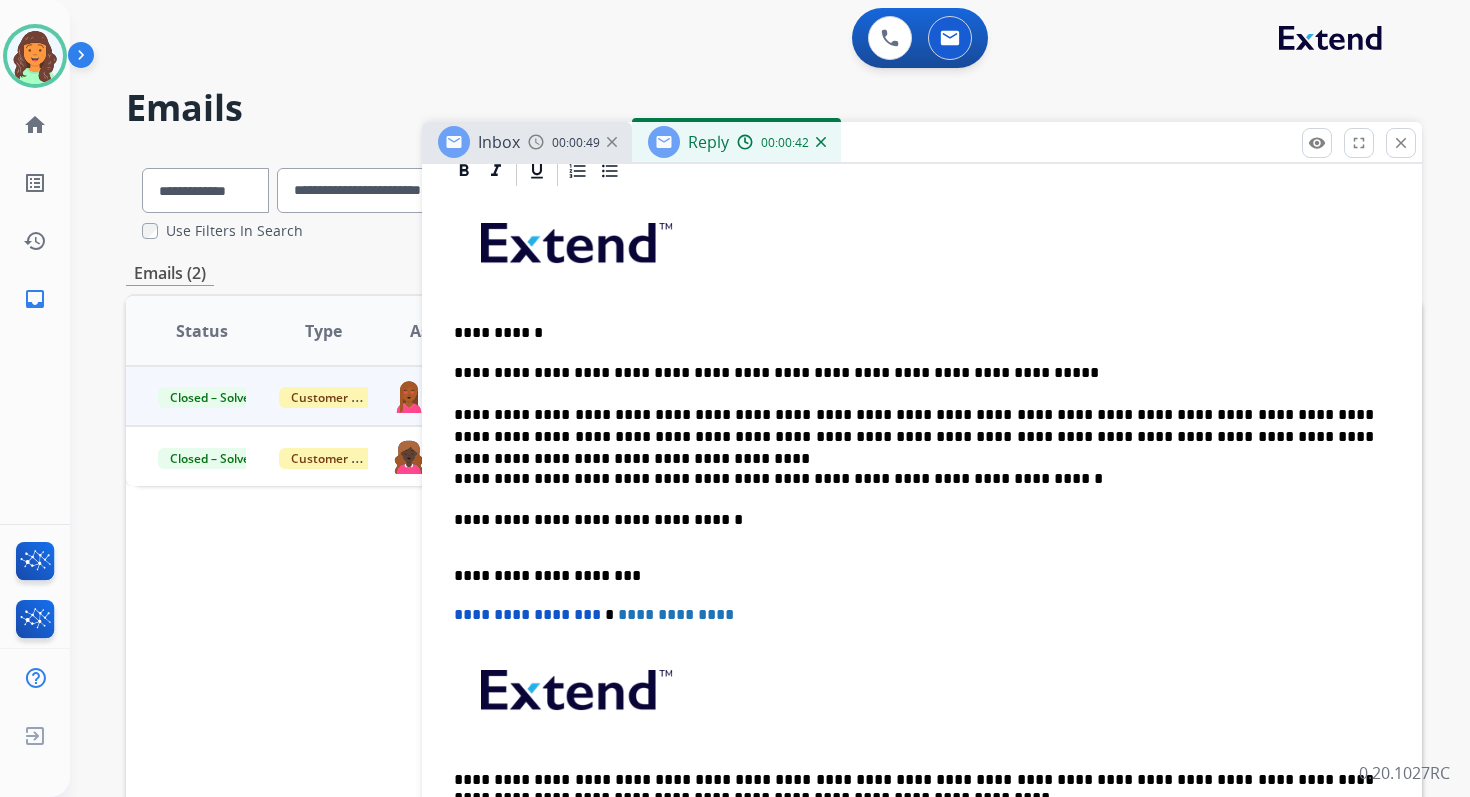 click on "**********" at bounding box center [914, 426] 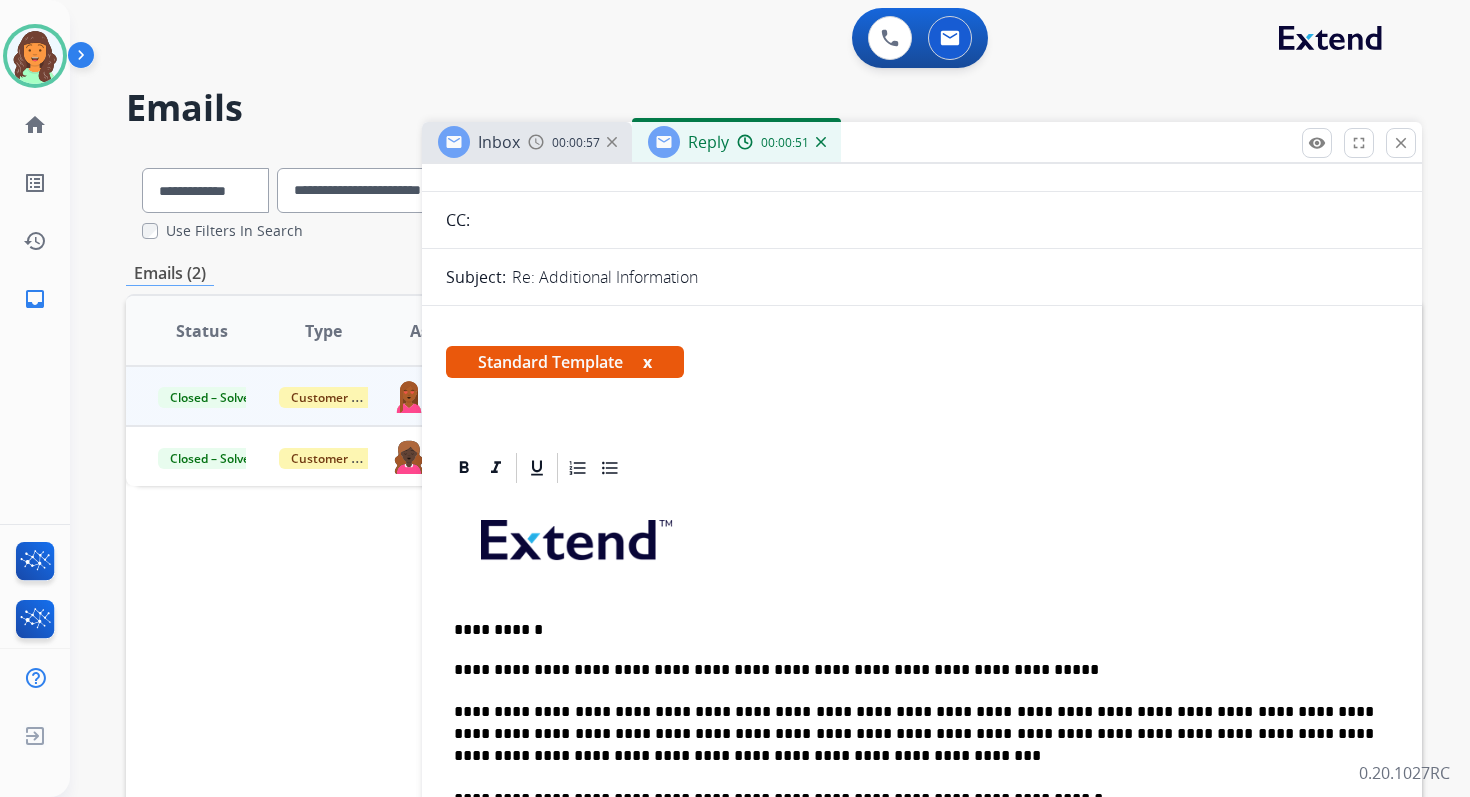 scroll, scrollTop: 0, scrollLeft: 0, axis: both 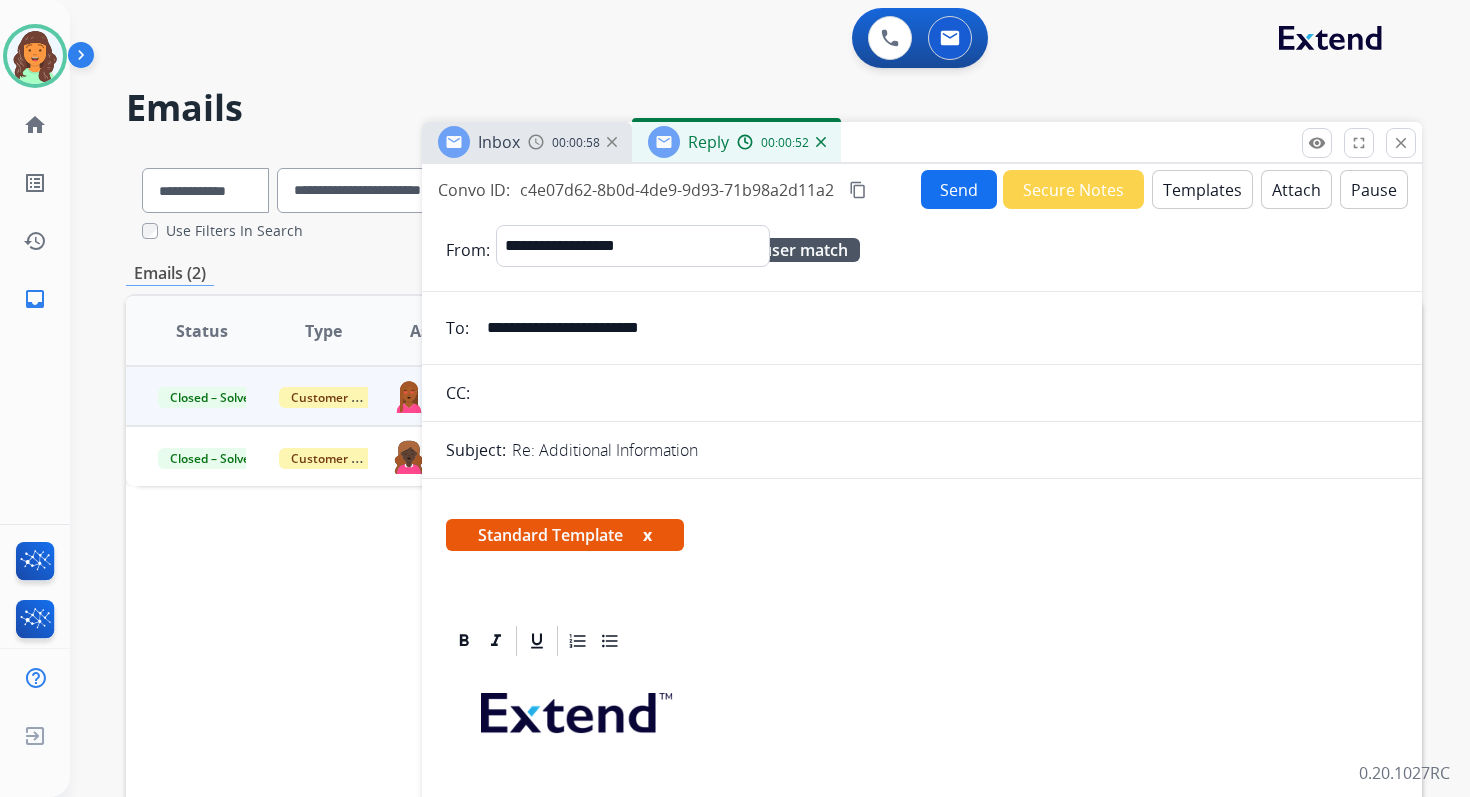 click on "Send" at bounding box center [959, 189] 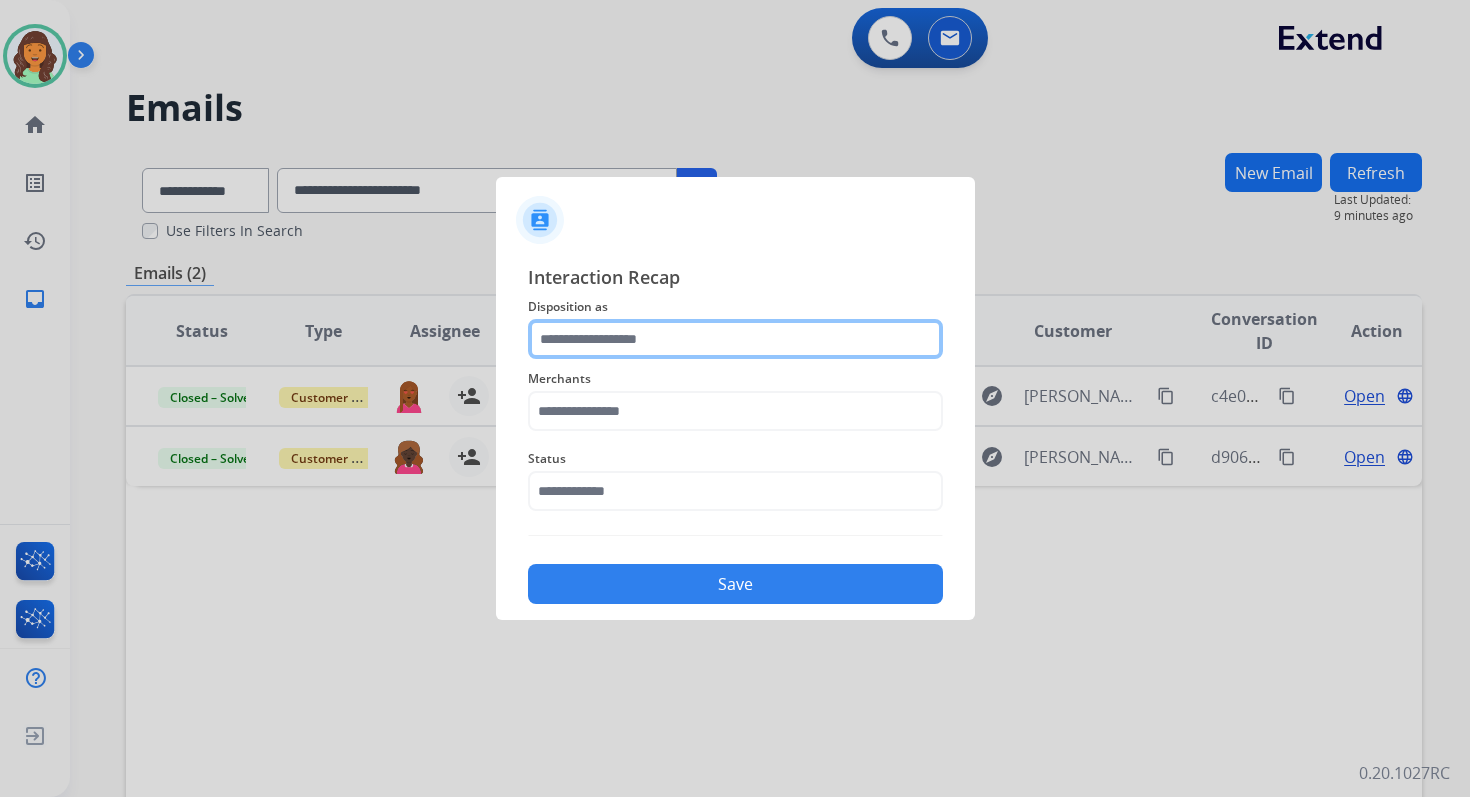 click 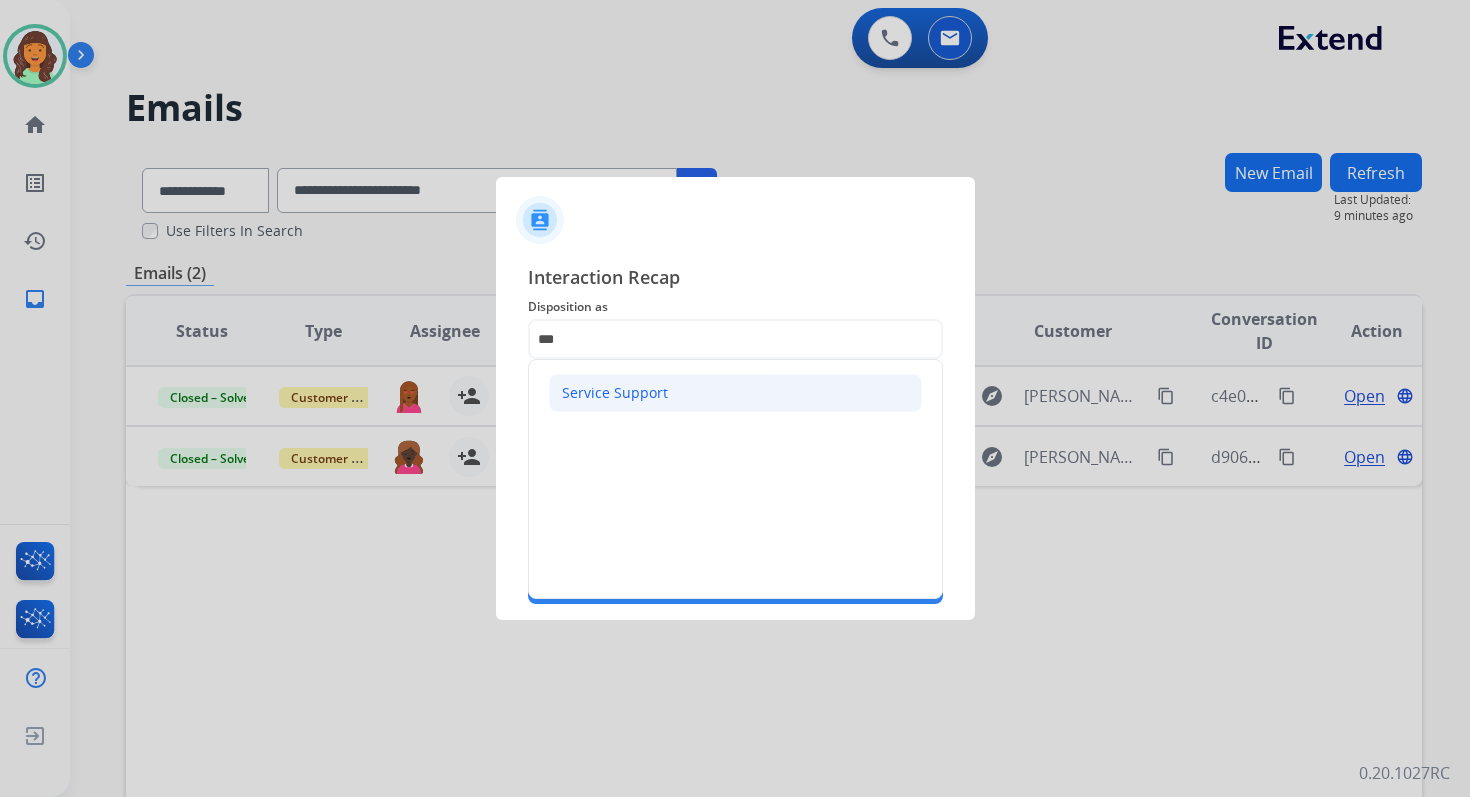 click on "Service Support" 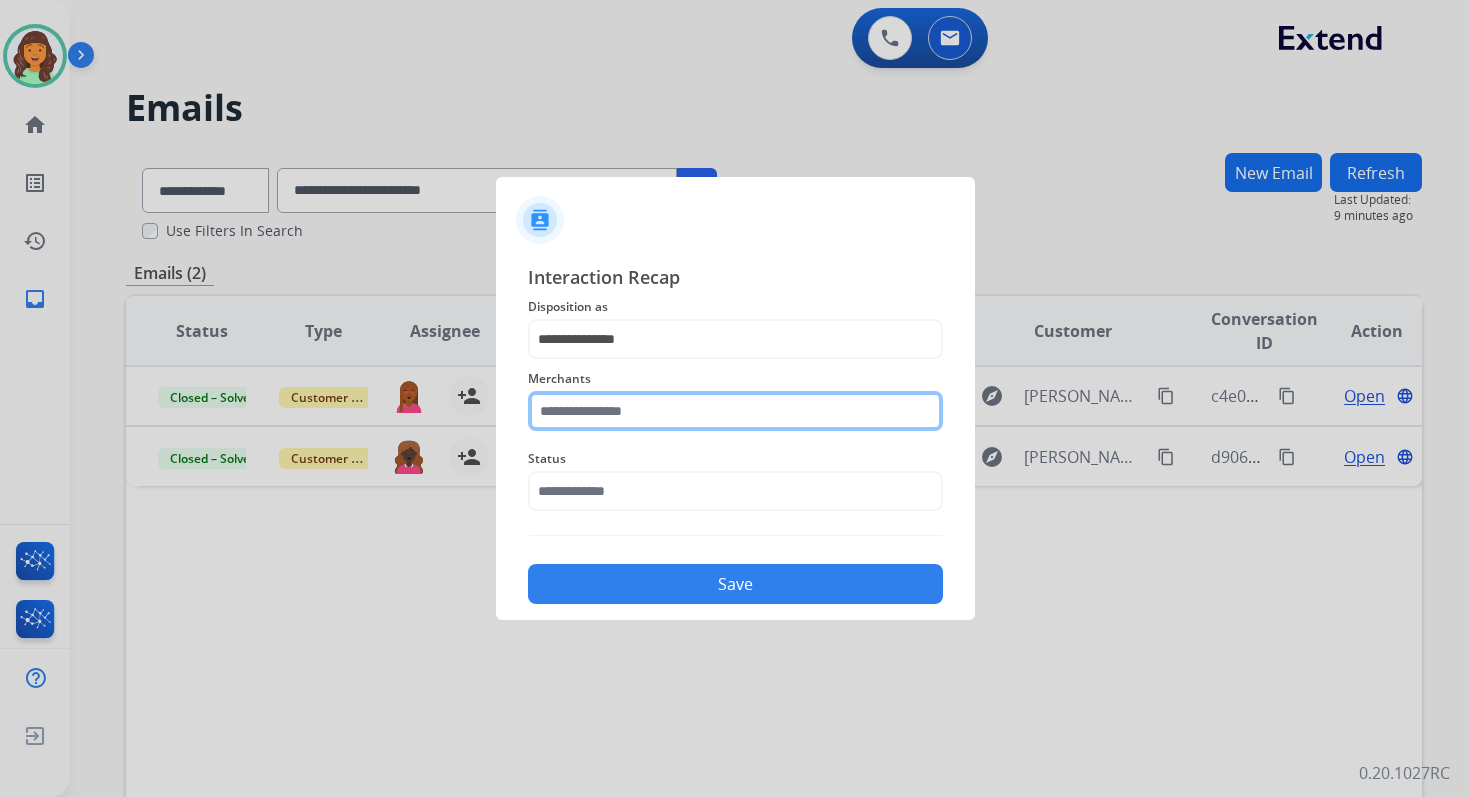 click 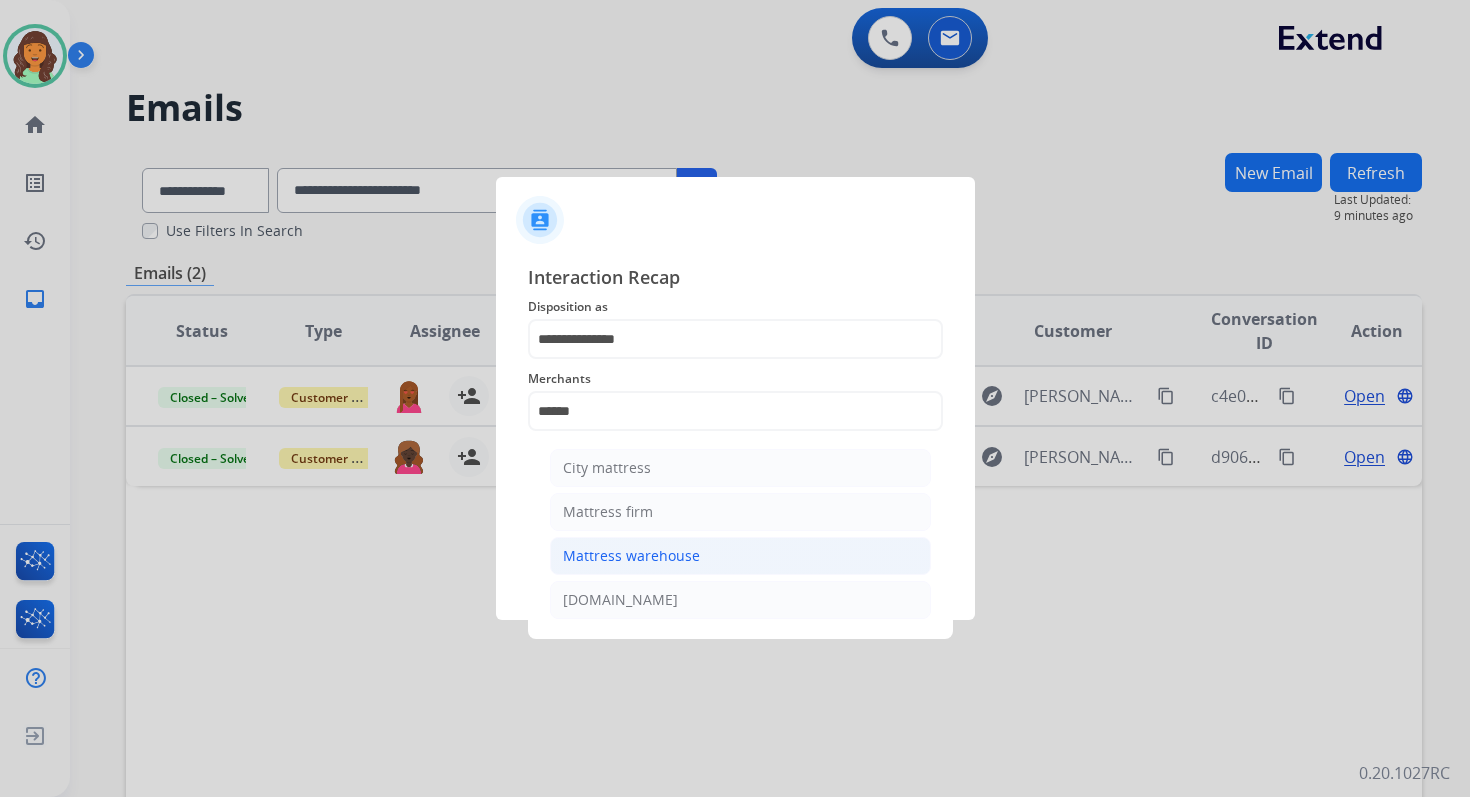 click on "Mattress warehouse" 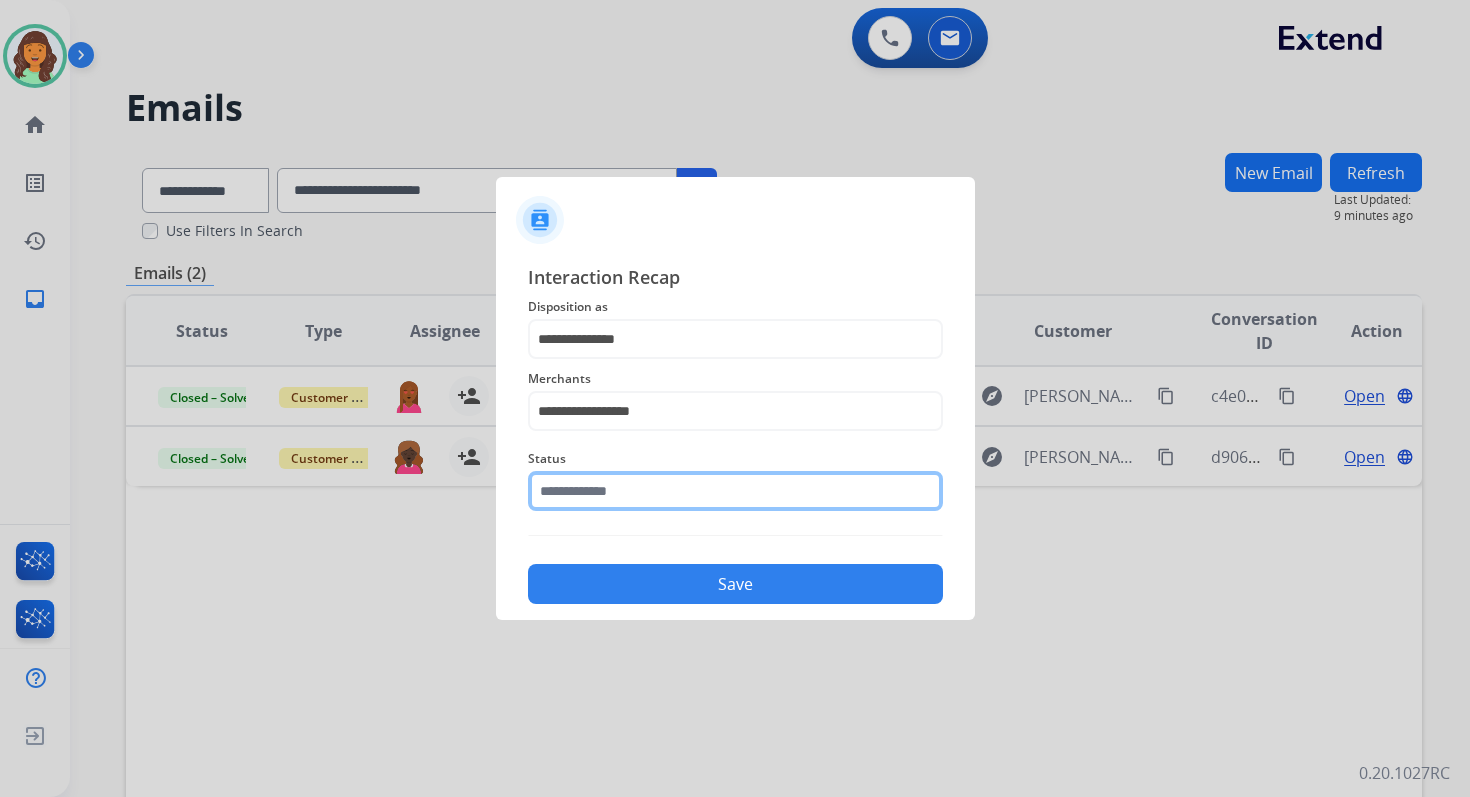click on "Status" 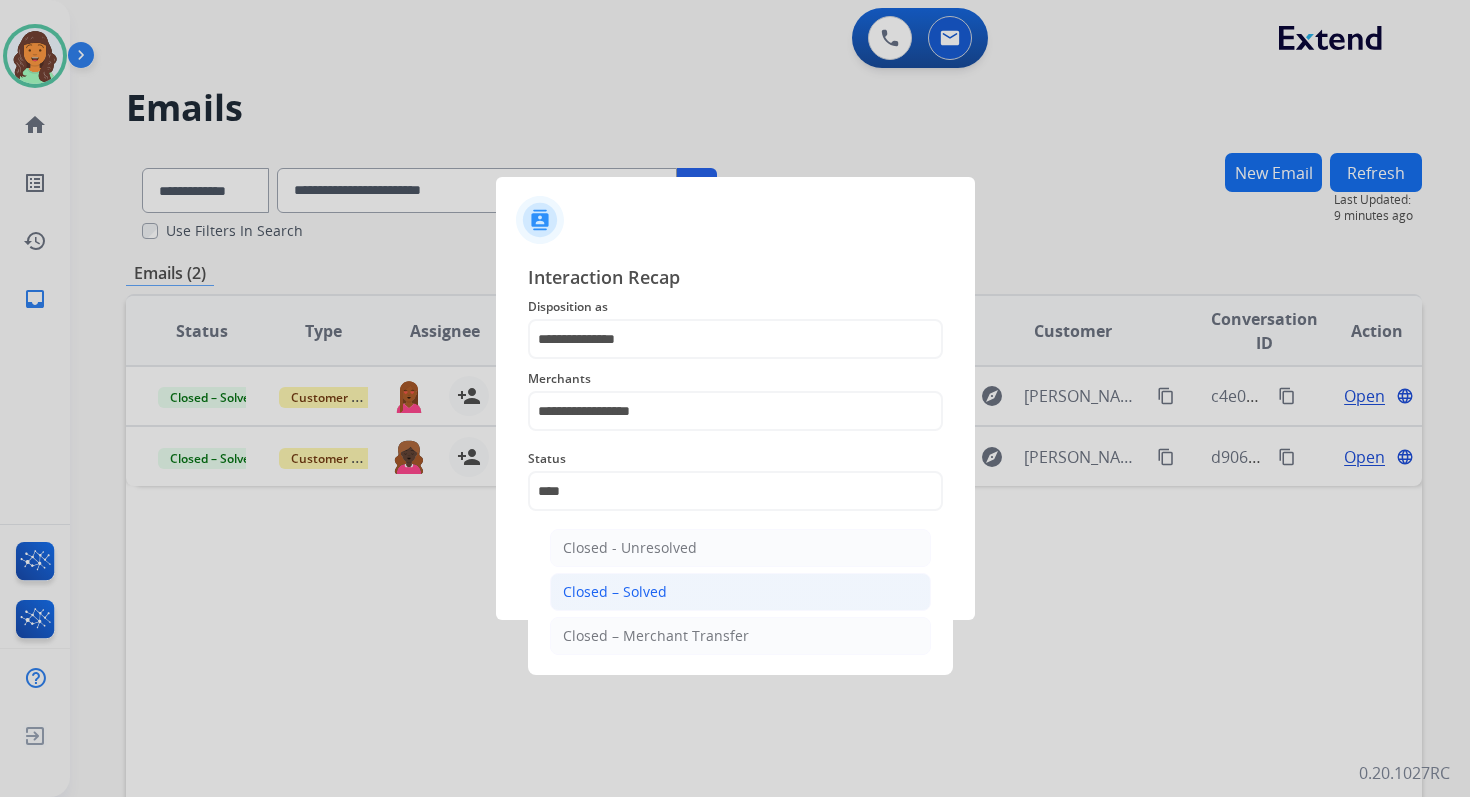 click on "Closed – Solved" 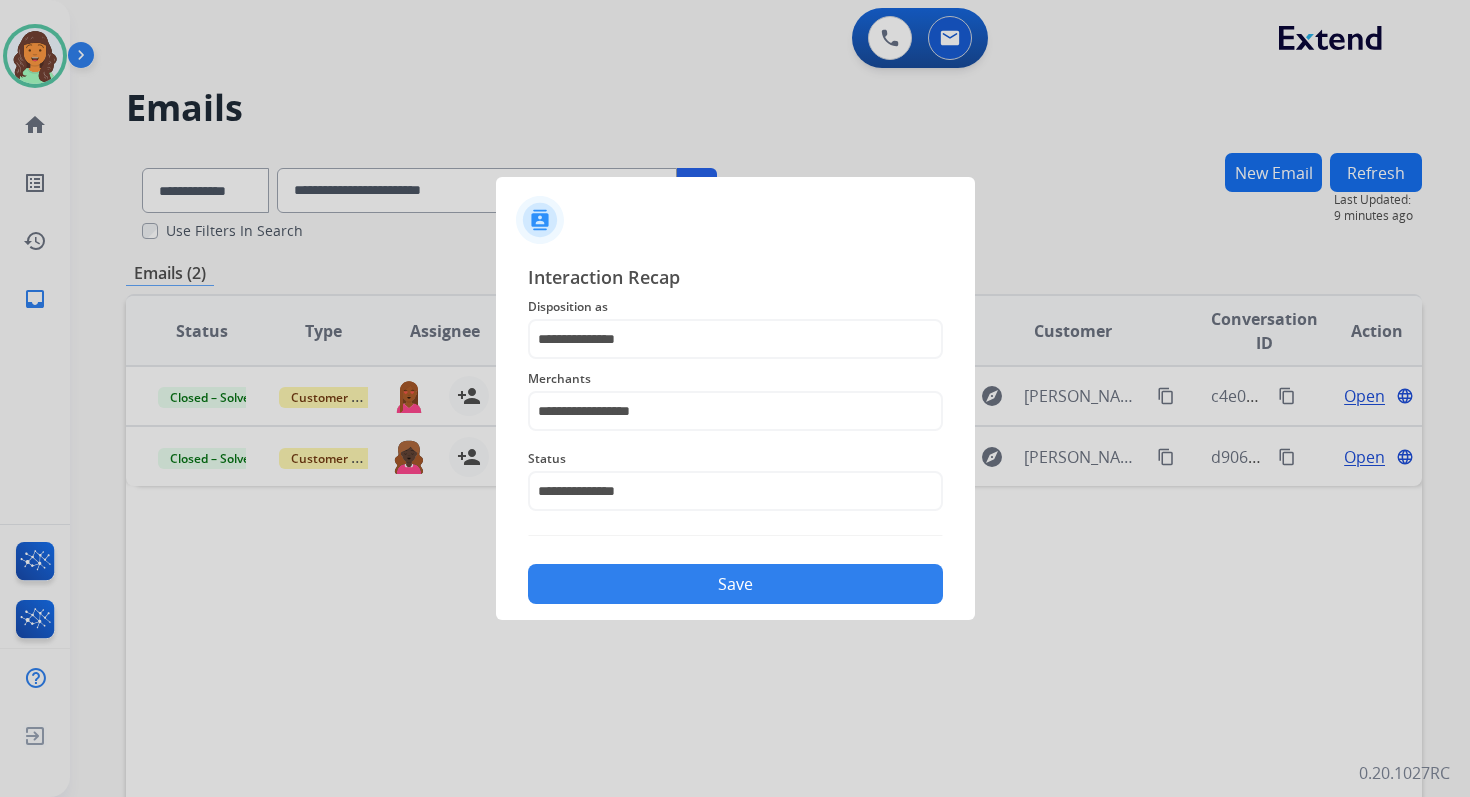 click on "Save" 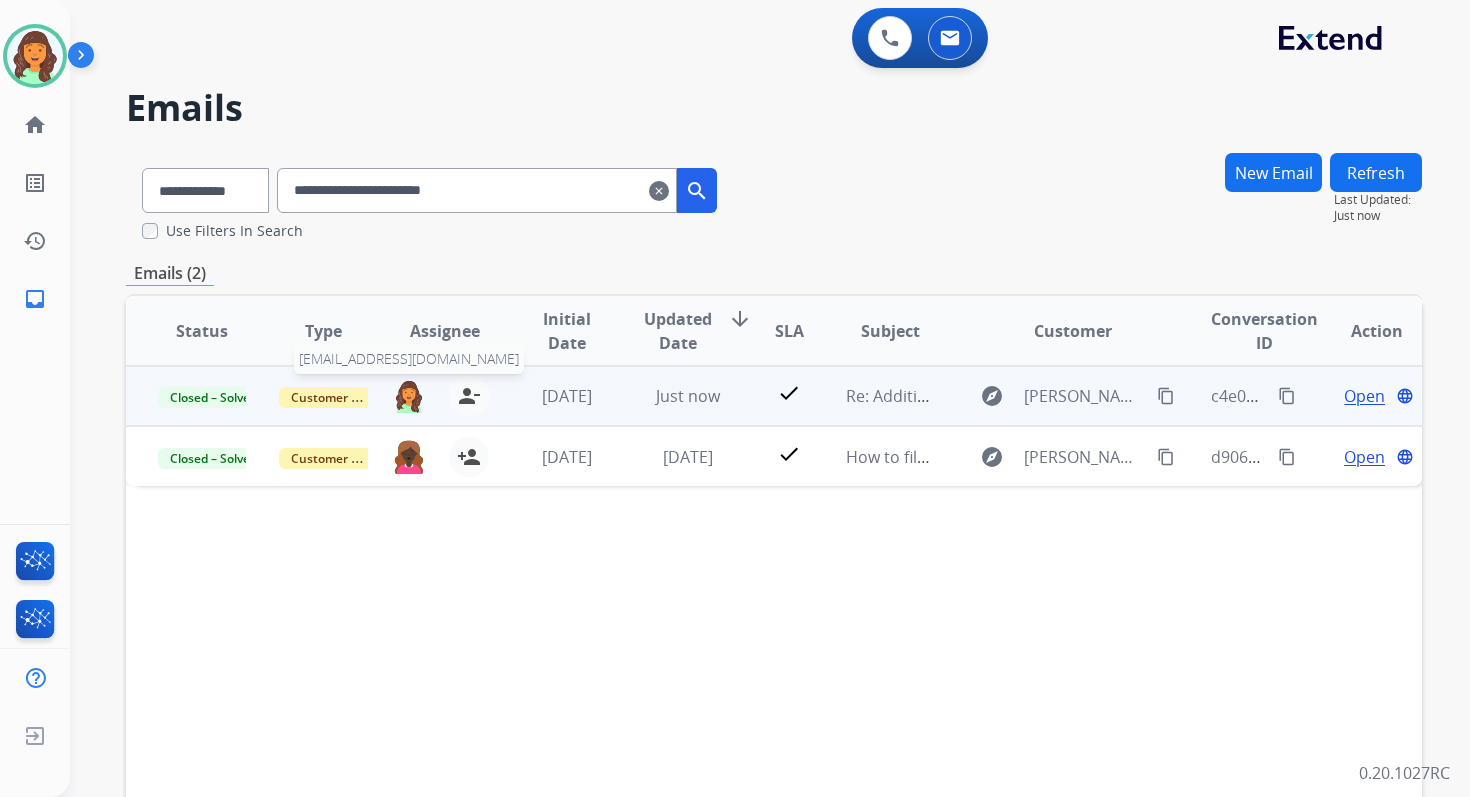 click at bounding box center [409, 396] 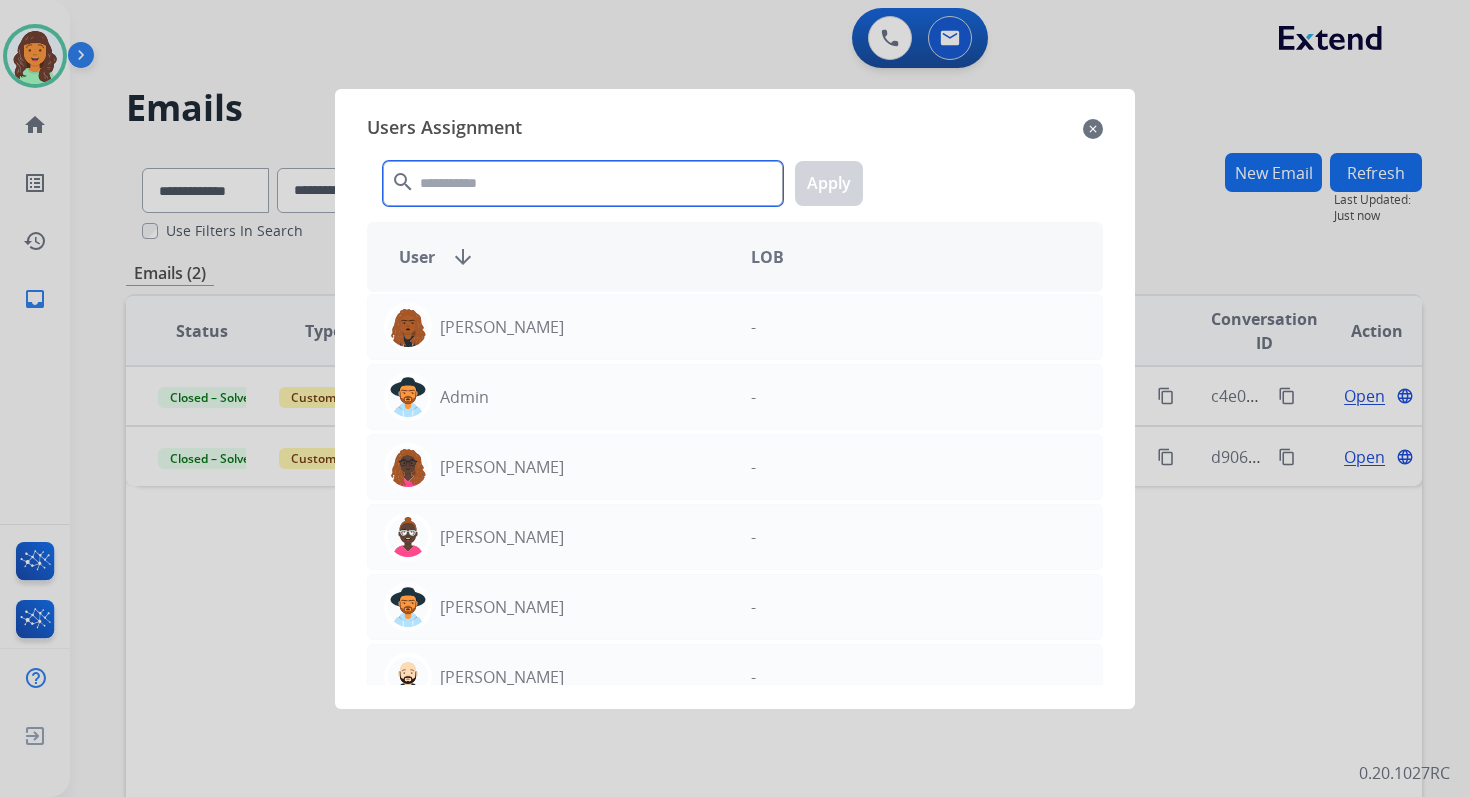 click 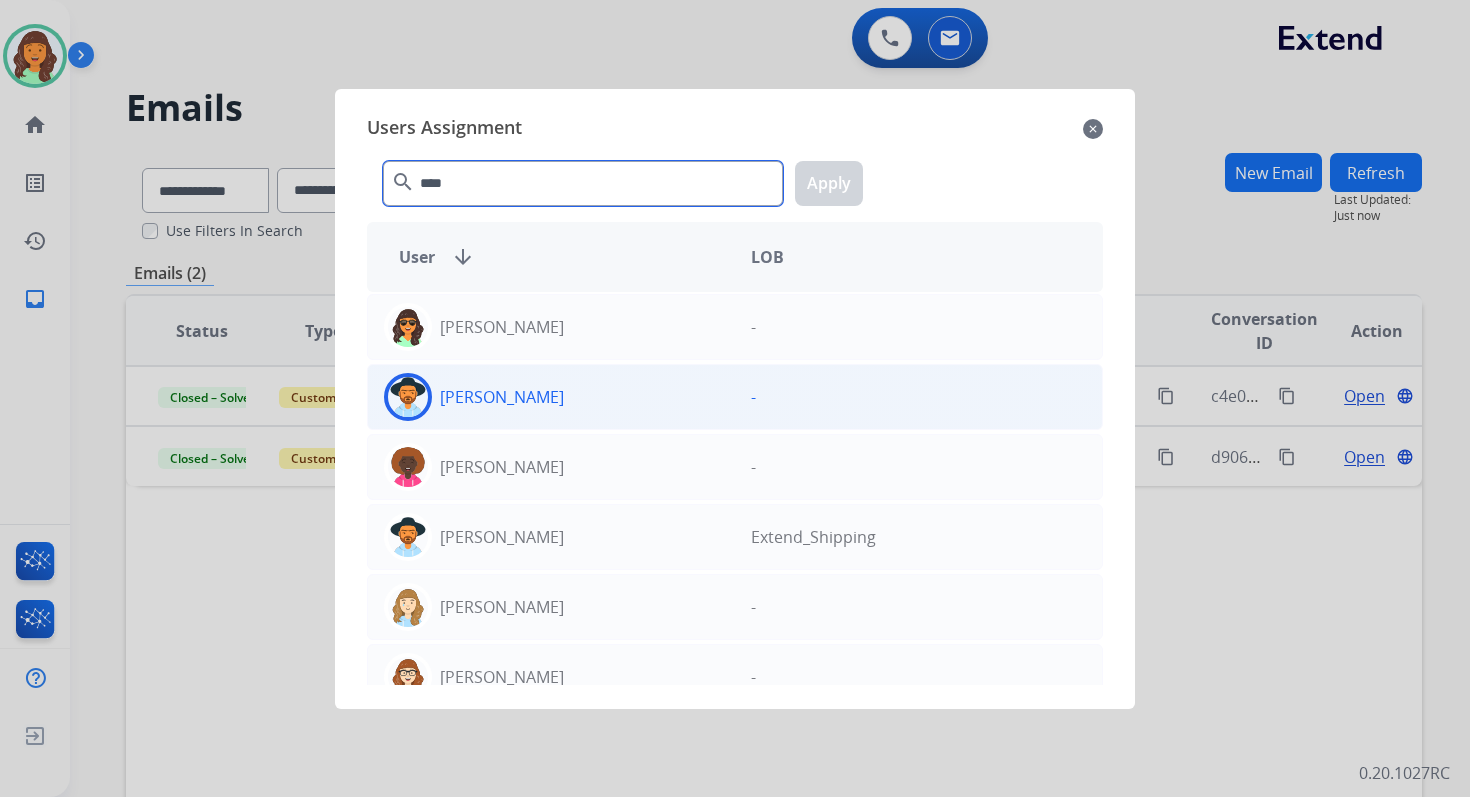 type on "****" 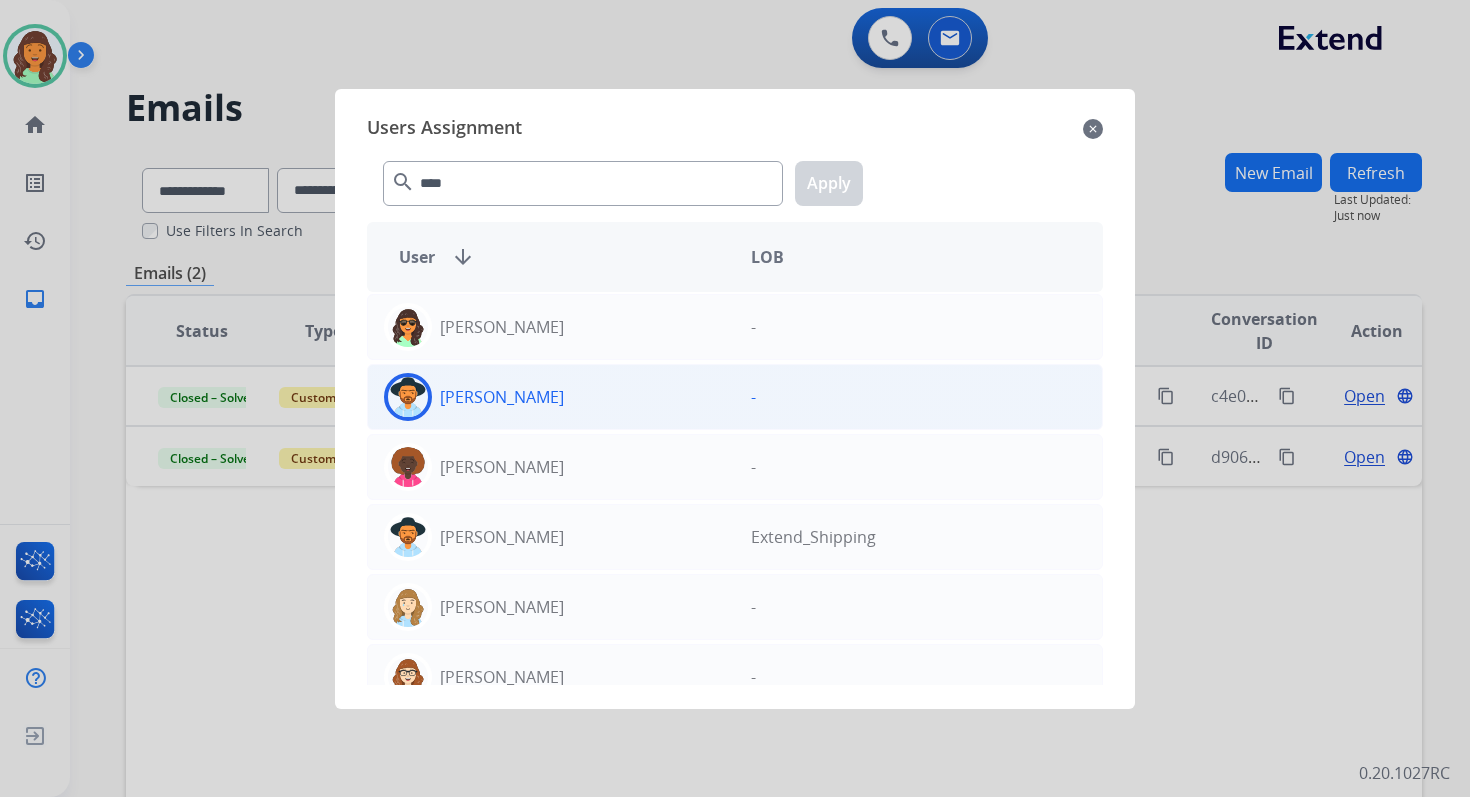 click on "Stephanie  Morris" 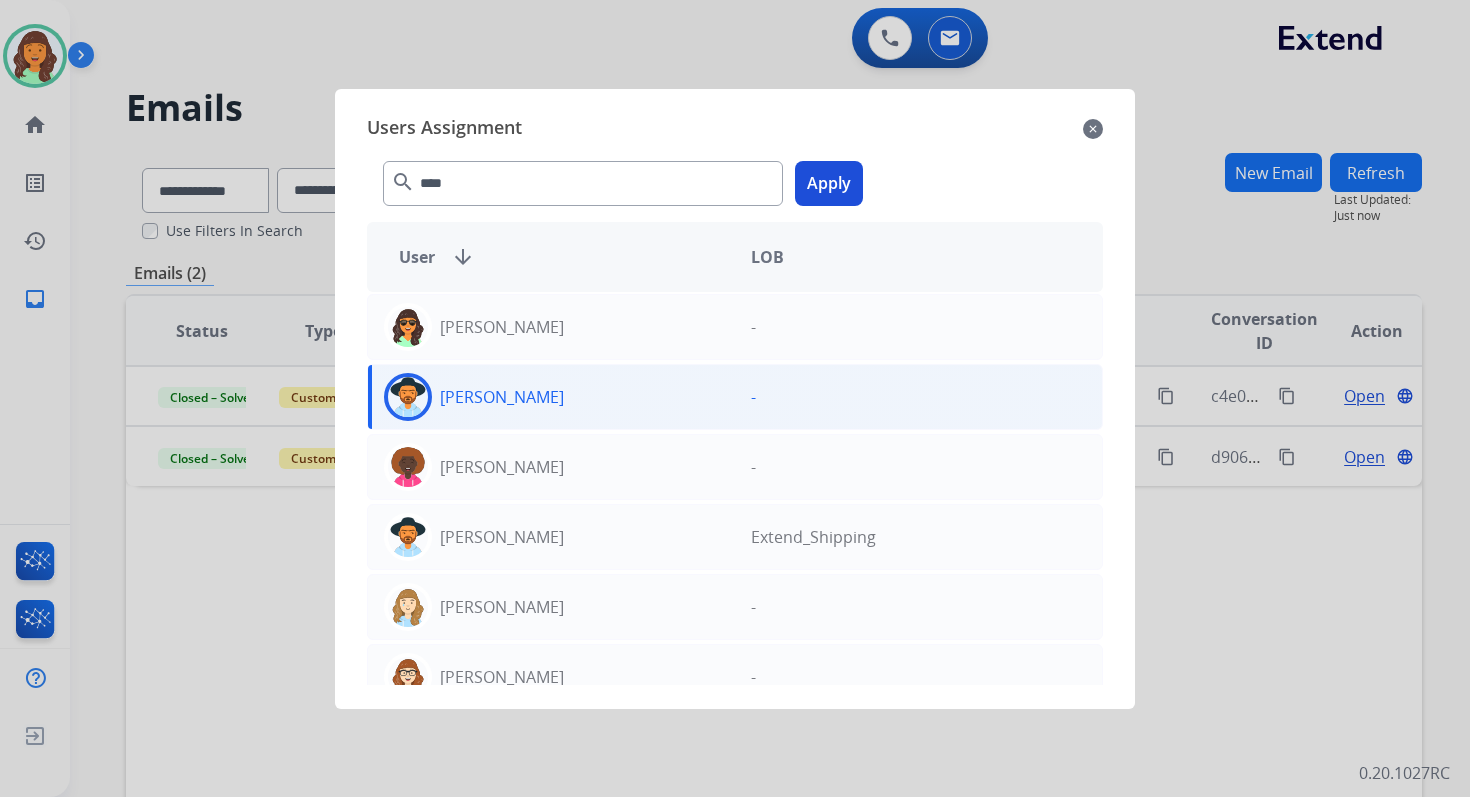 click on "Apply" 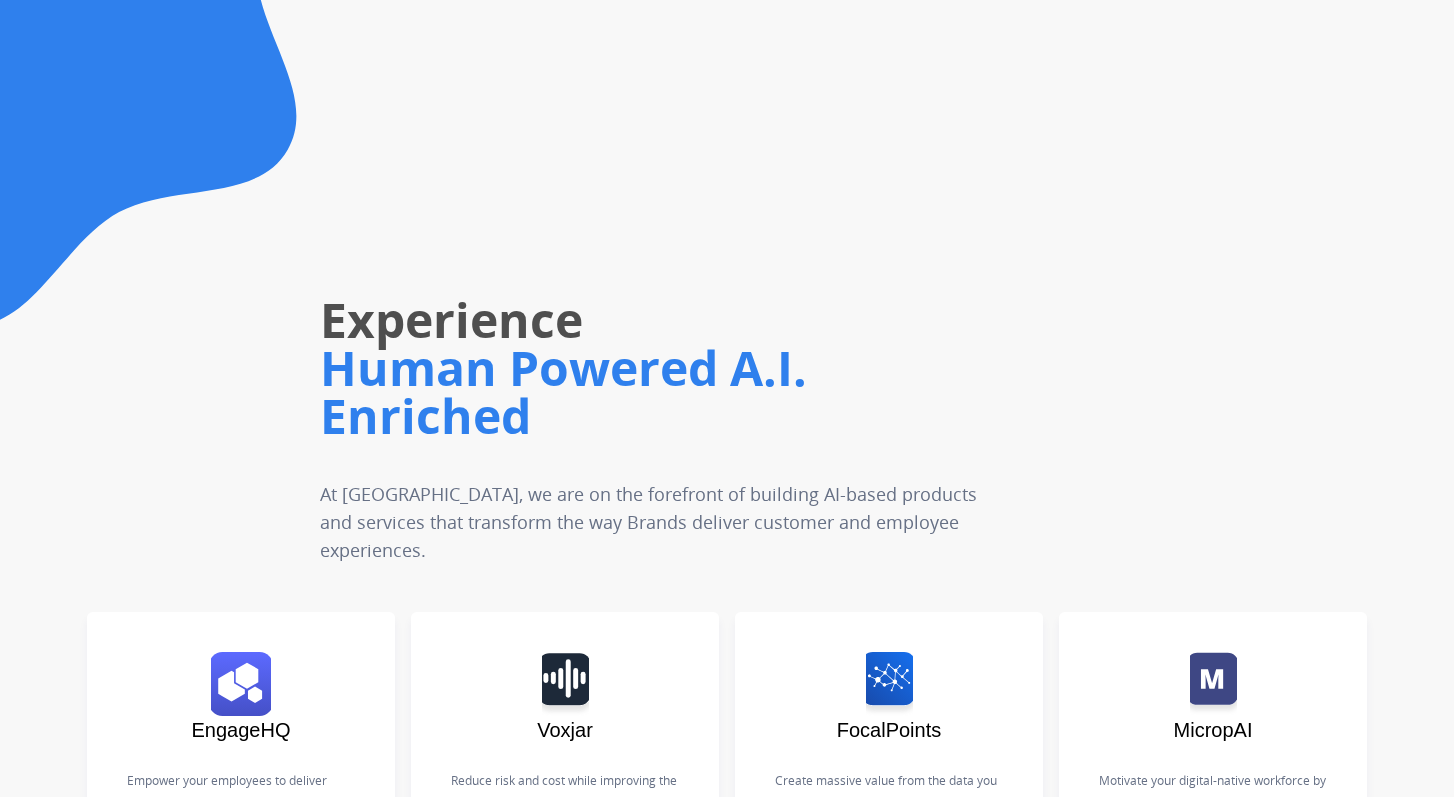 scroll, scrollTop: 0, scrollLeft: 0, axis: both 